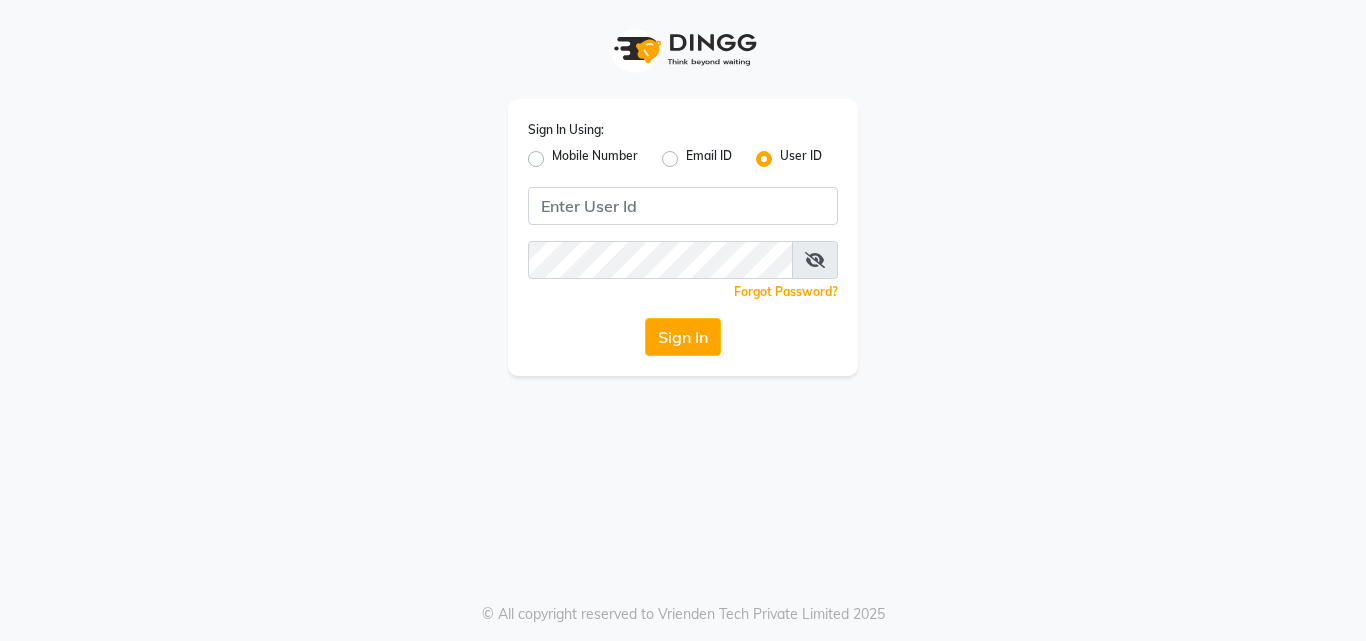 scroll, scrollTop: 0, scrollLeft: 0, axis: both 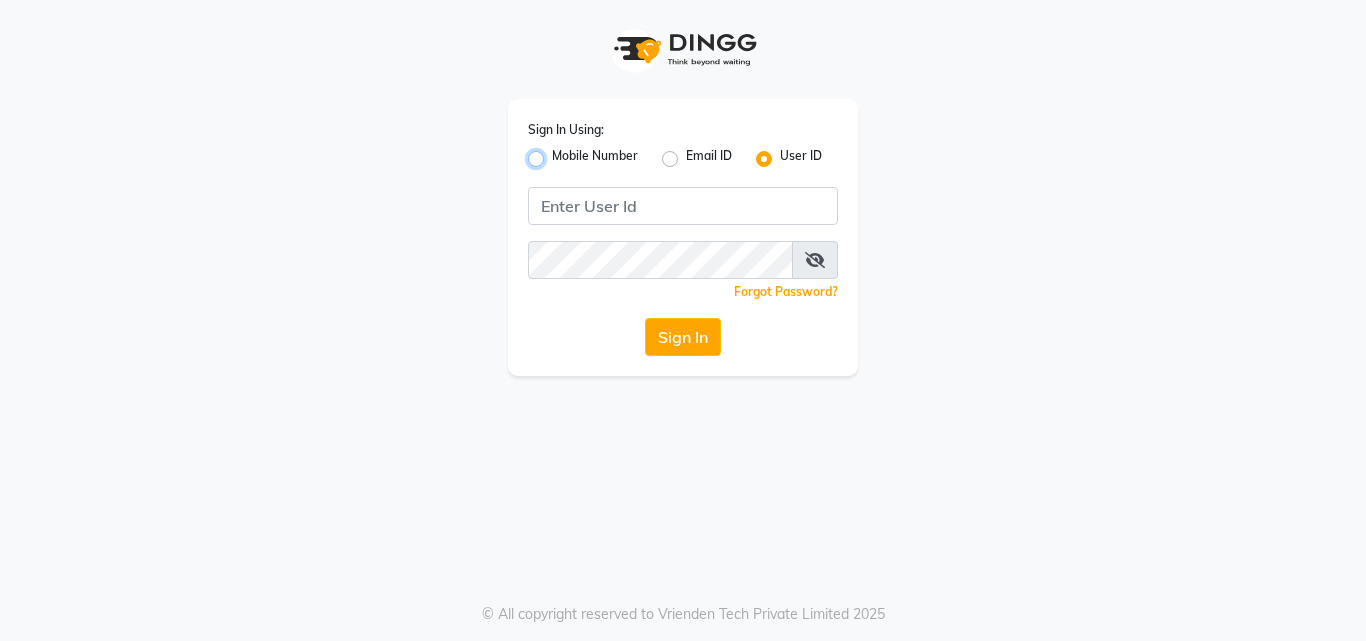 click on "Mobile Number" at bounding box center (558, 153) 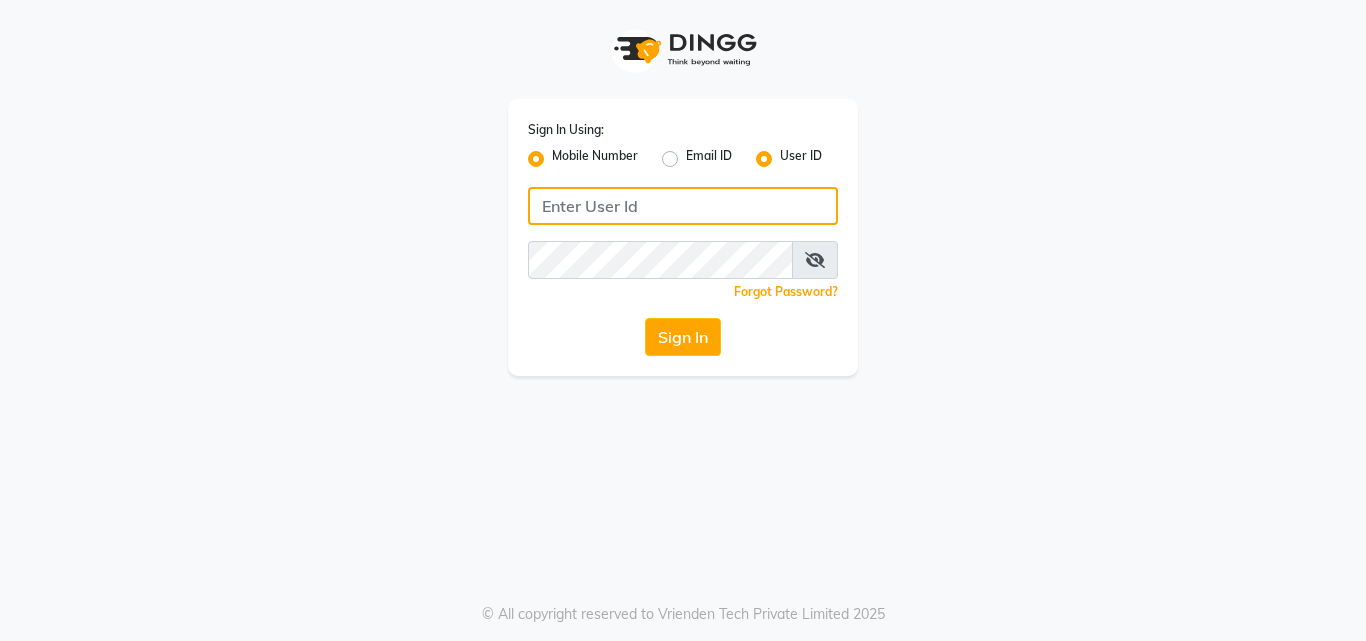 click 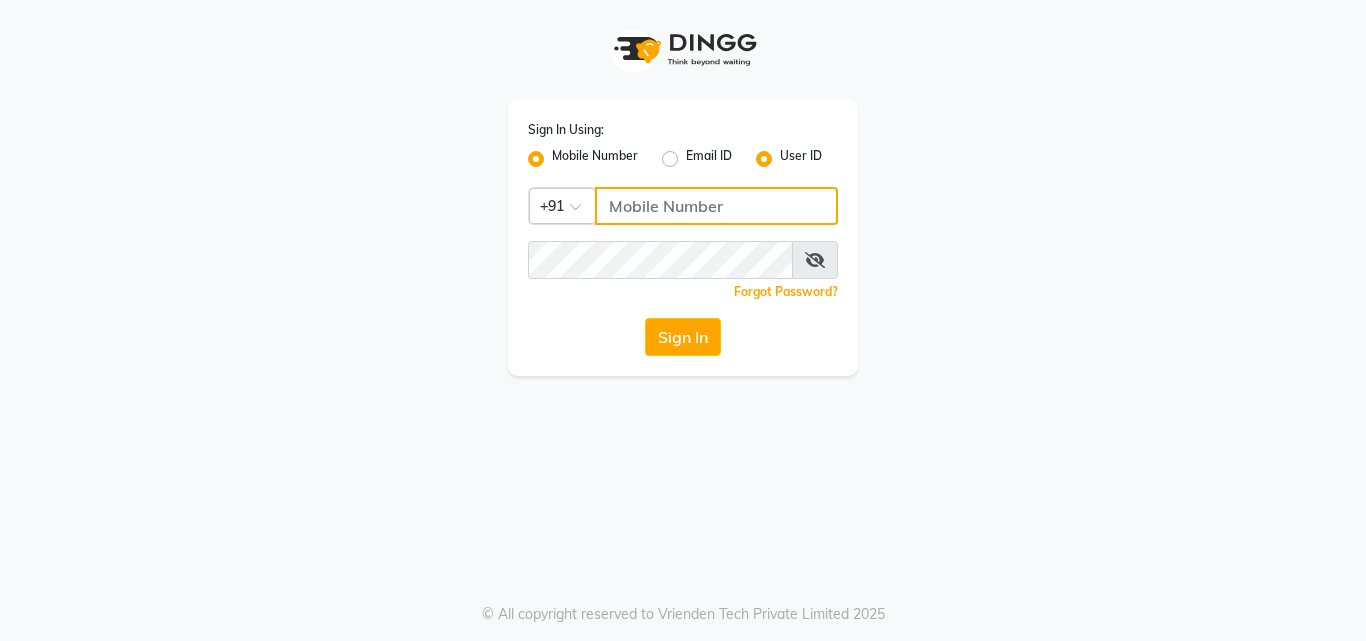radio on "false" 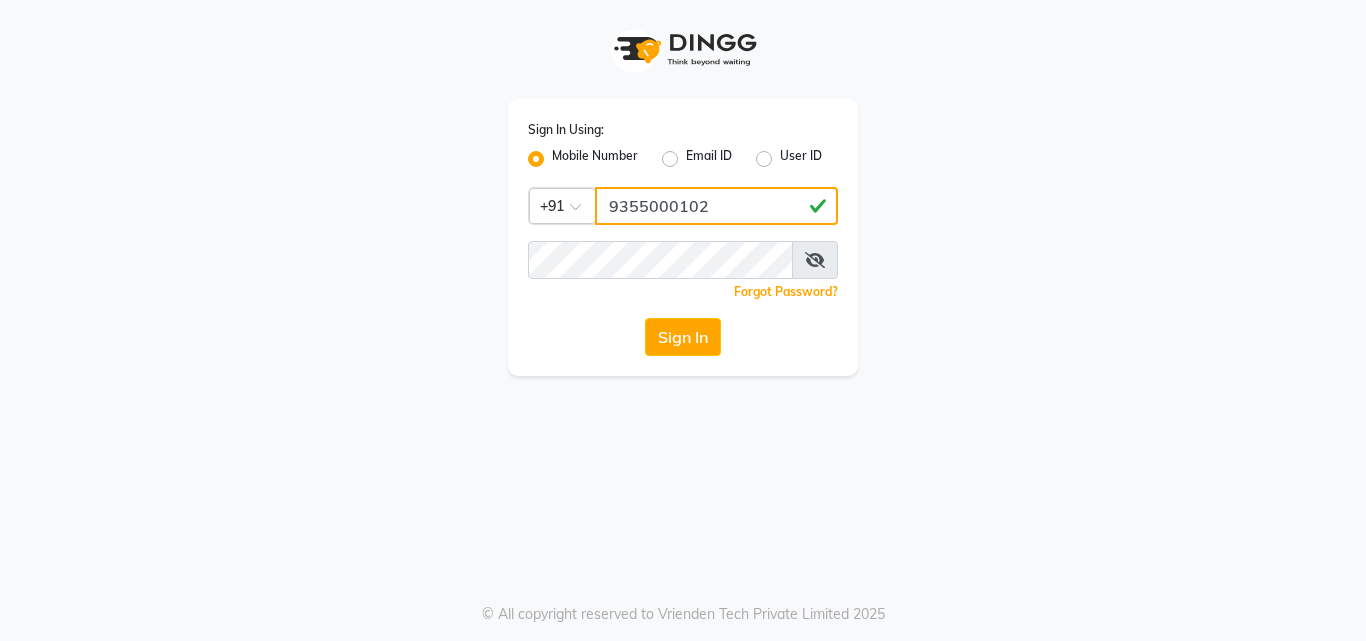 type on "9355000102" 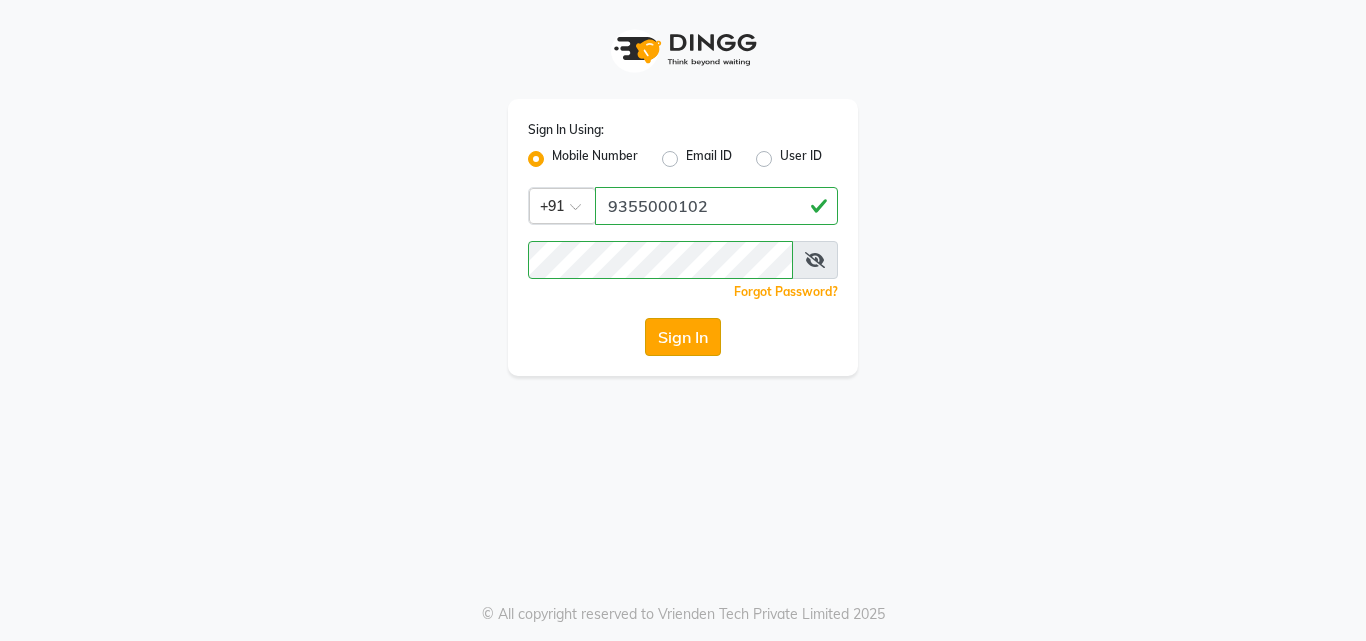 click on "Sign In" 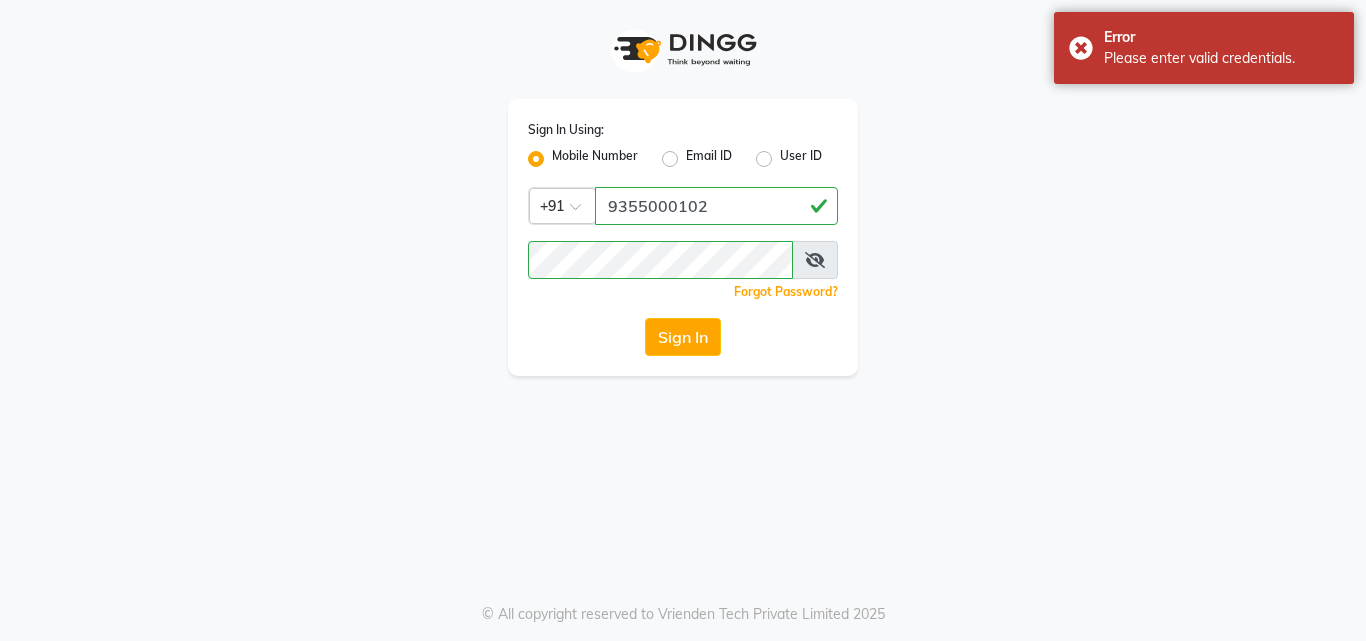 click at bounding box center (815, 260) 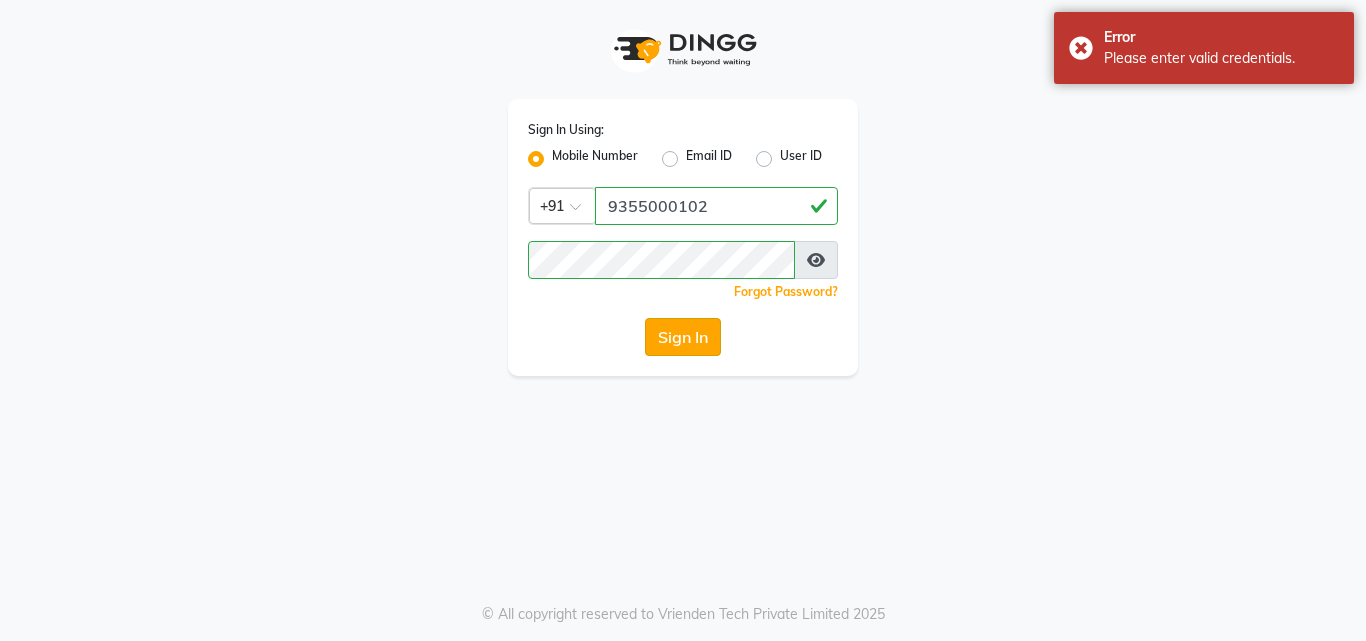 click on "Sign In" 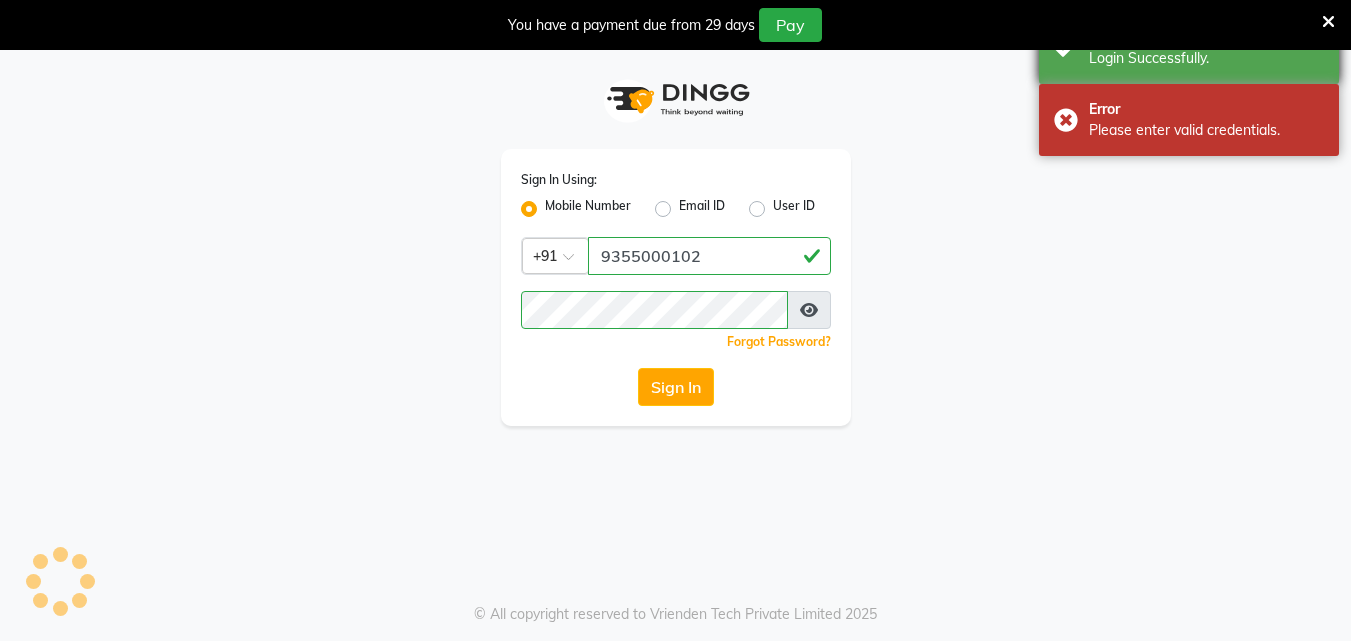 click at bounding box center [1328, 22] 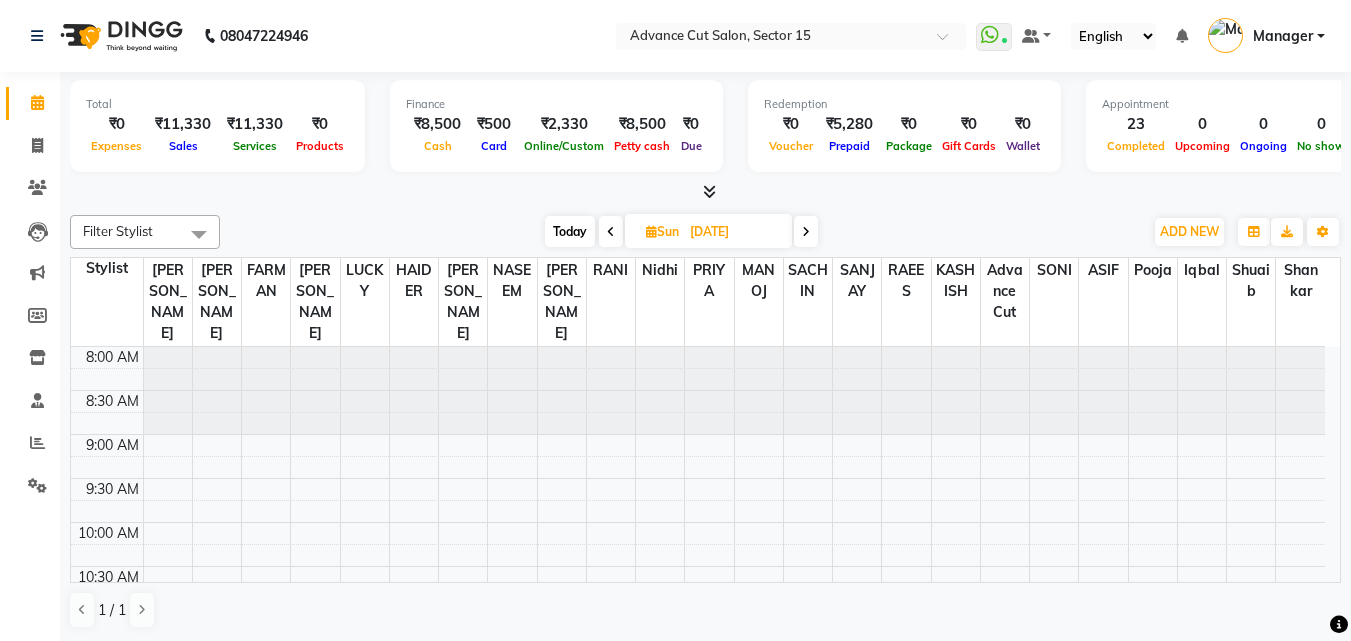 scroll, scrollTop: 0, scrollLeft: 0, axis: both 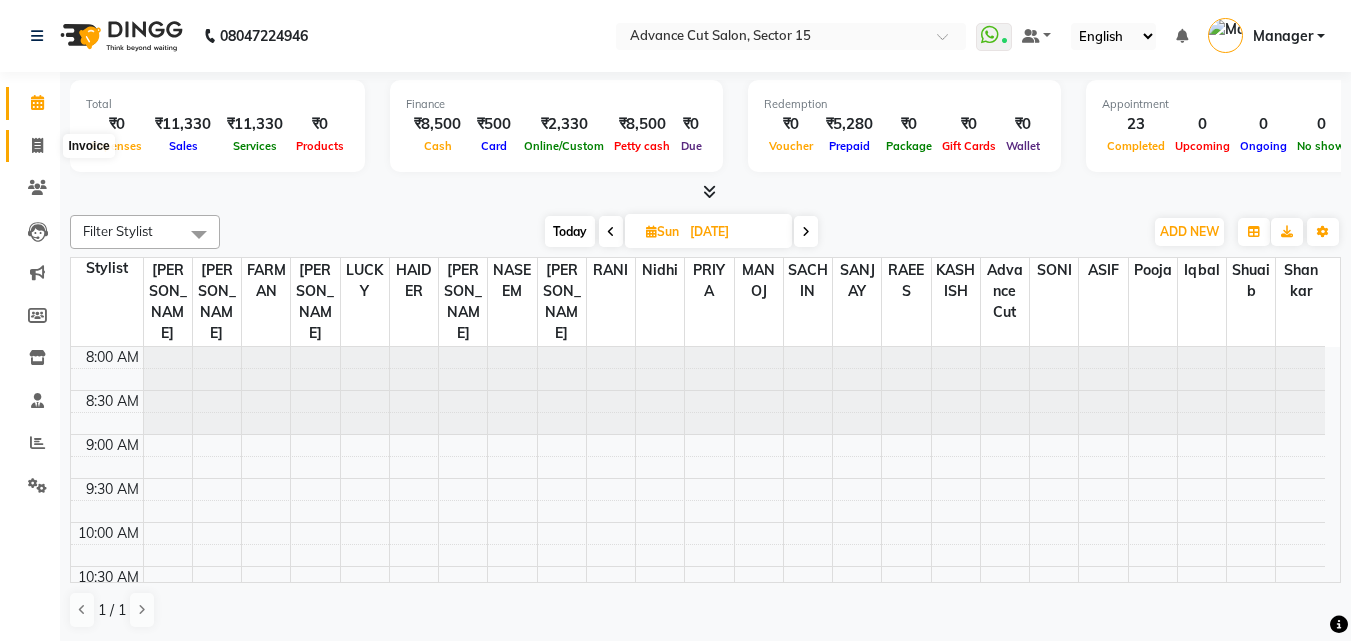 click 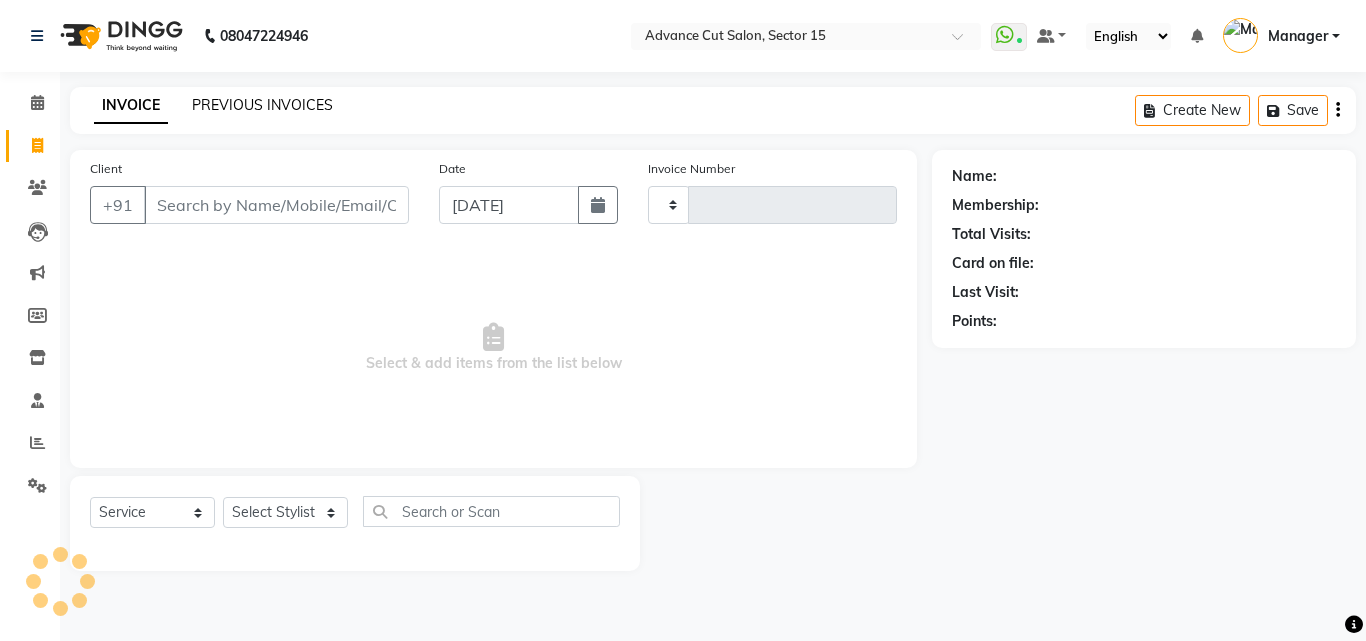 type on "4472" 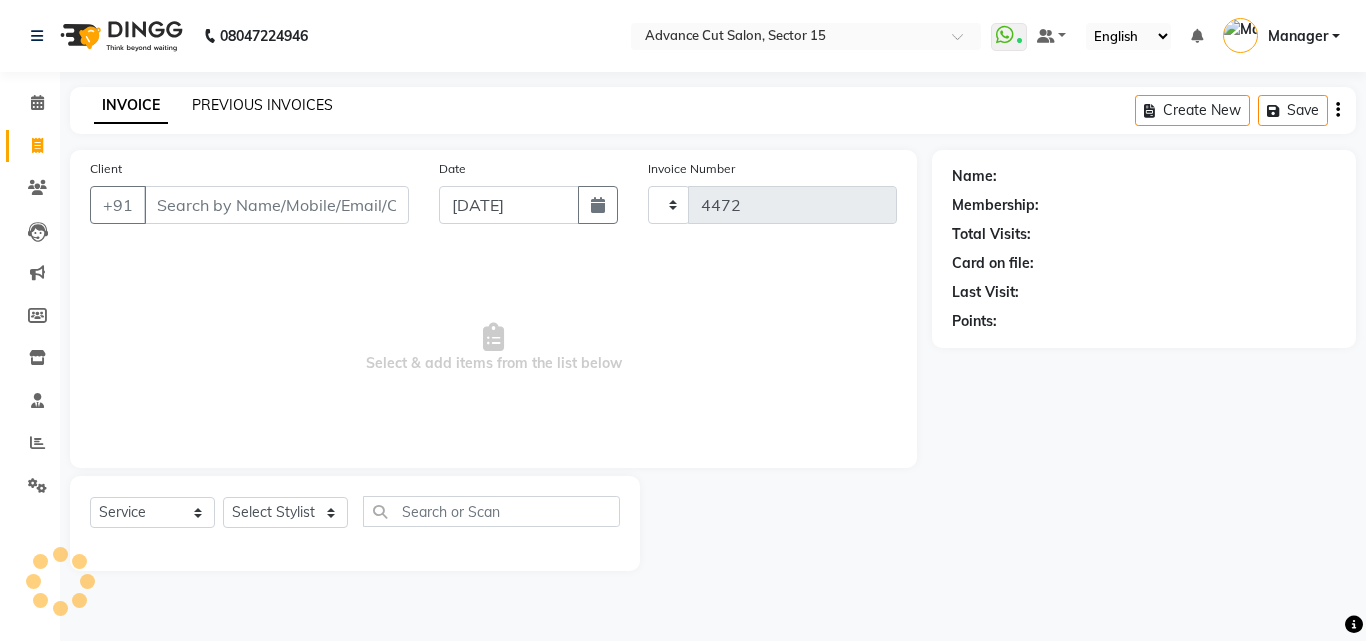 select on "6255" 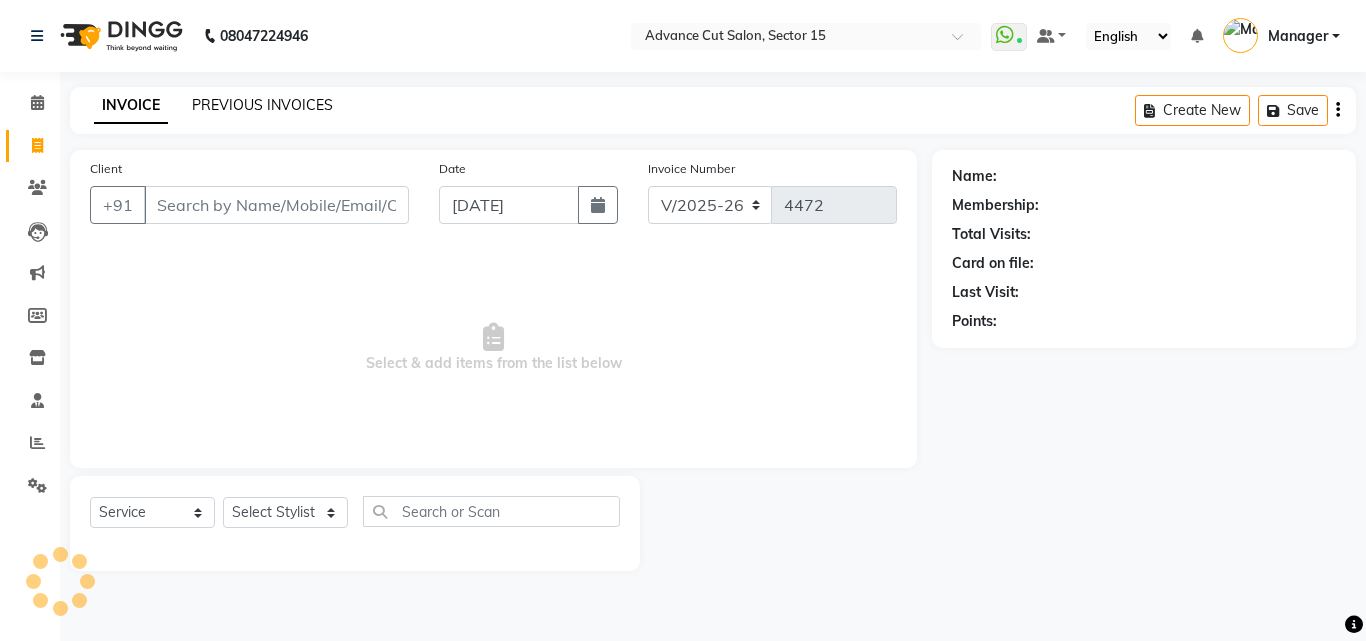 click on "PREVIOUS INVOICES" 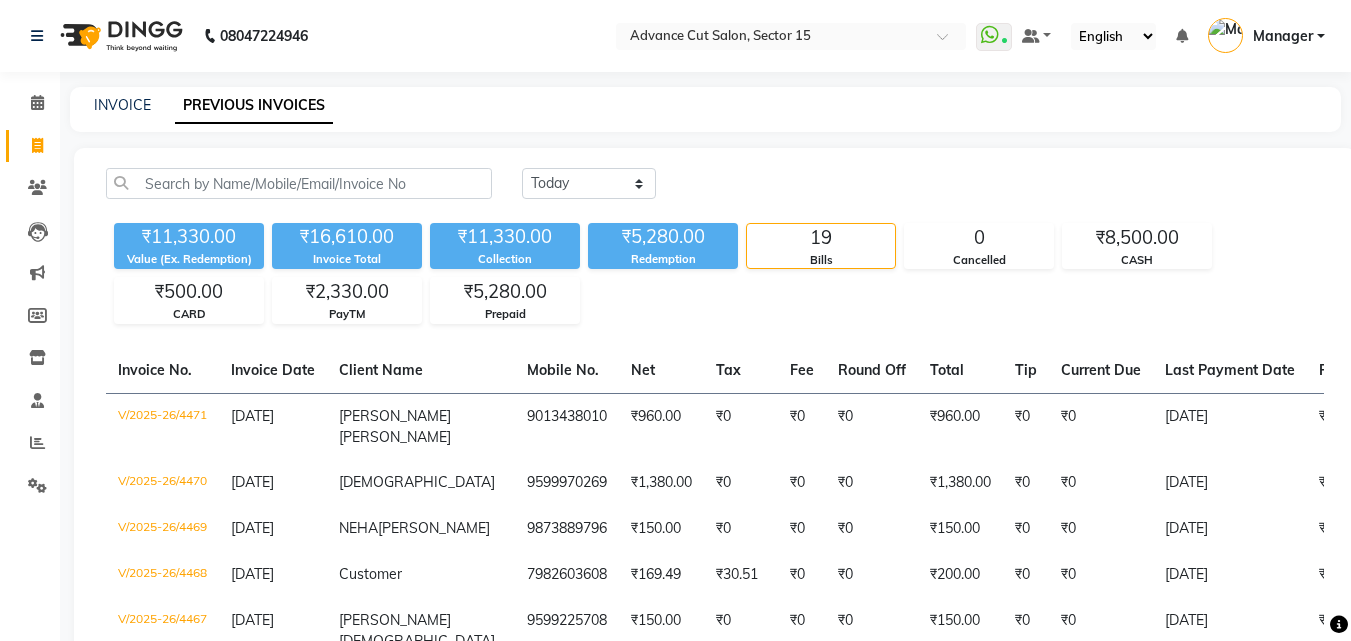click on "INVOICE" 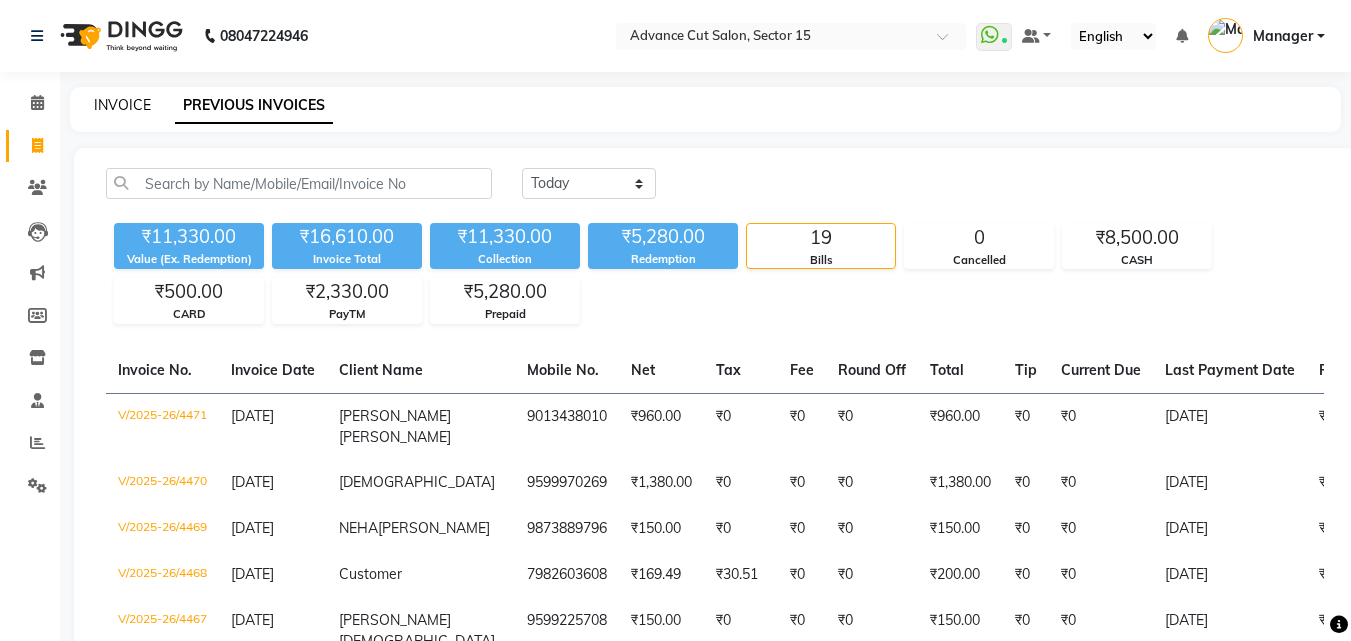 click on "INVOICE" 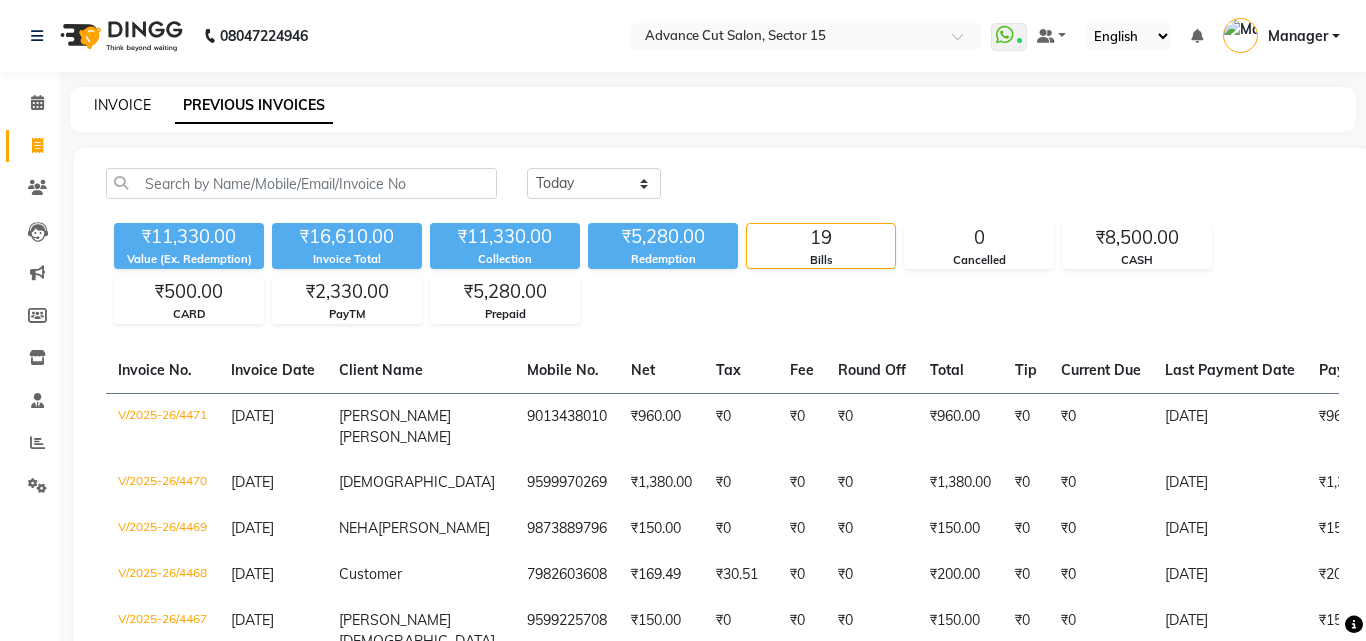 select on "service" 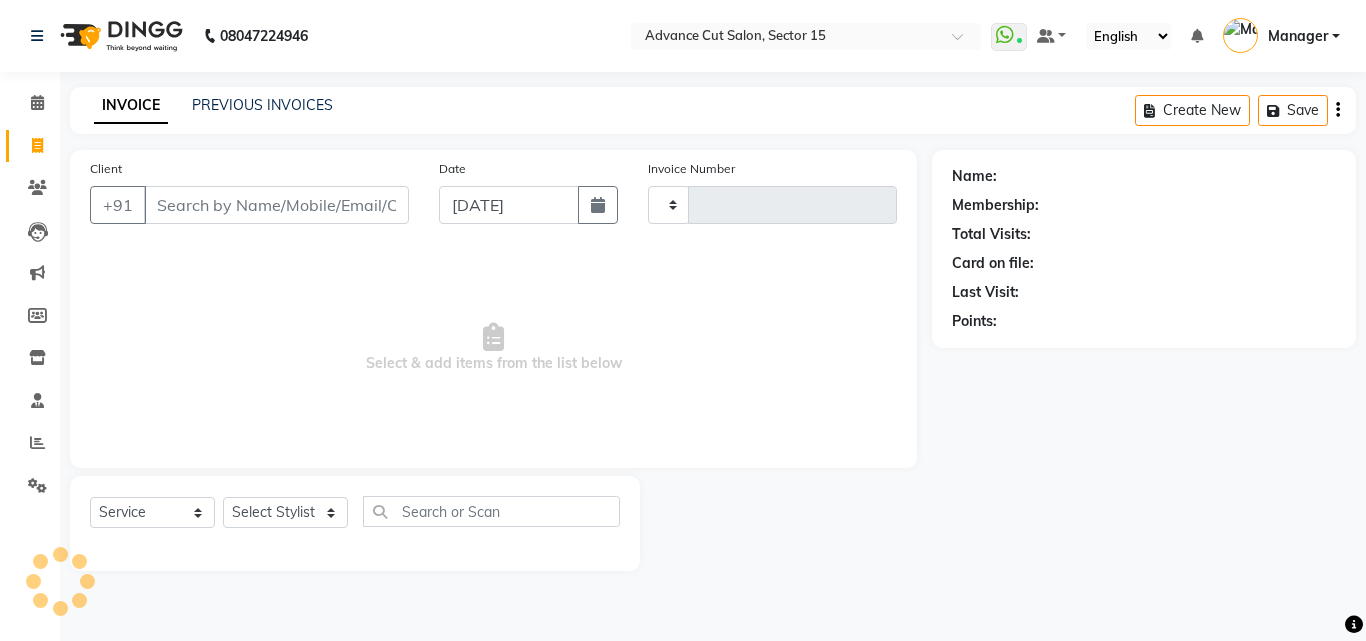type on "4472" 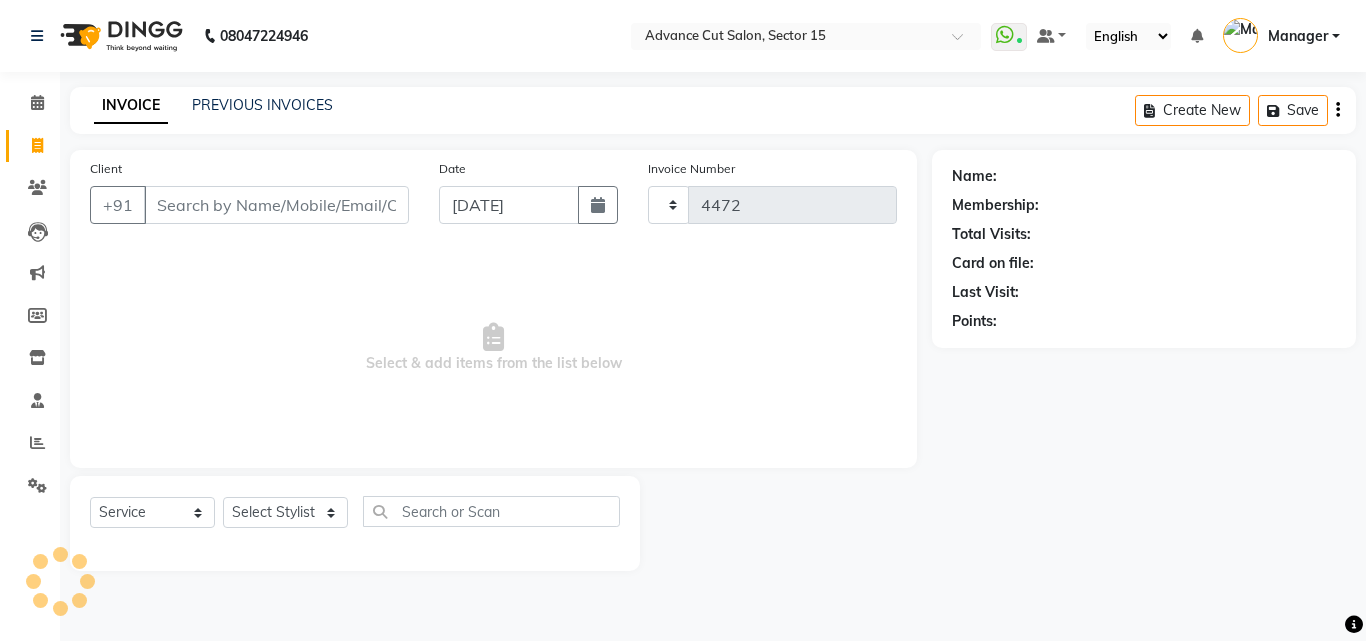 select on "6255" 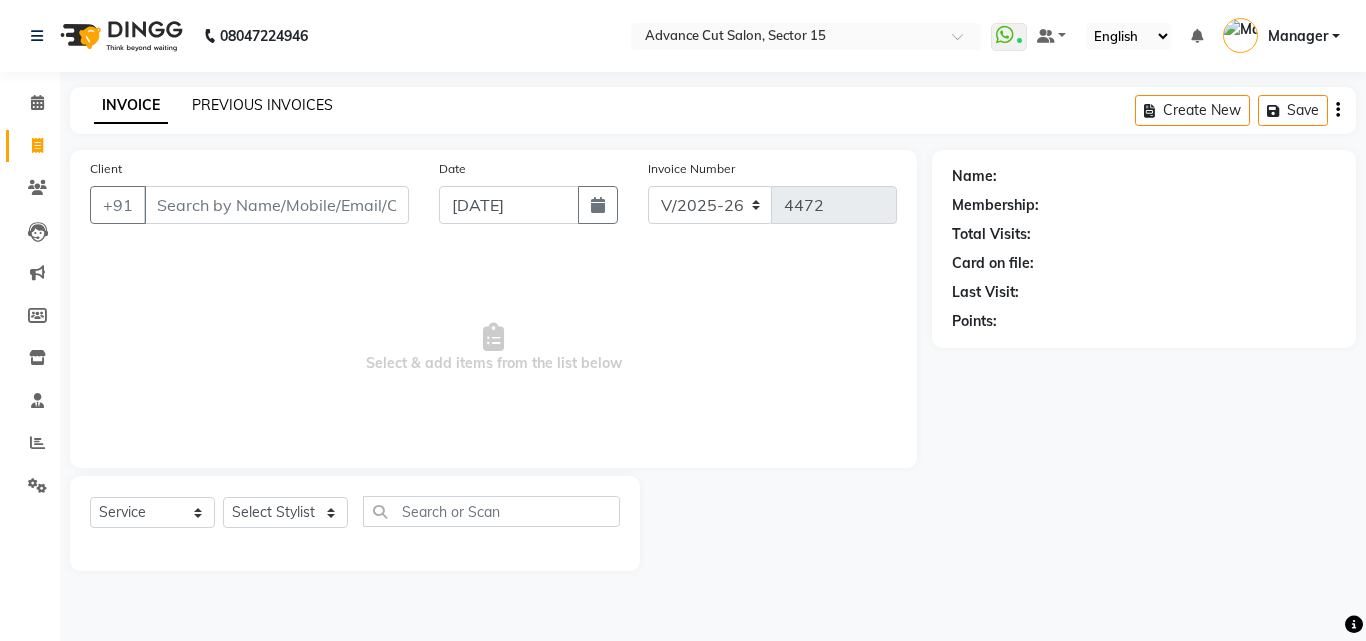 click on "PREVIOUS INVOICES" 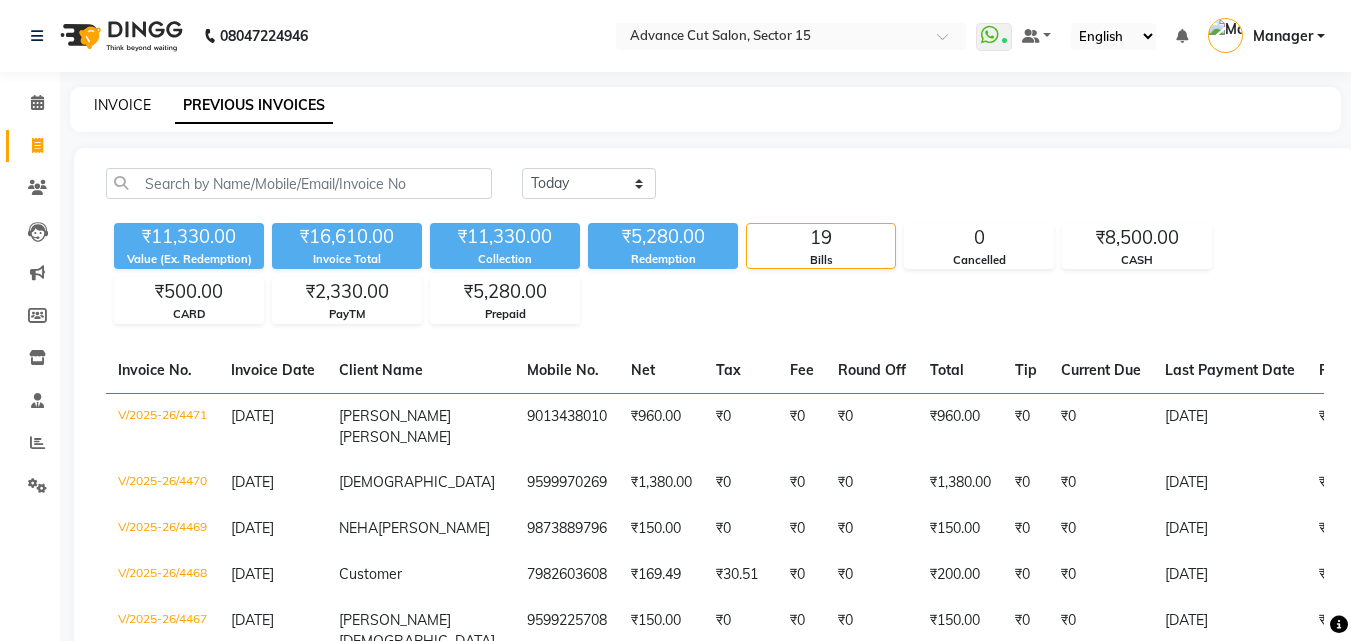 click on "INVOICE" 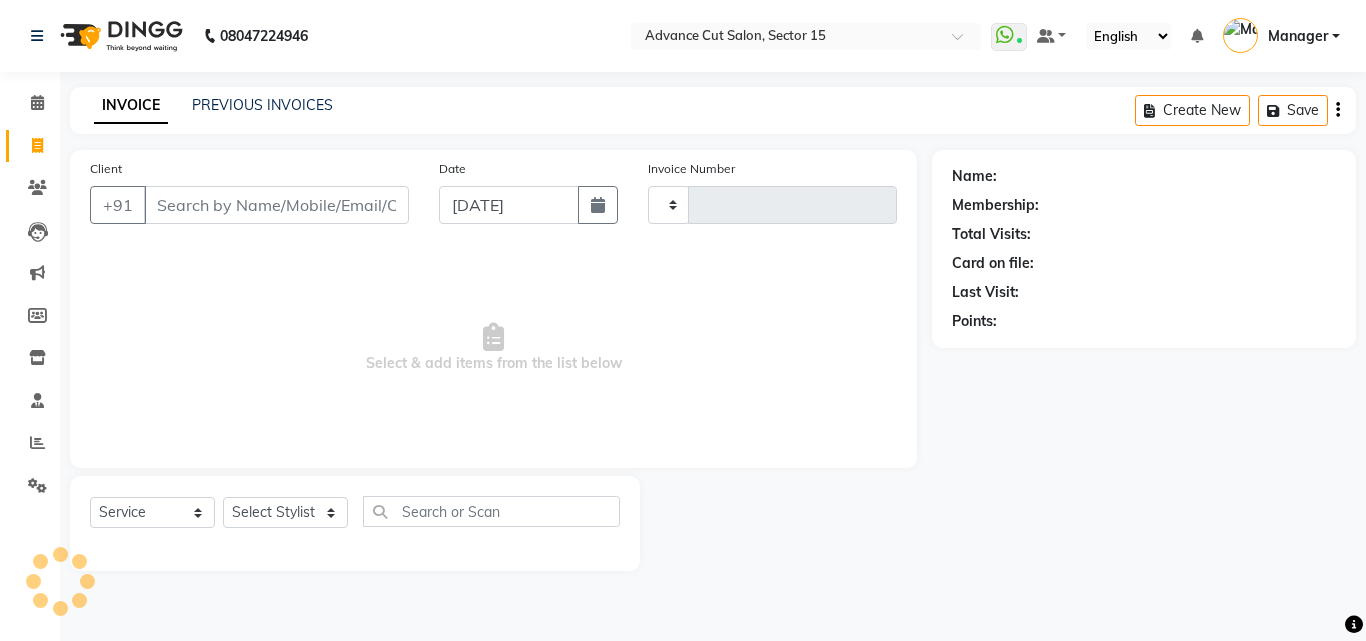 type on "4472" 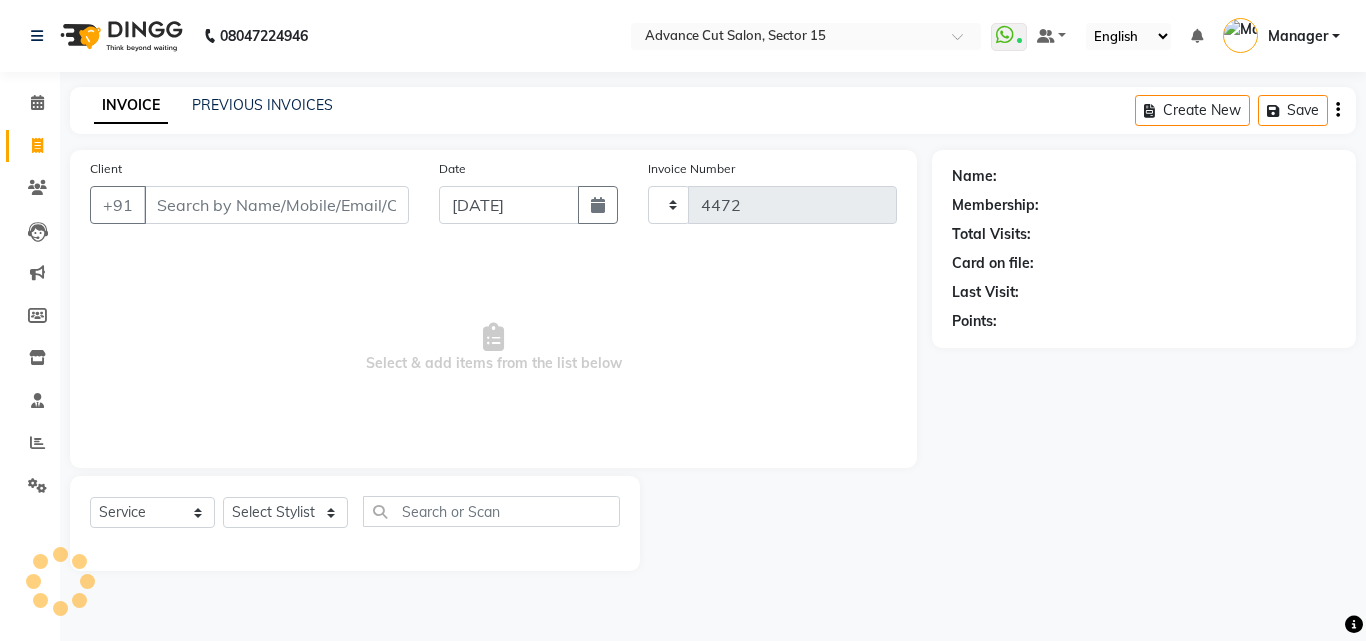 select on "6255" 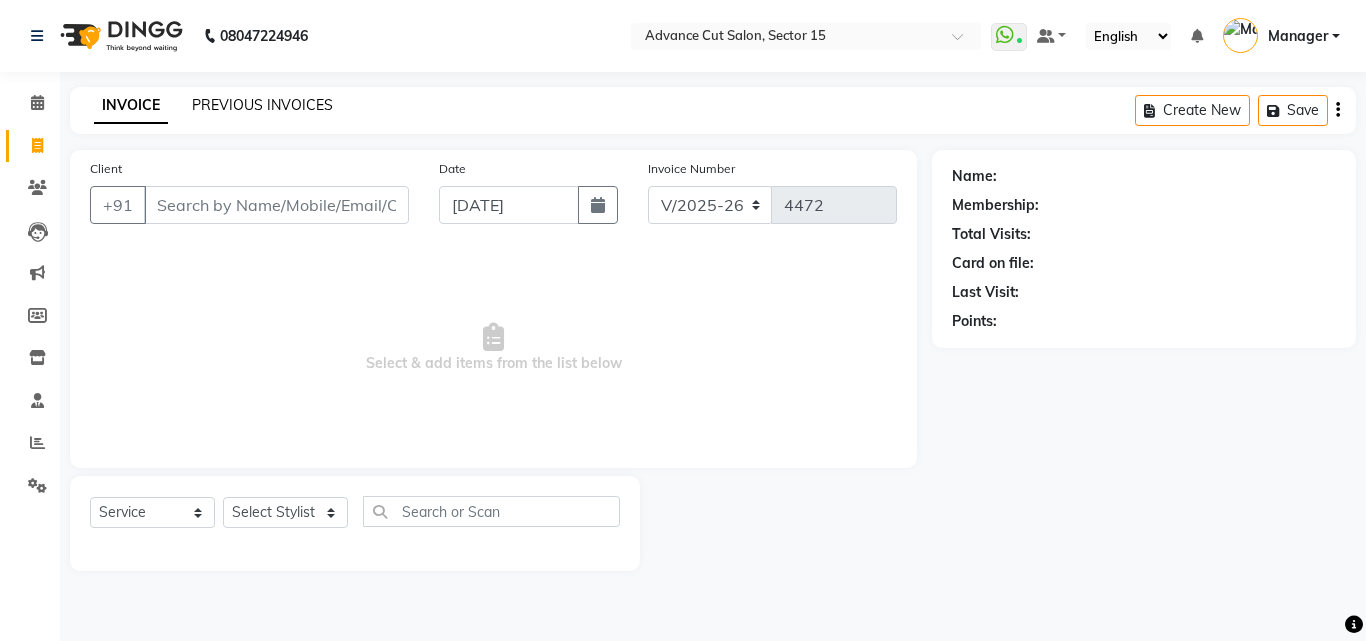 click on "PREVIOUS INVOICES" 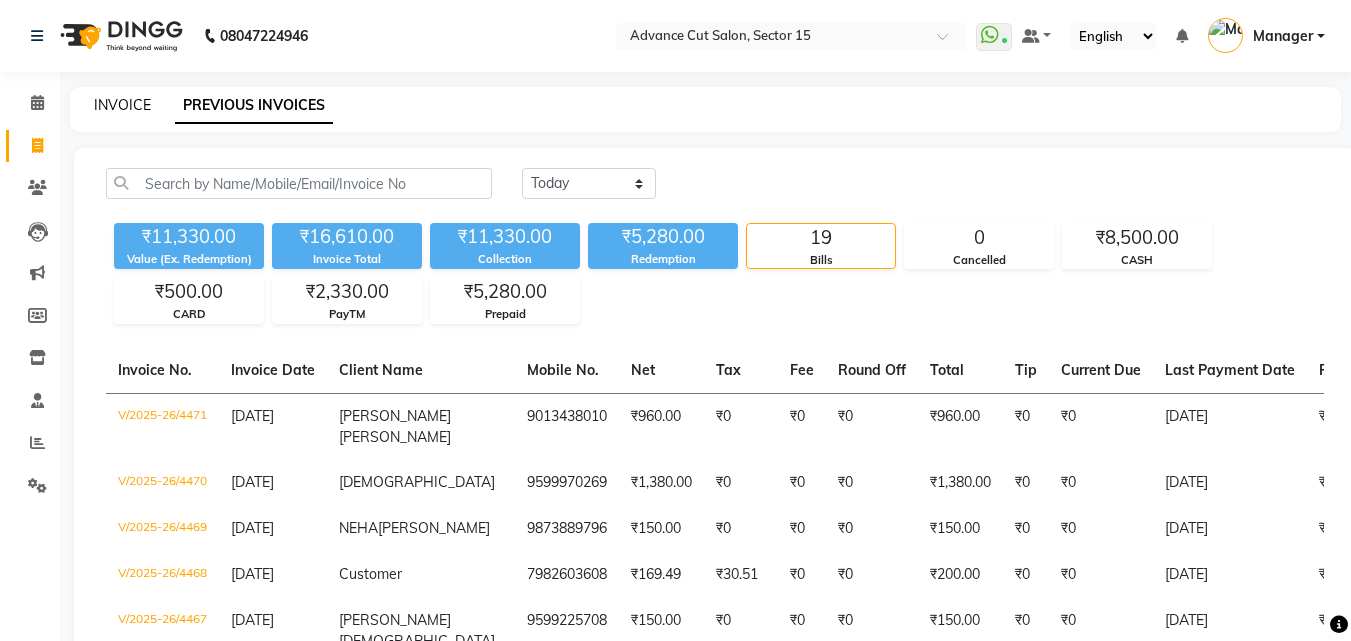 click on "INVOICE" 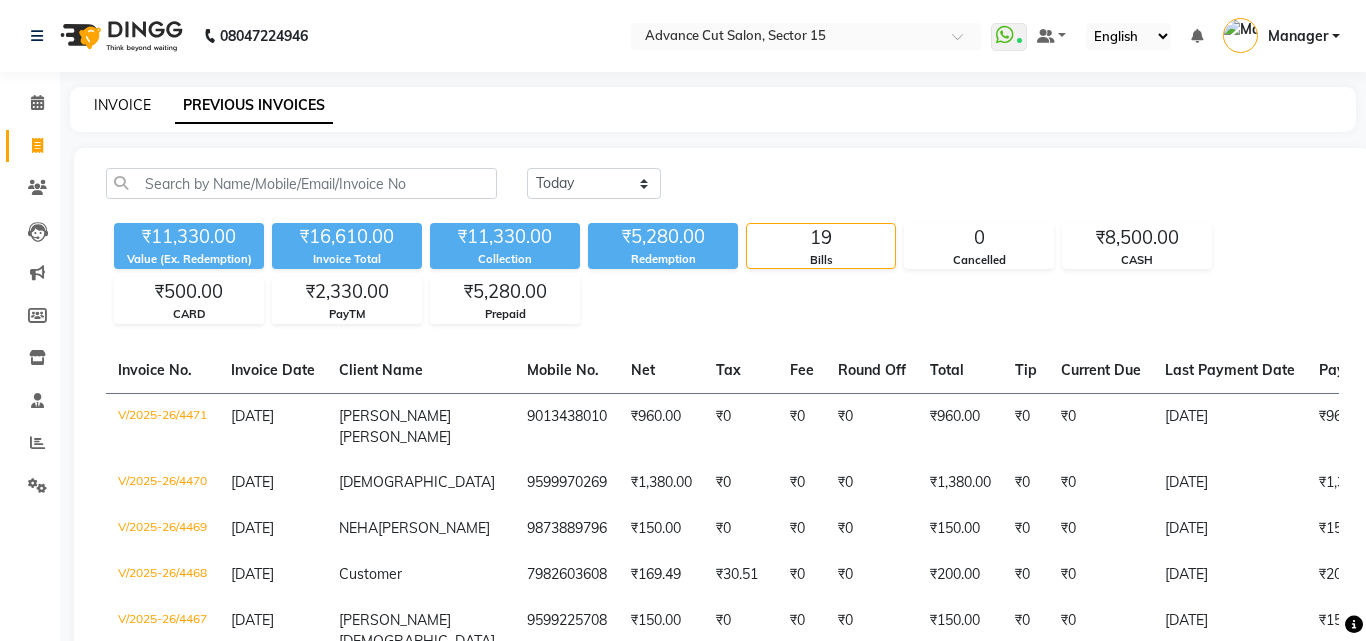 select on "service" 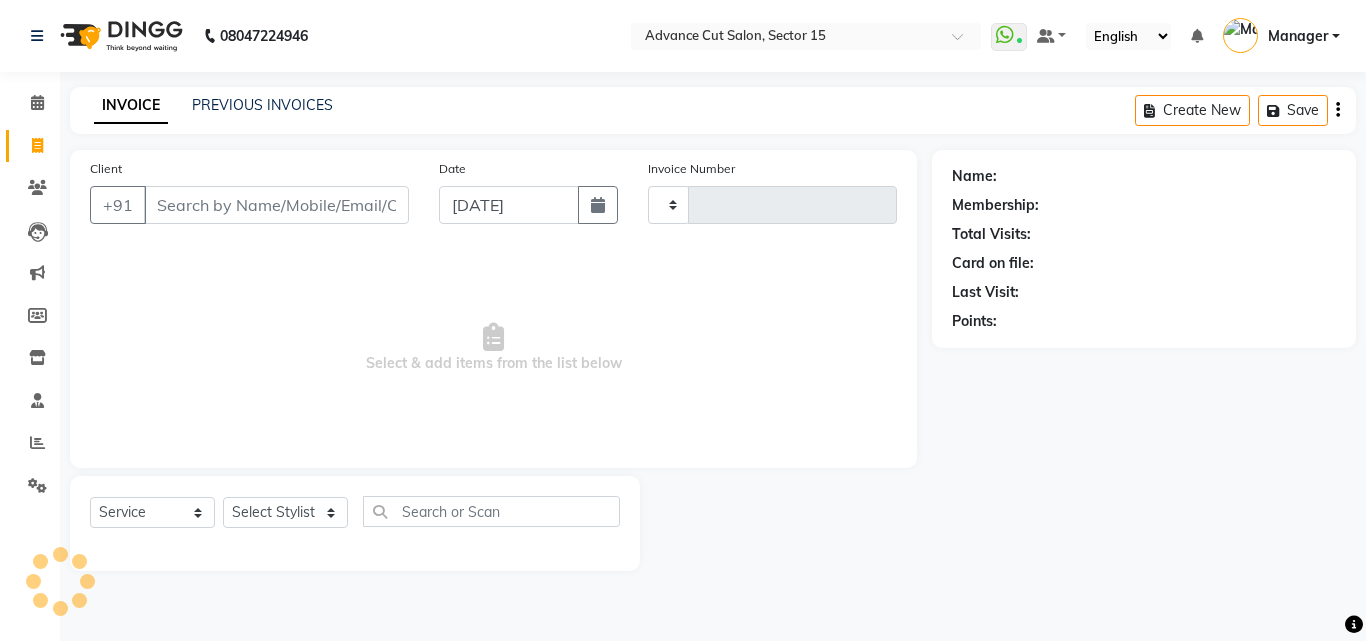 type on "4472" 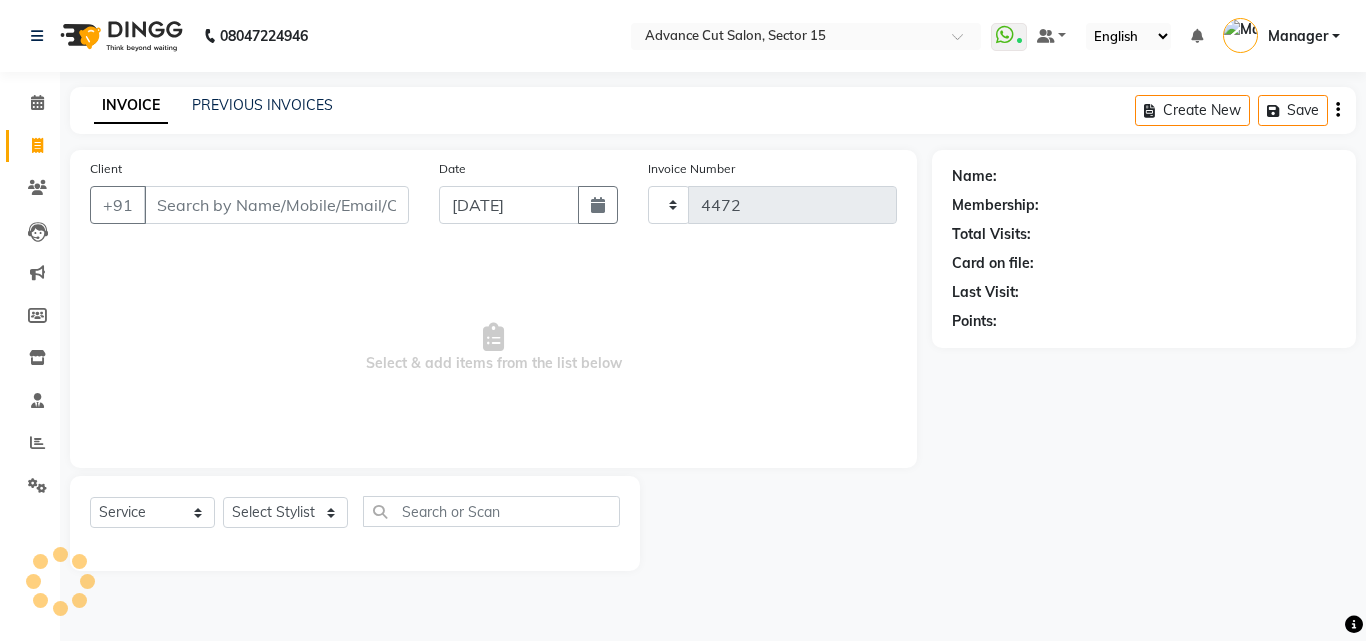 select on "6255" 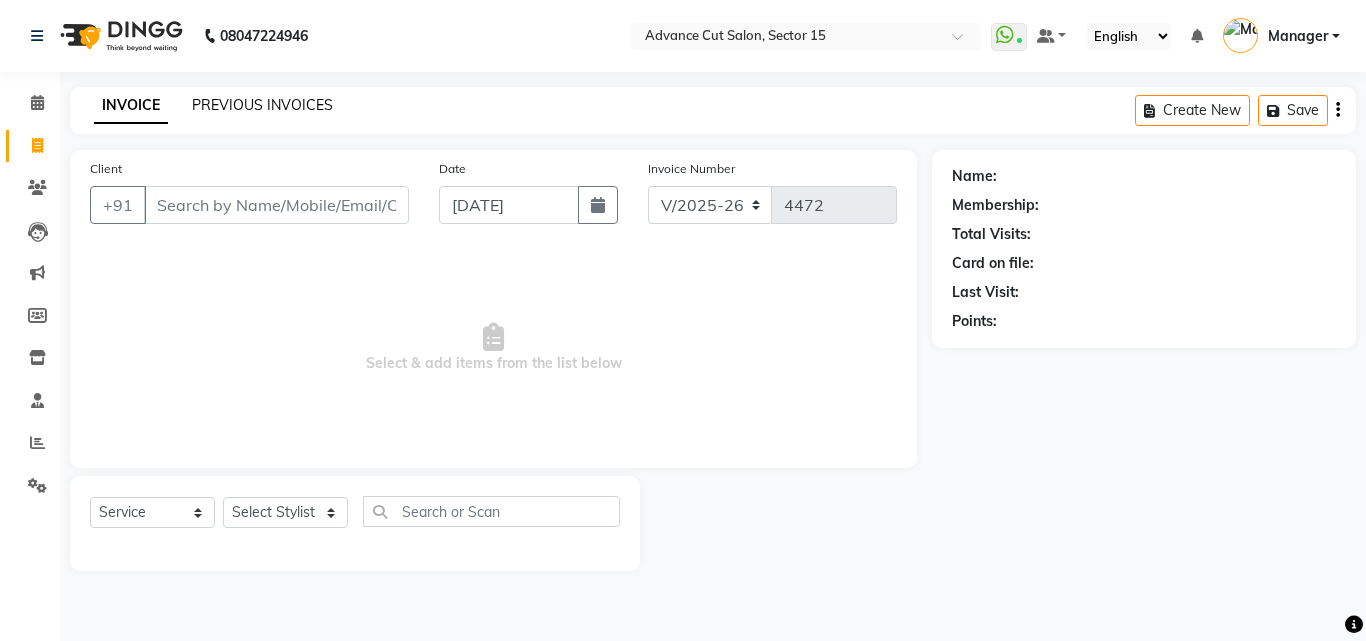 click on "PREVIOUS INVOICES" 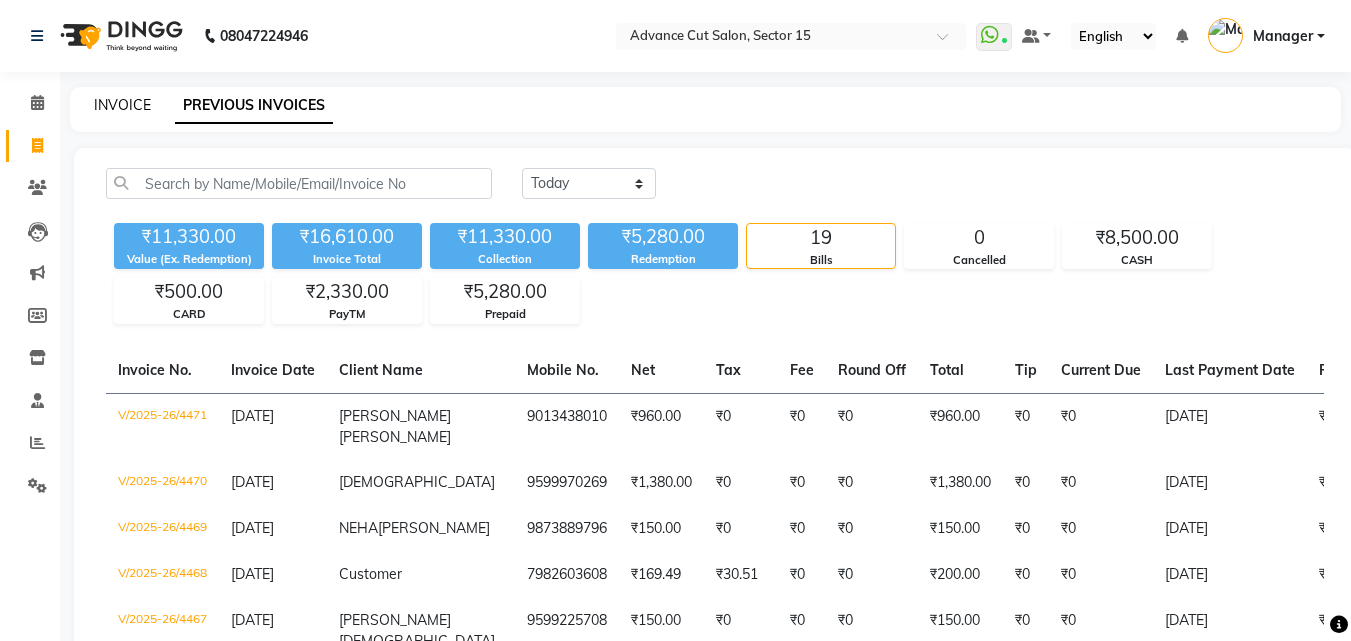 click on "INVOICE" 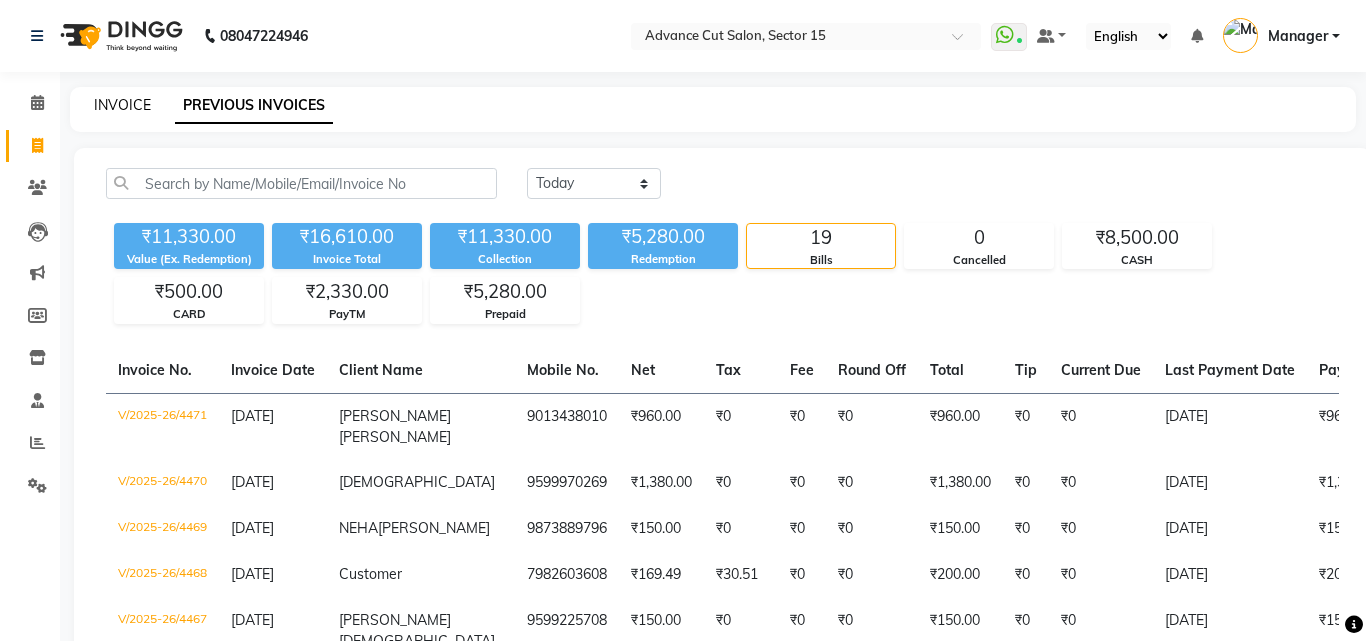 select on "service" 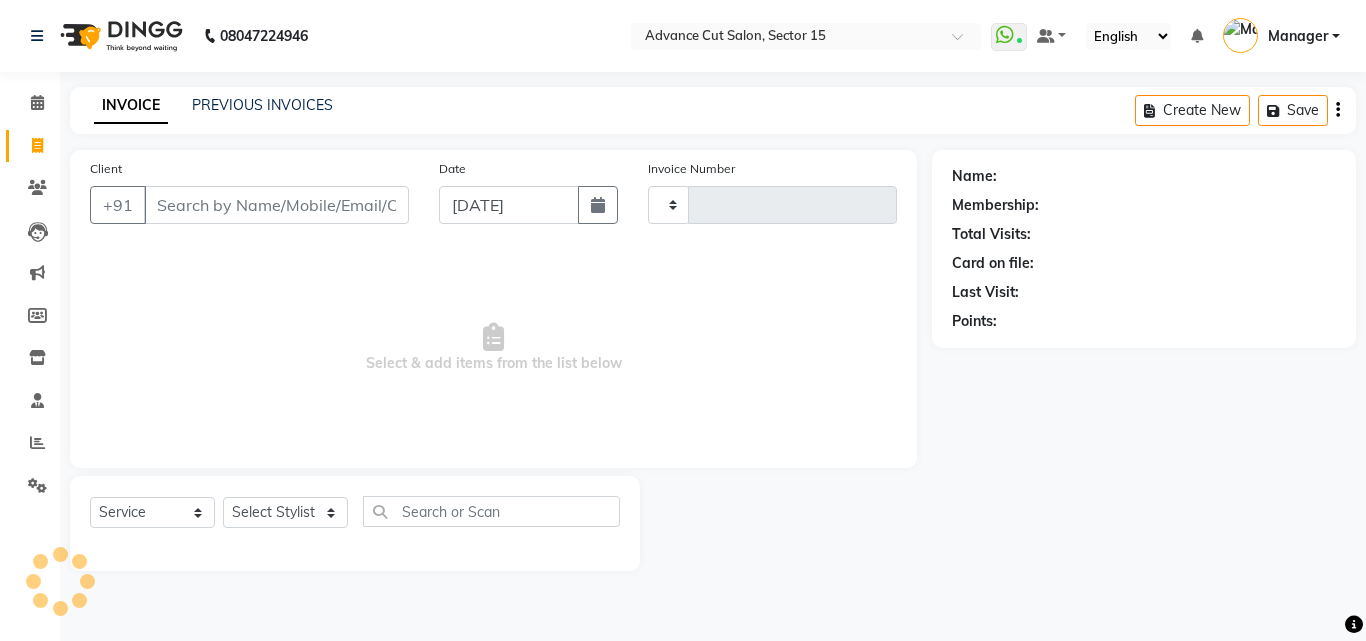 type on "4472" 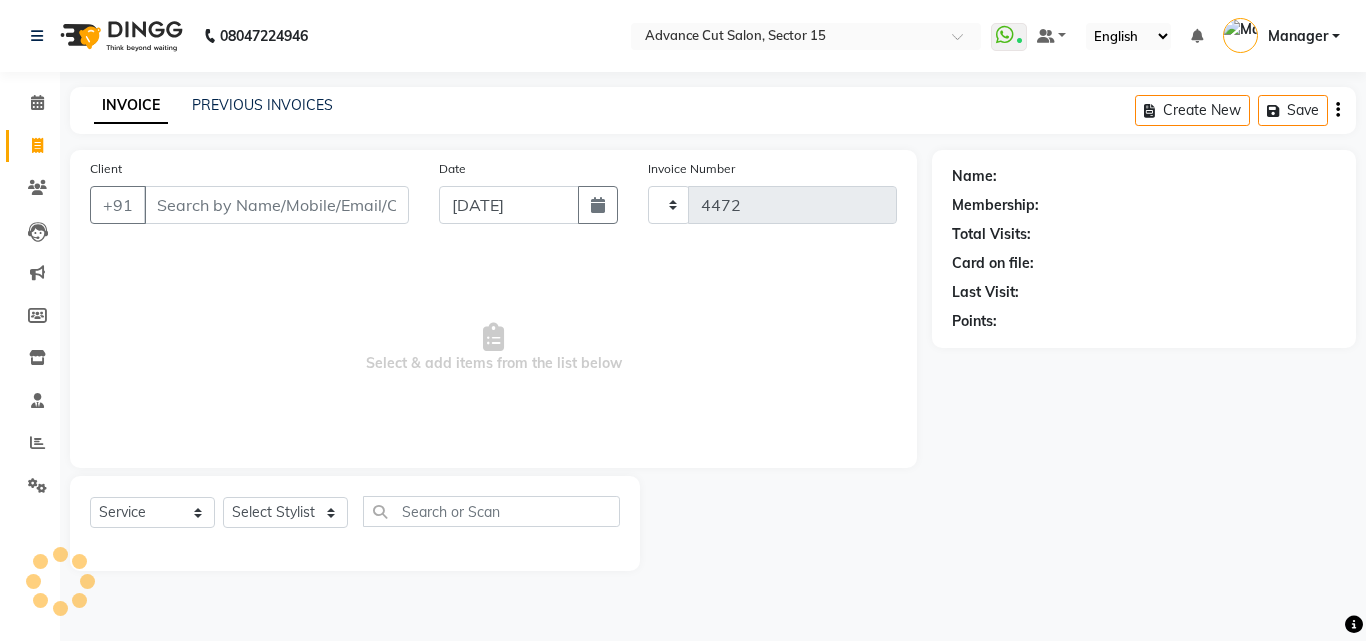 select on "6255" 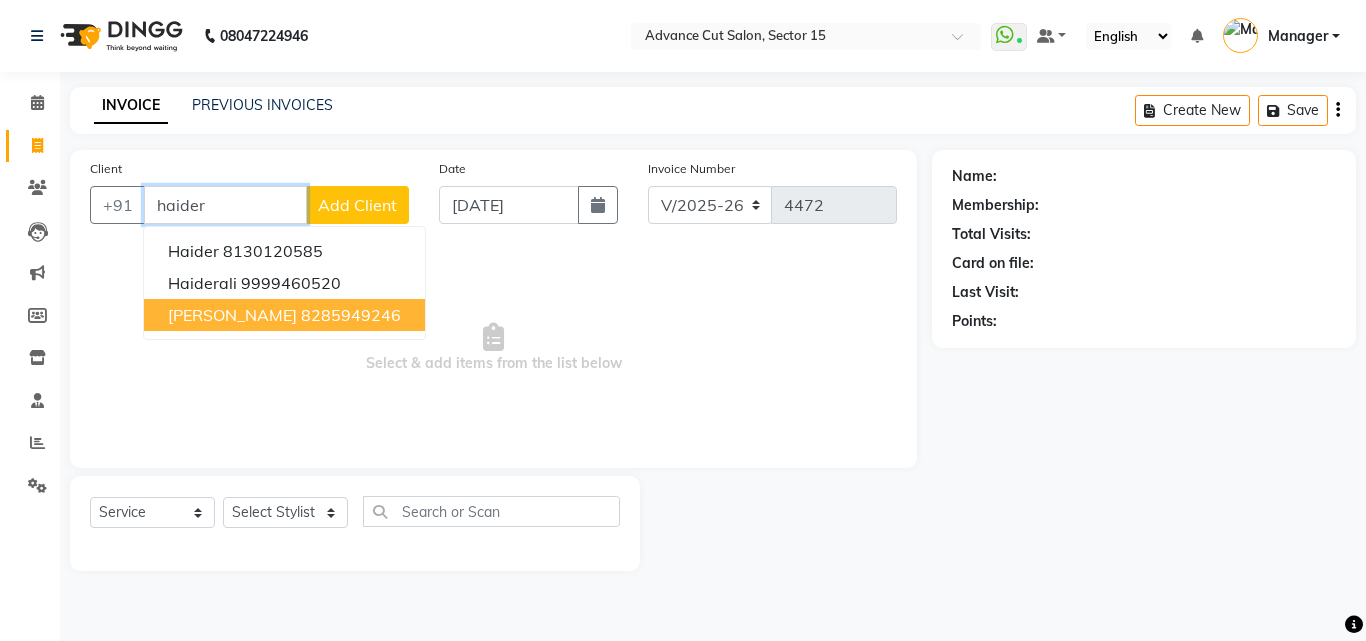 click on "8285949246" at bounding box center (351, 315) 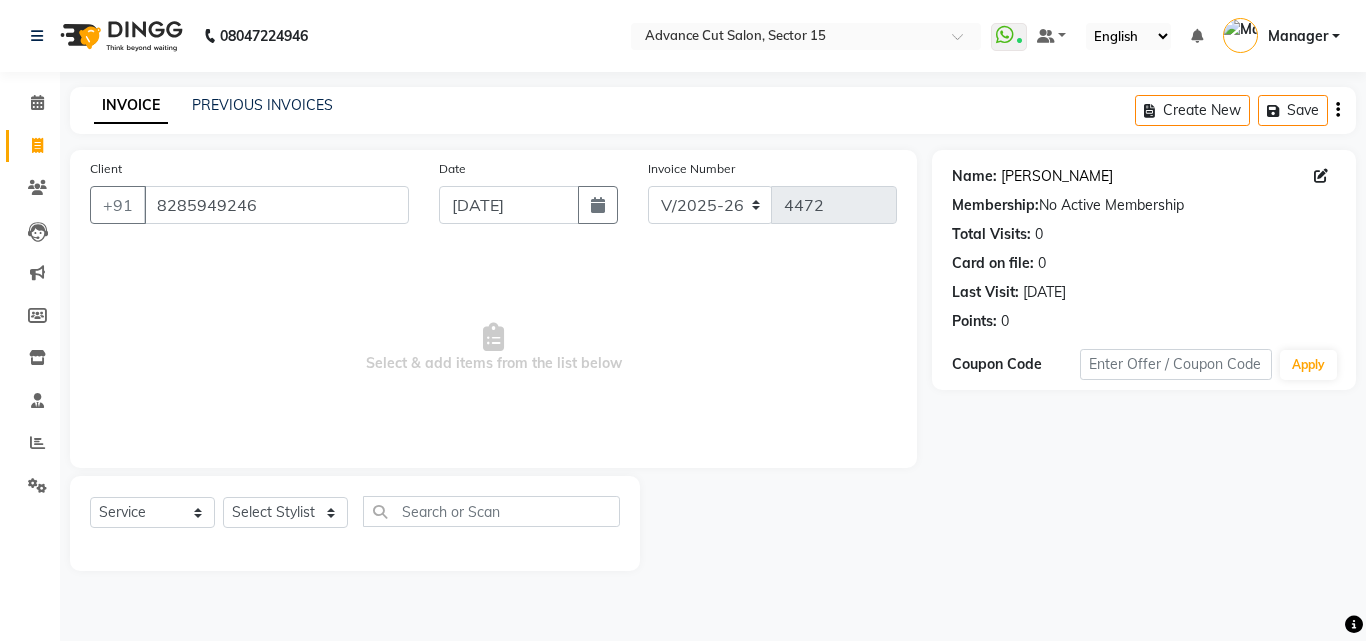 click on "Haider Ali" 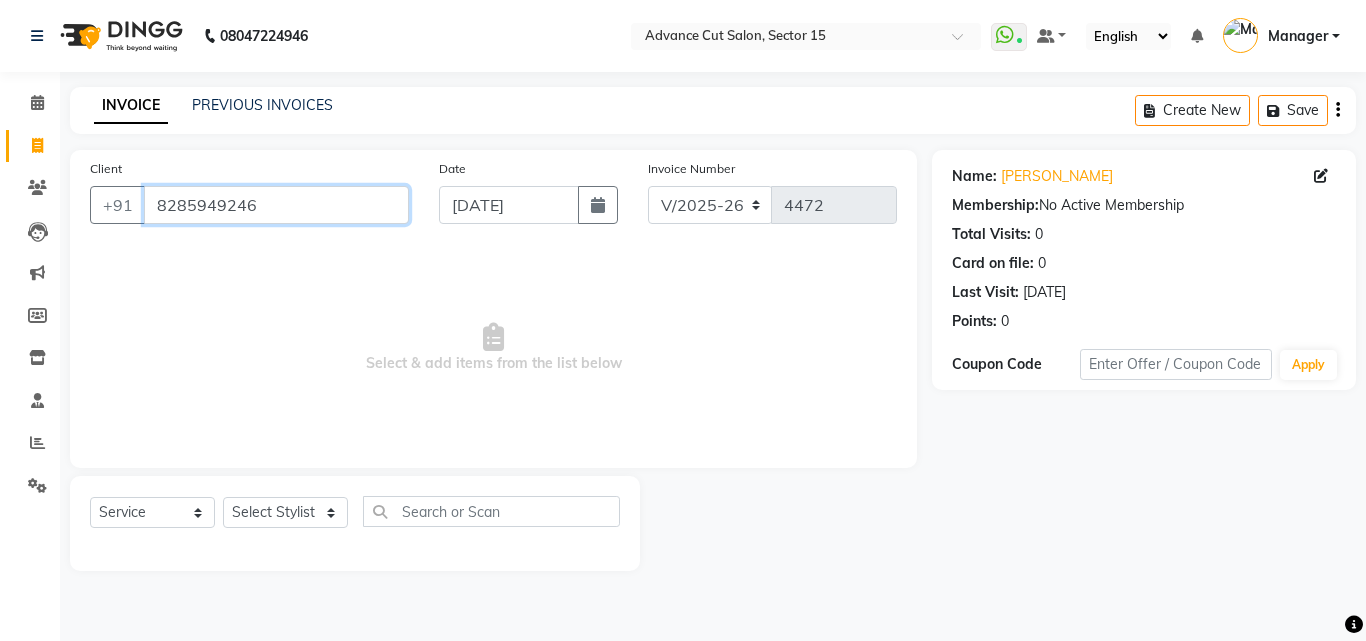 click on "8285949246" at bounding box center [276, 205] 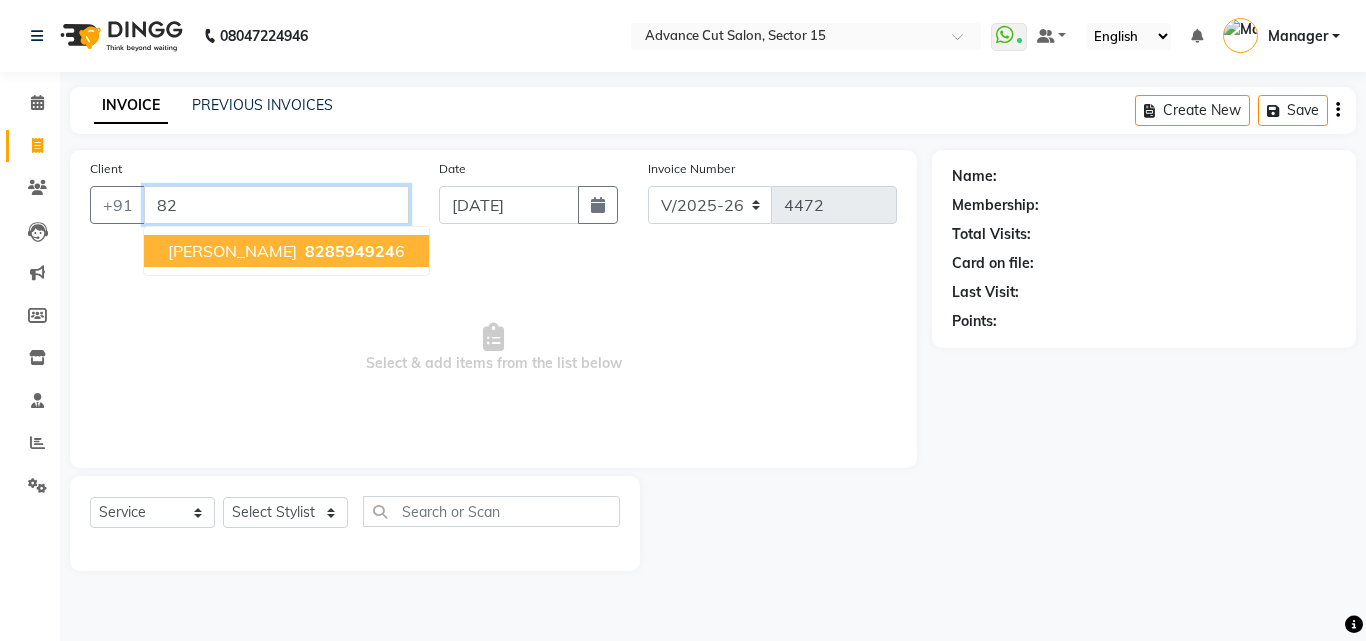 type on "8" 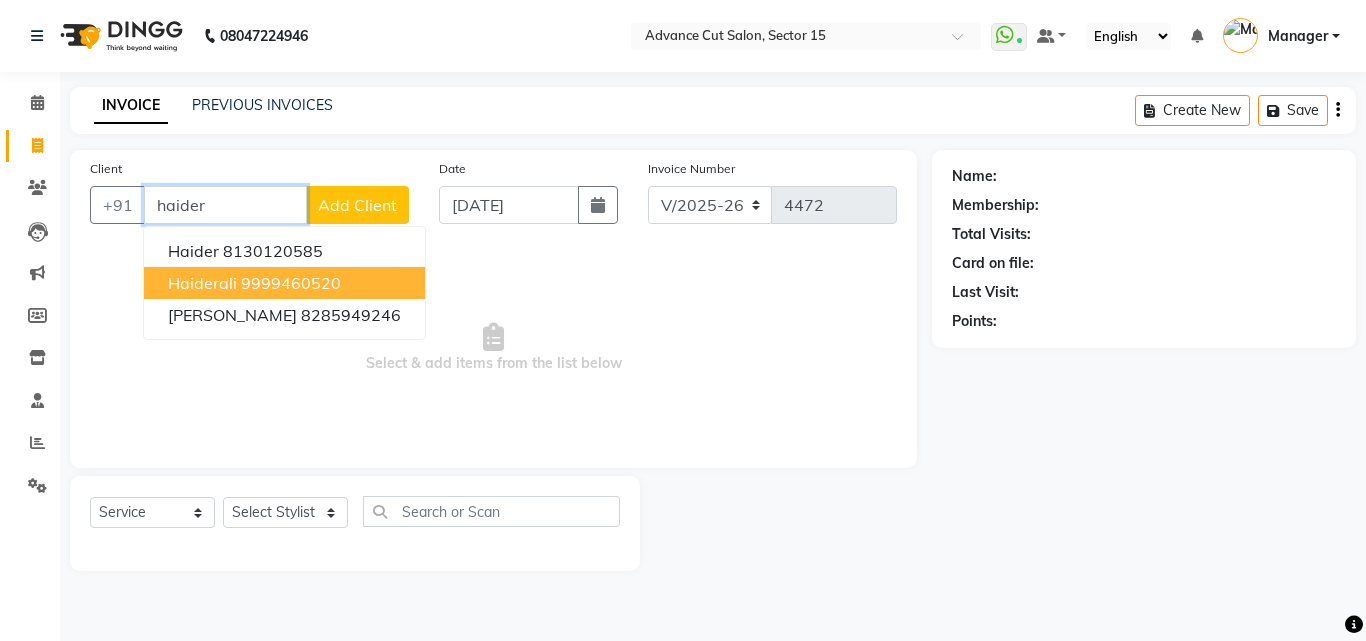 click on "9999460520" at bounding box center (291, 283) 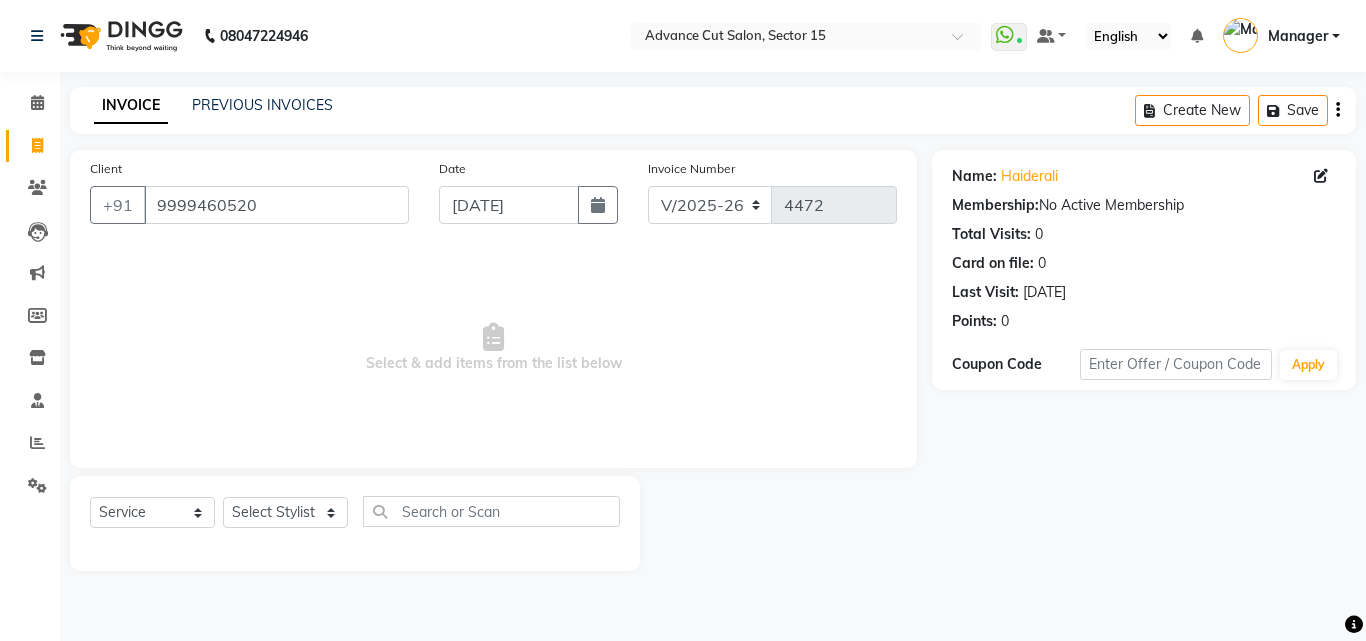 click on "Name: Haiderali  Membership:  No Active Membership  Total Visits:  0 Card on file:  0 Last Visit:   01-01-1970 Points:   0  Coupon Code Apply" 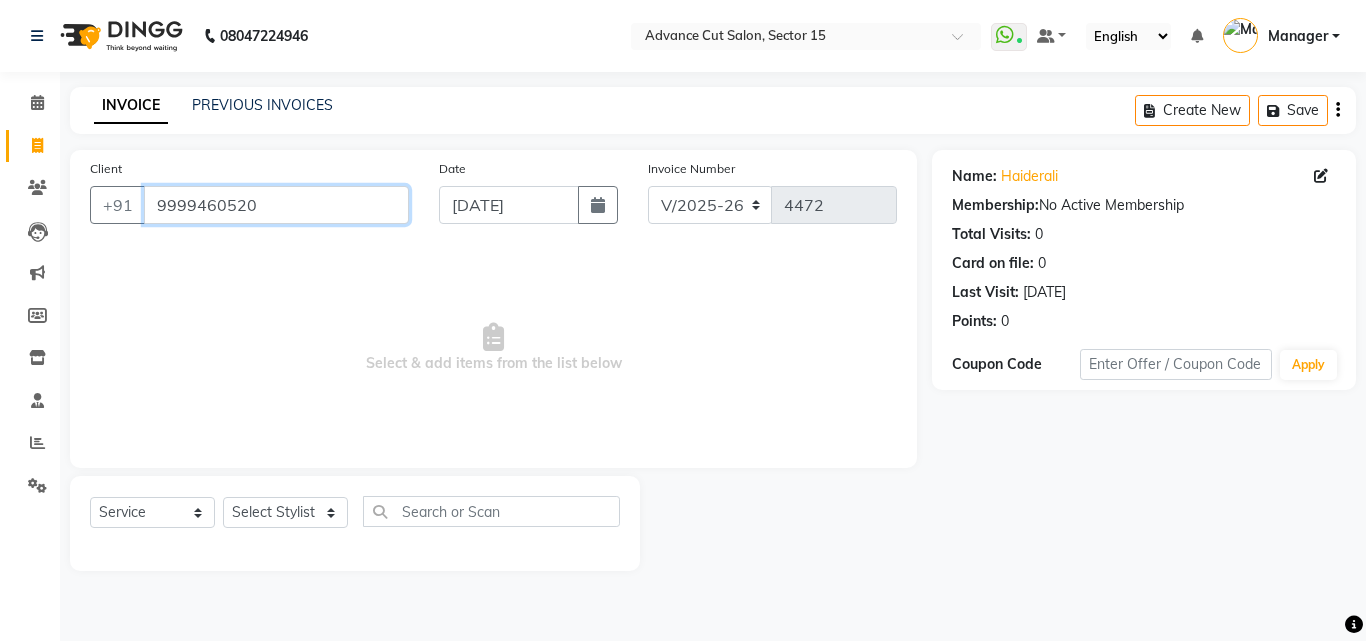 click on "9999460520" at bounding box center (276, 205) 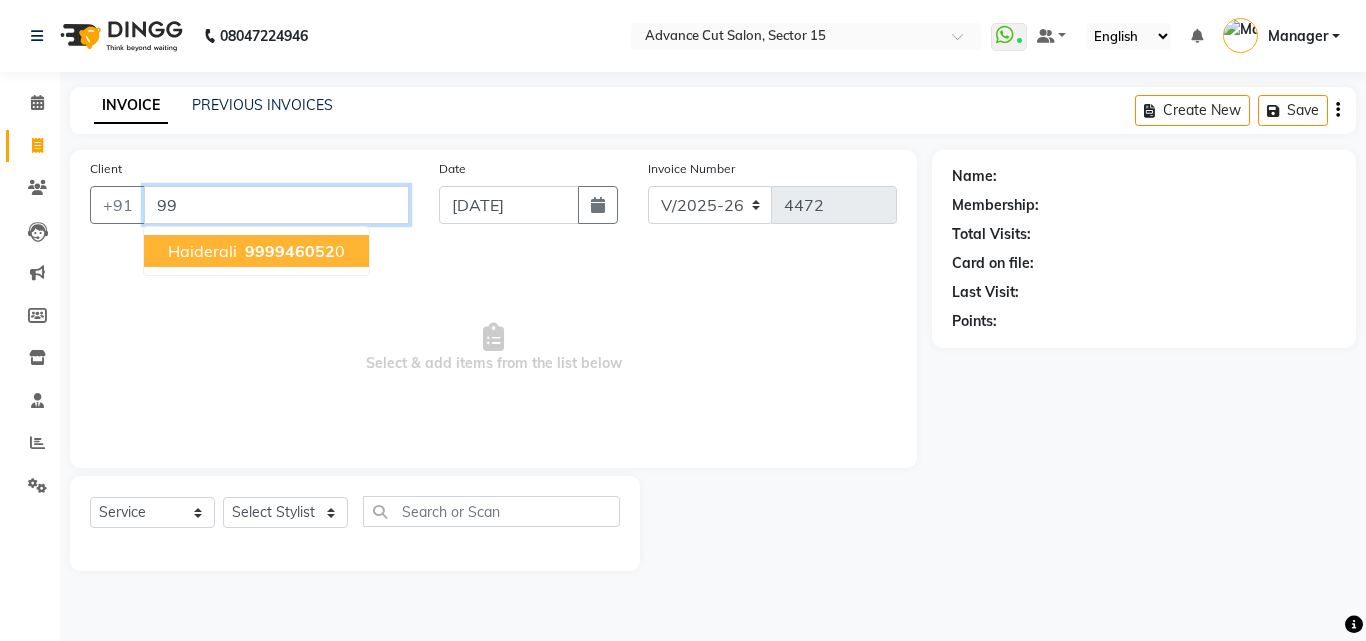 type on "9" 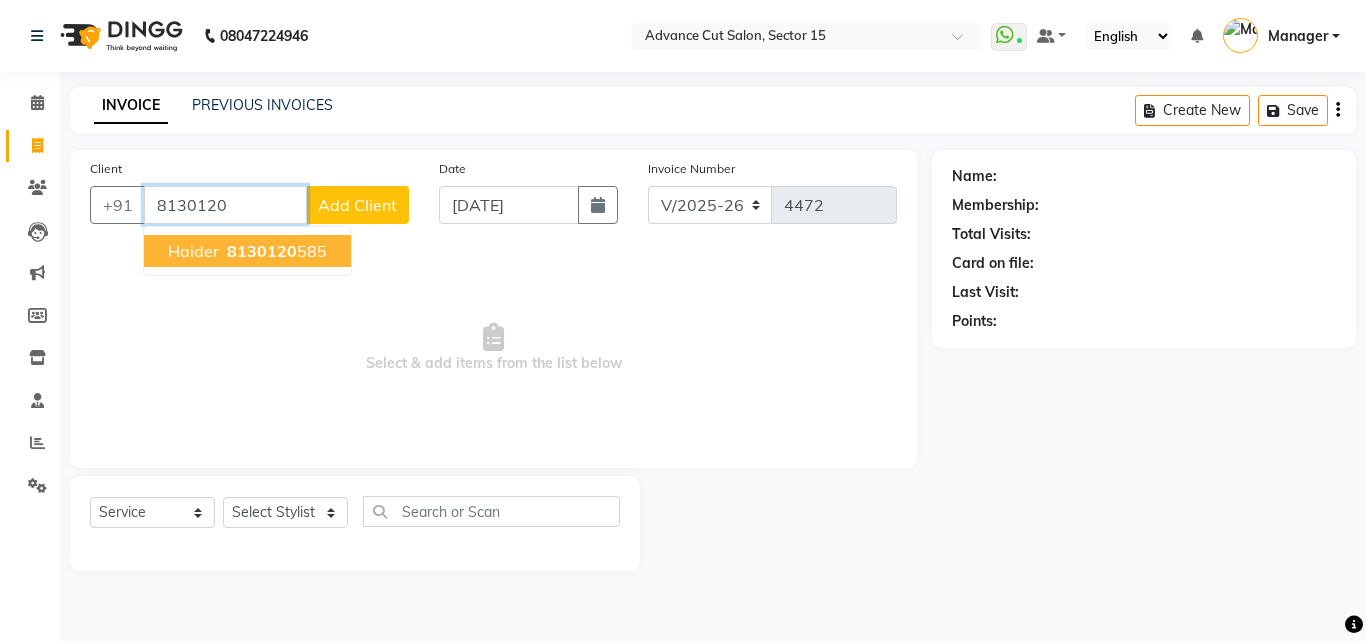 click on "8130120 585" at bounding box center (275, 251) 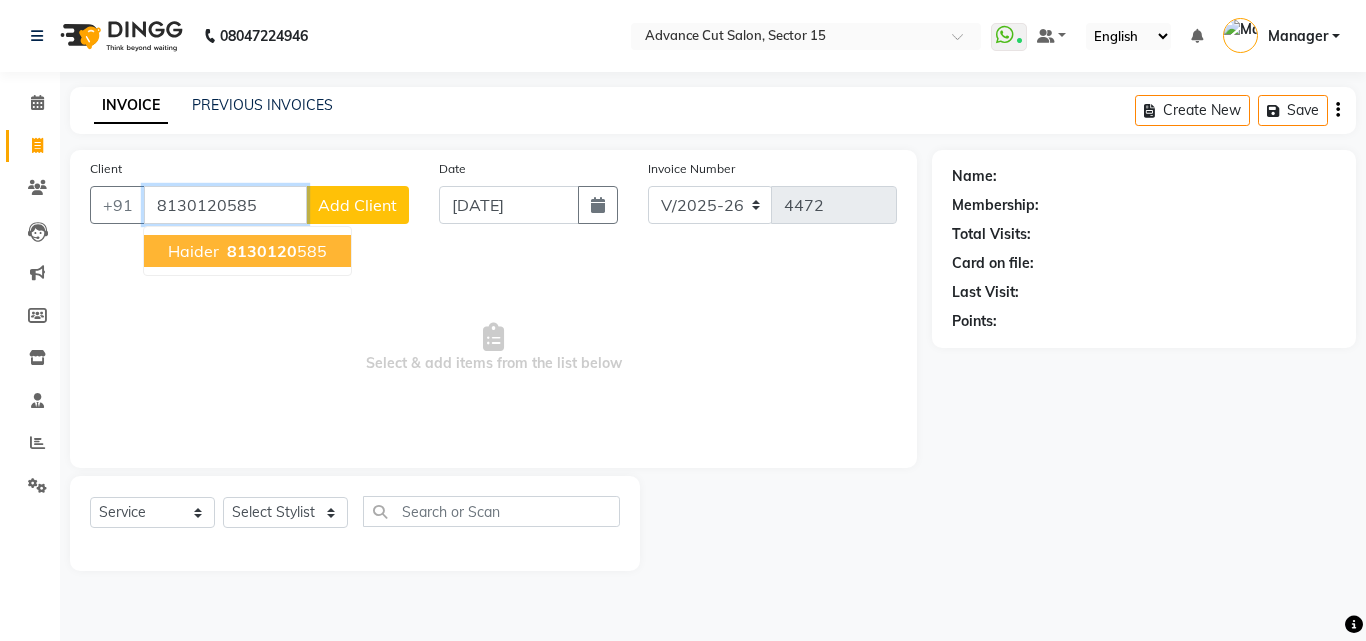 type on "8130120585" 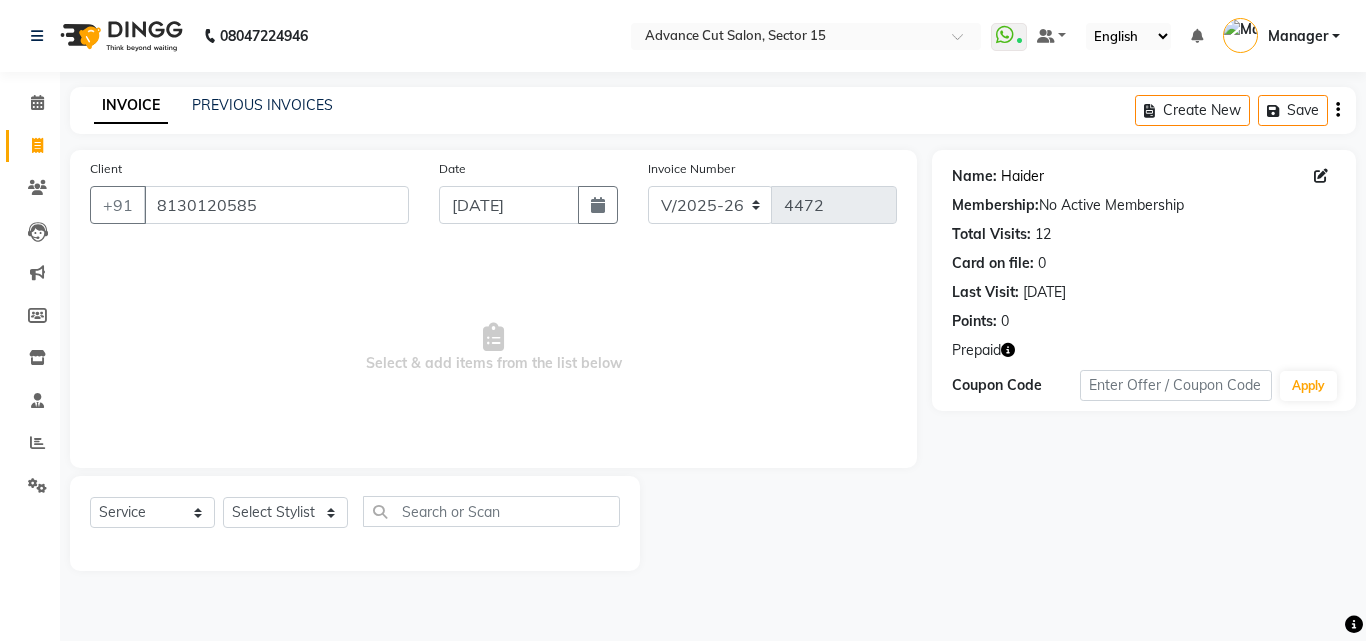 click on "Haider" 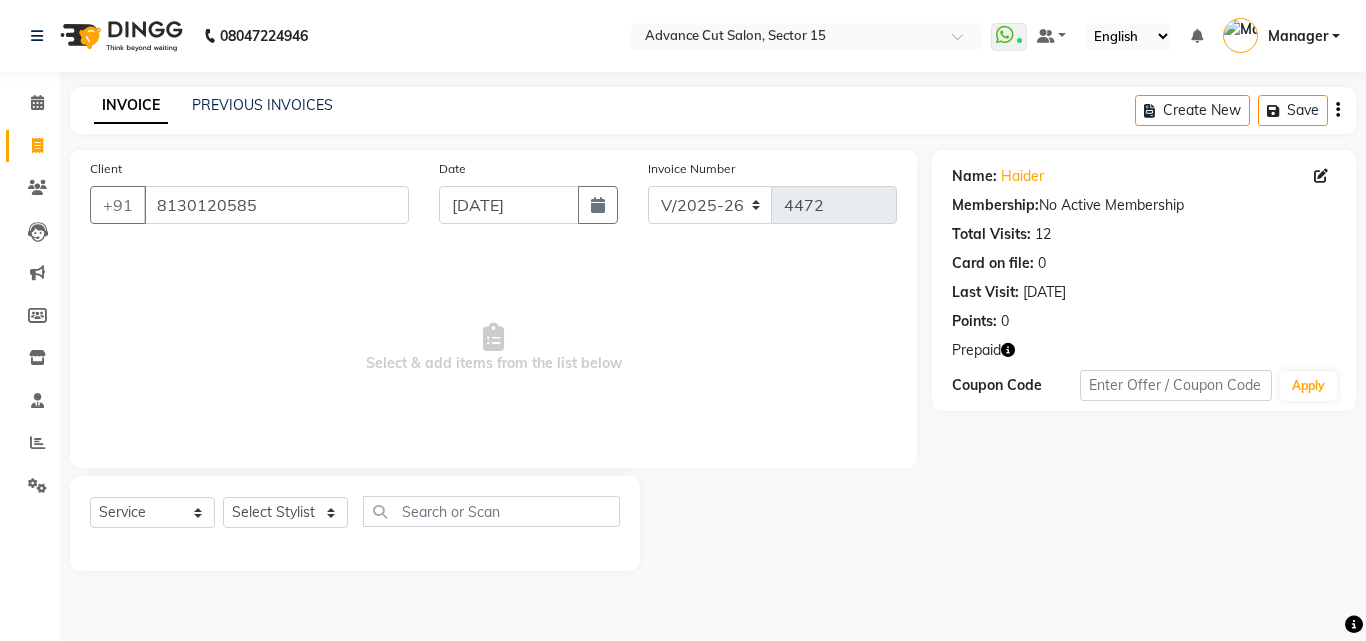 click on "Prepaid" 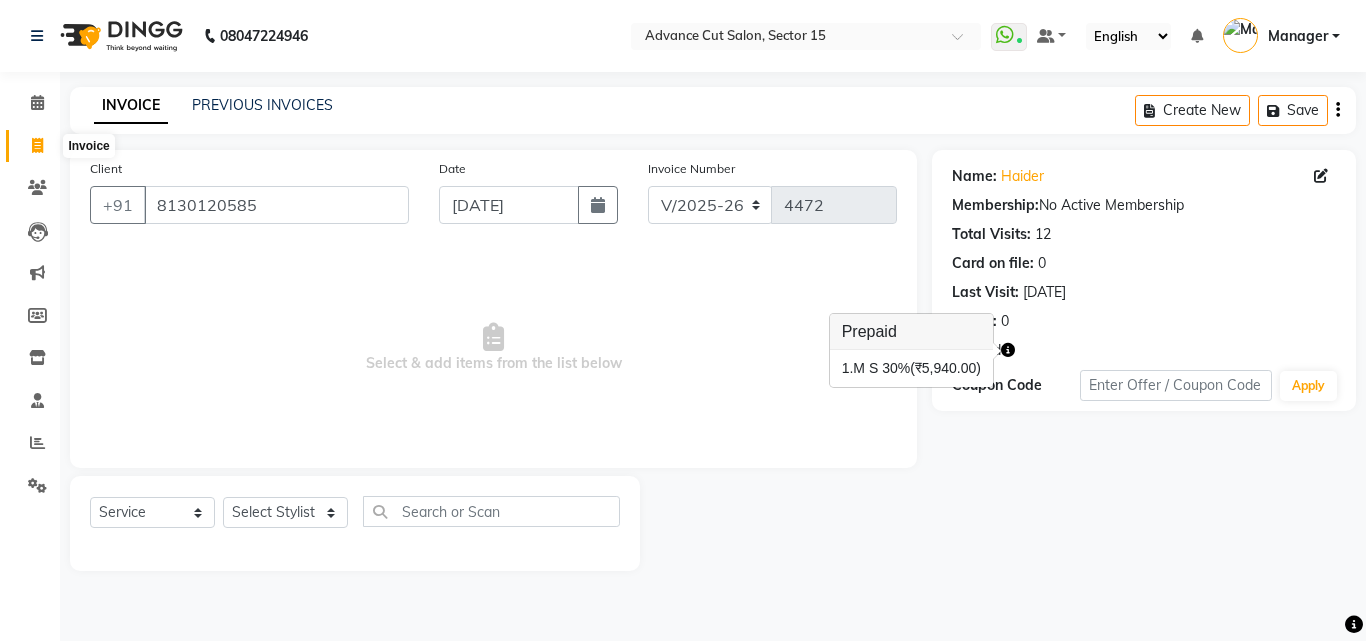 click 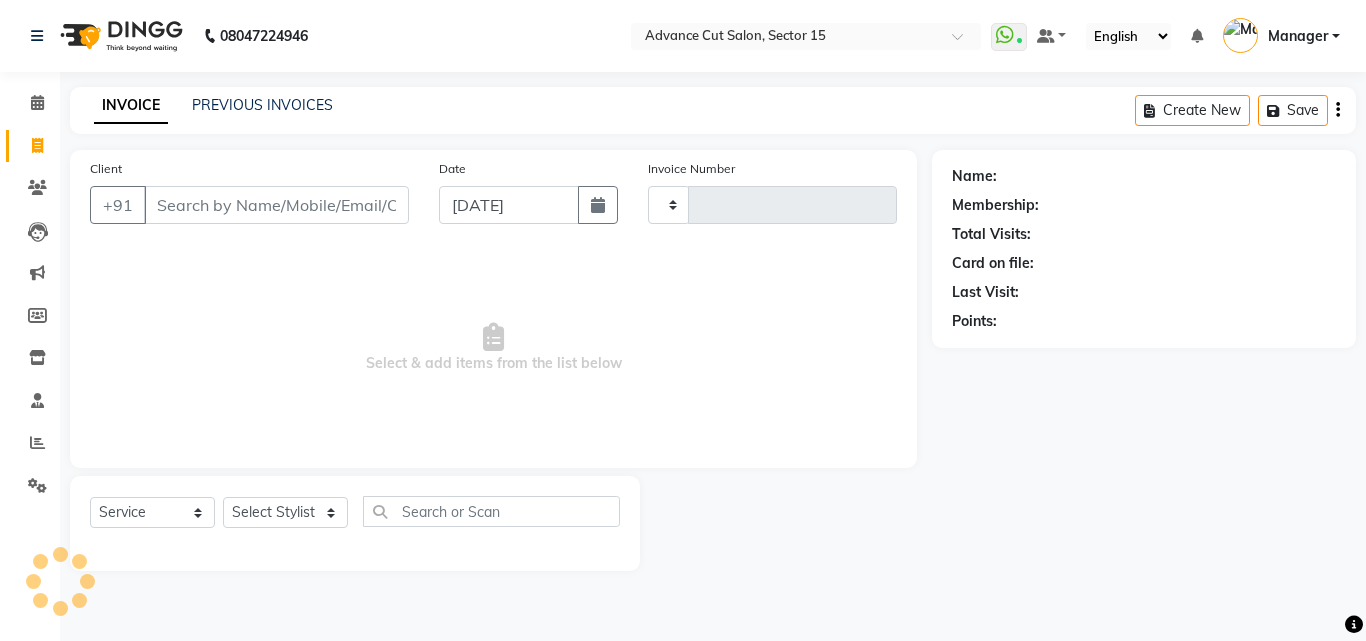 type on "4472" 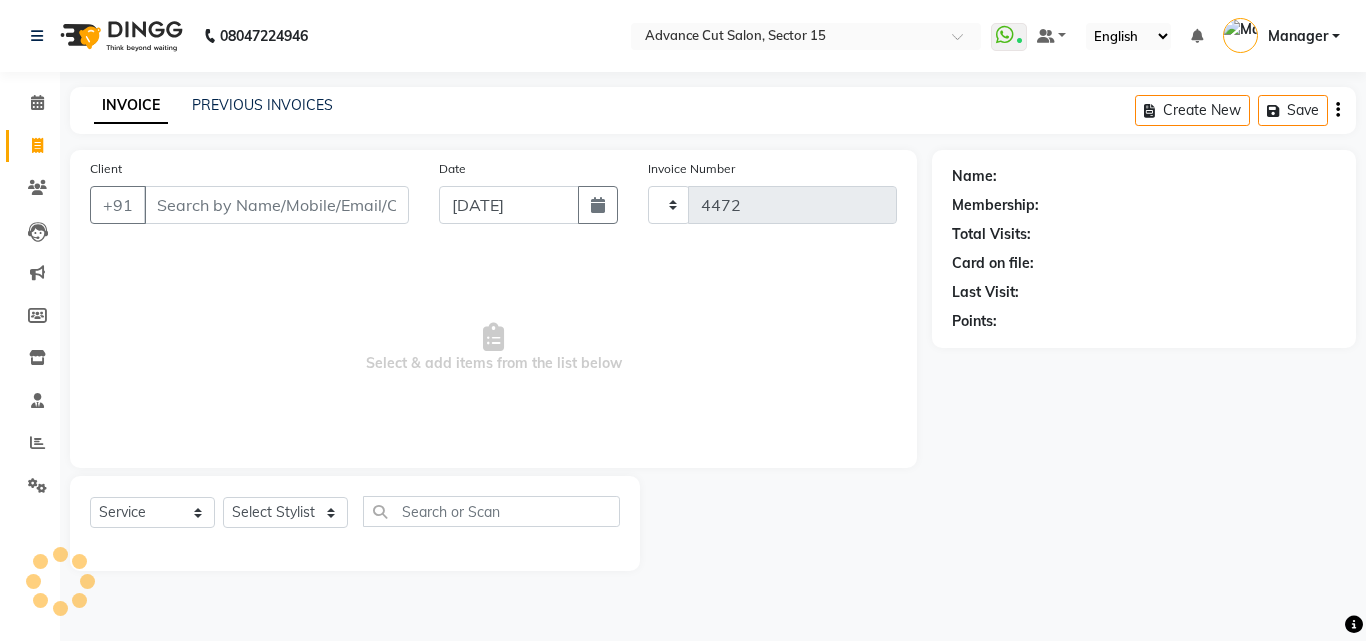select on "6255" 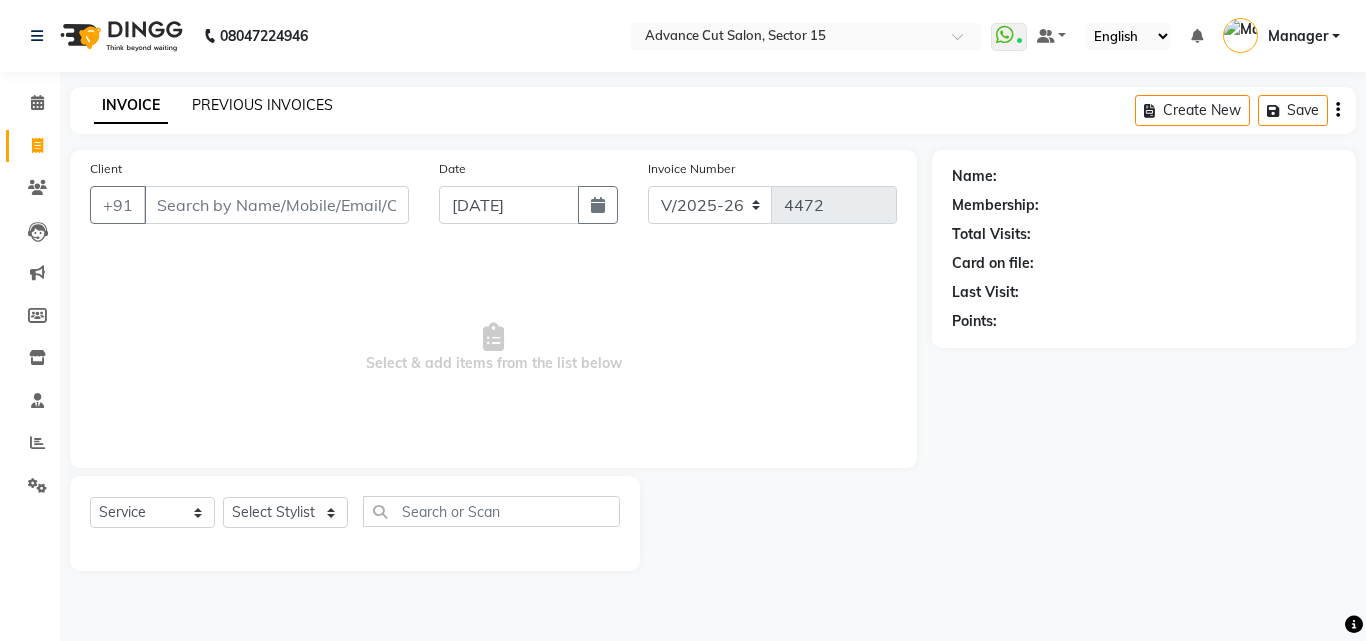 click on "PREVIOUS INVOICES" 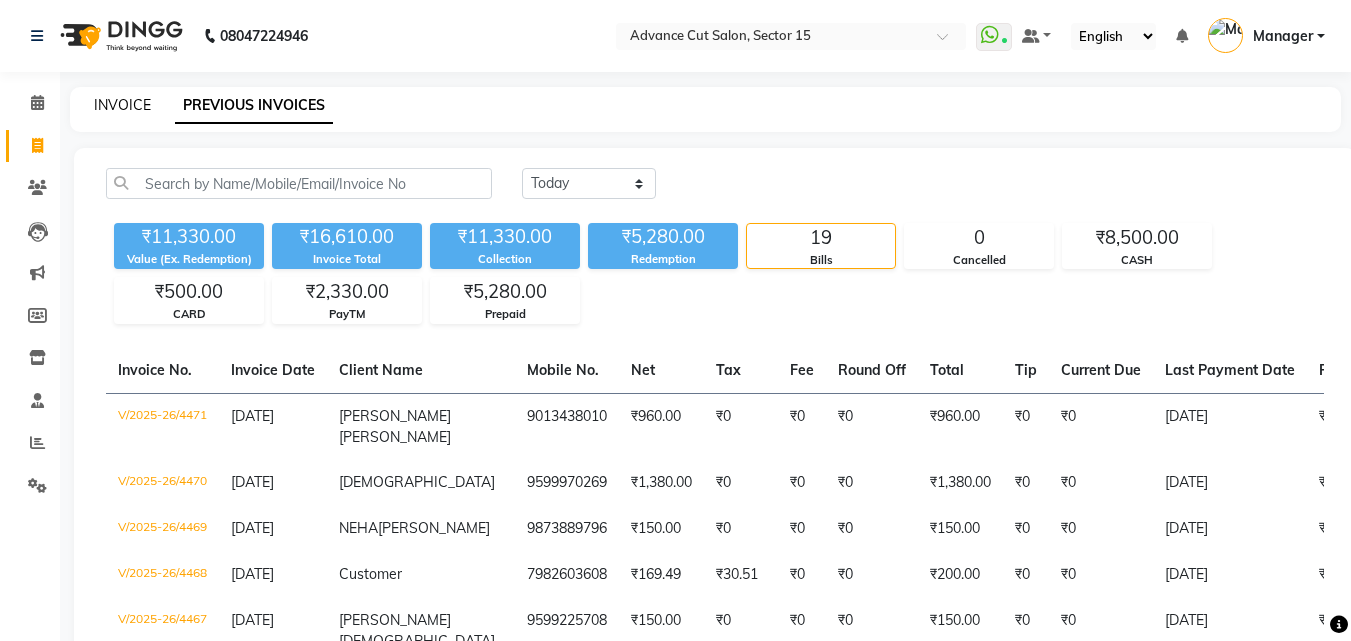 click on "INVOICE" 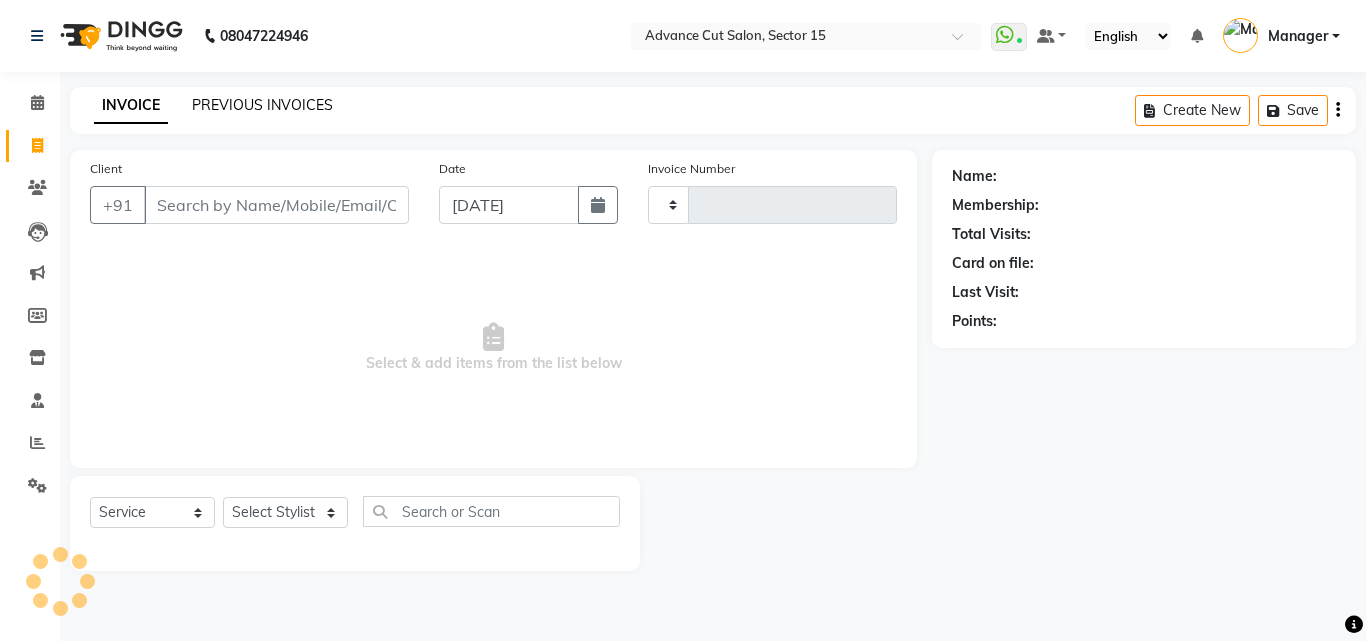 type on "4472" 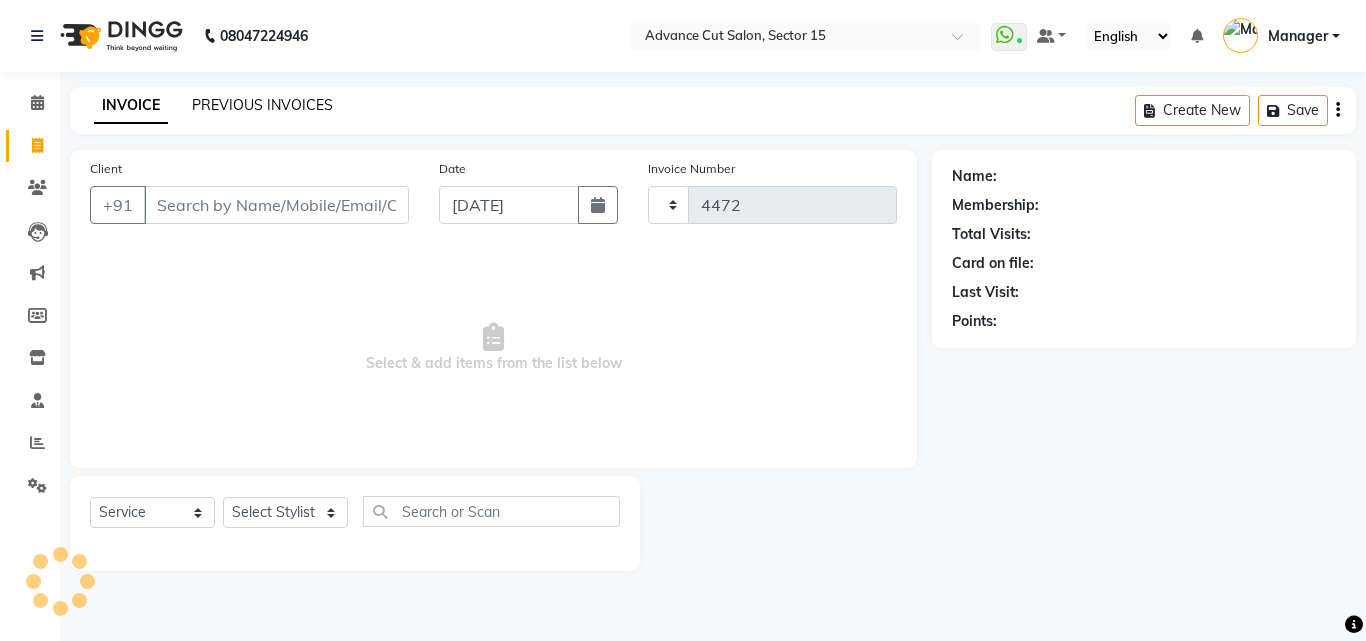 select on "6255" 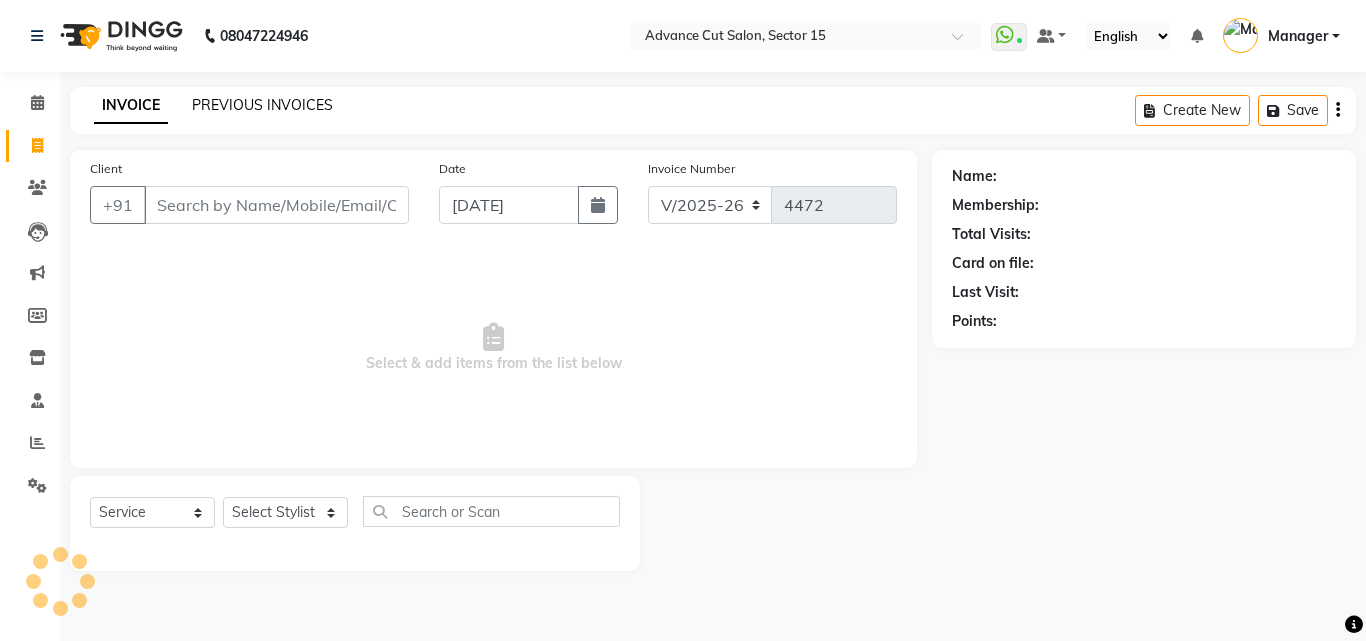 click on "PREVIOUS INVOICES" 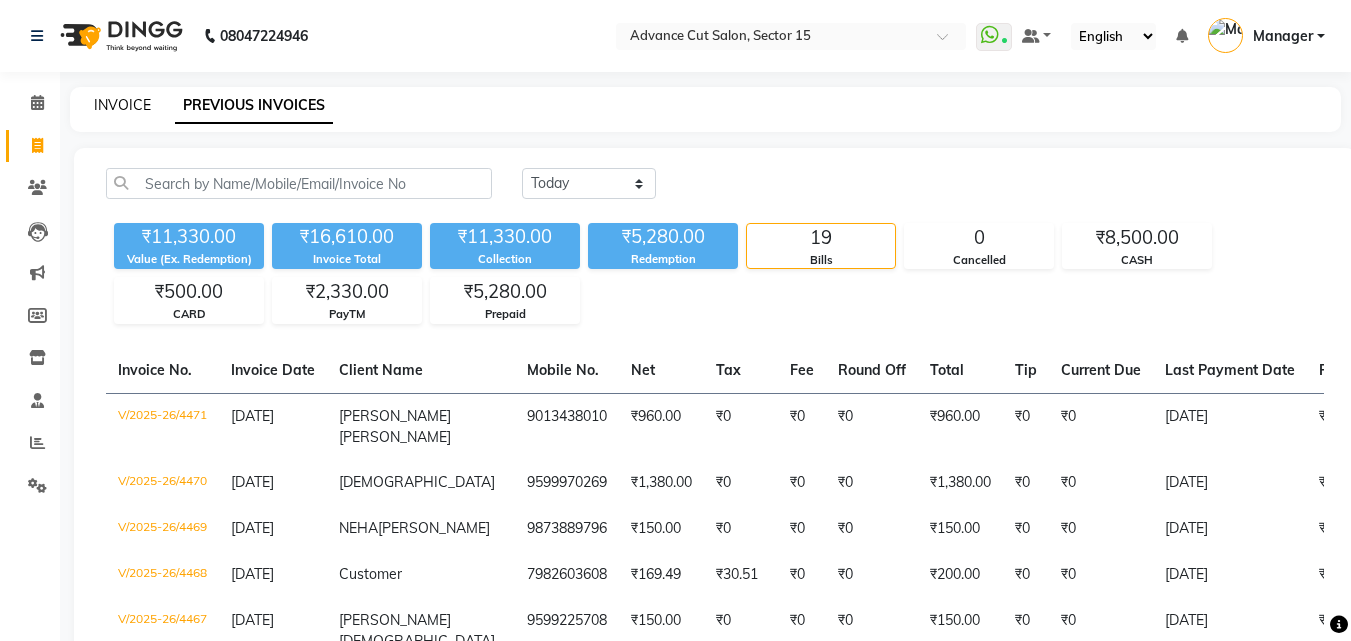 click on "INVOICE" 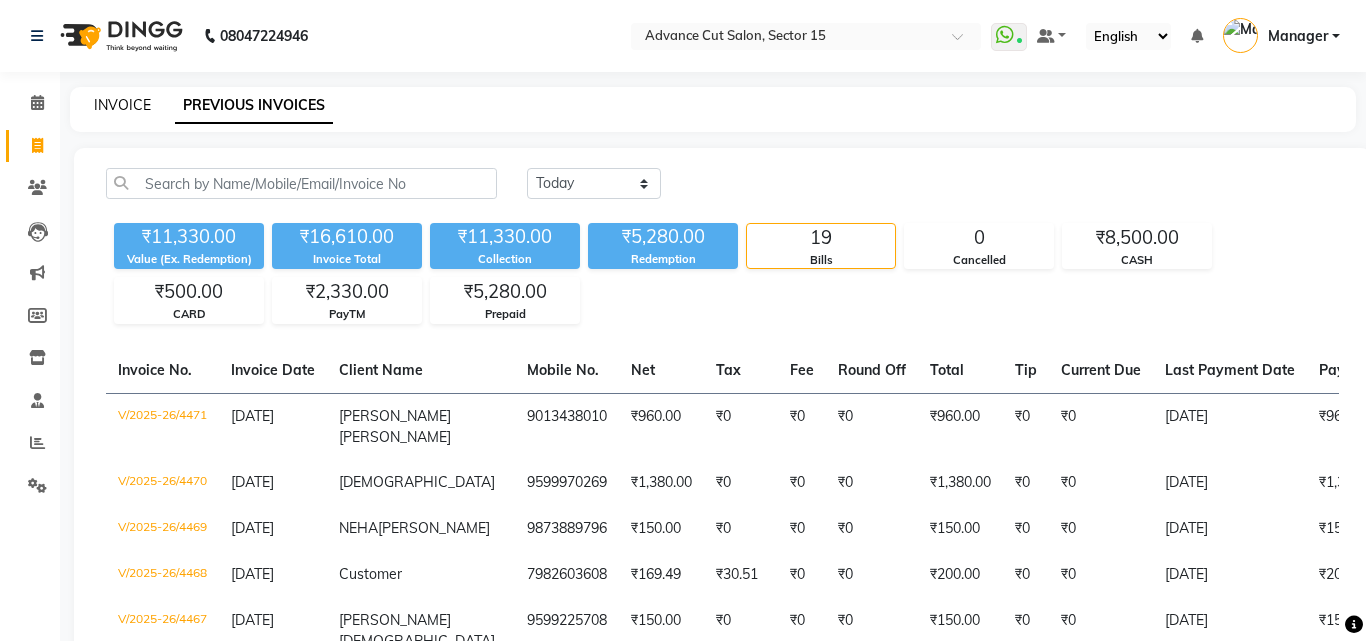select on "6255" 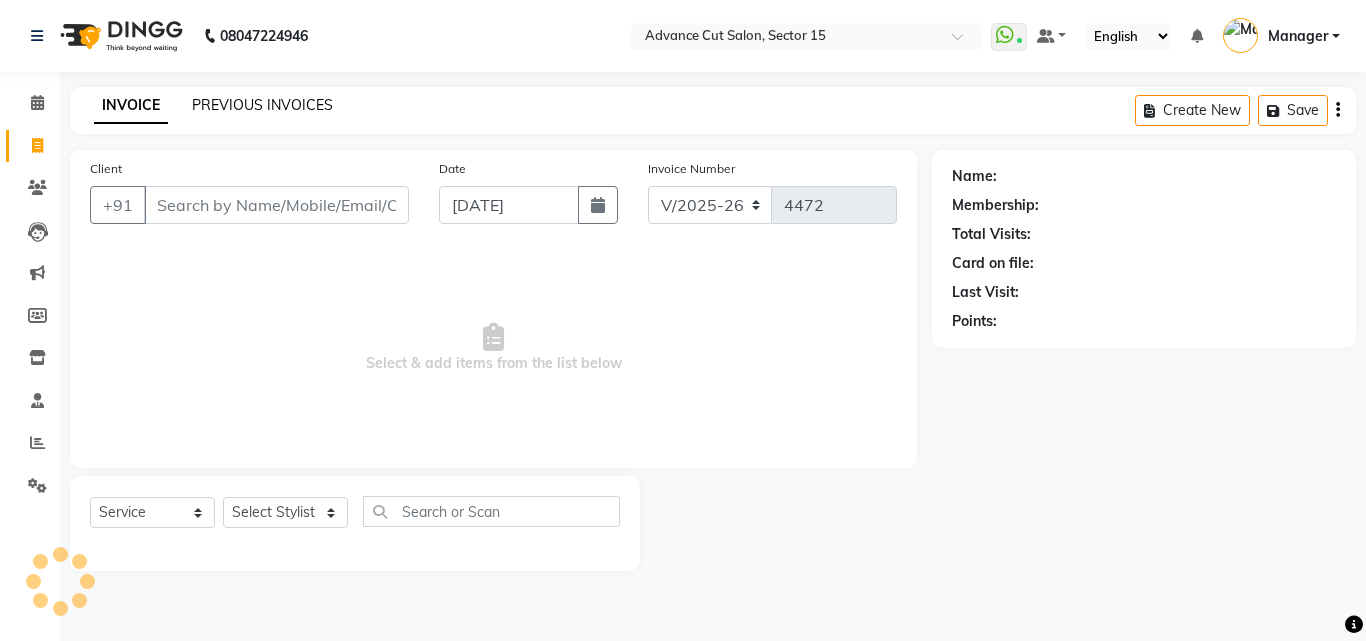 click on "PREVIOUS INVOICES" 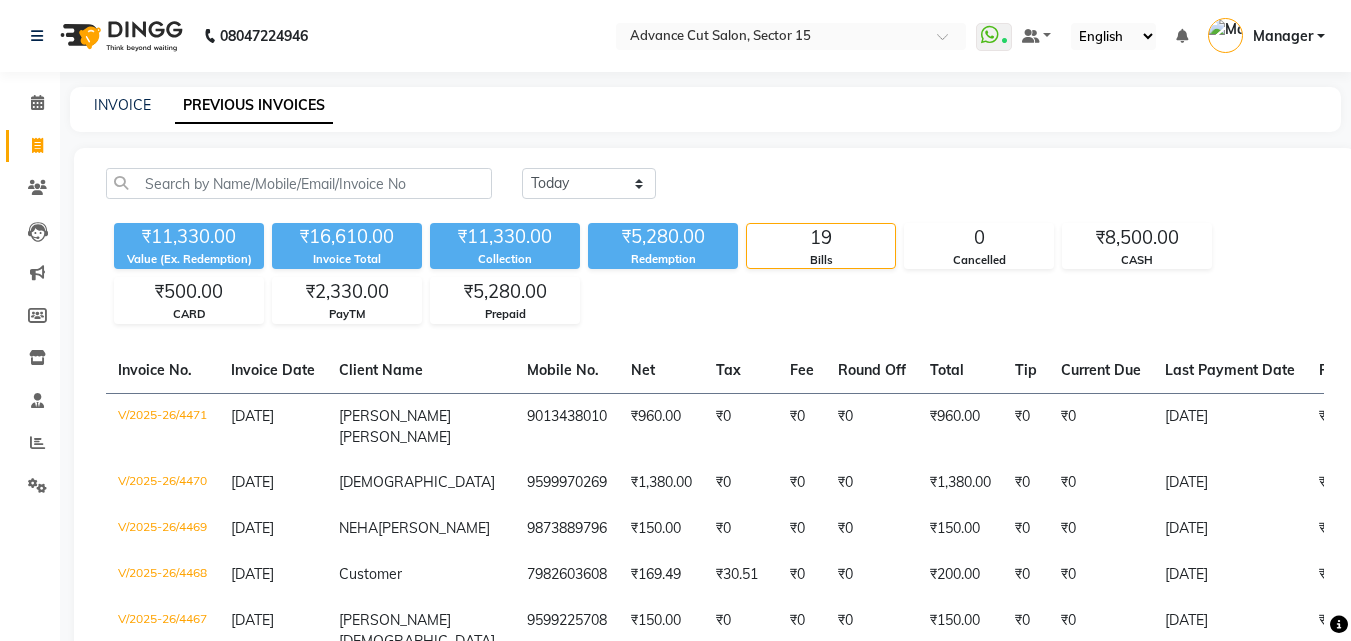 click on "INVOICE" 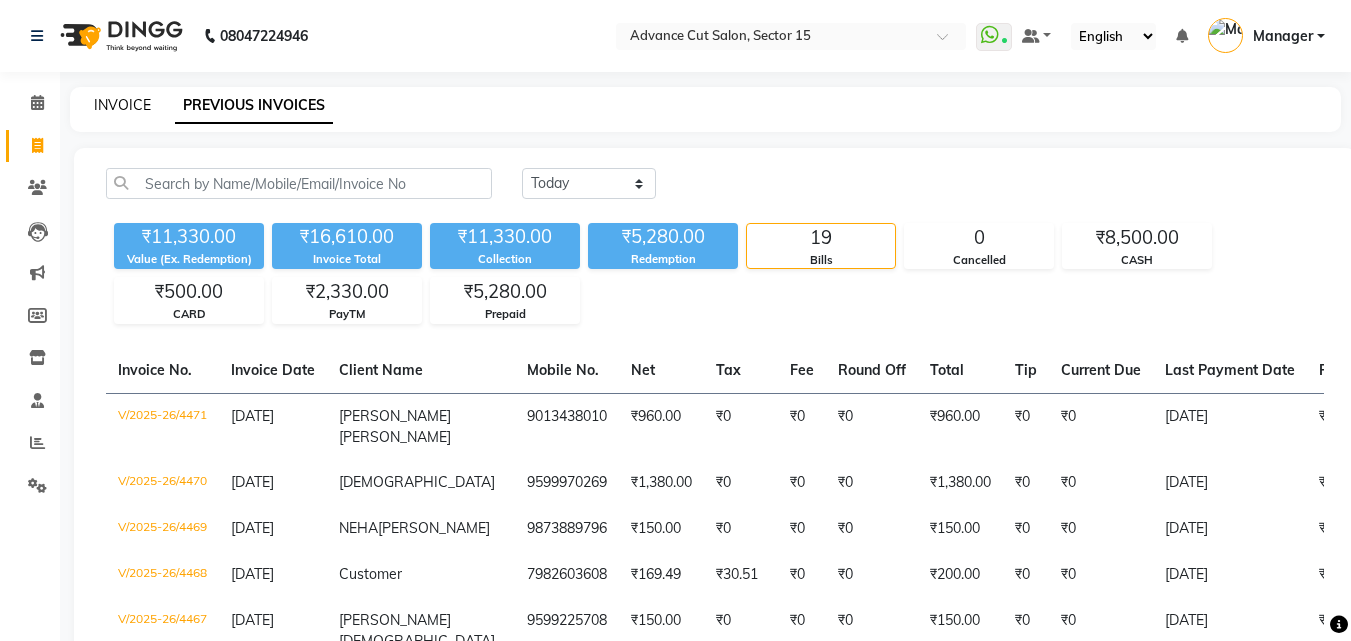 click on "INVOICE" 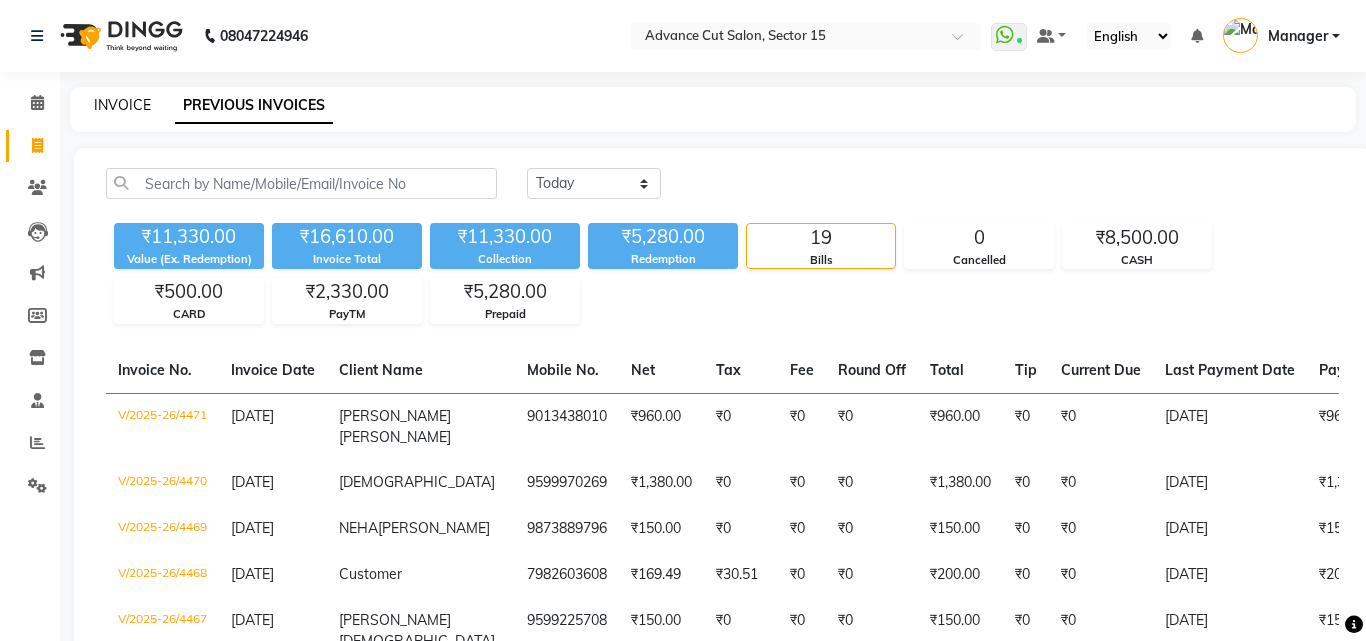 select on "6255" 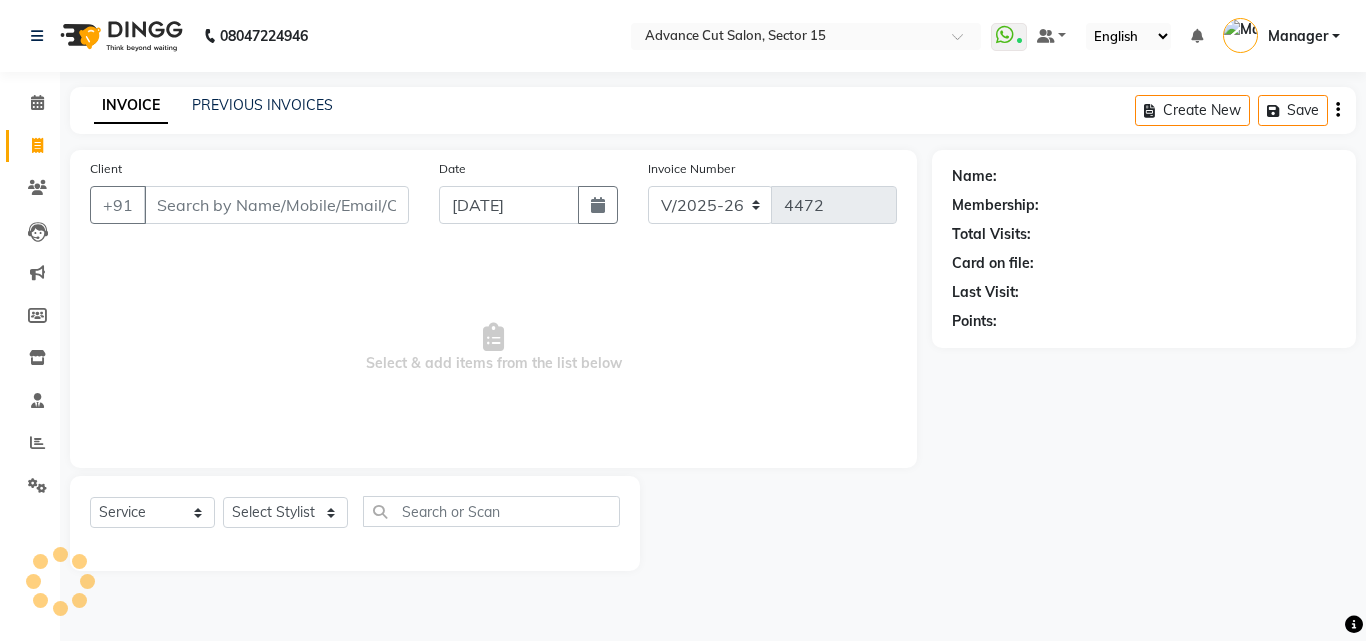 click on "Client" at bounding box center [276, 205] 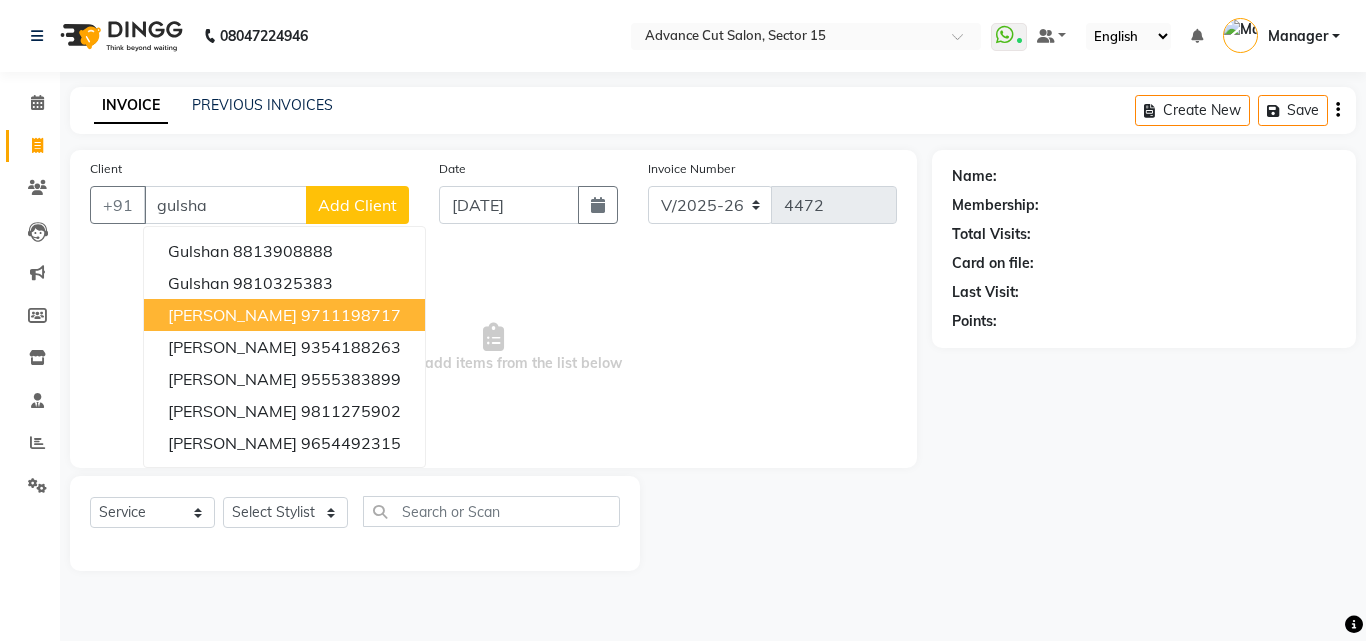 click on "9711198717" at bounding box center [351, 315] 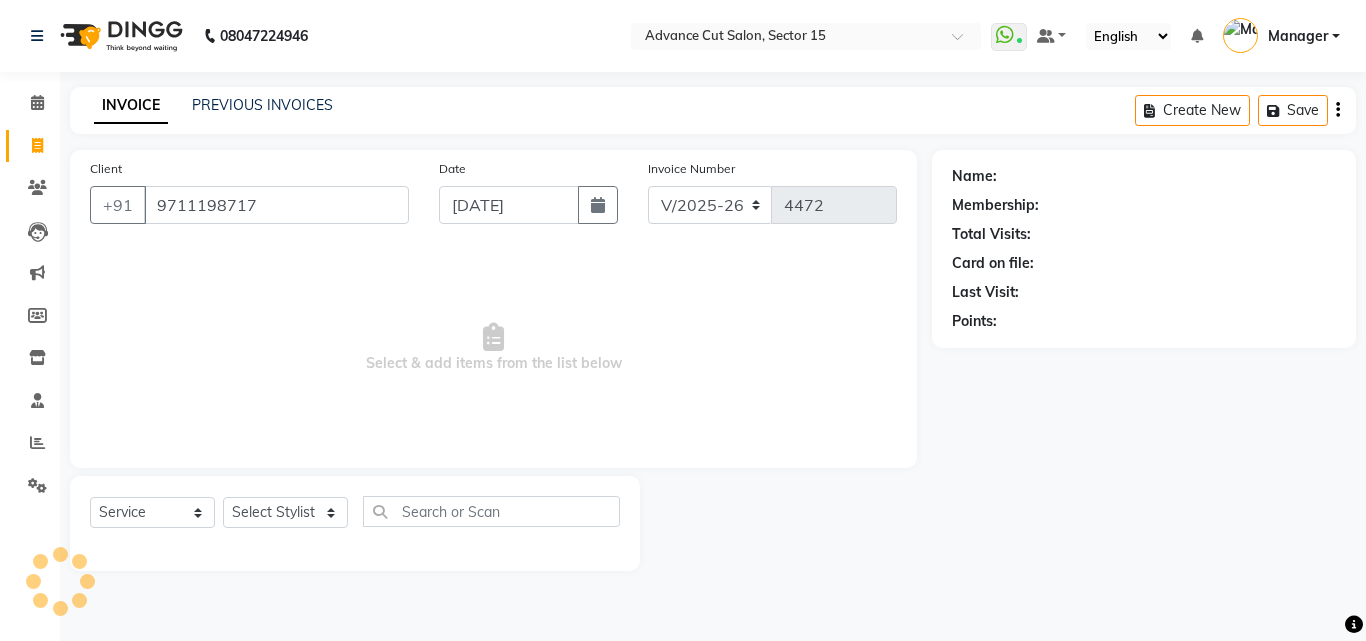 type on "9711198717" 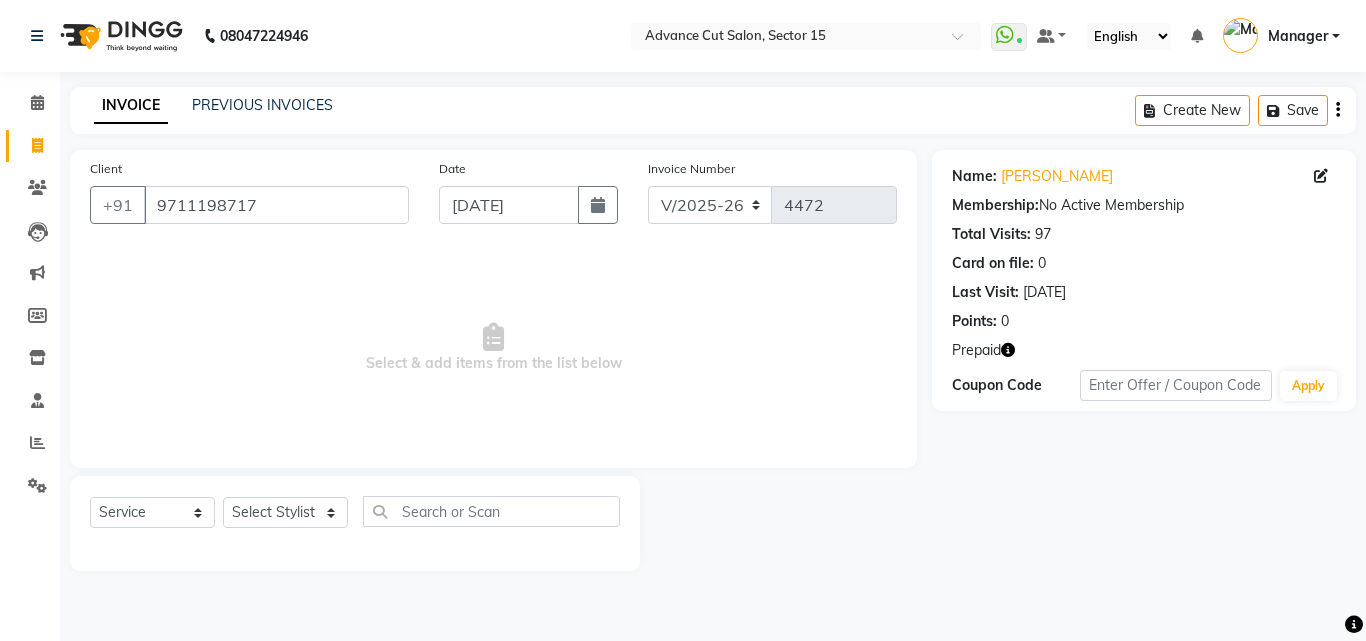 click 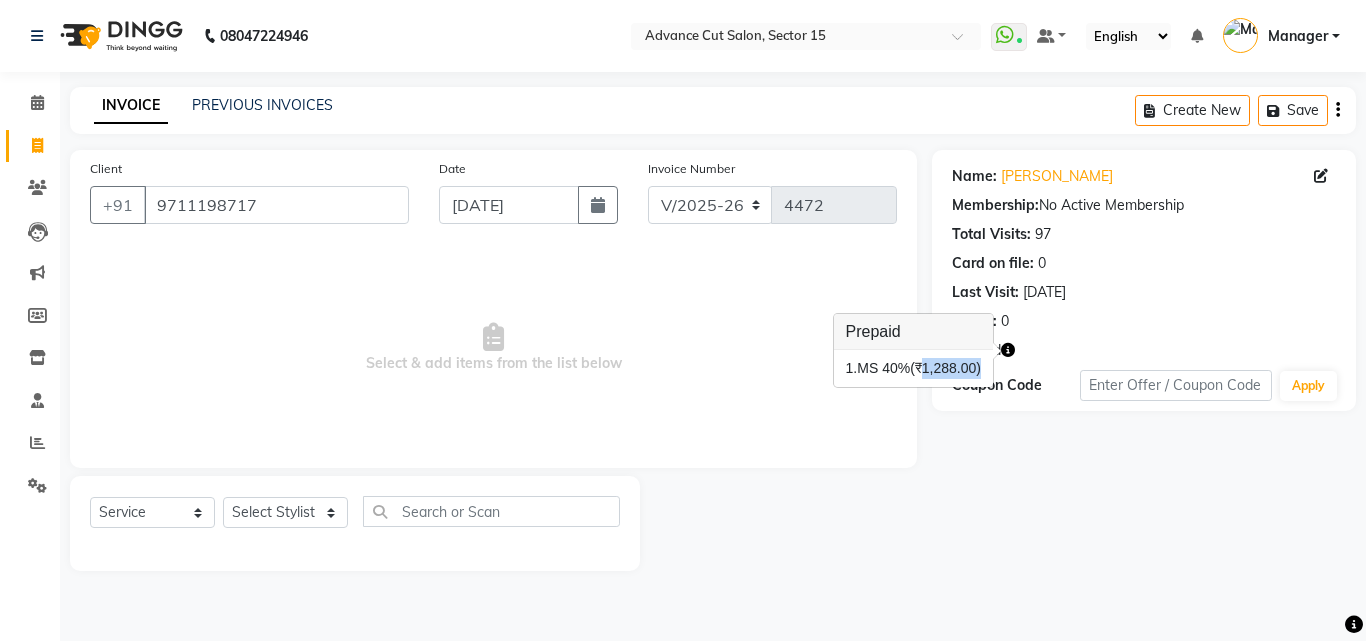 drag, startPoint x: 985, startPoint y: 368, endPoint x: 923, endPoint y: 373, distance: 62.201286 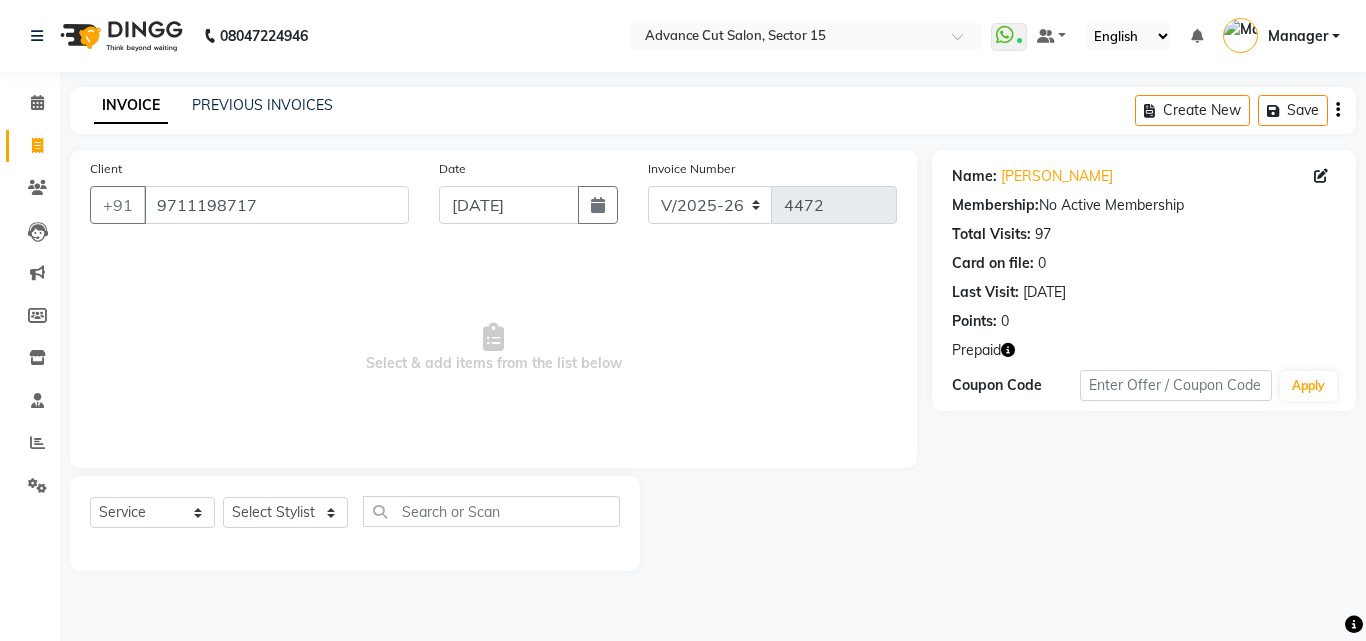 click 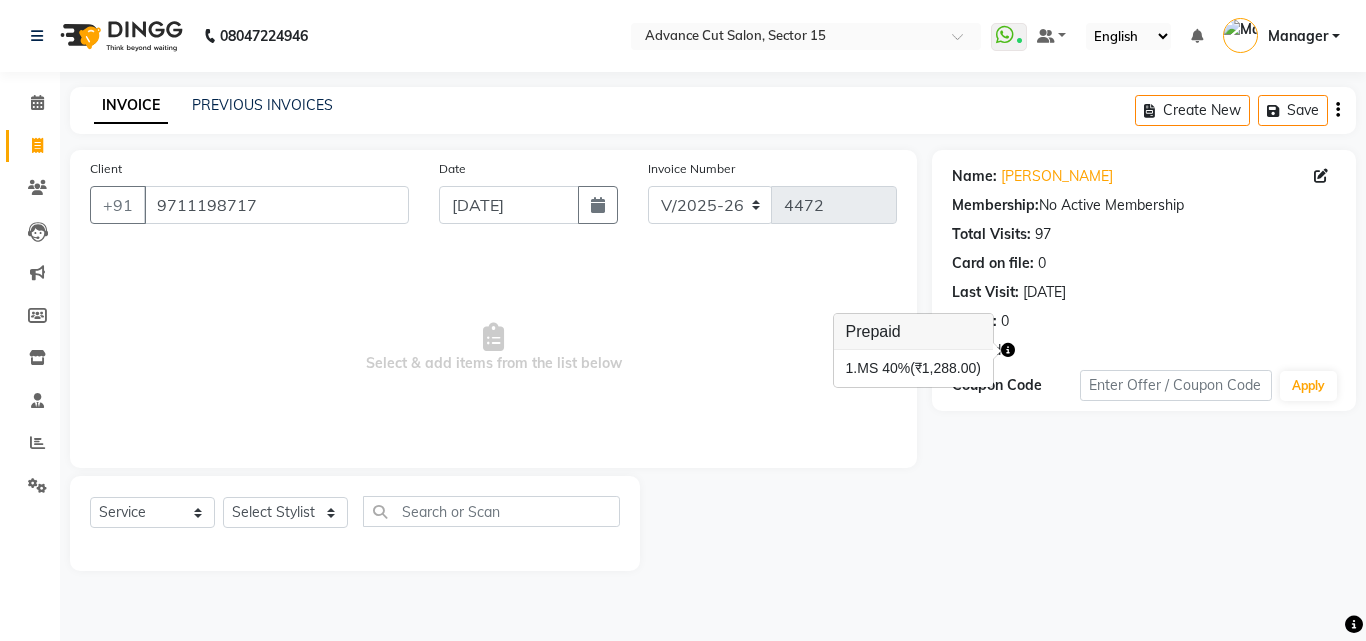 drag, startPoint x: 982, startPoint y: 371, endPoint x: 905, endPoint y: 374, distance: 77.05842 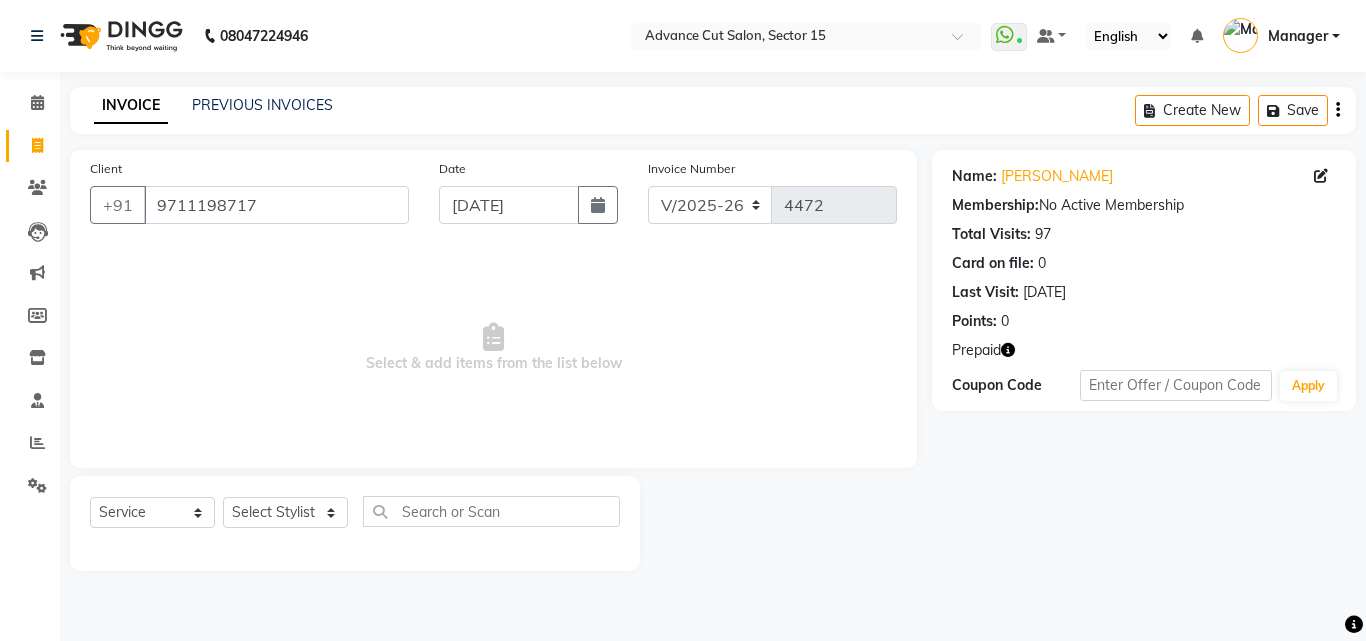 click 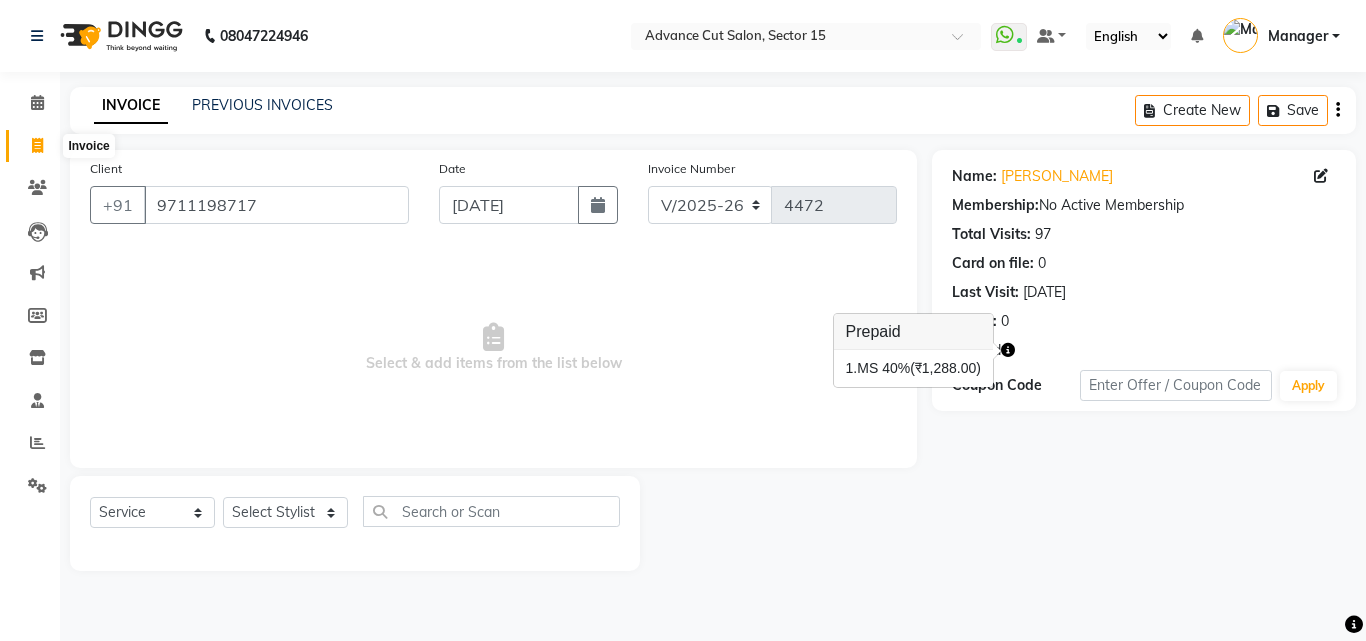 click 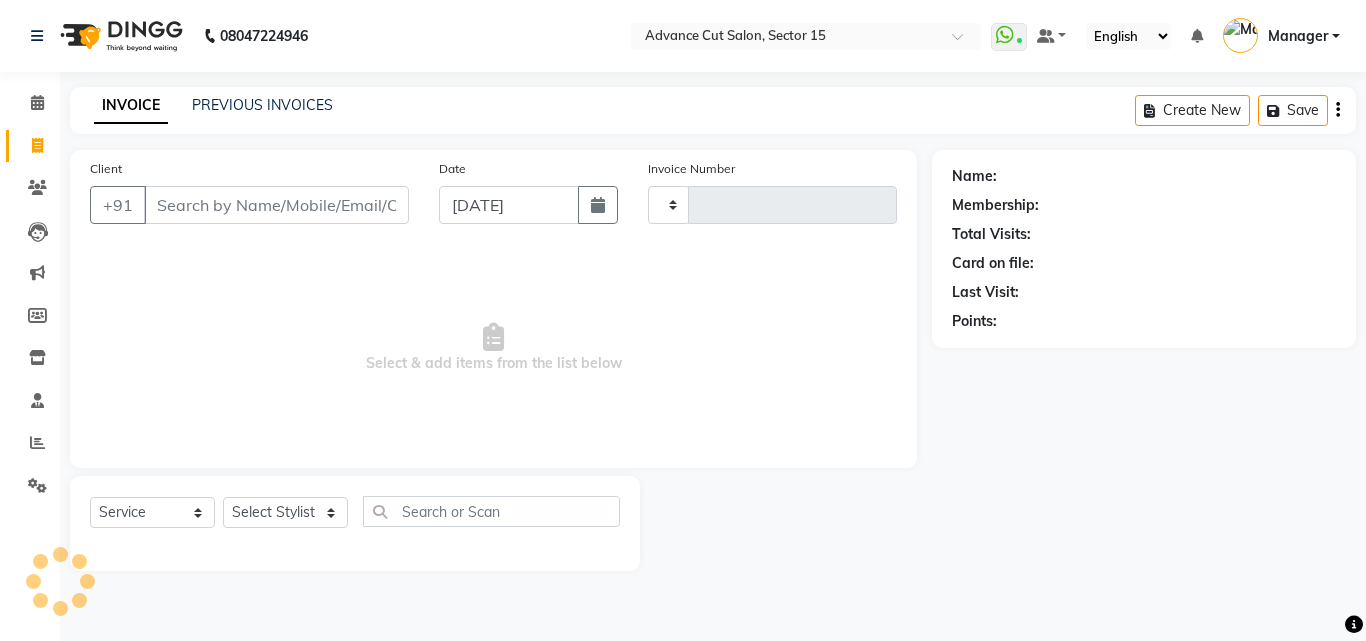 type on "4472" 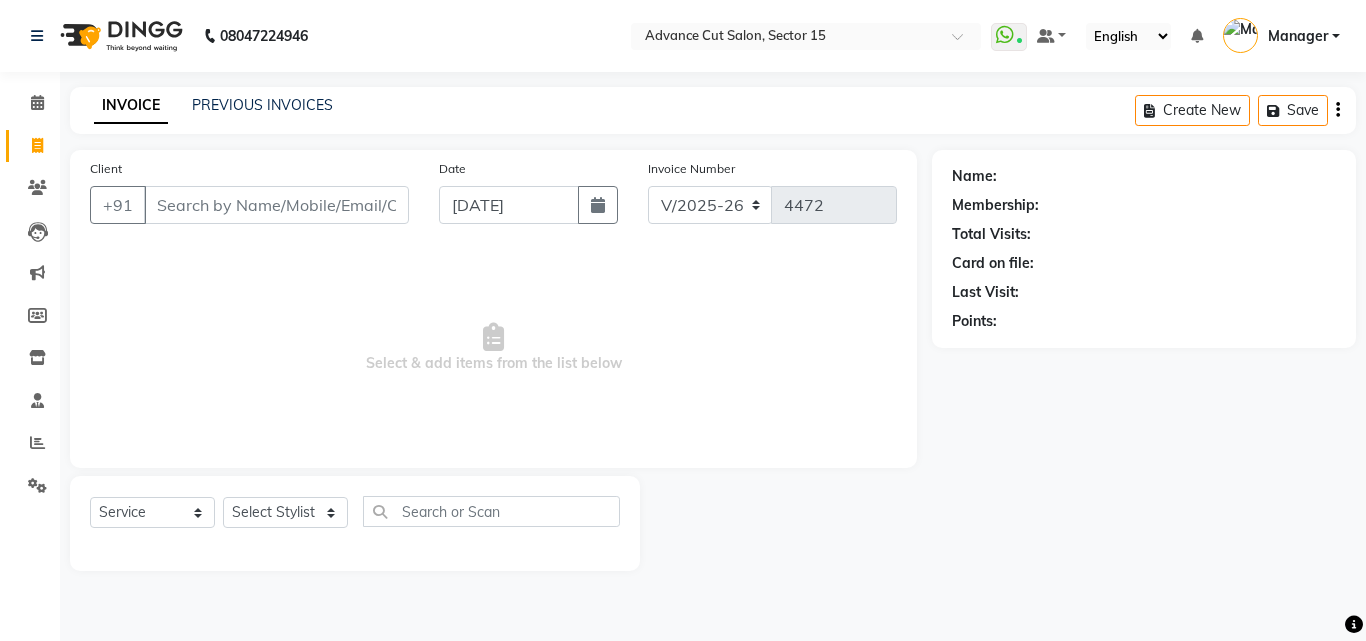 click on "Client" at bounding box center (276, 205) 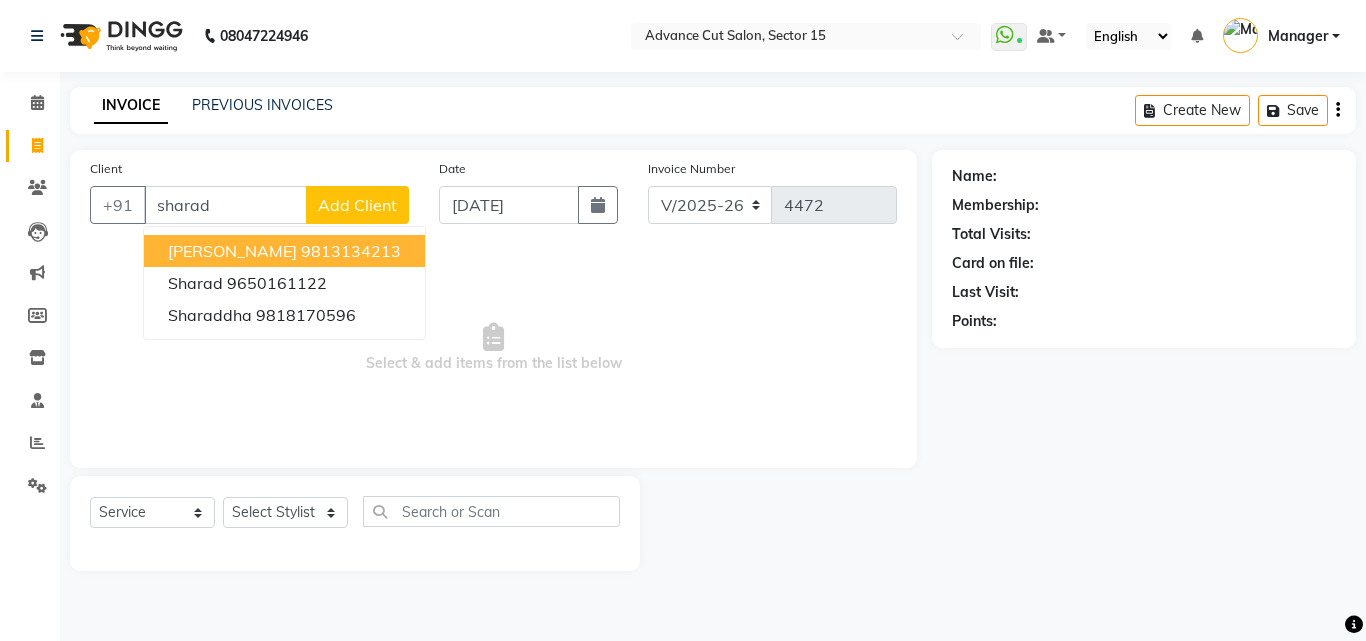 click on "Sharad Sir" at bounding box center [232, 251] 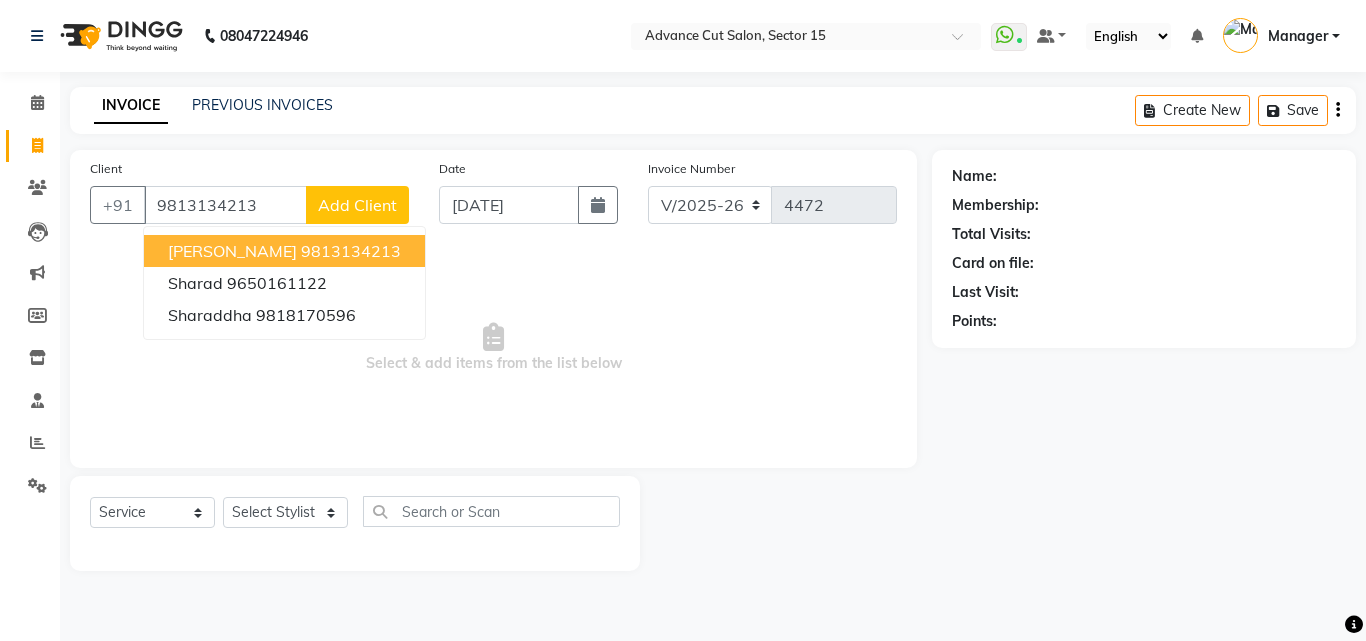 type on "9813134213" 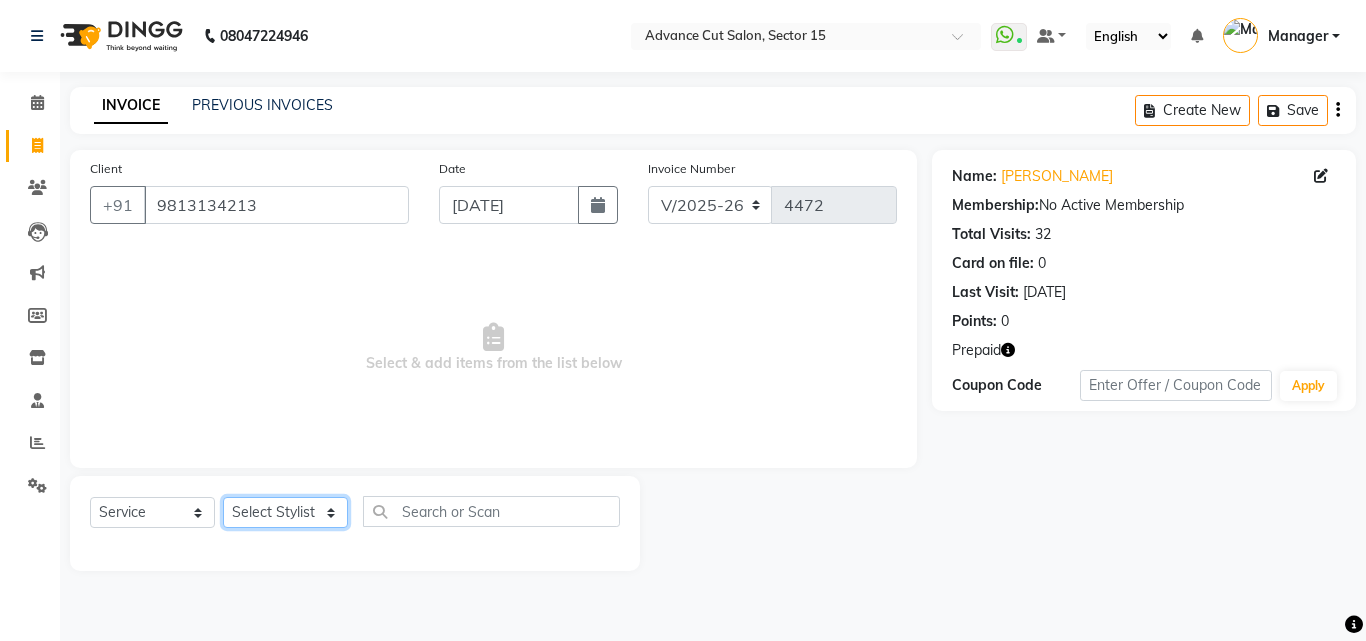 click on "Select Stylist Advance Cut  ASIF FARMAN HAIDER Iqbal KASHISH LUCKY Manager MANOJ NASEEM NASIR Nidhi Pooja  PRIYA RAEES RANI RASHID RIZWAN SACHIN SALMAN SANJAY Shahjad Shankar shuaib SONI" 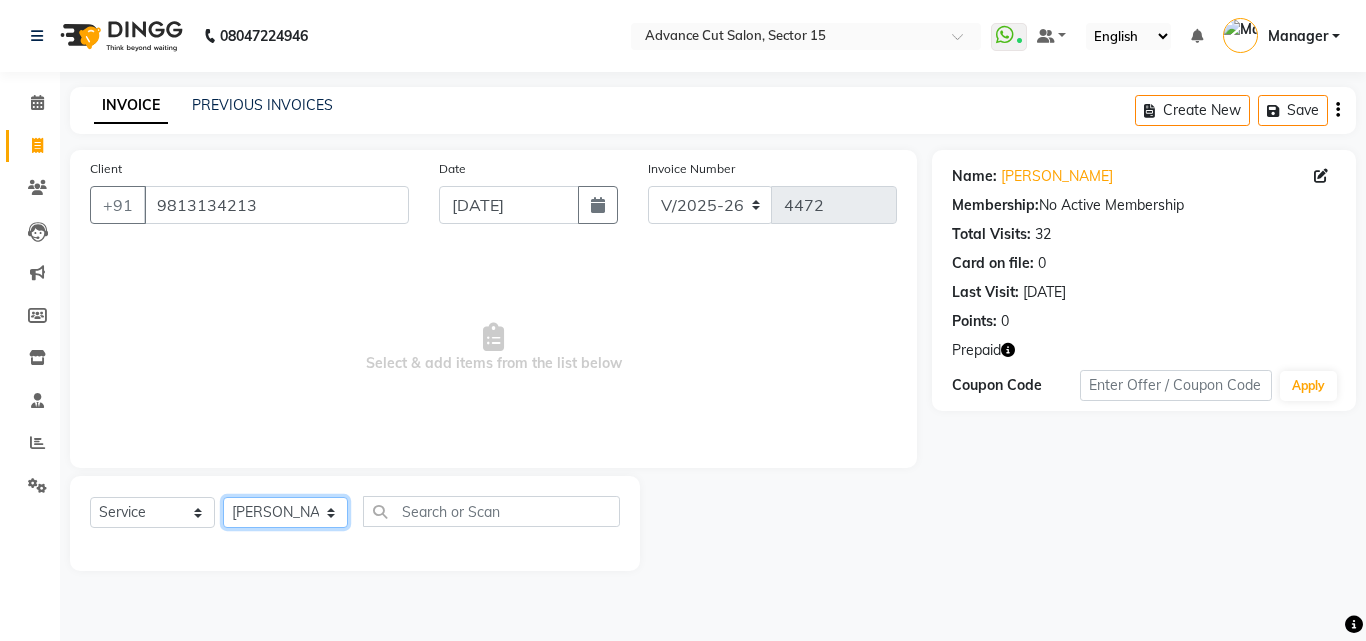 click on "Select Stylist Advance Cut  ASIF FARMAN HAIDER Iqbal KASHISH LUCKY Manager MANOJ NASEEM NASIR Nidhi Pooja  PRIYA RAEES RANI RASHID RIZWAN SACHIN SALMAN SANJAY Shahjad Shankar shuaib SONI" 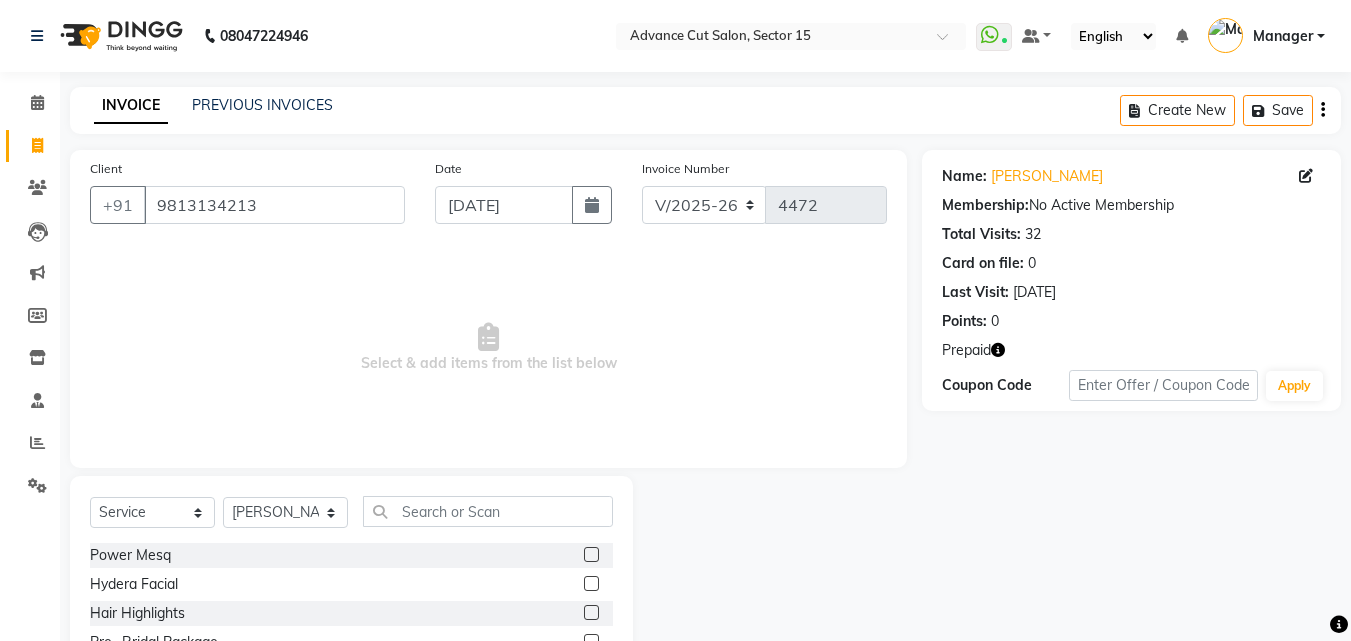 click on "Select  Service  Product  Membership  Package Voucher Prepaid Gift Card  Select Stylist Advance Cut  ASIF FARMAN HAIDER Iqbal KASHISH LUCKY Manager MANOJ NASEEM NASIR Nidhi Pooja  PRIYA RAEES RANI RASHID RIZWAN SACHIN SALMAN SANJAY Shahjad Shankar shuaib SONI Power Mesq  Hydera Facial  Hair Highlights  Pre- Bridal Package  Skin Care Treatment  Face Cleanup/ Organic Facial  Organic Radiance Facial  Body Massage  Body Dtan  Body Polishing  Balayage Color  Kanpeki Facial  Face De-Tan  Hair Spa Package  Skin Door Facial  Kara-Smooth  Groom Makeup  Hair Set  Package Male  Keratin Treatment  Package Female  Arms Trimming  Full Body Wax  Kanpeki Cleanup  Pro Longer Hair Treatment  Fiber Plex Hair Treatment  Foot Massage  Kera Shine Treatment  Metal Dx Hair Treatment  Nano Plastia  Beard Color  Aminexil  Botox Hair Treatment  Gel Nail Paint  Nail Extension  Nail Arts  Pre - Groom Package   Nail Removal   Pulpveda Facial  NanoGel Organic treatment   Ear wax   Nose wax  Upper Lip Brazilian Wax Female  Full Thread Male" 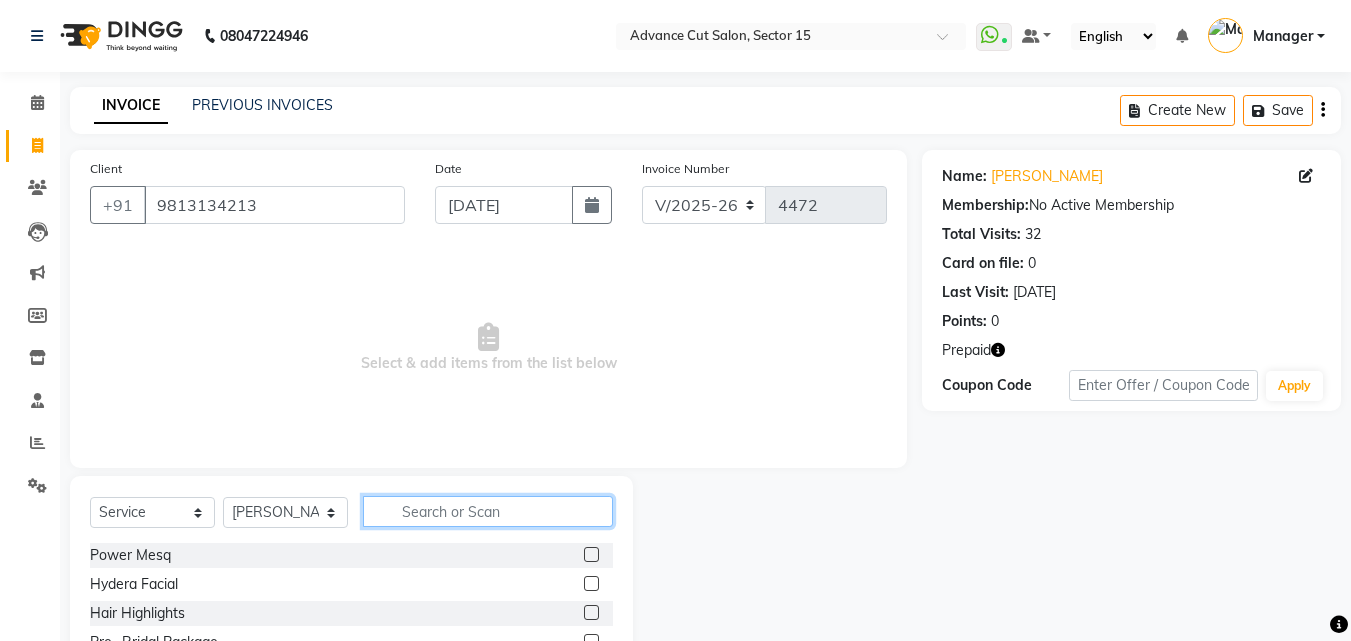 click 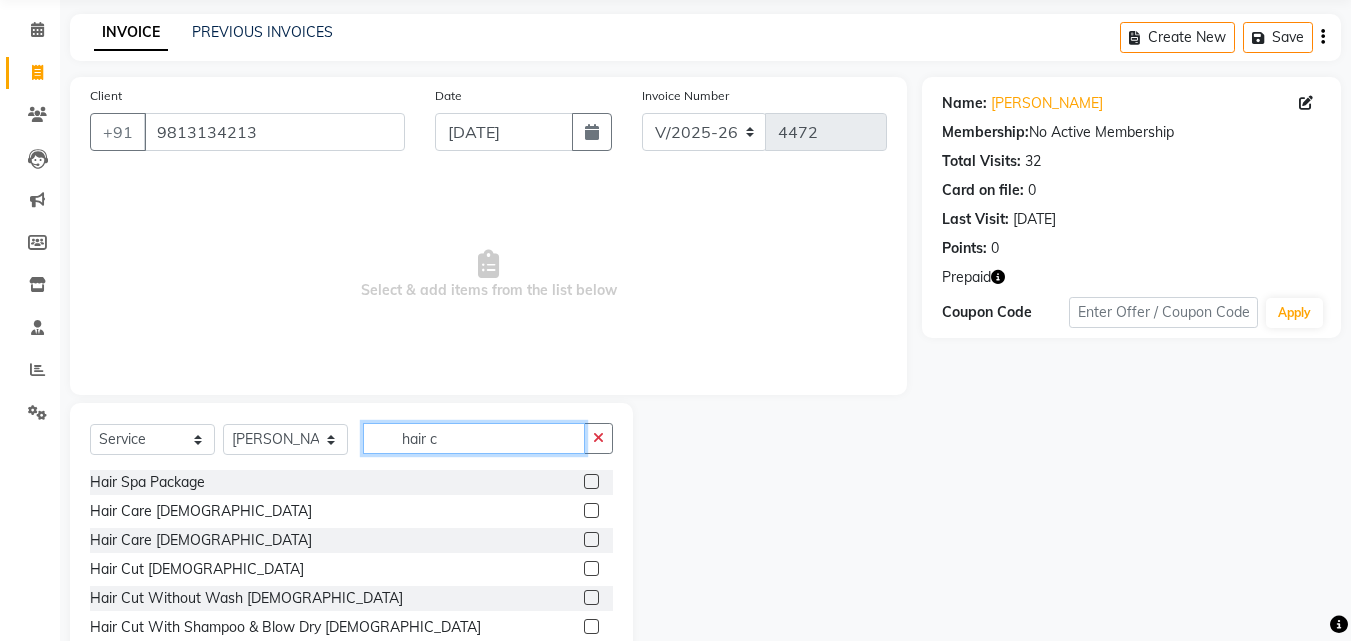 scroll, scrollTop: 134, scrollLeft: 0, axis: vertical 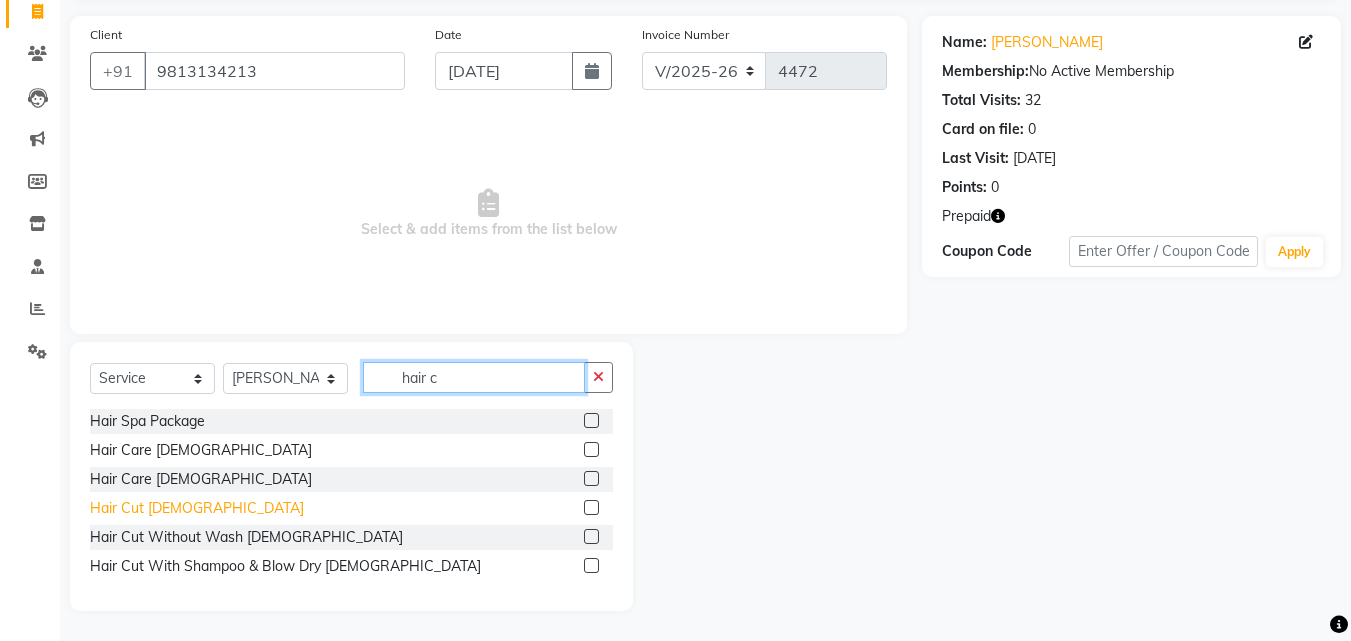 type on "hair c" 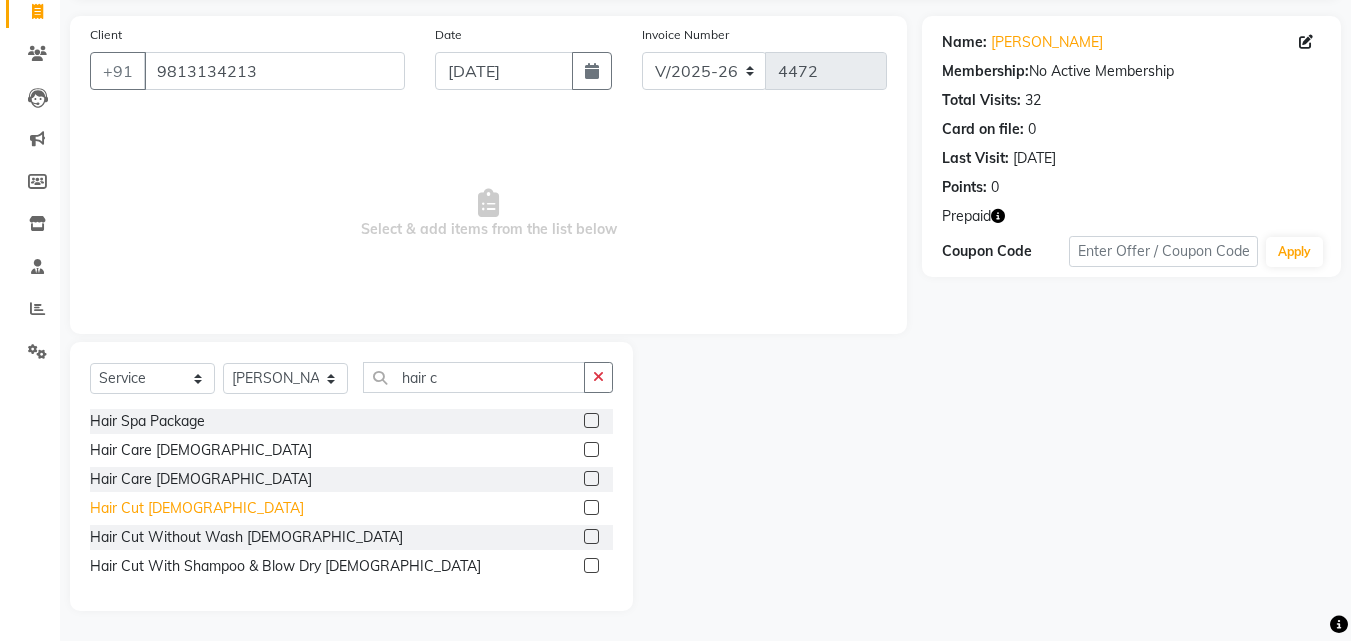 click on "Hair Cut  Male" 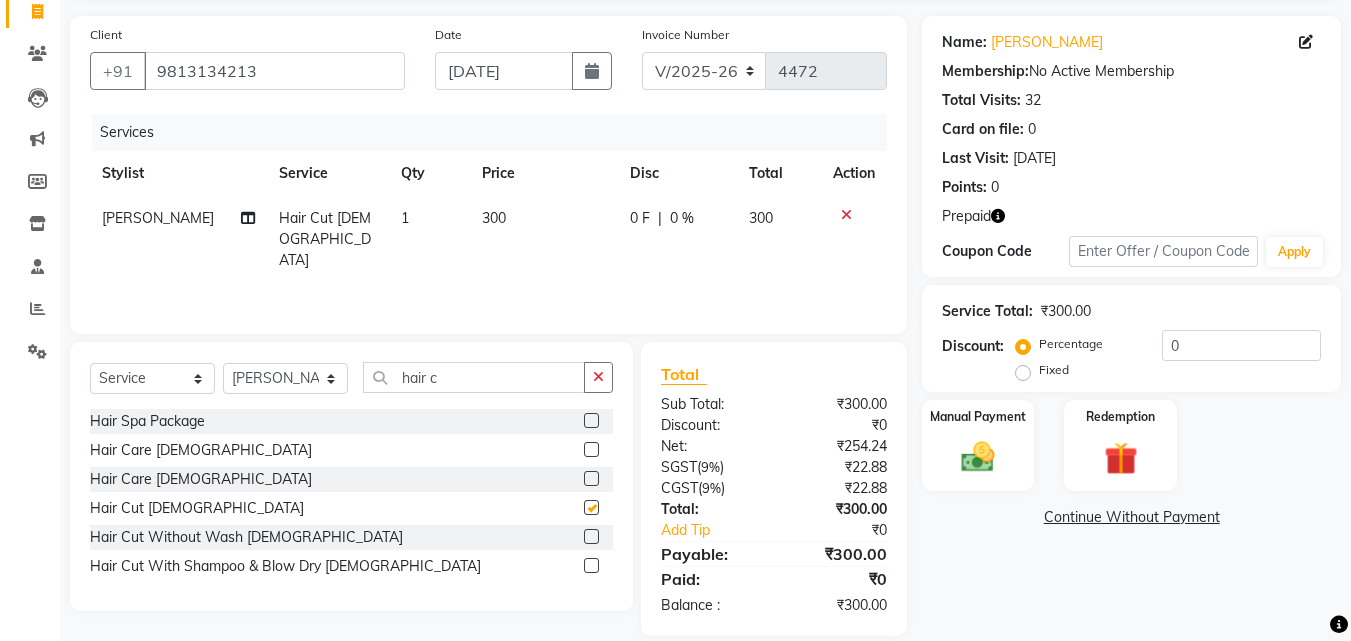 checkbox on "false" 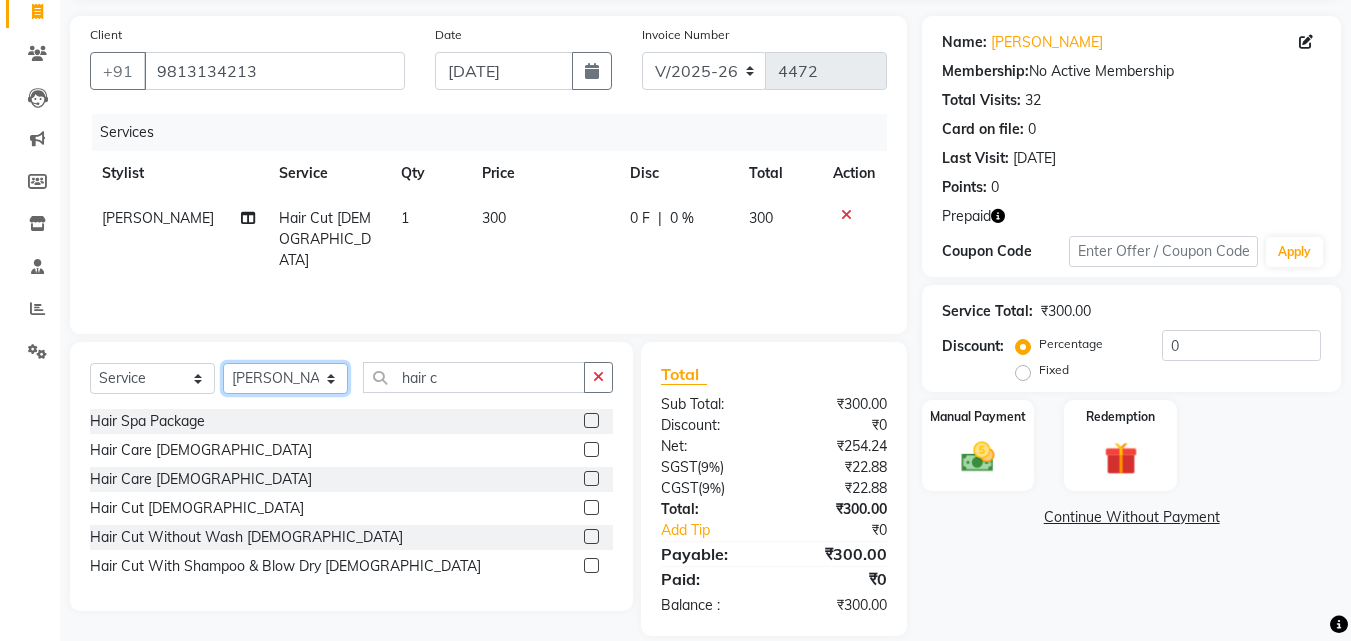 click on "Select Stylist Advance Cut  ASIF FARMAN HAIDER Iqbal KASHISH LUCKY Manager MANOJ NASEEM NASIR Nidhi Pooja  PRIYA RAEES RANI RASHID RIZWAN SACHIN SALMAN SANJAY Shahjad Shankar shuaib SONI" 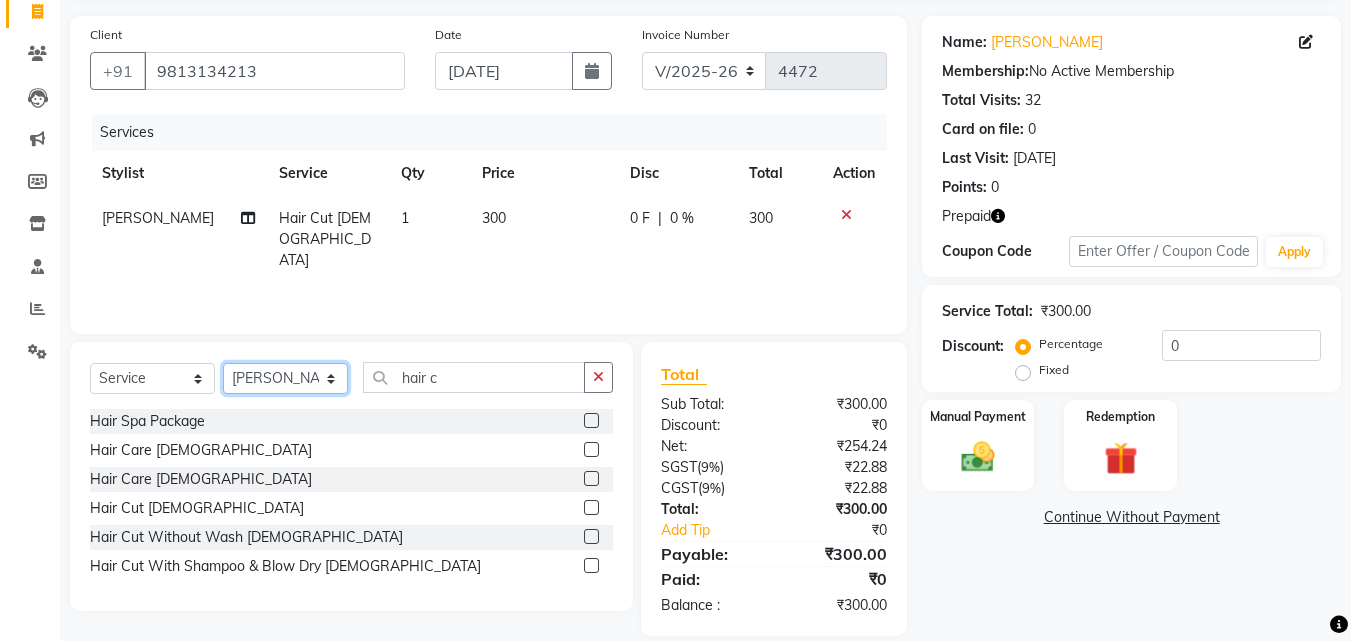 select on "46515" 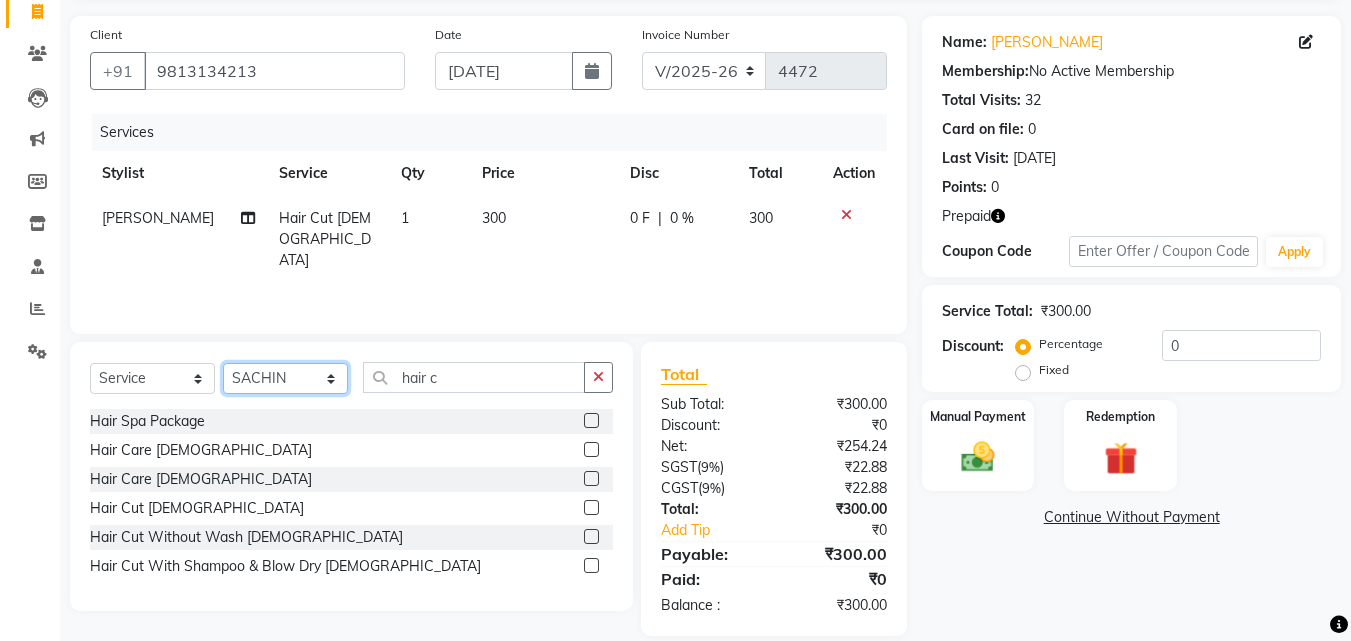 click on "Select Stylist Advance Cut  ASIF FARMAN HAIDER Iqbal KASHISH LUCKY Manager MANOJ NASEEM NASIR Nidhi Pooja  PRIYA RAEES RANI RASHID RIZWAN SACHIN SALMAN SANJAY Shahjad Shankar shuaib SONI" 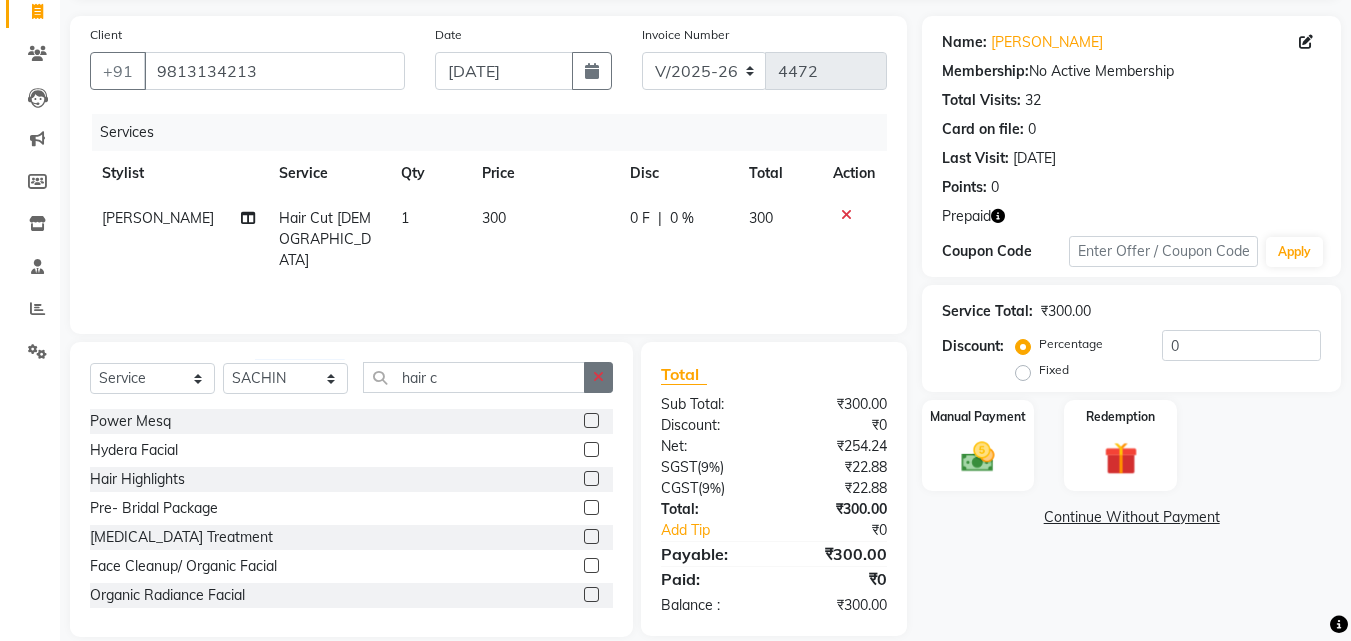 click 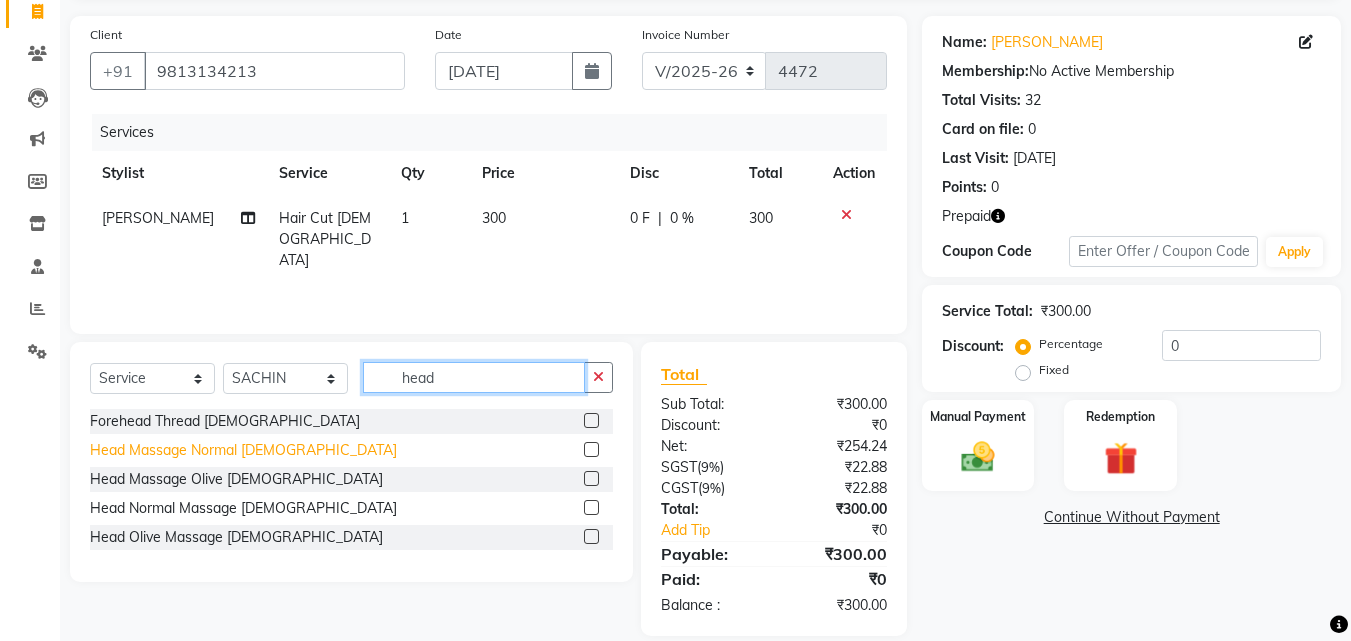 type on "head" 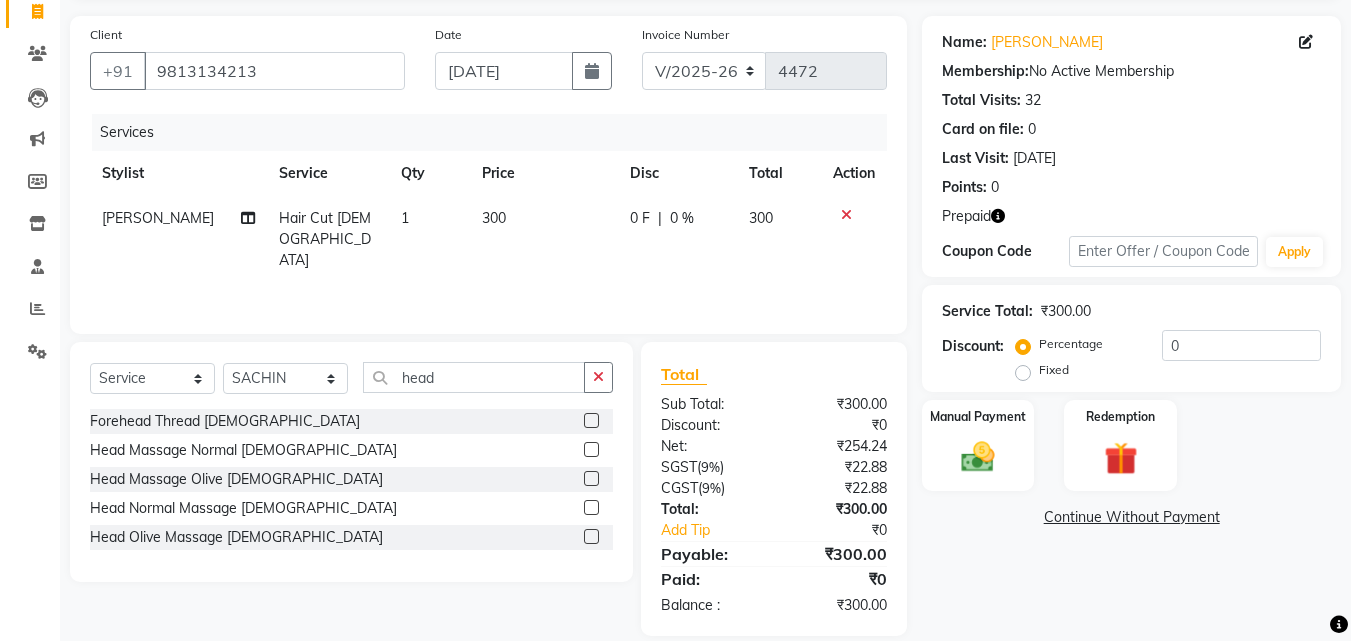 drag, startPoint x: 252, startPoint y: 453, endPoint x: 330, endPoint y: 440, distance: 79.07591 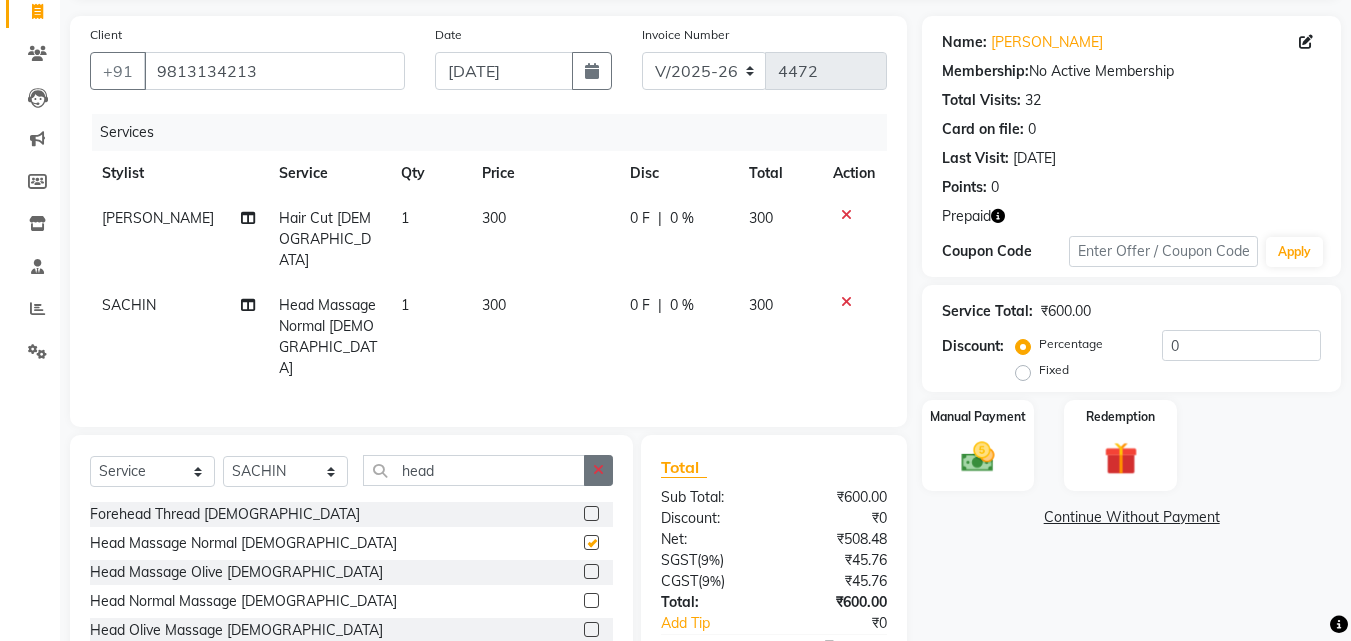 checkbox on "false" 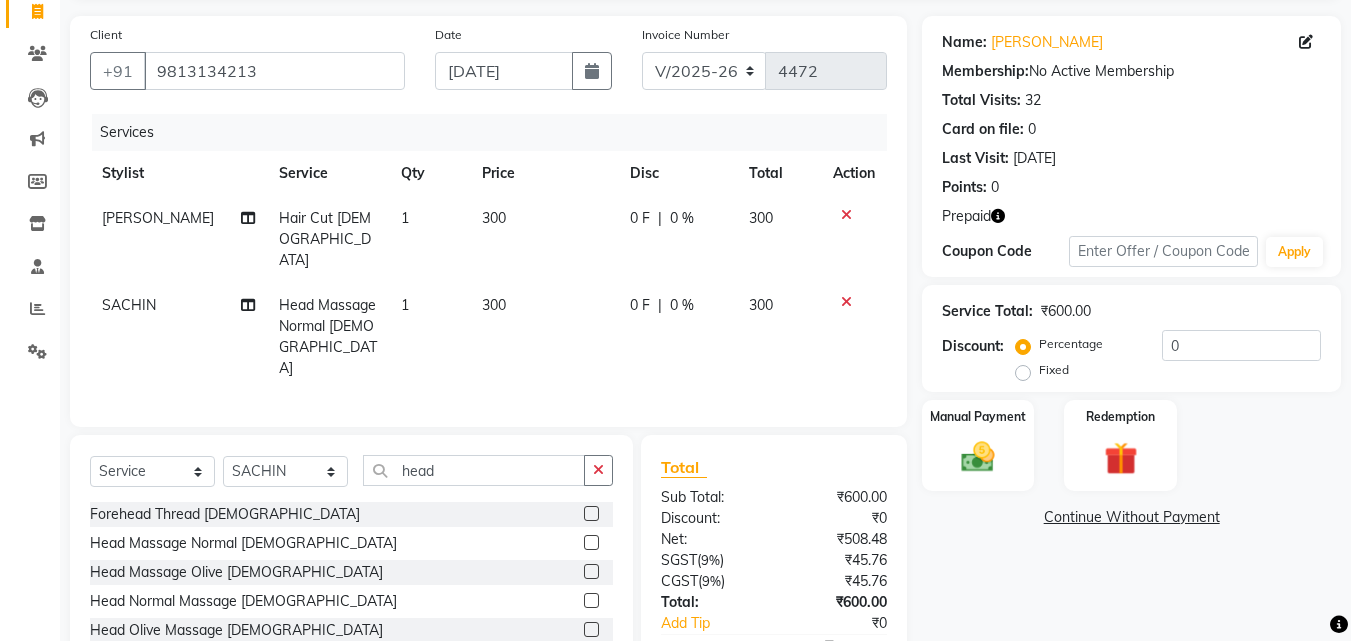 click 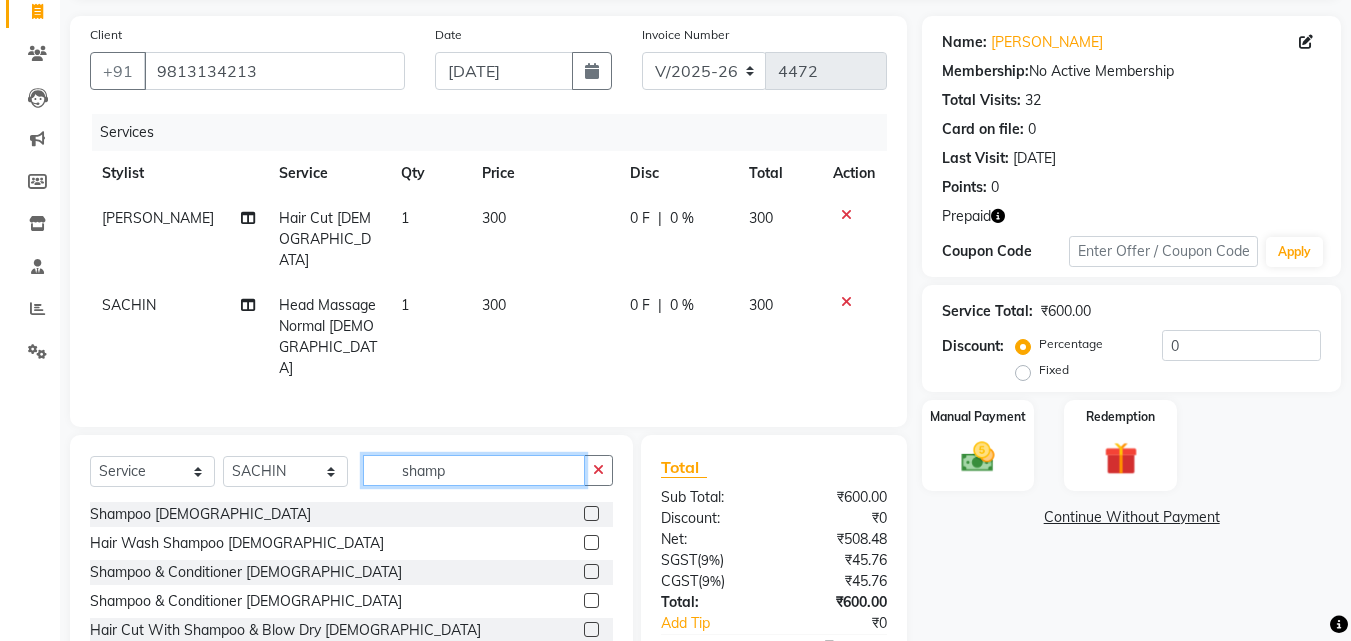 type on "shamp" 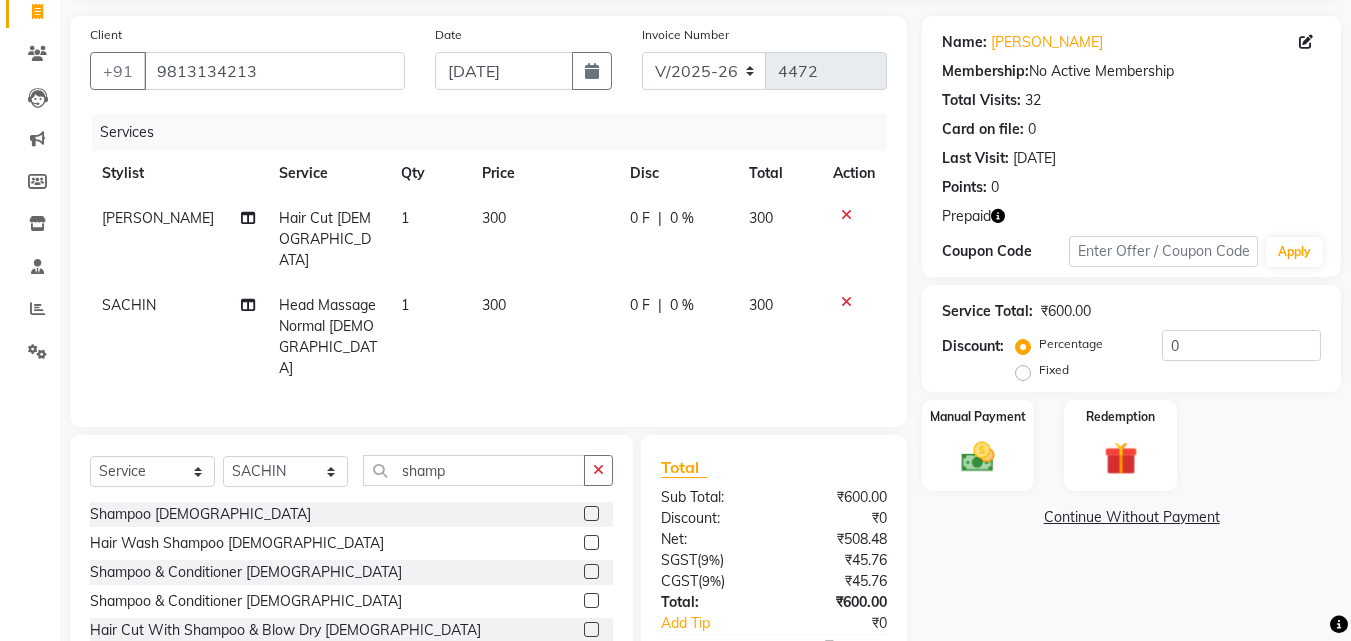 click on "Shampoo Male" 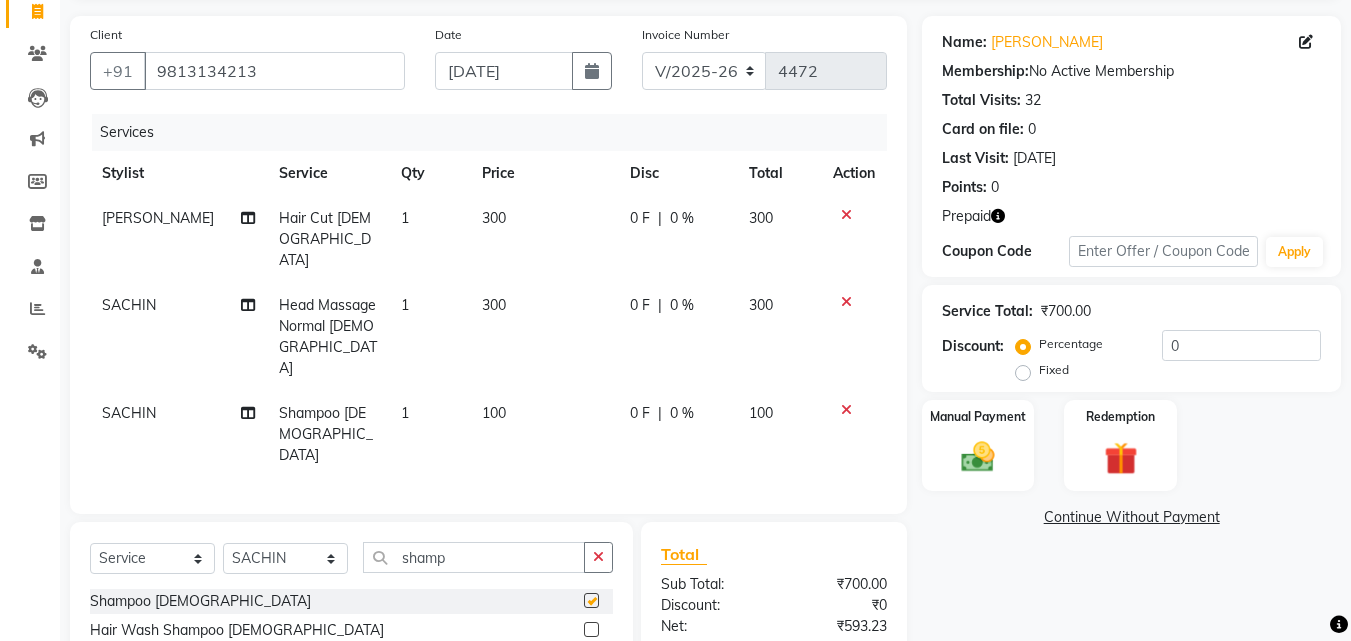 checkbox on "false" 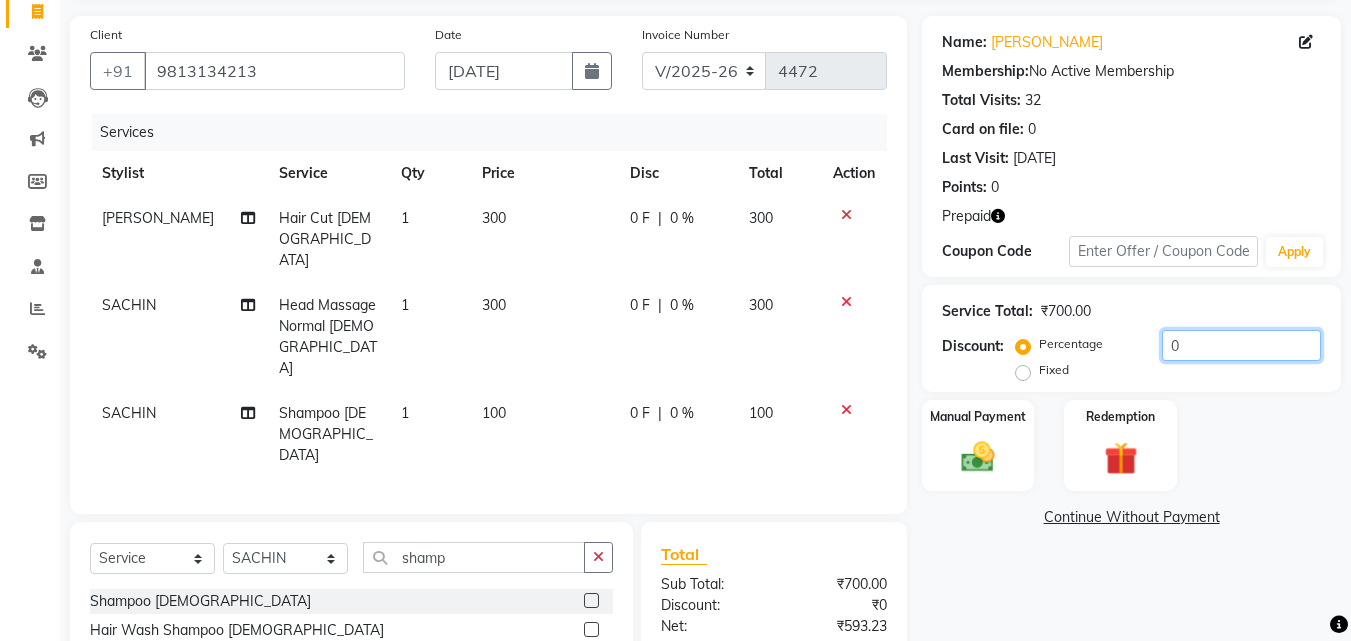 click on "0" 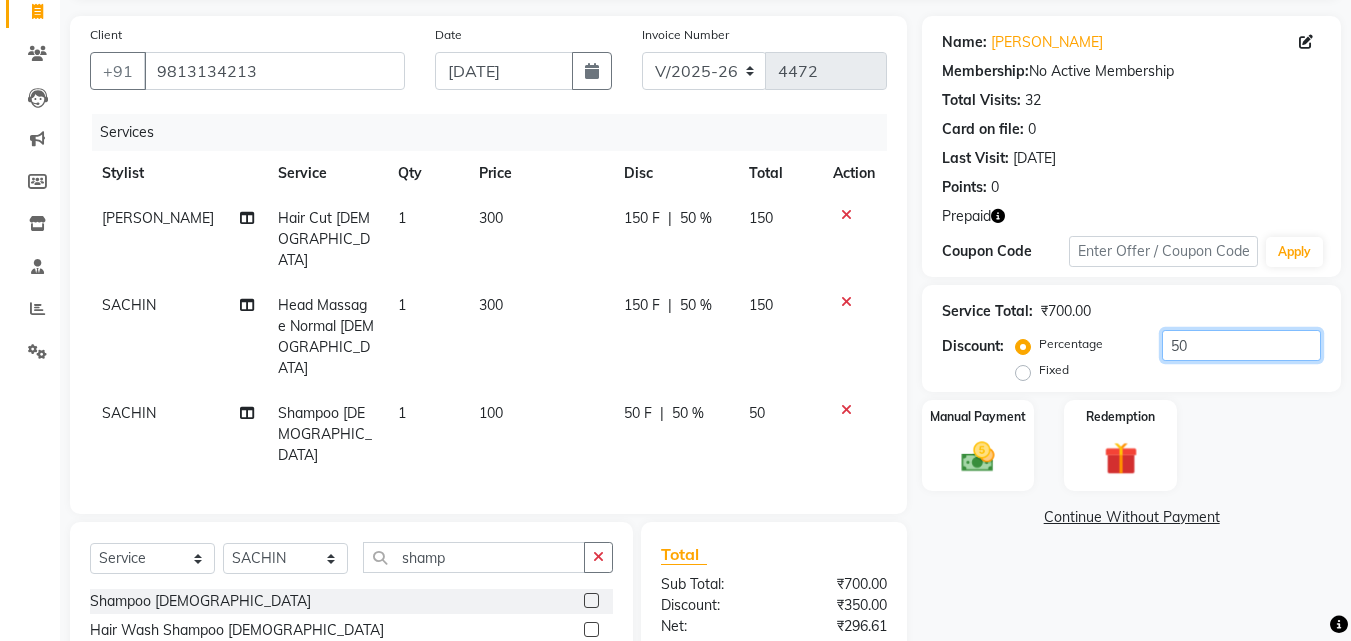 scroll, scrollTop: 204, scrollLeft: 0, axis: vertical 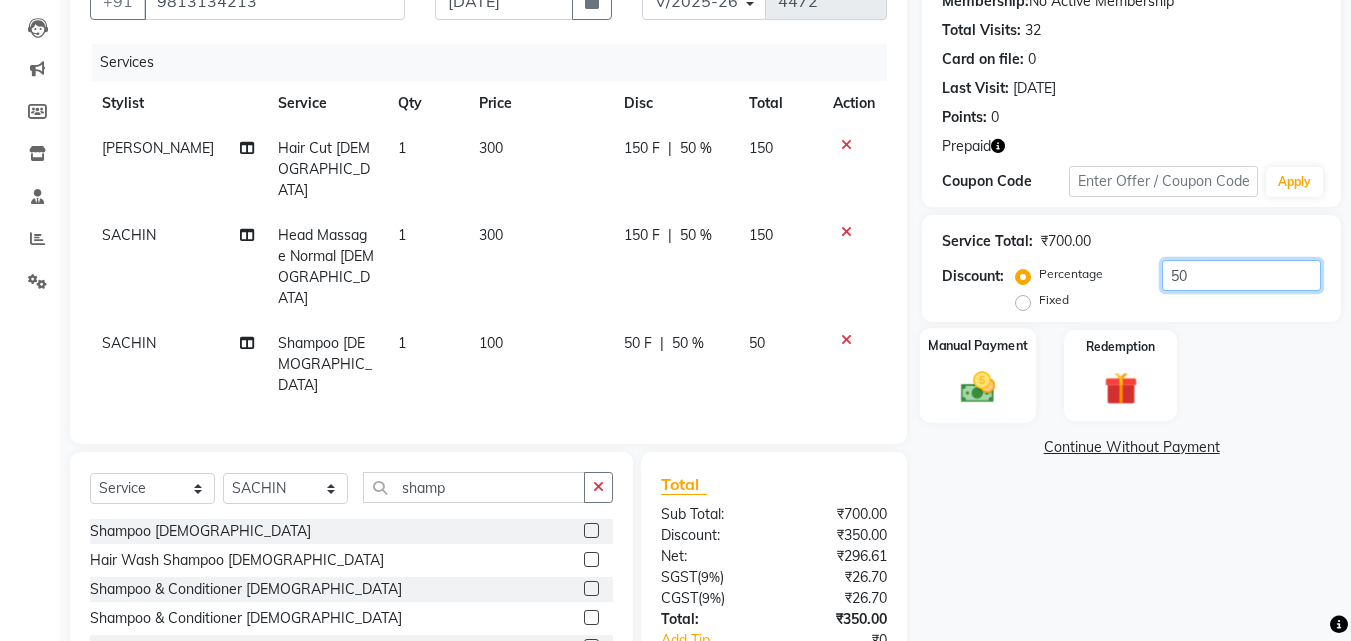 type on "50" 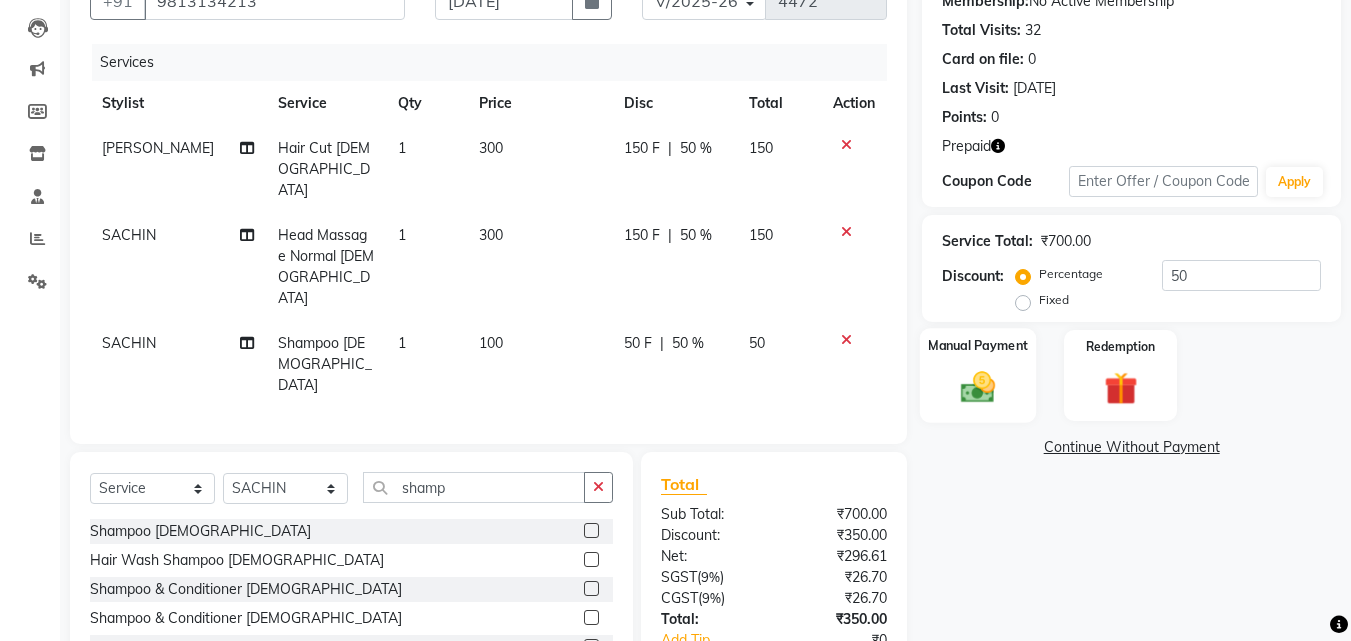 click on "Manual Payment" 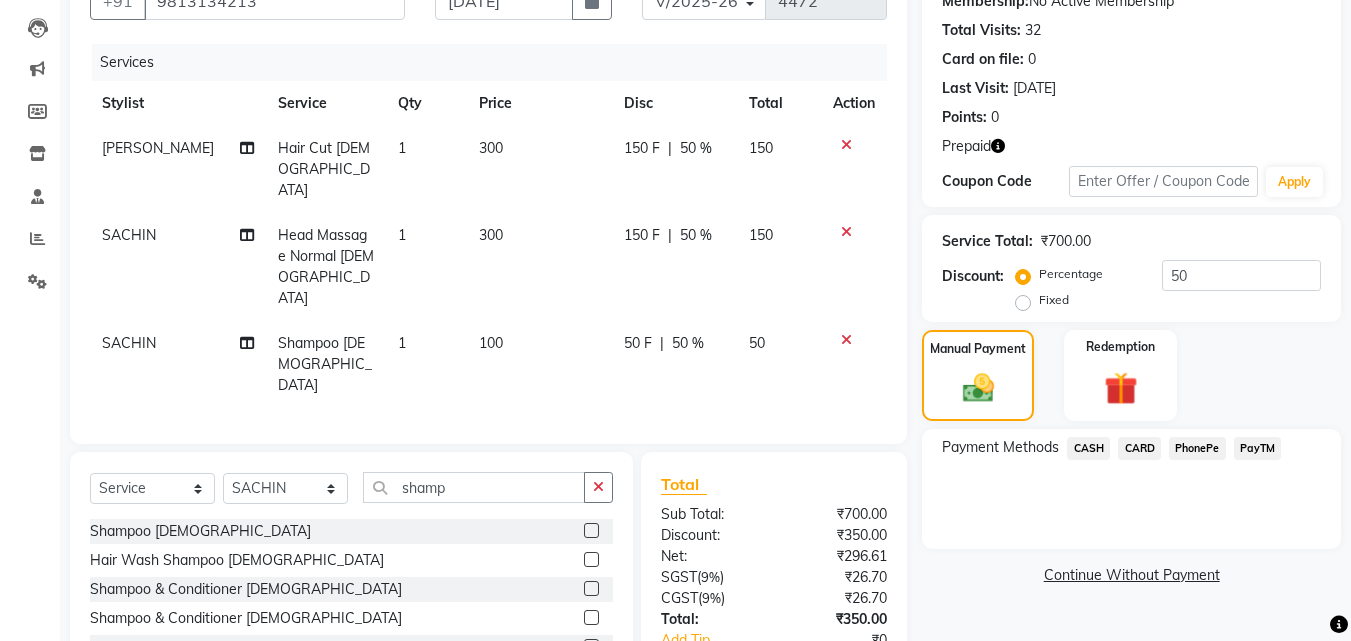 scroll, scrollTop: 228, scrollLeft: 0, axis: vertical 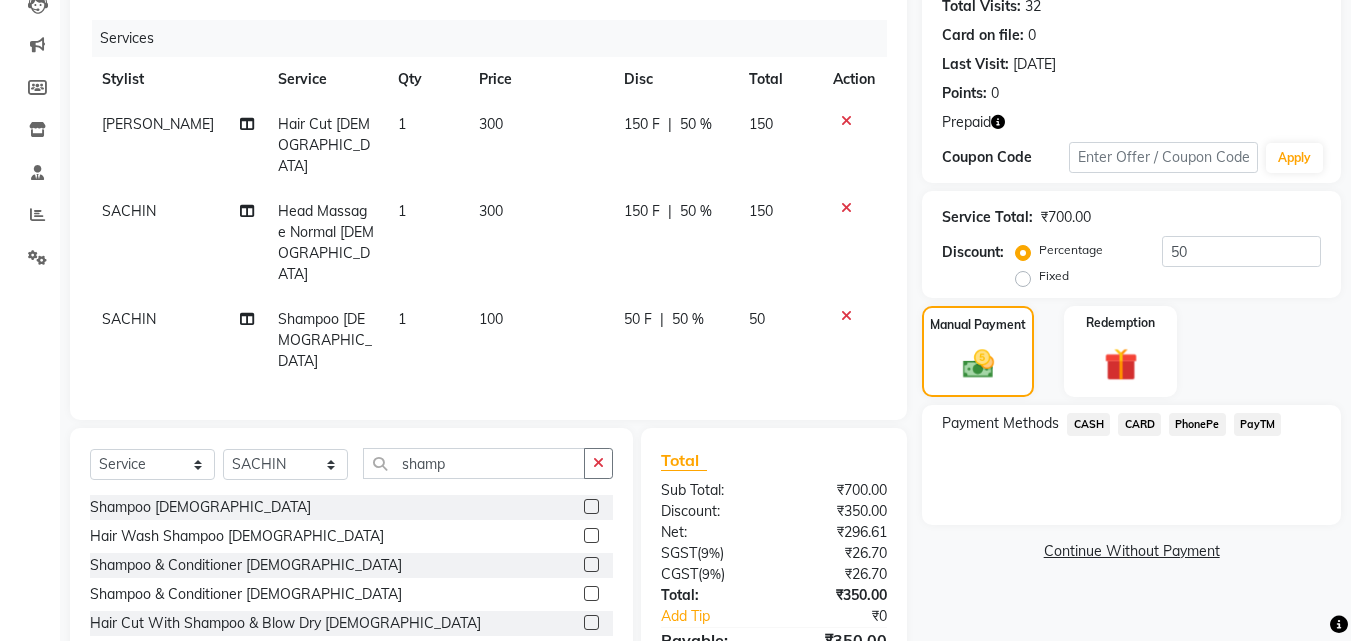 click on "PayTM" 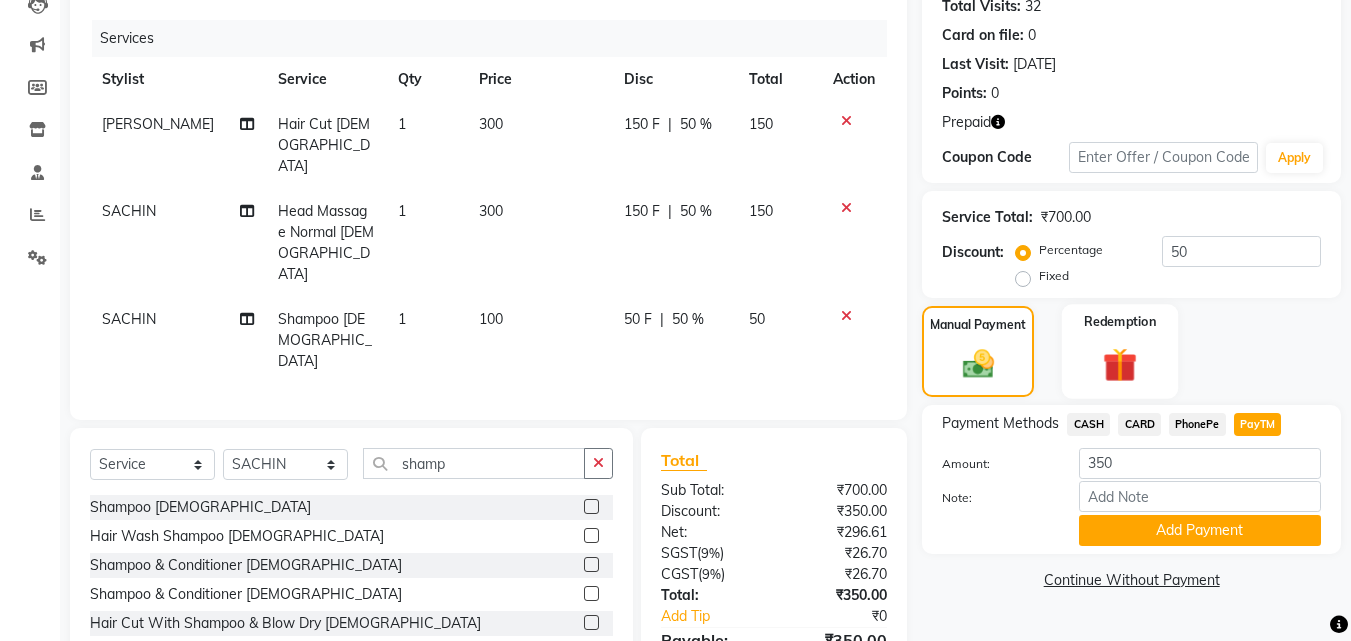 click 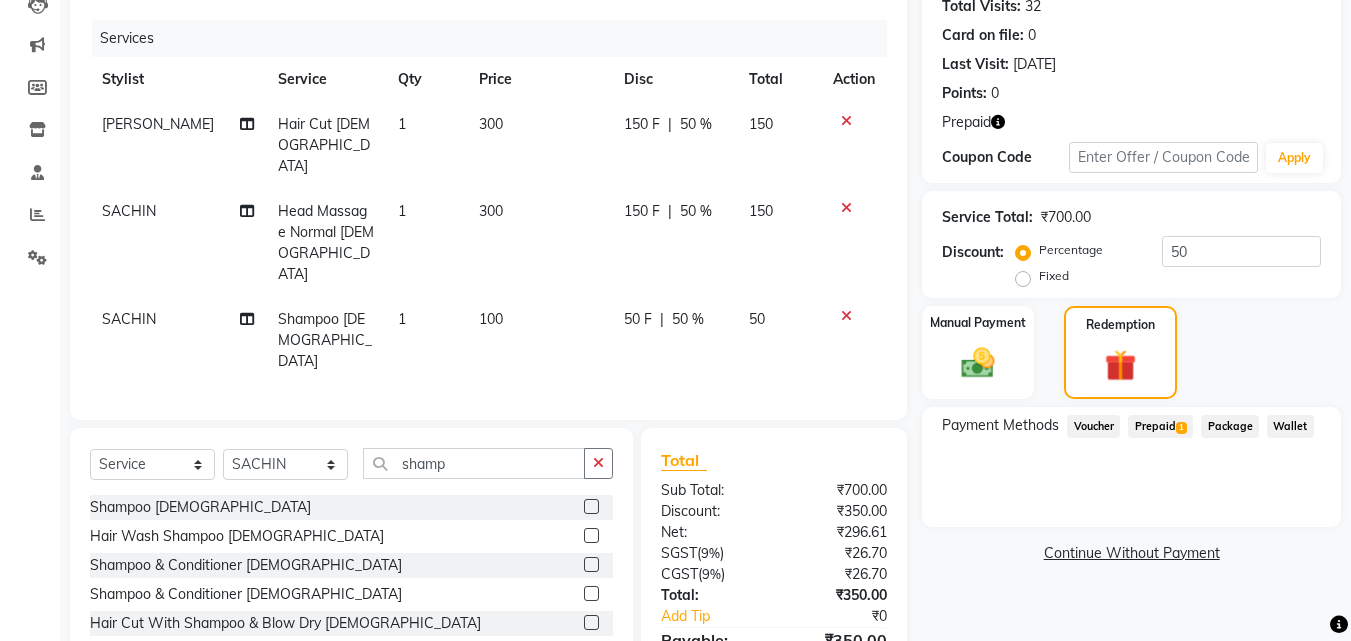 click on "Prepaid  1" 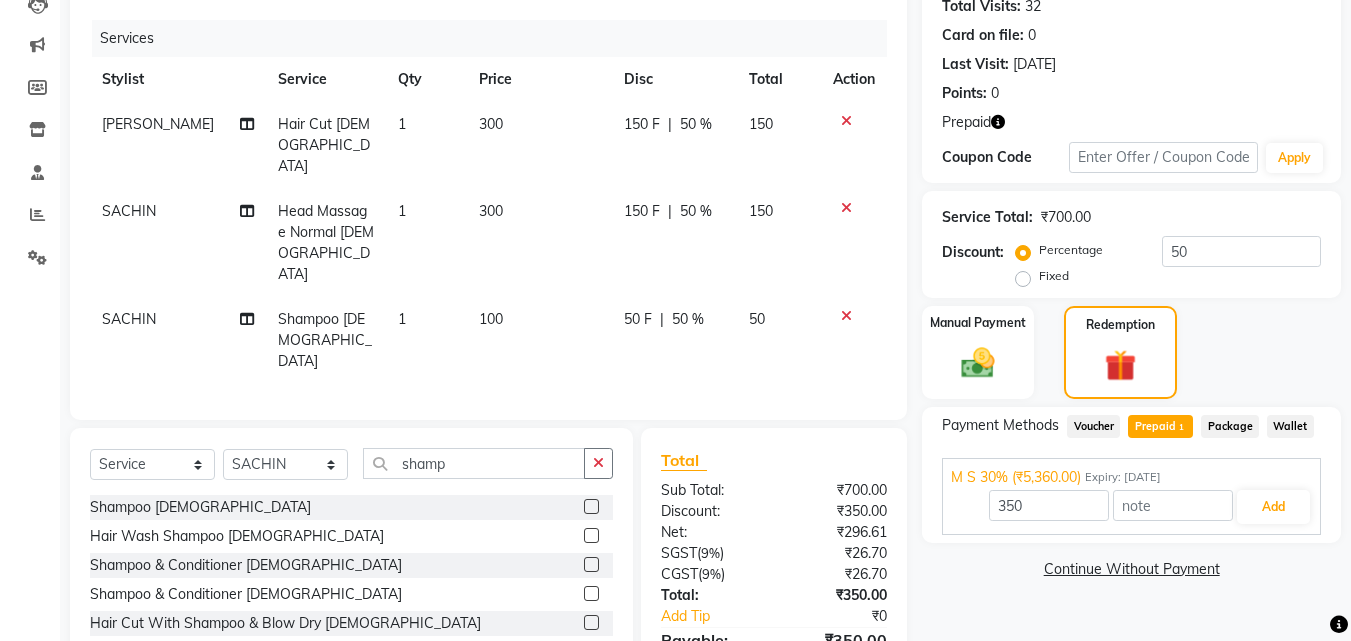 click on "Prepaid  1" 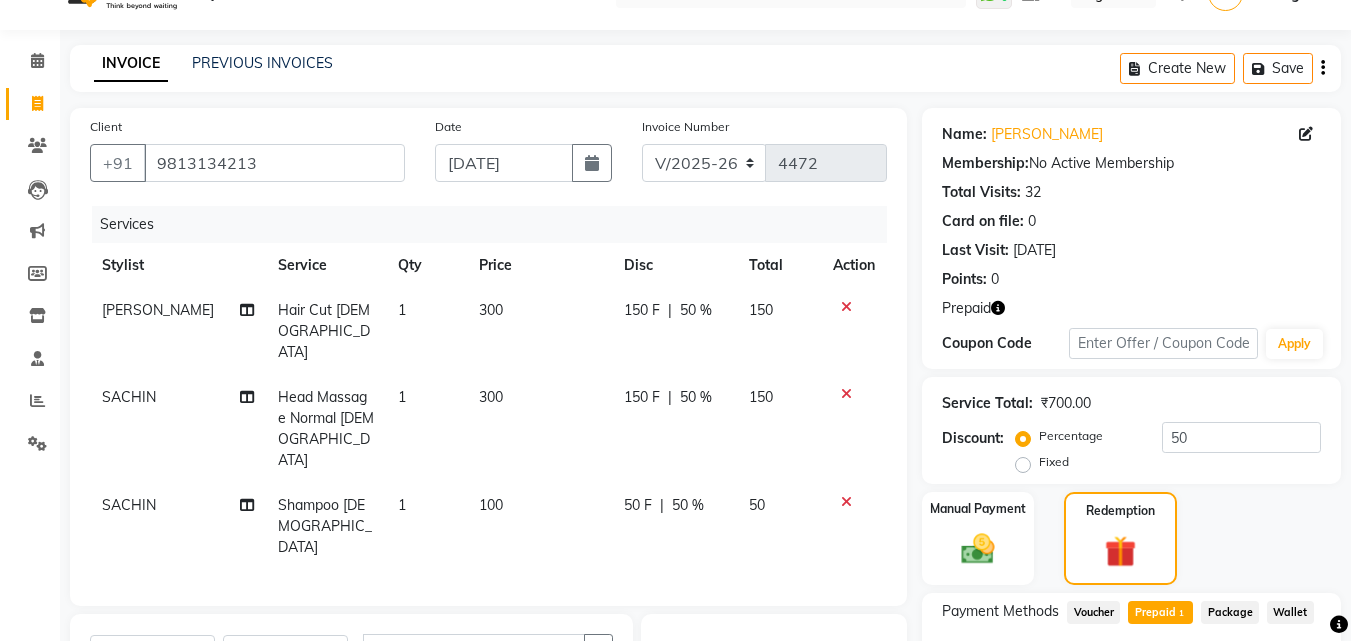 scroll, scrollTop: 9, scrollLeft: 0, axis: vertical 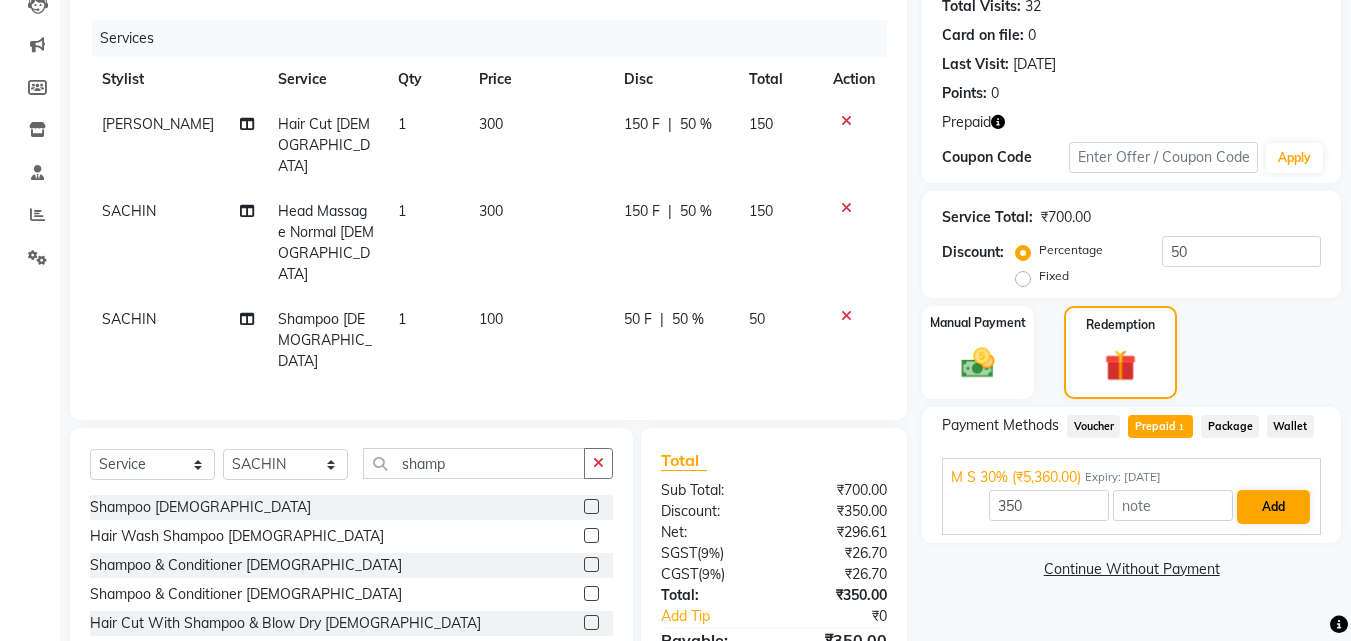 click on "350 Add" at bounding box center [1131, 507] 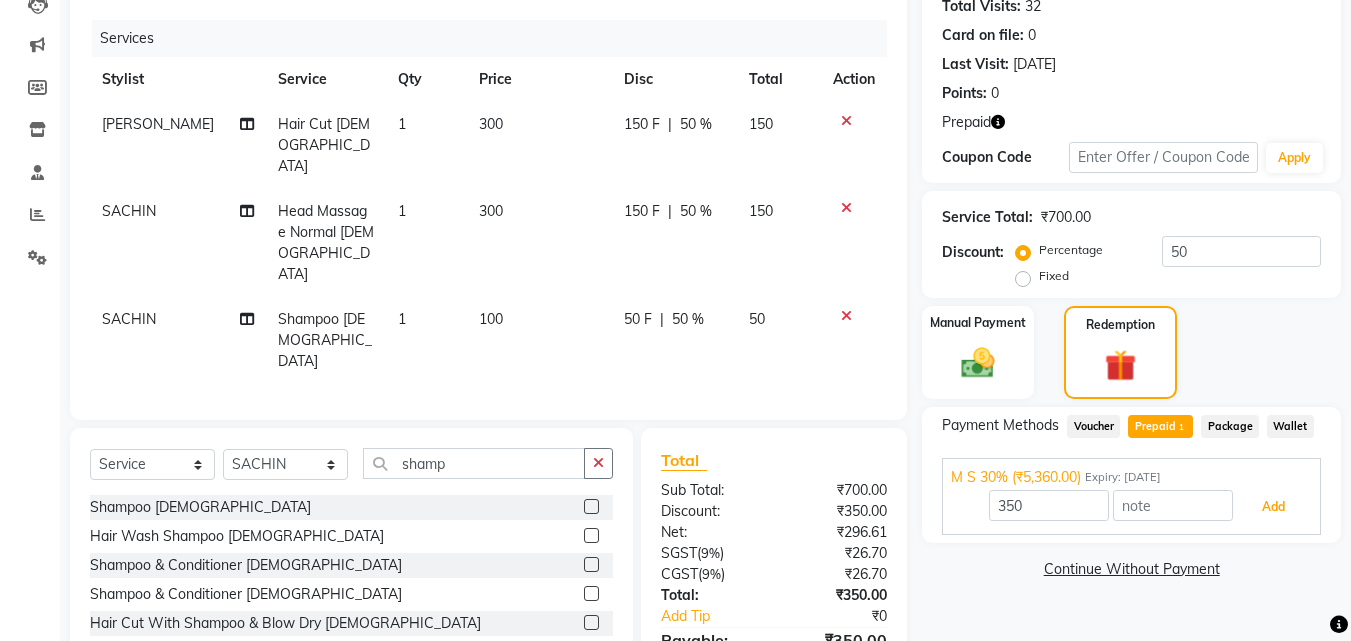 click on "Add" at bounding box center [1273, 507] 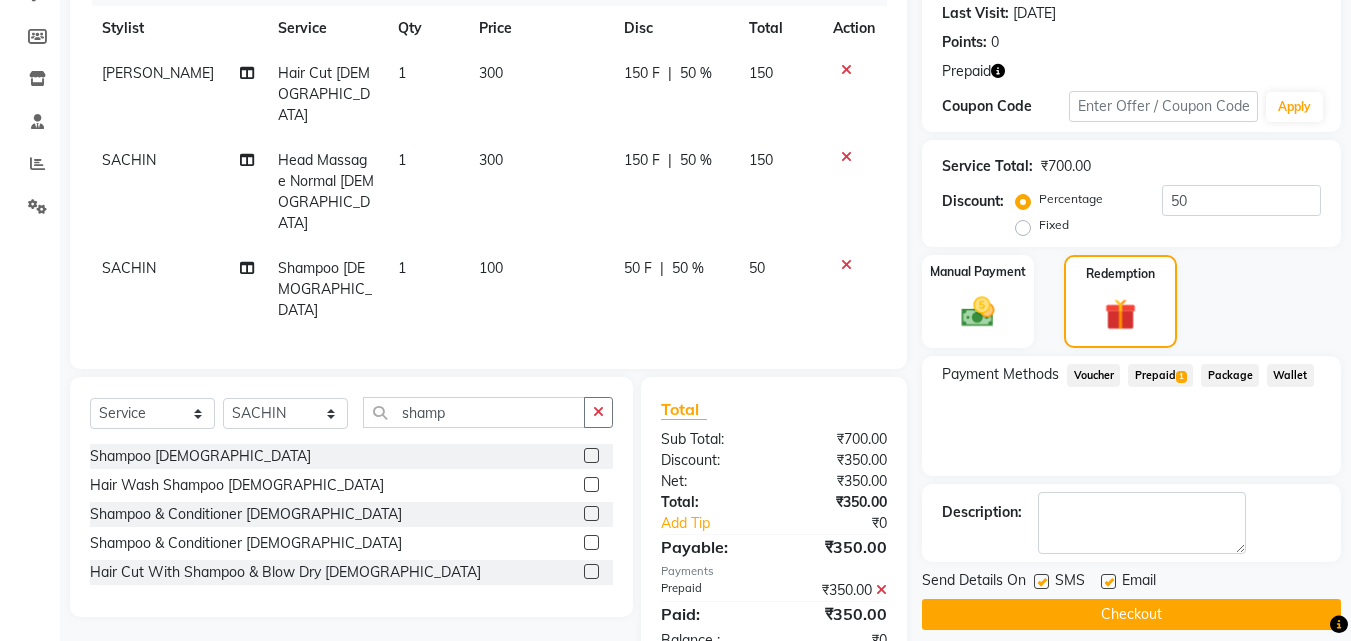 scroll, scrollTop: 298, scrollLeft: 0, axis: vertical 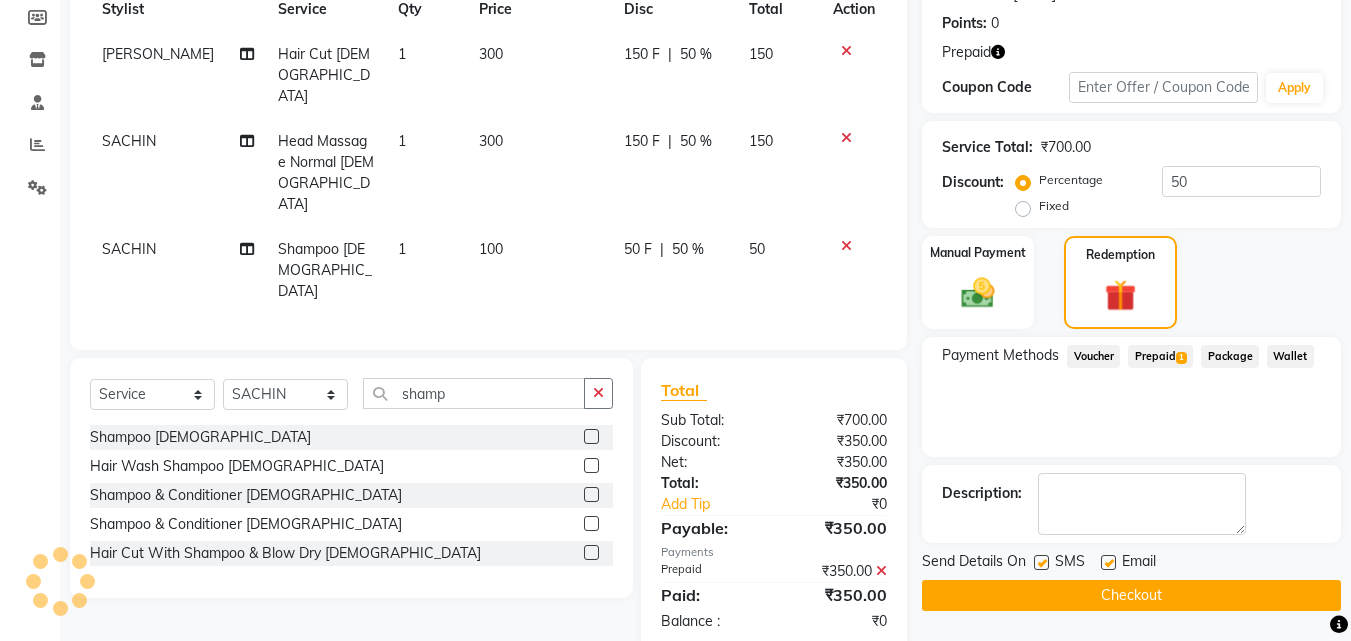 click on "Checkout" 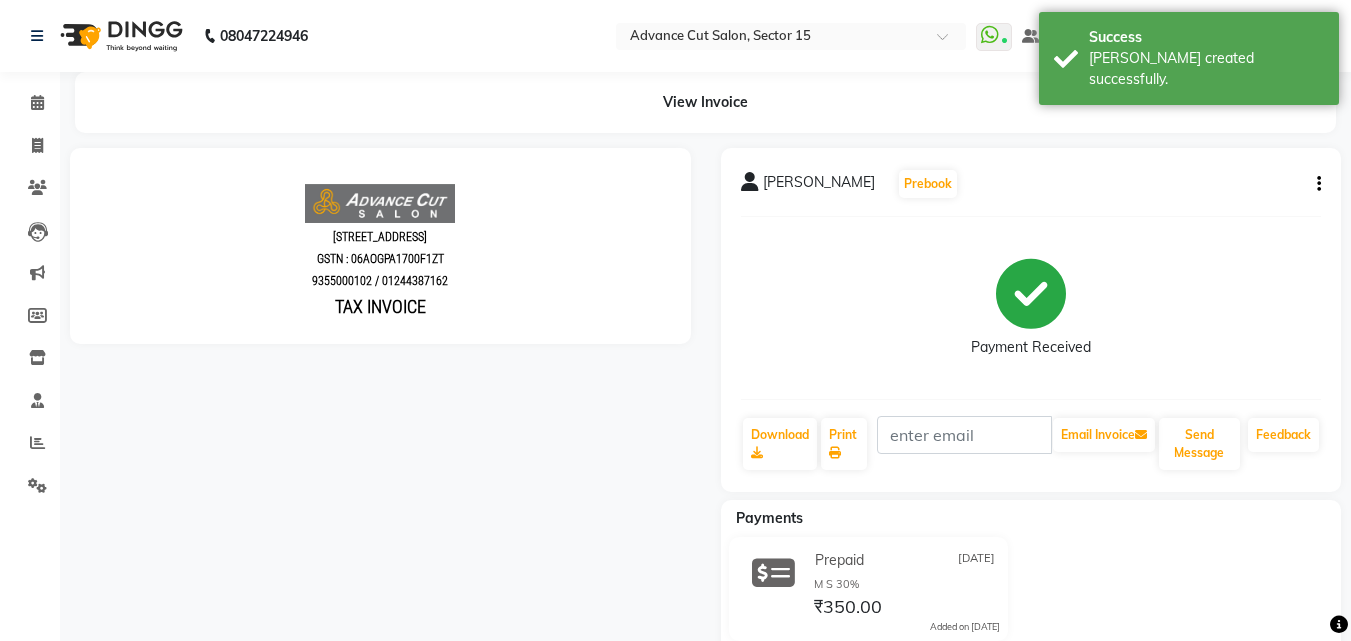 scroll, scrollTop: 0, scrollLeft: 0, axis: both 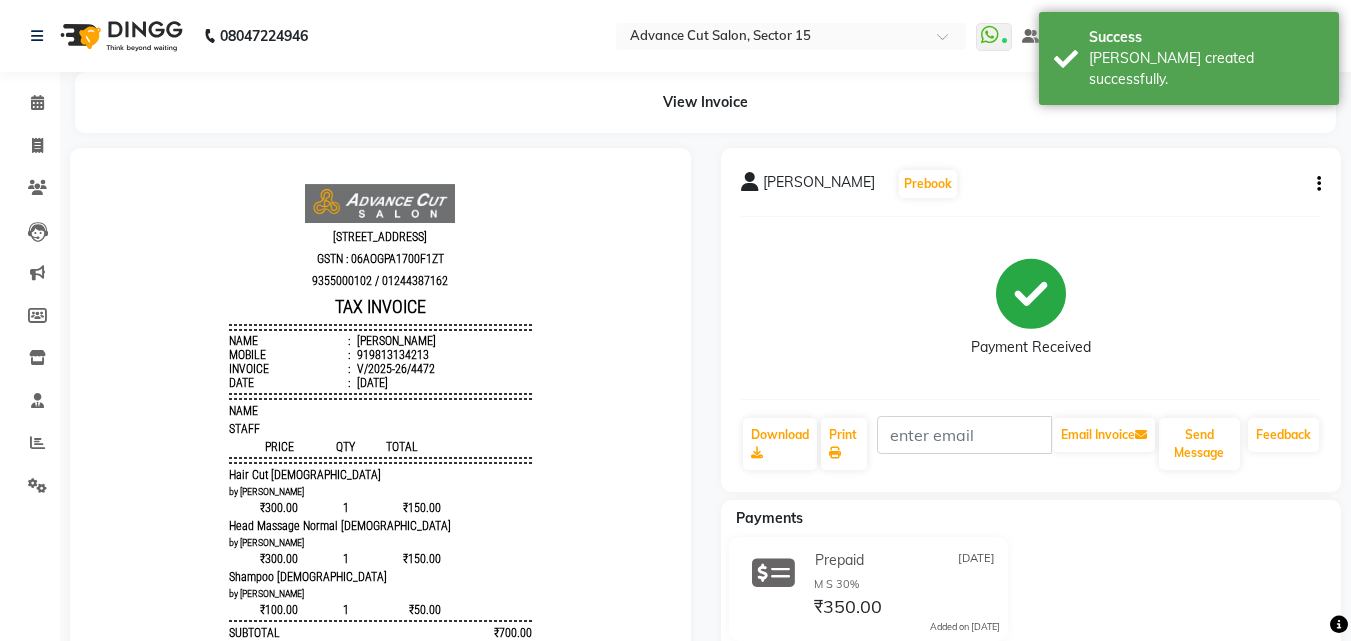 click on "Invoice" 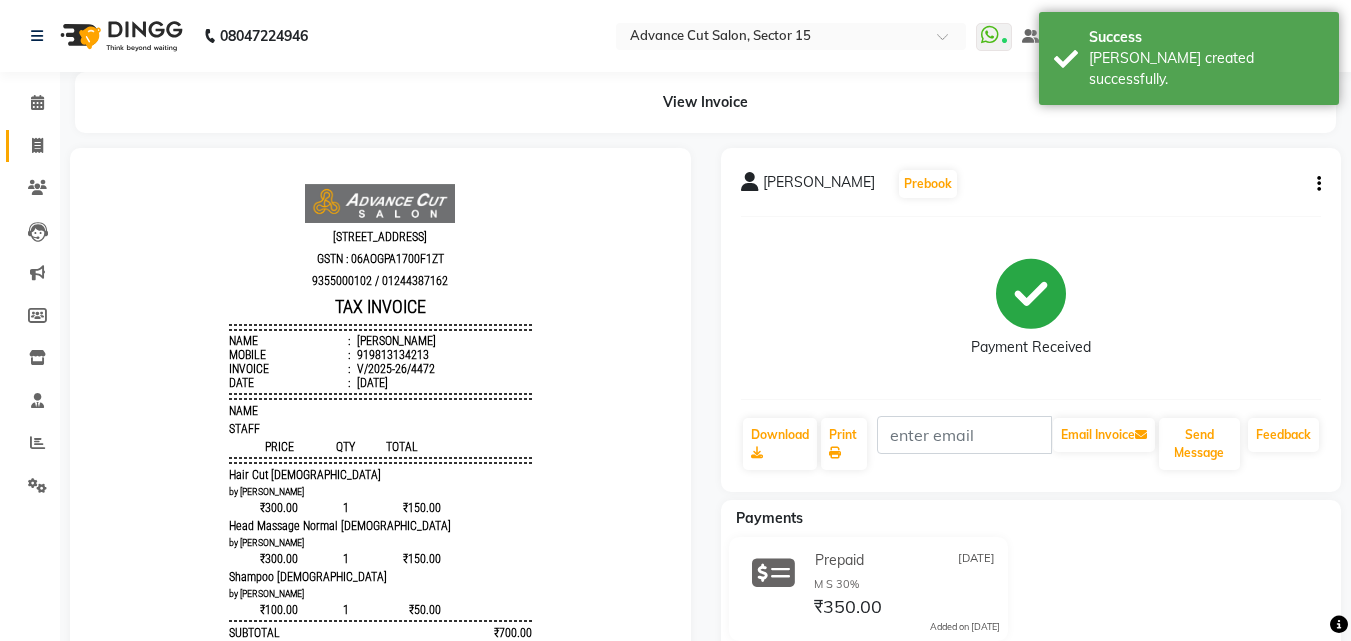 click 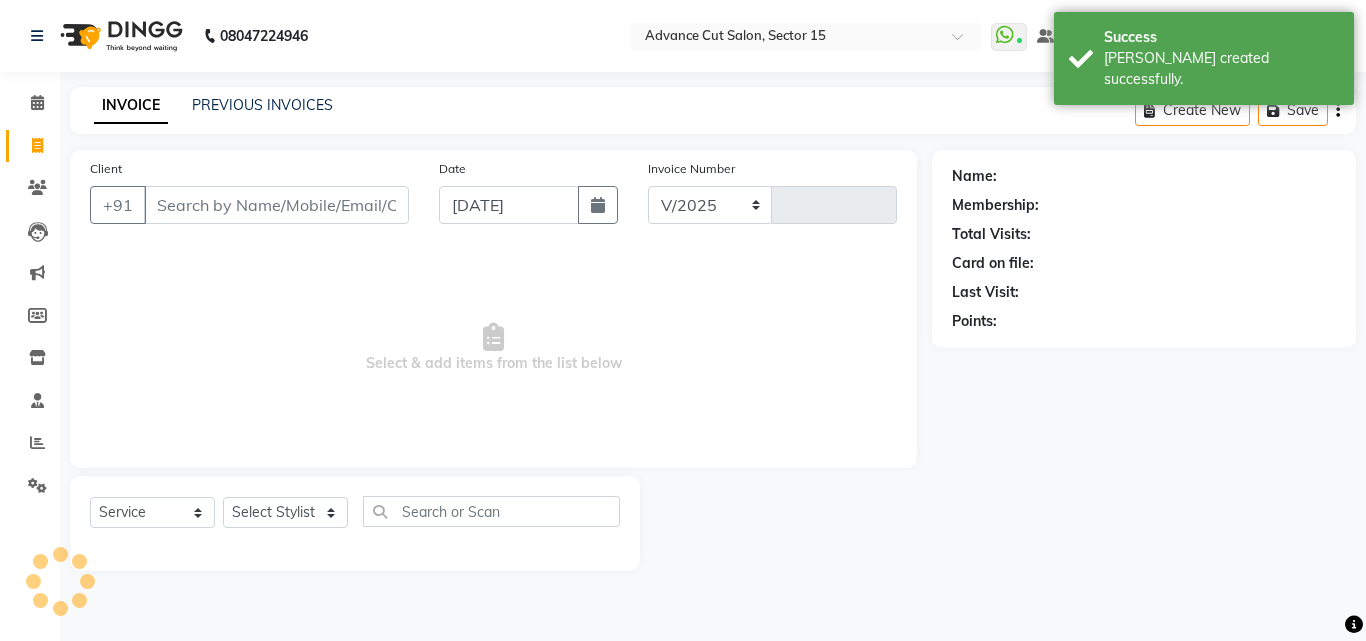select on "6255" 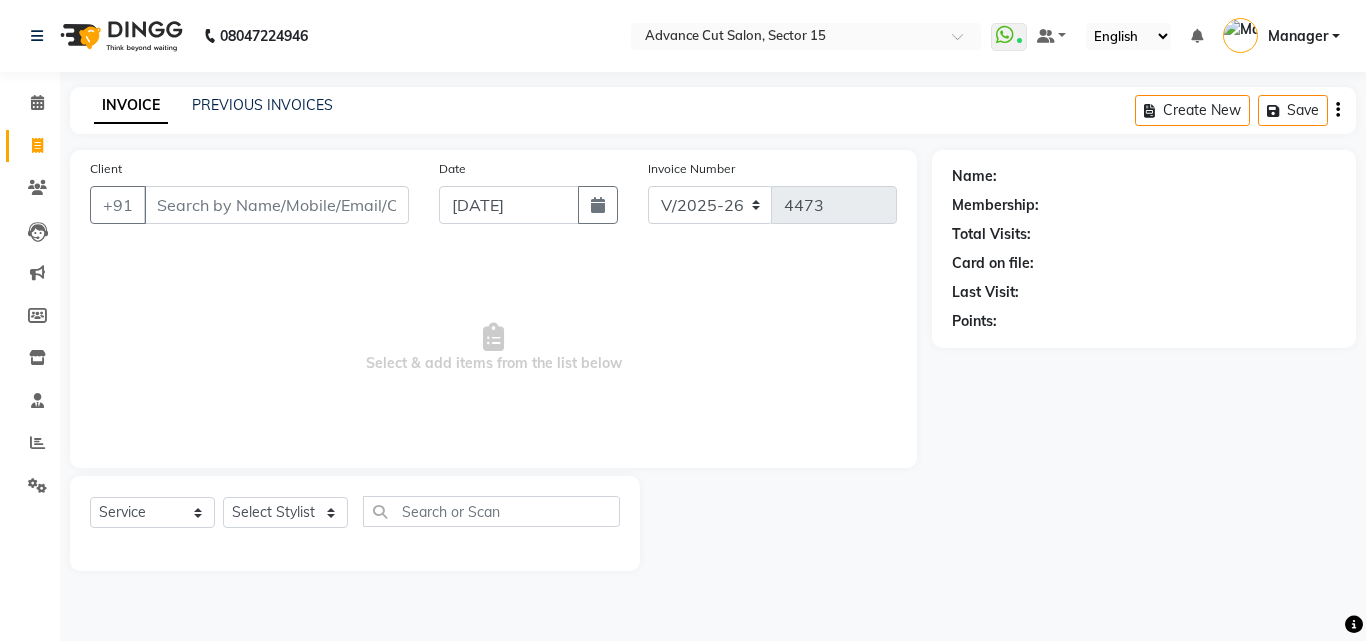 click on "INVOICE PREVIOUS INVOICES" 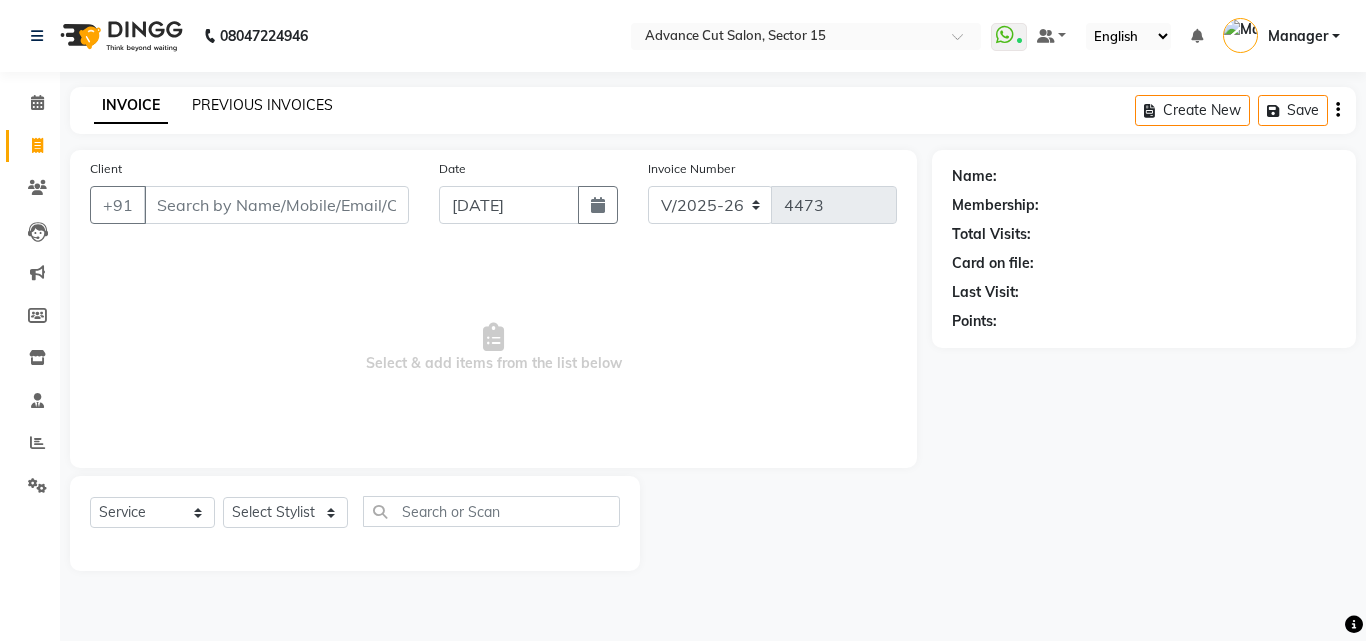 click on "PREVIOUS INVOICES" 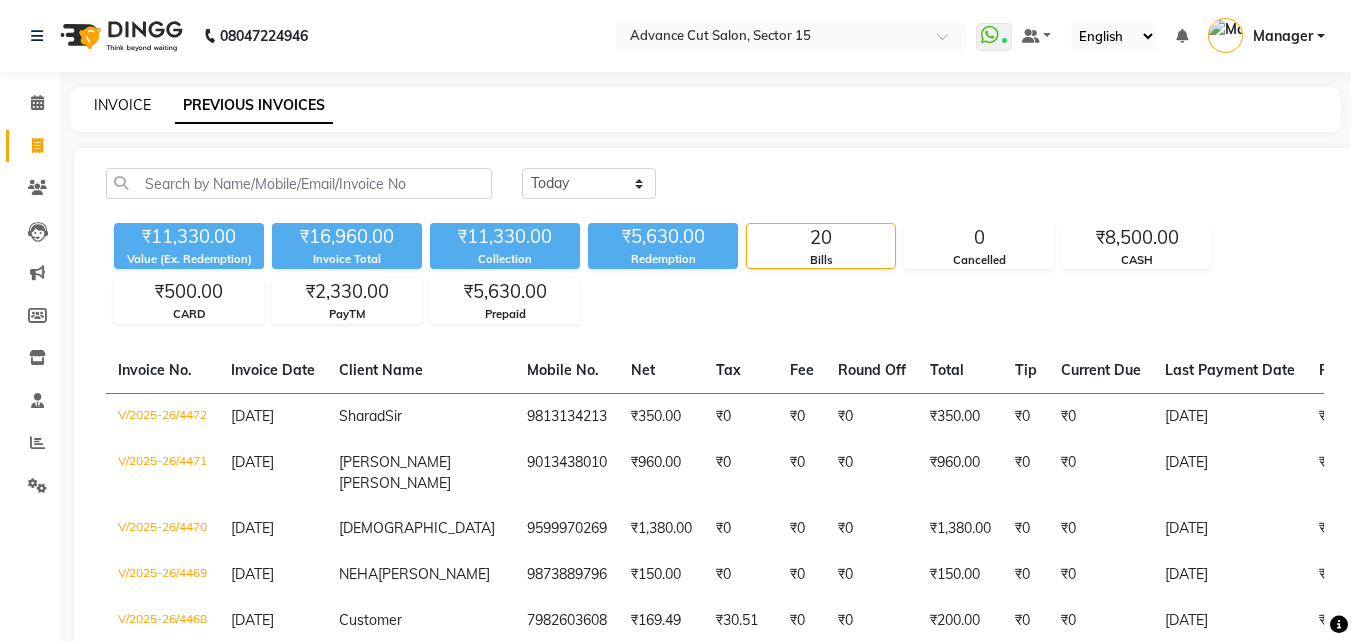 click on "INVOICE" 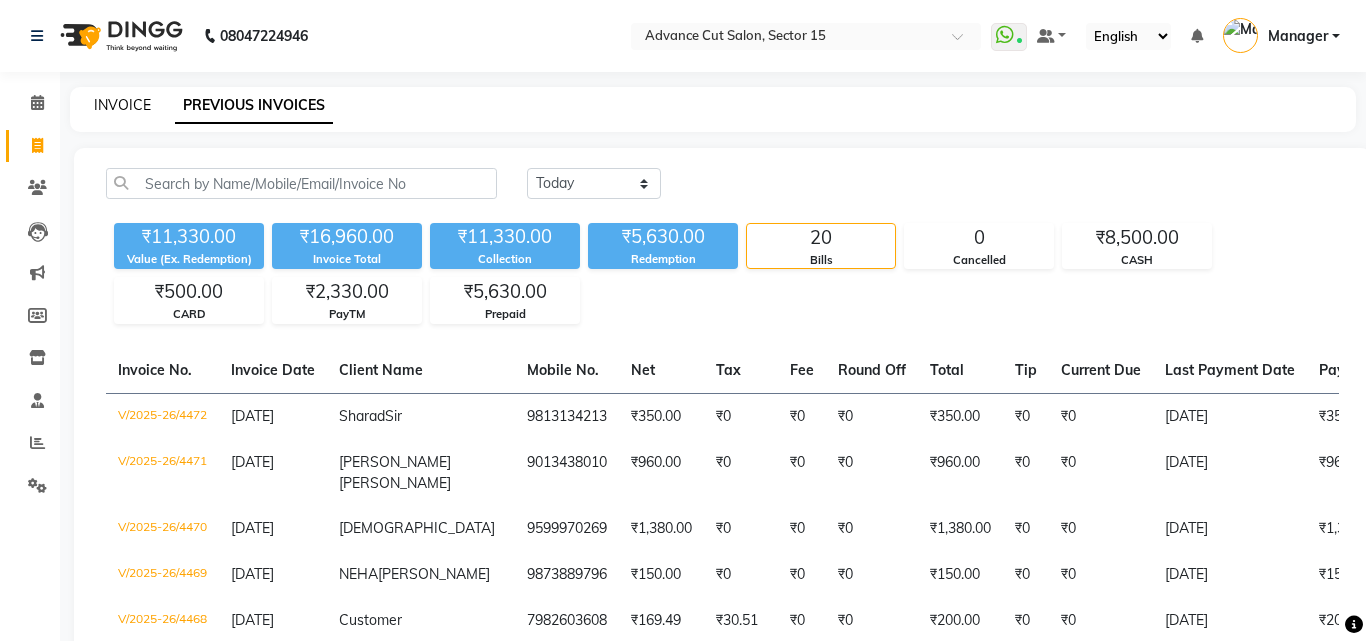 select on "service" 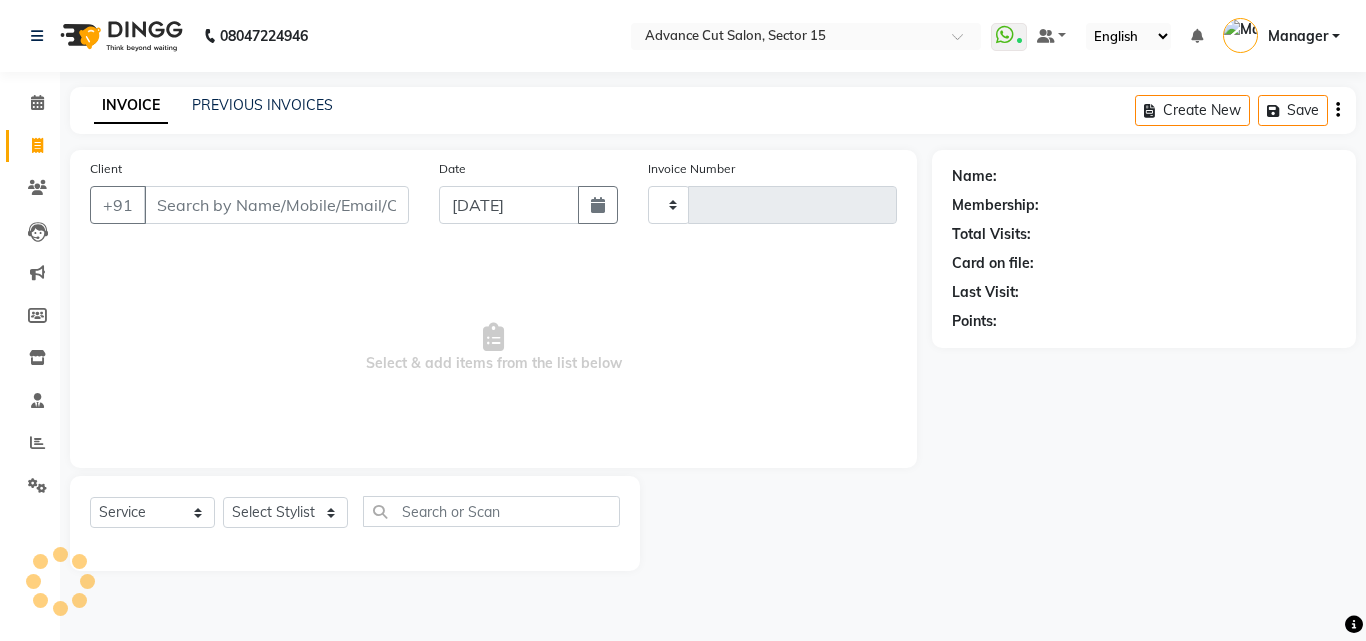 type on "4473" 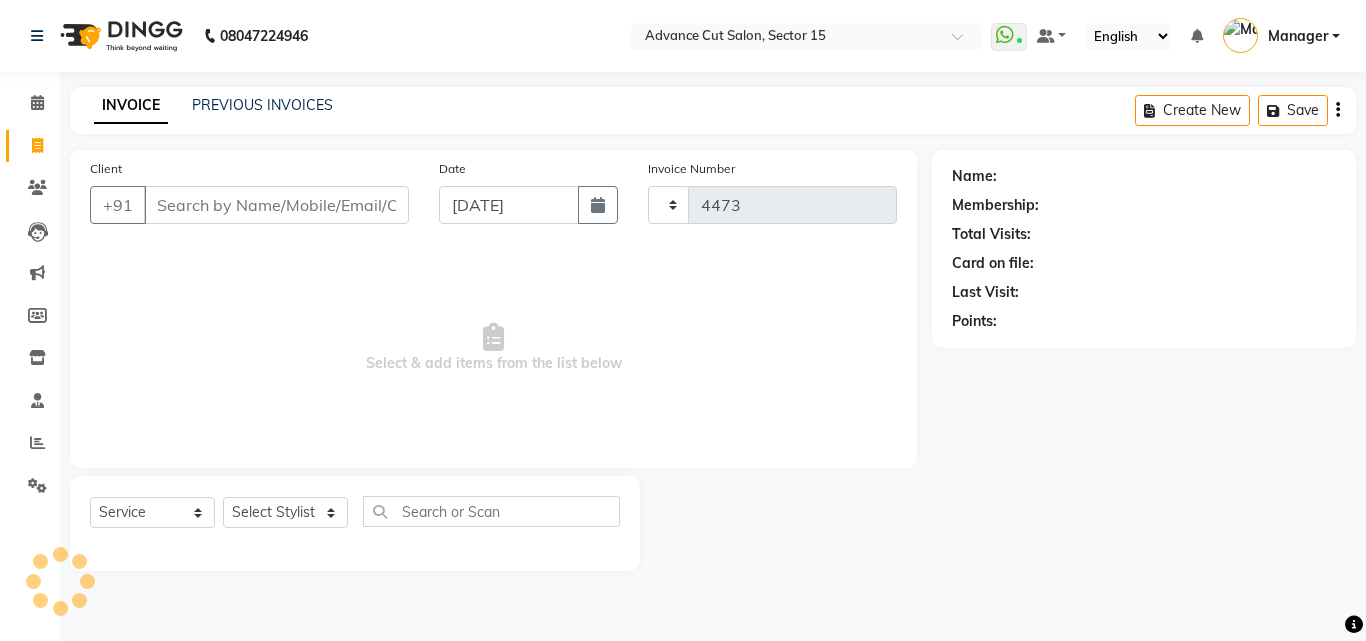 select on "6255" 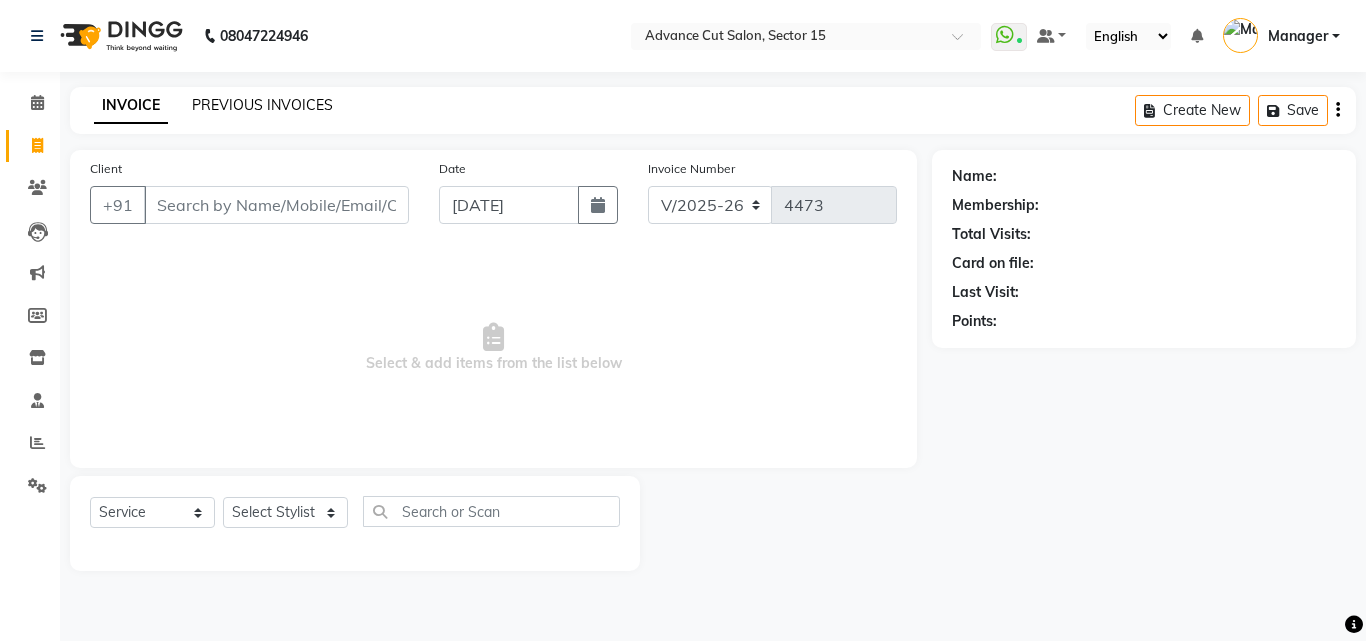 click on "PREVIOUS INVOICES" 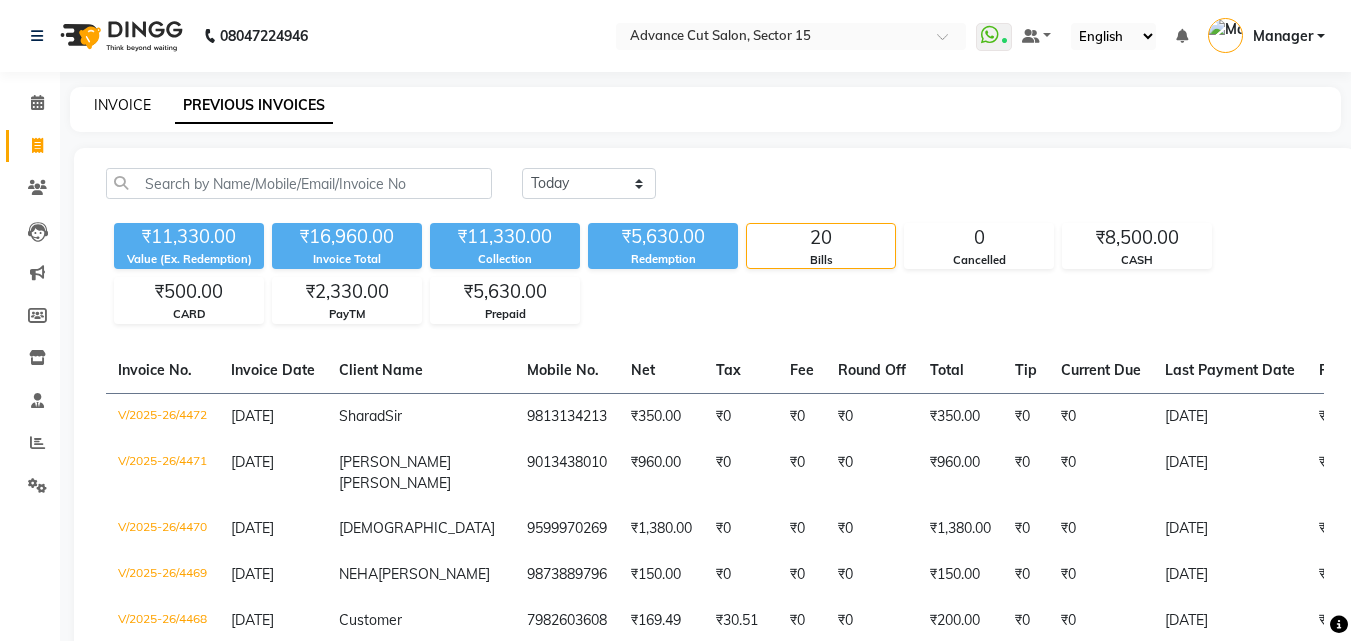 click on "INVOICE" 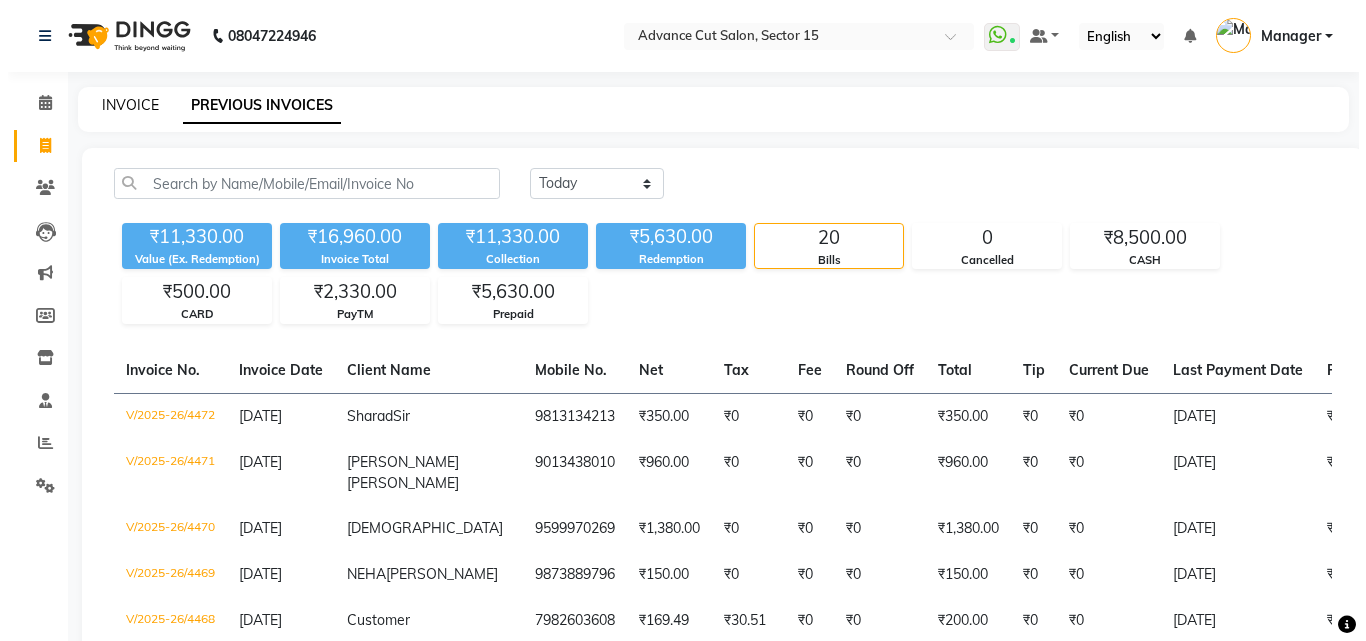 select on "service" 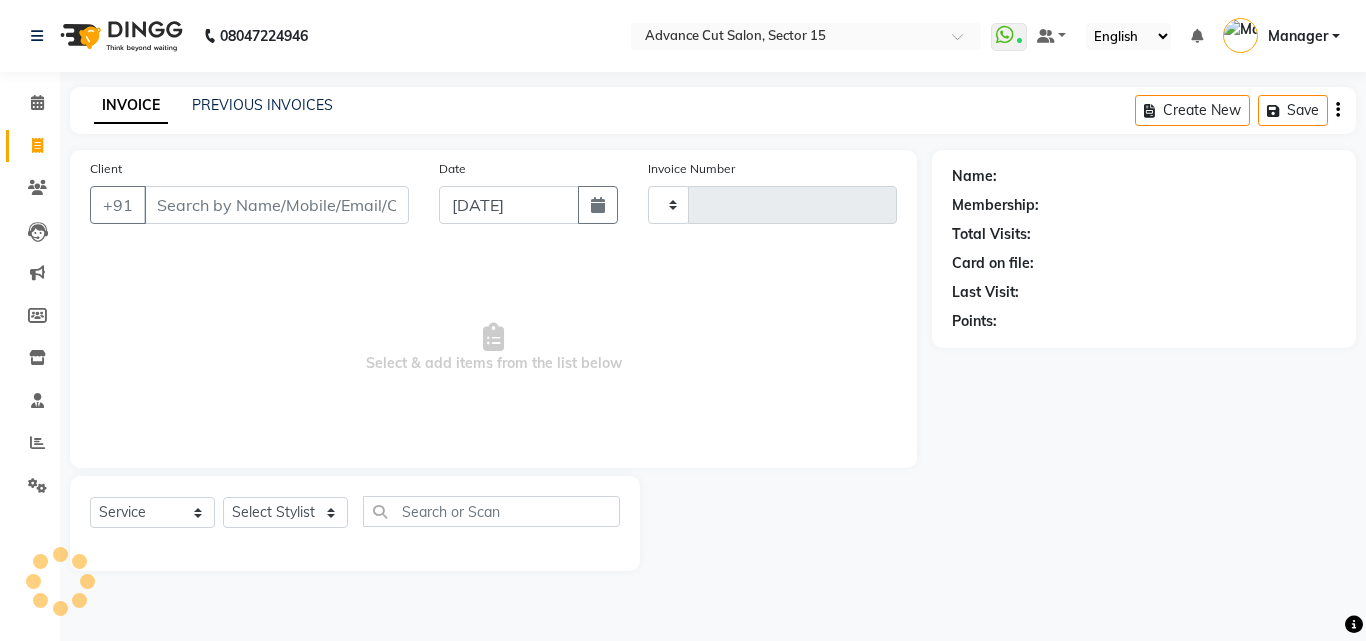 type on "4473" 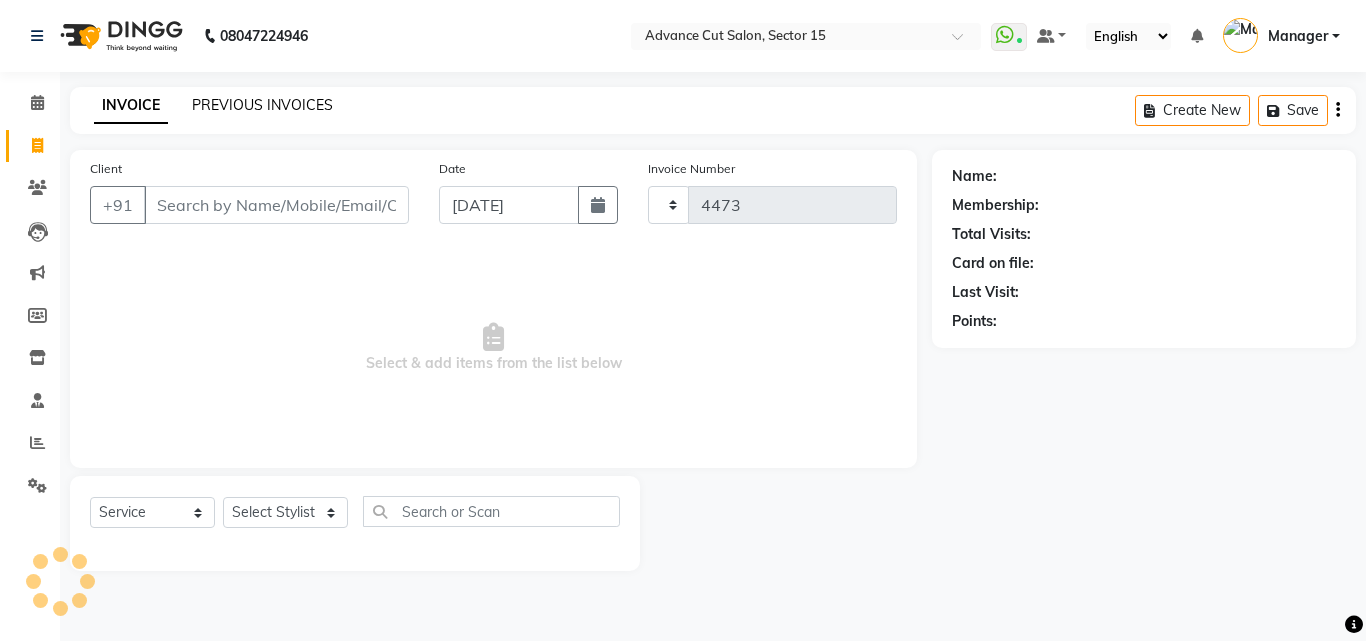 select on "6255" 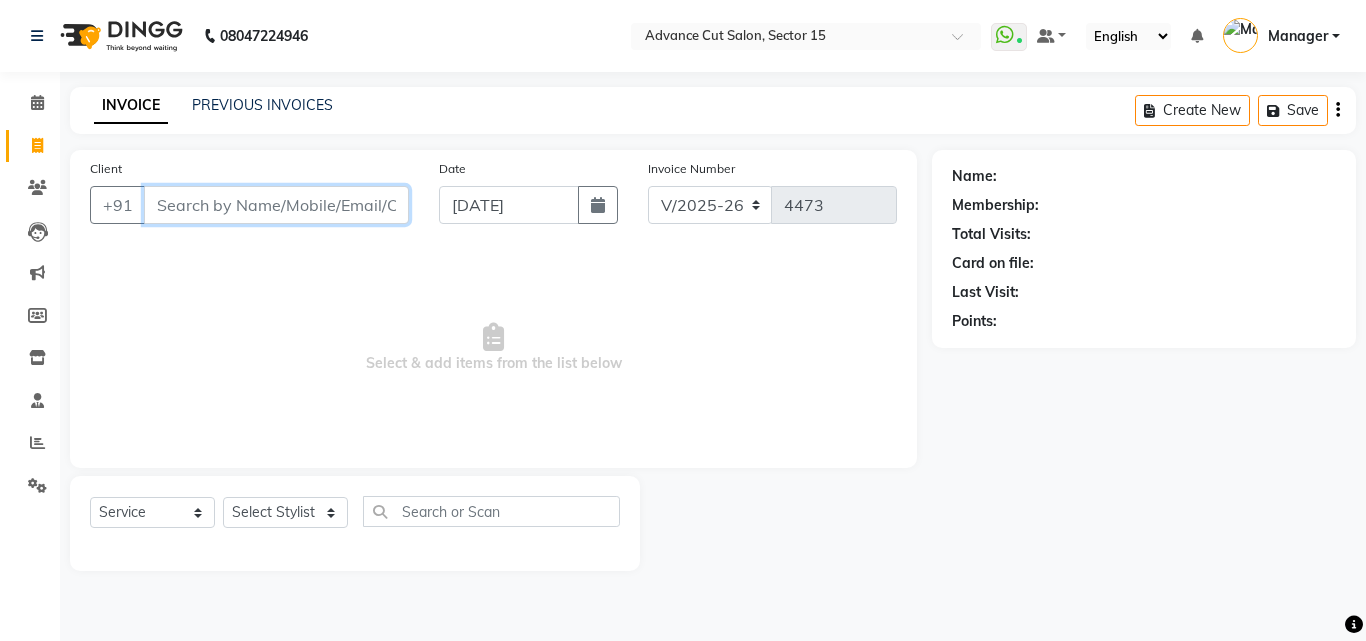click on "Client" at bounding box center (276, 205) 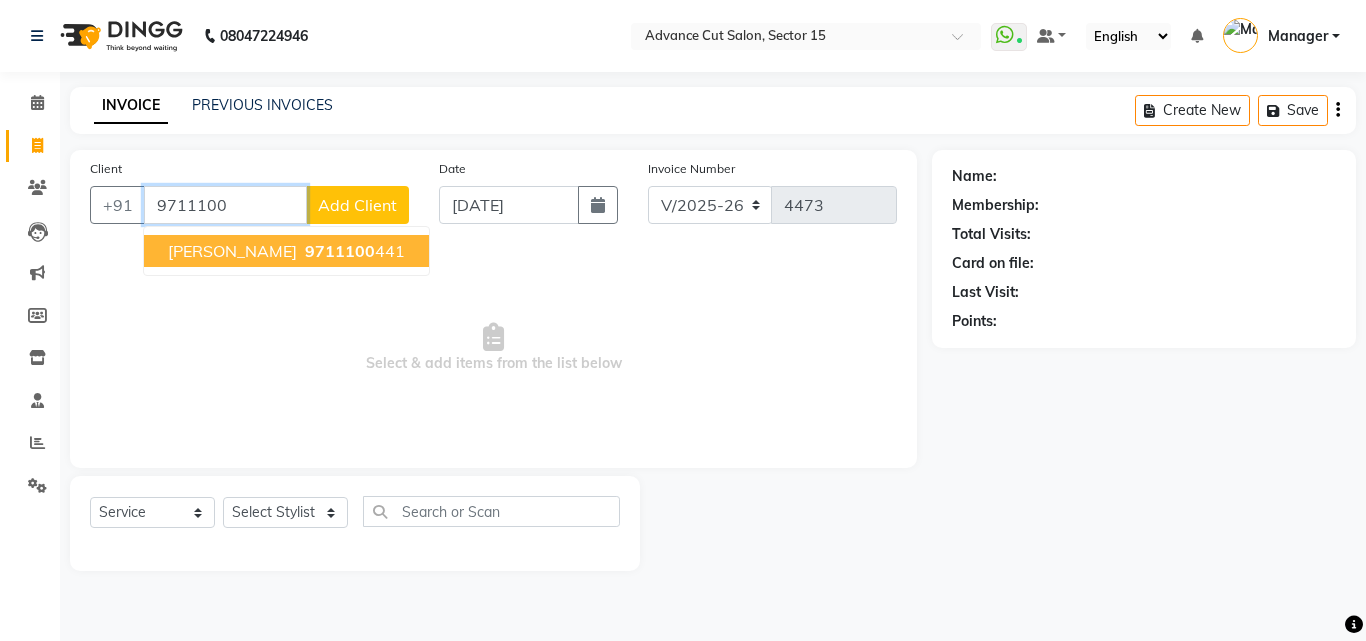 click on "9711100 441" at bounding box center [353, 251] 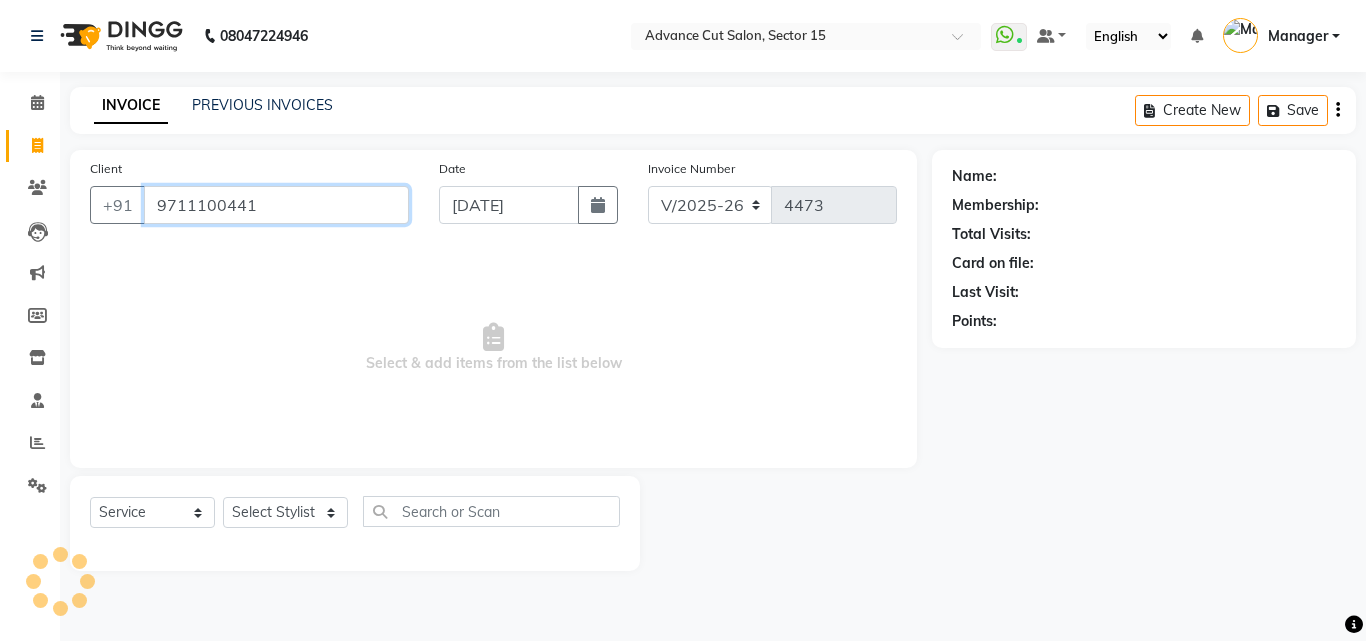 type on "9711100441" 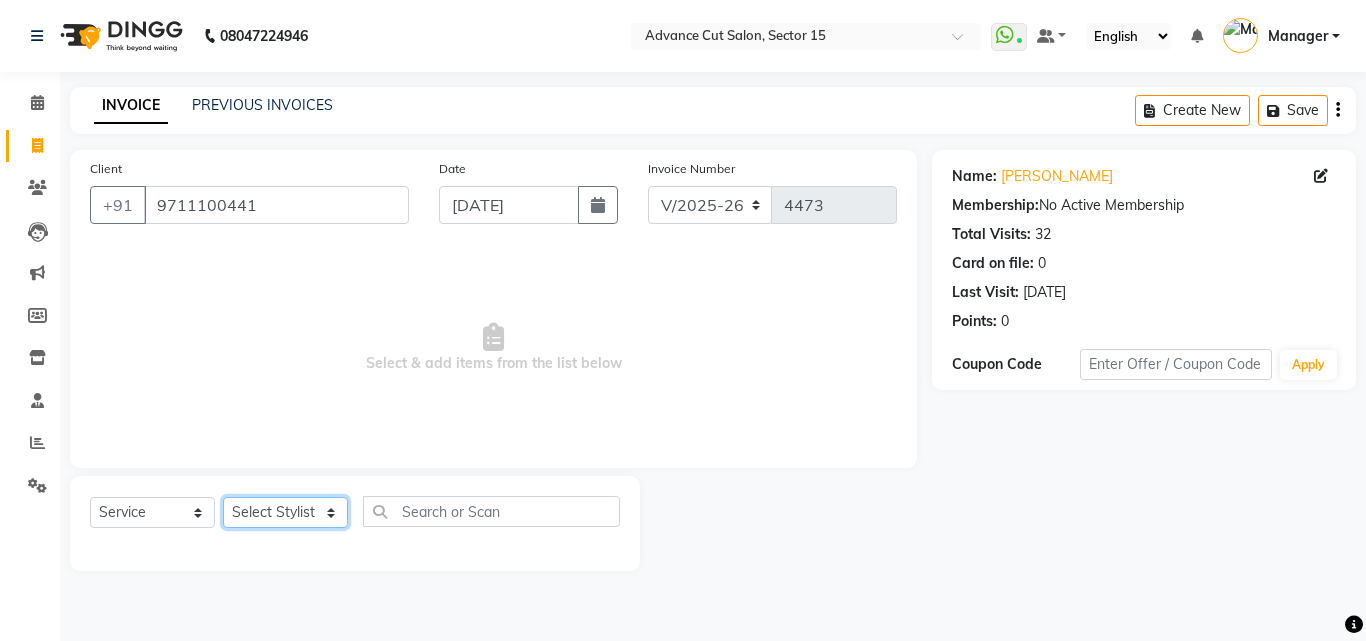 click on "Select Stylist Advance Cut  ASIF FARMAN HAIDER Iqbal KASHISH LUCKY Manager MANOJ NASEEM NASIR Nidhi Pooja  PRIYA RAEES RANI RASHID RIZWAN SACHIN SALMAN SANJAY Shahjad Shankar shuaib SONI" 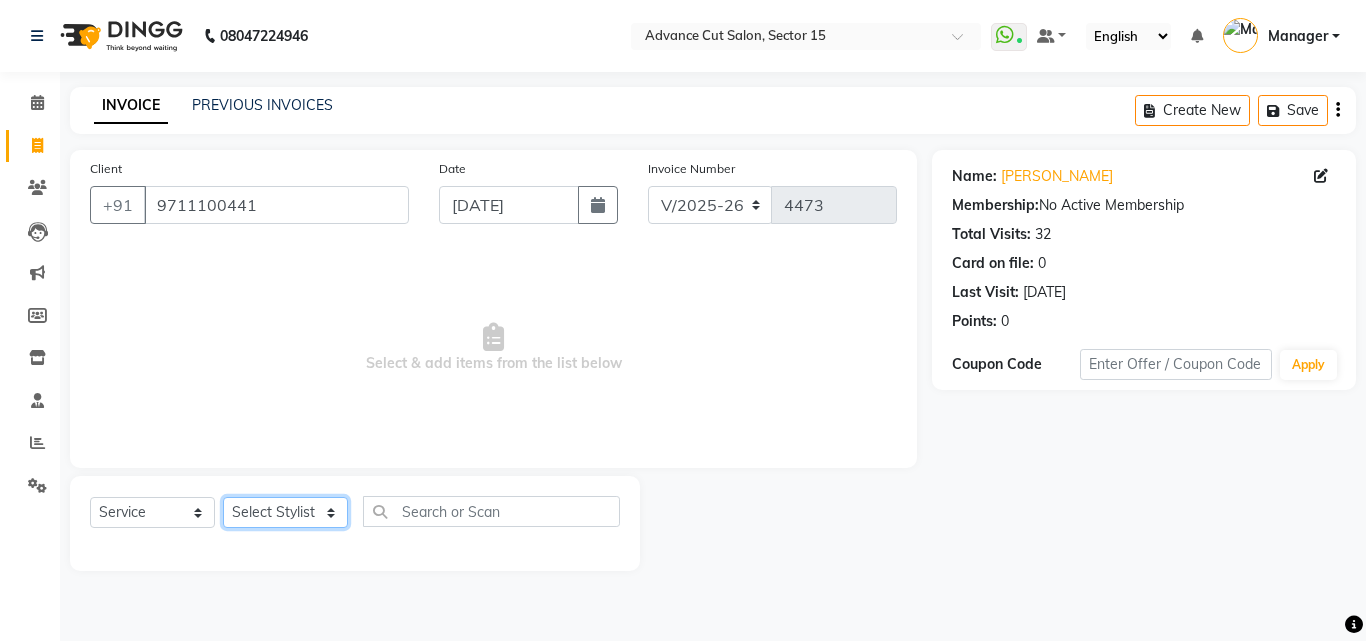 click on "Select Stylist Advance Cut  ASIF FARMAN HAIDER Iqbal KASHISH LUCKY Manager MANOJ NASEEM NASIR Nidhi Pooja  PRIYA RAEES RANI RASHID RIZWAN SACHIN SALMAN SANJAY Shahjad Shankar shuaib SONI" 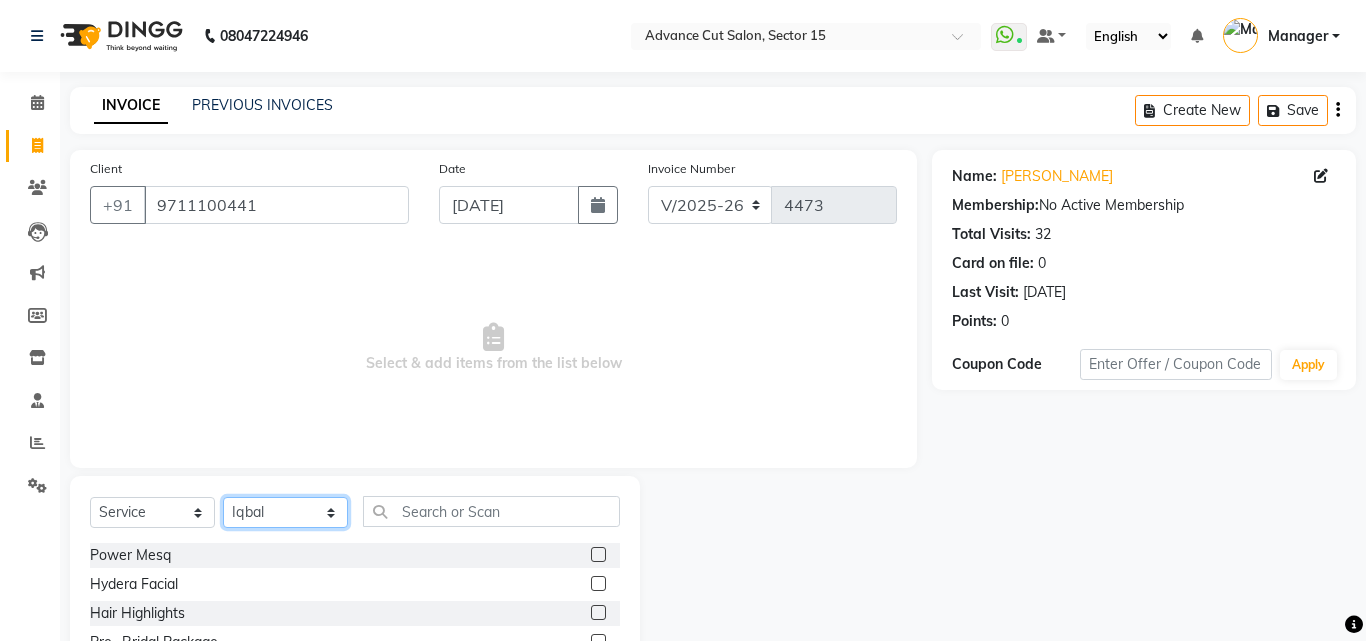 click on "Select Stylist Advance Cut  ASIF FARMAN HAIDER Iqbal KASHISH LUCKY Manager MANOJ NASEEM NASIR Nidhi Pooja  PRIYA RAEES RANI RASHID RIZWAN SACHIN SALMAN SANJAY Shahjad Shankar shuaib SONI" 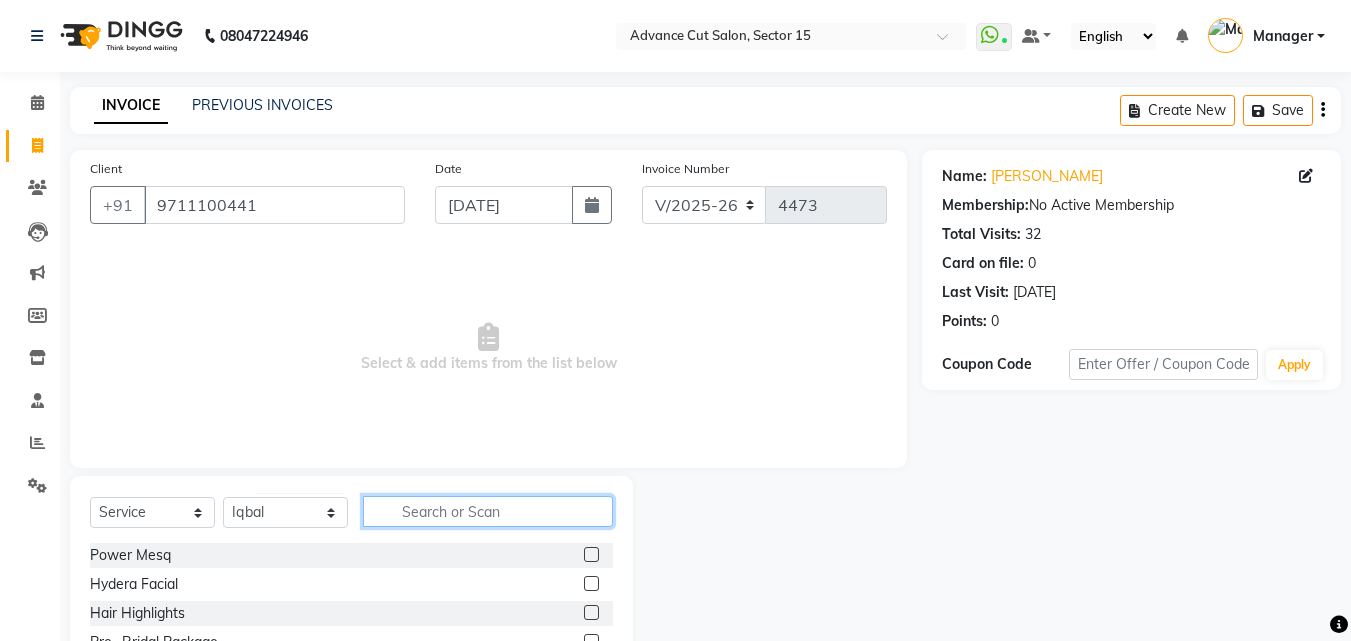 click 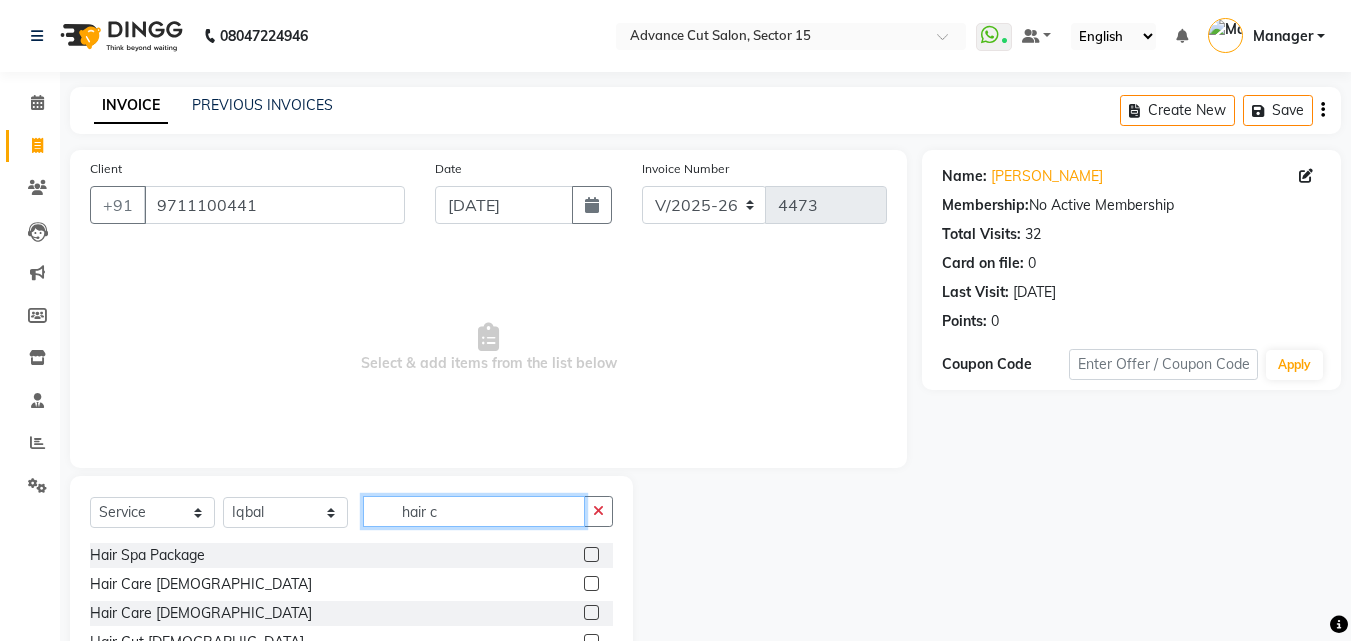 scroll, scrollTop: 134, scrollLeft: 0, axis: vertical 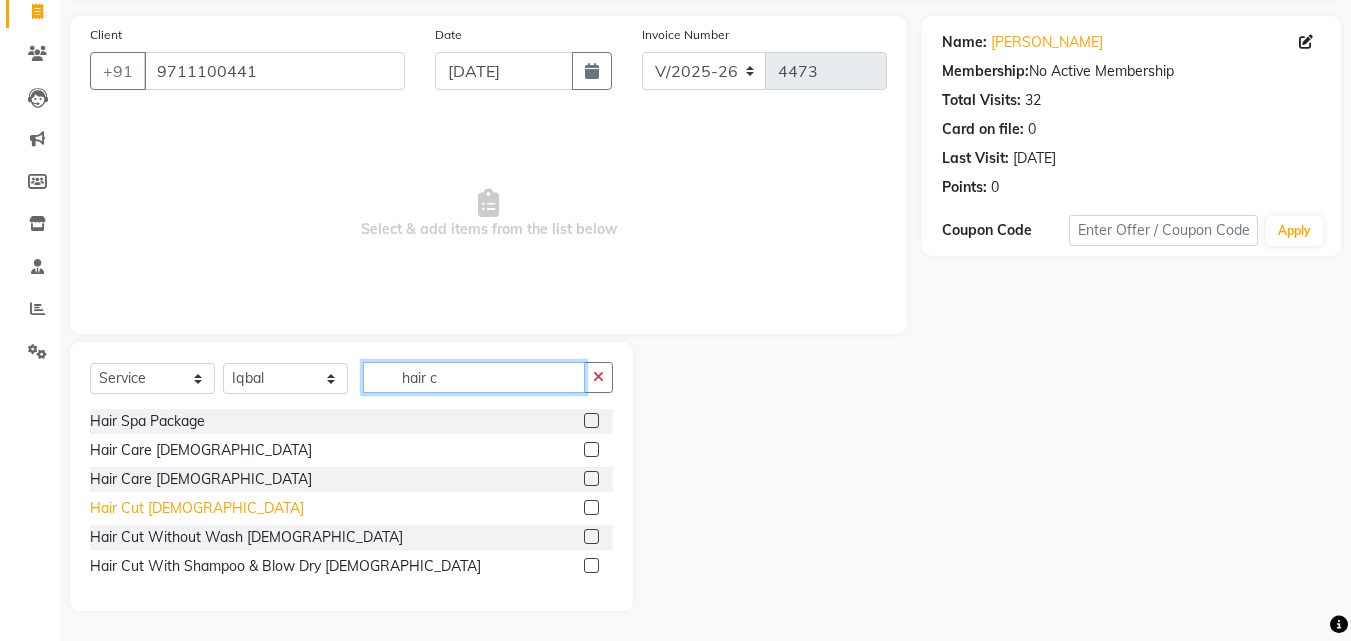 type on "hair c" 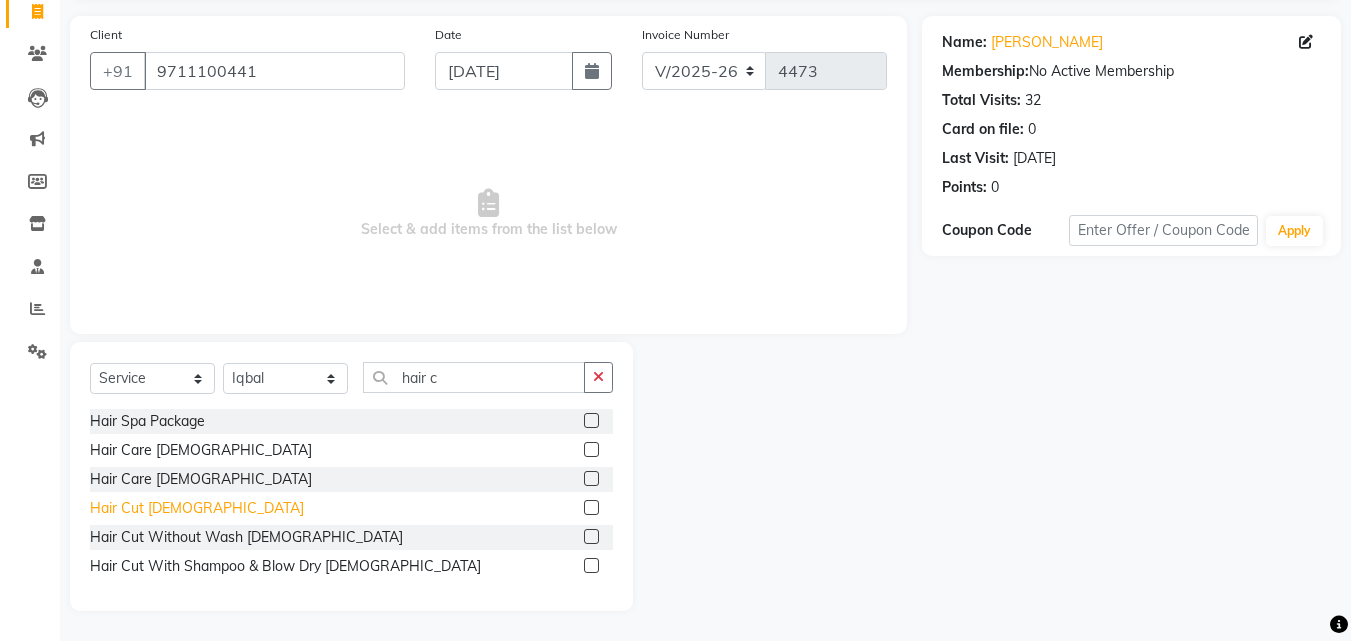 click on "Hair Cut  [DEMOGRAPHIC_DATA]" 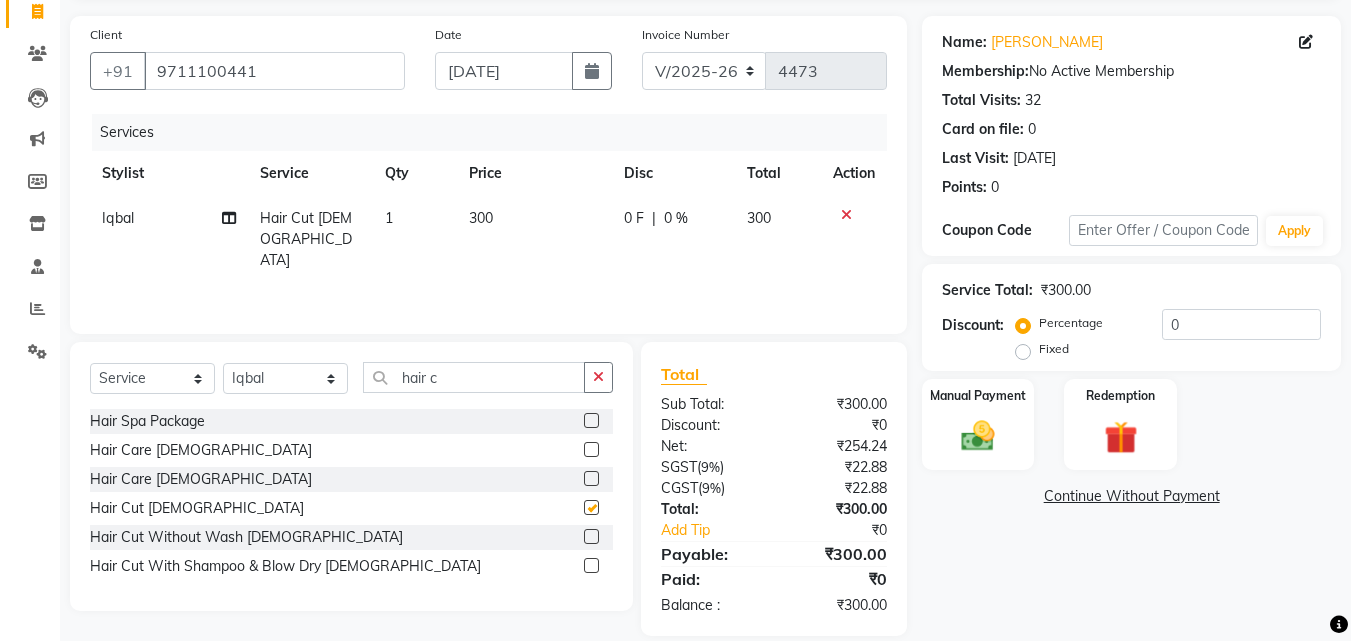 checkbox on "false" 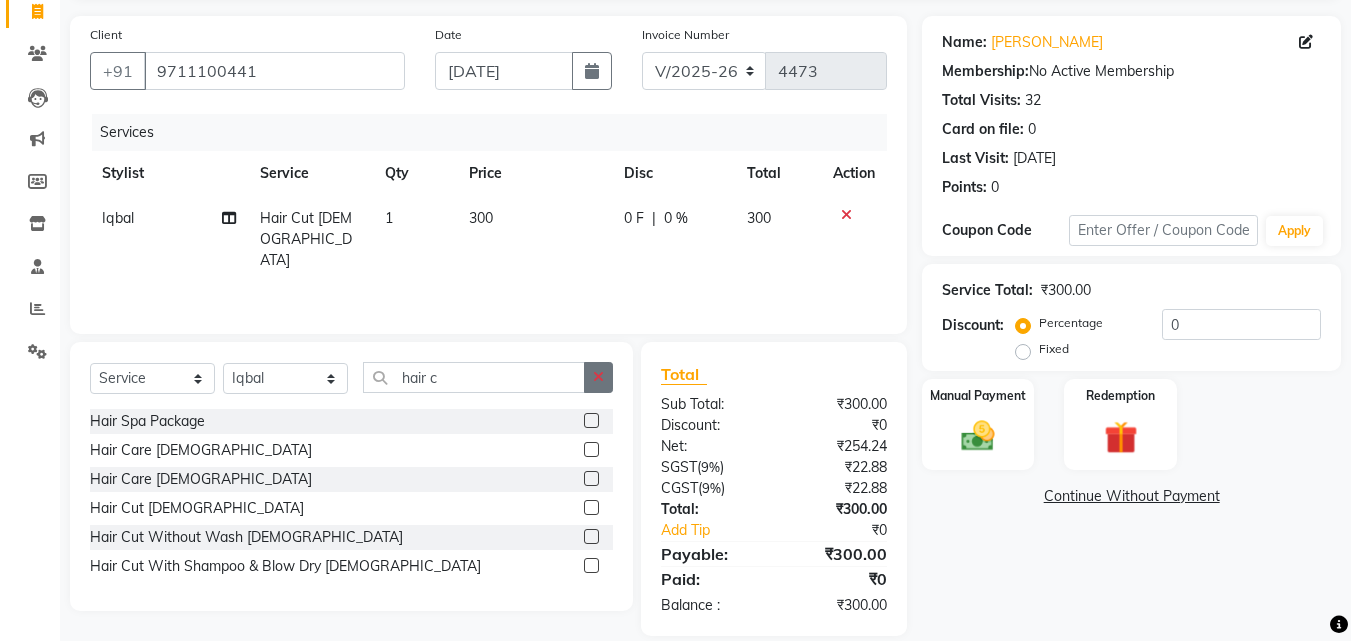 drag, startPoint x: 626, startPoint y: 386, endPoint x: 610, endPoint y: 382, distance: 16.492422 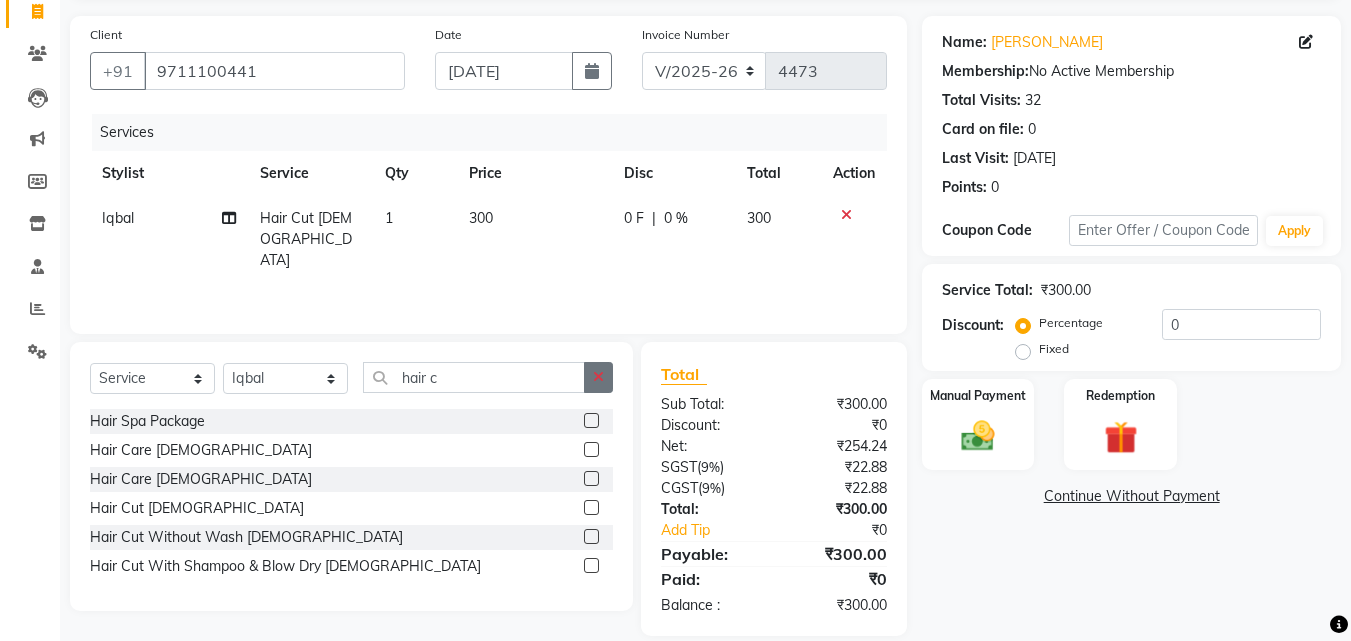 click 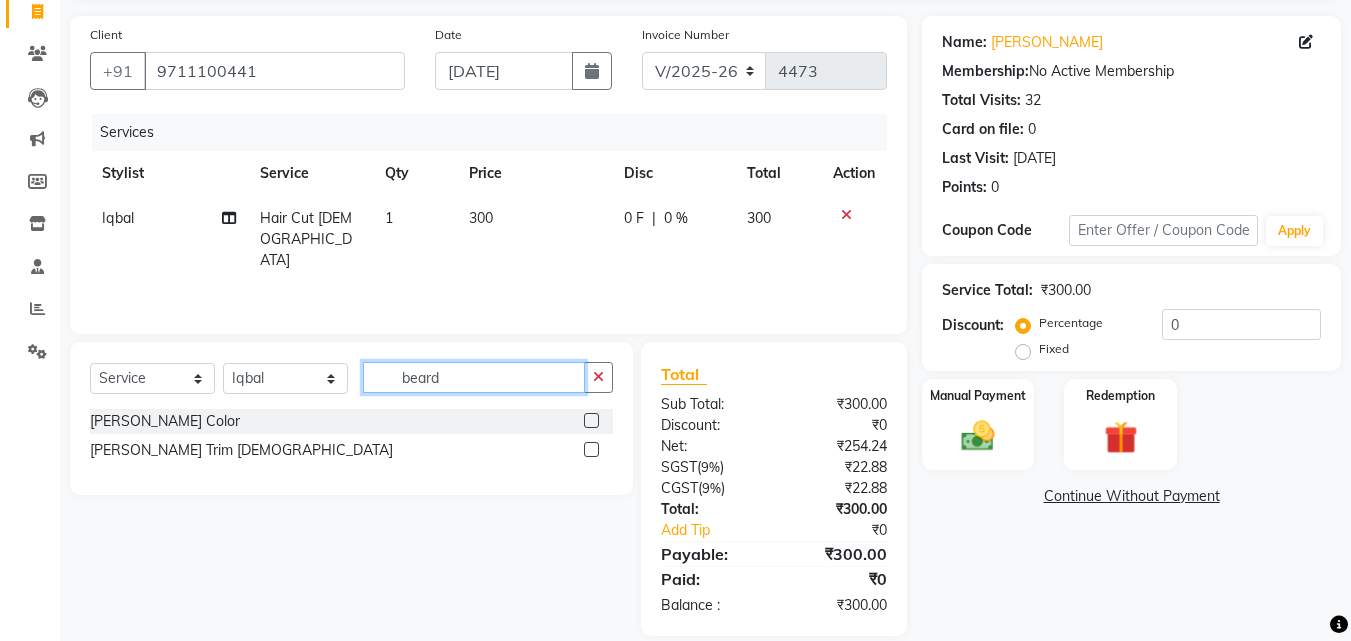 type on "beard" 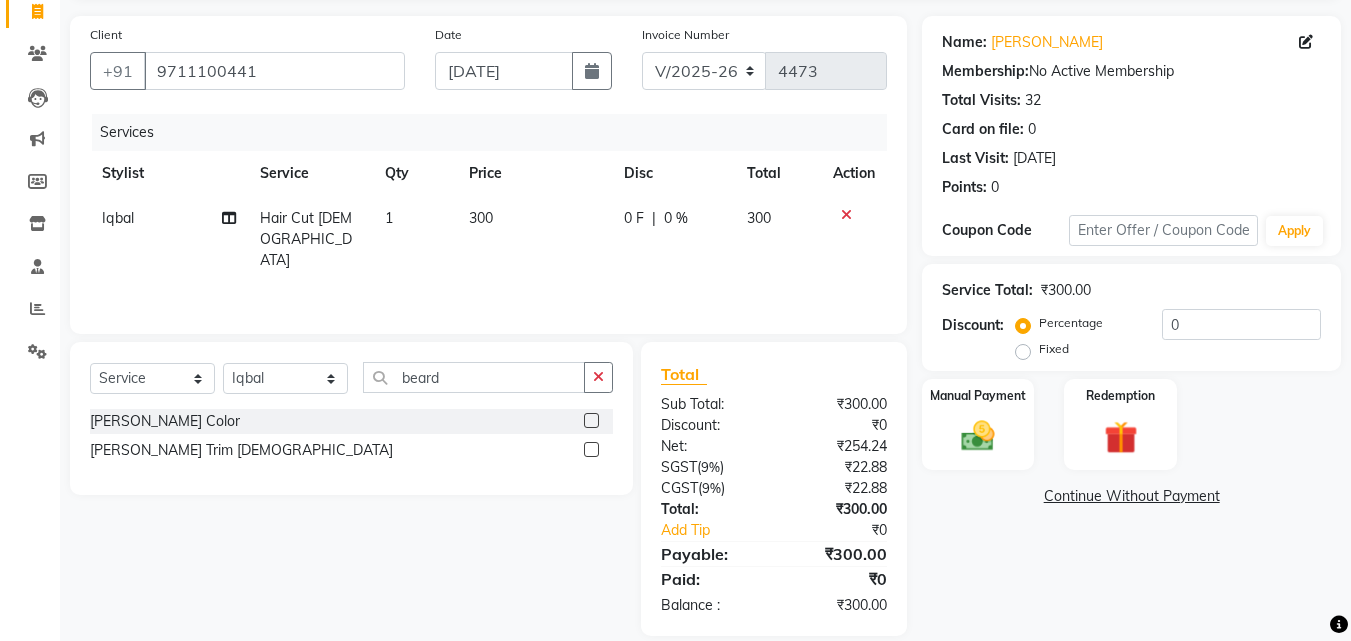 click on "[PERSON_NAME] Trim [DEMOGRAPHIC_DATA]" 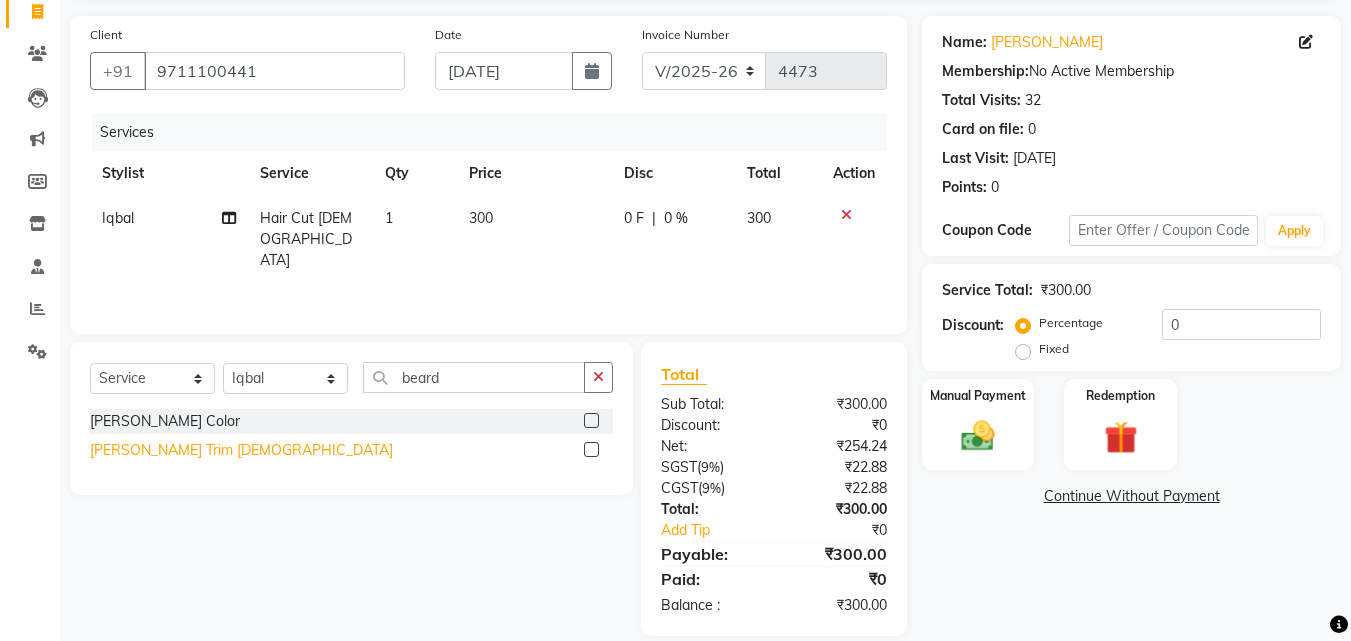 click on "[PERSON_NAME] Trim [DEMOGRAPHIC_DATA]" 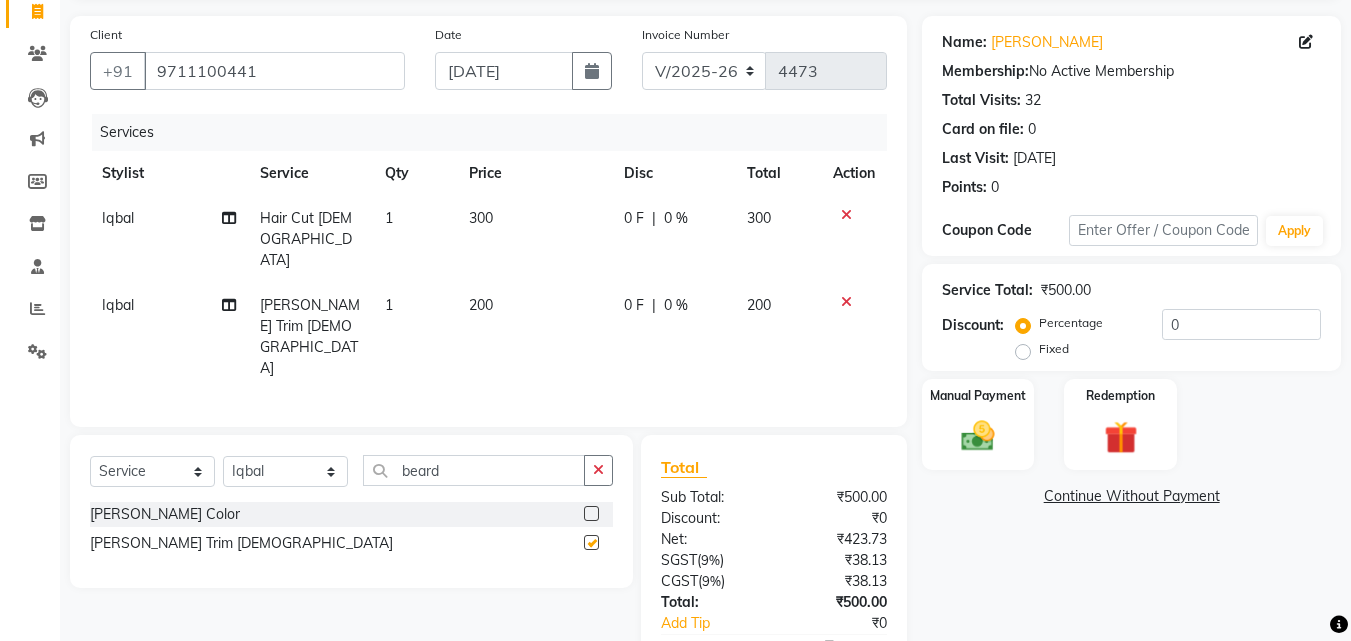 checkbox on "false" 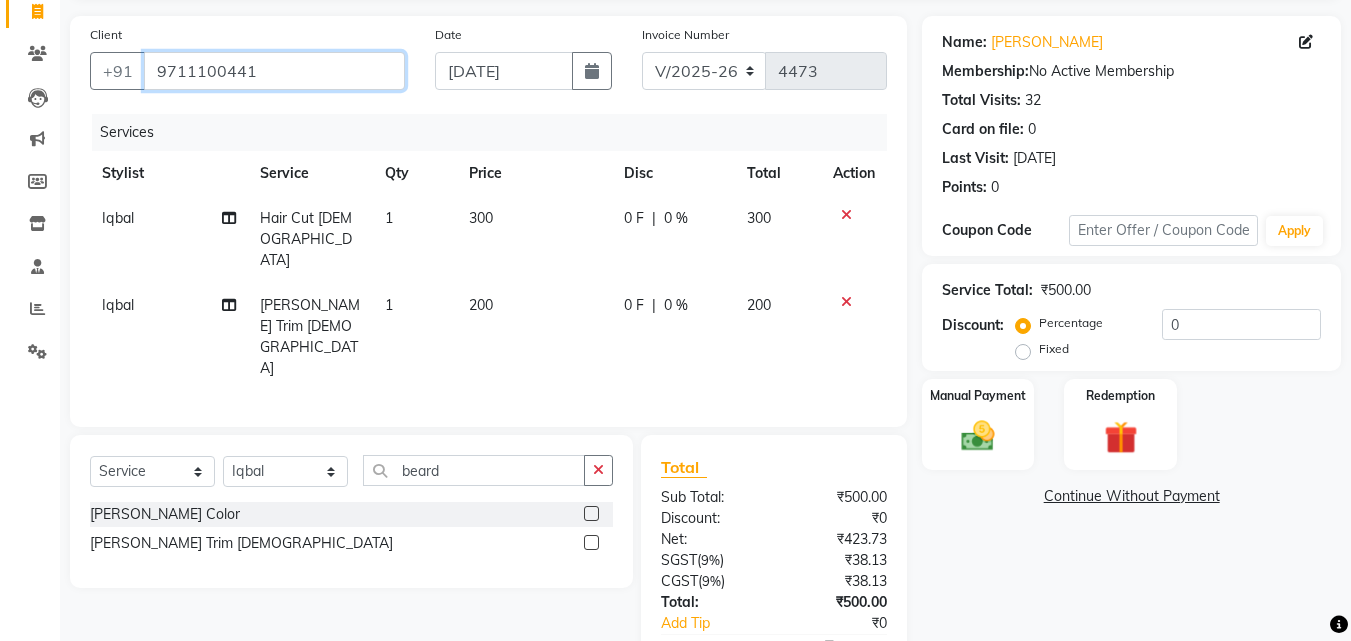 click on "9711100441" at bounding box center [274, 71] 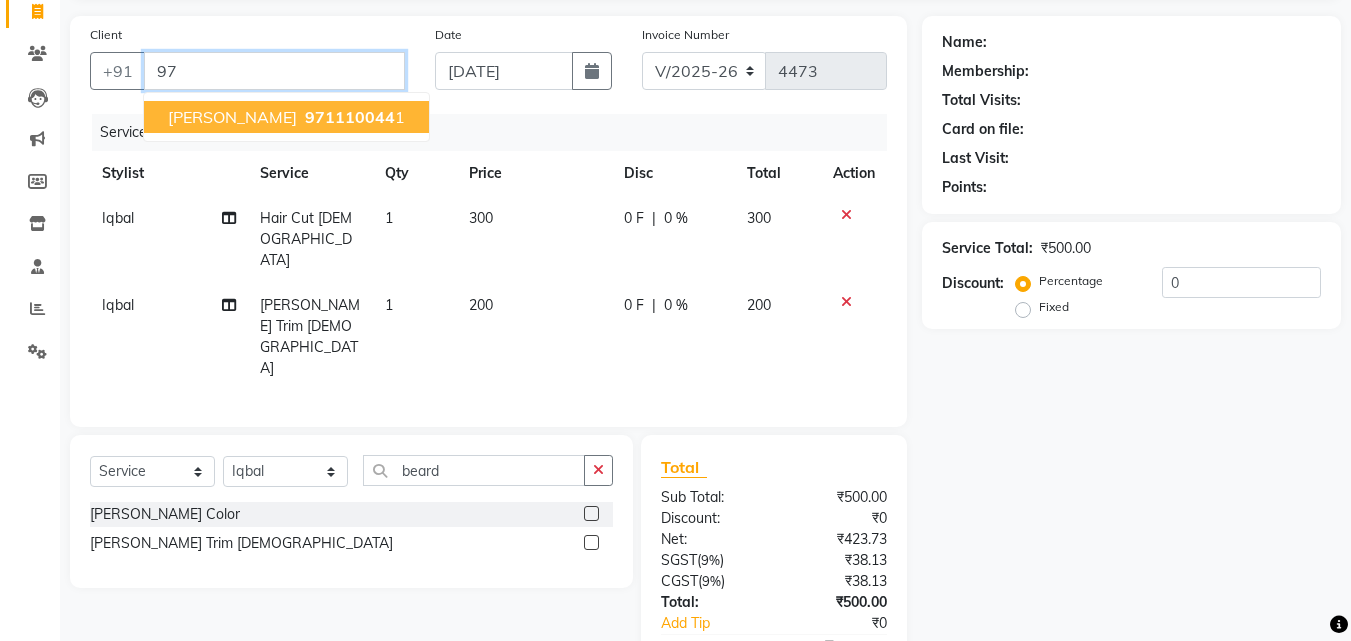 type on "9" 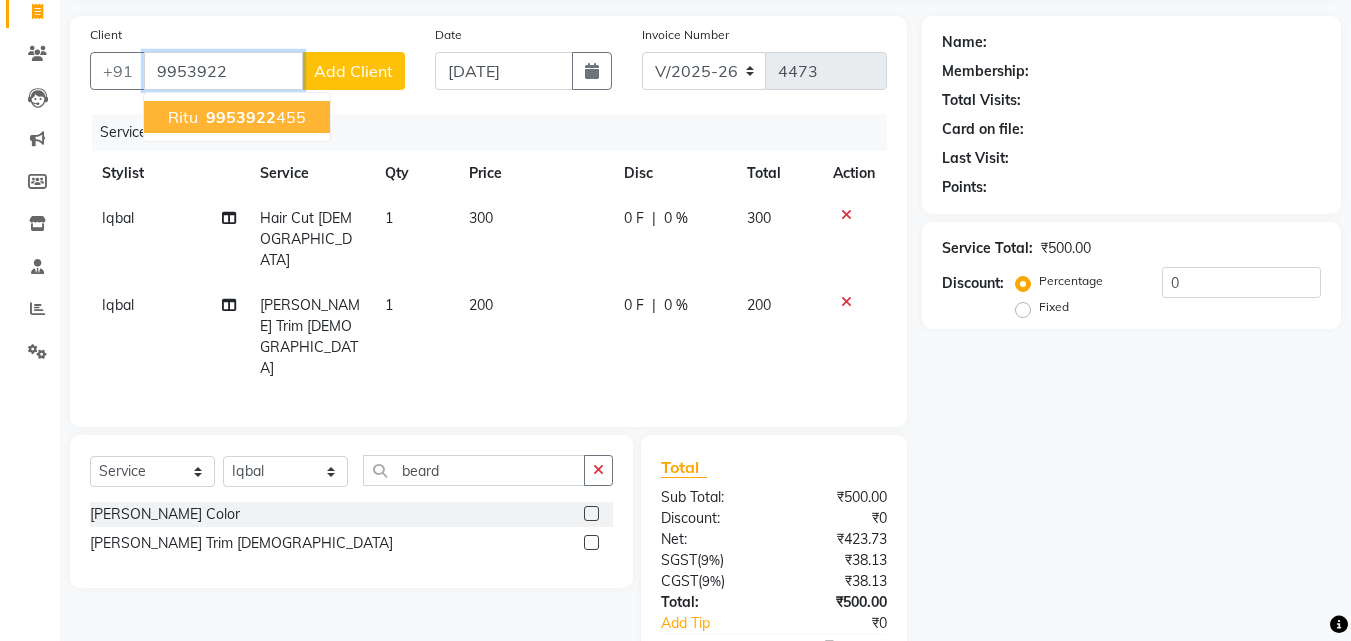 click on "9953922 455" at bounding box center [254, 117] 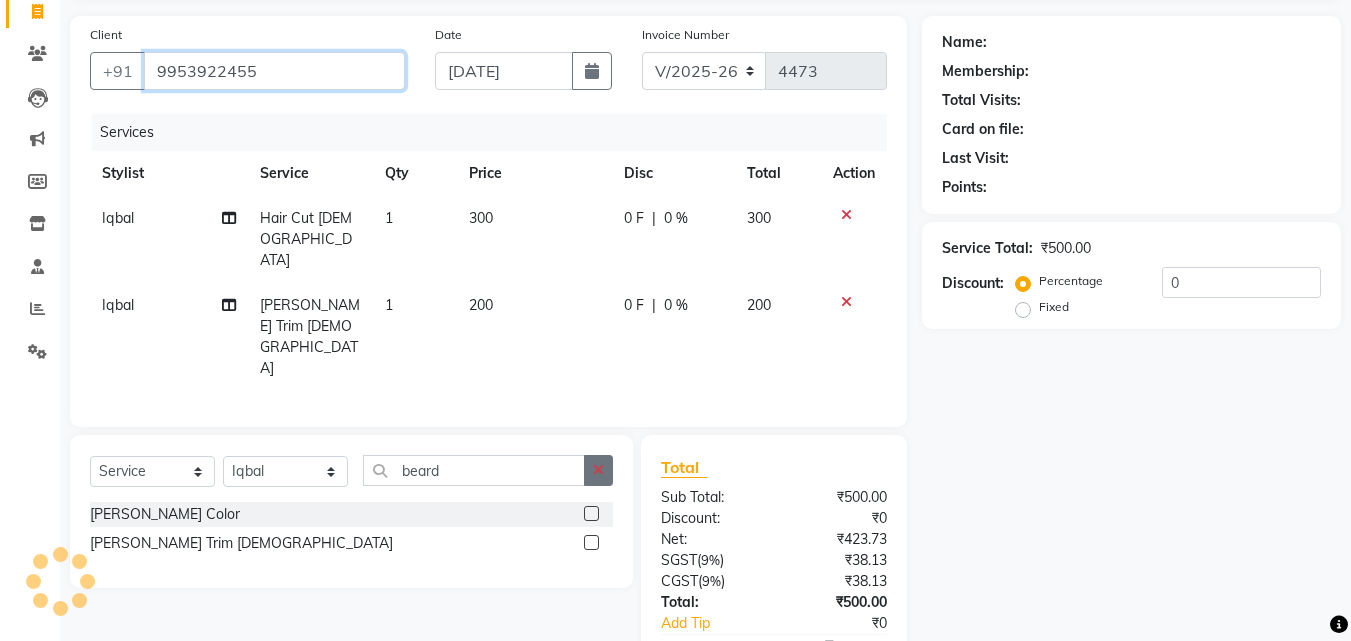 type on "9953922455" 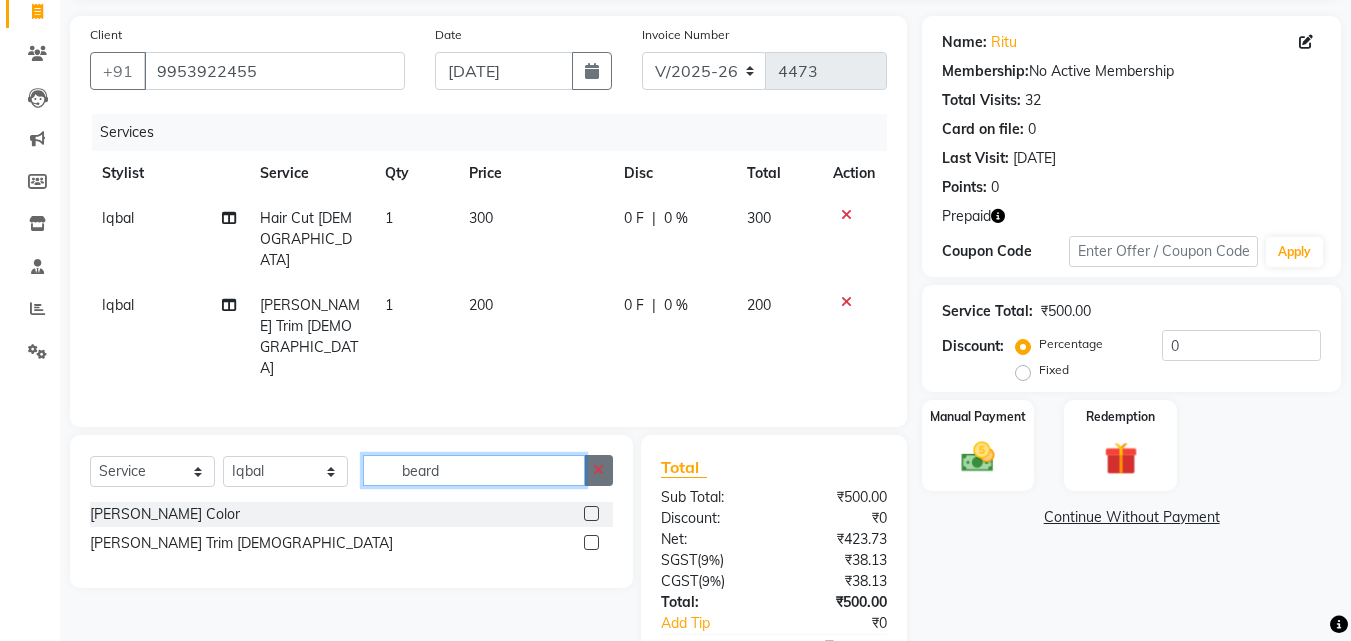 drag, startPoint x: 567, startPoint y: 403, endPoint x: 606, endPoint y: 413, distance: 40.261642 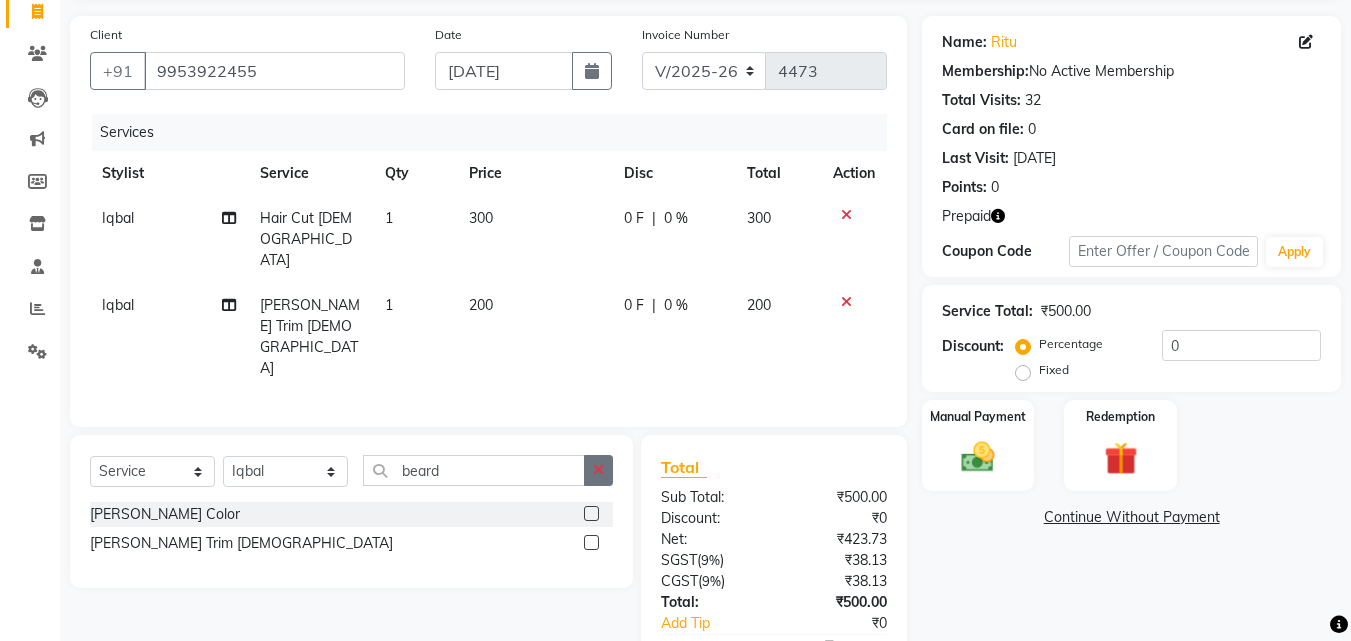 click 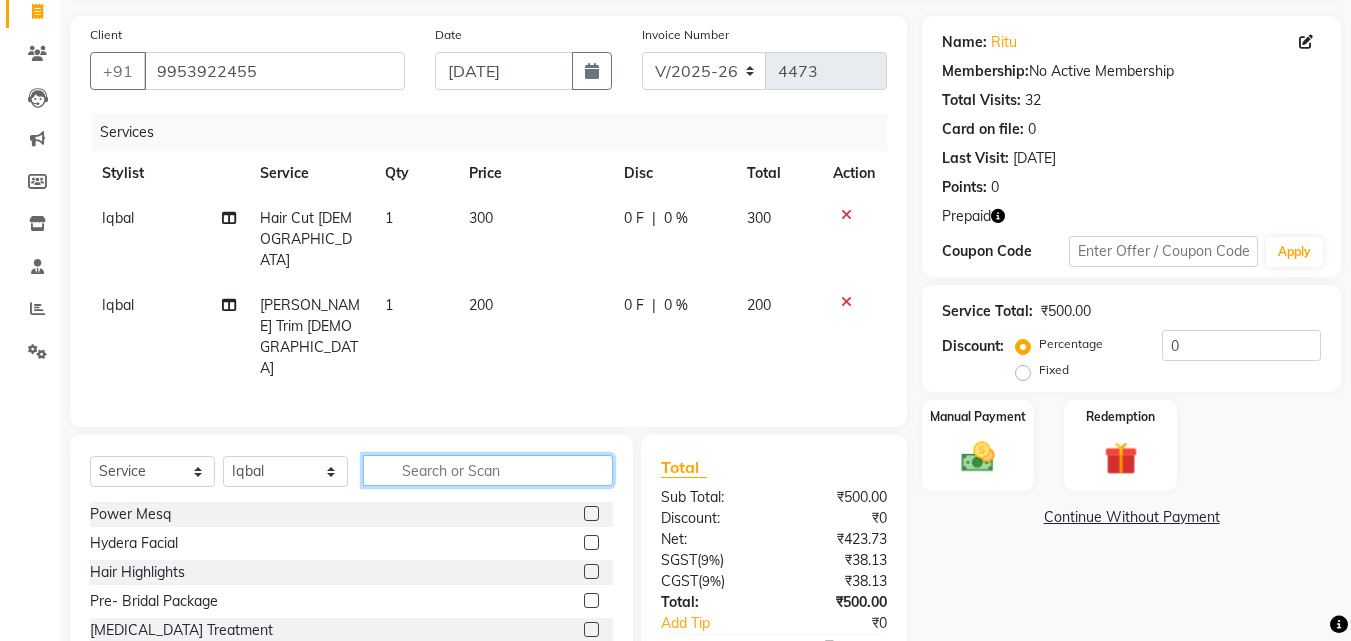 click 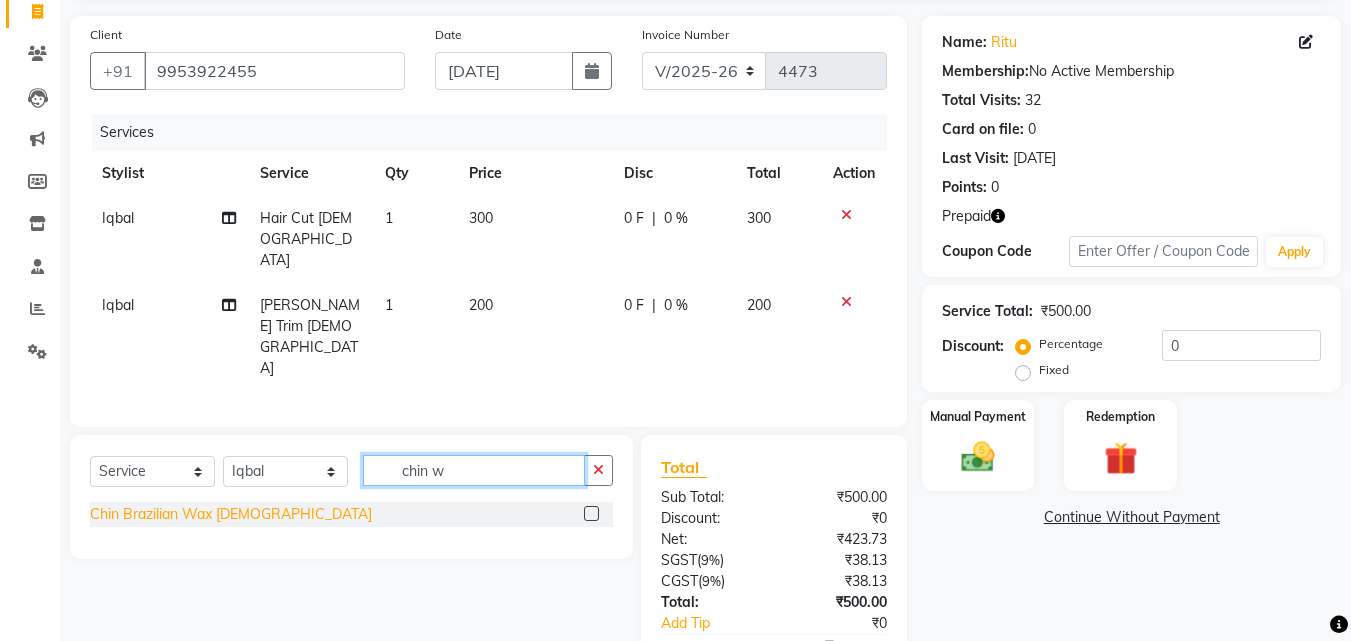 type on "chin w" 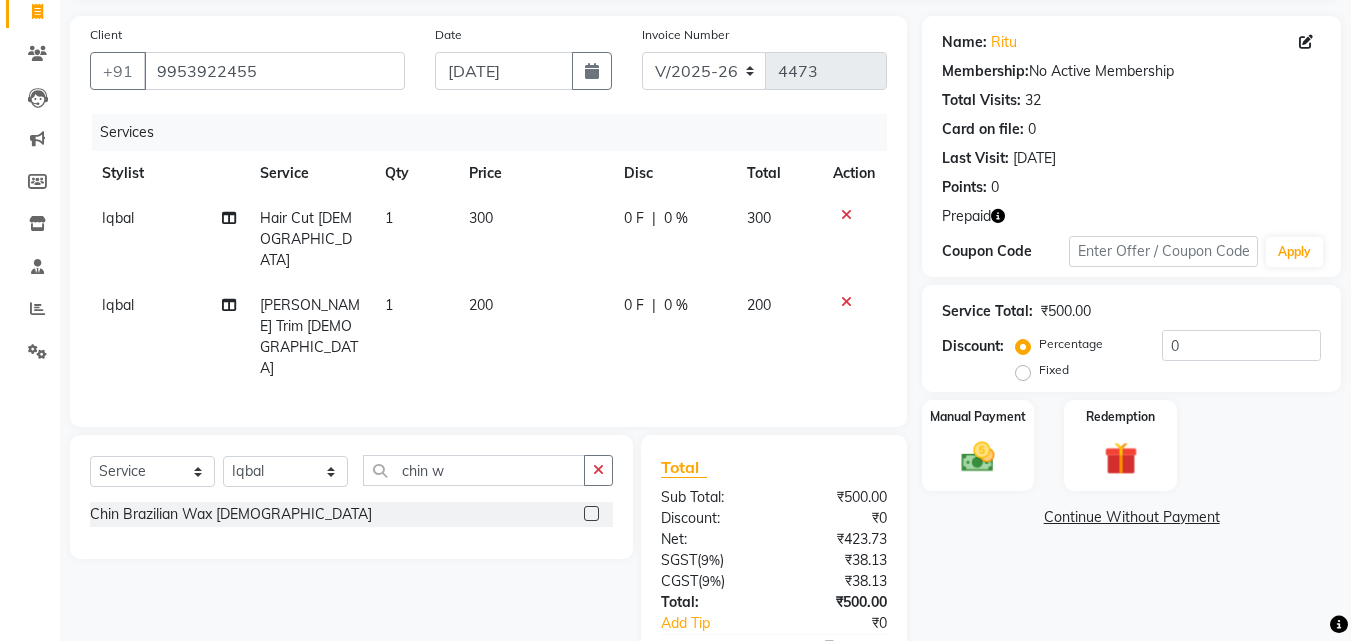 click on "Chin Brazilian Wax [DEMOGRAPHIC_DATA]" 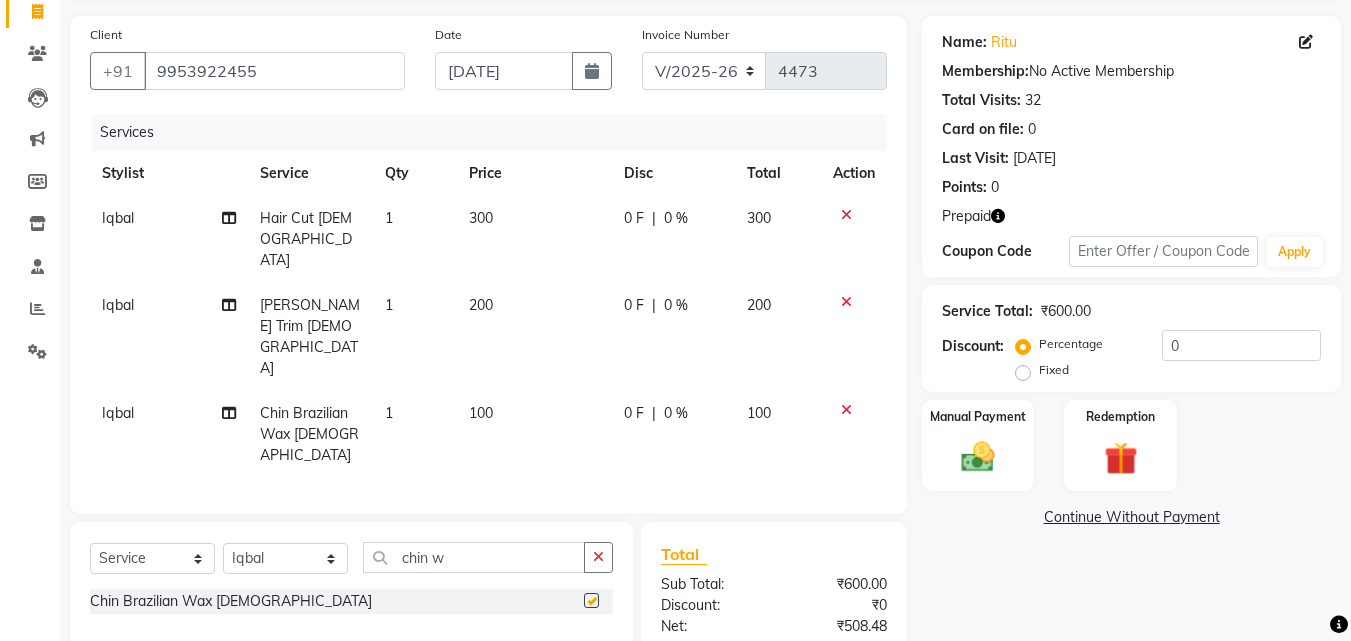 checkbox on "false" 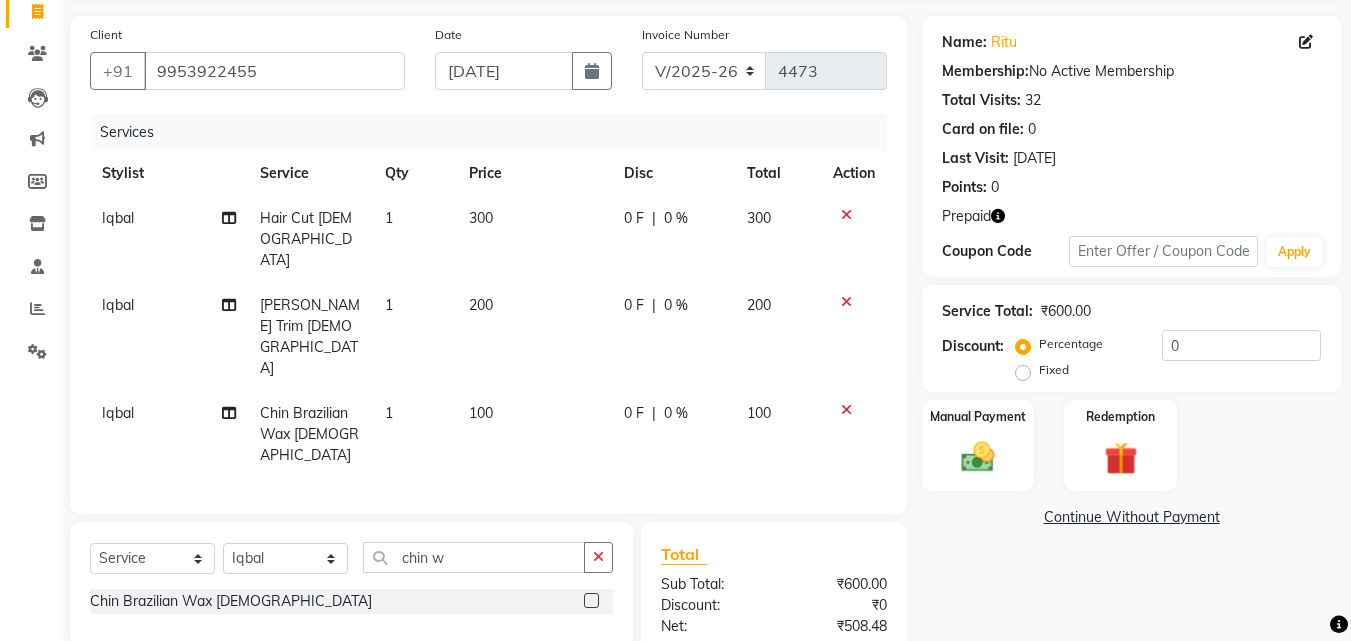 click on "100" 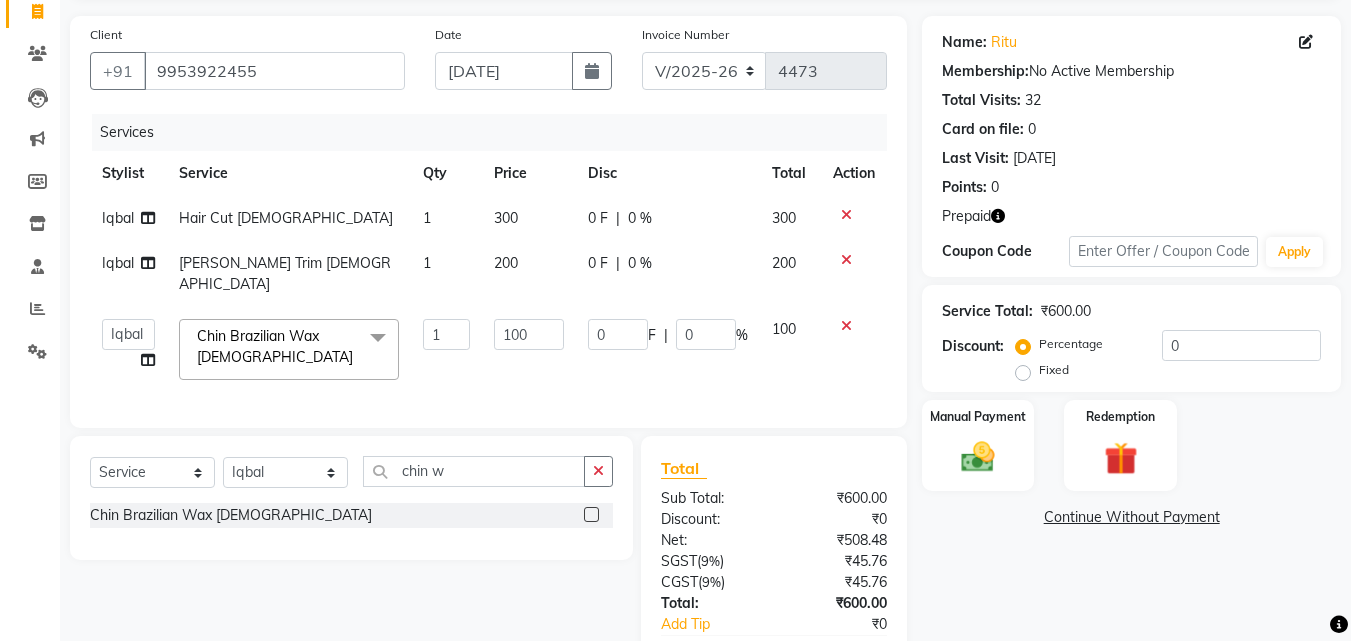 click 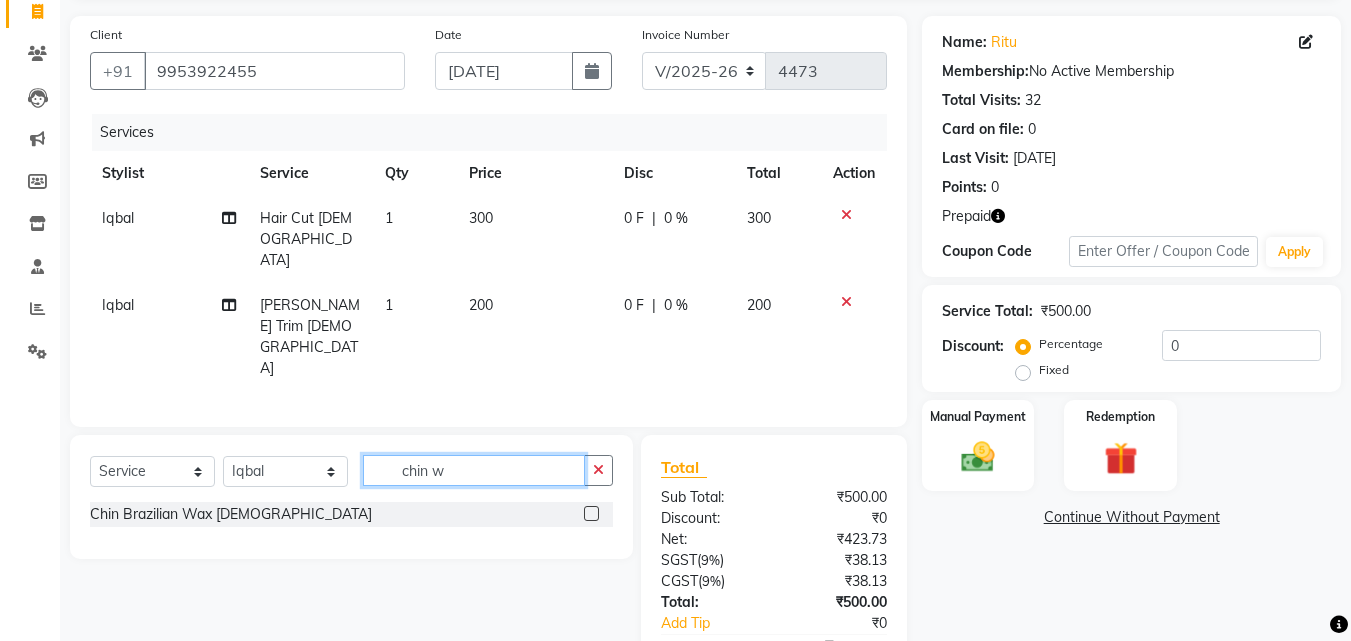click on "chin w" 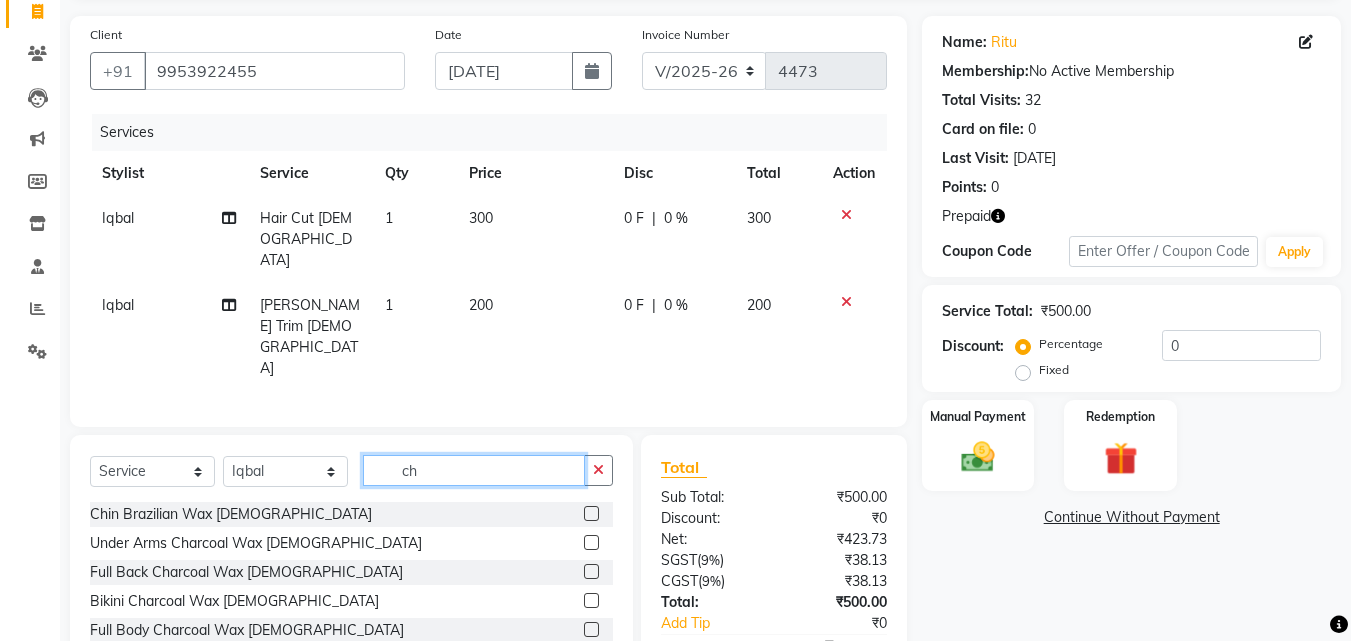 type on "c" 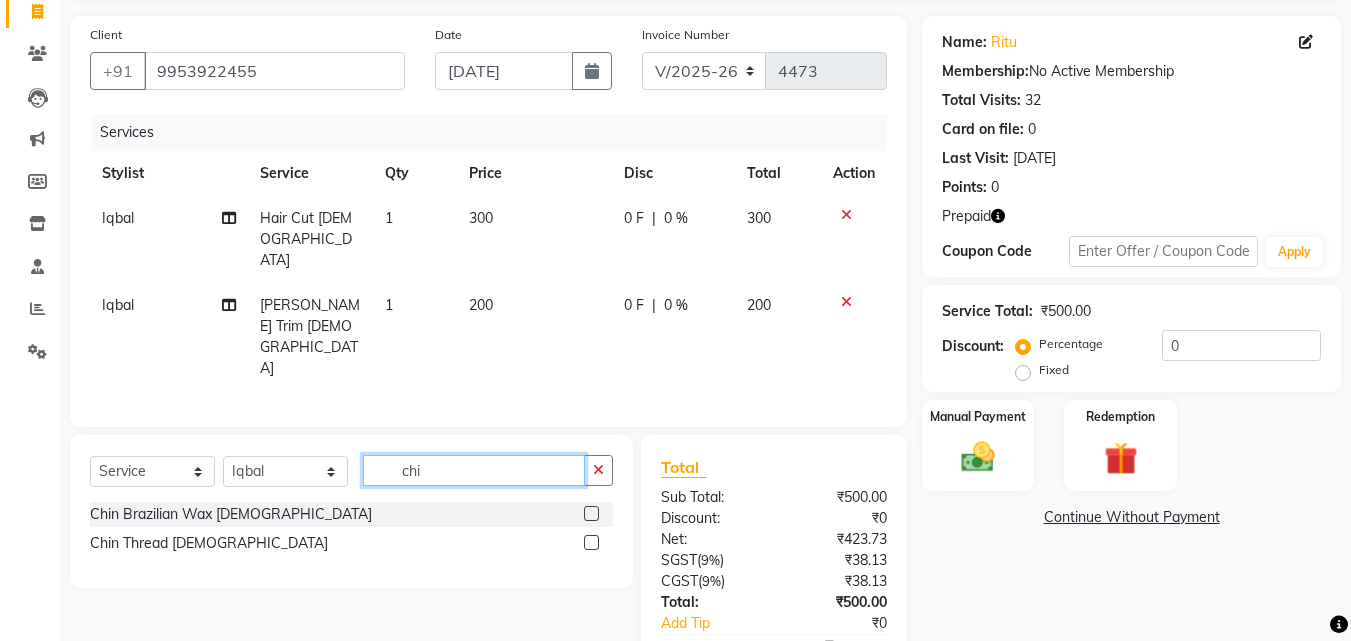 type on "chi" 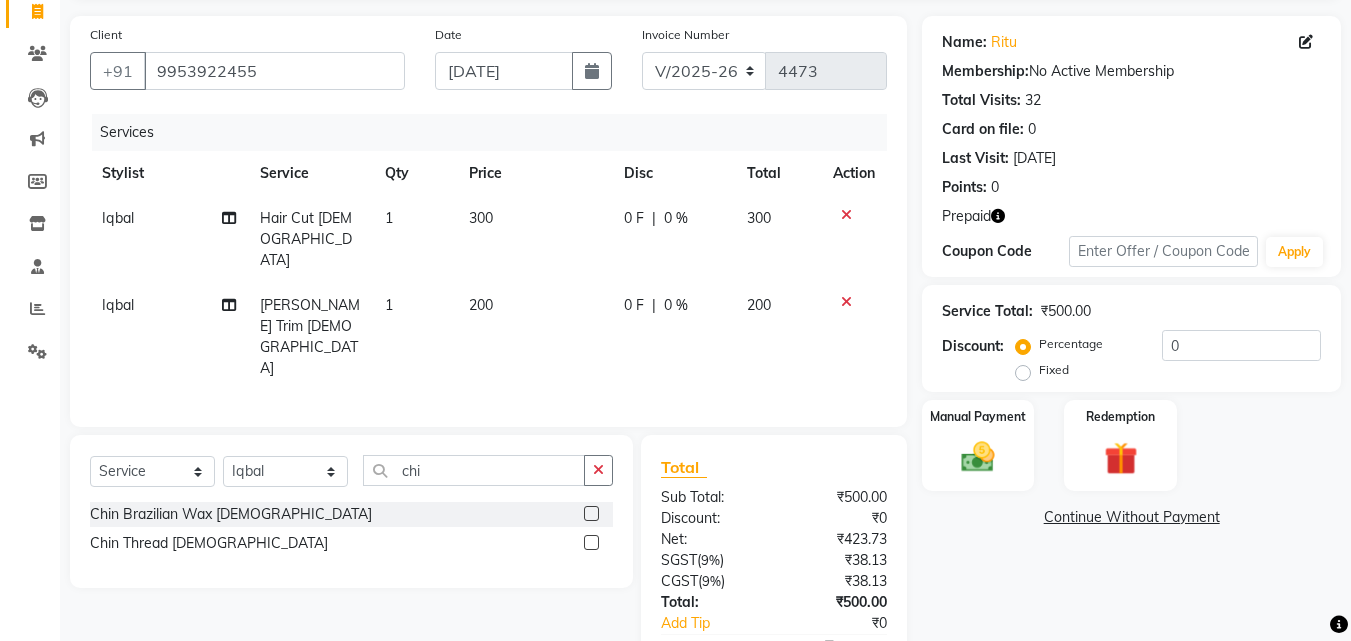 click on "Chin Brazilian Wax [DEMOGRAPHIC_DATA]" 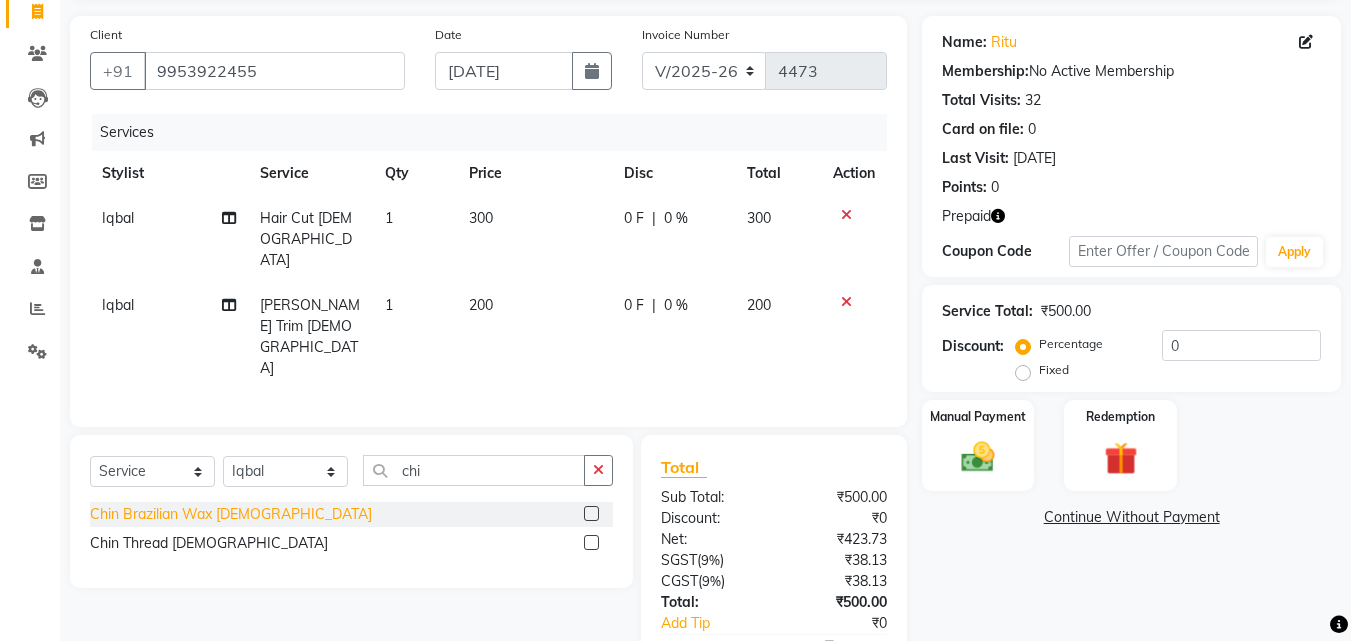 click on "Chin Brazilian Wax [DEMOGRAPHIC_DATA]" 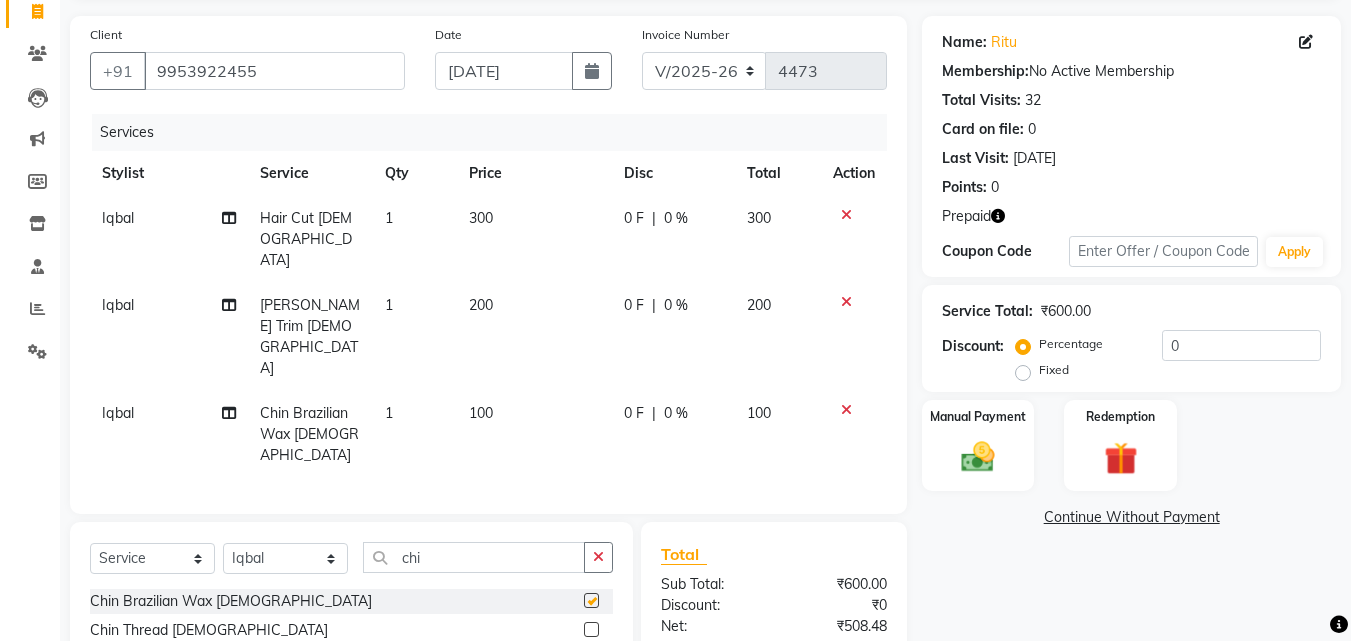 checkbox on "false" 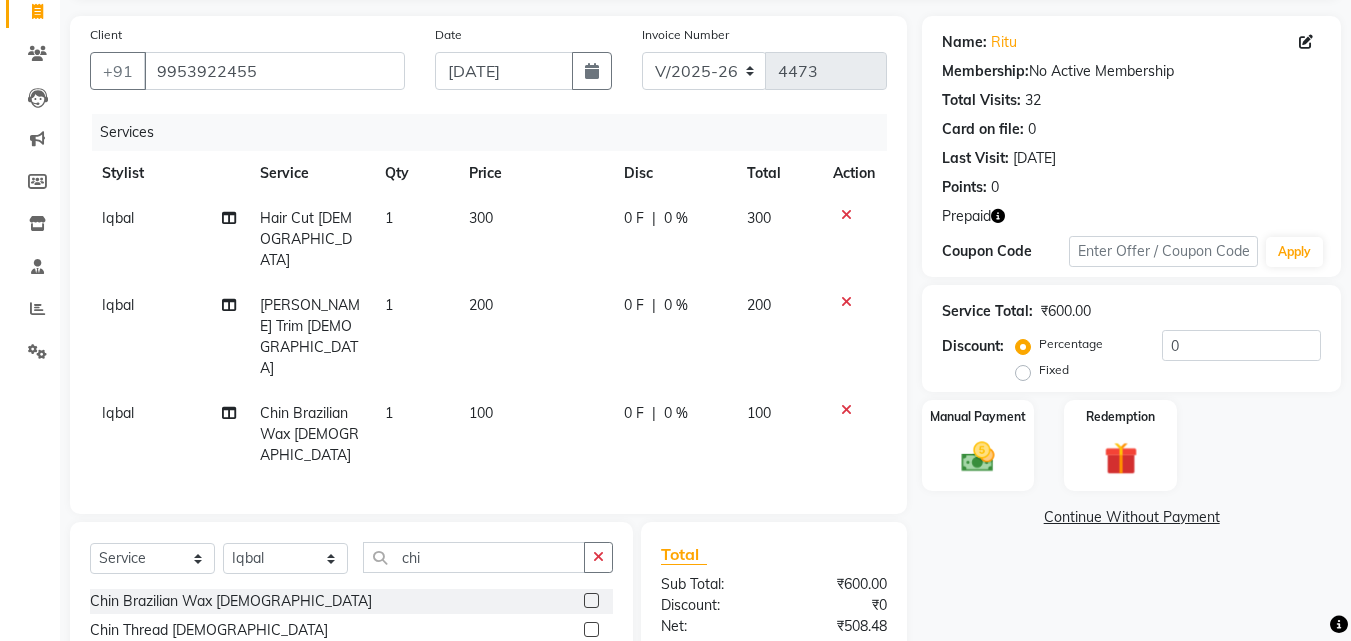 click on "100" 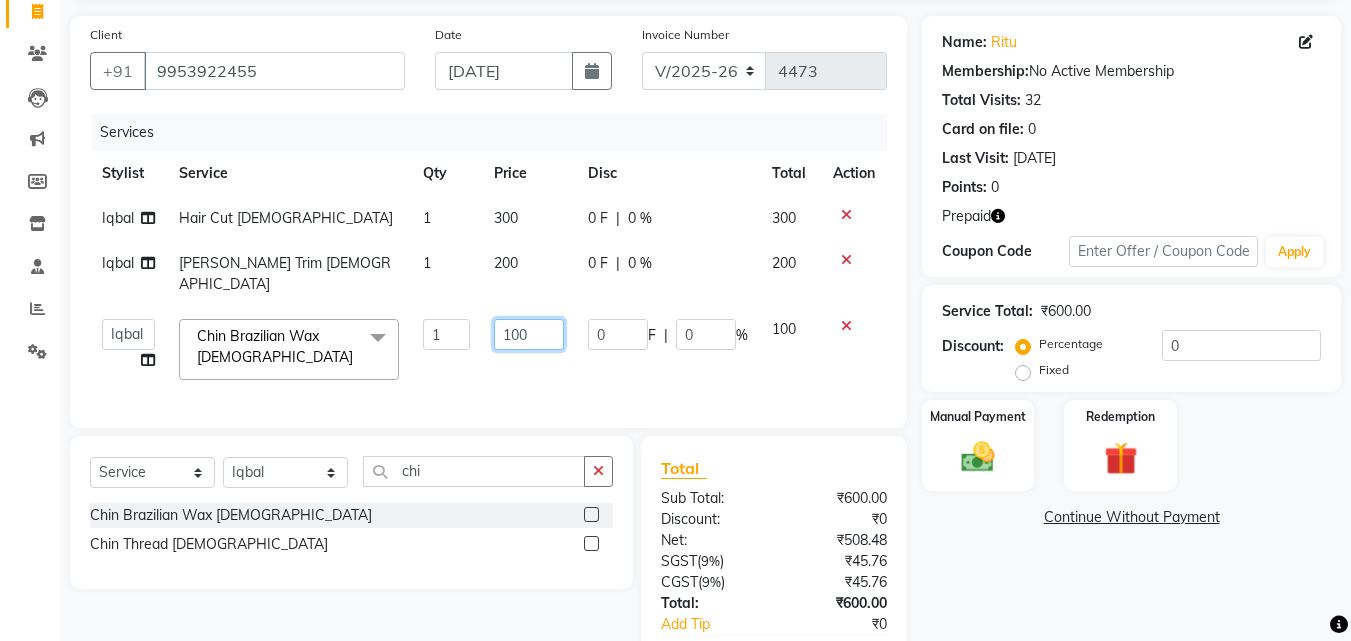 click on "100" 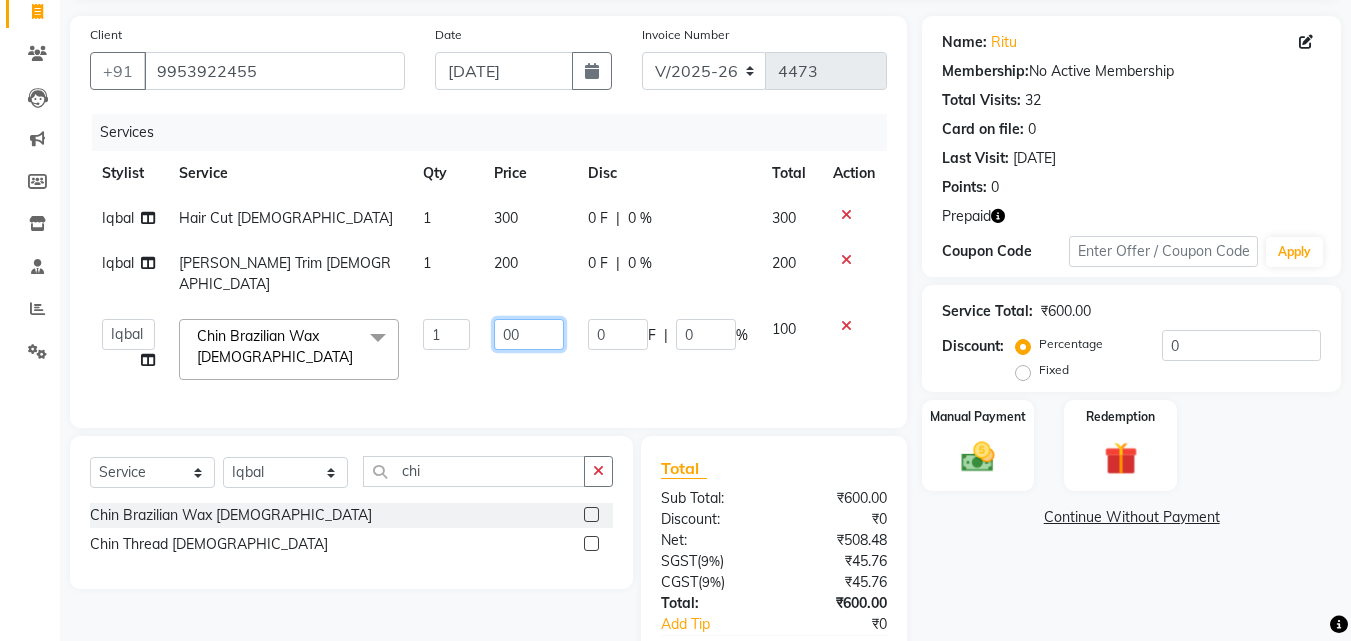 type on "200" 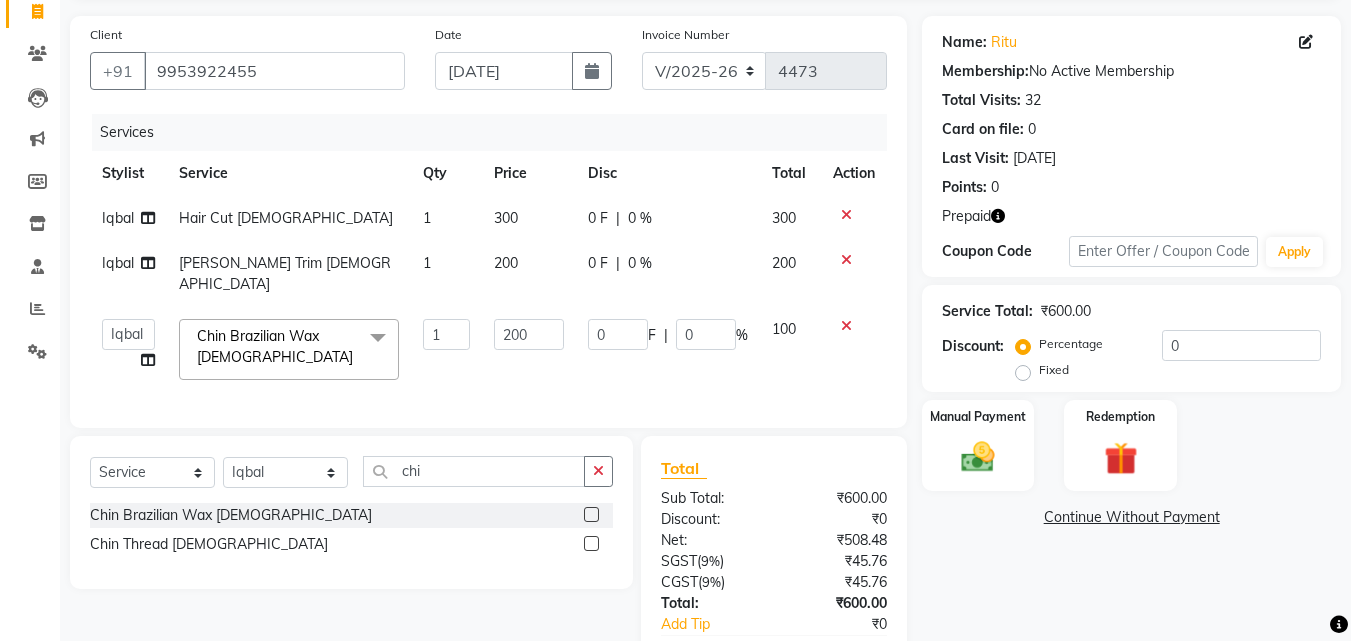 click on "Total Sub Total: ₹600.00 Discount: ₹0 Net: ₹508.48 SGST  ( 9% ) ₹45.76 CGST  ( 9% ) ₹45.76 Total: ₹600.00 Add Tip ₹0 Payable: ₹600.00 Paid: ₹0 Balance   : ₹600.00" 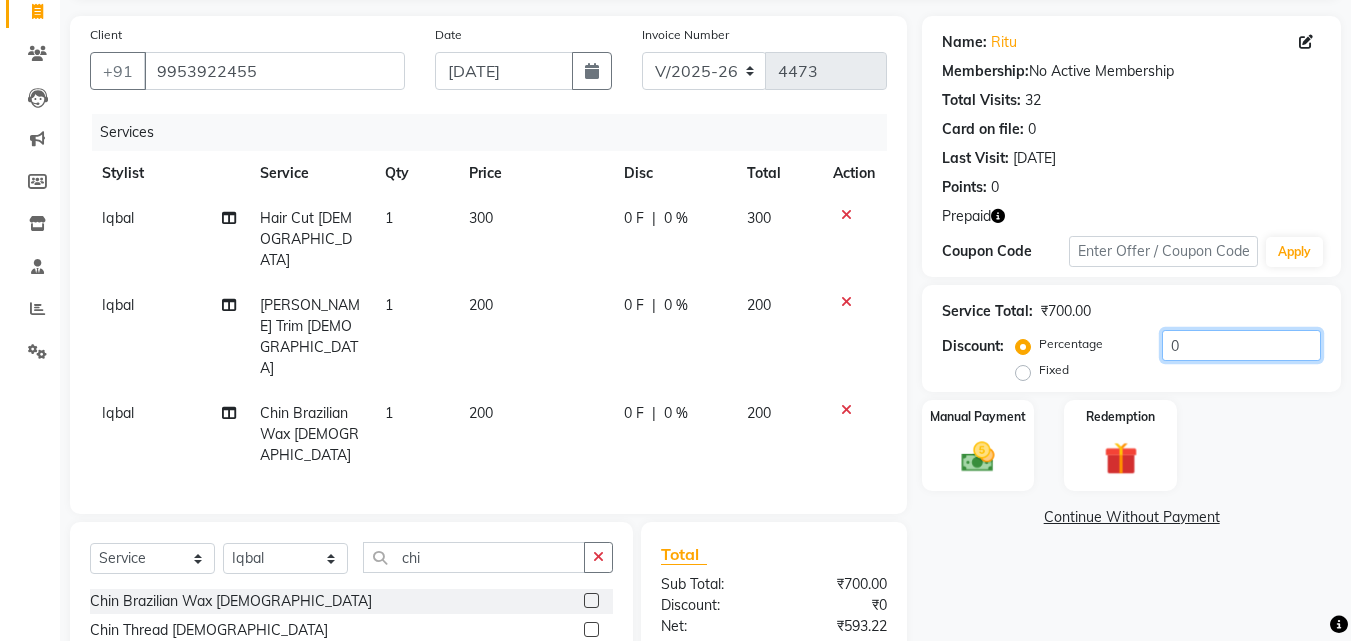 click on "0" 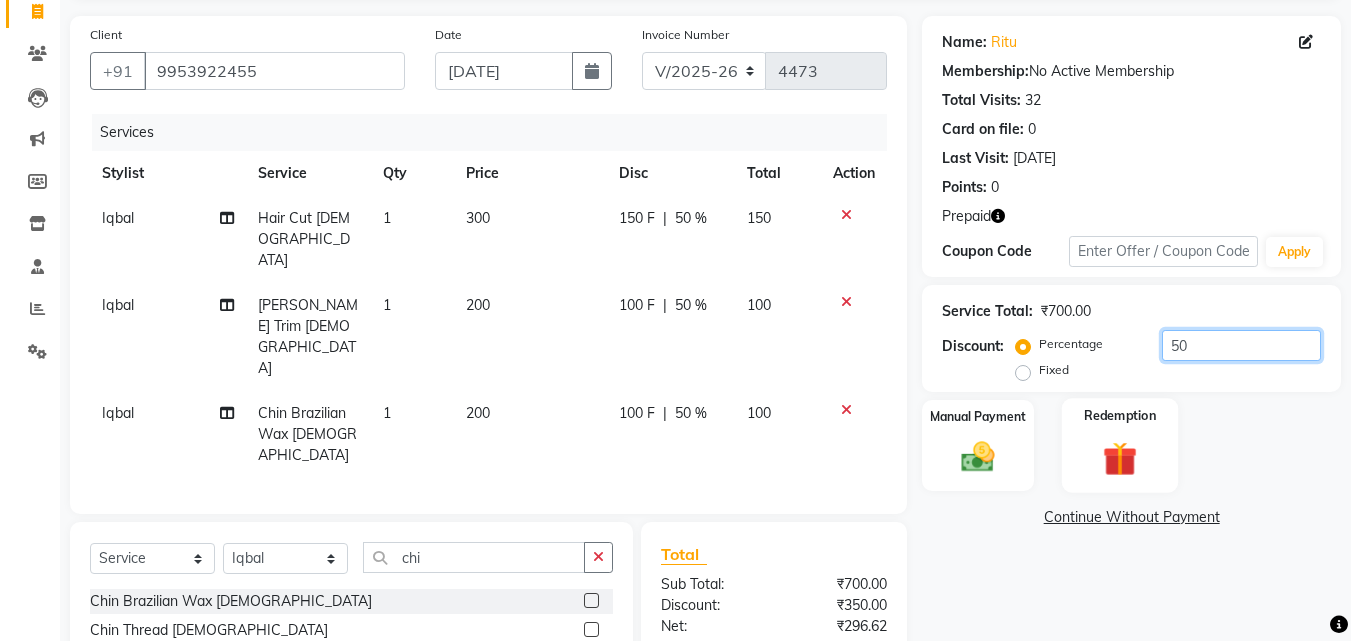 type on "50" 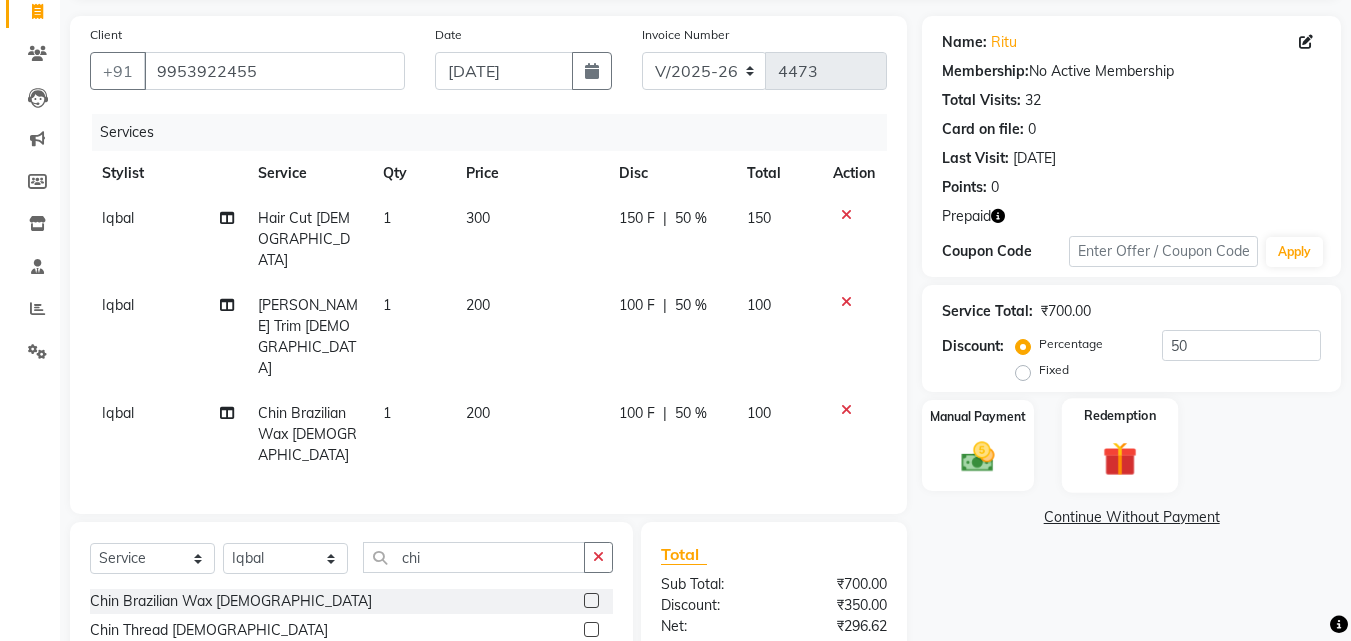 click 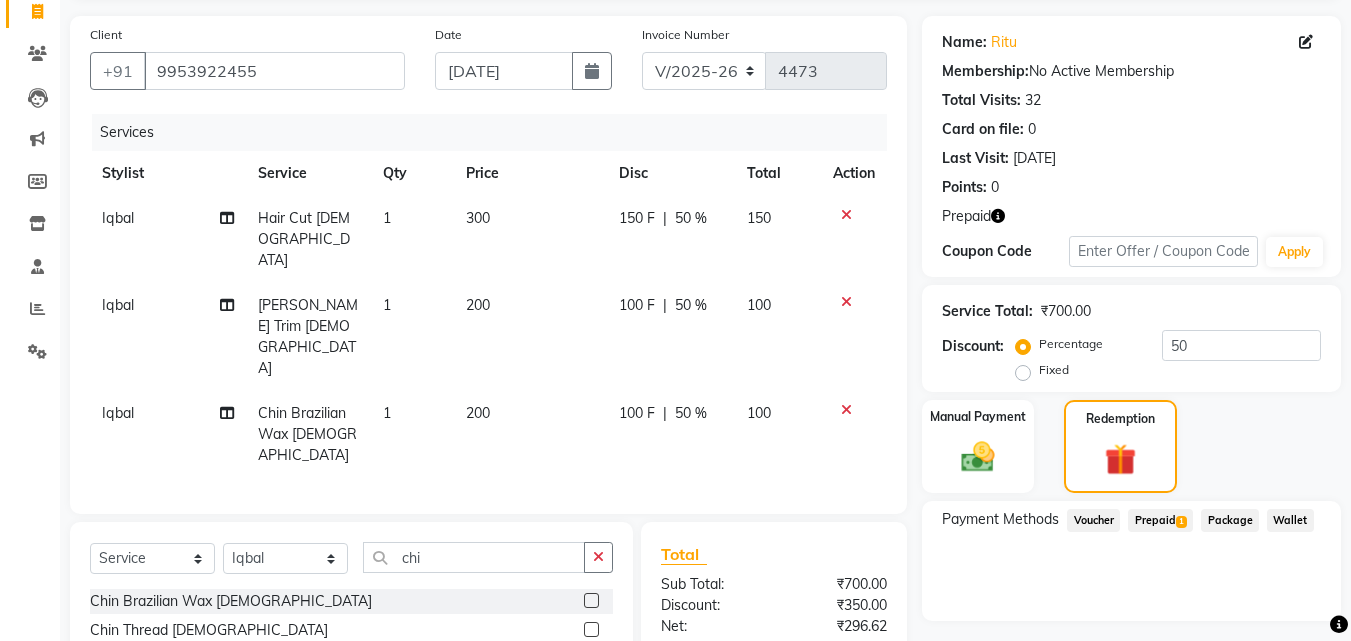 scroll, scrollTop: 239, scrollLeft: 0, axis: vertical 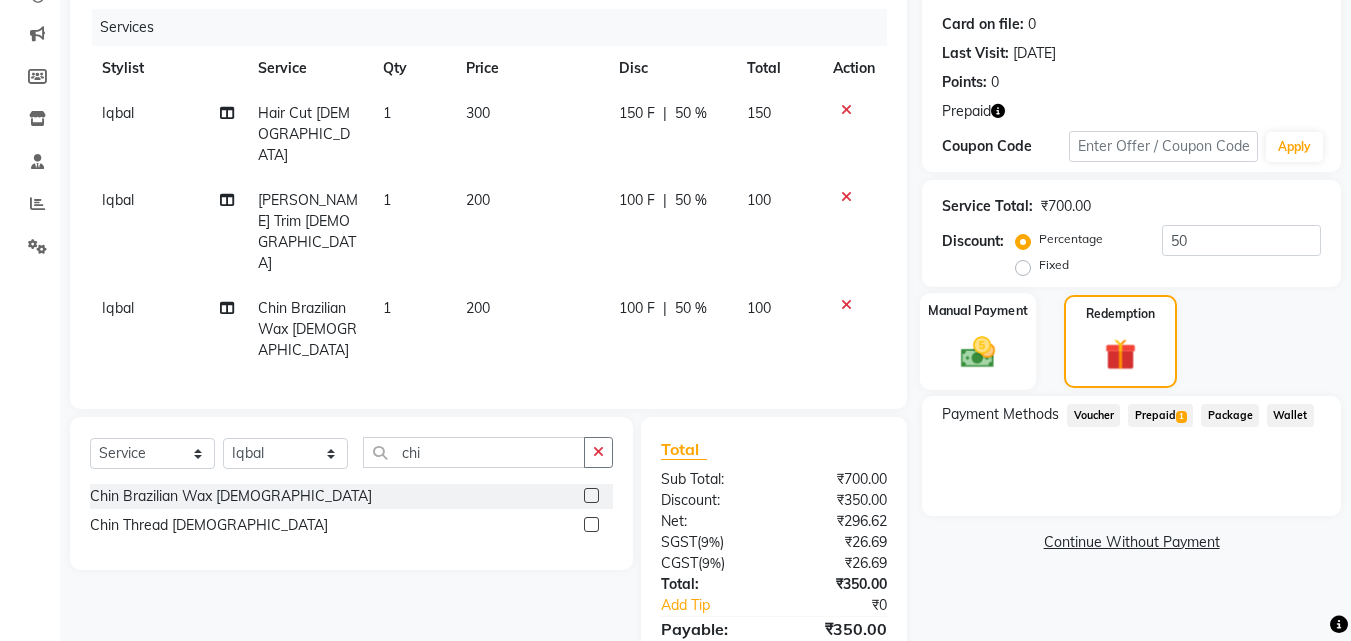 click on "Manual Payment" 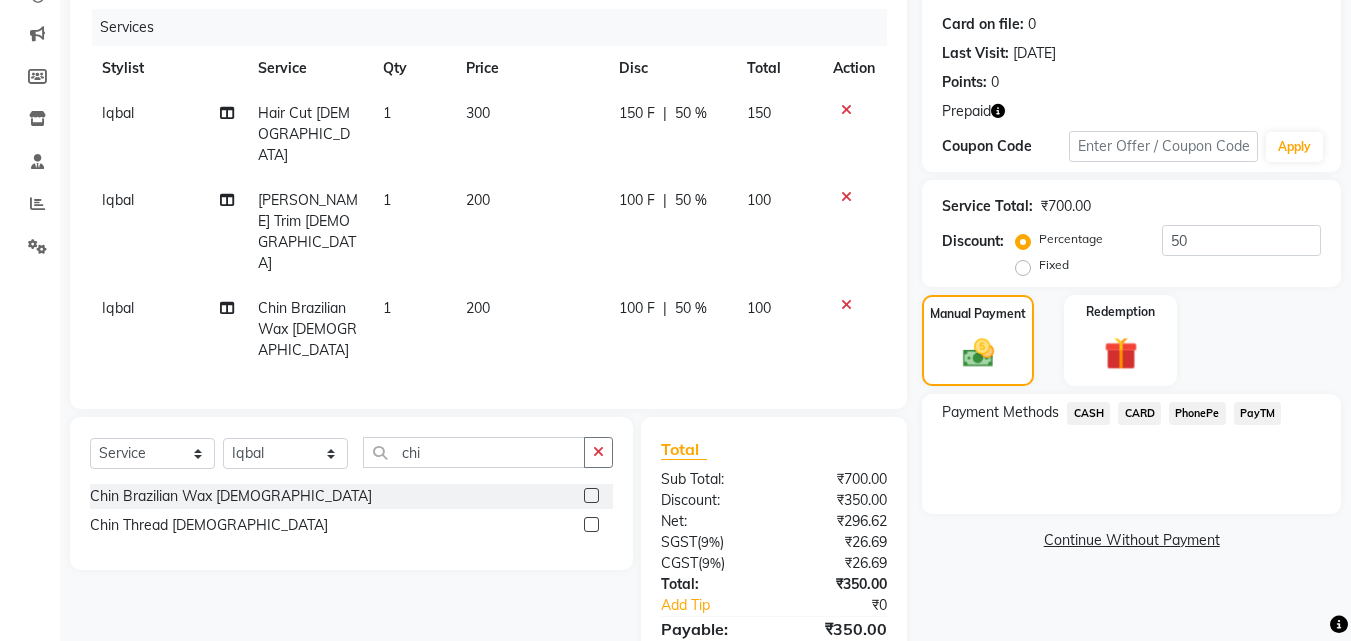 click on "Payment Methods  CASH   CARD   PhonePe   PayTM" 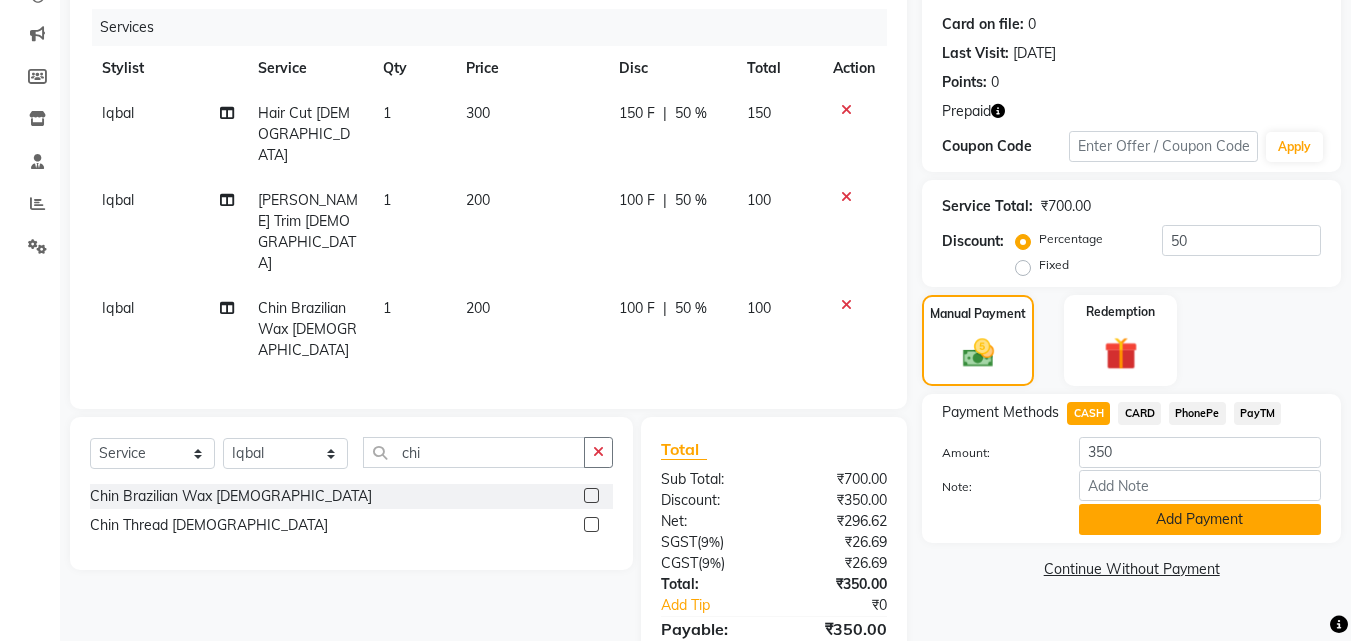 click on "Add Payment" 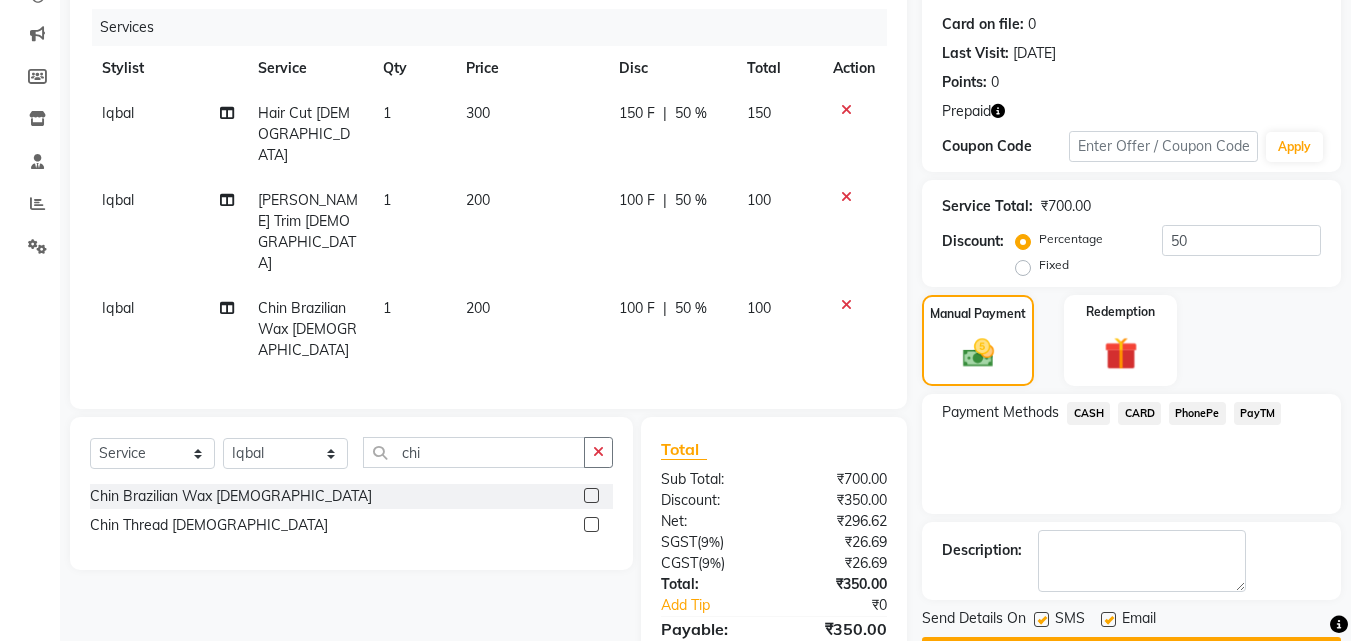 click 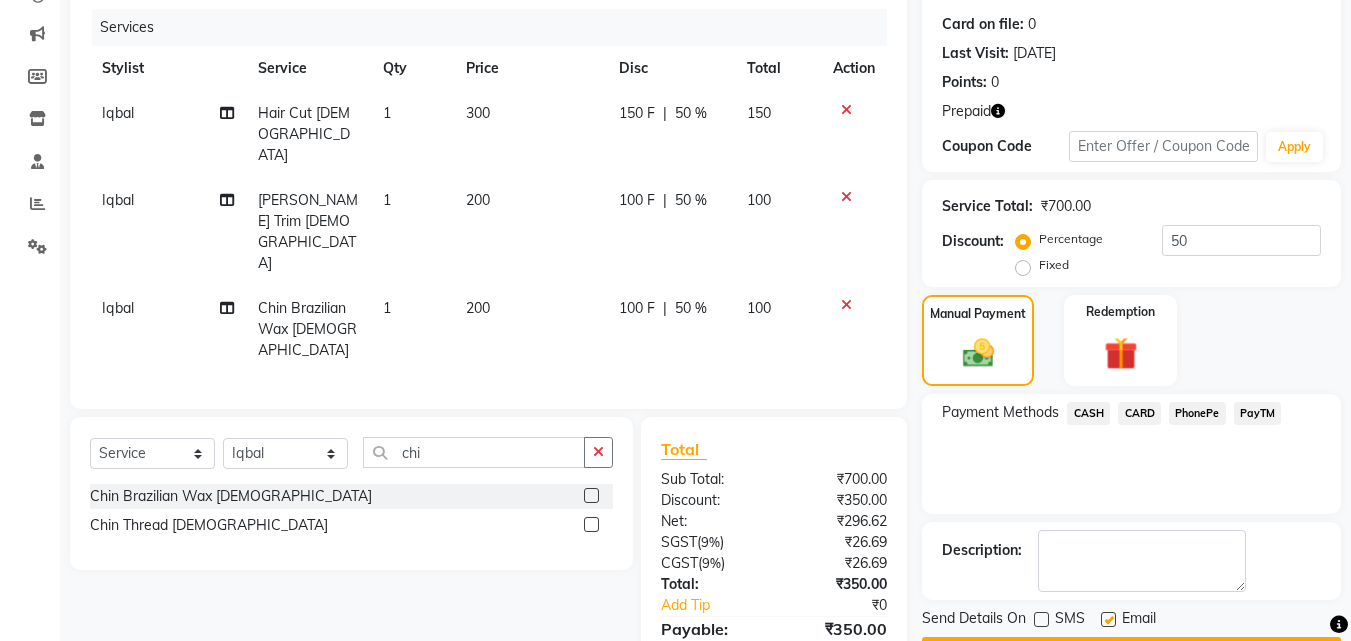 click 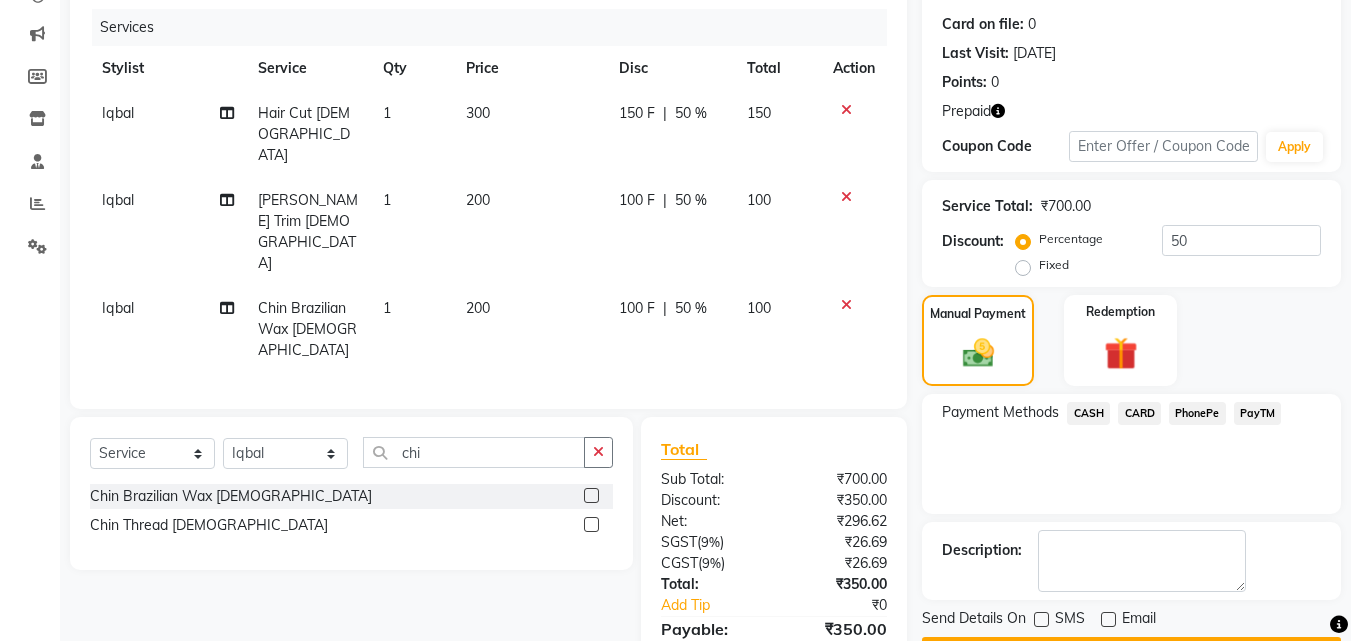 click on "Checkout" 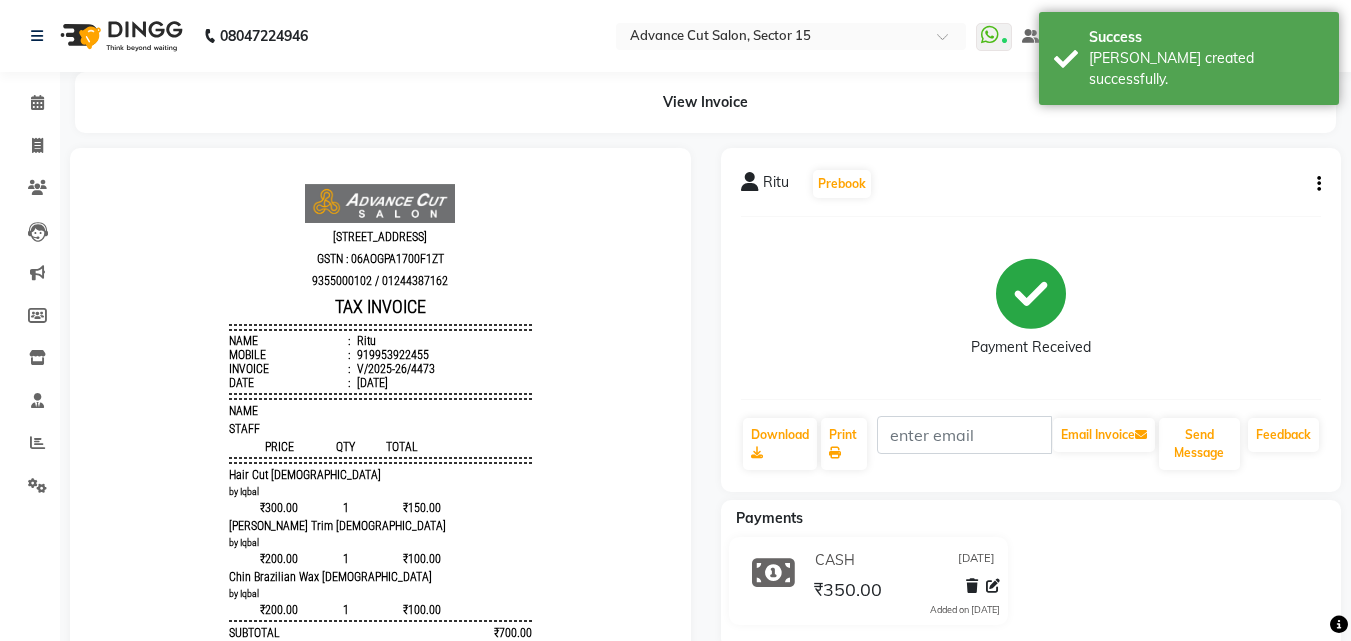 scroll, scrollTop: 0, scrollLeft: 0, axis: both 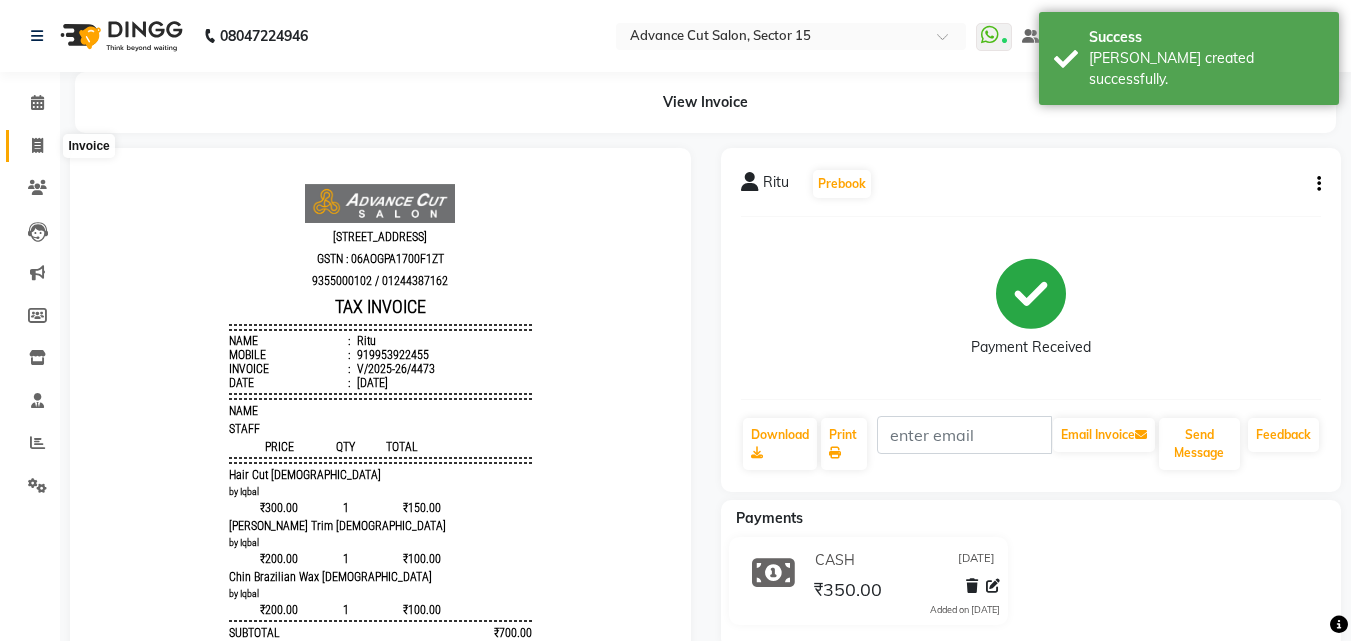 click 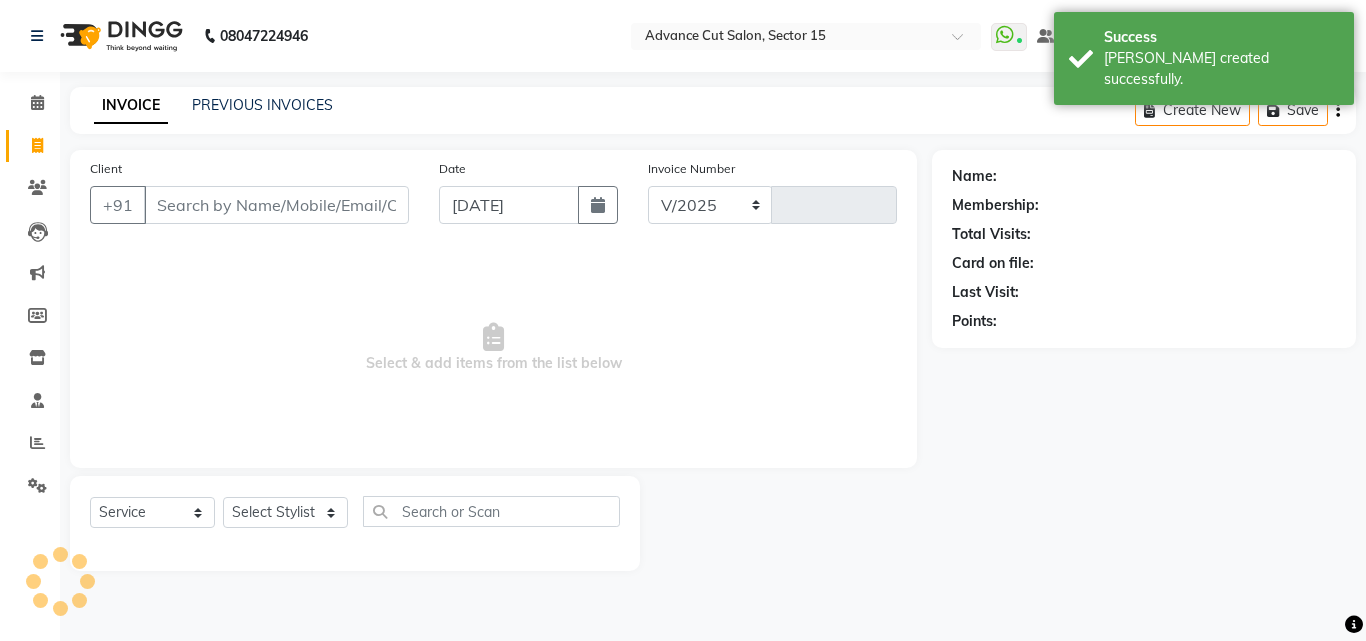 select on "6255" 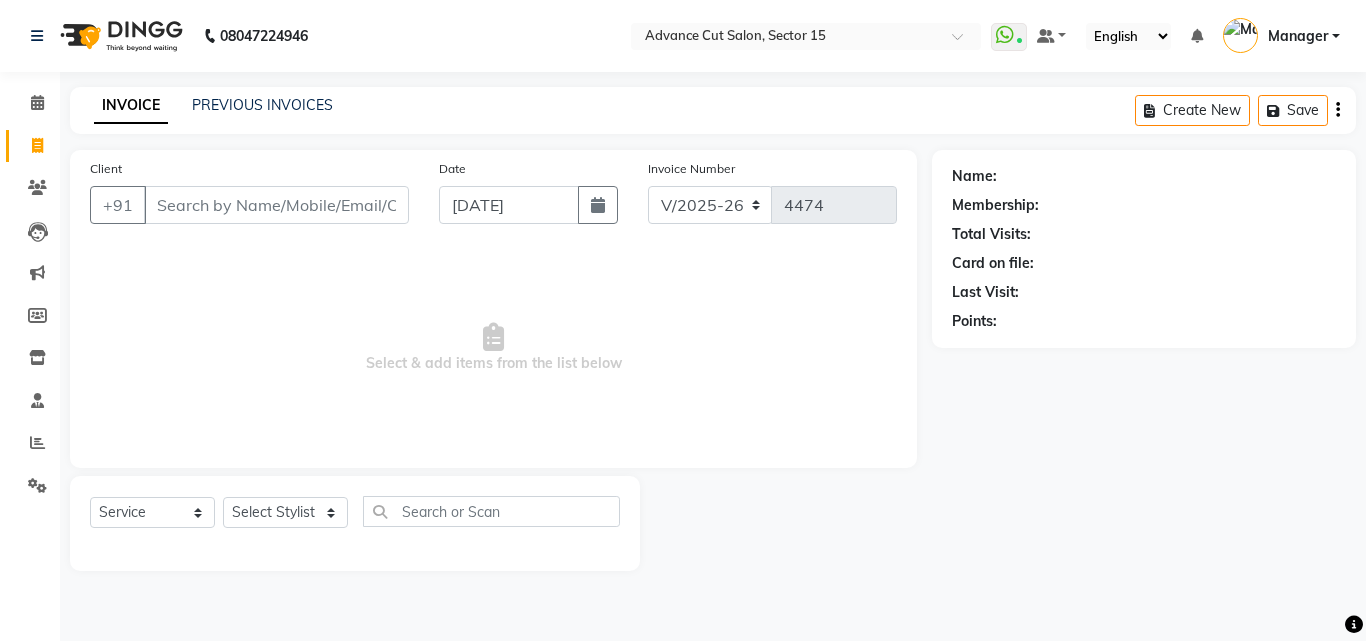 click on "PREVIOUS INVOICES" 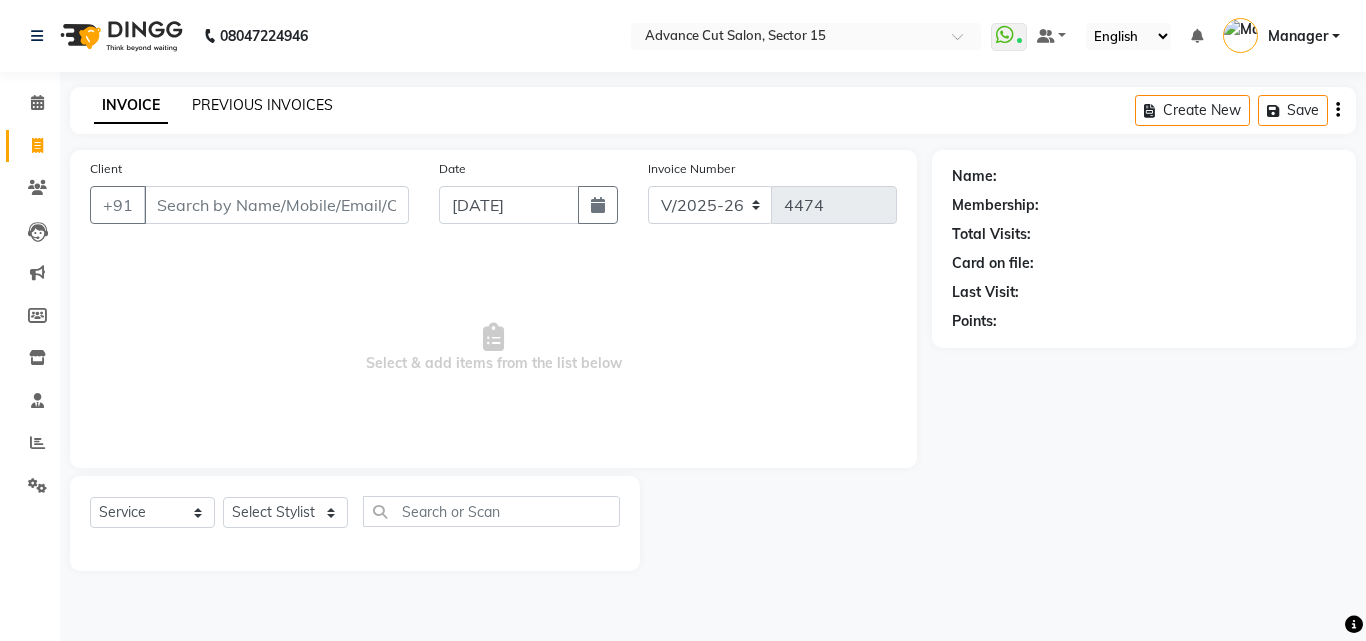 click on "PREVIOUS INVOICES" 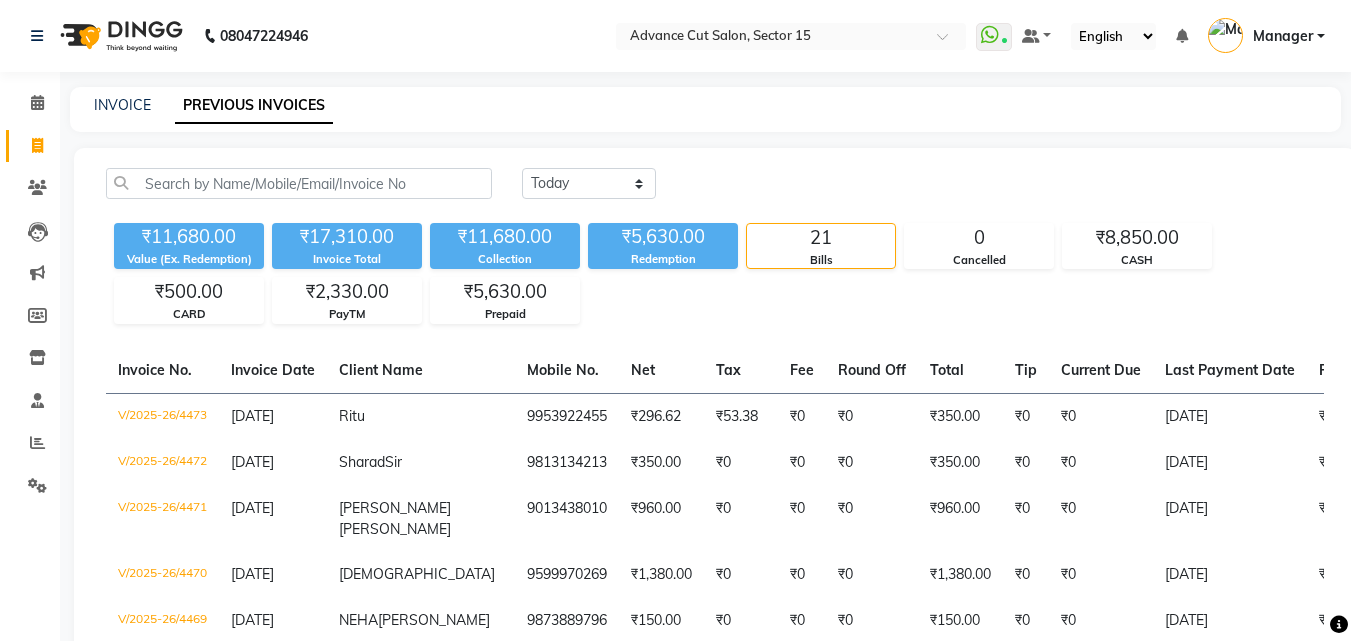 click on "INVOICE" 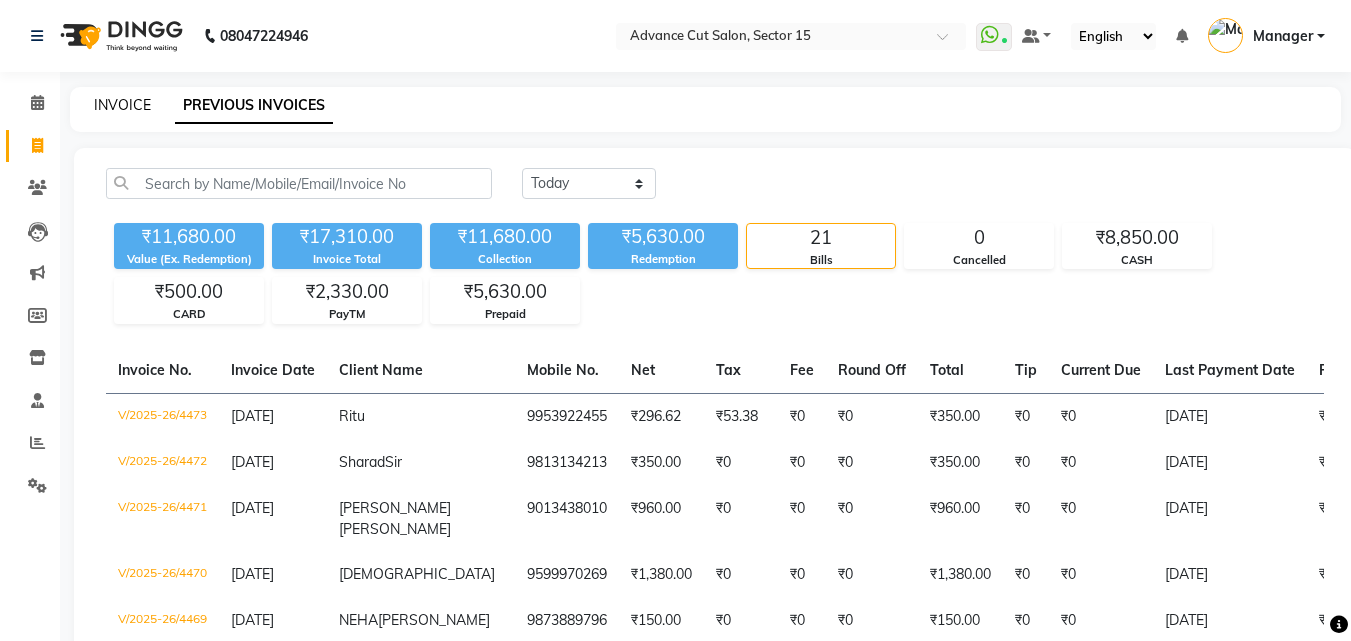 click on "INVOICE" 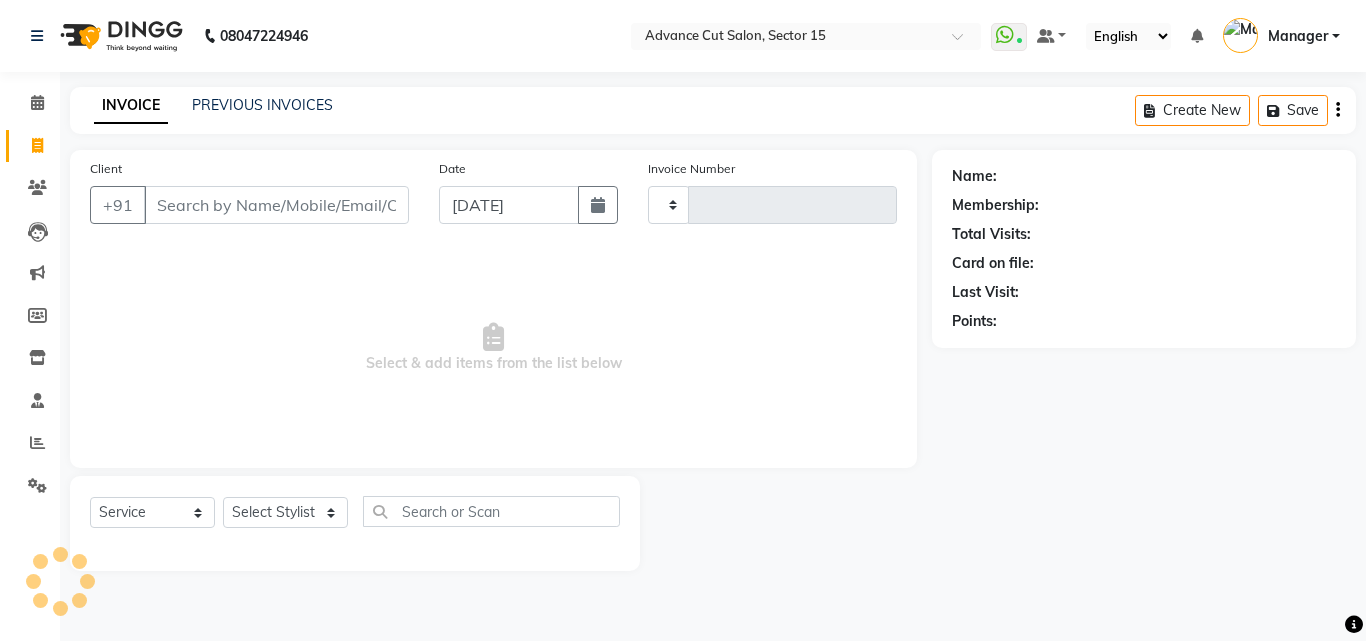 type on "4474" 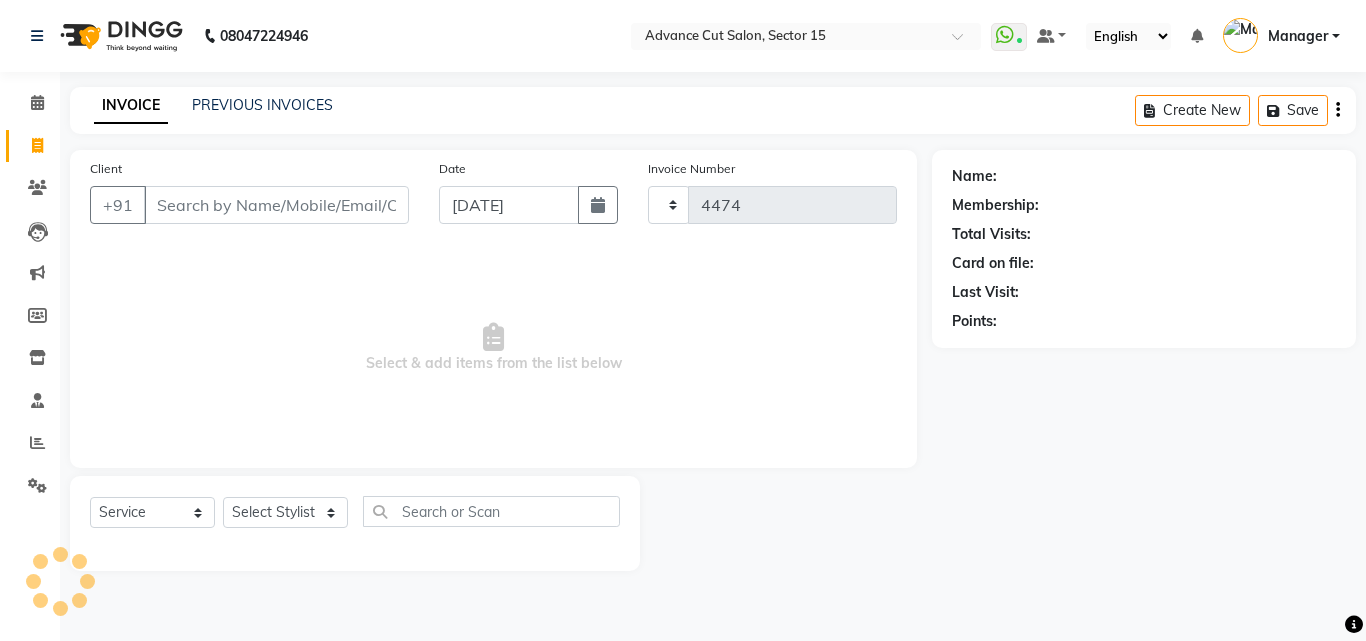 select on "6255" 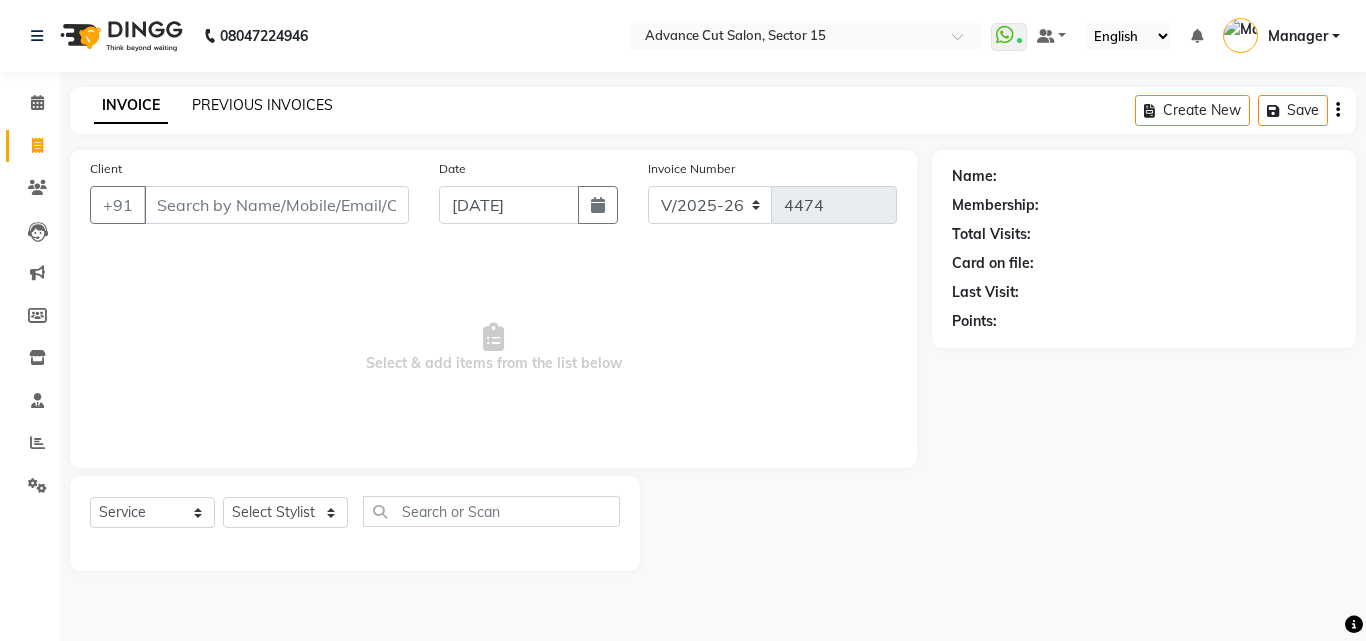 click on "PREVIOUS INVOICES" 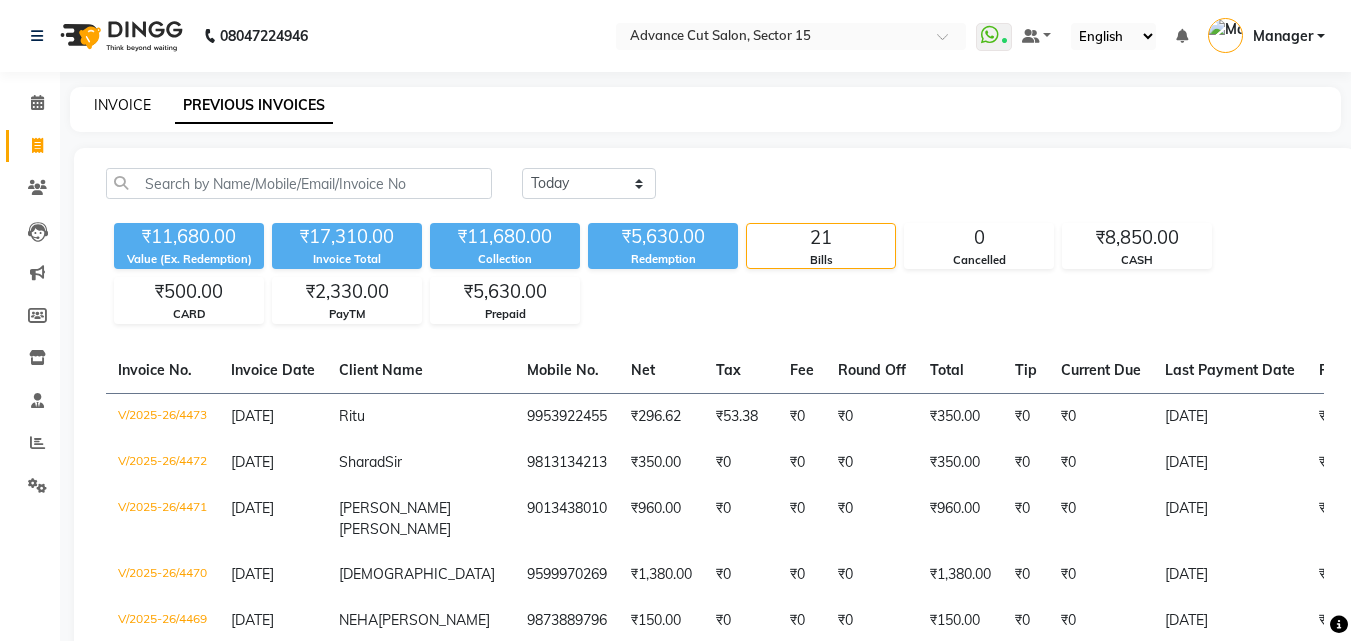 click on "INVOICE" 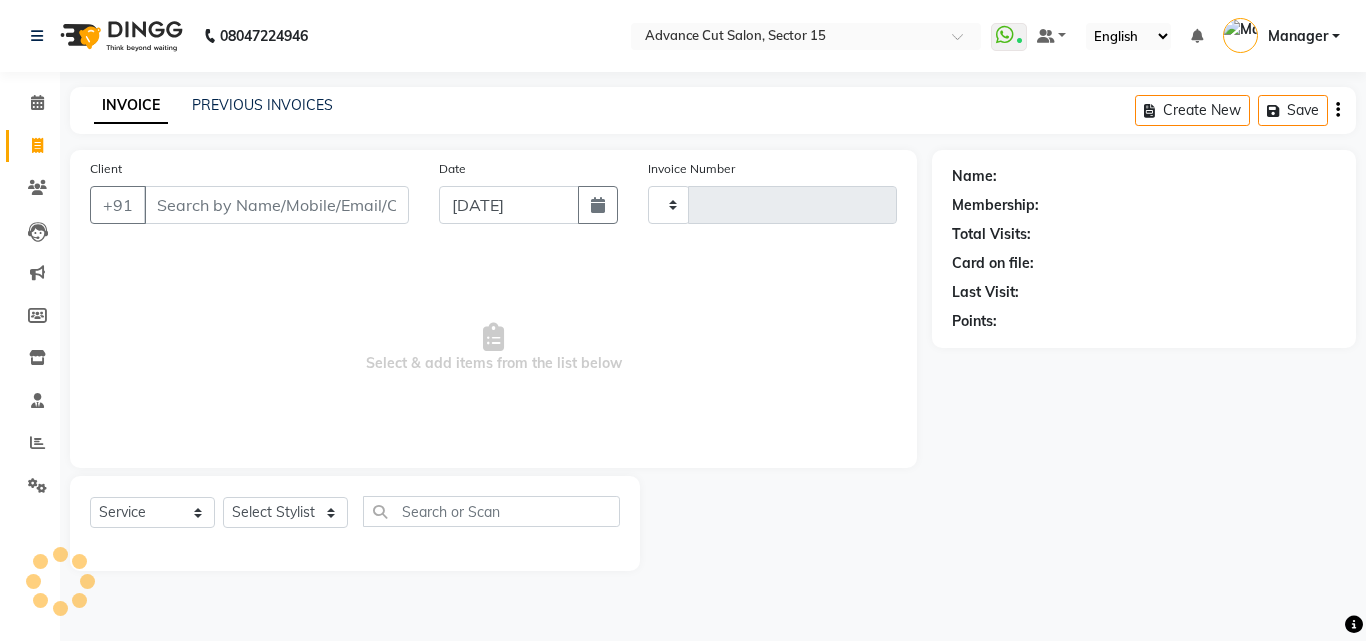 type on "4474" 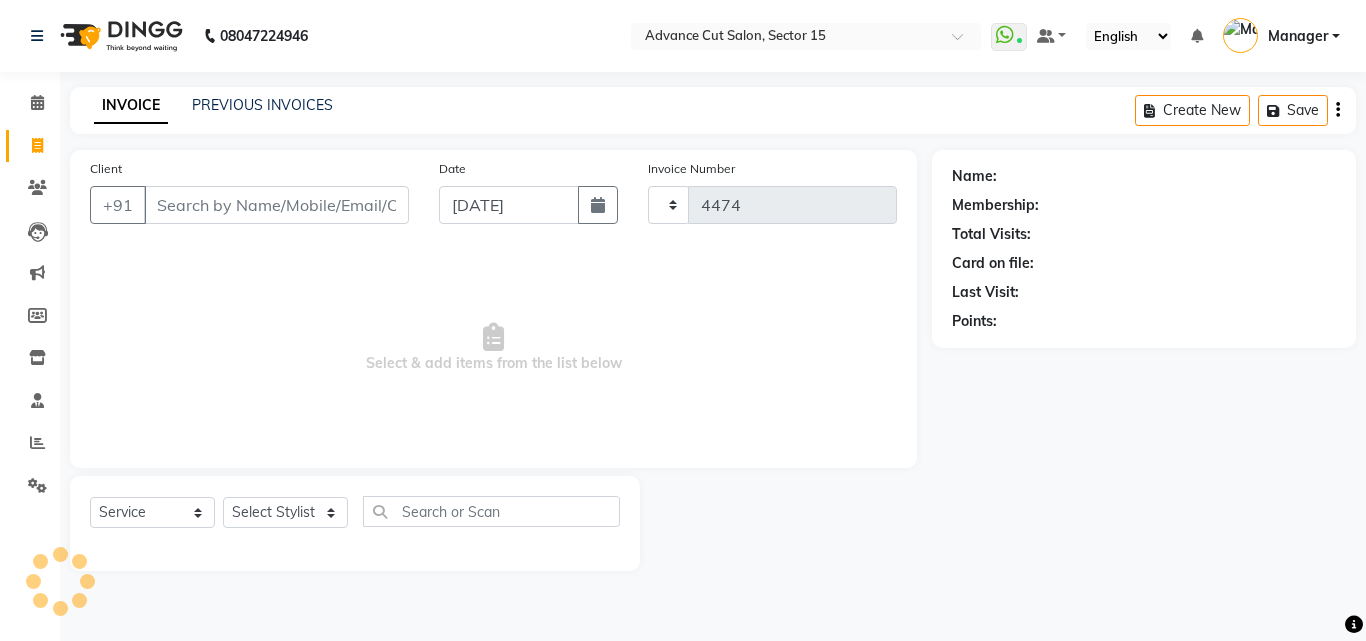 select on "6255" 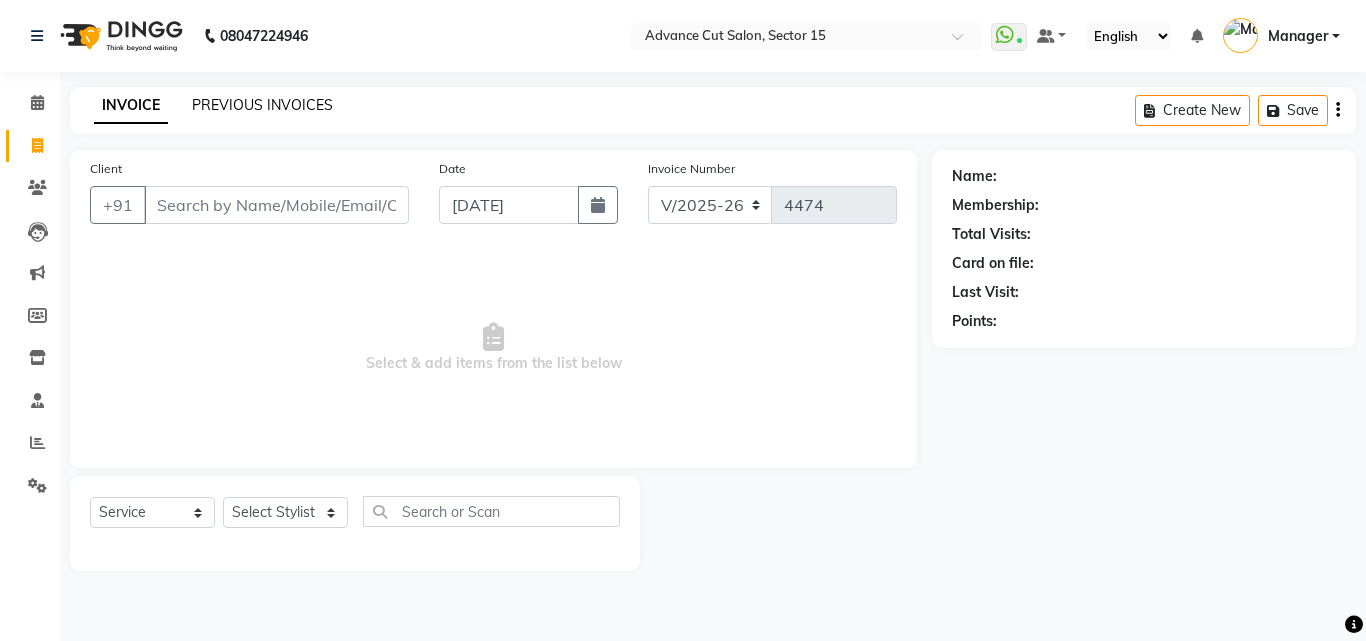 click on "PREVIOUS INVOICES" 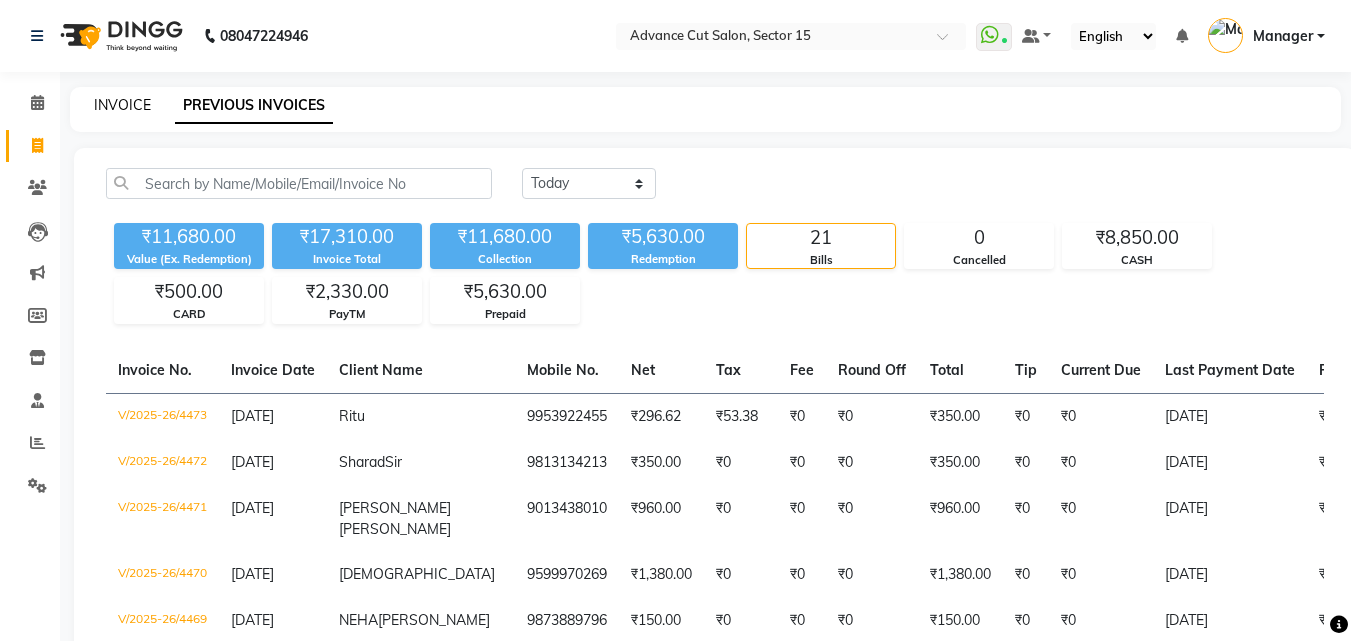 click on "INVOICE" 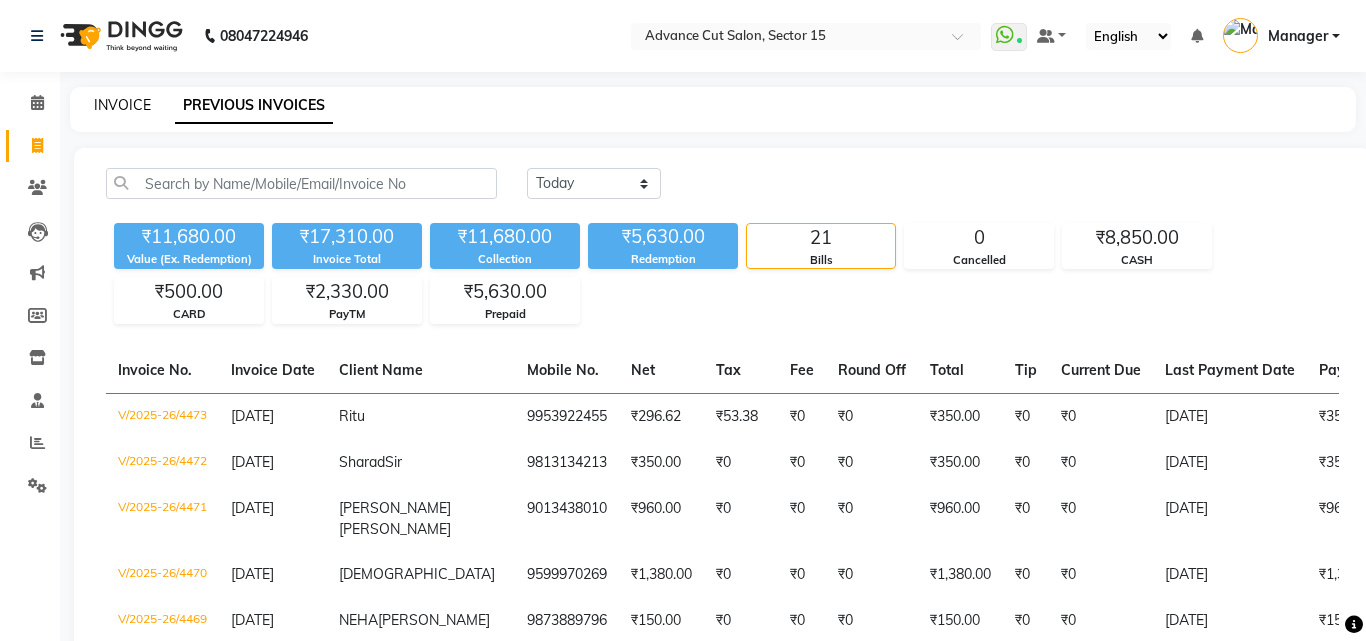 select on "service" 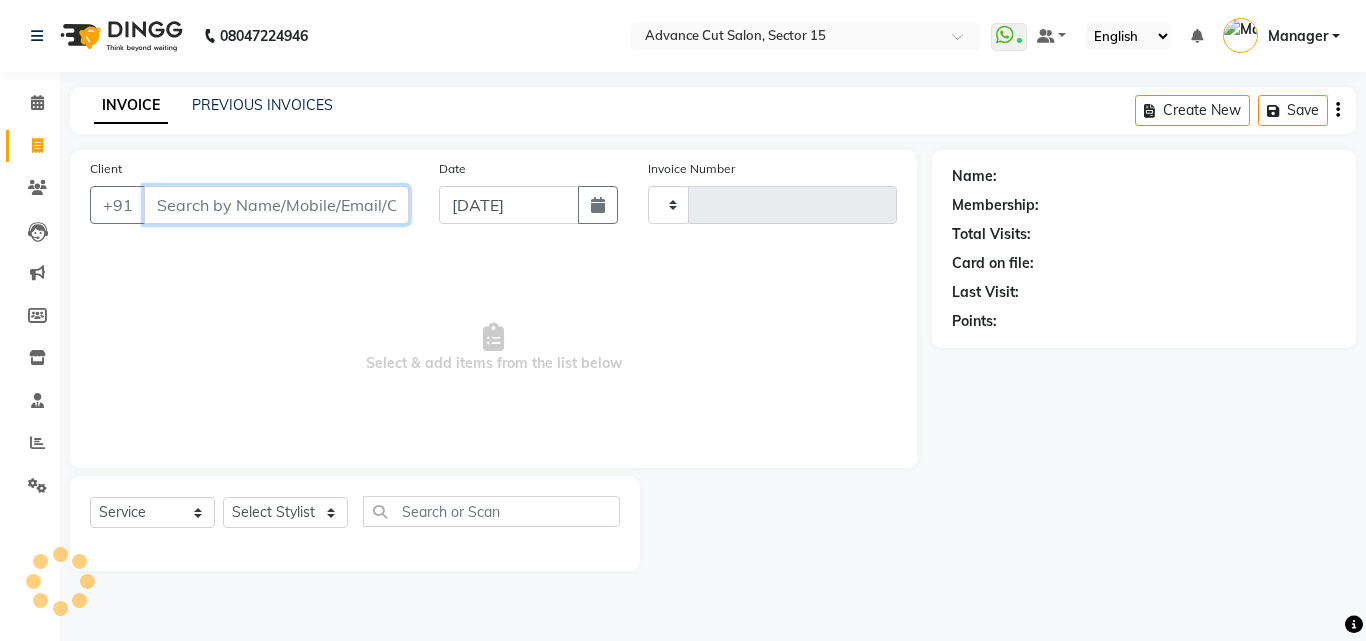 type on "4474" 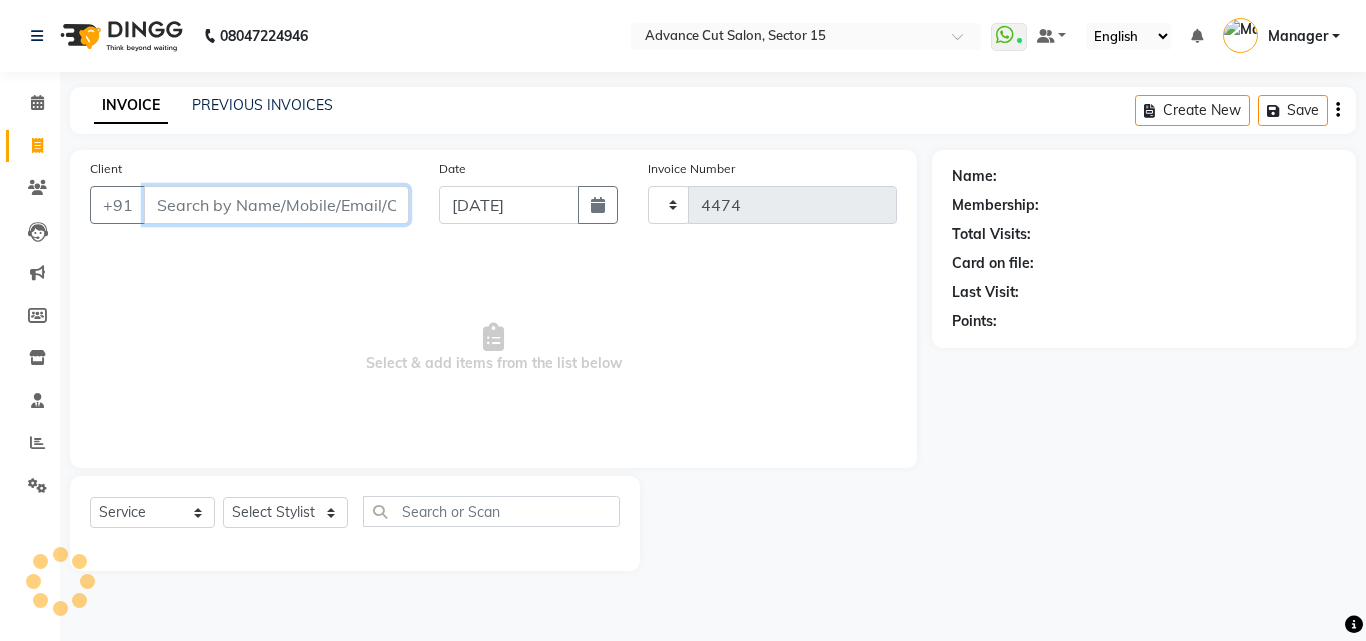 select on "6255" 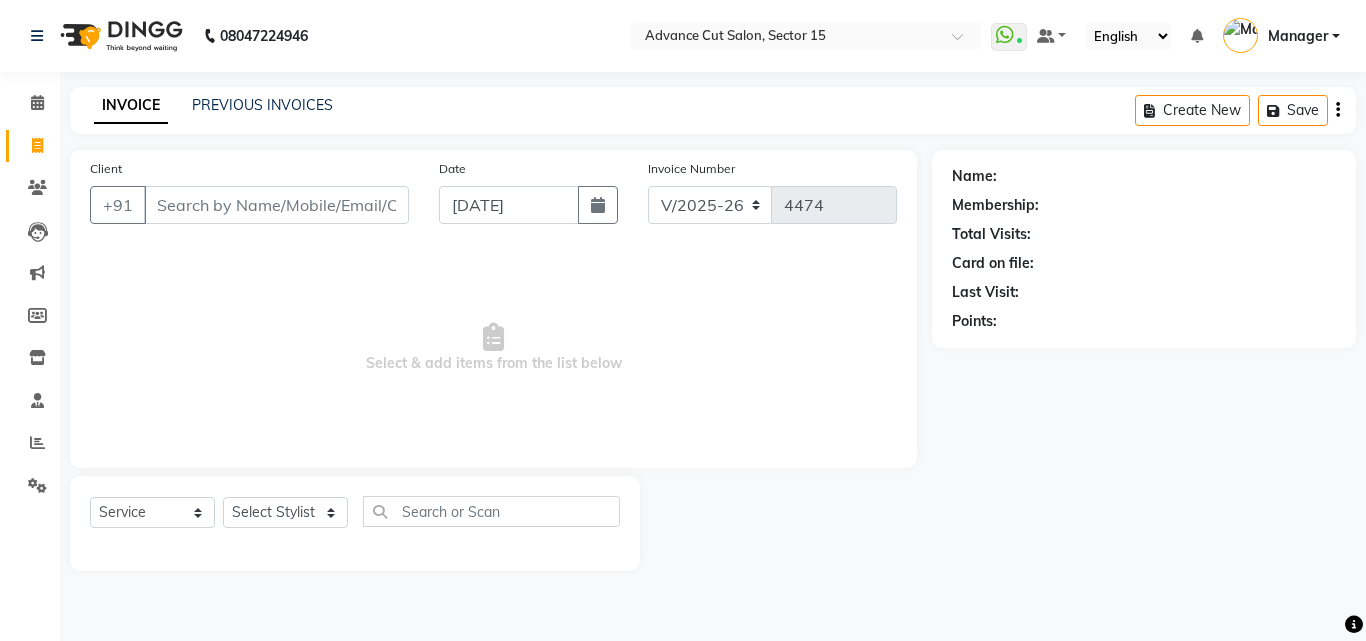 click on "INVOICE PREVIOUS INVOICES Create New   Save" 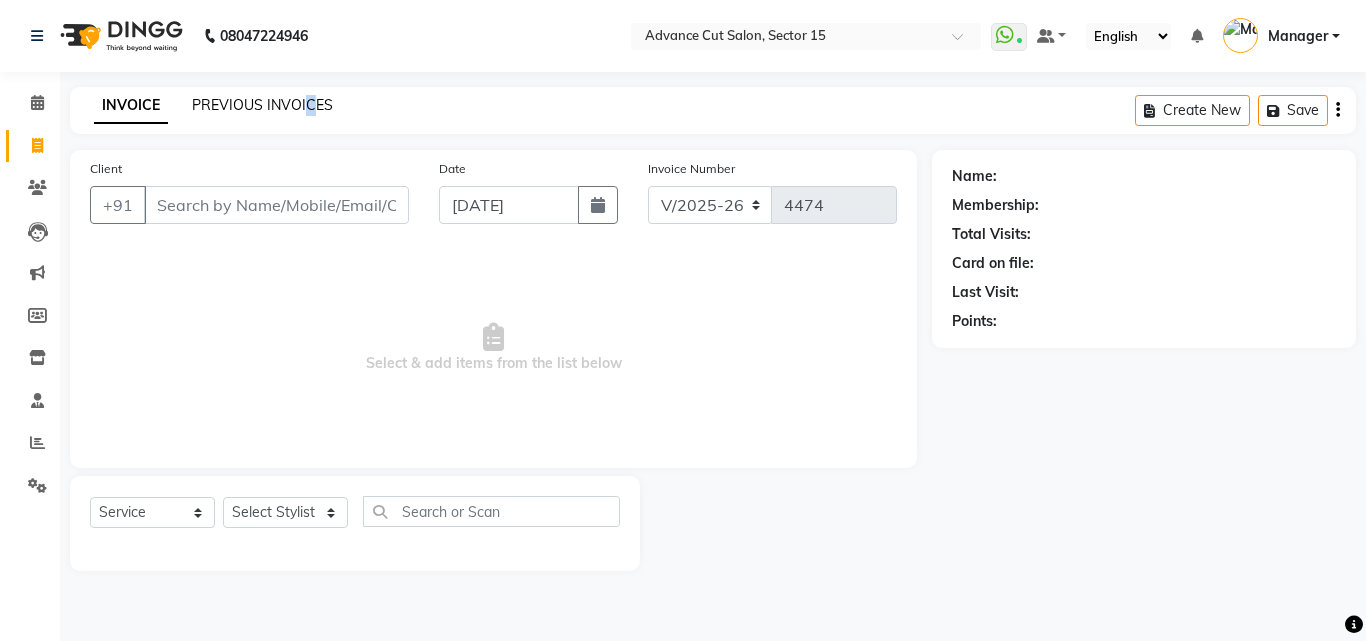 click on "PREVIOUS INVOICES" 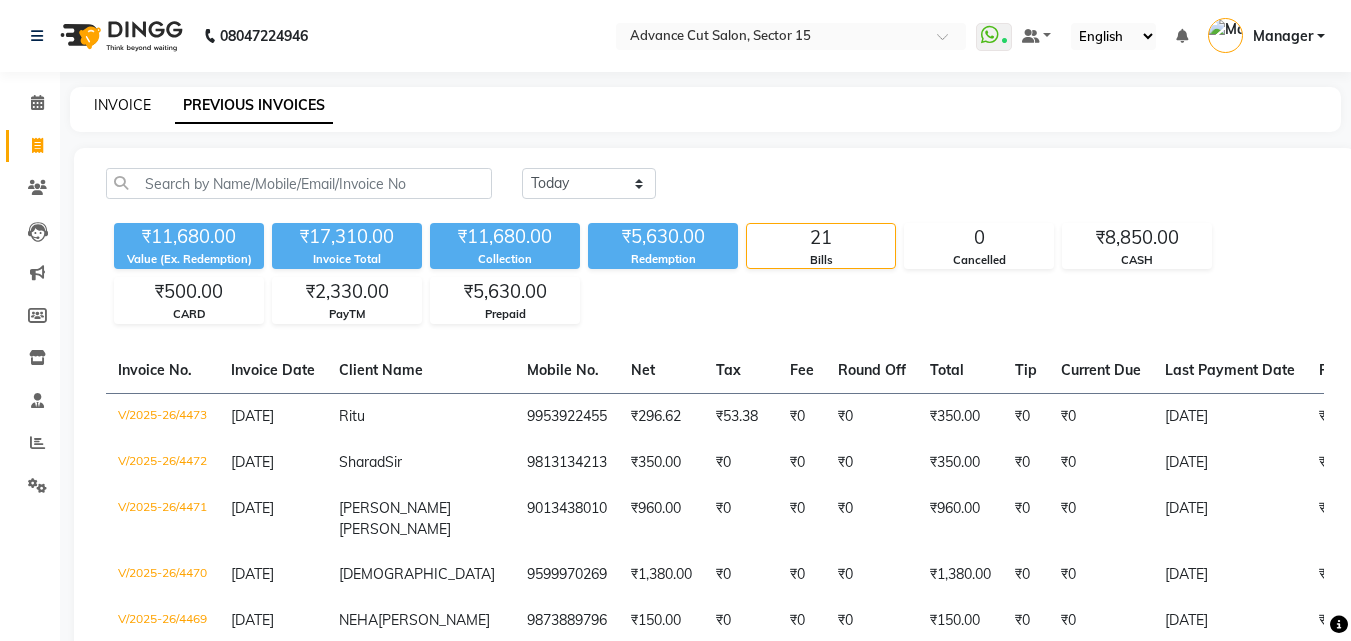 click on "INVOICE" 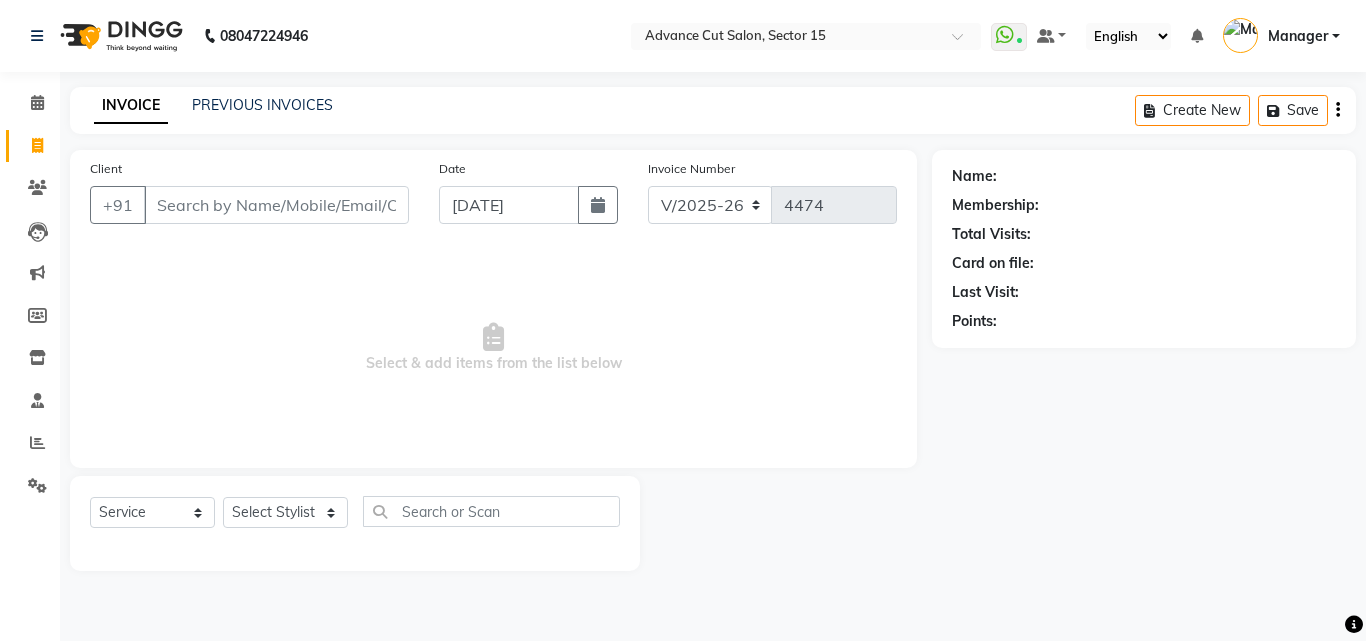 drag, startPoint x: 197, startPoint y: 205, endPoint x: 214, endPoint y: 203, distance: 17.117243 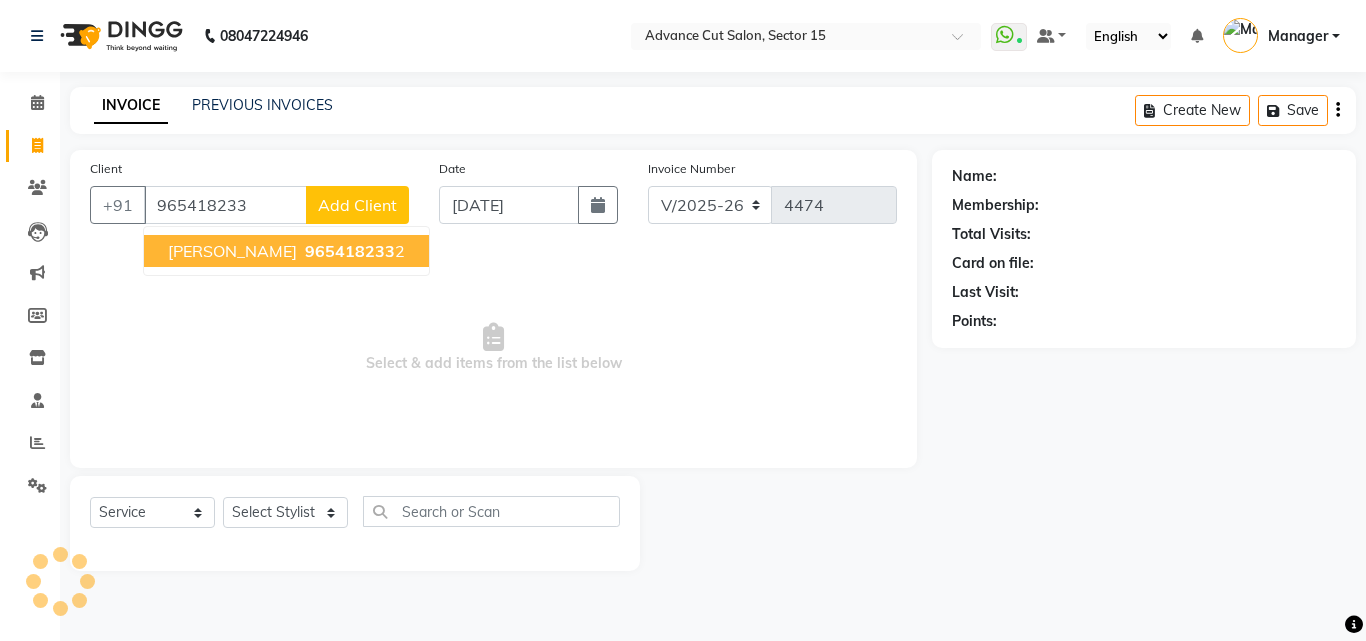 click on "965418233" at bounding box center [350, 251] 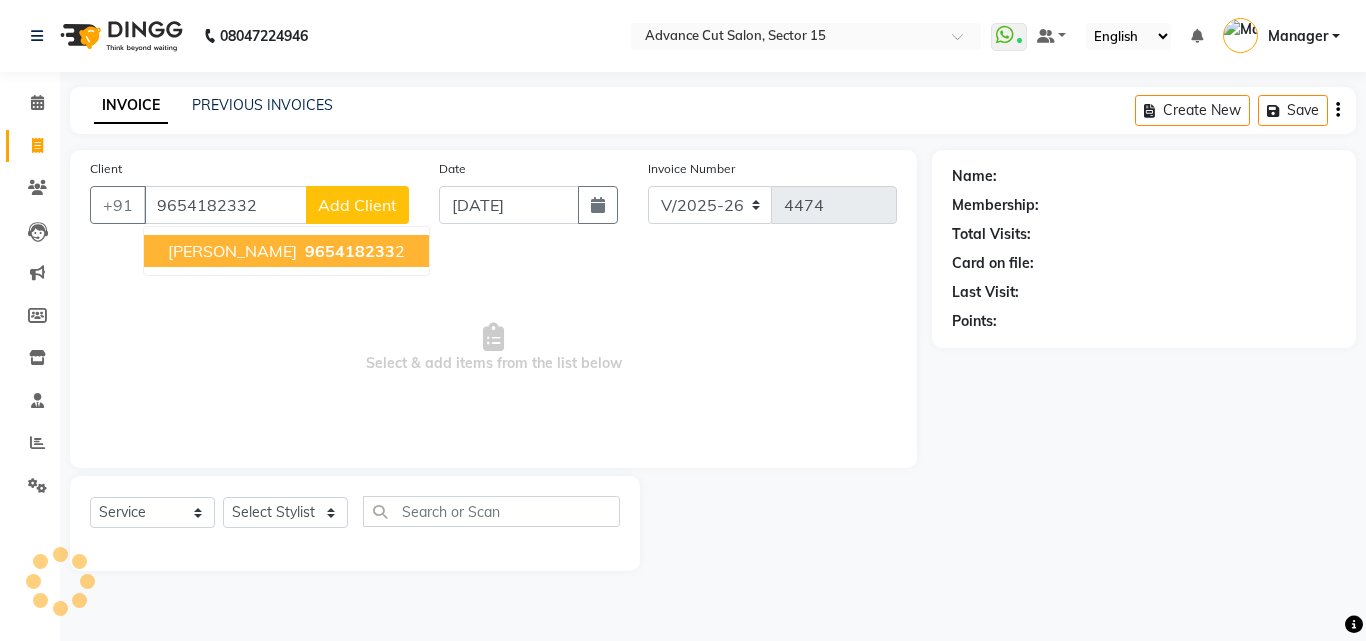 type on "9654182332" 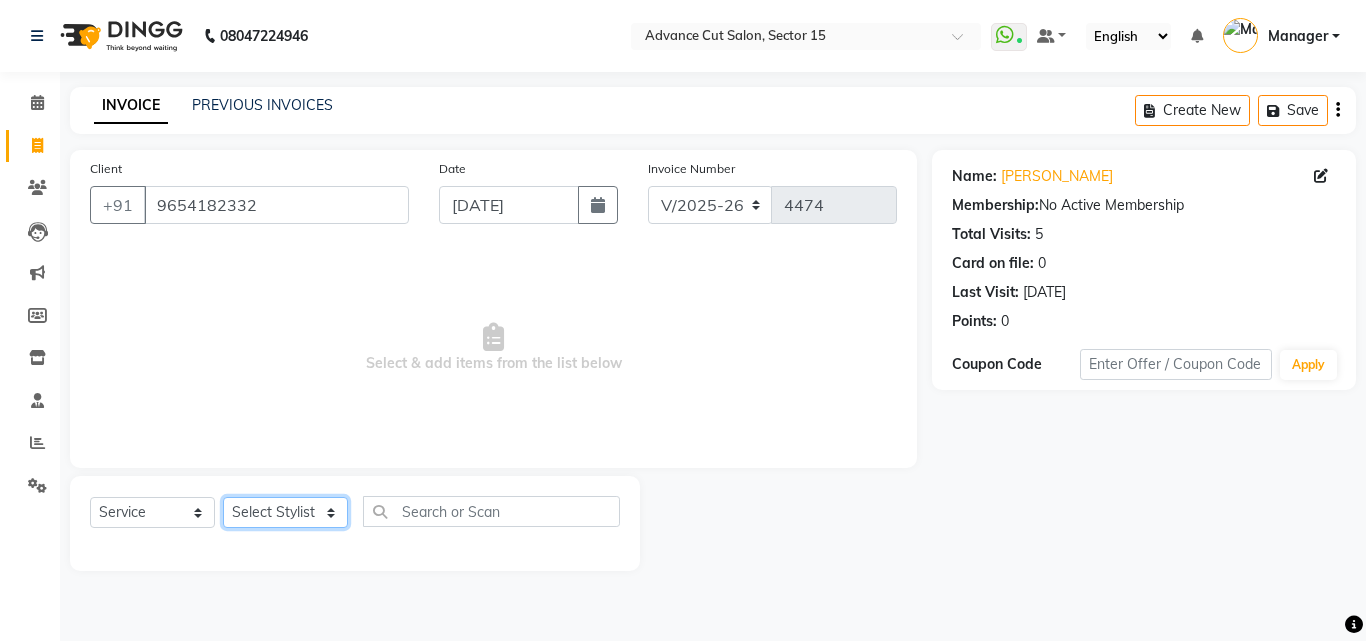 click on "Select Stylist Advance Cut  [PERSON_NAME] [PERSON_NAME] [PERSON_NAME] LUCKY Manager [PERSON_NAME] [PERSON_NAME] Pooja  [PERSON_NAME] RANI [PERSON_NAME] [PERSON_NAME] [PERSON_NAME] [PERSON_NAME] [PERSON_NAME]" 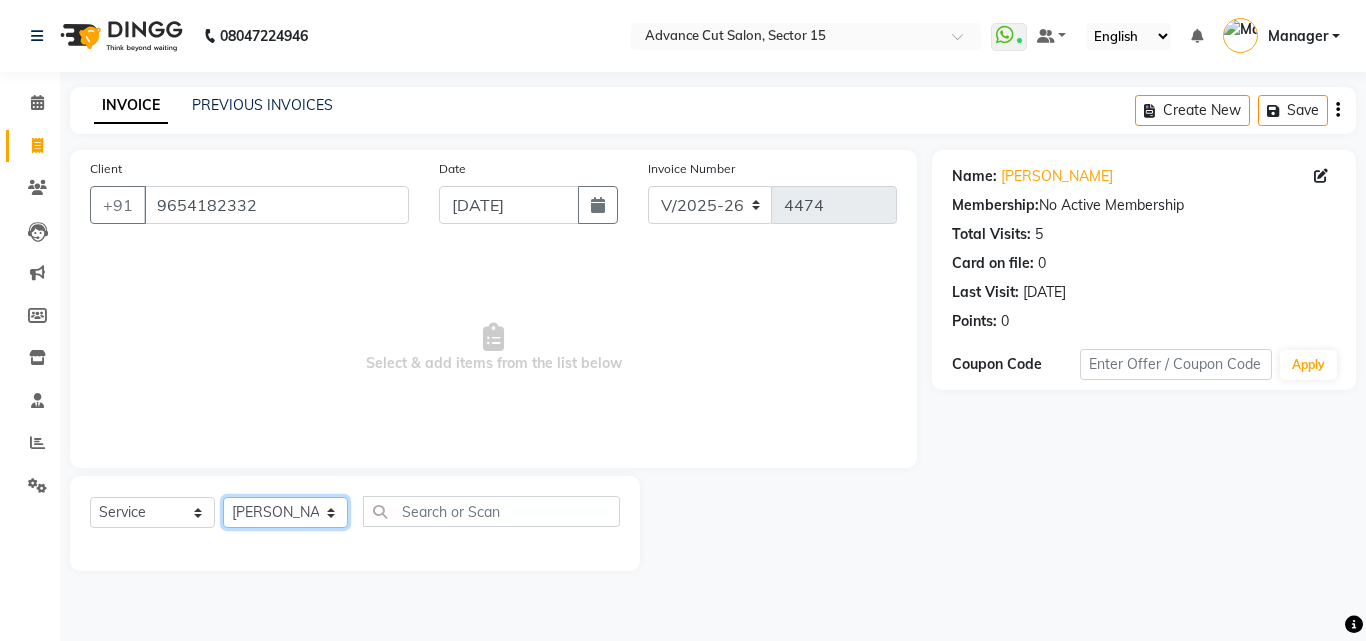 click on "Select Stylist Advance Cut  [PERSON_NAME] [PERSON_NAME] [PERSON_NAME] LUCKY Manager [PERSON_NAME] [PERSON_NAME] Pooja  [PERSON_NAME] RANI [PERSON_NAME] [PERSON_NAME] [PERSON_NAME] [PERSON_NAME] [PERSON_NAME]" 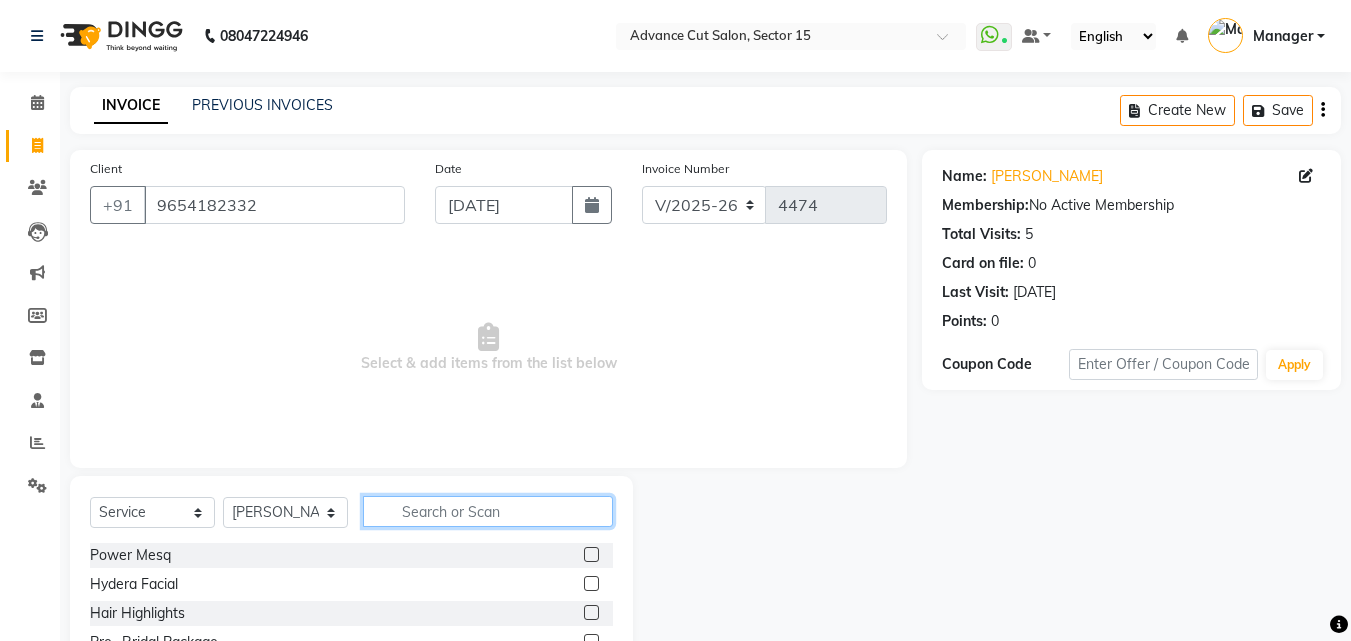 click 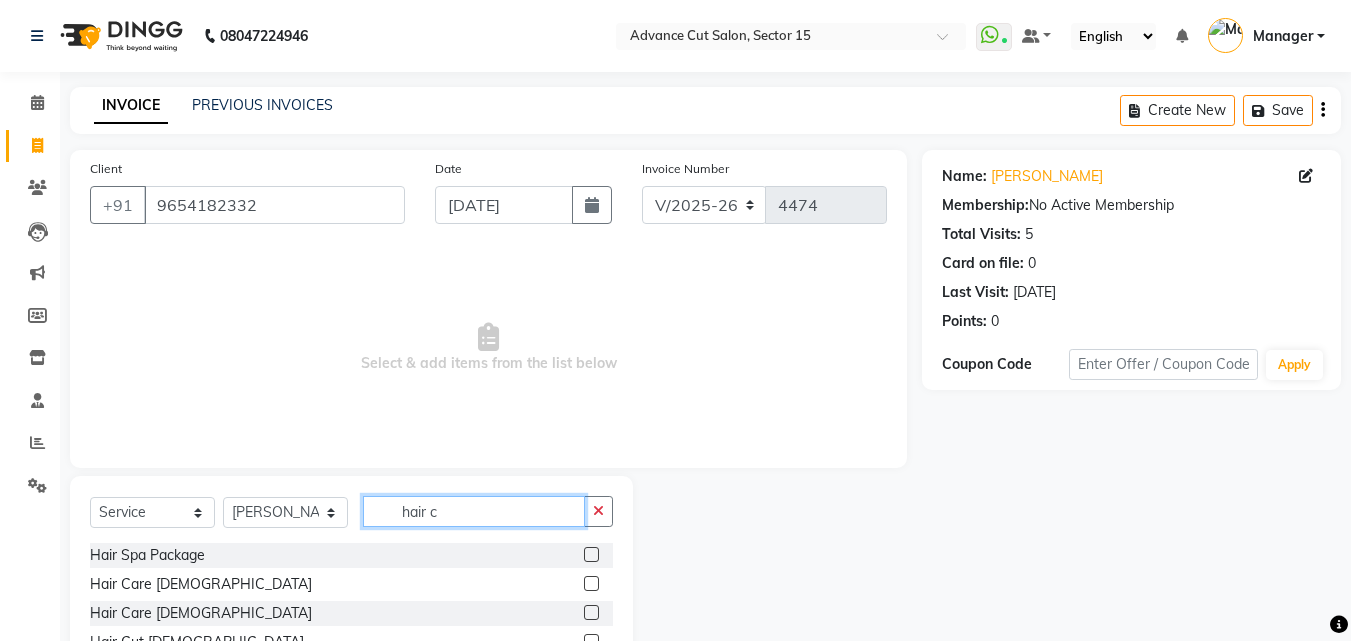 scroll, scrollTop: 73, scrollLeft: 0, axis: vertical 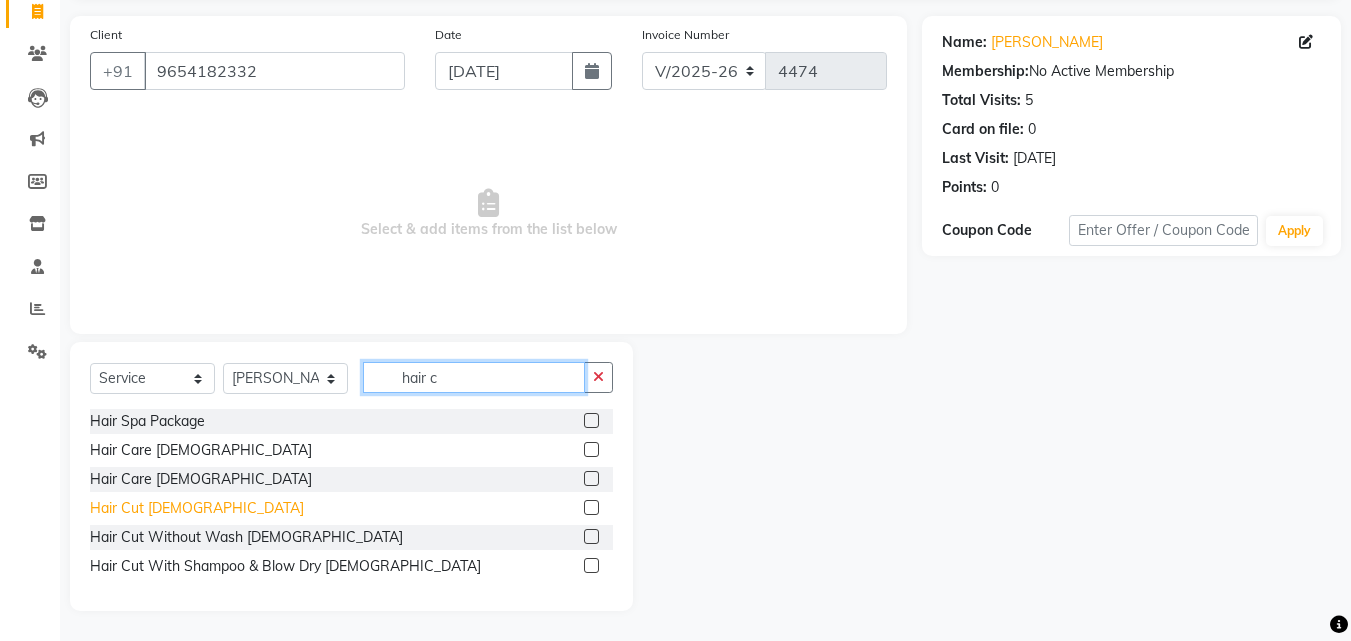 type on "hair c" 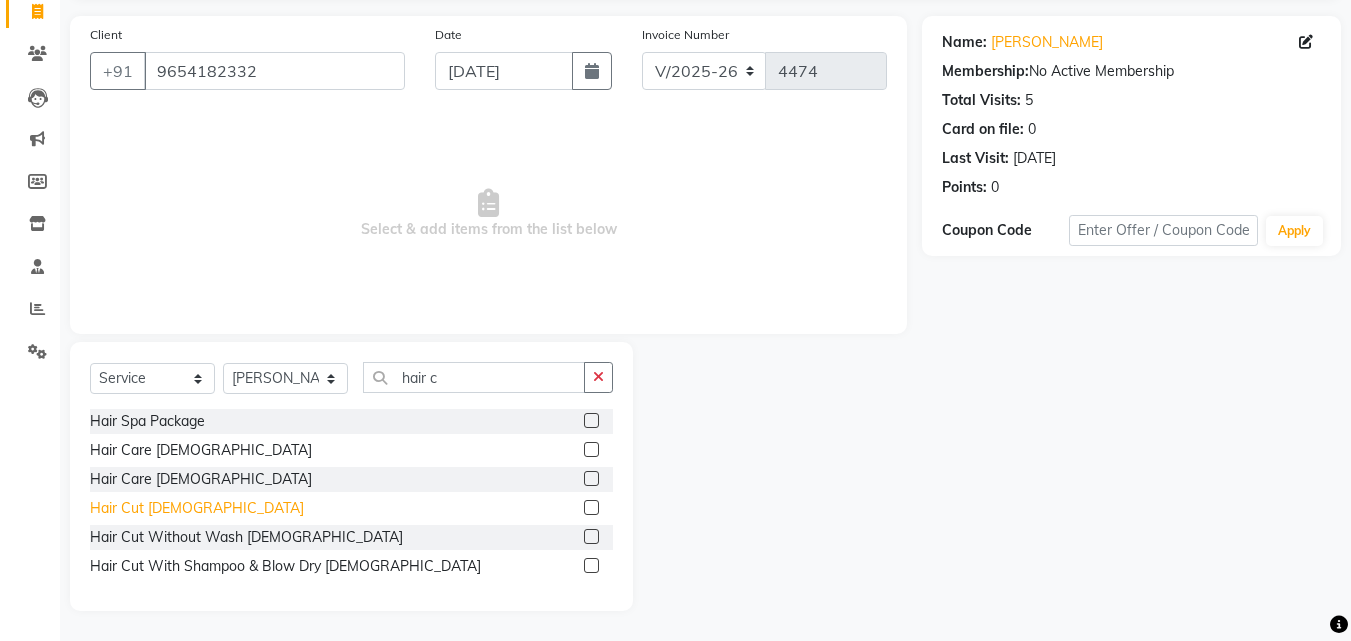 click on "Hair Cut  [DEMOGRAPHIC_DATA]" 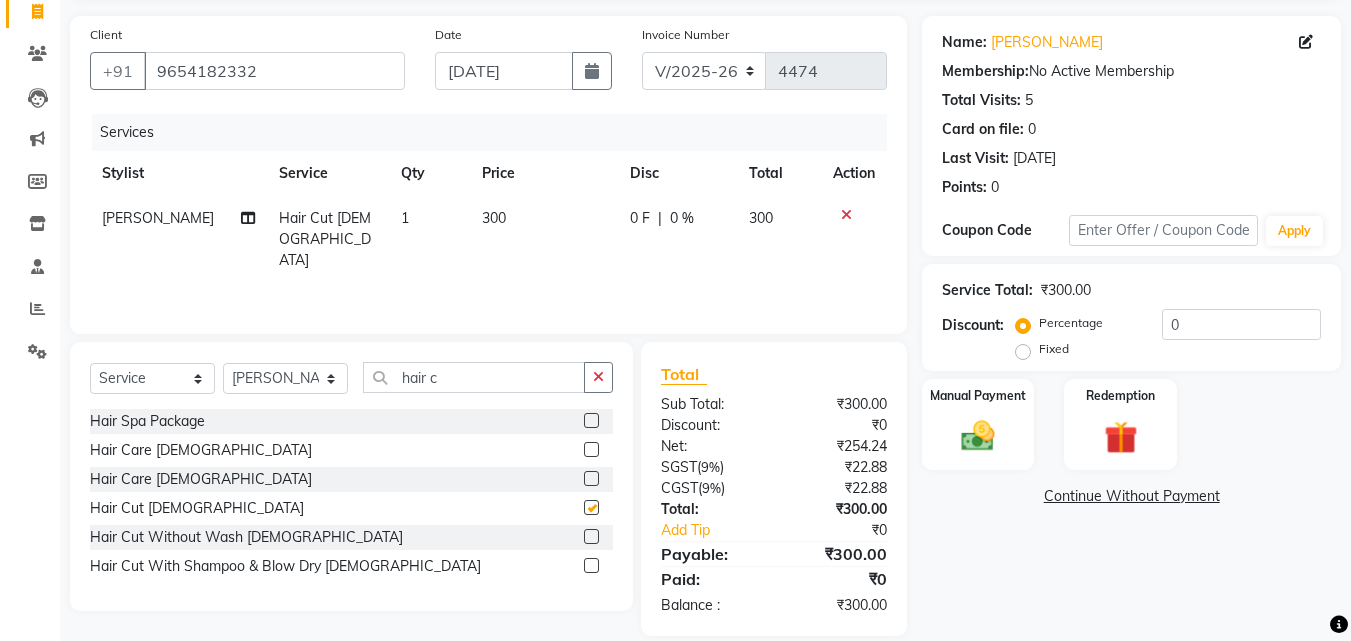 checkbox on "false" 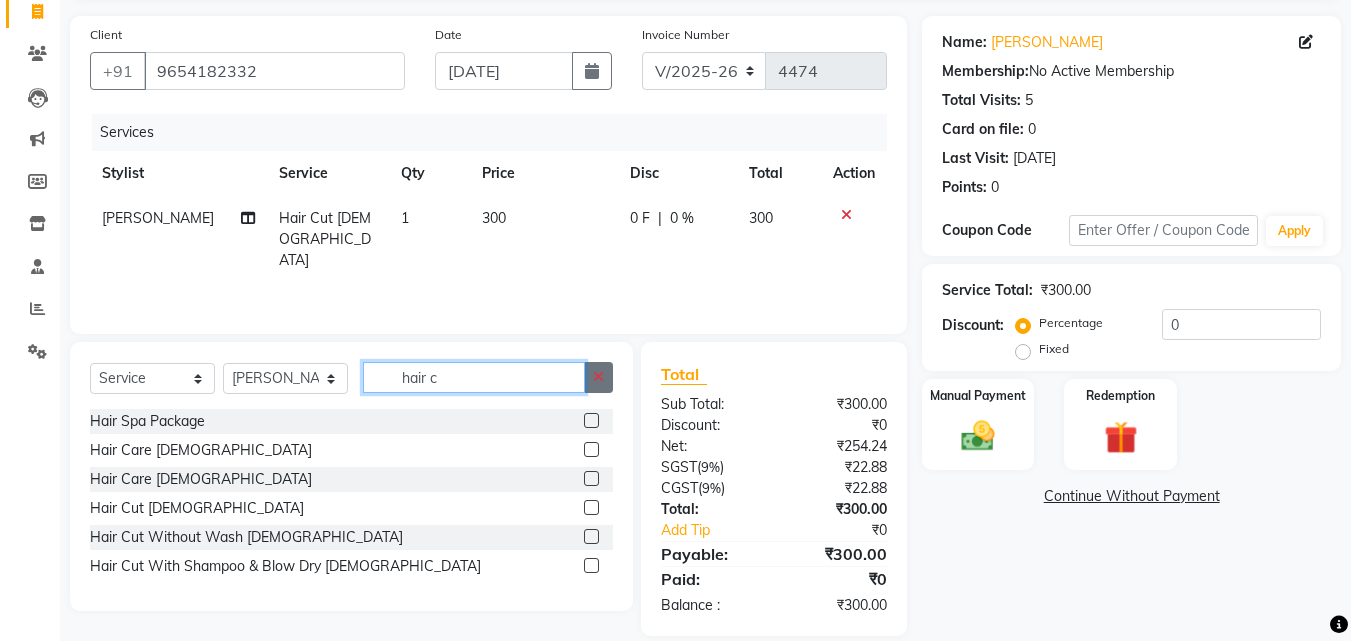 click on "Select  Service  Product  Membership  Package Voucher Prepaid Gift Card  Select Stylist Advance Cut  ASIF FARMAN HAIDER Iqbal KASHISH LUCKY Manager MANOJ NASEEM NASIR Nidhi Pooja  PRIYA RAEES RANI RASHID RIZWAN SACHIN SALMAN SANJAY Shahjad Shankar shuaib SONI hair c Hair Spa Package  Hair Care Male  Hair Care Female  Hair Cut  Male  Hair Cut Without Wash Female  Hair Cut With Shampoo & Blow Dry Female" 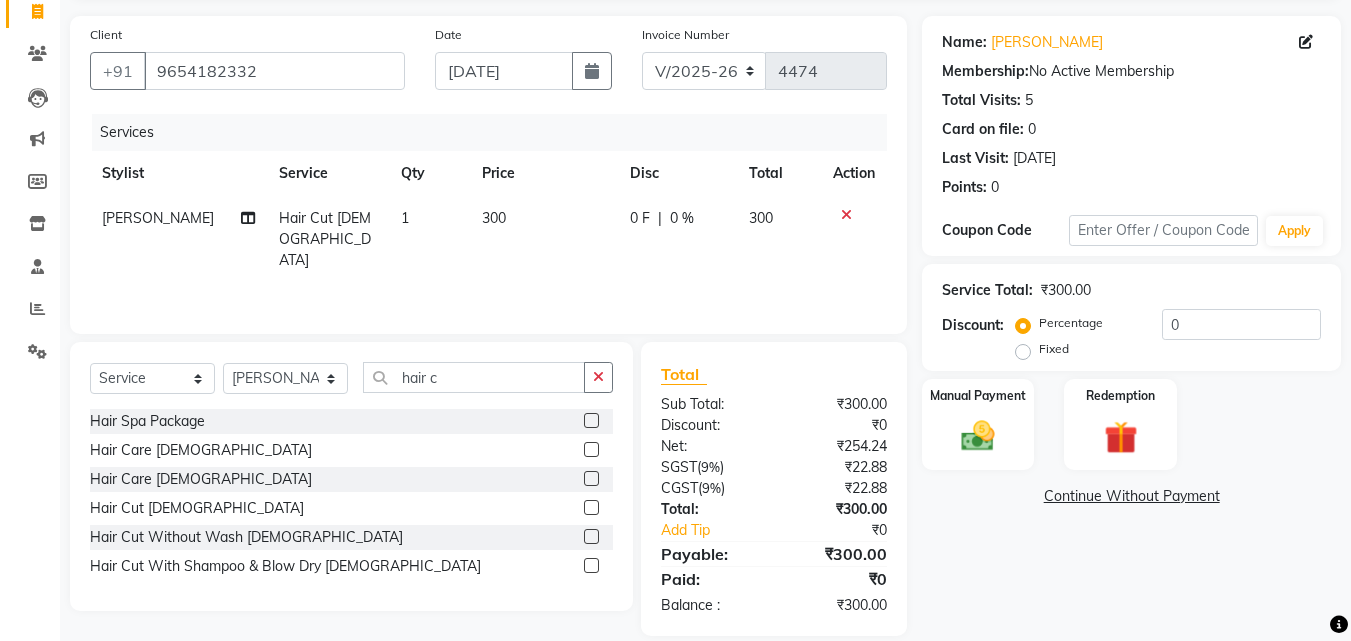 click 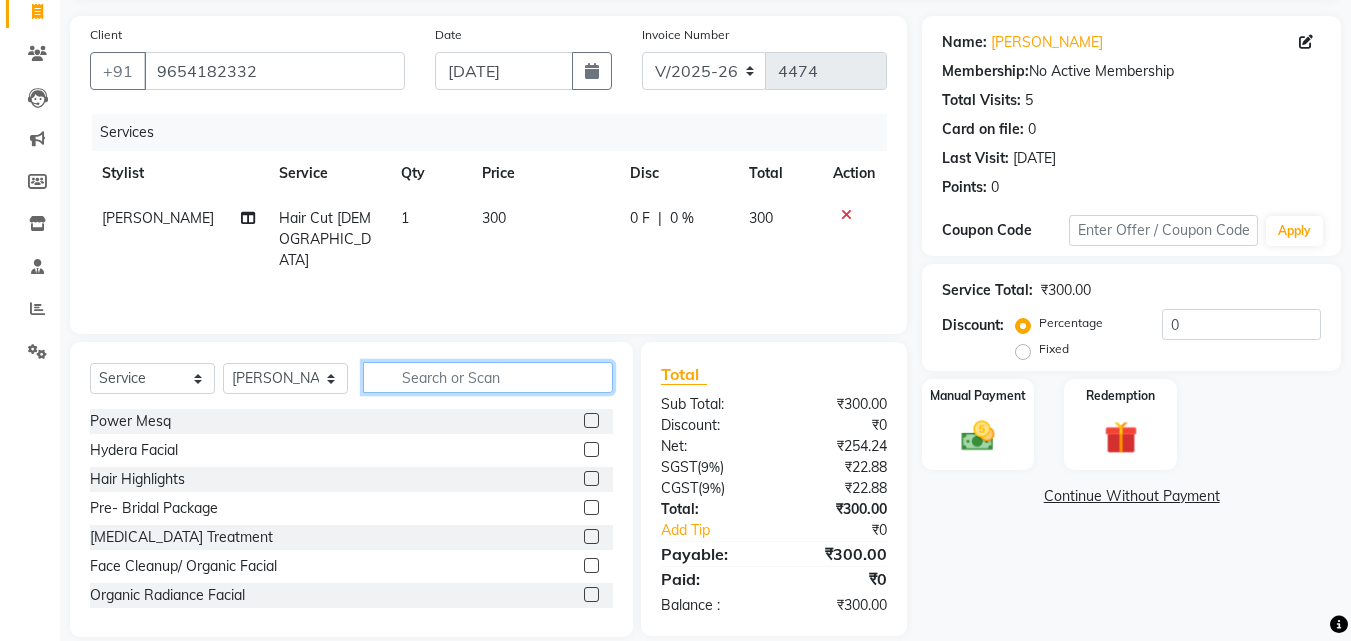 click 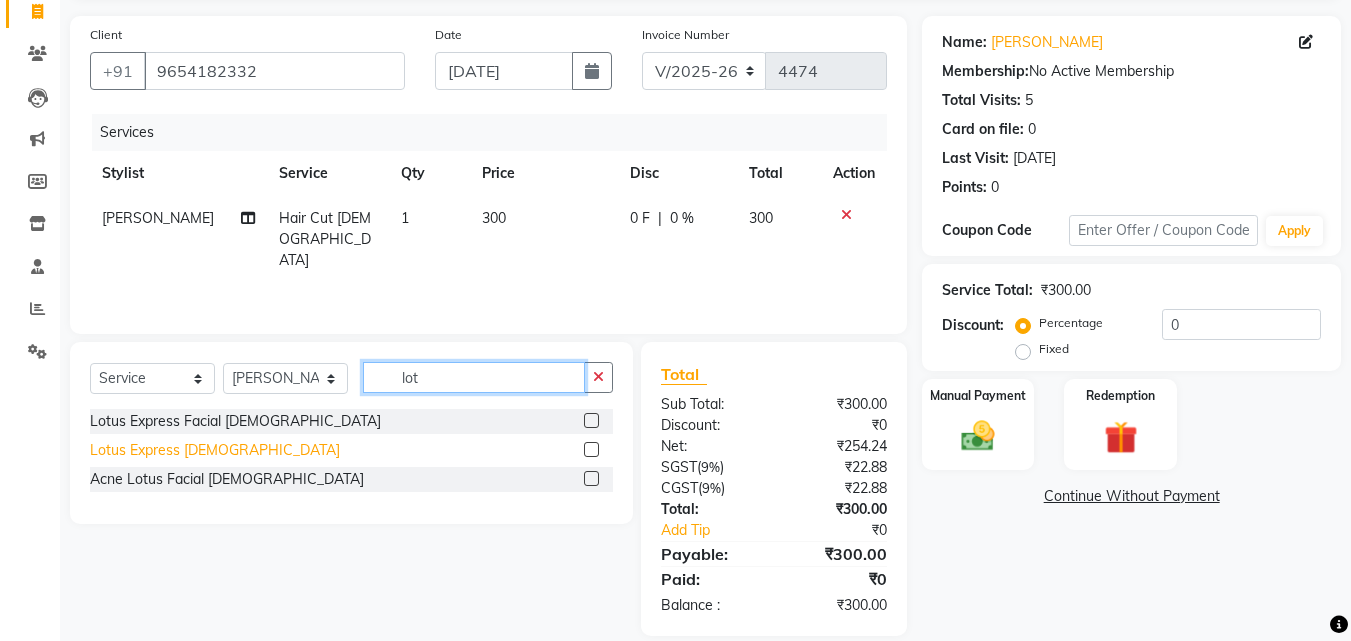 type on "lot" 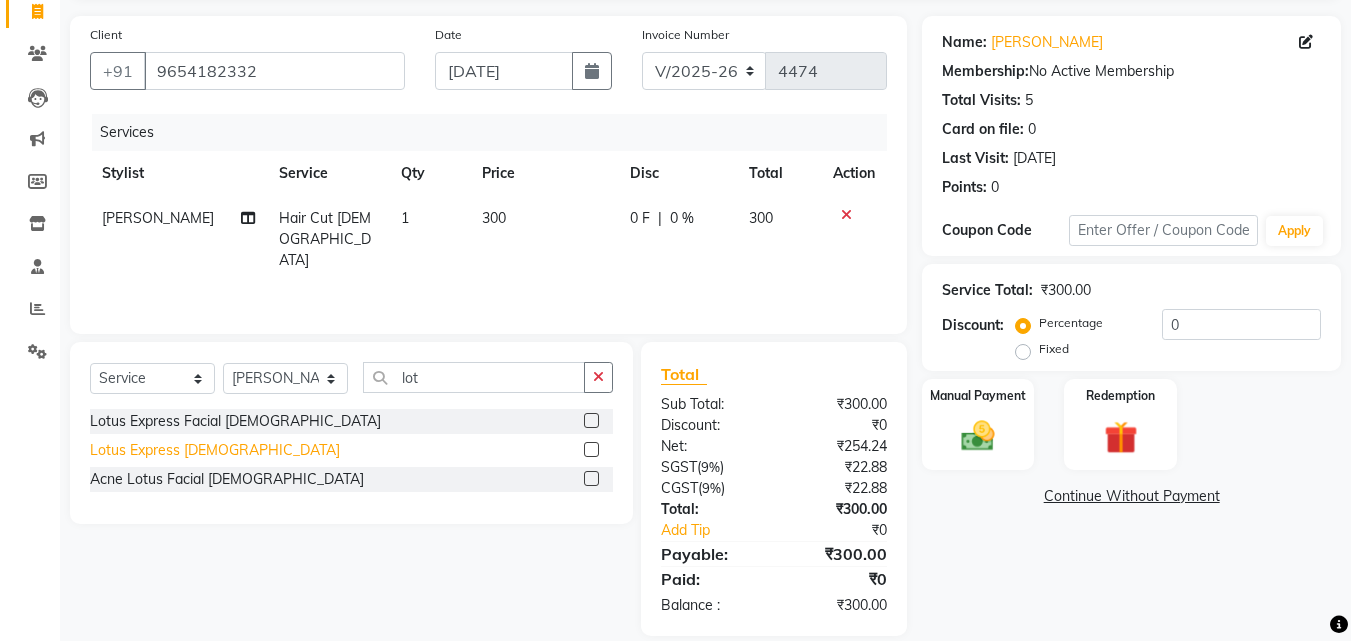 click on "Lotus Express  [DEMOGRAPHIC_DATA]" 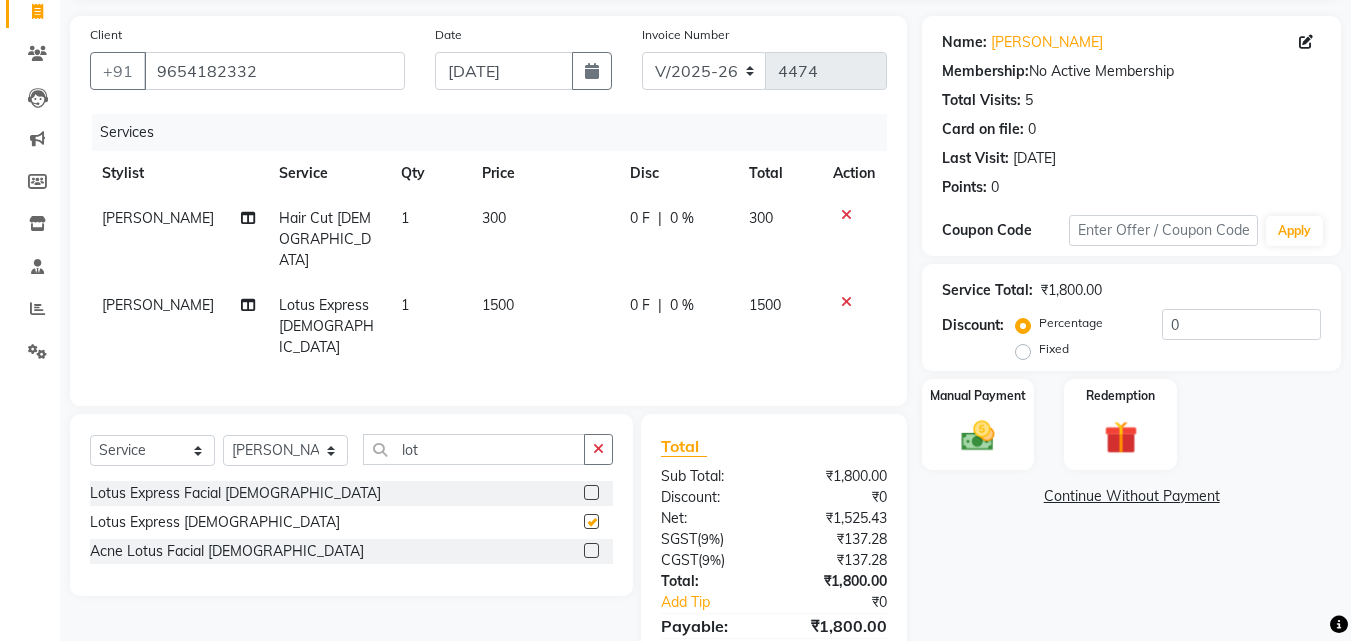 checkbox on "false" 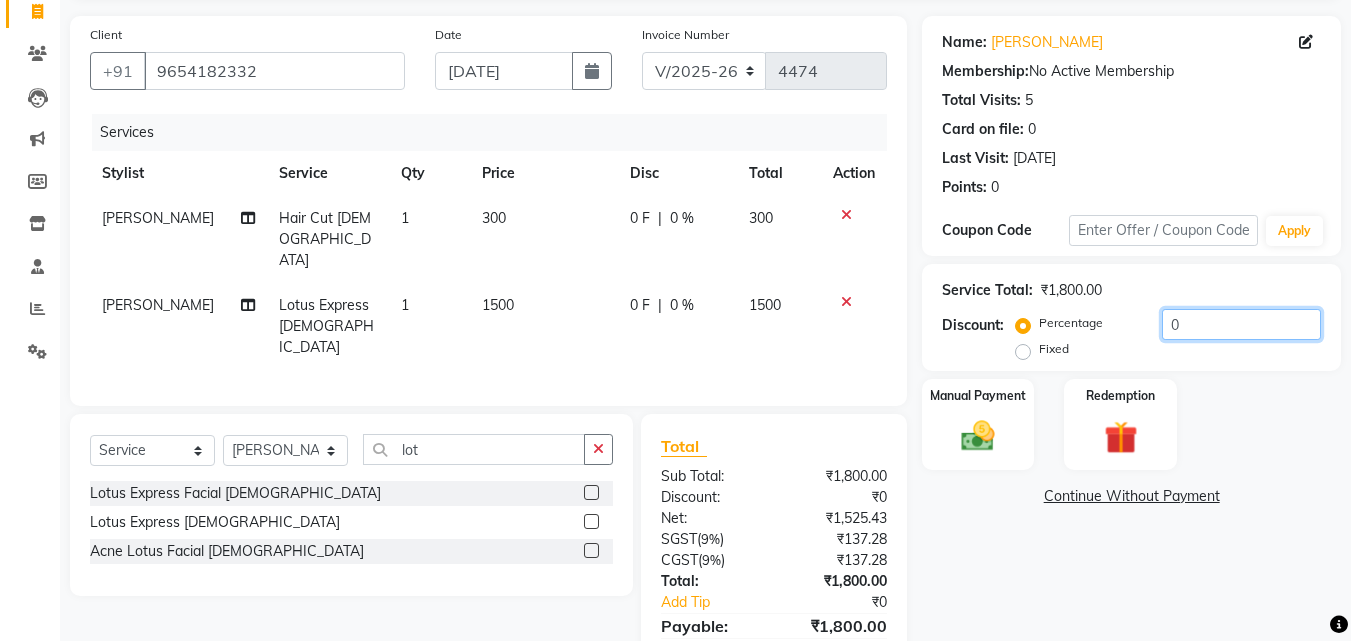 click on "0" 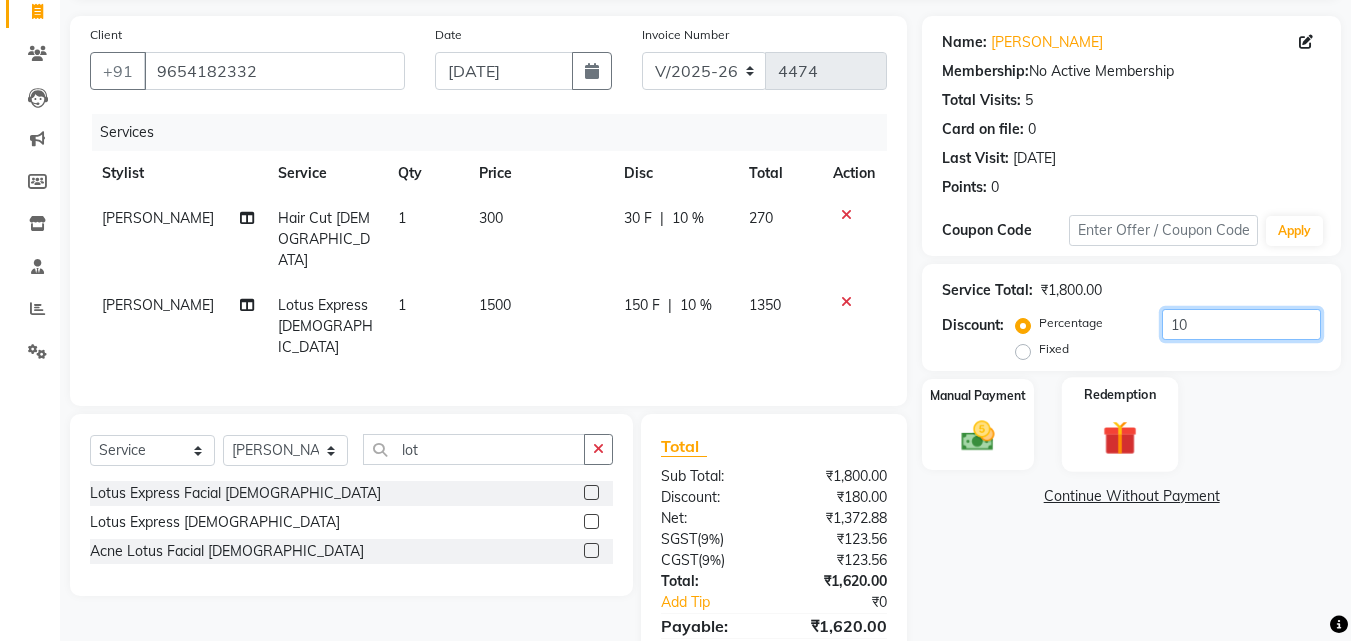 type on "10" 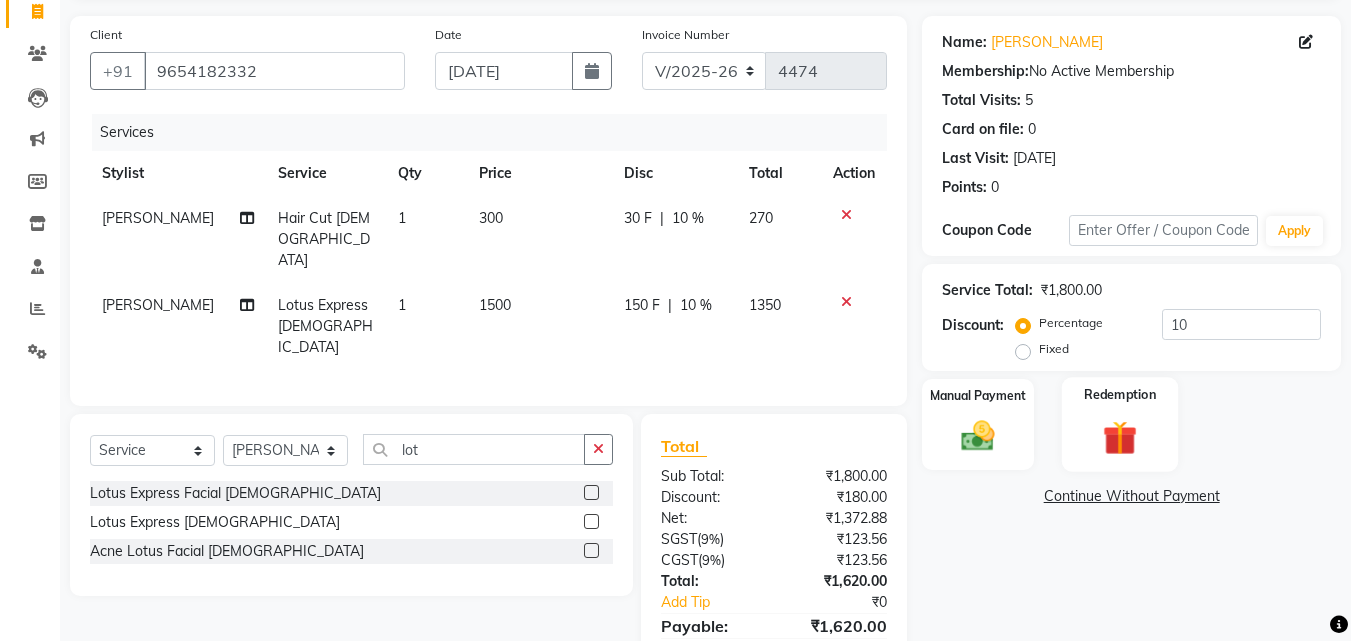 click on "Redemption" 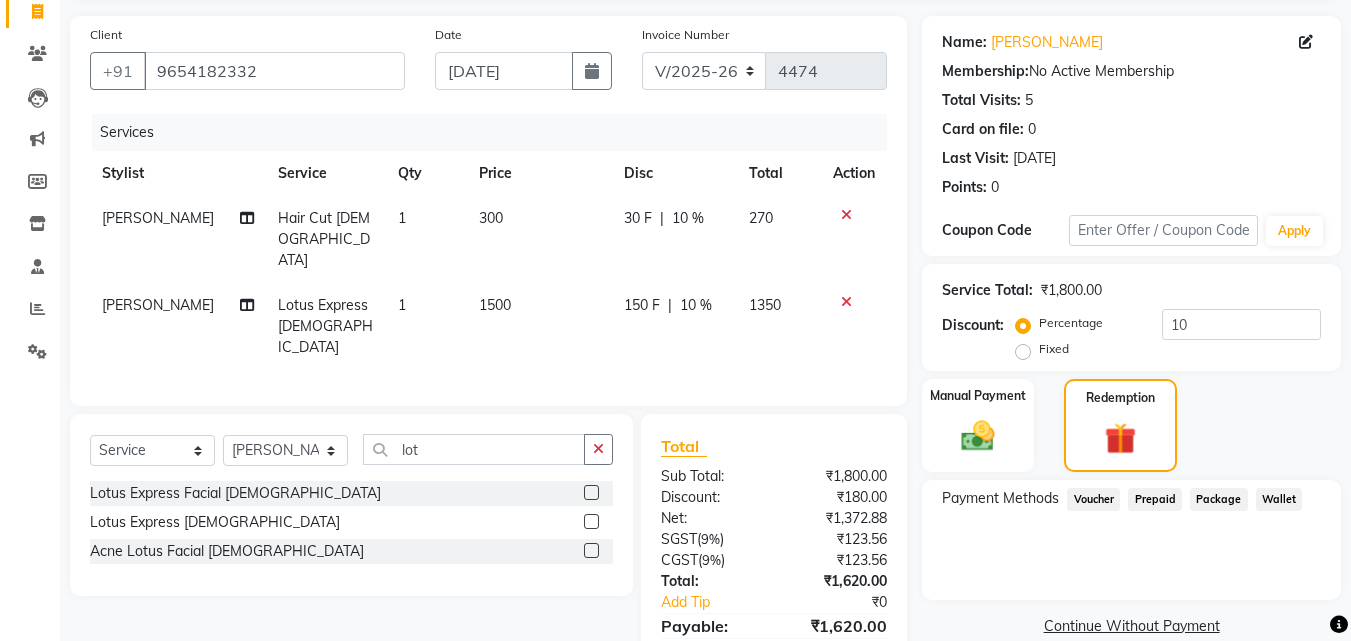 scroll, scrollTop: 183, scrollLeft: 0, axis: vertical 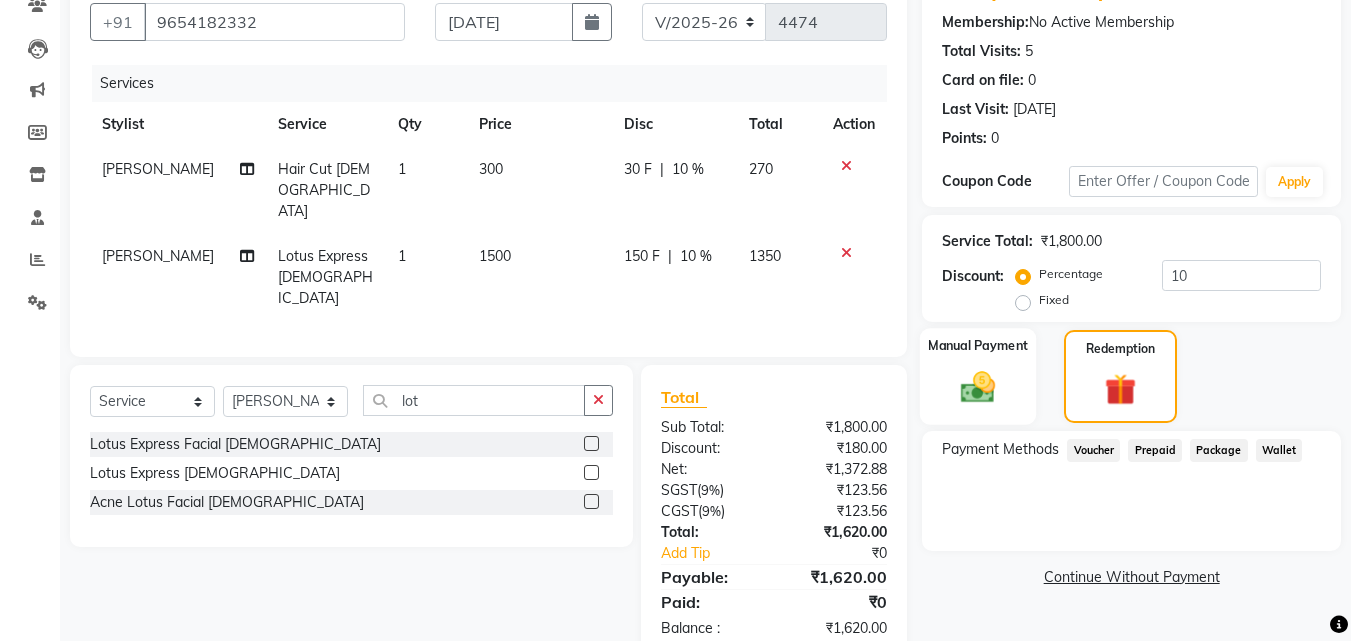 click on "Manual Payment" 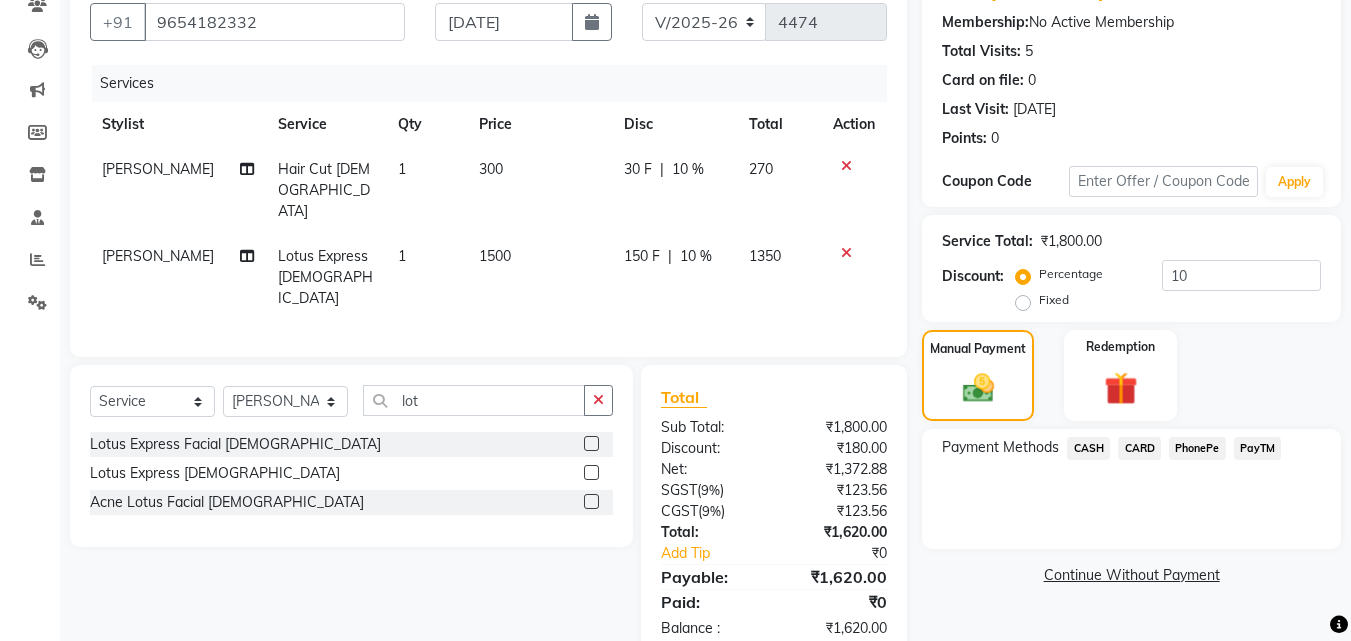click on "PayTM" 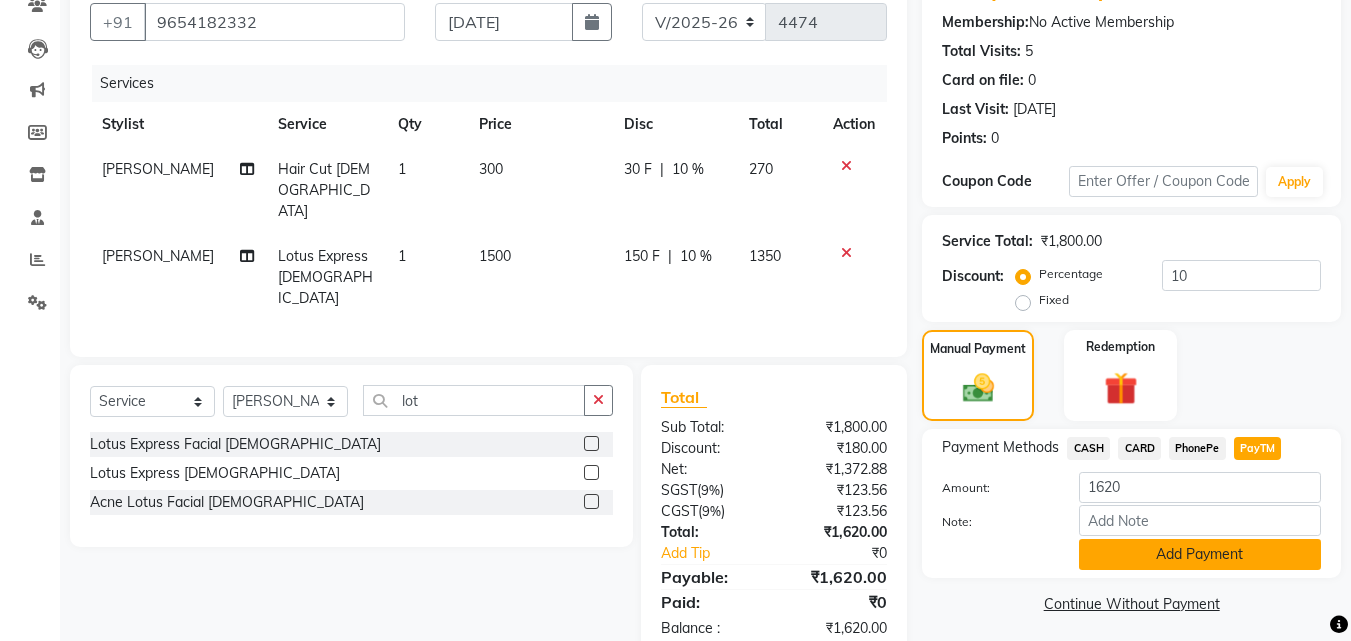 click on "Add Payment" 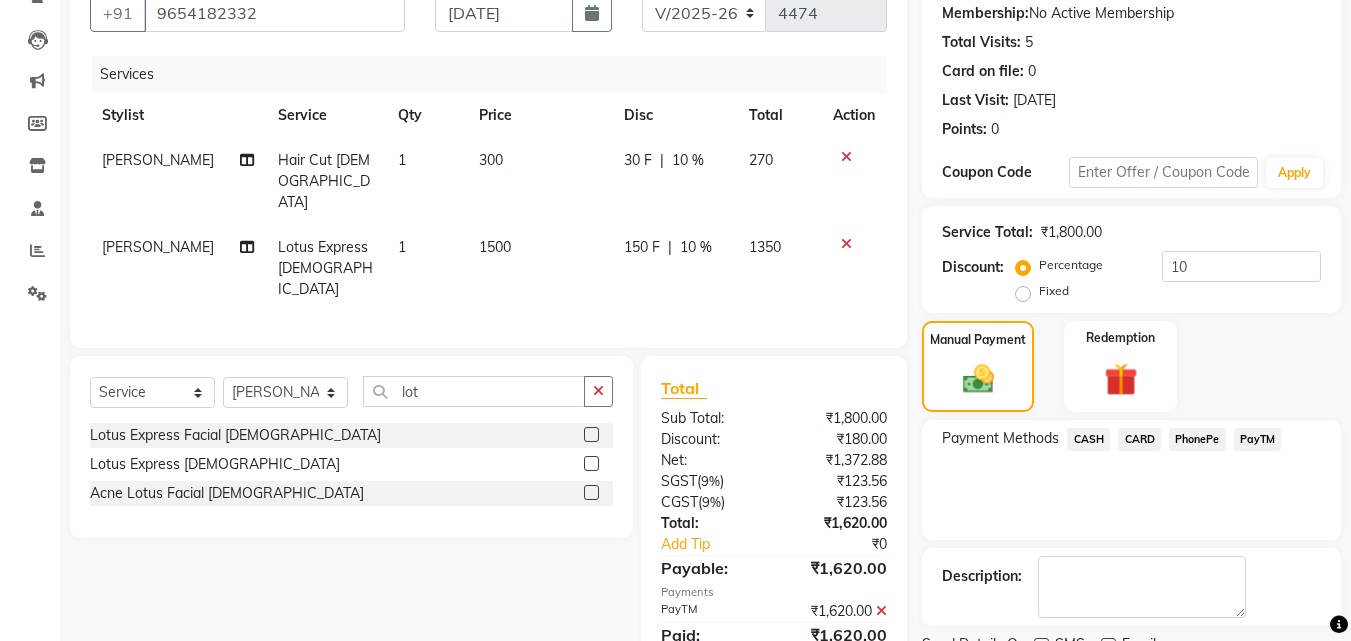 scroll, scrollTop: 275, scrollLeft: 0, axis: vertical 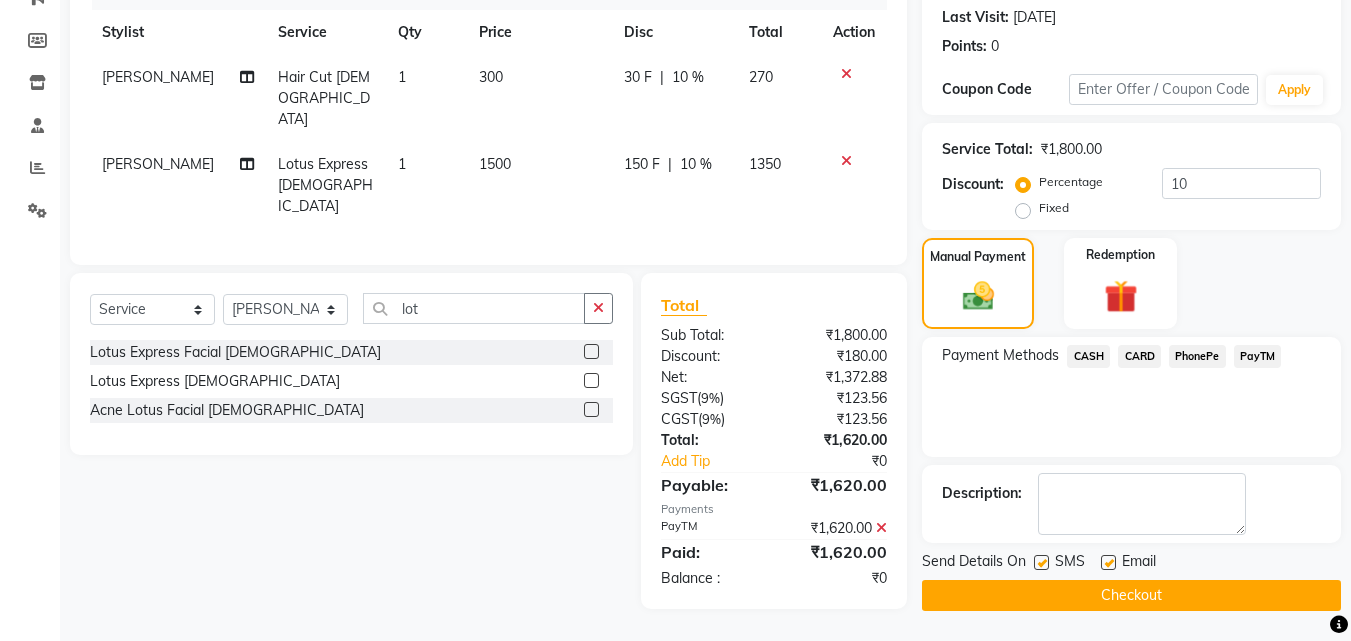 drag, startPoint x: 1260, startPoint y: 590, endPoint x: 1256, endPoint y: 571, distance: 19.416489 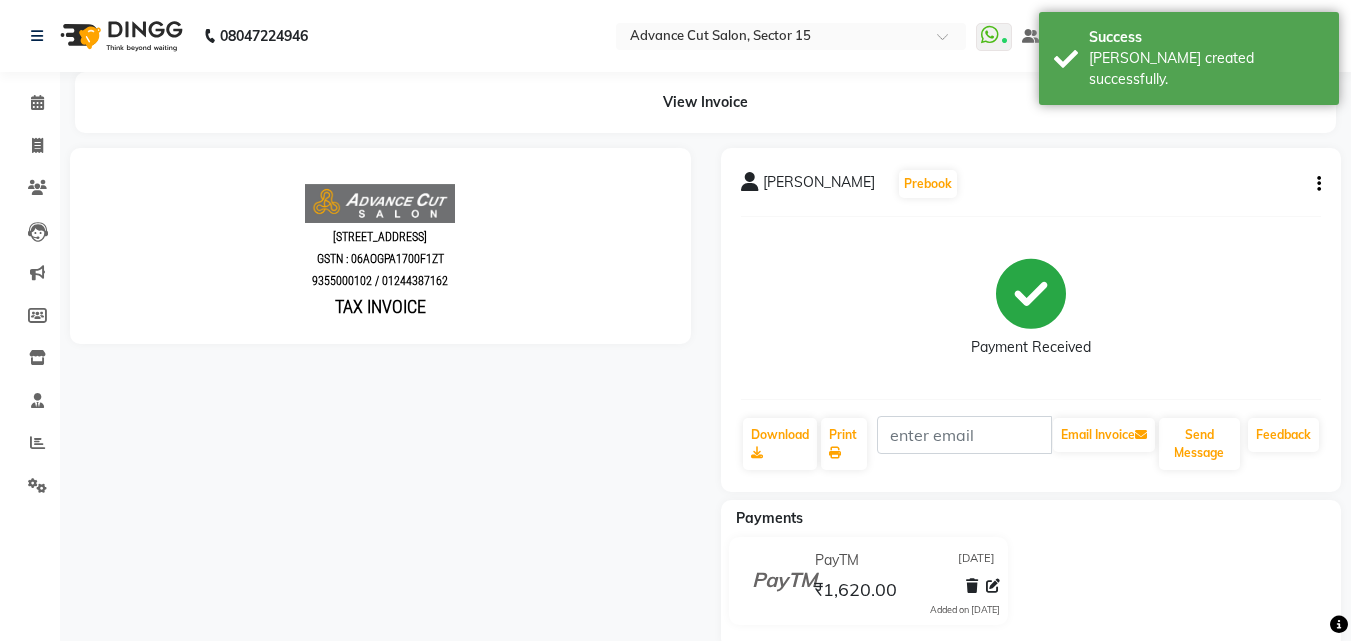 scroll, scrollTop: 0, scrollLeft: 0, axis: both 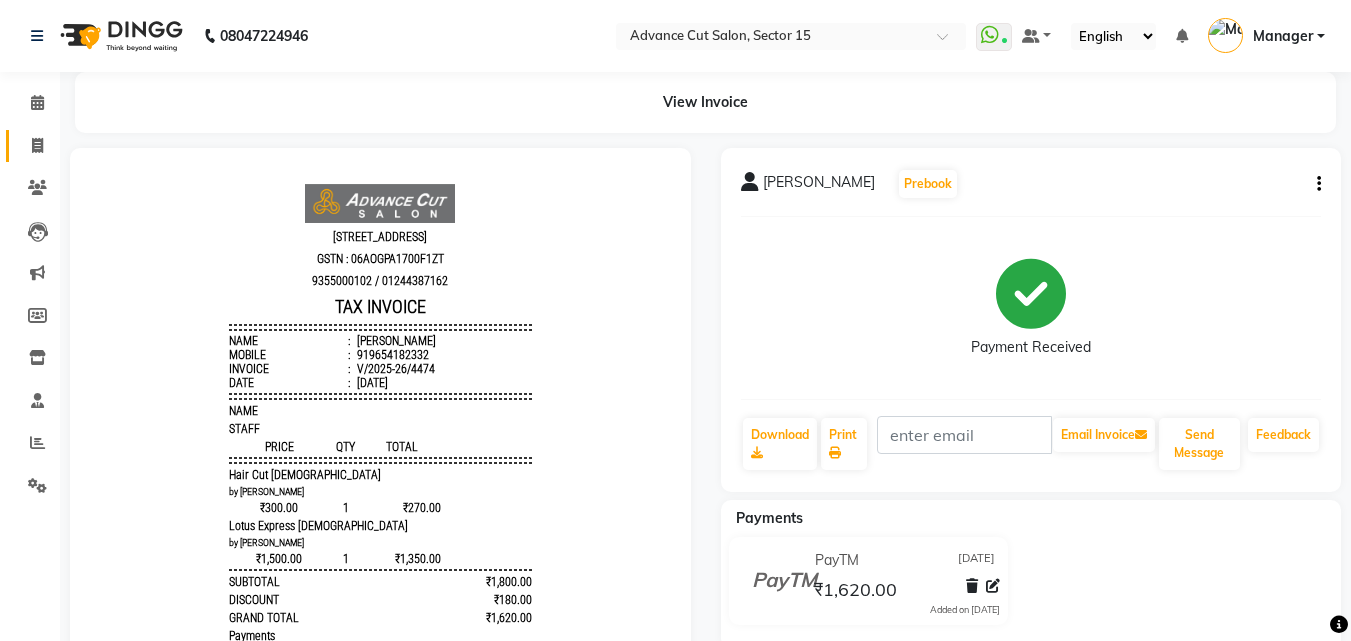 click 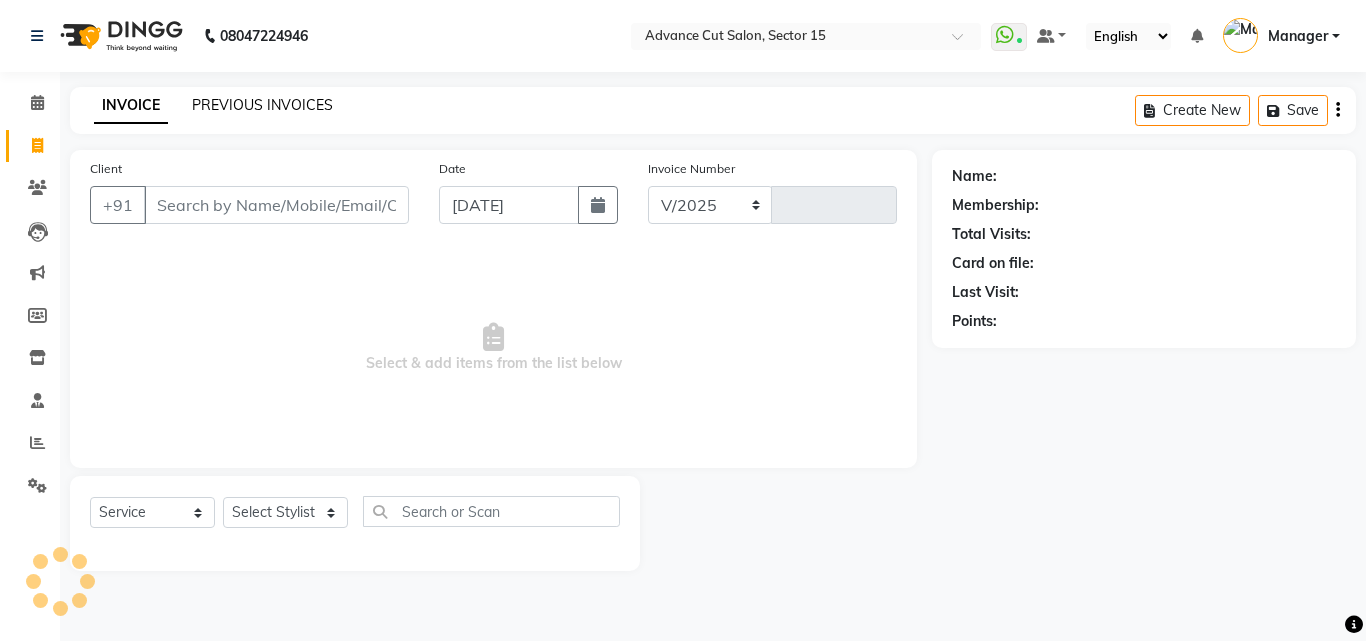select on "6255" 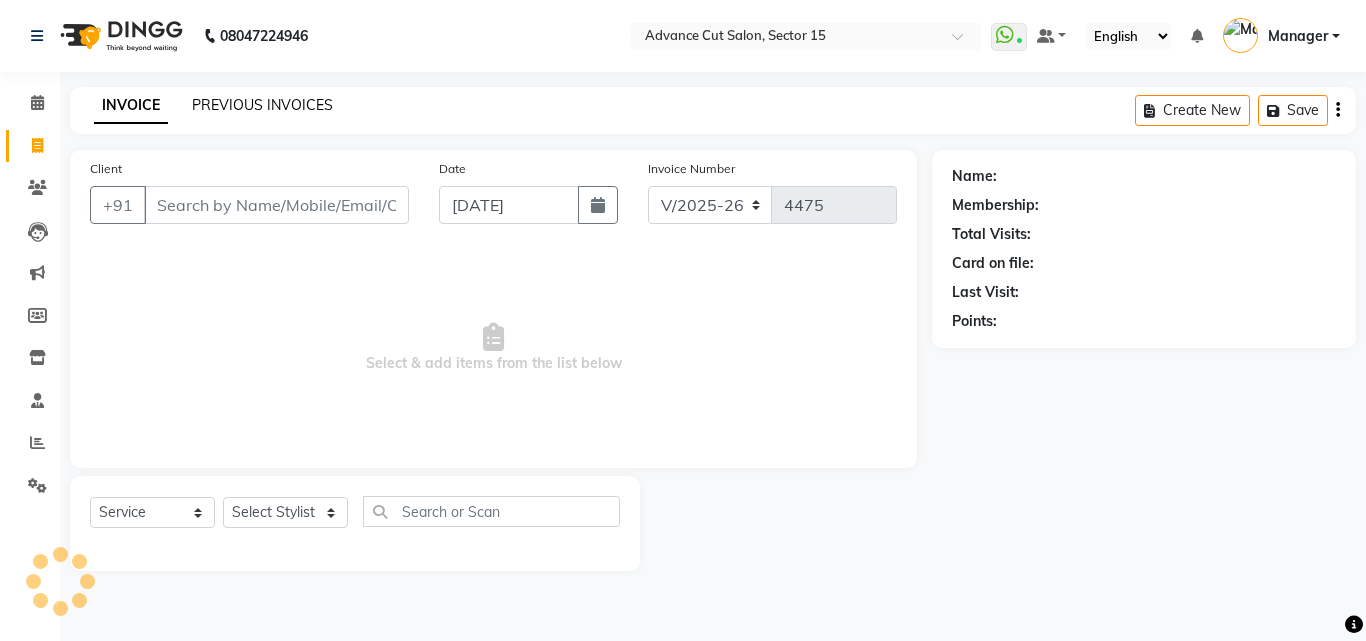 click on "PREVIOUS INVOICES" 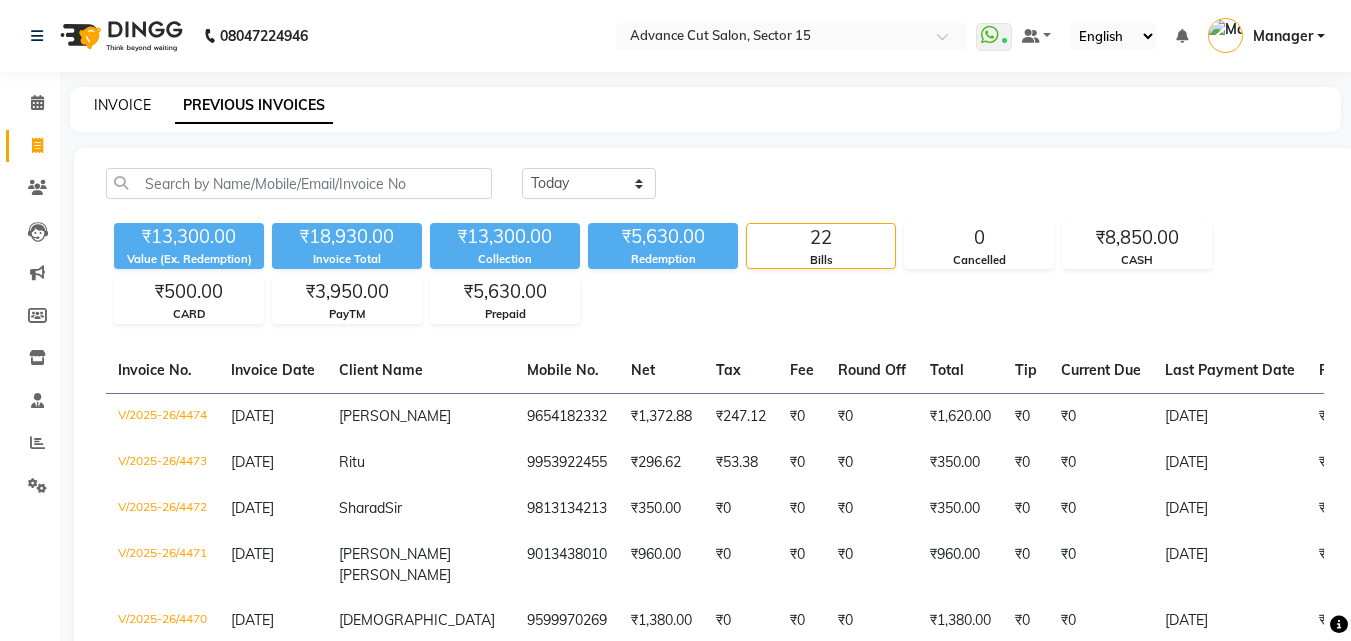 click on "INVOICE" 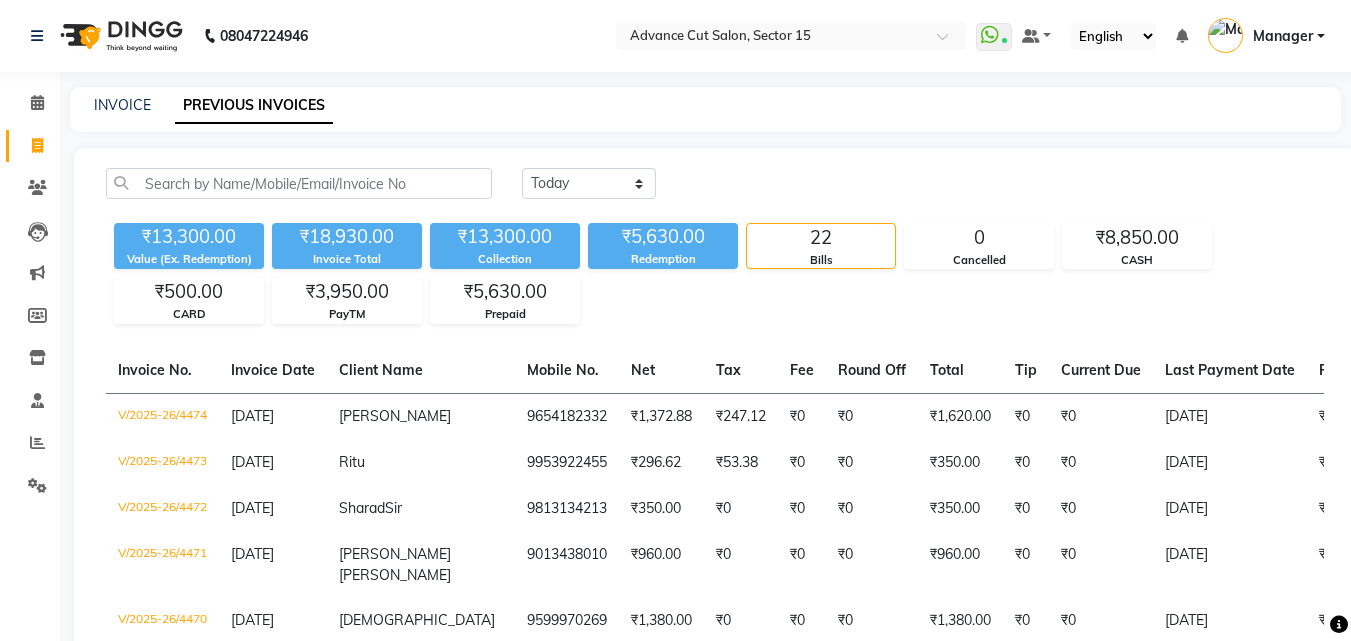 select on "service" 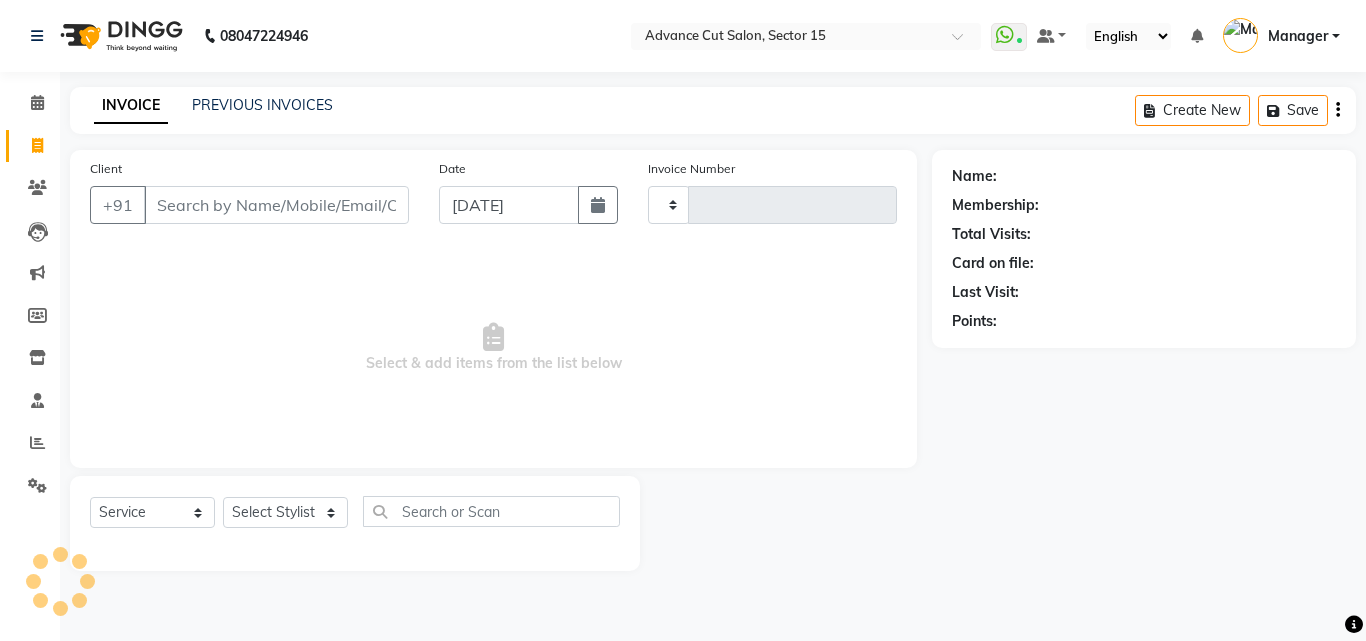 type on "4475" 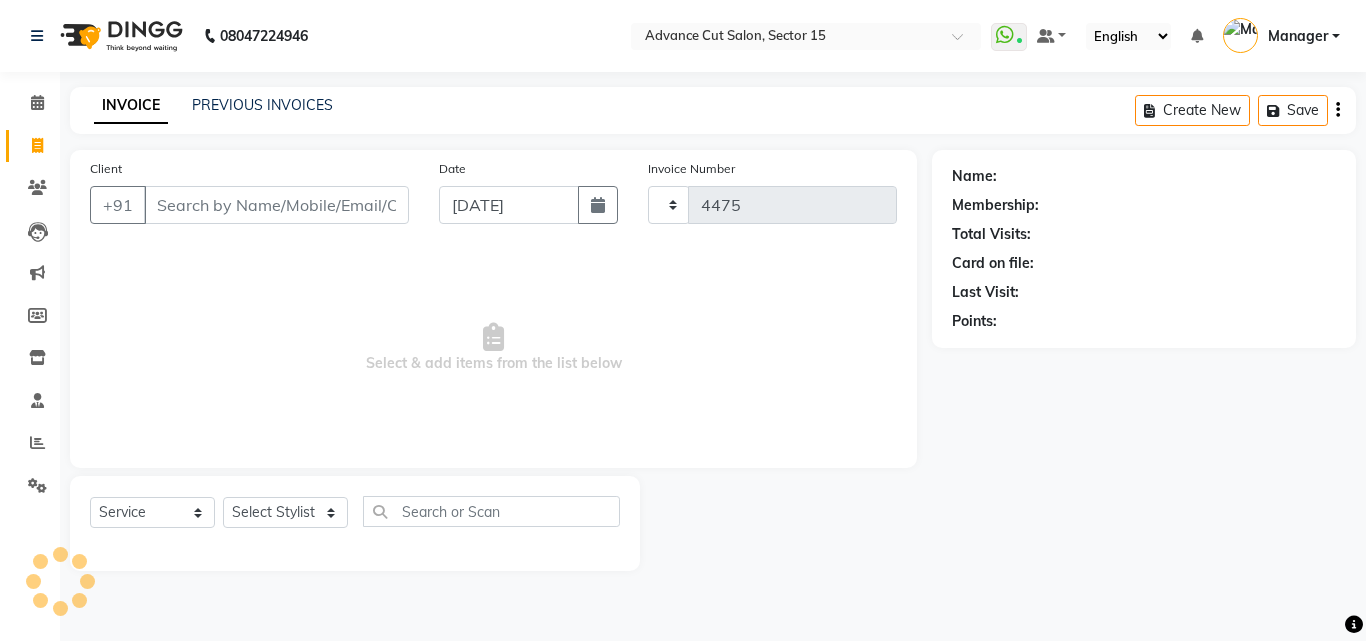 select on "6255" 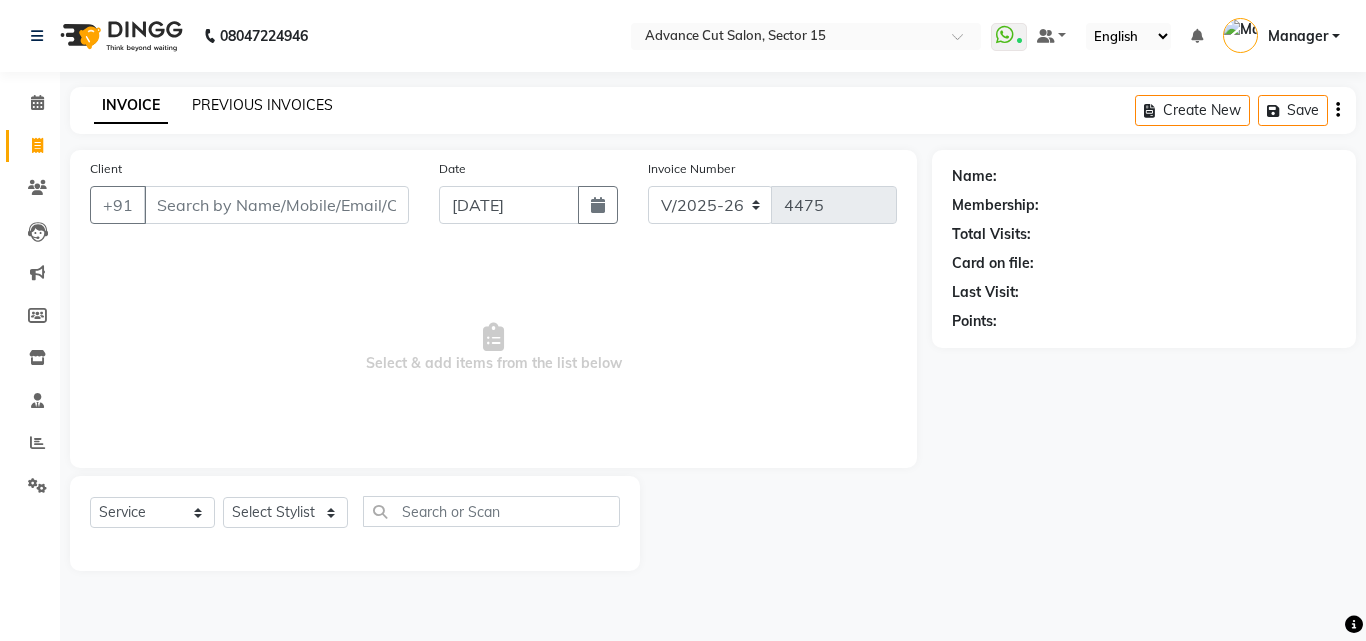 click on "PREVIOUS INVOICES" 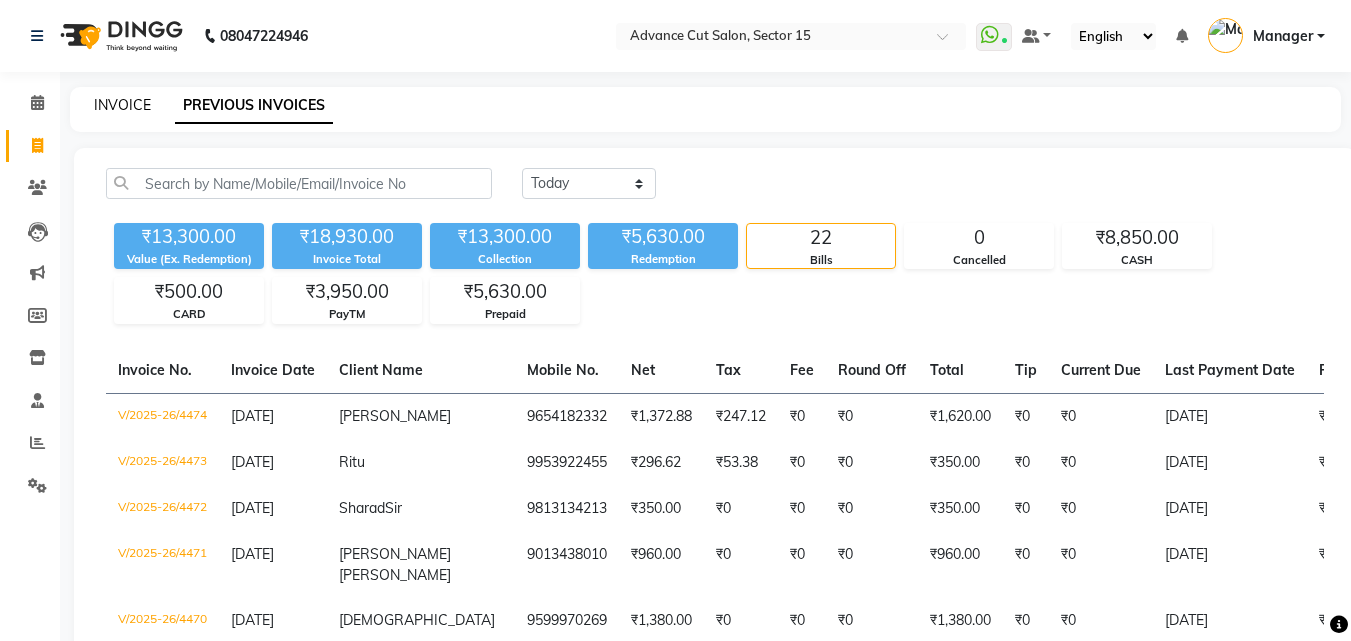 click on "INVOICE" 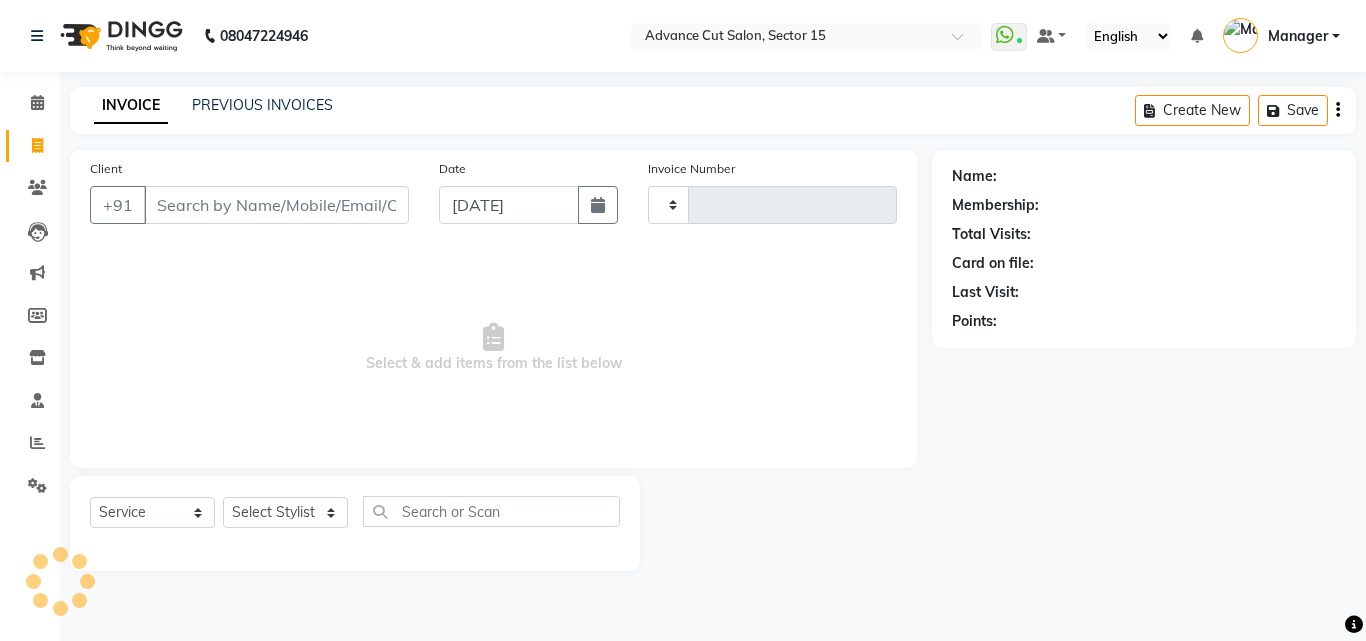 type on "4475" 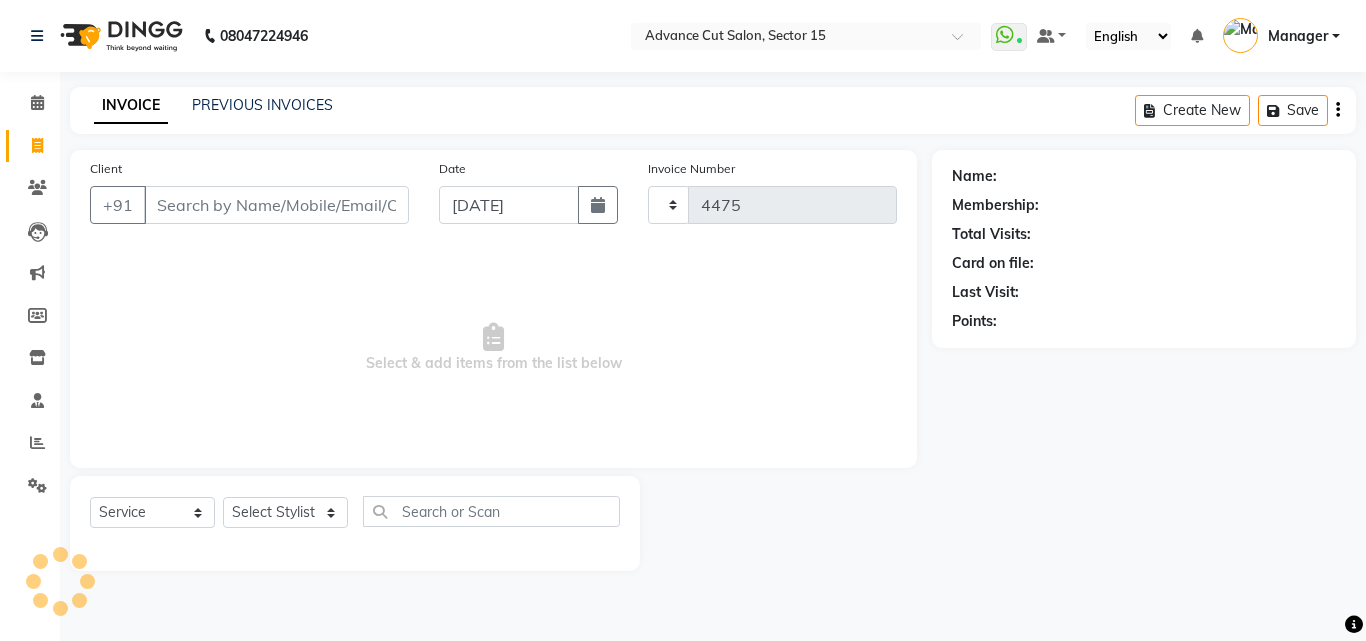 select on "6255" 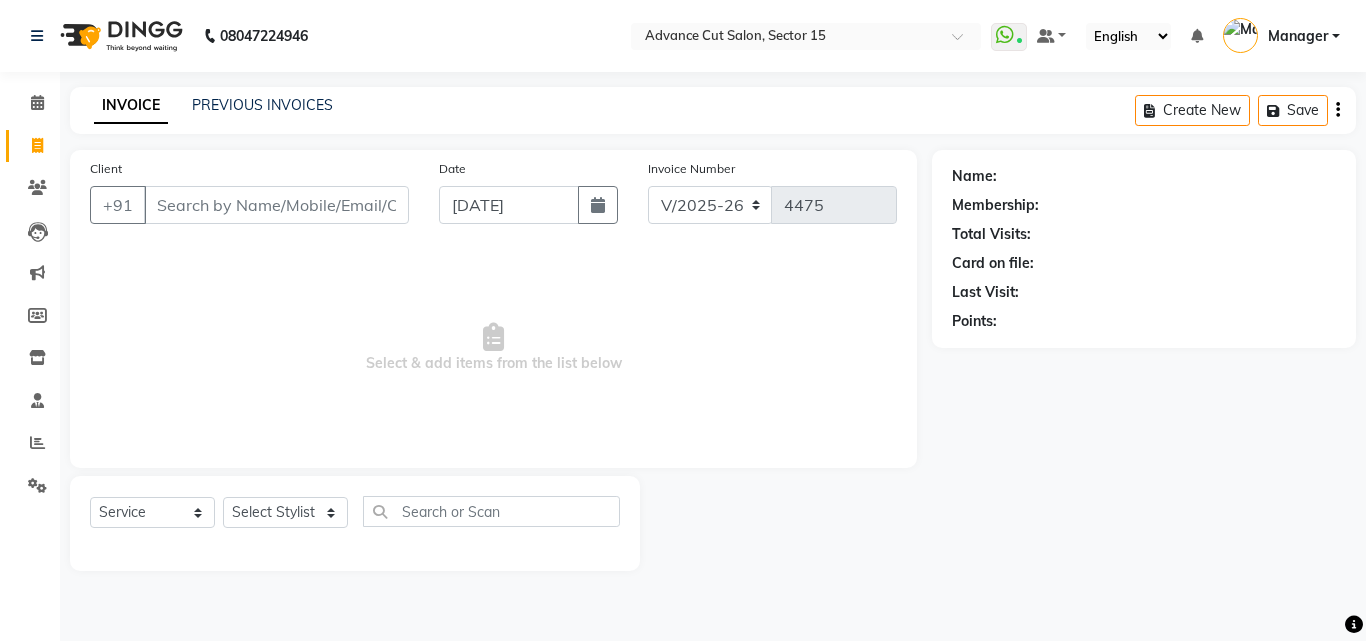 click on "INVOICE PREVIOUS INVOICES Create New   Save  Client +91 Date 11-07-2025 Invoice Number V/2025 V/2025-26 4475  Select & add items from the list below  Select  Service  Product  Membership  Package Voucher Prepaid Gift Card  Select Stylist Advance Cut  ASIF FARMAN HAIDER Iqbal KASHISH LUCKY Manager MANOJ NASEEM NASIR Nidhi Pooja  PRIYA RAEES RANI RASHID RIZWAN SACHIN SALMAN SANJAY Shahjad Shankar shuaib SONI Name: Membership: Total Visits: Card on file: Last Visit:  Points:" 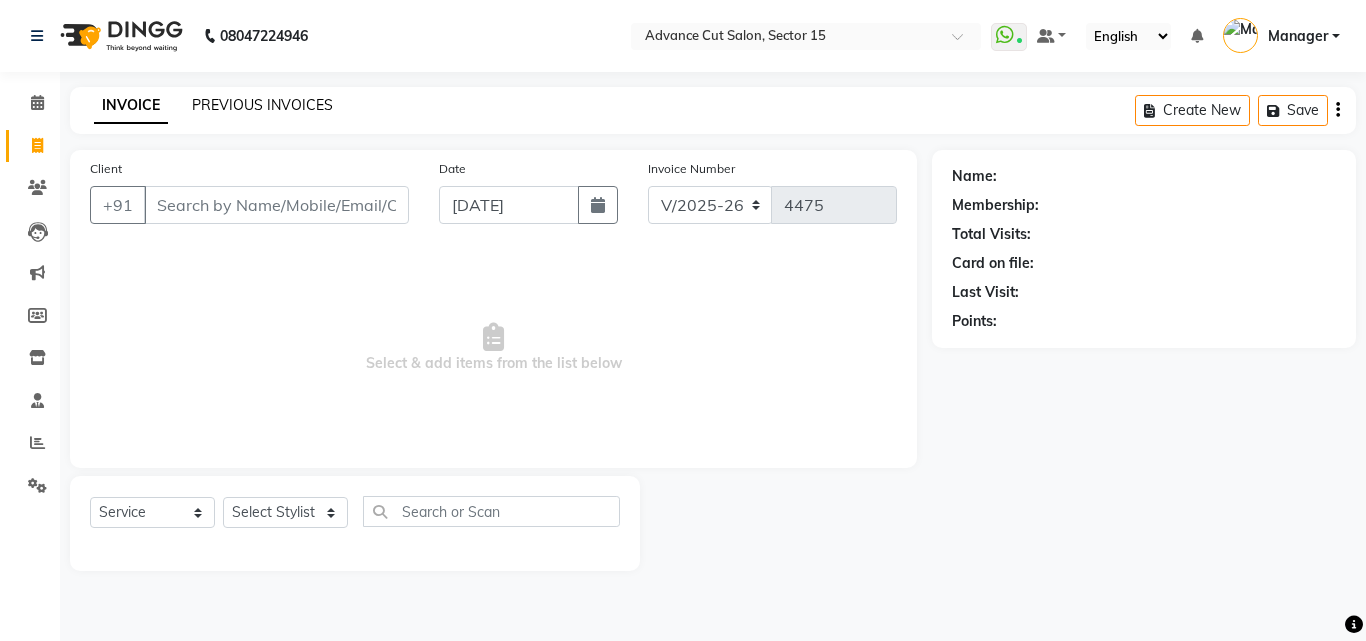click on "PREVIOUS INVOICES" 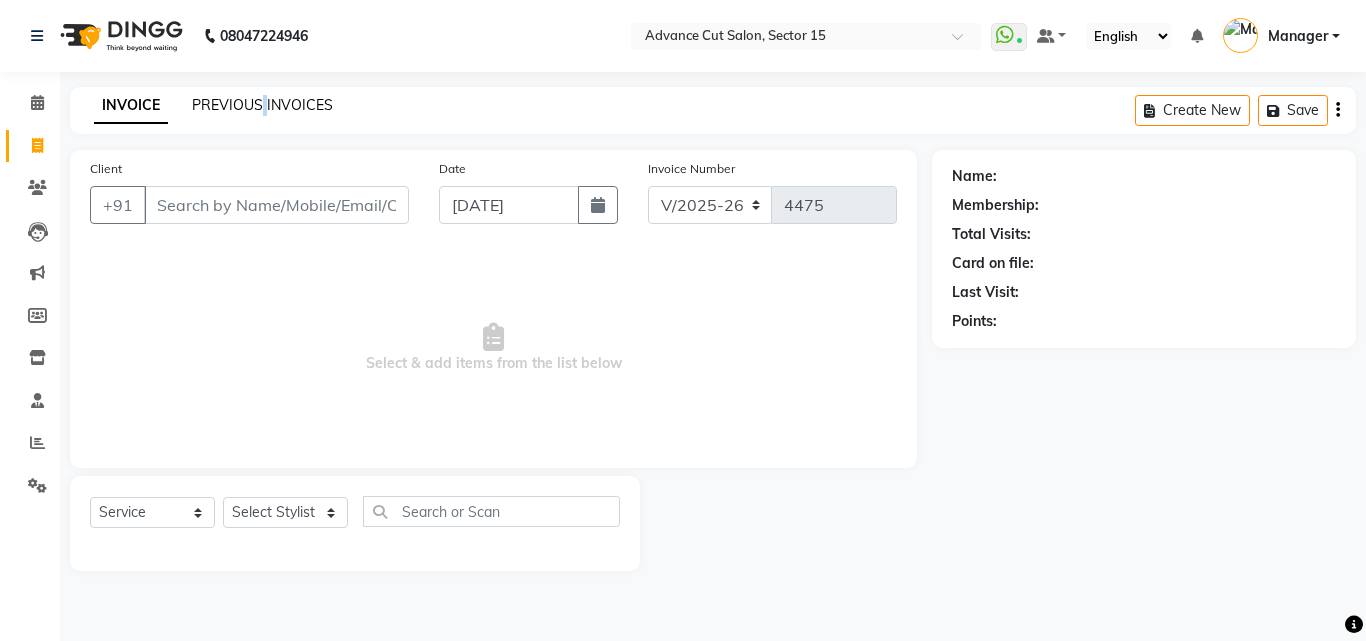 click on "PREVIOUS INVOICES" 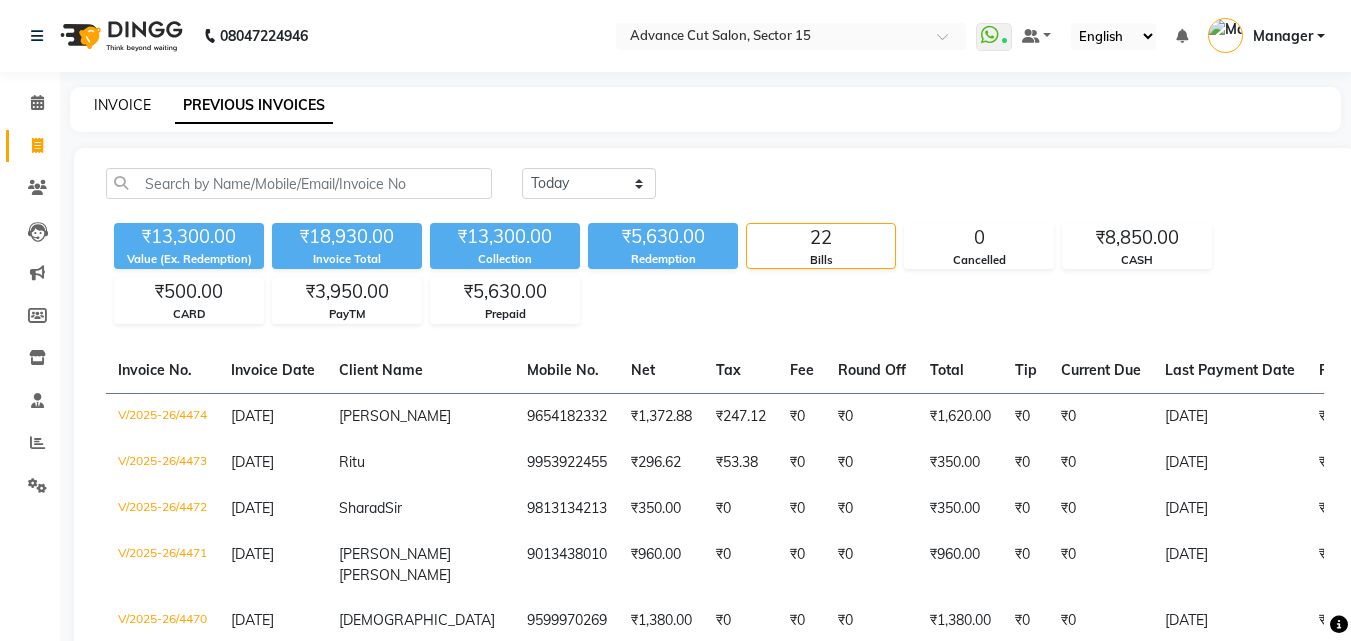 click on "INVOICE" 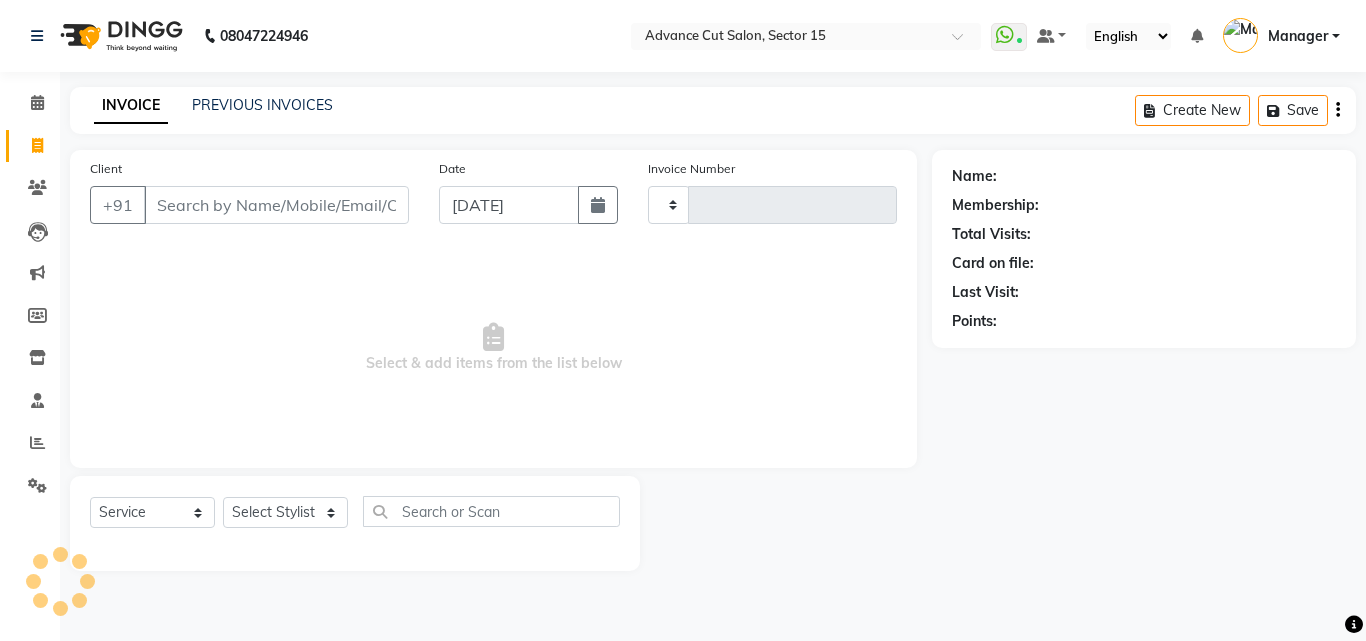 type on "4475" 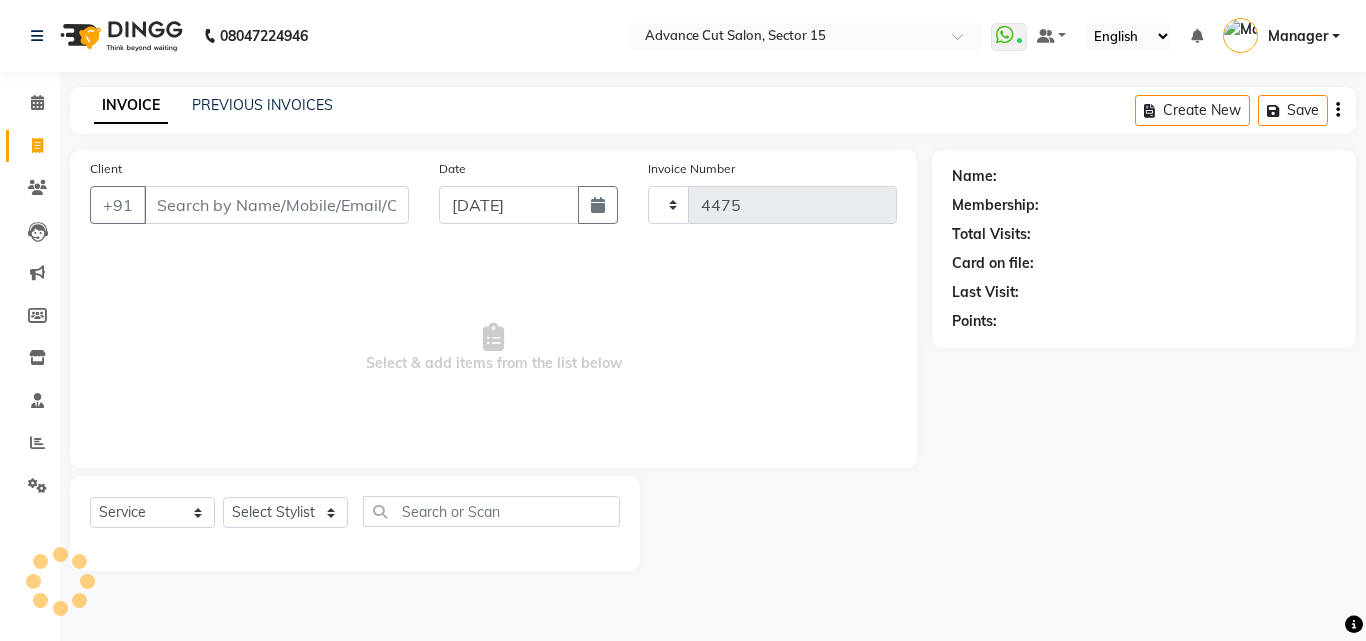 select on "6255" 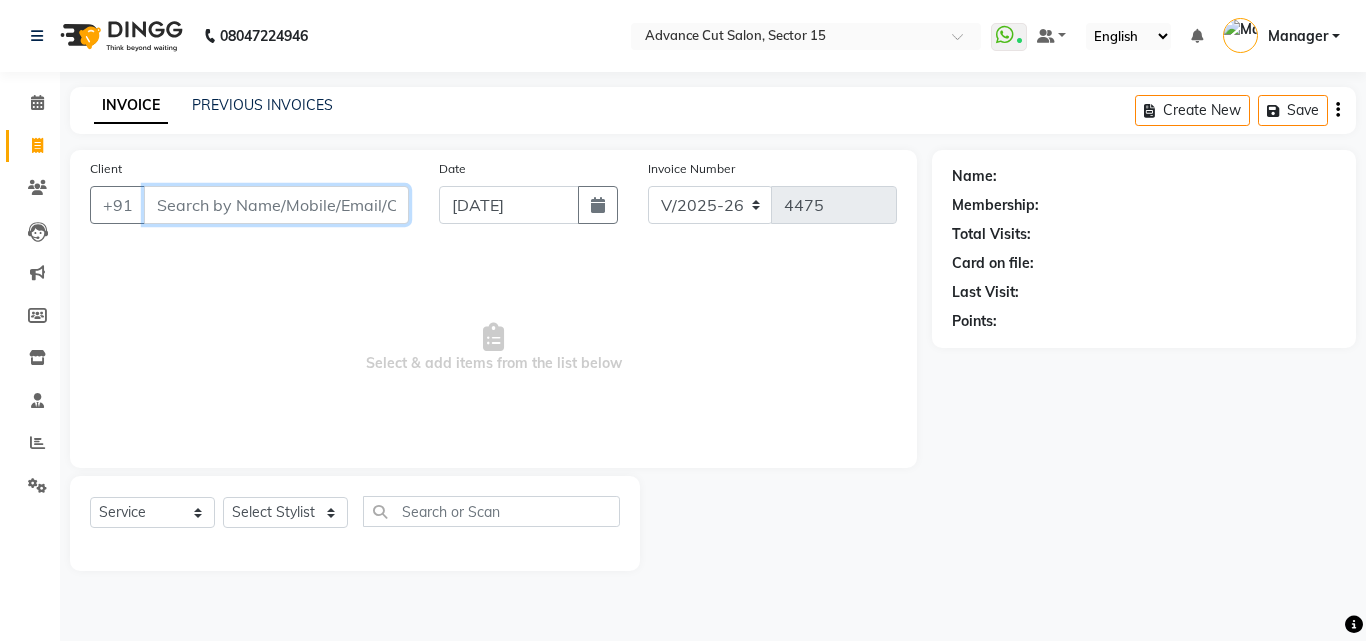 click on "Client" at bounding box center [276, 205] 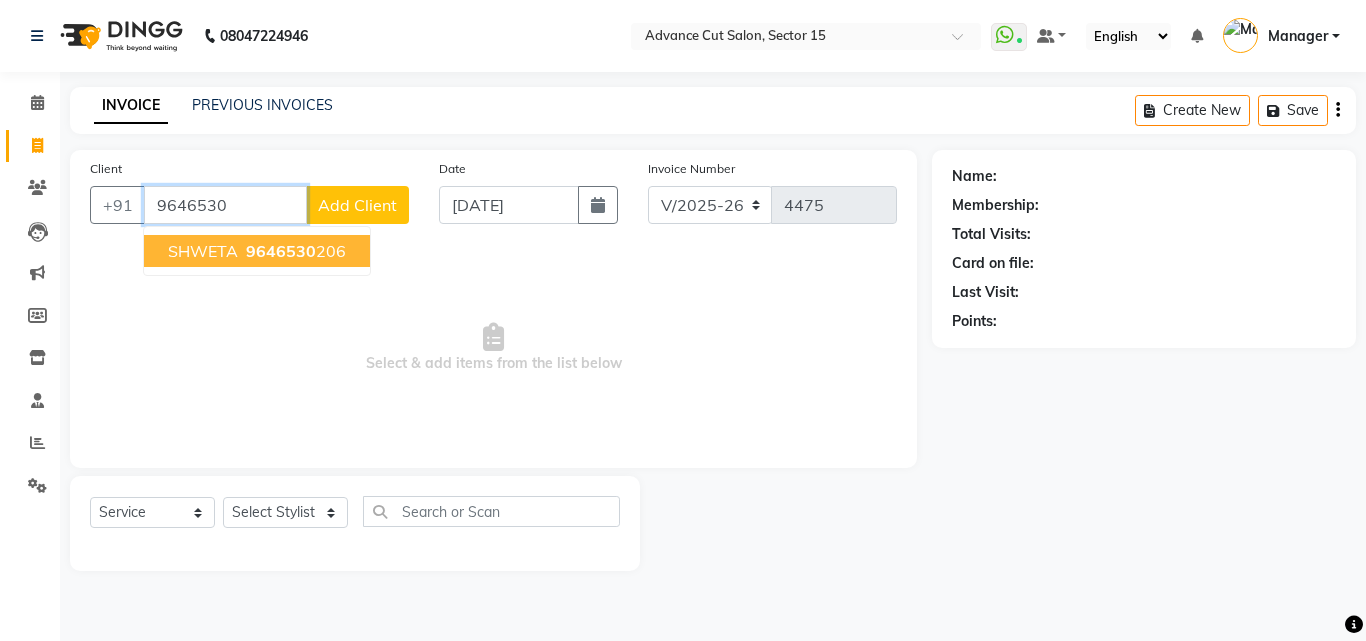 click on "9646530 206" at bounding box center [294, 251] 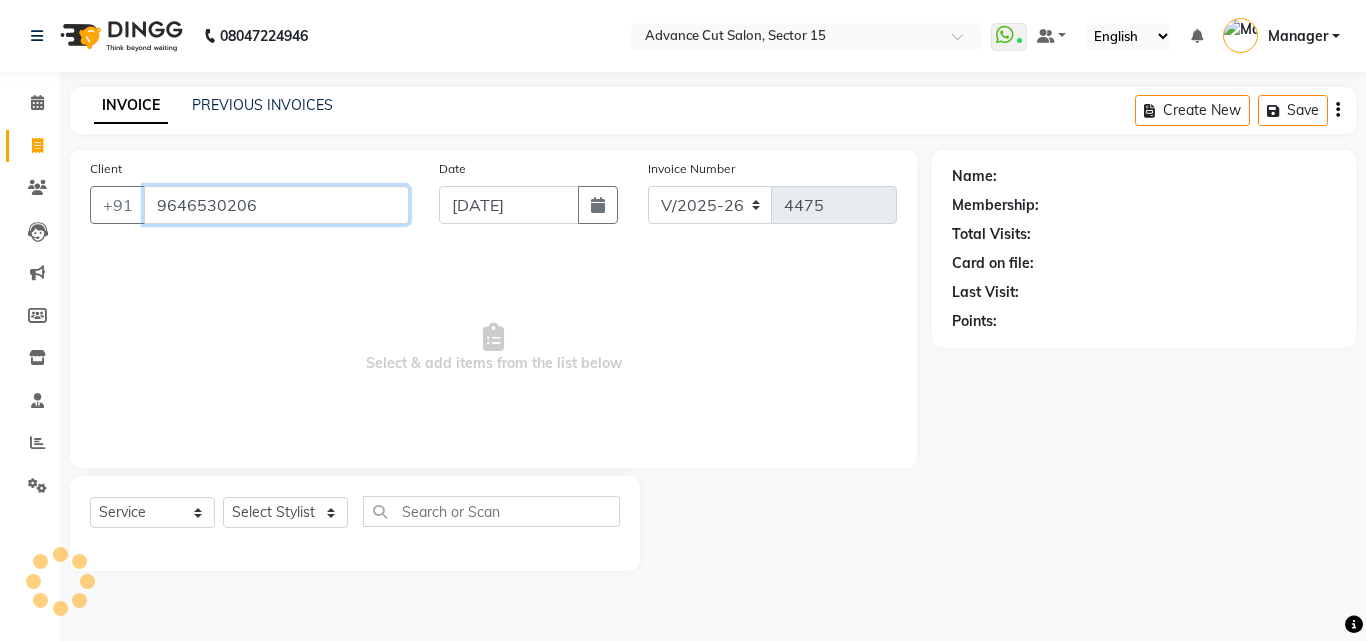 type on "9646530206" 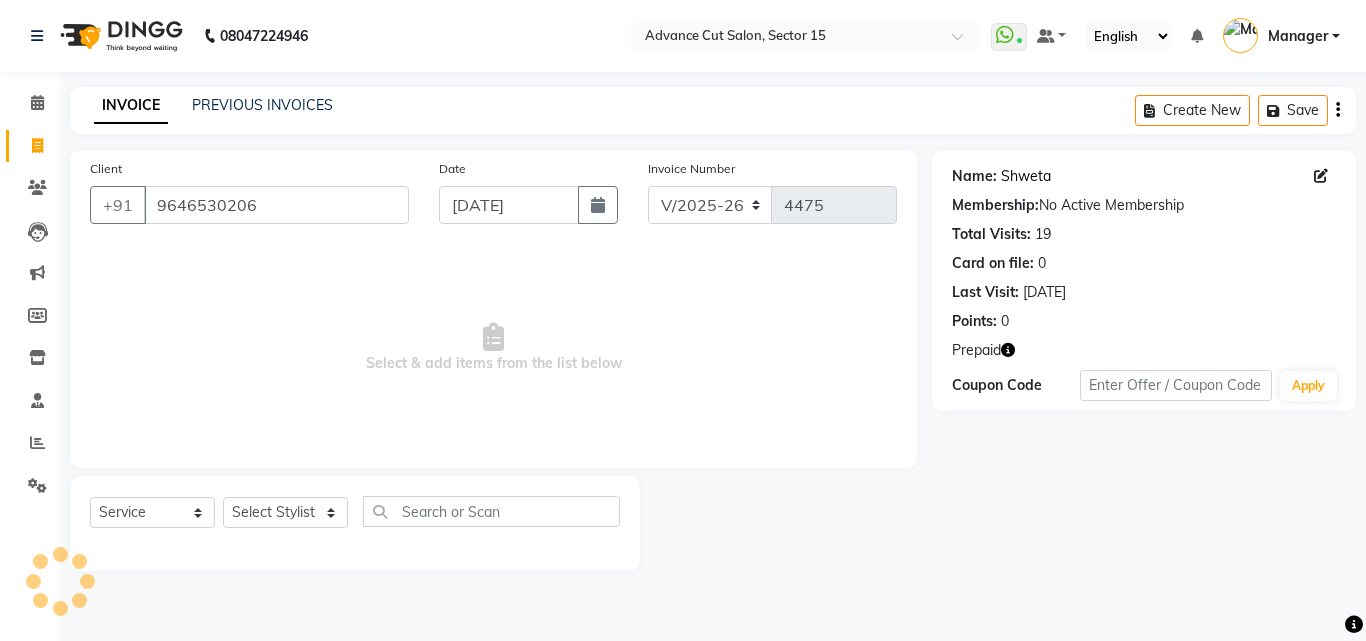click on "Shweta" 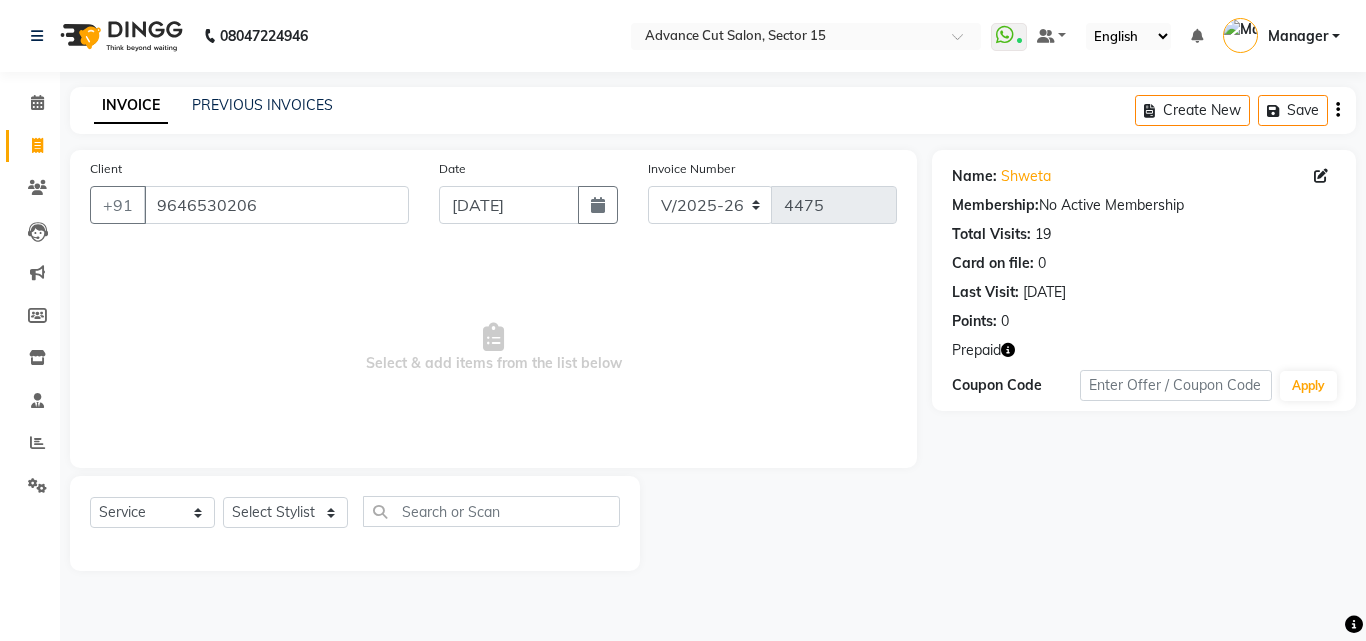 click on "Prepaid" 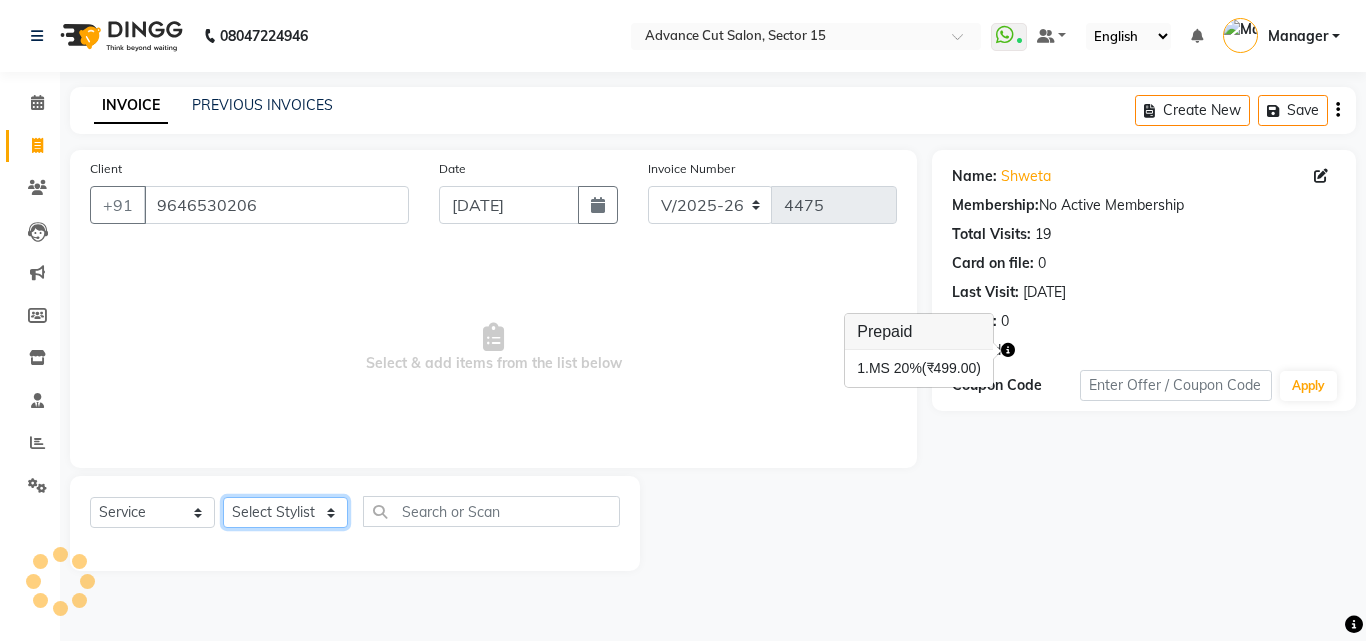 click on "Select Stylist Advance Cut  [PERSON_NAME] [PERSON_NAME] [PERSON_NAME] LUCKY Manager [PERSON_NAME] [PERSON_NAME] Pooja  [PERSON_NAME] RANI [PERSON_NAME] [PERSON_NAME] [PERSON_NAME] [PERSON_NAME] [PERSON_NAME]" 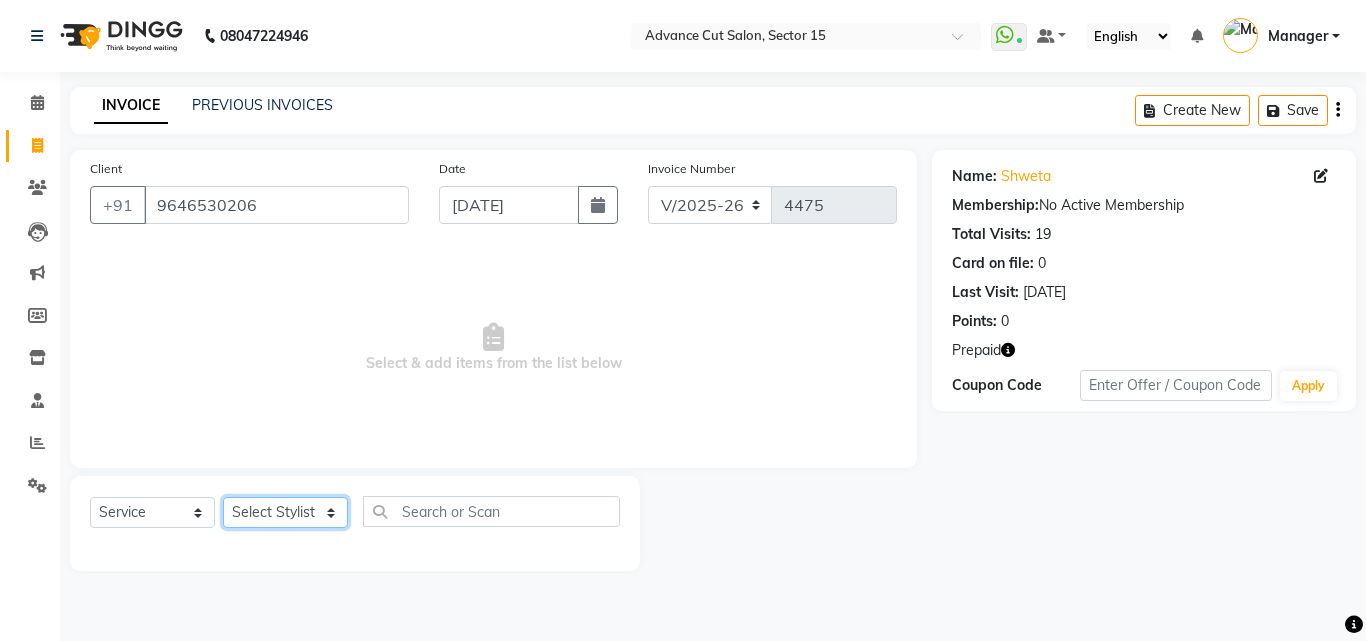 select on "46510" 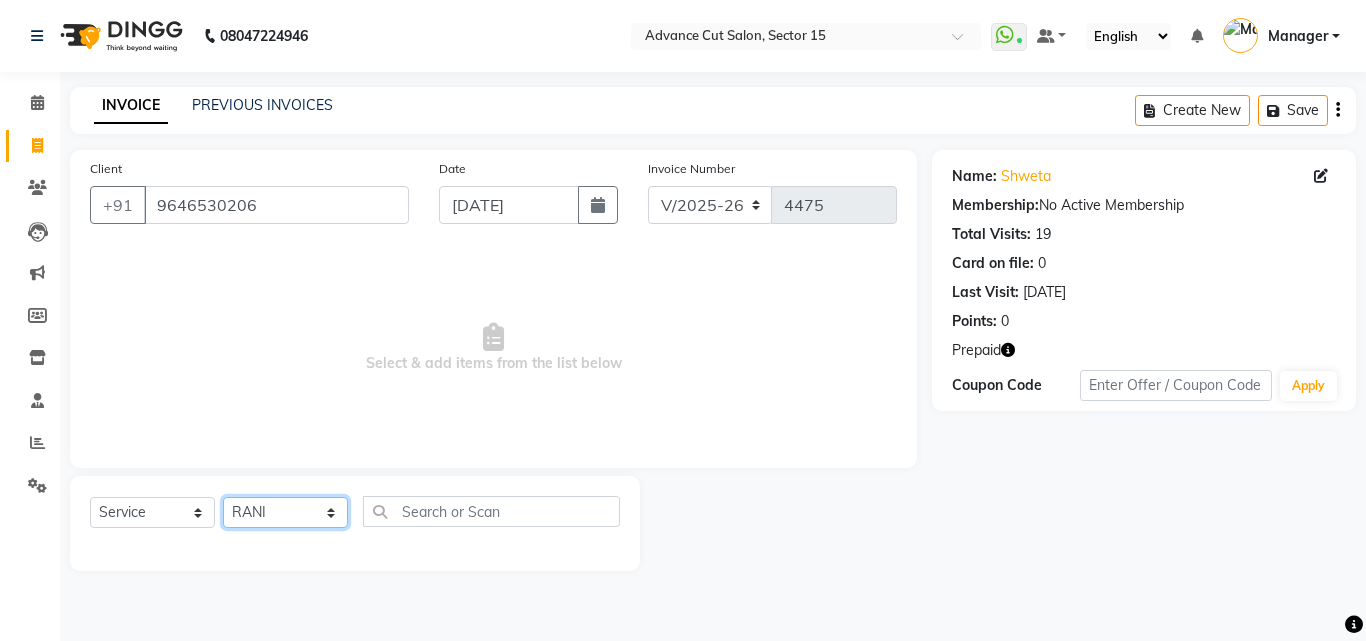 click on "Select Stylist Advance Cut  [PERSON_NAME] [PERSON_NAME] [PERSON_NAME] LUCKY Manager [PERSON_NAME] [PERSON_NAME] Pooja  [PERSON_NAME] RANI [PERSON_NAME] [PERSON_NAME] [PERSON_NAME] [PERSON_NAME] [PERSON_NAME]" 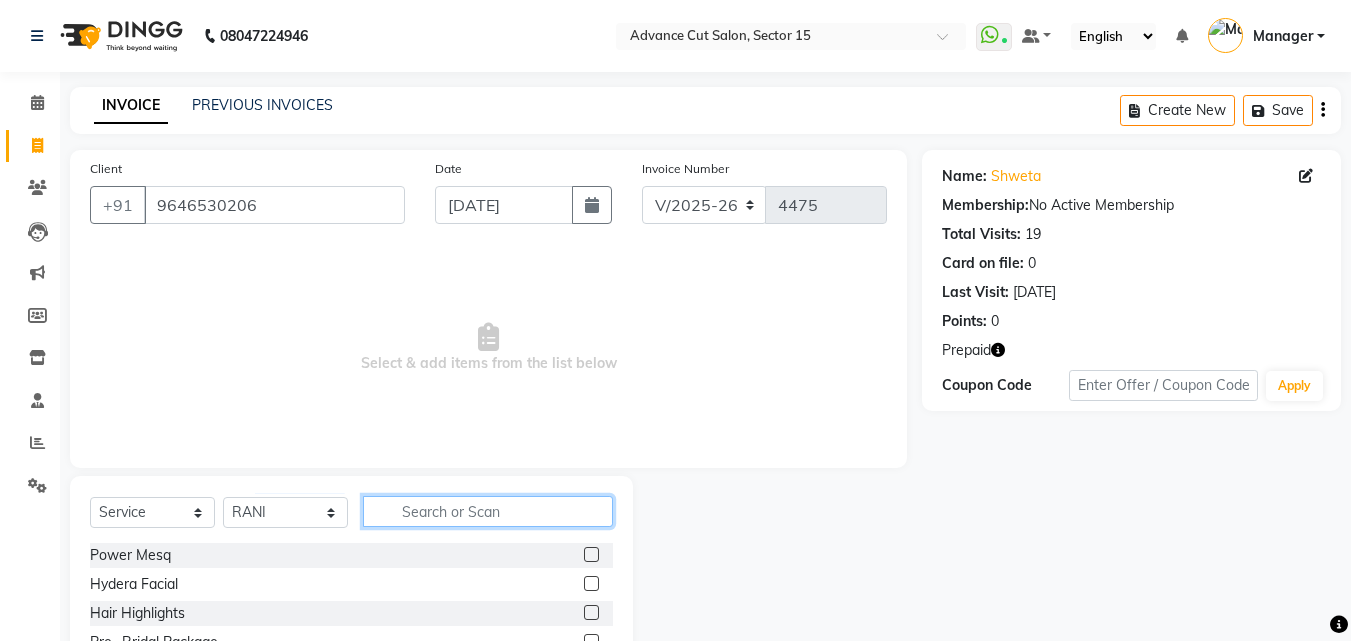 click 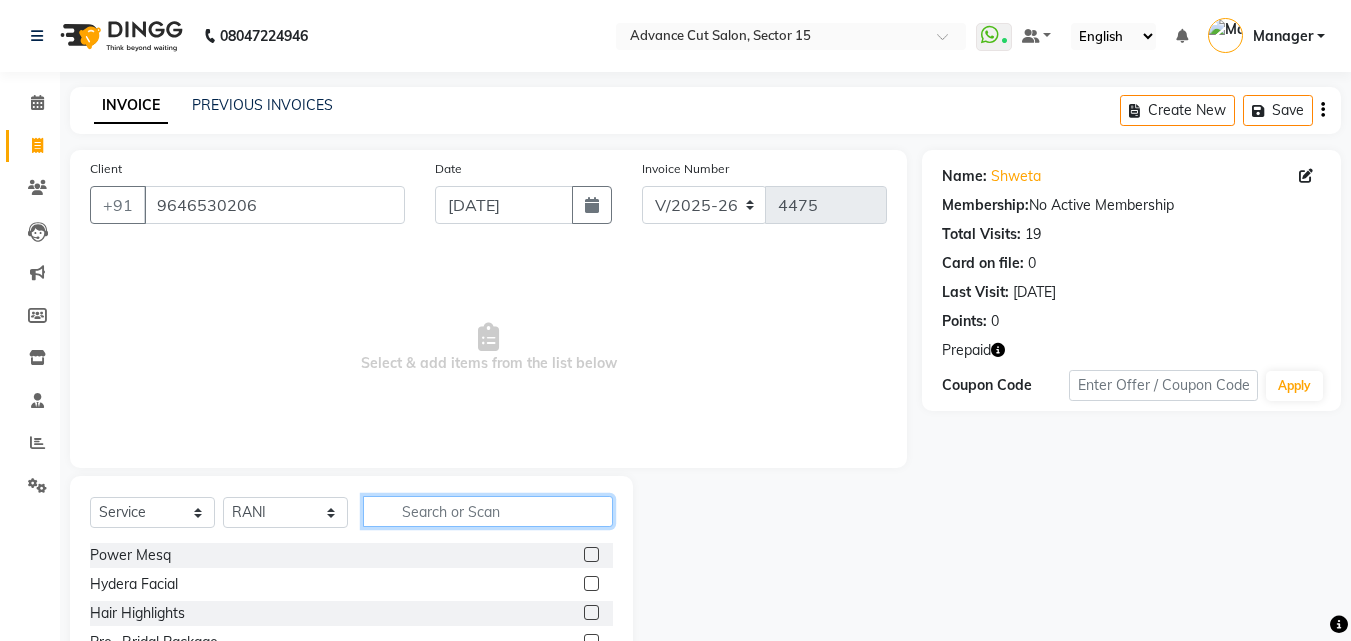 click 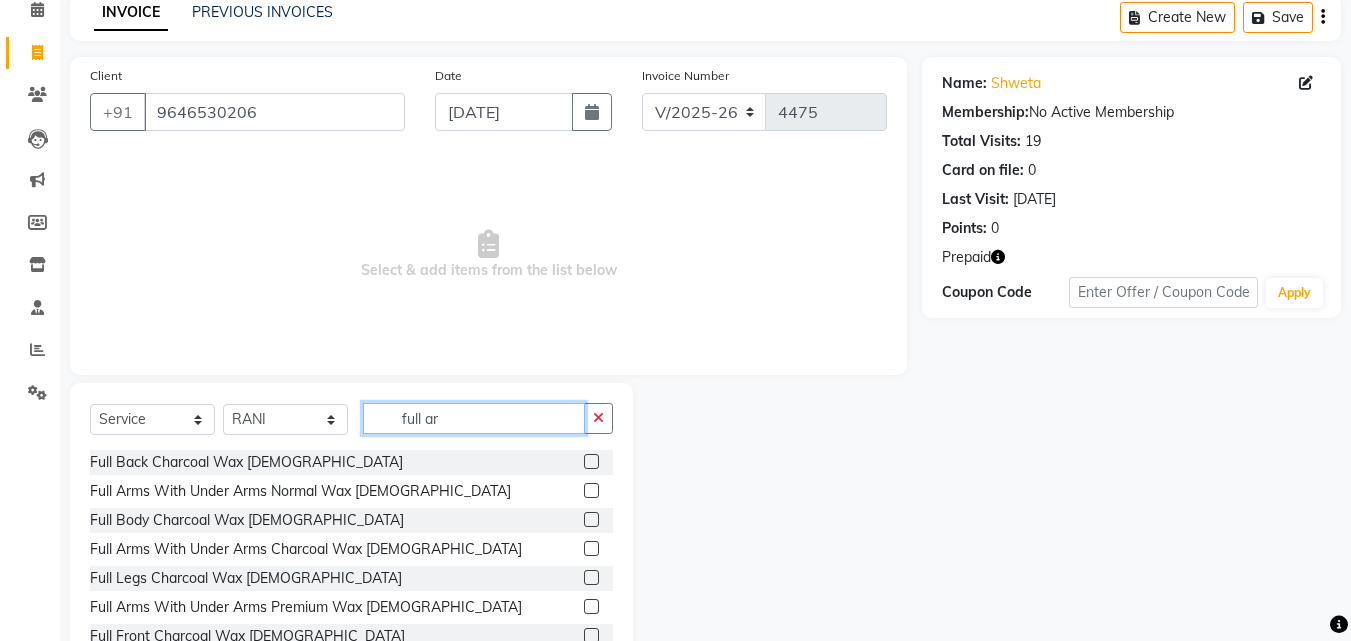 scroll, scrollTop: 97, scrollLeft: 0, axis: vertical 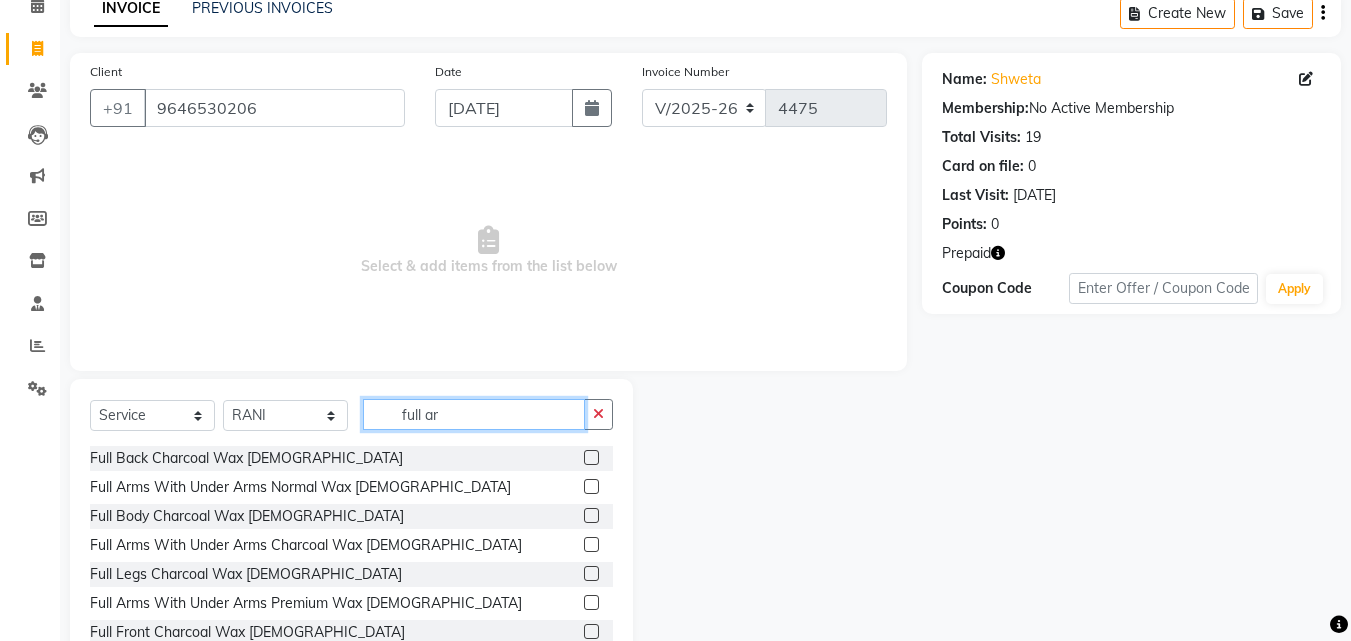 type on "full ar" 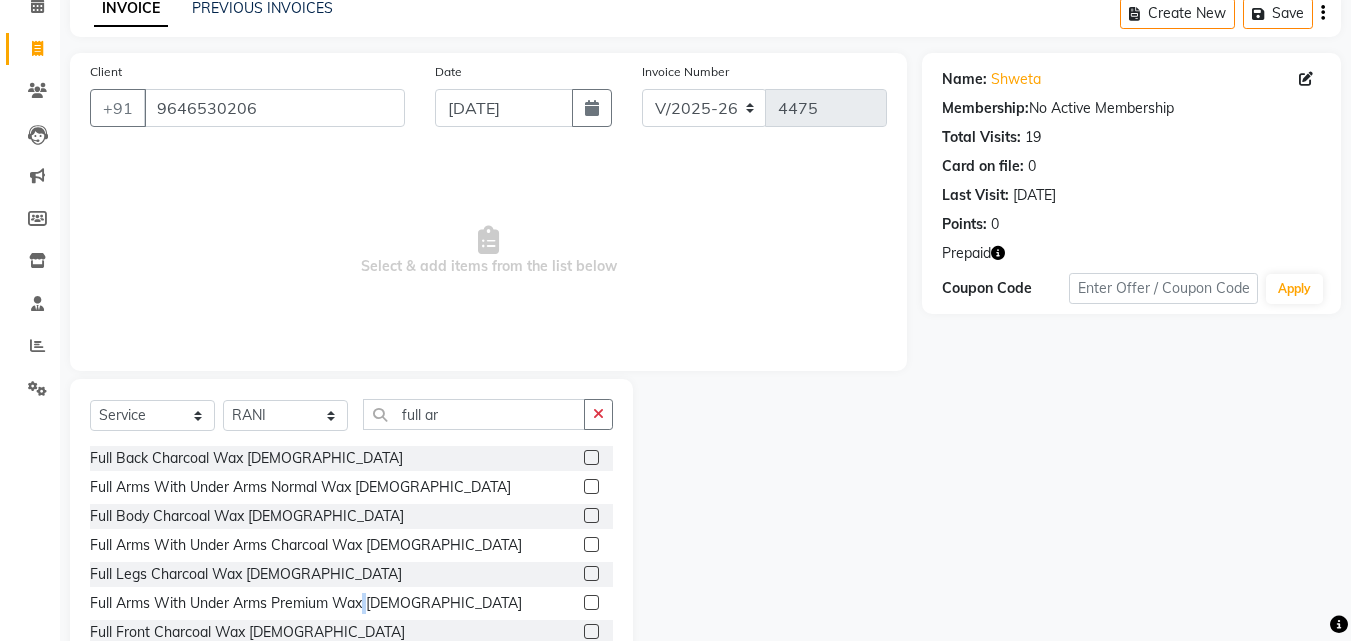 click on "Full Arms With Under Arms Premium Wax [DEMOGRAPHIC_DATA]" 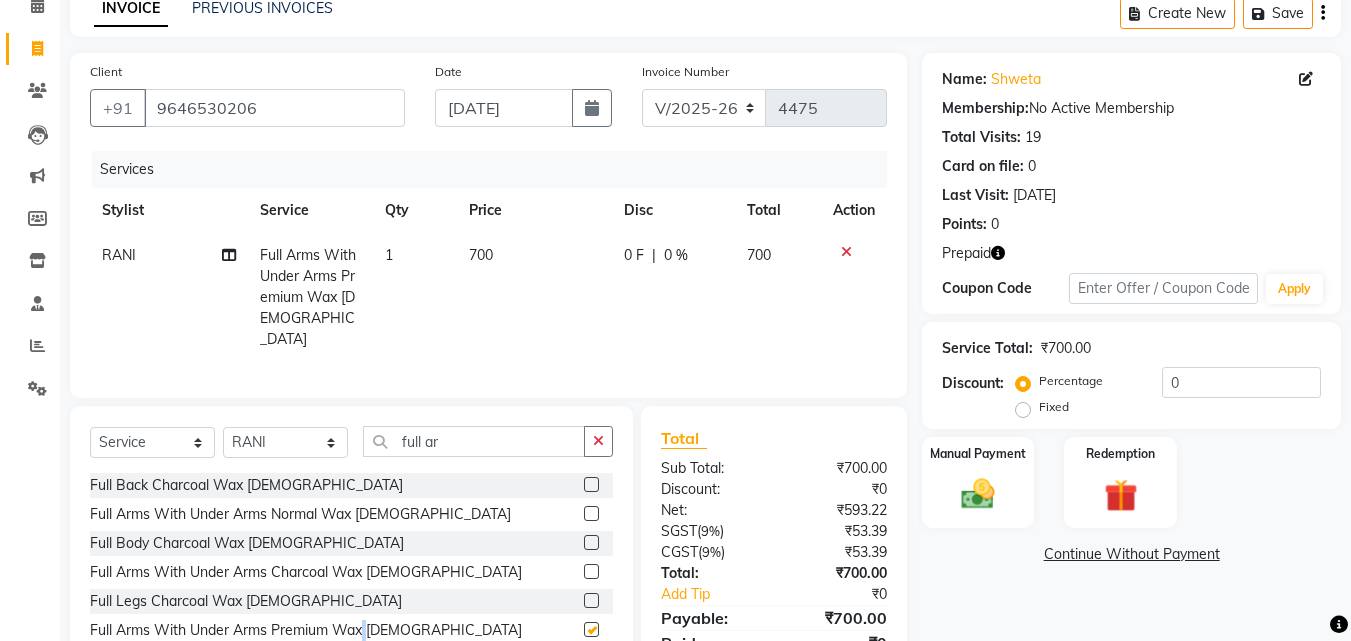 checkbox on "false" 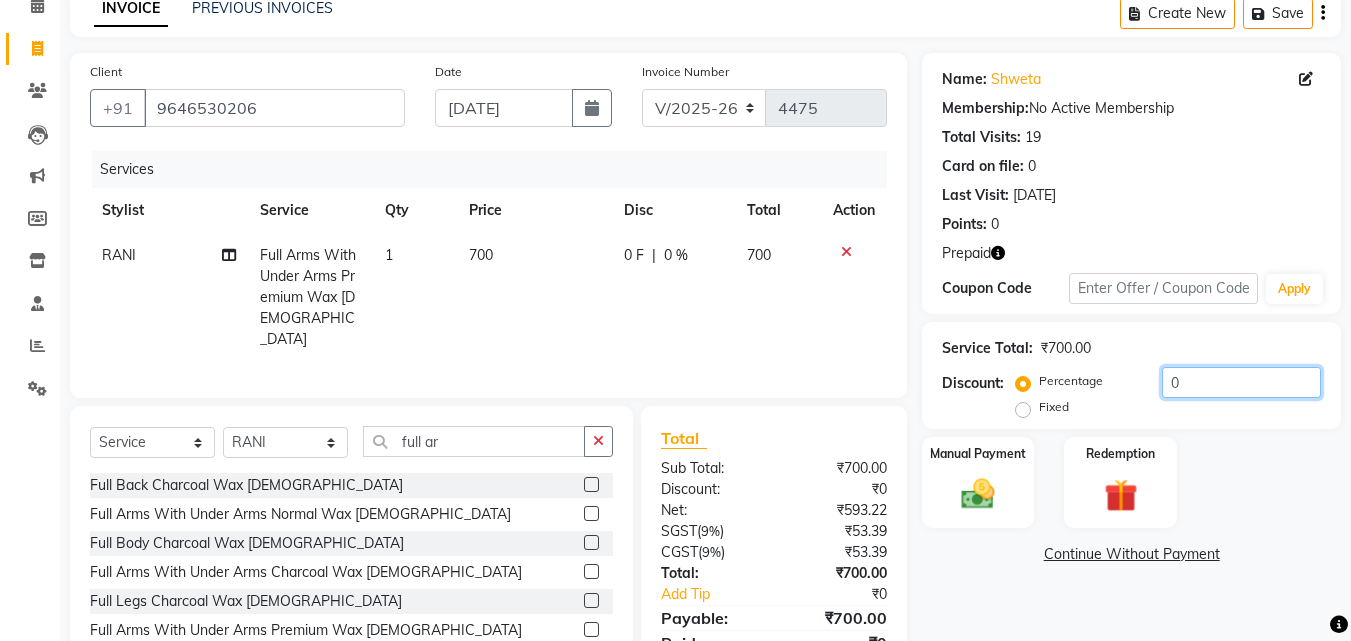 click on "0" 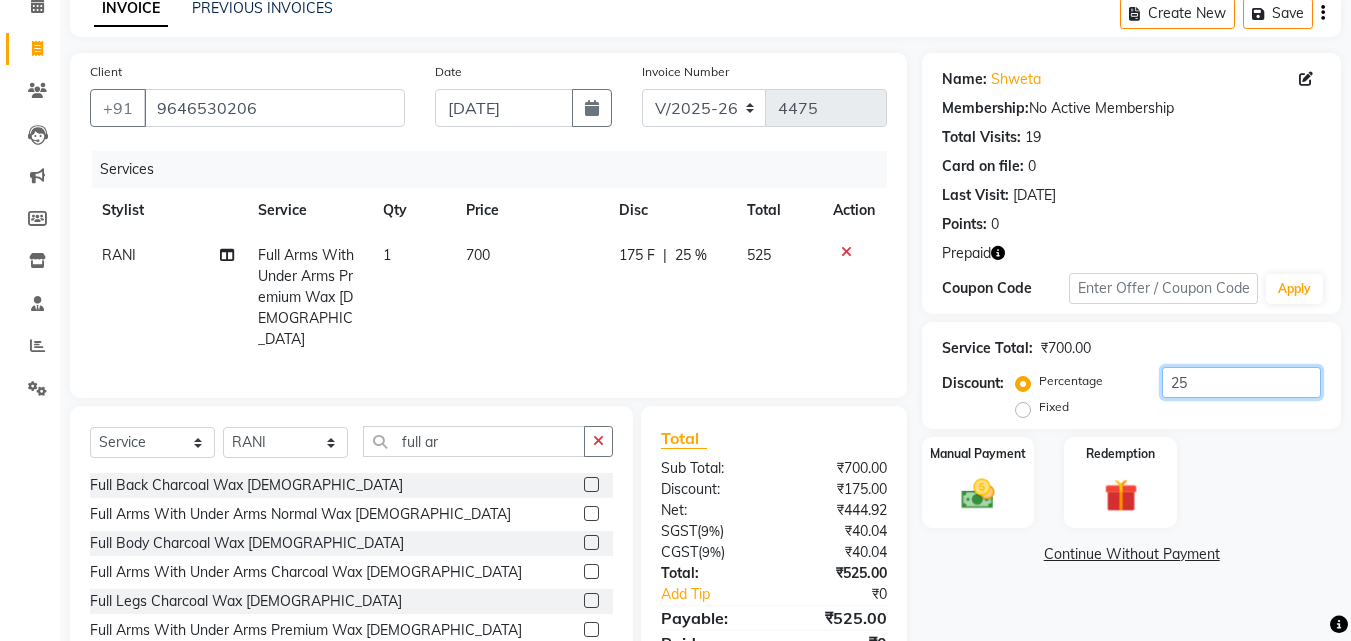 scroll, scrollTop: 181, scrollLeft: 0, axis: vertical 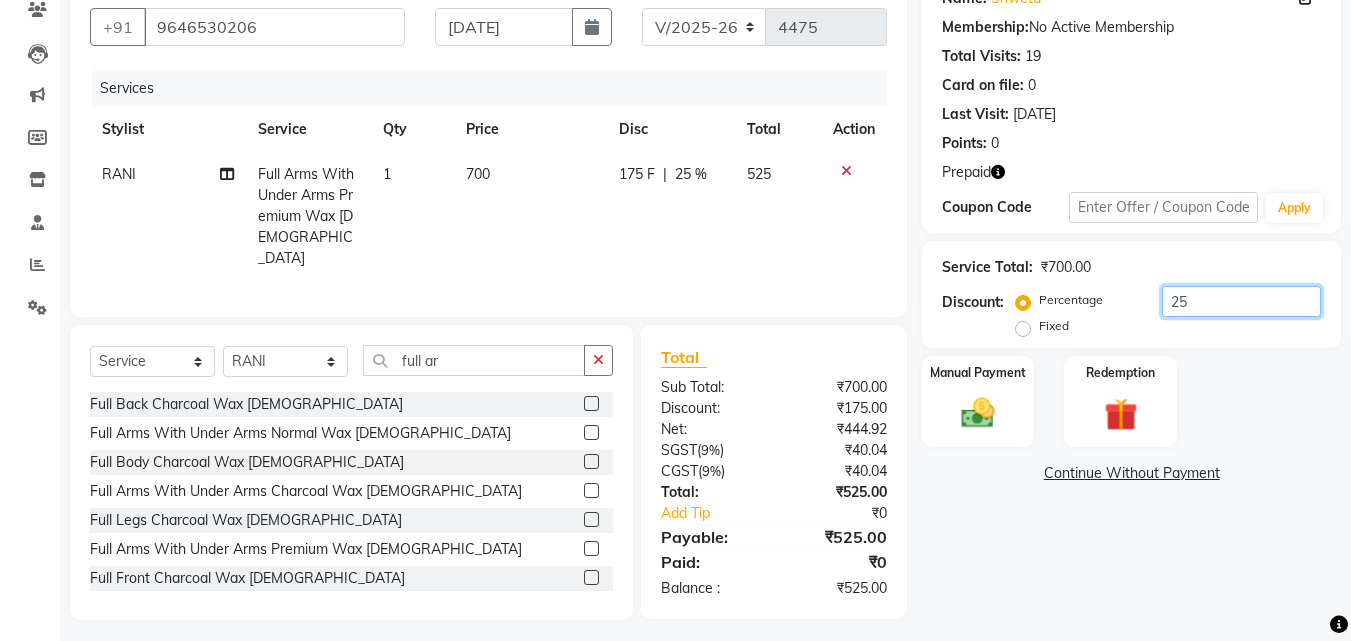 type on "25" 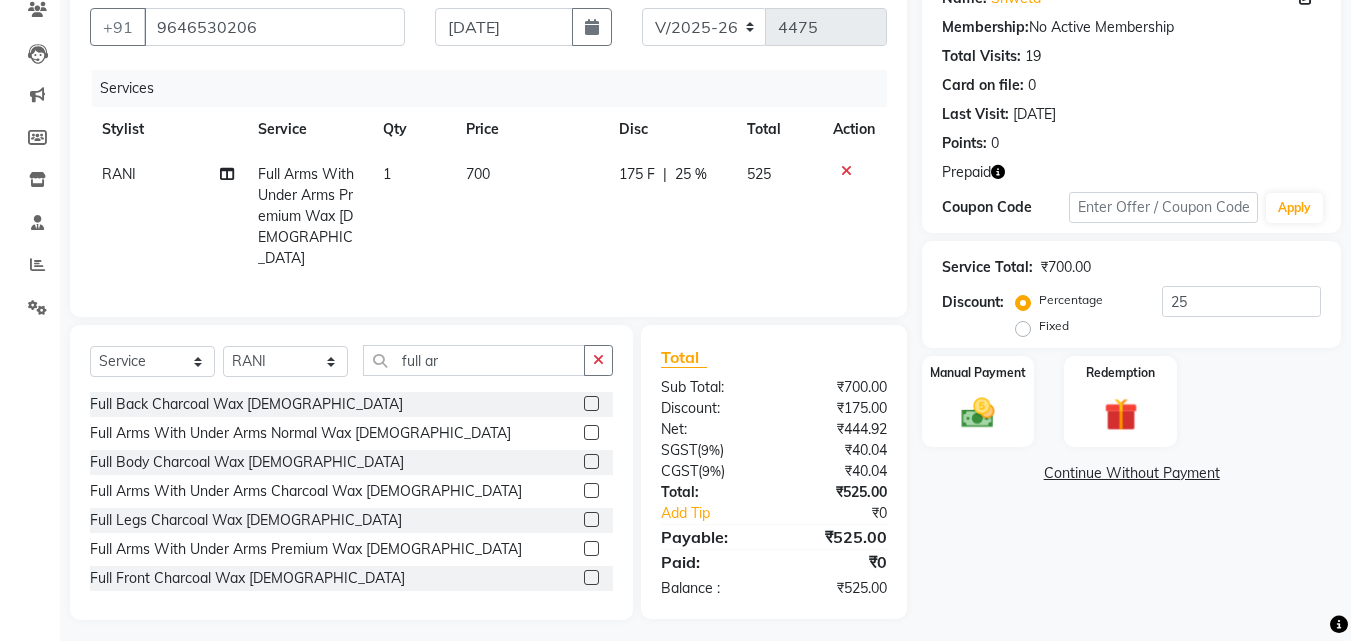 click 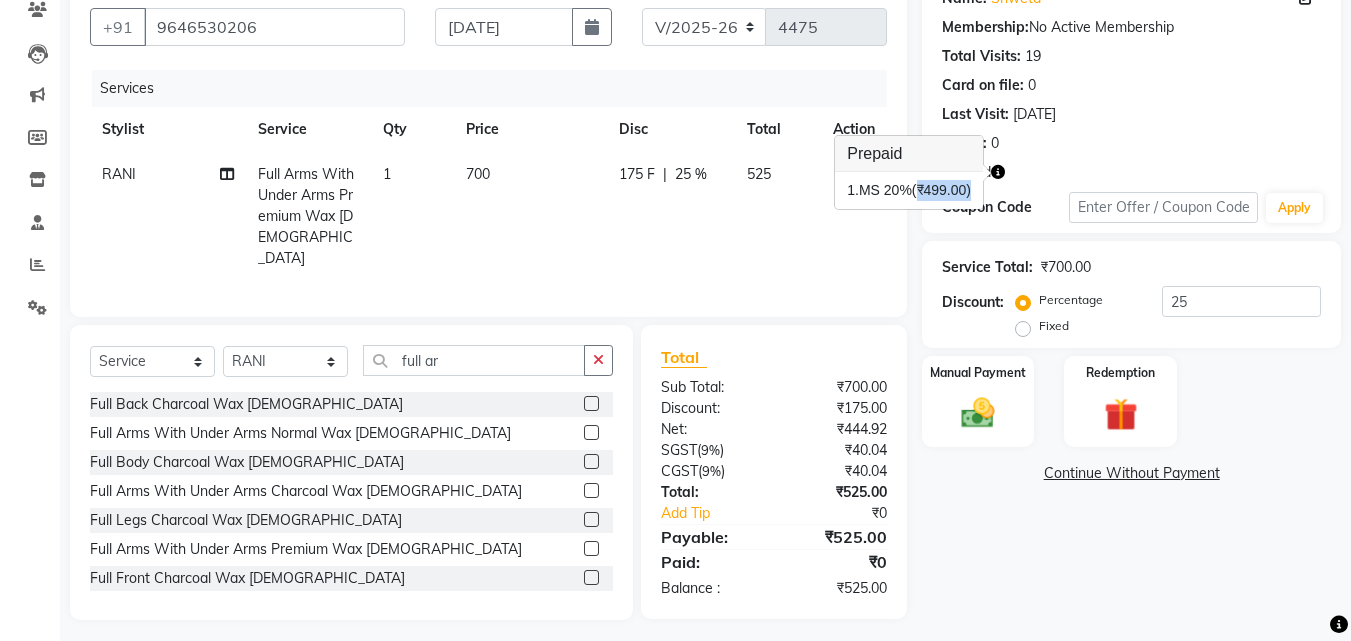 drag, startPoint x: 973, startPoint y: 191, endPoint x: 920, endPoint y: 189, distance: 53.037724 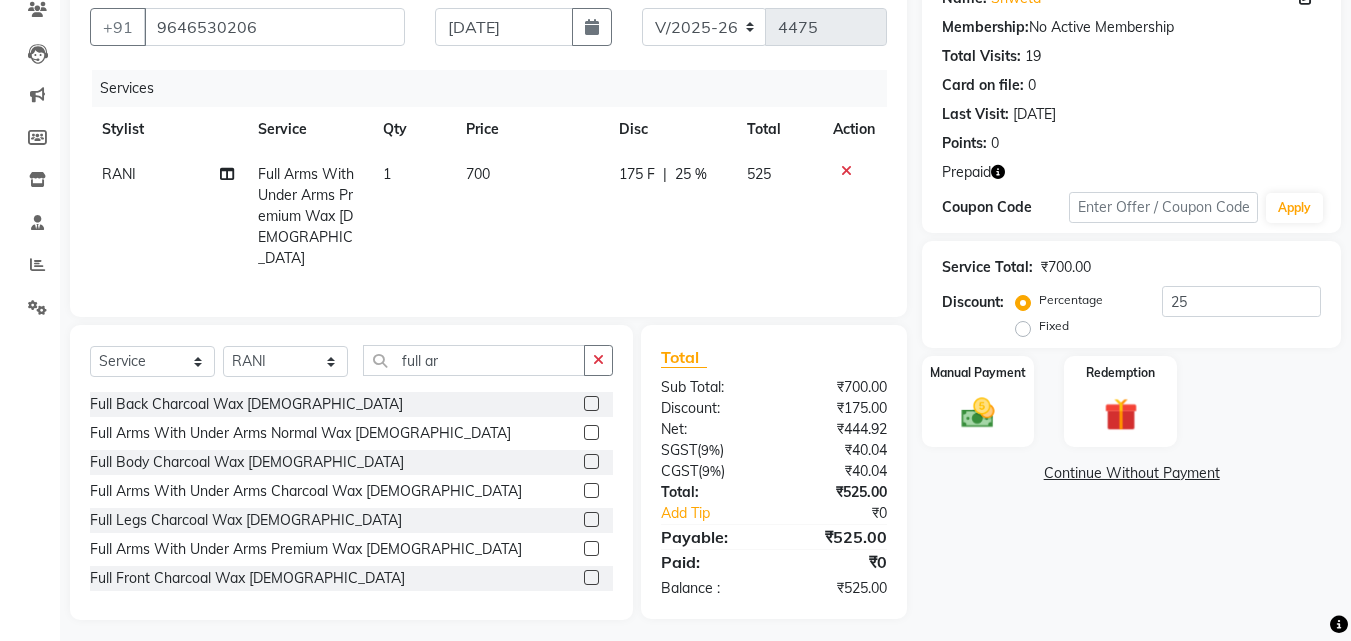 click 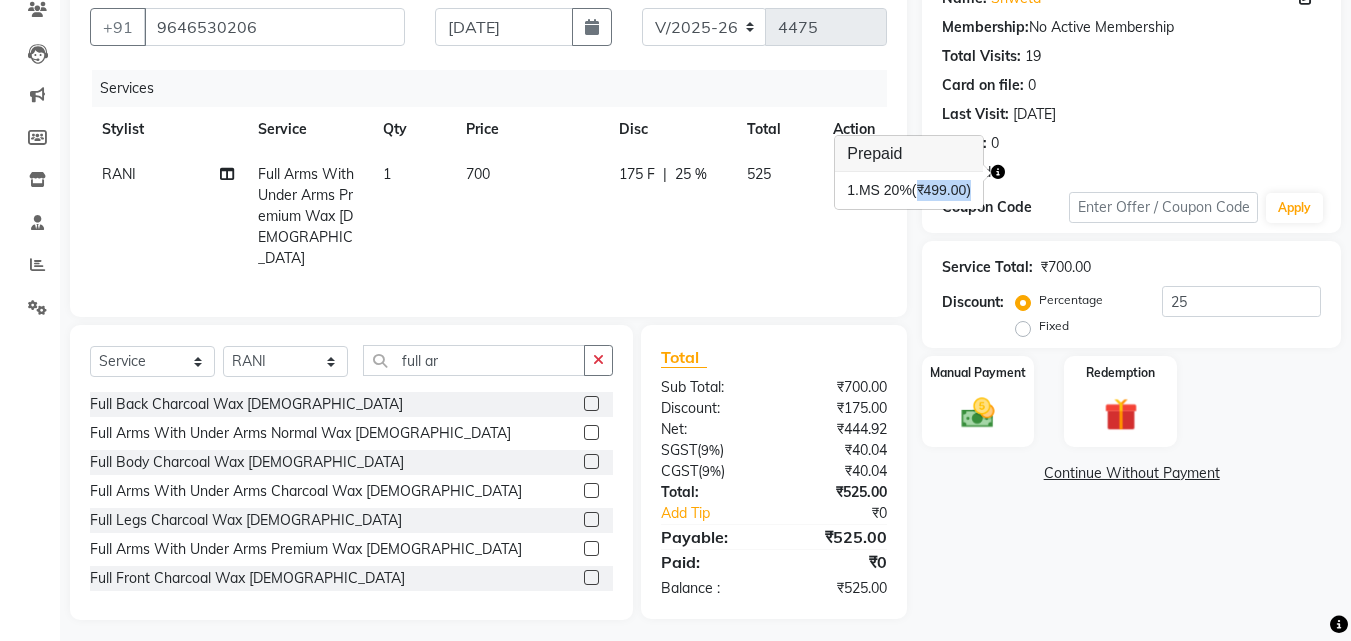 drag, startPoint x: 970, startPoint y: 187, endPoint x: 922, endPoint y: 196, distance: 48.83646 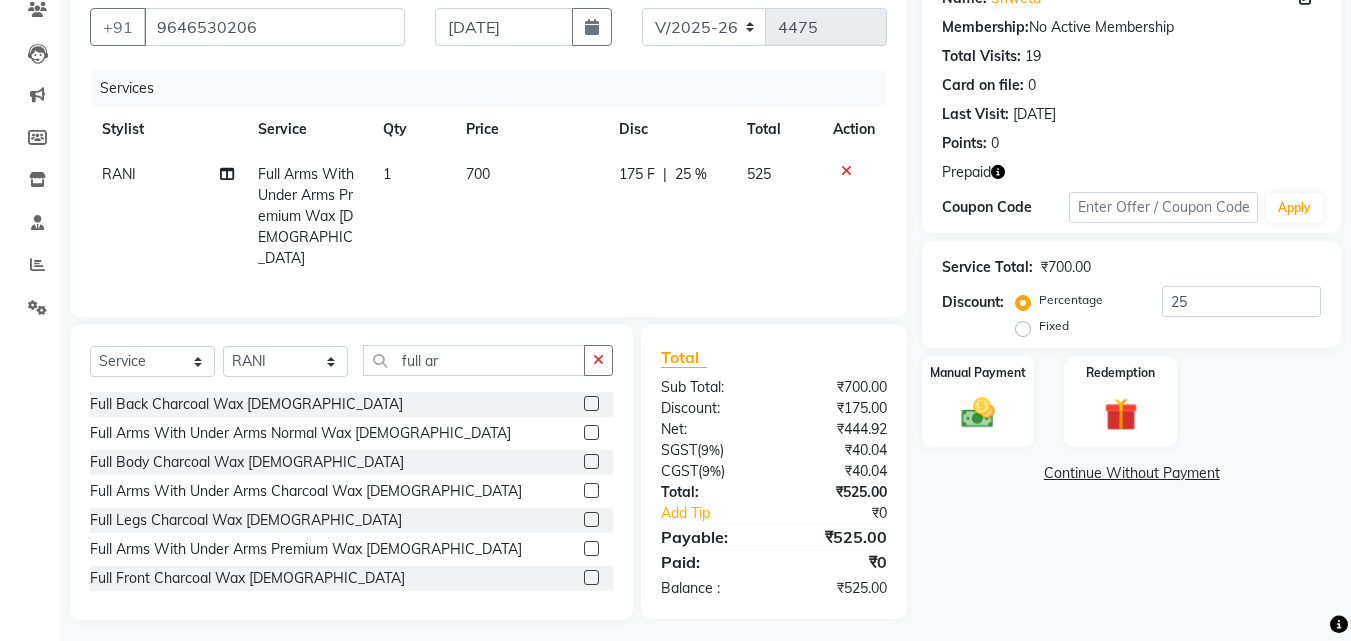 click 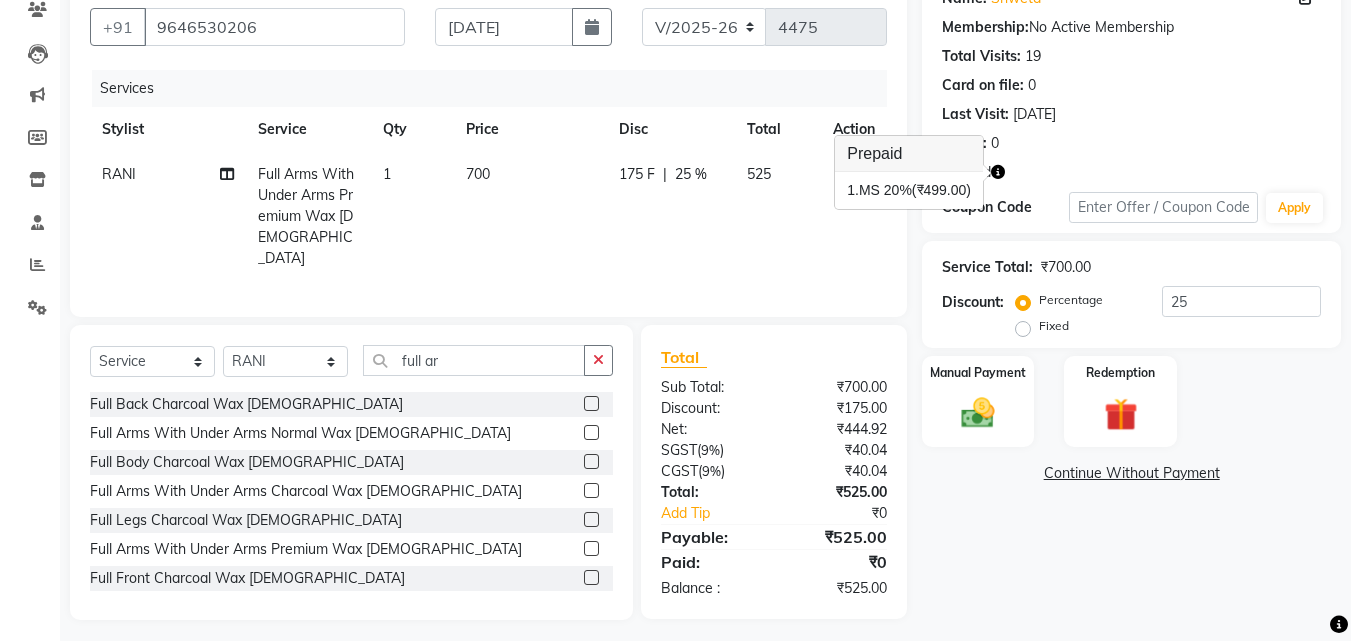 drag, startPoint x: 972, startPoint y: 196, endPoint x: 911, endPoint y: 197, distance: 61.008198 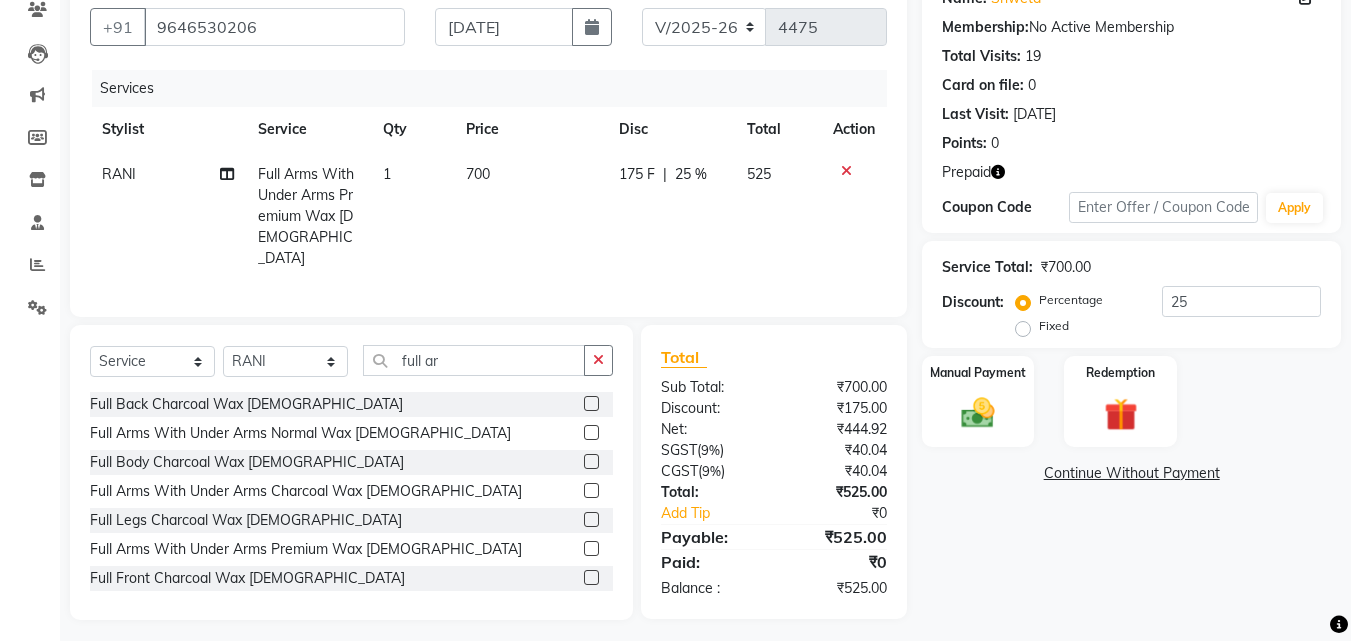 click 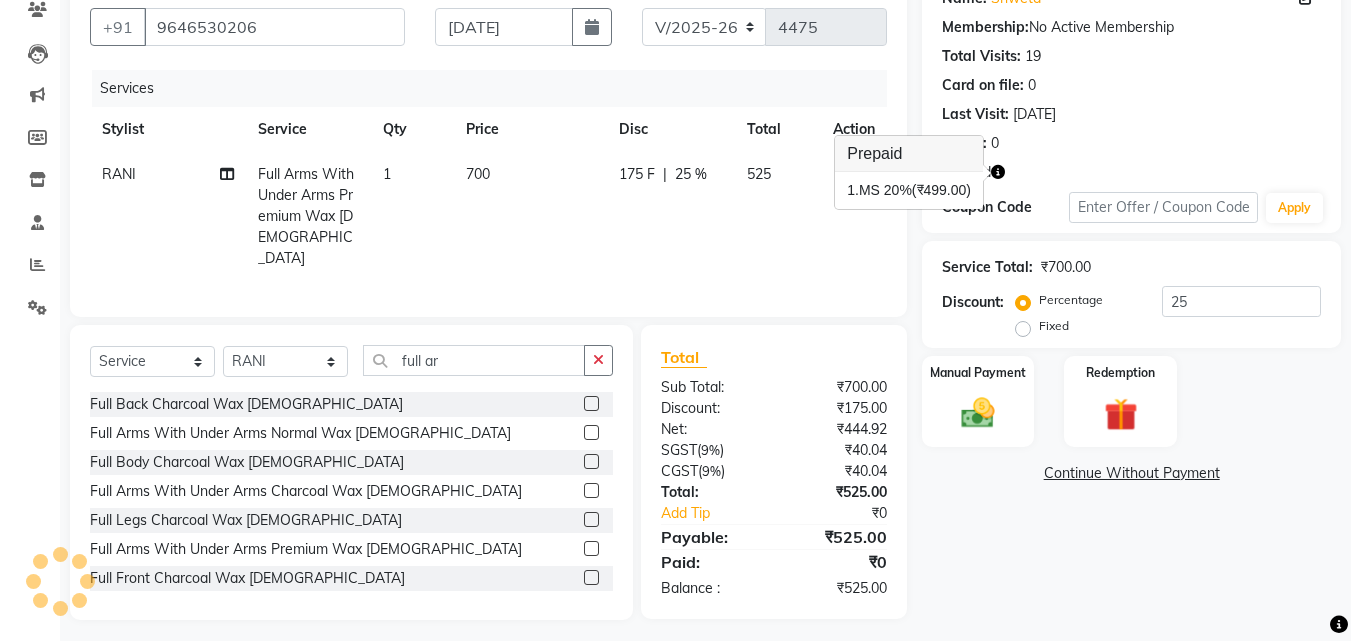 drag, startPoint x: 975, startPoint y: 191, endPoint x: 912, endPoint y: 196, distance: 63.1981 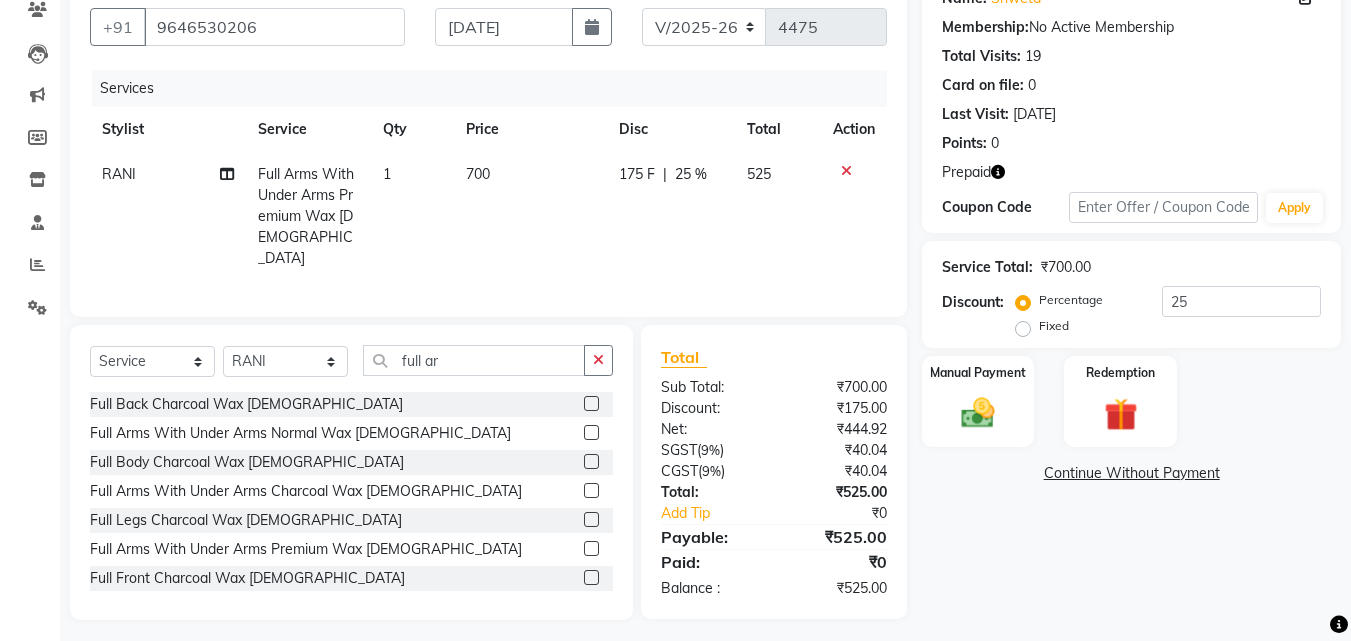 click 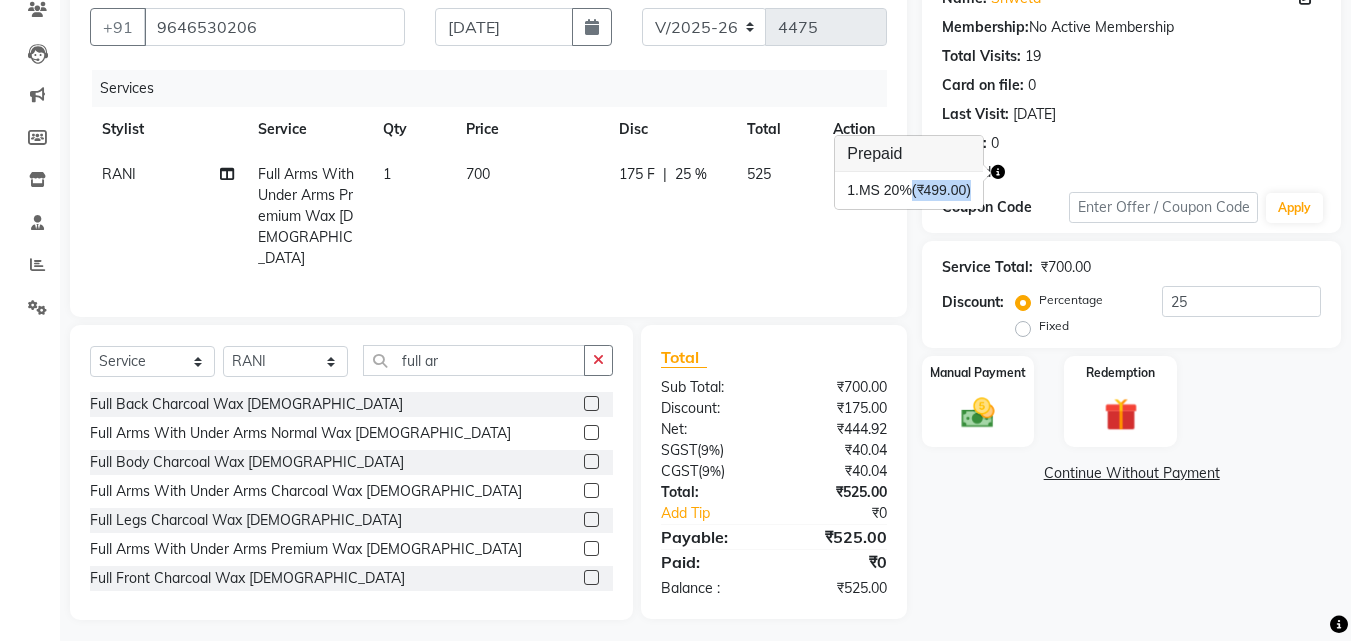 drag, startPoint x: 972, startPoint y: 194, endPoint x: 915, endPoint y: 196, distance: 57.035076 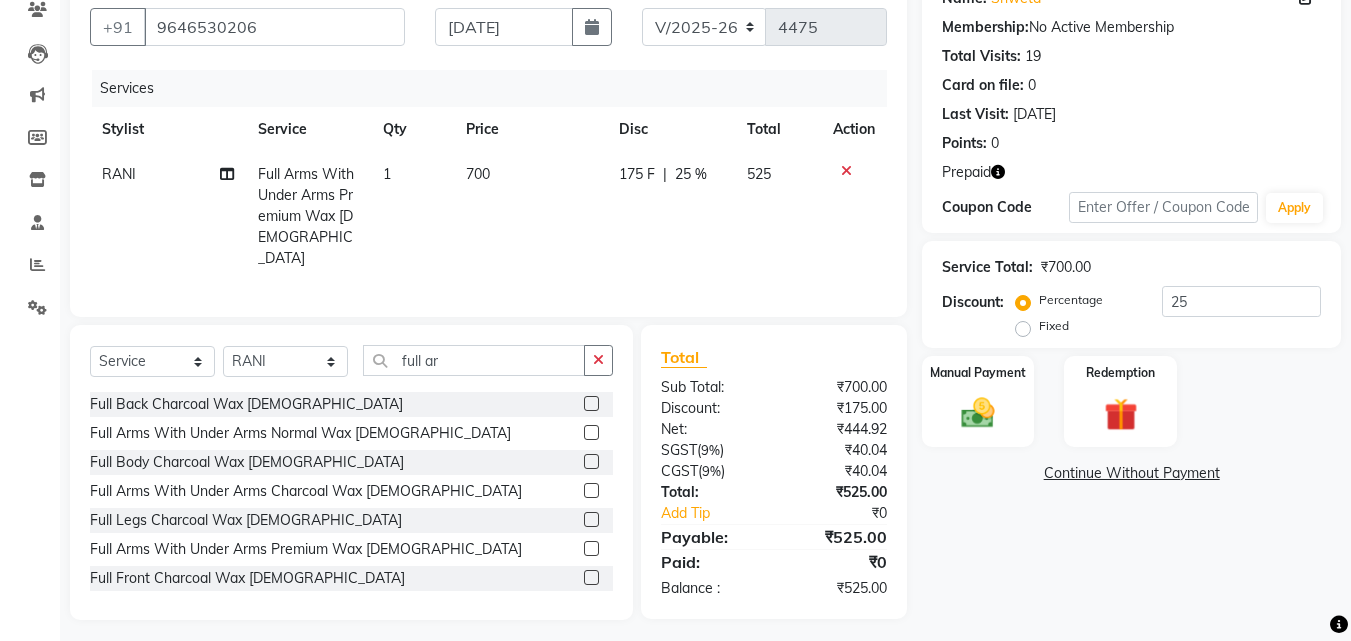 click 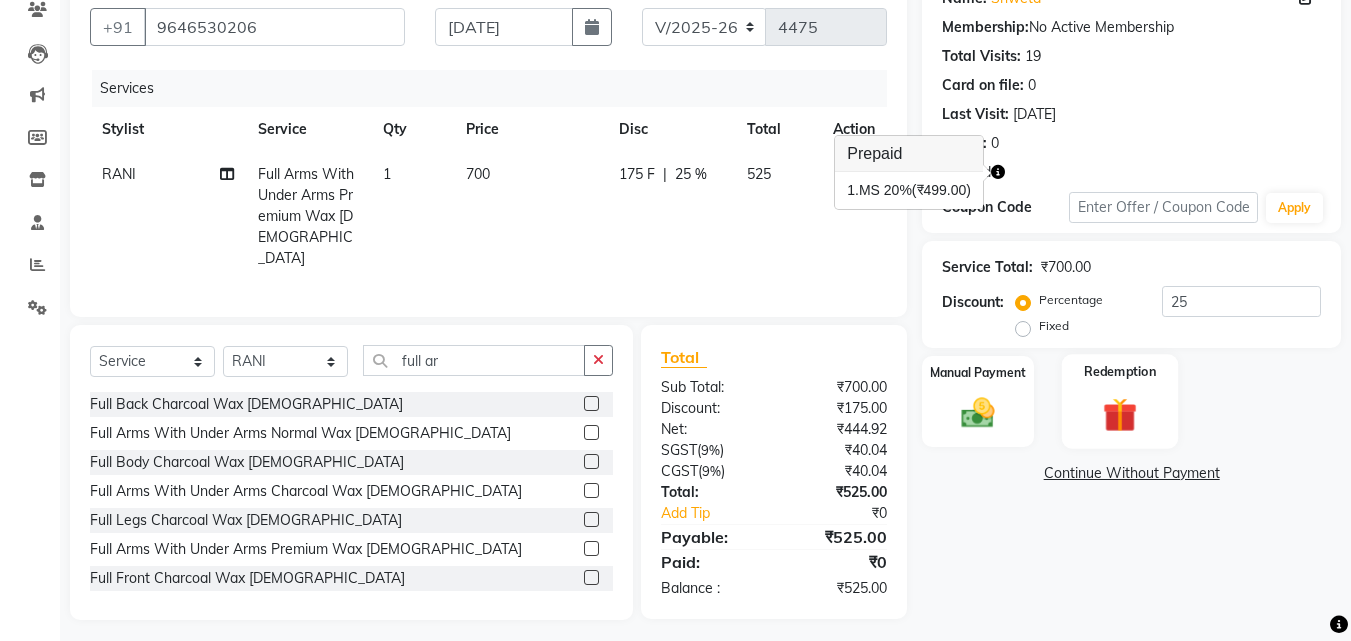 click 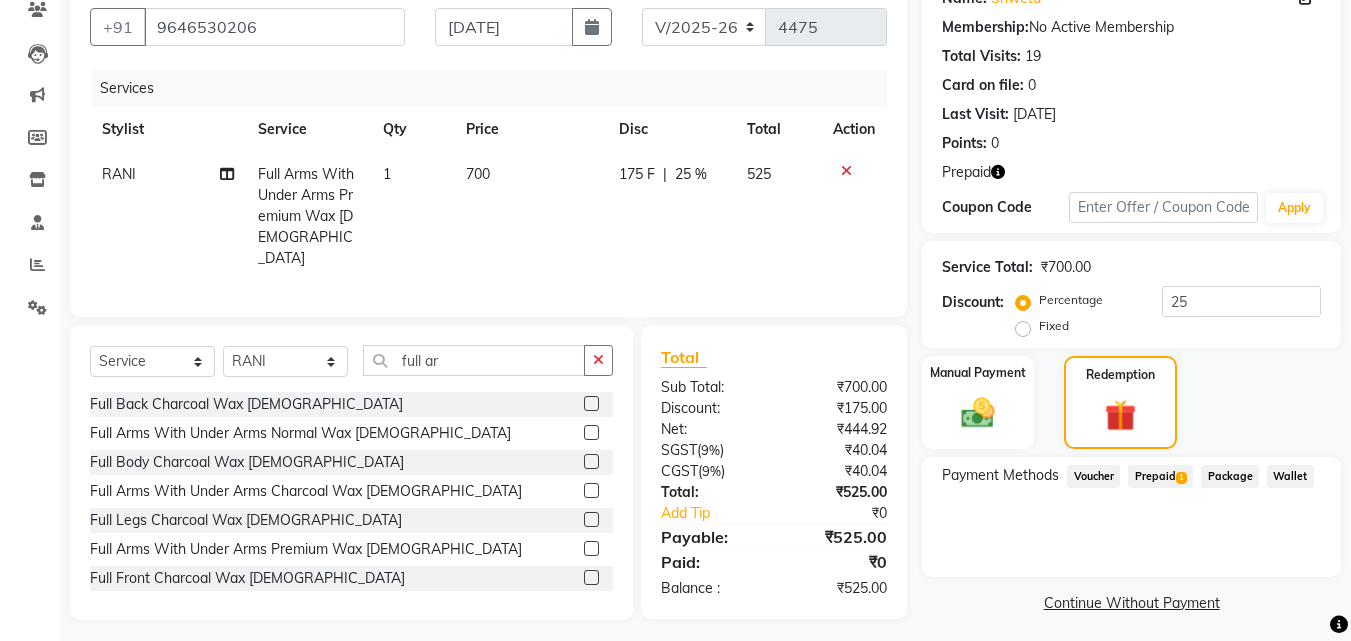 scroll, scrollTop: 185, scrollLeft: 0, axis: vertical 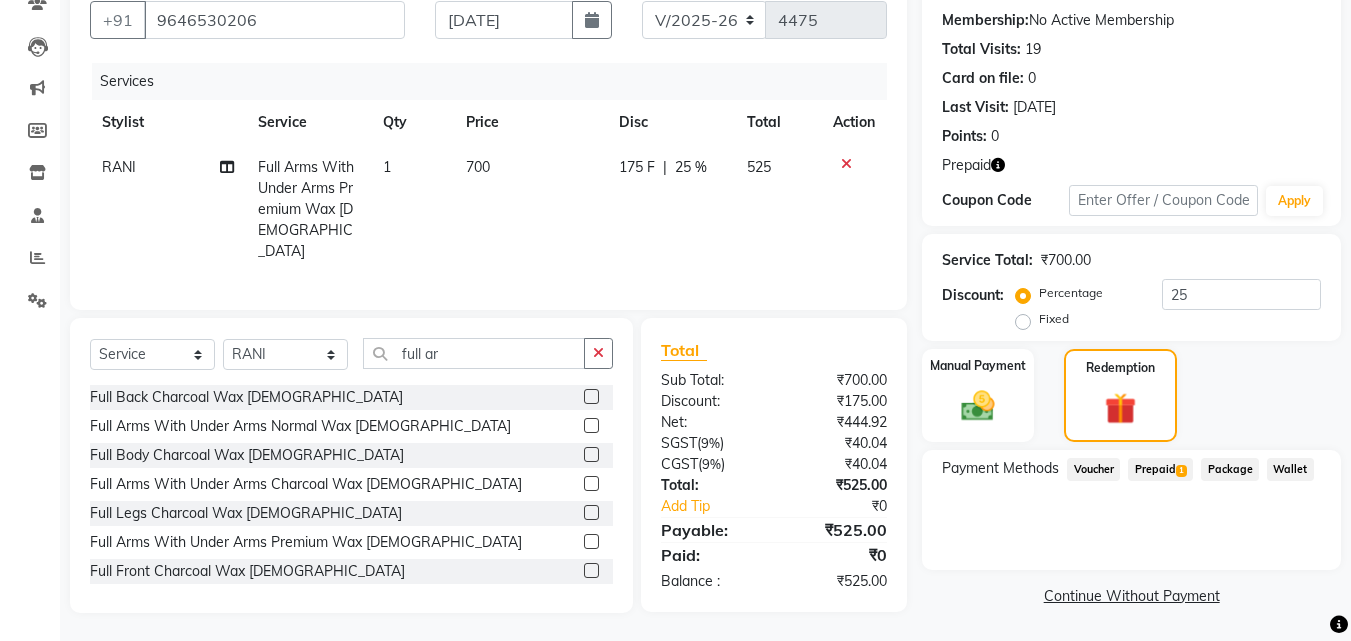 click on "Prepaid  1" 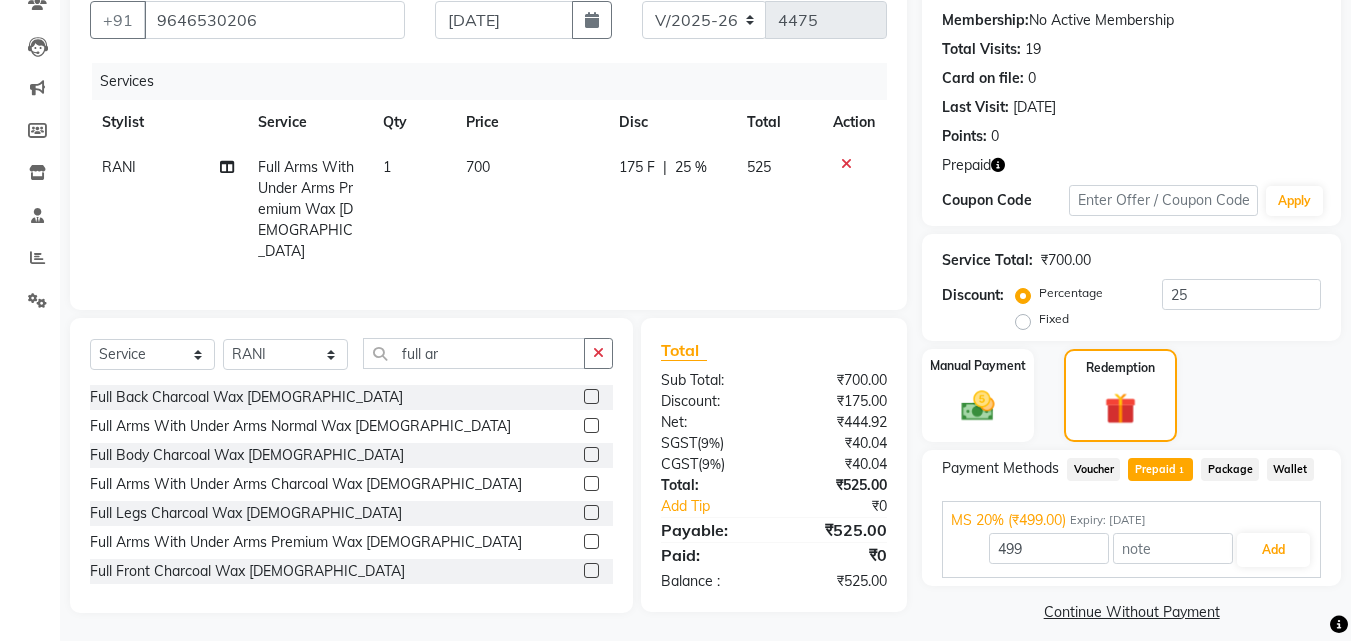 scroll, scrollTop: 201, scrollLeft: 0, axis: vertical 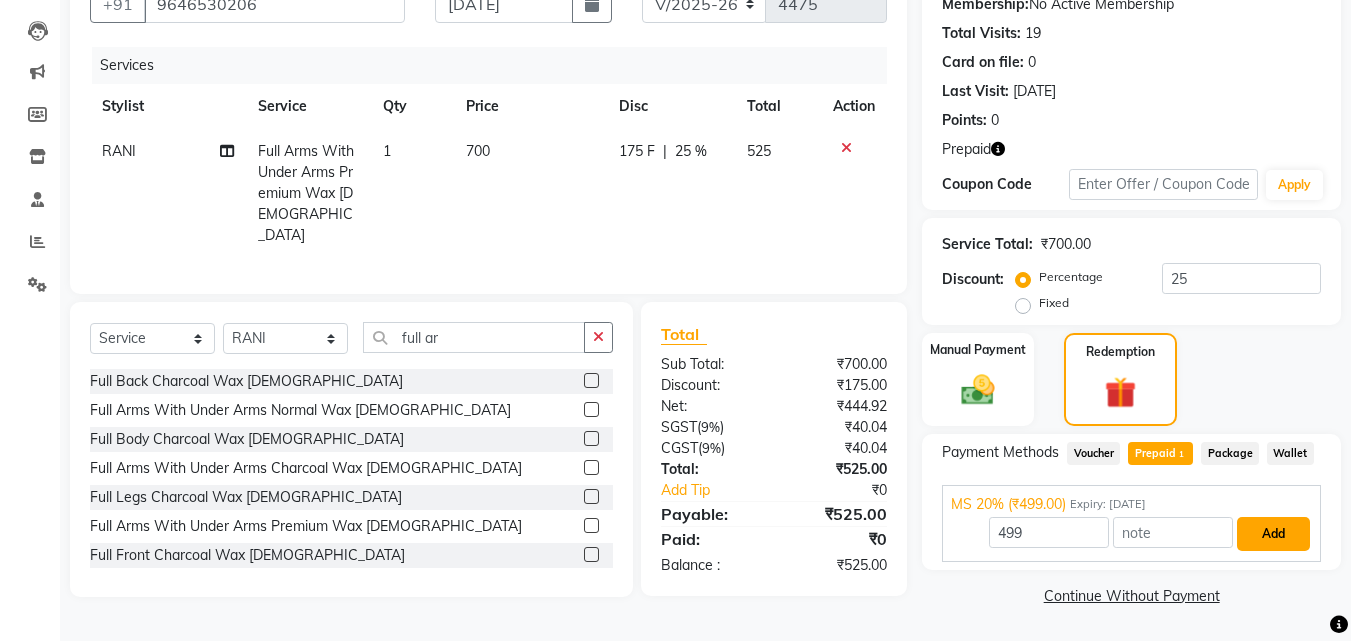 click on "Add" at bounding box center [1273, 534] 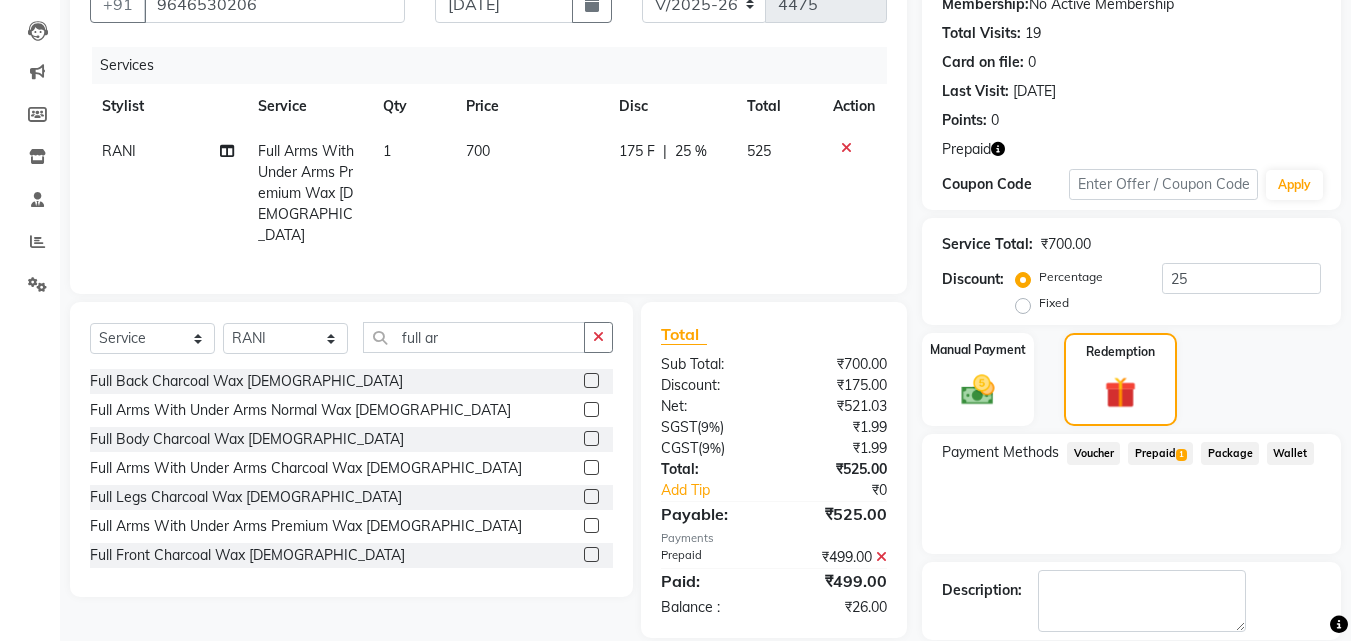 scroll, scrollTop: 298, scrollLeft: 0, axis: vertical 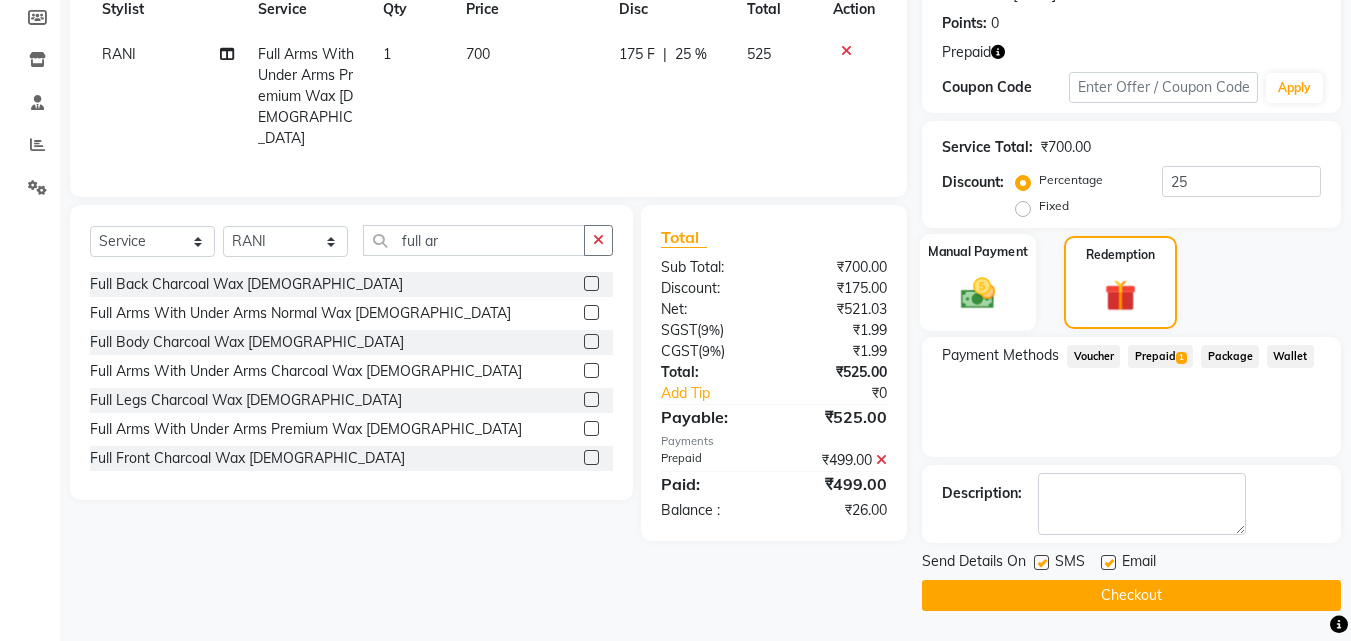 click on "Manual Payment" 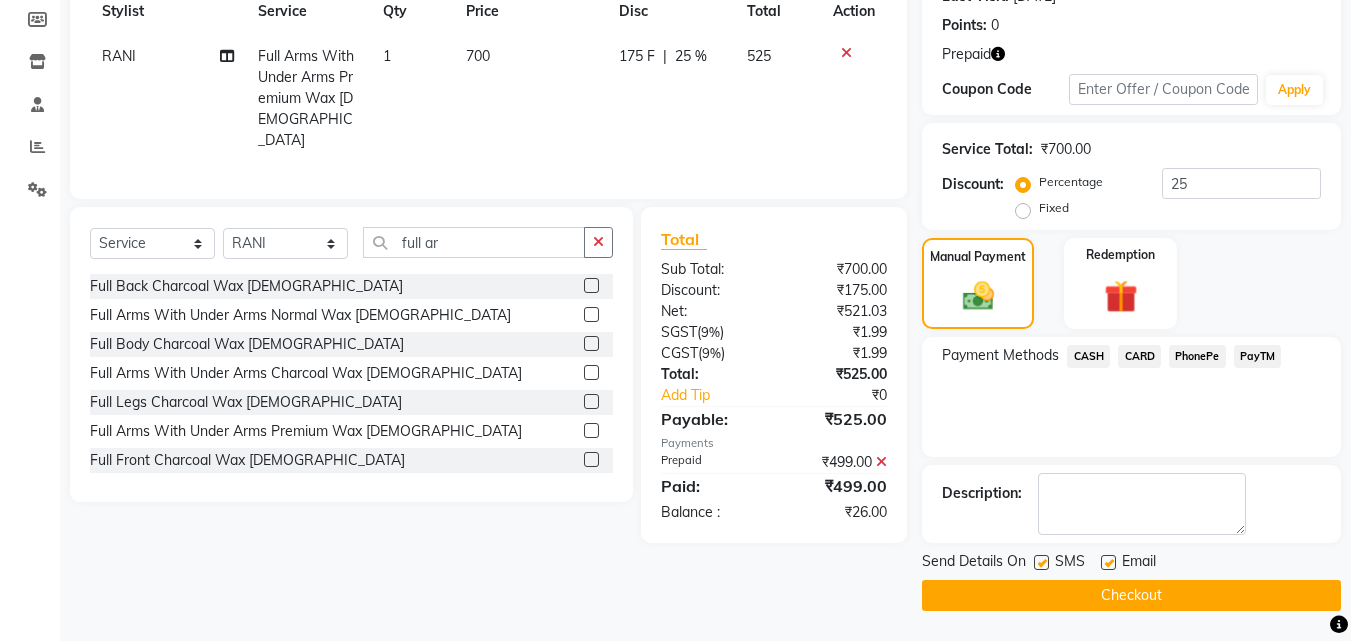 click on "PayTM" 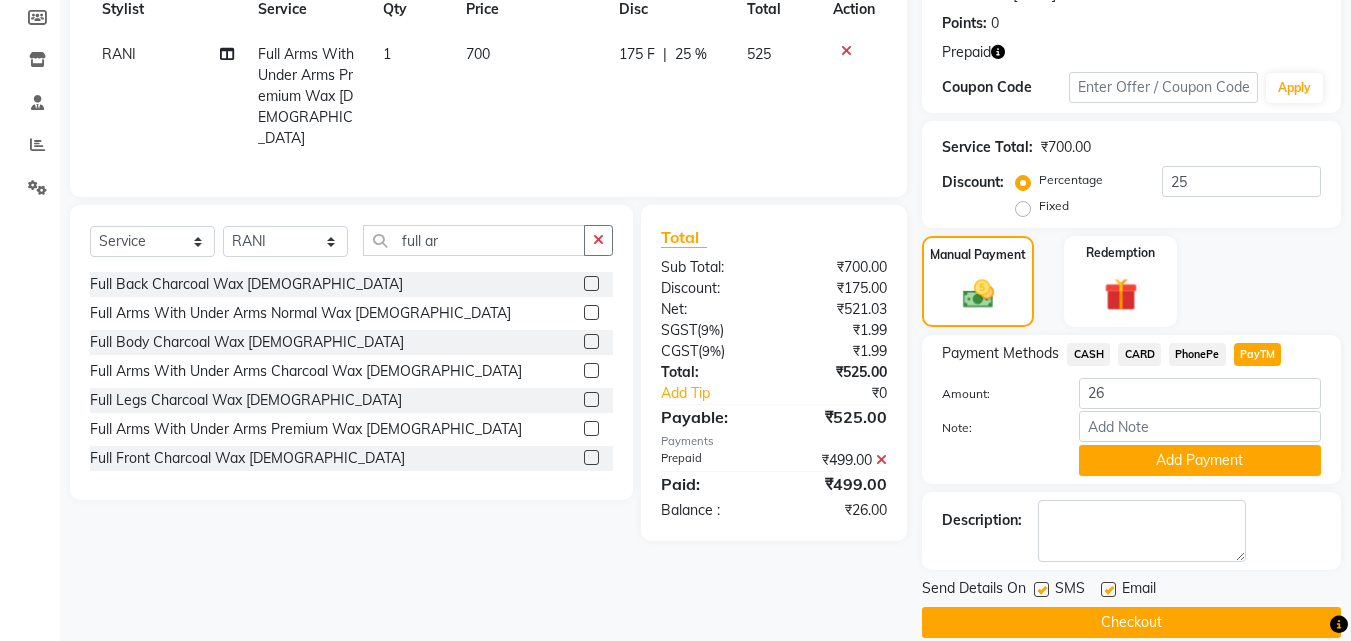 click on "Add Payment" 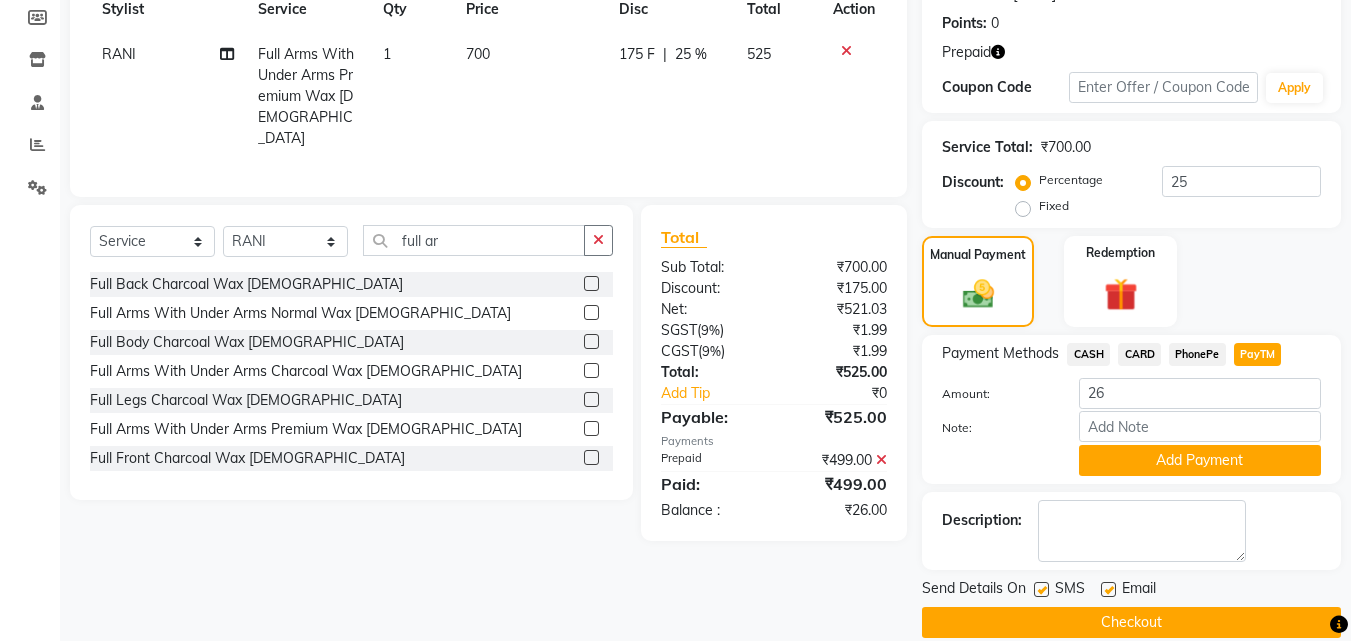 scroll, scrollTop: 296, scrollLeft: 0, axis: vertical 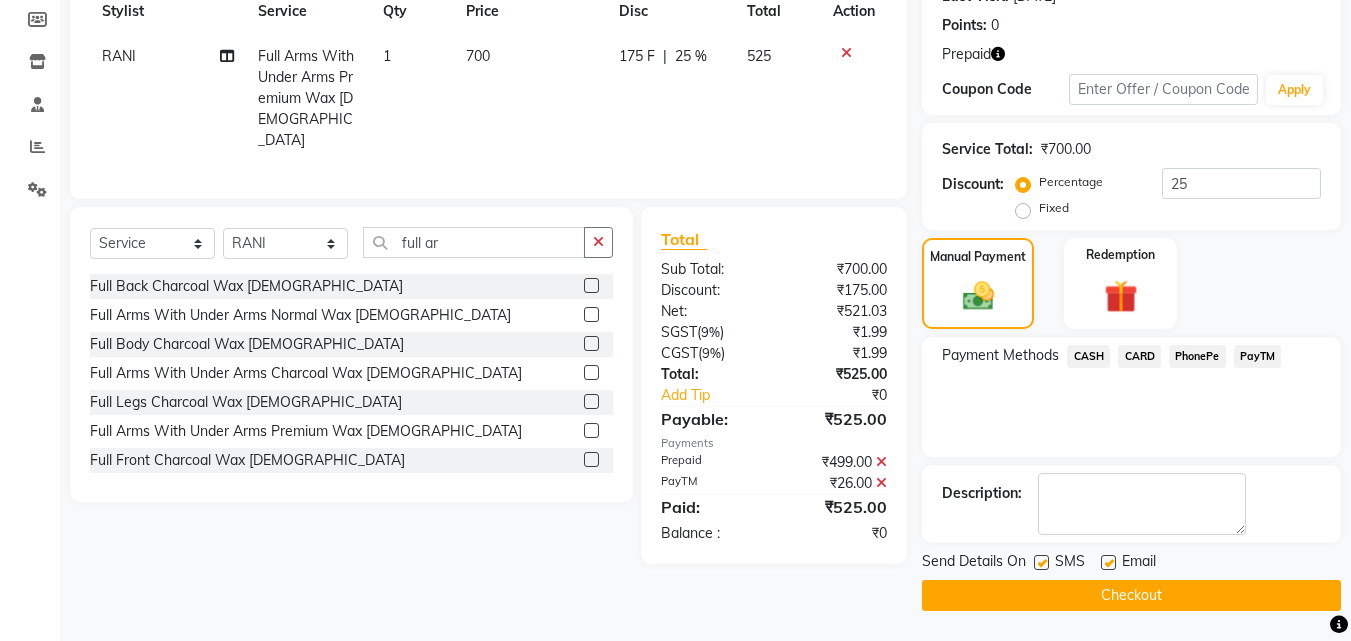 click on "Checkout" 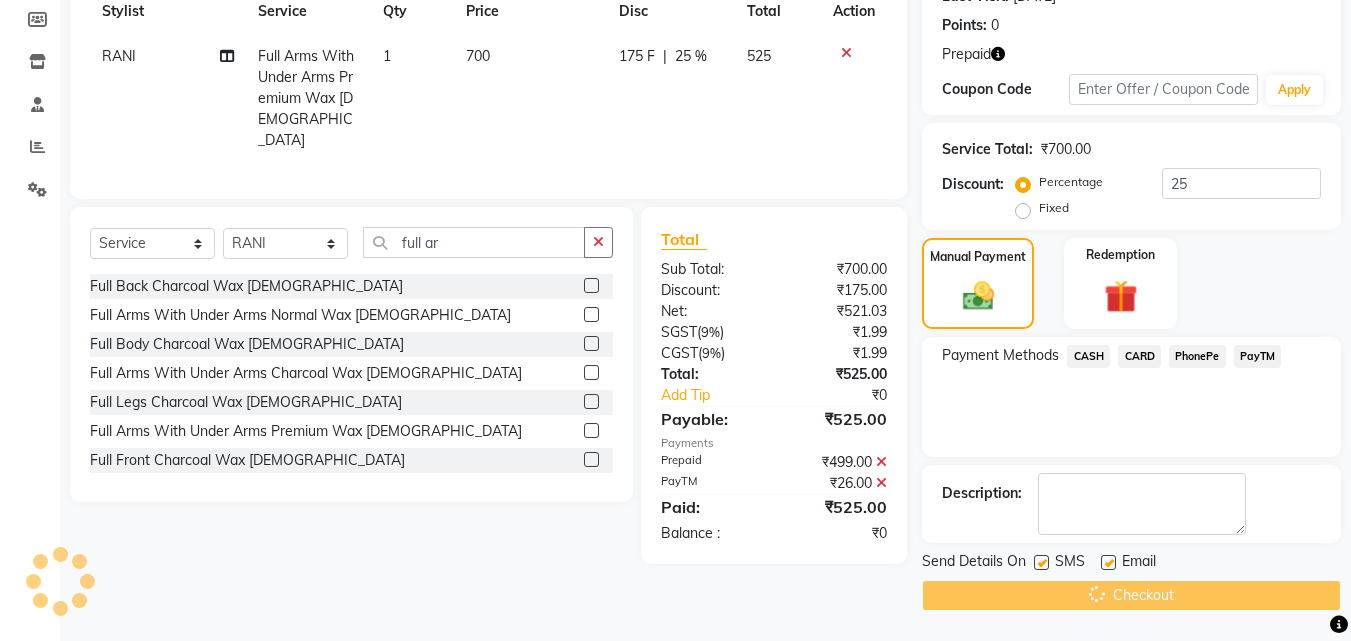 scroll, scrollTop: 0, scrollLeft: 0, axis: both 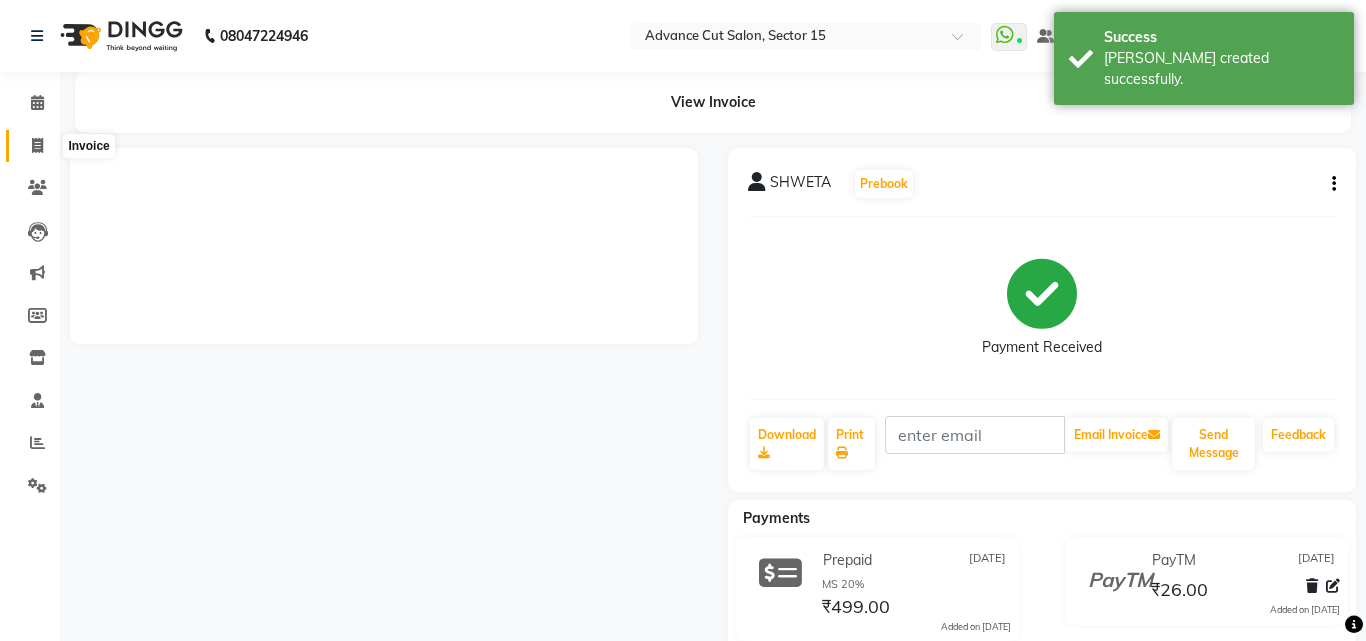 drag, startPoint x: 48, startPoint y: 144, endPoint x: 35, endPoint y: 150, distance: 14.3178215 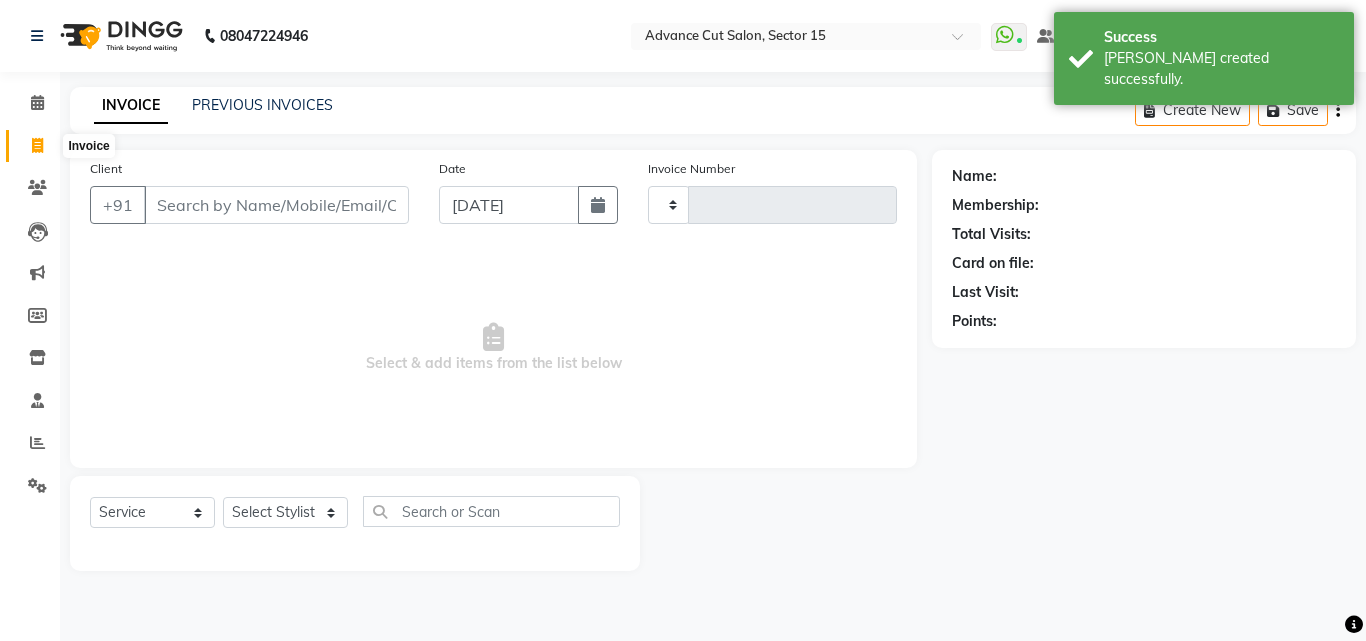 click 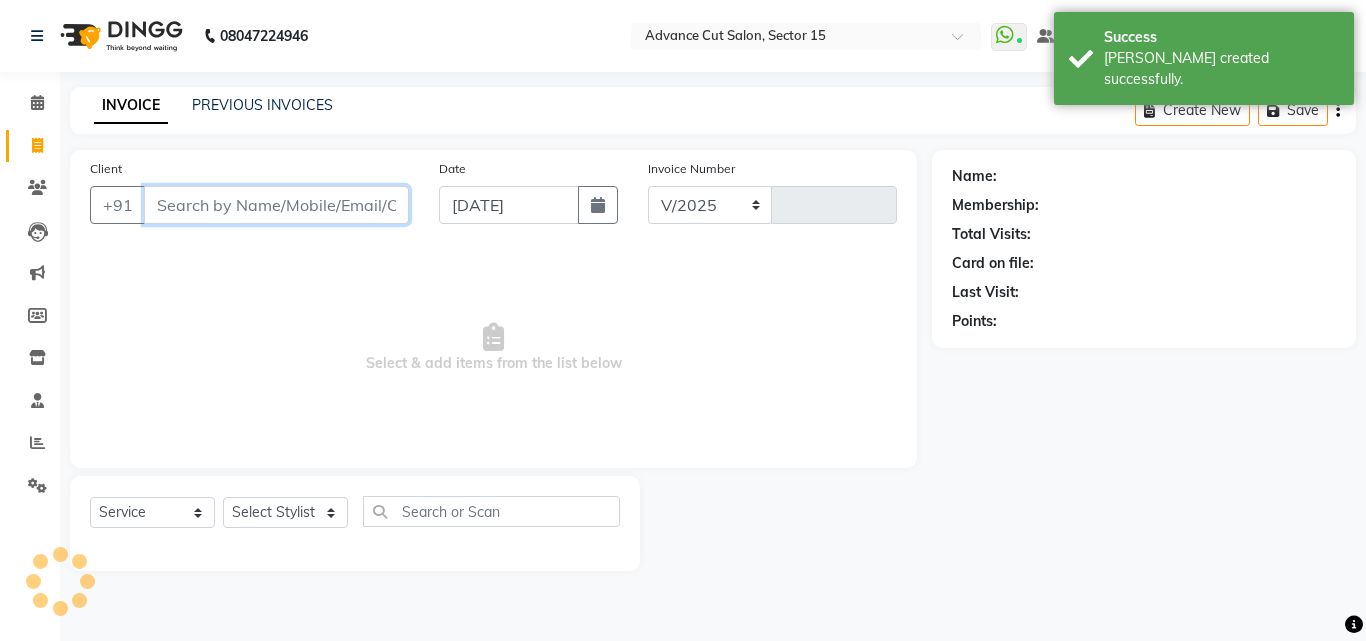 select on "6255" 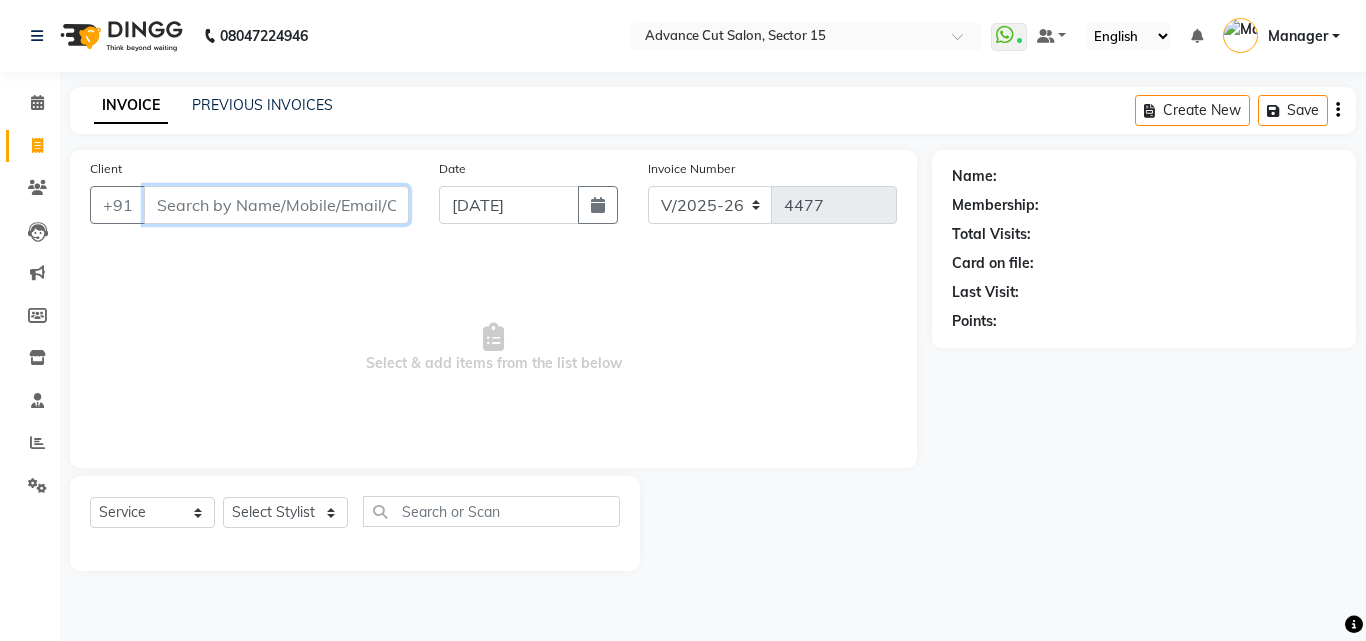 click on "Client" at bounding box center (276, 205) 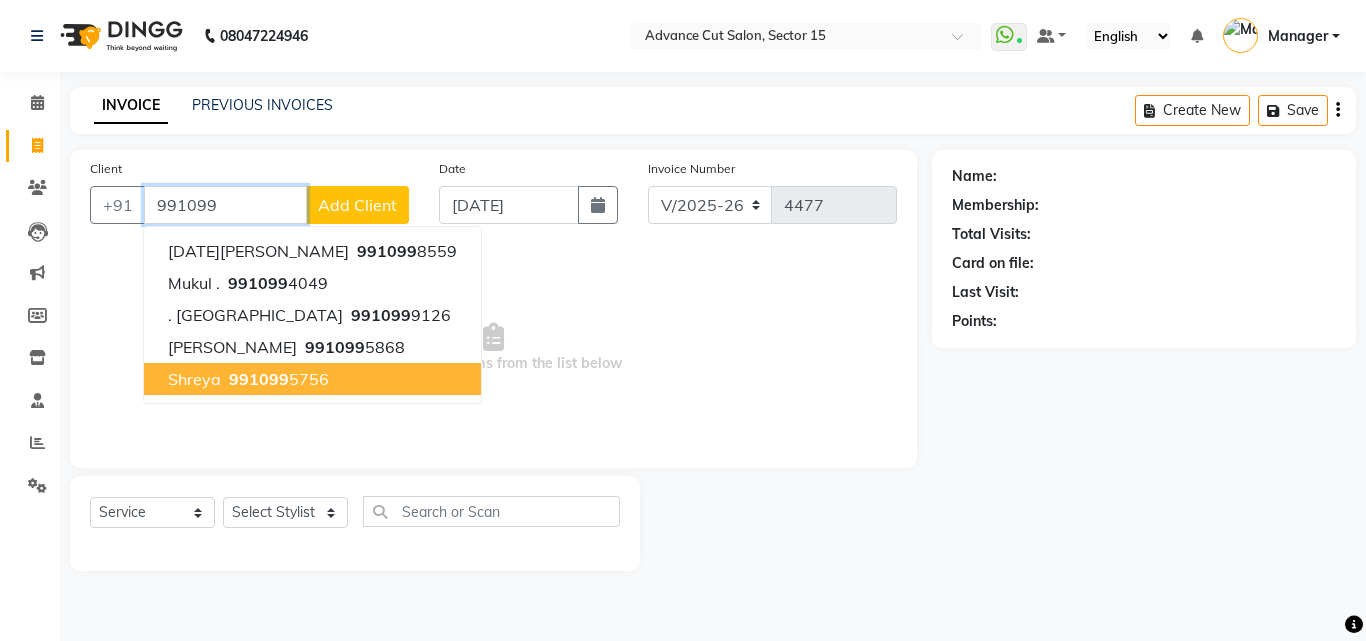 click on "991099" at bounding box center (259, 379) 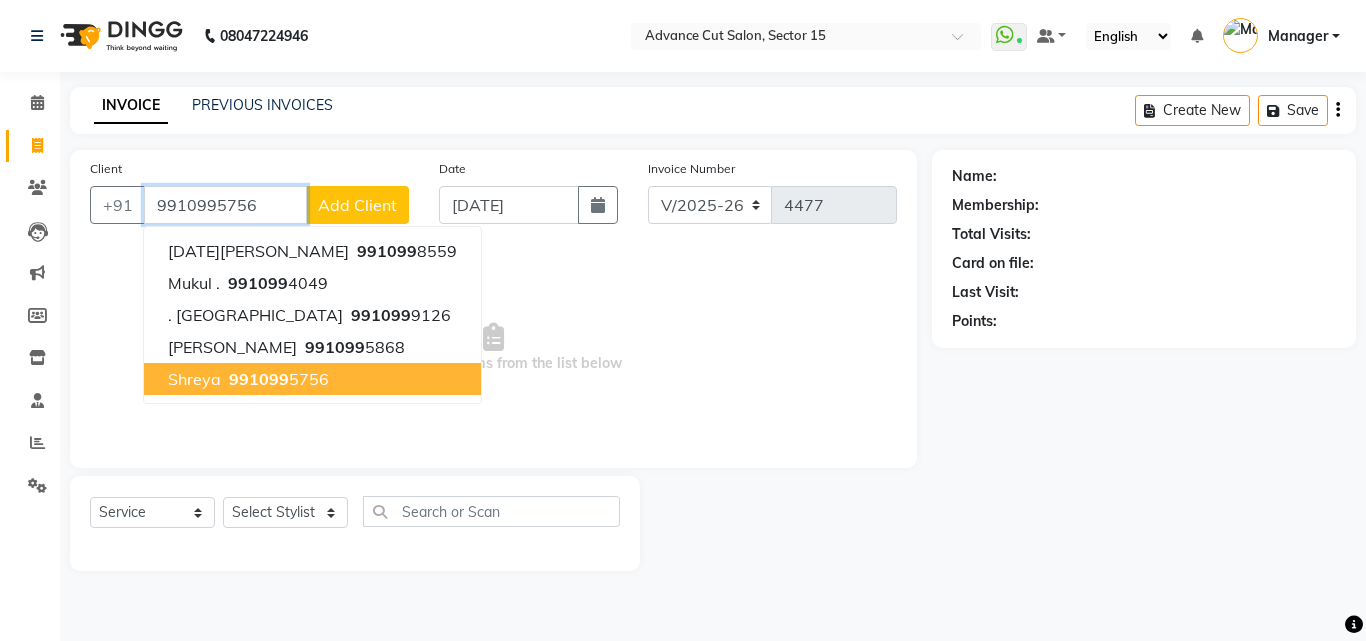 type on "9910995756" 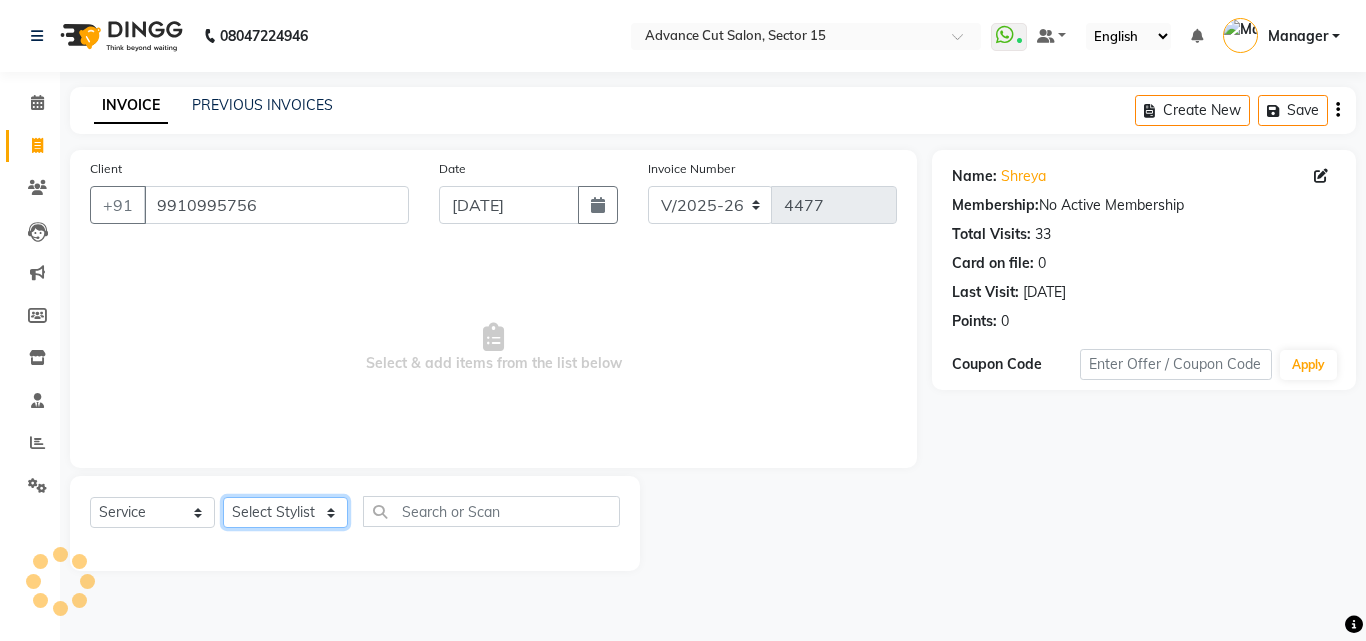 click on "Select Stylist Advance Cut  [PERSON_NAME] [PERSON_NAME] [PERSON_NAME] LUCKY Manager [PERSON_NAME] [PERSON_NAME] Pooja  [PERSON_NAME] RANI [PERSON_NAME] [PERSON_NAME] [PERSON_NAME] [PERSON_NAME] [PERSON_NAME]" 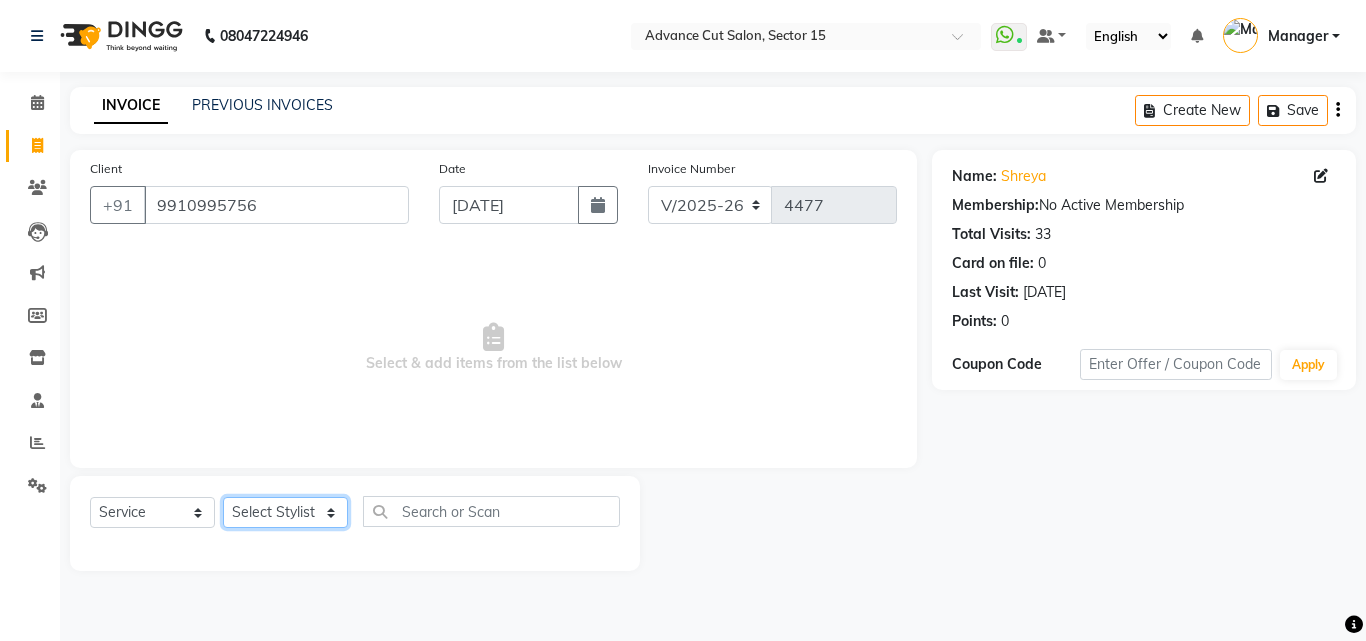 select on "46507" 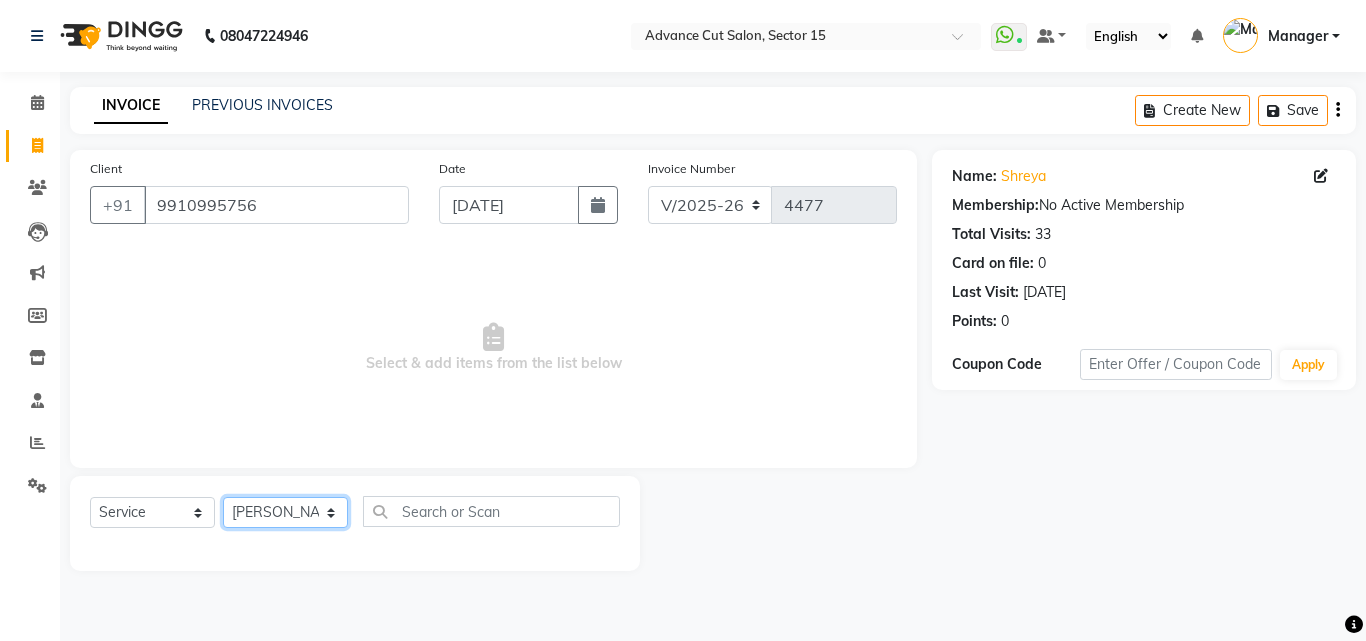 click on "Select Stylist Advance Cut  [PERSON_NAME] [PERSON_NAME] [PERSON_NAME] LUCKY Manager [PERSON_NAME] [PERSON_NAME] Pooja  [PERSON_NAME] RANI [PERSON_NAME] [PERSON_NAME] [PERSON_NAME] [PERSON_NAME] [PERSON_NAME]" 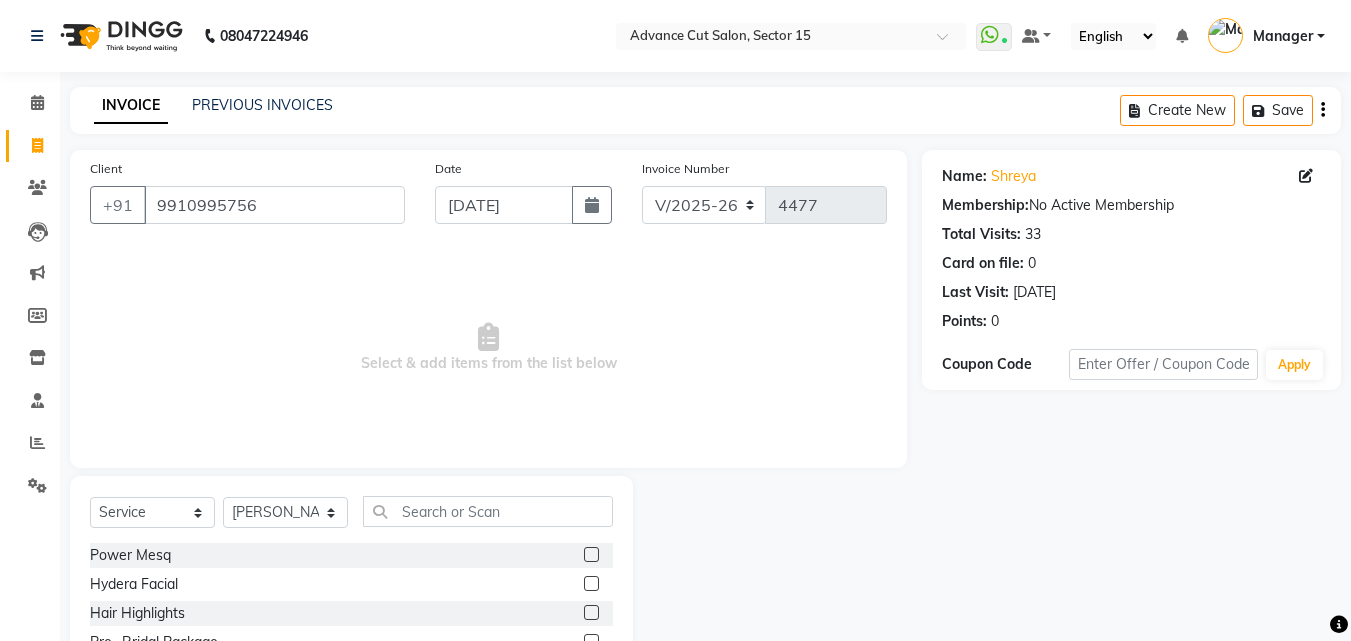 drag, startPoint x: 492, startPoint y: 558, endPoint x: 486, endPoint y: 542, distance: 17.088007 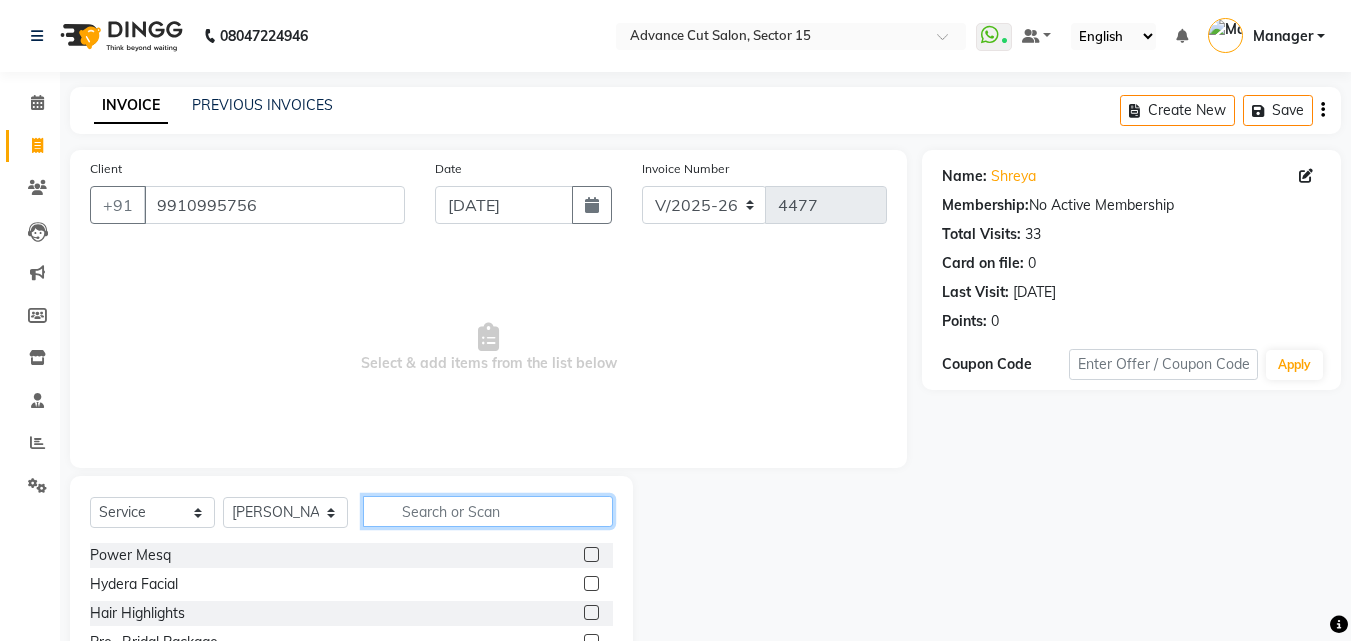 click 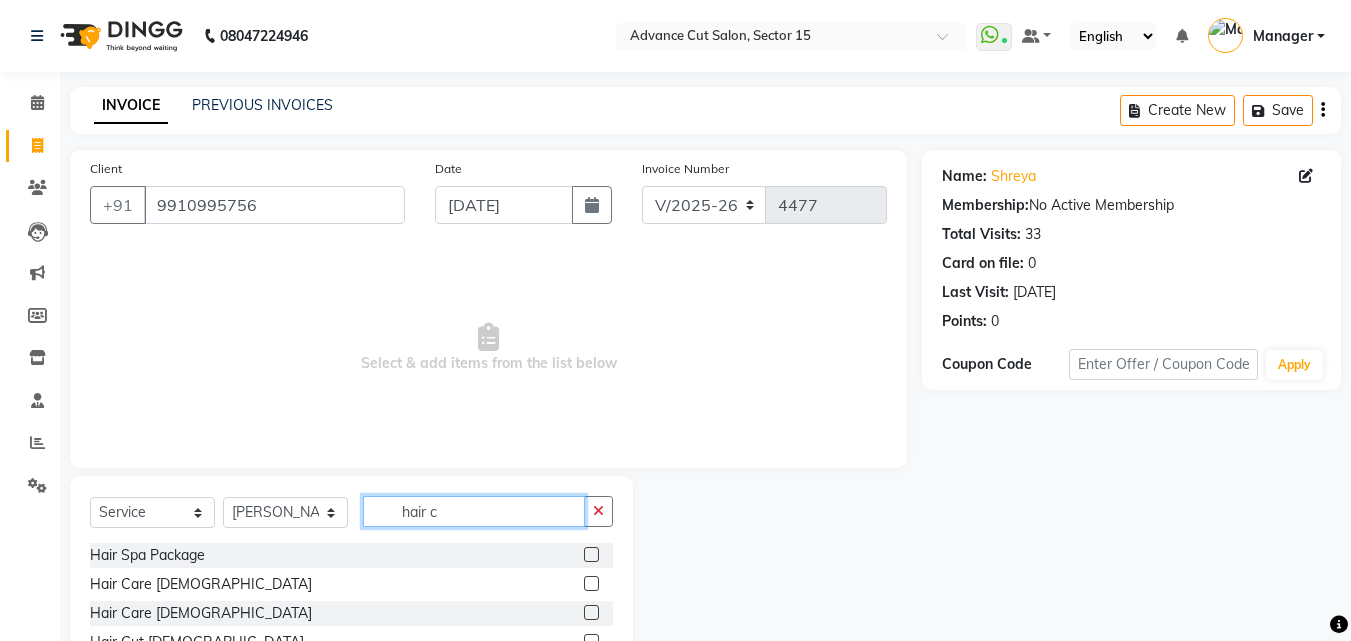 scroll, scrollTop: 134, scrollLeft: 0, axis: vertical 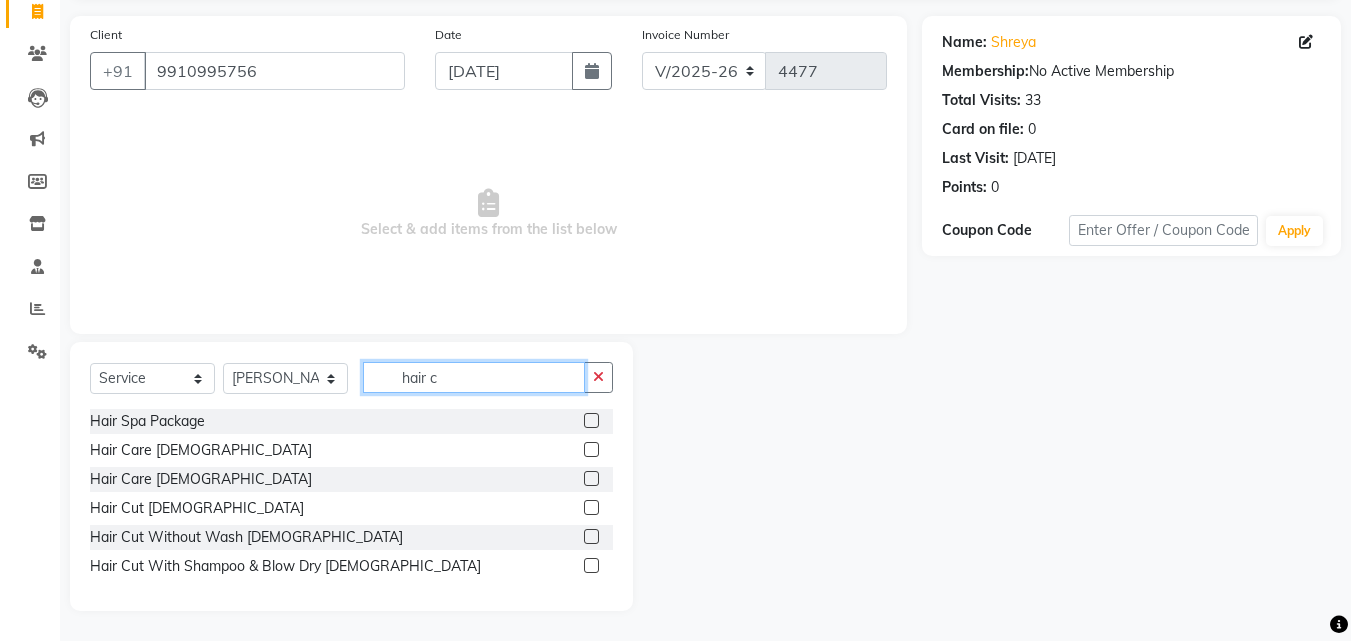 type on "hair c" 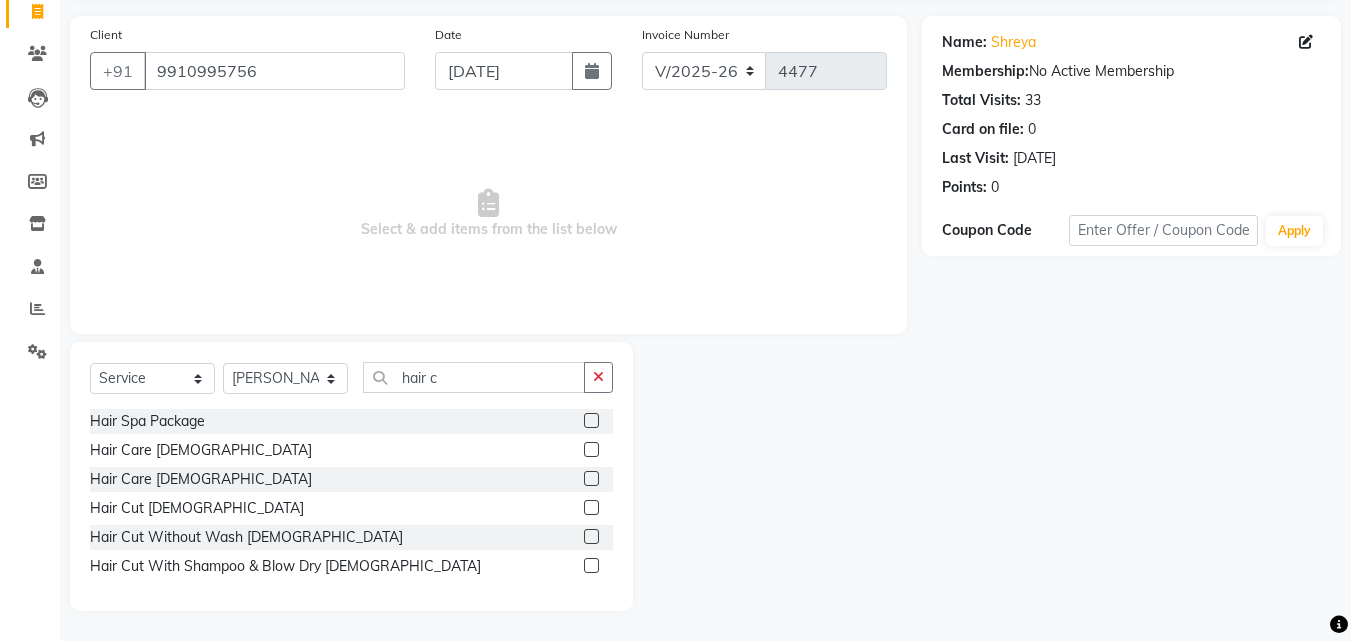 click on "Hair Cut Without Wash Female" 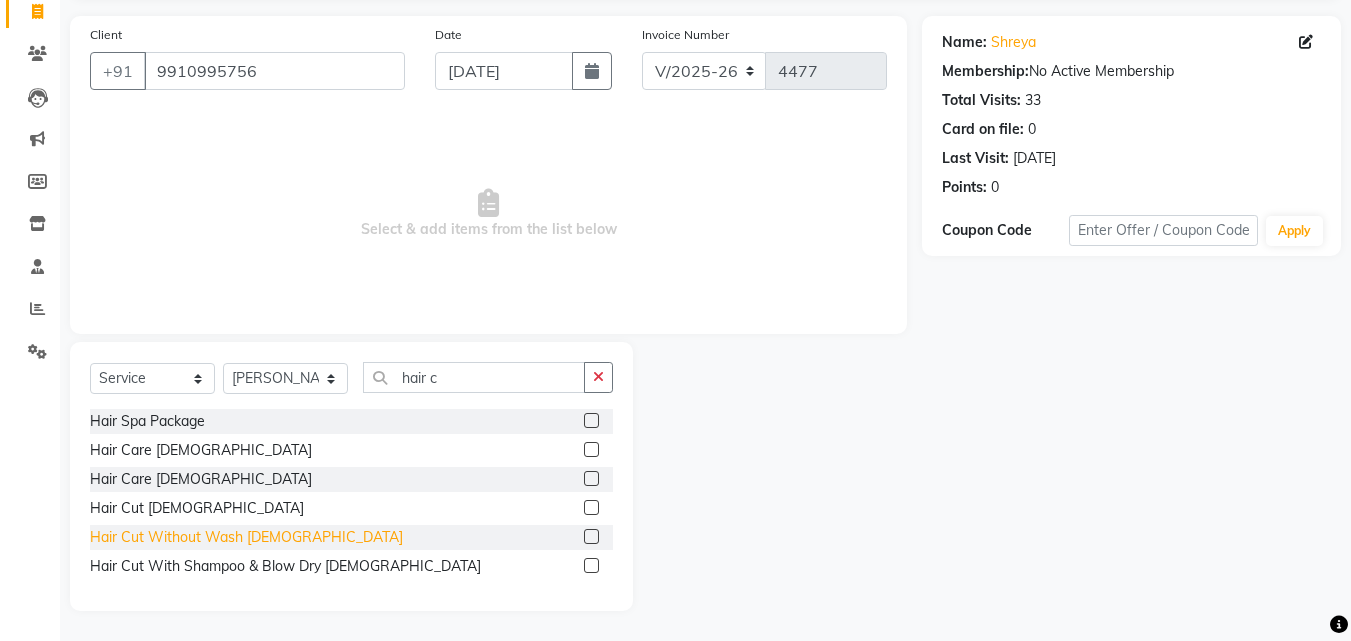 click on "Hair Cut Without Wash Female" 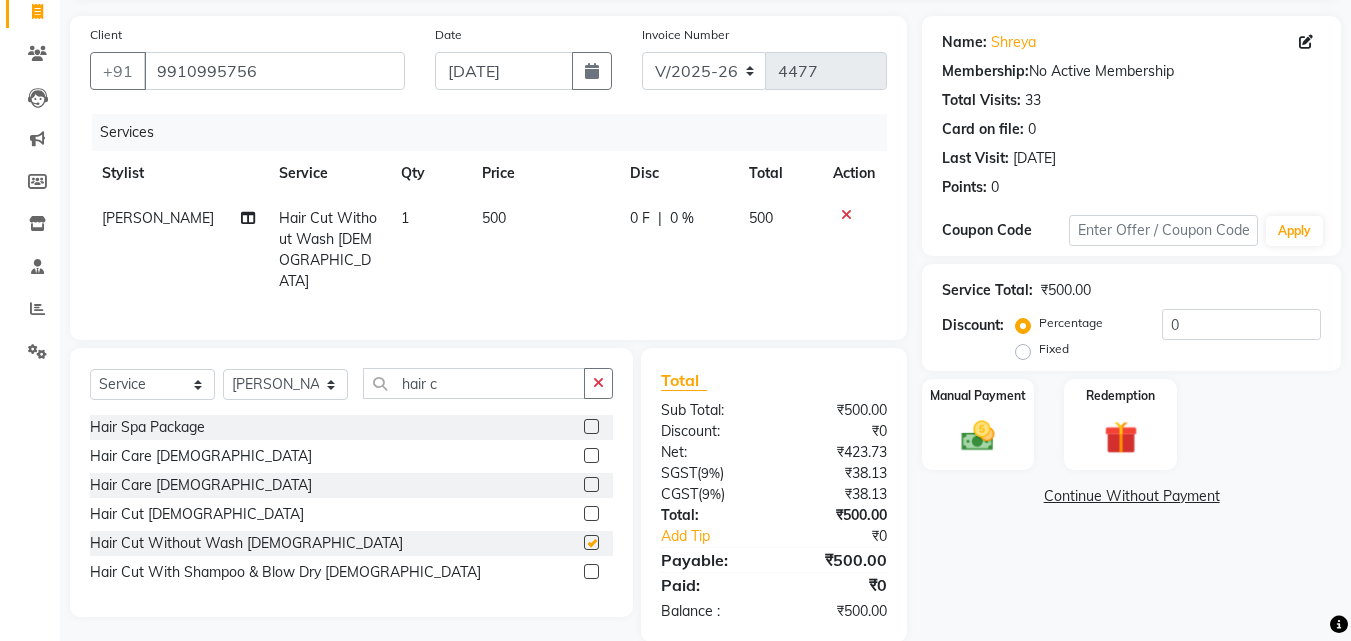 checkbox on "false" 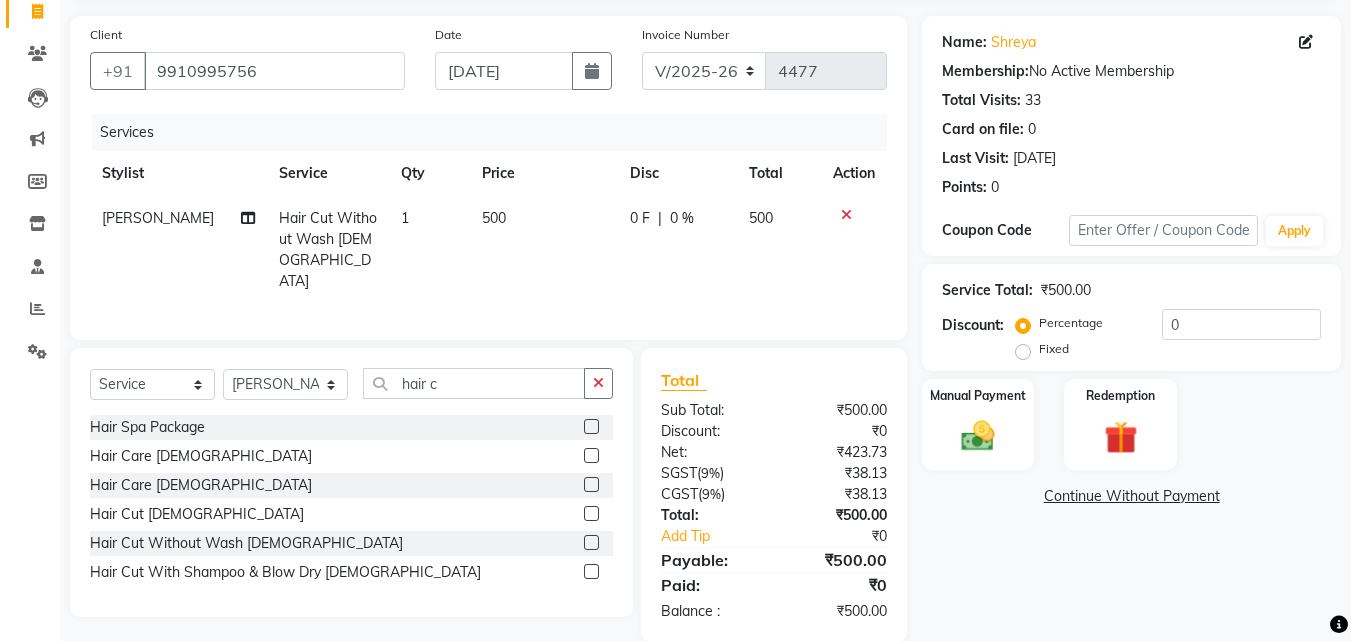 click on "500" 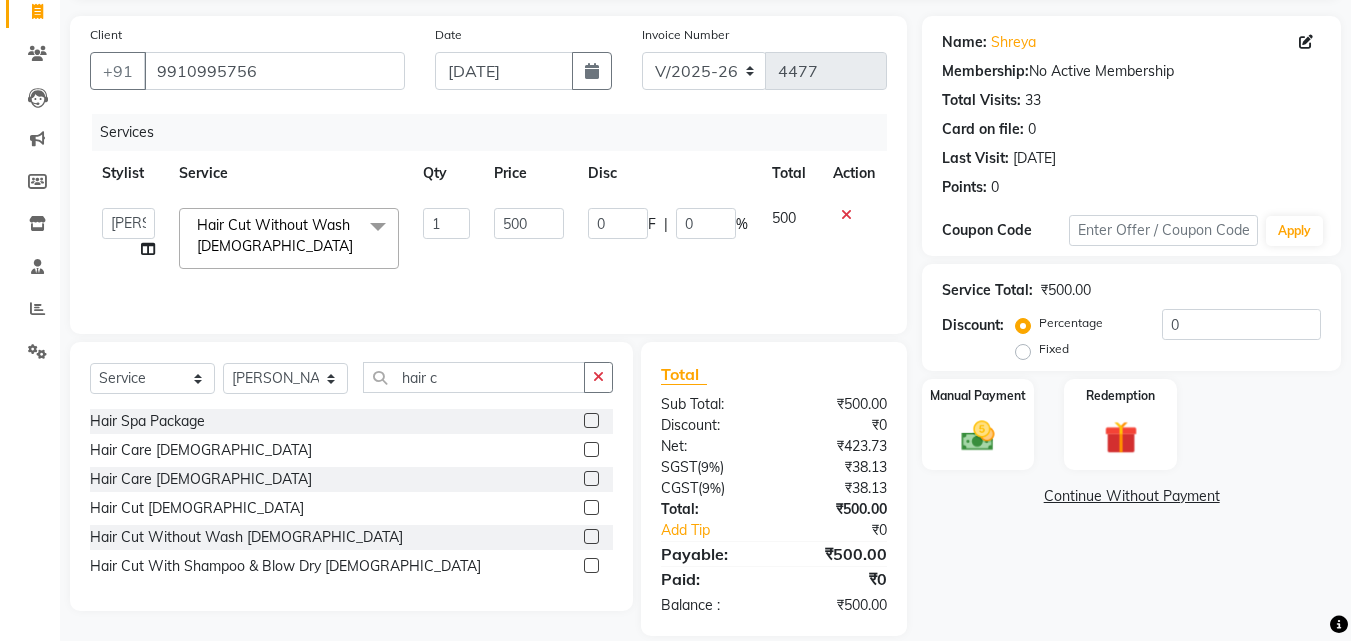 click on "500" 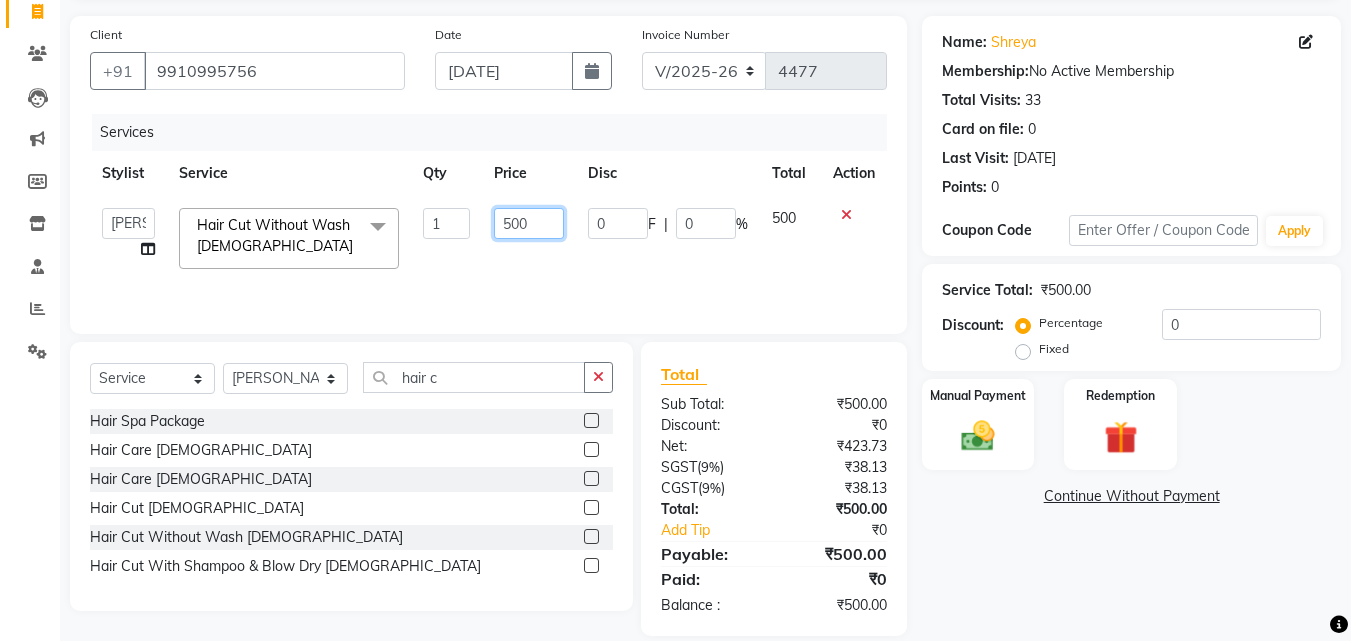 click on "500" 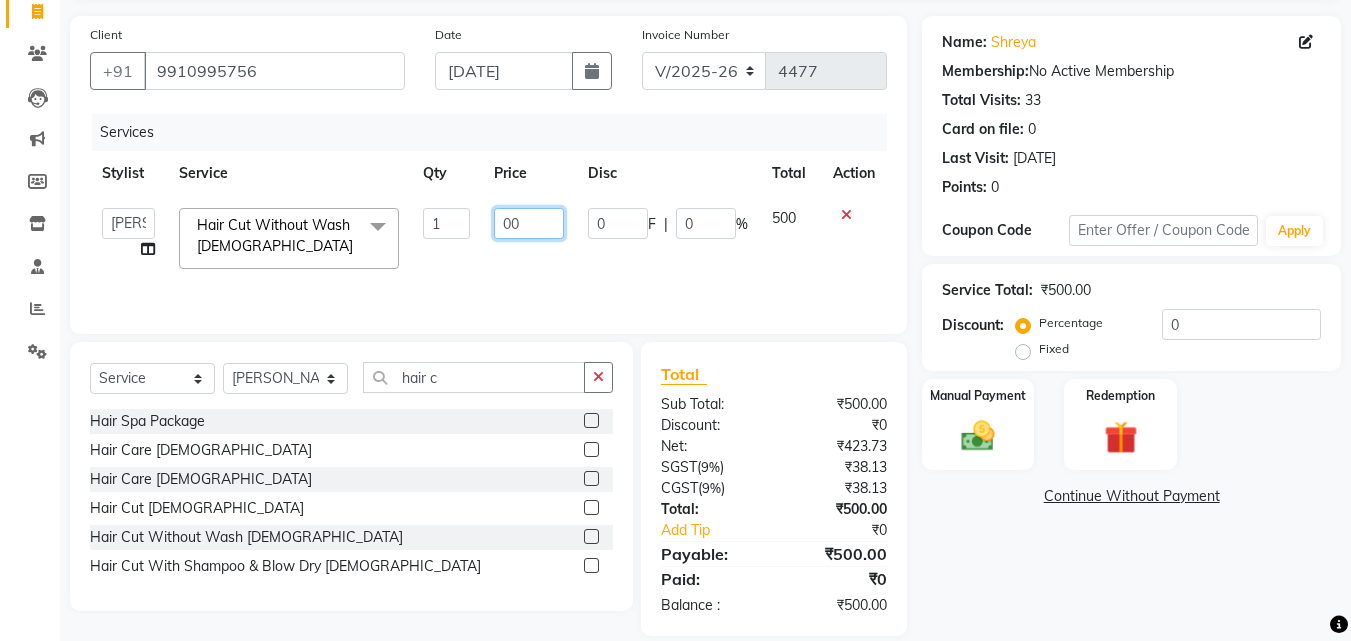 type on "400" 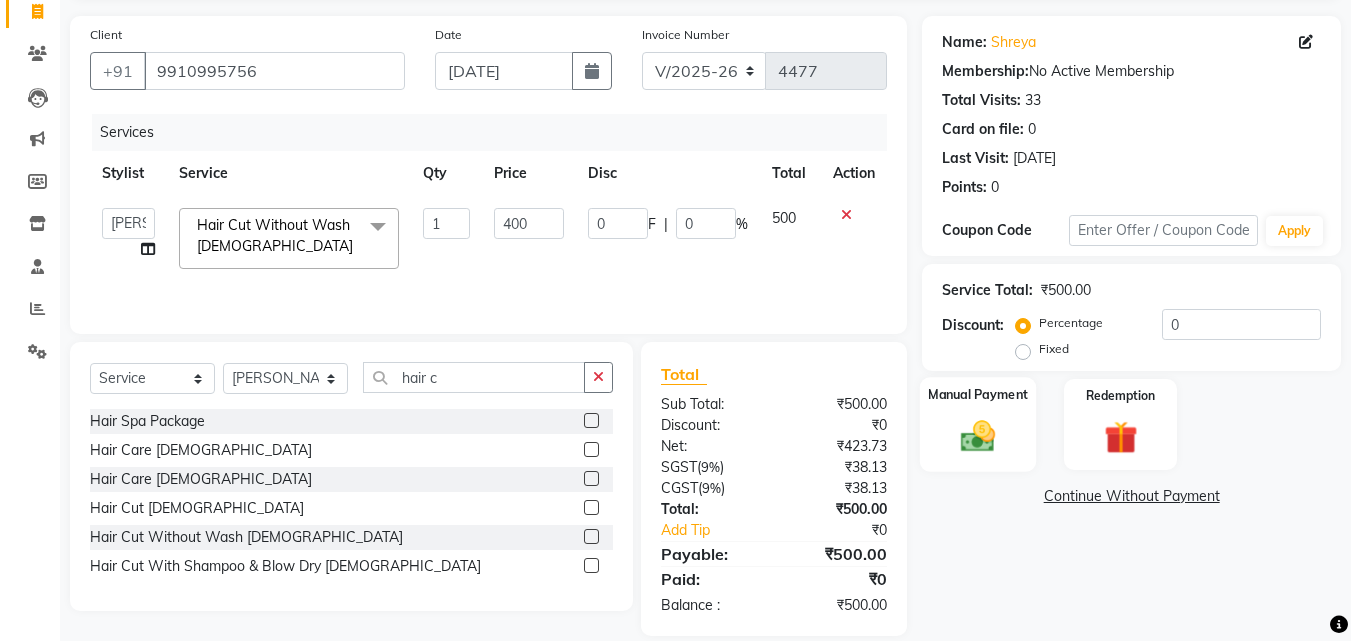 click on "Manual Payment" 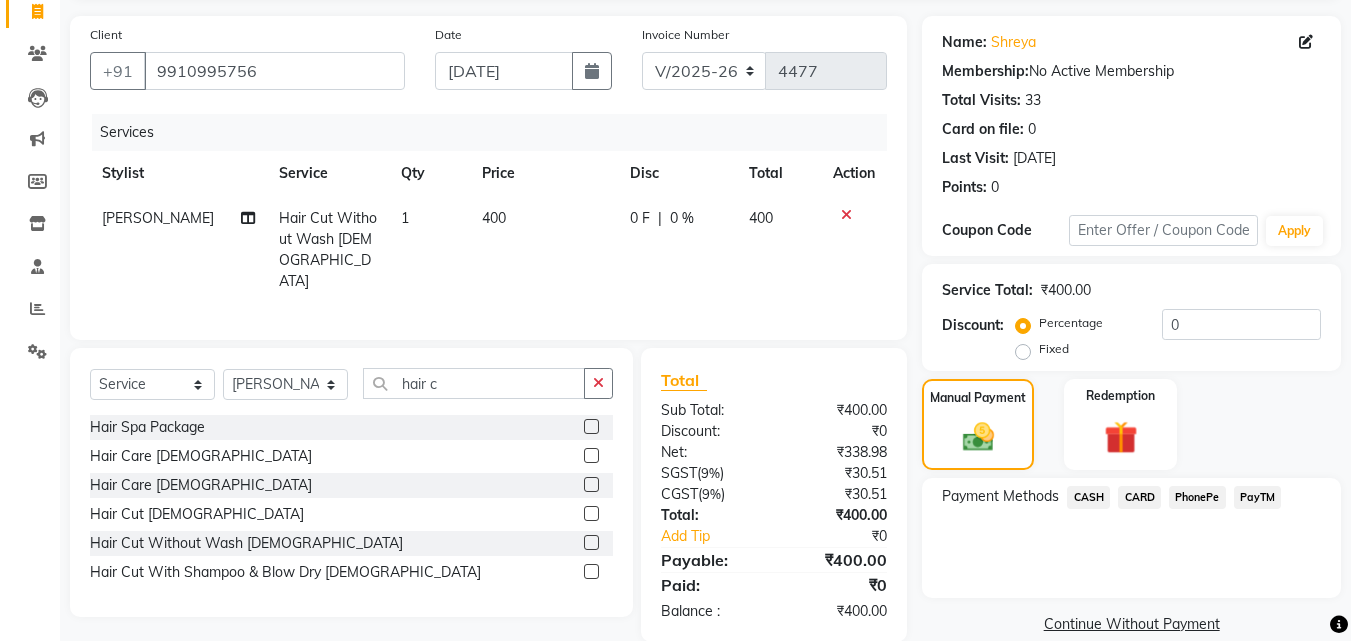 drag, startPoint x: 1075, startPoint y: 491, endPoint x: 1083, endPoint y: 501, distance: 12.806249 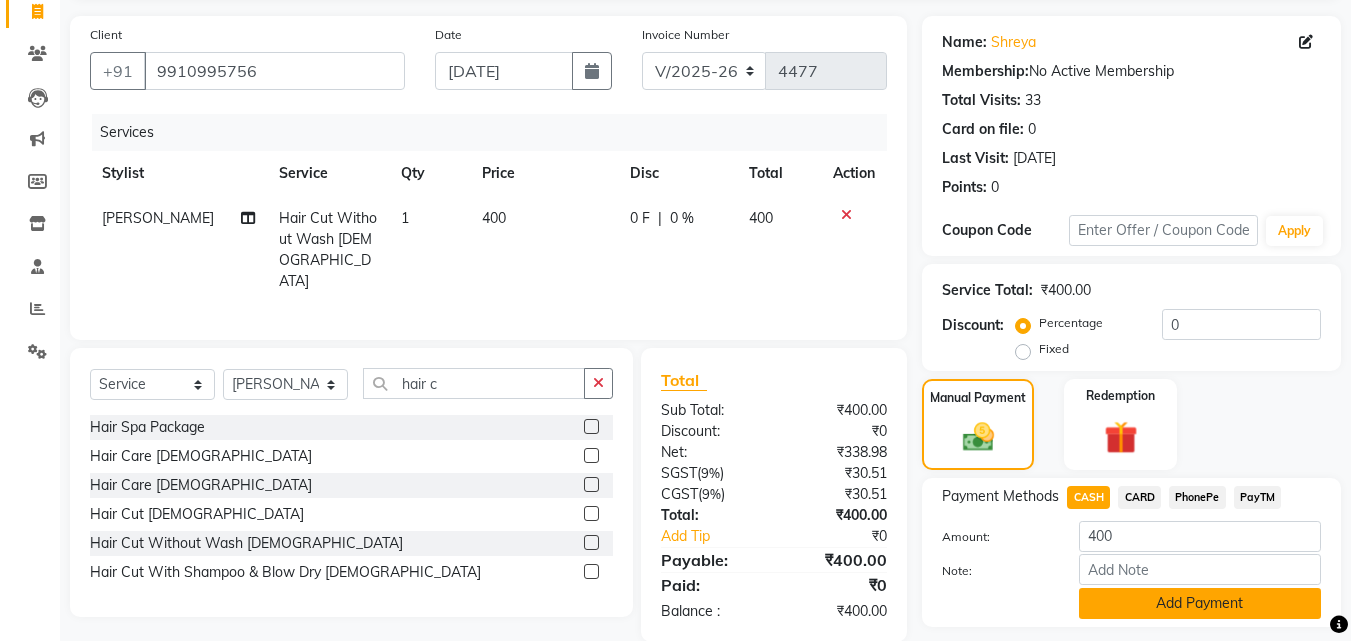 click on "Add Payment" 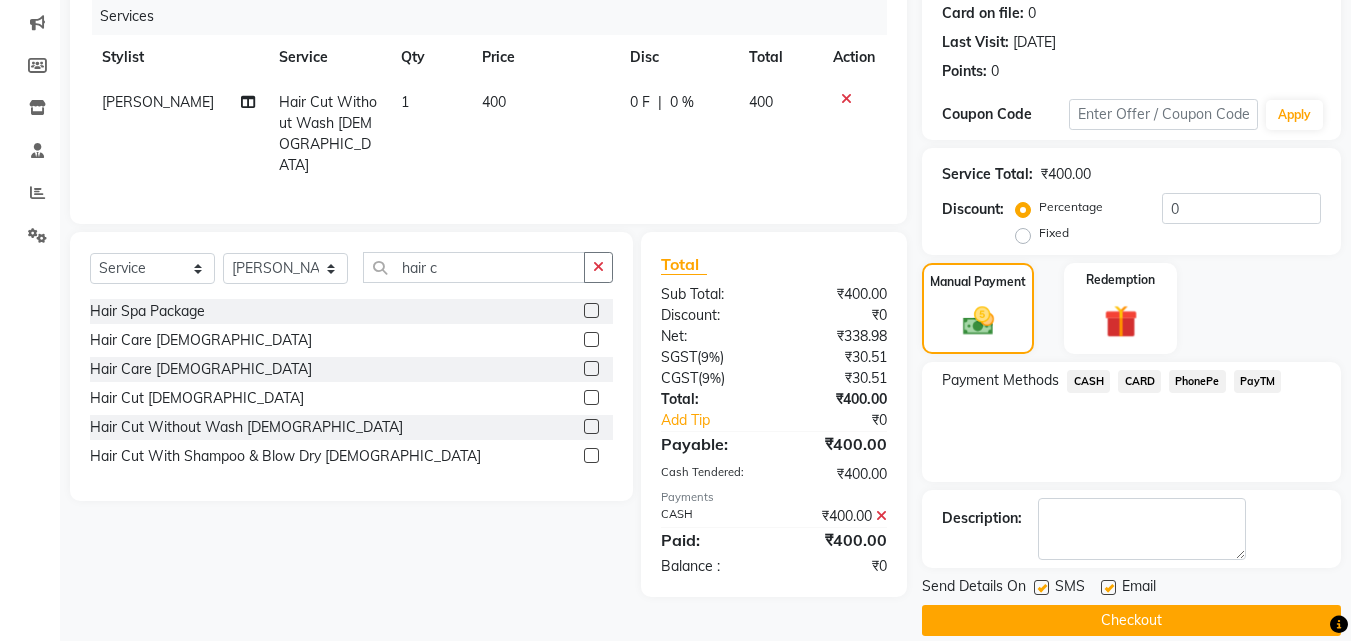 scroll, scrollTop: 275, scrollLeft: 0, axis: vertical 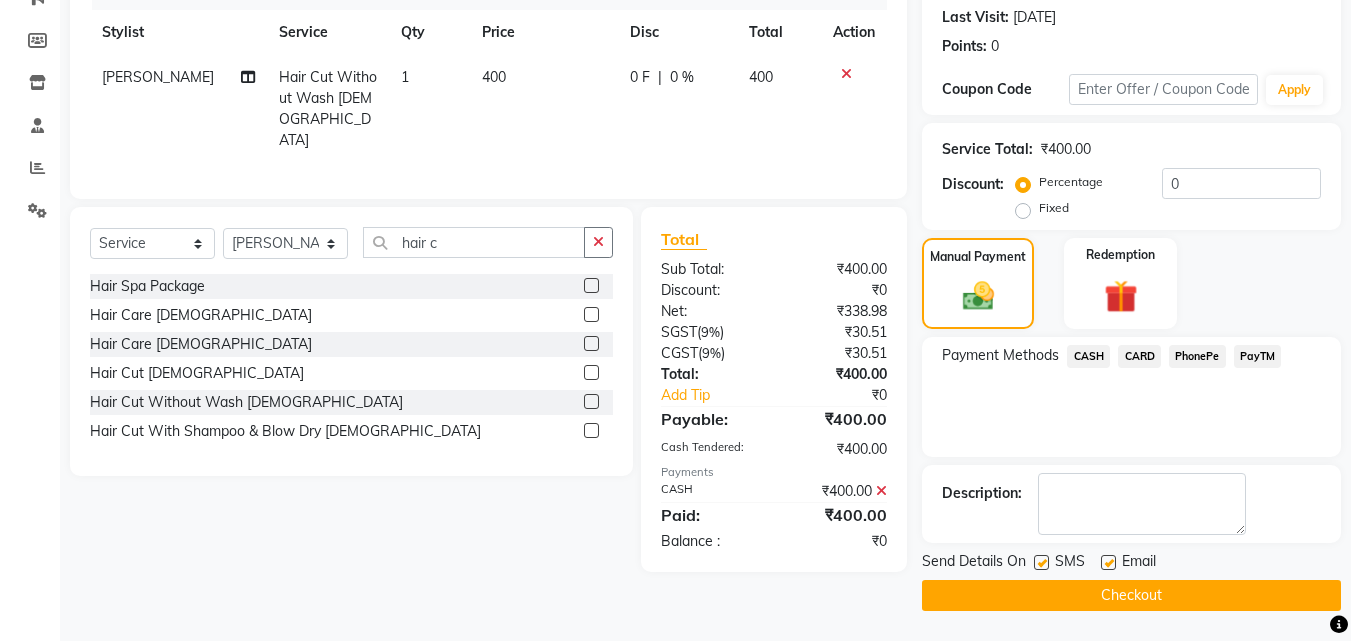 click on "Checkout" 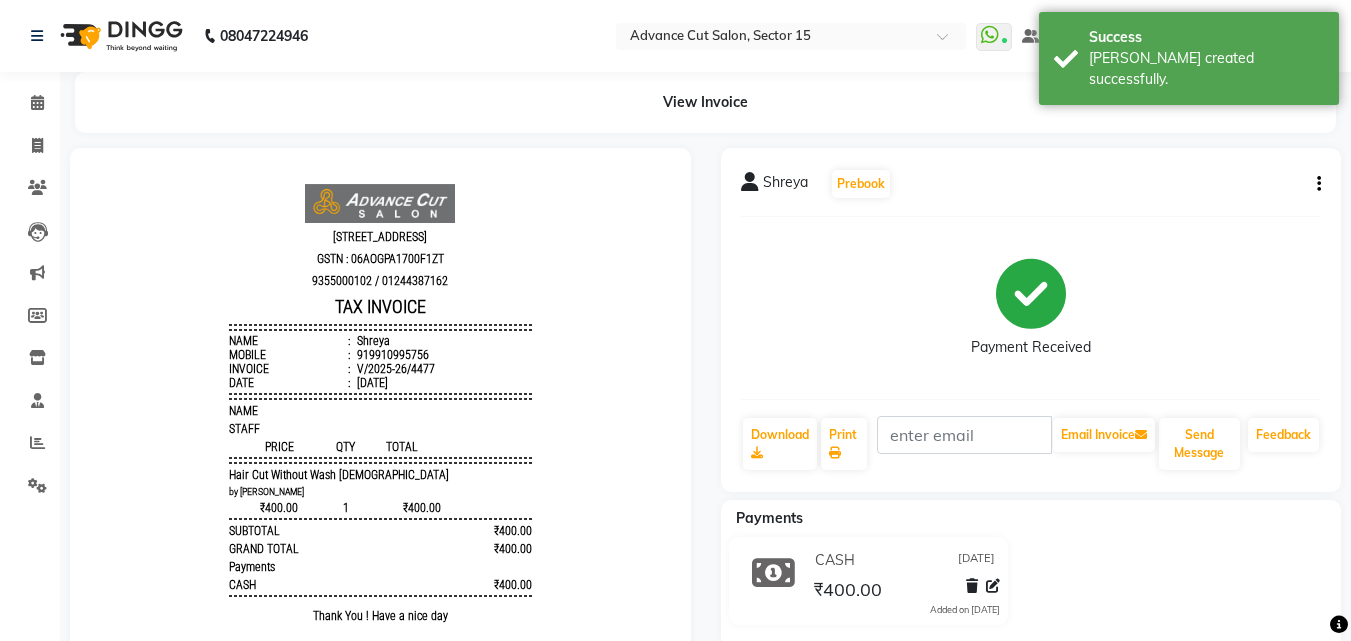 scroll, scrollTop: 0, scrollLeft: 0, axis: both 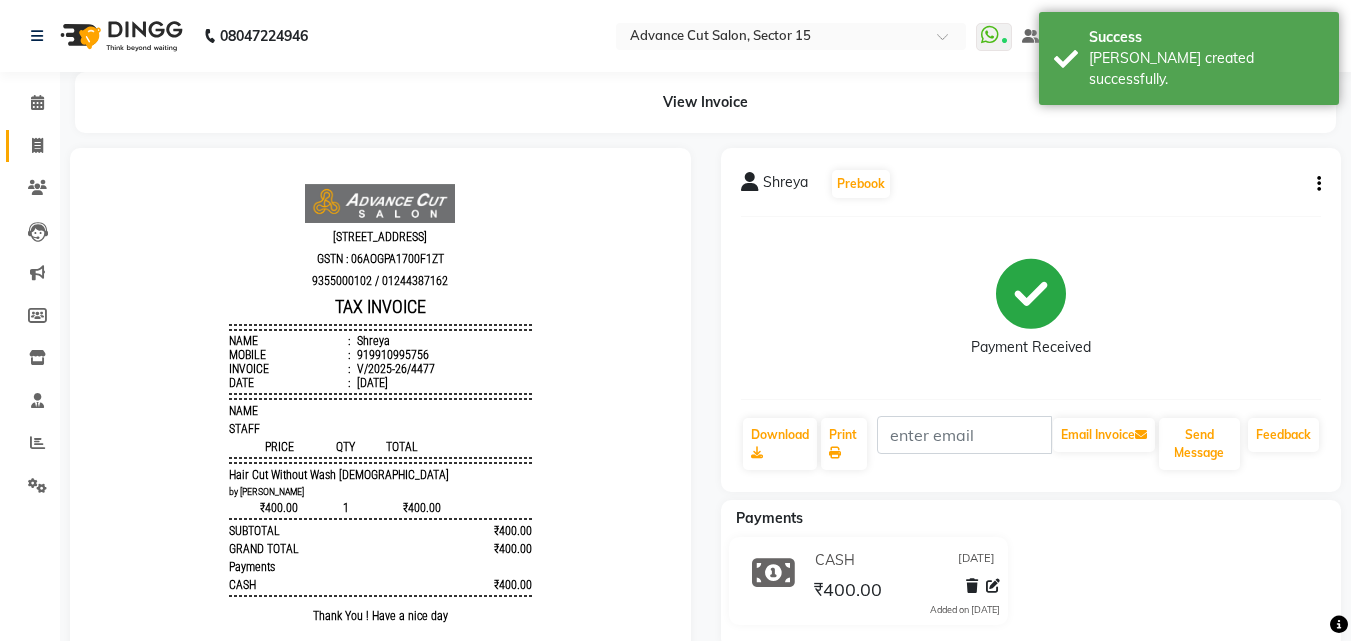click on "Invoice" 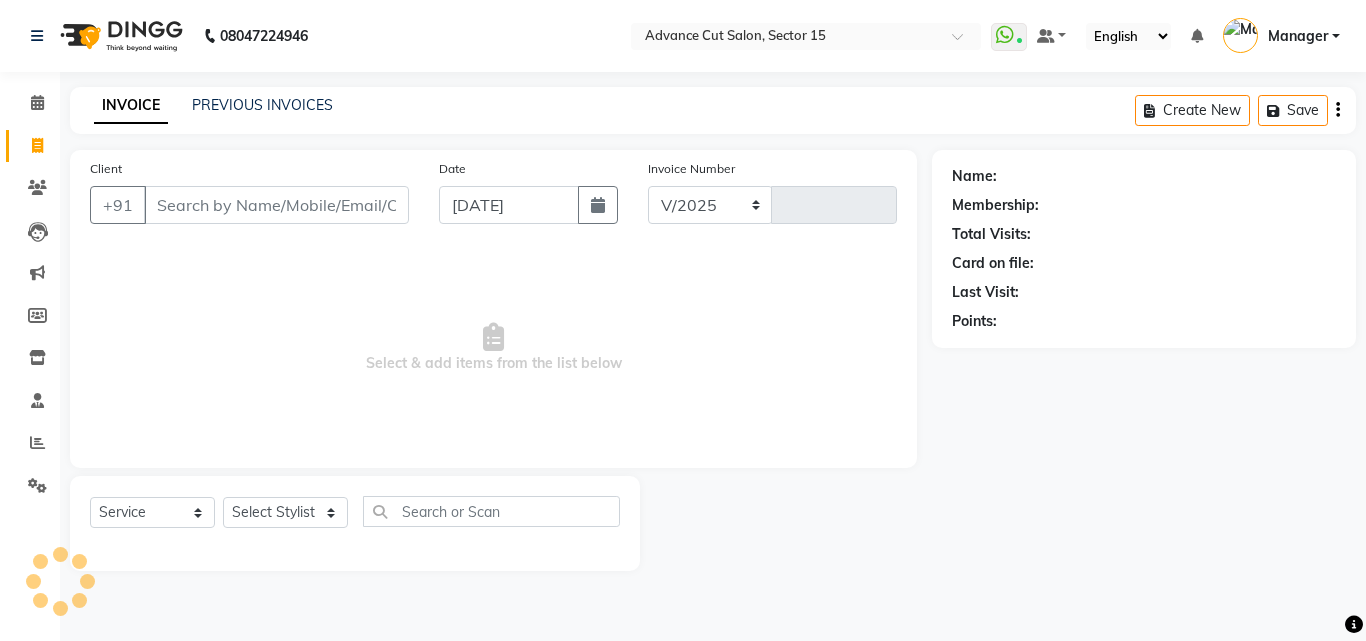 select on "6255" 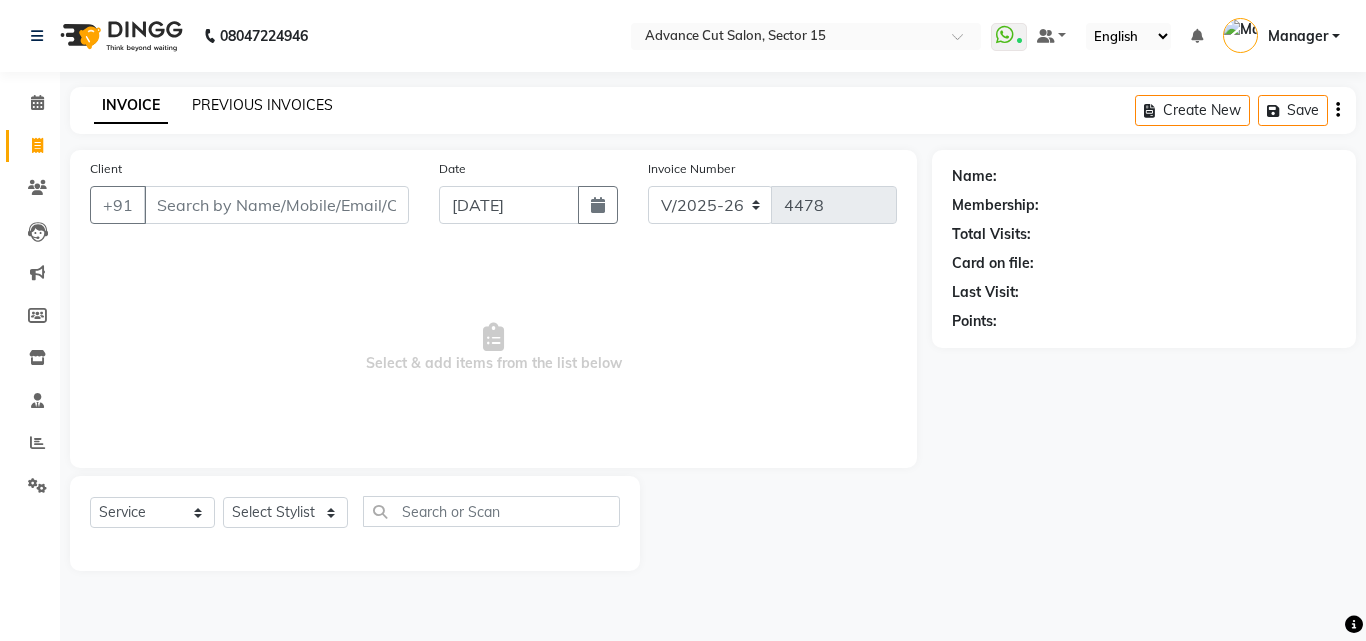 click on "PREVIOUS INVOICES" 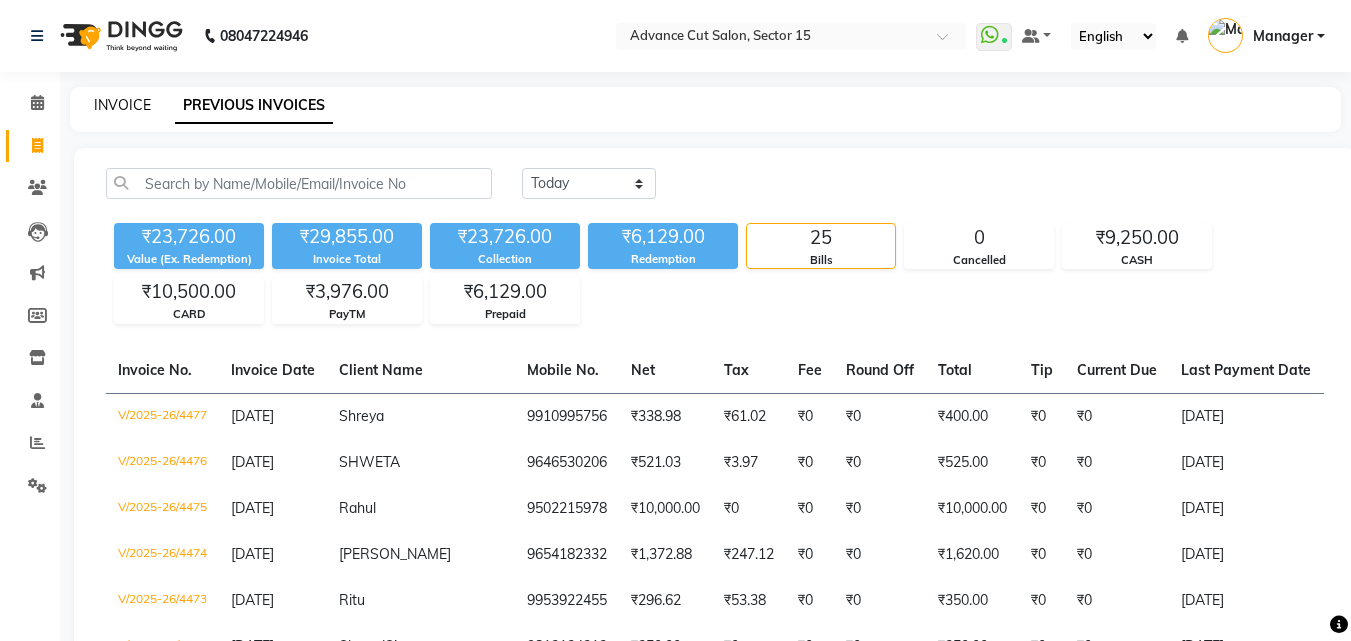 click on "INVOICE" 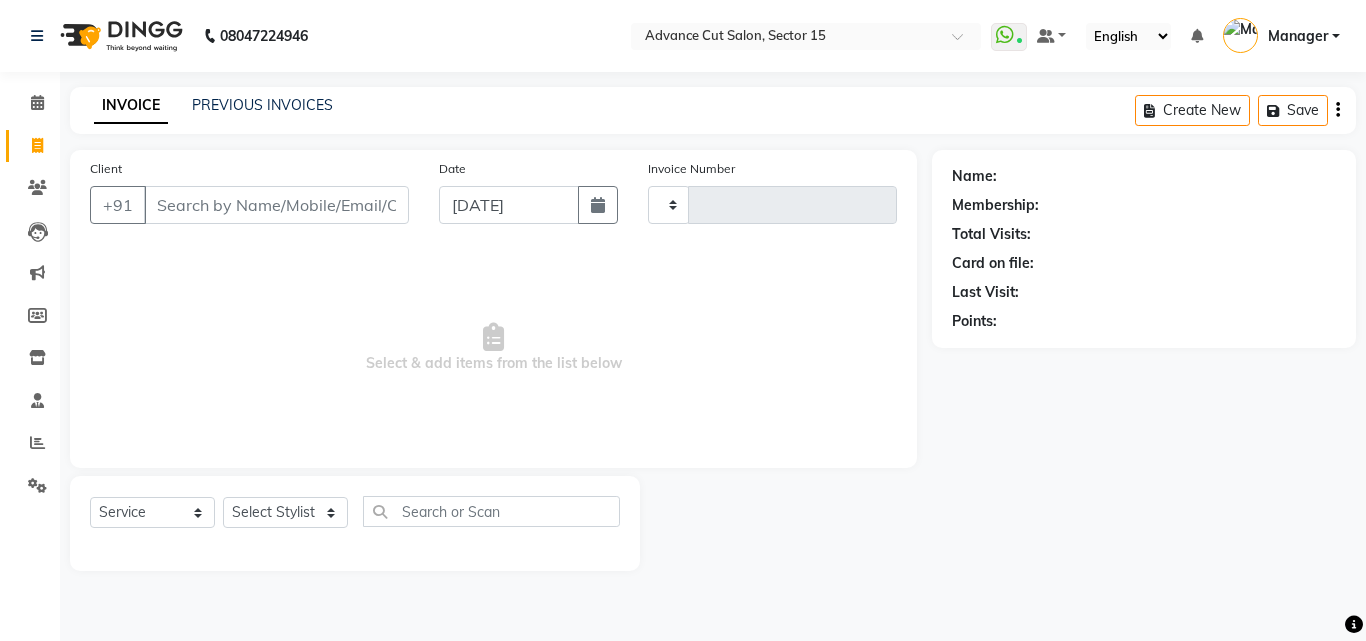 type on "4478" 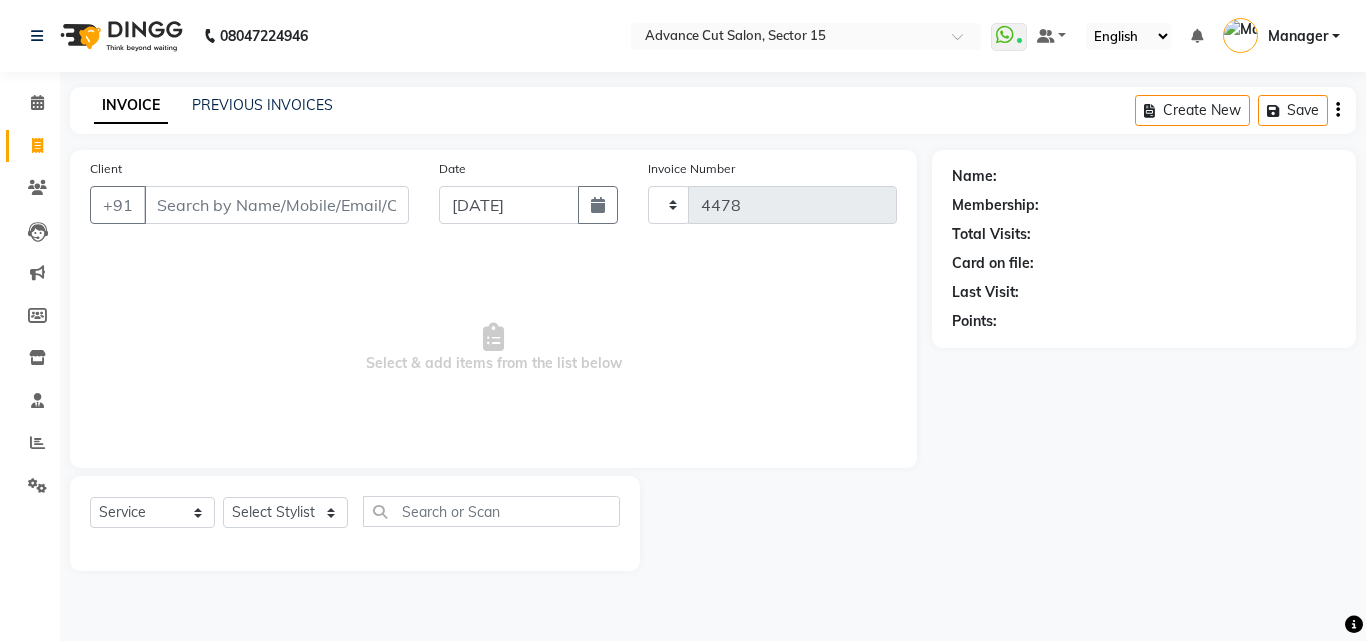 select on "6255" 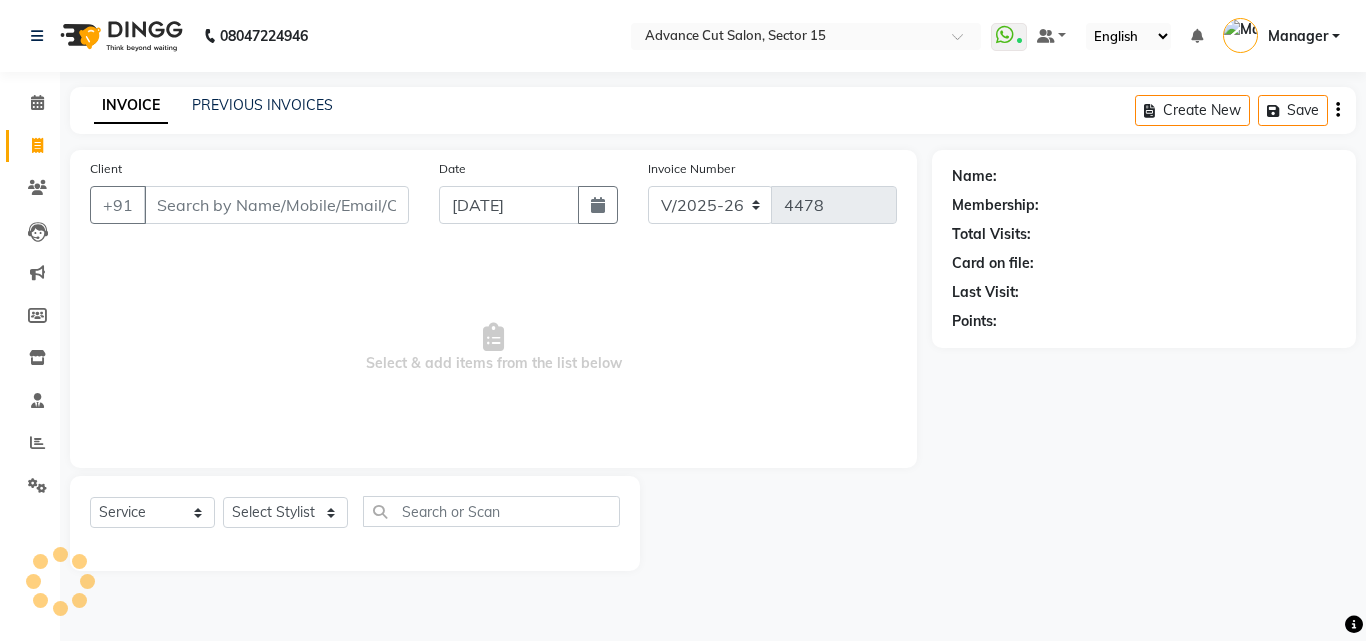 click on "Client" at bounding box center [276, 205] 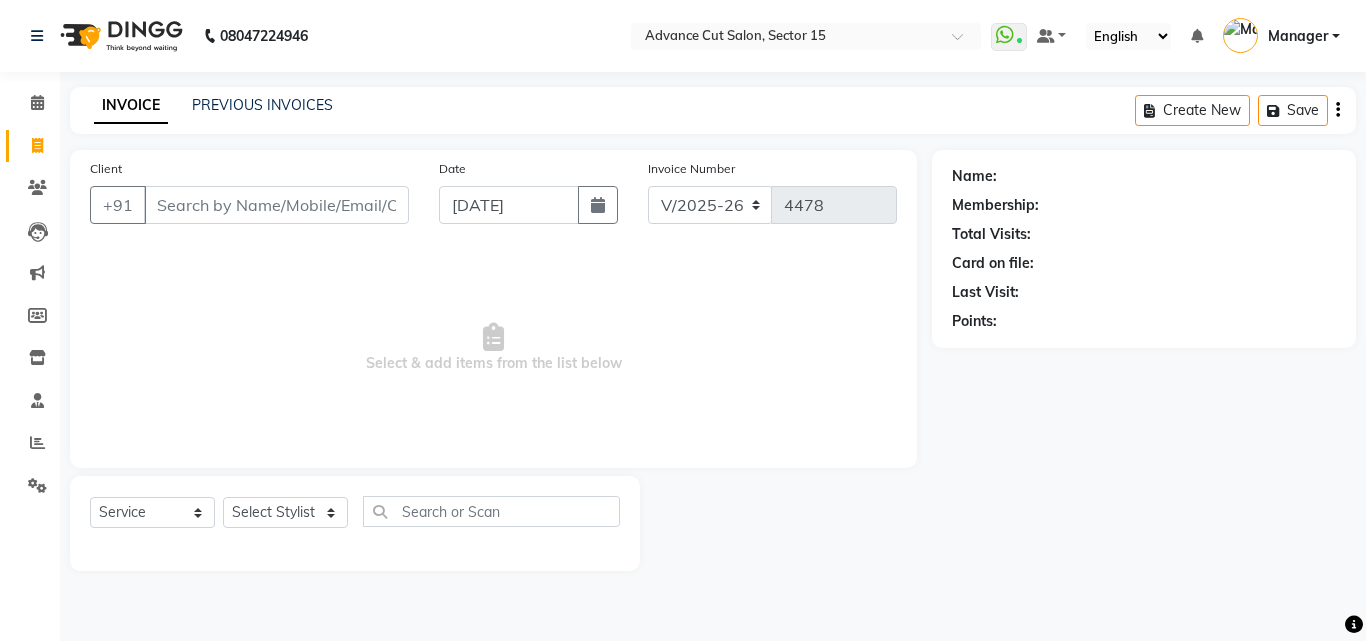 click on "Client" at bounding box center (276, 205) 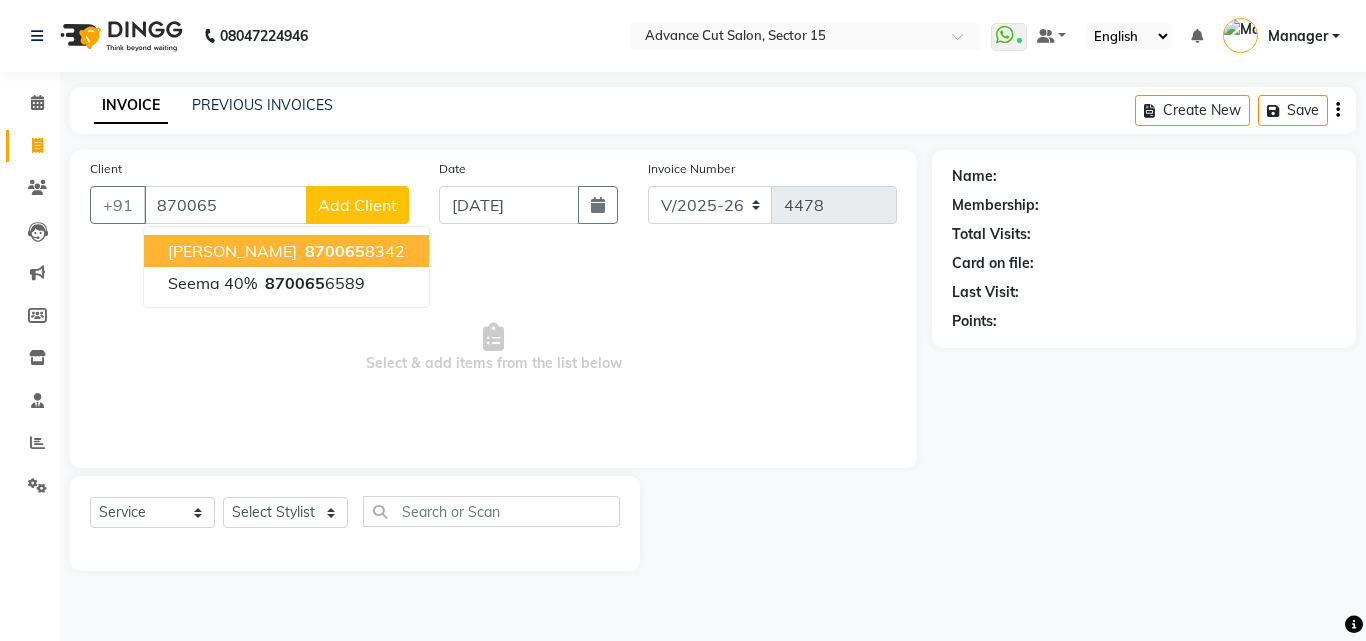 click on "870065" at bounding box center (335, 251) 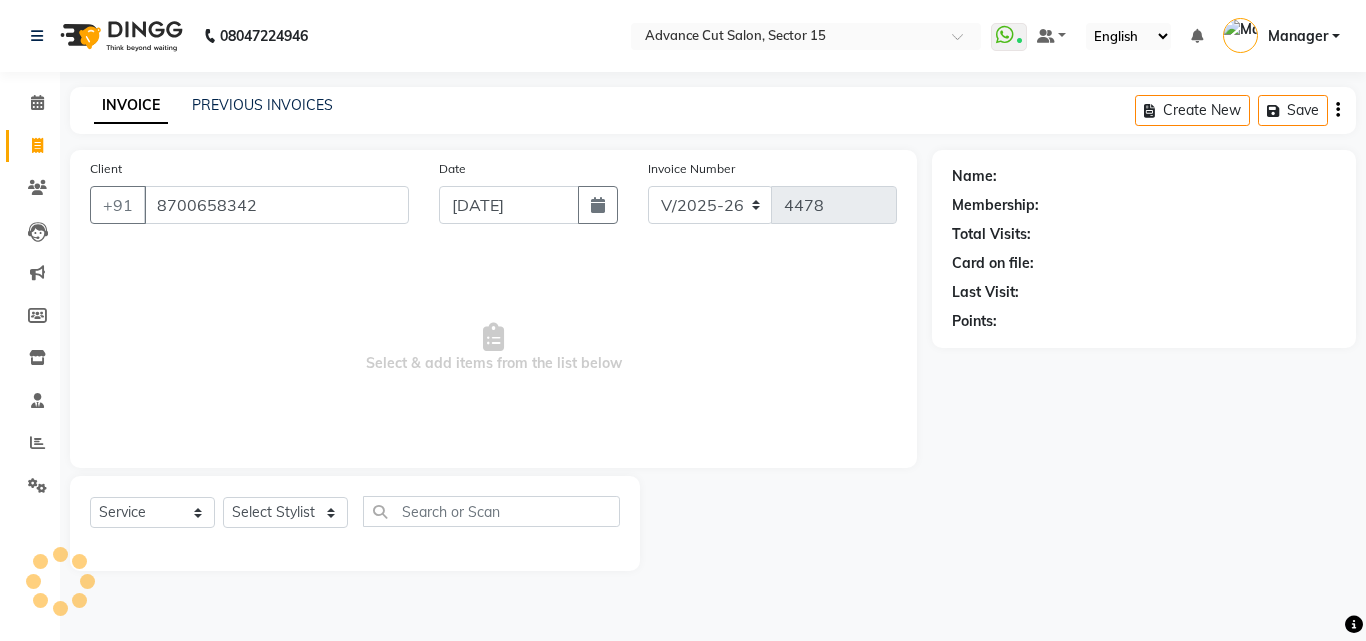 type on "8700658342" 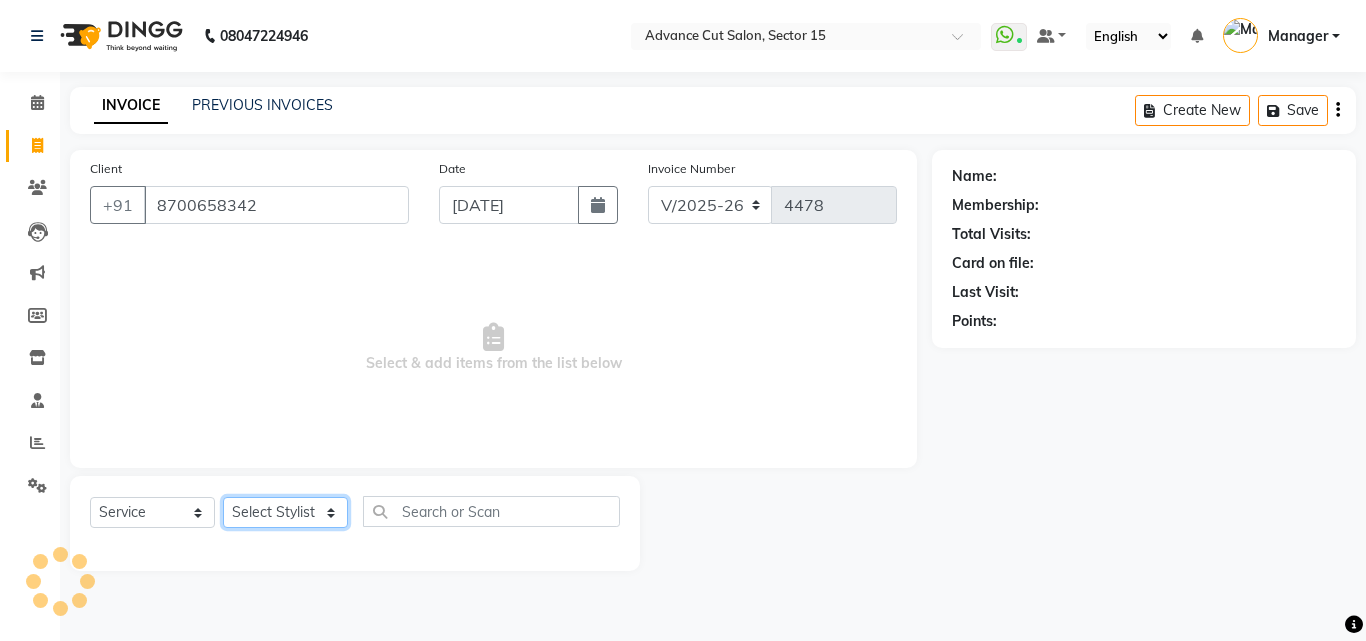 click on "Select Stylist Advance Cut  ASIF FARMAN HAIDER Iqbal KASHISH LUCKY Manager MANOJ NASEEM NASIR Nidhi Pooja  PRIYA RAEES RANI RASHID RIZWAN SACHIN SALMAN SANJAY Shahjad Shankar shuaib SONI" 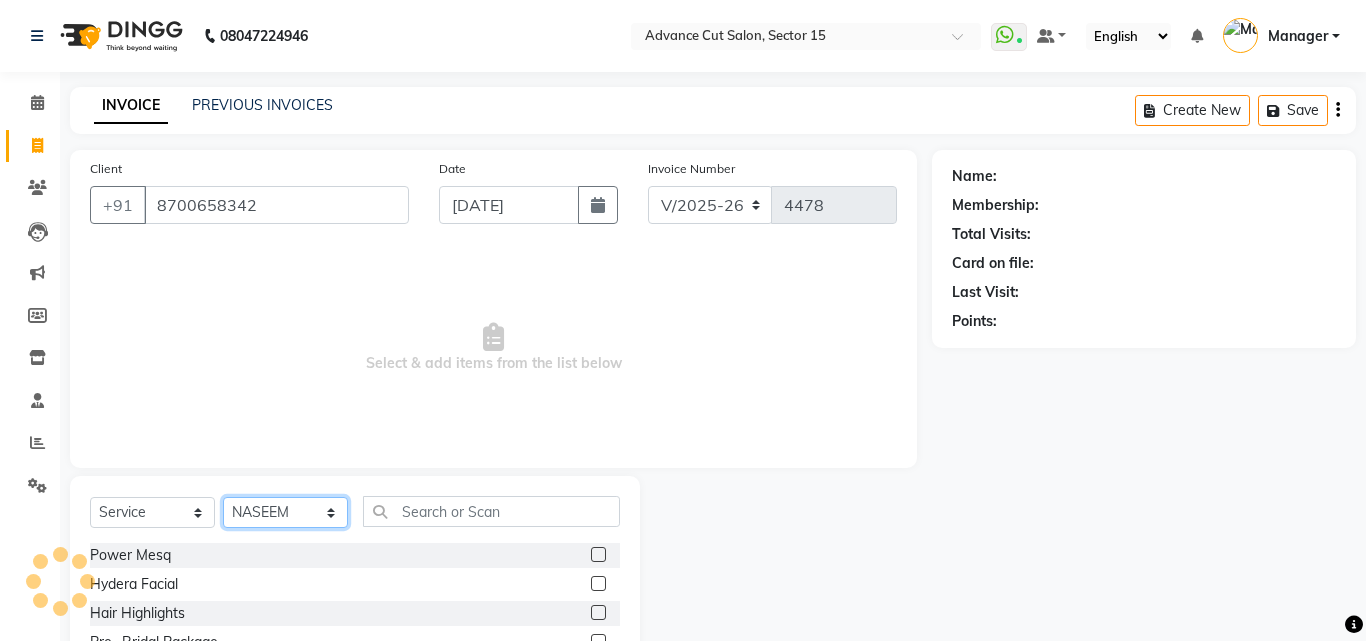 click on "Select Stylist Advance Cut  ASIF FARMAN HAIDER Iqbal KASHISH LUCKY Manager MANOJ NASEEM NASIR Nidhi Pooja  PRIYA RAEES RANI RASHID RIZWAN SACHIN SALMAN SANJAY Shahjad Shankar shuaib SONI" 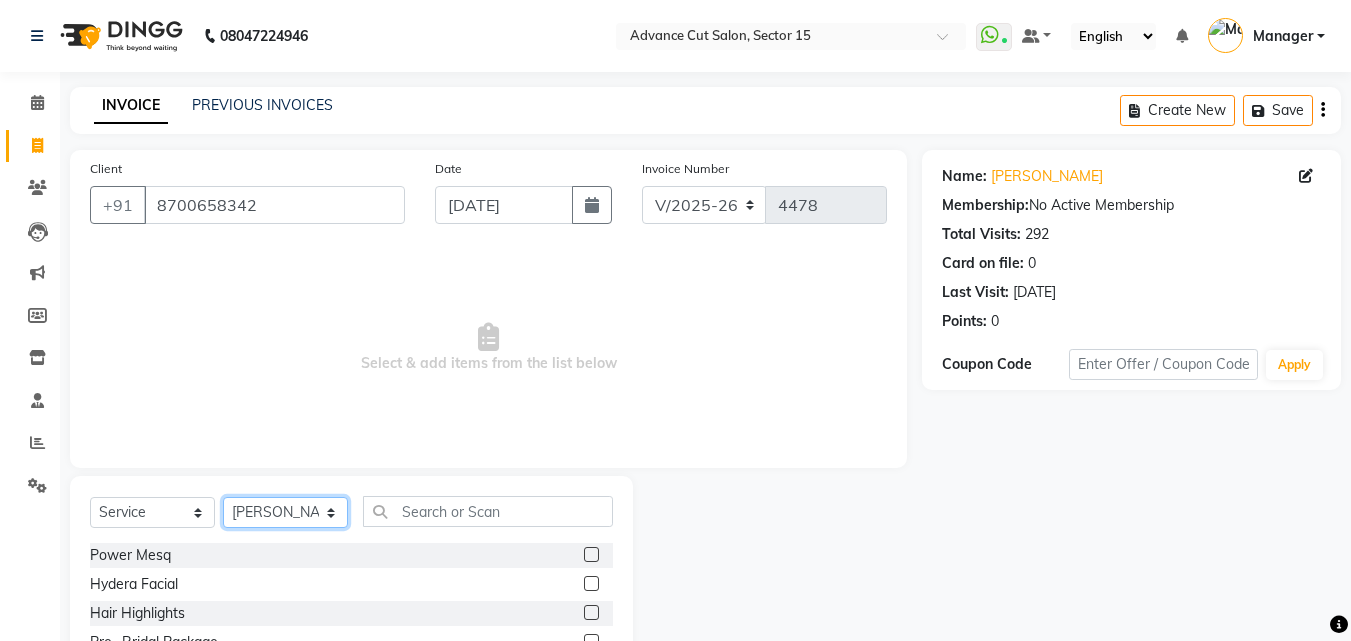 select on "46511" 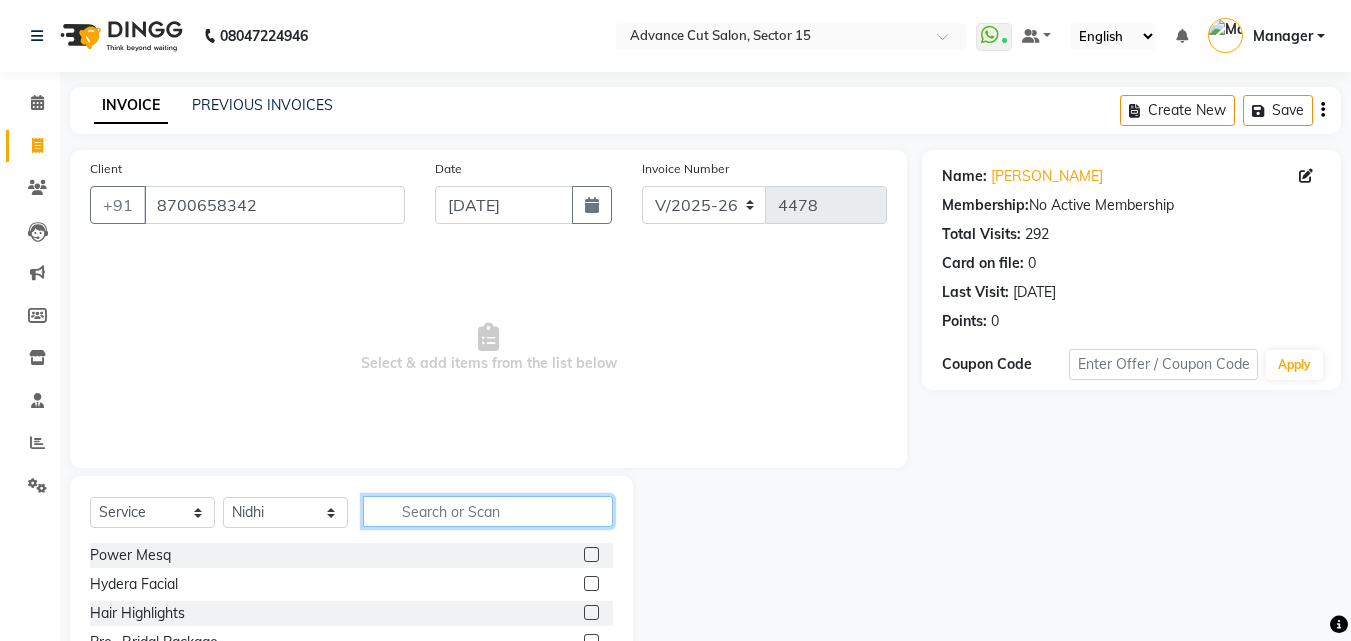 click 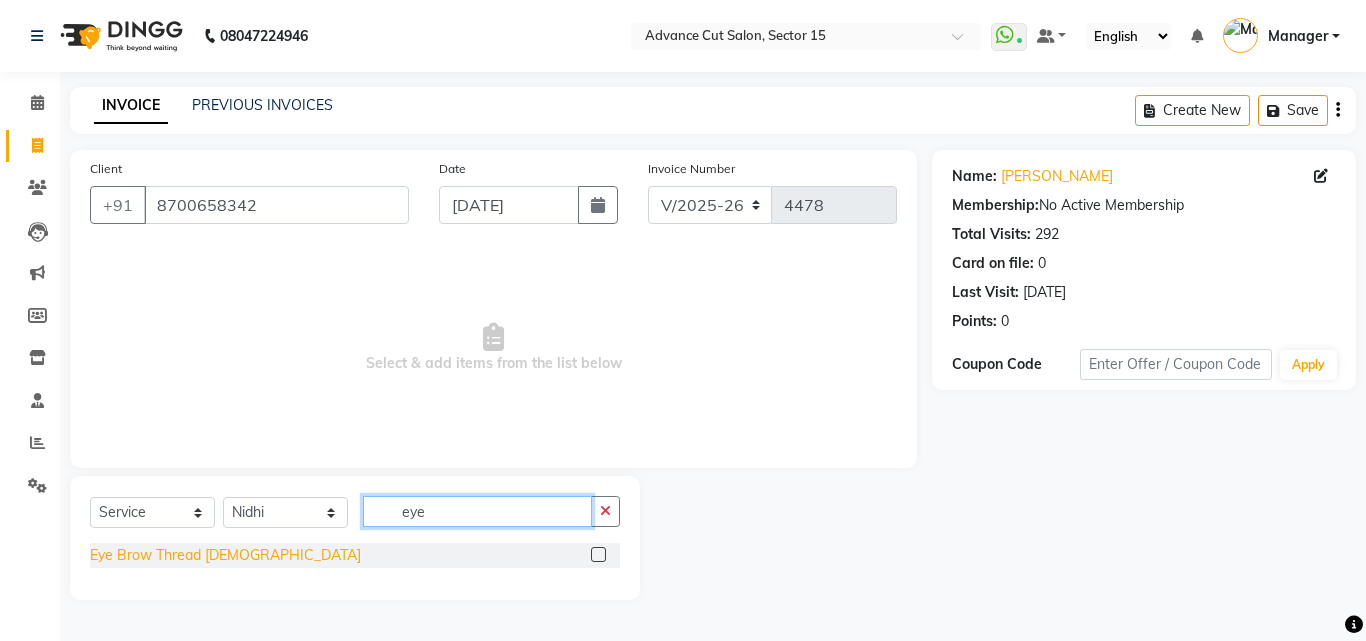 type on "eye" 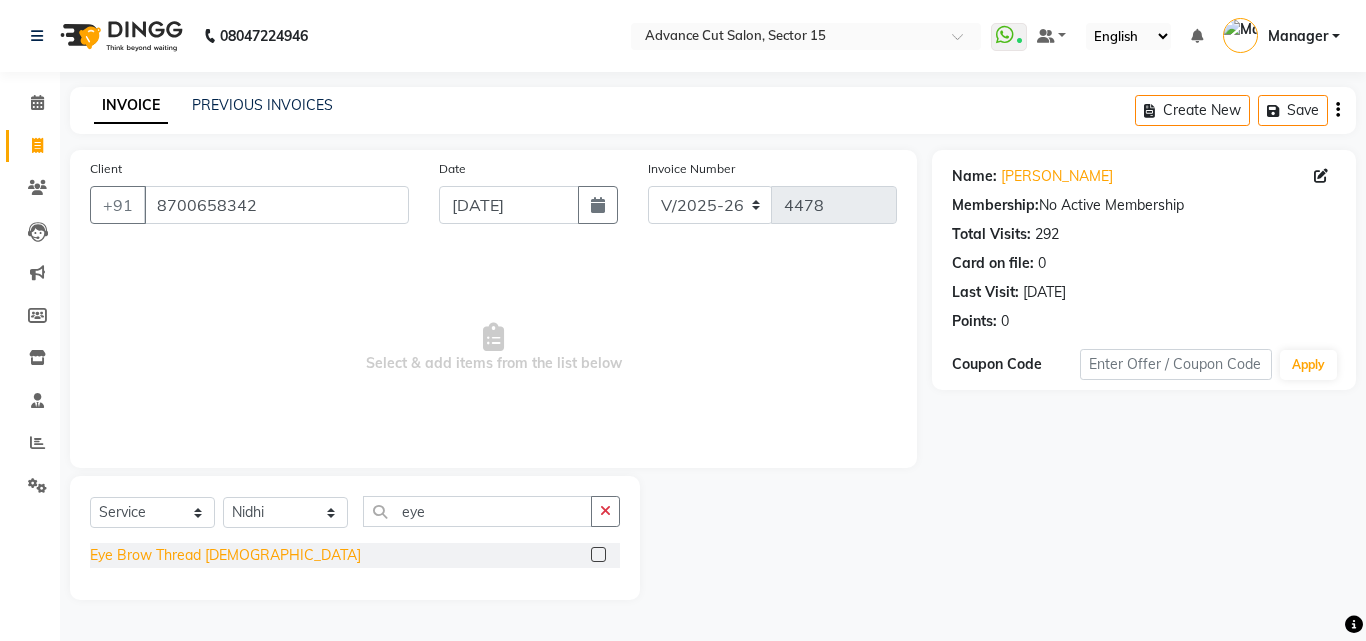 click on "Eye Brow Thread Female" 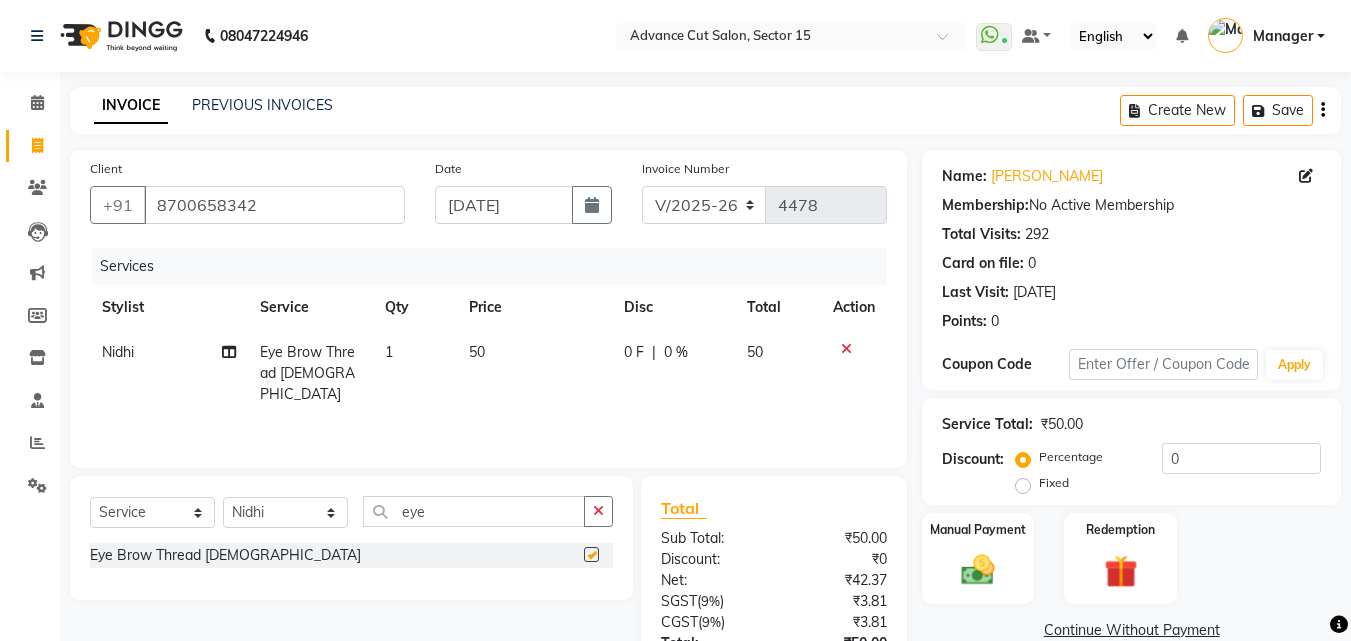 checkbox on "false" 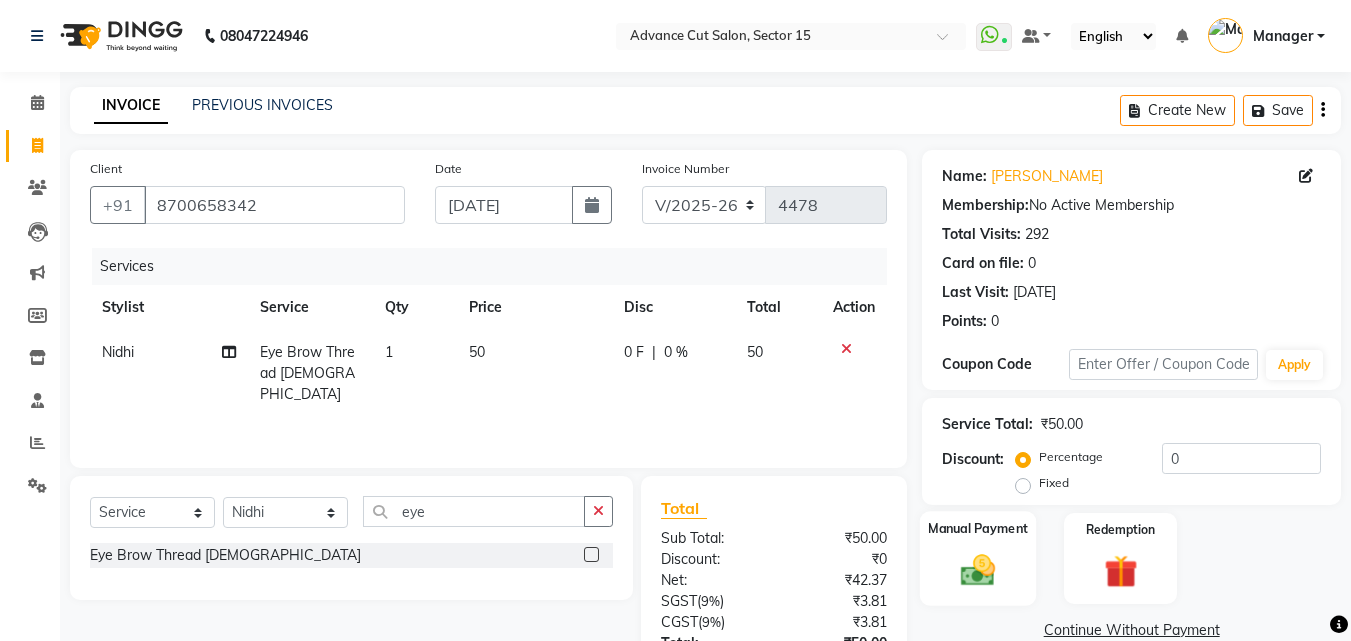 drag, startPoint x: 993, startPoint y: 561, endPoint x: 1003, endPoint y: 556, distance: 11.18034 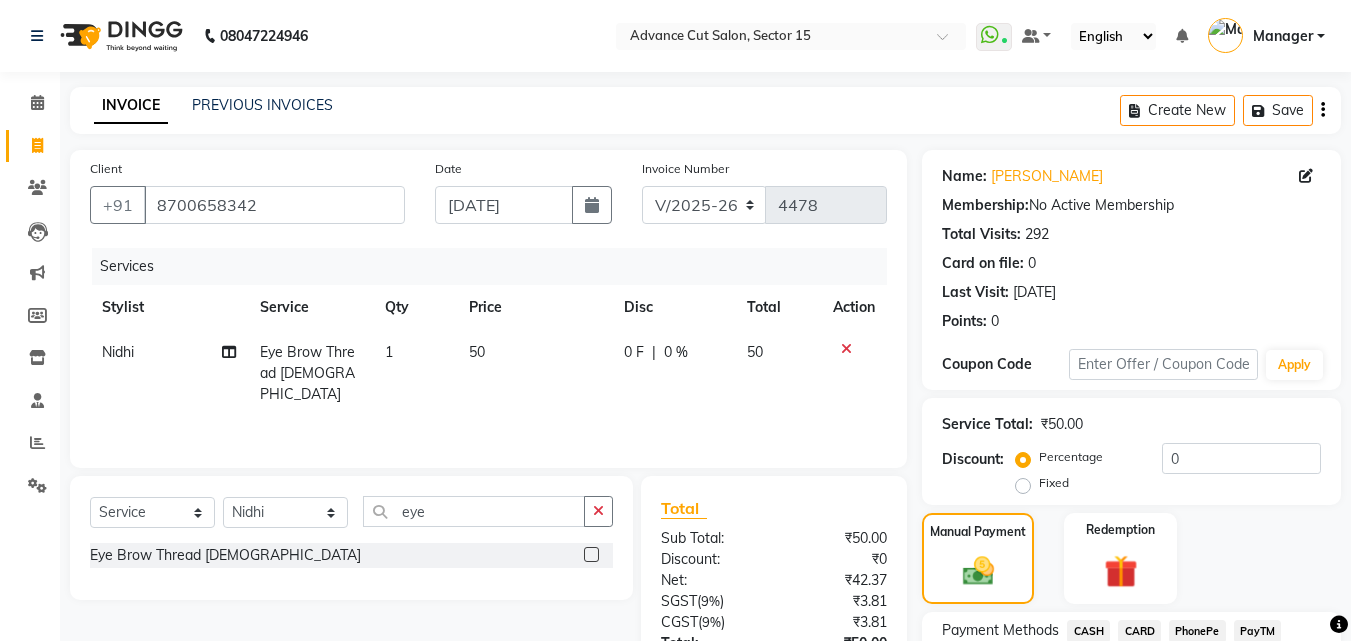 scroll, scrollTop: 162, scrollLeft: 0, axis: vertical 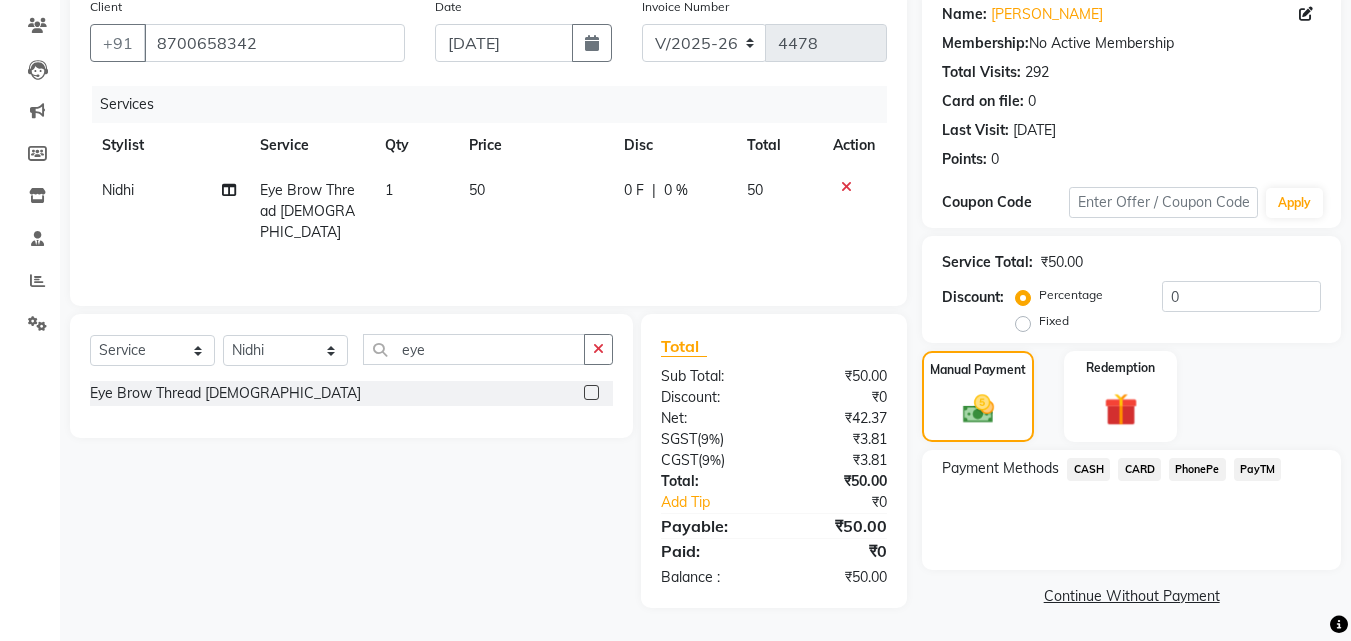 click on "PayTM" 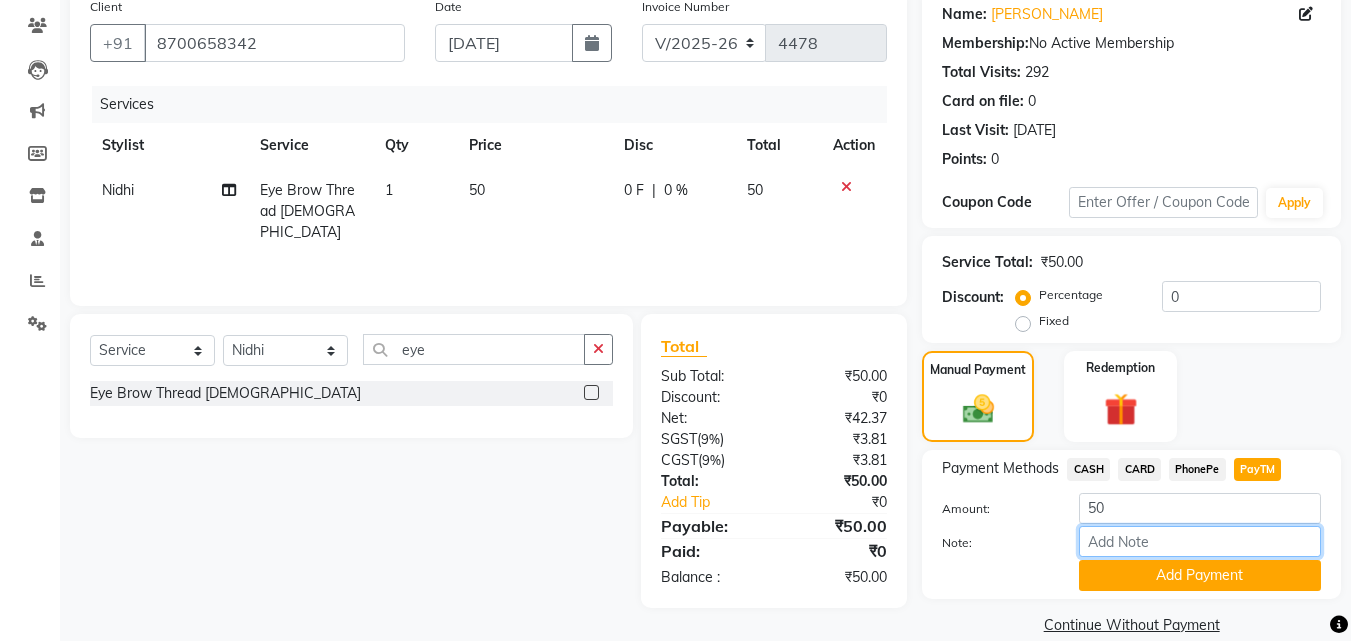 click on "Note:" at bounding box center [1200, 541] 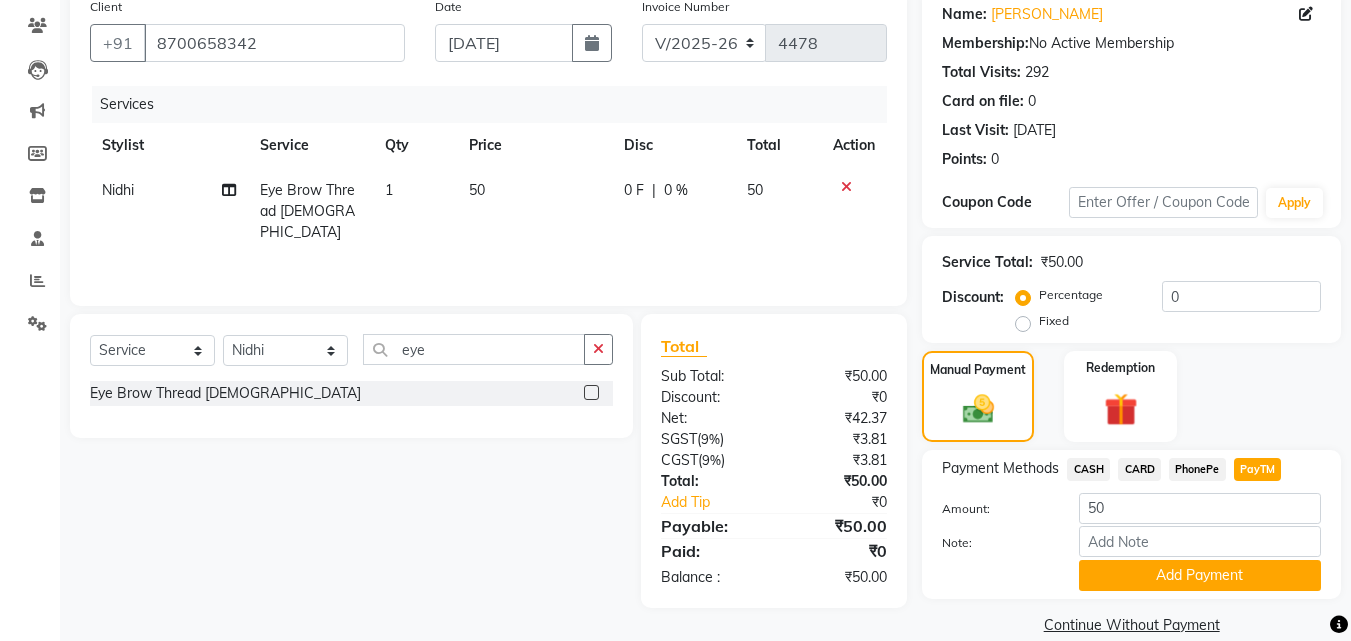 click on "Add Payment" 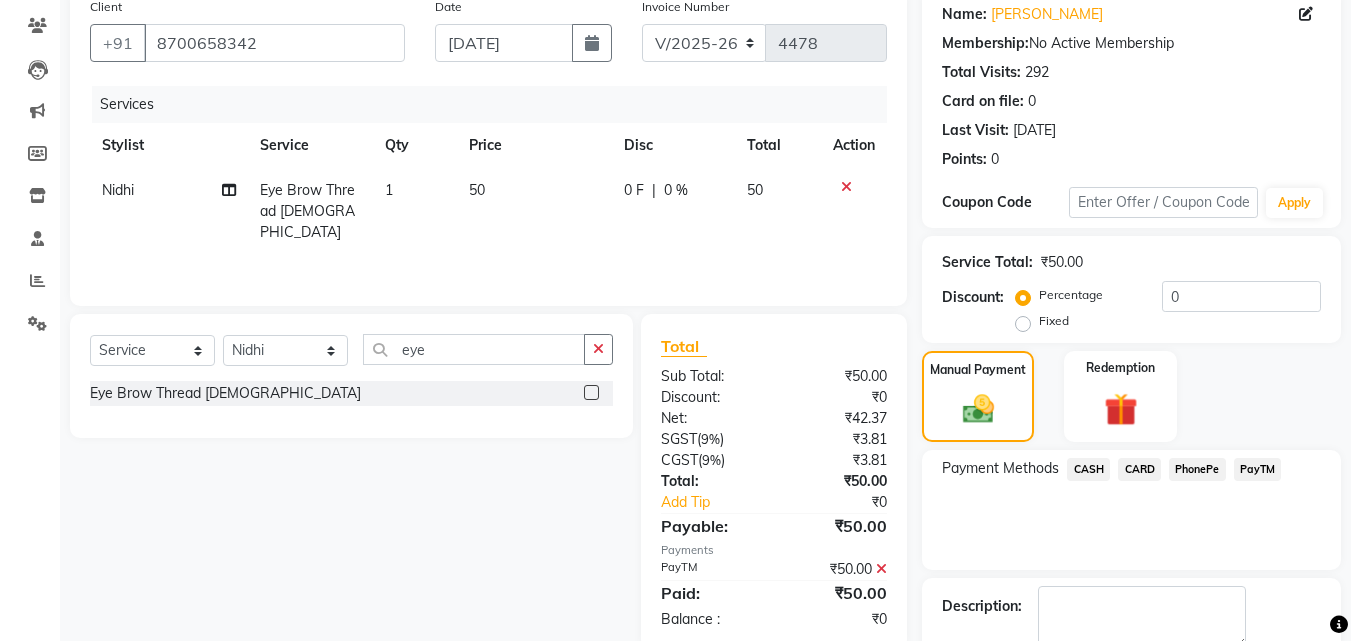 scroll, scrollTop: 275, scrollLeft: 0, axis: vertical 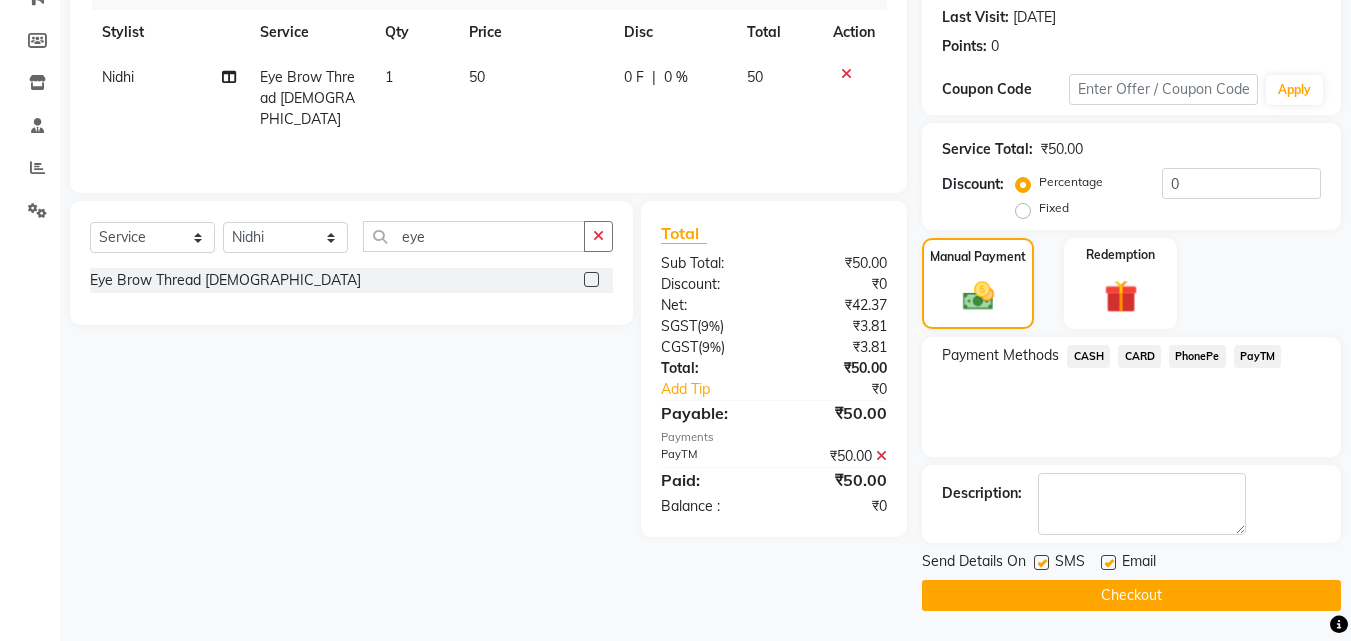 click on "Checkout" 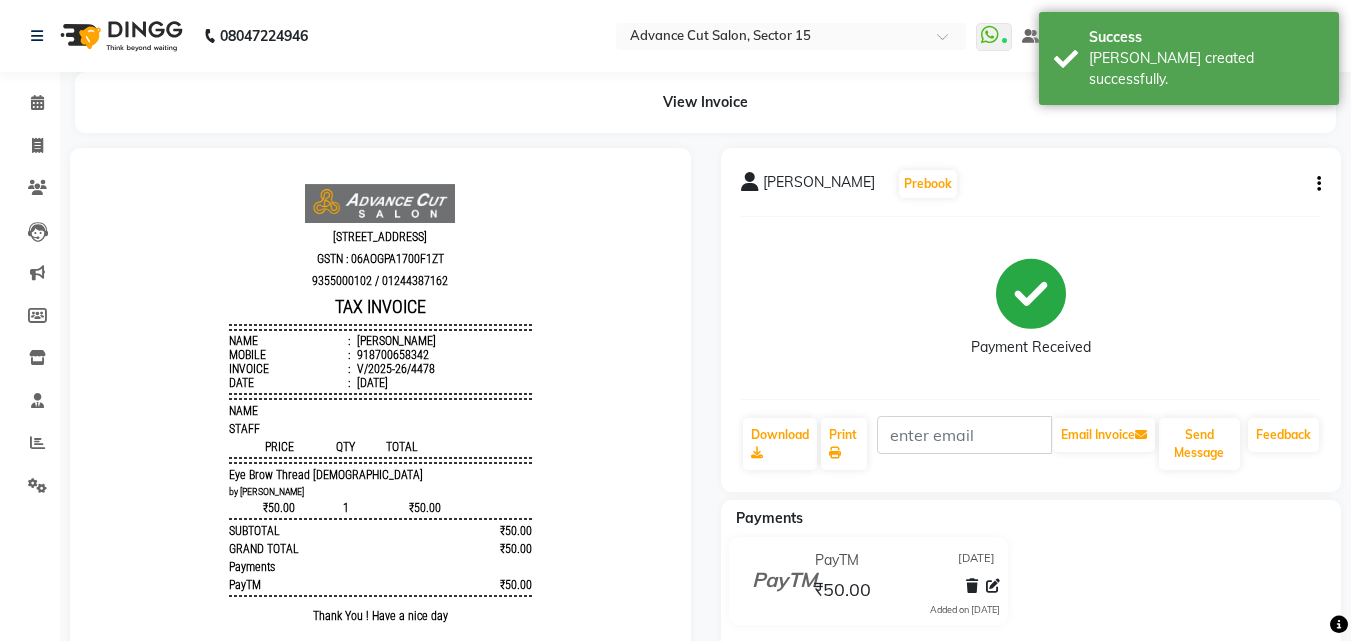 scroll, scrollTop: 0, scrollLeft: 0, axis: both 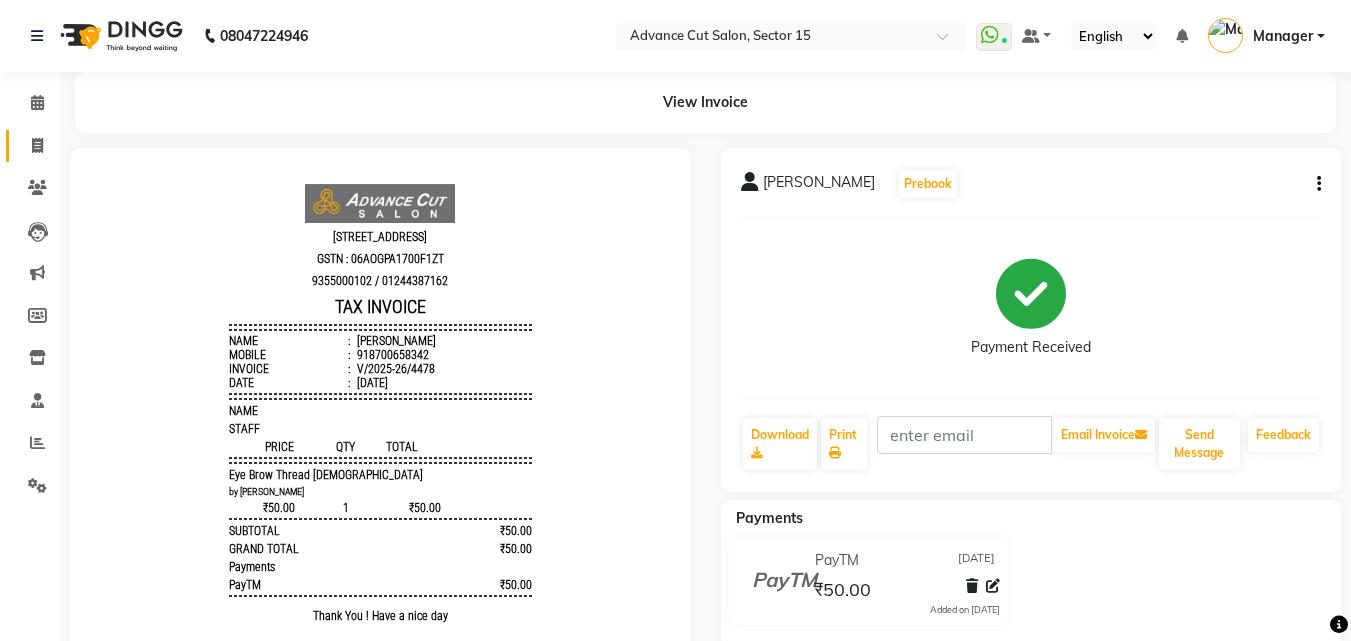 click on "Invoice" 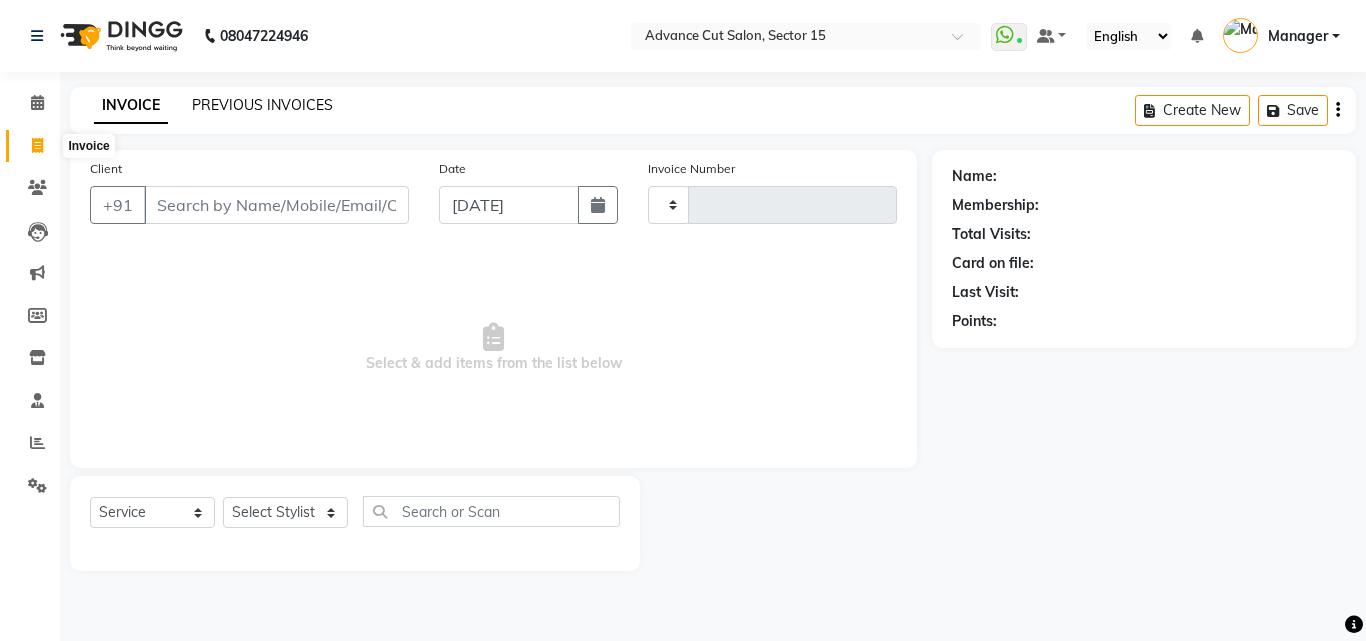type on "4479" 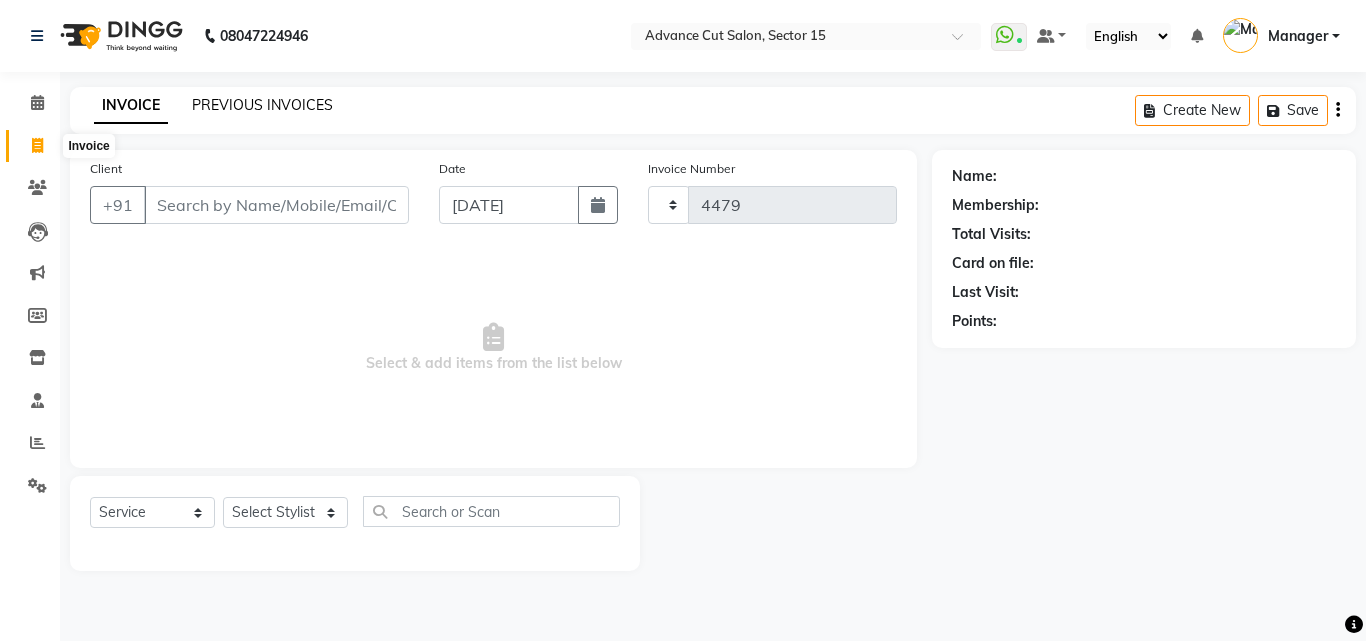 select on "6255" 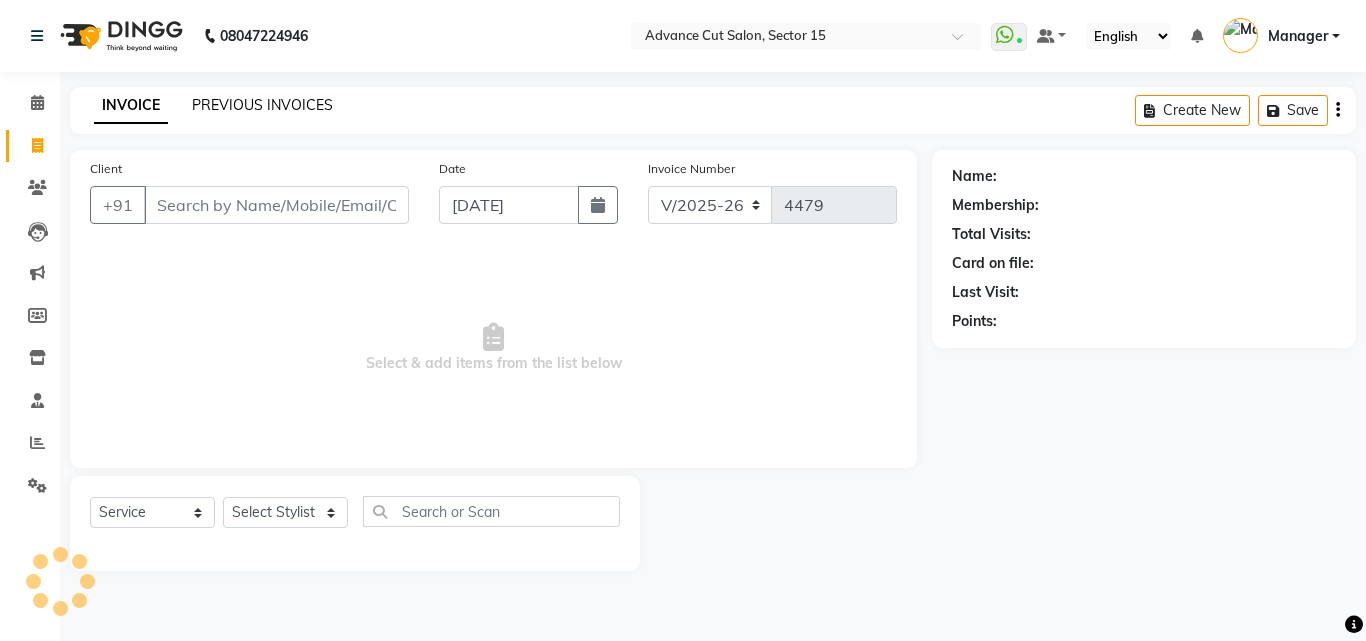 click on "PREVIOUS INVOICES" 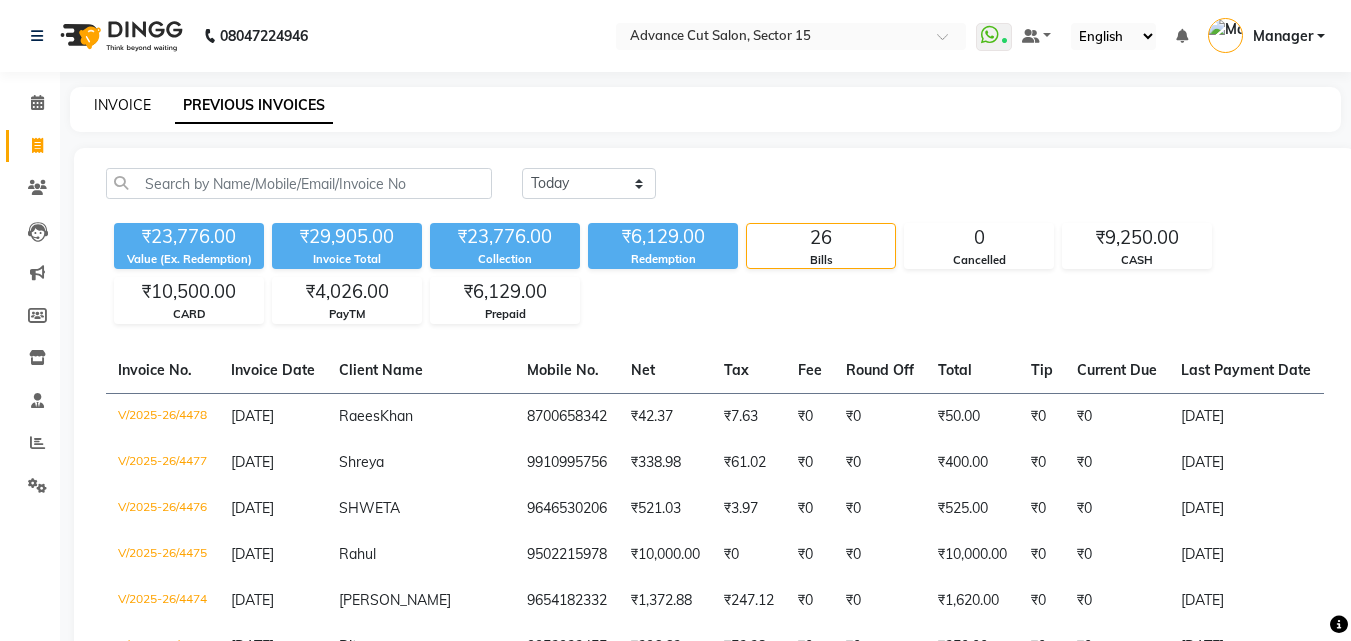 click on "INVOICE" 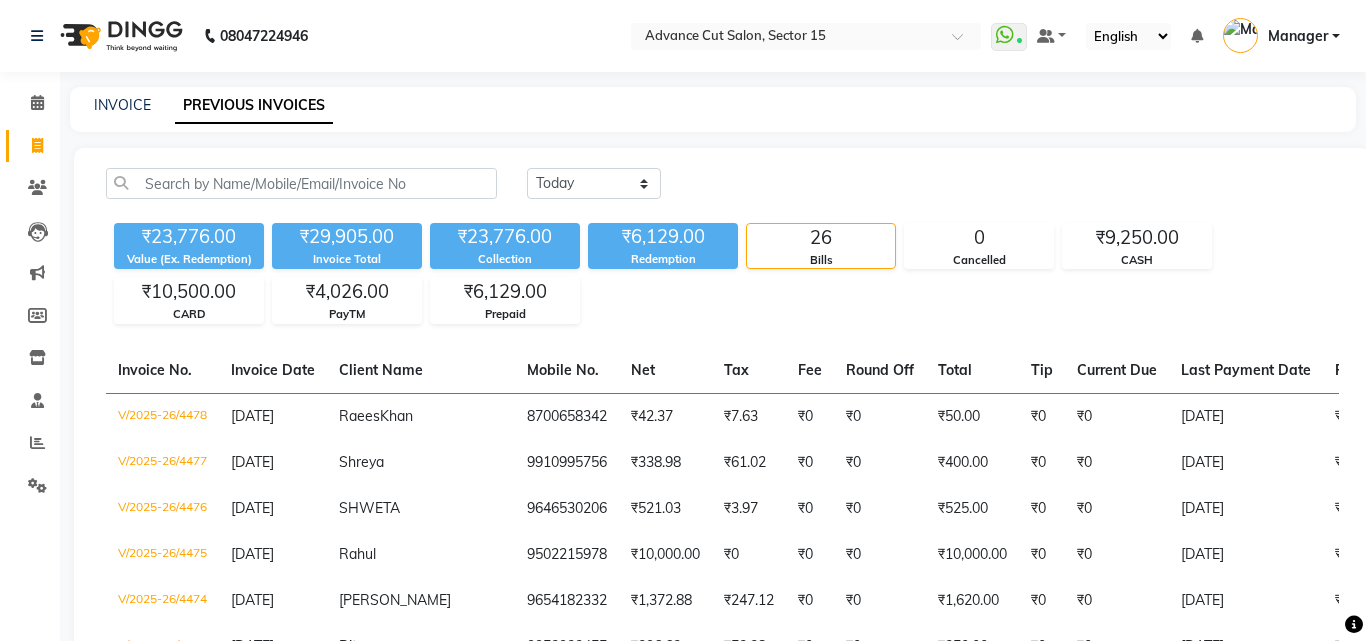 select on "6255" 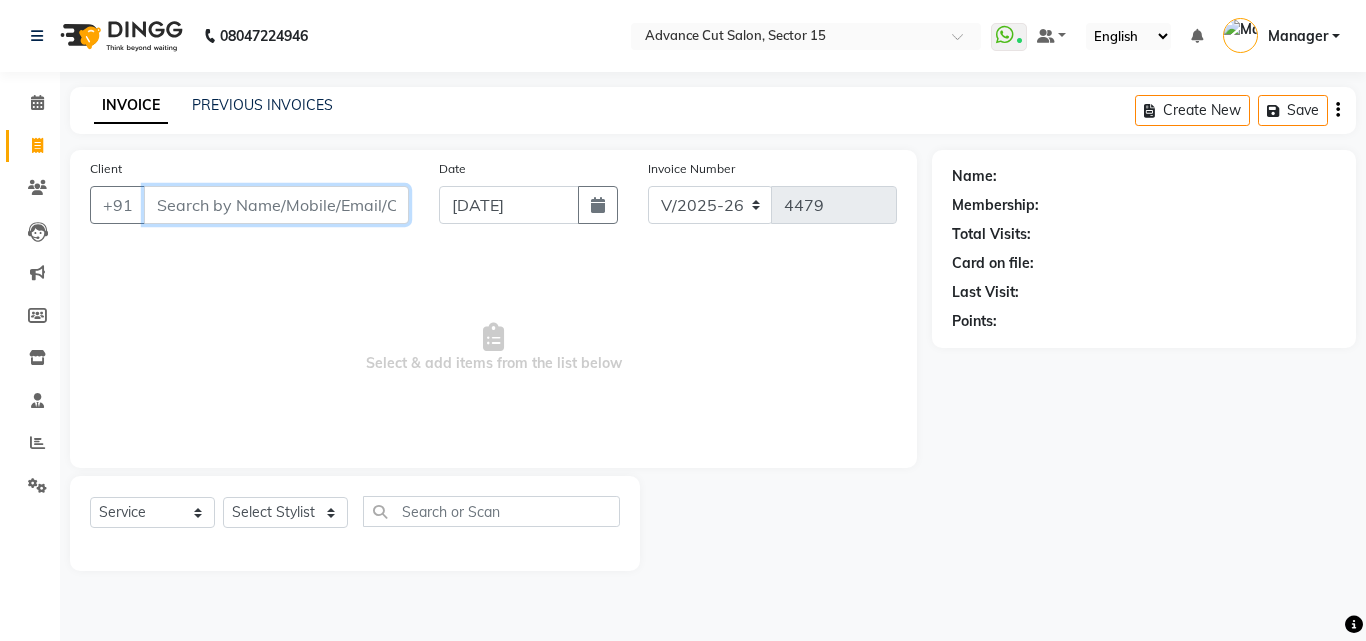 click on "Client" at bounding box center (276, 205) 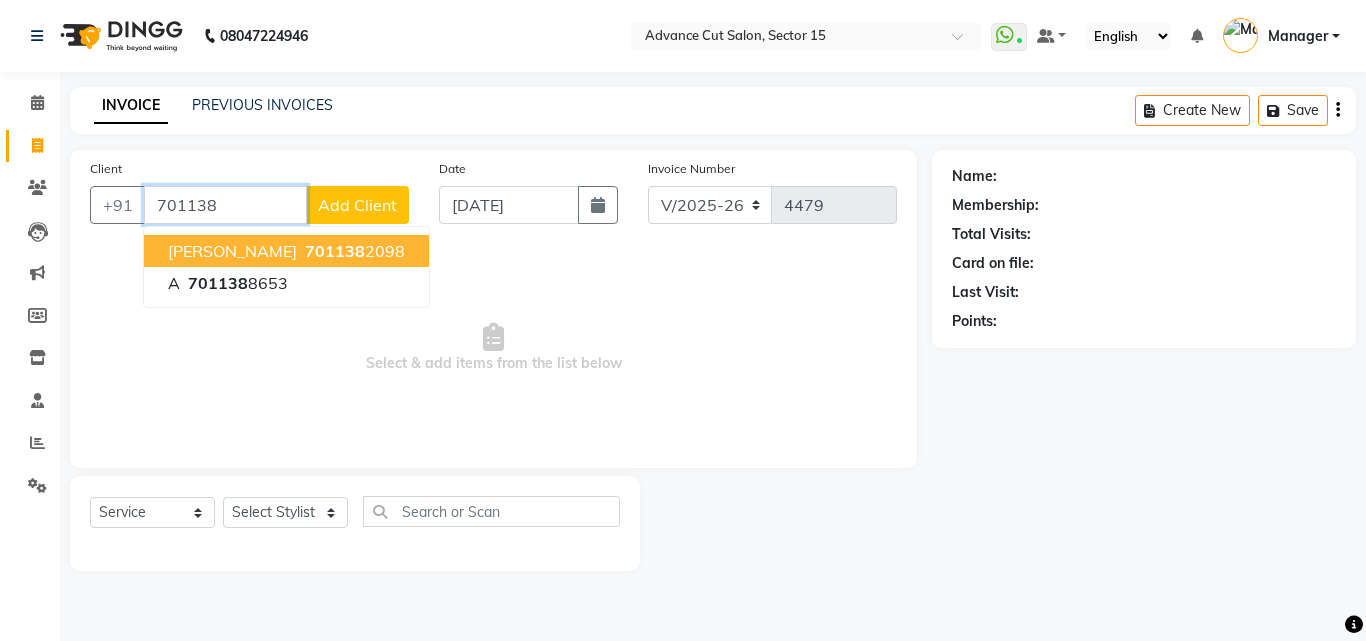 click on "701138 2098" at bounding box center [353, 251] 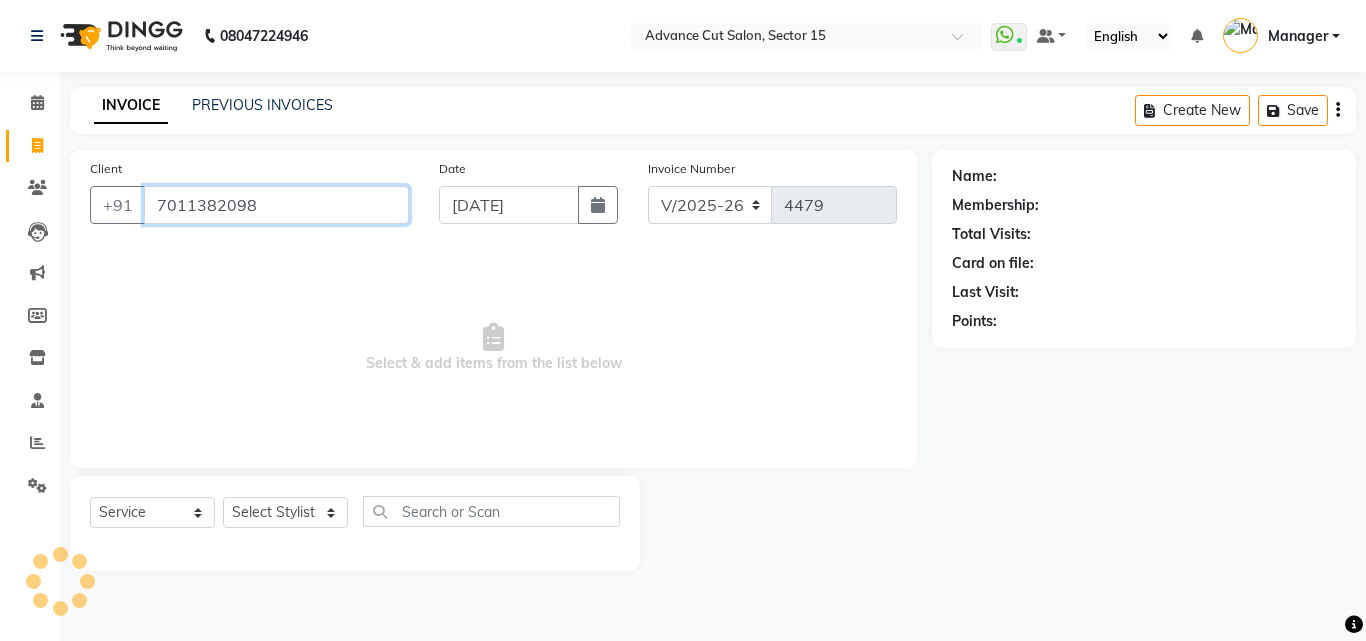 type on "7011382098" 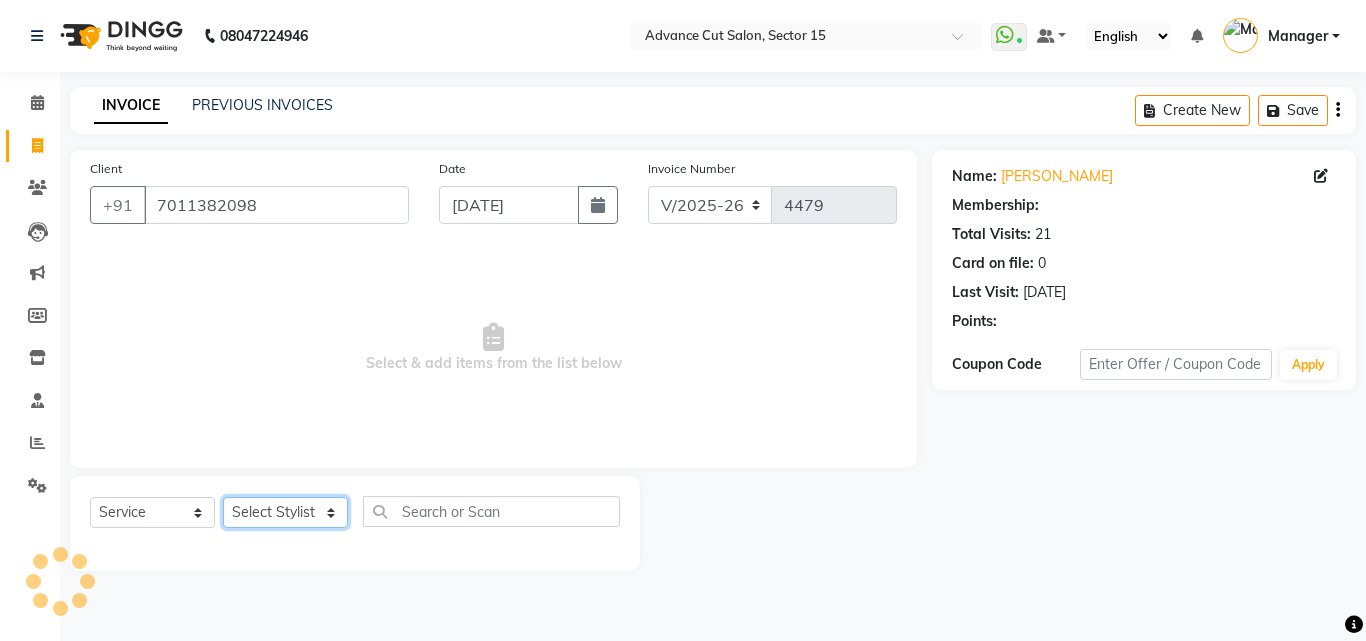click on "Select Stylist Advance Cut  ASIF FARMAN HAIDER Iqbal KASHISH LUCKY Manager MANOJ NASEEM NASIR Nidhi Pooja  PRIYA RAEES RANI RASHID RIZWAN SACHIN SALMAN SANJAY Shahjad Shankar shuaib SONI" 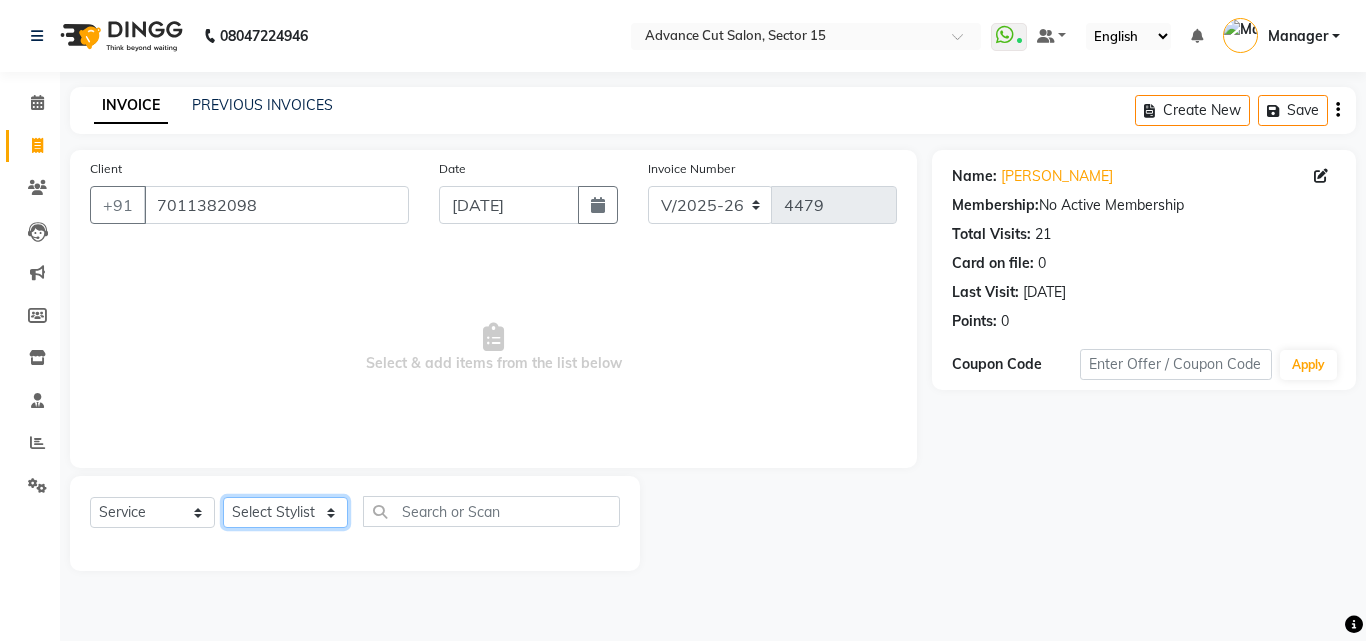 click on "Select Stylist Advance Cut  ASIF FARMAN HAIDER Iqbal KASHISH LUCKY Manager MANOJ NASEEM NASIR Nidhi Pooja  PRIYA RAEES RANI RASHID RIZWAN SACHIN SALMAN SANJAY Shahjad Shankar shuaib SONI" 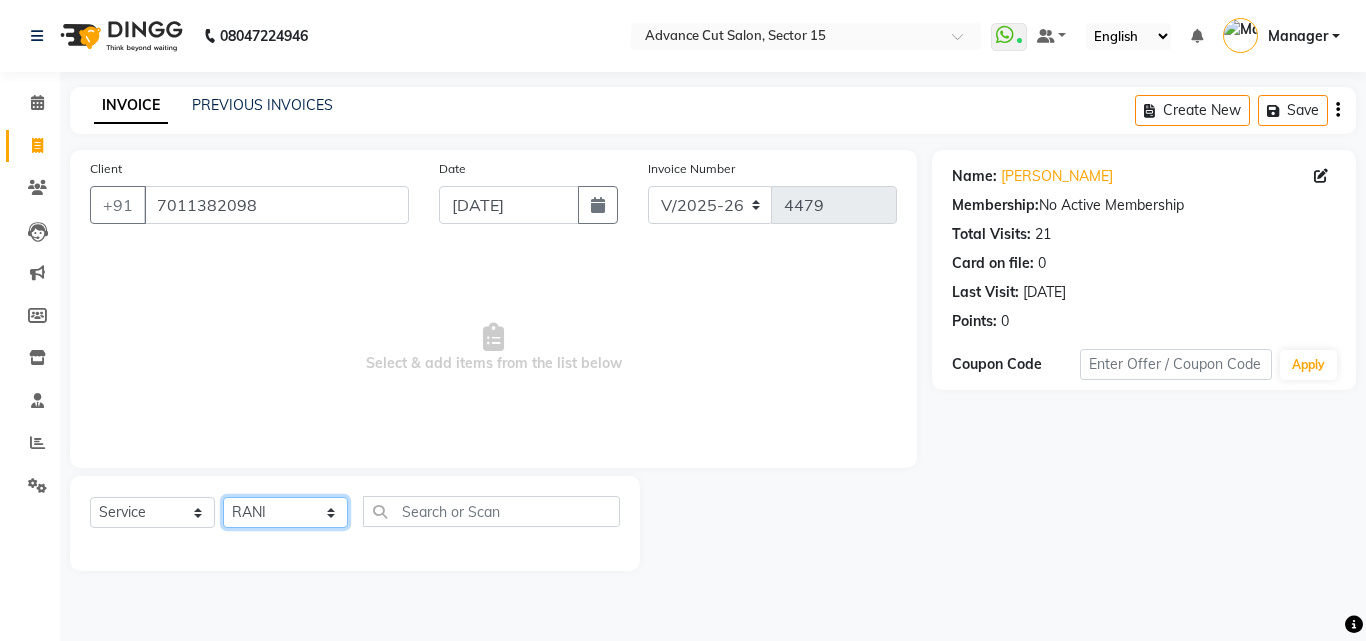 click on "Select Stylist Advance Cut  ASIF FARMAN HAIDER Iqbal KASHISH LUCKY Manager MANOJ NASEEM NASIR Nidhi Pooja  PRIYA RAEES RANI RASHID RIZWAN SACHIN SALMAN SANJAY Shahjad Shankar shuaib SONI" 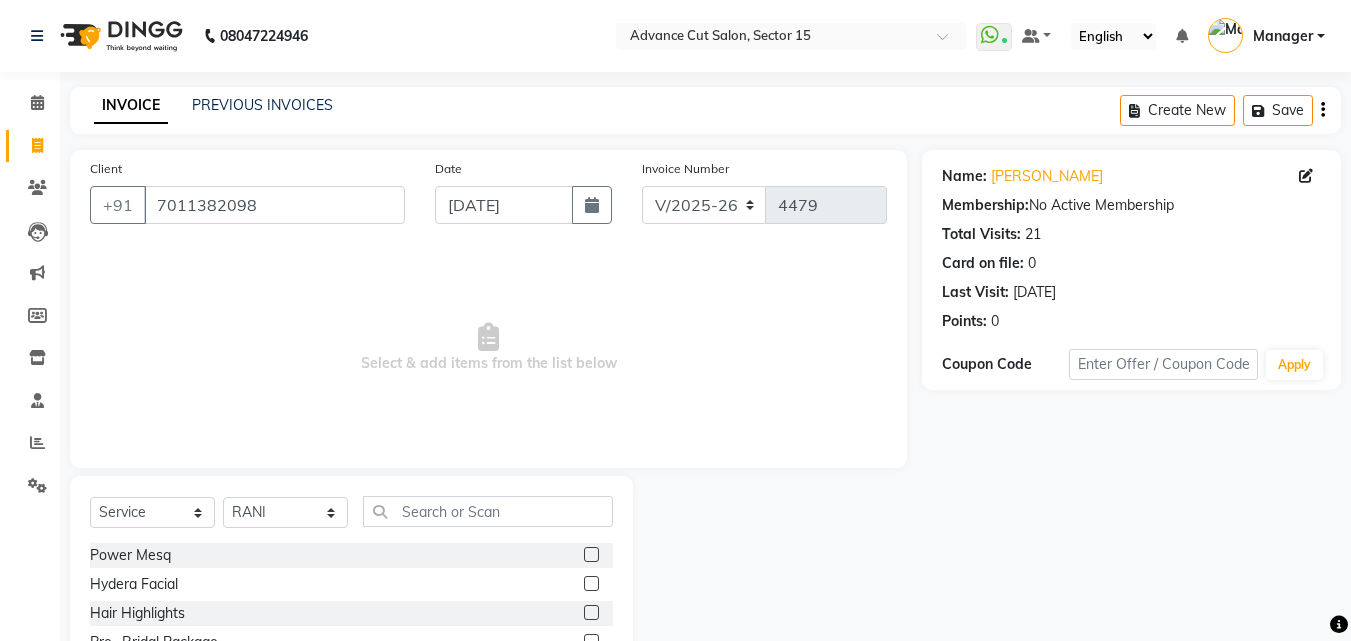 click on "Select  Service  Product  Membership  Package Voucher Prepaid Gift Card  Select Stylist Advance Cut  ASIF FARMAN HAIDER Iqbal KASHISH LUCKY Manager MANOJ NASEEM NASIR Nidhi Pooja  PRIYA RAEES RANI RASHID RIZWAN SACHIN SALMAN SANJAY Shahjad Shankar shuaib SONI" 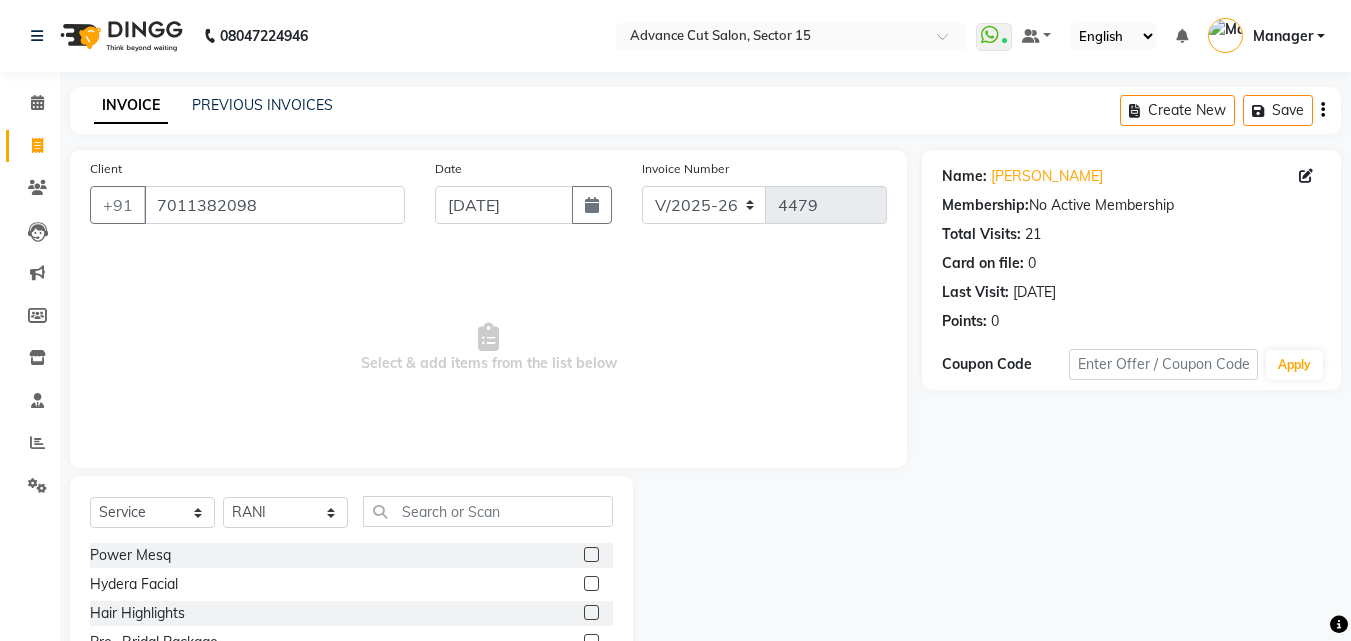 click on "Select  Service  Product  Membership  Package Voucher Prepaid Gift Card  Select Stylist Advance Cut  ASIF FARMAN HAIDER Iqbal KASHISH LUCKY Manager MANOJ NASEEM NASIR Nidhi Pooja  PRIYA RAEES RANI RASHID RIZWAN SACHIN SALMAN SANJAY Shahjad Shankar shuaib SONI" 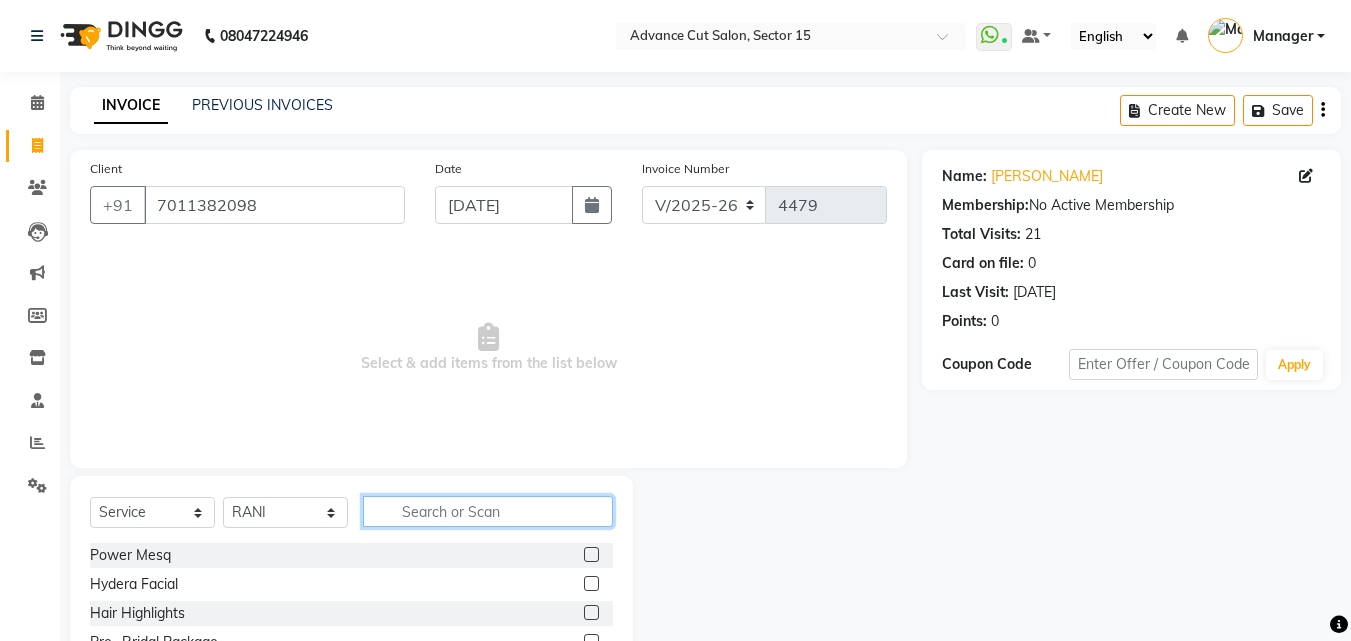 click 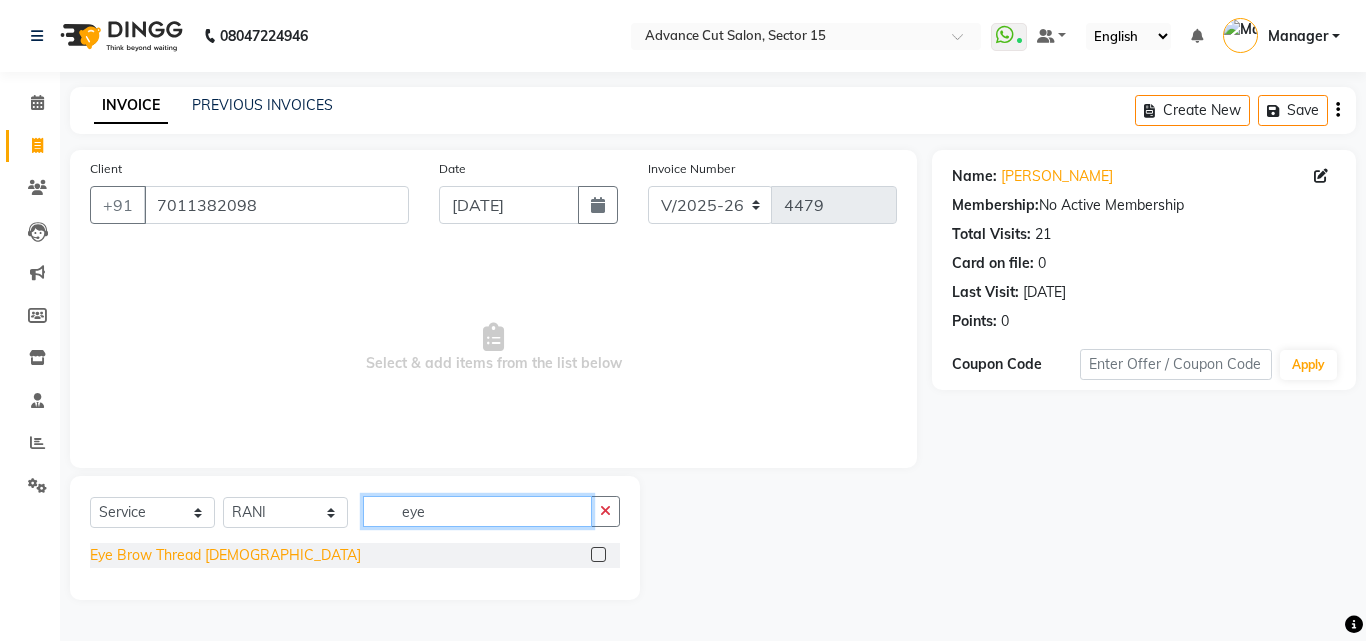type on "eye" 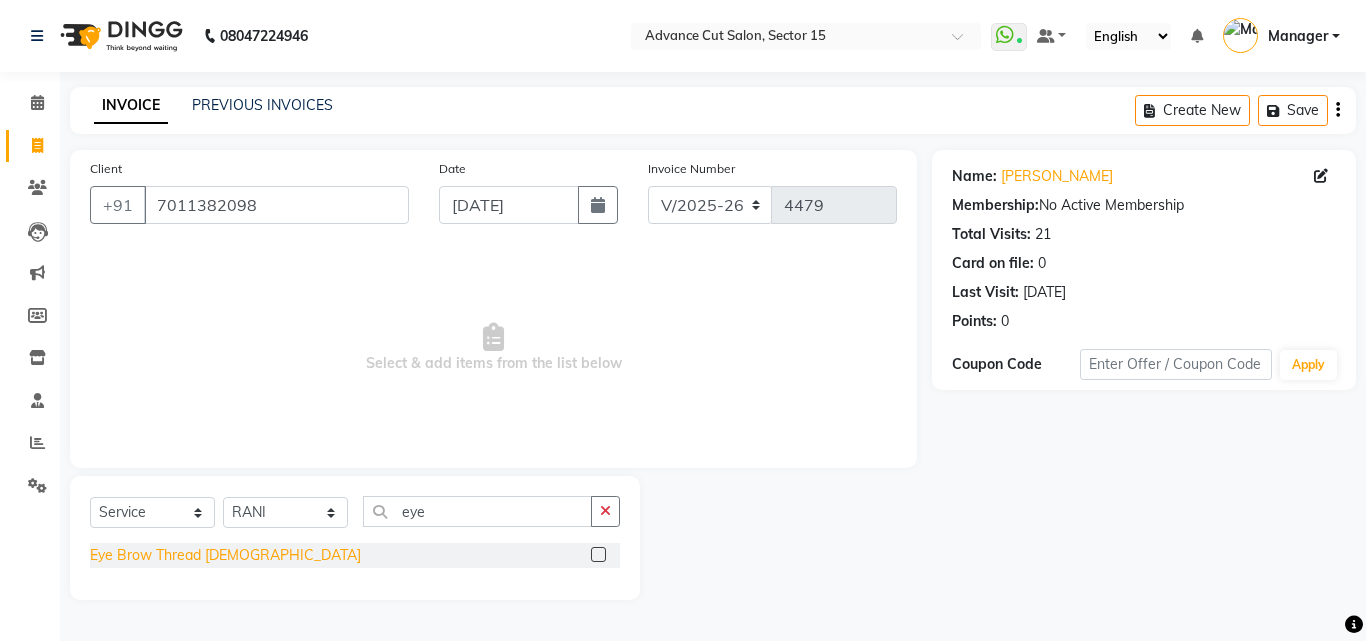 click on "Eye Brow Thread Female" 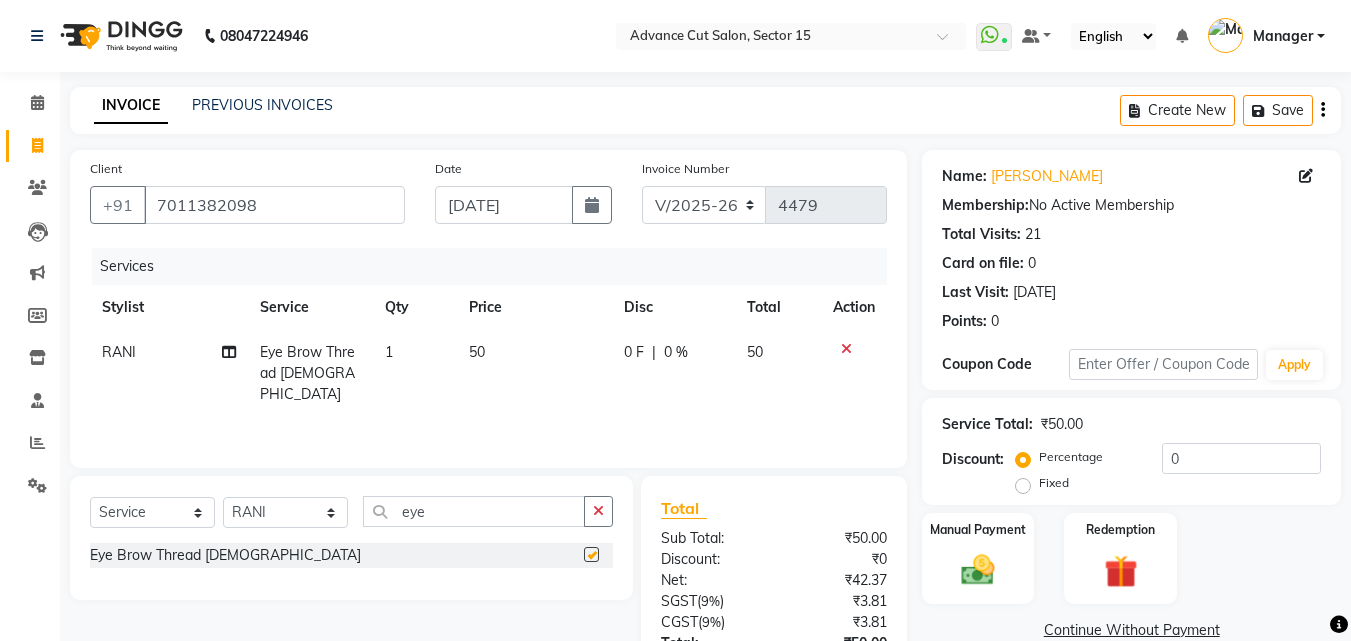 checkbox on "false" 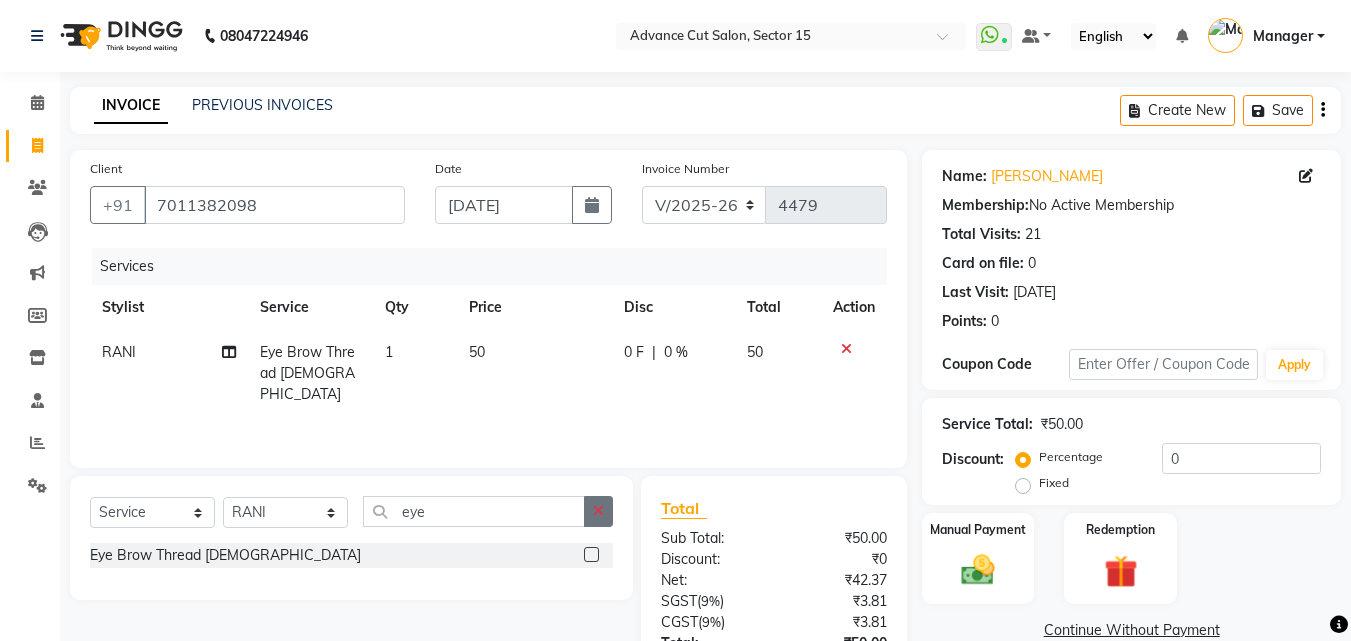 click 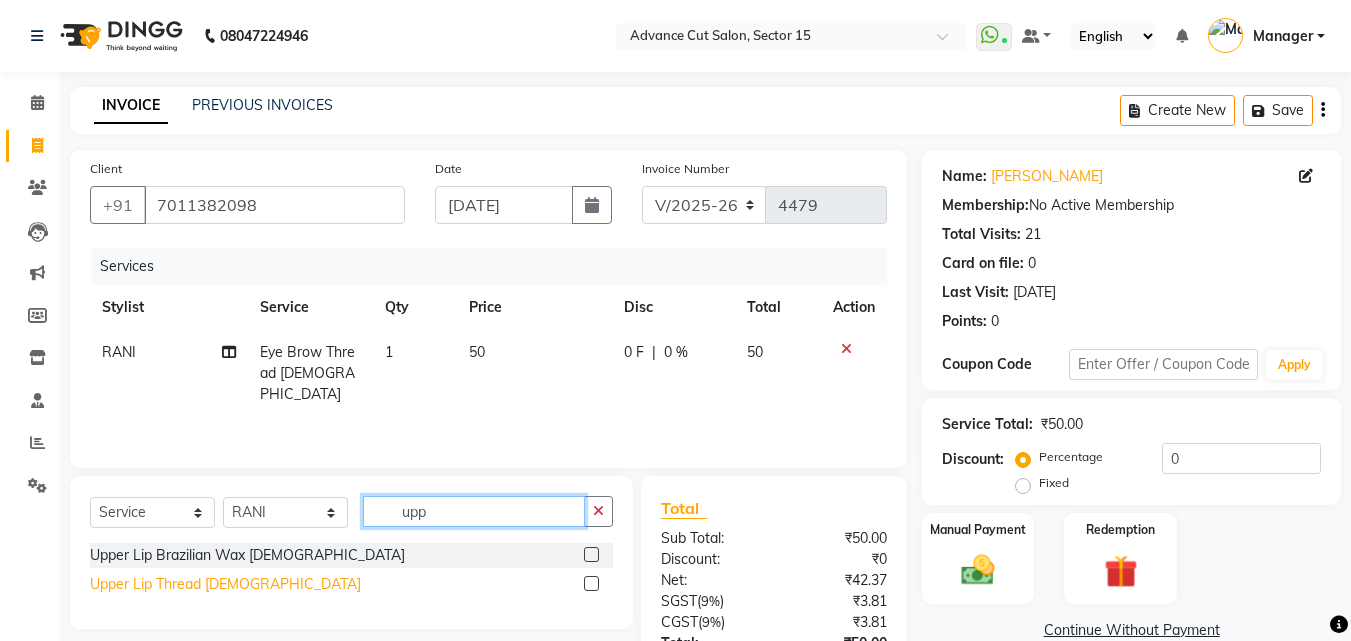 type on "upp" 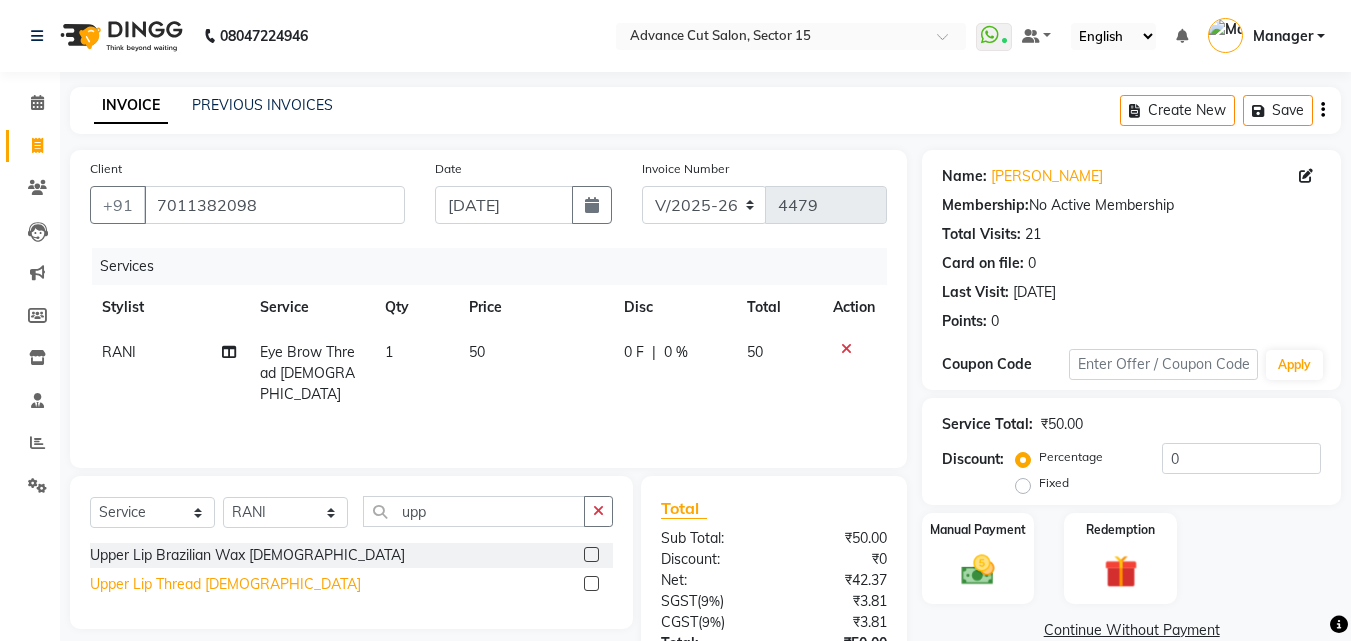 click on "Upper Lip Thread Female" 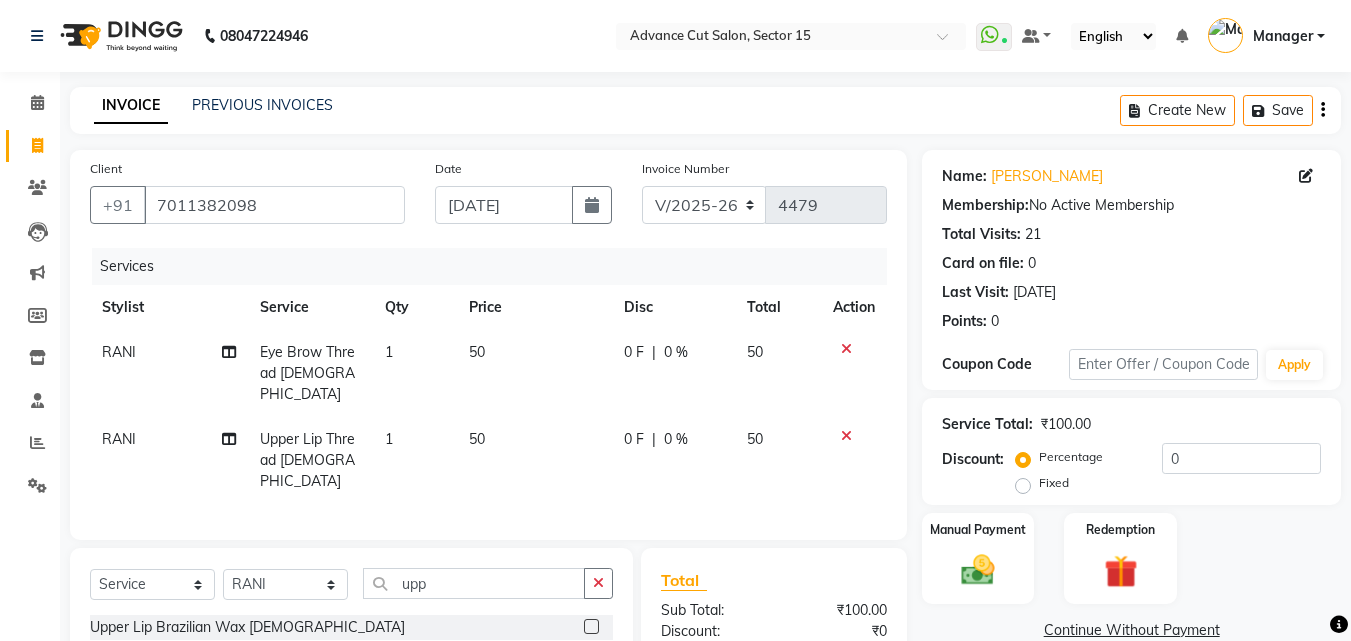 checkbox on "false" 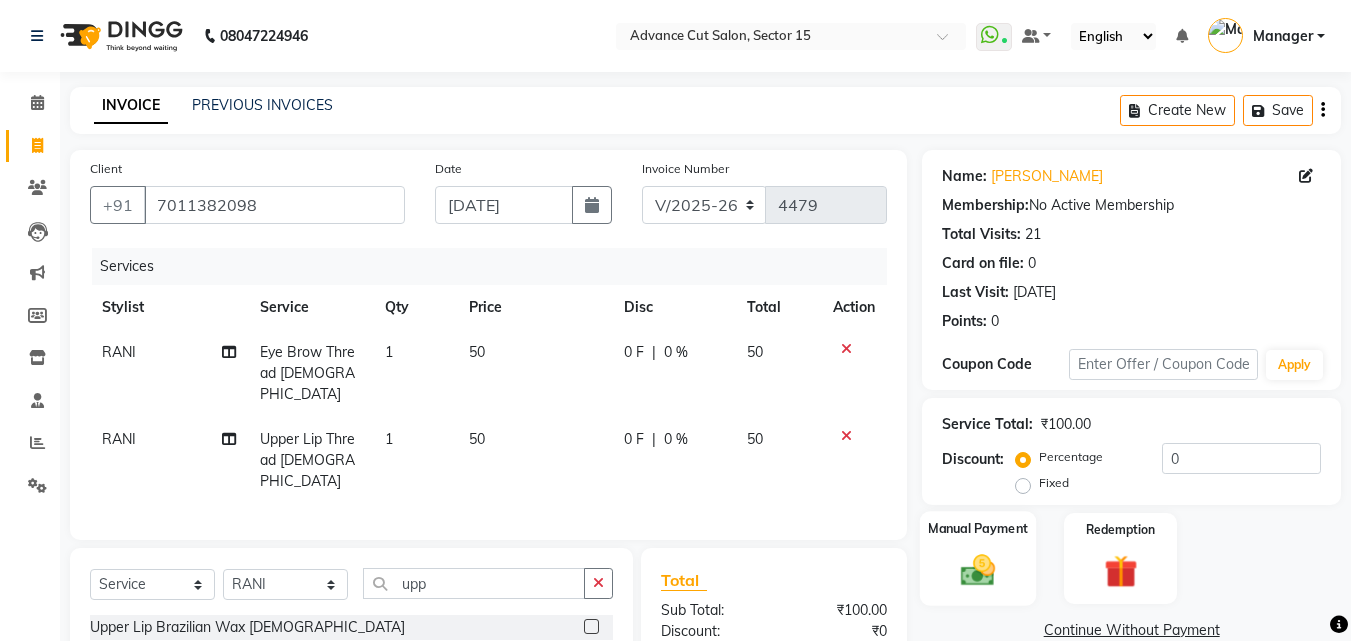 click 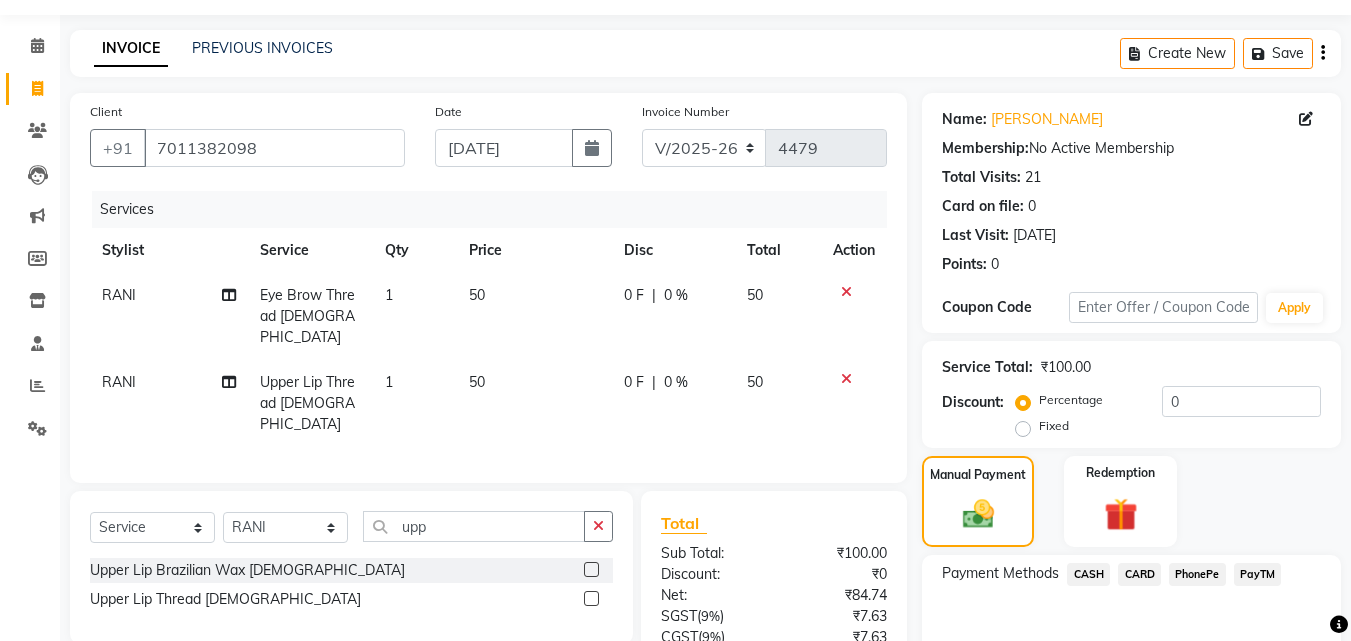 scroll, scrollTop: 150, scrollLeft: 0, axis: vertical 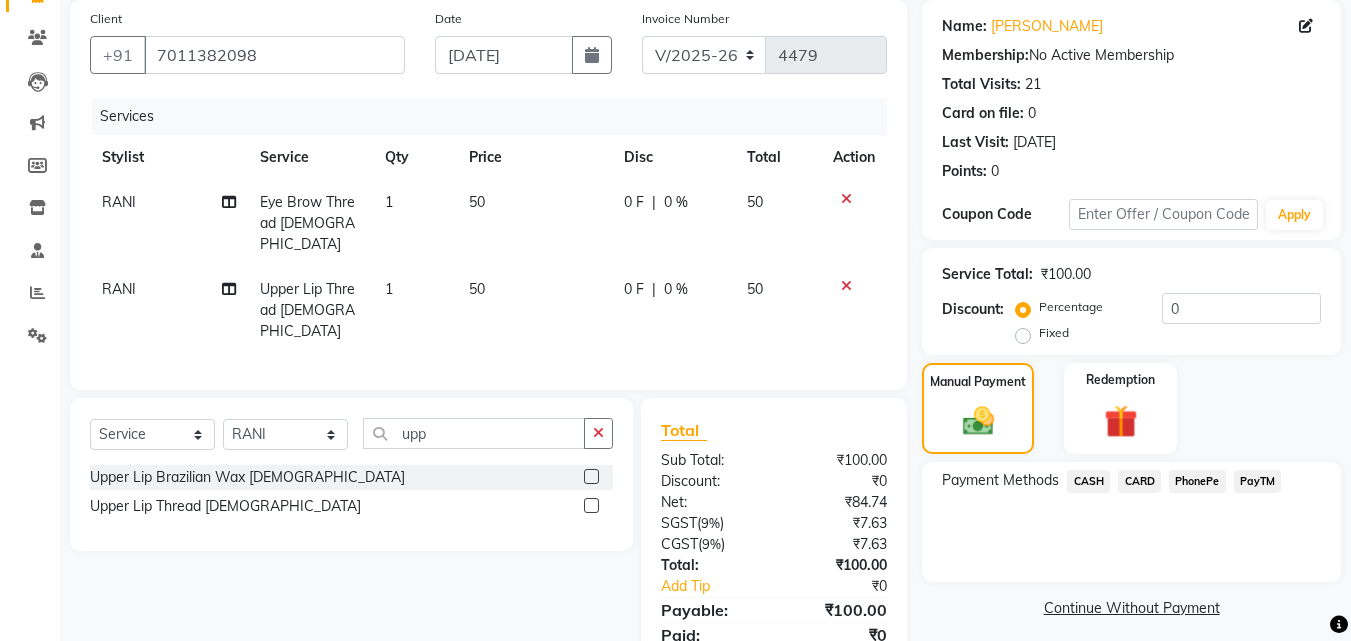 click on "CASH" 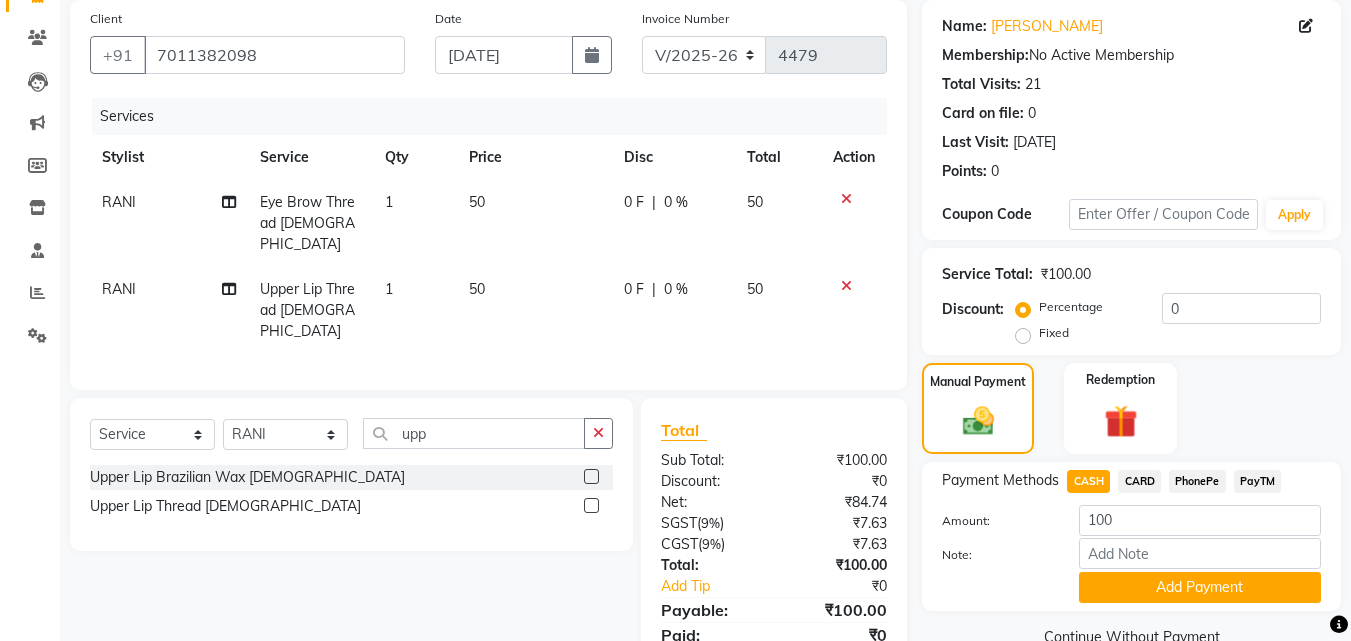 scroll, scrollTop: 204, scrollLeft: 0, axis: vertical 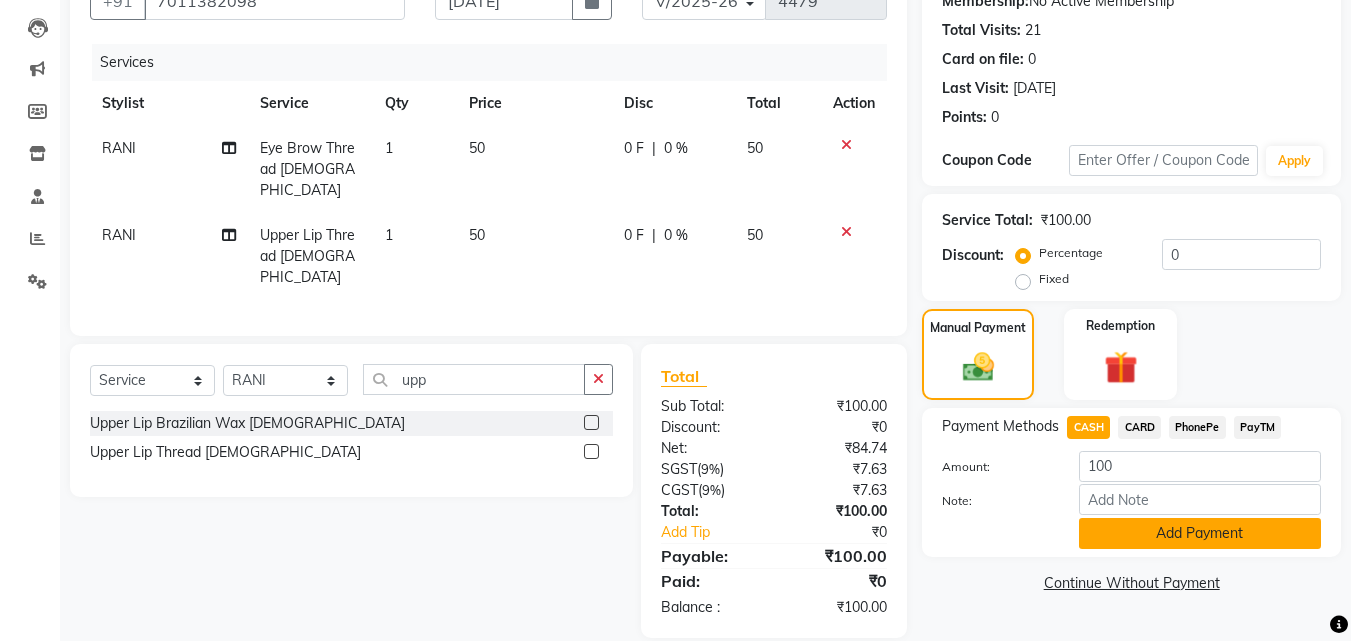 click on "Add Payment" 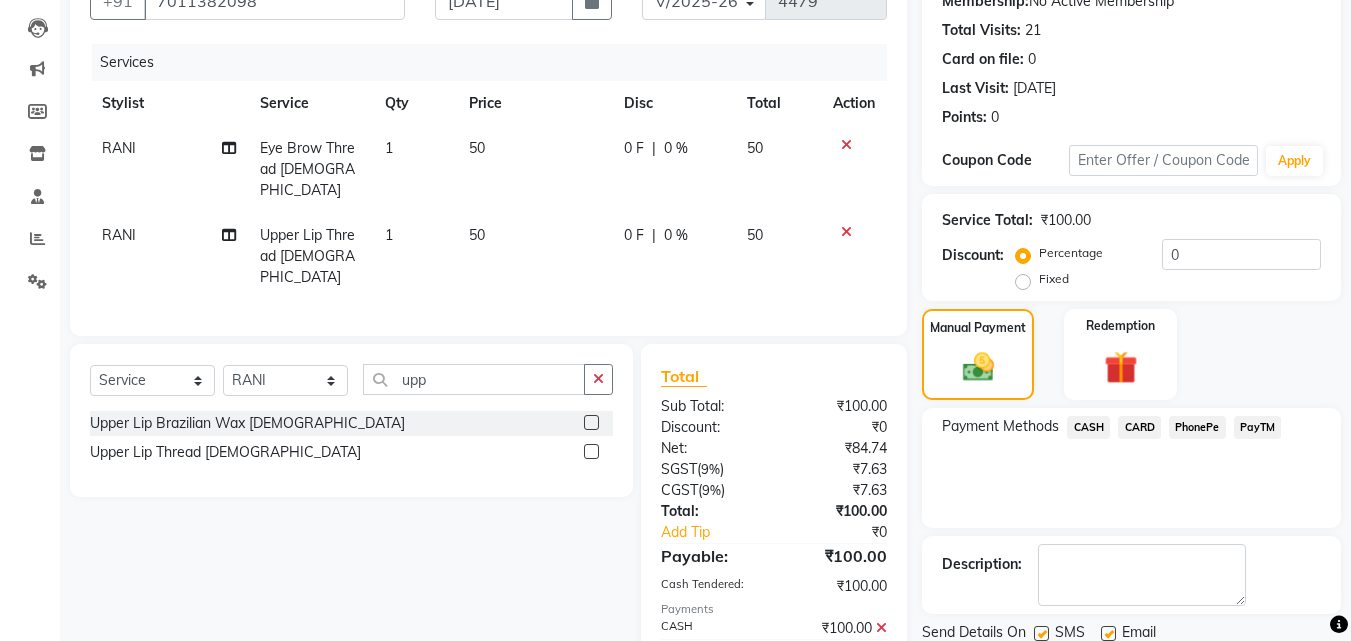 scroll, scrollTop: 275, scrollLeft: 0, axis: vertical 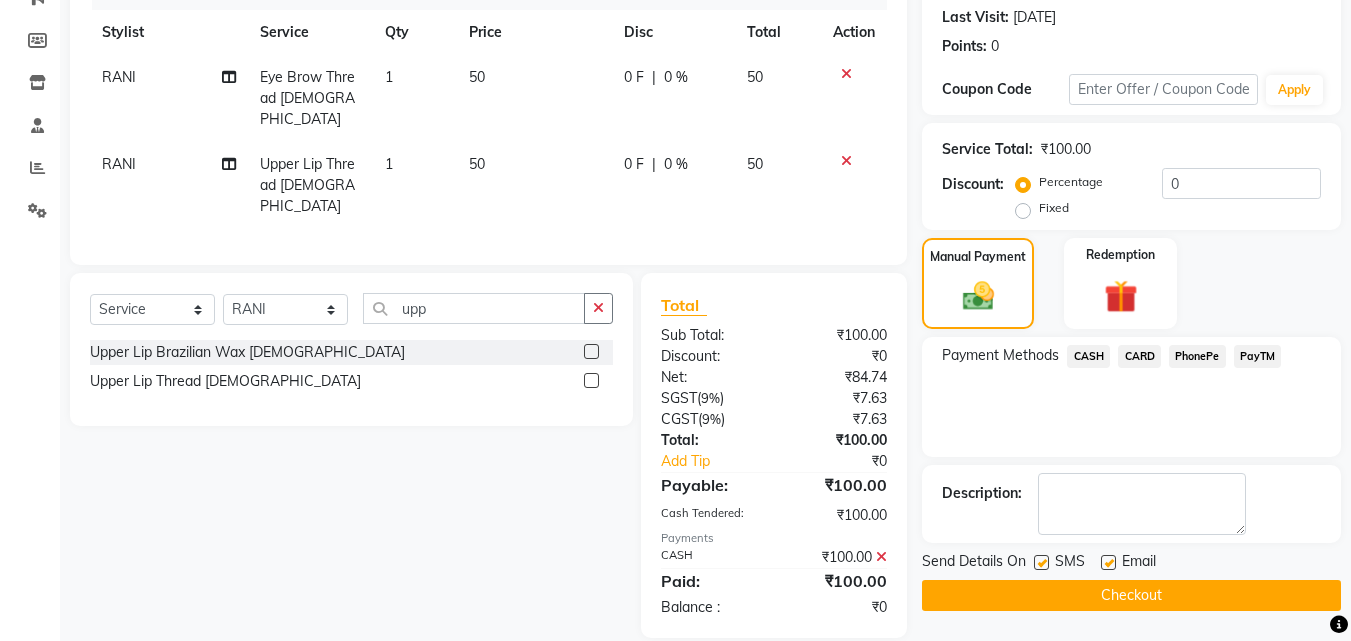 click on "Checkout" 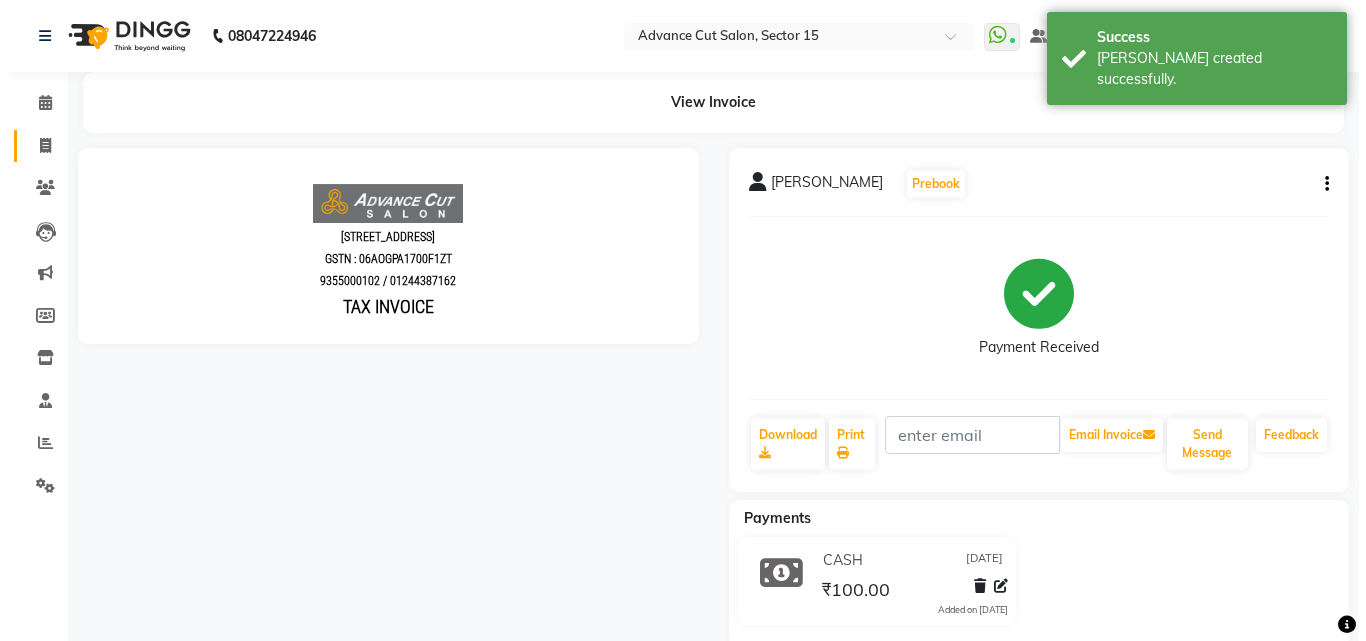 scroll, scrollTop: 0, scrollLeft: 0, axis: both 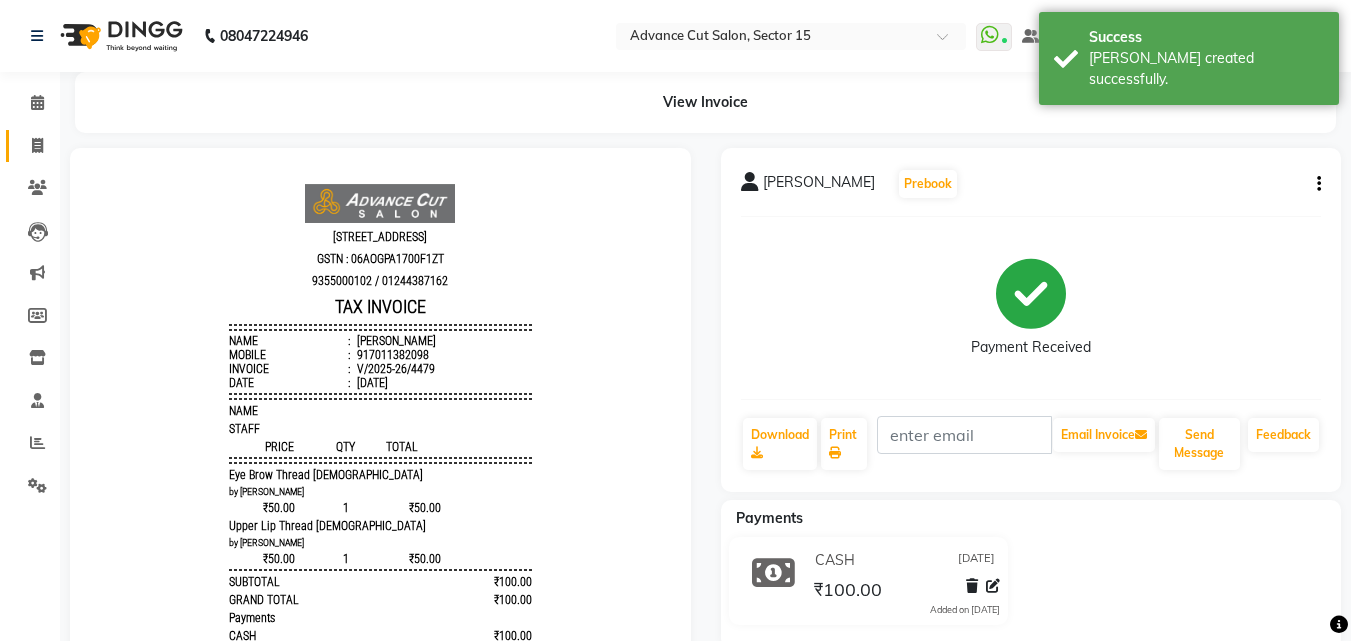 click on "Invoice" 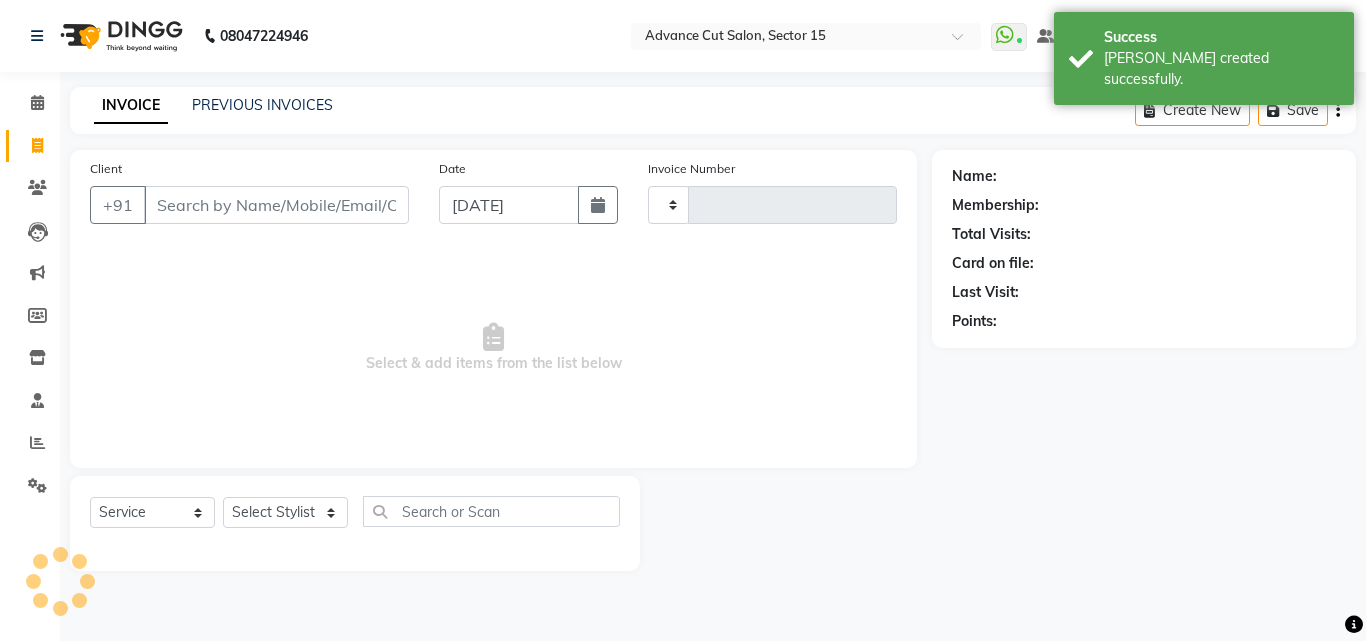 type on "4480" 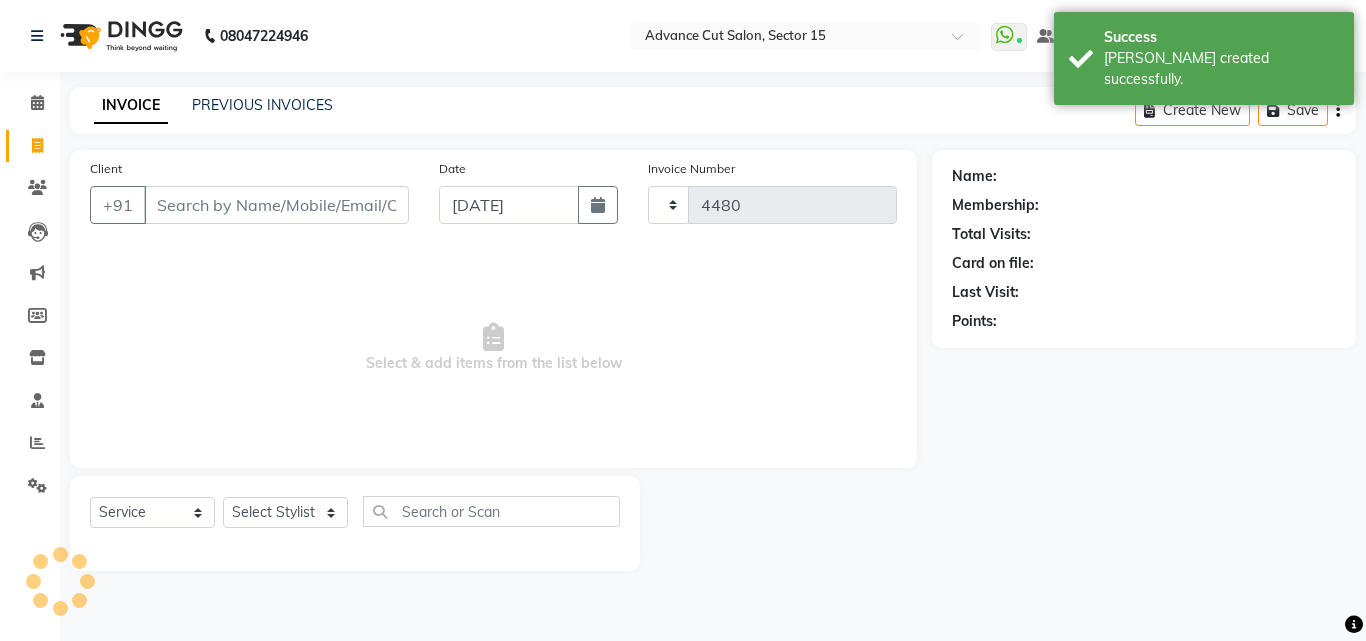 select on "6255" 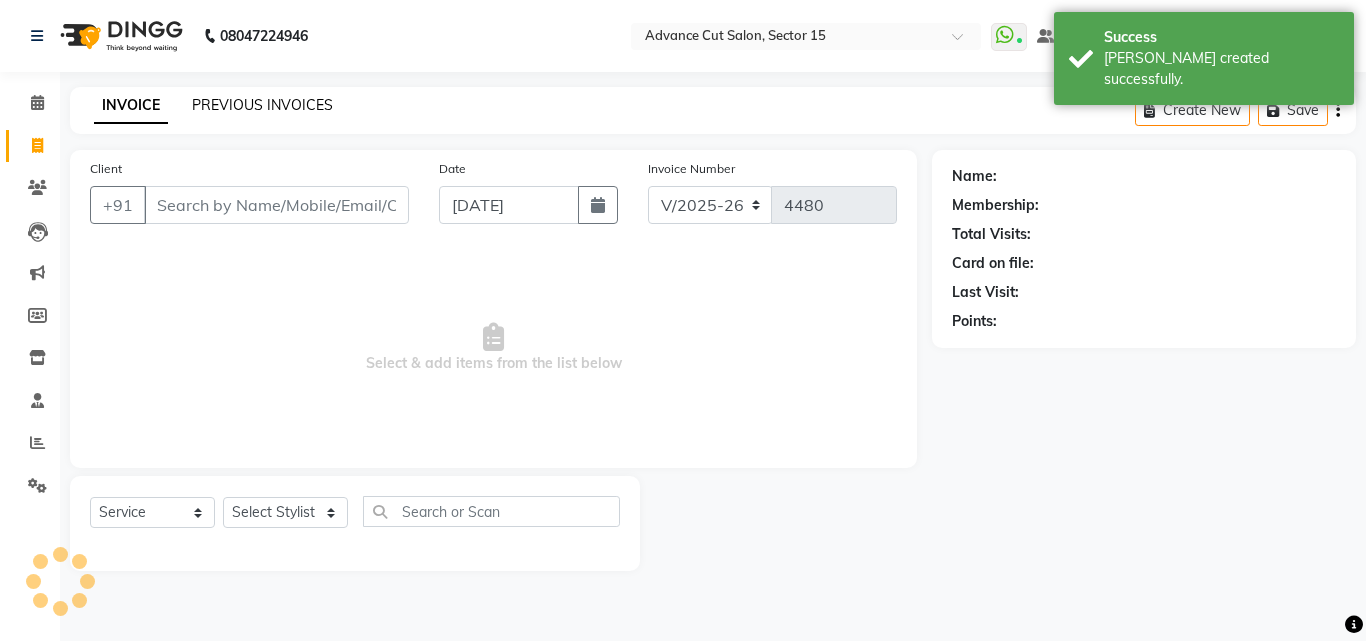 click on "PREVIOUS INVOICES" 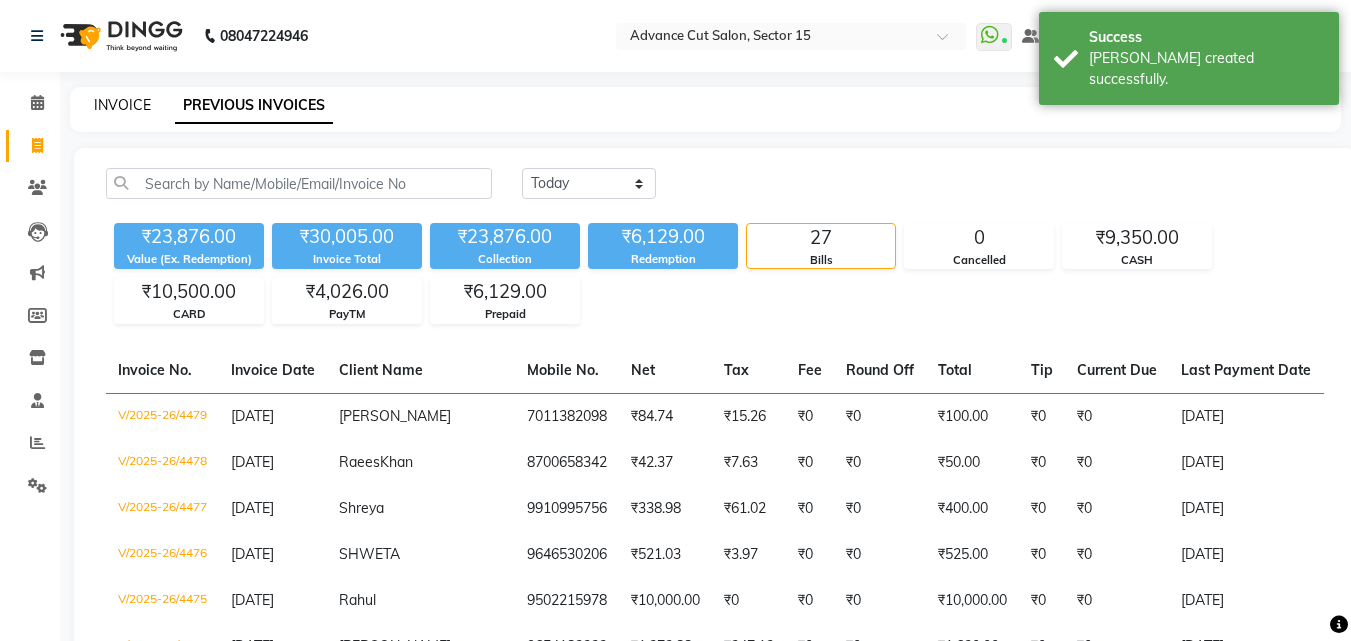 click on "INVOICE" 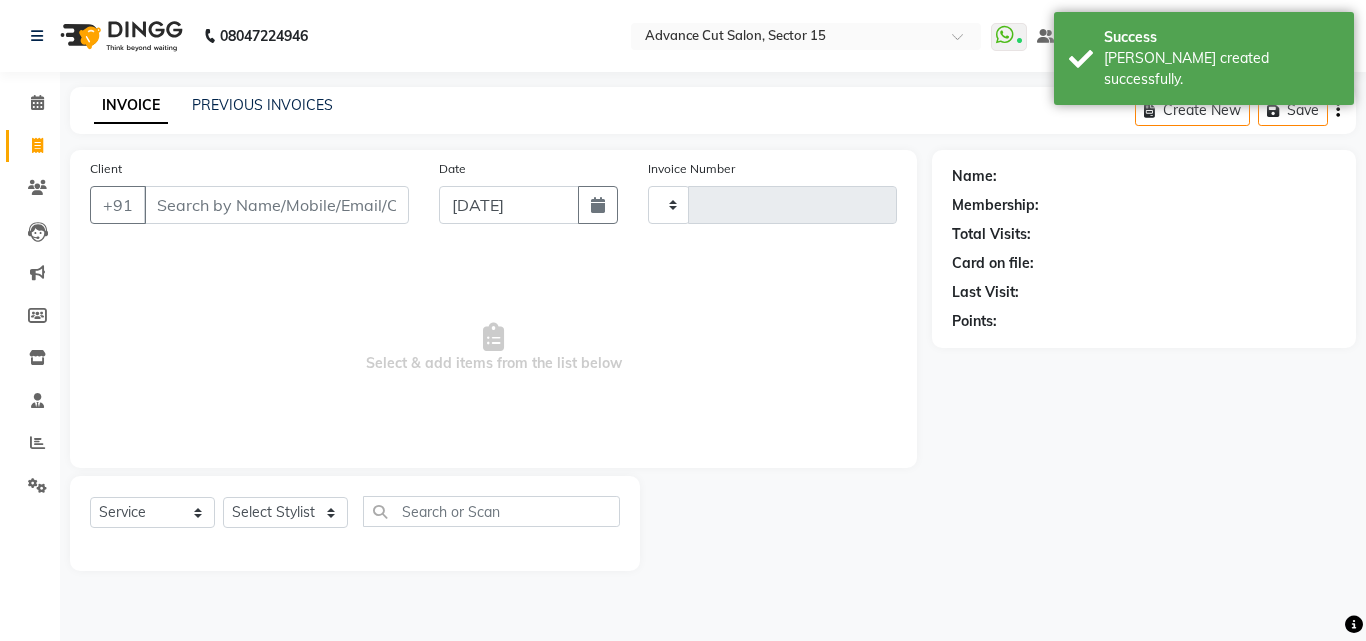 type on "4480" 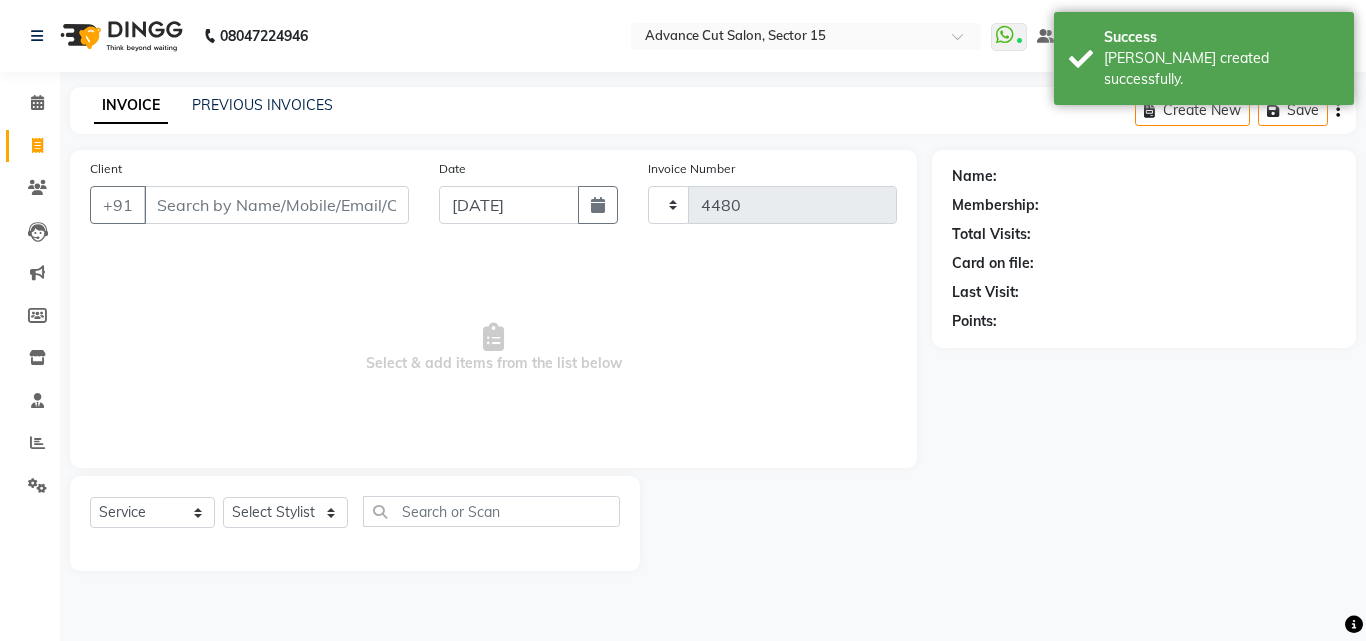 select on "6255" 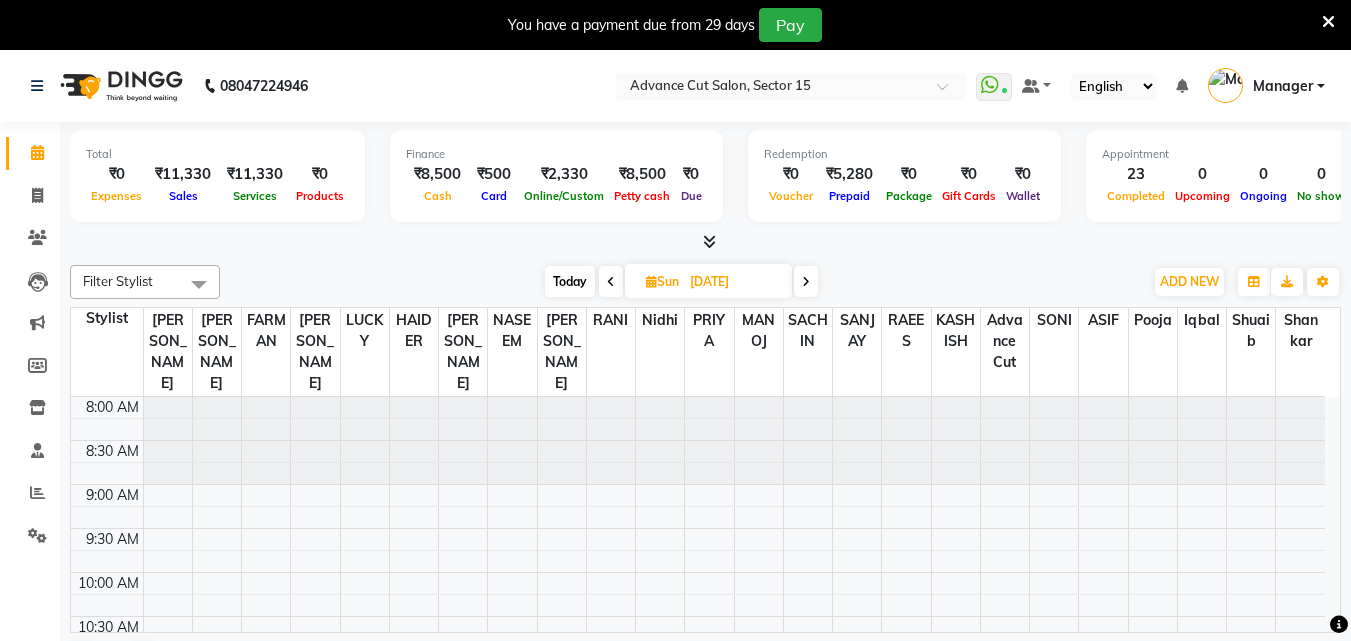 scroll, scrollTop: 0, scrollLeft: 0, axis: both 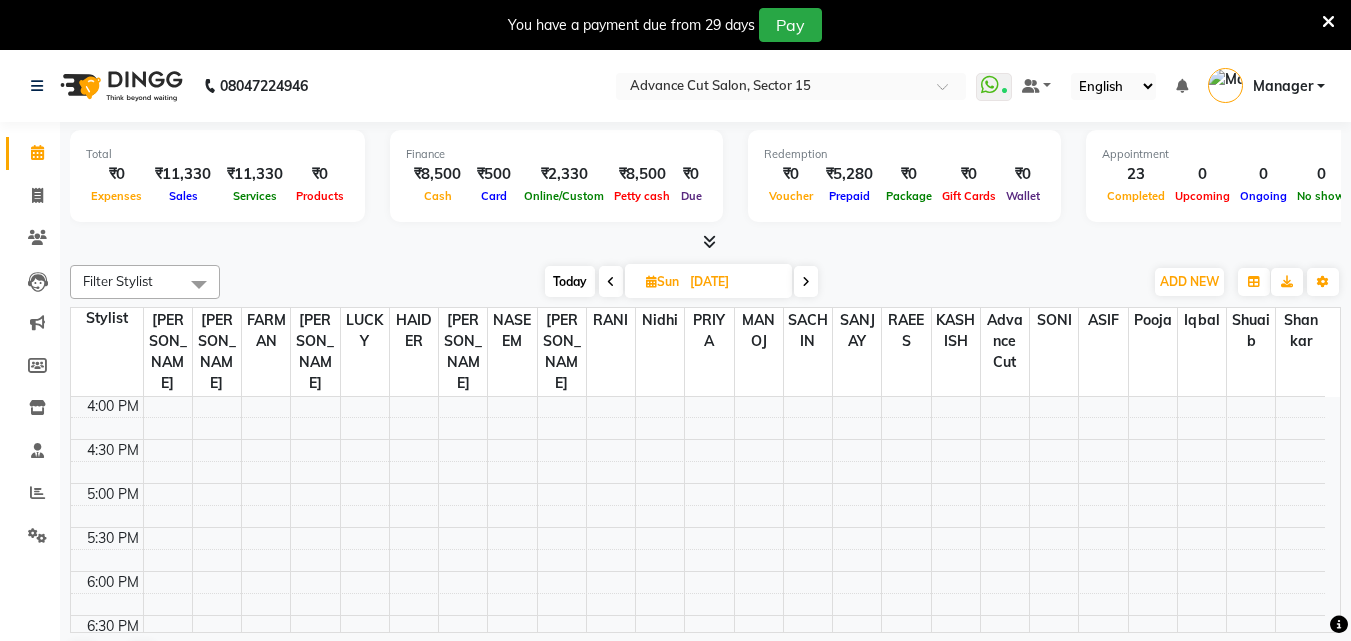 click at bounding box center [1328, 22] 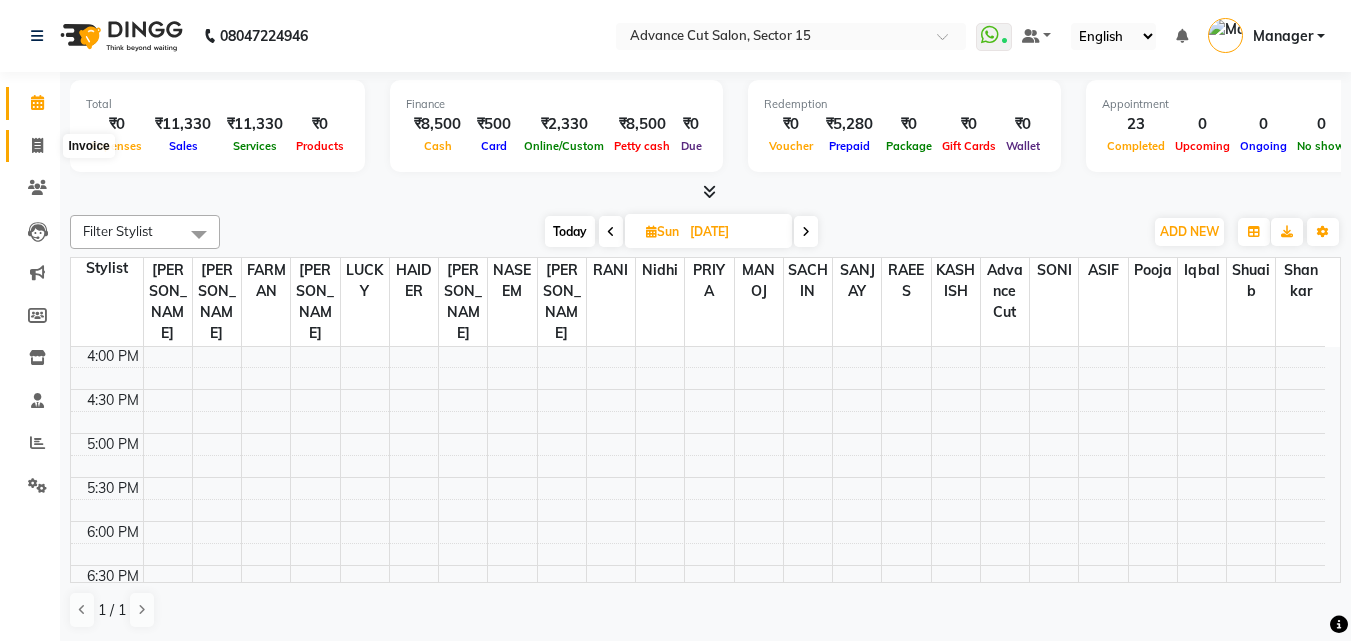 click 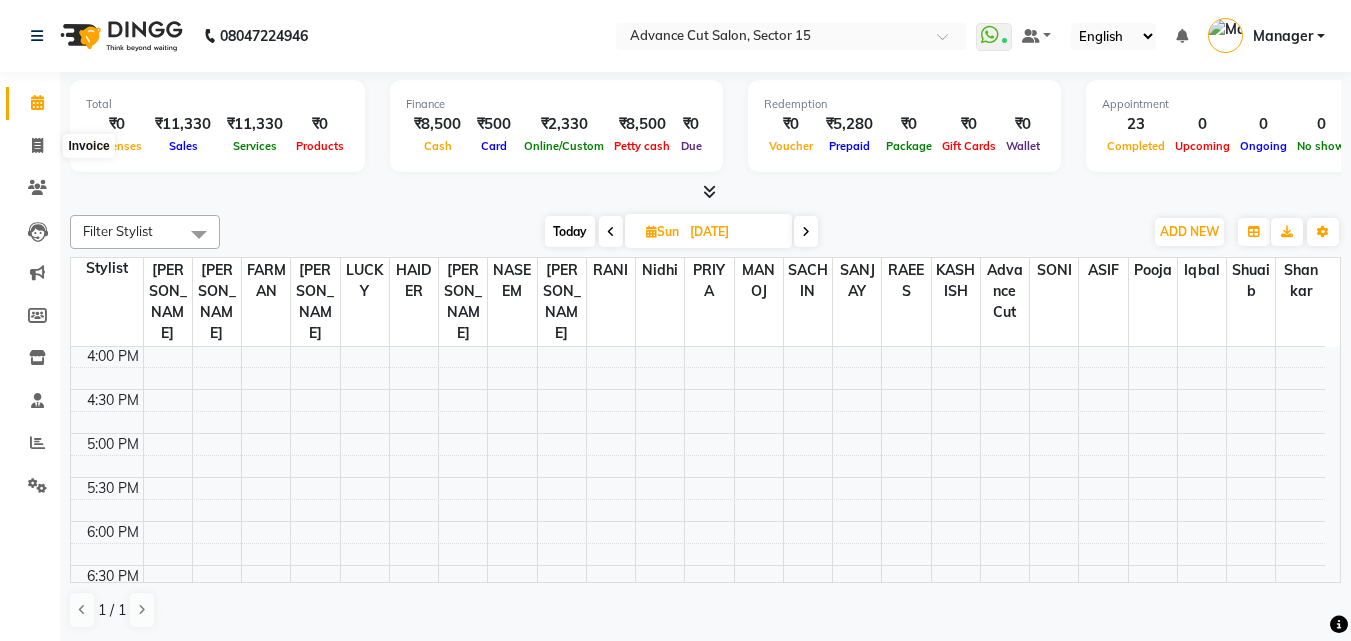 select on "service" 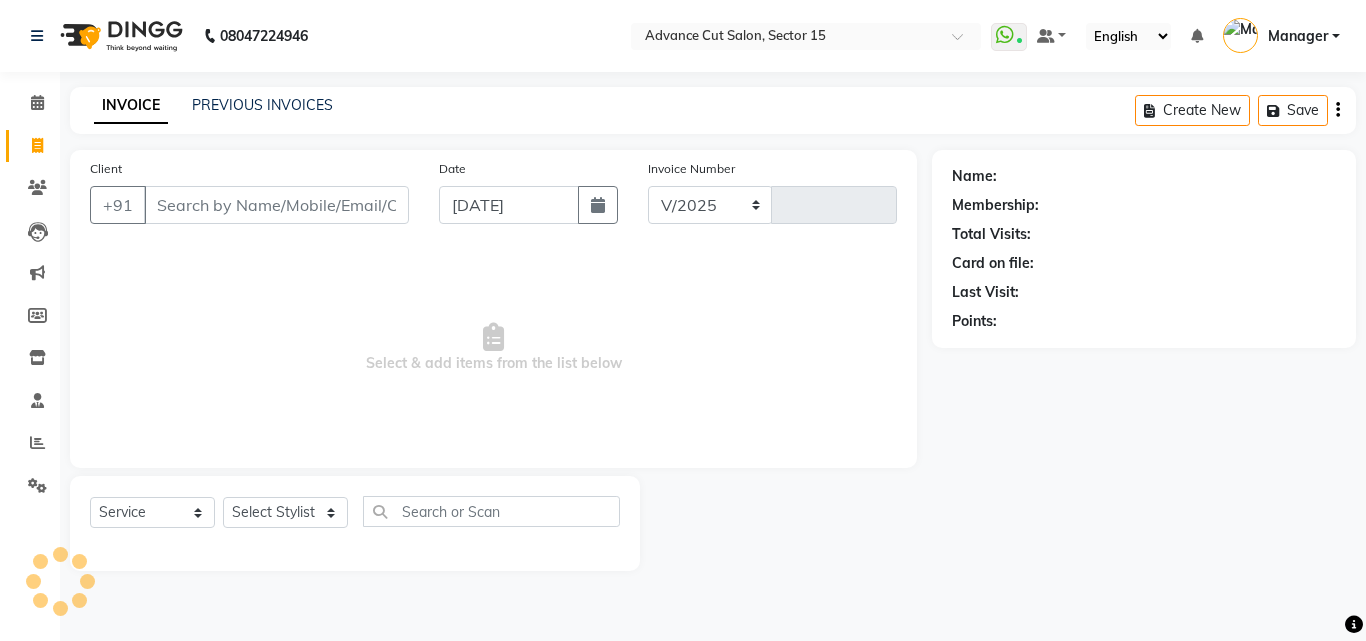 select on "6255" 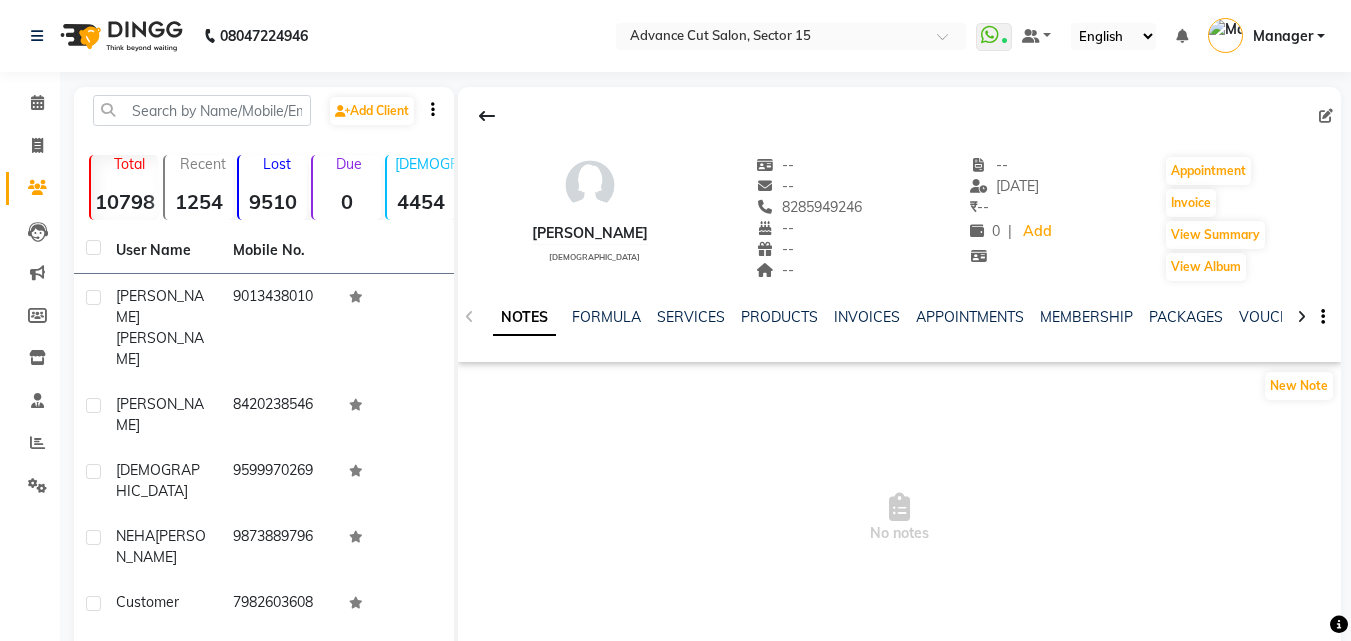scroll, scrollTop: 0, scrollLeft: 0, axis: both 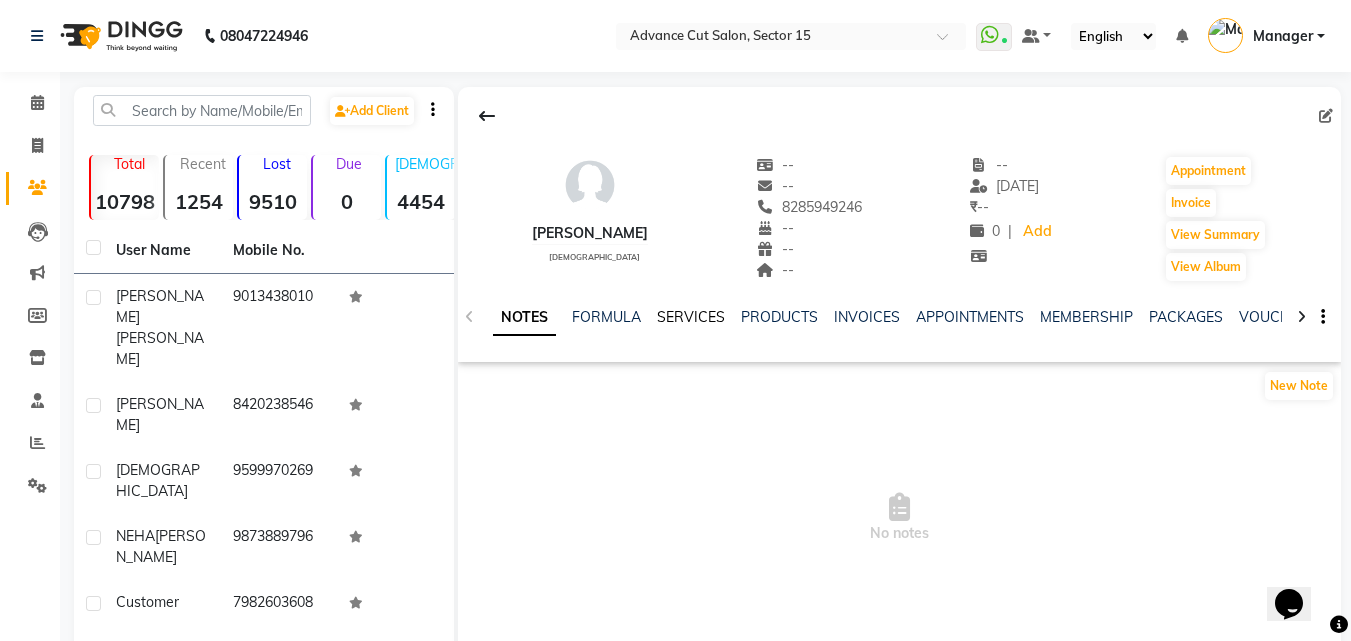 click on "SERVICES" 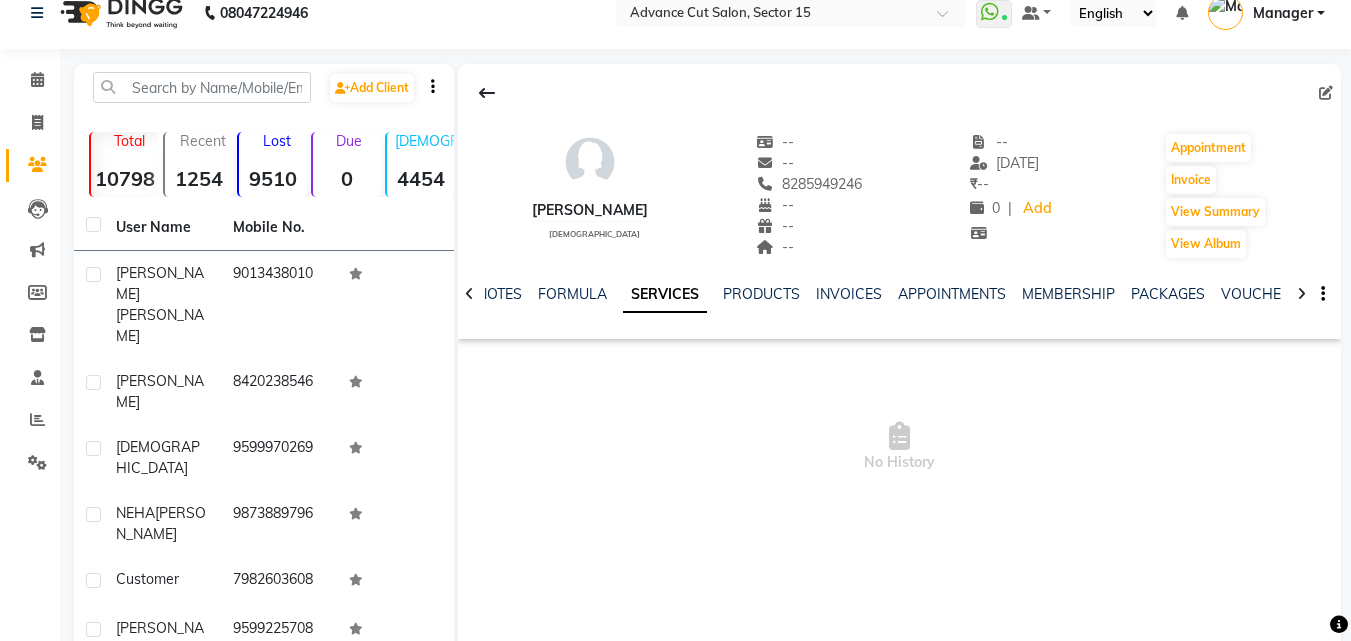 scroll, scrollTop: 0, scrollLeft: 0, axis: both 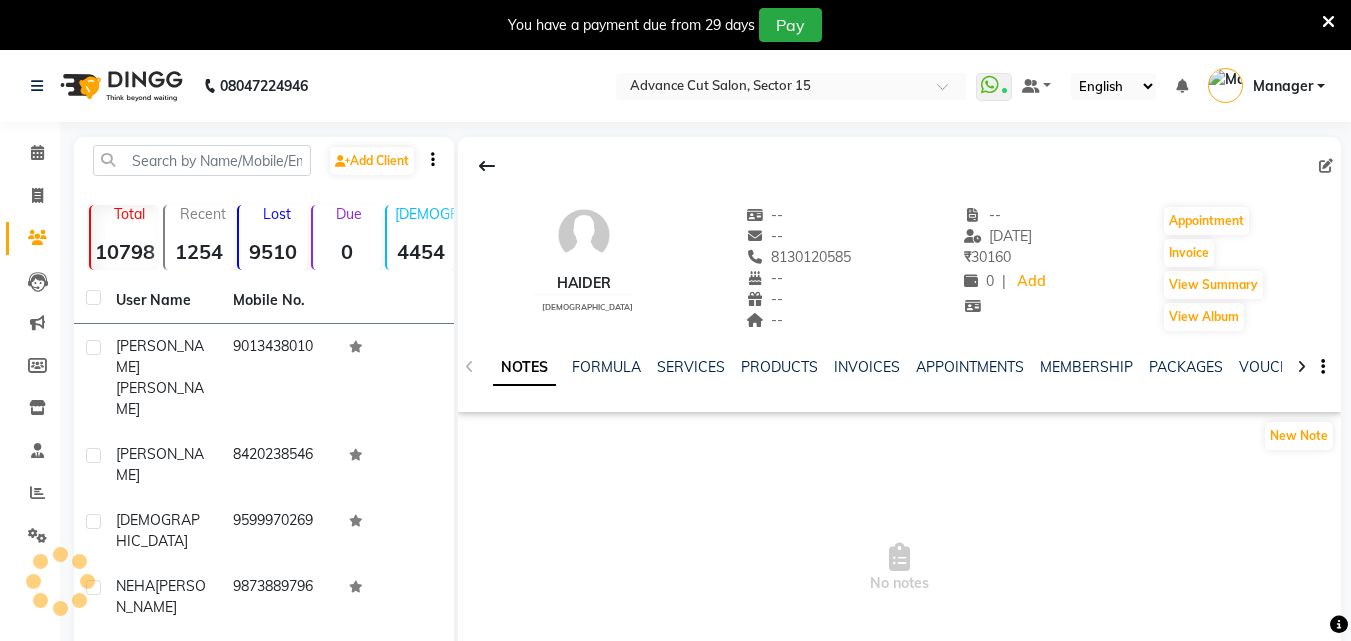 click at bounding box center [1328, 22] 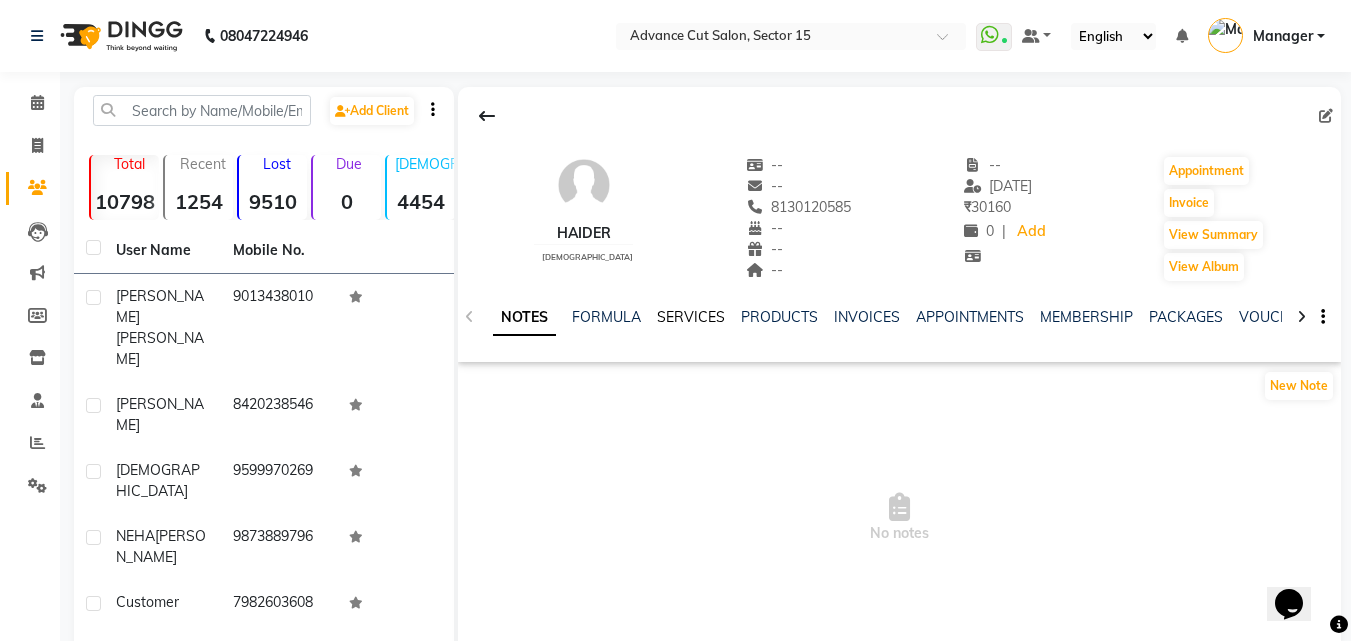 scroll, scrollTop: 0, scrollLeft: 0, axis: both 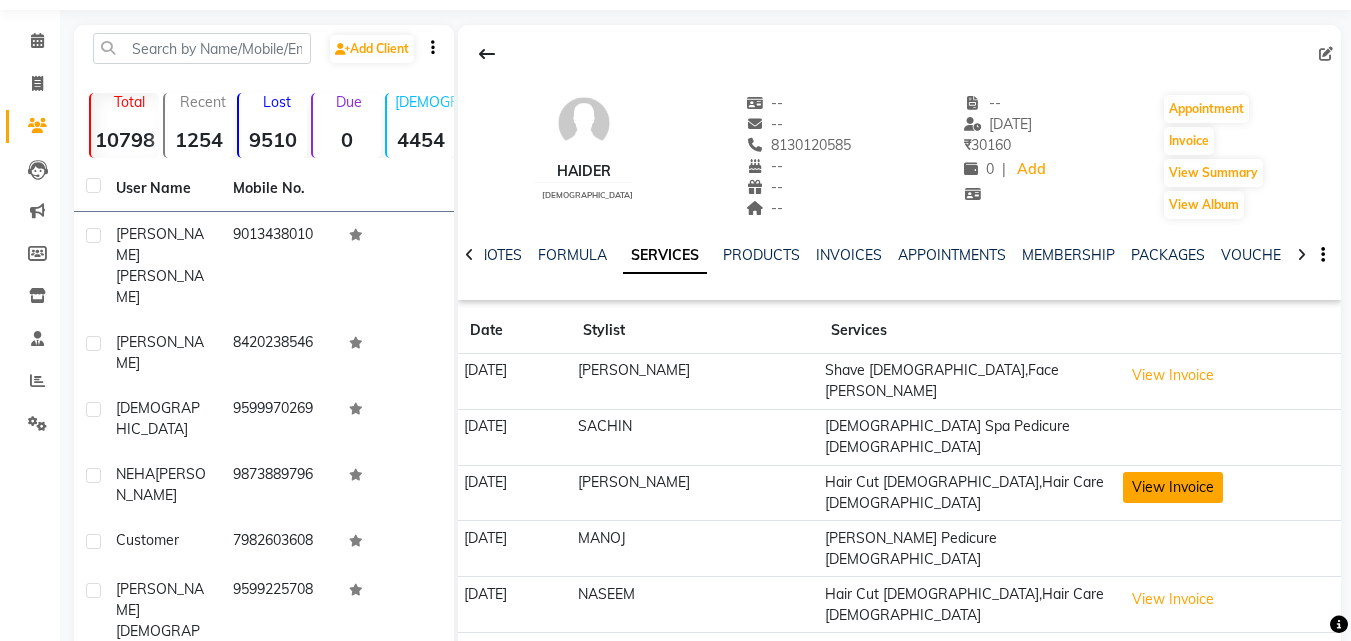 click on "View Invoice" 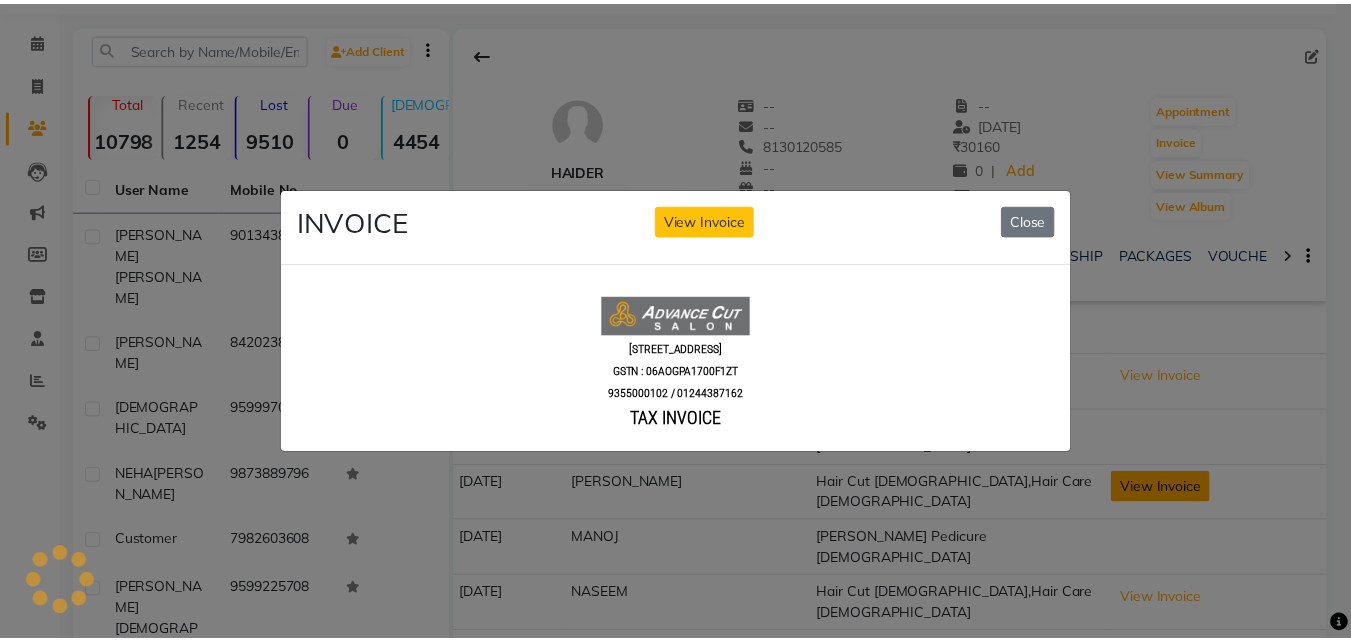 scroll, scrollTop: 0, scrollLeft: 0, axis: both 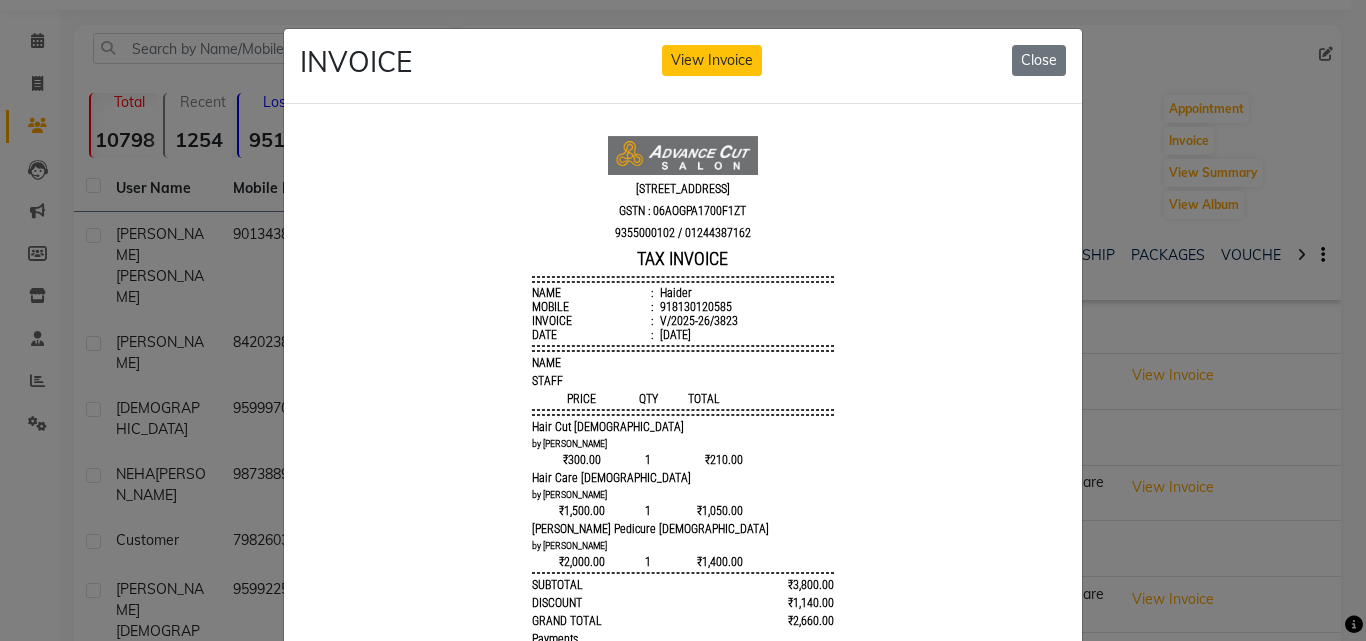 drag, startPoint x: 705, startPoint y: 519, endPoint x: 697, endPoint y: 511, distance: 11.313708 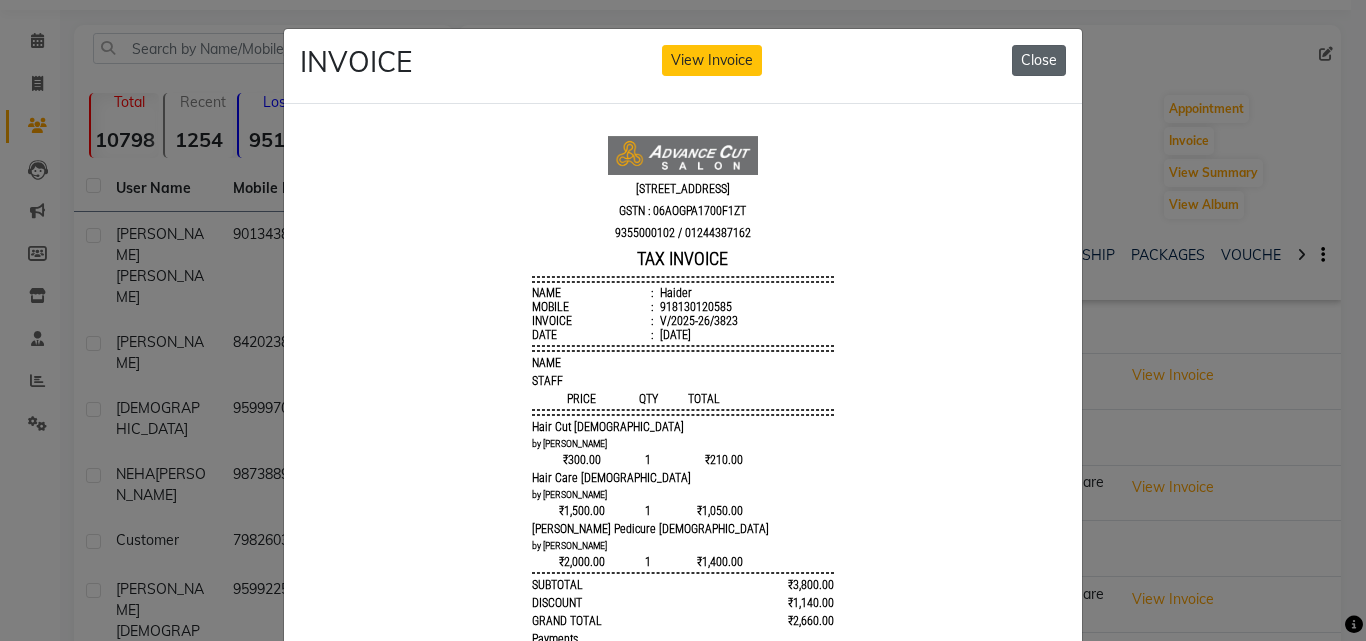 click on "Close" 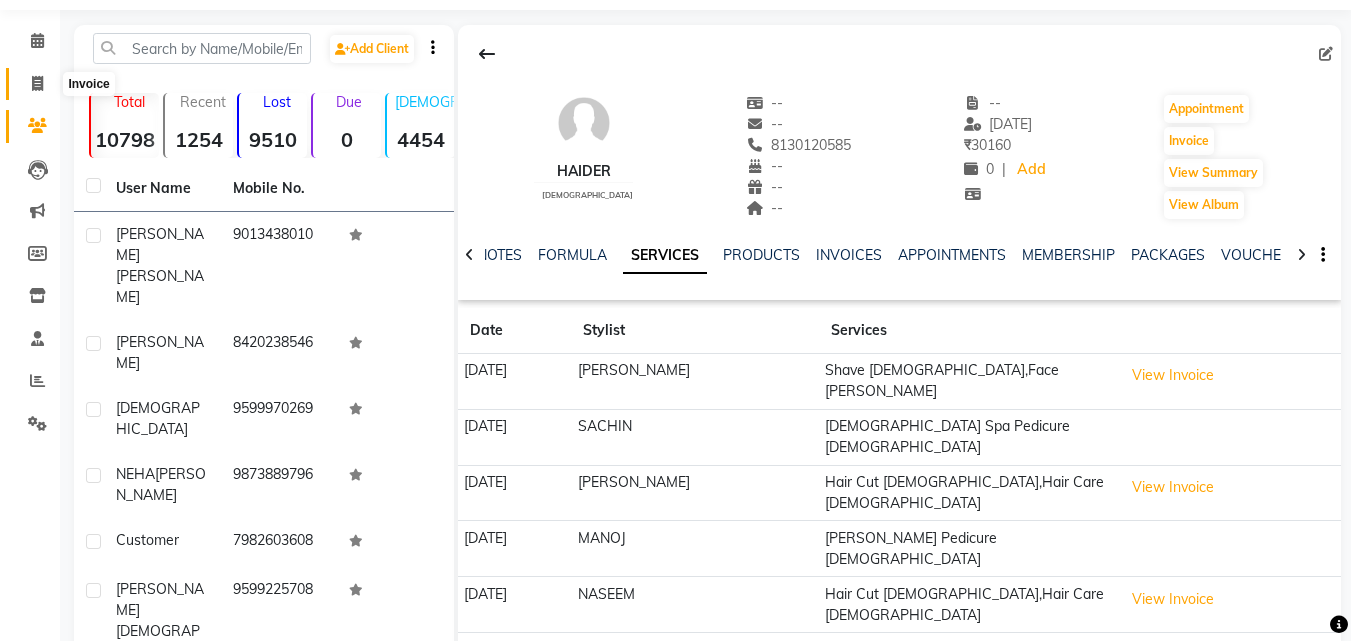 click 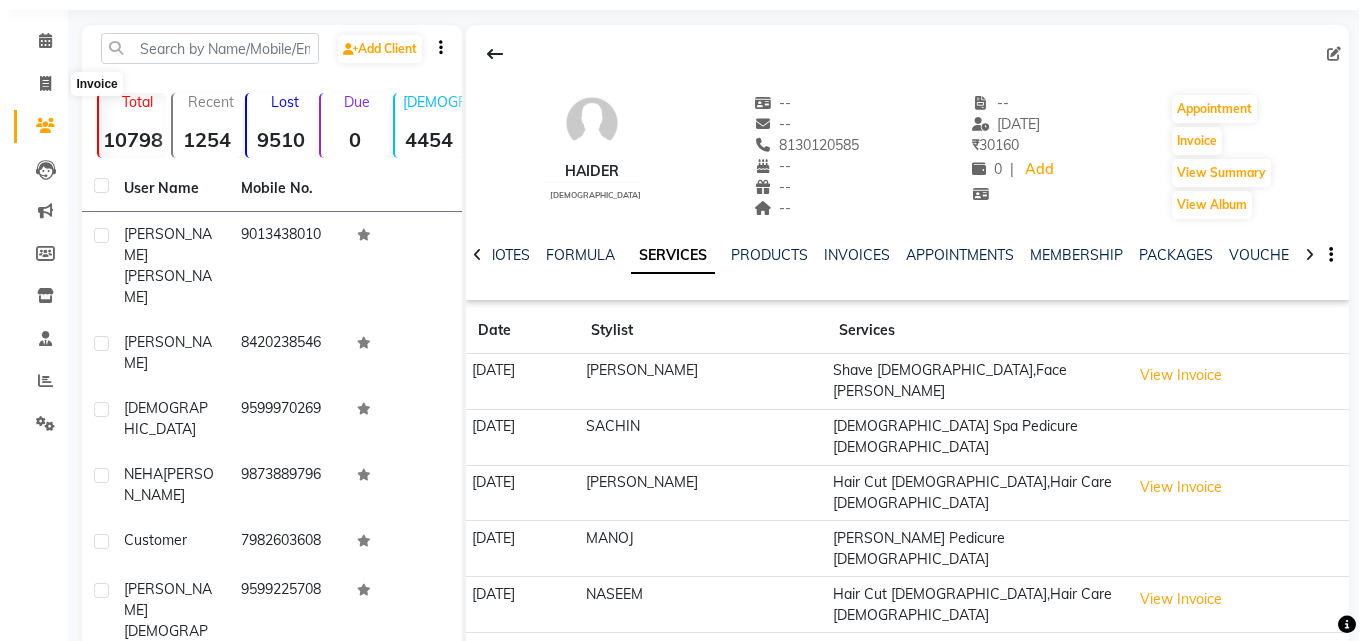 scroll, scrollTop: 0, scrollLeft: 0, axis: both 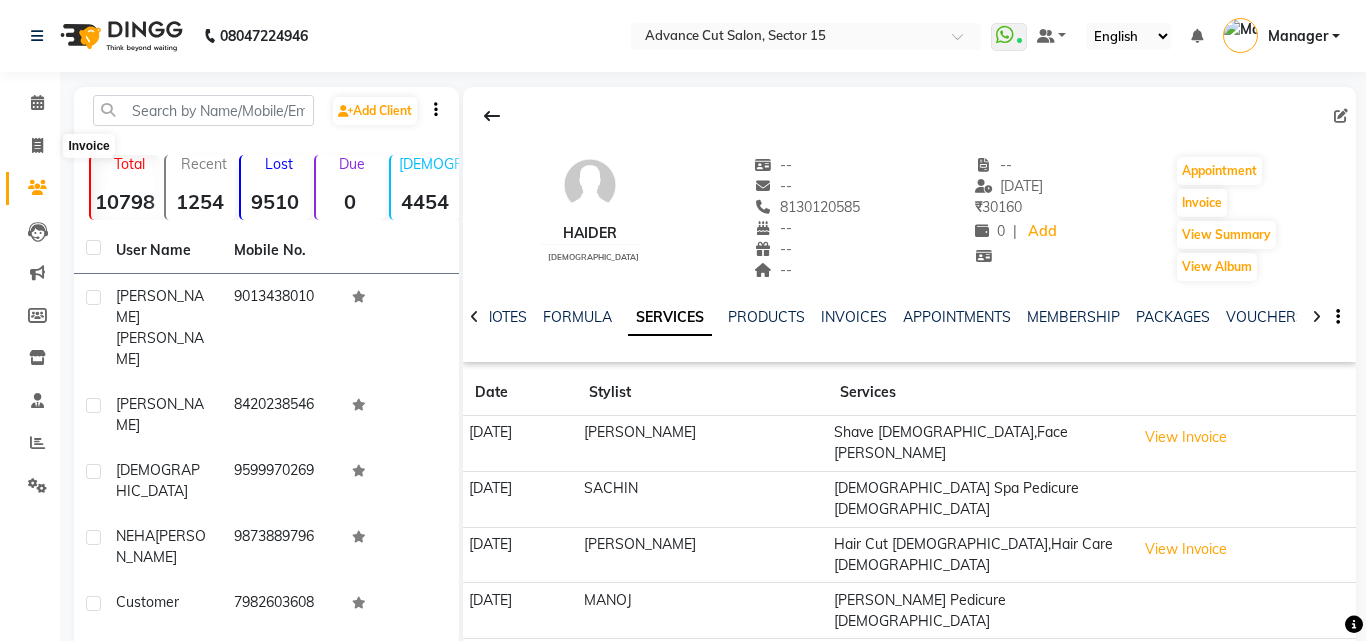 select on "service" 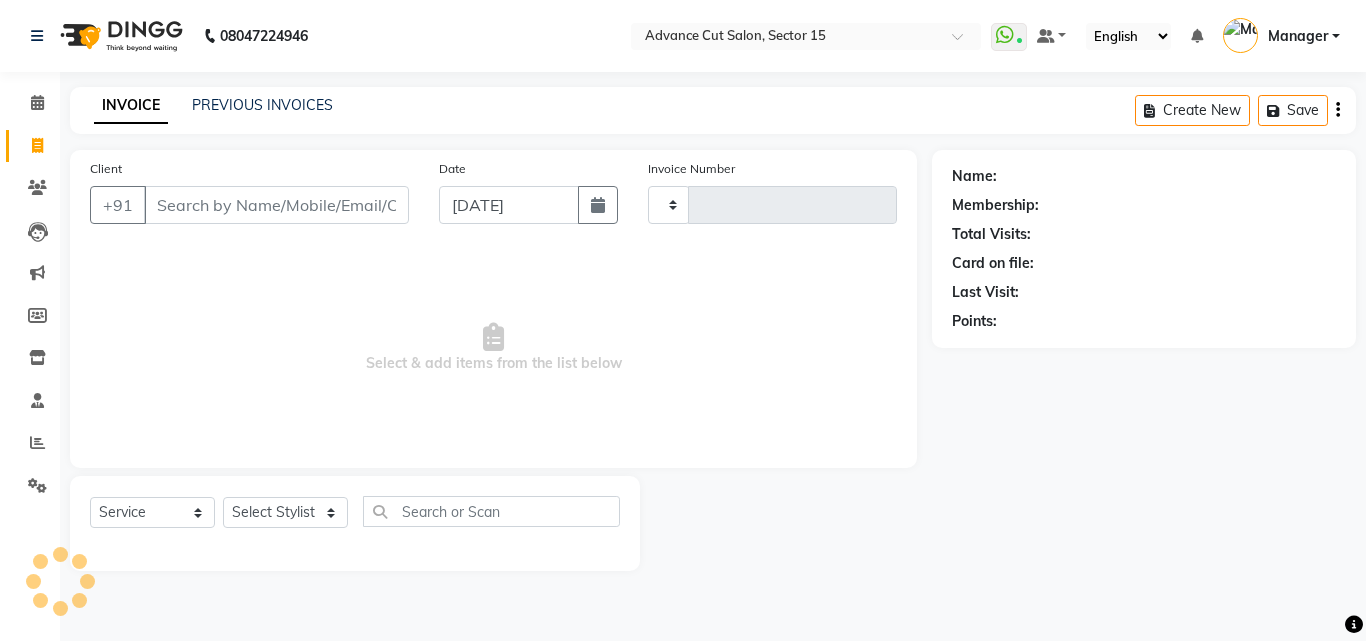 type on "4472" 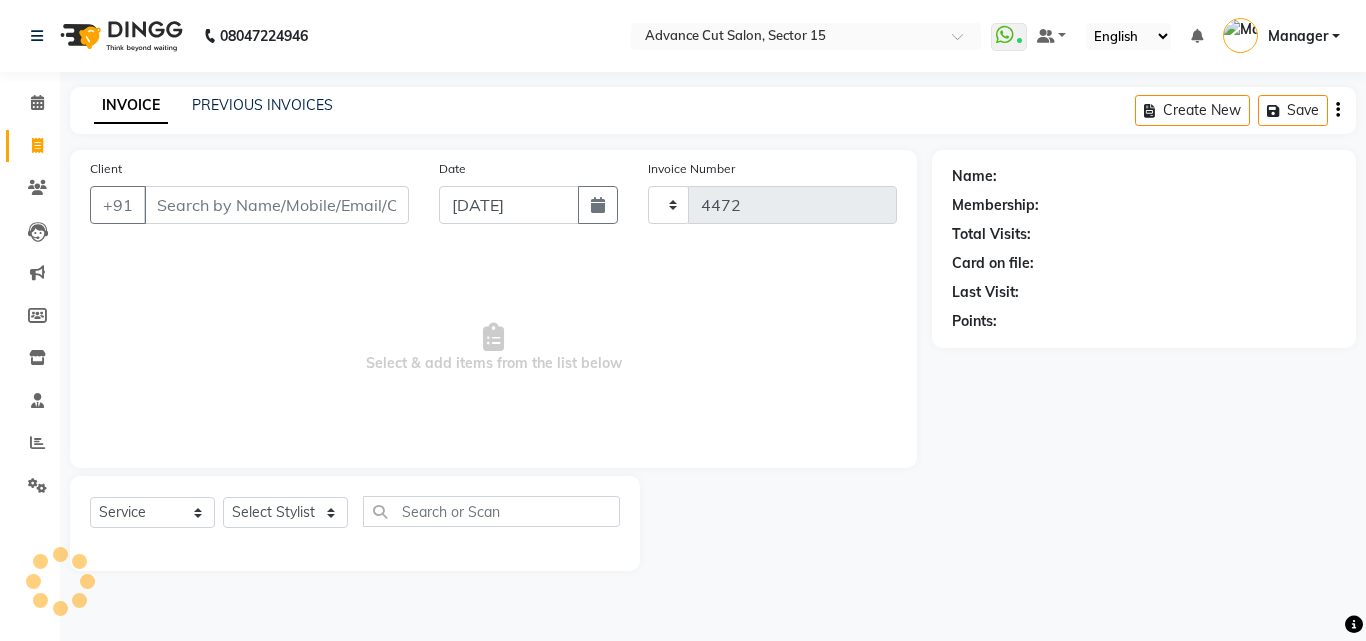 select on "6255" 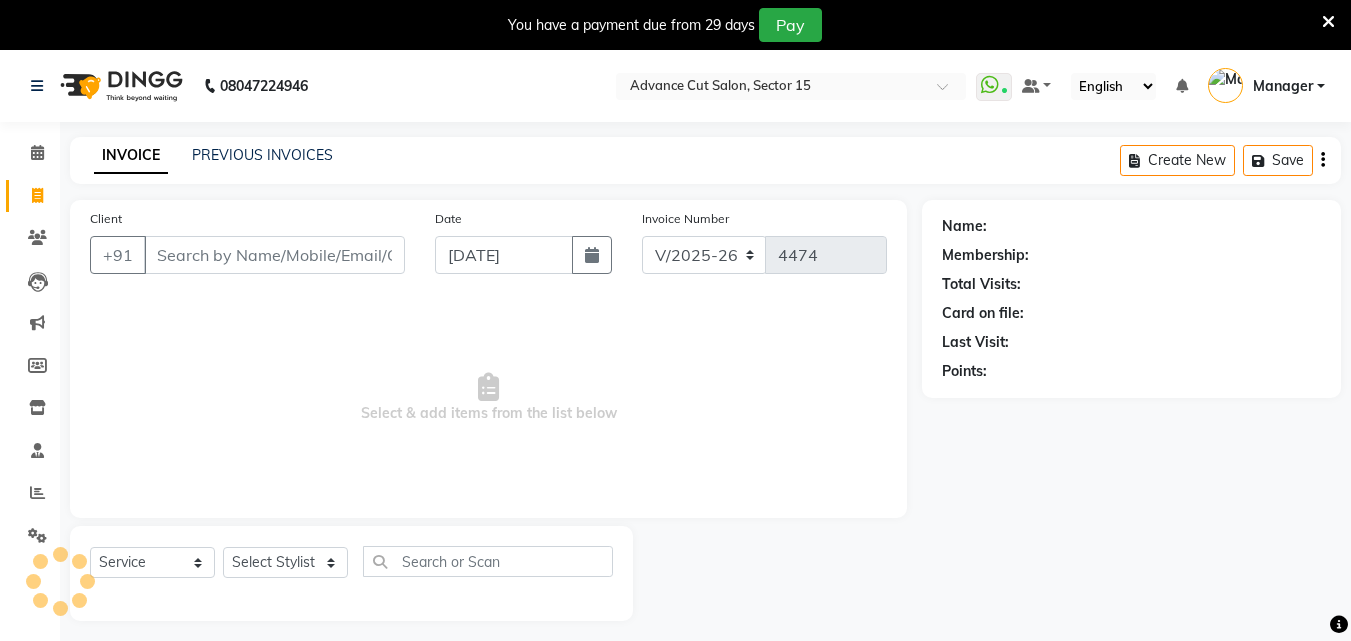 select on "6255" 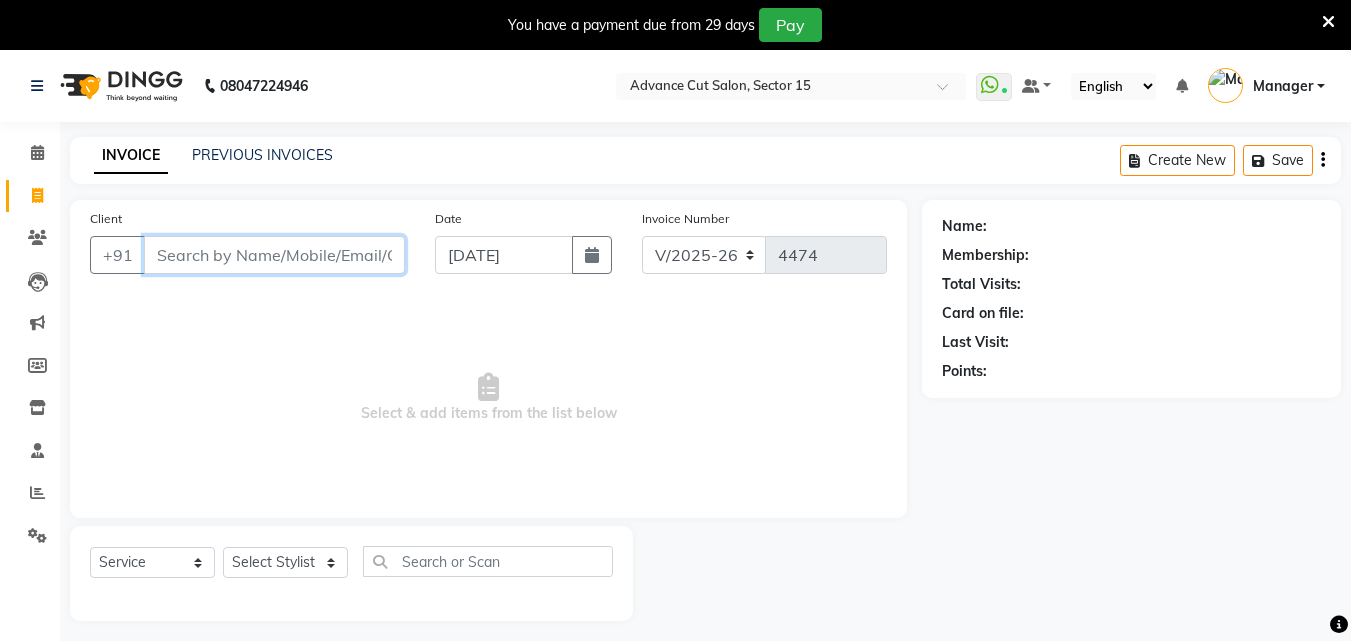 scroll, scrollTop: 0, scrollLeft: 0, axis: both 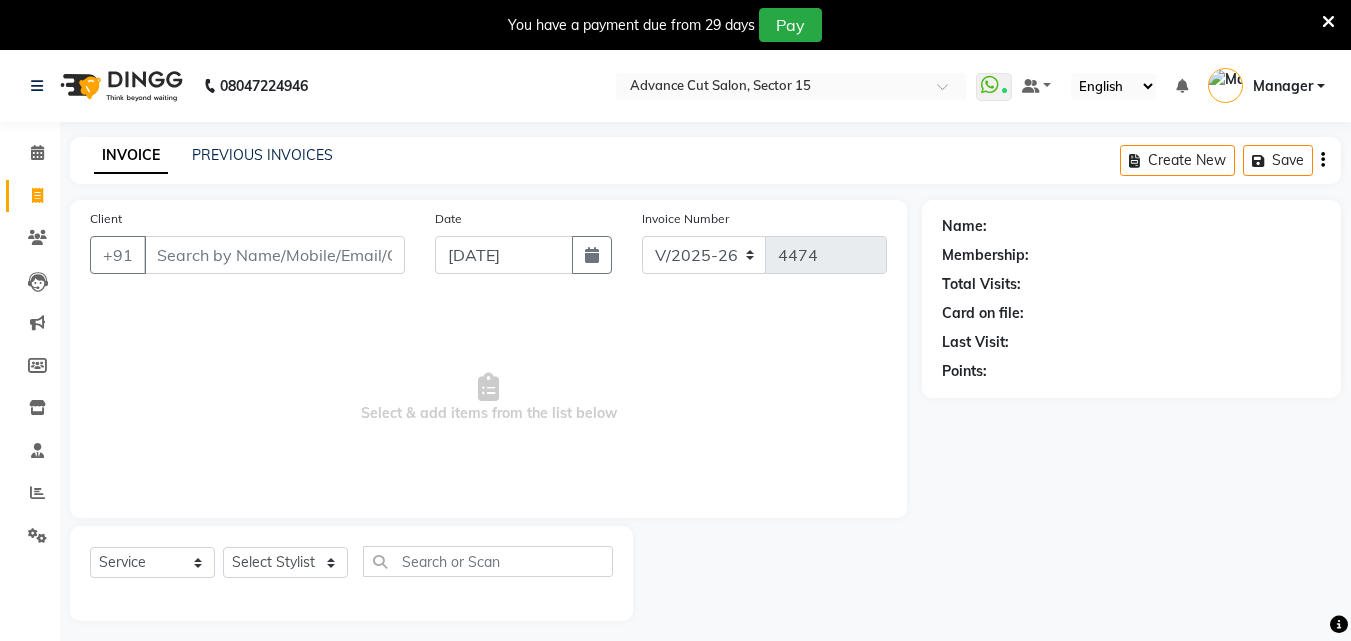 click at bounding box center (1328, 22) 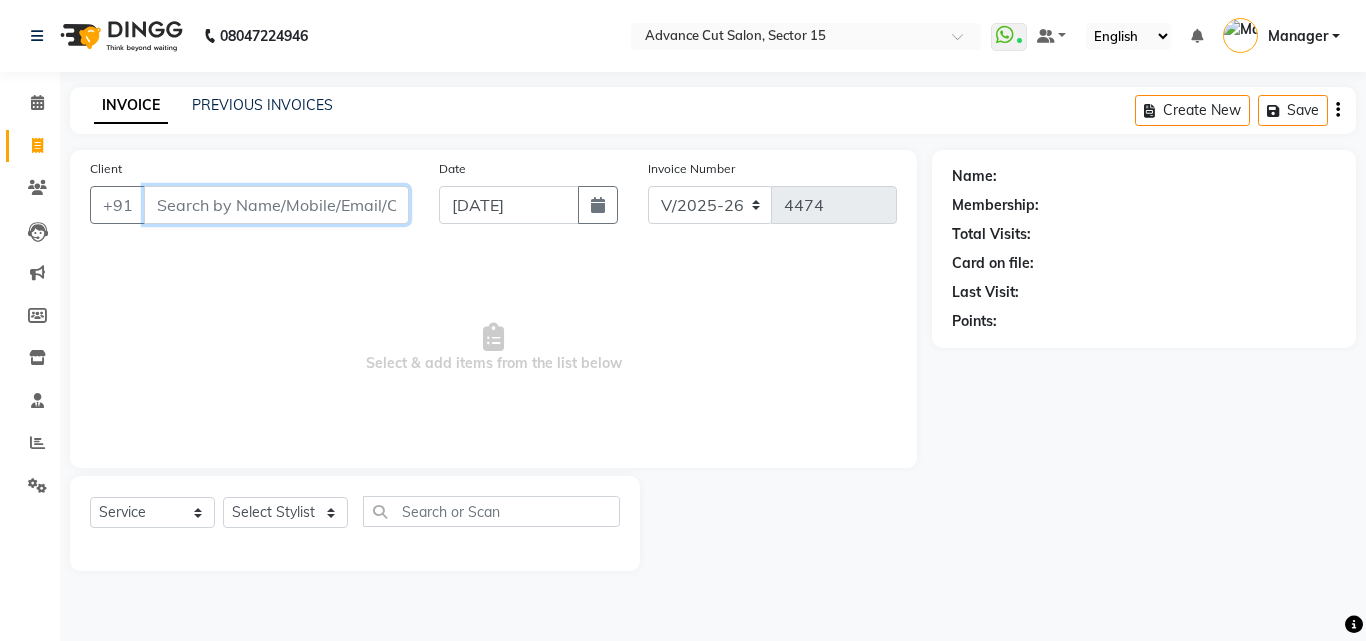 click on "Client" at bounding box center (276, 205) 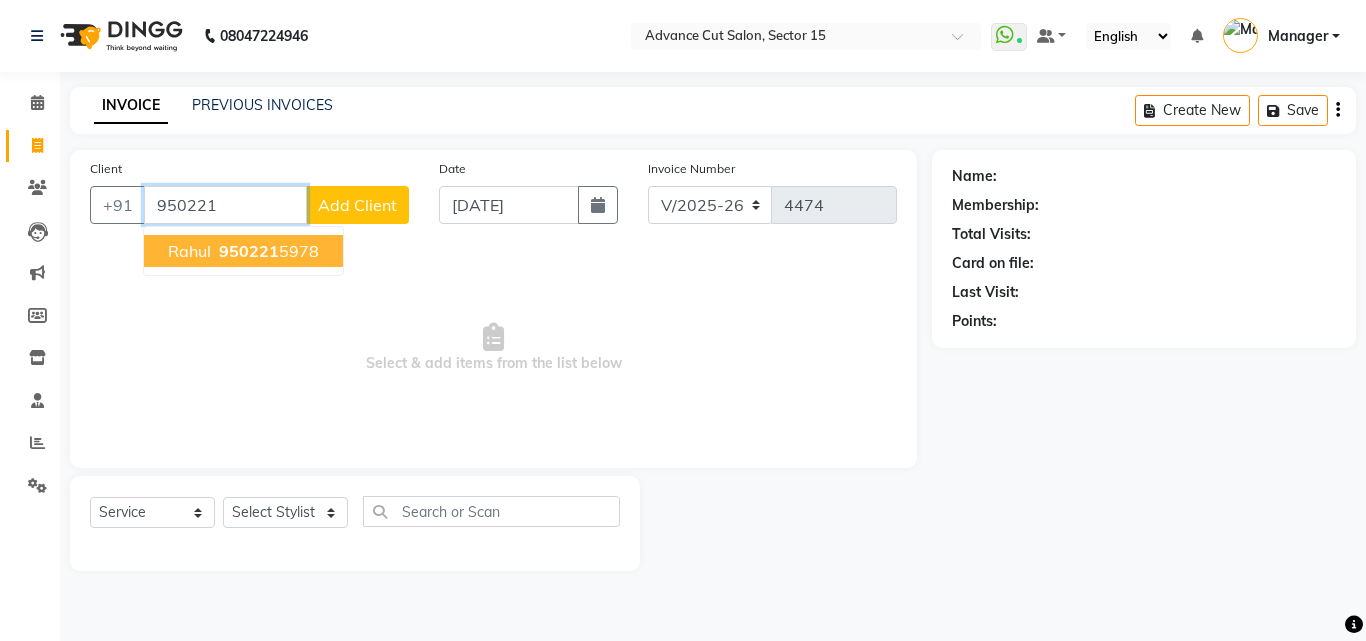 click on "Rahul   950221 5978" at bounding box center [243, 251] 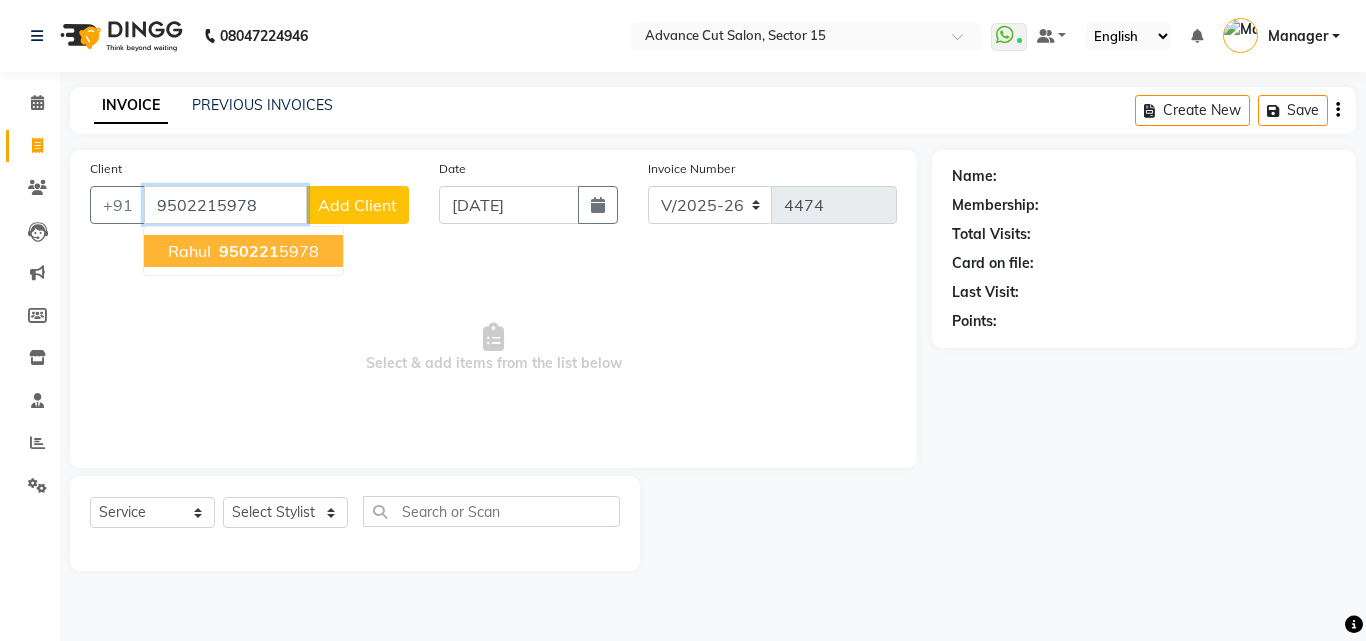 type on "9502215978" 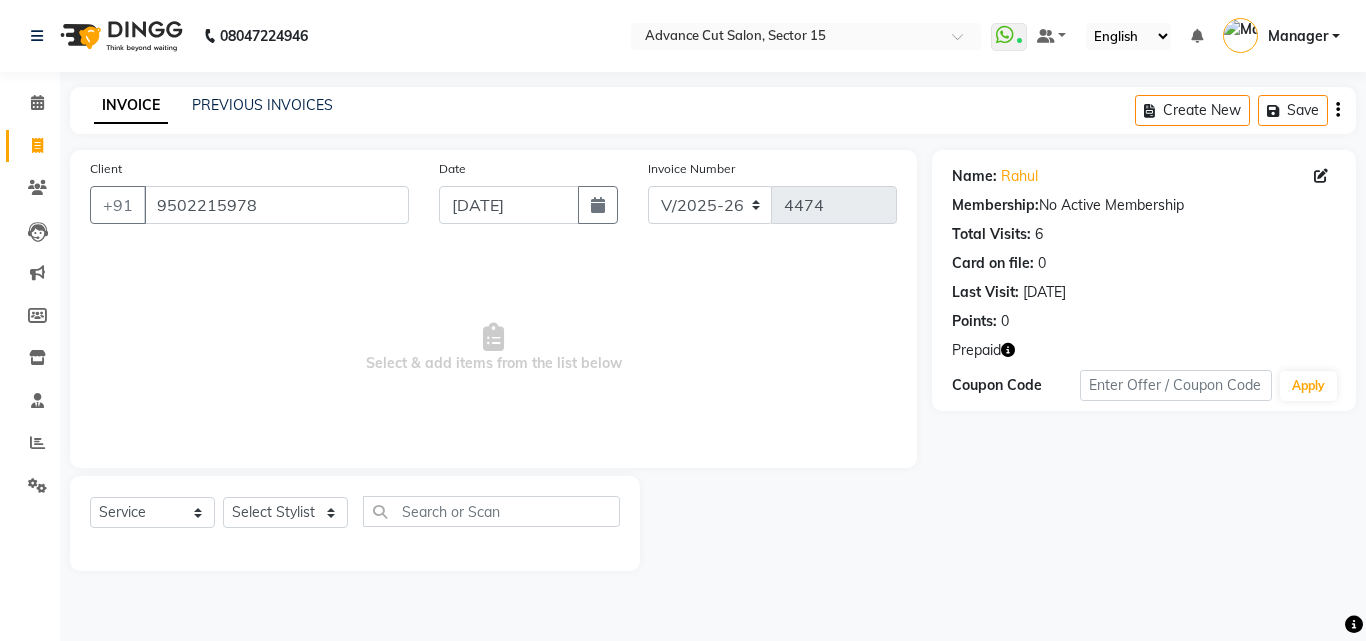 click 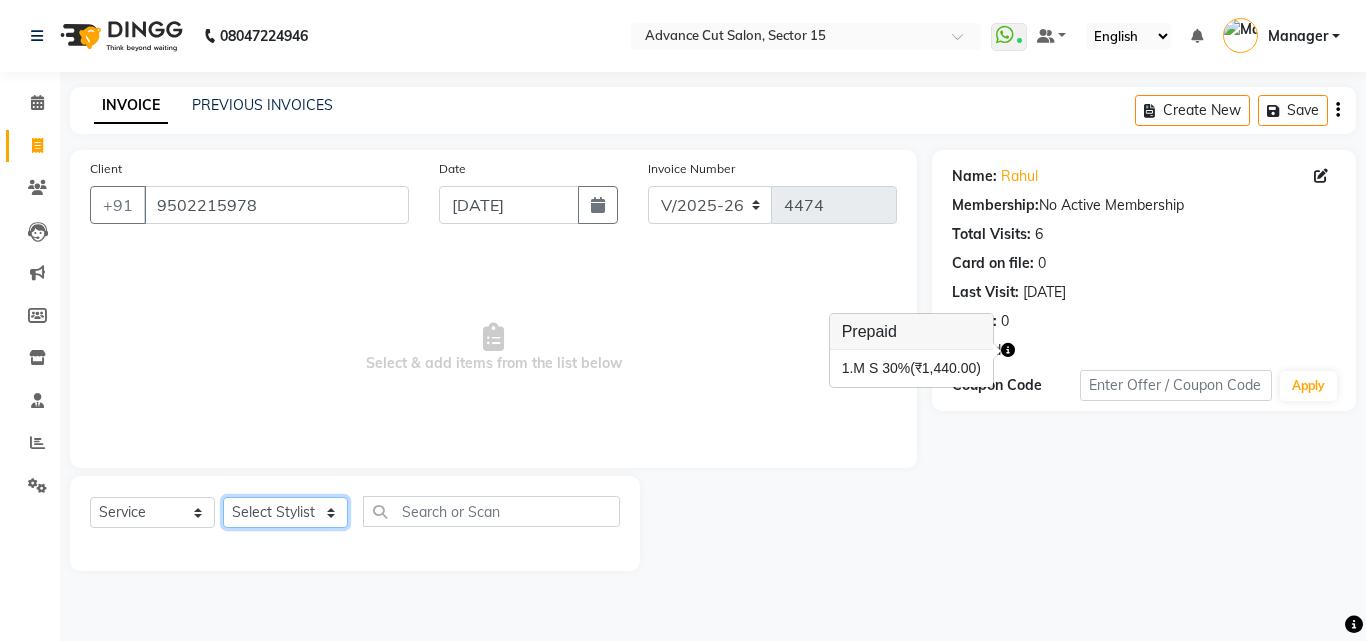 click on "Select Stylist Advance Cut  ASIF FARMAN HAIDER Iqbal KASHISH LUCKY Manager MANOJ NASEEM NASIR Nidhi Pooja  PRIYA RAEES RANI RASHID RIZWAN SACHIN SALMAN SANJAY Shahjad Shankar shuaib SONI" 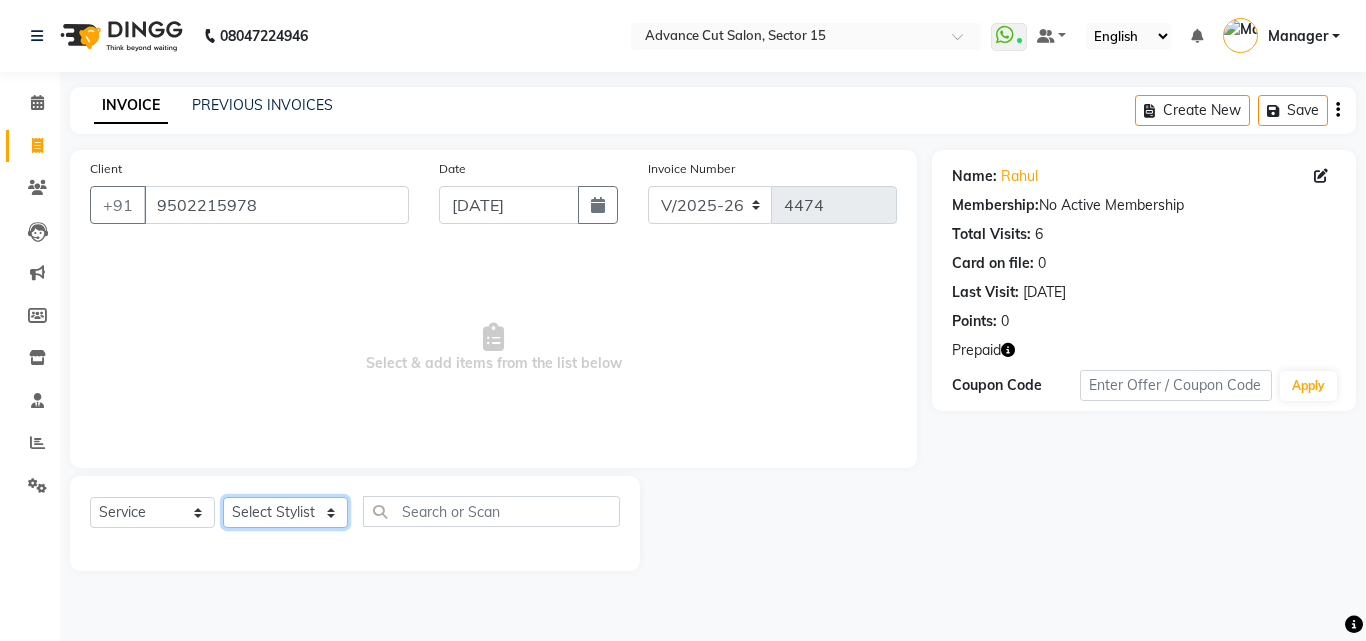 click on "Select Stylist Advance Cut  ASIF FARMAN HAIDER Iqbal KASHISH LUCKY Manager MANOJ NASEEM NASIR Nidhi Pooja  PRIYA RAEES RANI RASHID RIZWAN SACHIN SALMAN SANJAY Shahjad Shankar shuaib SONI" 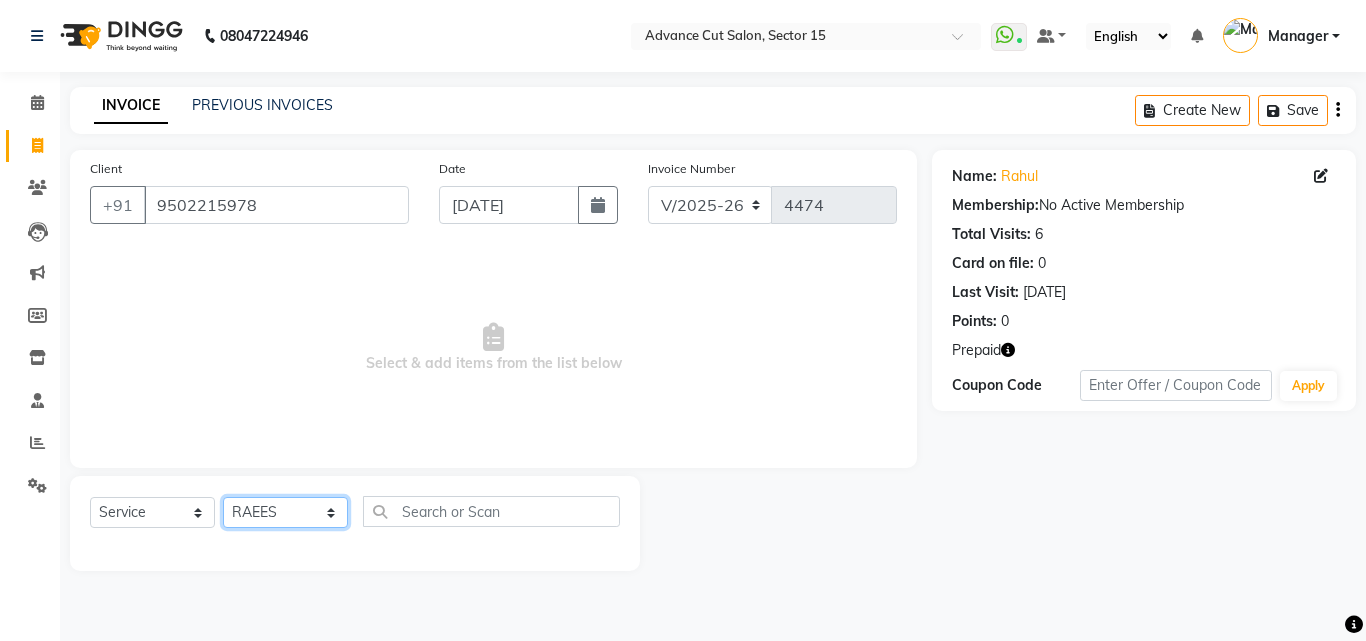 click on "Select Stylist Advance Cut  ASIF FARMAN HAIDER Iqbal KASHISH LUCKY Manager MANOJ NASEEM NASIR Nidhi Pooja  PRIYA RAEES RANI RASHID RIZWAN SACHIN SALMAN SANJAY Shahjad Shankar shuaib SONI" 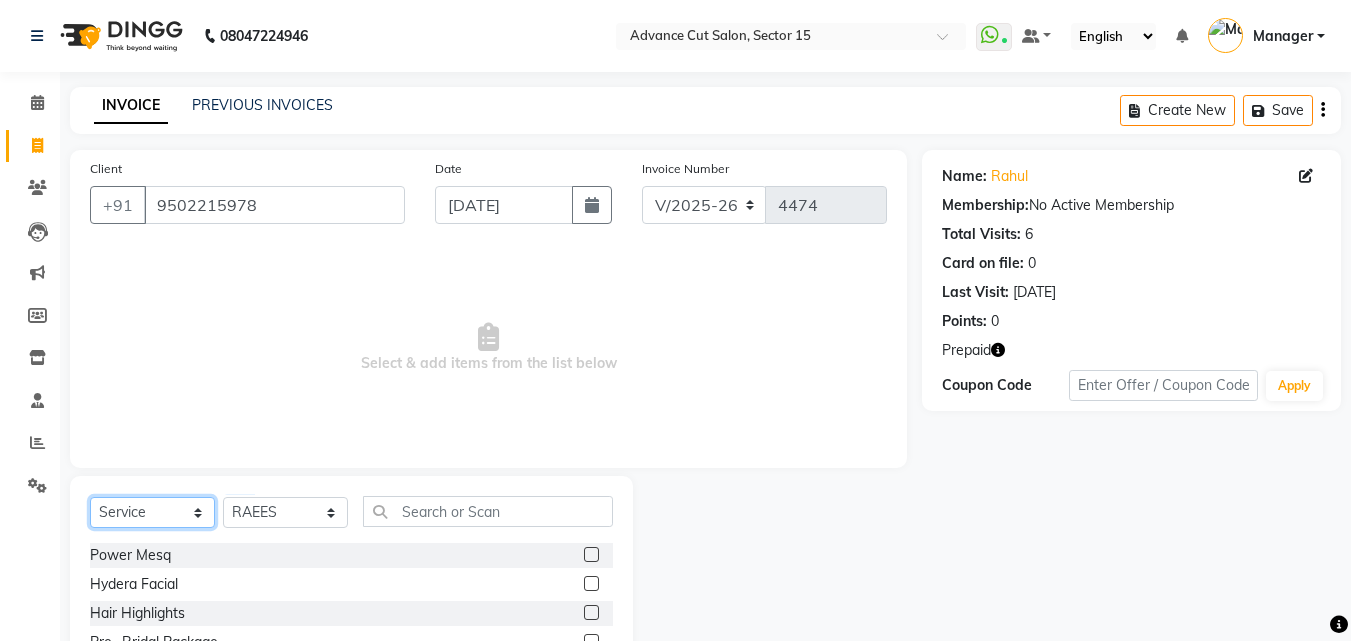 click on "Select  Service  Product  Membership  Package Voucher Prepaid Gift Card" 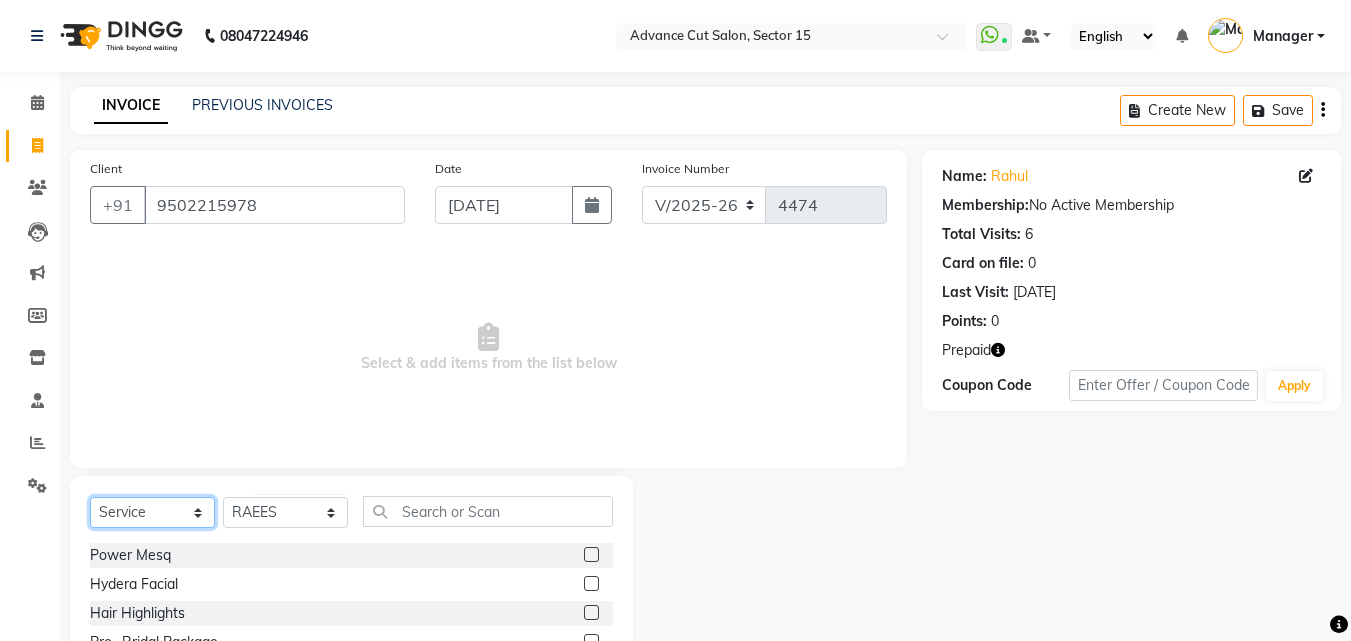 select on "P" 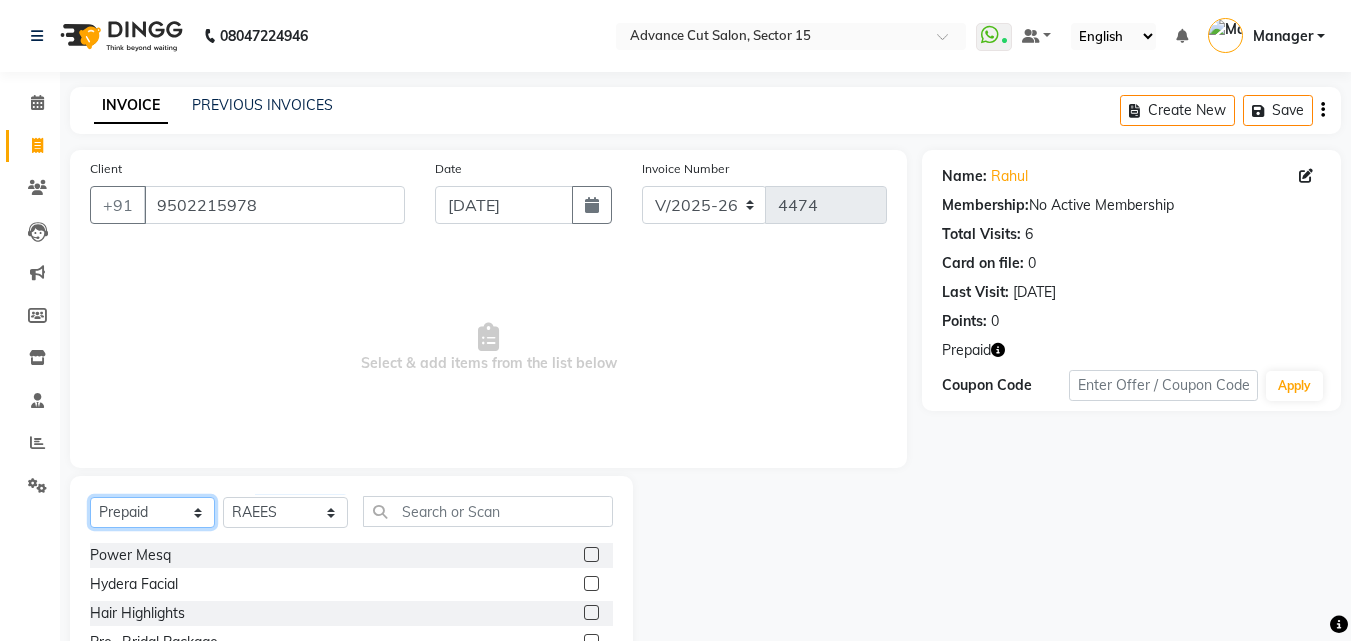 click on "Select  Service  Product  Membership  Package Voucher Prepaid Gift Card" 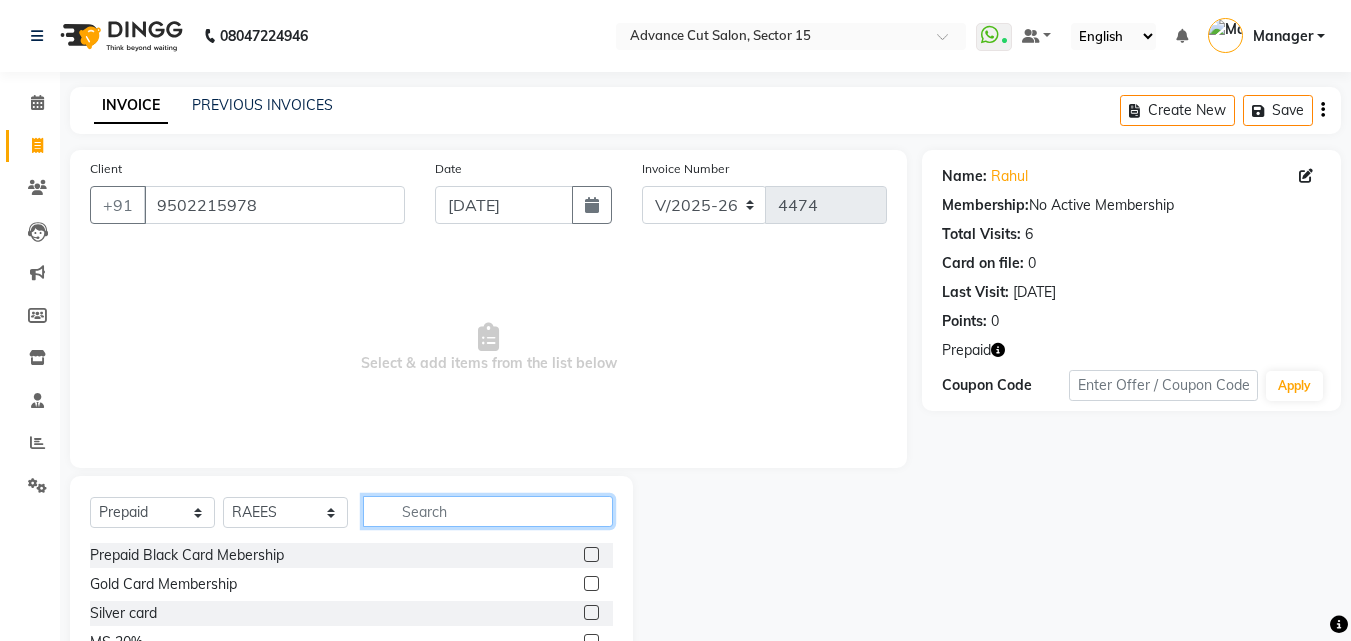 click 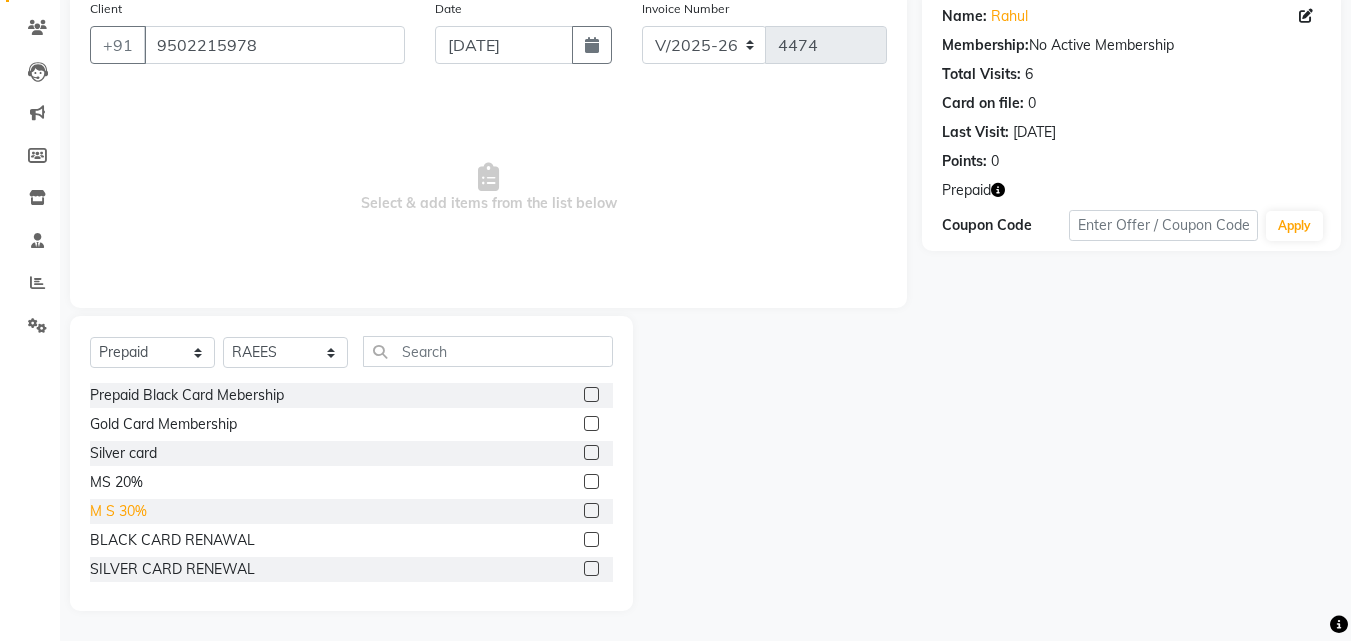 click on "M S 30%" 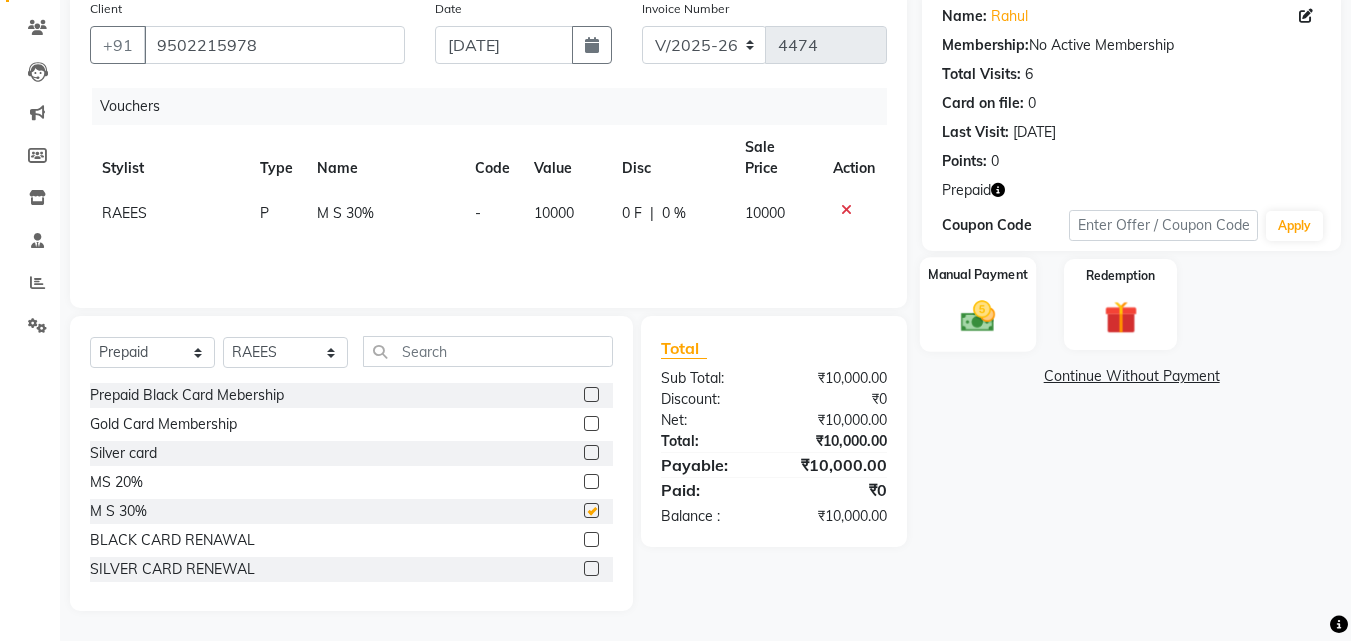 checkbox on "false" 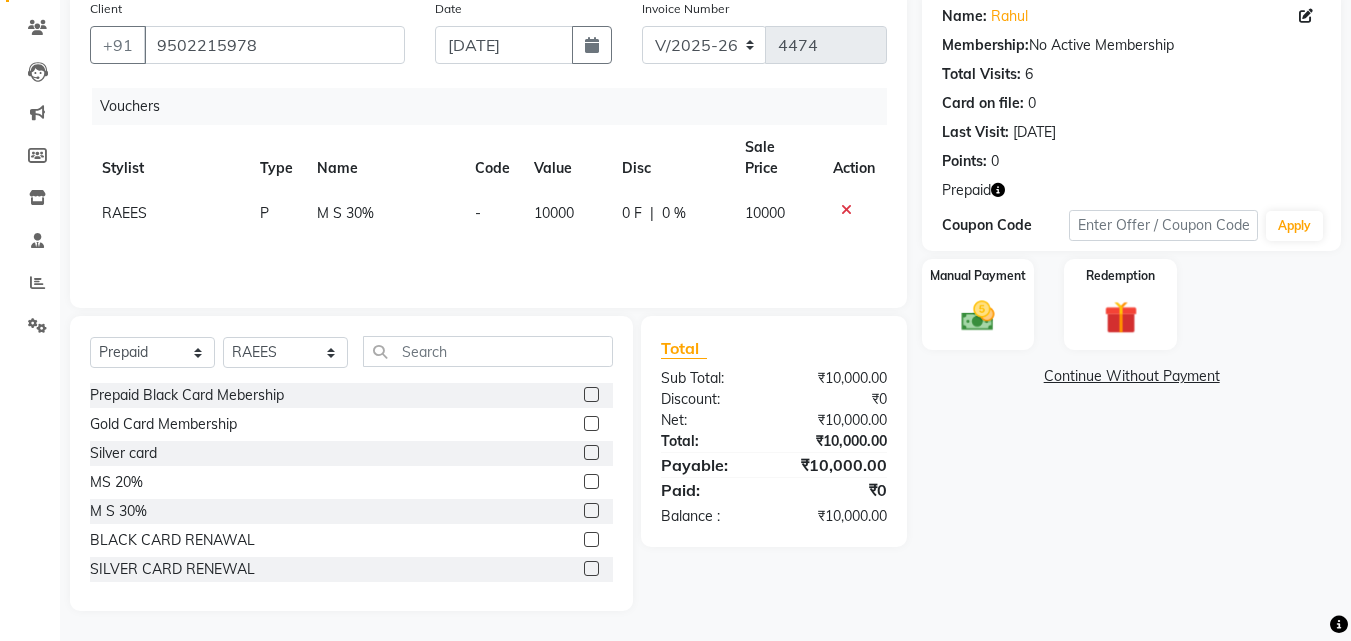 drag, startPoint x: 990, startPoint y: 308, endPoint x: 1031, endPoint y: 357, distance: 63.89053 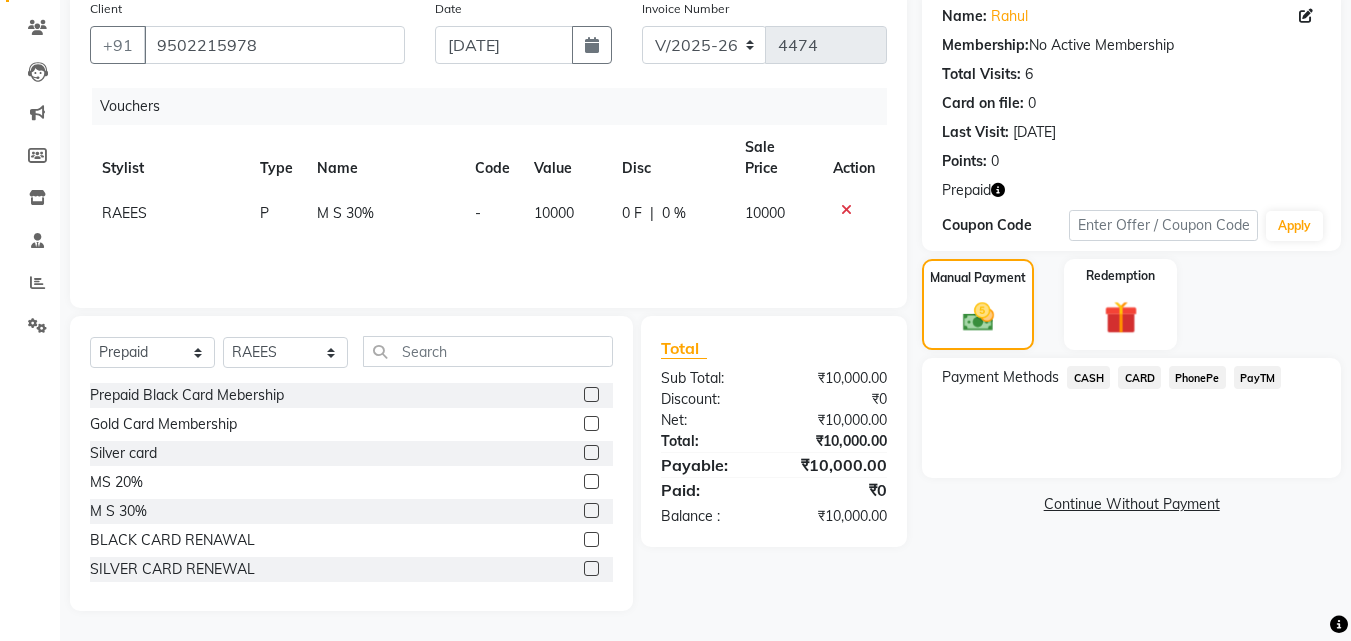 click on "CARD" 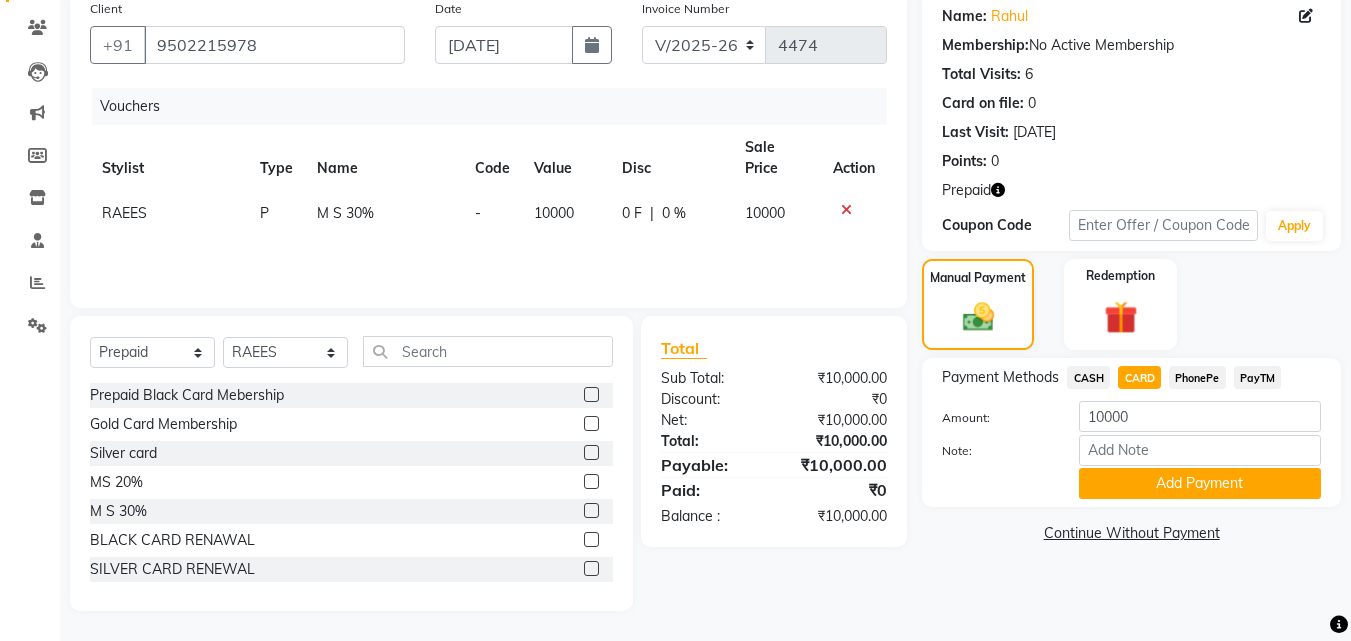 click on "Add Payment" 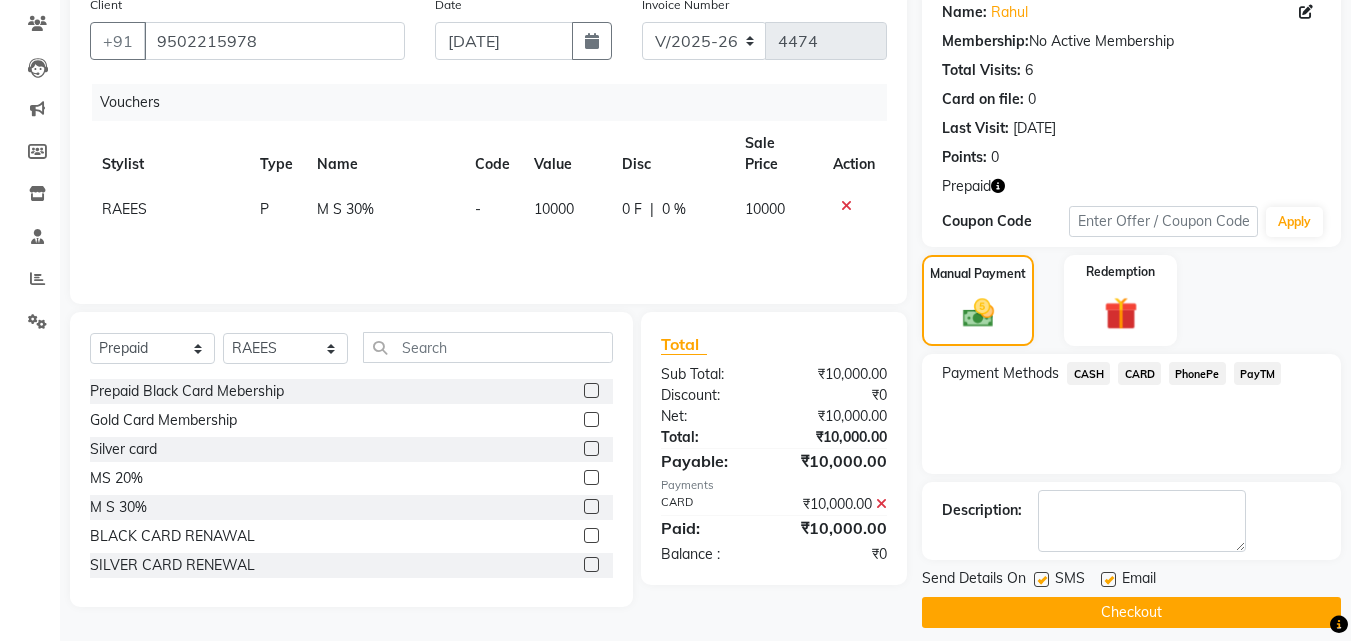 scroll, scrollTop: 181, scrollLeft: 0, axis: vertical 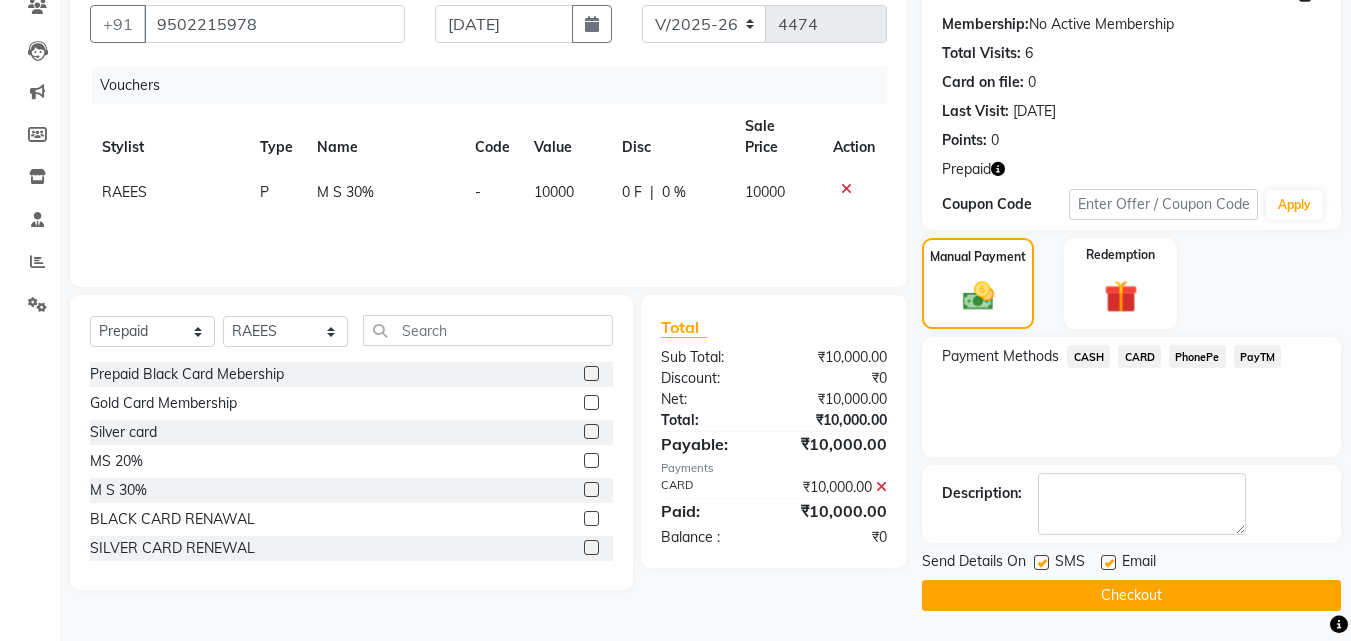 click on "Checkout" 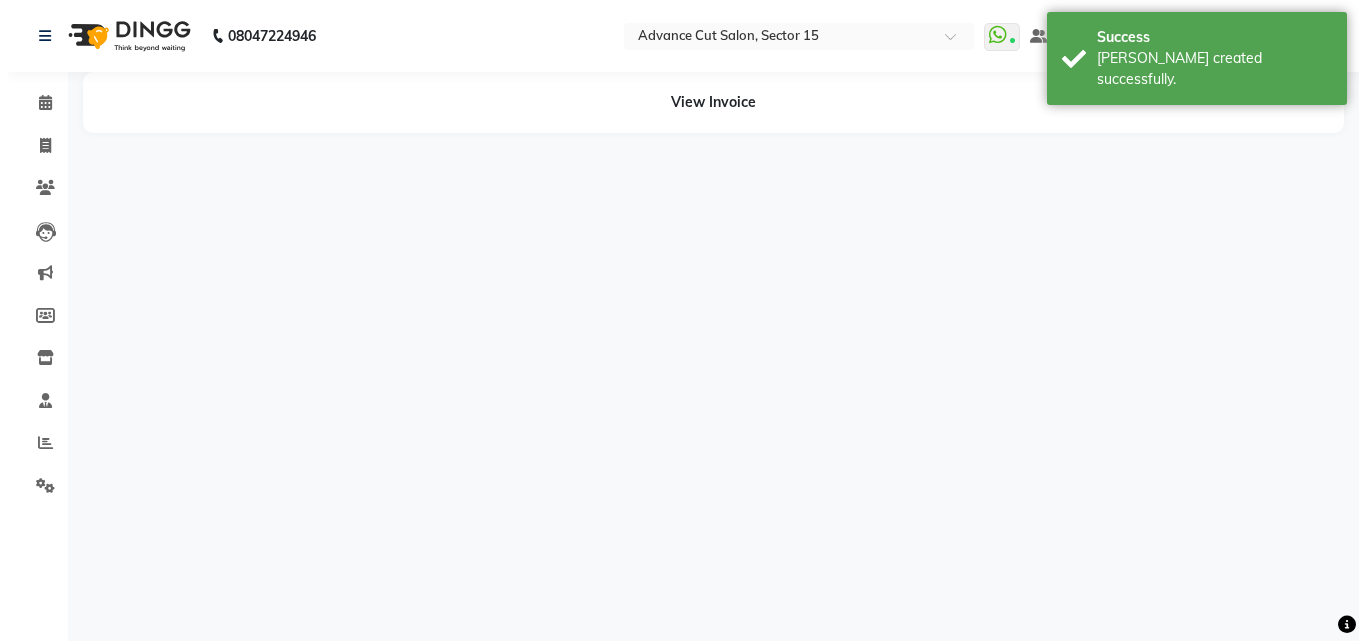 scroll, scrollTop: 0, scrollLeft: 0, axis: both 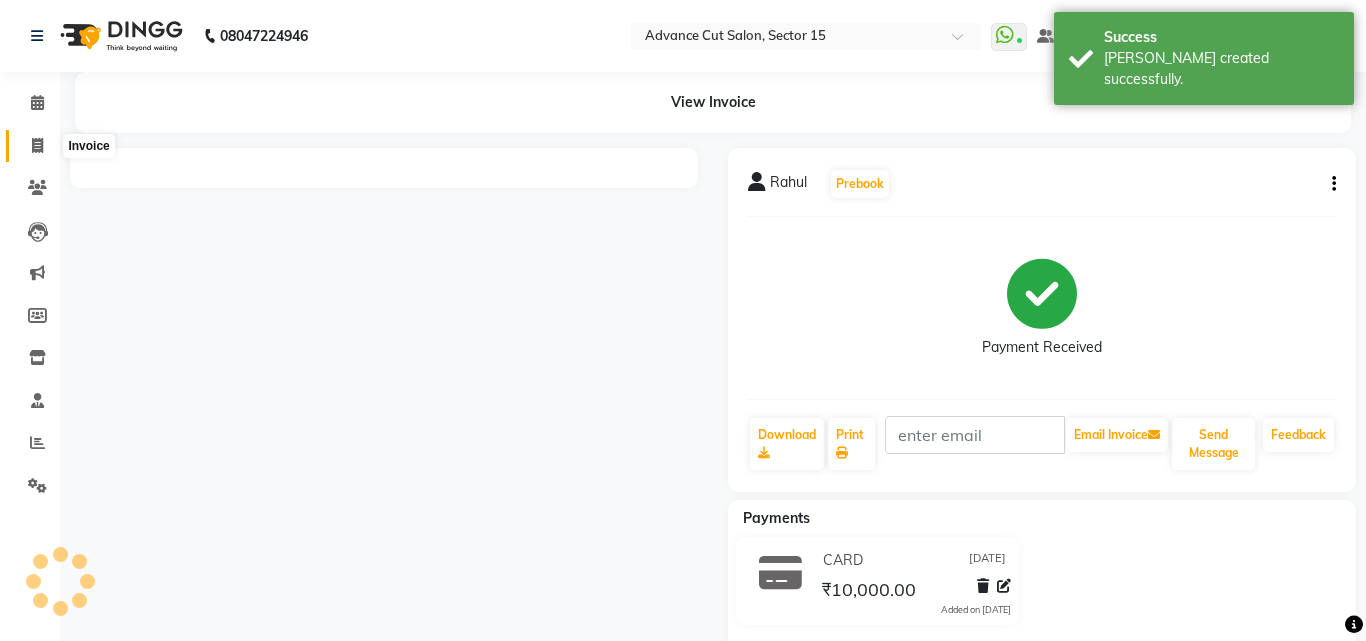 click 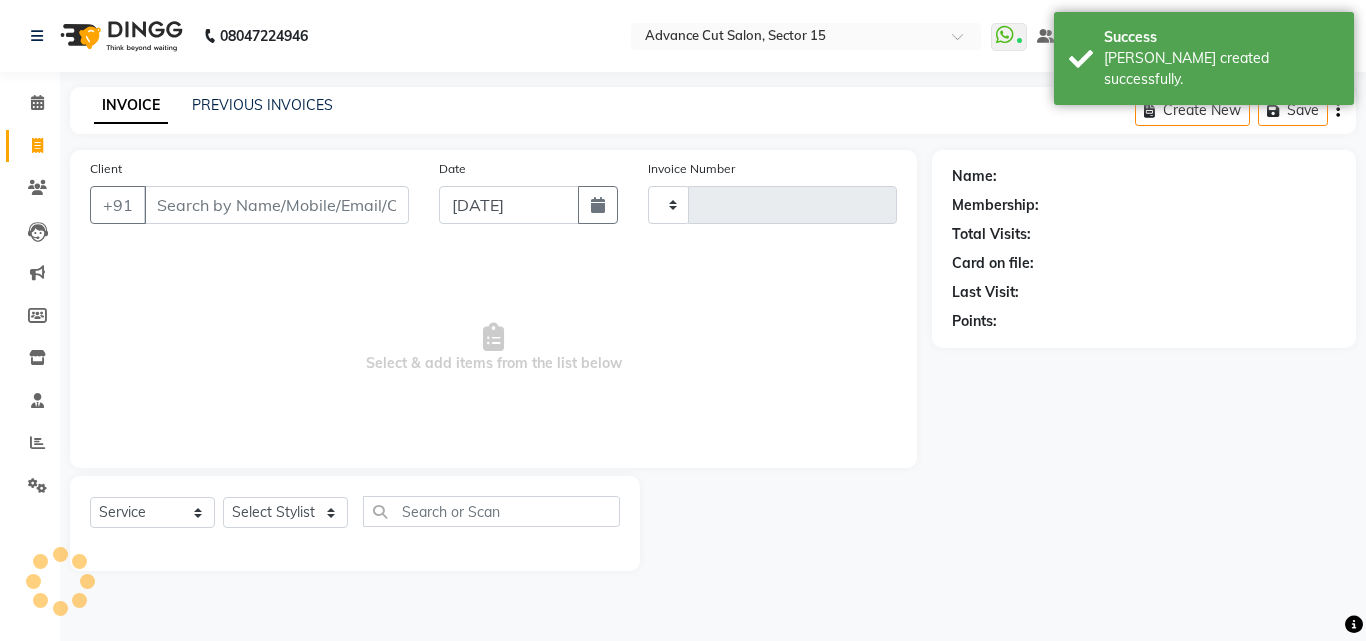 type on "4476" 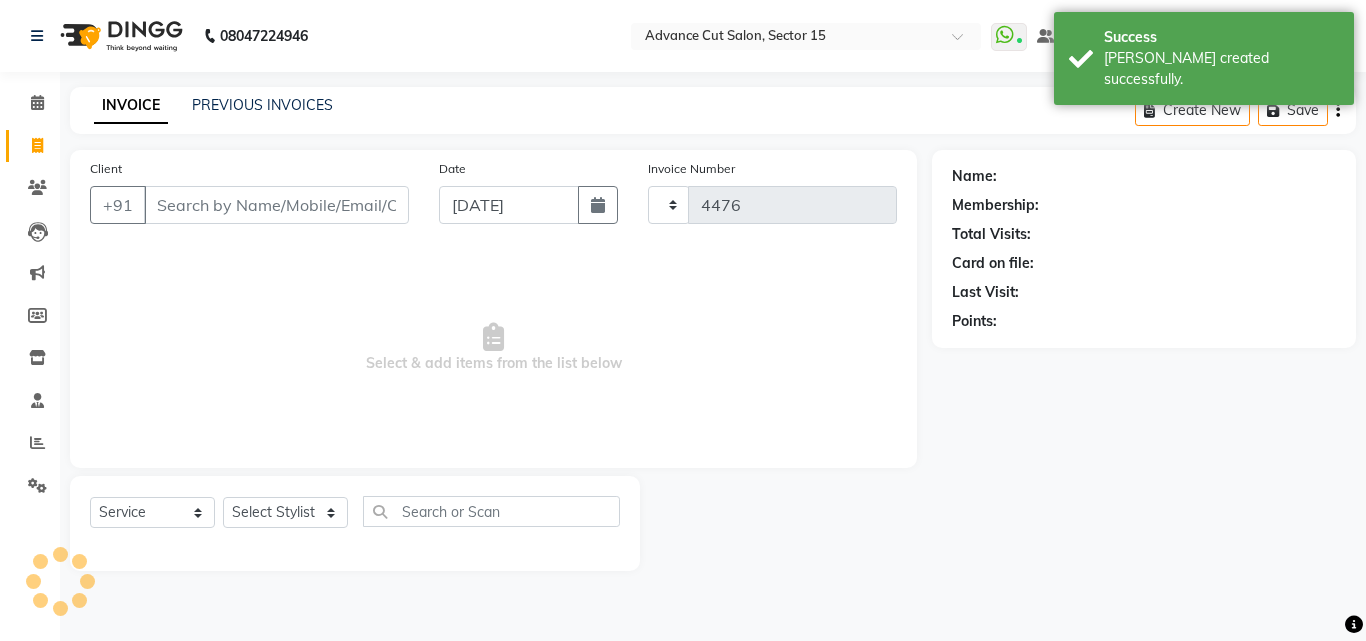 select on "6255" 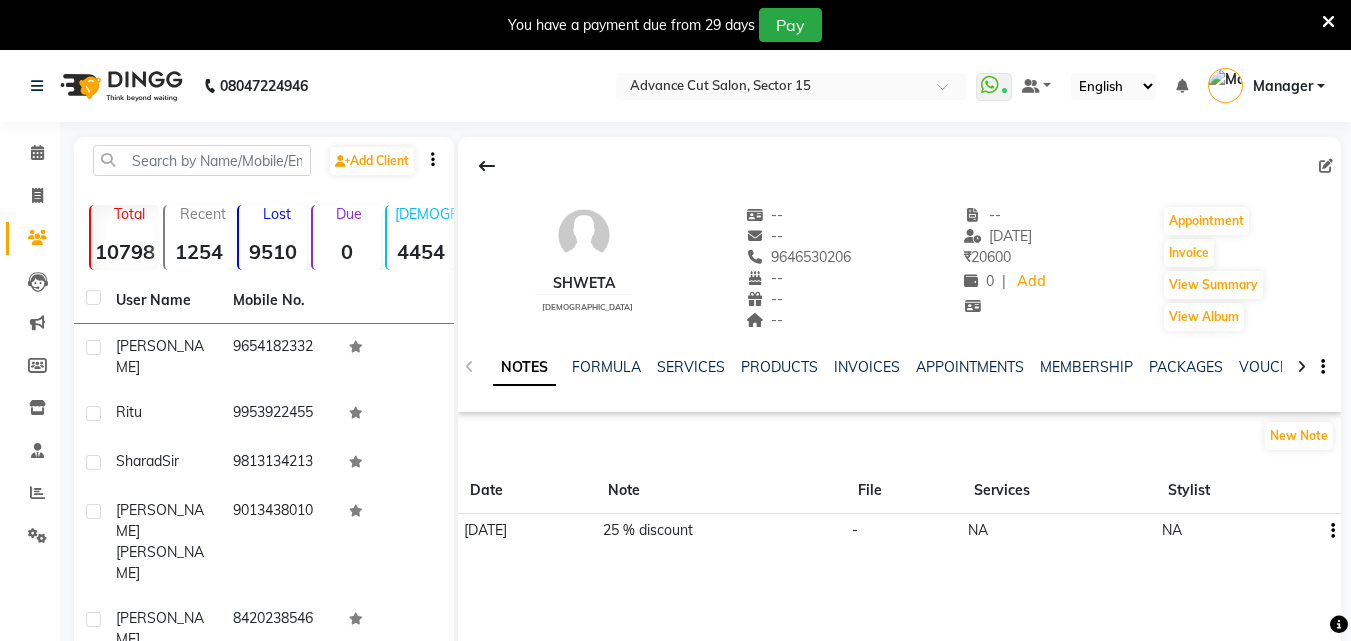 scroll, scrollTop: 0, scrollLeft: 0, axis: both 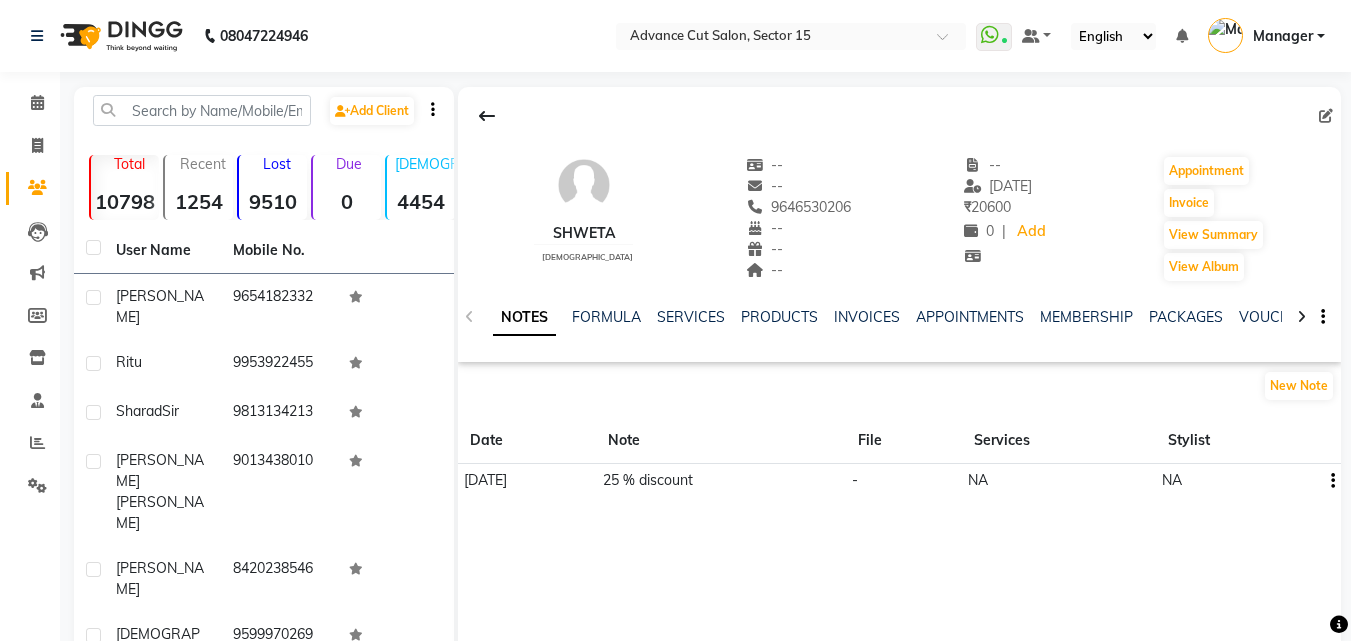 click on "NOTES FORMULA SERVICES PRODUCTS INVOICES APPOINTMENTS MEMBERSHIP PACKAGES VOUCHERS GIFTCARDS POINTS FORMS FAMILY CARDS WALLET" 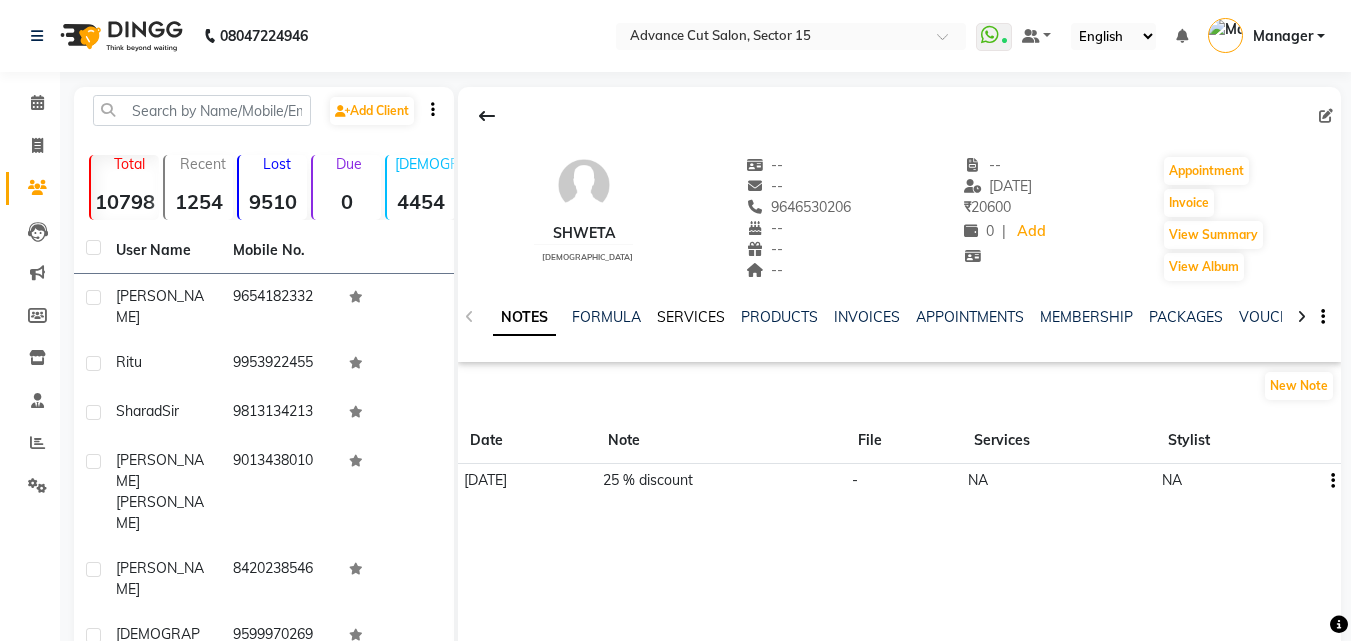 click on "SERVICES" 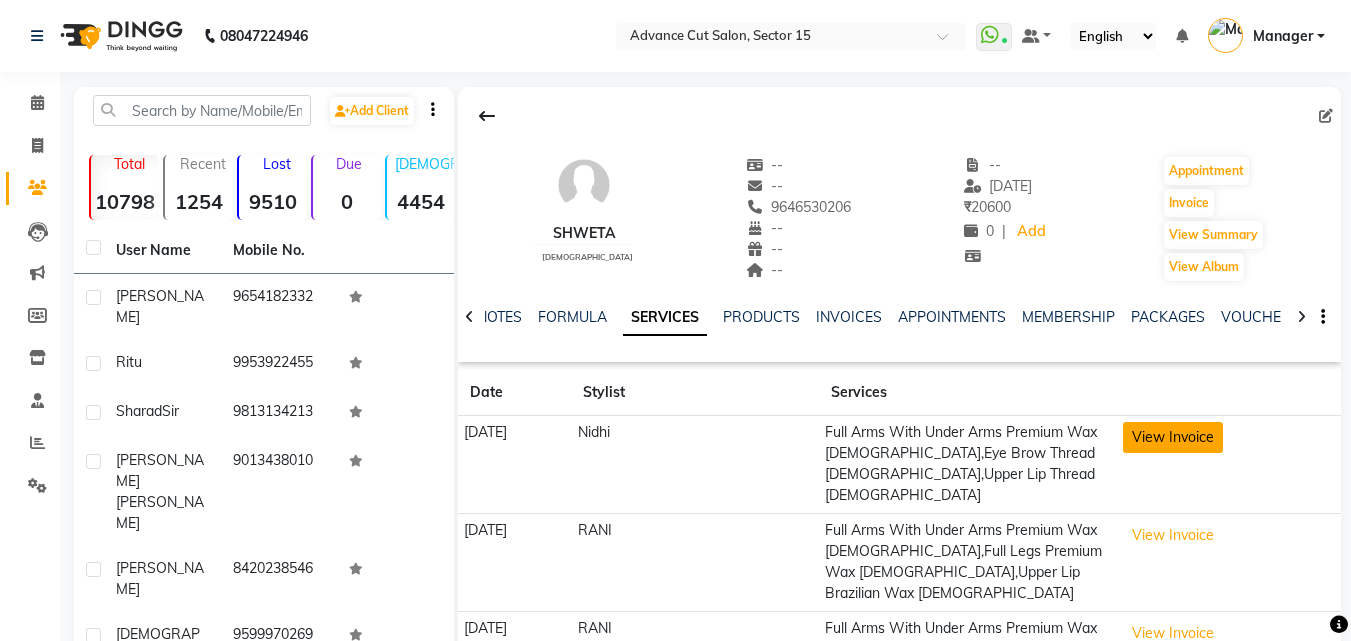 click on "View Invoice" 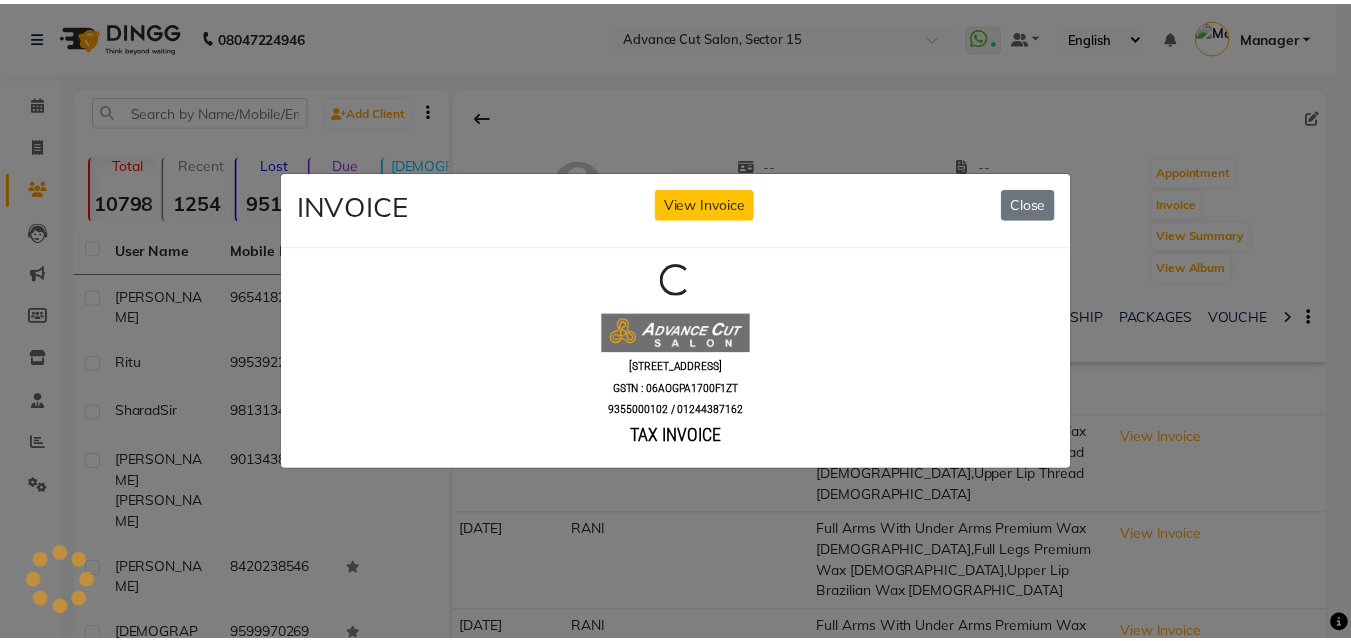 scroll, scrollTop: 0, scrollLeft: 0, axis: both 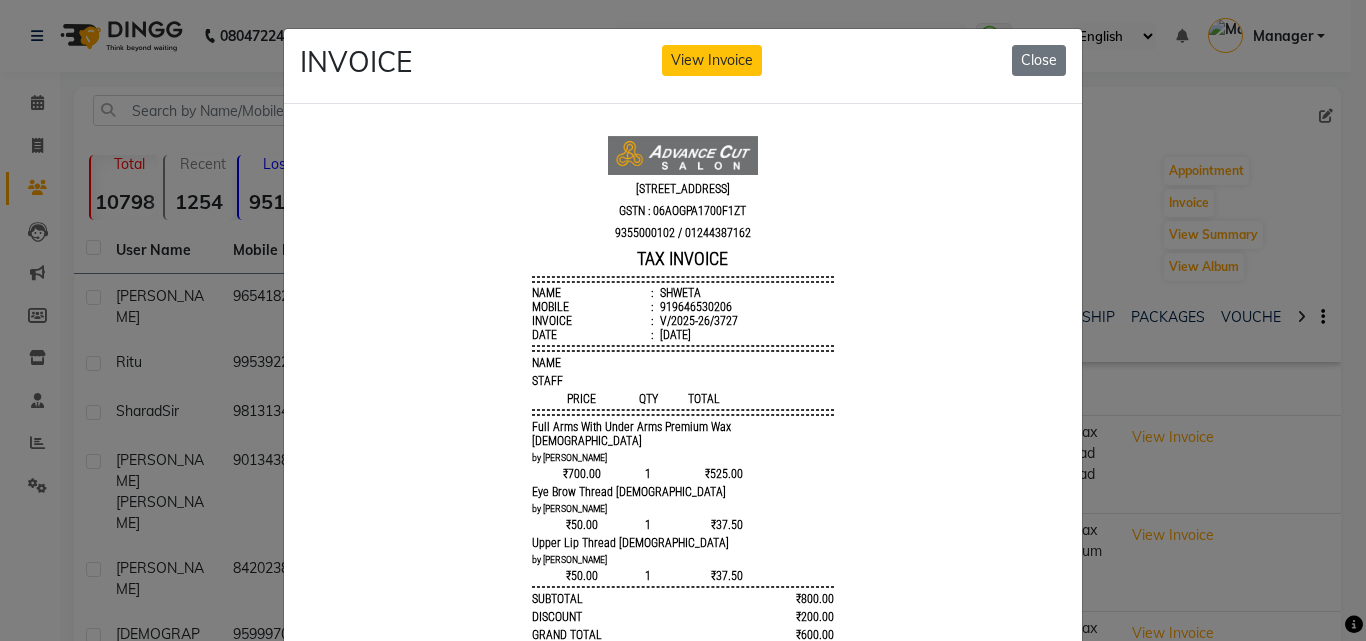 click on "Close" 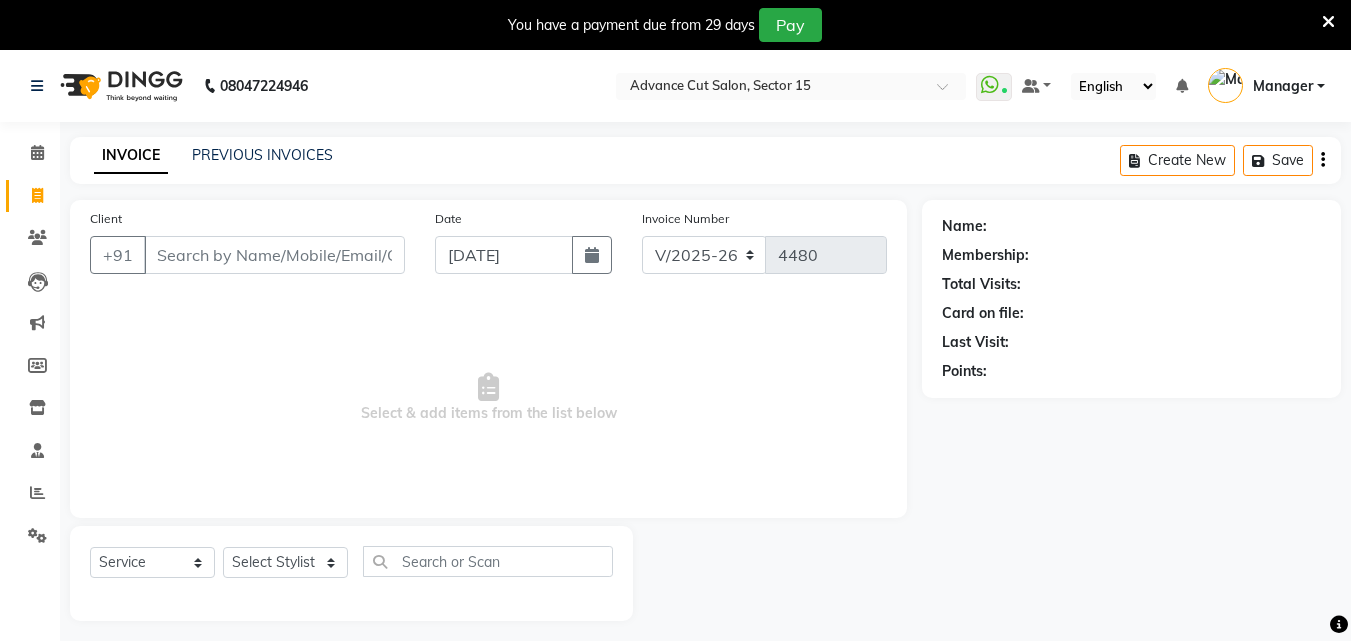 select on "6255" 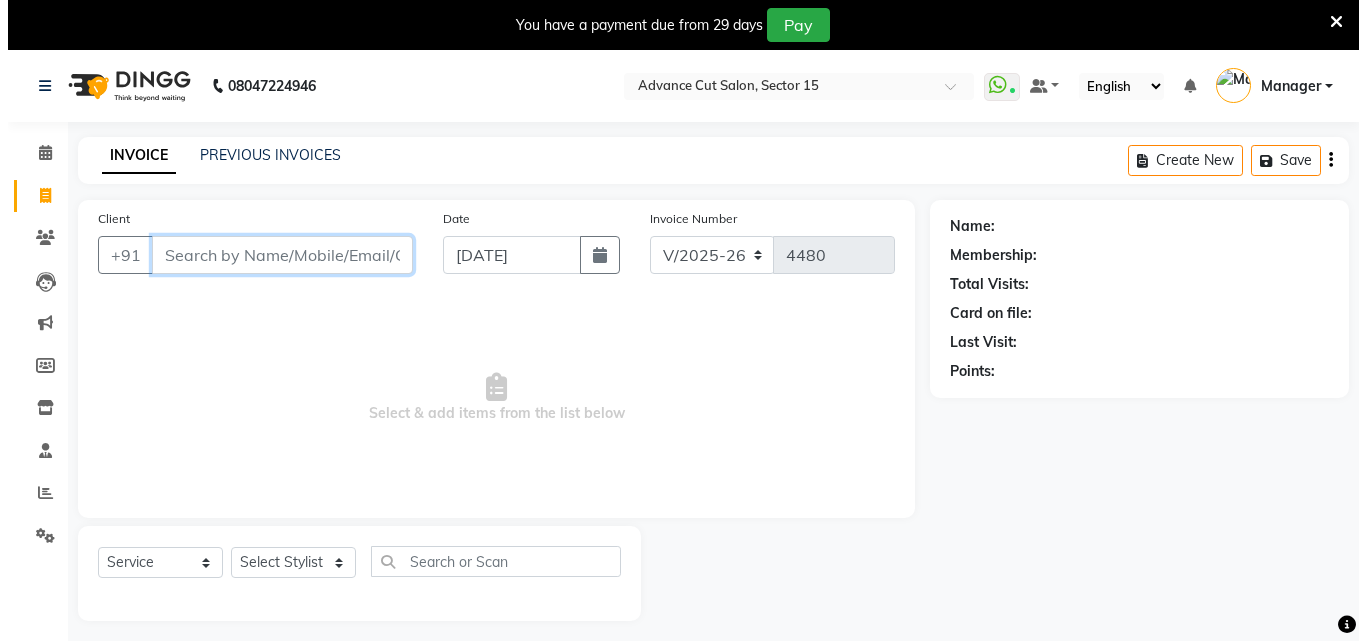 scroll, scrollTop: 0, scrollLeft: 0, axis: both 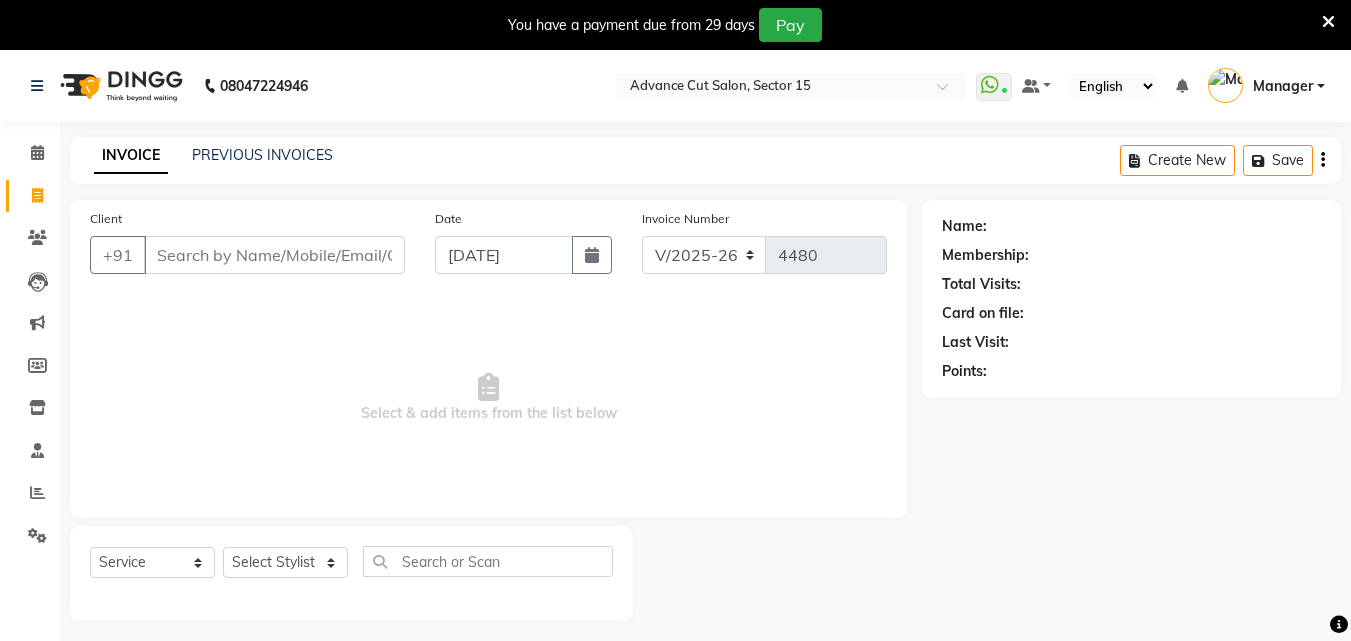 click at bounding box center (1328, 22) 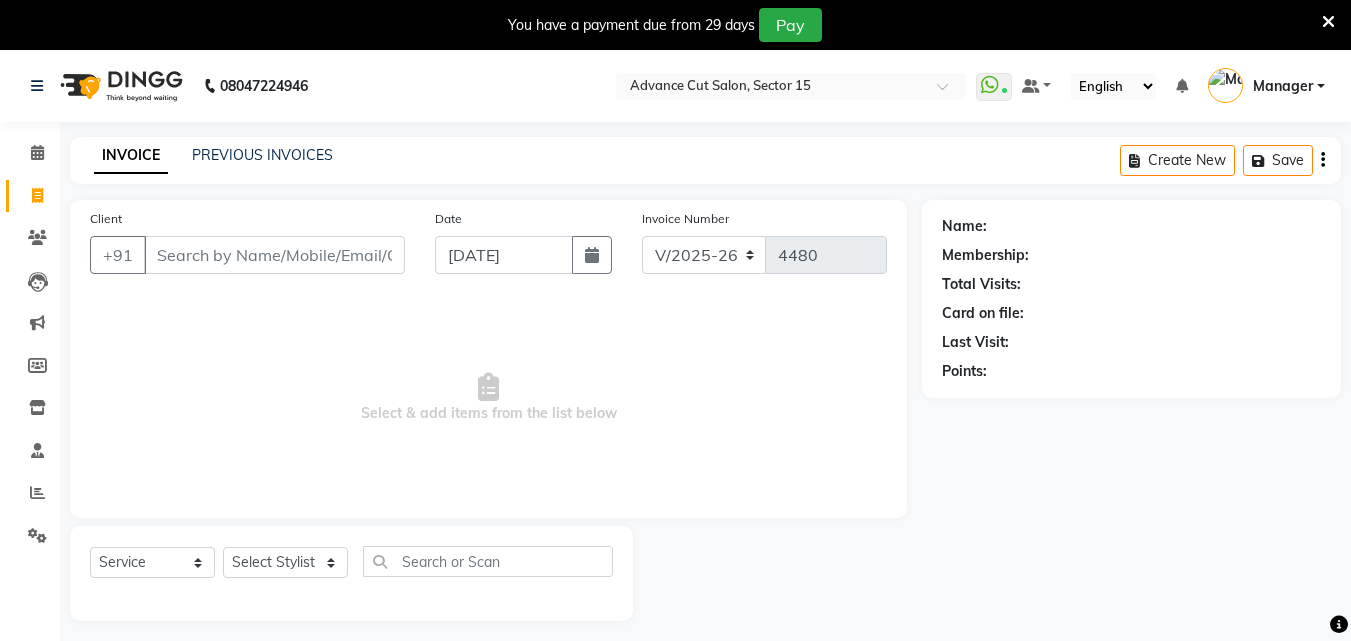 select on "6255" 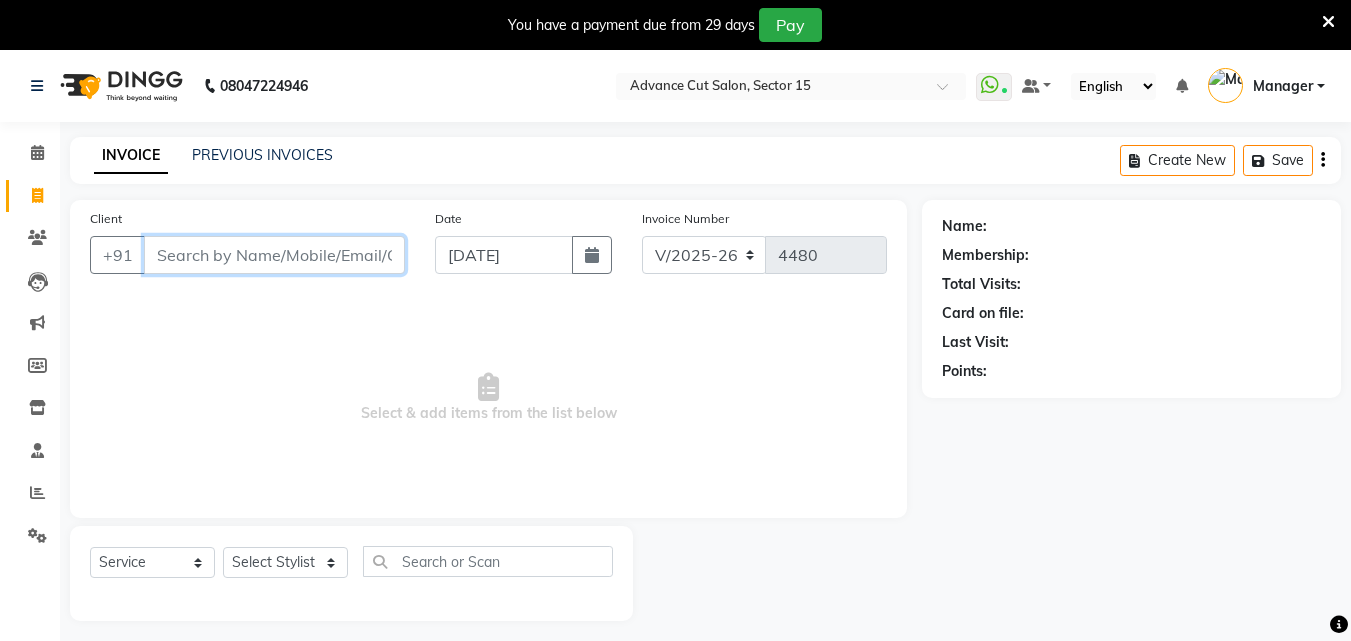 scroll, scrollTop: 0, scrollLeft: 0, axis: both 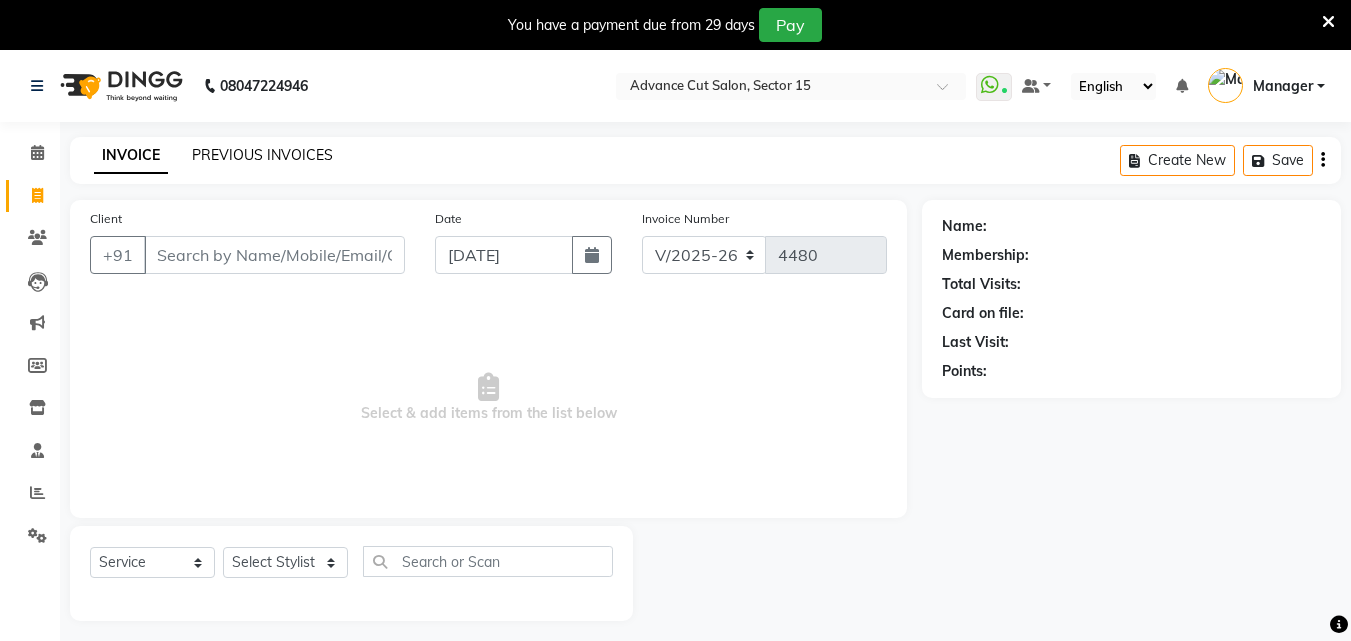click on "PREVIOUS INVOICES" 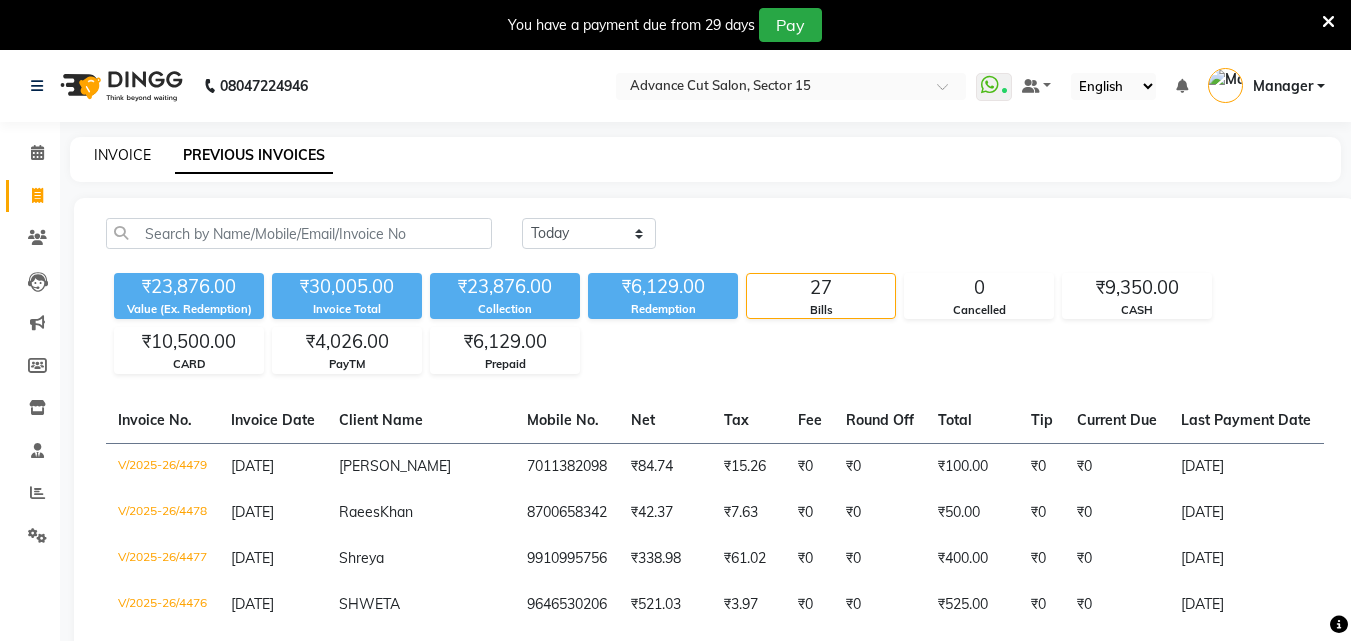 click on "INVOICE" 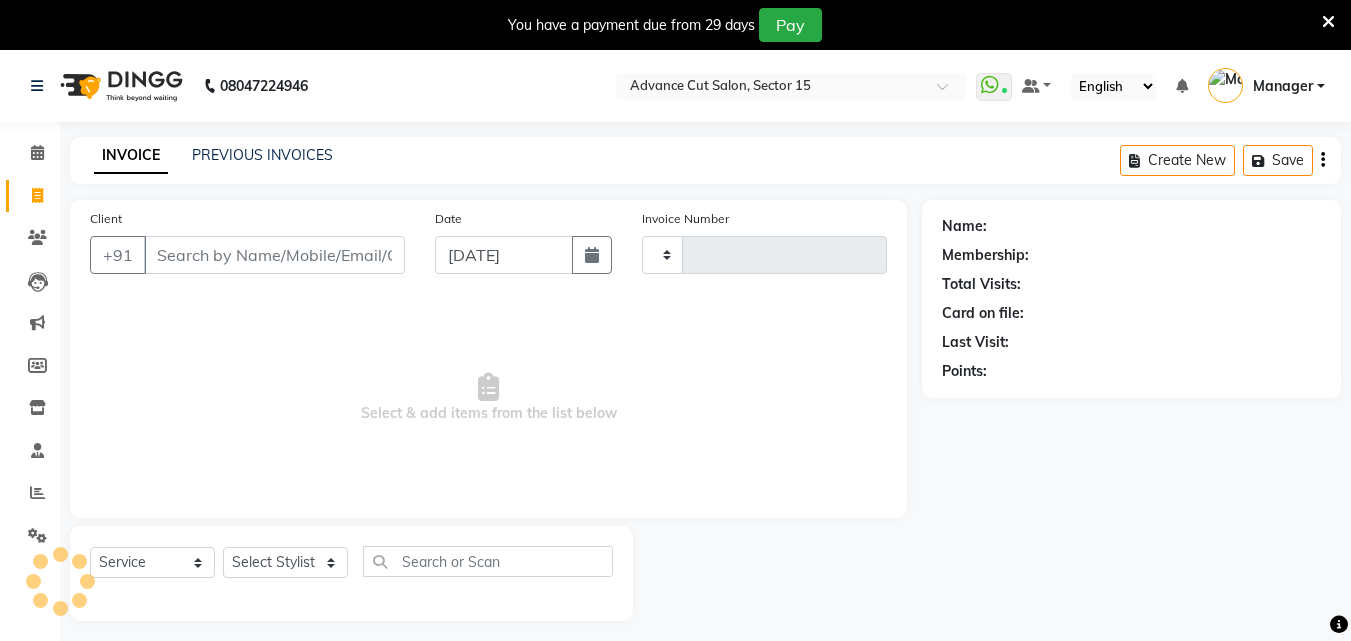 scroll, scrollTop: 50, scrollLeft: 0, axis: vertical 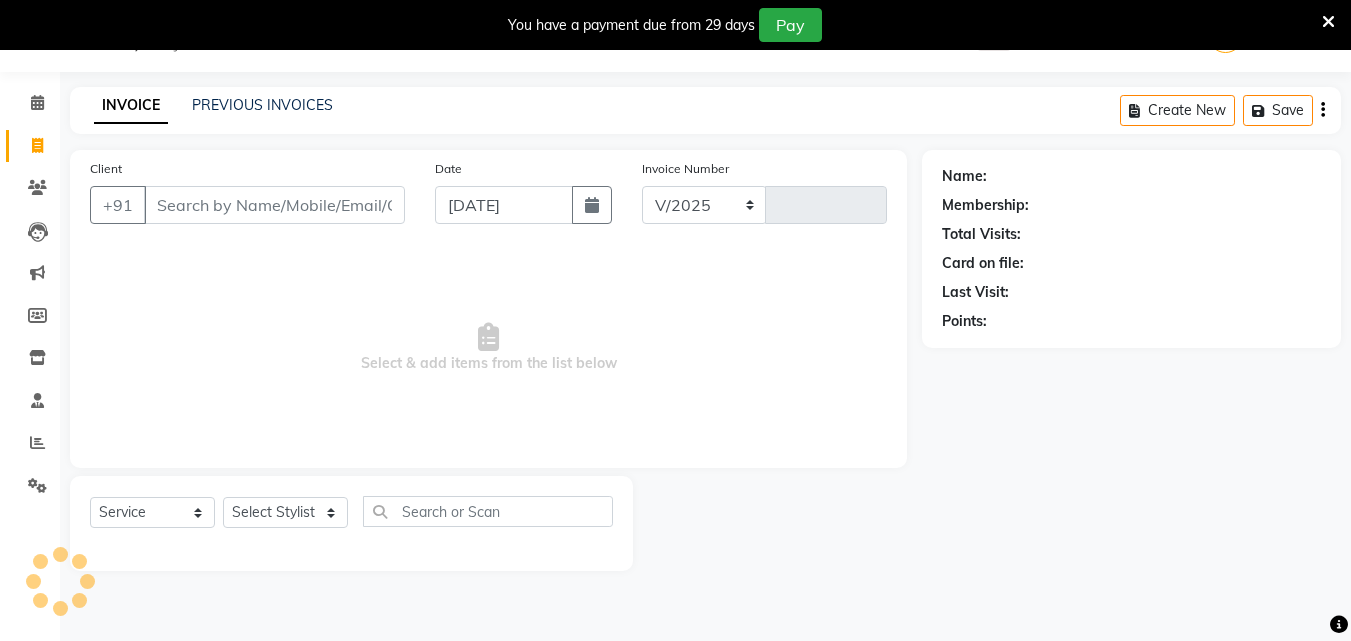 select on "6255" 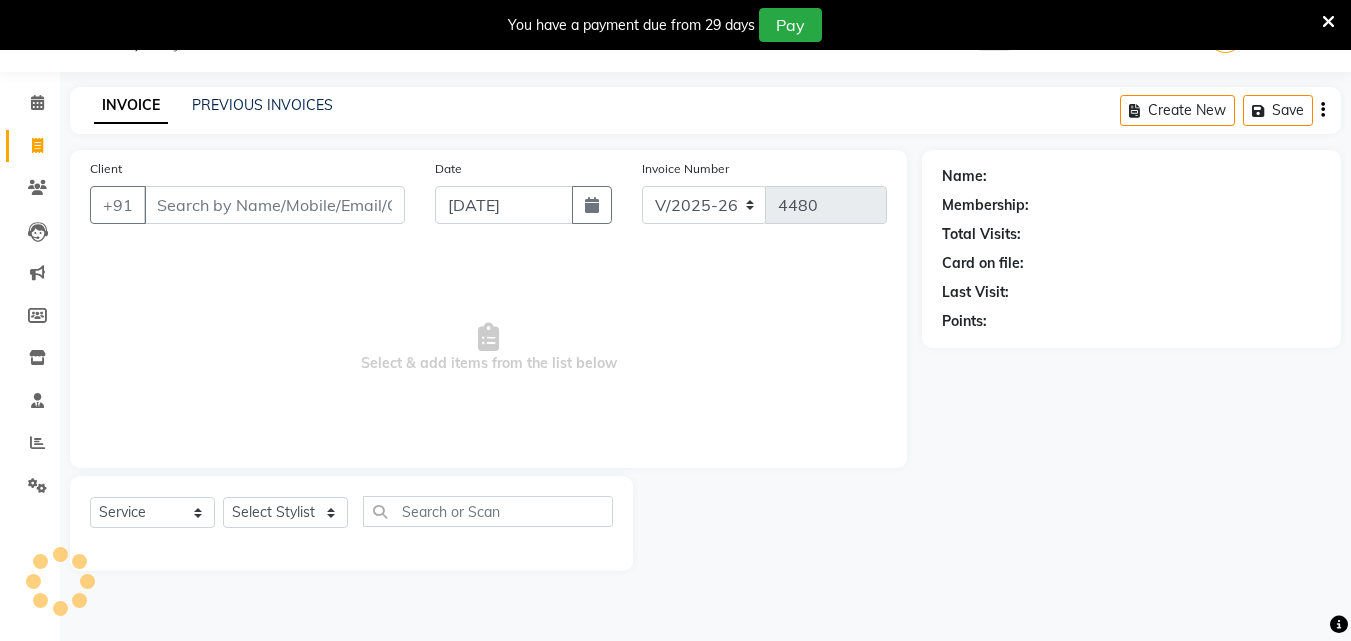 click on "Client" at bounding box center [274, 205] 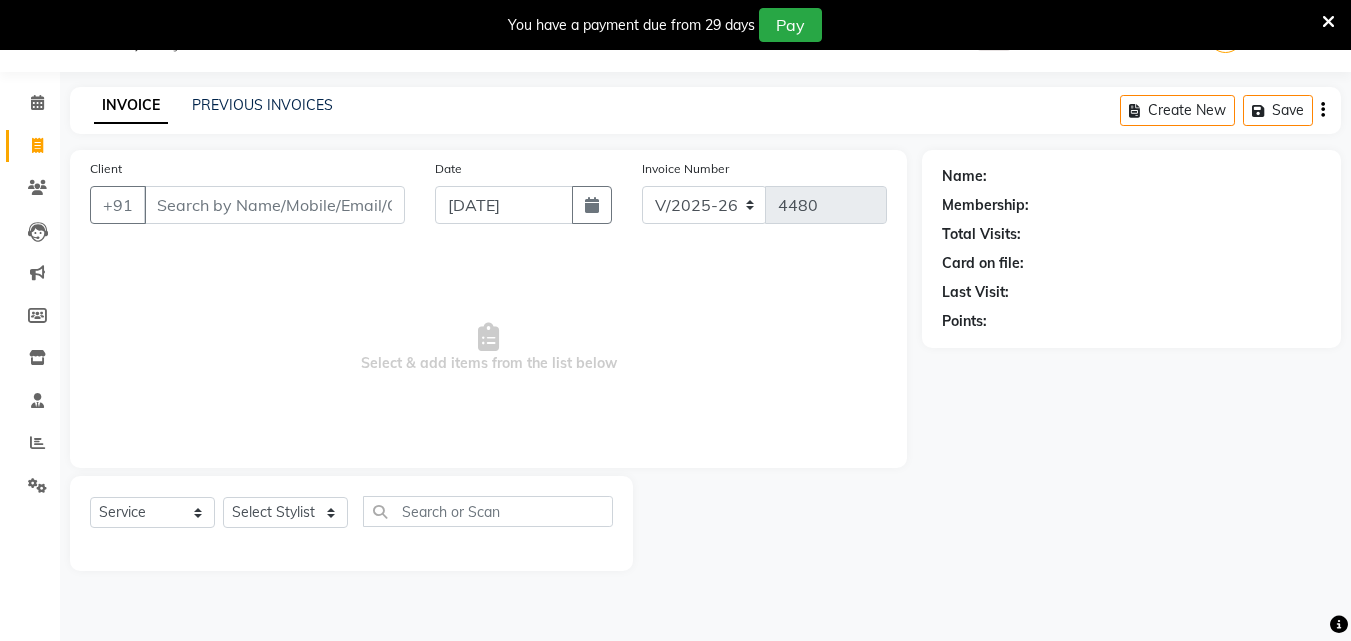 click on "Client" at bounding box center [274, 205] 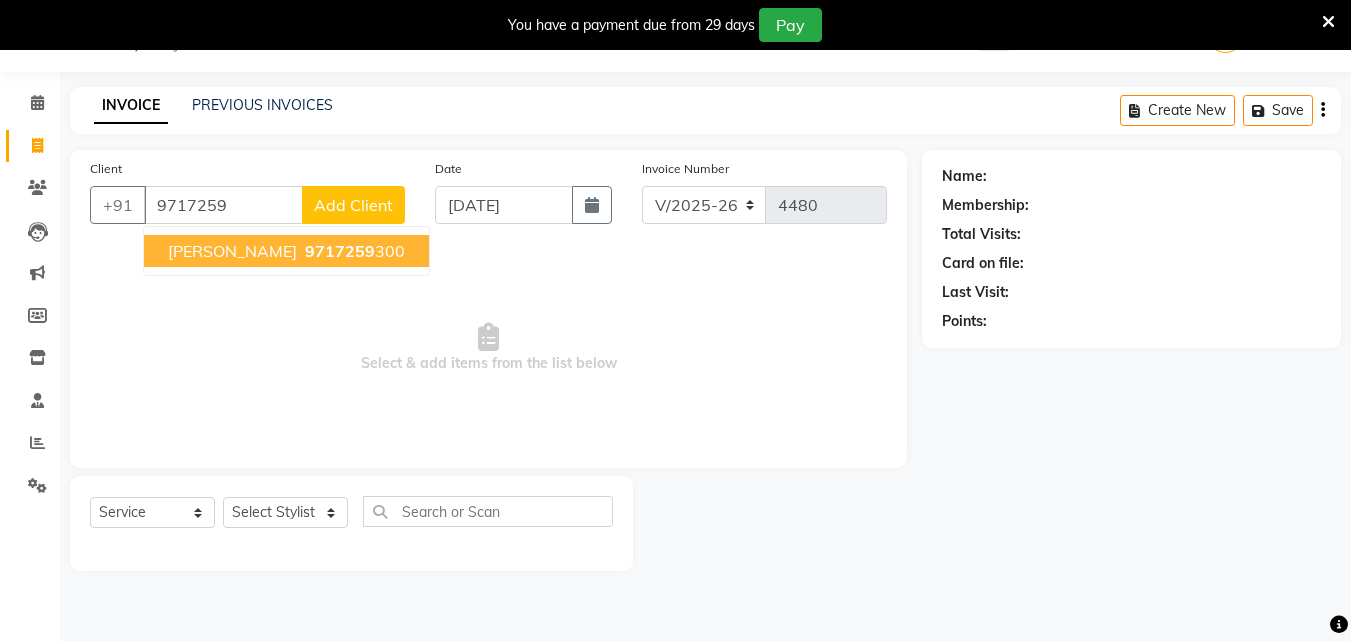 click on "Anmol Bhardwaj" at bounding box center [232, 251] 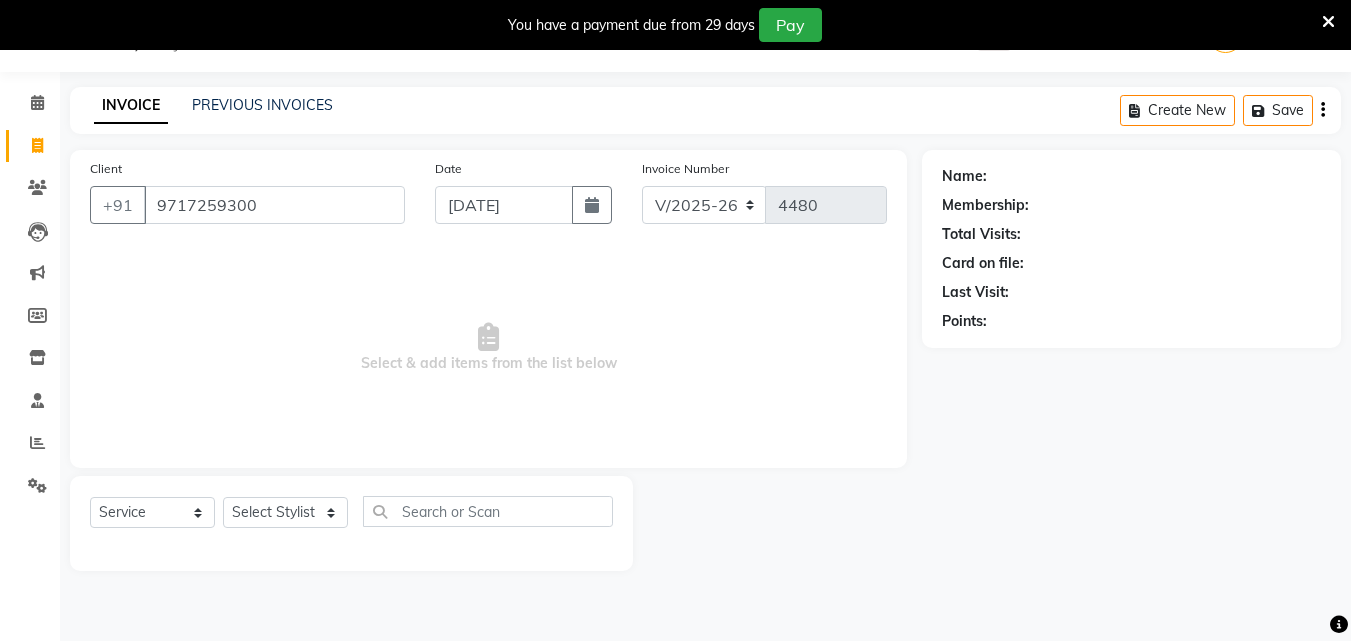 type on "9717259300" 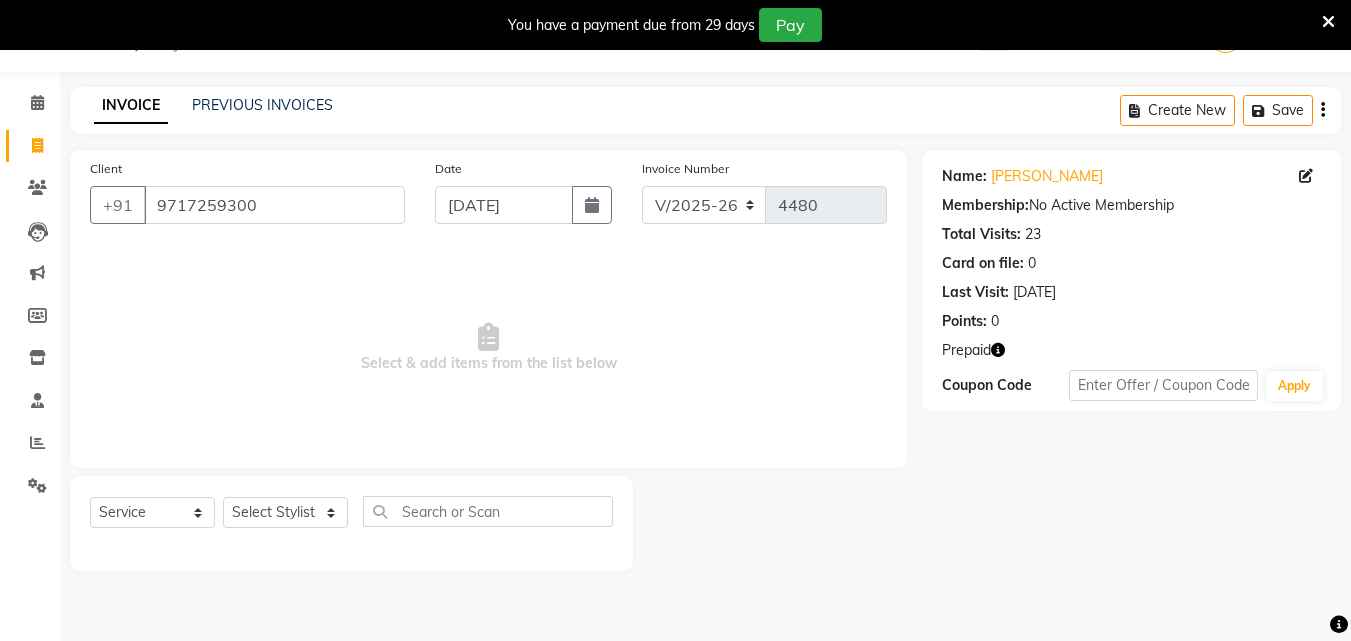 click 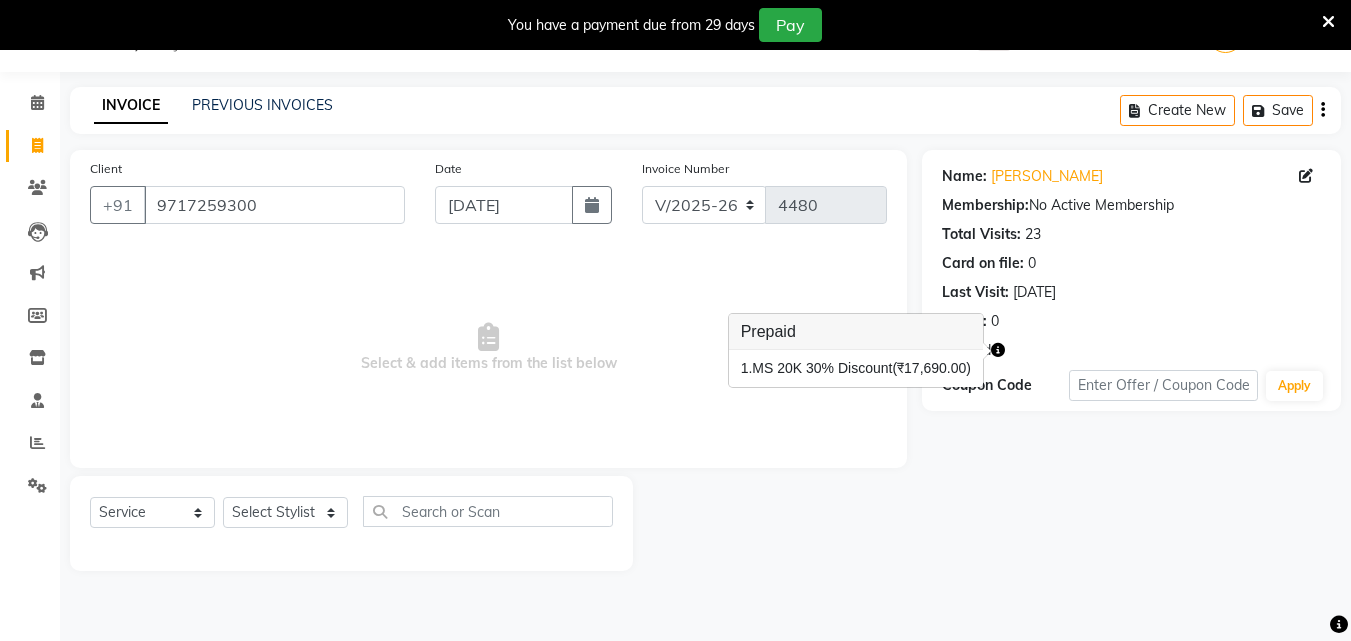 type 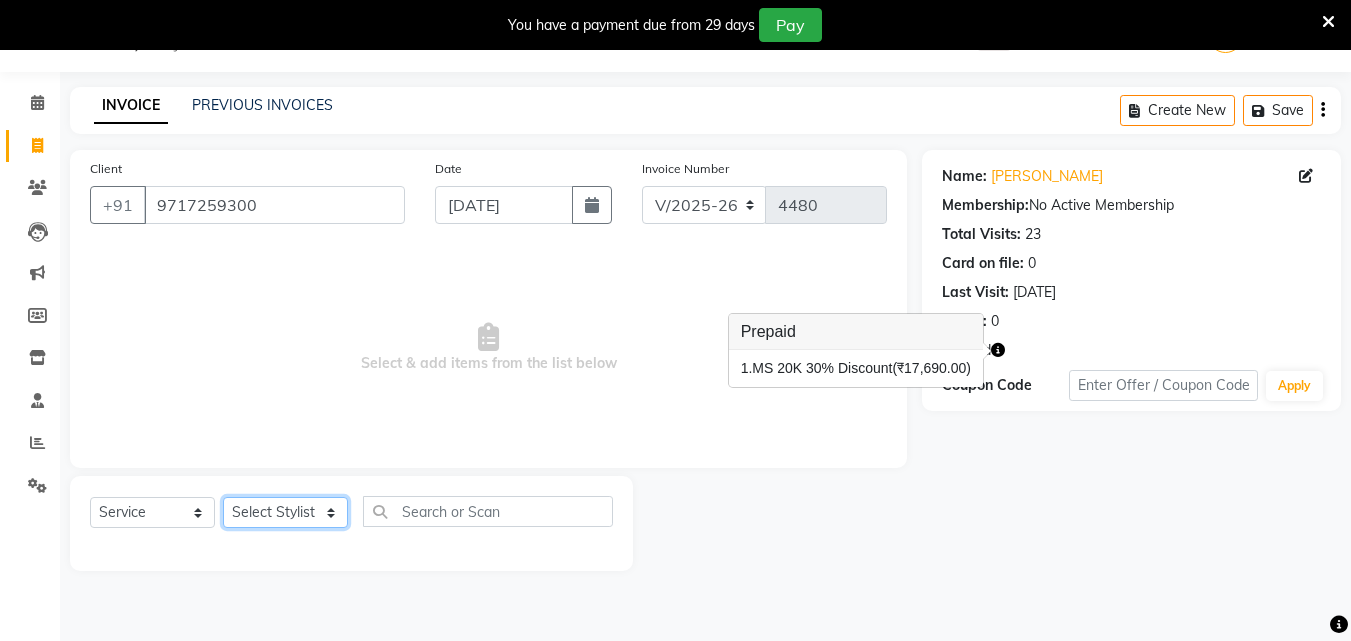 click on "Select Stylist Advance Cut  ASIF FARMAN HAIDER Iqbal KASHISH LUCKY Manager MANOJ NASEEM NASIR Nidhi Pooja  PRIYA RAEES RANI RASHID RIZWAN SACHIN SALMAN SANJAY Shahjad Shankar shuaib SONI" 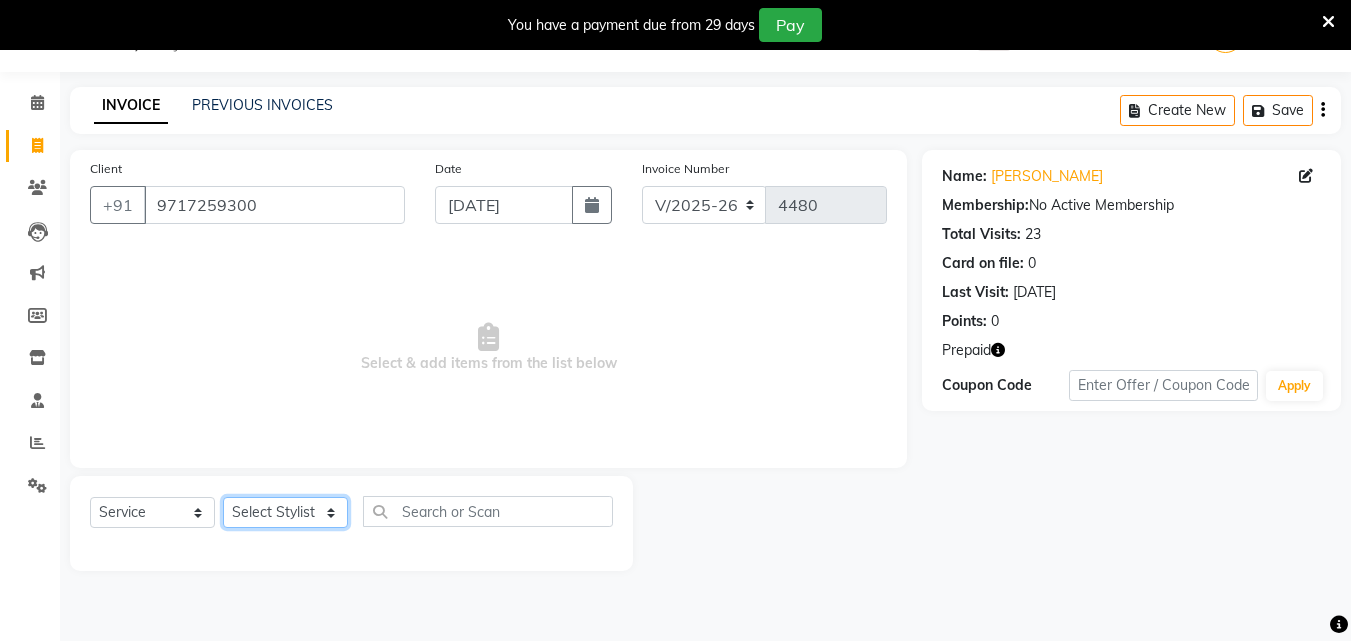 select on "80318" 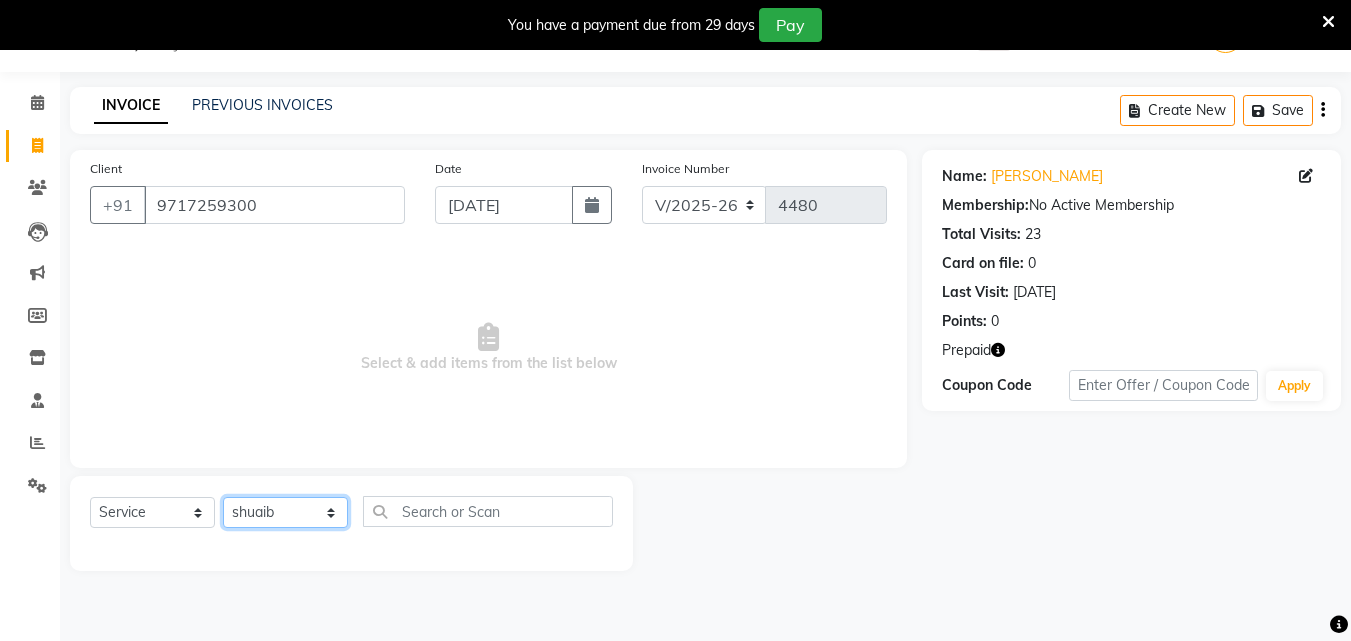 click on "Select Stylist Advance Cut  ASIF FARMAN HAIDER Iqbal KASHISH LUCKY Manager MANOJ NASEEM NASIR Nidhi Pooja  PRIYA RAEES RANI RASHID RIZWAN SACHIN SALMAN SANJAY Shahjad Shankar shuaib SONI" 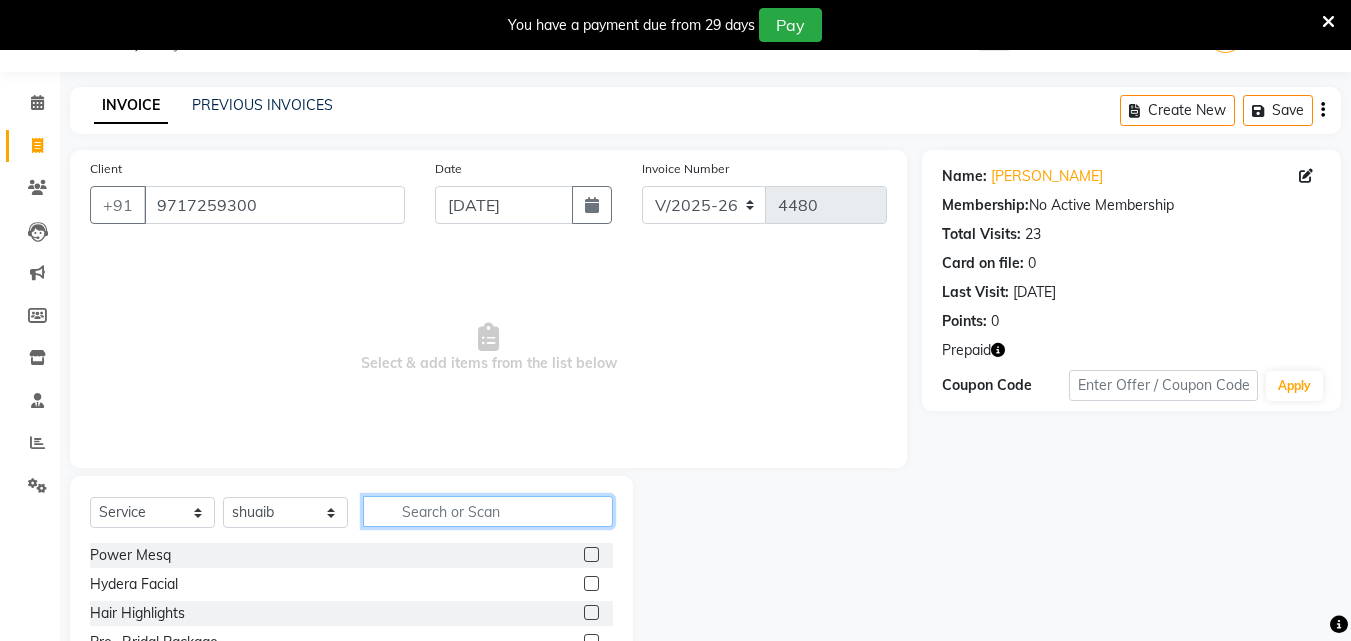 click 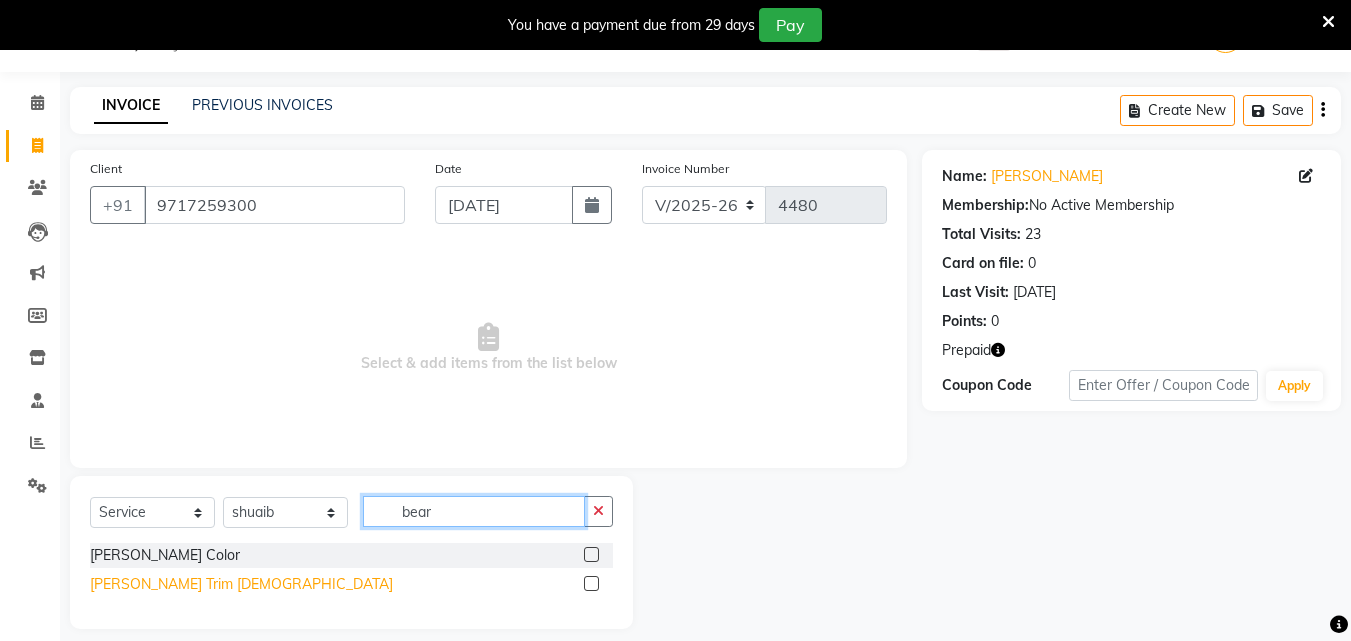 type on "bear" 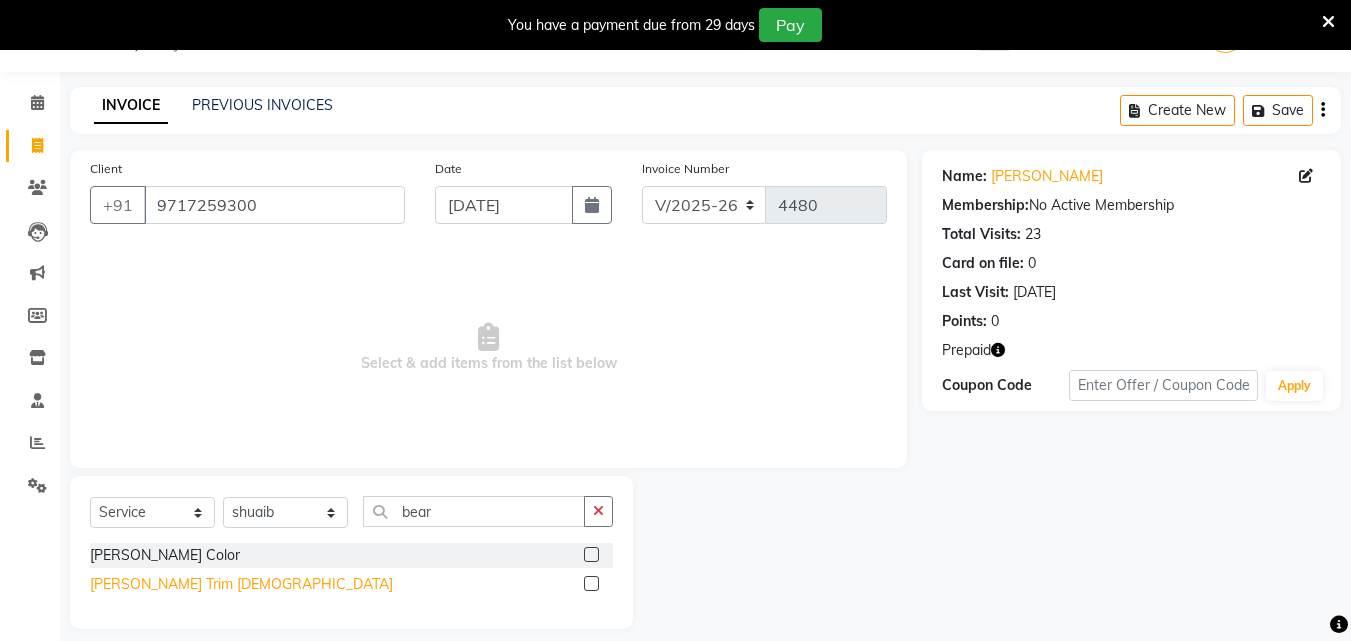 click on "Beard Trim Male" 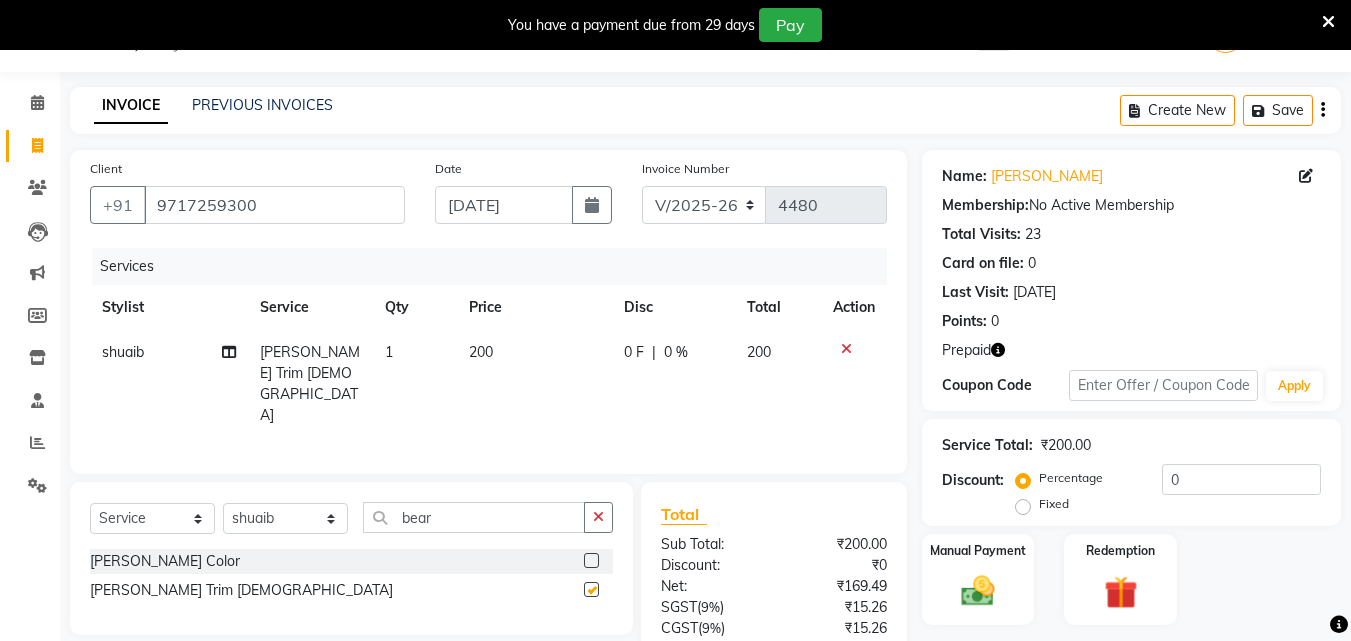 checkbox on "false" 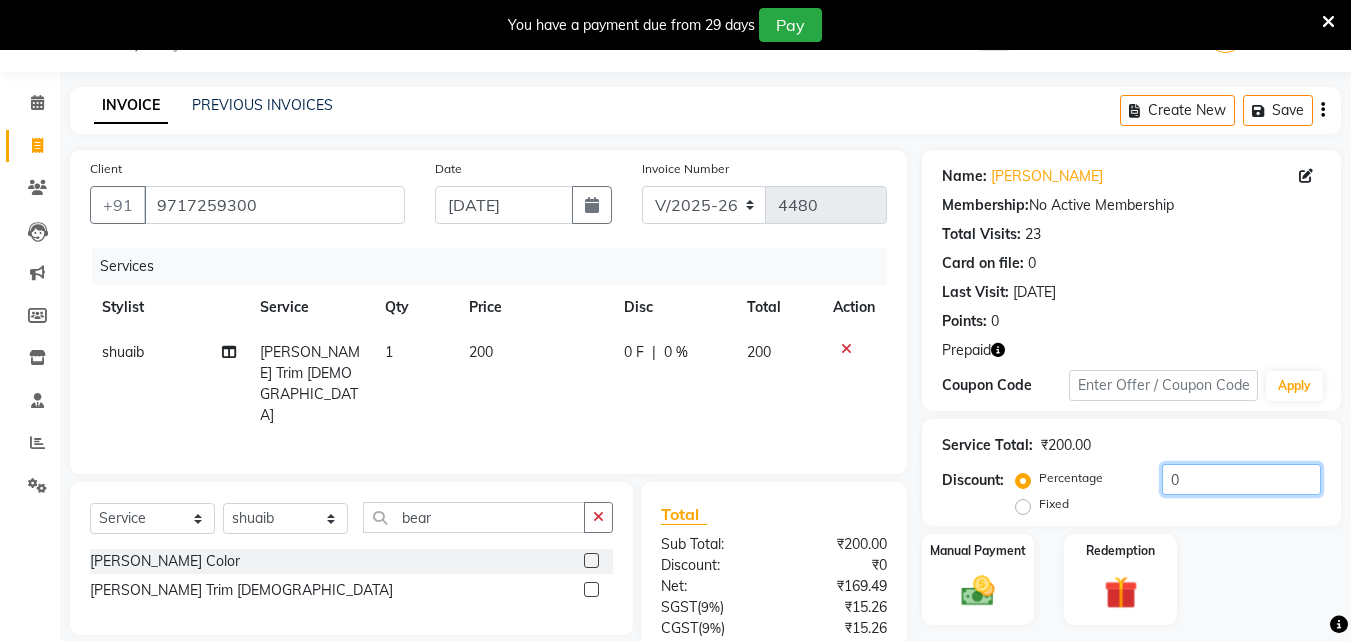 click on "0" 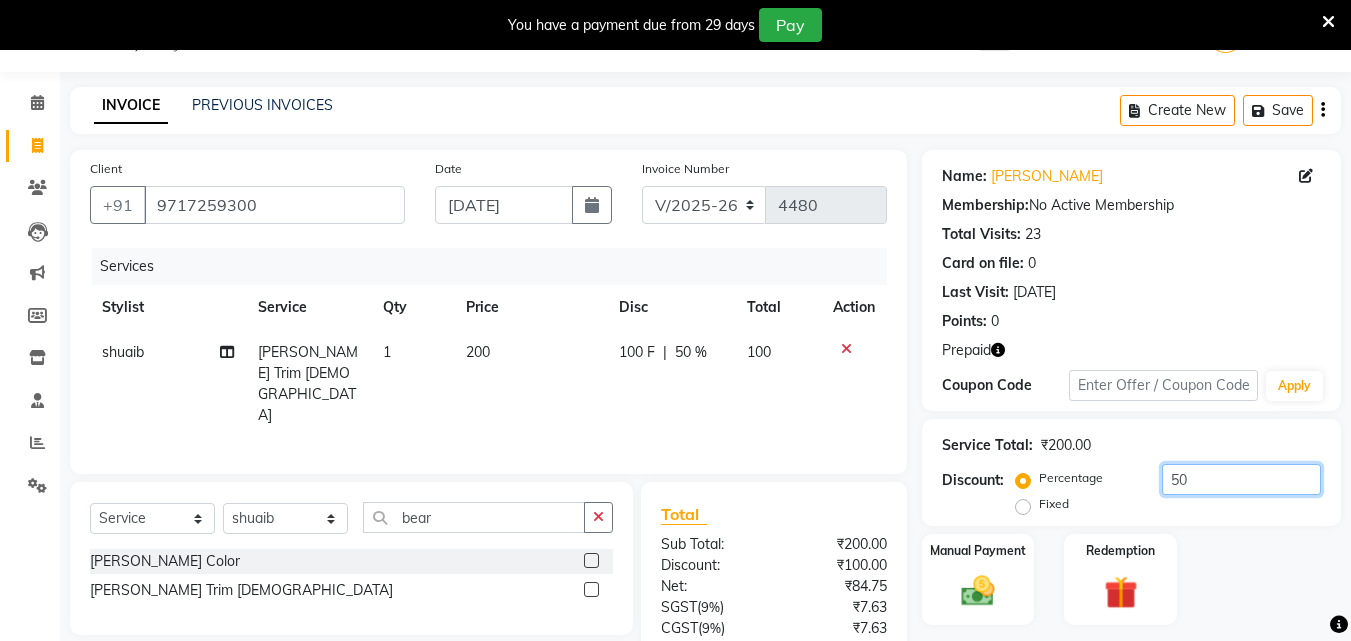 scroll, scrollTop: 209, scrollLeft: 0, axis: vertical 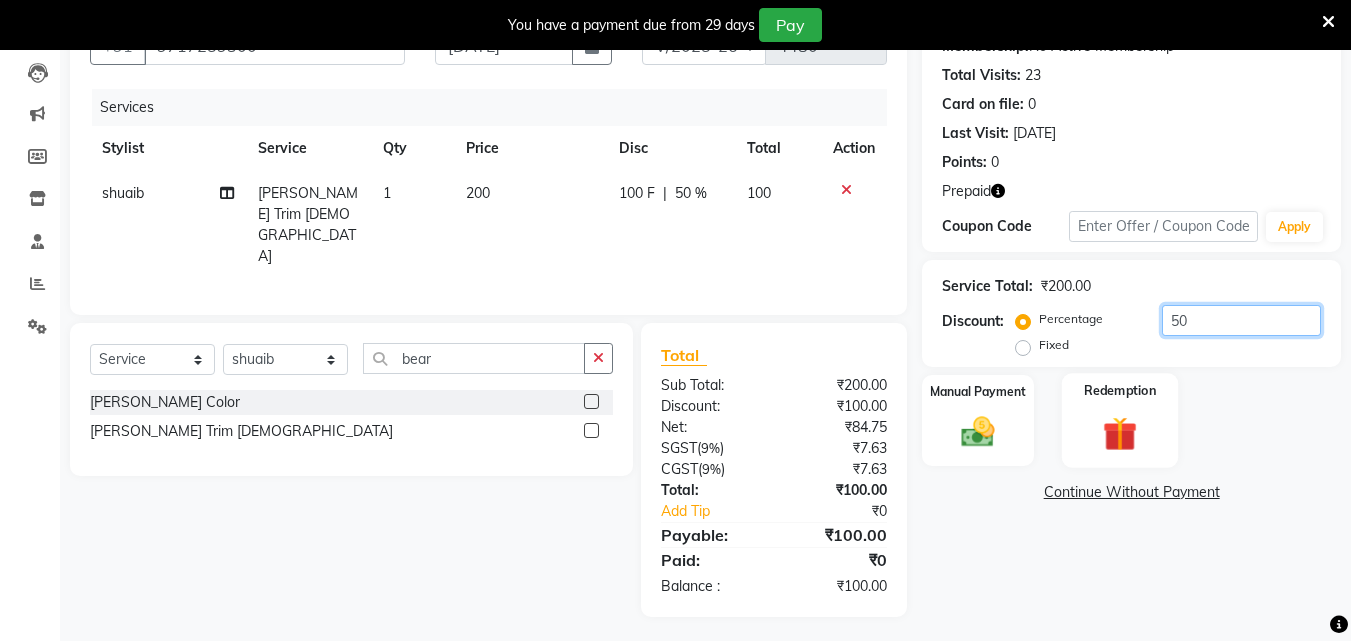 type on "50" 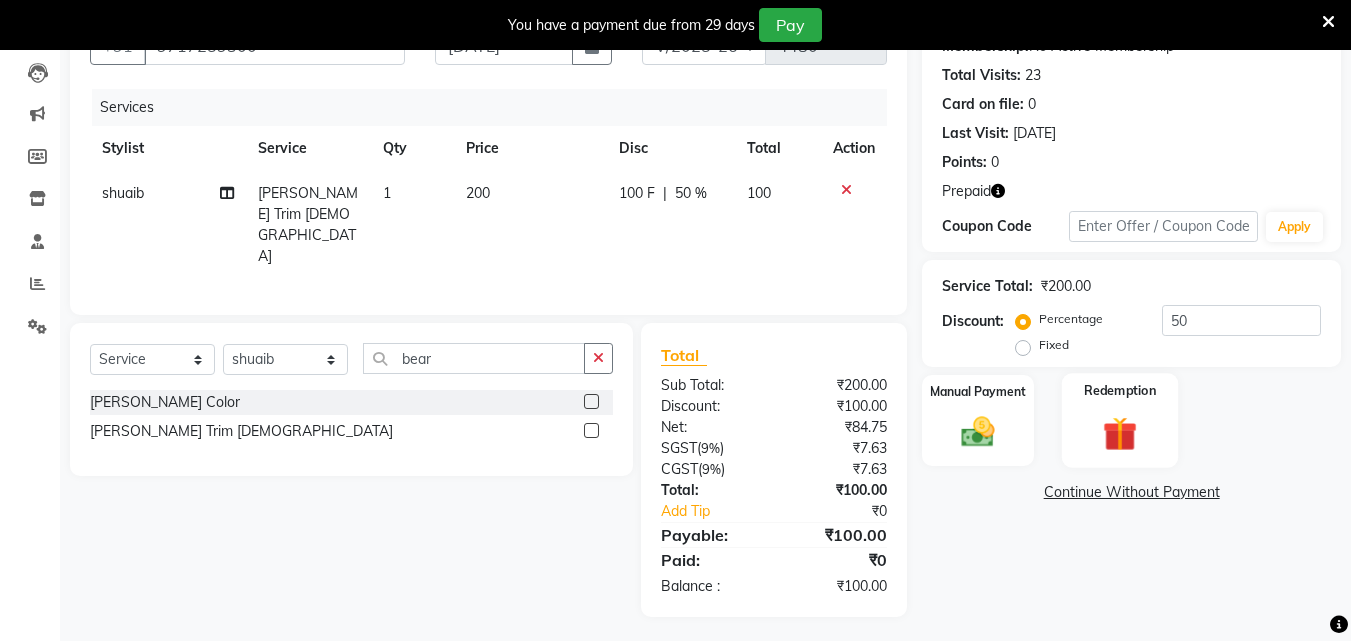 click 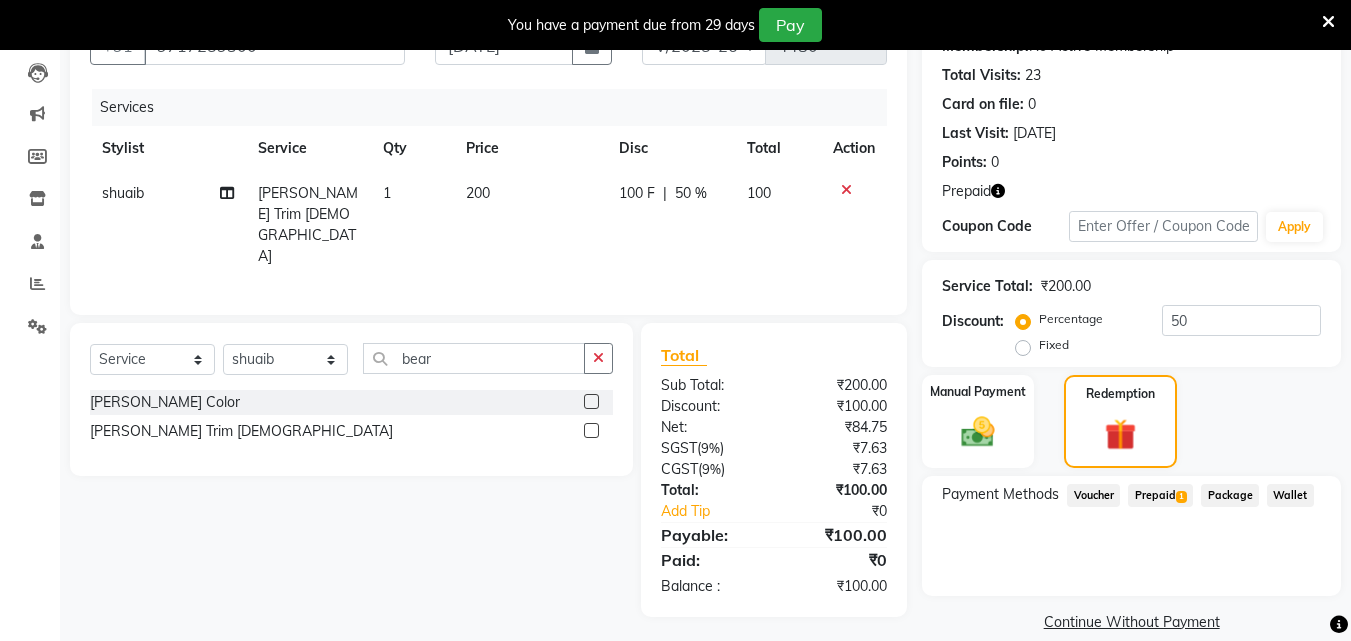 click on "Prepaid  1" 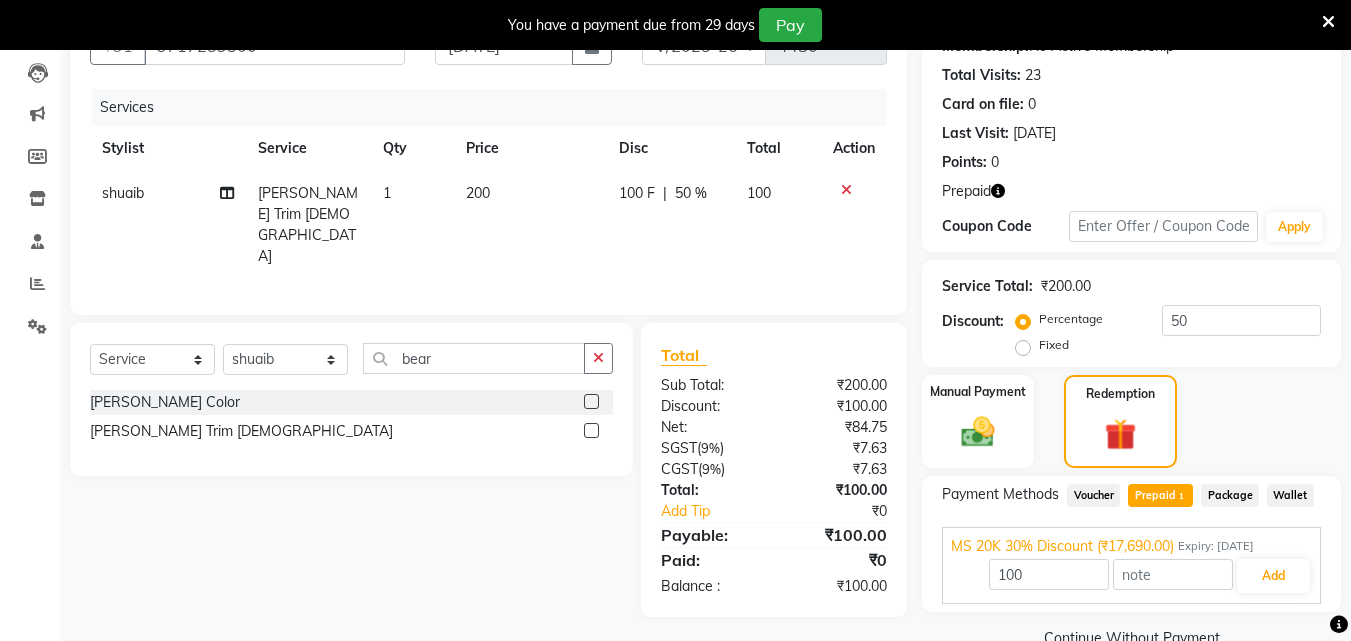 scroll, scrollTop: 251, scrollLeft: 0, axis: vertical 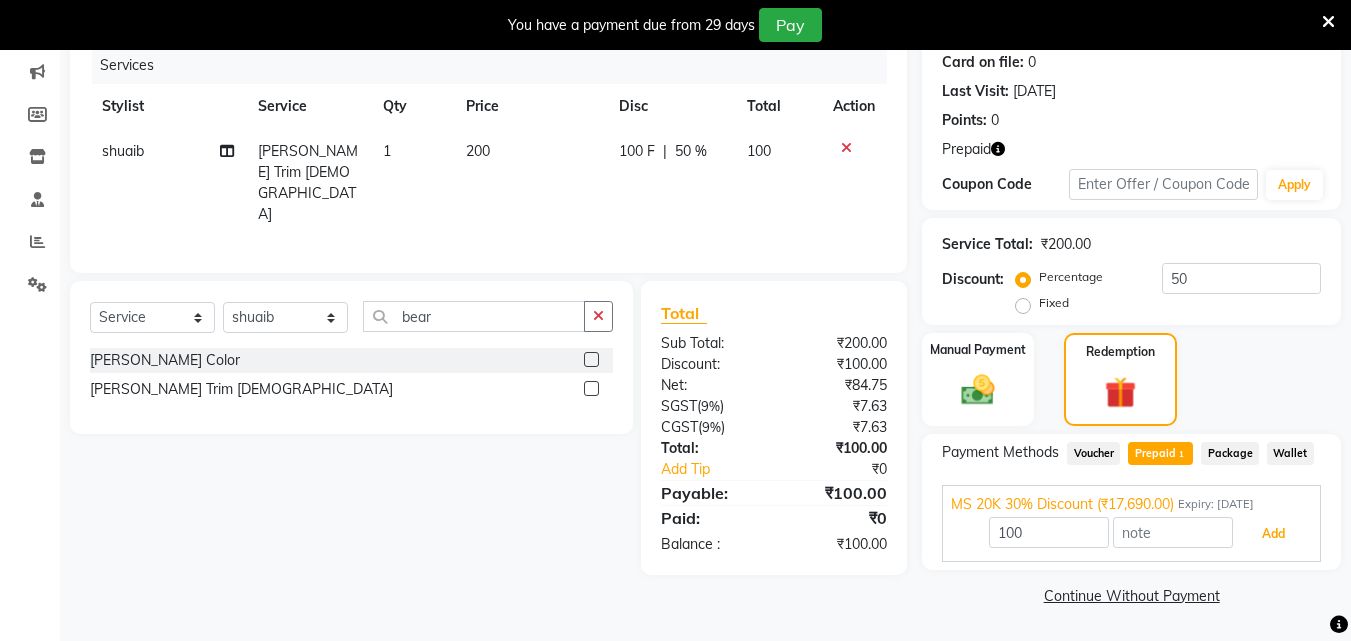 drag, startPoint x: 1270, startPoint y: 533, endPoint x: 1365, endPoint y: 571, distance: 102.31813 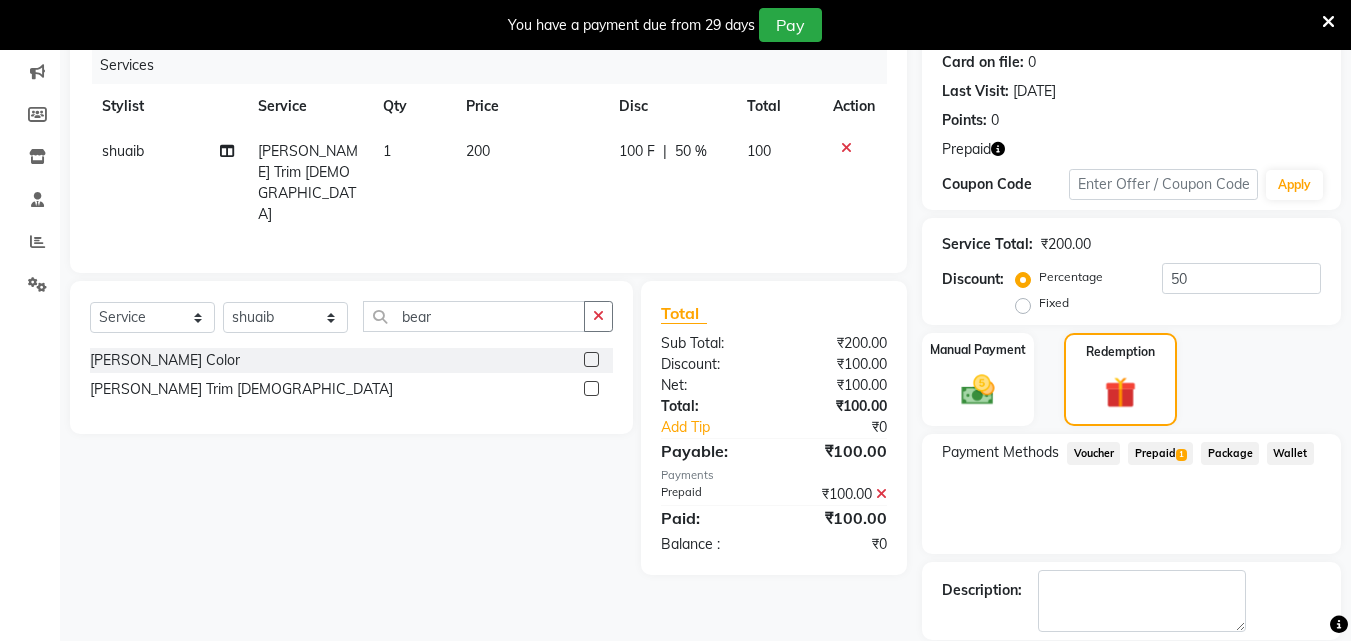 scroll, scrollTop: 348, scrollLeft: 0, axis: vertical 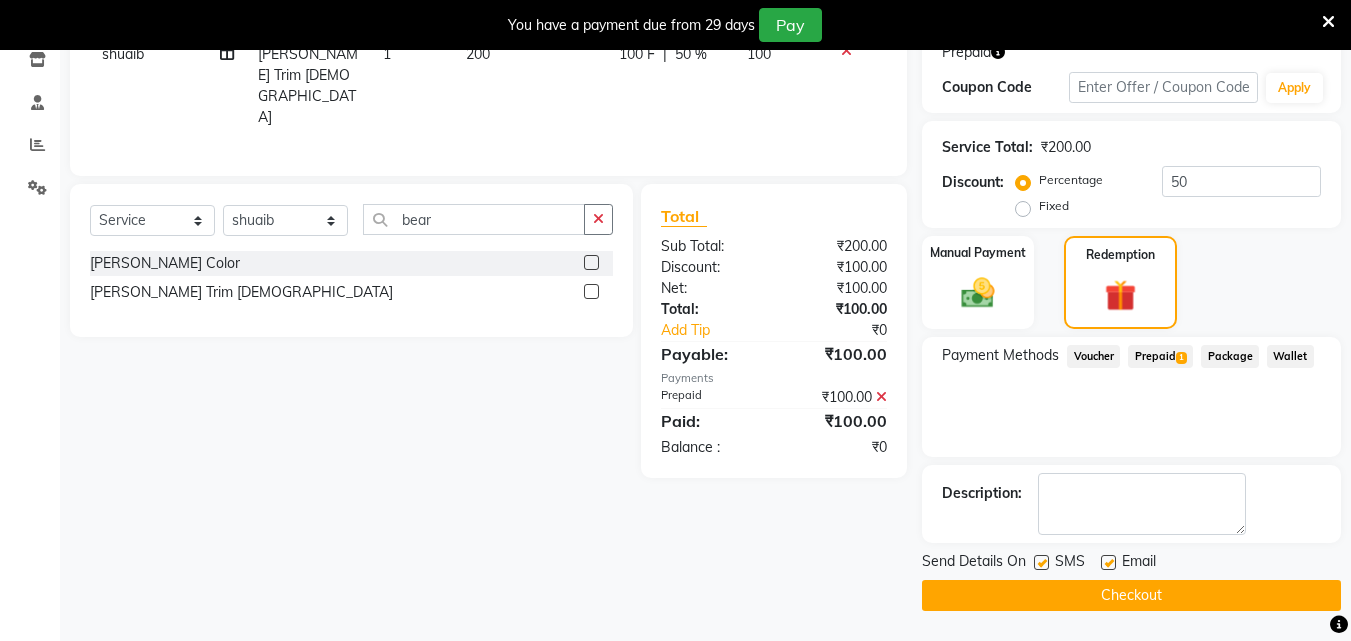 click on "Checkout" 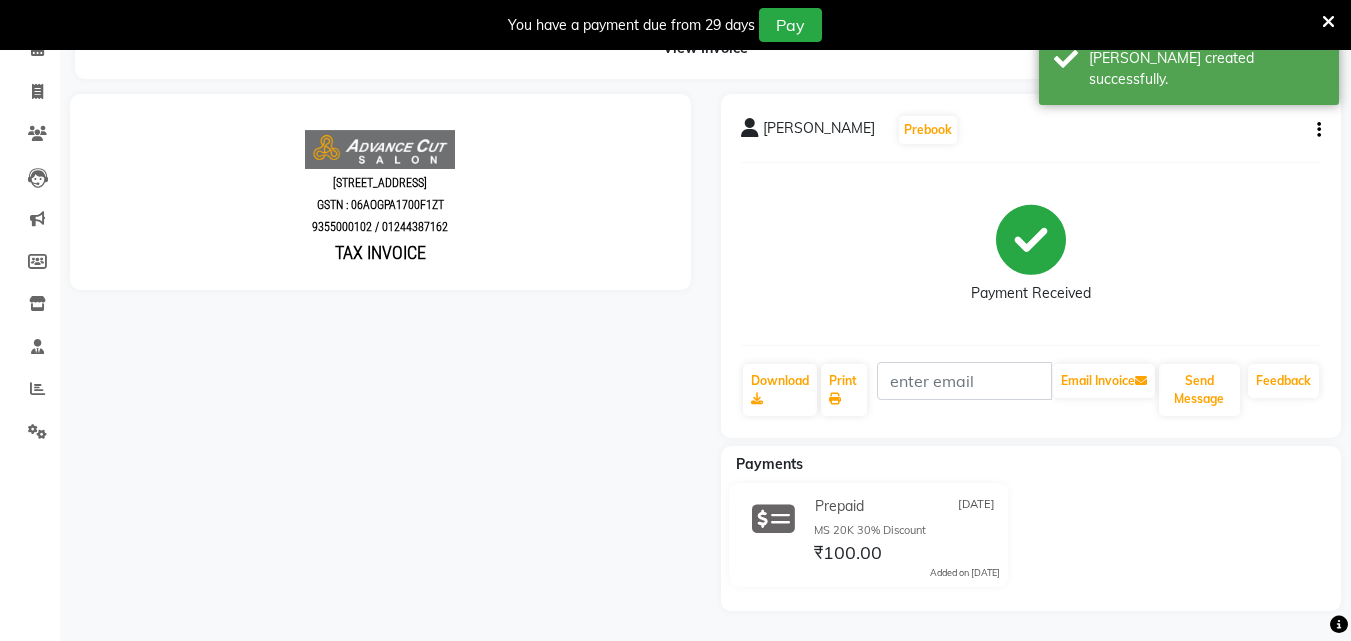 scroll, scrollTop: 0, scrollLeft: 0, axis: both 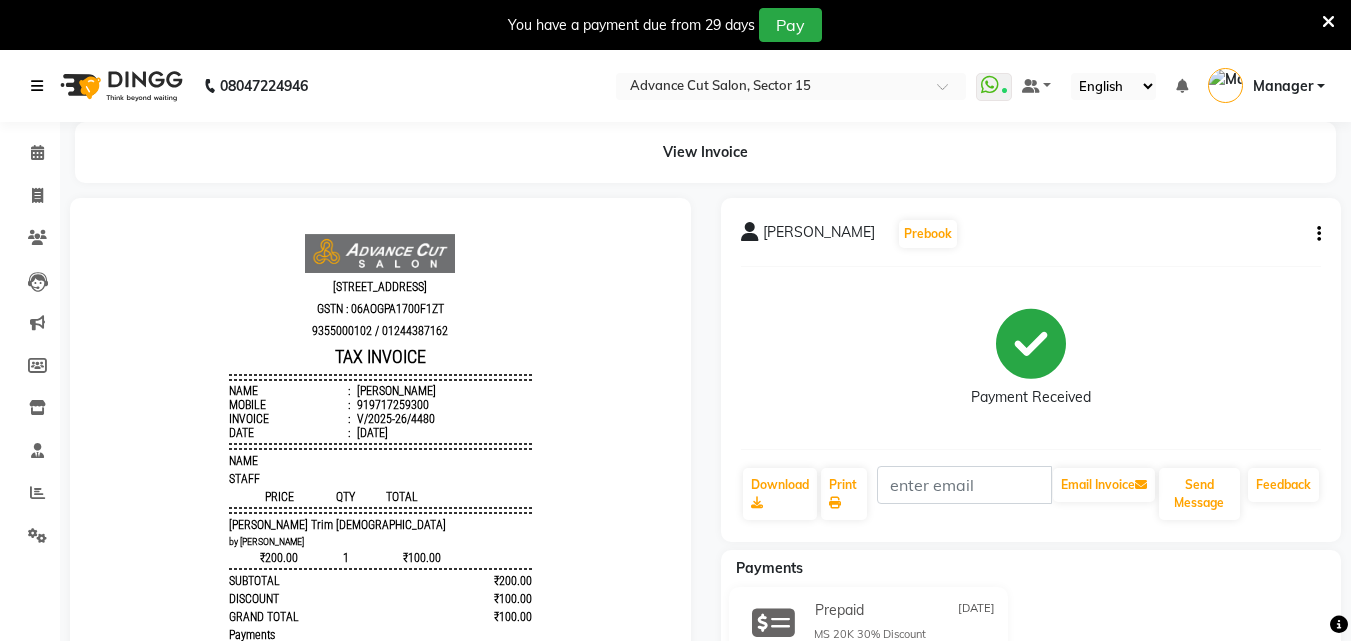 click at bounding box center [37, 86] 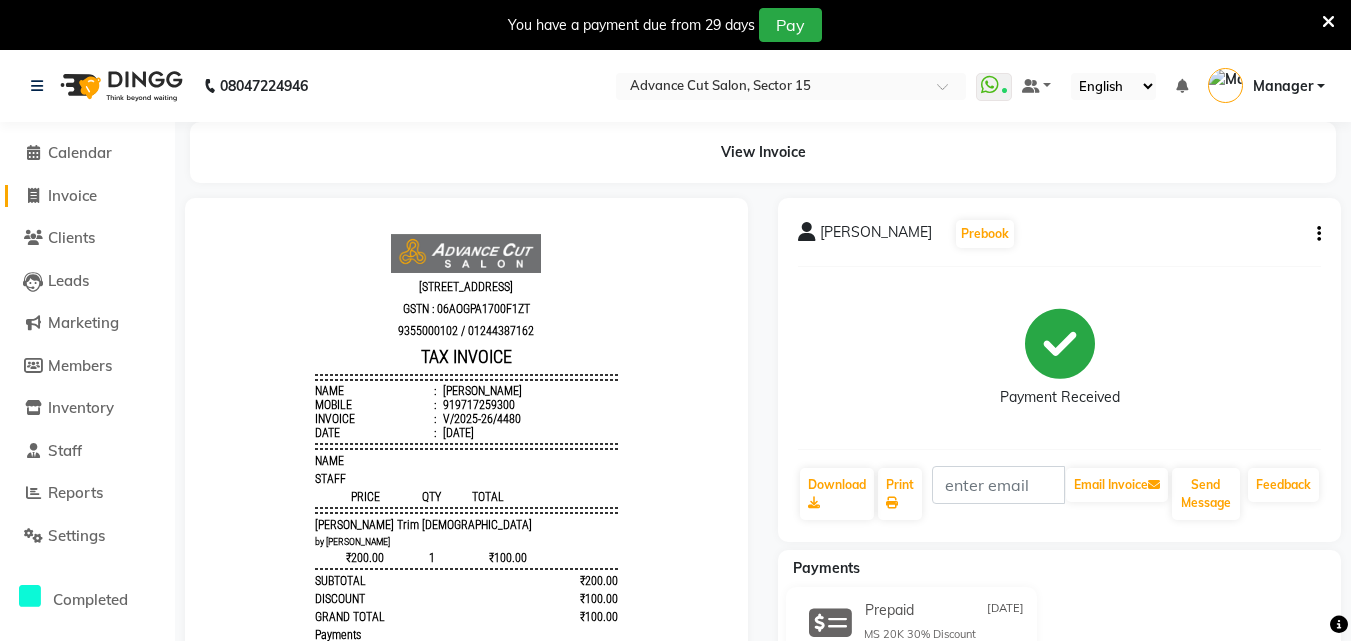 click on "Invoice" 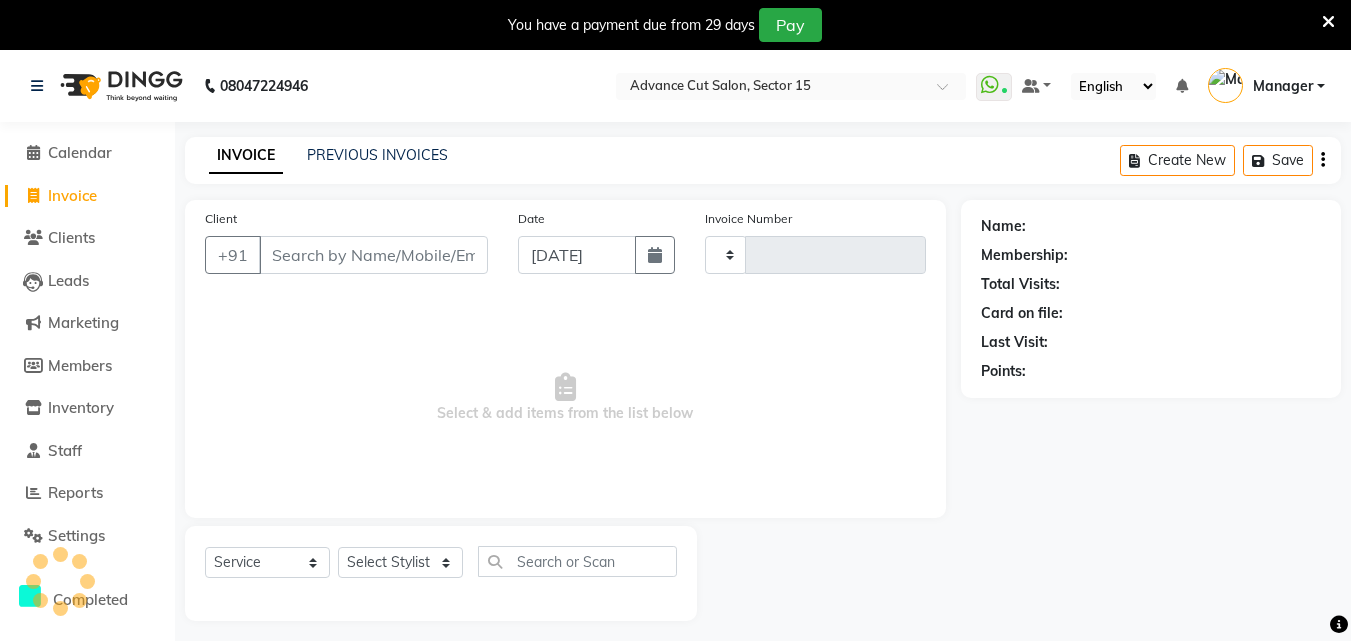 scroll, scrollTop: 50, scrollLeft: 0, axis: vertical 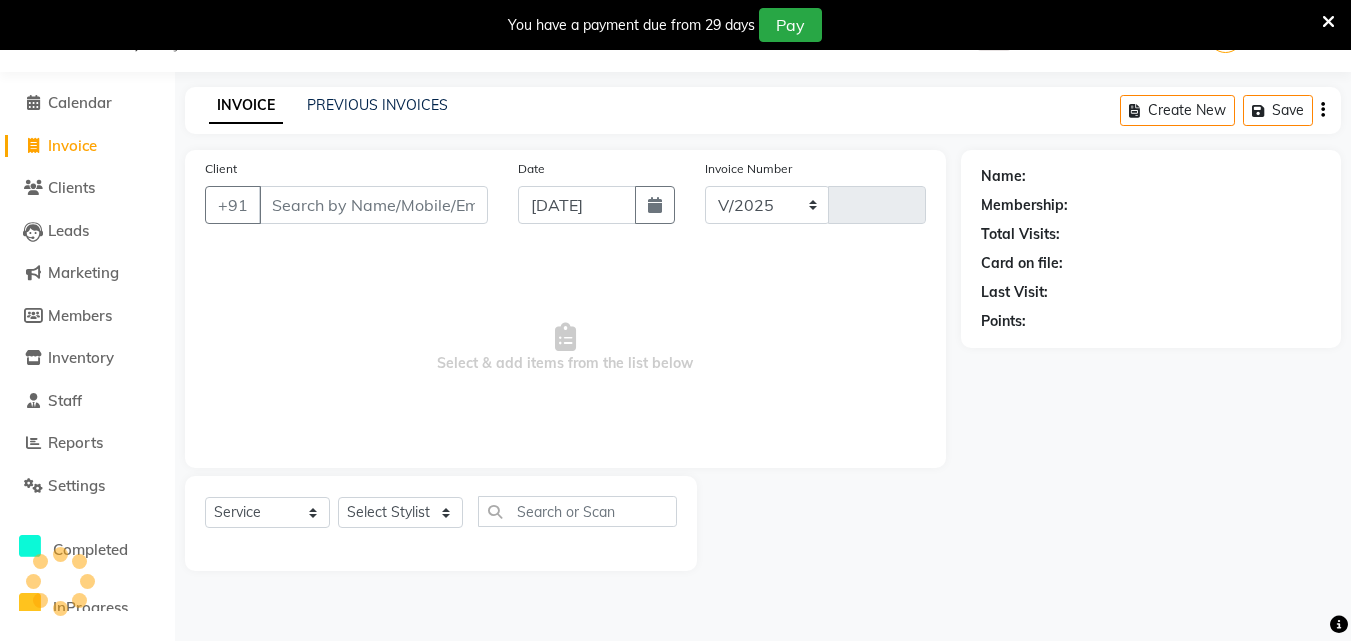 select on "6255" 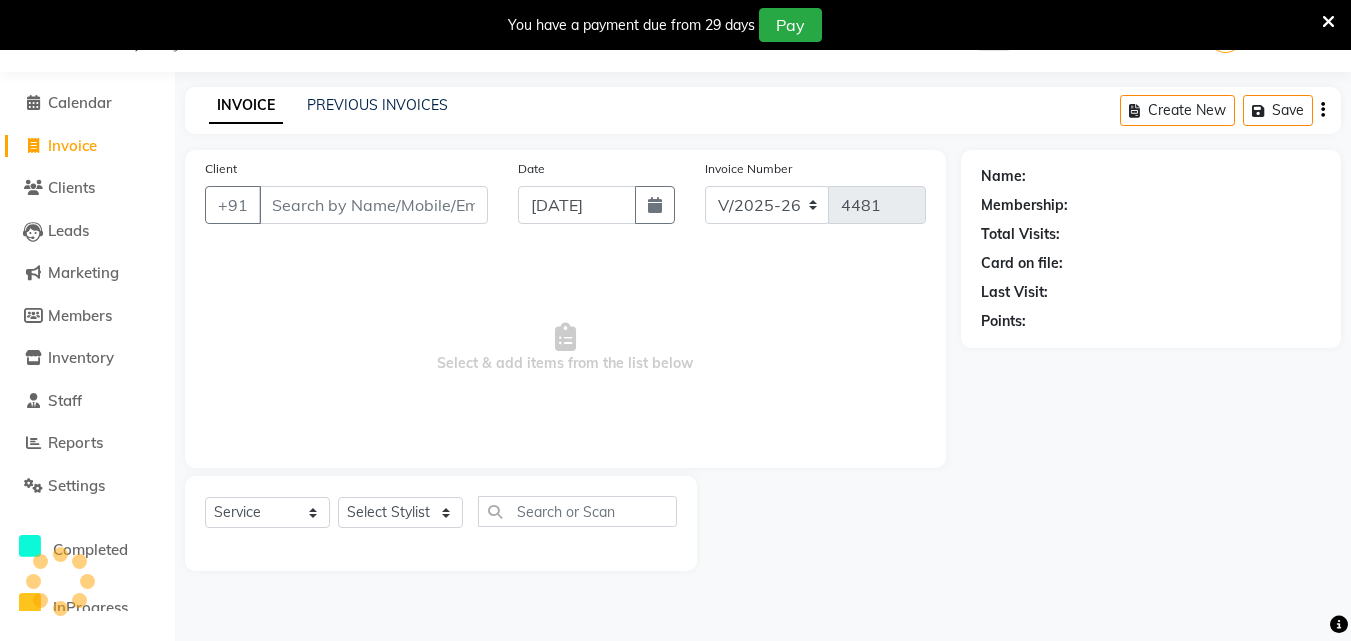 click at bounding box center (1328, 22) 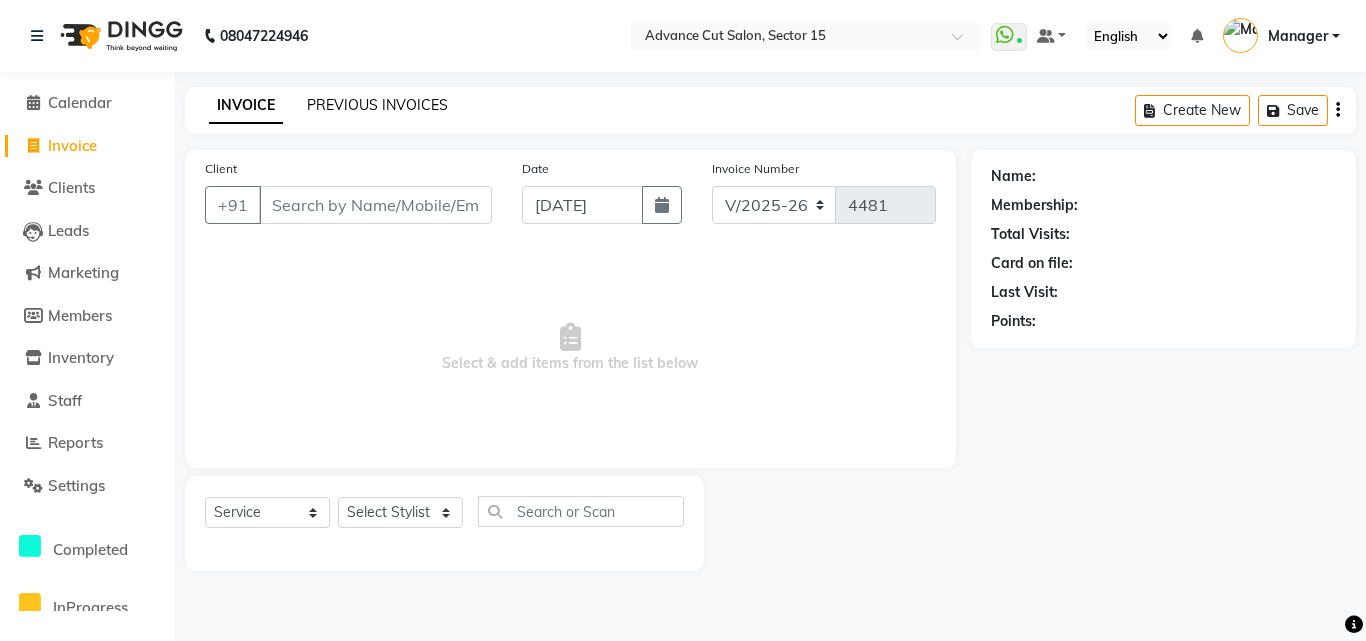 click on "PREVIOUS INVOICES" 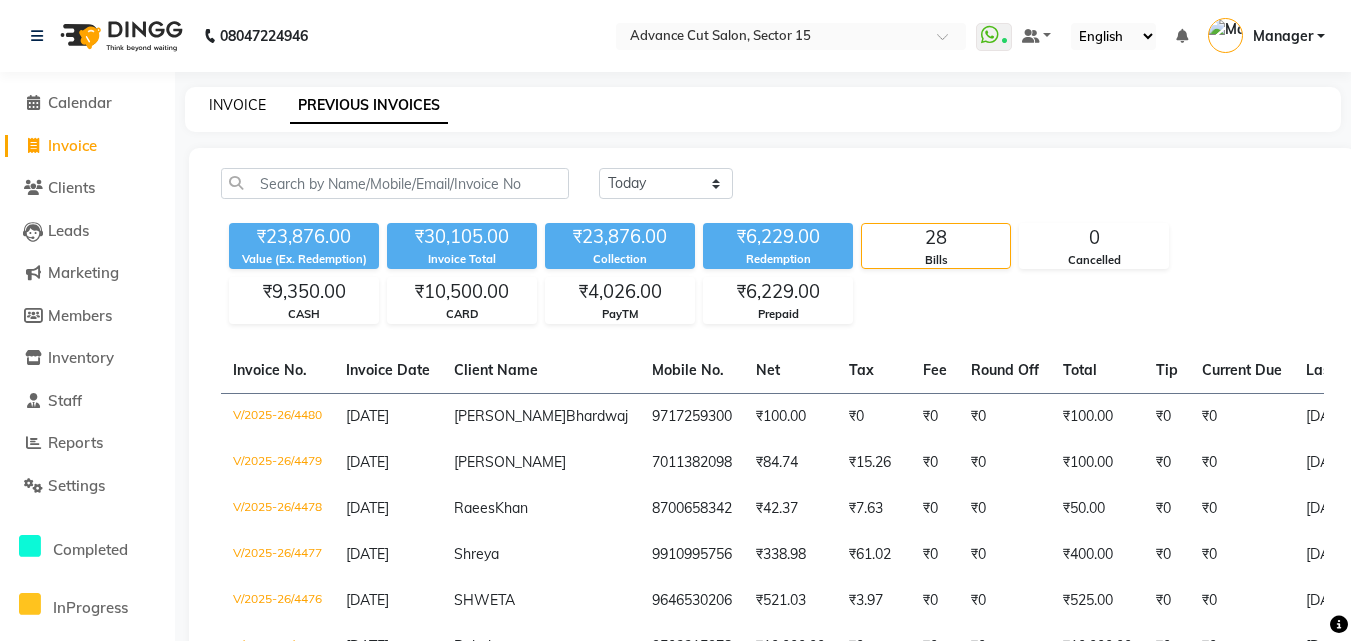 click on "INVOICE" 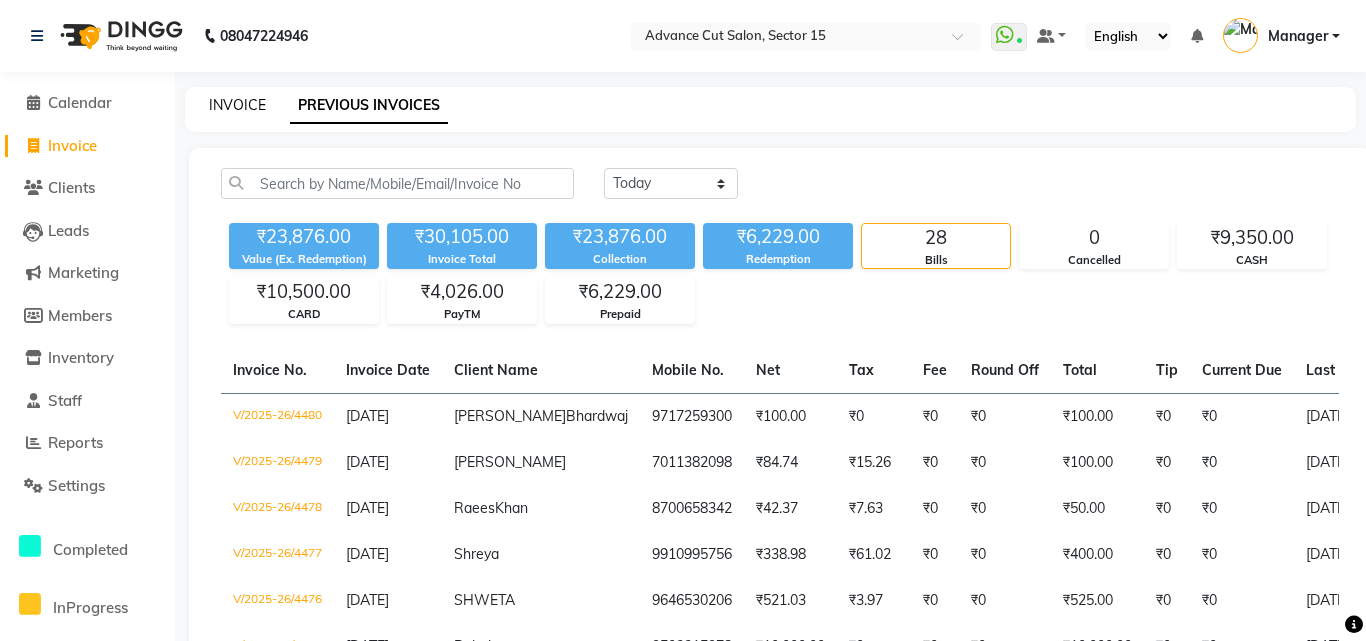 select on "6255" 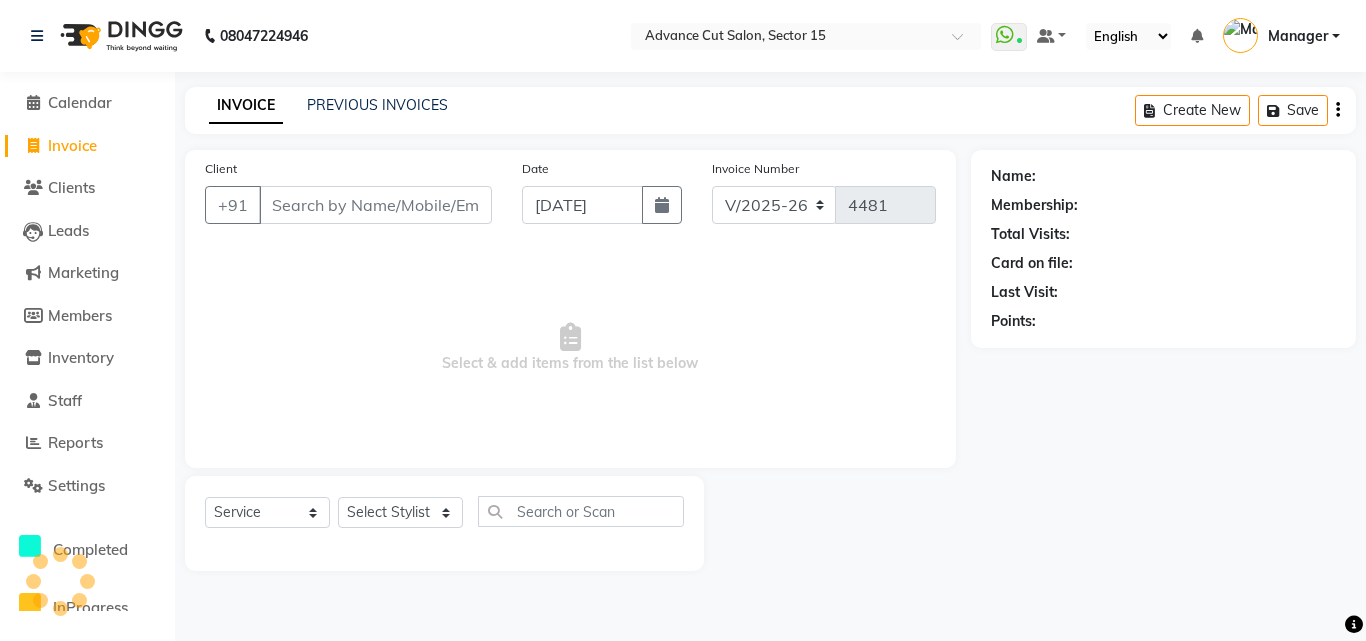click on "Invoice" 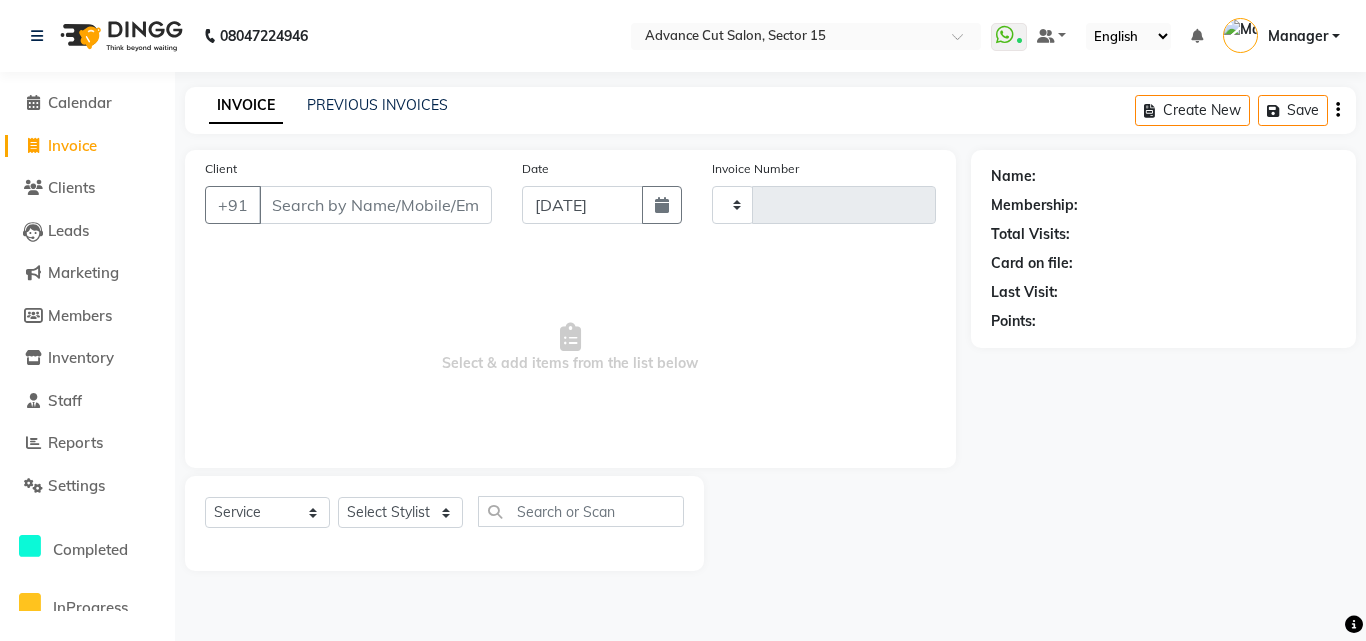 type on "4481" 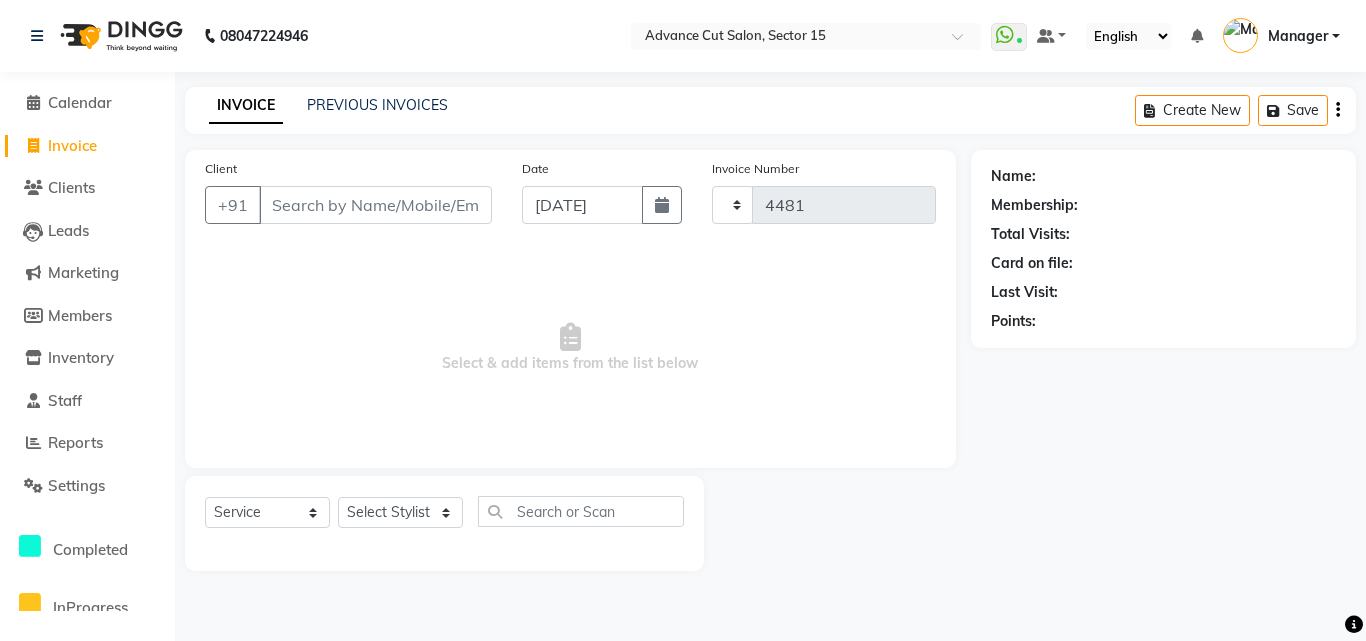 select on "6255" 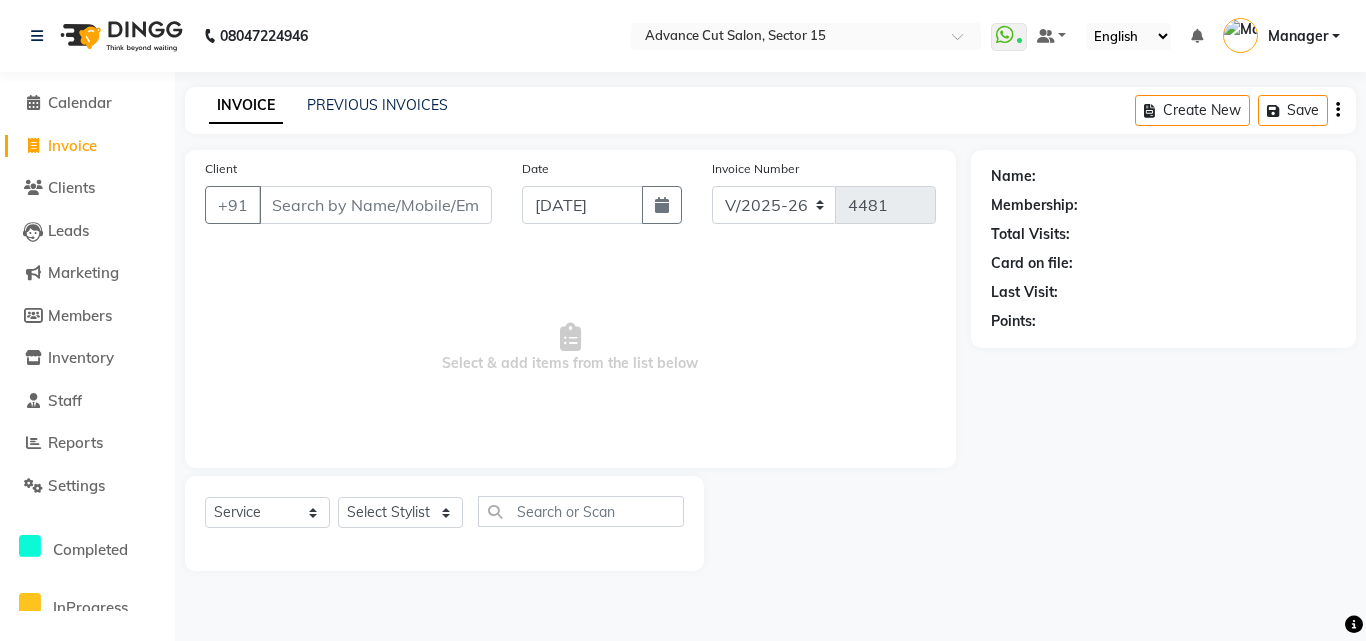 click on "Client" at bounding box center (375, 205) 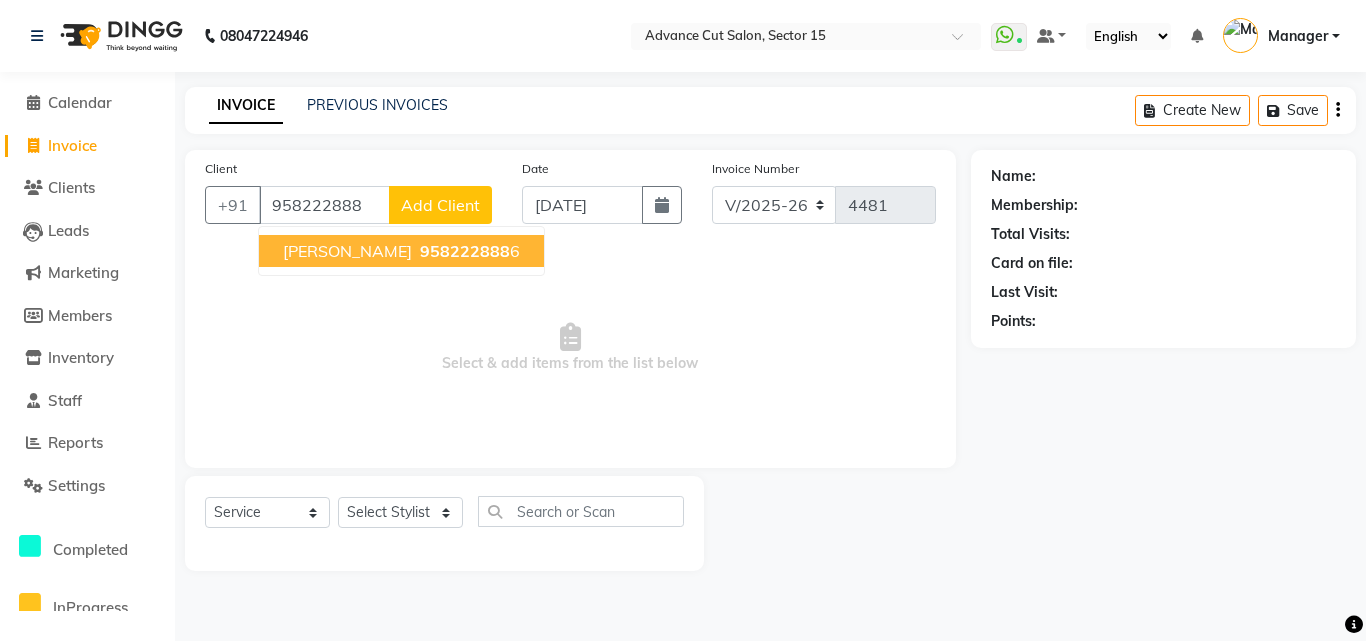 click on "958222888 6" at bounding box center (468, 251) 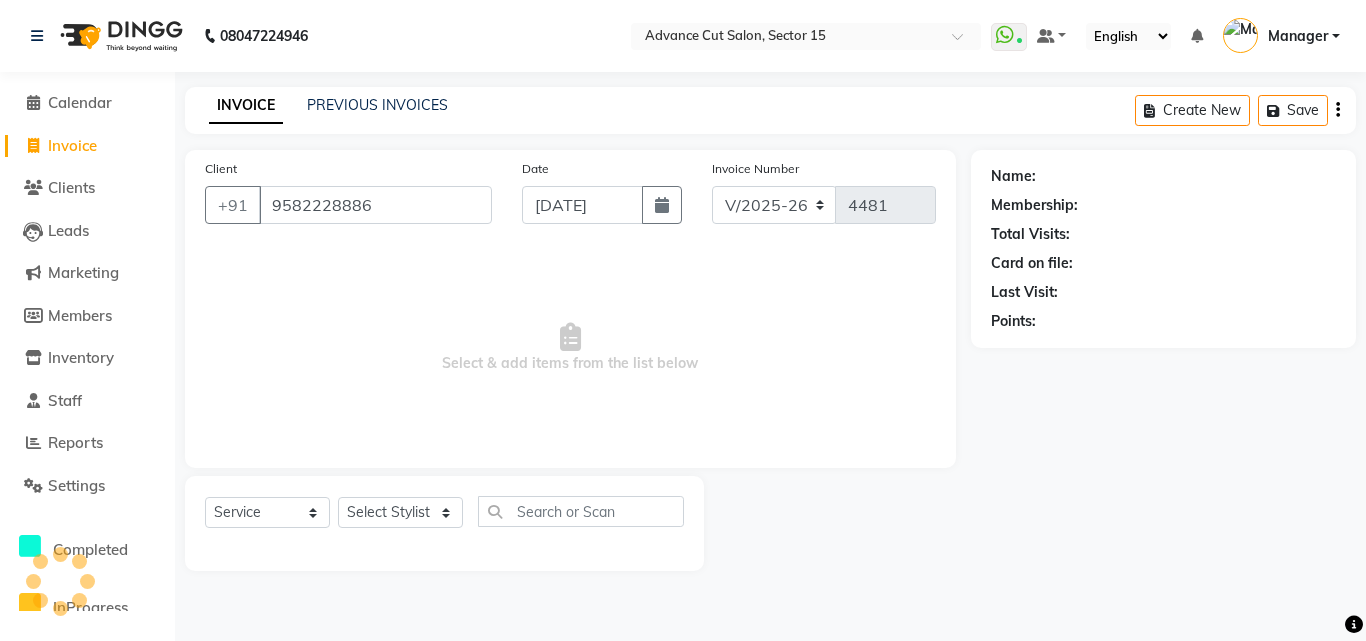 type on "9582228886" 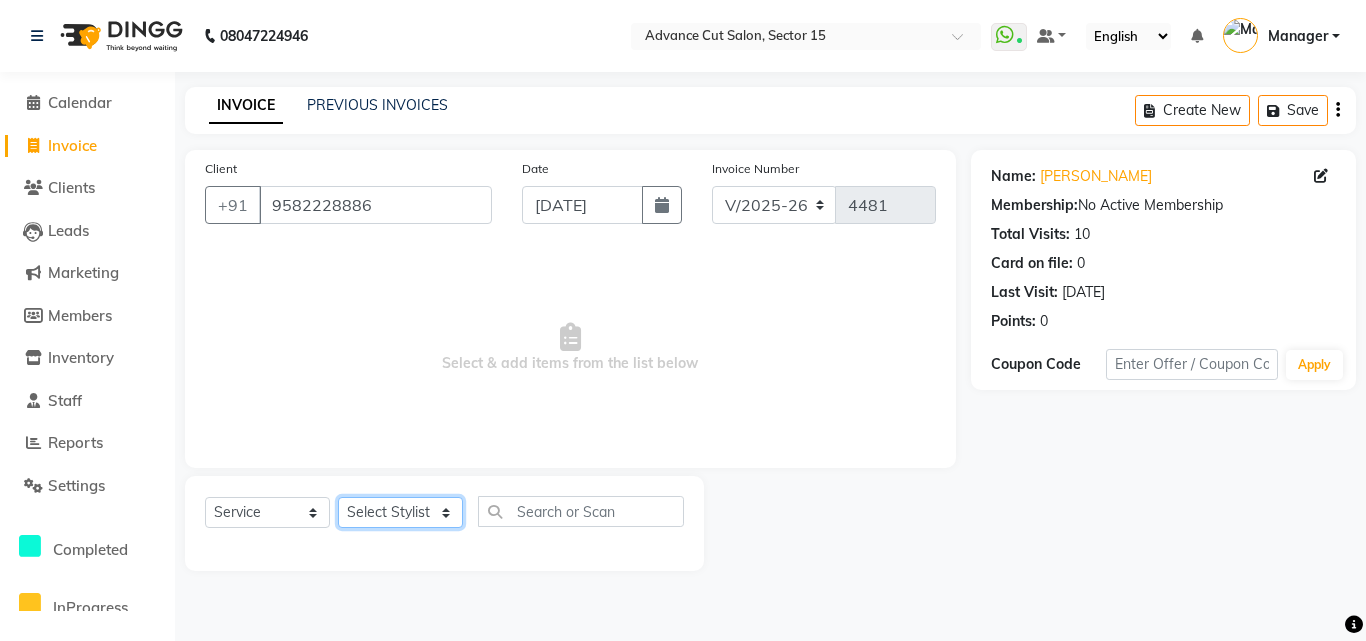 click on "Select Stylist Advance Cut  ASIF FARMAN HAIDER Iqbal KASHISH LUCKY Manager MANOJ NASEEM NASIR Nidhi Pooja  PRIYA RAEES RANI RASHID RIZWAN SACHIN SALMAN SANJAY Shahjad Shankar shuaib SONI" 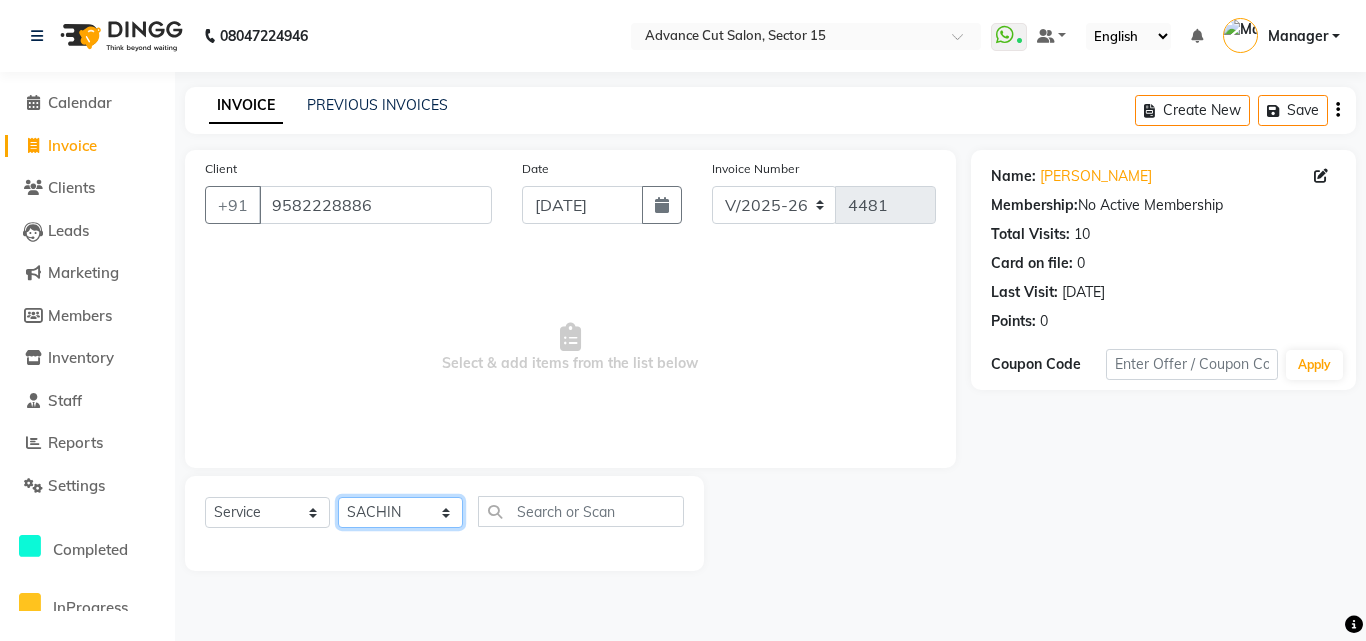 click on "Select Stylist Advance Cut  ASIF FARMAN HAIDER Iqbal KASHISH LUCKY Manager MANOJ NASEEM NASIR Nidhi Pooja  PRIYA RAEES RANI RASHID RIZWAN SACHIN SALMAN SANJAY Shahjad Shankar shuaib SONI" 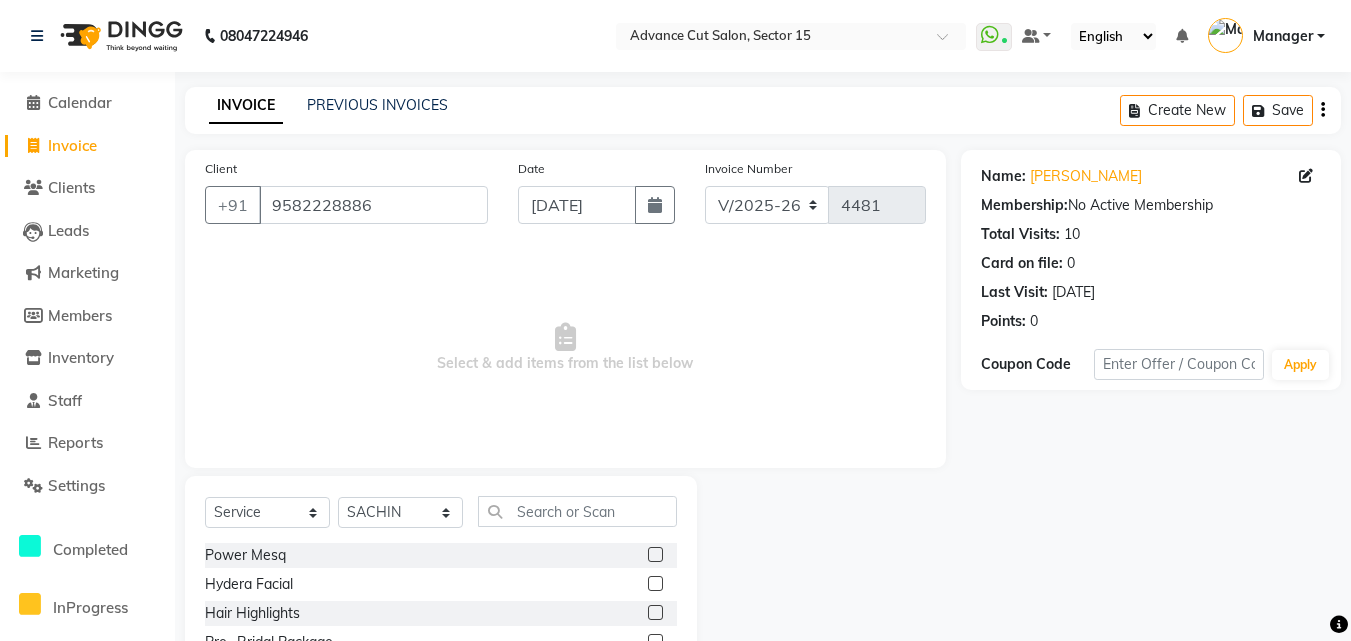 drag, startPoint x: 516, startPoint y: 492, endPoint x: 522, endPoint y: 509, distance: 18.027756 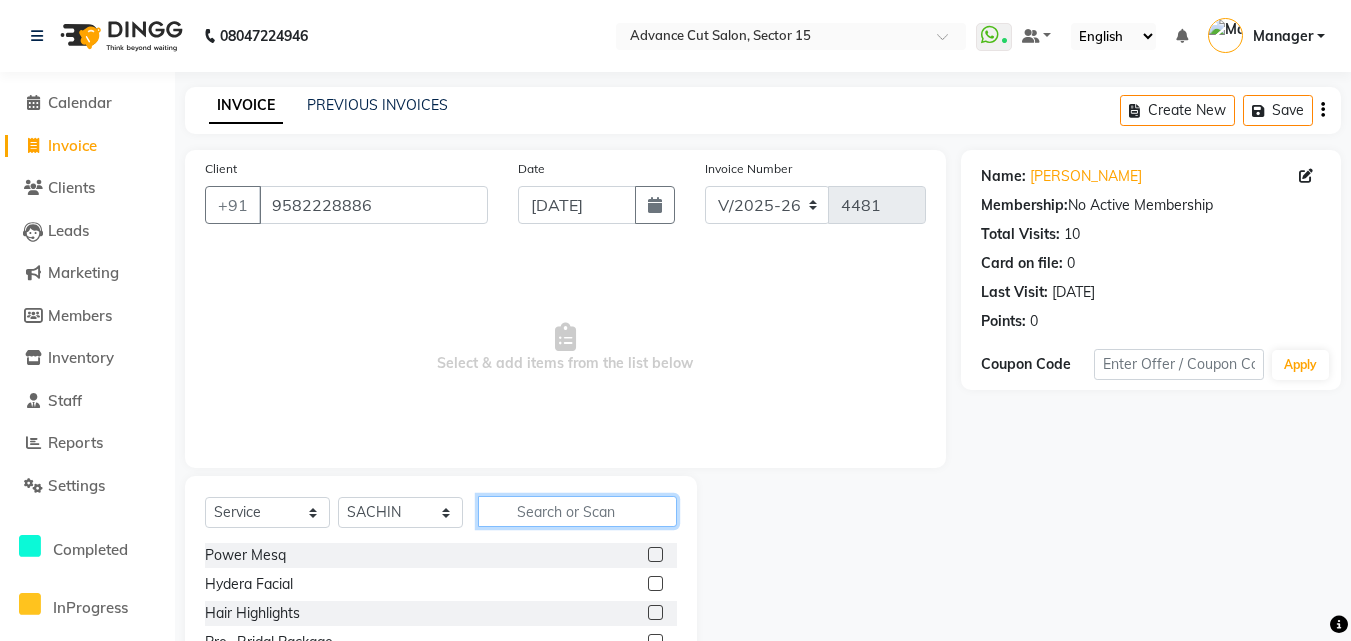 click 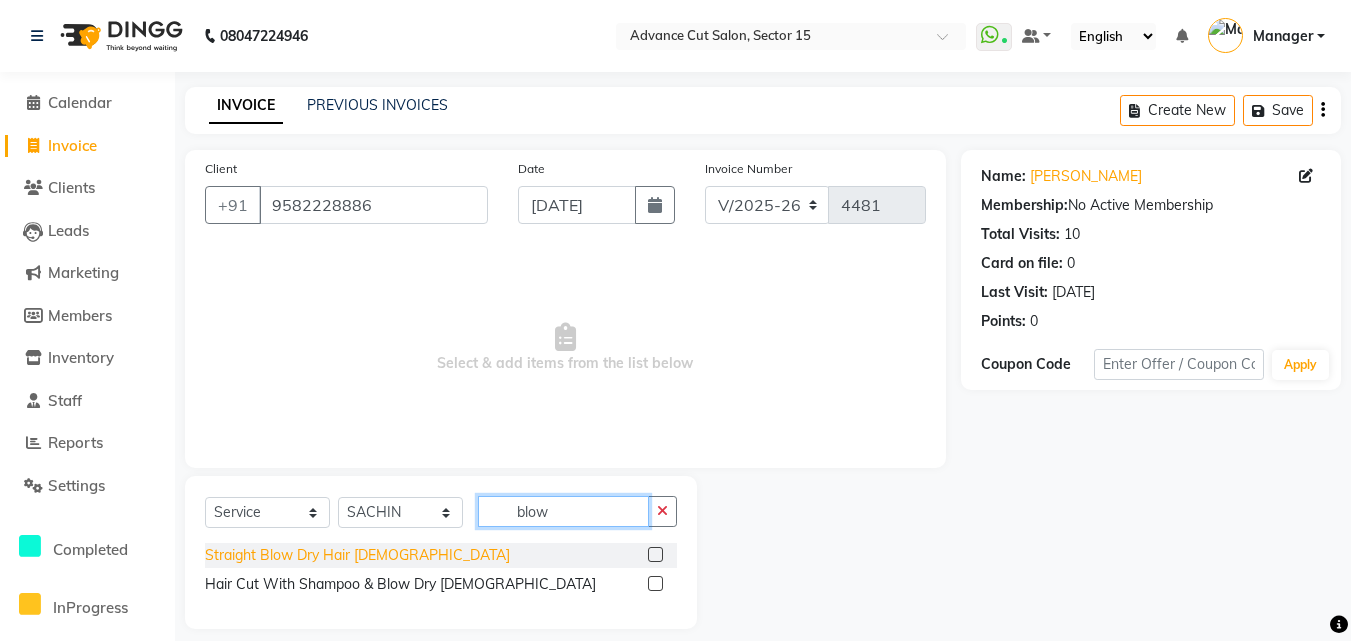 type on "blow" 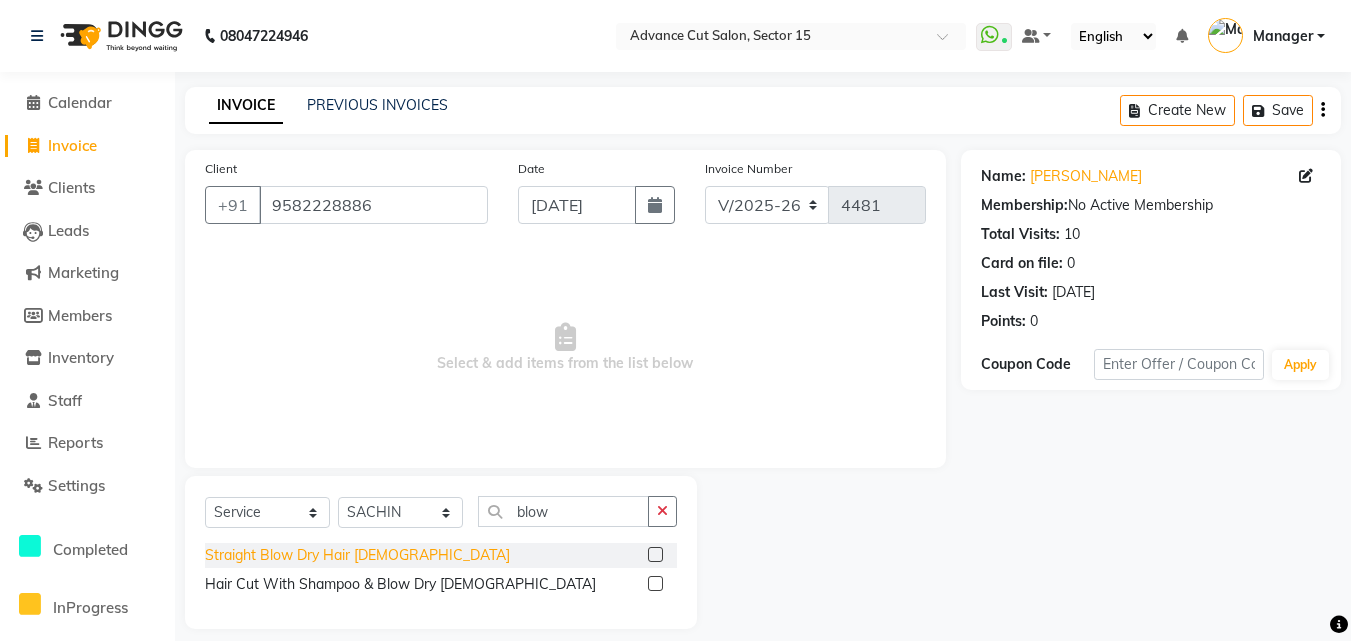 click on "Straight Blow Dry Hair Female" 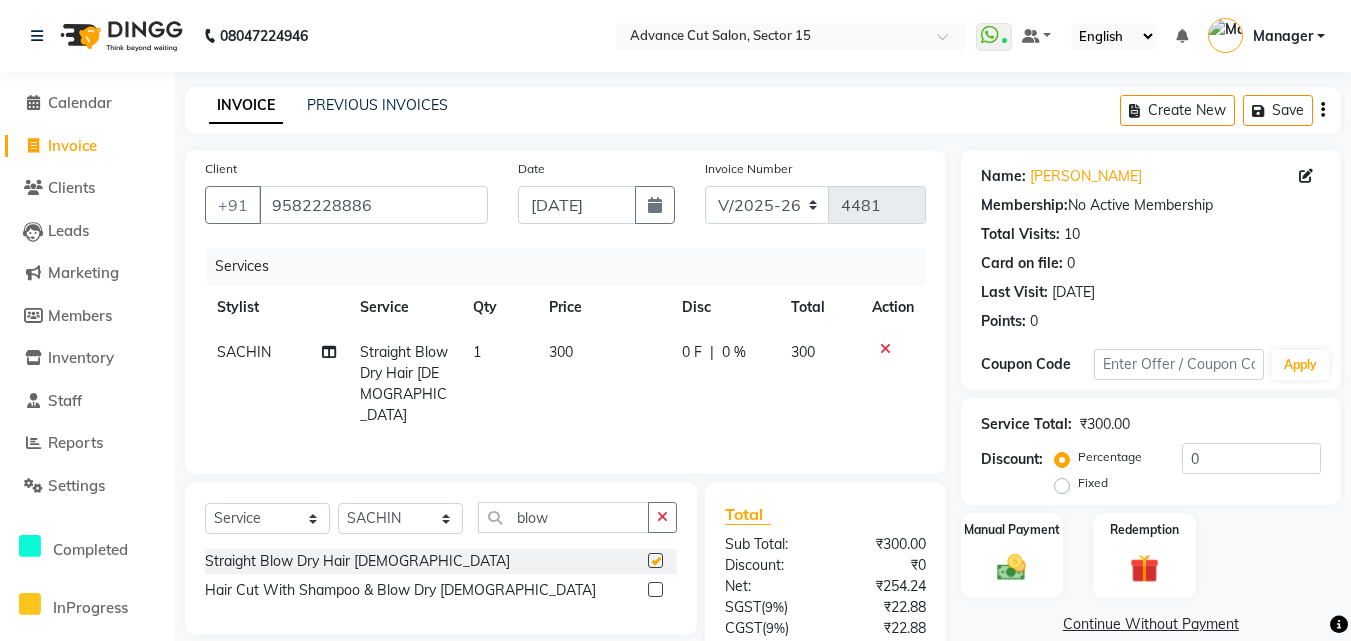checkbox on "false" 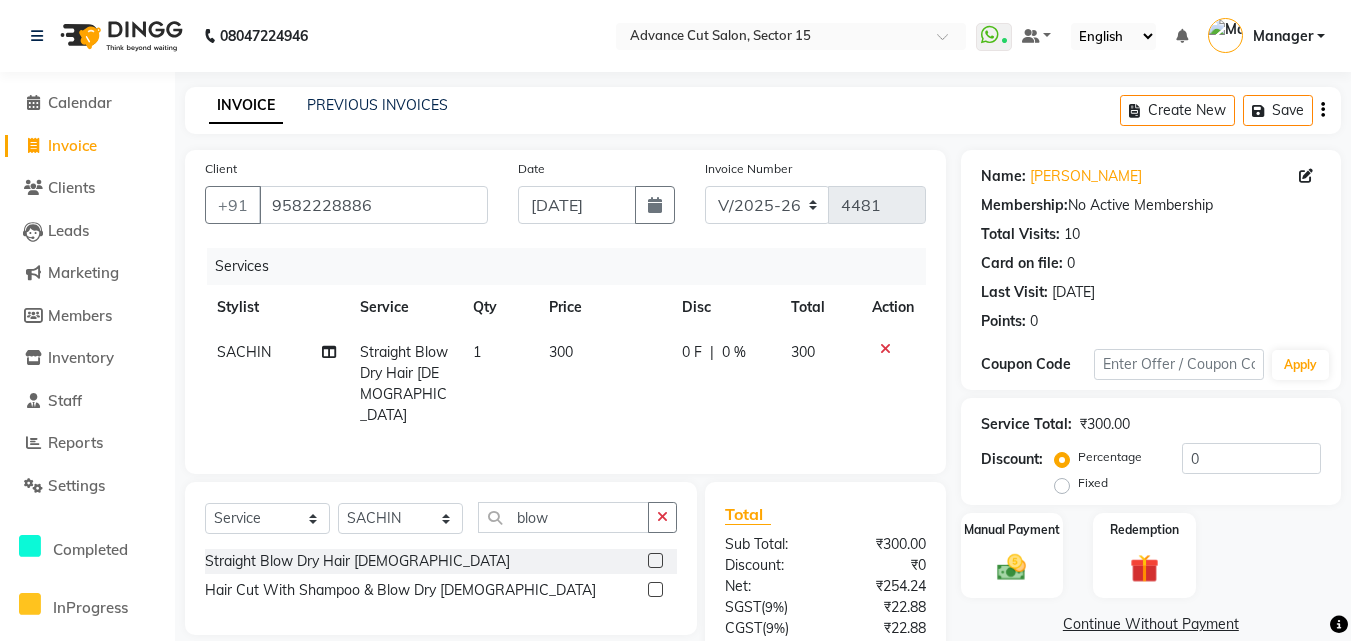 click on "300" 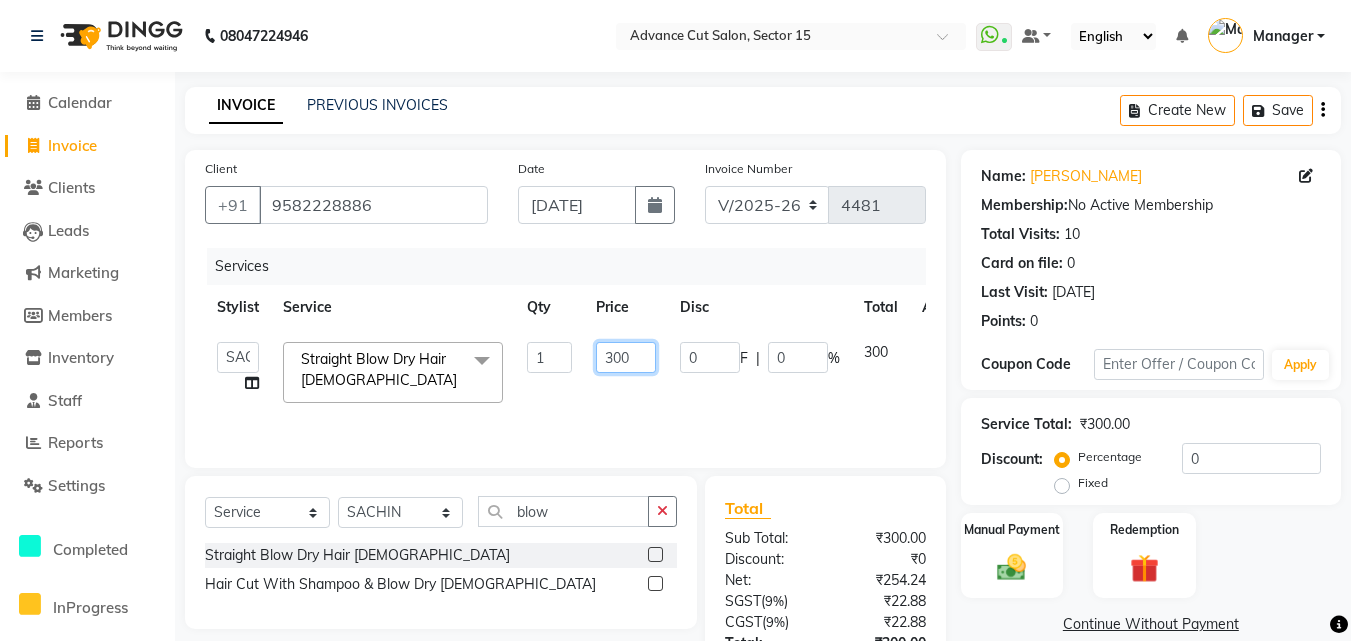 click on "300" 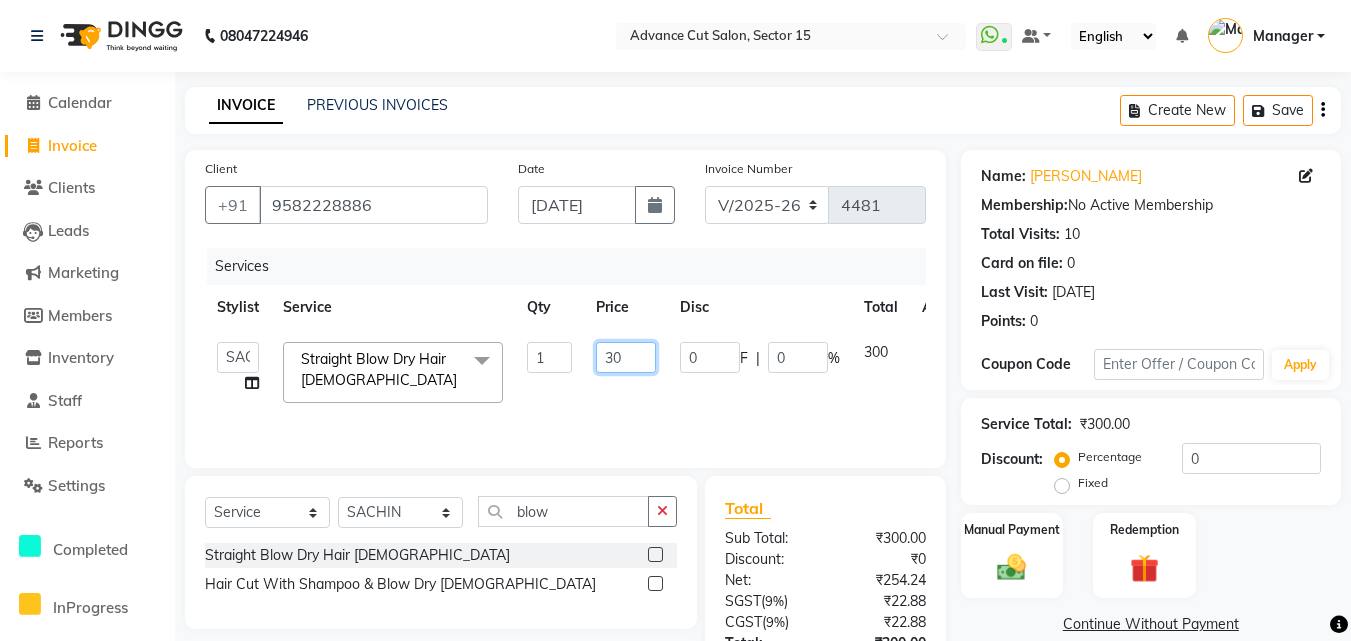 type on "350" 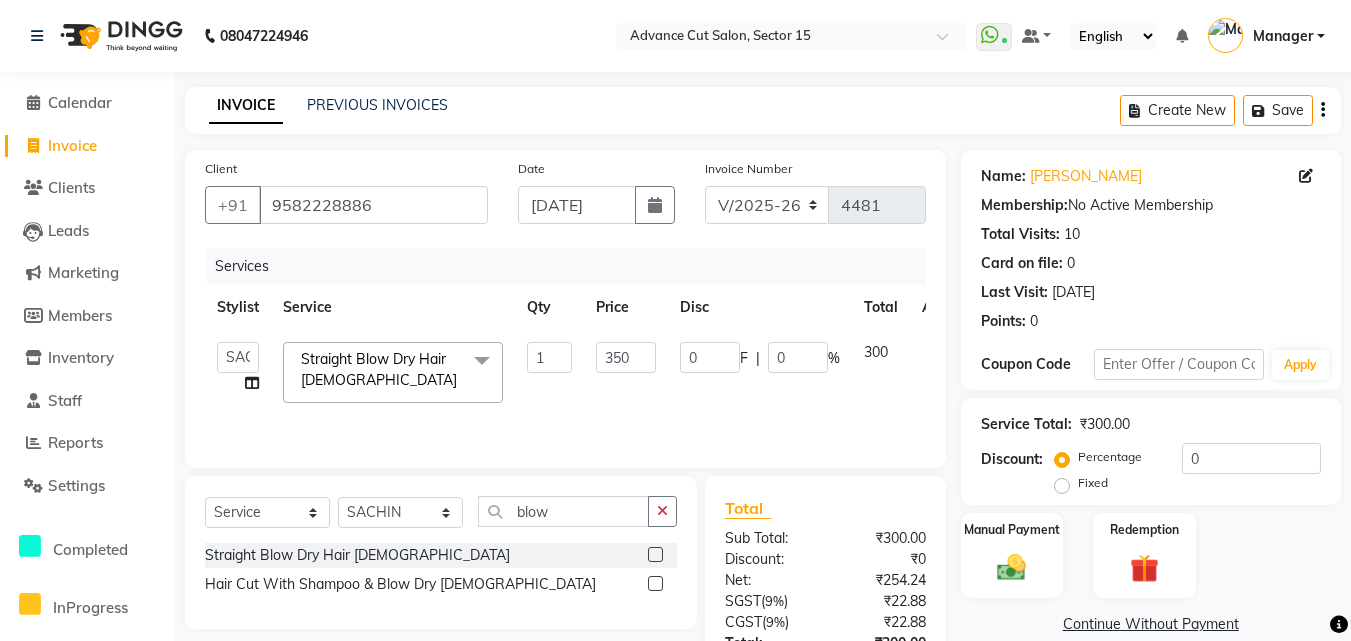 click on "Services" 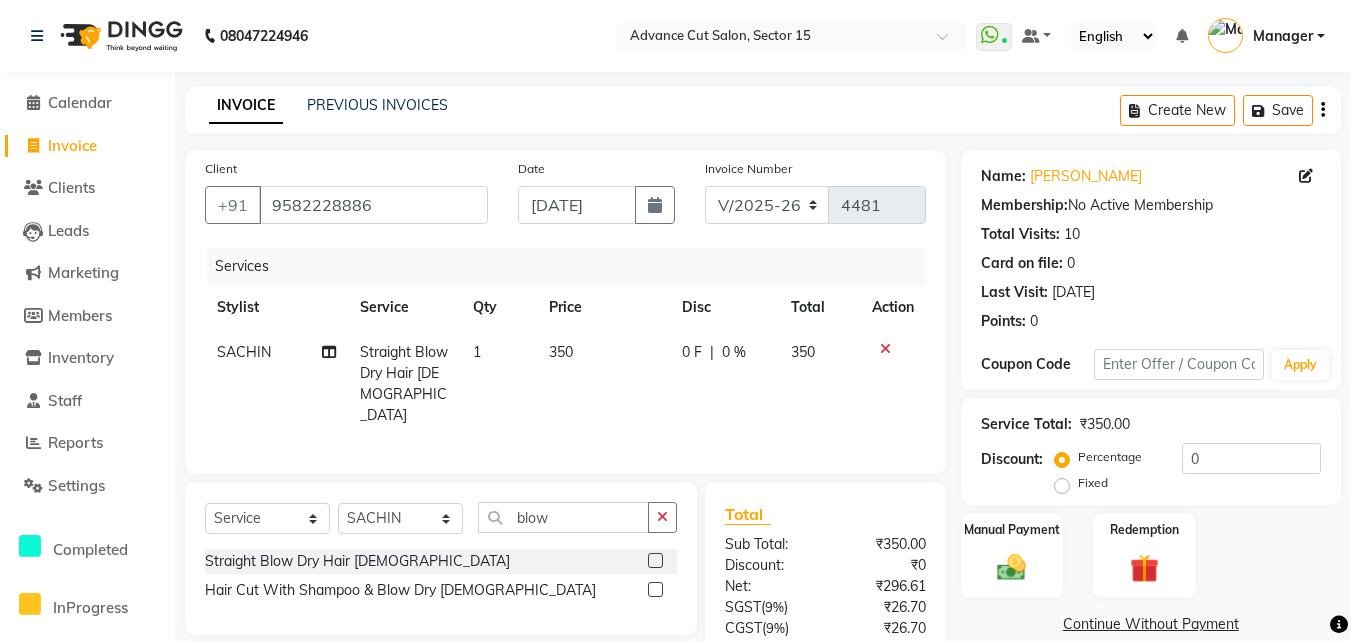 scroll, scrollTop: 159, scrollLeft: 0, axis: vertical 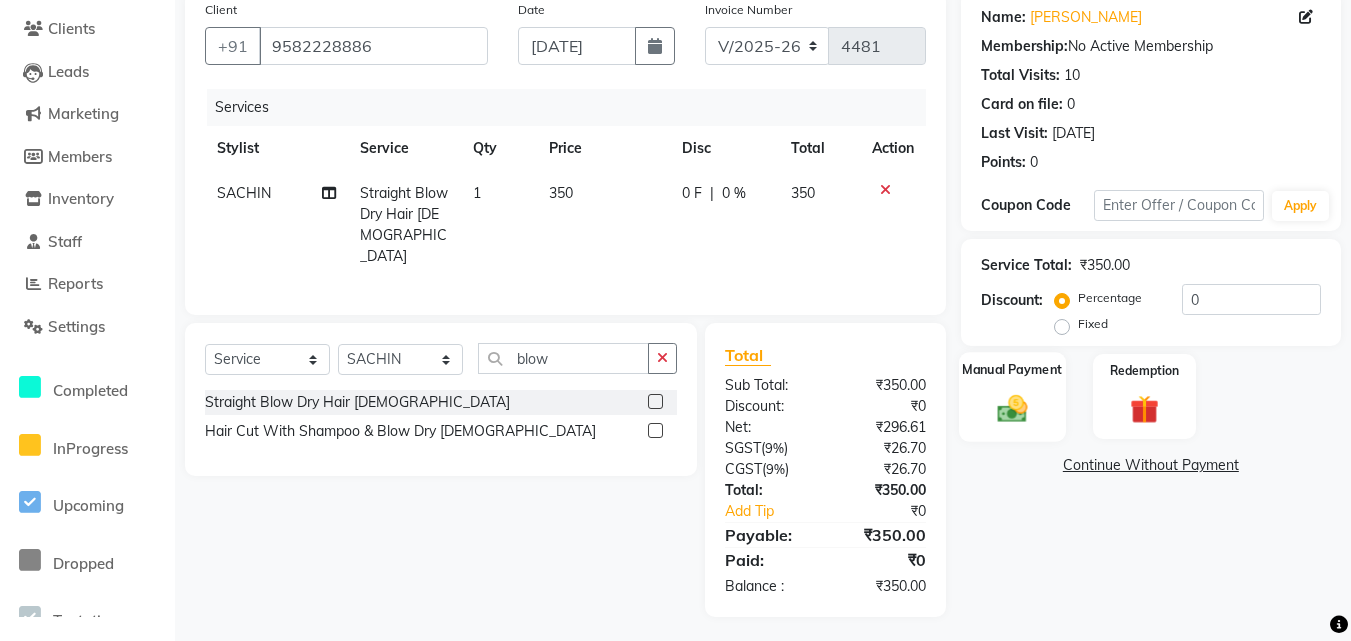 click on "Manual Payment" 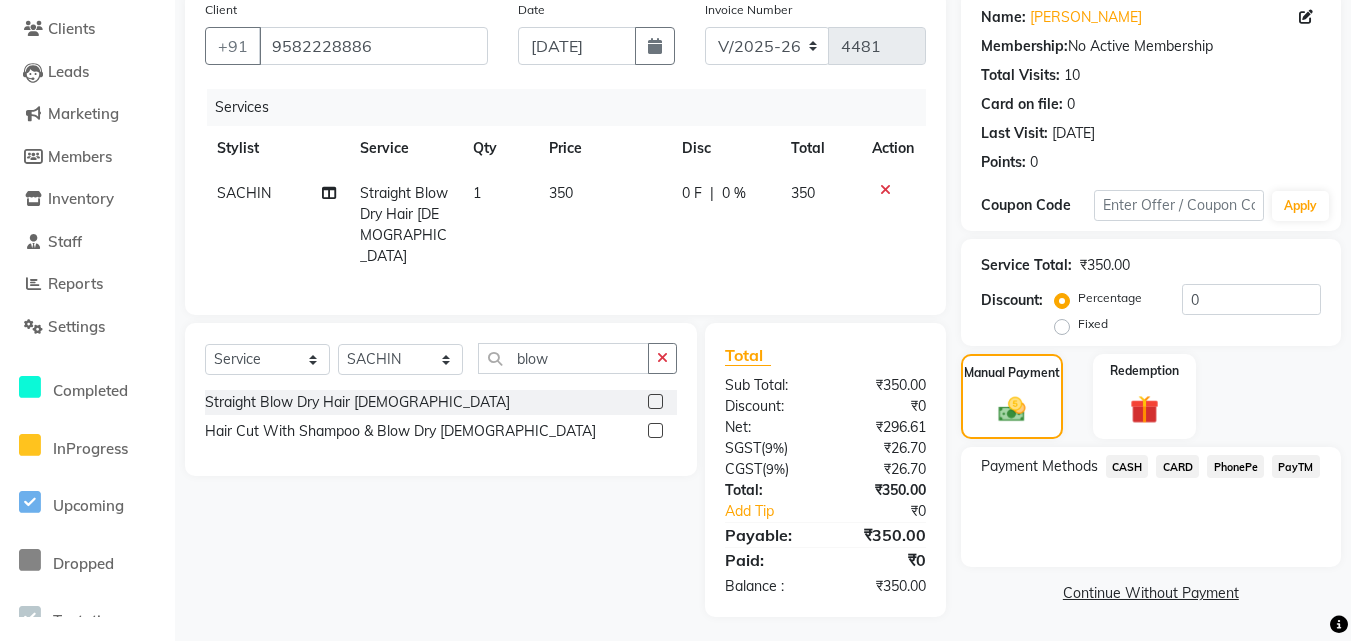 click on "PayTM" 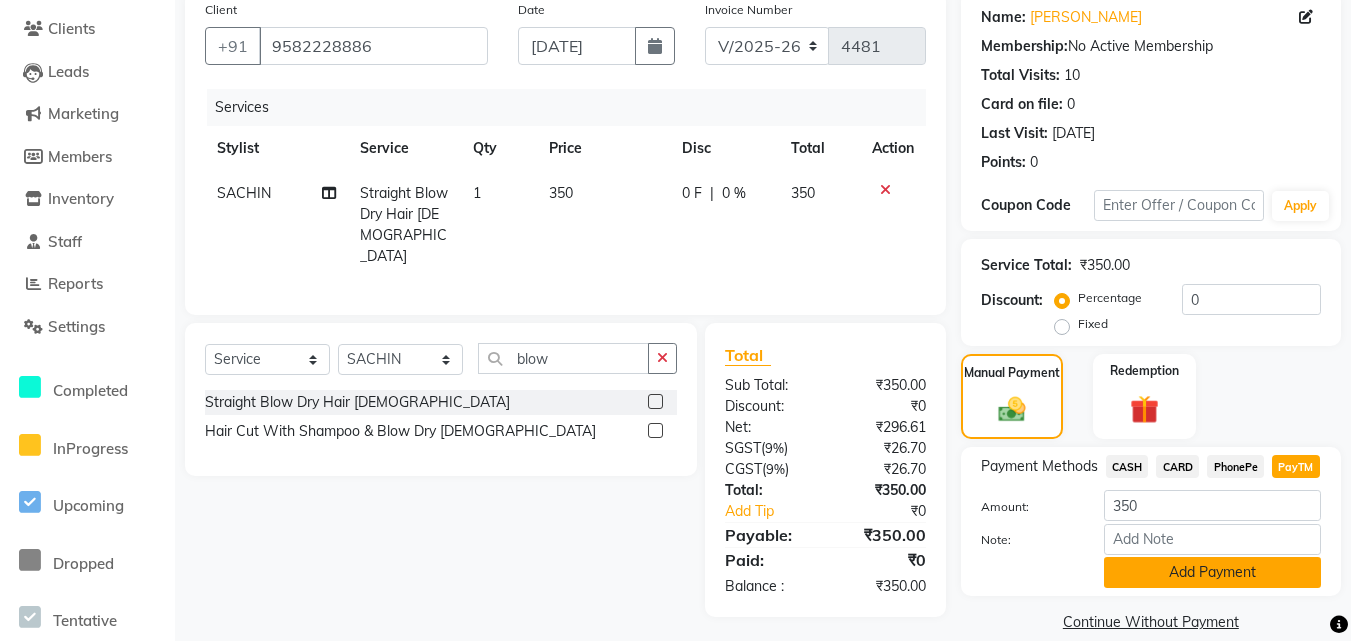 click on "Add Payment" 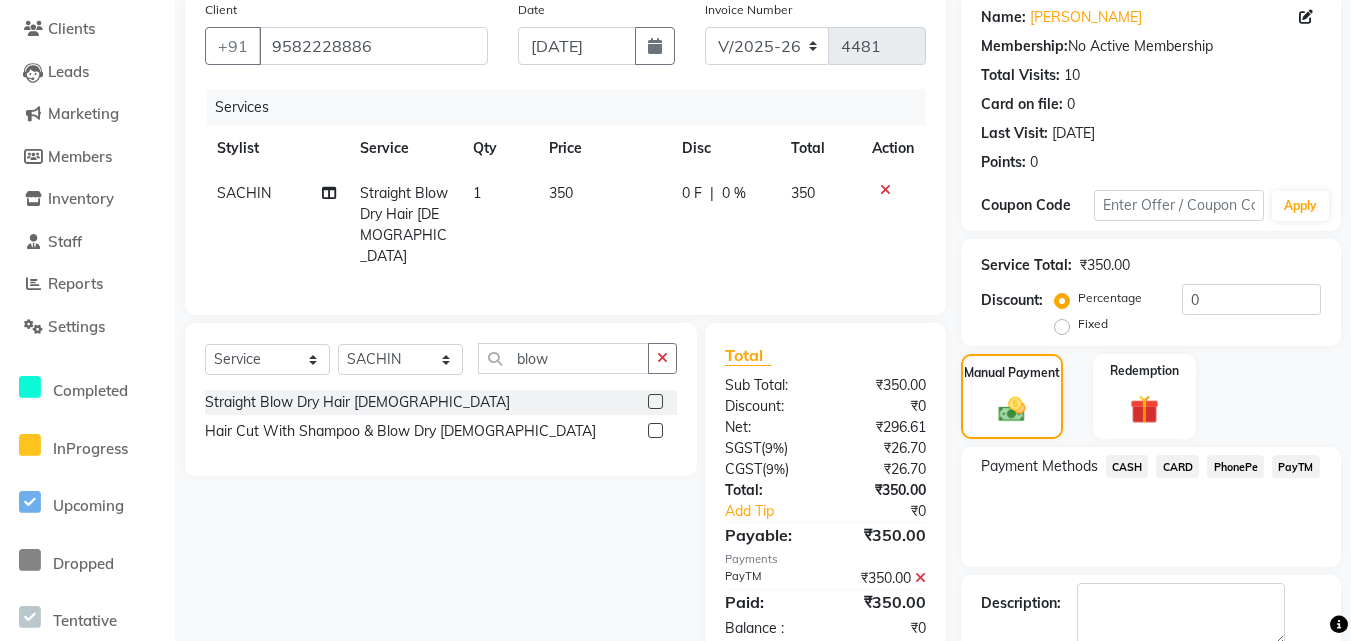 scroll, scrollTop: 269, scrollLeft: 0, axis: vertical 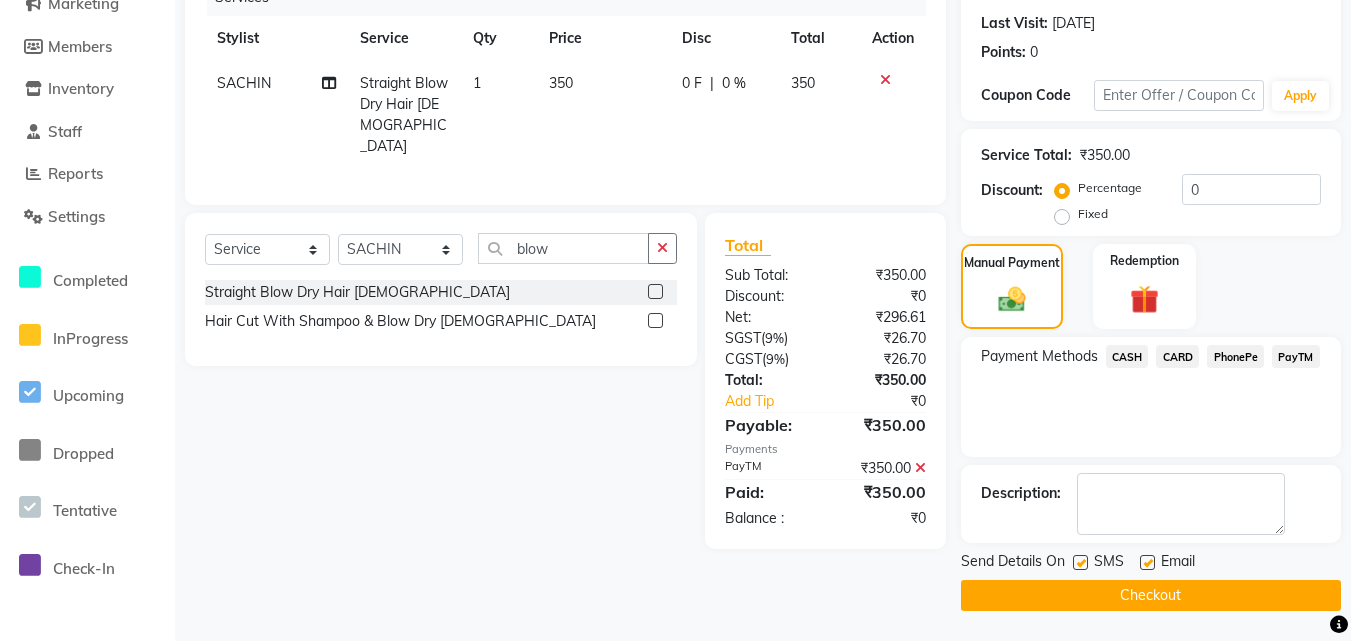 click on "Checkout" 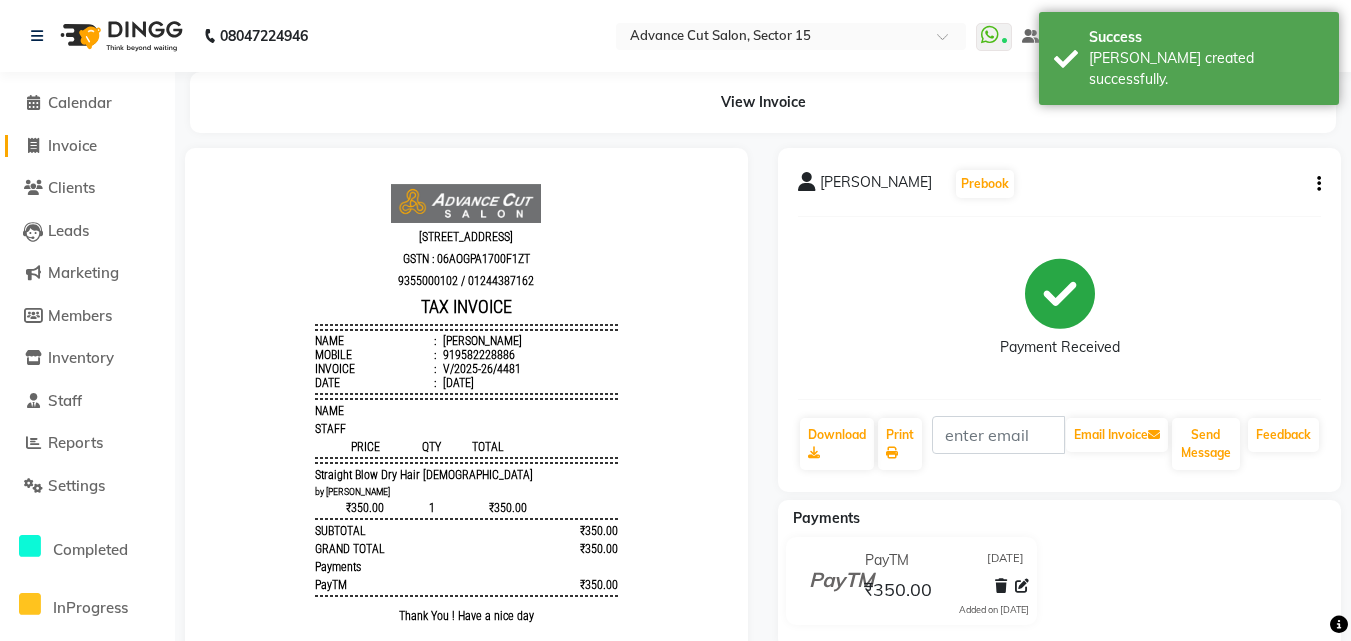 scroll, scrollTop: 0, scrollLeft: 0, axis: both 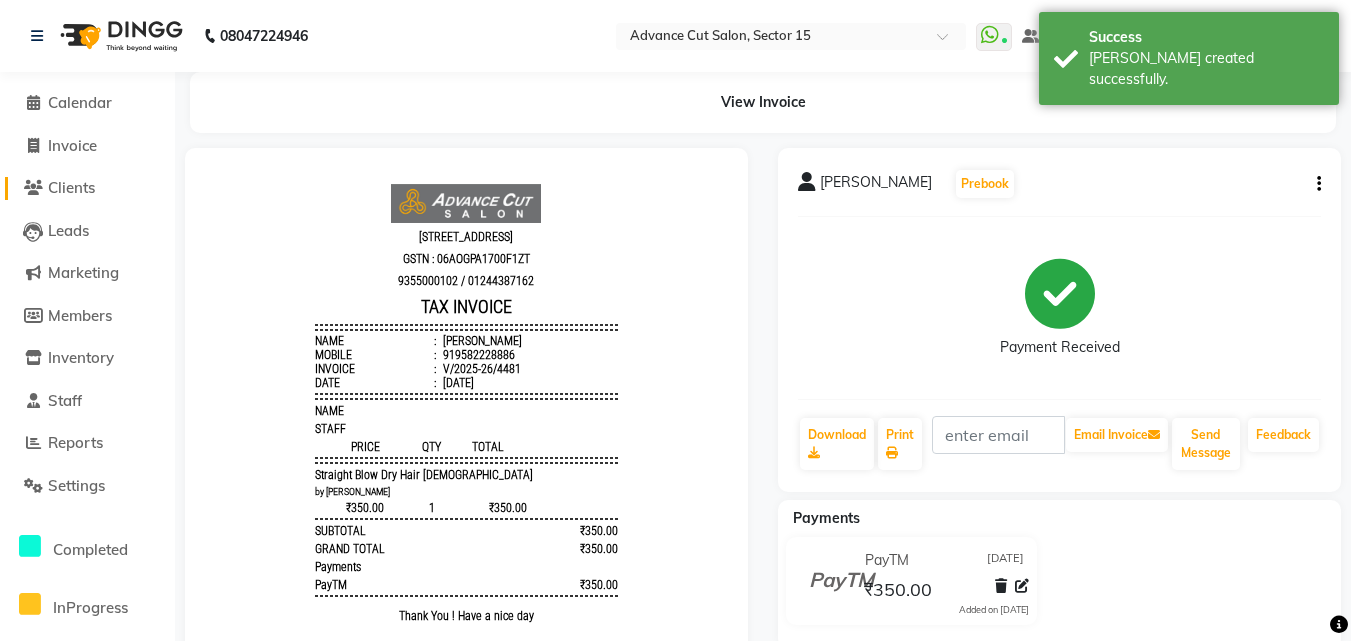 select on "service" 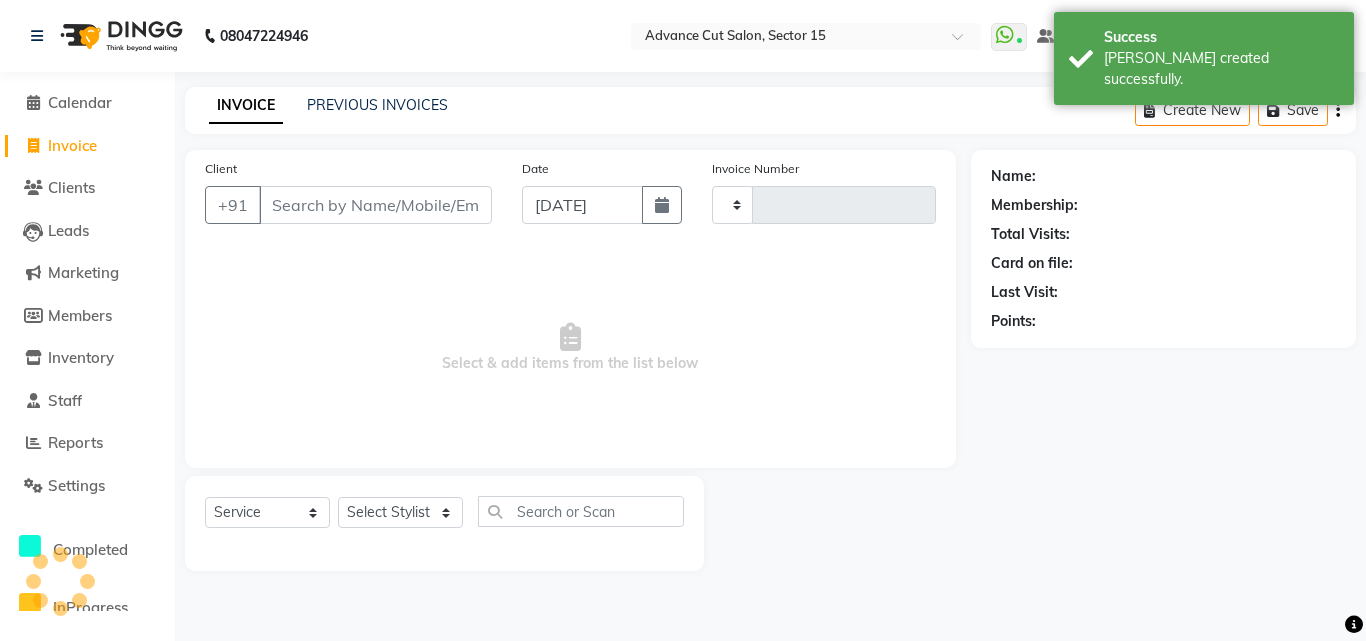 type on "4482" 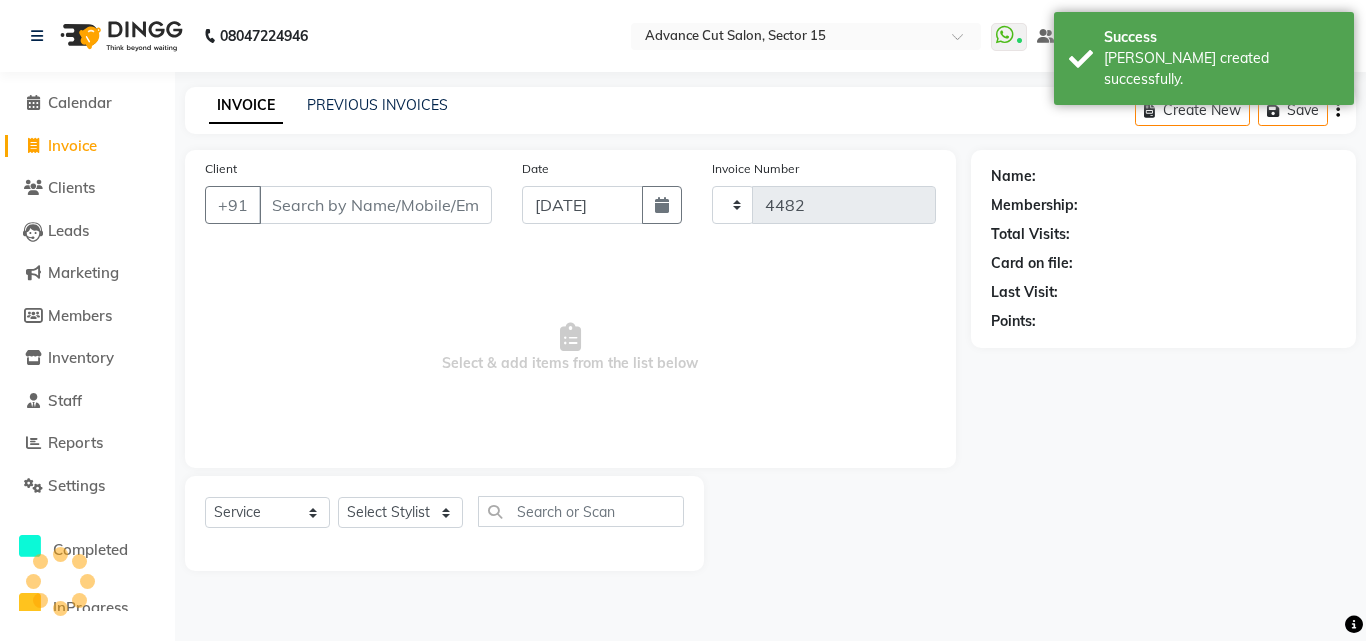 select on "6255" 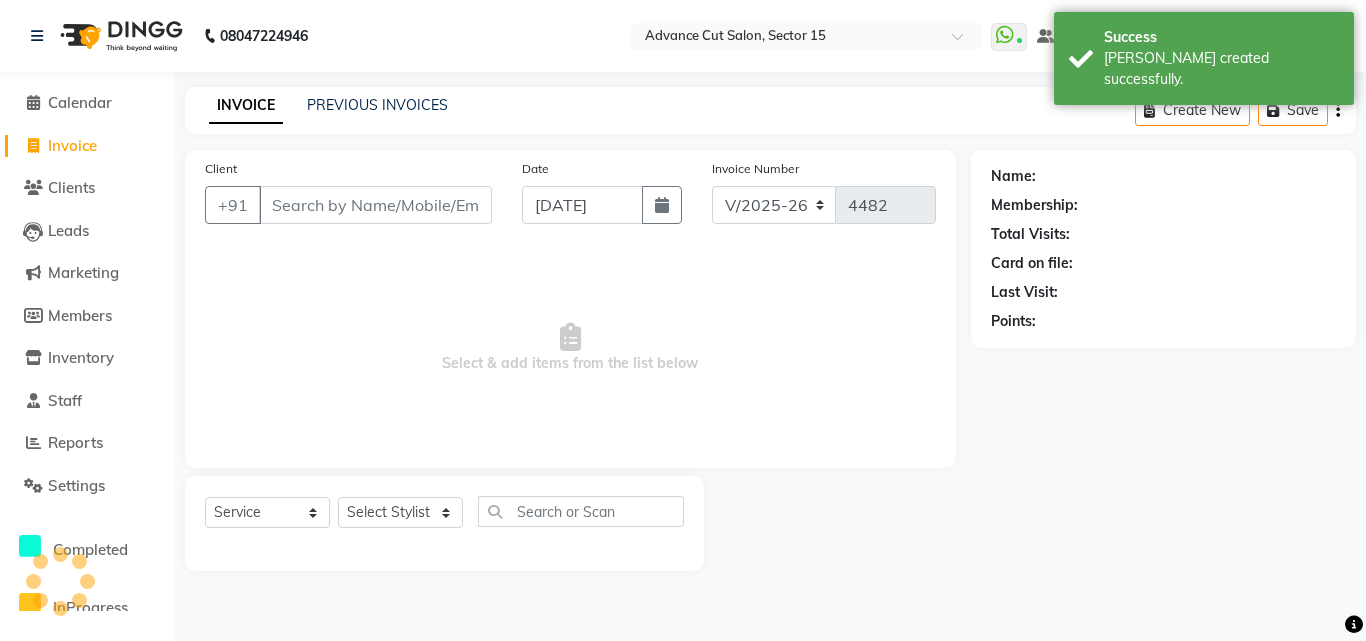 click on "Client" at bounding box center (375, 205) 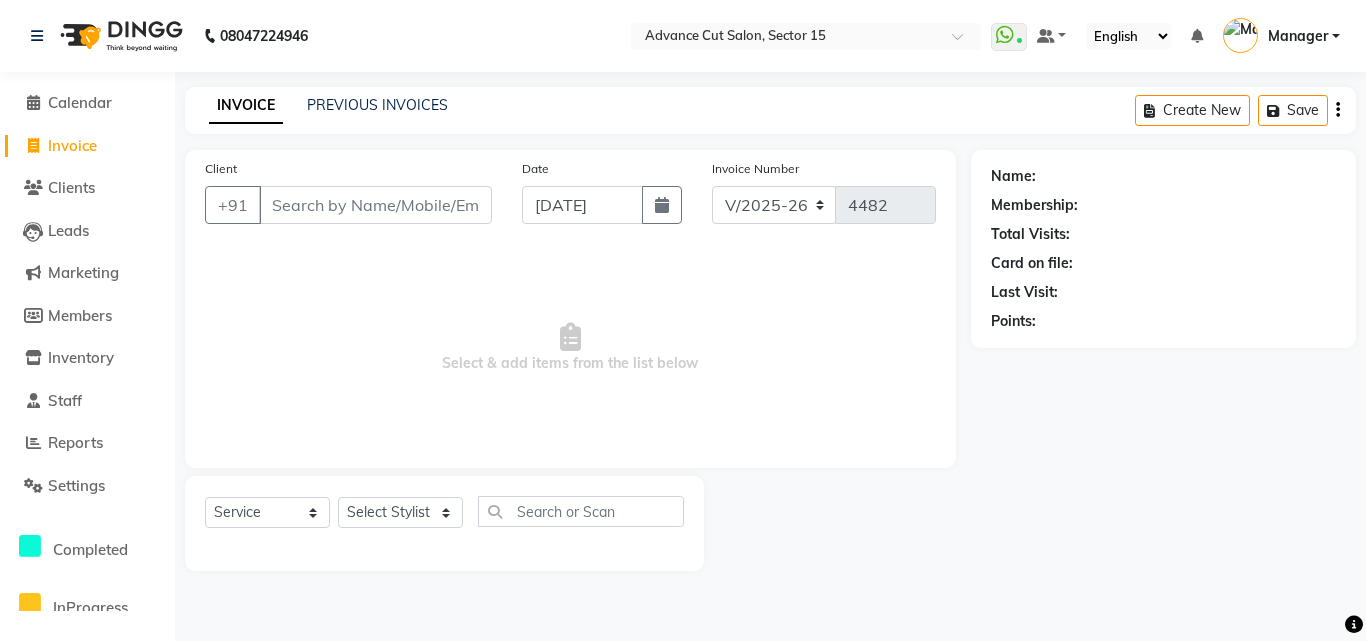 click on "Client" at bounding box center [375, 205] 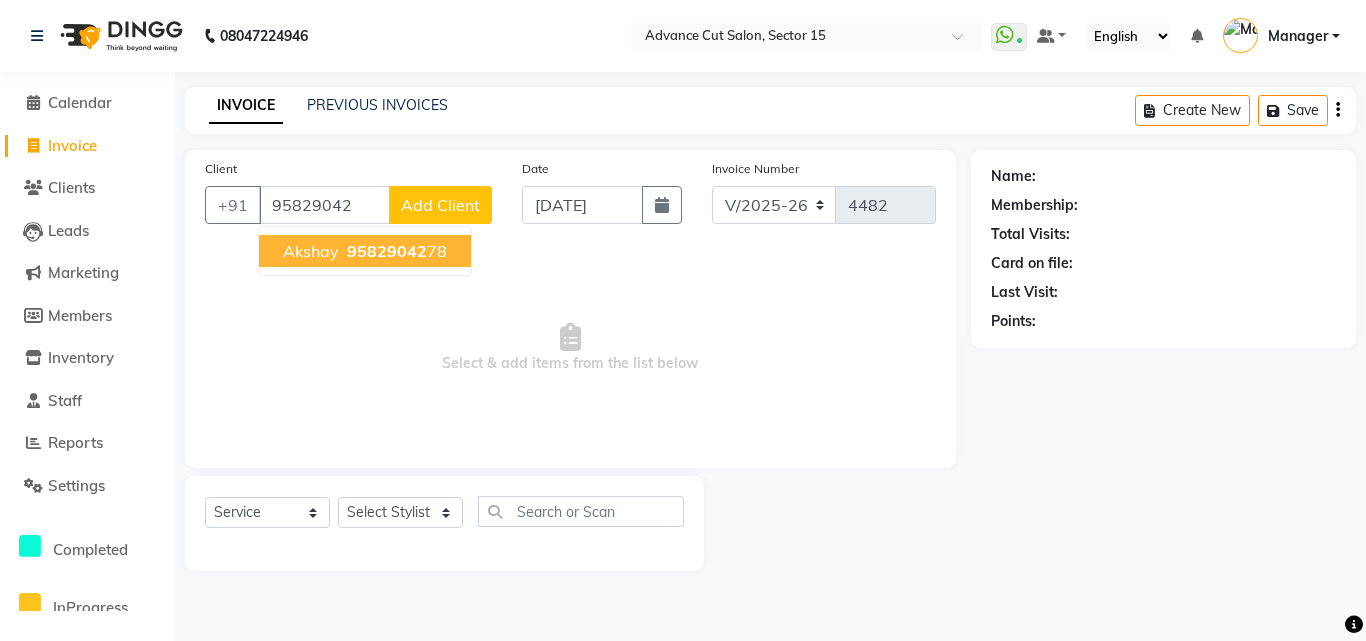 click on "95829042" at bounding box center [387, 251] 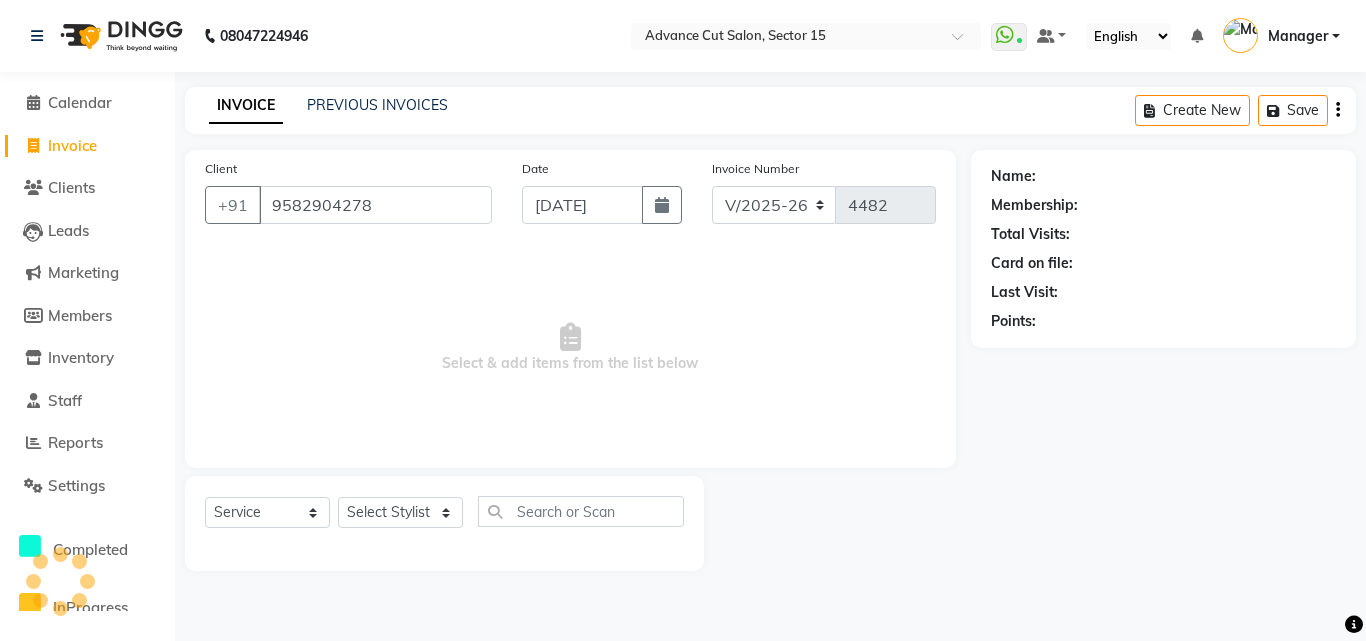type on "9582904278" 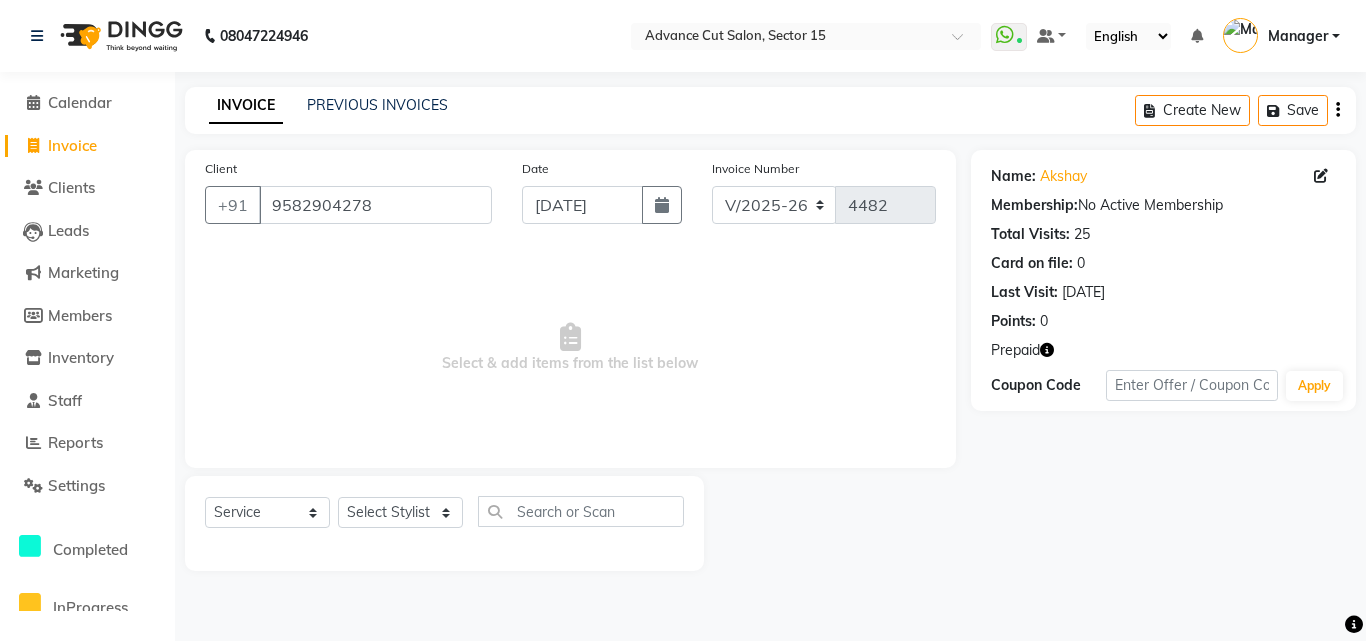 click 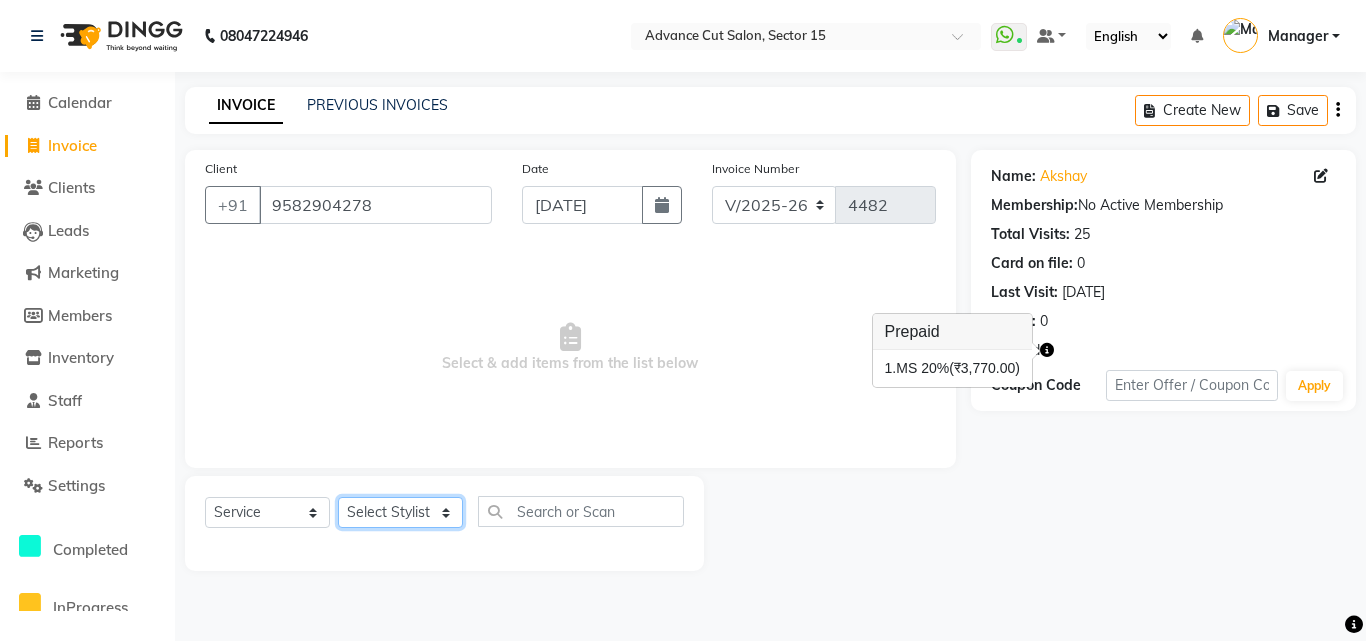 click on "Select Stylist Advance Cut  ASIF FARMAN HAIDER Iqbal KASHISH LUCKY Manager MANOJ NASEEM NASIR Nidhi Pooja  PRIYA RAEES RANI RASHID RIZWAN SACHIN SALMAN SANJAY Shahjad Shankar shuaib SONI" 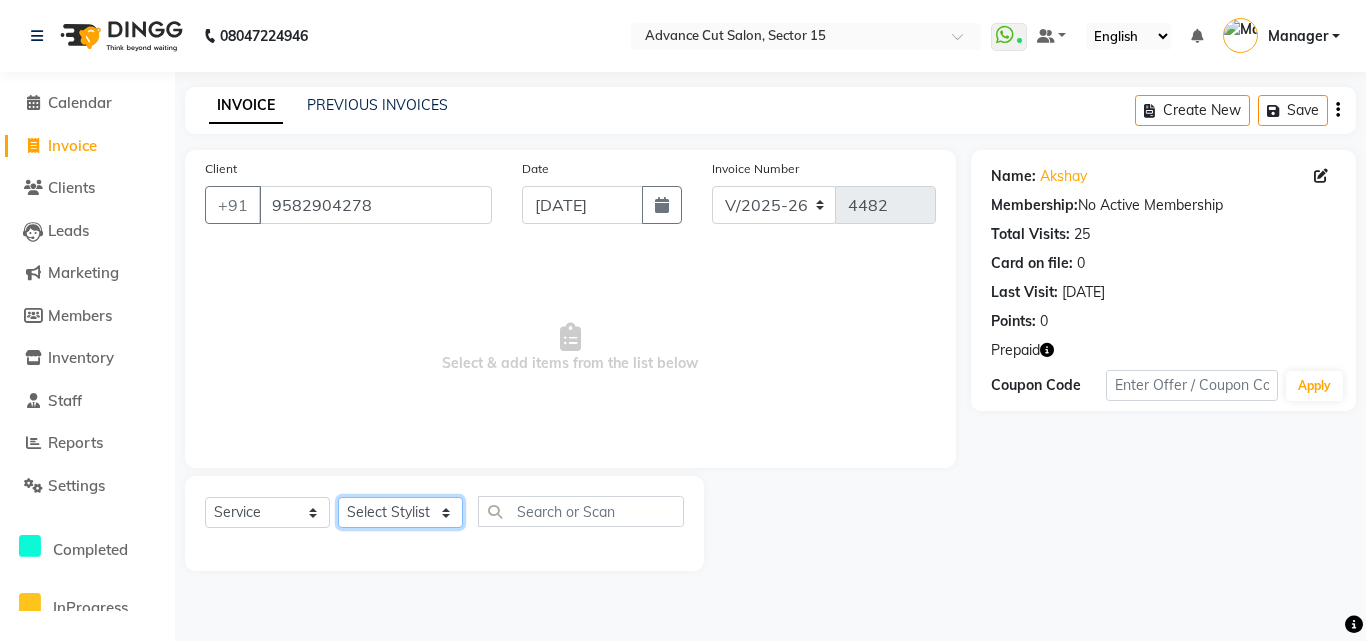 select on "46507" 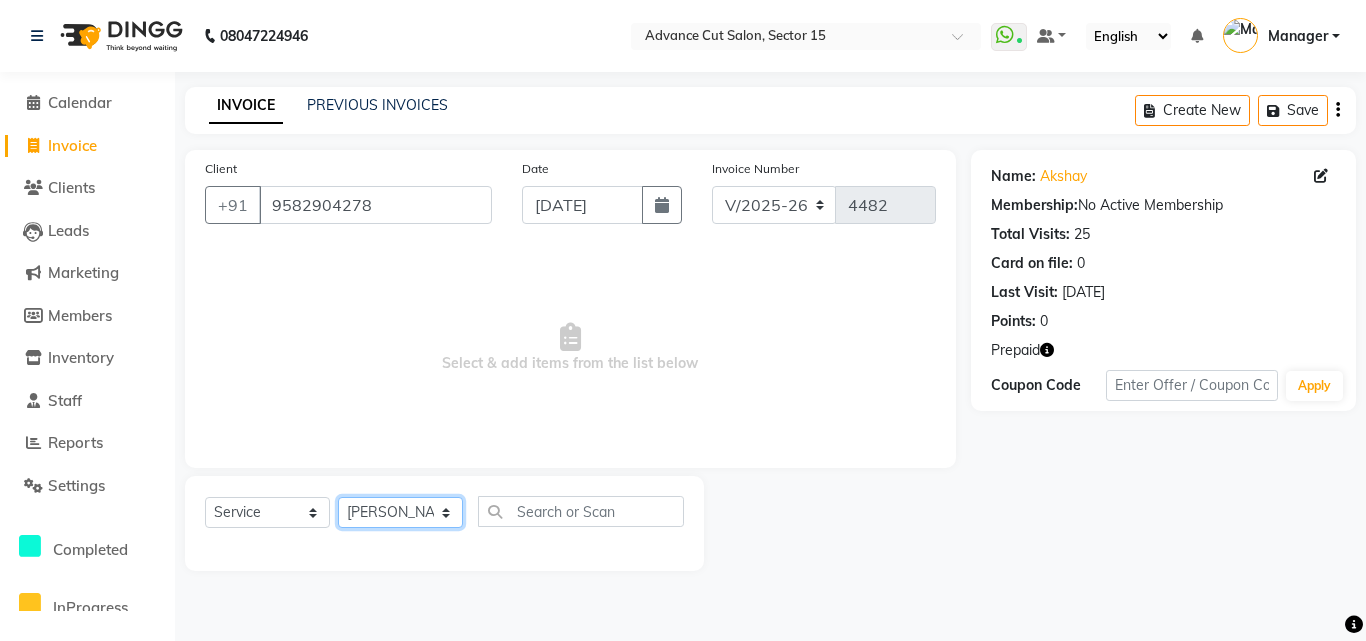 click on "Select Stylist Advance Cut  ASIF FARMAN HAIDER Iqbal KASHISH LUCKY Manager MANOJ NASEEM NASIR Nidhi Pooja  PRIYA RAEES RANI RASHID RIZWAN SACHIN SALMAN SANJAY Shahjad Shankar shuaib SONI" 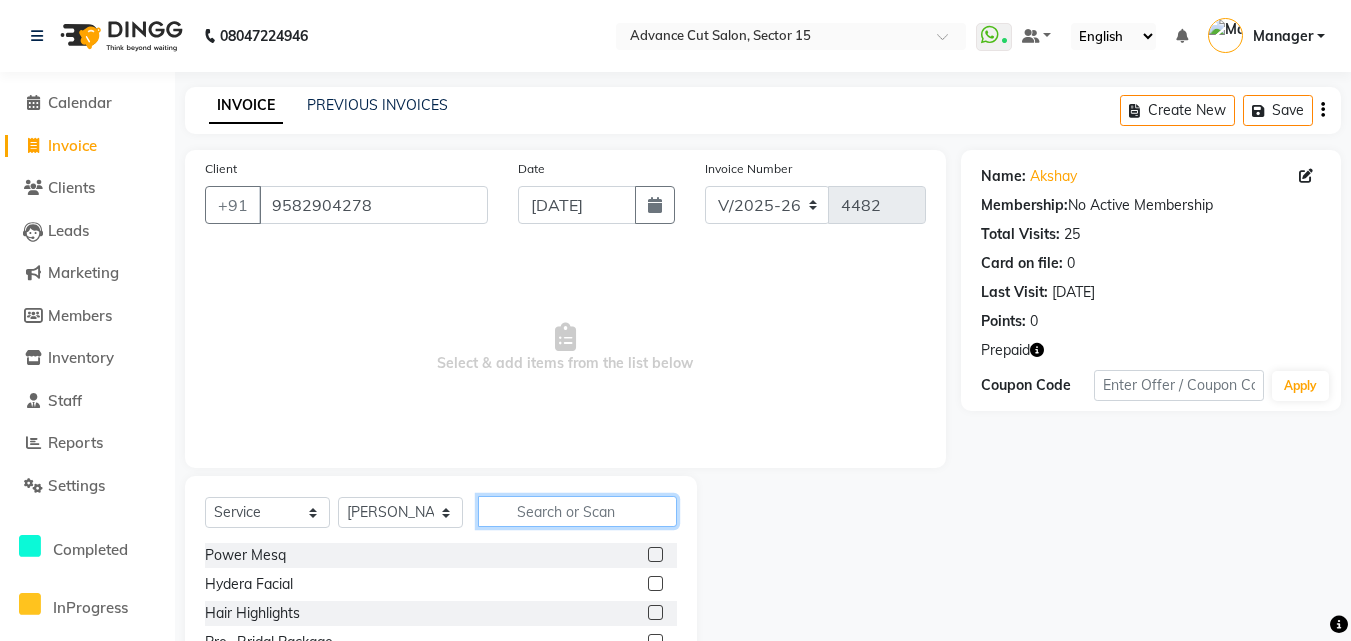 click 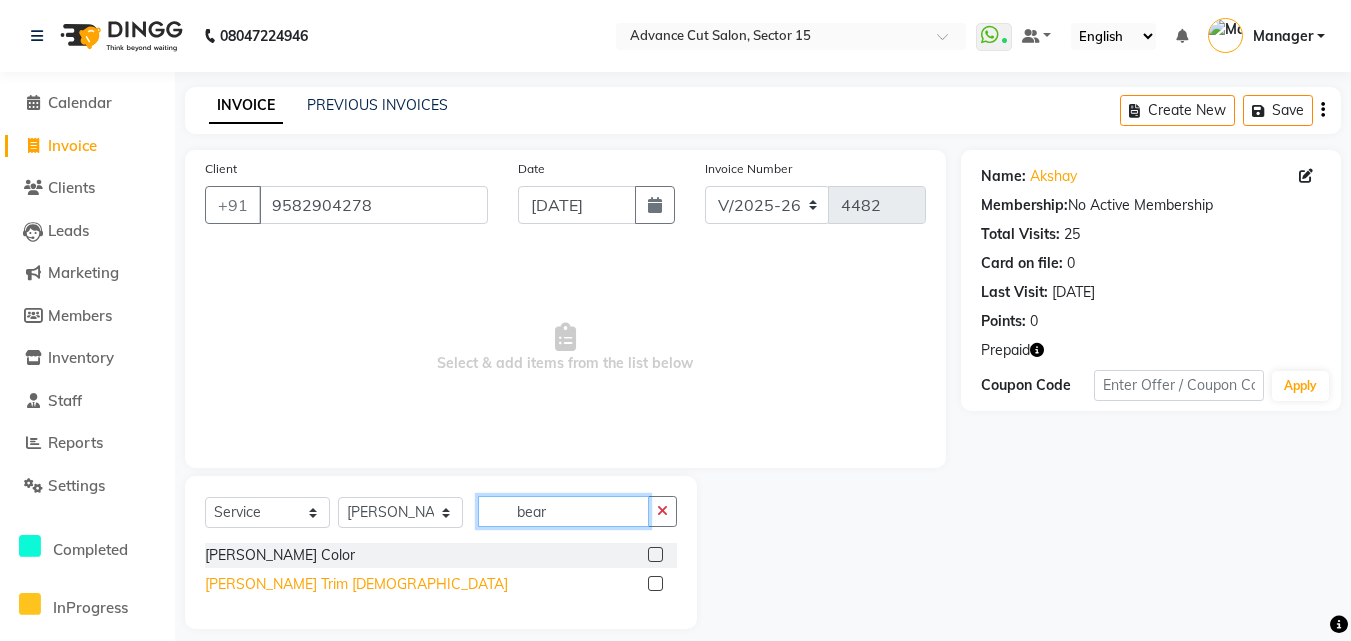type on "bear" 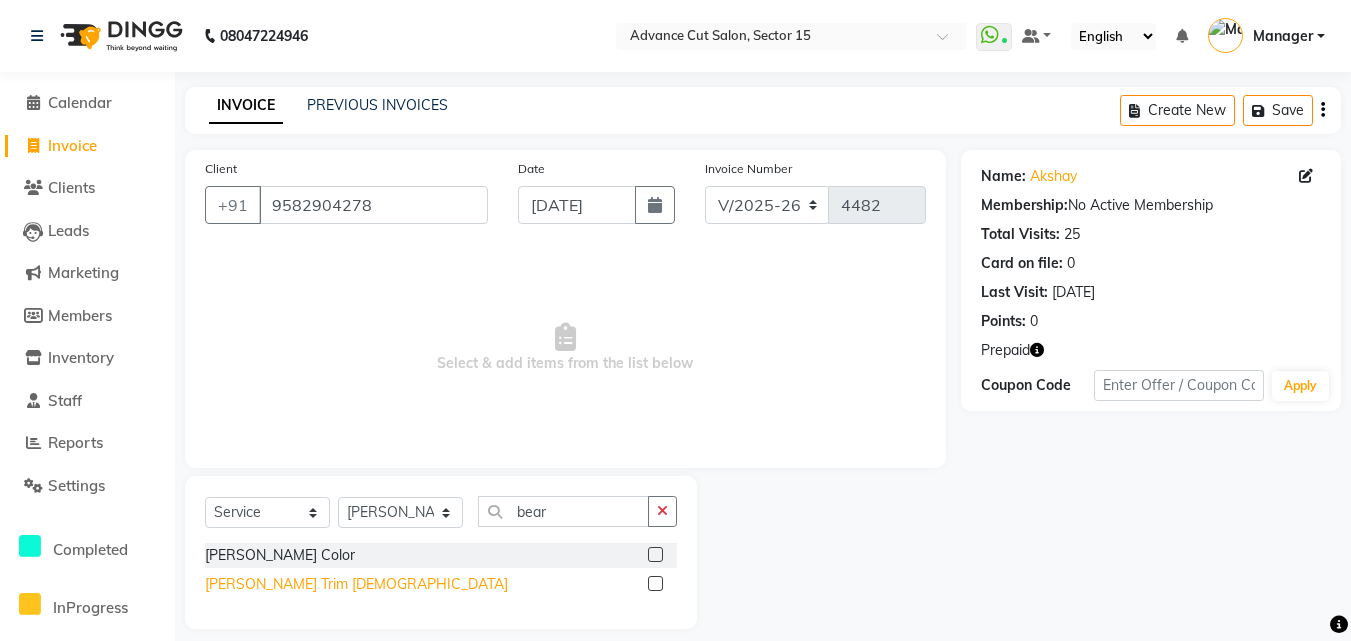 click on "Beard Trim Male" 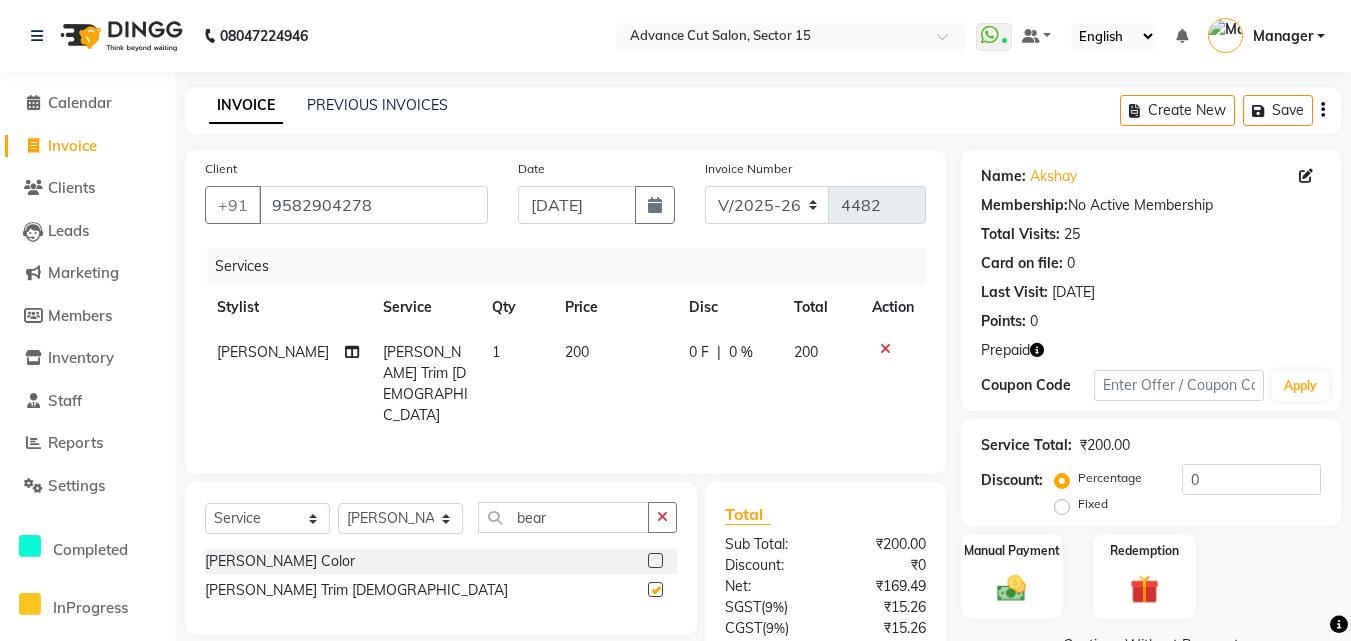 checkbox on "false" 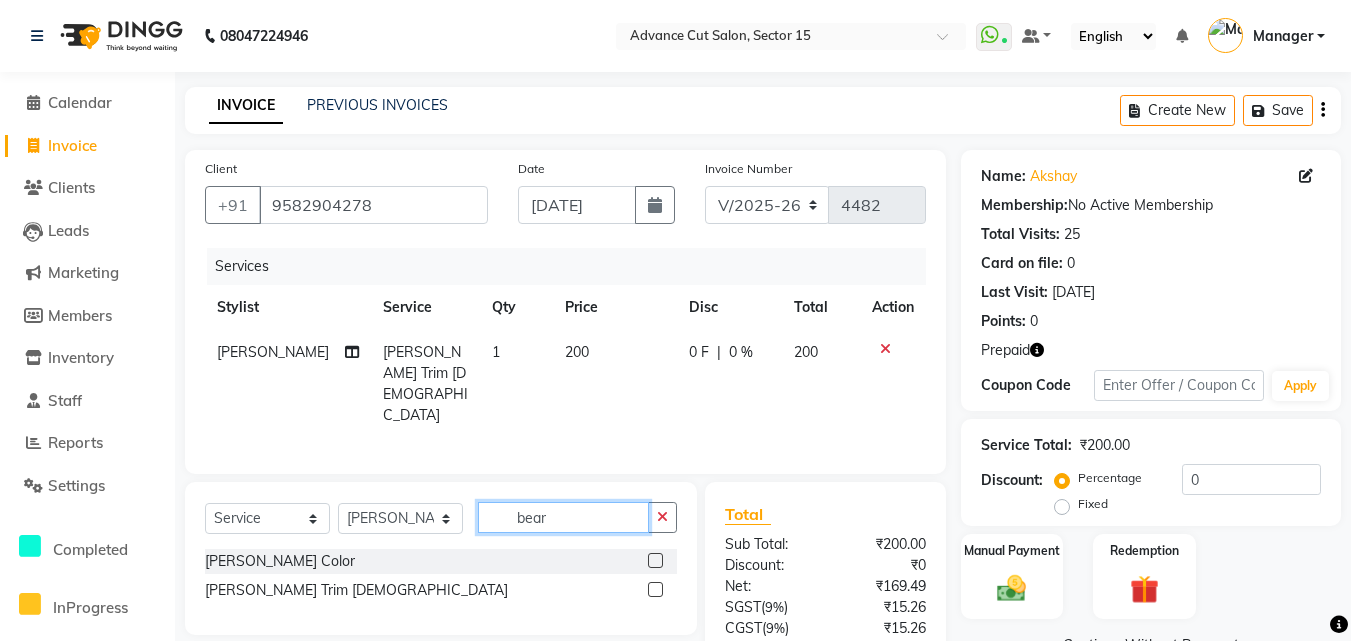 click on "bear" 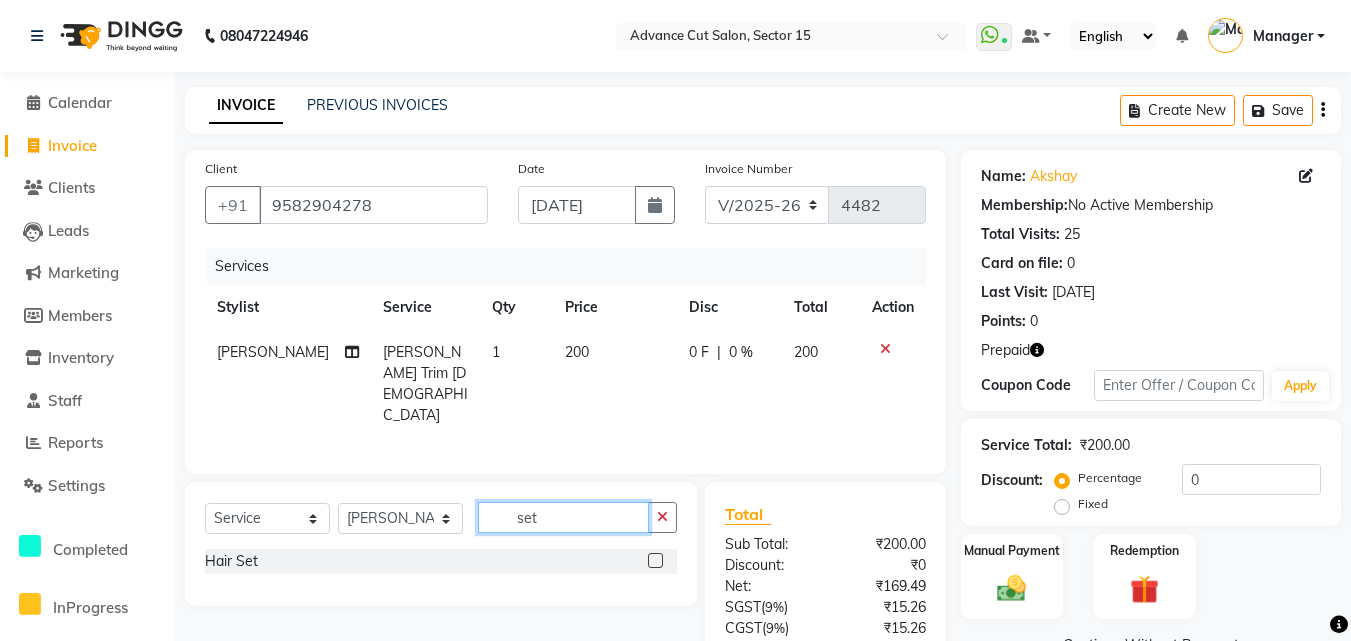 type on "set" 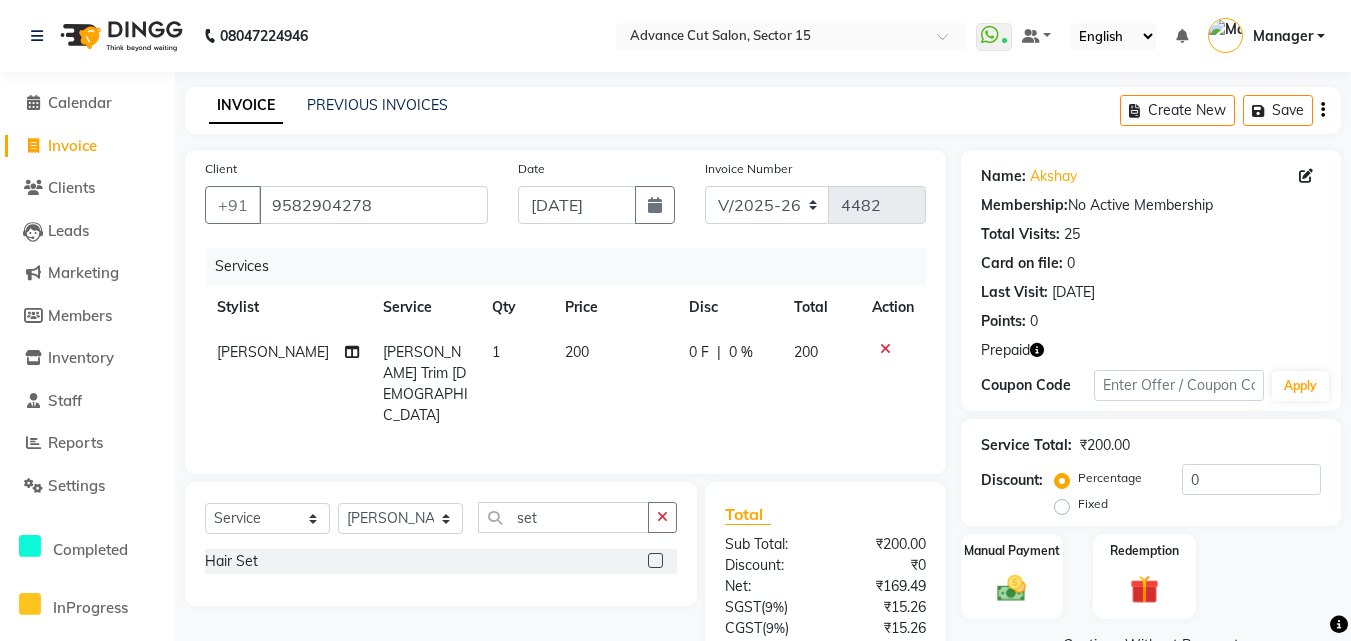 click on "Hair Set" 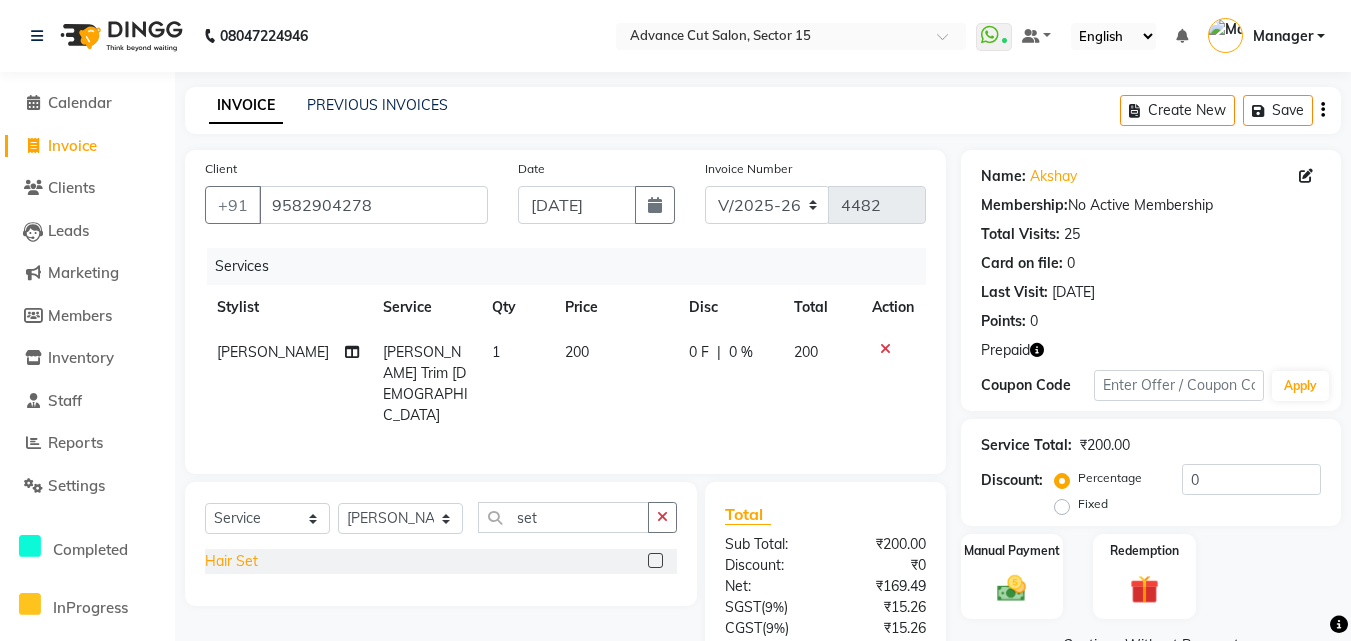 click on "Hair Set" 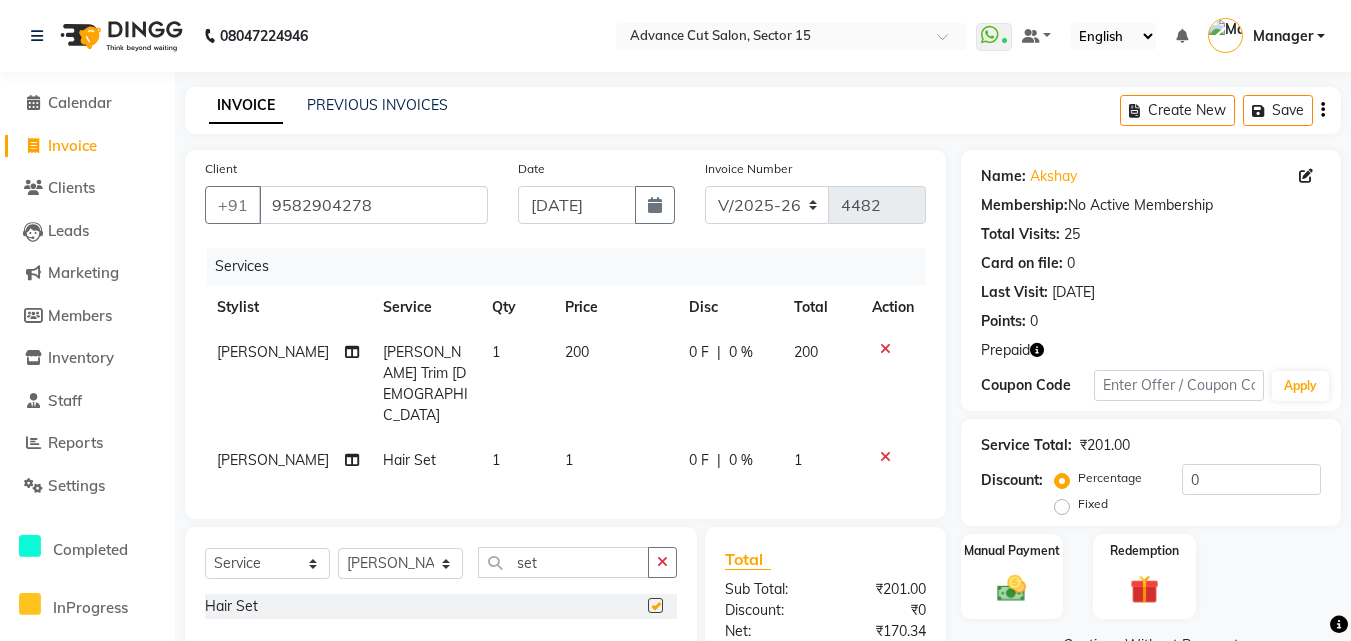 checkbox on "false" 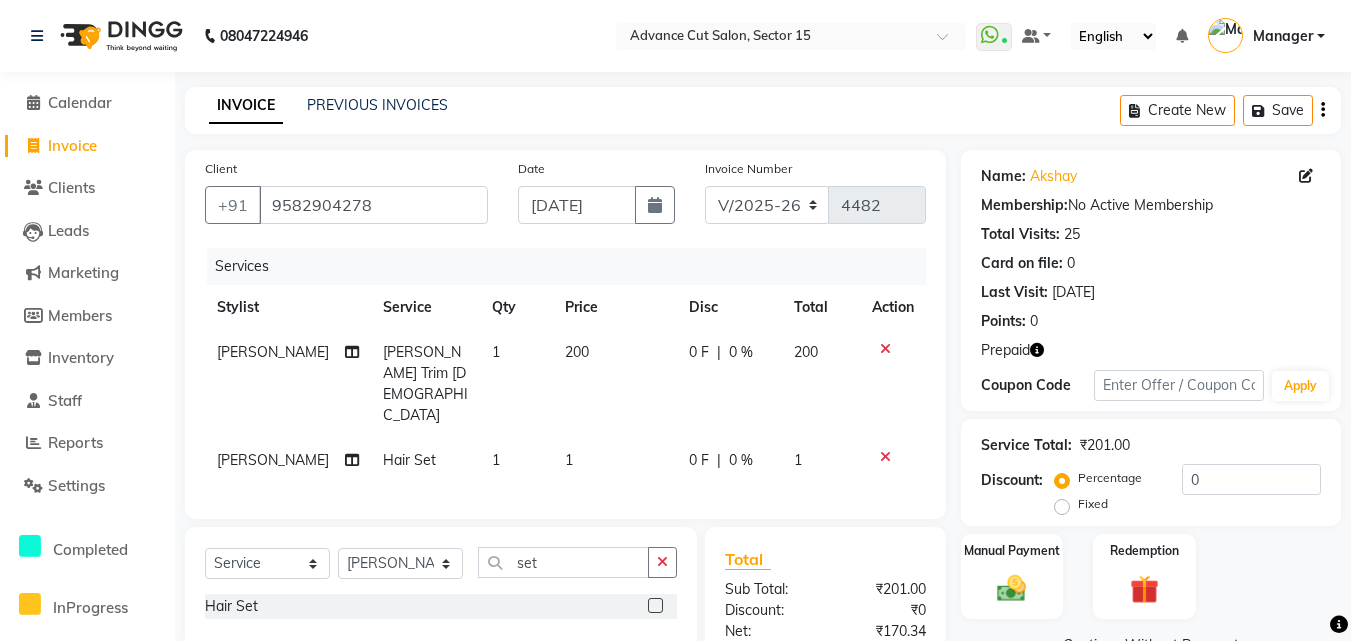 click on "1" 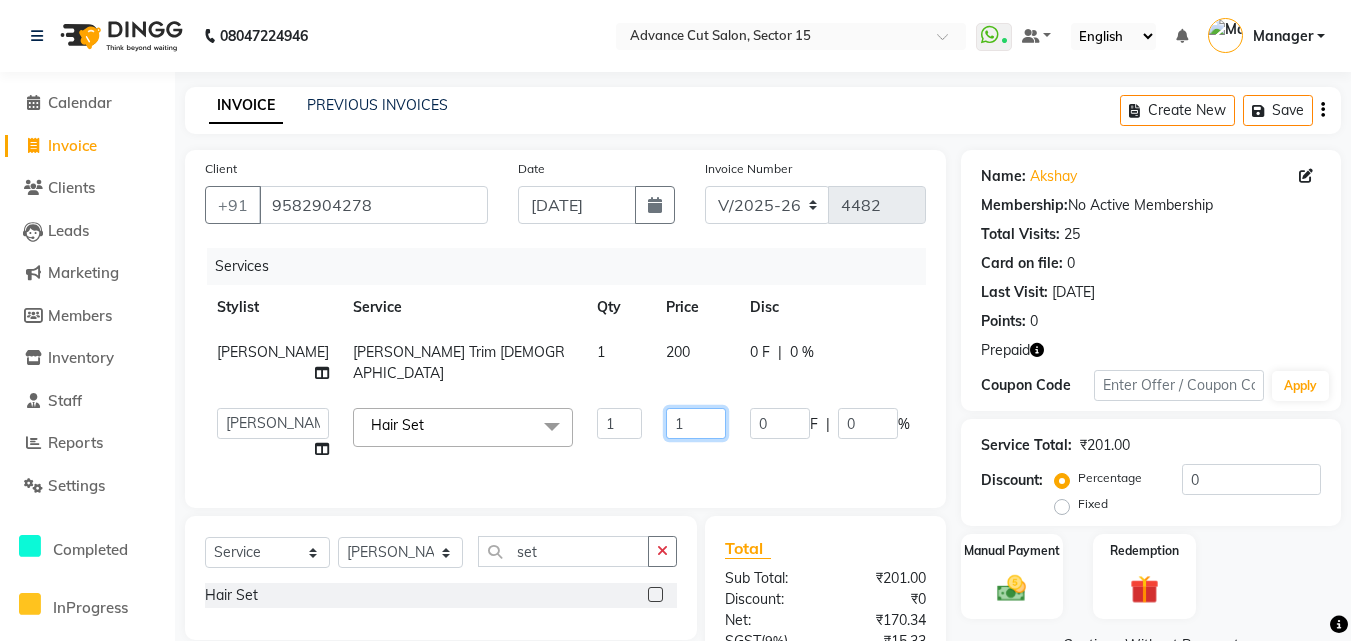 click on "1" 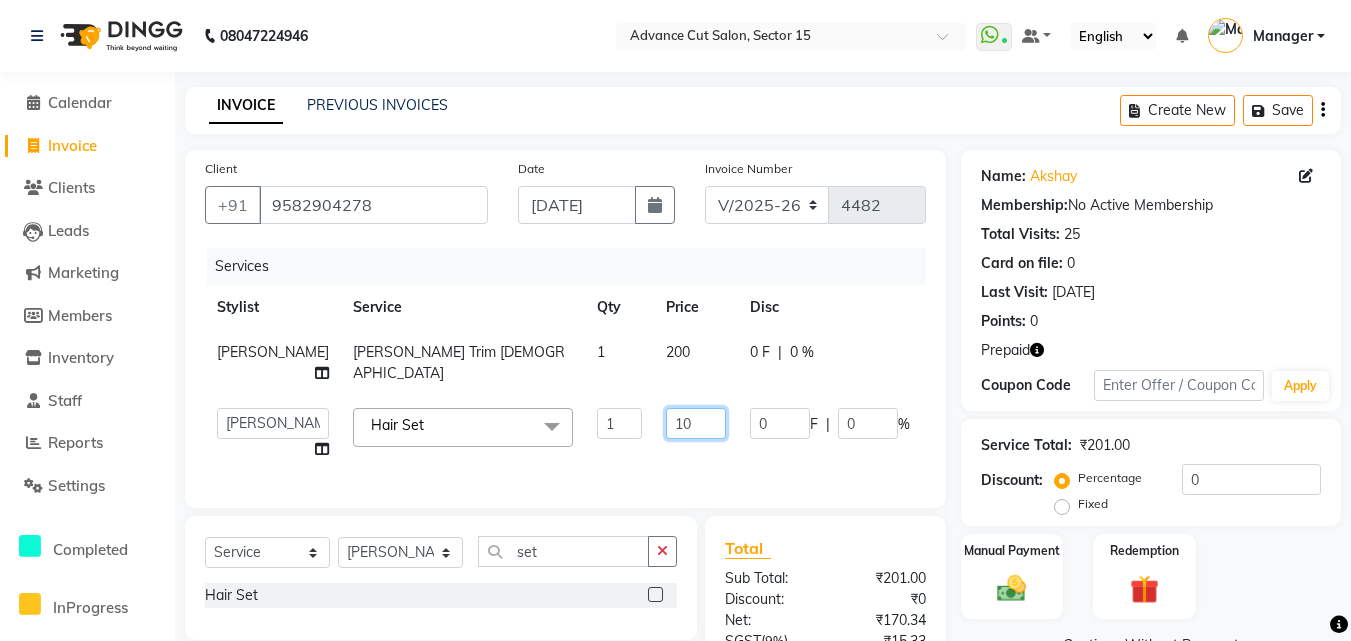 type on "100" 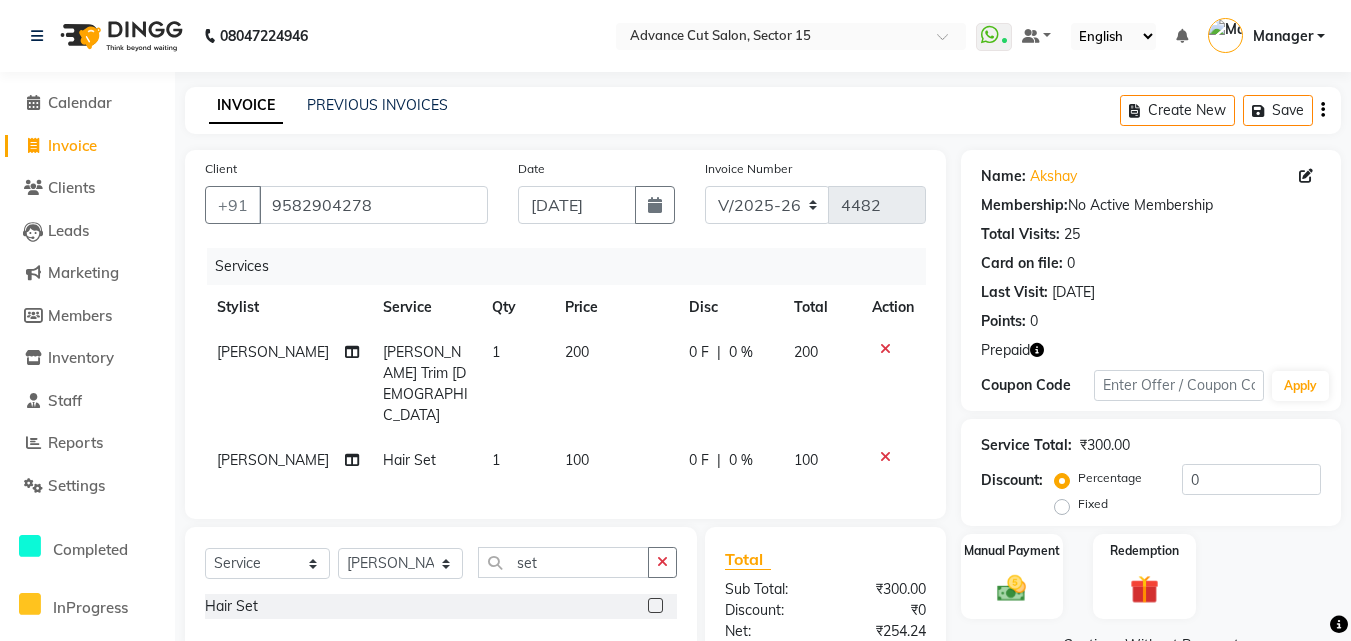 click on "Services" 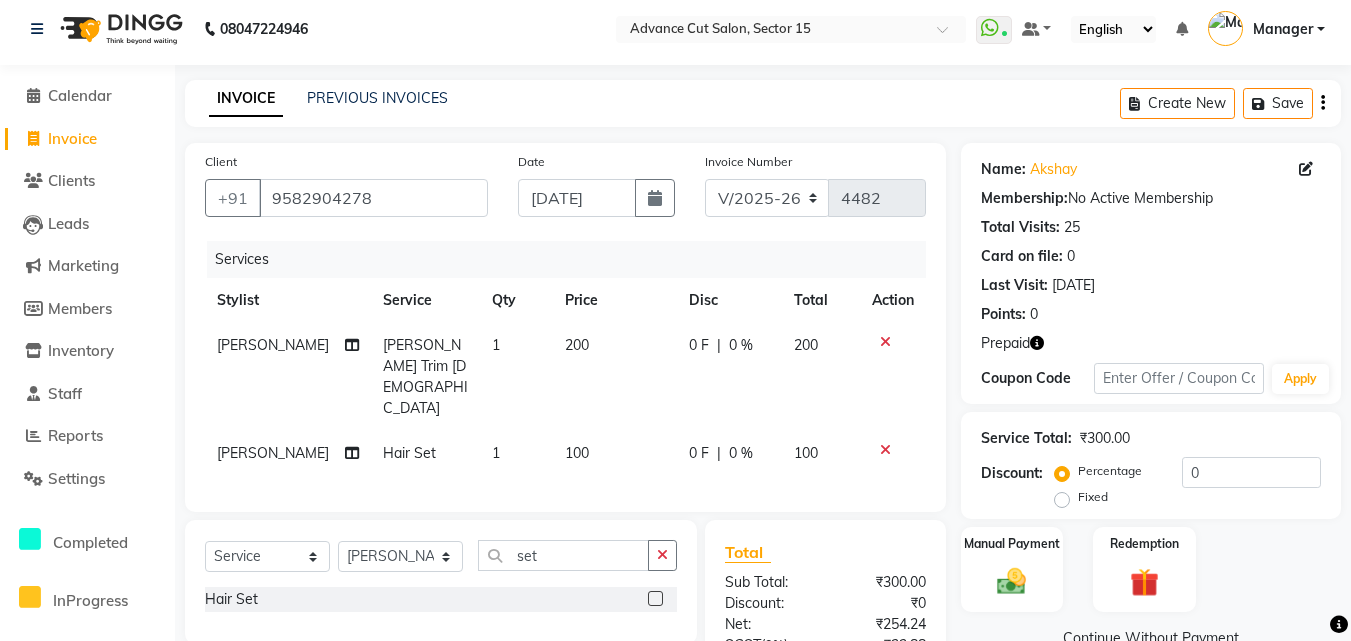 scroll, scrollTop: 183, scrollLeft: 0, axis: vertical 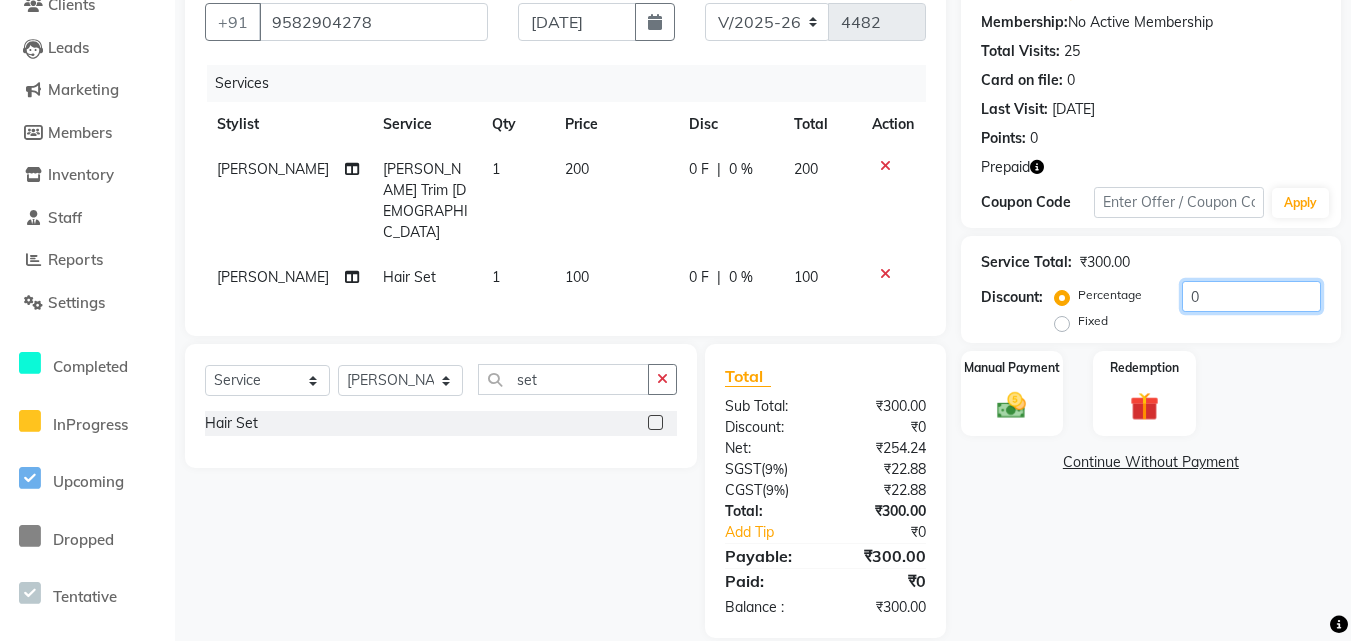 click on "0" 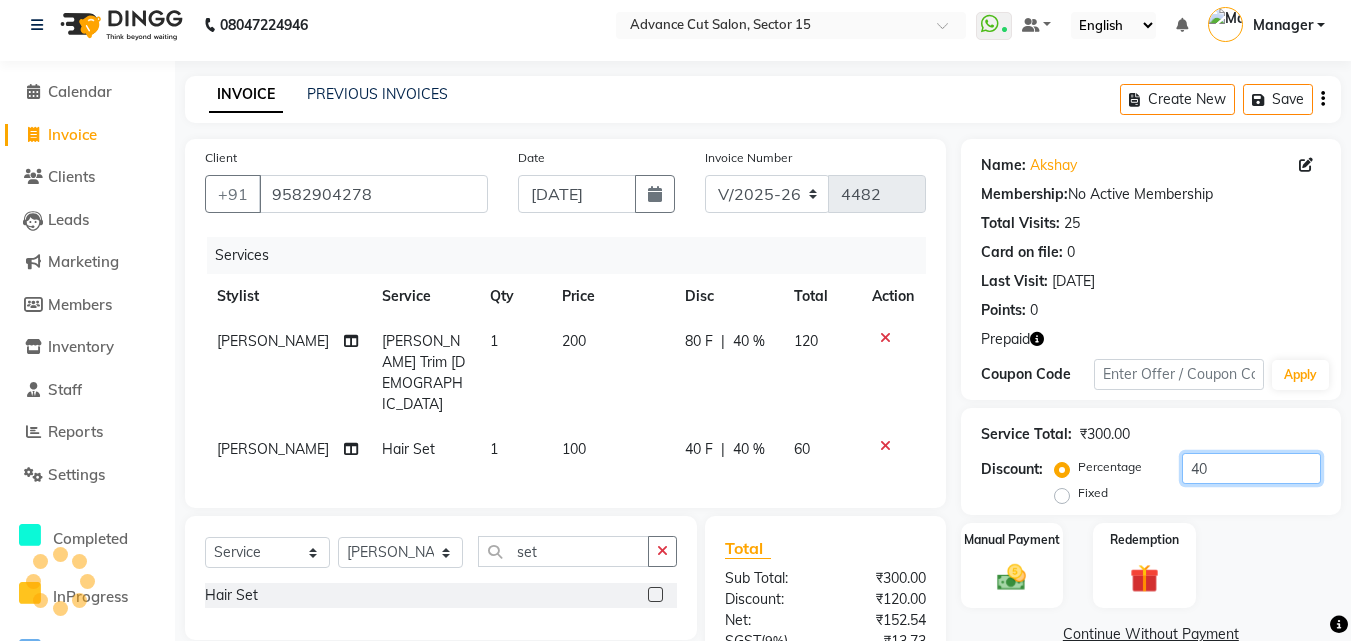 scroll, scrollTop: 0, scrollLeft: 0, axis: both 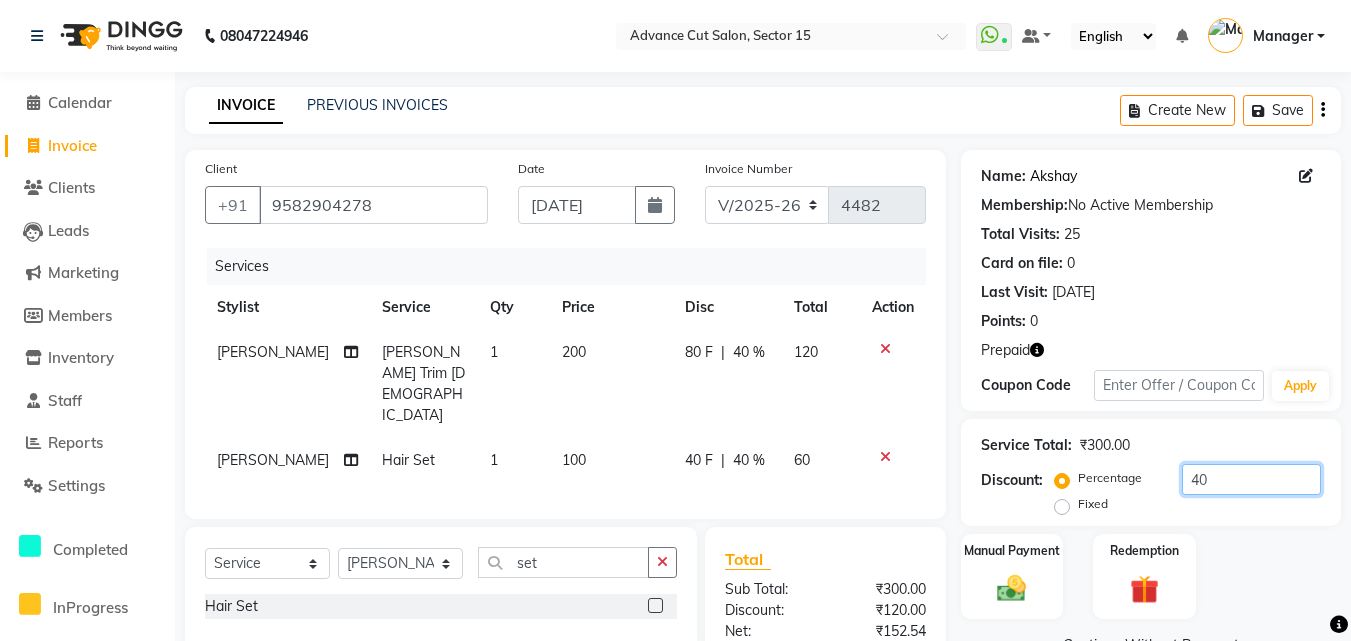 type on "40" 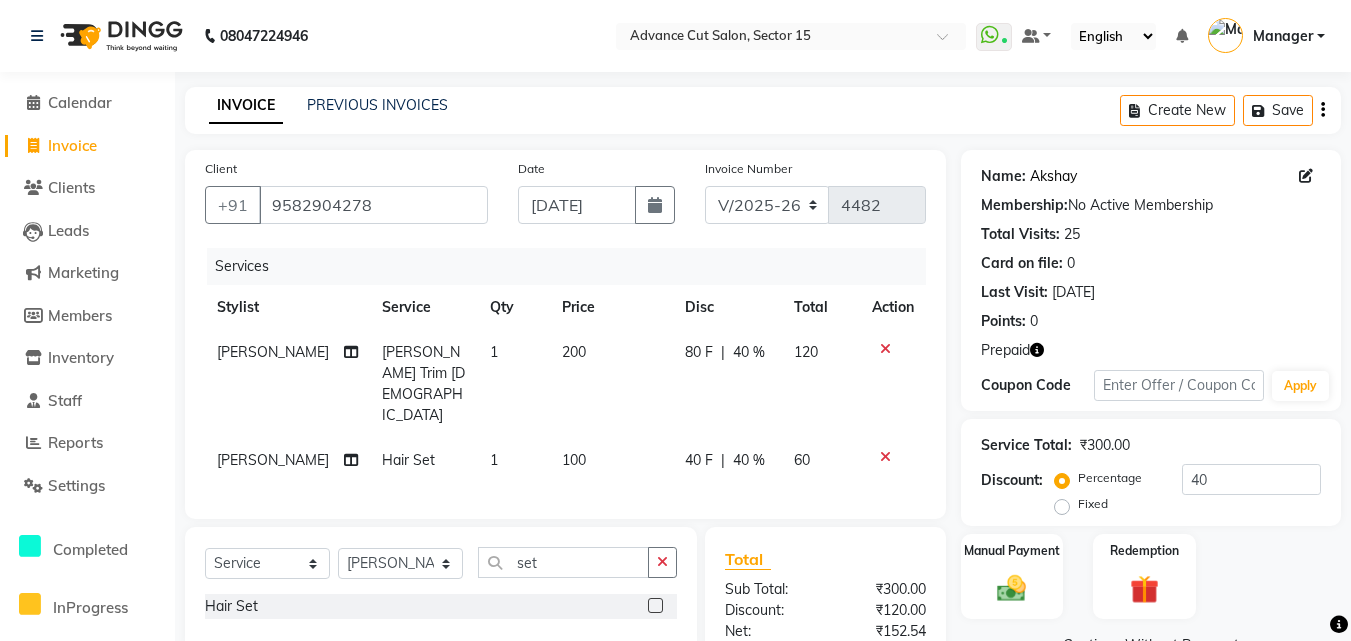 click on "Akshay" 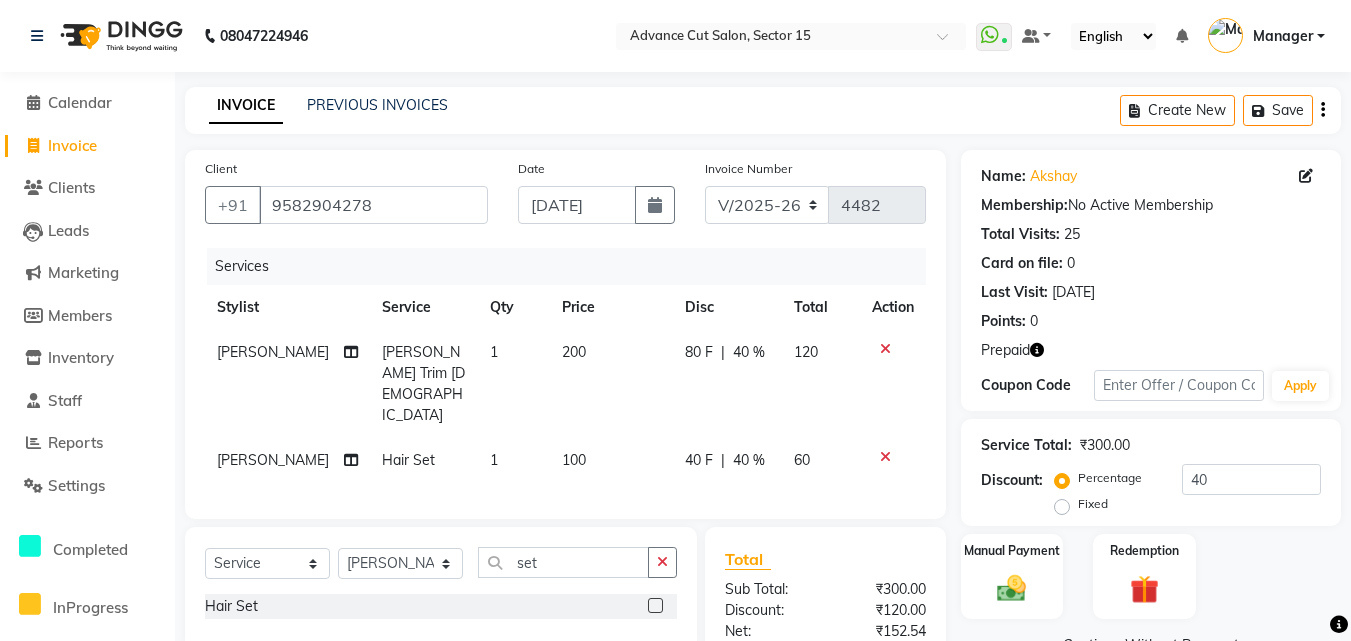 scroll, scrollTop: 183, scrollLeft: 0, axis: vertical 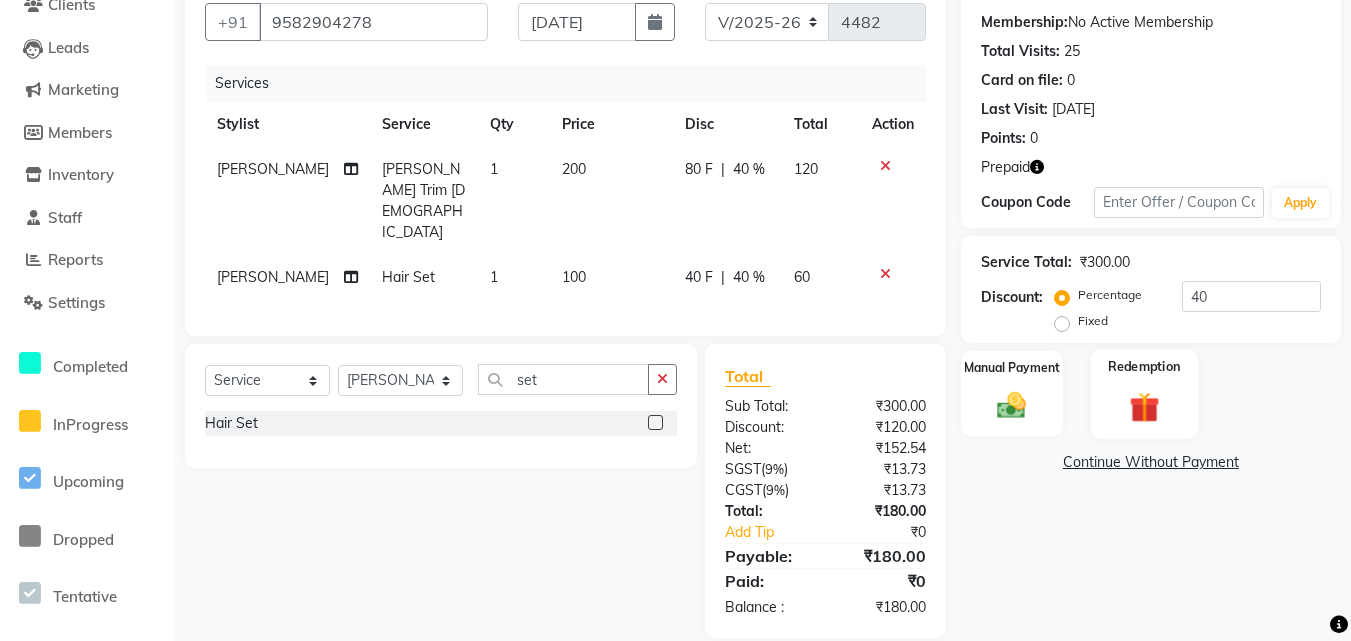 drag, startPoint x: 1129, startPoint y: 404, endPoint x: 1143, endPoint y: 432, distance: 31.304953 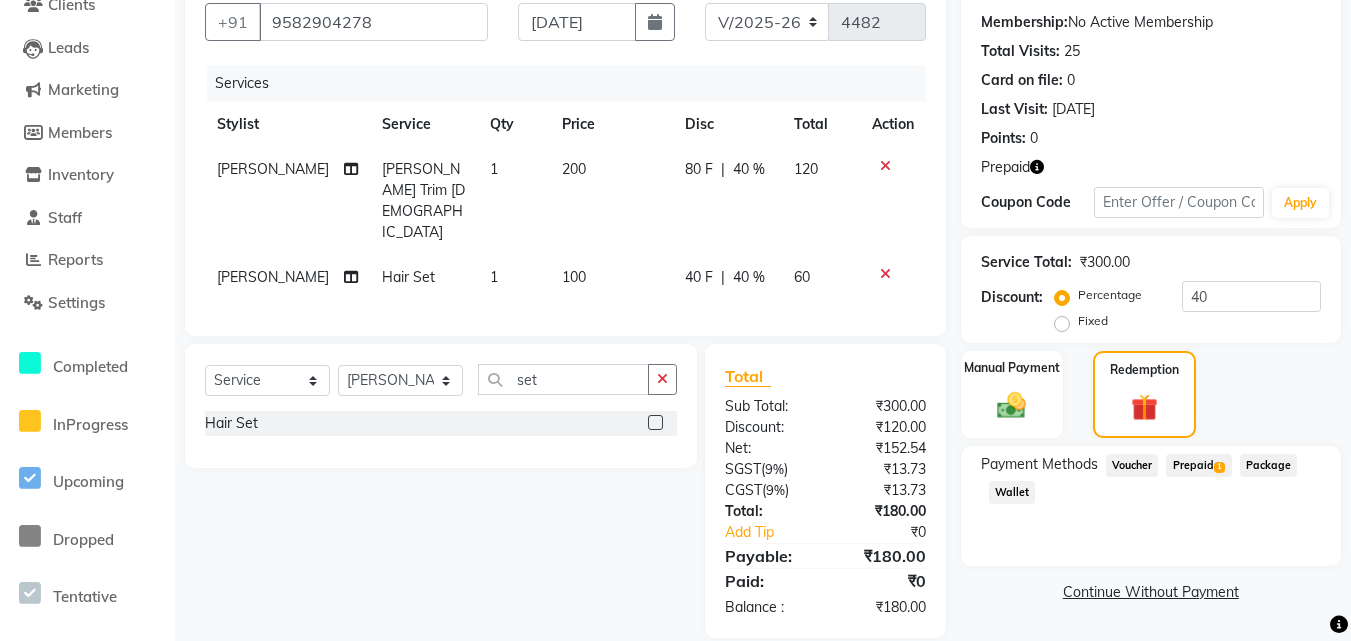 drag, startPoint x: 1198, startPoint y: 464, endPoint x: 1221, endPoint y: 499, distance: 41.880783 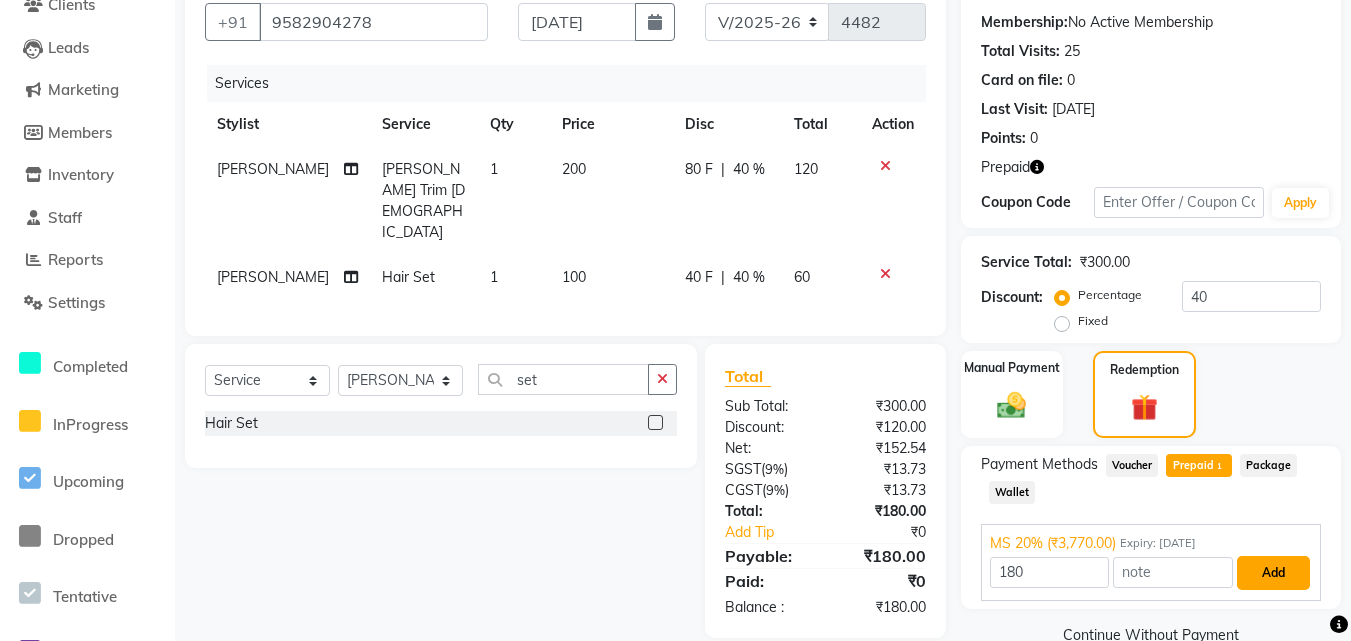 click on "Add" at bounding box center (1273, 573) 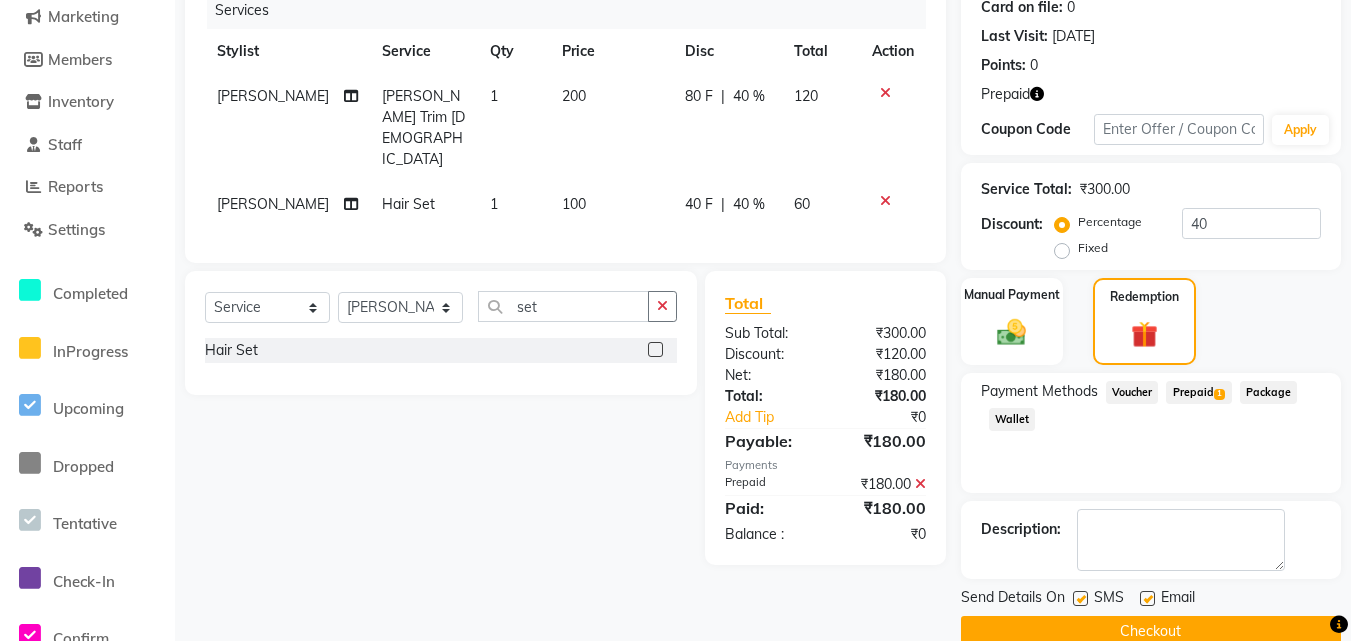 scroll, scrollTop: 274, scrollLeft: 0, axis: vertical 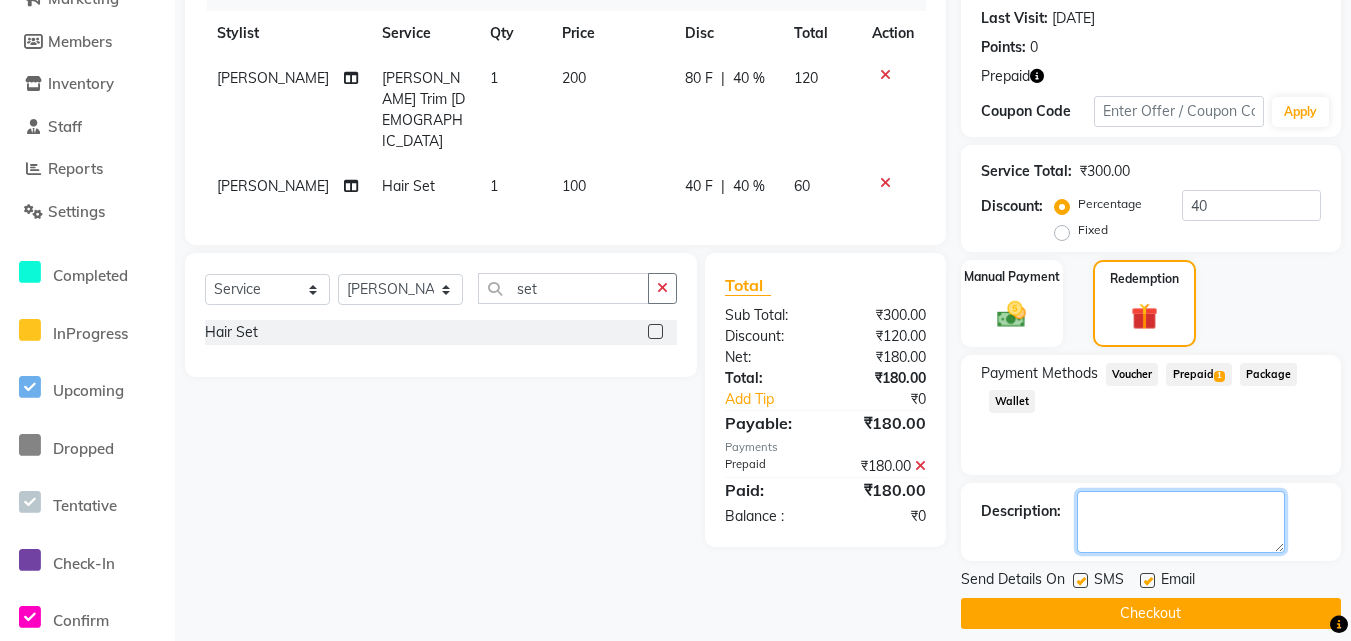 click 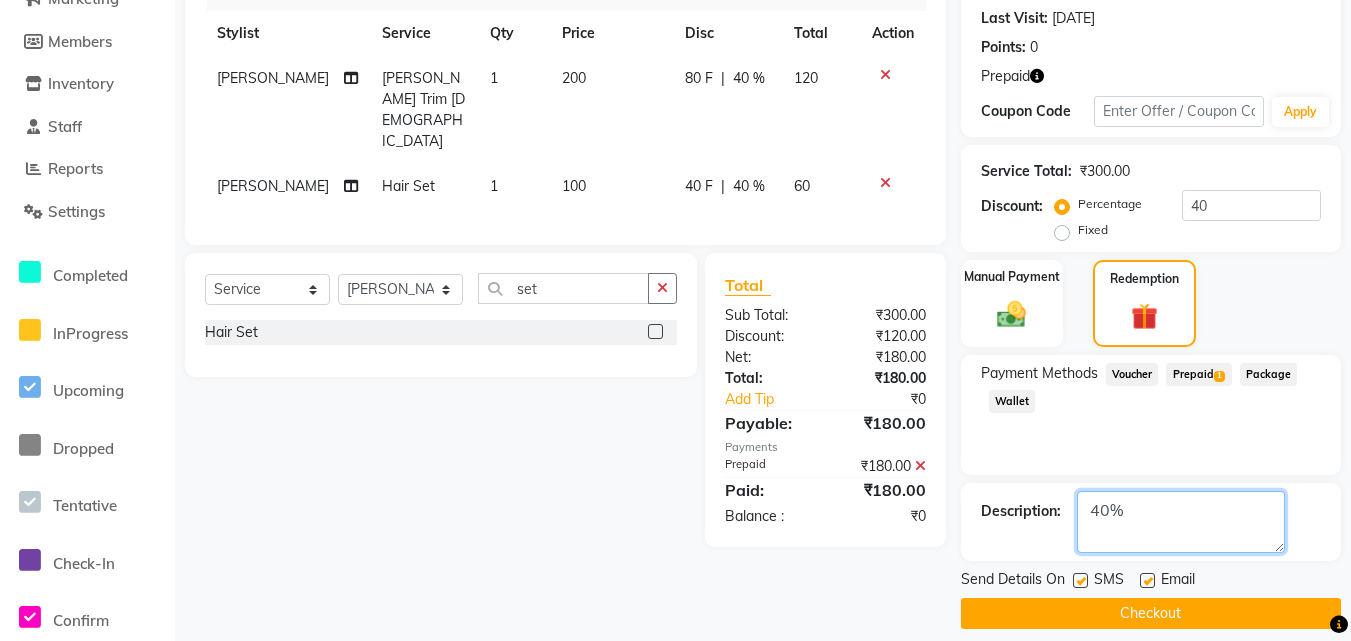 type on "40%" 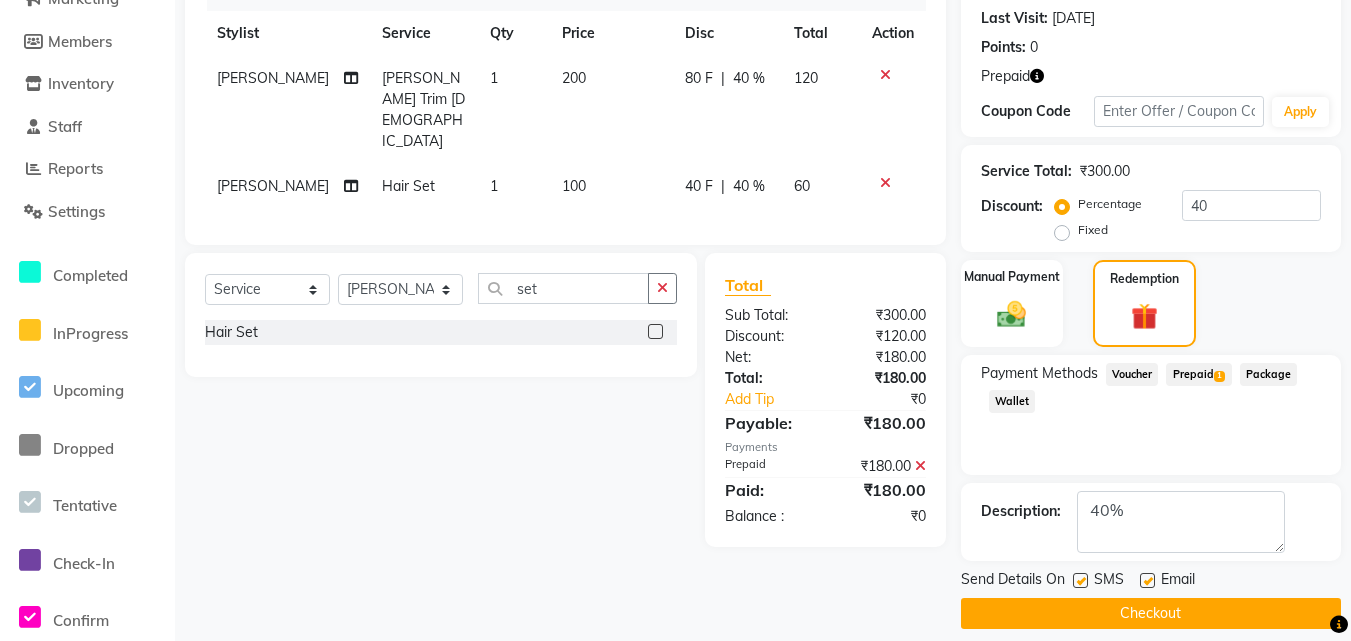 click on "Checkout" 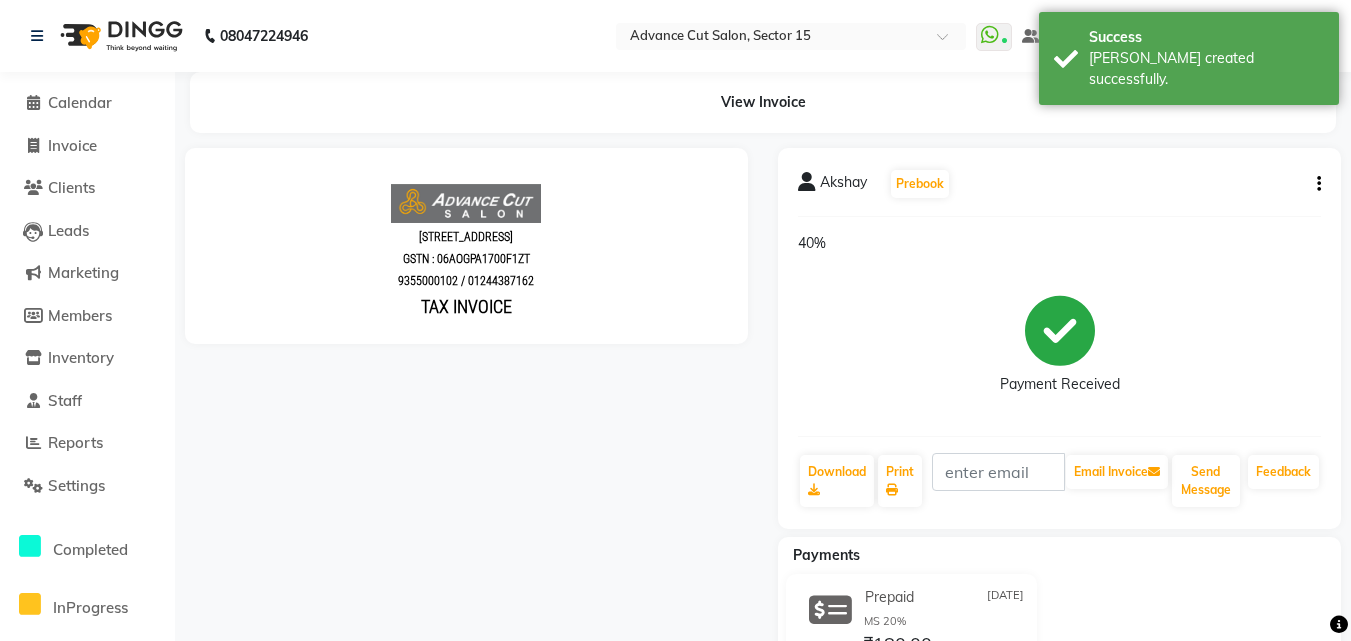 scroll, scrollTop: 0, scrollLeft: 0, axis: both 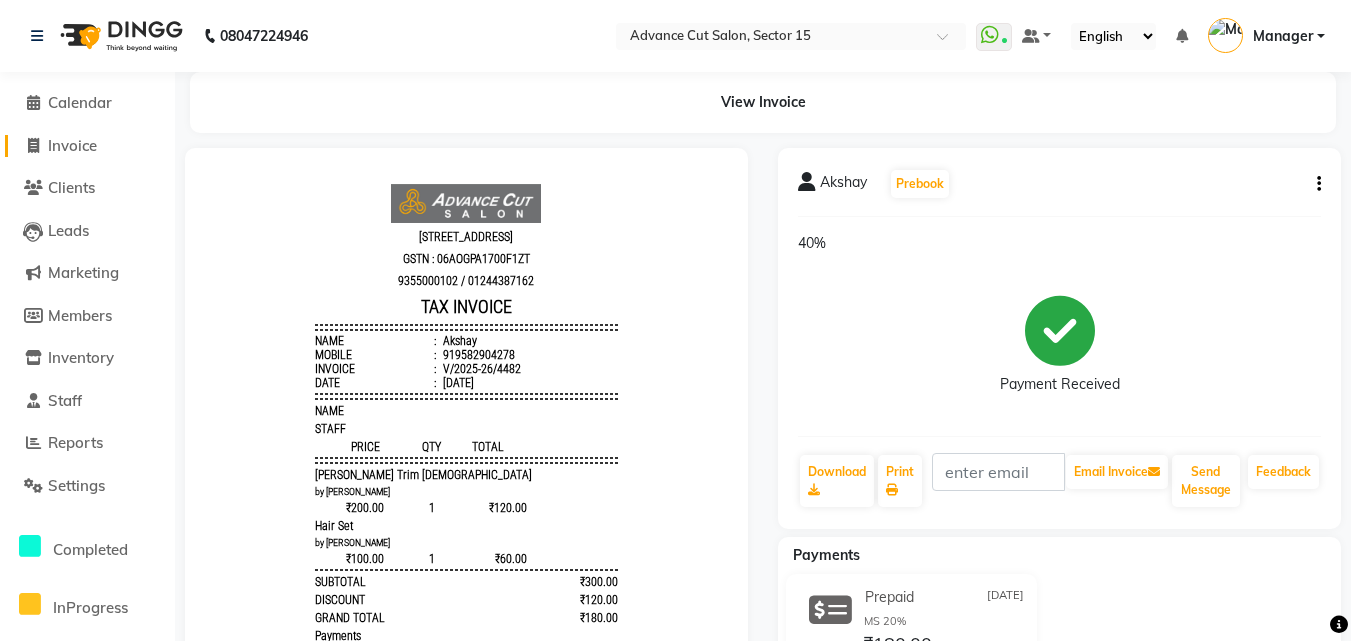 click on "Invoice" 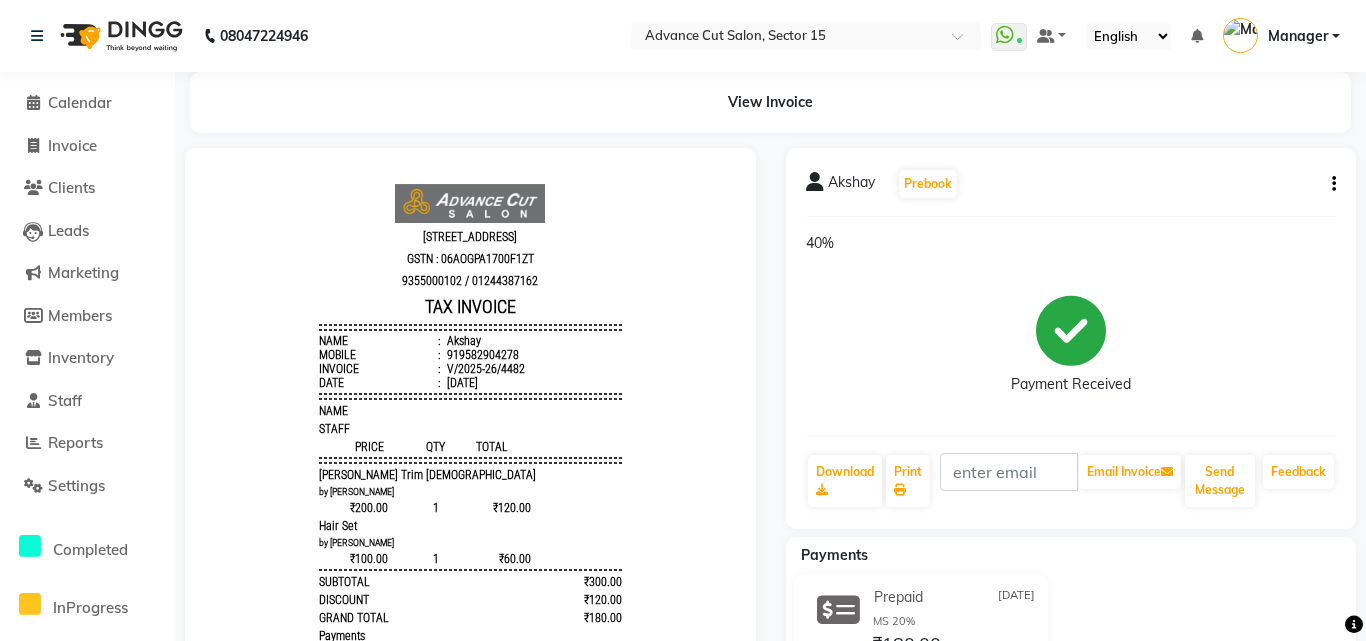 select on "service" 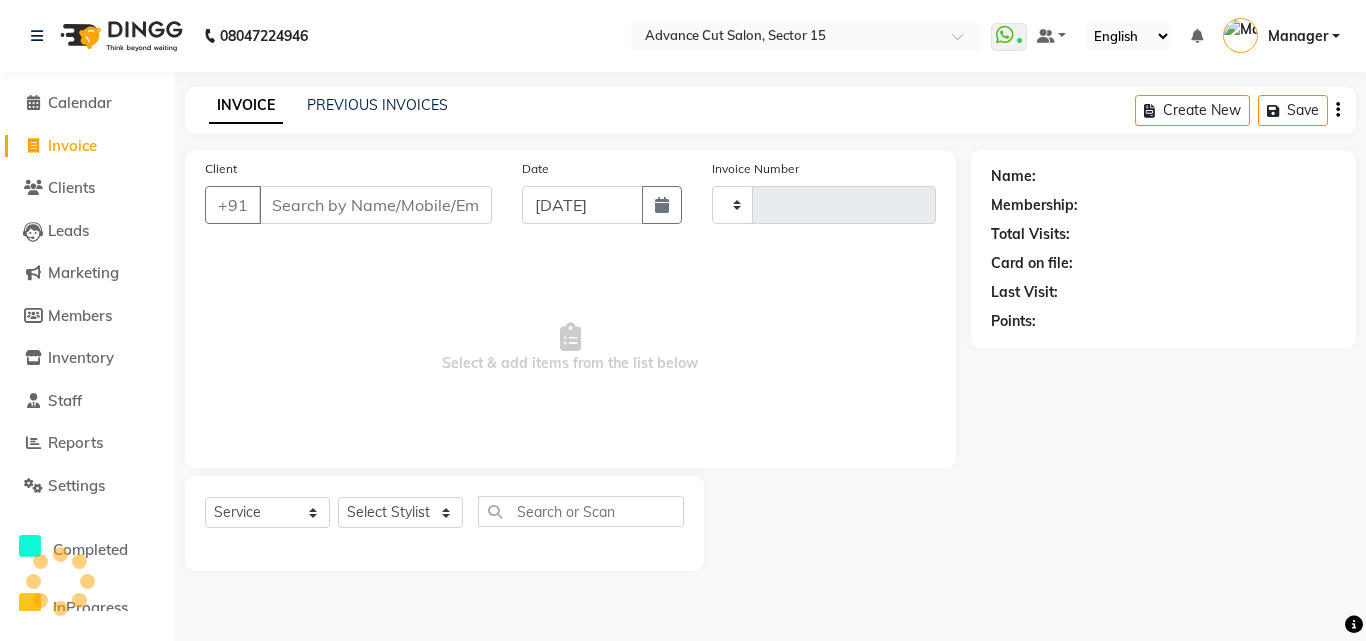 type on "4483" 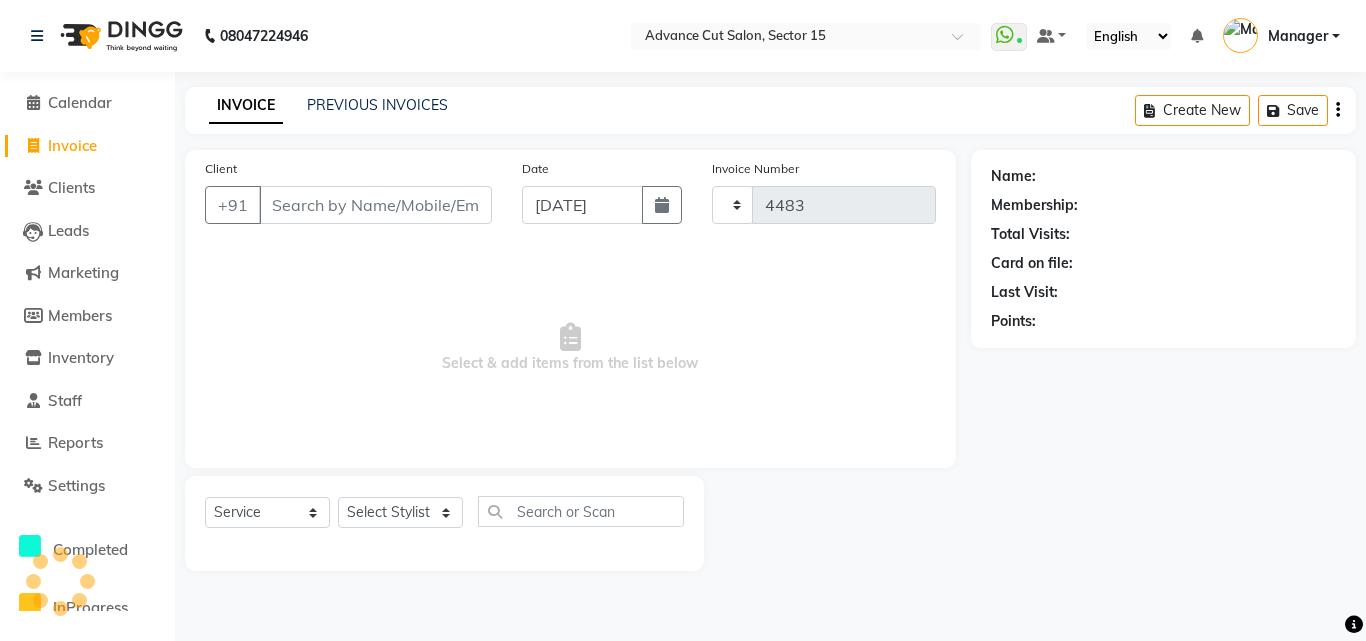select on "6255" 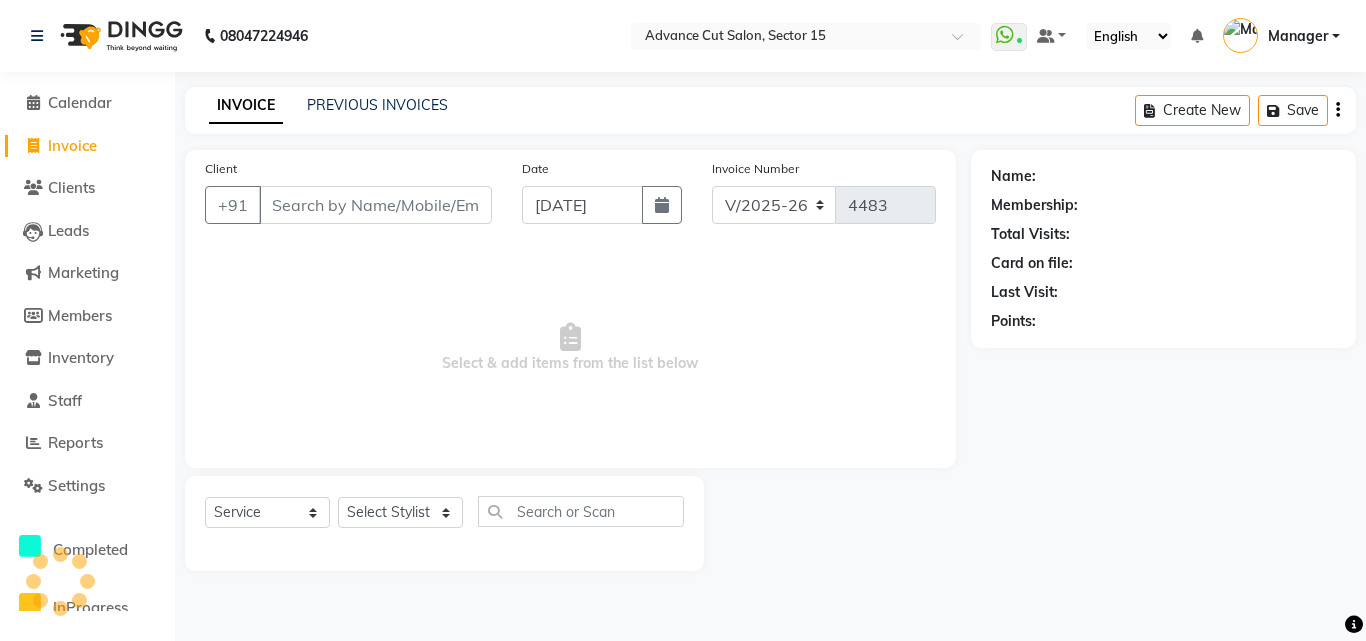 click on "Client" at bounding box center (375, 205) 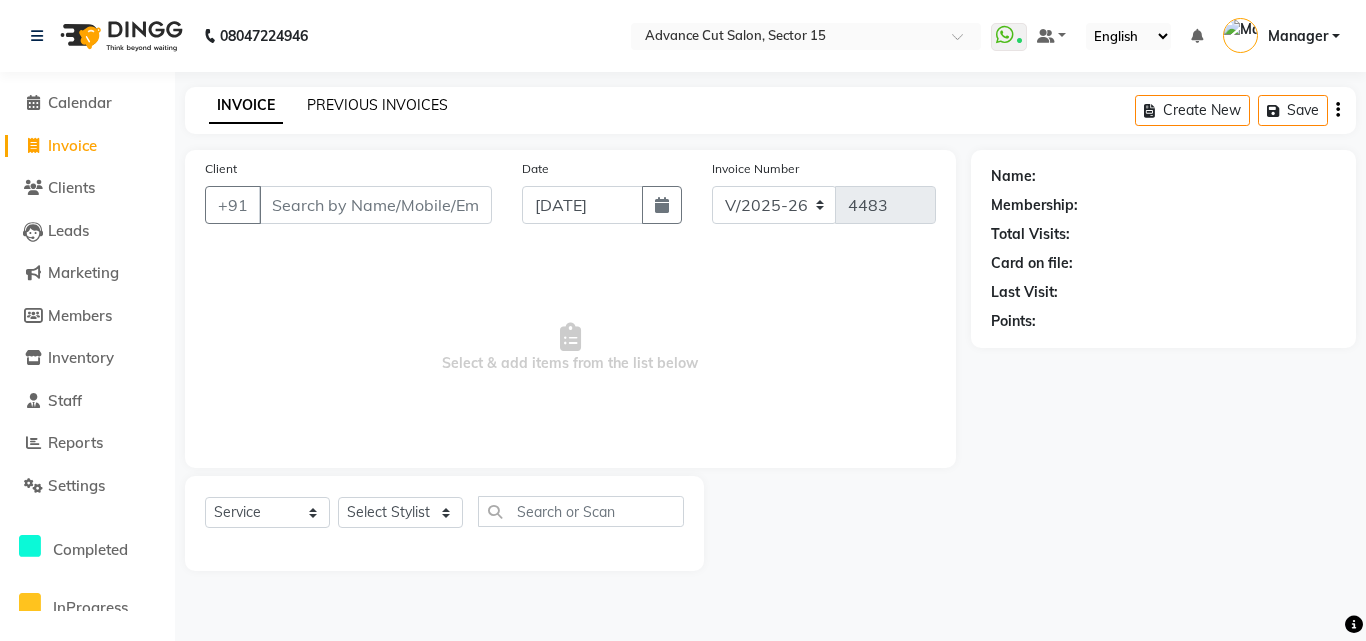 click on "PREVIOUS INVOICES" 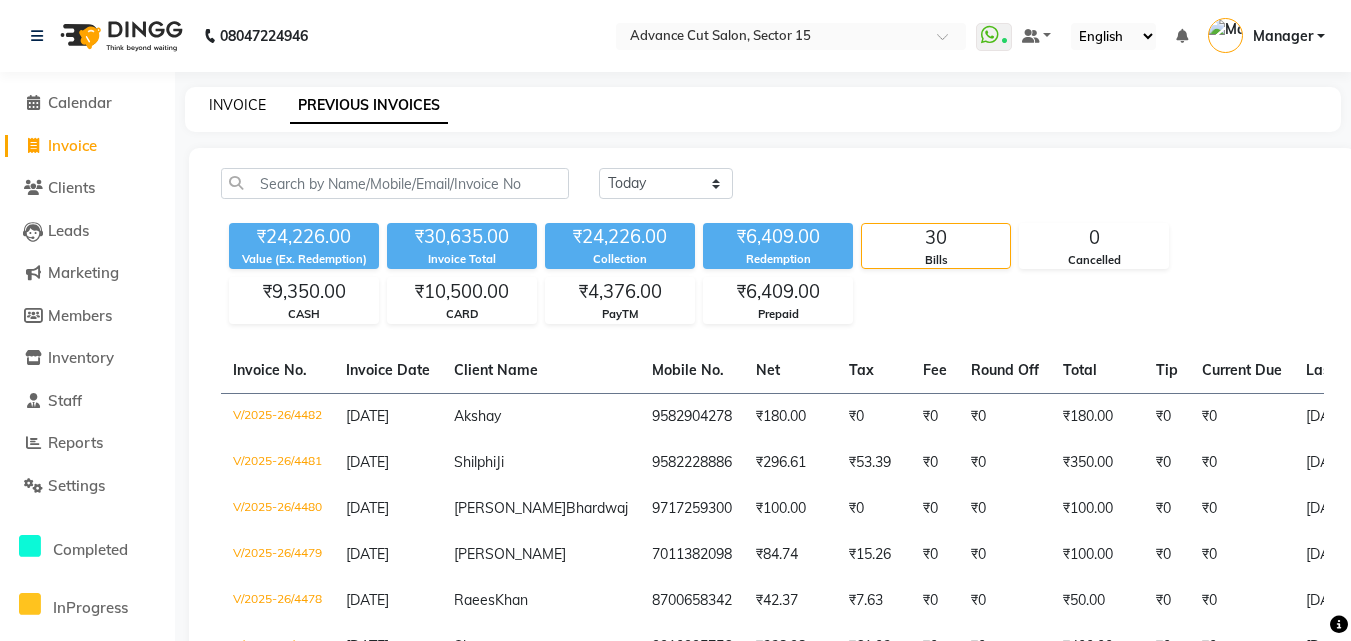 click on "INVOICE" 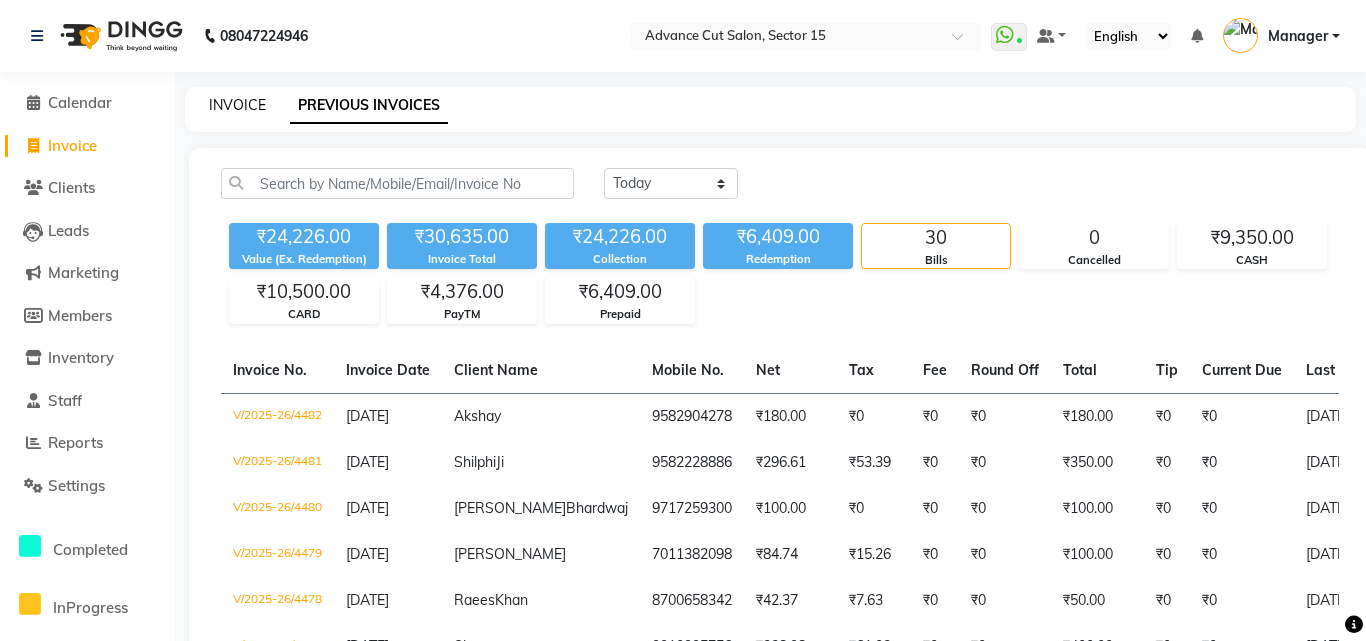 select on "service" 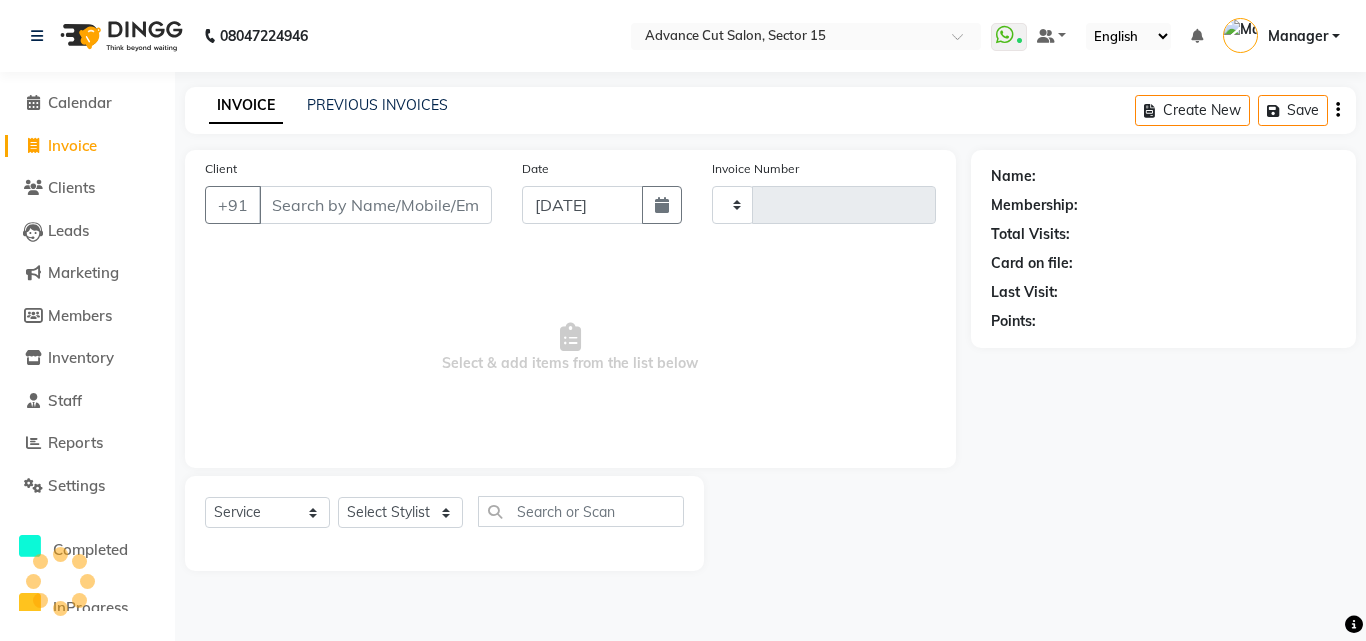 type on "4483" 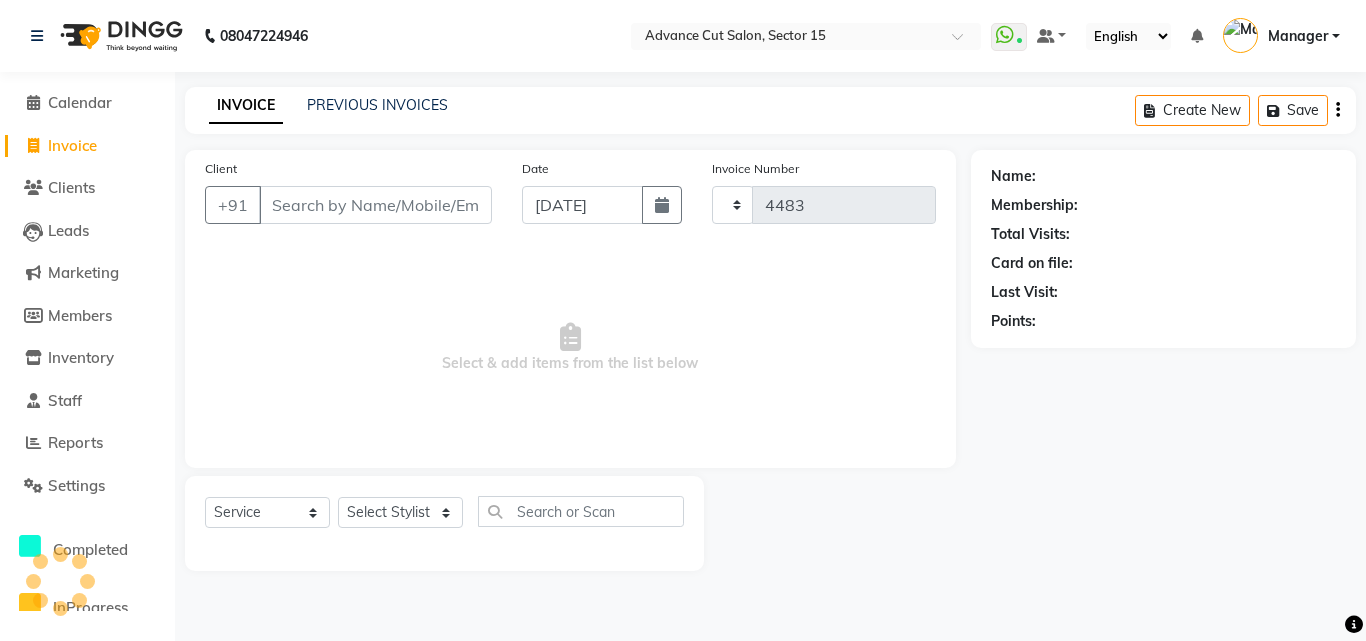 select on "6255" 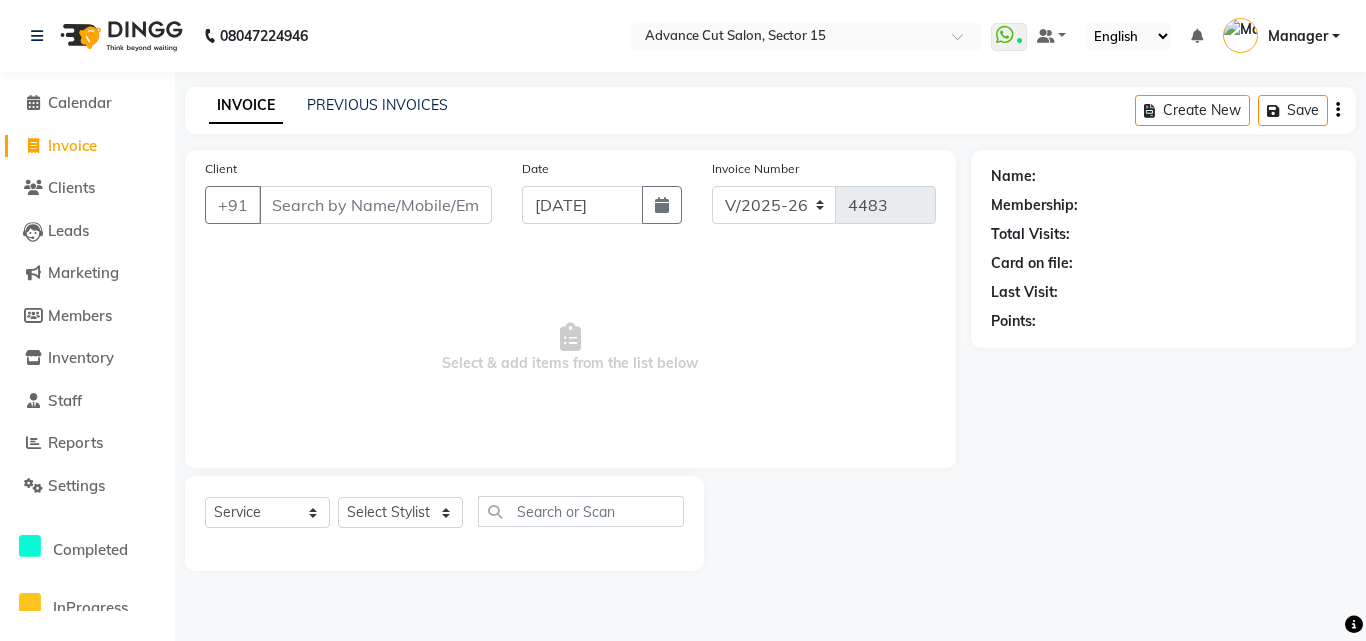 click on "Client" at bounding box center (375, 205) 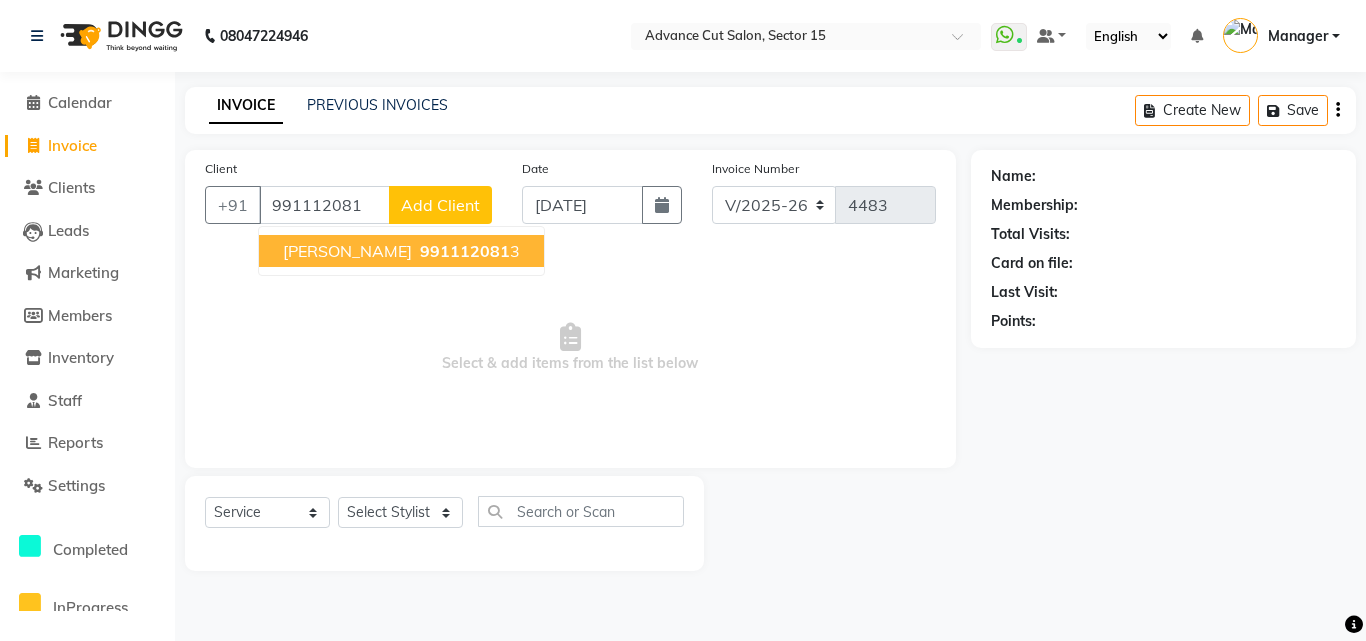 click on "991112081" at bounding box center [465, 251] 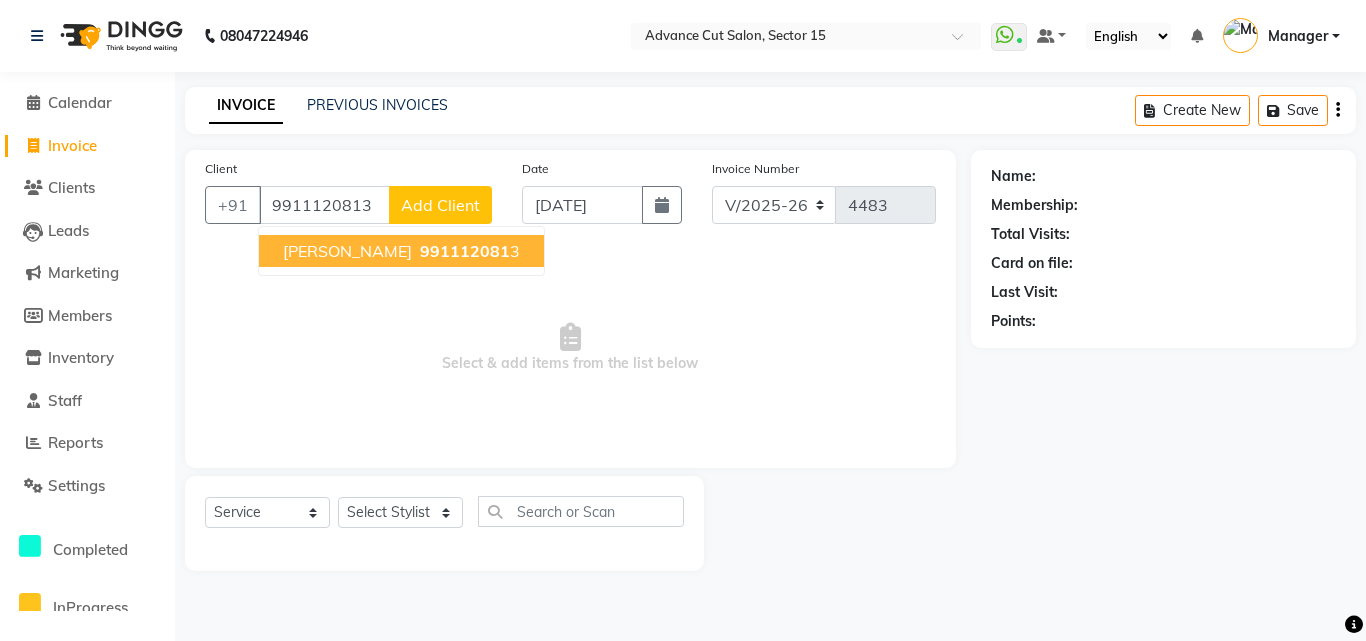 type on "9911120813" 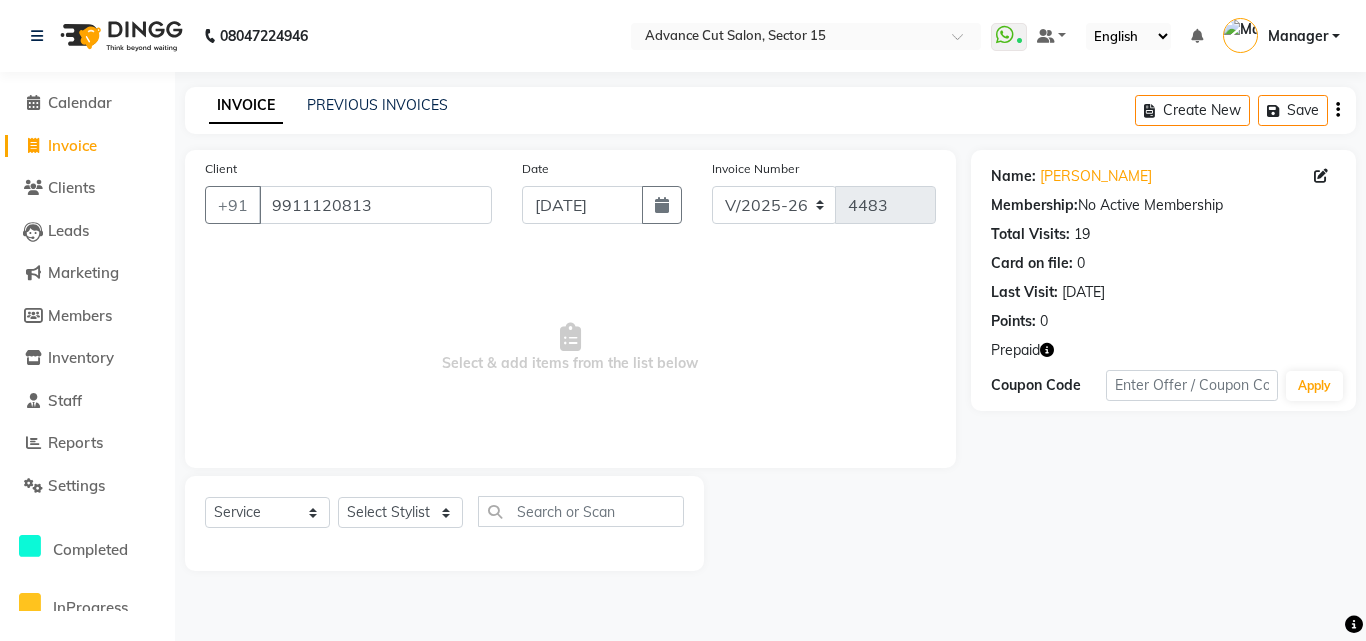 click on "Name: Sangeeta Taneja Membership:  No Active Membership  Total Visits:  19 Card on file:  0 Last Visit:   27-04-2025 Points:   0  Prepaid Coupon Code Apply" 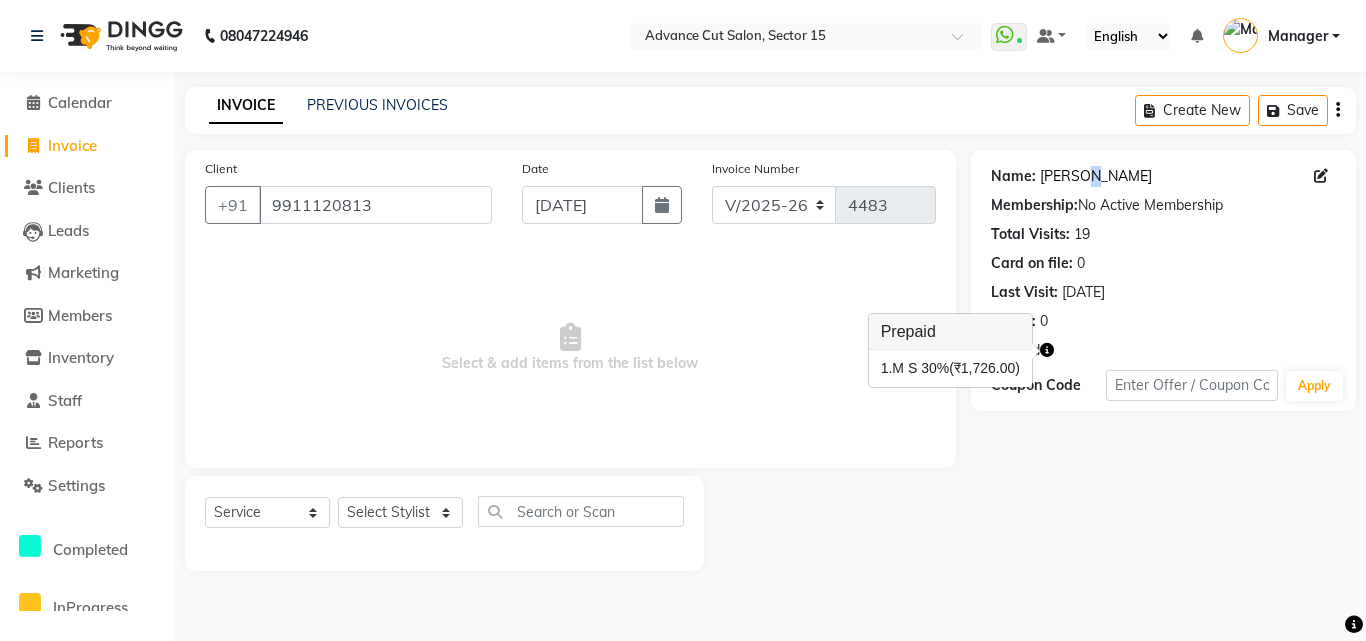 click on "Name: Sangeeta Taneja Membership:  No Active Membership  Total Visits:  19 Card on file:  0 Last Visit:   27-04-2025 Points:   0" 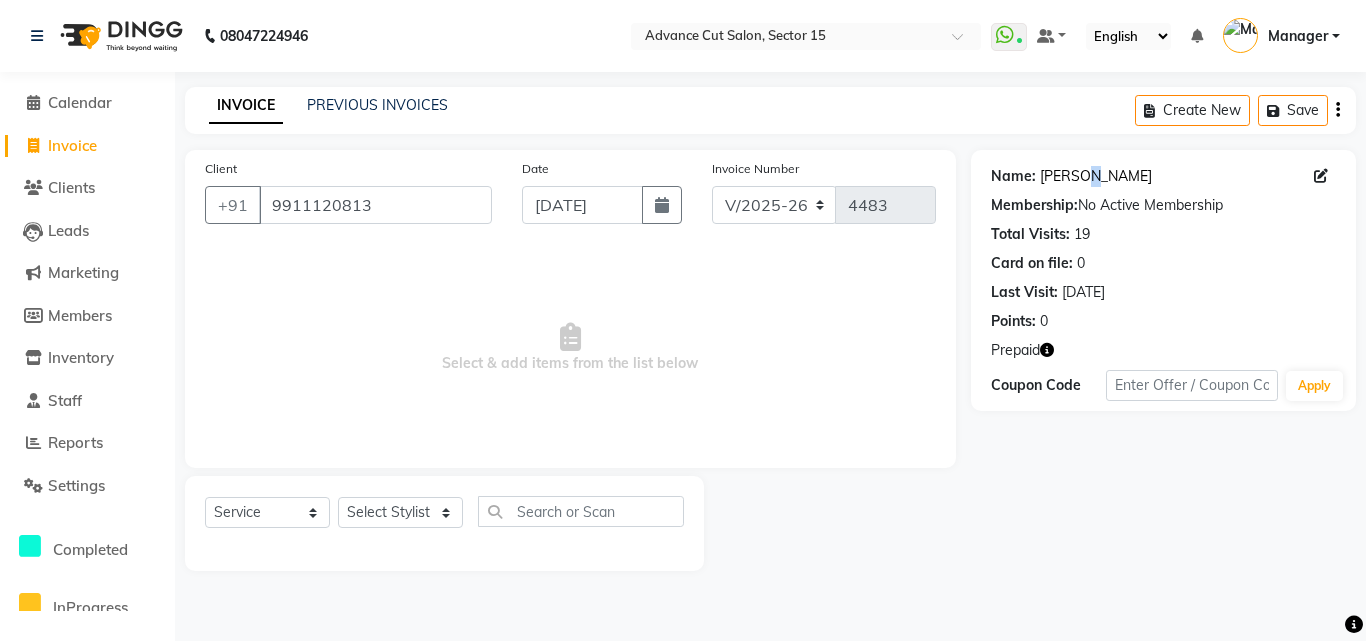 click on "Sangeeta Taneja" 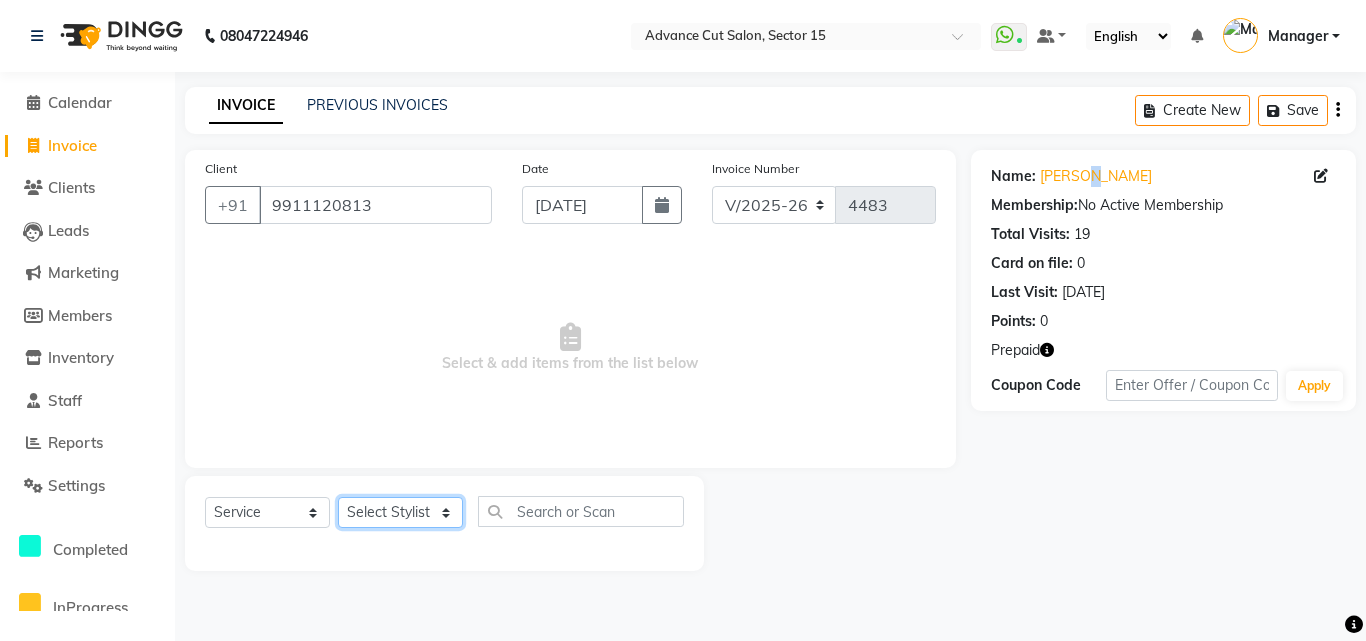 click on "Select Stylist Advance Cut  [PERSON_NAME] [PERSON_NAME] [PERSON_NAME] LUCKY Manager [PERSON_NAME] [PERSON_NAME] Pooja  [PERSON_NAME] RANI [PERSON_NAME] [PERSON_NAME] [PERSON_NAME] [PERSON_NAME] [PERSON_NAME]" 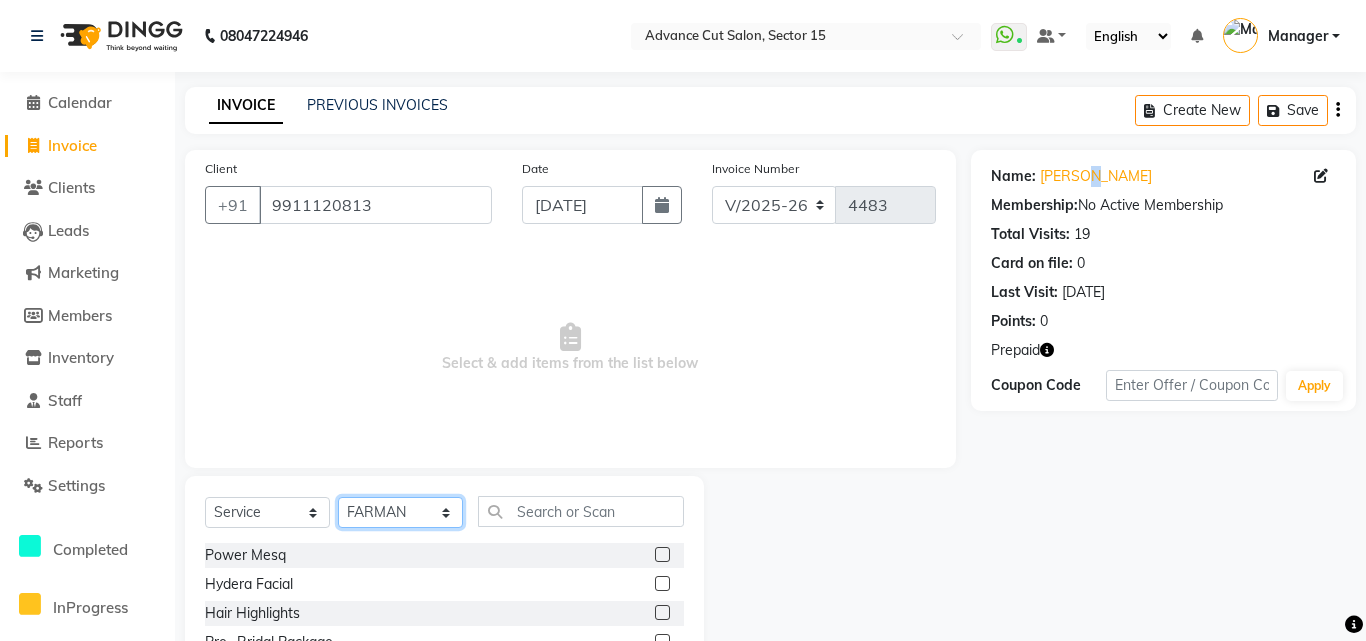 drag, startPoint x: 437, startPoint y: 498, endPoint x: 606, endPoint y: 504, distance: 169.10648 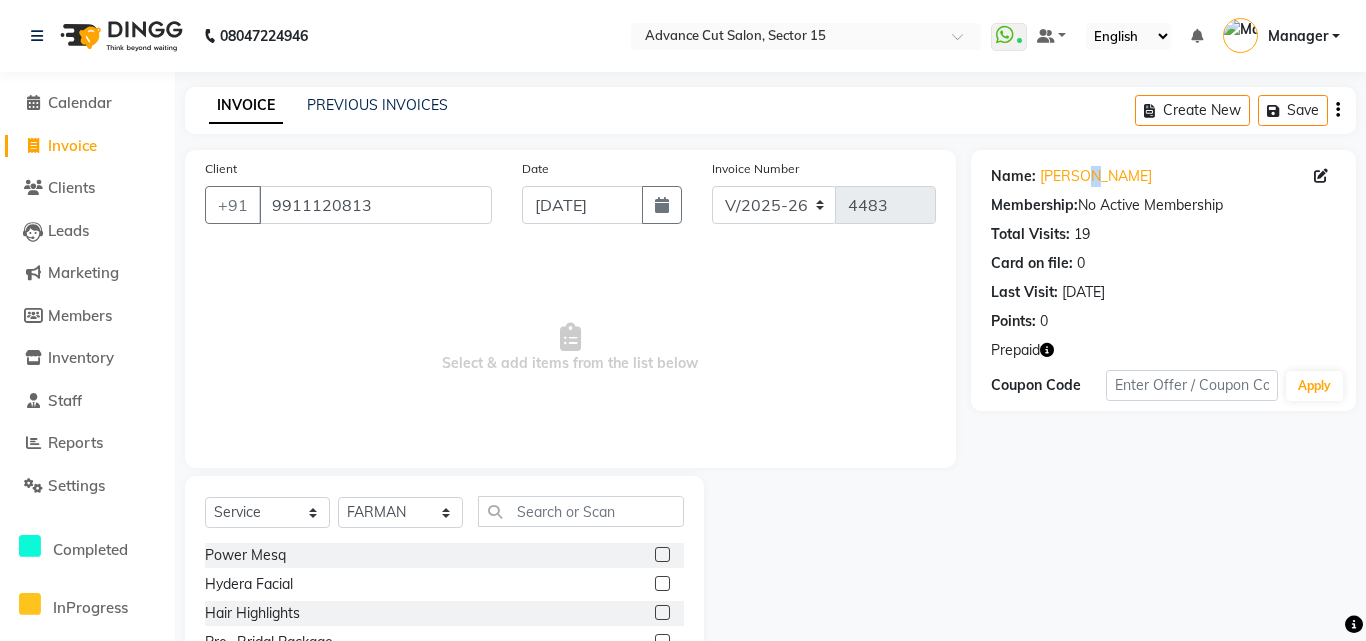 click on "Select  Service  Product  Membership  Package Voucher Prepaid Gift Card  Select Stylist Advance Cut  ASIF FARMAN HAIDER Iqbal KASHISH LUCKY Manager MANOJ NASEEM NASIR Nidhi Pooja  PRIYA RAEES RANI RASHID RIZWAN SACHIN SALMAN SANJAY Shahjad Shankar shuaib SONI Power Mesq  Hydera Facial  Hair Highlights  Pre- Bridal Package  Skin Care Treatment  Face Cleanup/ Organic Facial  Organic Radiance Facial  Body Massage  Body Dtan  Body Polishing  Balayage Color  Kanpeki Facial  Face De-Tan  Hair Spa Package  Skin Door Facial  Kara-Smooth  Groom Makeup  Hair Set  Package Male  Keratin Treatment  Package Female  Arms Trimming  Full Body Wax  Kanpeki Cleanup  Pro Longer Hair Treatment  Fiber Plex Hair Treatment  Foot Massage  Kera Shine Treatment  Metal Dx Hair Treatment  Nano Plastia  Beard Color  Aminexil  Botox Hair Treatment  Gel Nail Paint  Nail Extension  Nail Arts  Pre - Groom Package   Nail Removal   Pulpveda Facial  NanoGel Organic treatment   Ear wax   Nose wax  Upper Lip Brazilian Wax Female  Full Thread Male" 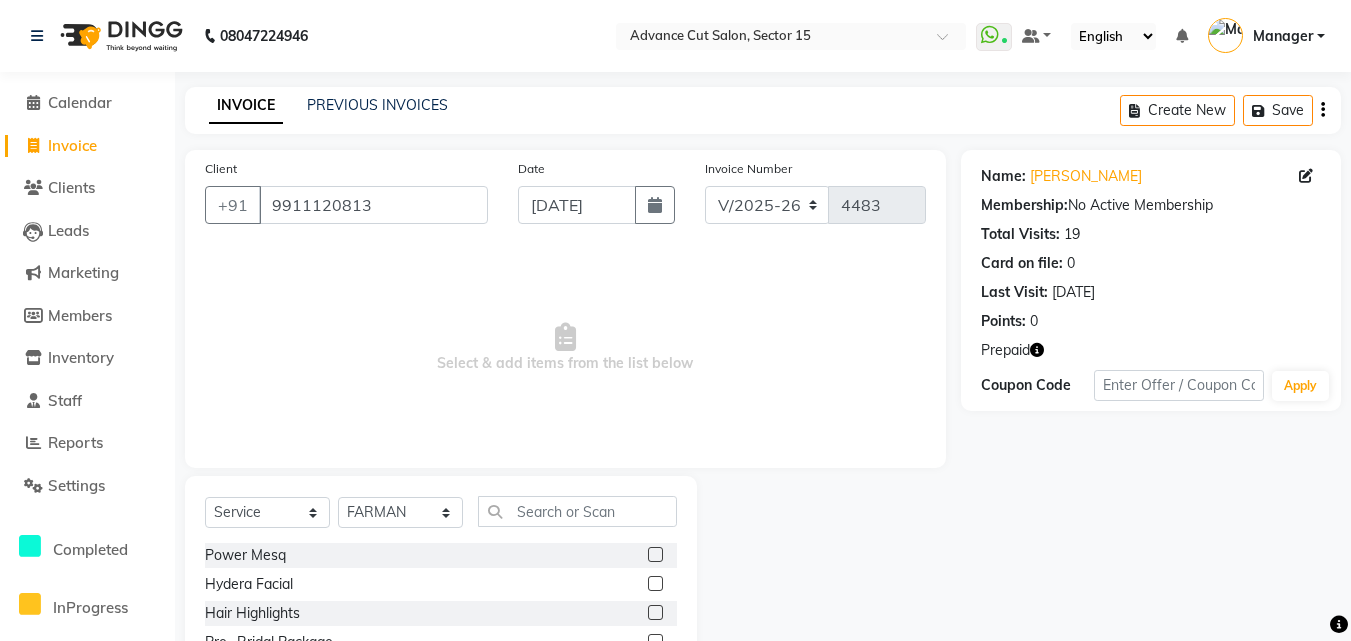 click on "Select  Service  Product  Membership  Package Voucher Prepaid Gift Card  Select Stylist Advance Cut  ASIF FARMAN HAIDER Iqbal KASHISH LUCKY Manager MANOJ NASEEM NASIR Nidhi Pooja  PRIYA RAEES RANI RASHID RIZWAN SACHIN SALMAN SANJAY Shahjad Shankar shuaib SONI Power Mesq  Hydera Facial  Hair Highlights  Pre- Bridal Package  Skin Care Treatment  Face Cleanup/ Organic Facial  Organic Radiance Facial  Body Massage  Body Dtan  Body Polishing  Balayage Color  Kanpeki Facial  Face De-Tan  Hair Spa Package  Skin Door Facial  Kara-Smooth  Groom Makeup  Hair Set  Package Male  Keratin Treatment  Package Female  Arms Trimming  Full Body Wax  Kanpeki Cleanup  Pro Longer Hair Treatment  Fiber Plex Hair Treatment  Foot Massage  Kera Shine Treatment  Metal Dx Hair Treatment  Nano Plastia  Beard Color  Aminexil  Botox Hair Treatment  Gel Nail Paint  Nail Extension  Nail Arts  Pre - Groom Package   Nail Removal   Pulpveda Facial  NanoGel Organic treatment   Ear wax   Nose wax  Upper Lip Brazilian Wax Female  Full Thread Male" 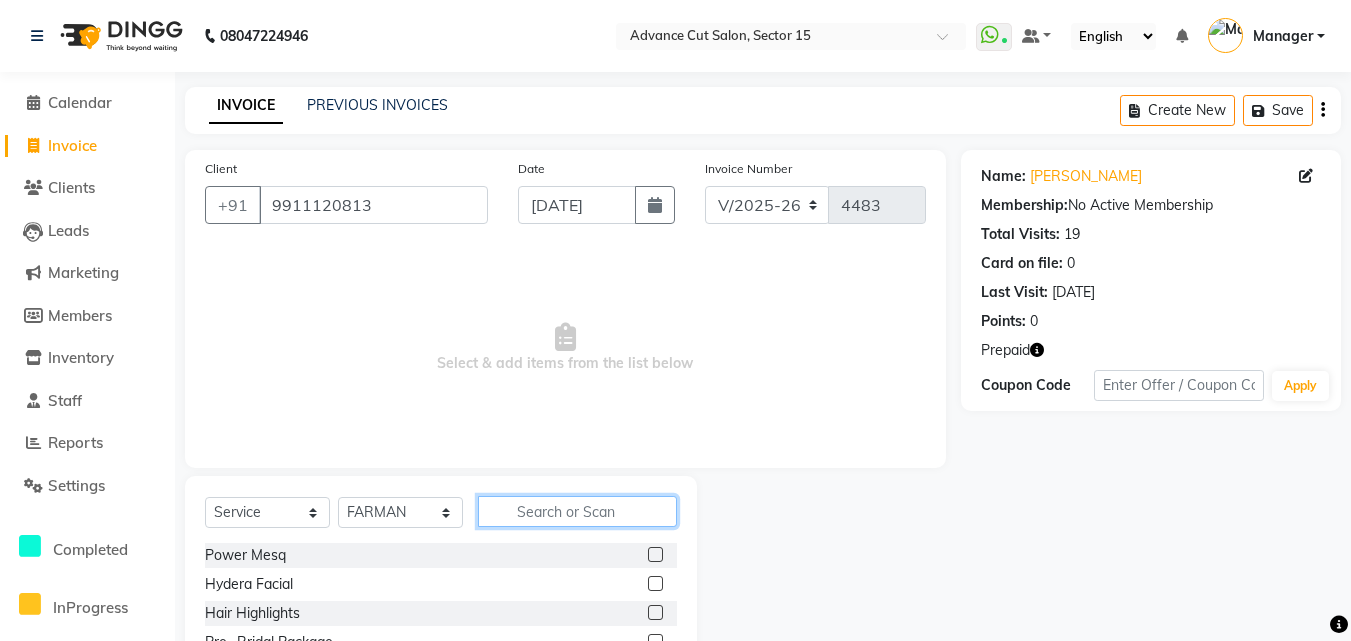 click 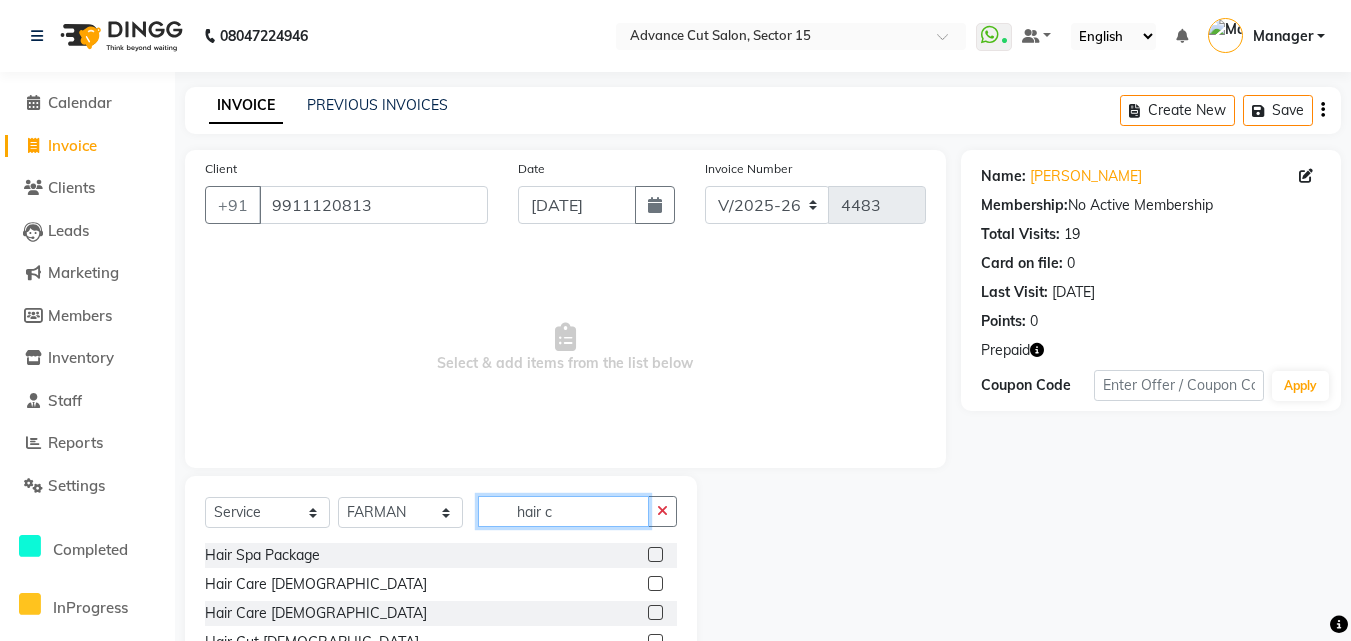 scroll, scrollTop: 134, scrollLeft: 0, axis: vertical 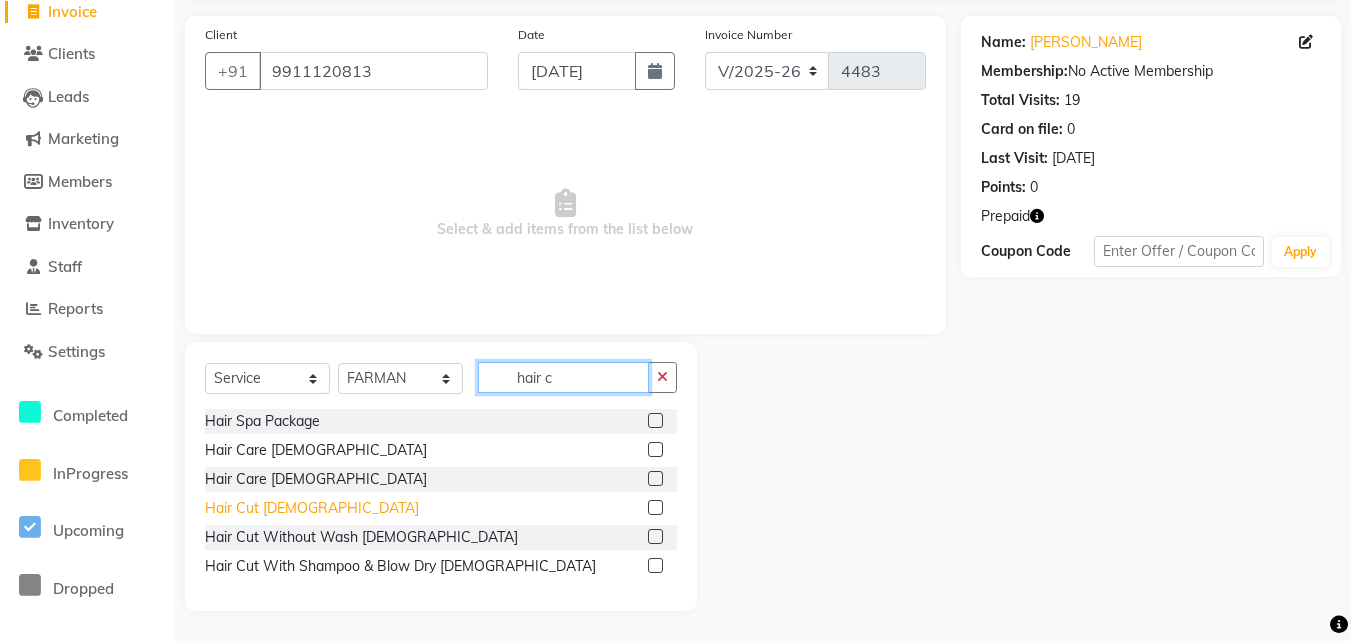 type on "hair c" 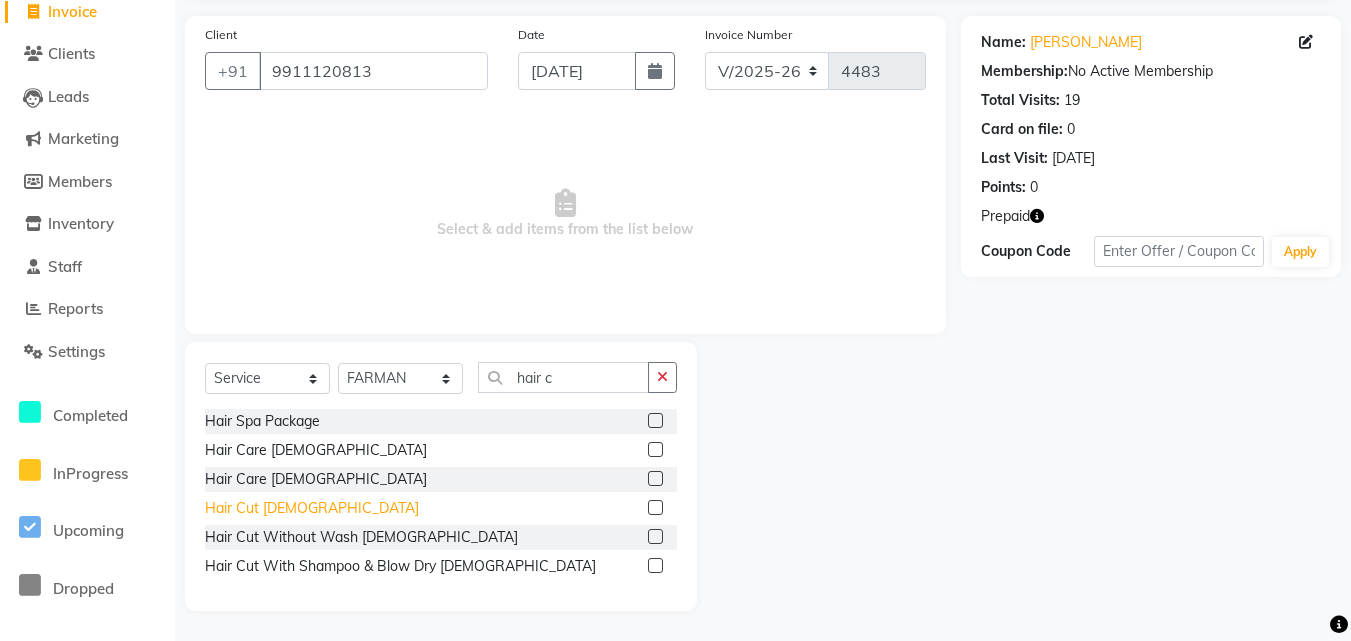 click on "Hair Cut  [DEMOGRAPHIC_DATA]" 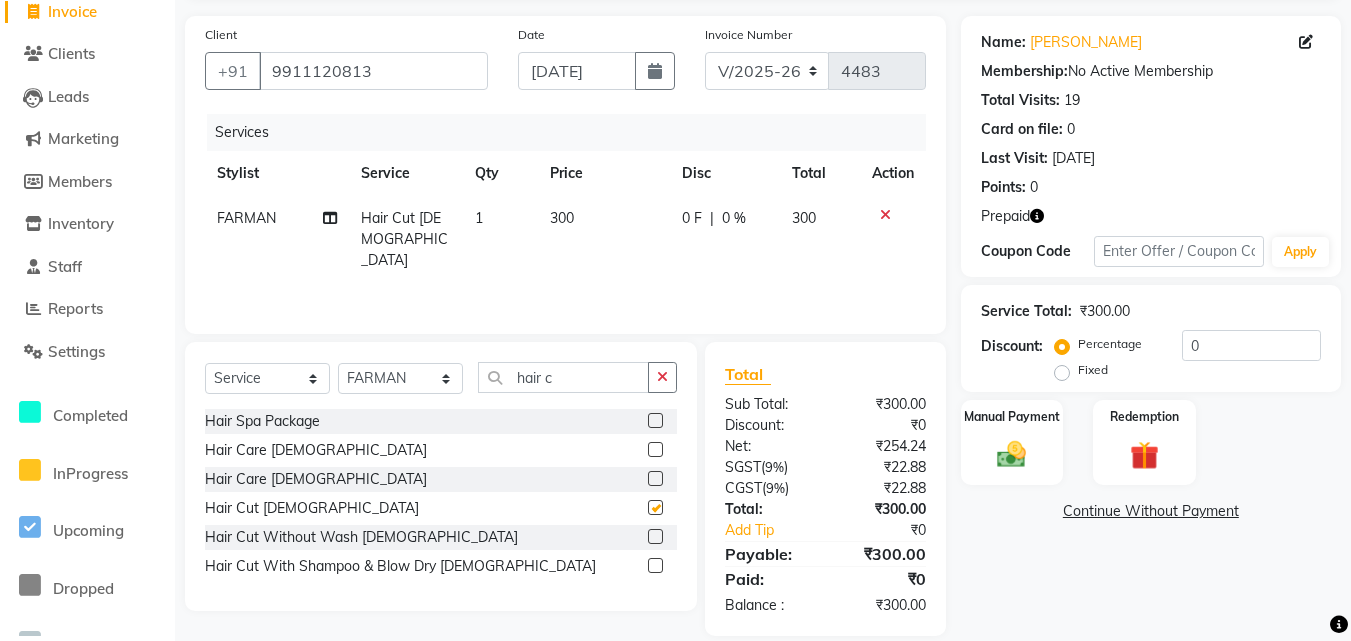checkbox on "false" 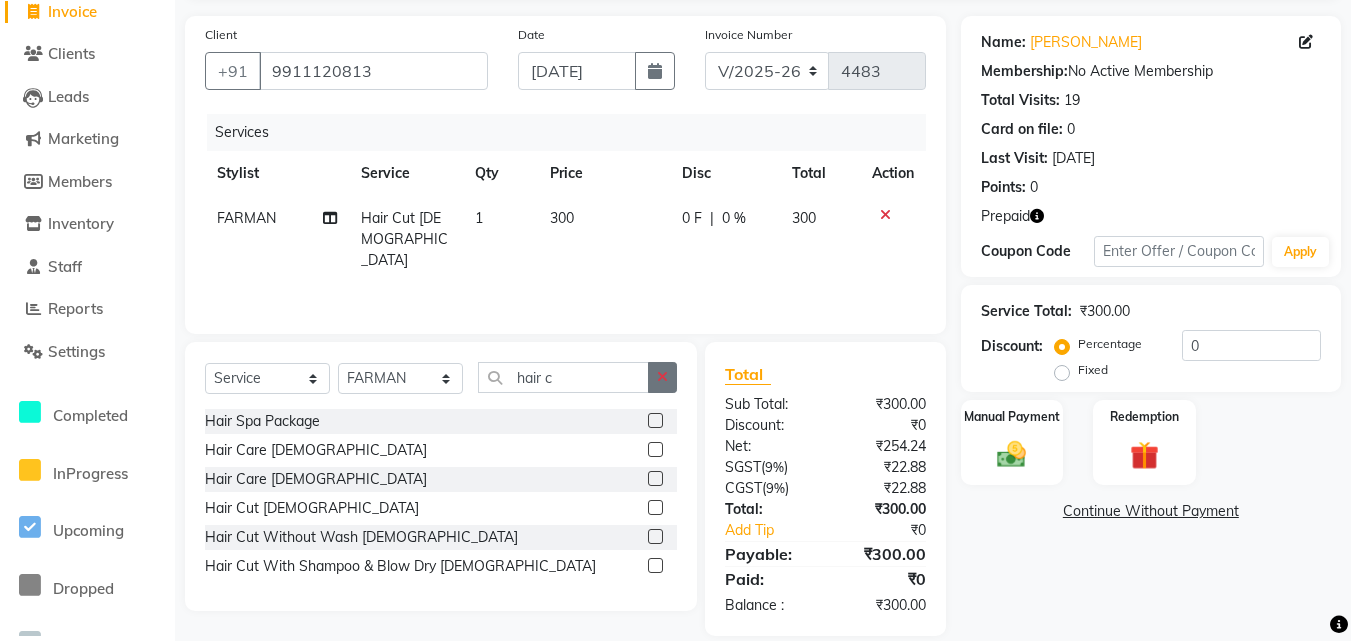 click 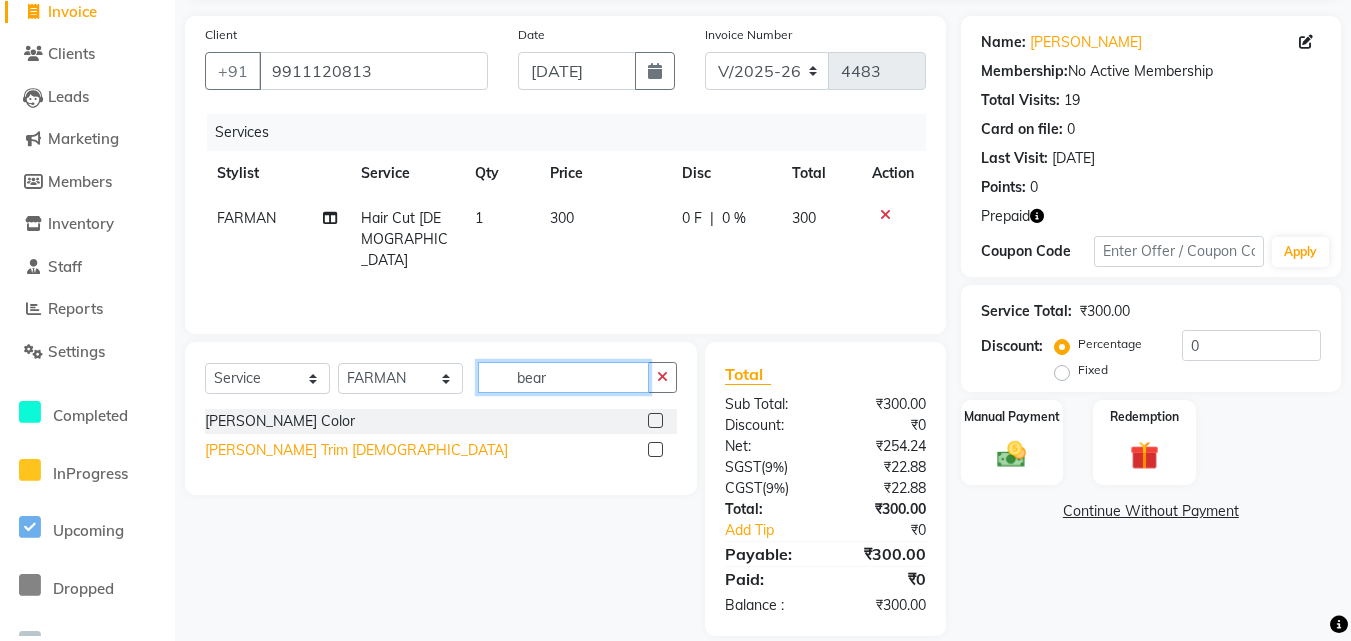 type on "bear" 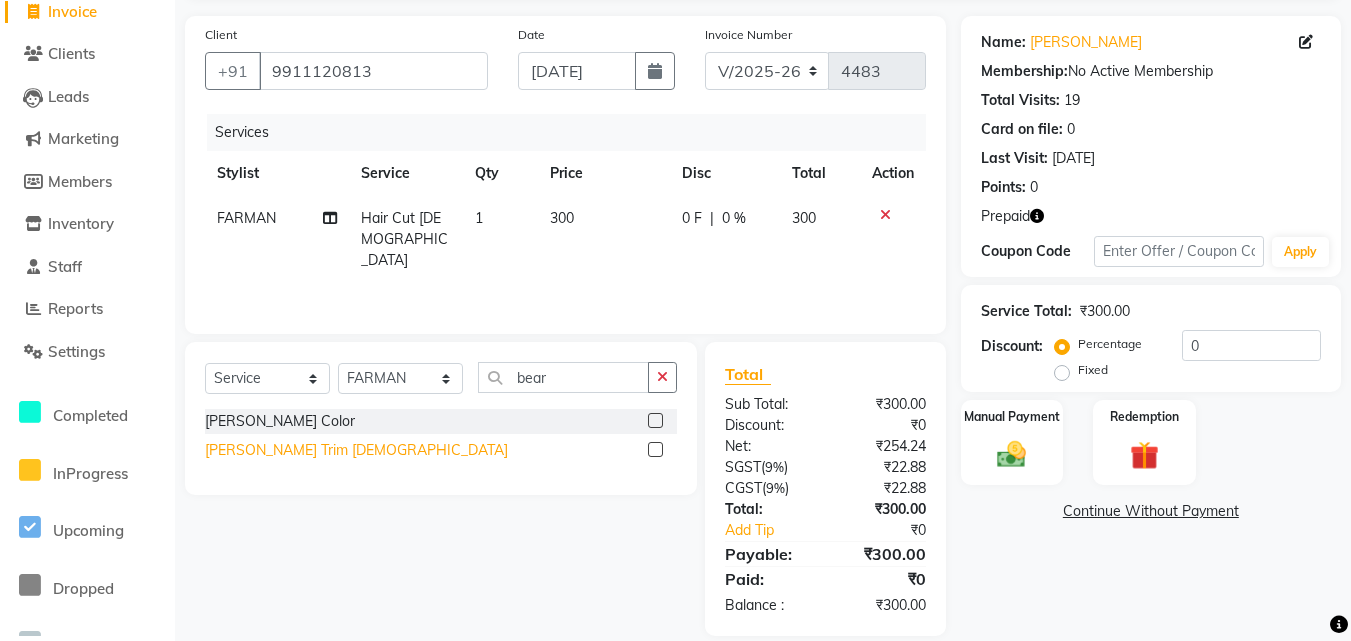 click on "[PERSON_NAME] Trim [DEMOGRAPHIC_DATA]" 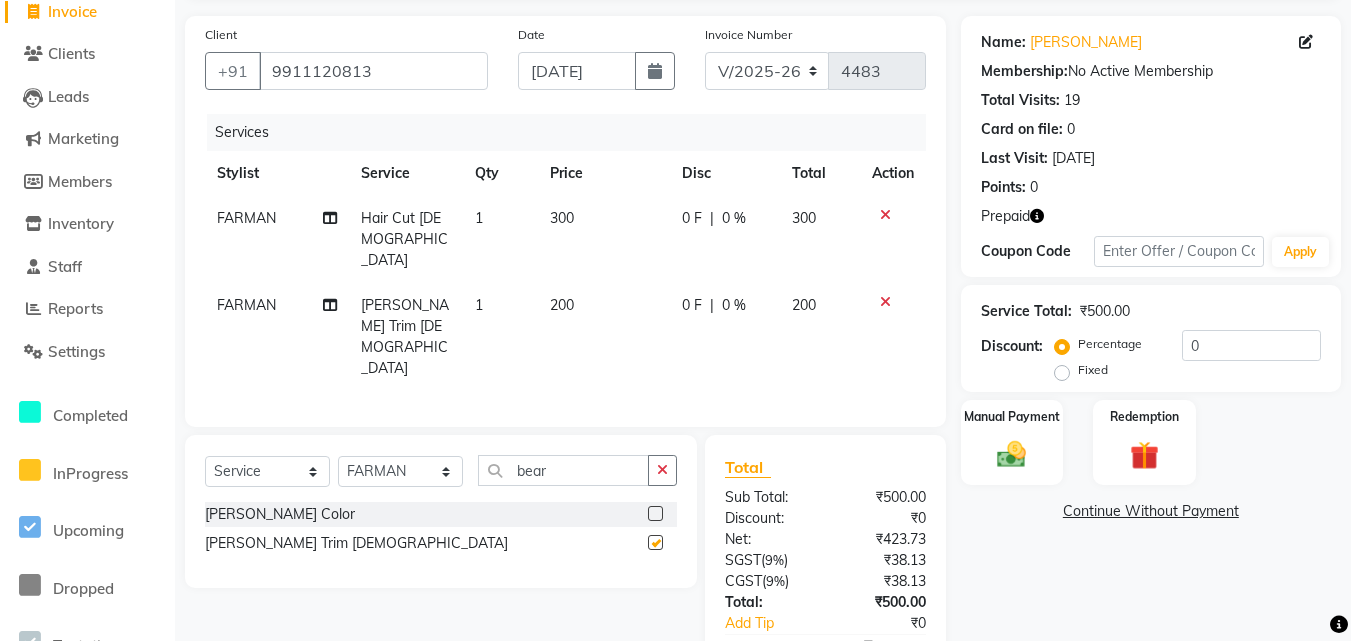 checkbox on "false" 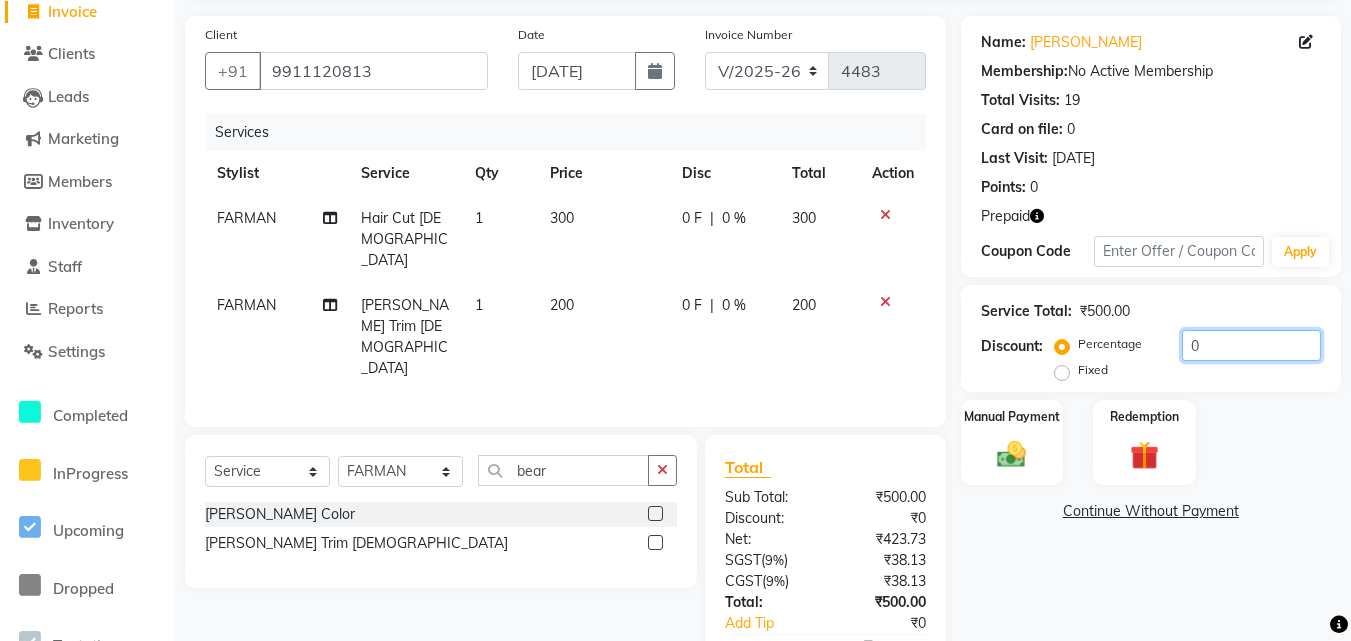 click on "0" 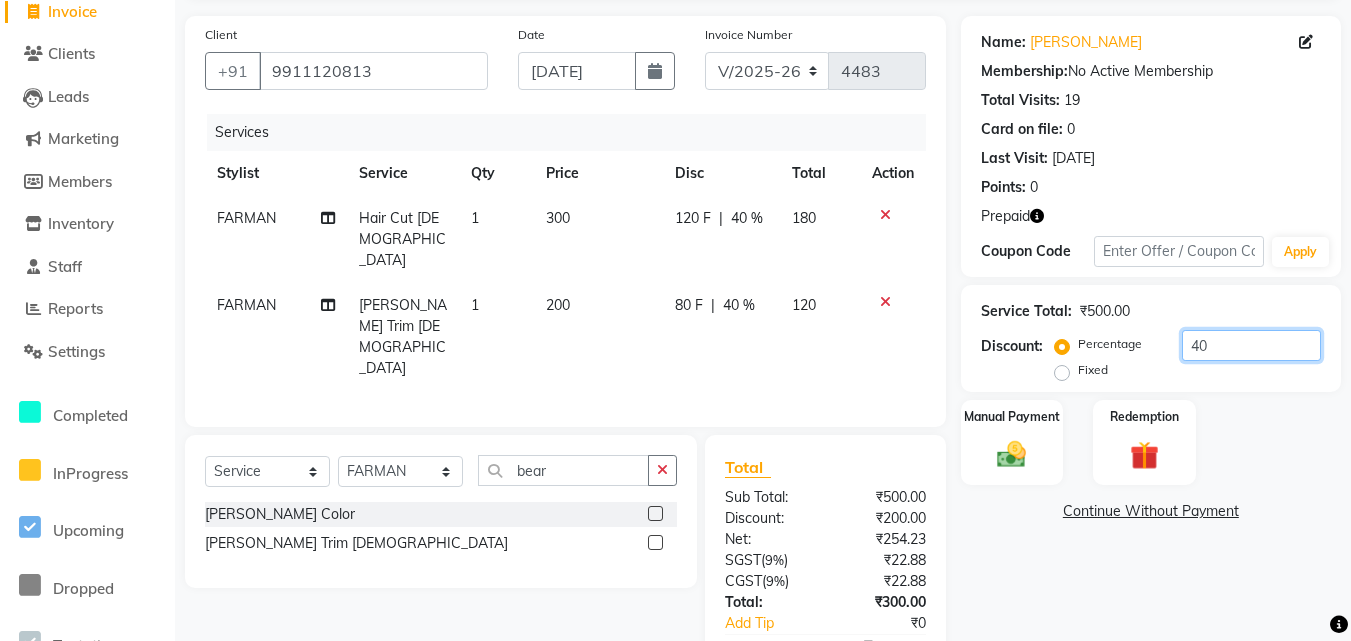 type on "40" 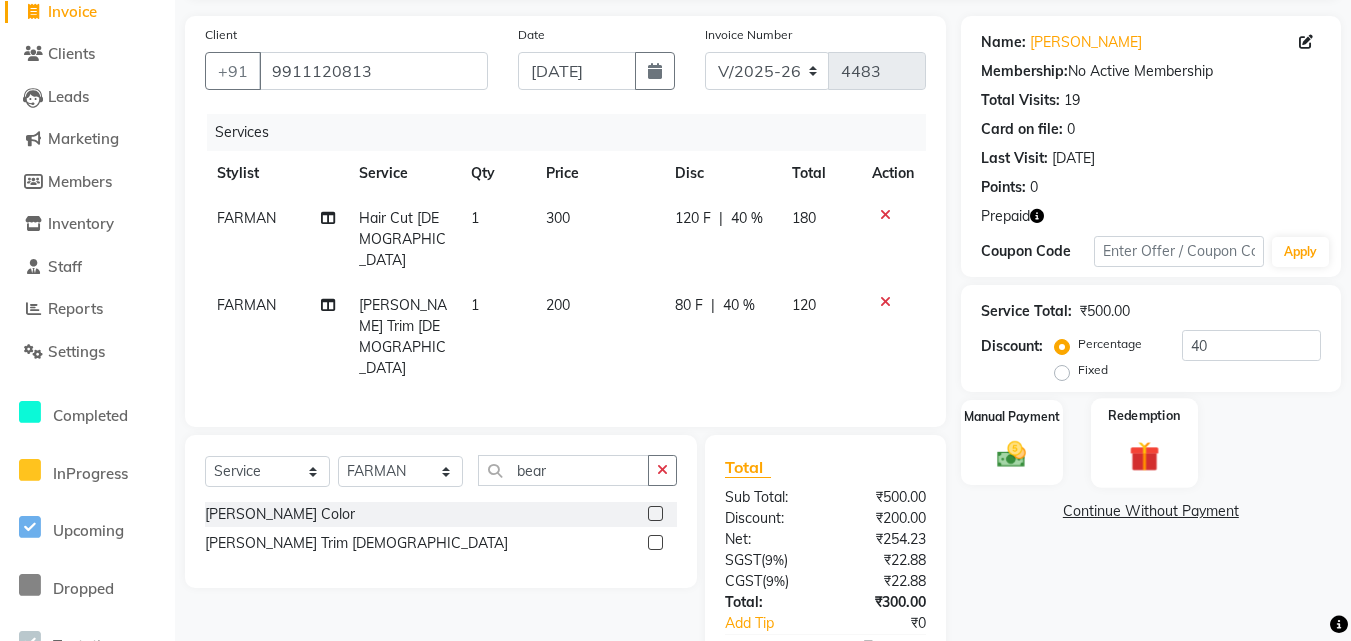 click 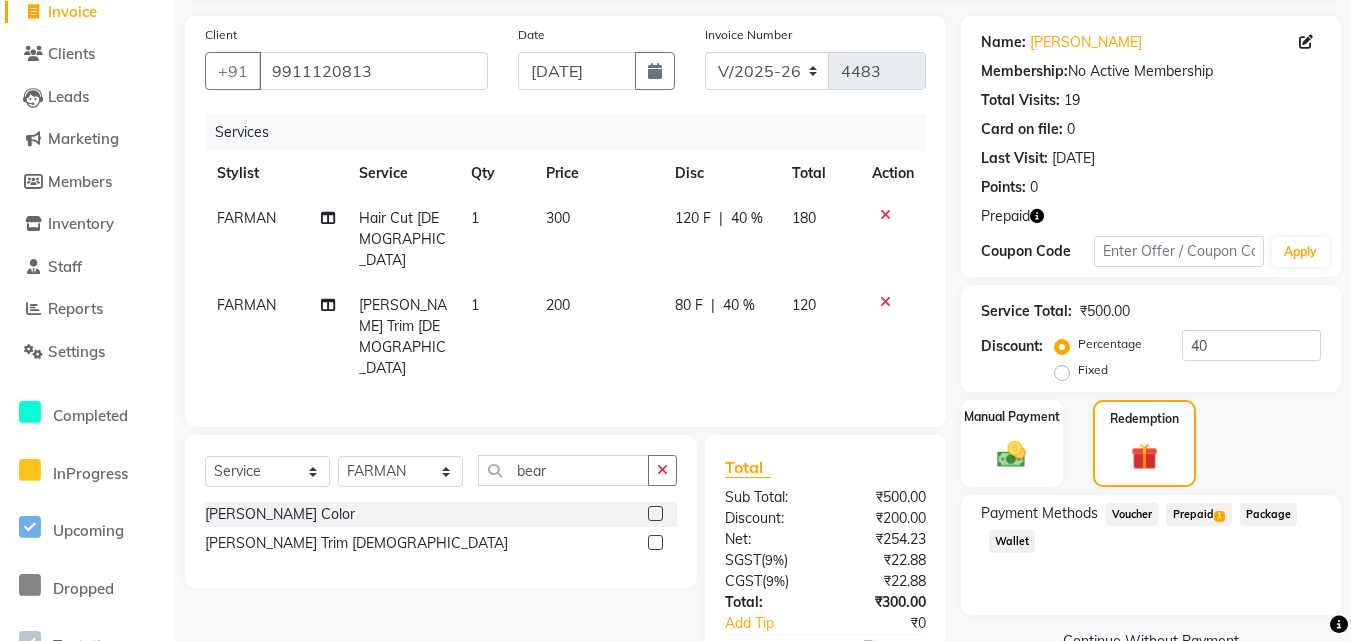 scroll, scrollTop: 204, scrollLeft: 0, axis: vertical 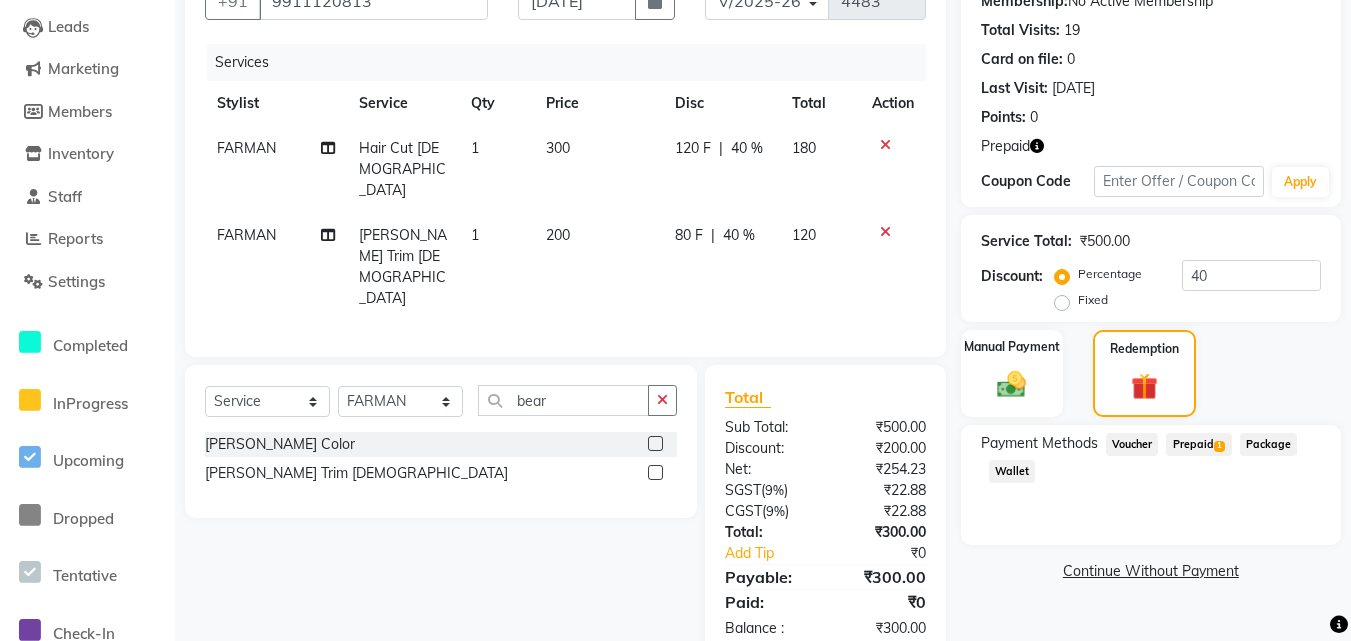 click on "Prepaid  1" 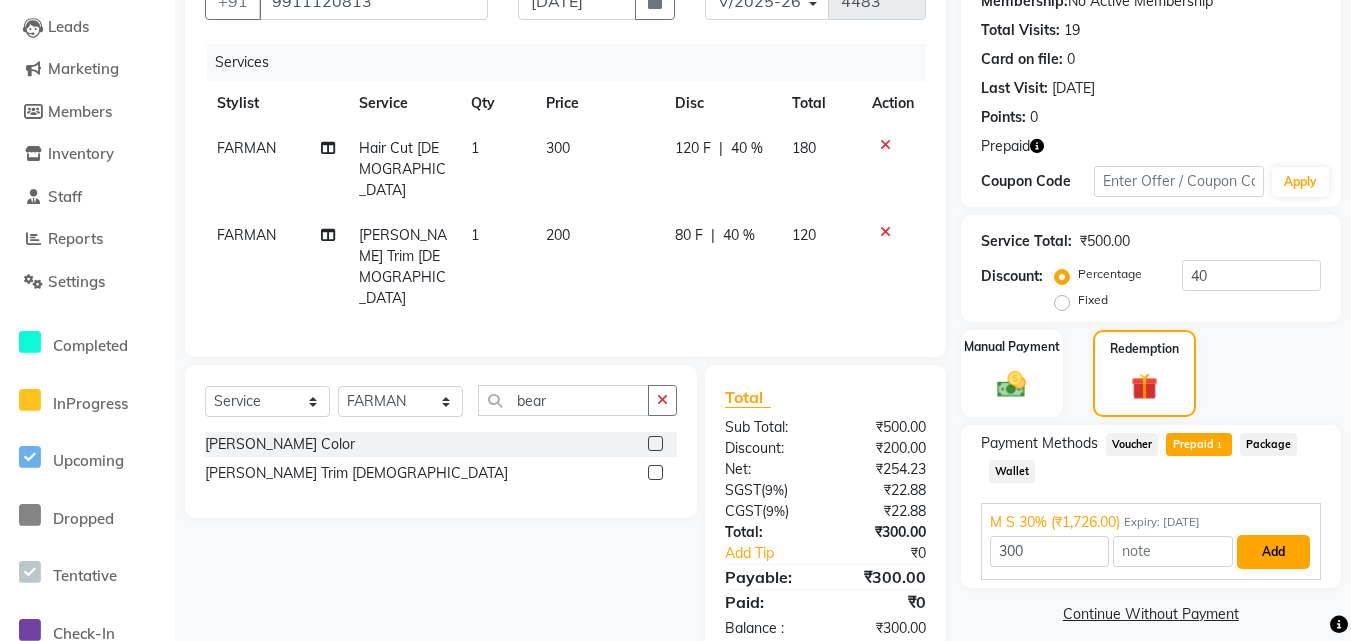 click on "Add" at bounding box center [1273, 552] 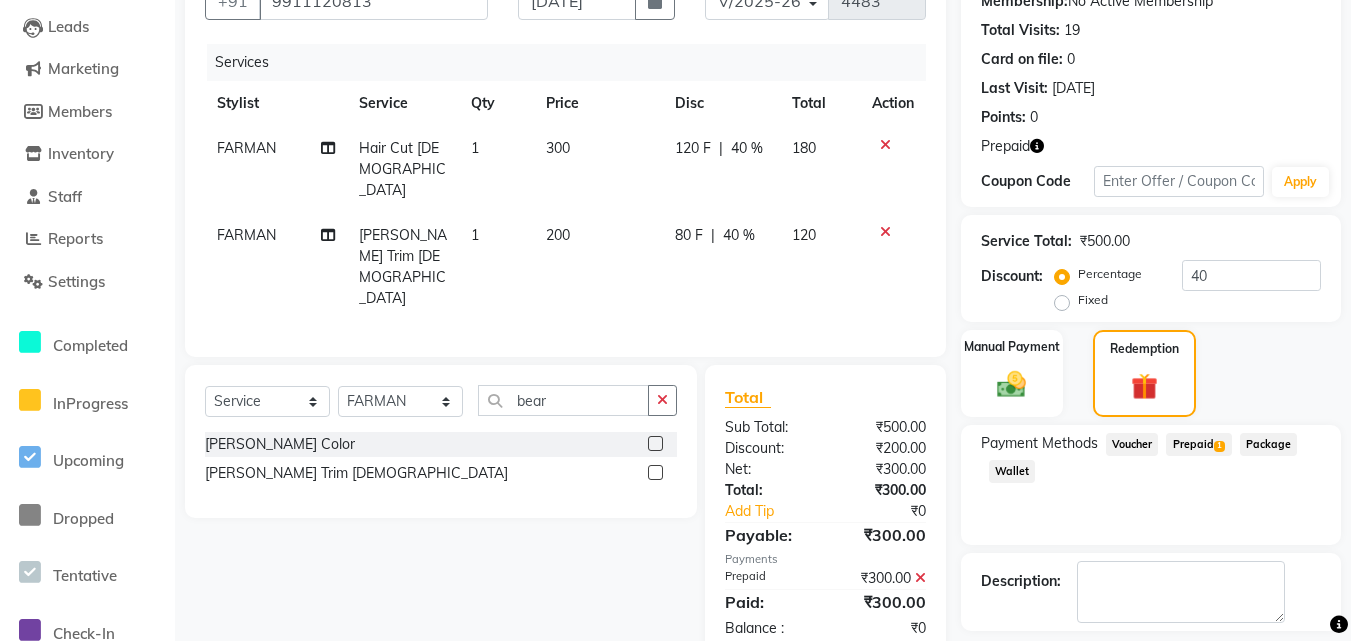 scroll, scrollTop: 292, scrollLeft: 0, axis: vertical 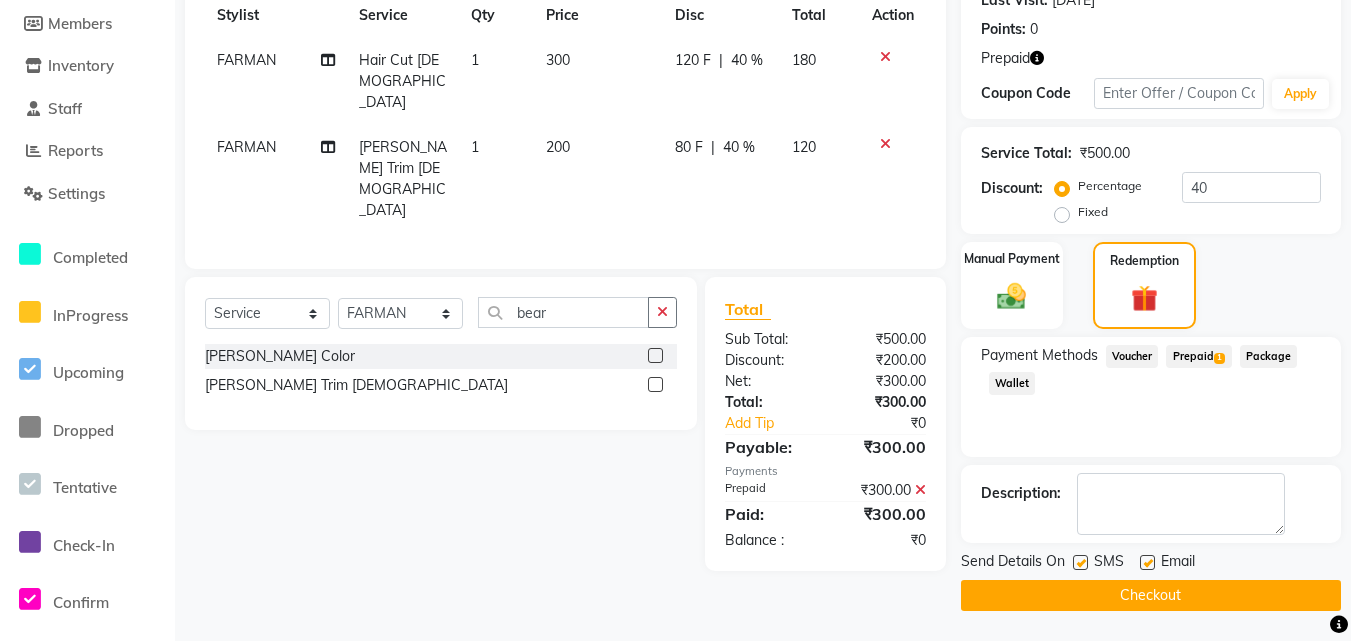 click on "INVOICE PREVIOUS INVOICES Create New   Save  Client +91 9911120813 Date 11-07-2025 Invoice Number V/2025 V/2025-26 4483 Services Stylist Service Qty Price Disc Total Action FARMAN Hair Cut  Male 1 300 120 F | 40 % 180 FARMAN Beard Trim Male 1 200 80 F | 40 % 120 Select  Service  Product  Membership  Package Voucher Prepaid Gift Card  Select Stylist Advance Cut  ASIF FARMAN HAIDER Iqbal KASHISH LUCKY Manager MANOJ NASEEM NASIR Nidhi Pooja  PRIYA RAEES RANI RASHID RIZWAN SACHIN SALMAN SANJAY Shahjad Shankar shuaib SONI bear Beard Color  Beard Trim Male  Total Sub Total: ₹500.00 Discount: ₹200.00 Net: ₹300.00 Total: ₹300.00 Add Tip ₹0 Payable: ₹300.00 Payments Prepaid ₹300.00  Paid: ₹300.00 Balance   : ₹0 Name: Sangeeta Taneja Membership:  No Active Membership  Total Visits:  19 Card on file:  0 Last Visit:   27-04-2025 Points:   0  Prepaid Coupon Code Apply Service Total:  ₹500.00  Discount:  Percentage   Fixed  40 Manual Payment Redemption Payment Methods  Voucher   Prepaid  1  Package  SMS" 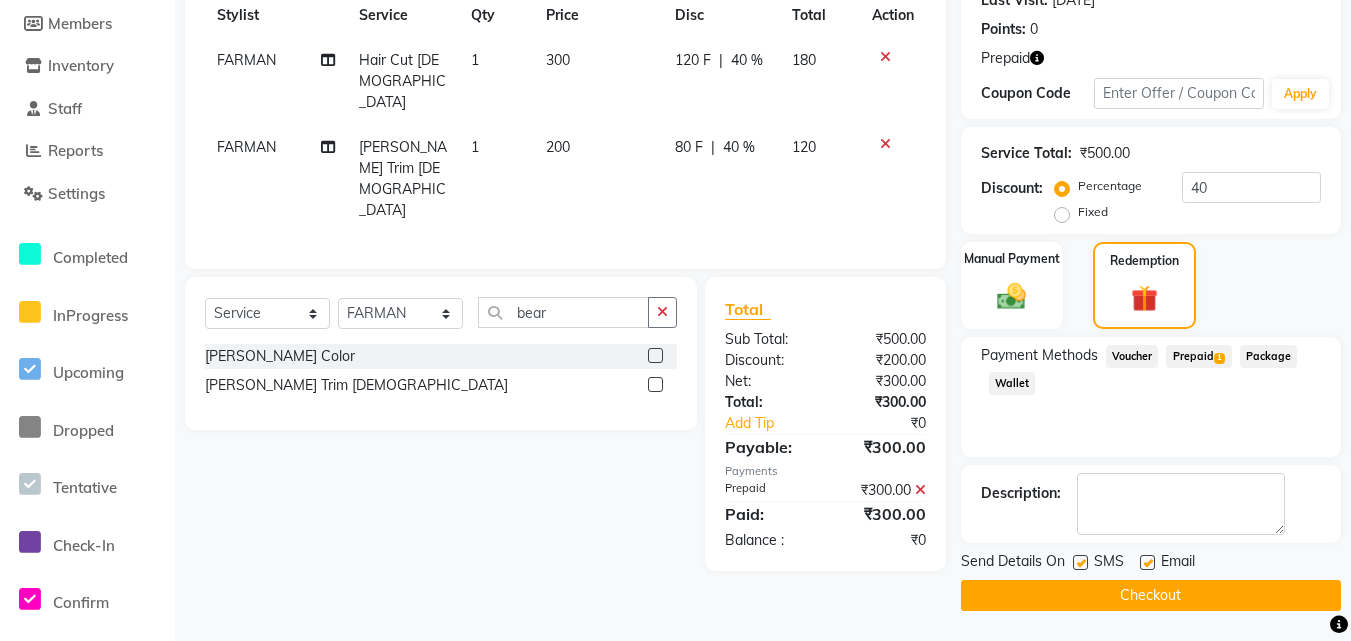 click on "Checkout" 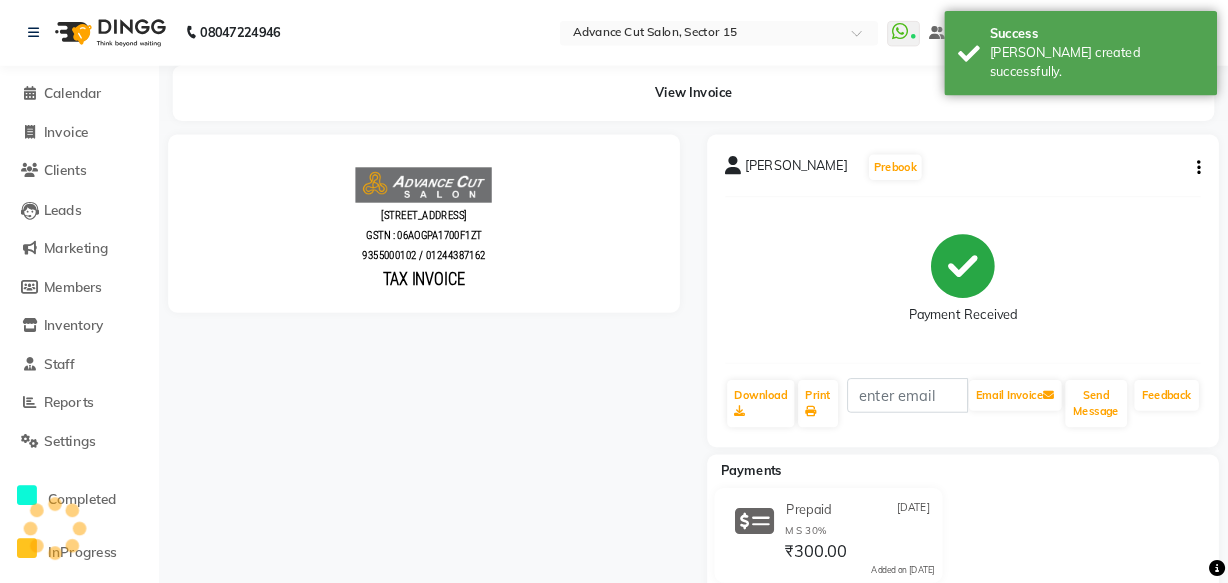 scroll, scrollTop: 0, scrollLeft: 0, axis: both 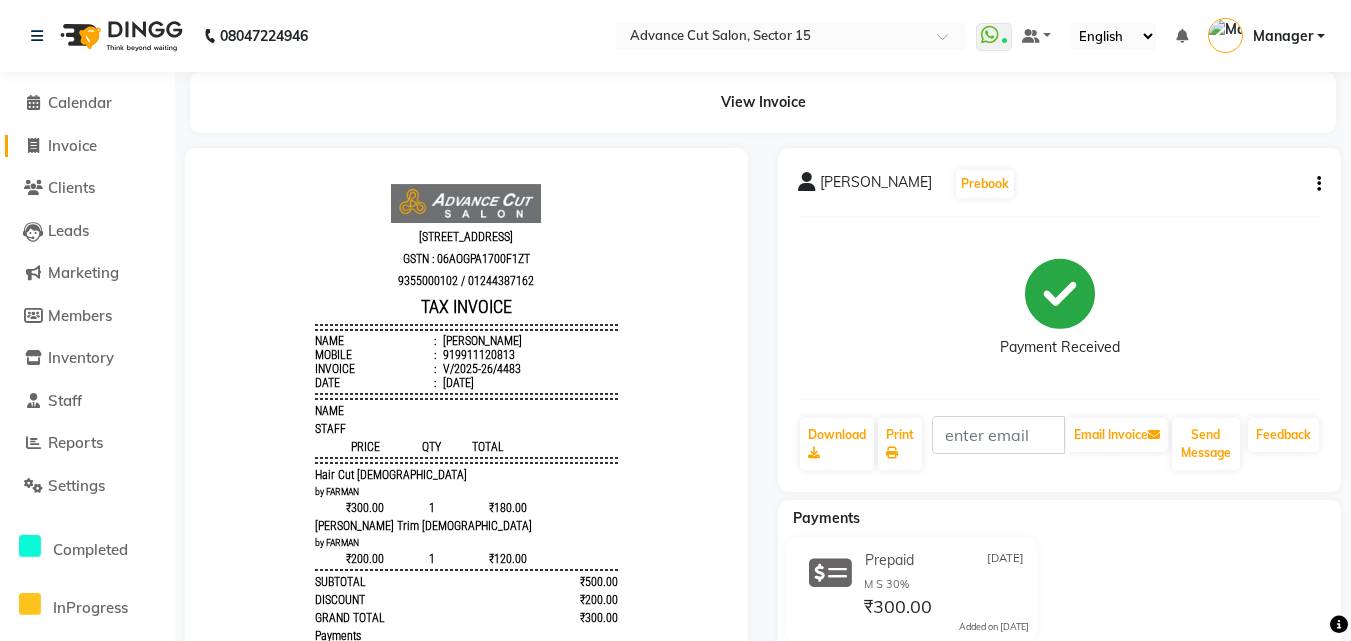 click on "Invoice" 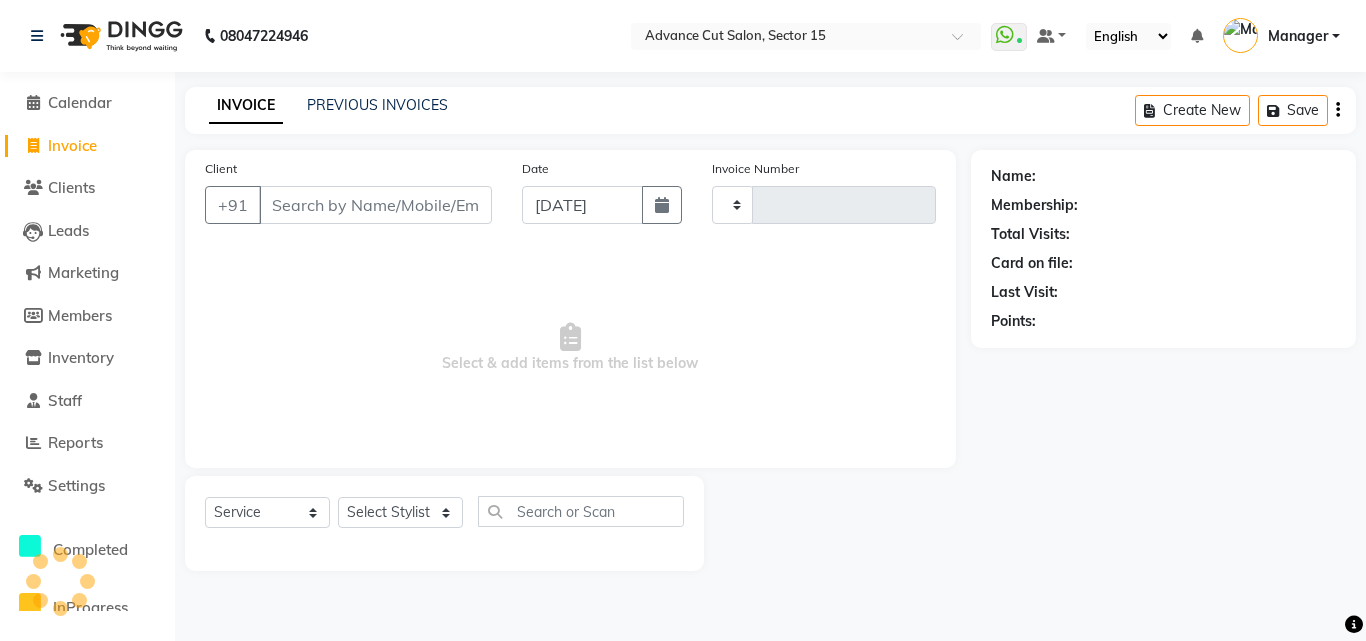 click on "Invoice" 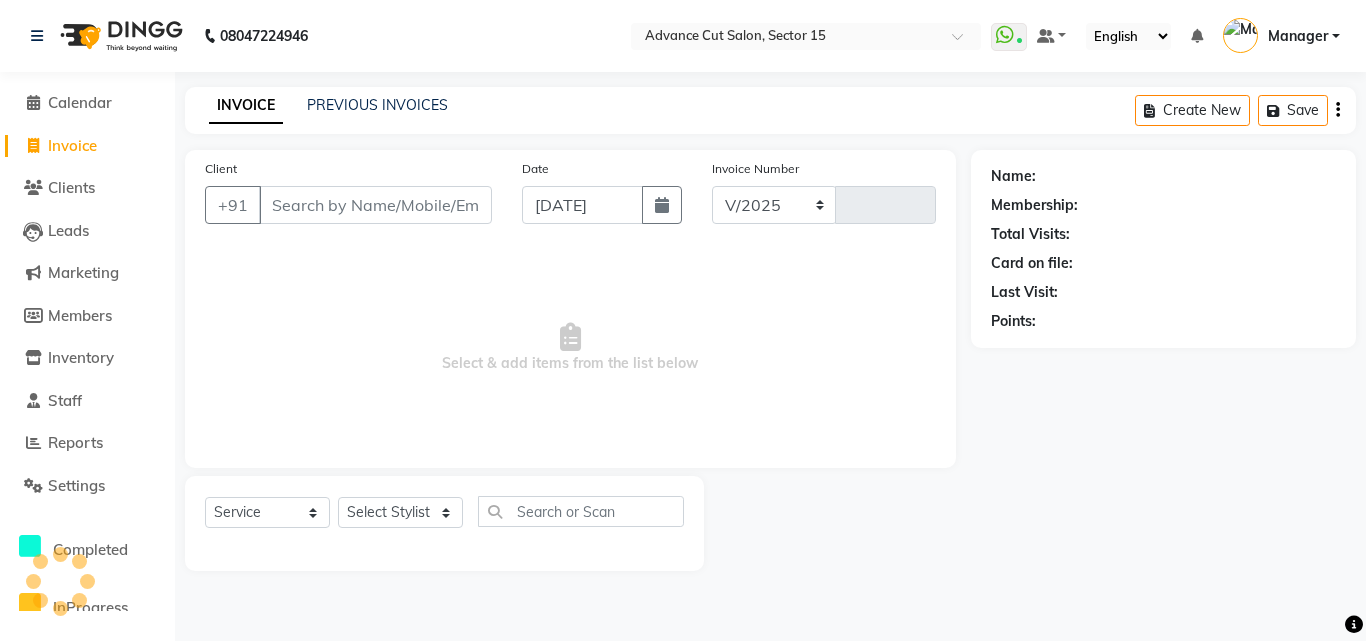select on "6255" 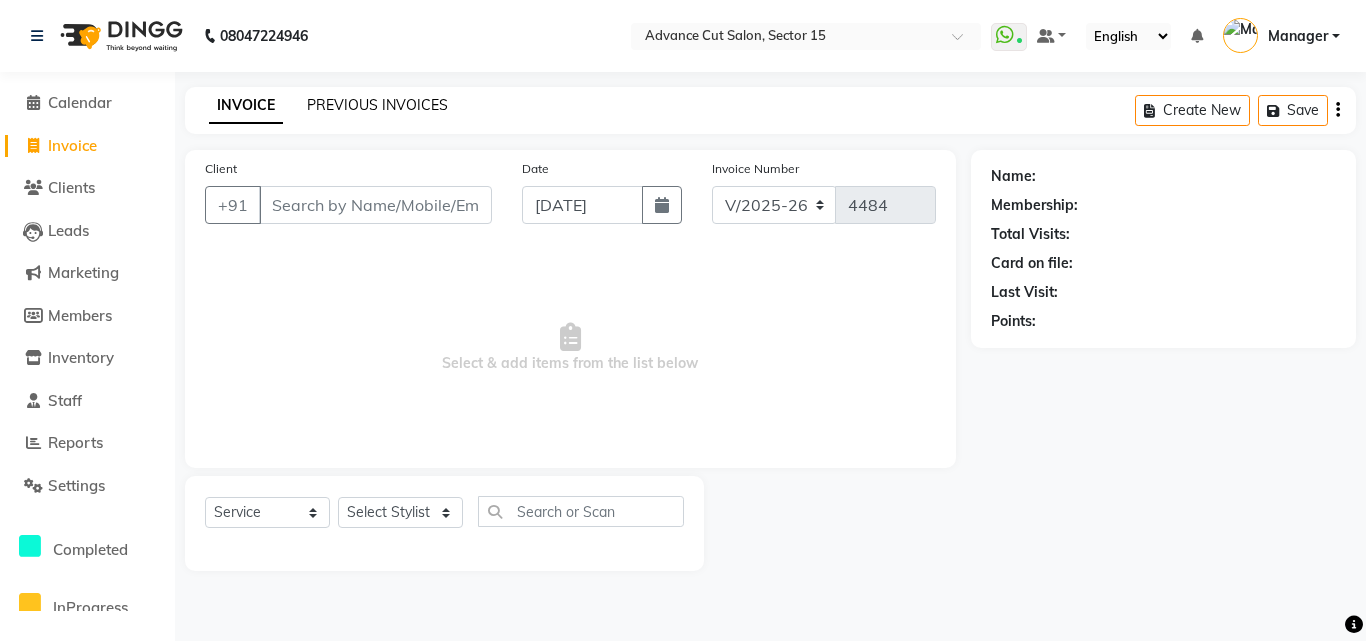 click on "PREVIOUS INVOICES" 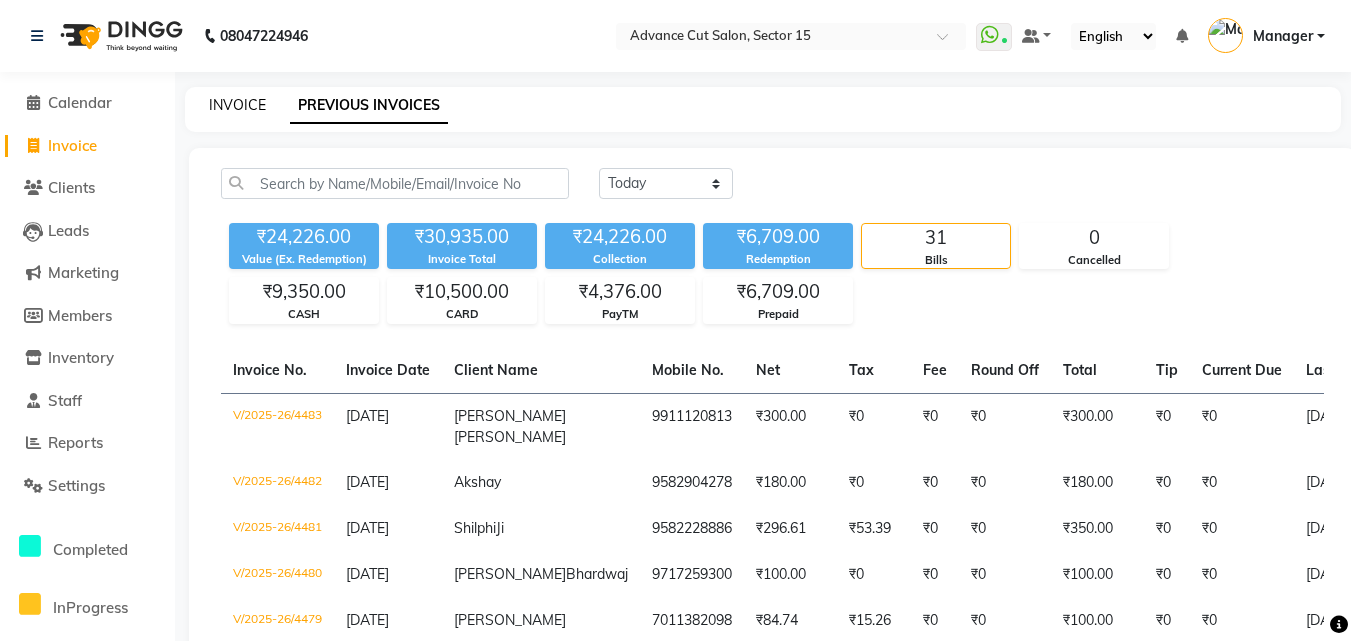 click on "INVOICE" 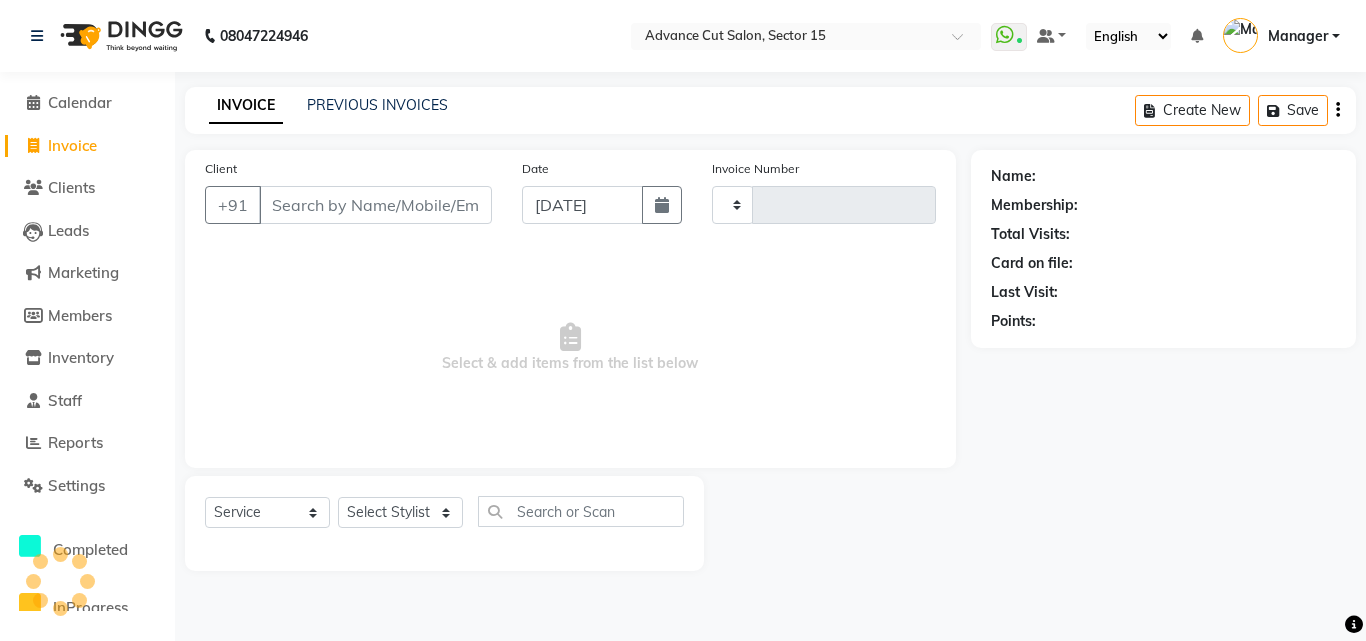 type on "4484" 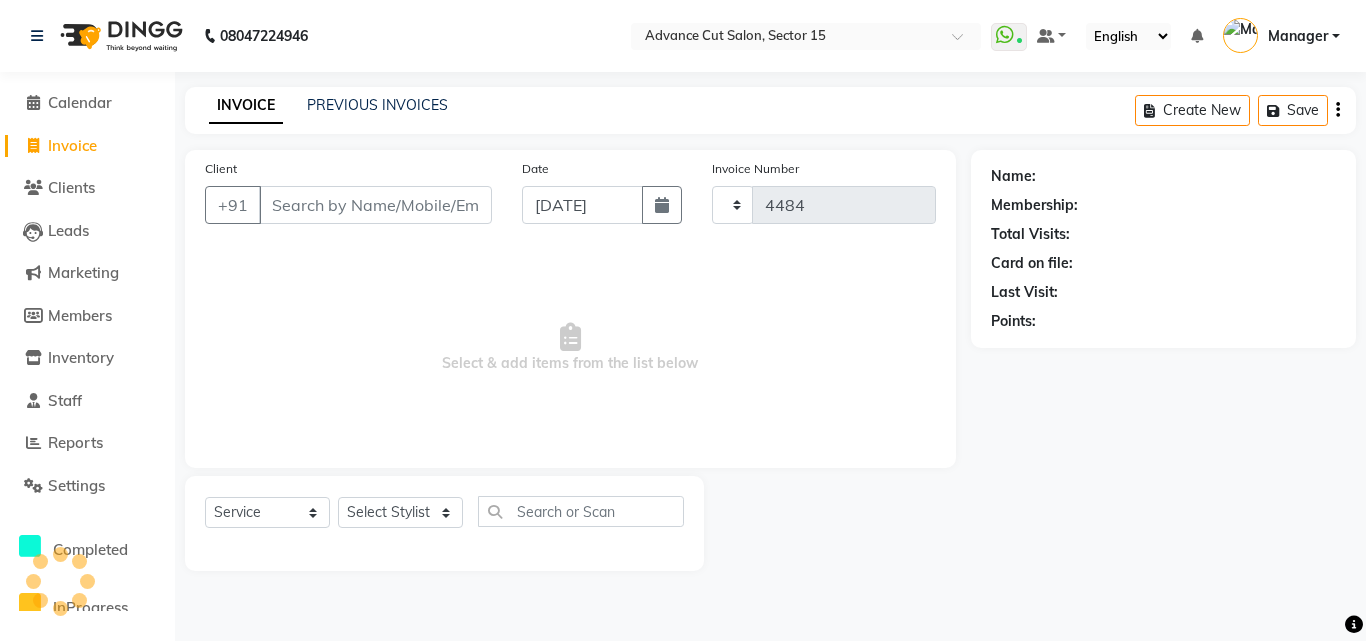 select on "6255" 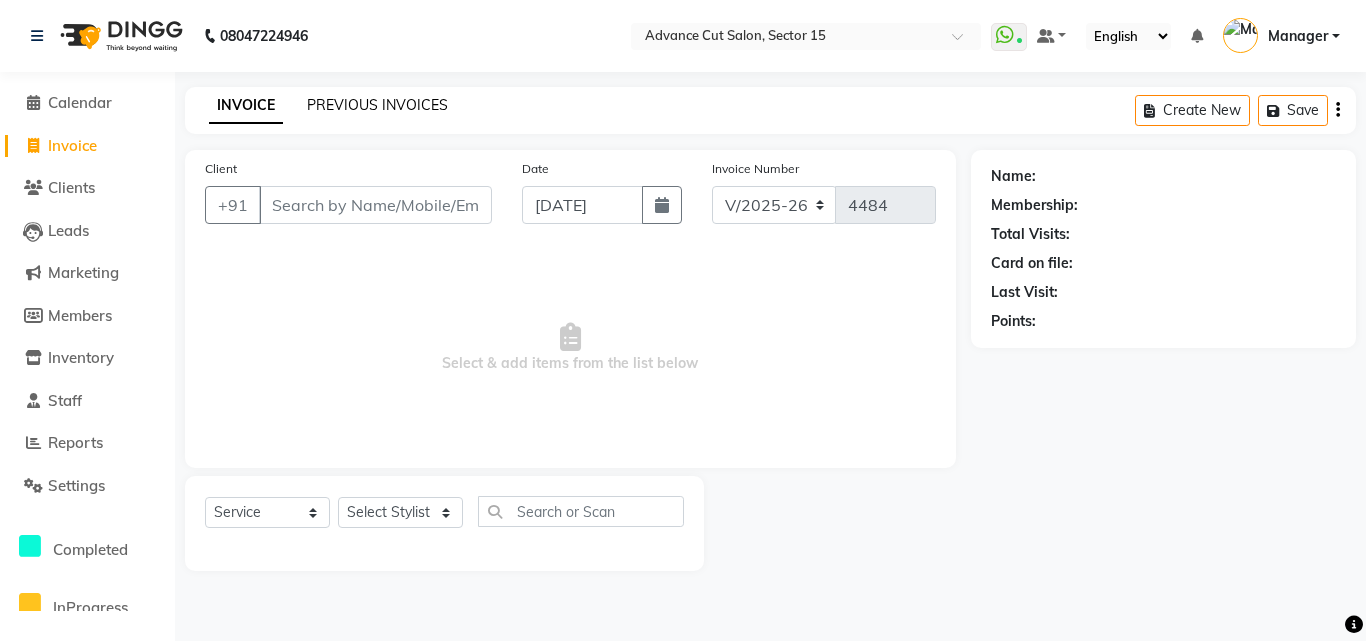 click on "PREVIOUS INVOICES" 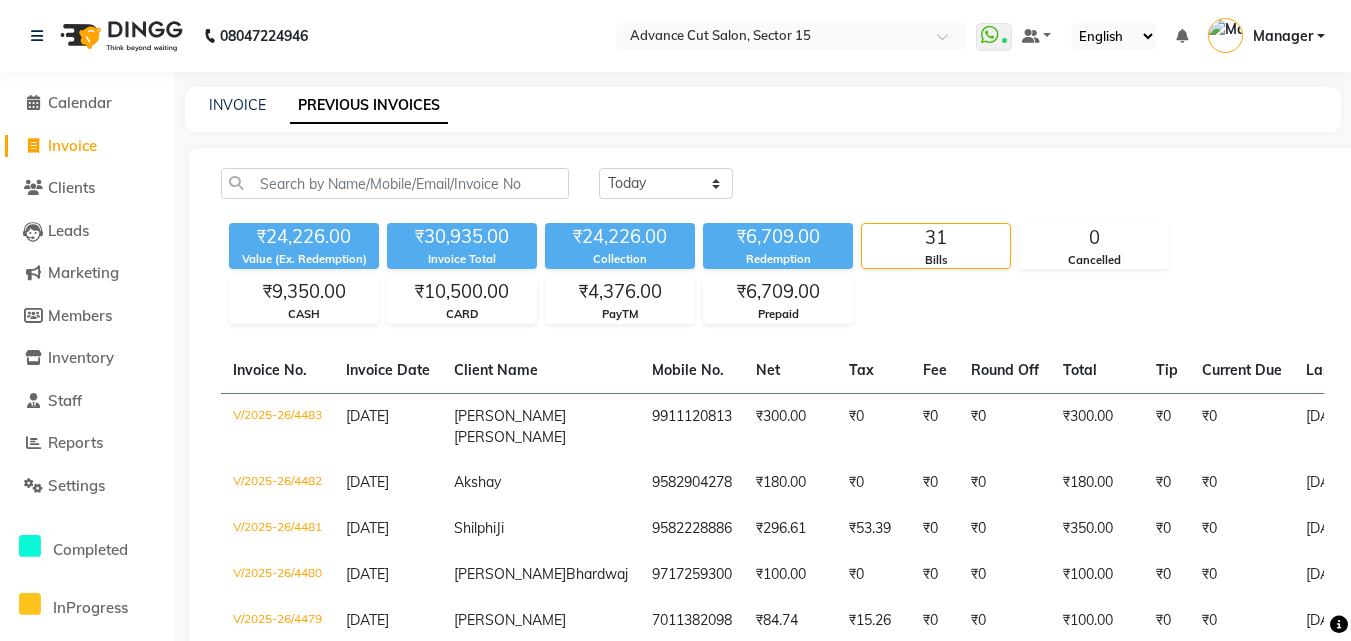 click on "INVOICE PREVIOUS INVOICES" 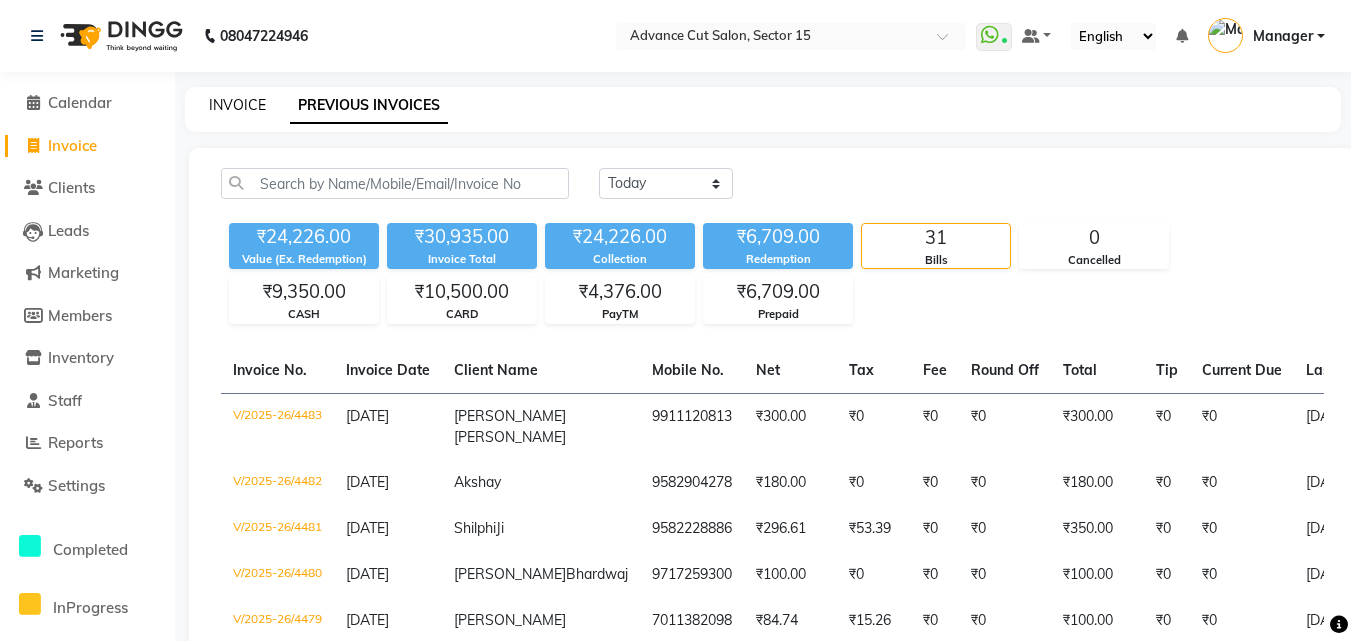 click on "INVOICE" 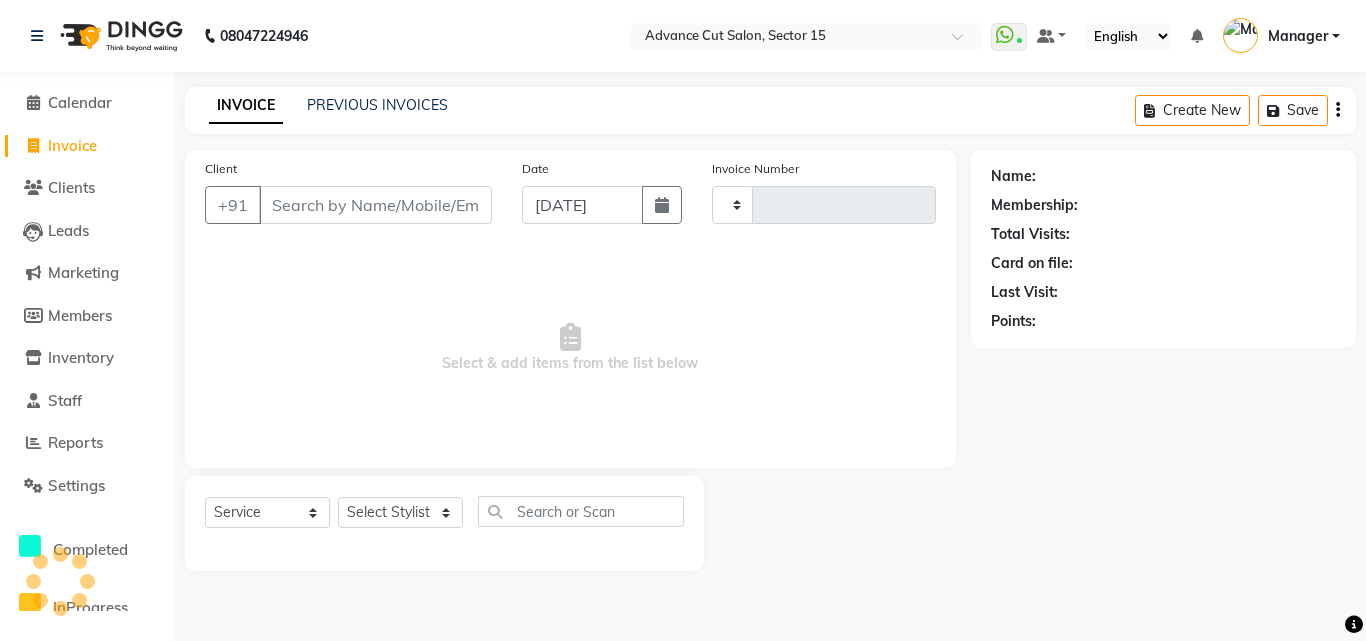 click on "Client" at bounding box center (375, 205) 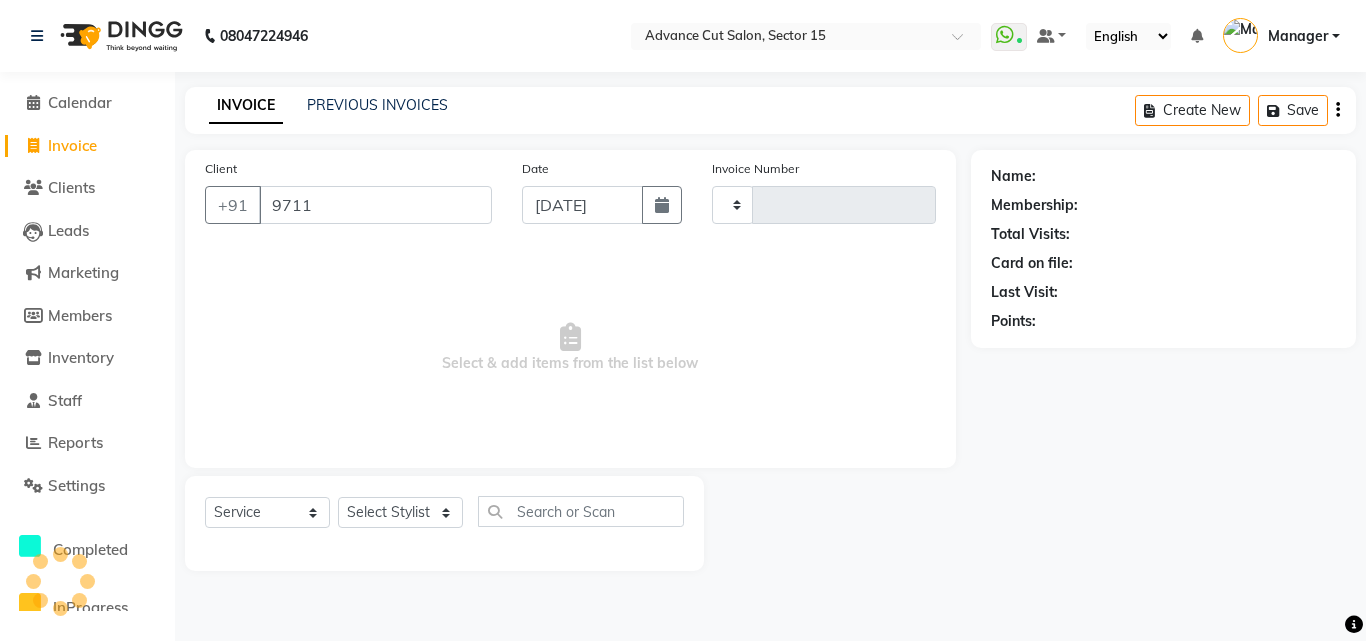 type on "97110" 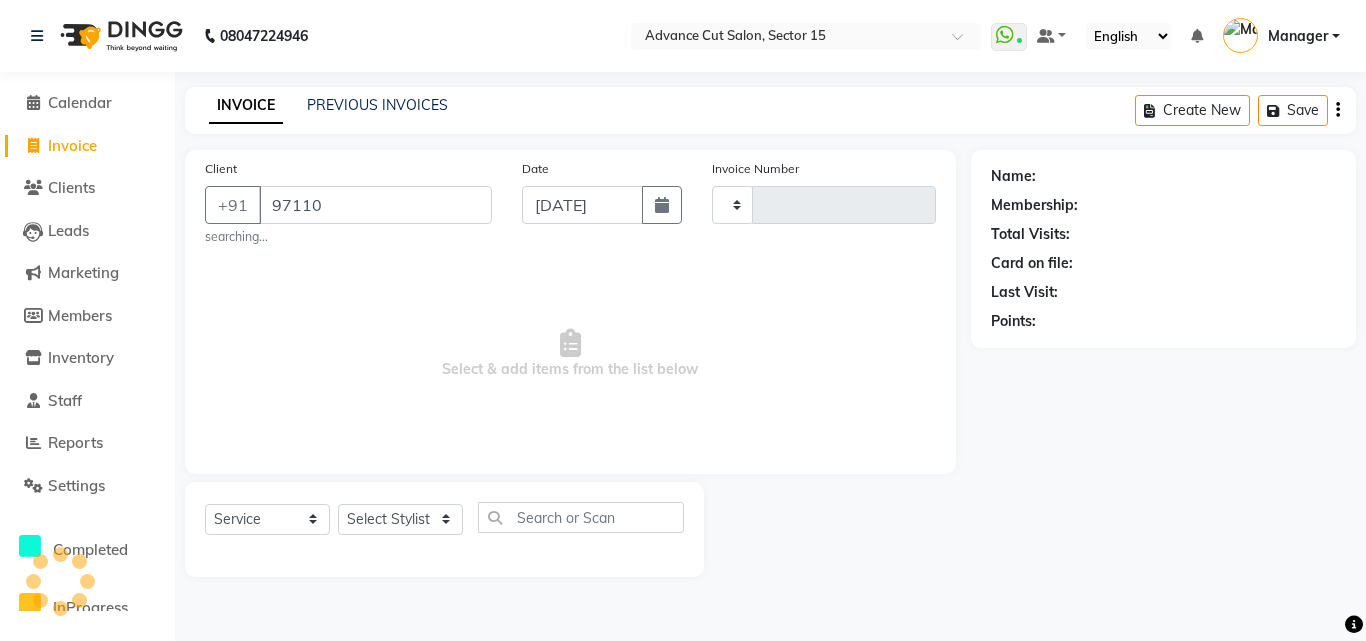 type on "4484" 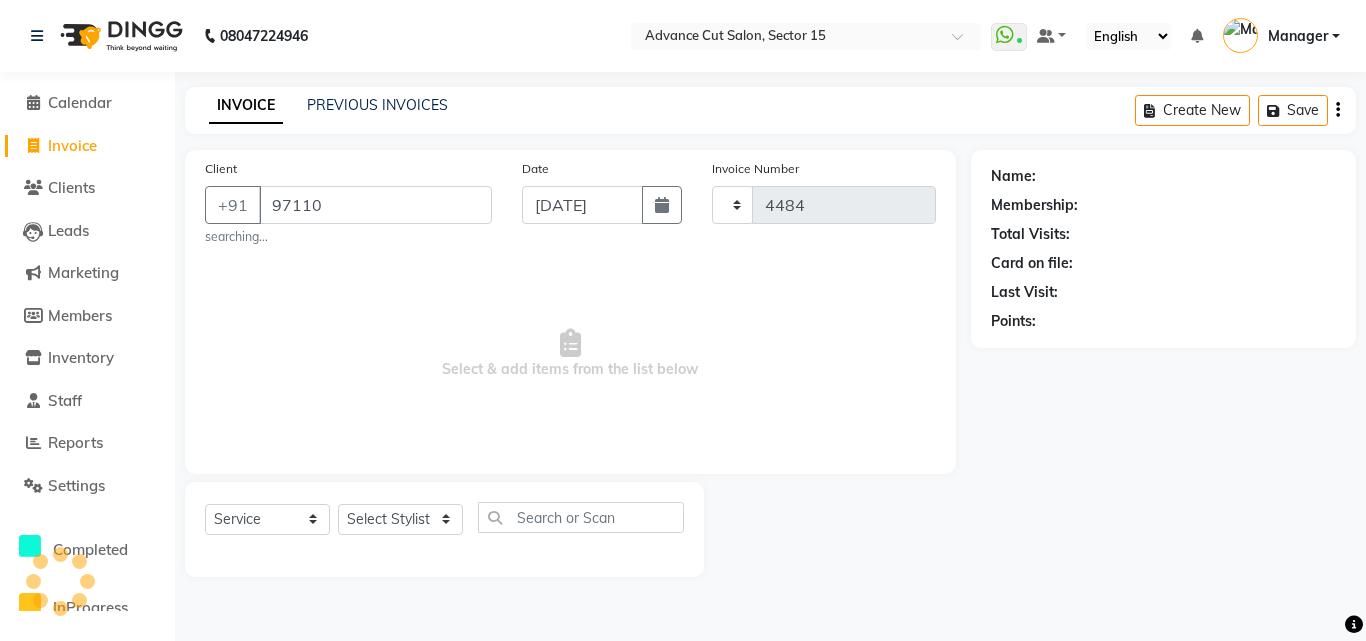 select on "6255" 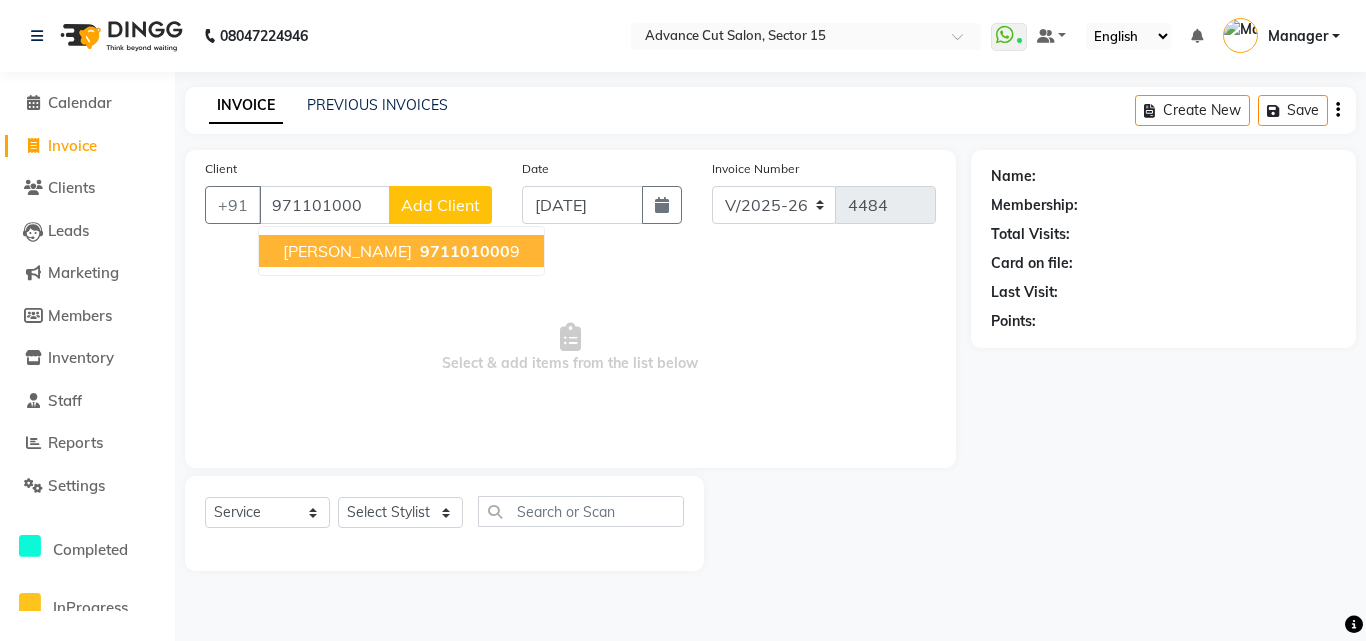 click on "MANISH Garg" at bounding box center [347, 251] 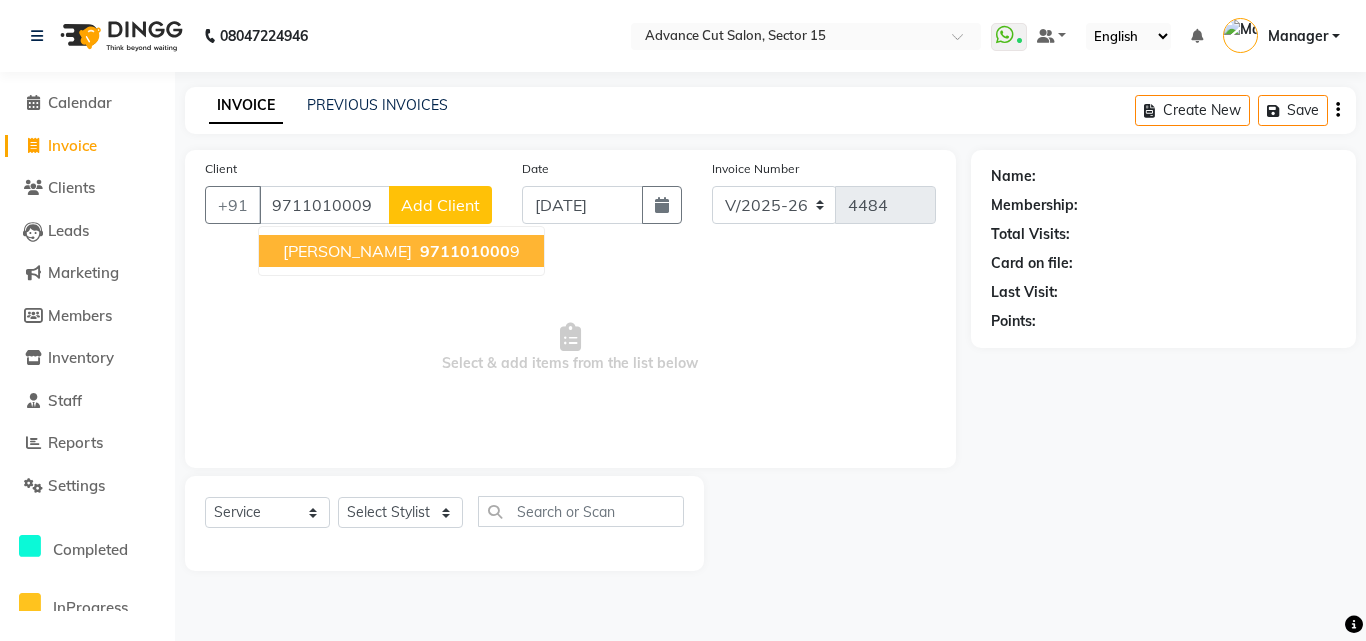 type on "9711010009" 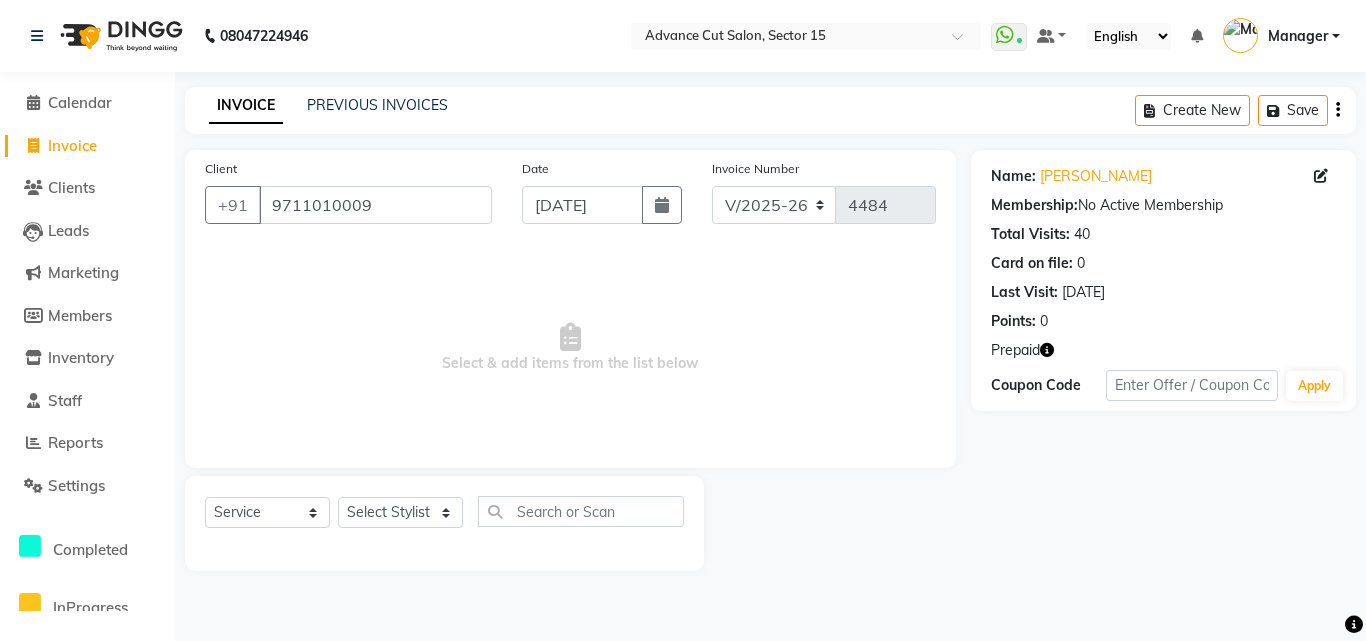 click 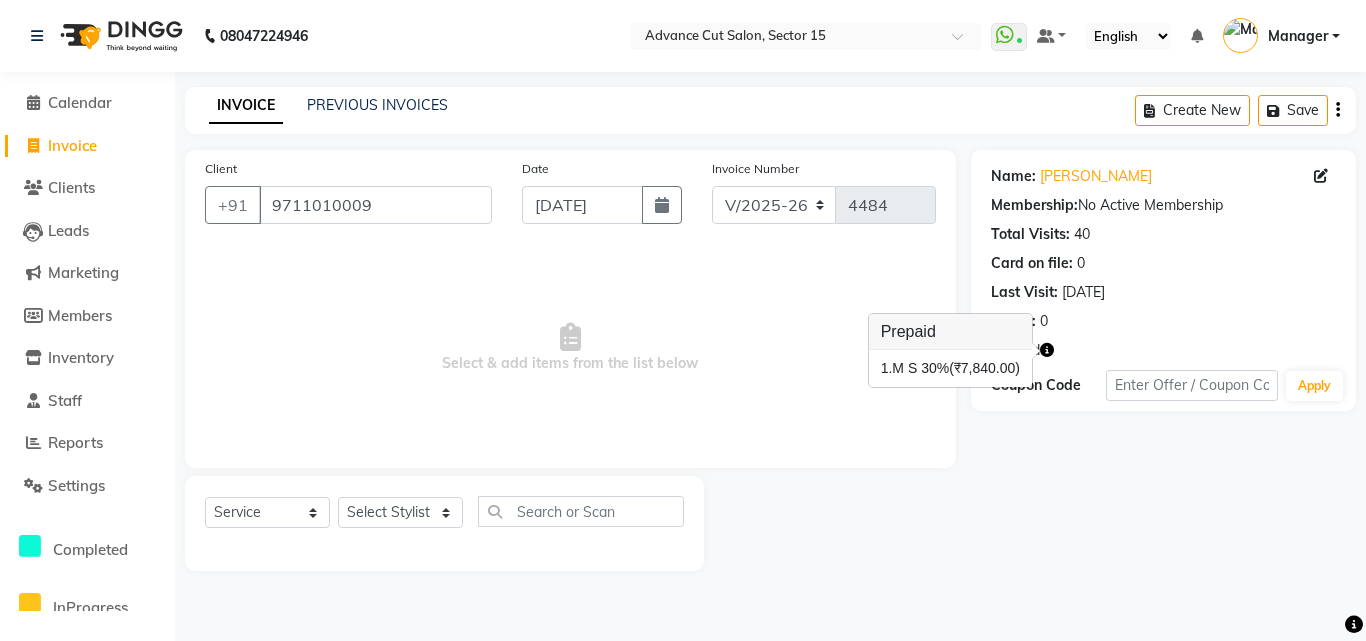 click on "Name: Manish Garg Membership:  No Active Membership  Total Visits:  40 Card on file:  0 Last Visit:   05-07-2025 Points:   0  Prepaid Coupon Code Apply" 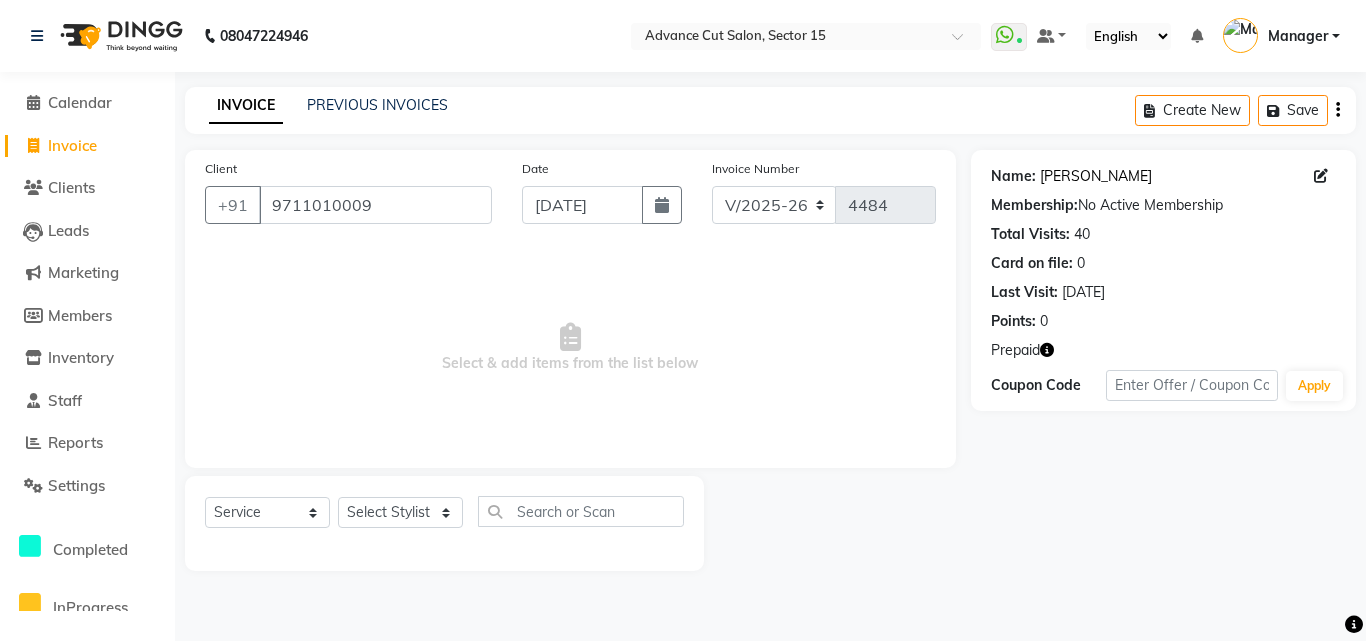 click on "Manish Garg" 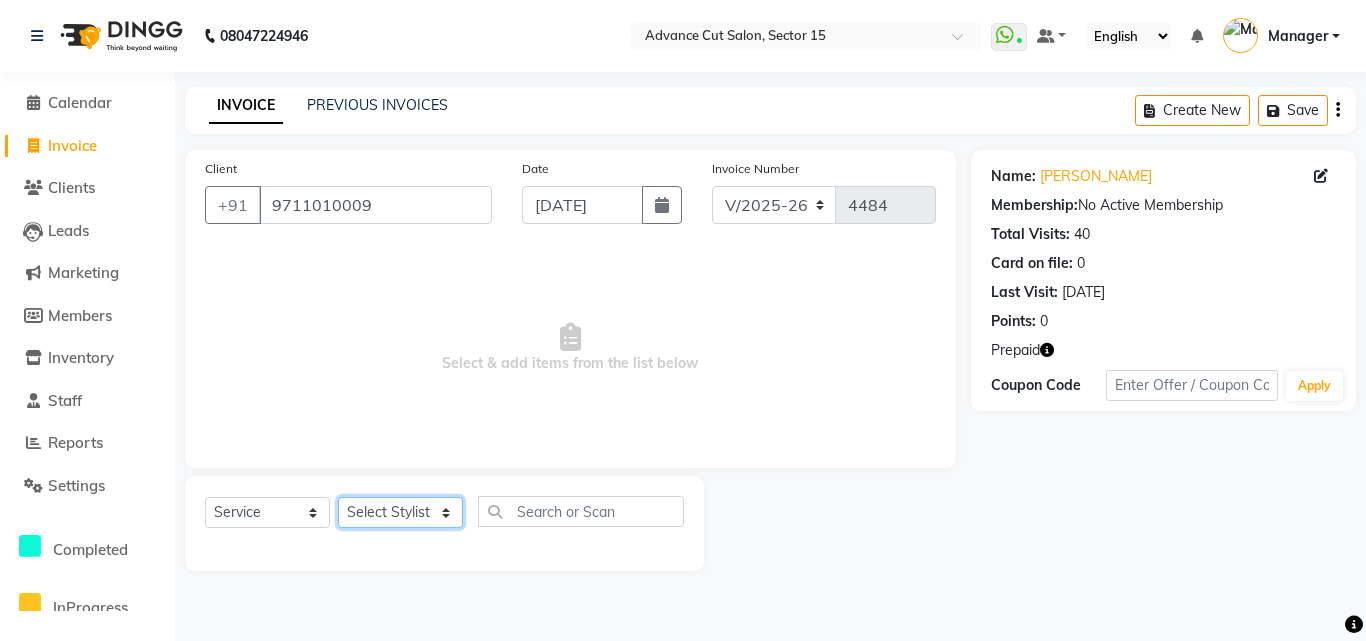 click on "Select Stylist Advance Cut  [PERSON_NAME] [PERSON_NAME] [PERSON_NAME] LUCKY Manager [PERSON_NAME] [PERSON_NAME] Pooja  [PERSON_NAME] RANI [PERSON_NAME] [PERSON_NAME] [PERSON_NAME] [PERSON_NAME] [PERSON_NAME]" 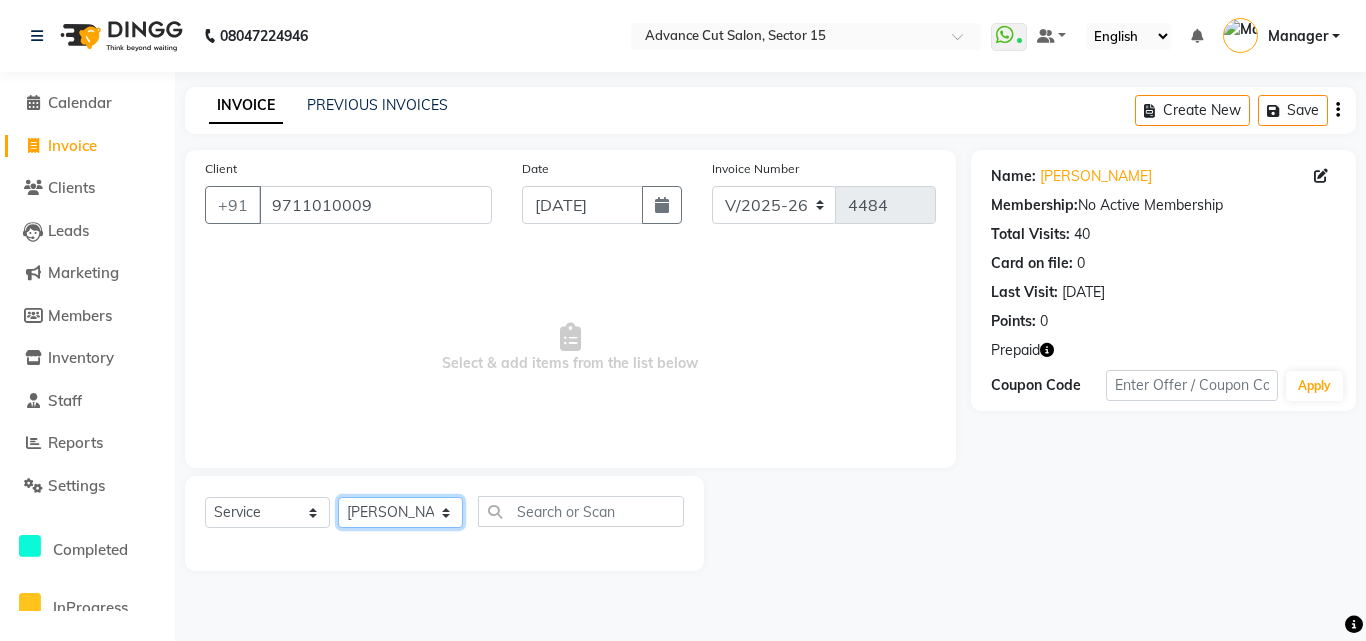 click on "Select Stylist Advance Cut  [PERSON_NAME] [PERSON_NAME] [PERSON_NAME] LUCKY Manager [PERSON_NAME] [PERSON_NAME] Pooja  [PERSON_NAME] RANI [PERSON_NAME] [PERSON_NAME] [PERSON_NAME] [PERSON_NAME] [PERSON_NAME]" 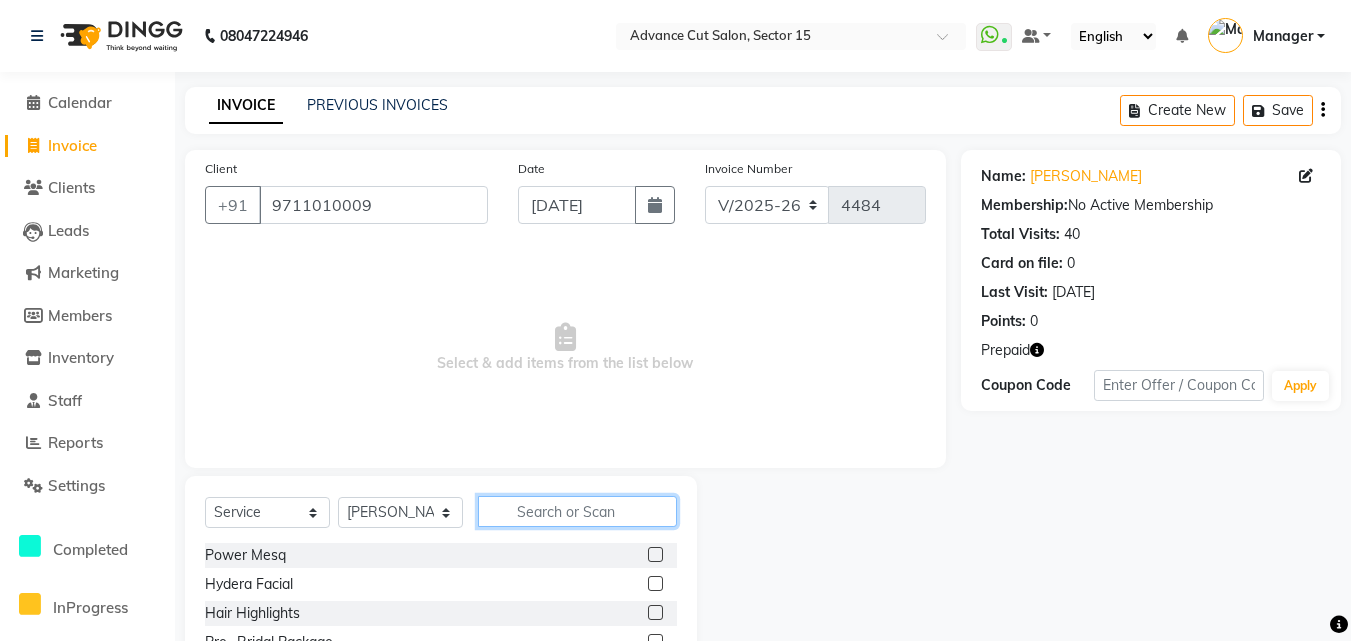 click 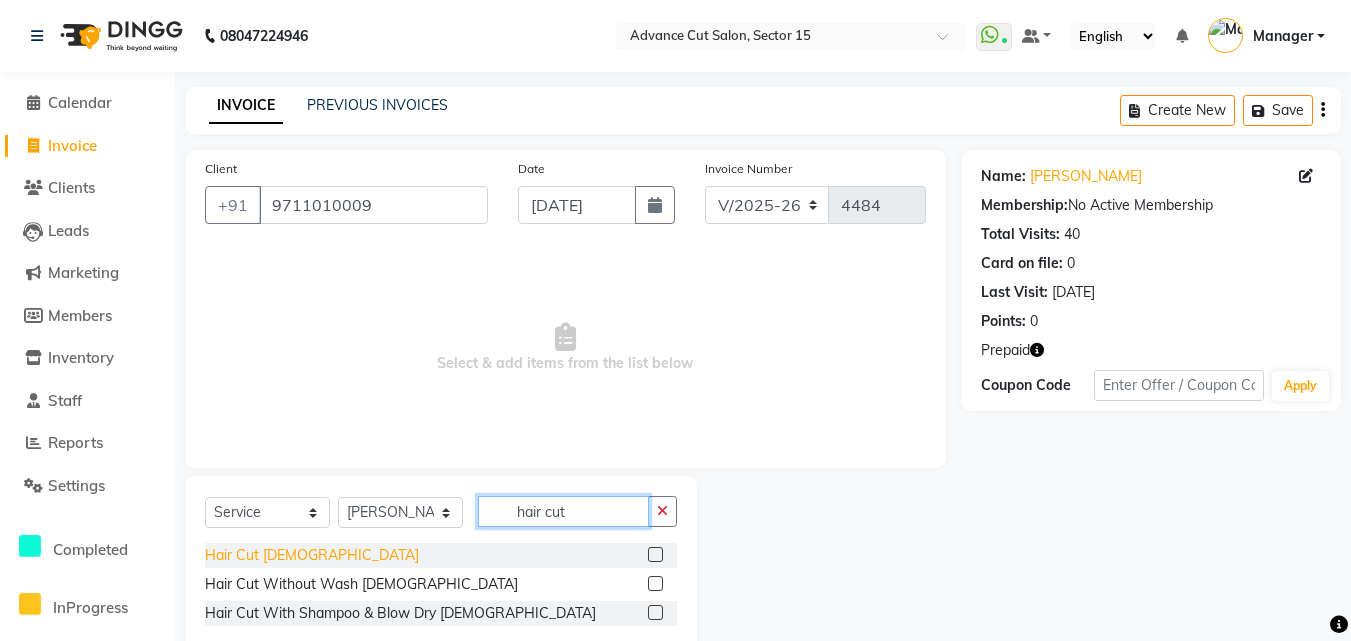type on "hair cut" 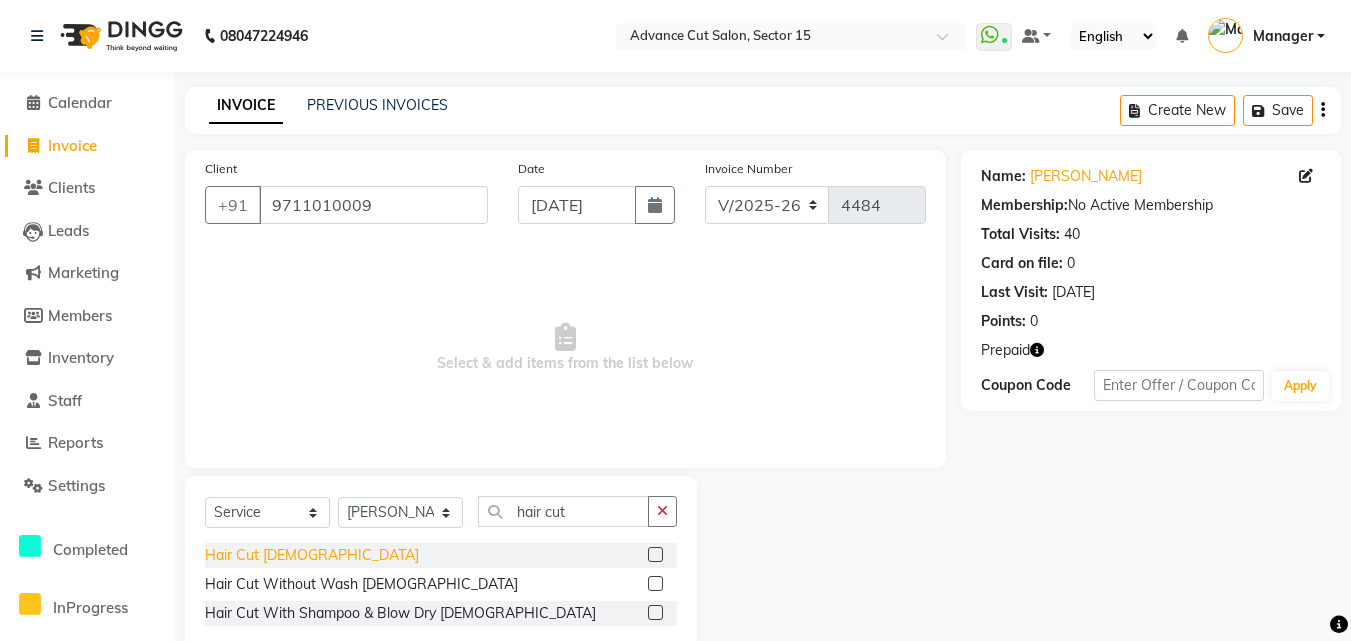 click on "Hair Cut  [DEMOGRAPHIC_DATA]" 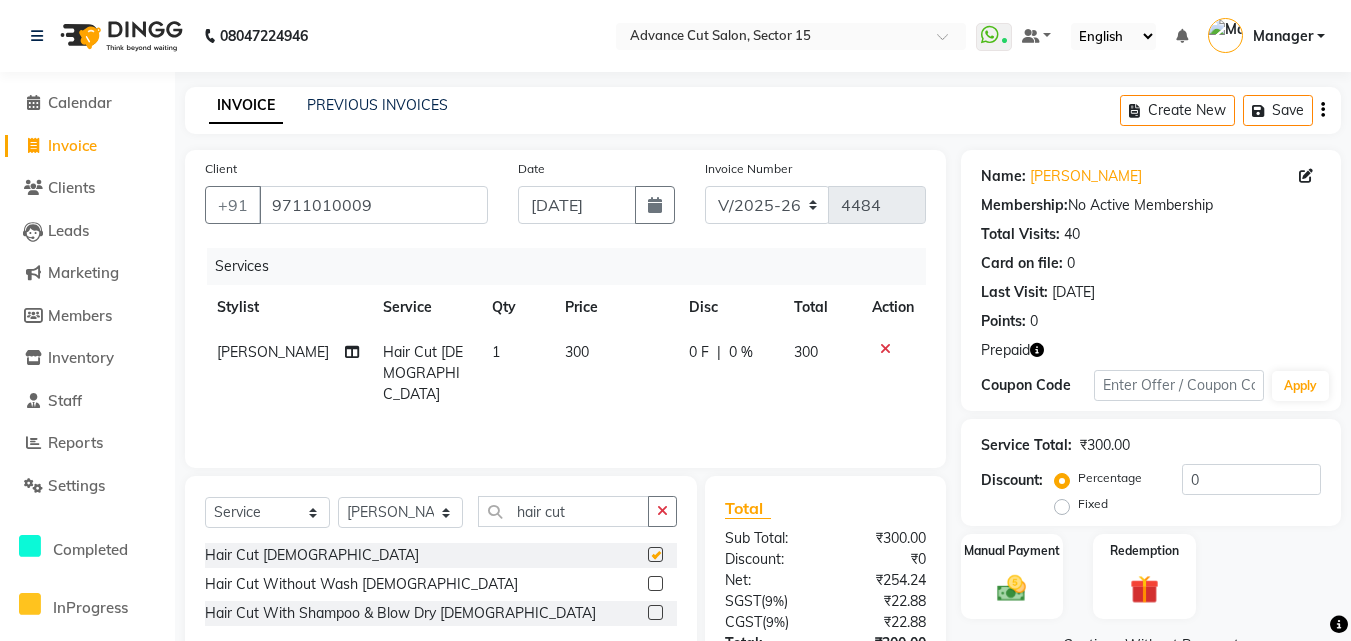 checkbox on "false" 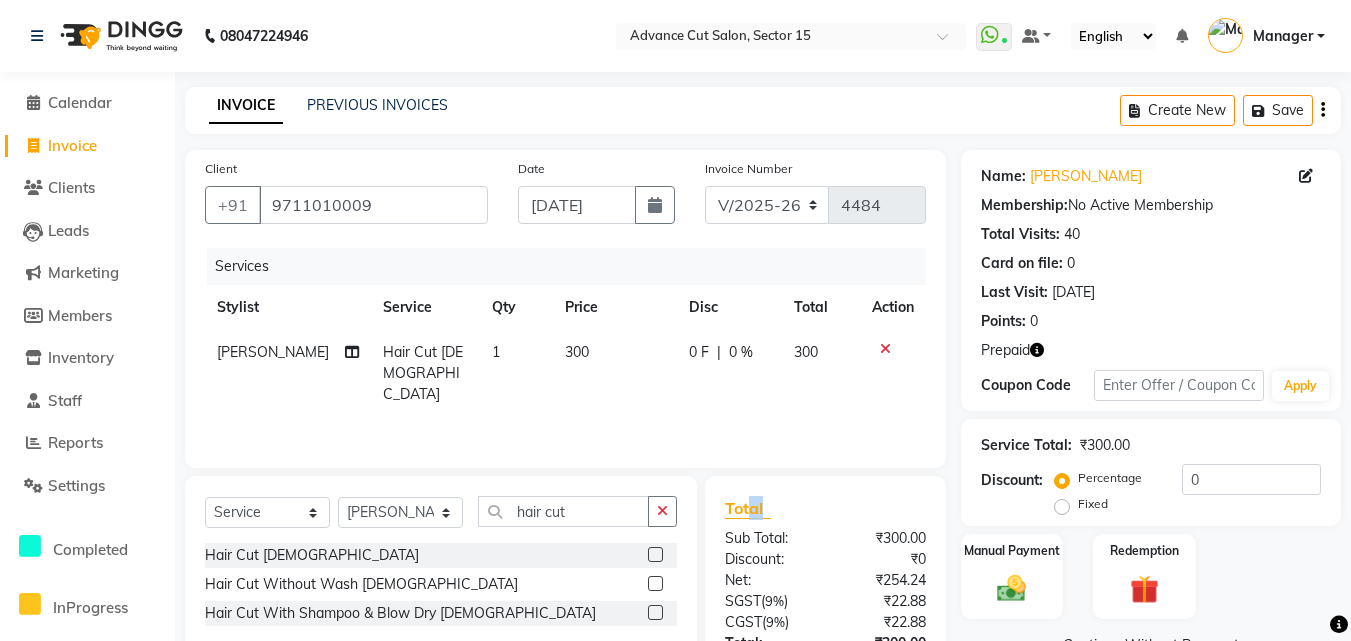 drag, startPoint x: 754, startPoint y: 515, endPoint x: 715, endPoint y: 515, distance: 39 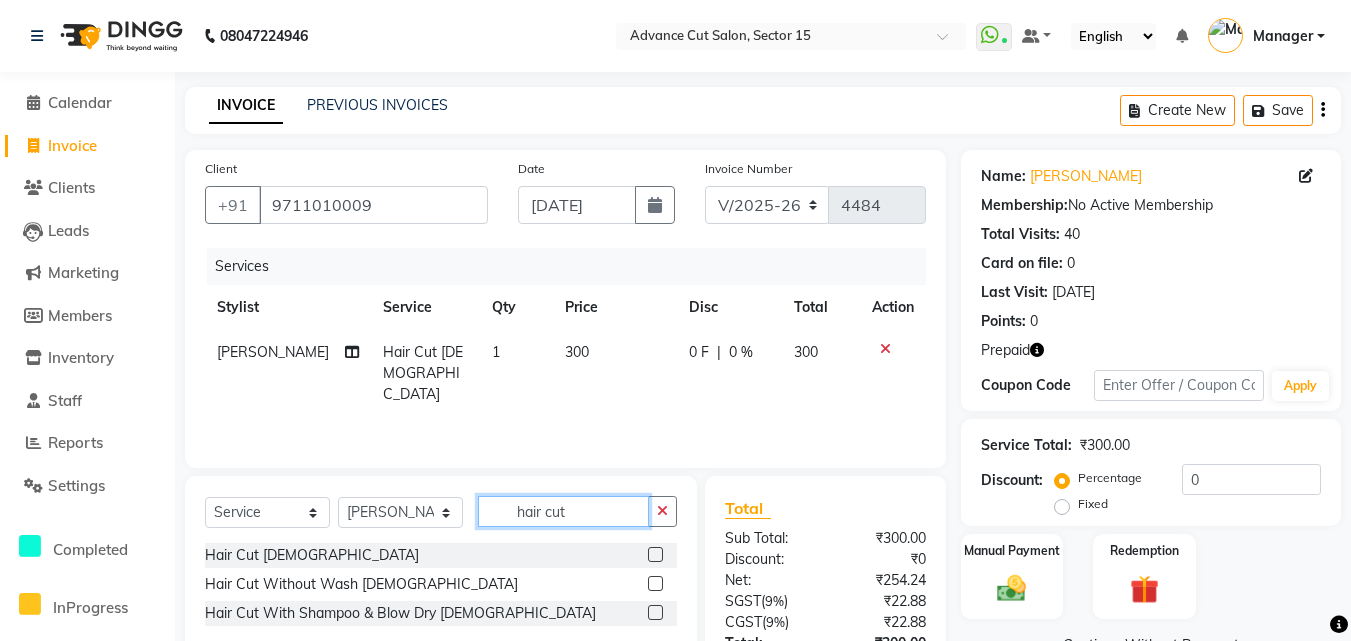 click on "hair cut" 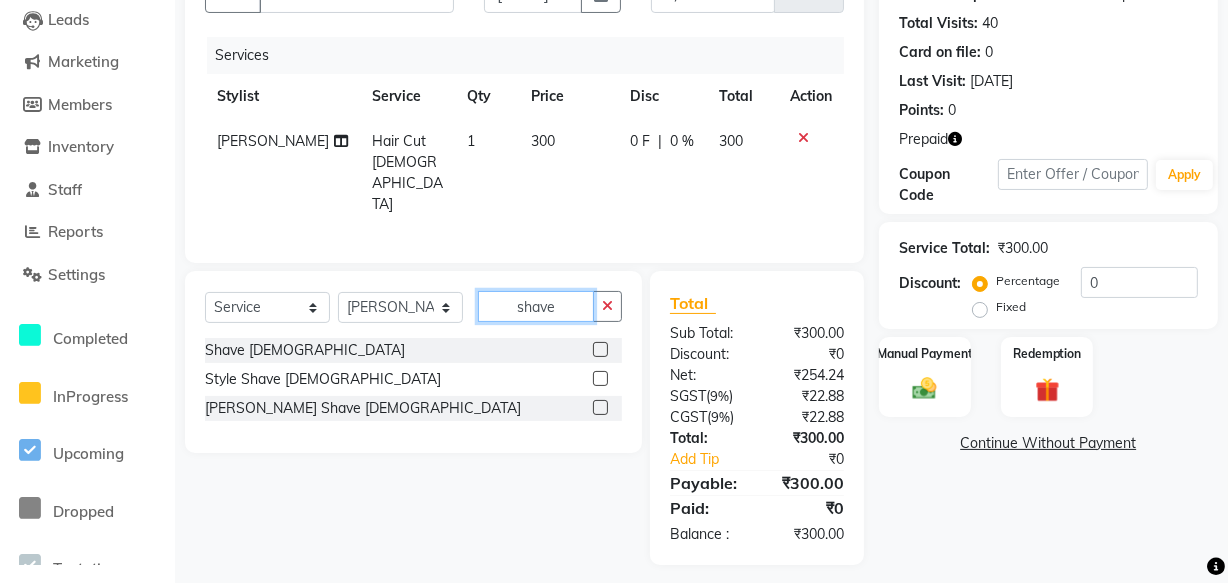scroll, scrollTop: 214, scrollLeft: 0, axis: vertical 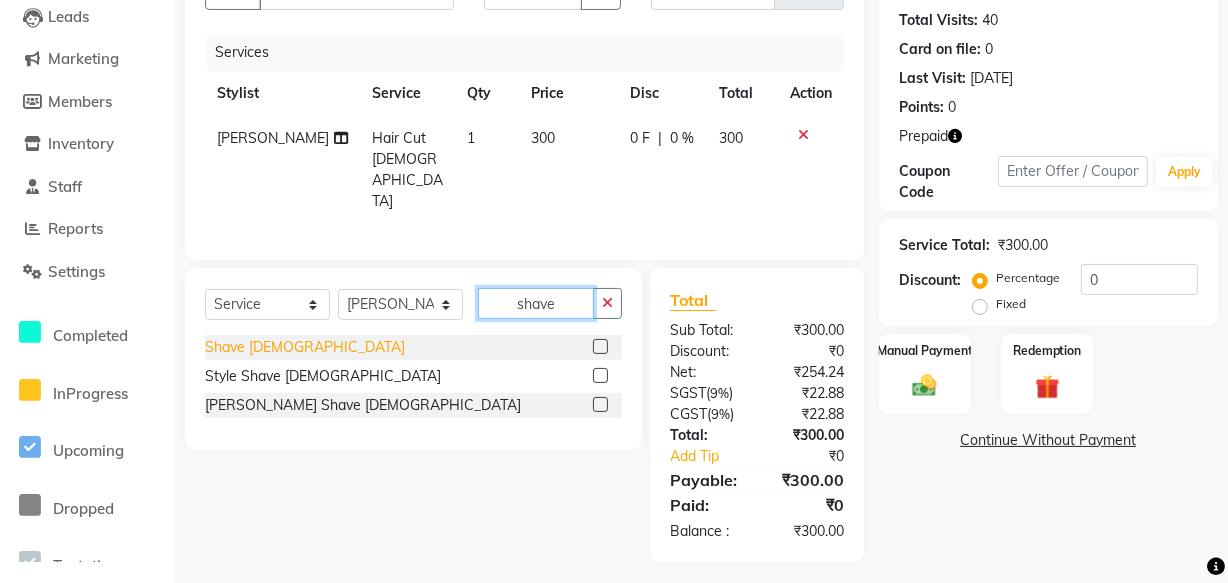 type on "shave" 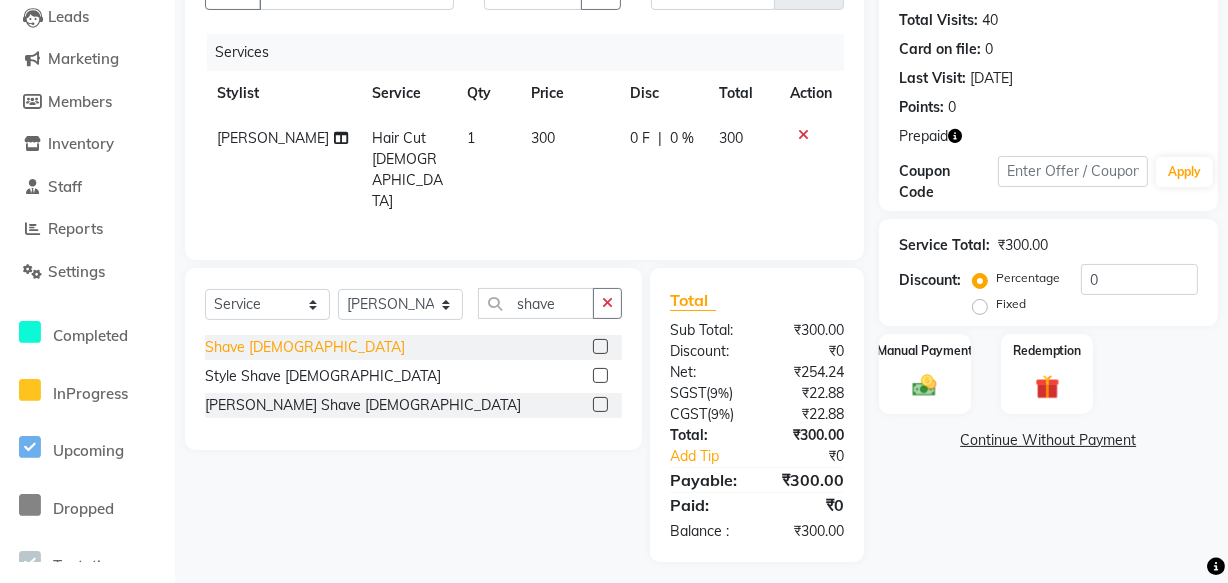 click on "Shave [DEMOGRAPHIC_DATA]" 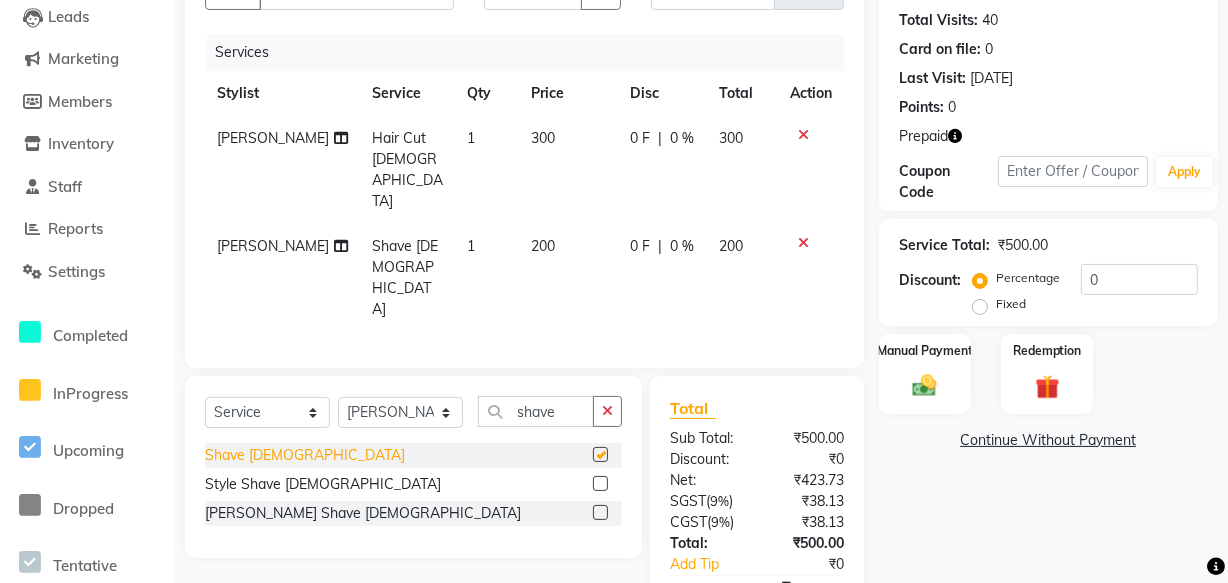 checkbox on "false" 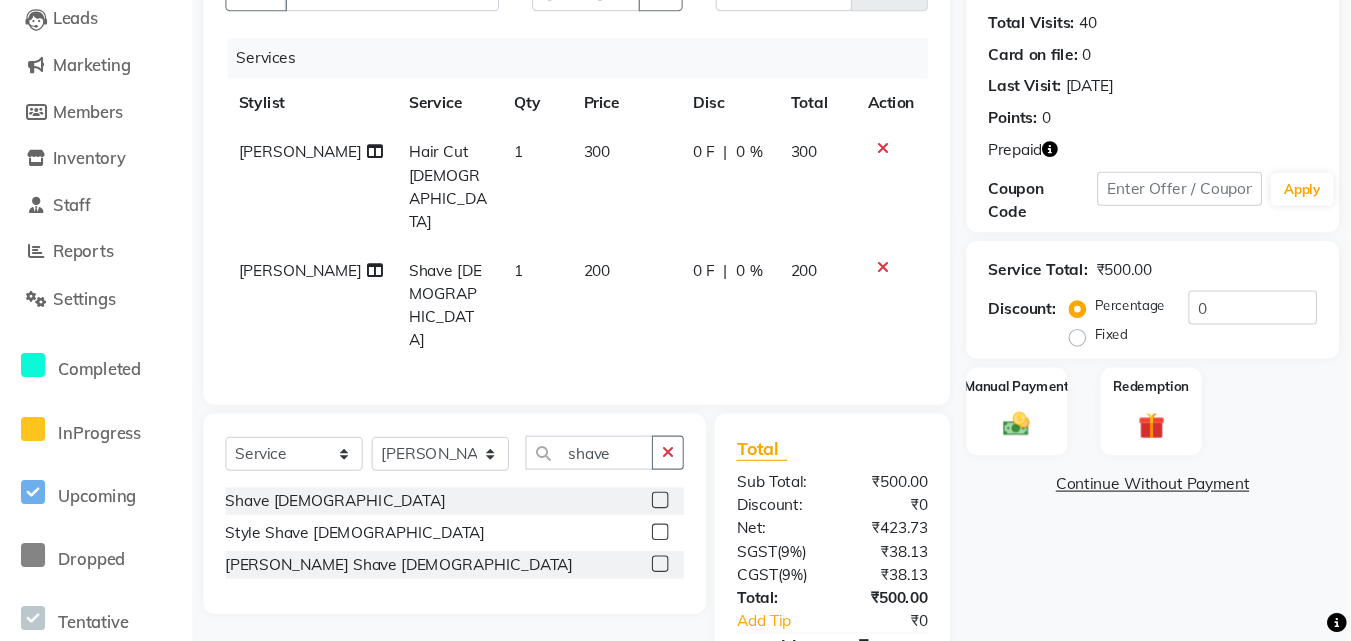 scroll, scrollTop: 162, scrollLeft: 0, axis: vertical 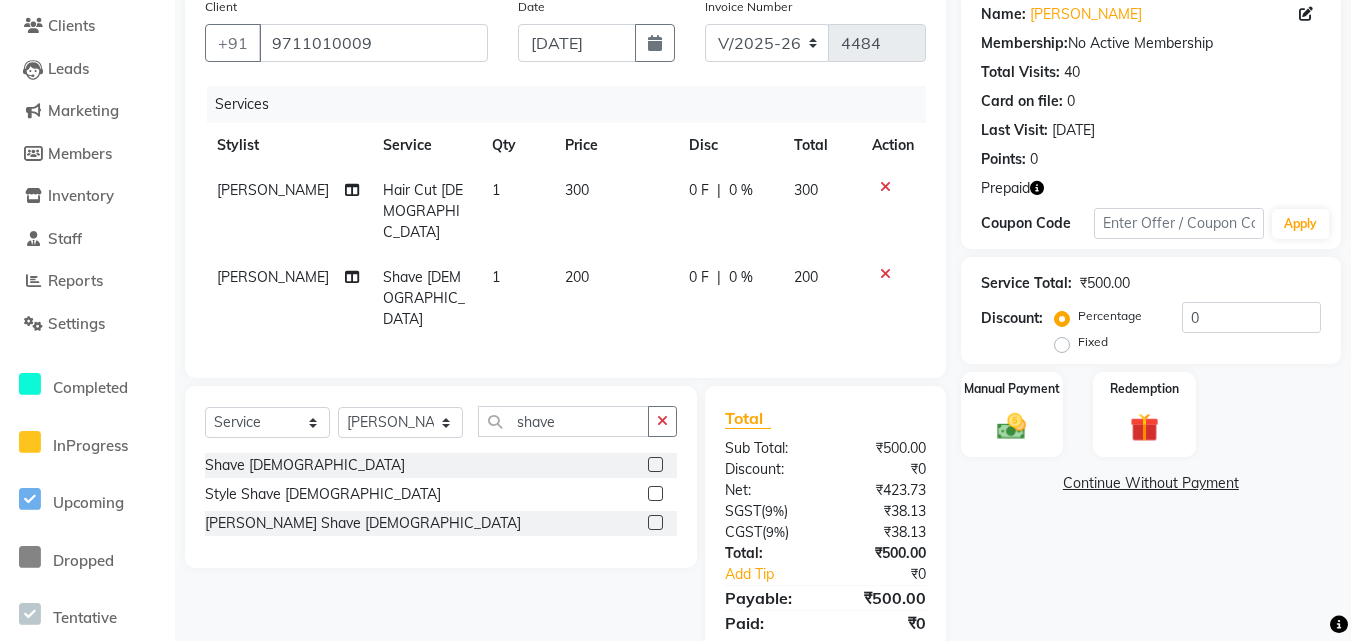 click on "Name: Manish Garg Membership:  No Active Membership  Total Visits:  40 Card on file:  0 Last Visit:   05-07-2025 Points:   0  Prepaid Coupon Code Apply Service Total:  ₹500.00  Discount:  Percentage   Fixed  0 Manual Payment Redemption  Continue Without Payment" 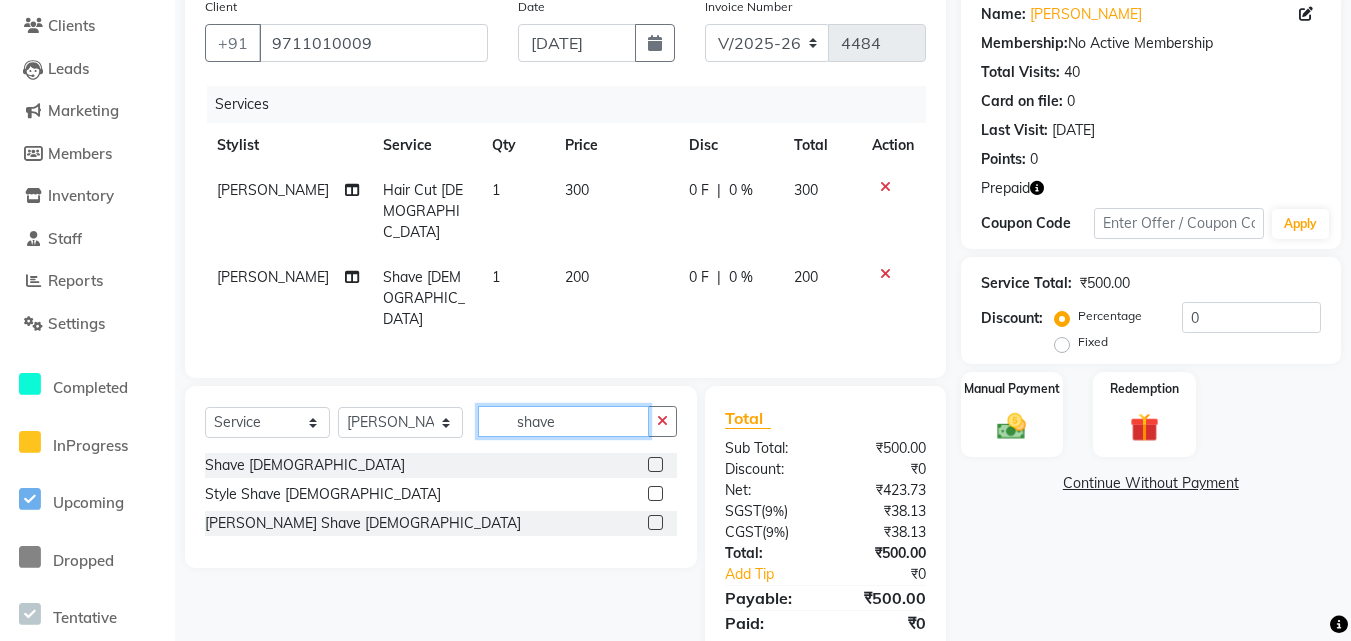 click on "shave" 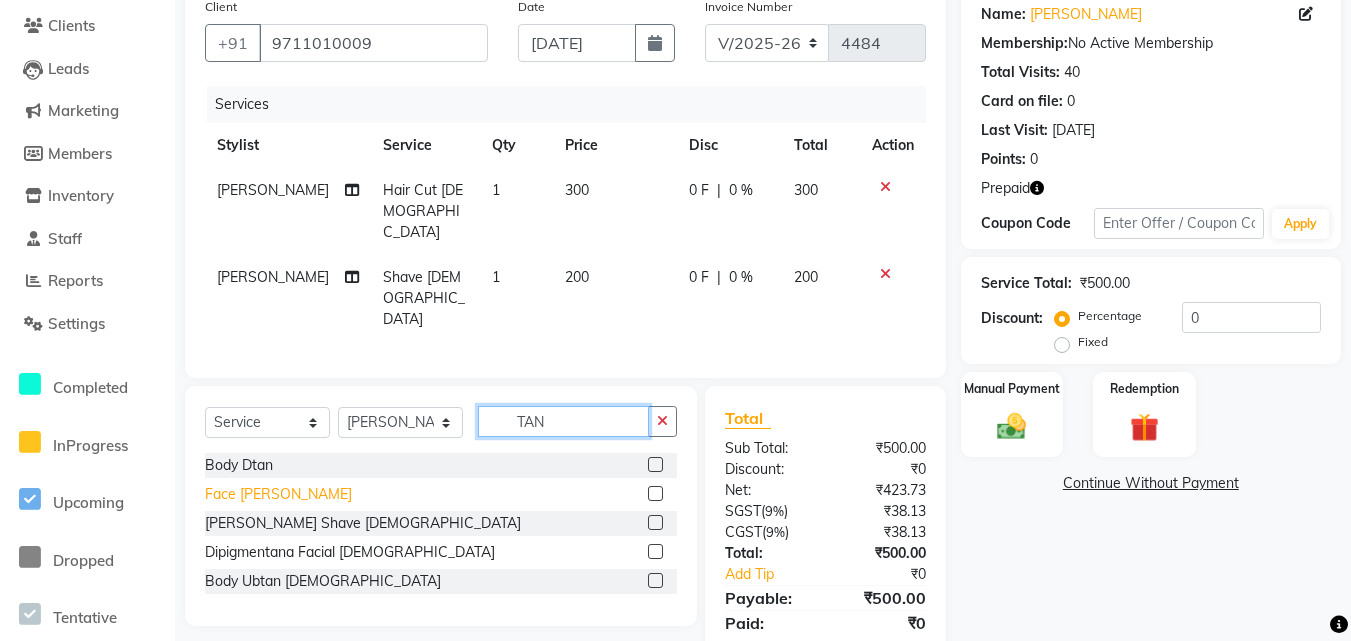 type on "TAN" 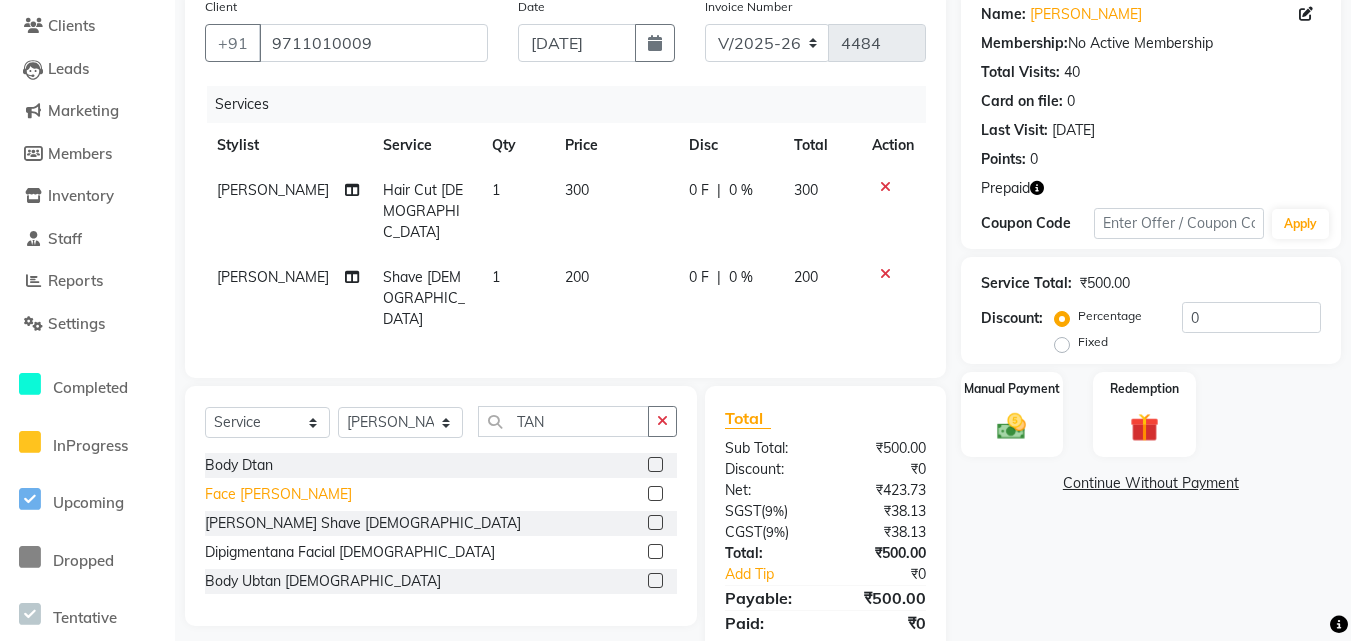 click on "Face [PERSON_NAME]" 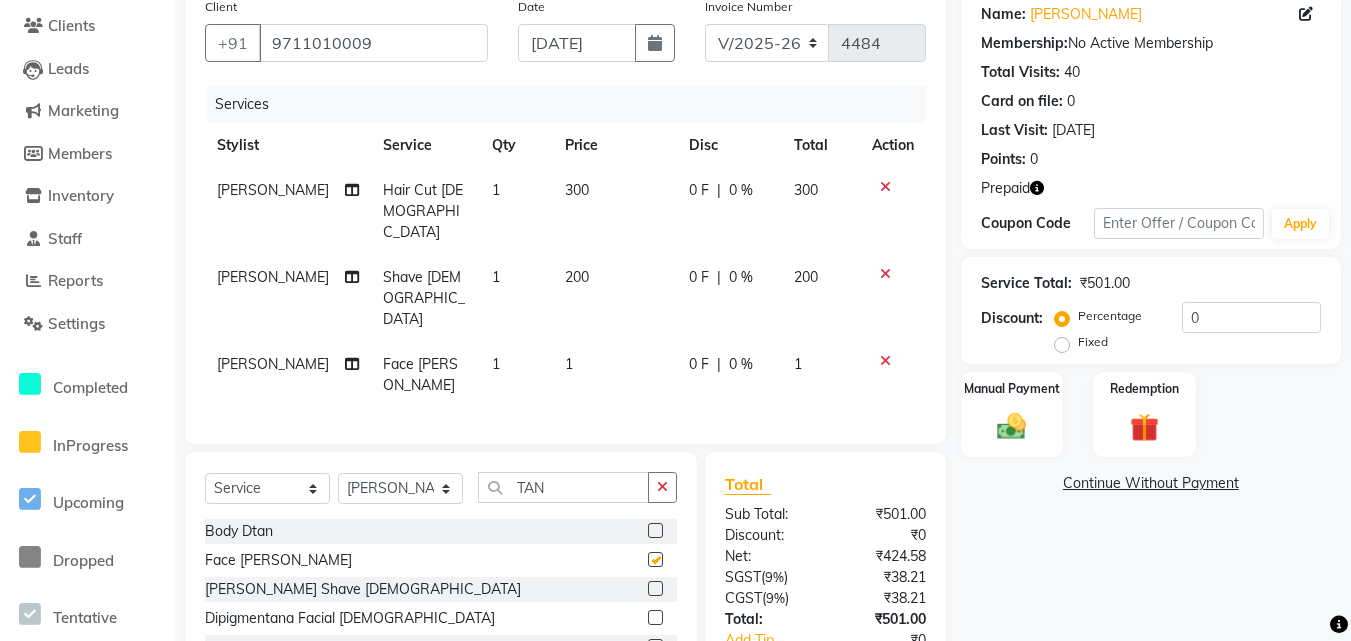 checkbox on "false" 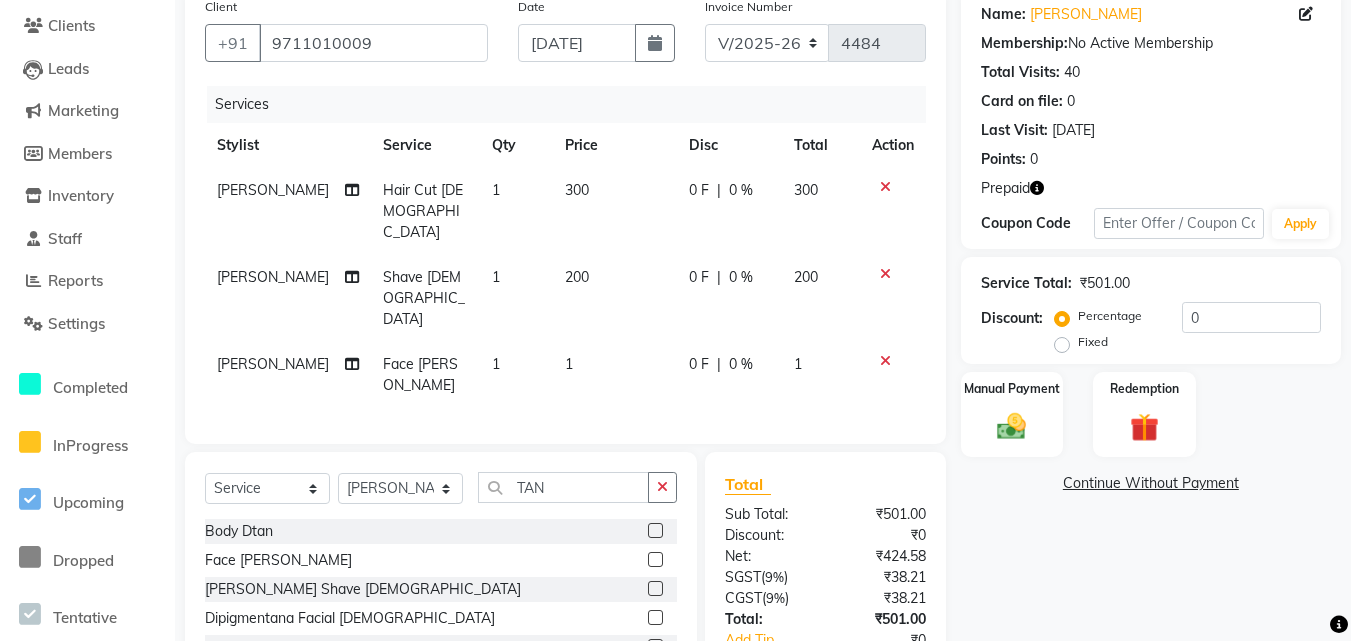 click on "1" 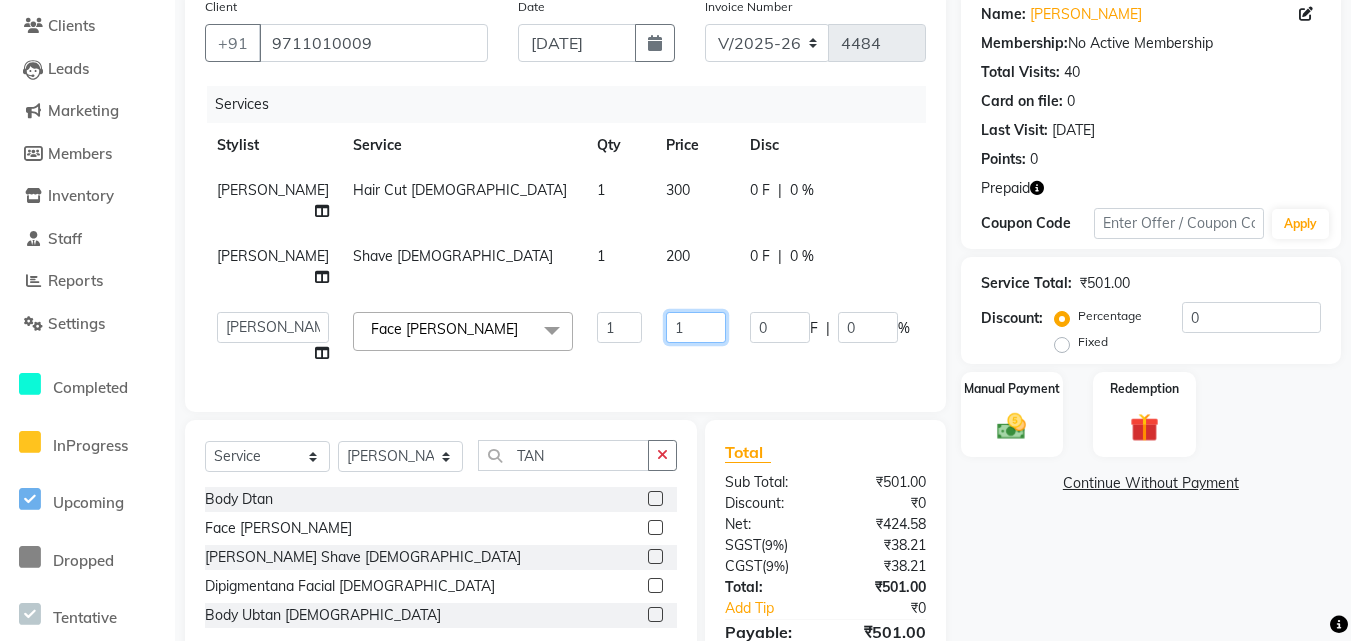 click on "1" 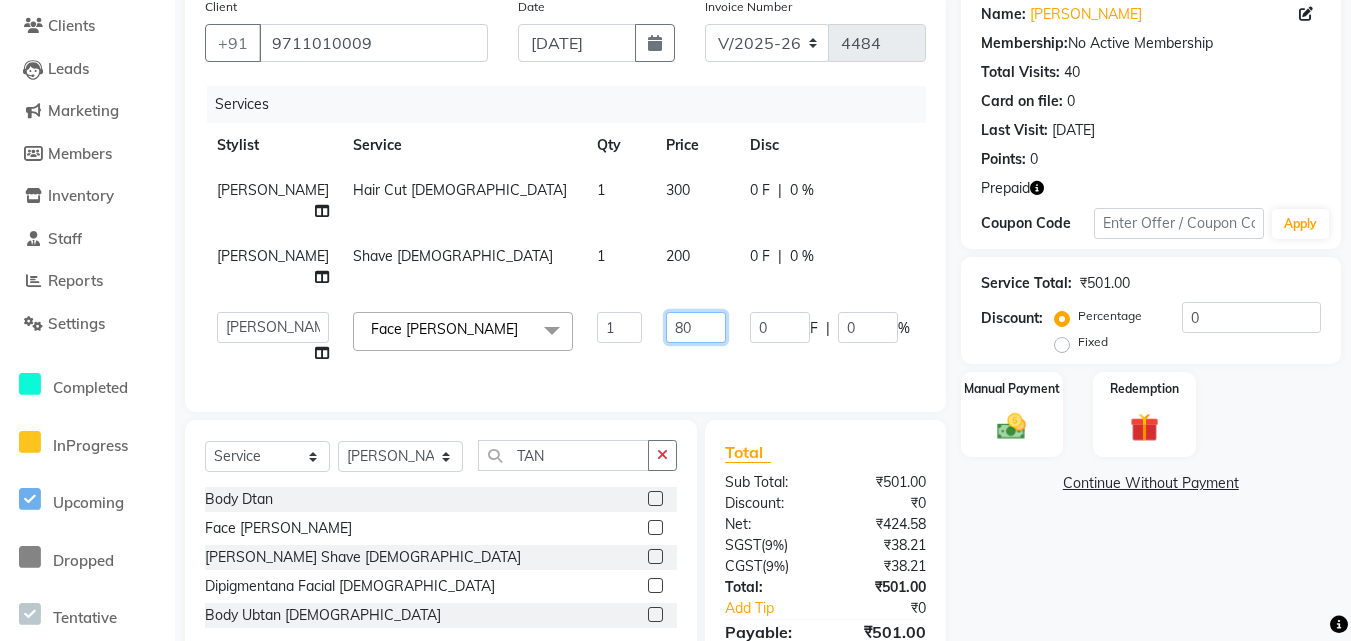 type on "800" 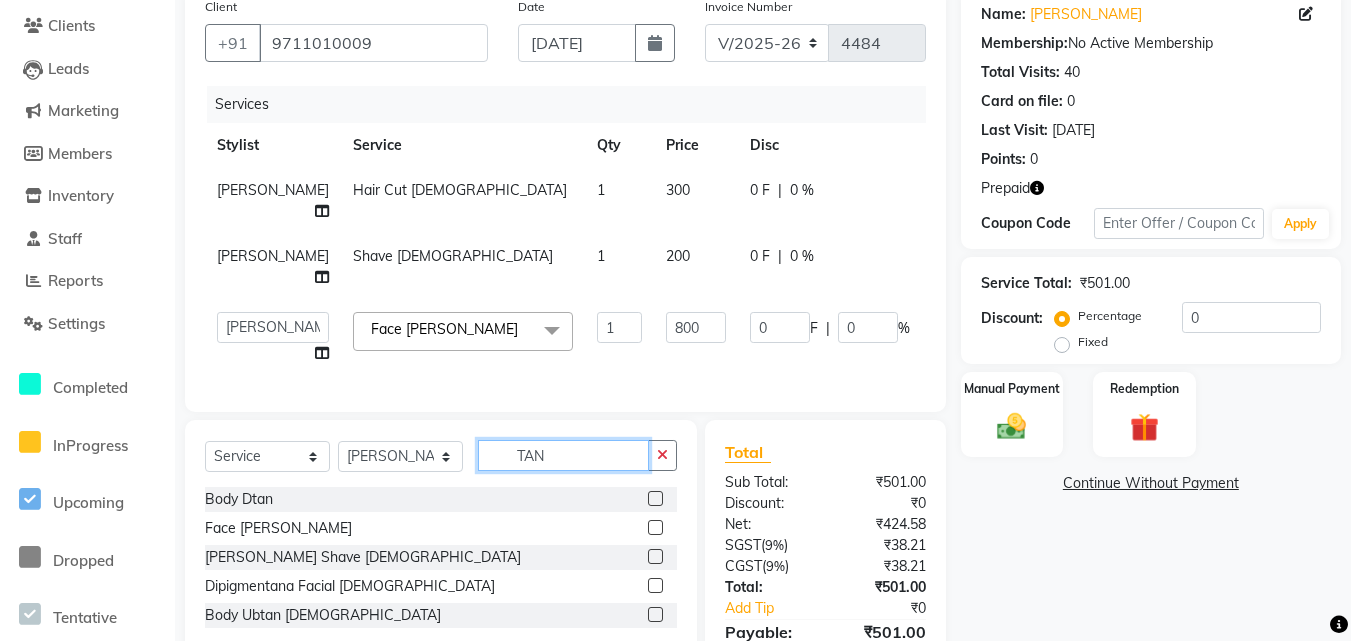 click on "Select  Service  Product  Membership  Package Voucher Prepaid Gift Card  Select Stylist Advance Cut  ASIF FARMAN HAIDER Iqbal KASHISH LUCKY Manager MANOJ NASEEM NASIR Nidhi Pooja  PRIYA RAEES RANI RASHID RIZWAN SACHIN SALMAN SANJAY Shahjad Shankar shuaib SONI TAN Body Dtan  Face De-Tan  De-Tan Shave Male  Dipigmentana Facial Male  Body Ubtan Female" 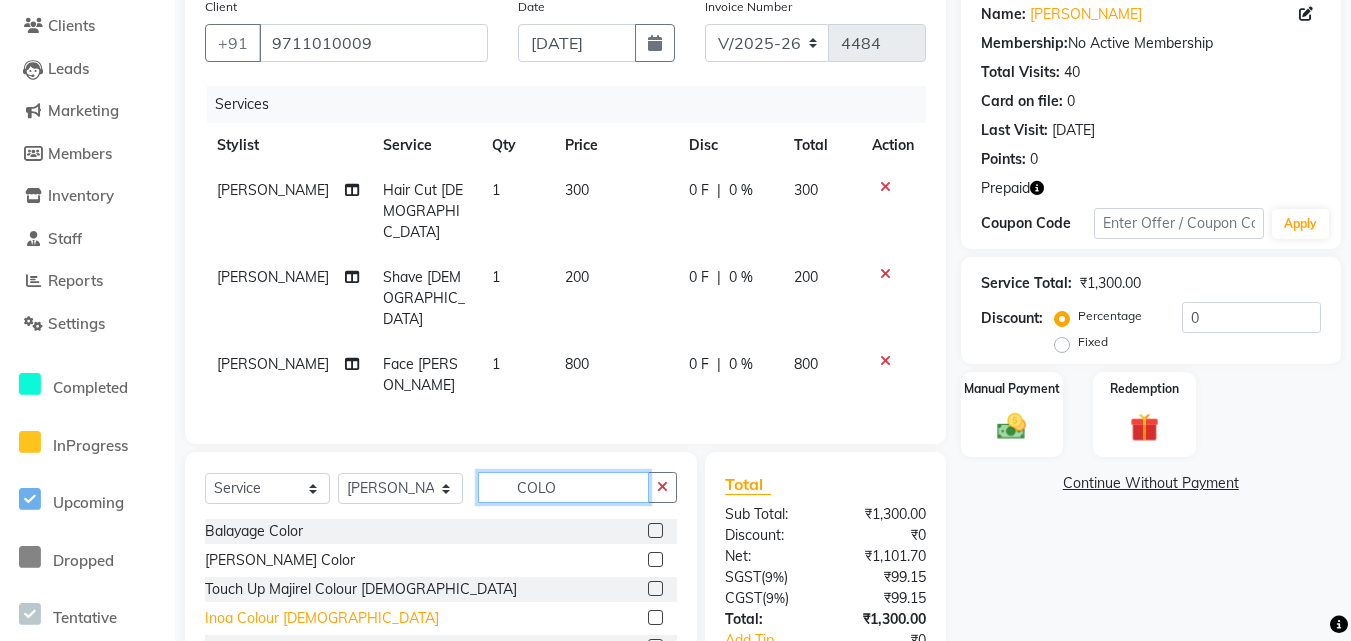 type on "COLO" 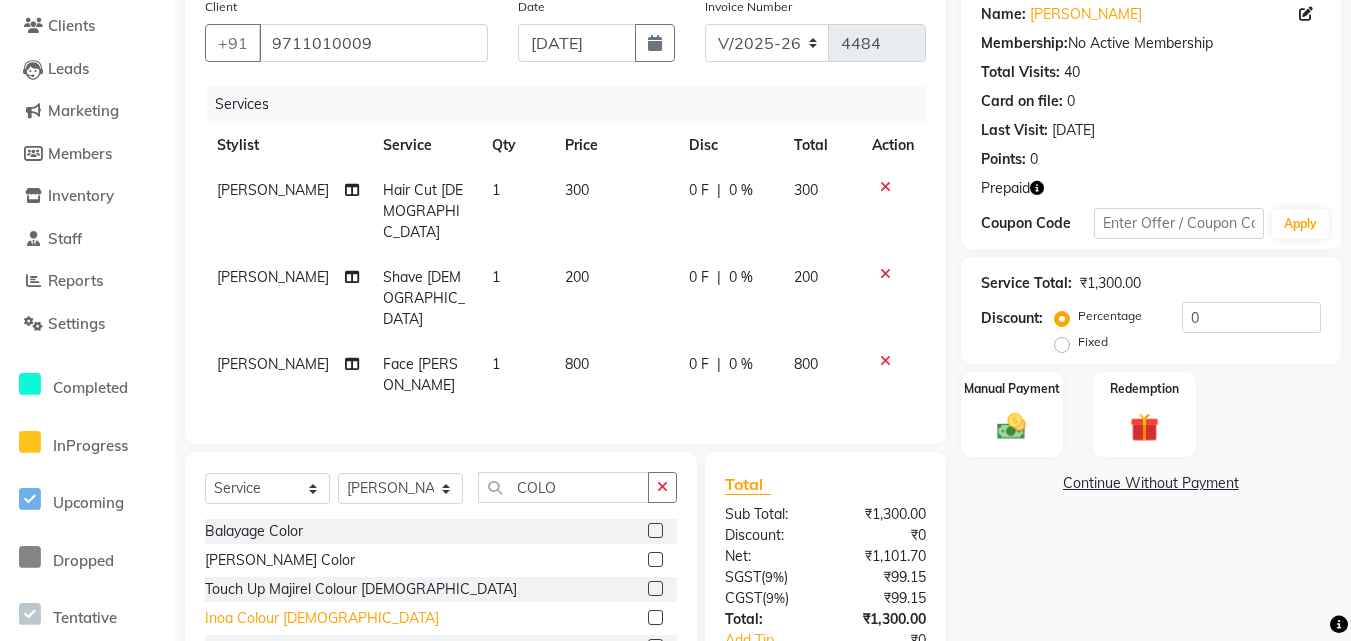 click on "Inoa Colour [DEMOGRAPHIC_DATA]" 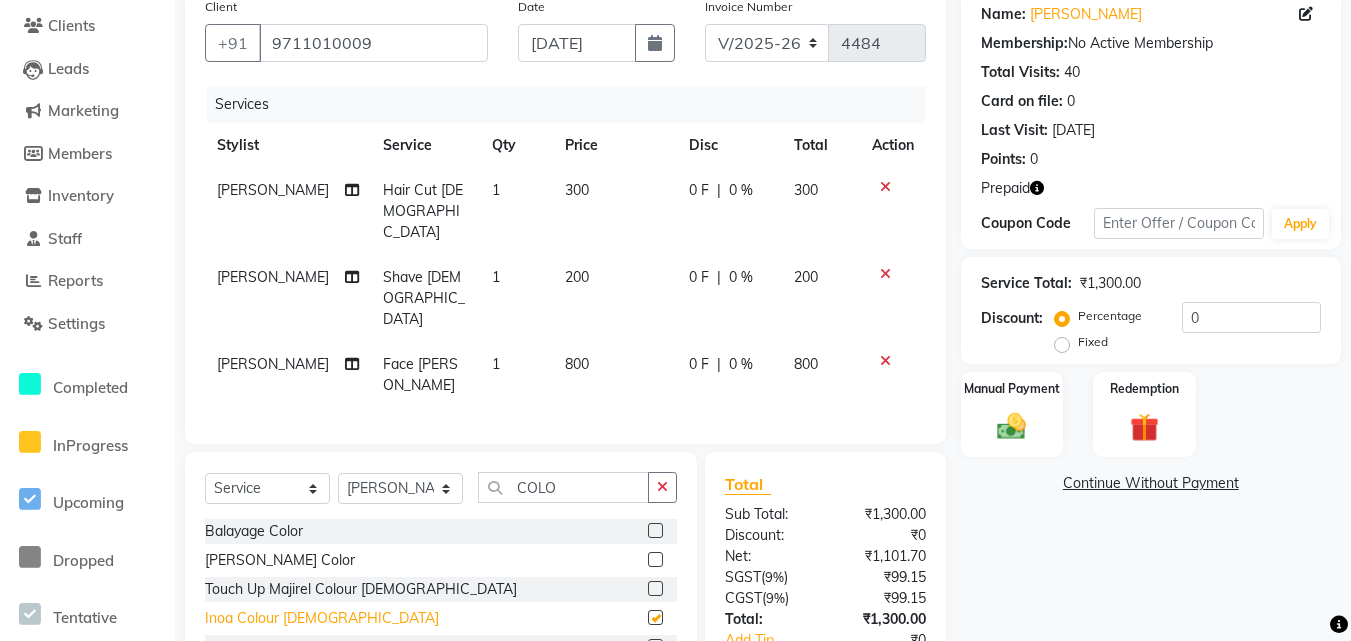 checkbox on "false" 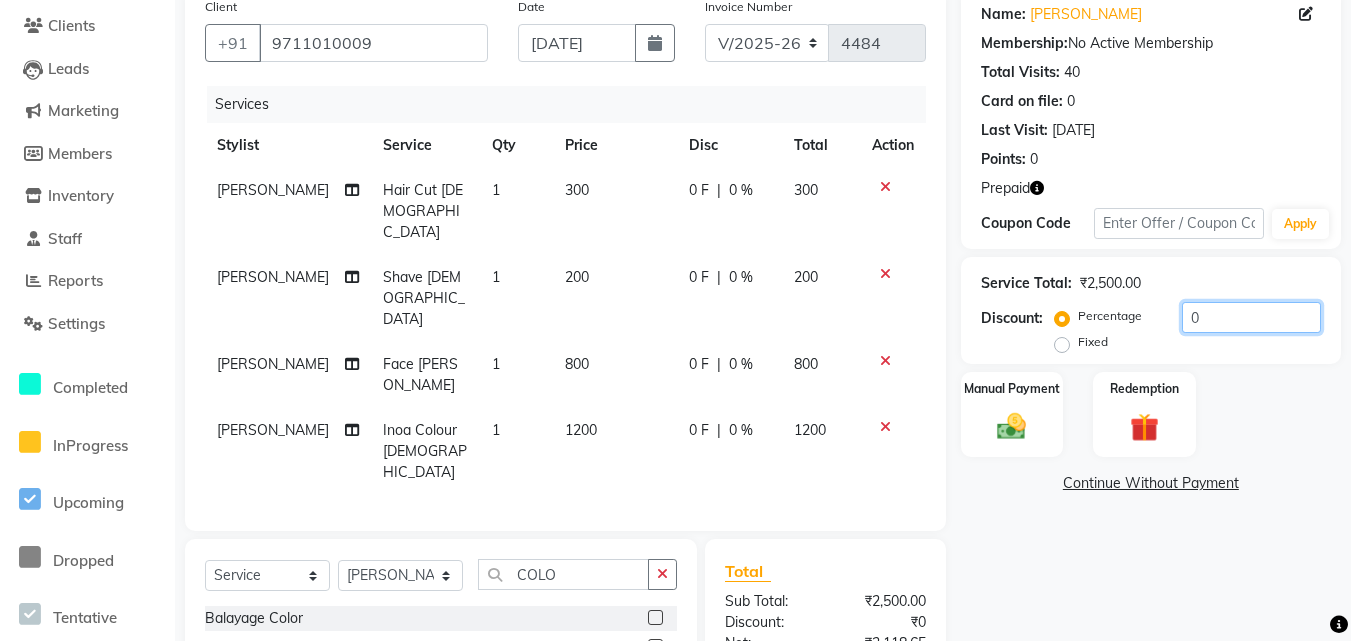 click on "0" 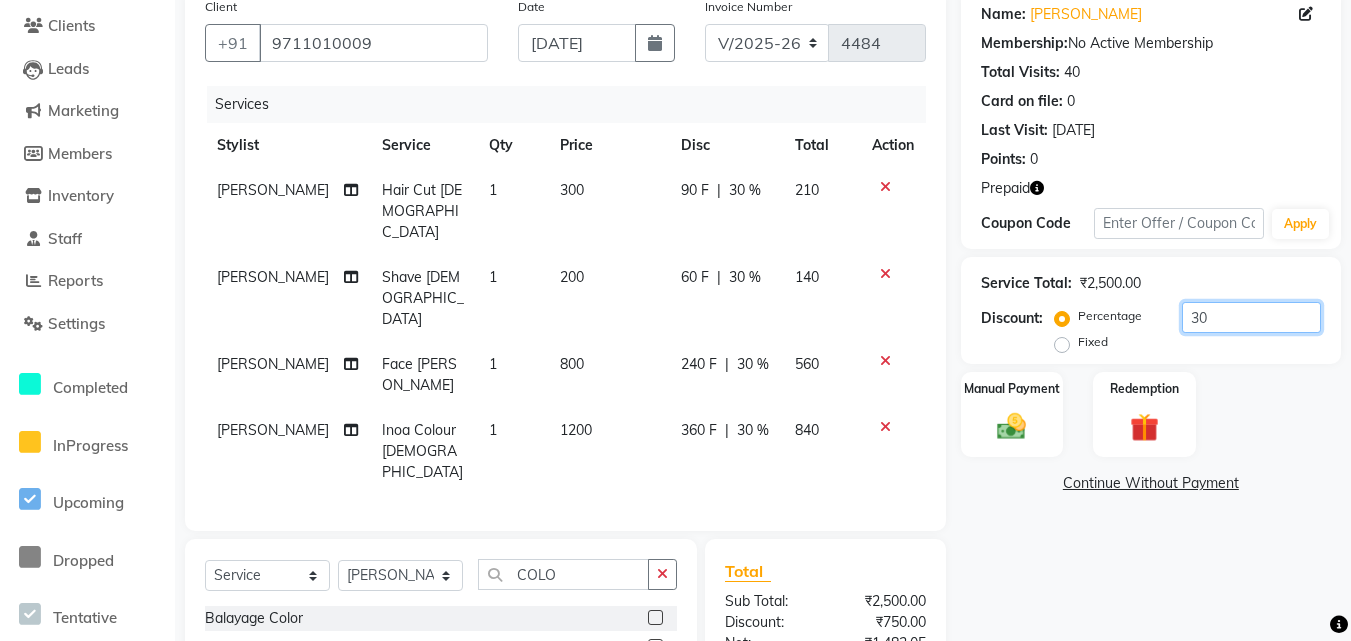 type on "30" 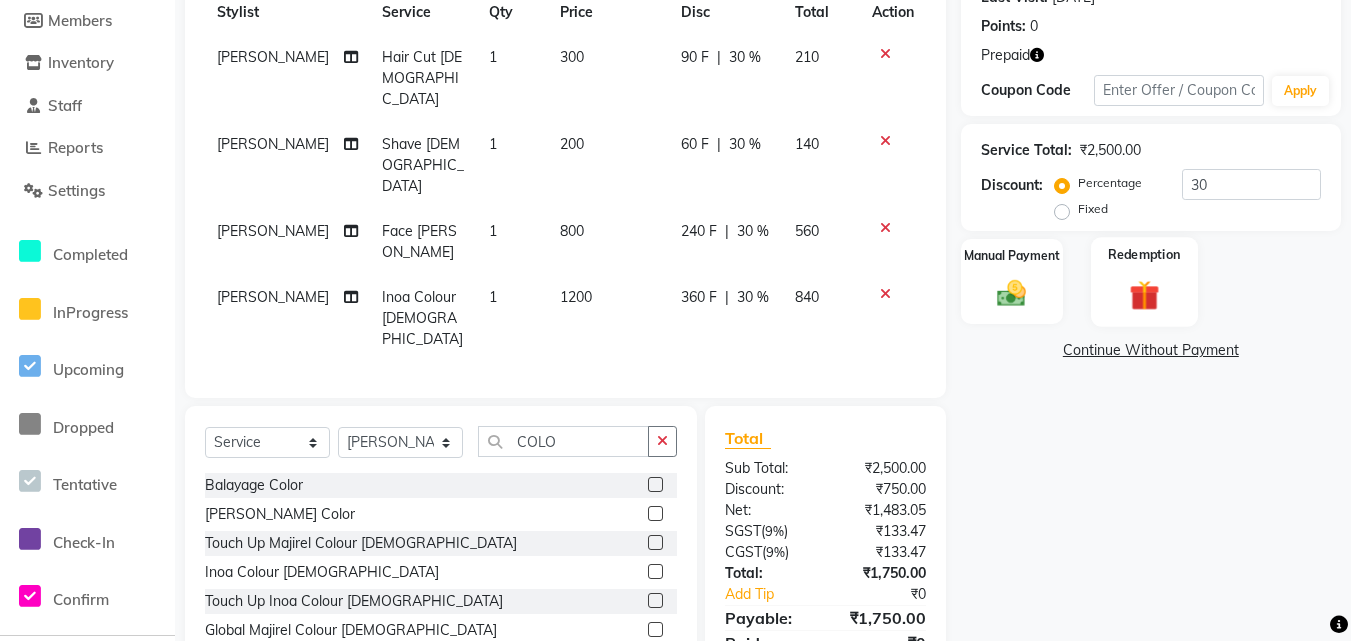 drag, startPoint x: 1121, startPoint y: 296, endPoint x: 1133, endPoint y: 320, distance: 26.832815 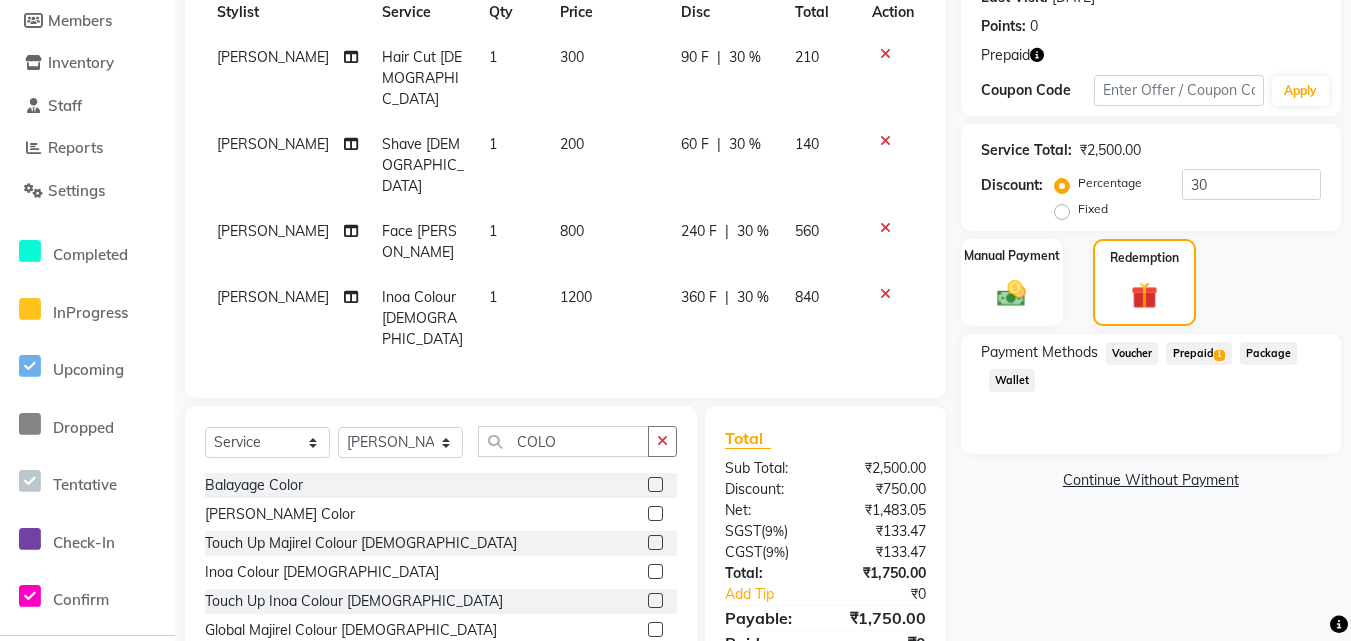 drag, startPoint x: 1213, startPoint y: 356, endPoint x: 1237, endPoint y: 402, distance: 51.884487 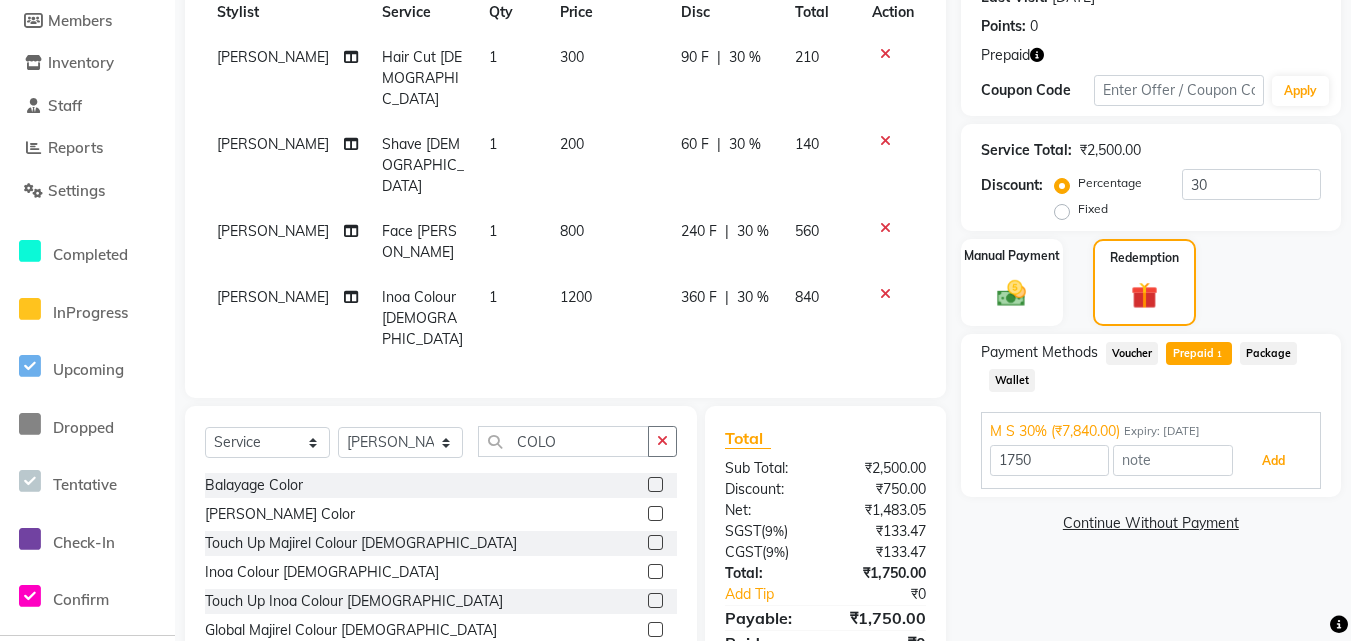 click on "Add" at bounding box center (1273, 461) 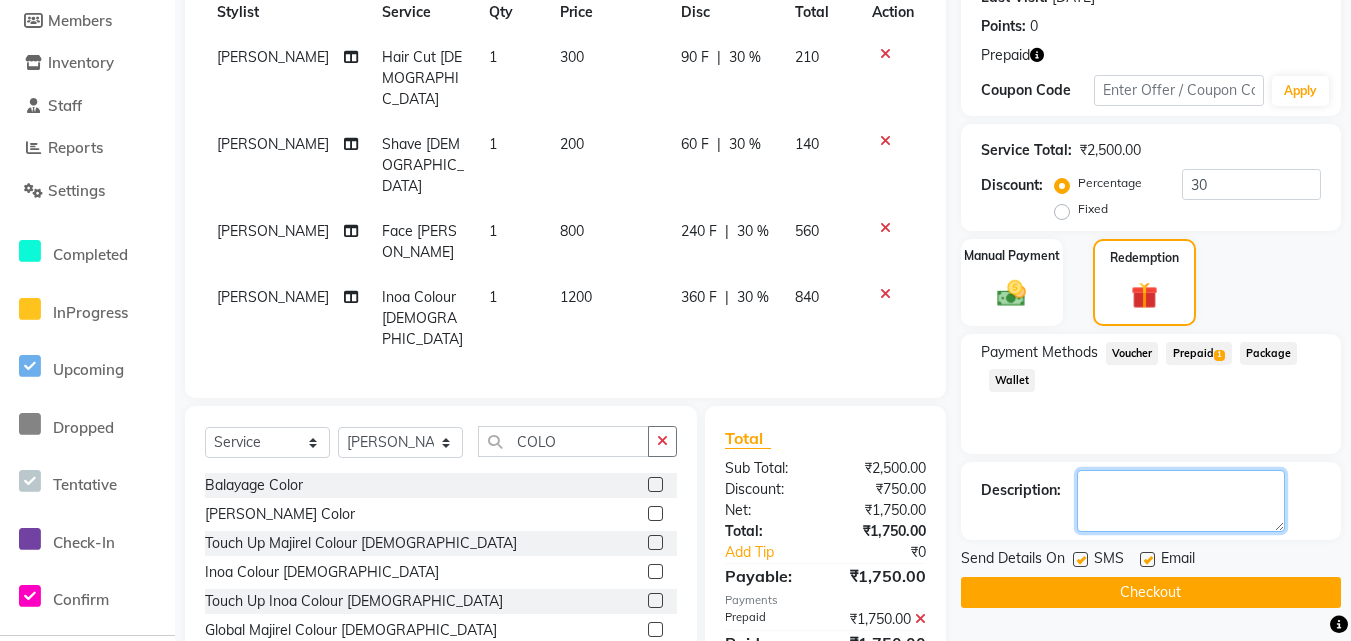 click 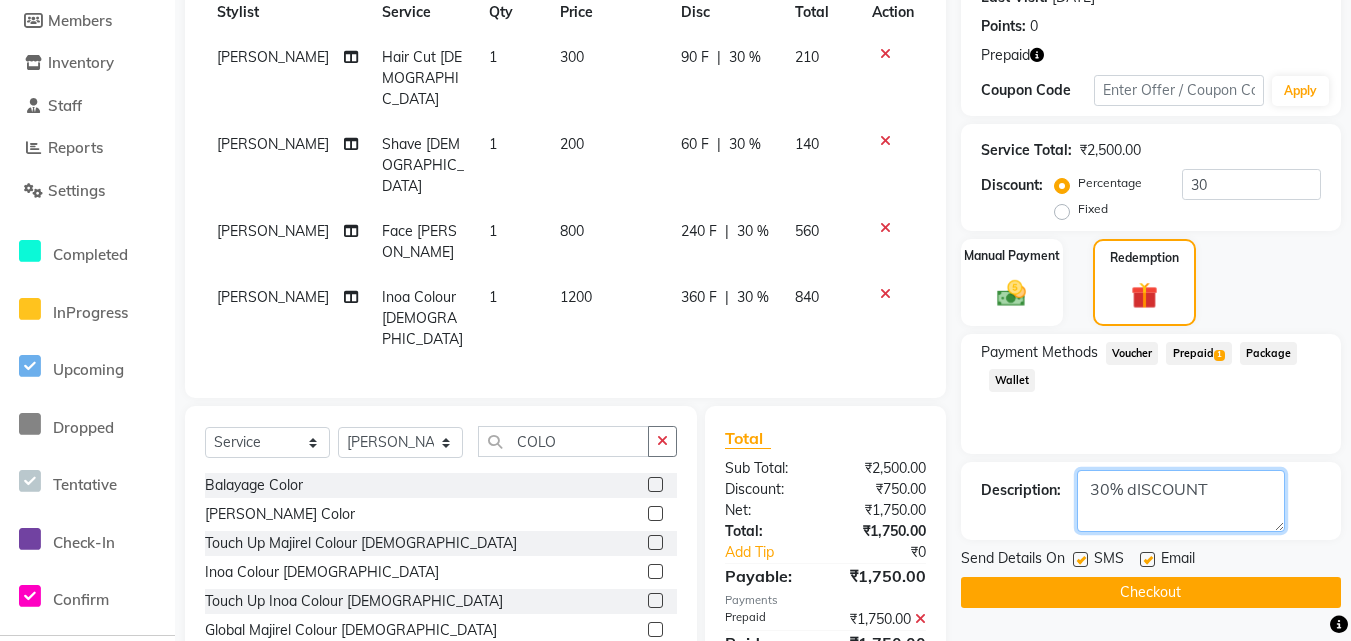 type on "30% dISCOUNT" 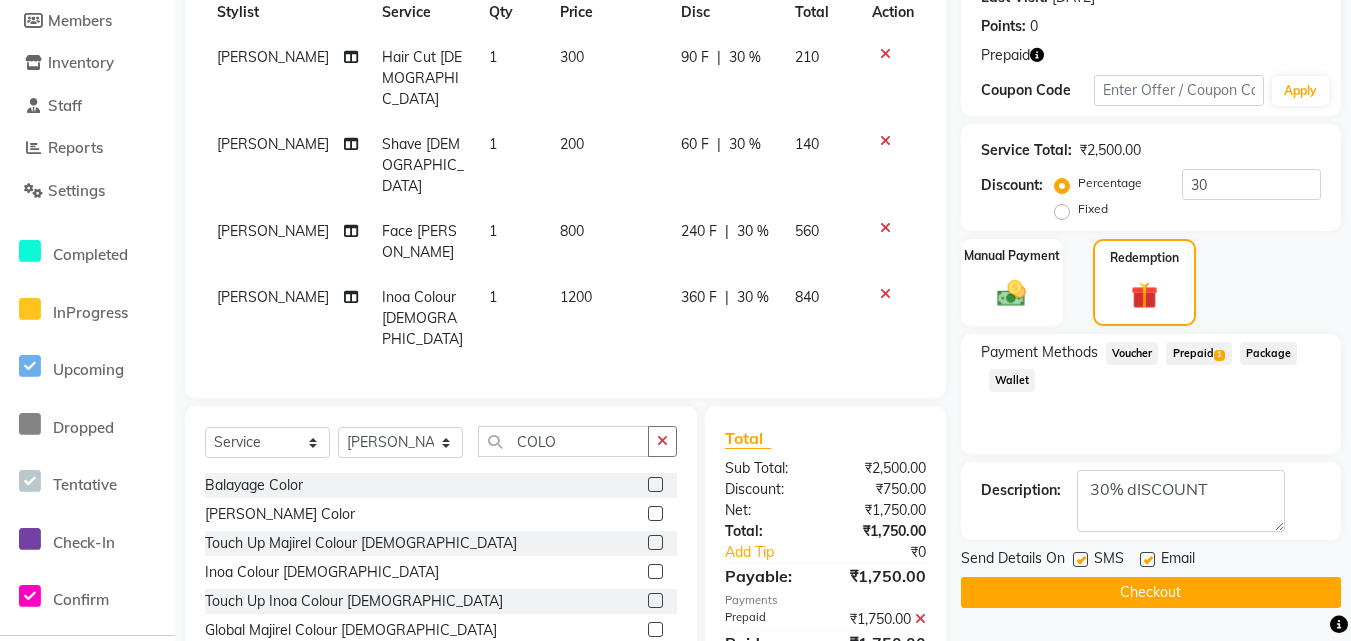 click on "Checkout" 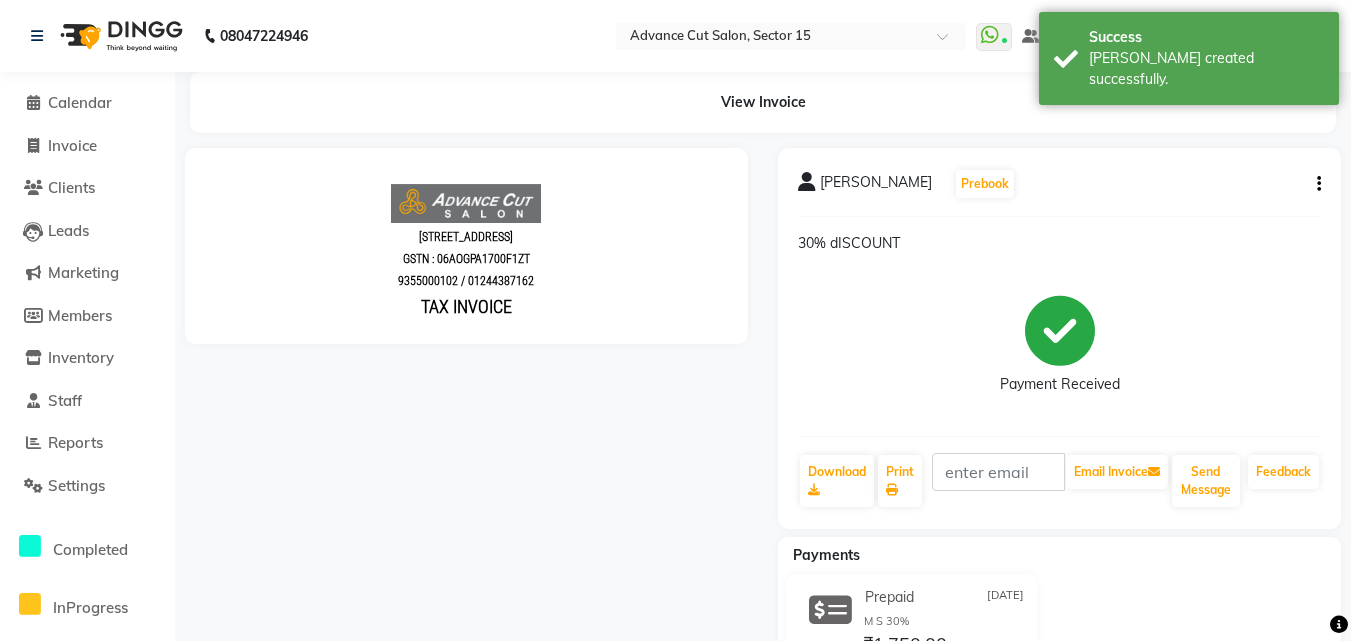 scroll, scrollTop: 0, scrollLeft: 0, axis: both 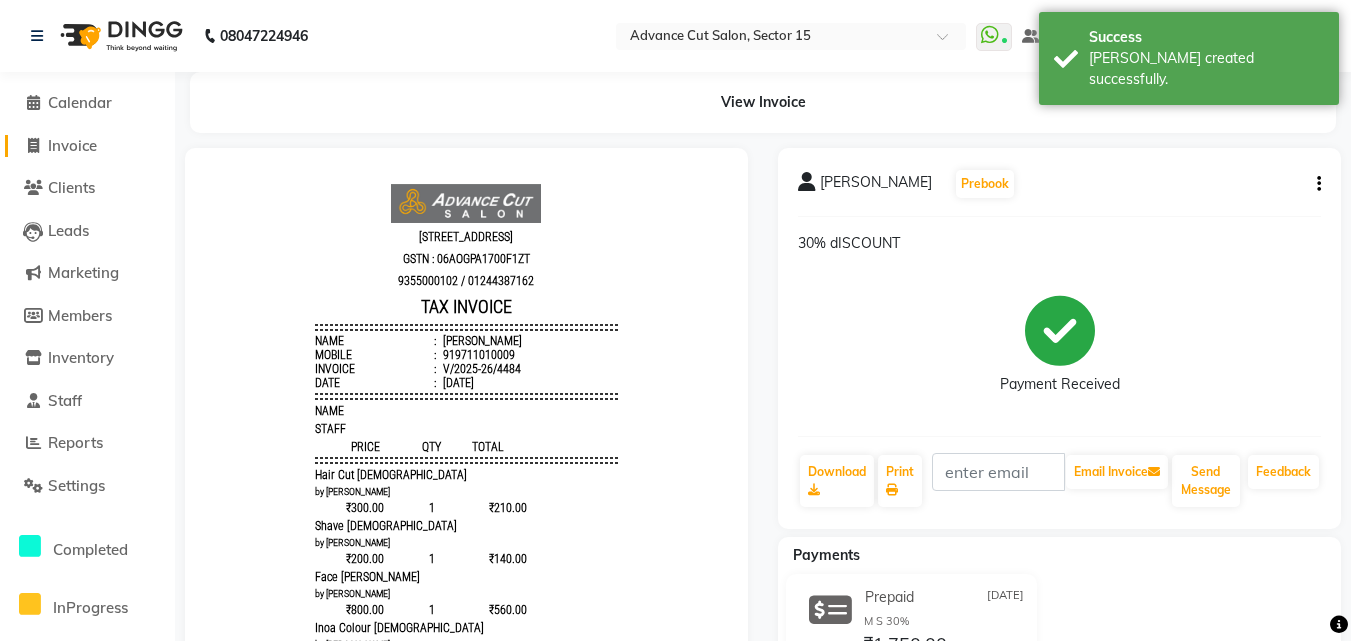 click on "Invoice" 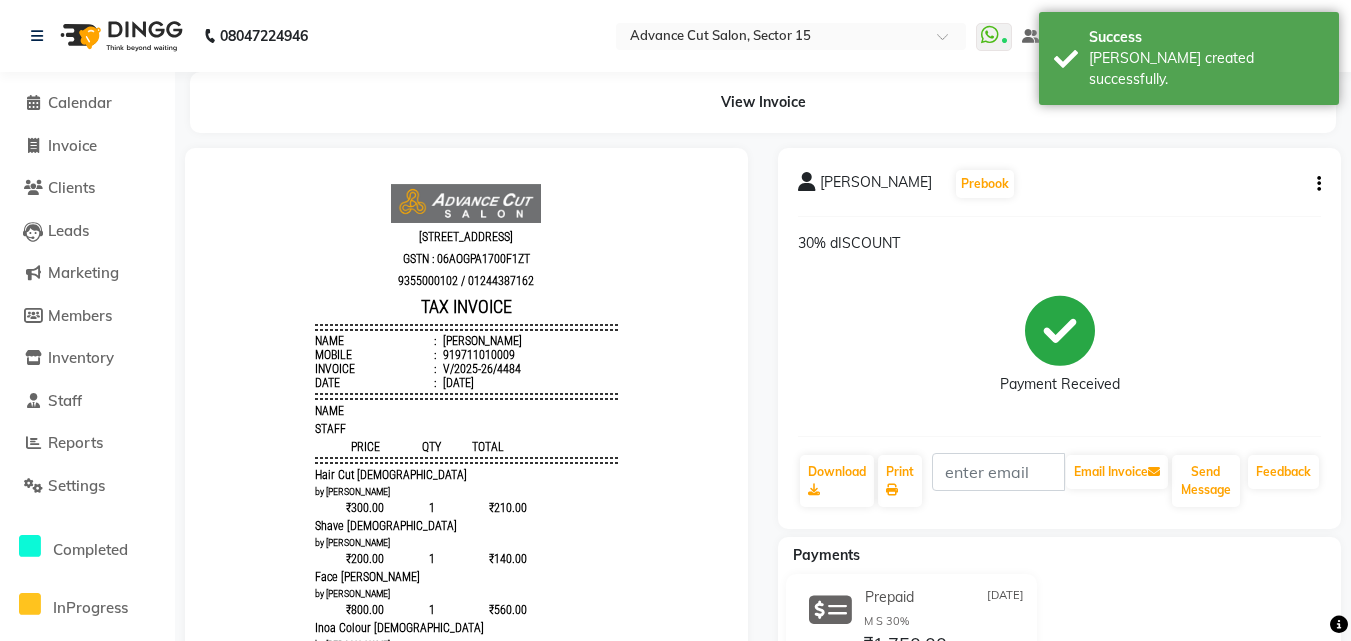 select on "service" 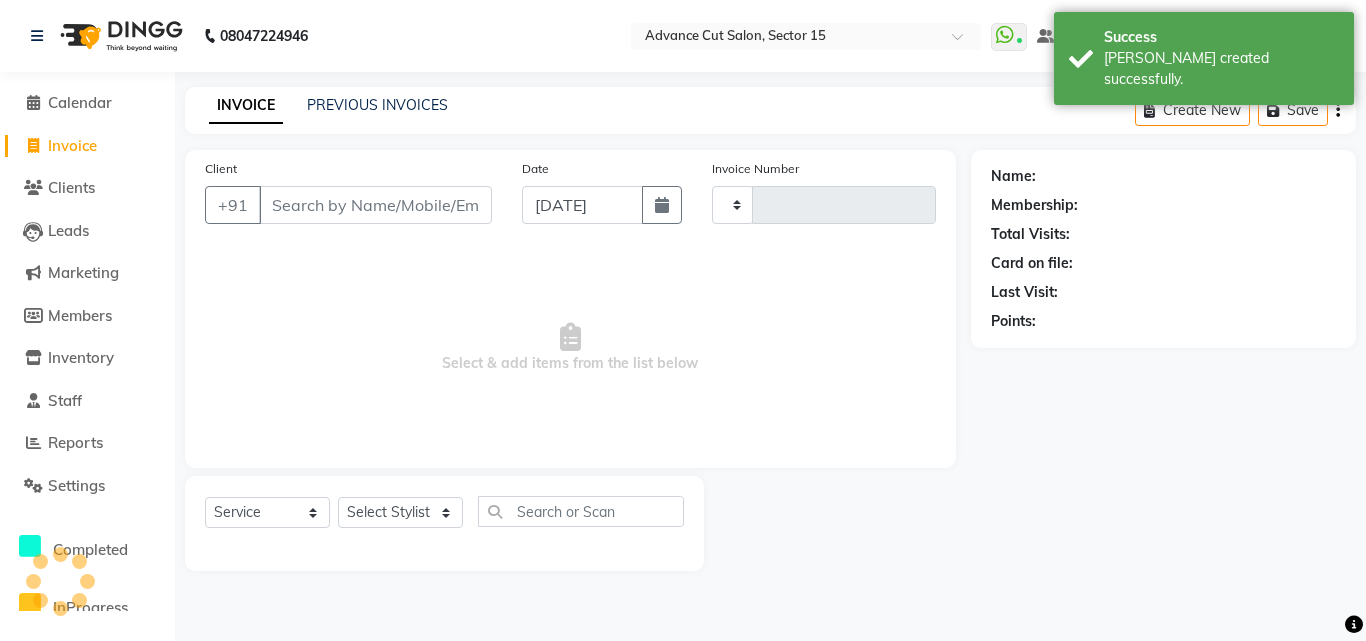 type on "4485" 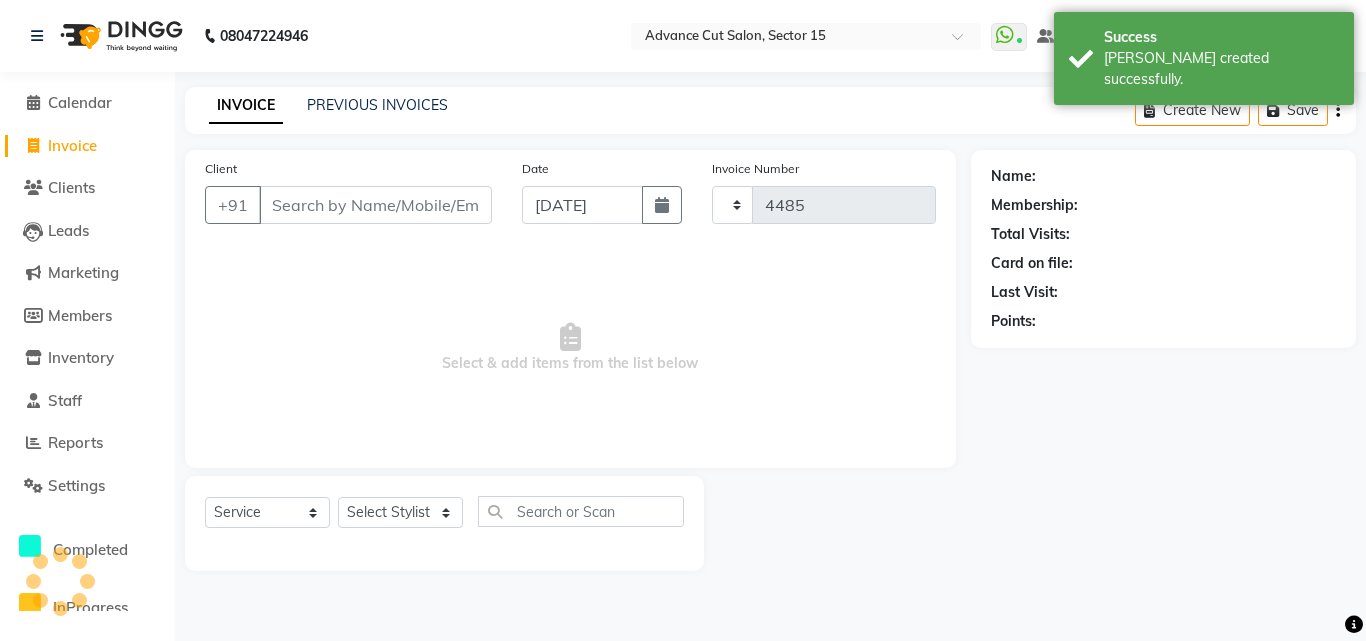 select on "6255" 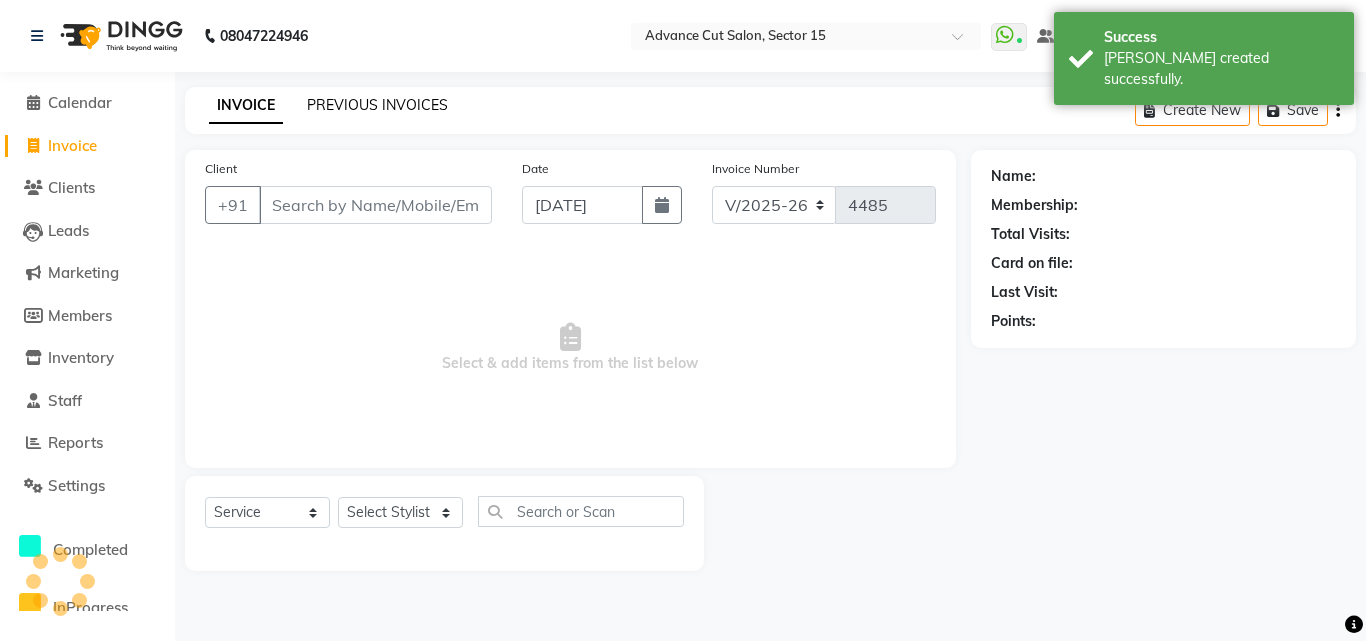click on "PREVIOUS INVOICES" 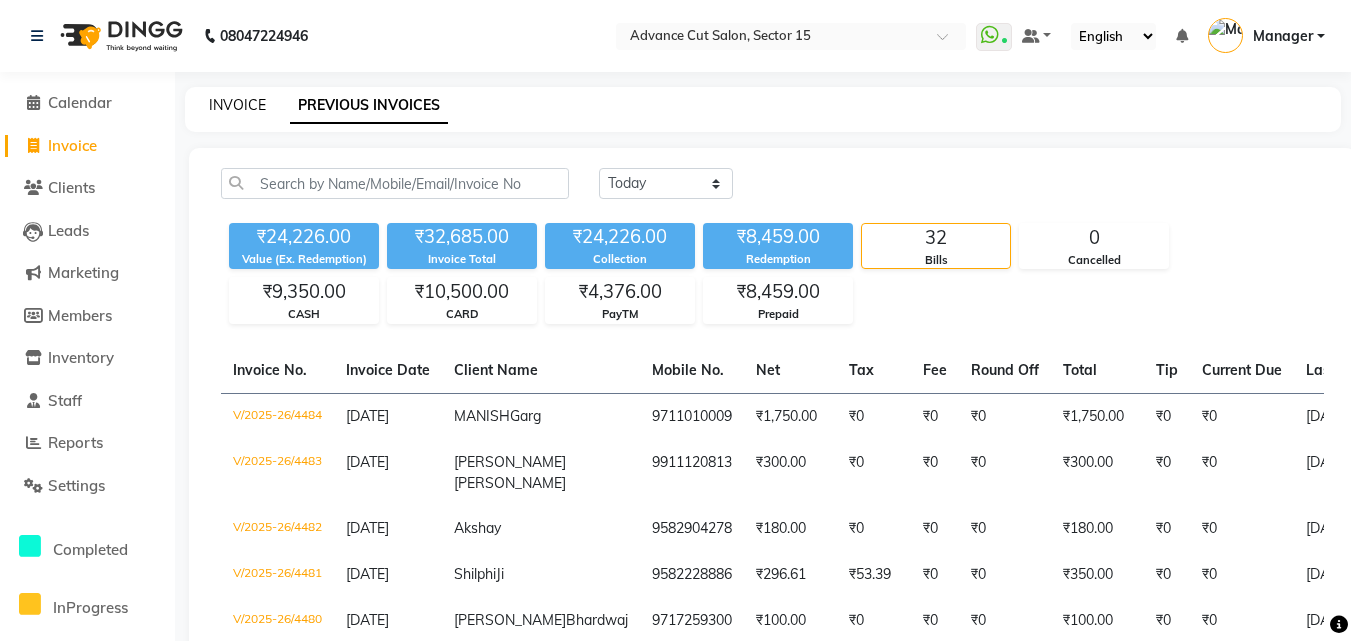 click on "INVOICE" 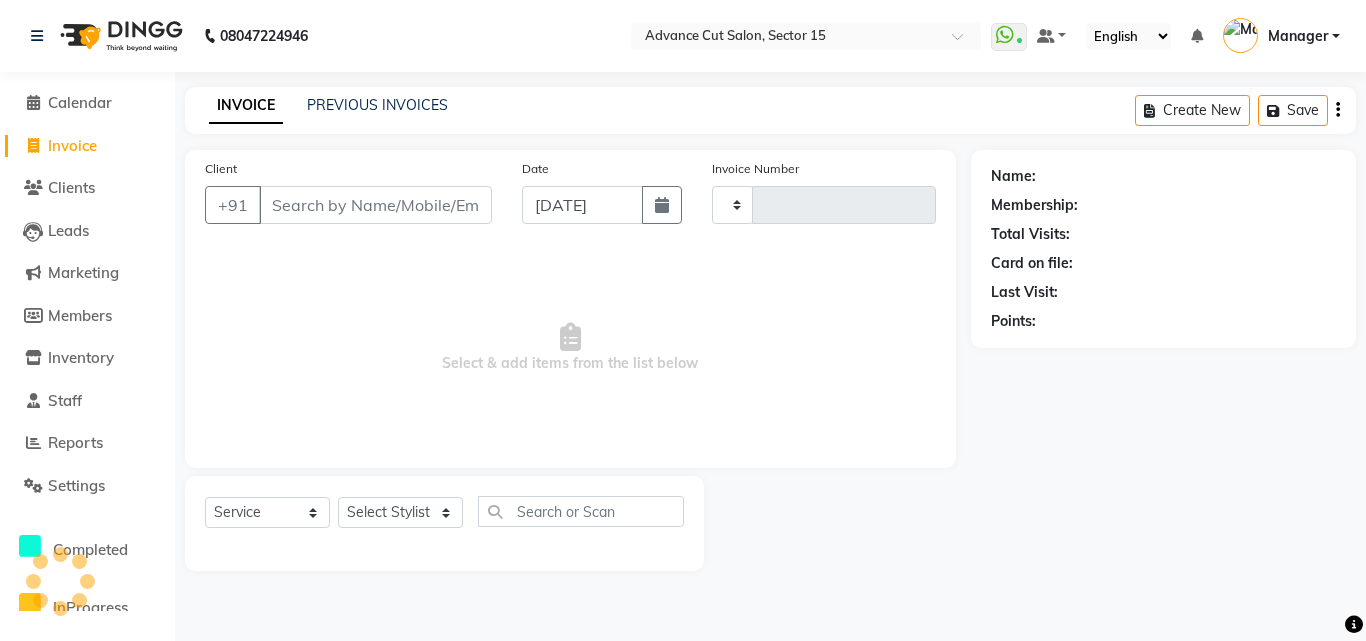 type on "4485" 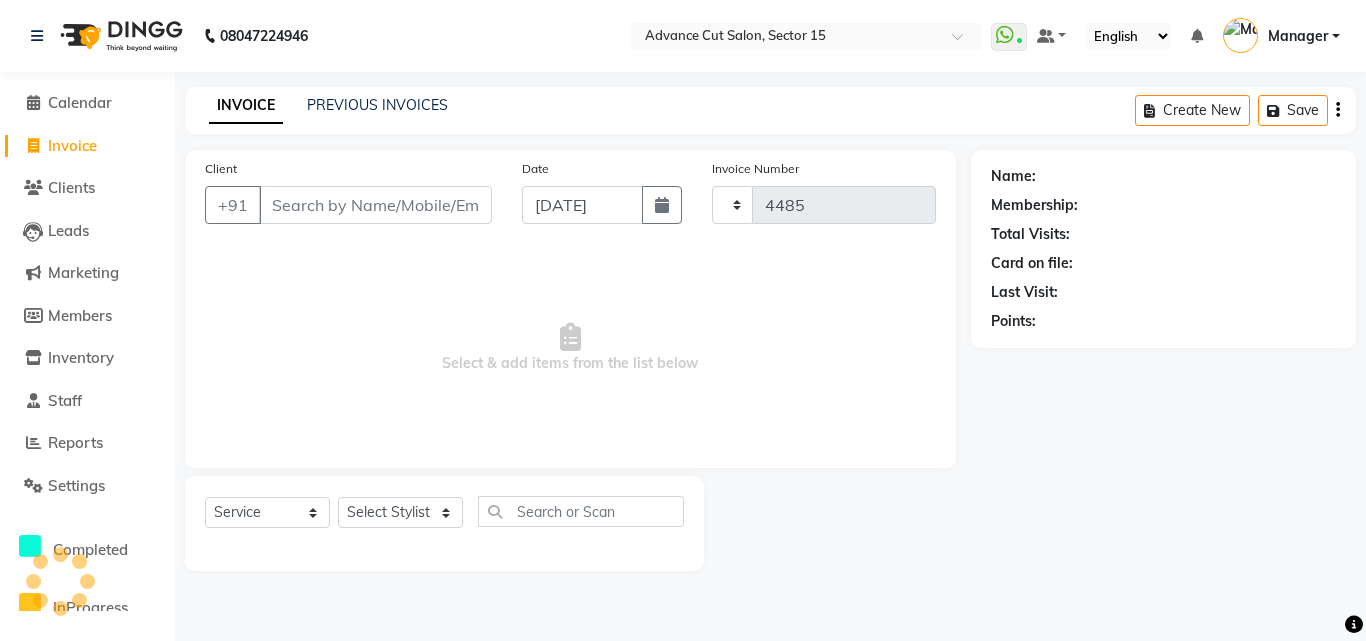 select on "6255" 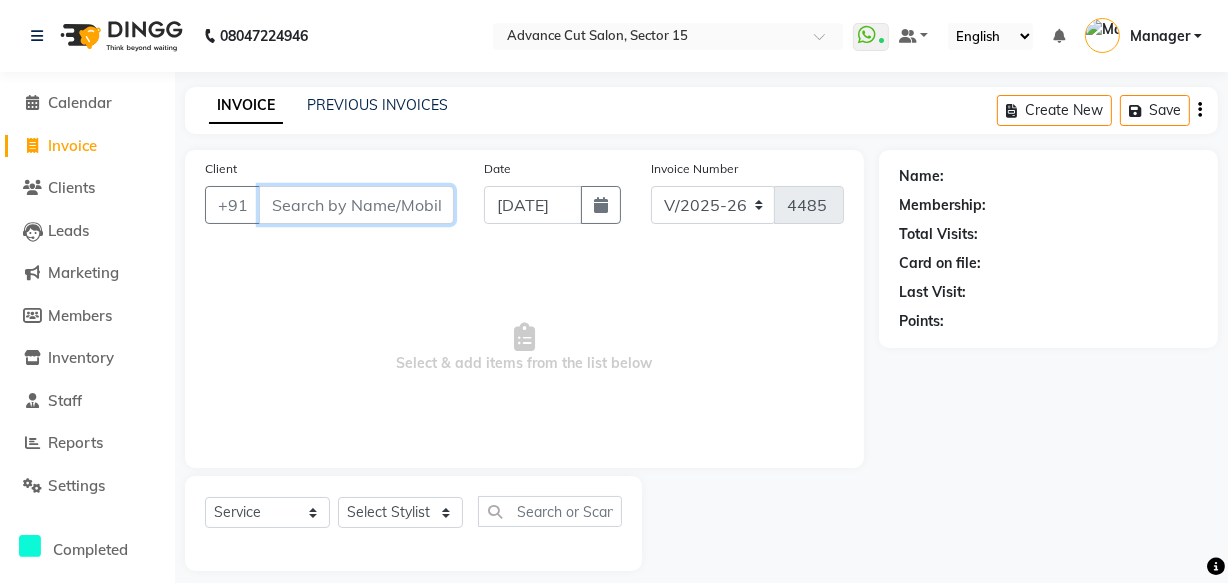 click on "Client" at bounding box center (356, 205) 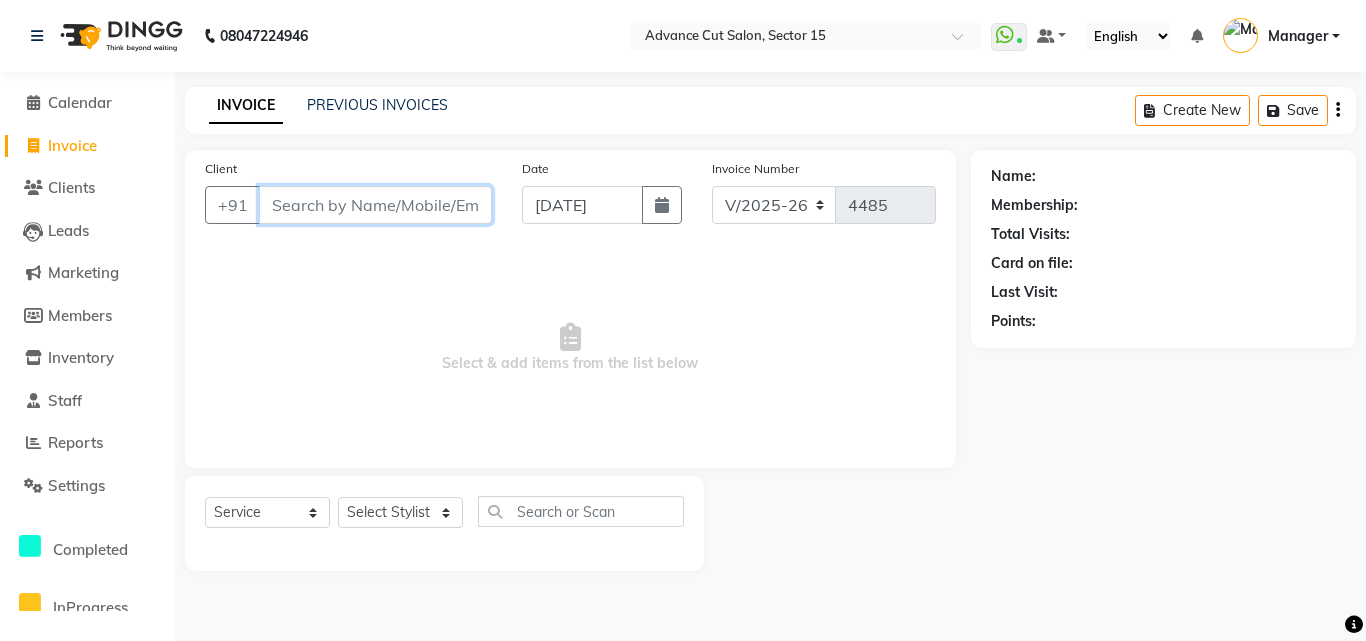 drag, startPoint x: 367, startPoint y: 209, endPoint x: 367, endPoint y: 196, distance: 13 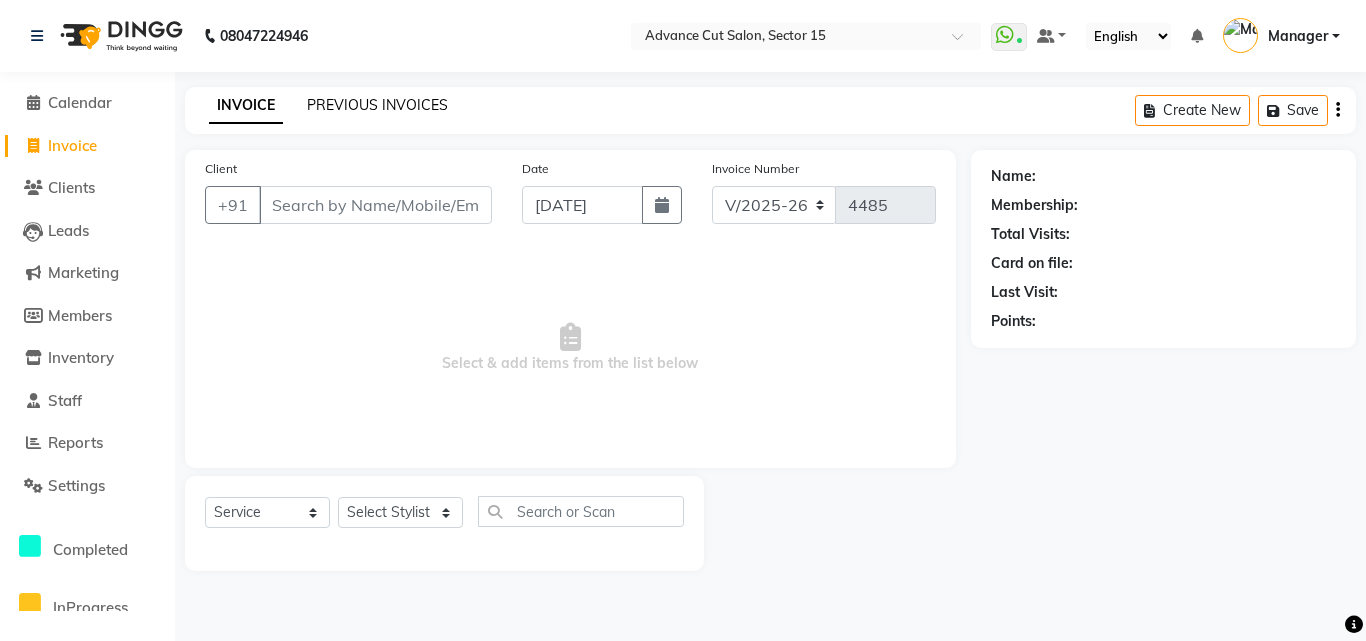 click on "PREVIOUS INVOICES" 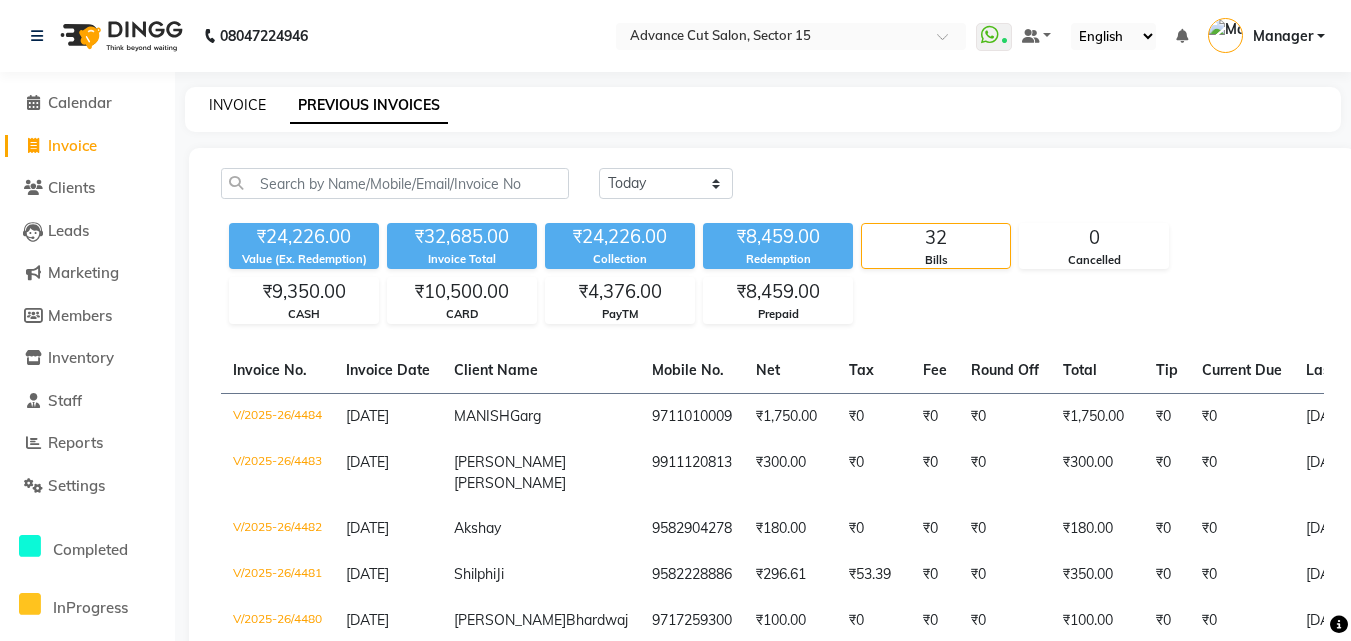 click on "INVOICE" 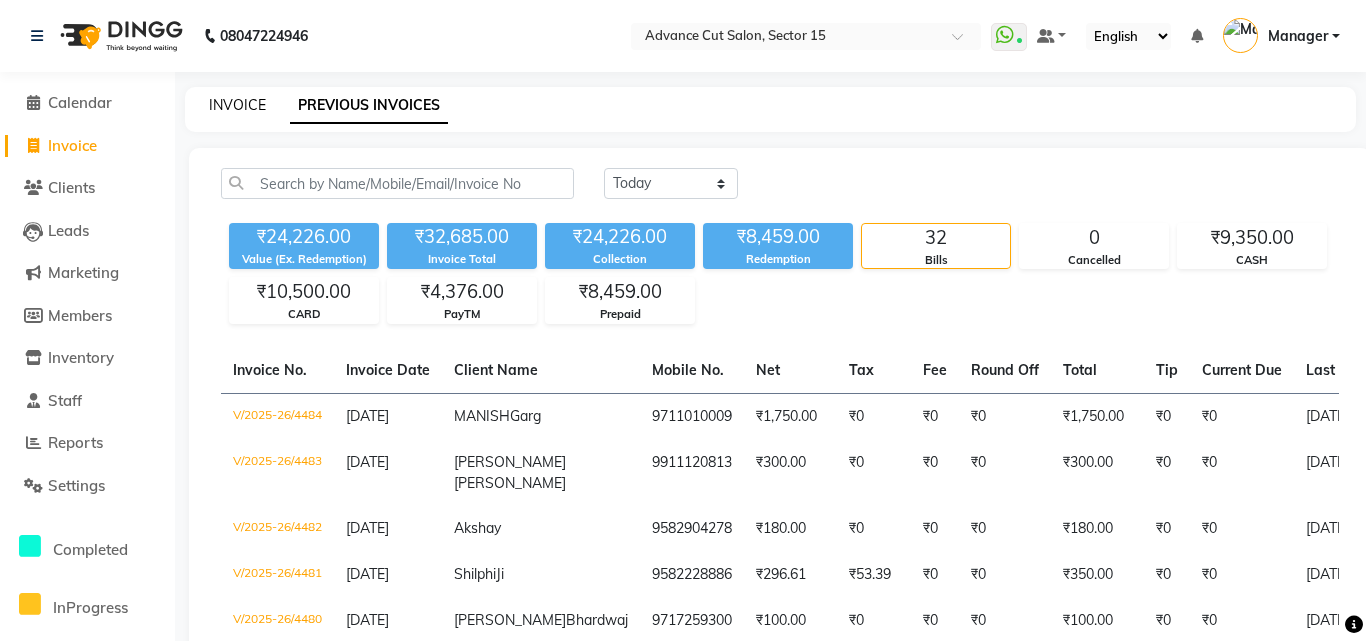 select on "6255" 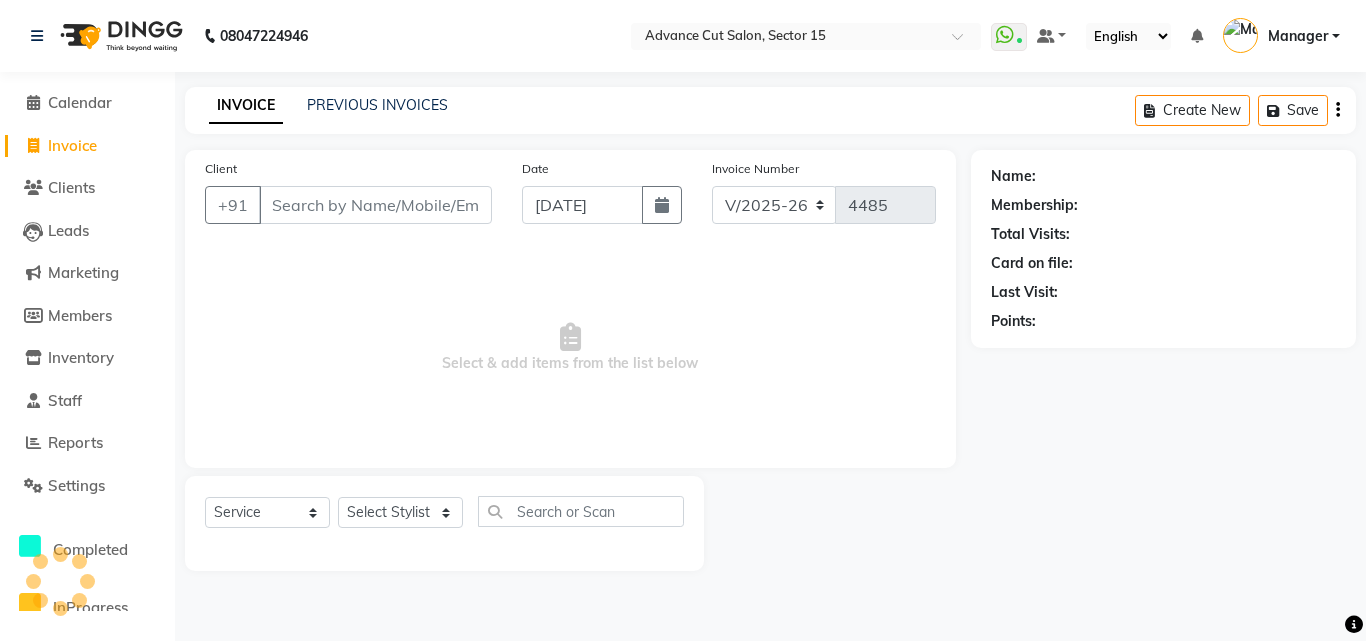 click on "Client" at bounding box center [375, 205] 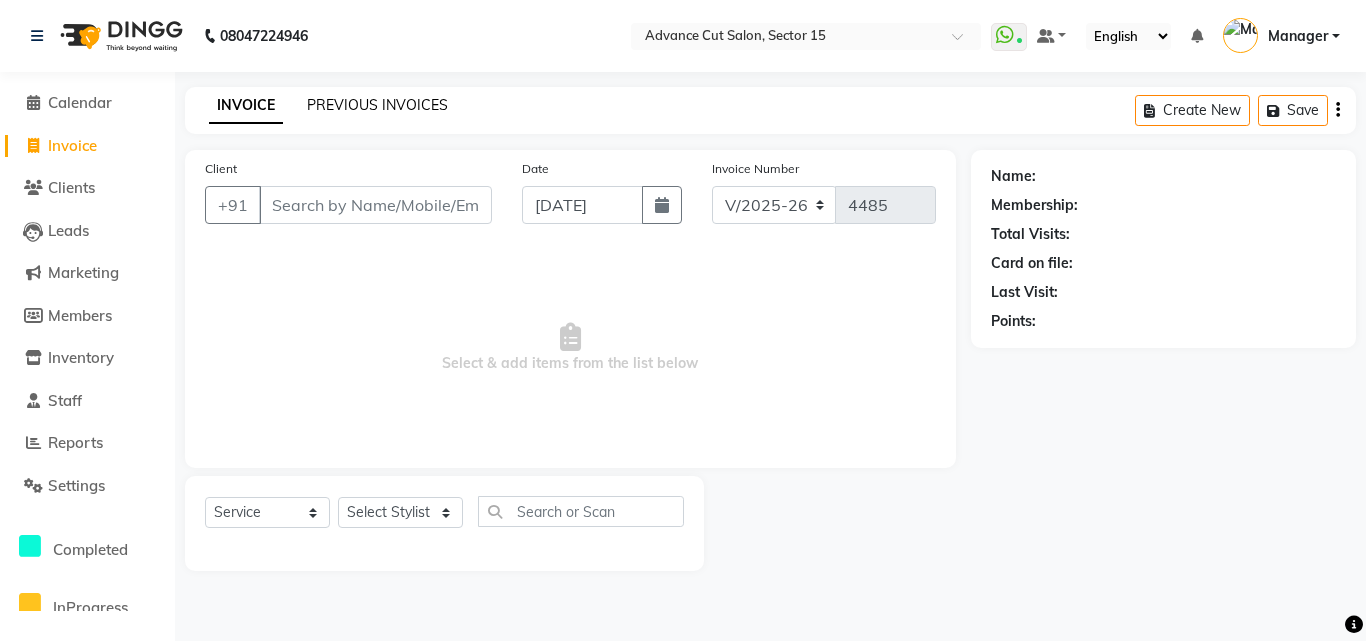 click on "PREVIOUS INVOICES" 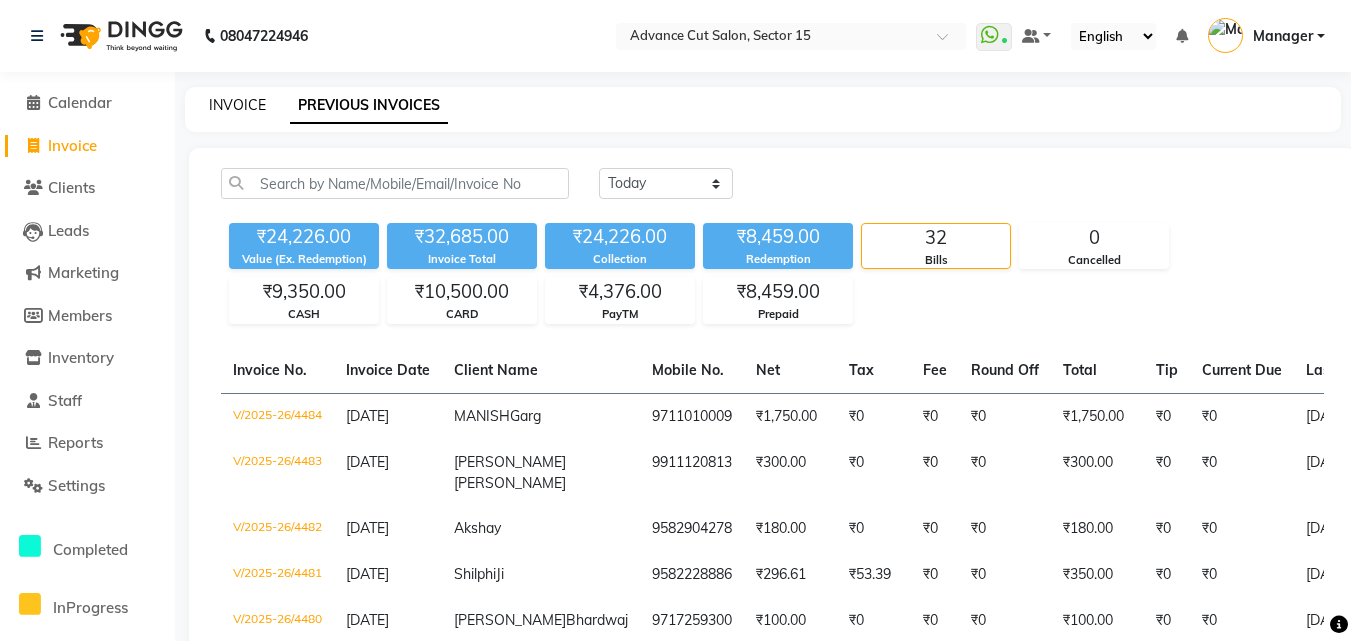 click on "INVOICE" 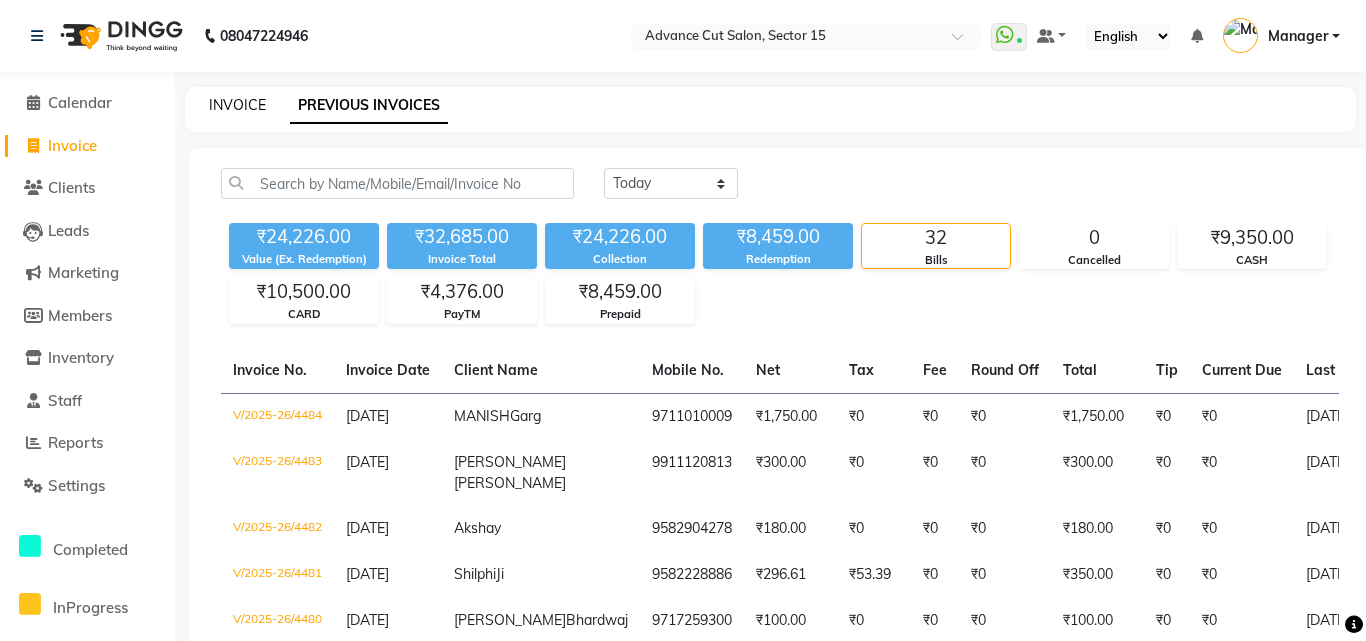 select on "service" 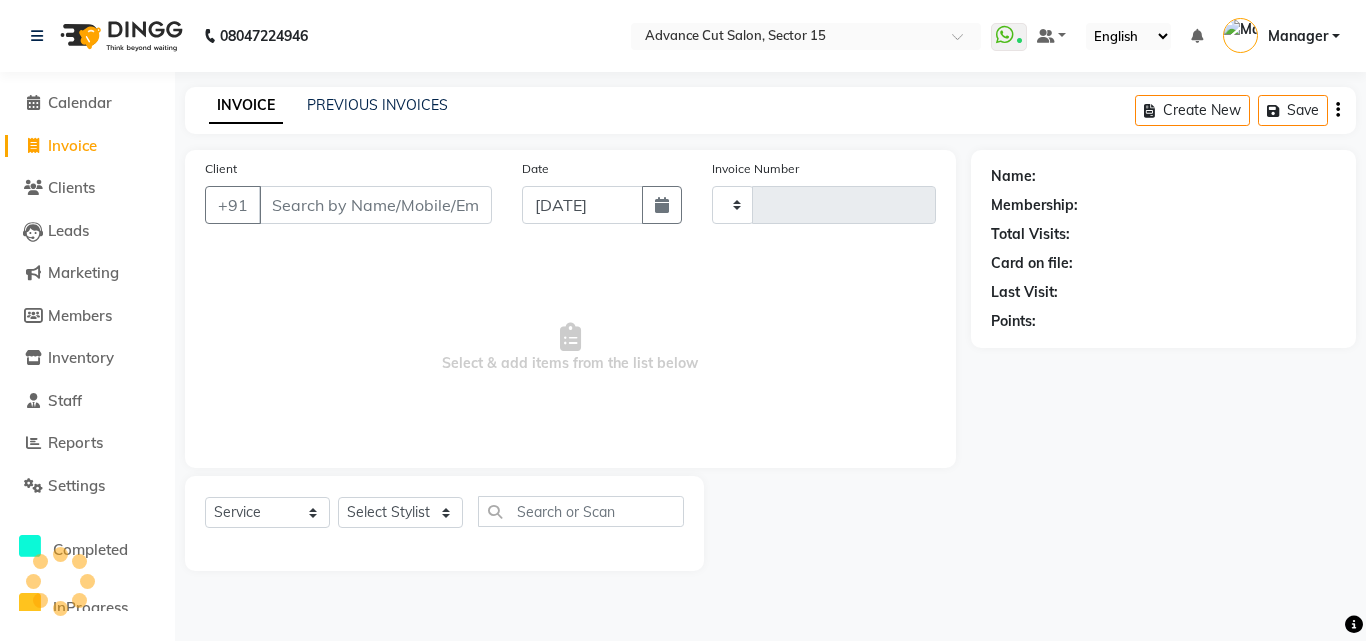 click on "Client" at bounding box center (375, 205) 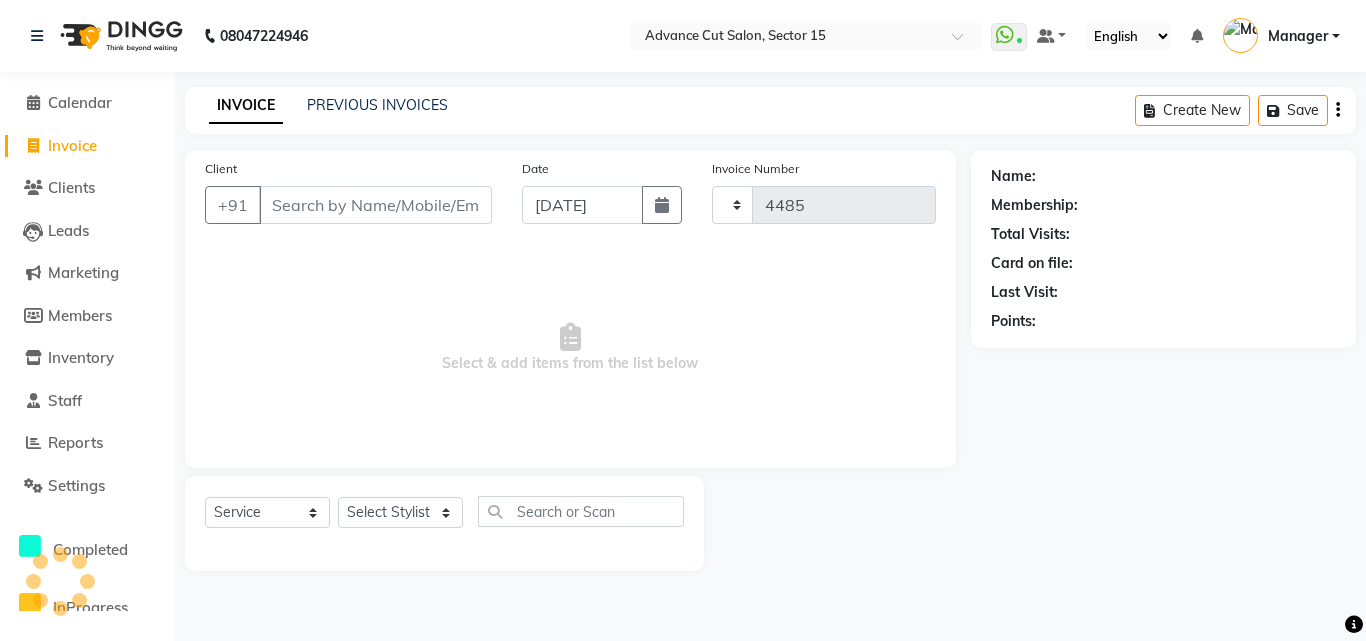 select on "6255" 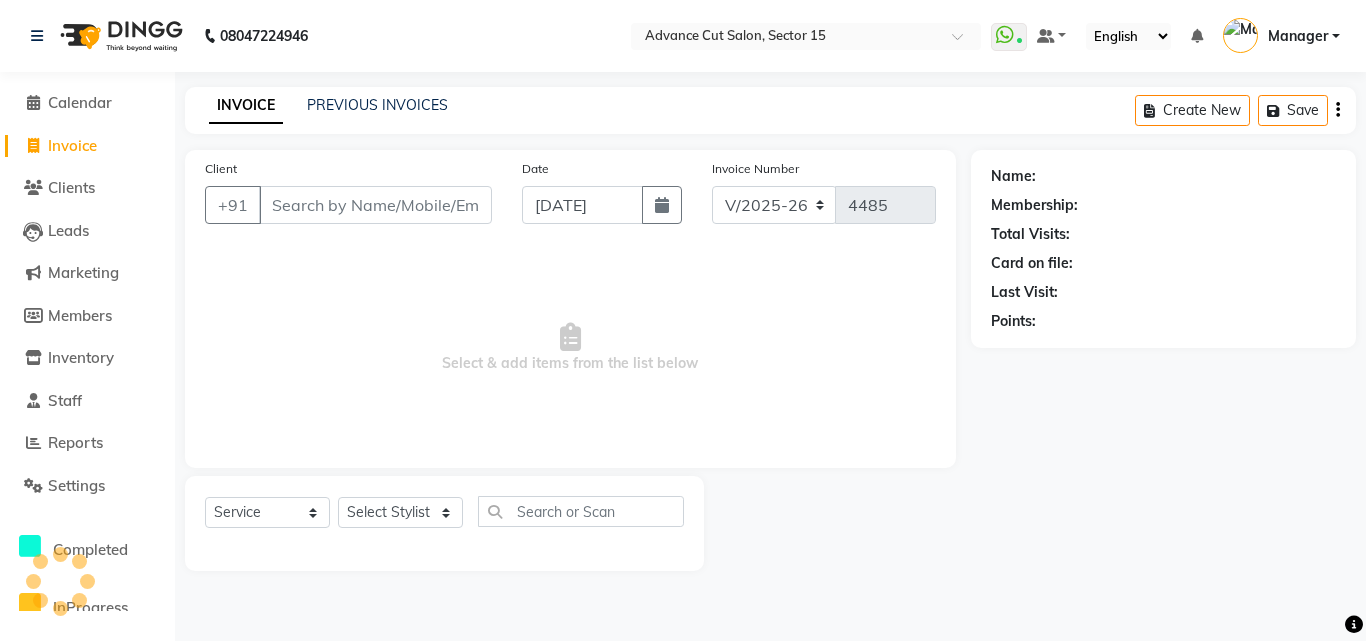 click on "Client" at bounding box center [375, 205] 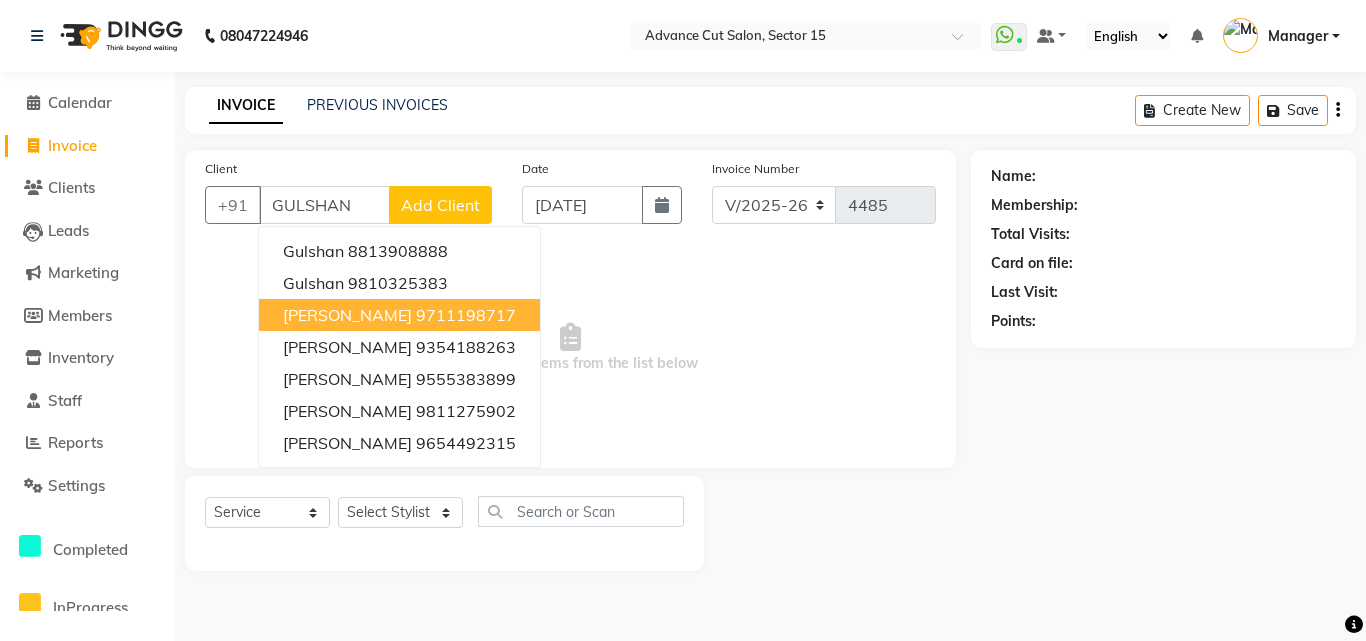 click on "Gulshan Yadav  9711198717" at bounding box center [399, 315] 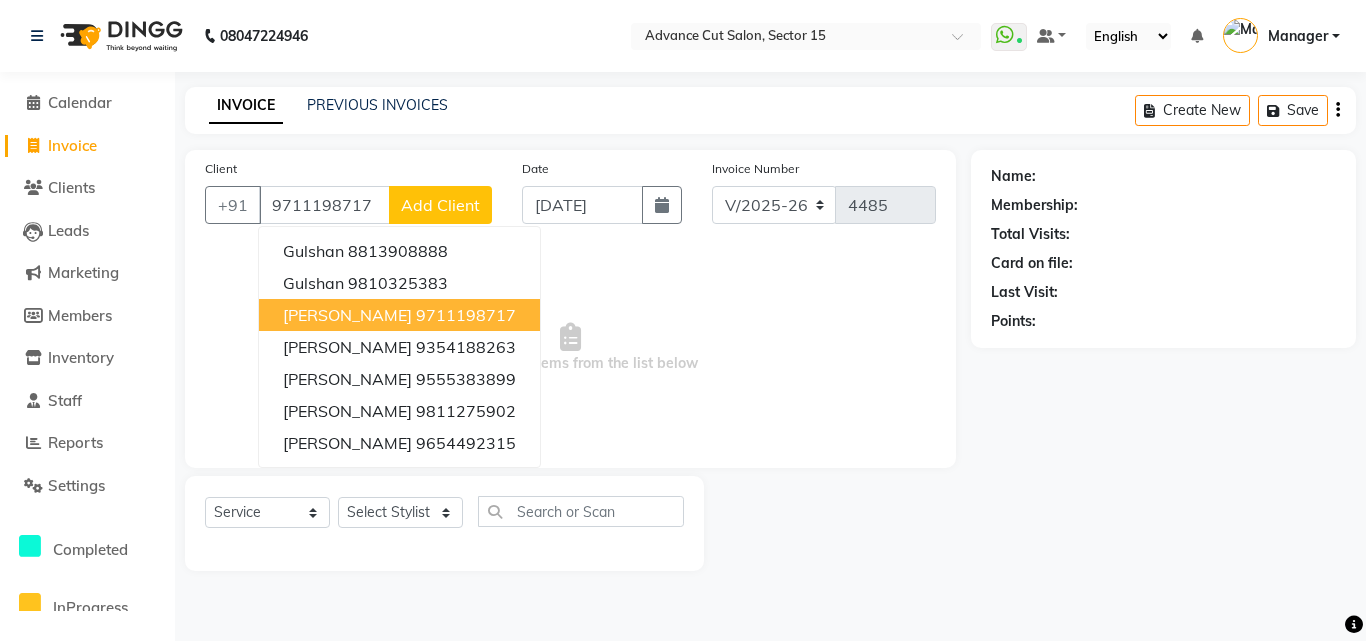 click on "Select & add items from the list below" at bounding box center (570, 348) 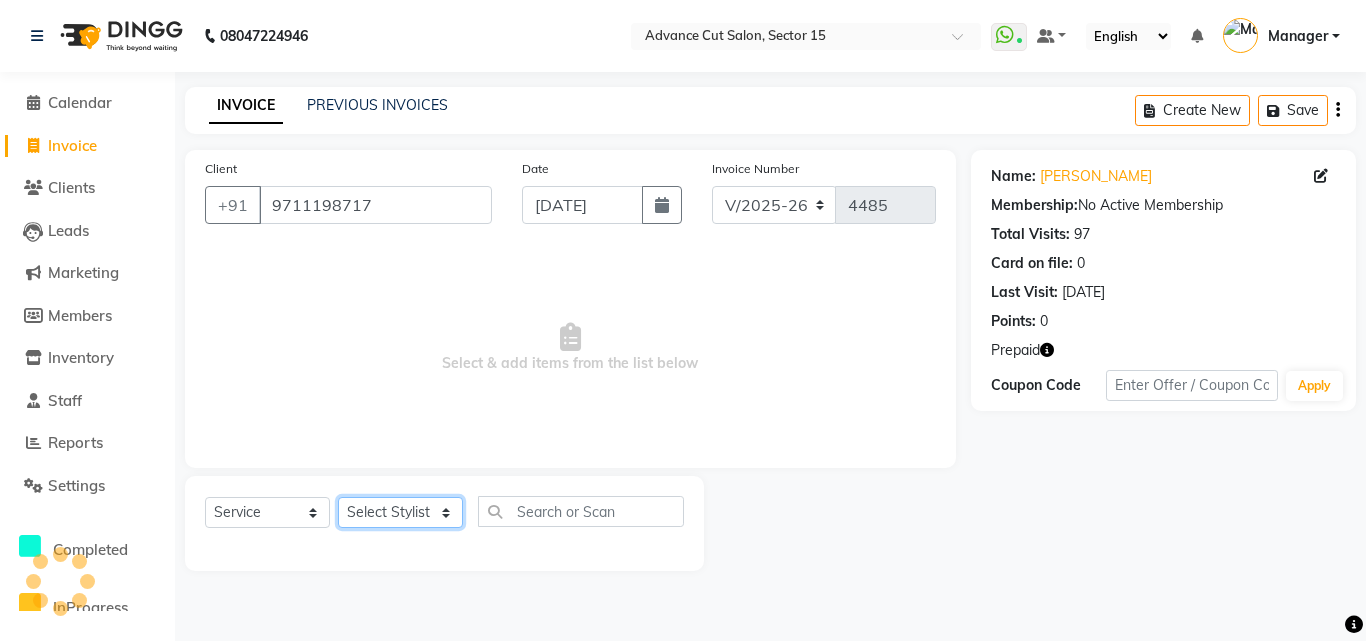 drag, startPoint x: 400, startPoint y: 525, endPoint x: 411, endPoint y: 519, distance: 12.529964 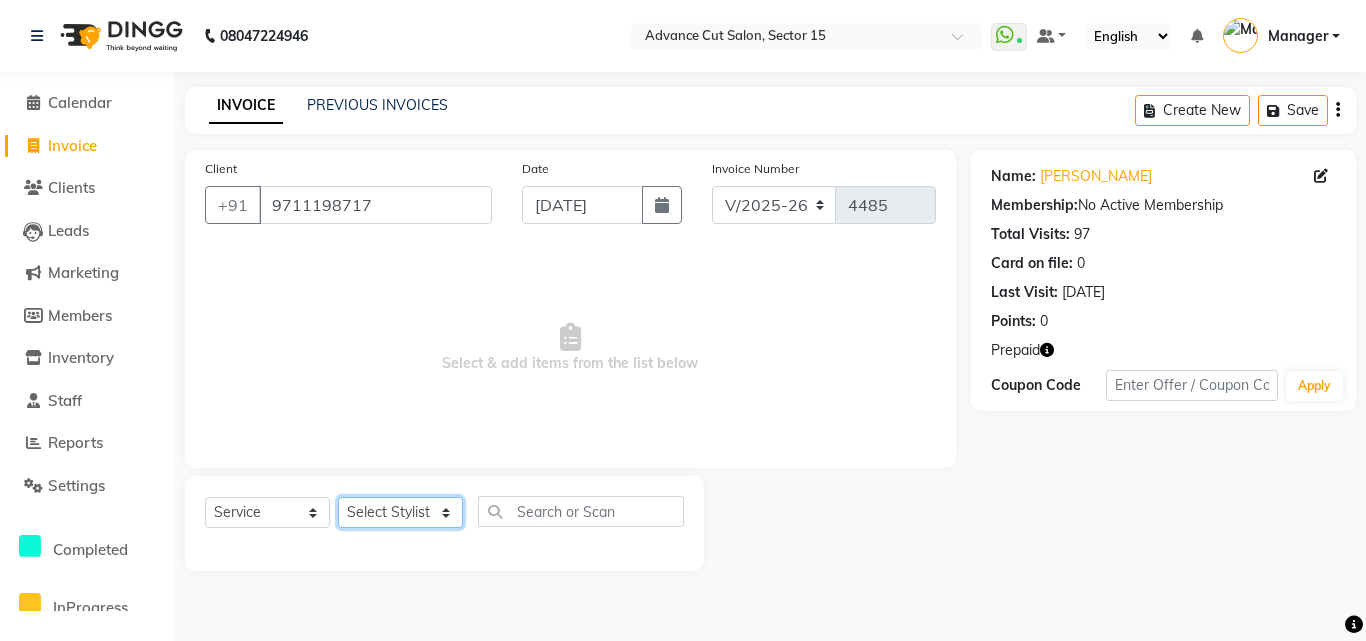 click on "Select Stylist Advance Cut  [PERSON_NAME] [PERSON_NAME] [PERSON_NAME] LUCKY Manager [PERSON_NAME] [PERSON_NAME] Pooja  [PERSON_NAME] RANI [PERSON_NAME] [PERSON_NAME] [PERSON_NAME] [PERSON_NAME] [PERSON_NAME]" 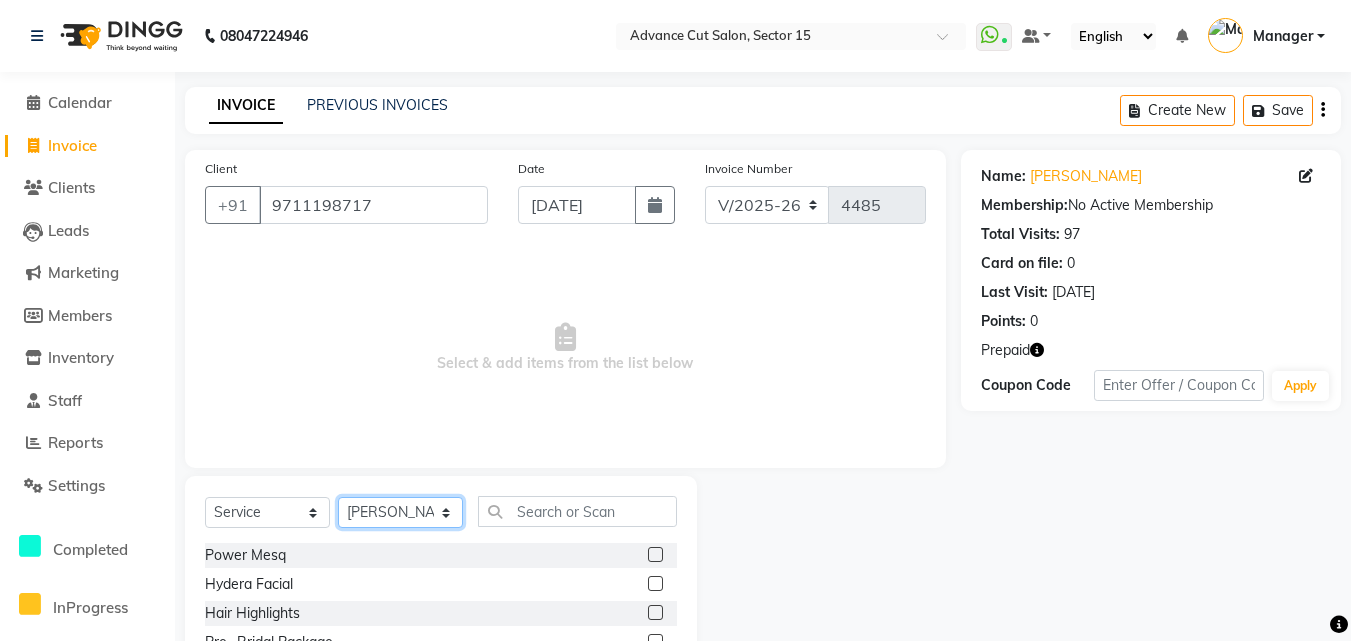 select on "46511" 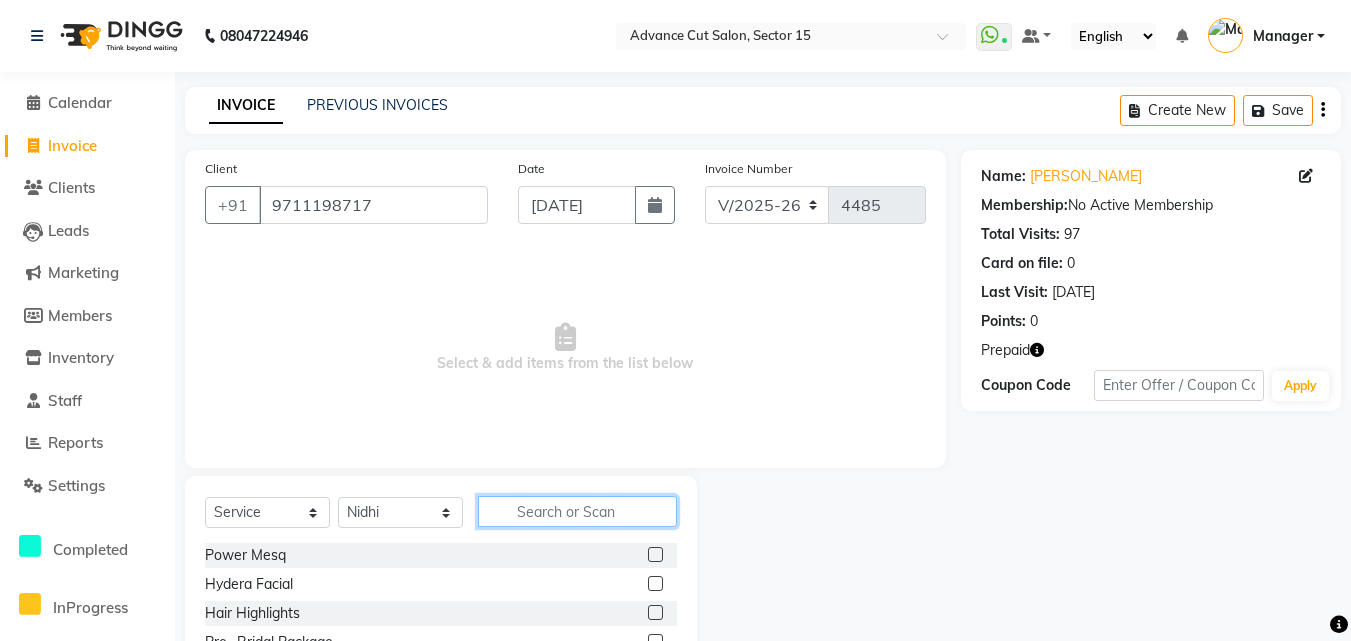 click 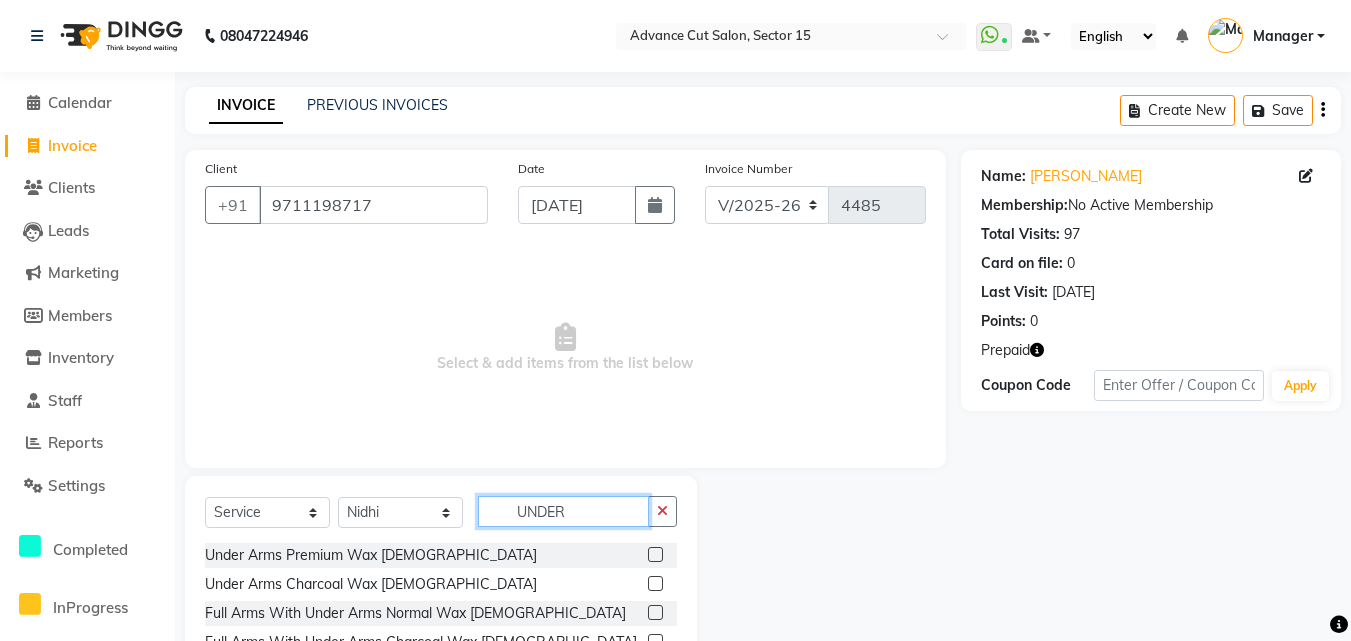 scroll, scrollTop: 82, scrollLeft: 0, axis: vertical 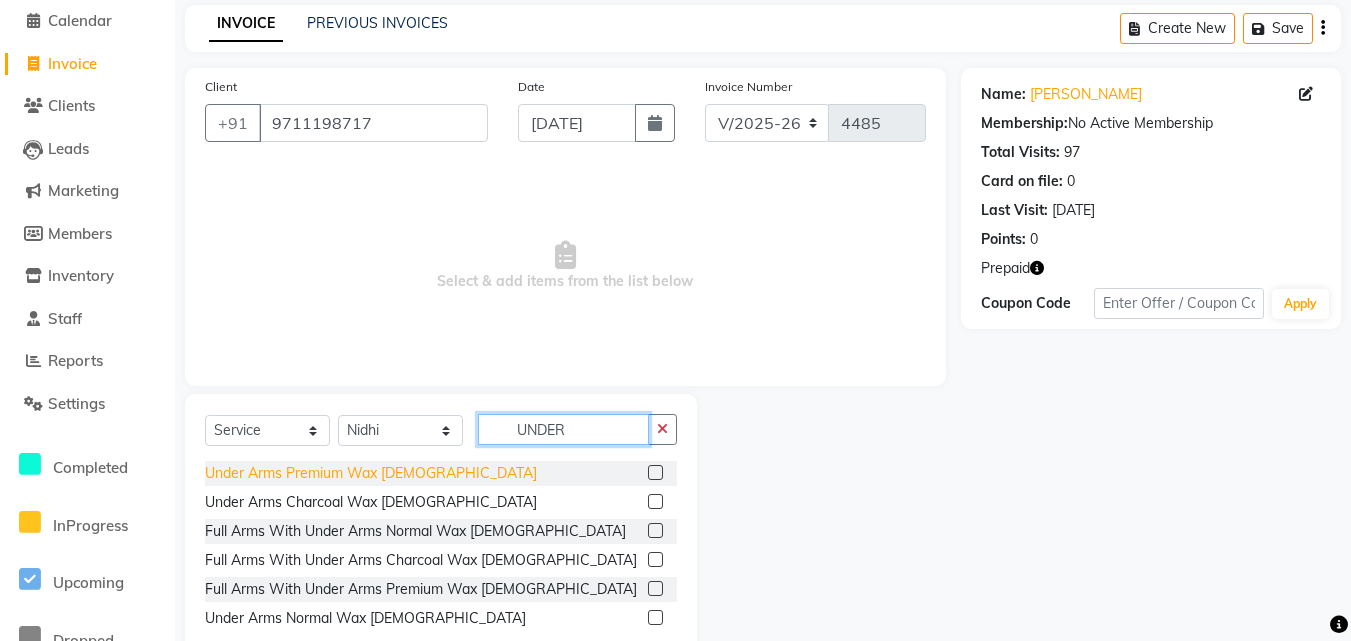 type on "UNDER" 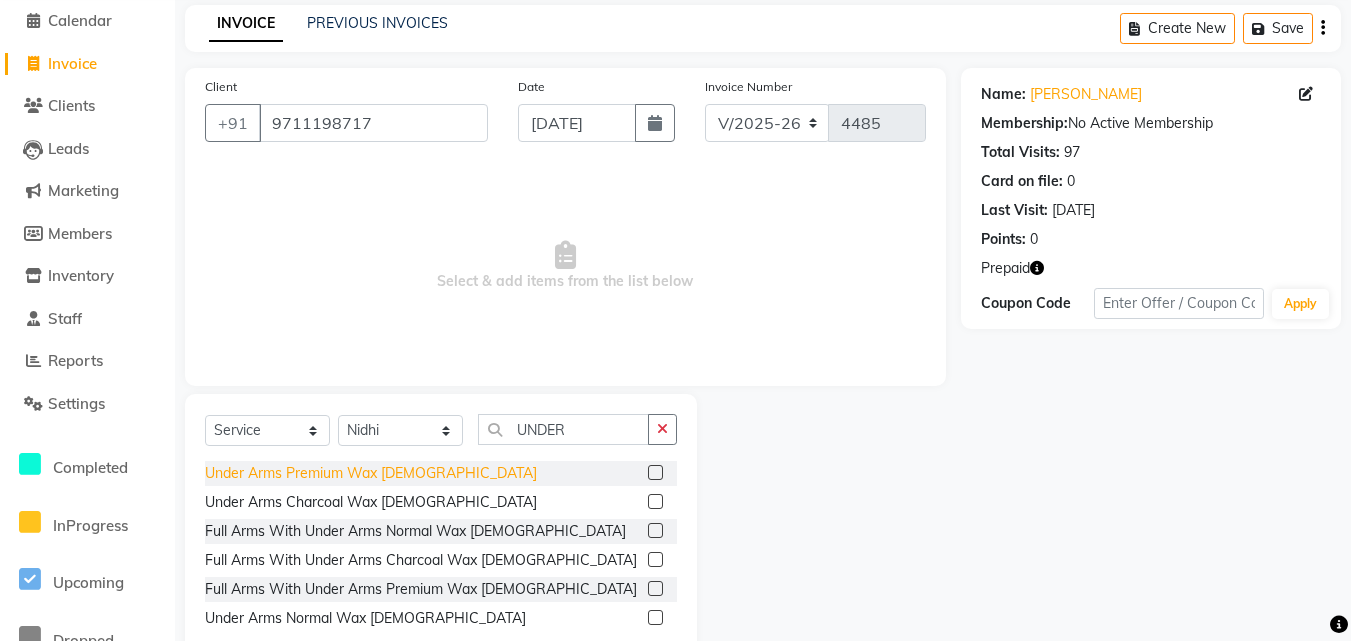 click on "Under Arms Premium Wax [DEMOGRAPHIC_DATA]" 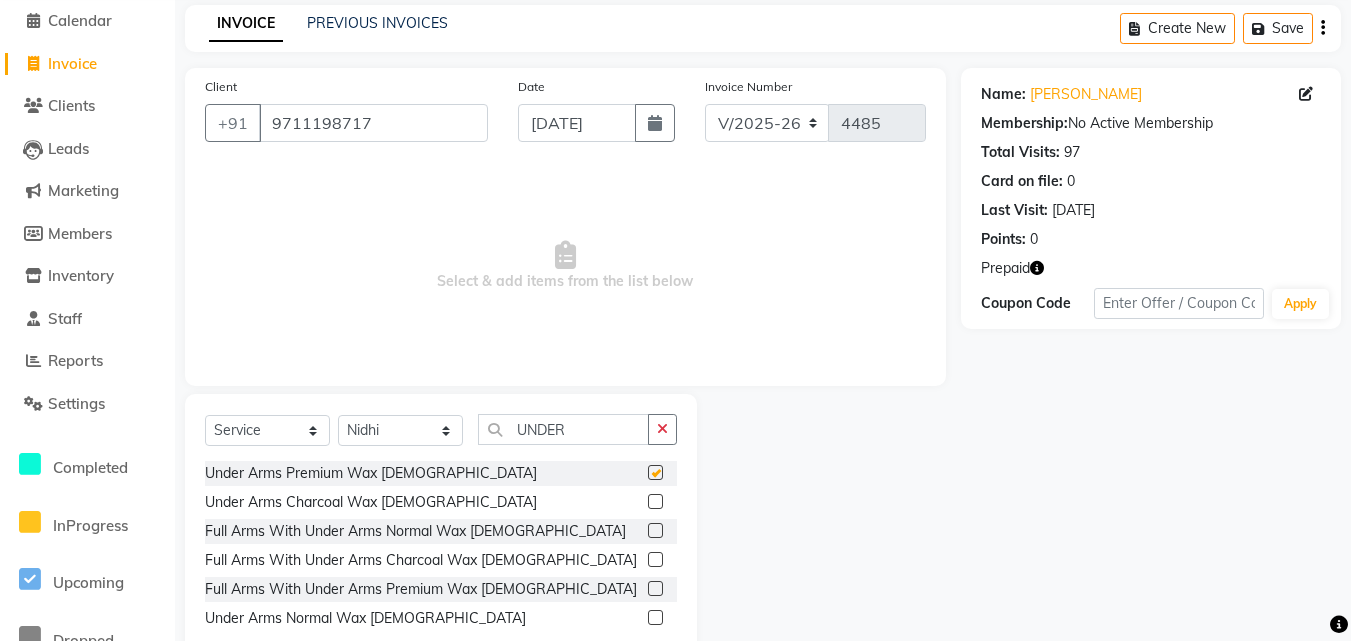 checkbox on "false" 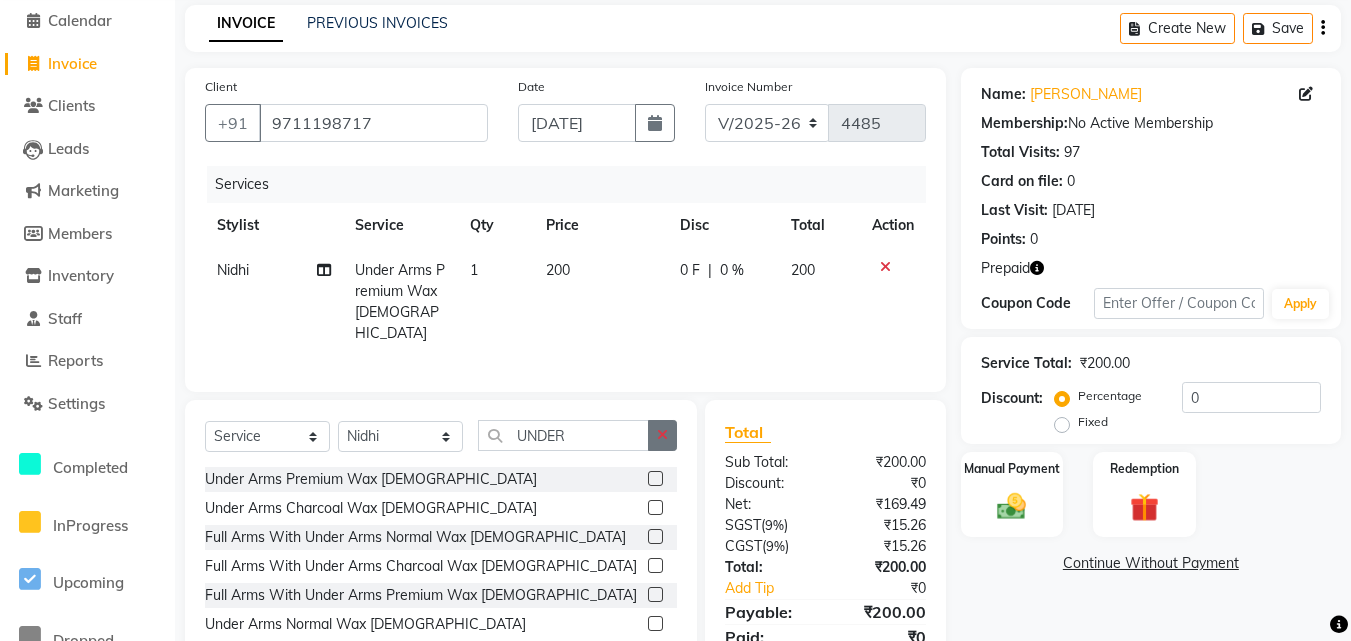 click 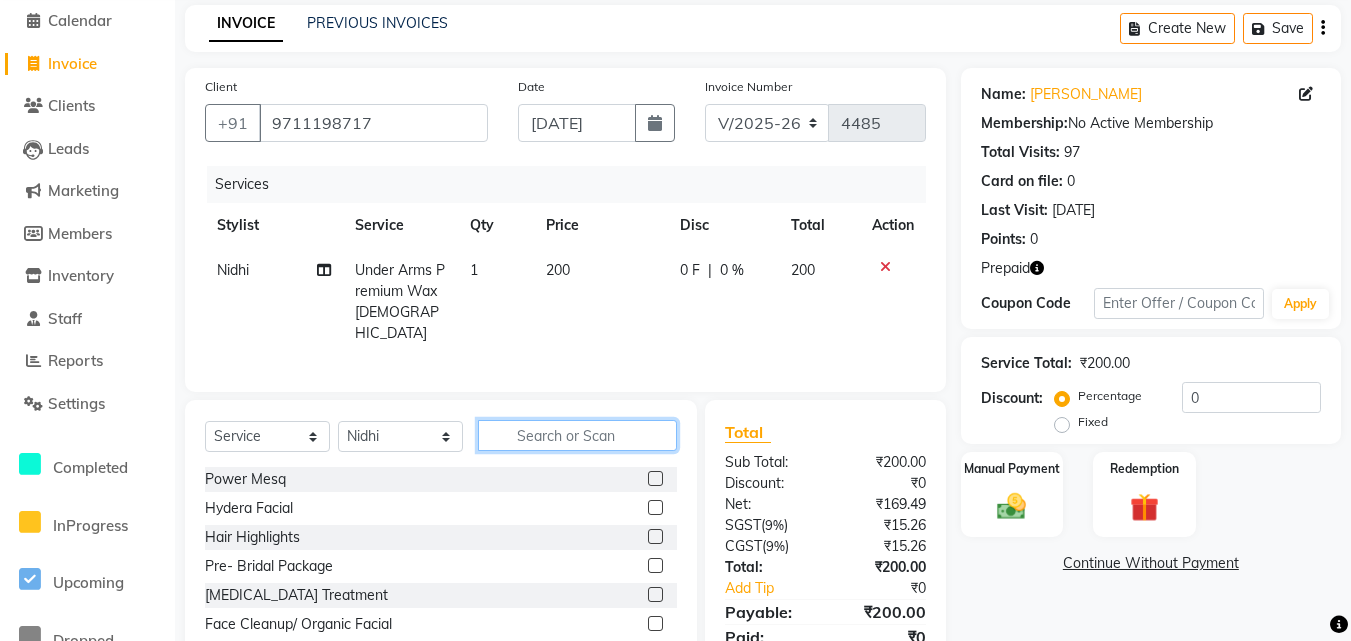 click 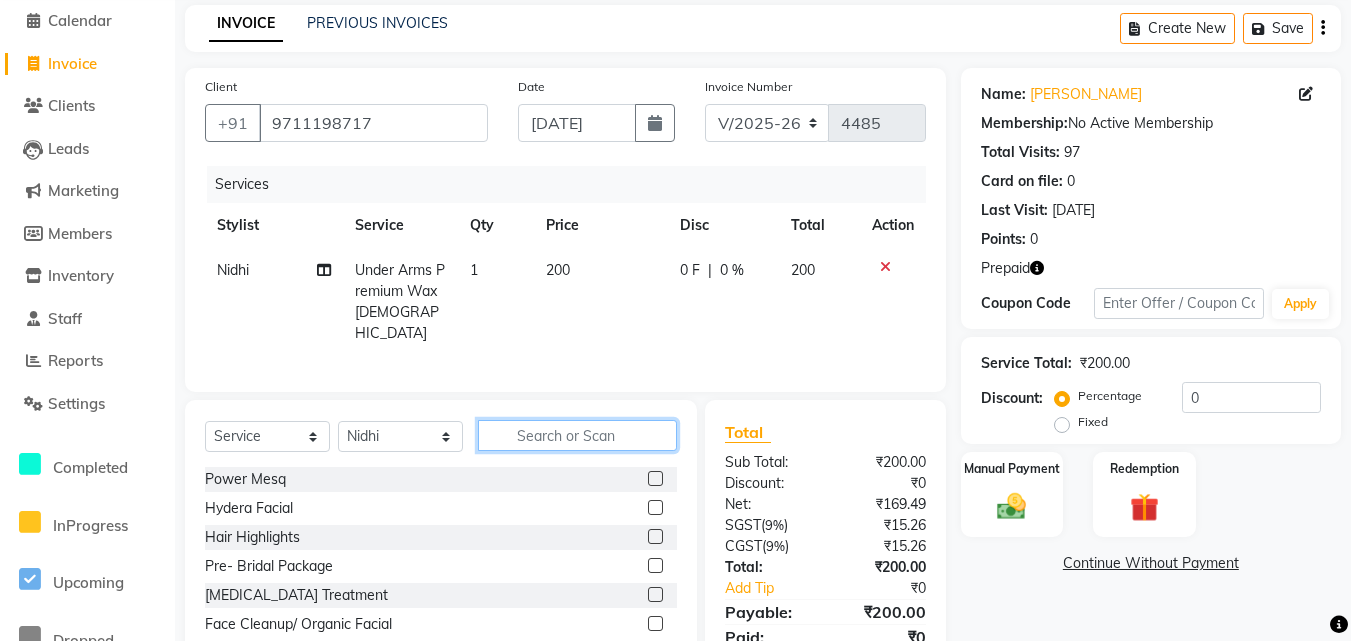 click 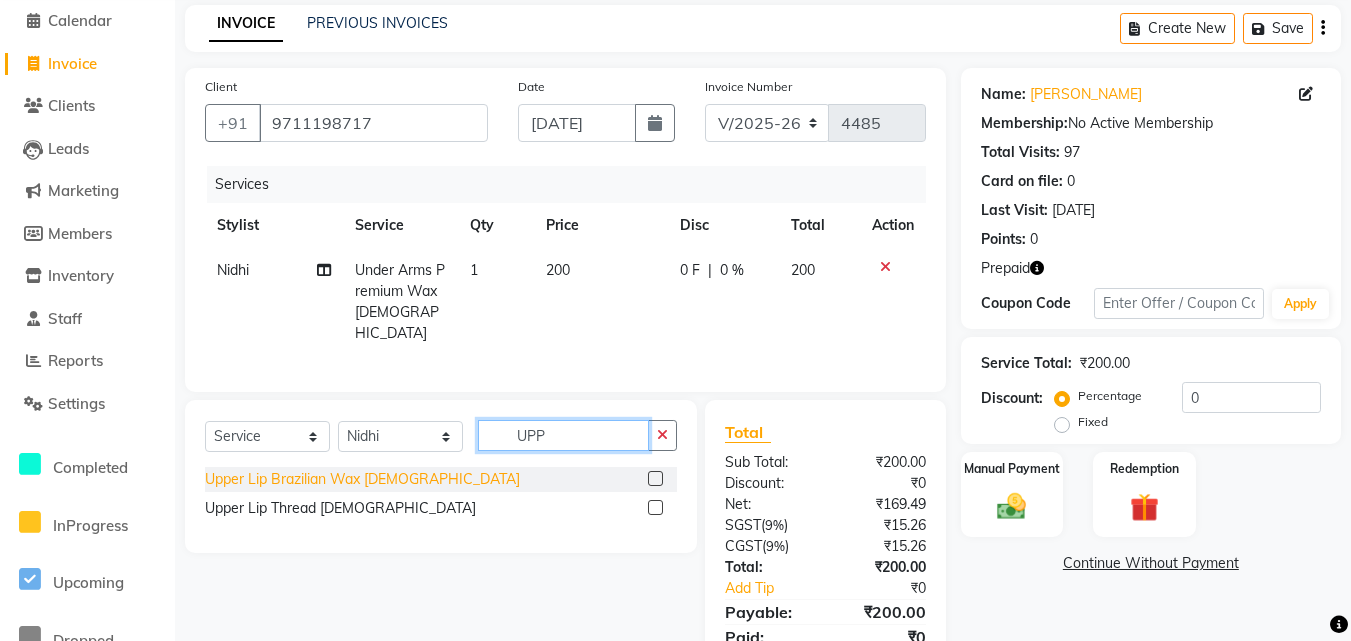 type on "UPP" 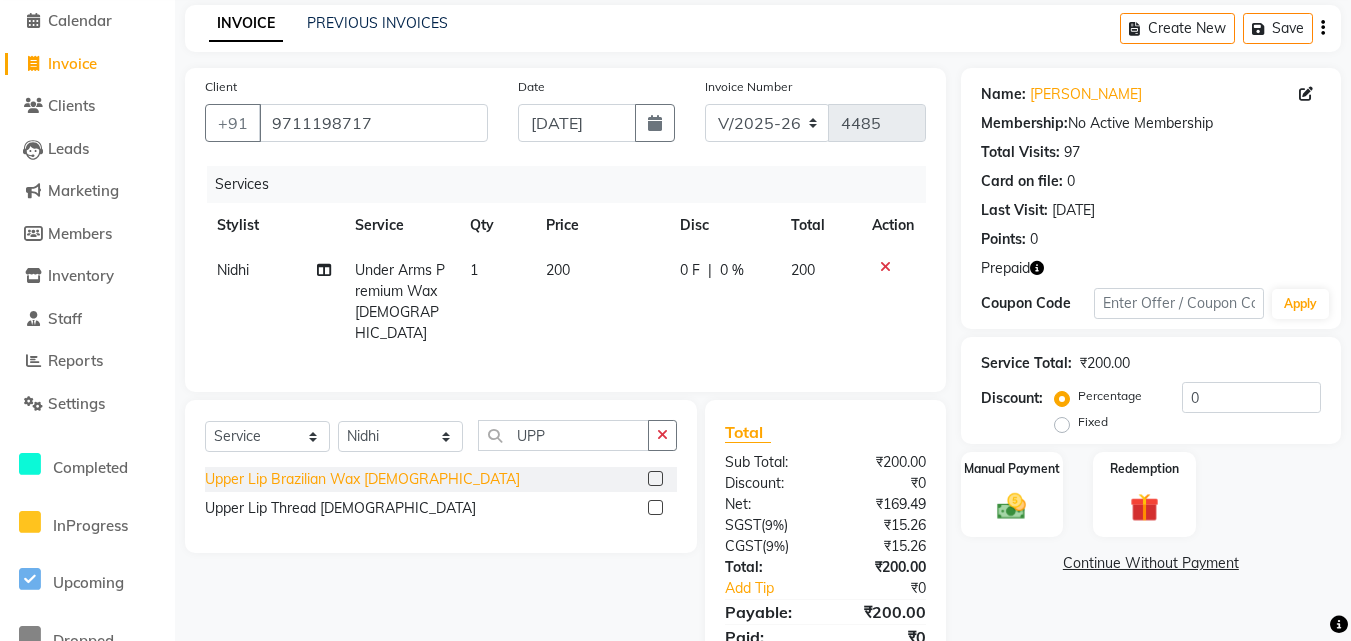 click on "Upper Lip Brazilian Wax [DEMOGRAPHIC_DATA]" 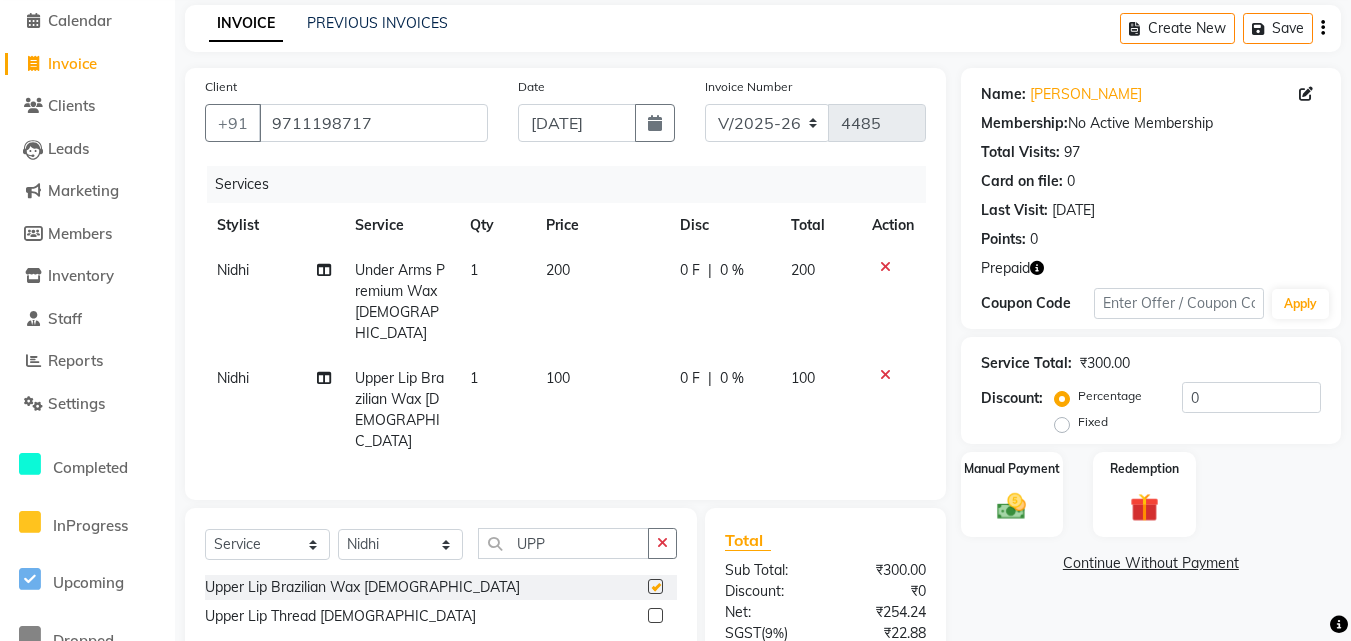checkbox on "false" 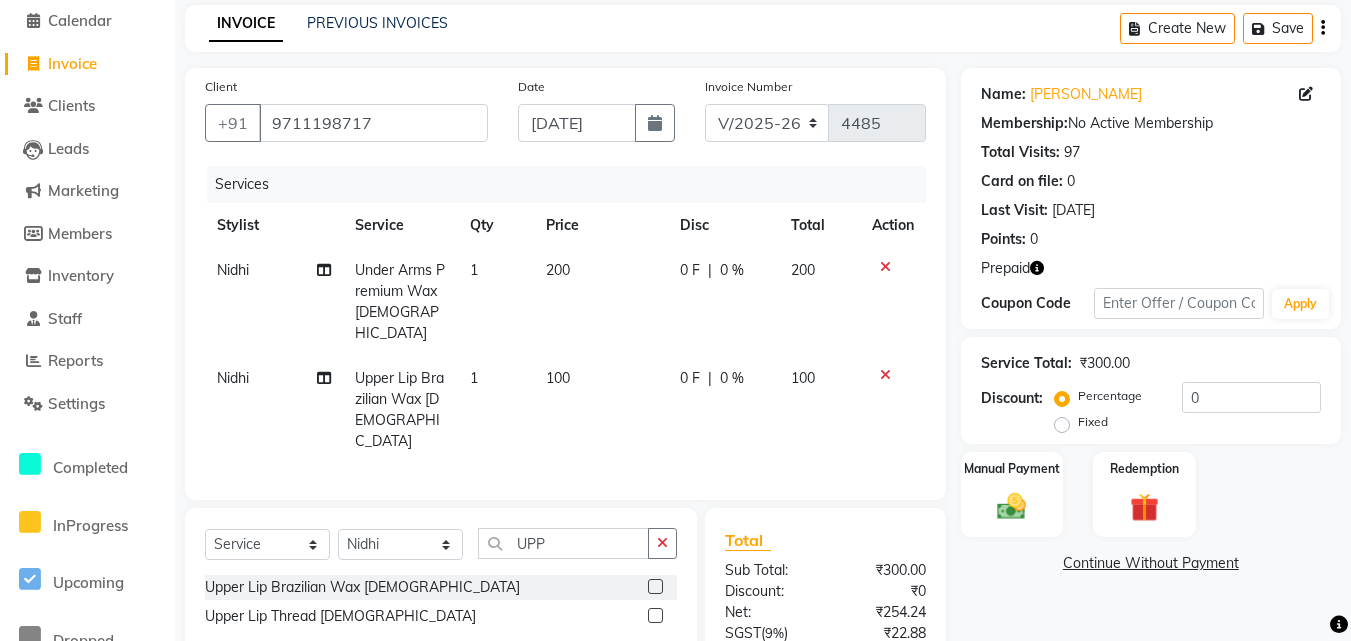 click on "1" 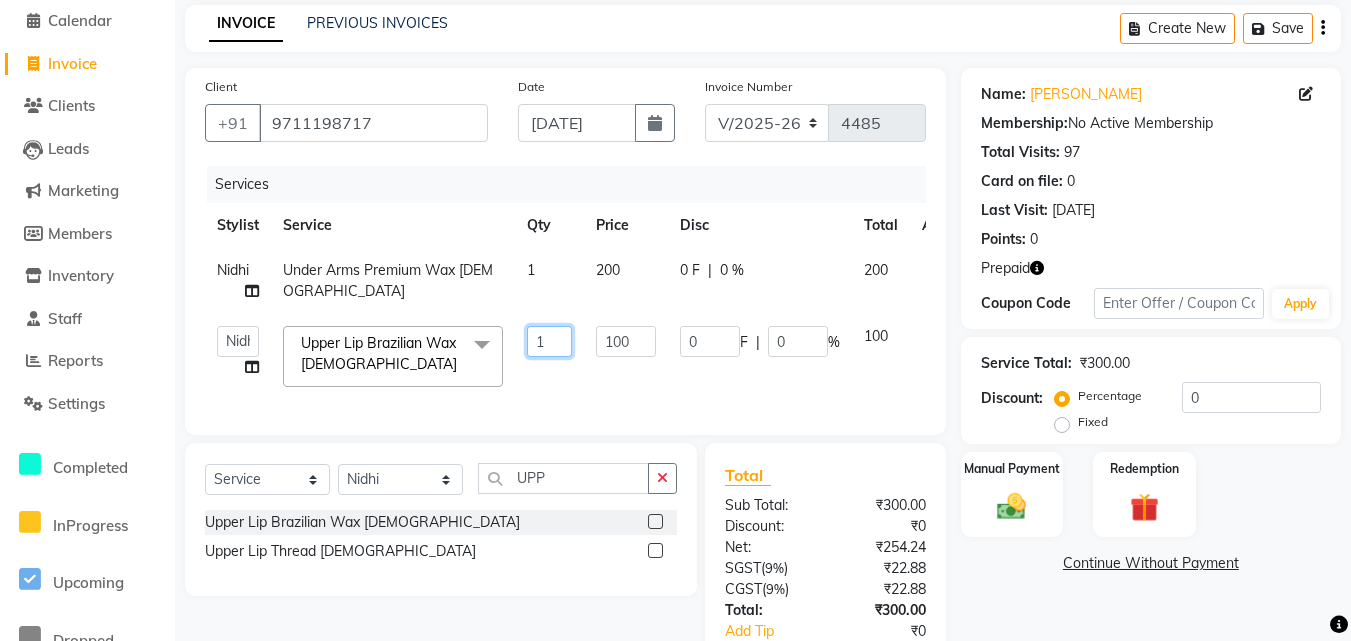 click on "1" 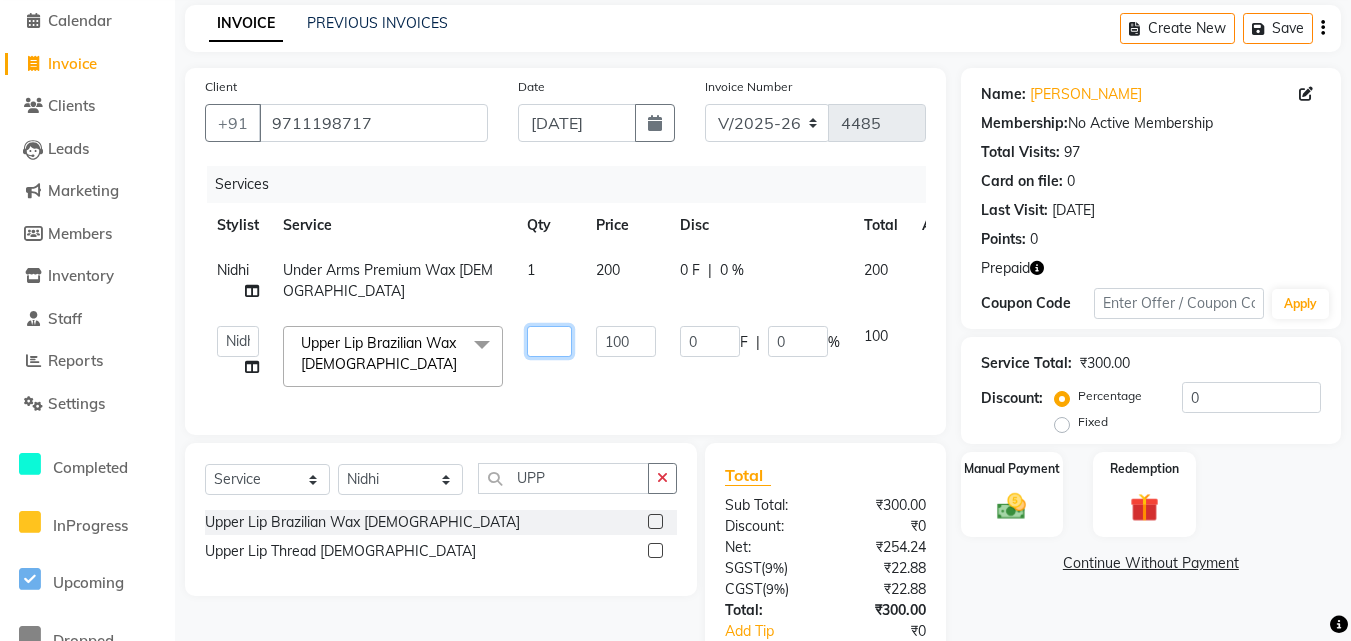 type on "2" 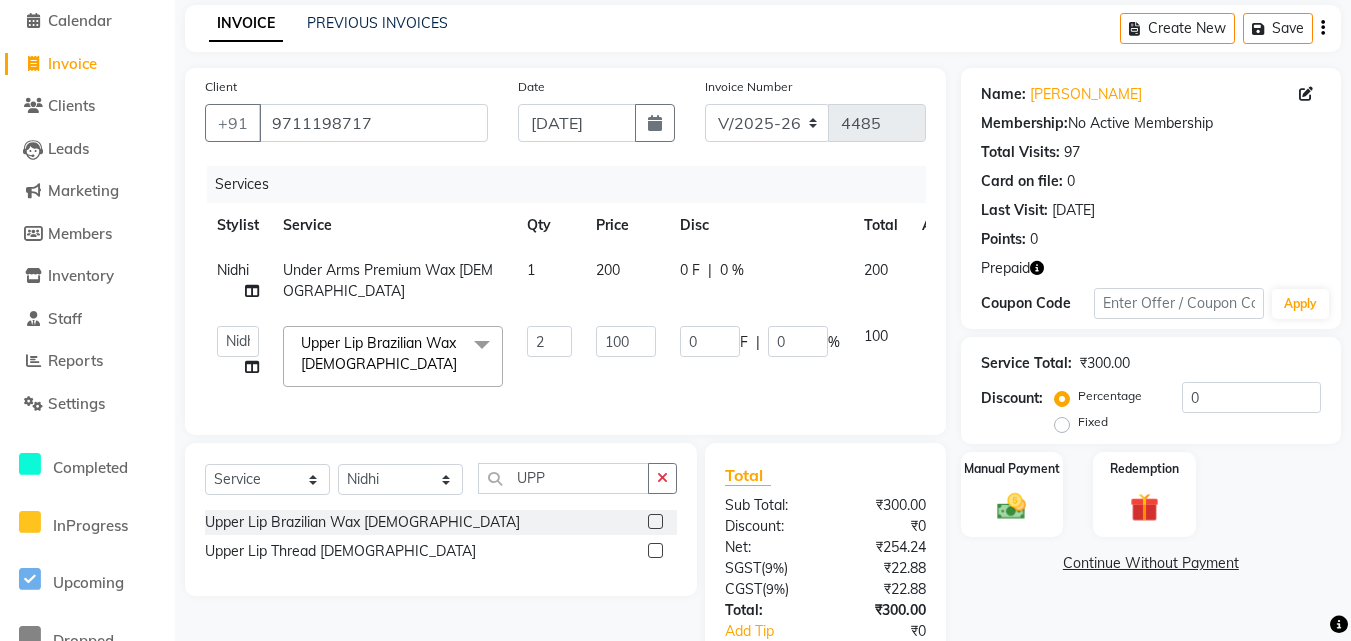 click on "Continue Without Payment" 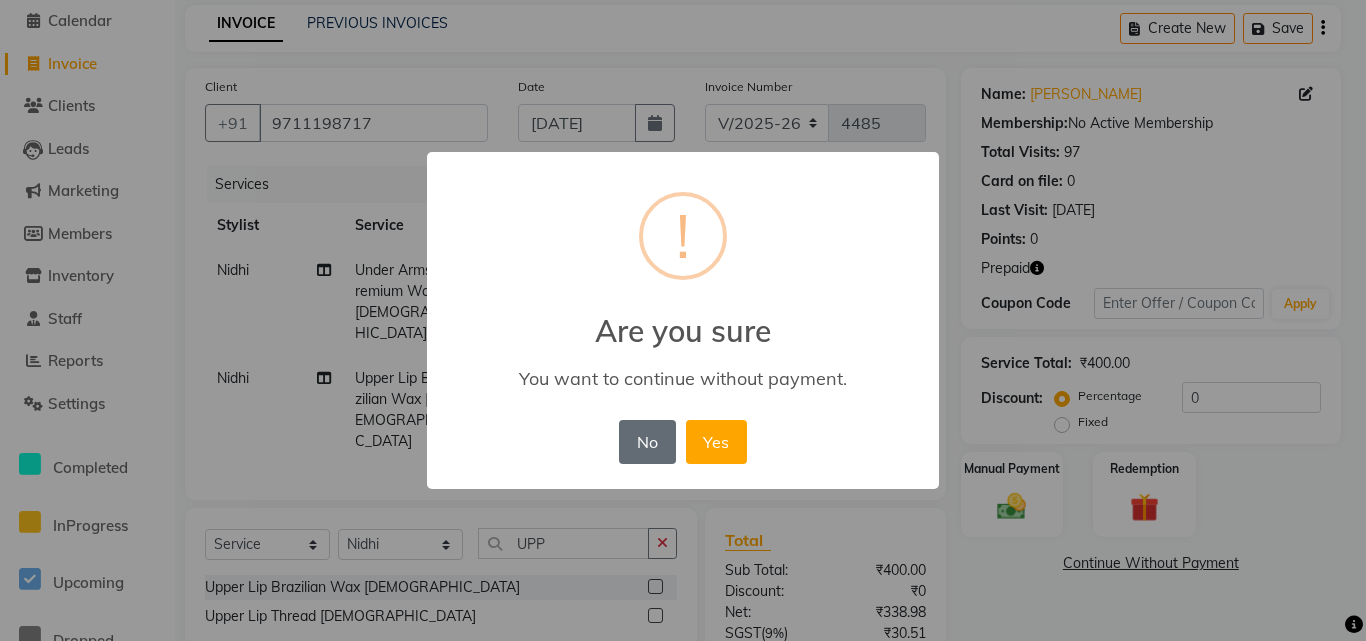 click on "No" at bounding box center (647, 442) 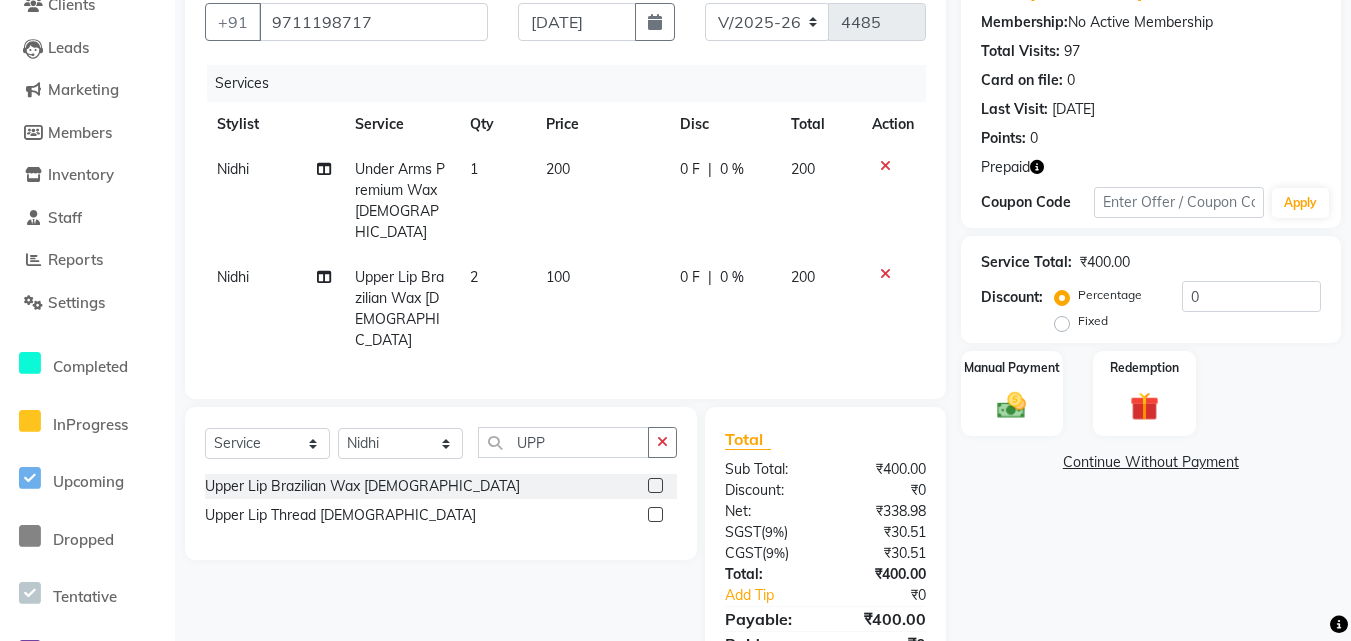 scroll, scrollTop: 209, scrollLeft: 0, axis: vertical 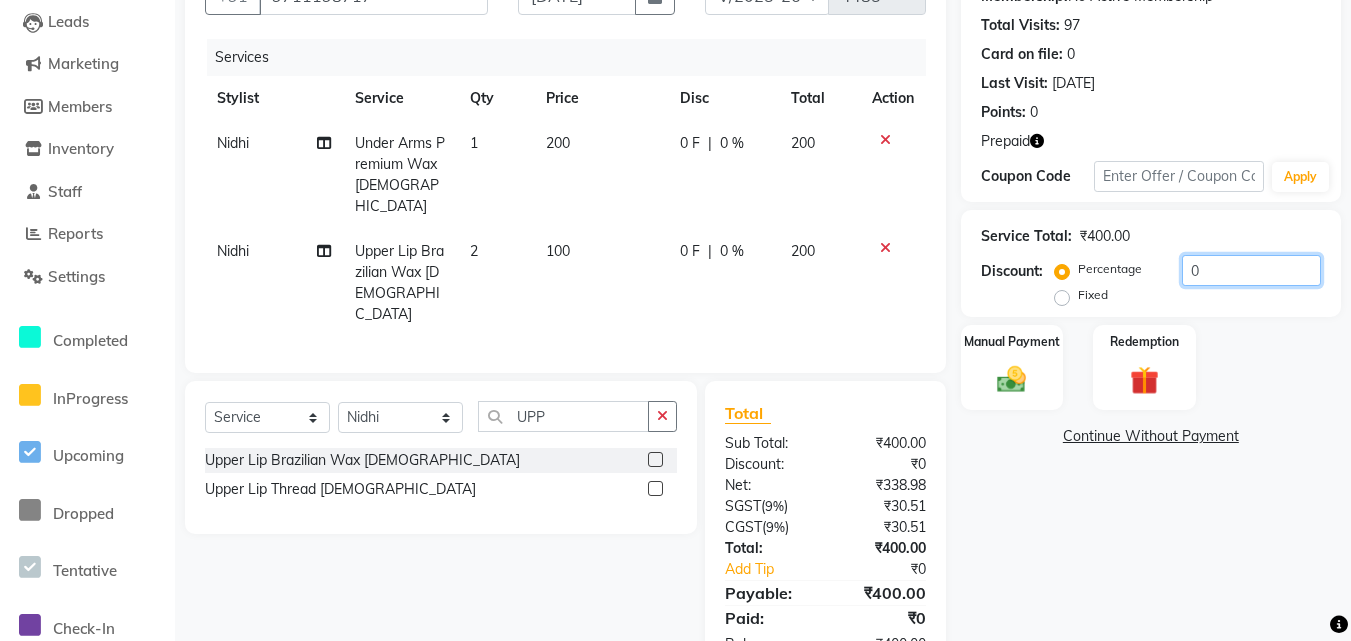 click on "0" 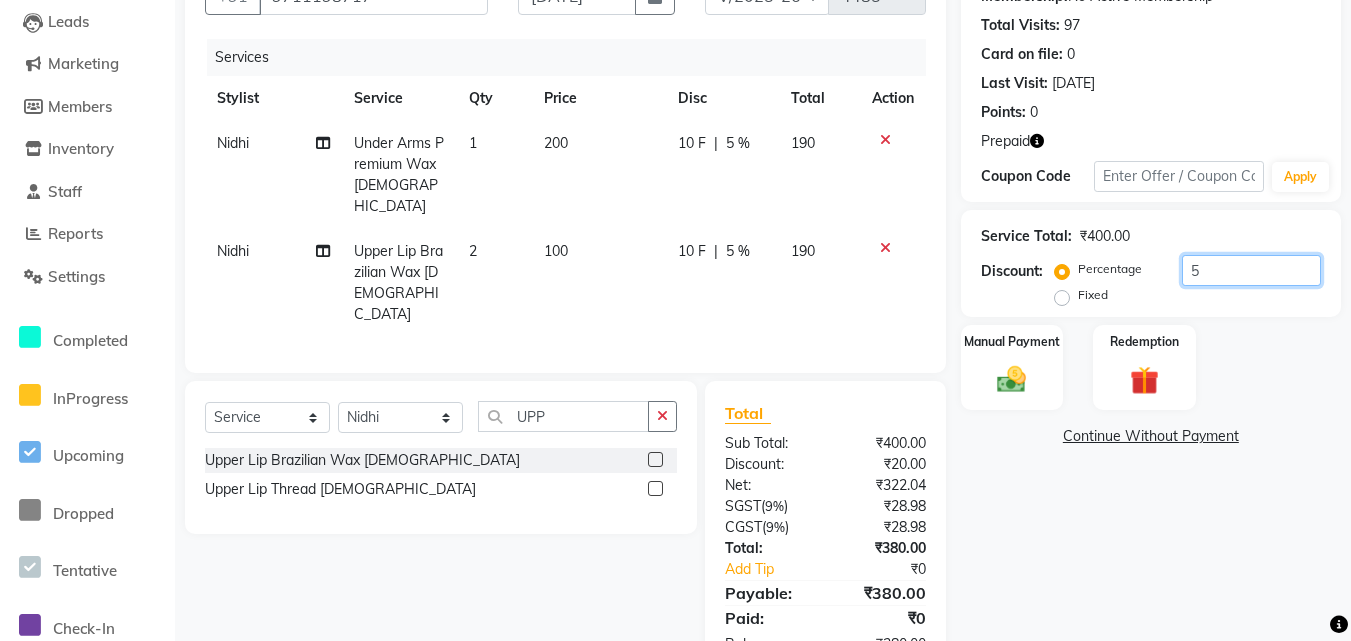 click on "5" 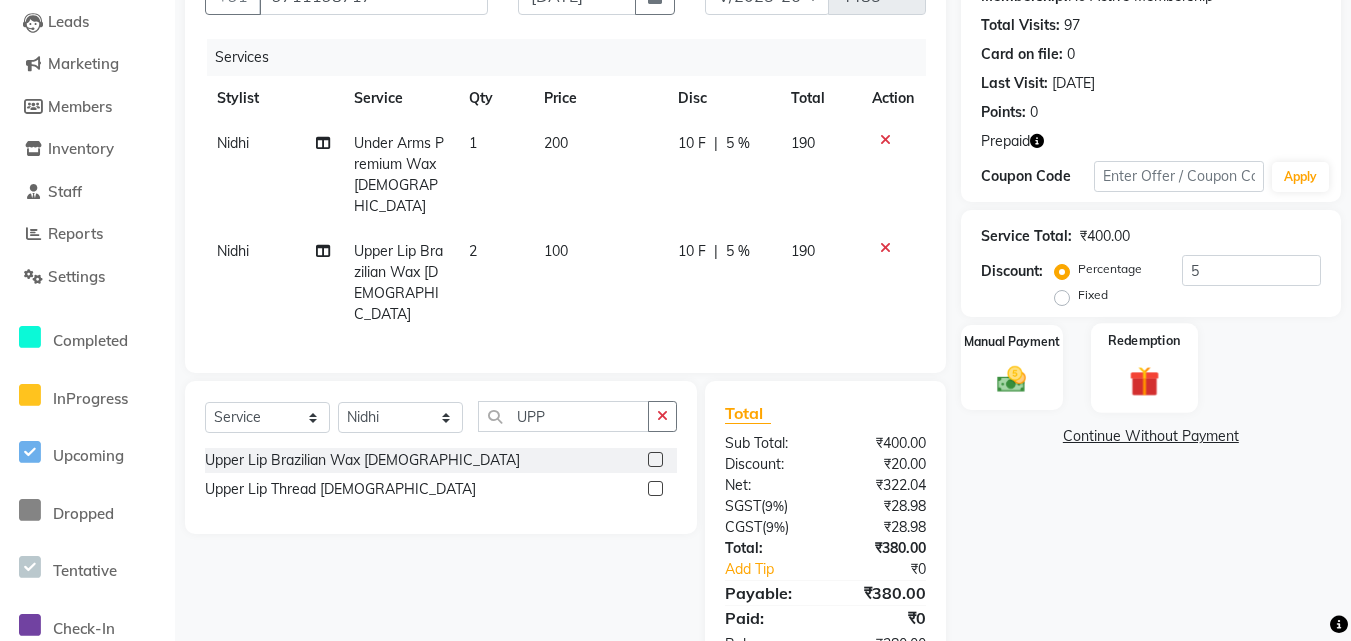 click 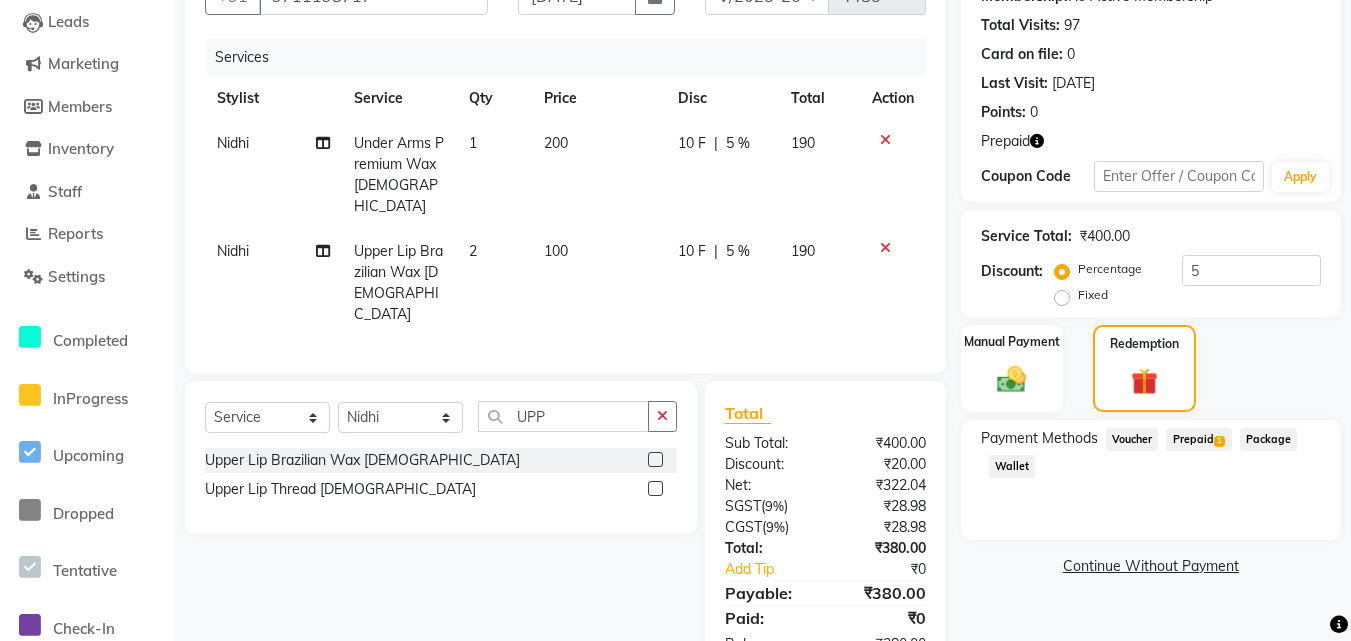 drag, startPoint x: 1185, startPoint y: 286, endPoint x: 1203, endPoint y: 284, distance: 18.110771 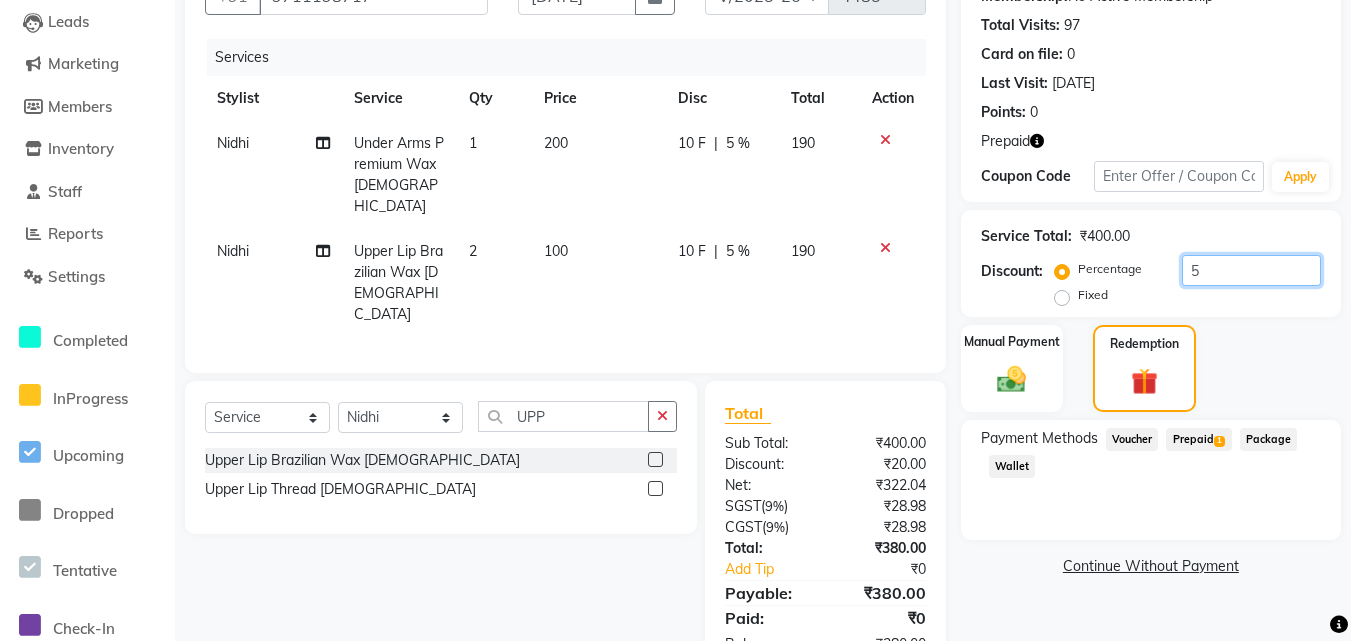 click on "5" 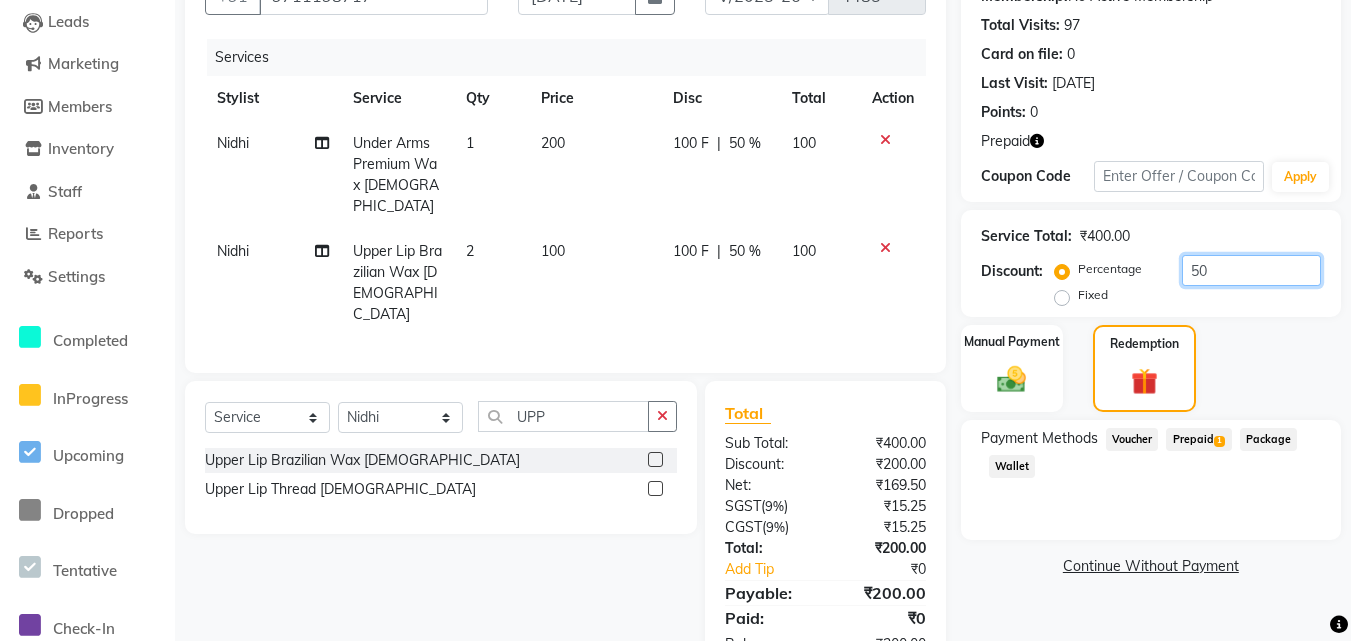 type on "50" 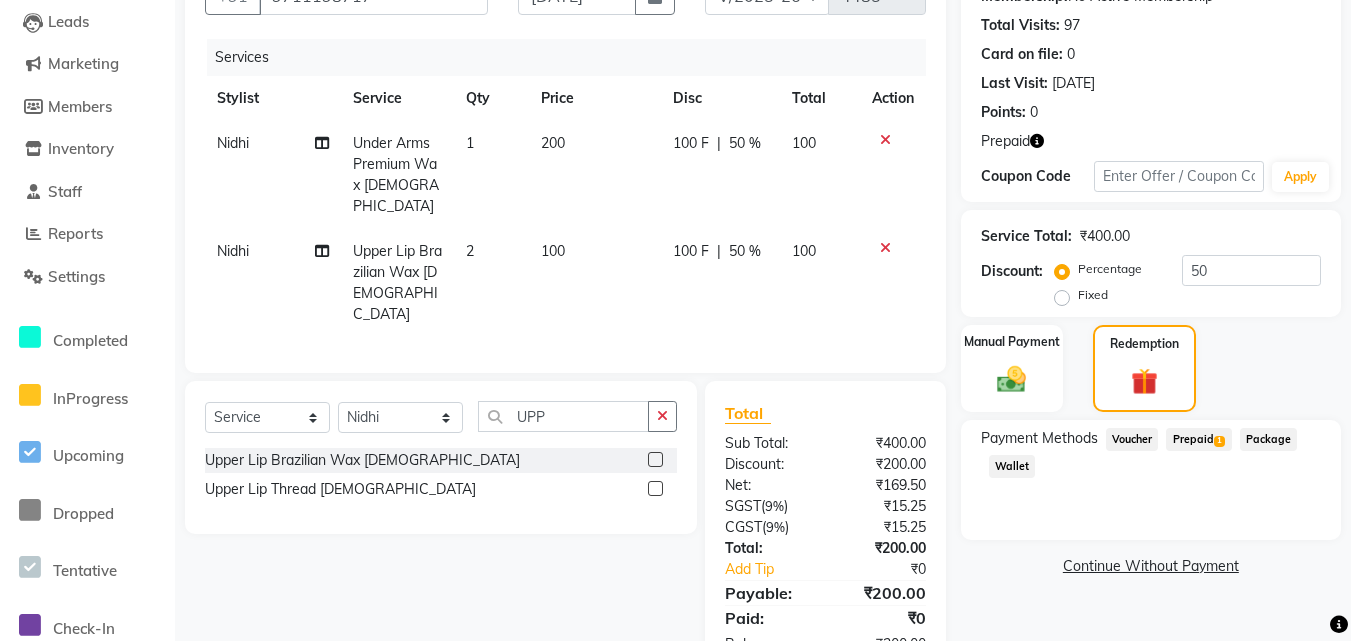 click on "1" 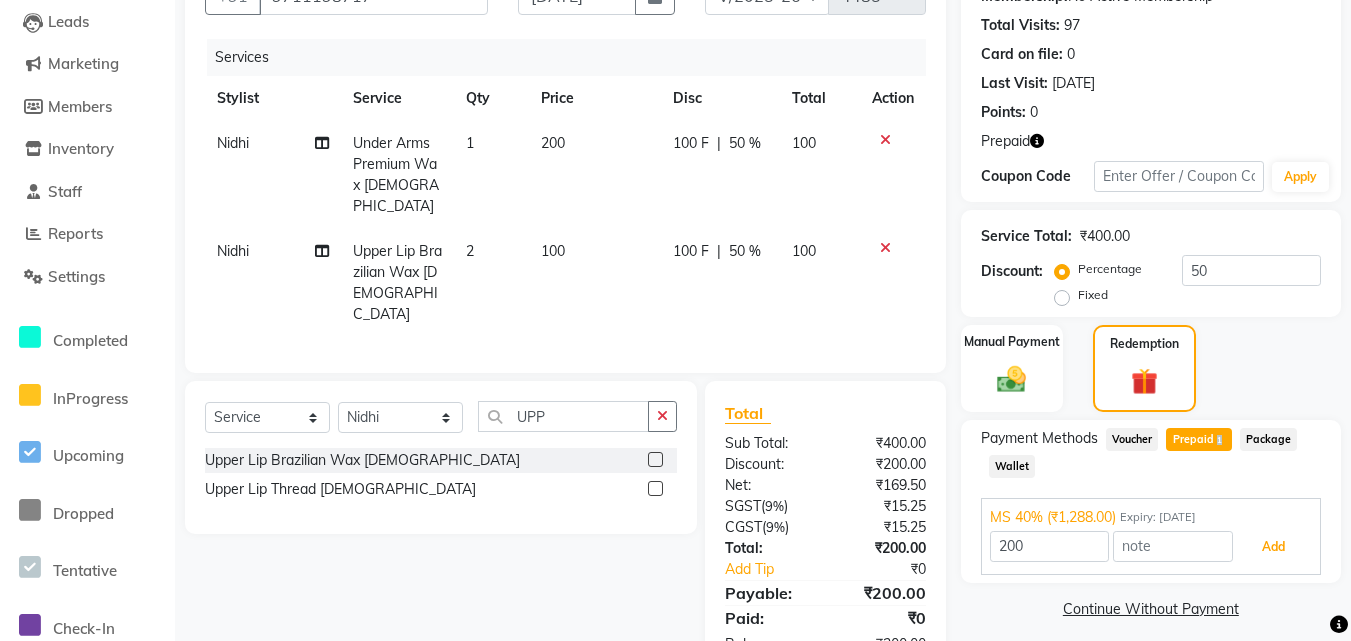 drag, startPoint x: 1282, startPoint y: 546, endPoint x: 1365, endPoint y: 464, distance: 116.67476 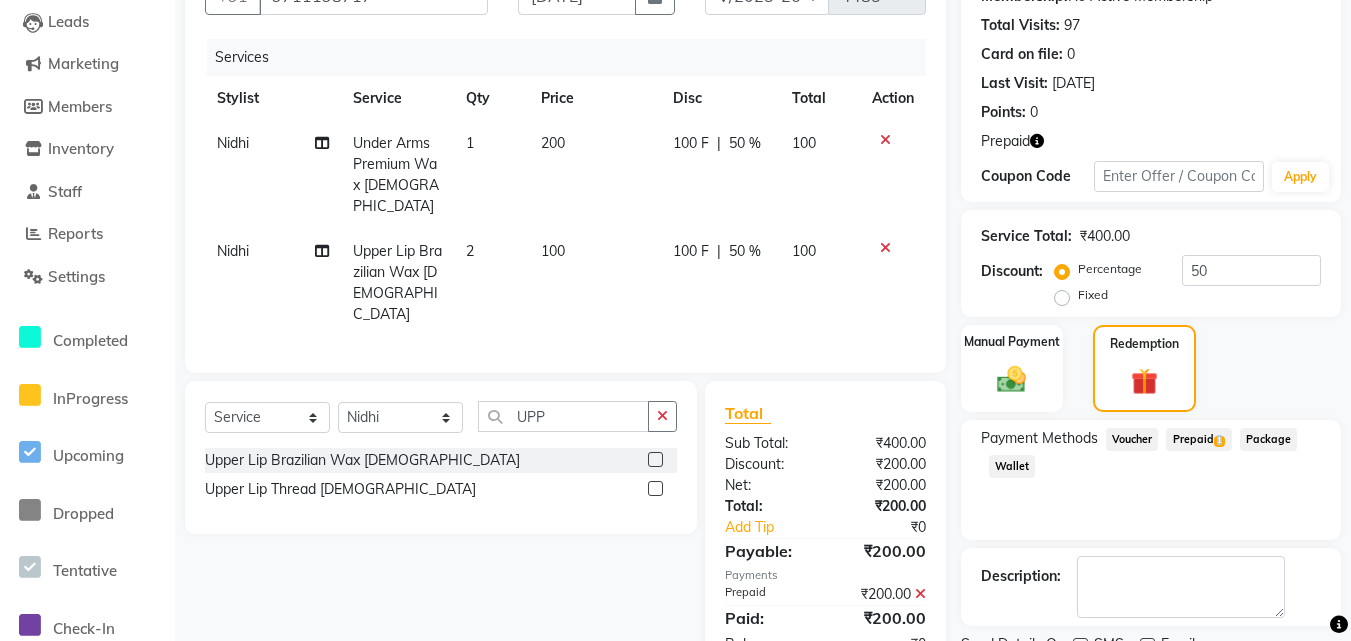 scroll, scrollTop: 292, scrollLeft: 0, axis: vertical 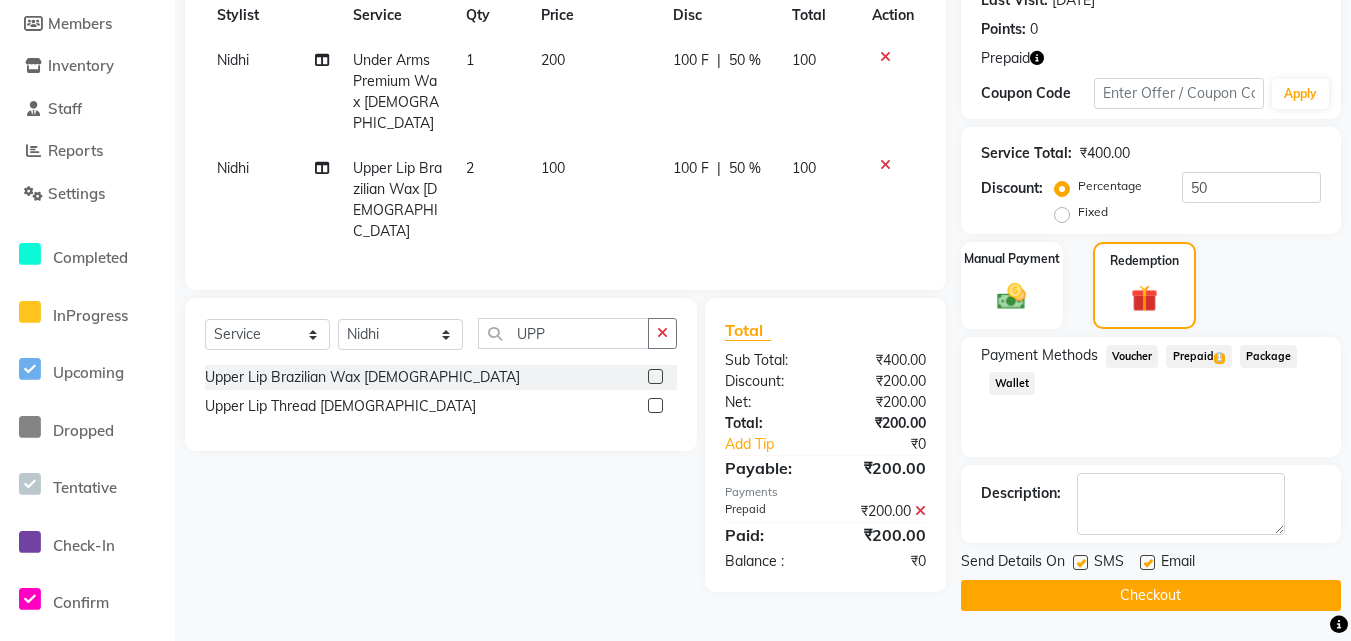 click on "Checkout" 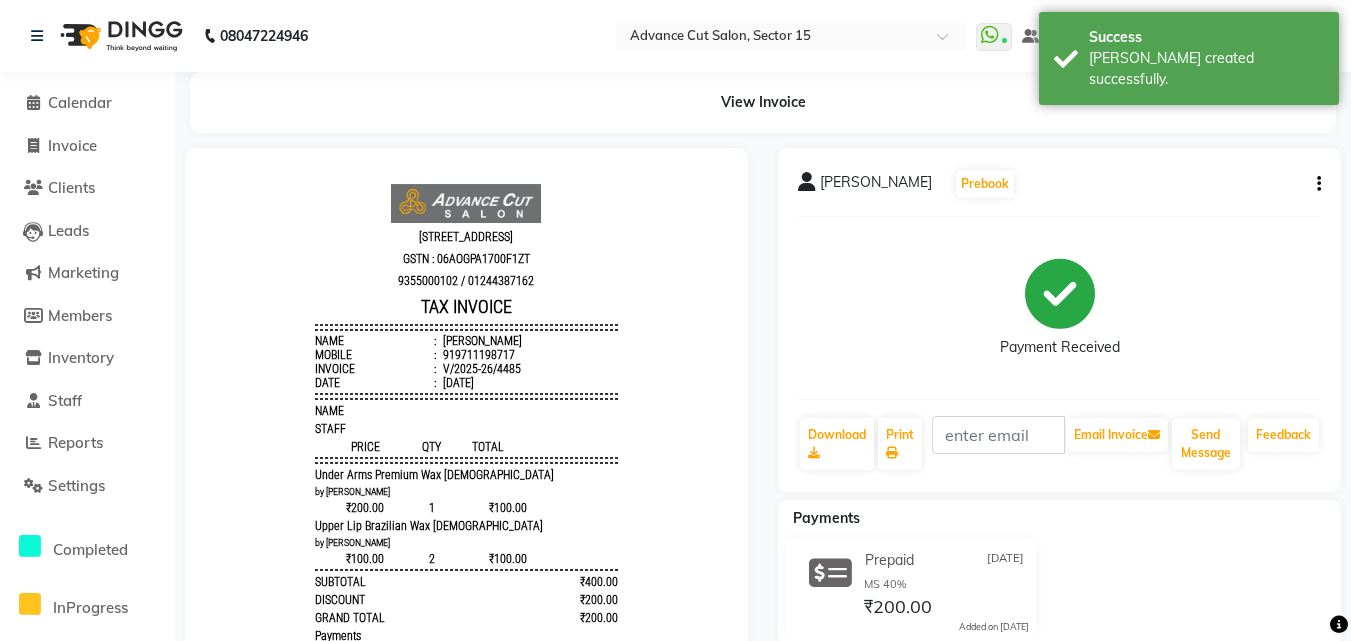 scroll, scrollTop: 0, scrollLeft: 0, axis: both 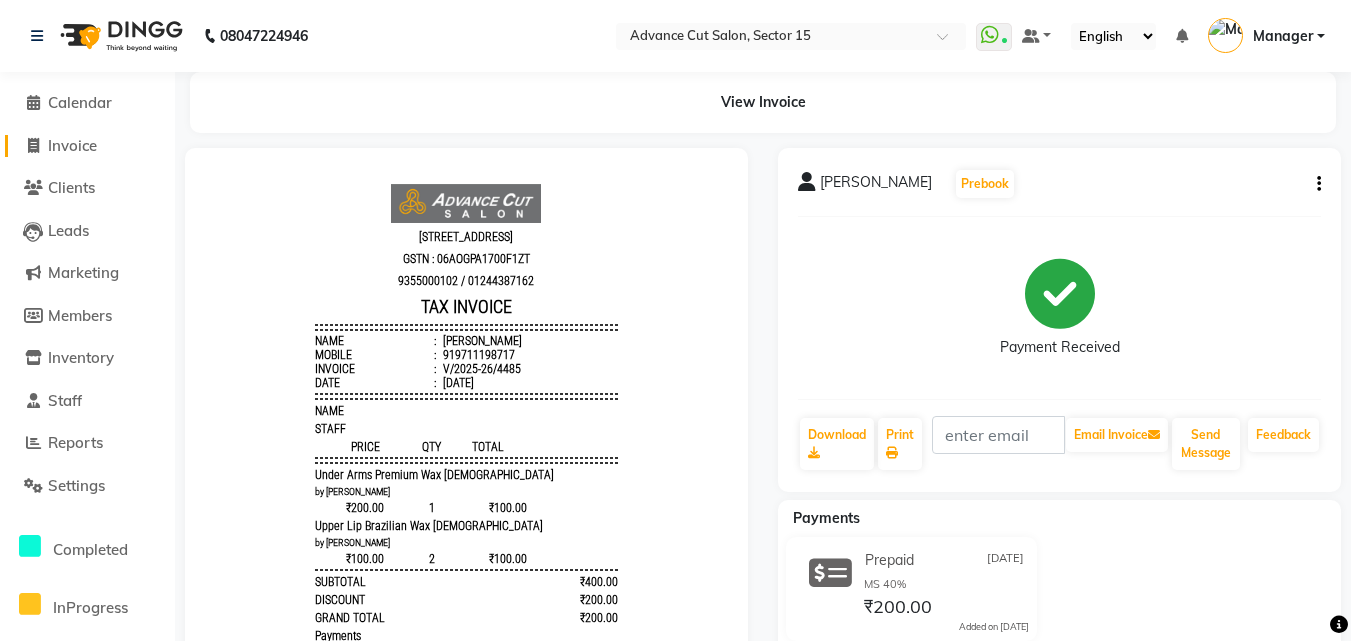 click on "Invoice" 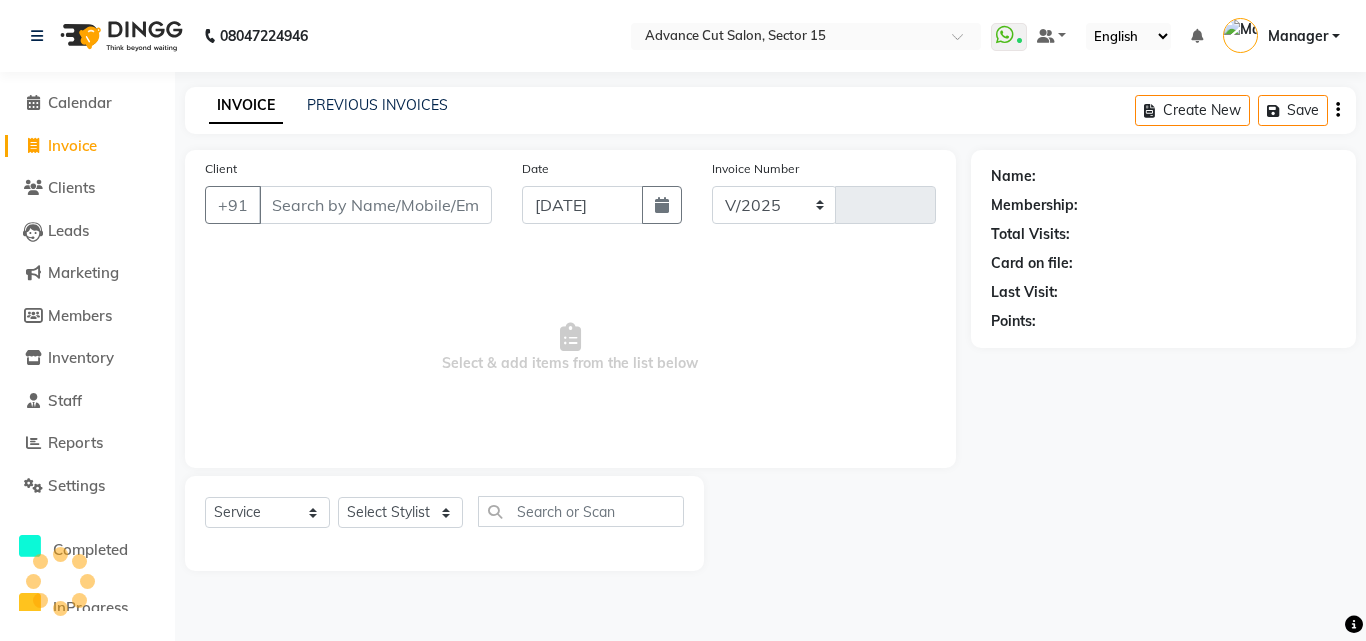 select on "6255" 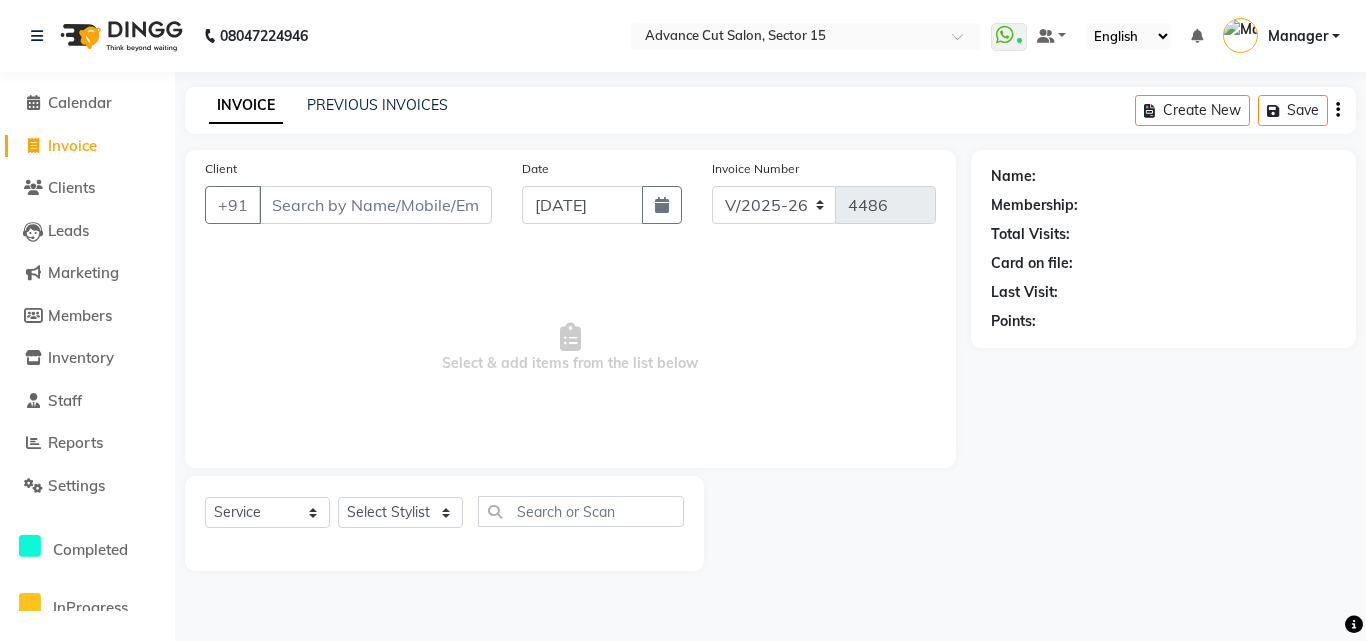 click on "Client +91" 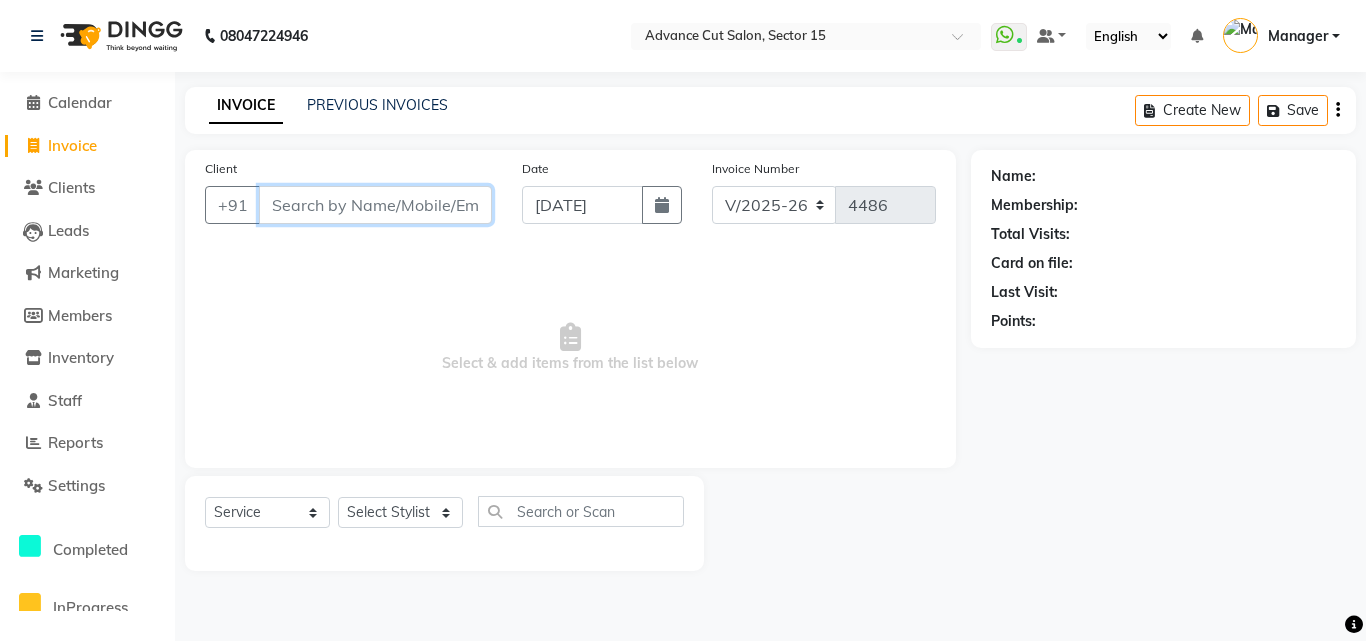 click on "Client" at bounding box center [375, 205] 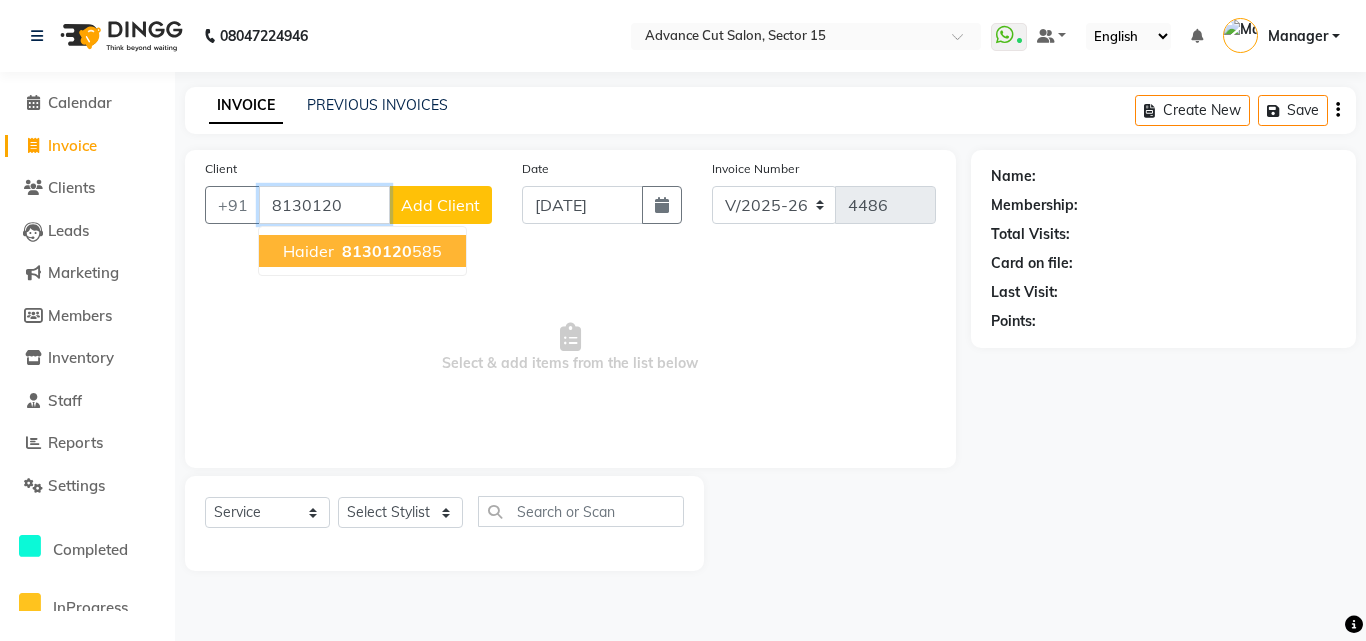 click on "Haider   8130120 585" at bounding box center [362, 251] 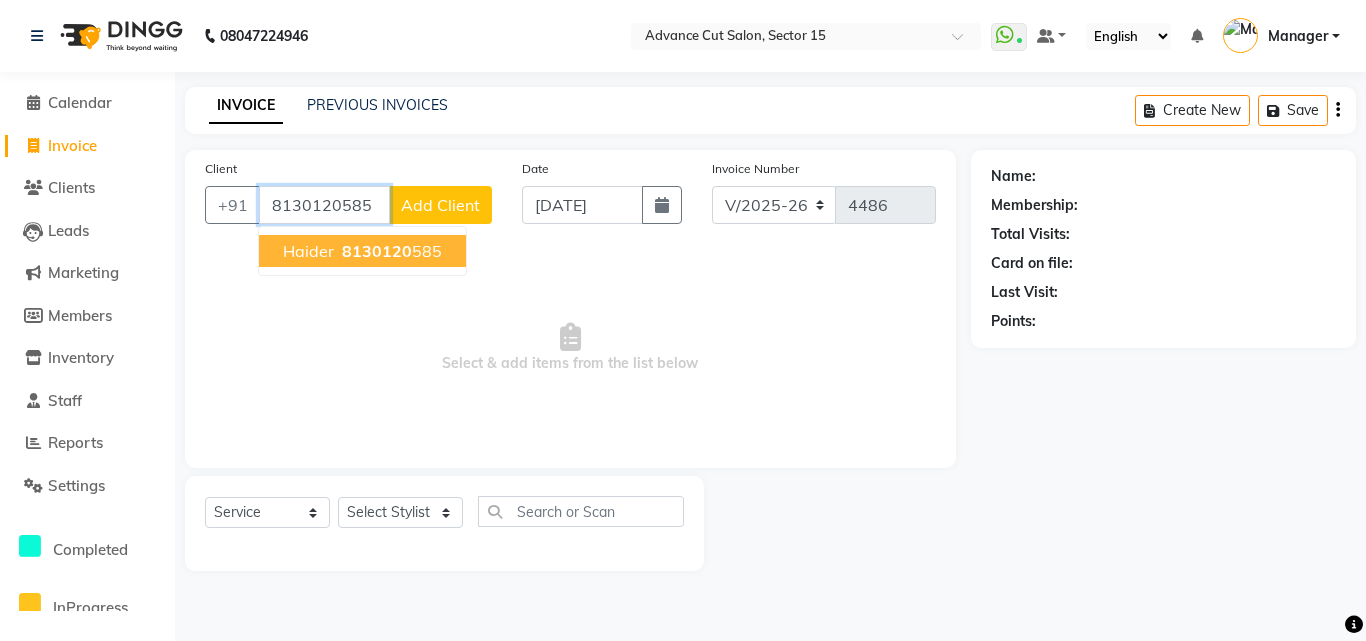 type on "8130120585" 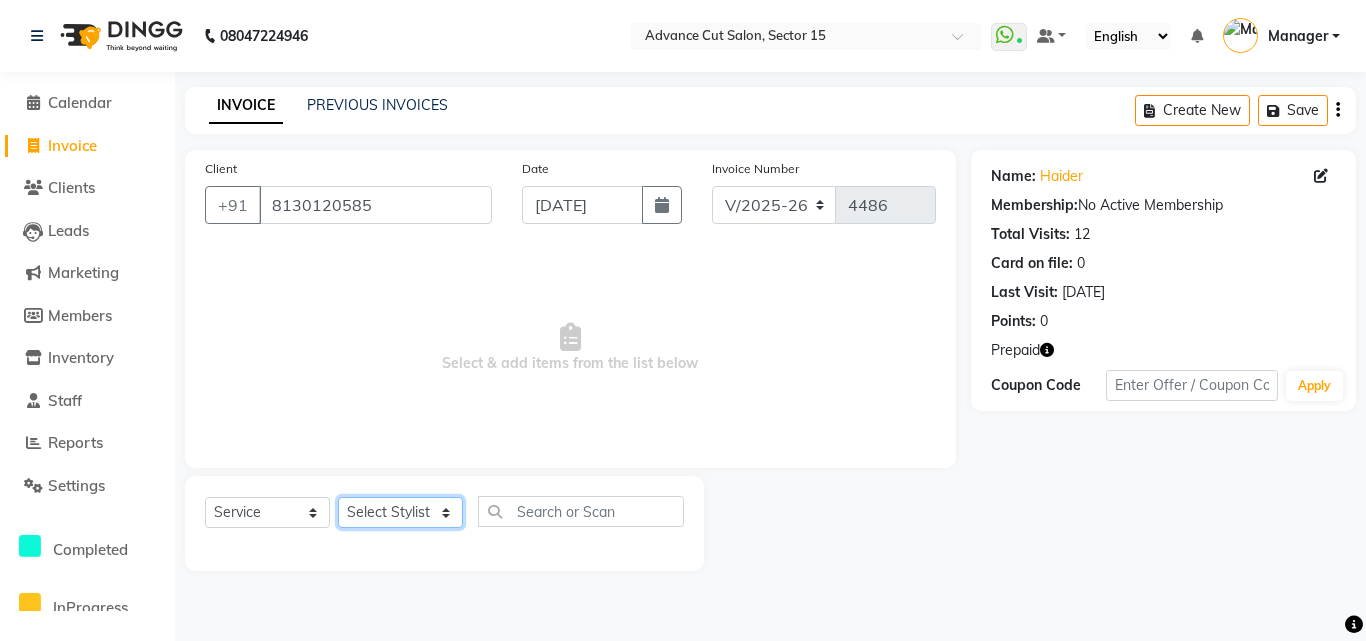 click on "Select Stylist Advance Cut  [PERSON_NAME] [PERSON_NAME] [PERSON_NAME] LUCKY Manager [PERSON_NAME] [PERSON_NAME] Pooja  [PERSON_NAME] RANI [PERSON_NAME] [PERSON_NAME] [PERSON_NAME] [PERSON_NAME] [PERSON_NAME]" 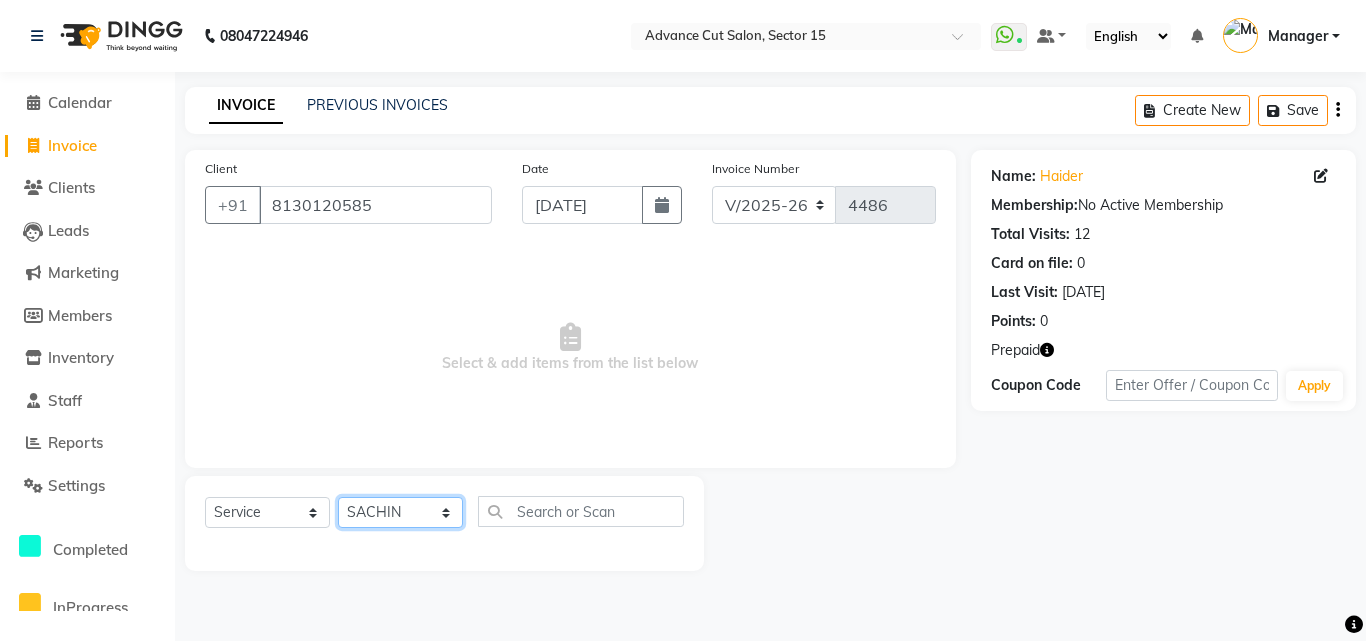 click on "Select Stylist Advance Cut  [PERSON_NAME] [PERSON_NAME] [PERSON_NAME] LUCKY Manager [PERSON_NAME] [PERSON_NAME] Pooja  [PERSON_NAME] RANI [PERSON_NAME] [PERSON_NAME] [PERSON_NAME] [PERSON_NAME] [PERSON_NAME]" 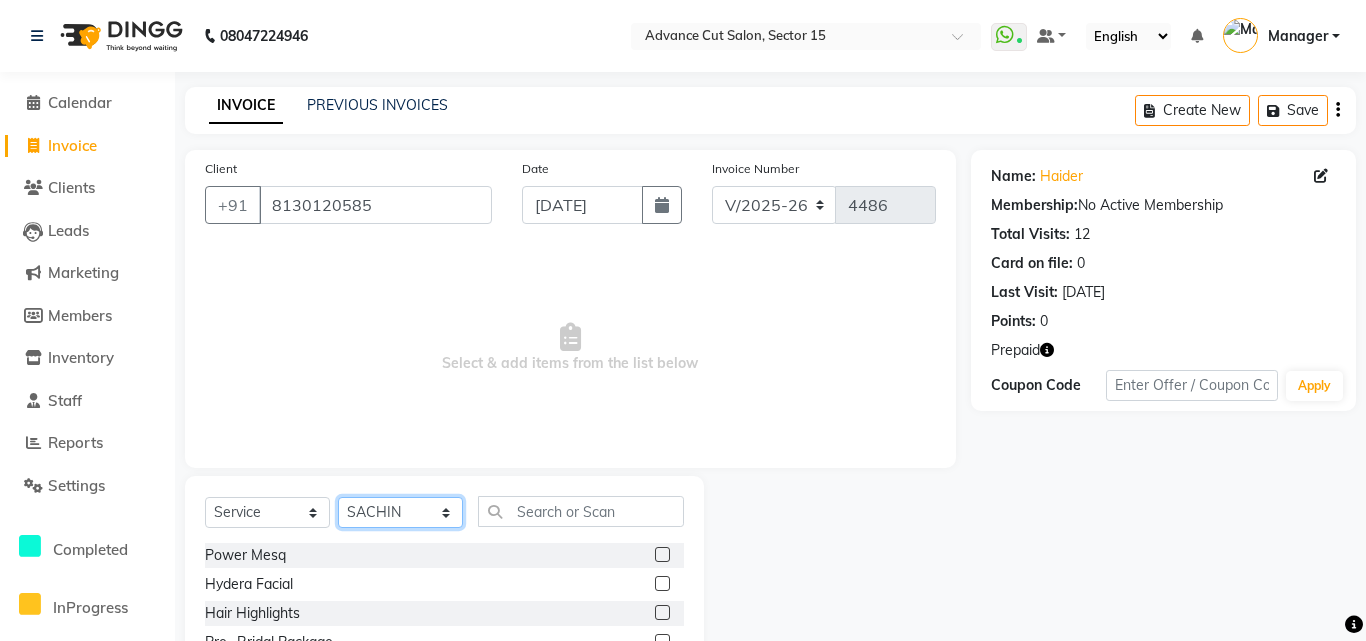 select on "46452" 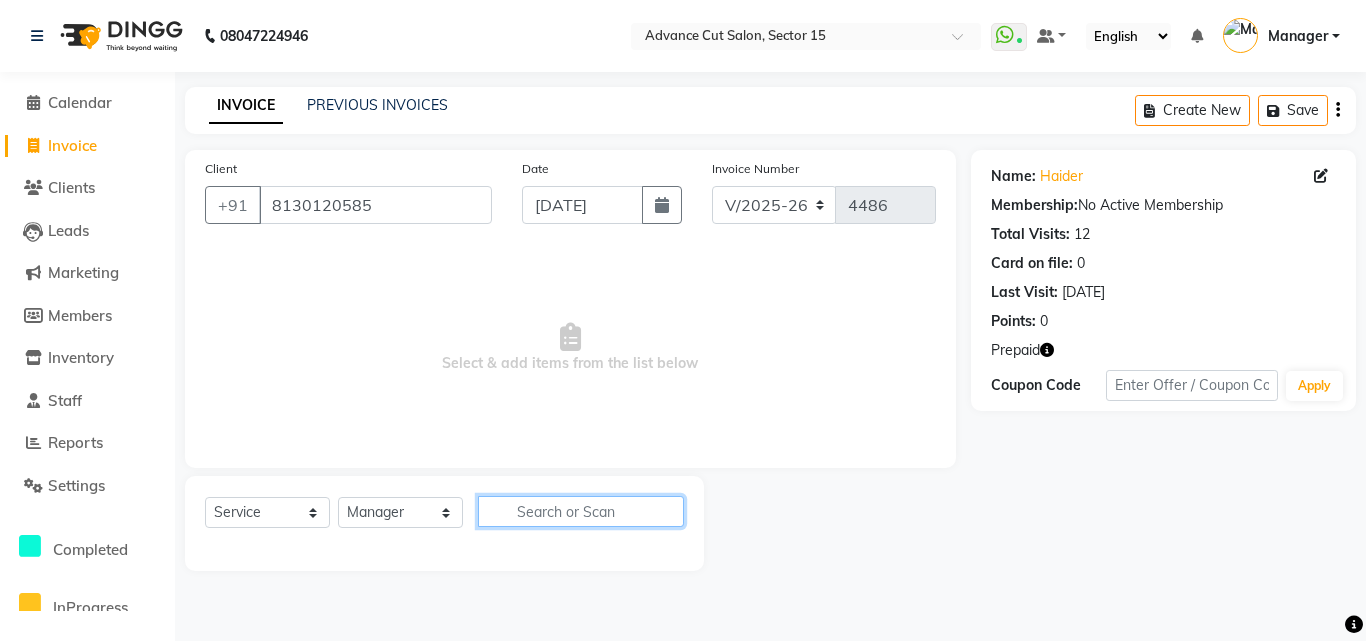 click 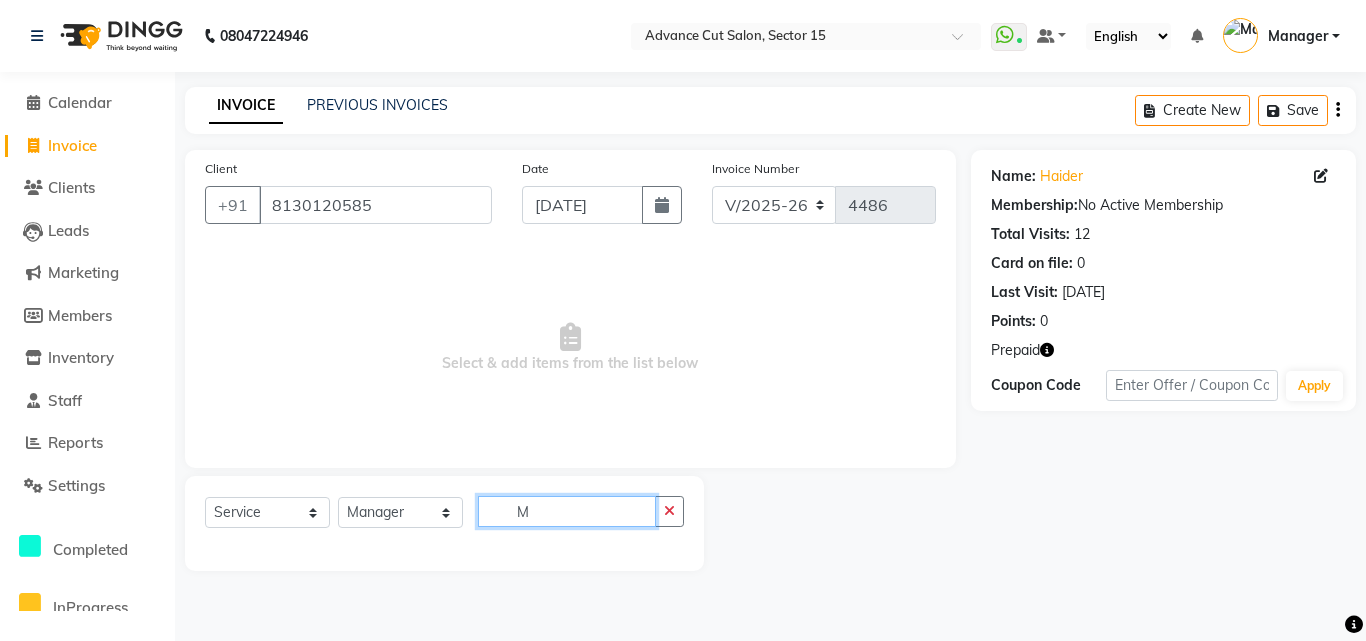 type on "M" 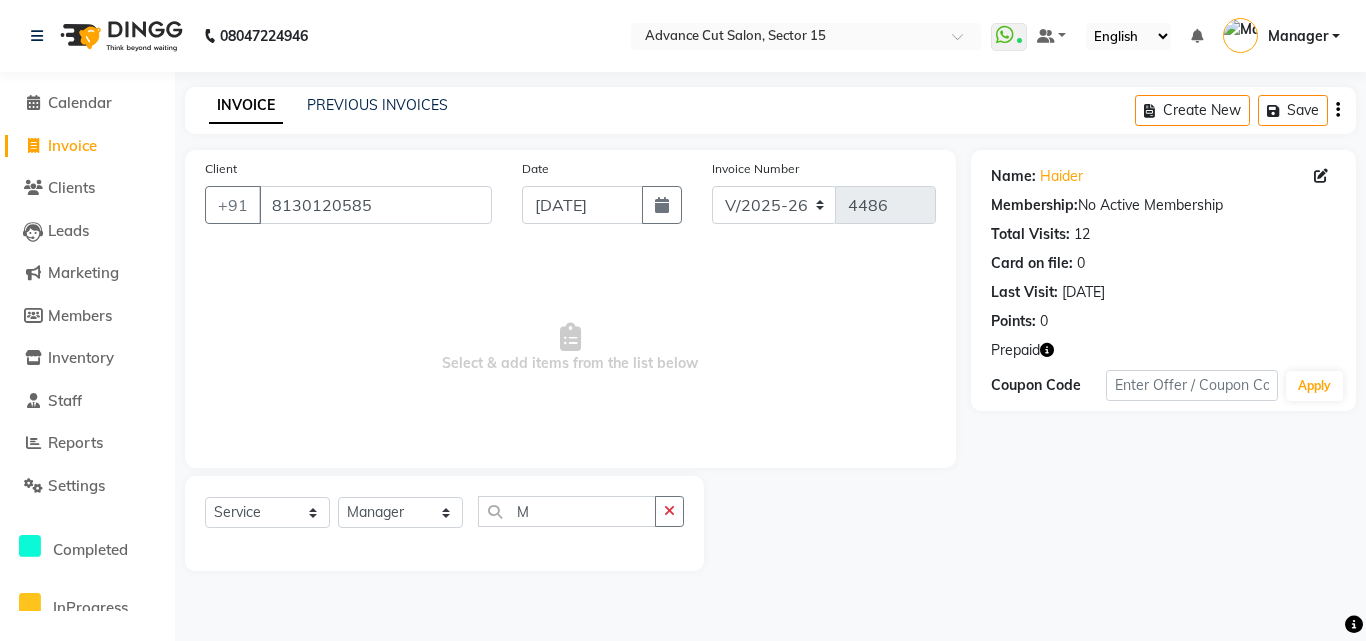 click on "Select  Service  Product  Membership  Package Voucher Prepaid Gift Card  Select Stylist Advance Cut  ASIF FARMAN HAIDER Iqbal KASHISH LUCKY Manager MANOJ NASEEM NASIR Nidhi Pooja  PRIYA RAEES RANI RASHID RIZWAN SACHIN SALMAN SANJAY Shahjad Shankar shuaib SONI M" 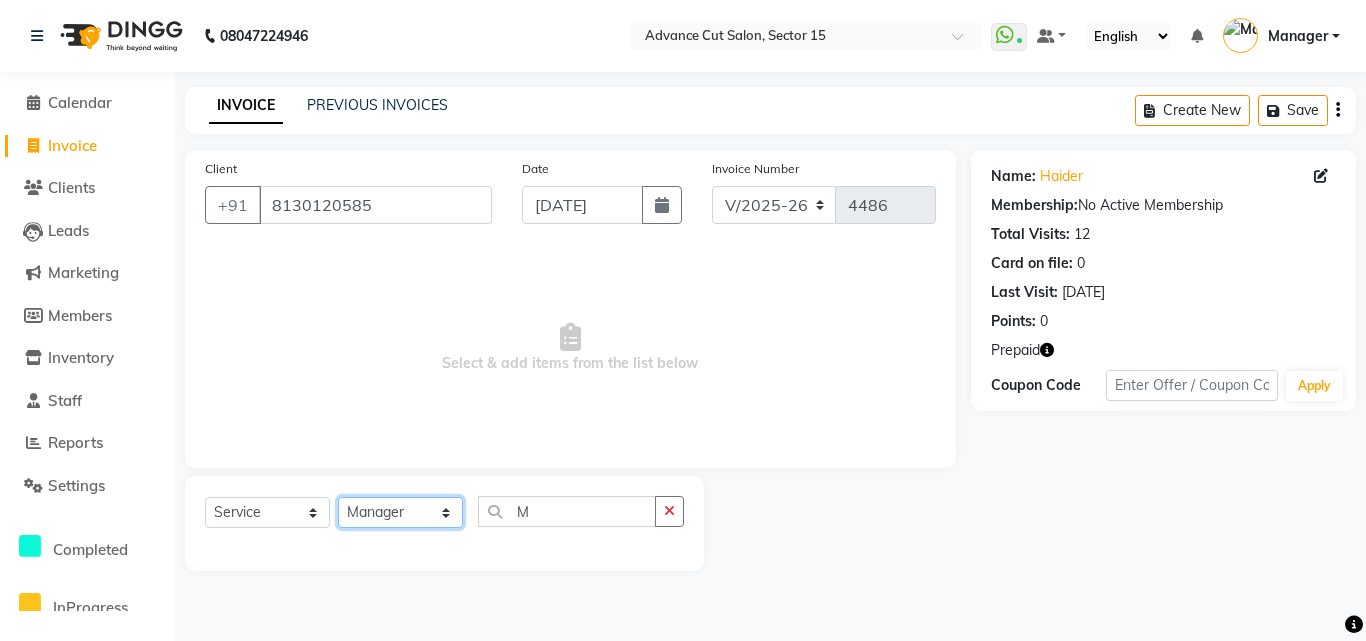 click on "Select Stylist Advance Cut  [PERSON_NAME] [PERSON_NAME] [PERSON_NAME] LUCKY Manager [PERSON_NAME] [PERSON_NAME] Pooja  [PERSON_NAME] RANI [PERSON_NAME] [PERSON_NAME] [PERSON_NAME] [PERSON_NAME] [PERSON_NAME]" 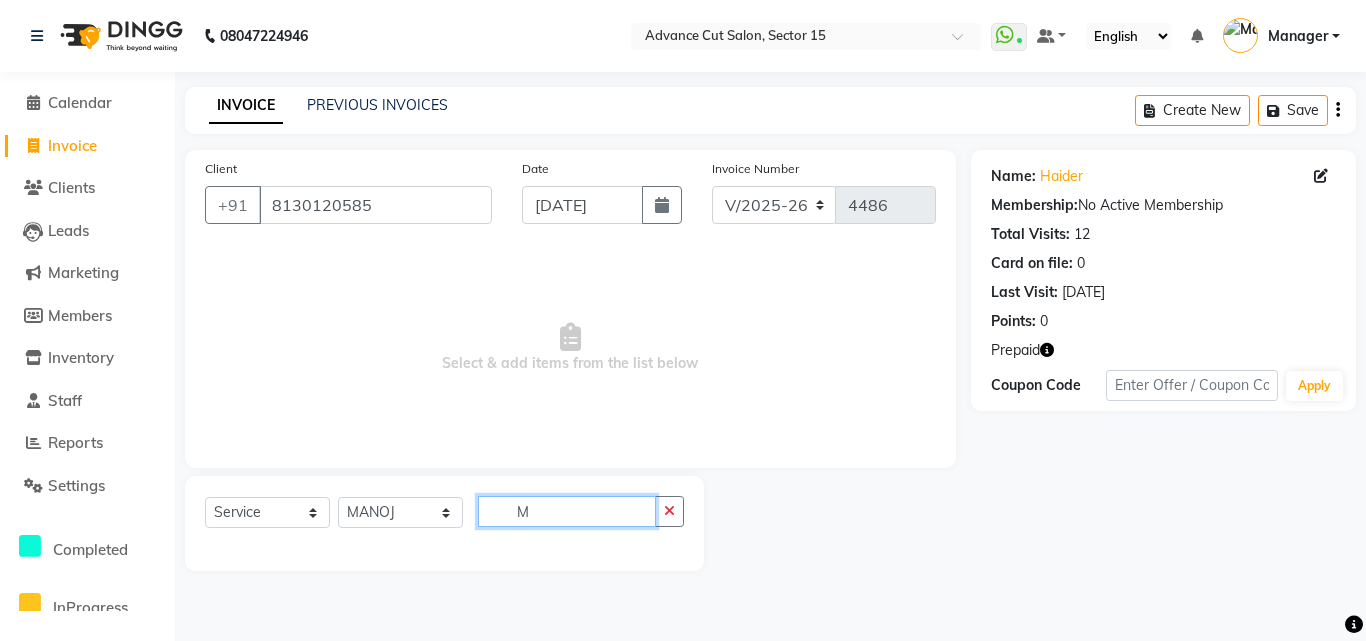 click on "M" 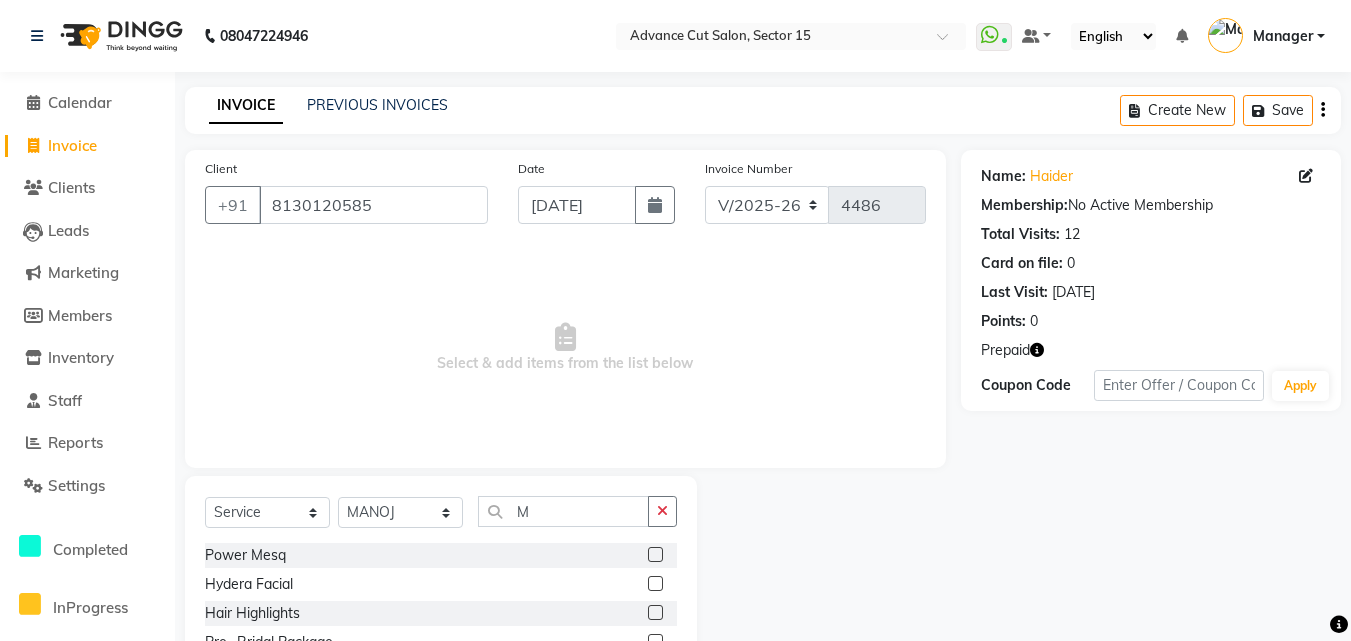 click 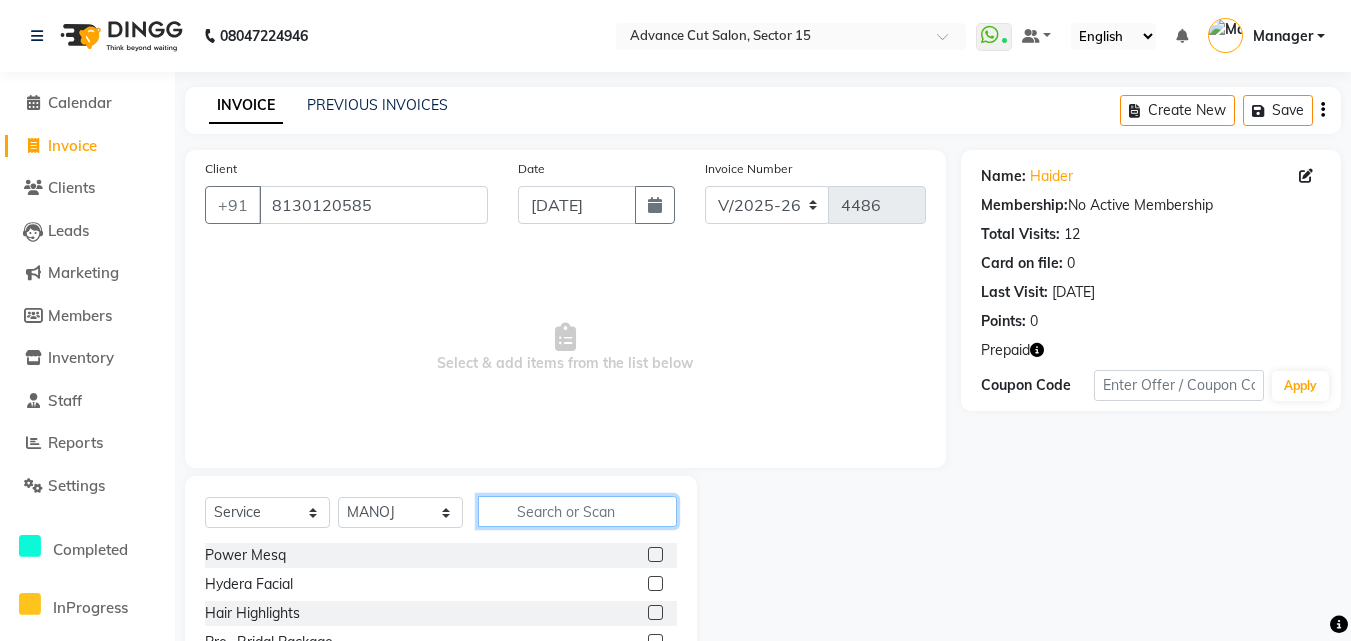 click 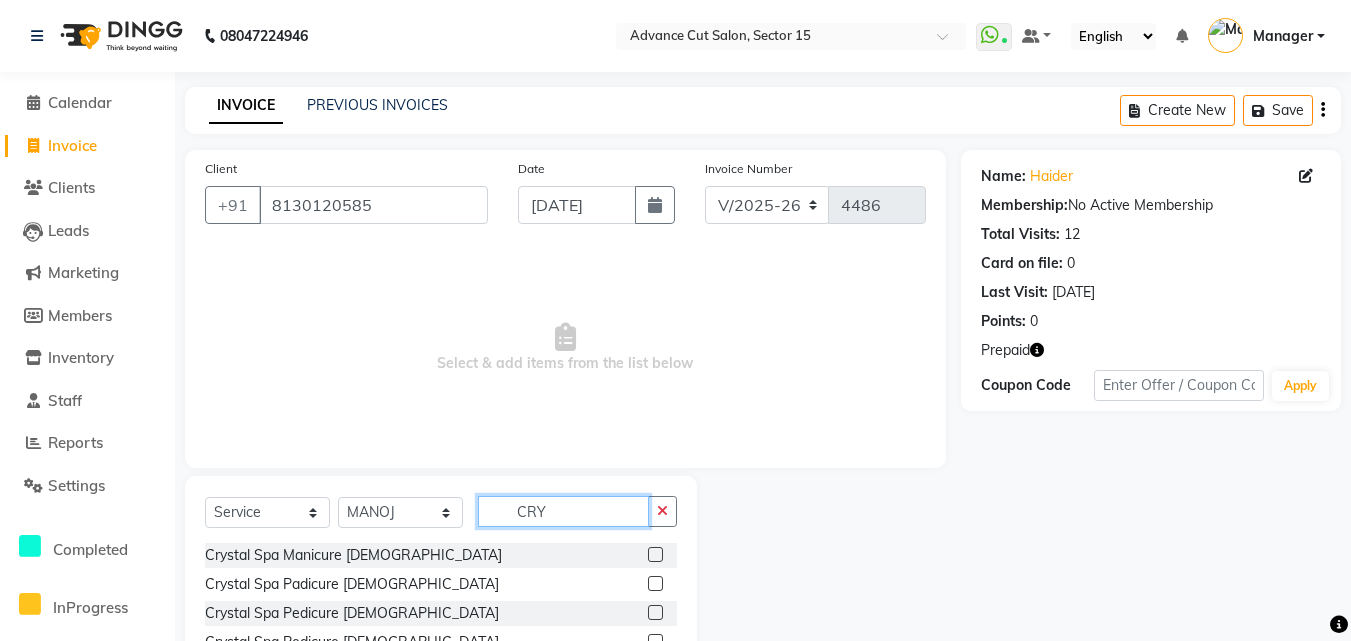 scroll, scrollTop: 76, scrollLeft: 0, axis: vertical 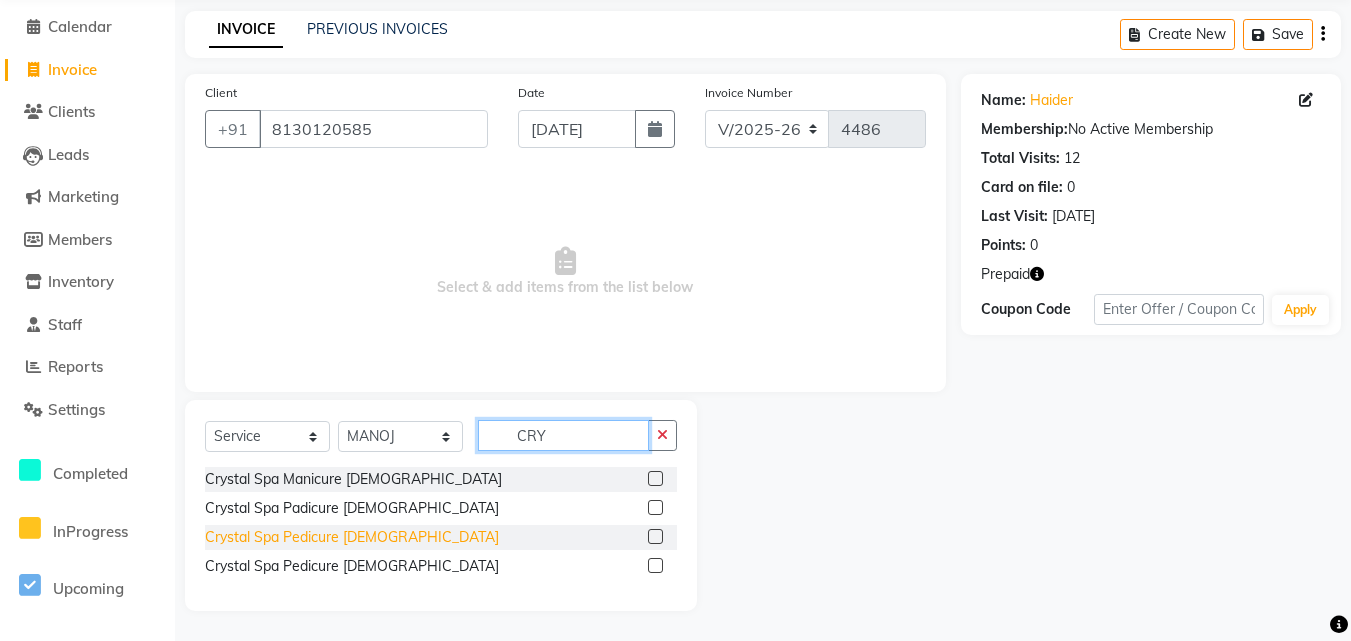 type on "CRY" 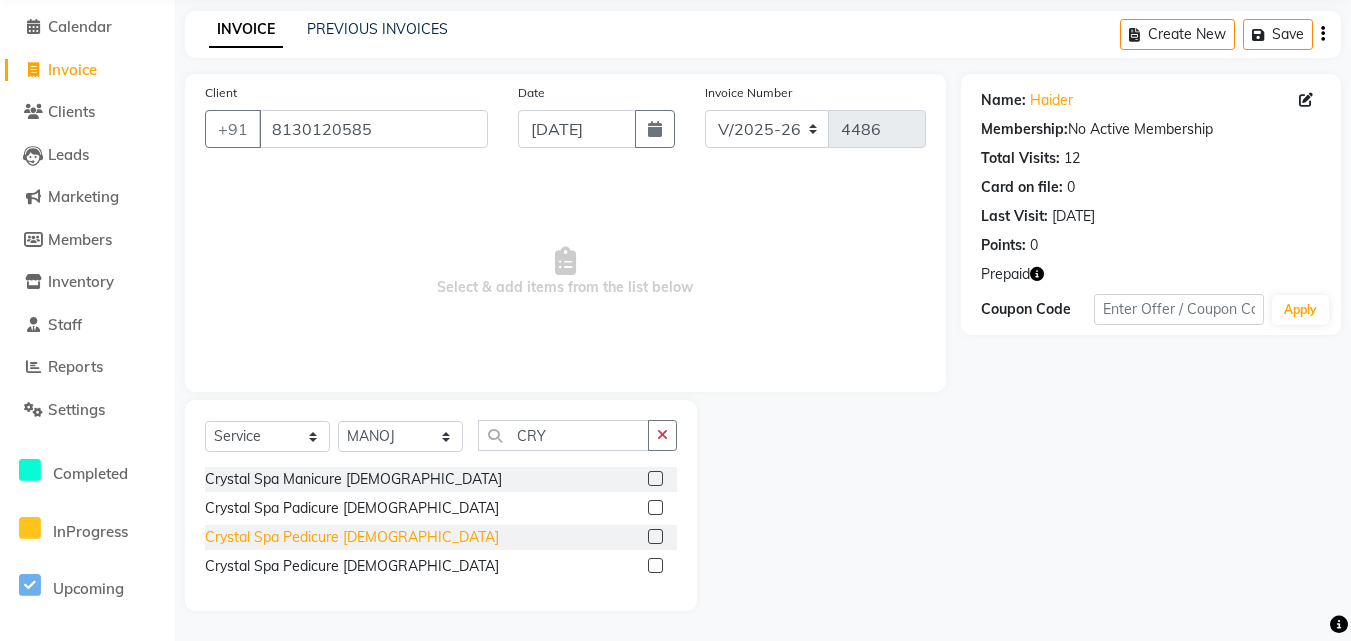 click on "Crystal Spa Pedicure [DEMOGRAPHIC_DATA]" 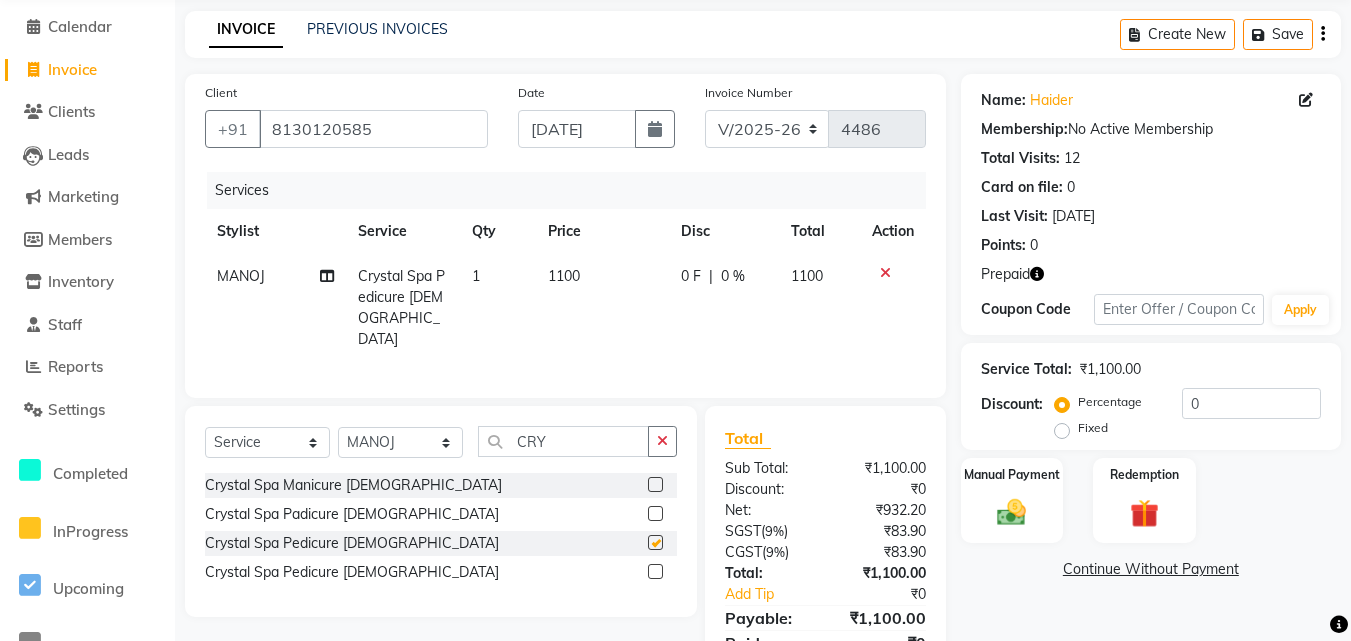 checkbox on "false" 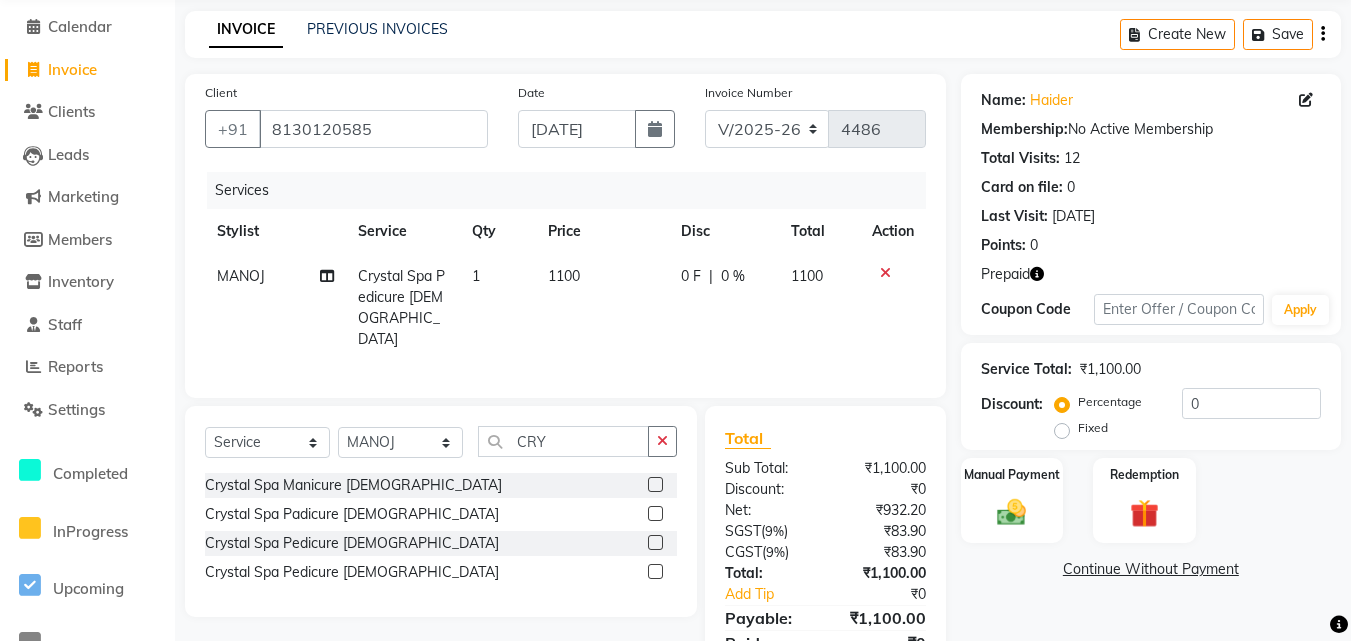 click on "1100" 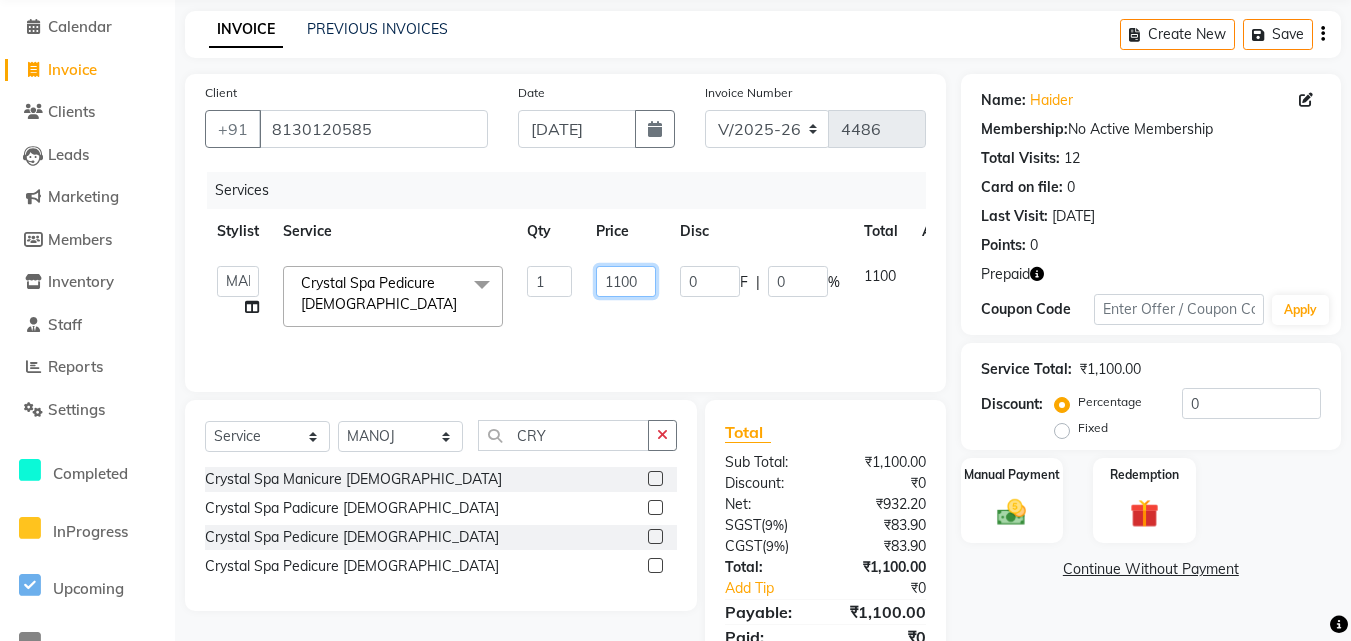 click on "1100" 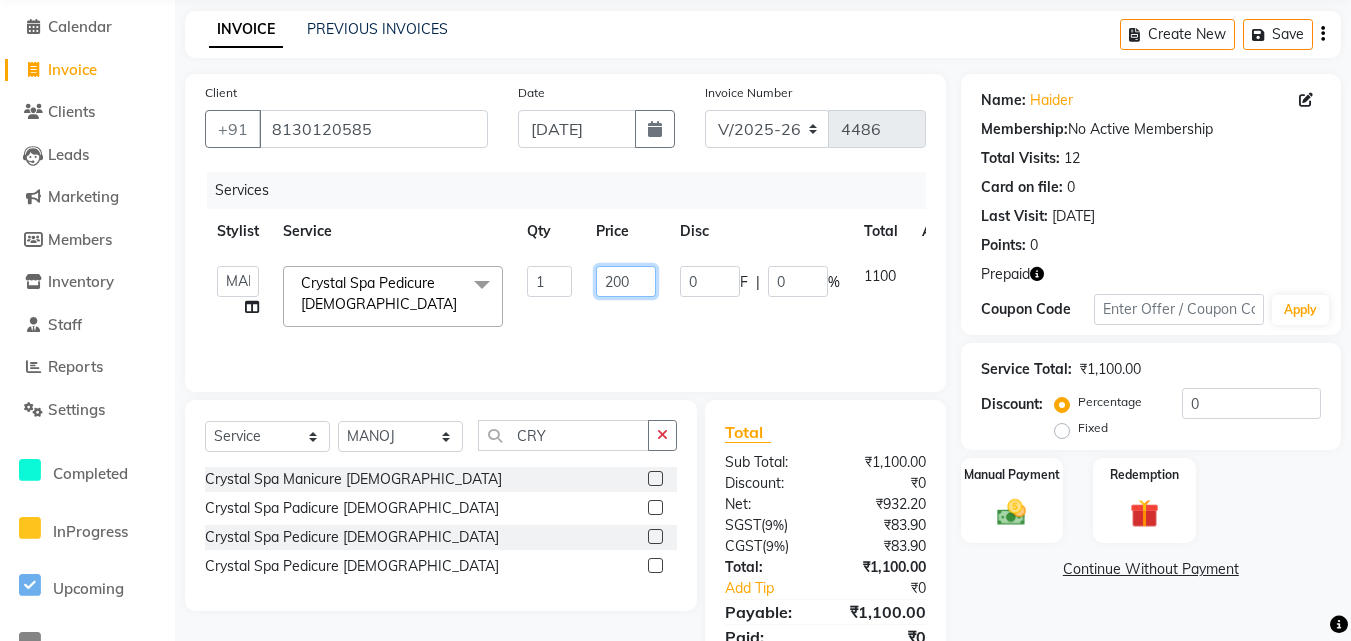 type on "2000" 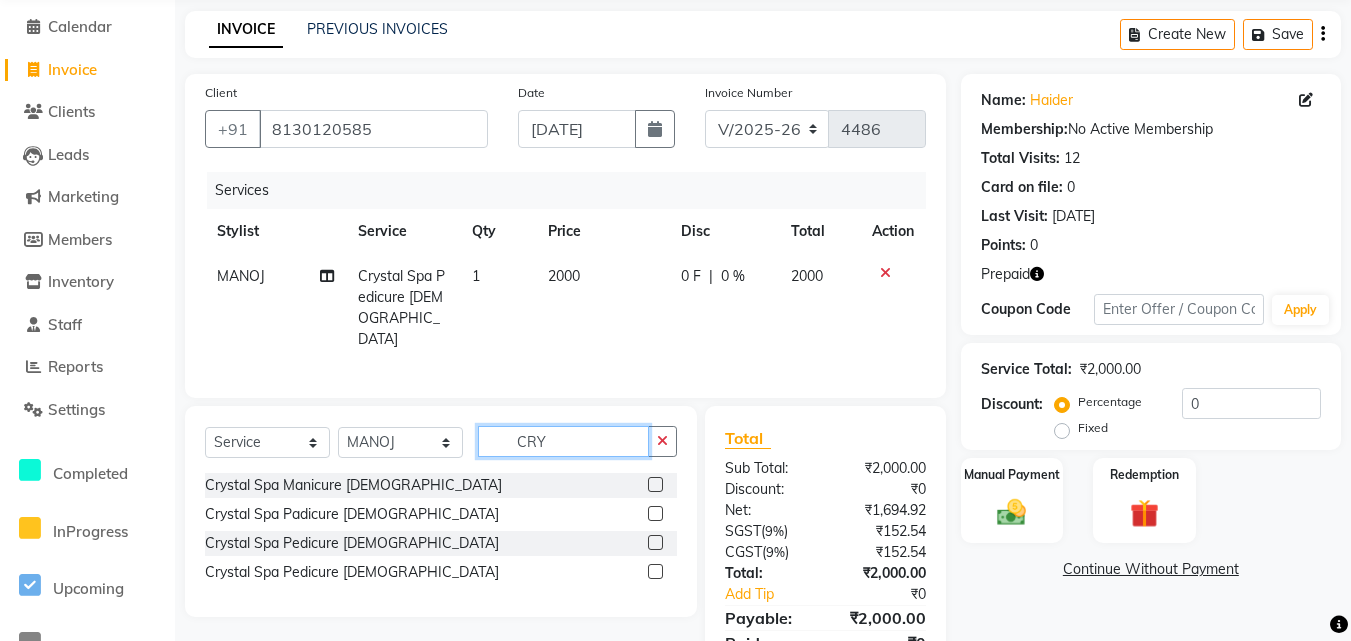 click on "CRY" 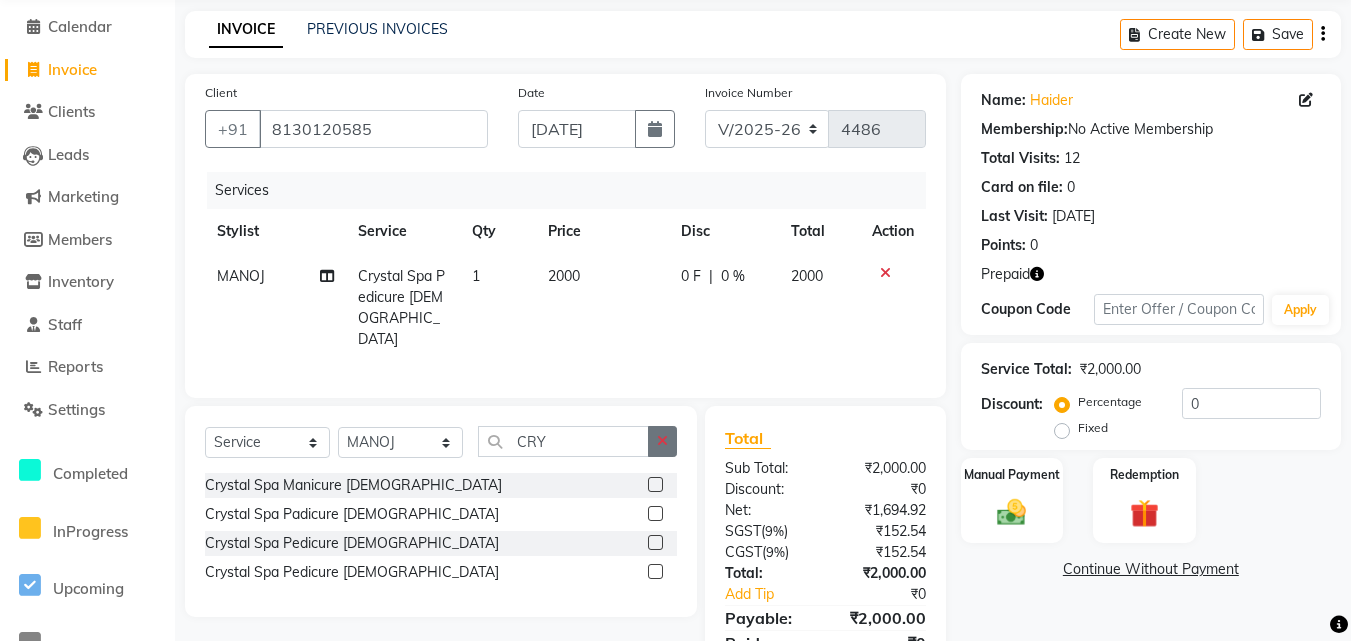 click 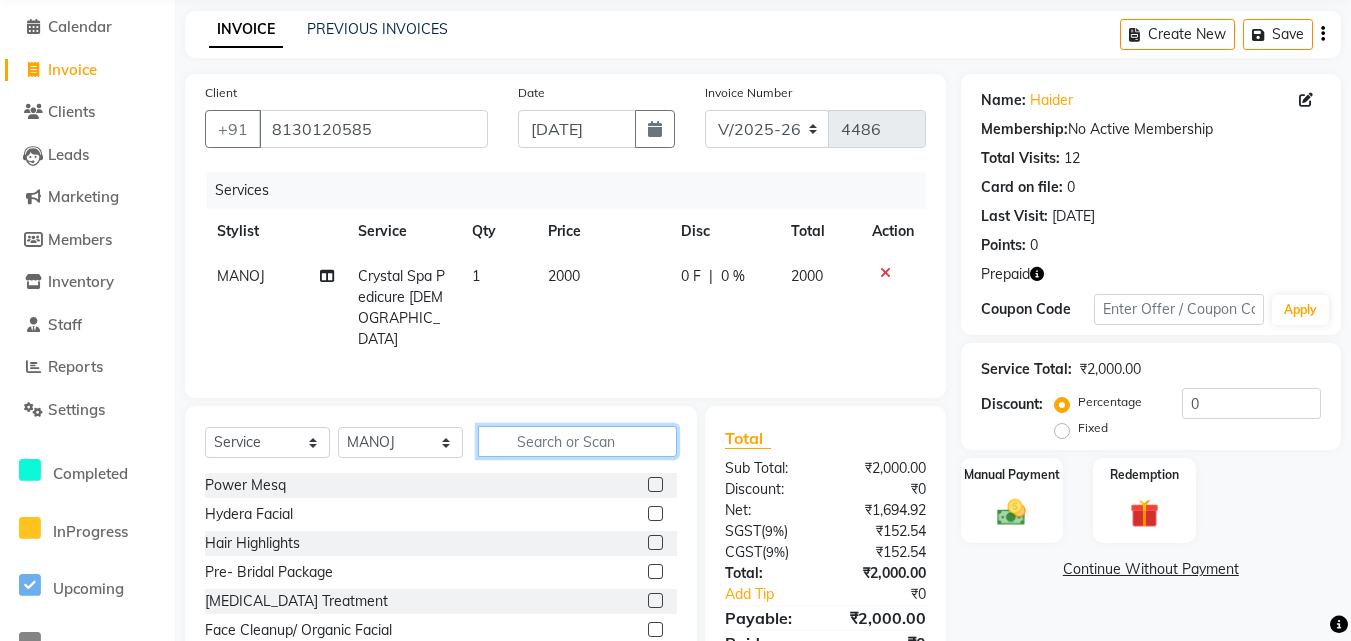 click 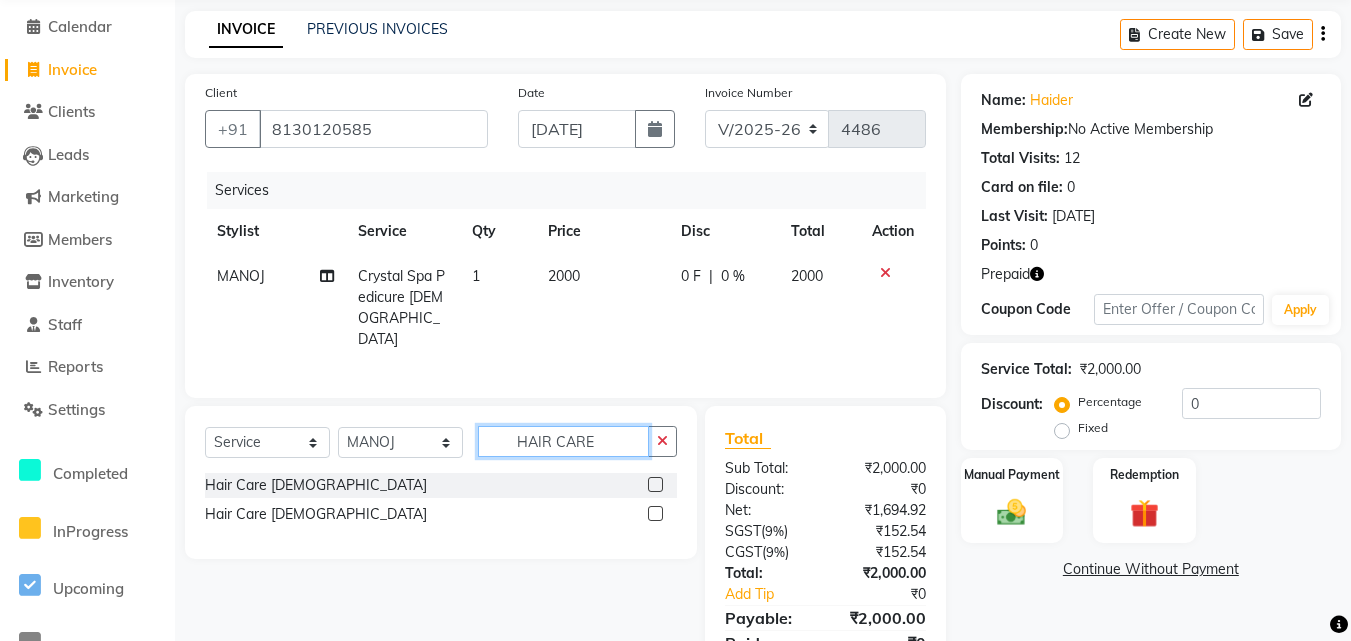type on "HAIR CARE" 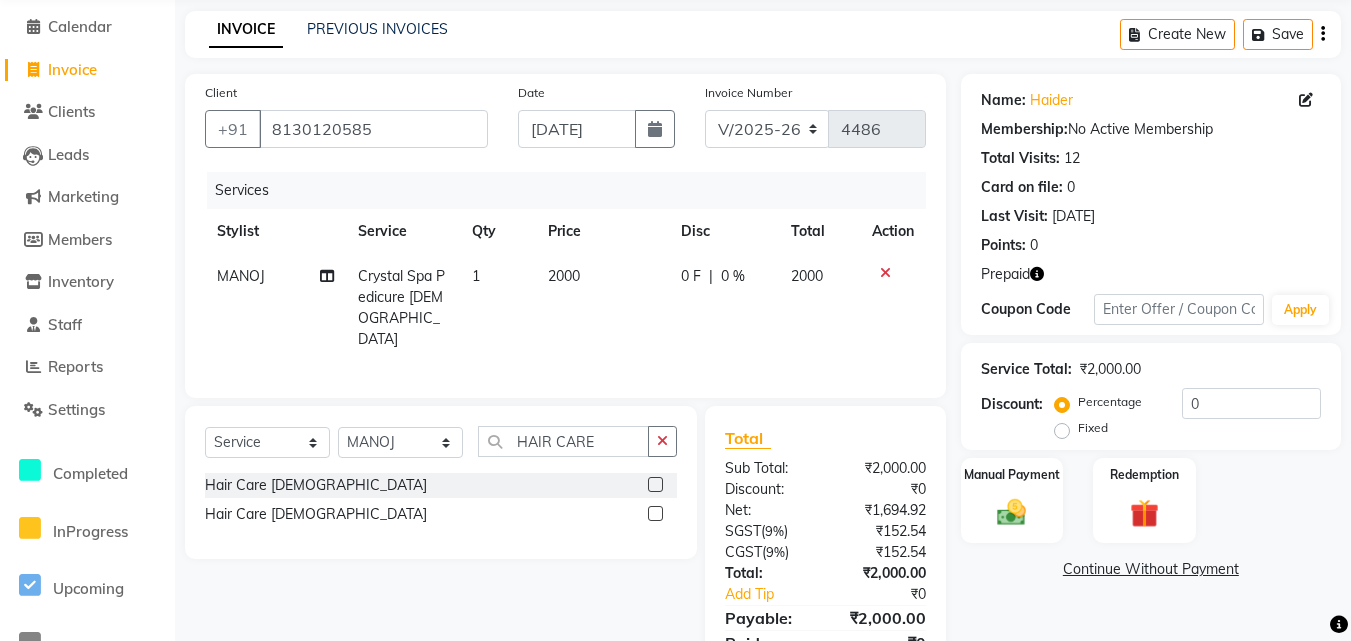click on "Hair Care Female" 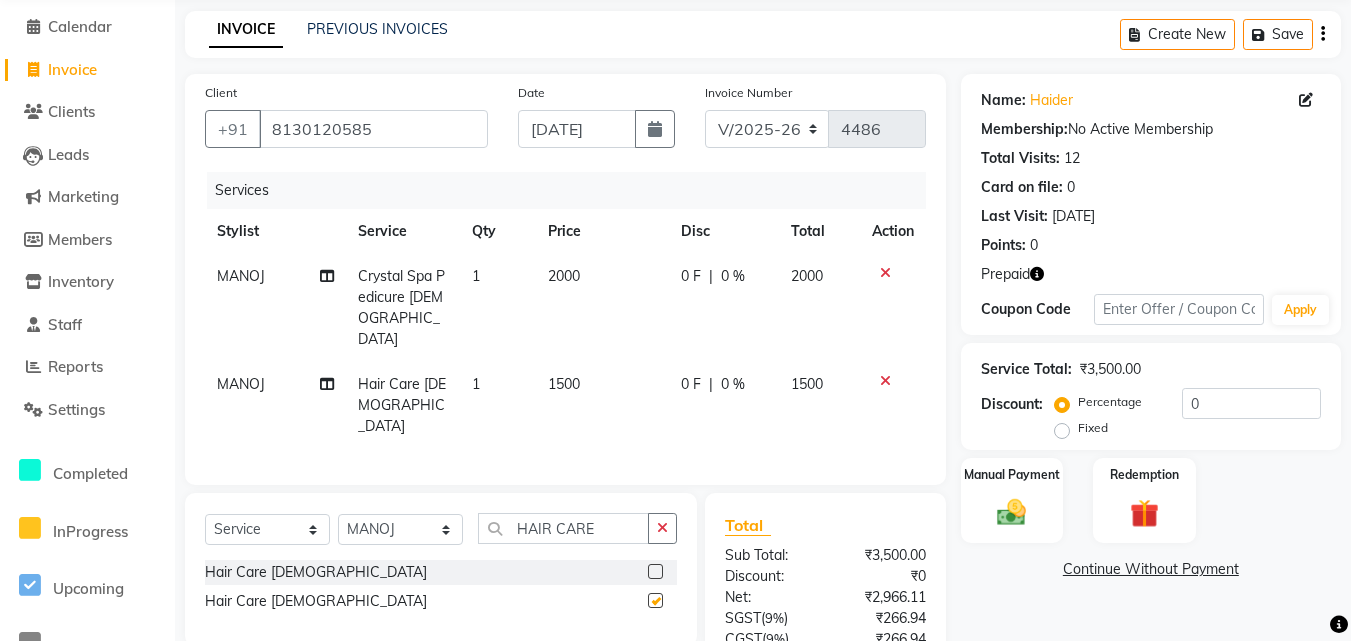 checkbox on "false" 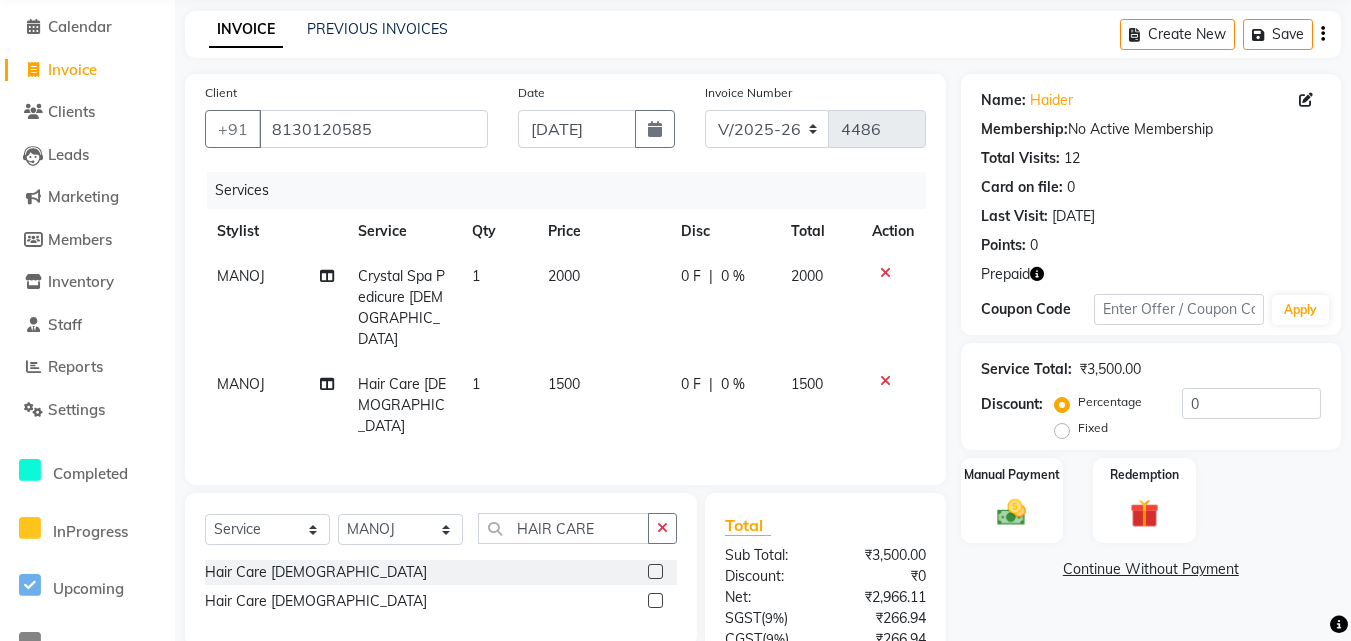 click on "1500" 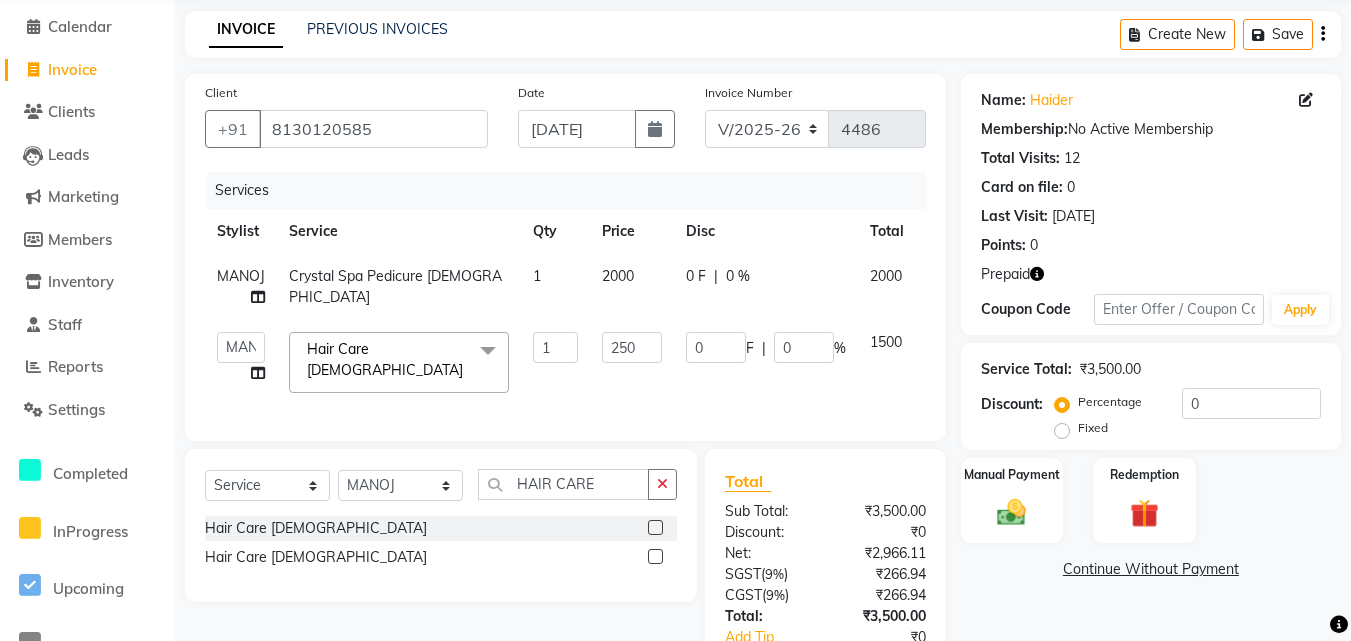 type on "2500" 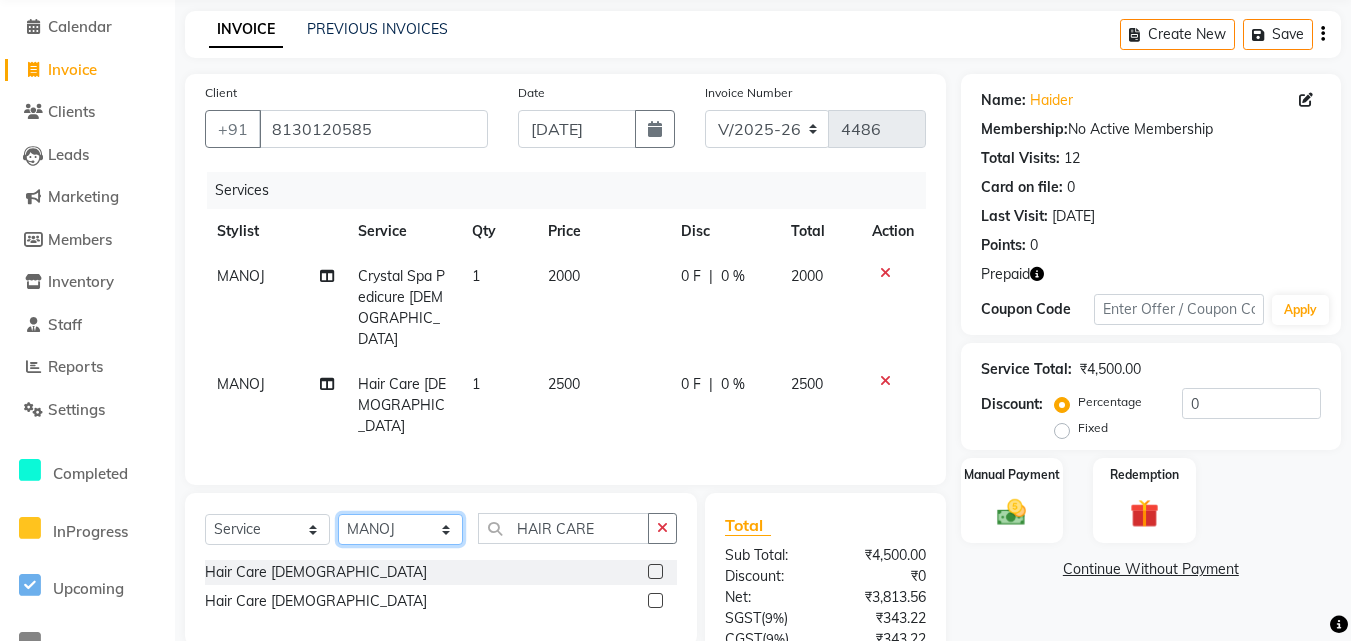 click on "Select Stylist Advance Cut  ASIF FARMAN HAIDER Iqbal KASHISH LUCKY Manager MANOJ NASEEM NASIR Nidhi Pooja  PRIYA RAEES RANI RASHID RIZWAN SACHIN SALMAN SANJAY Shahjad Shankar shuaib SONI" 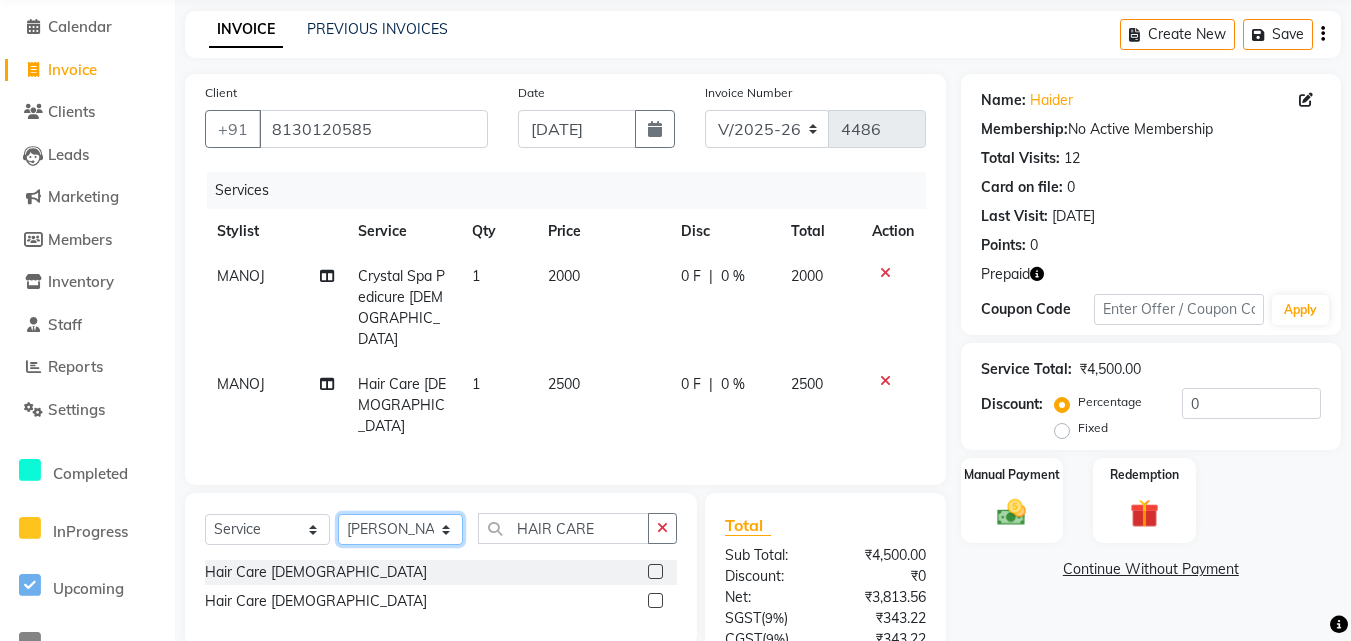 click on "Select Stylist Advance Cut  ASIF FARMAN HAIDER Iqbal KASHISH LUCKY Manager MANOJ NASEEM NASIR Nidhi Pooja  PRIYA RAEES RANI RASHID RIZWAN SACHIN SALMAN SANJAY Shahjad Shankar shuaib SONI" 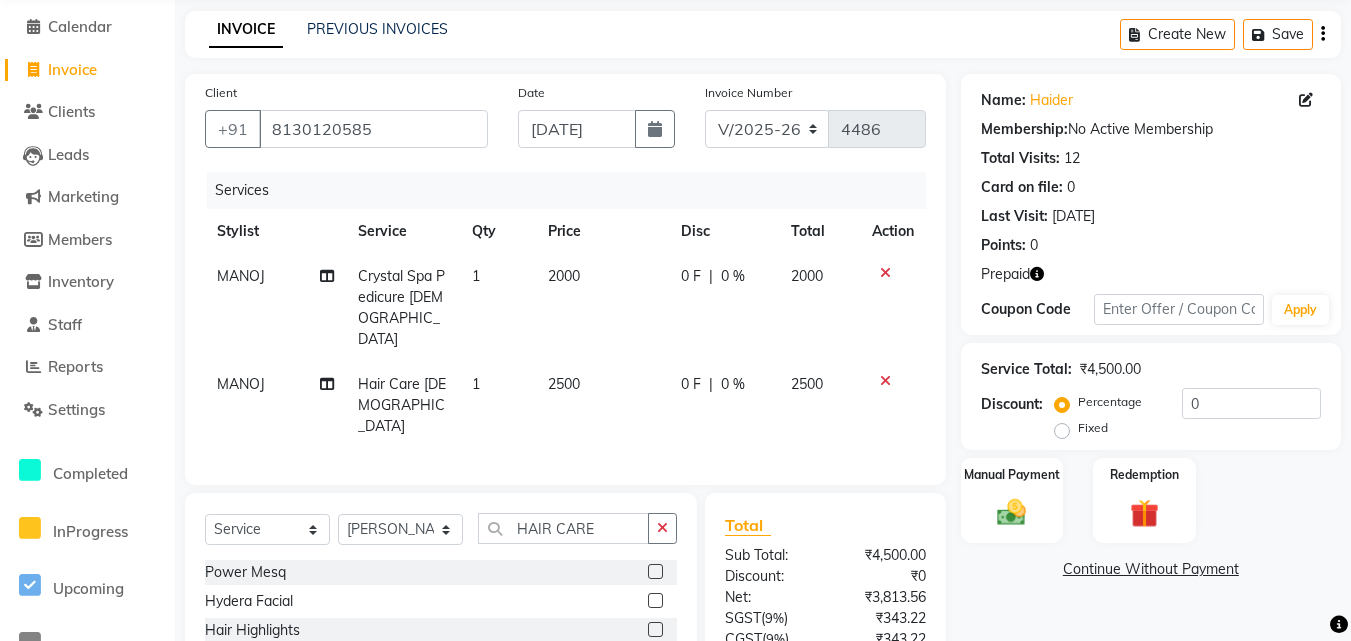 click 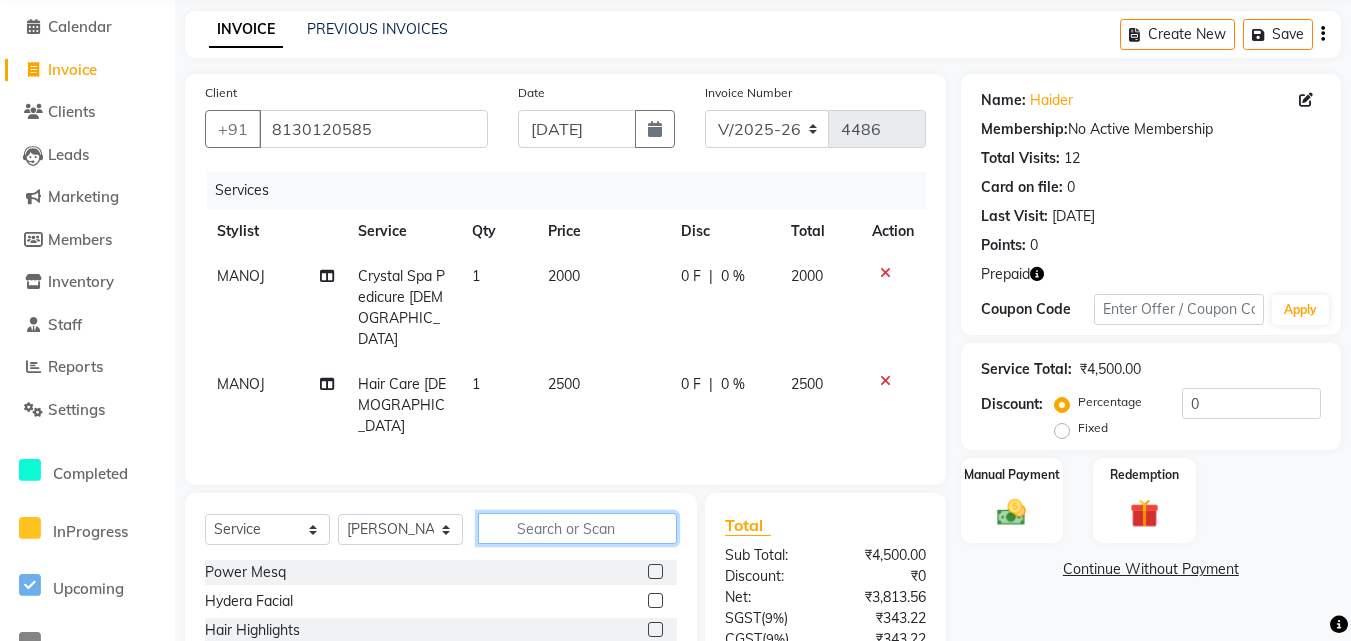 click 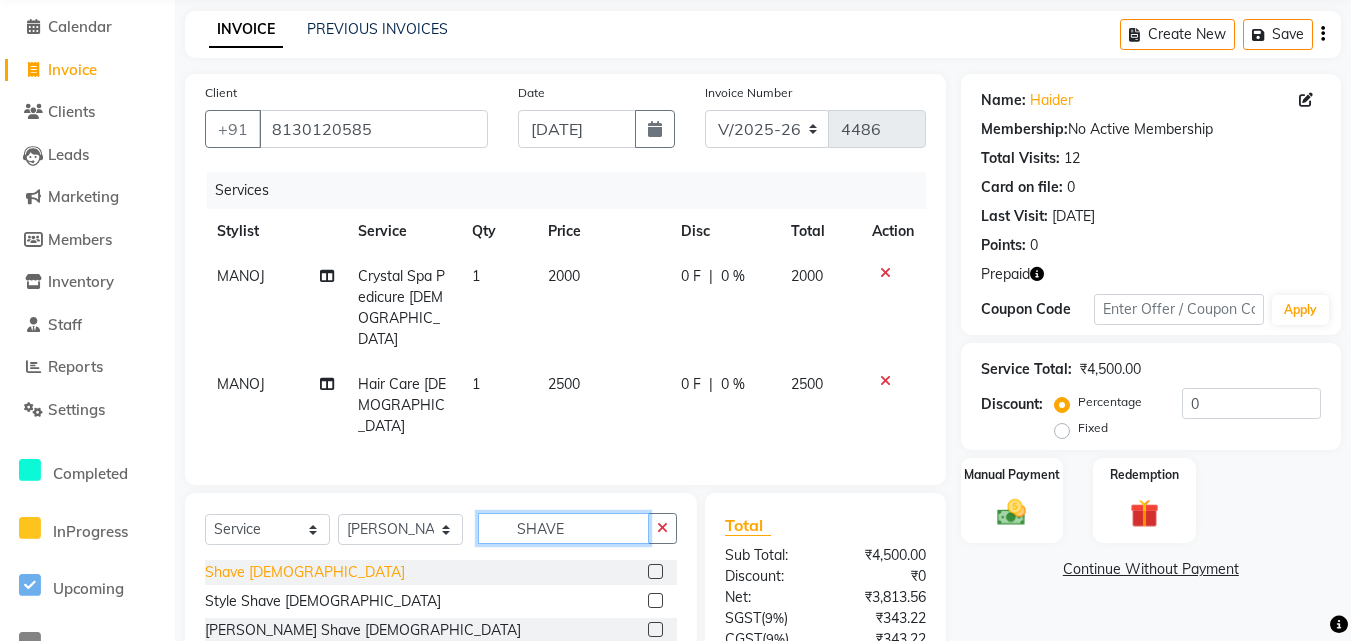 type on "SHAVE" 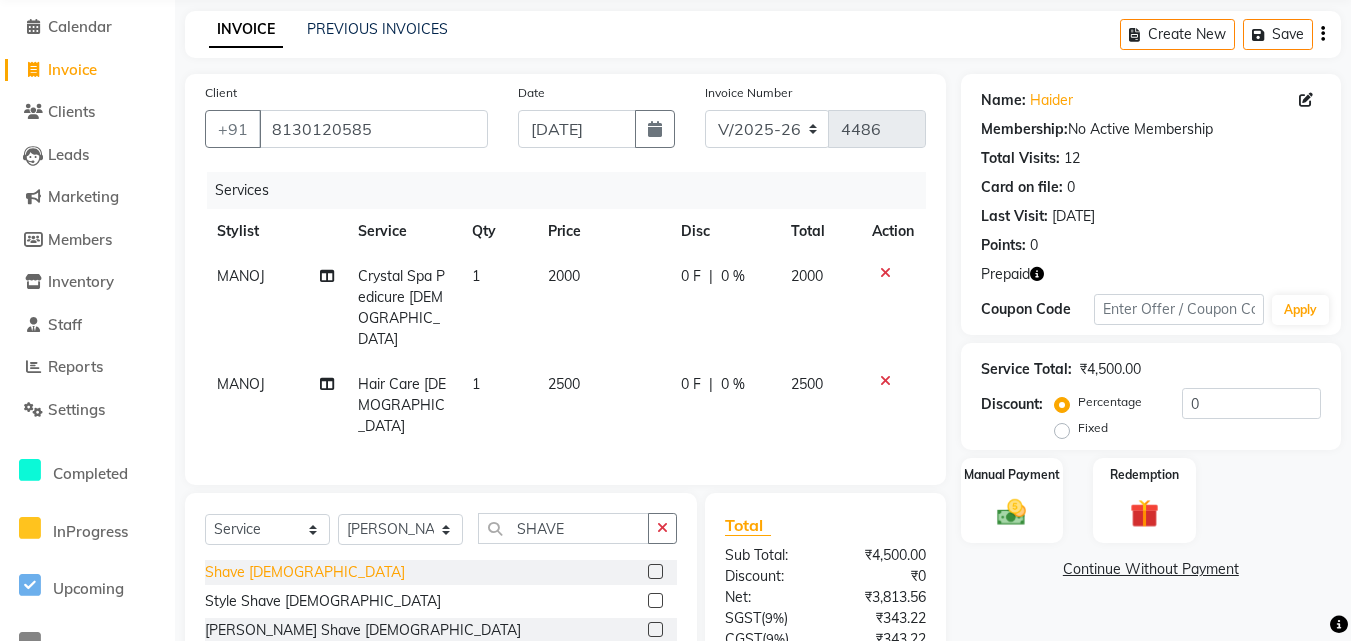click on "Shave Male" 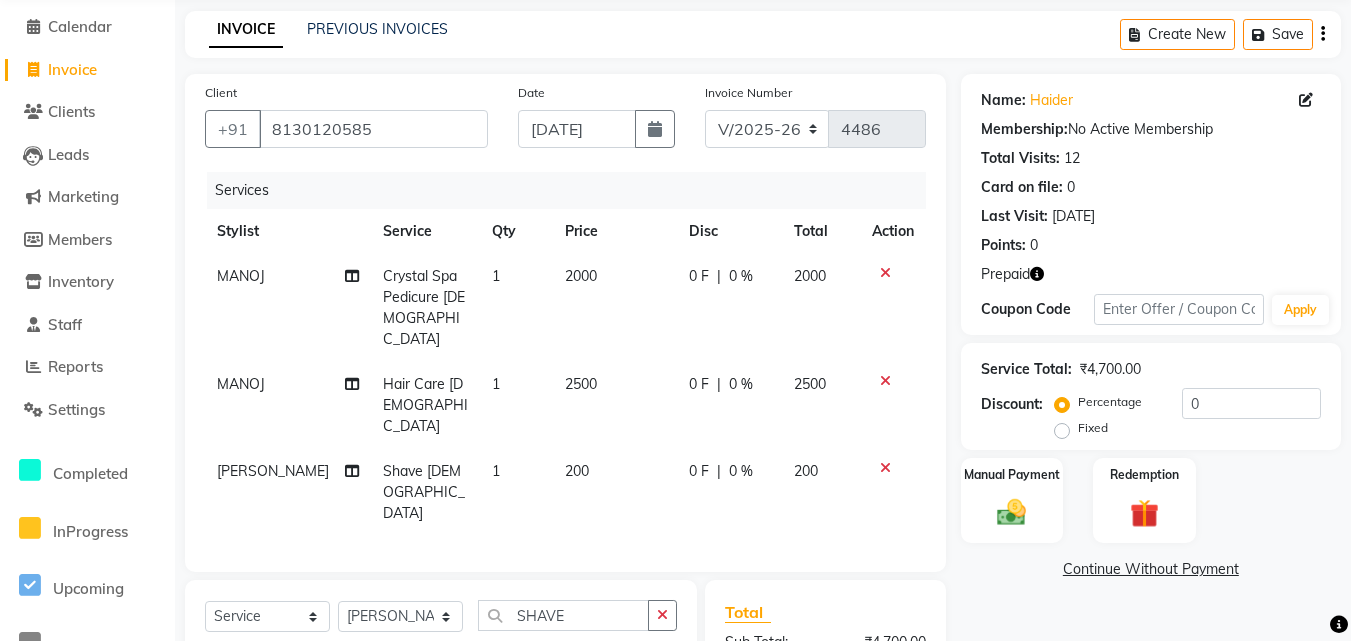 checkbox on "false" 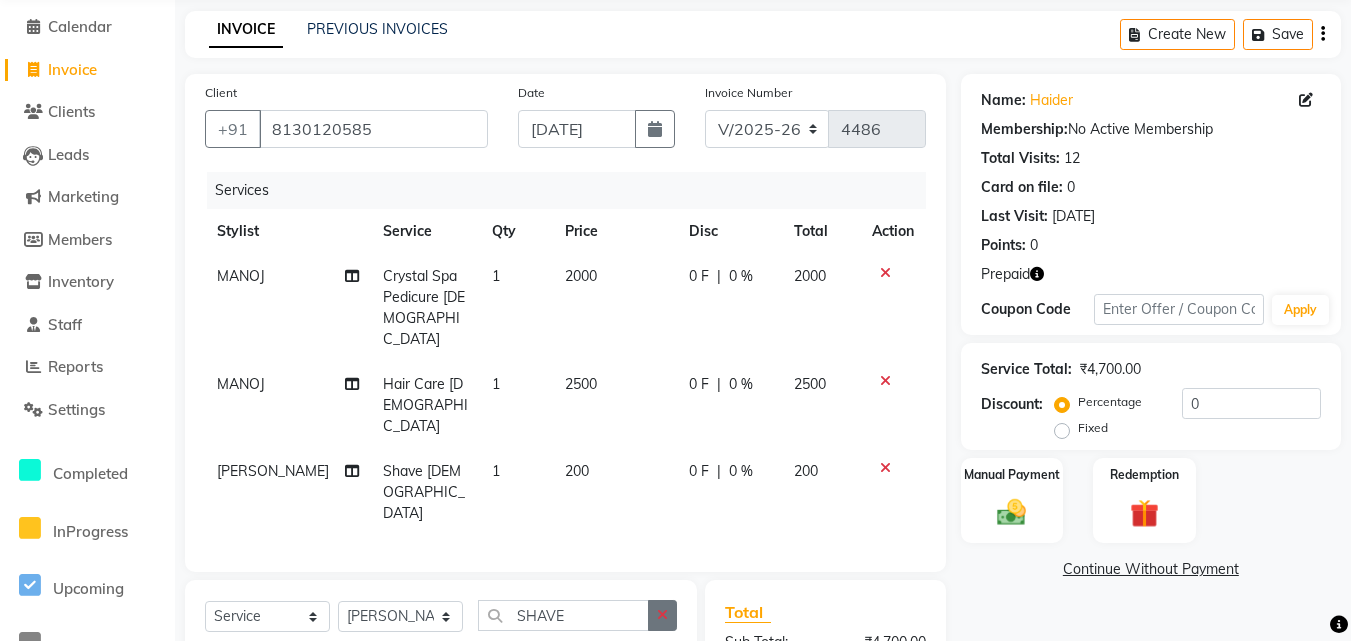 click 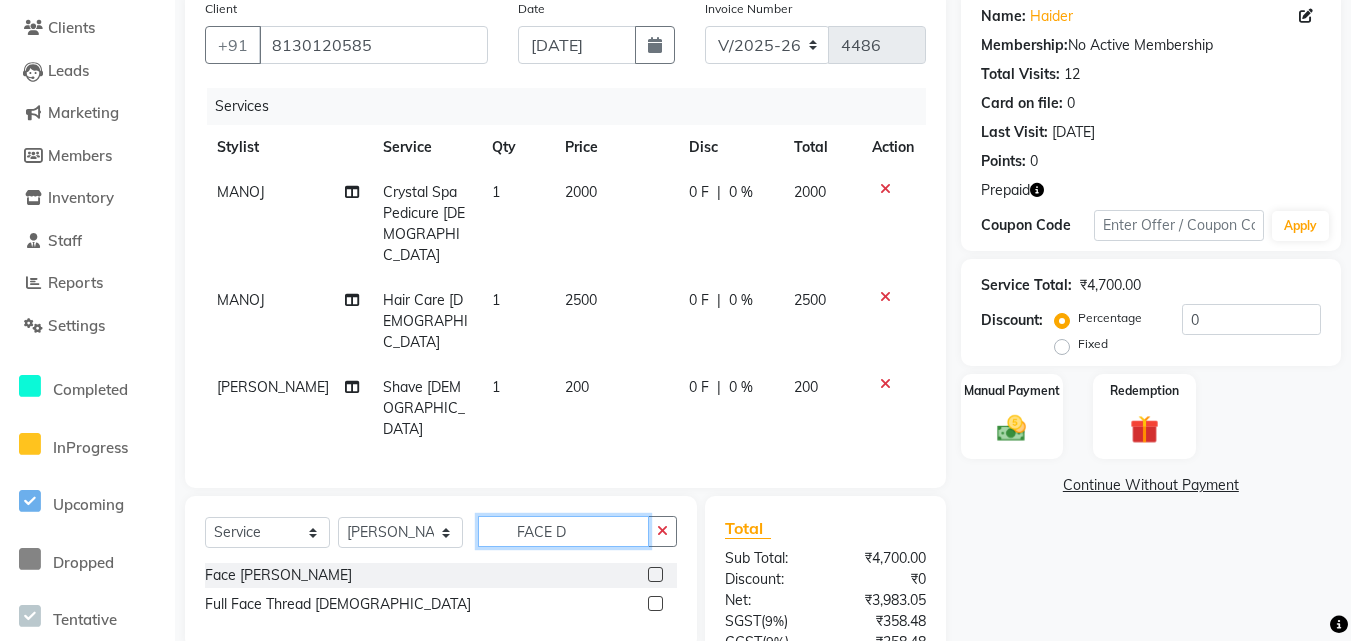 scroll, scrollTop: 224, scrollLeft: 0, axis: vertical 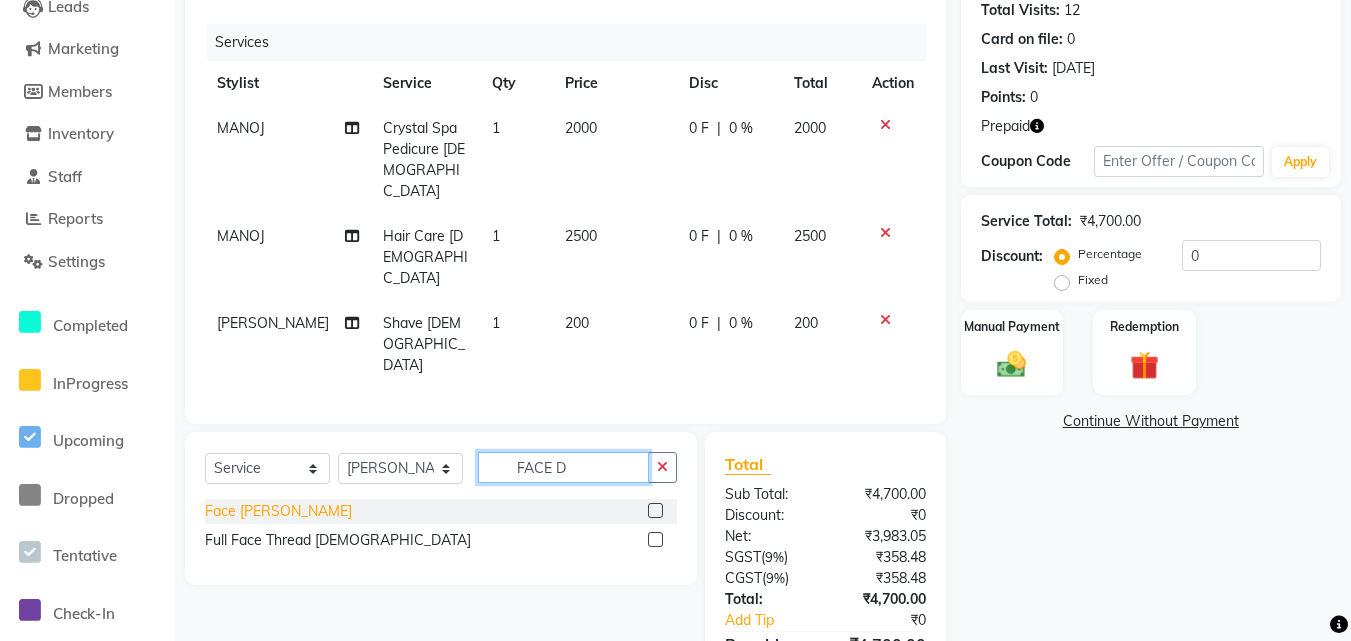 type on "FACE D" 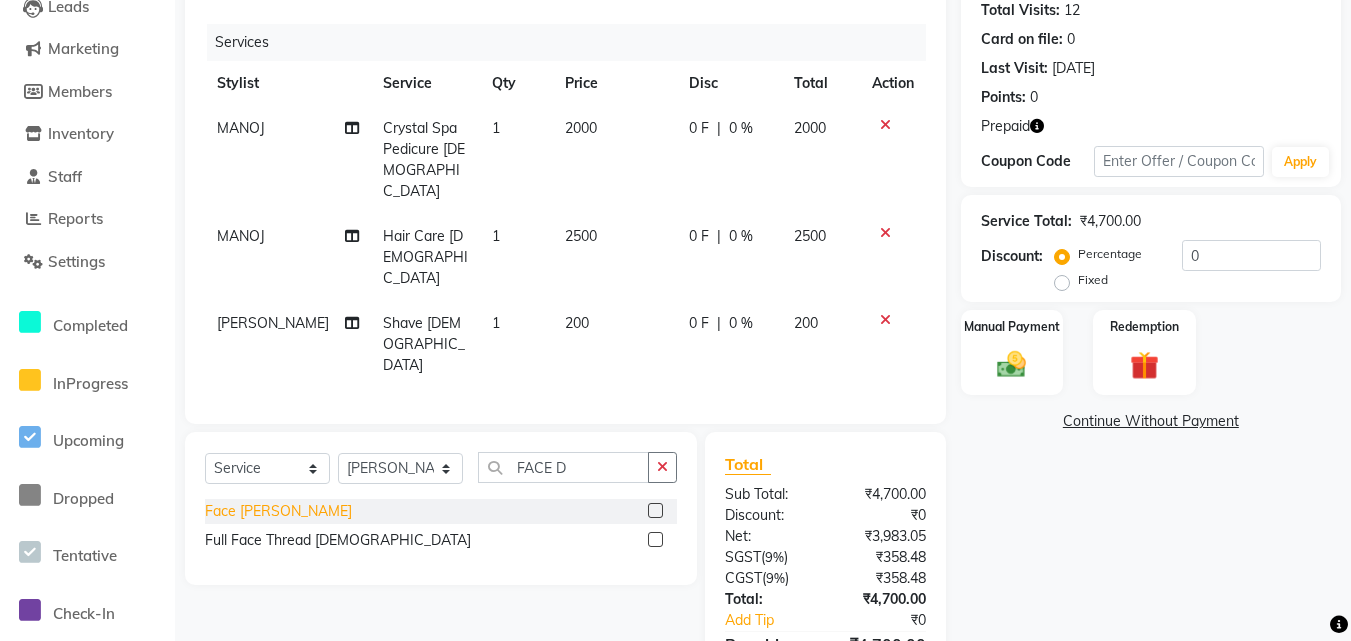 click on "Face [PERSON_NAME]" 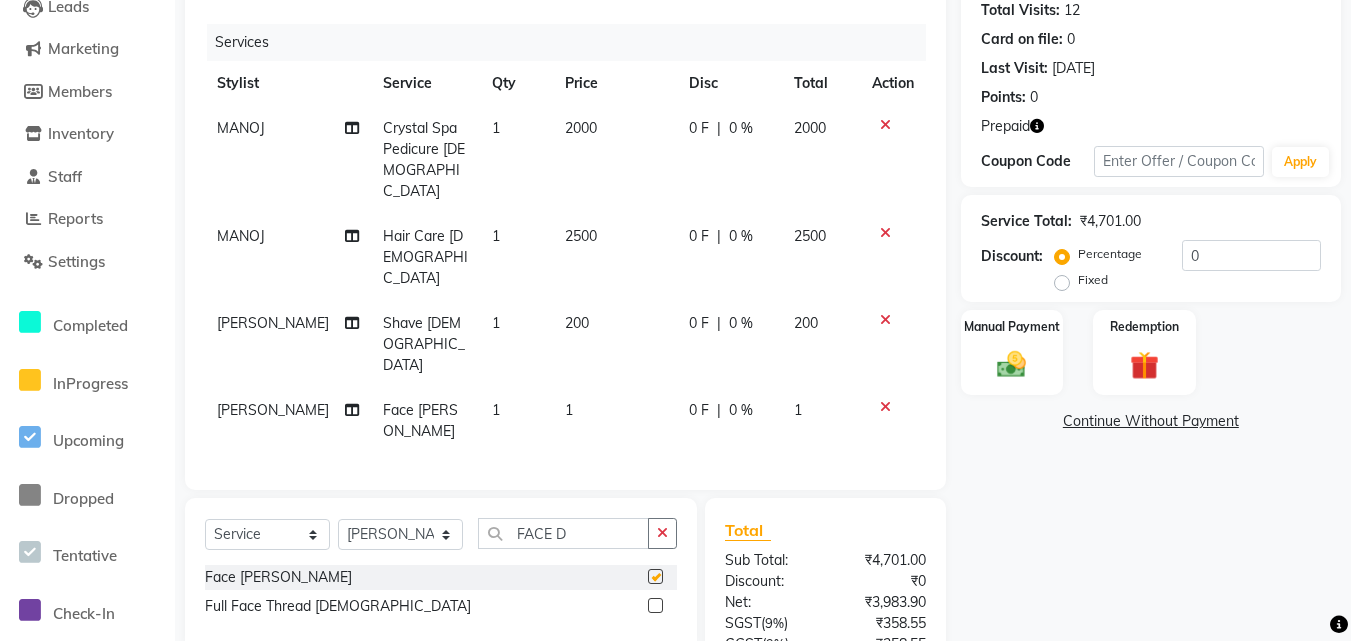 checkbox on "false" 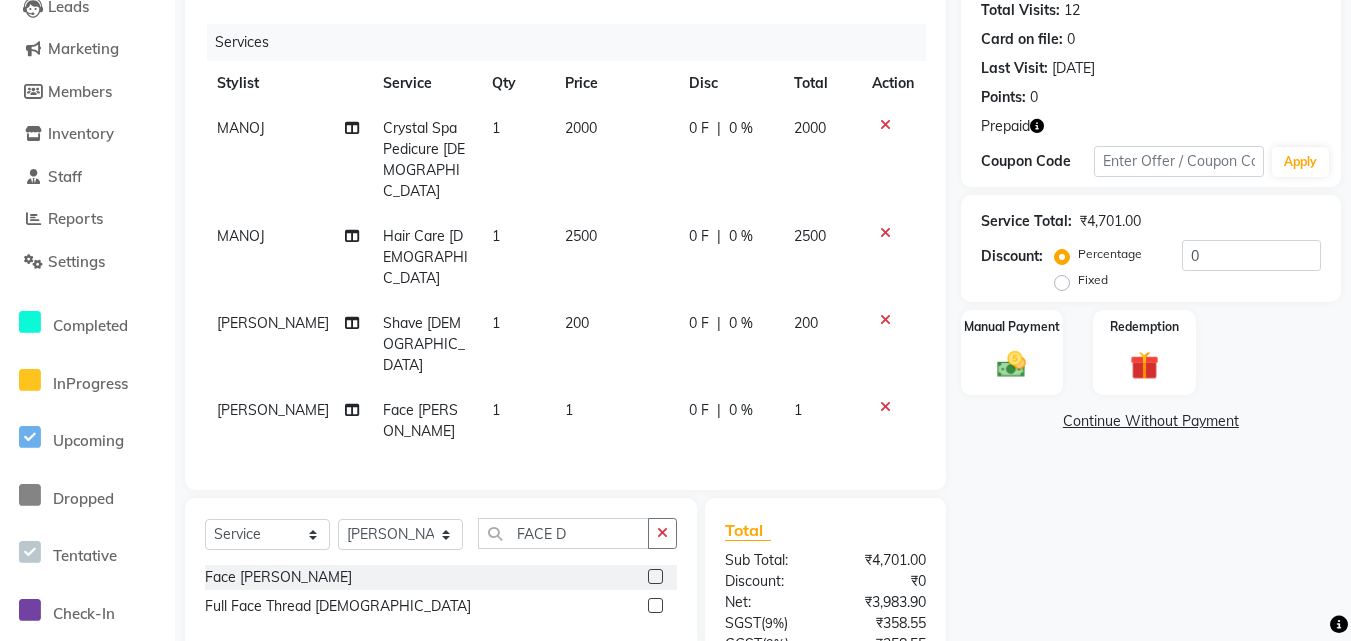 click on "1" 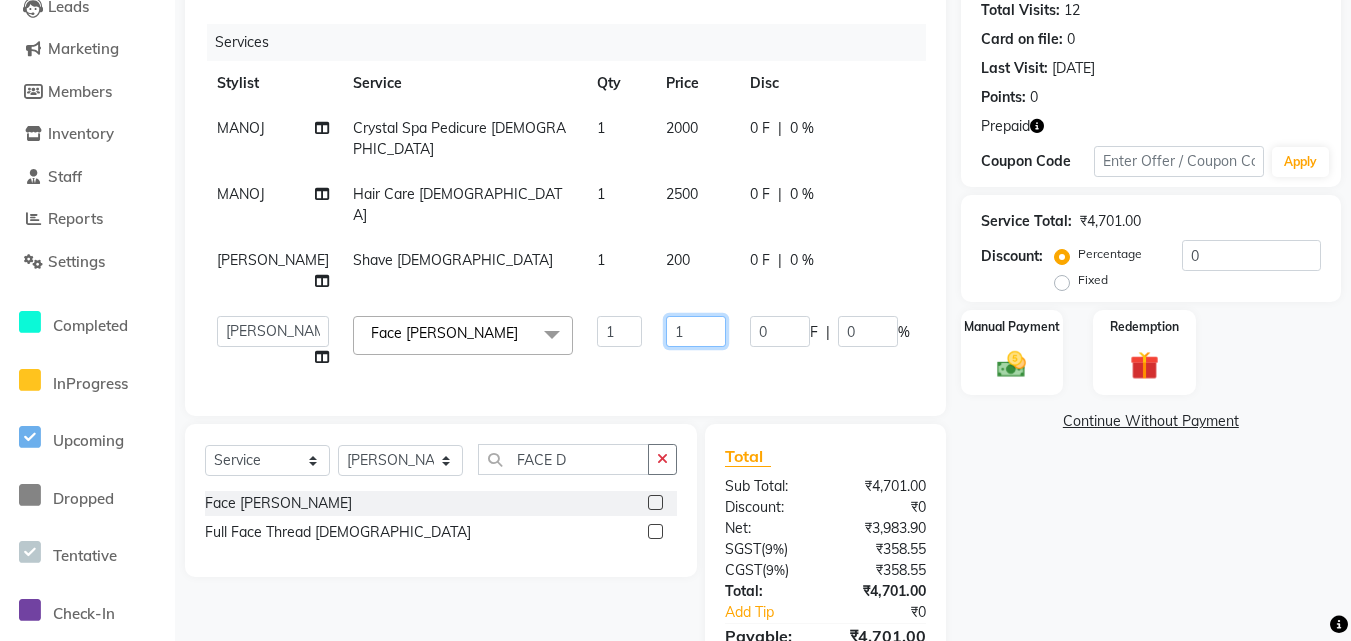 click on "1" 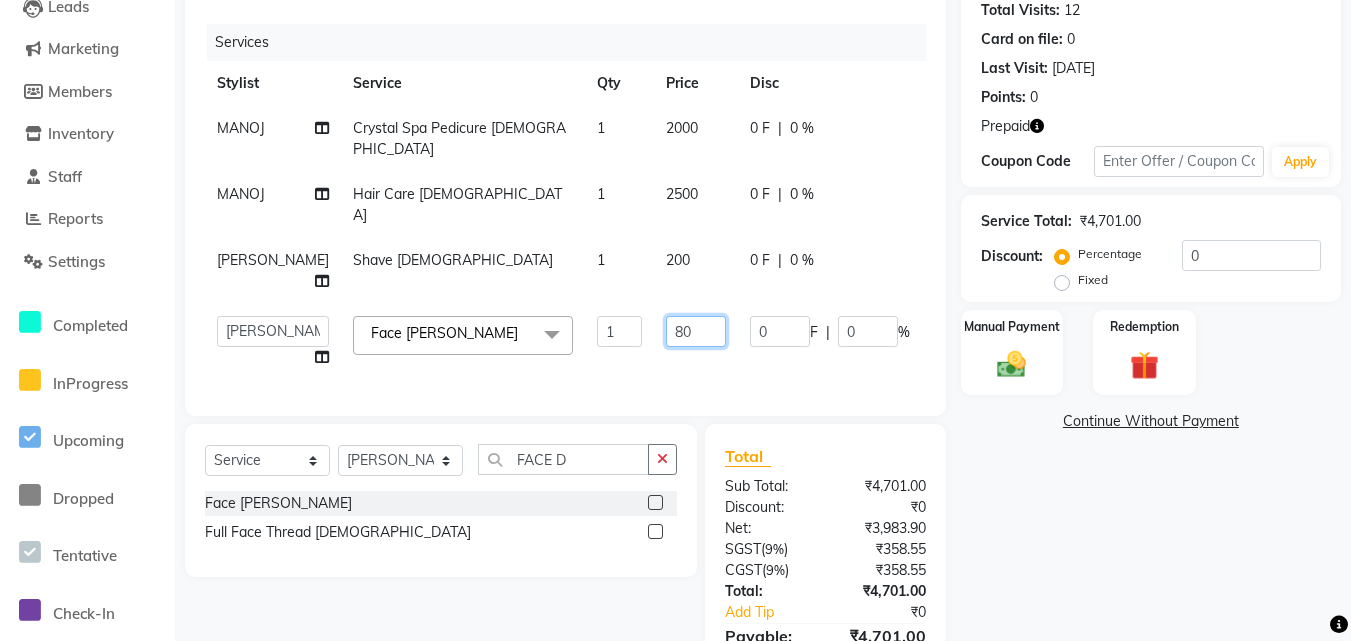 type on "800" 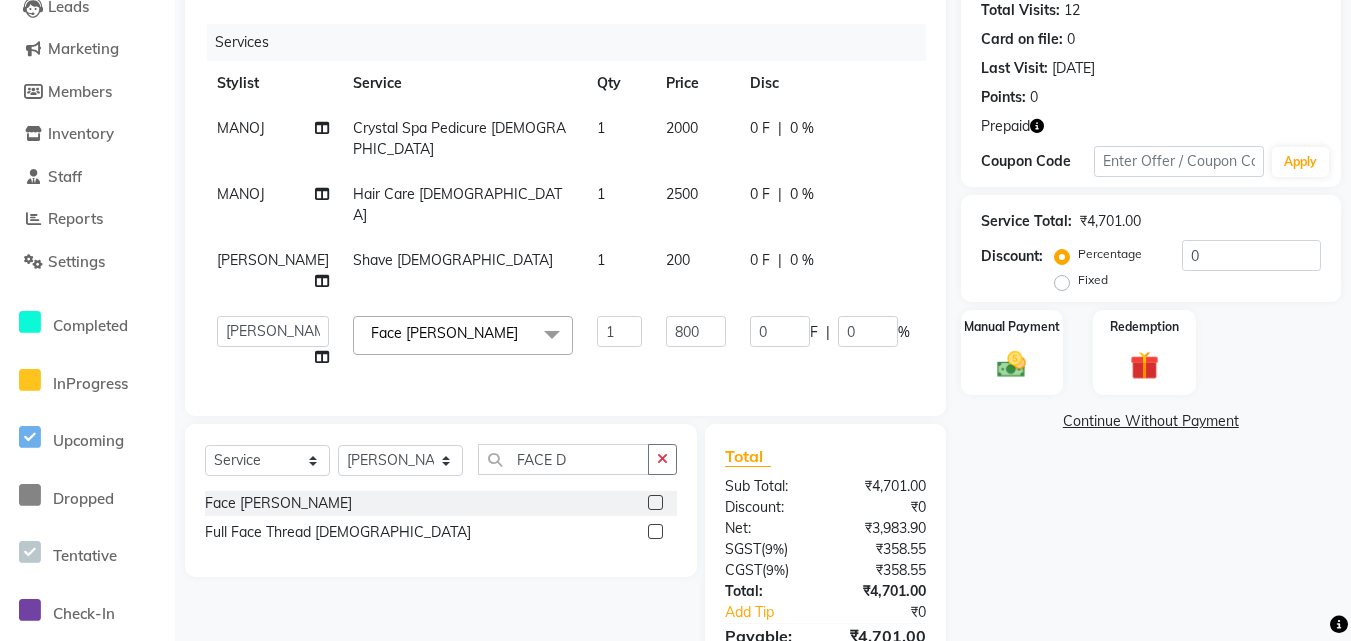 click on "Name: Haider  Membership:  No Active Membership  Total Visits:  12 Card on file:  0 Last Visit:   26-06-2025 Points:   0  Prepaid Coupon Code Apply Service Total:  ₹4,701.00  Discount:  Percentage   Fixed  0 Manual Payment Redemption  Continue Without Payment" 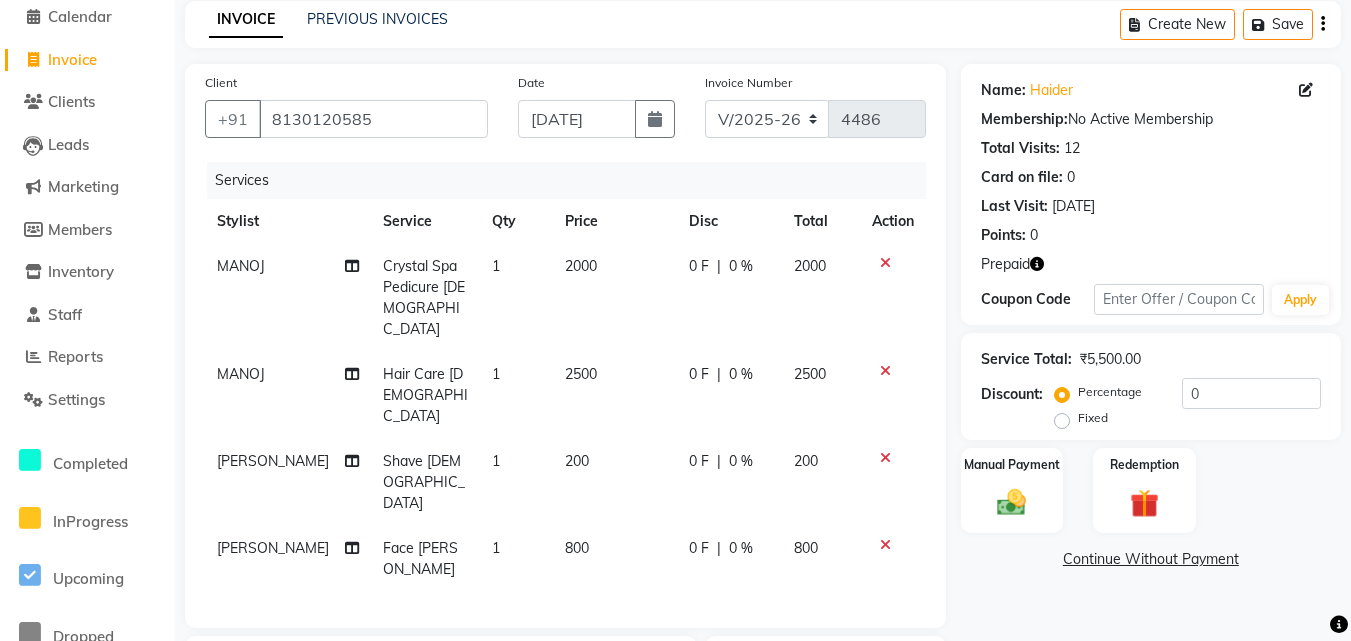 scroll, scrollTop: 50, scrollLeft: 0, axis: vertical 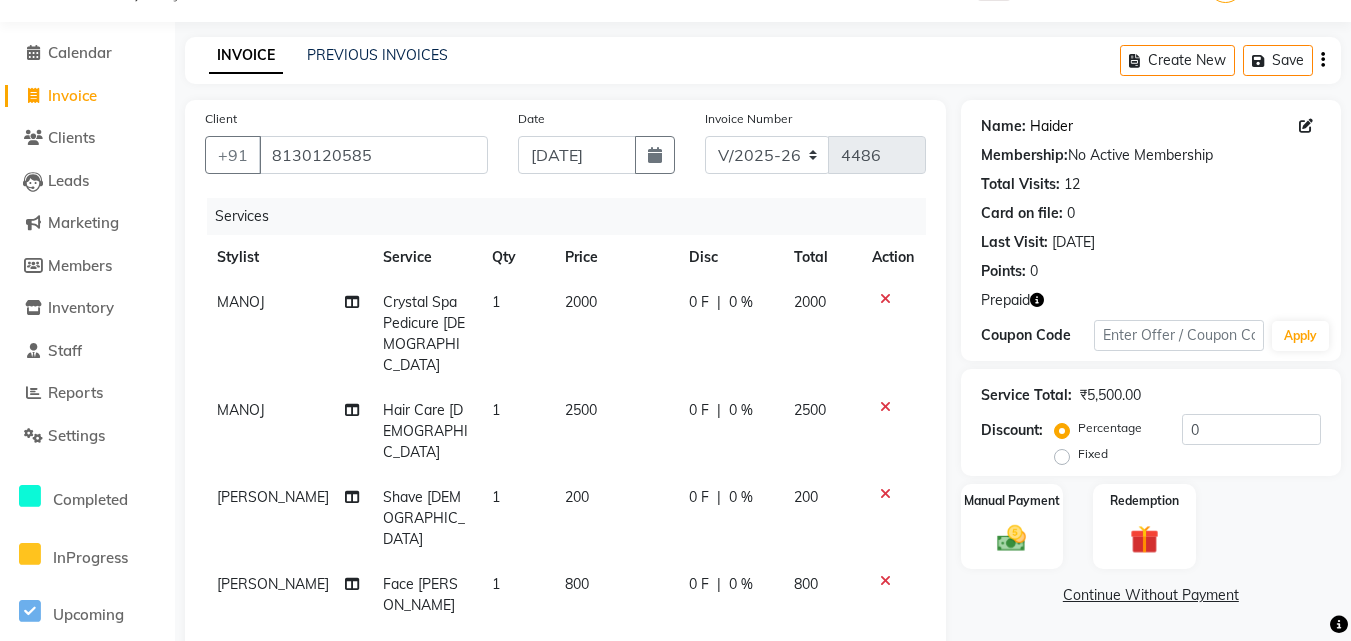 click on "Haider" 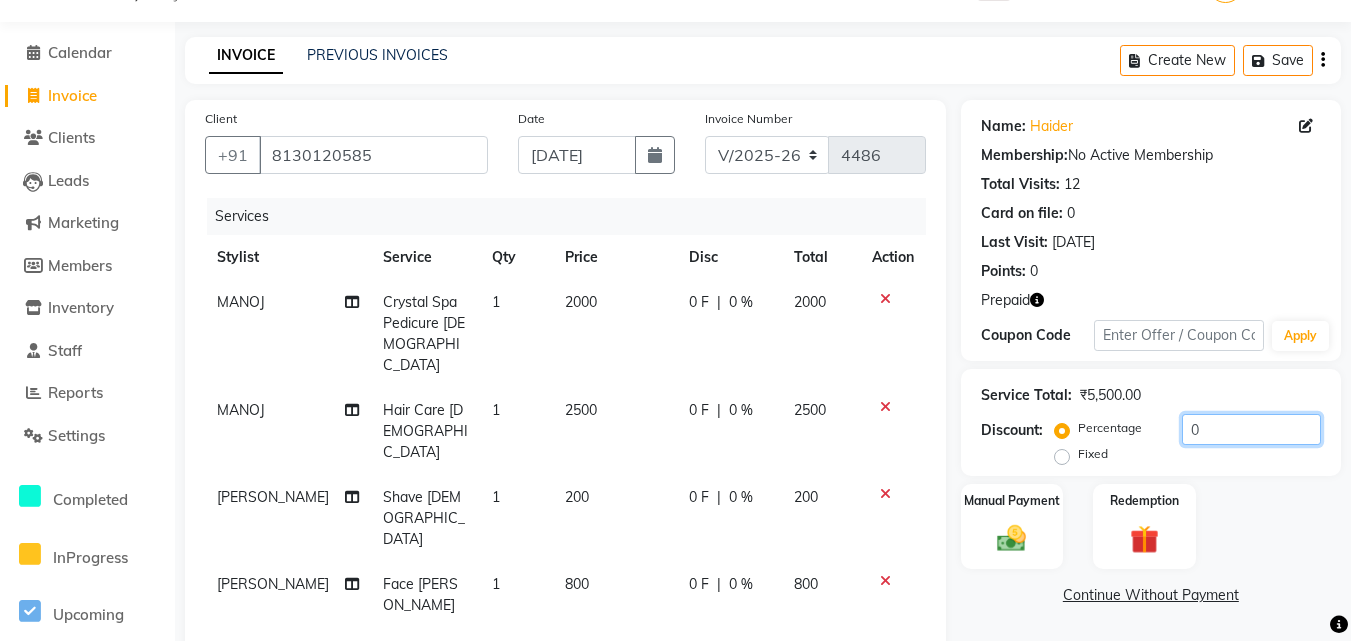 click on "0" 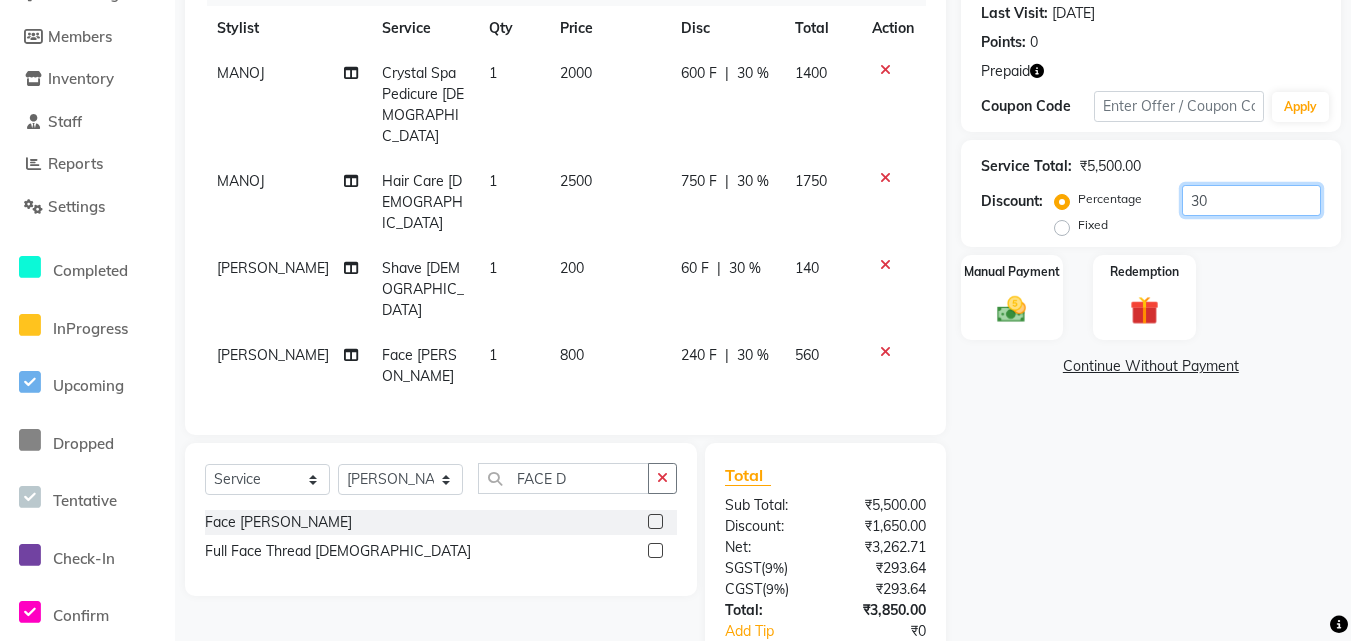 scroll, scrollTop: 306, scrollLeft: 0, axis: vertical 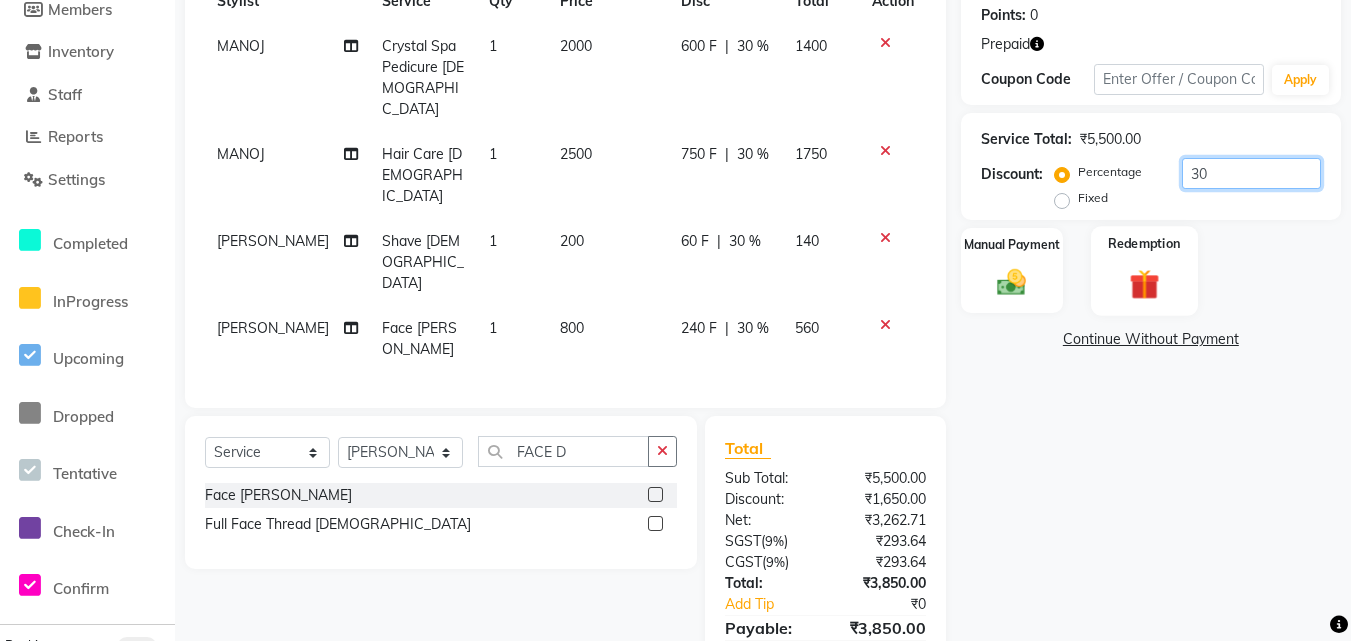 type on "30" 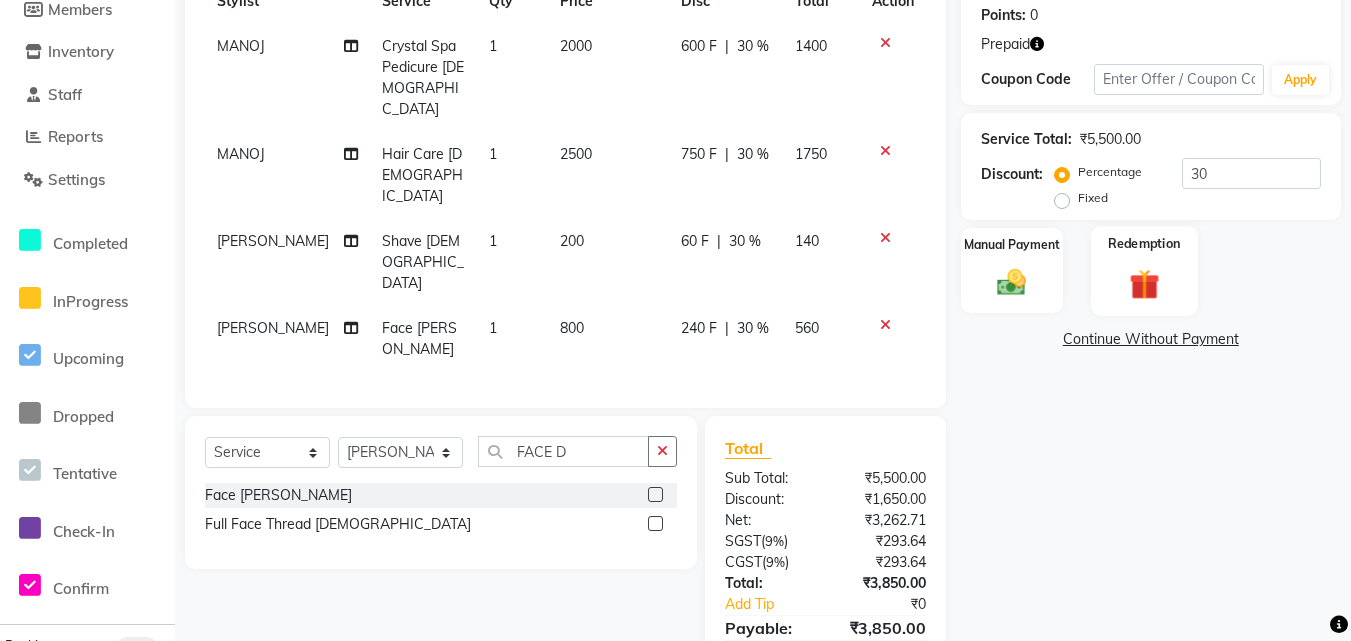 click on "Redemption" 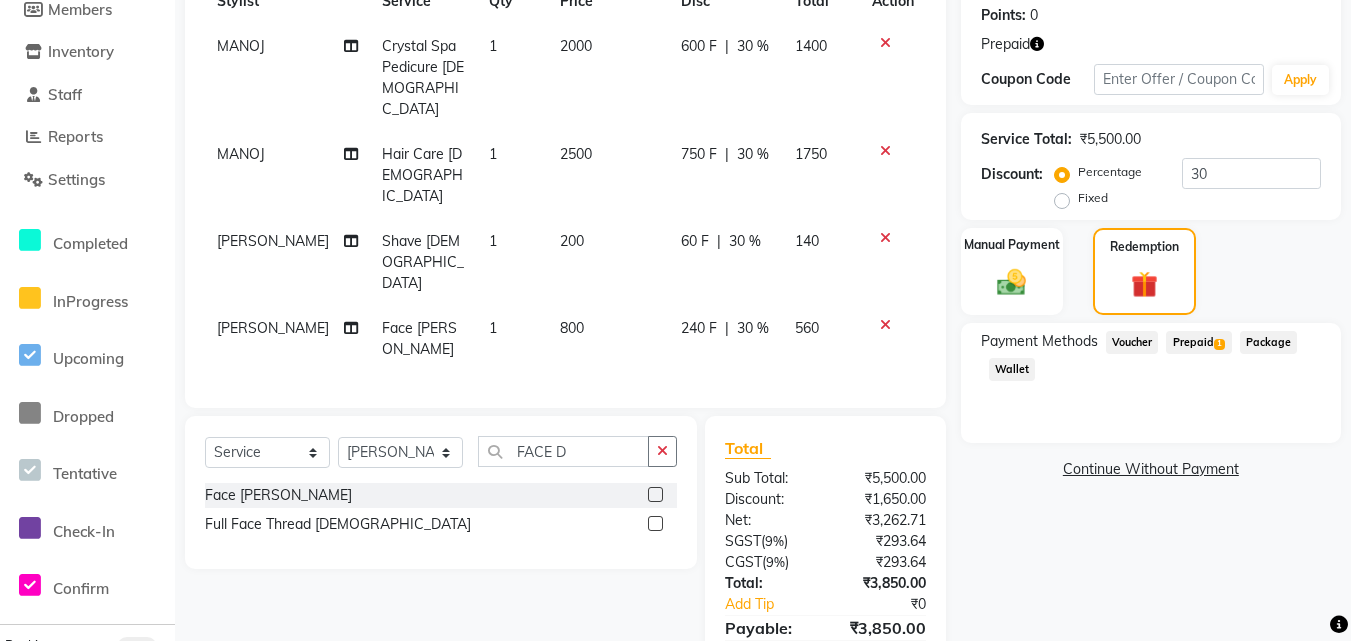 click on "Payment Methods  Voucher   Prepaid  1  Package   Wallet" 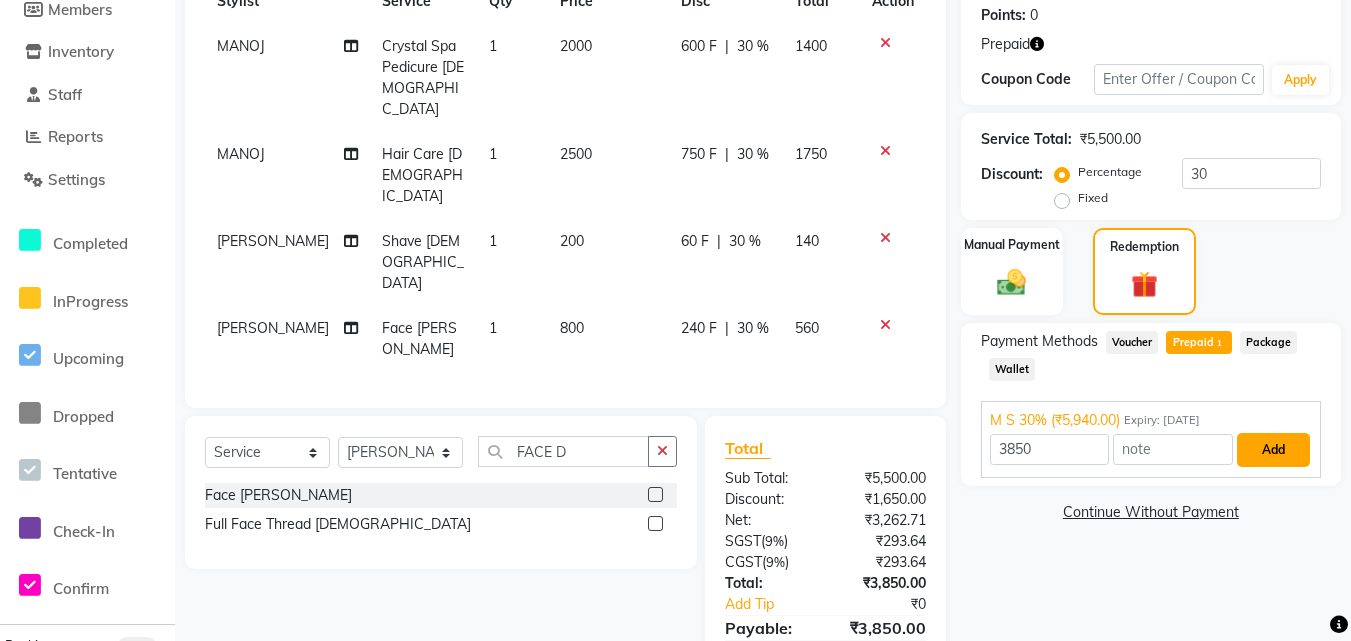 click on "Add" at bounding box center (1273, 450) 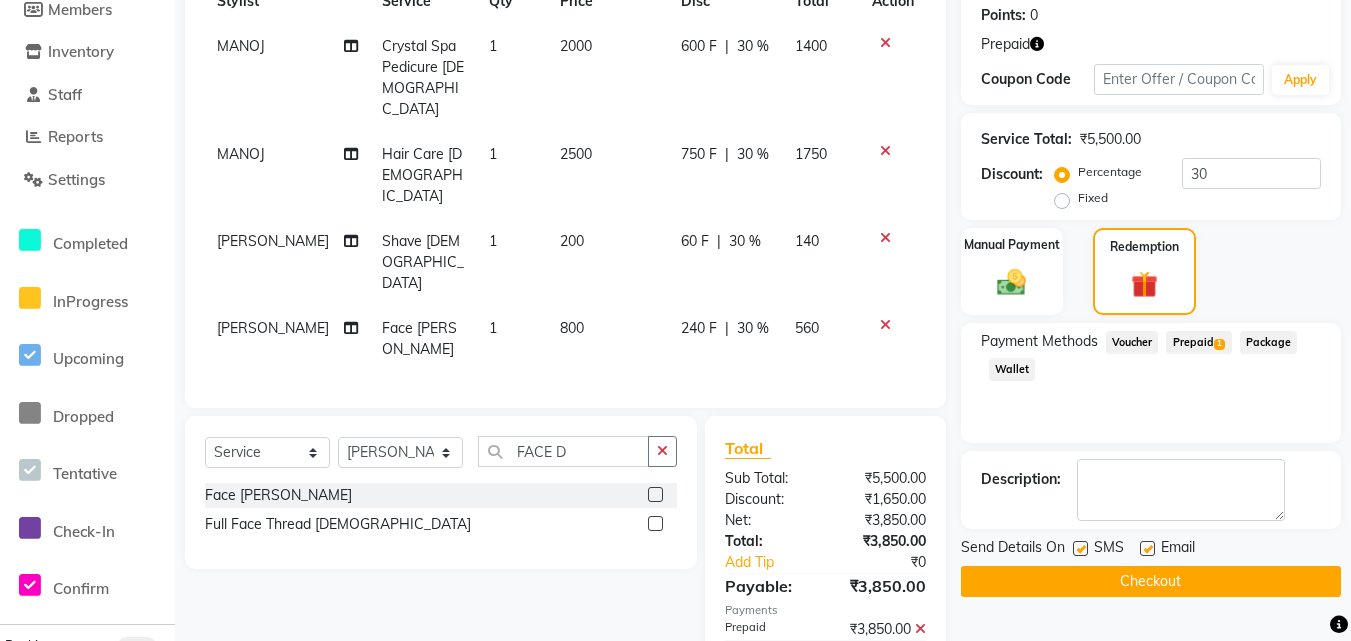 click on "Checkout" 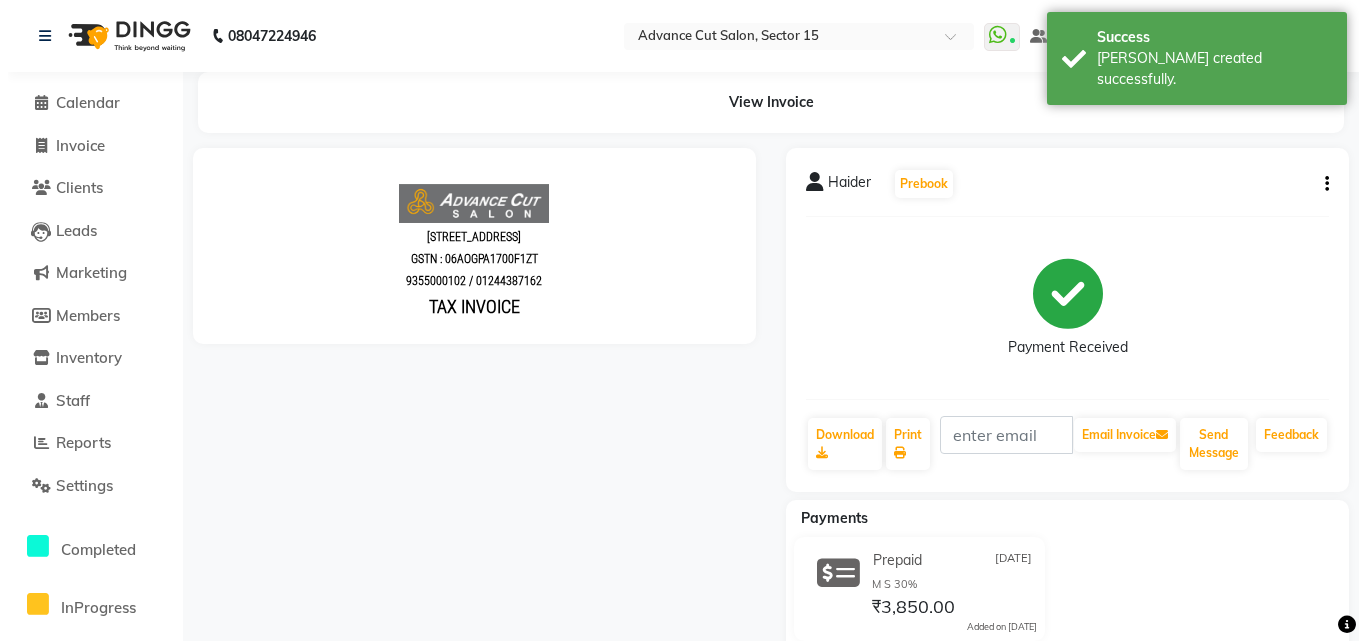 scroll, scrollTop: 0, scrollLeft: 0, axis: both 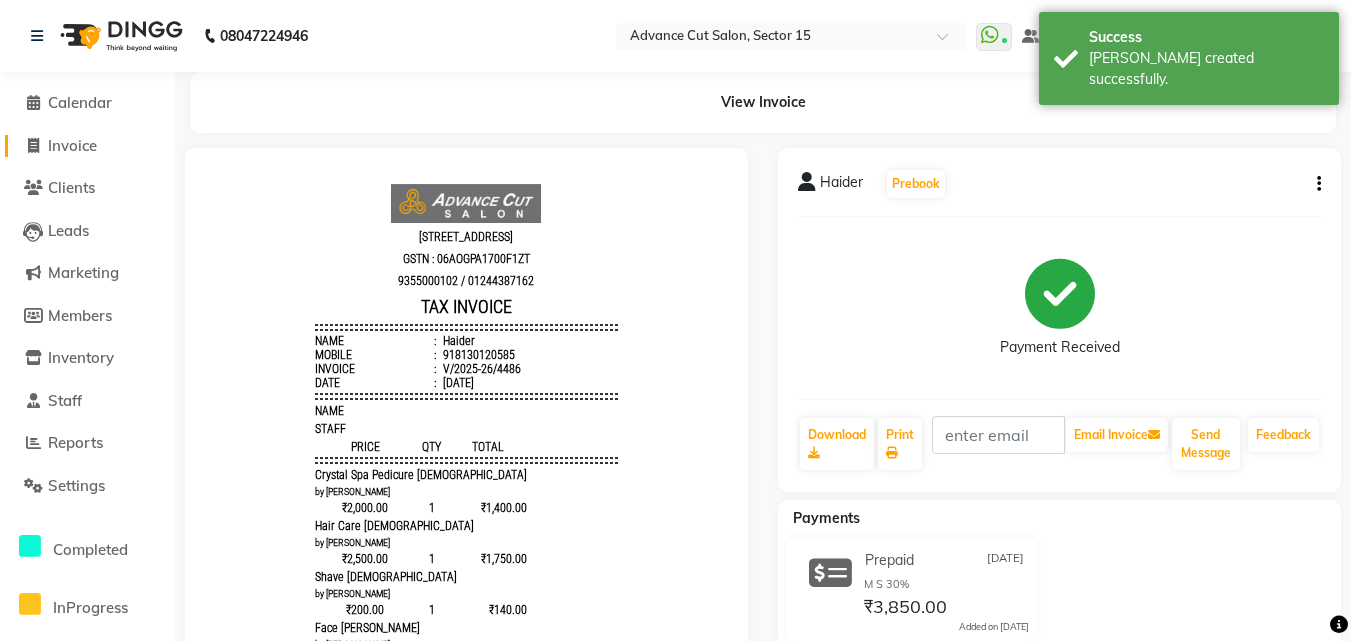 click on "Invoice" 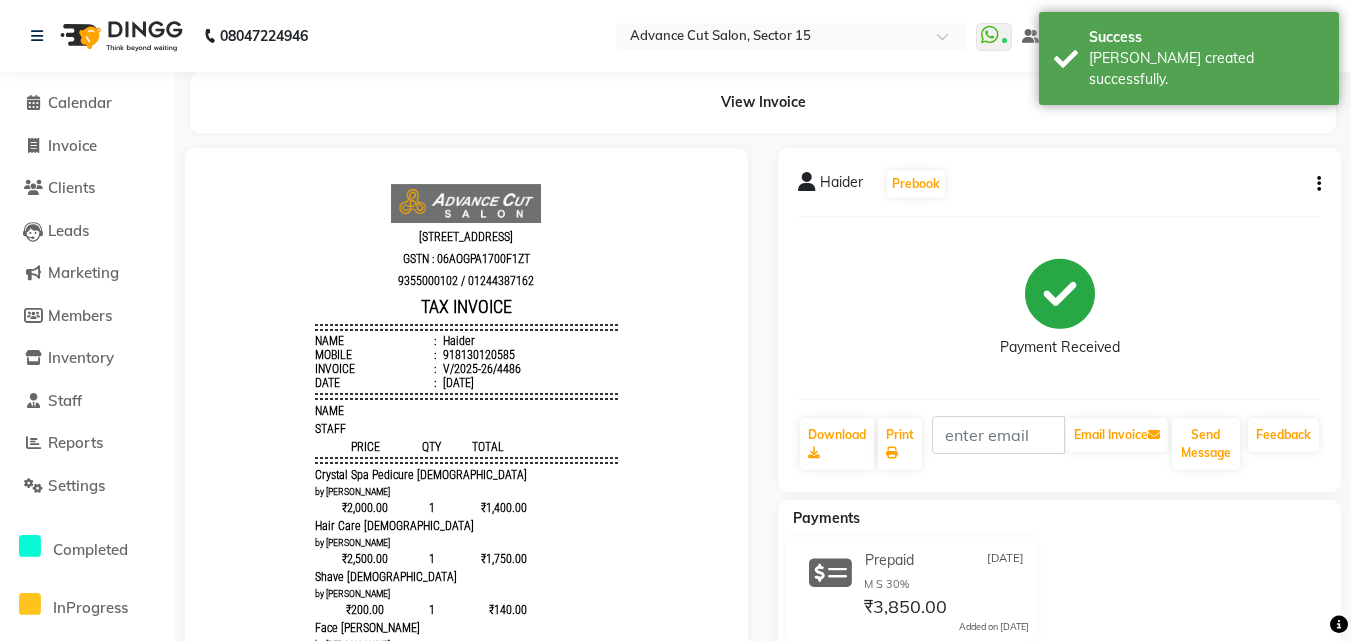 select on "service" 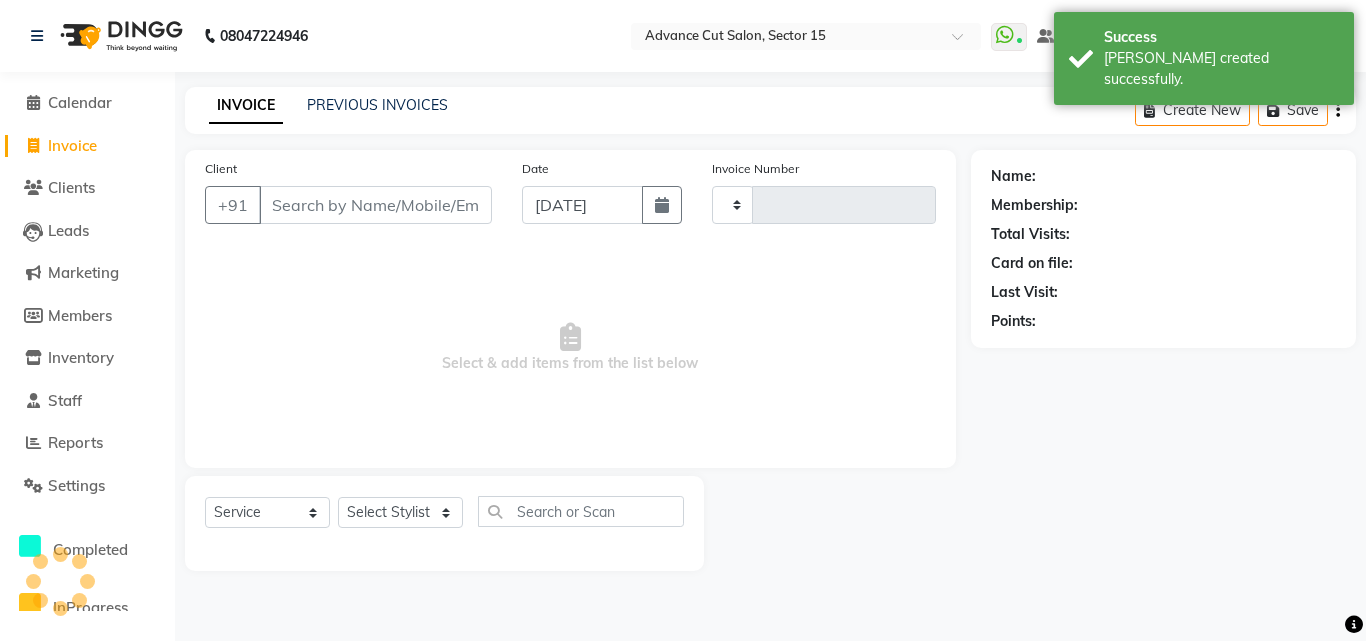 type on "4487" 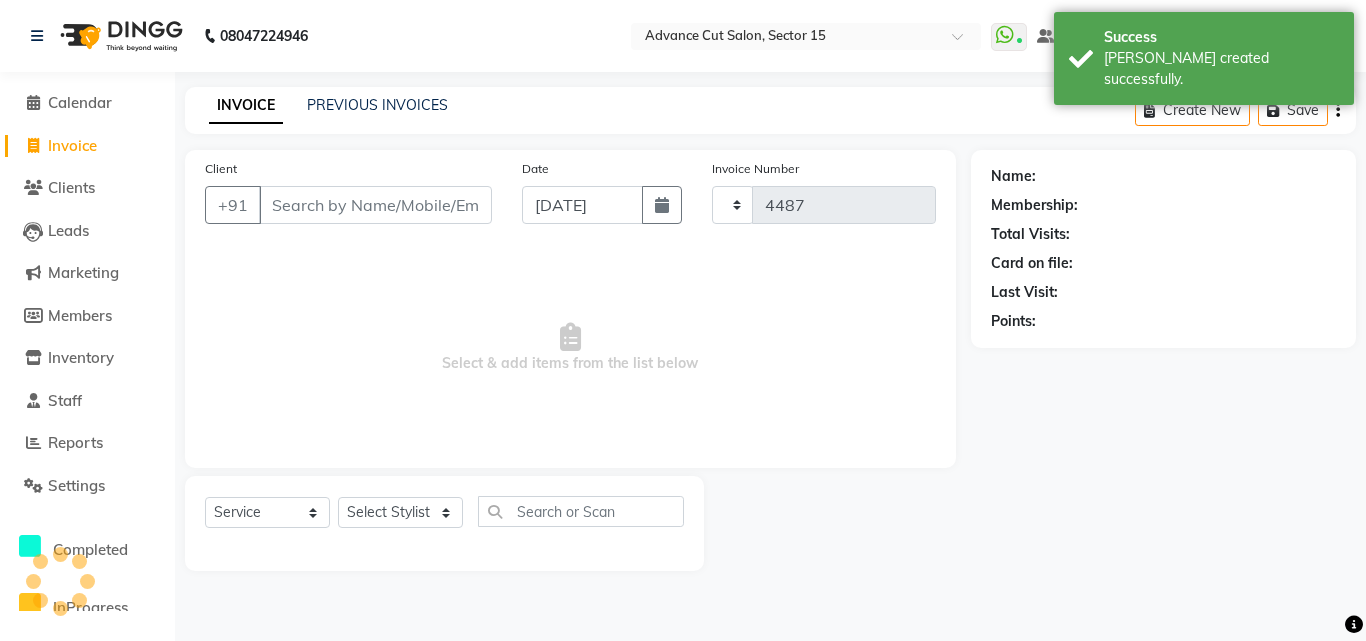 select on "6255" 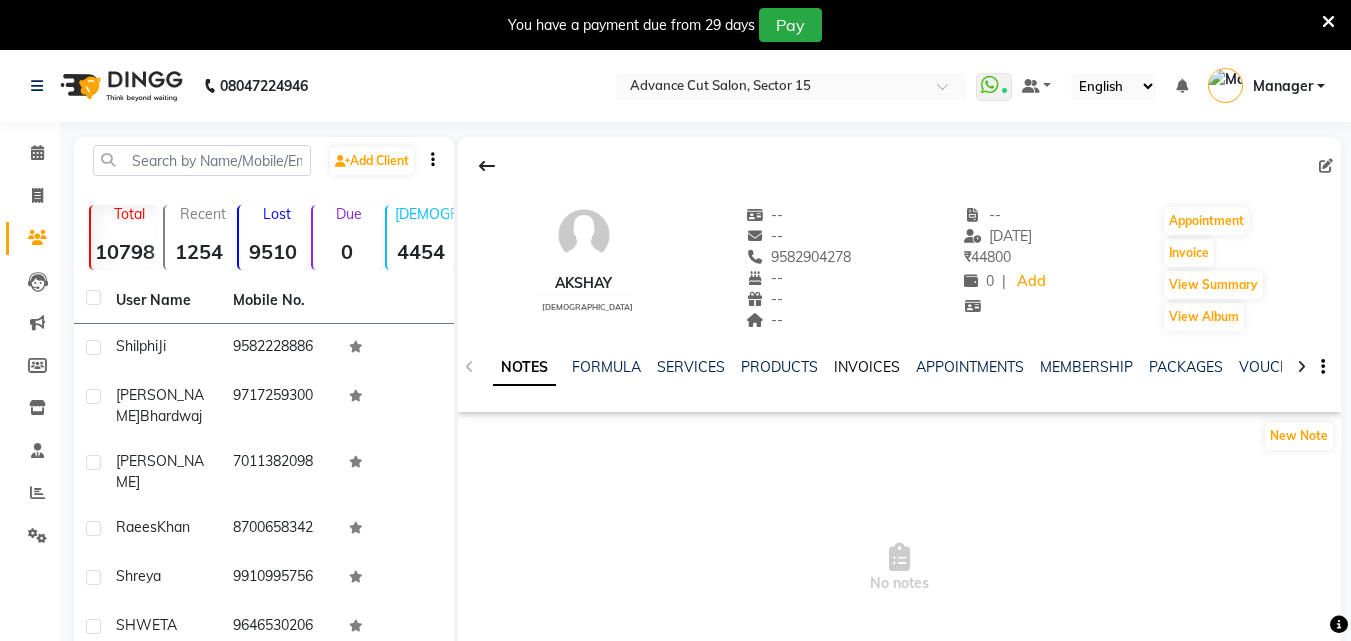 scroll, scrollTop: 0, scrollLeft: 0, axis: both 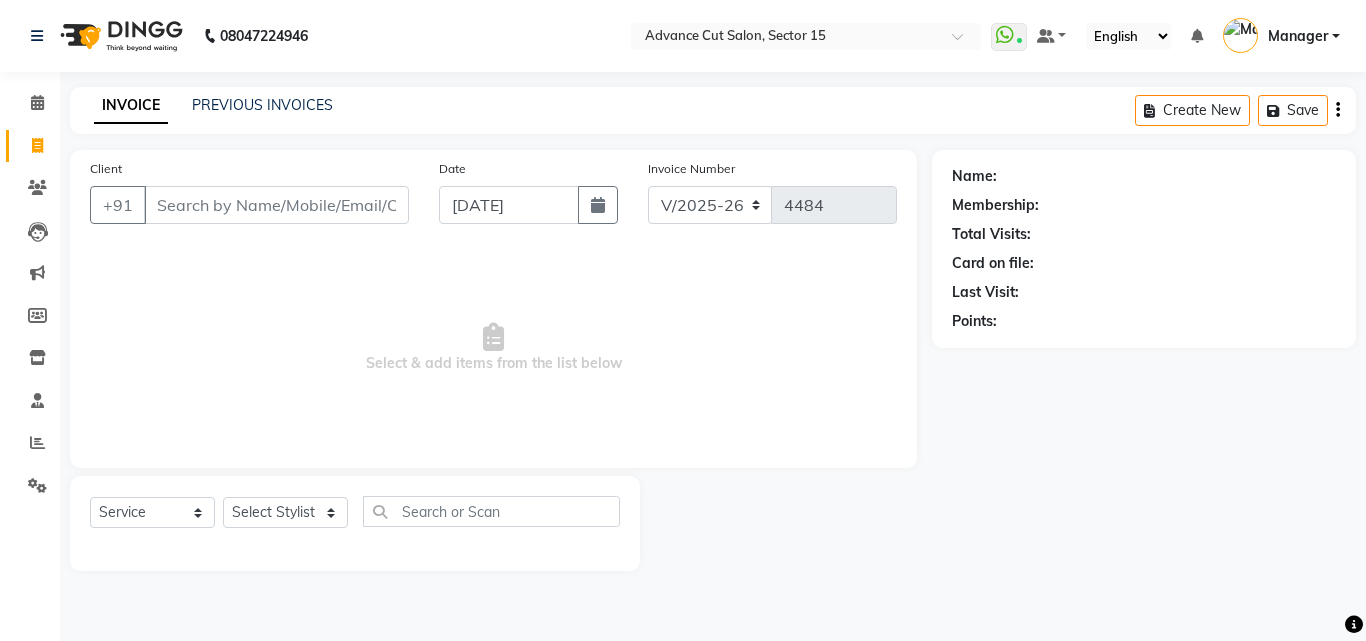 select on "6255" 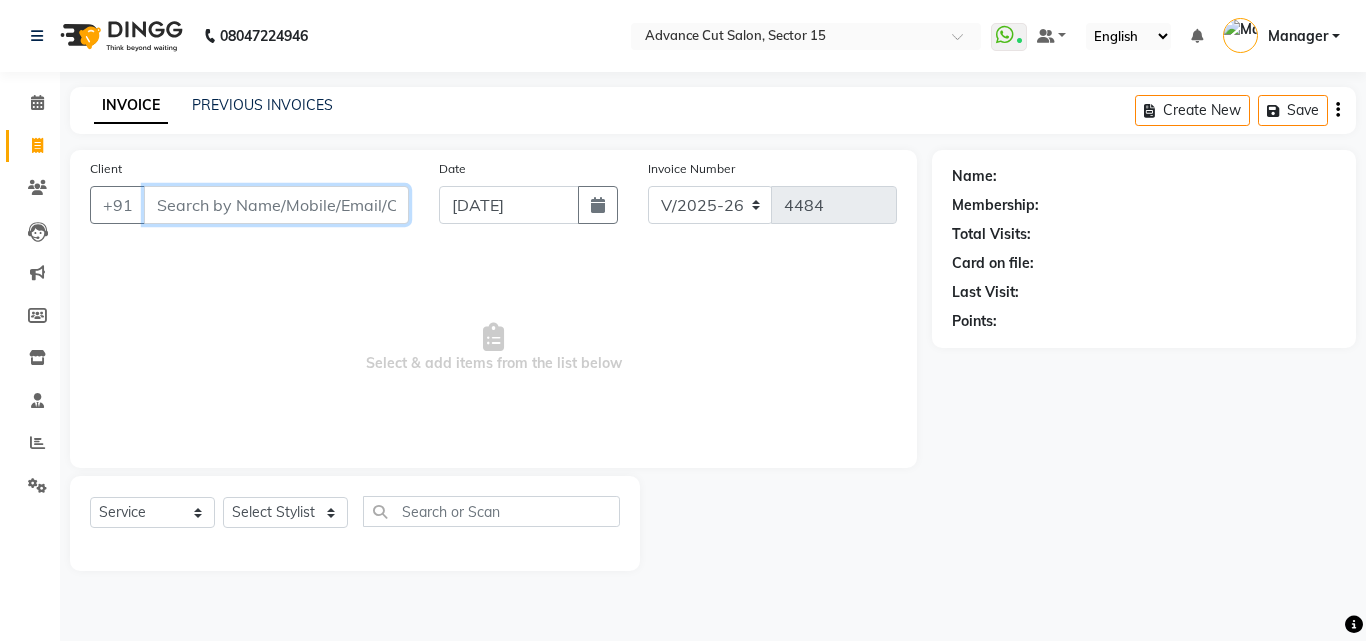 scroll, scrollTop: 0, scrollLeft: 0, axis: both 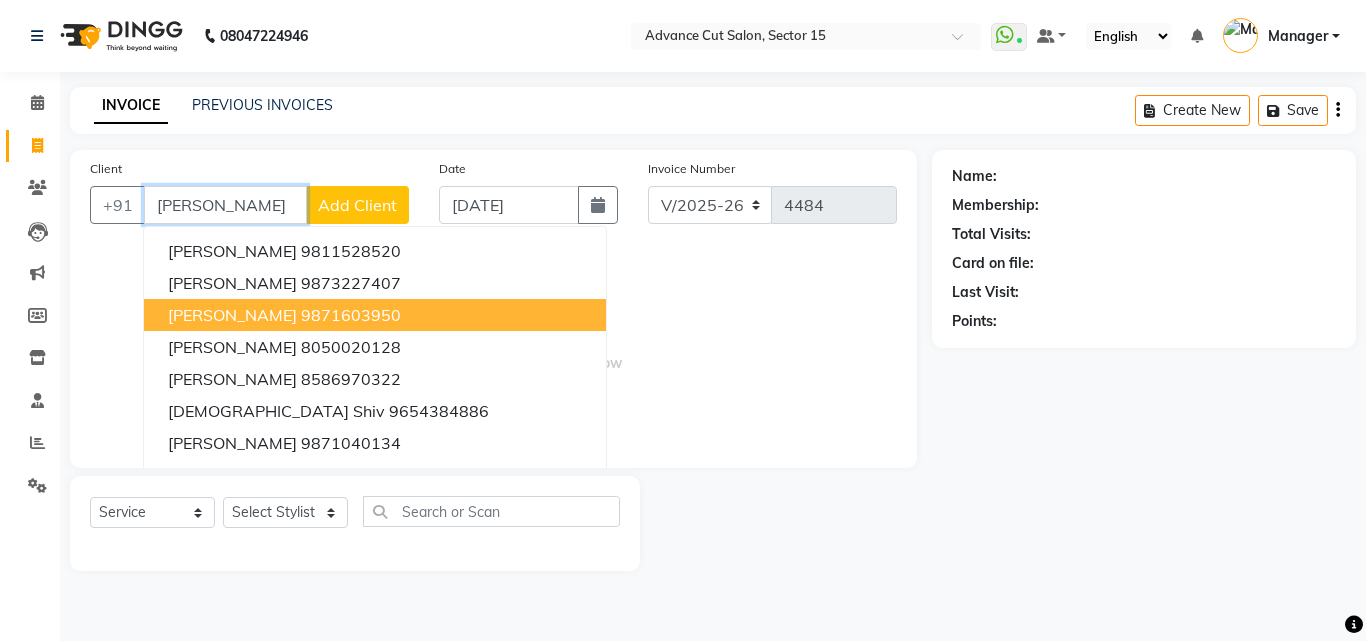 click on "9871603950" at bounding box center (351, 315) 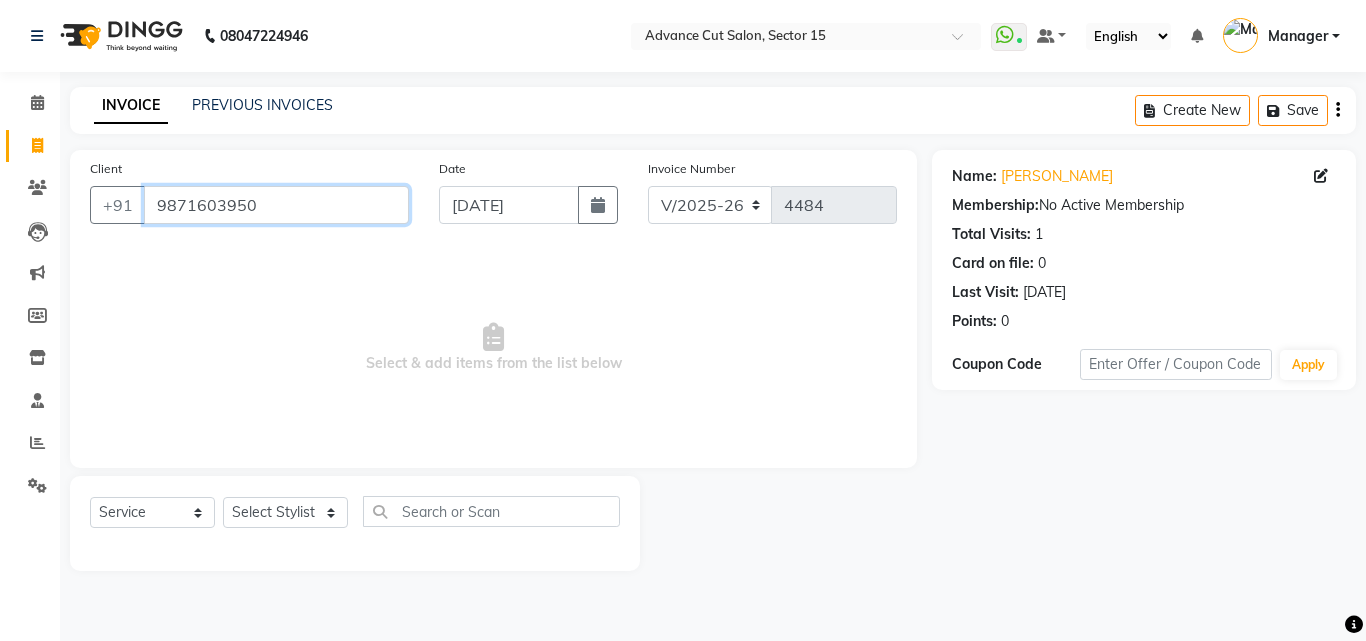 click on "9871603950" at bounding box center (276, 205) 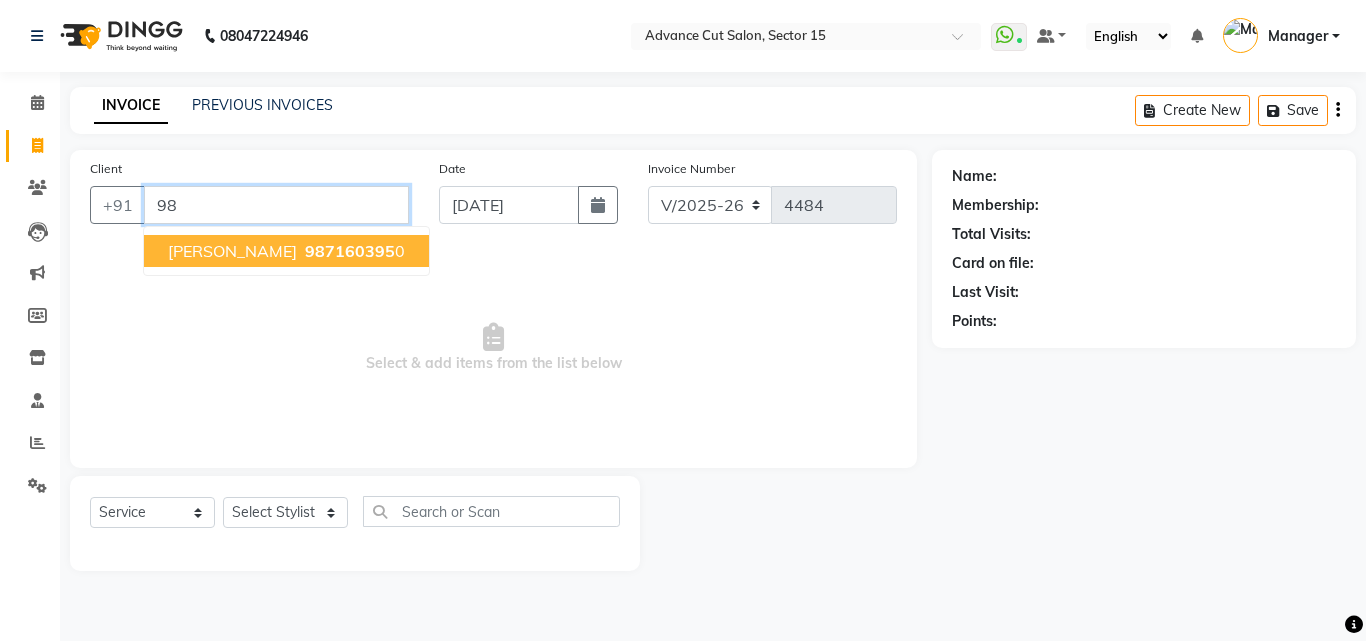 type on "9" 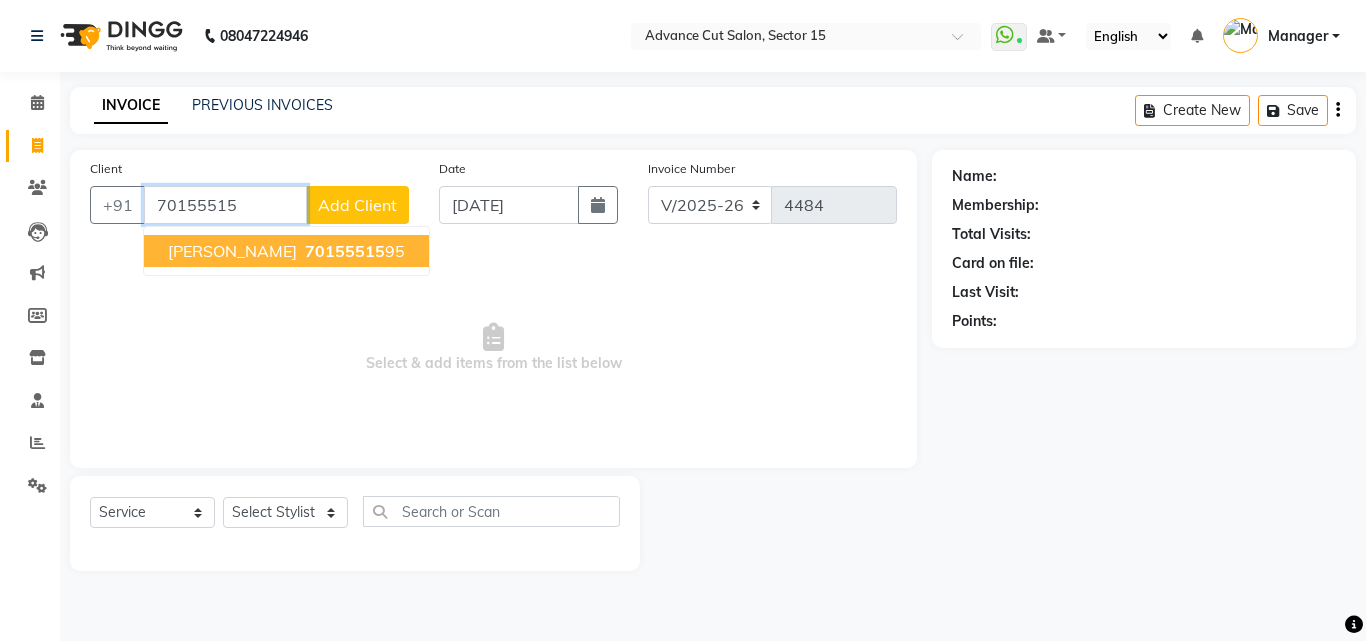 click on "70155515 95" at bounding box center (353, 251) 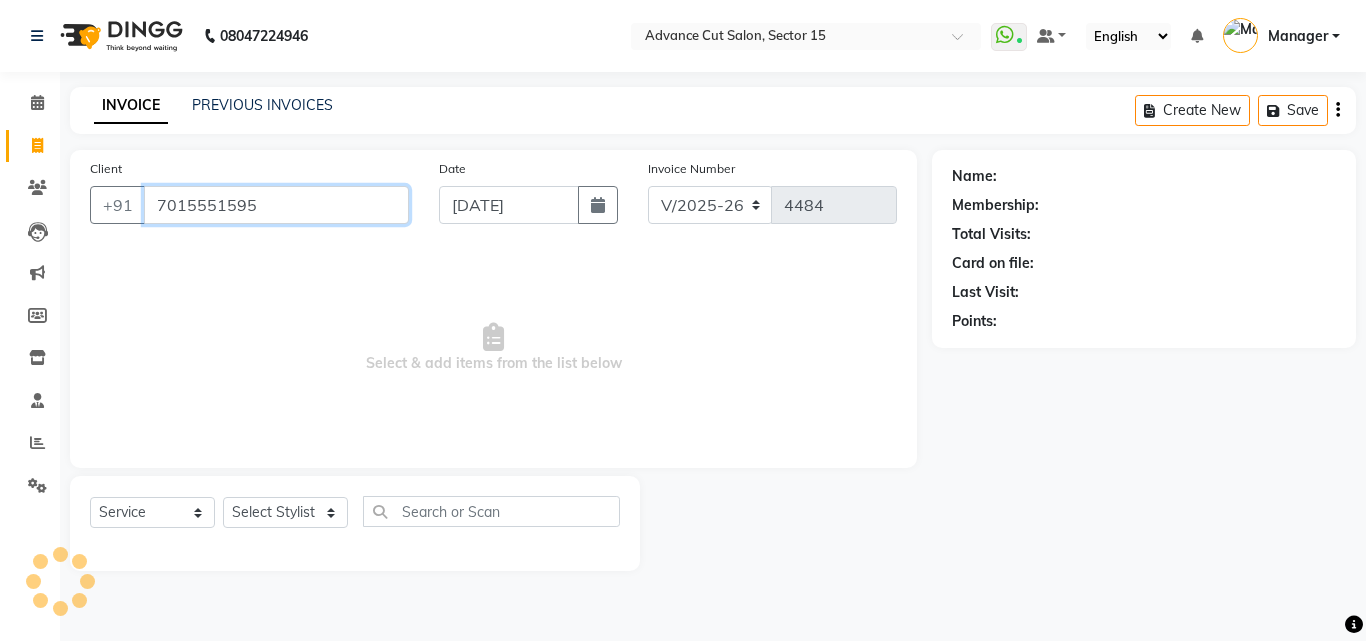 type on "7015551595" 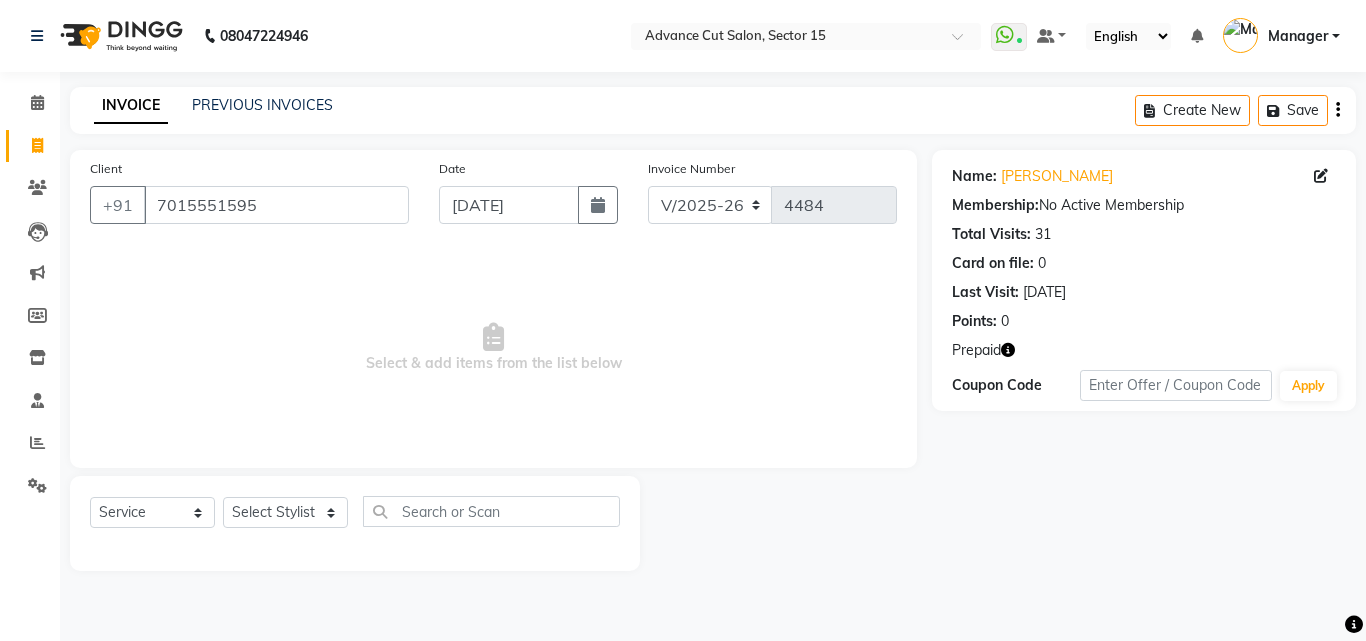 click 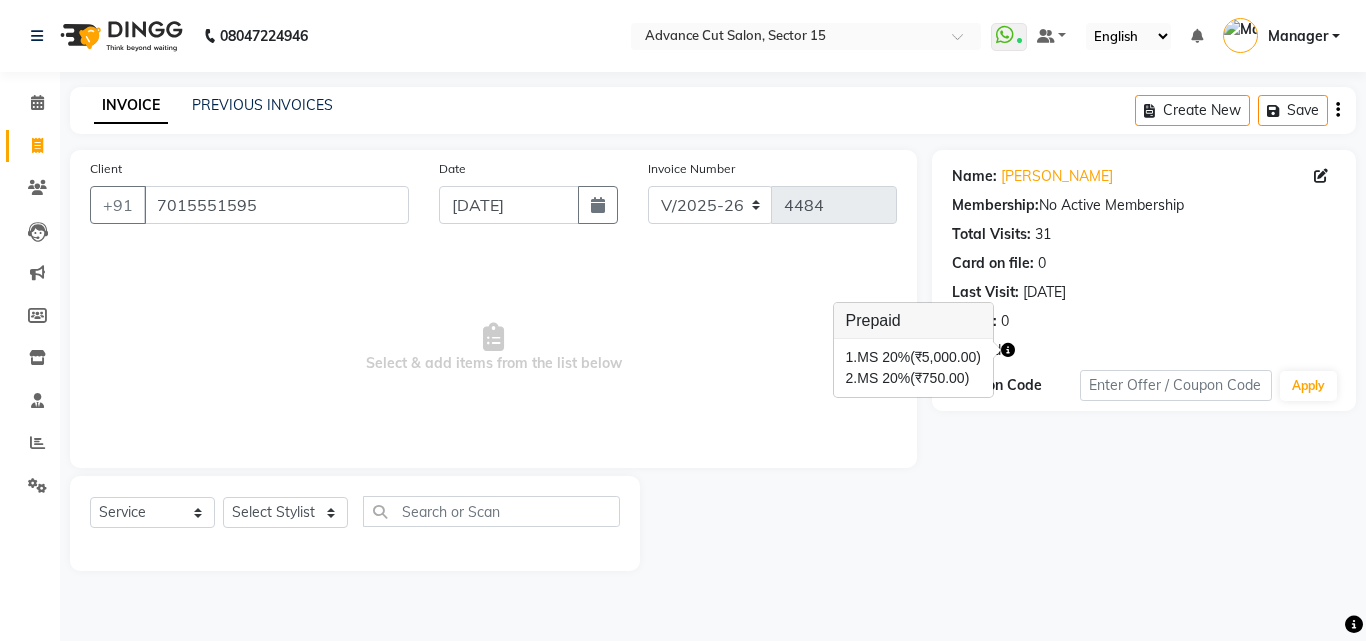click 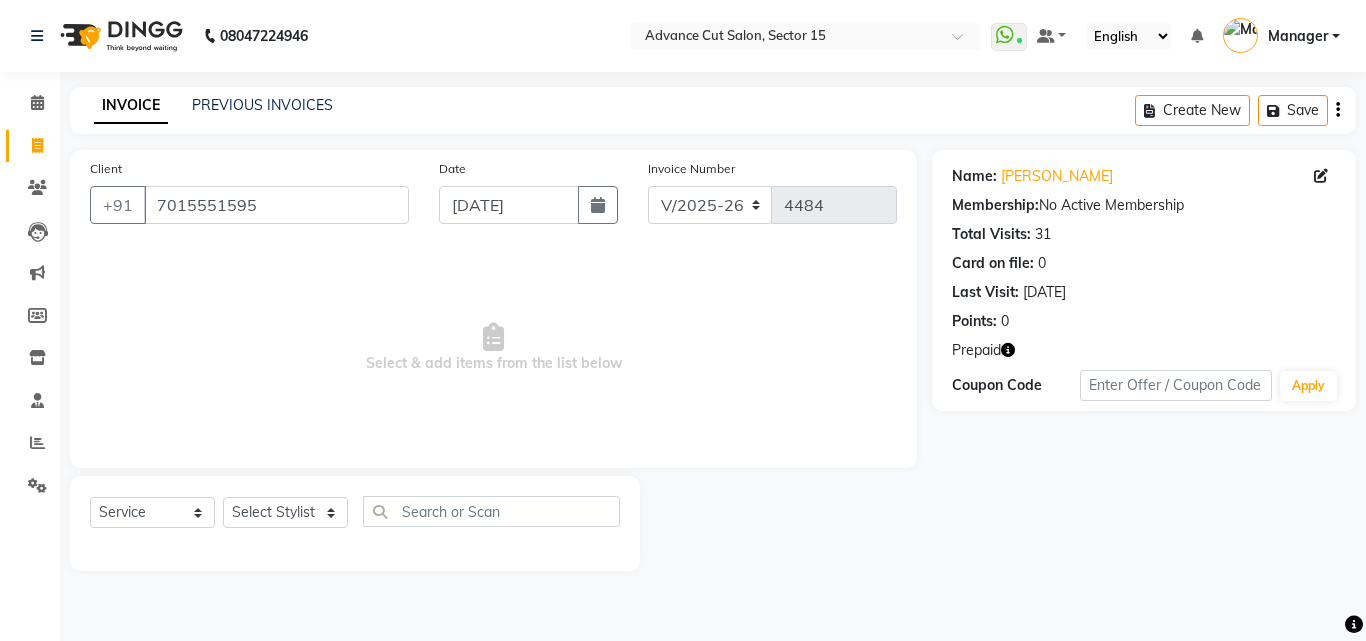 click 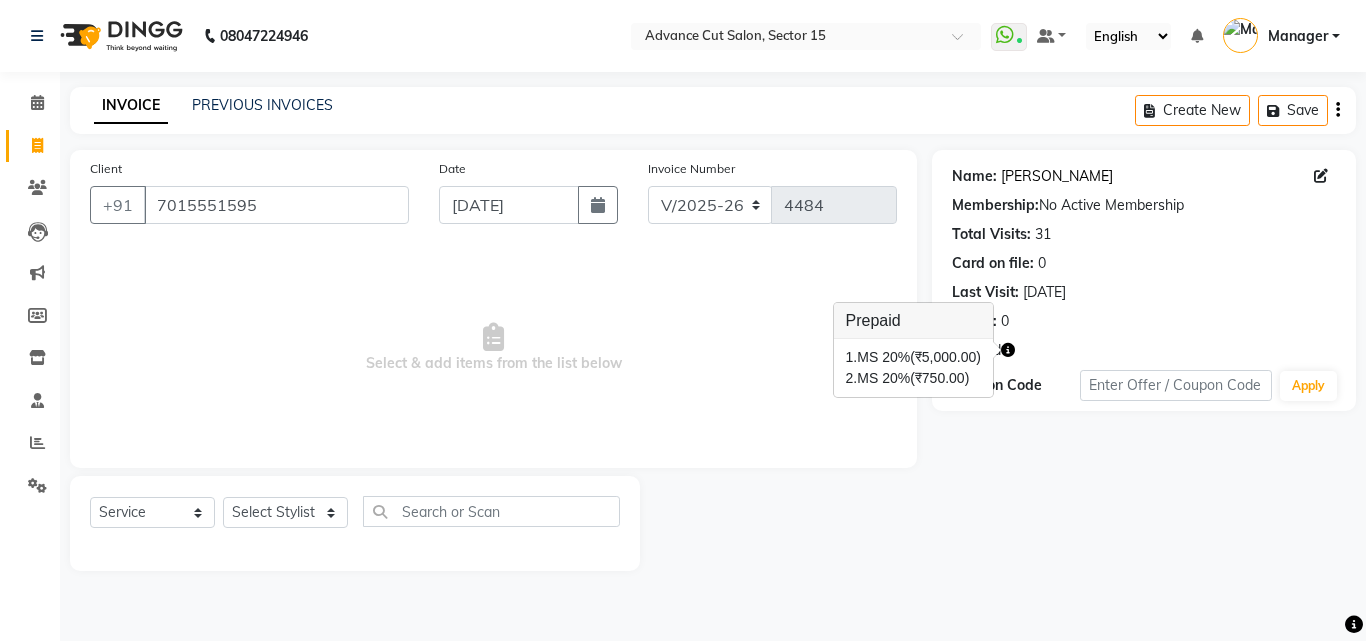 click on "[PERSON_NAME]" 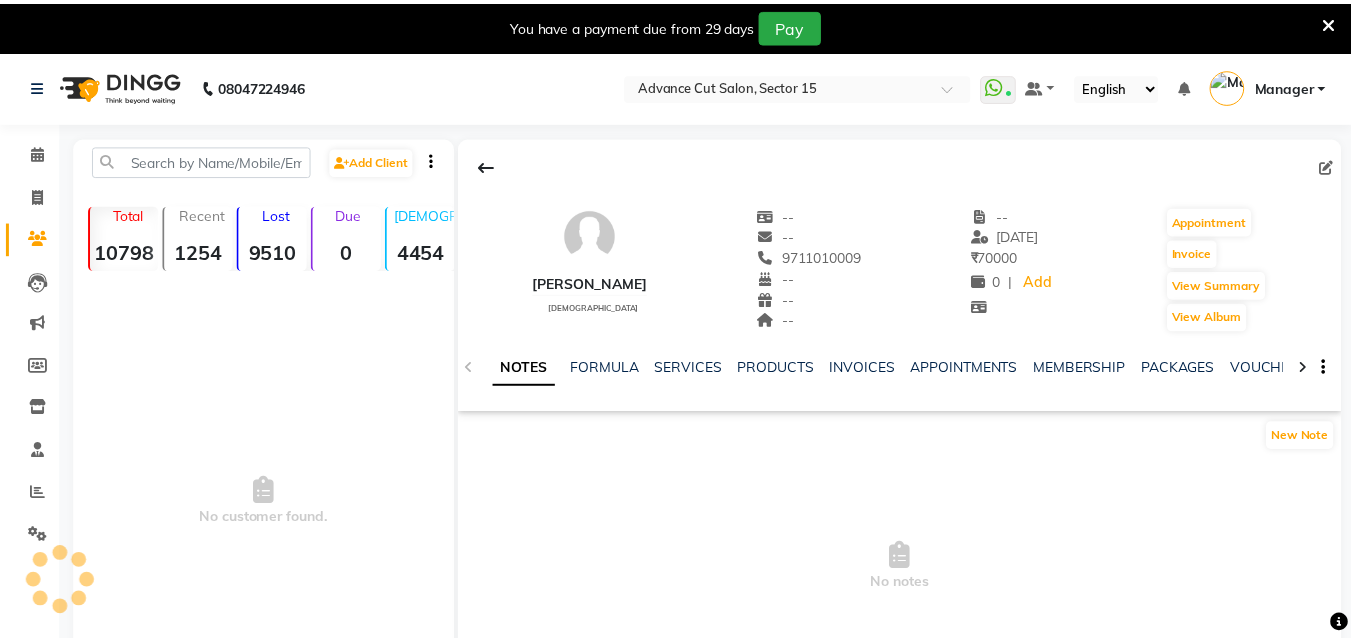 scroll, scrollTop: 0, scrollLeft: 0, axis: both 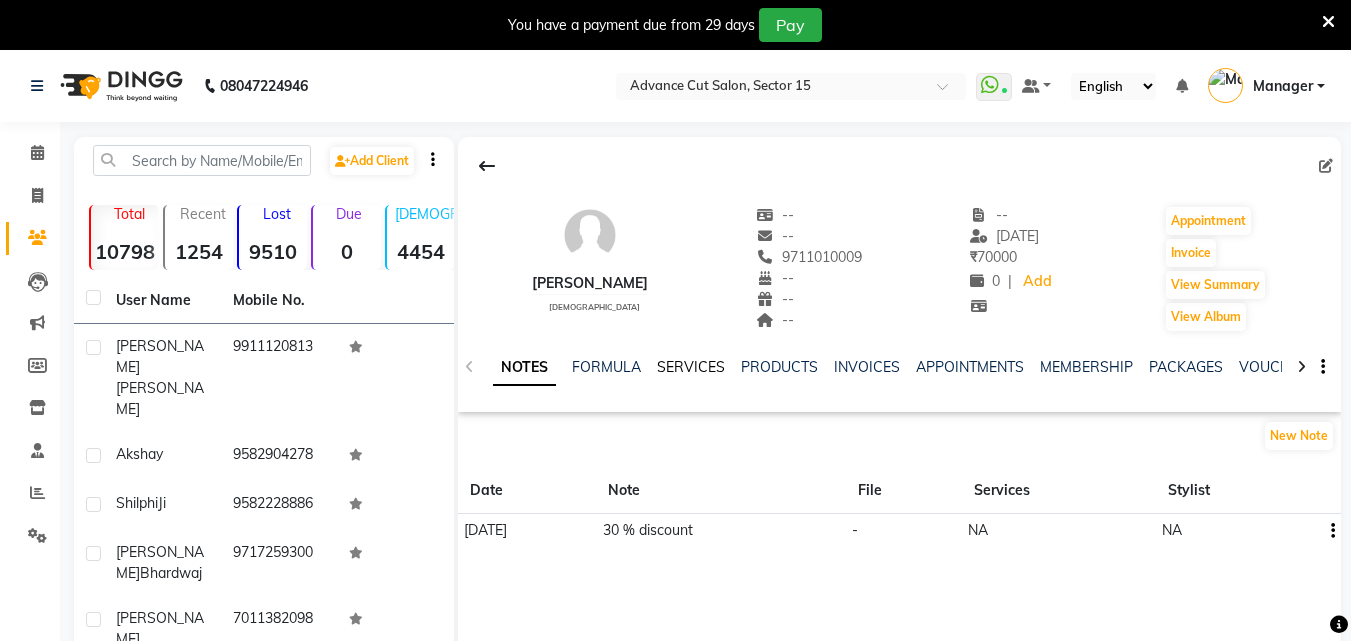 click on "SERVICES" 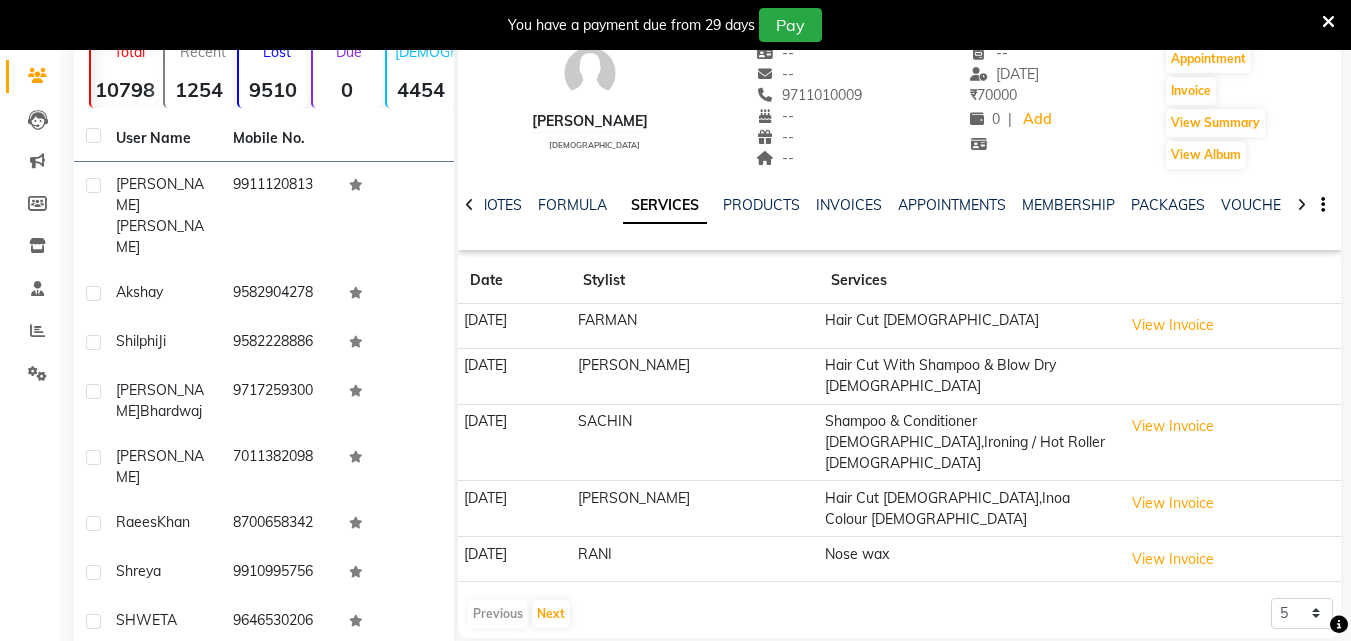 scroll, scrollTop: 221, scrollLeft: 0, axis: vertical 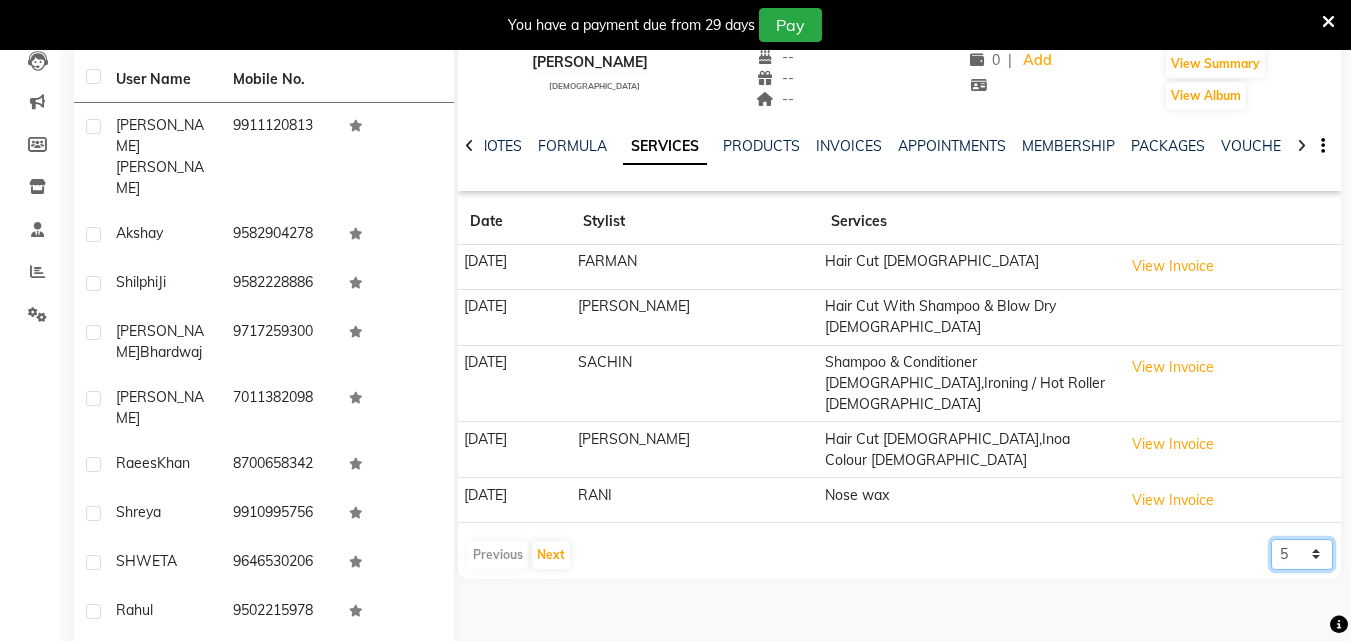 click on "5 10 50 100 500" 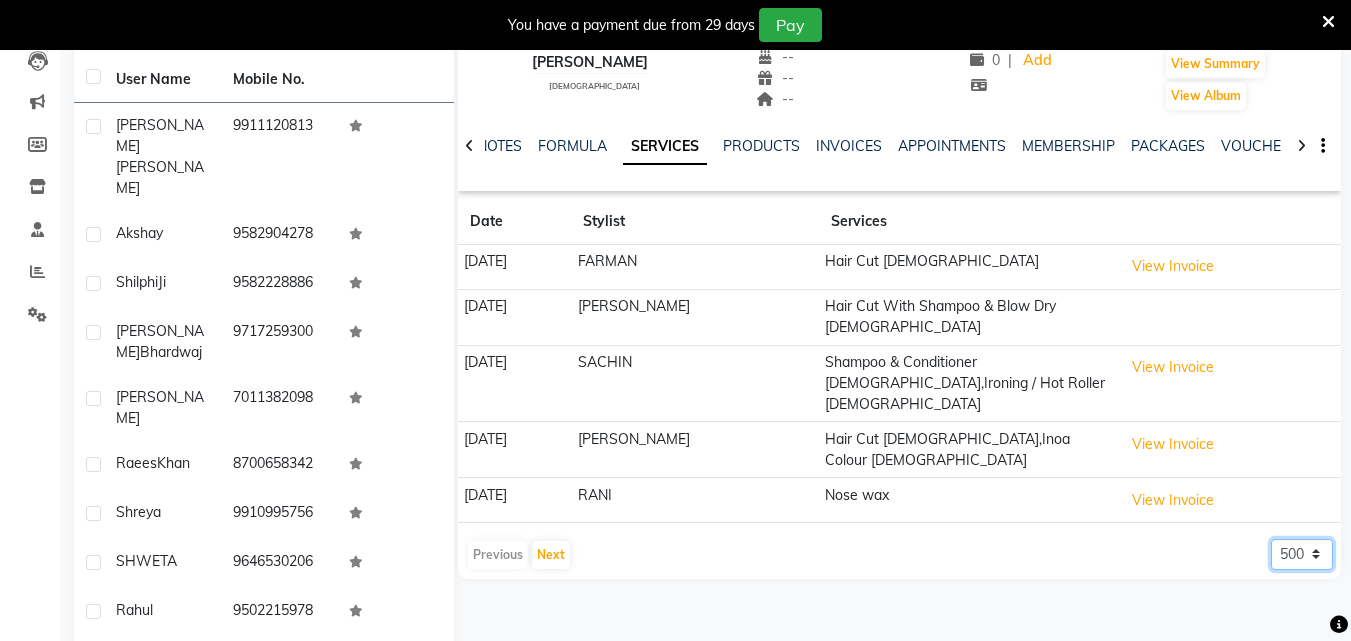 click on "5 10 50 100 500" 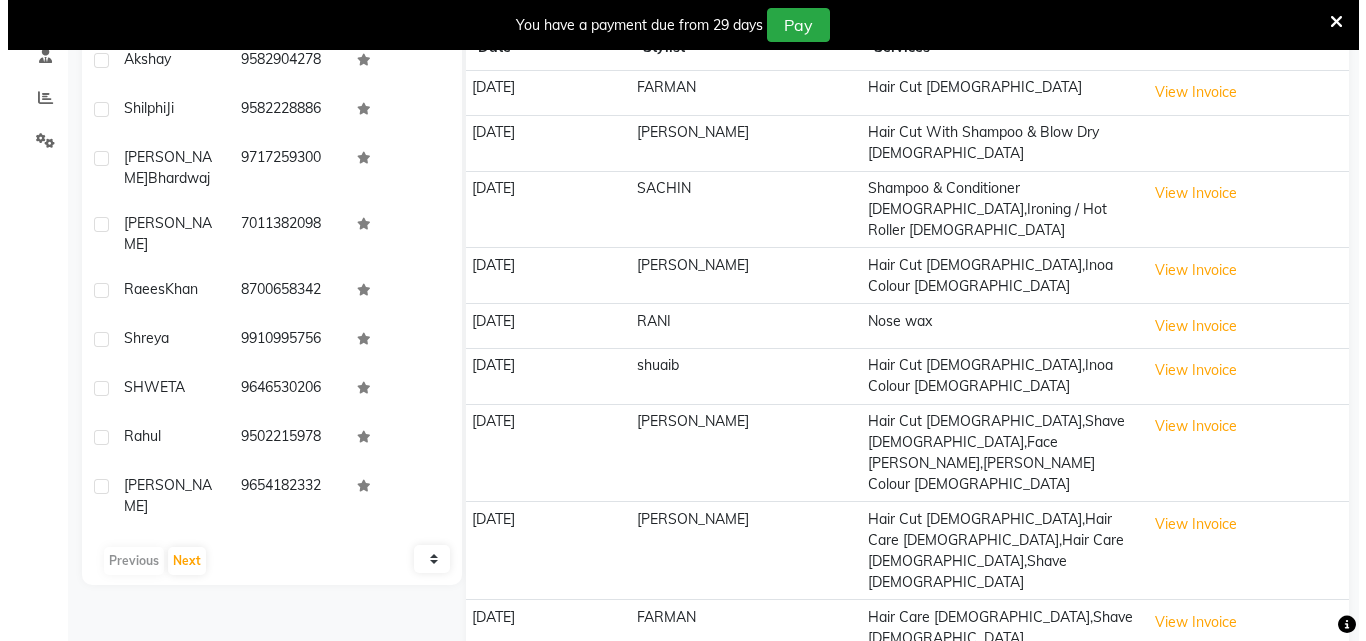 scroll, scrollTop: 404, scrollLeft: 0, axis: vertical 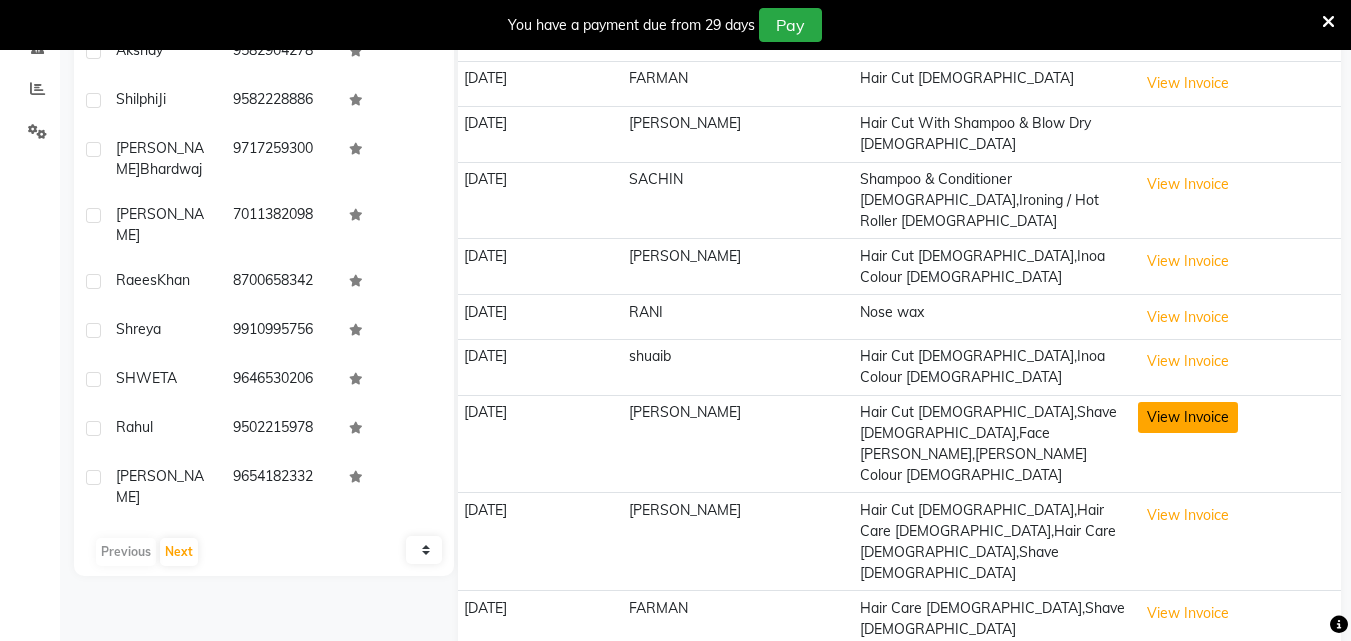 click on "View Invoice" 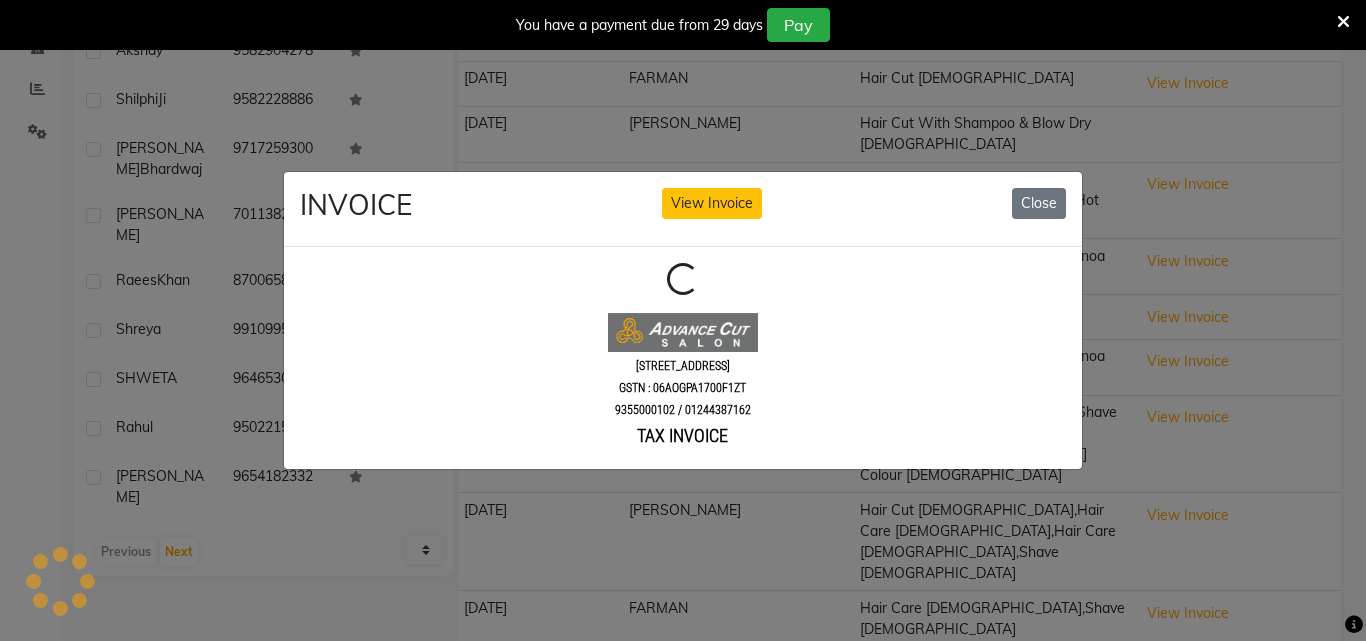 scroll, scrollTop: 0, scrollLeft: 0, axis: both 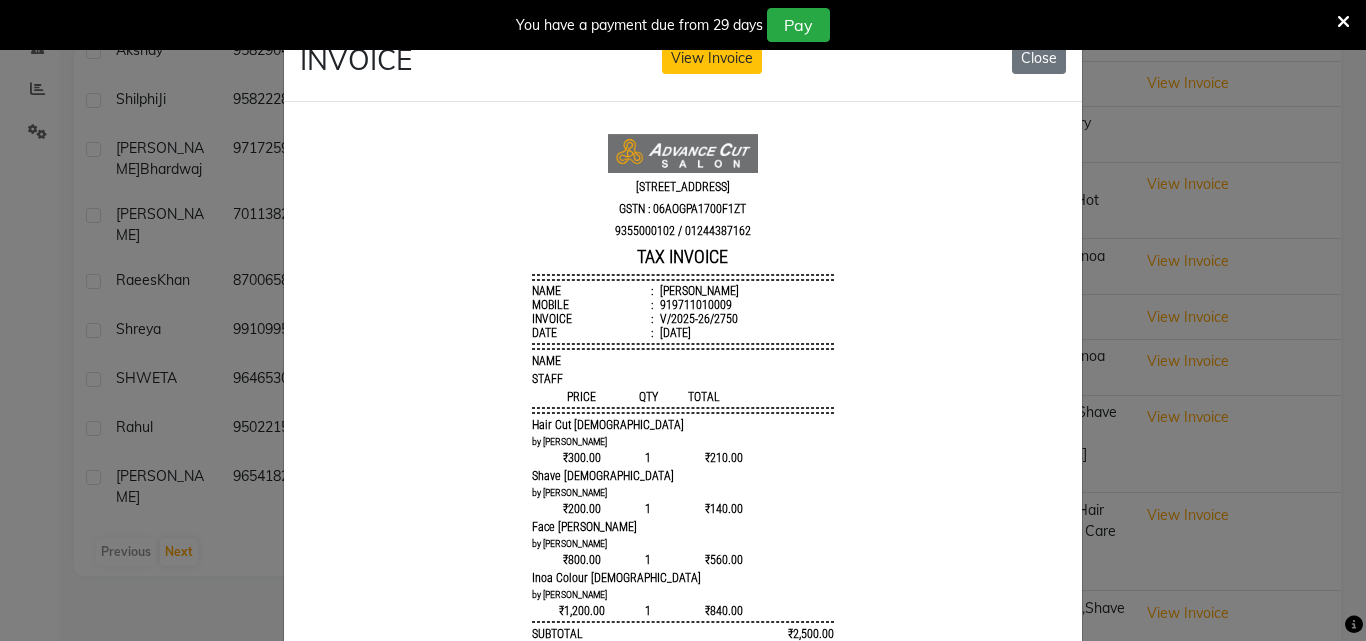drag, startPoint x: 1362, startPoint y: 419, endPoint x: 96, endPoint y: 43, distance: 1320.6559 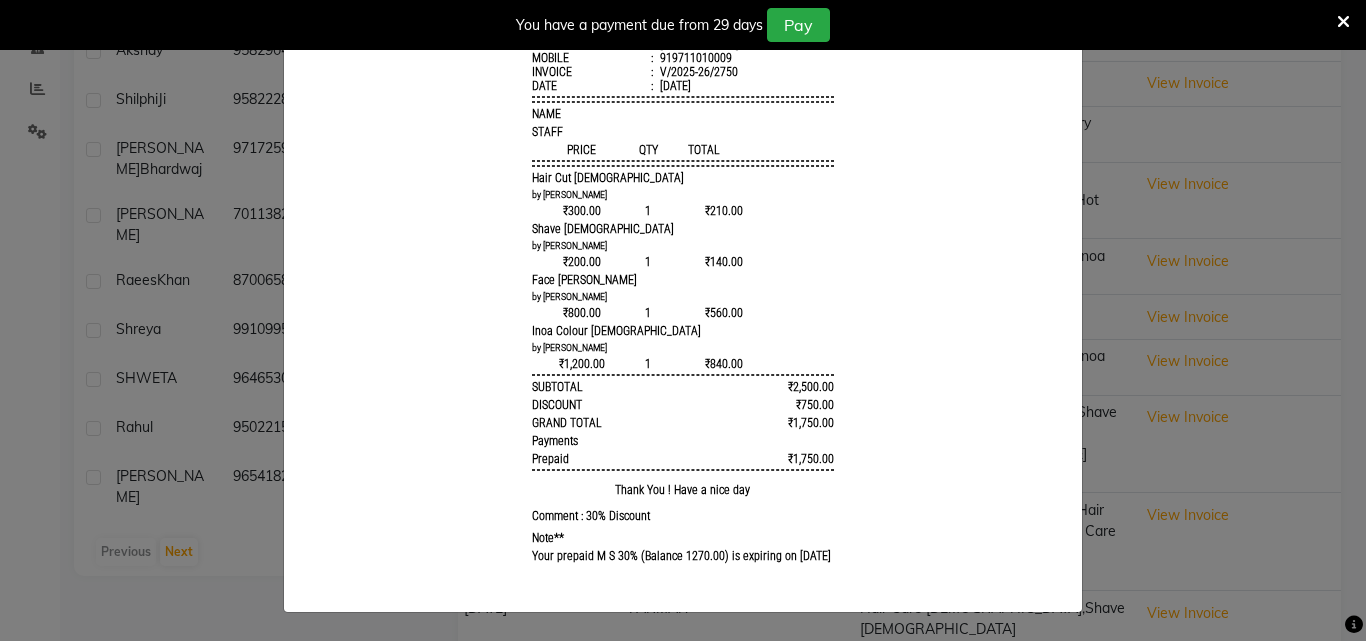 scroll, scrollTop: 264, scrollLeft: 0, axis: vertical 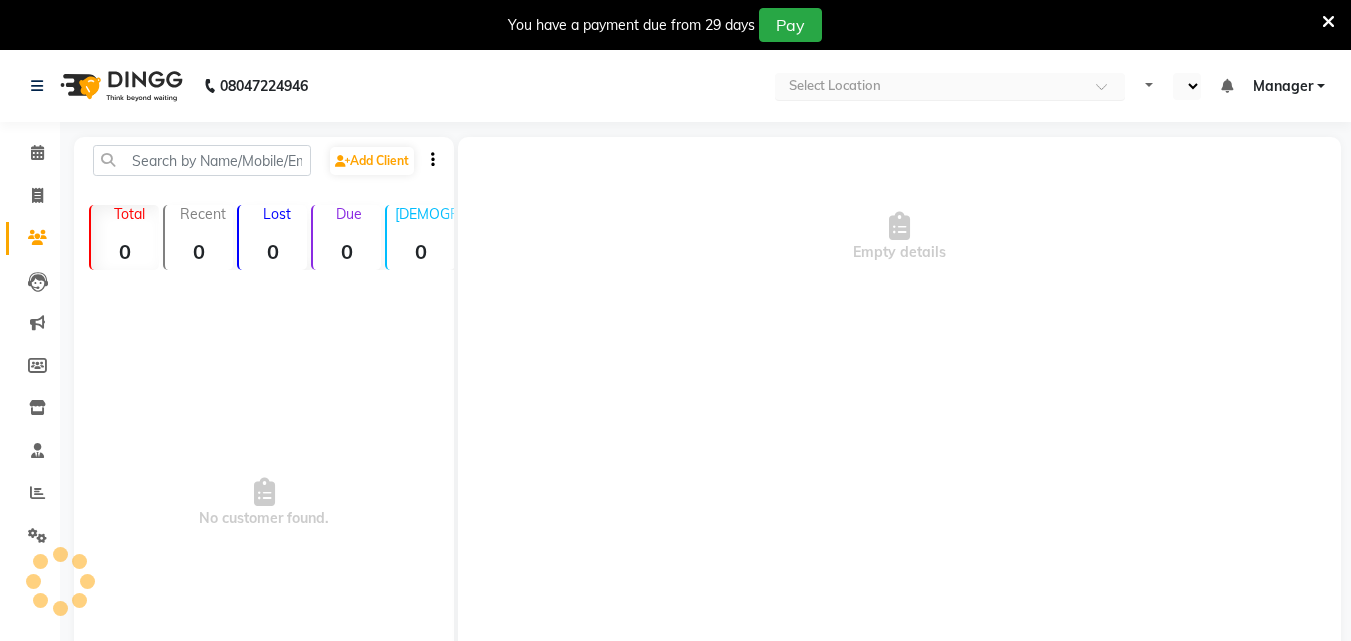 select on "en" 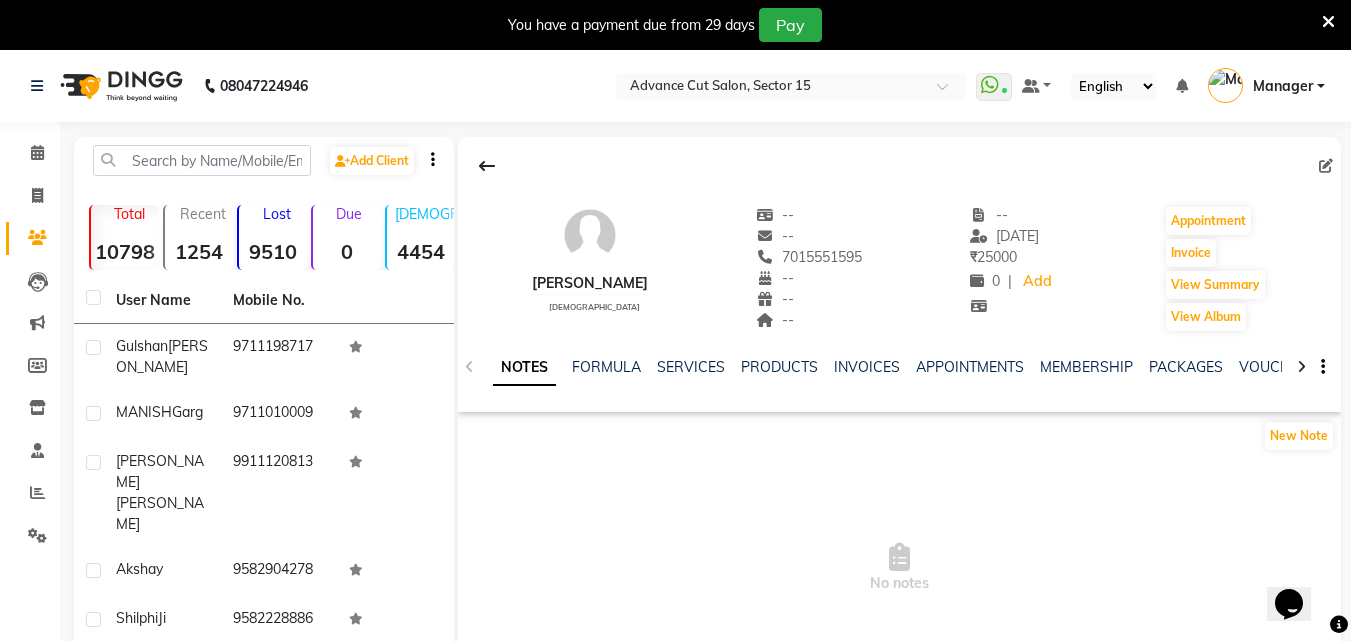 scroll, scrollTop: 0, scrollLeft: 0, axis: both 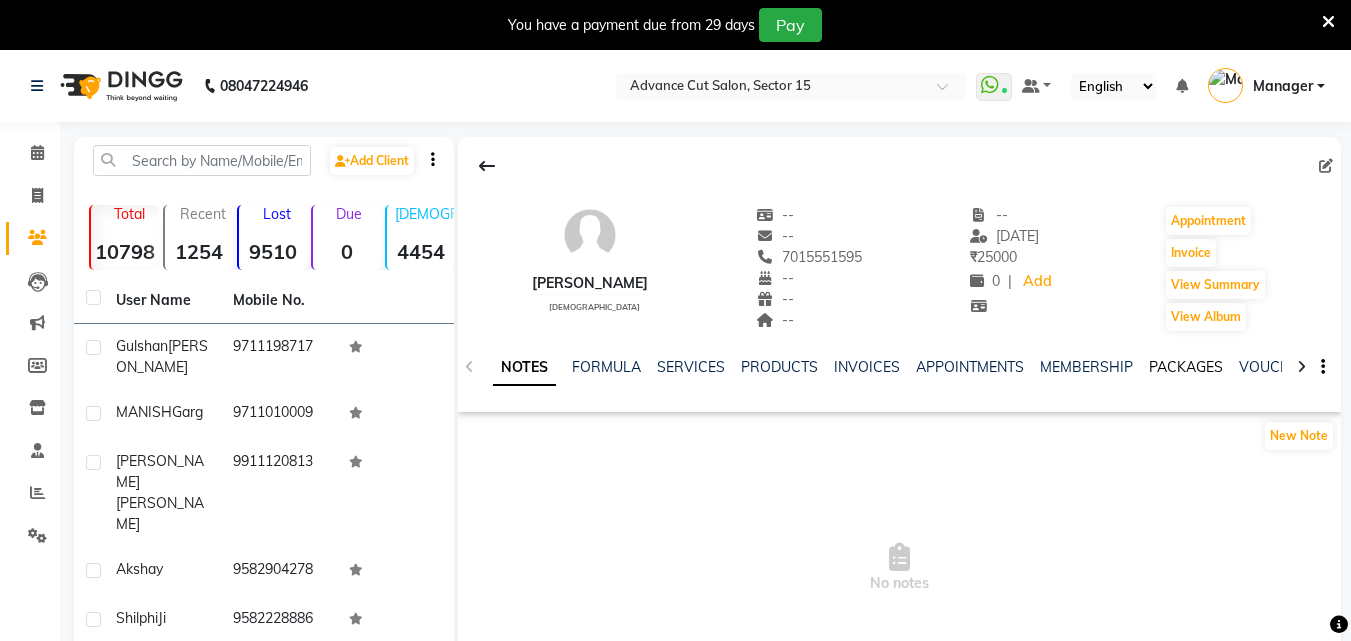 click on "PACKAGES" 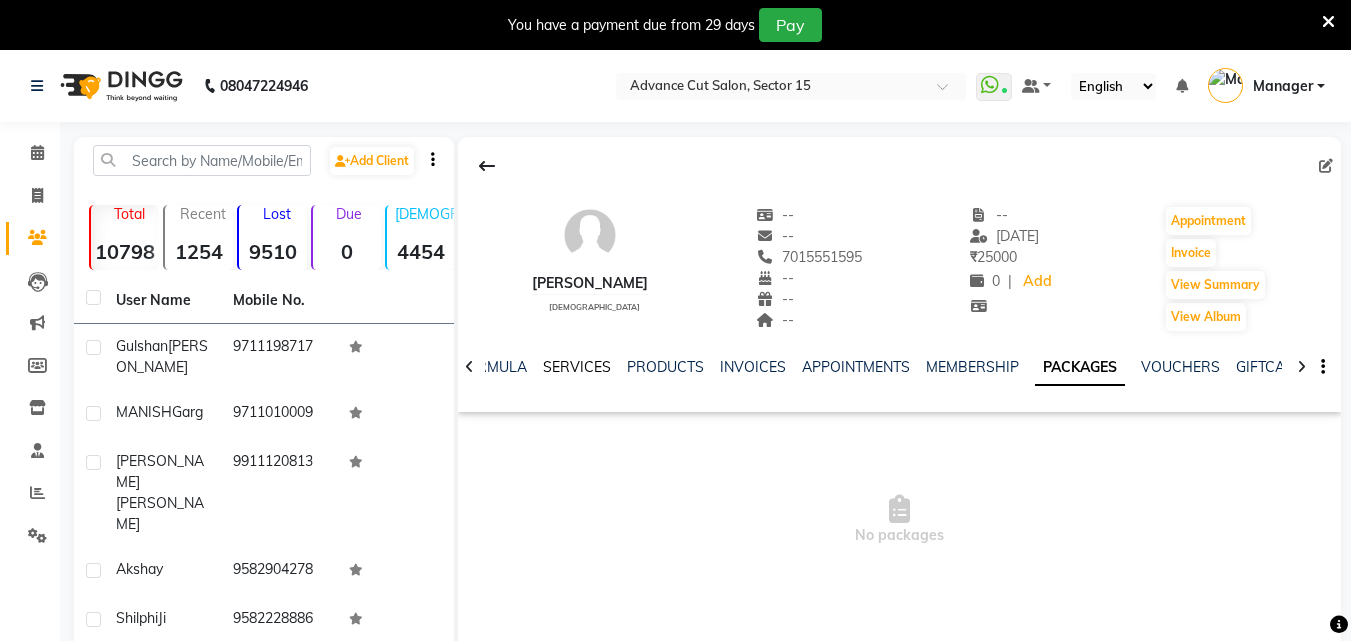 click on "SERVICES" 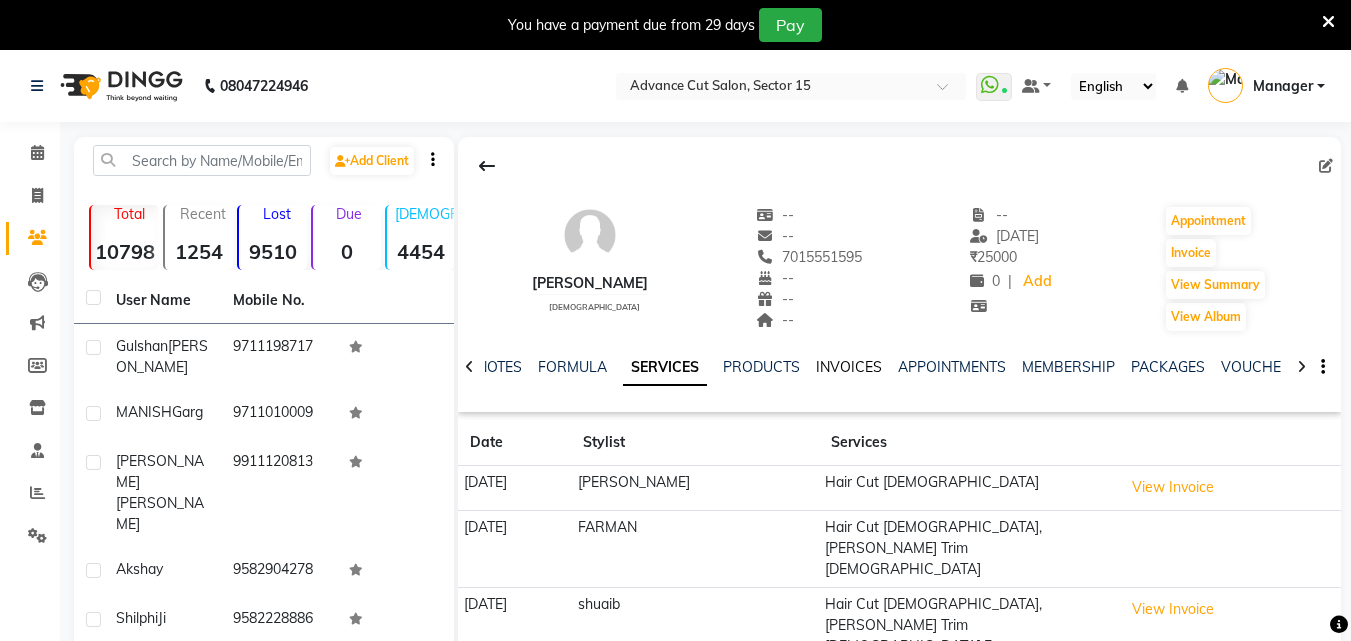 click on "INVOICES" 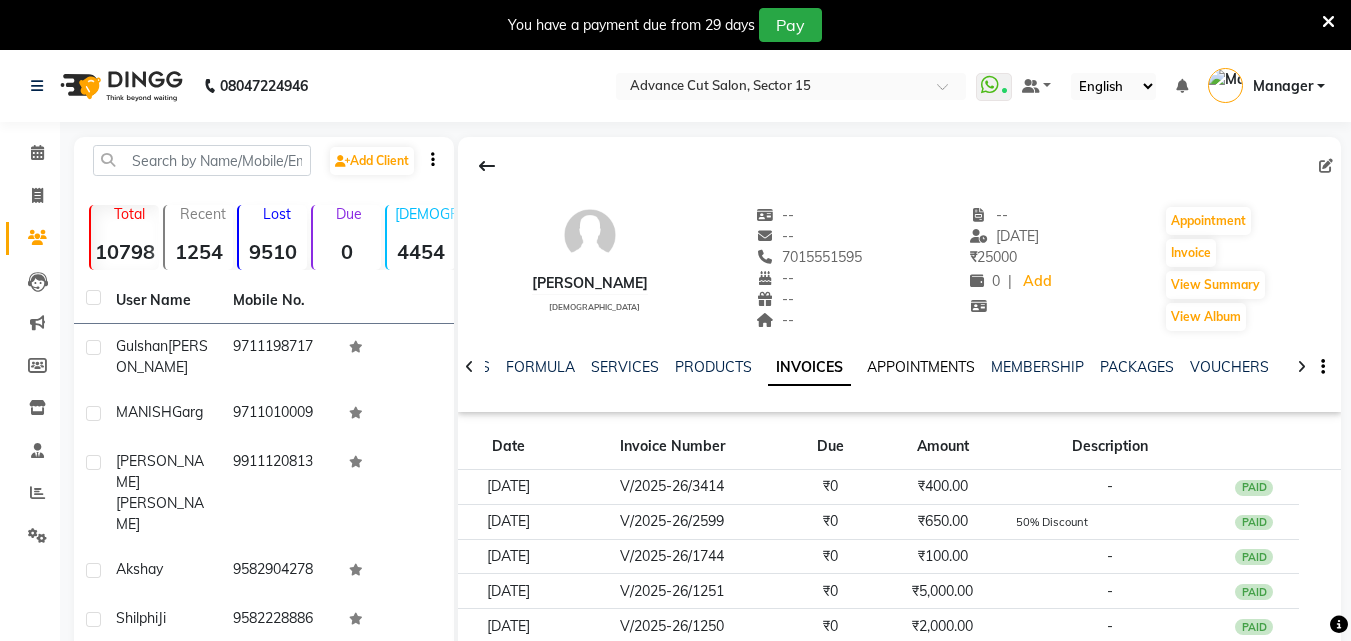 click on "APPOINTMENTS" 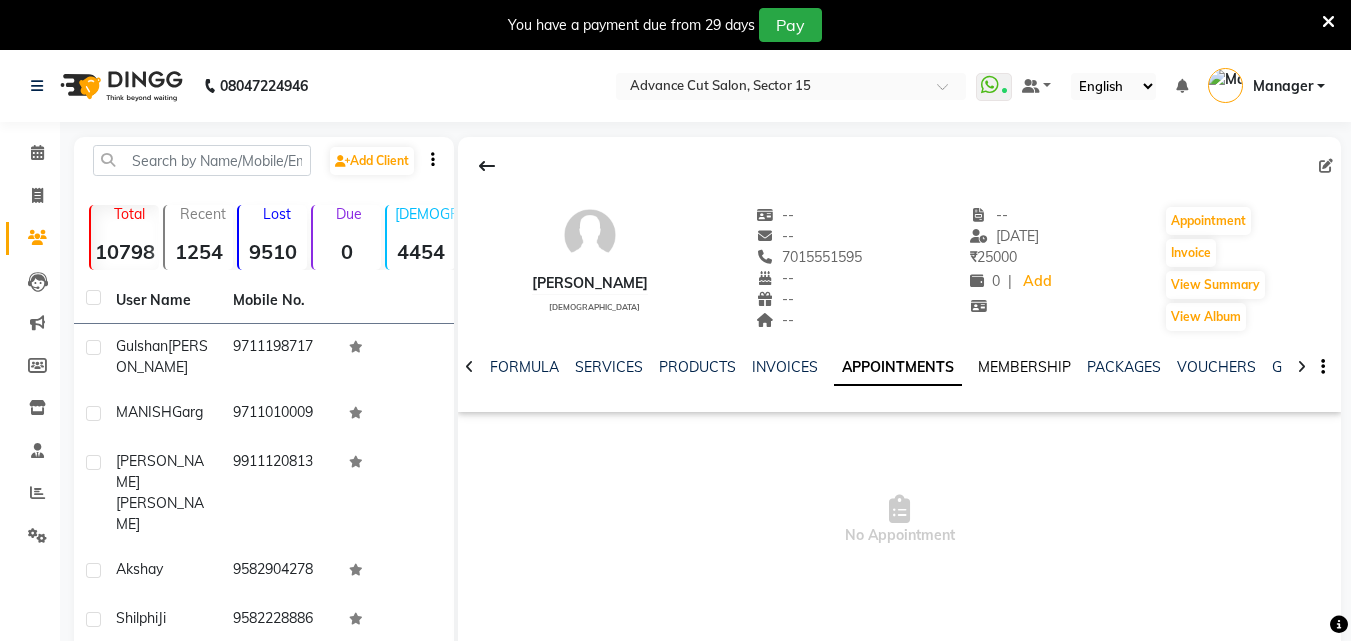 click on "MEMBERSHIP" 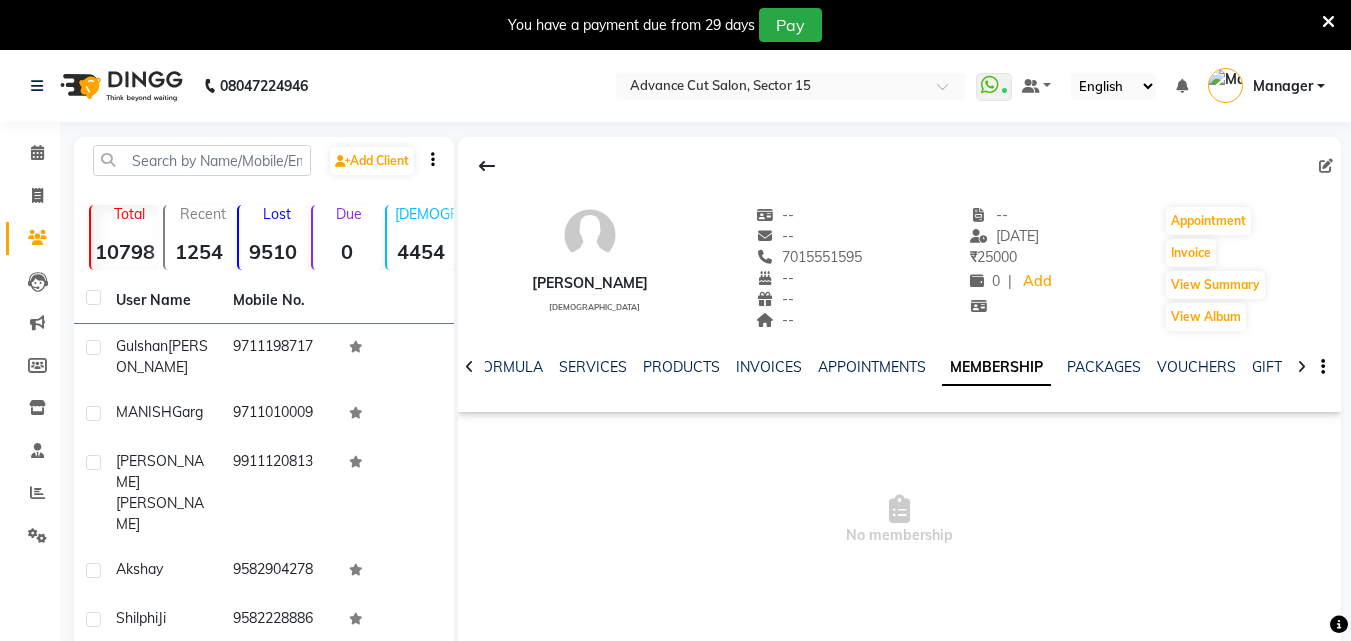 click on "NOTES FORMULA SERVICES PRODUCTS INVOICES APPOINTMENTS MEMBERSHIP PACKAGES VOUCHERS GIFTCARDS POINTS FORMS FAMILY CARDS WALLET" 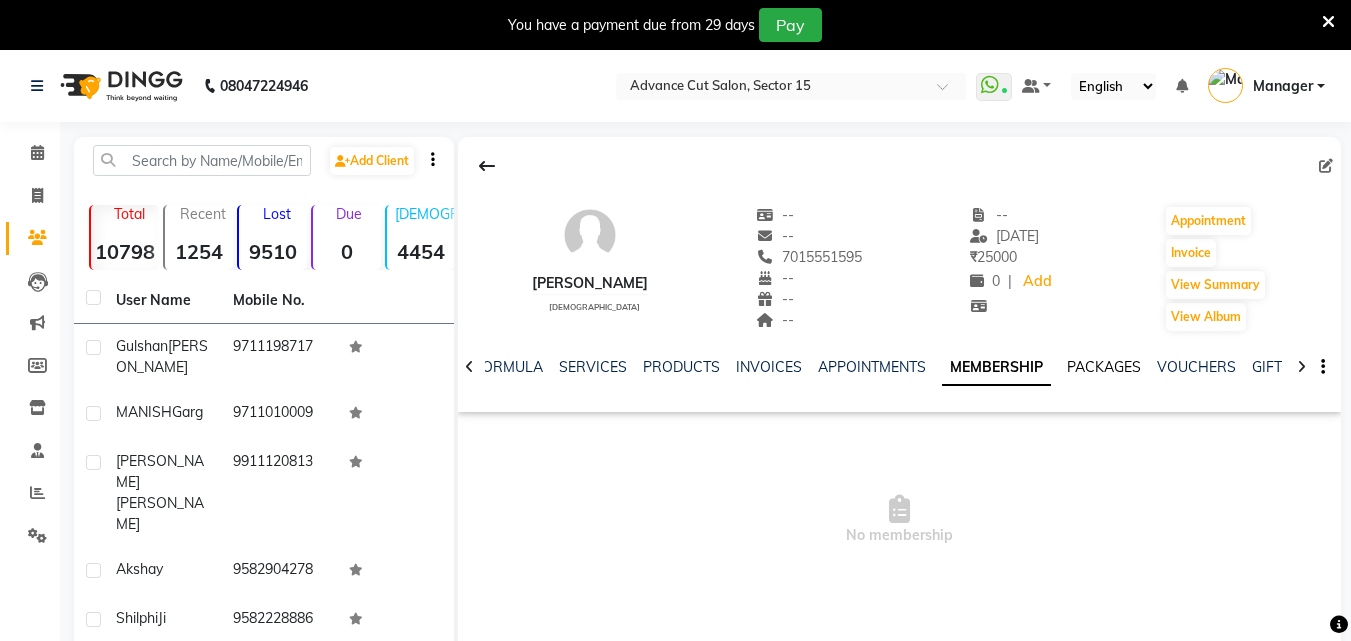 click on "PACKAGES" 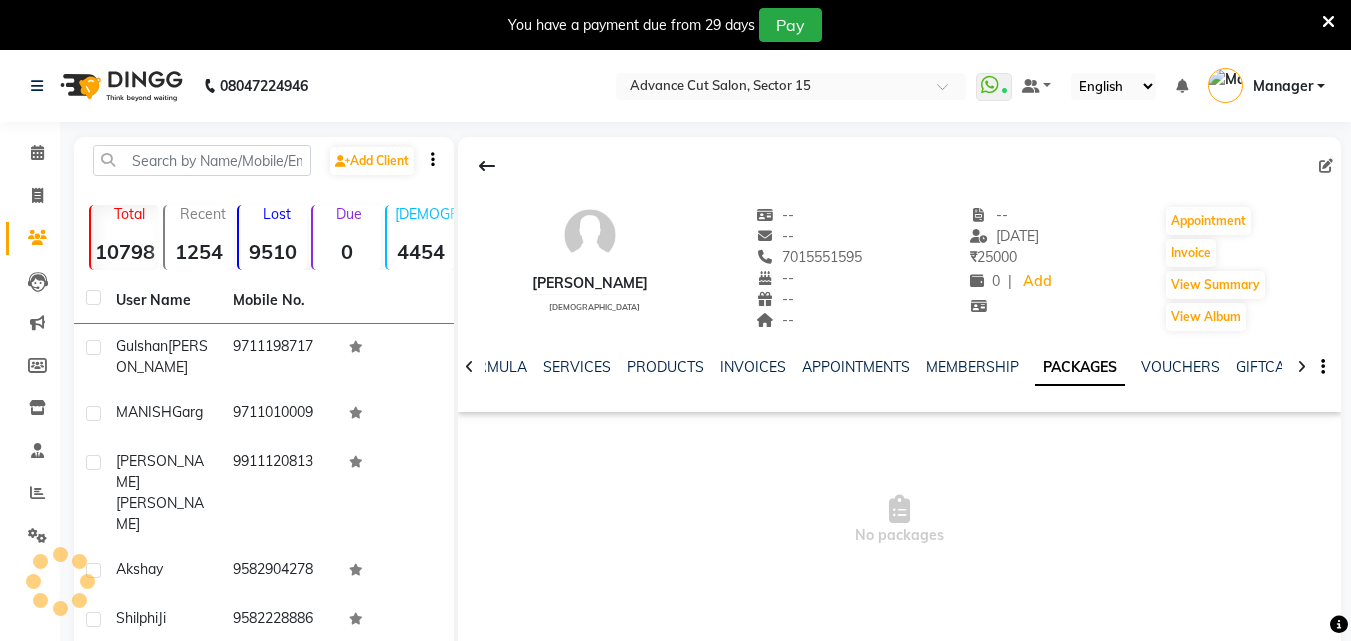 click on "PACKAGES" 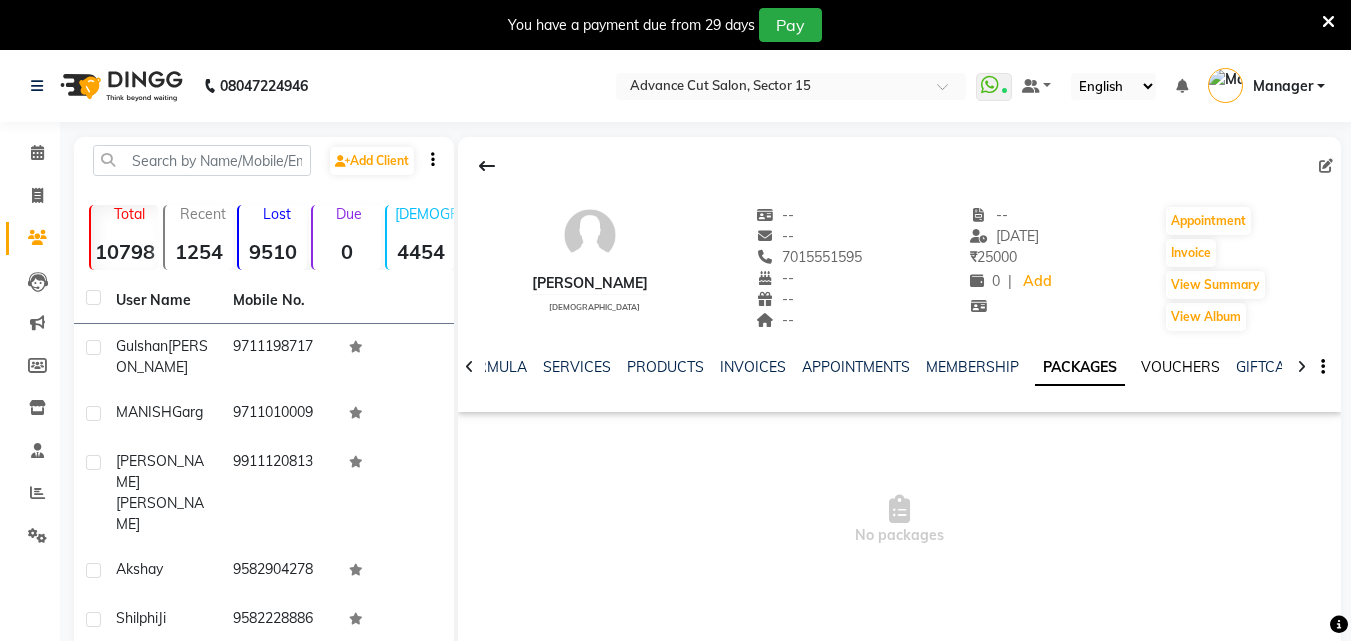 click on "VOUCHERS" 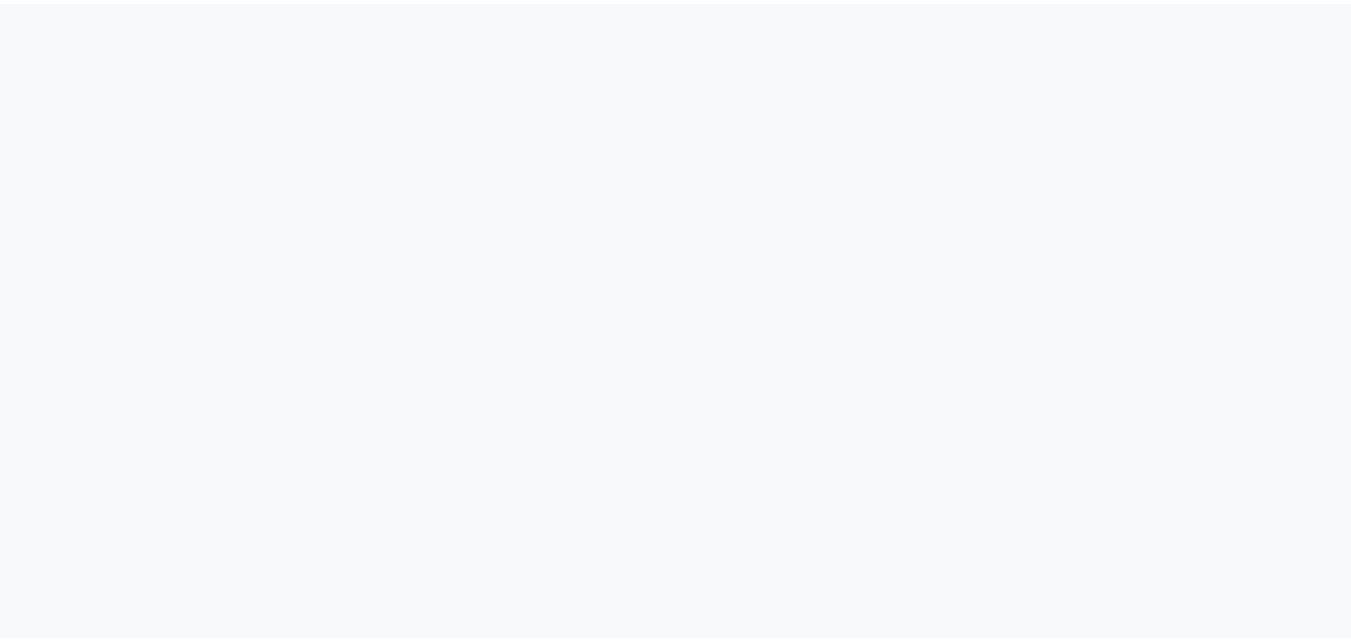 scroll, scrollTop: 0, scrollLeft: 0, axis: both 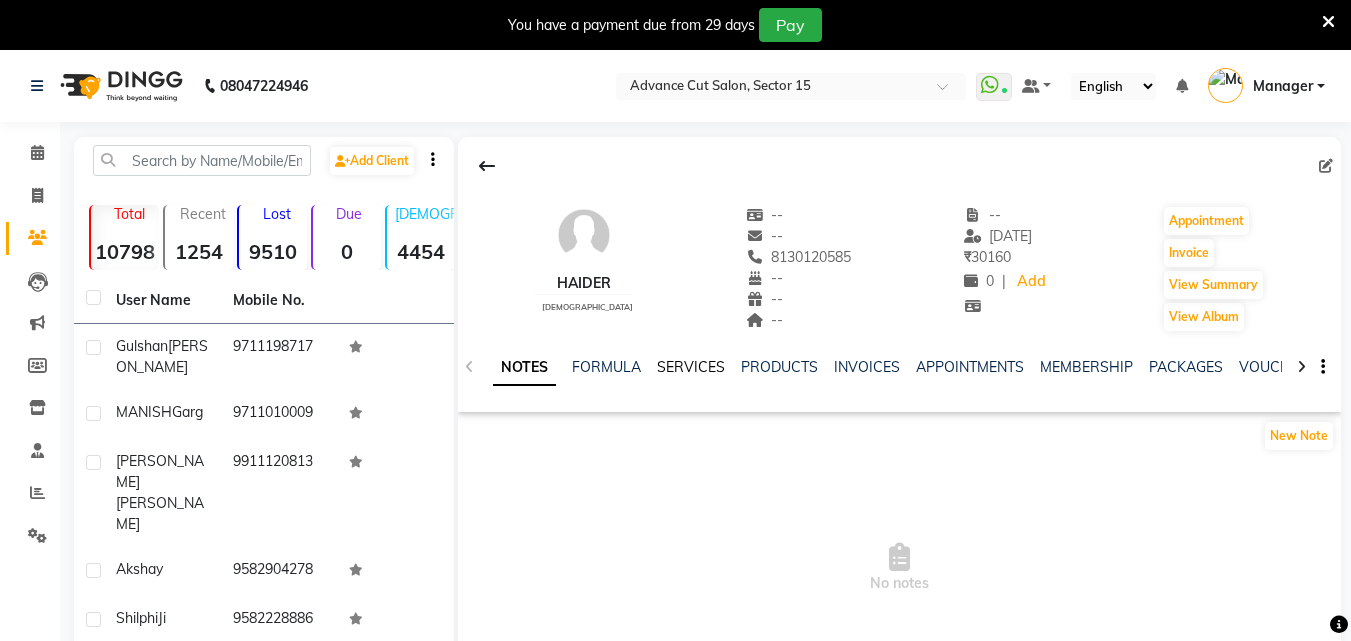 click on "SERVICES" 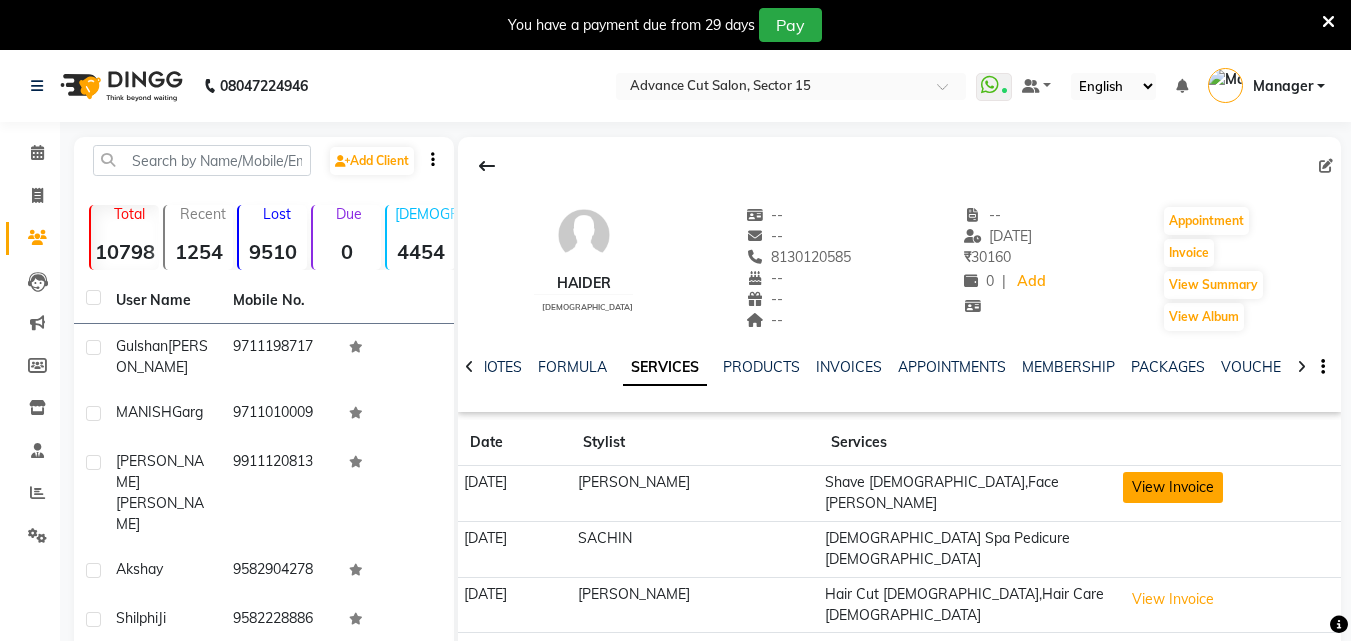 click on "View Invoice" 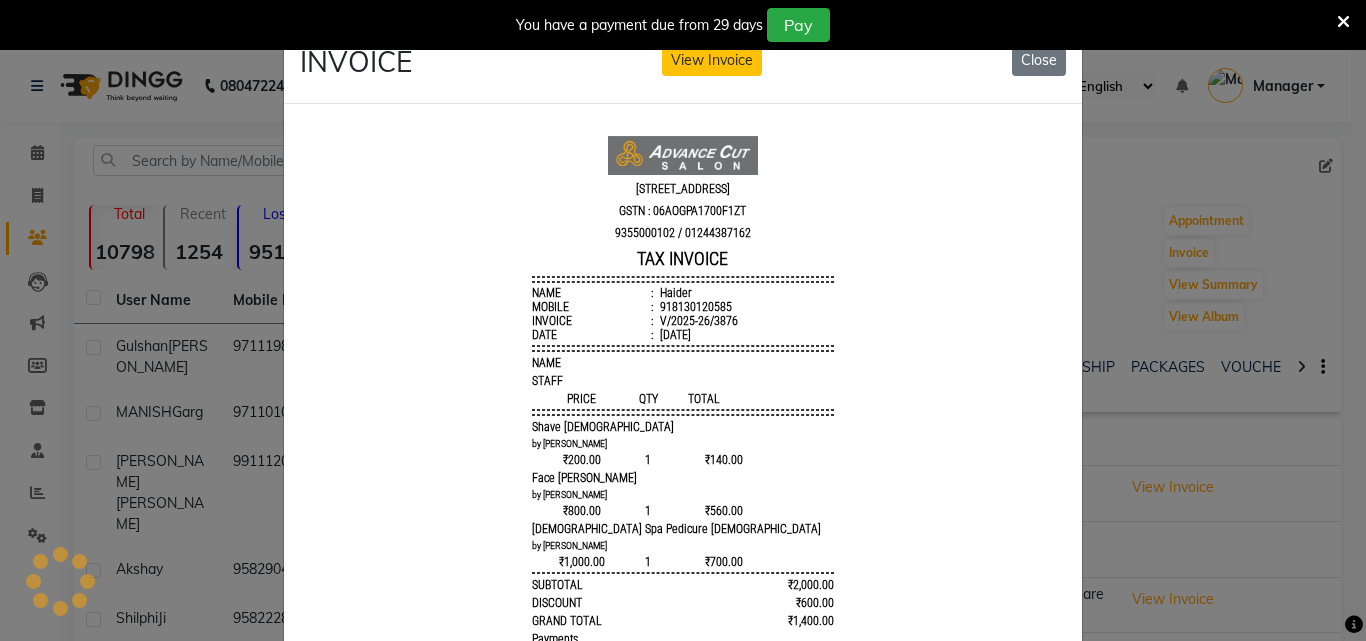 scroll, scrollTop: 0, scrollLeft: 0, axis: both 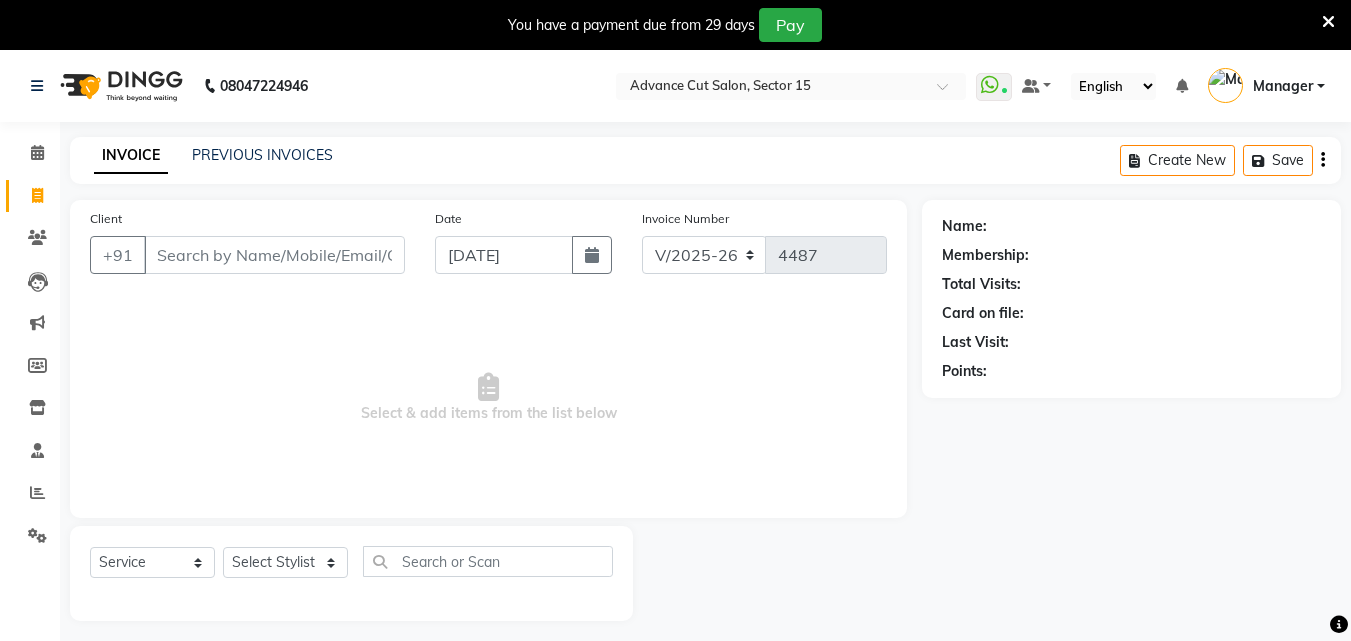 select on "6255" 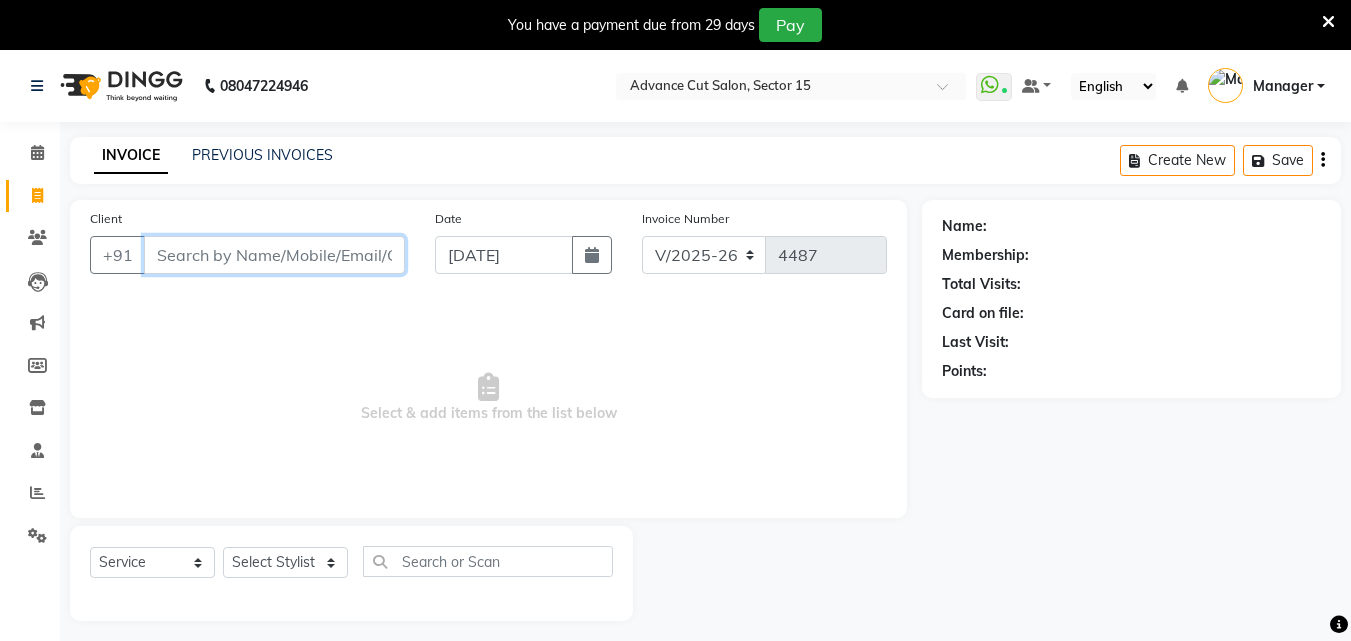 scroll, scrollTop: 0, scrollLeft: 0, axis: both 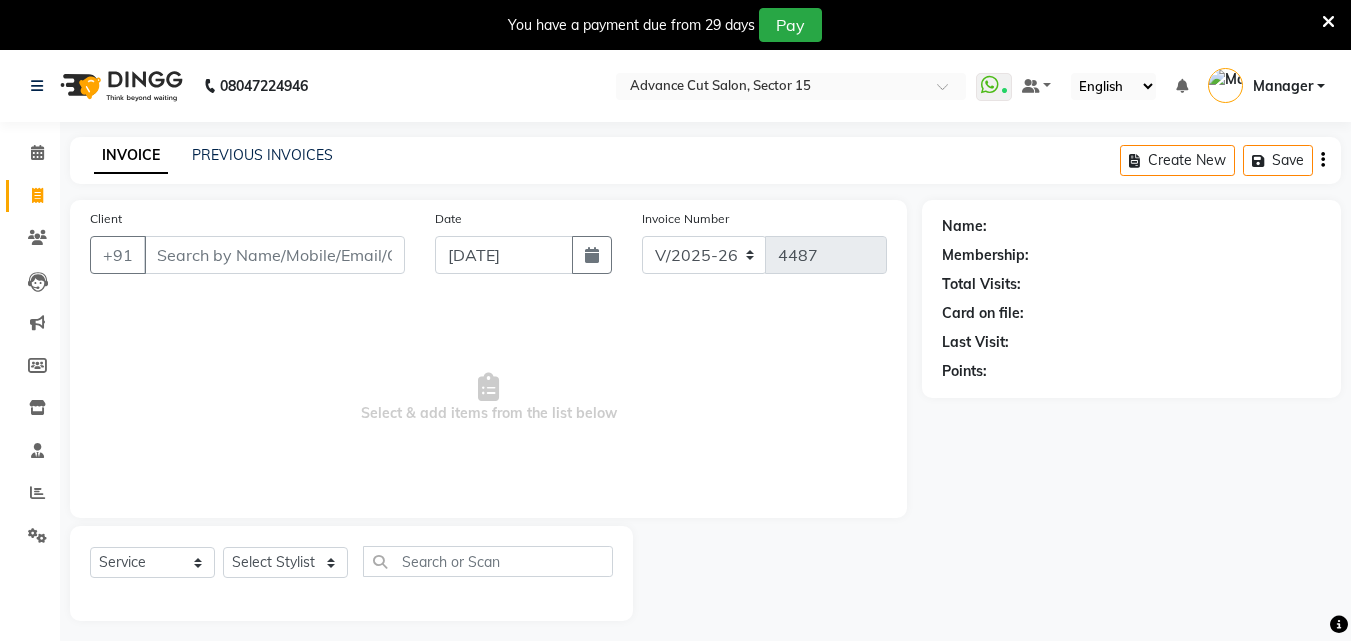 click at bounding box center [1328, 22] 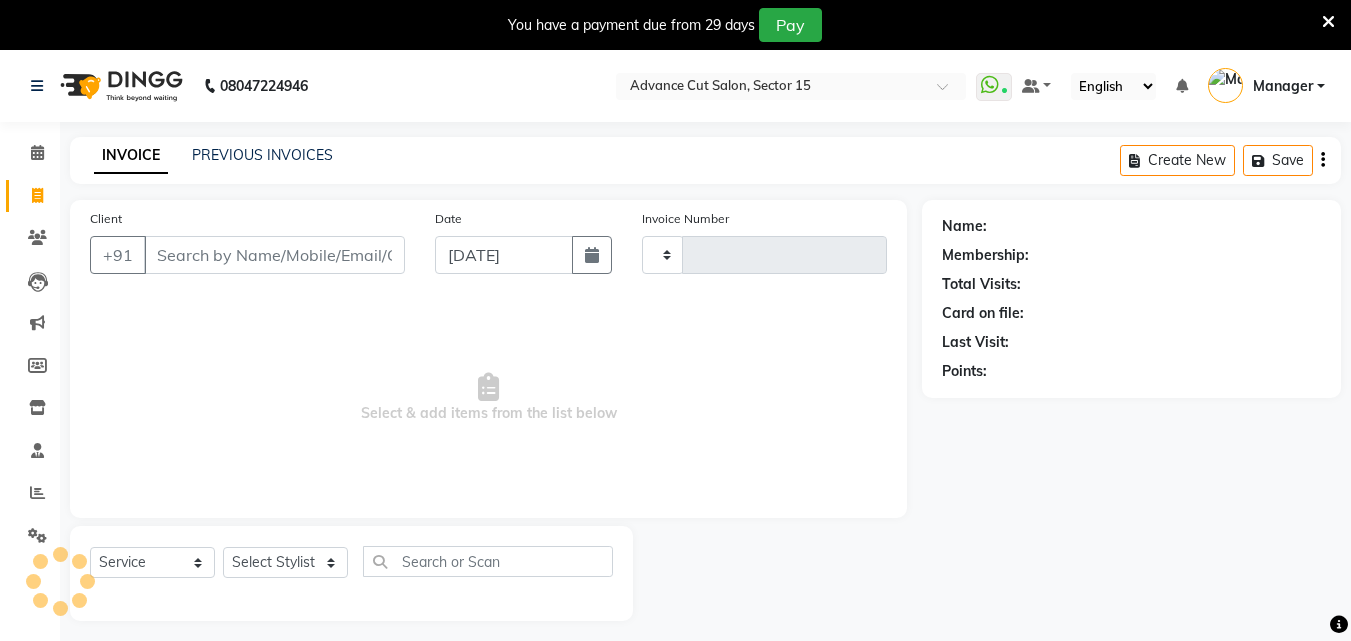 select on "service" 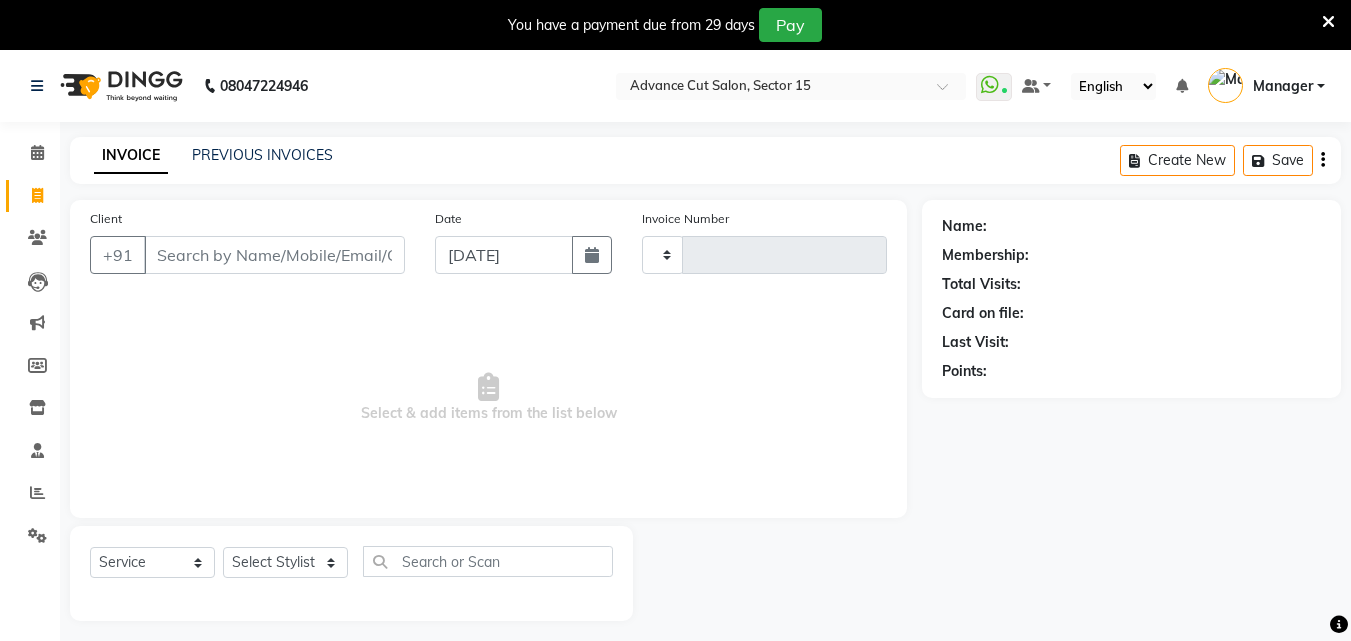 type on "4487" 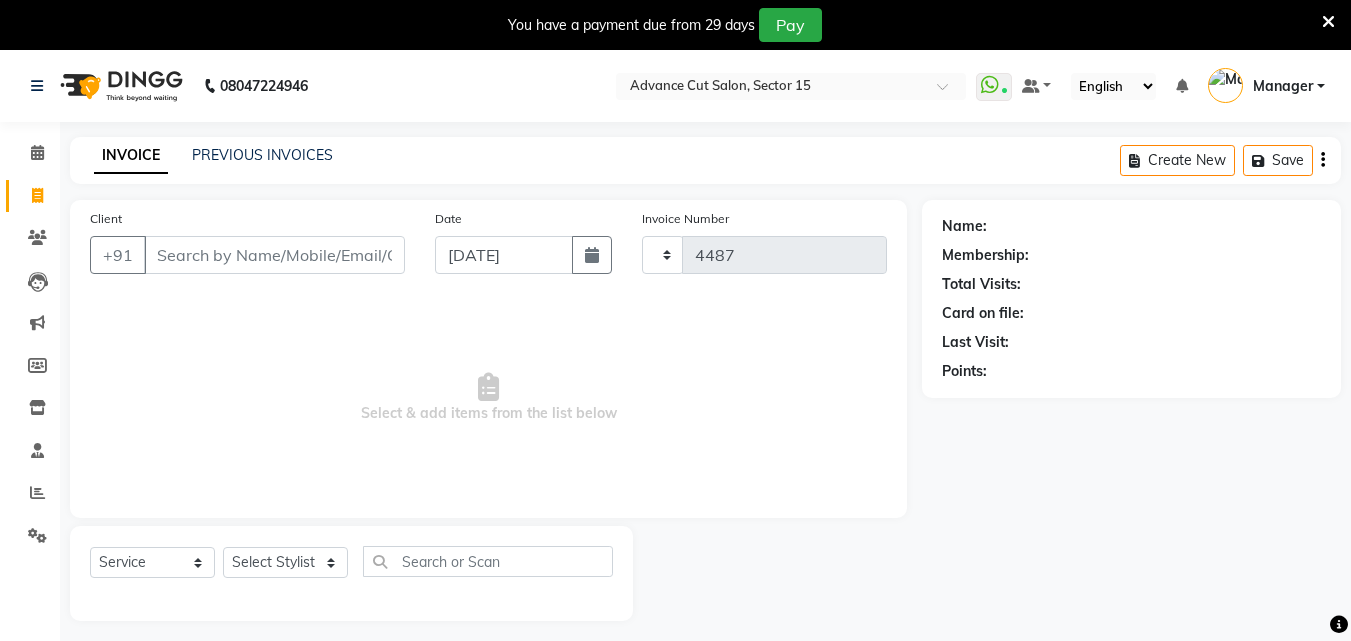 select on "6255" 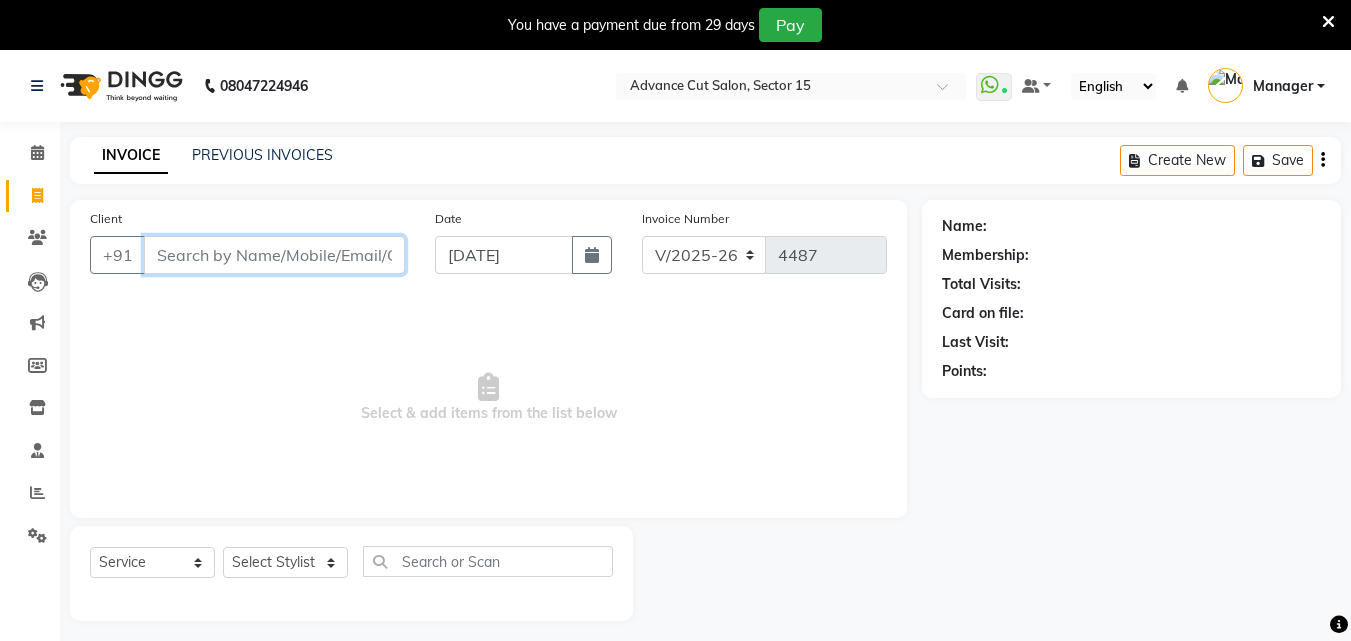 scroll, scrollTop: 0, scrollLeft: 0, axis: both 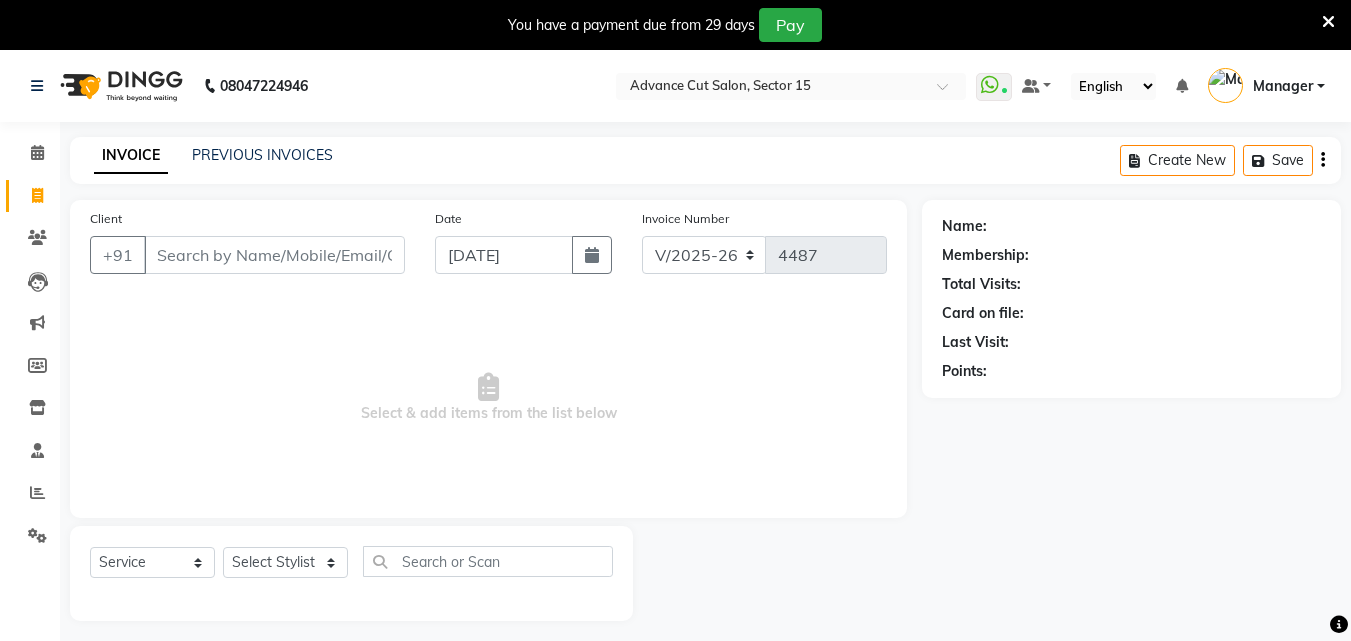 click on "You have a payment due from 29 days   Pay" at bounding box center (675, 25) 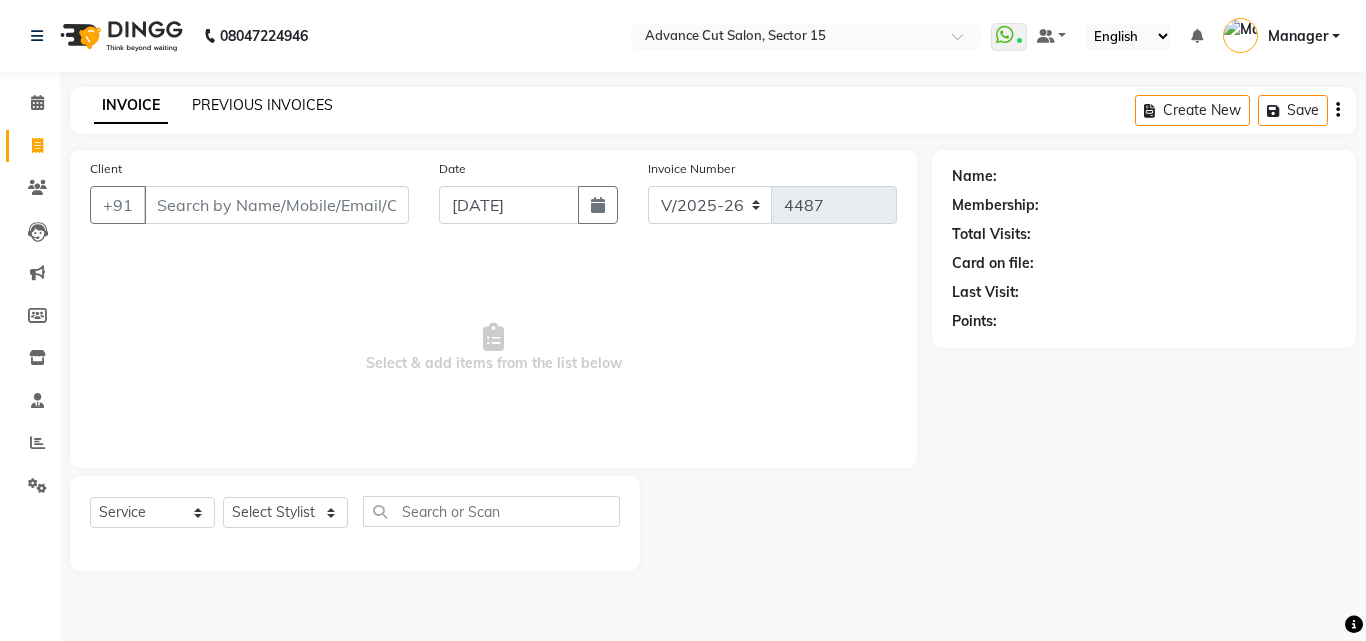 click on "INVOICE PREVIOUS INVOICES Create New   Save" 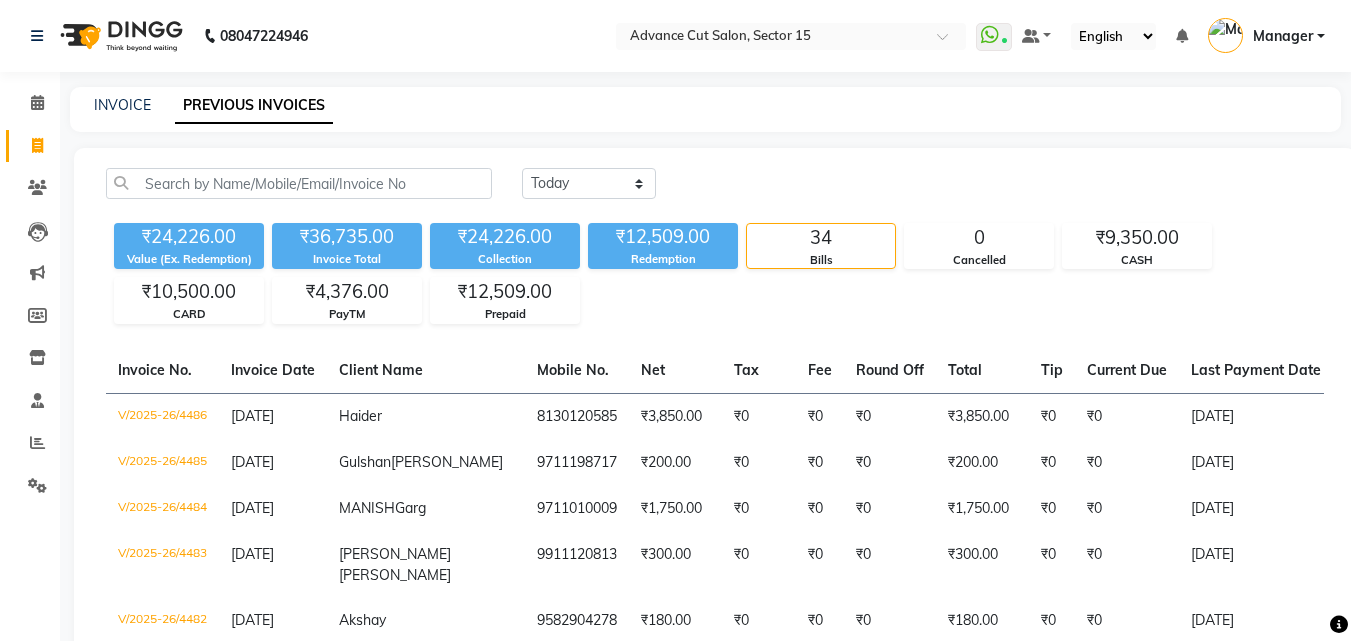 click on "INVOICE PREVIOUS INVOICES" 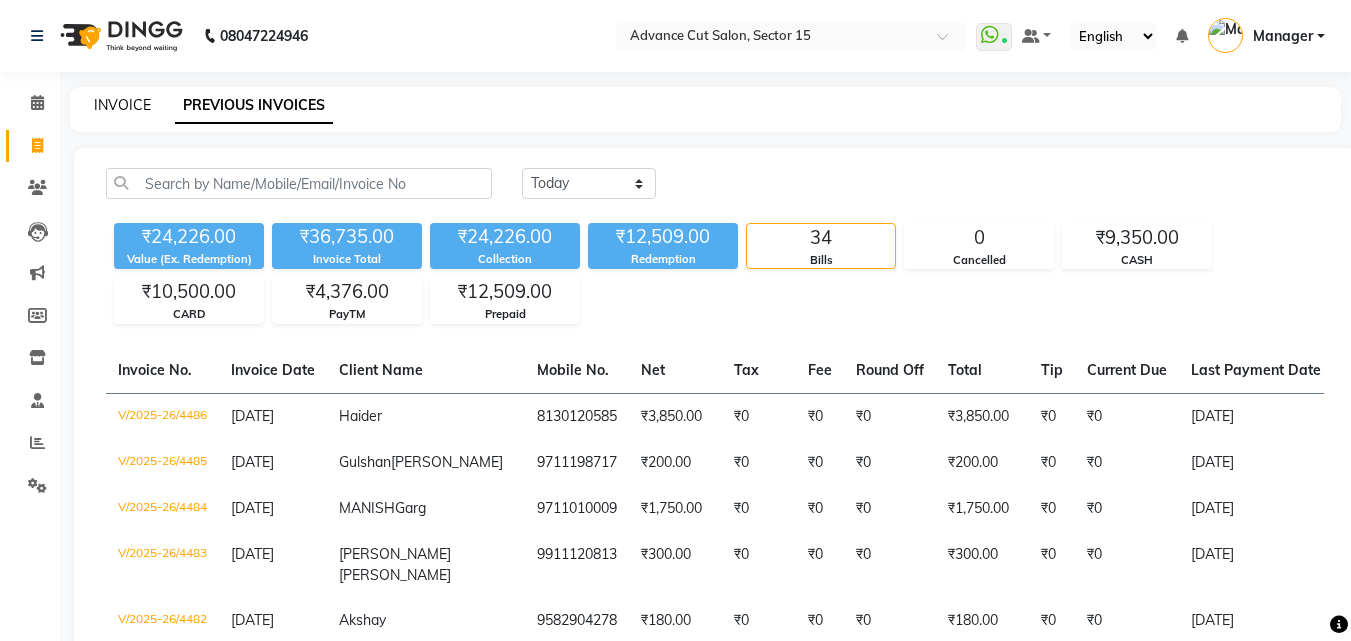 click on "INVOICE" 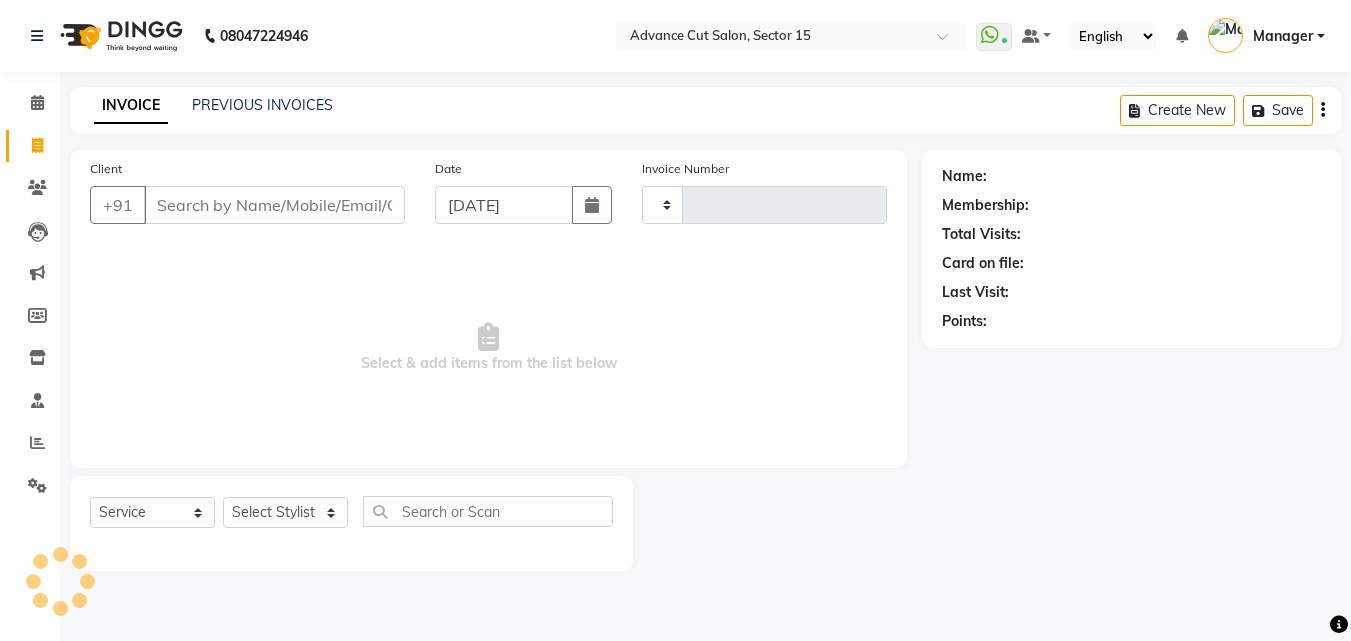 type on "4487" 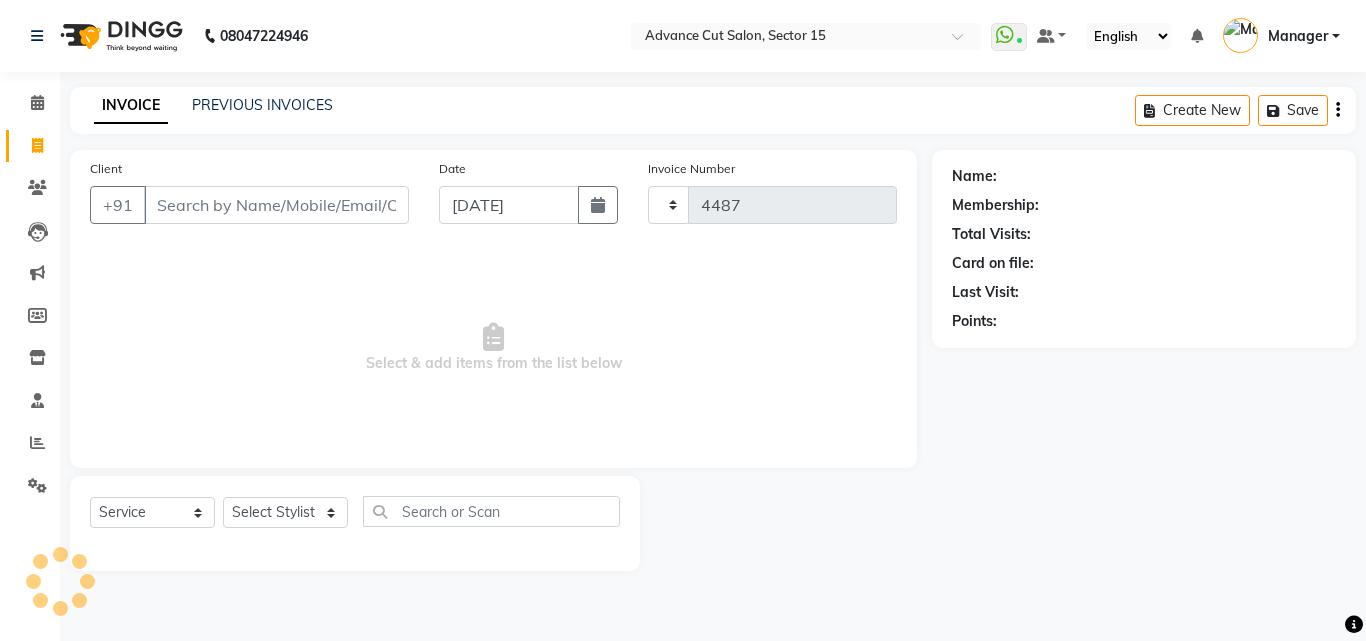 select on "6255" 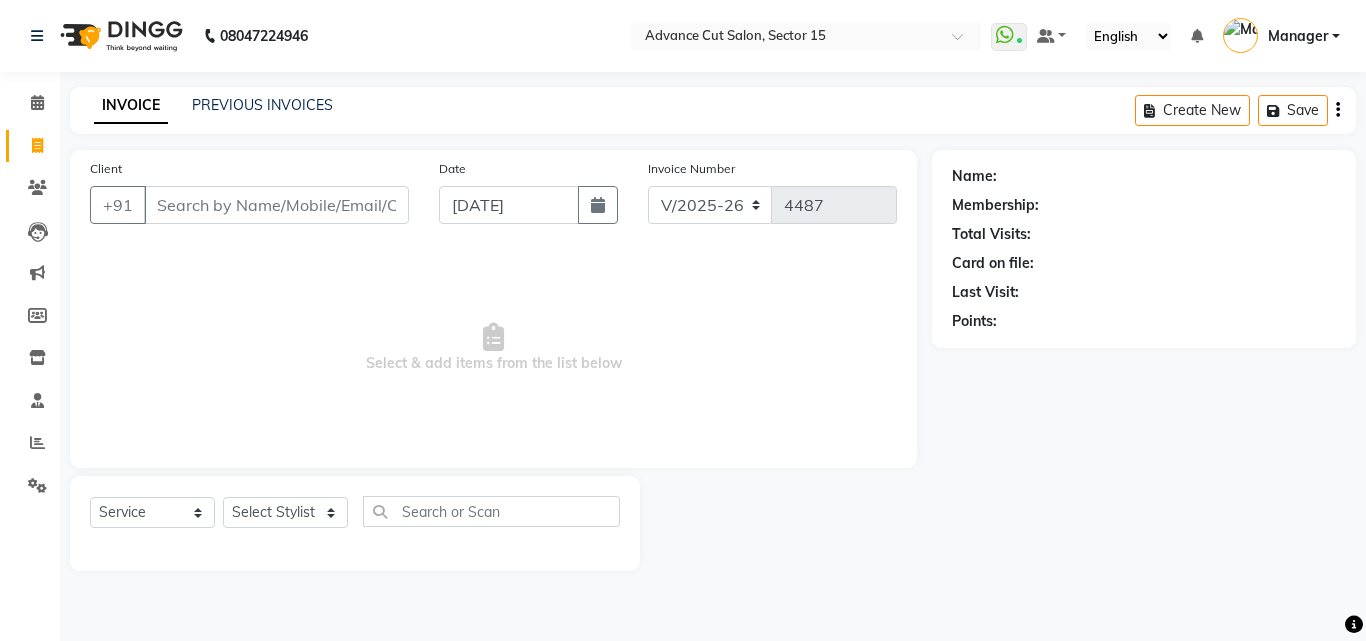 click on "INVOICE PREVIOUS INVOICES Create New   Save" 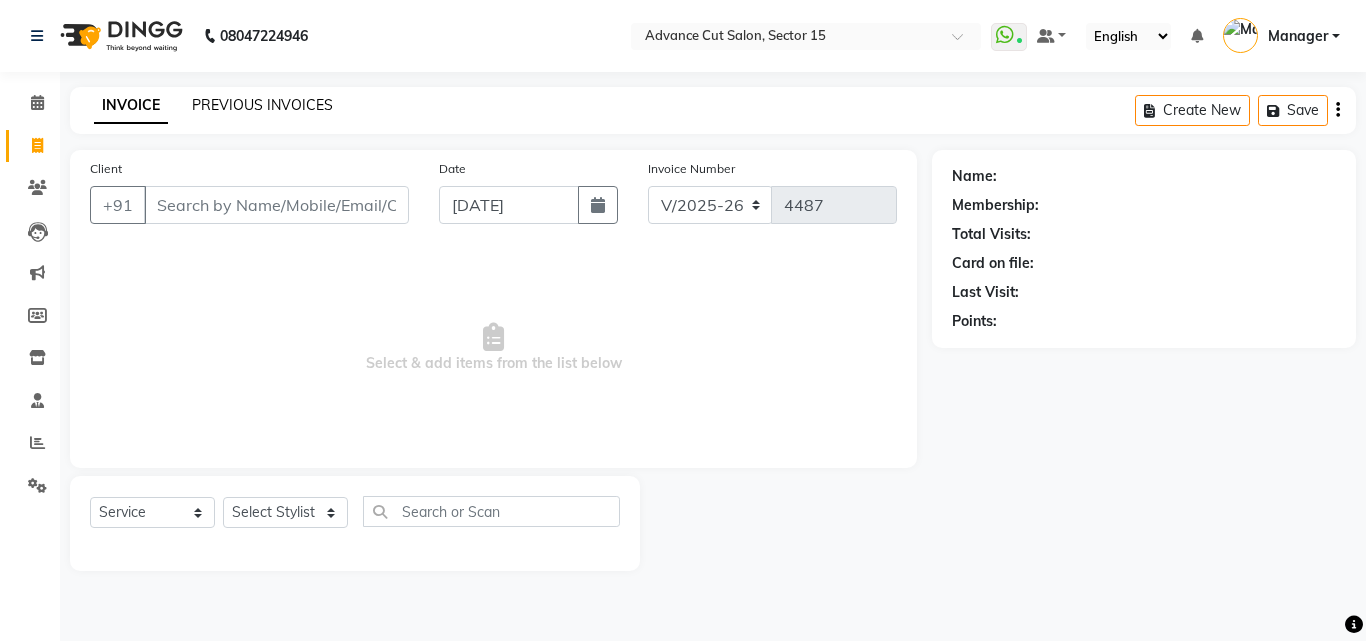 click on "PREVIOUS INVOICES" 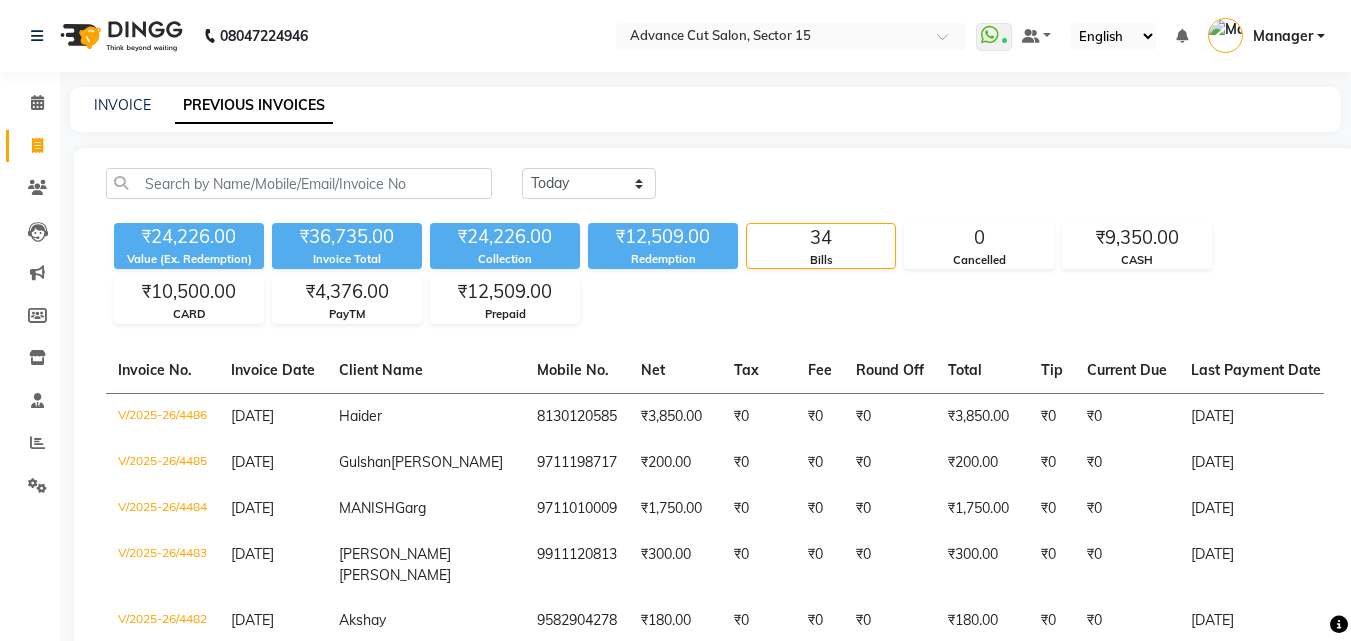click on "INVOICE PREVIOUS INVOICES" 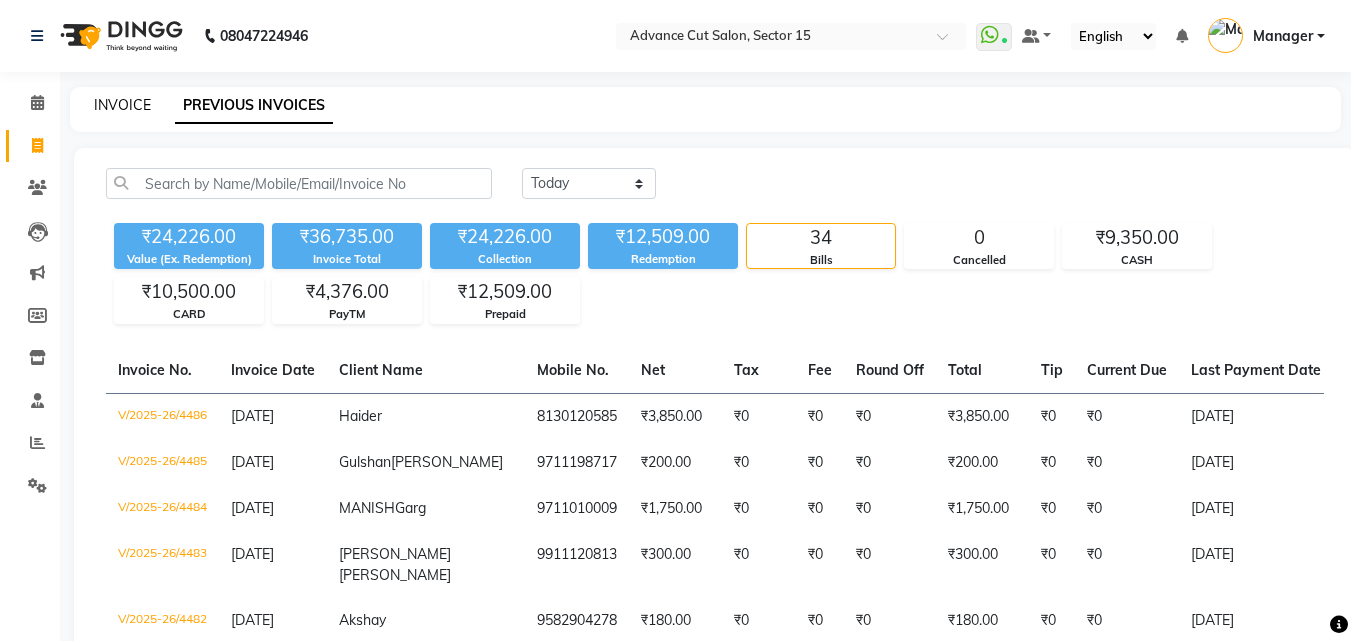 click on "INVOICE" 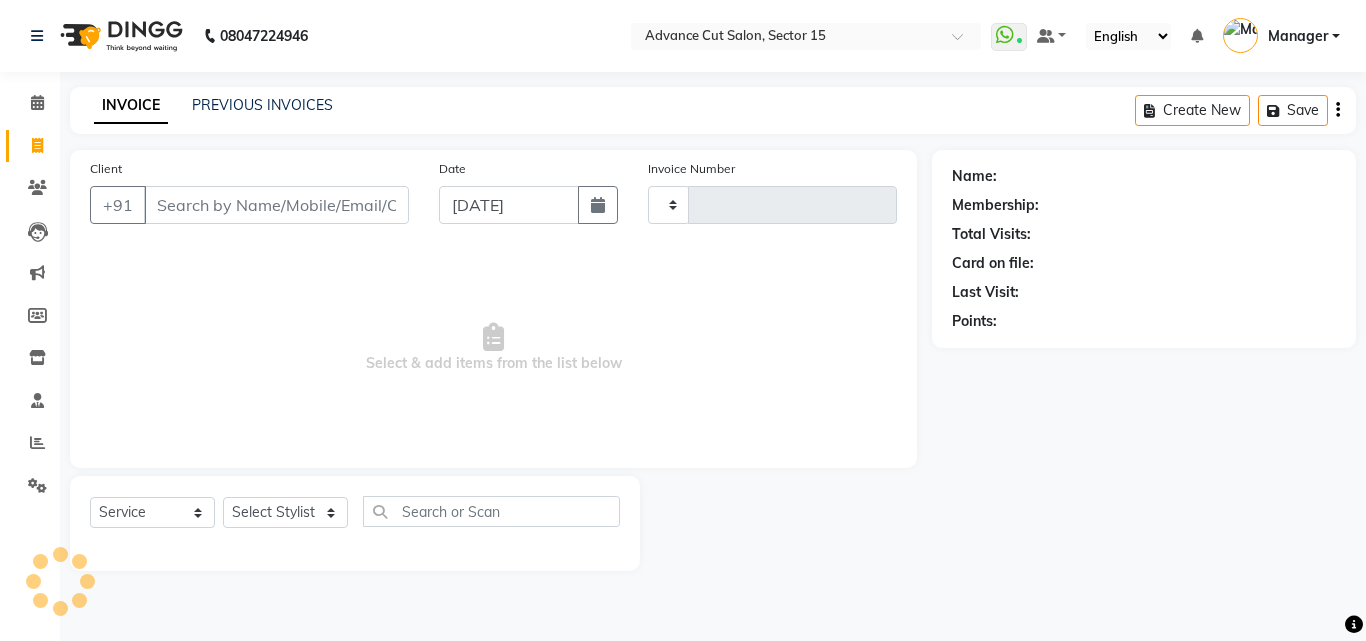 type on "4487" 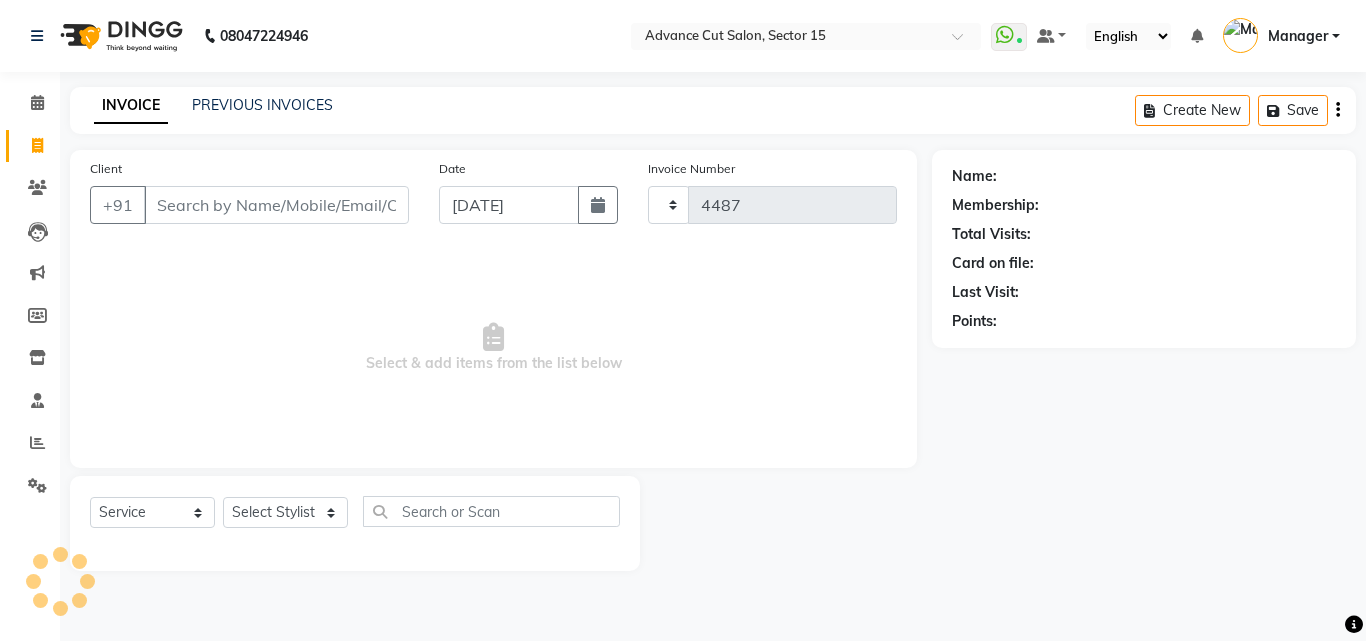 select on "6255" 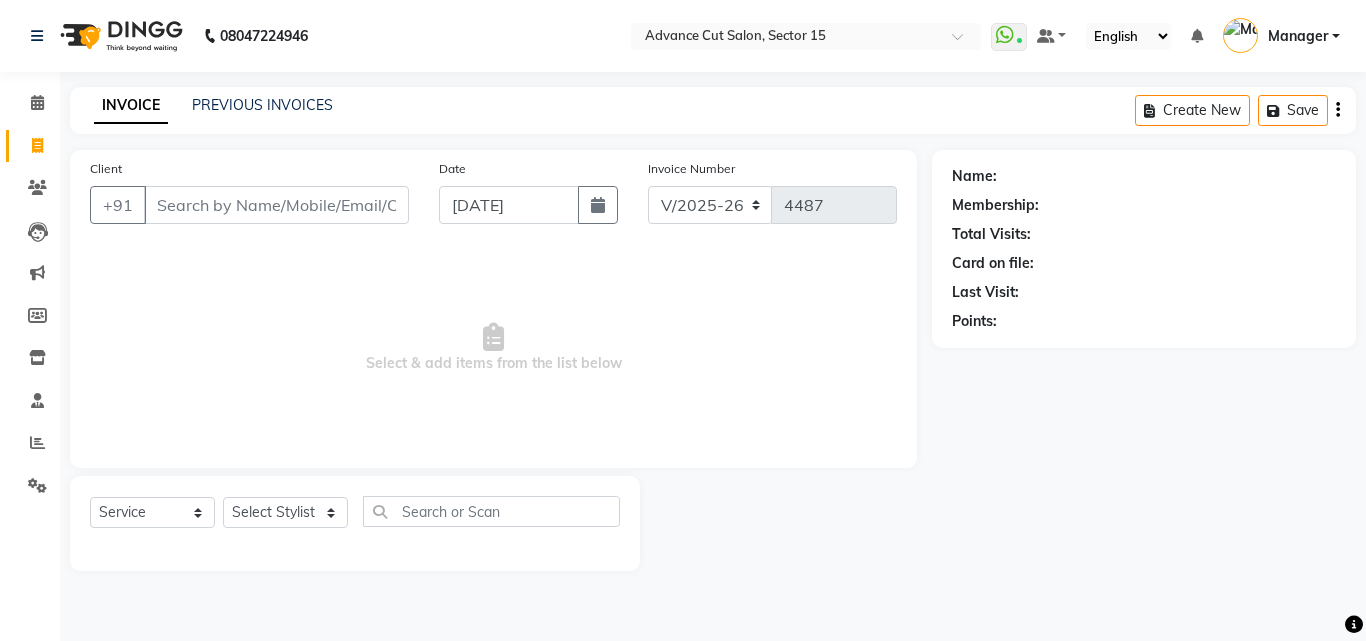 drag, startPoint x: 266, startPoint y: 61, endPoint x: 277, endPoint y: 92, distance: 32.89377 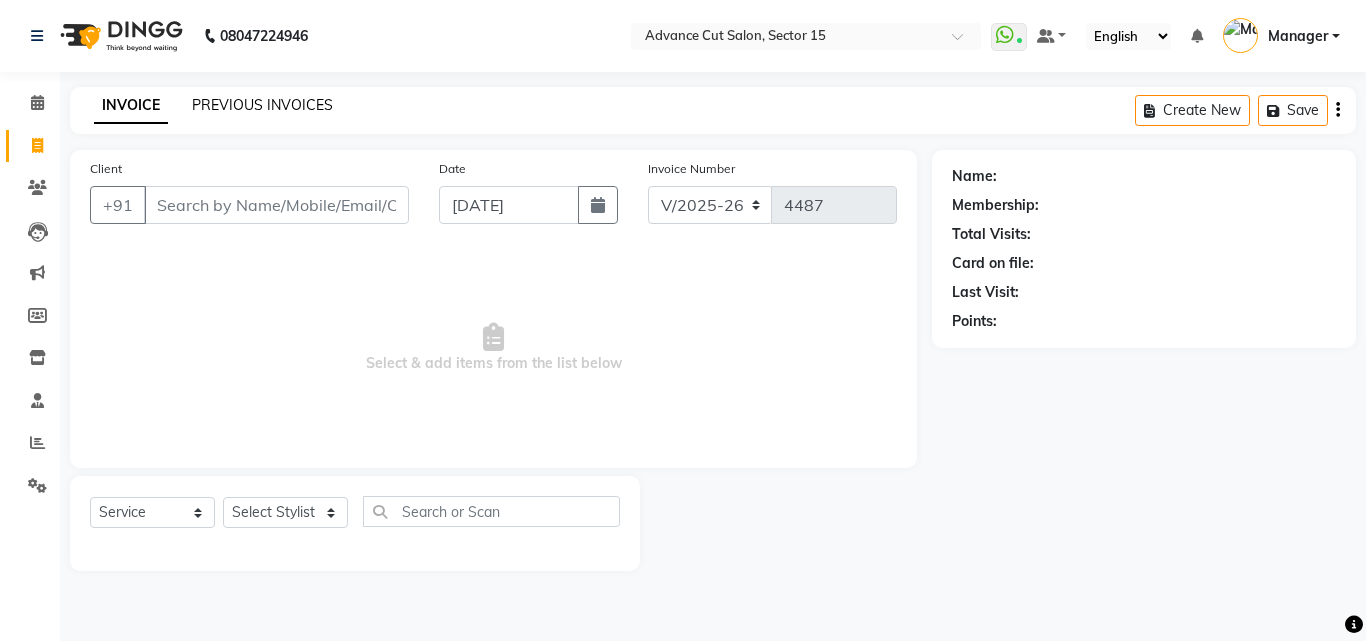 click on "PREVIOUS INVOICES" 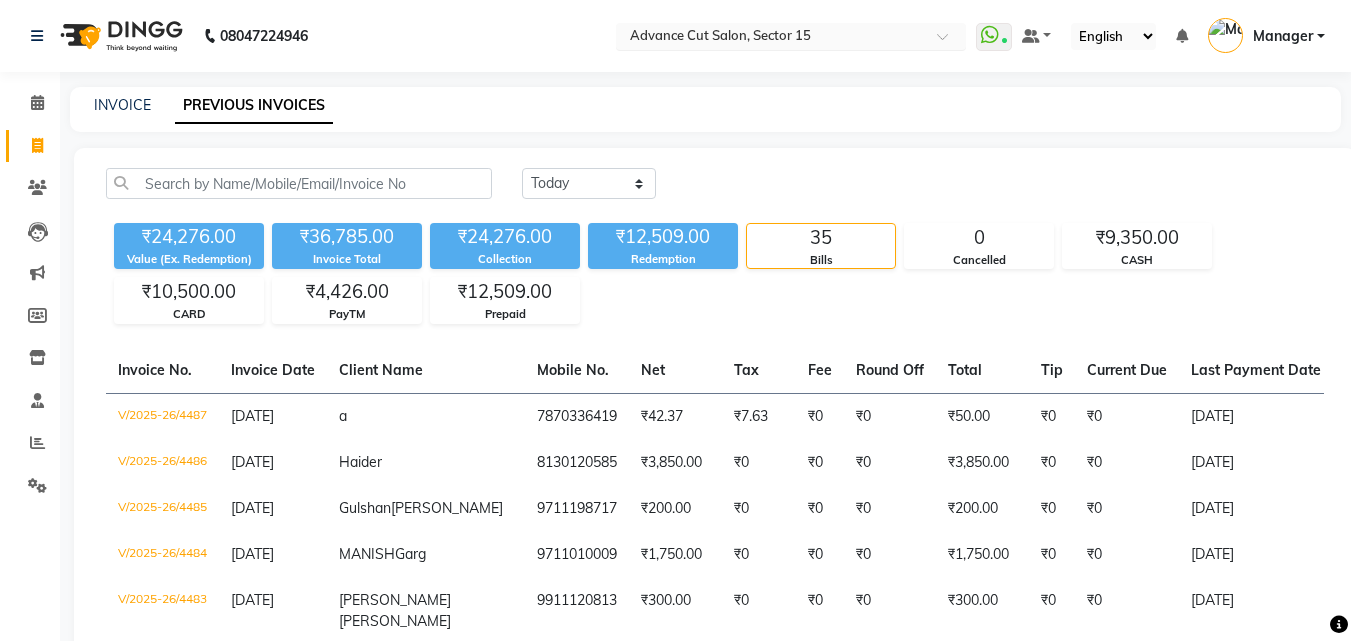 click on "Select Location × Advance Cut Salon, [GEOGRAPHIC_DATA]" at bounding box center (791, 36) 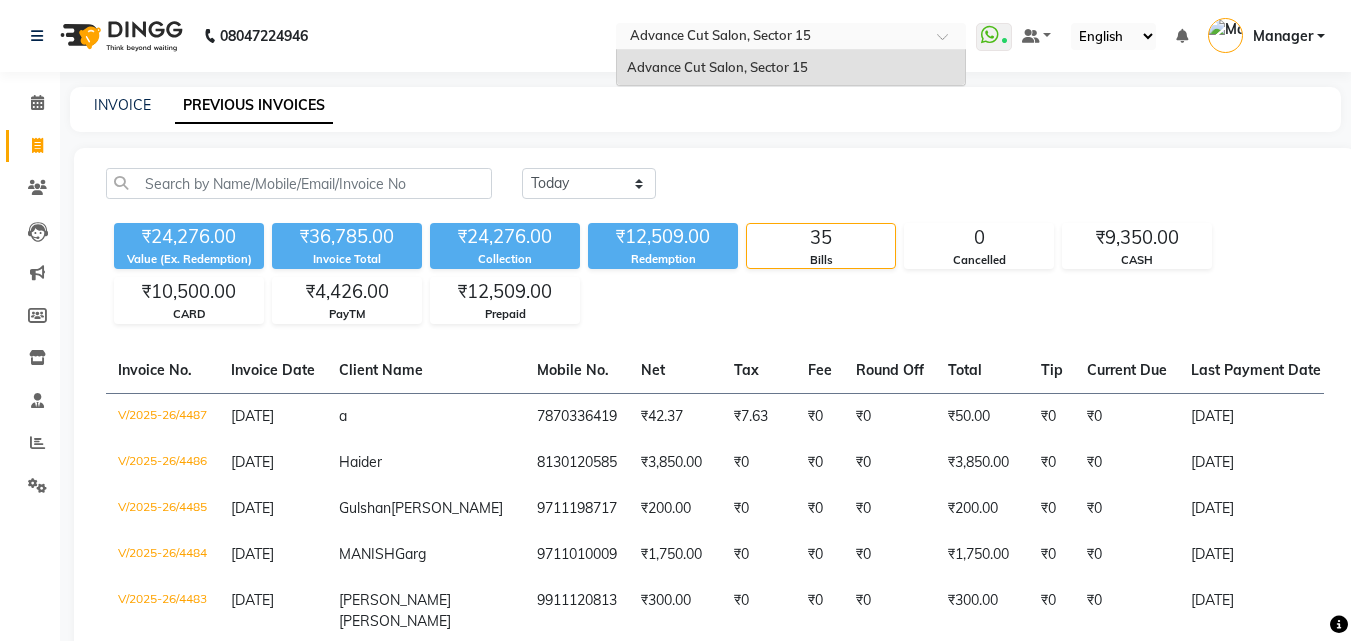click on "Select Location × Advance Cut Salon, [GEOGRAPHIC_DATA]" at bounding box center (791, 36) 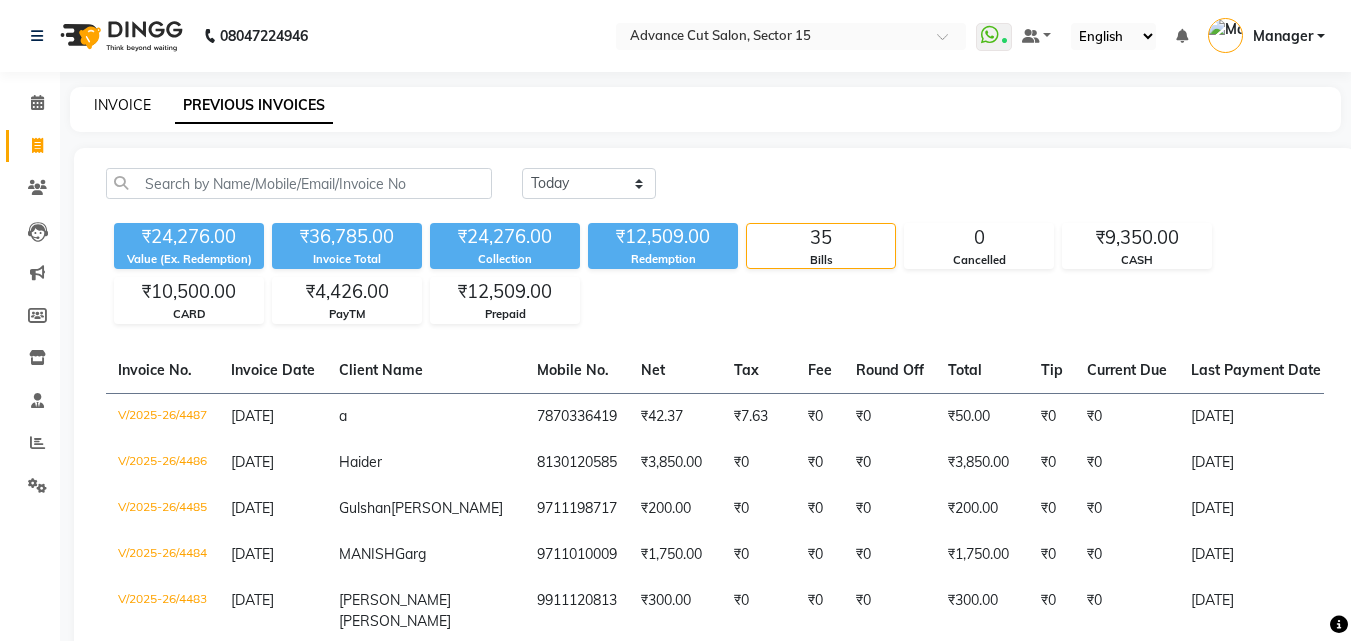 click on "INVOICE" 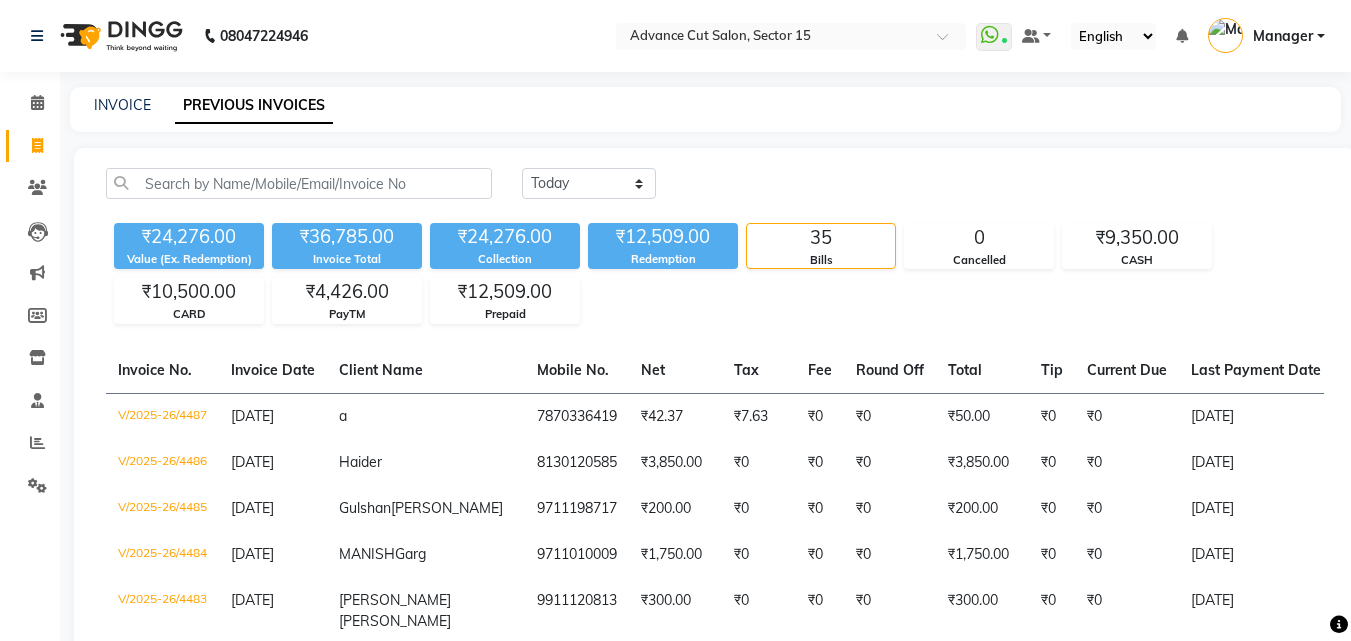 select on "service" 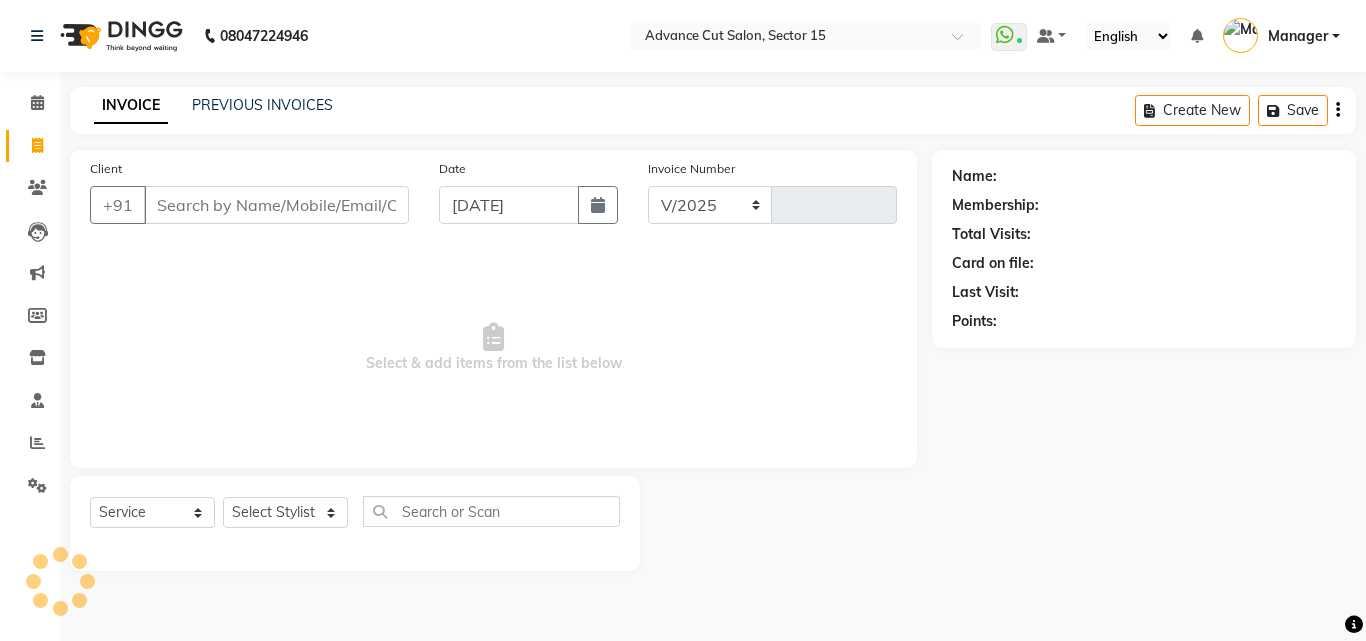 select on "6255" 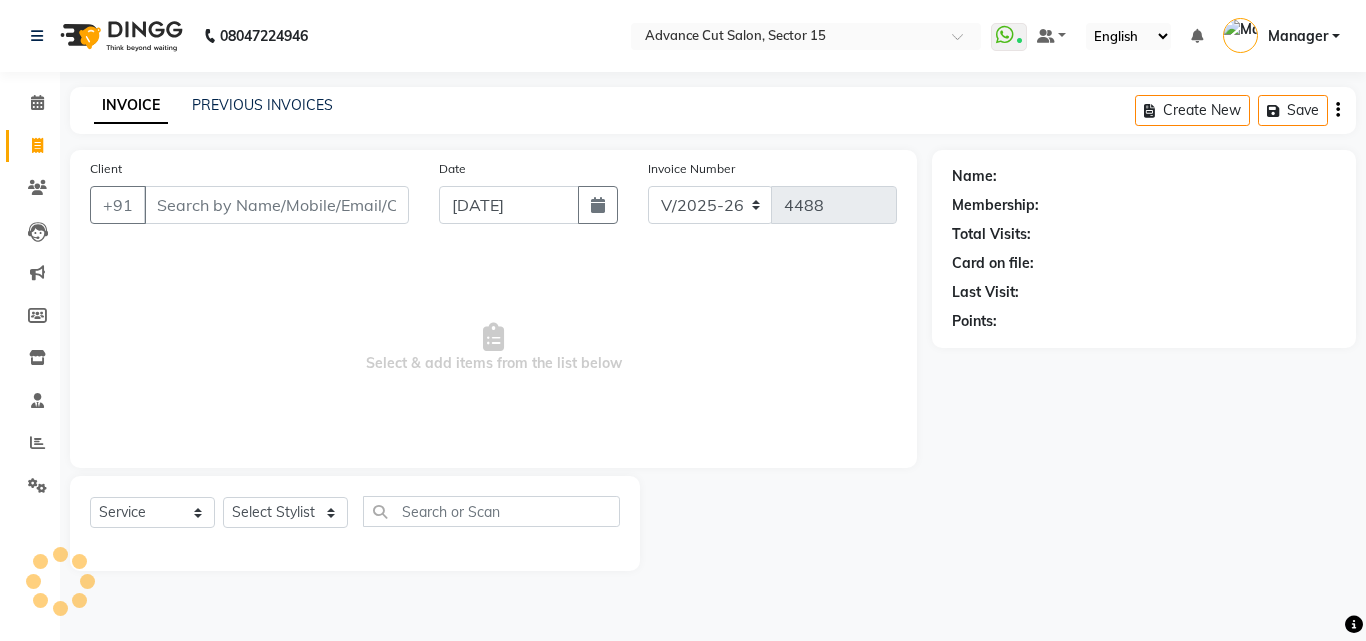 click on "INVOICE" 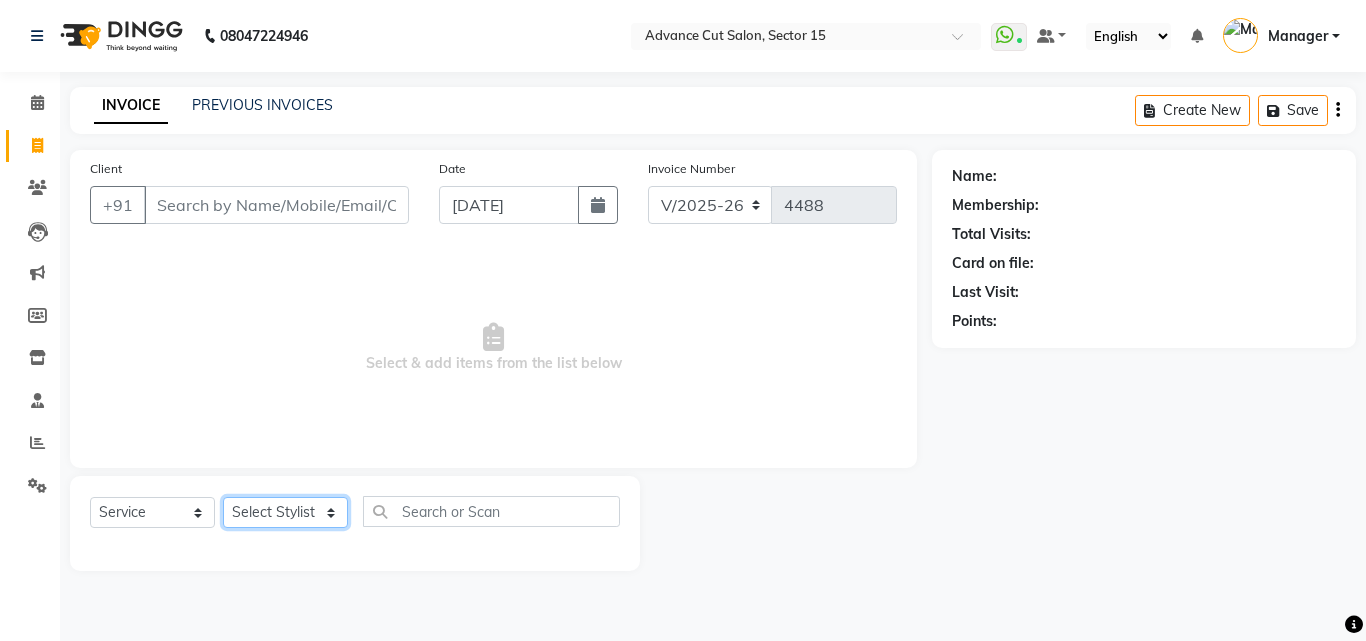 click on "Select Stylist Advance Cut  [PERSON_NAME] [PERSON_NAME] [PERSON_NAME] LUCKY Manager [PERSON_NAME] [PERSON_NAME] Pooja  [PERSON_NAME] RANI [PERSON_NAME] [PERSON_NAME] [PERSON_NAME] [PERSON_NAME] [PERSON_NAME]" 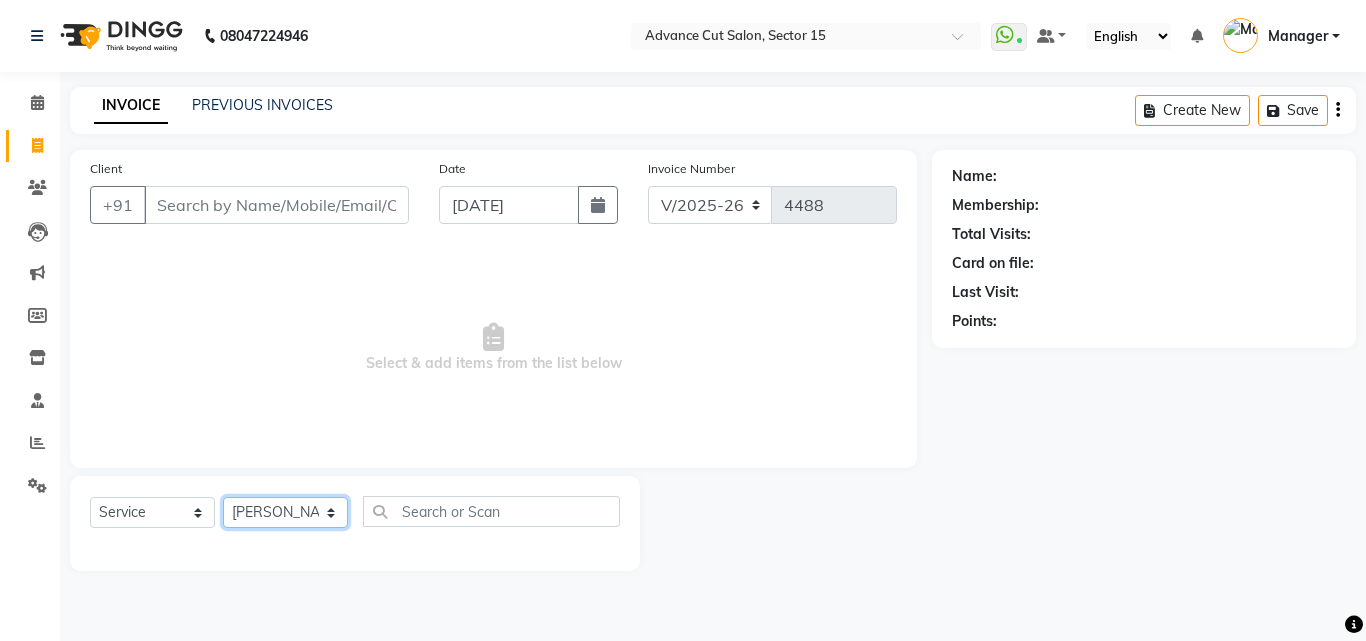 click on "Select Stylist Advance Cut  [PERSON_NAME] [PERSON_NAME] [PERSON_NAME] LUCKY Manager [PERSON_NAME] [PERSON_NAME] Pooja  [PERSON_NAME] RANI [PERSON_NAME] [PERSON_NAME] [PERSON_NAME] [PERSON_NAME] [PERSON_NAME]" 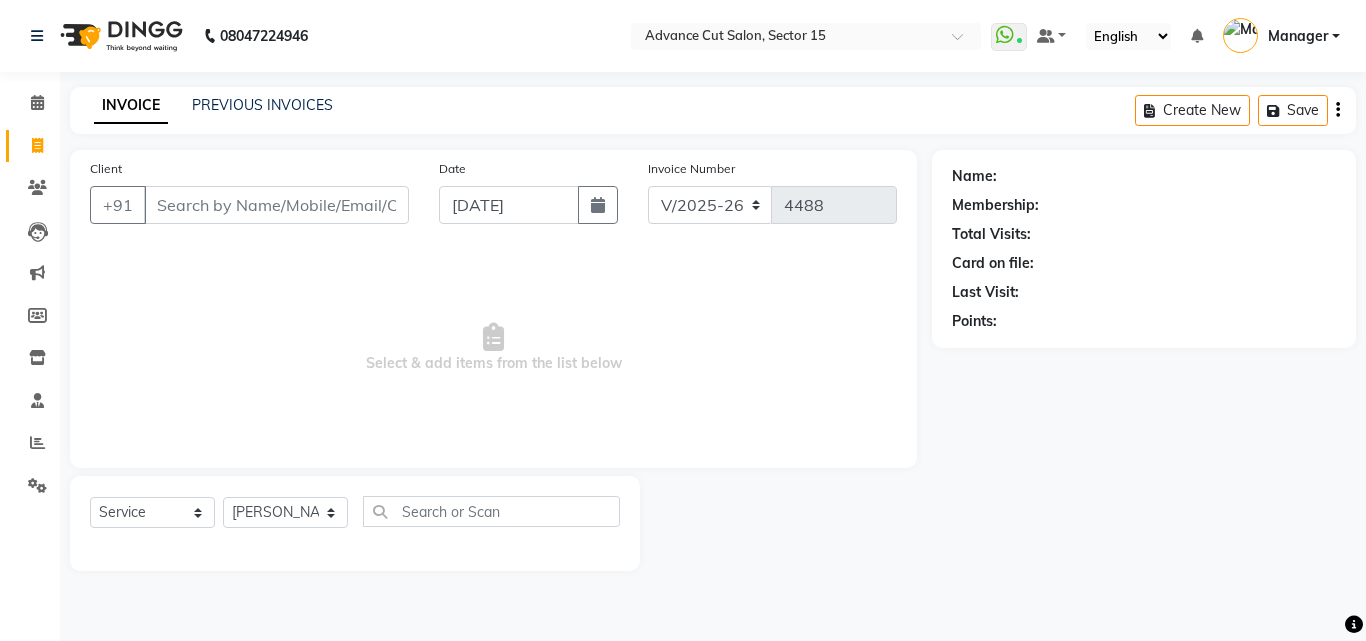 click on "Select  Service  Product  Membership  Package Voucher Prepaid Gift Card  Select Stylist Advance Cut  [PERSON_NAME] [PERSON_NAME] [PERSON_NAME] LUCKY Manager [PERSON_NAME] [PERSON_NAME] Pooja  [PERSON_NAME] RANI [PERSON_NAME] [PERSON_NAME] [PERSON_NAME] [PERSON_NAME] [PERSON_NAME]" 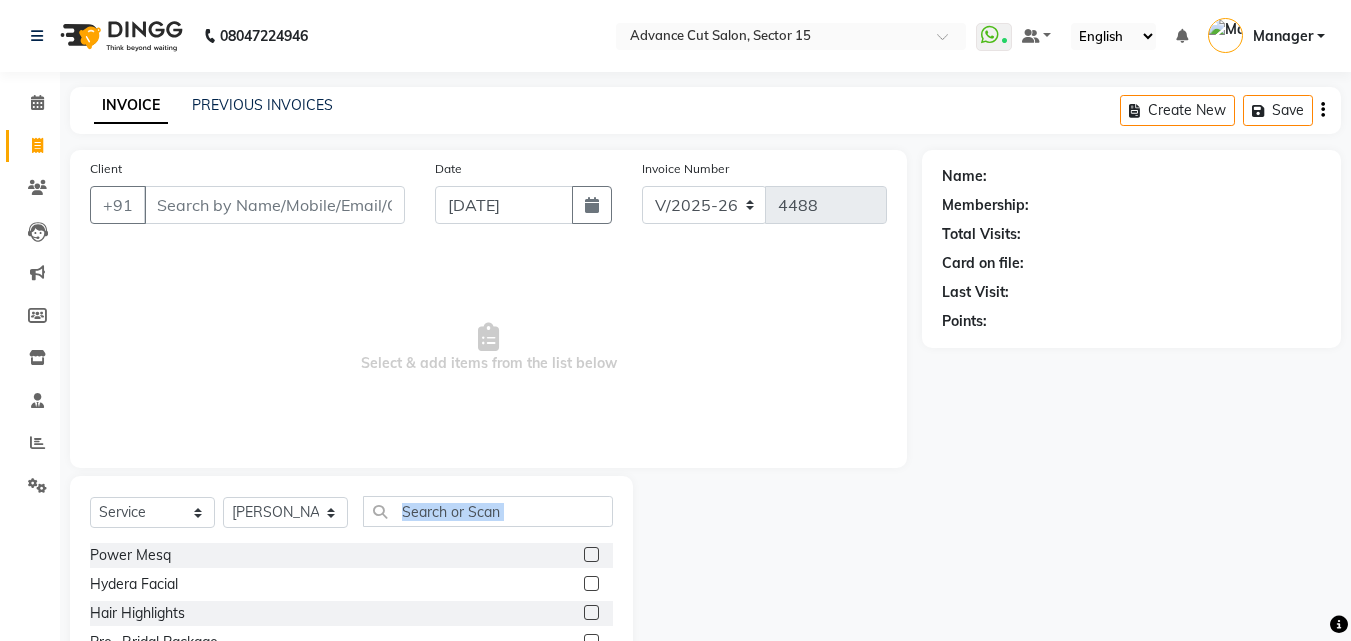 click on "Select  Service  Product  Membership  Package Voucher Prepaid Gift Card  Select Stylist Advance Cut  [PERSON_NAME] [PERSON_NAME] [PERSON_NAME] LUCKY Manager [PERSON_NAME] [PERSON_NAME] Pooja  [PERSON_NAME] RANI [PERSON_NAME] [PERSON_NAME] [PERSON_NAME] [PERSON_NAME] [PERSON_NAME]" 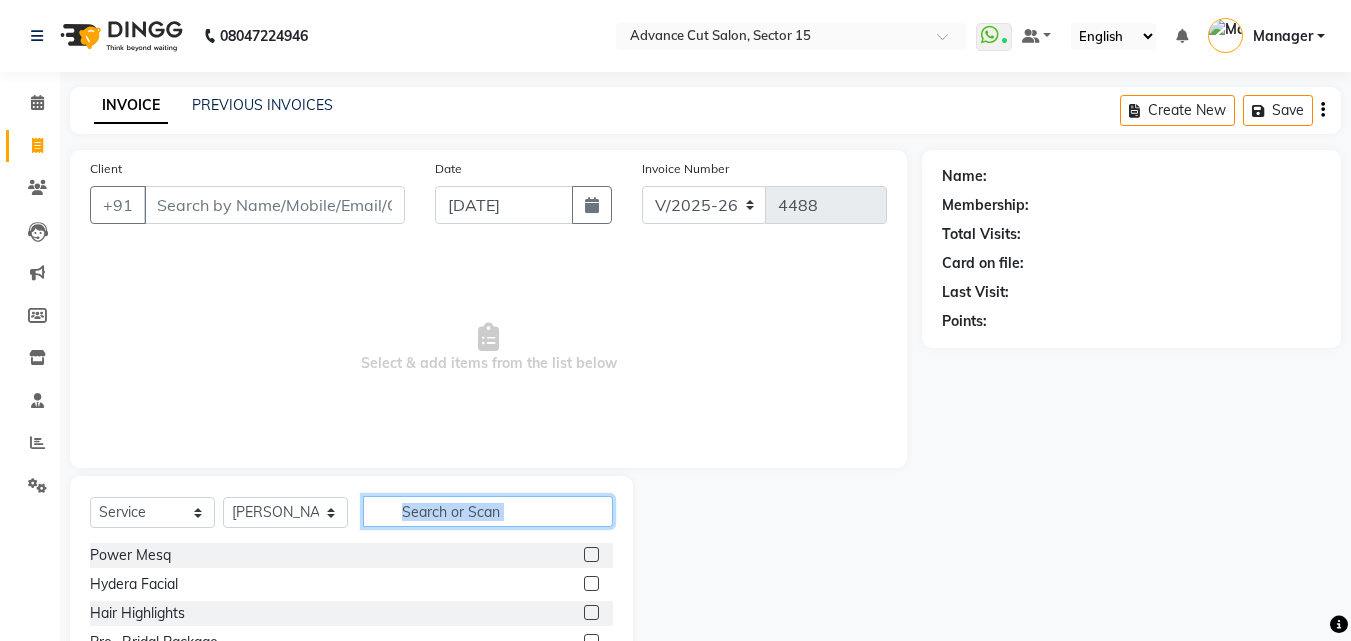 click 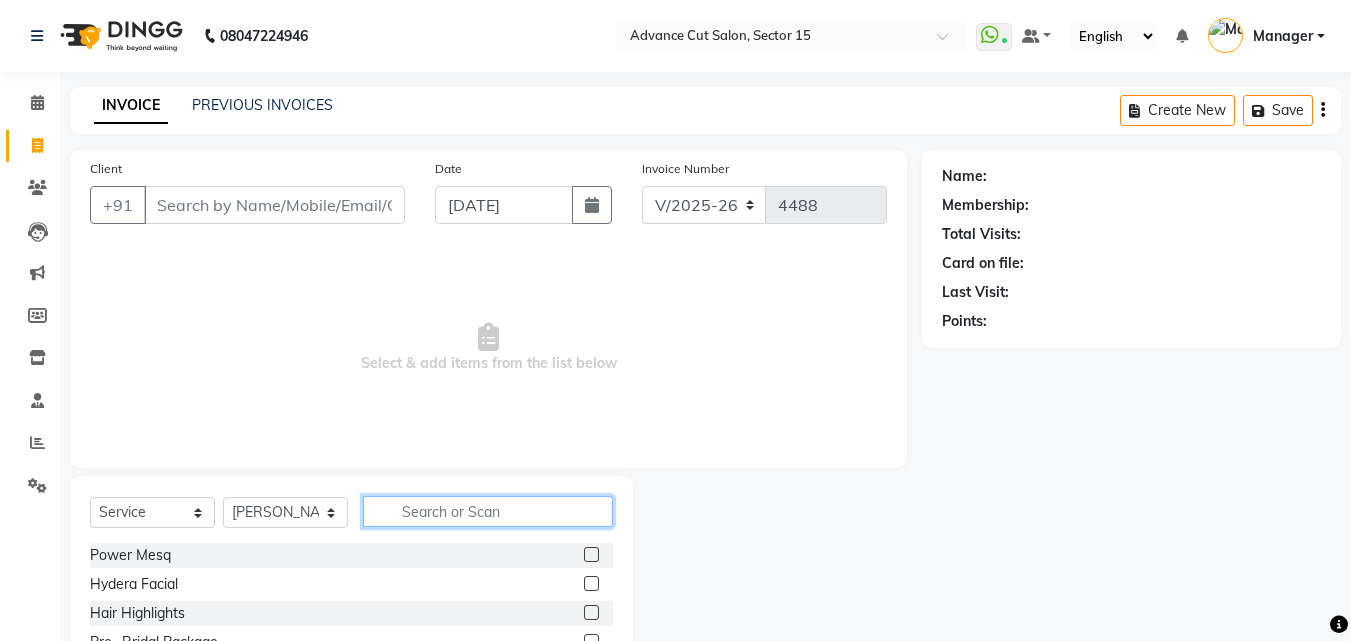 click 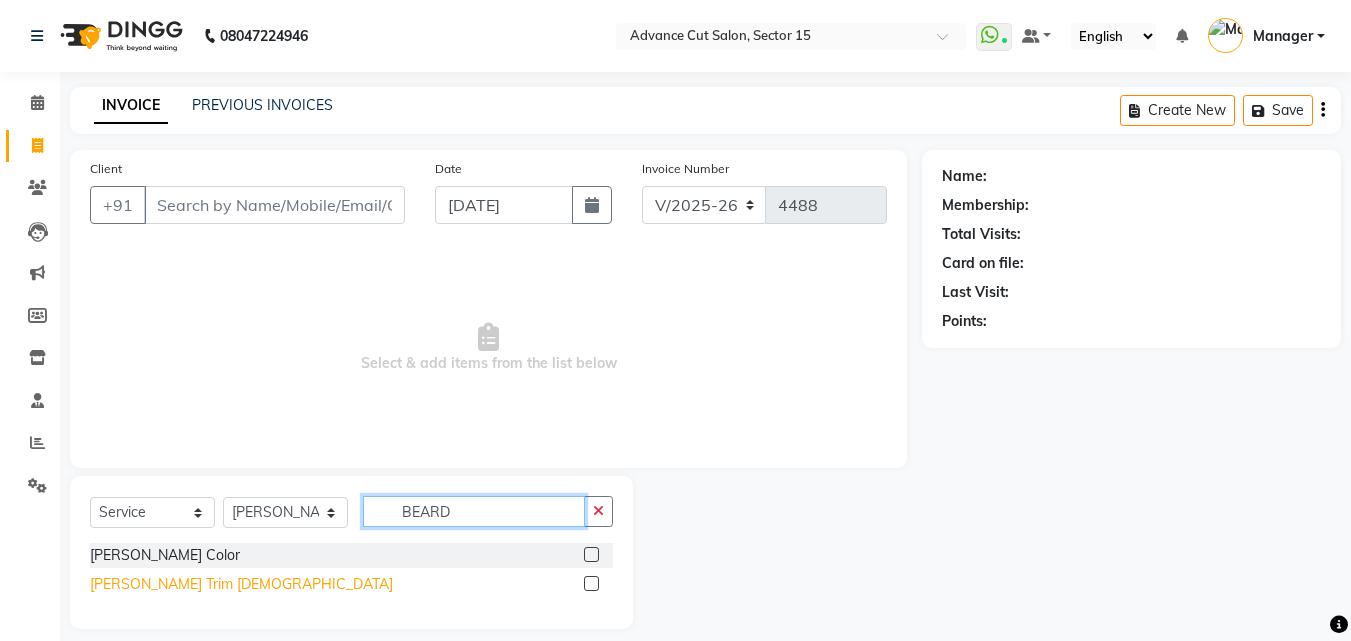 type on "BEARD" 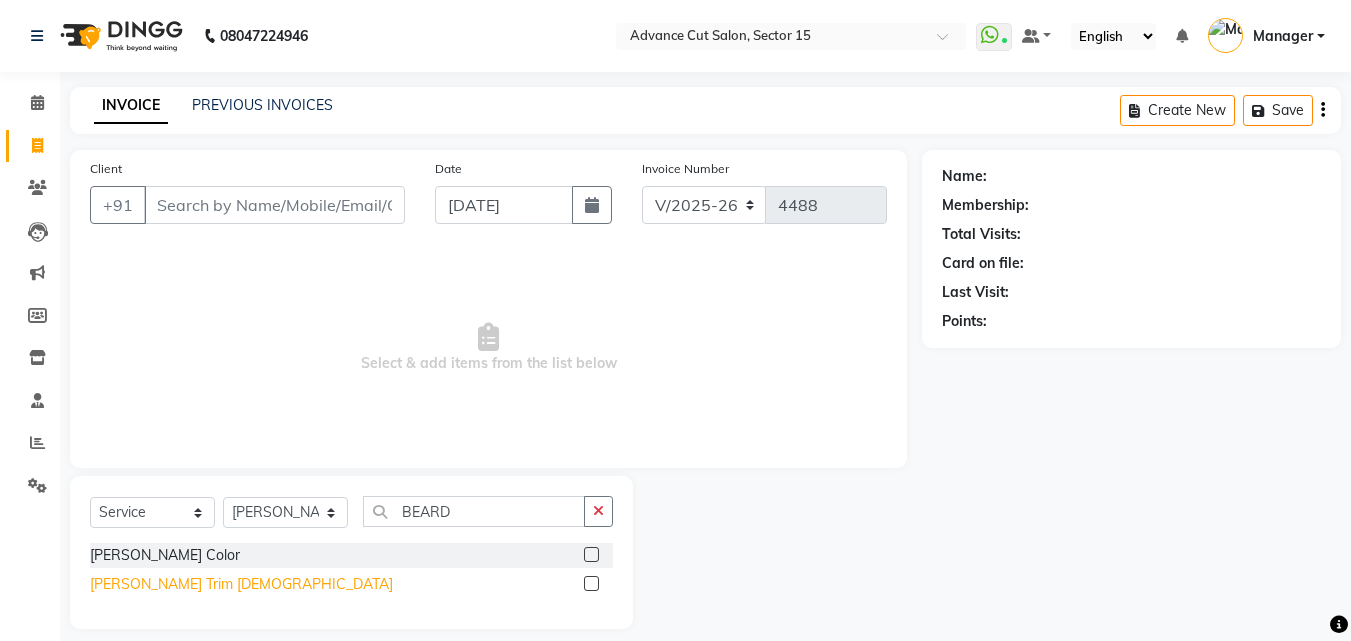 click on "[PERSON_NAME] Trim [DEMOGRAPHIC_DATA]" 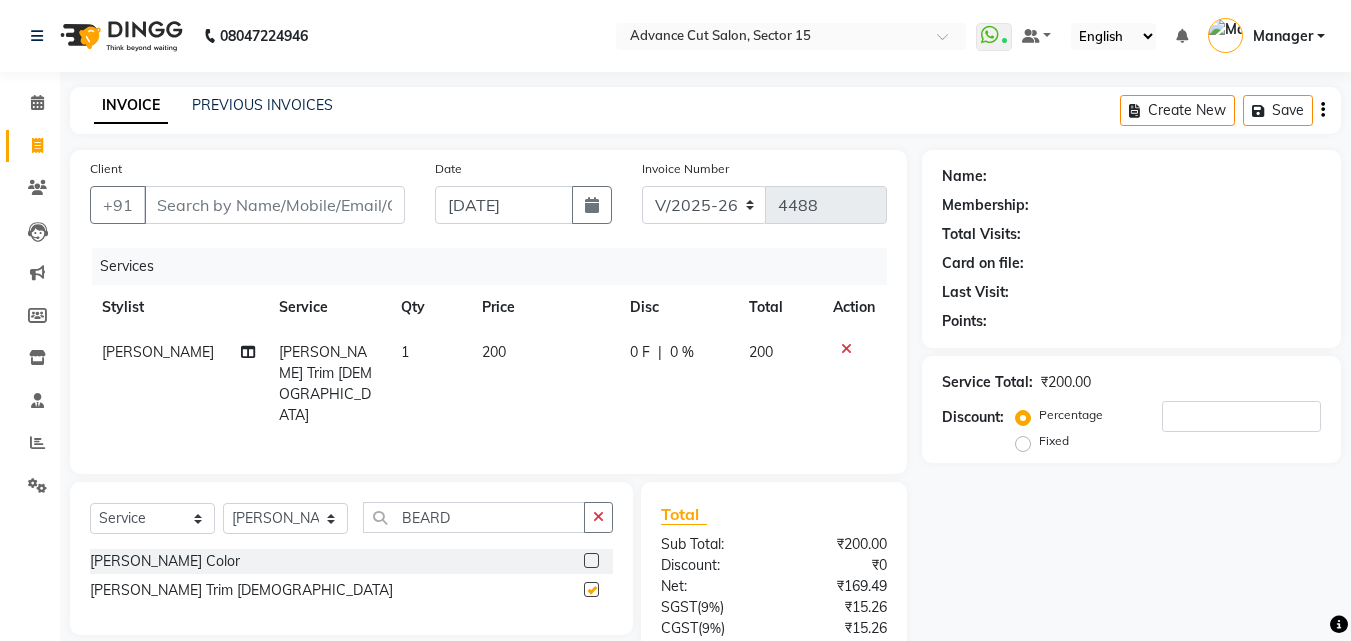 checkbox on "false" 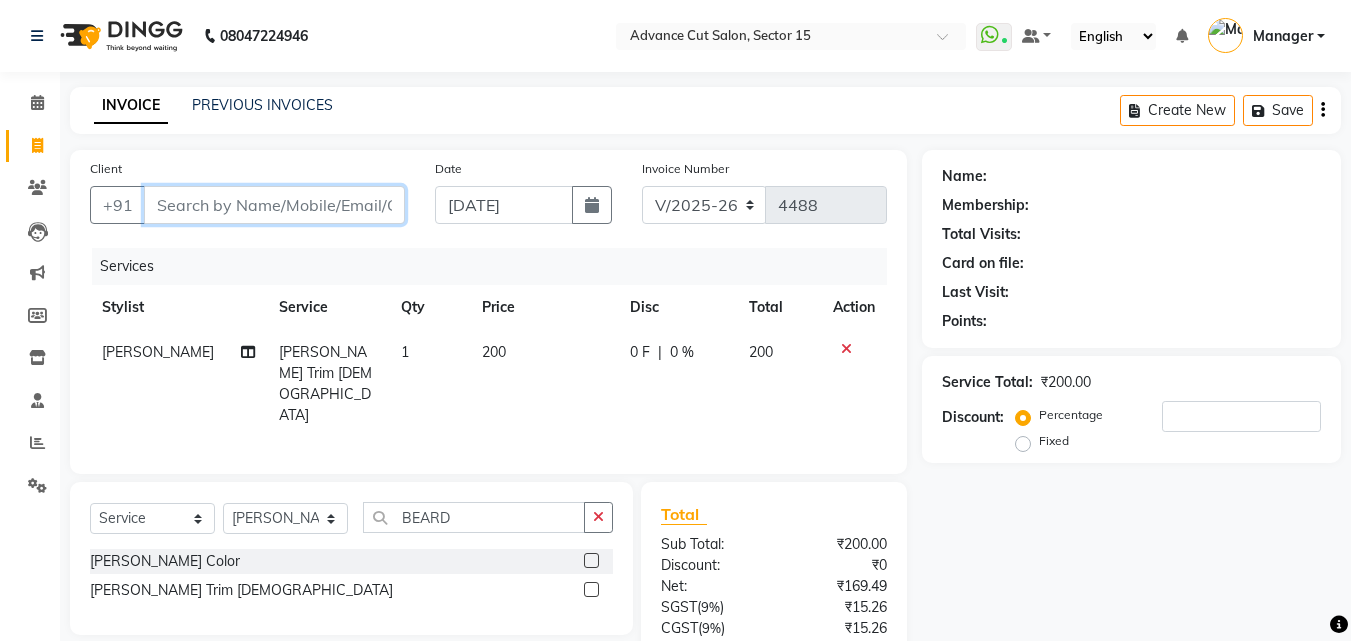 click on "Client" at bounding box center (274, 205) 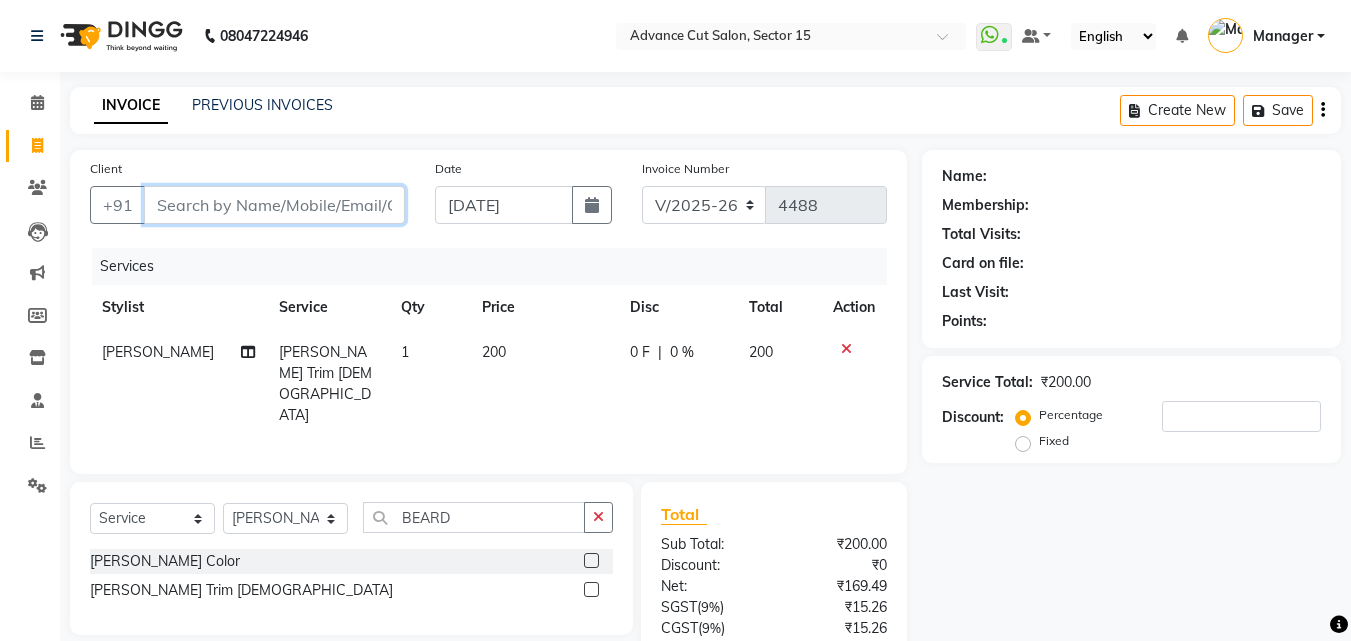click on "Client" at bounding box center (274, 205) 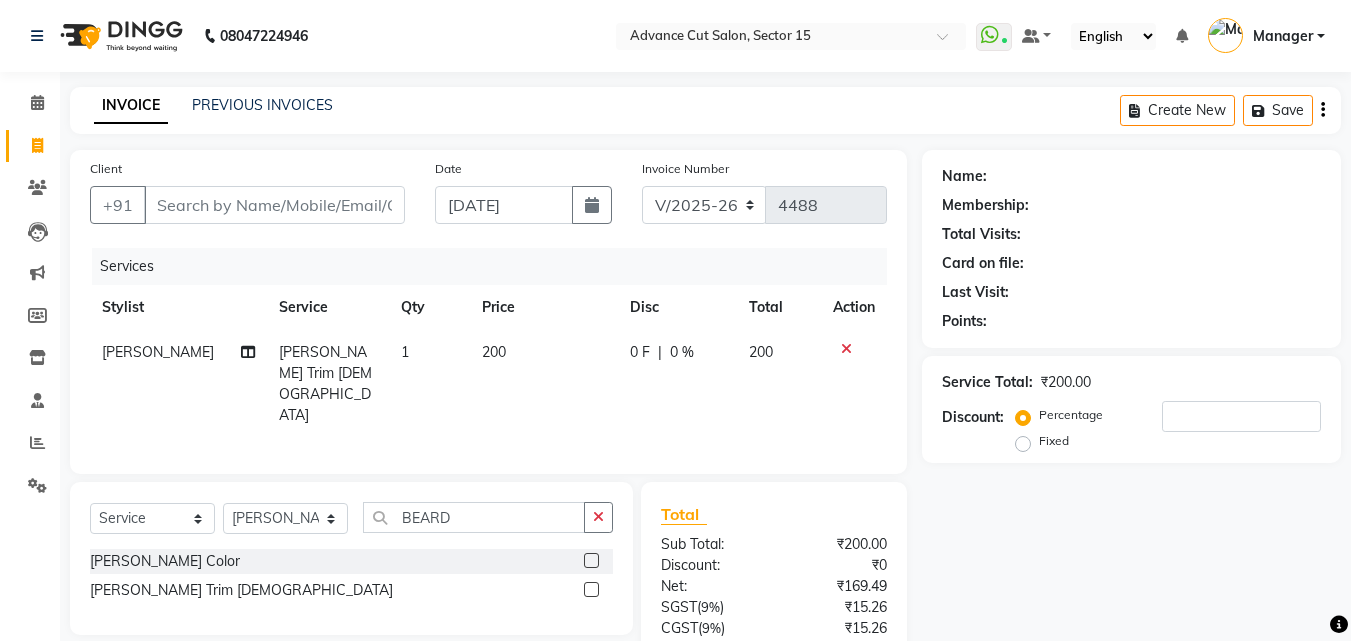 click on "Name: Membership: Total Visits: Card on file: Last Visit:  Points:  Service Total:  ₹200.00  Discount:  Percentage   Fixed" 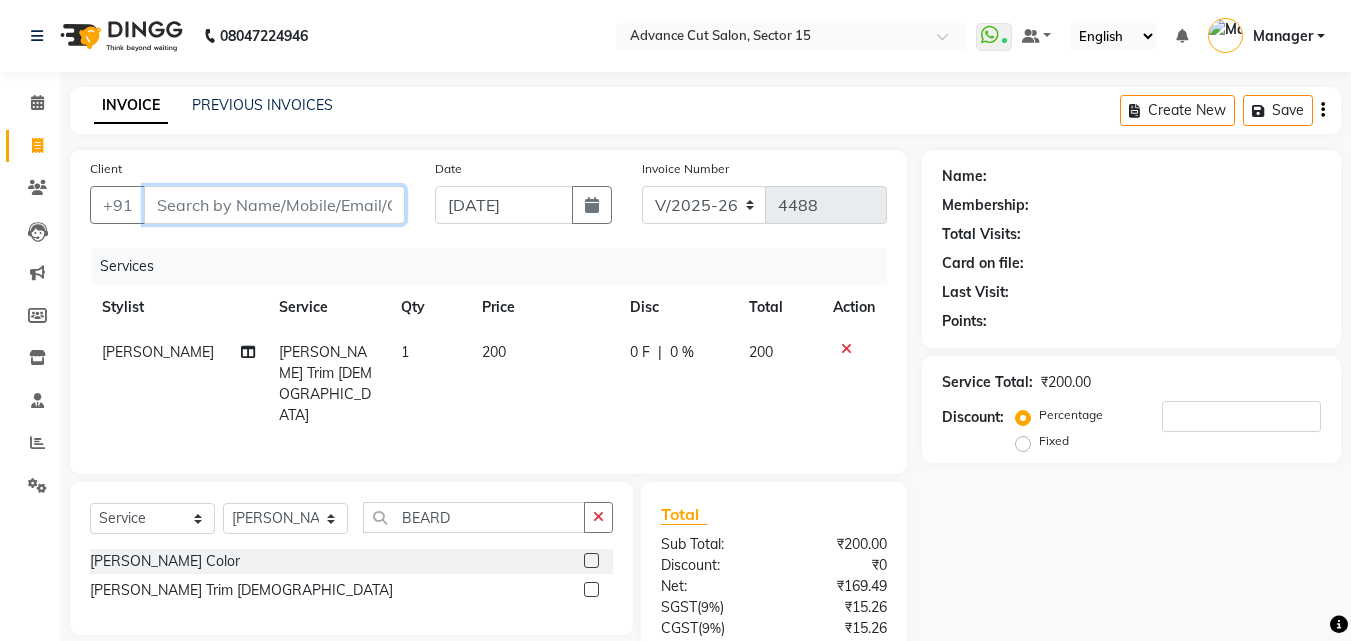 click on "Client" at bounding box center [274, 205] 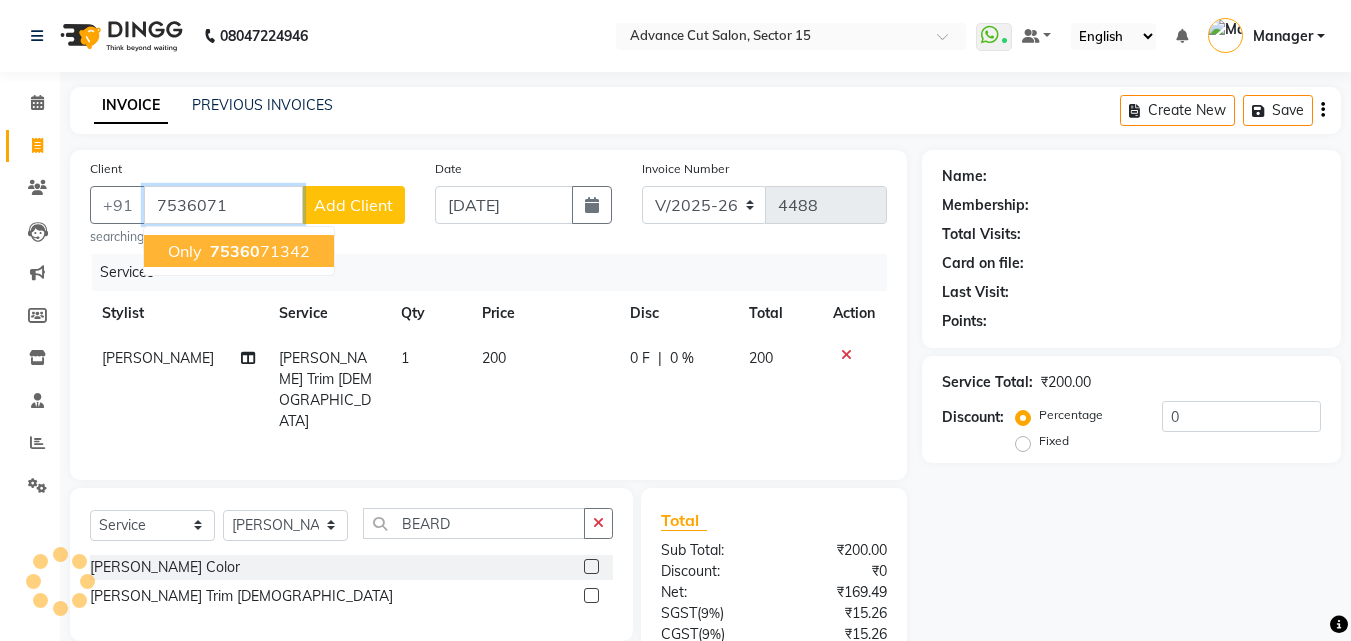 click on "75360" at bounding box center (235, 251) 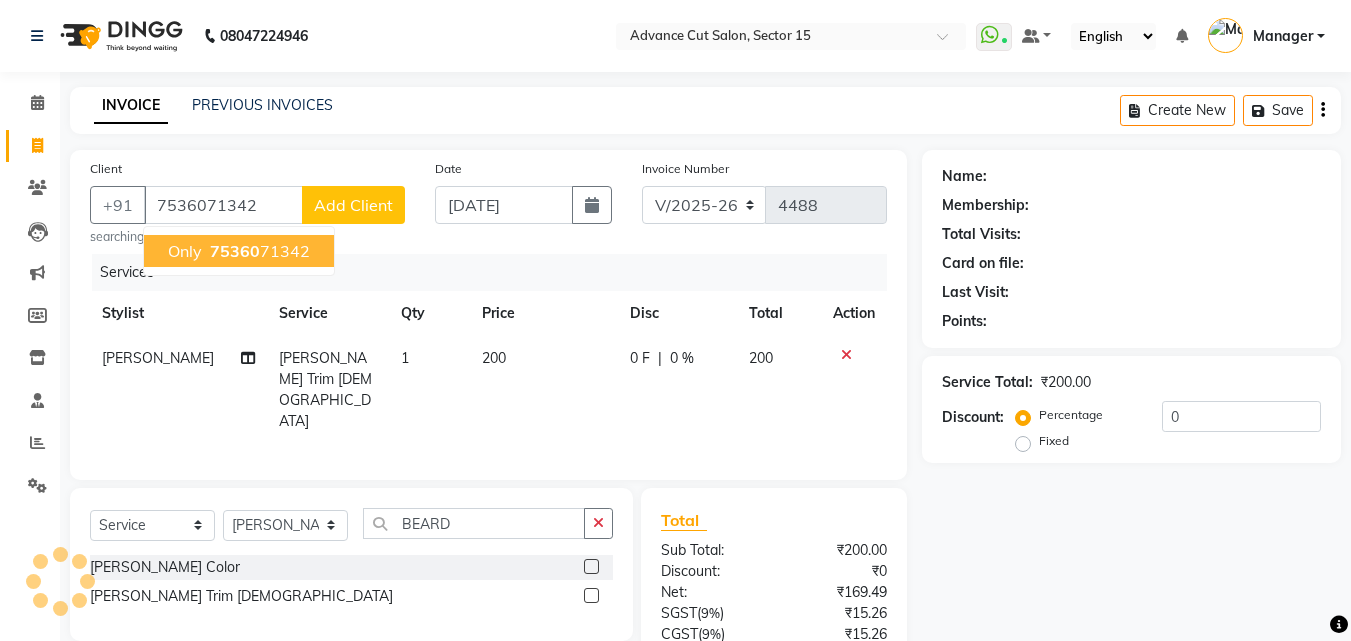 click on "Services" 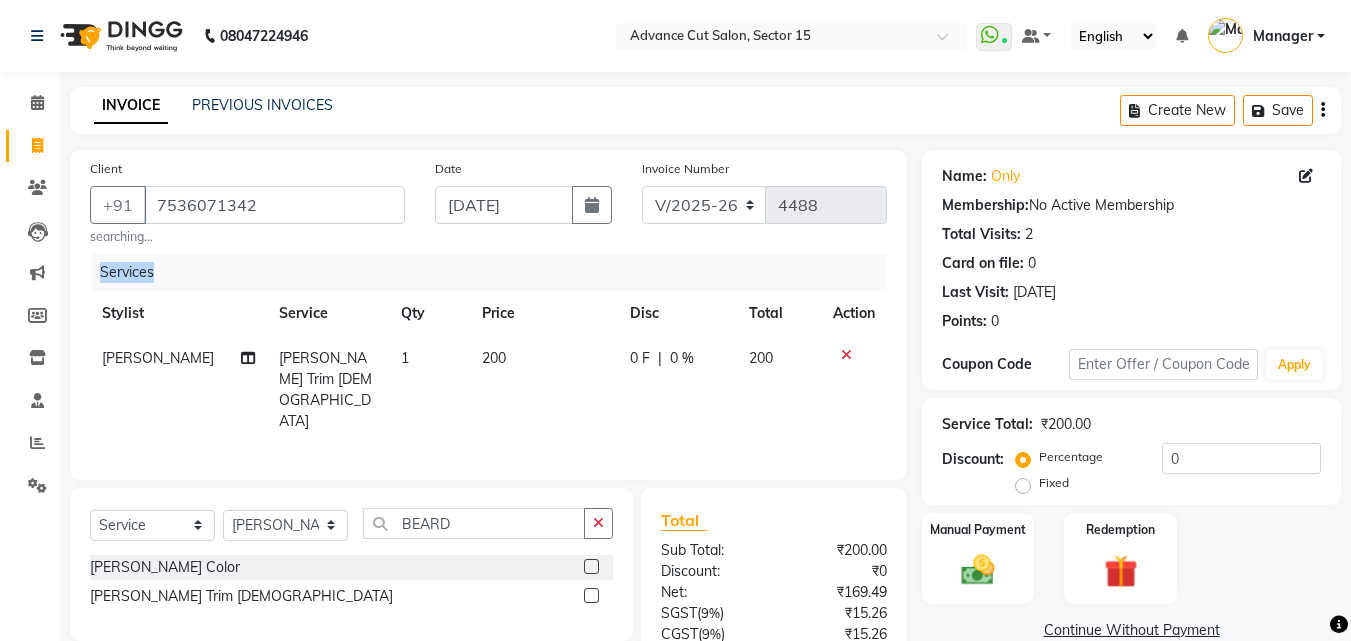 scroll, scrollTop: 165, scrollLeft: 0, axis: vertical 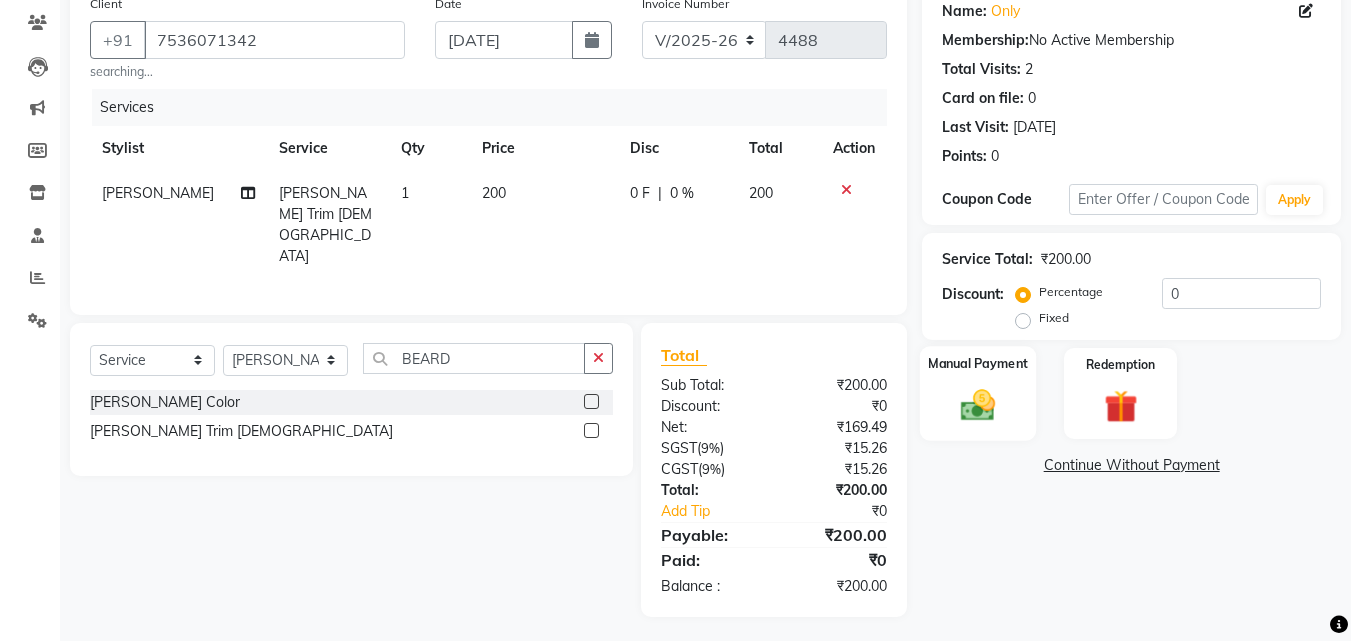 click on "Manual Payment" 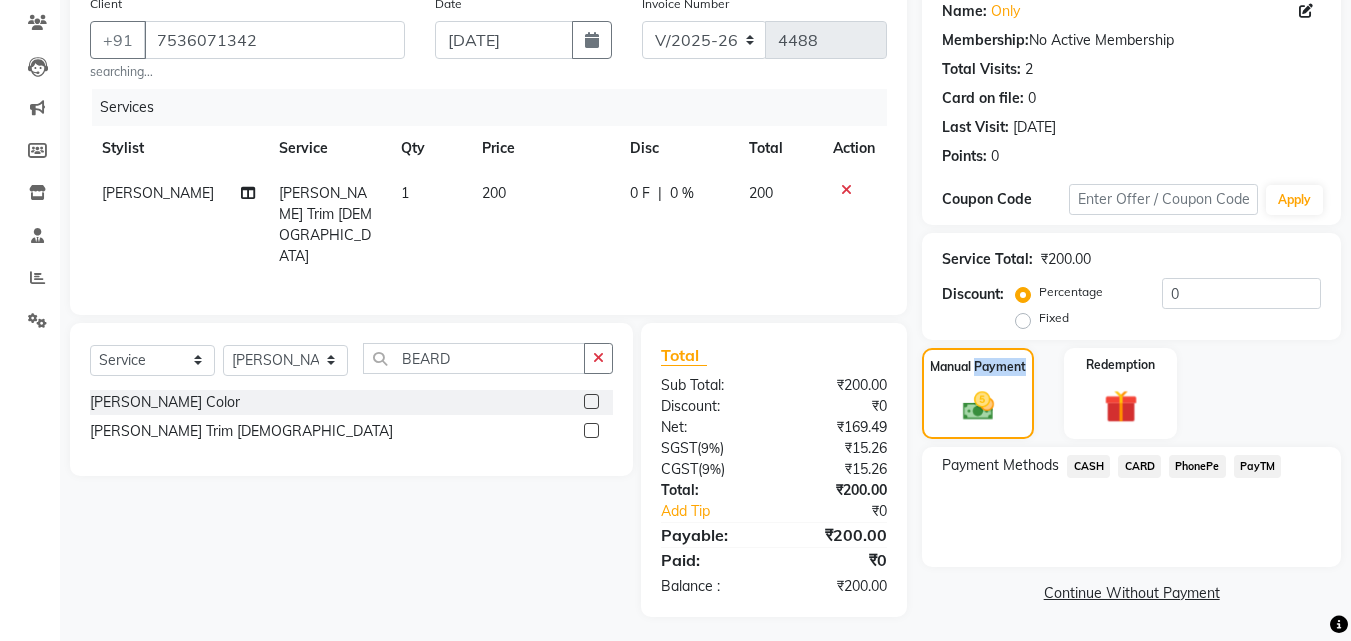 click on "PayTM" 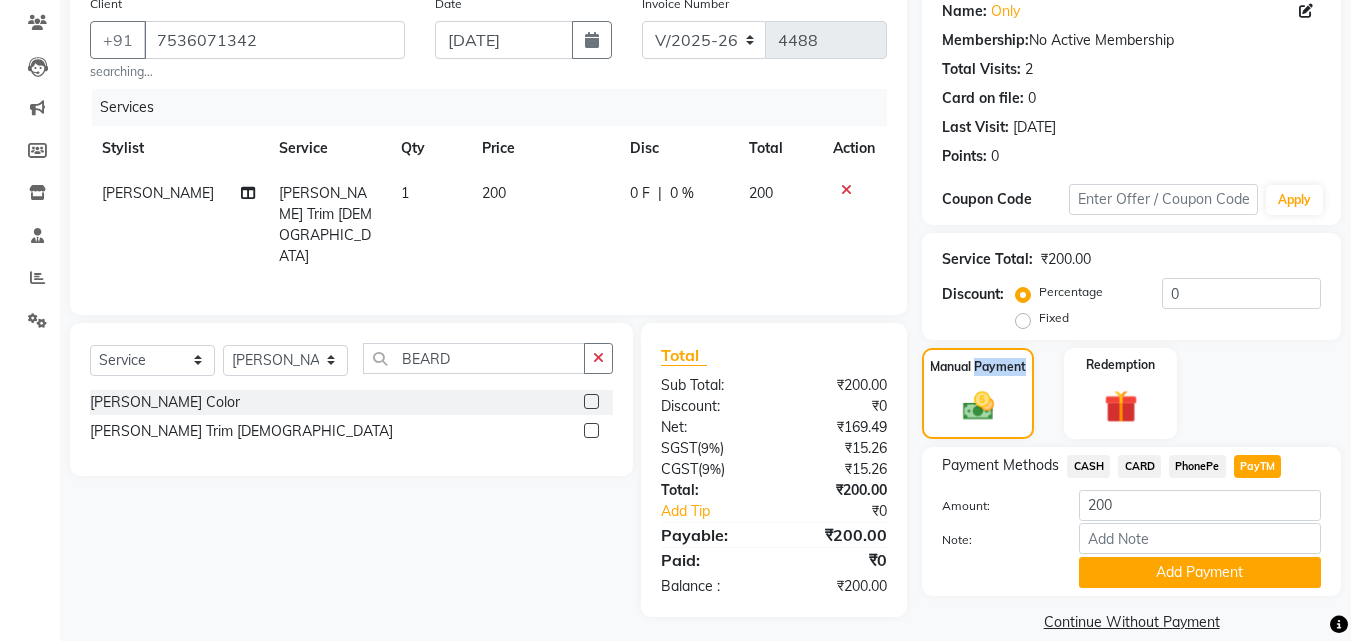 click on "Add Payment" 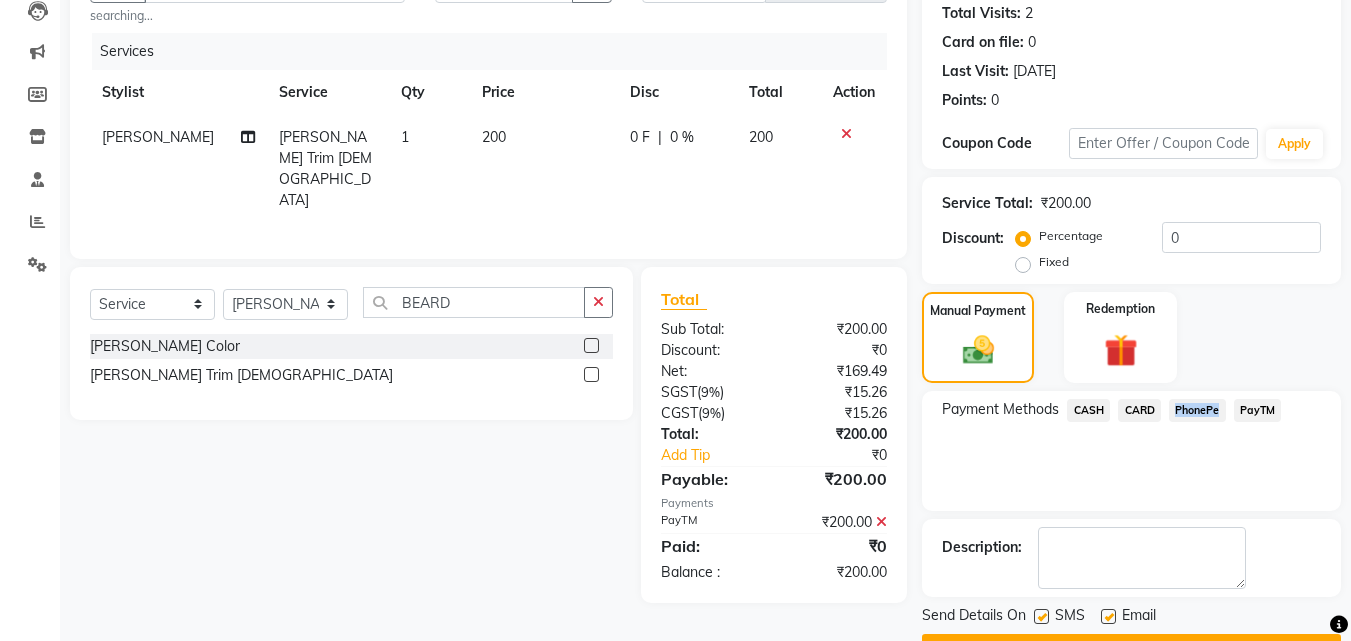 scroll, scrollTop: 275, scrollLeft: 0, axis: vertical 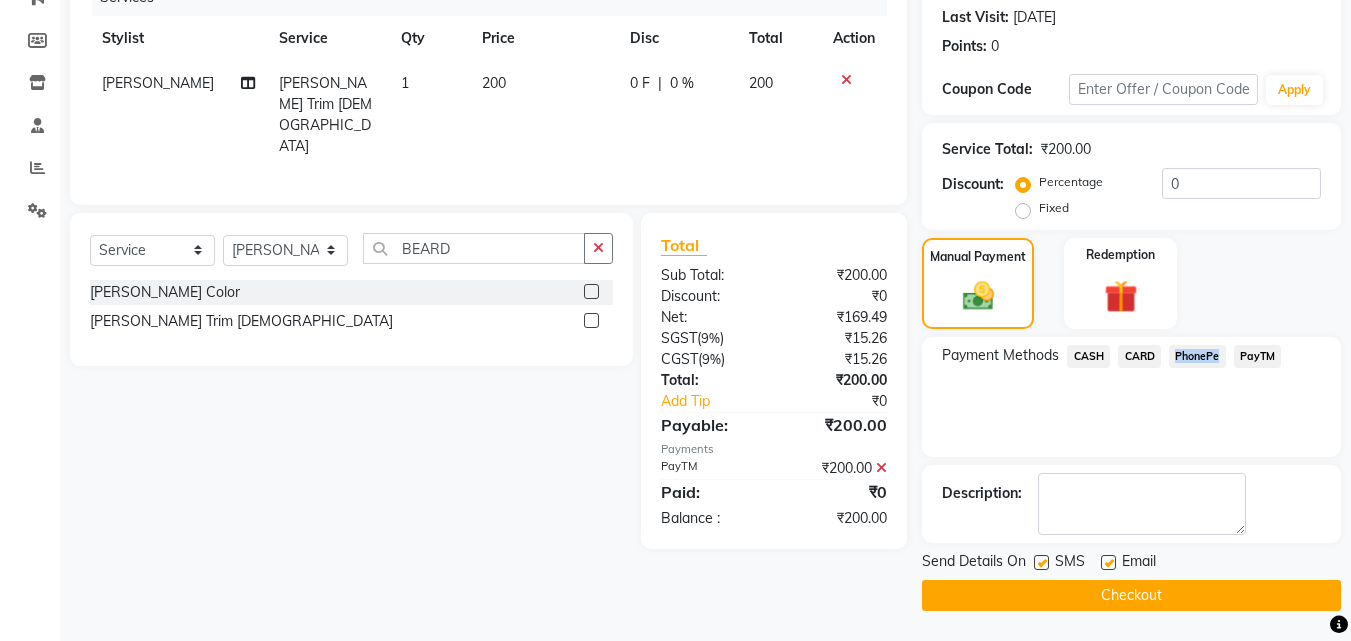 click on "Checkout" 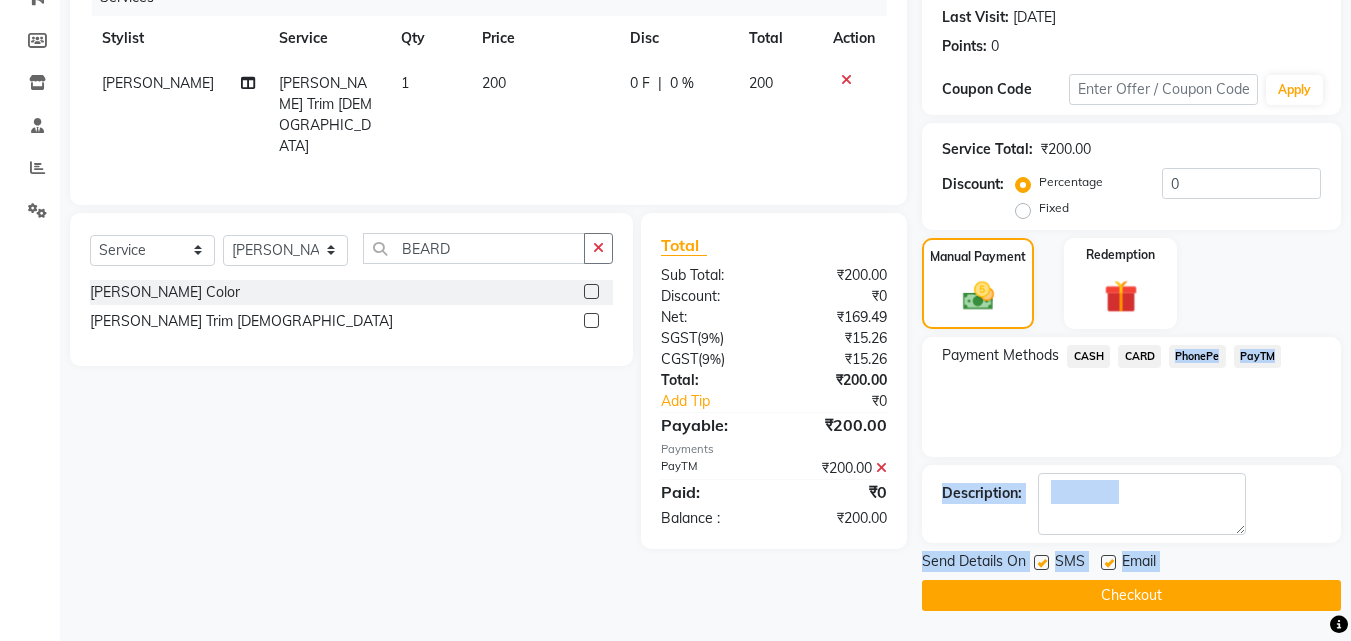 click on "Checkout" 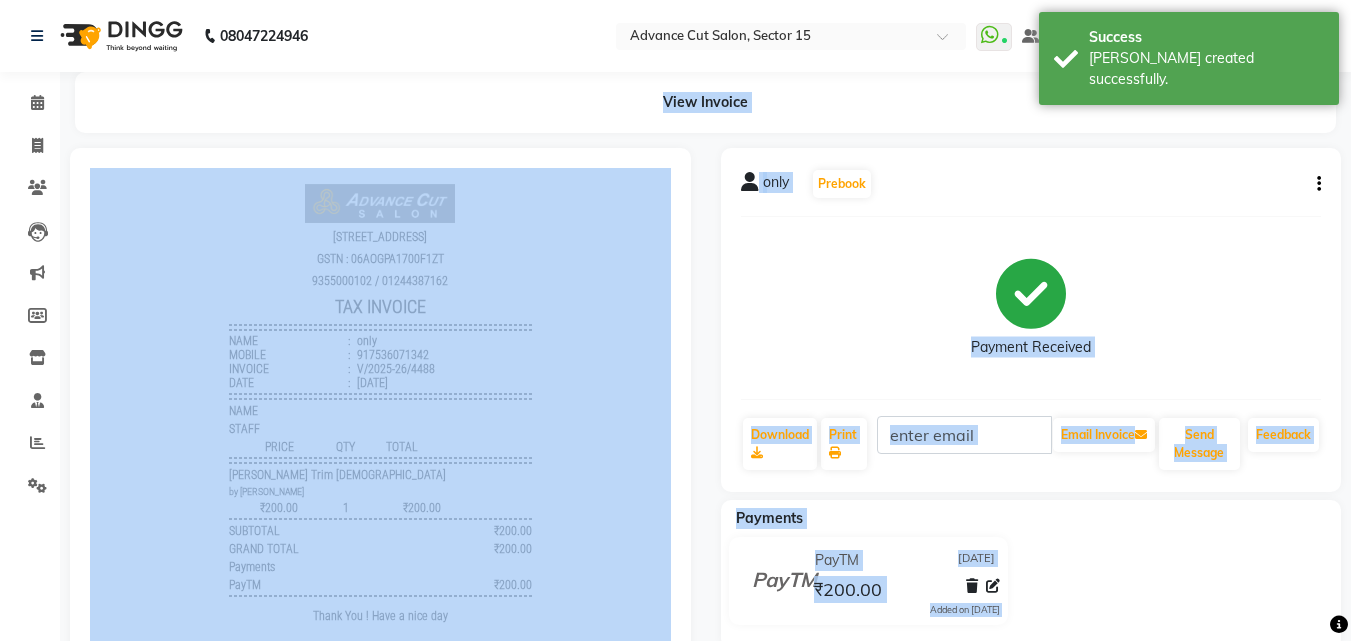 scroll, scrollTop: 0, scrollLeft: 0, axis: both 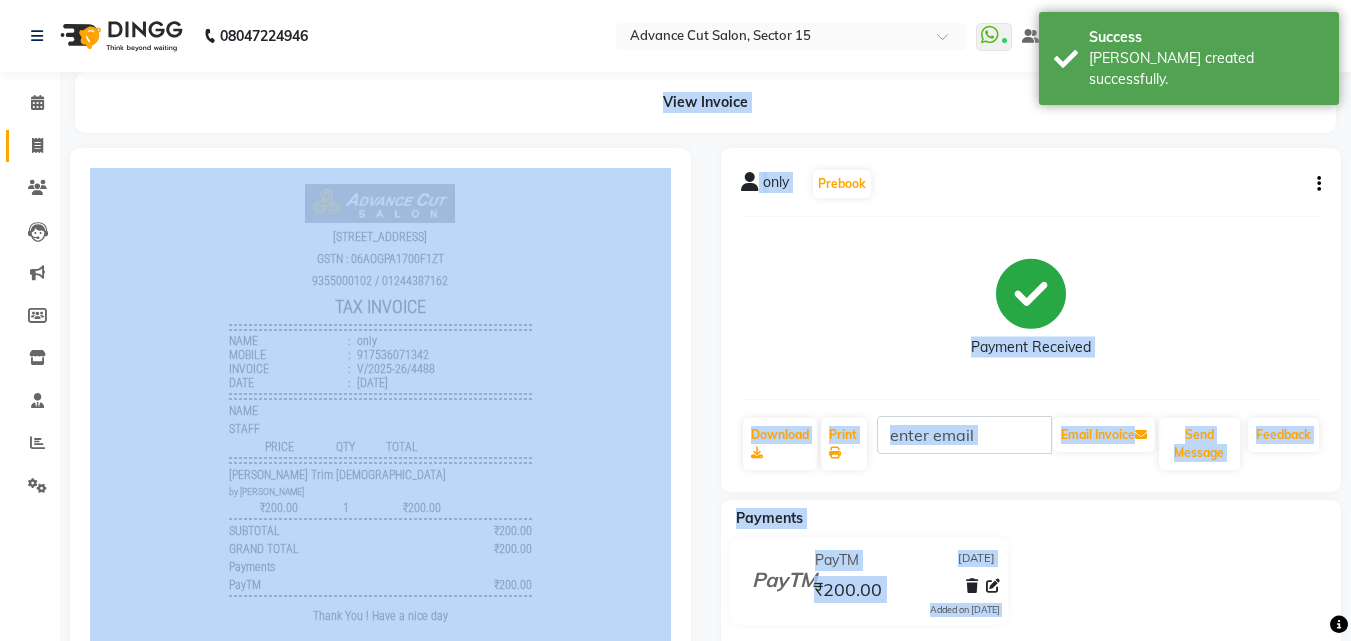 click on "Invoice" 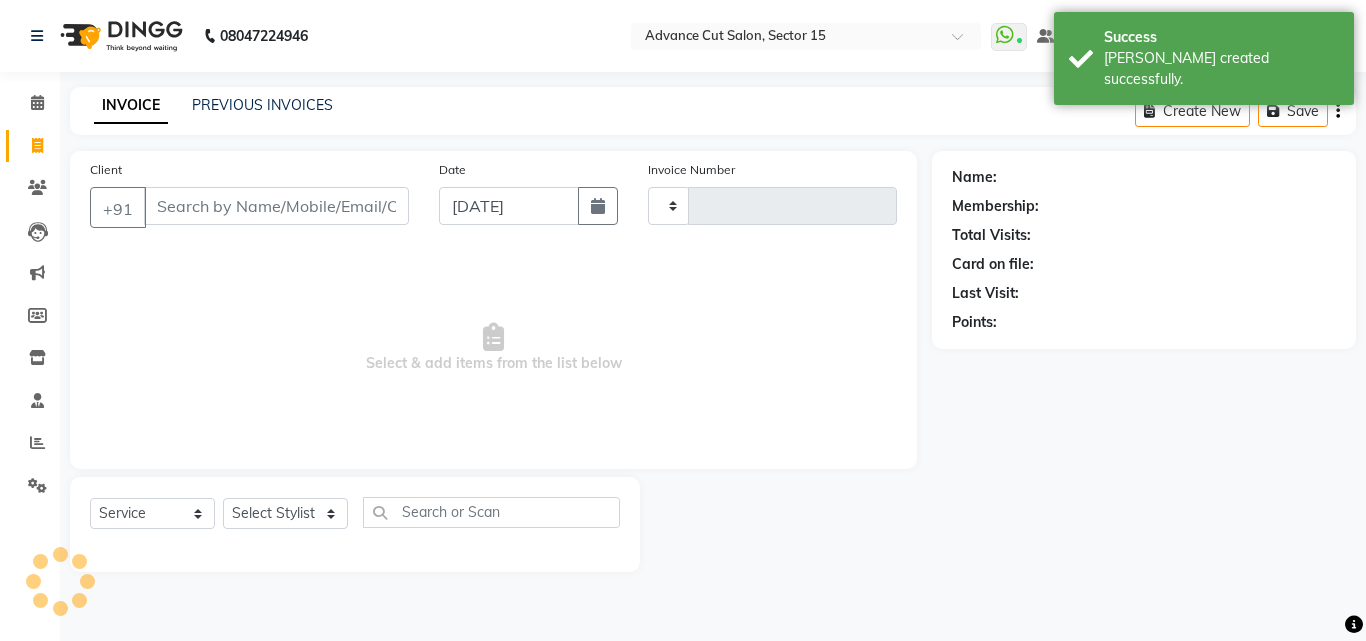 type on "4489" 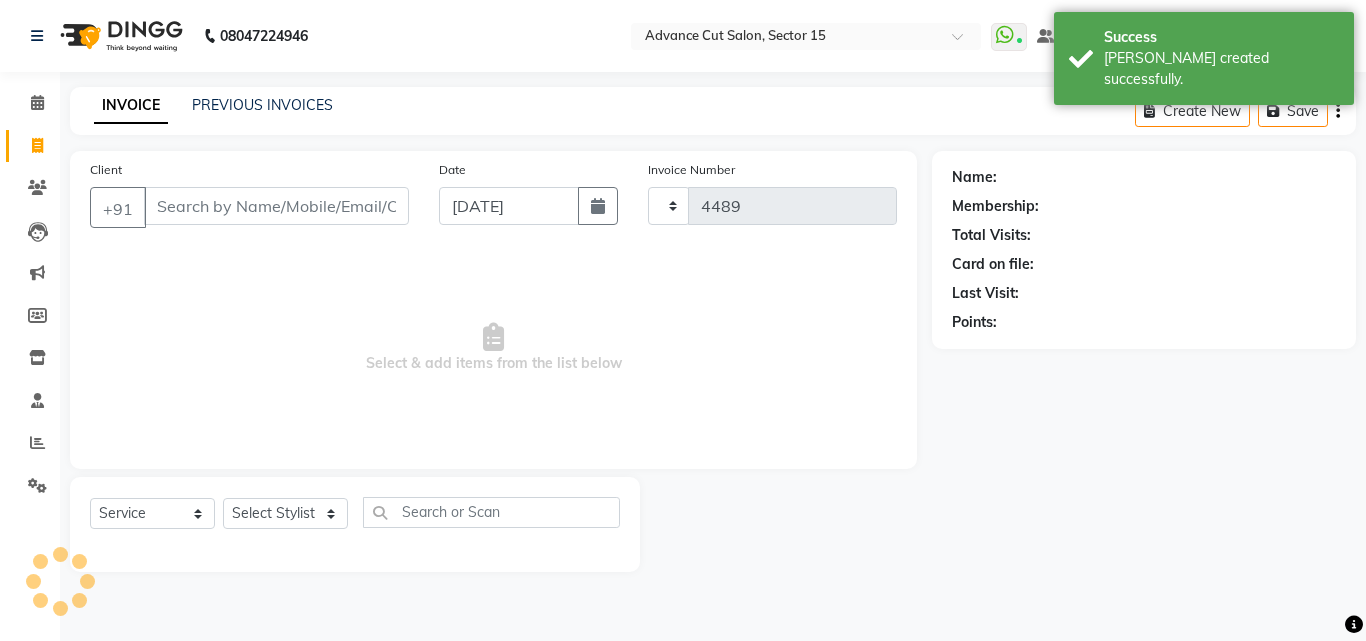 select on "6255" 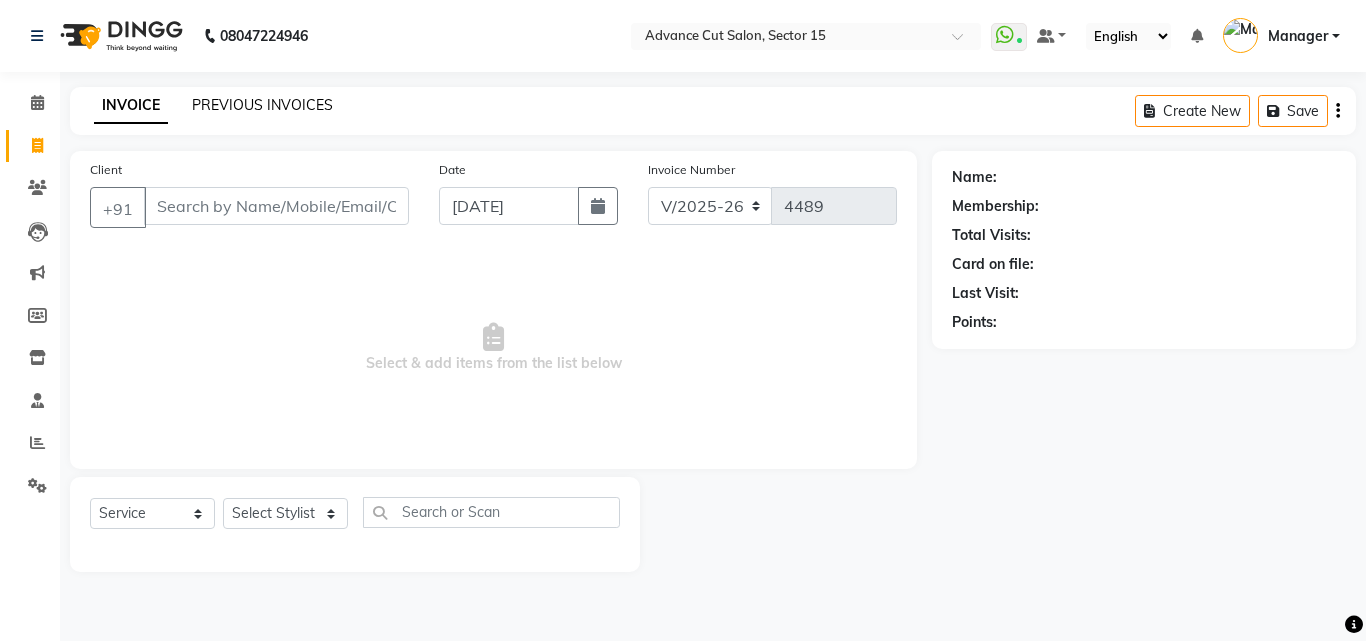 click on "PREVIOUS INVOICES" 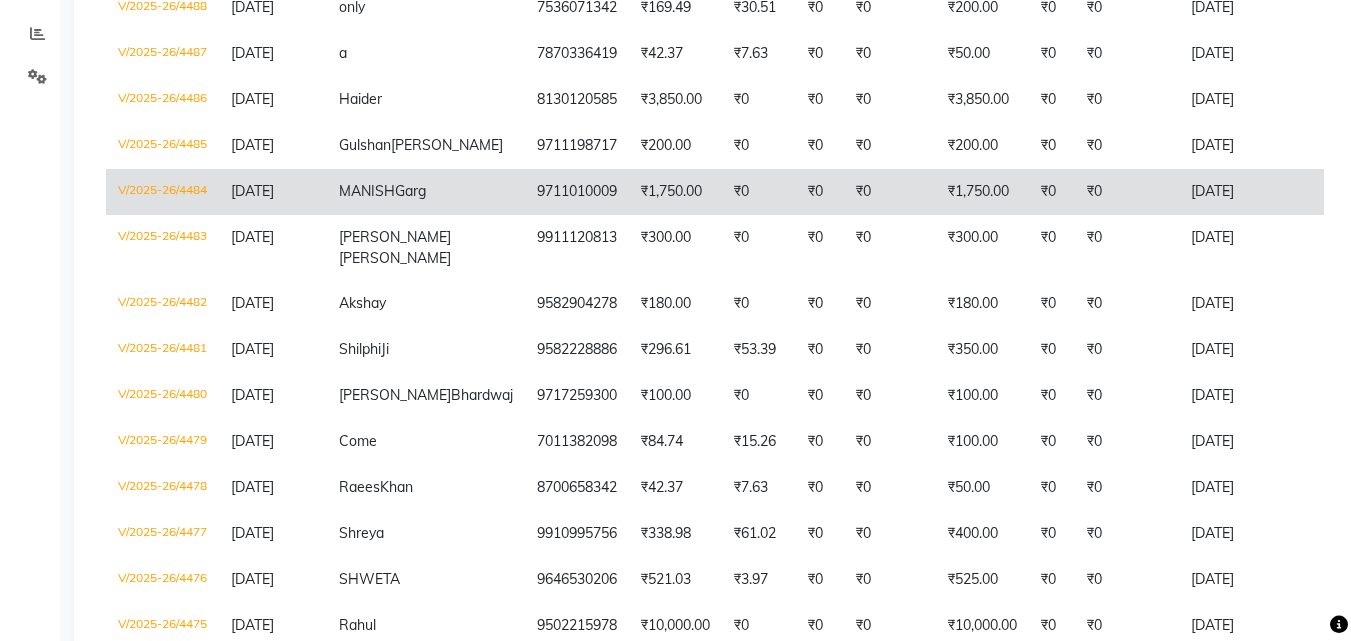 scroll, scrollTop: 413, scrollLeft: 0, axis: vertical 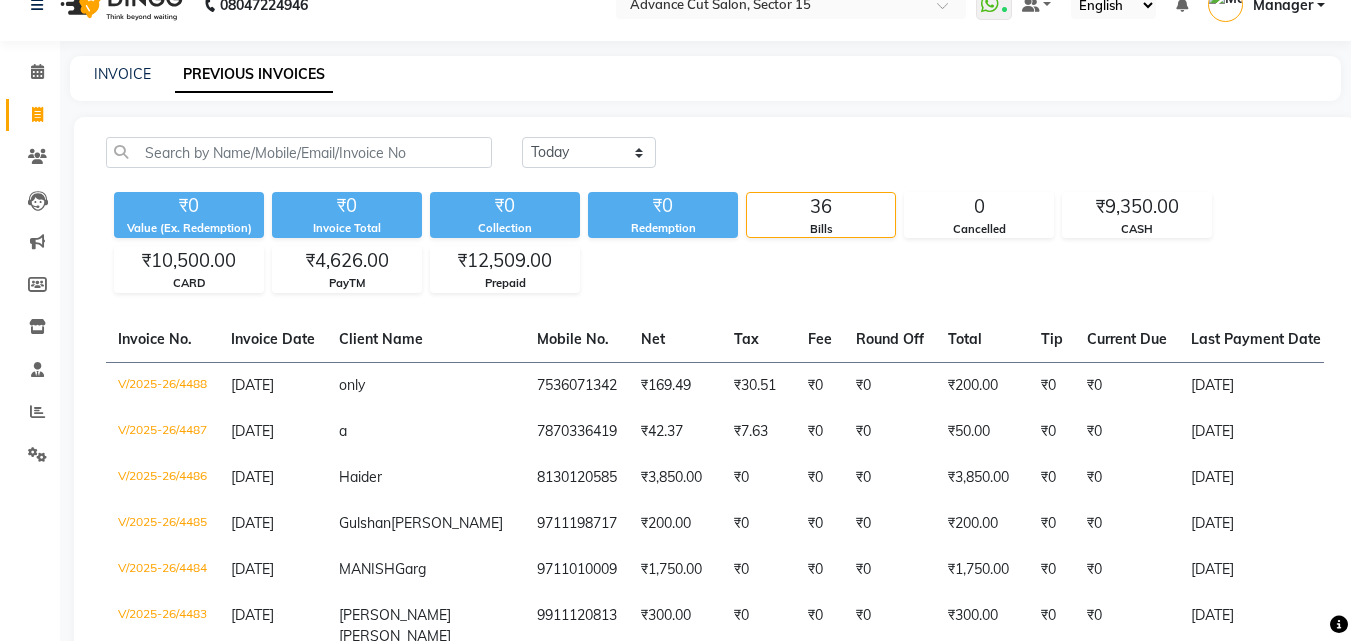 click on "Invoice" 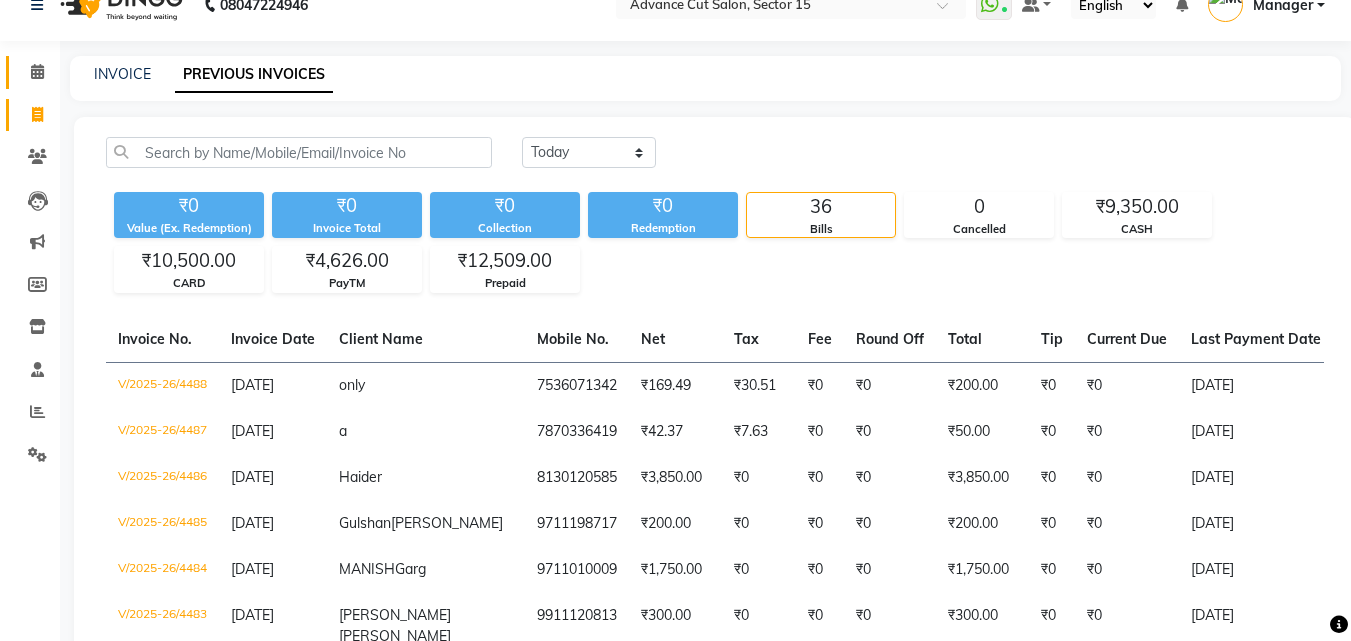 click on "Calendar" 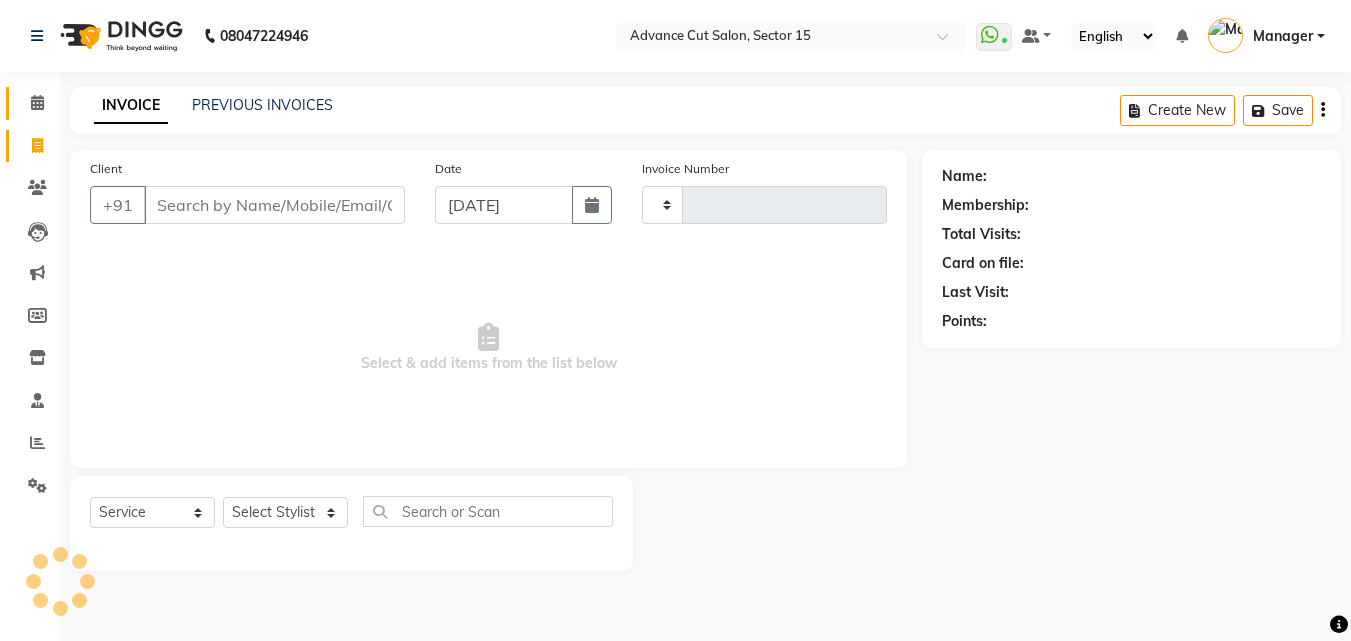 click on "Calendar" 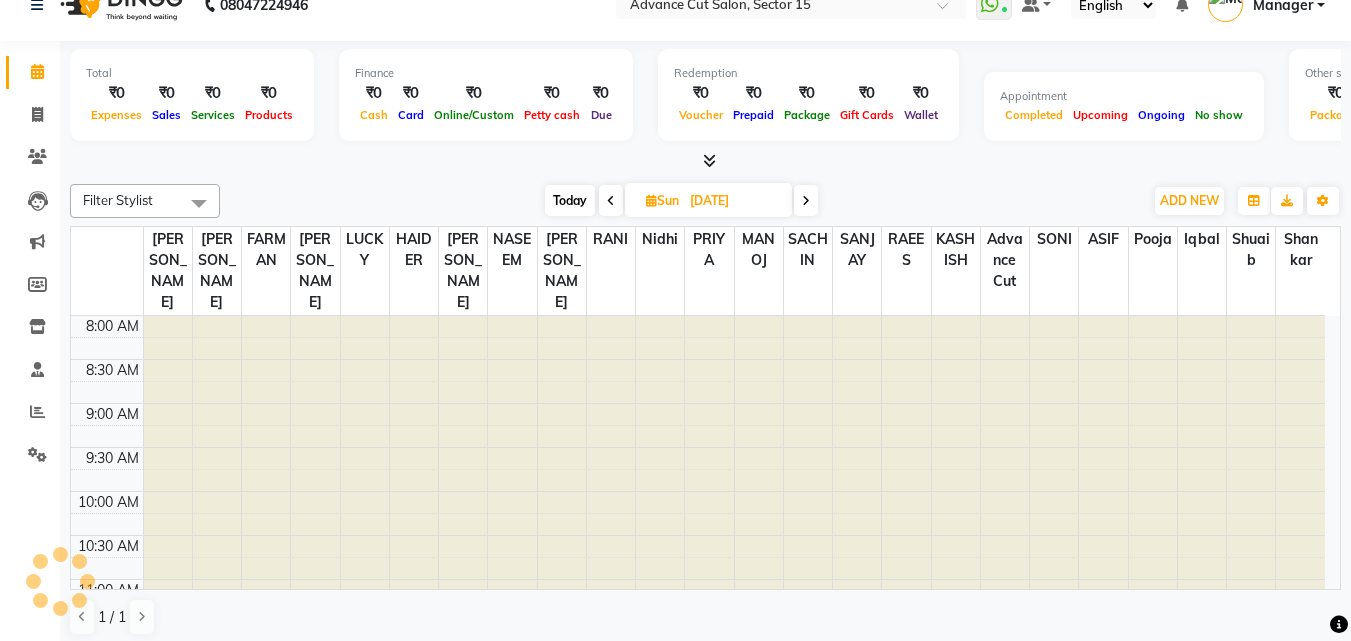 scroll, scrollTop: 0, scrollLeft: 0, axis: both 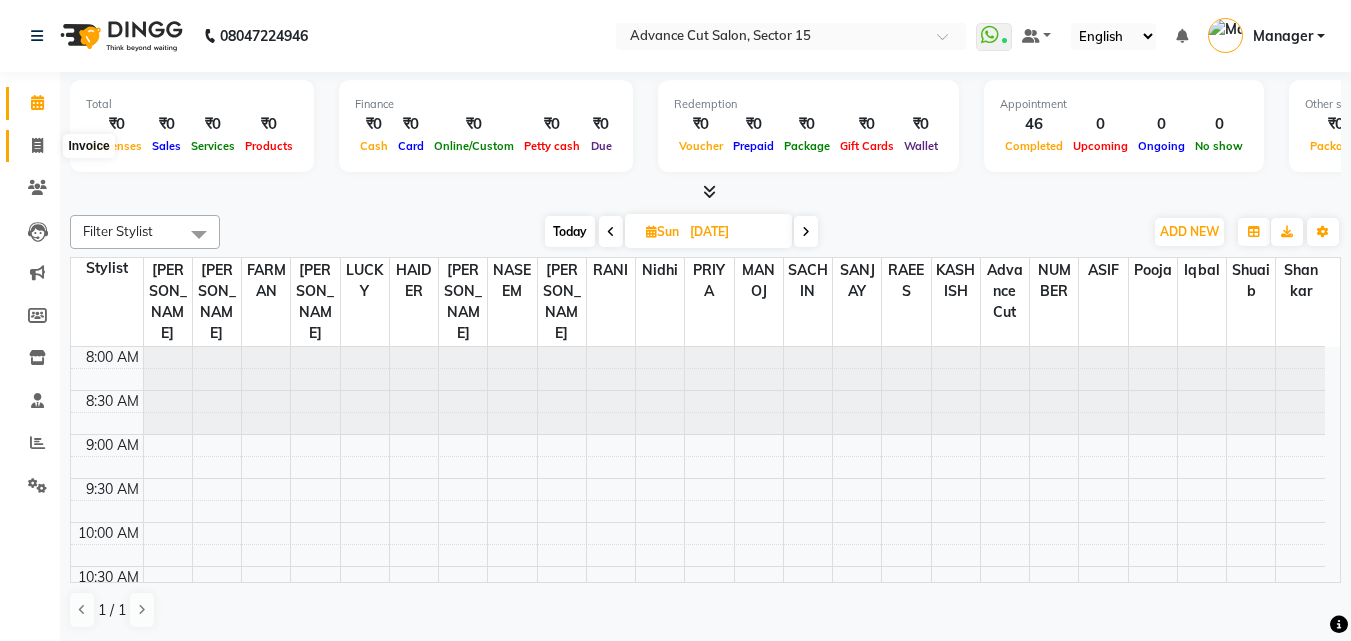 click 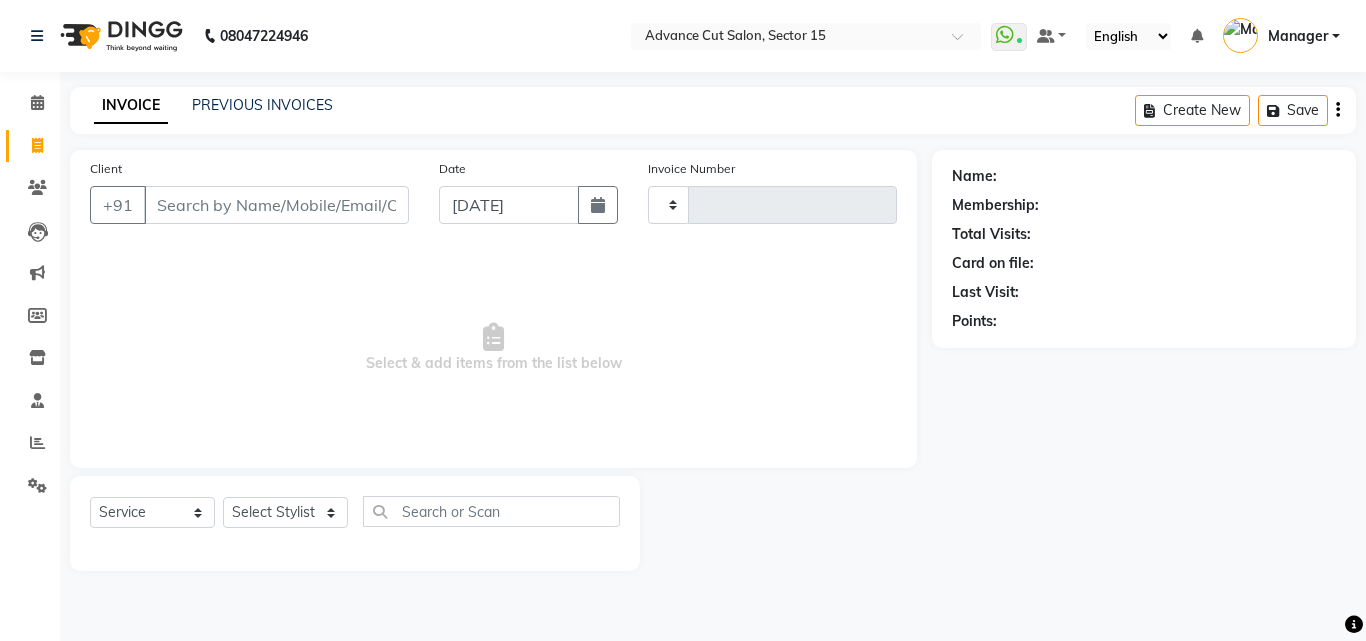 type on "4491" 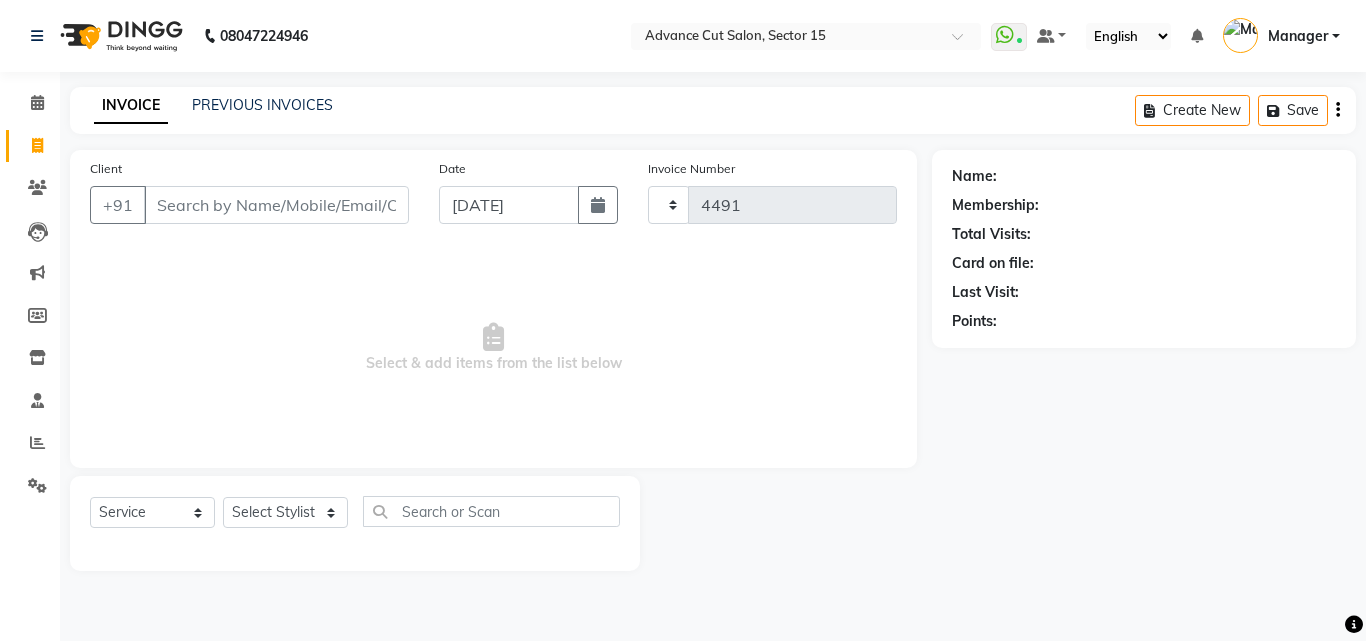select on "6255" 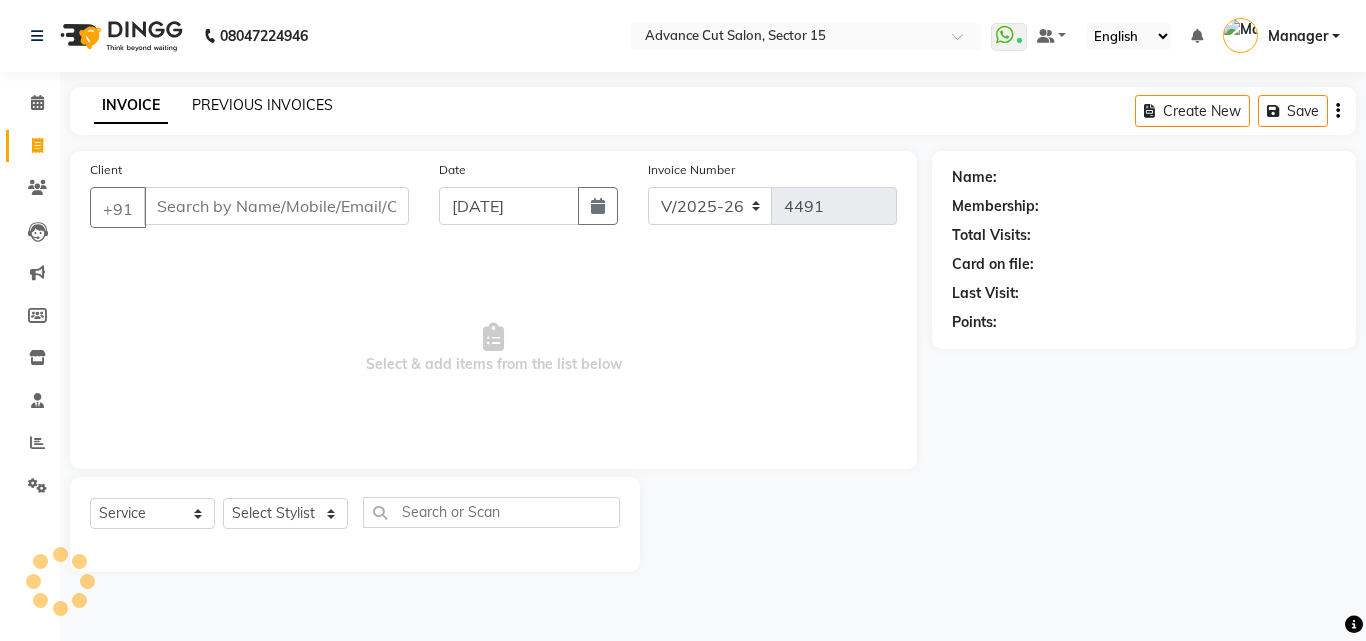 click on "PREVIOUS INVOICES" 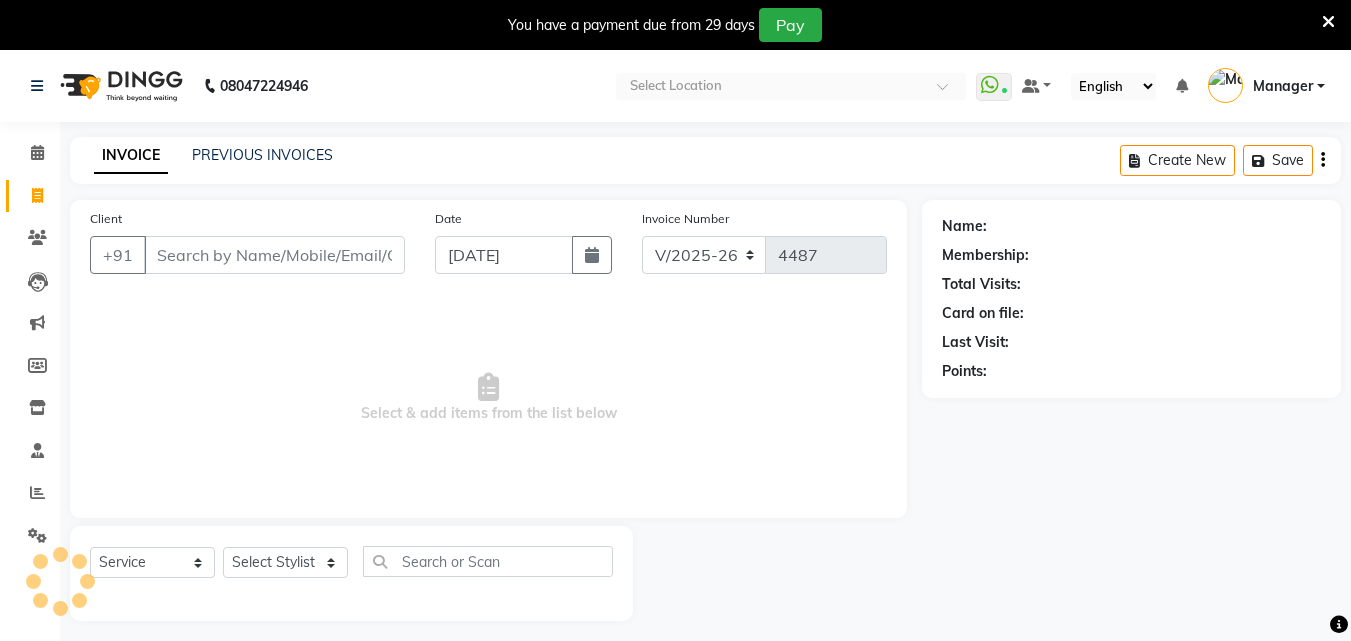 select on "6255" 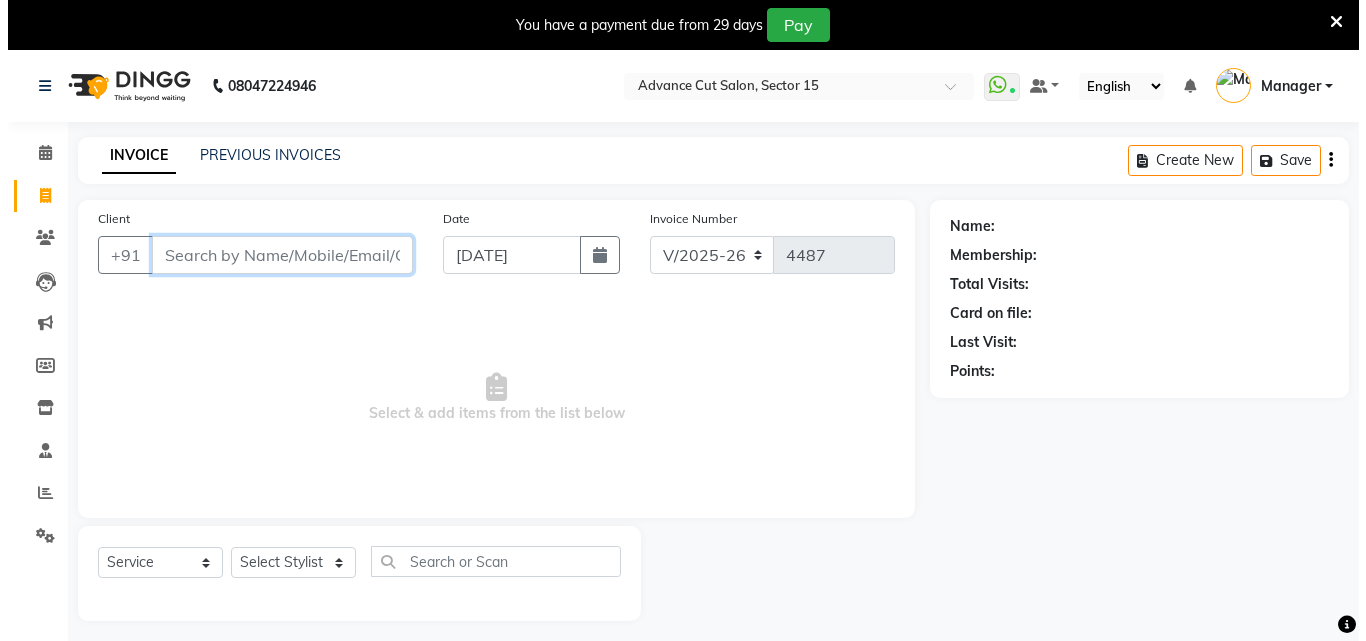 scroll, scrollTop: 0, scrollLeft: 0, axis: both 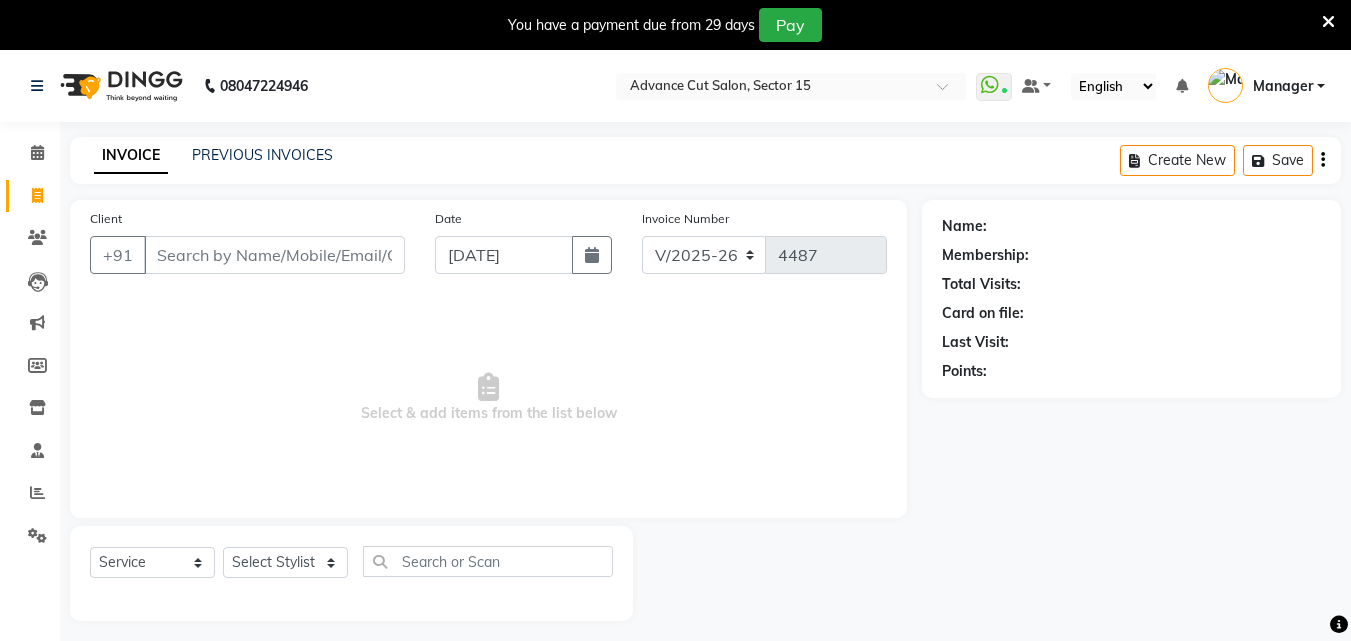 click on "You have a payment due from 29 days   Pay" at bounding box center [675, 25] 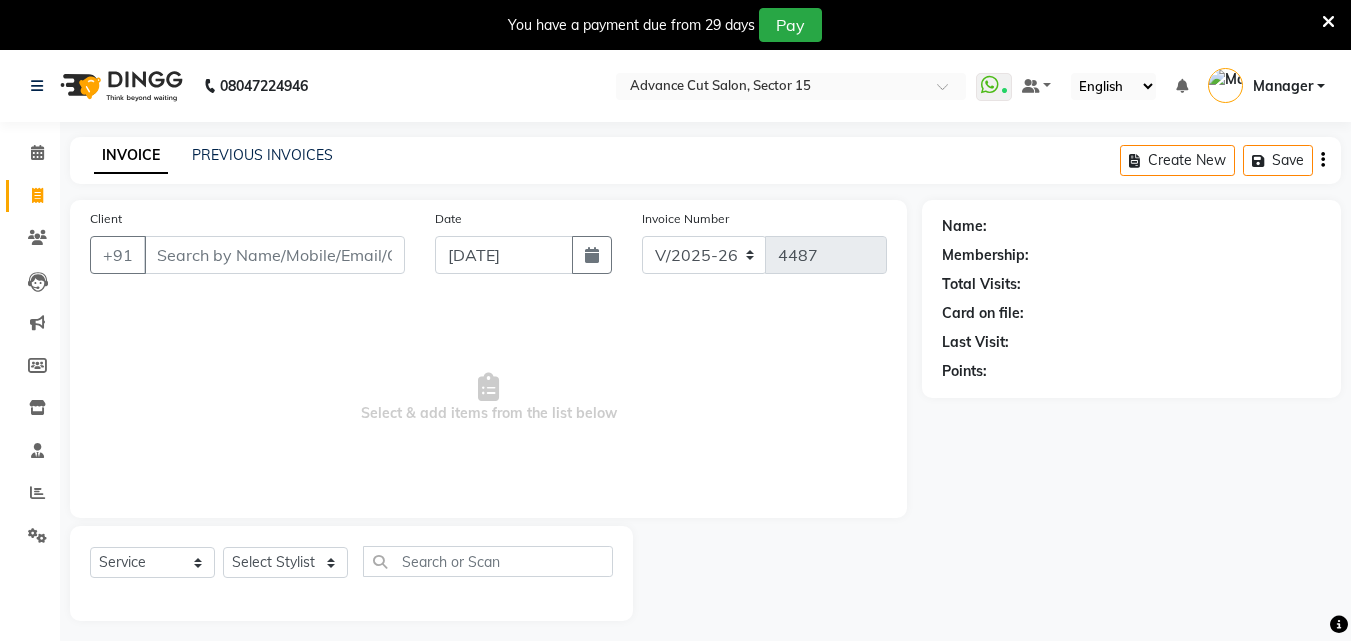 click on "08047224946 Select Location × Advance Cut Salon, Sector 15  WhatsApp Status  ✕ Status:  Connected Most Recent Message: [DATE]     06:53 PM Recent Service Activity: [DATE]     06:53 PM Default Panel My Panel English ENGLISH Español العربية मराठी हिंदी ગુજરાતી தமிழ் 中文 Notifications nothing to show Manager Manage Profile Change Password Sign out  Version:3.15.4" 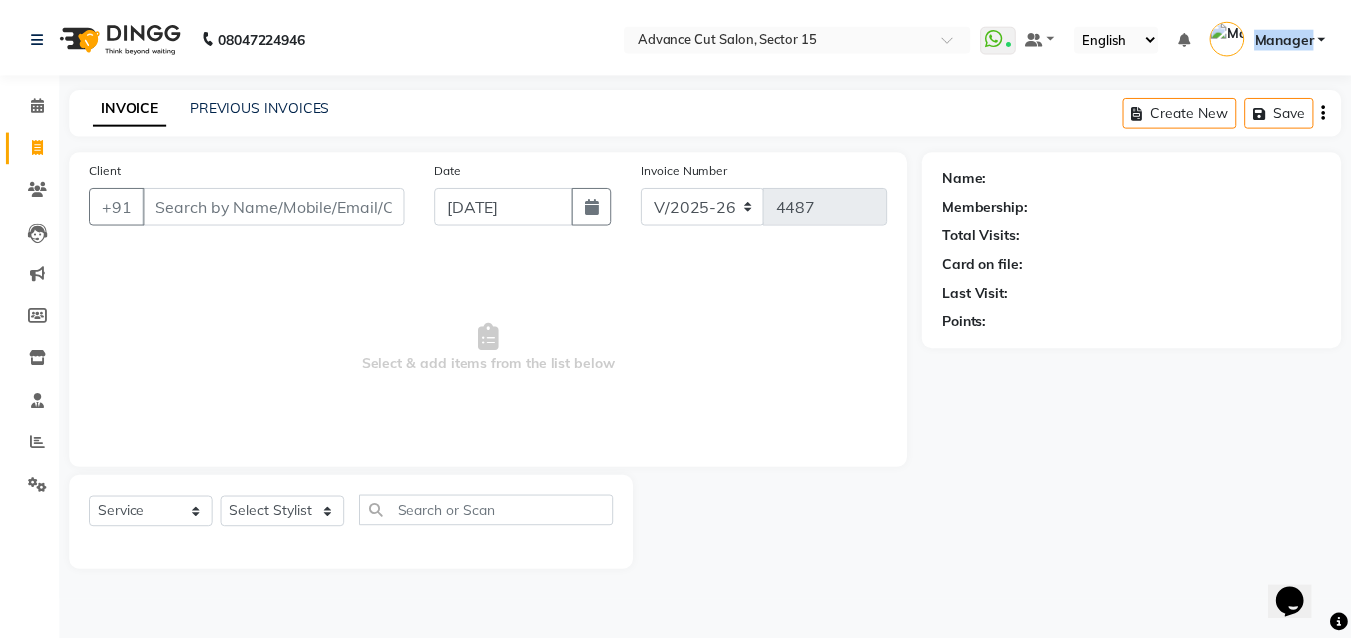 scroll, scrollTop: 0, scrollLeft: 0, axis: both 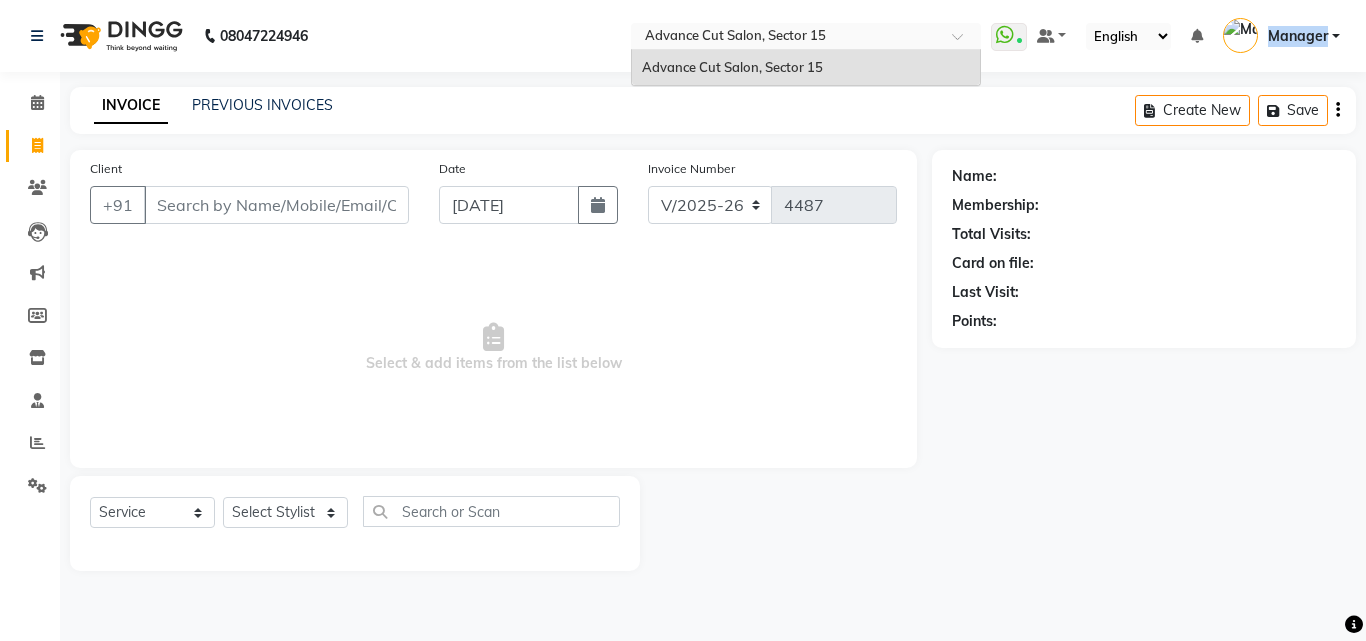 click on "Select Location × Advance Cut Salon, [GEOGRAPHIC_DATA]" at bounding box center (806, 36) 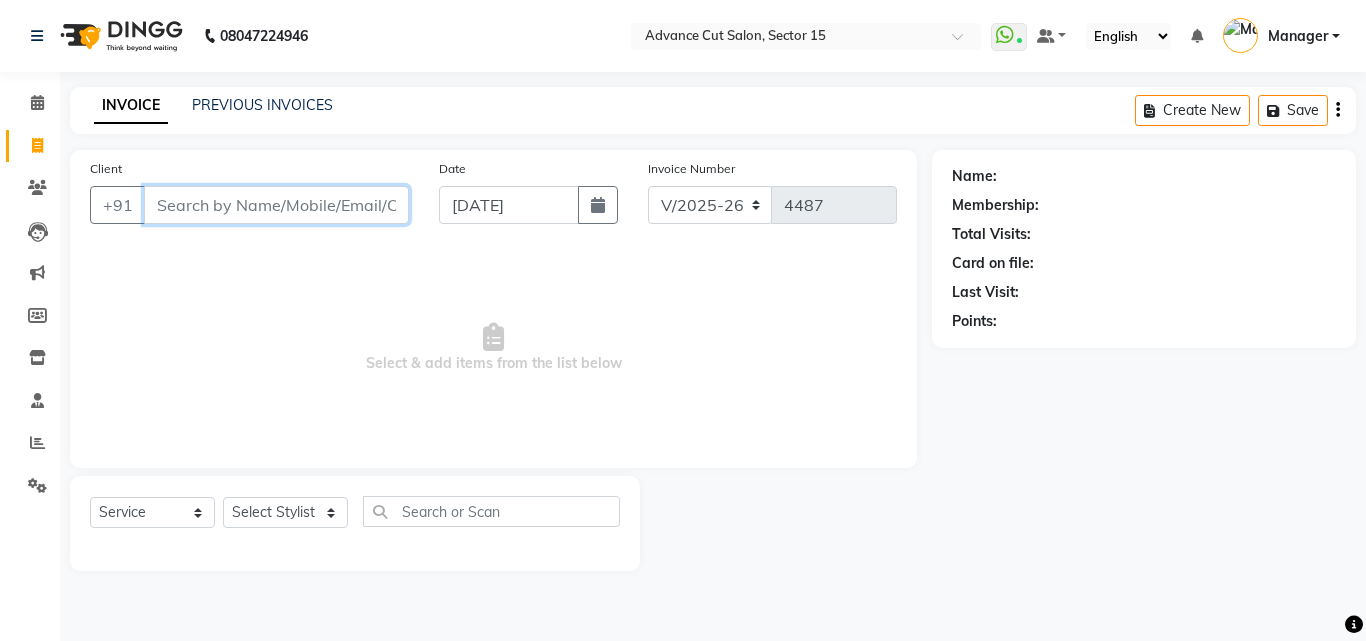 drag, startPoint x: 271, startPoint y: 198, endPoint x: 261, endPoint y: 201, distance: 10.440307 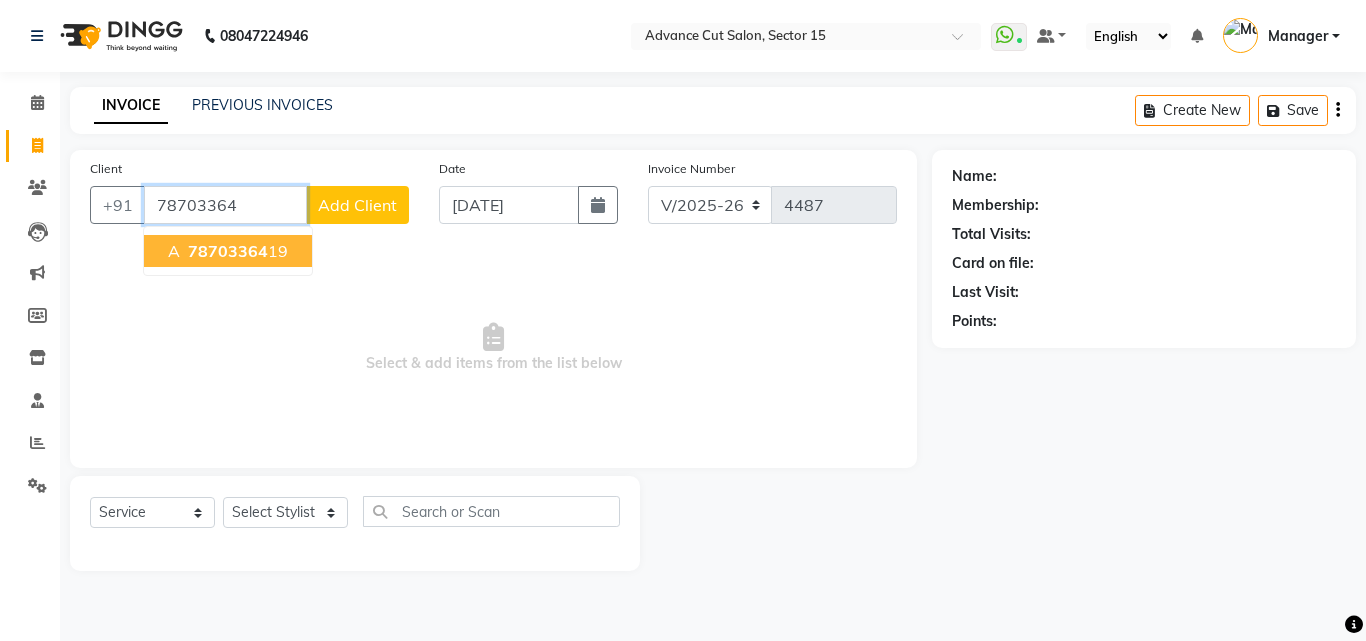 click on "78703364 19" at bounding box center [236, 251] 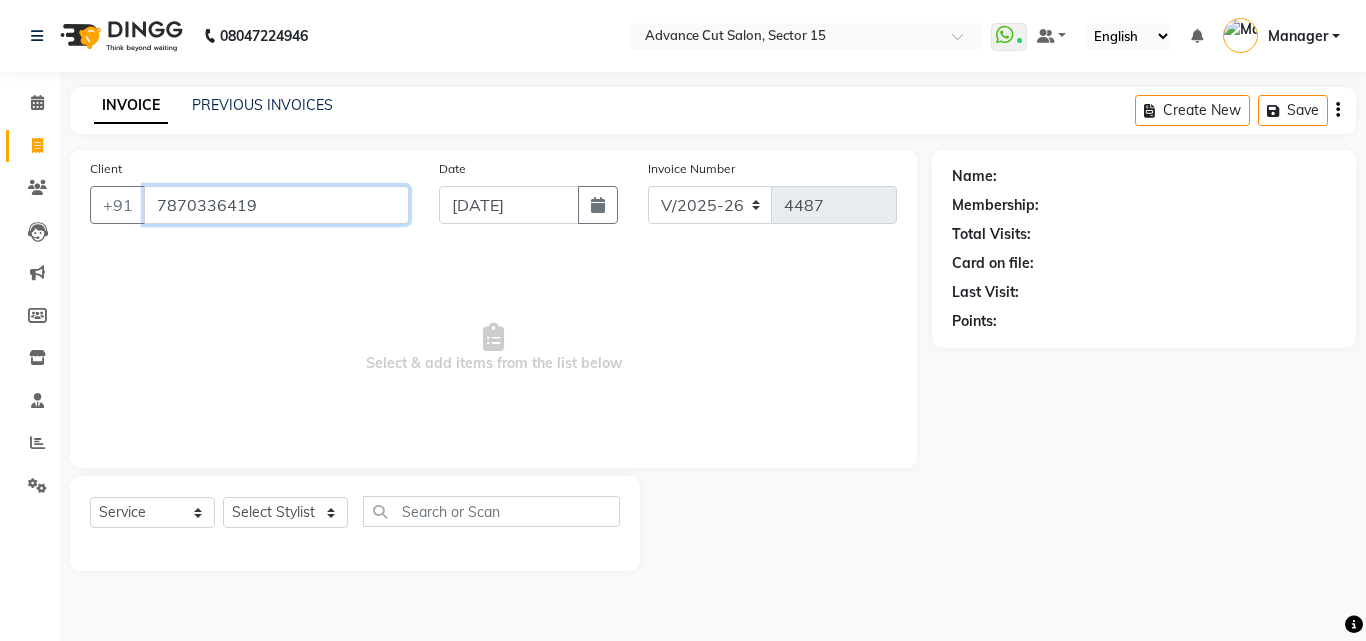 type on "7870336419" 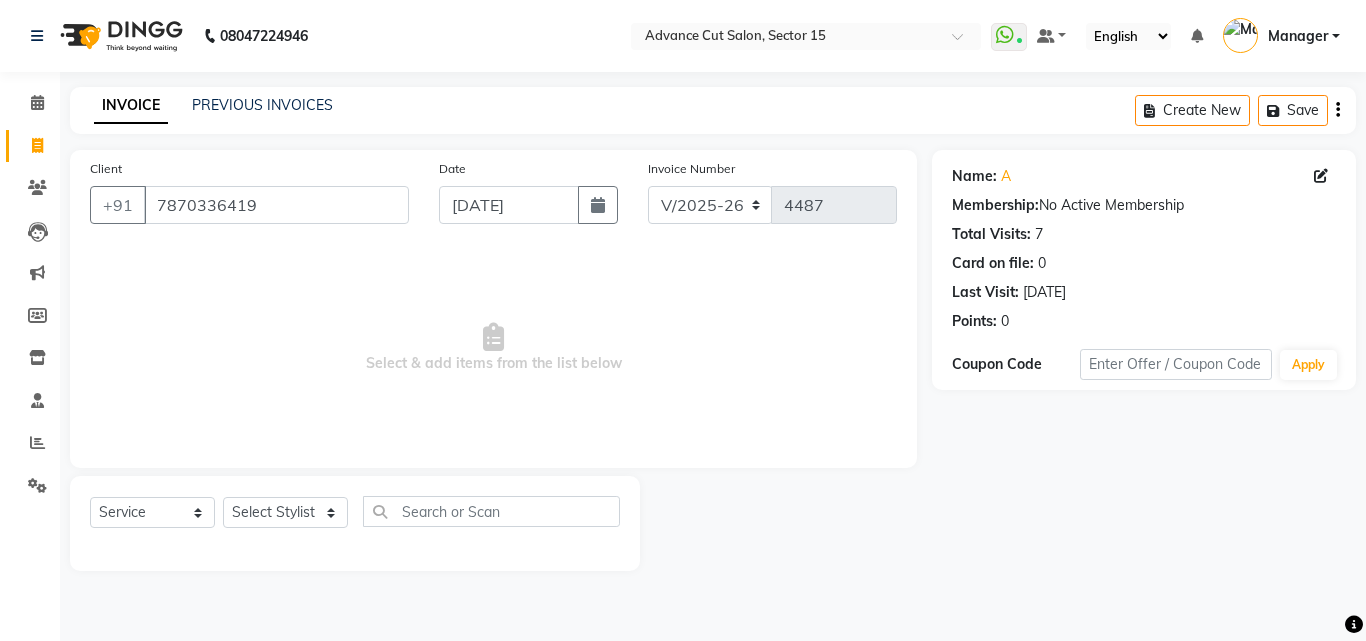 click on "Select  Service  Product  Membership  Package Voucher Prepaid Gift Card  Select Stylist Advance Cut  [PERSON_NAME] [PERSON_NAME] [PERSON_NAME] LUCKY Manager [PERSON_NAME] [PERSON_NAME] Pooja  [PERSON_NAME] RANI [PERSON_NAME] [PERSON_NAME] [PERSON_NAME] [PERSON_NAME] [PERSON_NAME]" 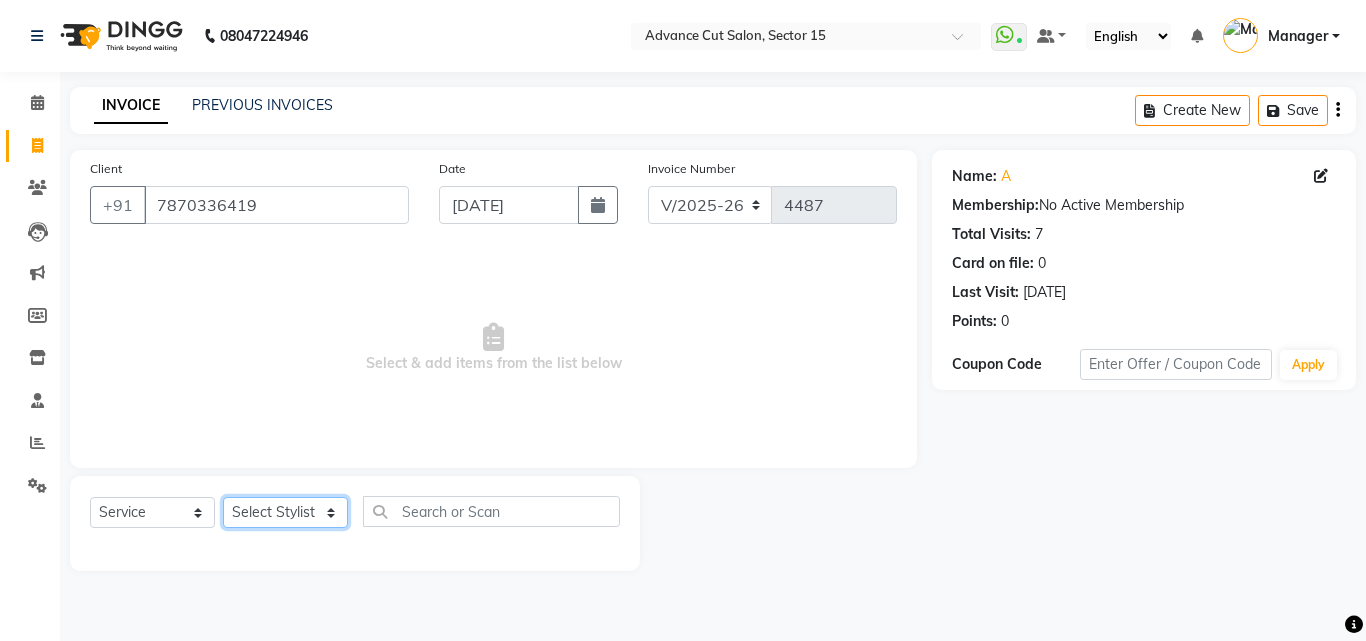 click on "Select Stylist Advance Cut  [PERSON_NAME] [PERSON_NAME] [PERSON_NAME] LUCKY Manager [PERSON_NAME] [PERSON_NAME] Pooja  [PERSON_NAME] RANI [PERSON_NAME] [PERSON_NAME] [PERSON_NAME] [PERSON_NAME] [PERSON_NAME]" 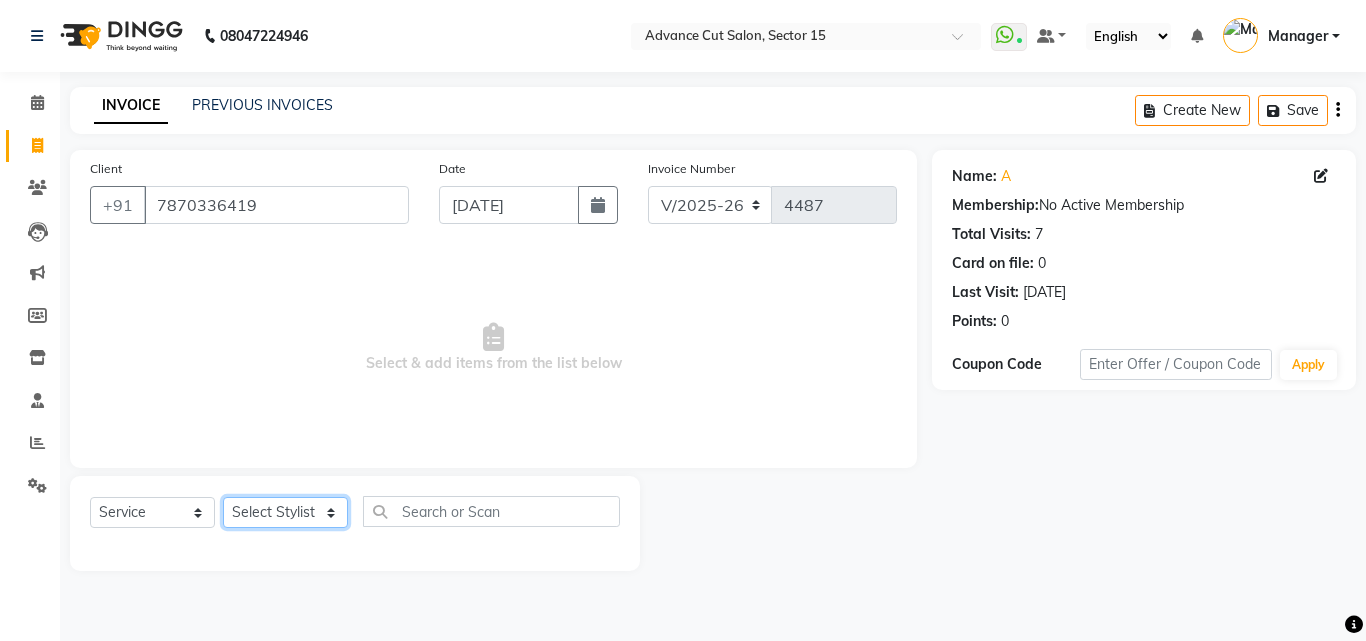 select on "46510" 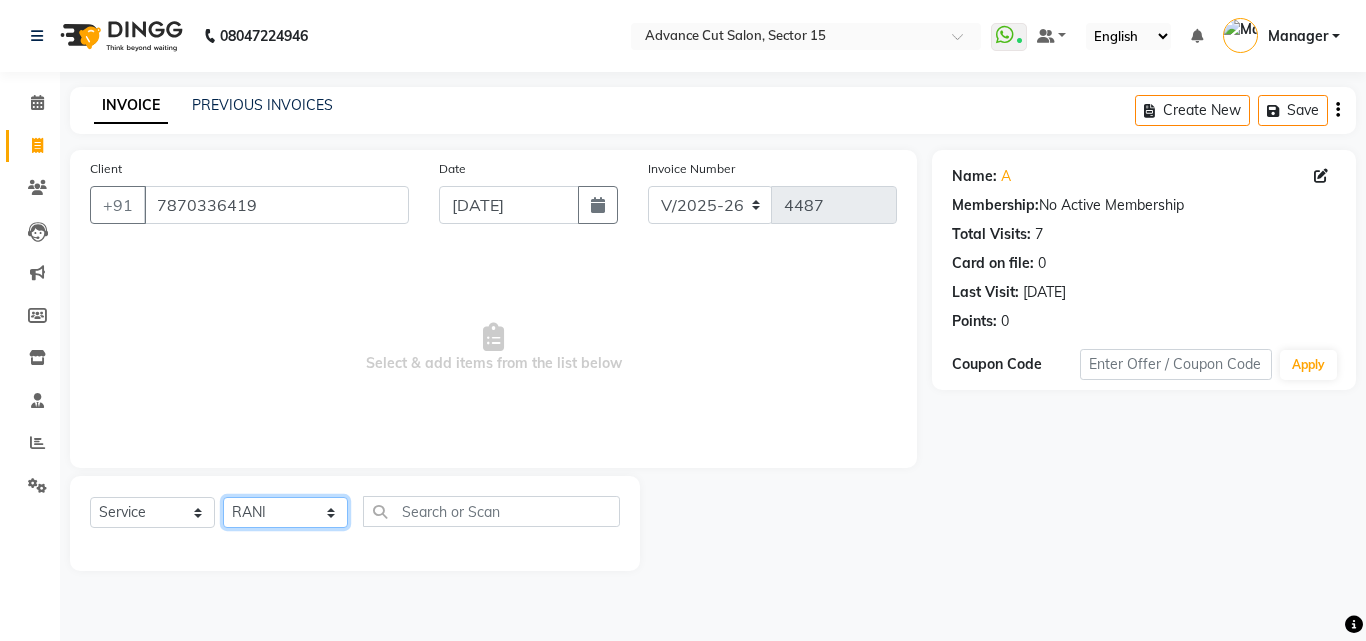 click on "Select Stylist Advance Cut  [PERSON_NAME] [PERSON_NAME] [PERSON_NAME] LUCKY Manager [PERSON_NAME] [PERSON_NAME] Pooja  [PERSON_NAME] RANI [PERSON_NAME] [PERSON_NAME] [PERSON_NAME] [PERSON_NAME] [PERSON_NAME]" 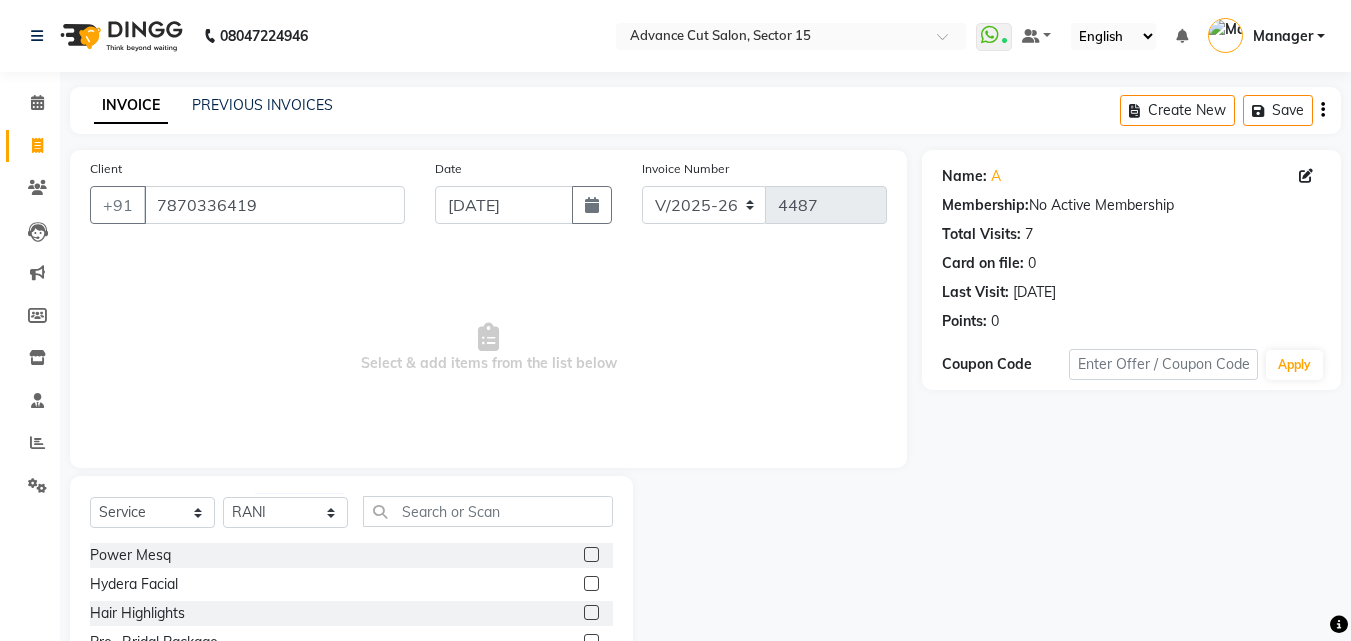 click on "Power Mesq" 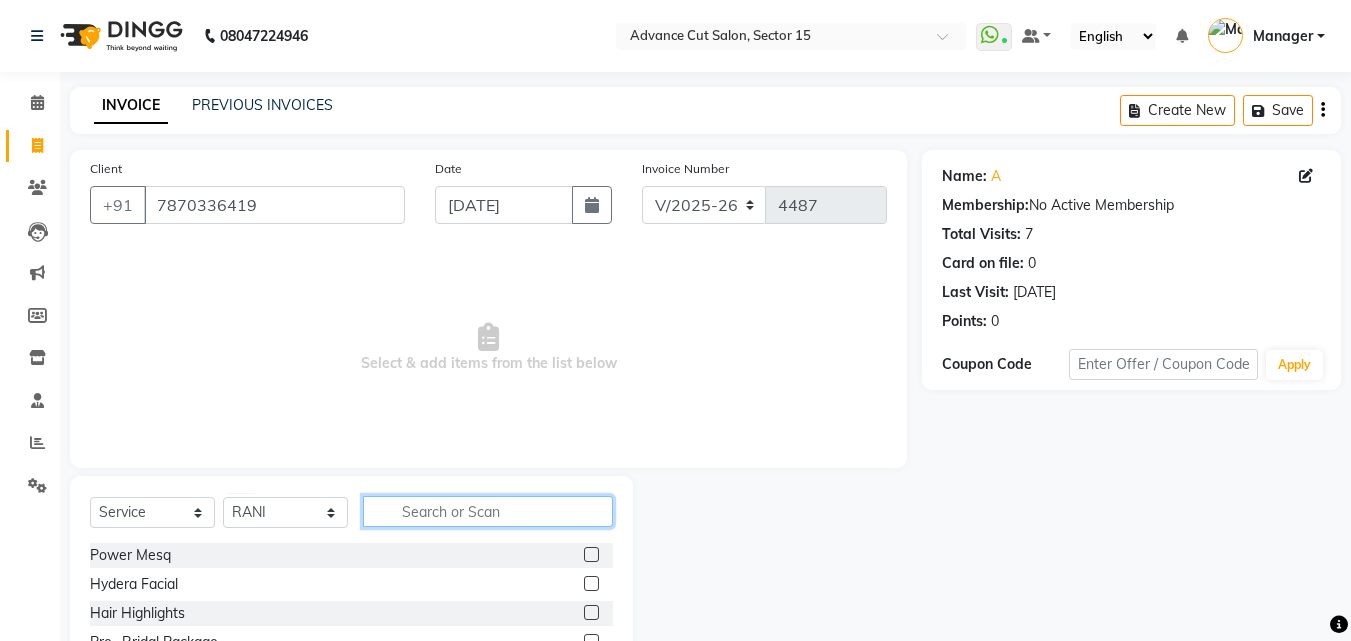 click 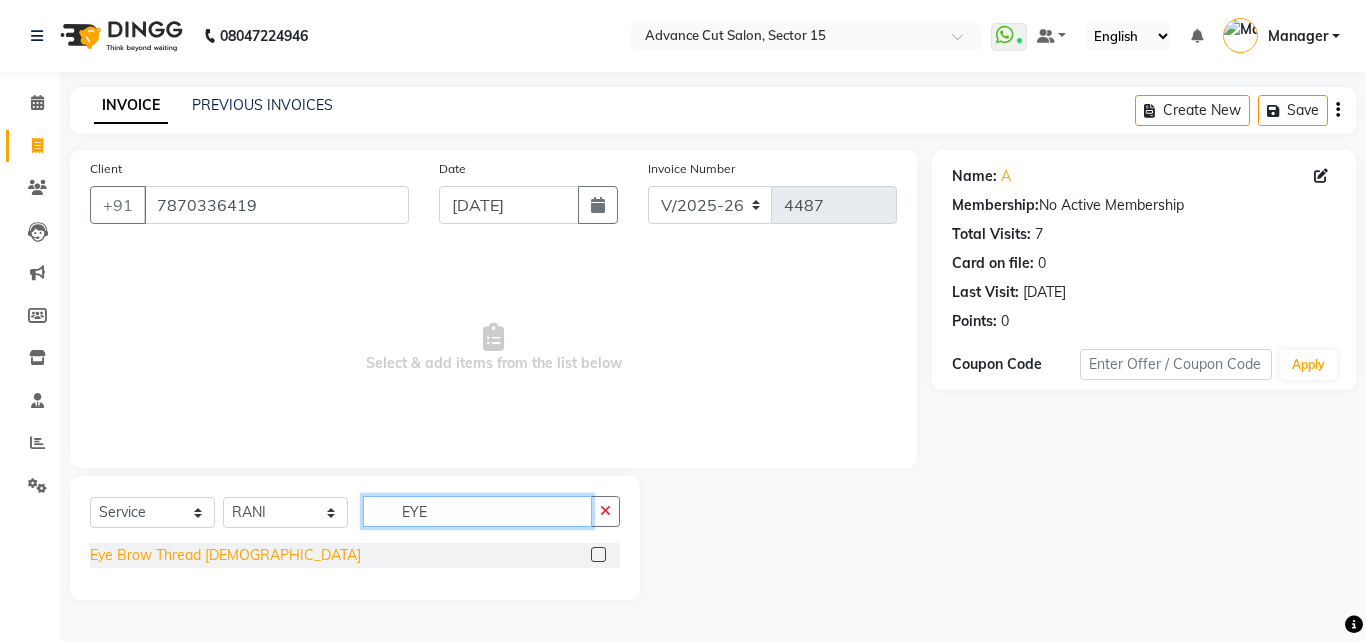 type on "EYE" 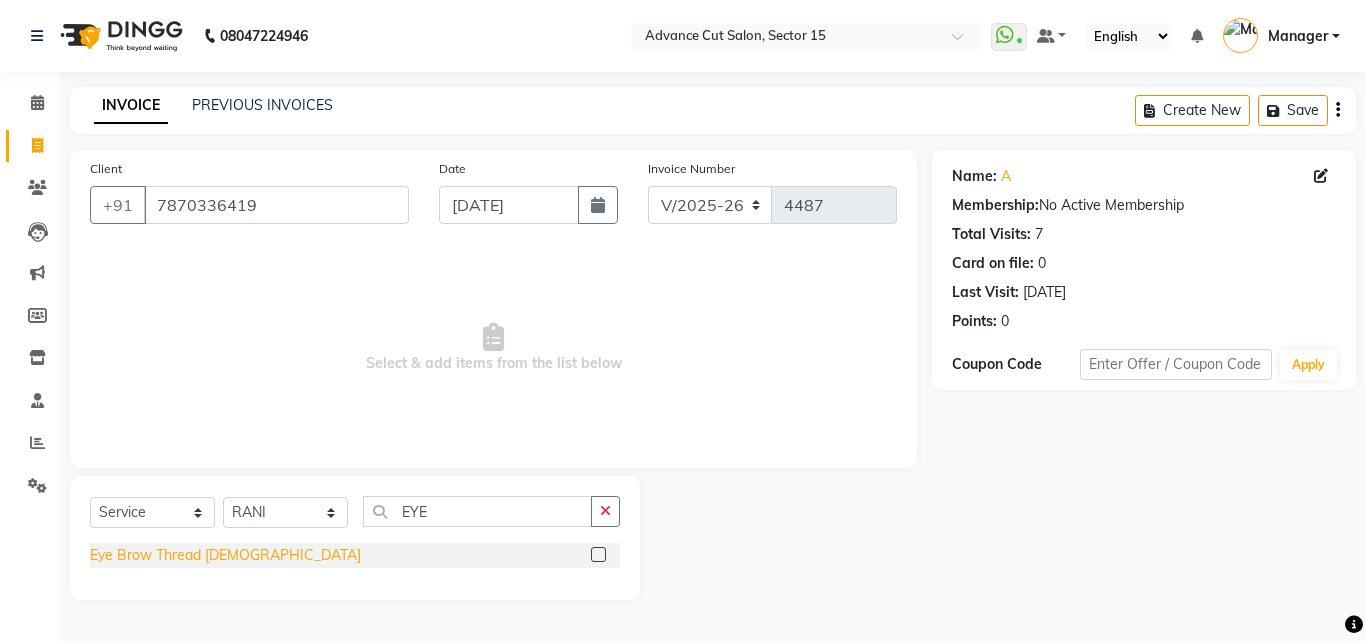 click on "Eye Brow Thread [DEMOGRAPHIC_DATA]" 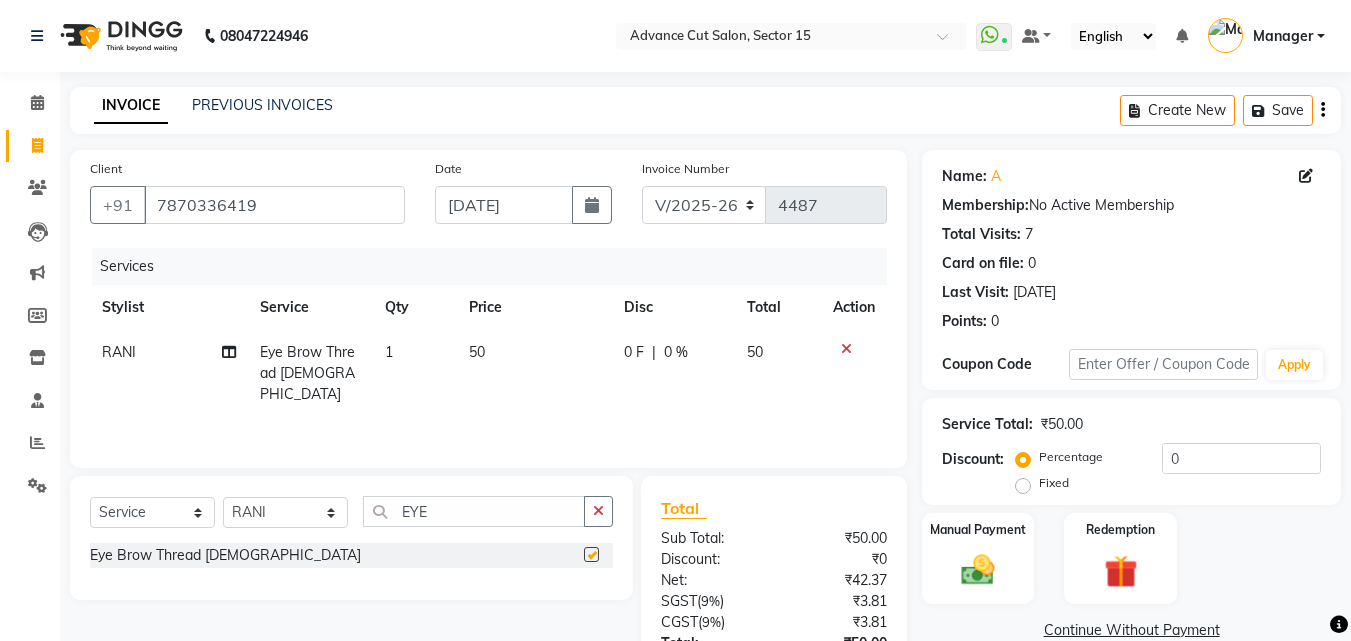 checkbox on "false" 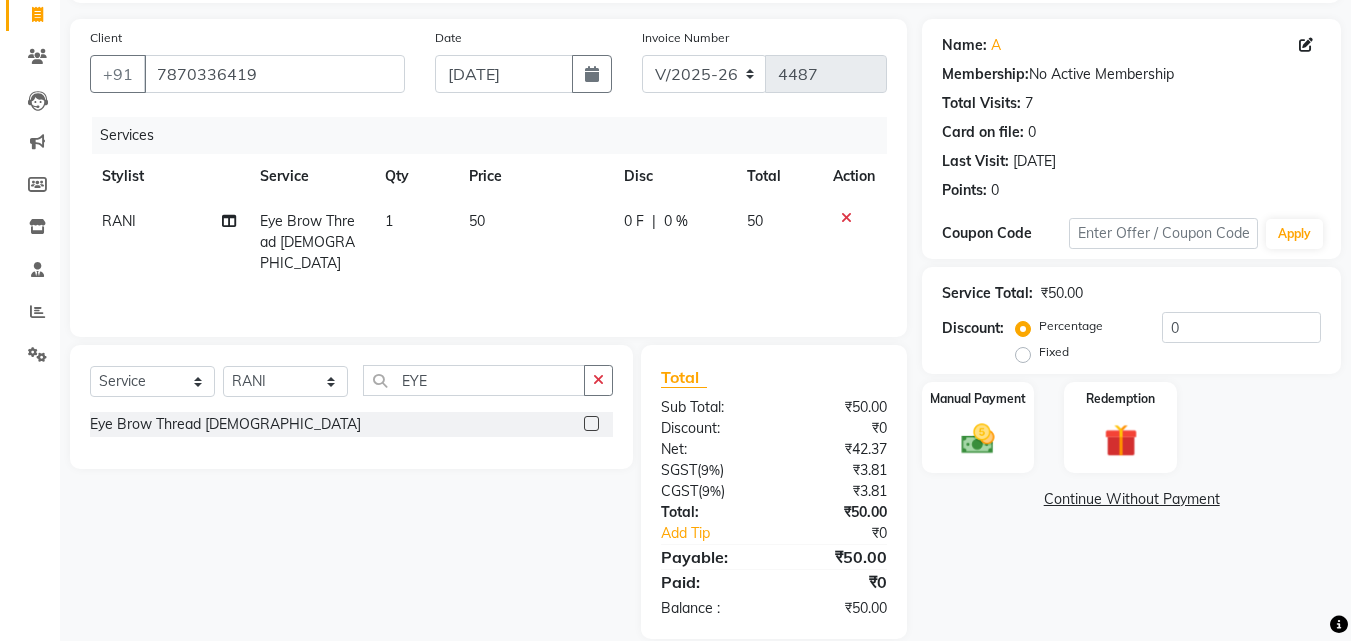 scroll, scrollTop: 159, scrollLeft: 0, axis: vertical 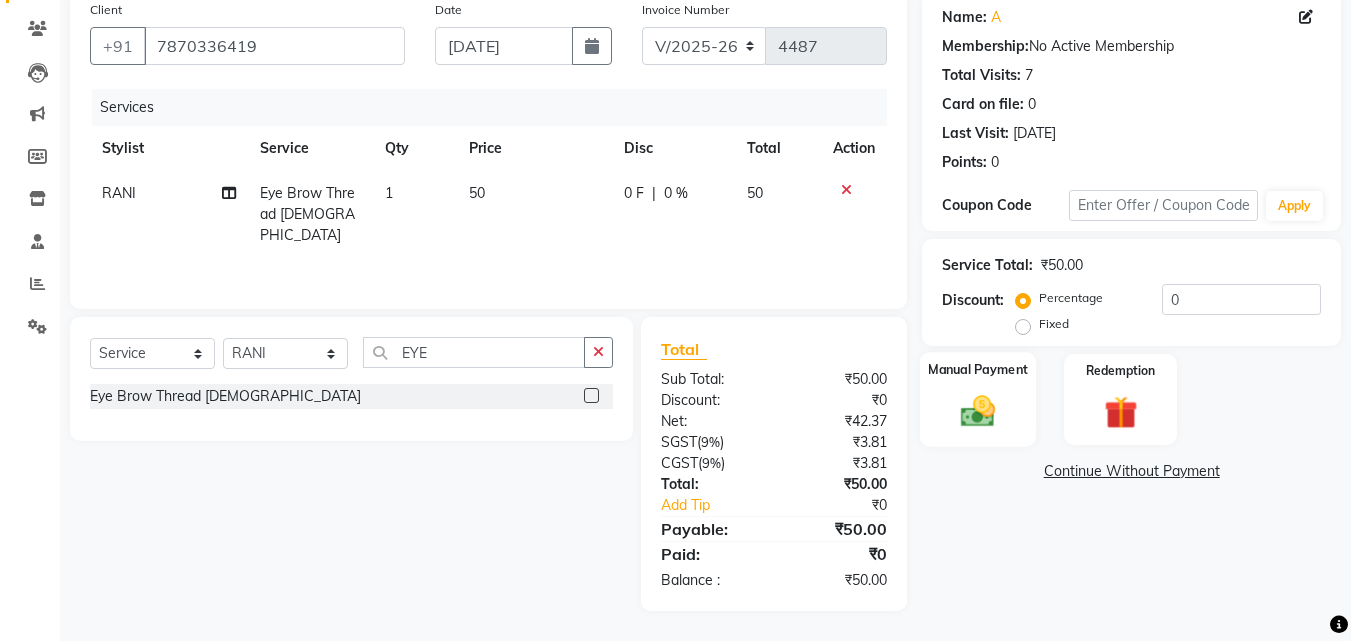 click 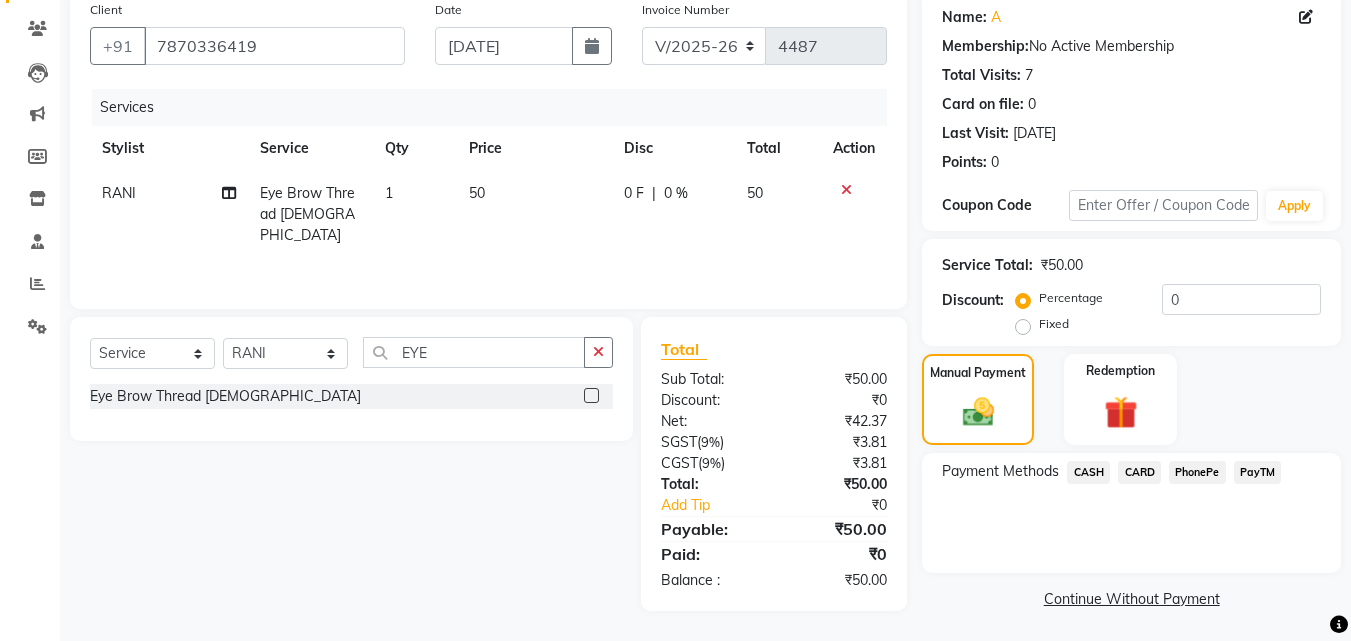 click on "PayTM" 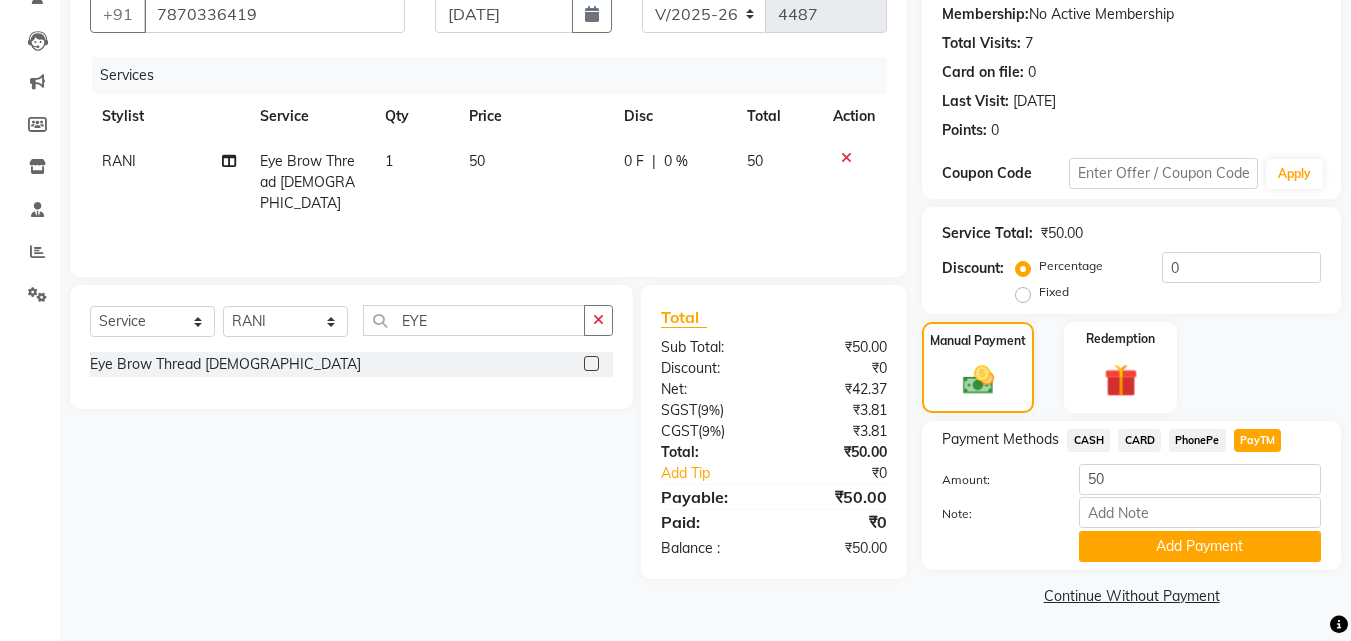 click on "Add Payment" 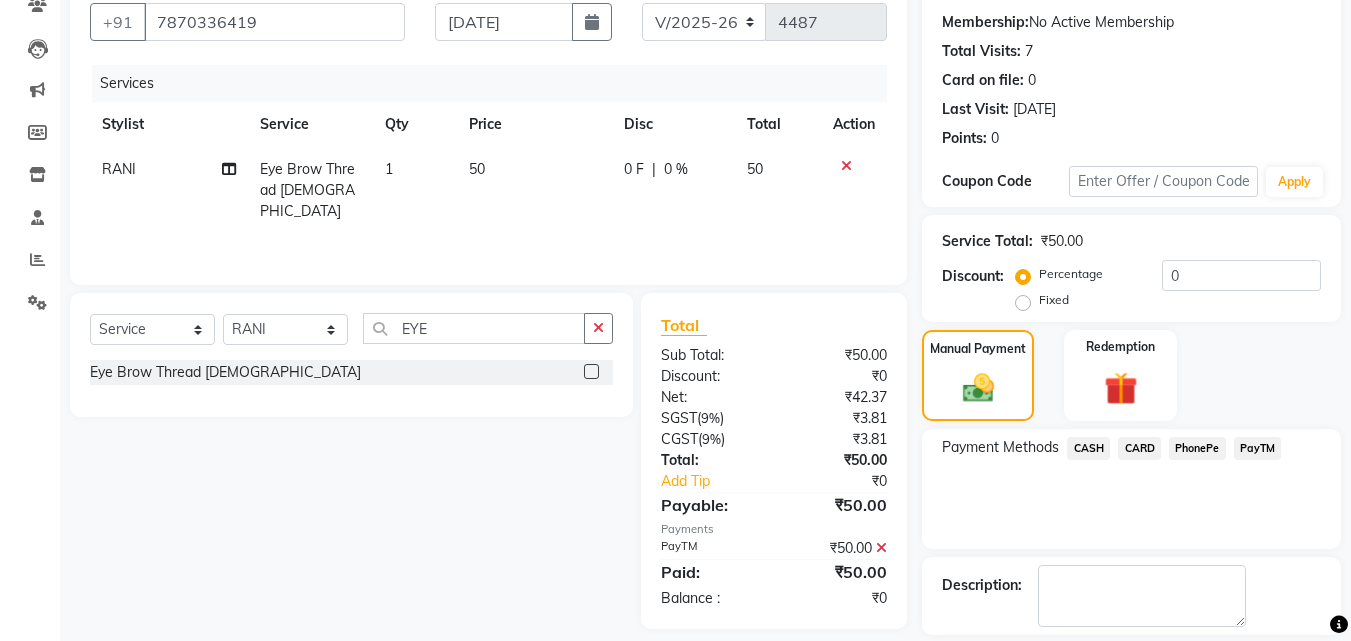 scroll, scrollTop: 275, scrollLeft: 0, axis: vertical 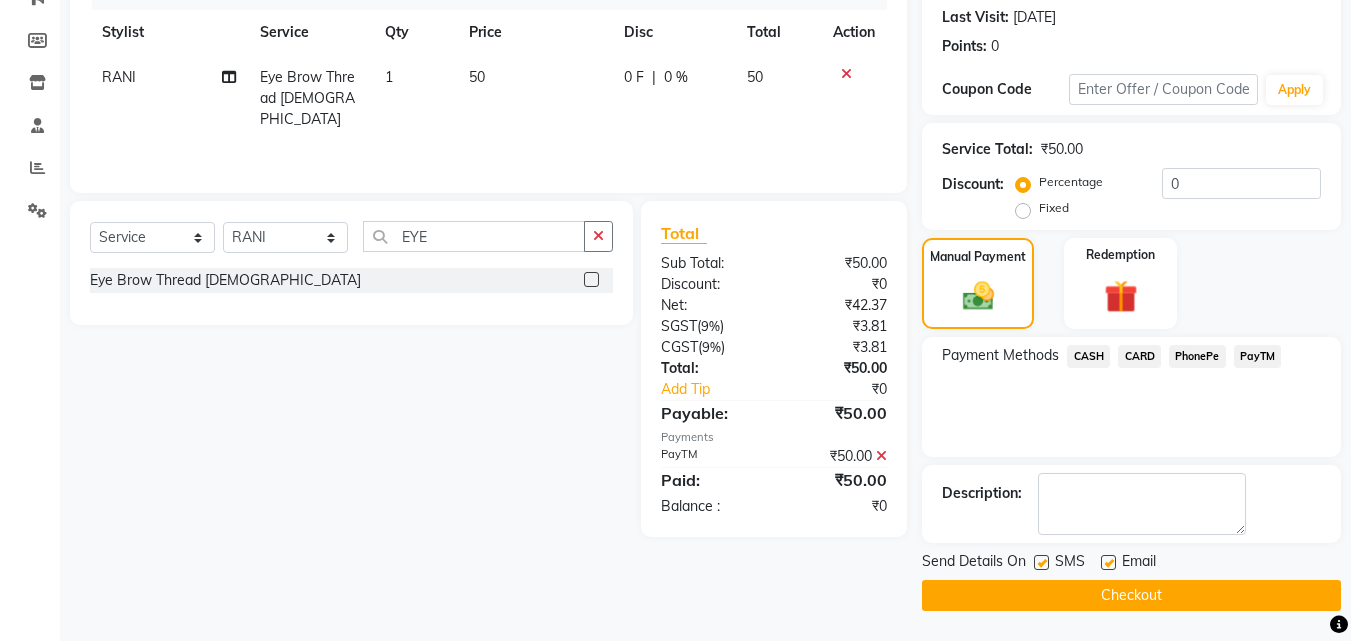 drag, startPoint x: 826, startPoint y: 54, endPoint x: 1104, endPoint y: 552, distance: 570.3403 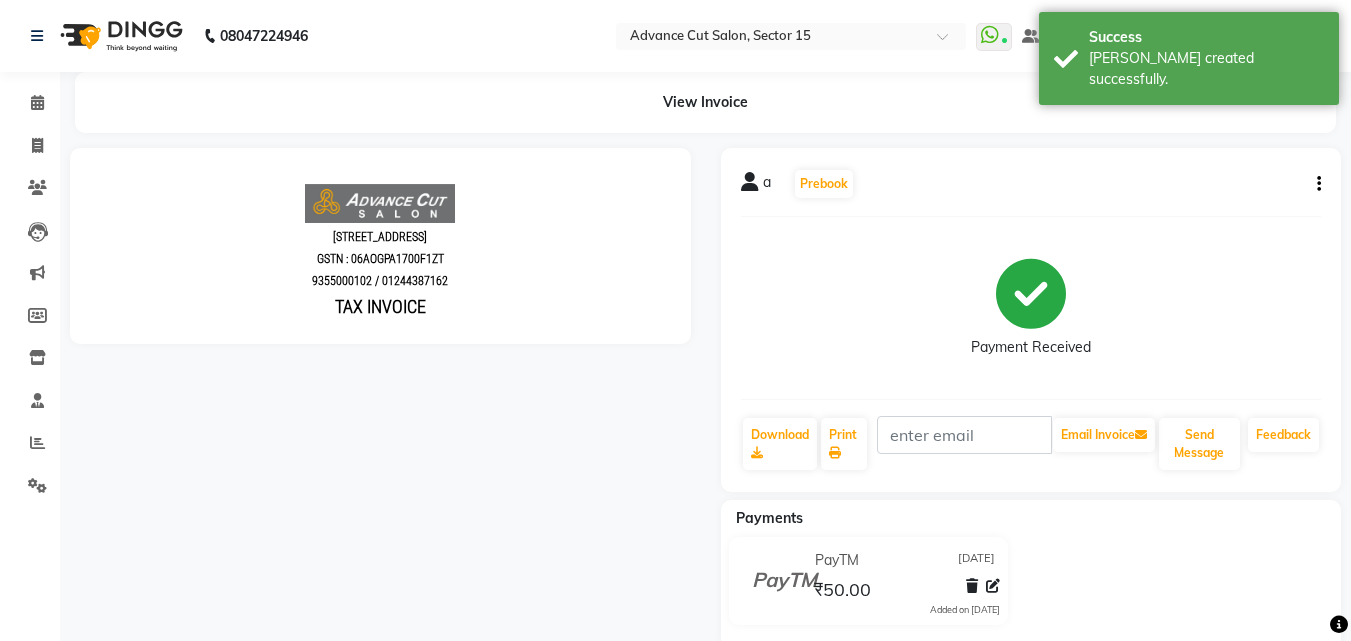 scroll, scrollTop: 0, scrollLeft: 0, axis: both 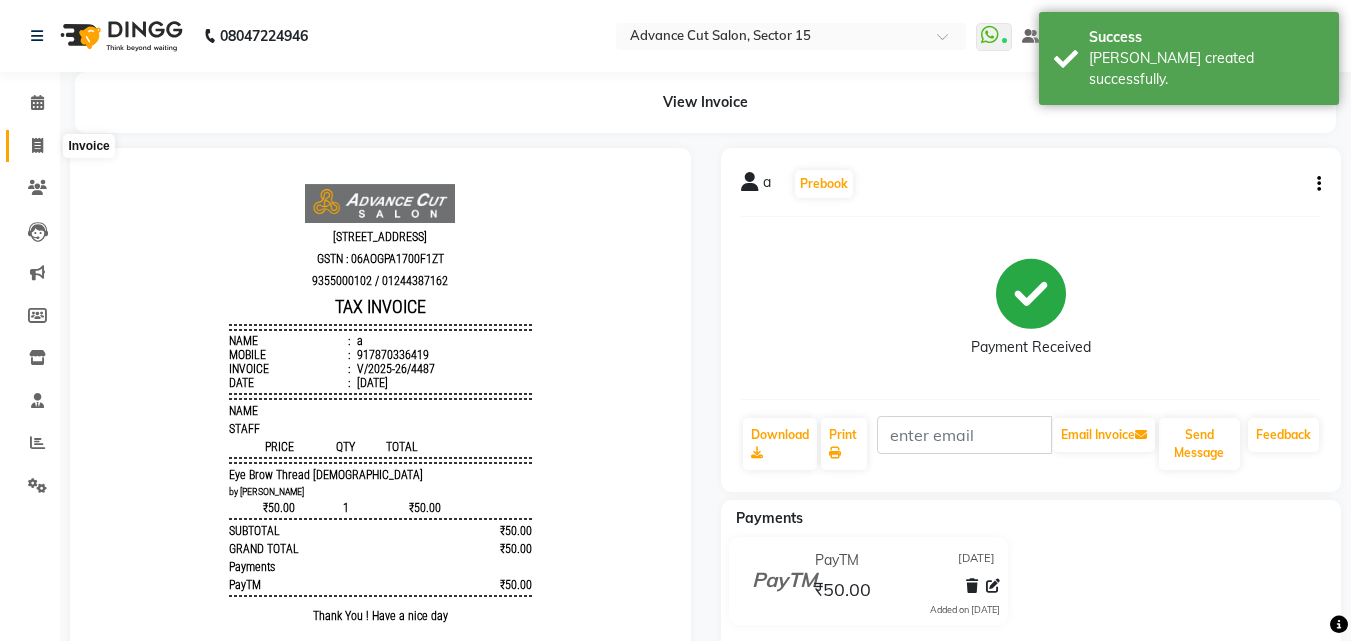 click 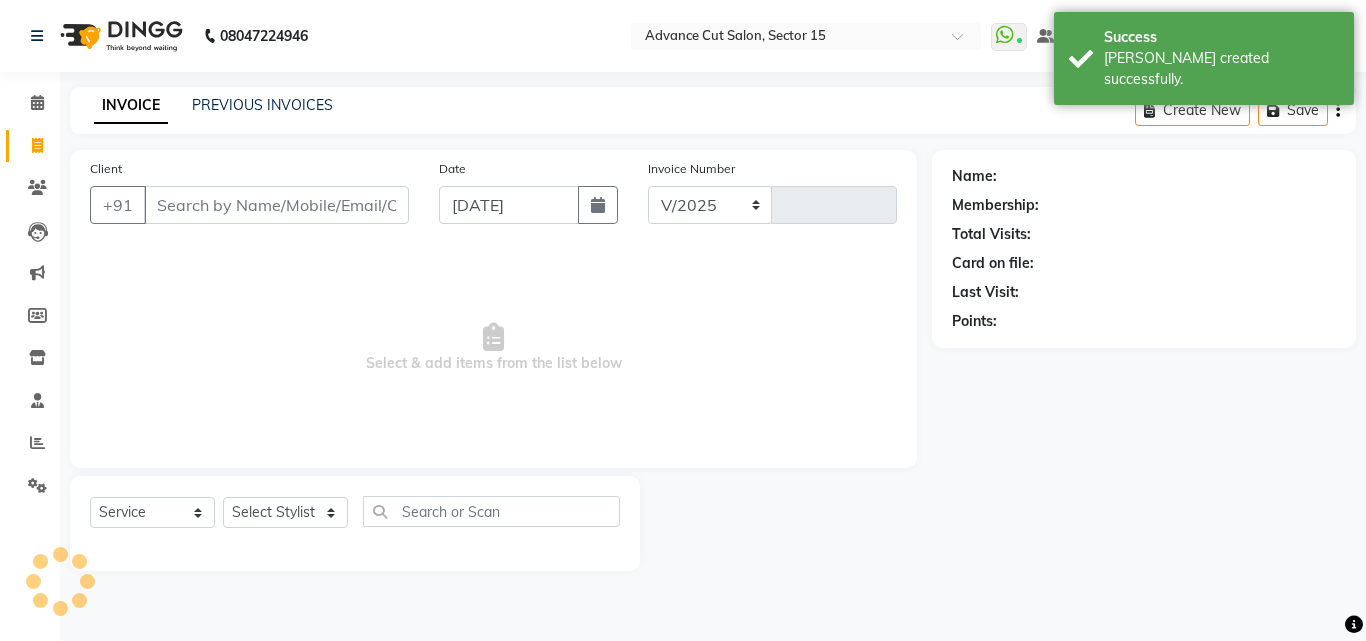 select on "6255" 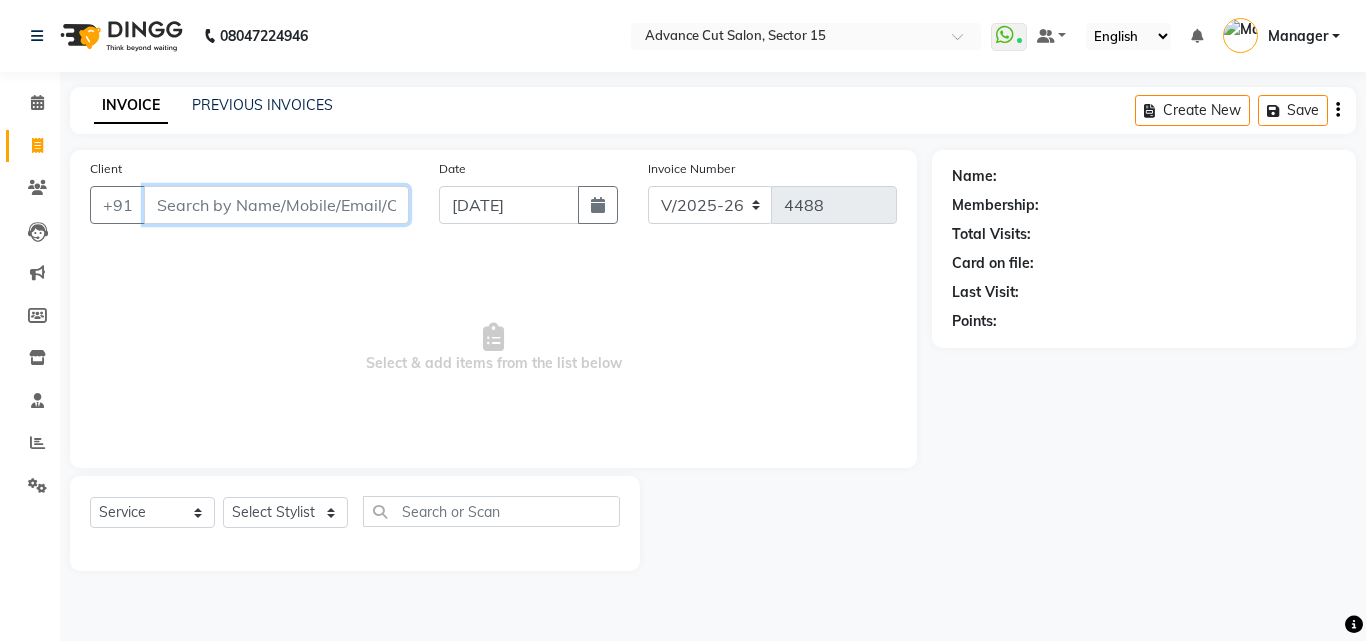 click on "Client" at bounding box center (276, 205) 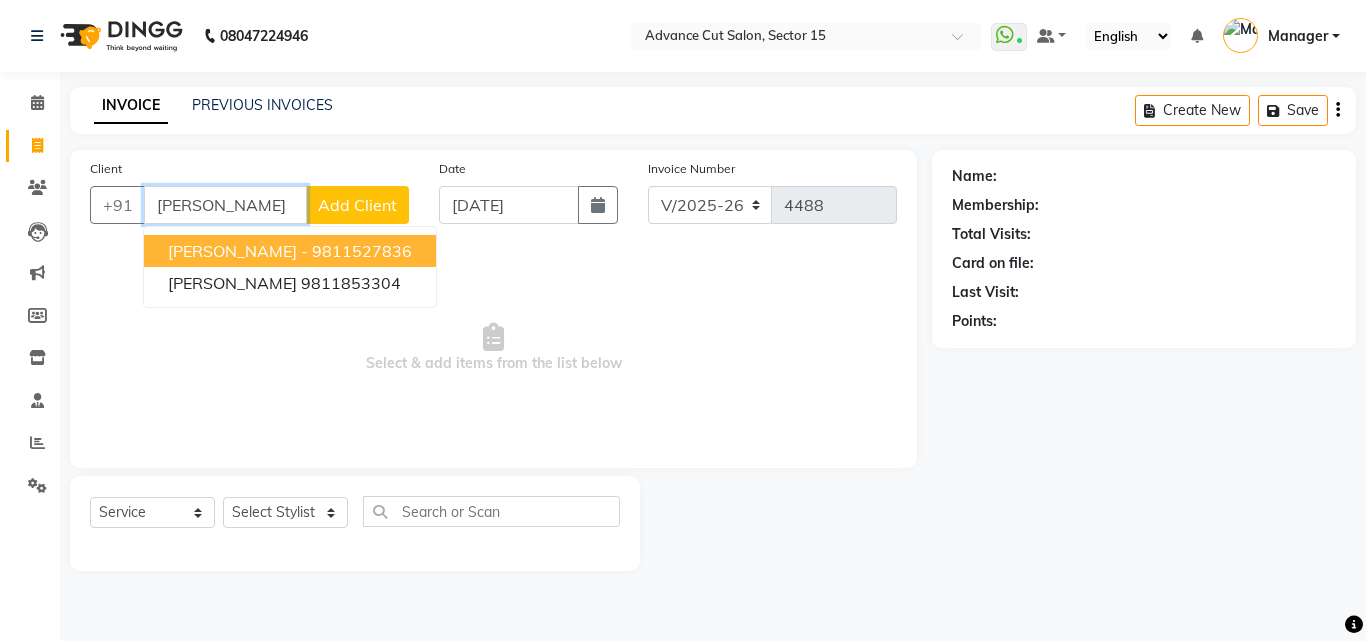 click on "9811527836" at bounding box center (362, 251) 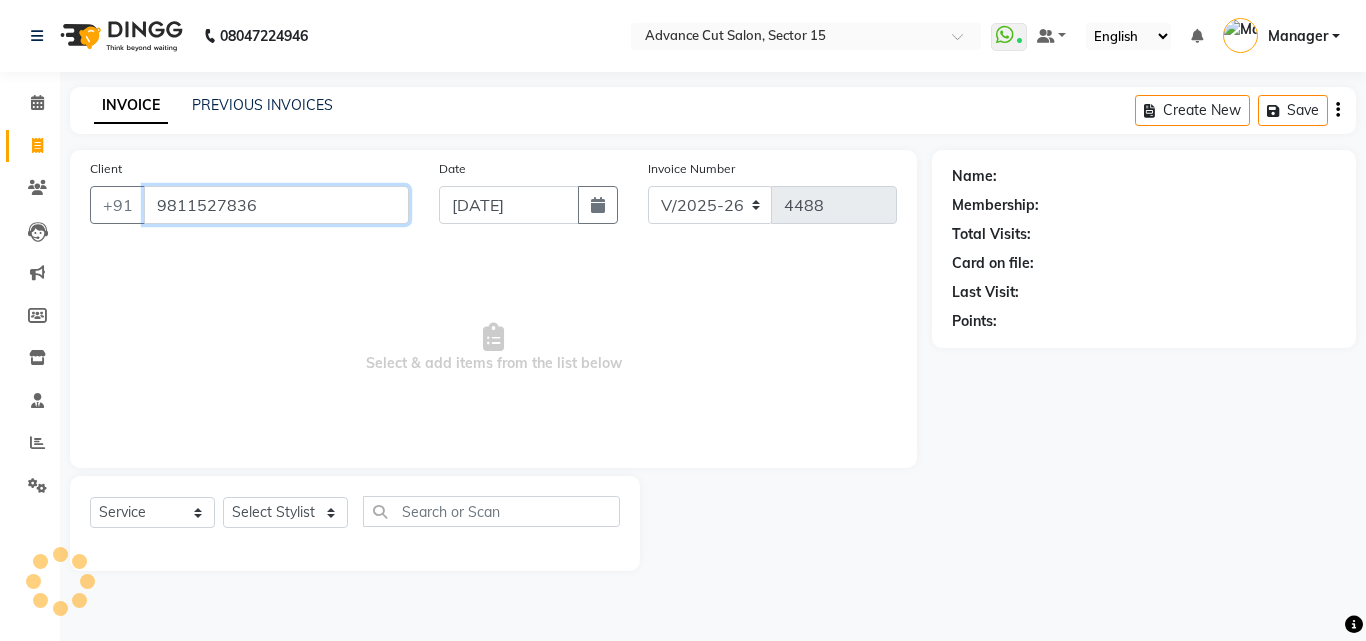 type on "9811527836" 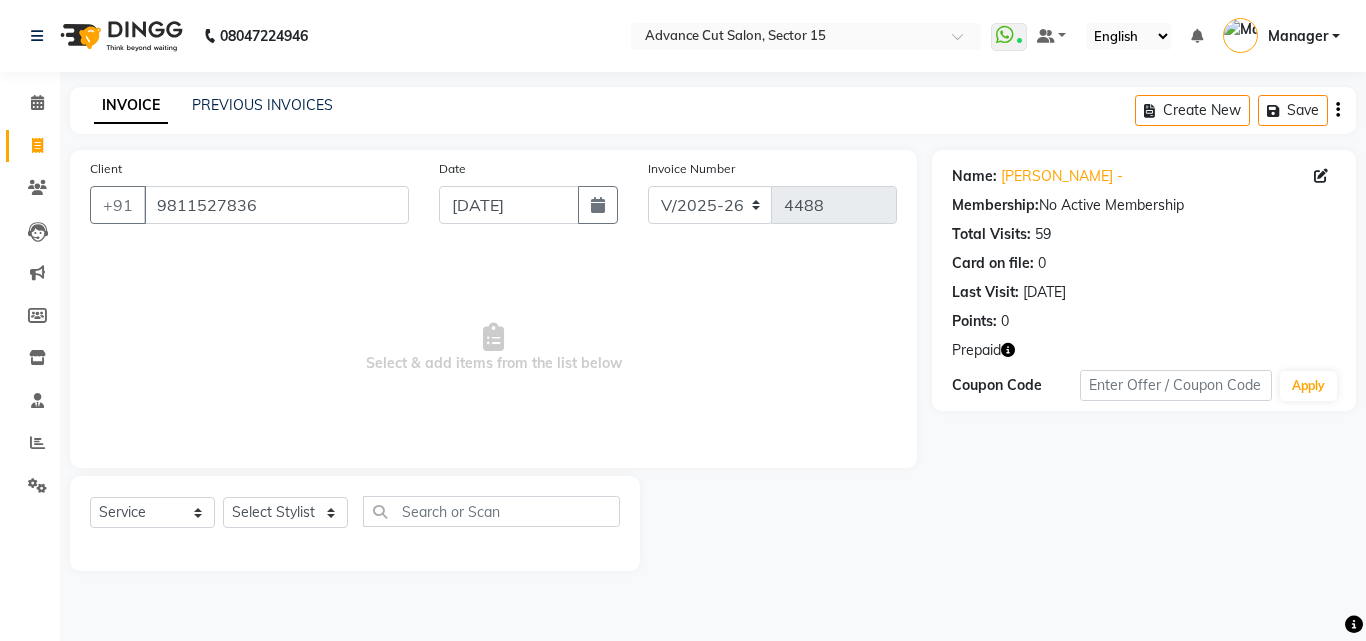 click 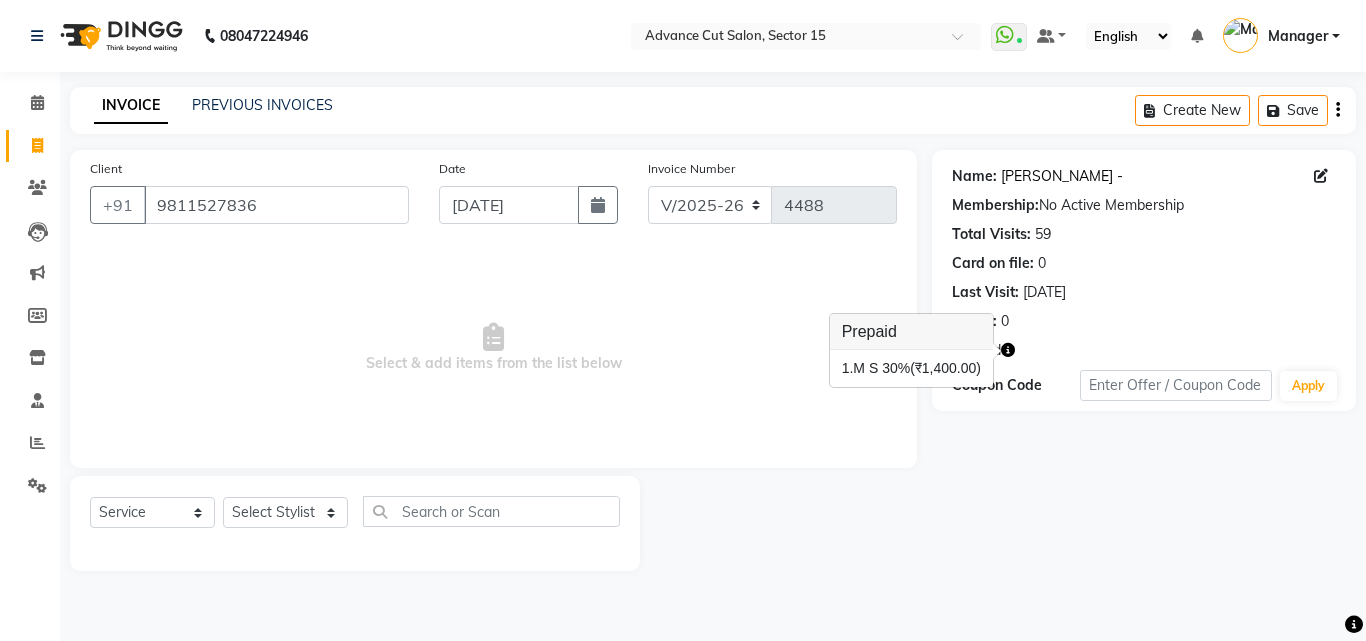 click on "[PERSON_NAME] -" 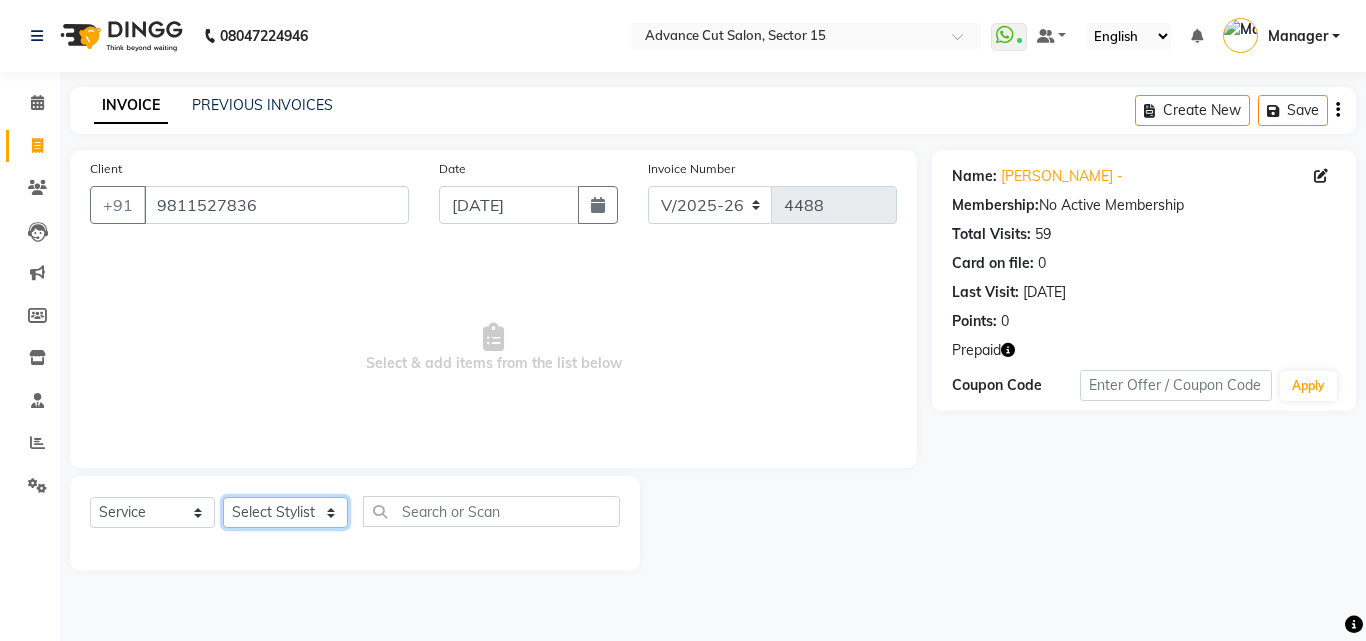 click on "Select Stylist Advance Cut  [PERSON_NAME] [PERSON_NAME] [PERSON_NAME] LUCKY Manager [PERSON_NAME] [PERSON_NAME] Pooja  [PERSON_NAME] RANI [PERSON_NAME] [PERSON_NAME] [PERSON_NAME] [PERSON_NAME] [PERSON_NAME]" 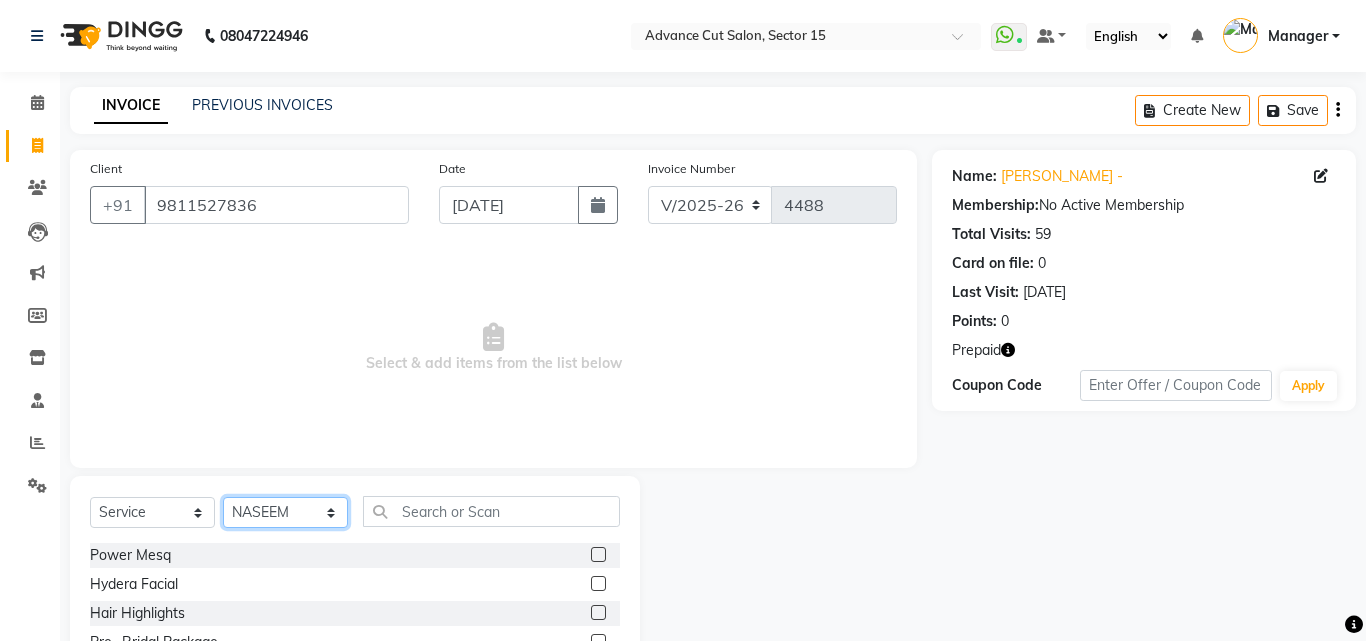 click on "Select Stylist Advance Cut  [PERSON_NAME] [PERSON_NAME] [PERSON_NAME] LUCKY Manager [PERSON_NAME] [PERSON_NAME] Pooja  [PERSON_NAME] RANI [PERSON_NAME] [PERSON_NAME] [PERSON_NAME] [PERSON_NAME] [PERSON_NAME]" 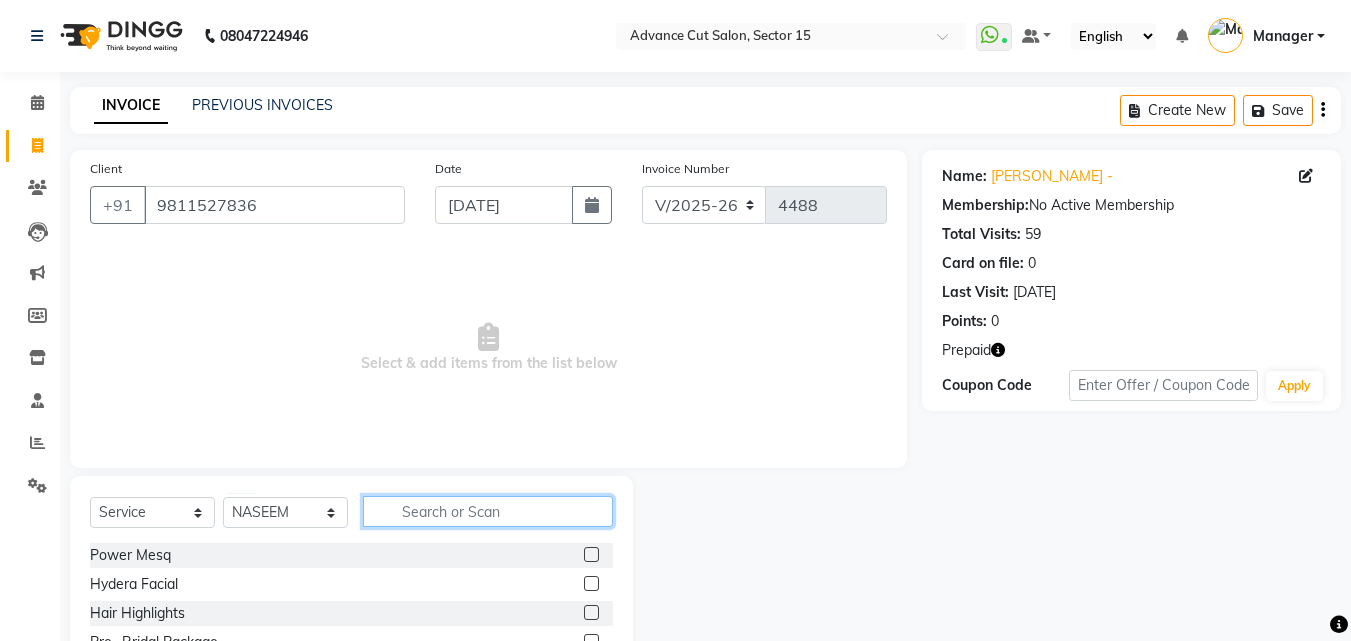click 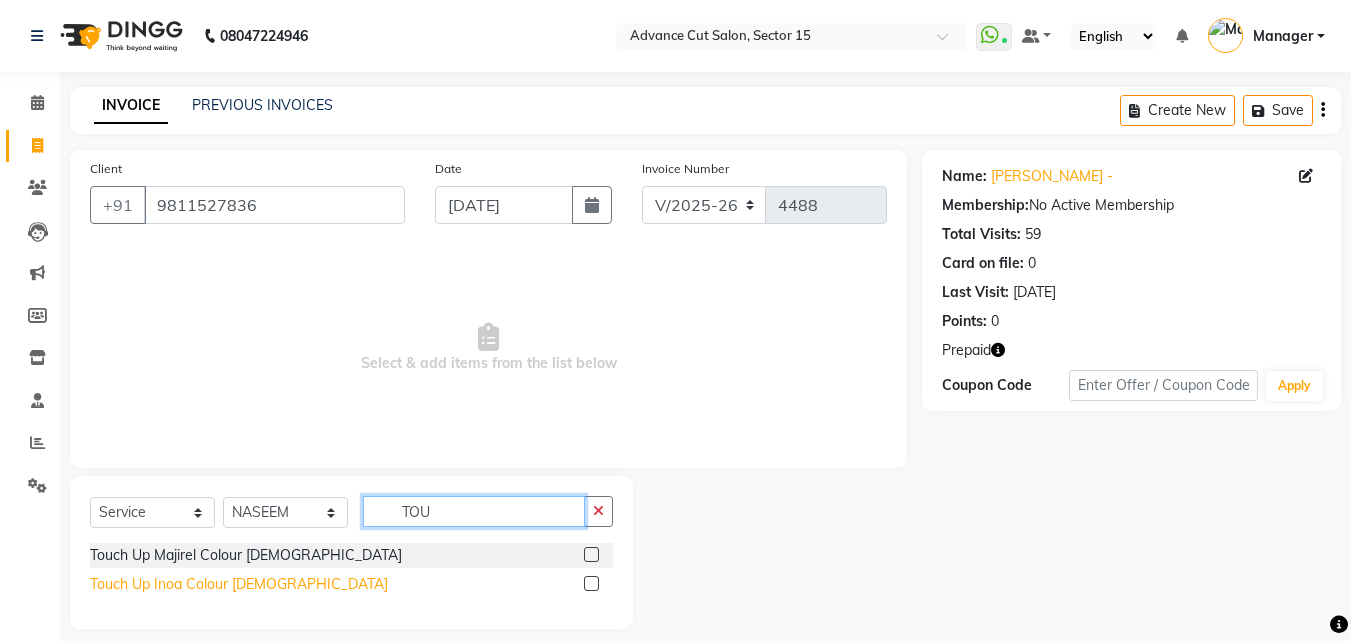 type on "TOU" 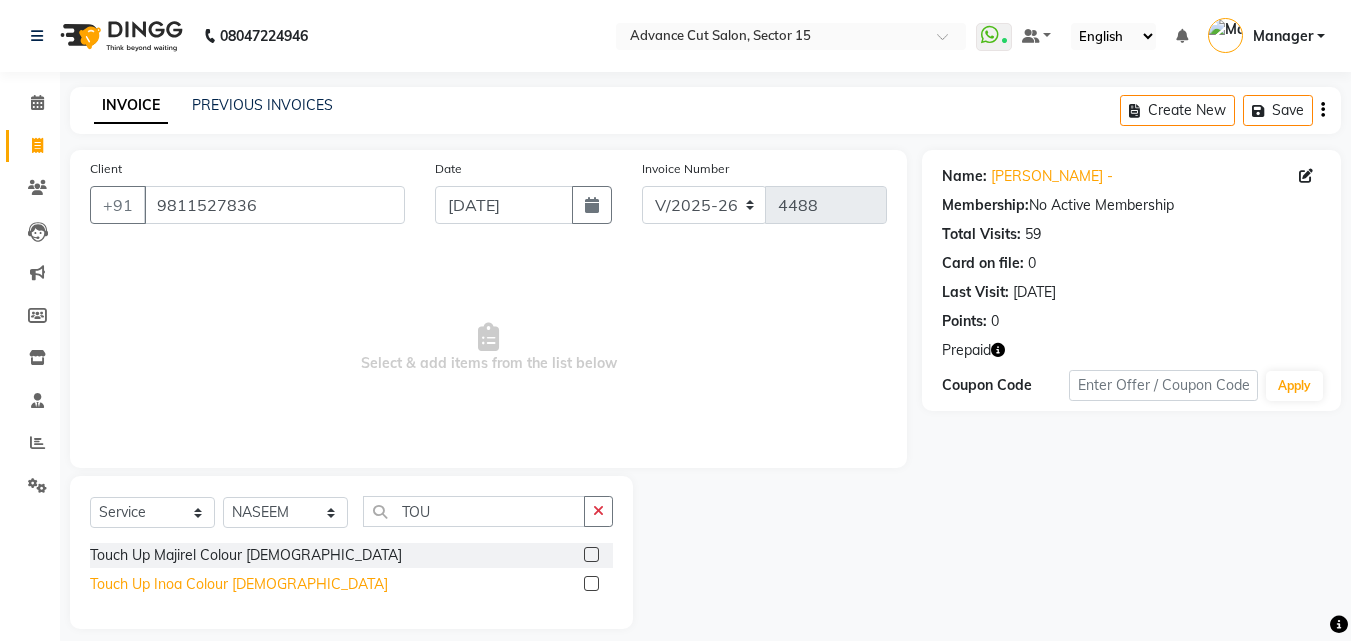 click on "Touch Up Inoa Colour [DEMOGRAPHIC_DATA]" 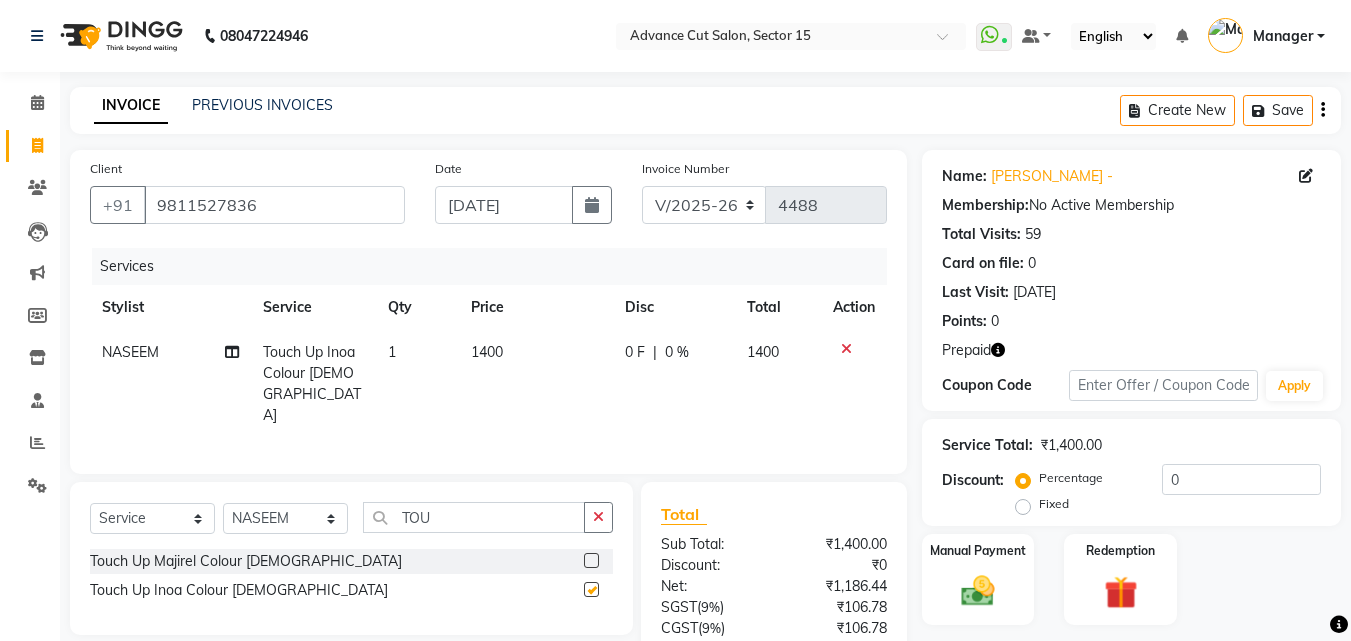 checkbox on "false" 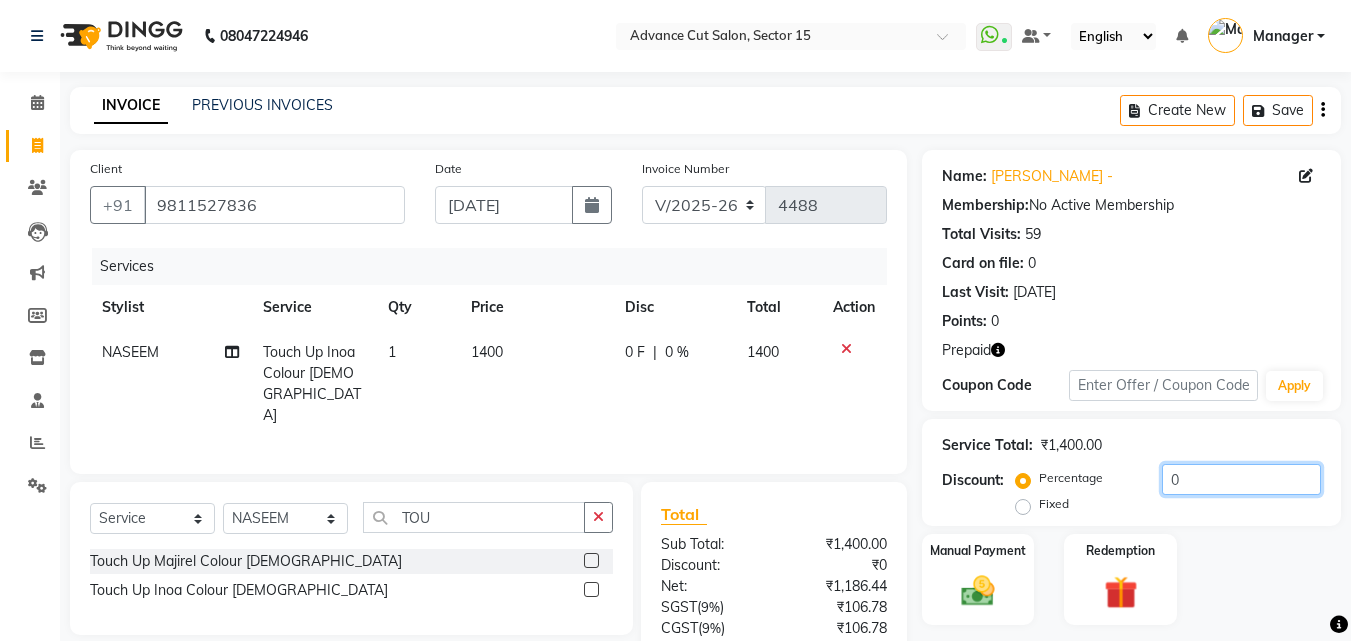 click on "0" 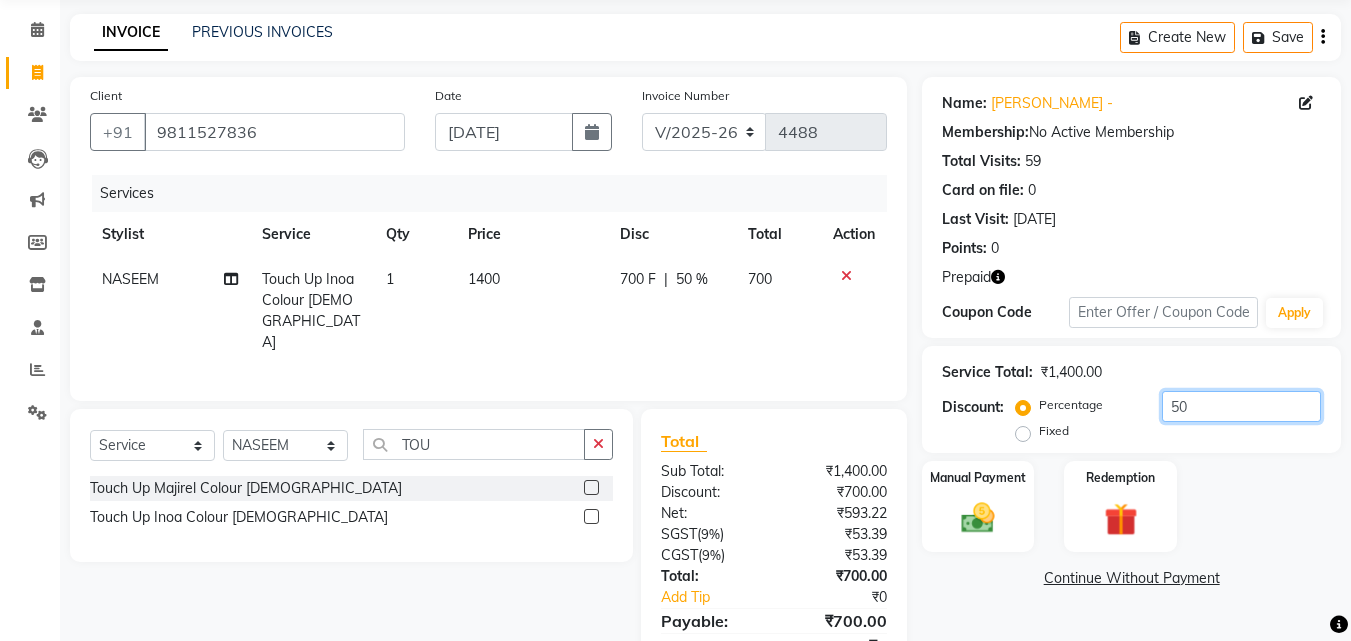 scroll, scrollTop: 105, scrollLeft: 0, axis: vertical 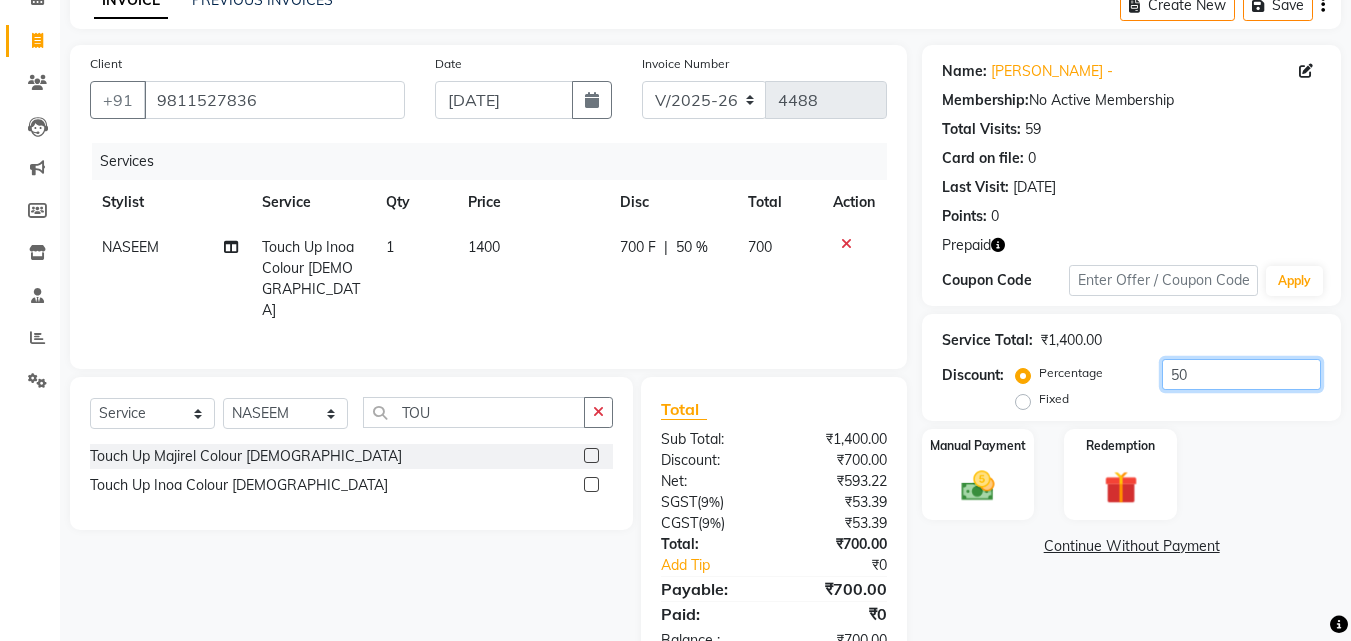 type on "50" 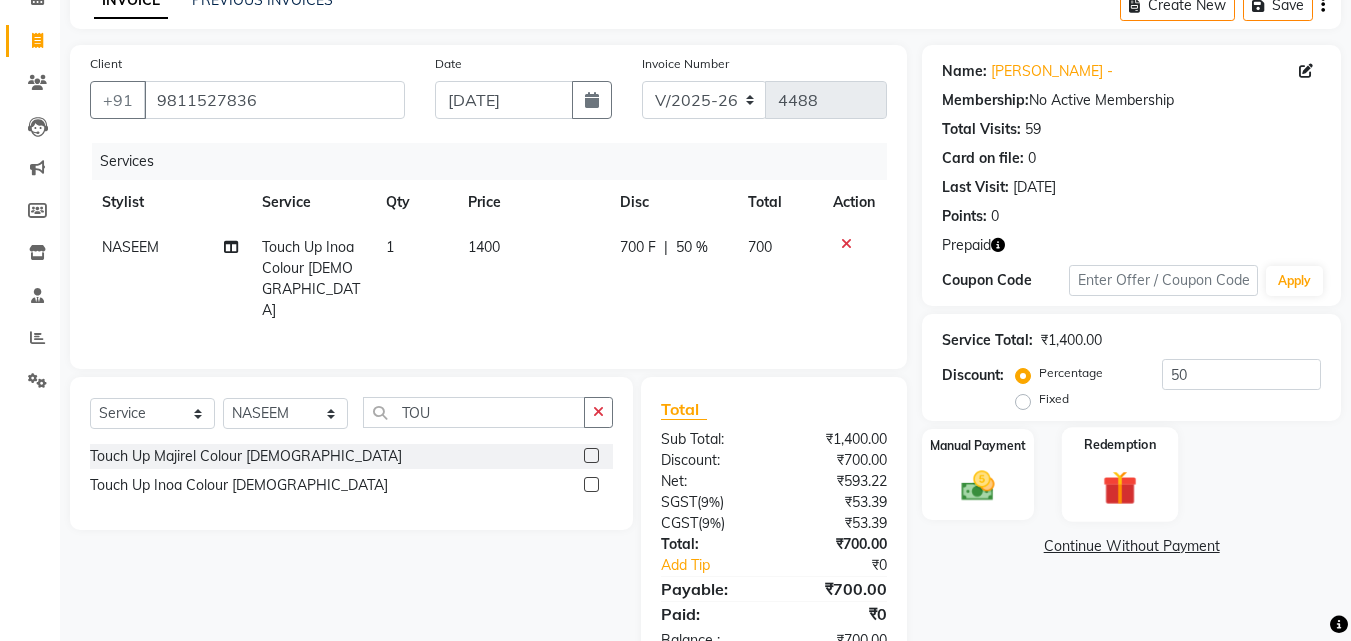 click on "Redemption" 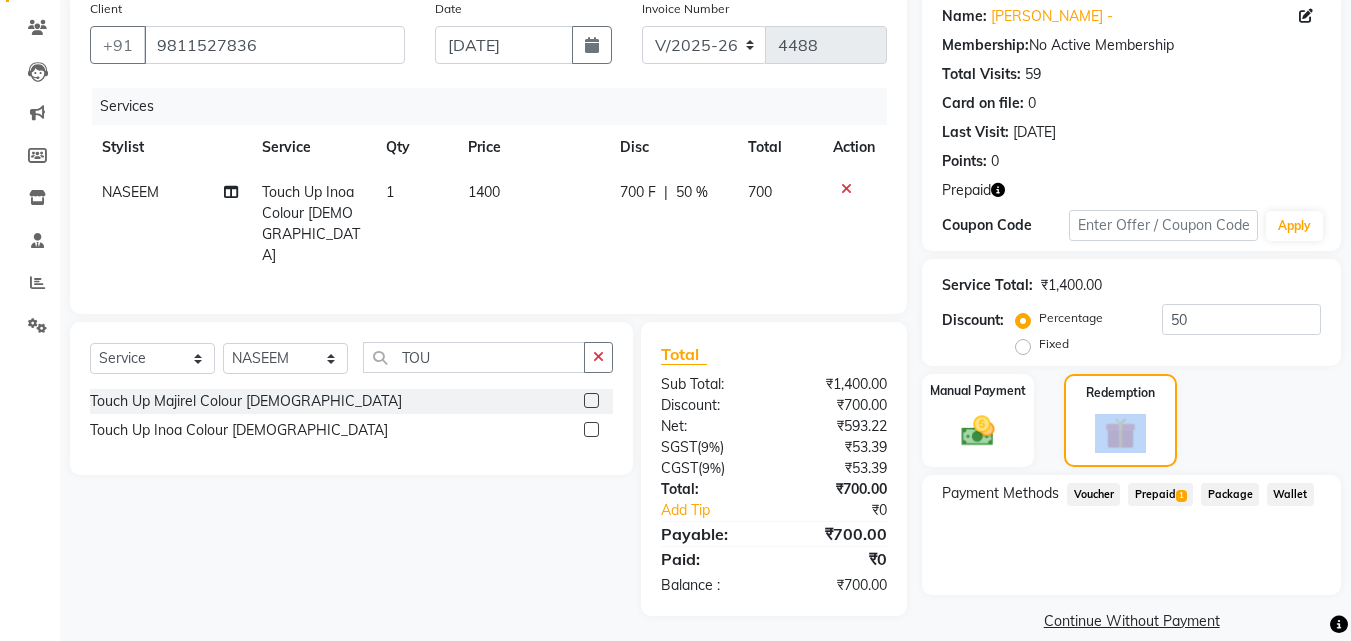 click on "Name: [PERSON_NAME] - Membership:  No Active Membership  Total Visits:  59 Card on file:  0 Last Visit:   [DATE] Points:   0  Prepaid Coupon Code Apply Service Total:  ₹1,400.00  Discount:  Percentage   Fixed  50 Manual Payment Redemption Payment Methods  Voucher   Prepaid  1  Package   Wallet   Continue Without Payment" 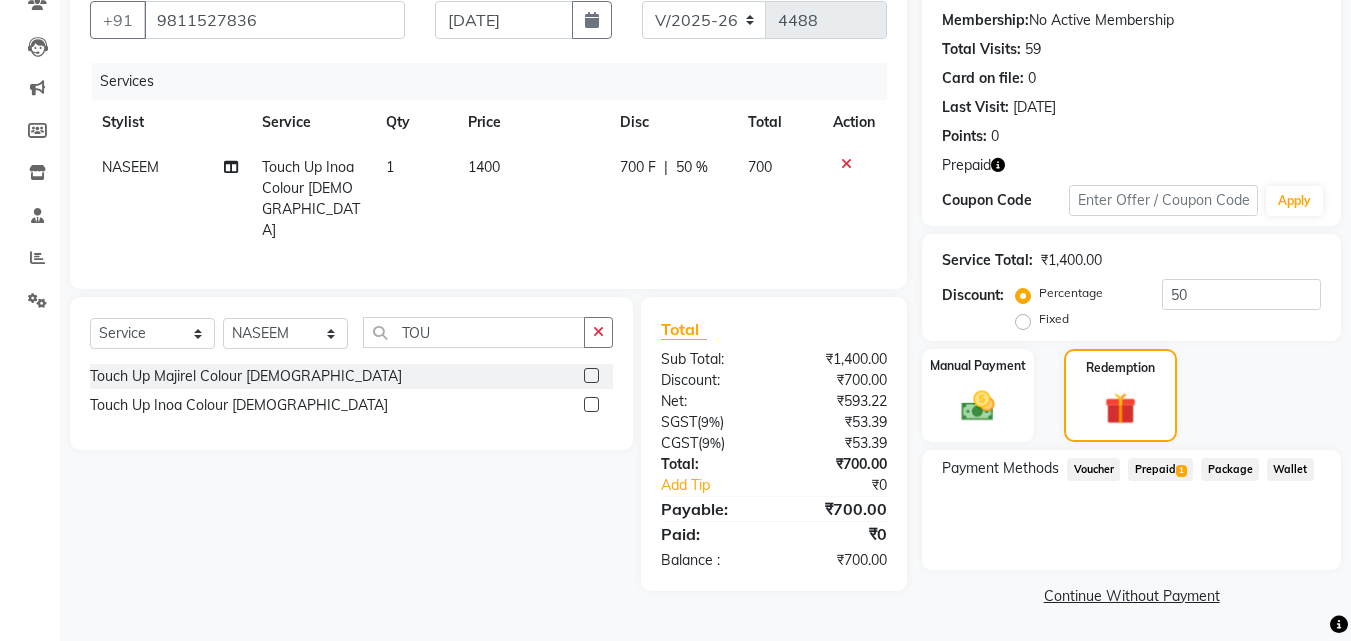 click on "1" 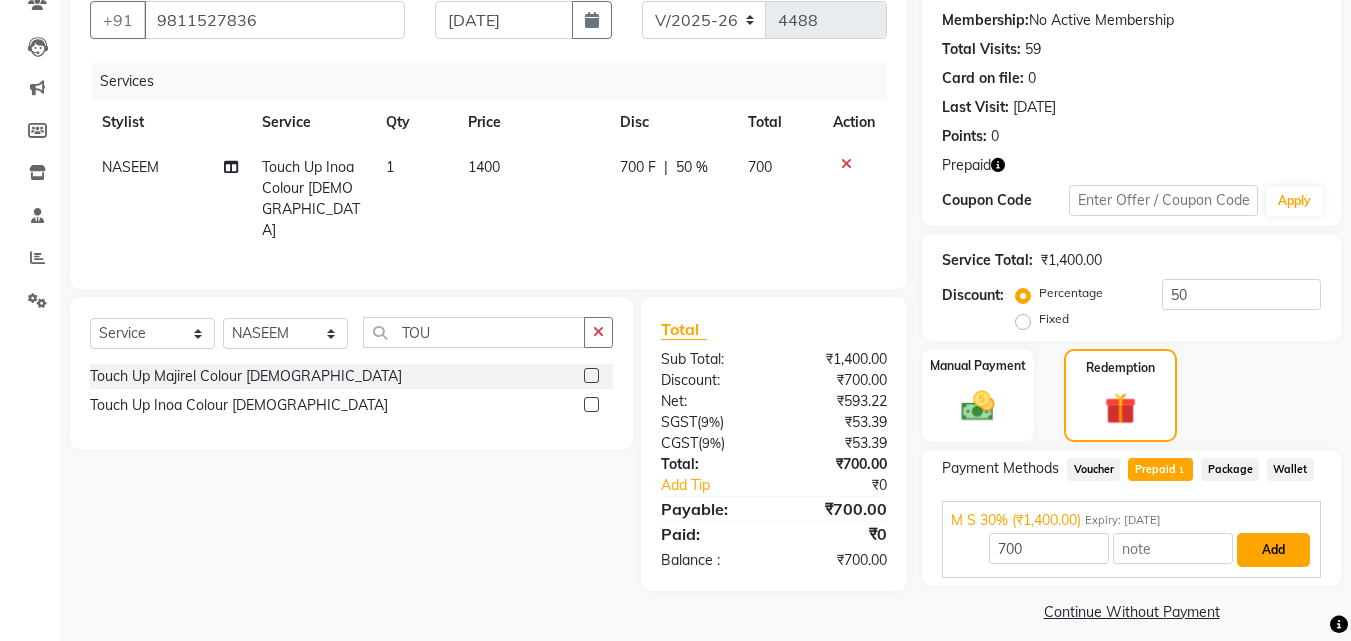 click on "Add" at bounding box center (1273, 550) 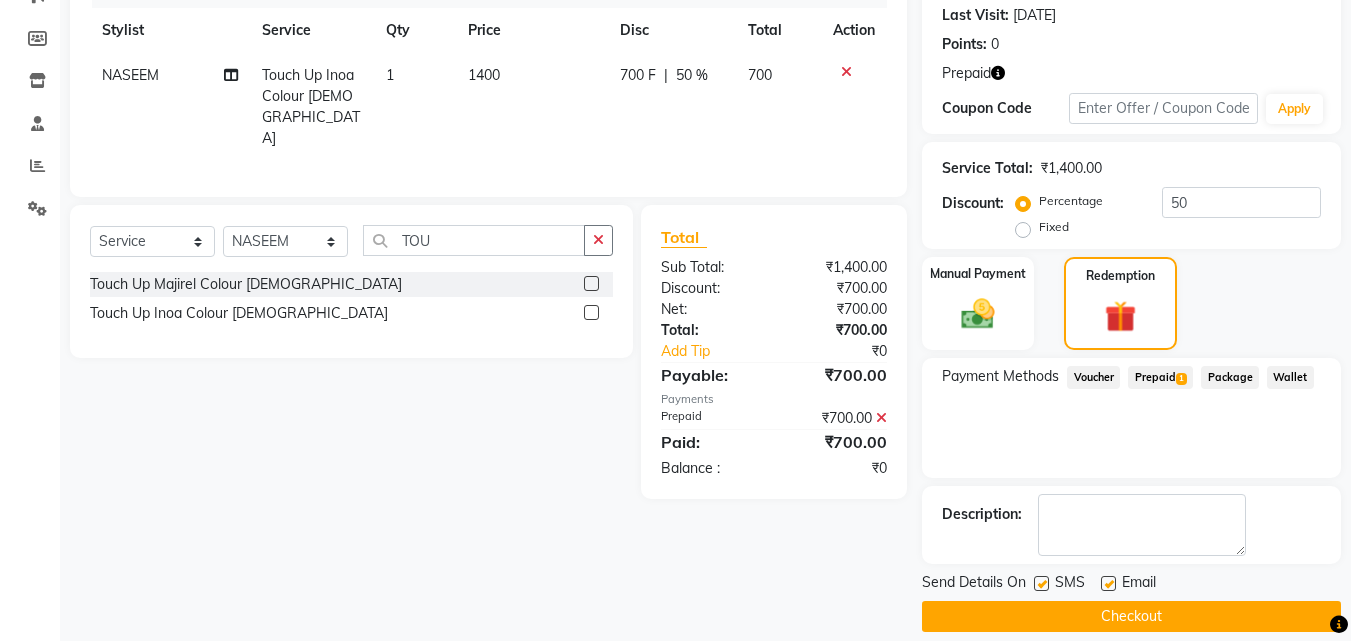 scroll, scrollTop: 298, scrollLeft: 0, axis: vertical 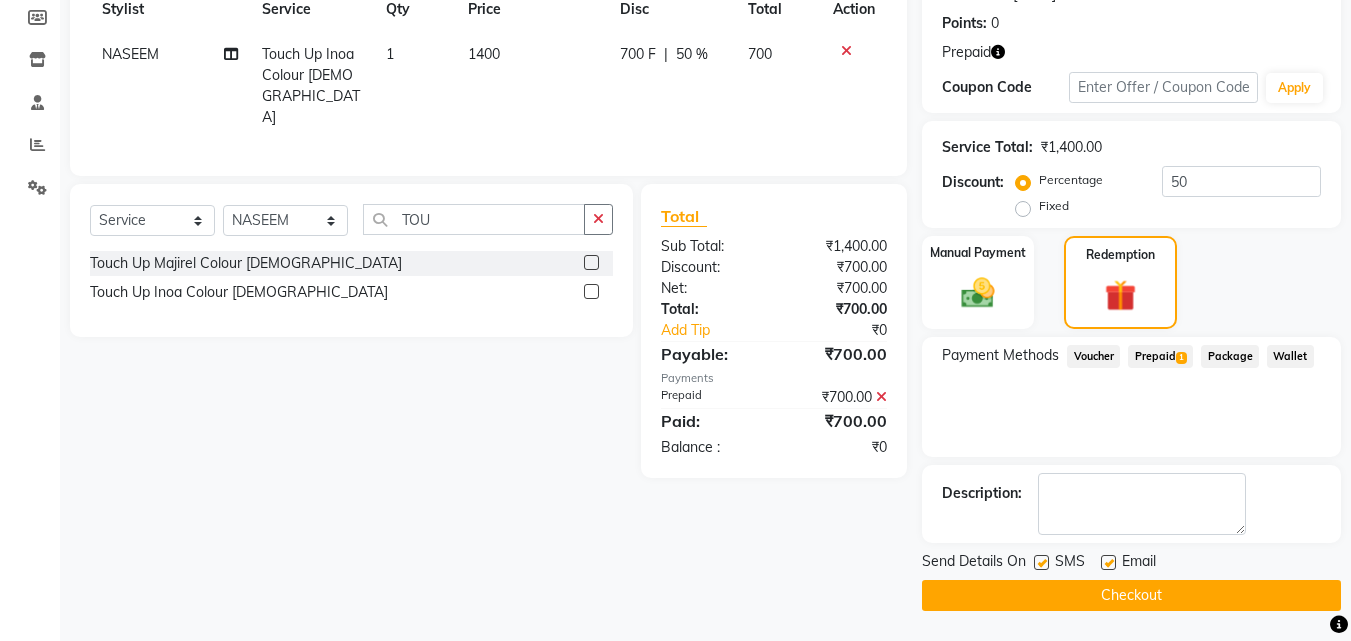 click on "INVOICE PREVIOUS INVOICES Create New   Save  Client [PHONE_NUMBER] Date [DATE] Invoice Number V/2025 V/[PHONE_NUMBER] Services Stylist Service Qty Price Disc Total Action NASEEM Touch Up Inoa Colour [DEMOGRAPHIC_DATA] 1 1400 700 F | 50 % 700 Select  Service  Product  Membership  Package Voucher Prepaid Gift Card  Select Stylist Advance Cut  [PERSON_NAME] [PERSON_NAME] [PERSON_NAME] LUCKY Manager [PERSON_NAME] [PERSON_NAME] Pooja  [PERSON_NAME] RANI [PERSON_NAME] [PERSON_NAME] [PERSON_NAME] [PERSON_NAME] [PERSON_NAME] TOU Touch Up Majirel Colour [DEMOGRAPHIC_DATA]  Touch Up Inoa Colour [DEMOGRAPHIC_DATA]  Total Sub Total: ₹1,400.00 Discount: ₹700.00 Net: ₹700.00 Total: ₹700.00 Add Tip ₹0 Payable: ₹700.00 Payments Prepaid ₹700.00  Paid: ₹700.00 Balance   : ₹0 Name: [PERSON_NAME] - Membership:  No Active Membership  Total Visits:  59 Card on file:  0 Last Visit:   [DATE] Points:   0  Prepaid Coupon Code Apply Service Total:  ₹1,400.00  Discount:  Percentage   Fixed  50 Manual Payment Redemption Payment Methods  Voucher   Prepaid  1  Package   Wallet" 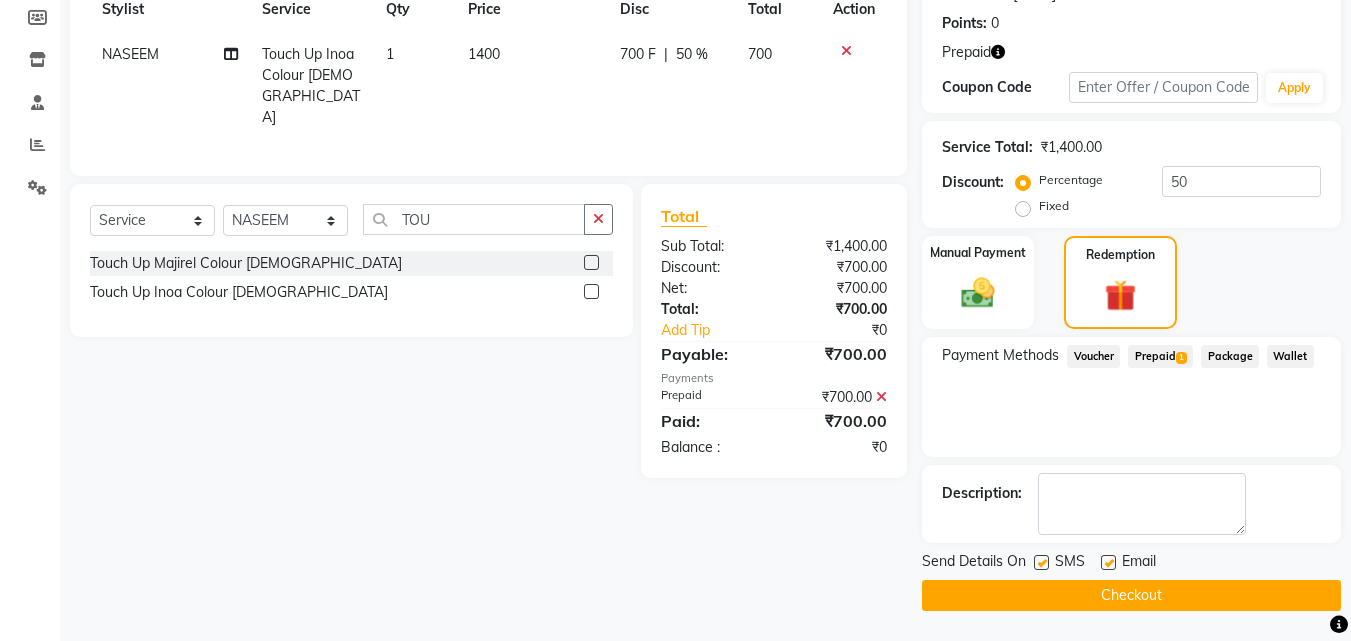 click on "Checkout" 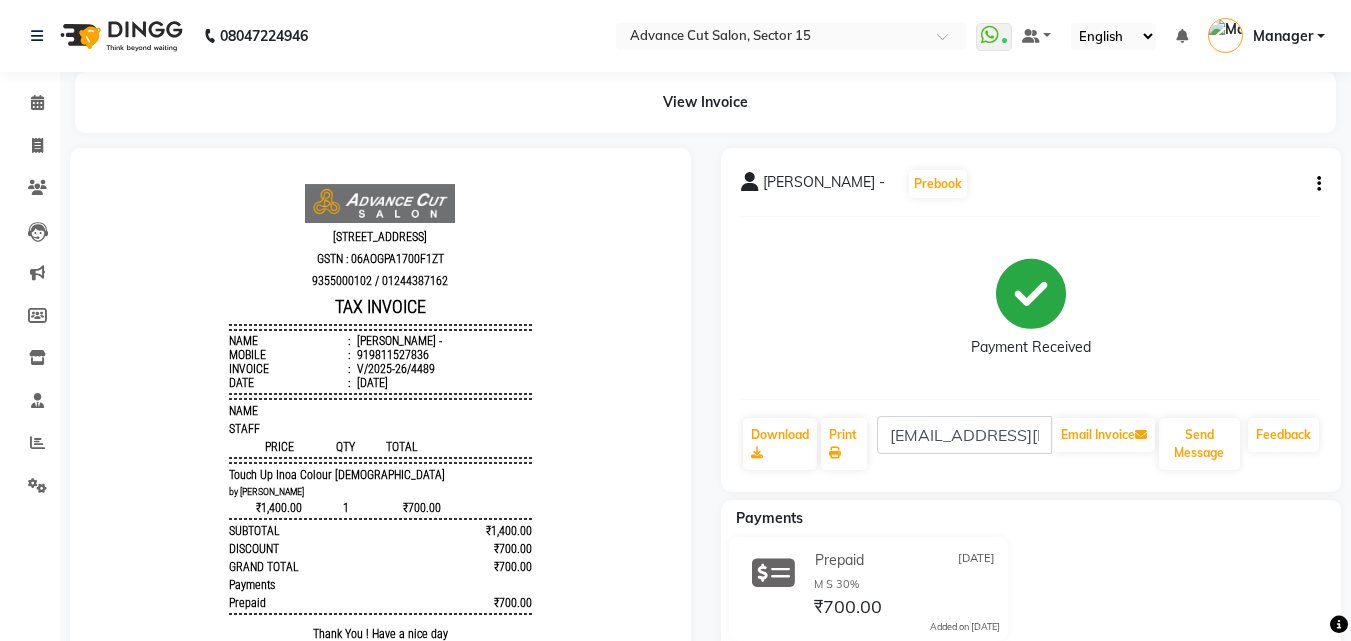 scroll, scrollTop: 0, scrollLeft: 0, axis: both 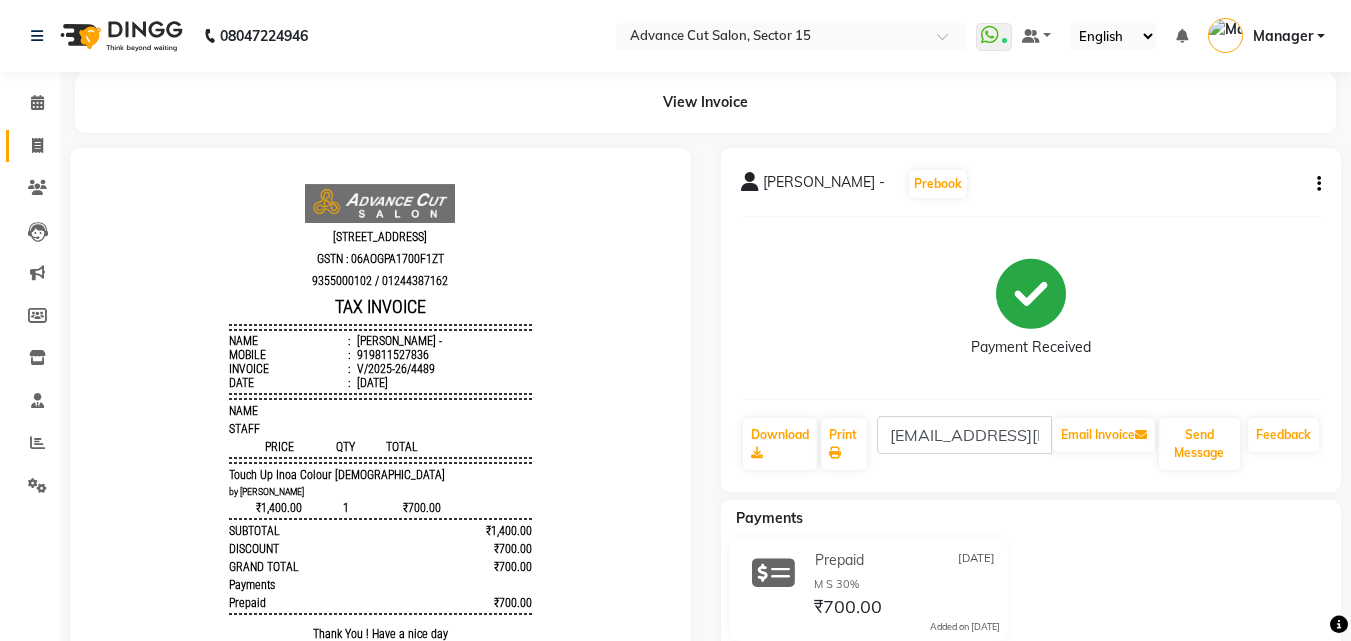 click on "Invoice" 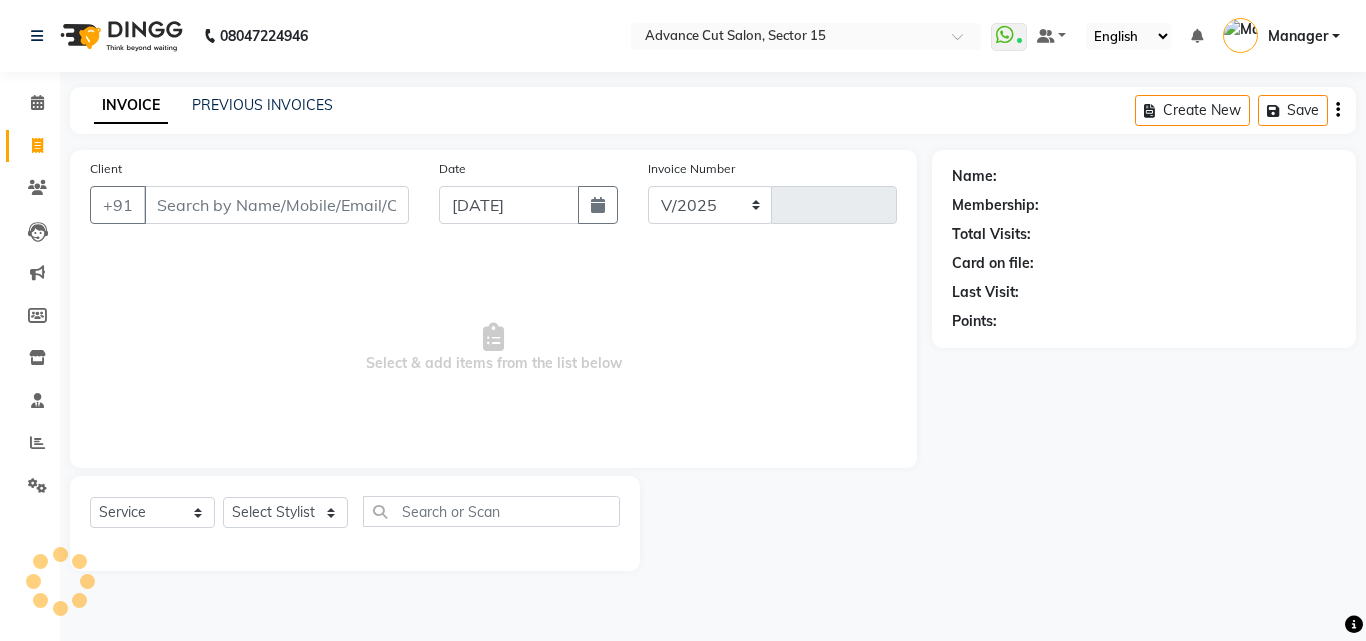 click on "Client" at bounding box center (276, 205) 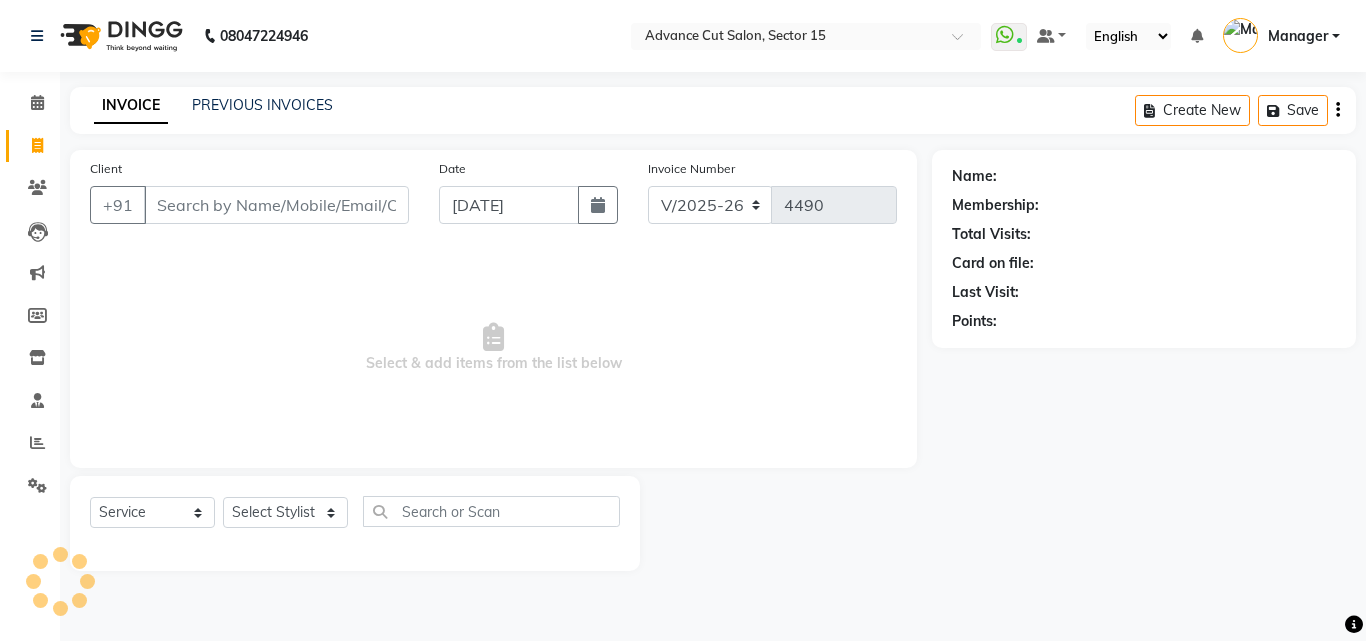 click on "Client" at bounding box center (276, 205) 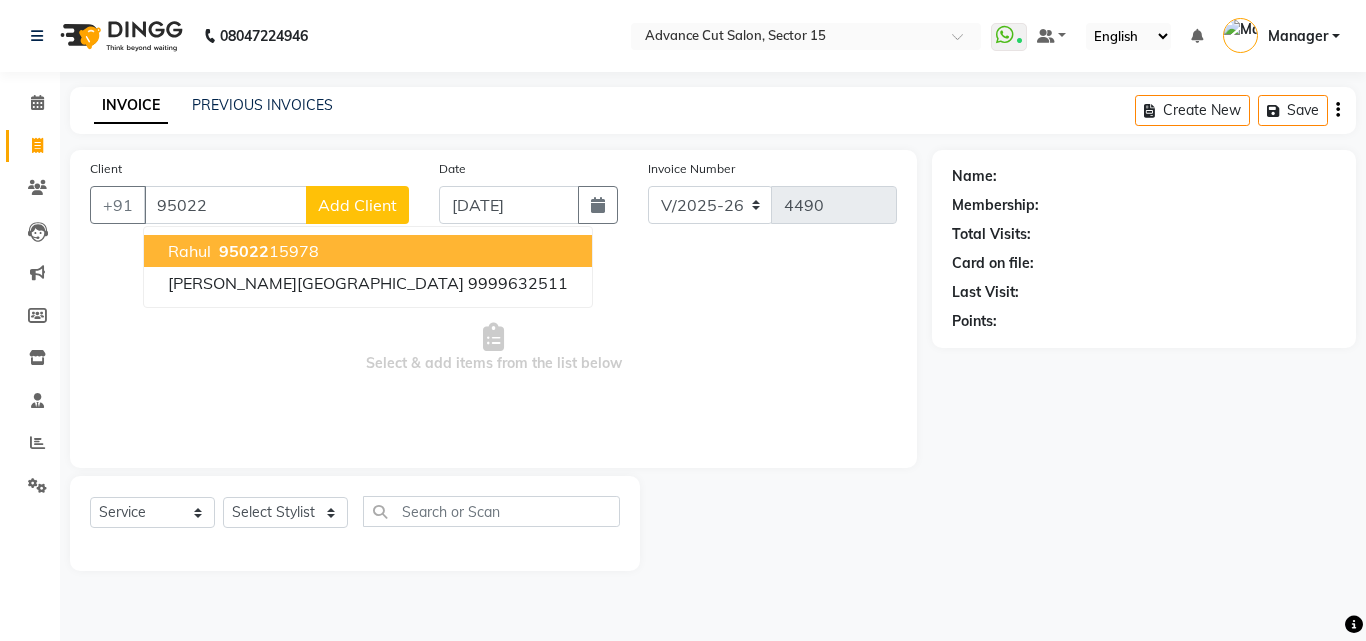 click on "95022 15978" at bounding box center (267, 251) 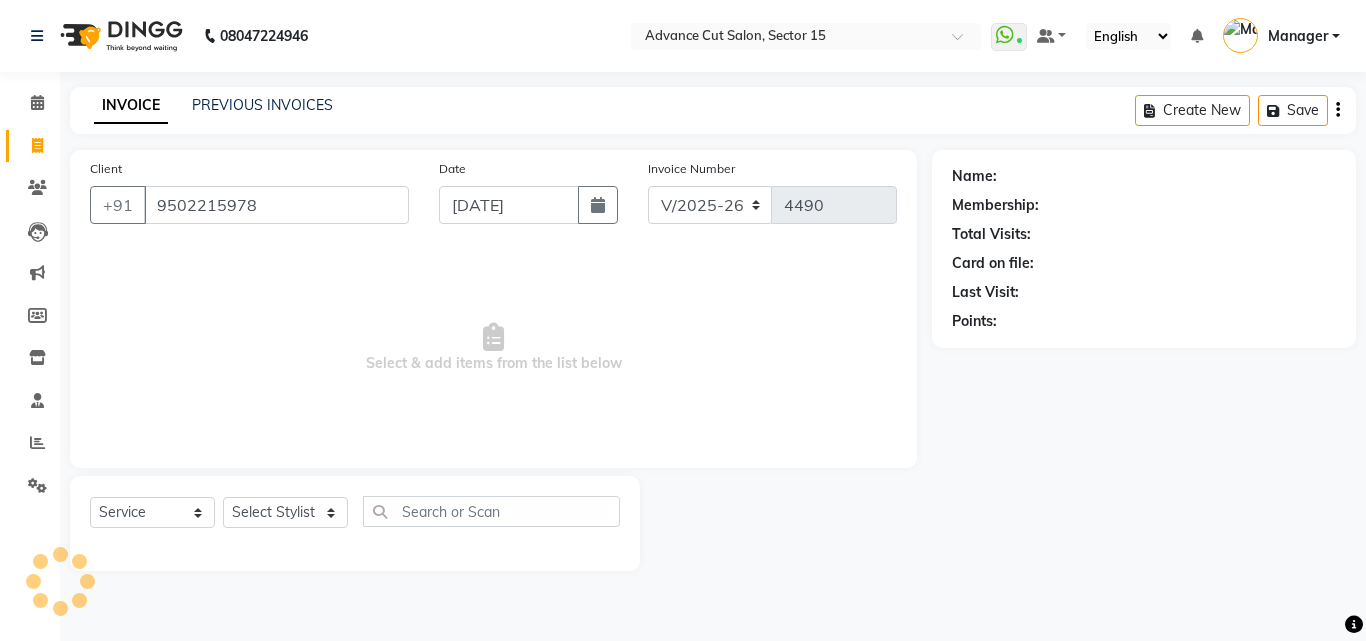 type on "9502215978" 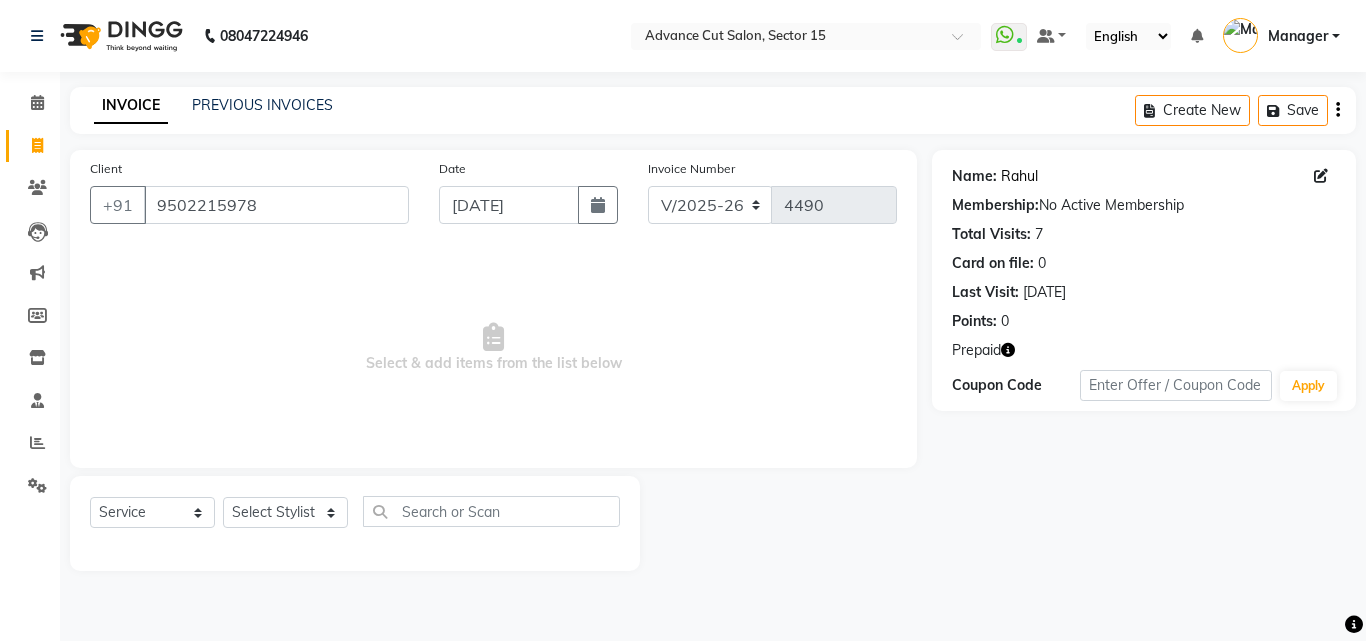 click on "Rahul" 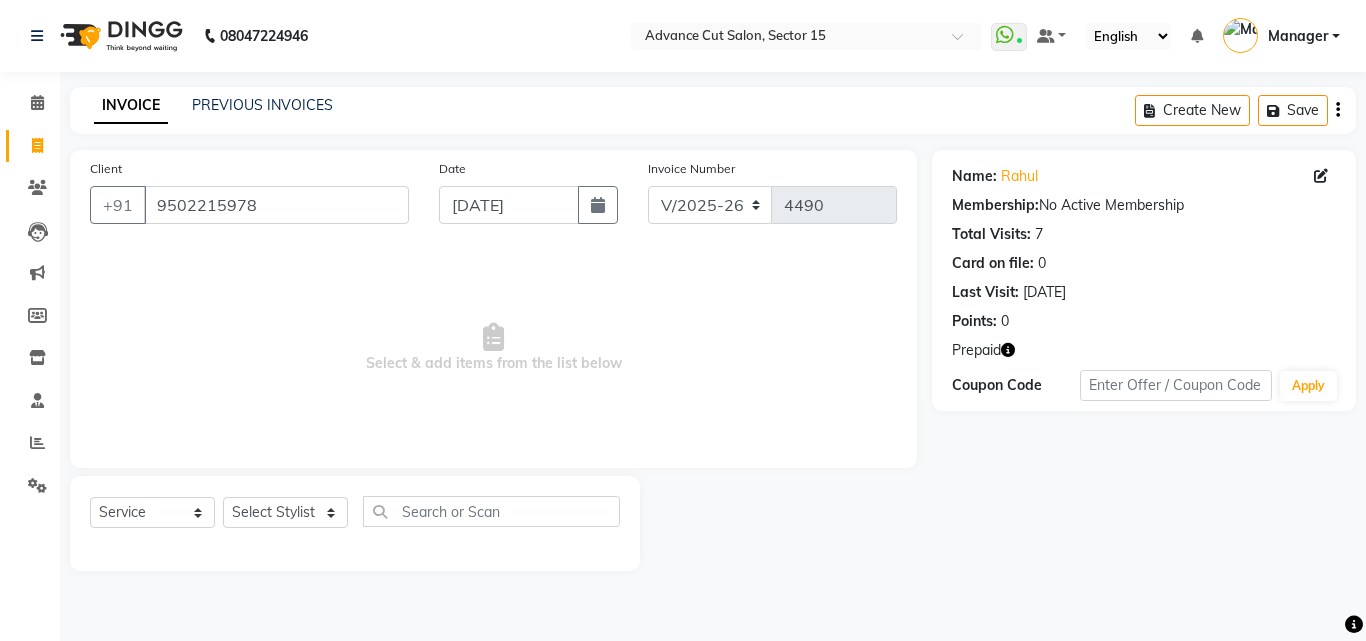 click 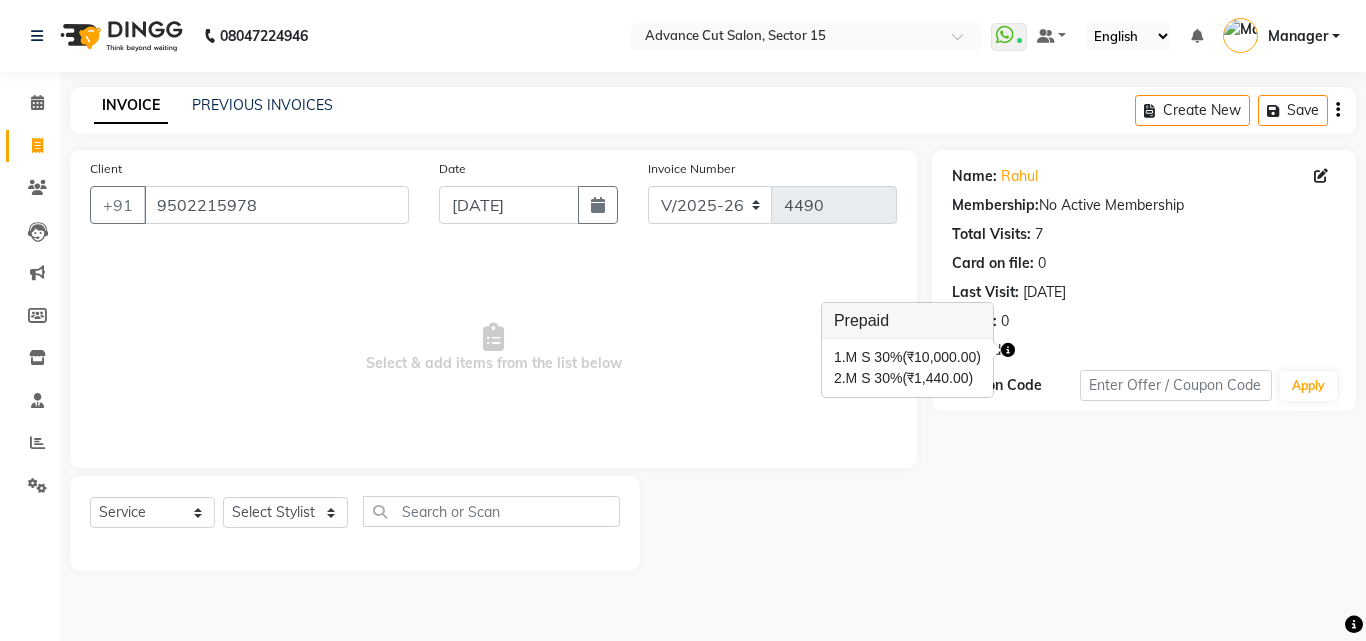 click 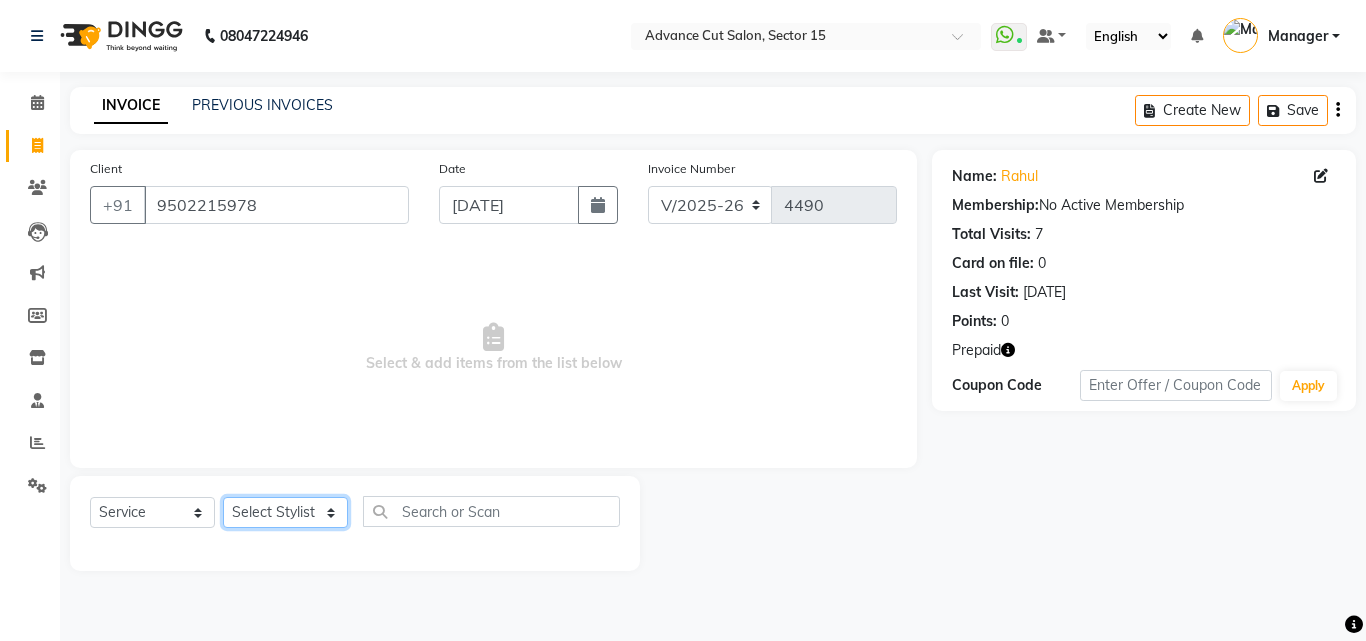 click on "Select Stylist Advance Cut  [PERSON_NAME] [PERSON_NAME] [PERSON_NAME] LUCKY Manager [PERSON_NAME] [PERSON_NAME] Pooja  [PERSON_NAME] RANI [PERSON_NAME] [PERSON_NAME] [PERSON_NAME] [PERSON_NAME] [PERSON_NAME]" 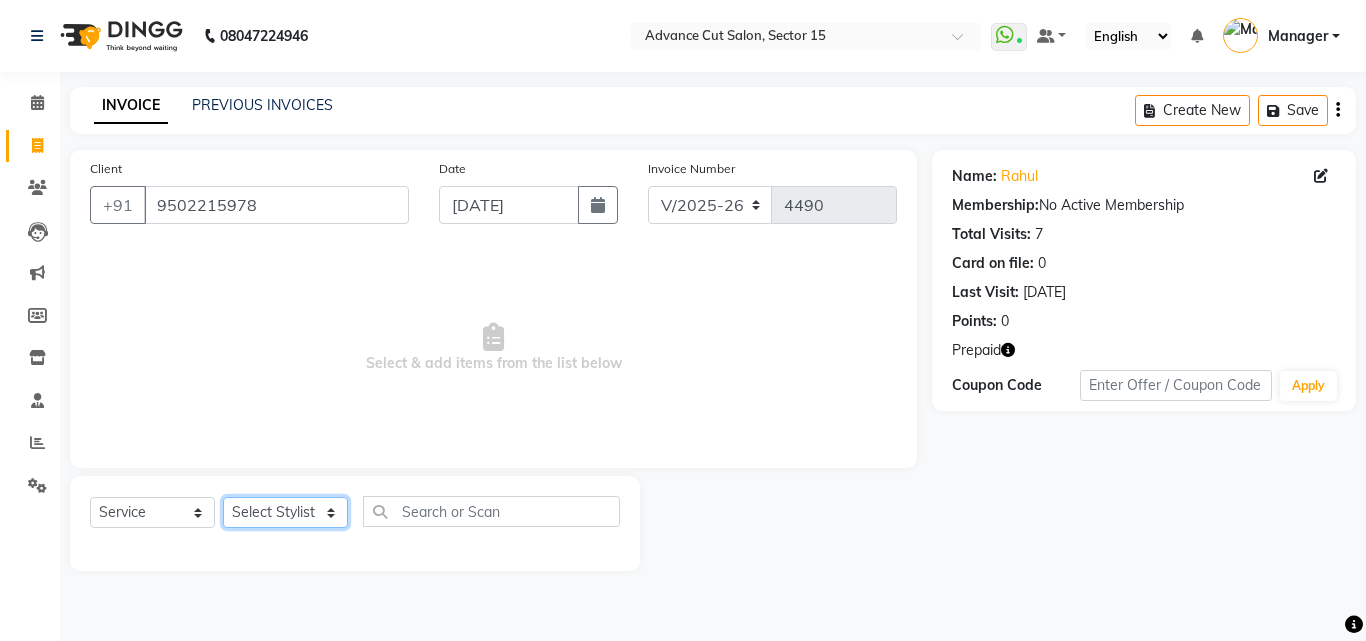 select on "85929" 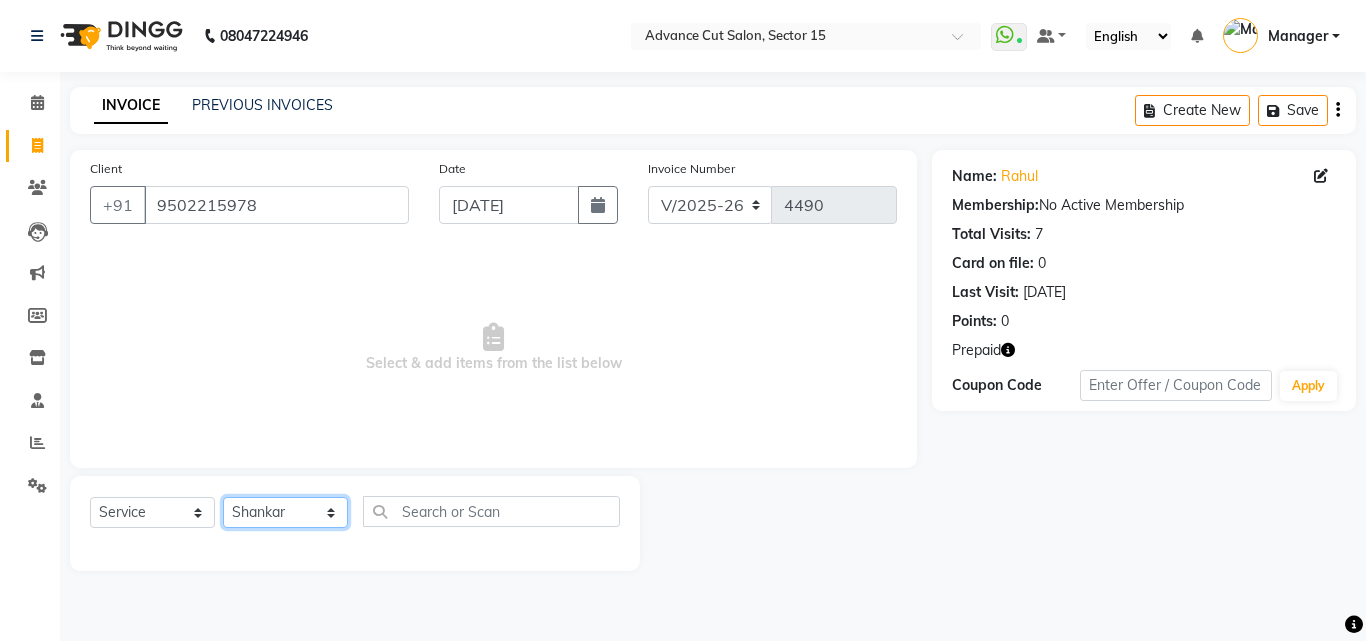 click on "Select Stylist Advance Cut  [PERSON_NAME] [PERSON_NAME] [PERSON_NAME] LUCKY Manager [PERSON_NAME] [PERSON_NAME] Pooja  [PERSON_NAME] RANI [PERSON_NAME] [PERSON_NAME] [PERSON_NAME] [PERSON_NAME] [PERSON_NAME]" 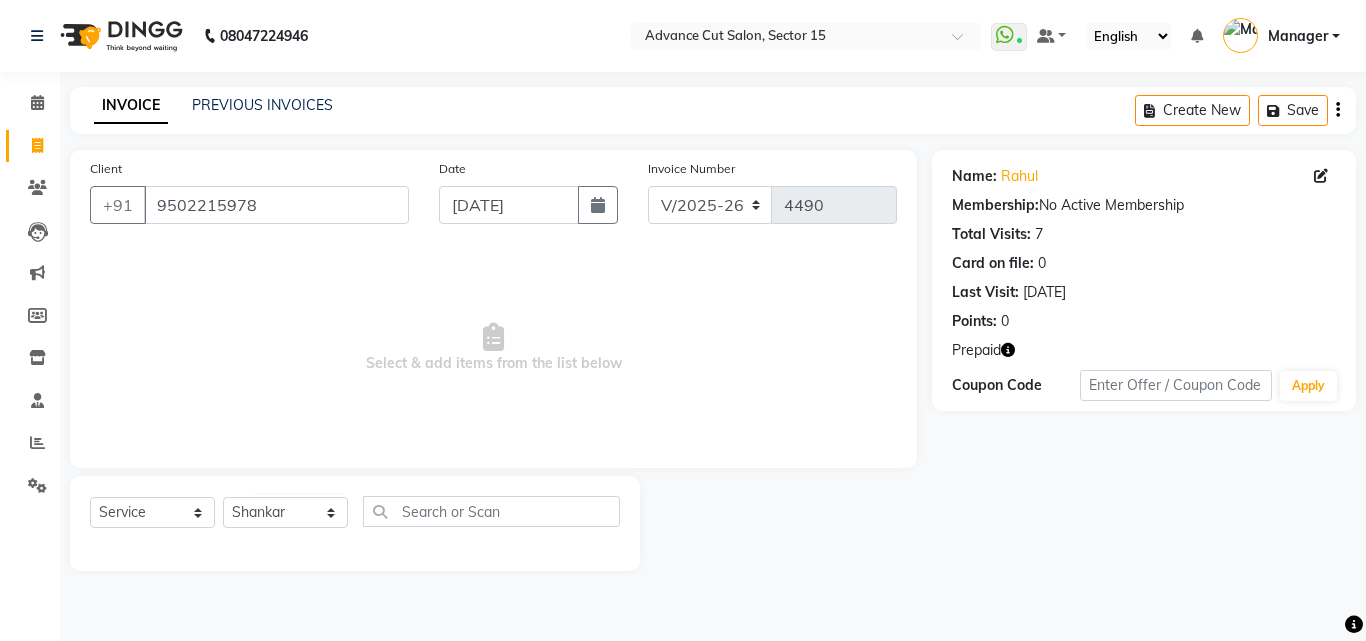 click on "Select  Service  Product  Membership  Package Voucher Prepaid Gift Card  Select Stylist Advance Cut  [PERSON_NAME] [PERSON_NAME] [PERSON_NAME] LUCKY Manager [PERSON_NAME] [PERSON_NAME] Pooja  [PERSON_NAME] RANI [PERSON_NAME] [PERSON_NAME] [PERSON_NAME] [PERSON_NAME] [PERSON_NAME]" 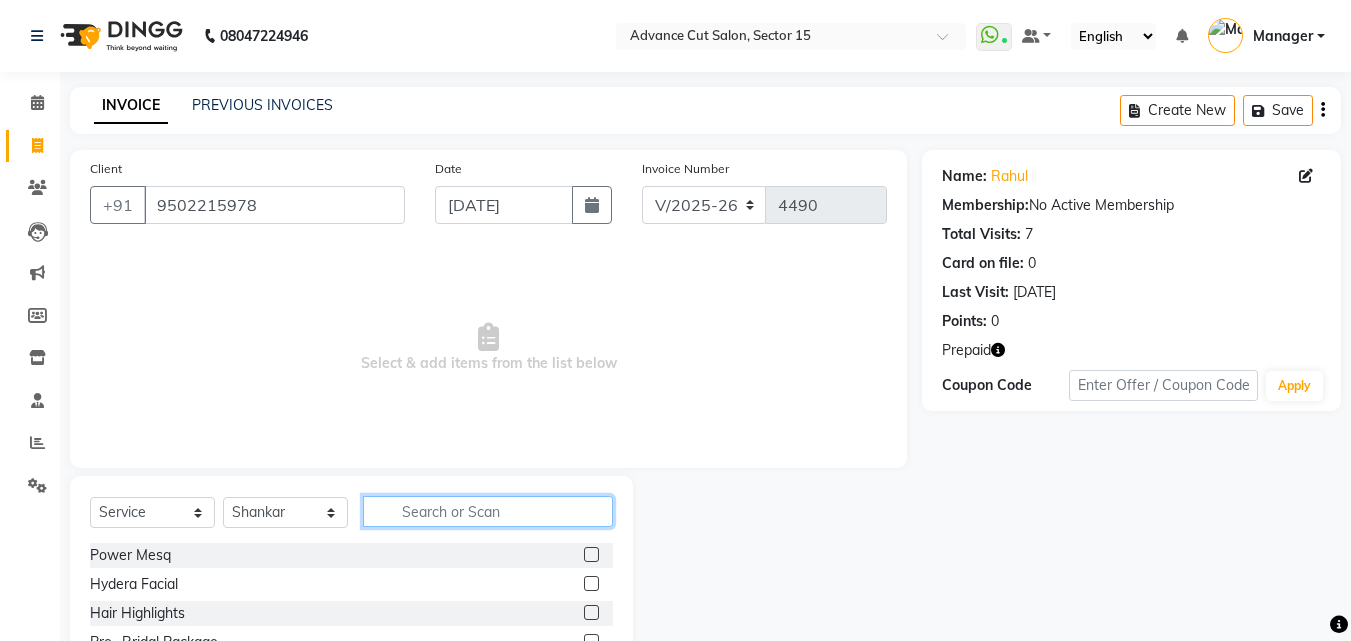 click 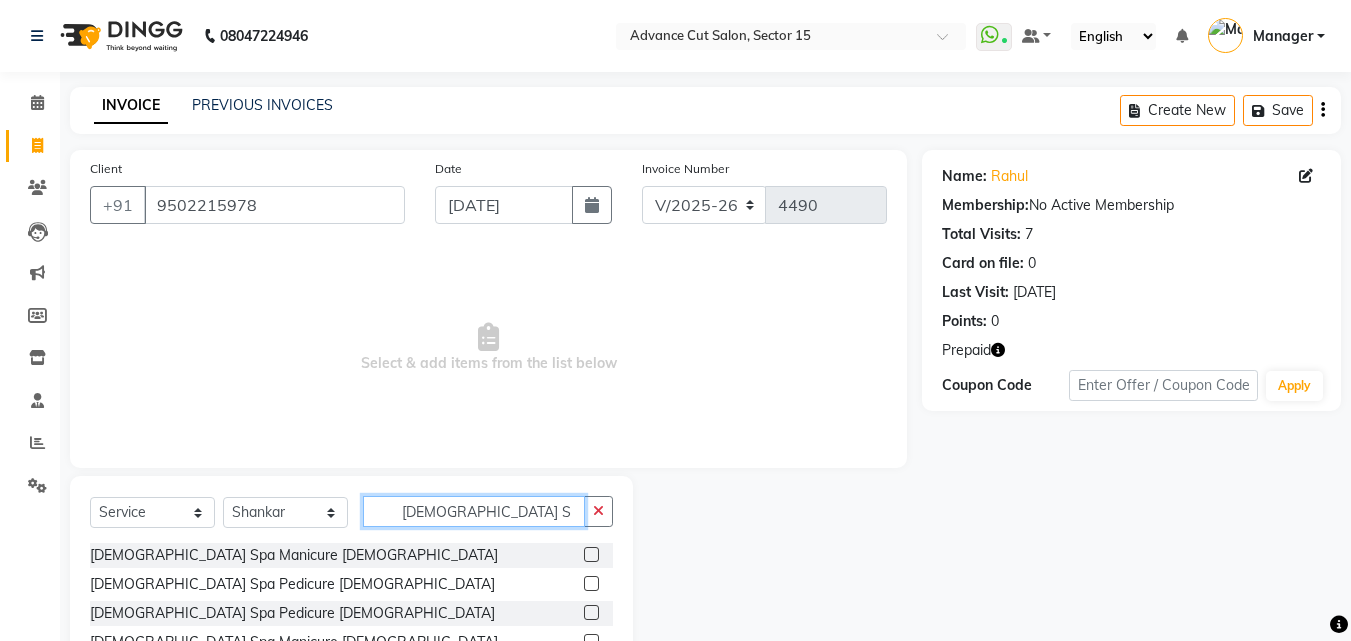 scroll, scrollTop: 76, scrollLeft: 0, axis: vertical 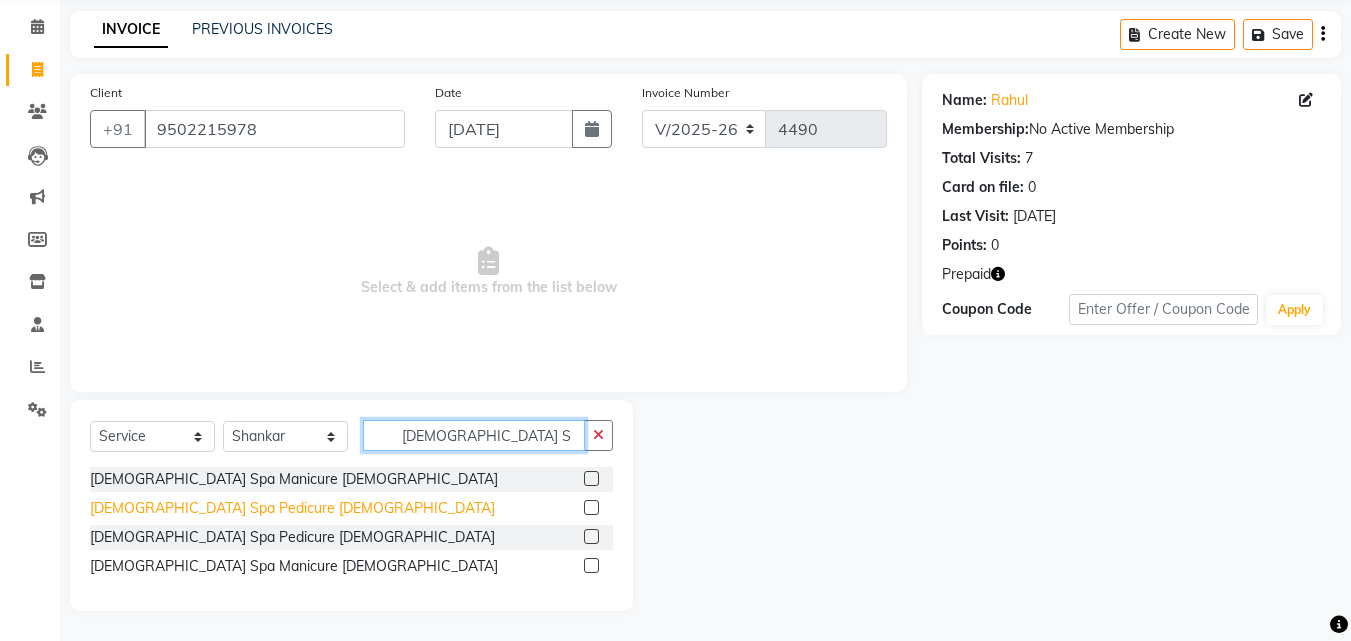 type on "[DEMOGRAPHIC_DATA] S" 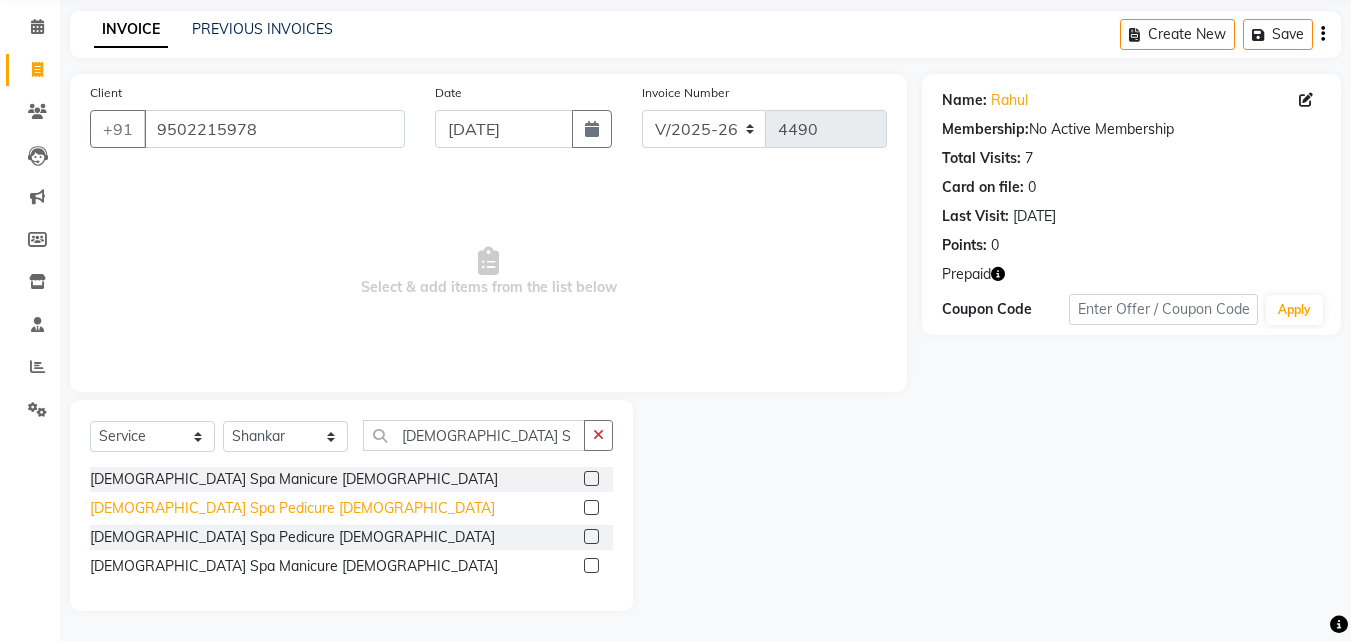 click on "[DEMOGRAPHIC_DATA] Spa Pedicure [DEMOGRAPHIC_DATA]" 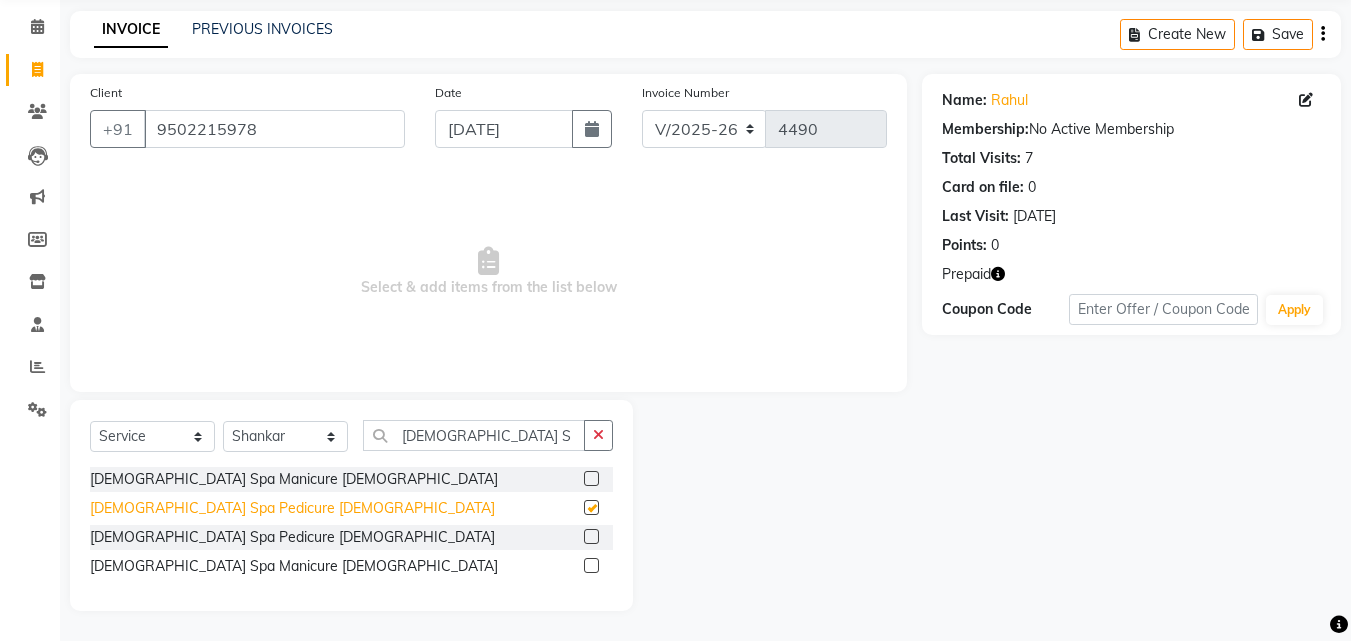 click on "[DEMOGRAPHIC_DATA] Spa Pedicure [DEMOGRAPHIC_DATA]" 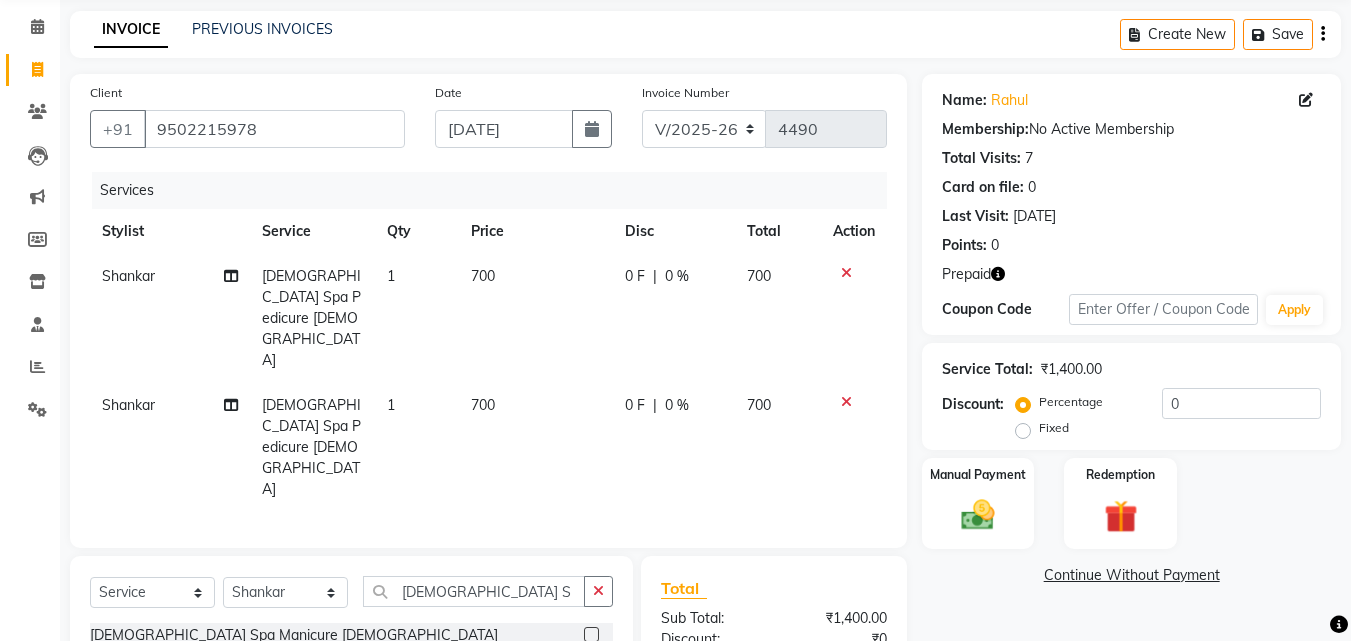 checkbox on "false" 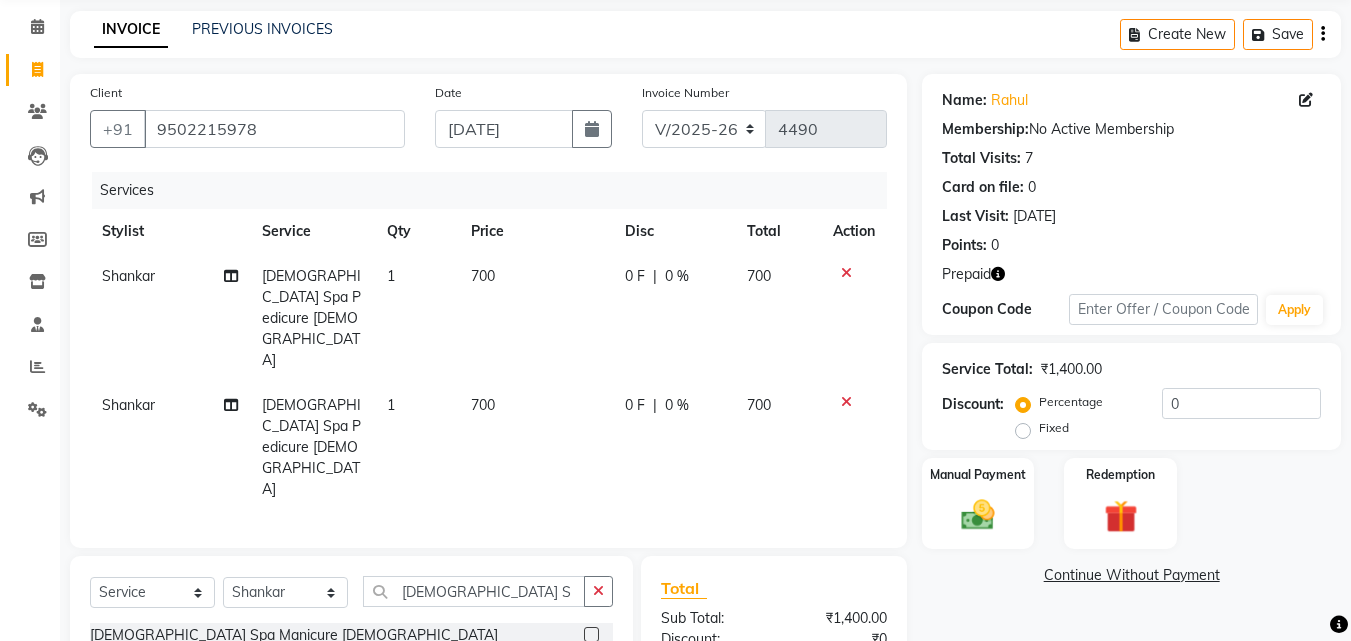 click 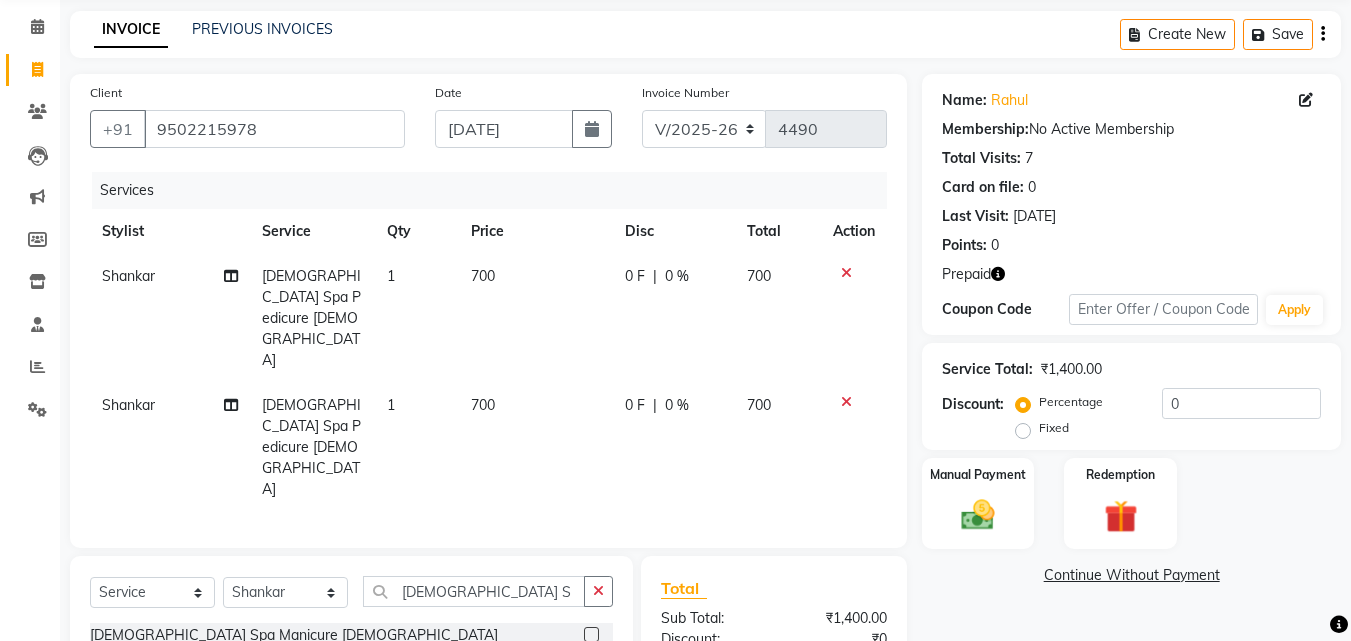 click 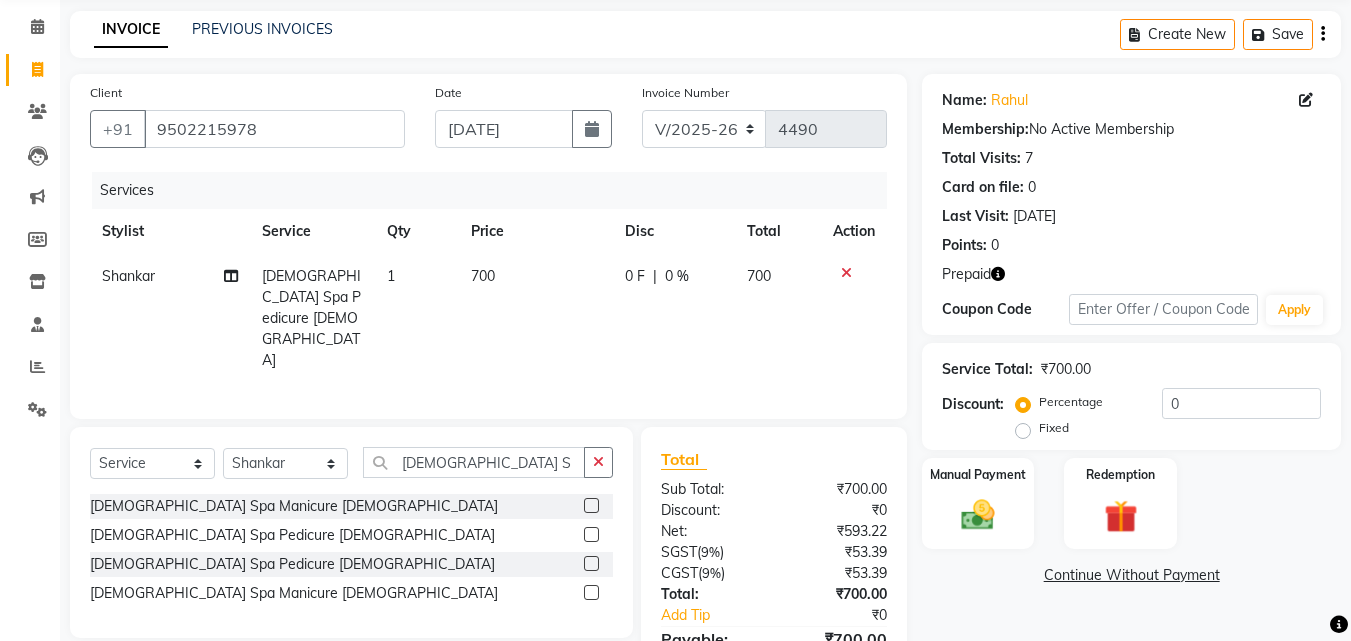click on "700" 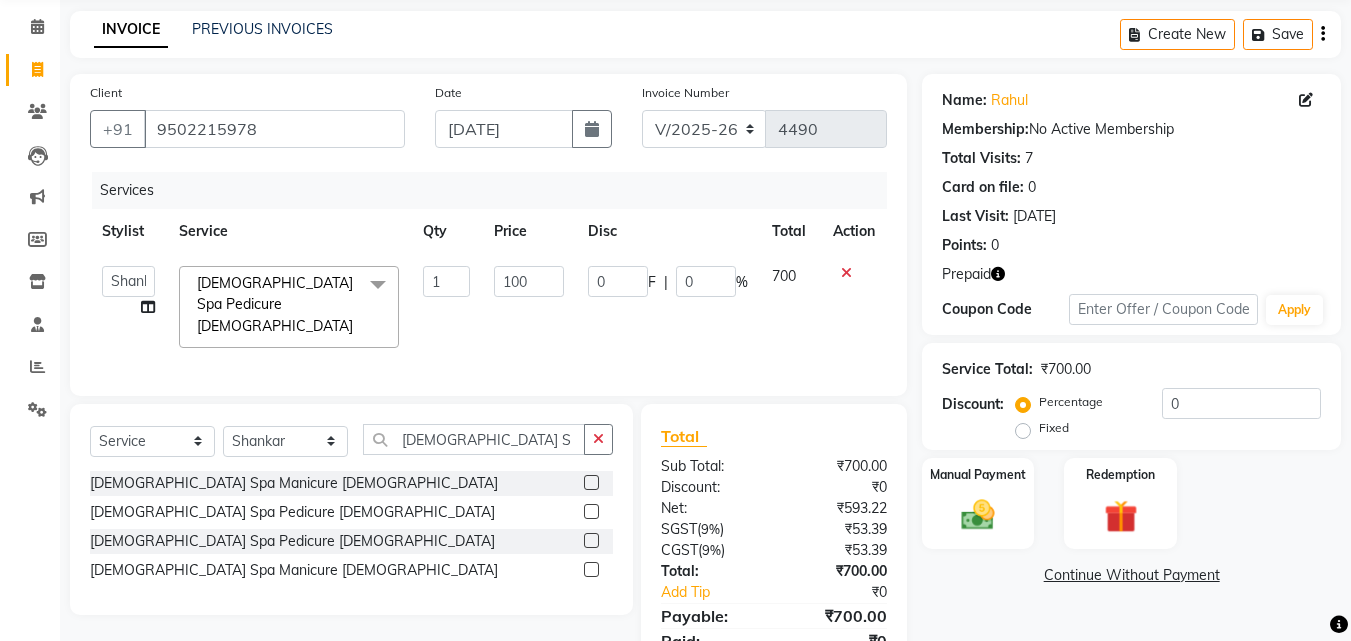 type on "1000" 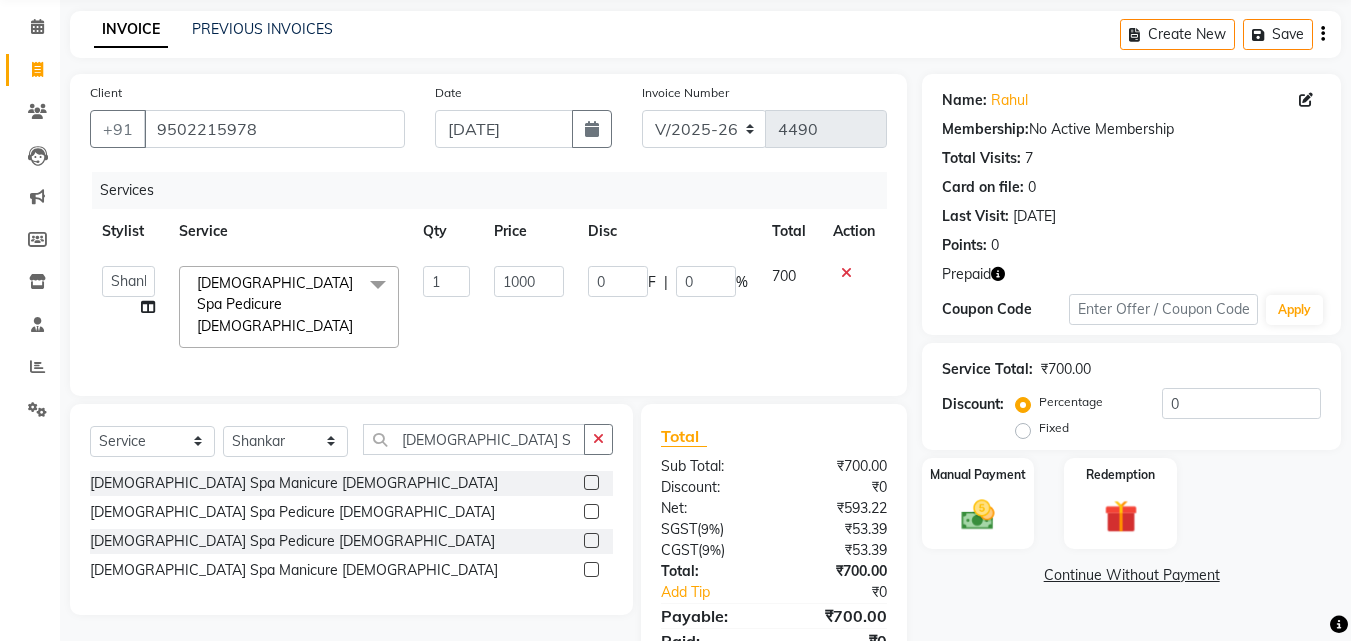 drag, startPoint x: 235, startPoint y: 420, endPoint x: 249, endPoint y: 421, distance: 14.035668 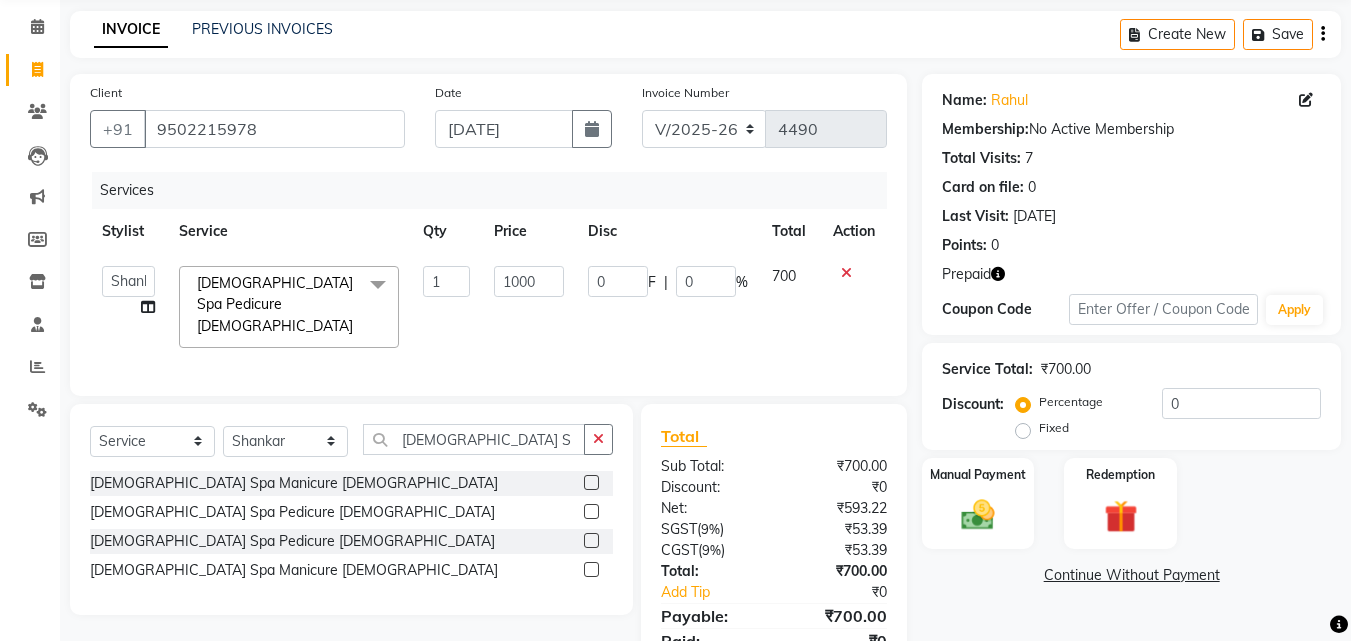 click on "Select  Service  Product  Membership  Package Voucher Prepaid Gift Card  Select Stylist Advance Cut  [PERSON_NAME] [PERSON_NAME] [PERSON_NAME] LUCKY Manager [PERSON_NAME] [PERSON_NAME] Pooja  [PERSON_NAME] RANI [PERSON_NAME] [PERSON_NAME] [PERSON_NAME] [PERSON_NAME] [PERSON_NAME] VEDIC S Vedic Spa Manicure [DEMOGRAPHIC_DATA]  Vedic Spa Pedicure [DEMOGRAPHIC_DATA]  Vedic Spa Pedicure [DEMOGRAPHIC_DATA]  Vedic Spa Manicure [DEMOGRAPHIC_DATA]" 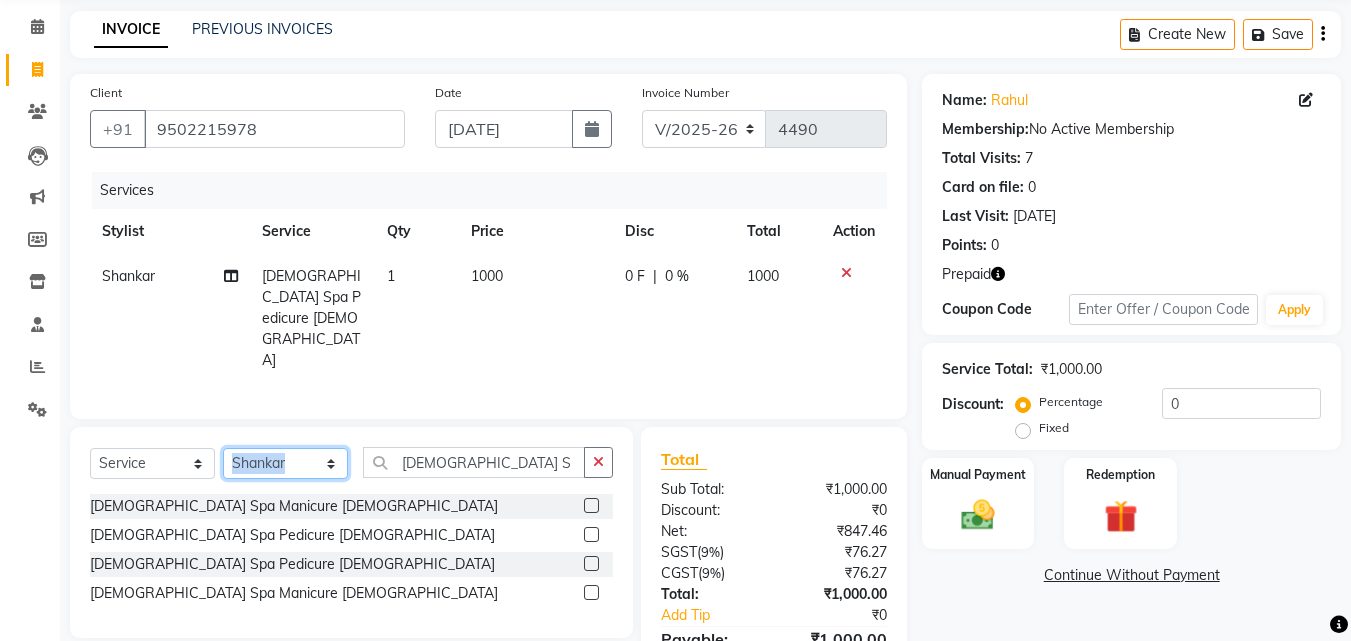 click on "Select Stylist Advance Cut  [PERSON_NAME] [PERSON_NAME] [PERSON_NAME] LUCKY Manager [PERSON_NAME] [PERSON_NAME] Pooja  [PERSON_NAME] RANI [PERSON_NAME] [PERSON_NAME] [PERSON_NAME] [PERSON_NAME] [PERSON_NAME]" 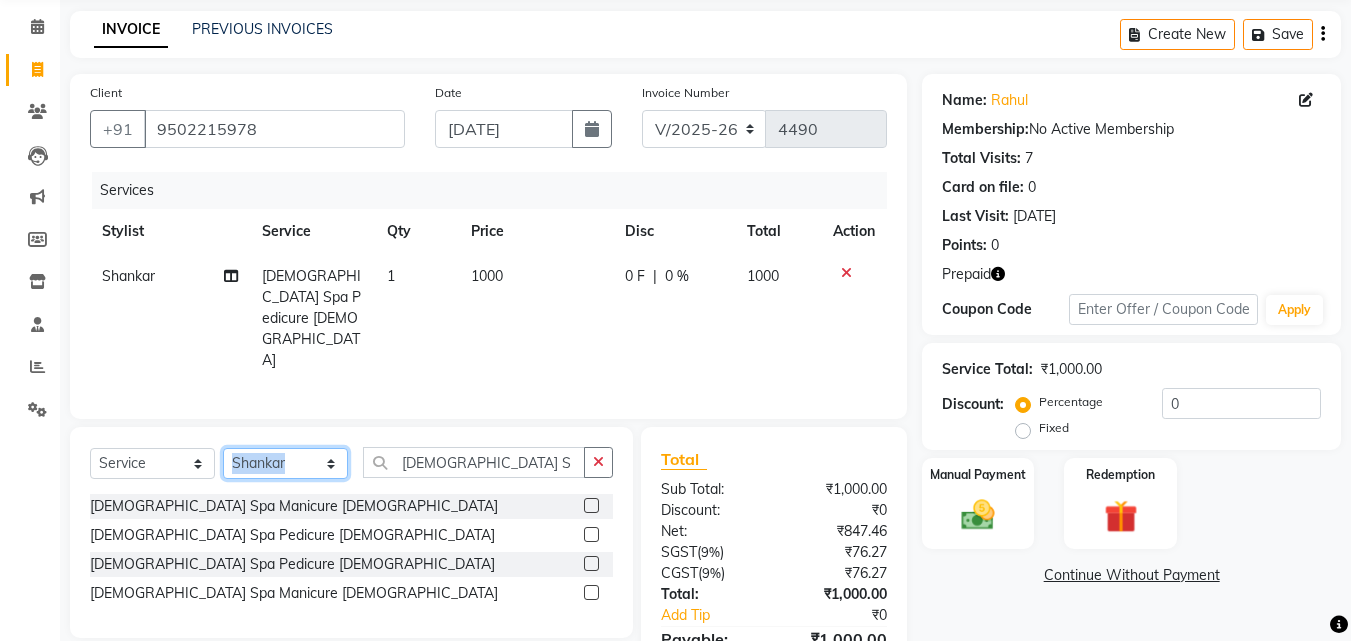 select on "78122" 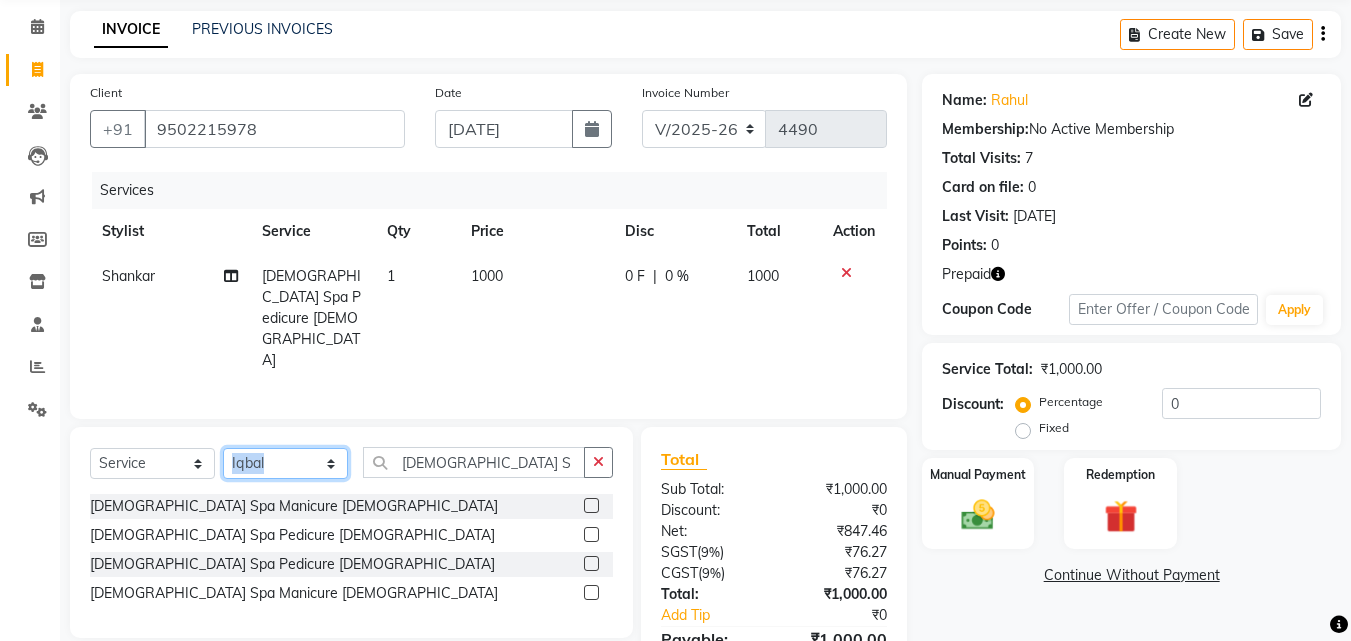 click on "Select Stylist Advance Cut  [PERSON_NAME] [PERSON_NAME] [PERSON_NAME] LUCKY Manager [PERSON_NAME] [PERSON_NAME] Pooja  [PERSON_NAME] RANI [PERSON_NAME] [PERSON_NAME] [PERSON_NAME] [PERSON_NAME] [PERSON_NAME]" 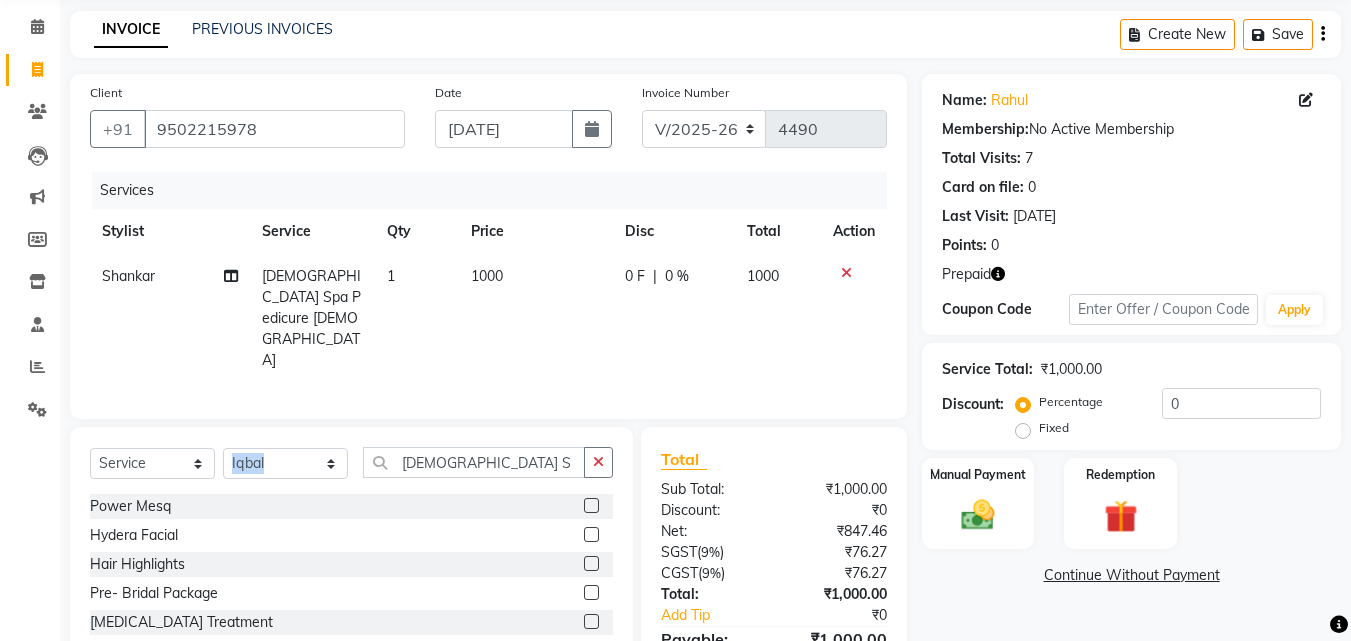 click 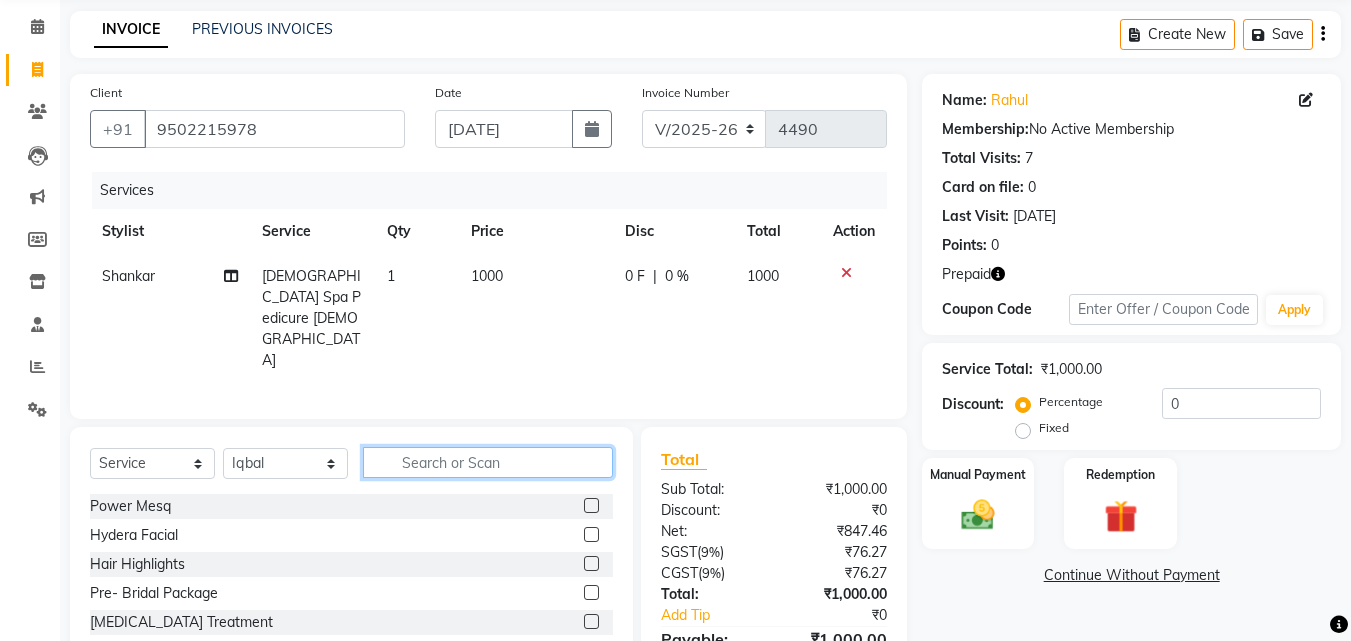 click 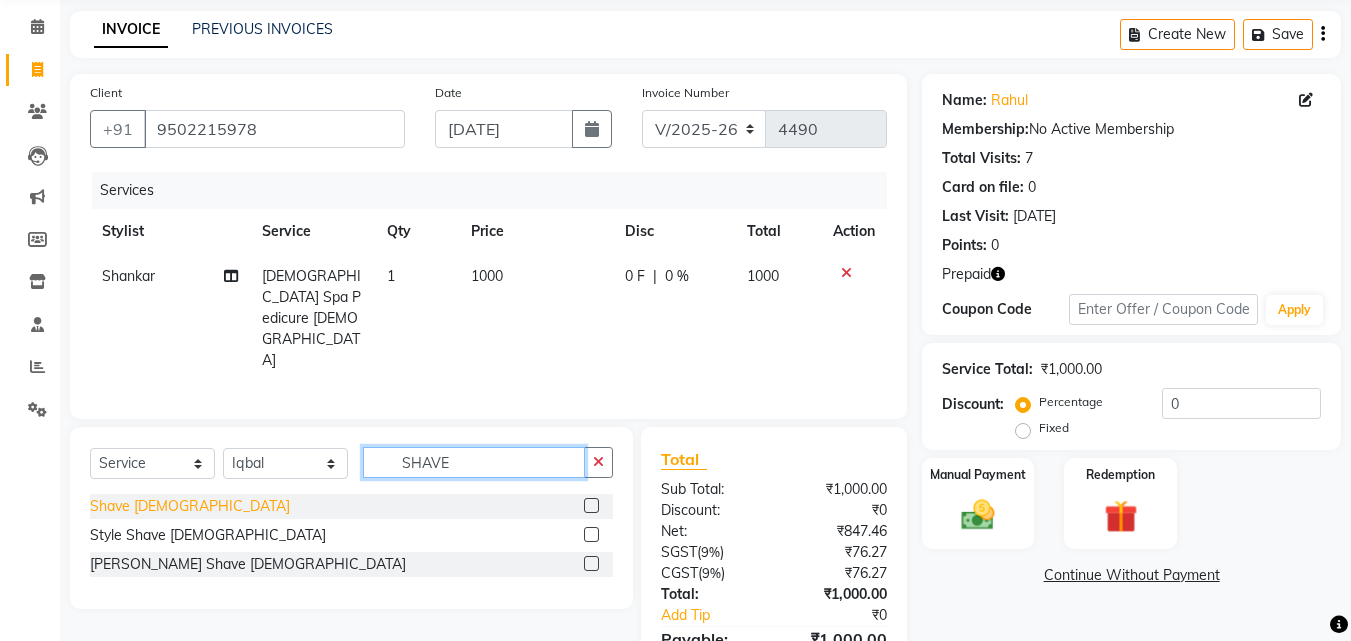 type on "SHAVE" 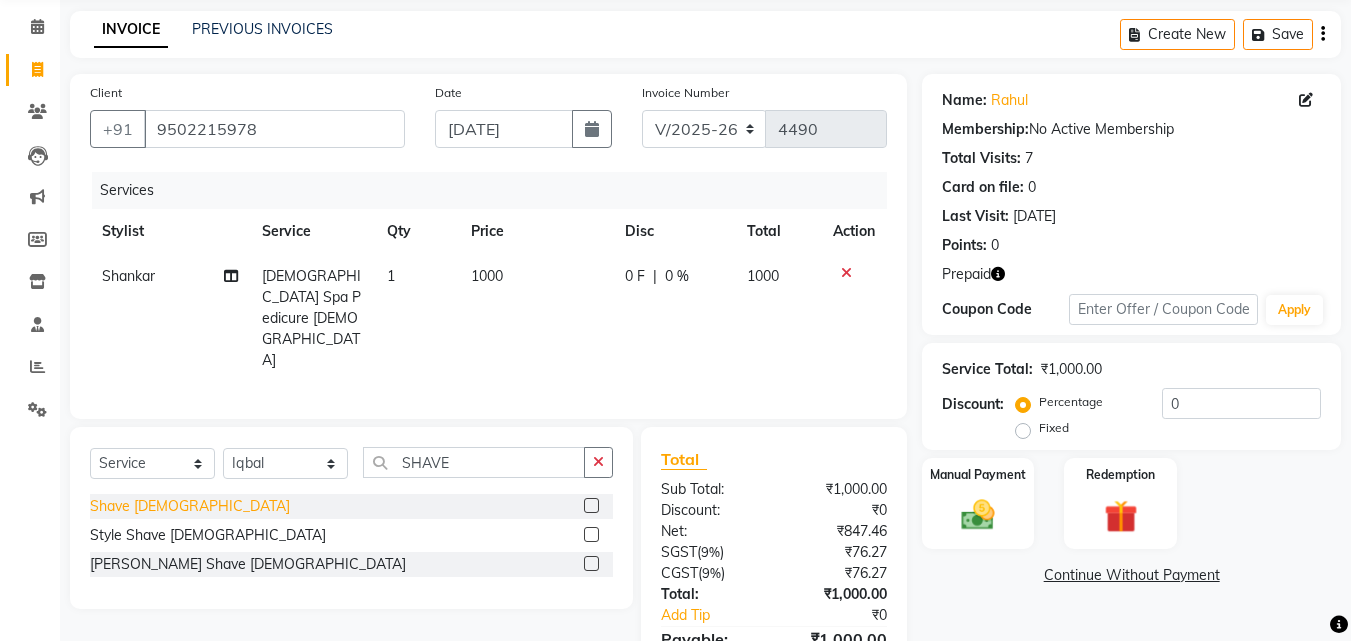 click on "Shave [DEMOGRAPHIC_DATA]" 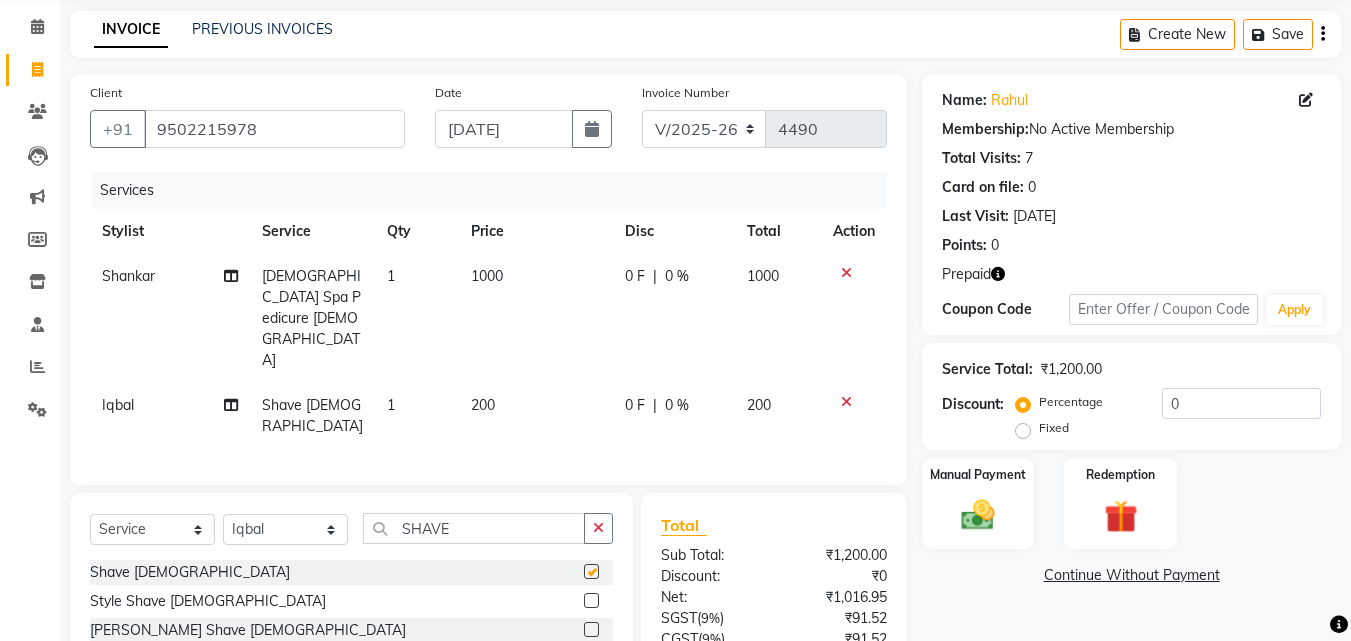 checkbox on "false" 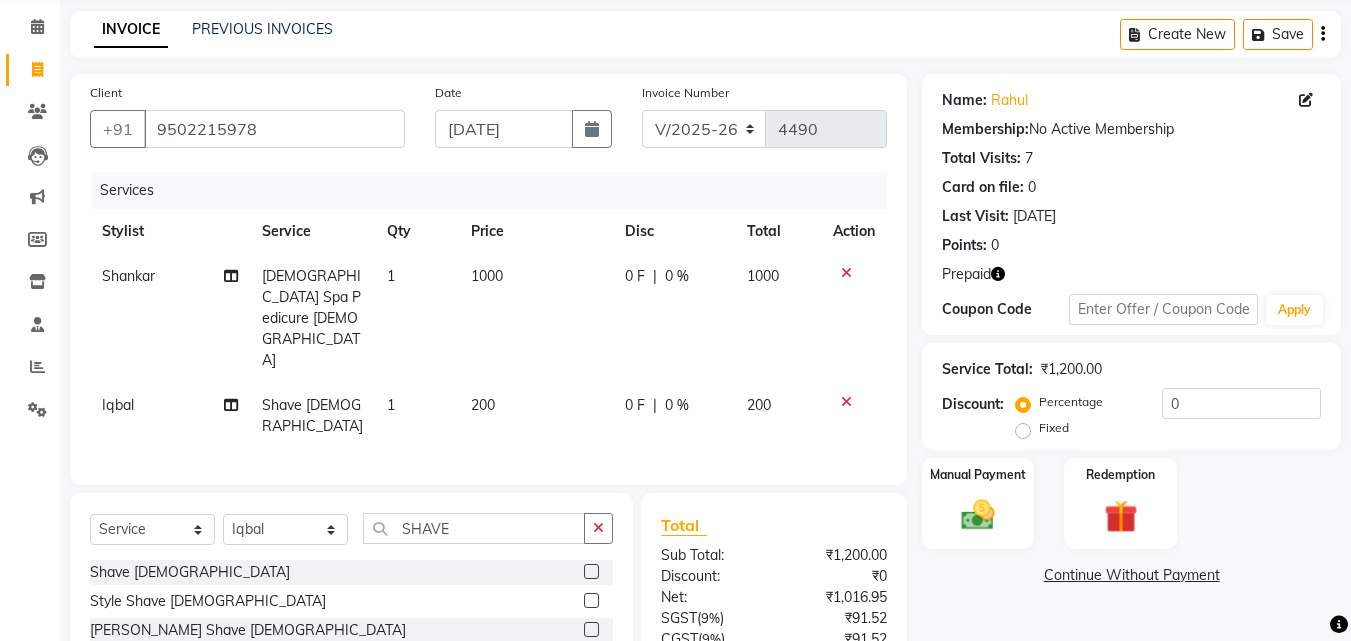 scroll, scrollTop: 155, scrollLeft: 0, axis: vertical 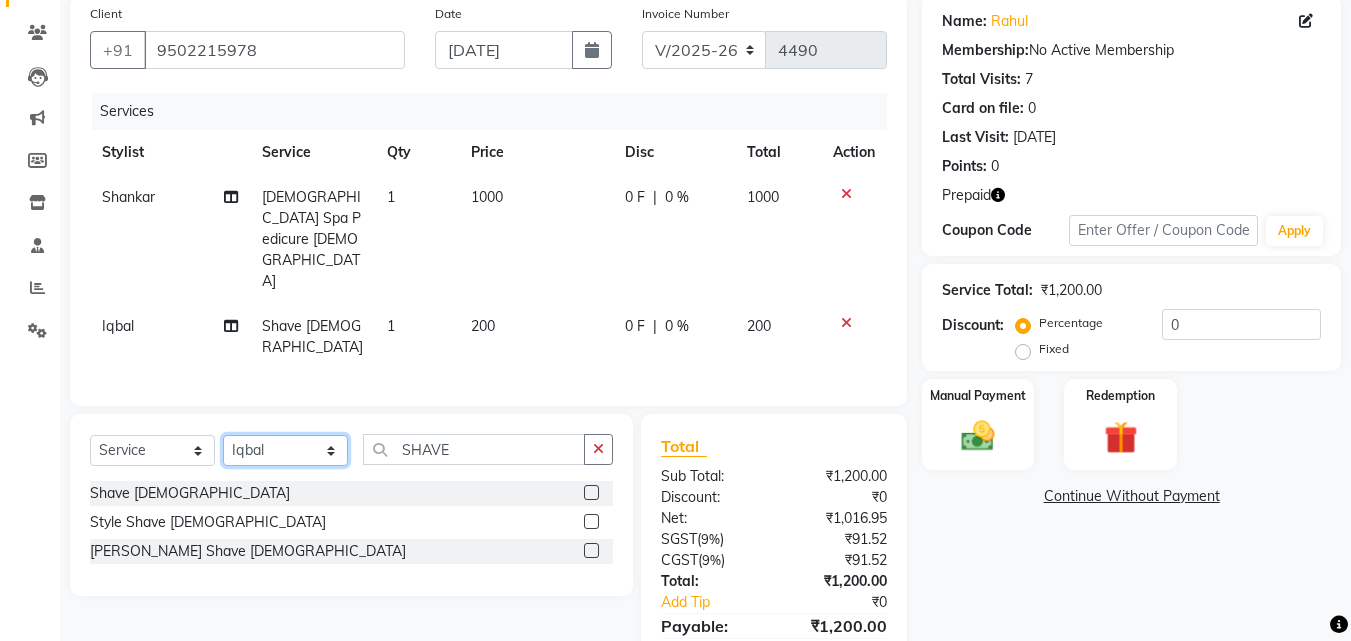 click on "Select Stylist Advance Cut  [PERSON_NAME] [PERSON_NAME] [PERSON_NAME] LUCKY Manager [PERSON_NAME] [PERSON_NAME] Pooja  [PERSON_NAME] RANI [PERSON_NAME] [PERSON_NAME] [PERSON_NAME] [PERSON_NAME] [PERSON_NAME]" 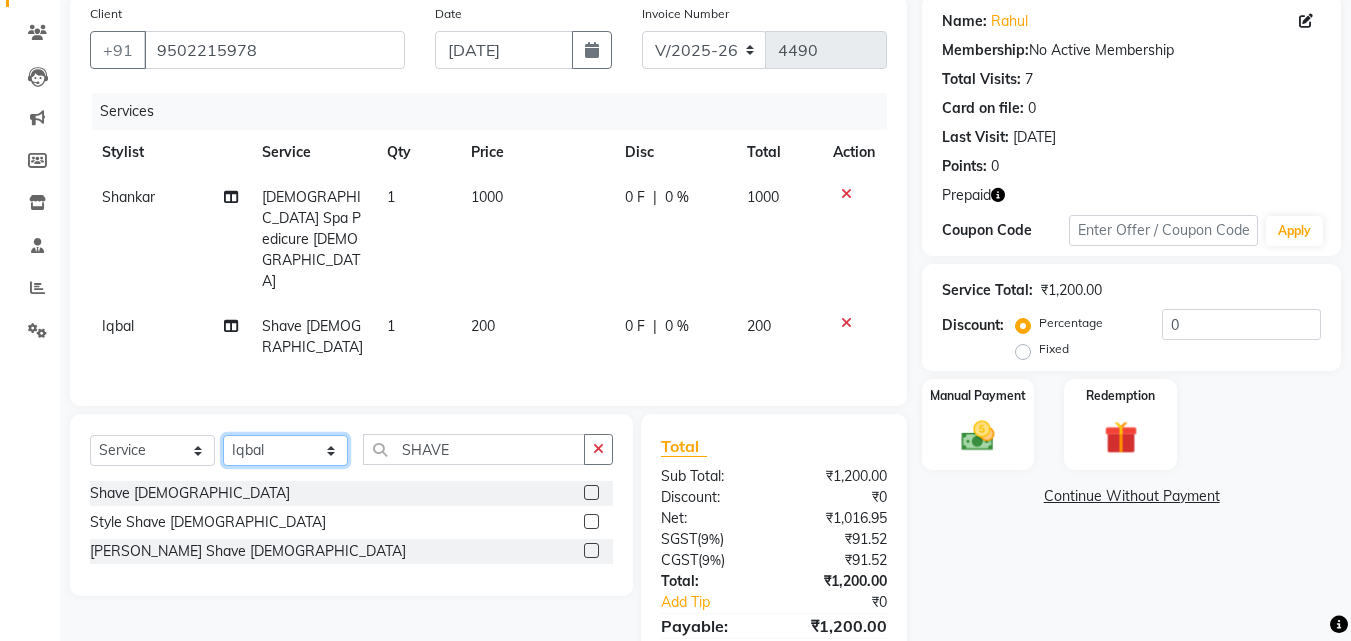 select on "46504" 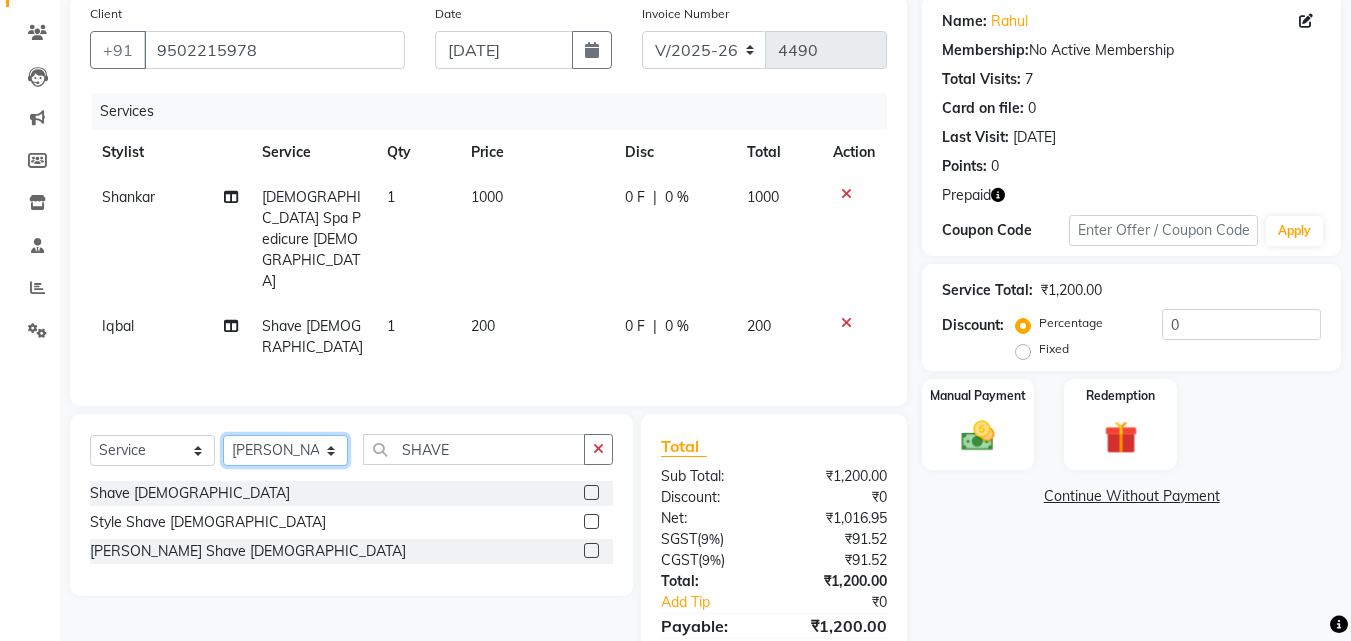 click on "Select Stylist Advance Cut  [PERSON_NAME] [PERSON_NAME] [PERSON_NAME] LUCKY Manager [PERSON_NAME] [PERSON_NAME] Pooja  [PERSON_NAME] RANI [PERSON_NAME] [PERSON_NAME] [PERSON_NAME] [PERSON_NAME] [PERSON_NAME]" 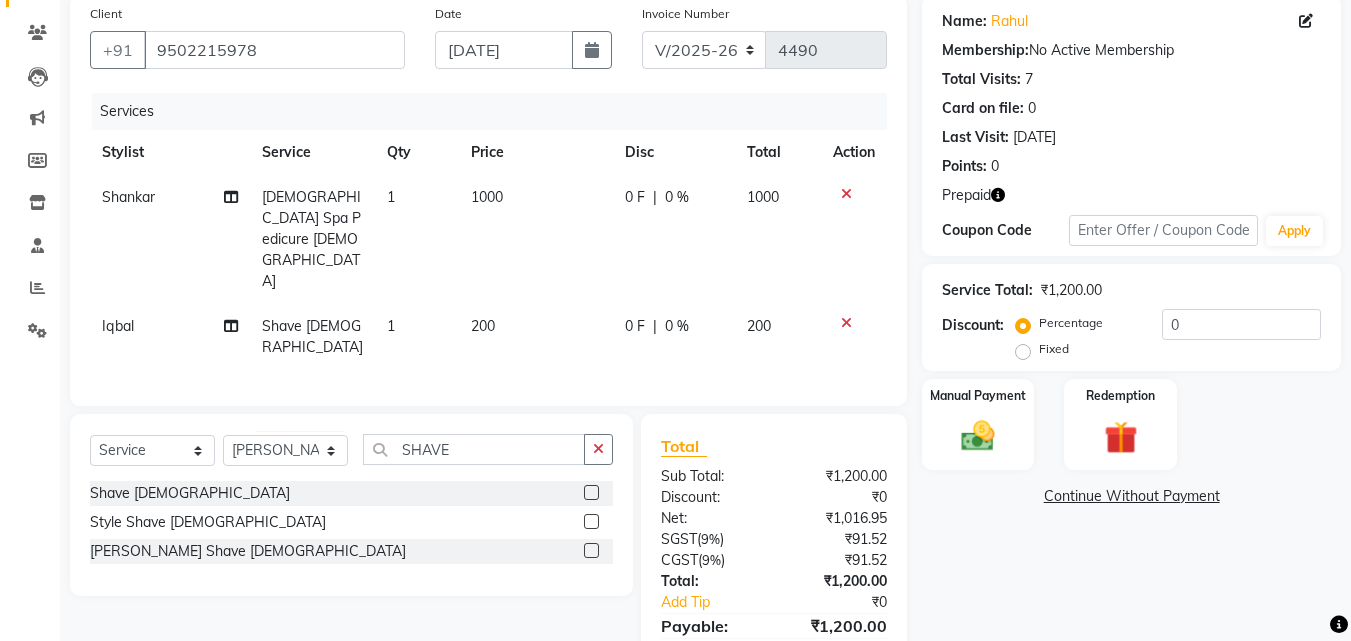 click on "Client [PHONE_NUMBER] Date [DATE] Invoice Number V/2025 V/[PHONE_NUMBER] Services Stylist Service Qty Price Disc Total Action Shankar Vedic Spa Pedicure [DEMOGRAPHIC_DATA] 1 1000 0 F | 0 % 1000 Iqbal Shave [DEMOGRAPHIC_DATA] 1 200 0 F | 0 % 200 Select  Service  Product  Membership  Package Voucher Prepaid Gift Card  Select Stylist Advance Cut  [PERSON_NAME] [PERSON_NAME] [PERSON_NAME] LUCKY Manager [PERSON_NAME] [PERSON_NAME] Pooja  [PERSON_NAME] RANI [PERSON_NAME] [PERSON_NAME] [PERSON_NAME] [PERSON_NAME] [PERSON_NAME] SHAVE Shave [DEMOGRAPHIC_DATA]  Style Shave [DEMOGRAPHIC_DATA]  [PERSON_NAME] Shave [DEMOGRAPHIC_DATA]  Total Sub Total: ₹1,200.00 Discount: ₹0 Net: ₹1,016.95 SGST  ( 9% ) ₹91.52 CGST  ( 9% ) ₹91.52 Total: ₹1,200.00 Add Tip ₹0 Payable: ₹1,200.00 Paid: ₹0 Balance   : ₹1,200.00" 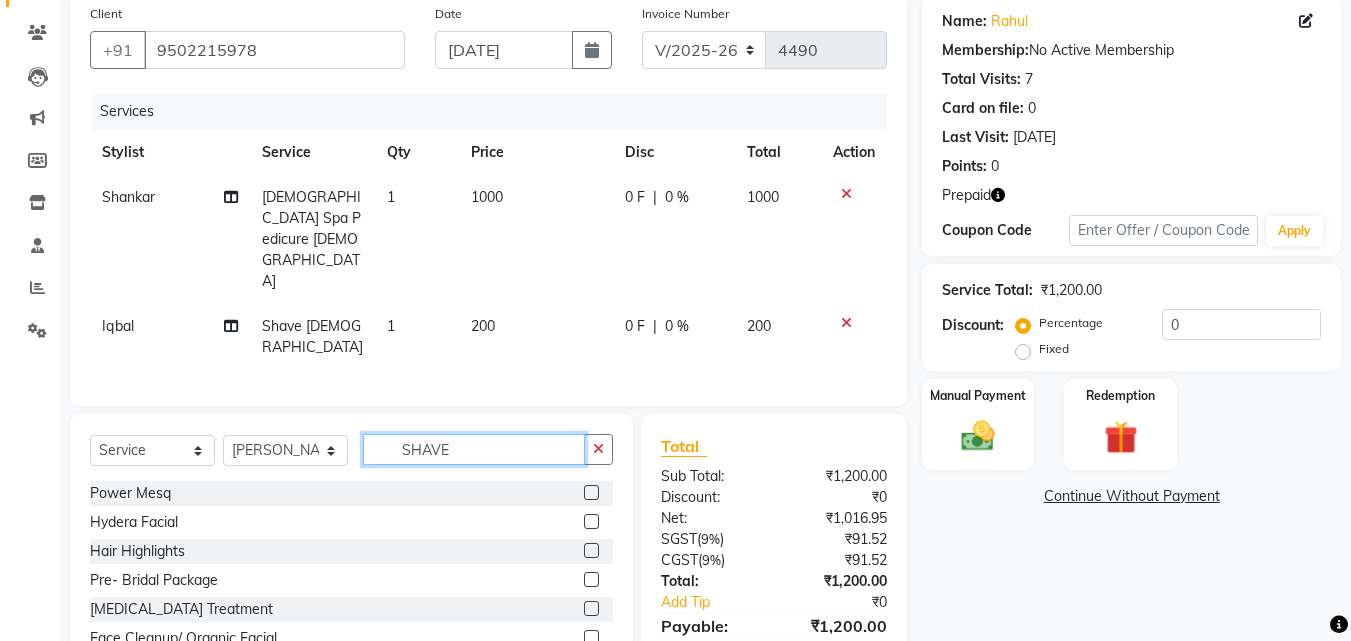 click on "SHAVE" 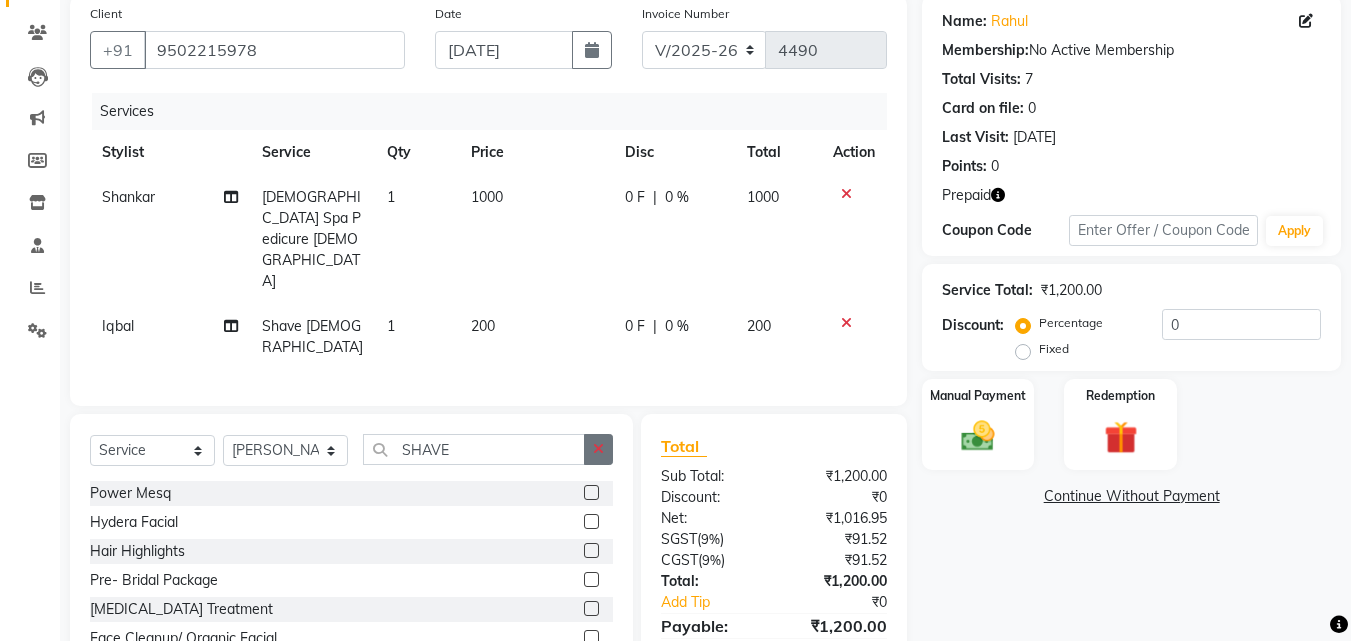 click 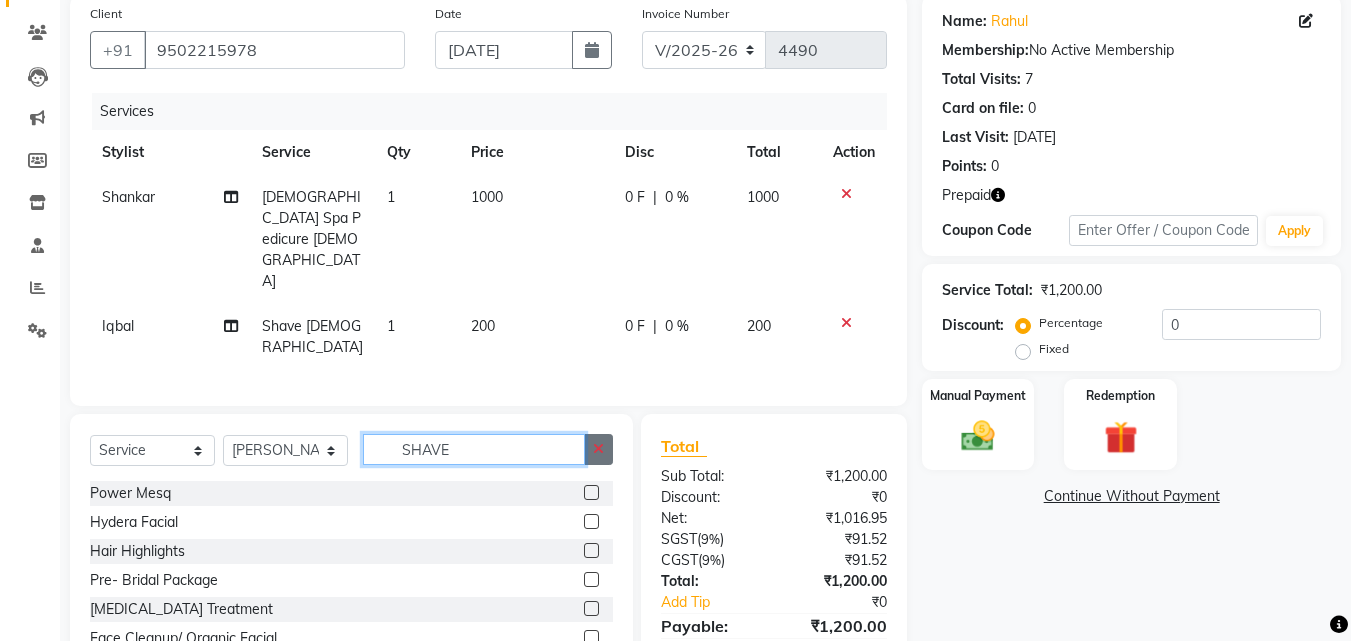 click on "SHAVE" 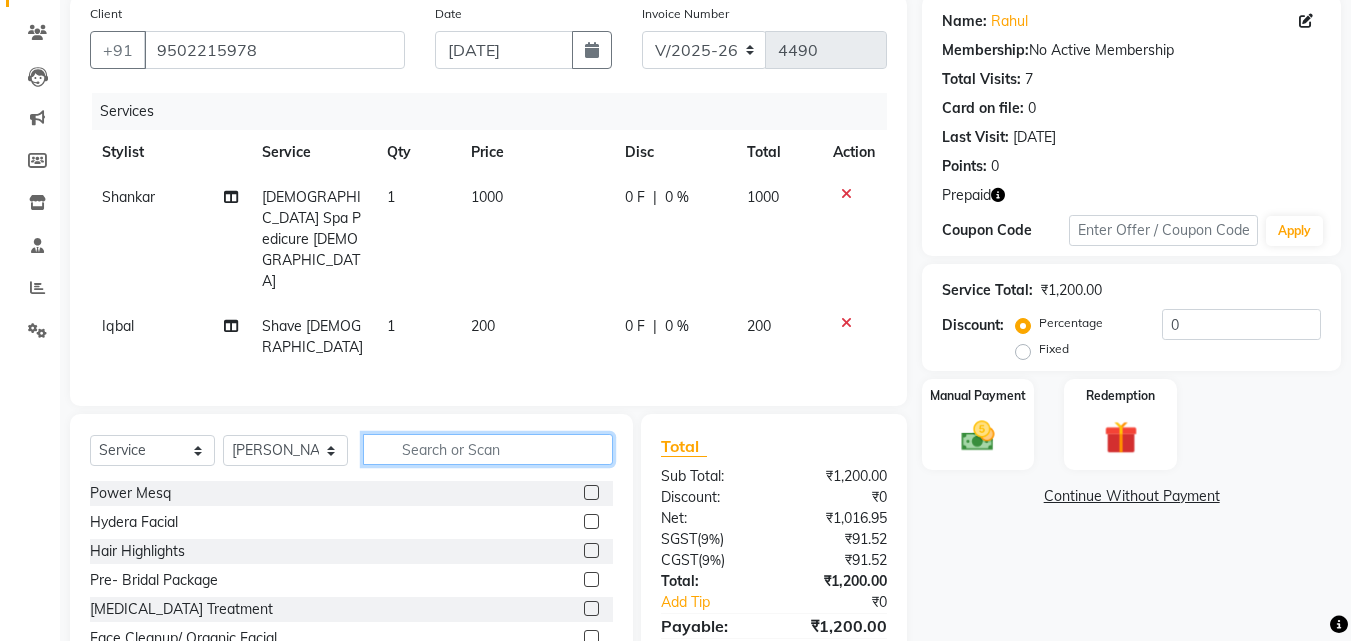 click 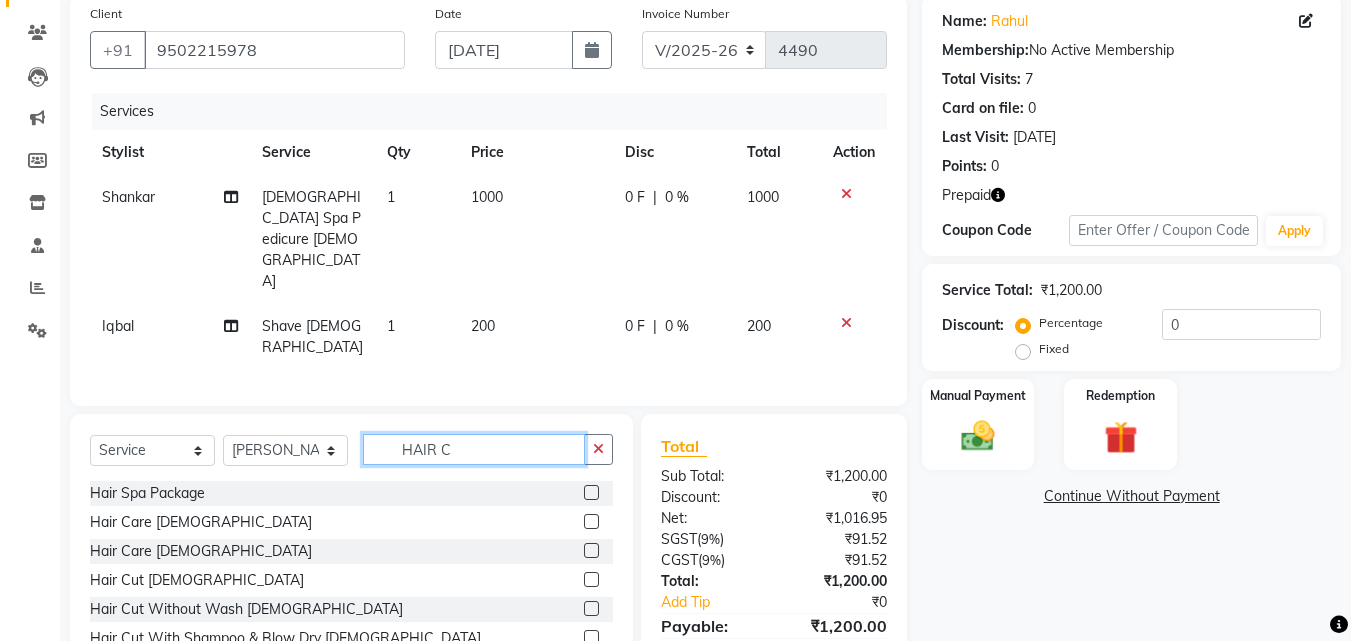 scroll, scrollTop: 183, scrollLeft: 0, axis: vertical 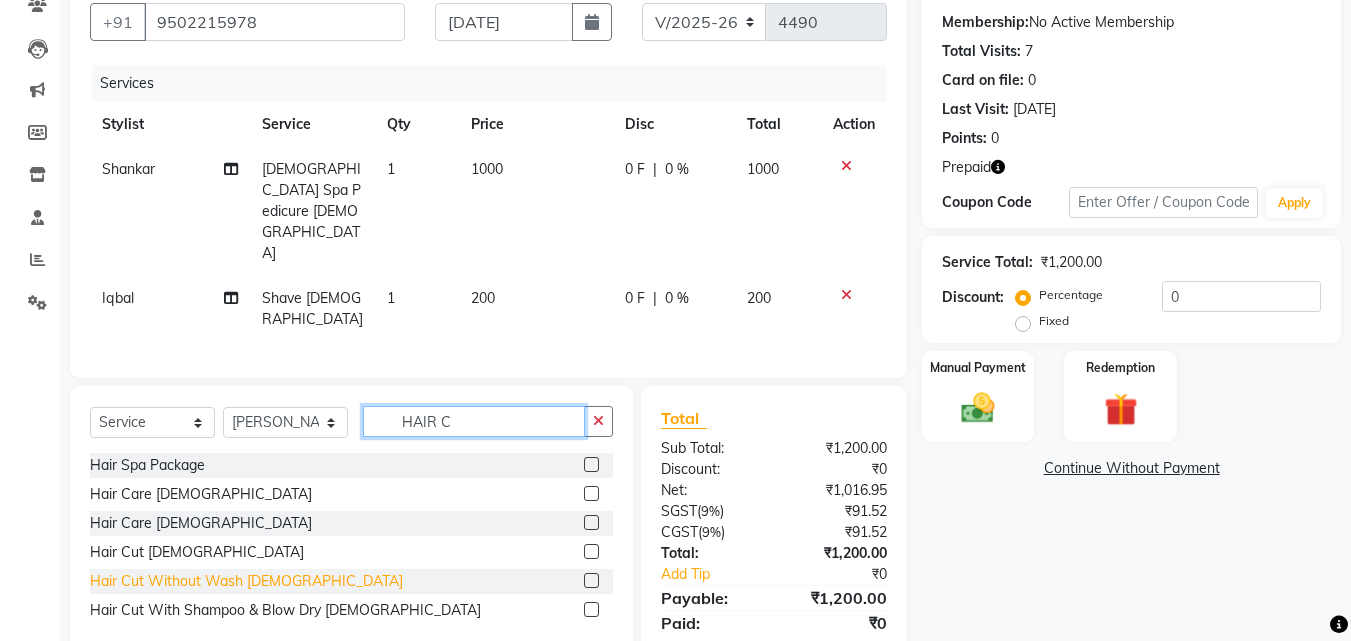 type on "HAIR C" 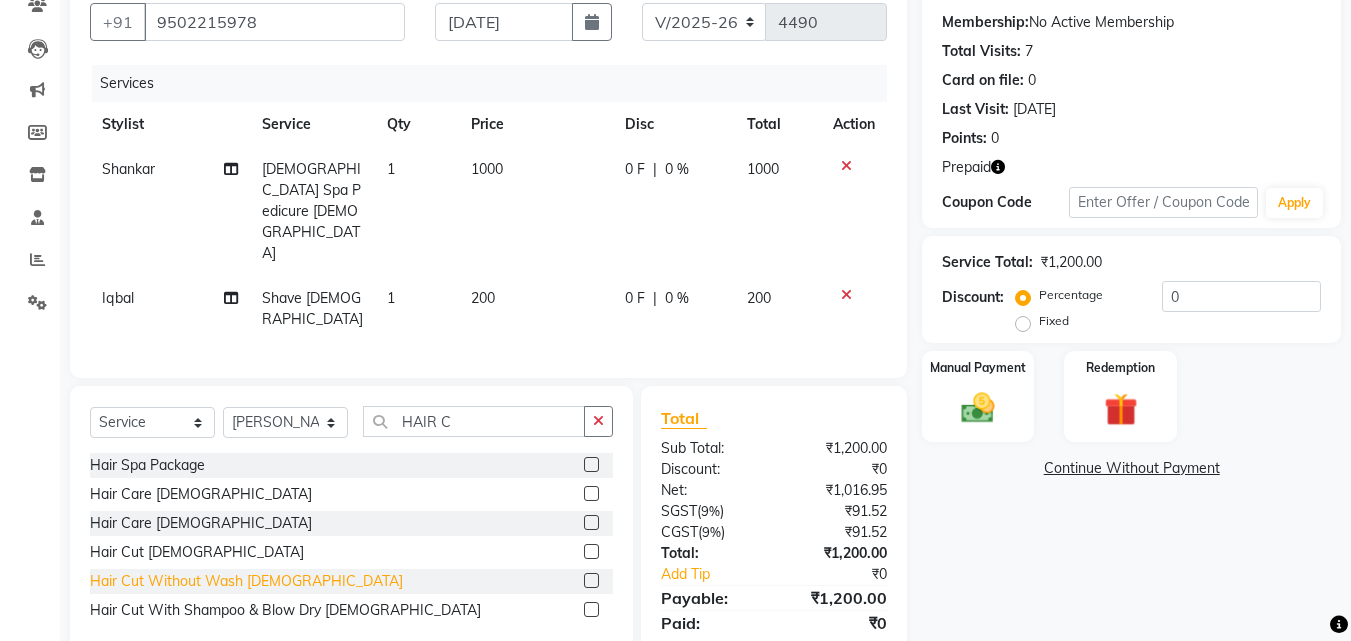 click on "Hair Cut Without Wash [DEMOGRAPHIC_DATA]" 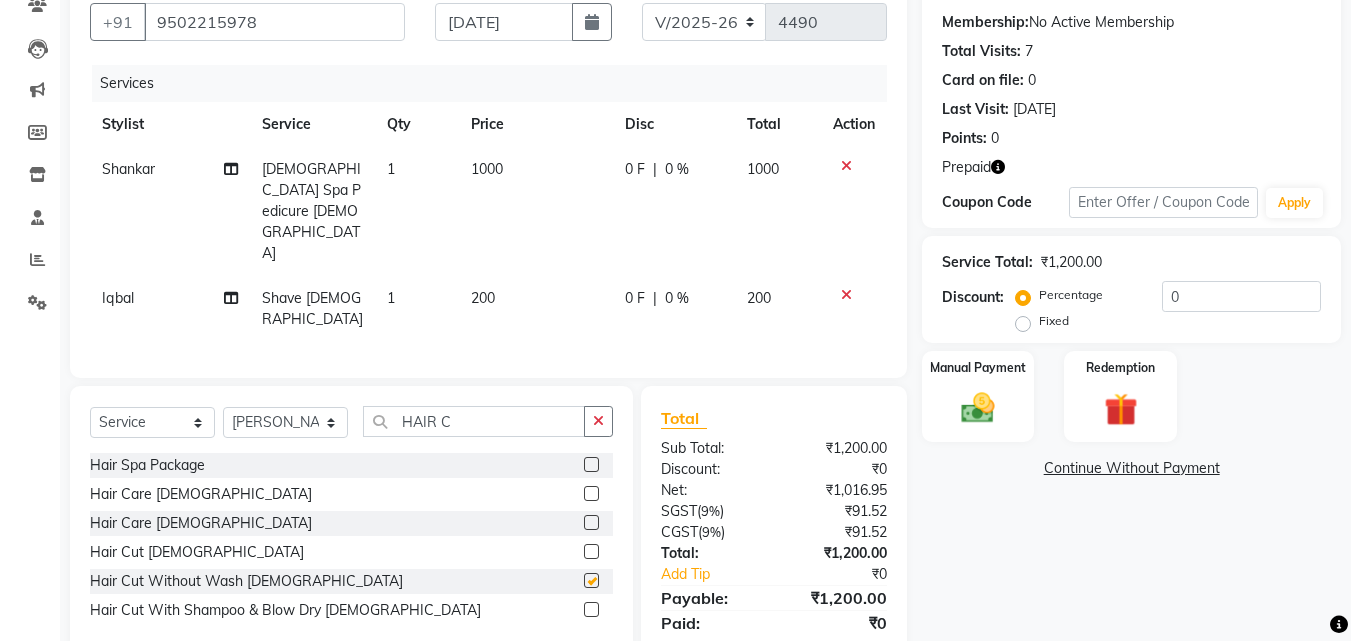 checkbox on "false" 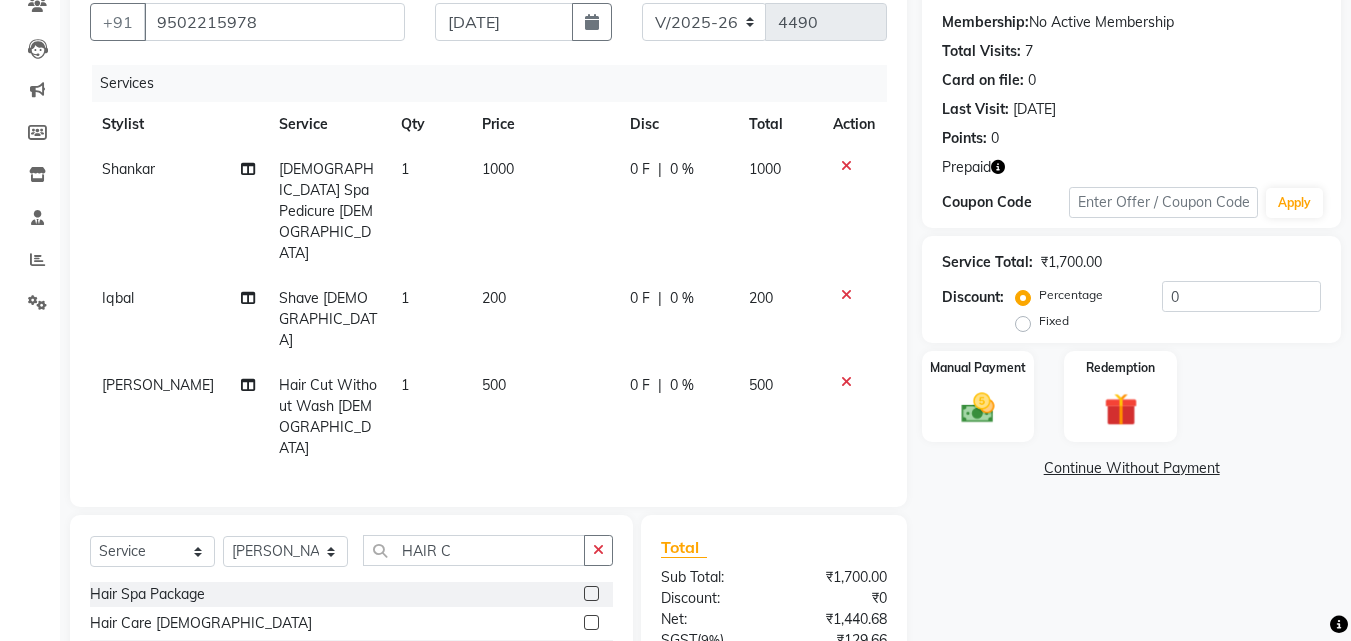 click 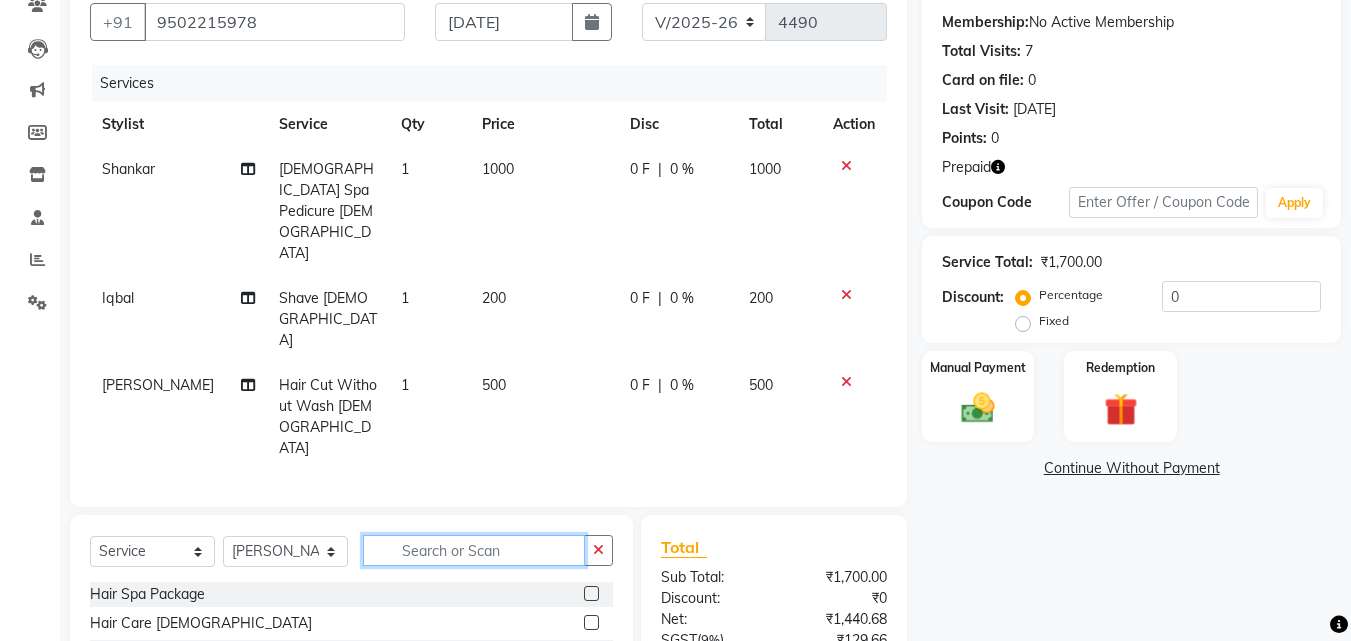 click 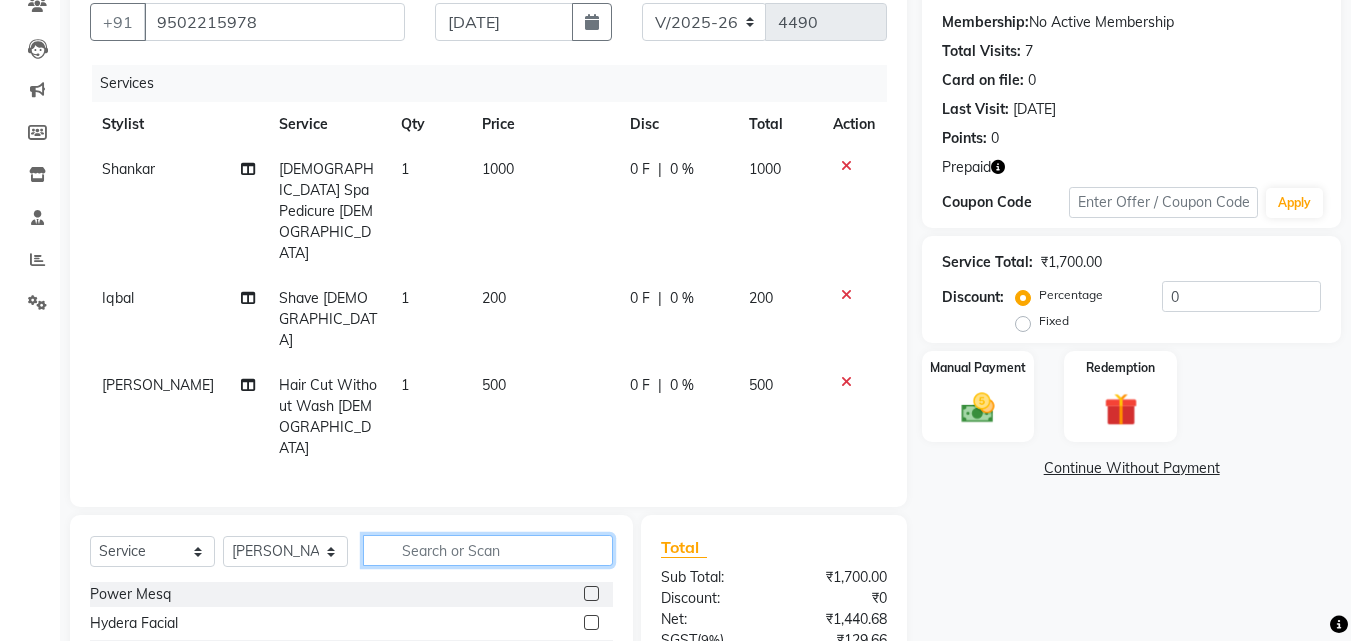 click 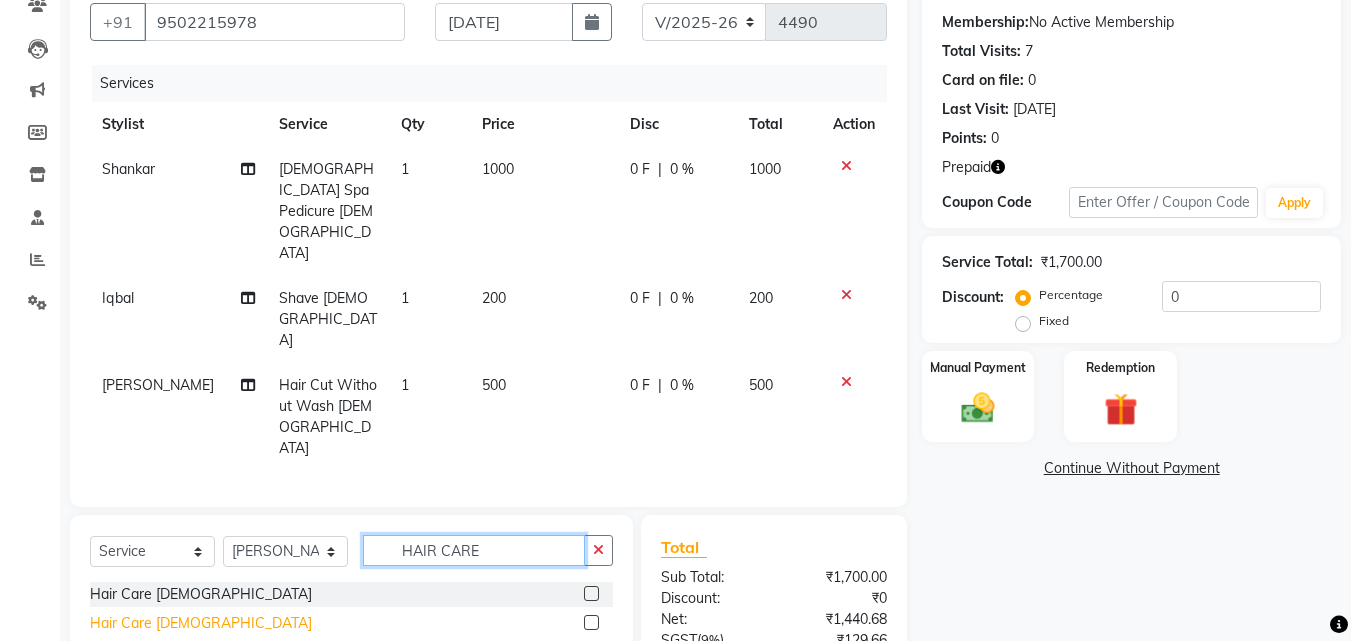 type on "HAIR CARE" 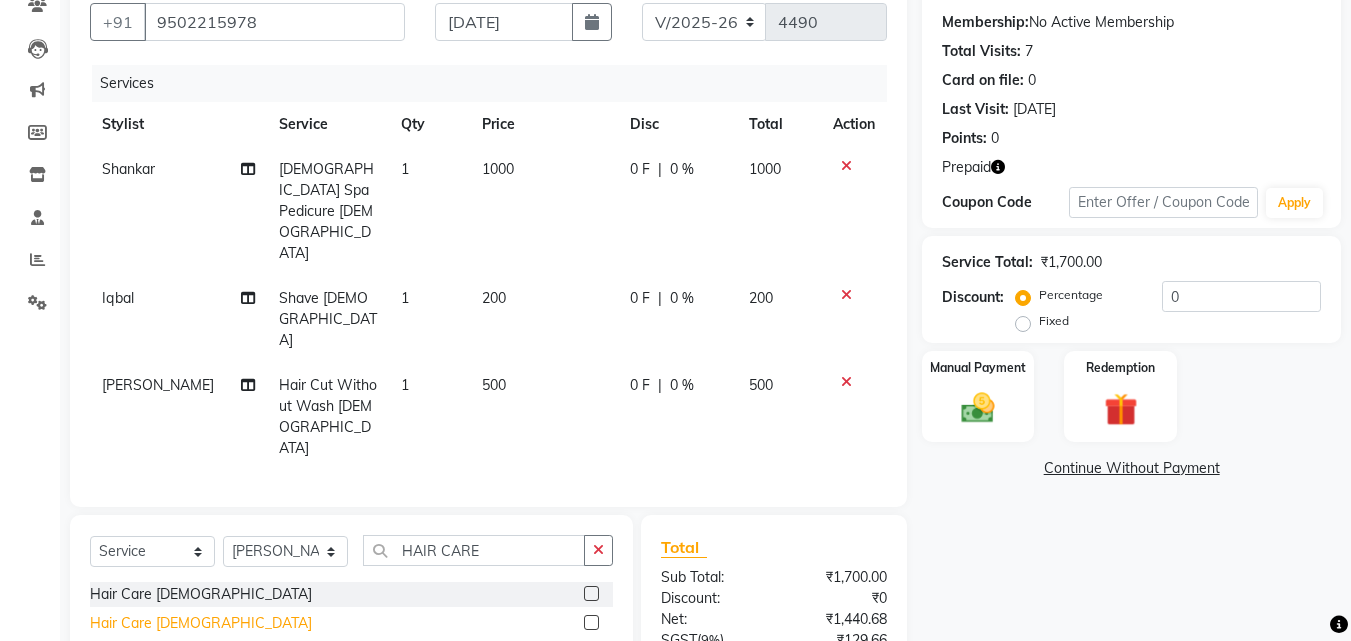 click on "Hair Care [DEMOGRAPHIC_DATA]" 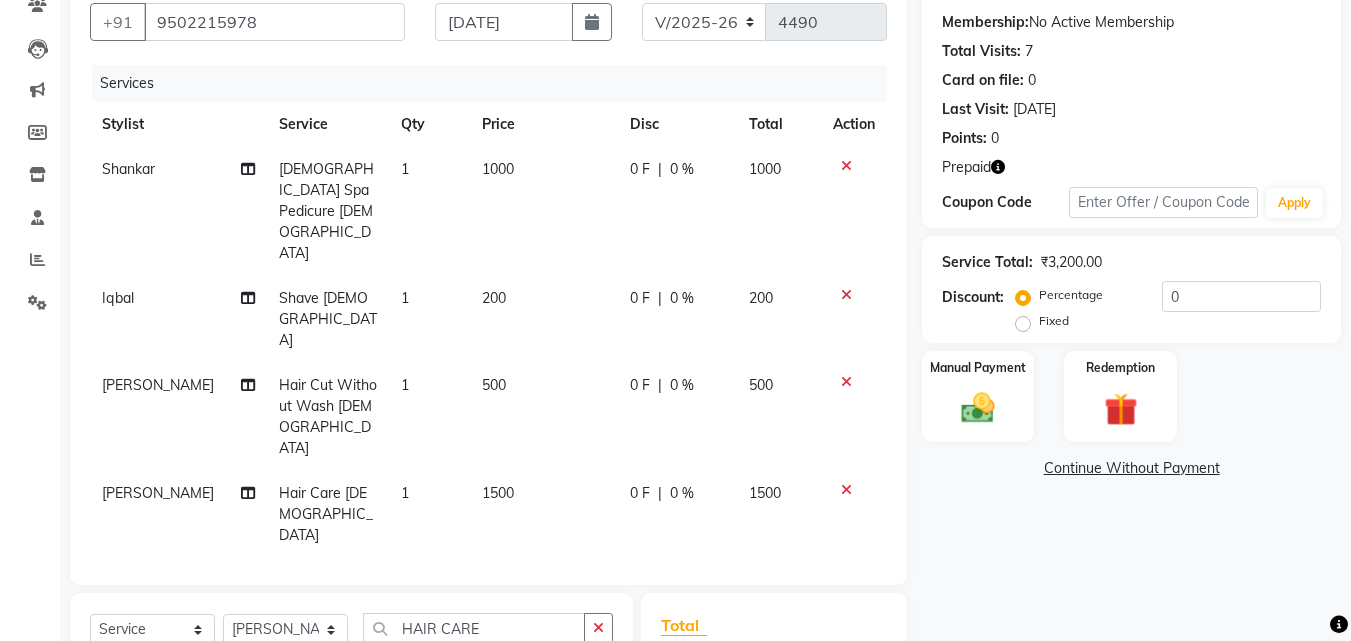 checkbox on "false" 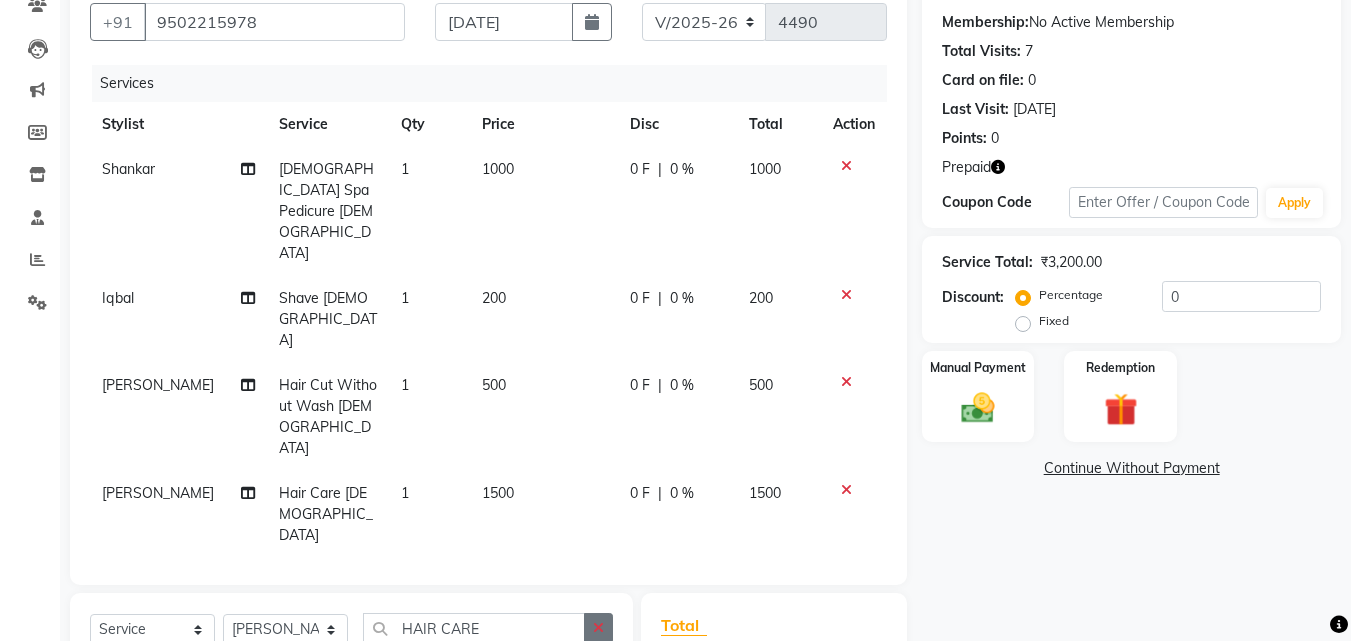 drag, startPoint x: 557, startPoint y: 388, endPoint x: 613, endPoint y: 506, distance: 130.61394 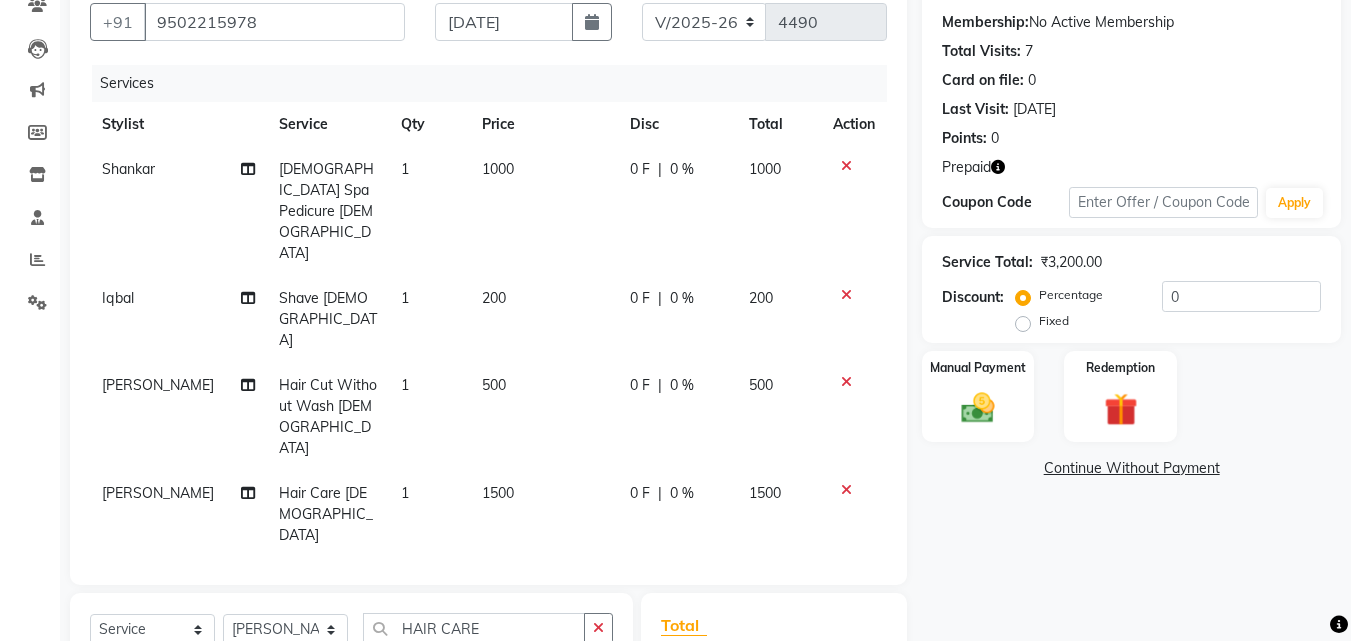 drag, startPoint x: 613, startPoint y: 506, endPoint x: 341, endPoint y: 514, distance: 272.1176 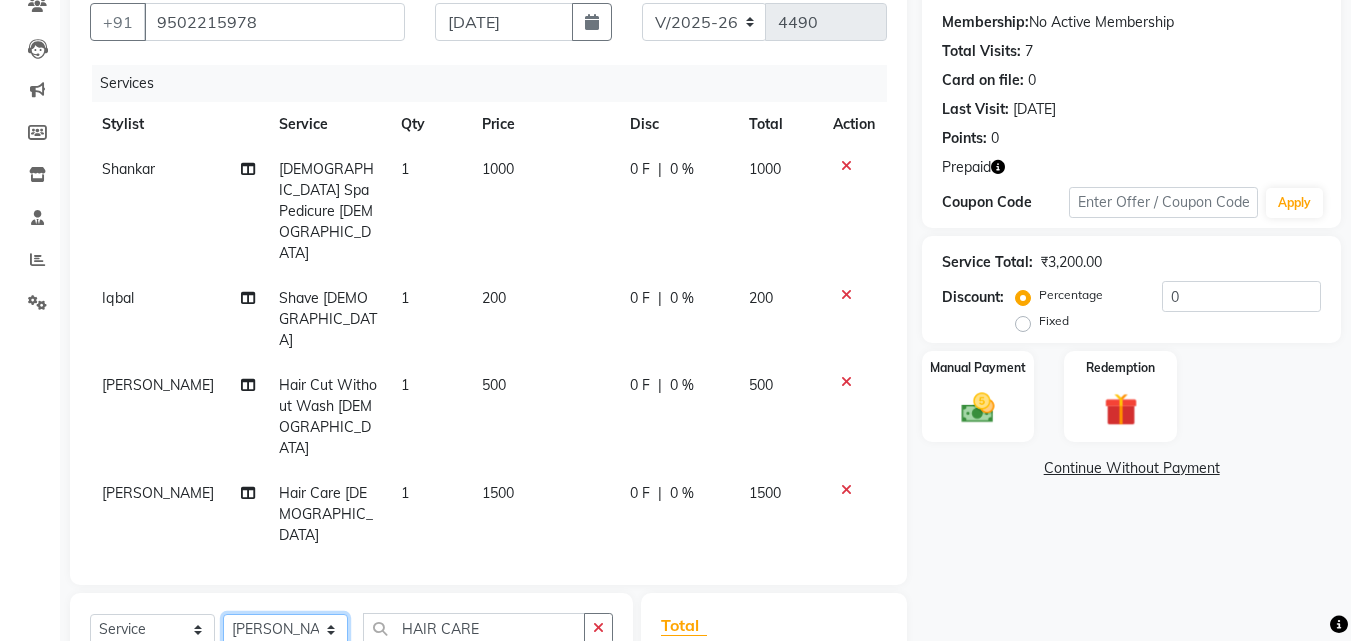 drag, startPoint x: 341, startPoint y: 514, endPoint x: 304, endPoint y: 496, distance: 41.14608 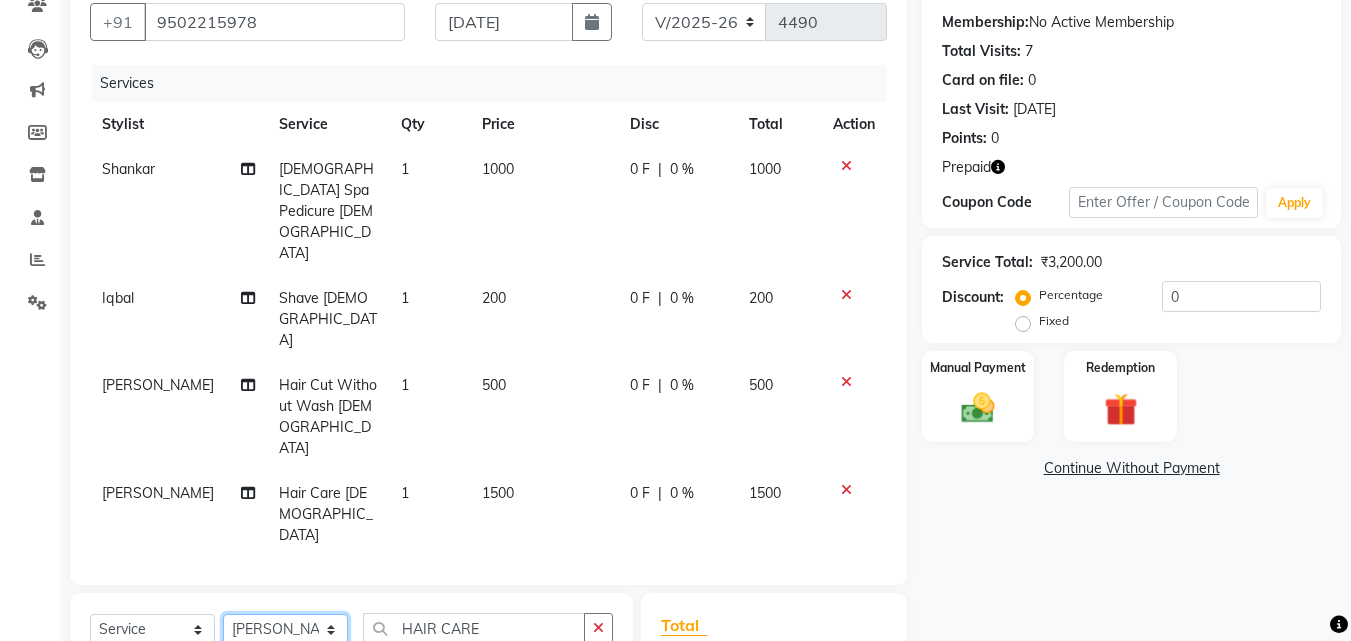 click on "Select Stylist Advance Cut  [PERSON_NAME] [PERSON_NAME] [PERSON_NAME] LUCKY Manager [PERSON_NAME] [PERSON_NAME] Pooja  [PERSON_NAME] RANI [PERSON_NAME] [PERSON_NAME] [PERSON_NAME] [PERSON_NAME] [PERSON_NAME]" 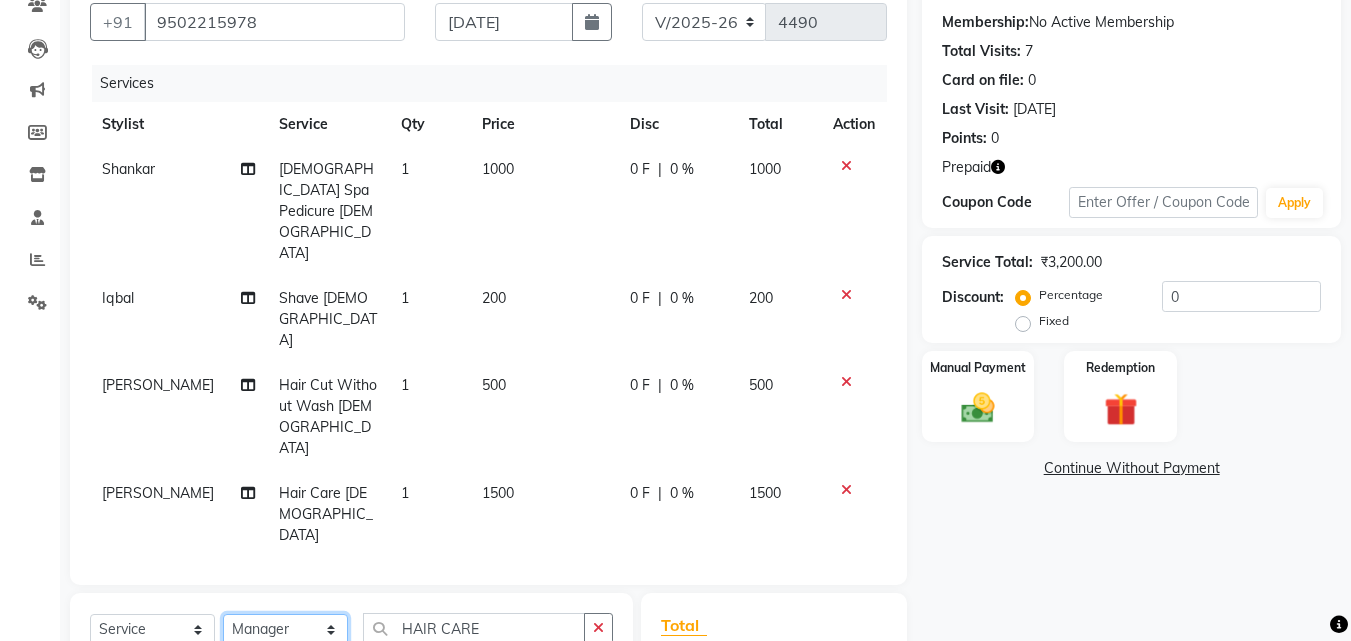 click on "Select Stylist Advance Cut  [PERSON_NAME] [PERSON_NAME] [PERSON_NAME] LUCKY Manager [PERSON_NAME] [PERSON_NAME] Pooja  [PERSON_NAME] RANI [PERSON_NAME] [PERSON_NAME] [PERSON_NAME] [PERSON_NAME] [PERSON_NAME]" 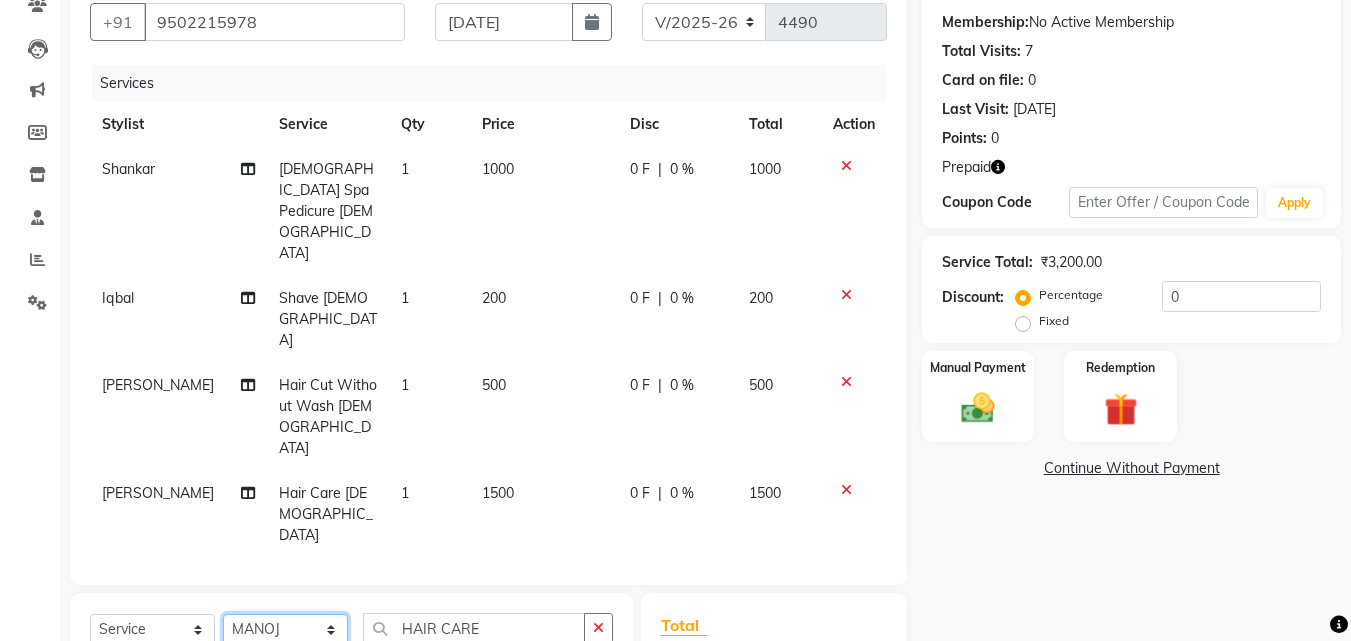click on "Select Stylist Advance Cut  [PERSON_NAME] [PERSON_NAME] [PERSON_NAME] LUCKY Manager [PERSON_NAME] [PERSON_NAME] Pooja  [PERSON_NAME] RANI [PERSON_NAME] [PERSON_NAME] [PERSON_NAME] [PERSON_NAME] [PERSON_NAME]" 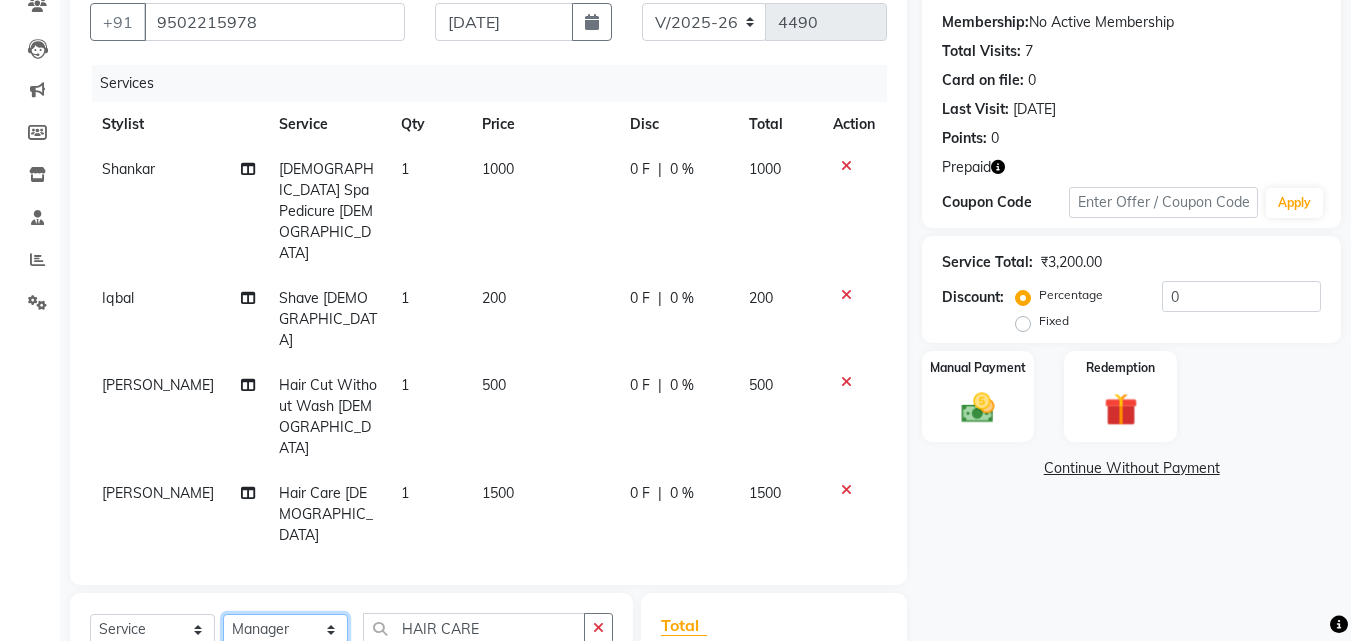 click on "Select Stylist Advance Cut  [PERSON_NAME] [PERSON_NAME] [PERSON_NAME] LUCKY Manager [PERSON_NAME] [PERSON_NAME] Pooja  [PERSON_NAME] RANI [PERSON_NAME] [PERSON_NAME] [PERSON_NAME] [PERSON_NAME] [PERSON_NAME]" 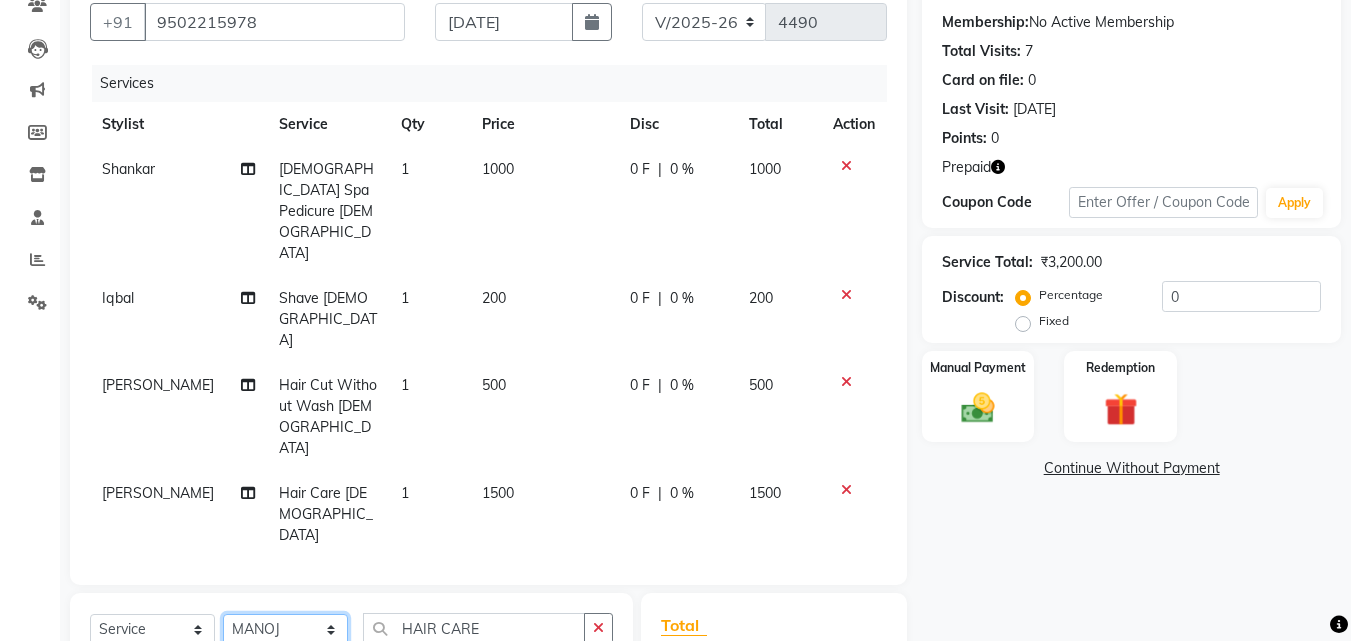 click on "Select Stylist Advance Cut  [PERSON_NAME] [PERSON_NAME] [PERSON_NAME] LUCKY Manager [PERSON_NAME] [PERSON_NAME] Pooja  [PERSON_NAME] RANI [PERSON_NAME] [PERSON_NAME] [PERSON_NAME] [PERSON_NAME] [PERSON_NAME]" 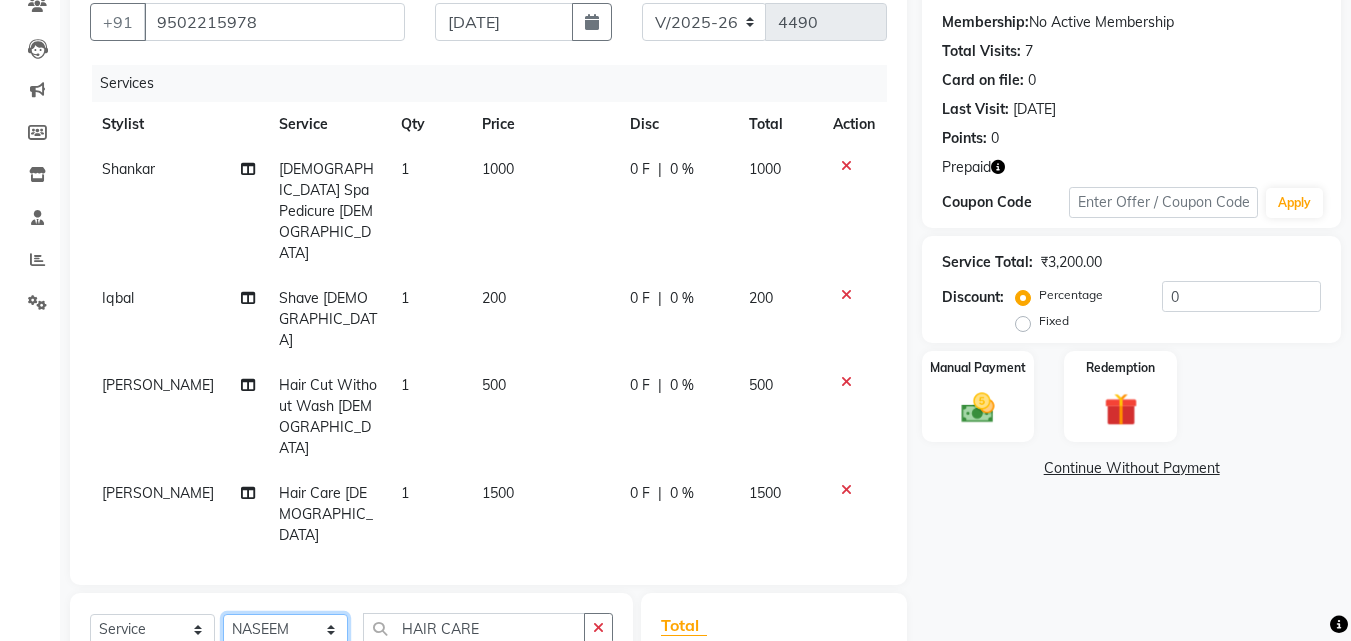 click on "Select Stylist Advance Cut  [PERSON_NAME] [PERSON_NAME] [PERSON_NAME] LUCKY Manager [PERSON_NAME] [PERSON_NAME] Pooja  [PERSON_NAME] RANI [PERSON_NAME] [PERSON_NAME] [PERSON_NAME] [PERSON_NAME] [PERSON_NAME]" 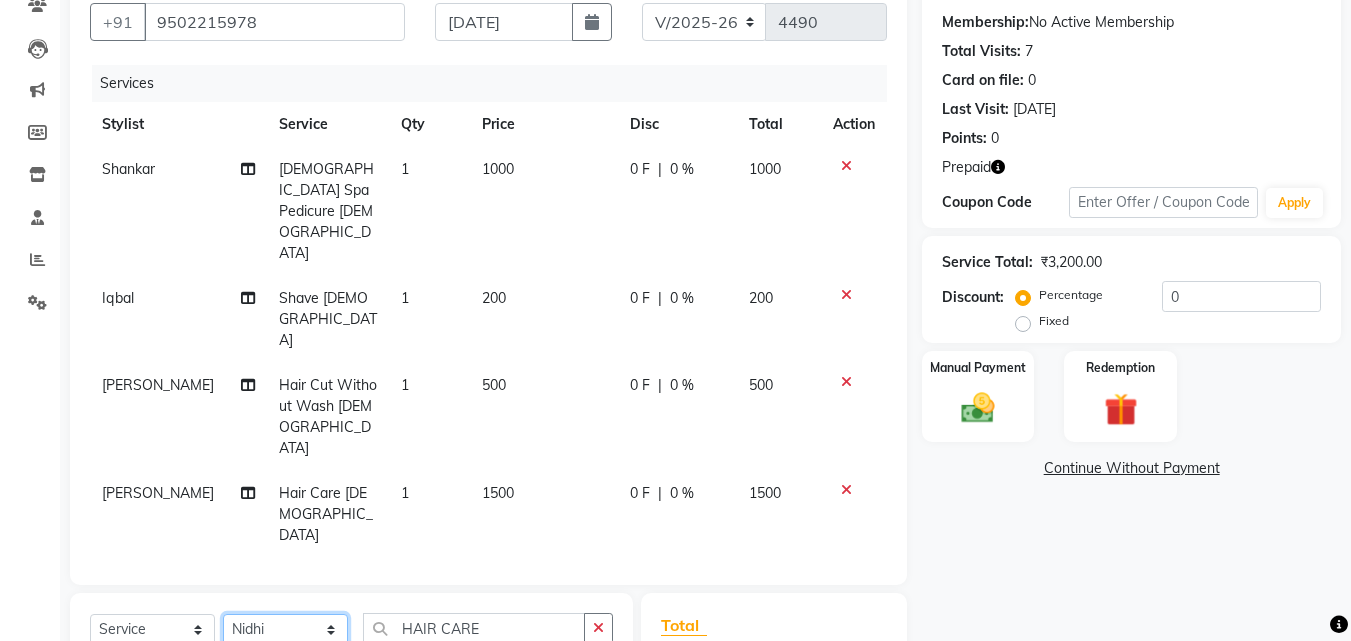 click on "Select Stylist Advance Cut  [PERSON_NAME] [PERSON_NAME] [PERSON_NAME] LUCKY Manager [PERSON_NAME] [PERSON_NAME] Pooja  [PERSON_NAME] RANI [PERSON_NAME] [PERSON_NAME] [PERSON_NAME] [PERSON_NAME] [PERSON_NAME]" 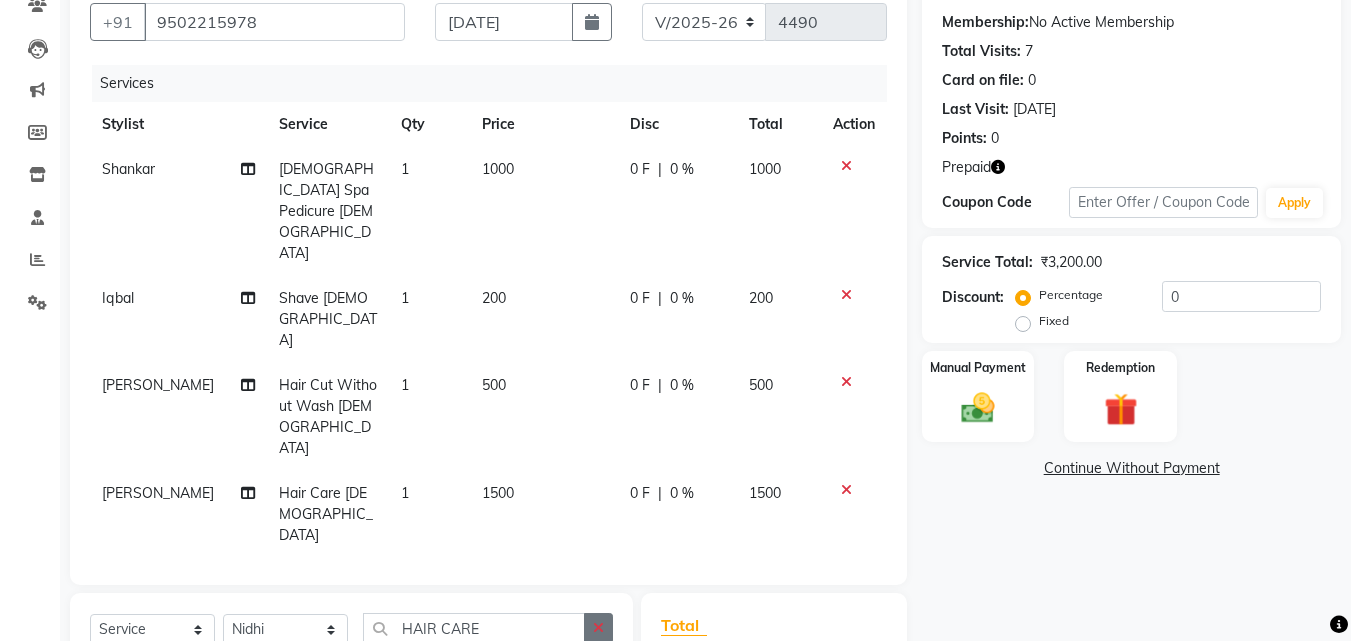 click 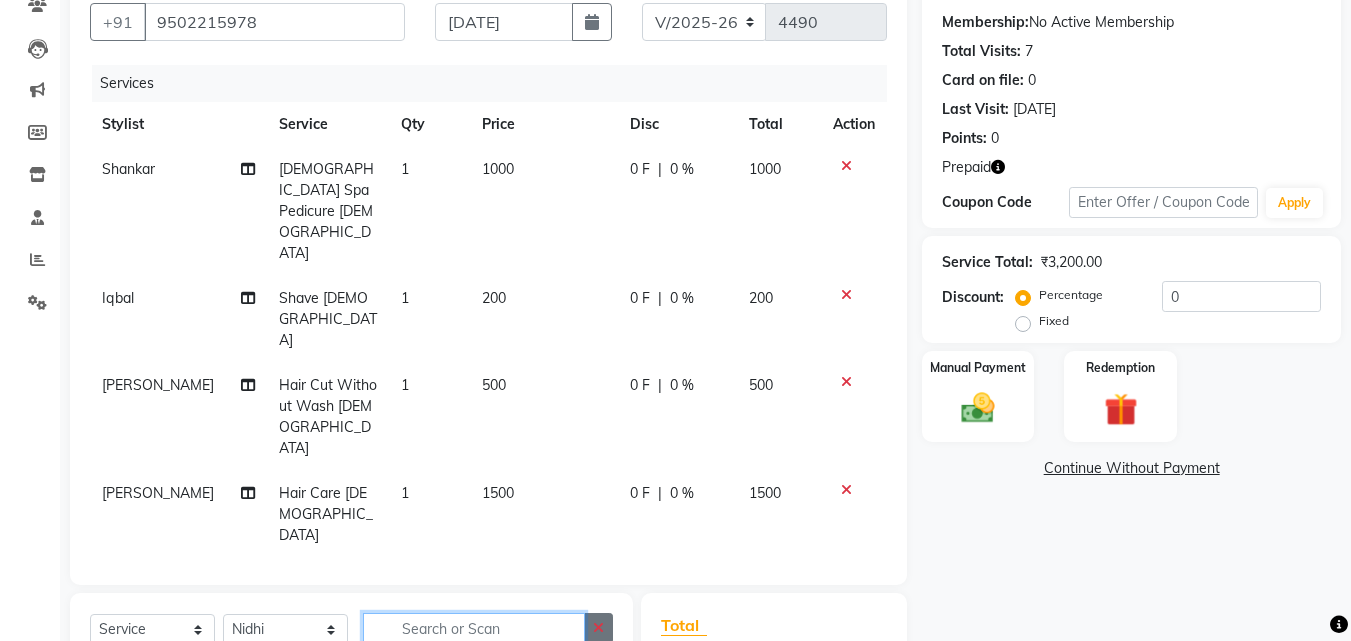 click 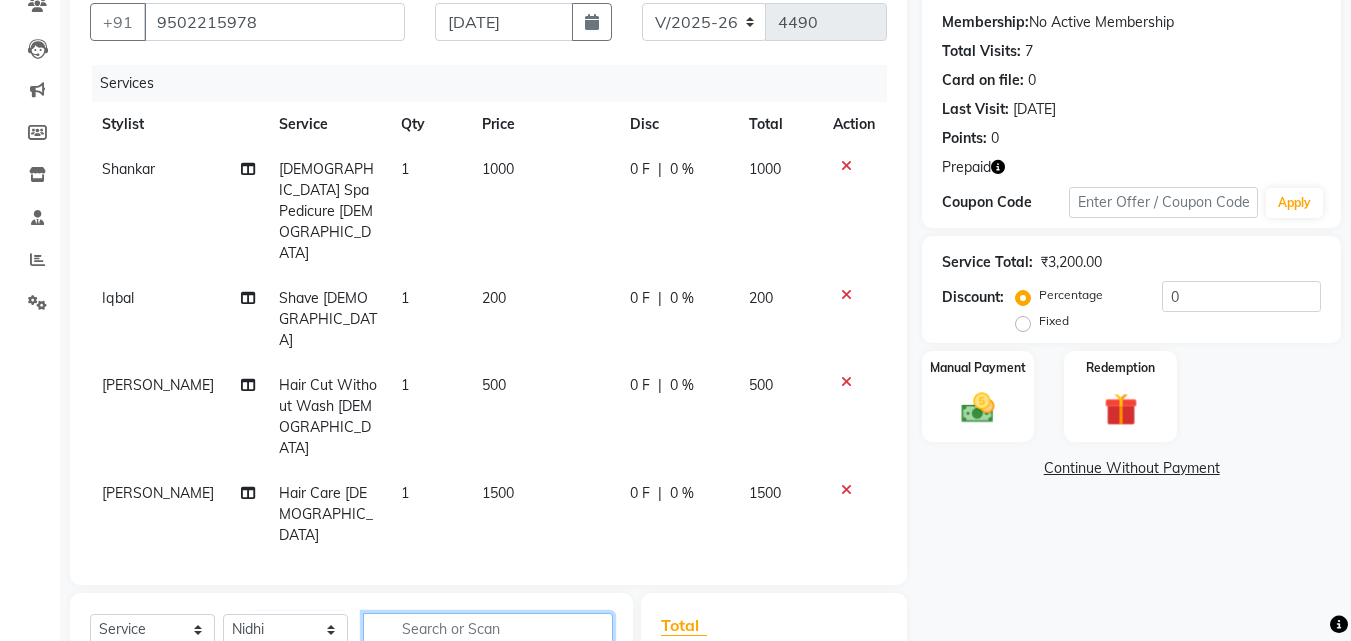 click 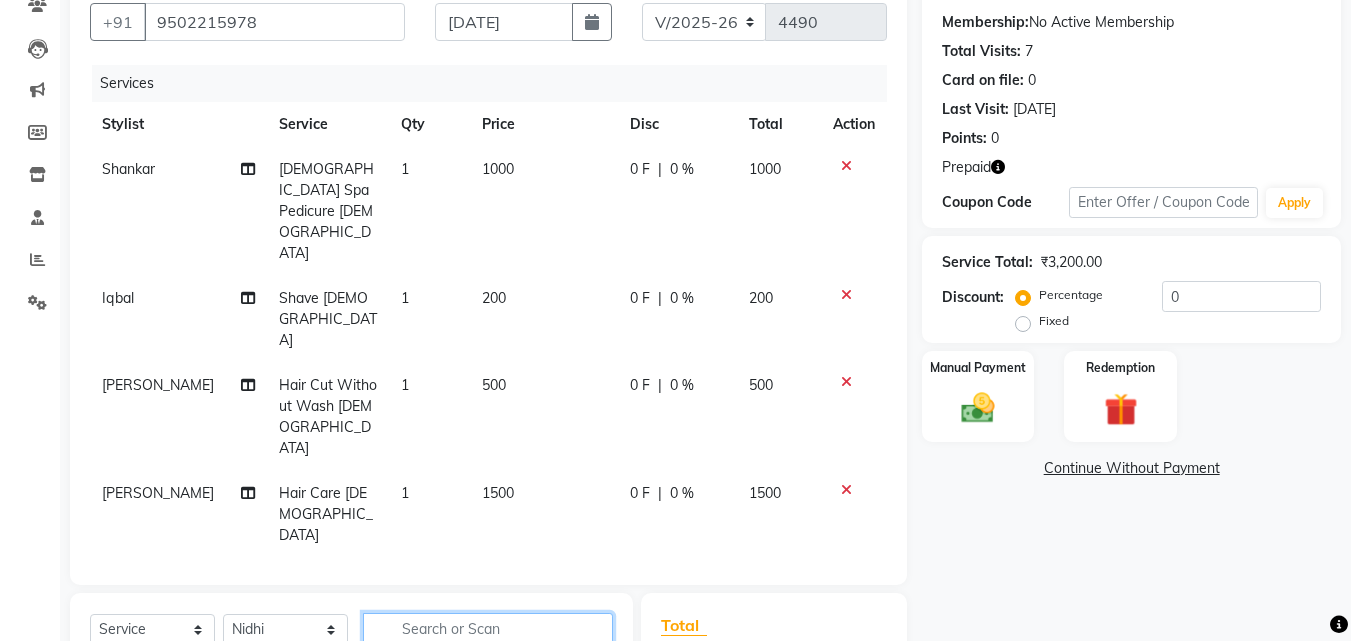 click 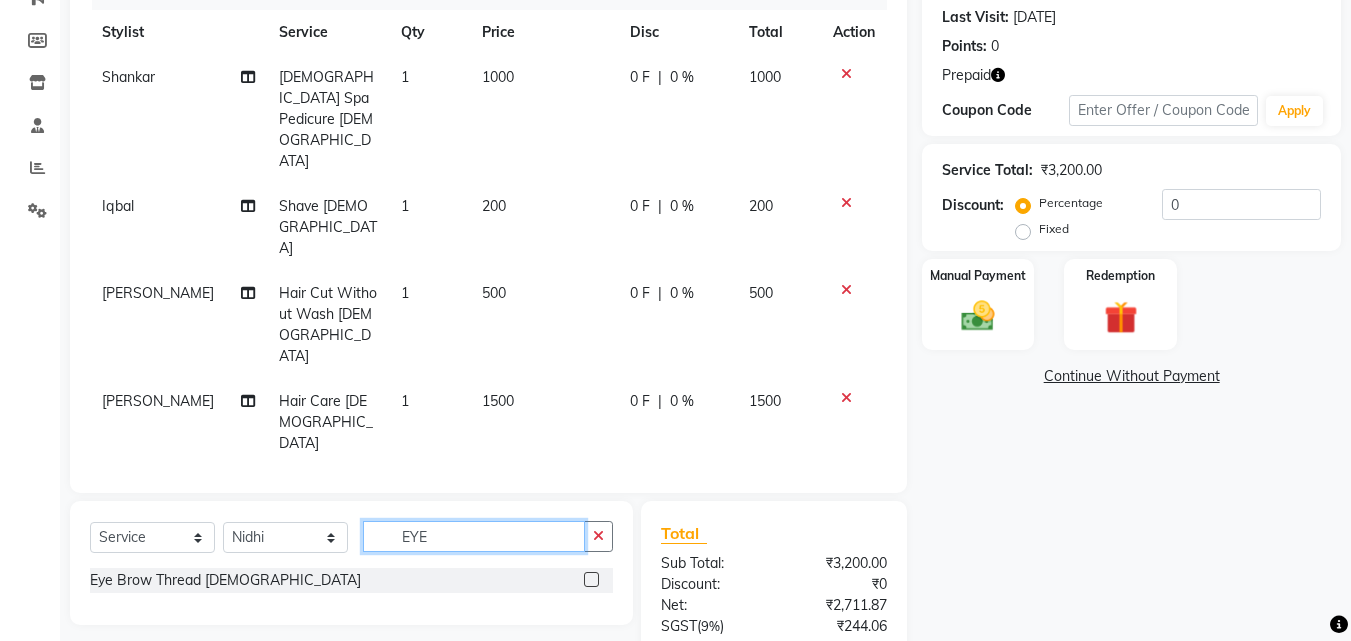 scroll, scrollTop: 336, scrollLeft: 0, axis: vertical 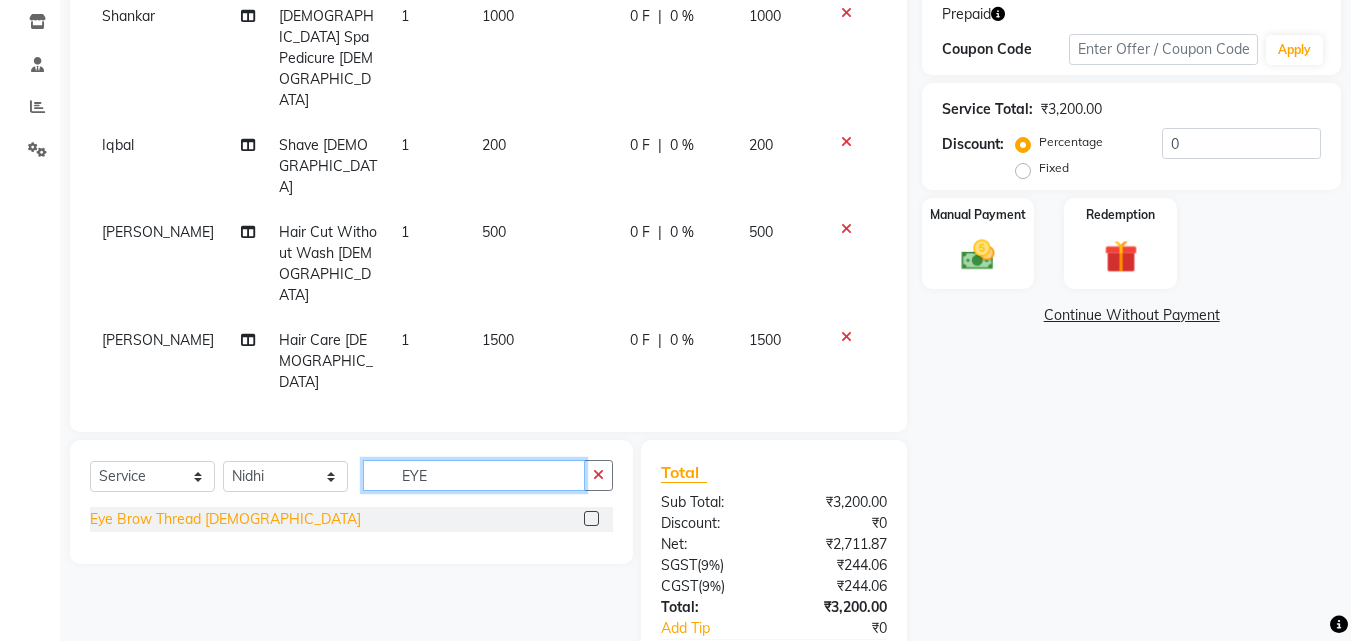 type on "EYE" 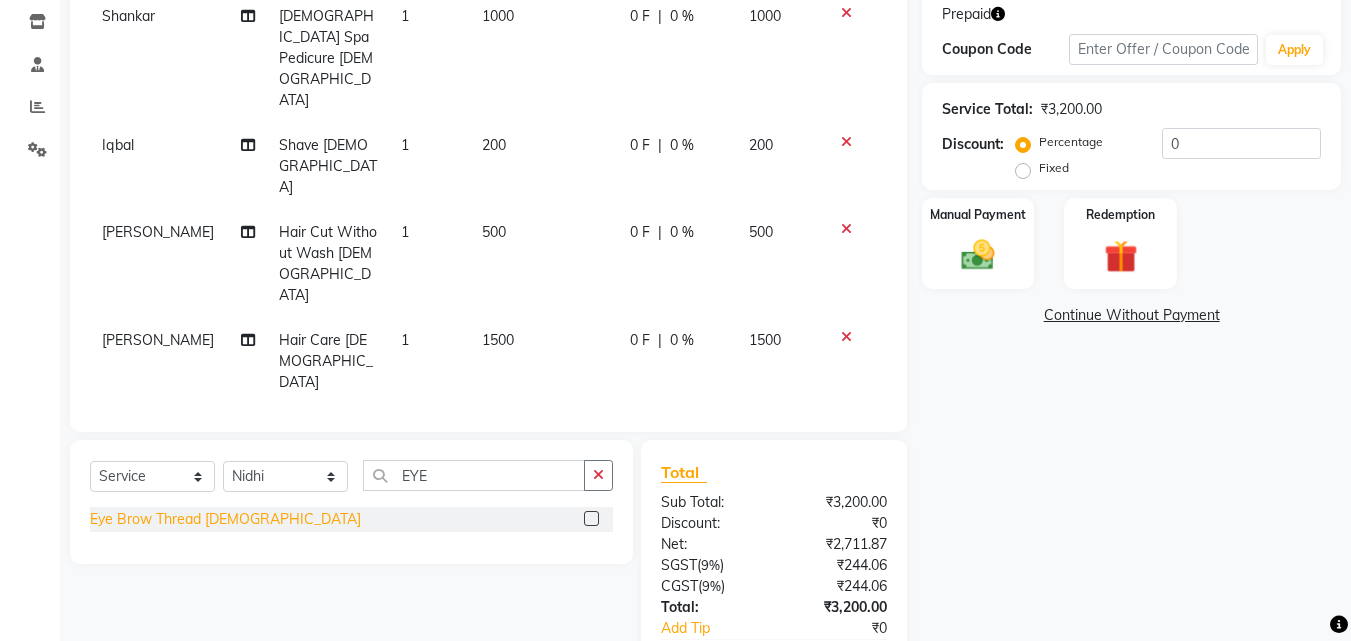 click on "Eye Brow Thread [DEMOGRAPHIC_DATA]" 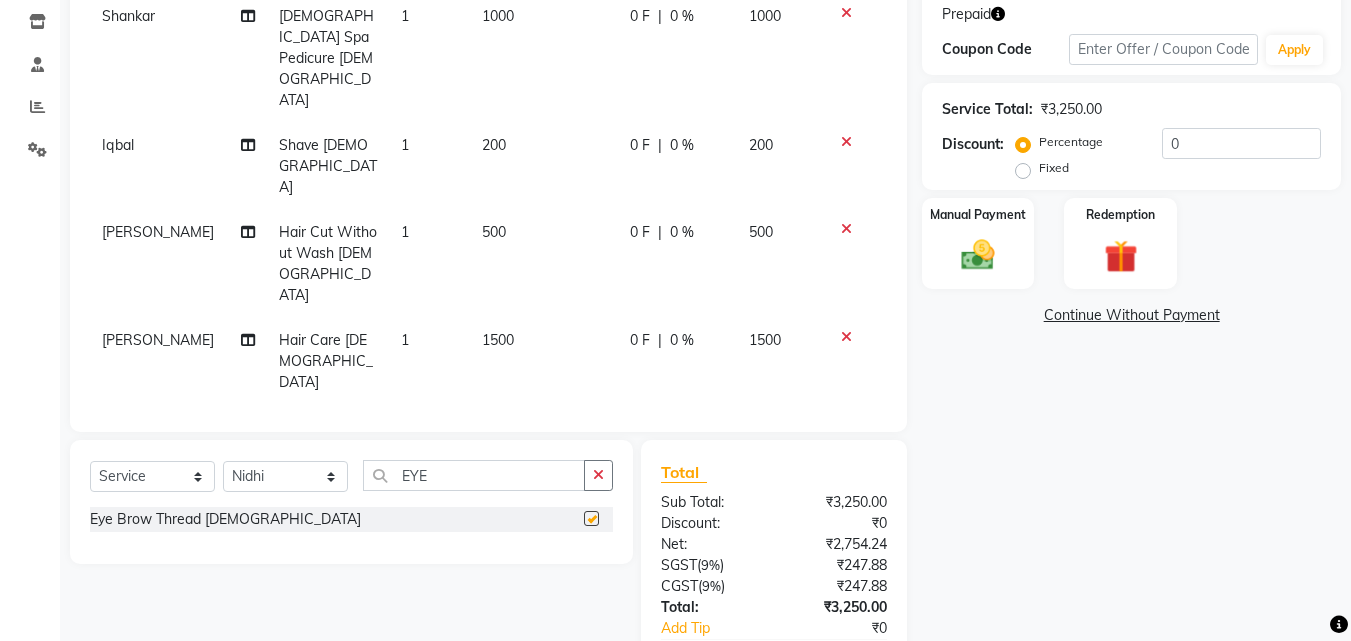 checkbox on "false" 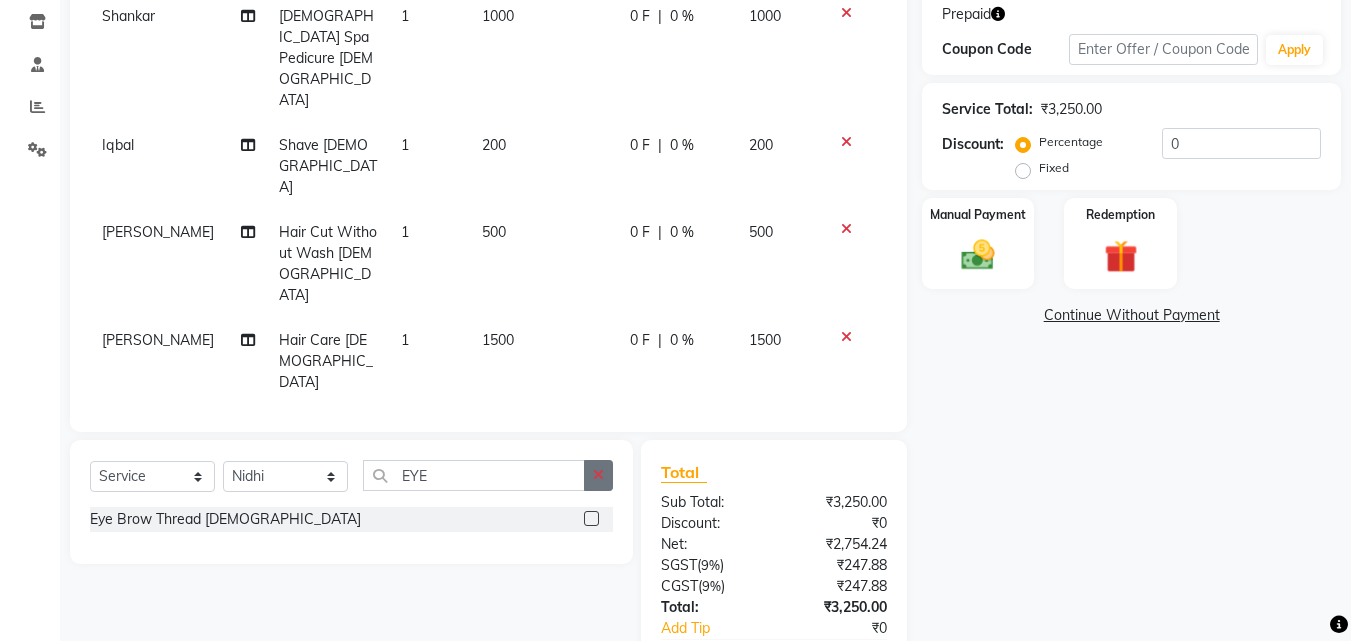 click 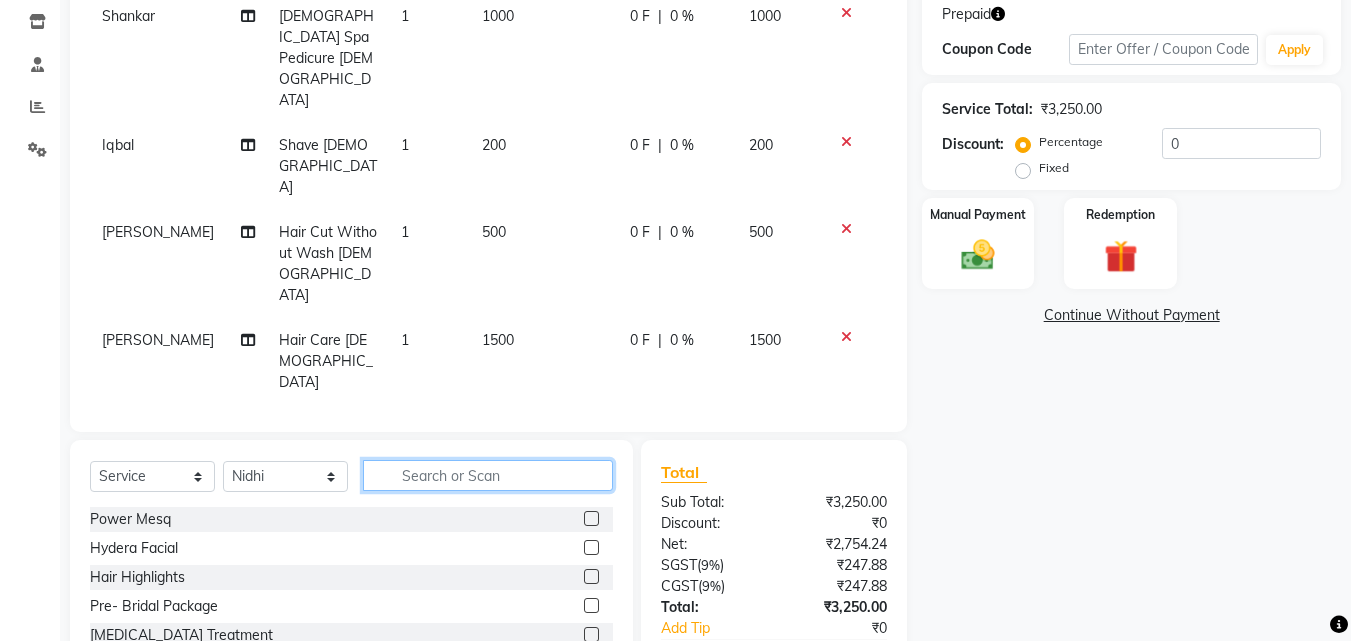 click 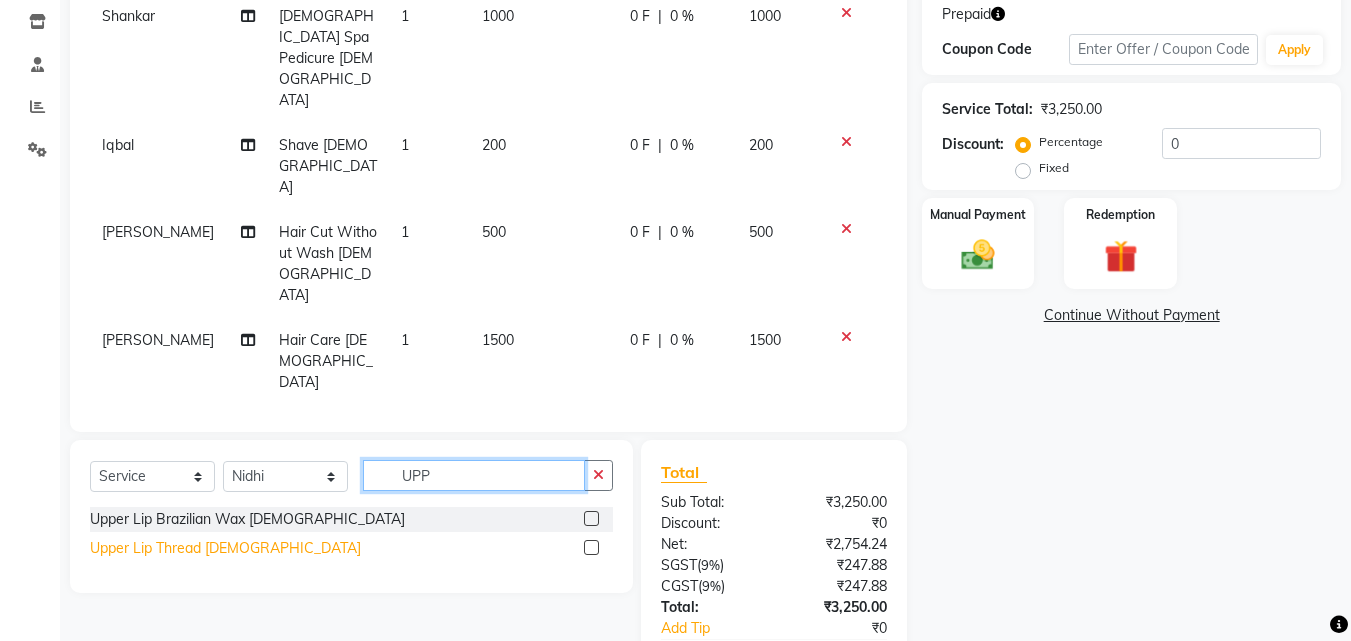type on "UPP" 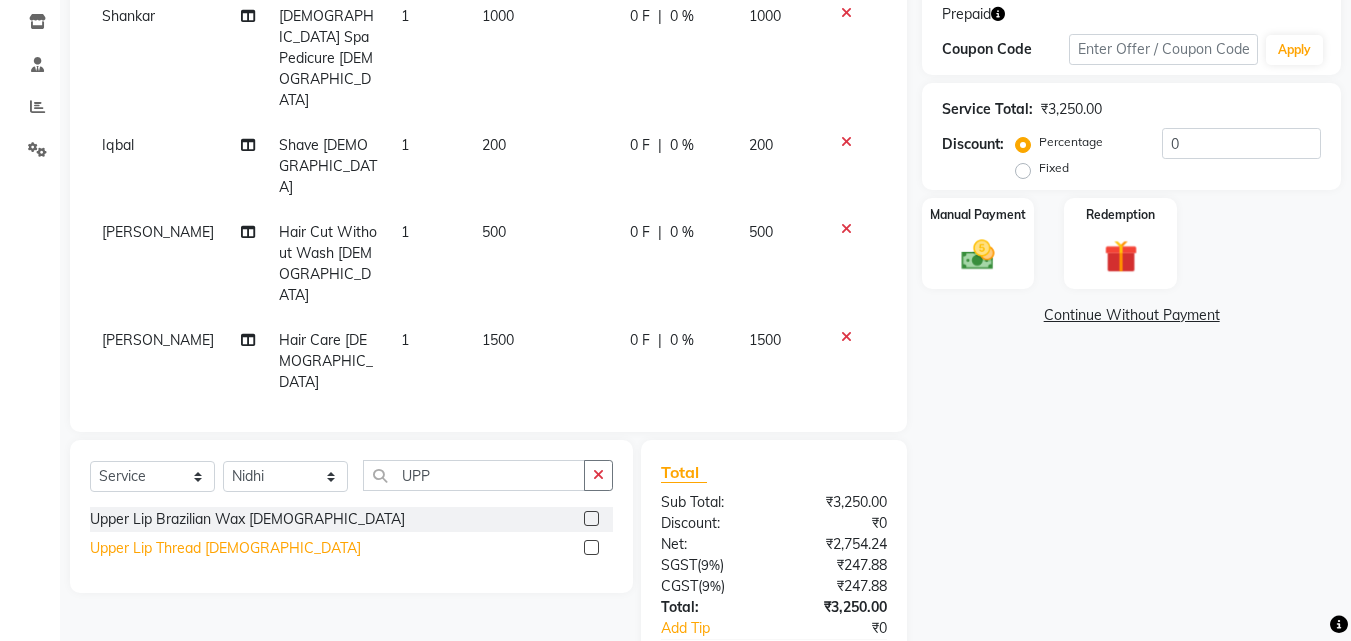 click on "Upper Lip Thread [DEMOGRAPHIC_DATA]" 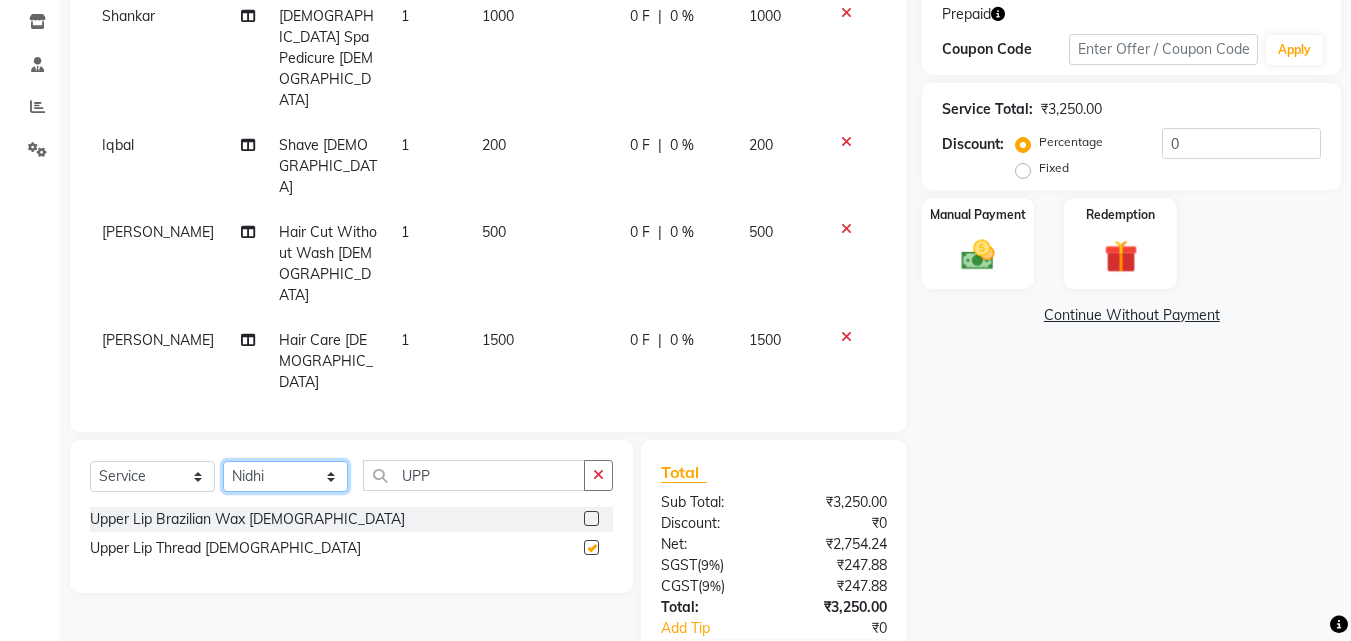 click on "Select Stylist Advance Cut  [PERSON_NAME] [PERSON_NAME] [PERSON_NAME] LUCKY Manager [PERSON_NAME] [PERSON_NAME] Pooja  [PERSON_NAME] RANI [PERSON_NAME] [PERSON_NAME] [PERSON_NAME] [PERSON_NAME] [PERSON_NAME]" 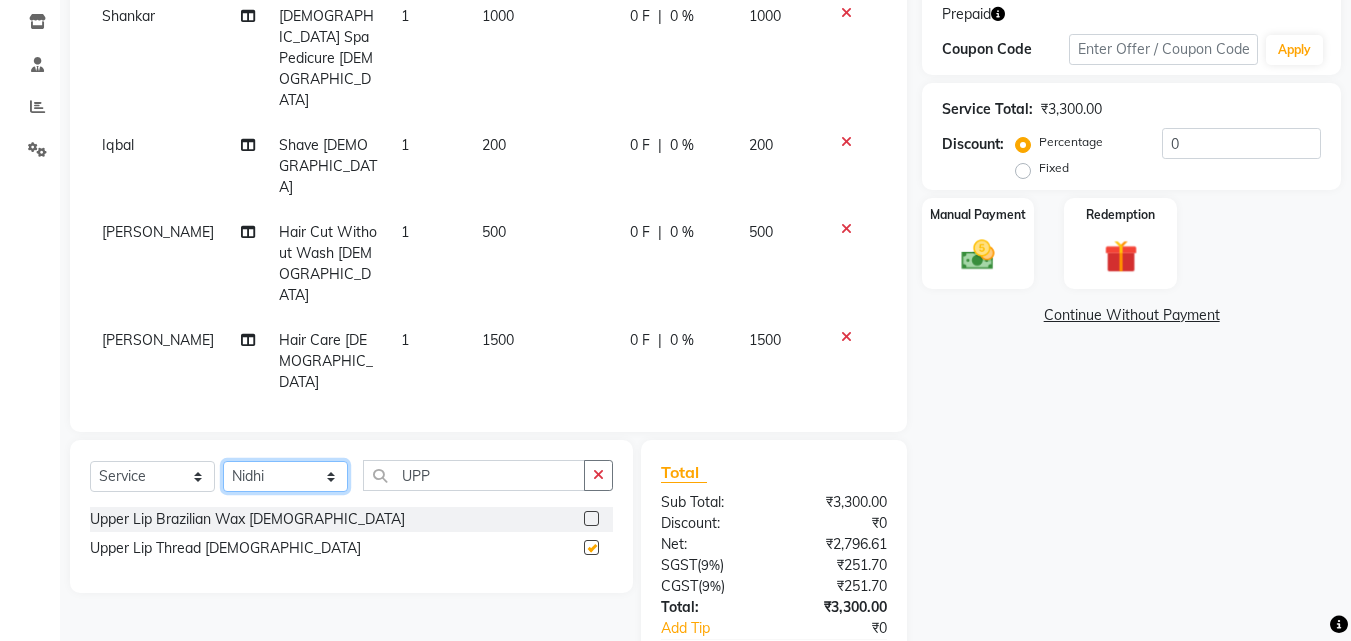 checkbox on "false" 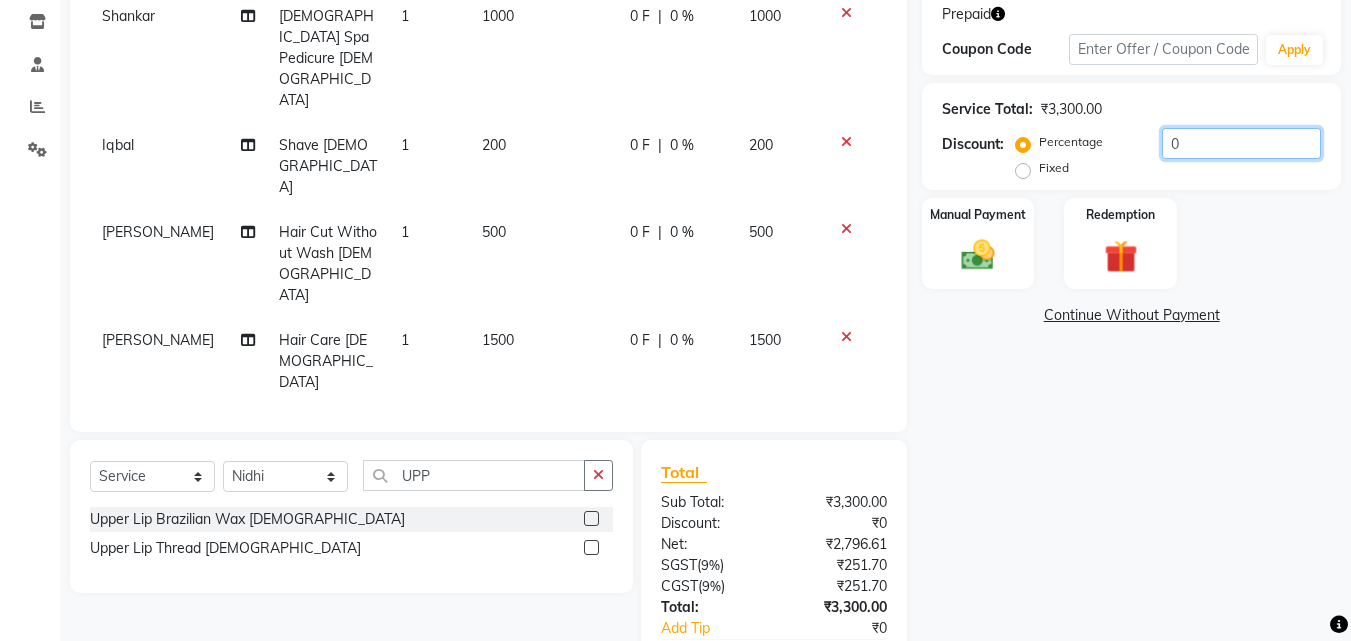 click on "0" 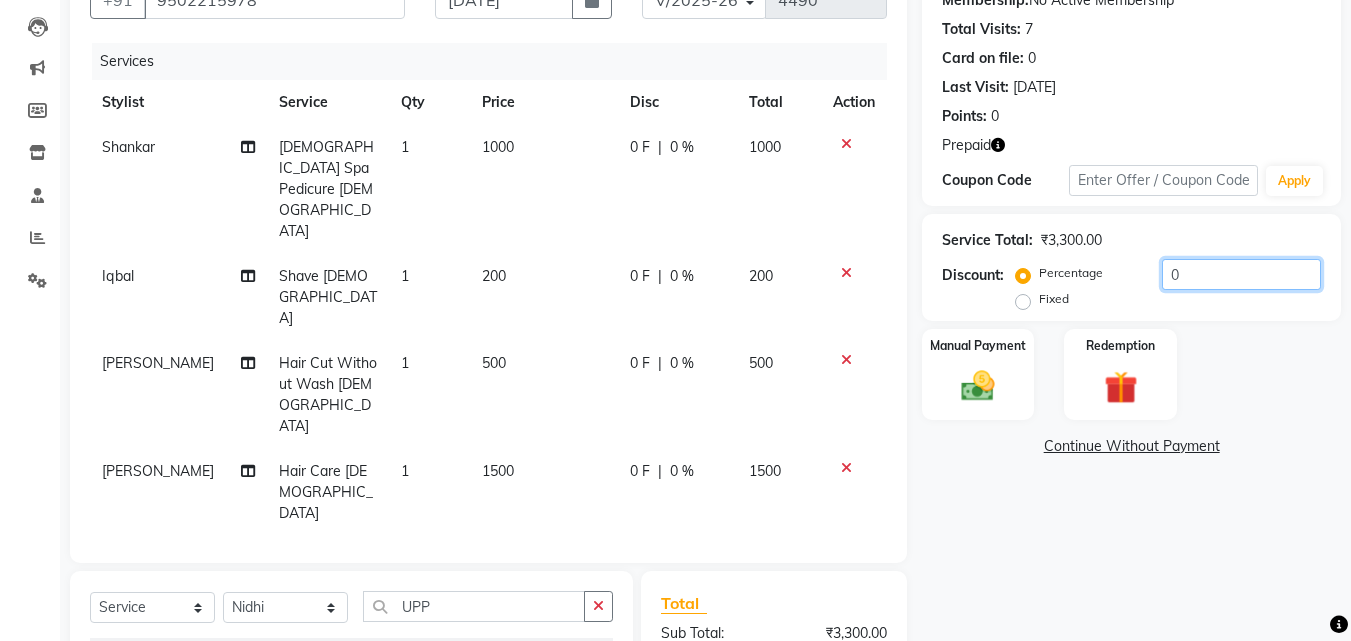 scroll, scrollTop: 59, scrollLeft: 0, axis: vertical 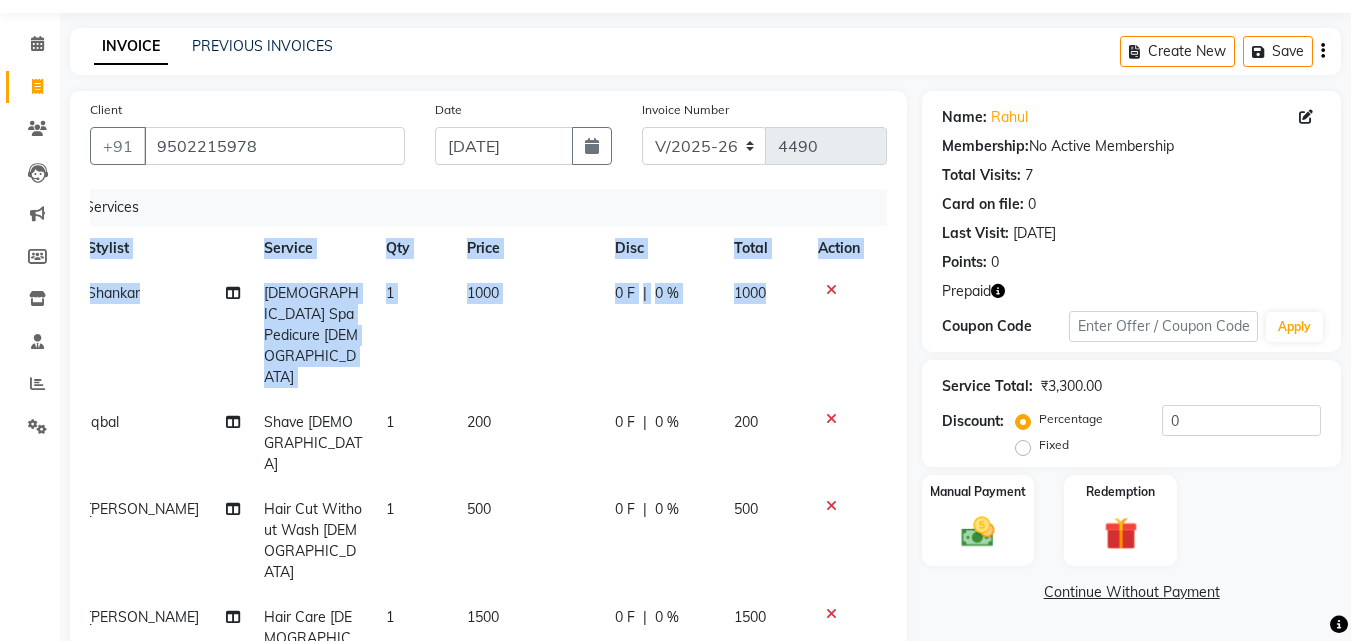 drag, startPoint x: 871, startPoint y: 309, endPoint x: 881, endPoint y: 343, distance: 35.44009 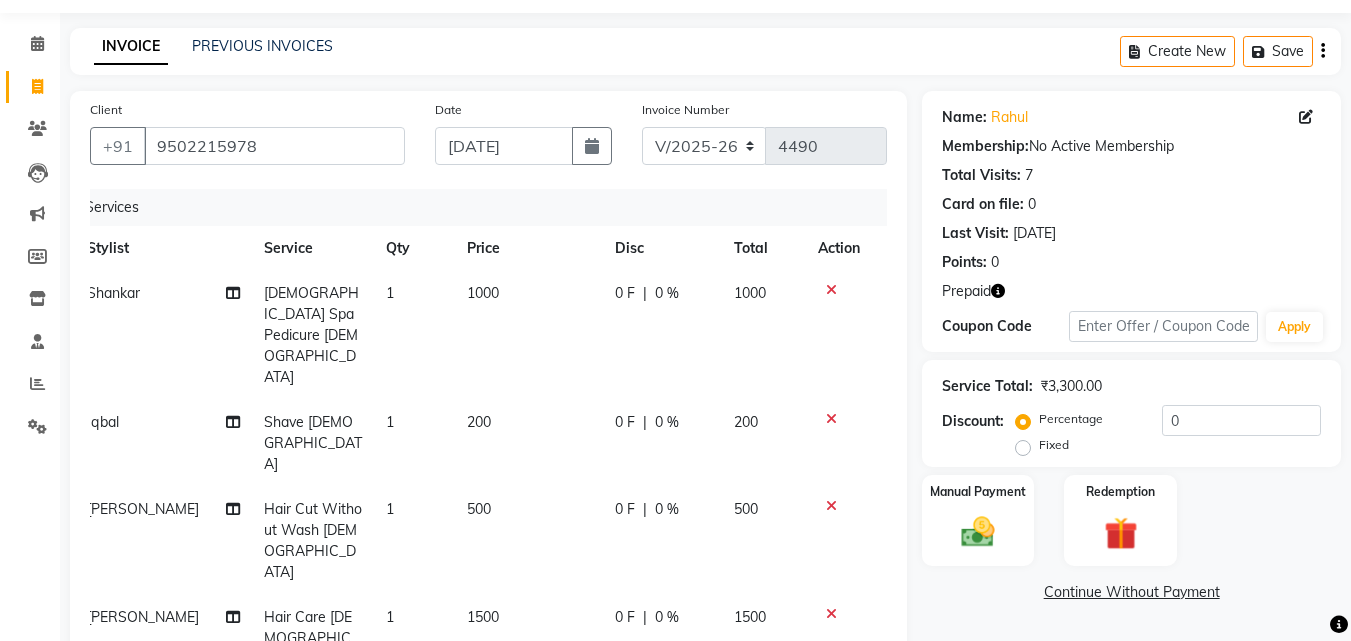click on "Name: Rahul  Membership:  No Active Membership  Total Visits:  7 Card on file:  0 Last Visit:   [DATE] Points:   0  Prepaid Coupon Code Apply Service Total:  ₹3,300.00  Discount:  Percentage   Fixed  0 Manual Payment Redemption  Continue Without Payment" 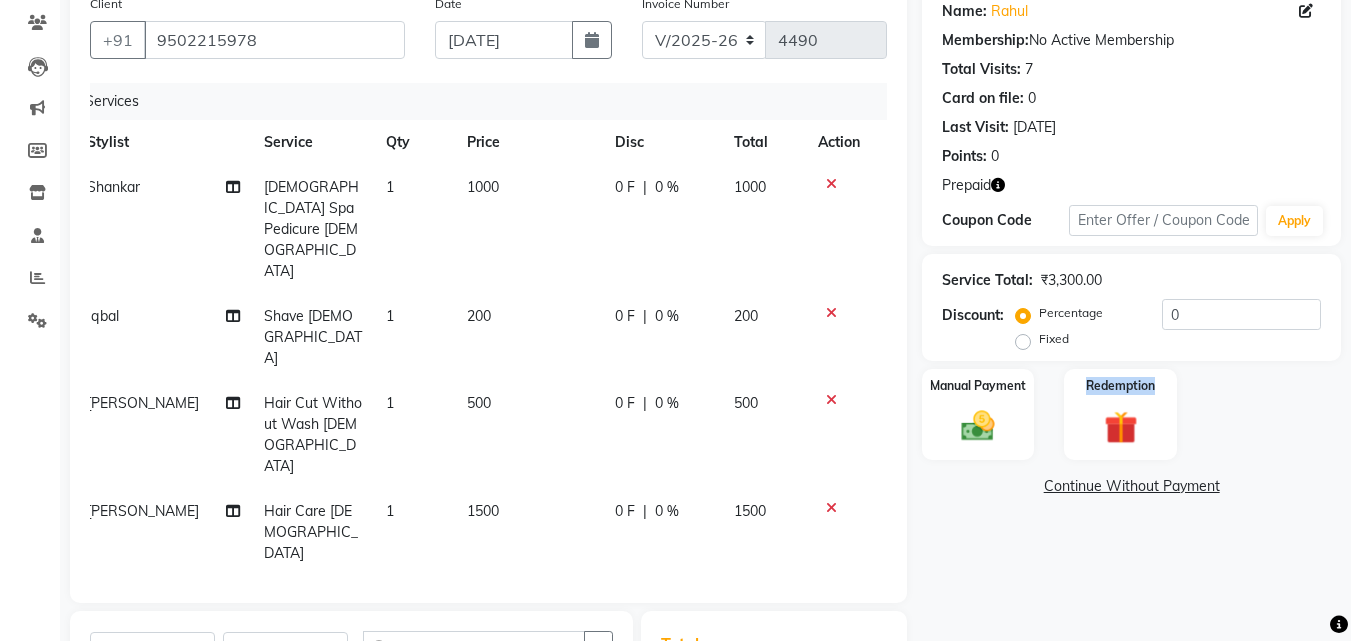 scroll, scrollTop: 249, scrollLeft: 0, axis: vertical 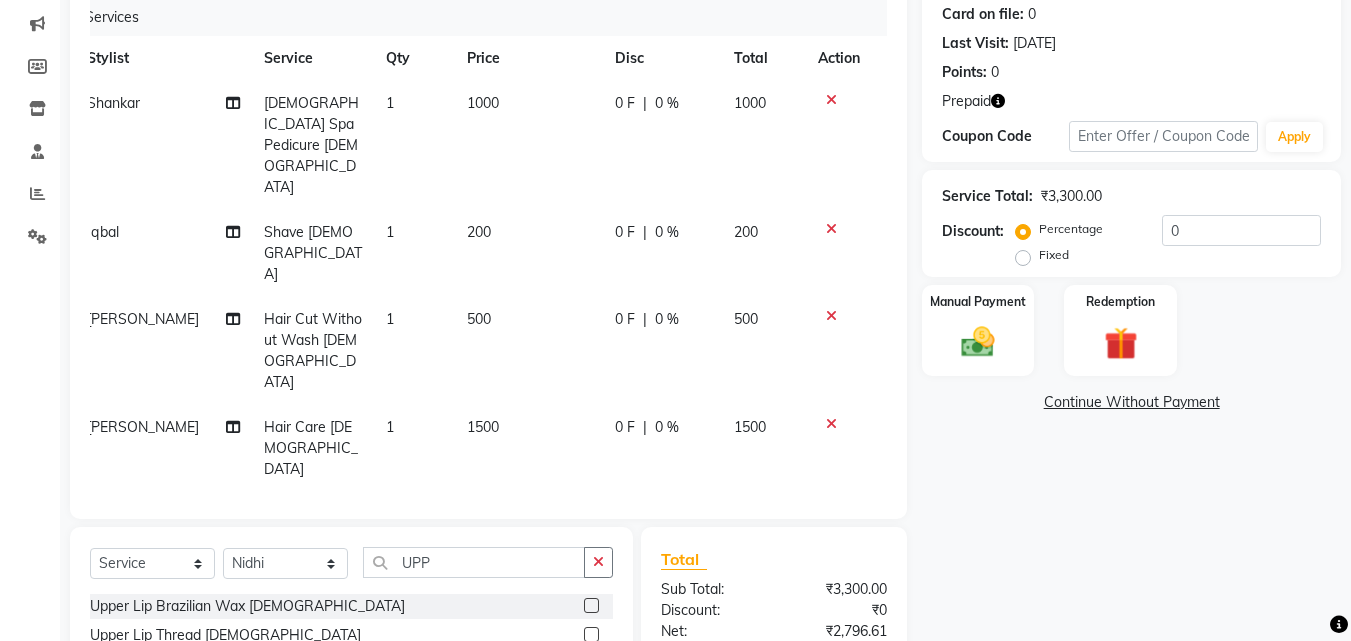 click on "1500" 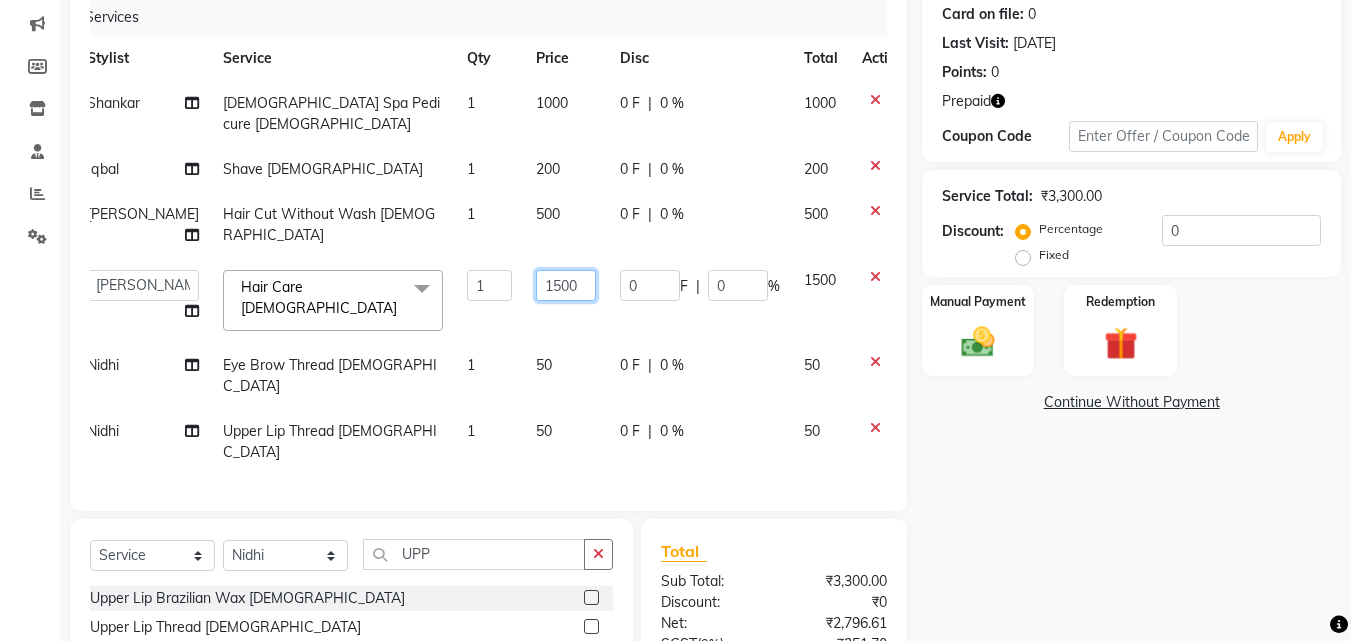 click on "1500" 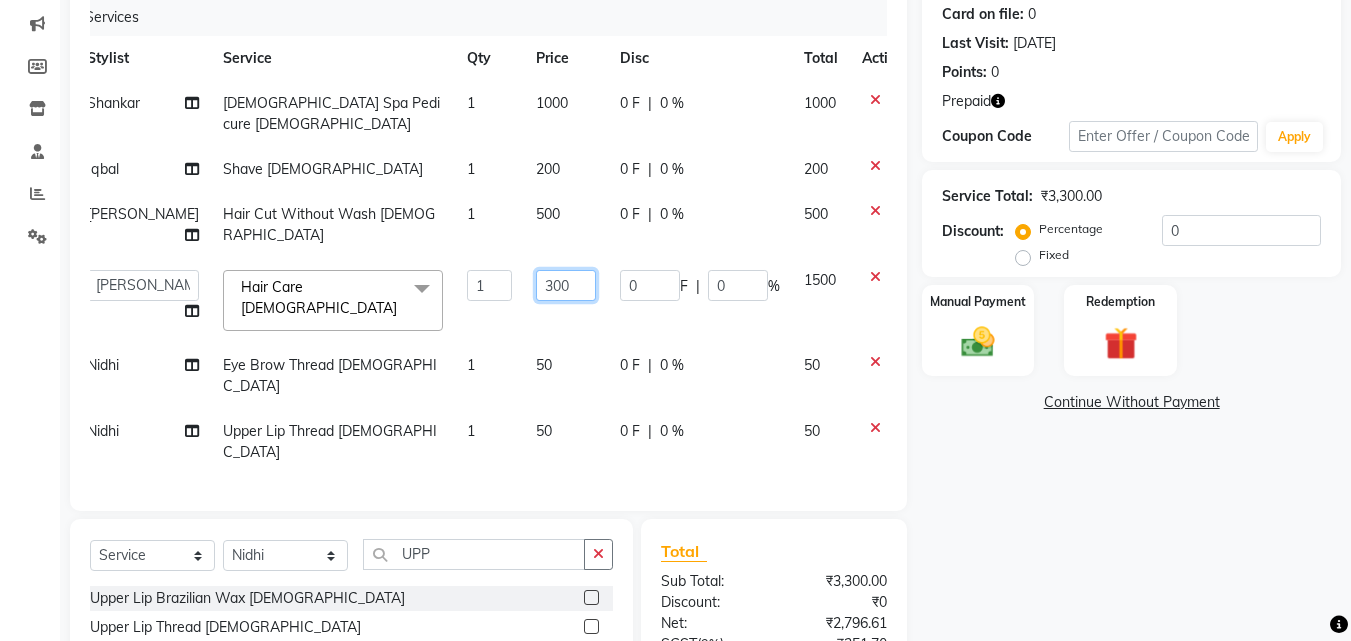 type on "3000" 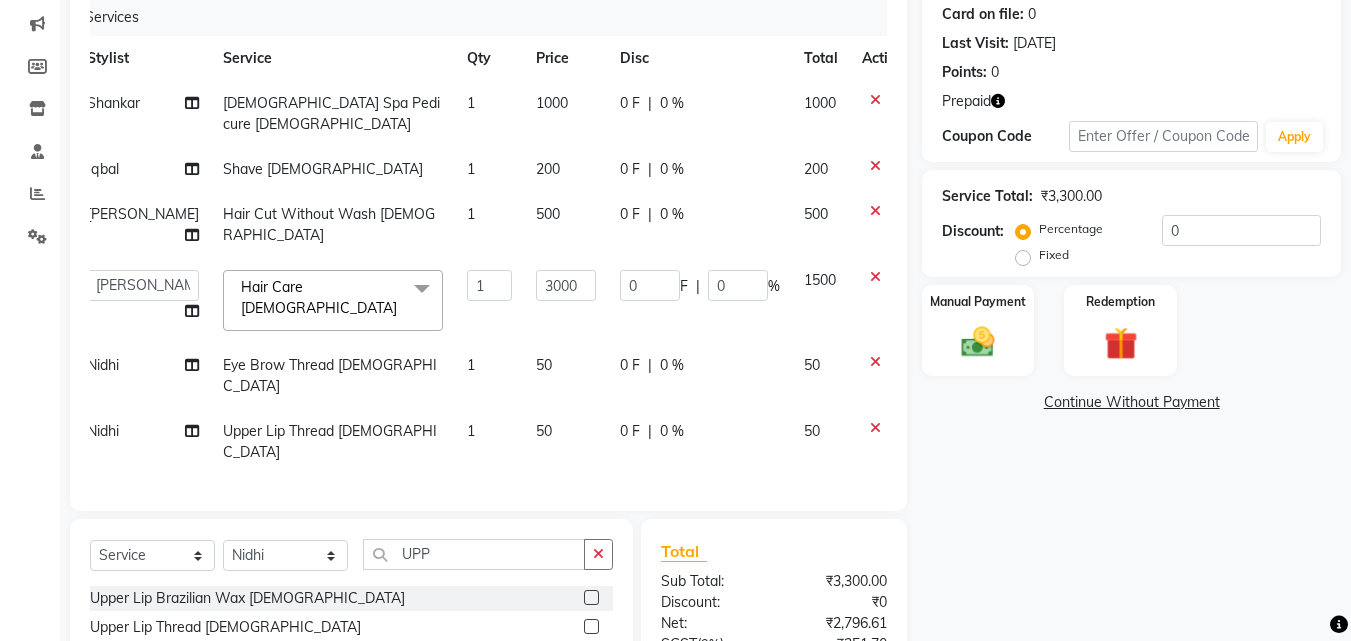 click on "Name: Rahul  Membership:  No Active Membership  Total Visits:  7 Card on file:  0 Last Visit:   [DATE] Points:   0  Prepaid Coupon Code Apply Service Total:  ₹3,300.00  Discount:  Percentage   Fixed  0 Manual Payment Redemption  Continue Without Payment" 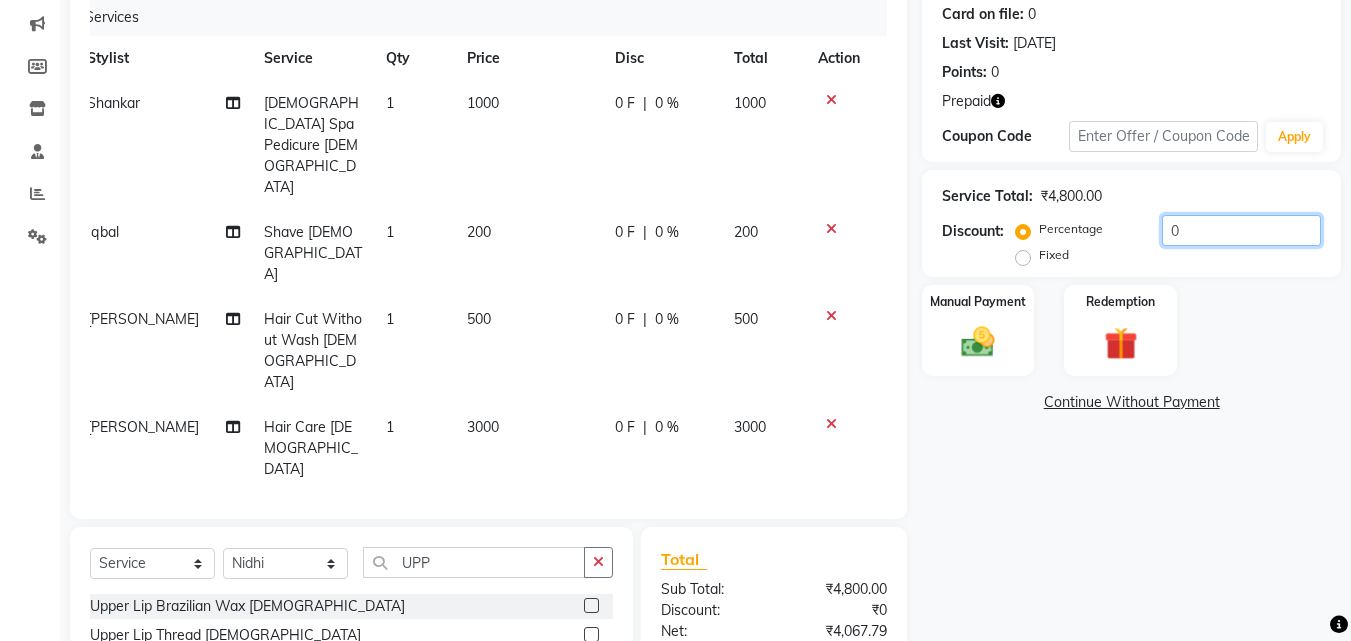 click on "0" 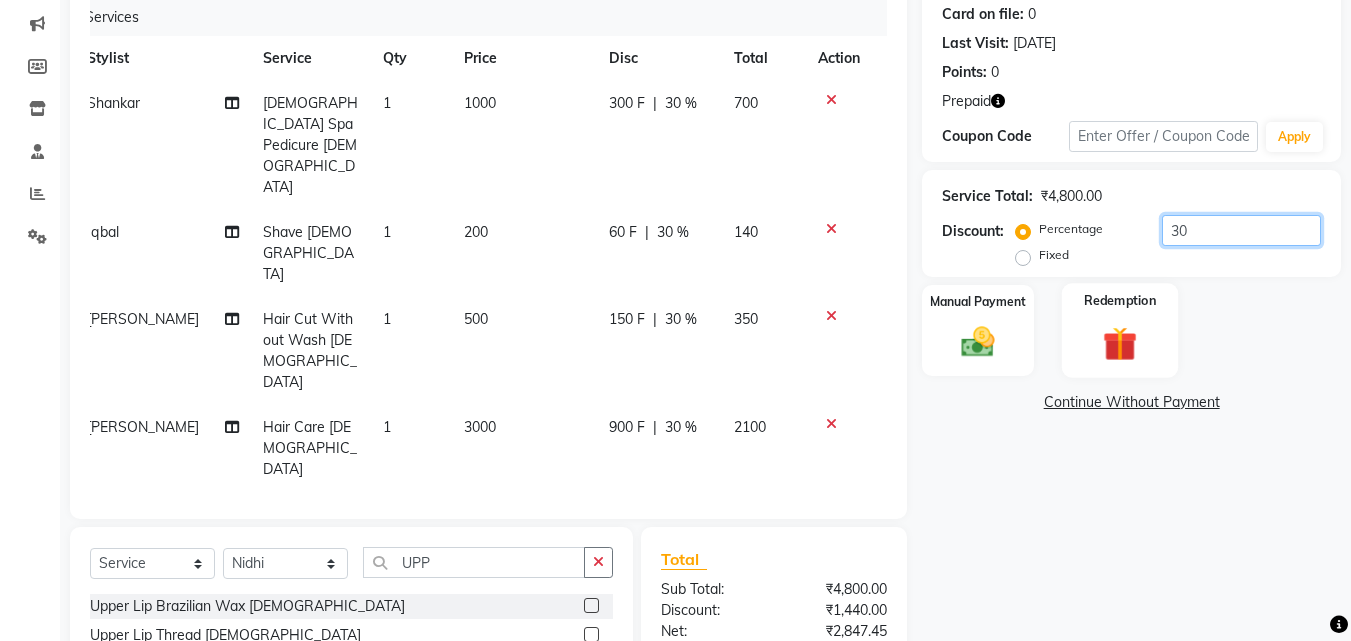 type on "30" 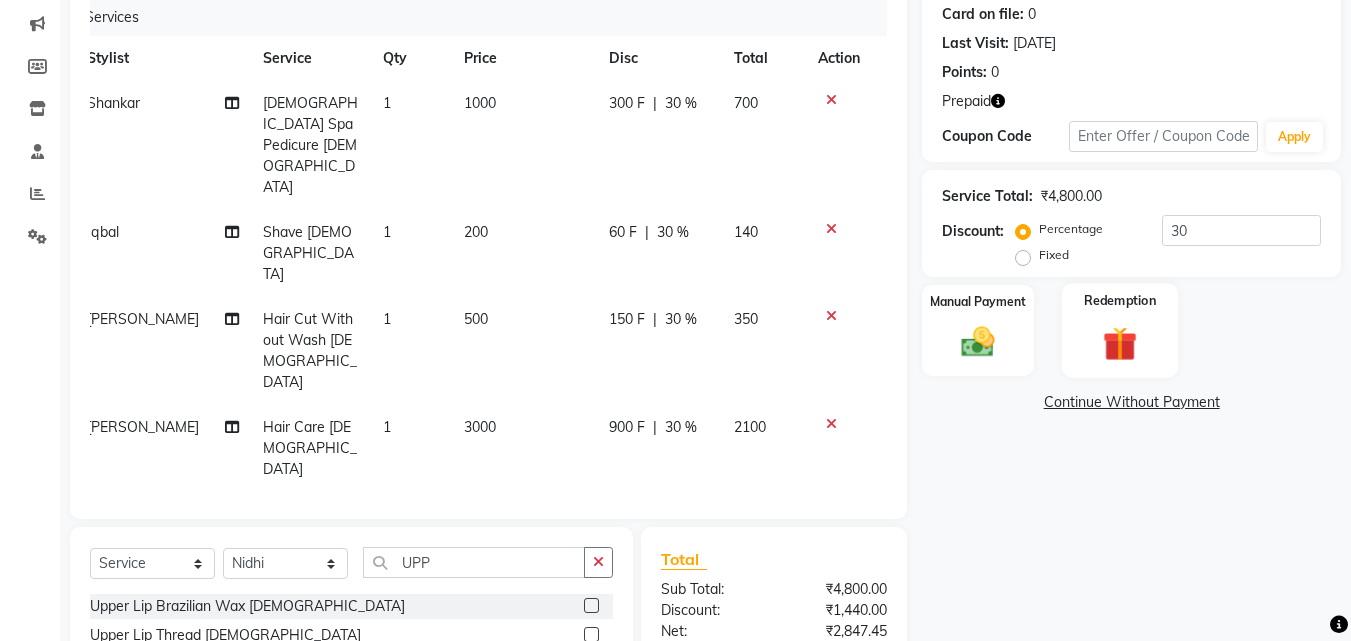 click on "Redemption" 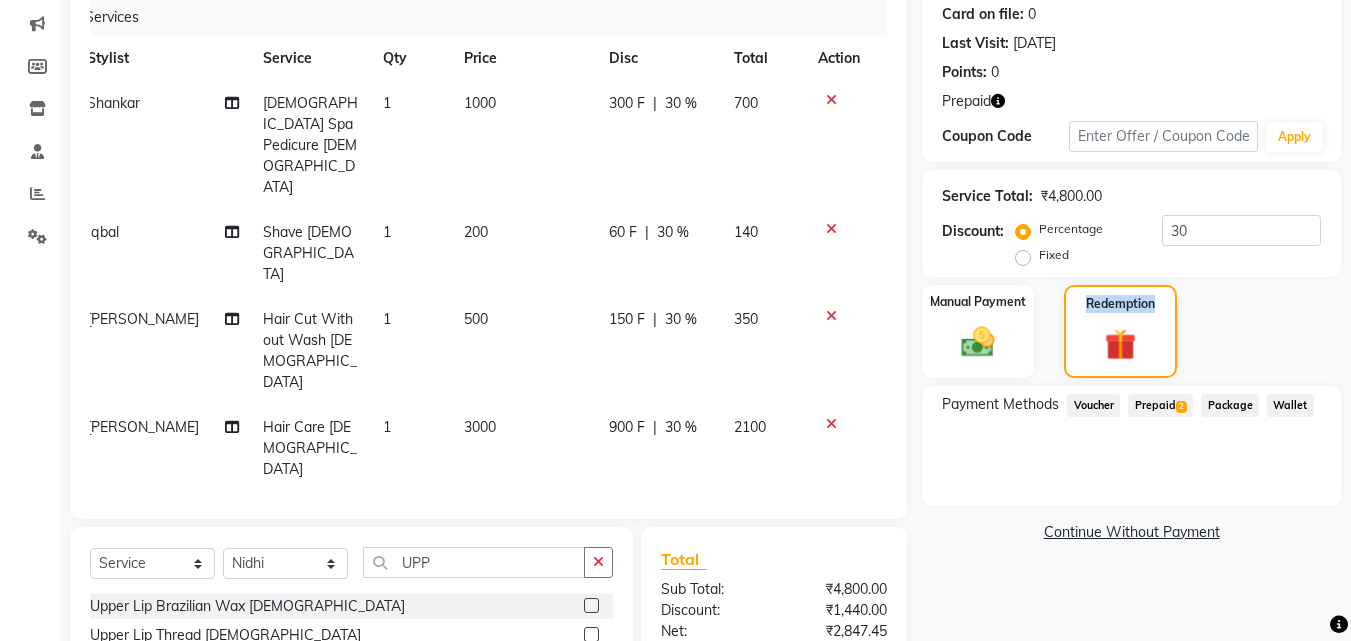 click on "Prepaid  2" 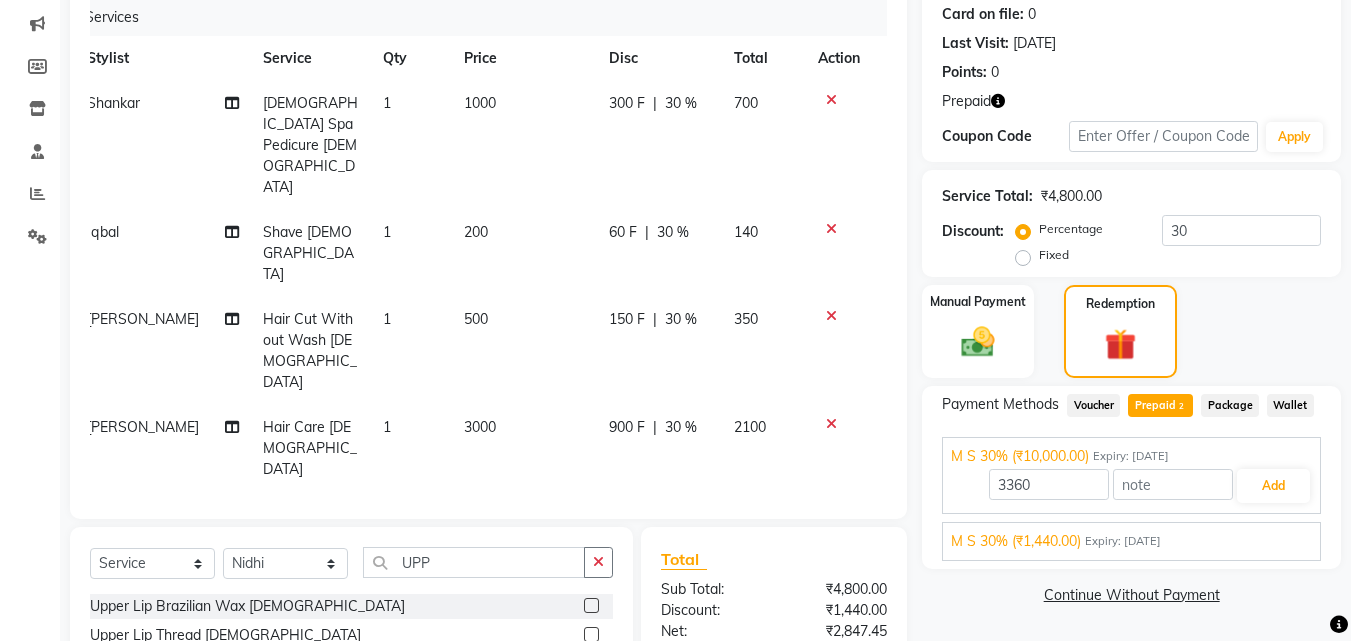 click on "Expiry: [DATE]" at bounding box center [1123, 541] 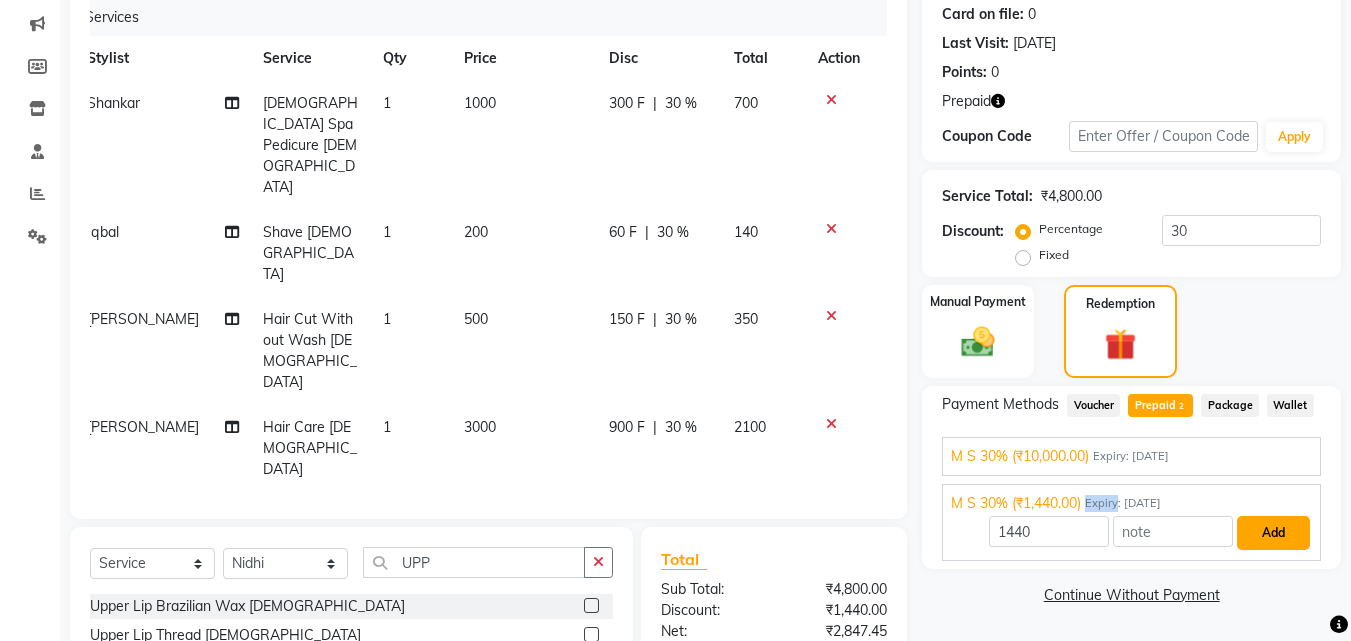 click on "Add" at bounding box center [1273, 533] 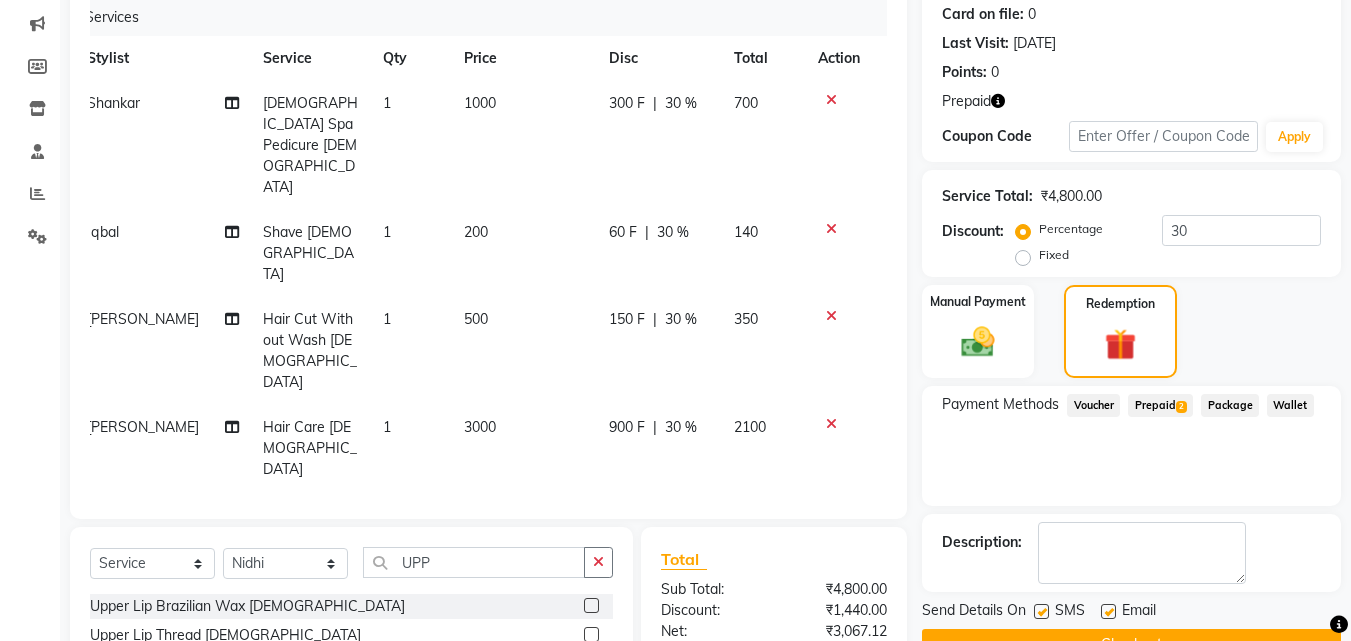 click on "Payment Methods  Voucher   Prepaid  2  Package   Wallet" 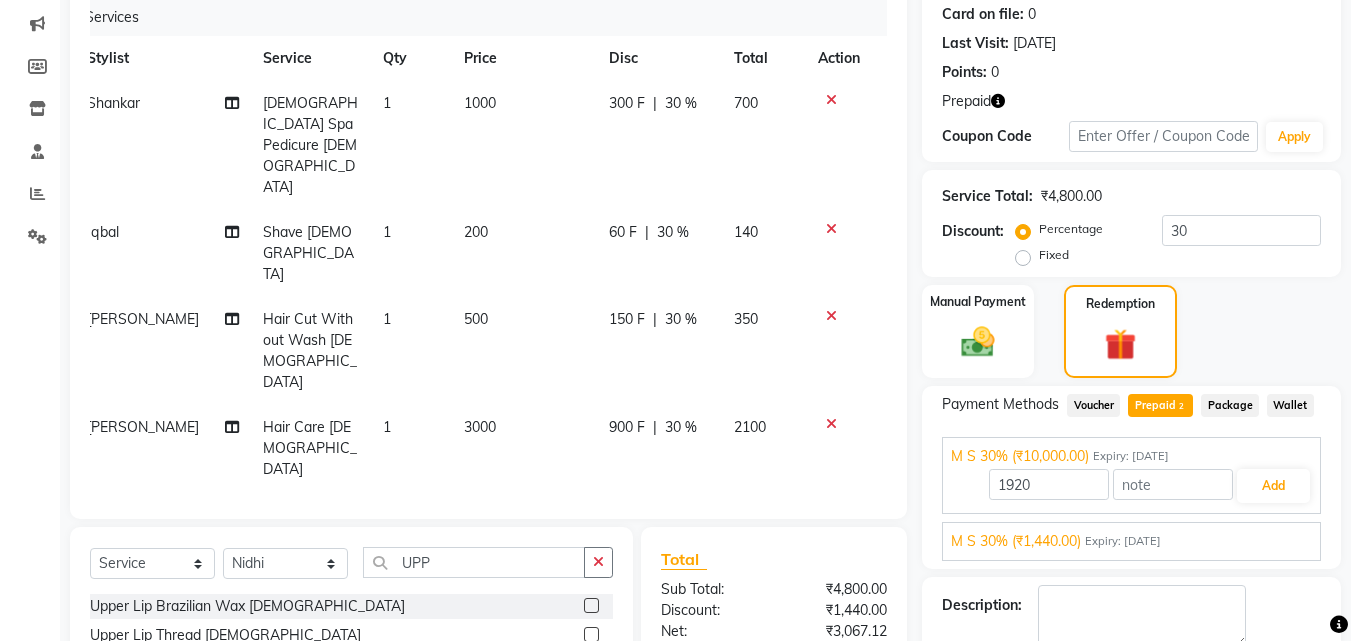 scroll, scrollTop: 245, scrollLeft: 0, axis: vertical 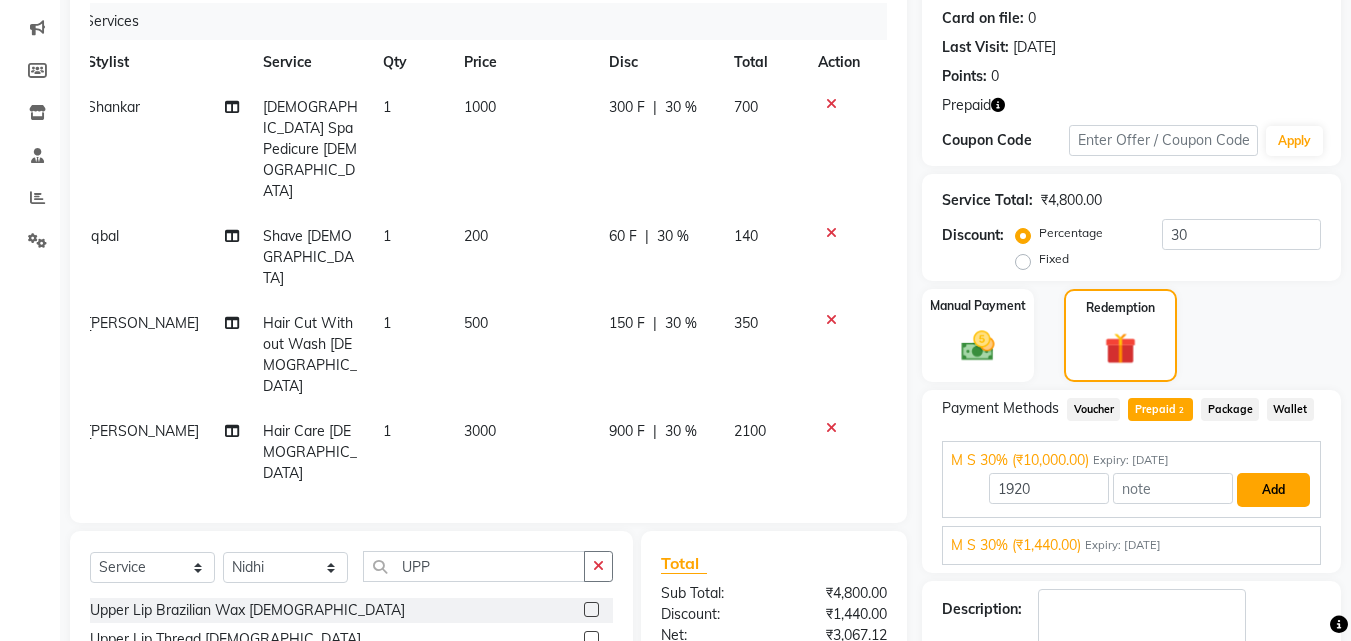 click on "Add" at bounding box center (1273, 490) 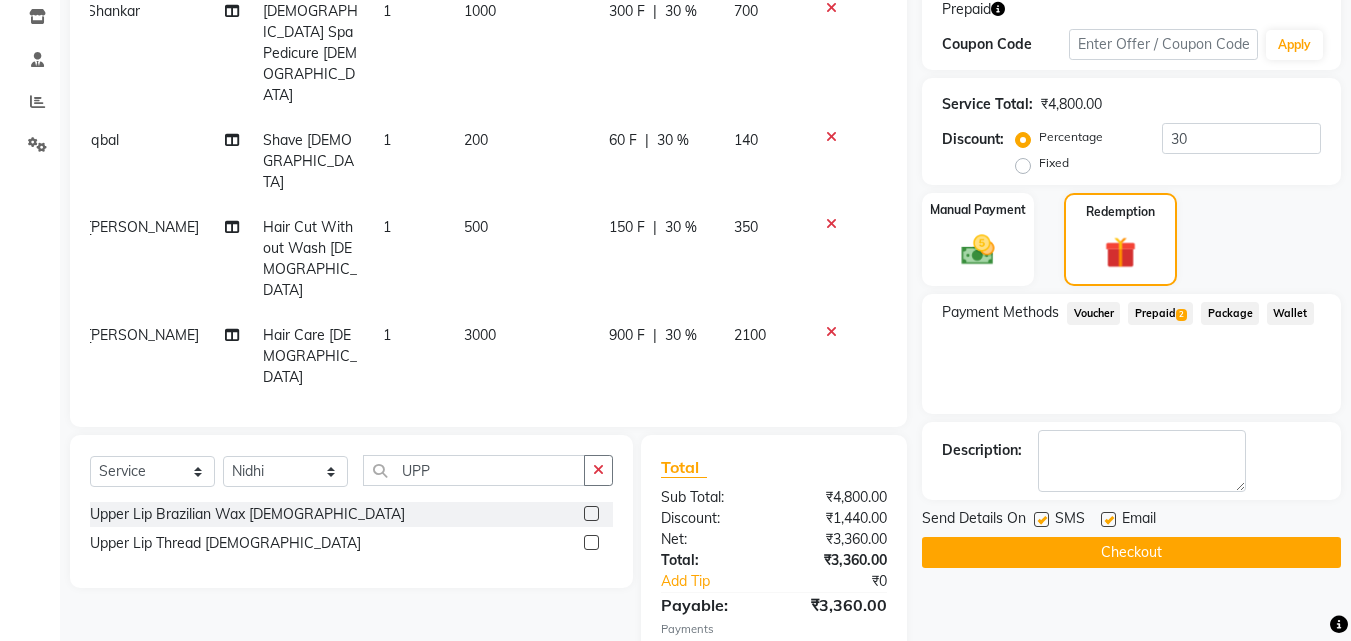 scroll, scrollTop: 448, scrollLeft: 0, axis: vertical 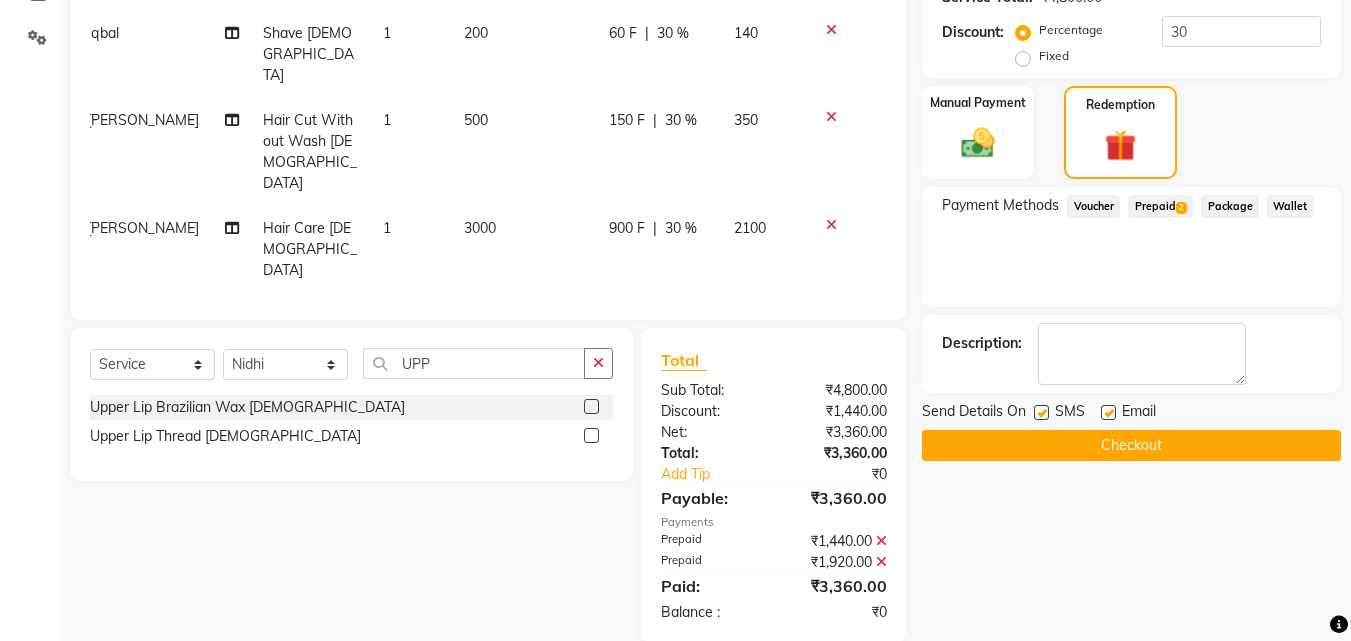 click on "Checkout" 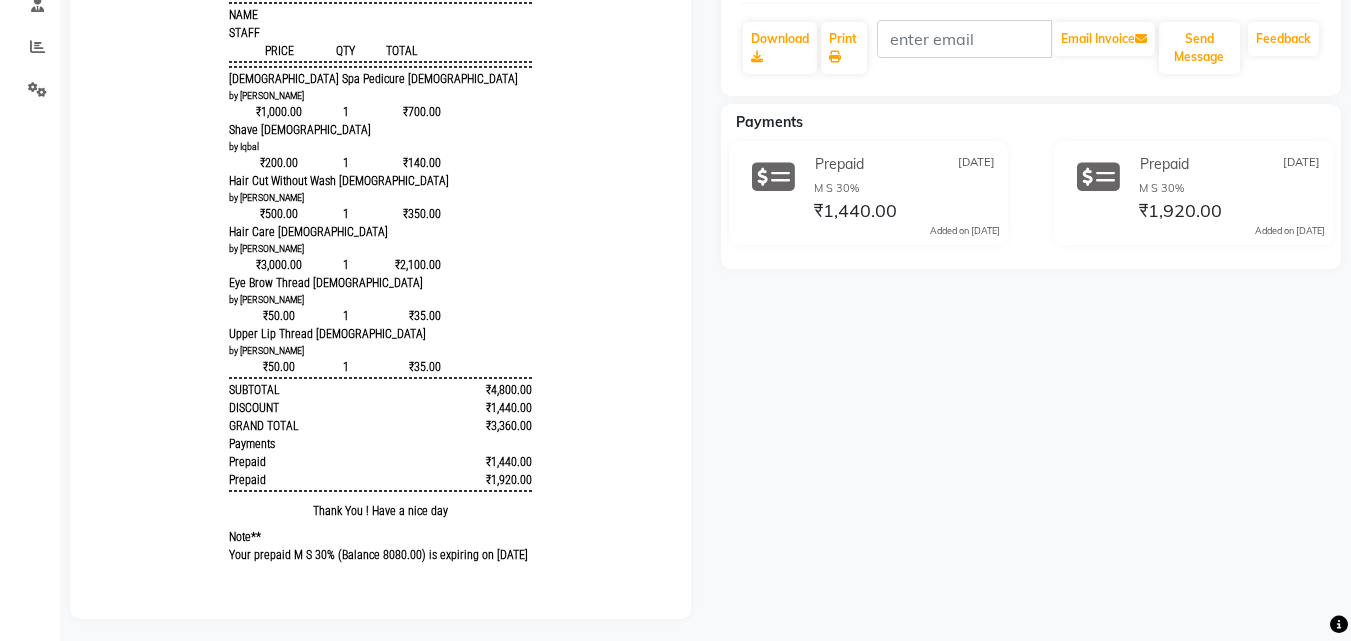 scroll, scrollTop: 105, scrollLeft: 0, axis: vertical 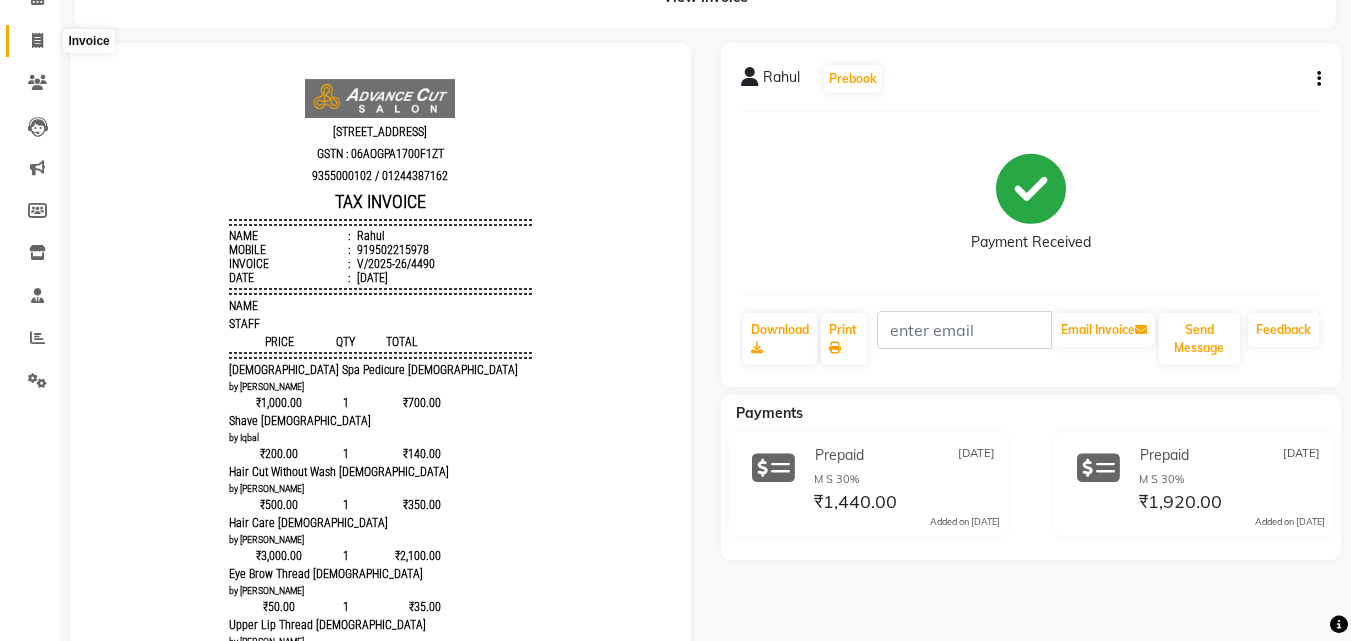 click 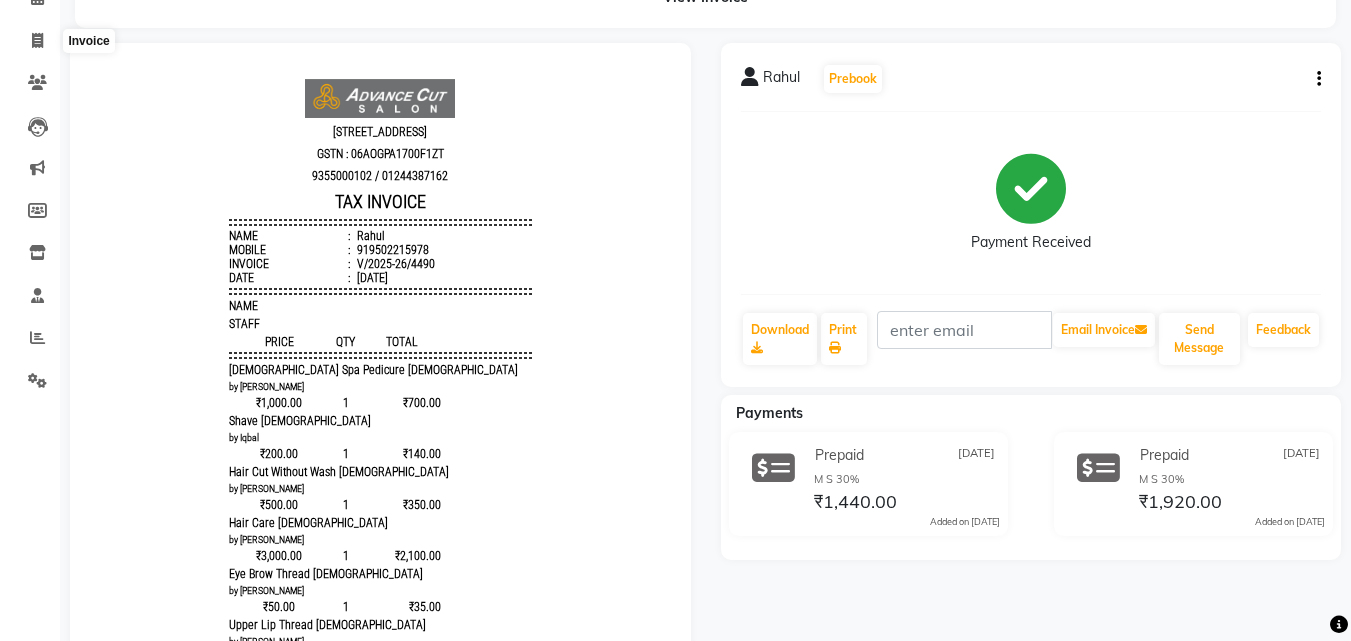 scroll, scrollTop: 0, scrollLeft: 0, axis: both 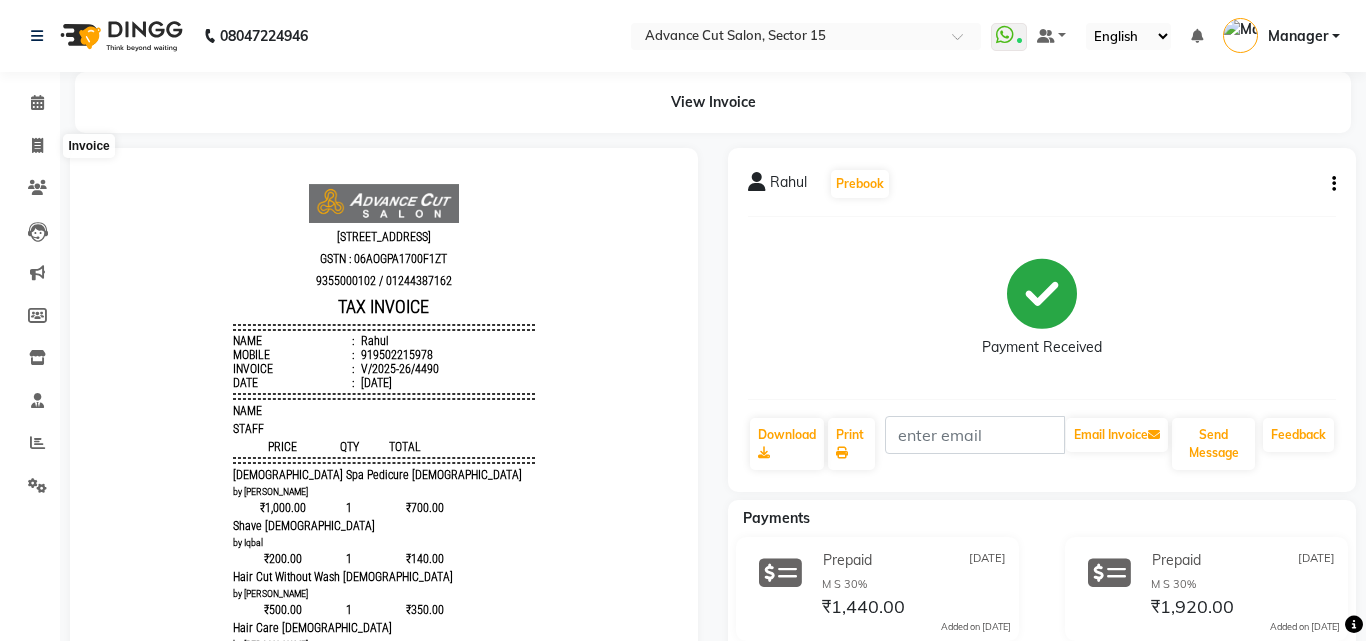 select on "service" 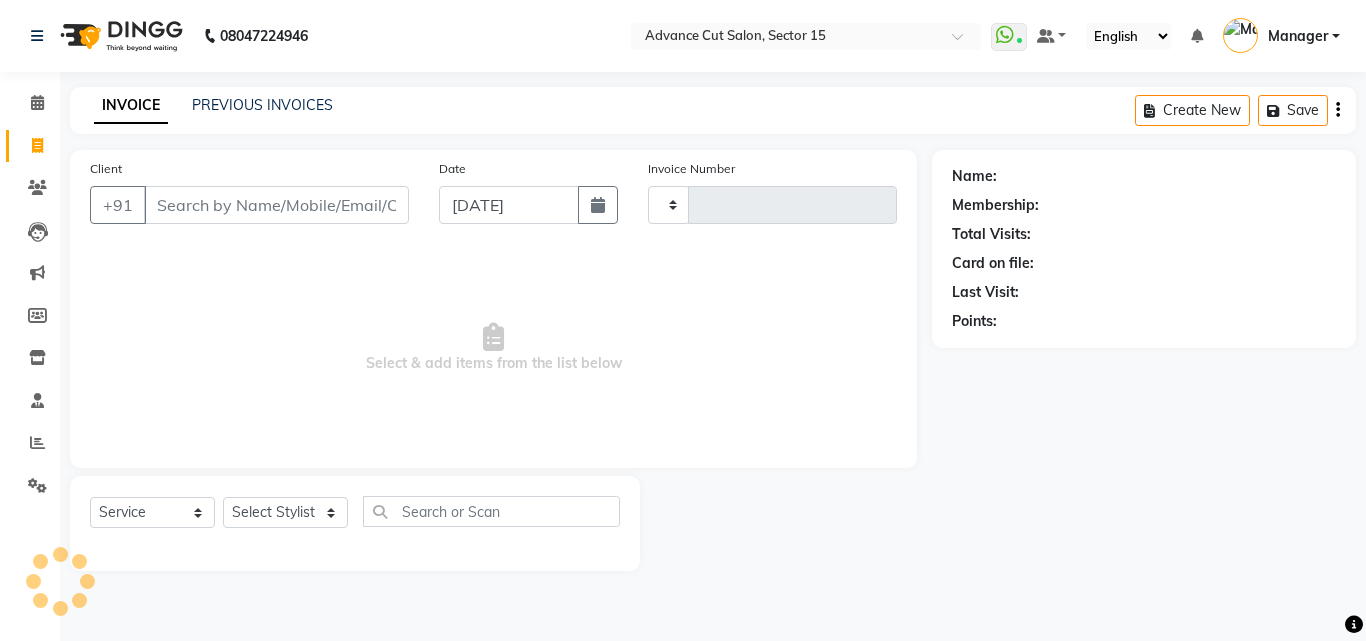 type on "4491" 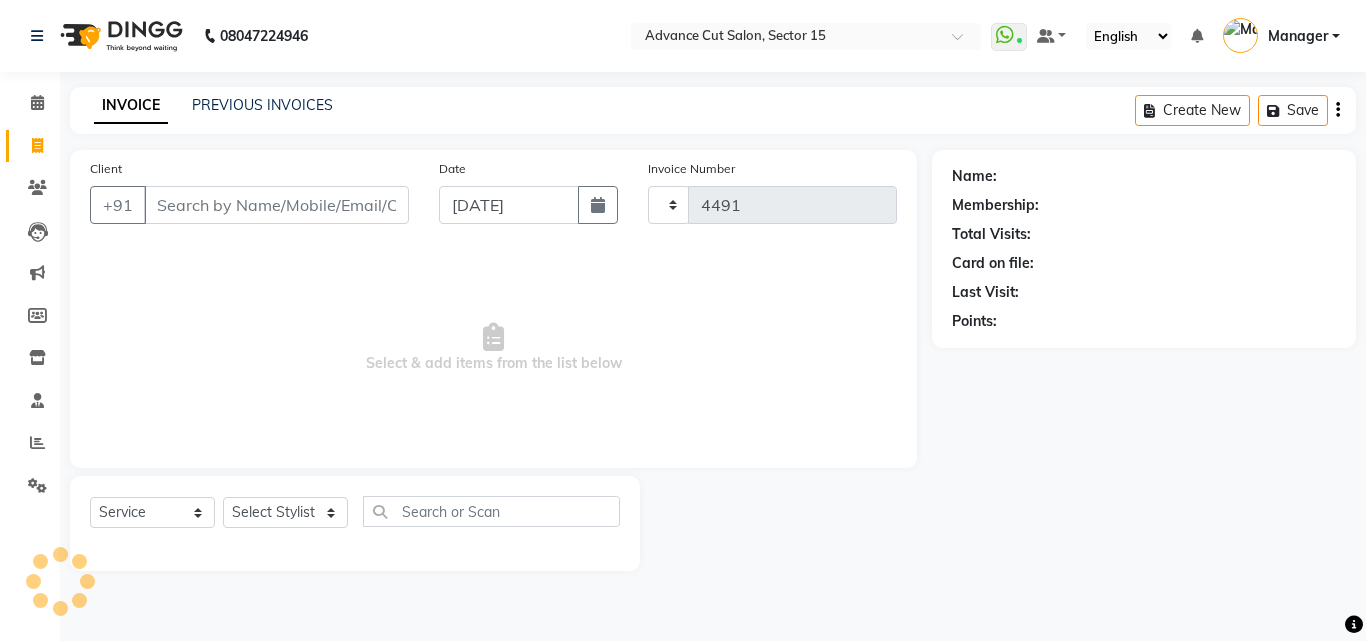 select on "6255" 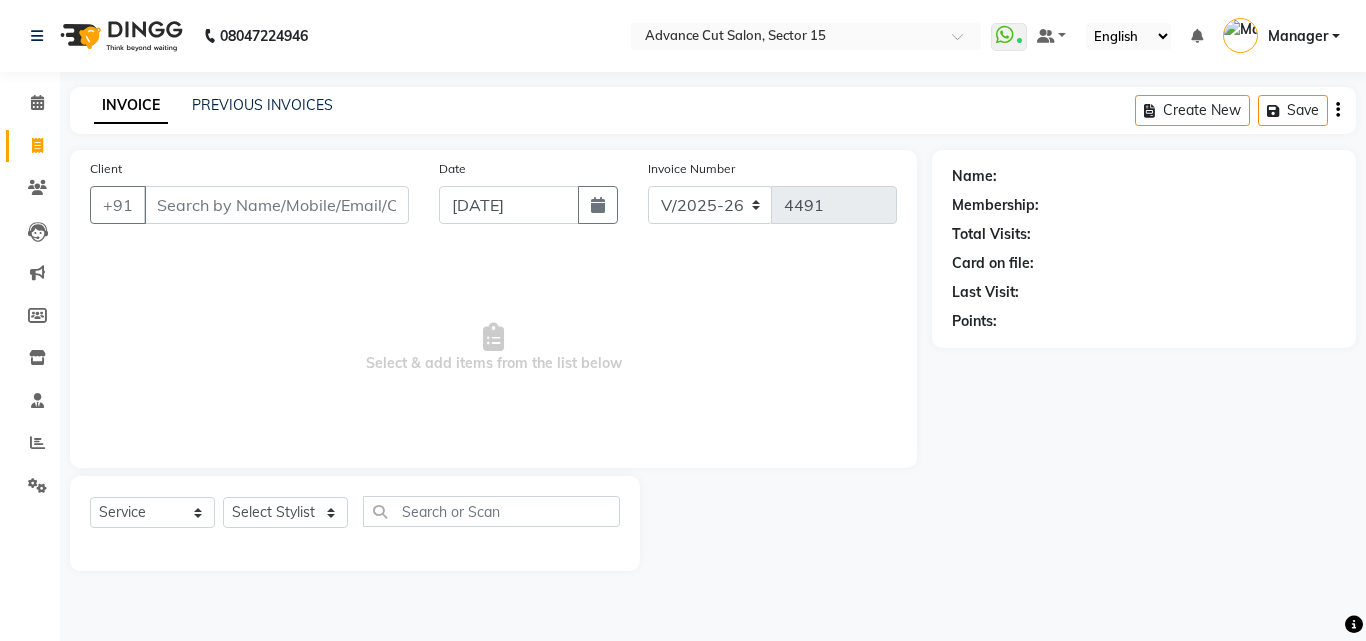 click 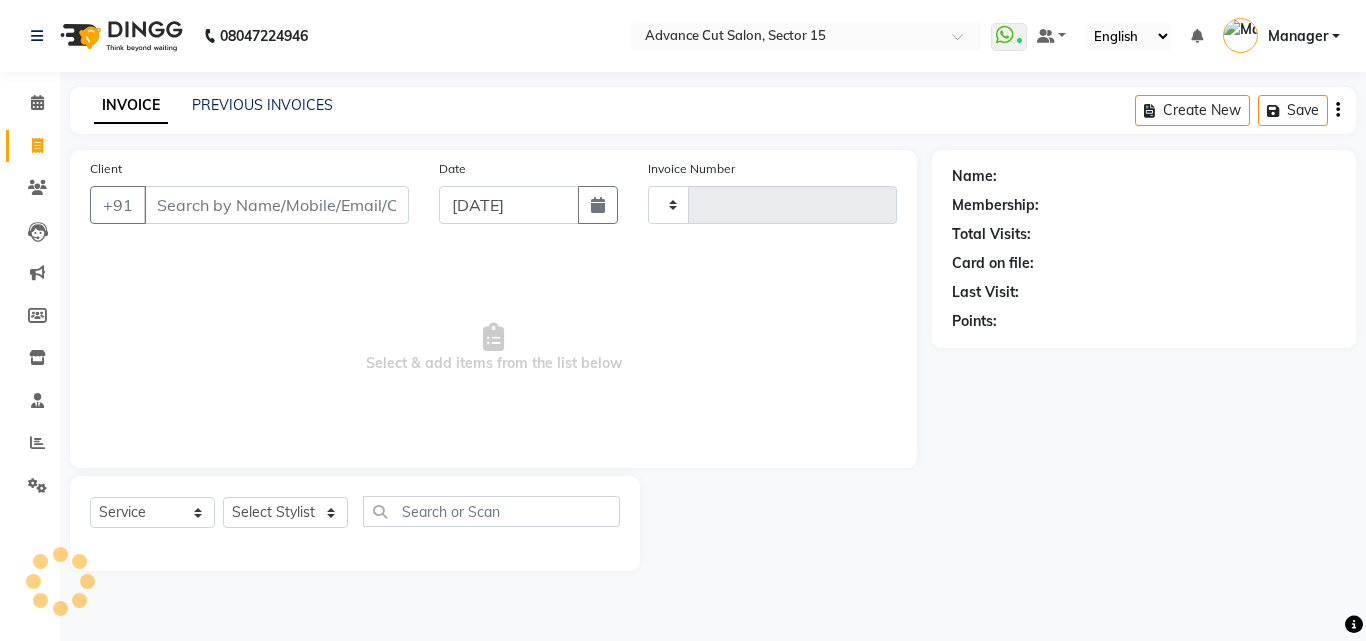 click 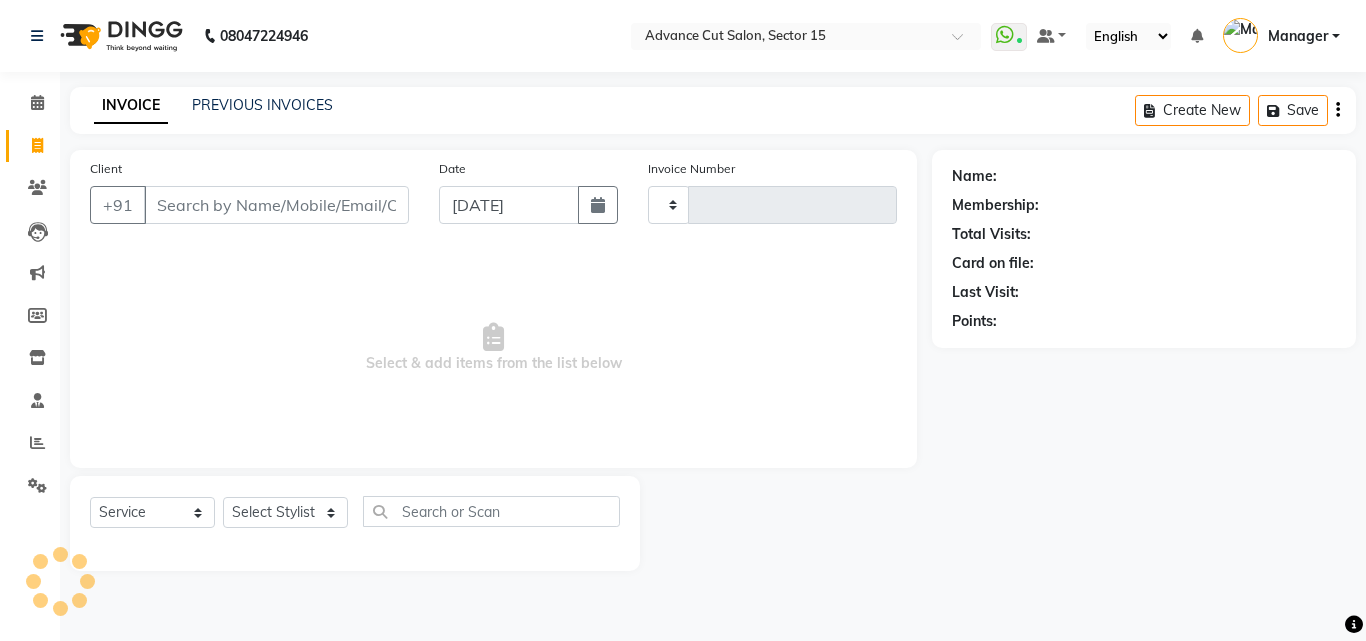 select on "service" 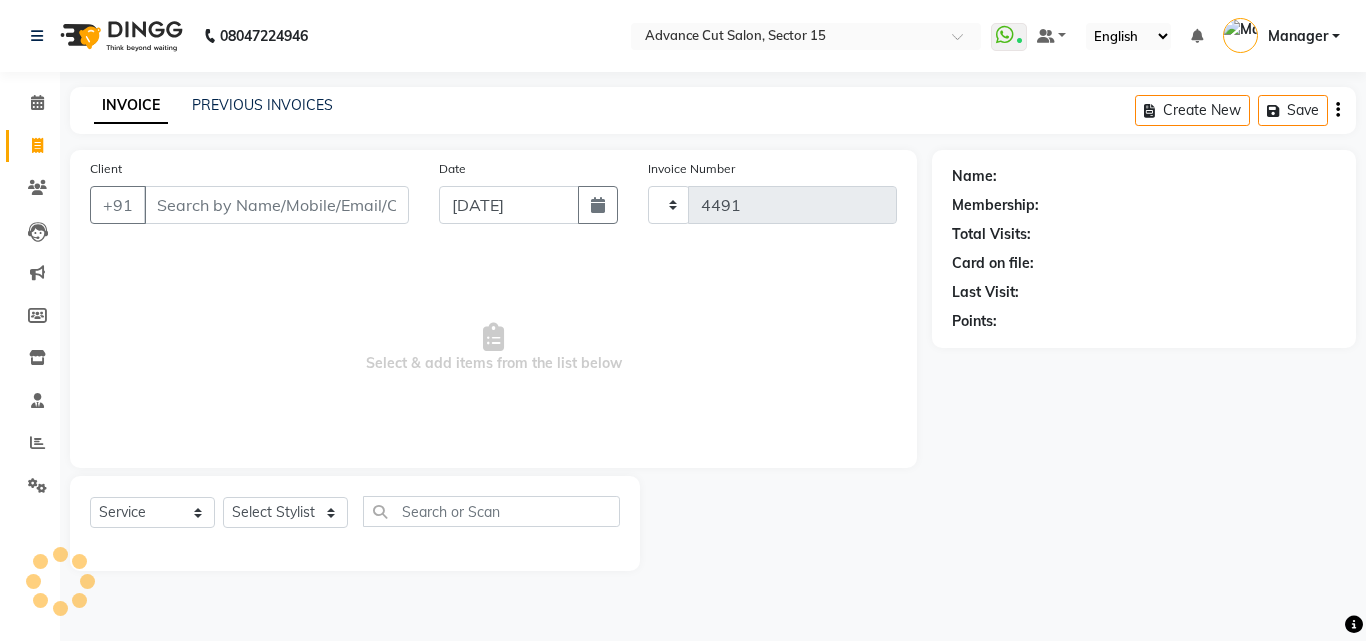 select on "6255" 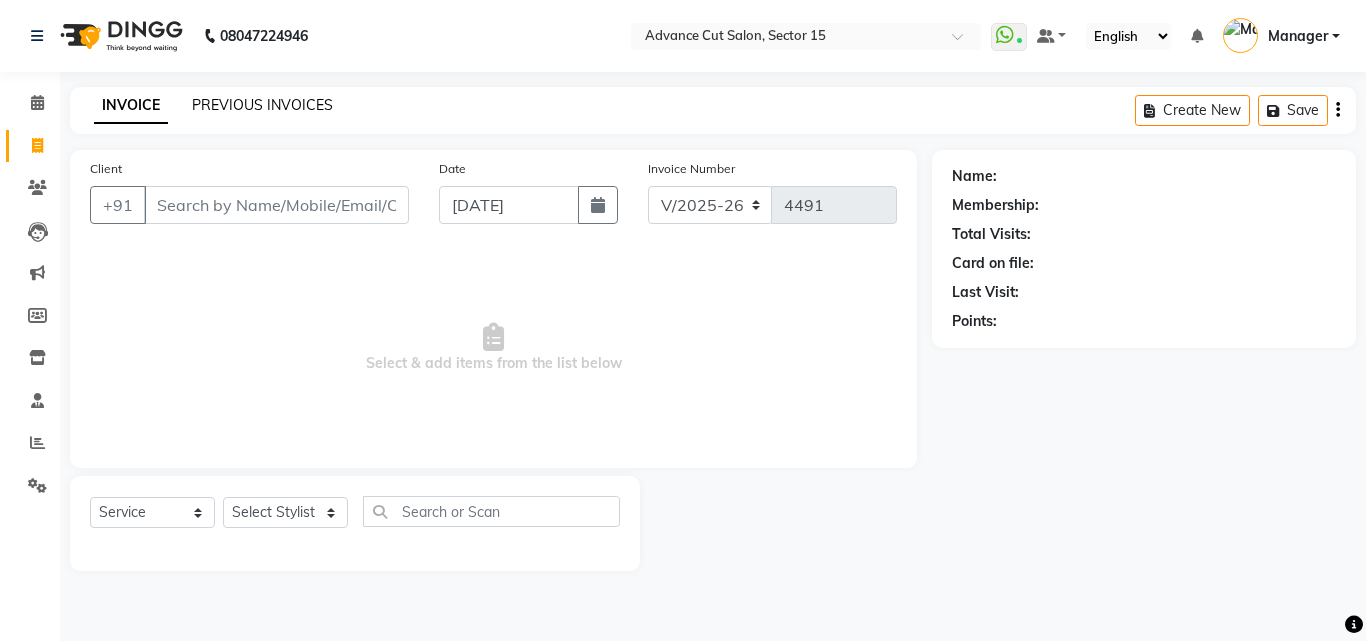 click on "PREVIOUS INVOICES" 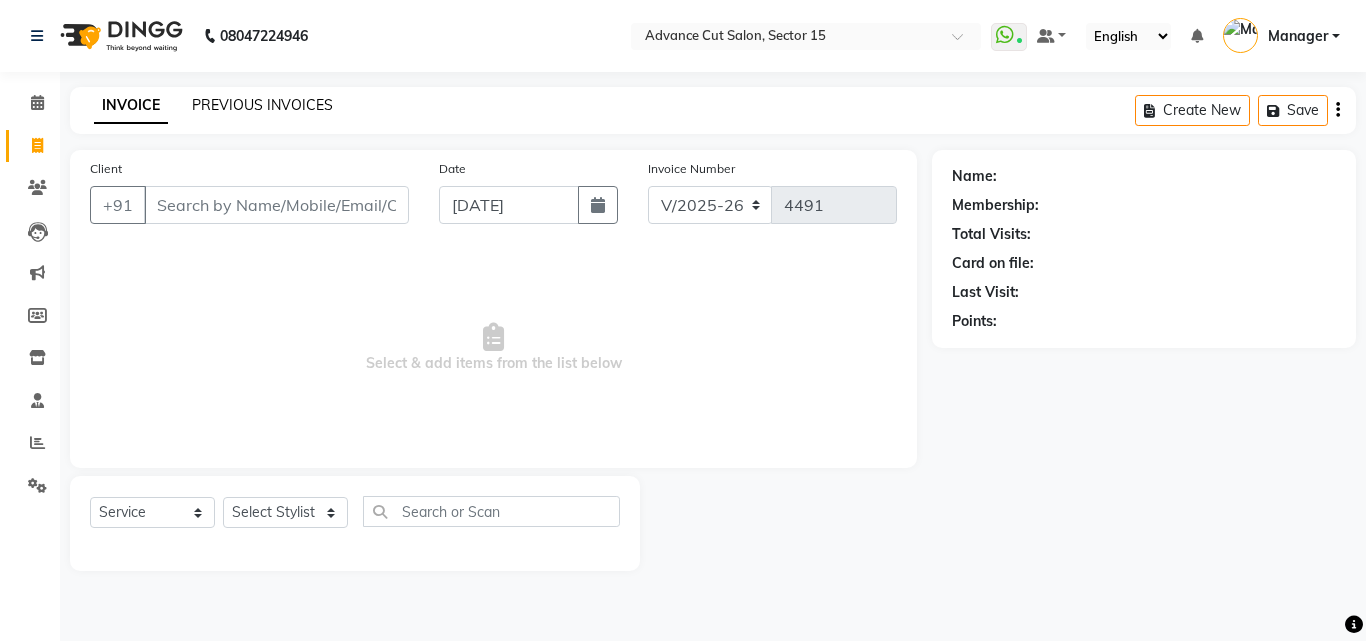 click on "PREVIOUS INVOICES" 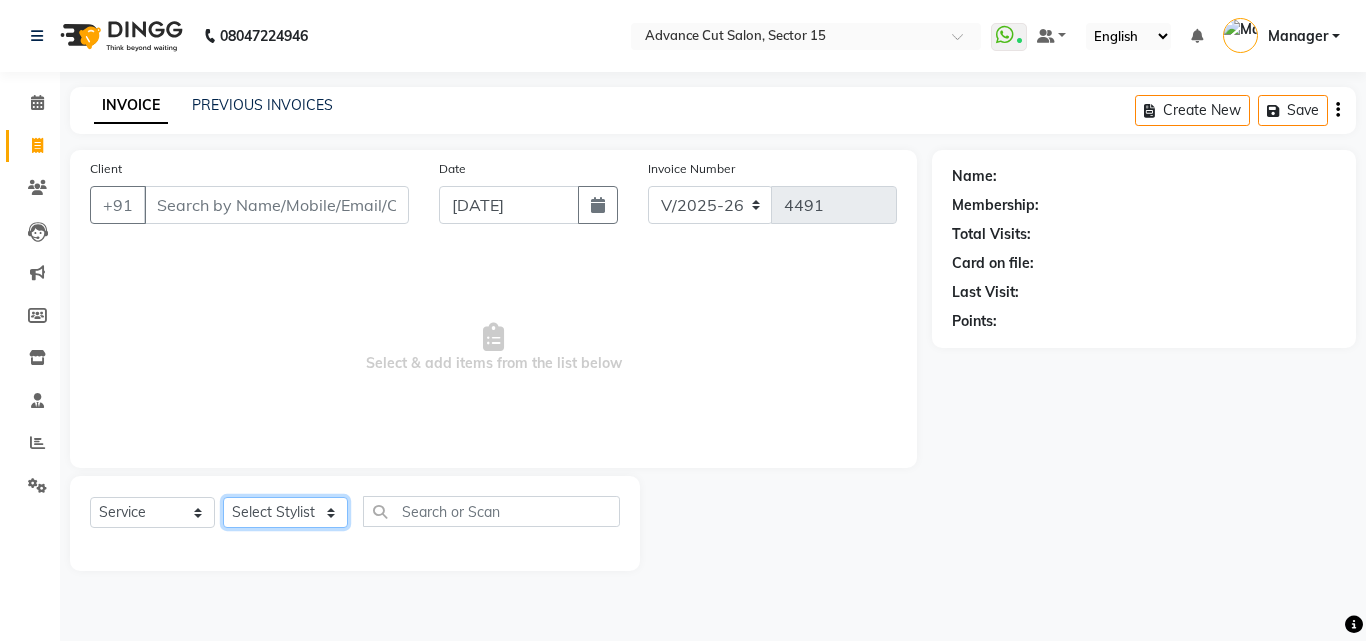 click on "Select Stylist Advance Cut  ASIF FARMAN HAIDER Iqbal KASHISH LUCKY Manager MANOJ NASEEM NASIR Nidhi Pooja  PRIYA RAEES RANI RASHID RIZWAN SACHIN SALMAN SANJAY Shahjad Shankar shuaib SONI" 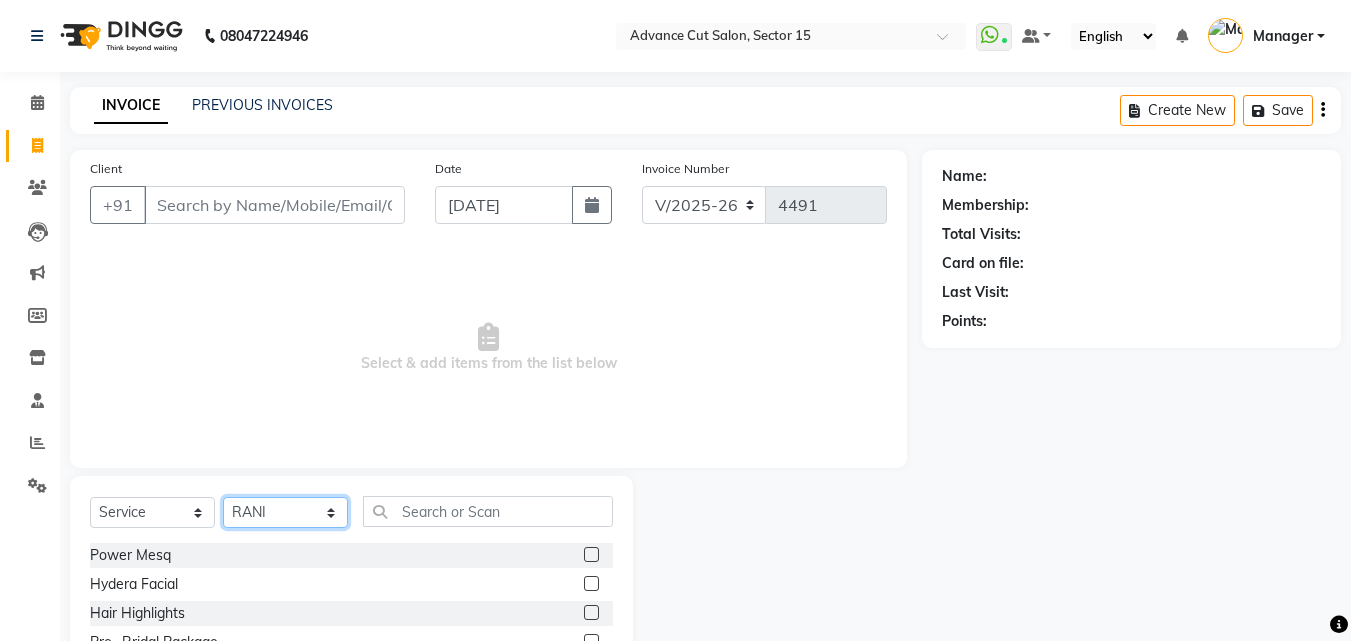 click on "Select Stylist Advance Cut  ASIF FARMAN HAIDER Iqbal KASHISH LUCKY Manager MANOJ NASEEM NASIR Nidhi Pooja  PRIYA RAEES RANI RASHID RIZWAN SACHIN SALMAN SANJAY Shahjad Shankar shuaib SONI" 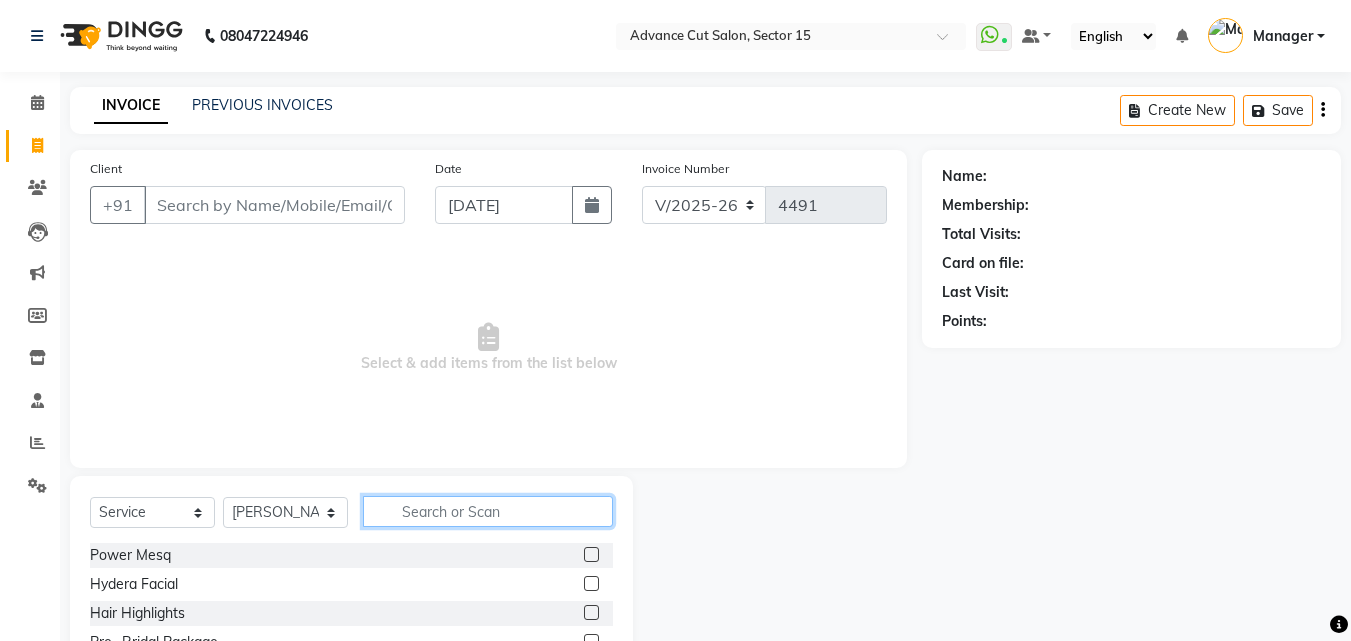 click 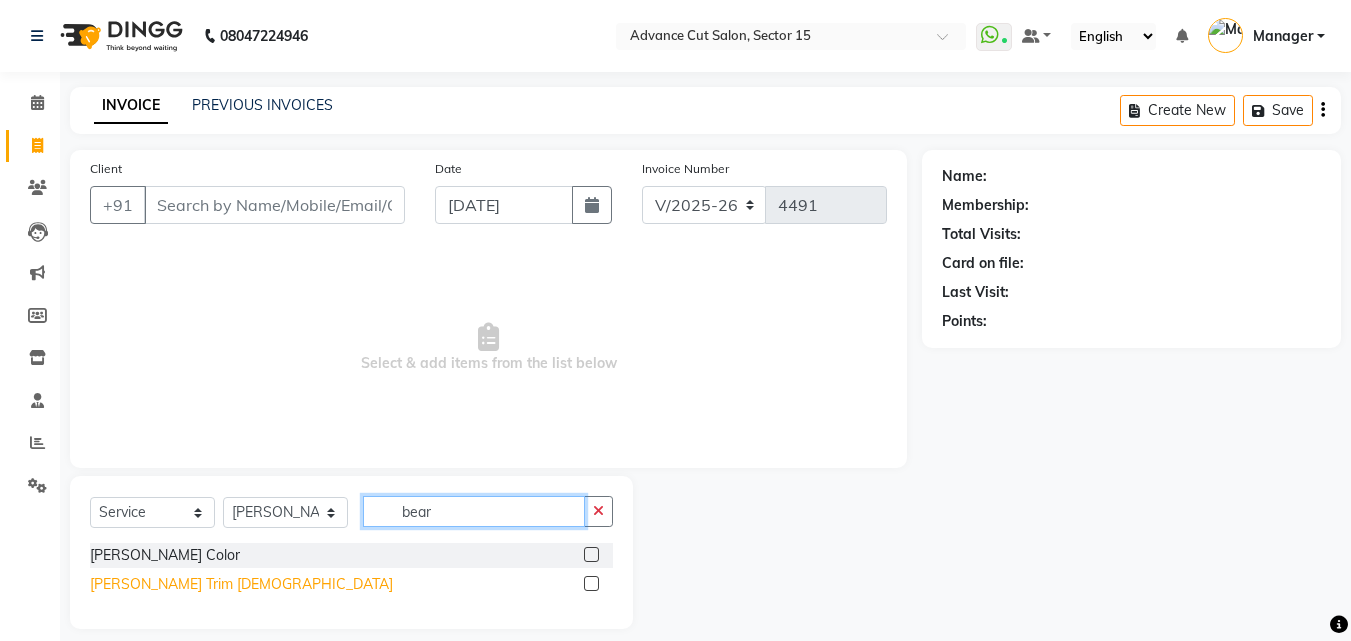 type on "bear" 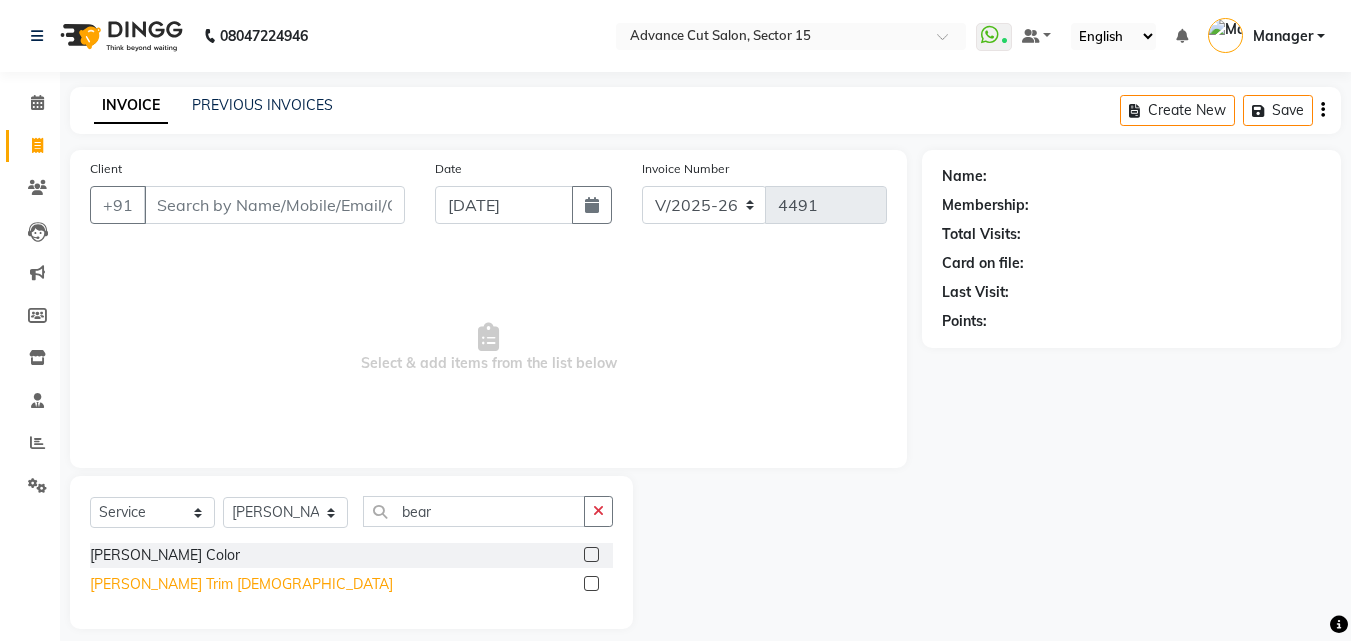 click on "Beard Trim Male" 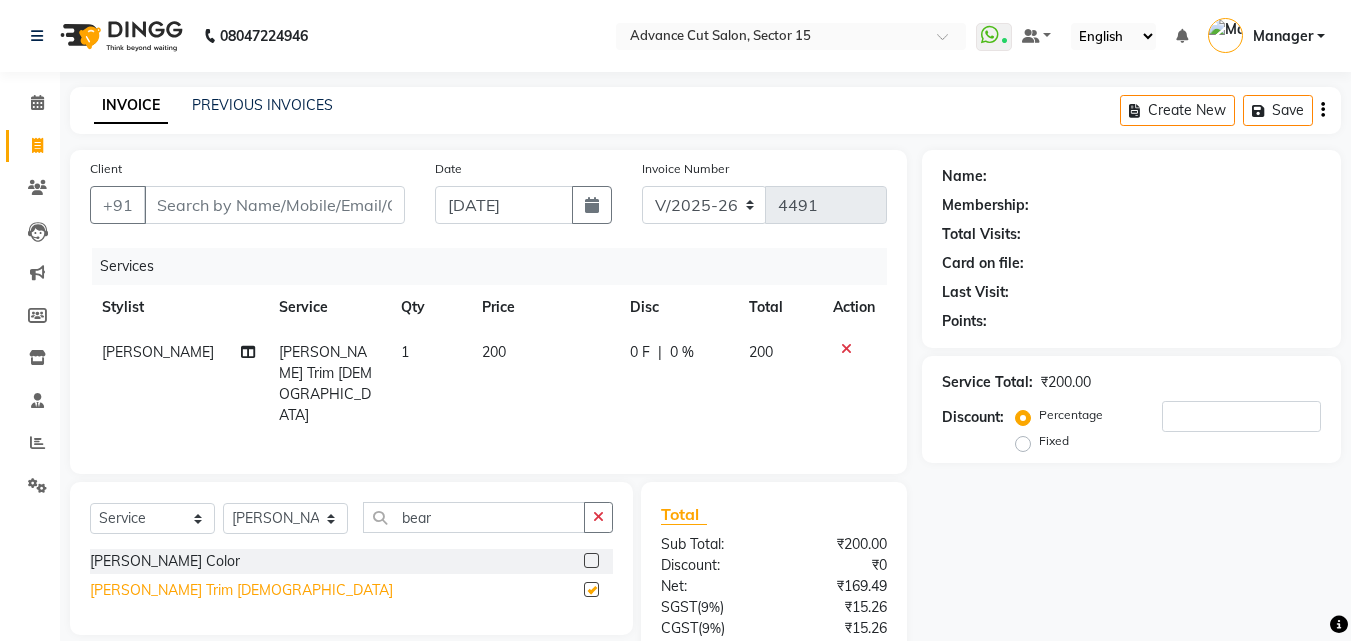 checkbox on "false" 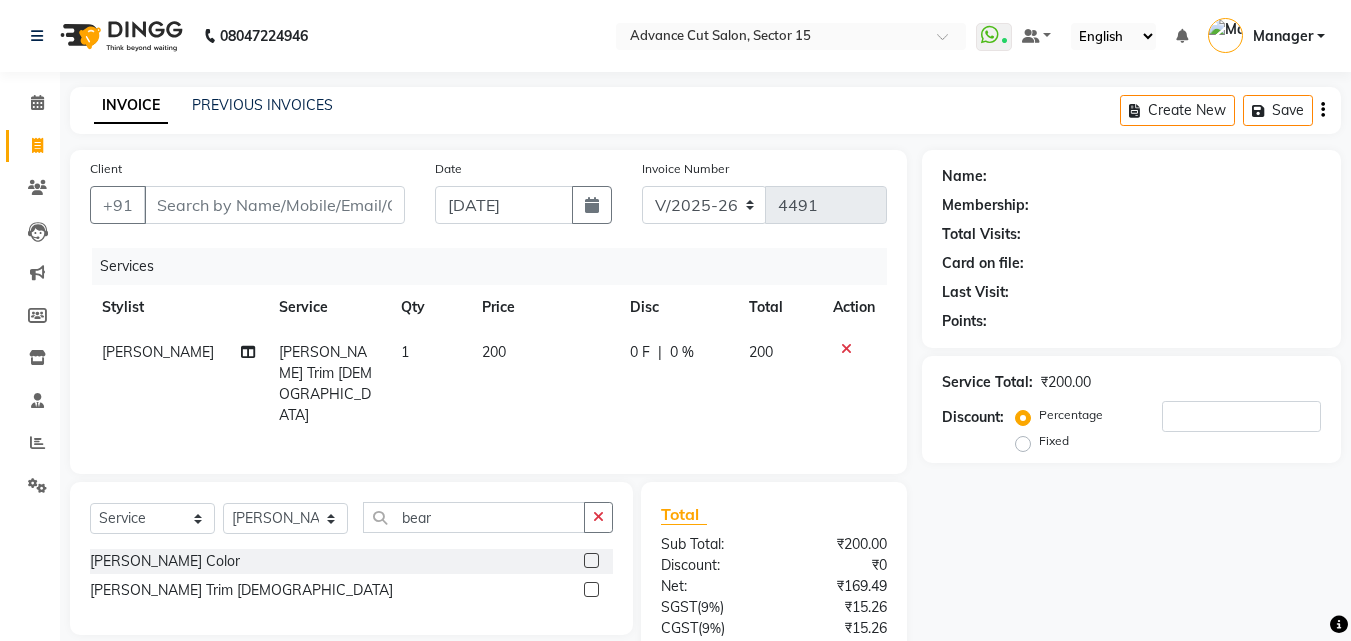 click on "Select  Service  Product  Membership  Package Voucher Prepaid Gift Card  Select Stylist Advance Cut  ASIF FARMAN HAIDER Iqbal KASHISH LUCKY Manager MANOJ NASEEM NASIR Nidhi Pooja  PRIYA RAEES RANI RASHID RIZWAN SACHIN SALMAN SANJAY Shahjad Shankar shuaib SONI bear Beard Color  Beard Trim Male" 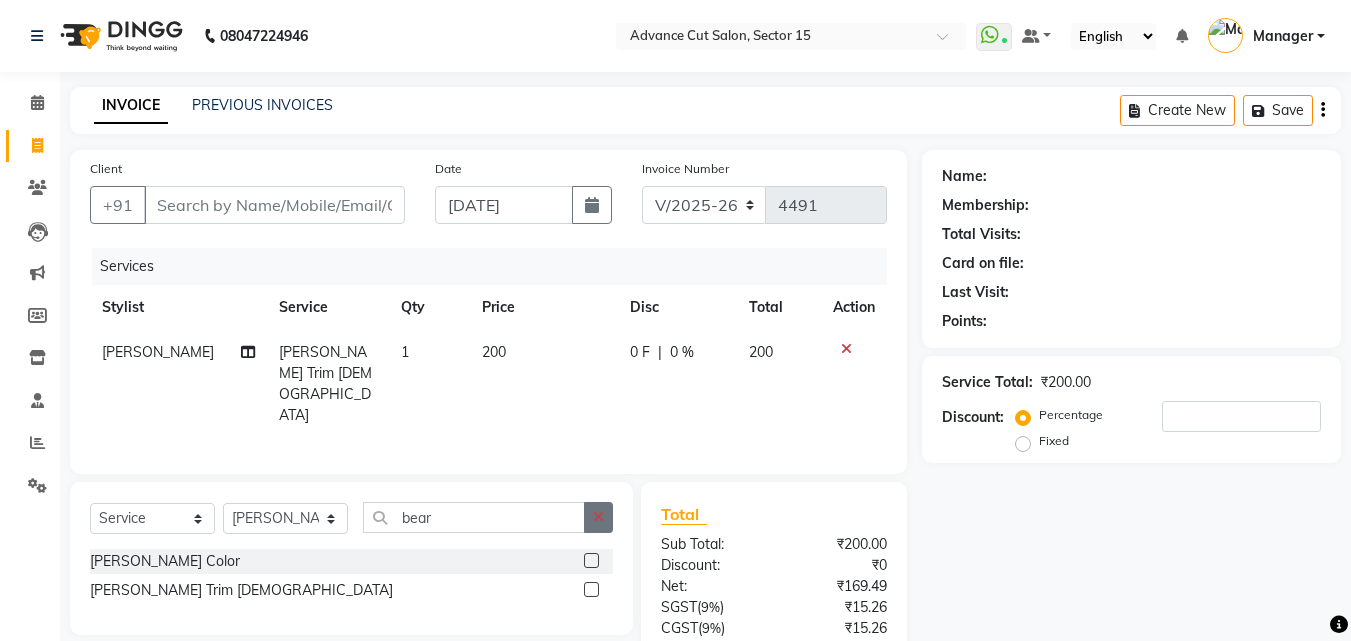 click 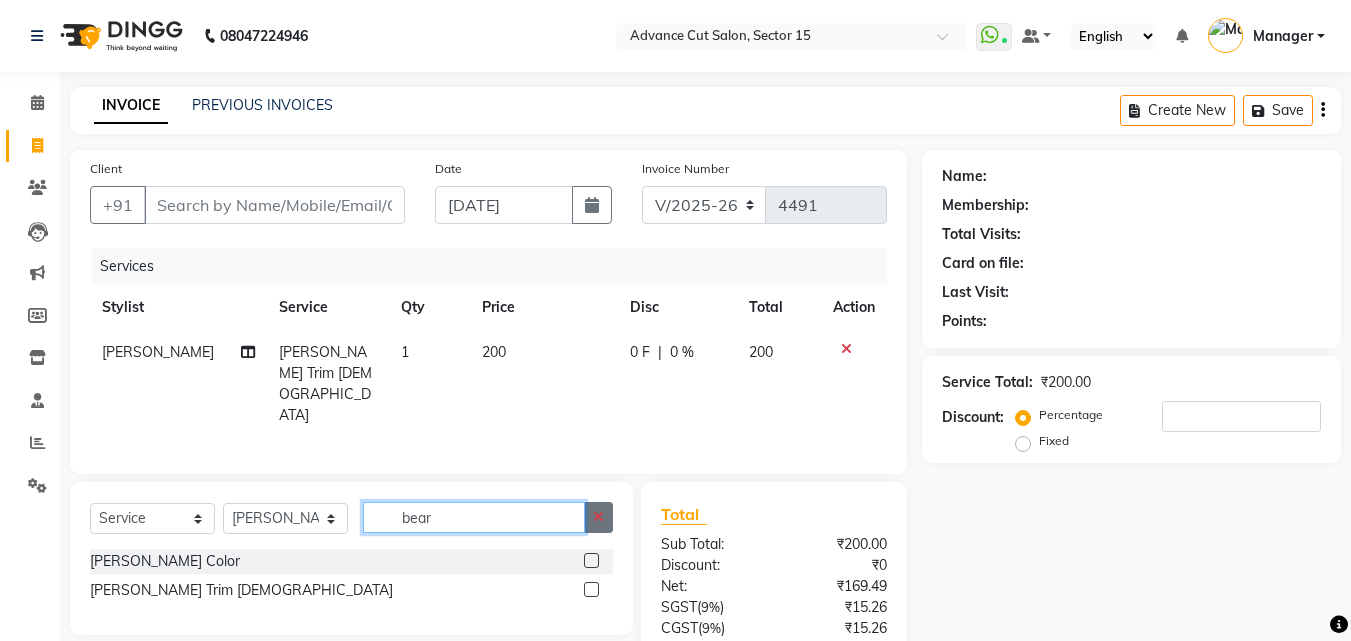 click on "bear" 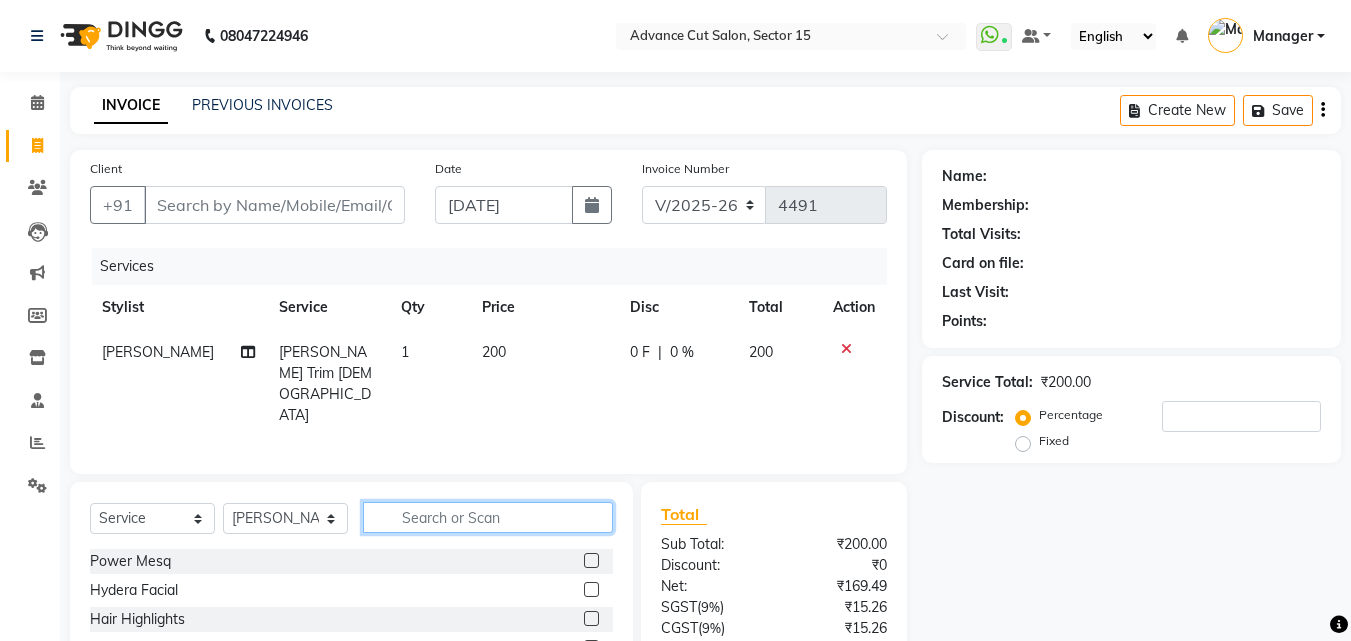 click 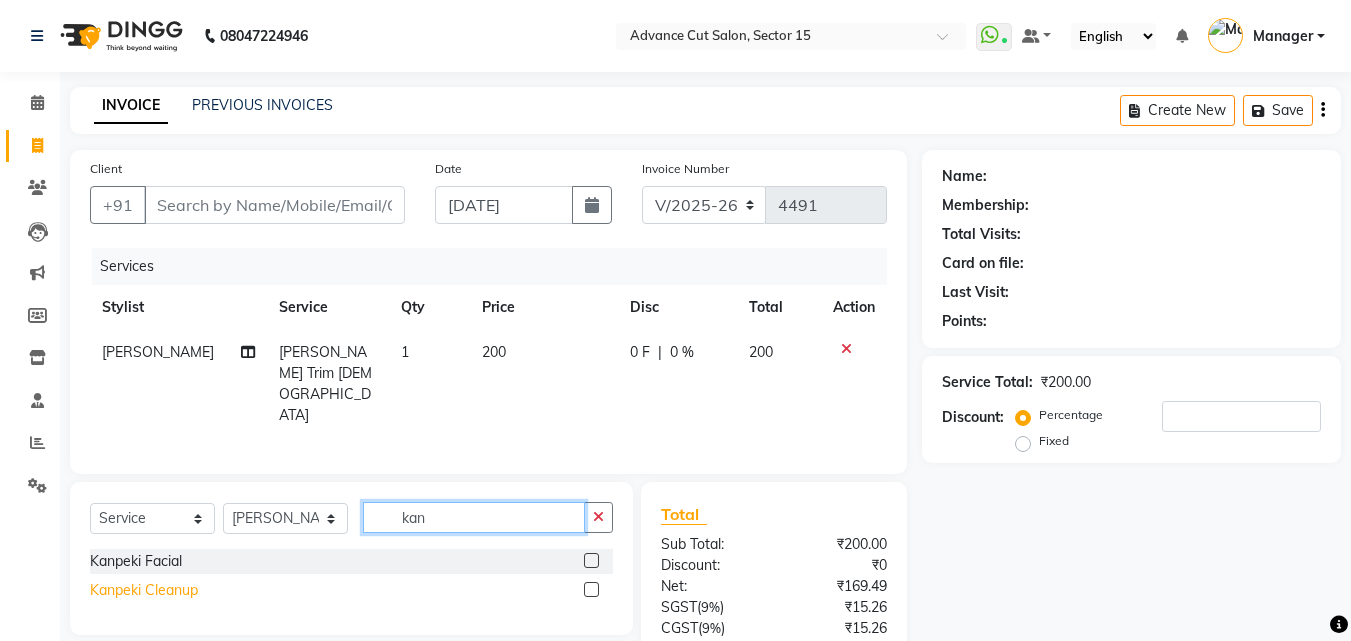 type on "kan" 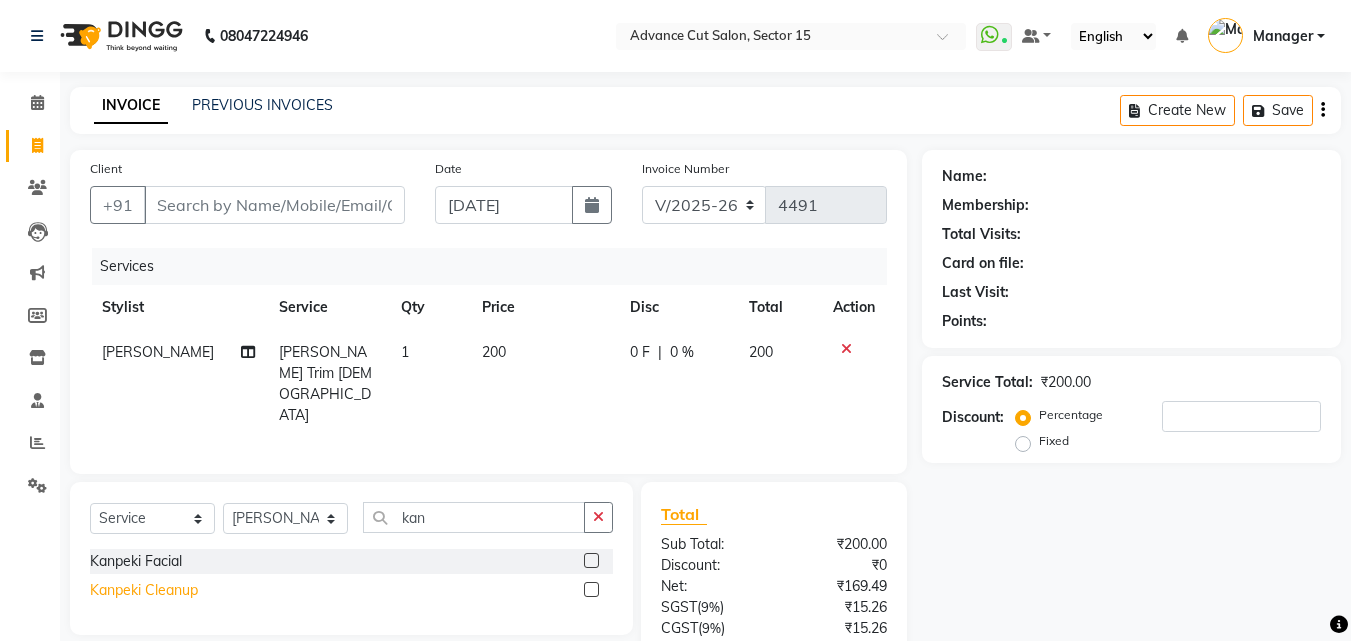 click on "Kanpeki Cleanup" 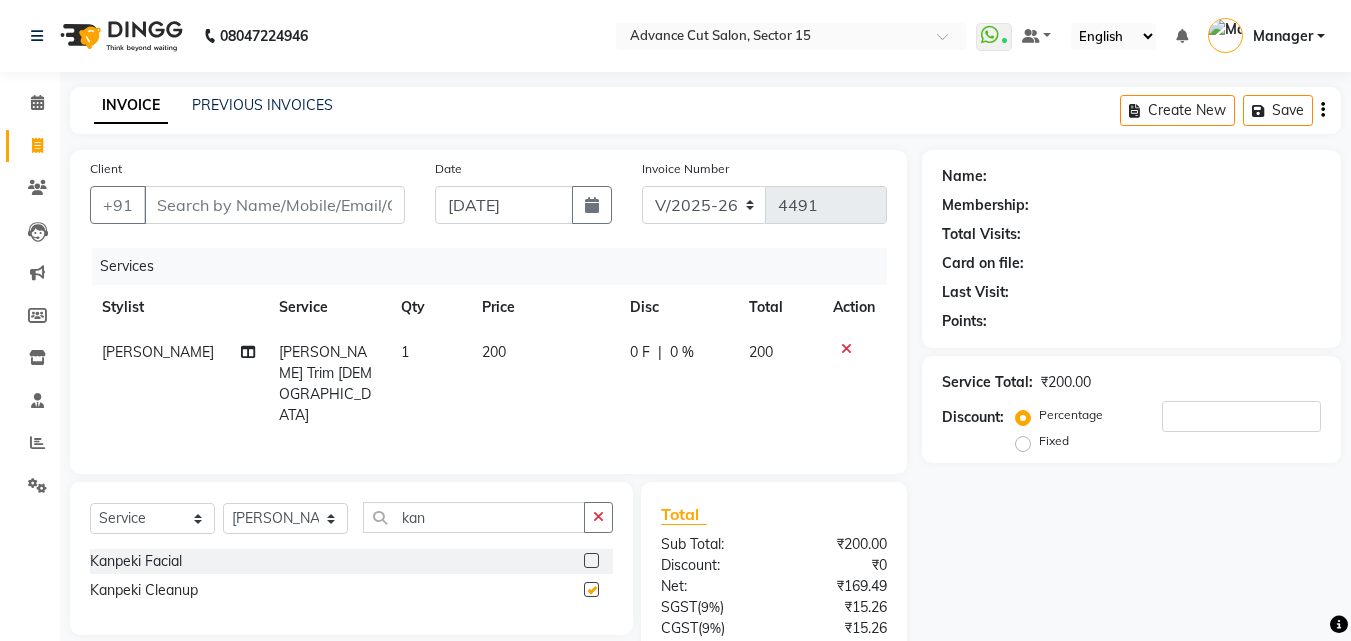 click on "Select  Service  Product  Membership  Package Voucher Prepaid Gift Card  Select Stylist Advance Cut  ASIF FARMAN HAIDER Iqbal KASHISH LUCKY Manager MANOJ NASEEM NASIR Nidhi Pooja  PRIYA RAEES RANI RASHID RIZWAN SACHIN SALMAN SANJAY Shahjad Shankar shuaib SONI kan" 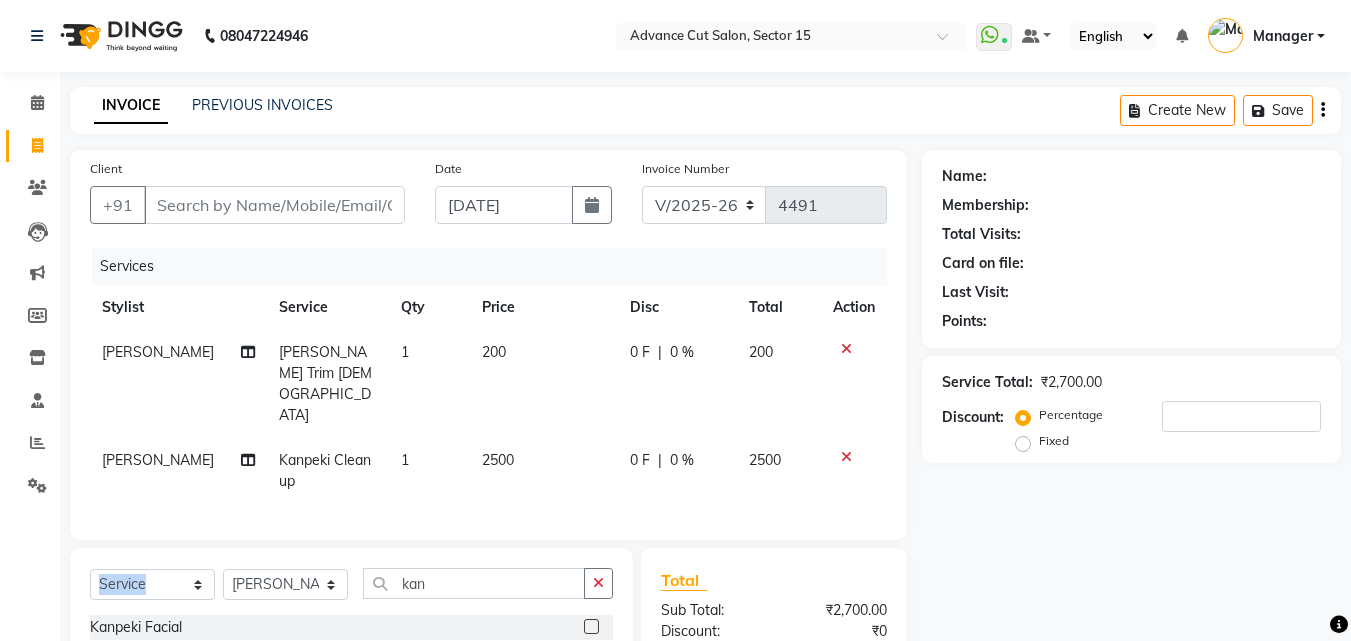 checkbox on "false" 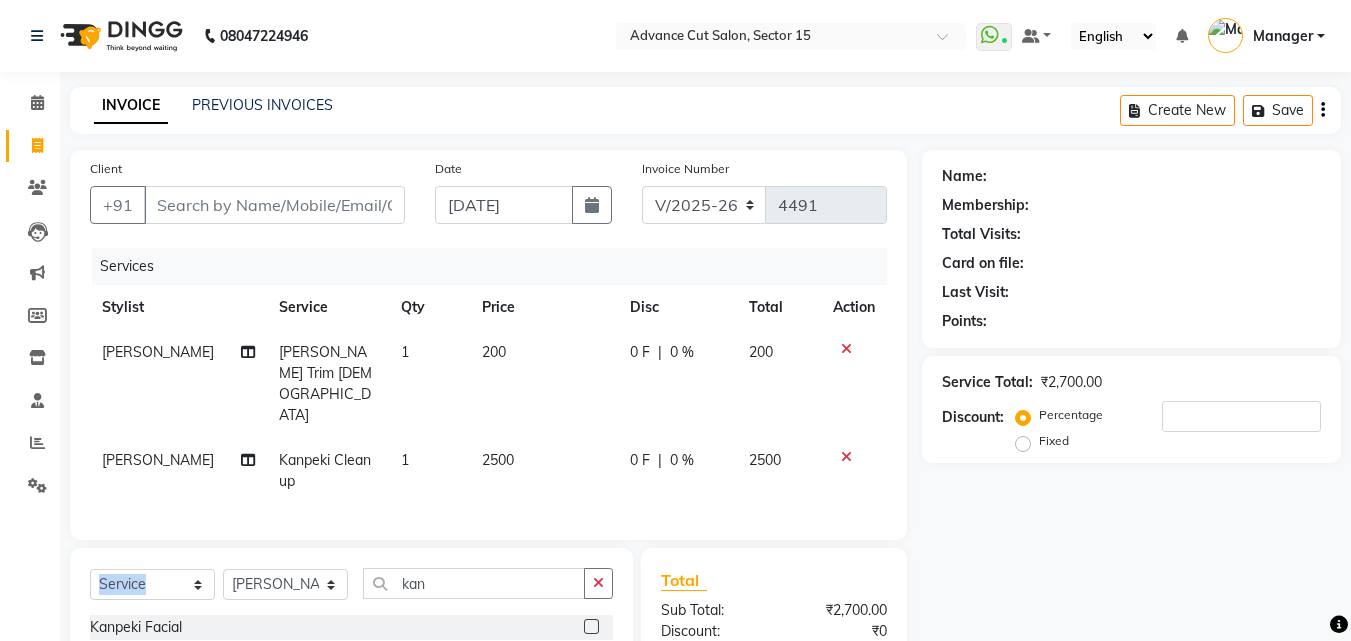scroll, scrollTop: 43, scrollLeft: 0, axis: vertical 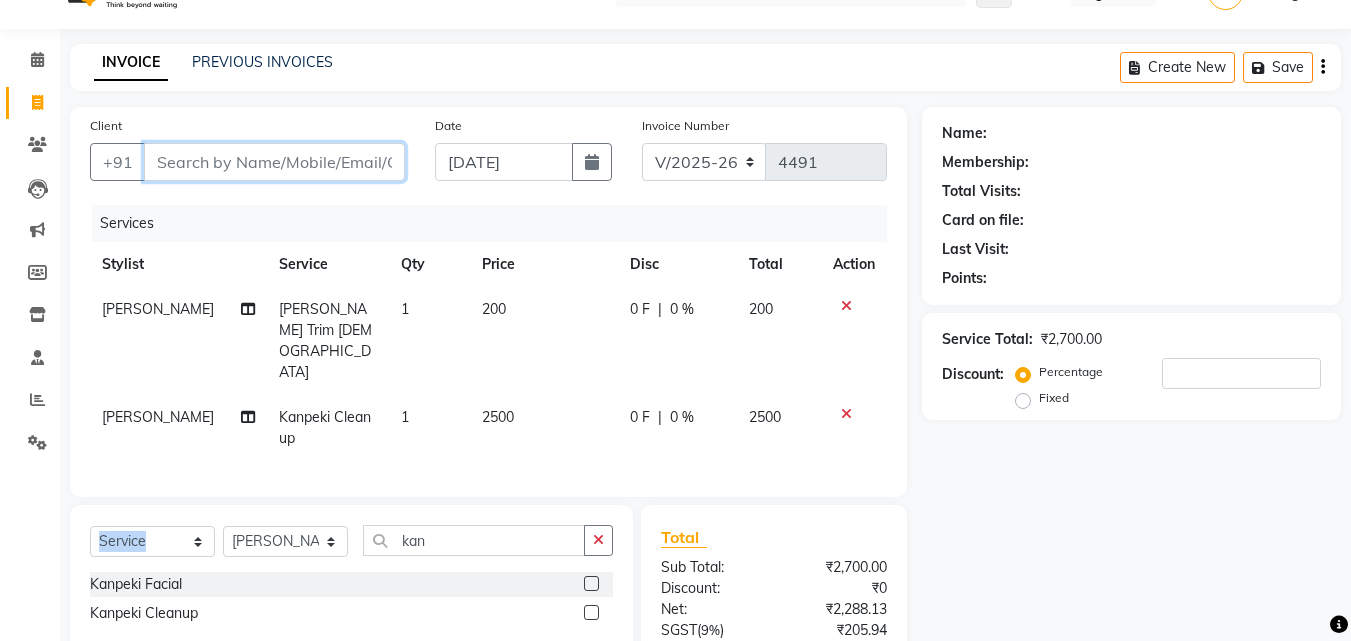 click on "Client" at bounding box center (274, 162) 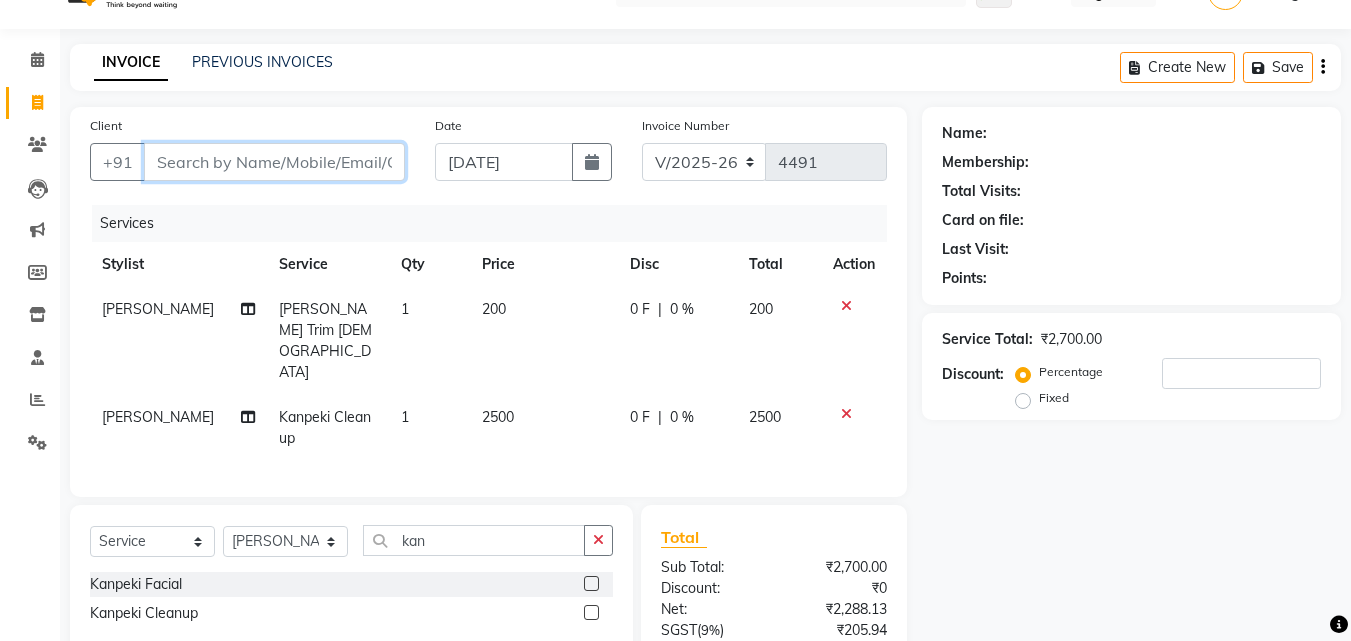 type on "a" 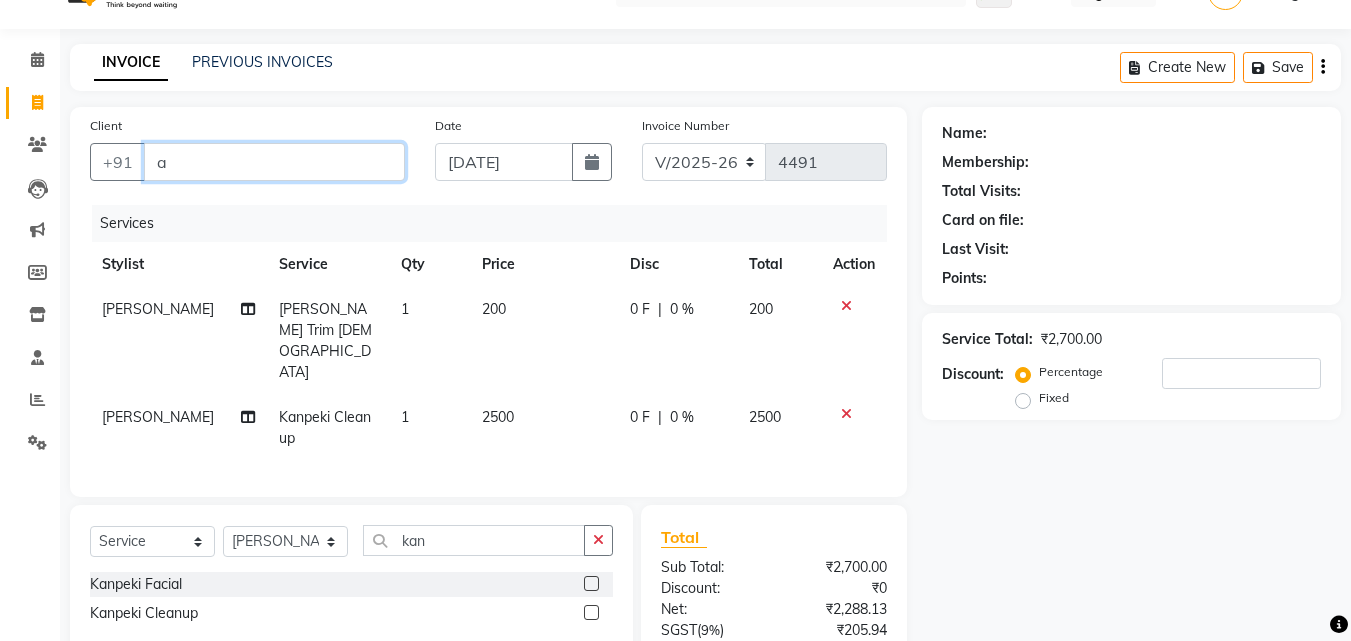 type on "0" 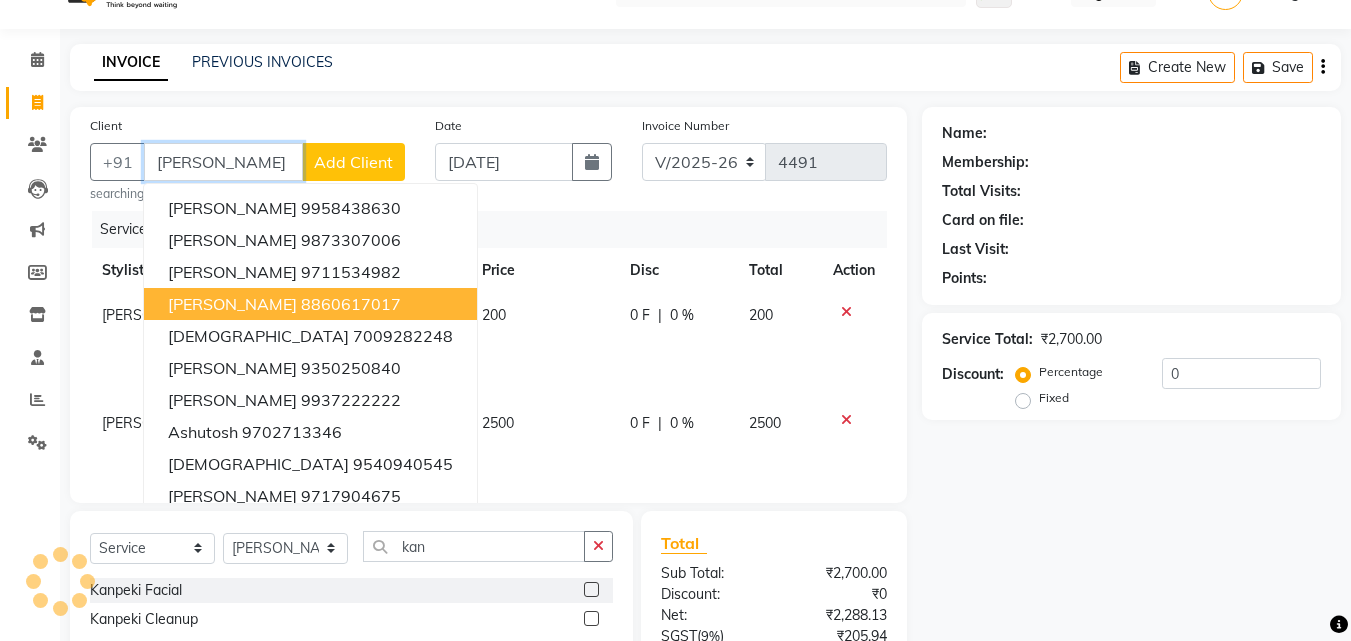 click on "8860617017" at bounding box center [351, 304] 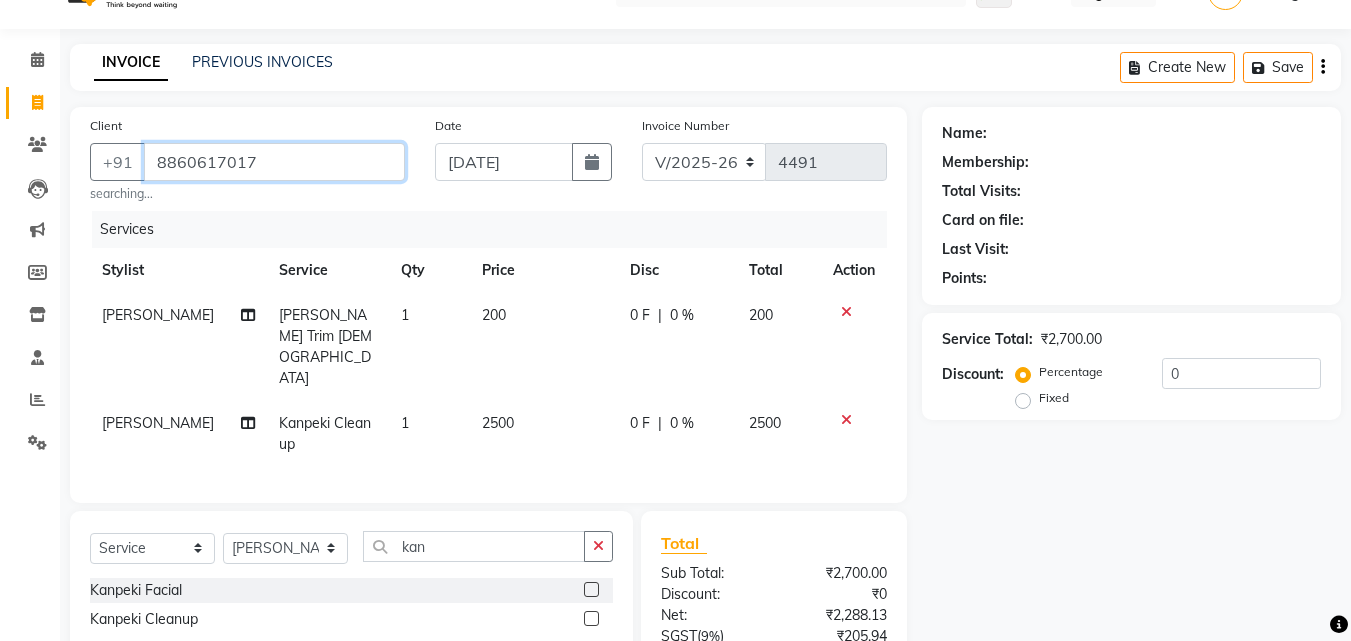 type on "8860617017" 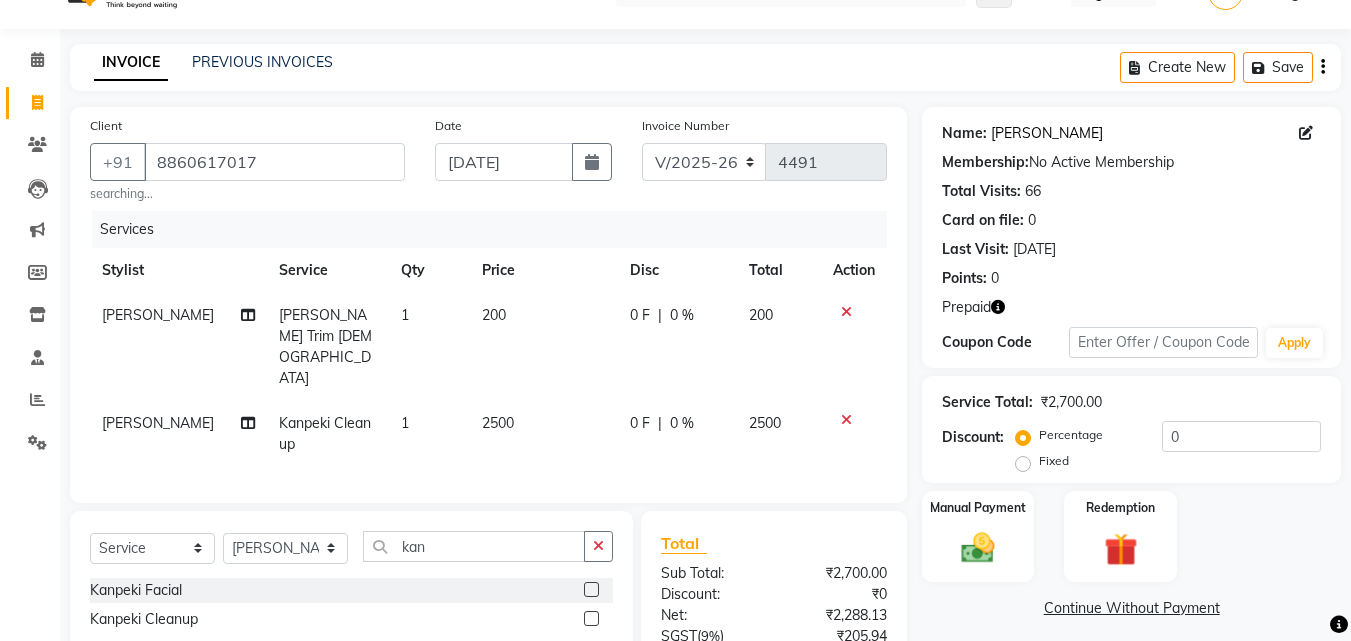 click on "Ashutosh Prasad" 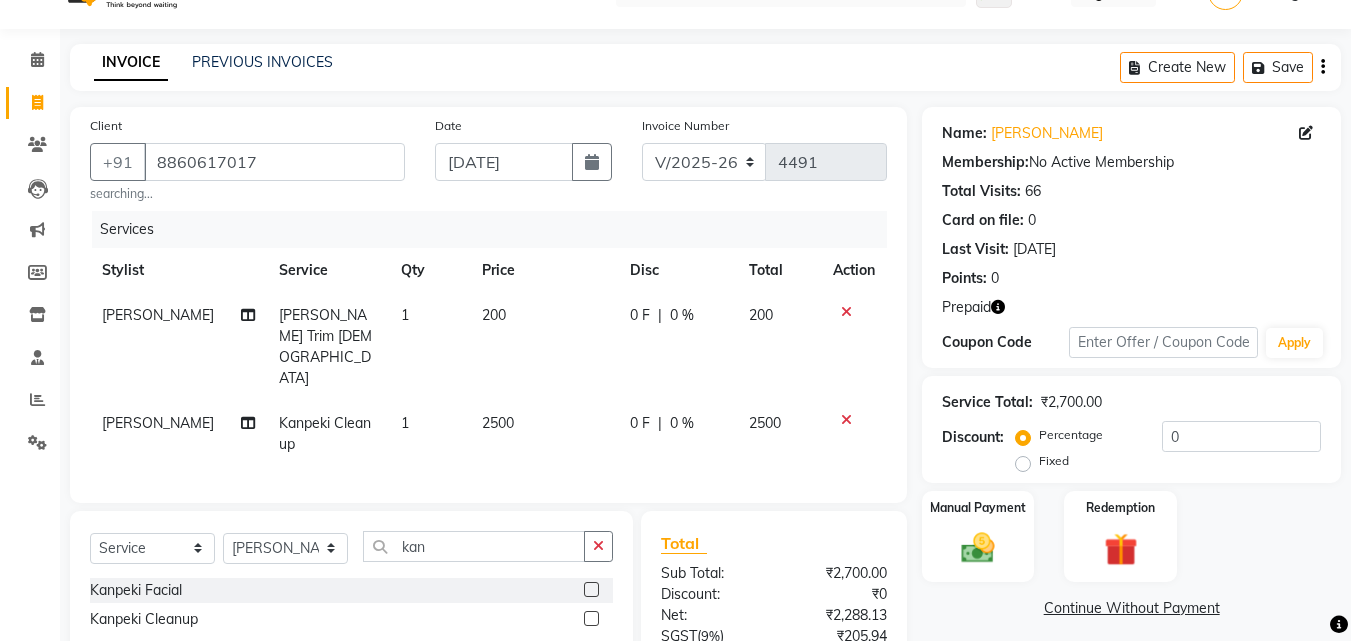 drag, startPoint x: 1003, startPoint y: 318, endPoint x: 998, endPoint y: 309, distance: 10.29563 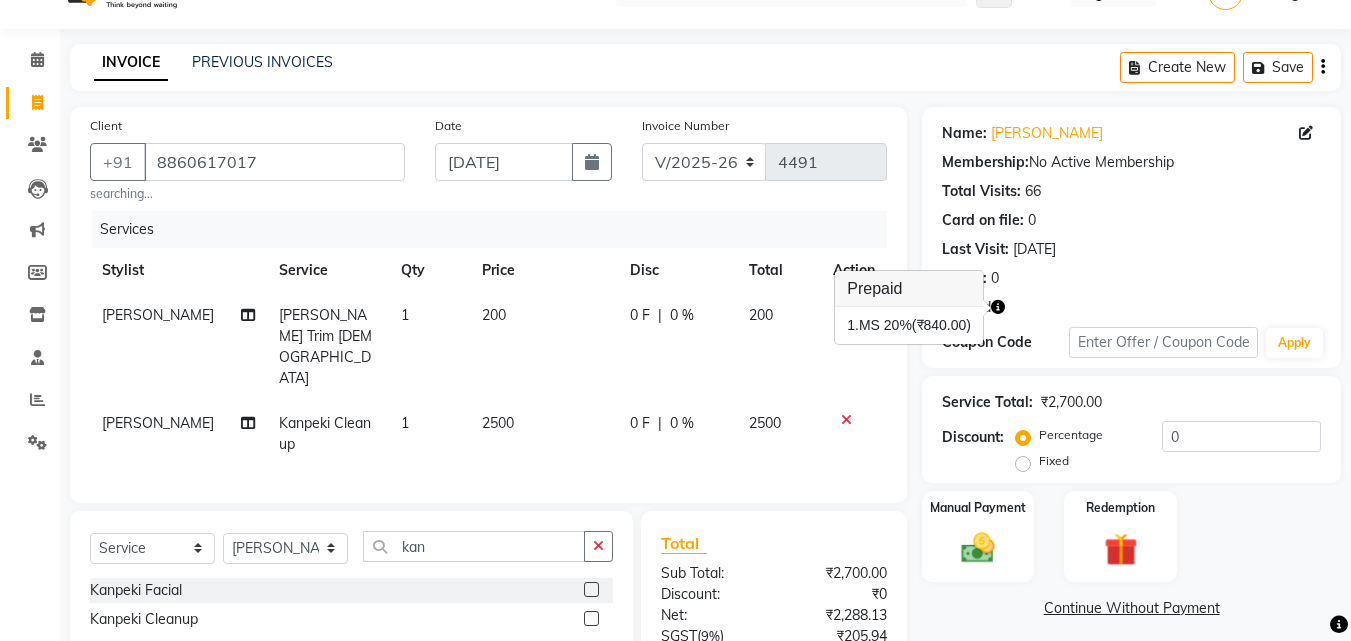 type 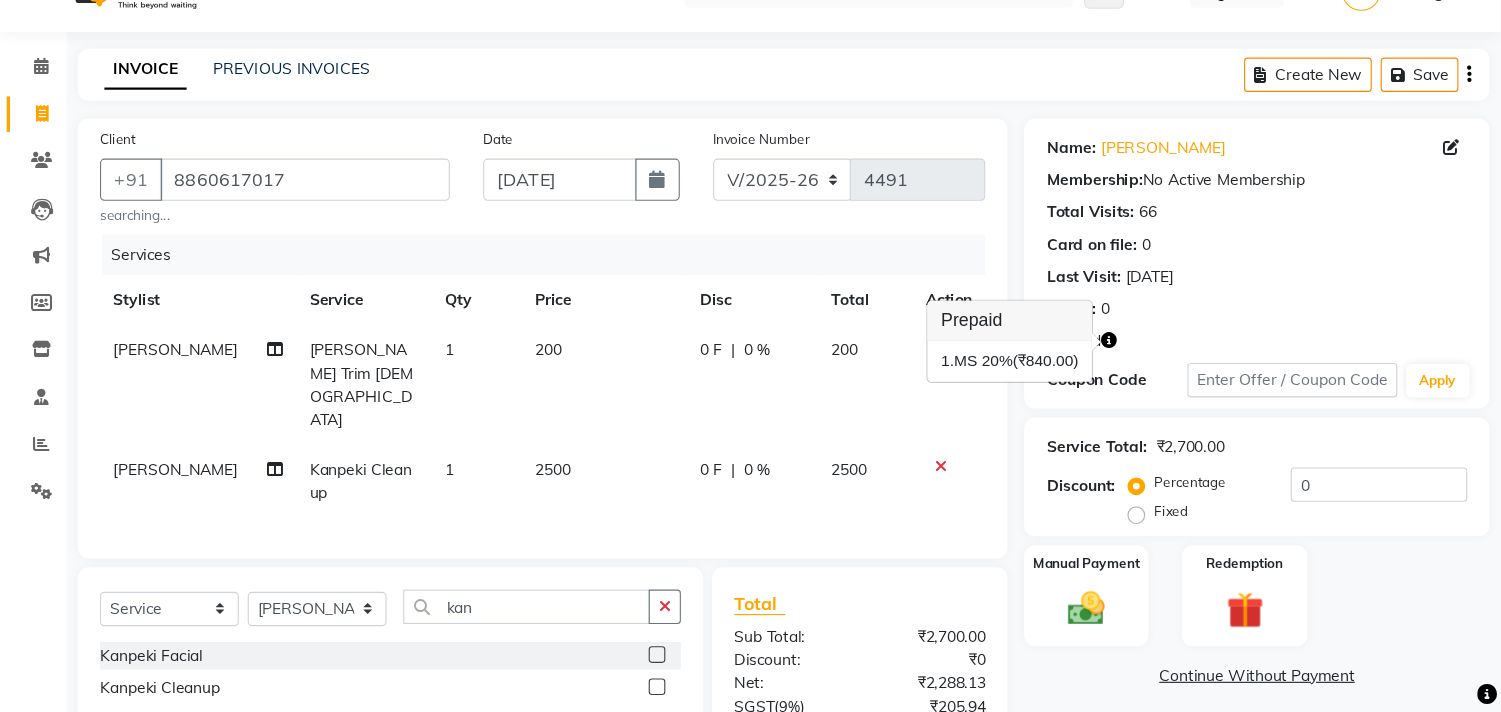 scroll, scrollTop: 0, scrollLeft: 0, axis: both 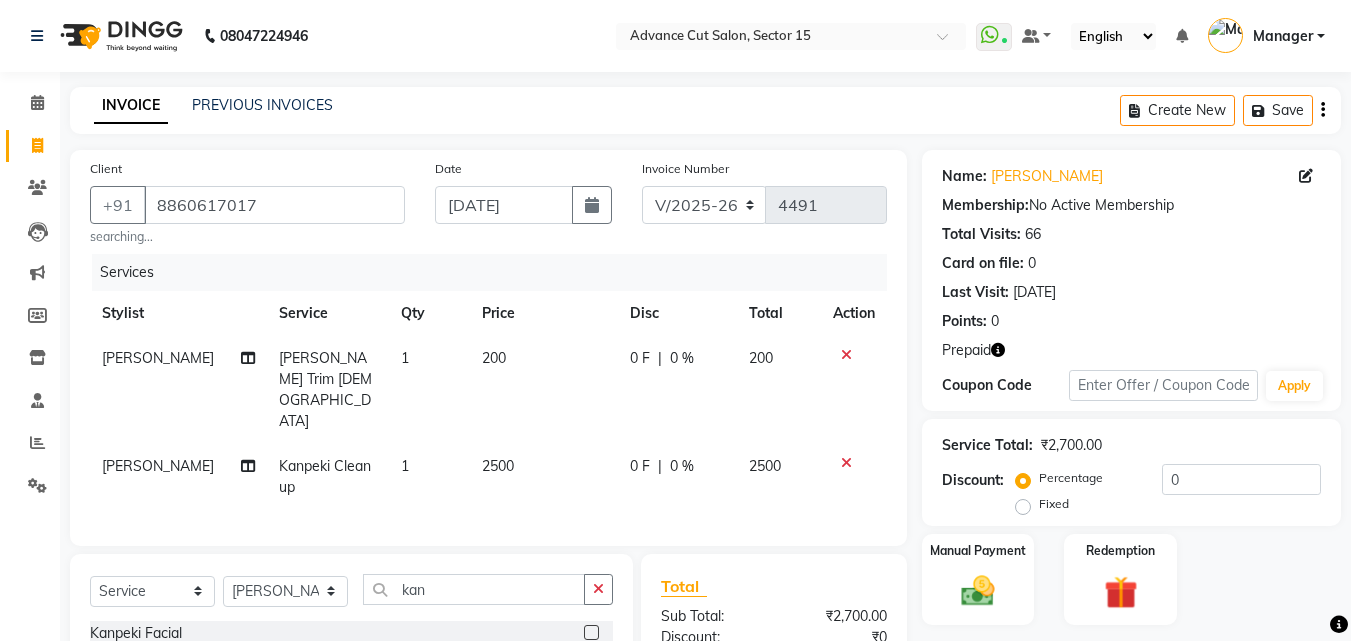 click on "Name: Ashutosh Prasad Membership:  No Active Membership  Total Visits:  66 Card on file:  0 Last Visit:   06-07-2025 Points:   0  Prepaid Coupon Code Apply" 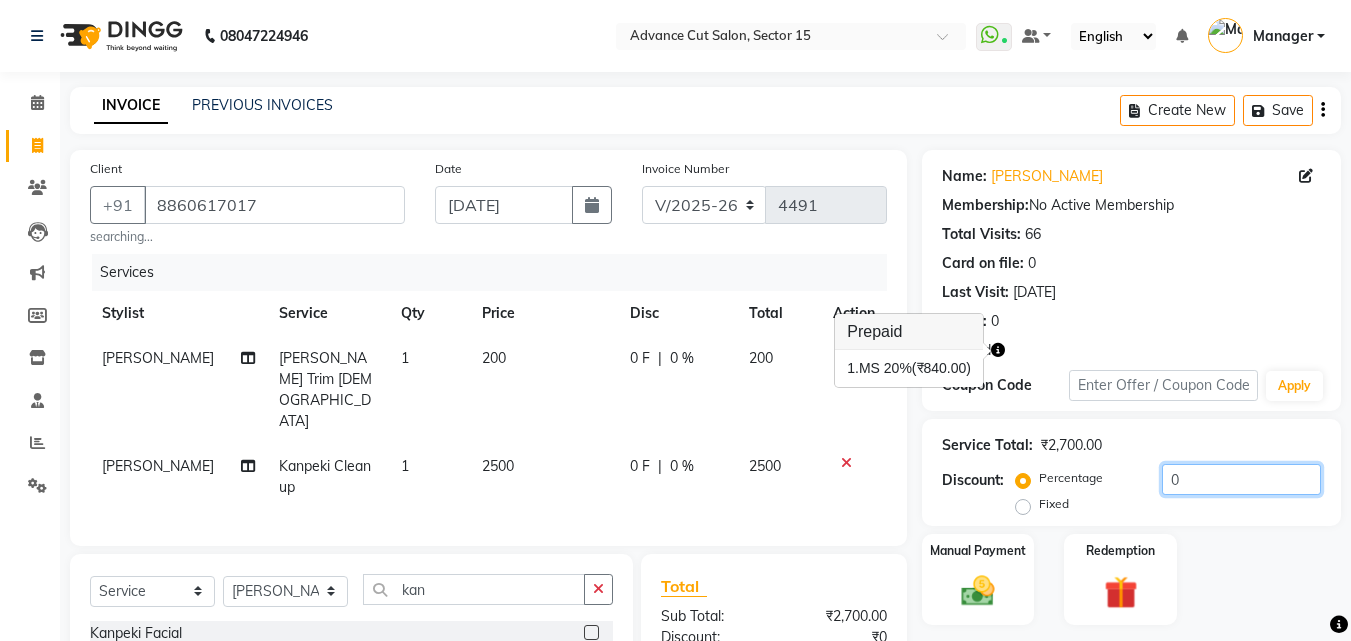 click on "0" 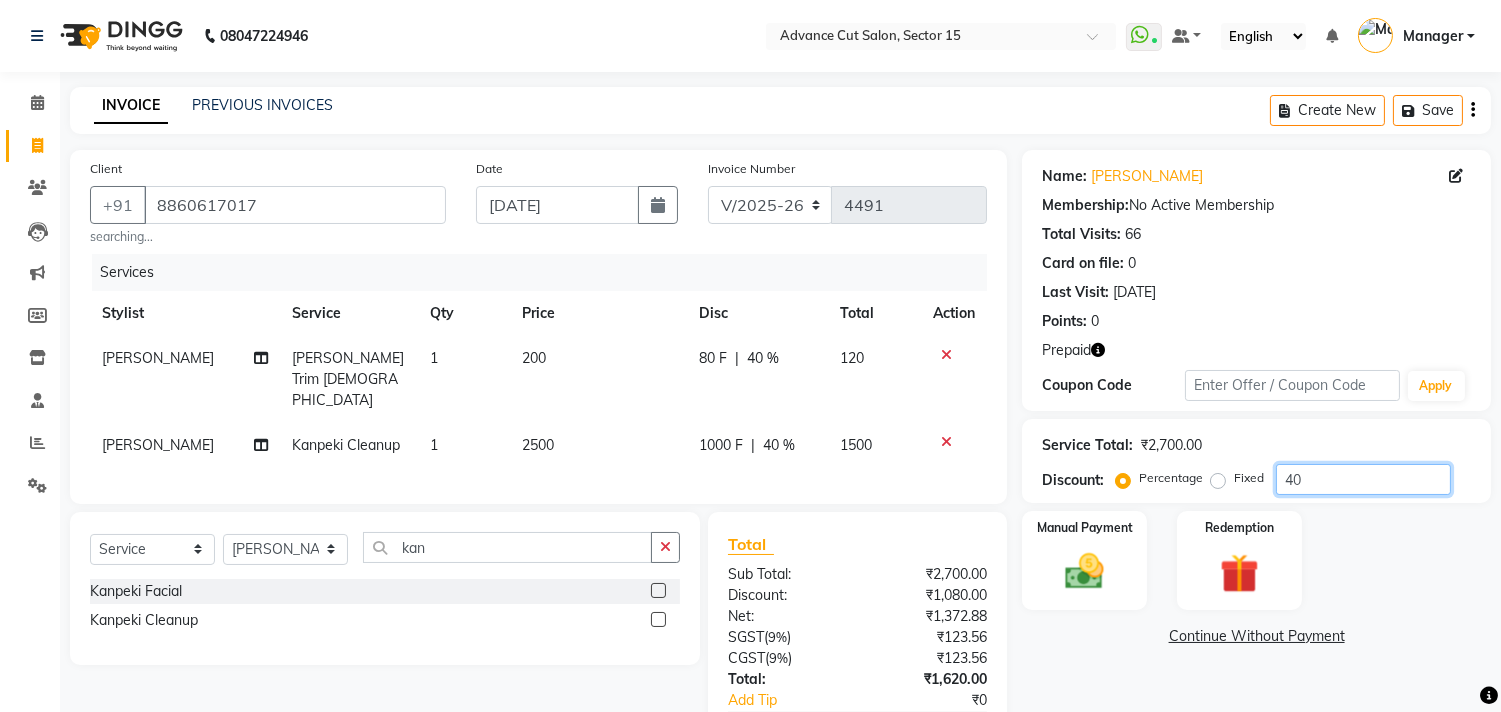 type on "40" 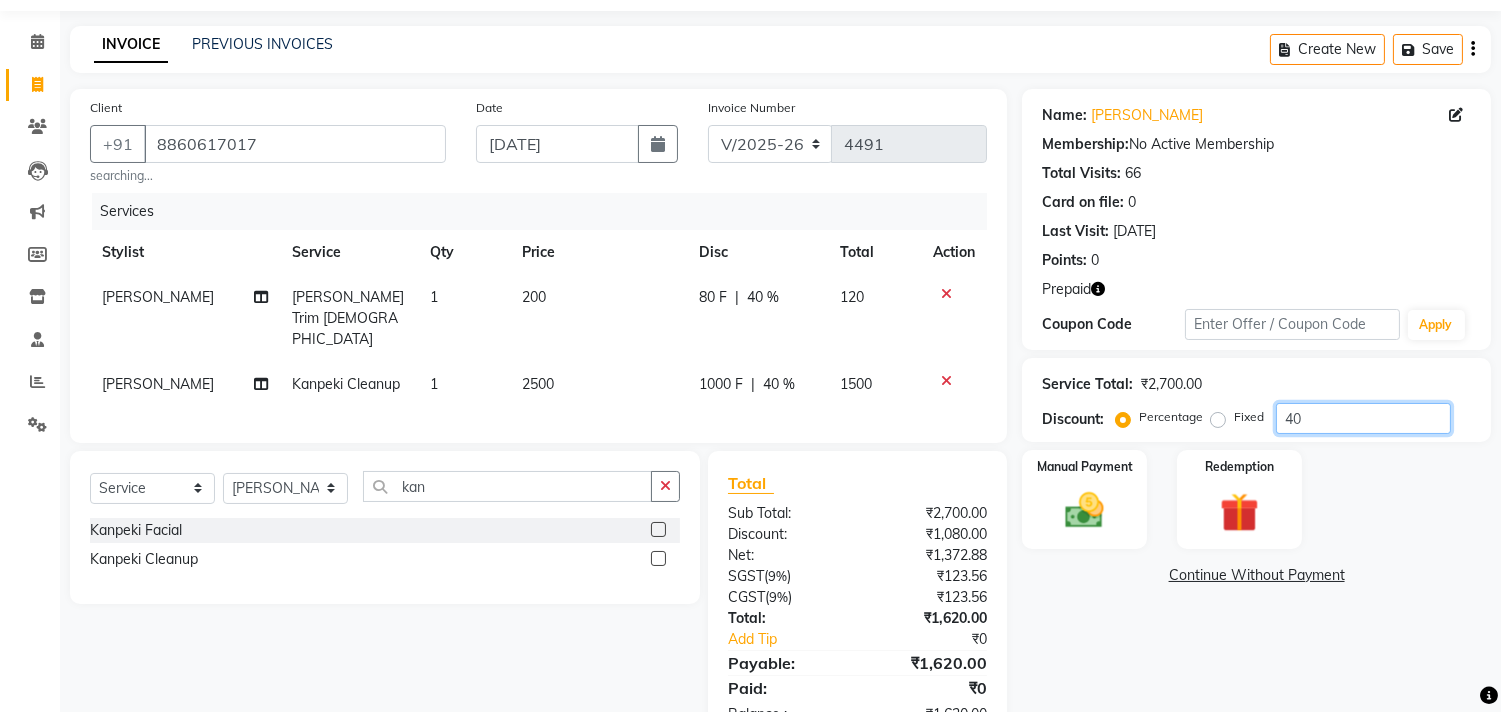 scroll, scrollTop: 76, scrollLeft: 0, axis: vertical 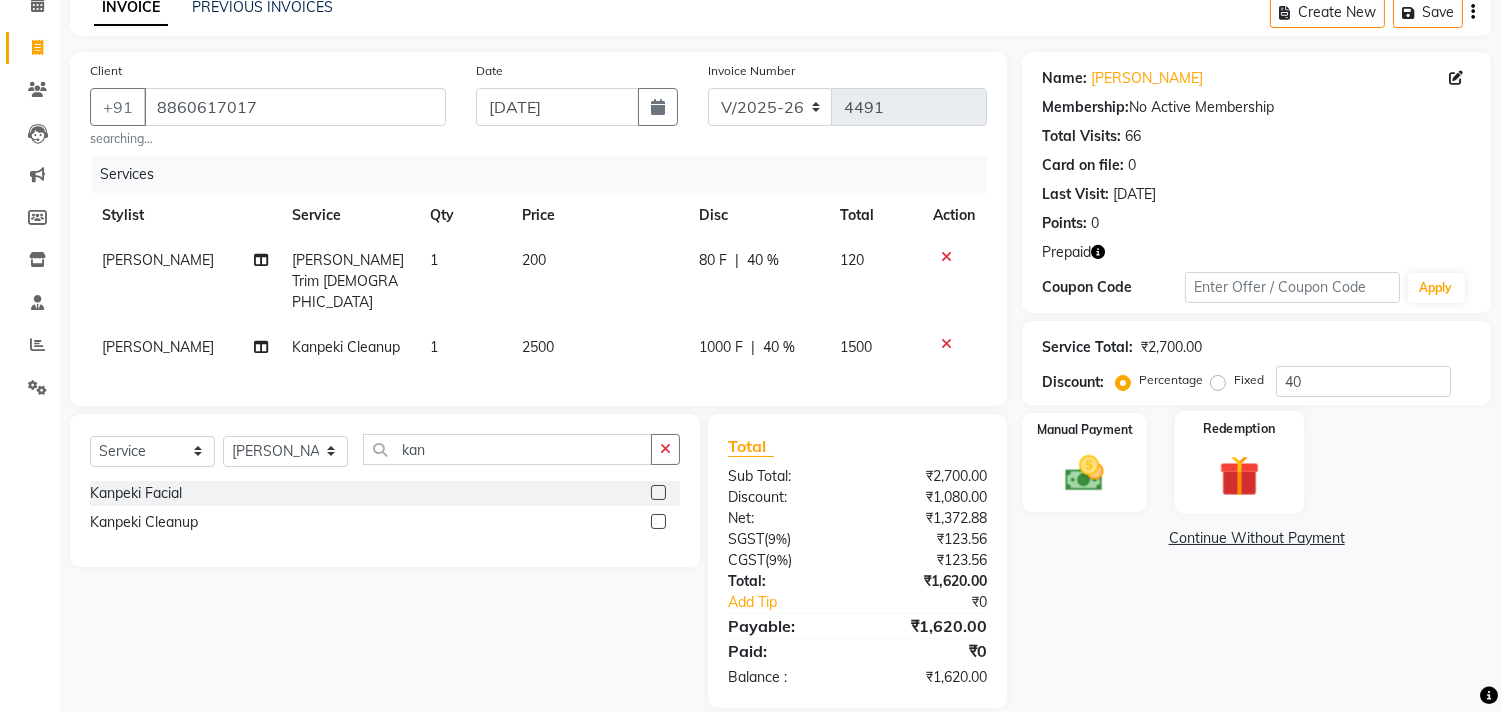 click 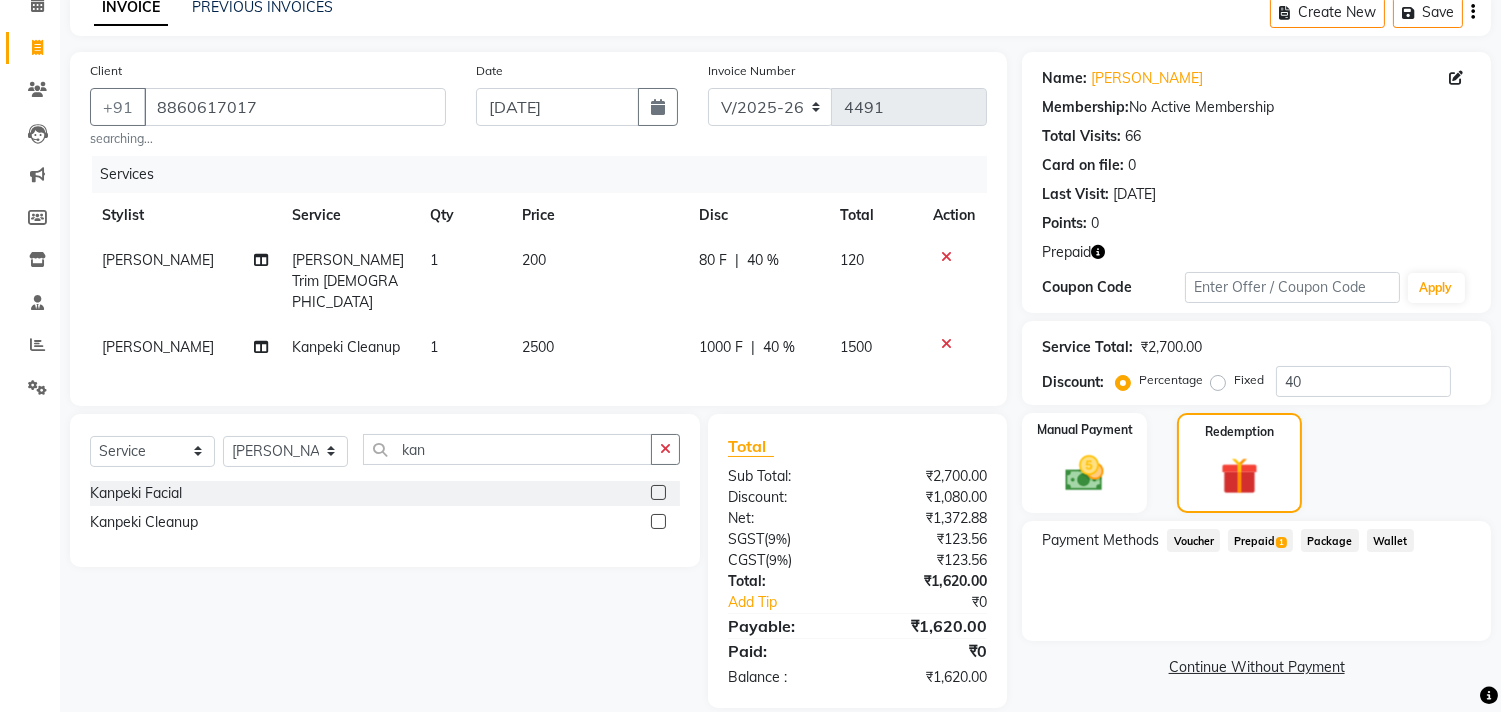 click on "Prepaid  1" 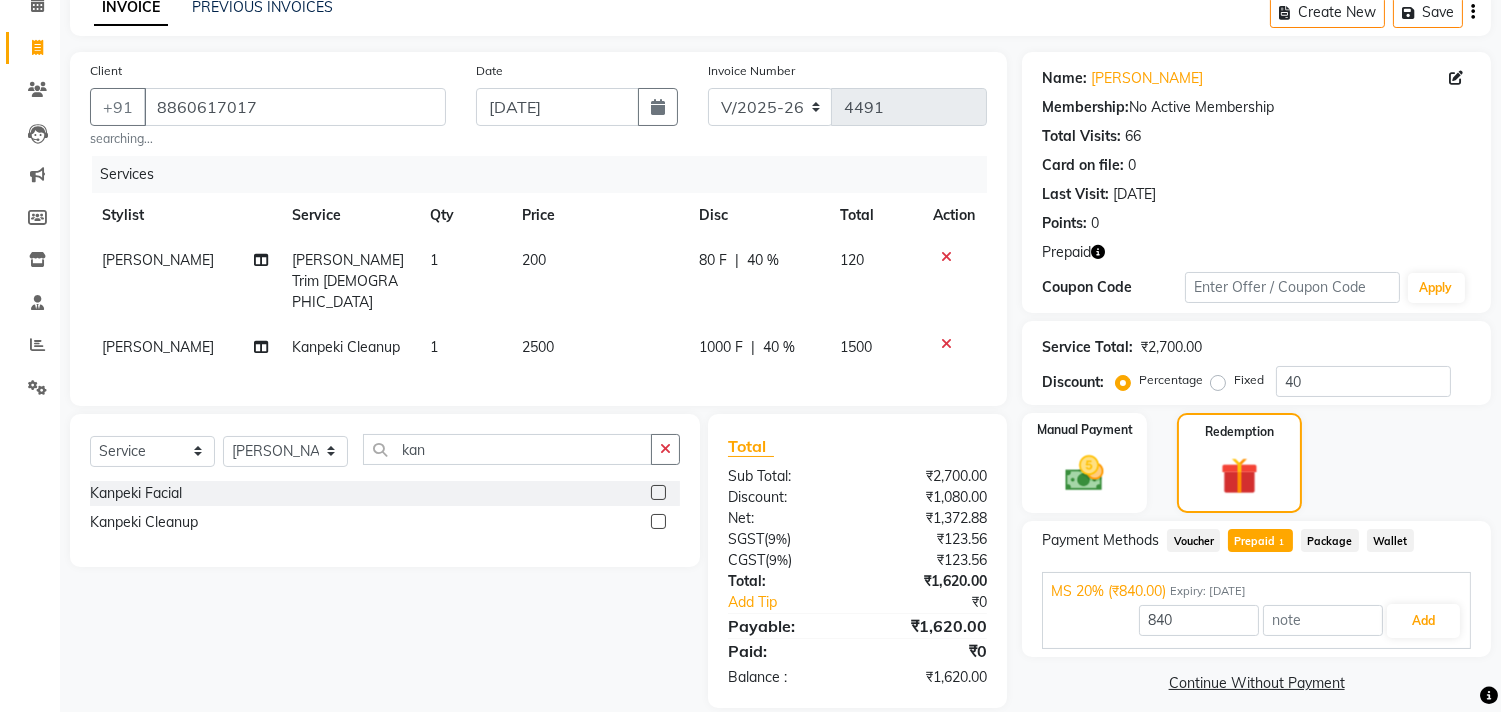 scroll, scrollTop: 113, scrollLeft: 0, axis: vertical 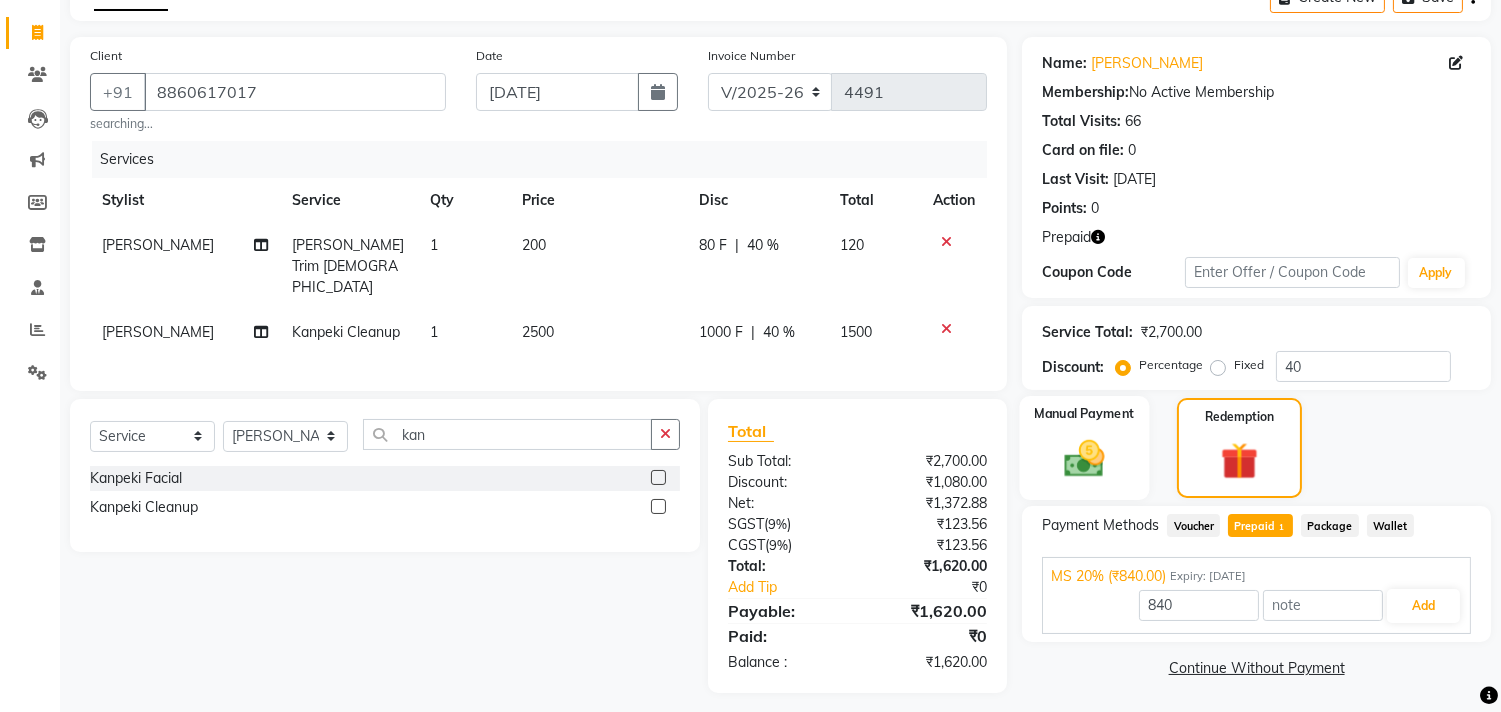 click on "Manual Payment" 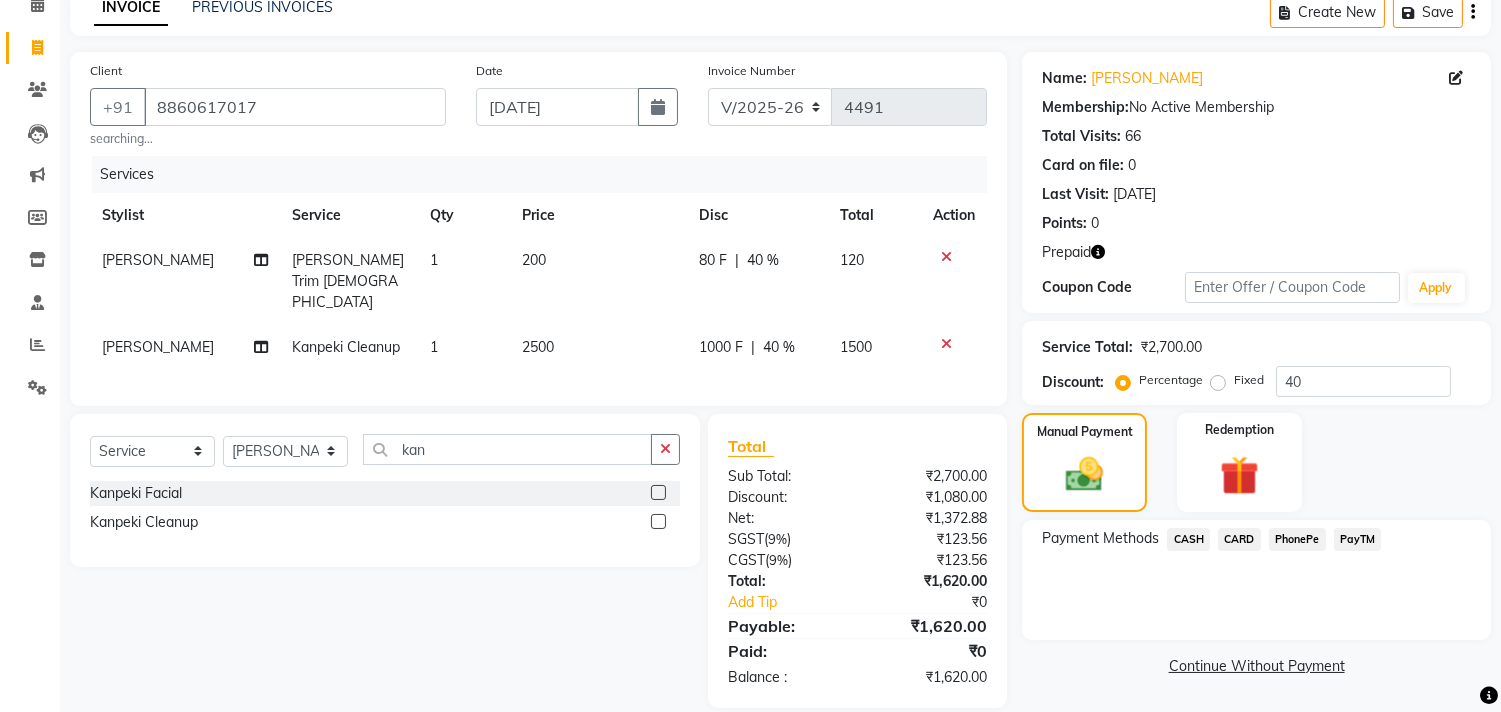 click on "CASH" 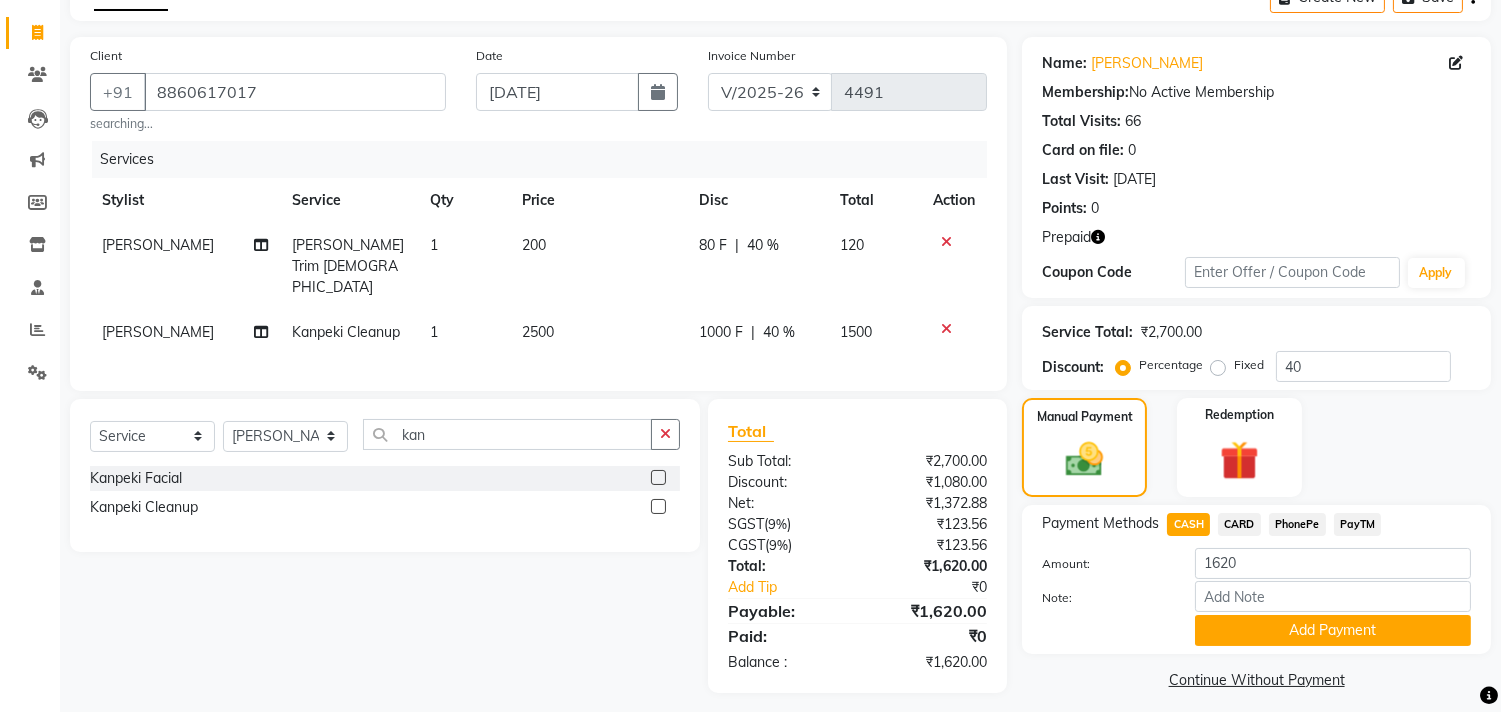 click on "Payment Methods  CASH   CARD   PhonePe   PayTM  Amount: 1620 Note: Add Payment" 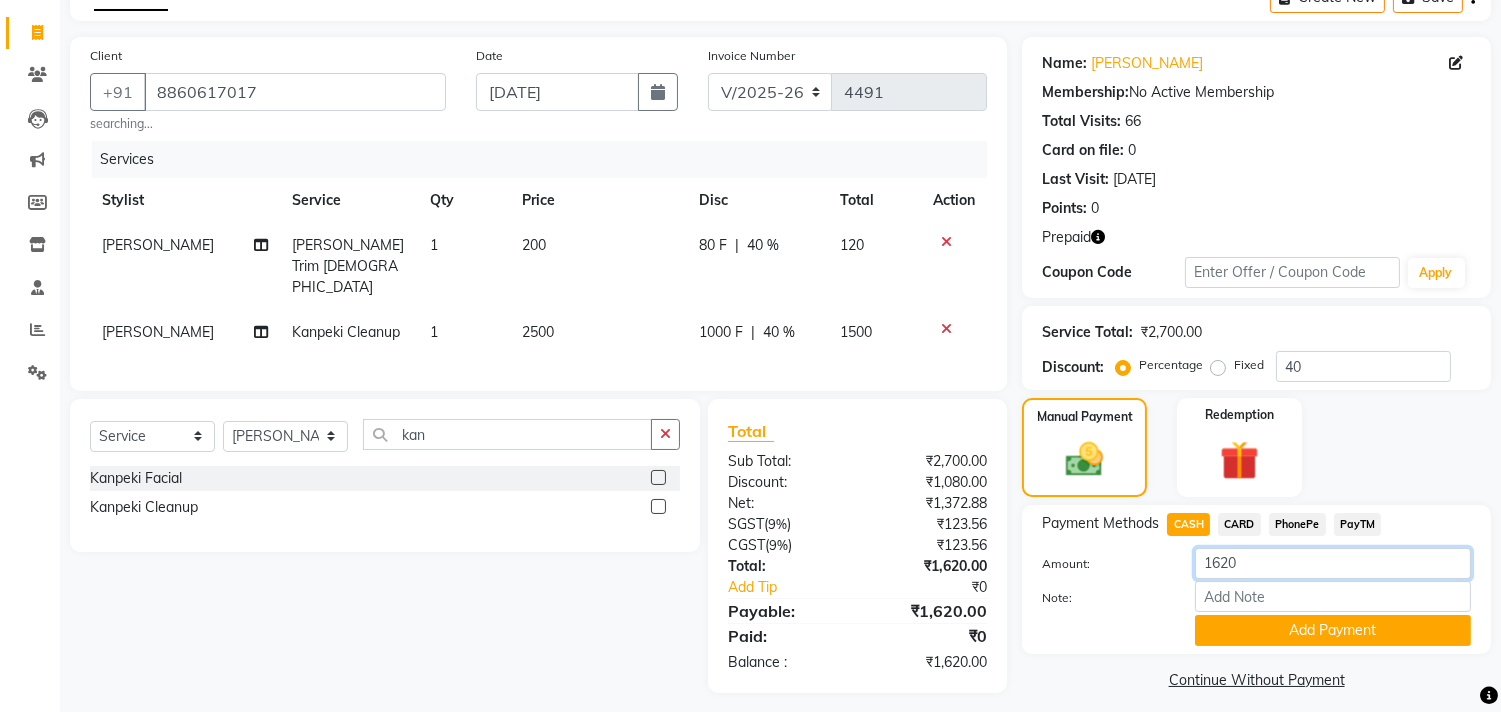 click on "1620" 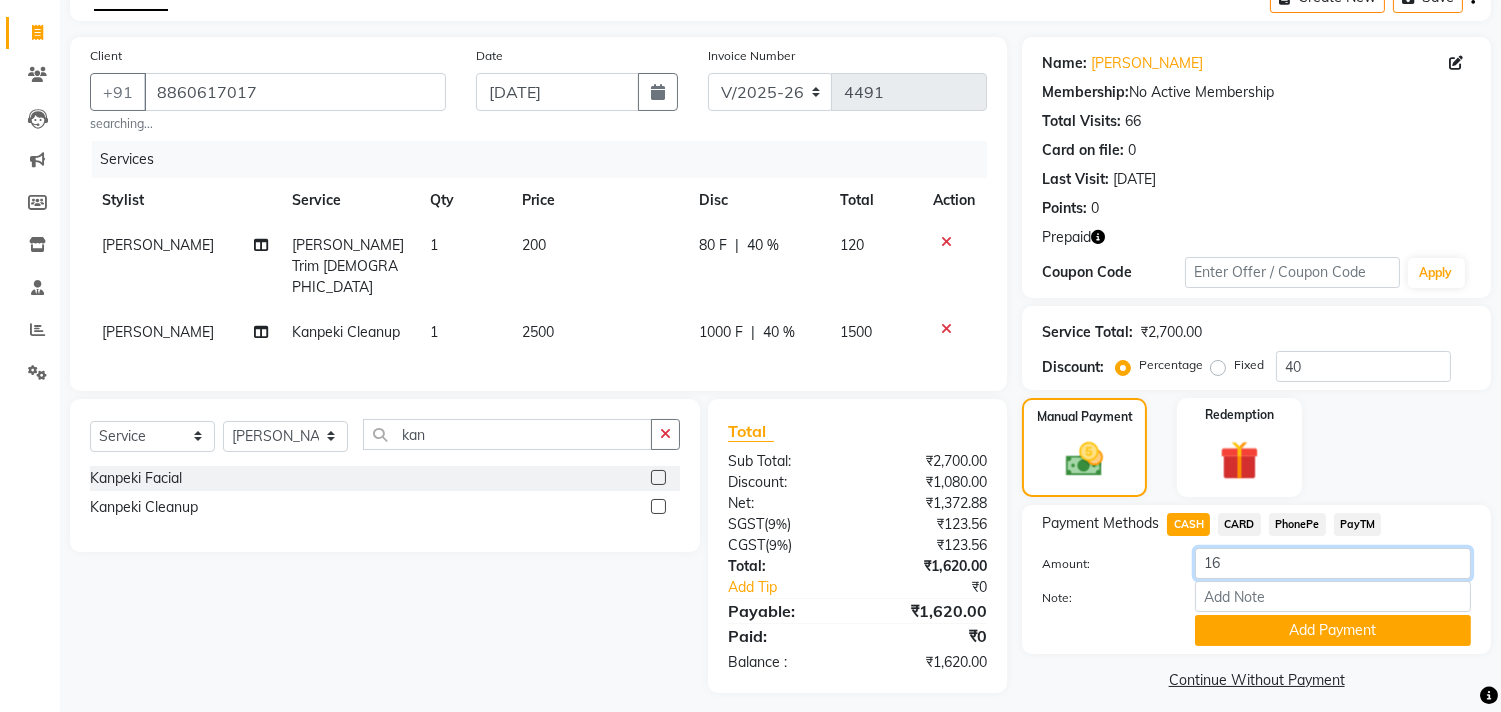 type on "1" 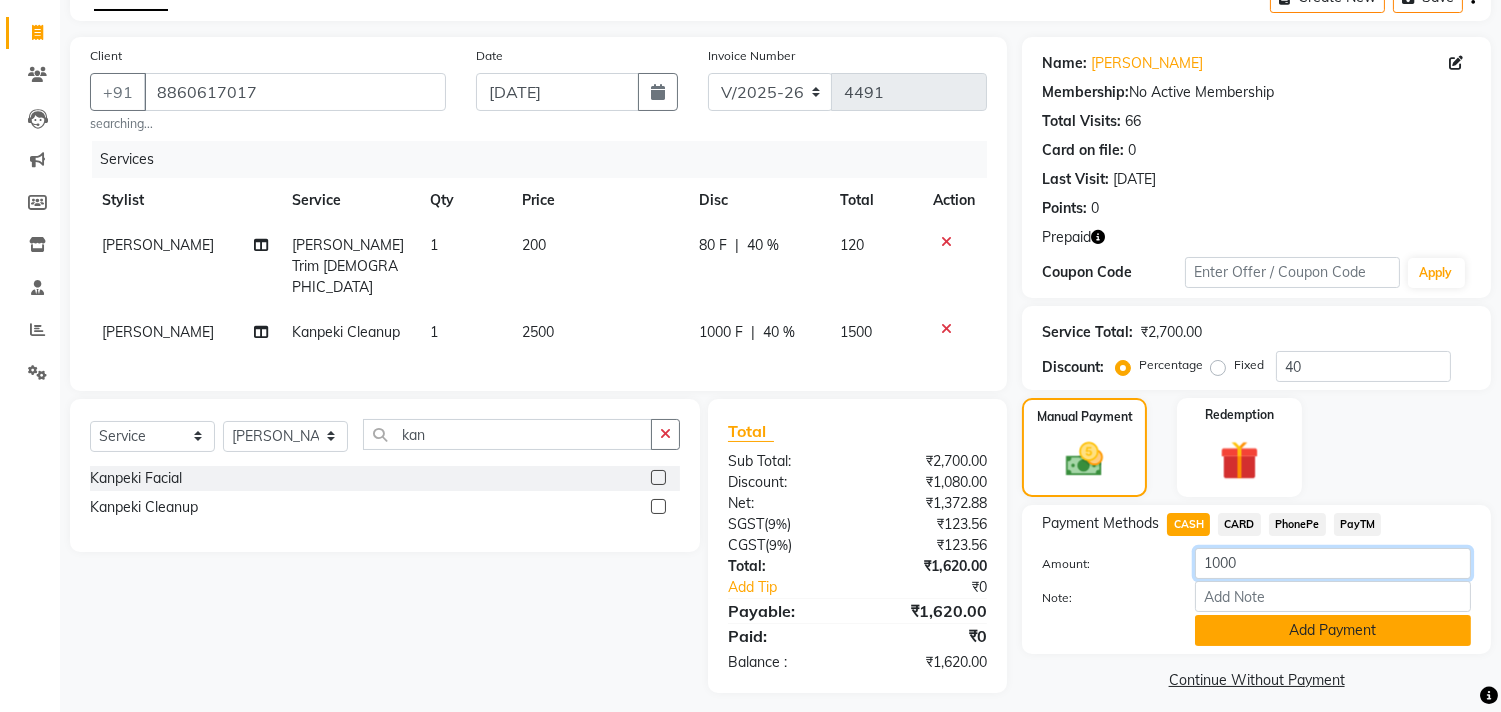type on "1000" 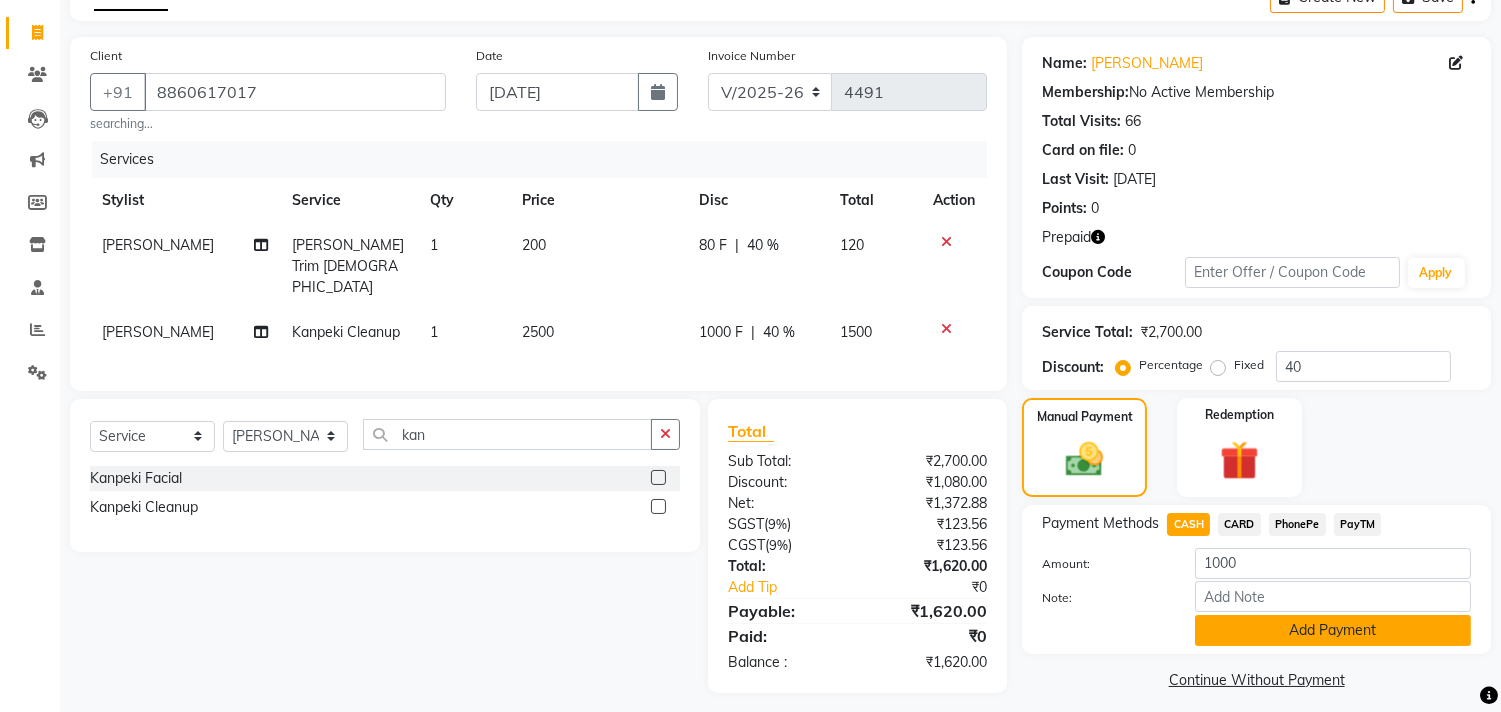 click on "Add Payment" 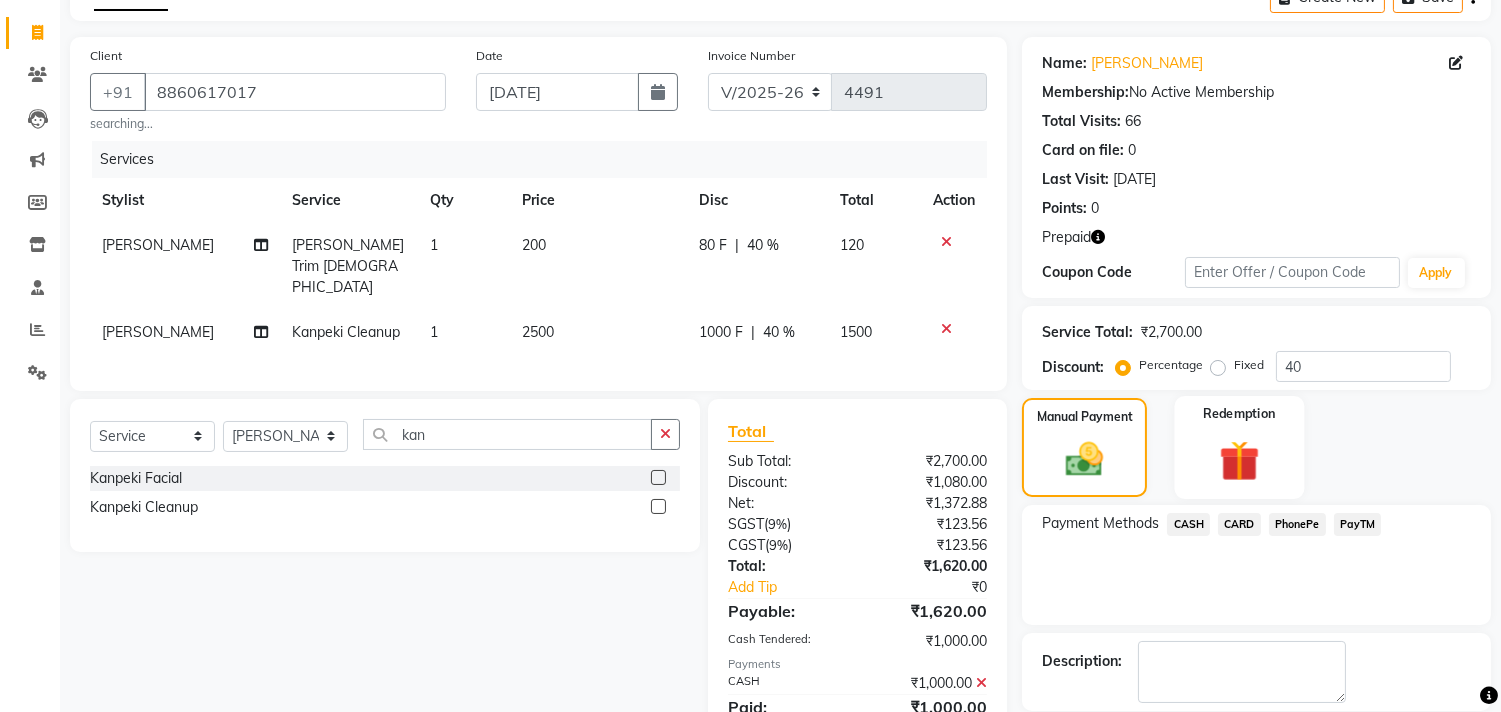 click on "Redemption" 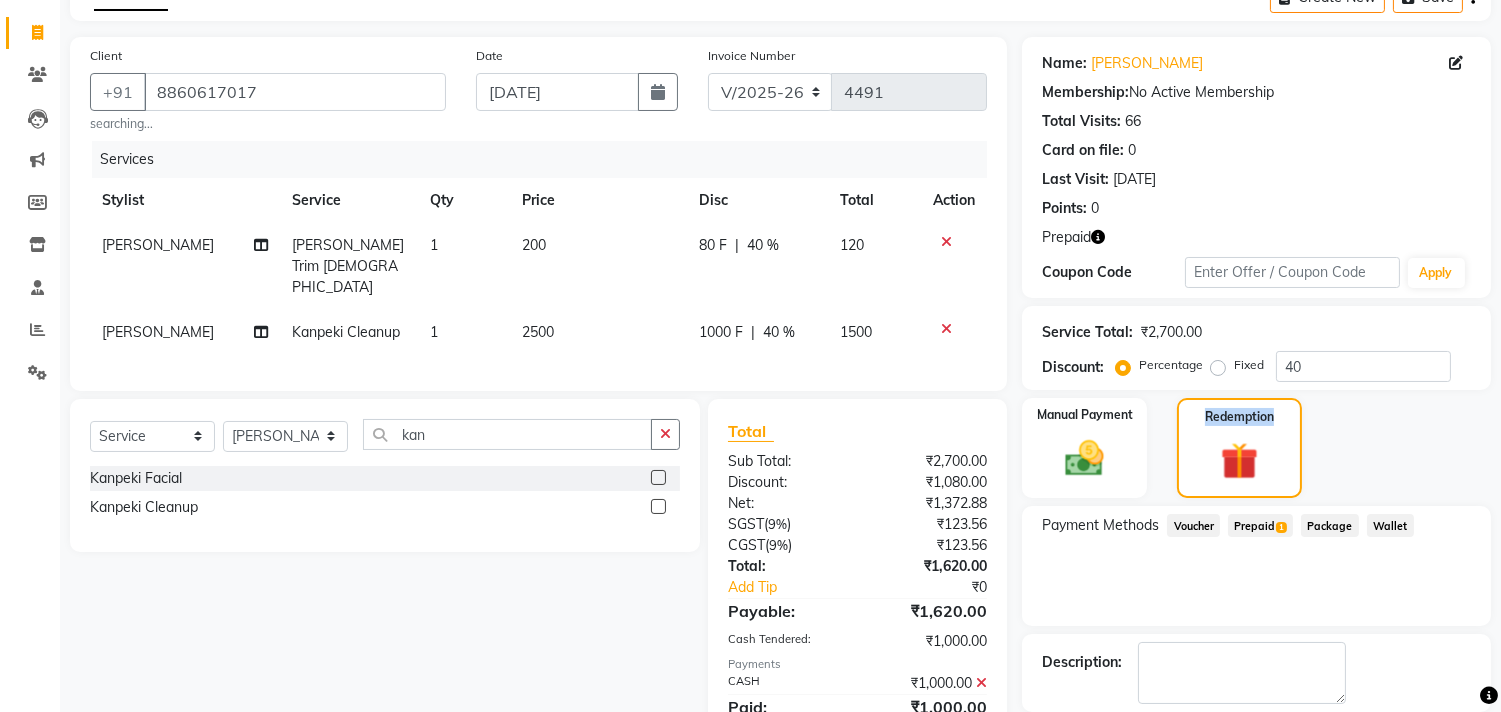 click on "1" 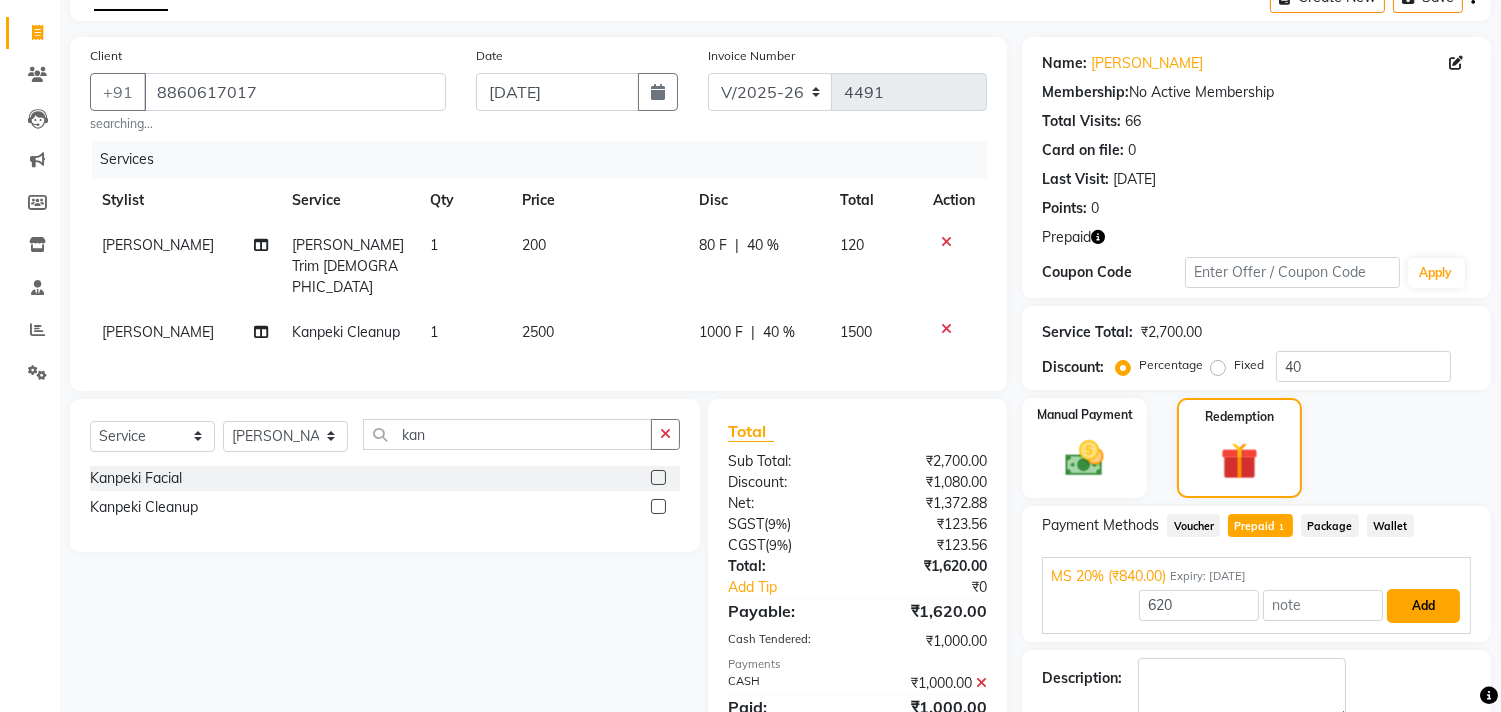click on "Add" at bounding box center [1423, 606] 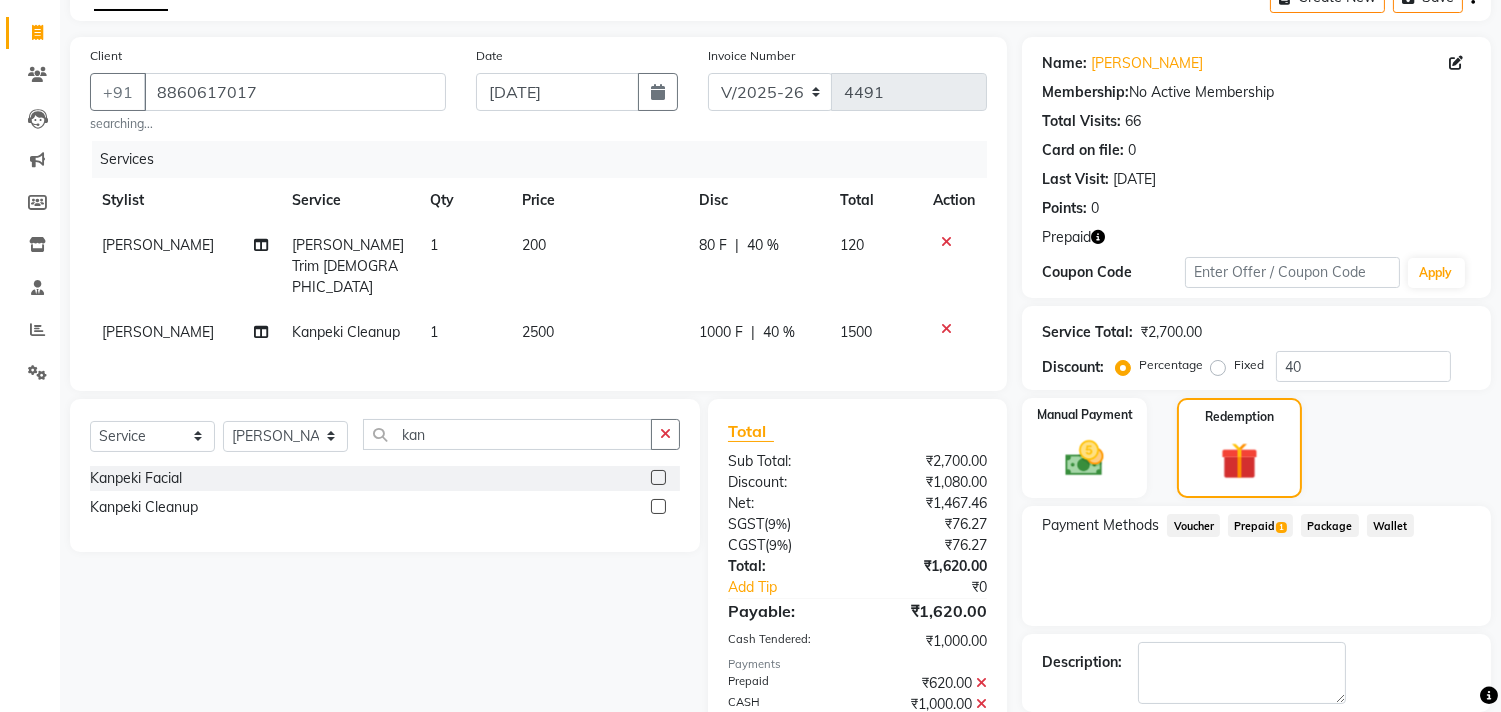 scroll, scrollTop: 210, scrollLeft: 0, axis: vertical 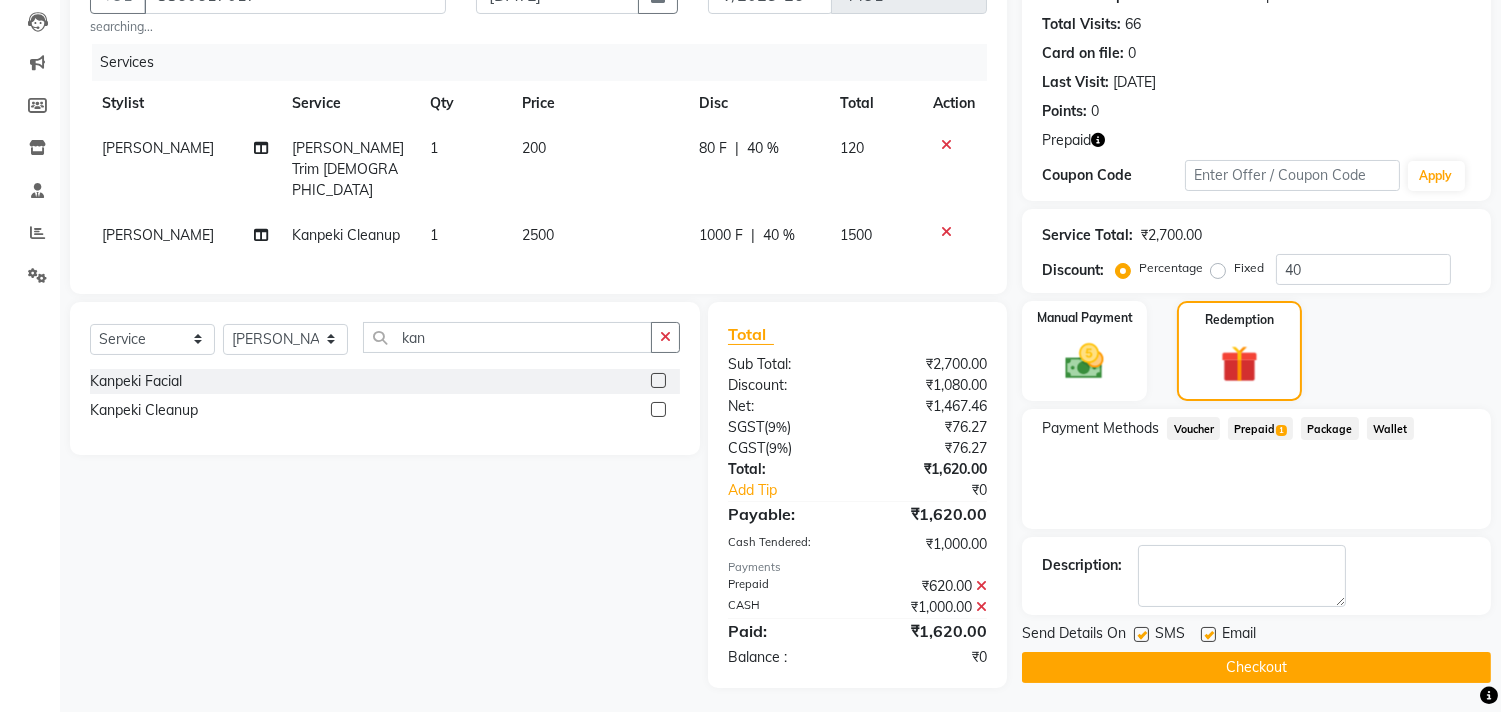 click on "Checkout" 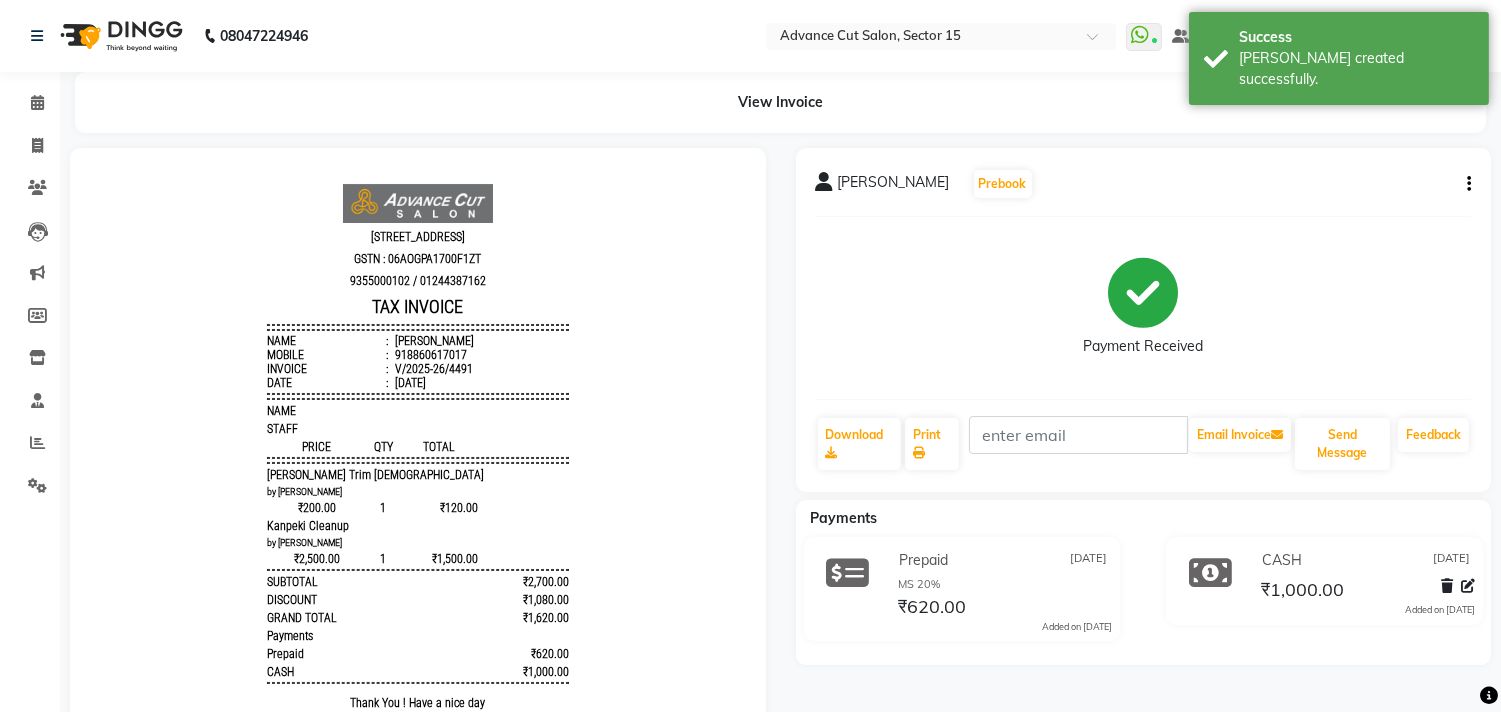 scroll, scrollTop: 0, scrollLeft: 0, axis: both 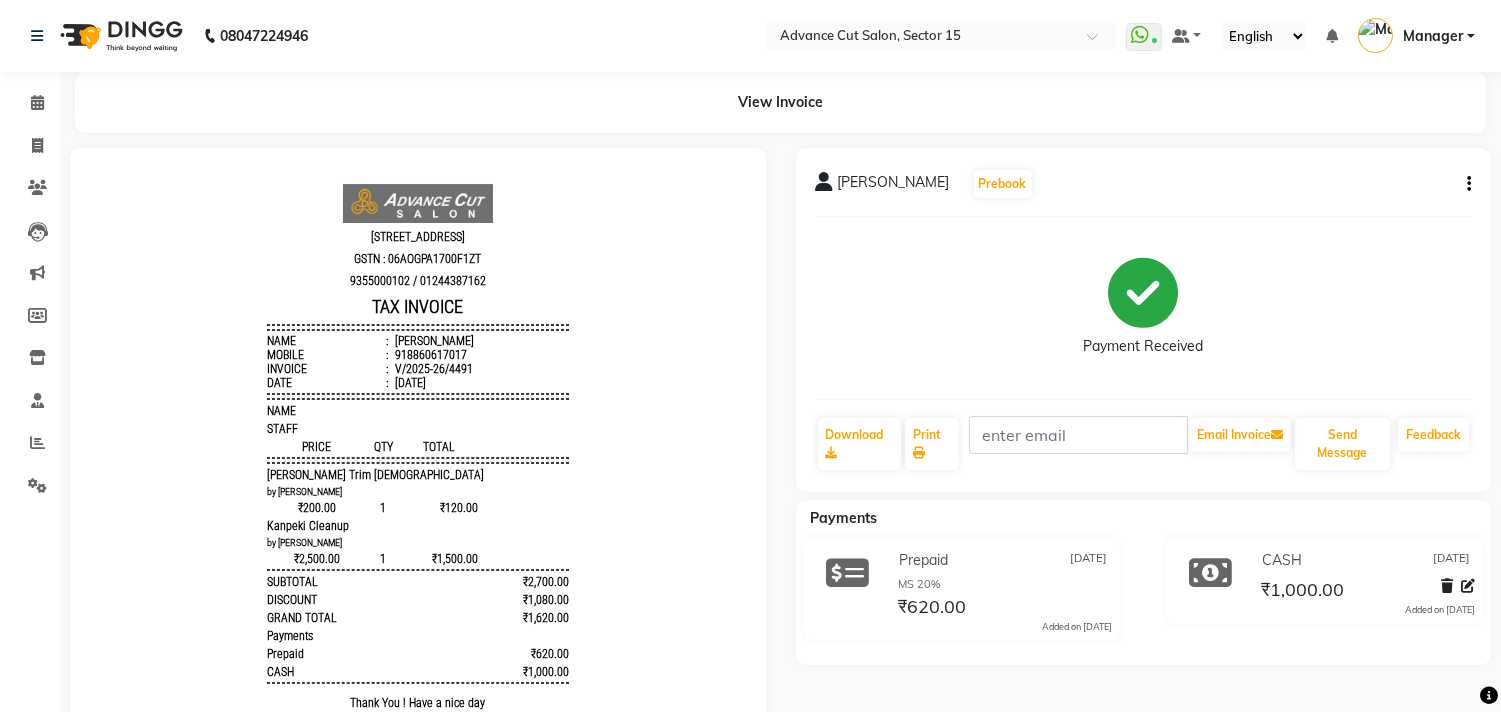 drag, startPoint x: 223, startPoint y: 44, endPoint x: 1124, endPoint y: 224, distance: 918.80414 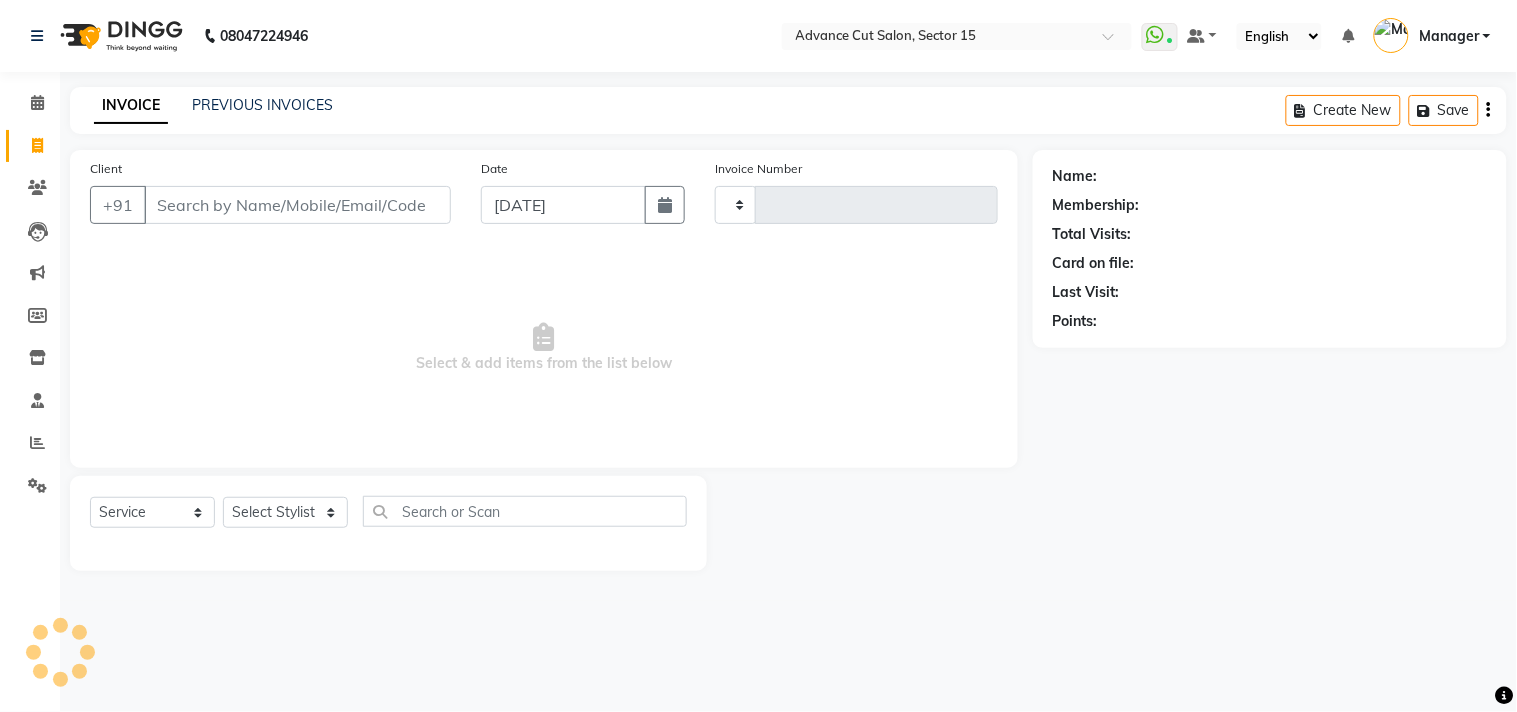 drag, startPoint x: 1124, startPoint y: 224, endPoint x: 1415, endPoint y: 111, distance: 312.16983 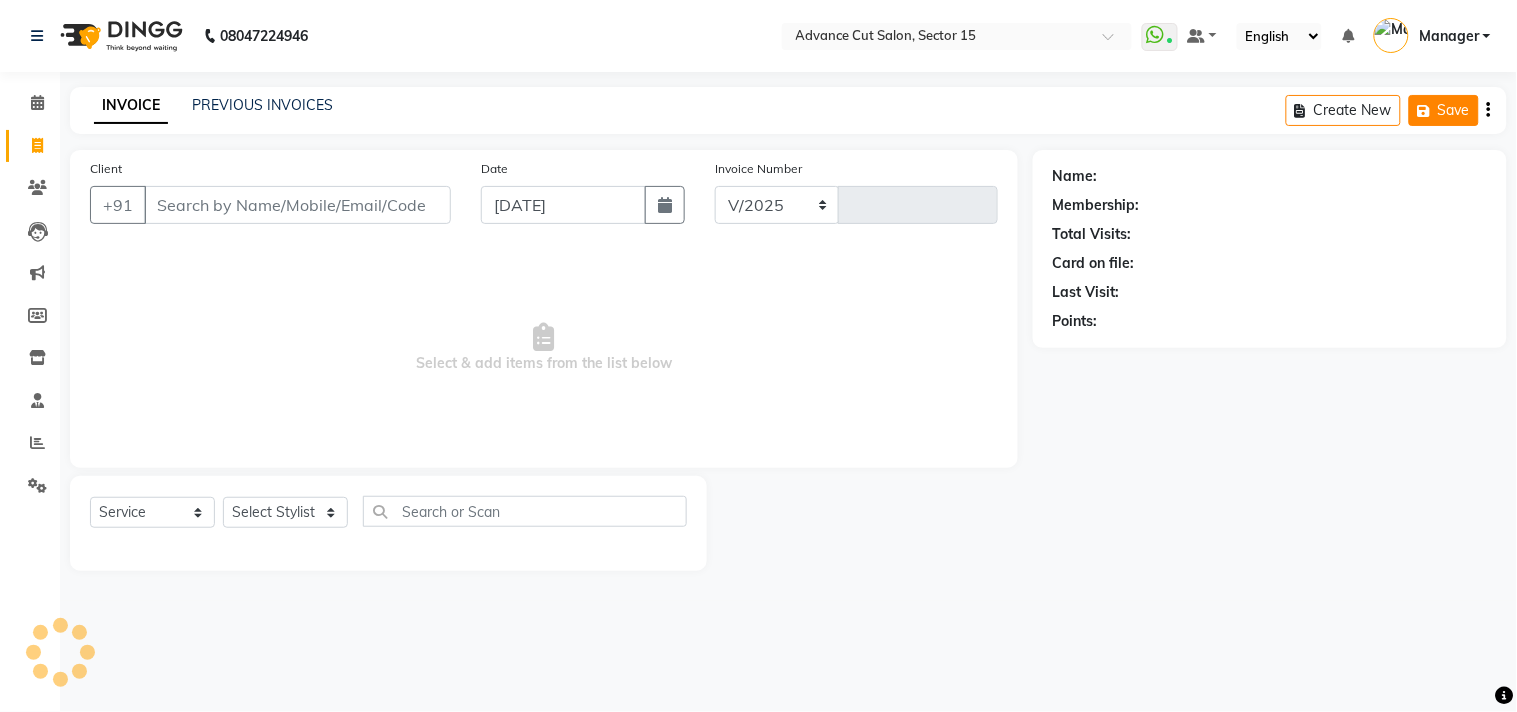 select on "6255" 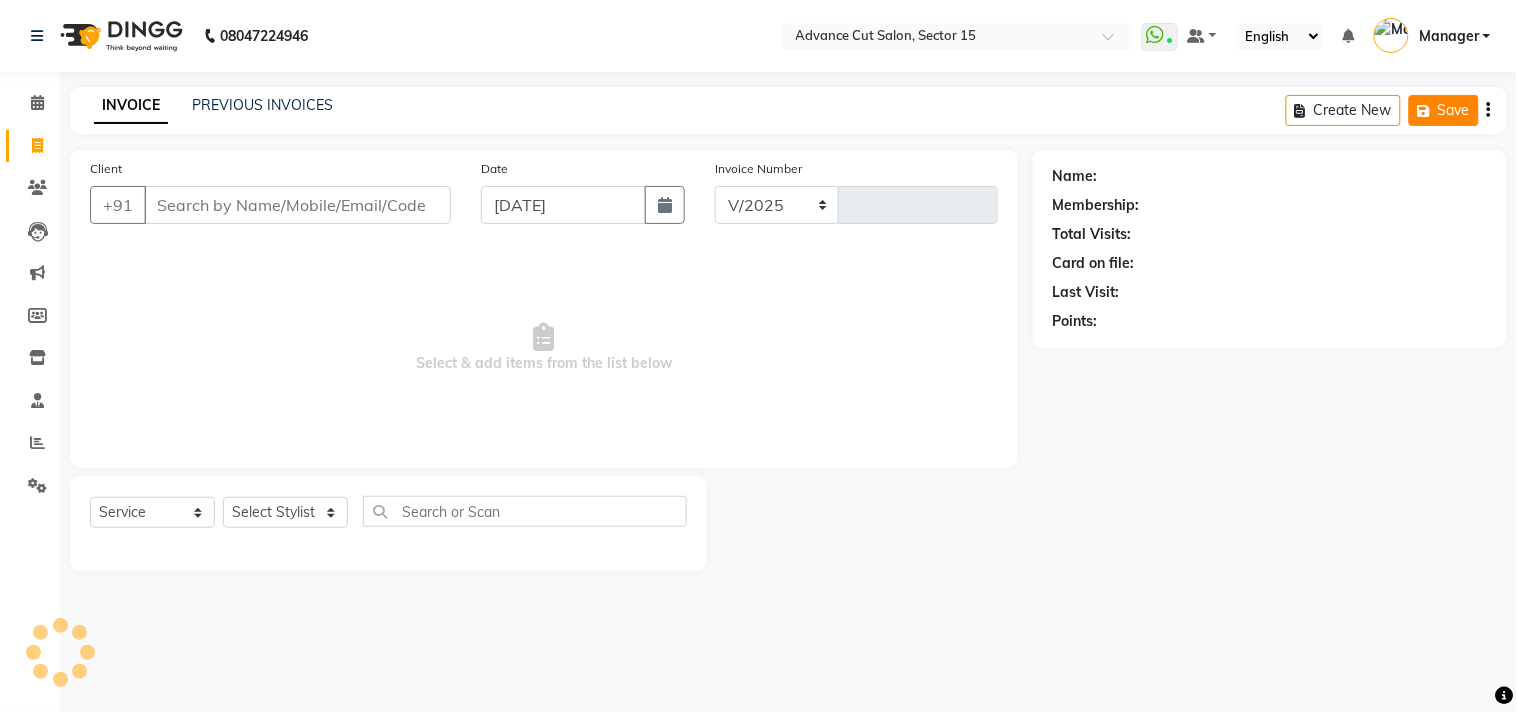 type on "4492" 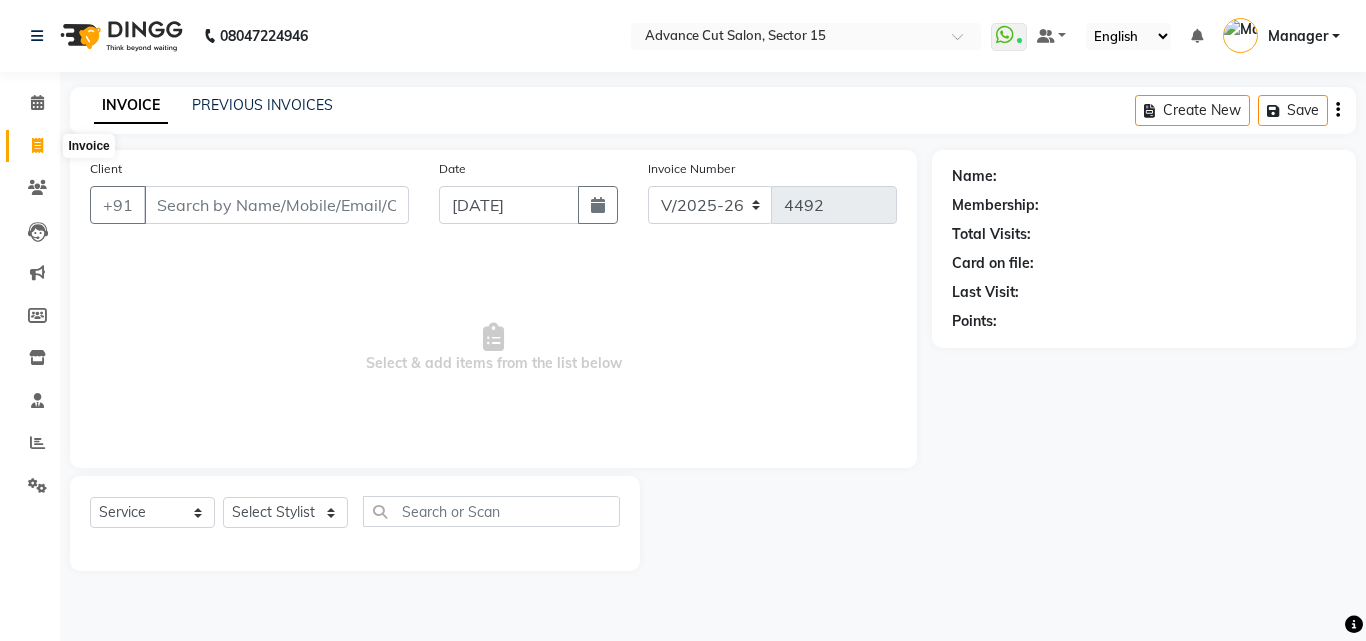 click 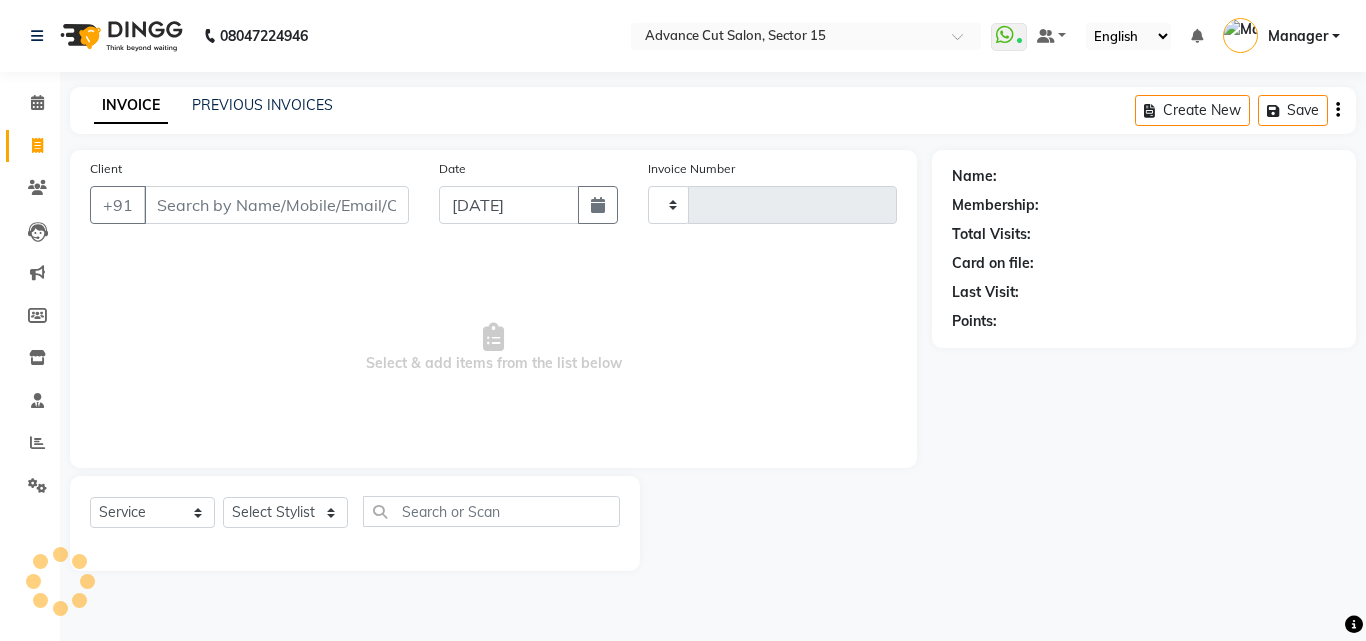 type on "4492" 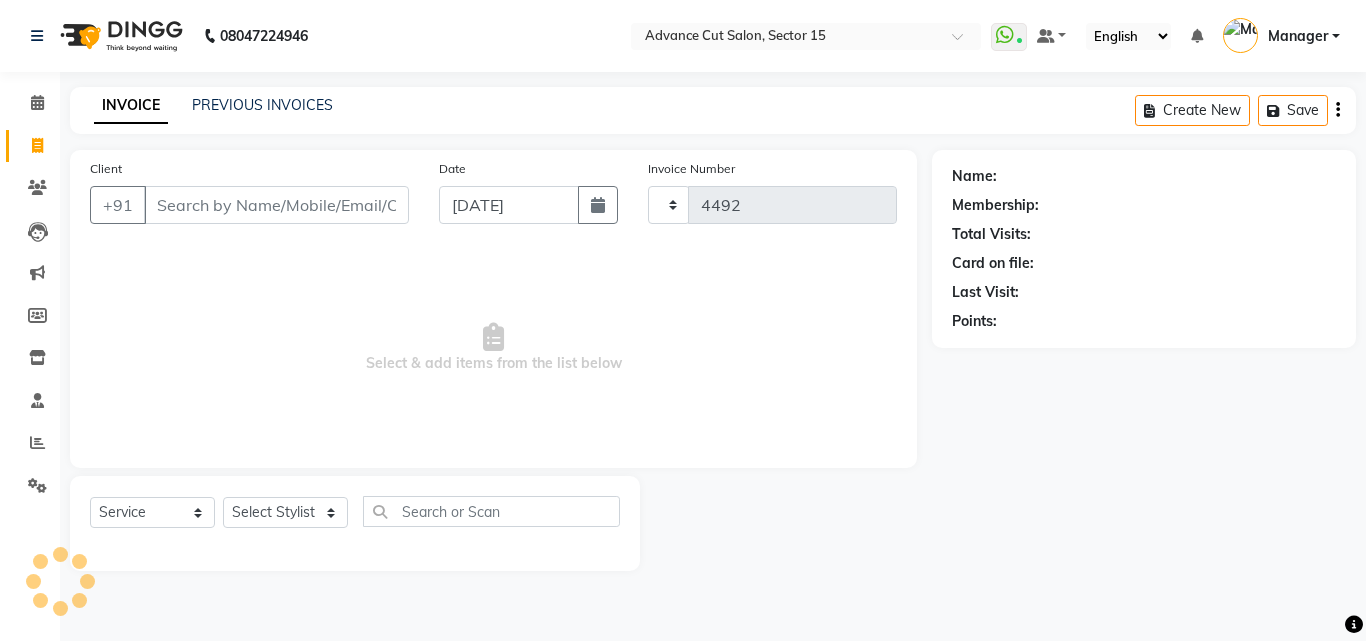 select on "6255" 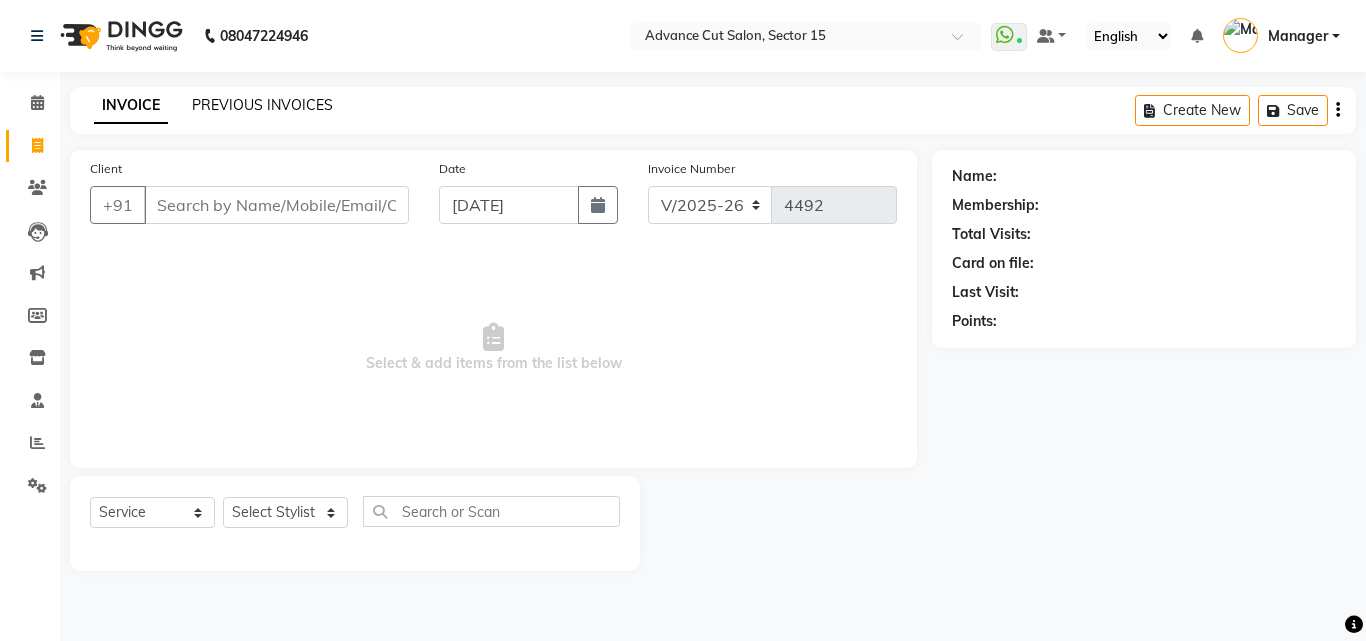 click on "PREVIOUS INVOICES" 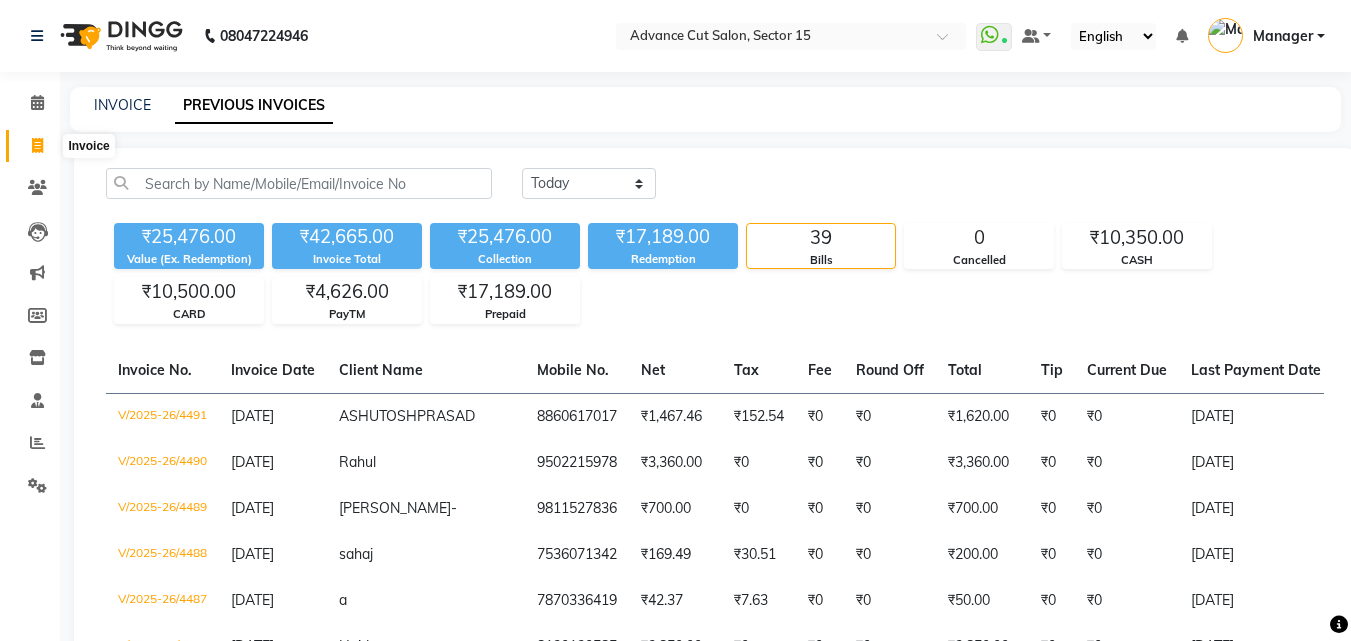 click 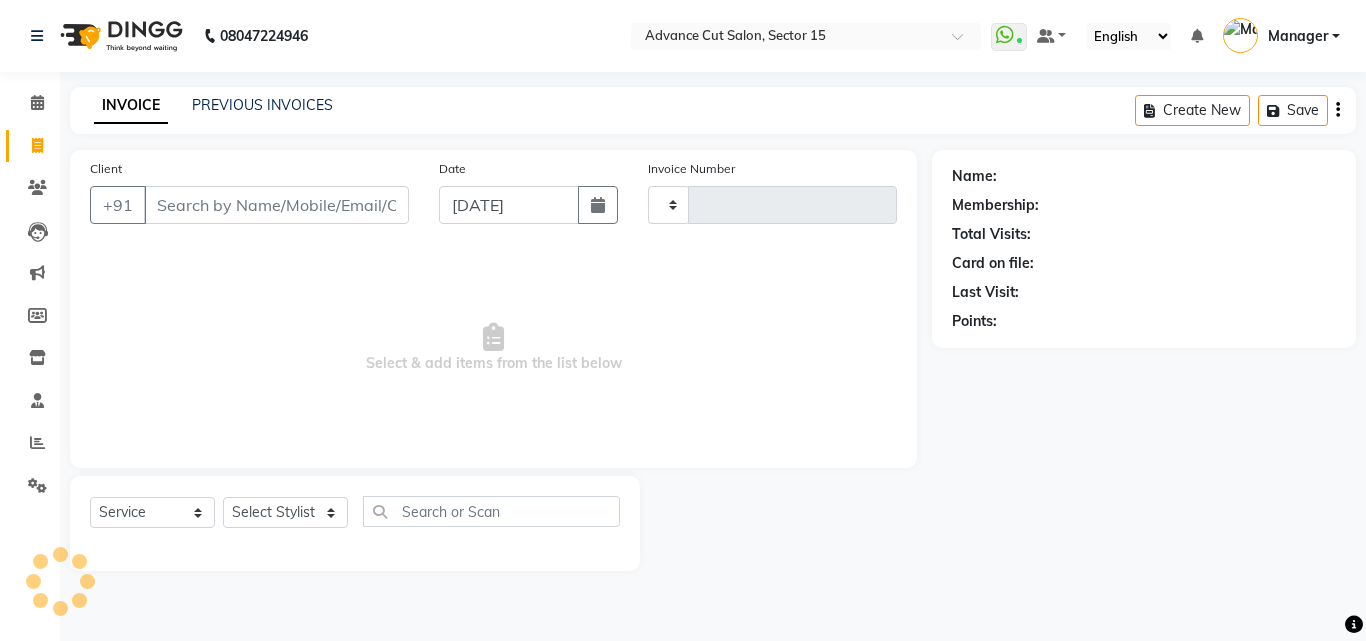 type on "4492" 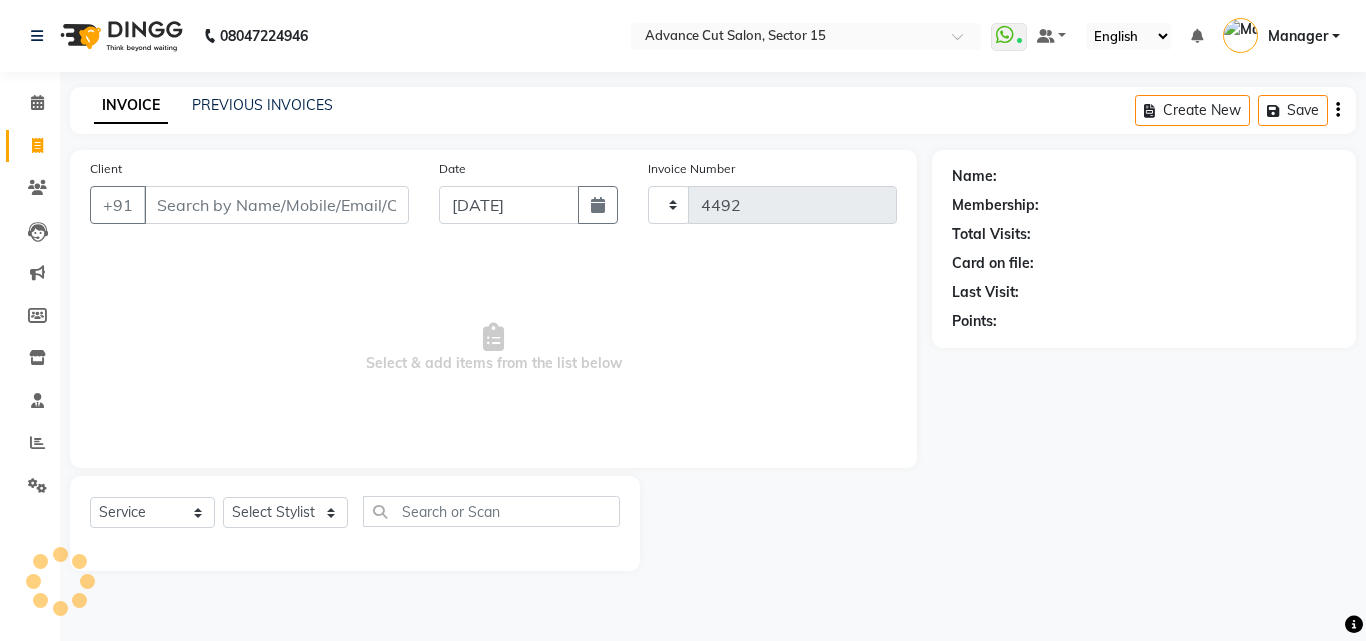 select on "6255" 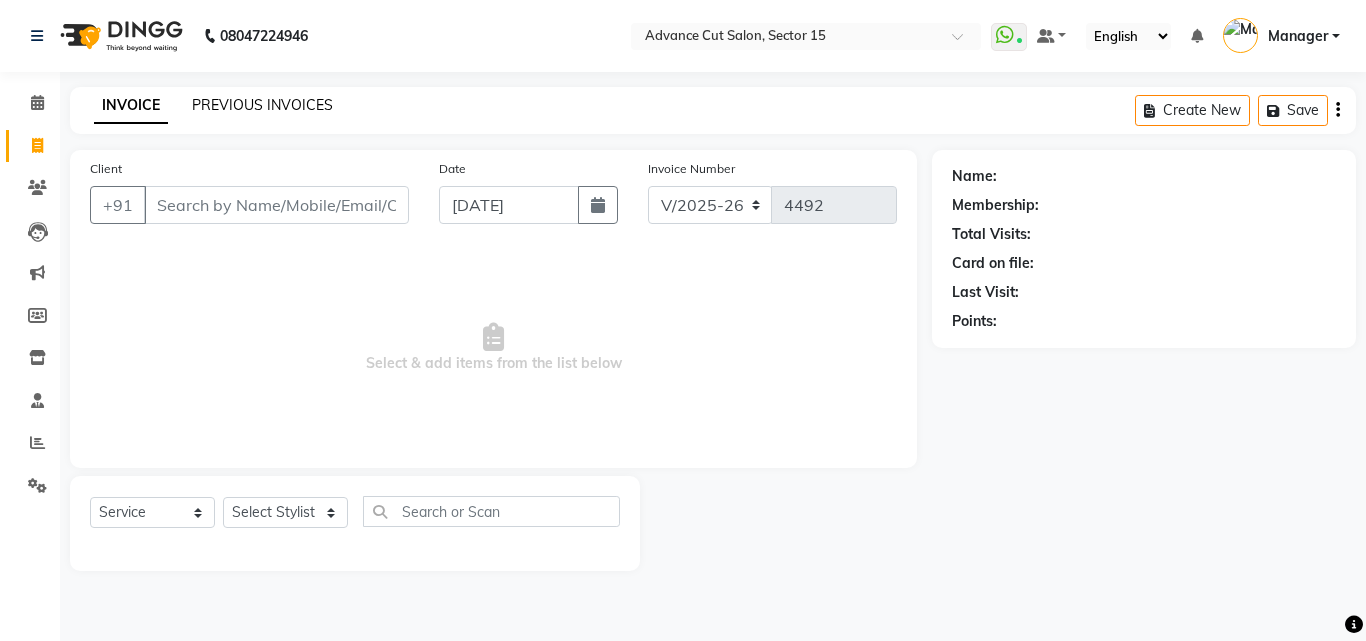 click on "PREVIOUS INVOICES" 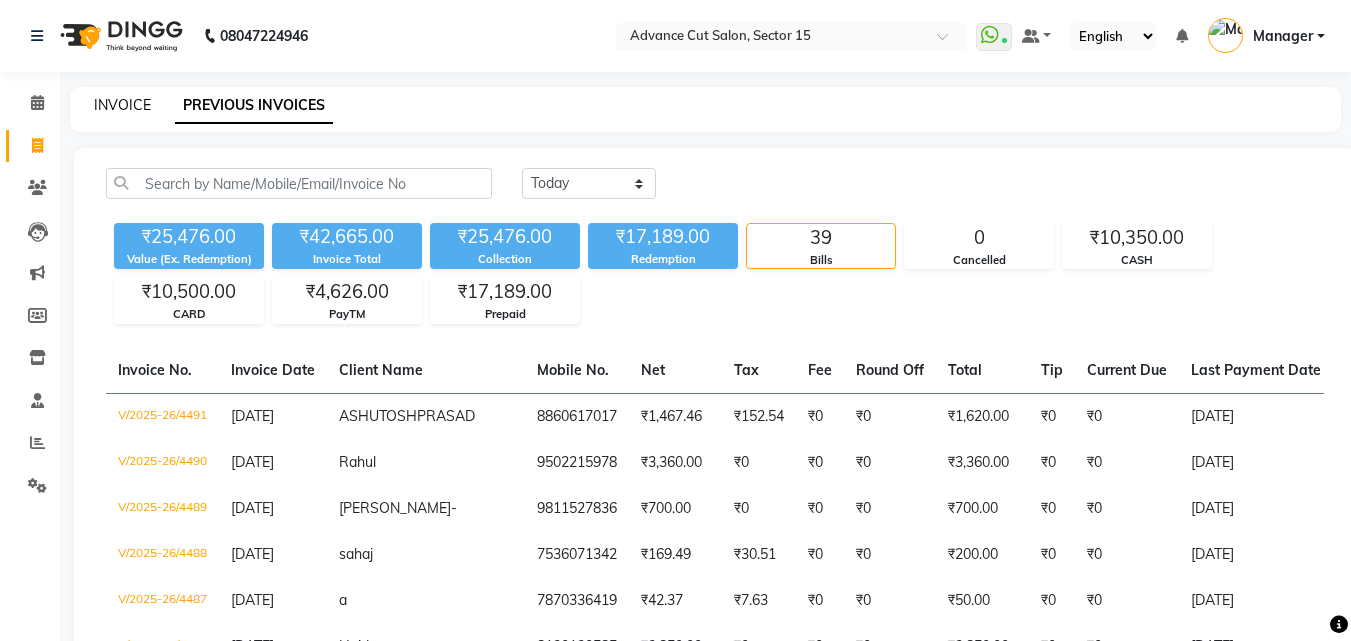 click on "INVOICE" 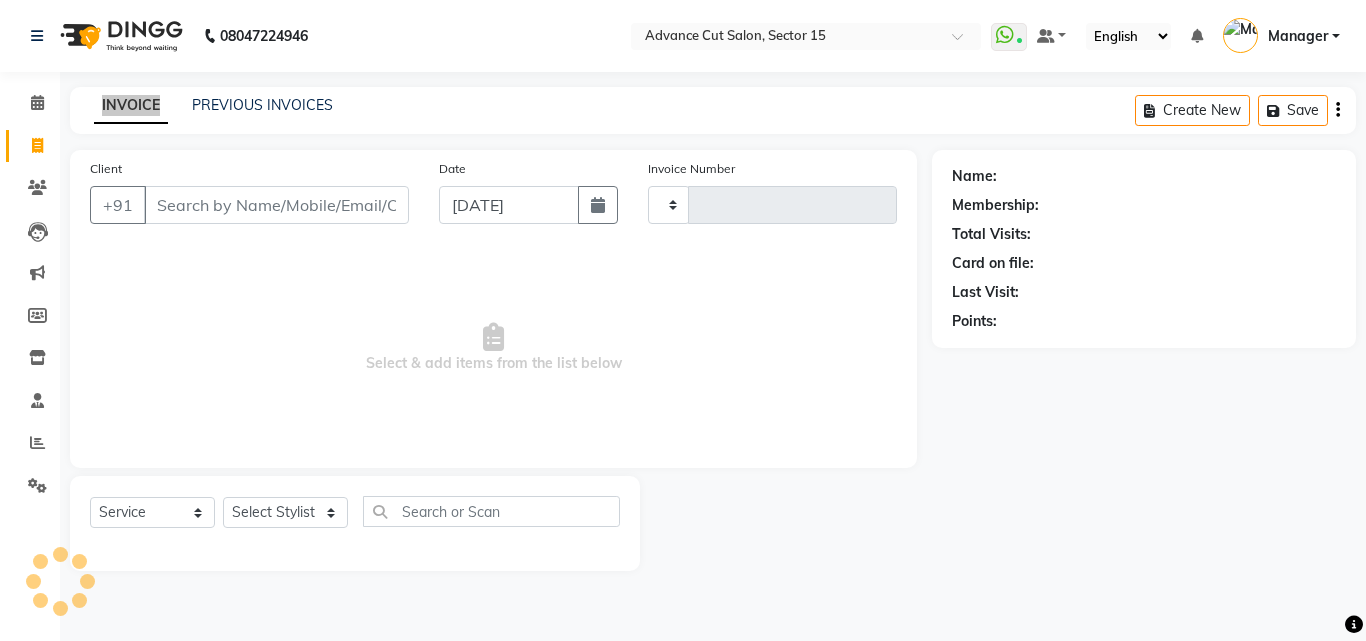 type on "4492" 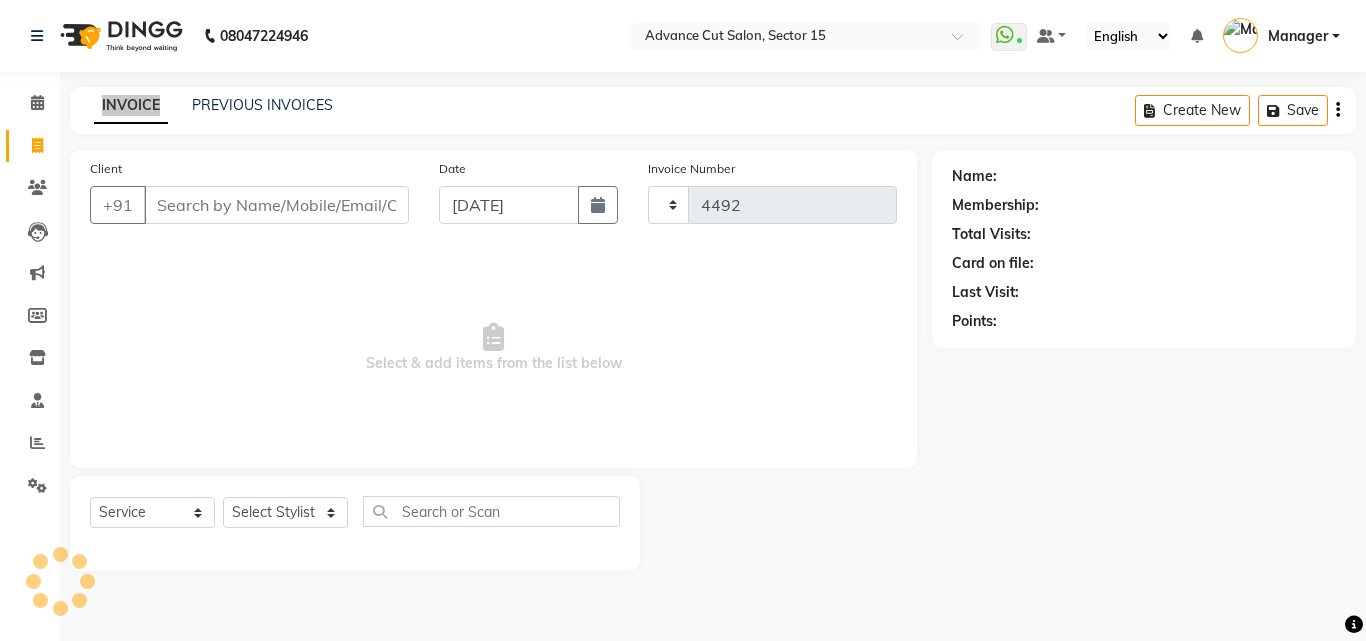 select on "6255" 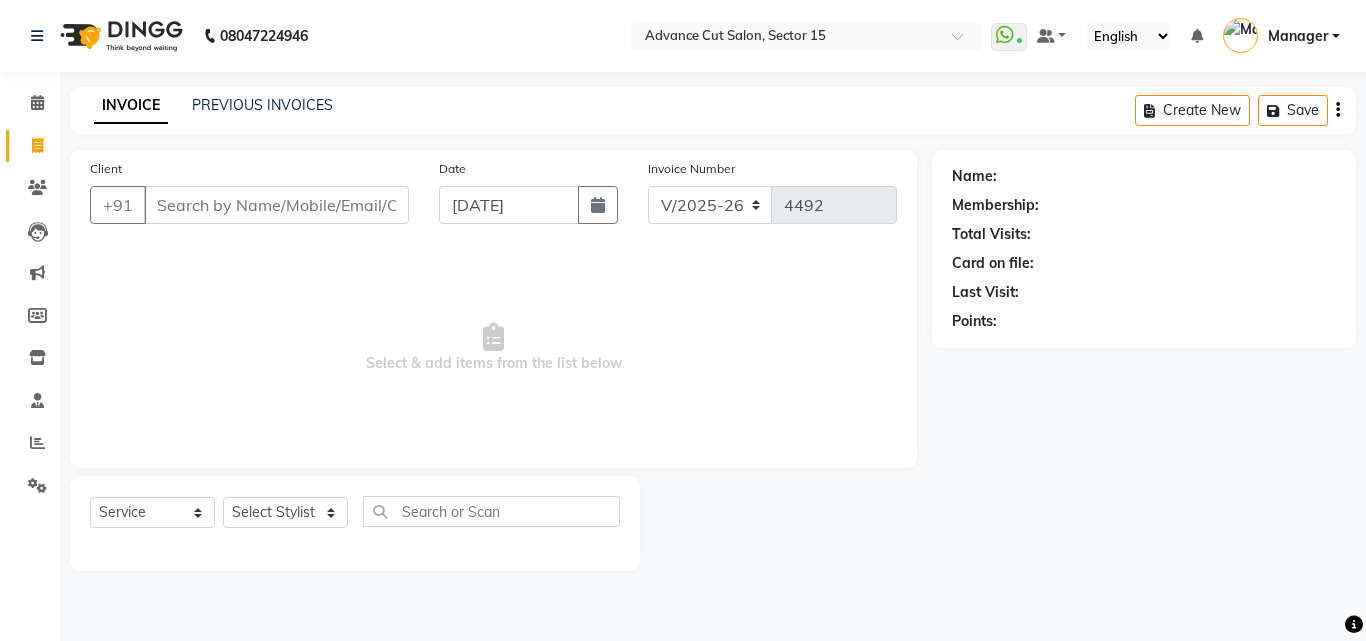 drag, startPoint x: 230, startPoint y: 24, endPoint x: 599, endPoint y: 133, distance: 384.76227 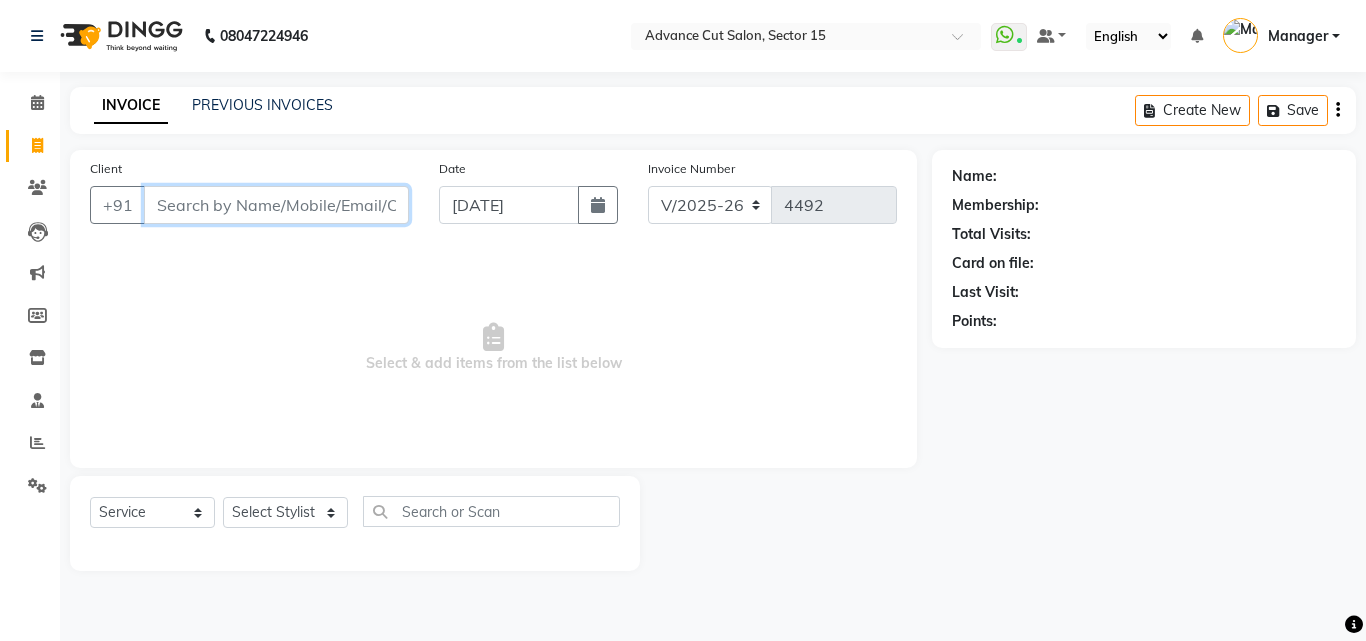 click on "Client" at bounding box center (276, 205) 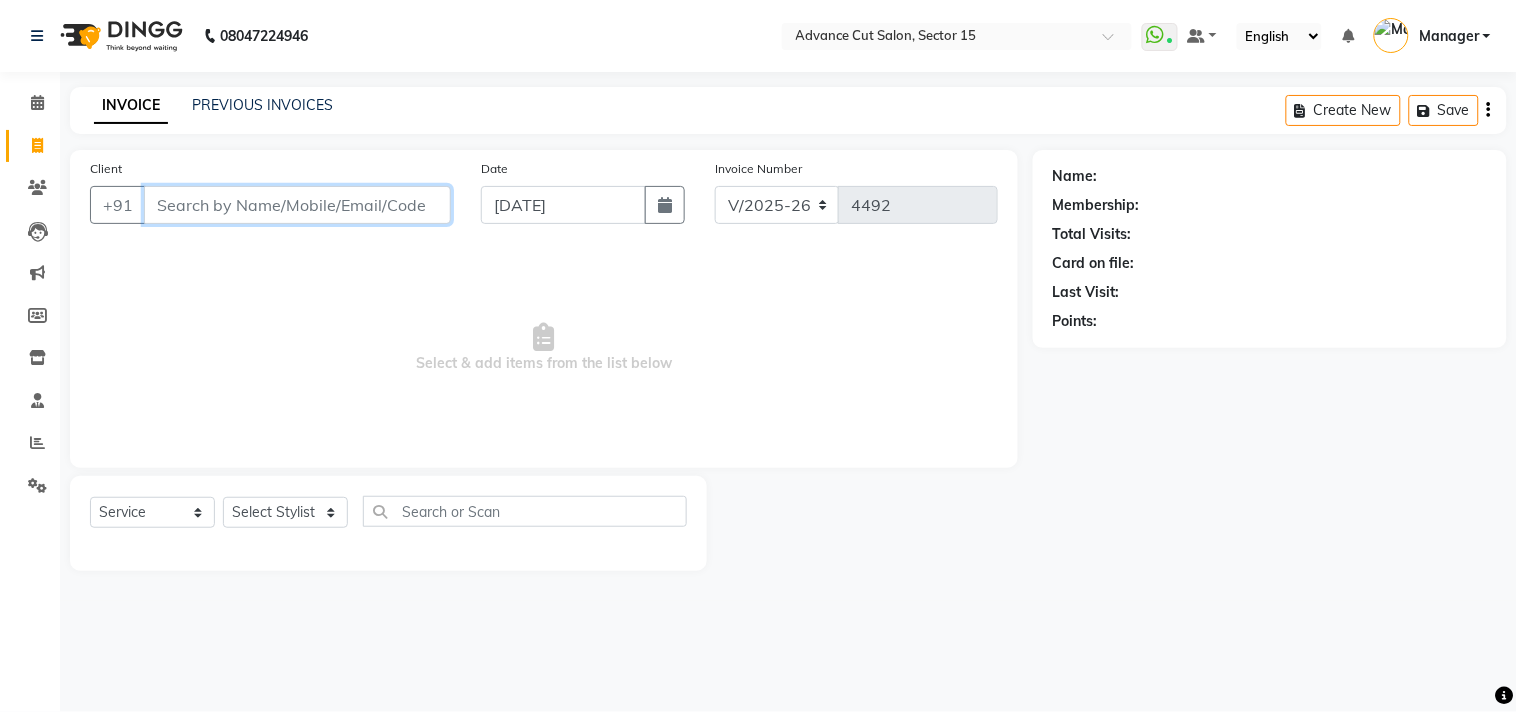 click on "Client" at bounding box center (297, 205) 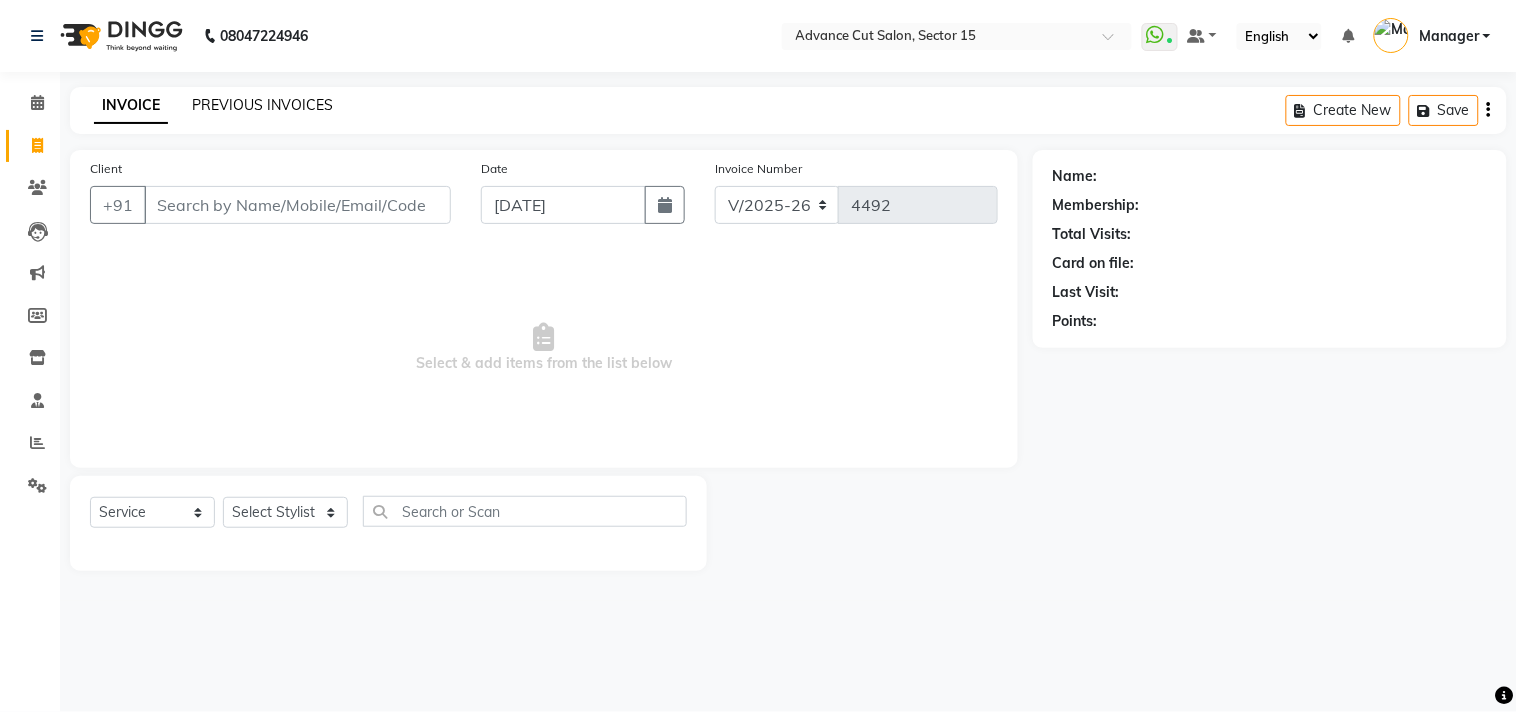 click on "PREVIOUS INVOICES" 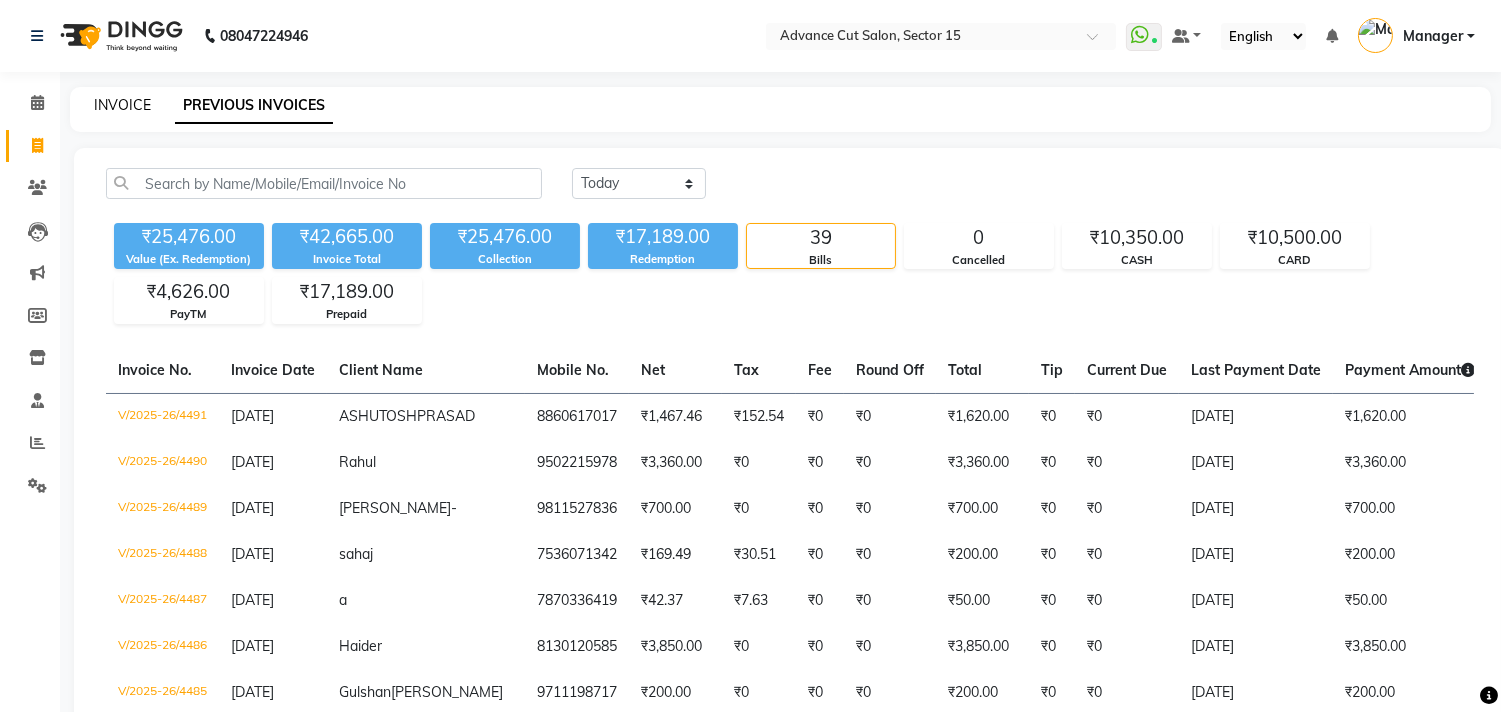 click on "INVOICE" 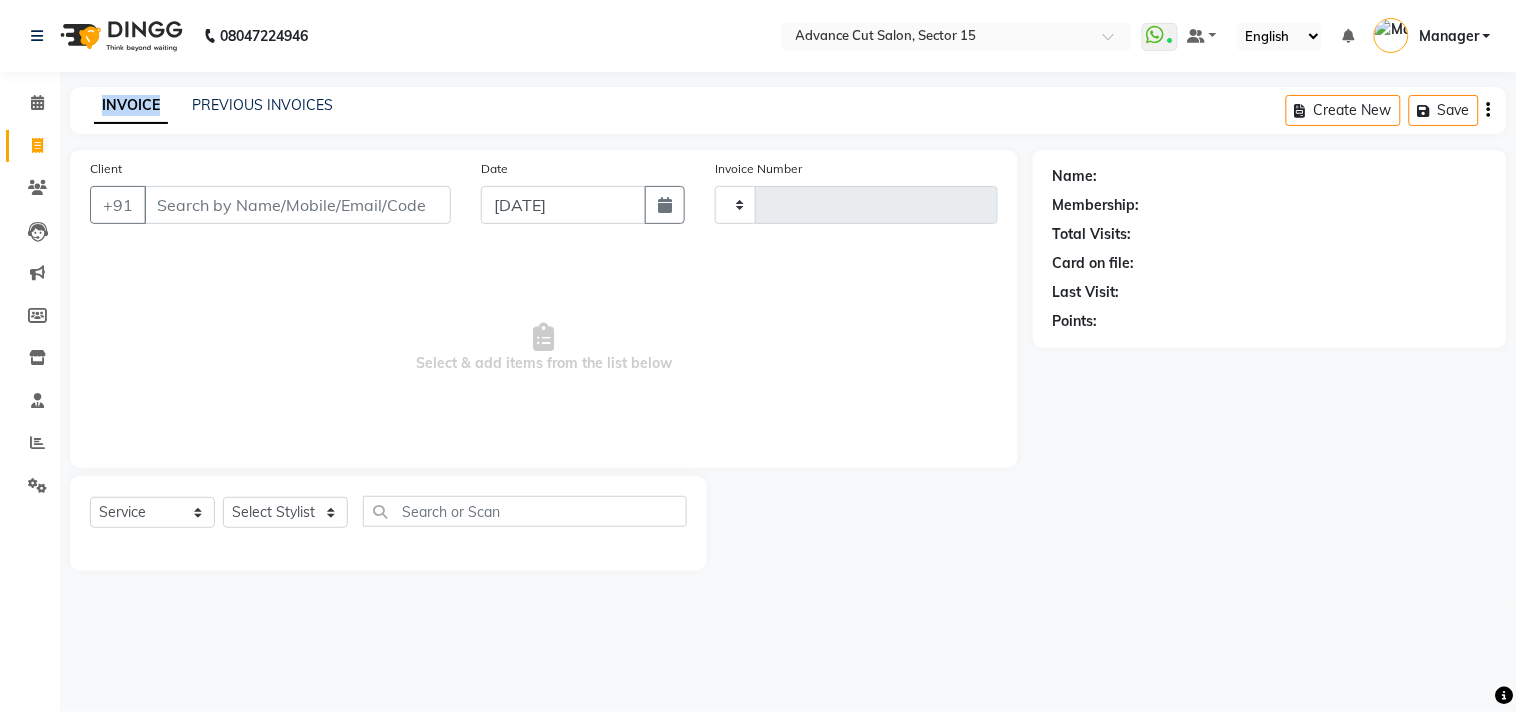 type on "4492" 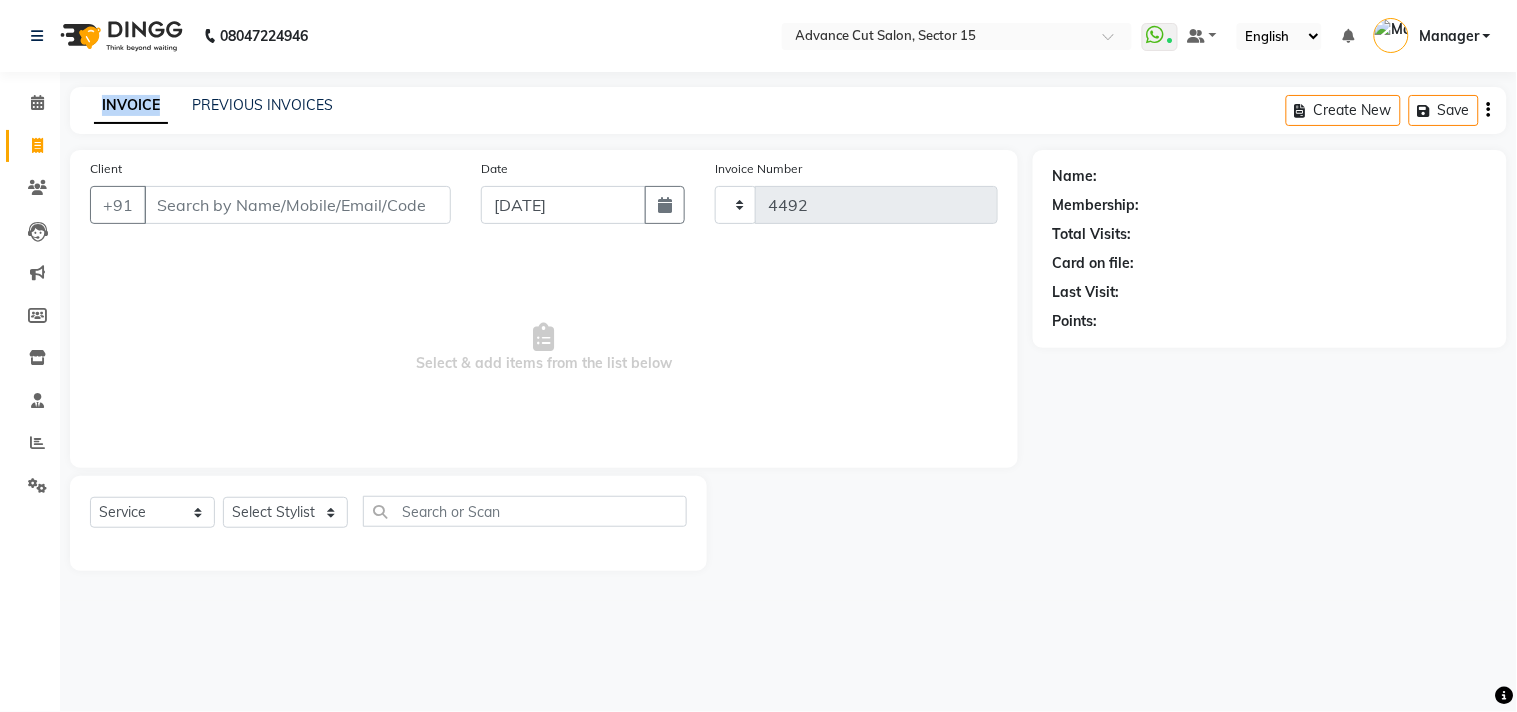 select on "6255" 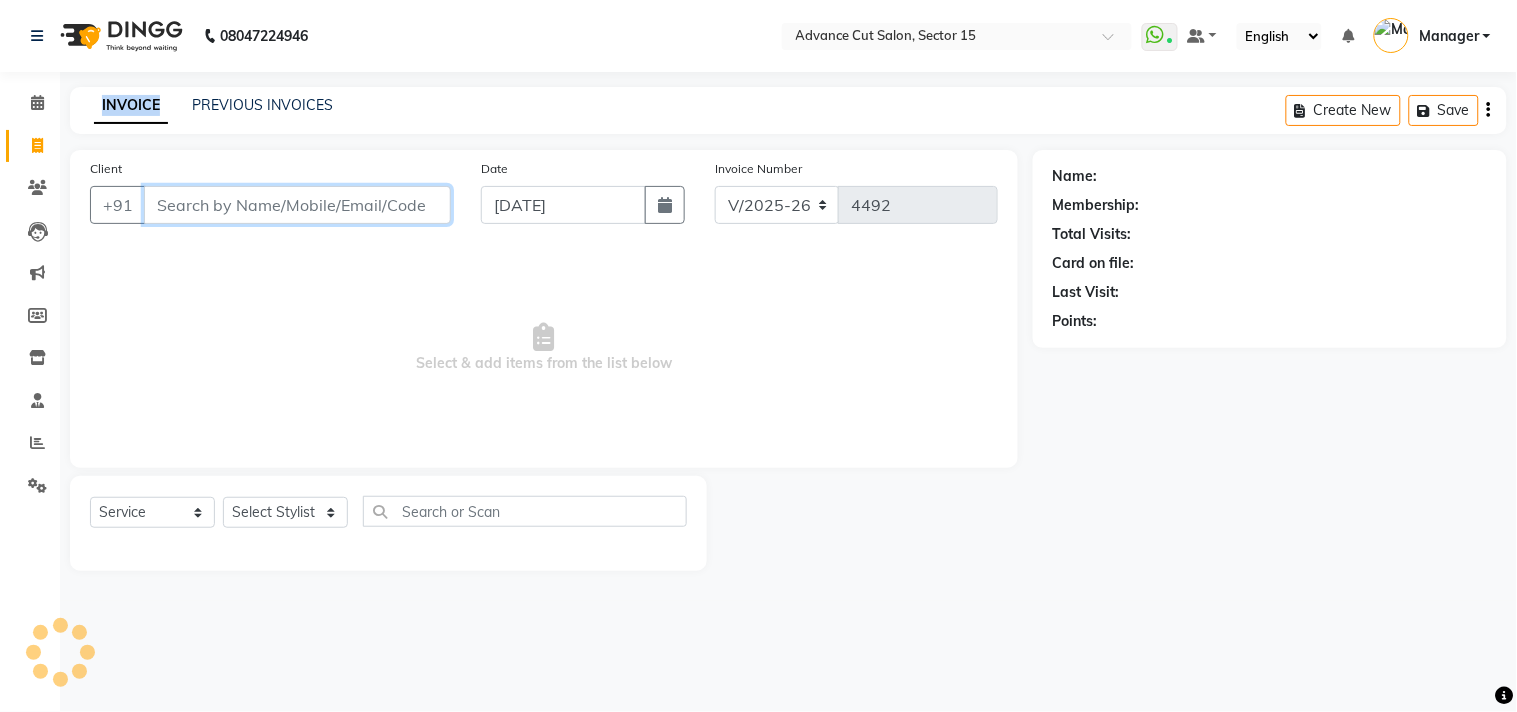 click on "Client" at bounding box center [297, 205] 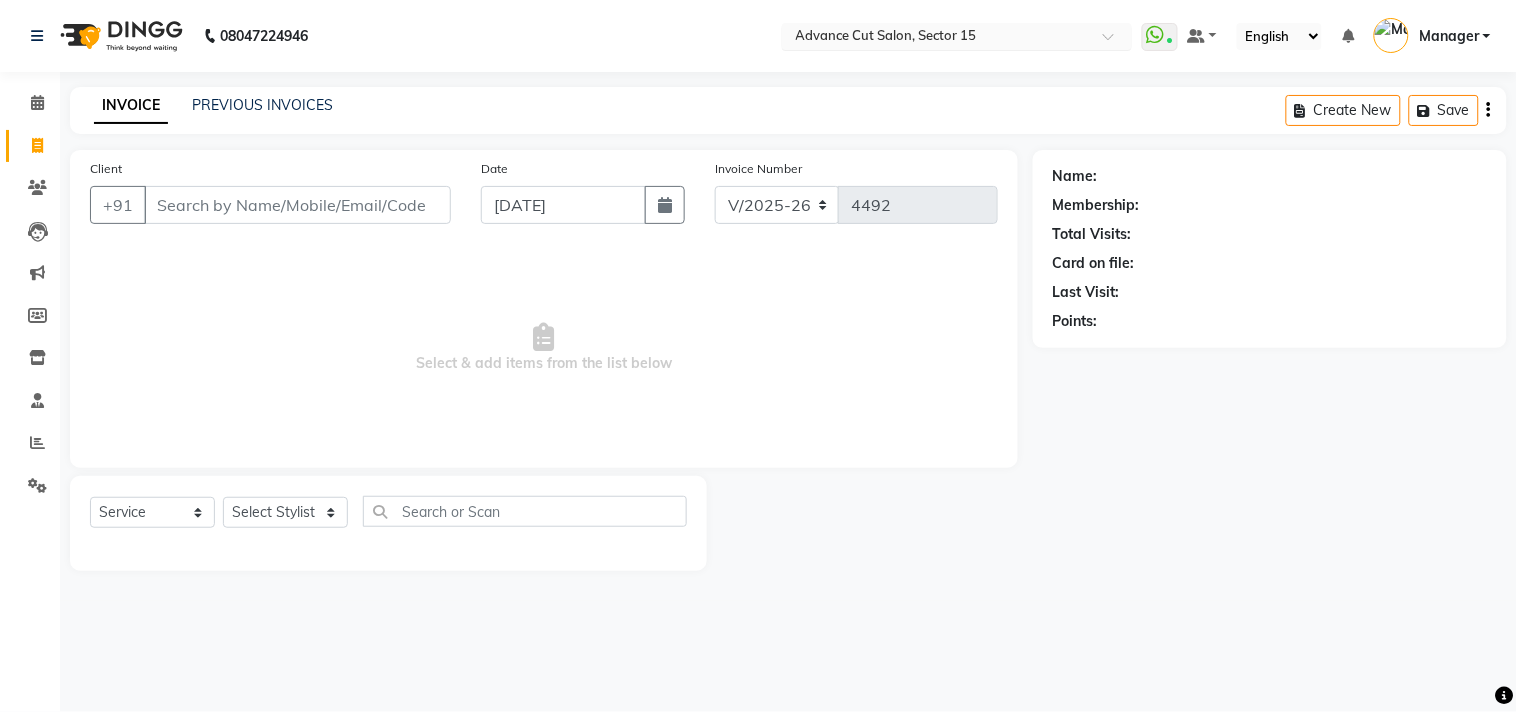 click at bounding box center [937, 38] 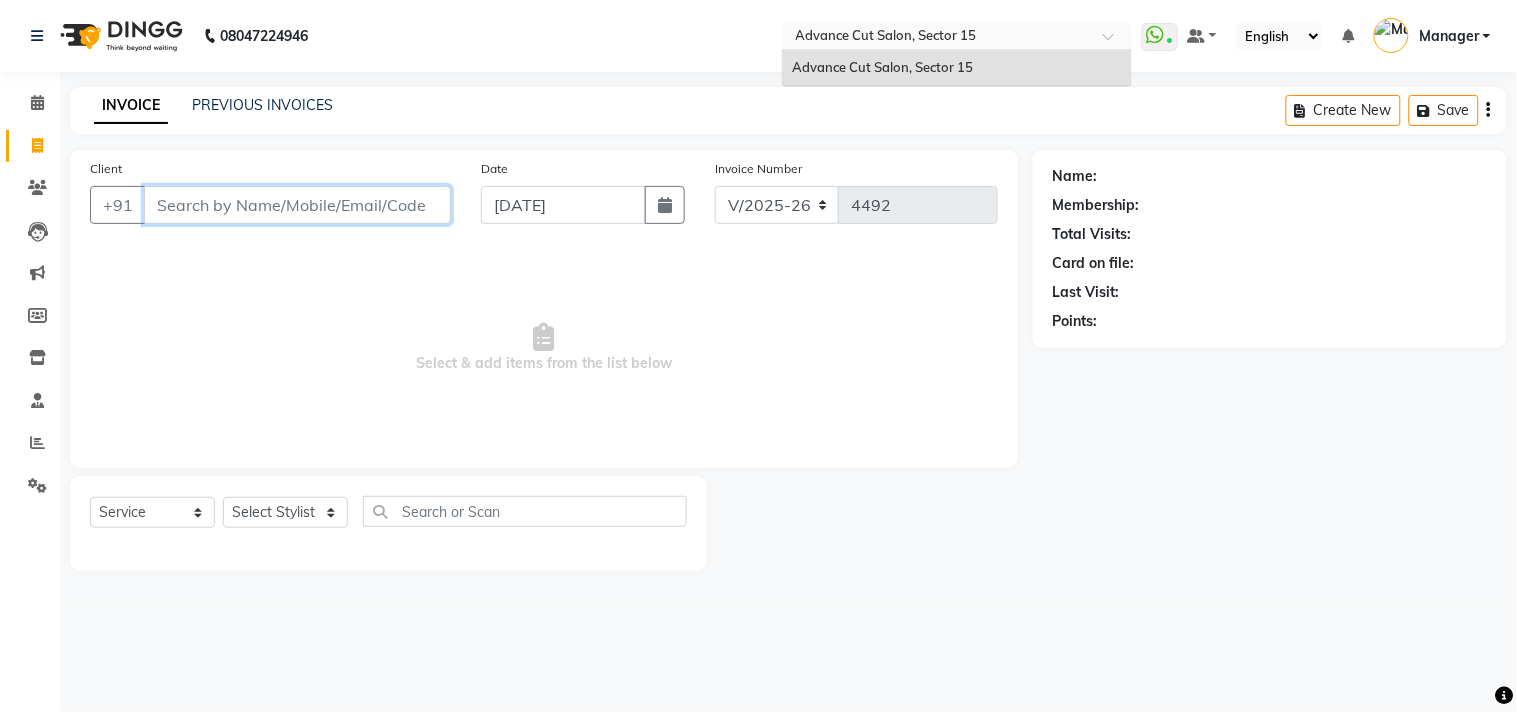 click on "Client" at bounding box center (297, 205) 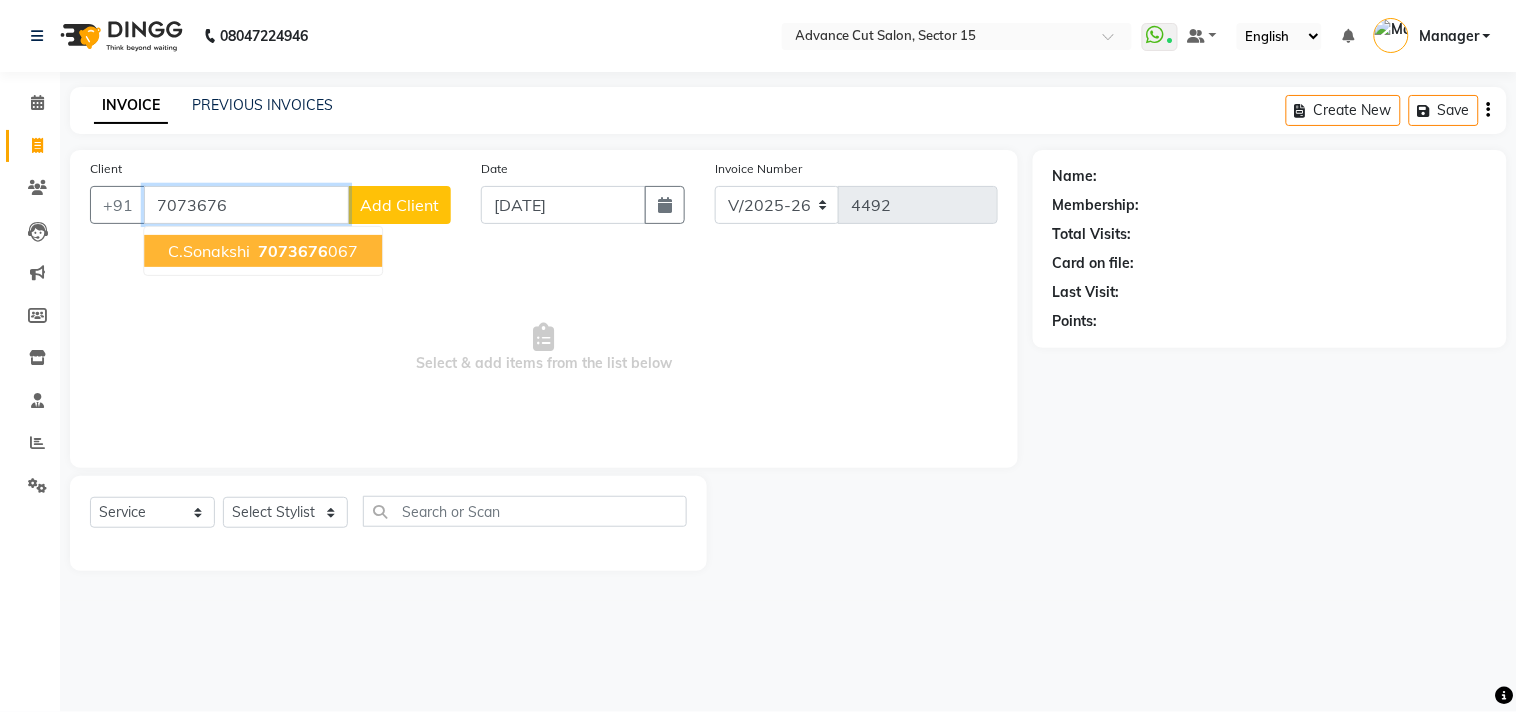click on "7073676 067" at bounding box center (306, 251) 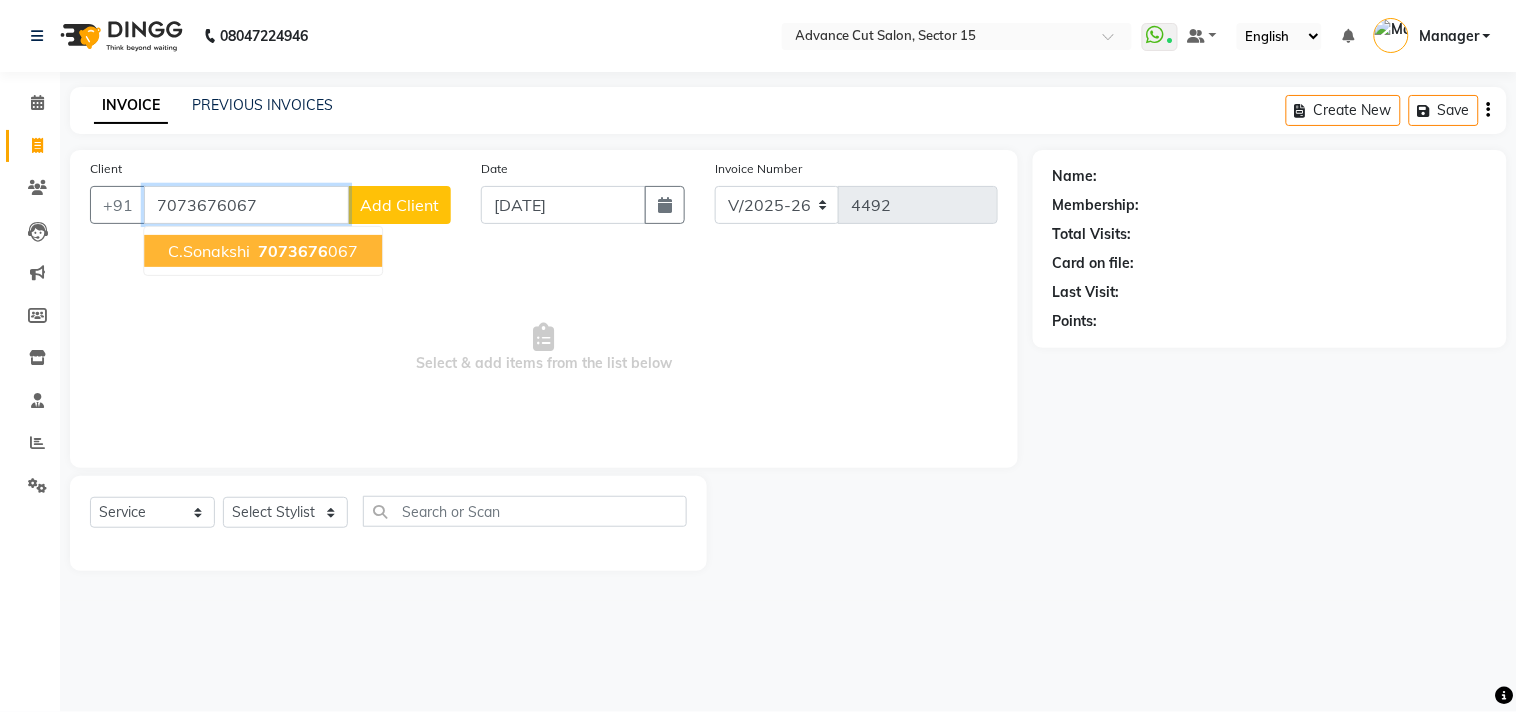 type on "7073676067" 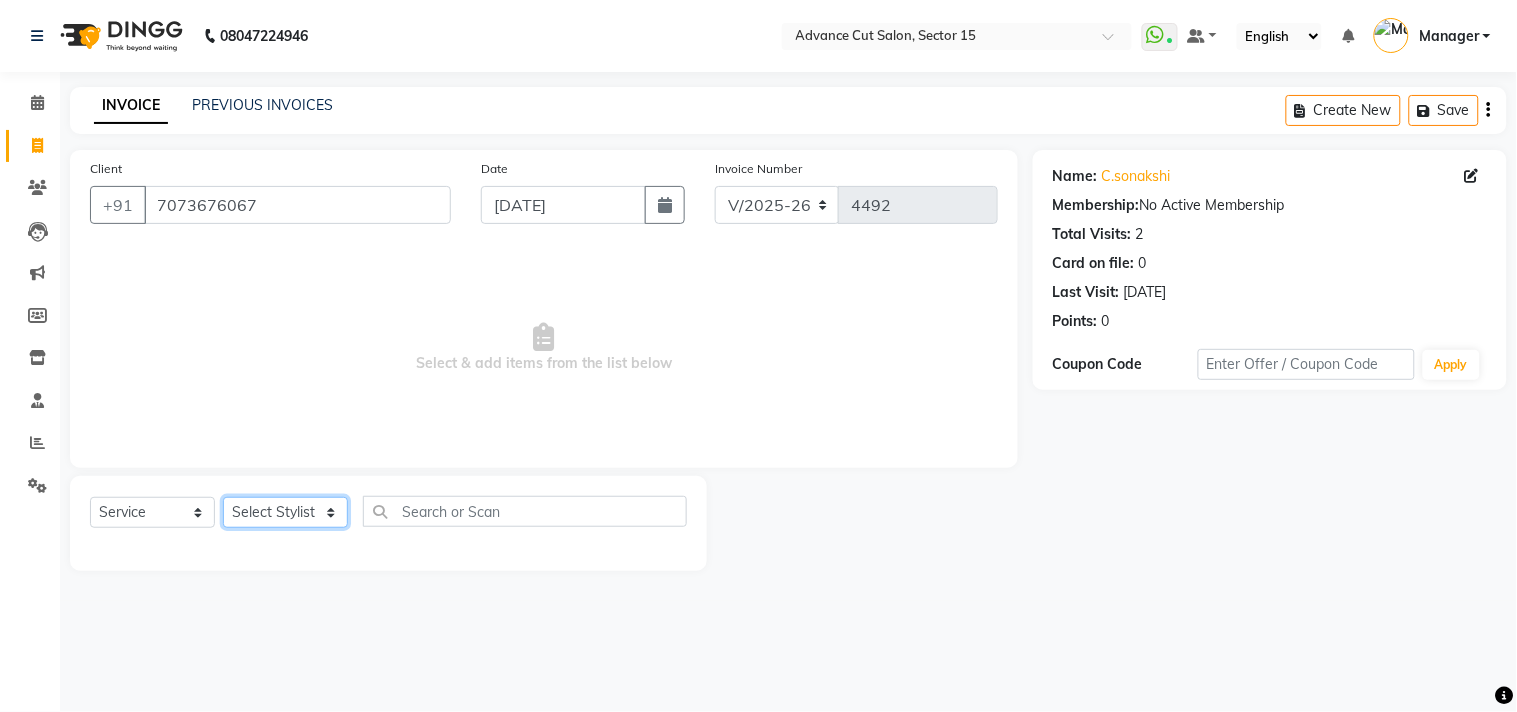 click on "Select Stylist Advance Cut  [PERSON_NAME] [PERSON_NAME] [PERSON_NAME] LUCKY Manager [PERSON_NAME] [PERSON_NAME] Pooja  [PERSON_NAME] RANI [PERSON_NAME] [PERSON_NAME] [PERSON_NAME] [PERSON_NAME] [PERSON_NAME]" 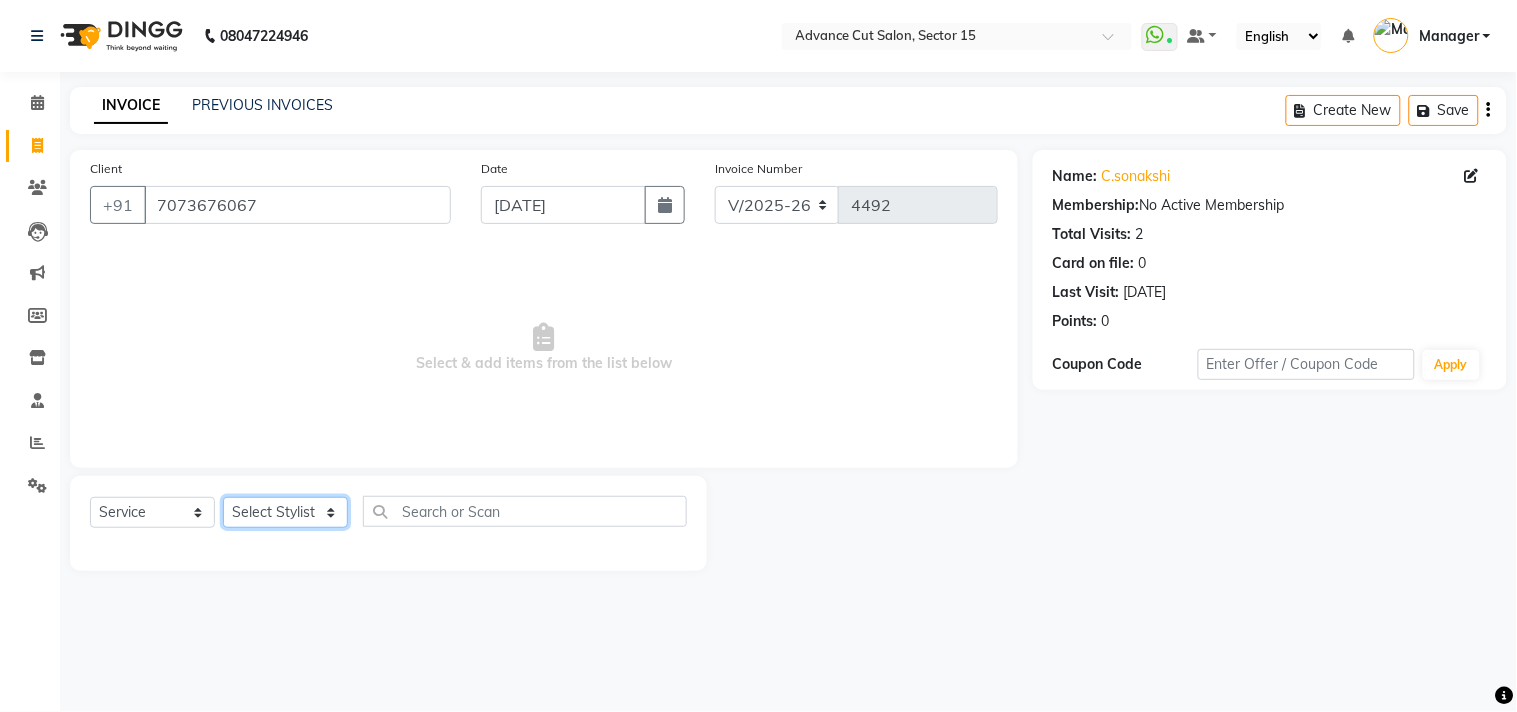 select on "46509" 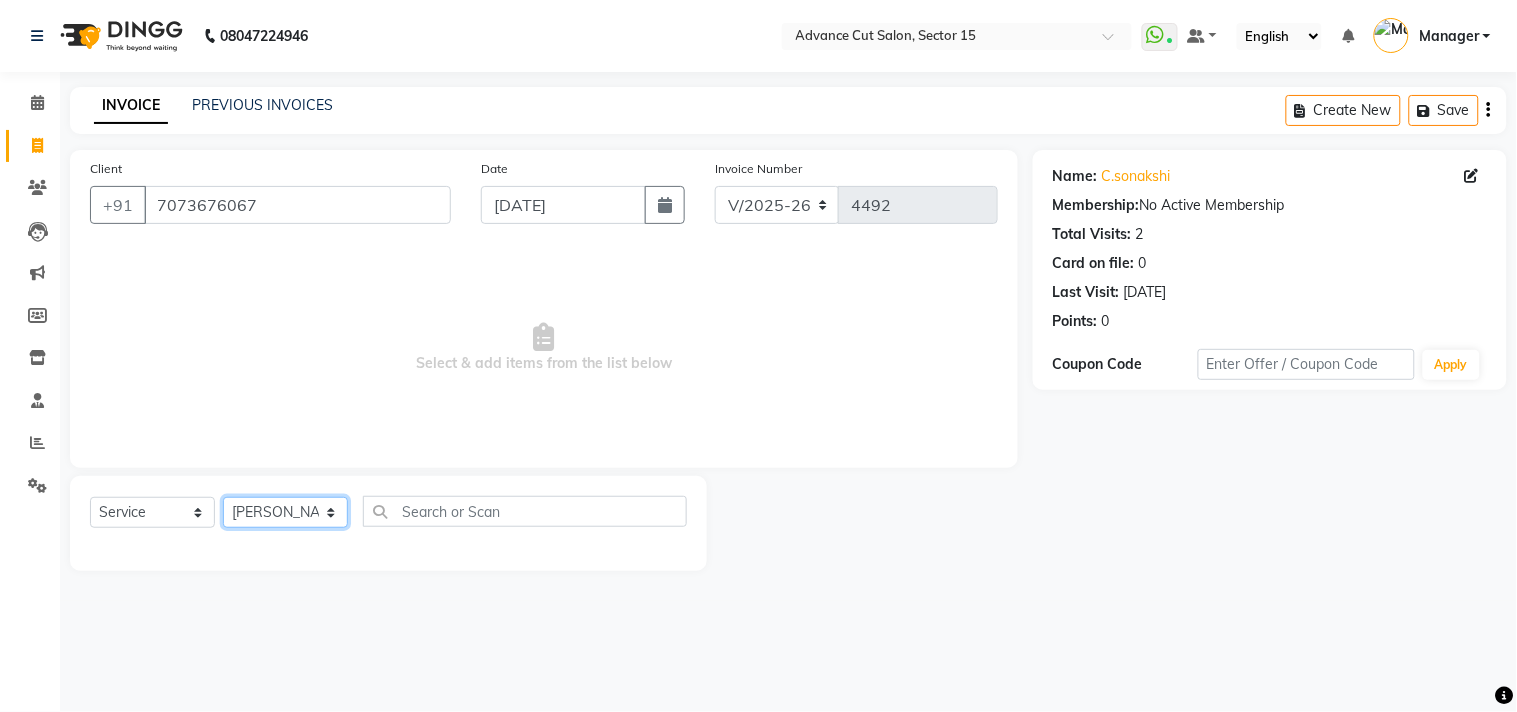 drag, startPoint x: 260, startPoint y: 508, endPoint x: 288, endPoint y: 513, distance: 28.442924 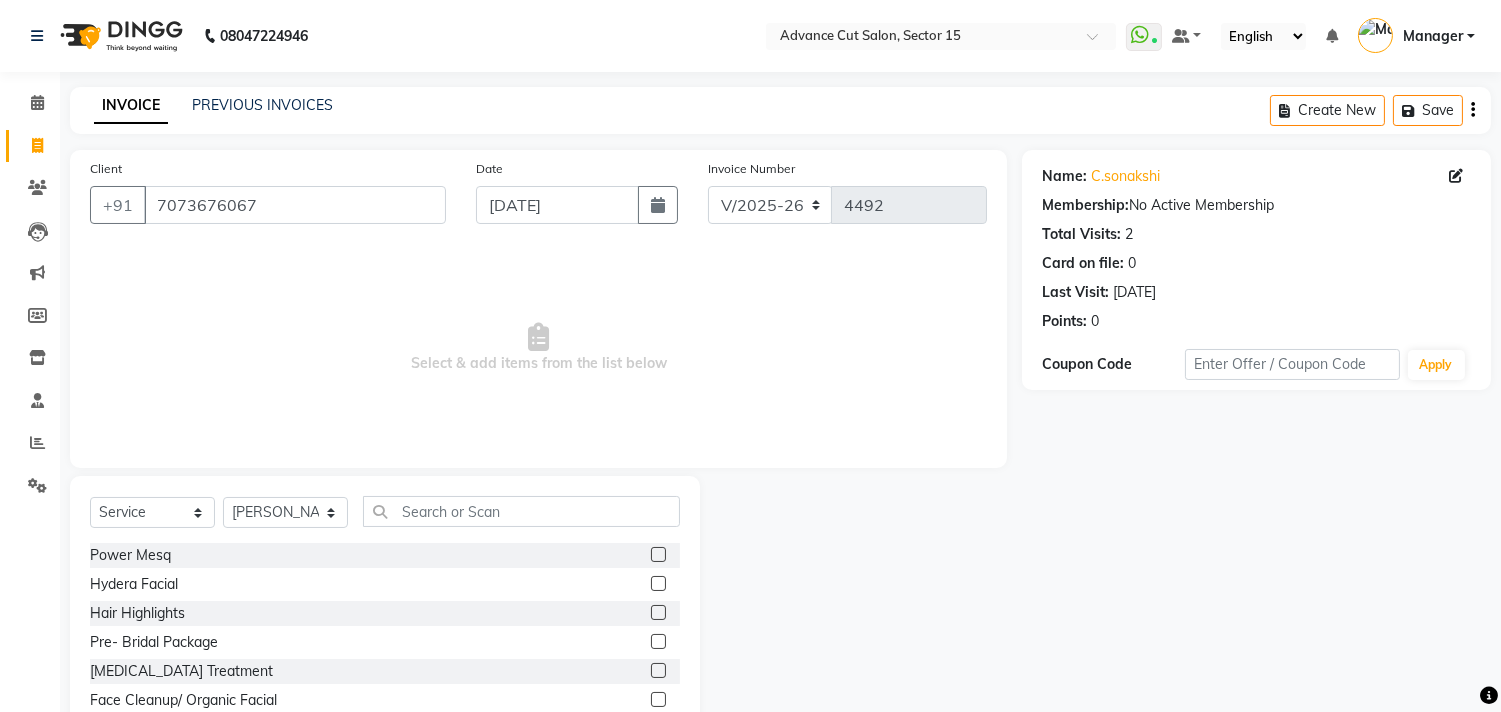 click on "Select  Service  Product  Membership  Package Voucher Prepaid Gift Card  Select Stylist Advance Cut  ASIF FARMAN HAIDER Iqbal KASHISH LUCKY Manager MANOJ NASEEM NASIR Nidhi Pooja  PRIYA RAEES RANI RASHID RIZWAN SACHIN SALMAN SANJAY Shahjad Shankar shuaib SONI" 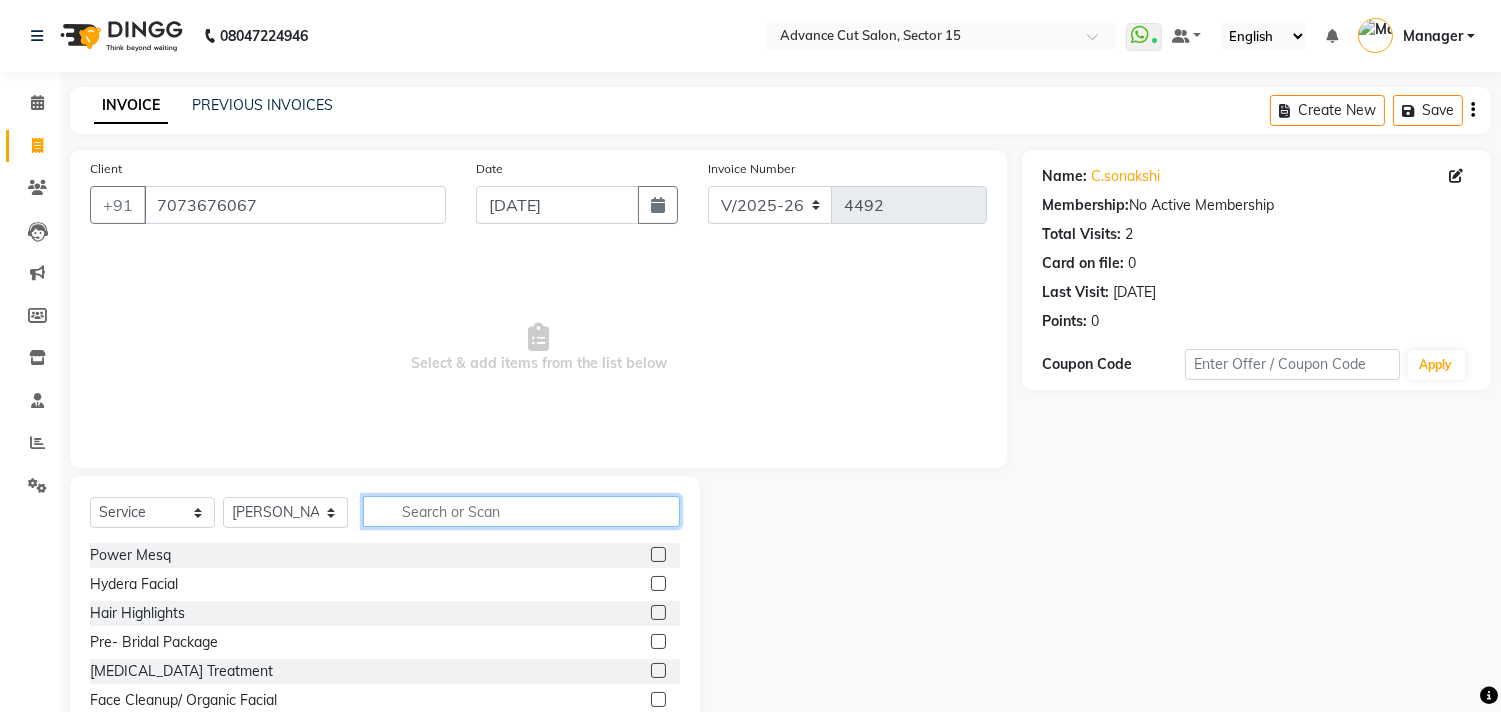 click 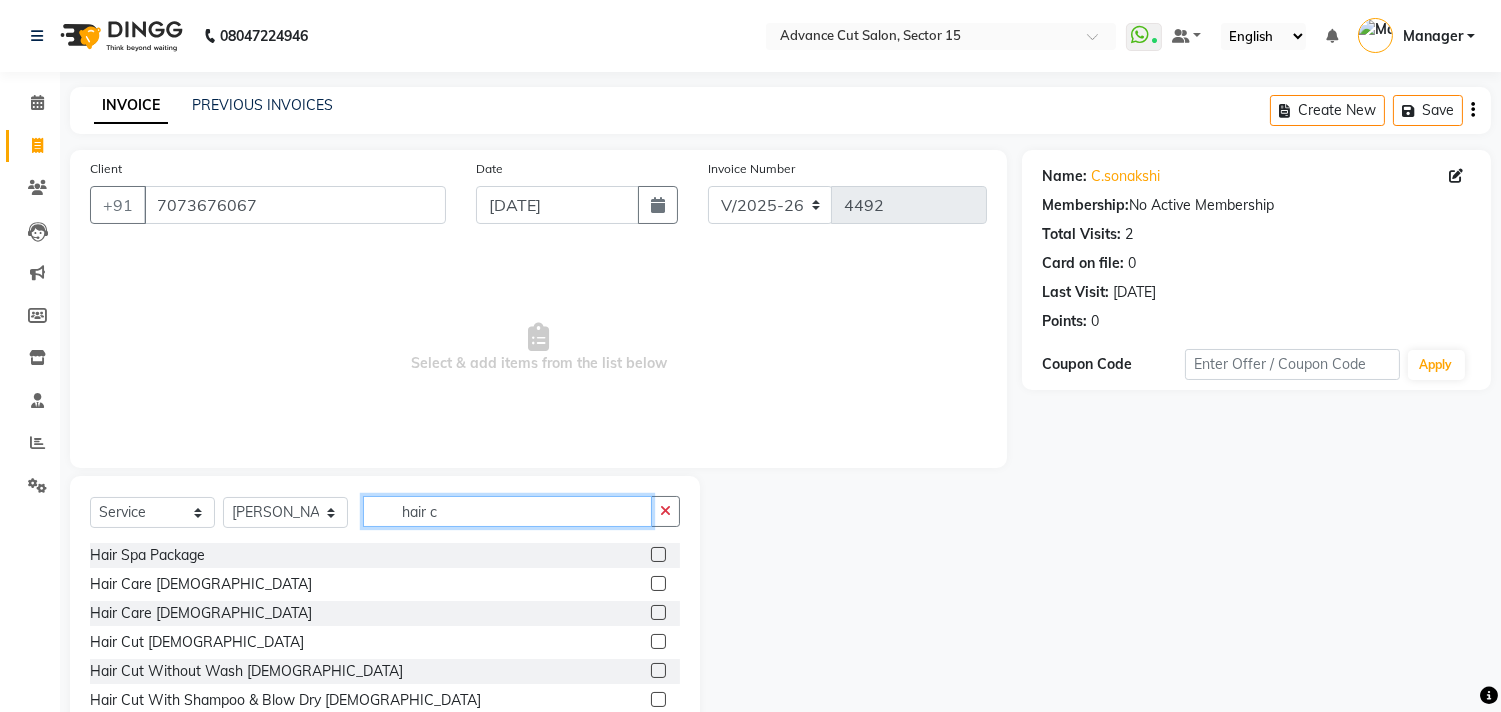 scroll, scrollTop: 63, scrollLeft: 0, axis: vertical 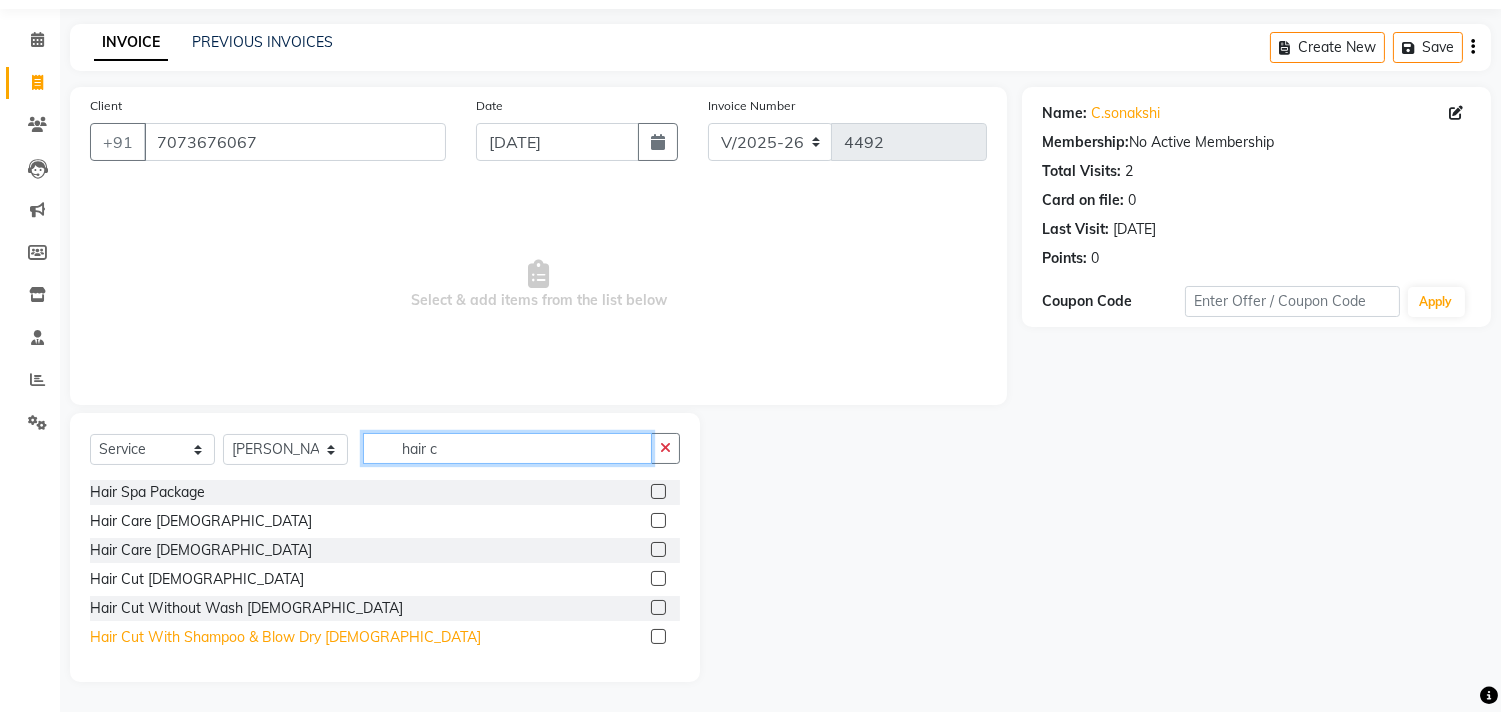 type on "hair c" 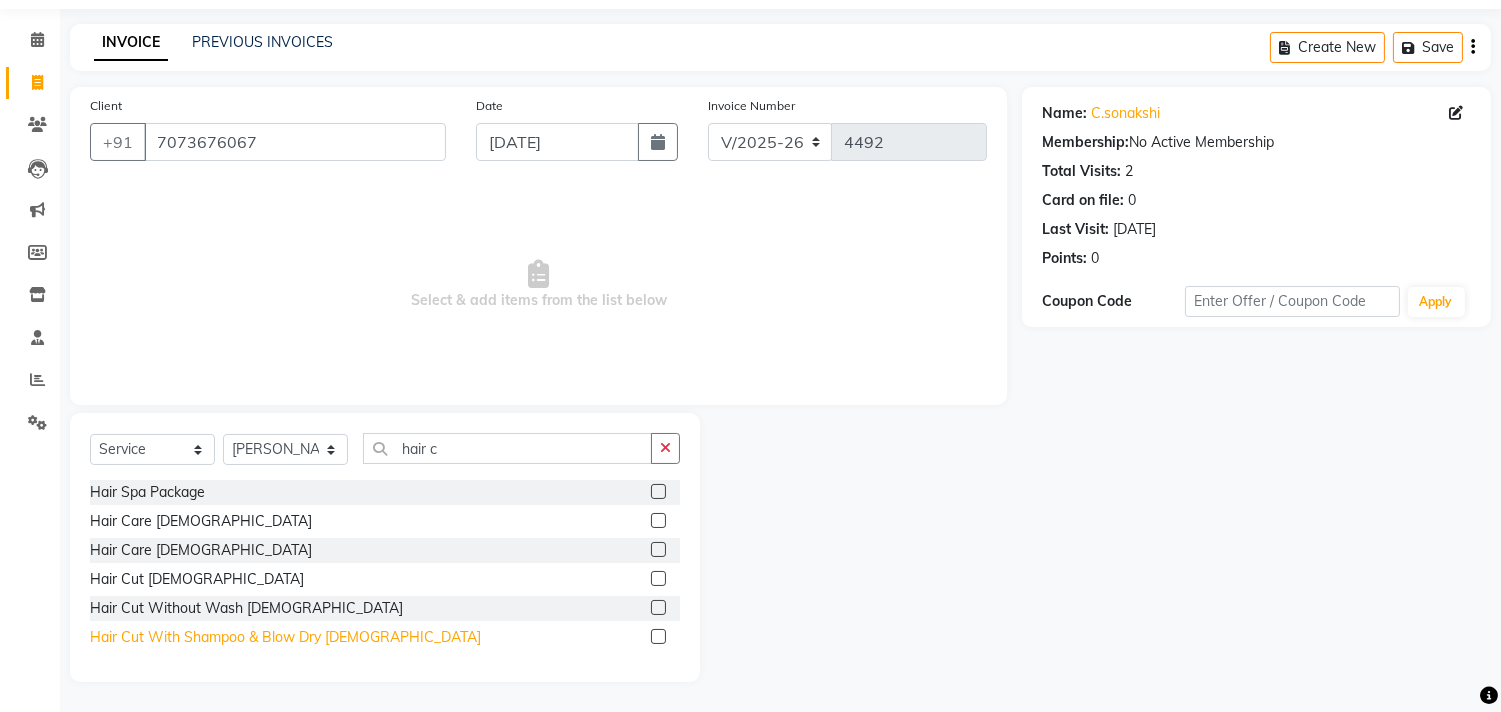 click on "Hair Cut With Shampoo & Blow Dry Female" 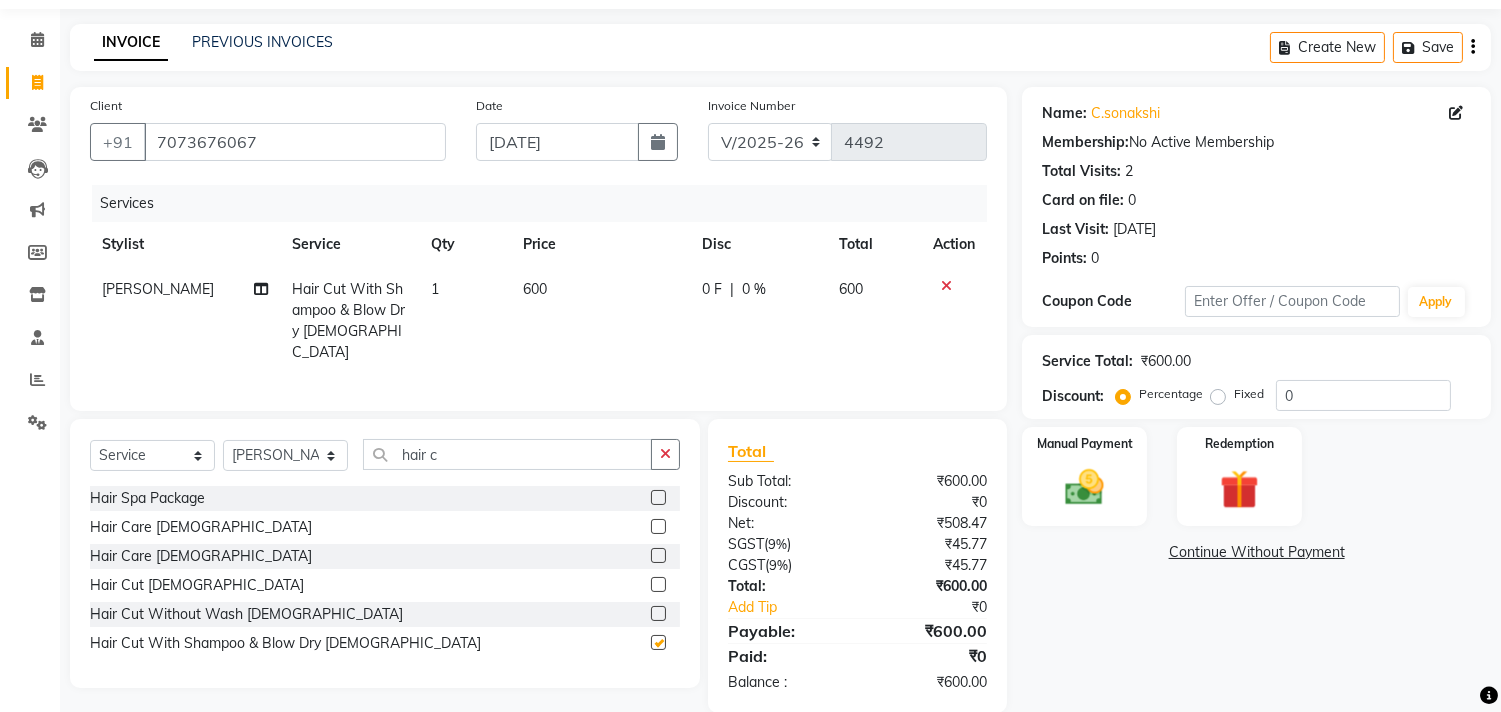 checkbox on "false" 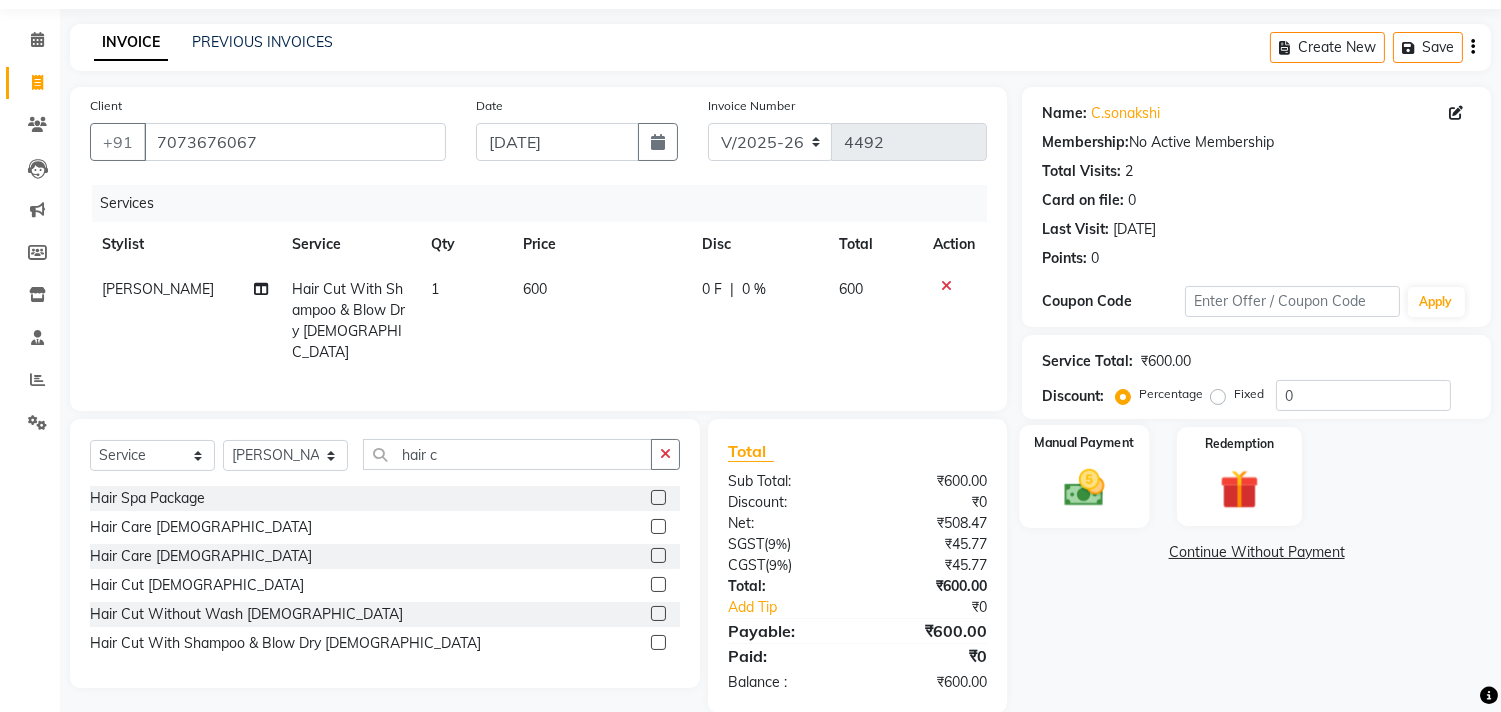click on "Manual Payment" 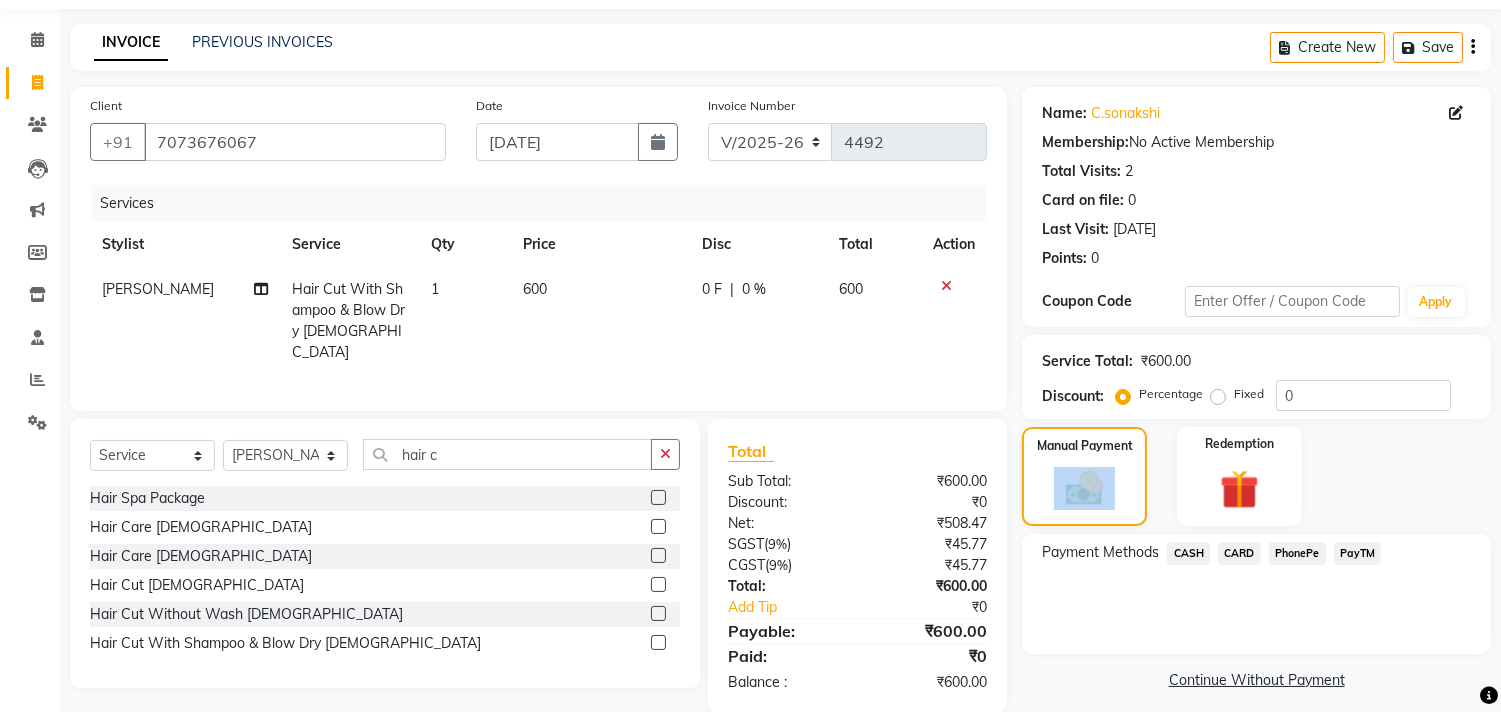 click on "PayTM" 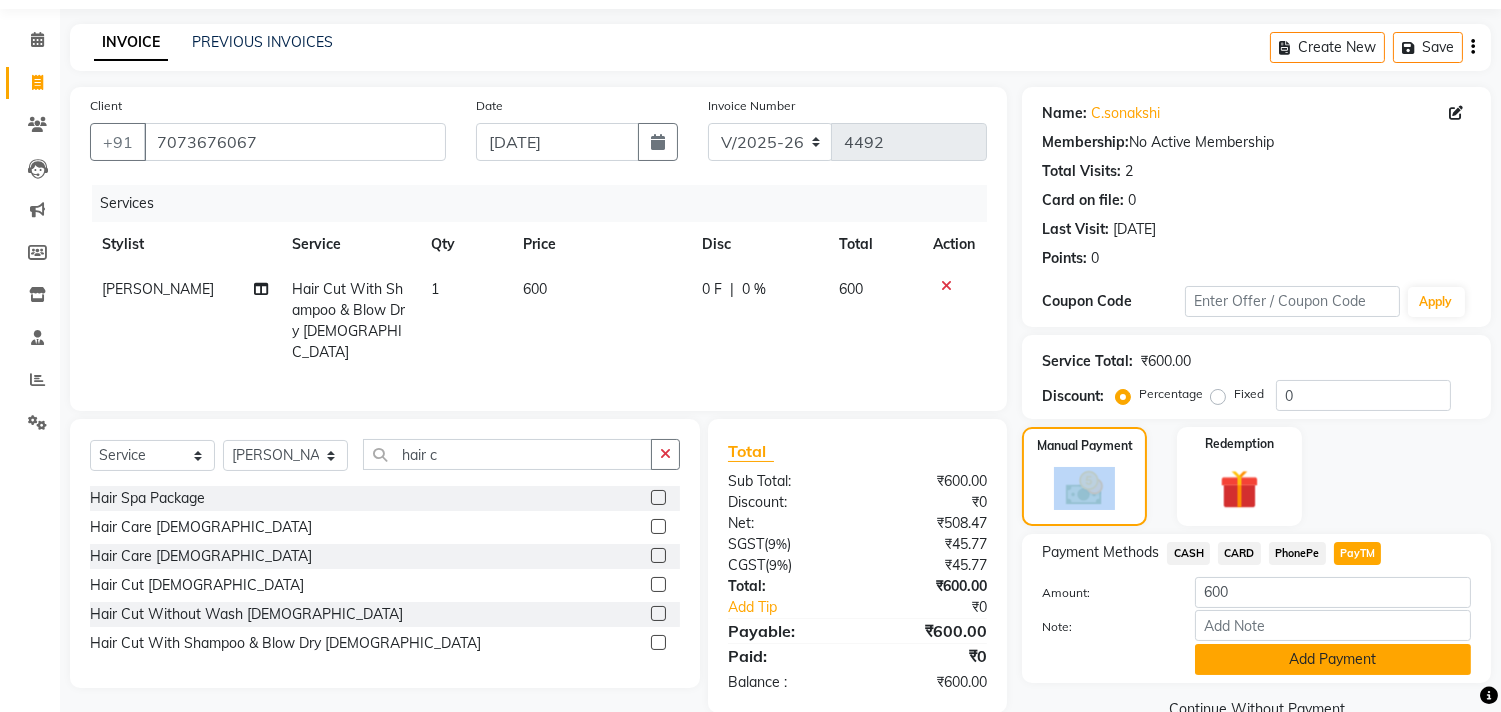 click on "Add Payment" 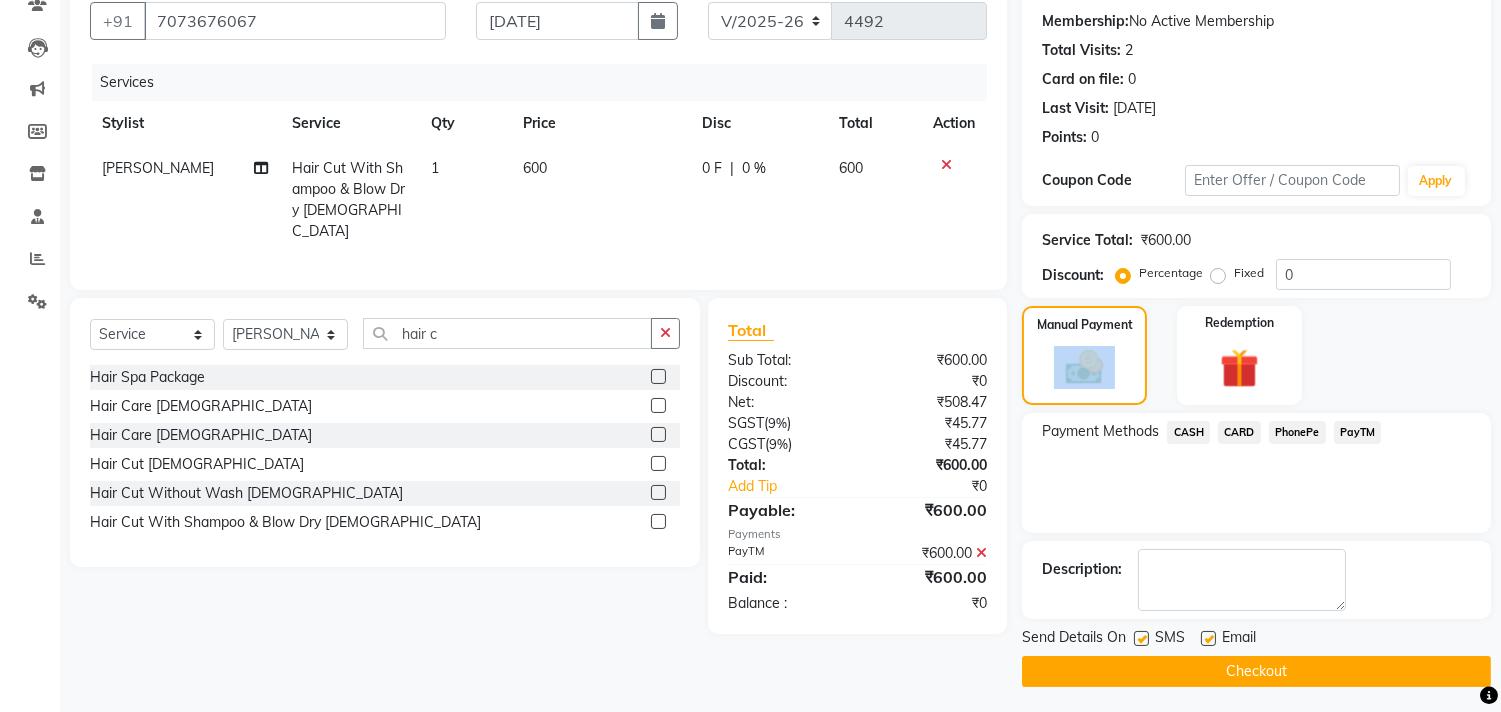 scroll, scrollTop: 187, scrollLeft: 0, axis: vertical 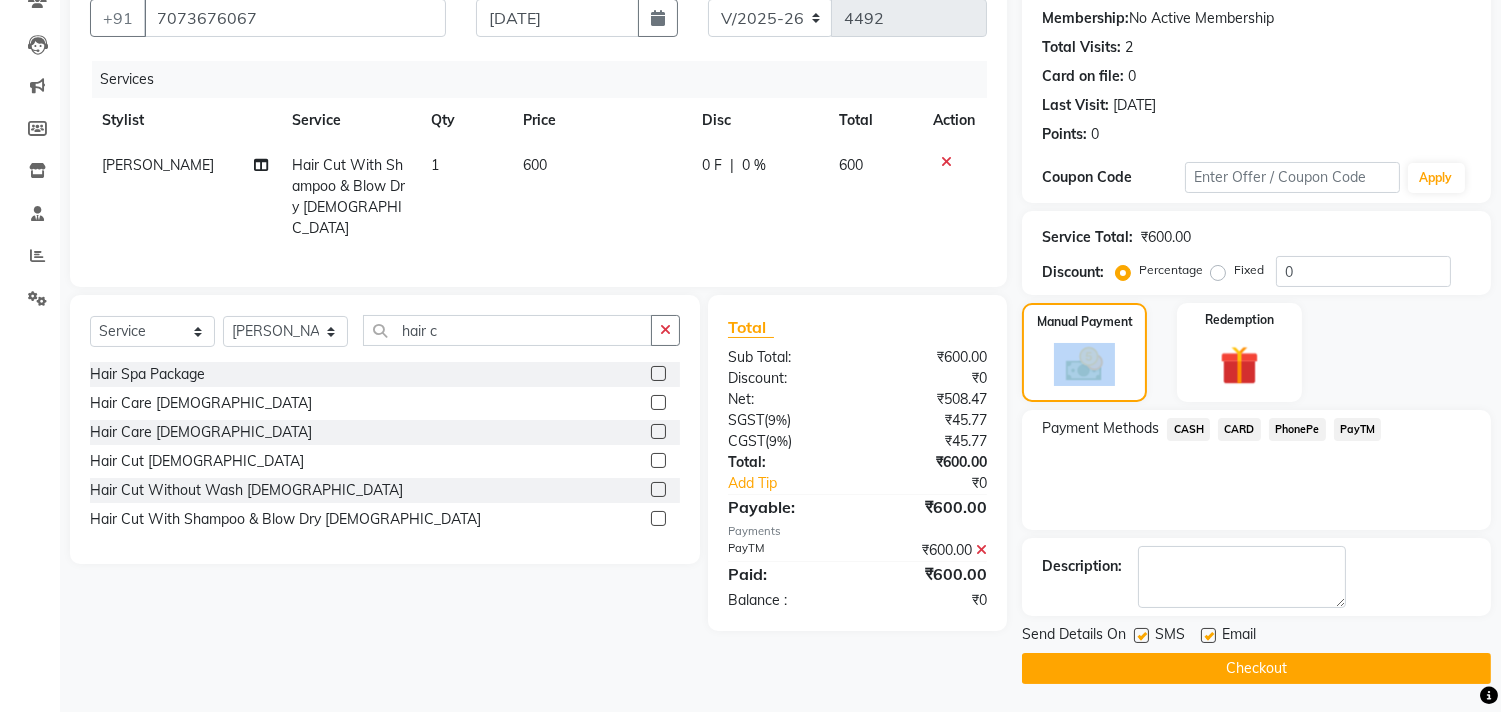 click on "Checkout" 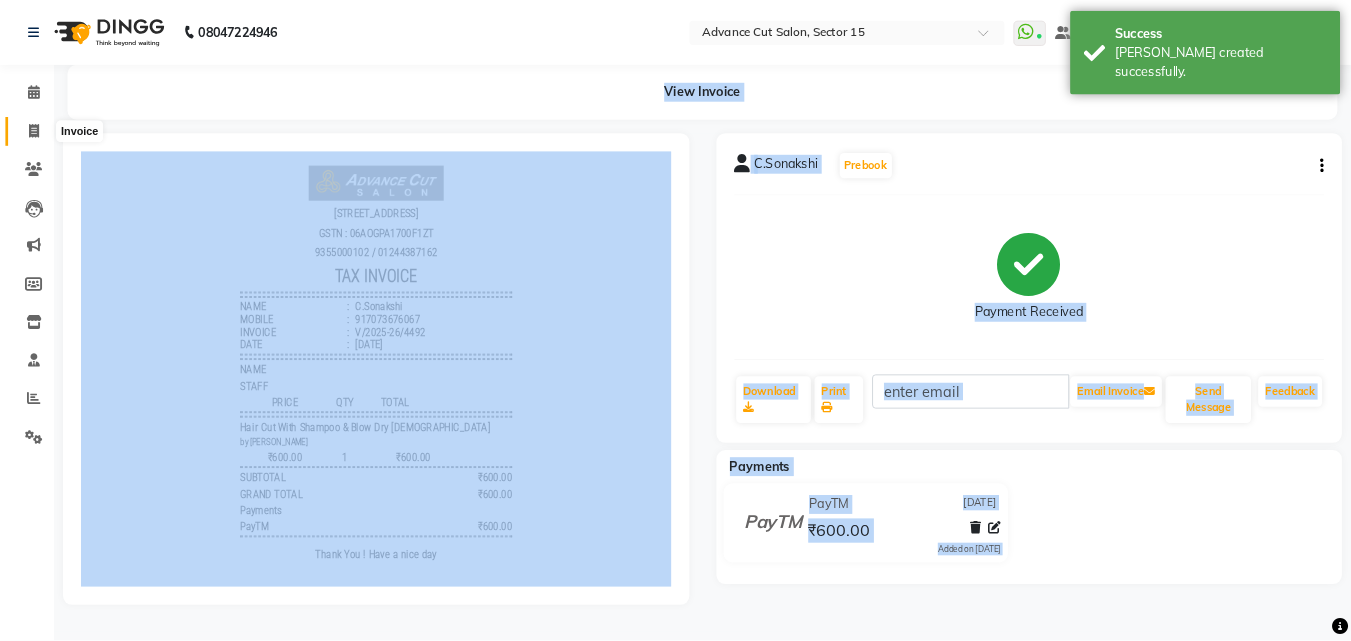 scroll, scrollTop: 0, scrollLeft: 0, axis: both 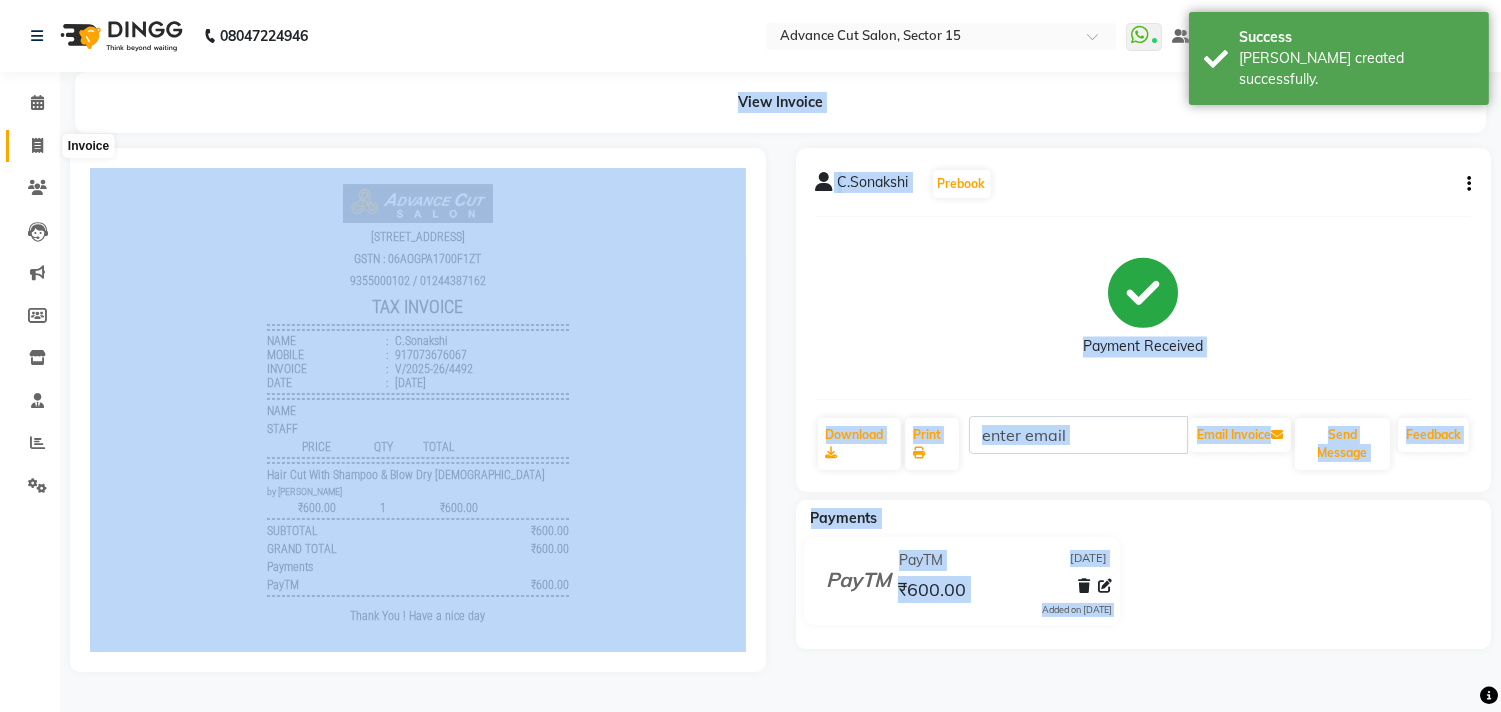 click 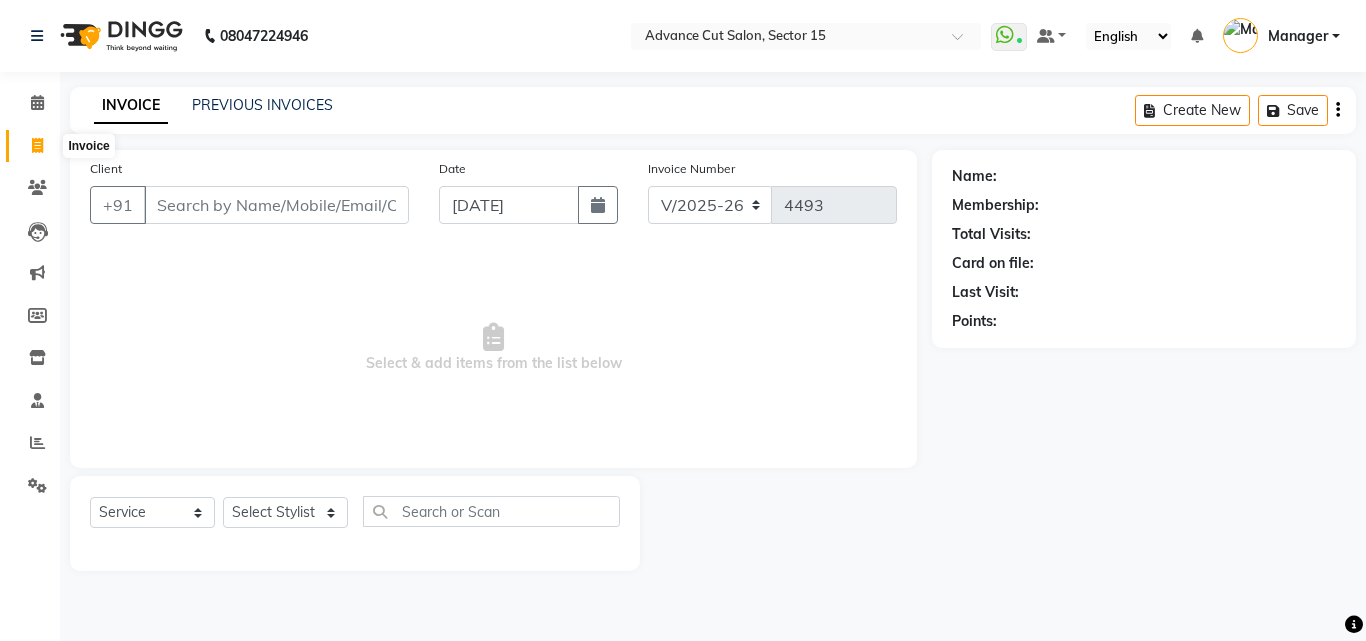 click 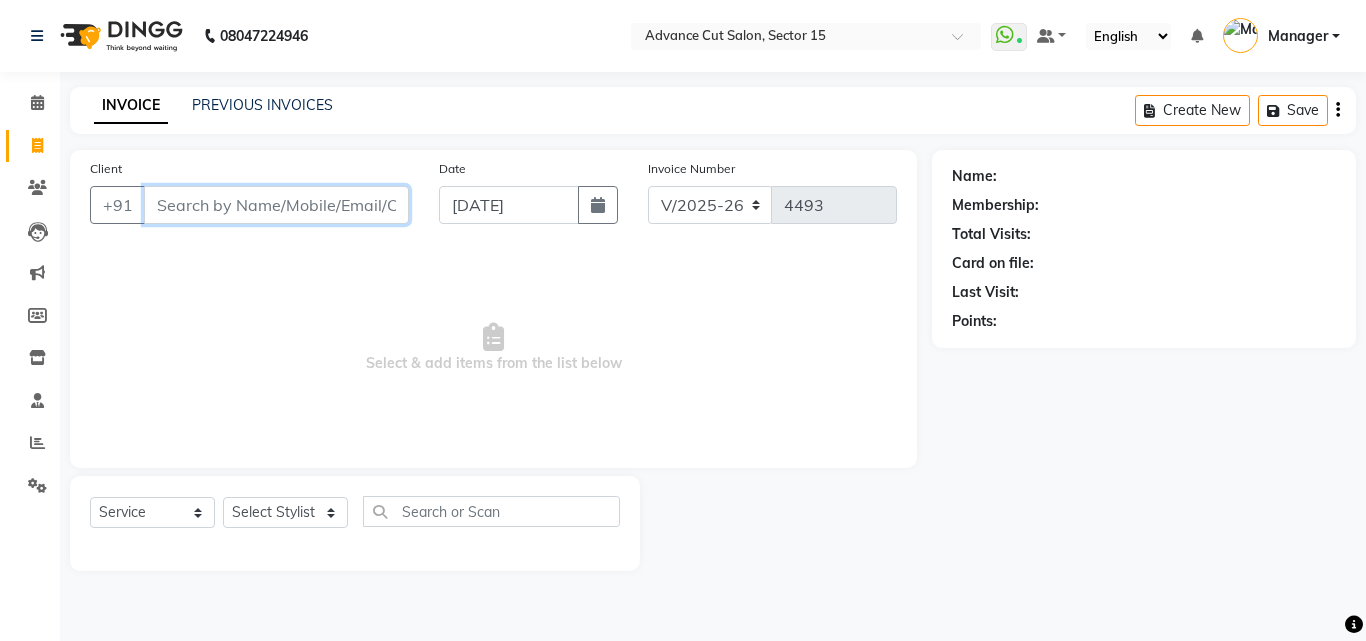 click on "Client" at bounding box center [276, 205] 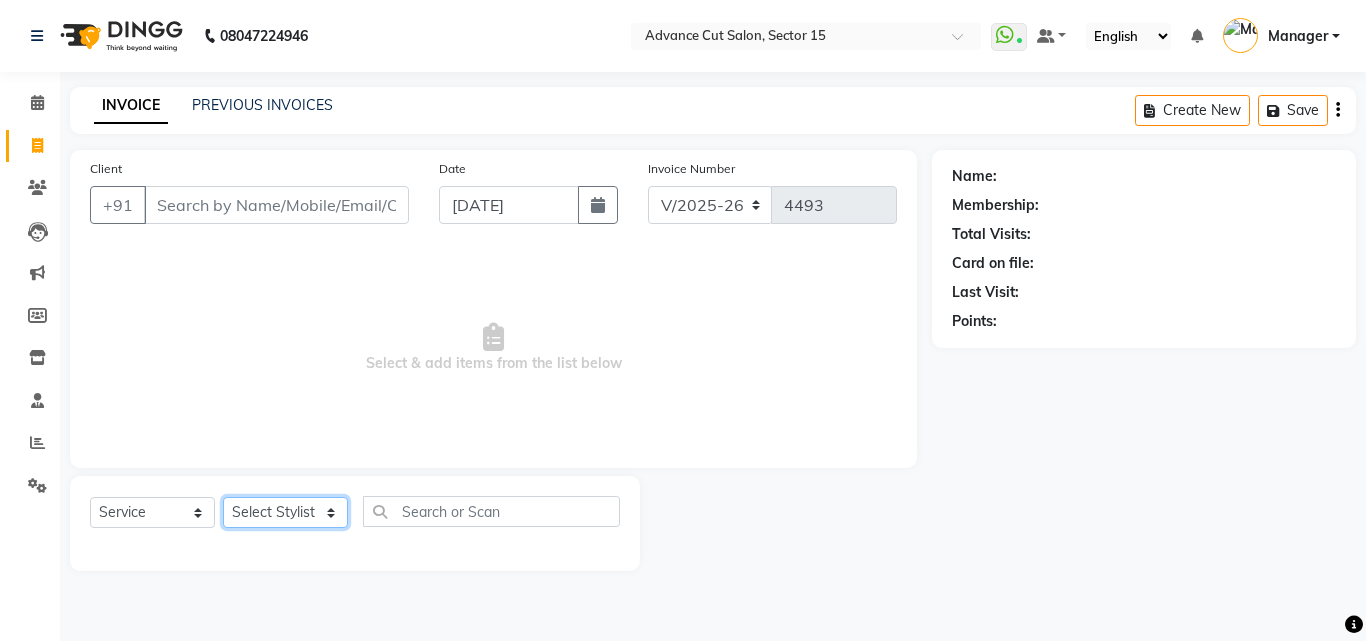 drag, startPoint x: 280, startPoint y: 528, endPoint x: 282, endPoint y: 518, distance: 10.198039 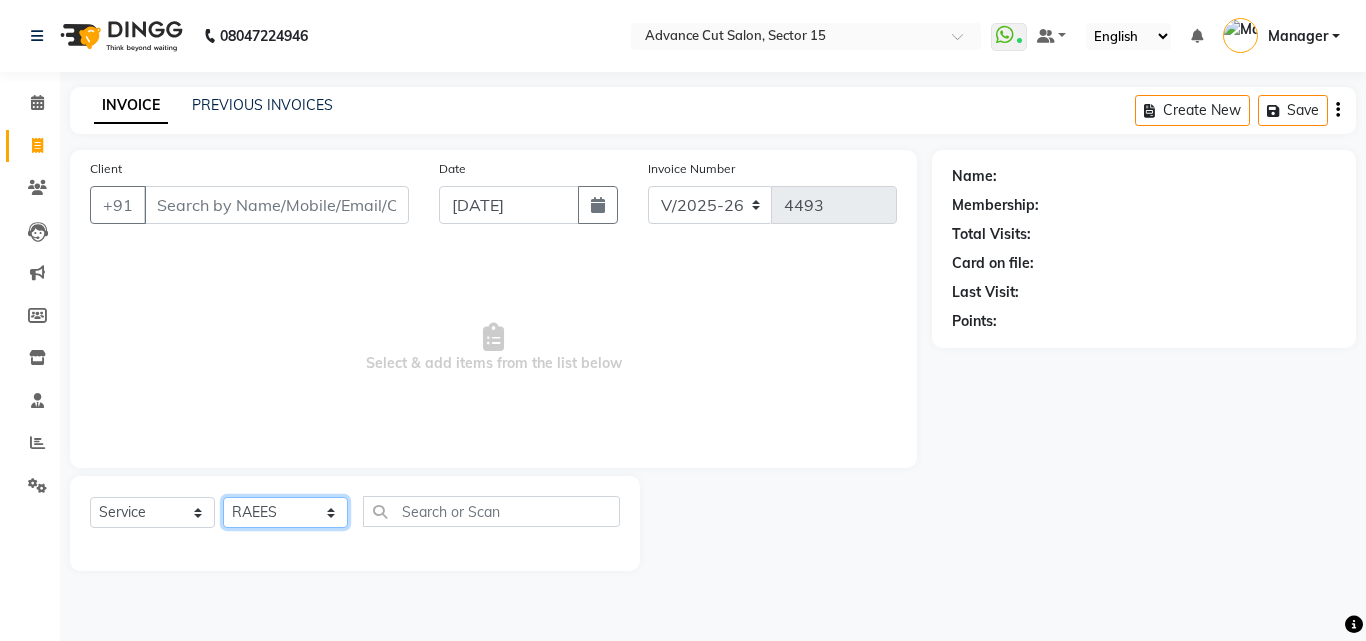 click on "Select Stylist Advance Cut  ASIF FARMAN HAIDER Iqbal KASHISH LUCKY Manager MANOJ NASEEM NASIR Nidhi Pooja  PRIYA RAEES RANI RASHID RIZWAN SACHIN SALMAN SANJAY Shahjad Shankar shuaib SONI" 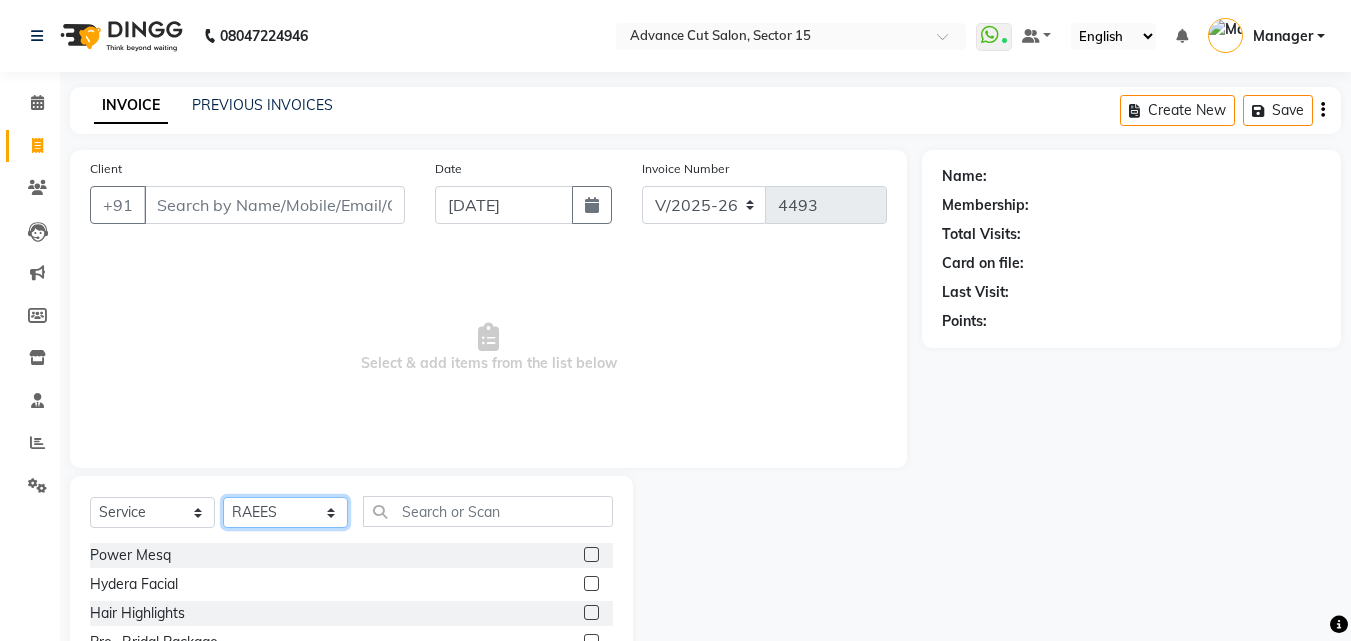 select on "46510" 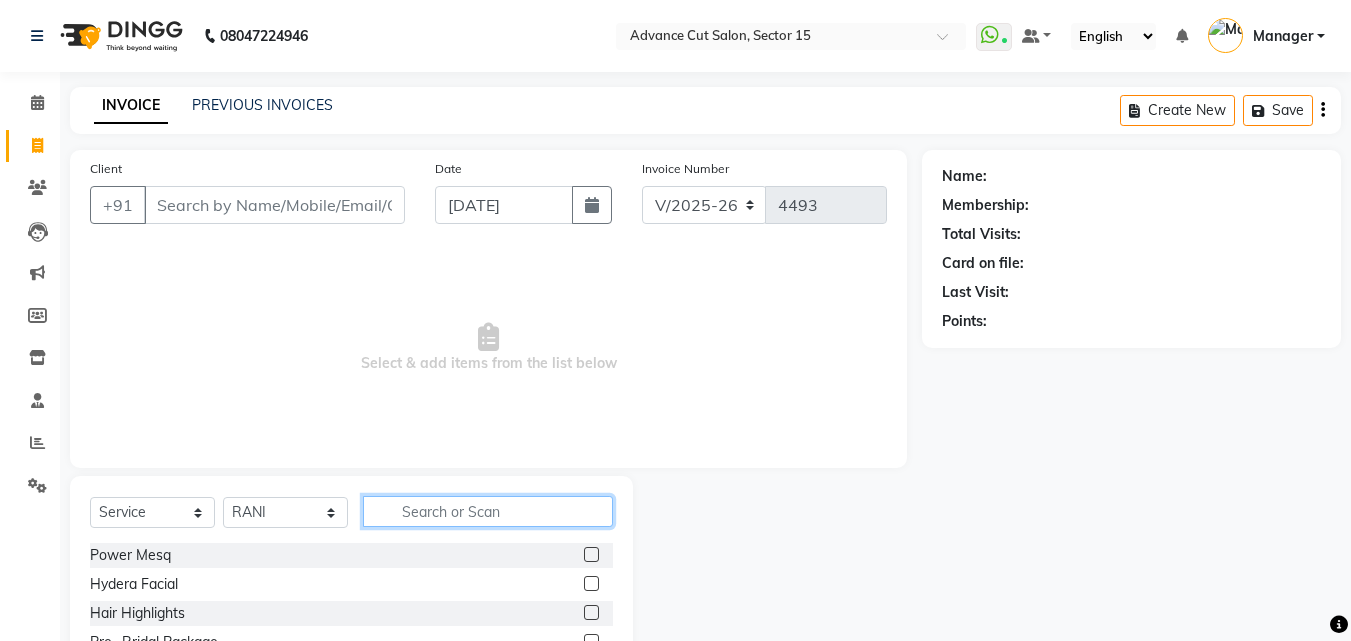 click 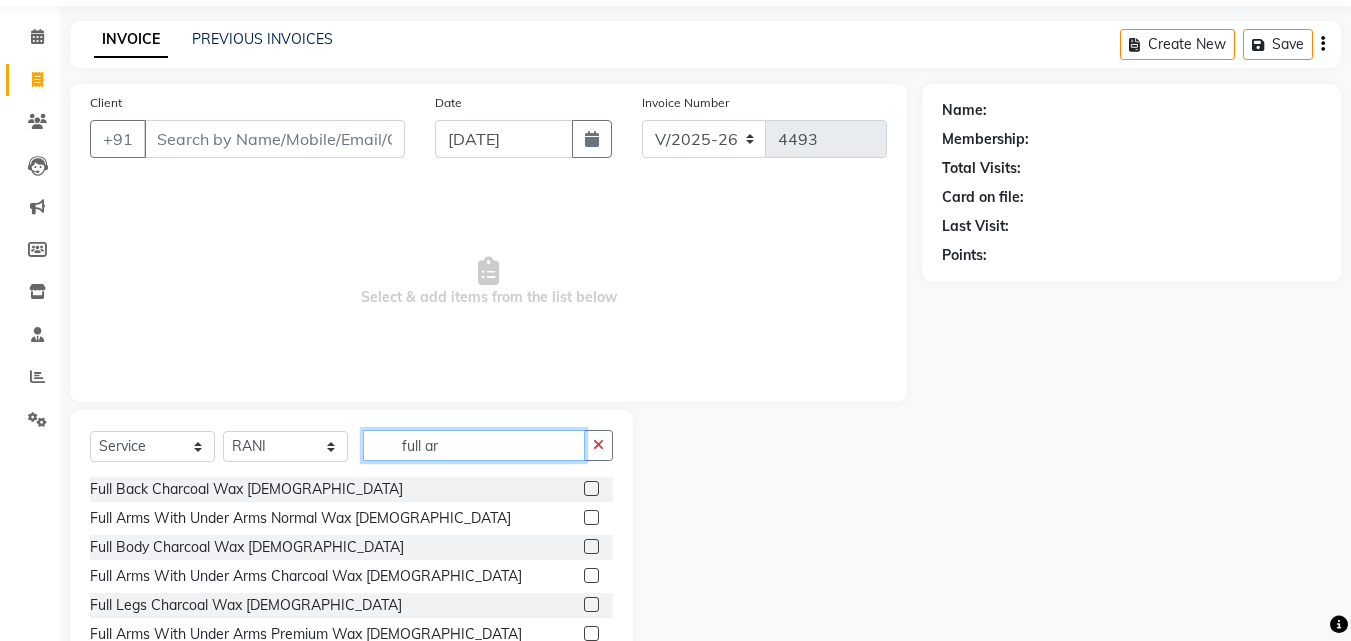 type on "full ar" 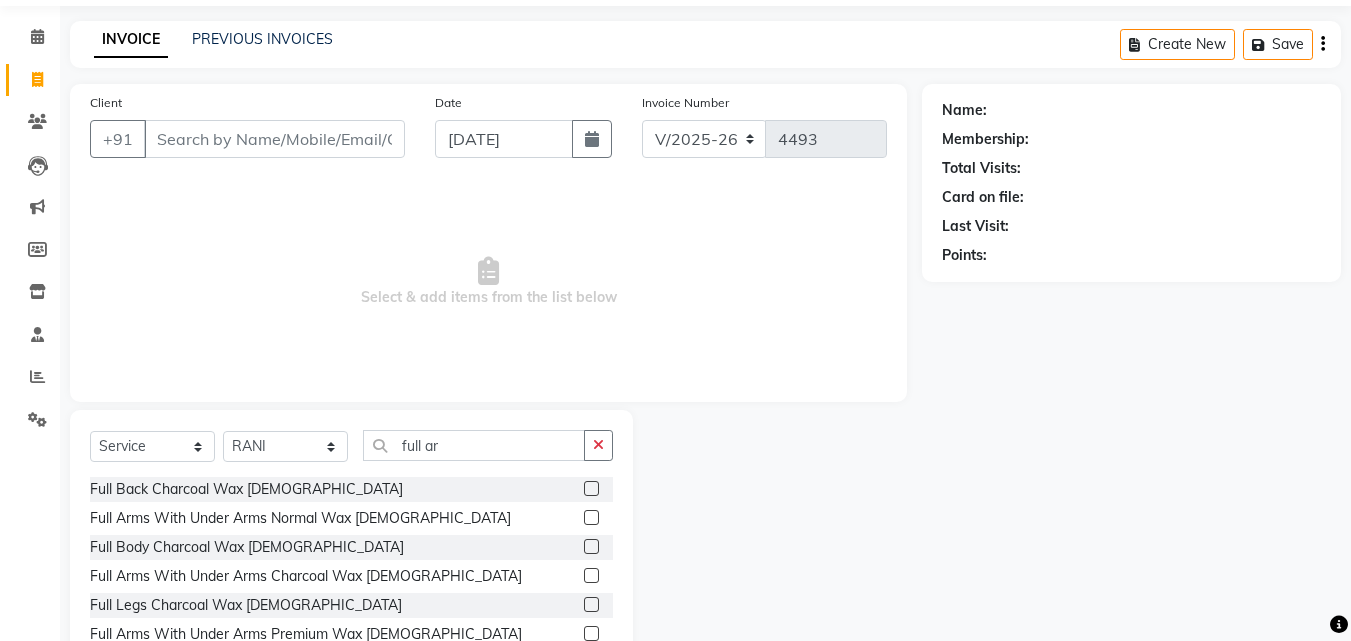 click on "Name: Membership: Total Visits: Card on file: Last Visit:  Points:" 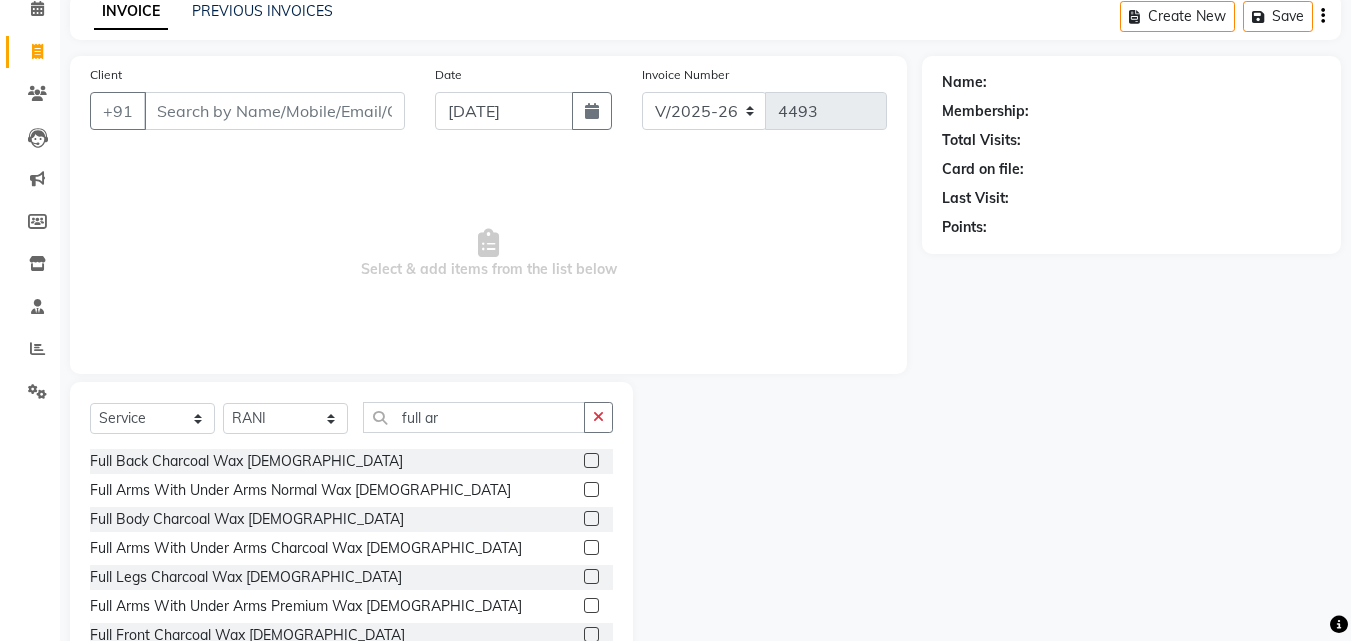 click on "Full Arms With Under Arms Premium Wax Female" 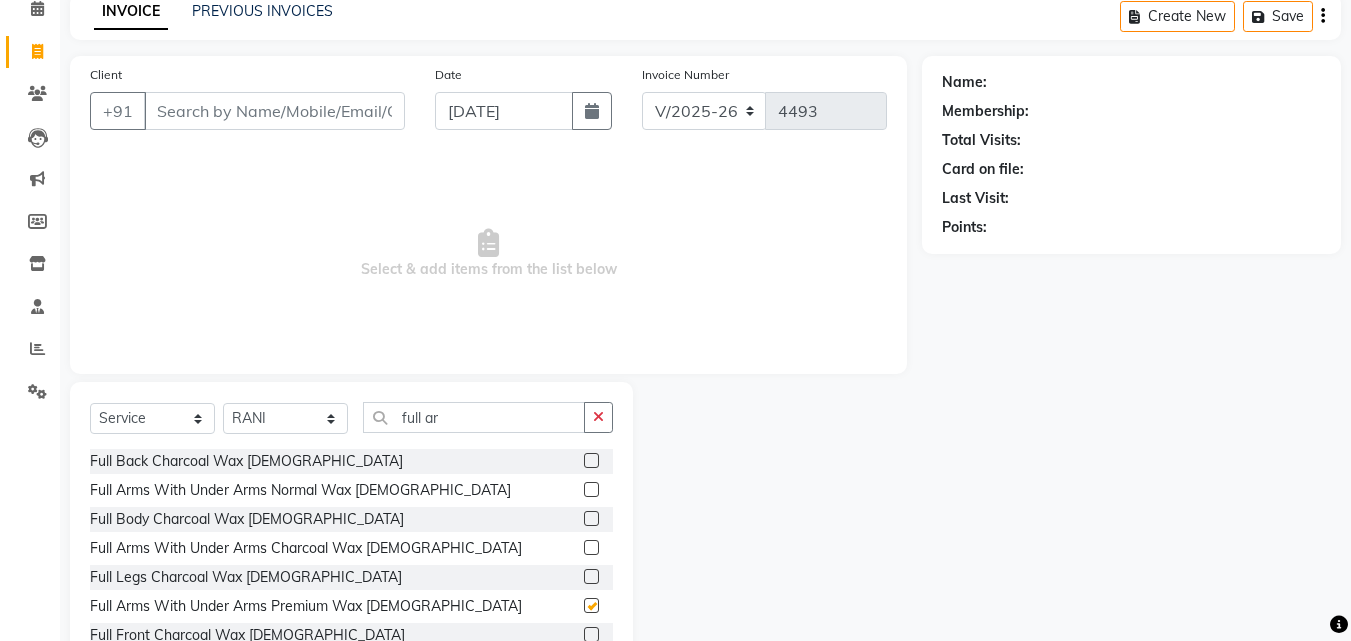click on "Full Legs Charcoal Wax Female" 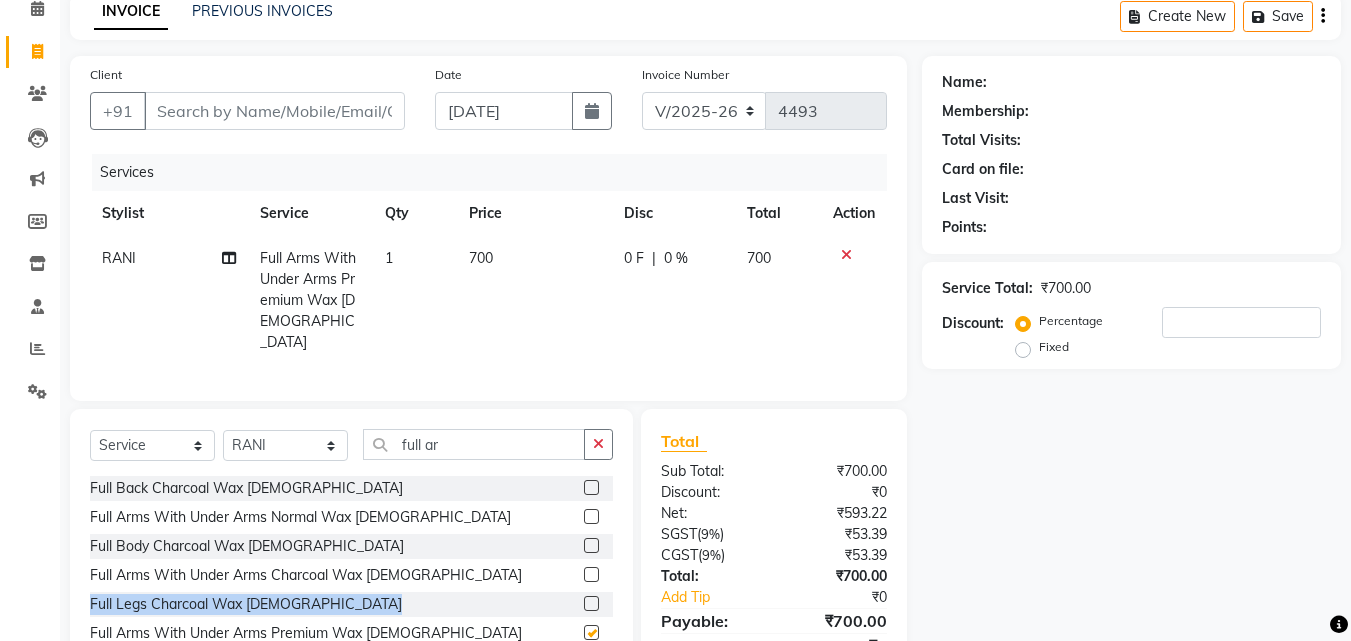 checkbox on "false" 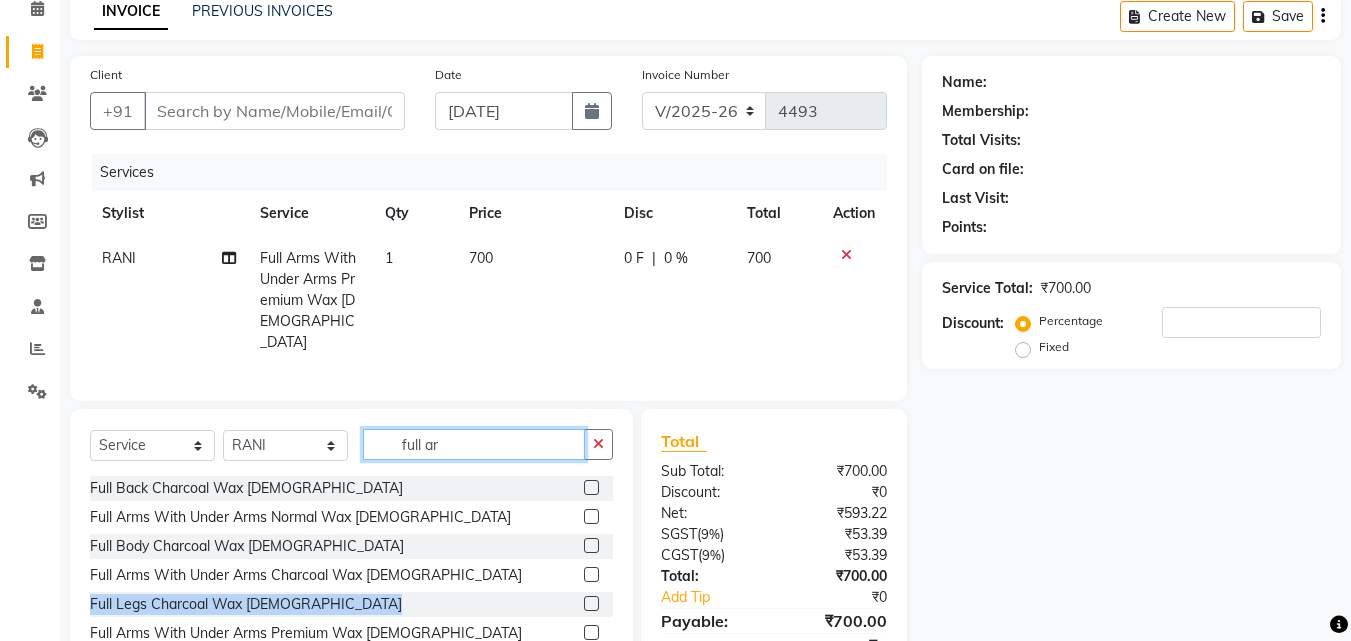click on "full ar" 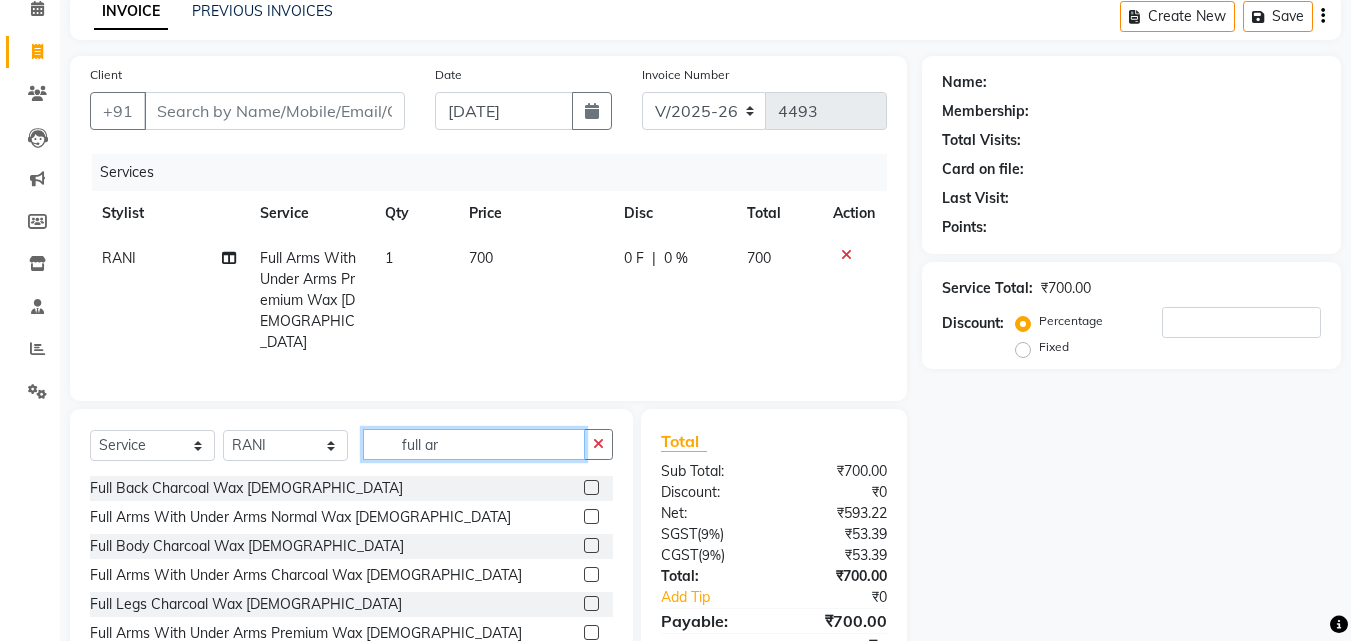 click on "full ar" 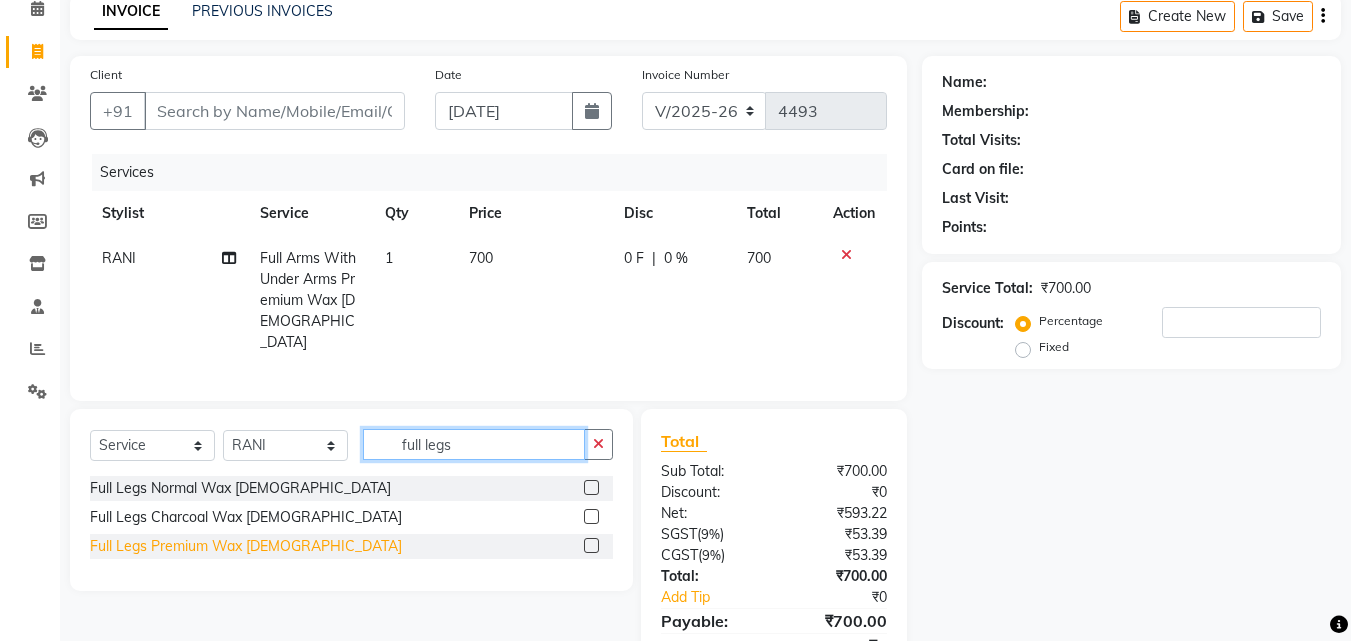type on "full legs" 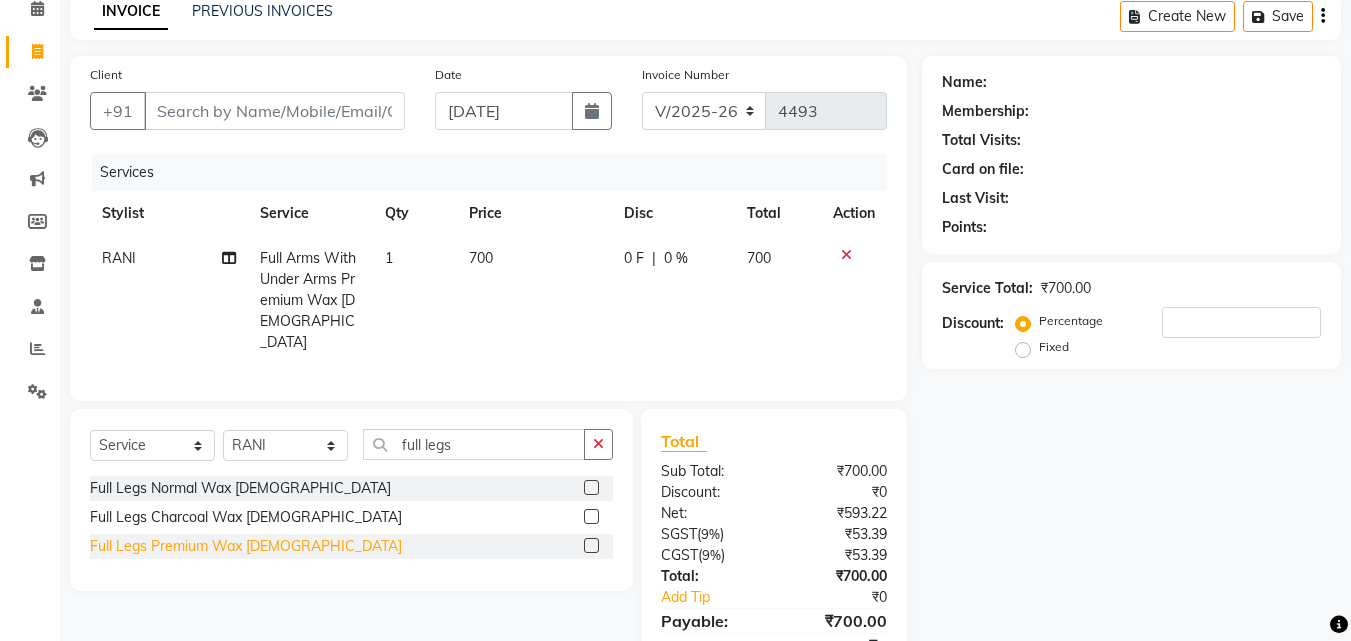 click on "Full Legs Premium Wax Female" 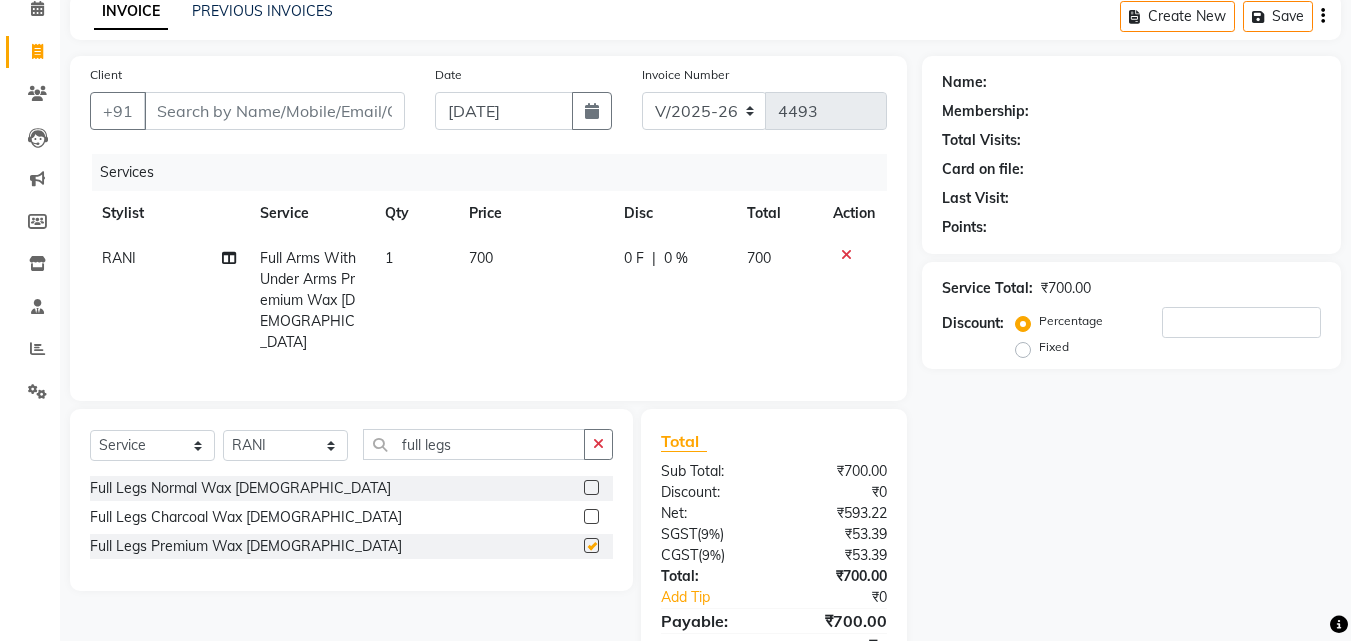checkbox on "false" 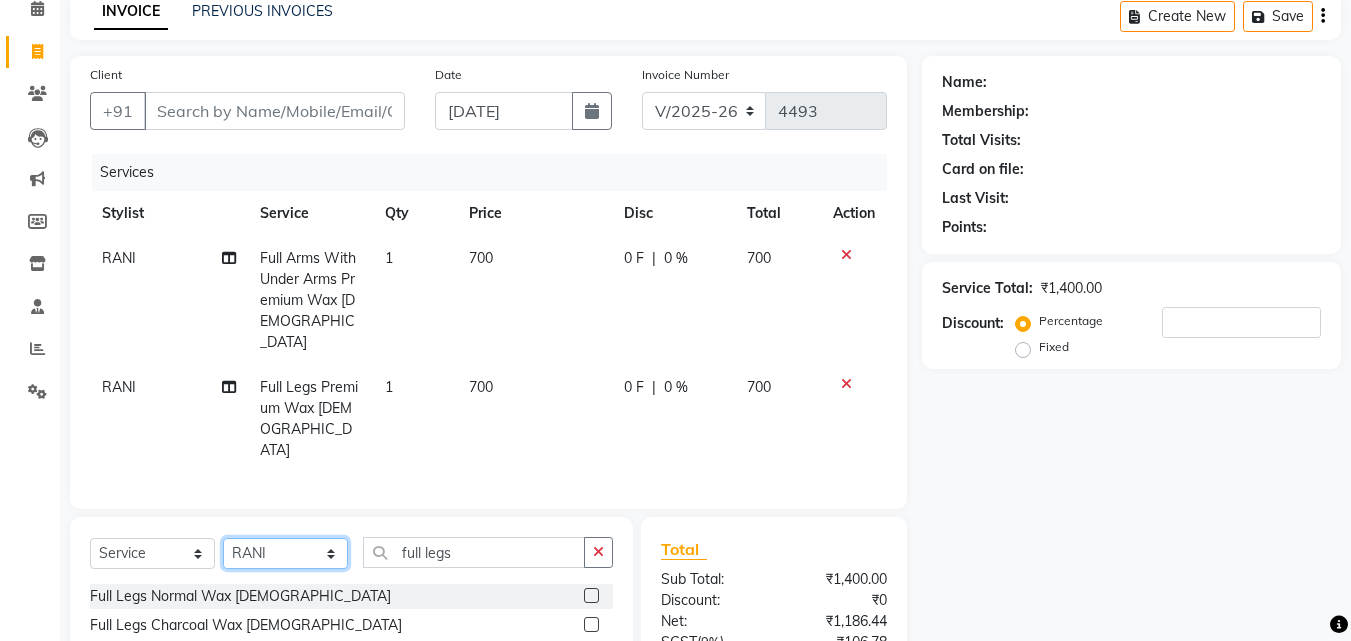 click on "Select Stylist Advance Cut  ASIF FARMAN HAIDER Iqbal KASHISH LUCKY Manager MANOJ NASEEM NASIR Nidhi Pooja  PRIYA RAEES RANI RASHID RIZWAN SACHIN SALMAN SANJAY Shahjad Shankar shuaib SONI" 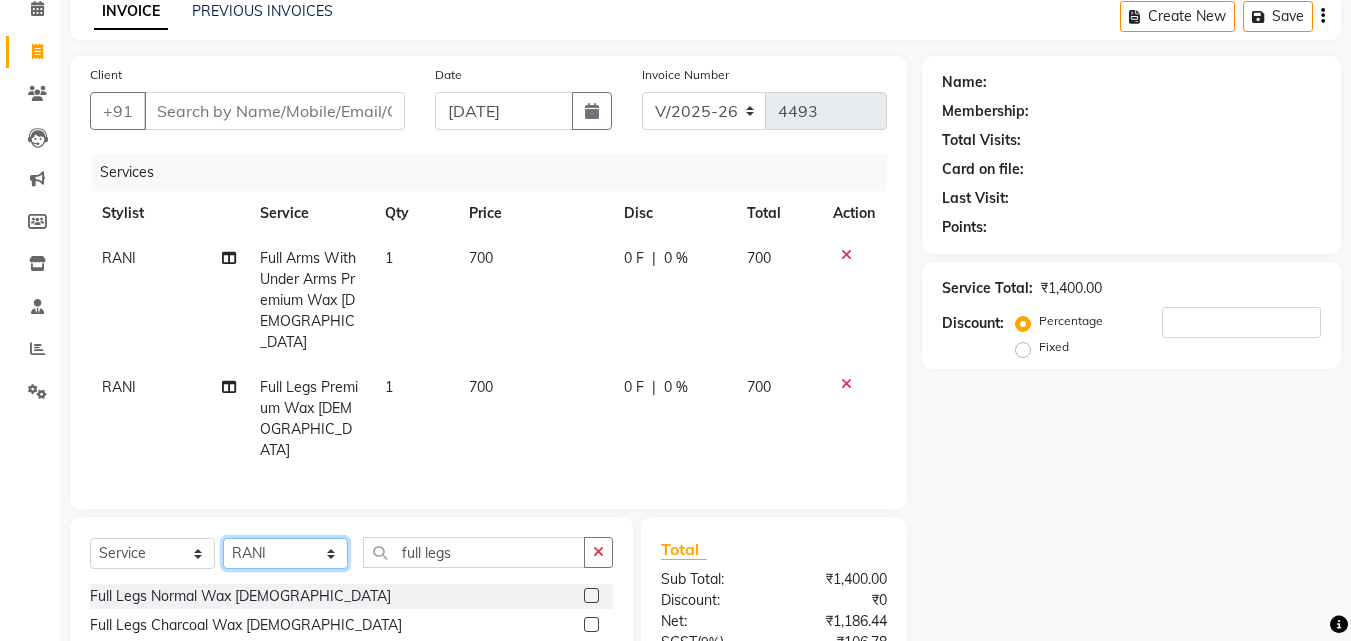 select on "46501" 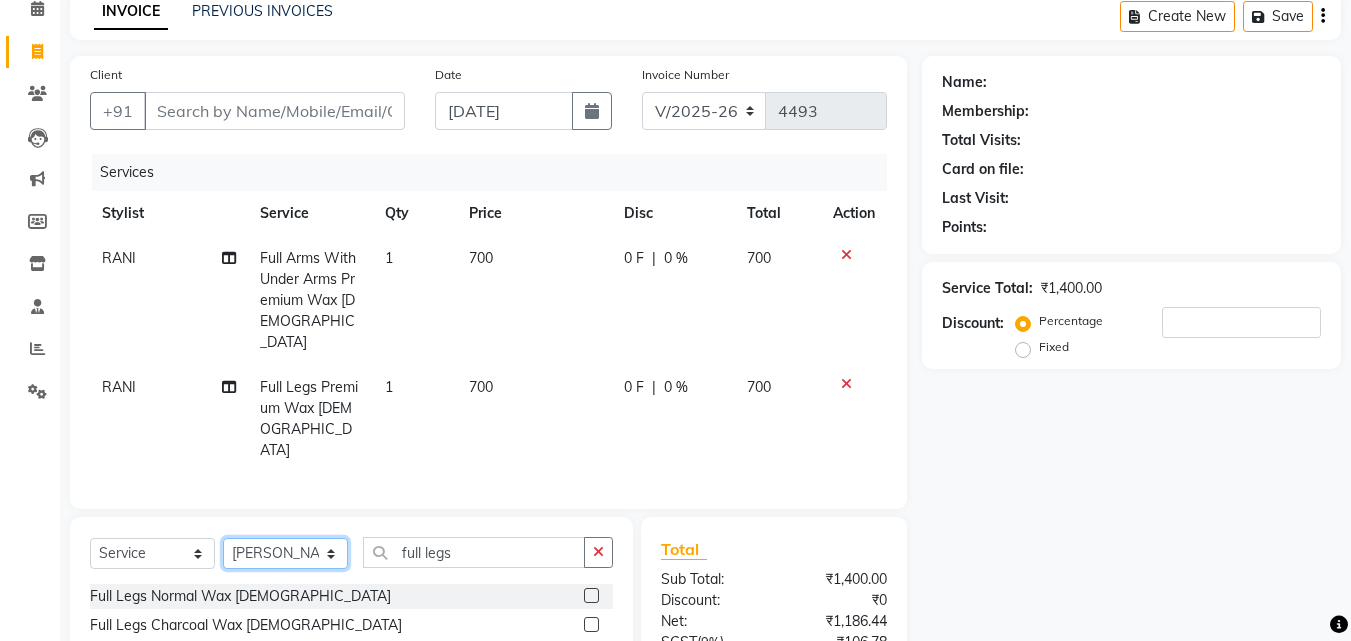click on "Select Stylist Advance Cut  ASIF FARMAN HAIDER Iqbal KASHISH LUCKY Manager MANOJ NASEEM NASIR Nidhi Pooja  PRIYA RAEES RANI RASHID RIZWAN SACHIN SALMAN SANJAY Shahjad Shankar shuaib SONI" 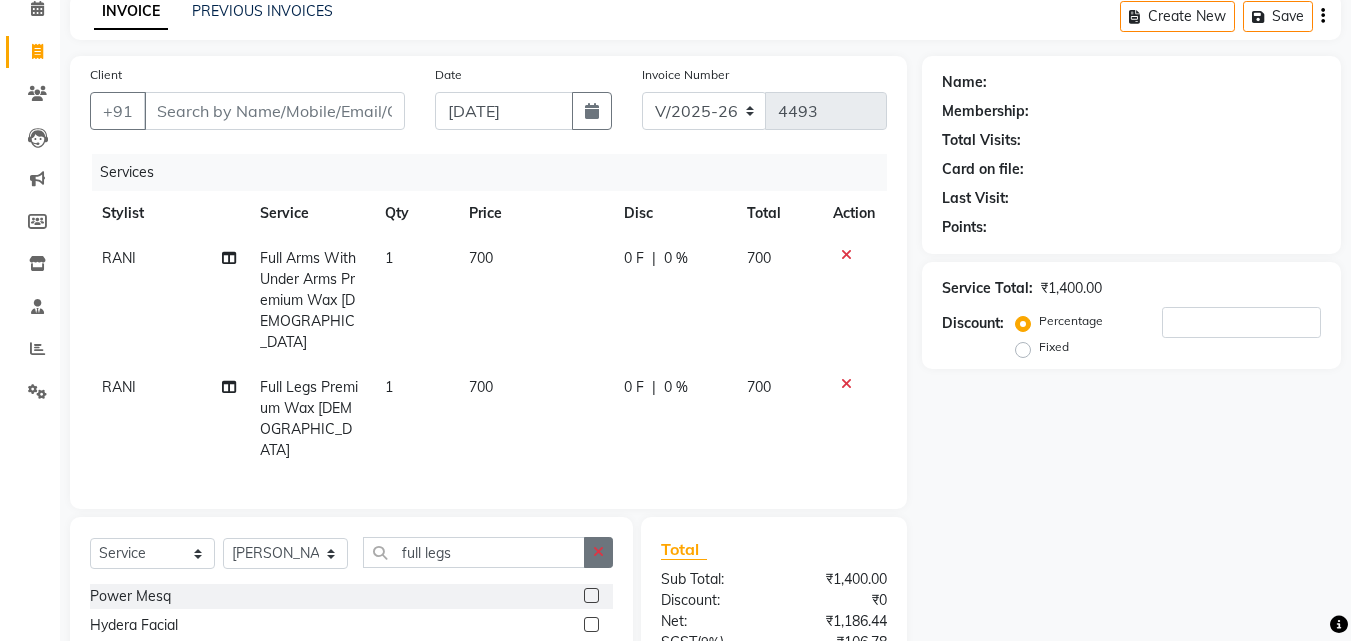 click 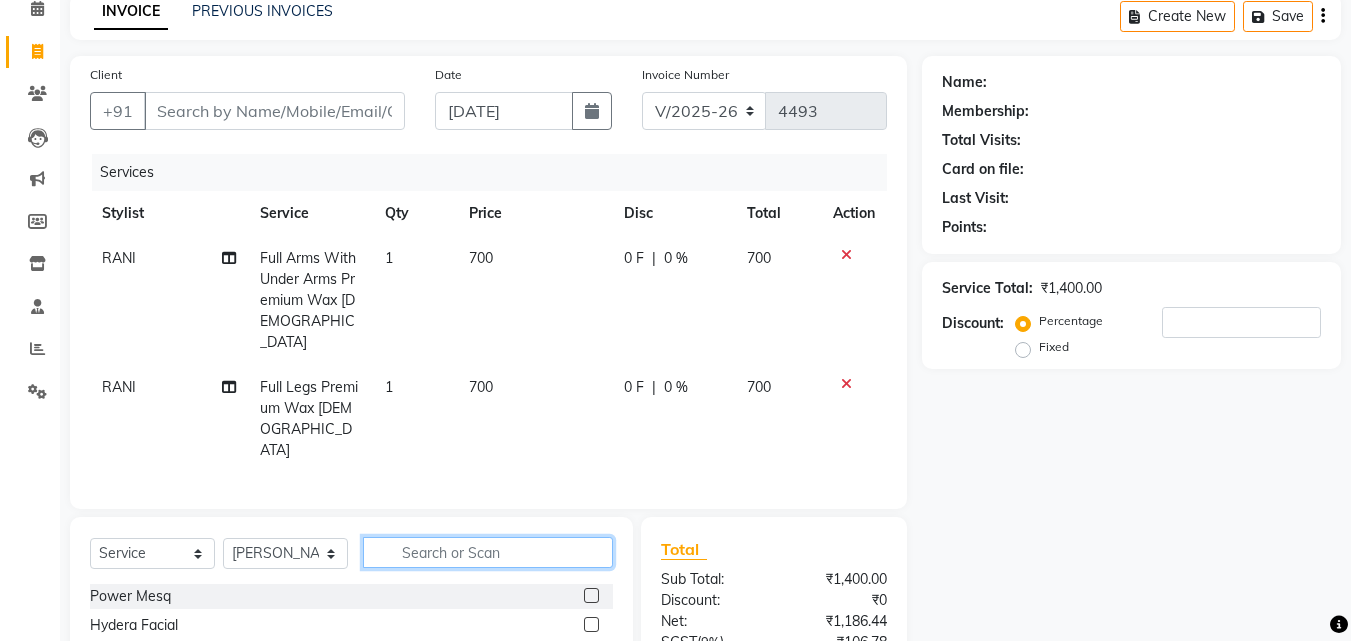 click 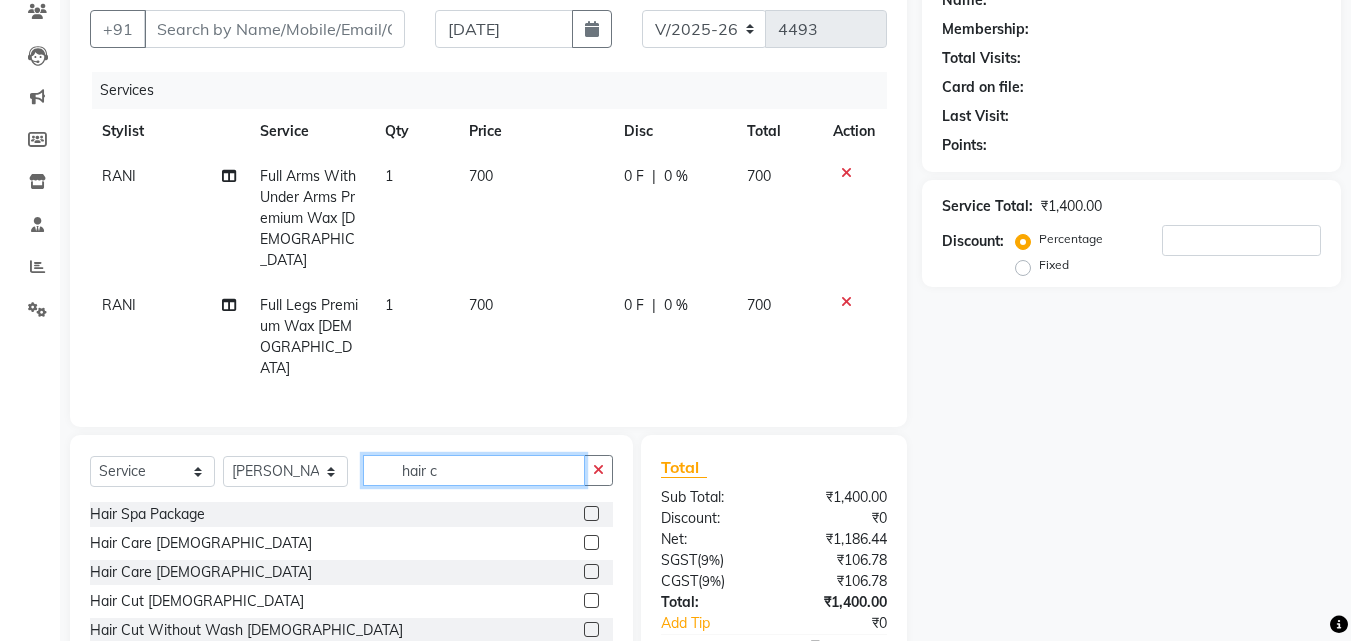 type on "hair c" 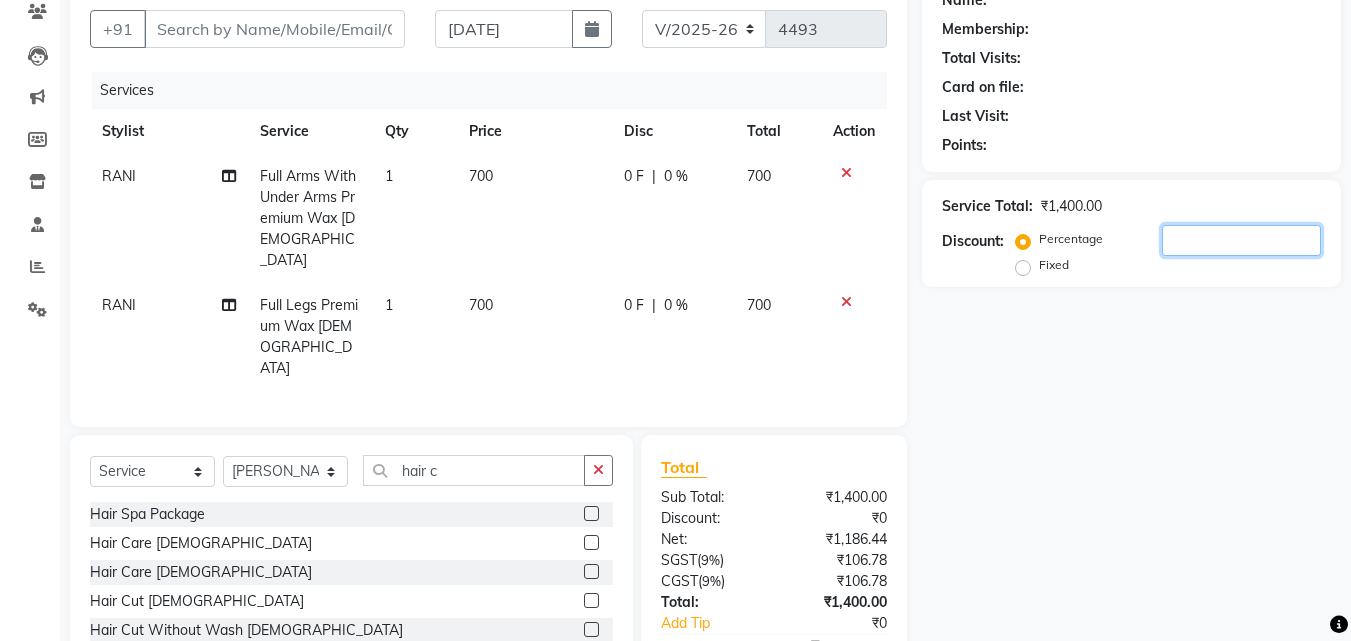 click on "Name: Membership: Total Visits: Card on file: Last Visit:  Points:  Service Total:  ₹1,400.00  Discount:  Percentage   Fixed" 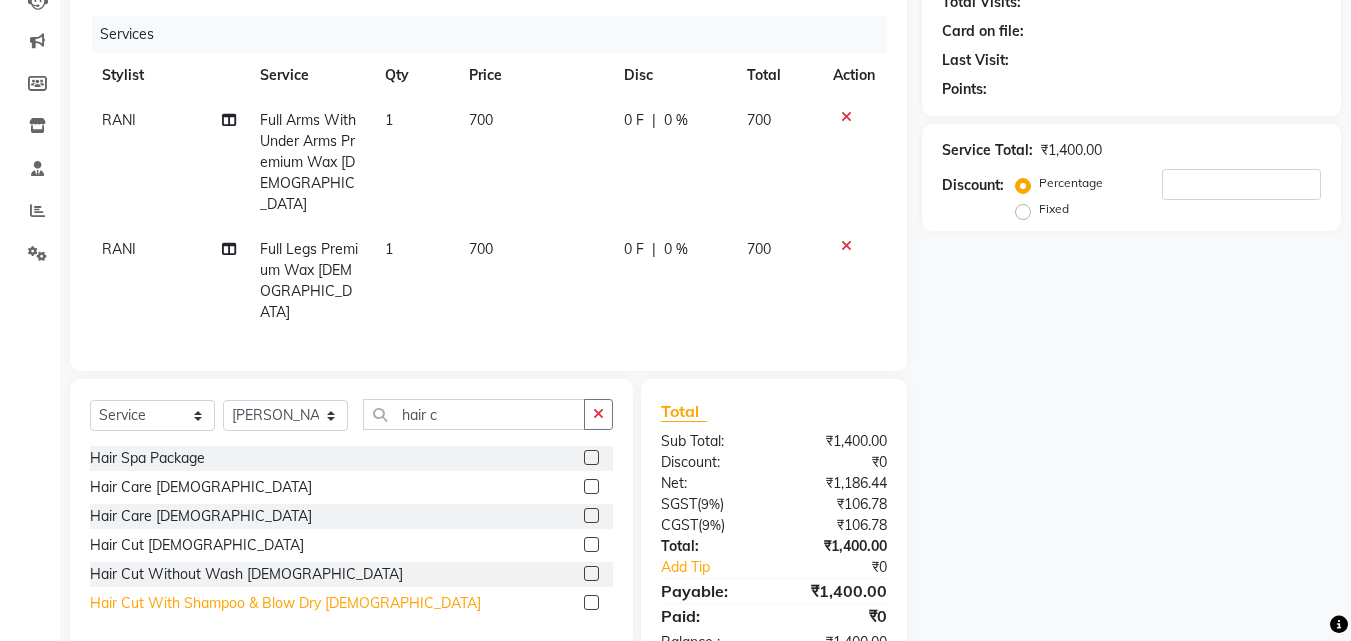click on "Hair Cut With Shampoo & Blow Dry Female" 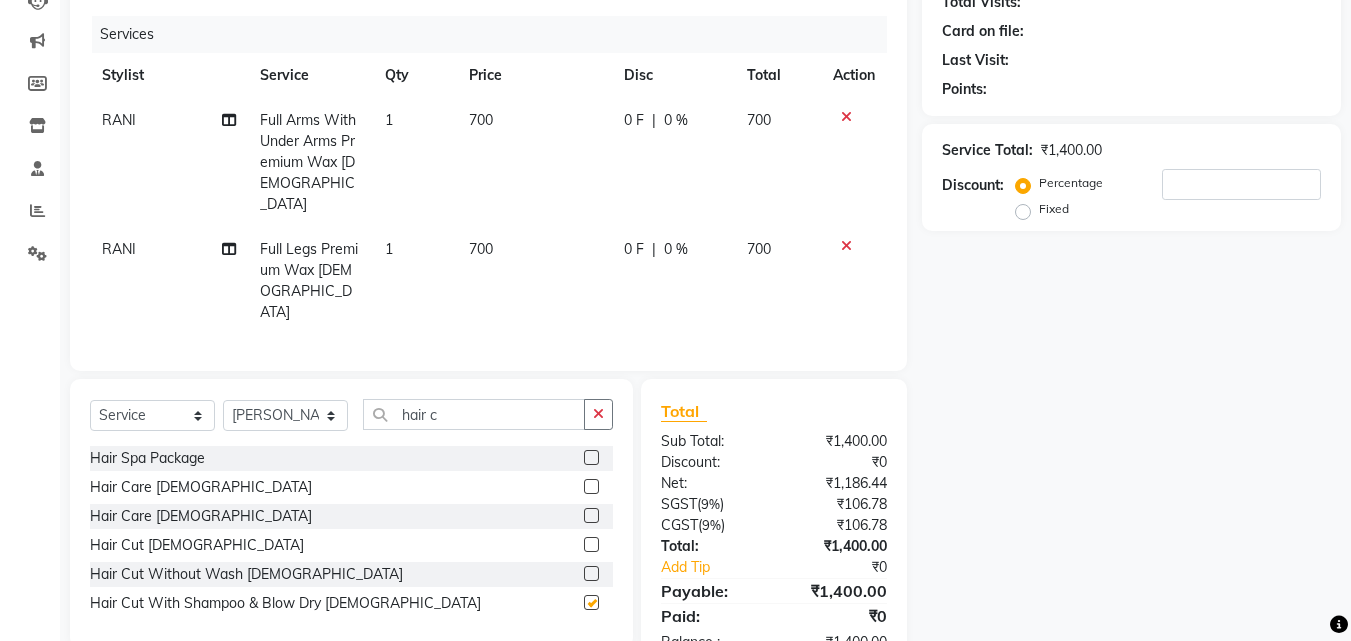 checkbox on "false" 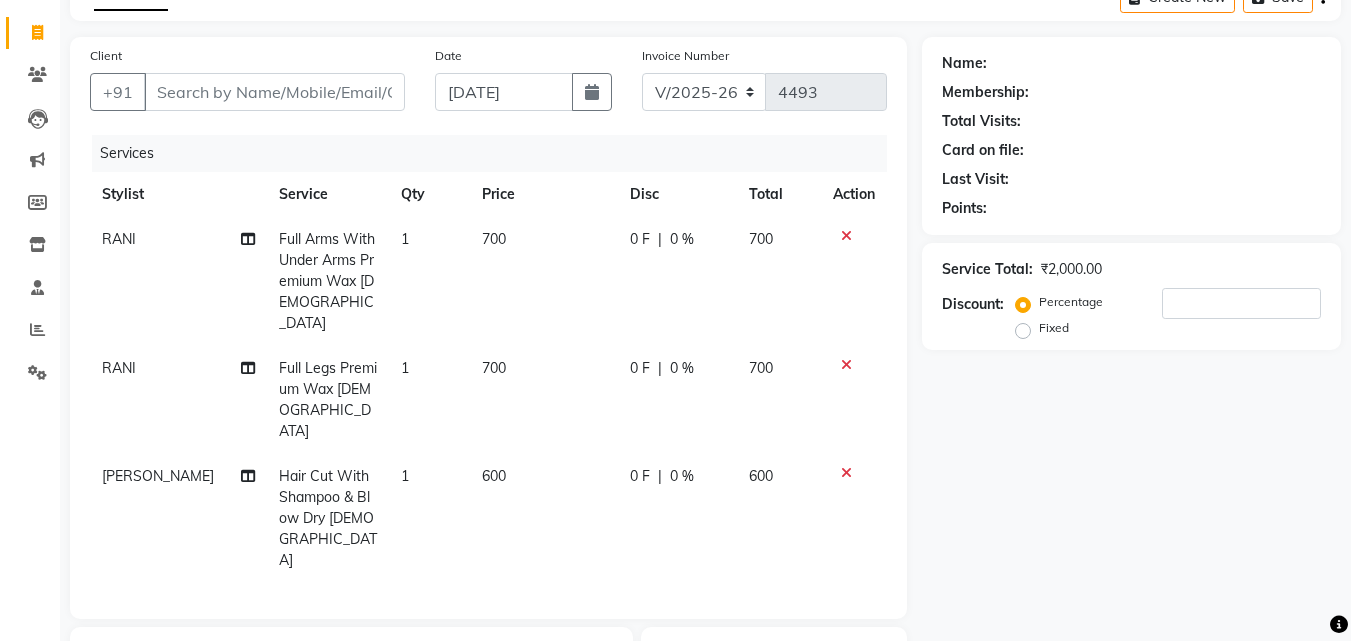 scroll, scrollTop: 108, scrollLeft: 0, axis: vertical 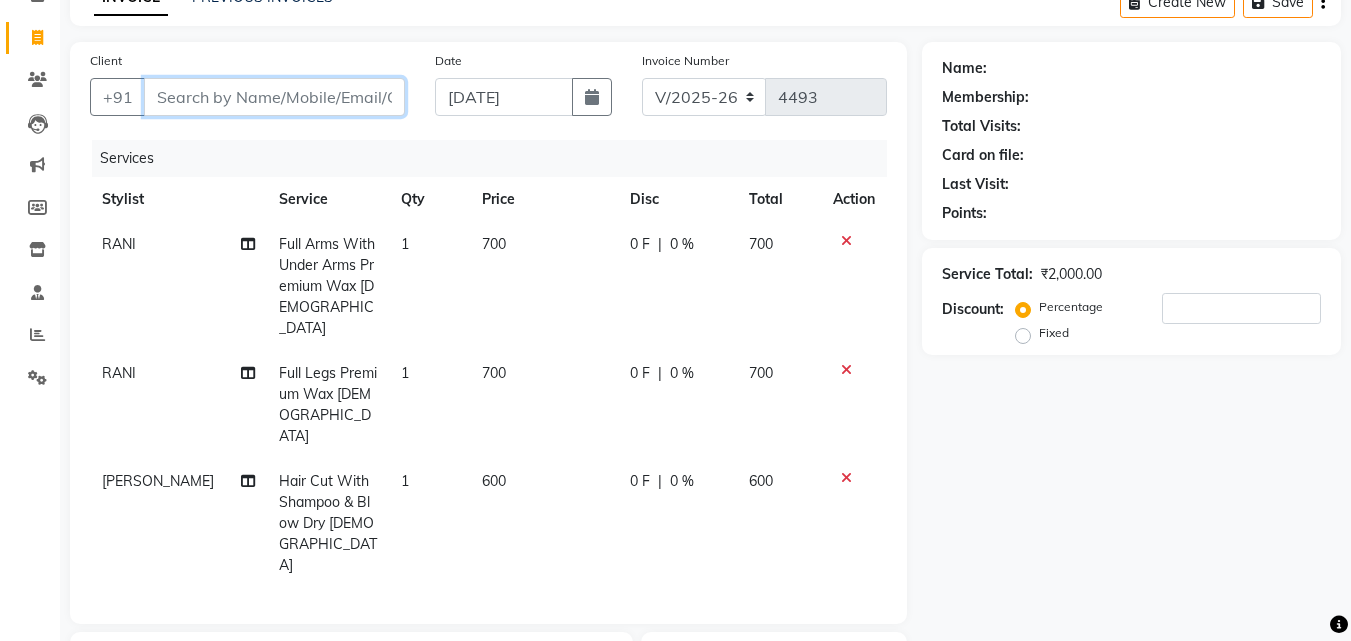 click on "Client" at bounding box center (274, 97) 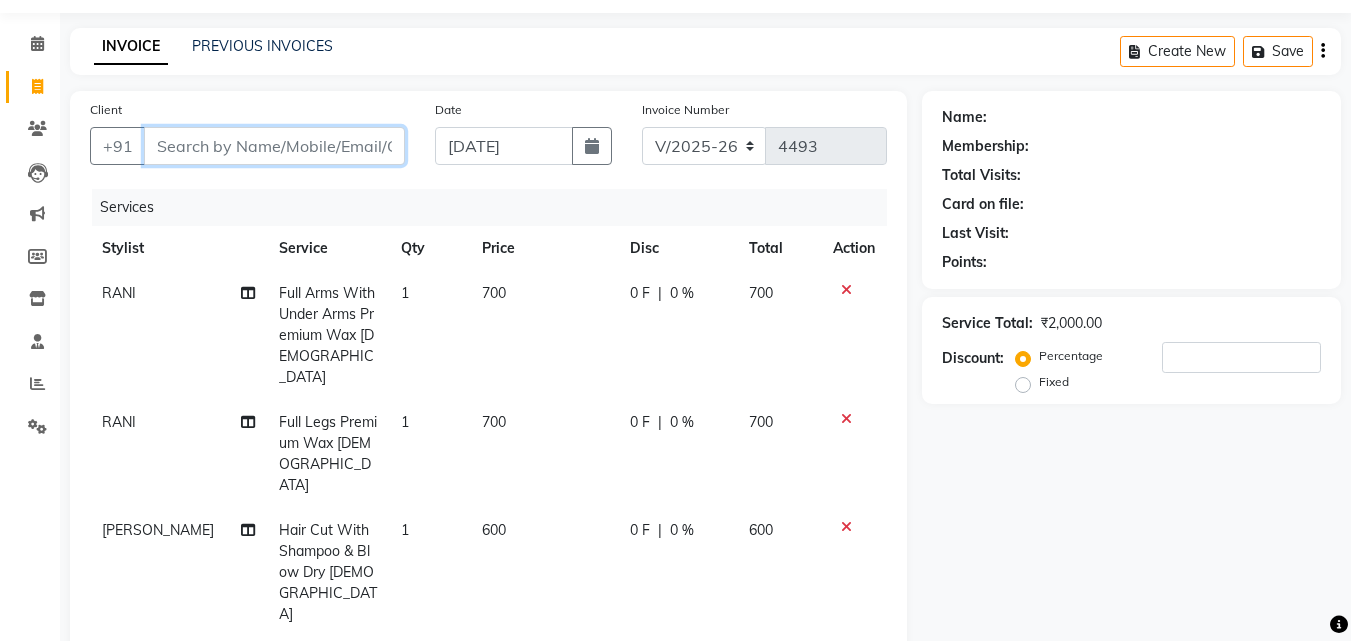 scroll, scrollTop: 13, scrollLeft: 0, axis: vertical 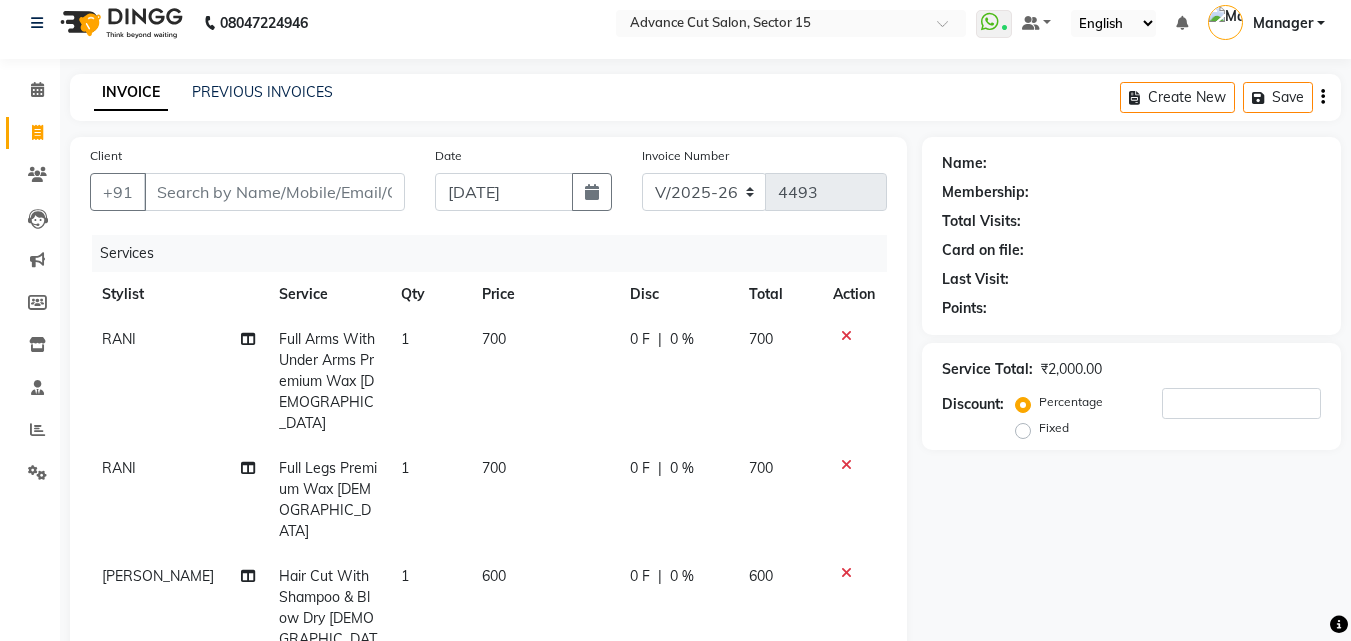 click on "Client +91" 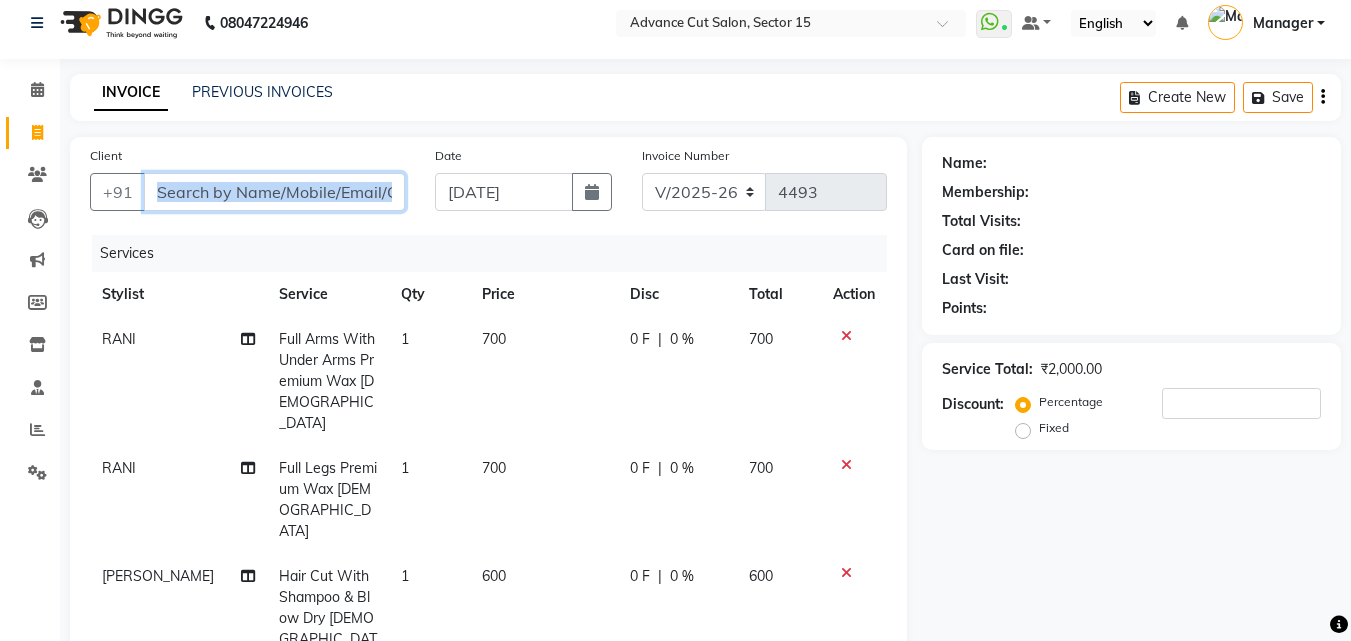click on "Client" at bounding box center (274, 192) 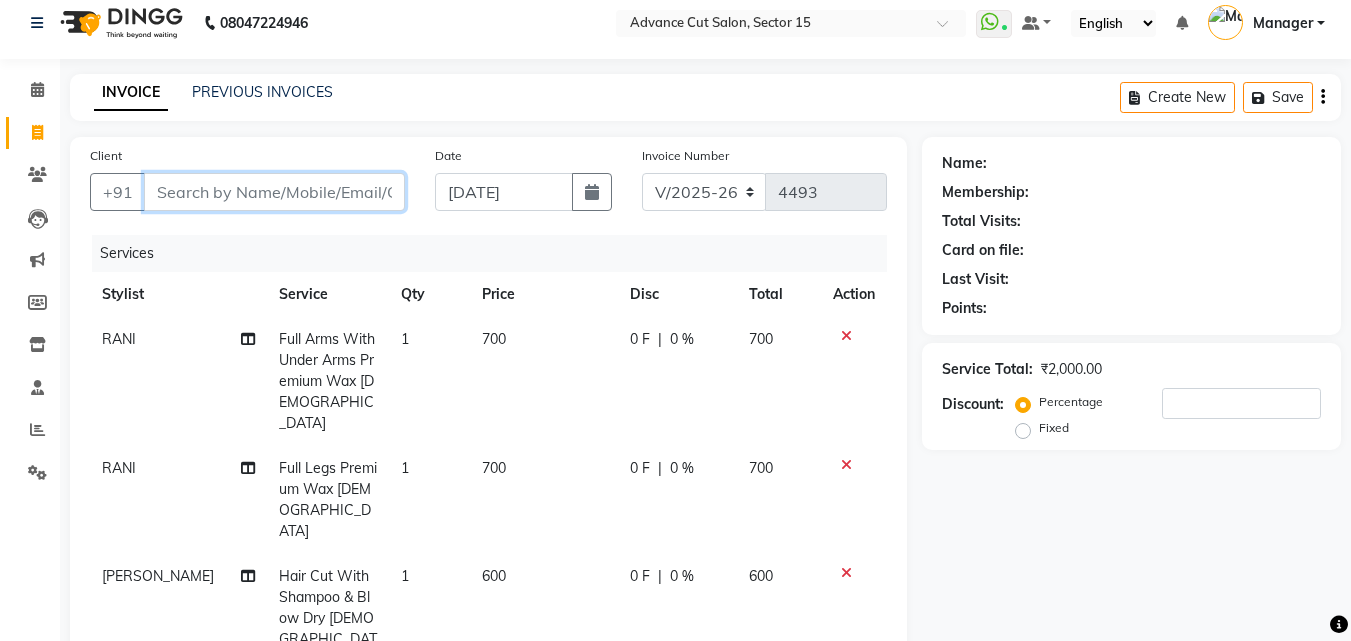 click on "Client" at bounding box center [274, 192] 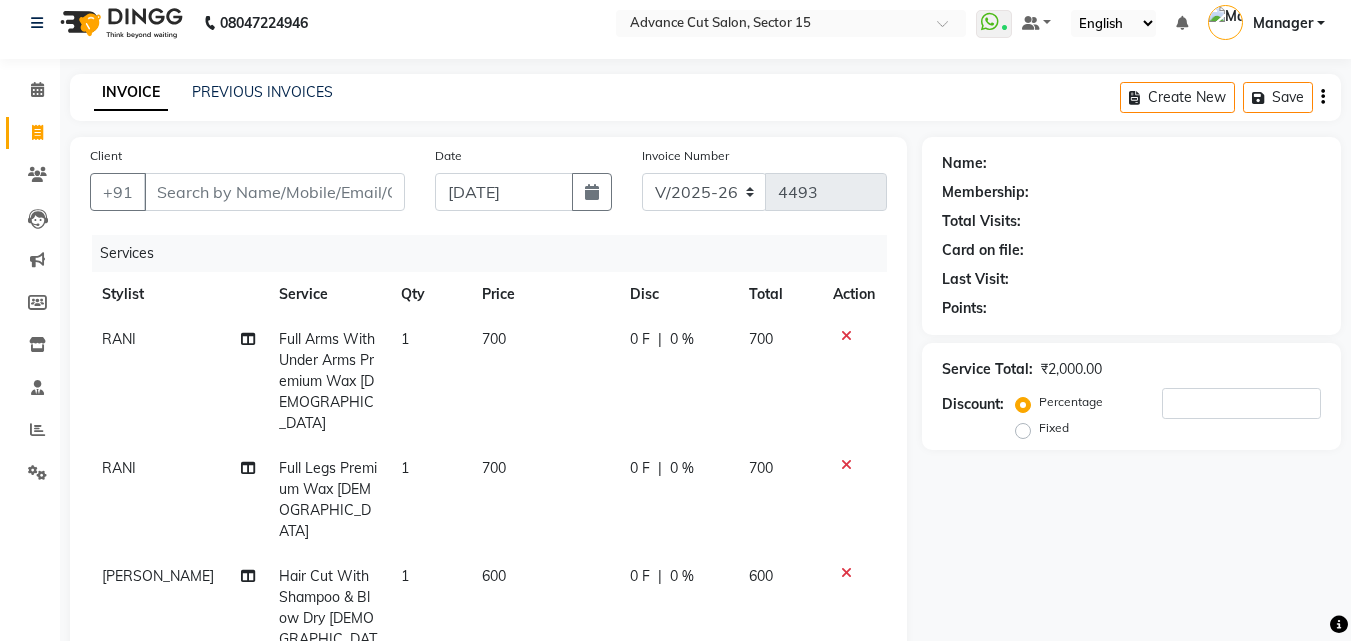 drag, startPoint x: 320, startPoint y: 193, endPoint x: 355, endPoint y: 214, distance: 40.81666 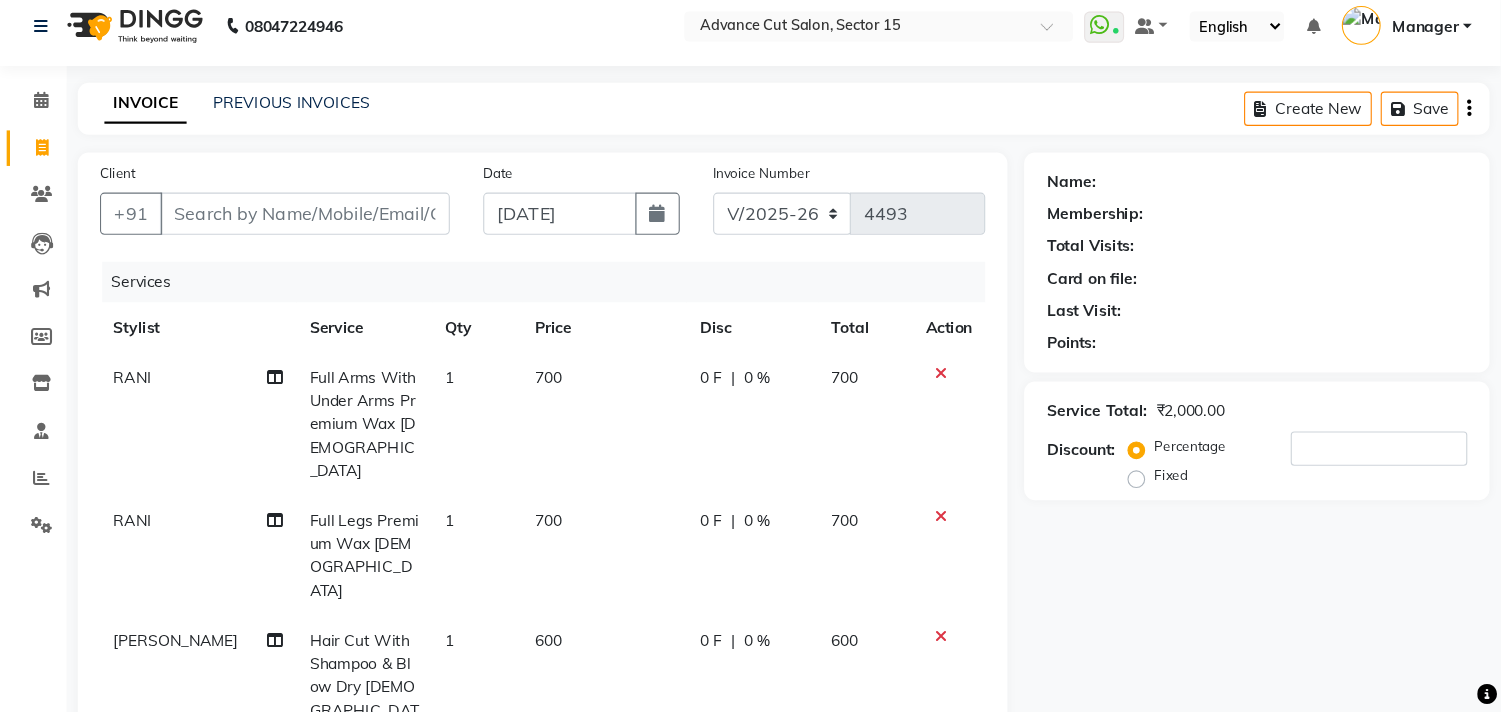 scroll, scrollTop: 13, scrollLeft: 0, axis: vertical 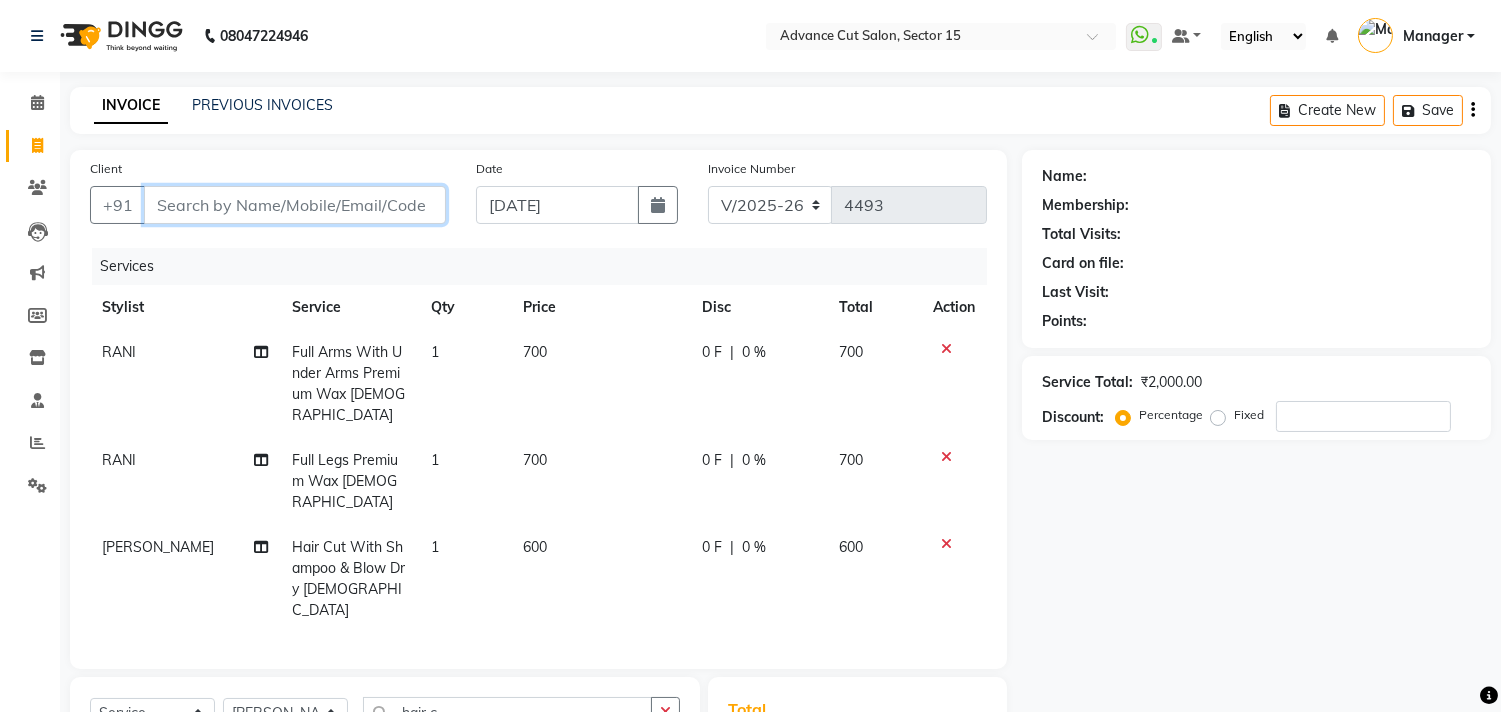 click on "Client" at bounding box center (295, 205) 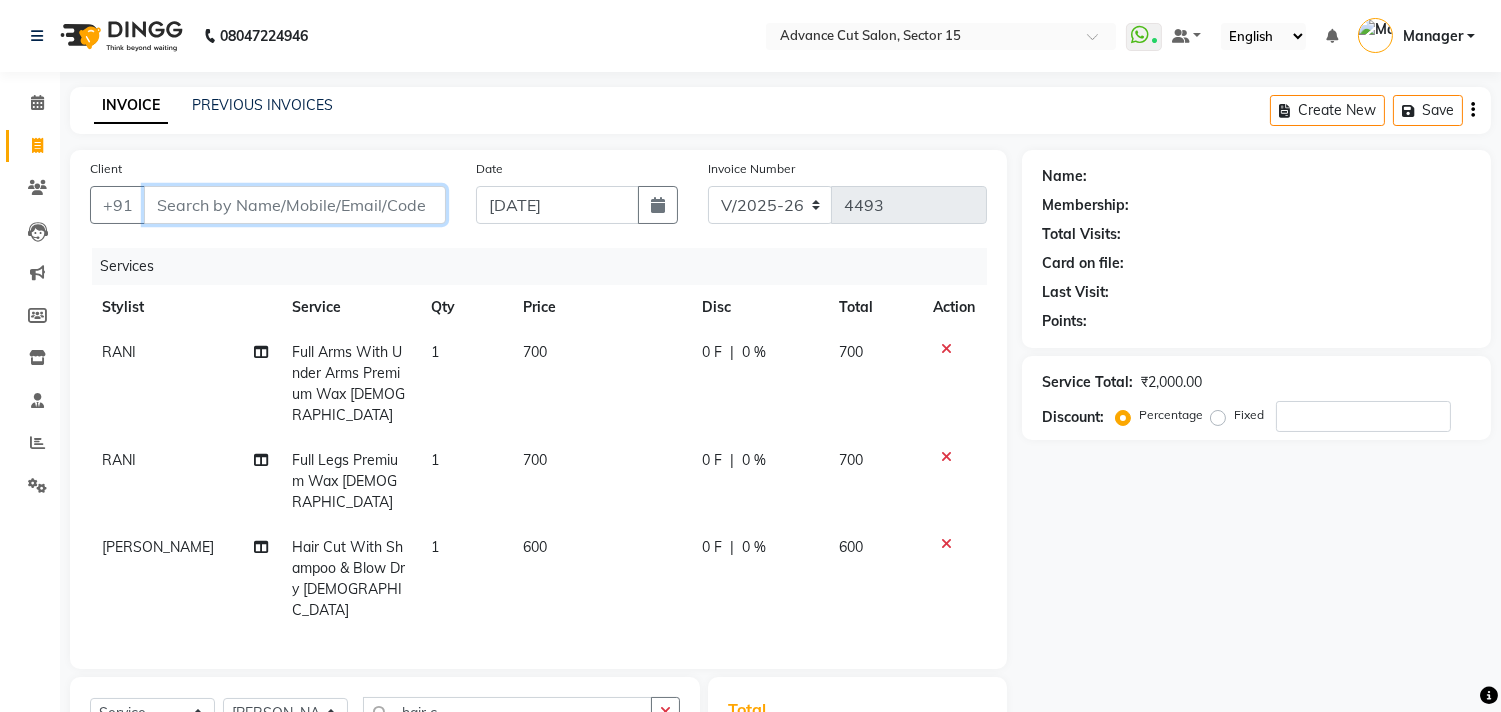 click on "Client" at bounding box center (295, 205) 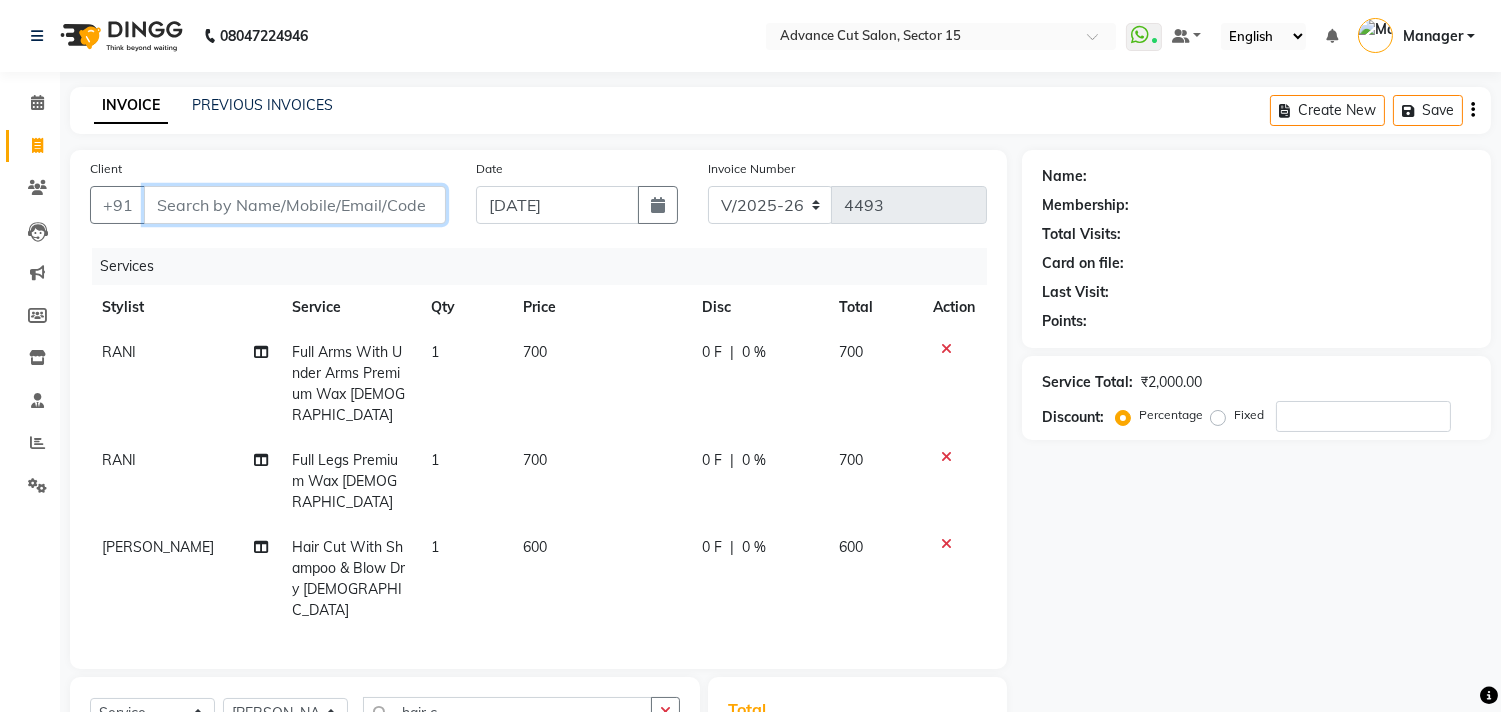 type on "8" 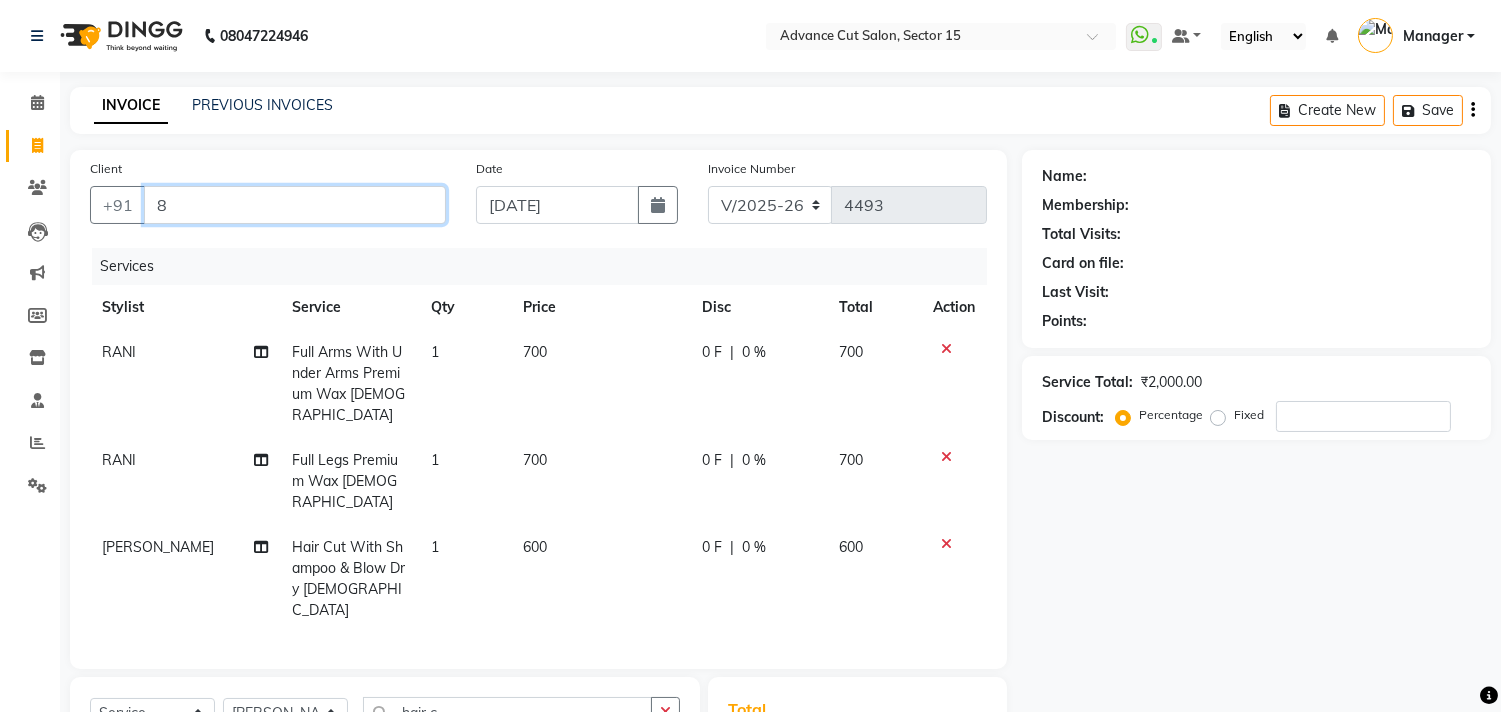 type on "0" 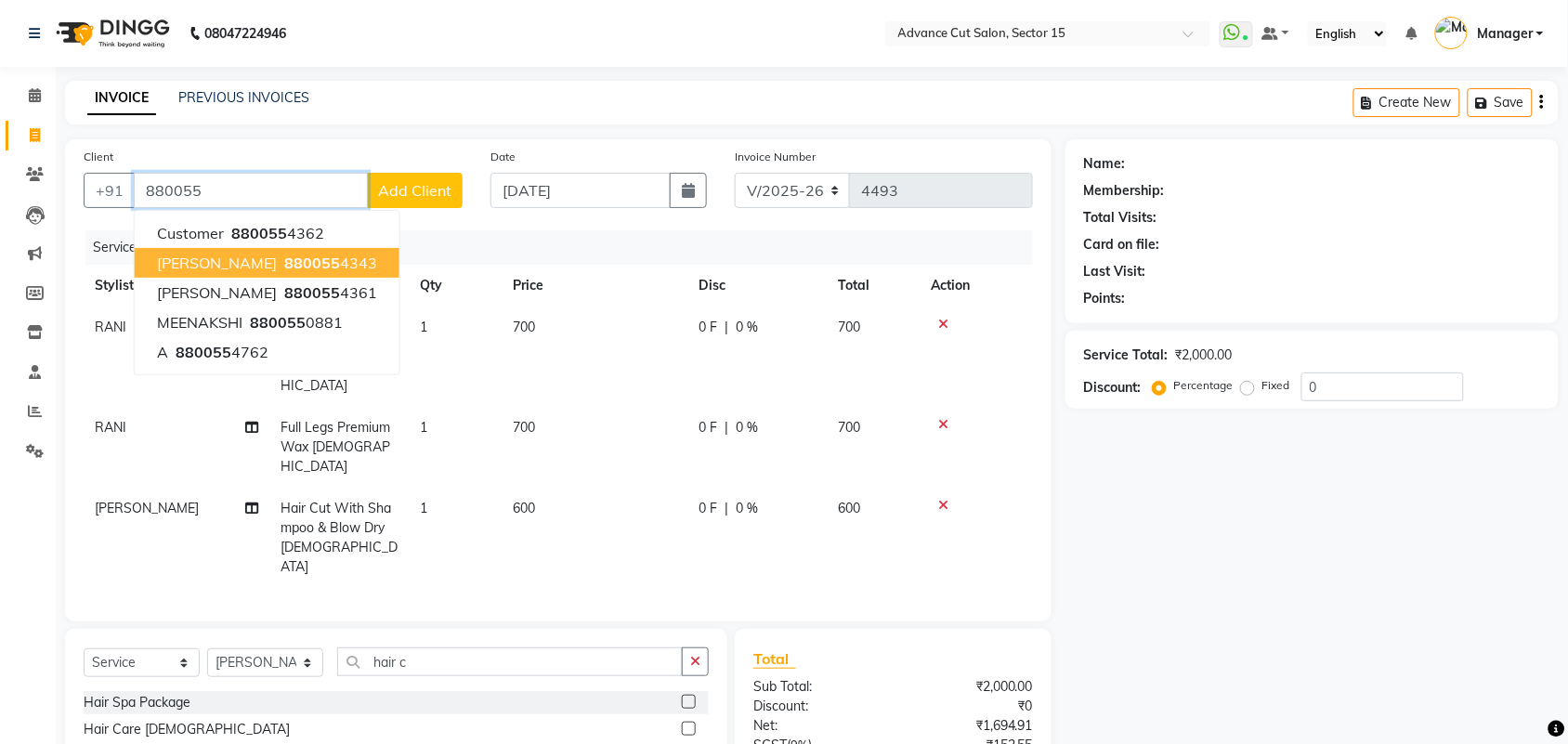 click on "880055 4343" at bounding box center [329, 263] 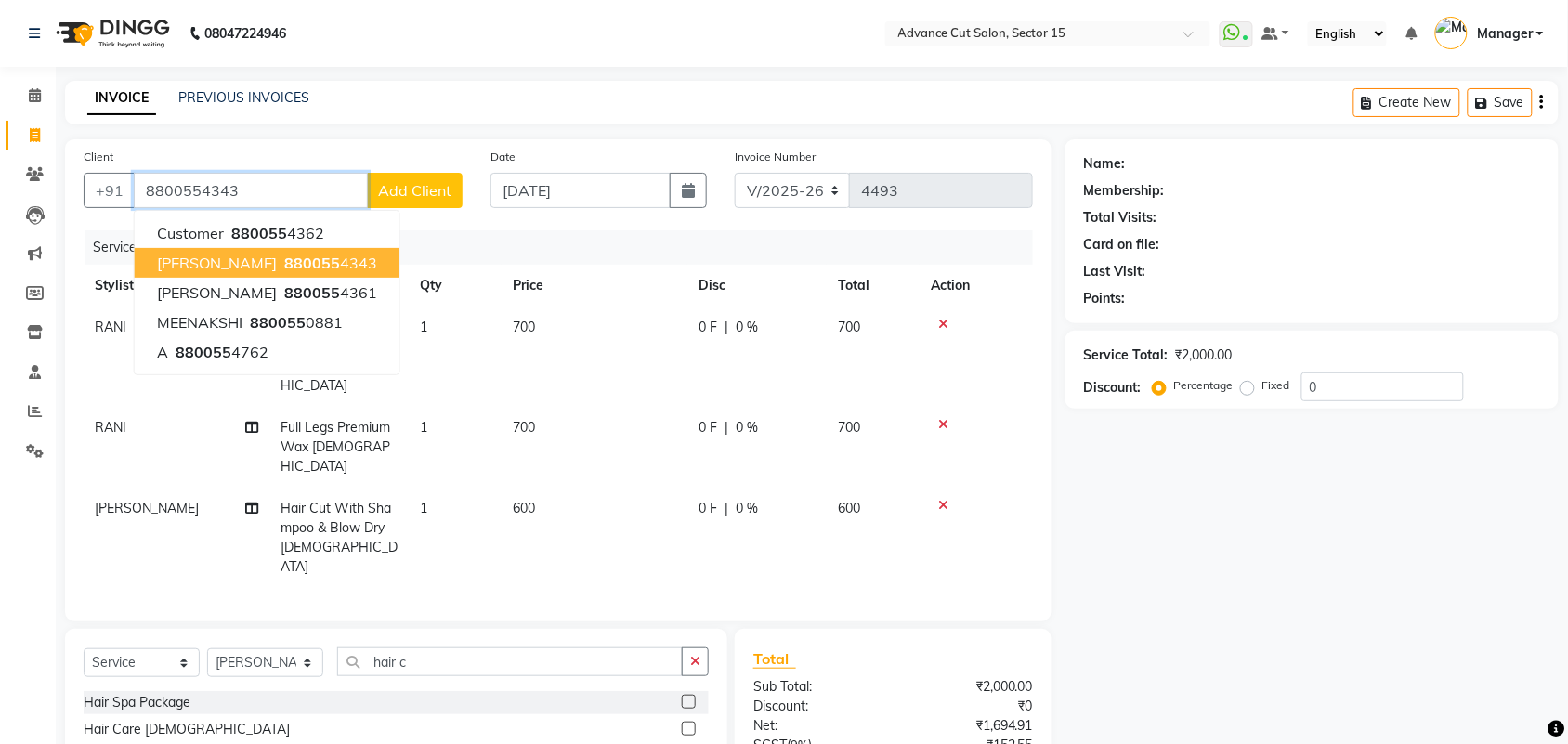 type on "8800554343" 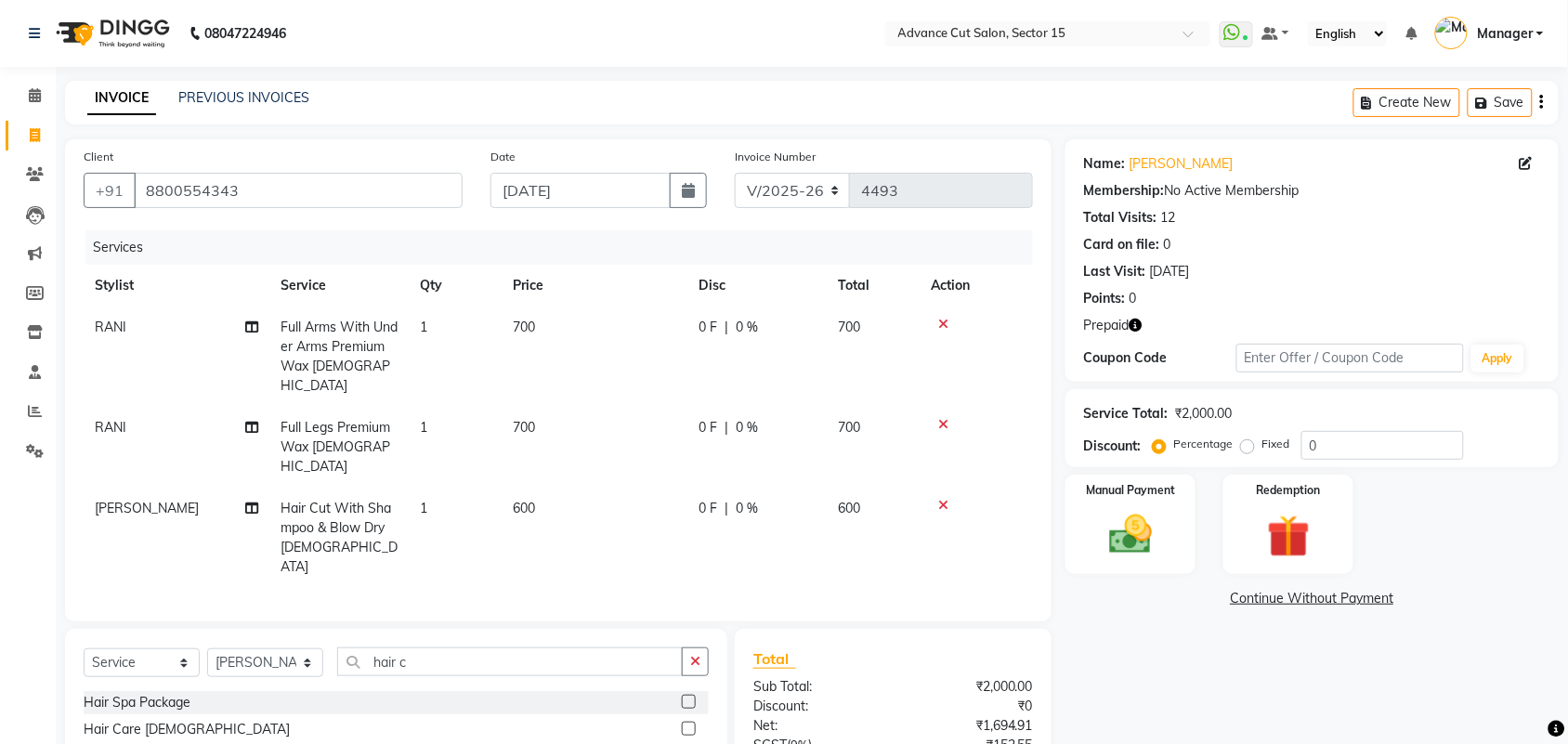 click 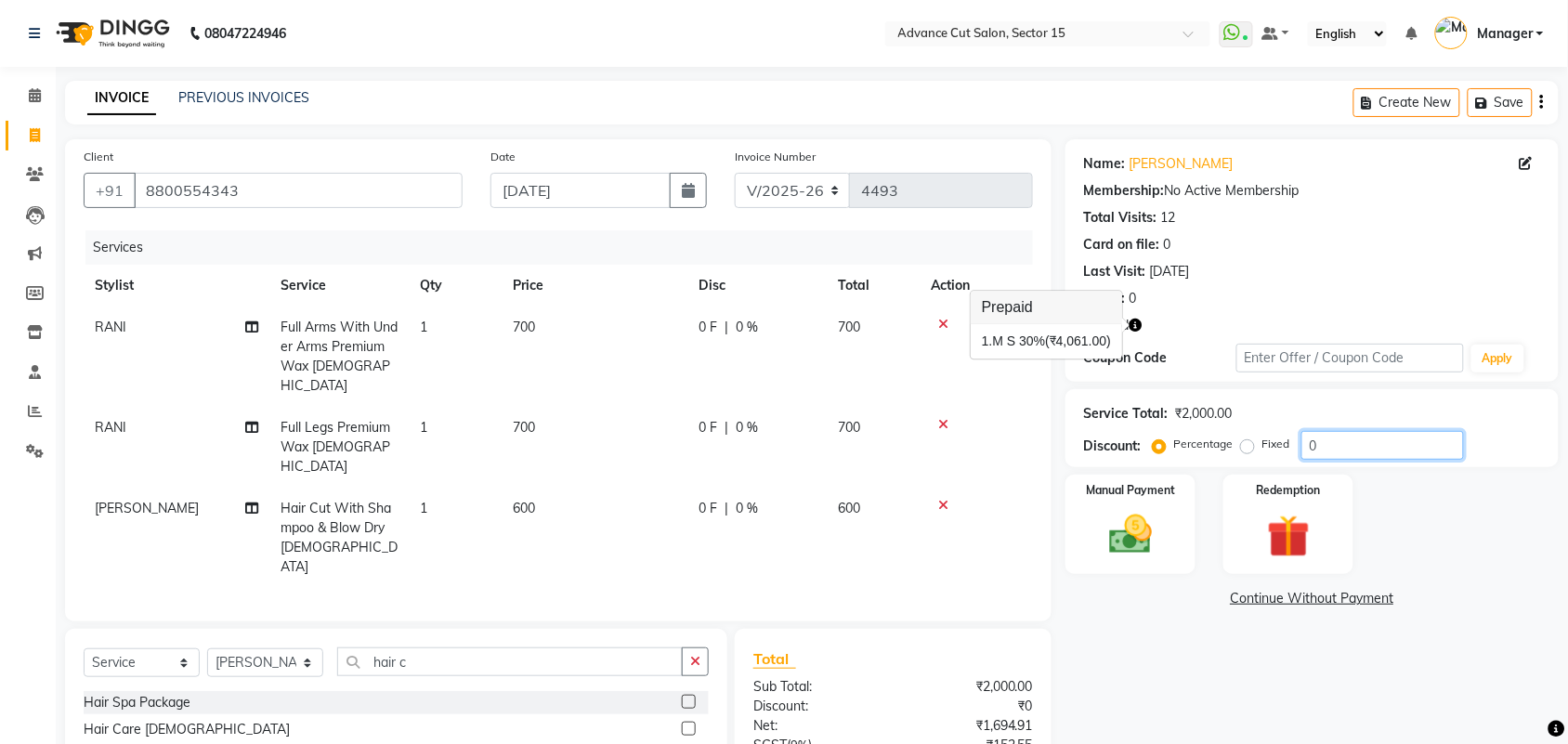 click on "0" 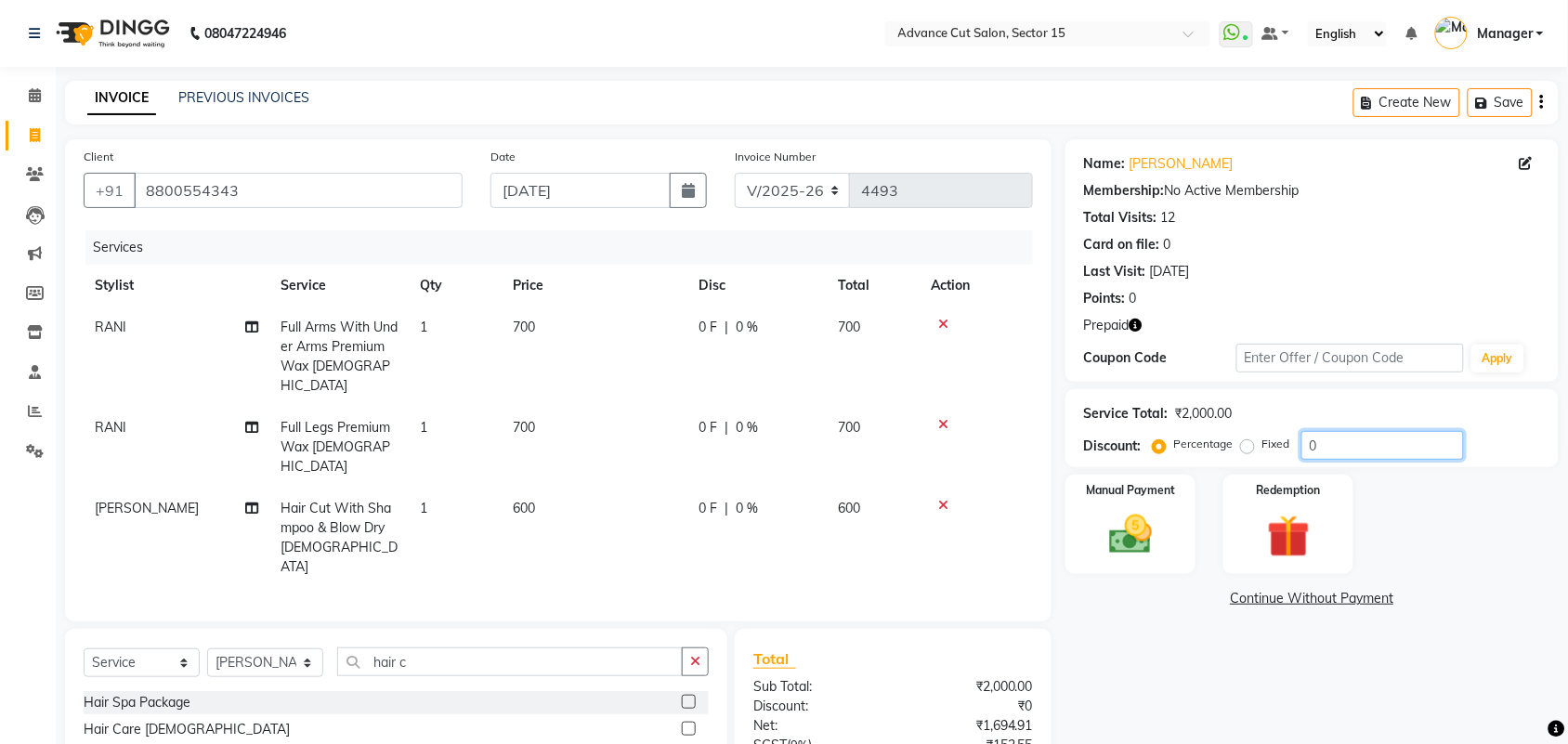 click on "0" 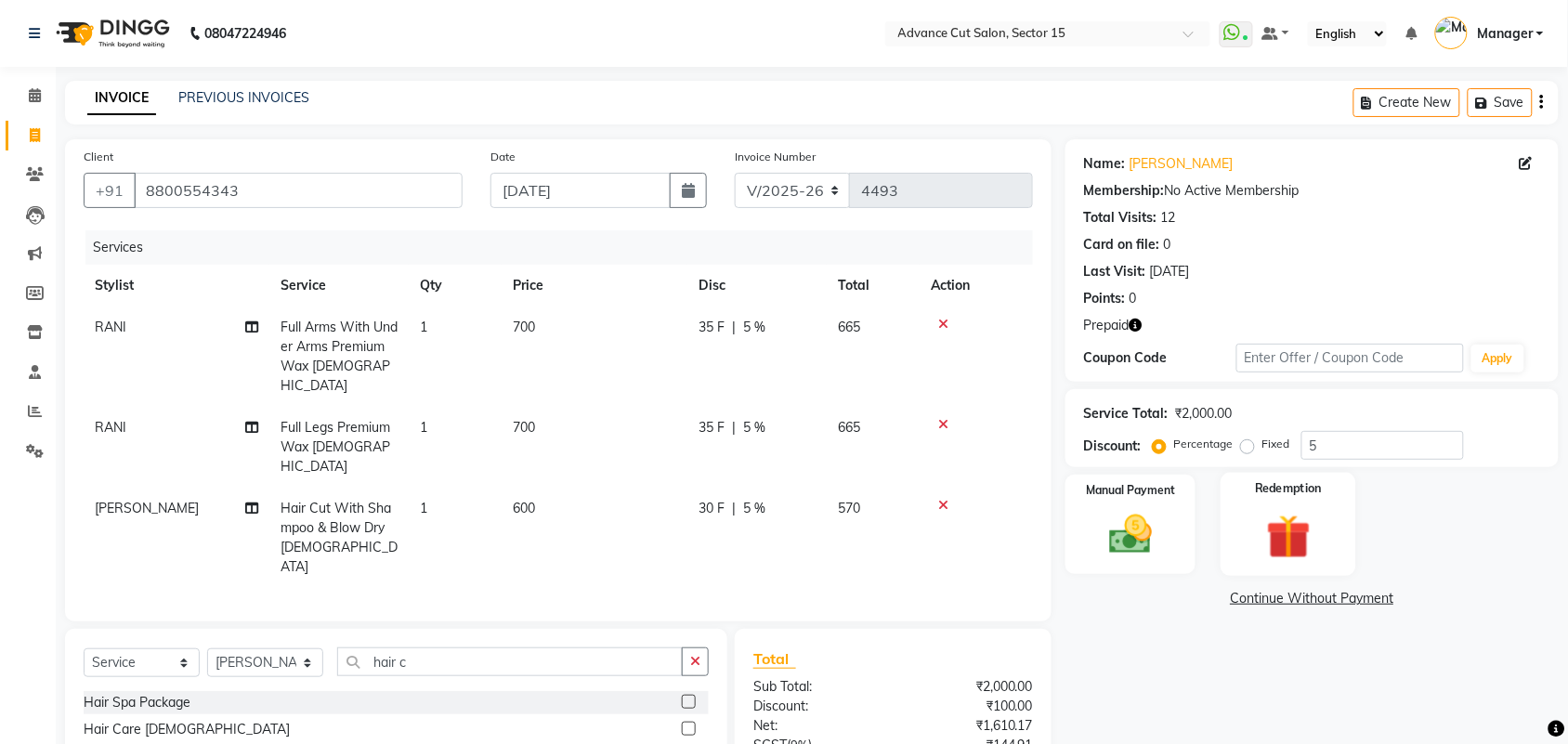 click 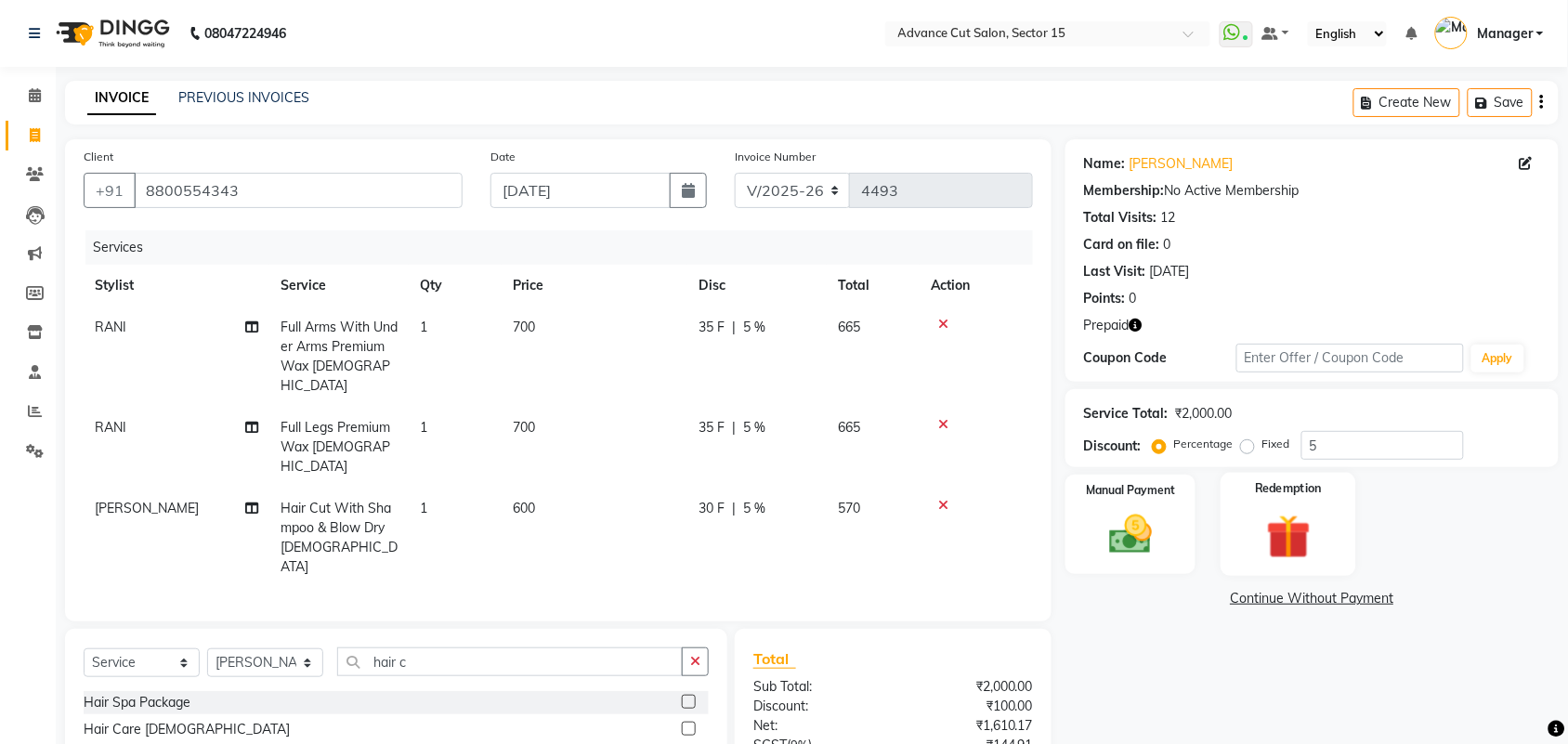 click 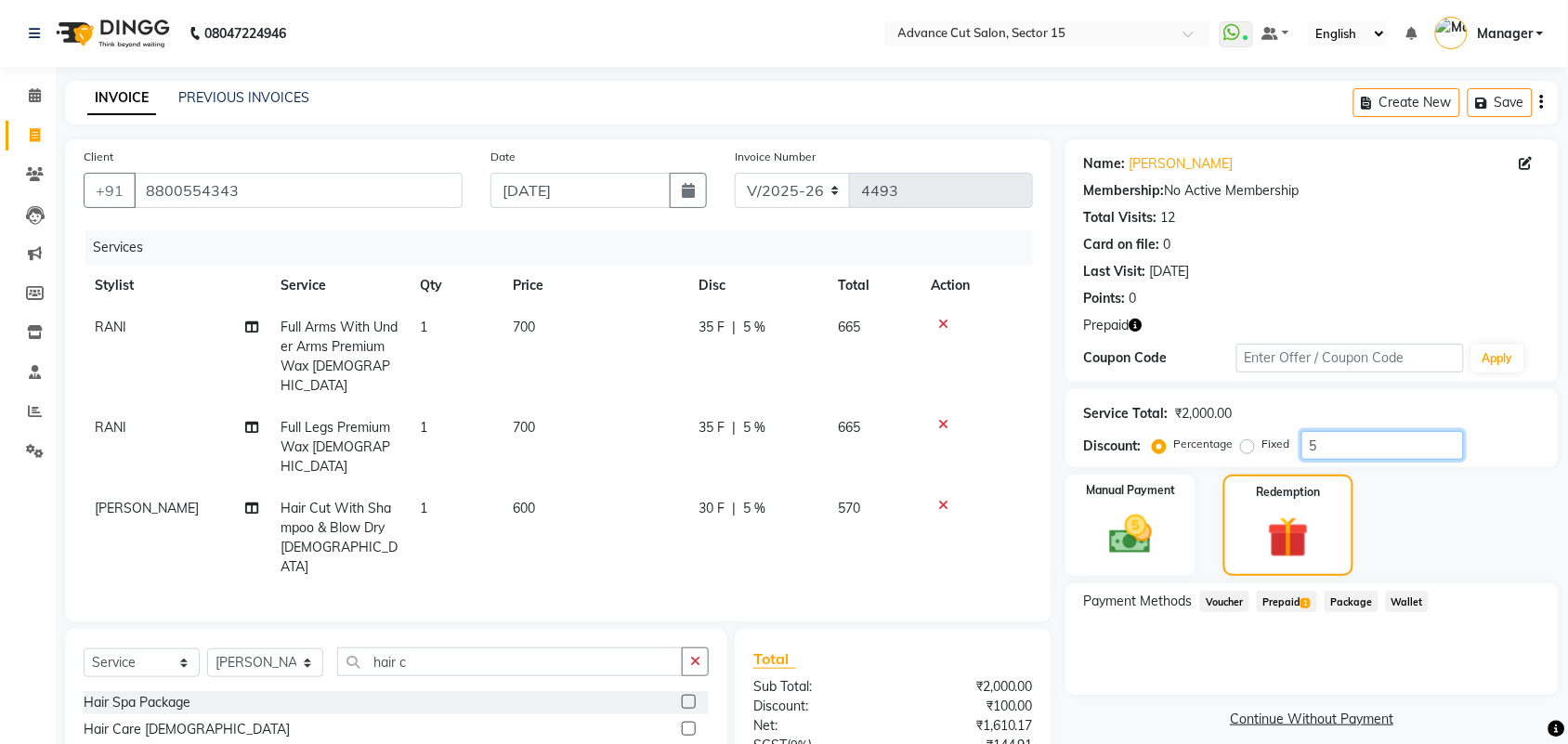 click on "5" 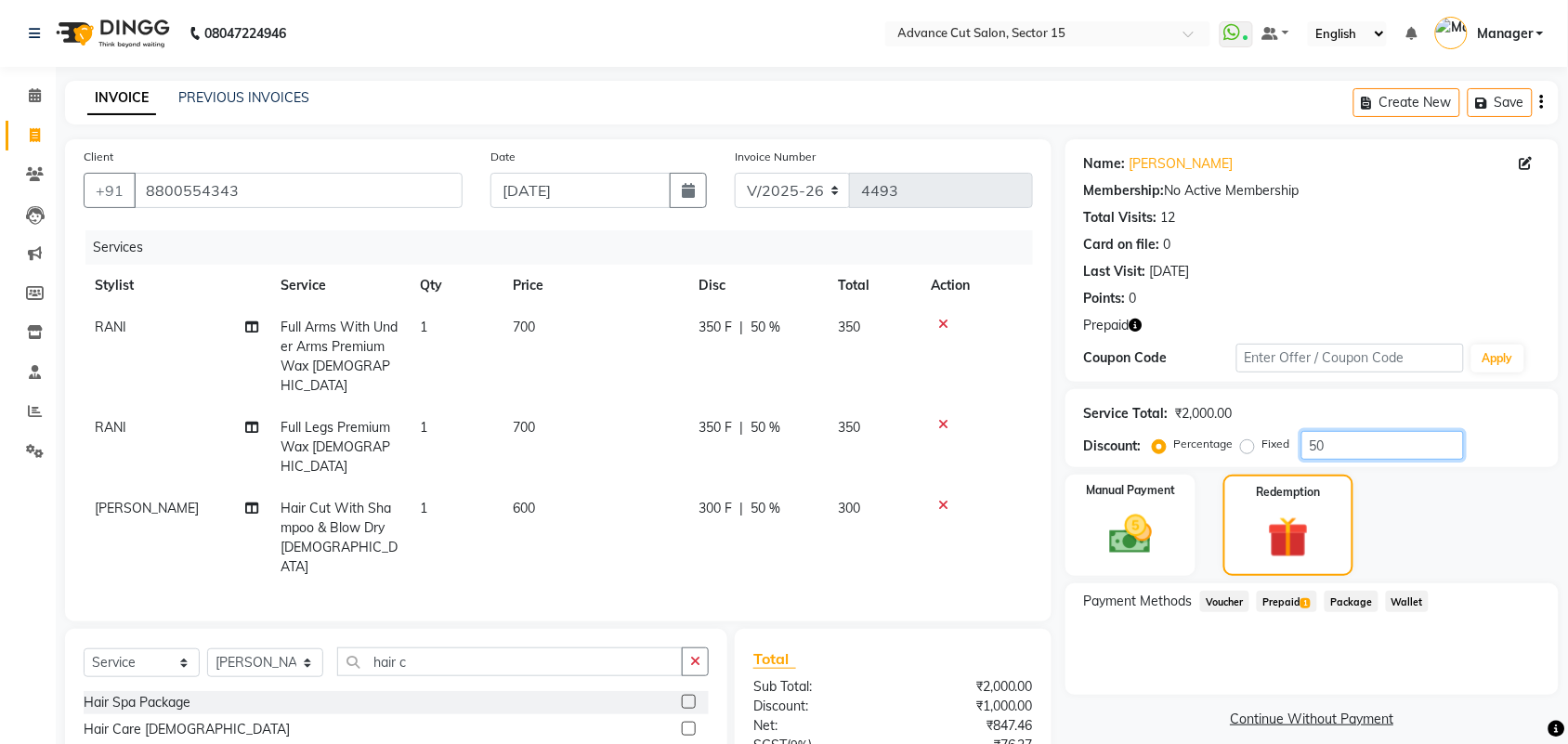 type on "50" 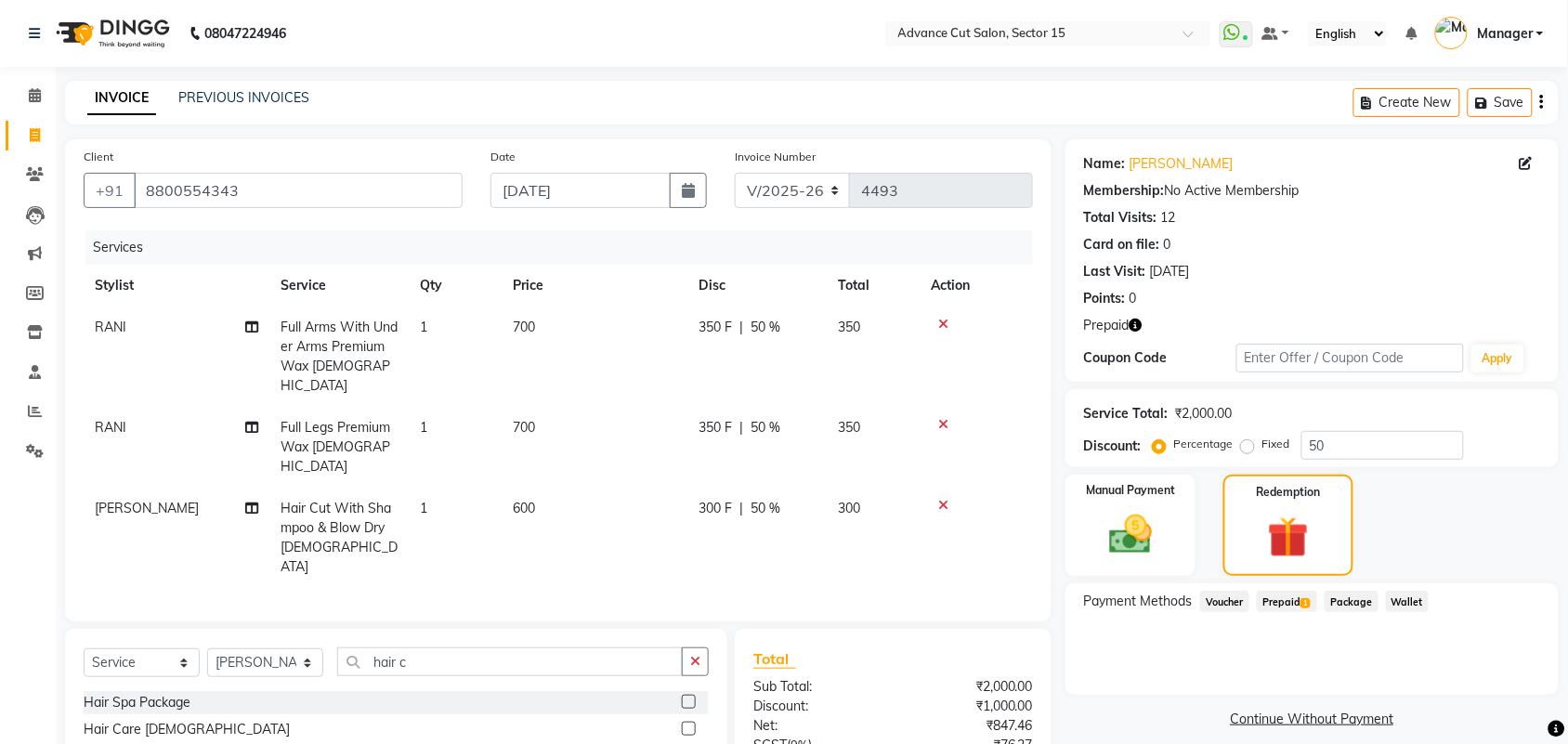 click on "Prepaid  1" 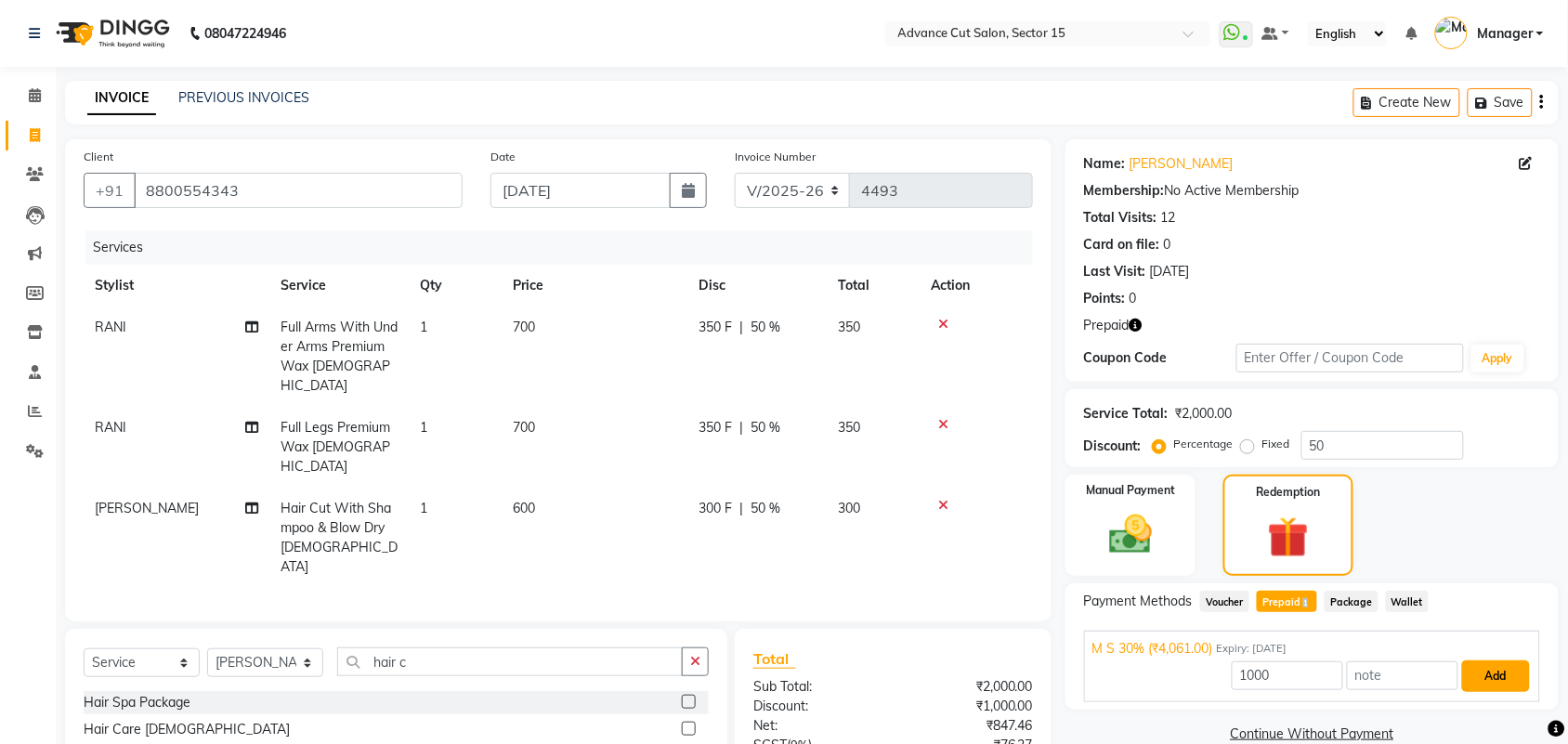 click on "Add" at bounding box center [1496, 676] 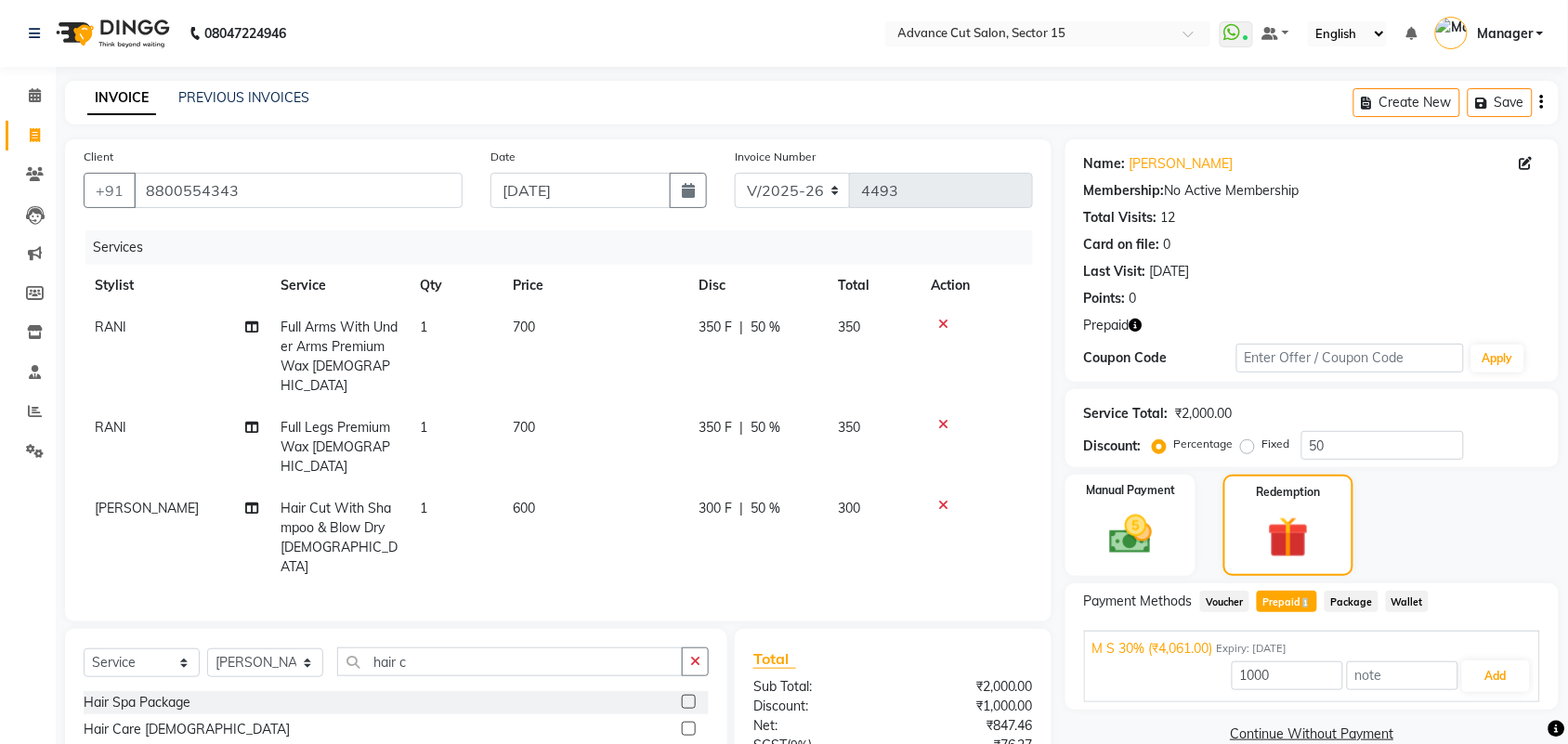 click on "Payment Methods  Voucher   Prepaid  1  Package   Wallet  M S 30%	 (₹4,061.00) Expiry: 01-05-2026 1000 Add" 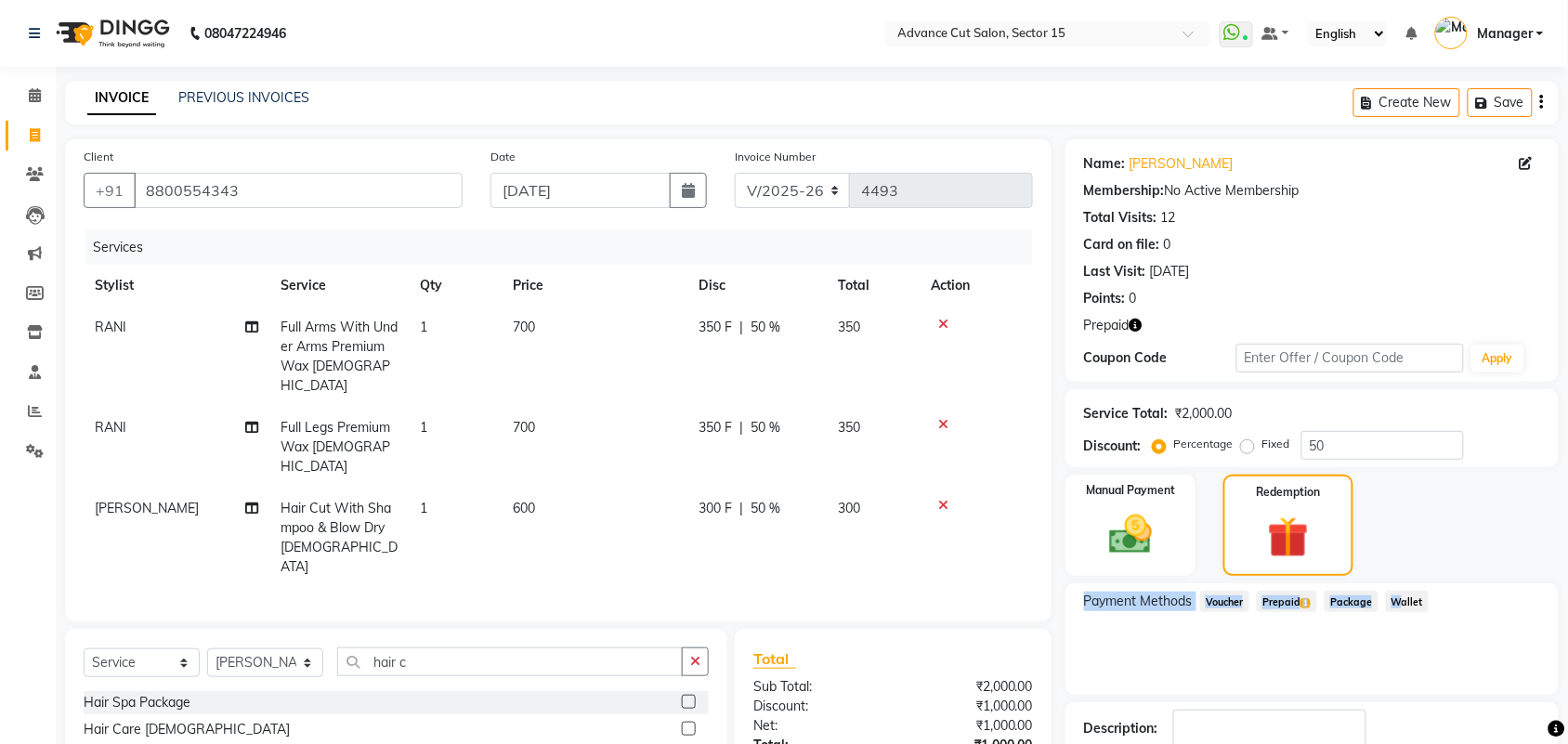 scroll, scrollTop: 144, scrollLeft: 0, axis: vertical 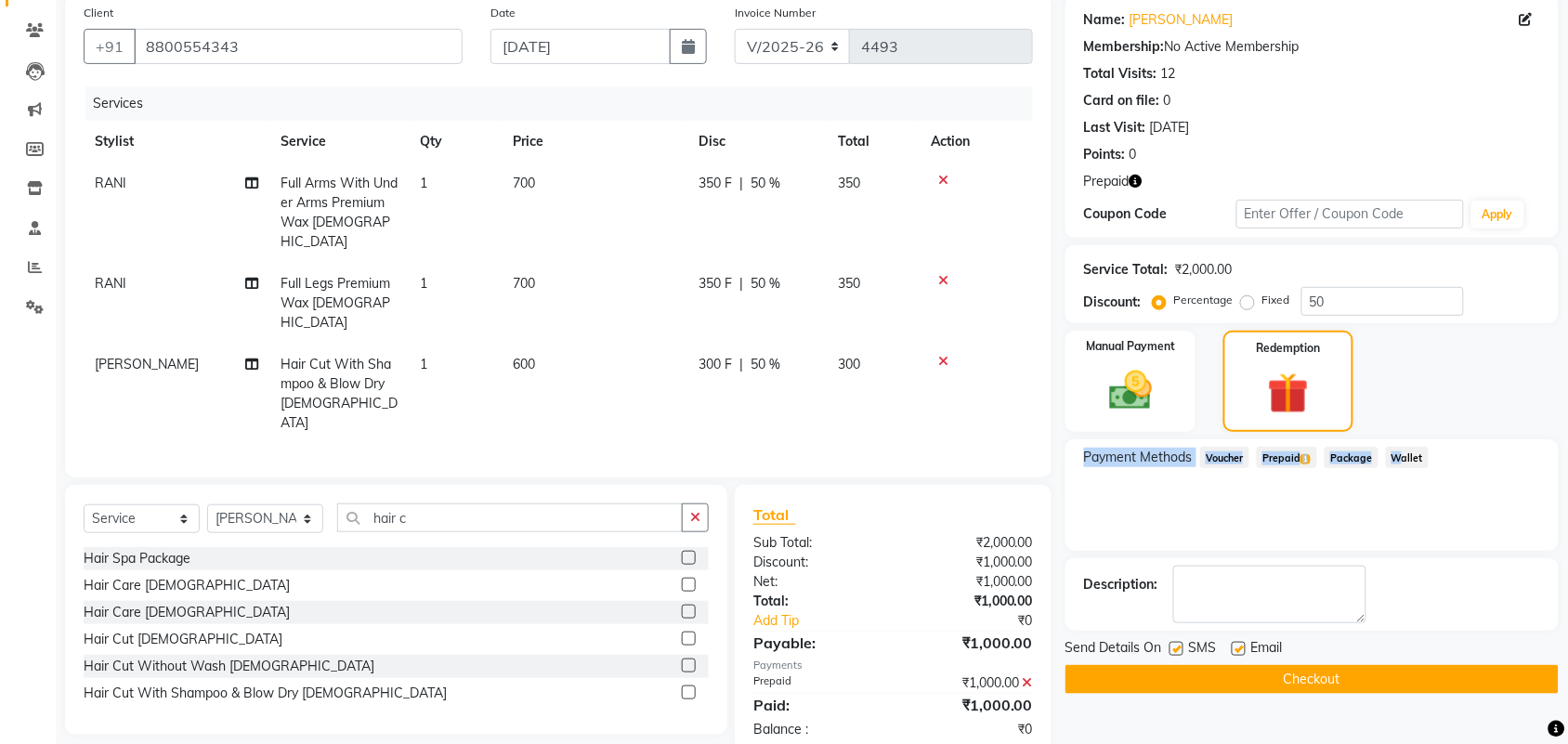 click on "Checkout" 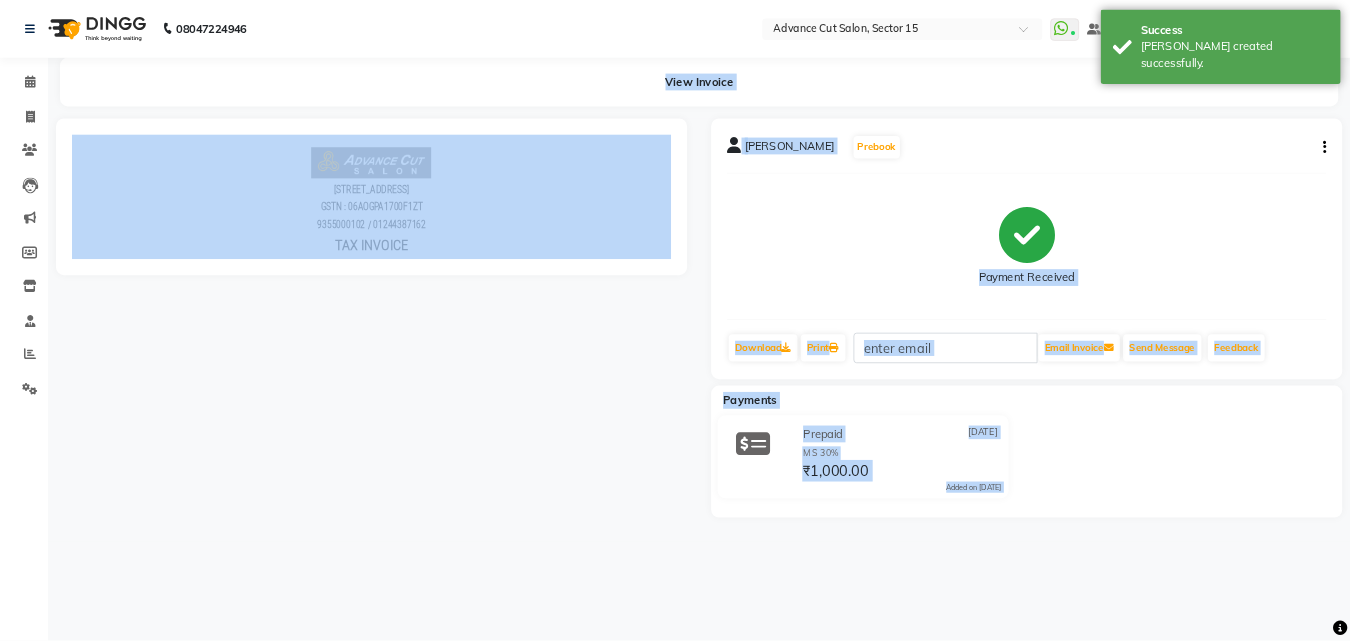 scroll, scrollTop: 0, scrollLeft: 0, axis: both 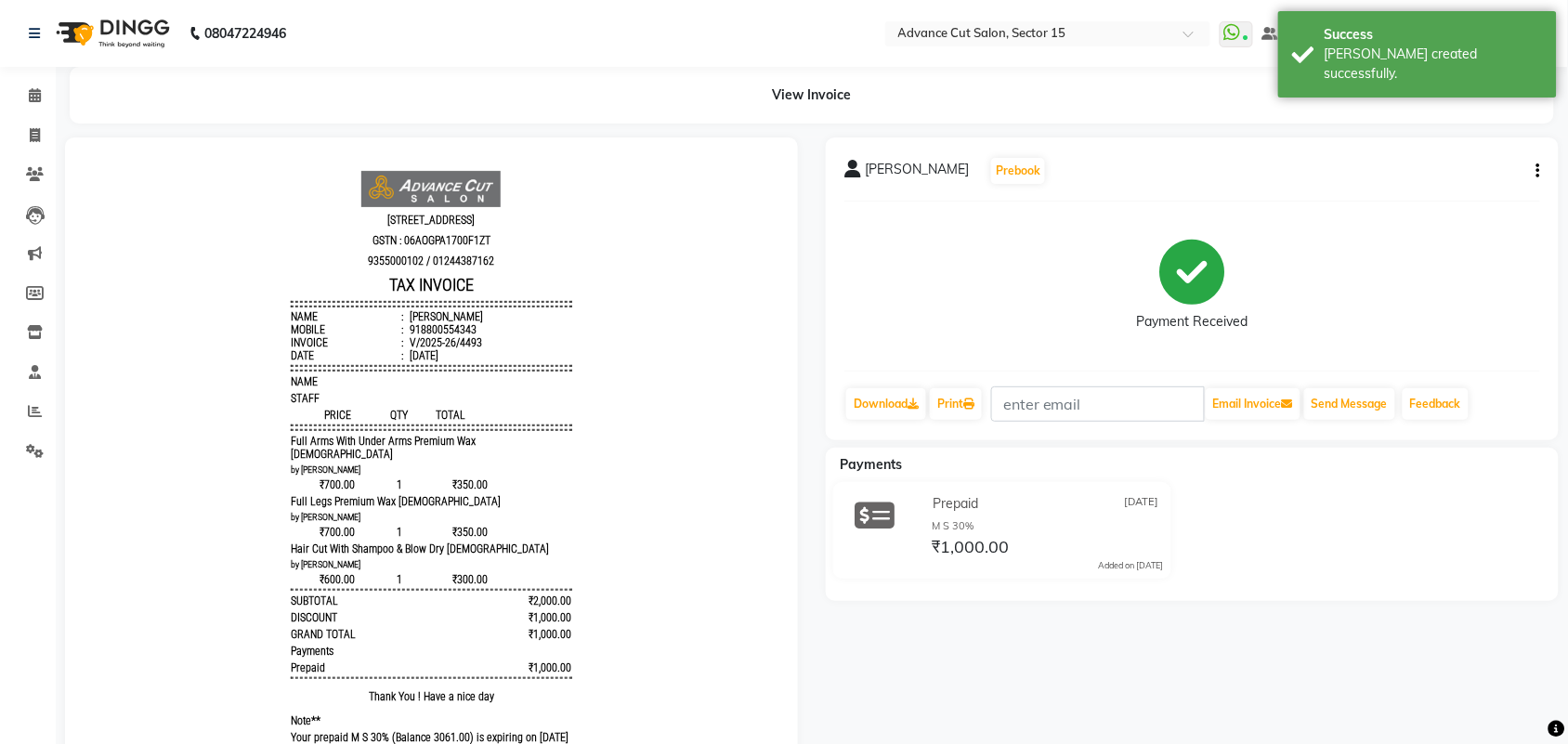 drag, startPoint x: 70, startPoint y: 506, endPoint x: 0, endPoint y: 662, distance: 170.98538 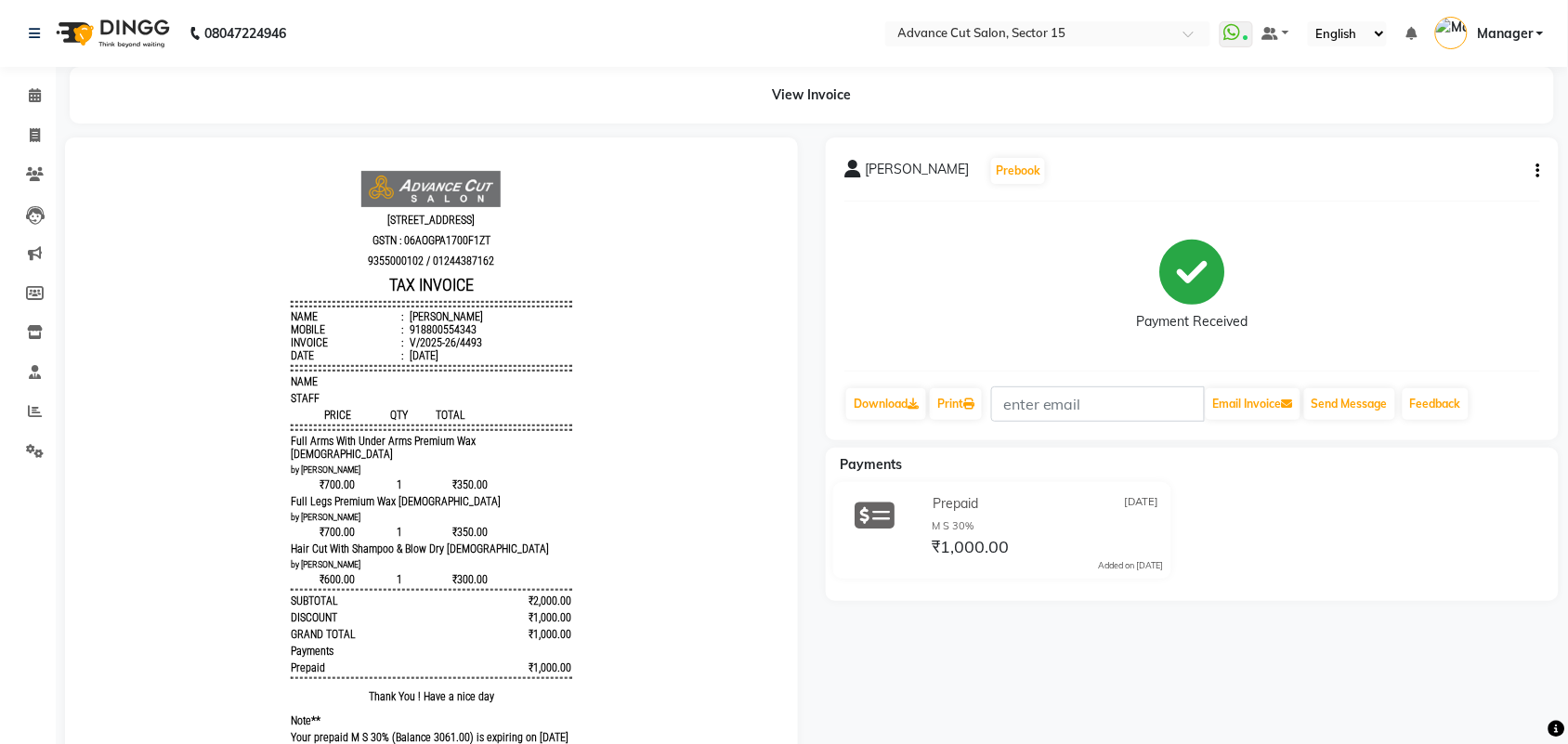 click on "Seema Gupta  Prebook" 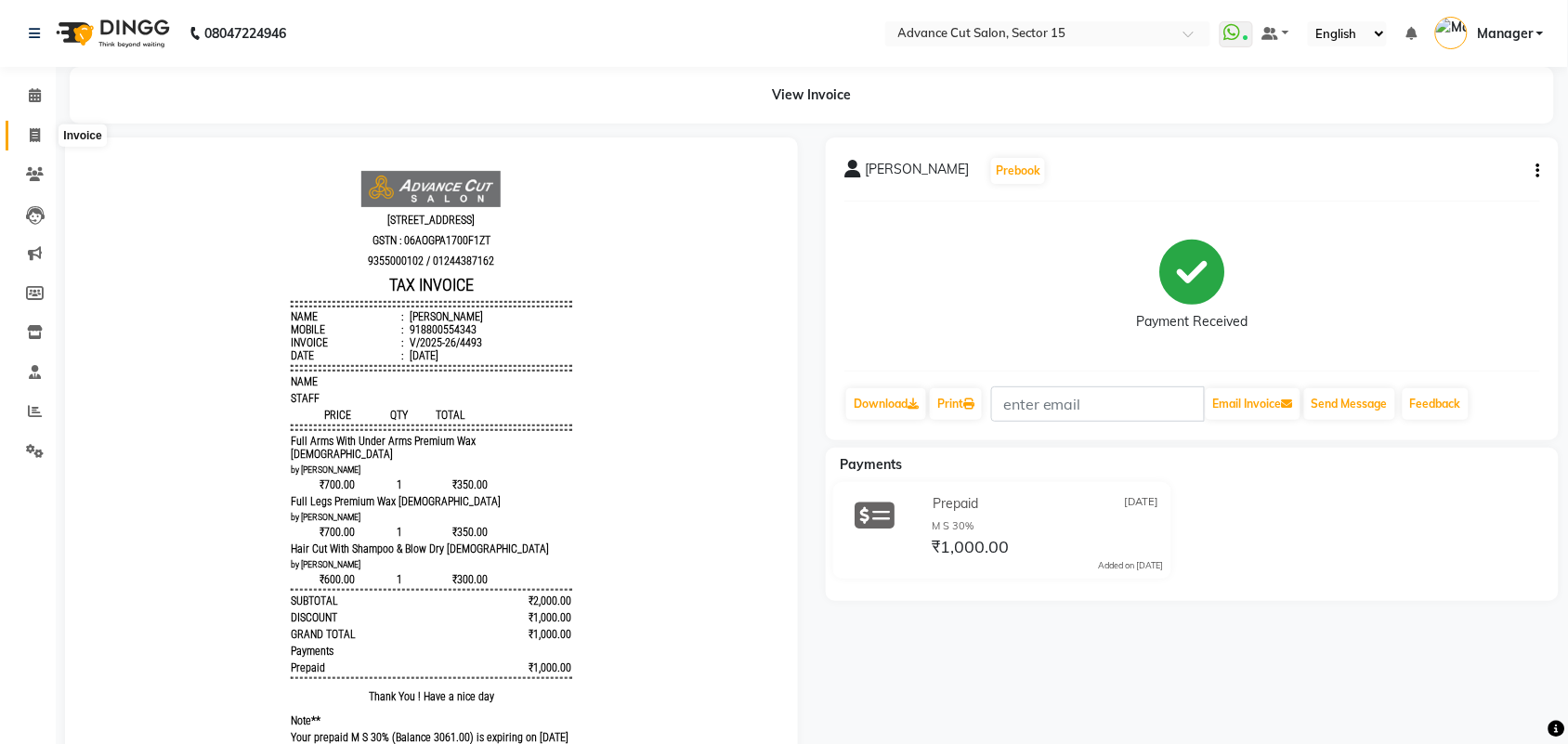 click 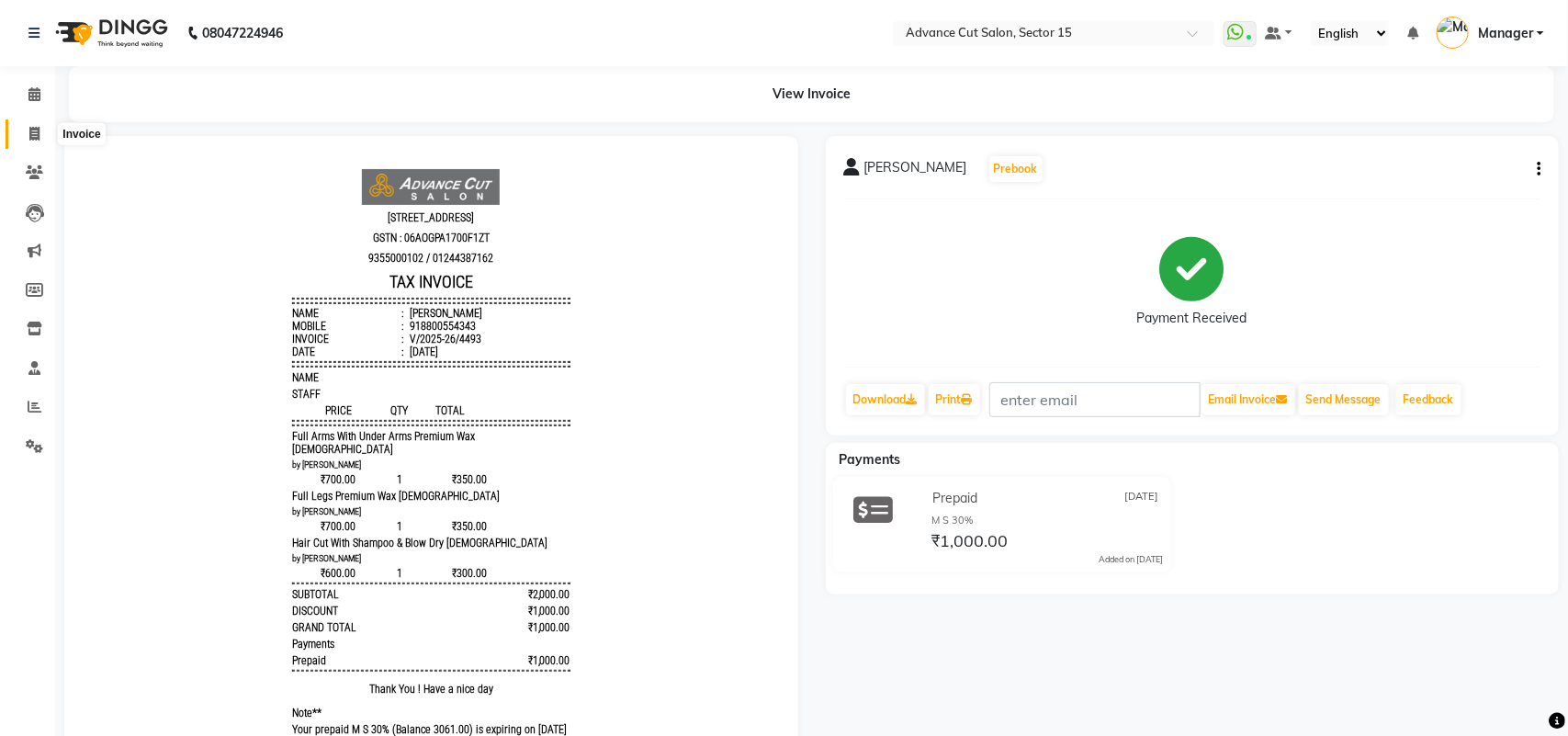 select on "6255" 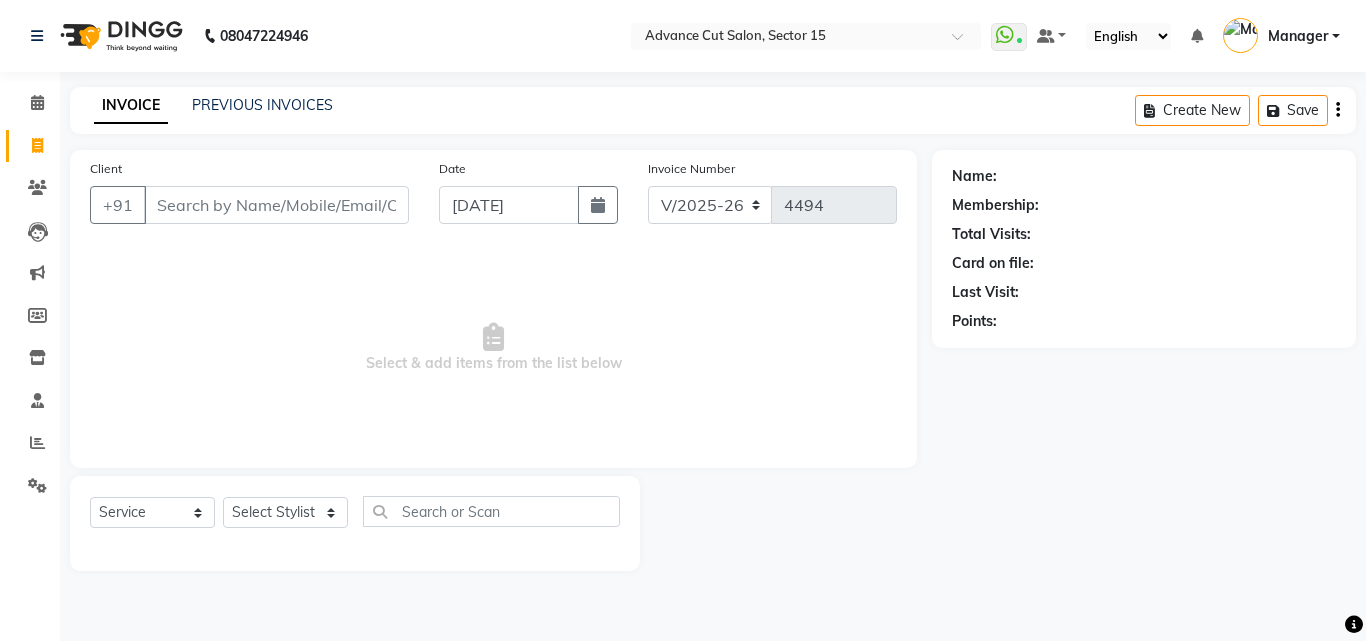 click on "Invoice" 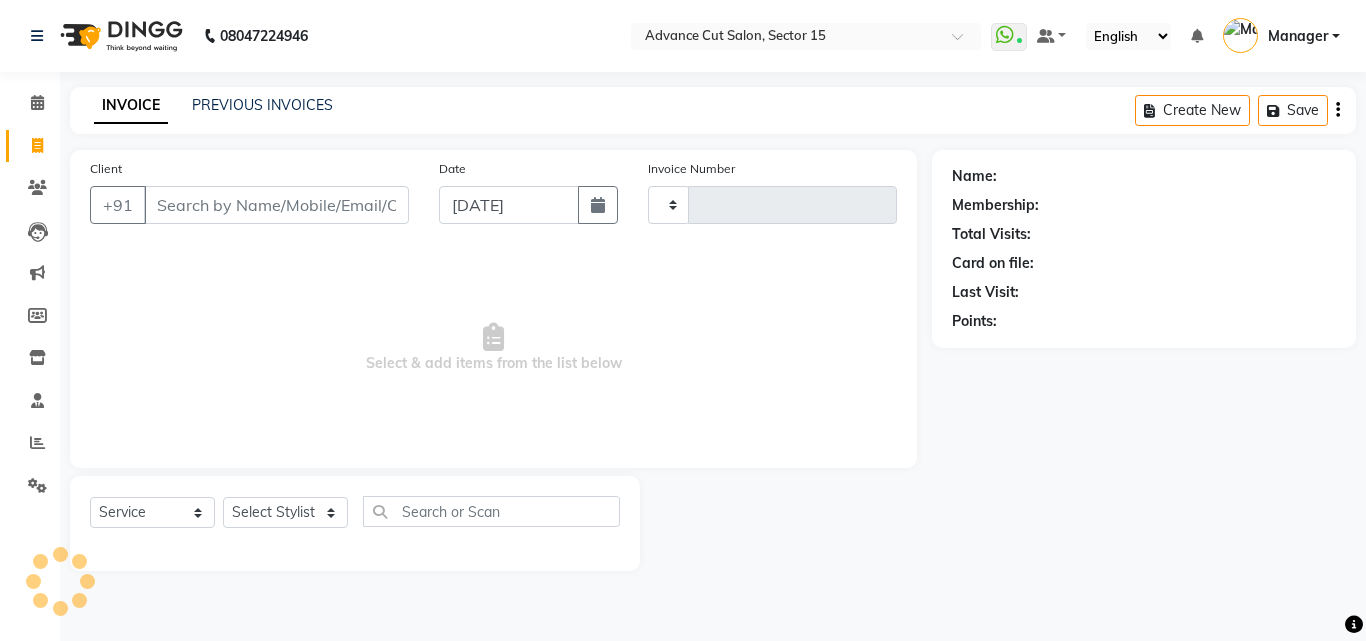 type on "4494" 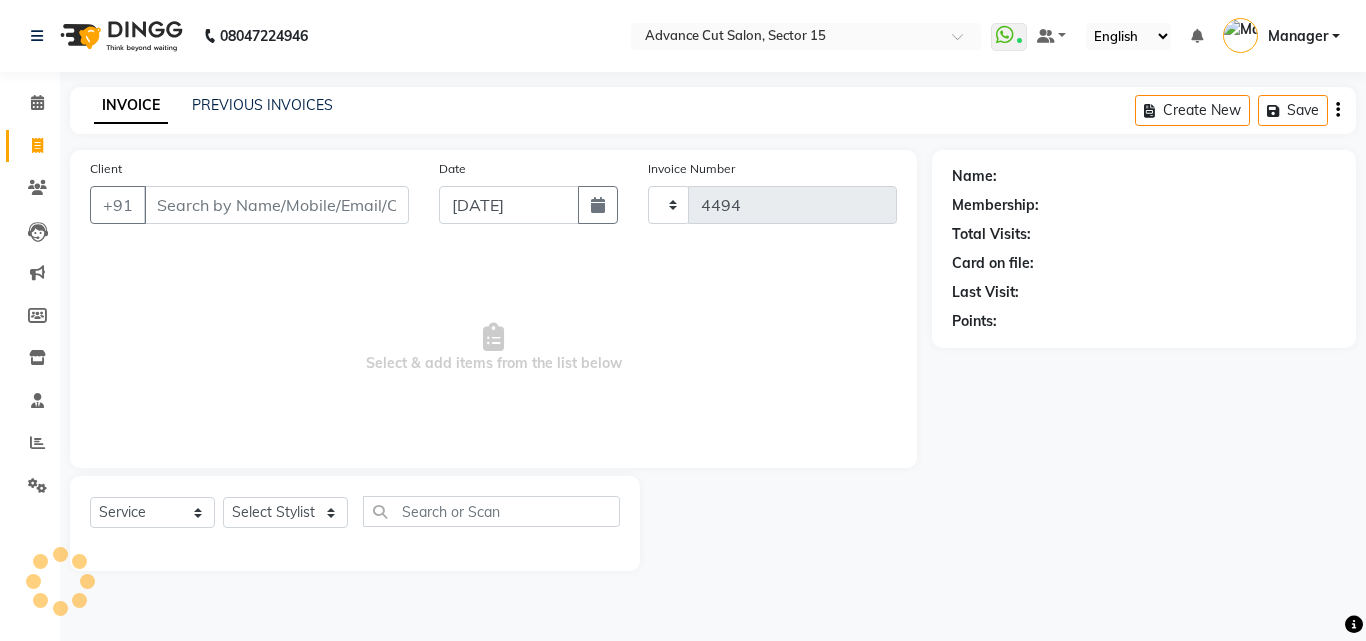 select on "6255" 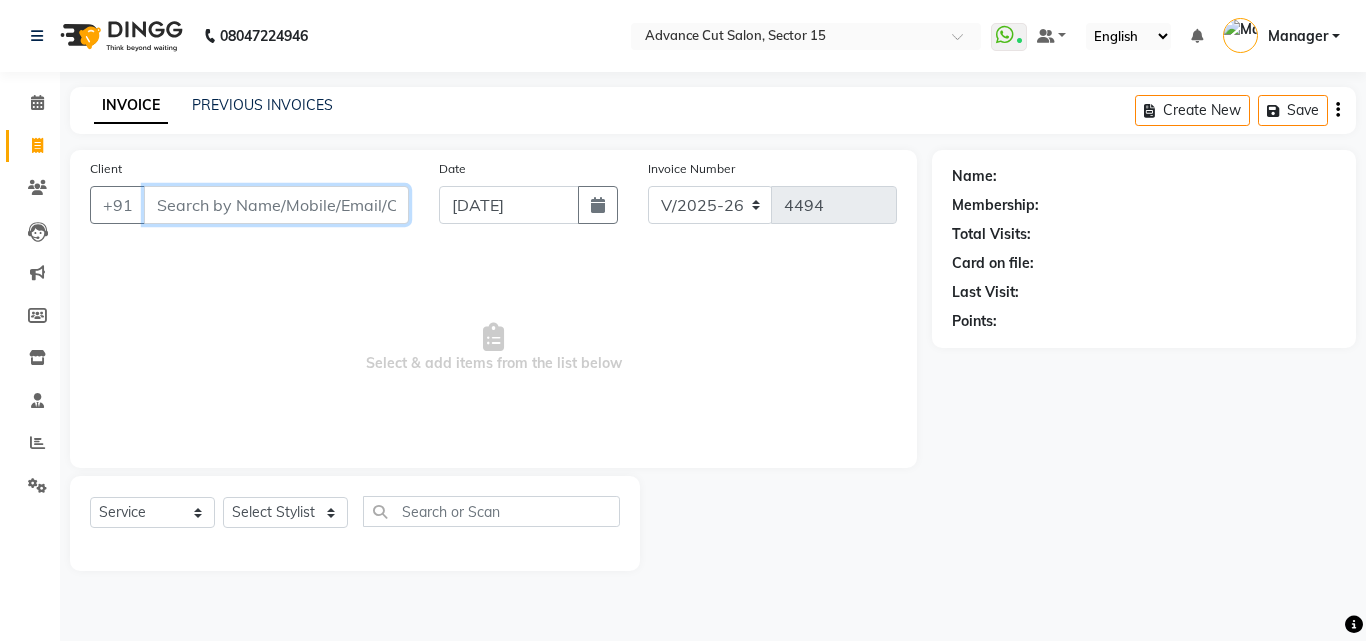 click on "Client" at bounding box center [276, 205] 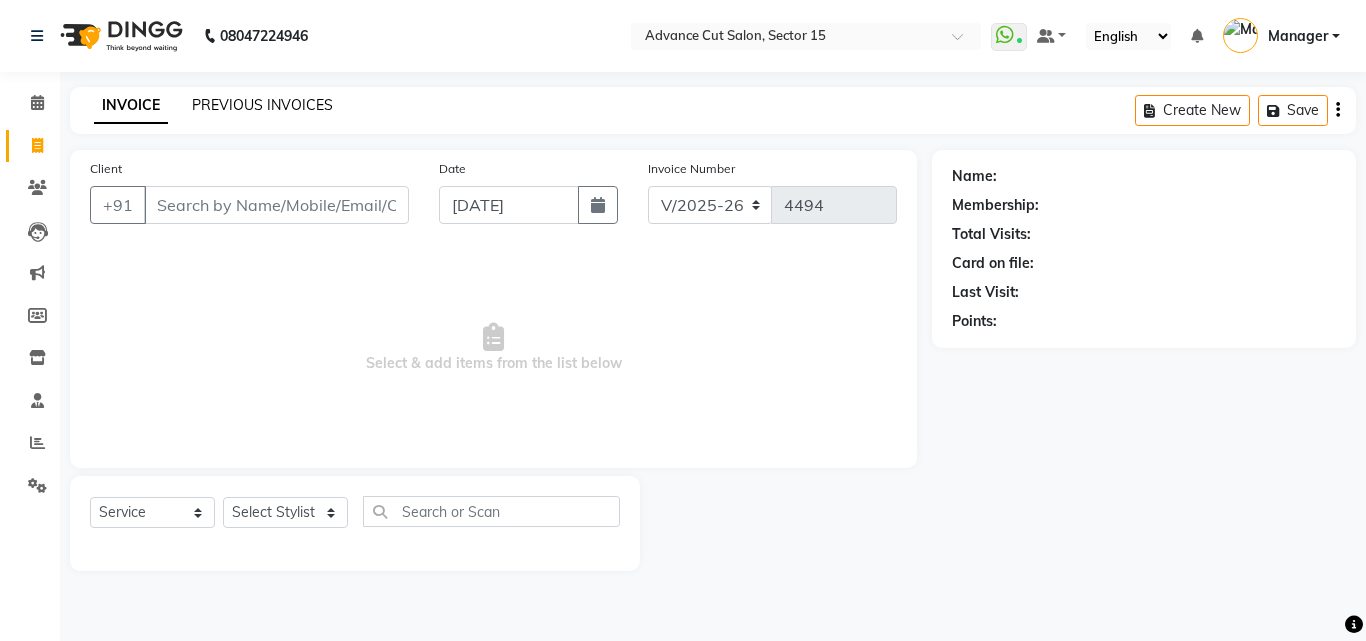 click on "PREVIOUS INVOICES" 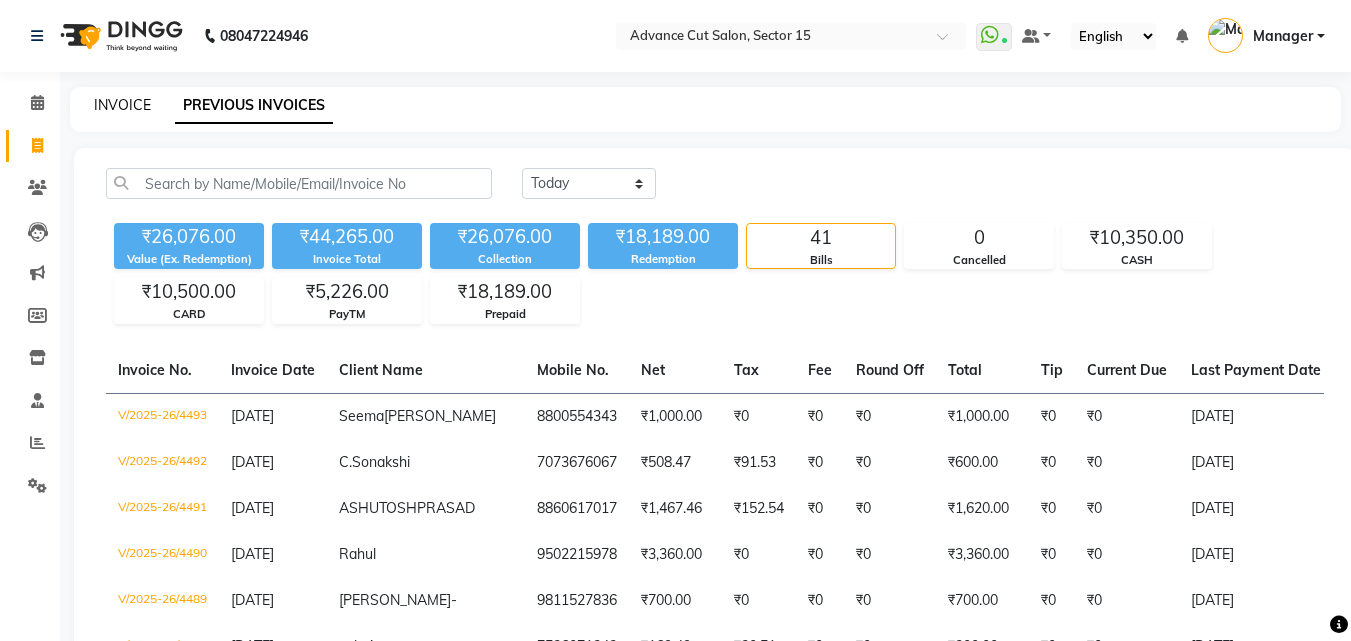 click on "INVOICE" 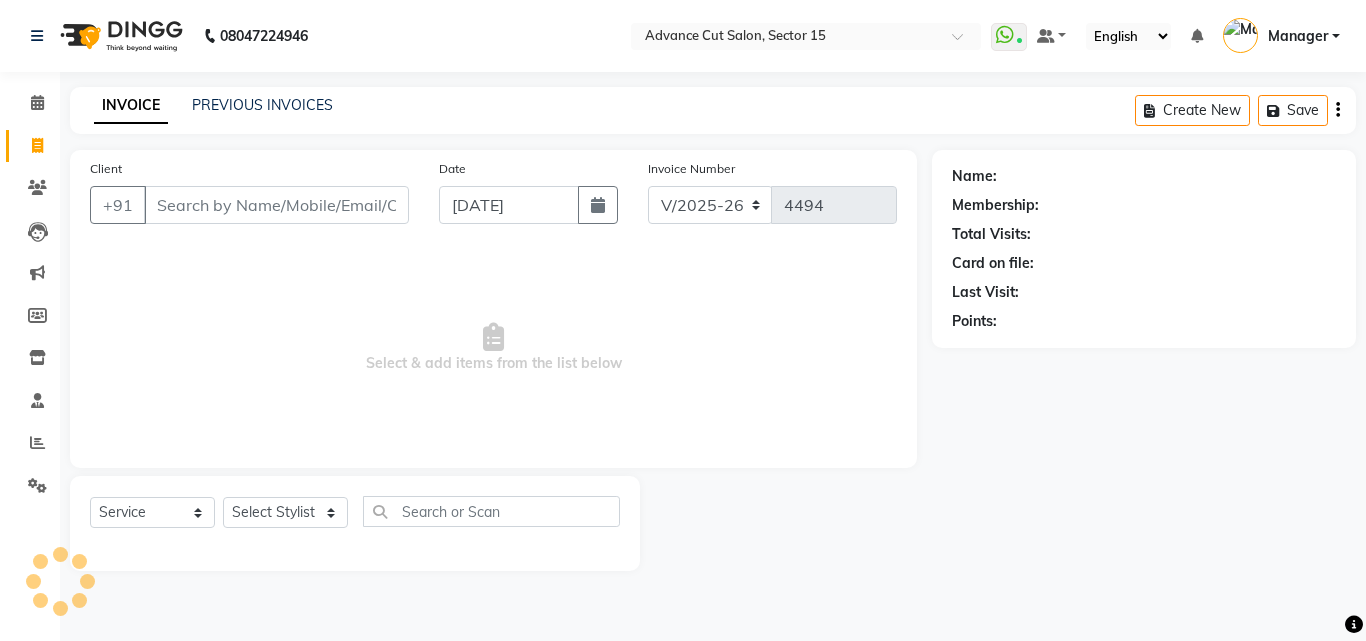 click on "Select  Service  Product  Membership  Package Voucher Prepaid Gift Card  Select Stylist" 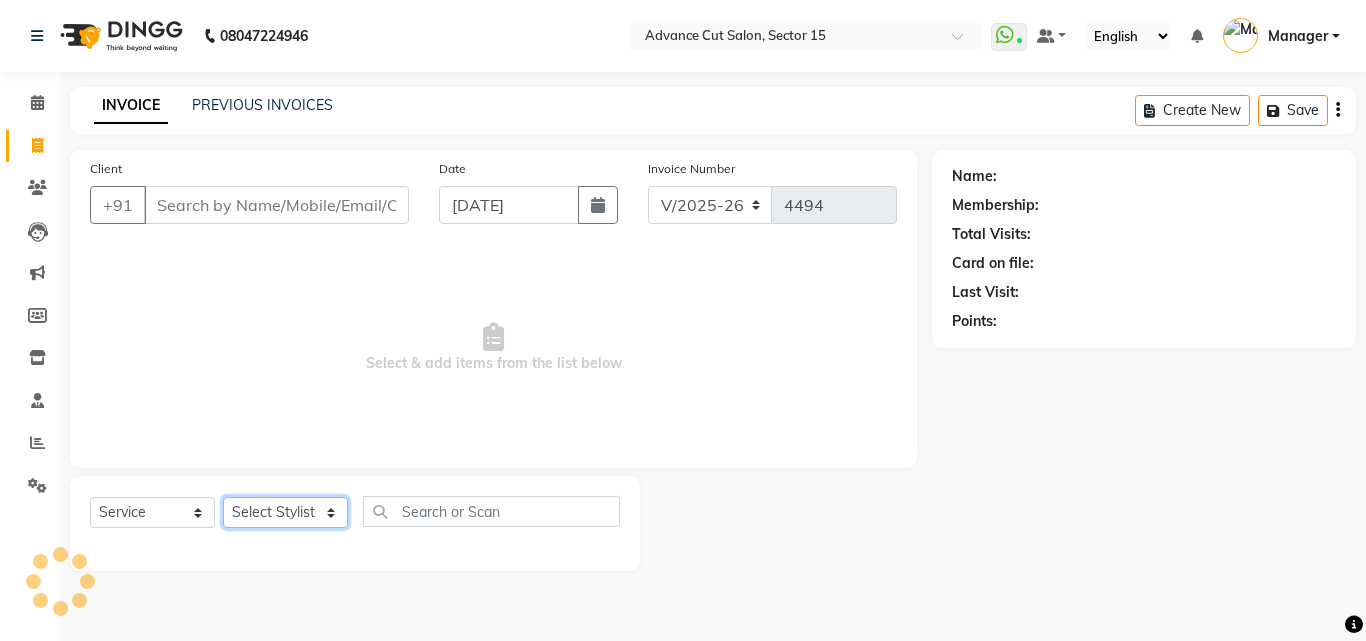 click on "Select Stylist" 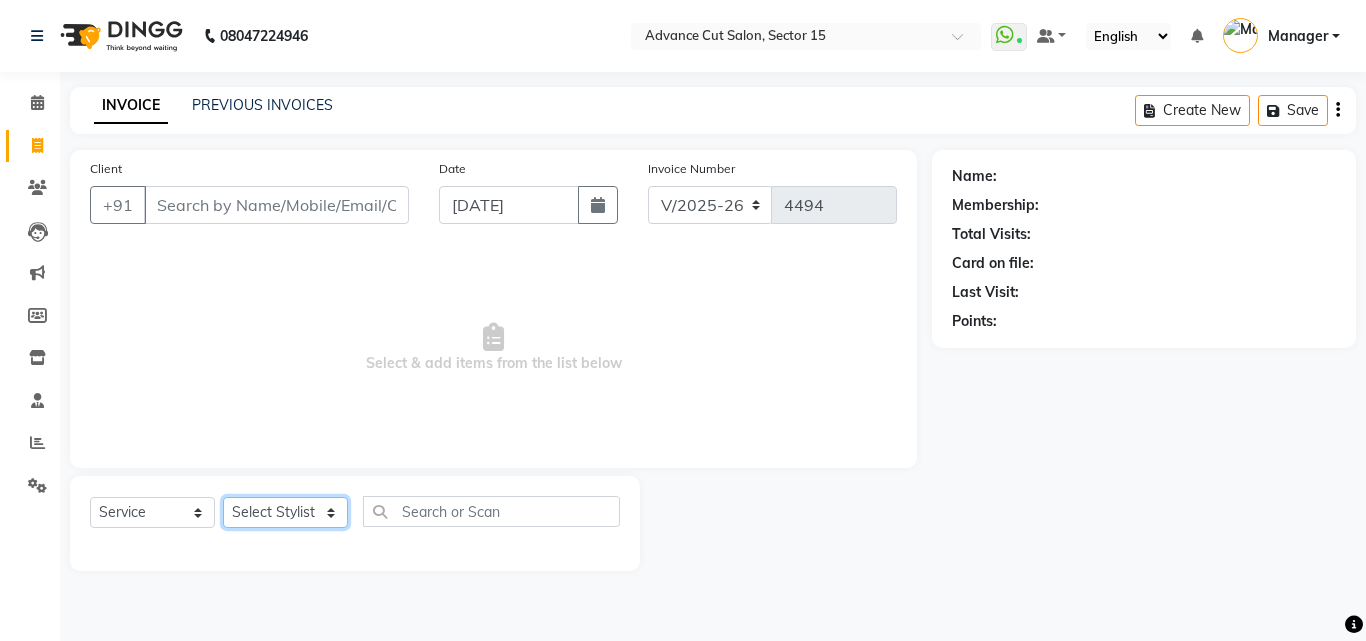 click on "Select Stylist" 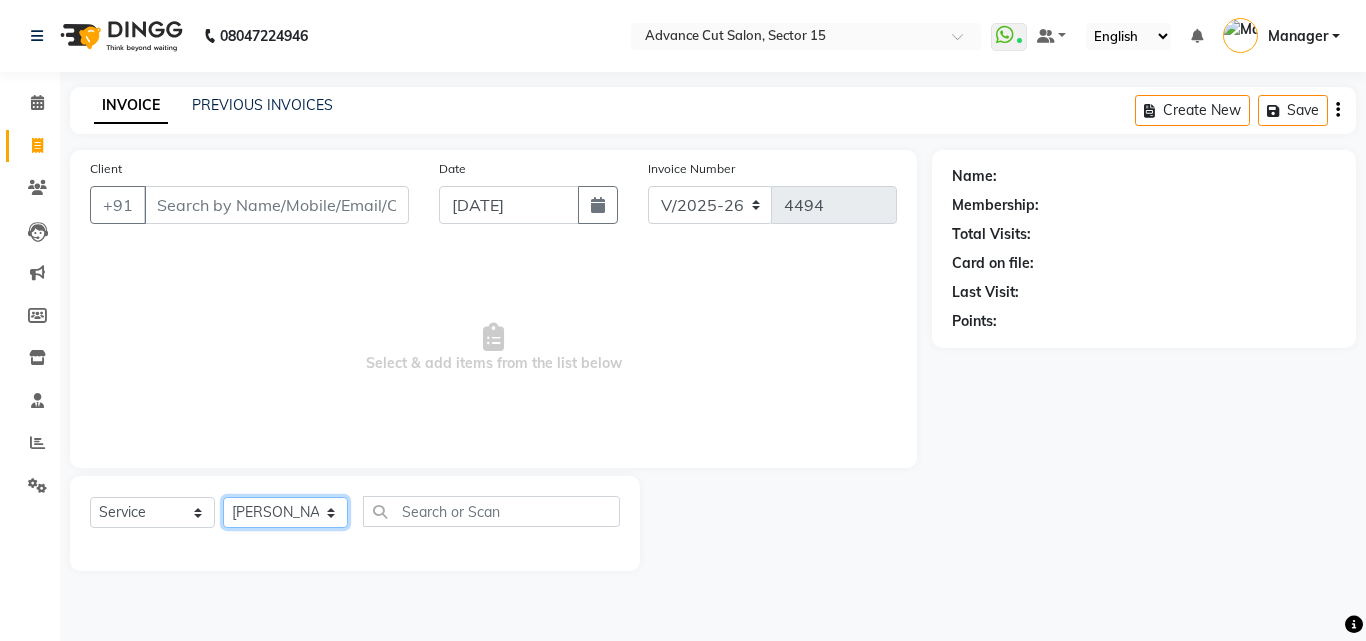 click on "Select Stylist Advance Cut  ASIF FARMAN HAIDER Iqbal KASHISH LUCKY Manager MANOJ NASEEM NASIR Nidhi Pooja  PRIYA RAEES RANI RASHID RIZWAN SACHIN SALMAN SANJAY Shahjad Shankar shuaib SONI" 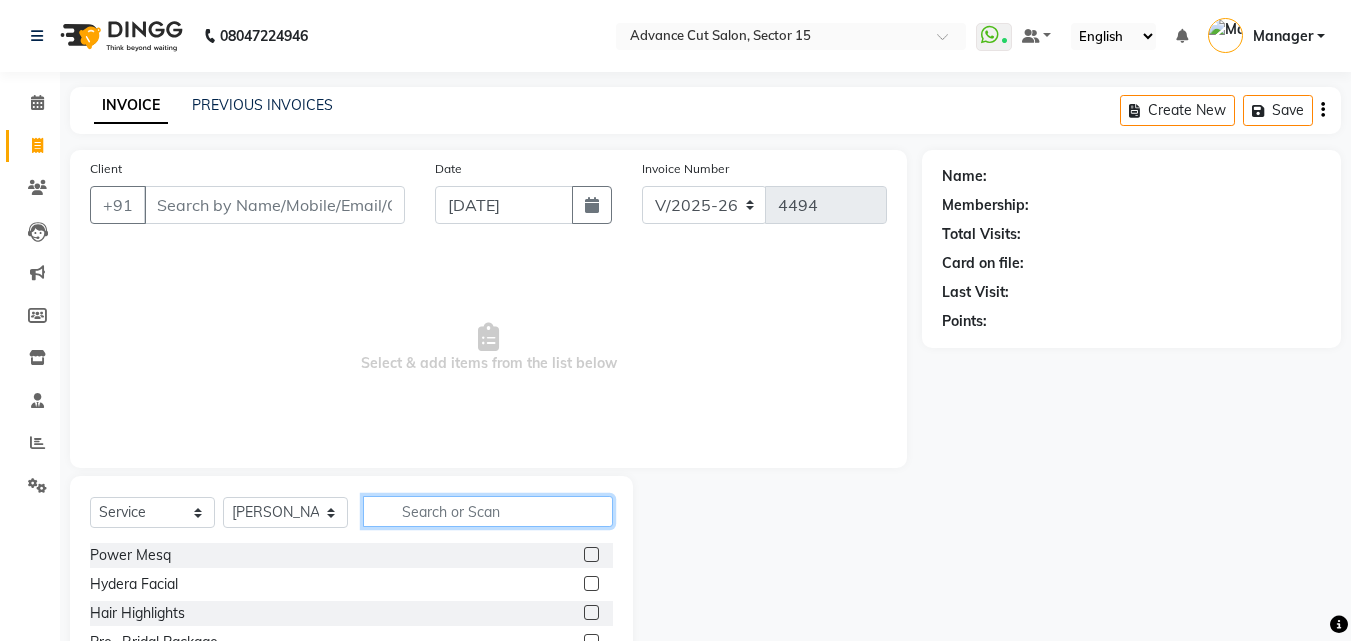 click 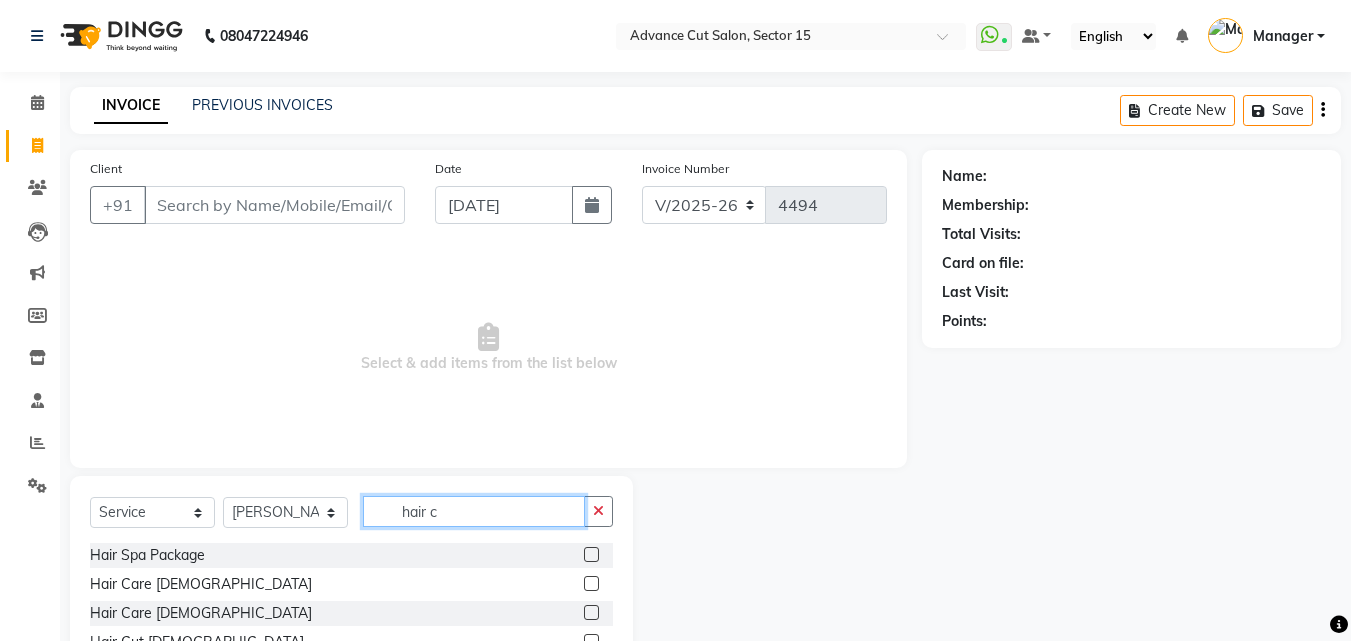 scroll, scrollTop: 134, scrollLeft: 0, axis: vertical 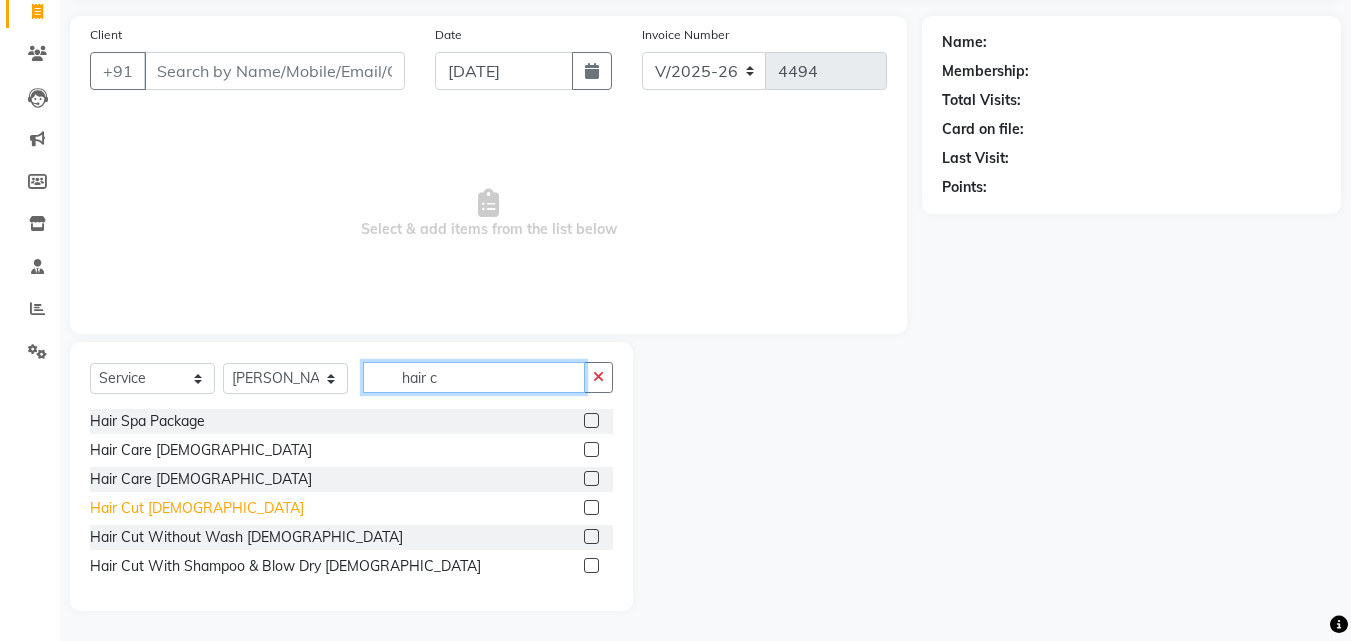 type on "hair c" 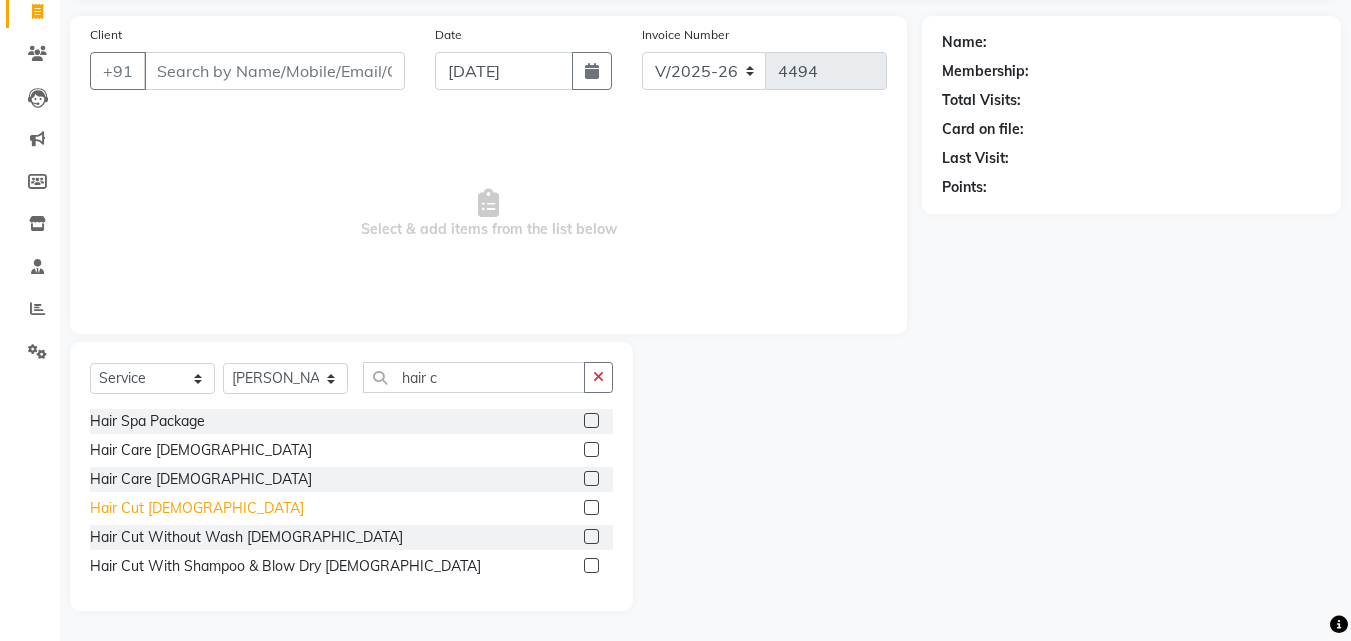 click on "Hair Cut  Male" 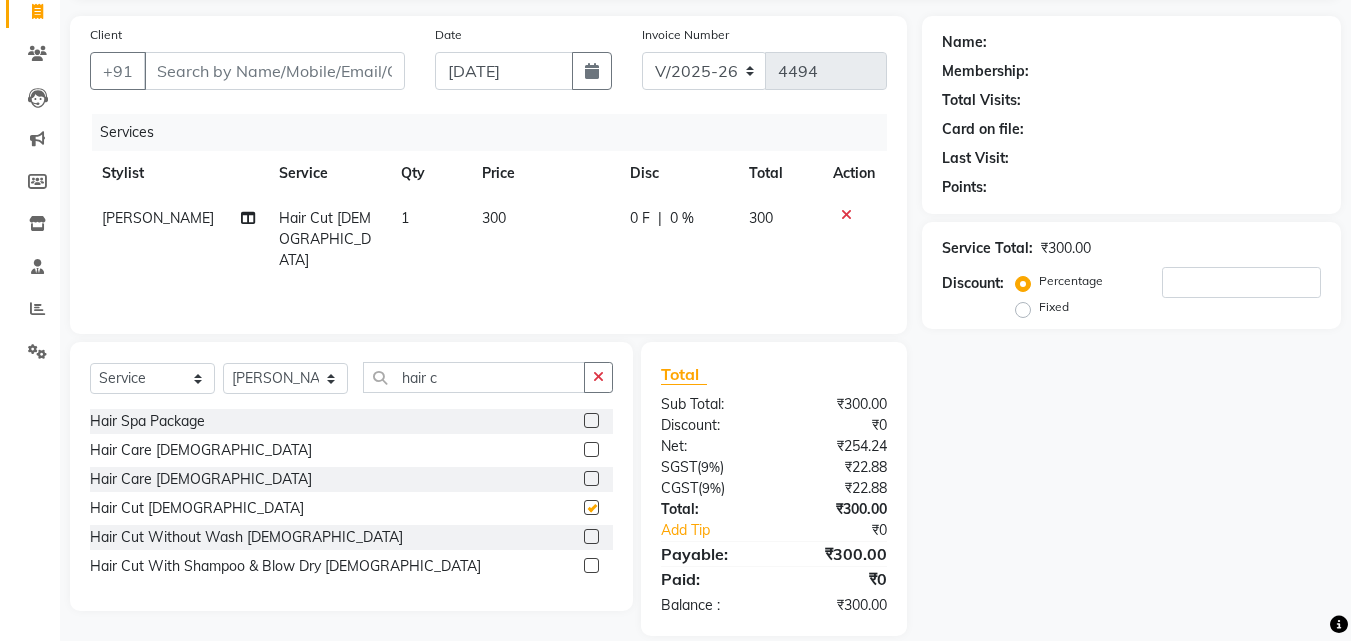 checkbox on "false" 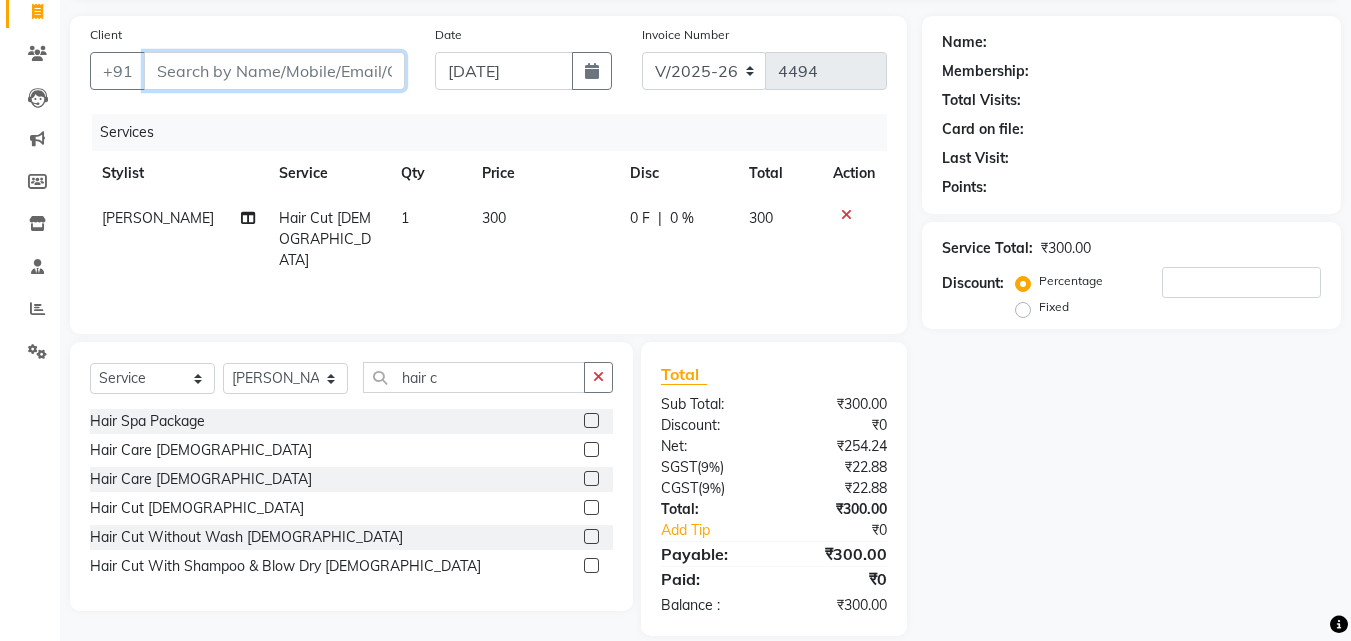 click on "Client" at bounding box center [274, 71] 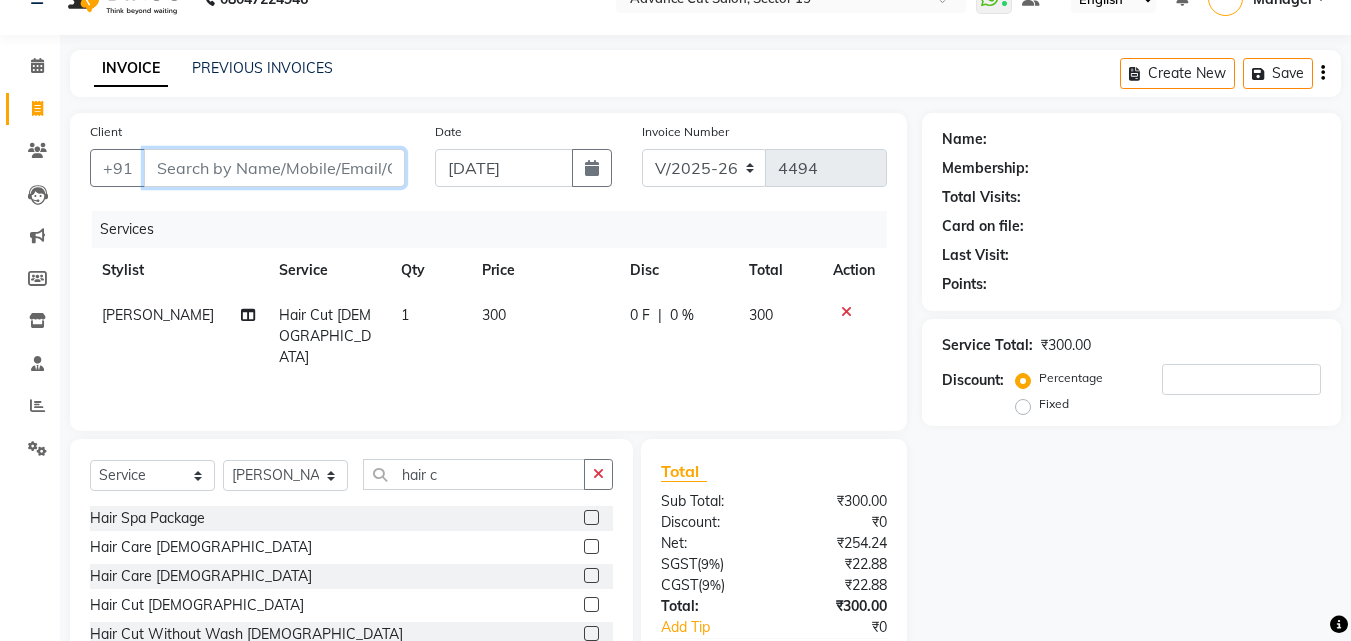 click on "Client" at bounding box center [274, 168] 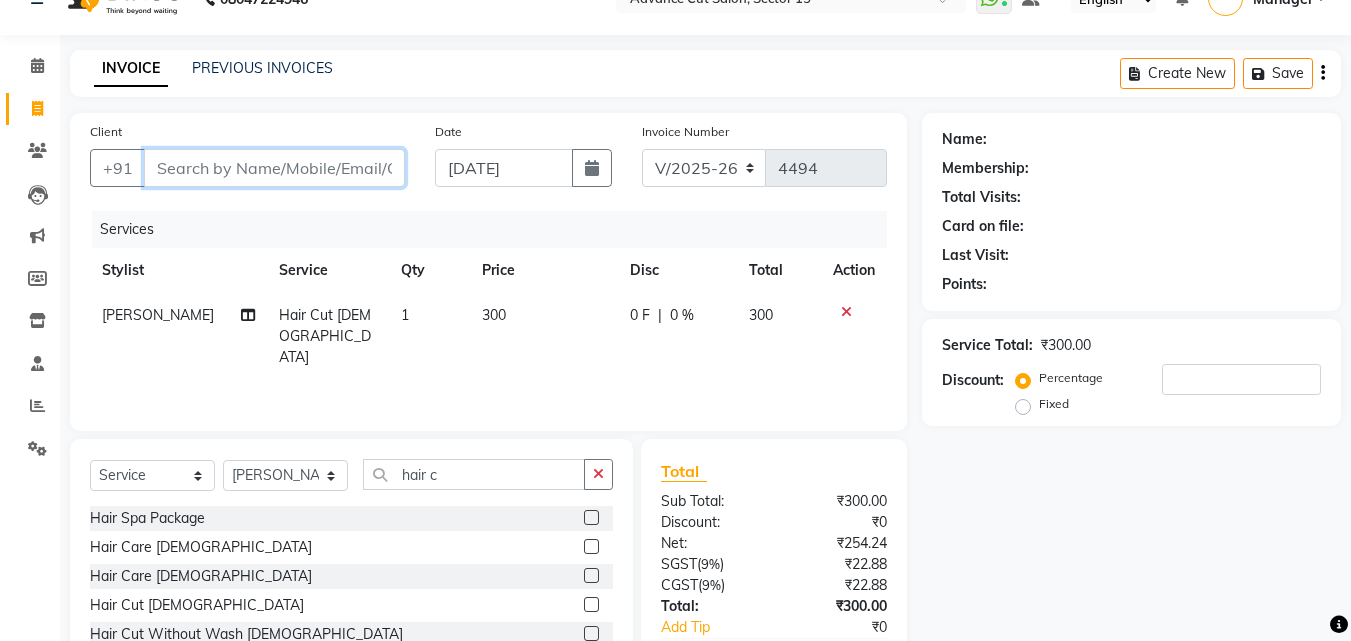 type on "8" 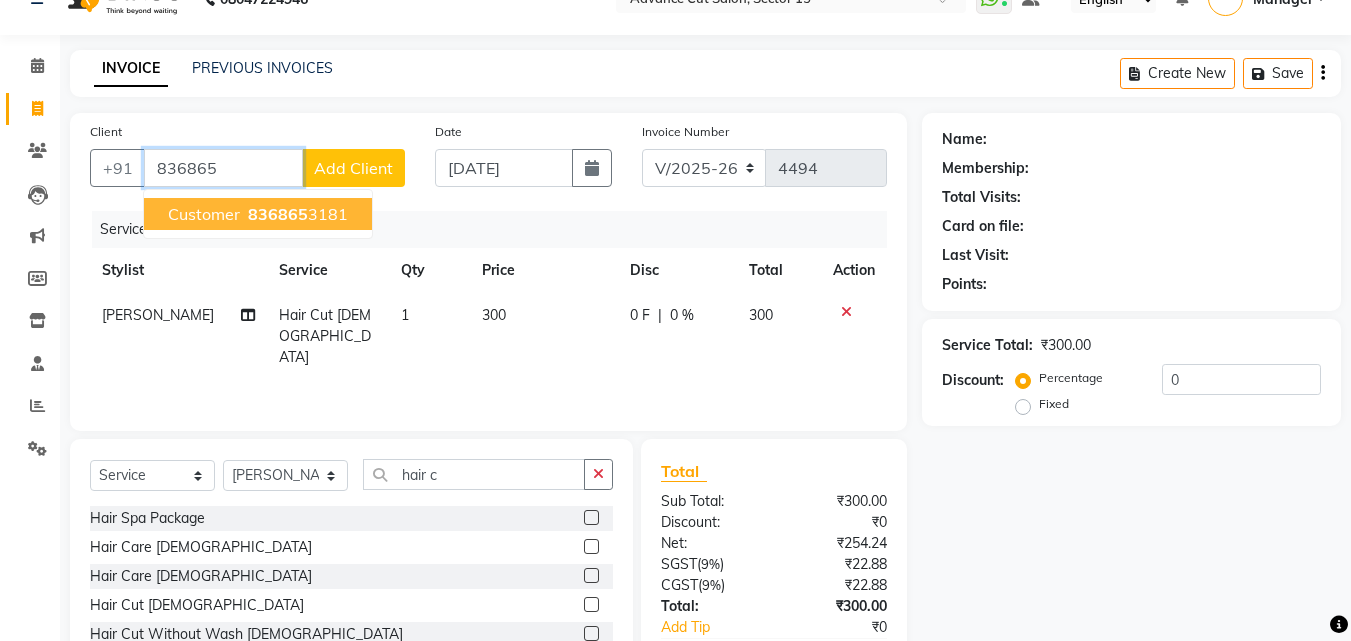click on "836865 3181" at bounding box center (296, 214) 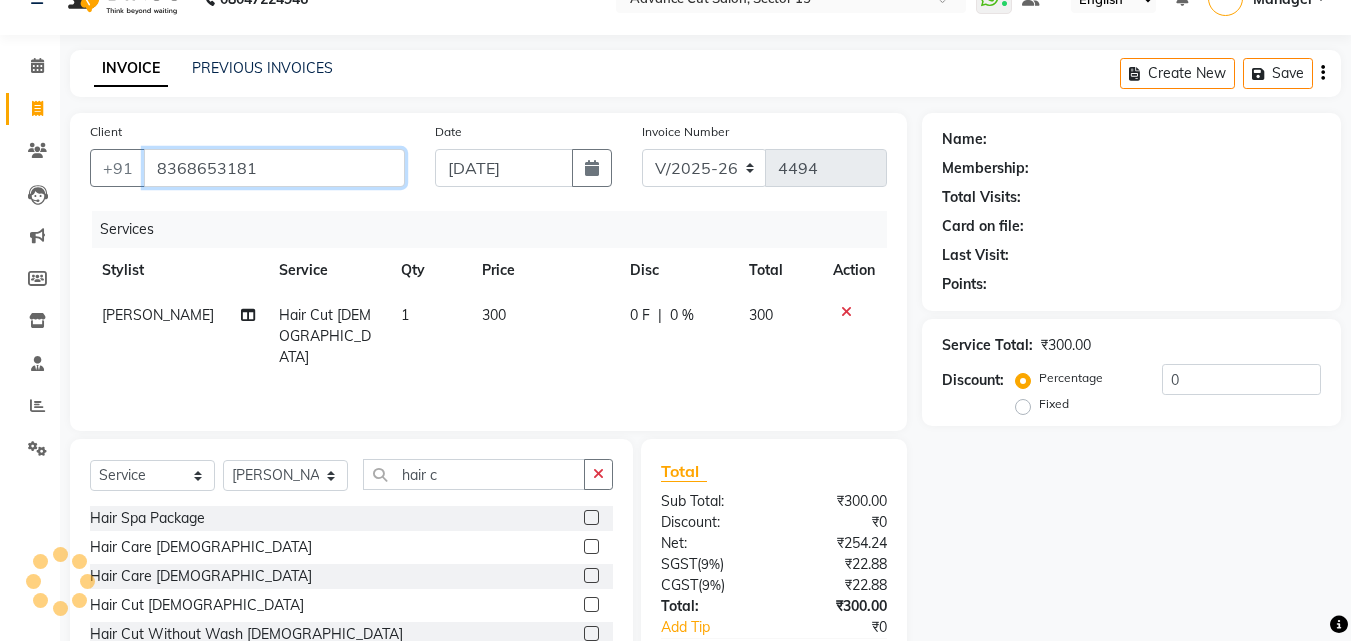 type on "8368653181" 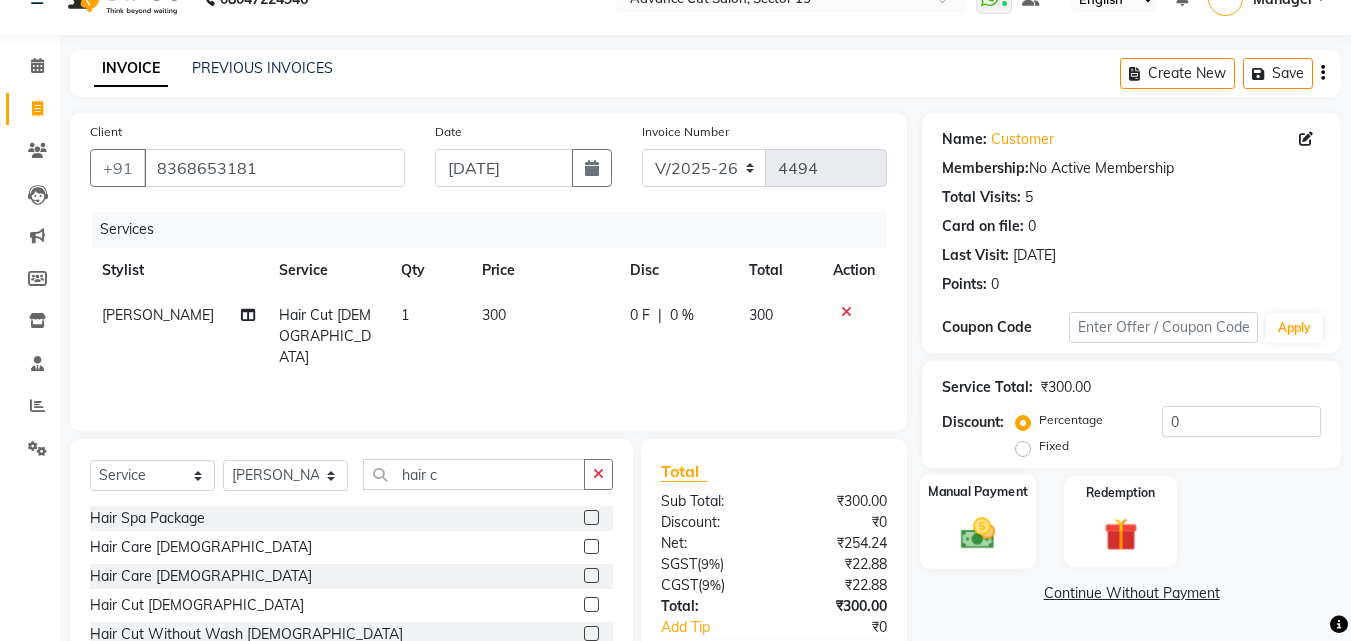 click on "Manual Payment" 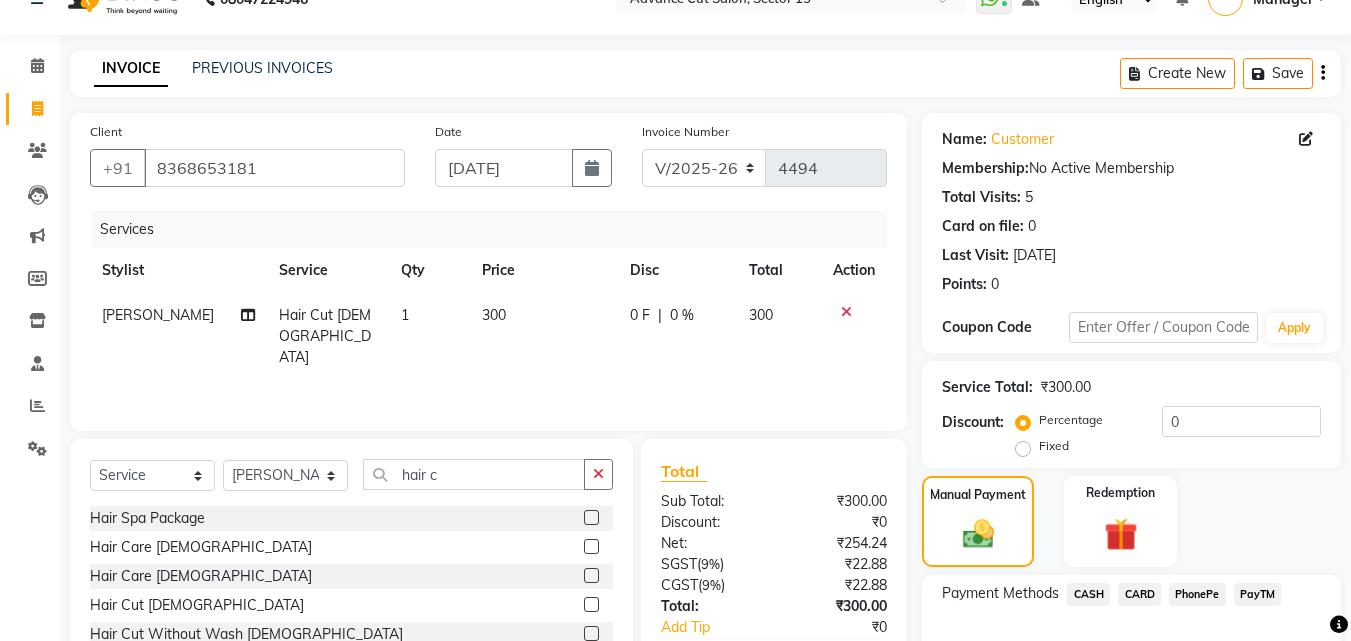 scroll, scrollTop: 133, scrollLeft: 0, axis: vertical 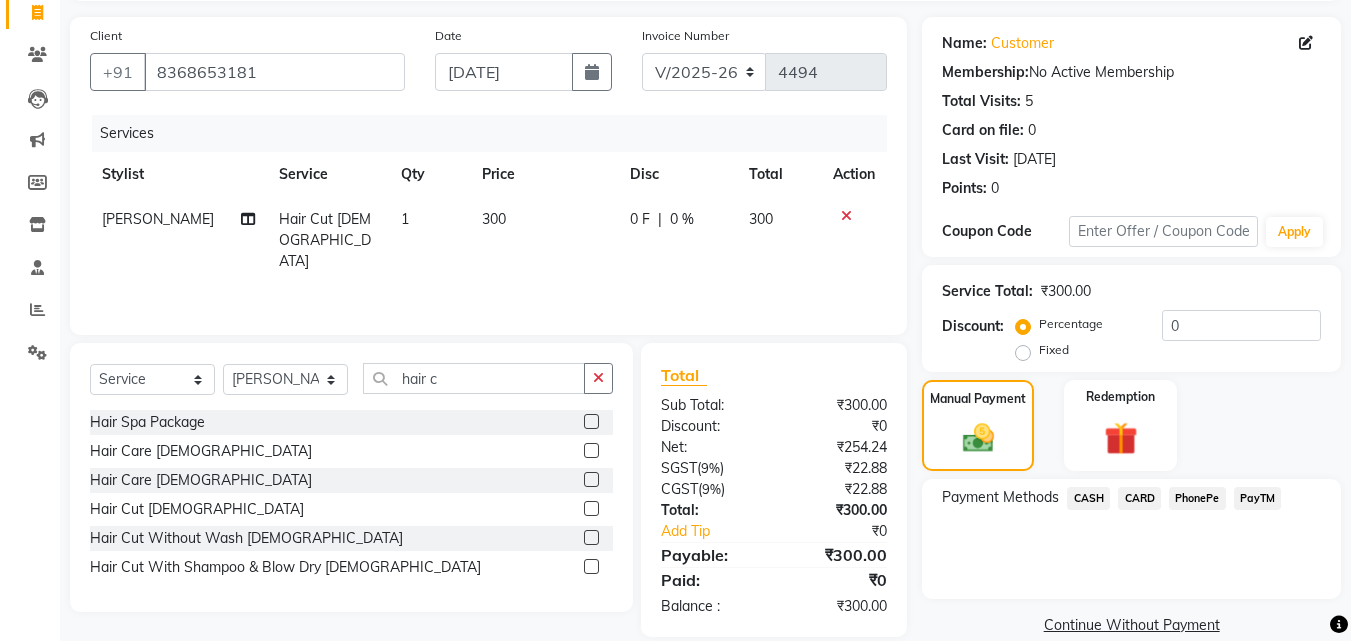 click on "PayTM" 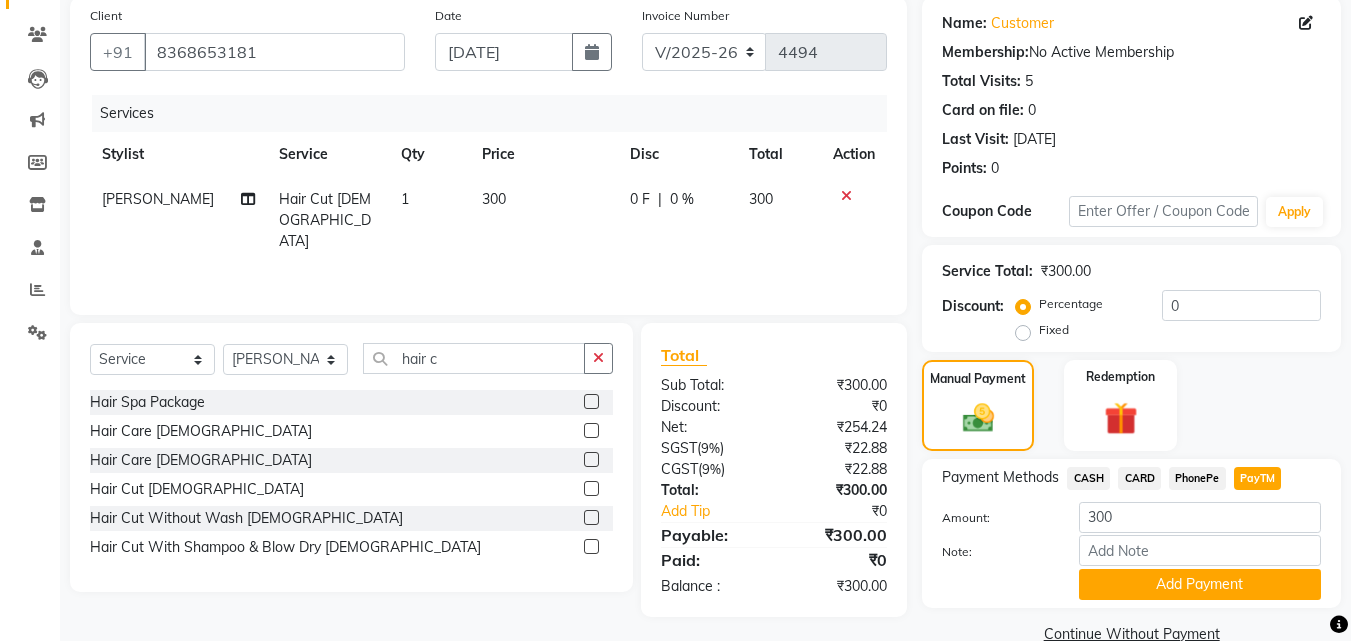 scroll, scrollTop: 191, scrollLeft: 0, axis: vertical 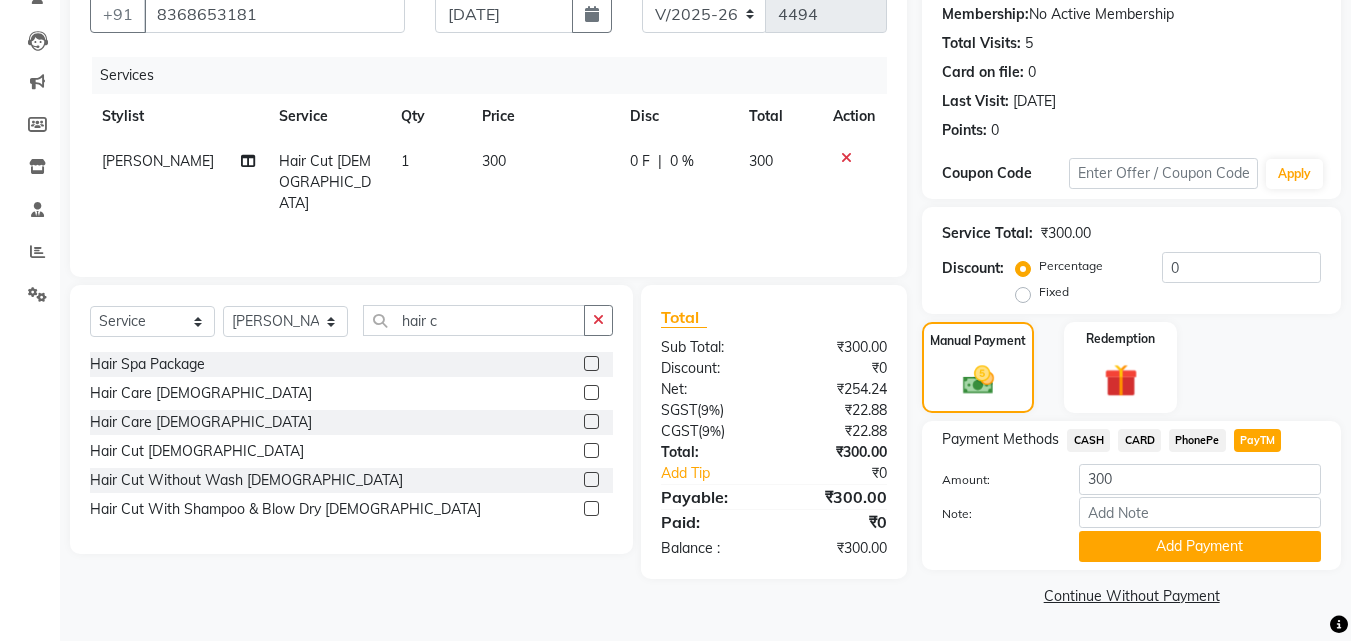 drag, startPoint x: 1349, startPoint y: 526, endPoint x: 1289, endPoint y: 471, distance: 81.394104 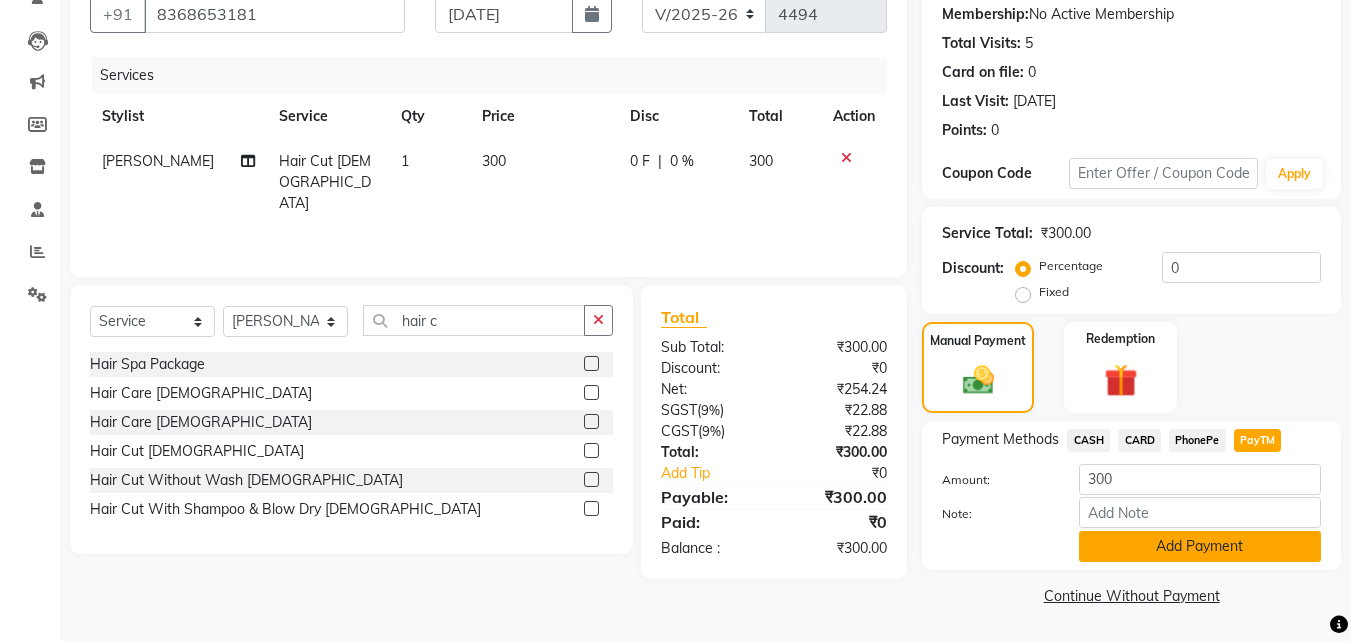 click on "Add Payment" 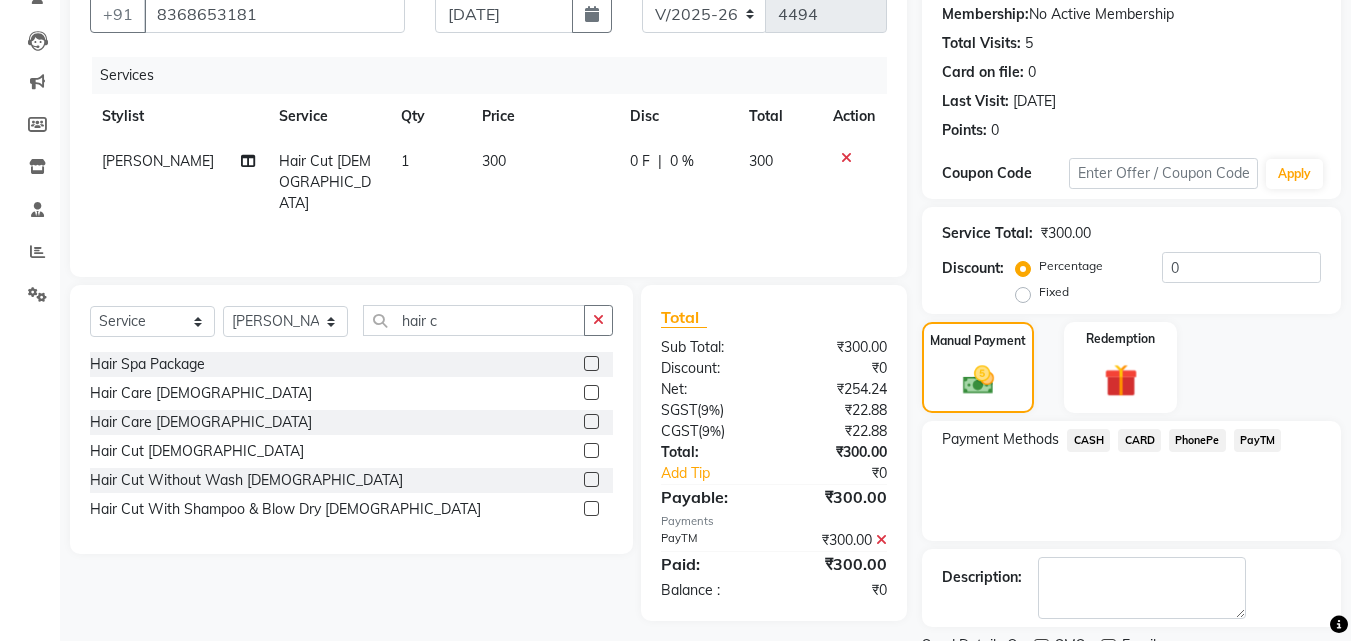 scroll, scrollTop: 275, scrollLeft: 0, axis: vertical 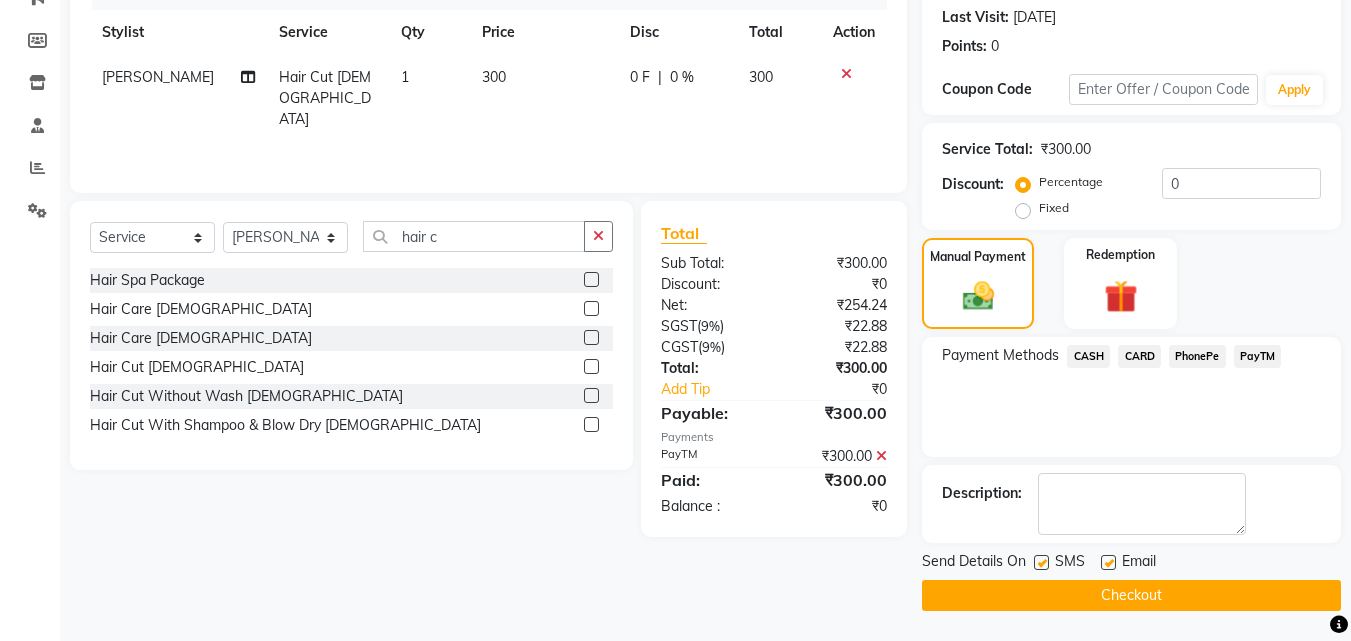 click on "Checkout" 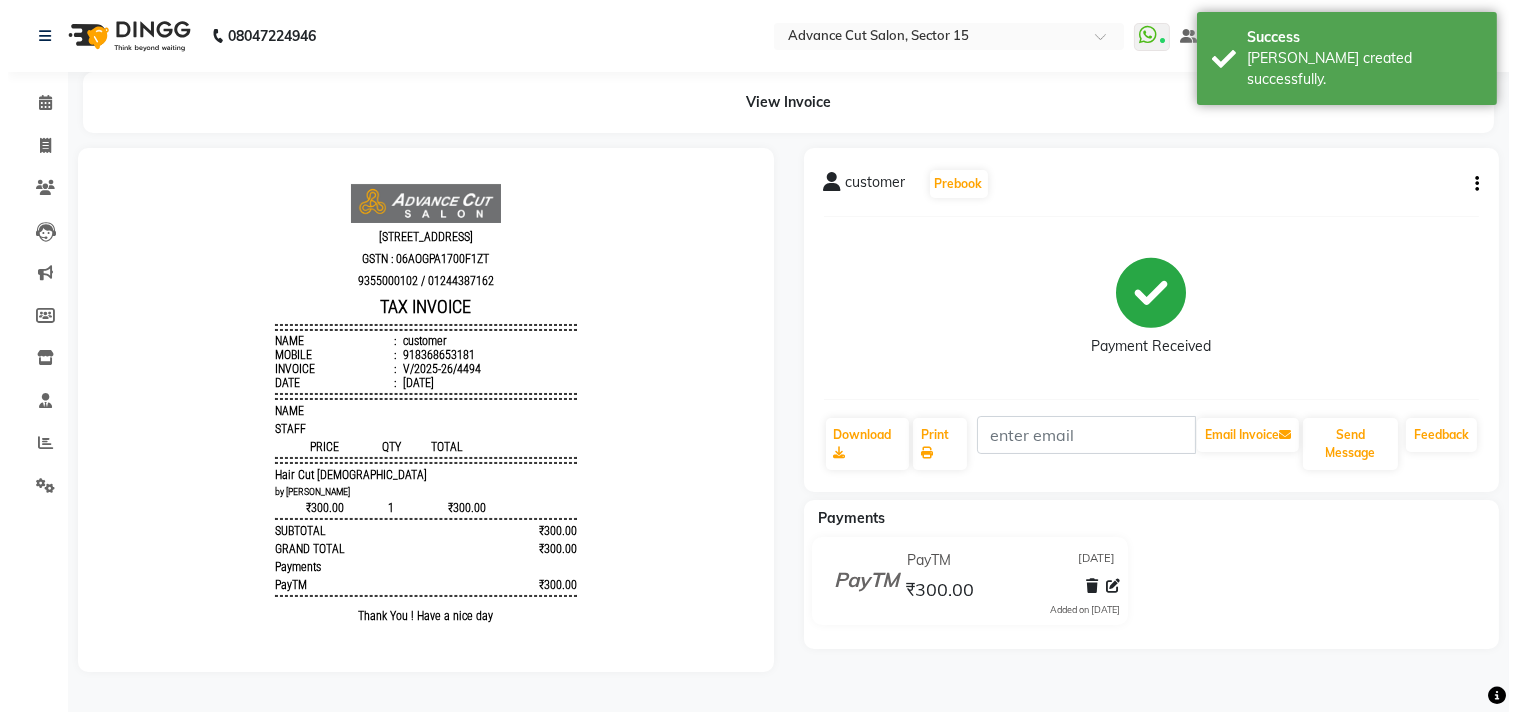 scroll, scrollTop: 0, scrollLeft: 0, axis: both 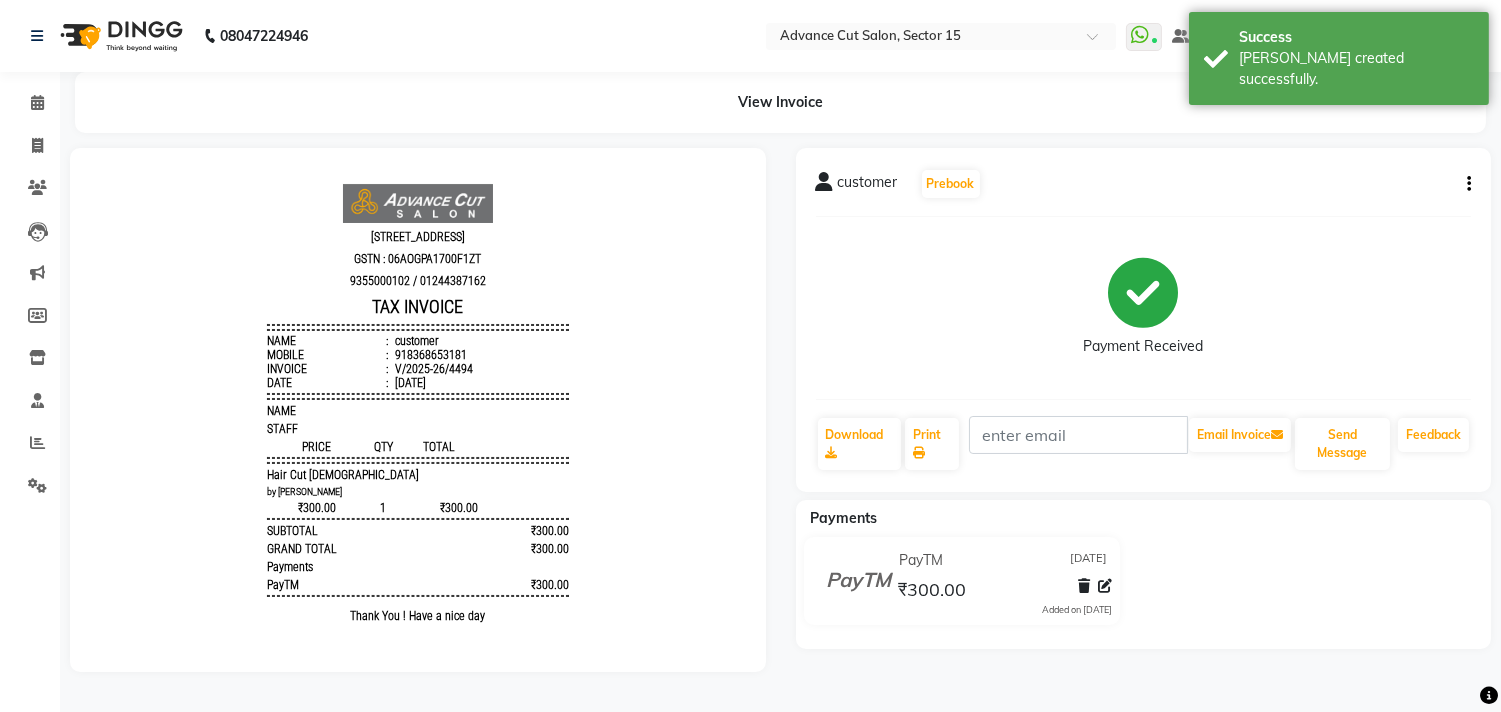 drag, startPoint x: 1247, startPoint y: 592, endPoint x: 1385, endPoint y: 657, distance: 152.5418 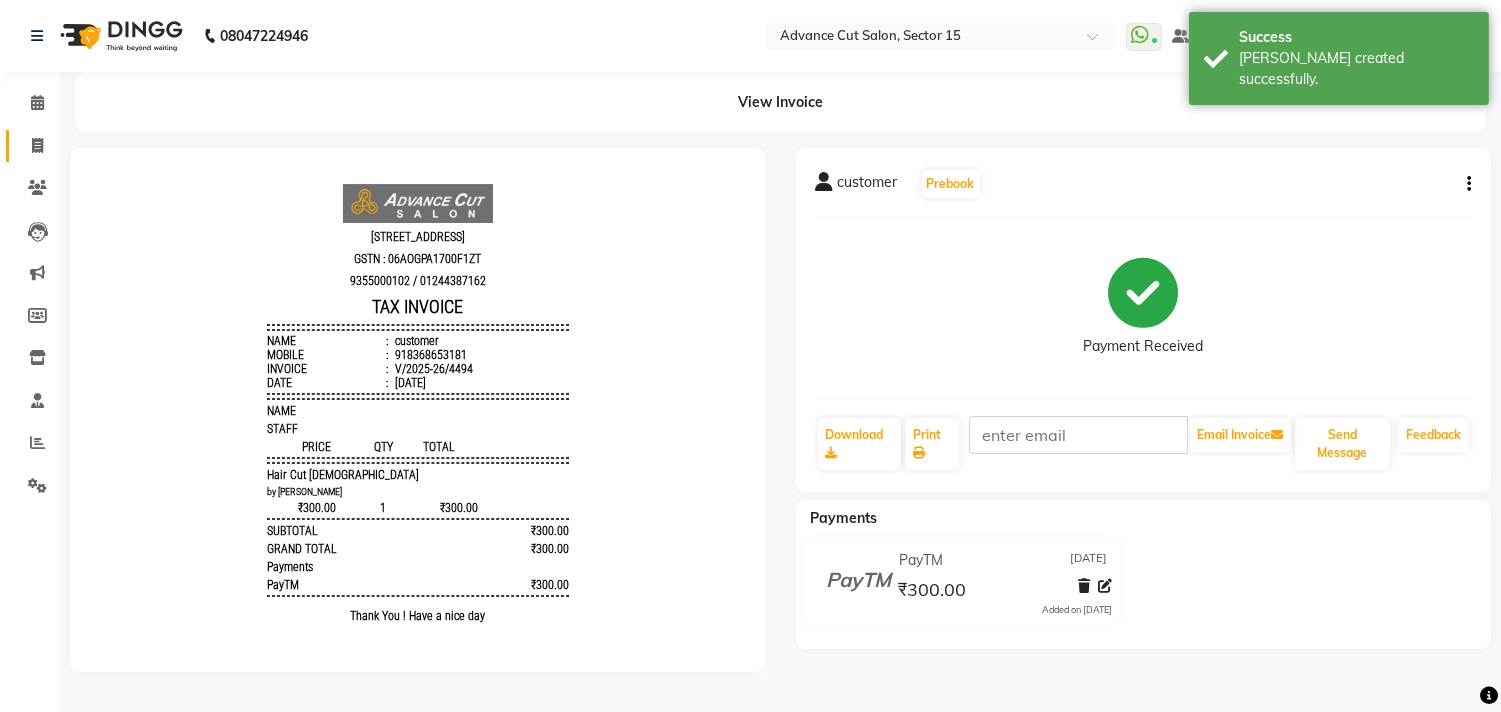 drag, startPoint x: 1385, startPoint y: 657, endPoint x: 47, endPoint y: 148, distance: 1431.5464 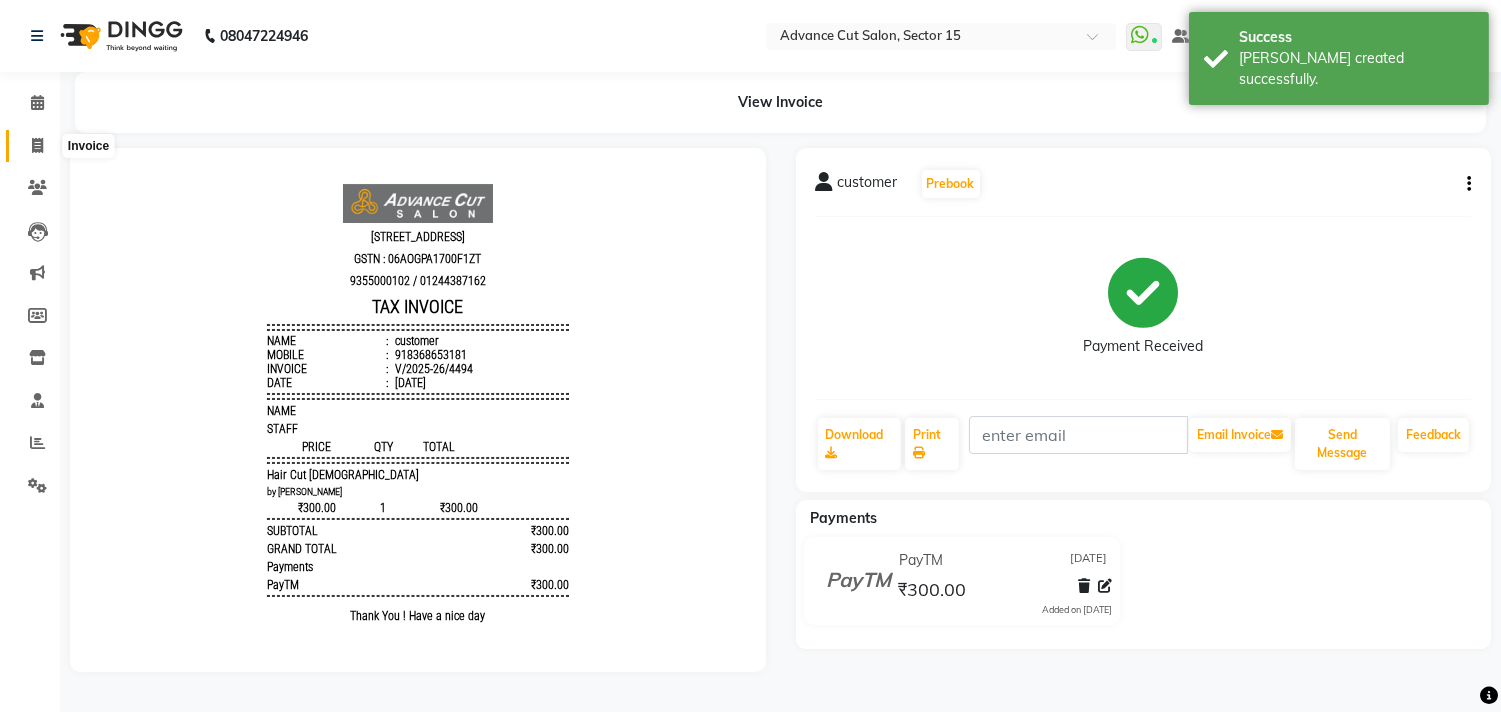 drag, startPoint x: 47, startPoint y: 148, endPoint x: 30, endPoint y: 146, distance: 17.117243 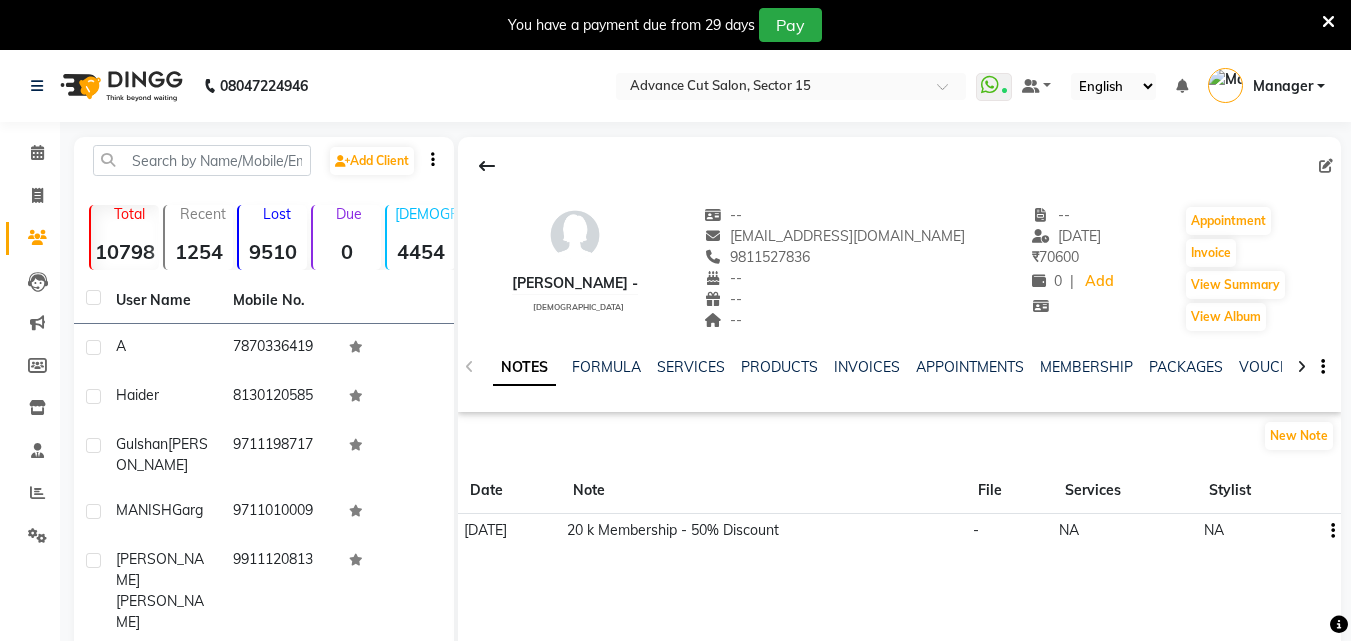 scroll, scrollTop: 0, scrollLeft: 0, axis: both 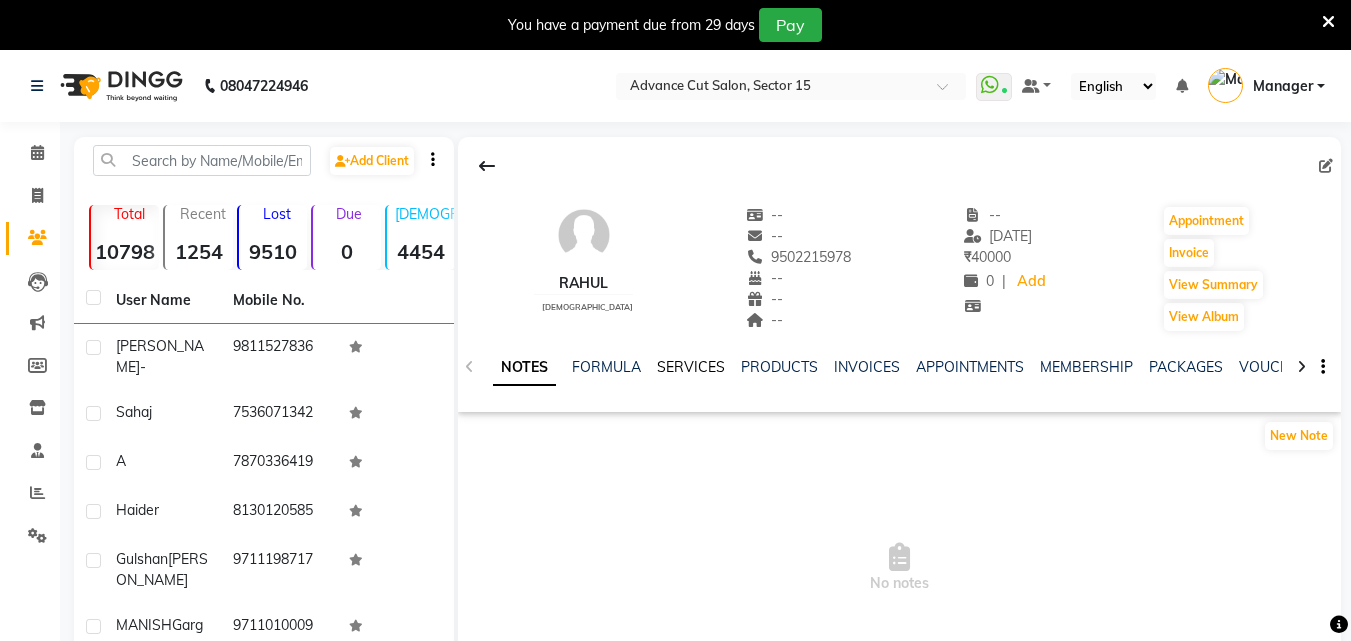 click on "SERVICES" 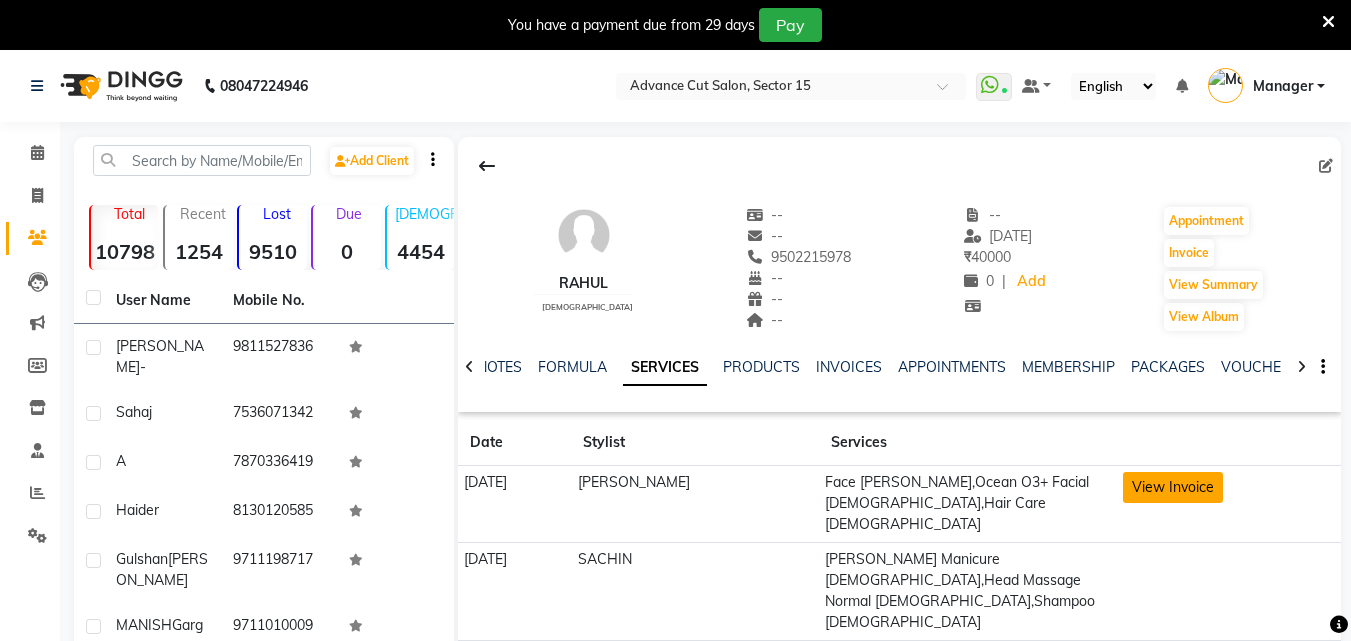 click on "View Invoice" 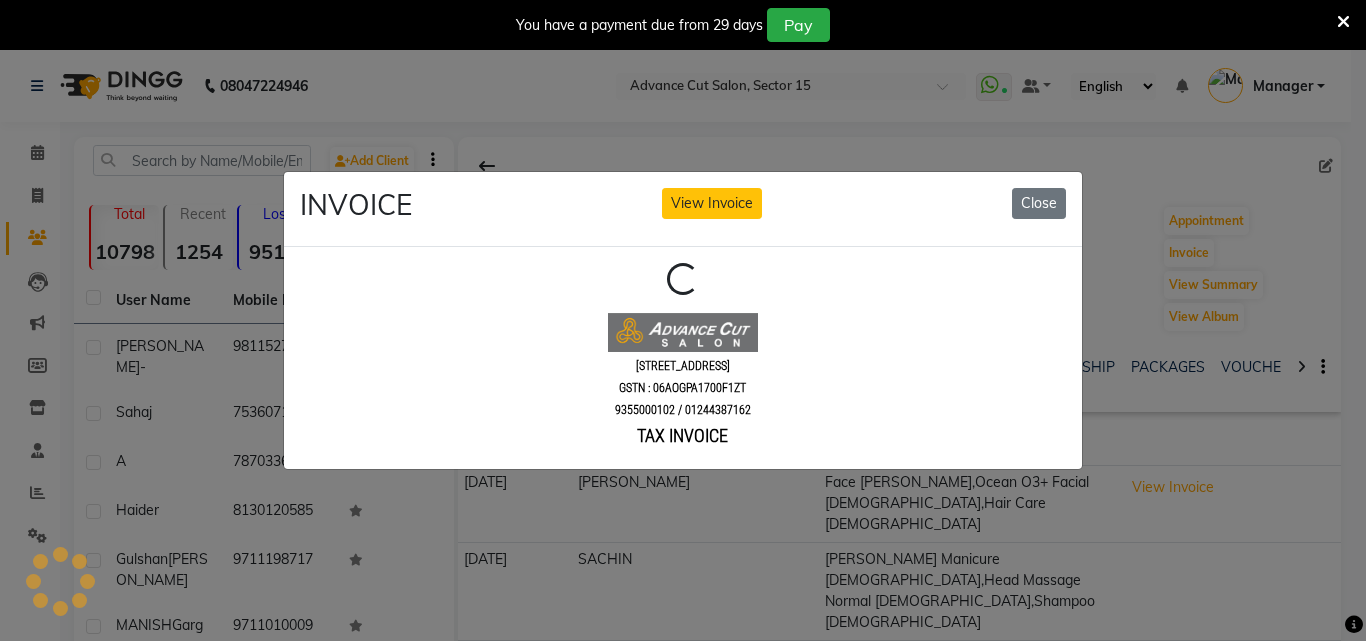 scroll, scrollTop: 0, scrollLeft: 0, axis: both 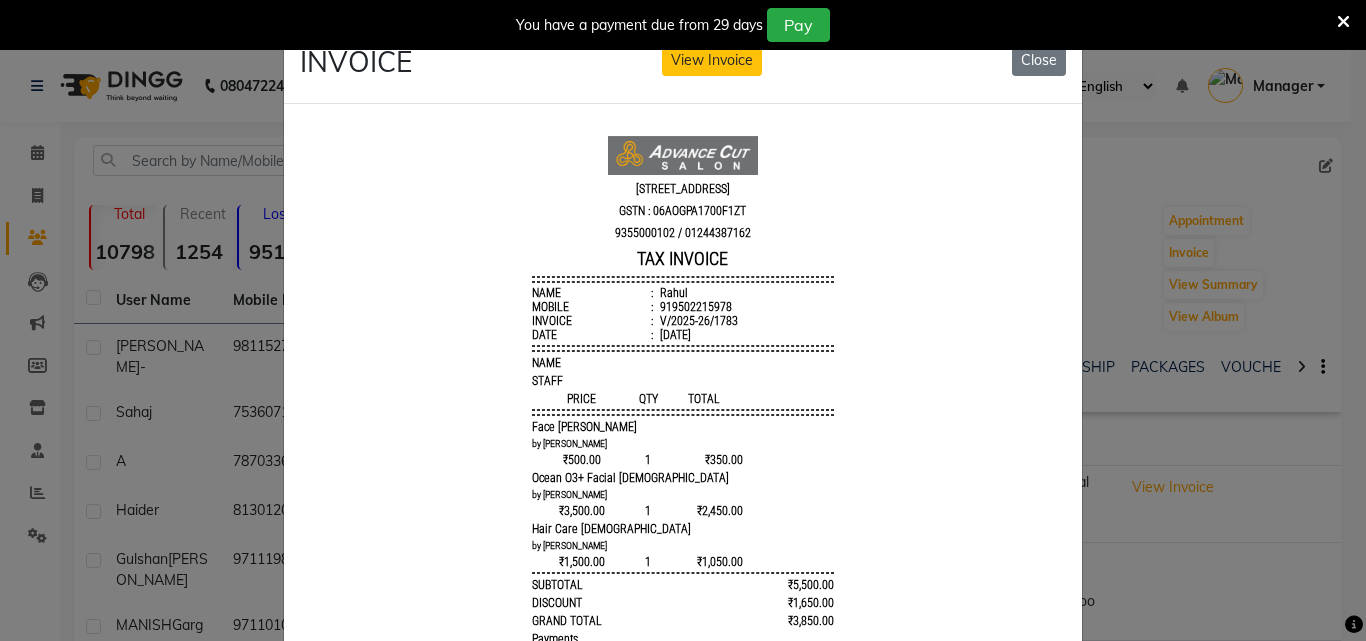 type 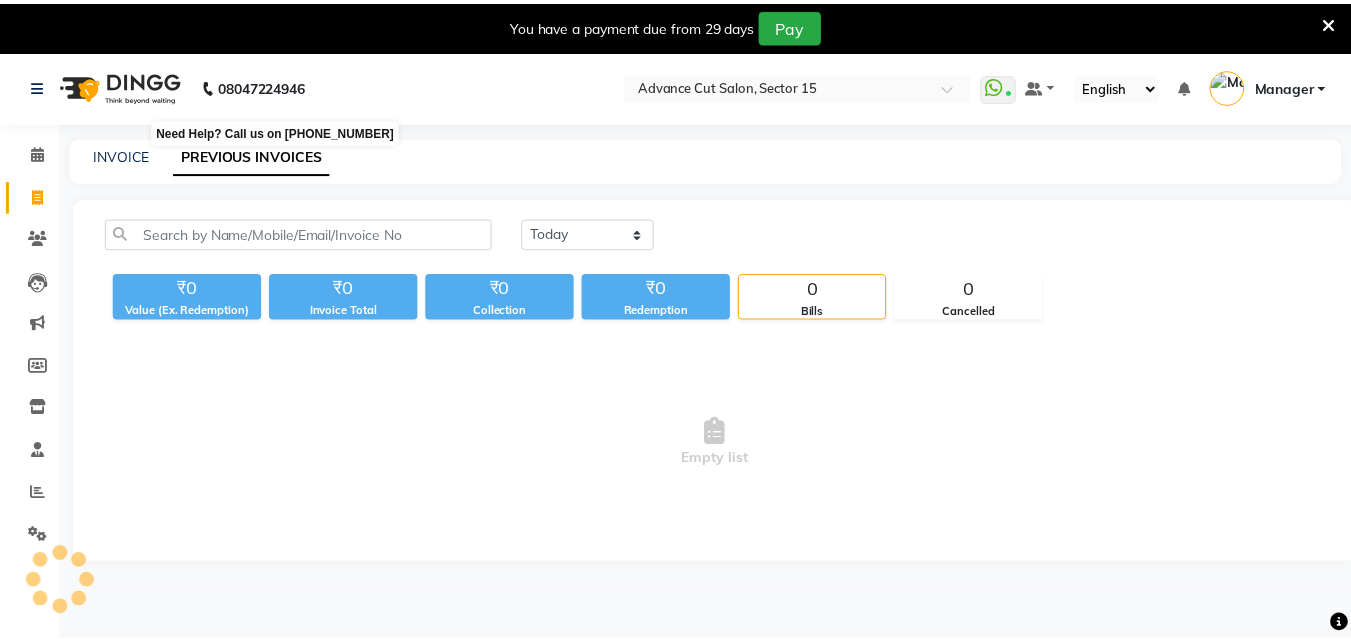 scroll, scrollTop: 0, scrollLeft: 0, axis: both 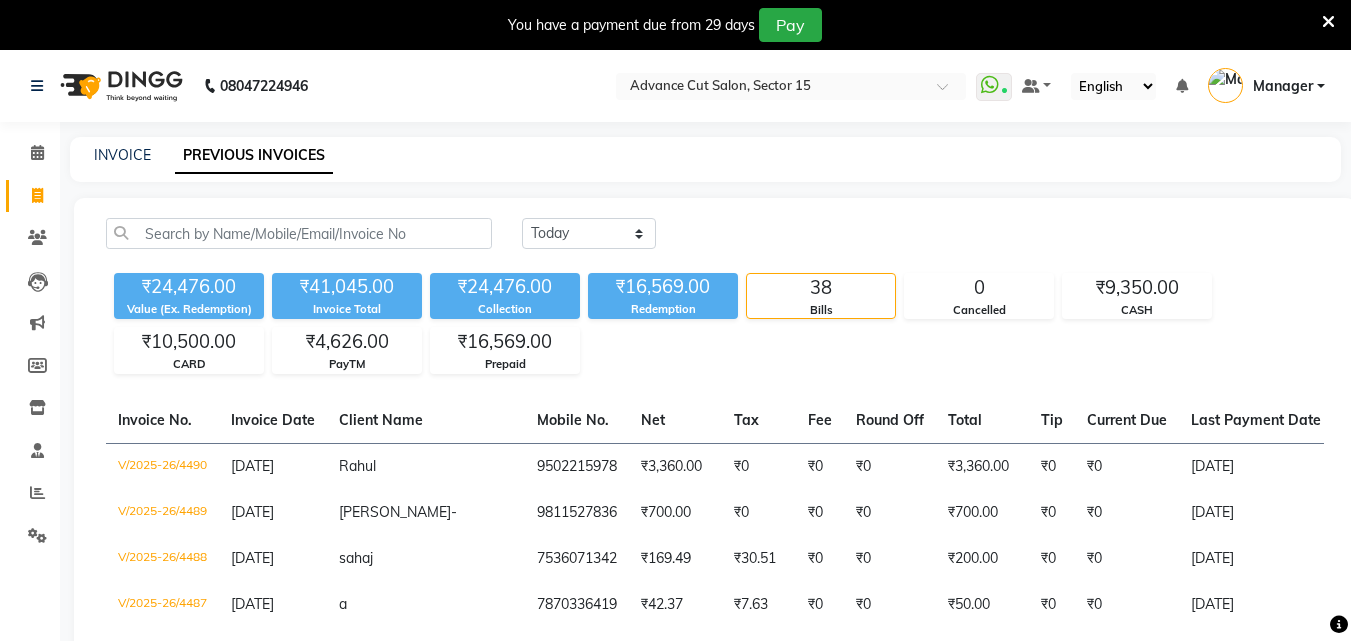 click at bounding box center [1328, 22] 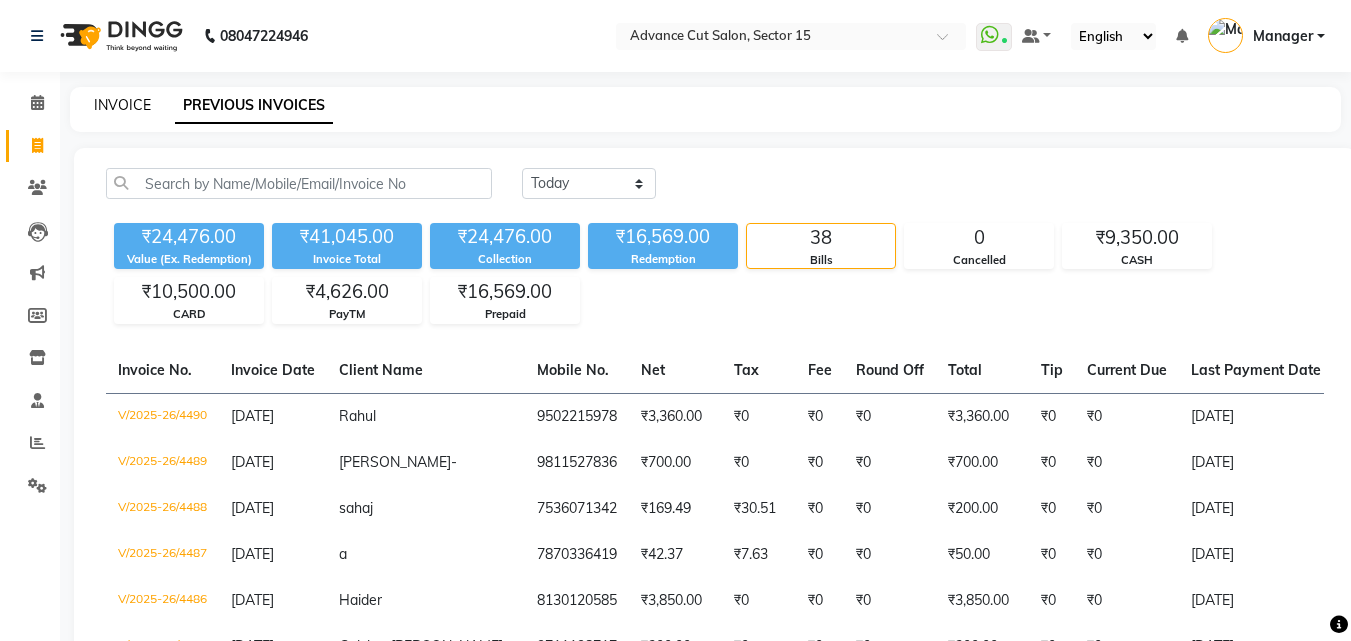 click on "INVOICE" 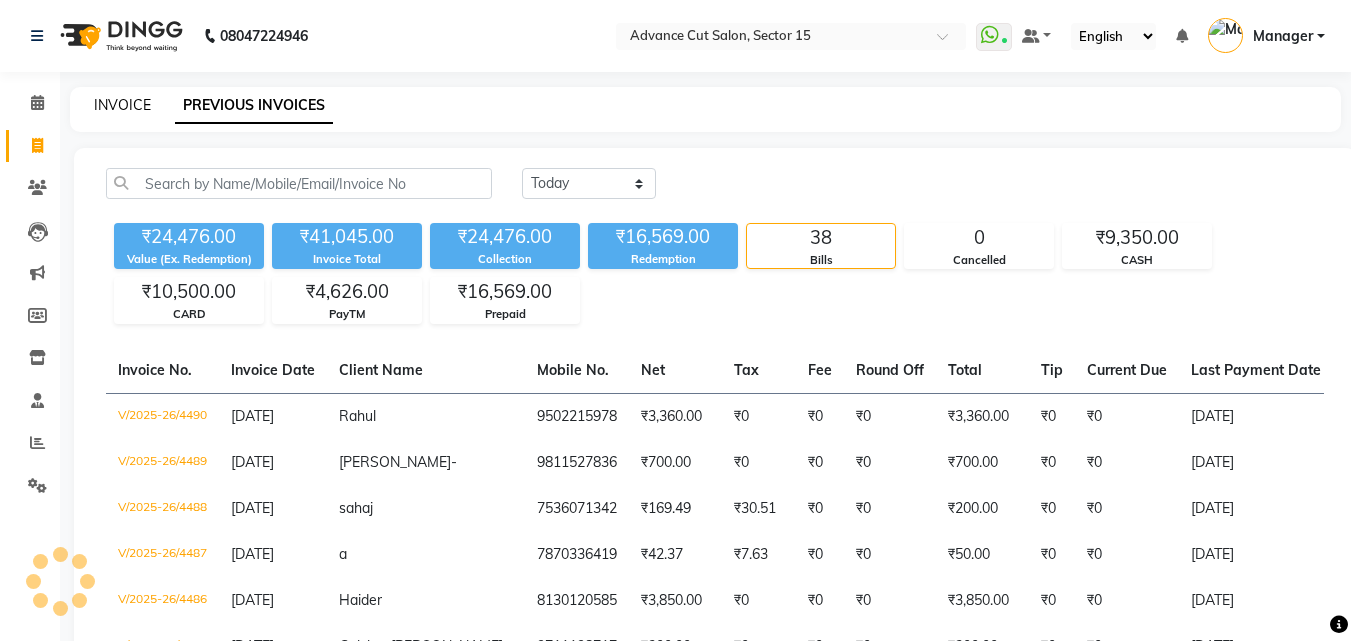 click on "INVOICE" 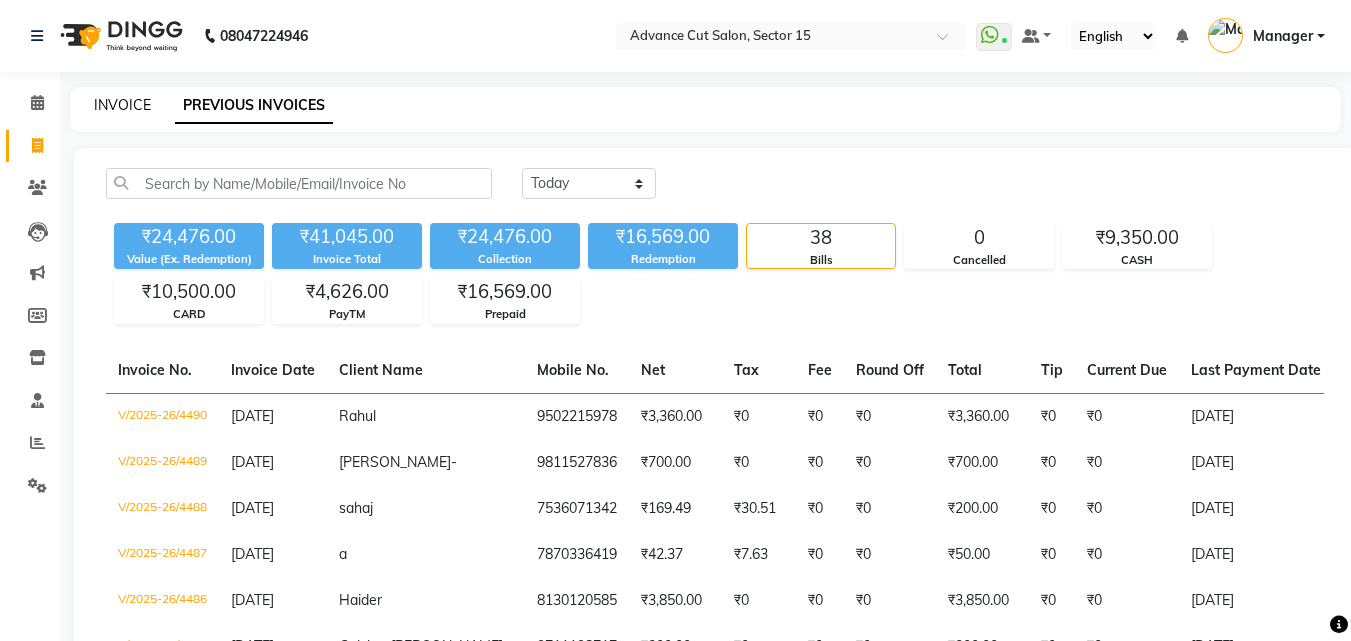 click on "INVOICE" 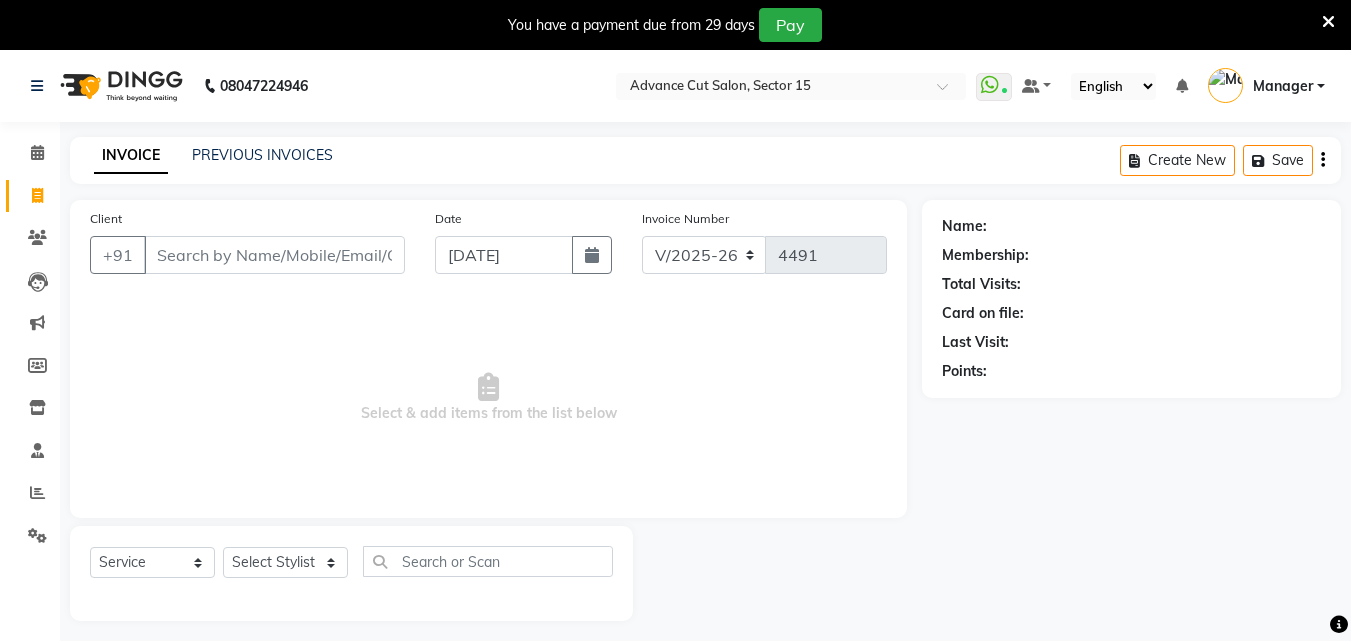 select on "6255" 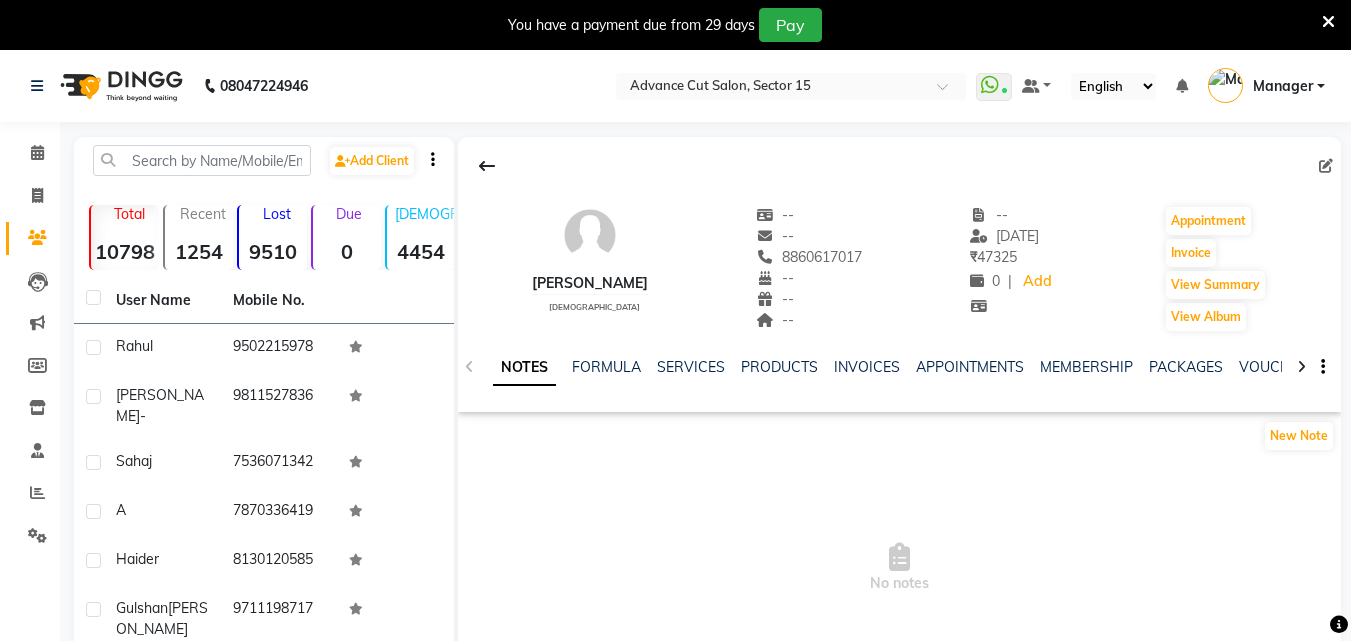 scroll, scrollTop: 0, scrollLeft: 0, axis: both 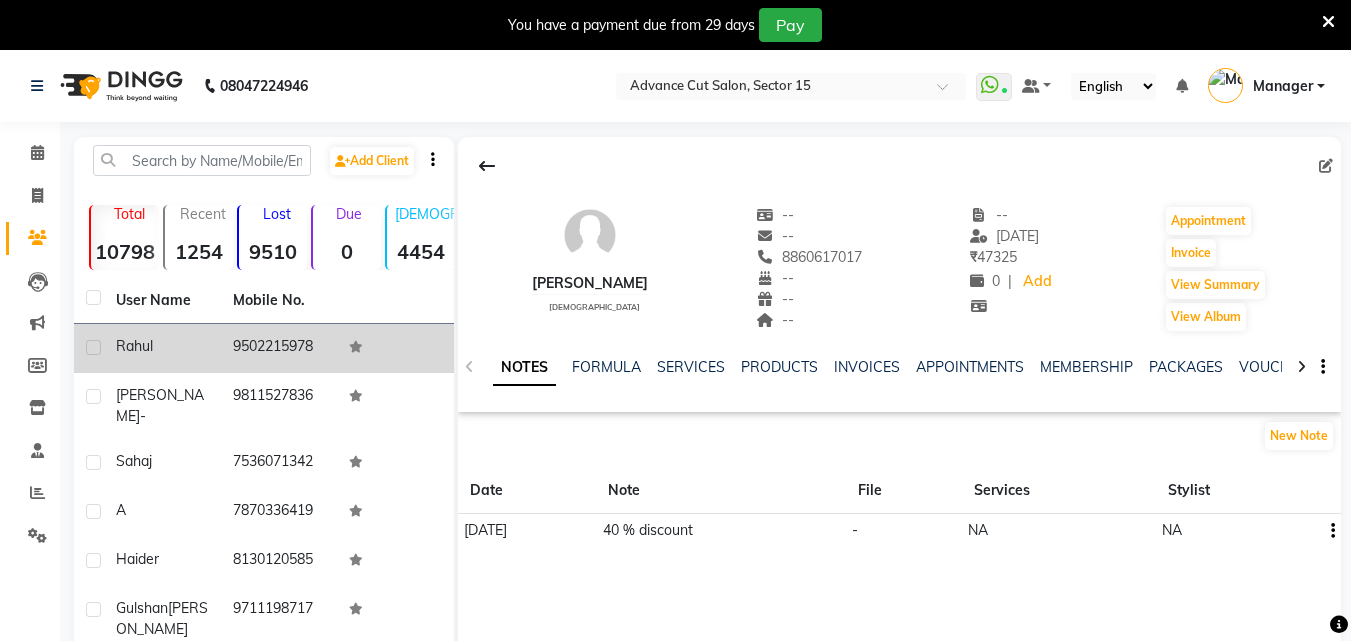drag, startPoint x: 225, startPoint y: 349, endPoint x: 1365, endPoint y: 349, distance: 1140 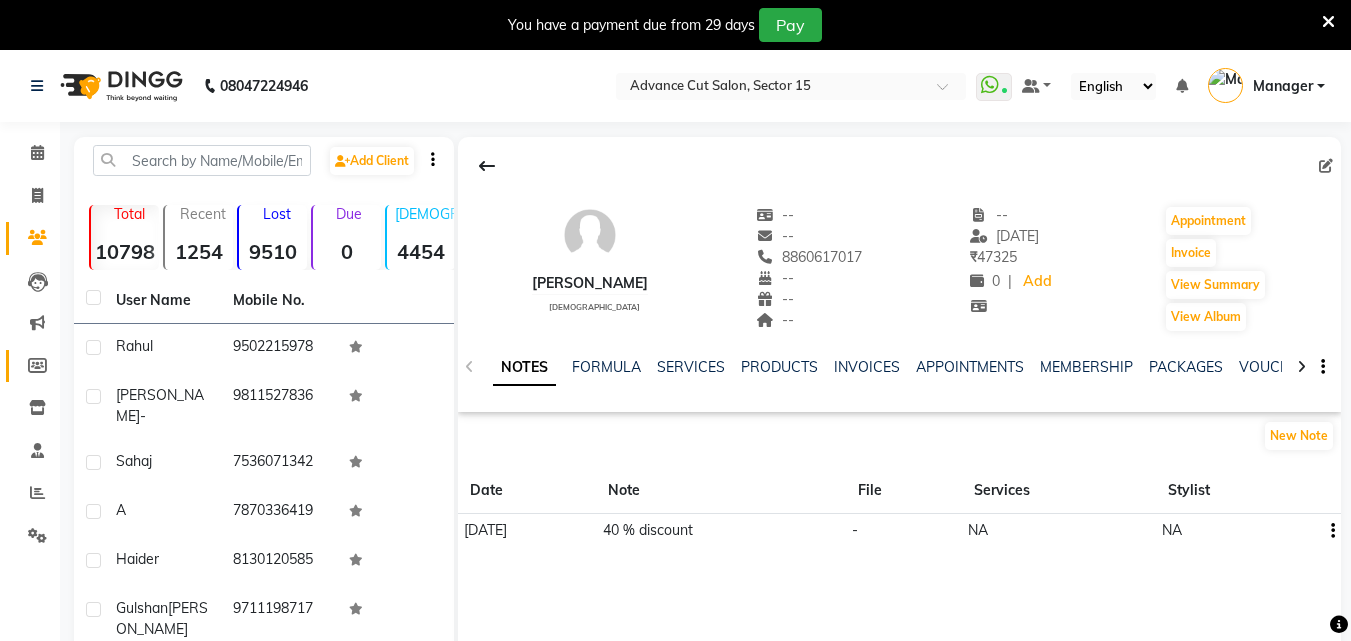 drag, startPoint x: 1365, startPoint y: 349, endPoint x: 7, endPoint y: 349, distance: 1358 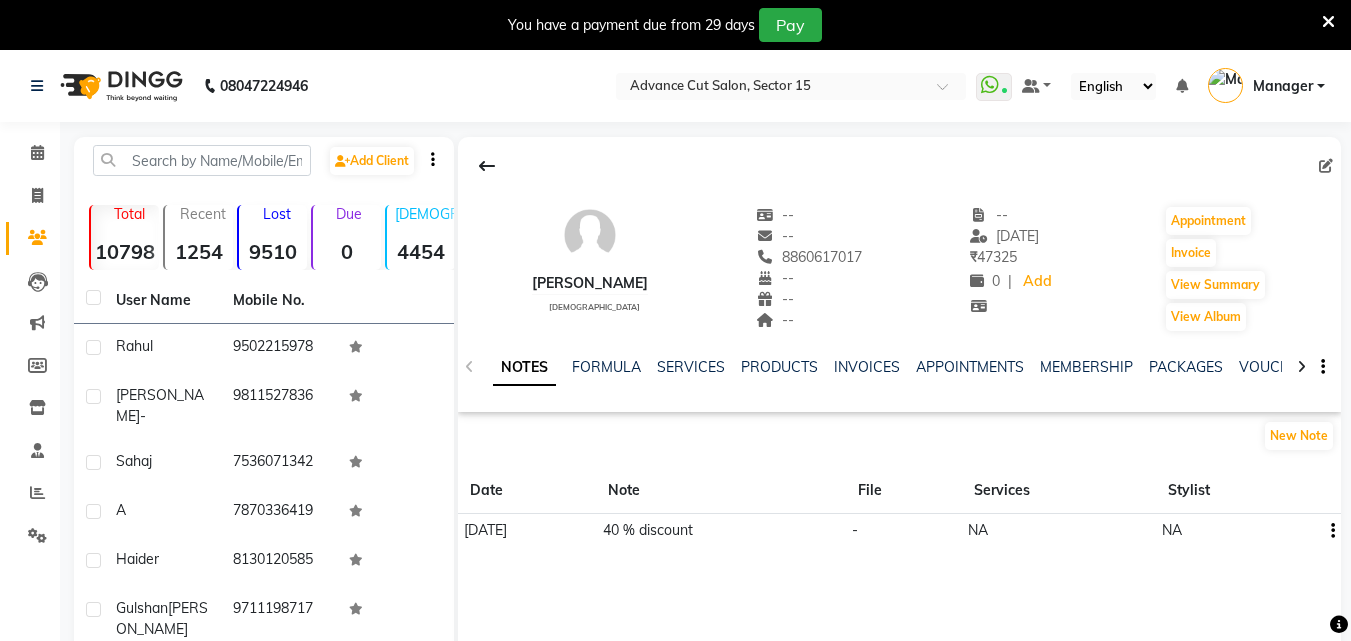 click on "NOTES FORMULA SERVICES PRODUCTS INVOICES APPOINTMENTS MEMBERSHIP PACKAGES VOUCHERS GIFTCARDS POINTS FORMS FAMILY CARDS WALLET" 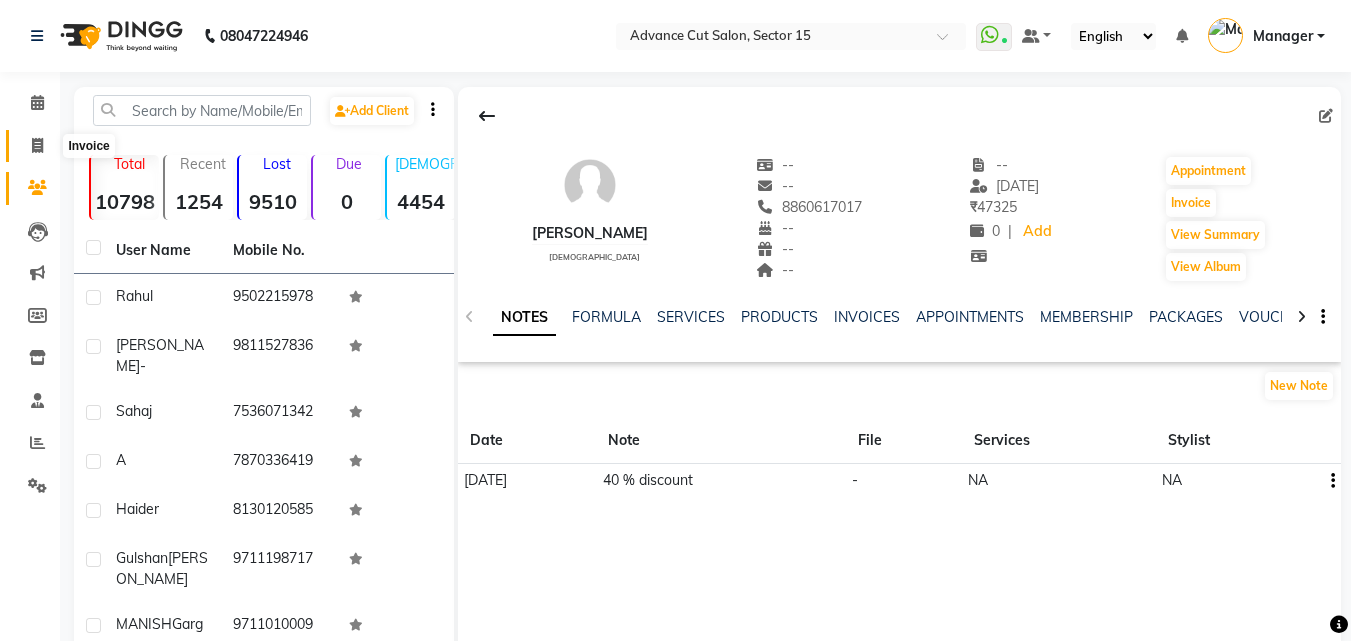 click 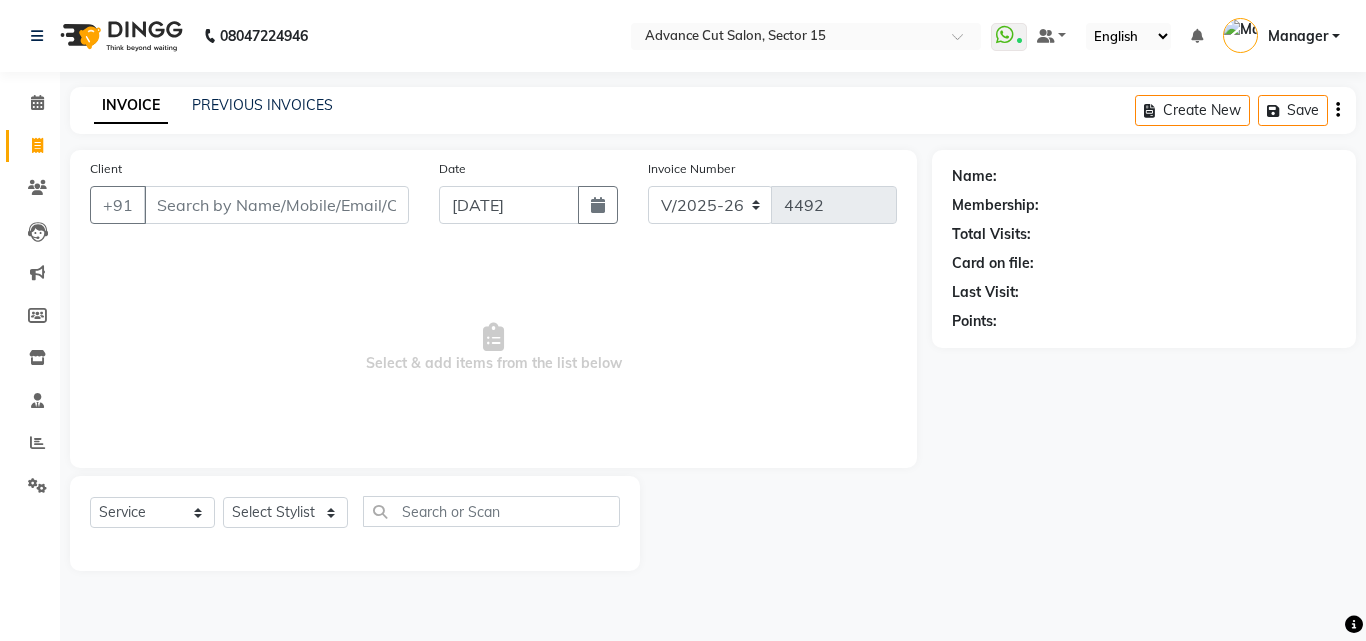 click on "Invoice" 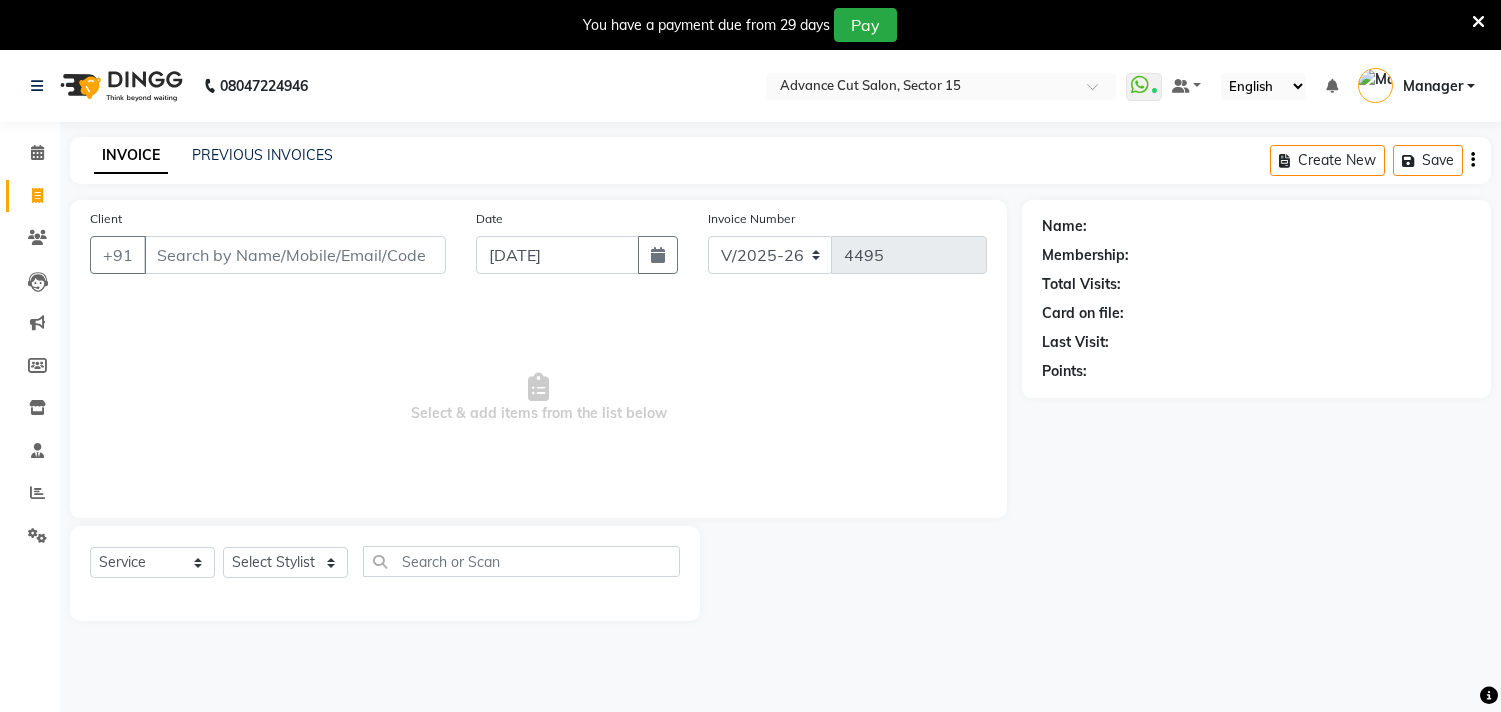 select on "6255" 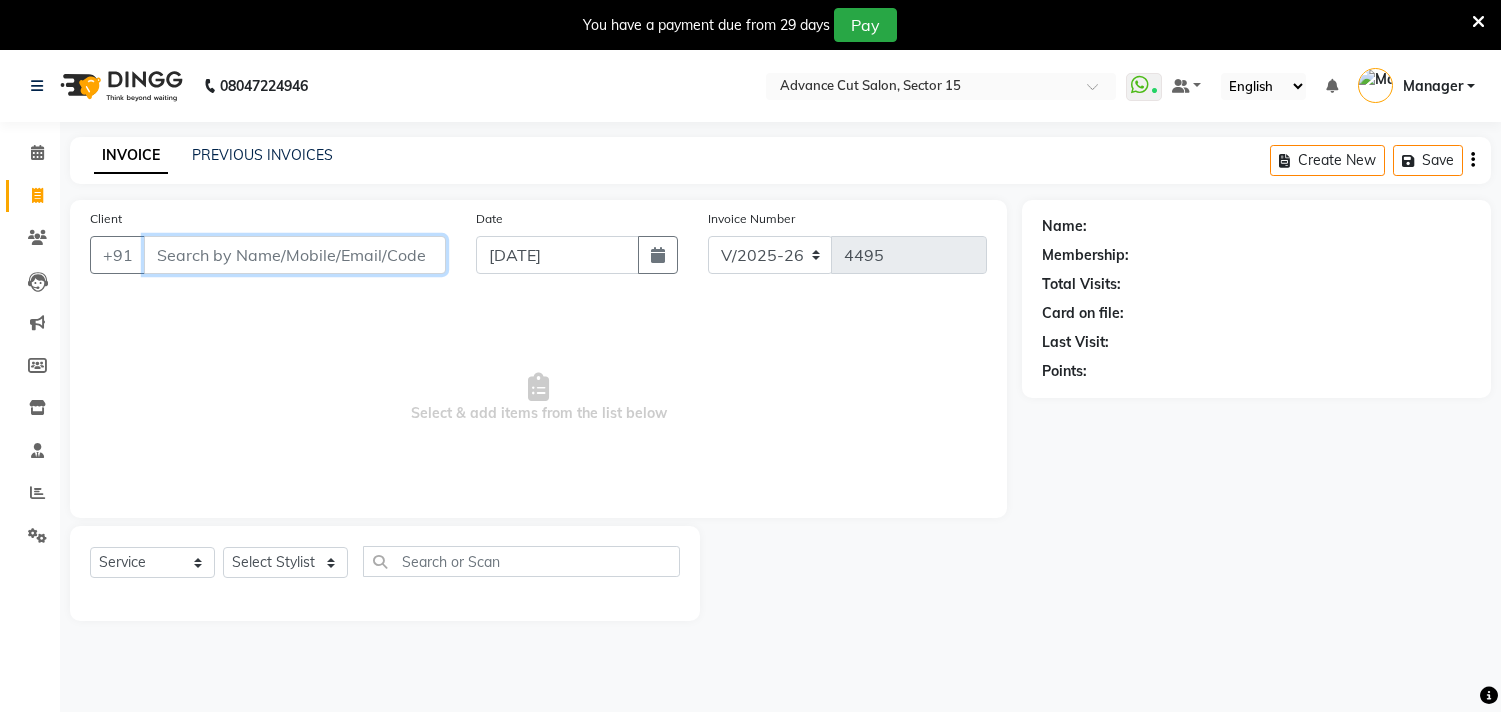 scroll, scrollTop: 0, scrollLeft: 0, axis: both 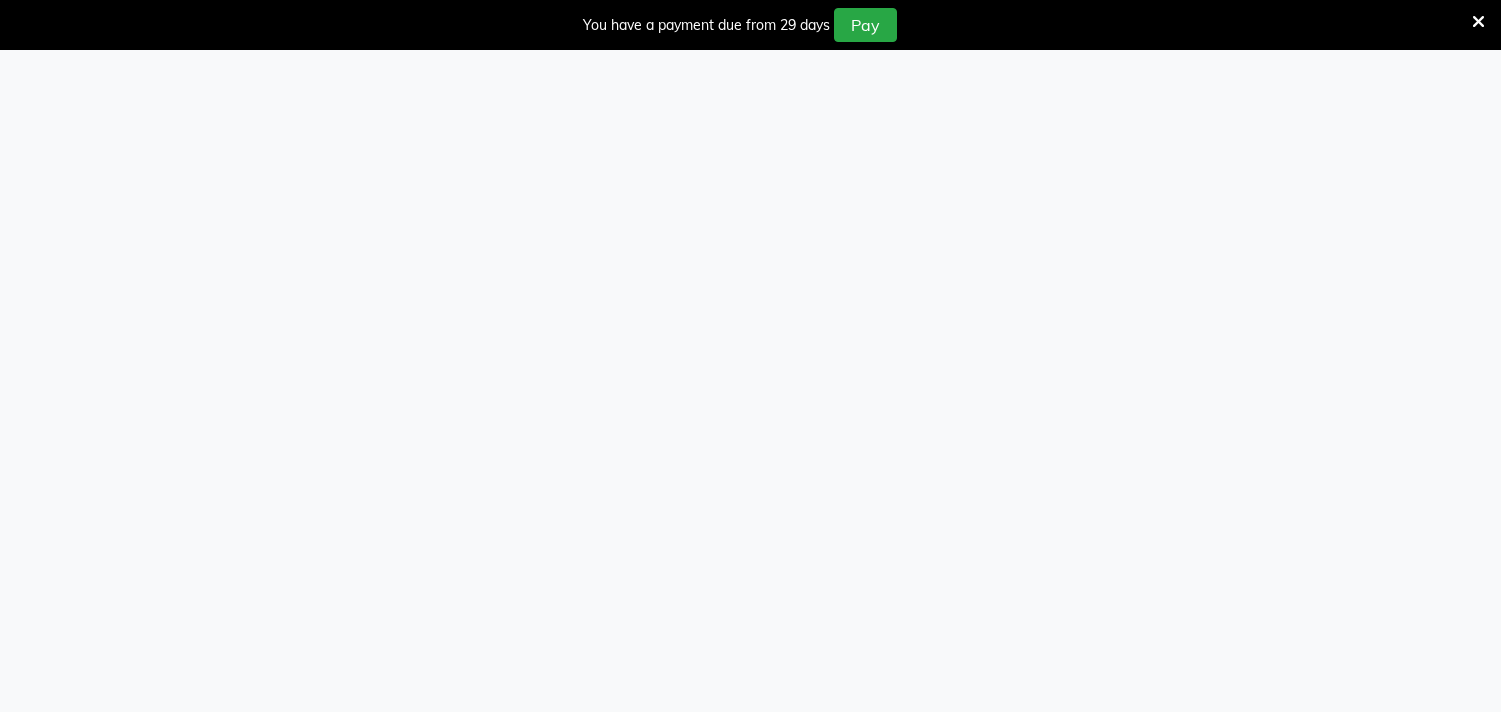 select on "6255" 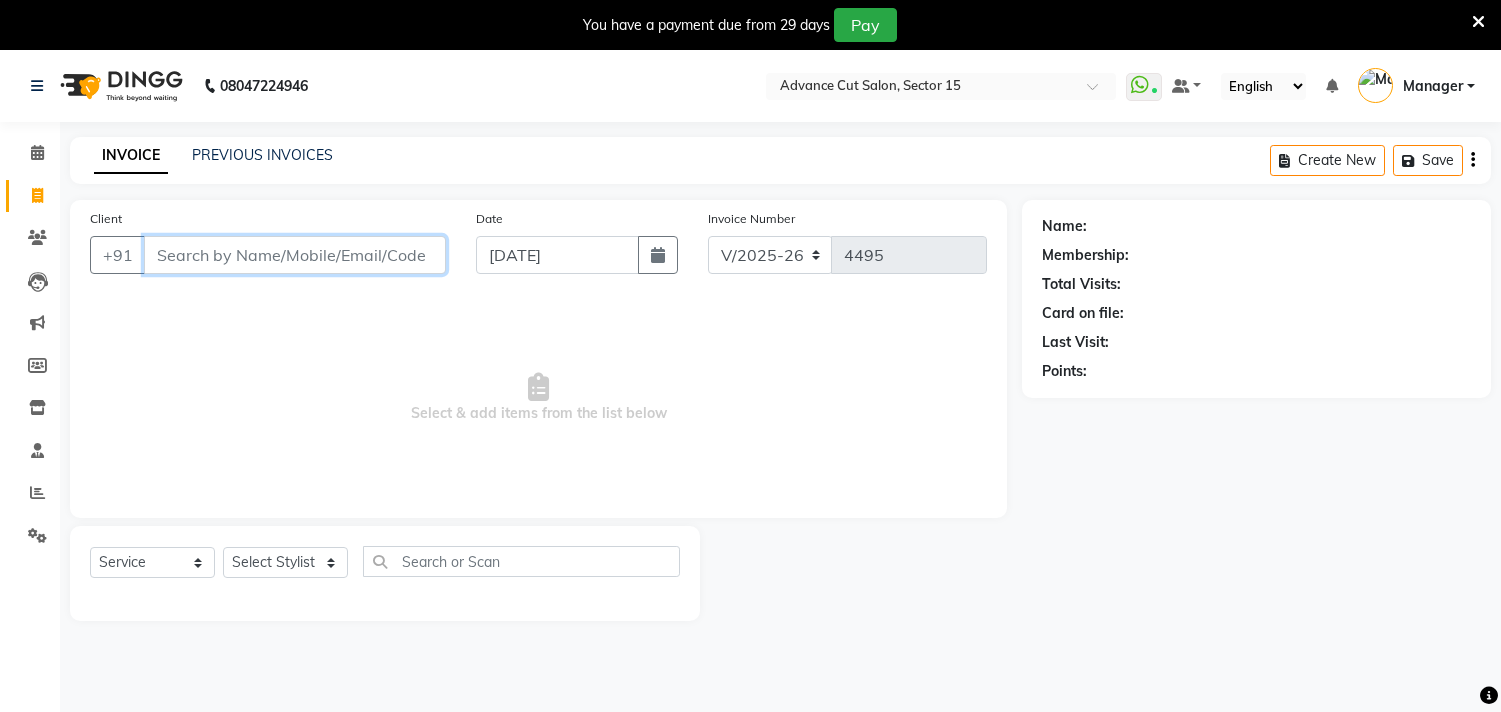 scroll, scrollTop: 0, scrollLeft: 0, axis: both 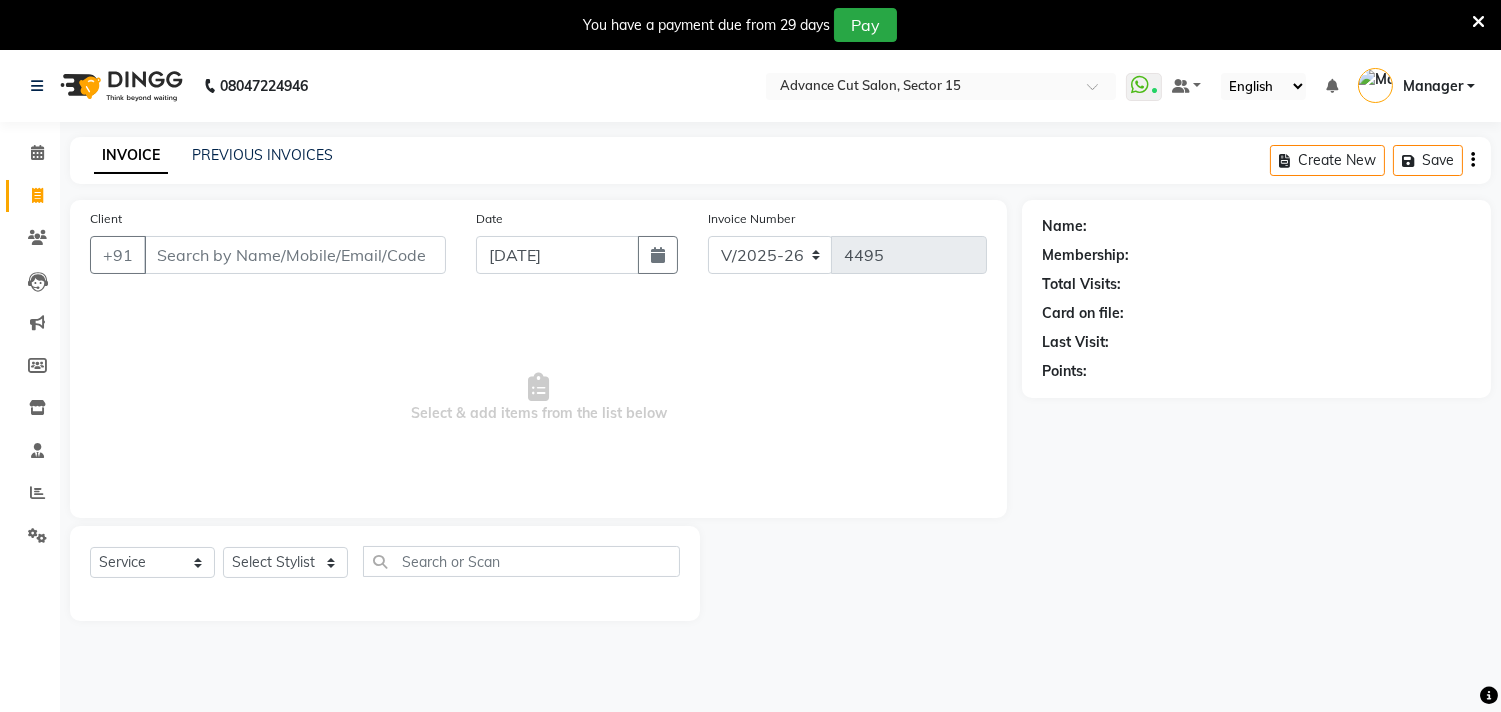 click at bounding box center [1478, 22] 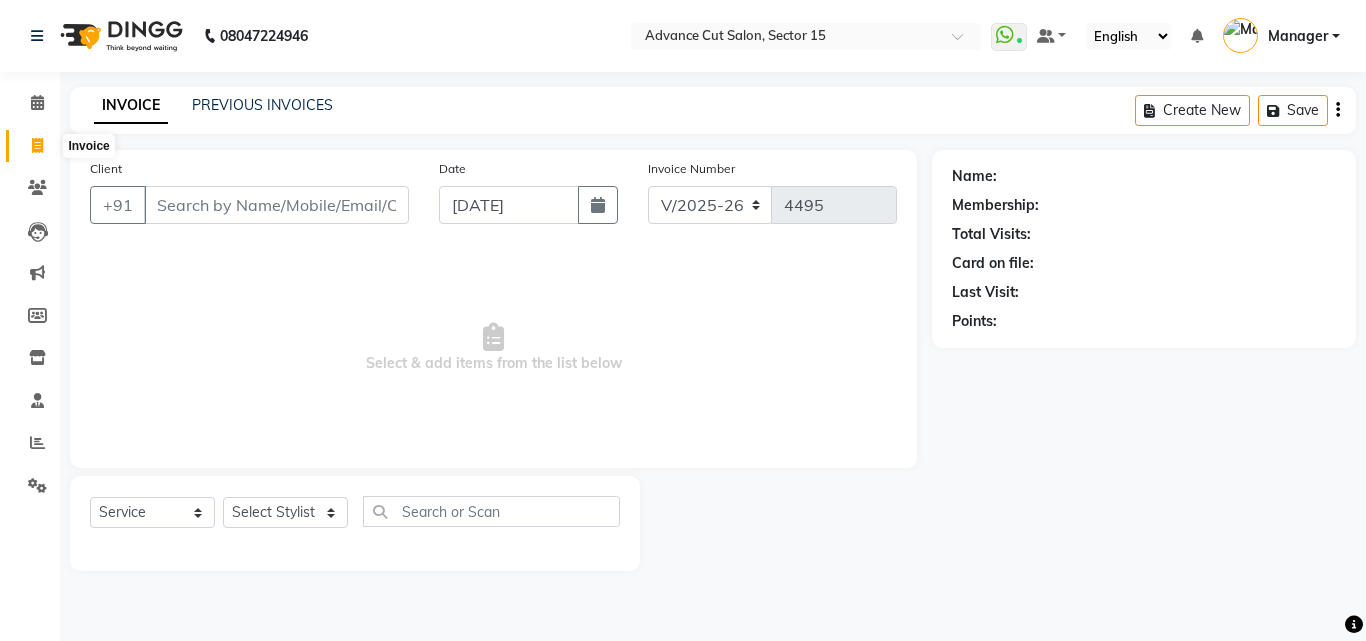click 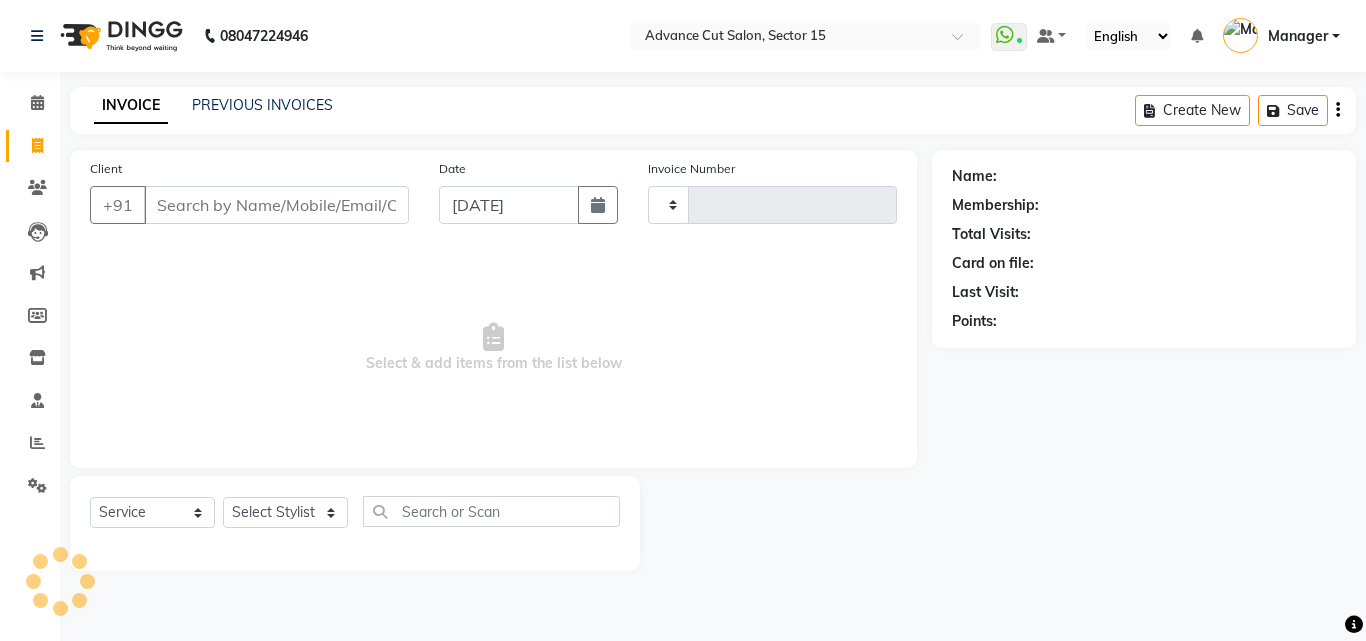 type on "4495" 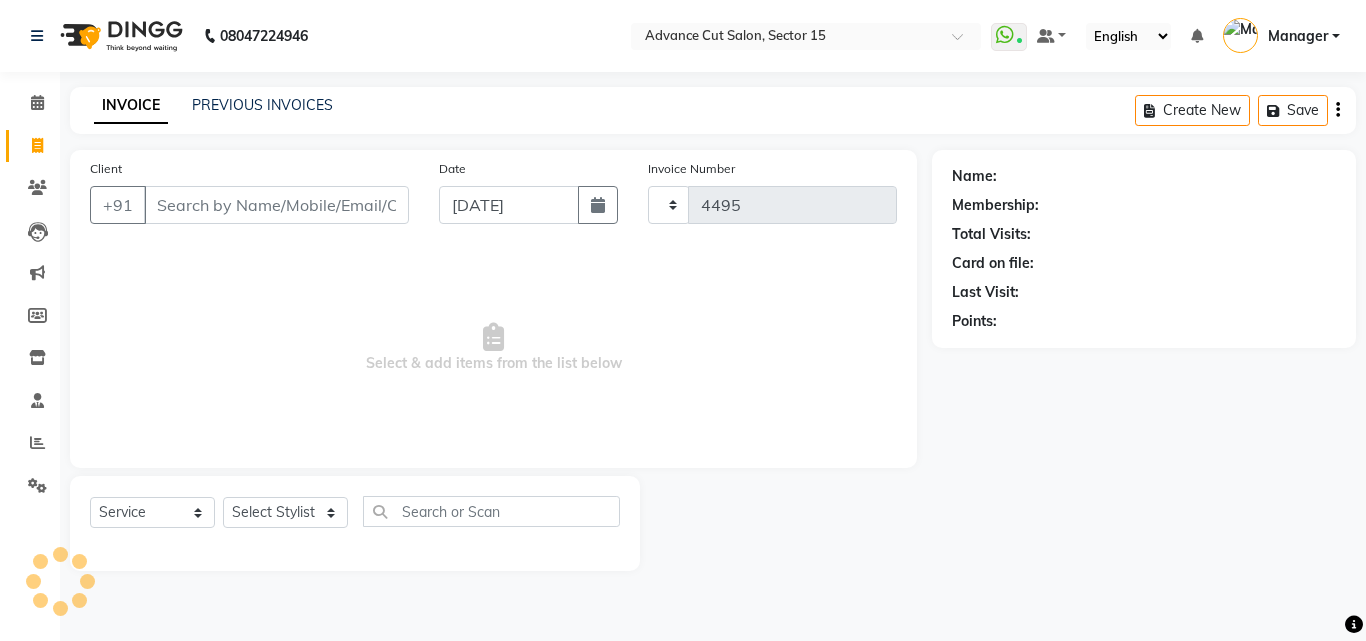 select on "6255" 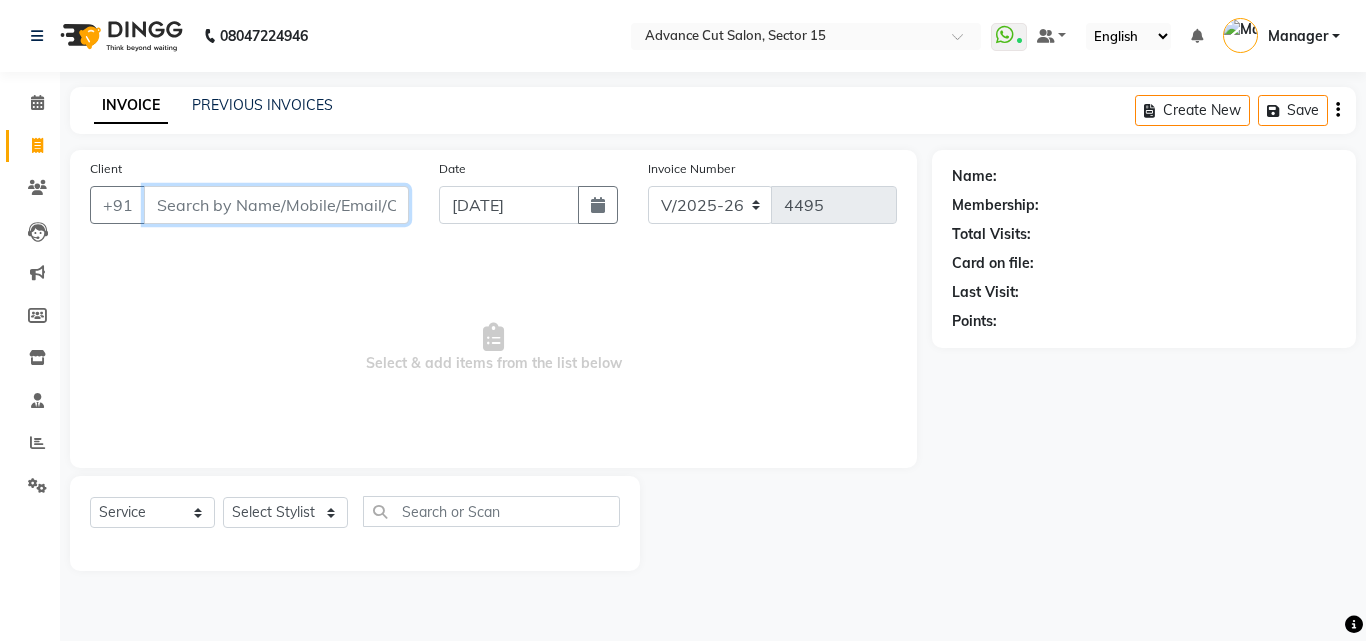 click on "Client" at bounding box center [276, 205] 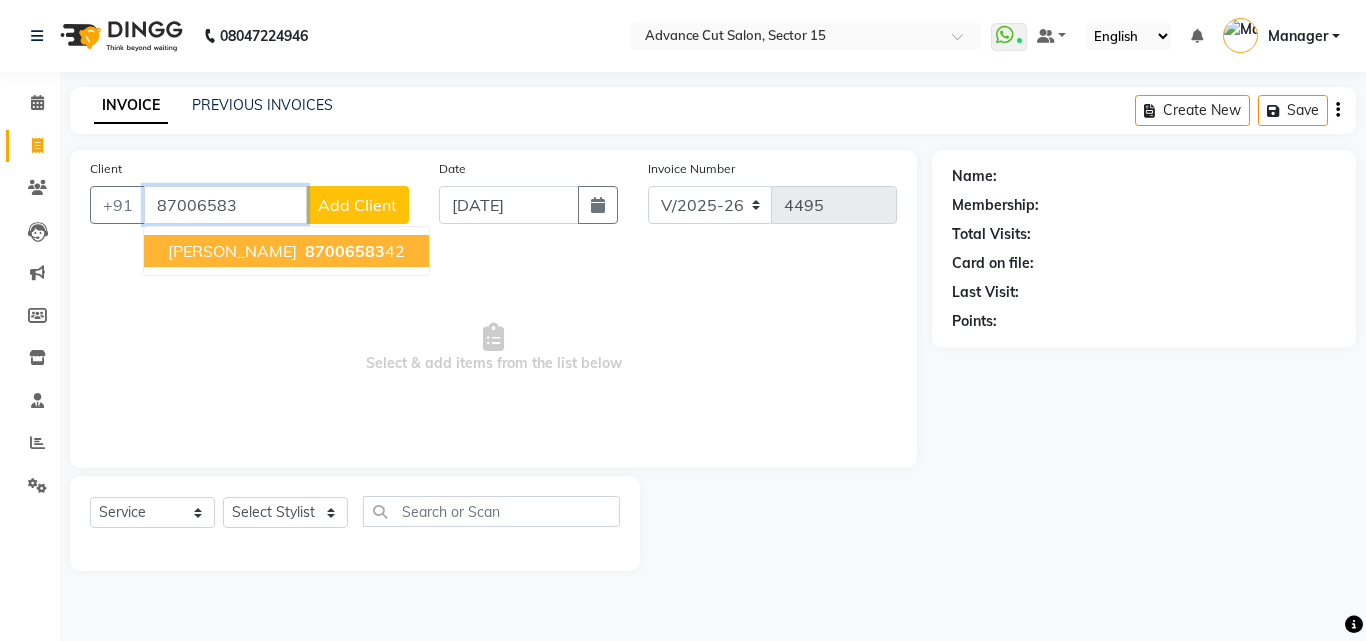 click on "87006583" at bounding box center [345, 251] 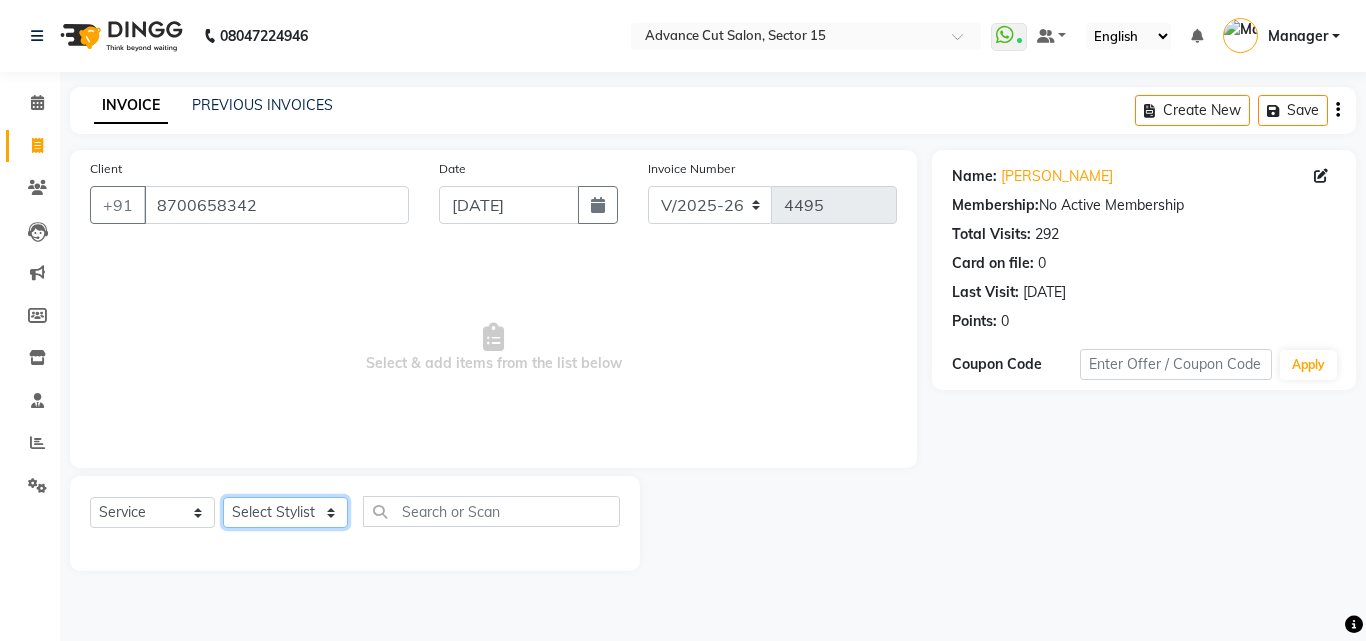 click on "Select Stylist Advance Cut  ASIF FARMAN HAIDER Iqbal KASHISH LUCKY Manager MANOJ NASEEM NASIR Nidhi Pooja  PRIYA RAEES RANI RASHID RIZWAN SACHIN SALMAN SANJAY Shahjad Shankar shuaib SONI" 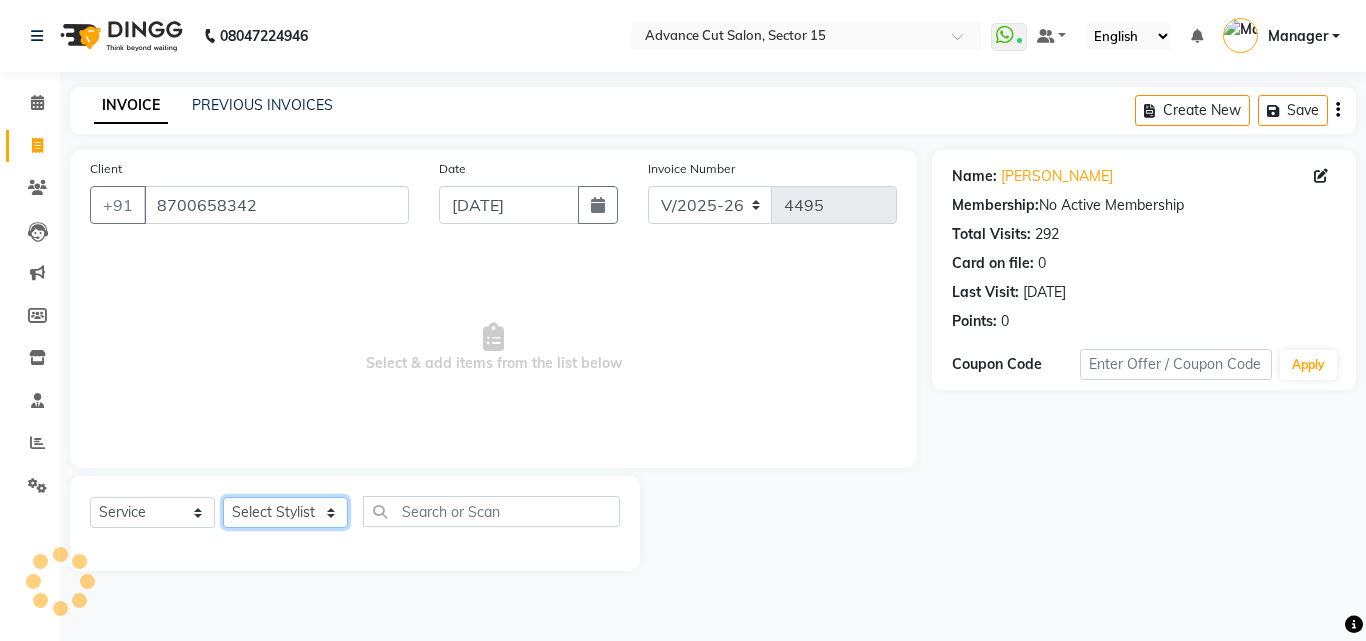 click on "Select Stylist Advance Cut  ASIF FARMAN HAIDER Iqbal KASHISH LUCKY Manager MANOJ NASEEM NASIR Nidhi Pooja  PRIYA RAEES RANI RASHID RIZWAN SACHIN SALMAN SANJAY Shahjad Shankar shuaib SONI" 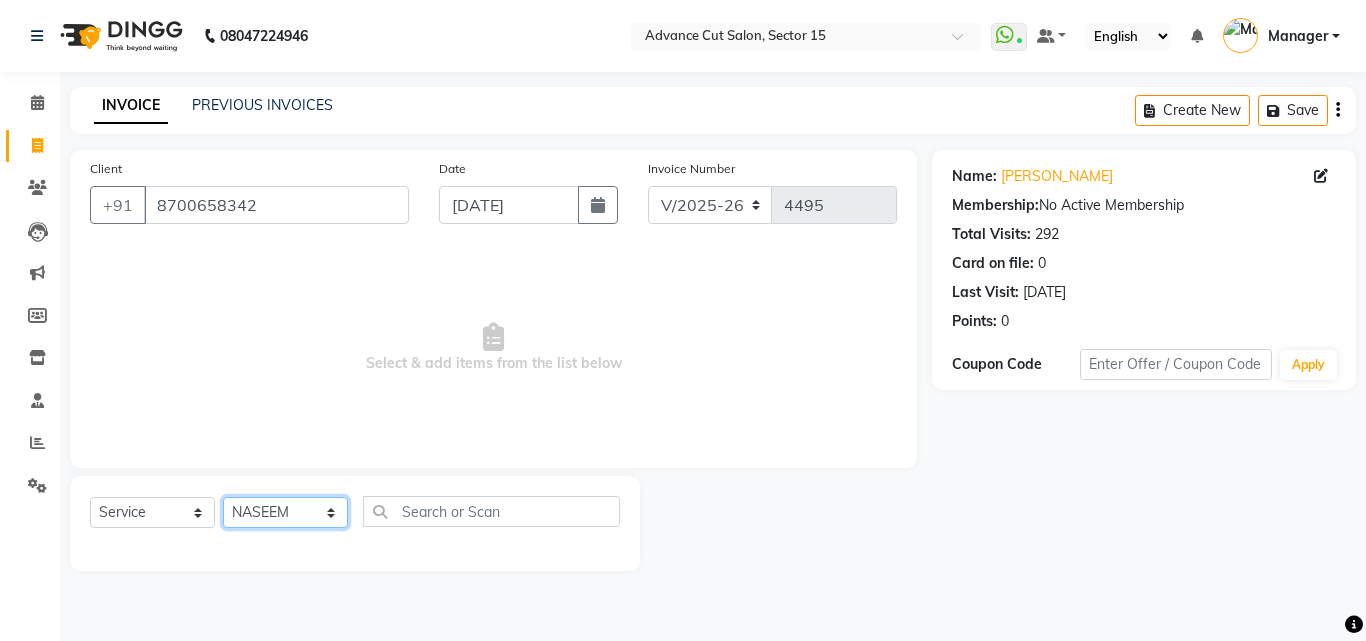 click on "Select Stylist Advance Cut  ASIF FARMAN HAIDER Iqbal KASHISH LUCKY Manager MANOJ NASEEM NASIR Nidhi Pooja  PRIYA RAEES RANI RASHID RIZWAN SACHIN SALMAN SANJAY Shahjad Shankar shuaib SONI" 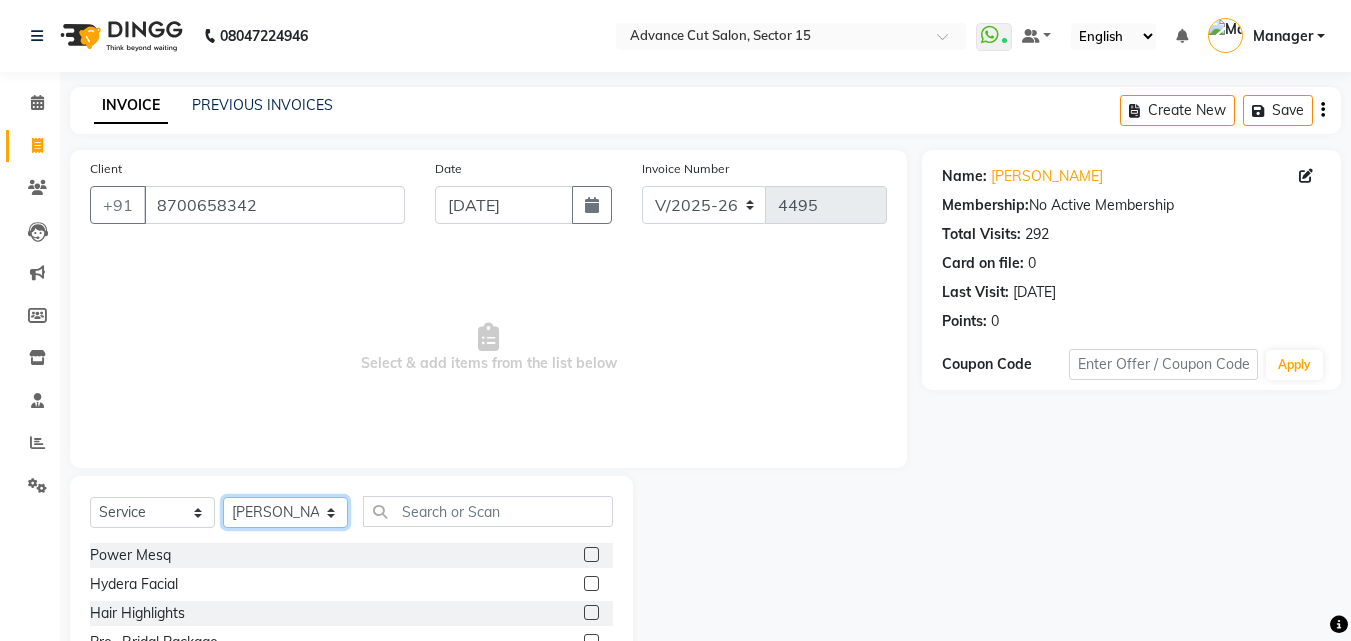 select on "46511" 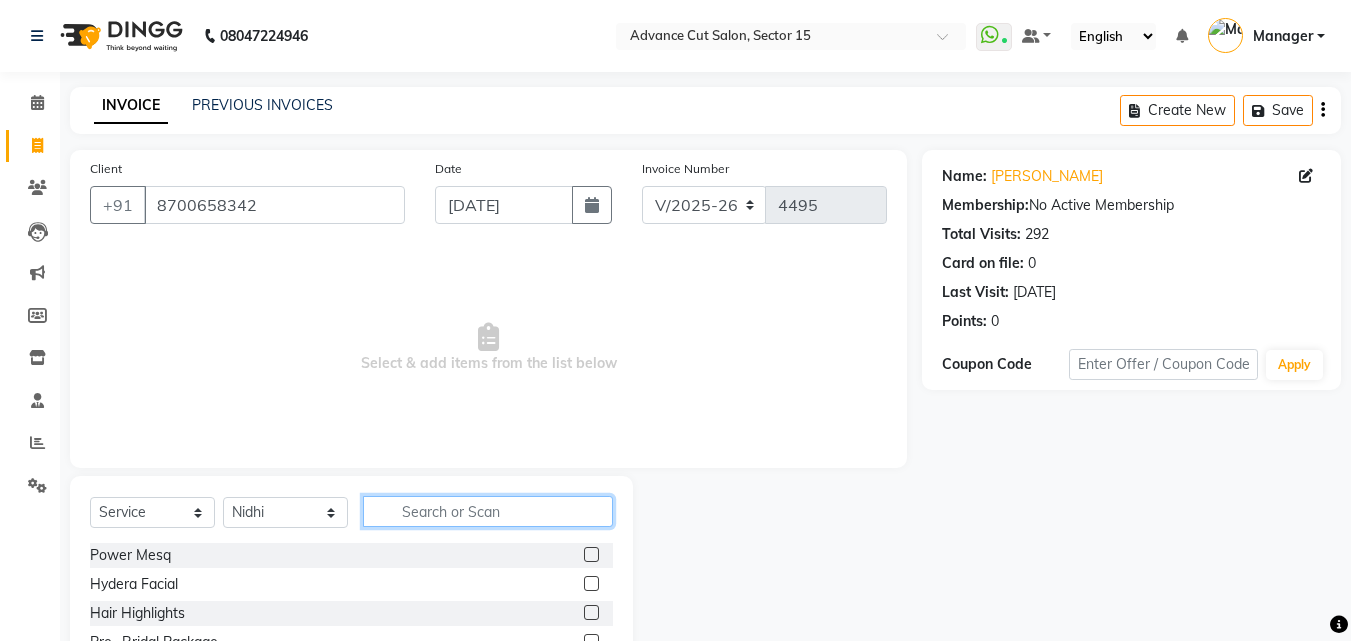 click 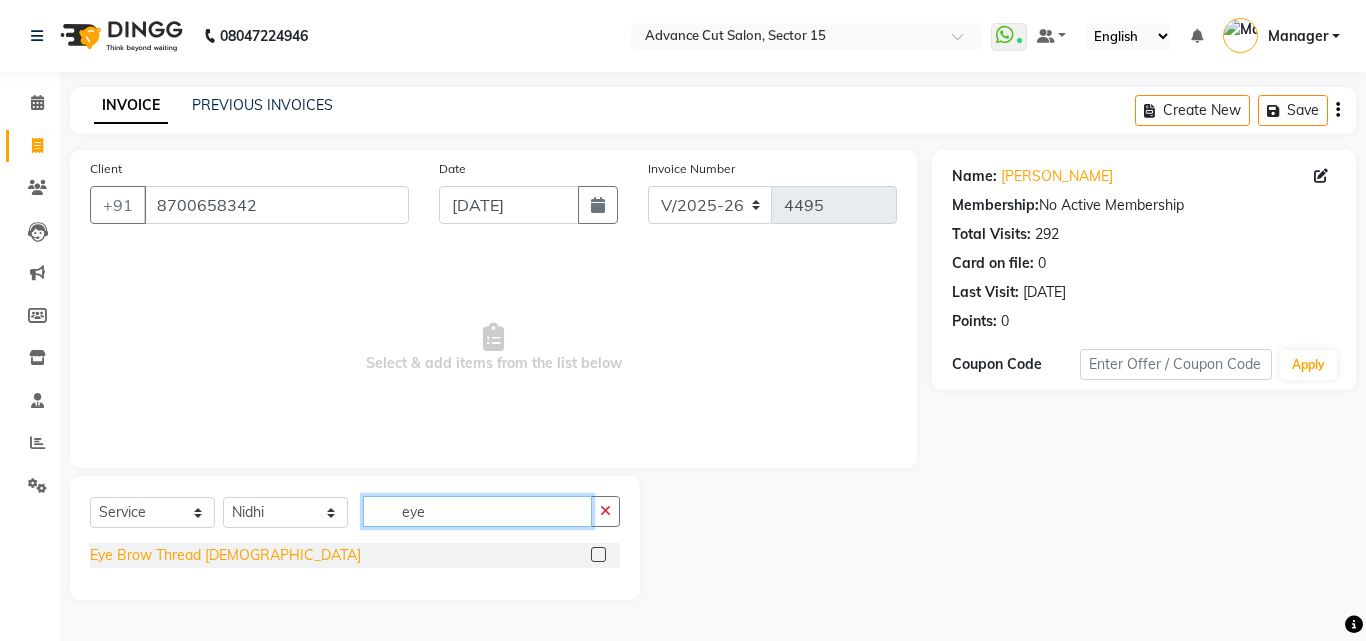 type on "eye" 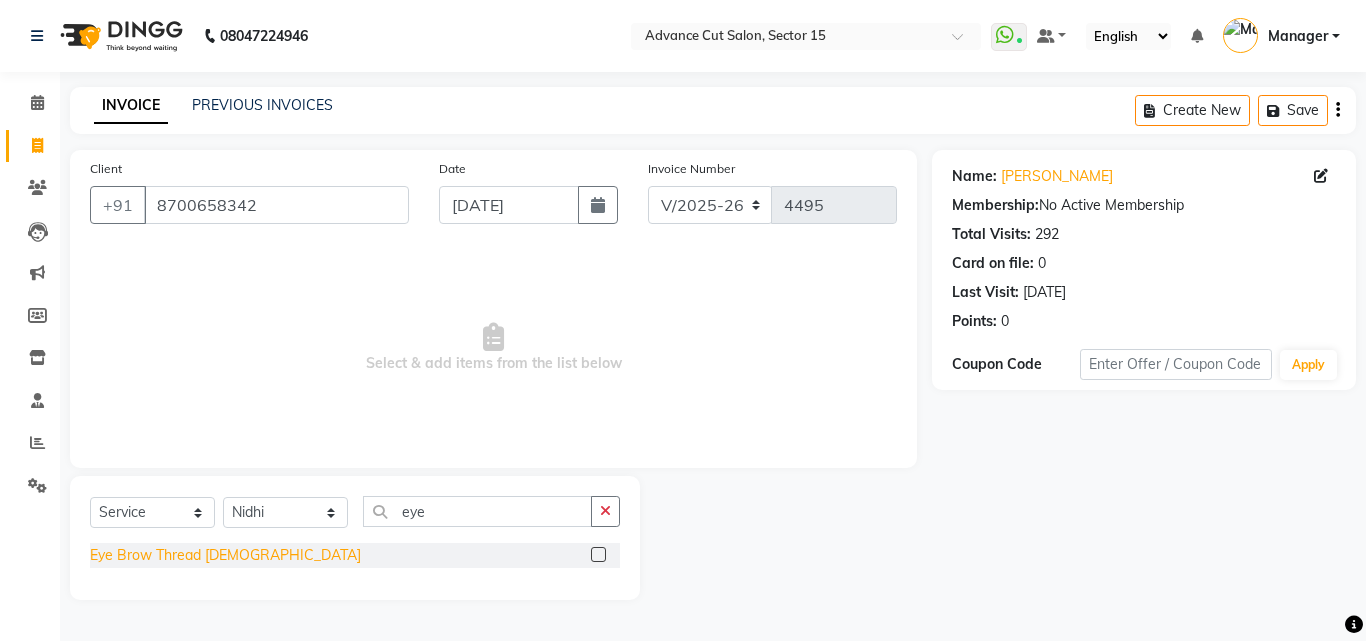 drag, startPoint x: 232, startPoint y: 556, endPoint x: 244, endPoint y: 550, distance: 13.416408 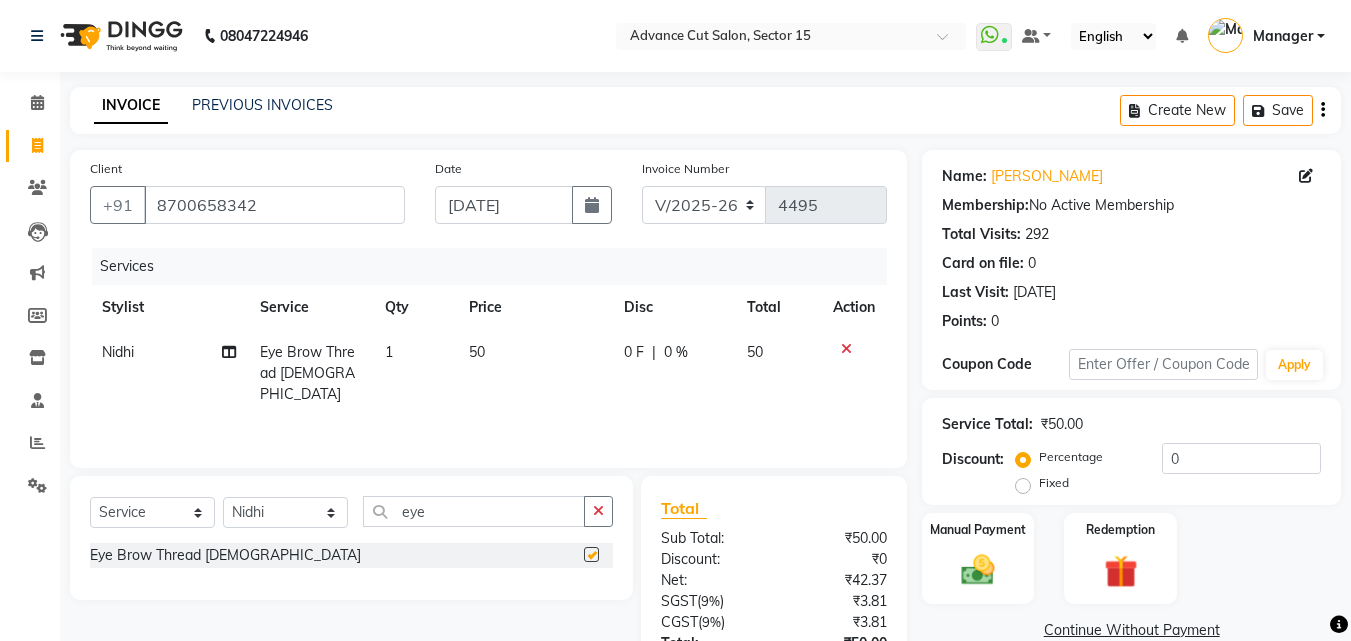 checkbox on "false" 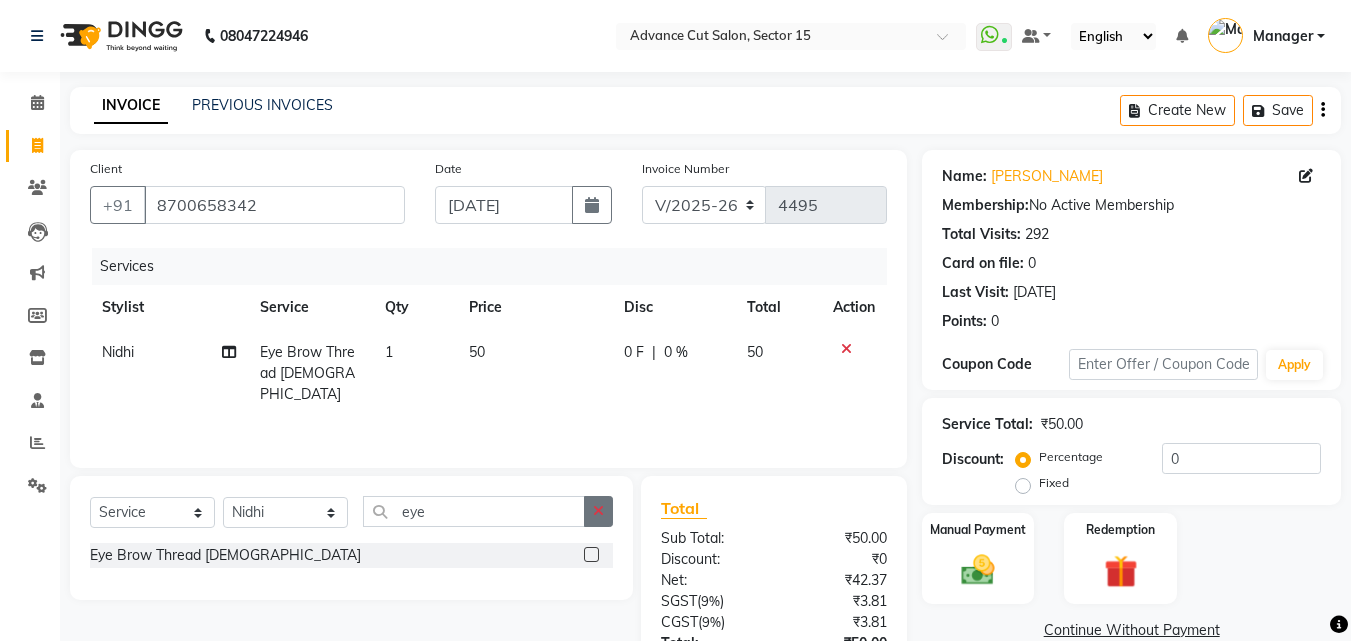 click 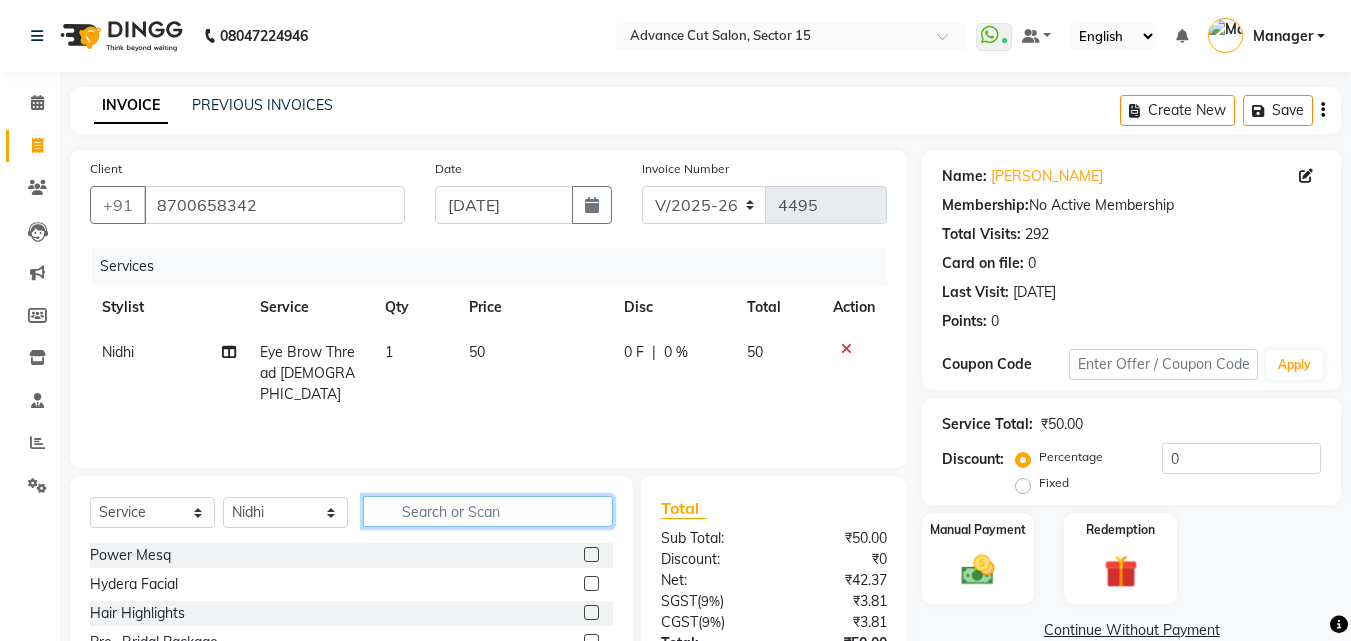 click 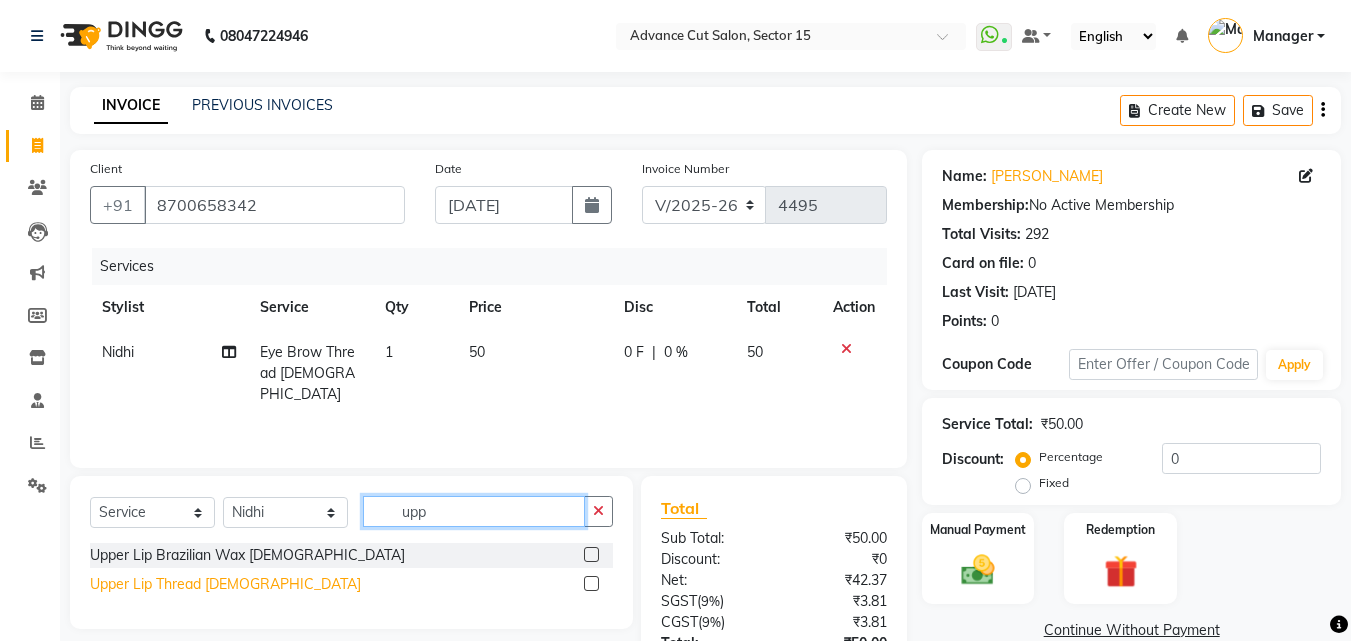 type on "upp" 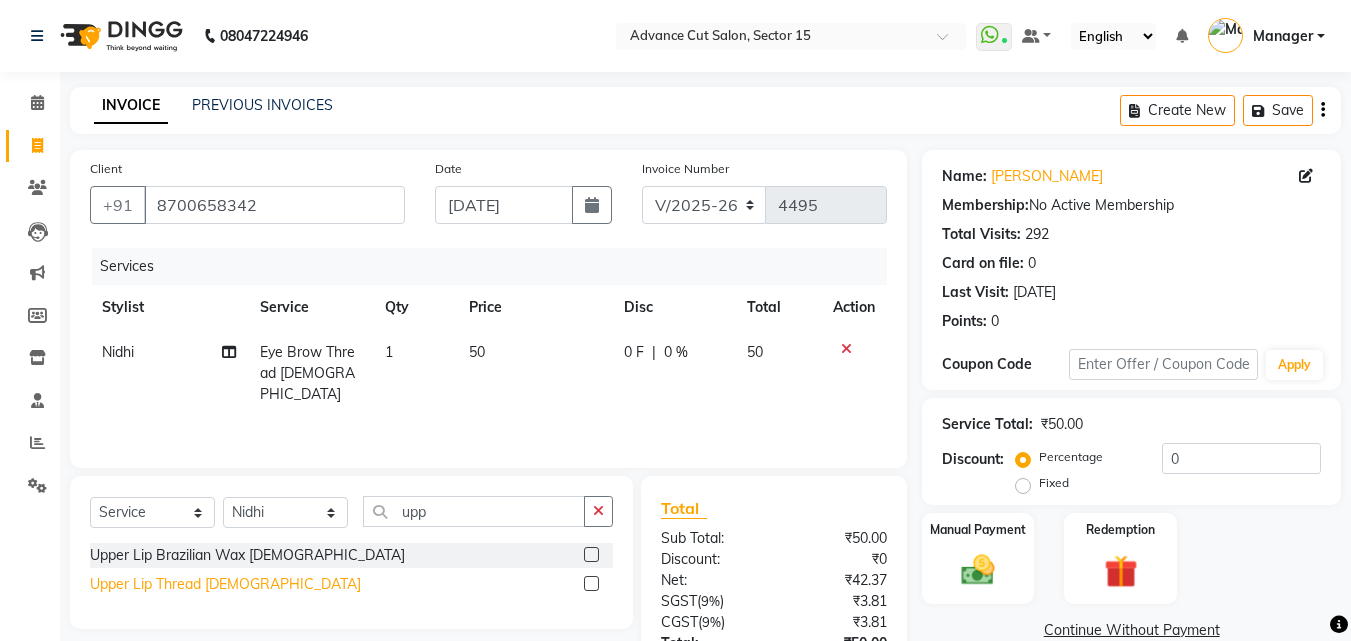 click on "Upper Lip Thread Female" 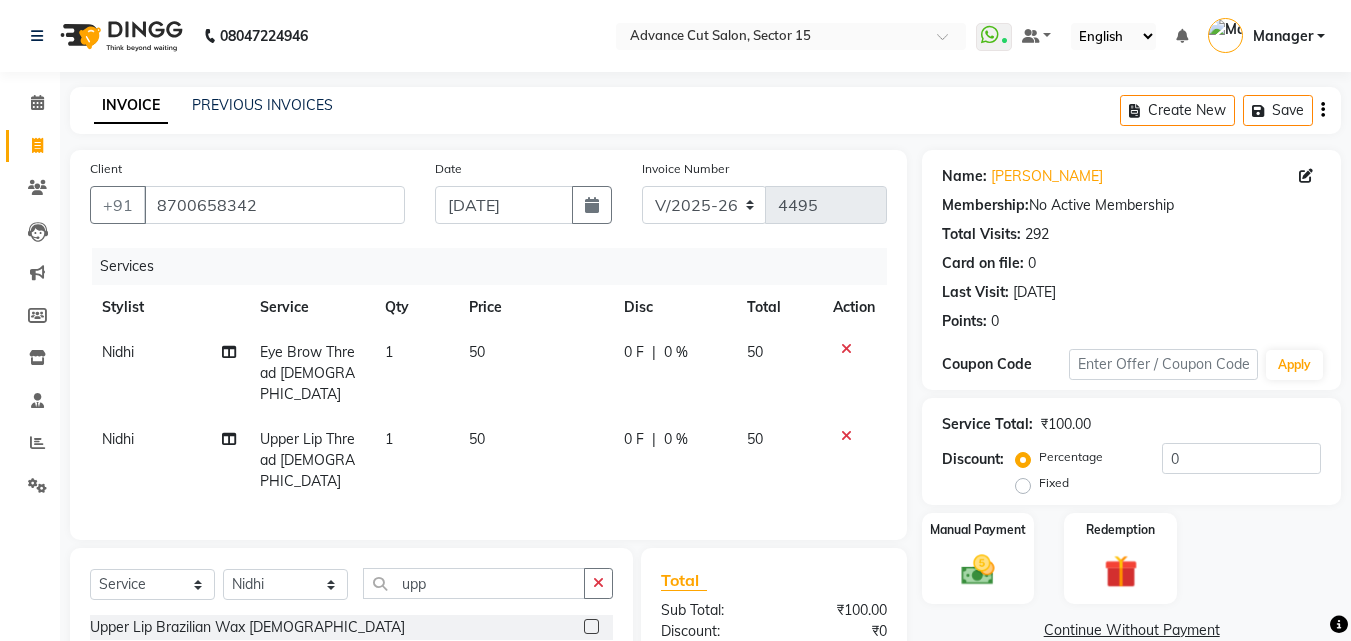 checkbox on "false" 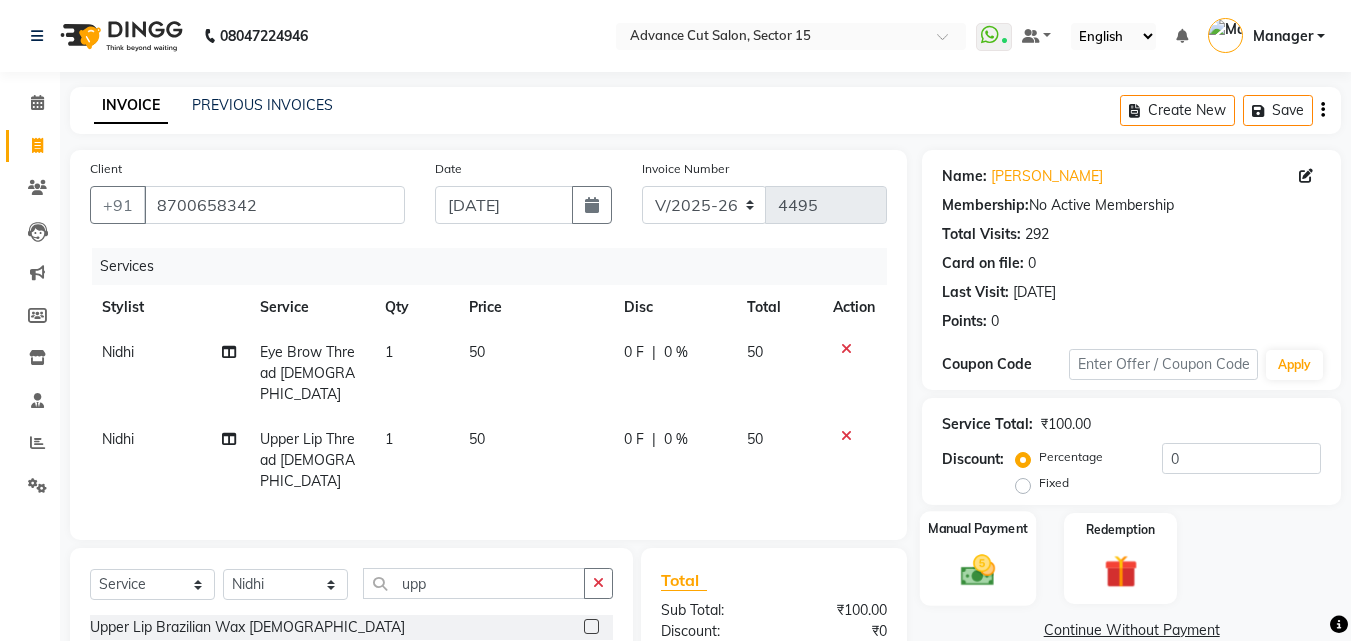 click on "Manual Payment" 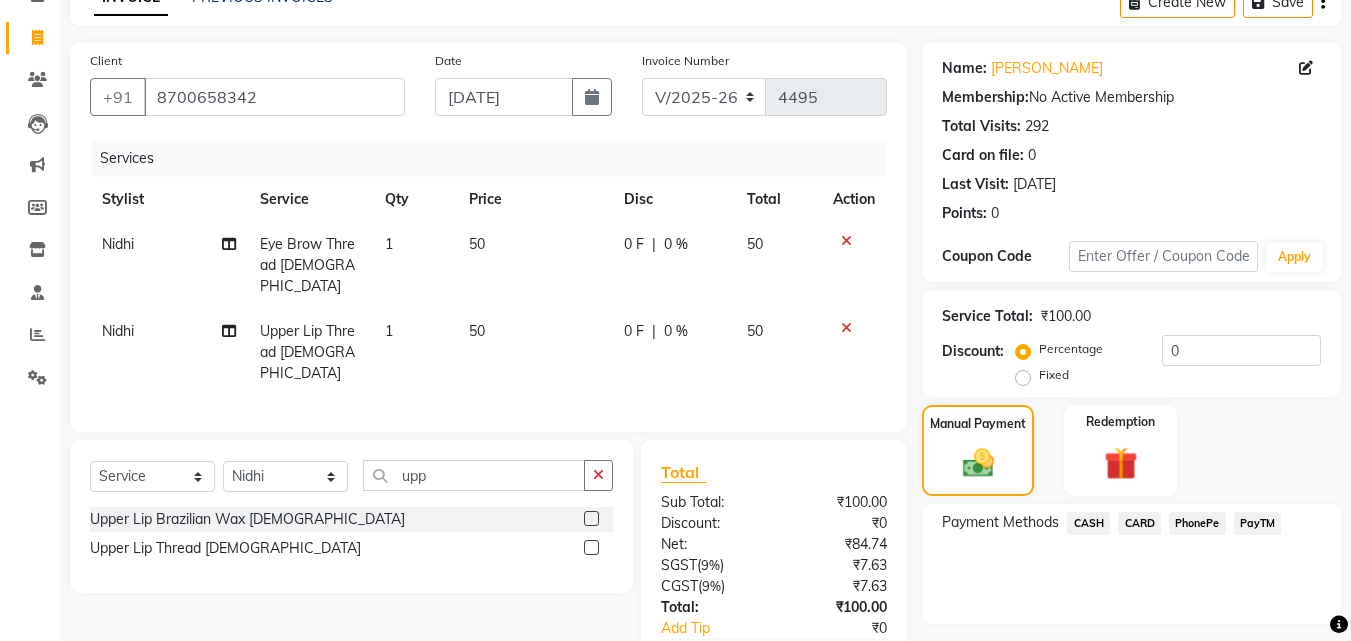 scroll, scrollTop: 116, scrollLeft: 0, axis: vertical 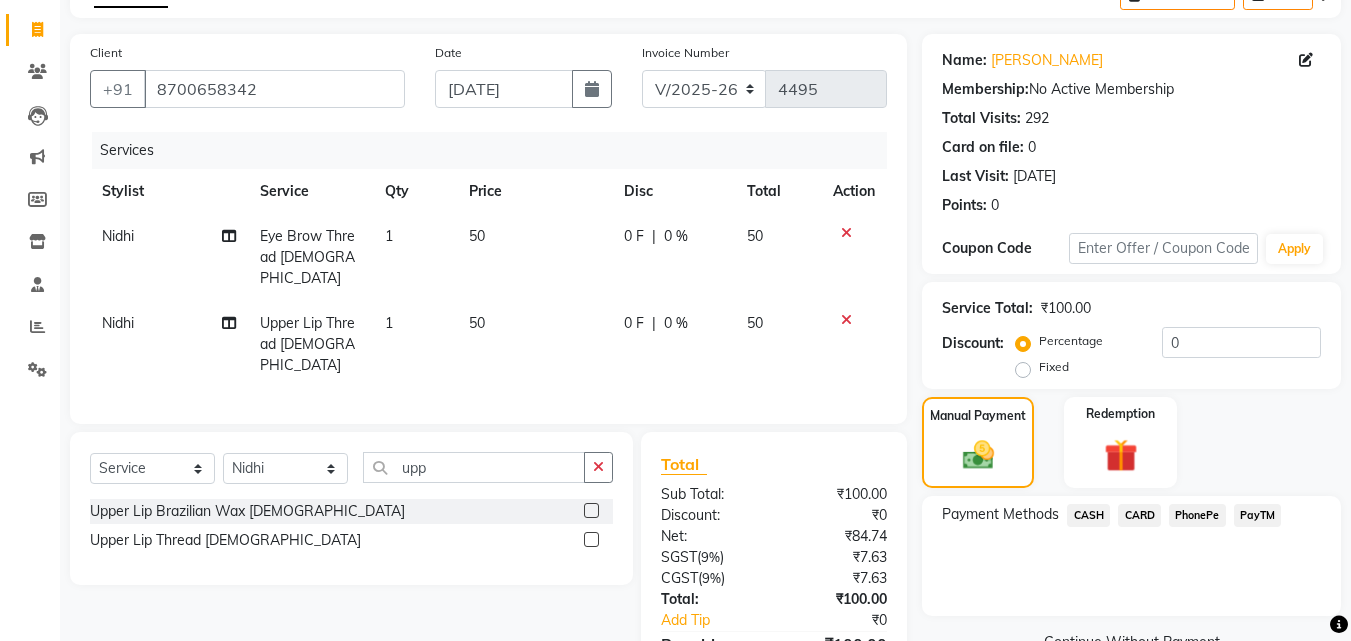 click on "CASH" 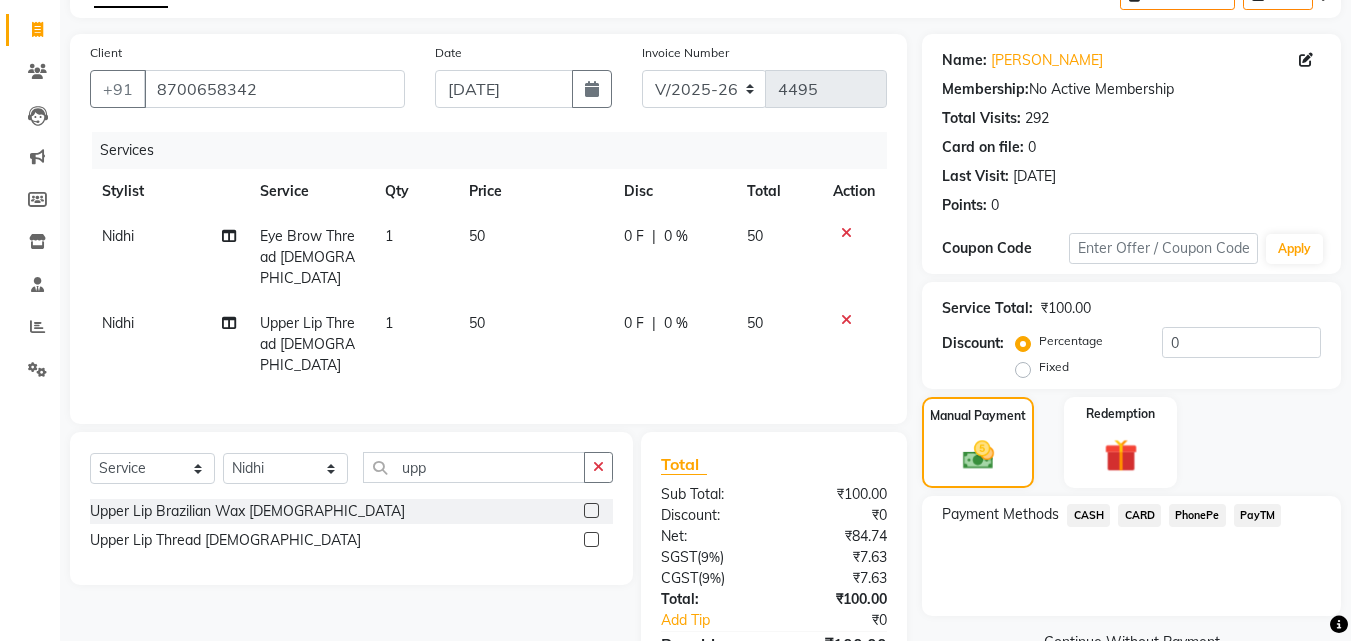click on "CASH" 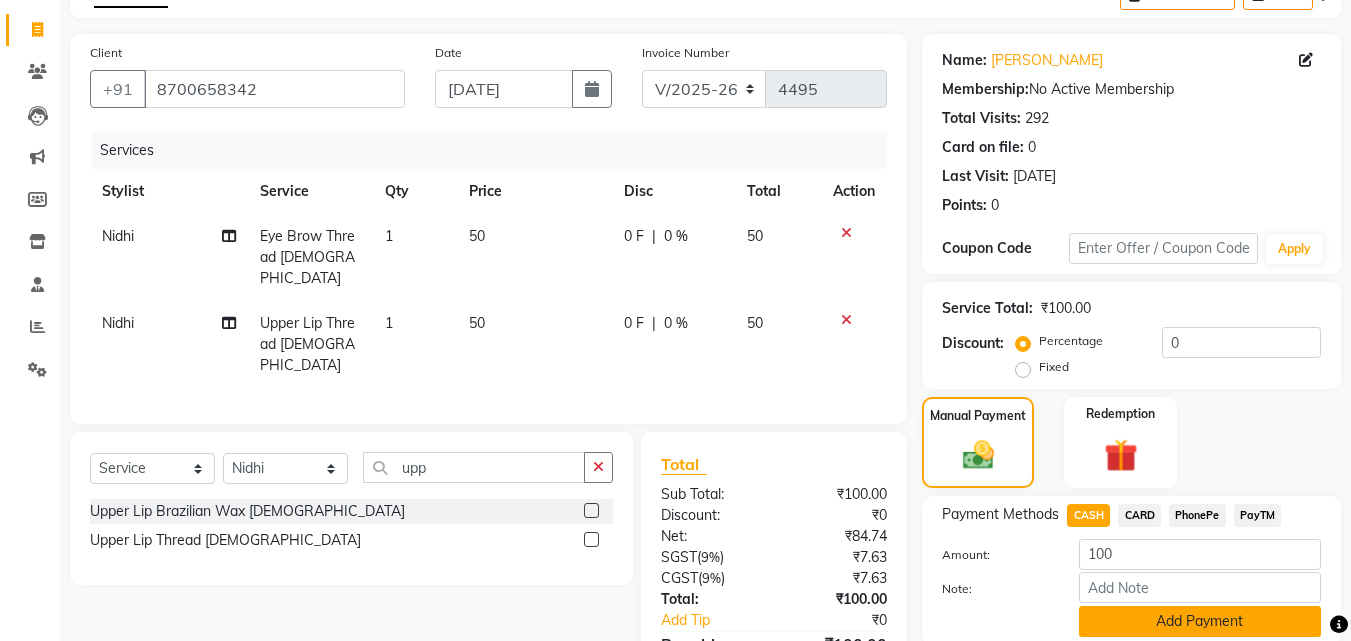 click on "Add Payment" 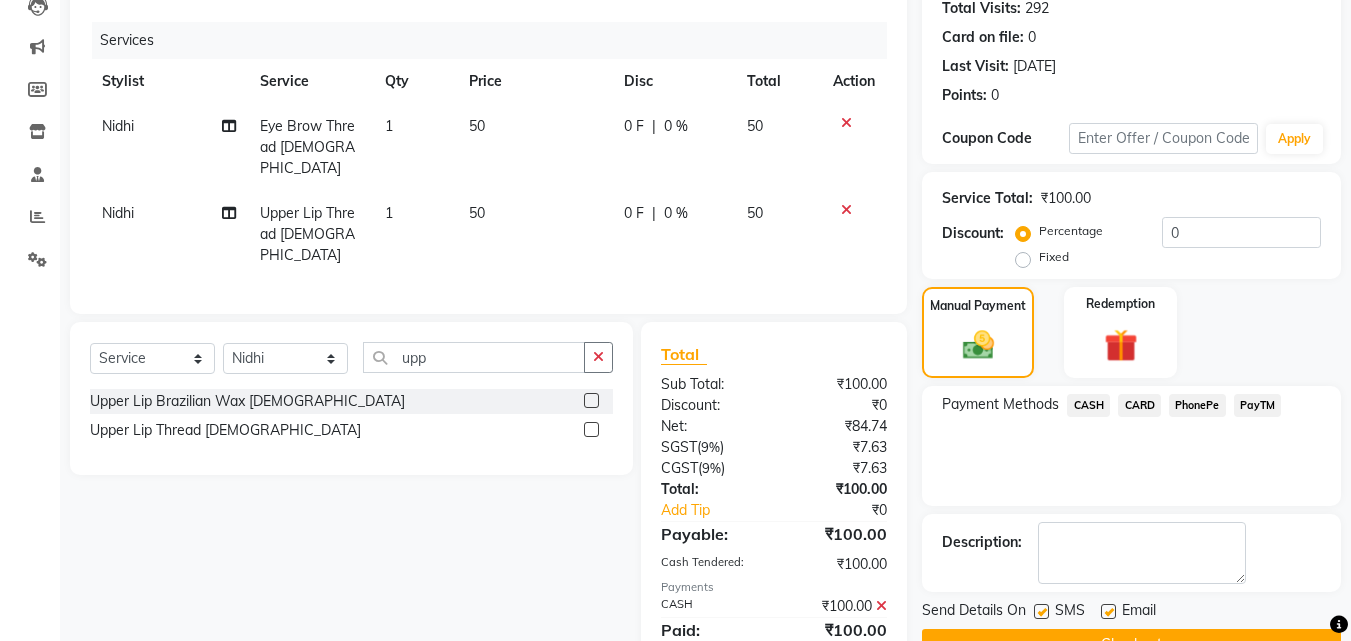 scroll, scrollTop: 229, scrollLeft: 0, axis: vertical 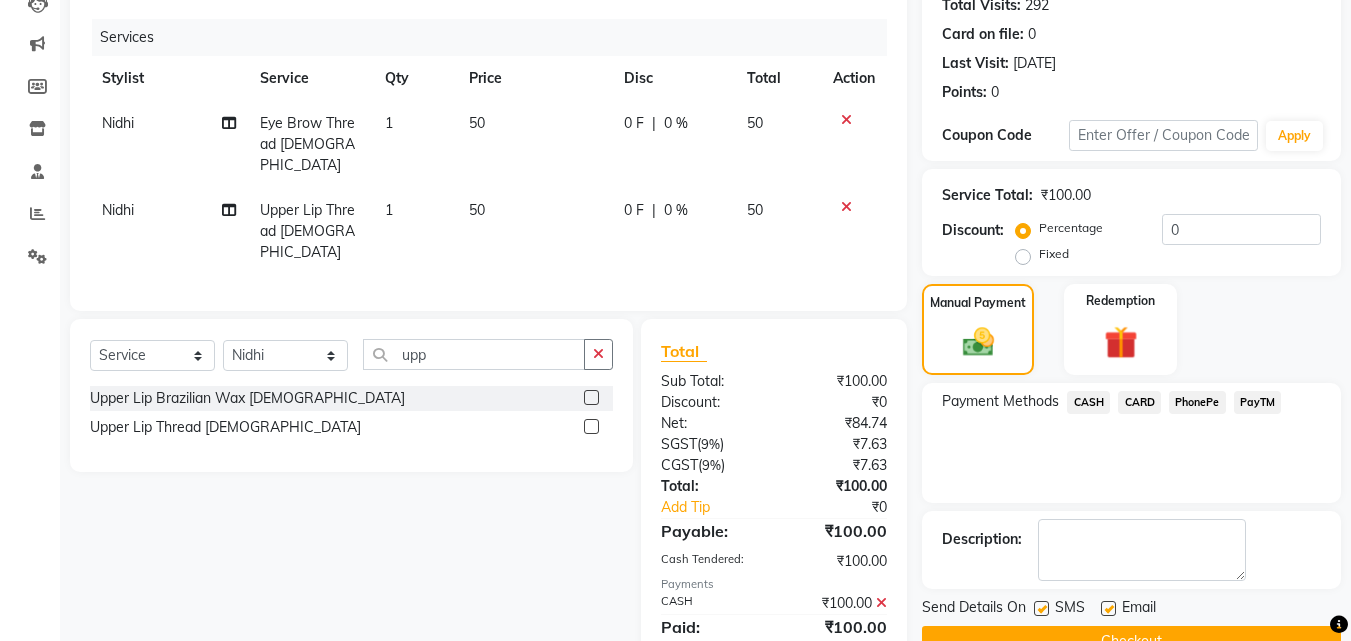 click on "Send Details On SMS Email  Checkout" 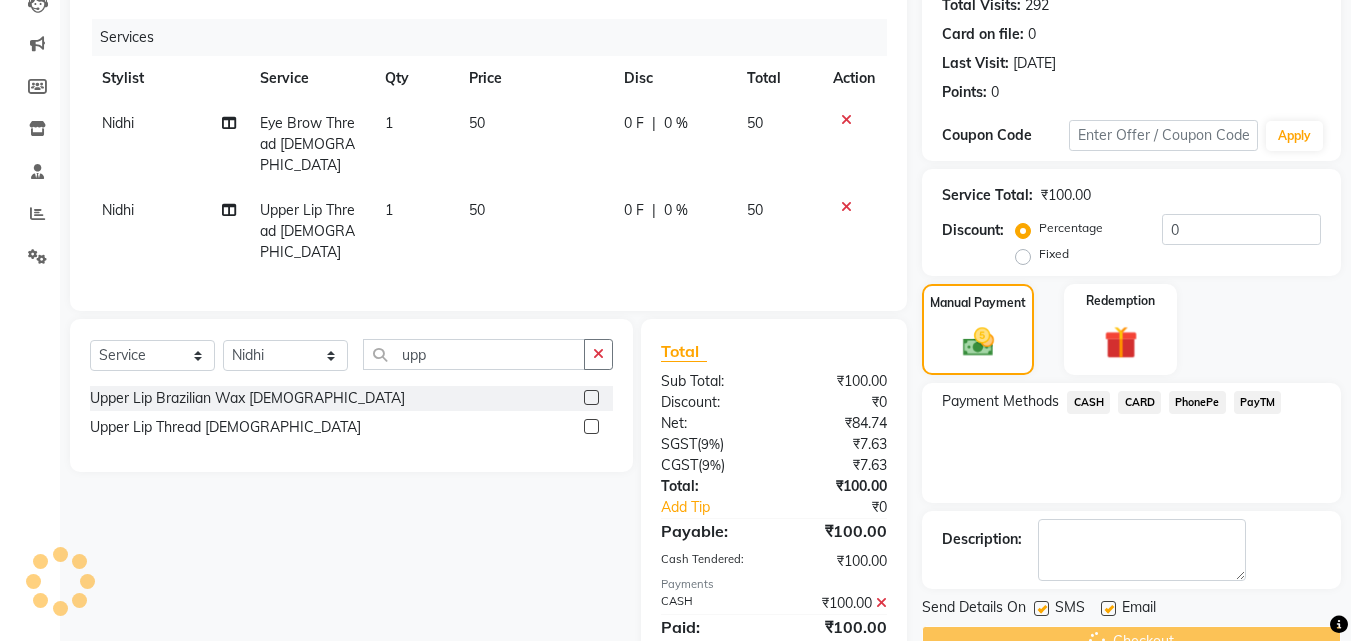 scroll, scrollTop: 0, scrollLeft: 0, axis: both 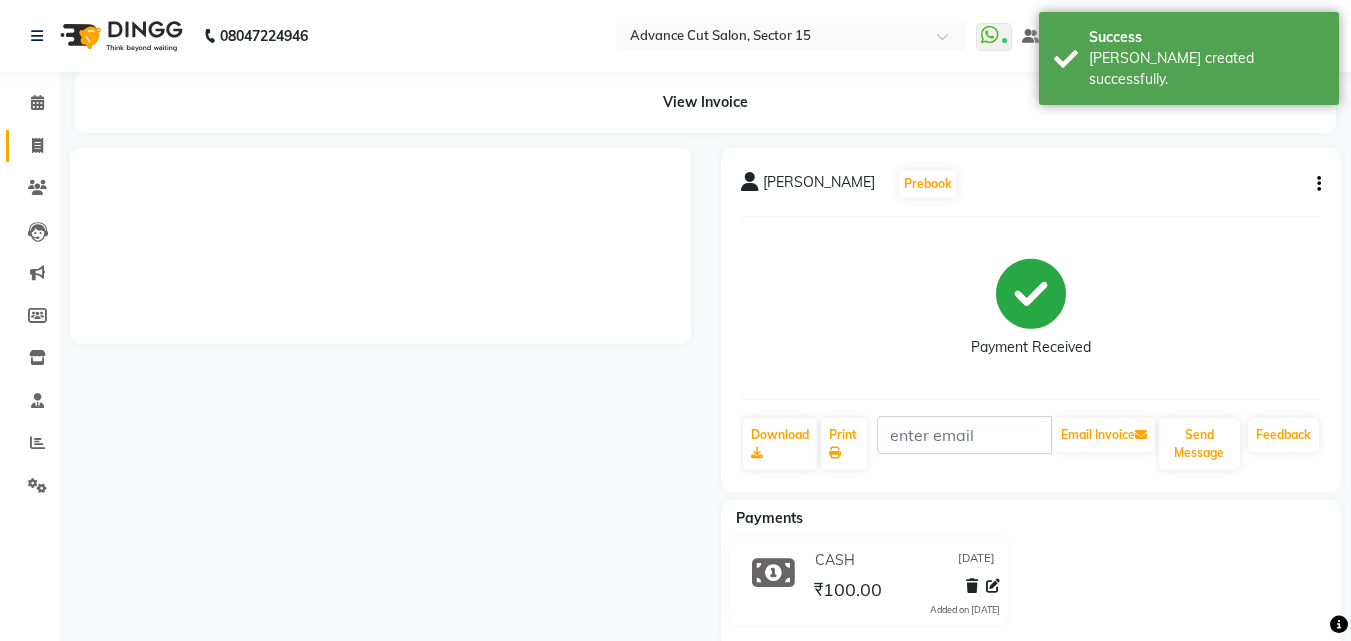 drag, startPoint x: 32, startPoint y: 163, endPoint x: 38, endPoint y: 145, distance: 18.973665 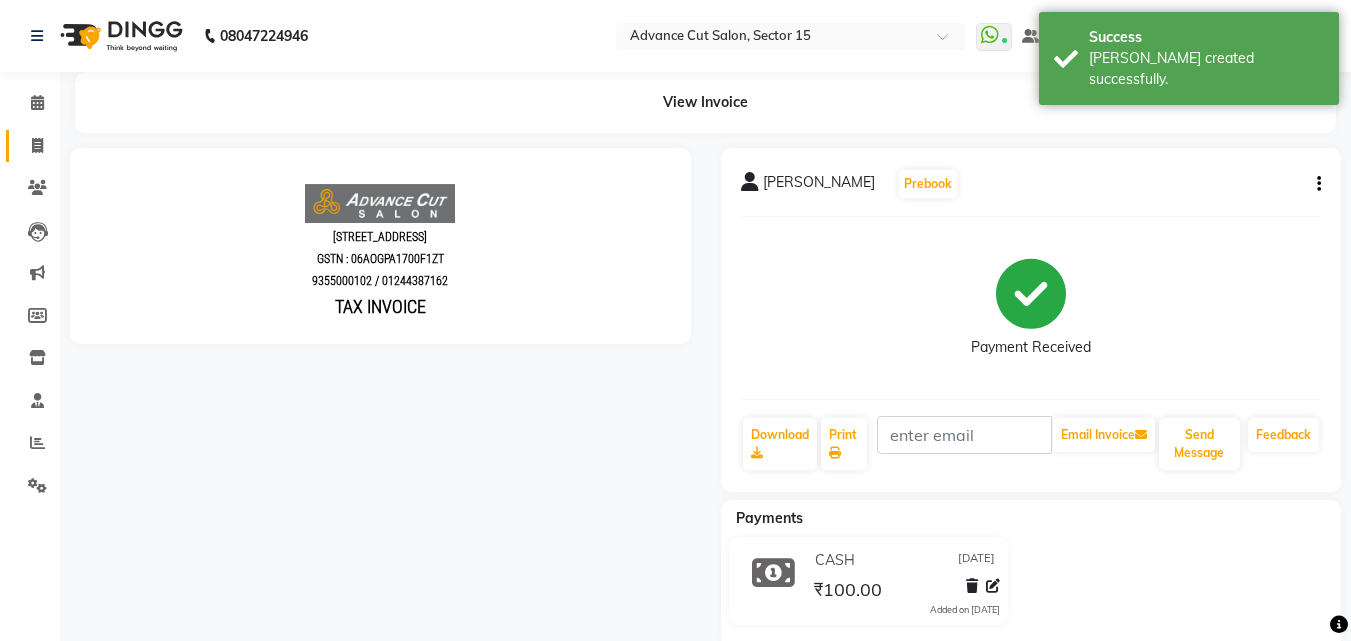scroll, scrollTop: 0, scrollLeft: 0, axis: both 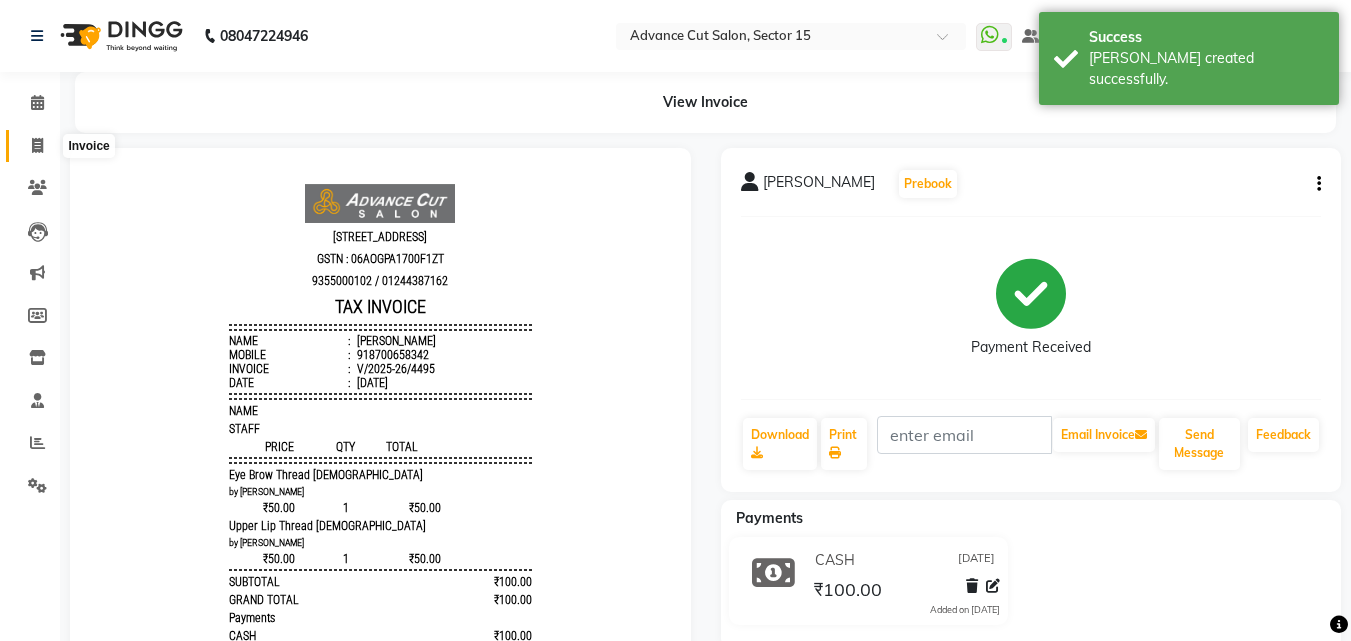 click 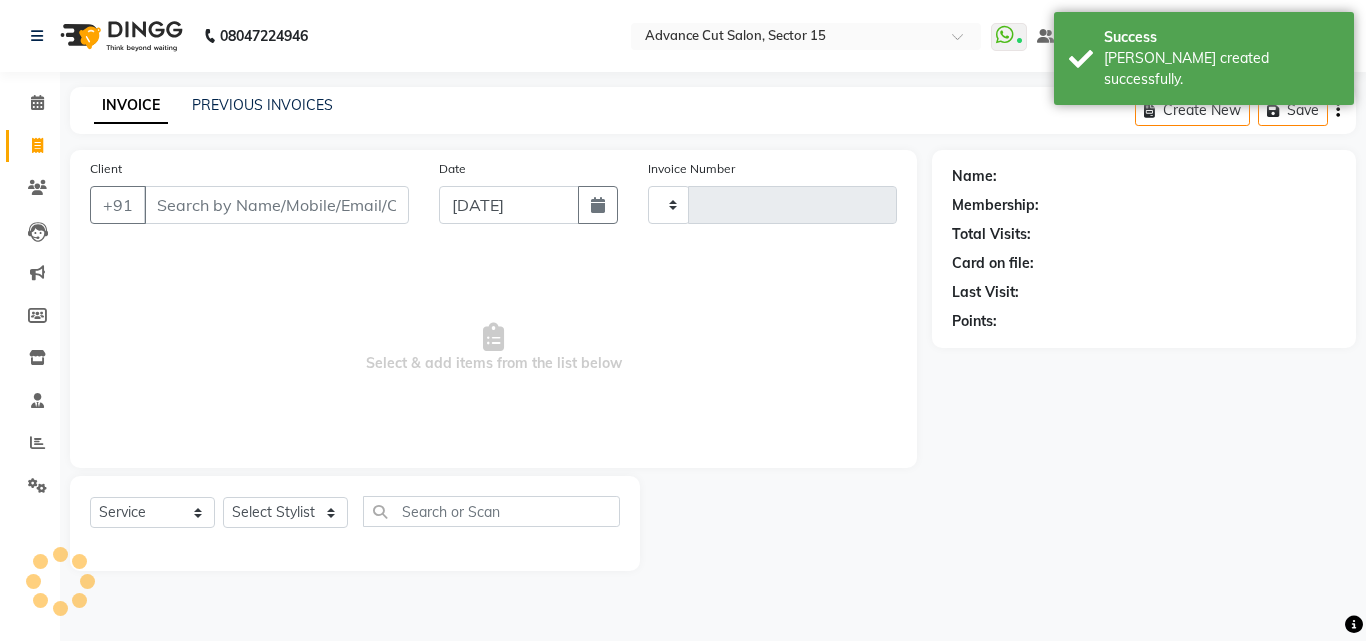 type on "4496" 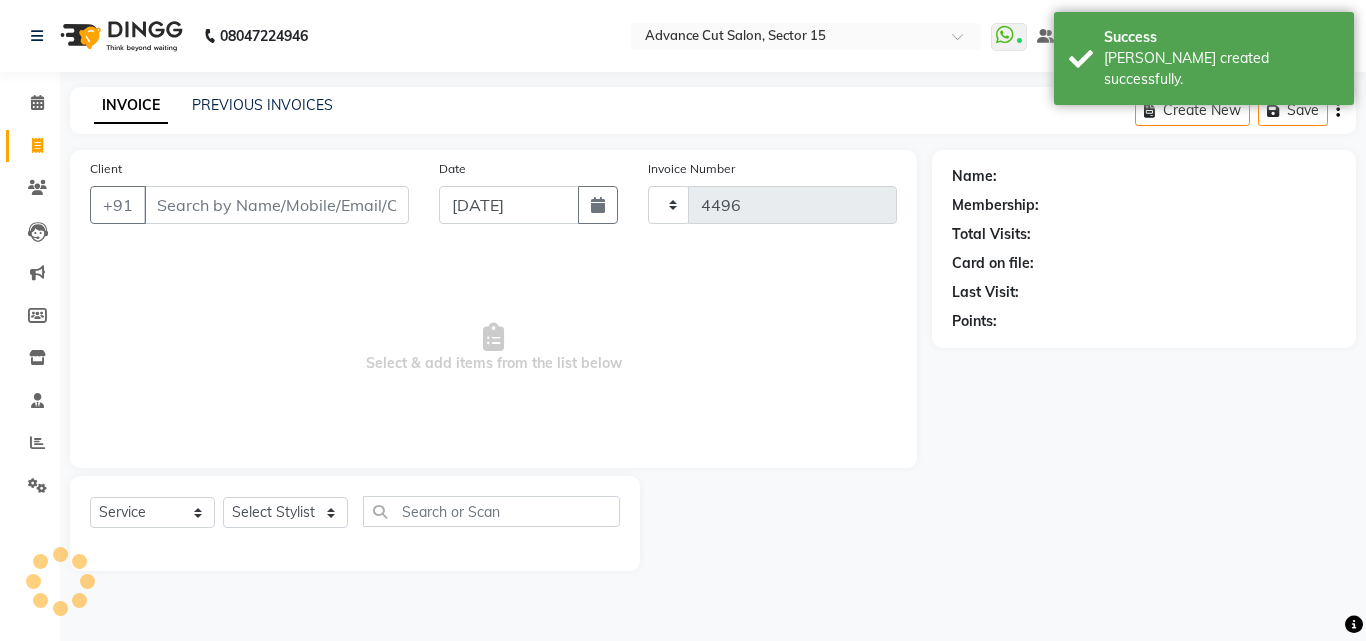 select on "6255" 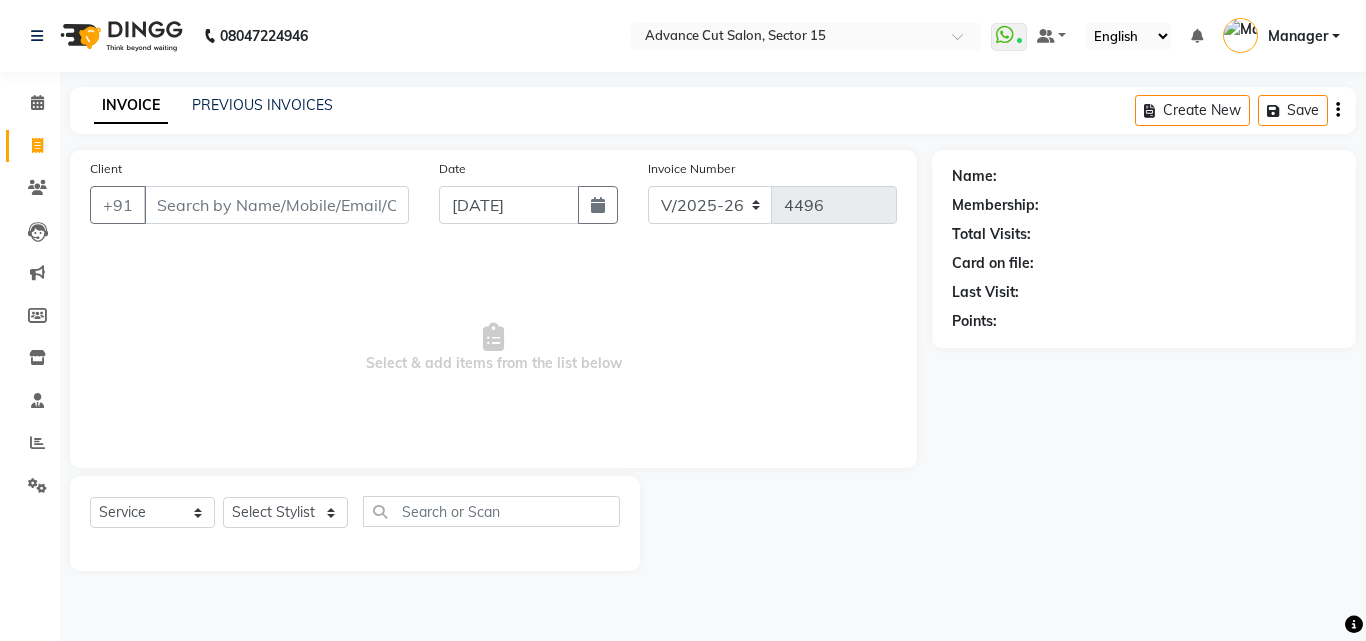 click on "Client +91 Date 11-07-2025 Invoice Number V/2025 V/2025-26 4496  Select & add items from the list below" 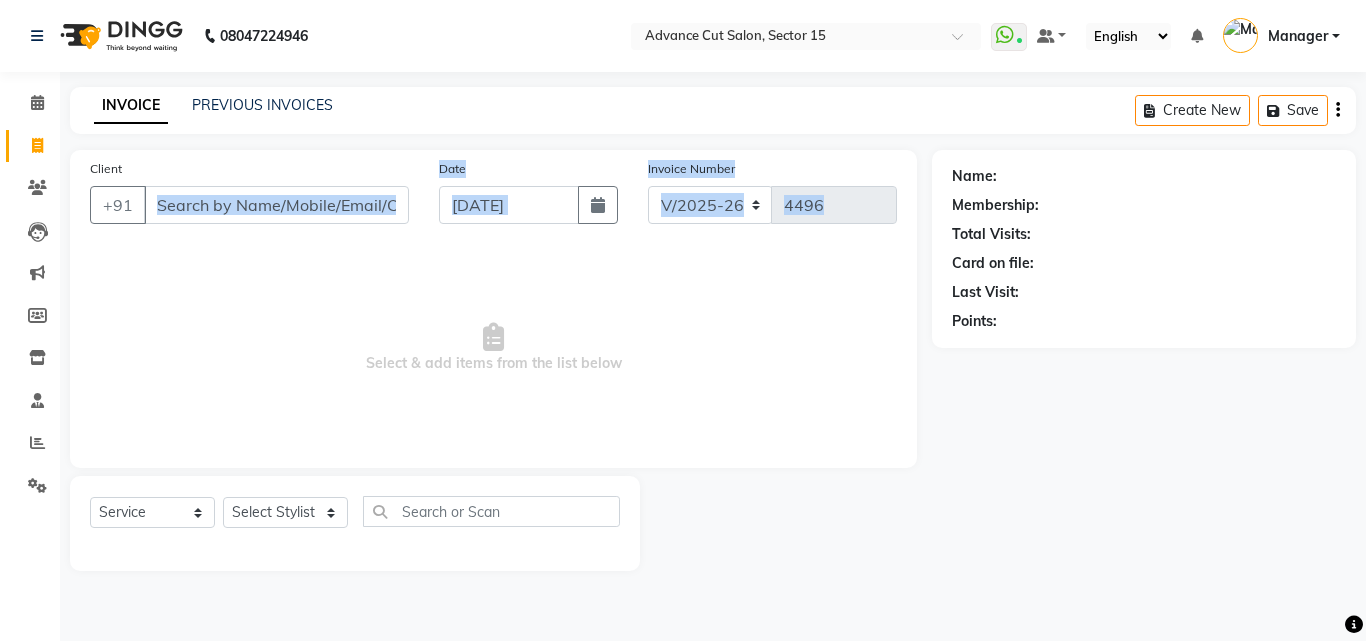 click on "Select & add items from the list below" at bounding box center [493, 348] 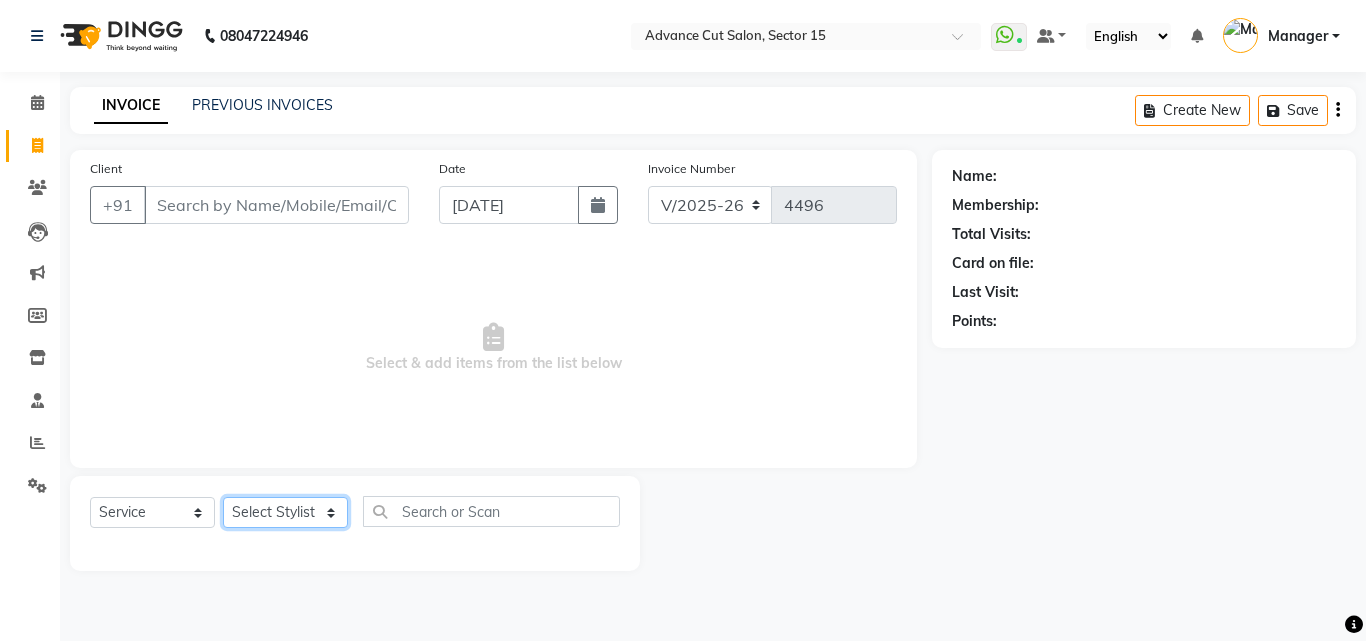 click on "Select Stylist Advance Cut  ASIF FARMAN HAIDER Iqbal KASHISH LUCKY Manager MANOJ NASEEM NASIR Nidhi Pooja  PRIYA RAEES RANI RASHID RIZWAN SACHIN SALMAN SANJAY Shahjad Shankar shuaib SONI" 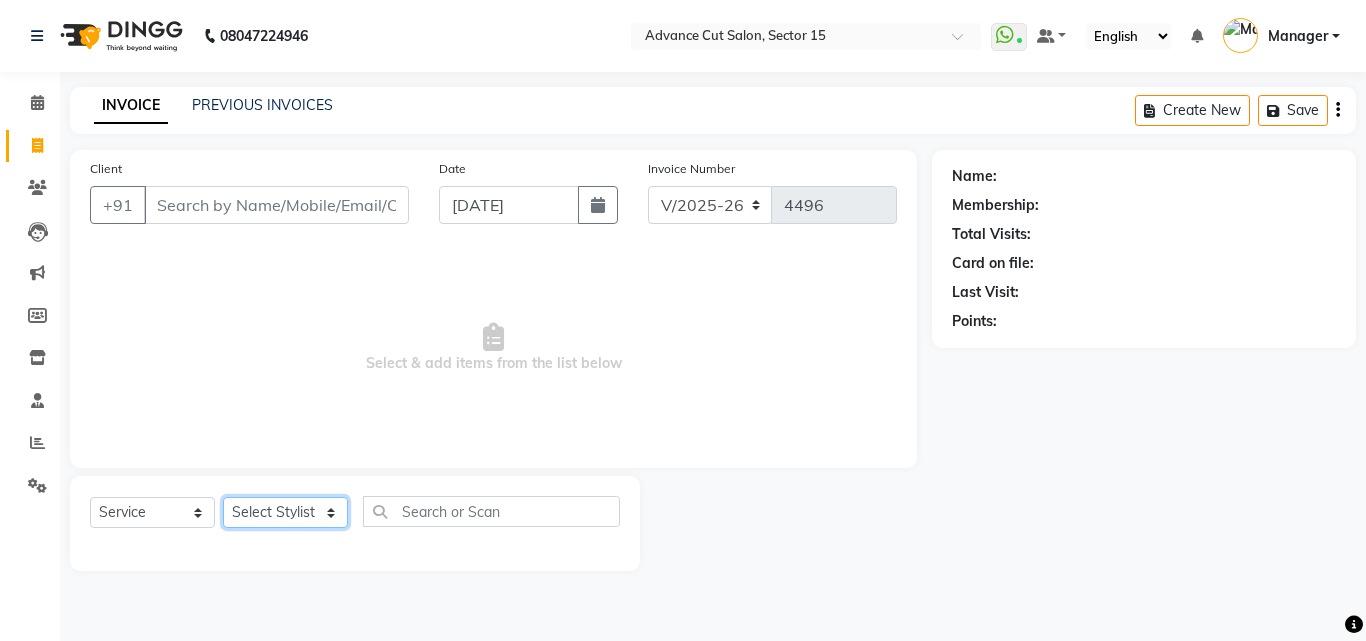 select on "46510" 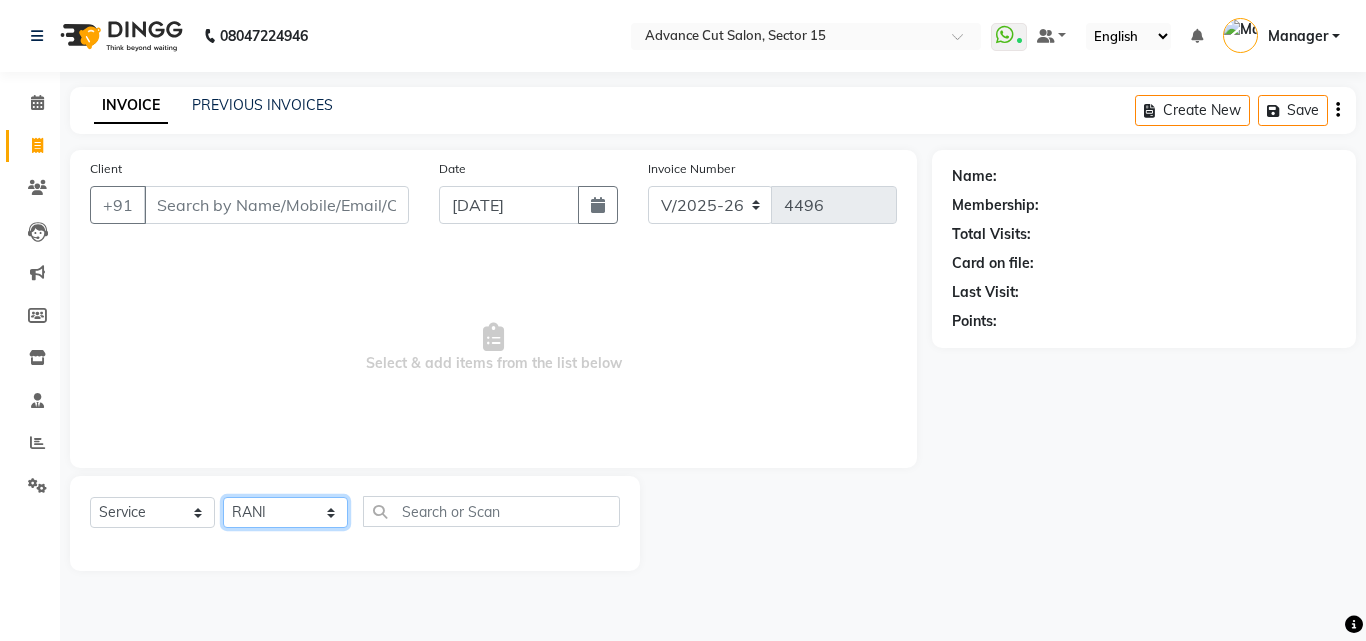 click on "Select Stylist Advance Cut  ASIF FARMAN HAIDER Iqbal KASHISH LUCKY Manager MANOJ NASEEM NASIR Nidhi Pooja  PRIYA RAEES RANI RASHID RIZWAN SACHIN SALMAN SANJAY Shahjad Shankar shuaib SONI" 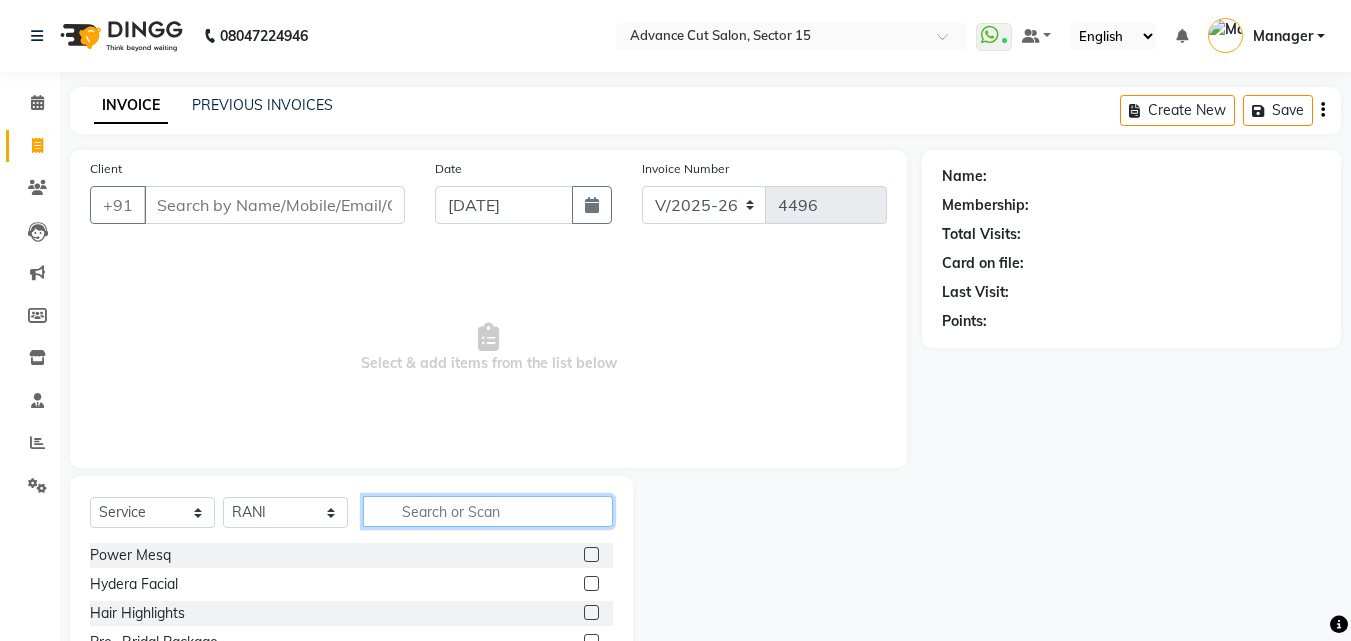 click 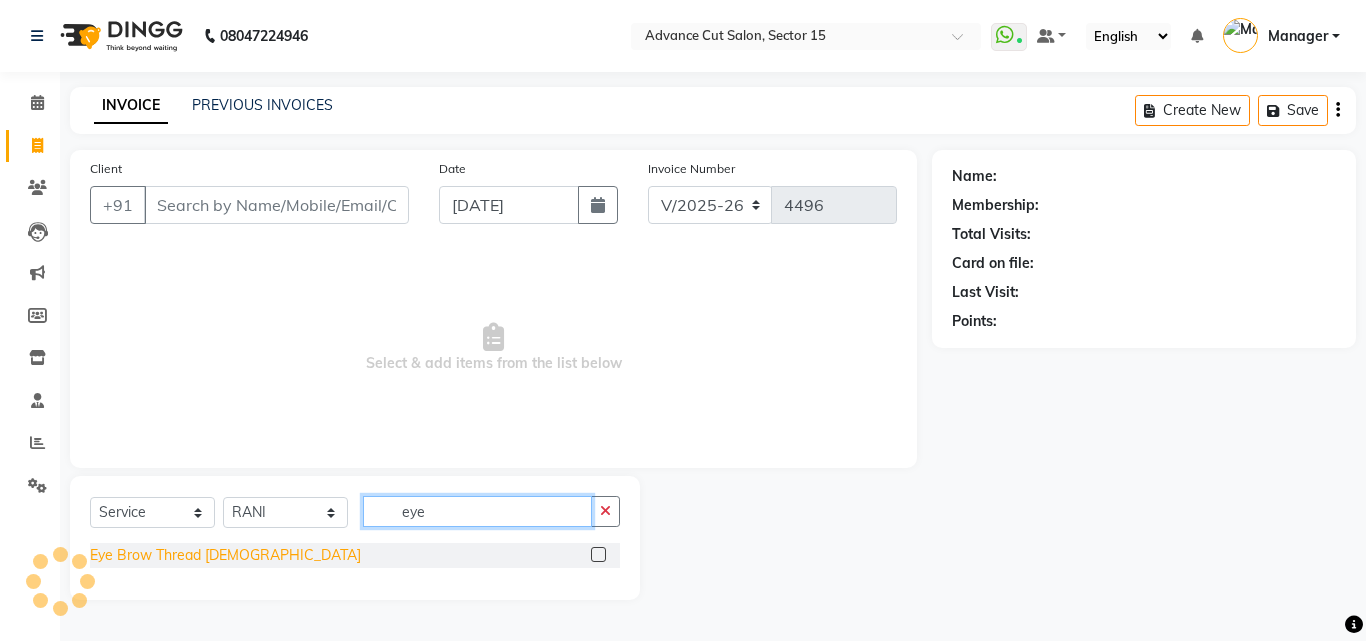 type on "eye" 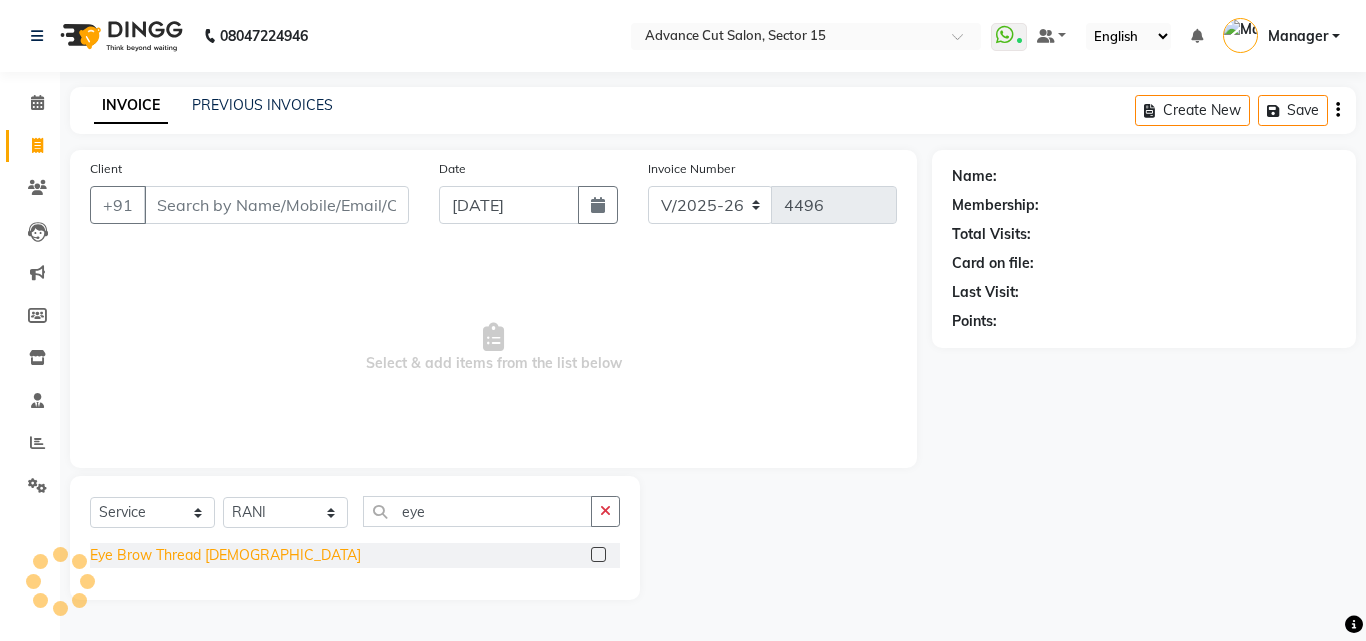 click on "Eye Brow Thread Female" 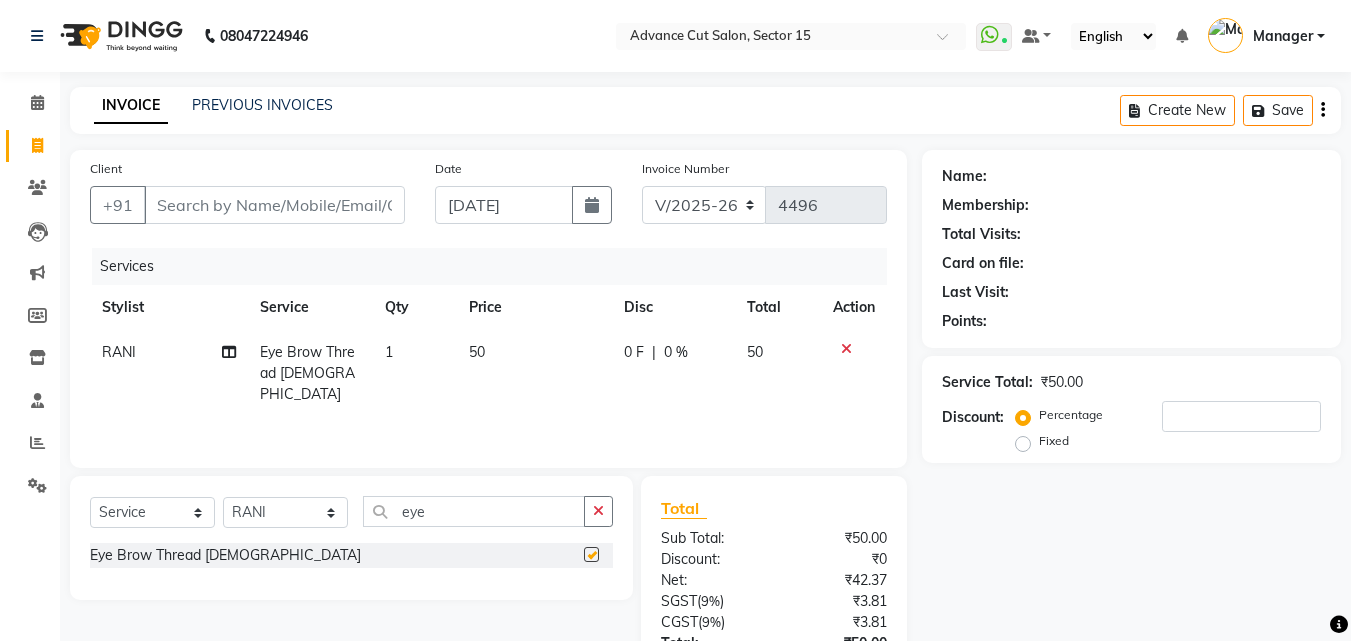 checkbox on "false" 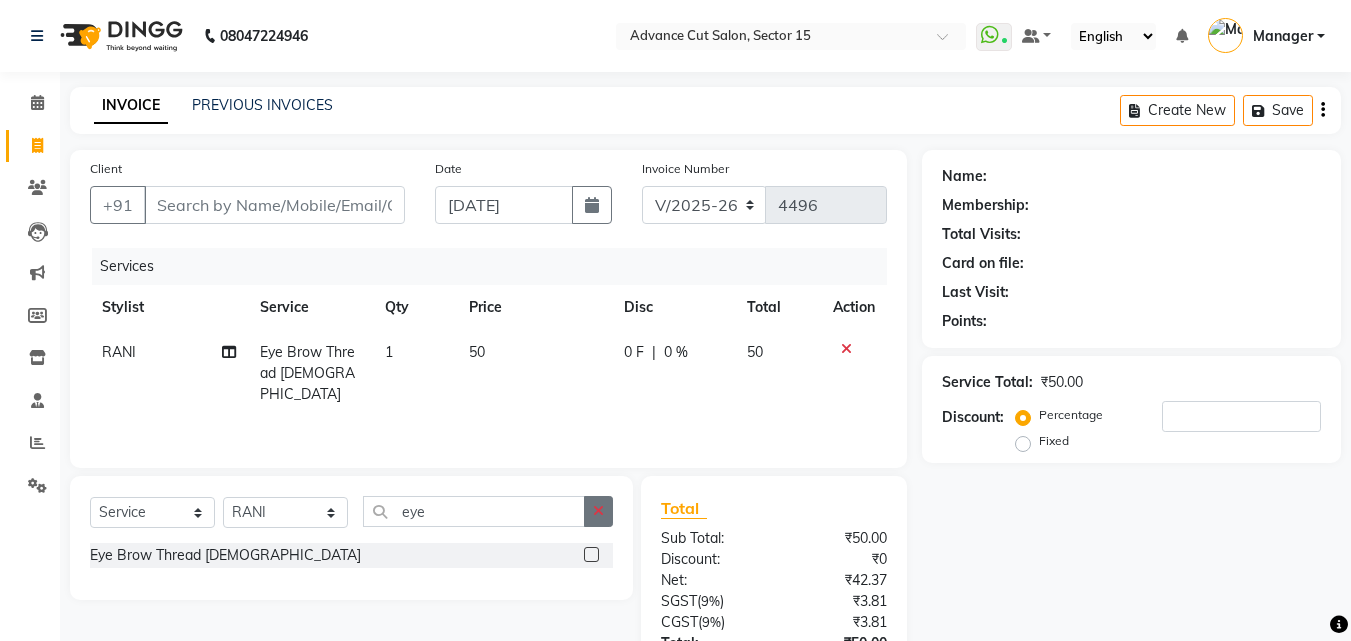 click 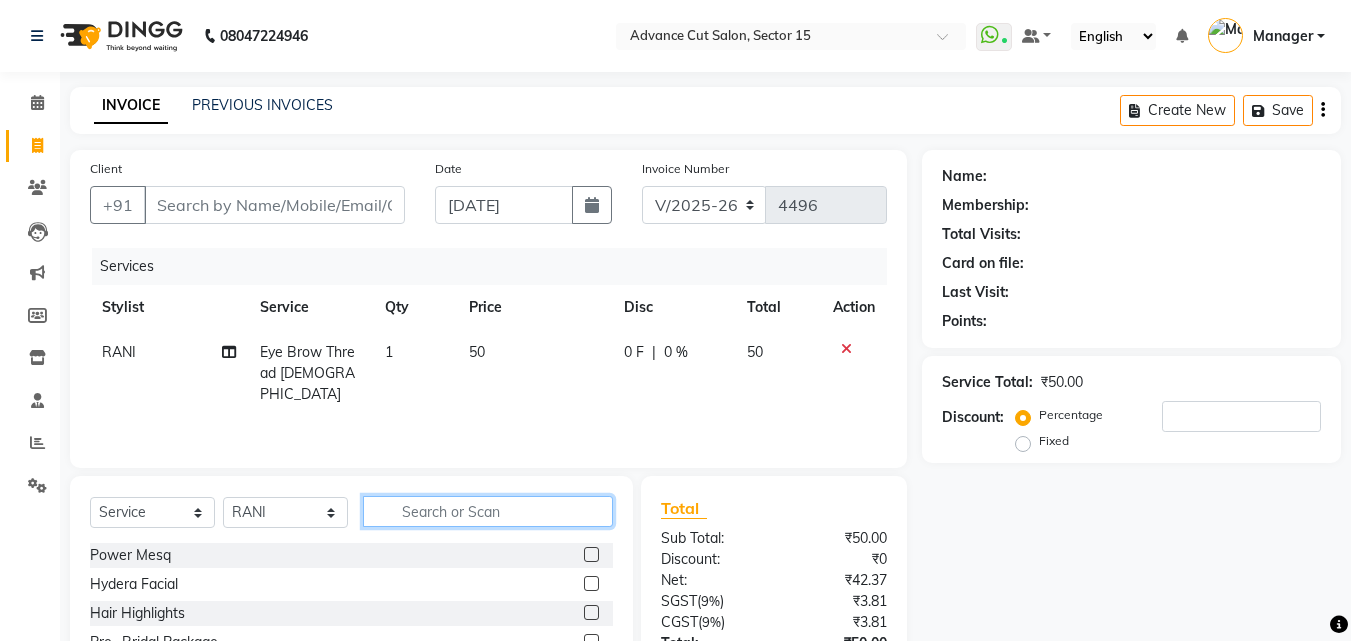 click 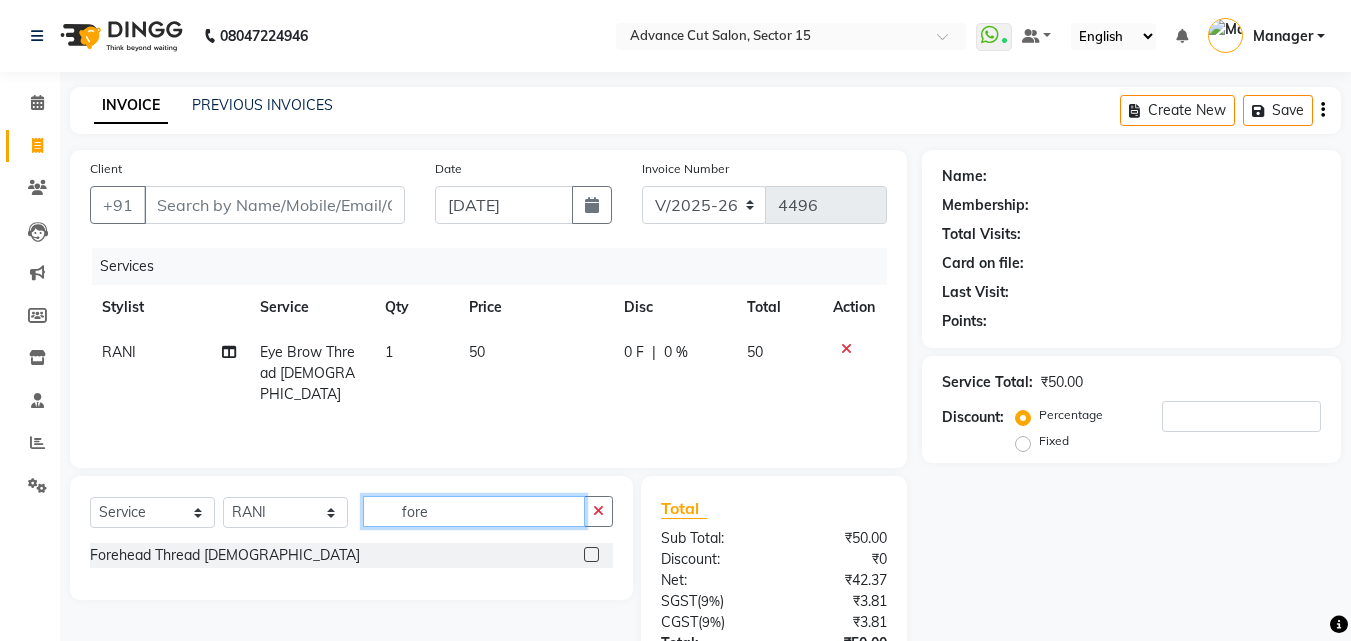 type on "fore" 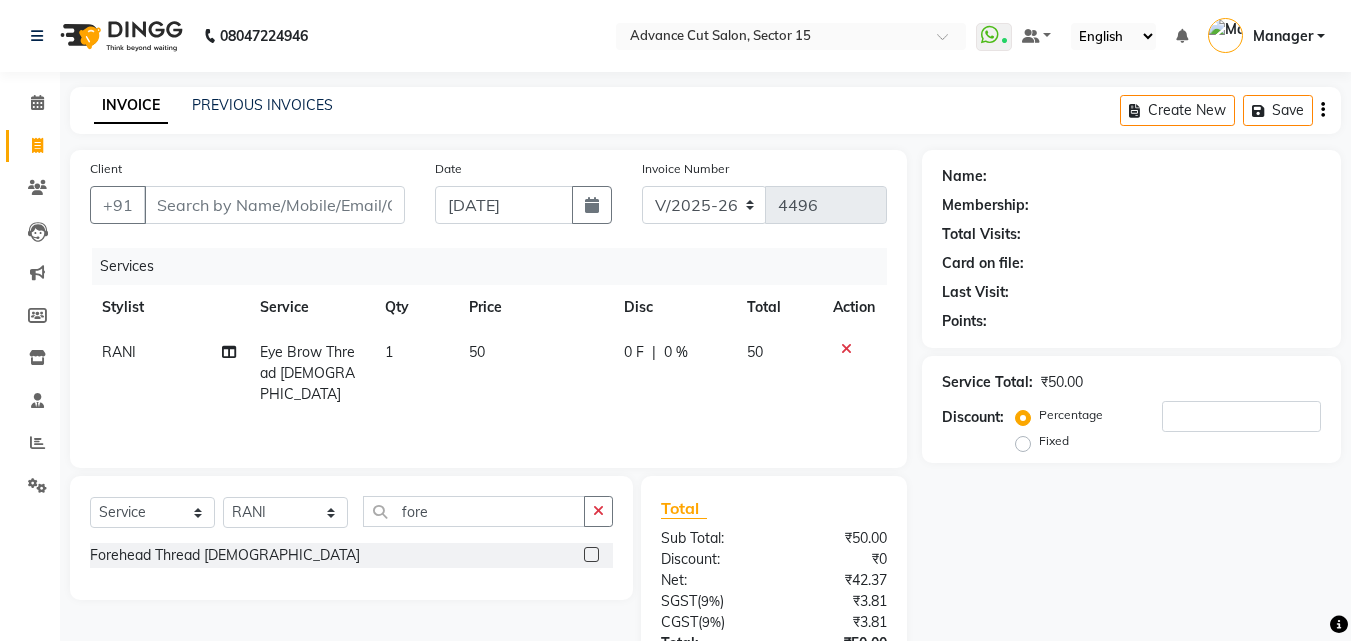 click on "Forehead Thread Female" 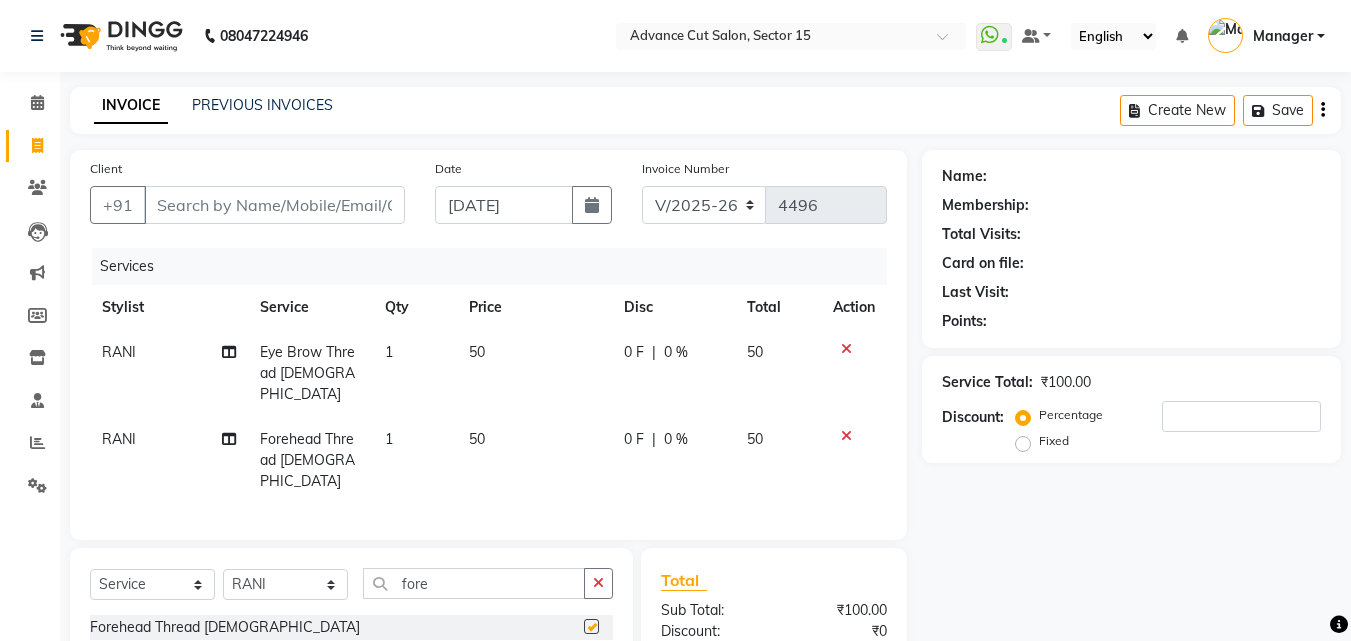 checkbox on "false" 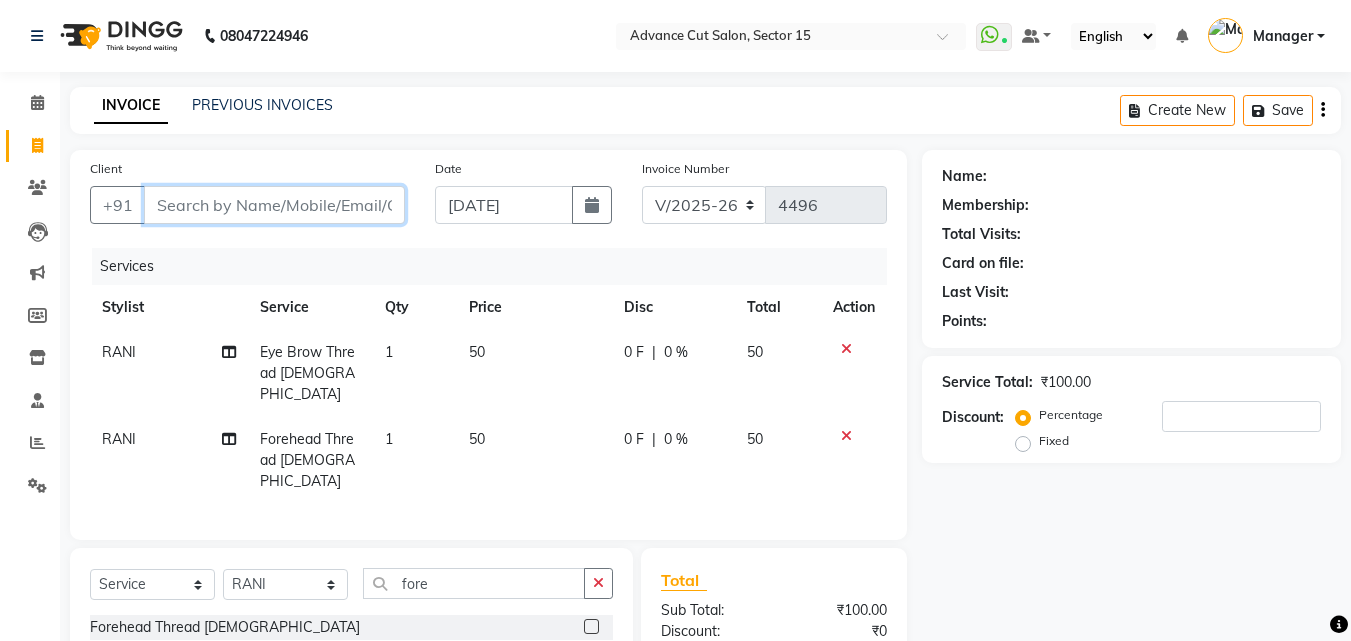 click on "Client" at bounding box center (274, 205) 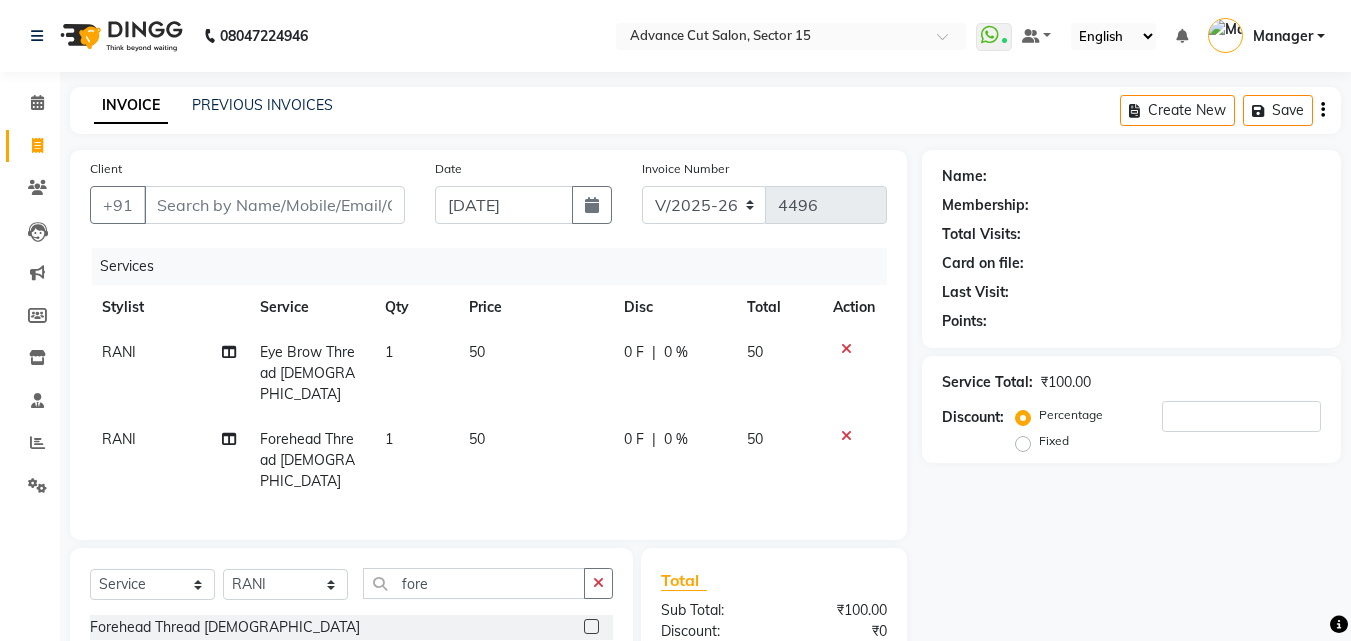 click on "08047224946 Select Location × Advance Cut Salon, Sector 15  WhatsApp Status  ✕ Status:  Connected Most Recent Message: 11-07-2025     07:42 PM Recent Service Activity: 11-07-2025     07:45 PM Default Panel My Panel English ENGLISH Español العربية मराठी हिंदी ગુજરાતી தமிழ் 中文 Notifications nothing to show Manager Manage Profile Change Password Sign out  Version:3.15.4" 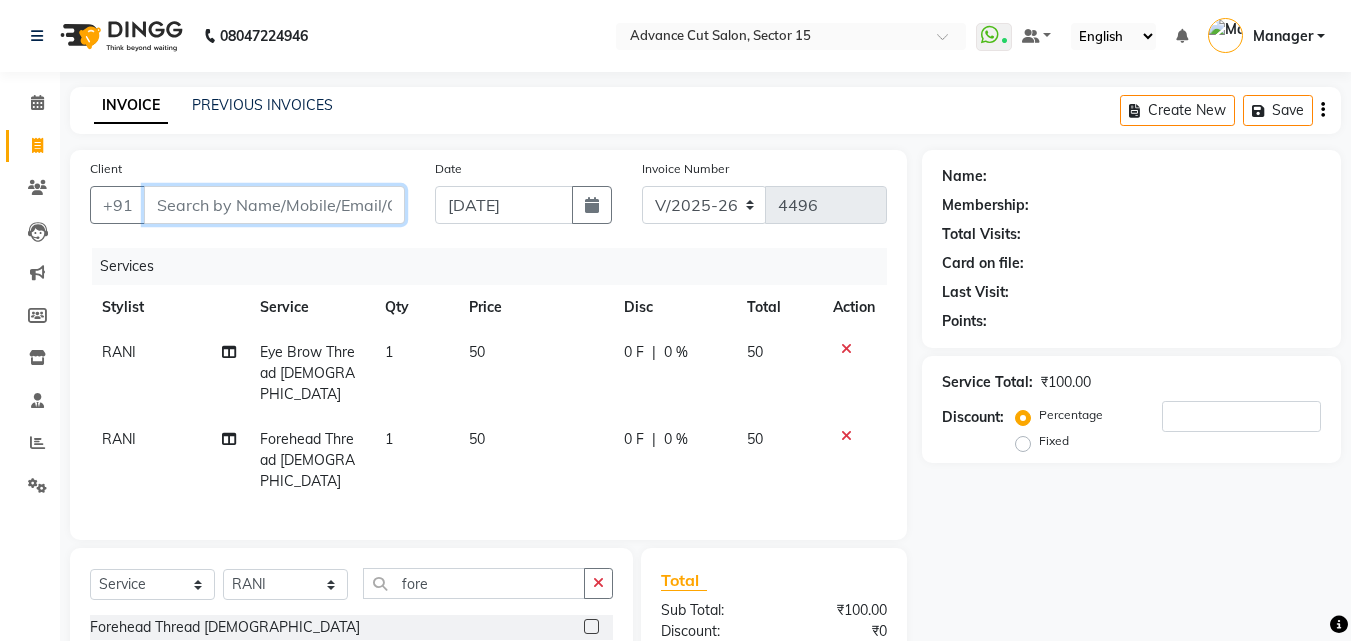 click on "Client" at bounding box center (274, 205) 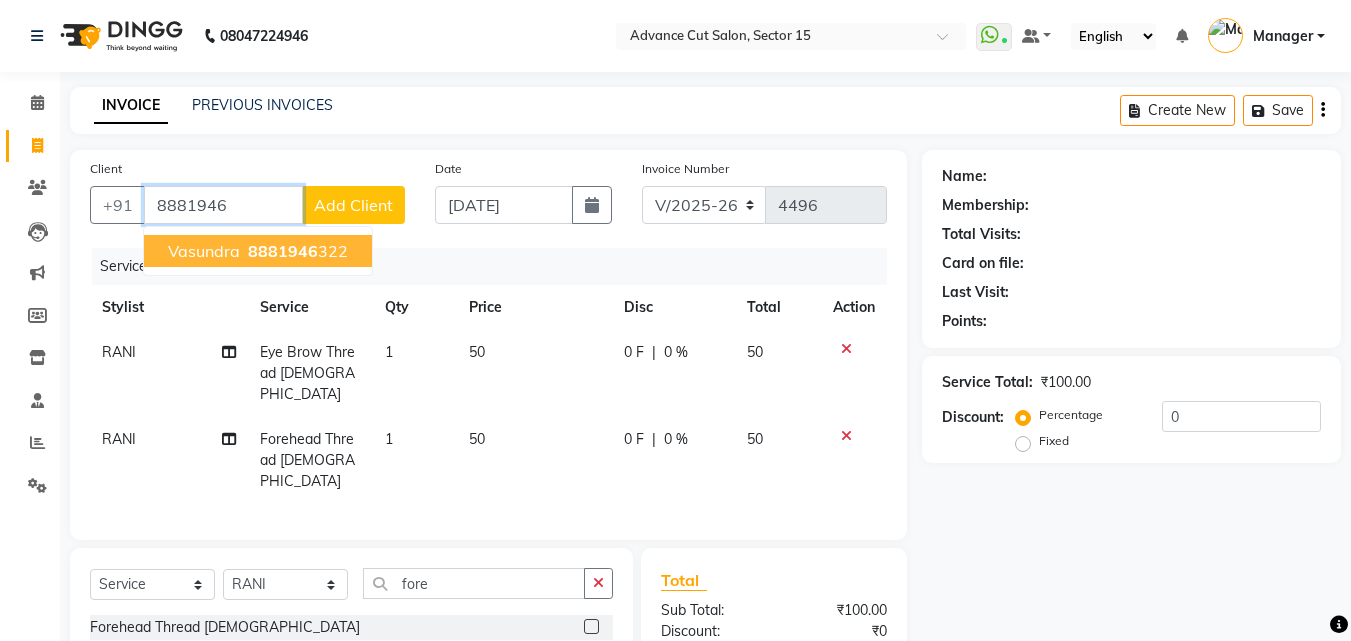 click on "Vasundra   8881946 322" at bounding box center [258, 251] 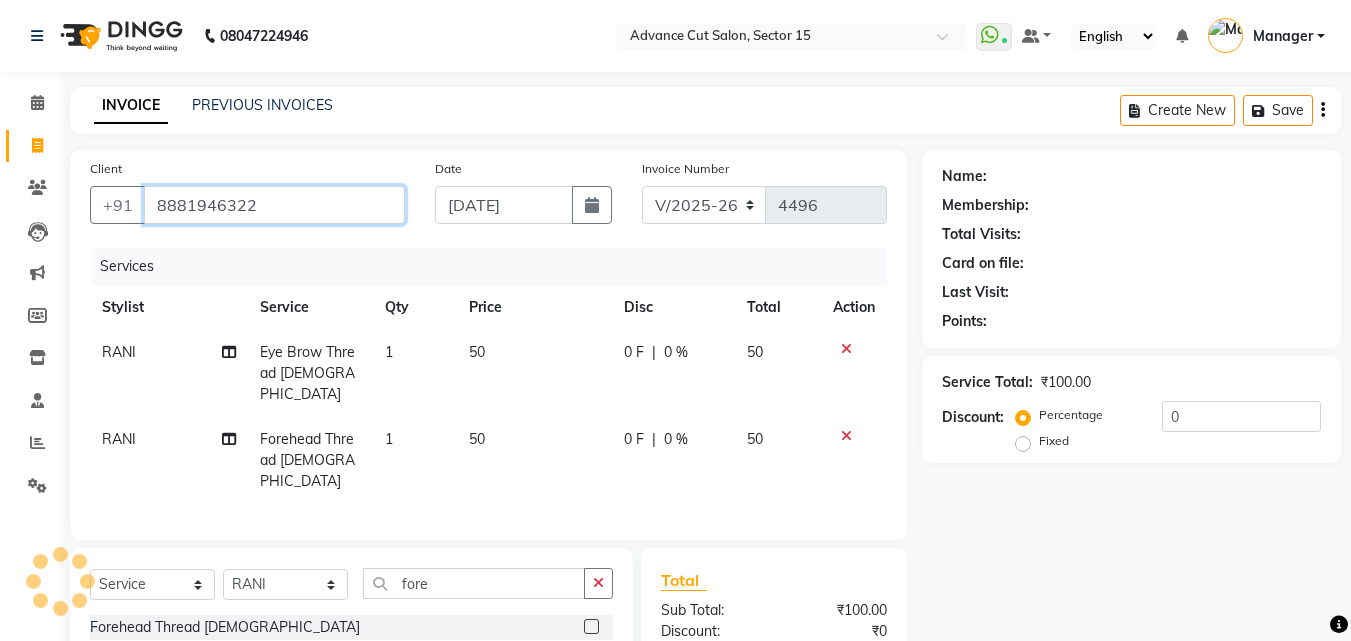 type on "8881946322" 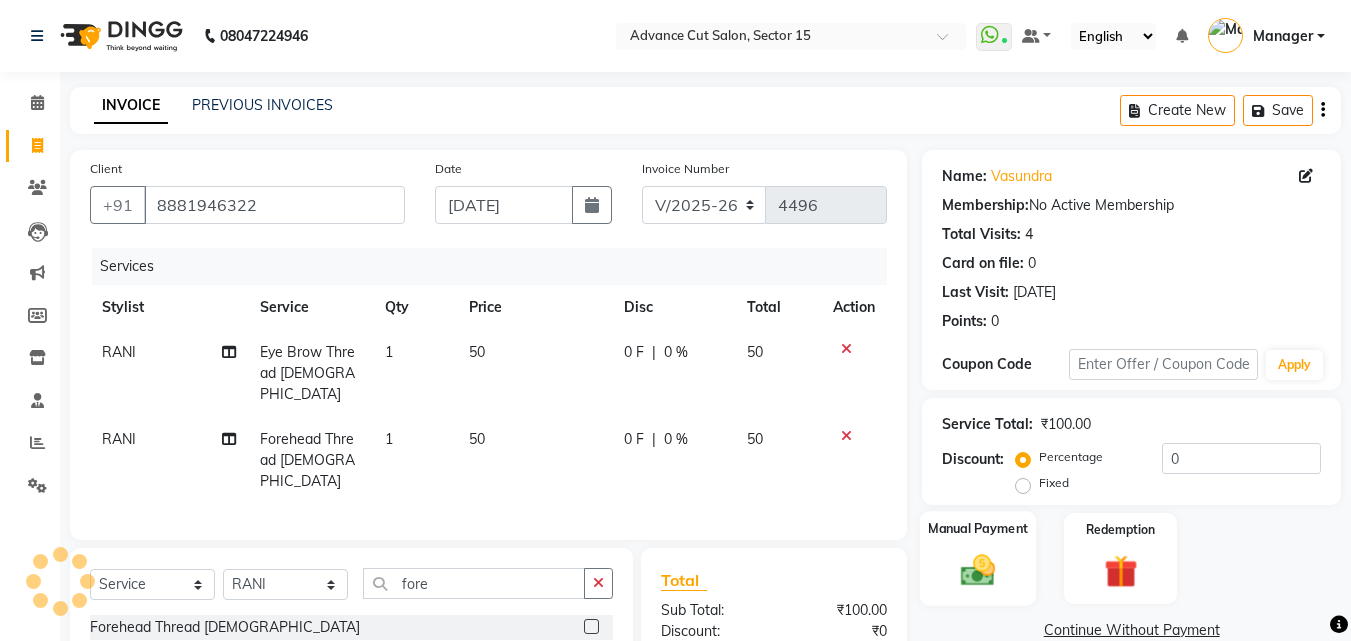 click on "Manual Payment" 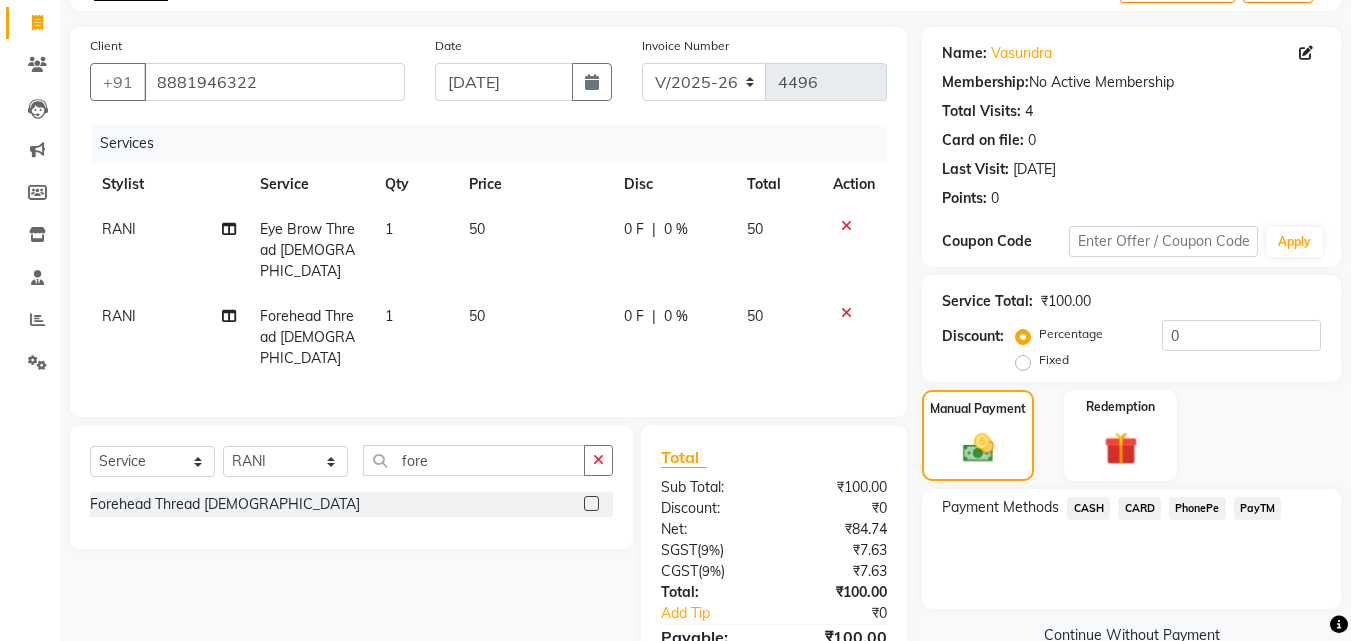 scroll, scrollTop: 136, scrollLeft: 0, axis: vertical 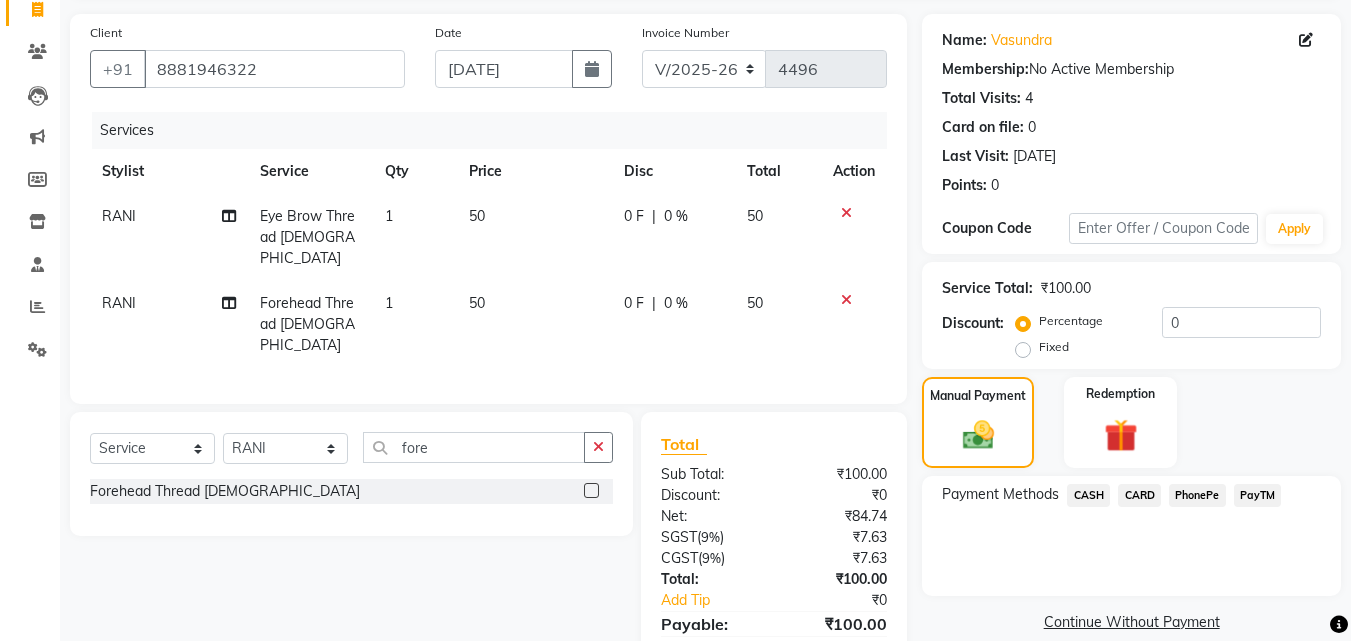 drag, startPoint x: 1261, startPoint y: 508, endPoint x: 1267, endPoint y: 498, distance: 11.661903 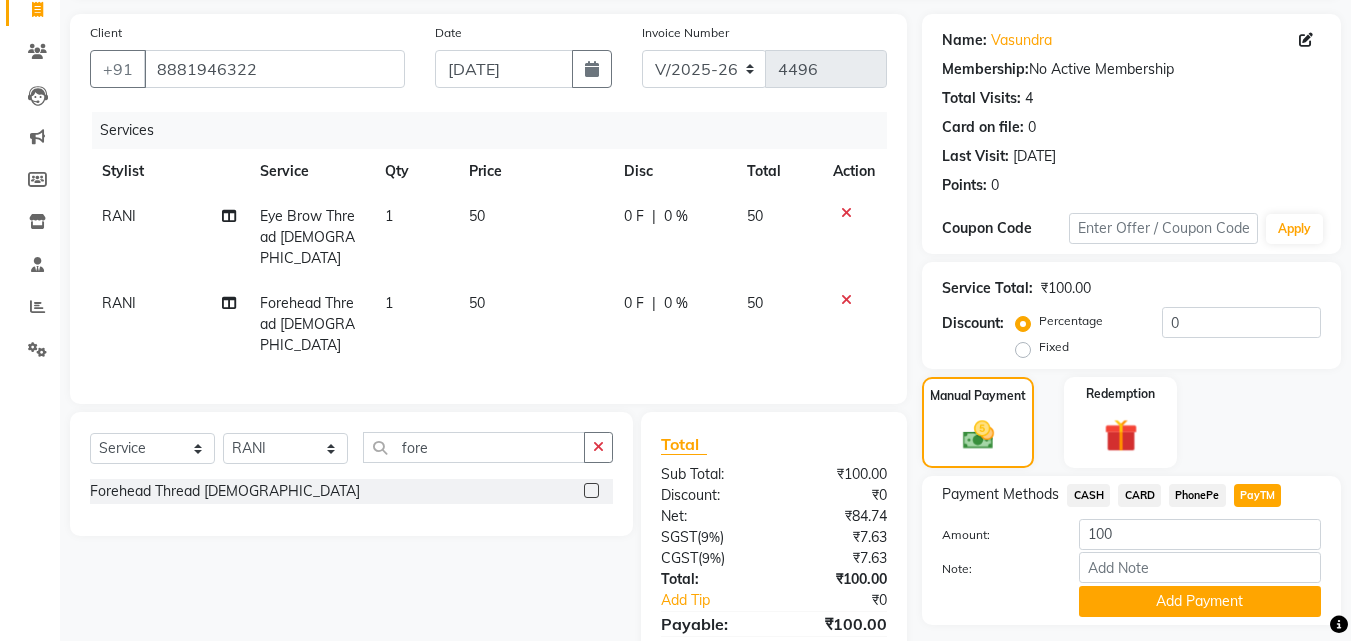 scroll, scrollTop: 194, scrollLeft: 0, axis: vertical 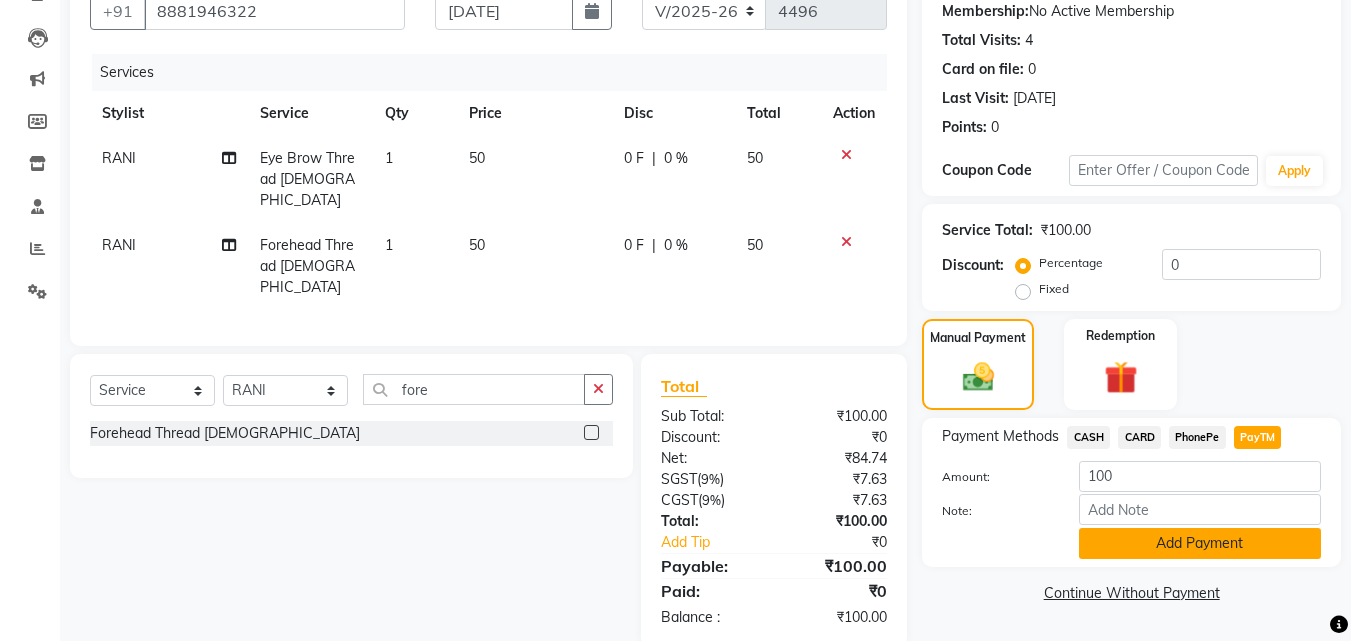 click on "Add Payment" 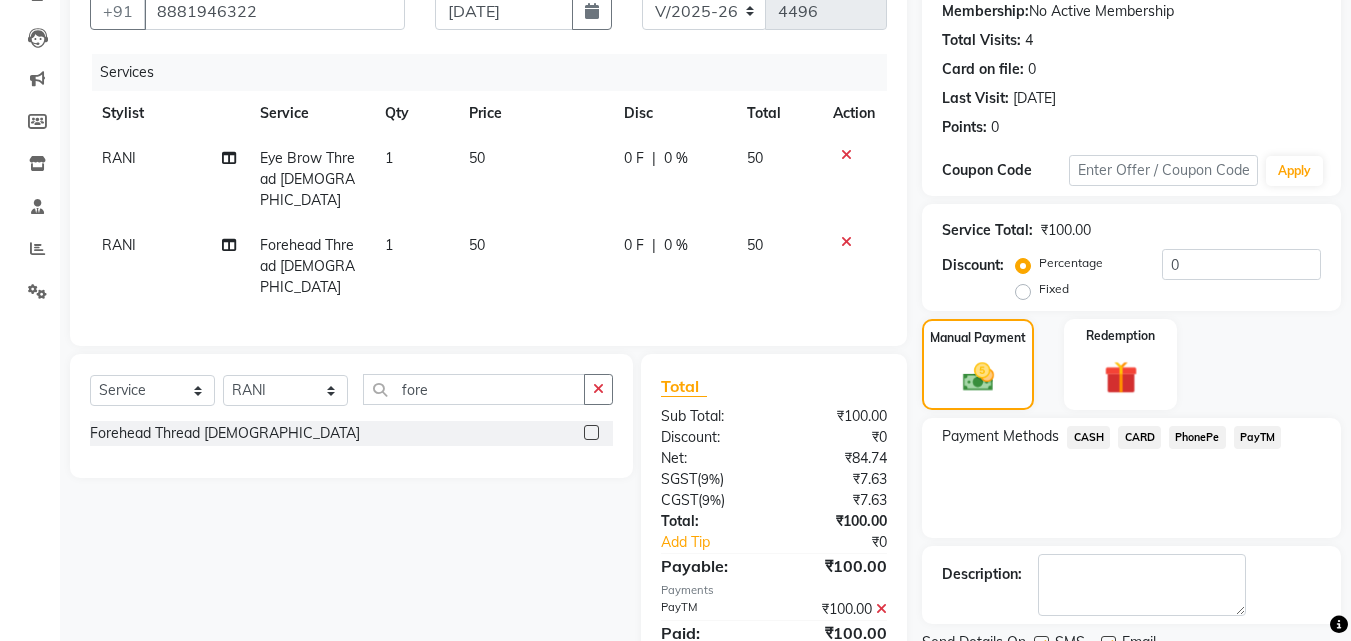 scroll, scrollTop: 262, scrollLeft: 0, axis: vertical 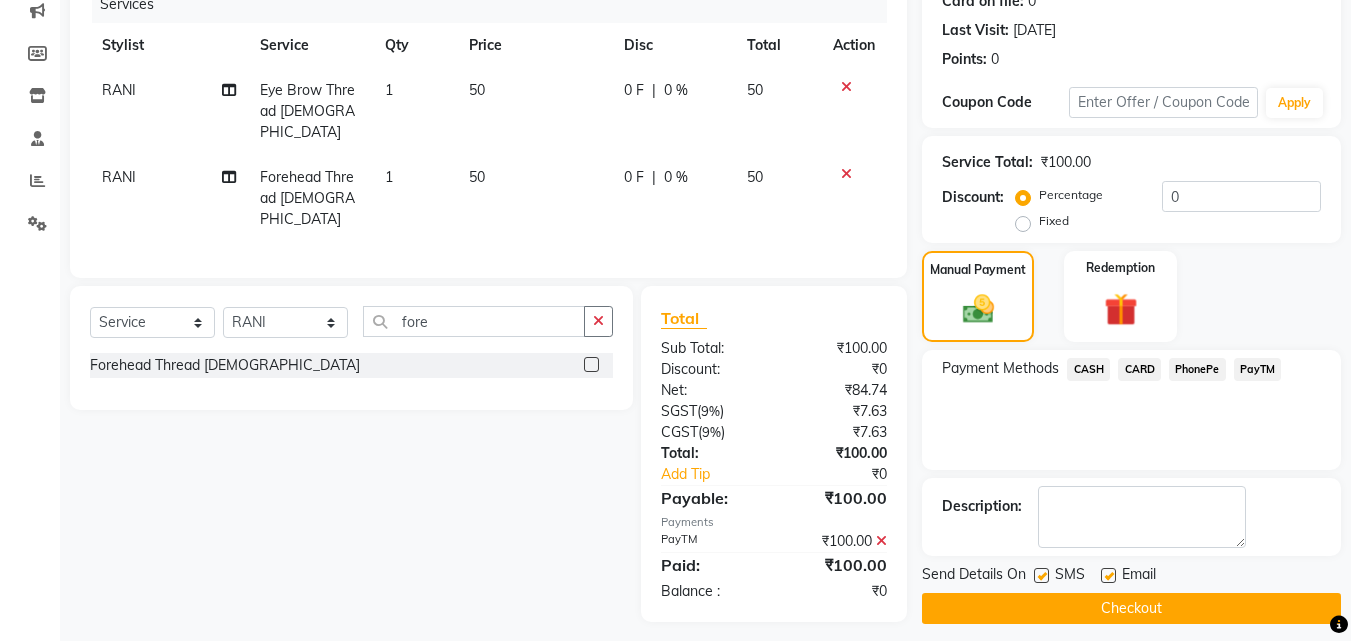 click on "Checkout" 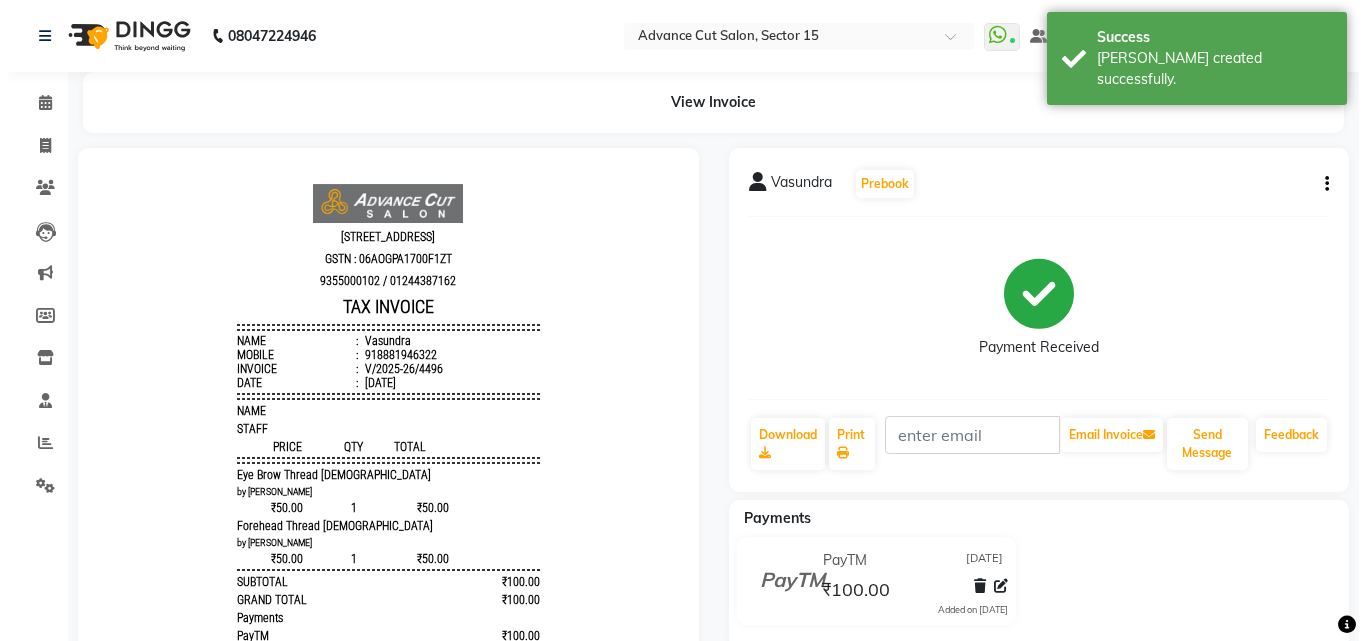 scroll, scrollTop: 0, scrollLeft: 0, axis: both 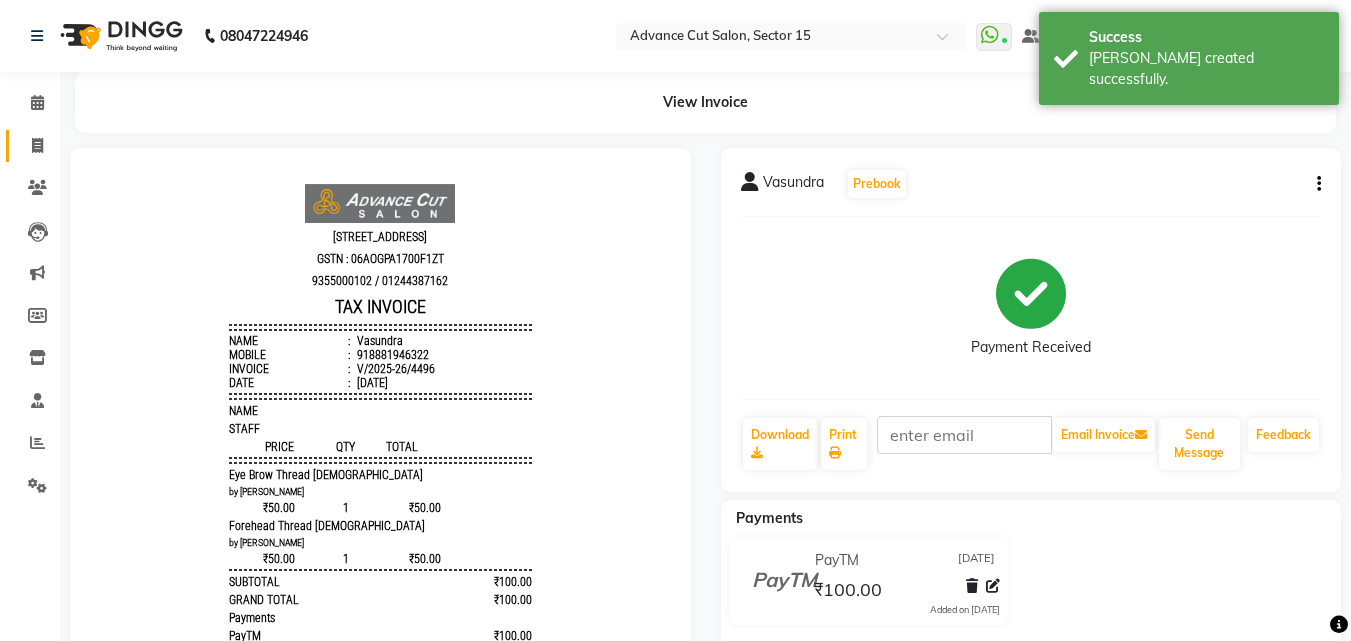 click 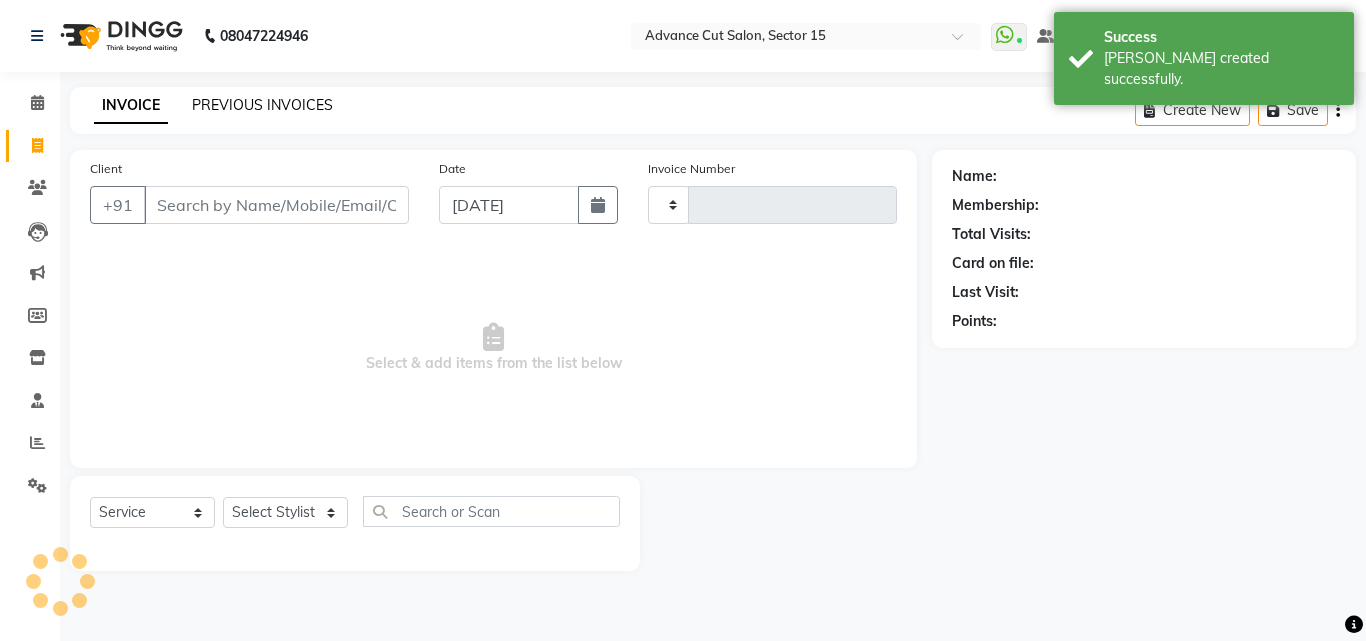 type on "4497" 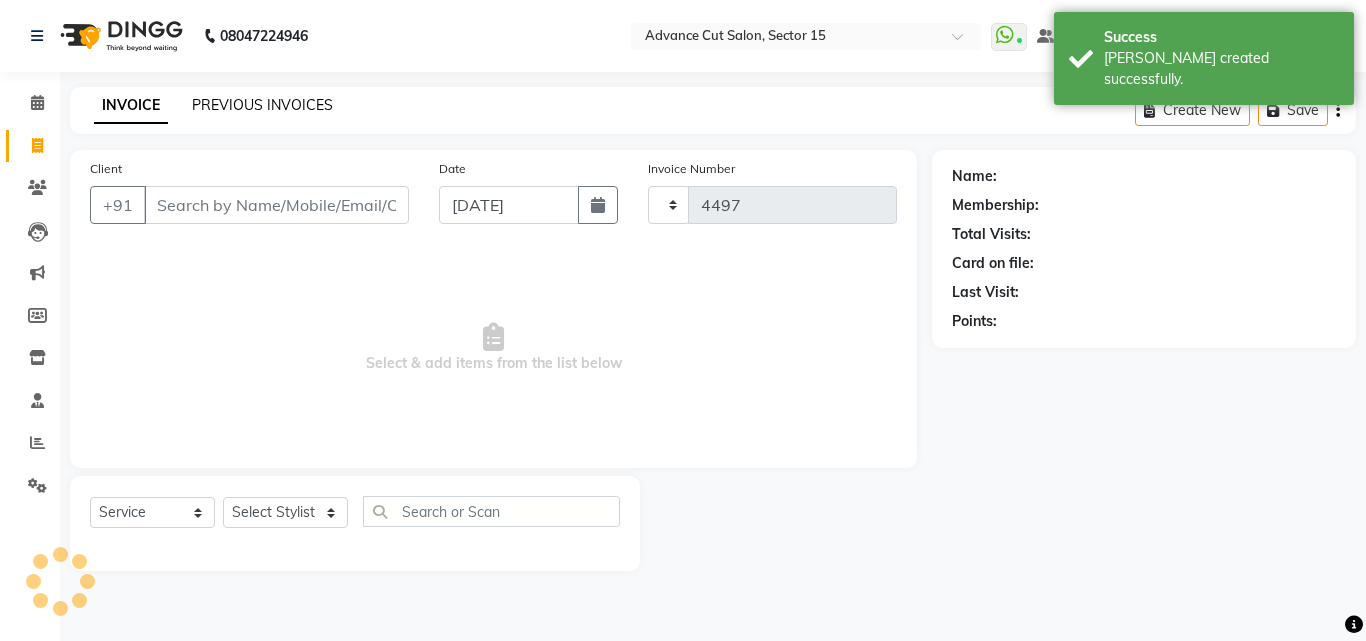 select on "6255" 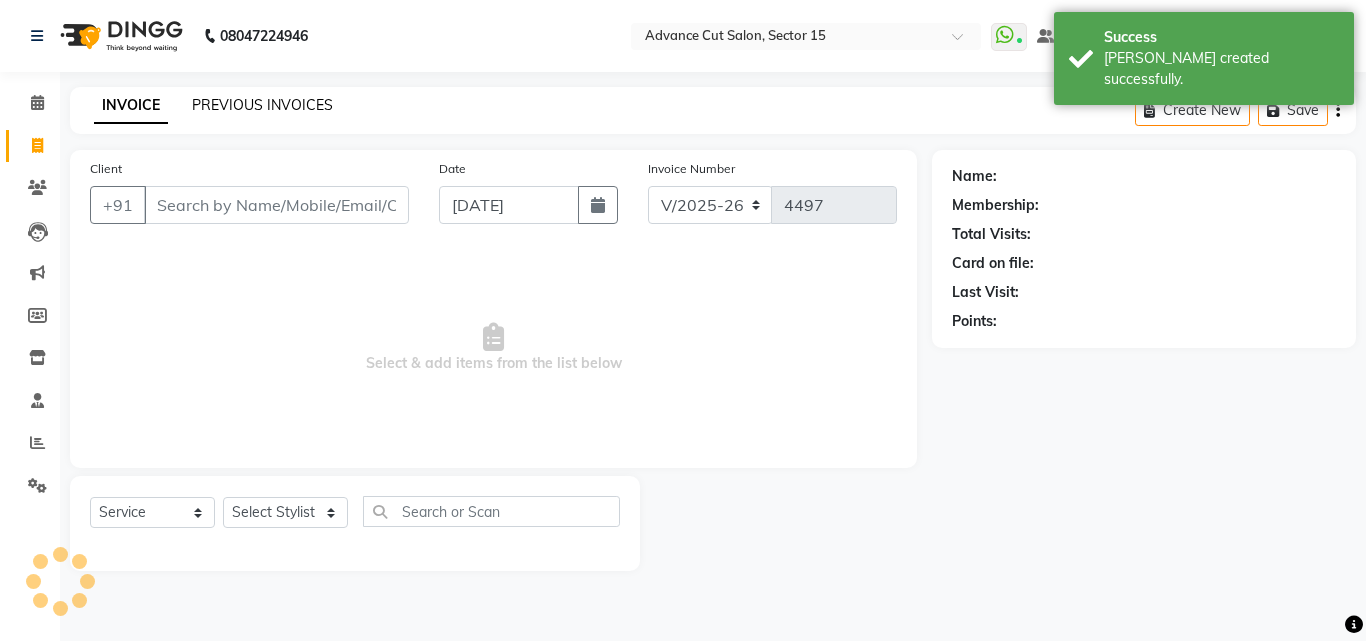 click on "PREVIOUS INVOICES" 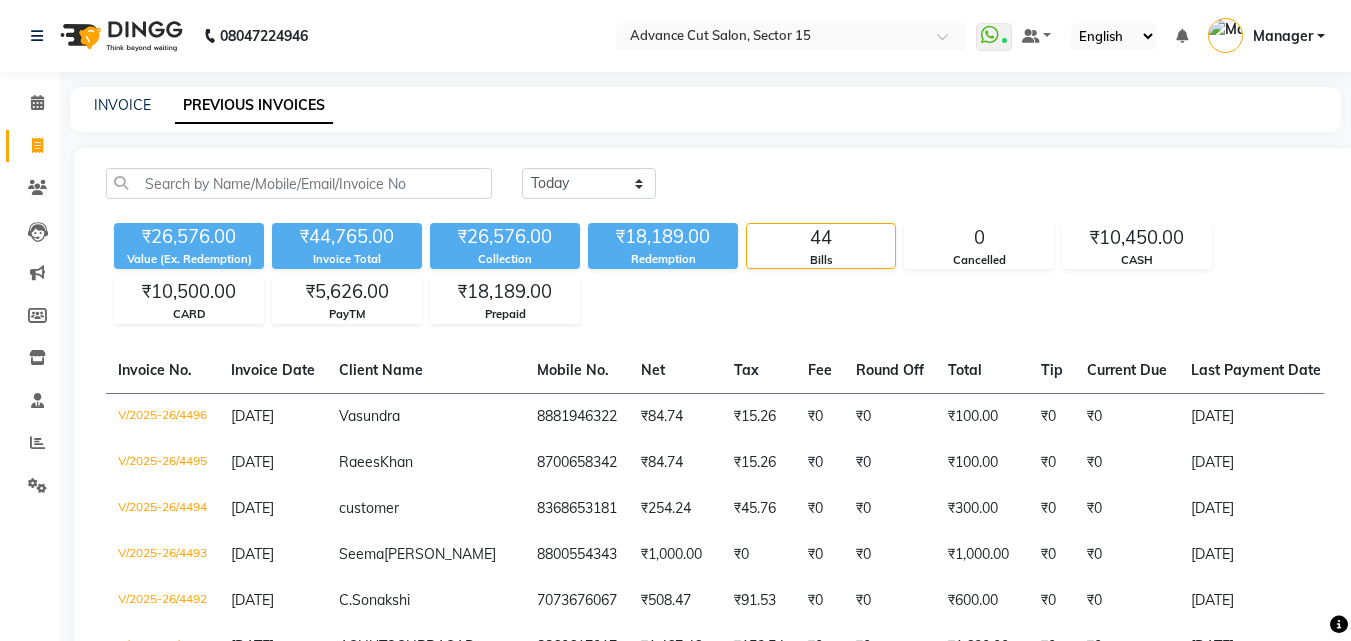 drag, startPoint x: 2, startPoint y: 105, endPoint x: 1164, endPoint y: 105, distance: 1162 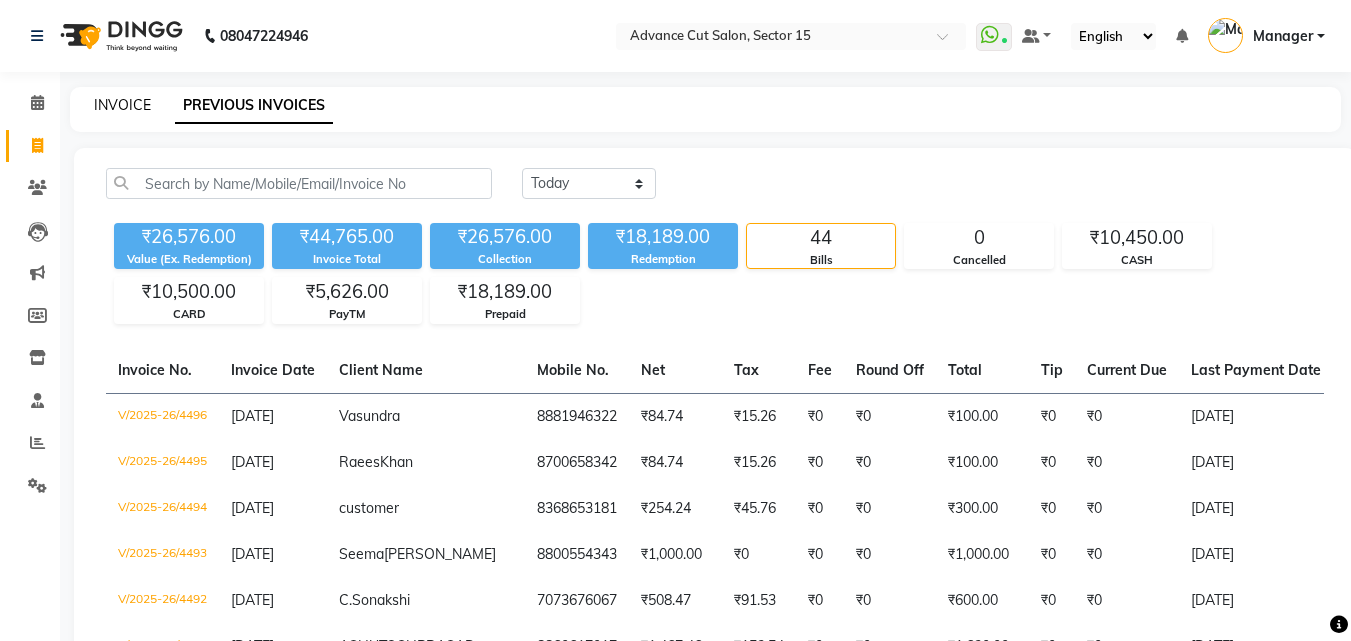click on "INVOICE" 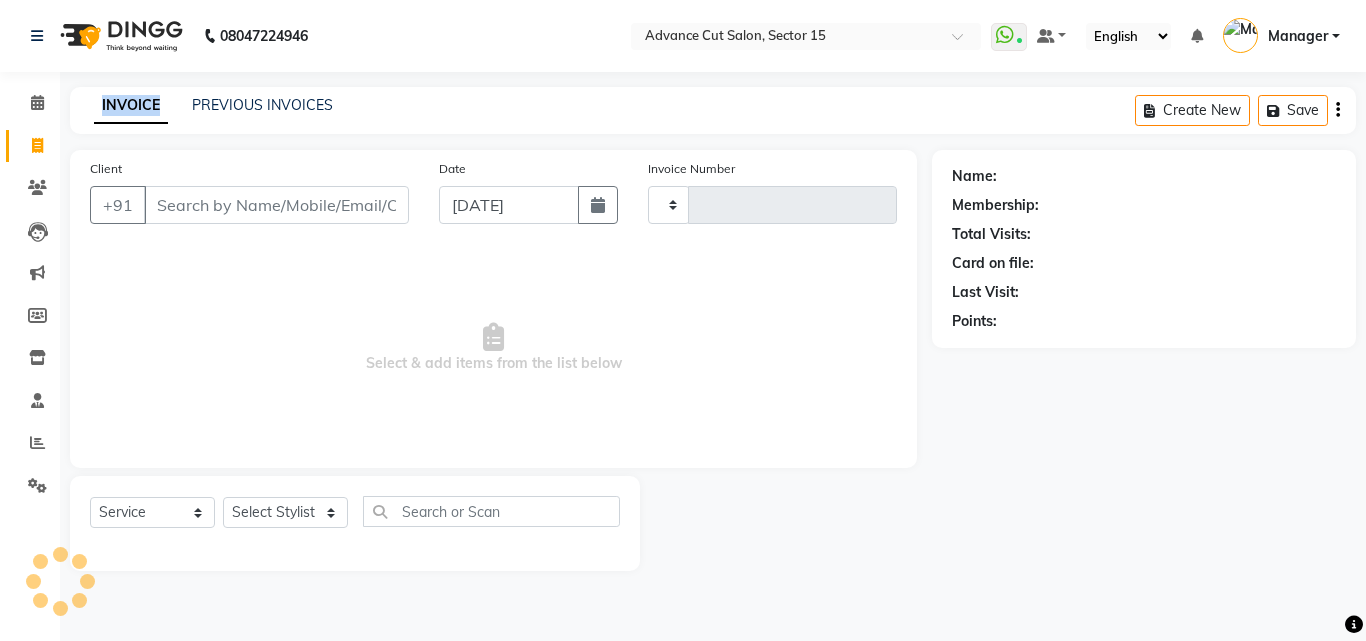 type on "4497" 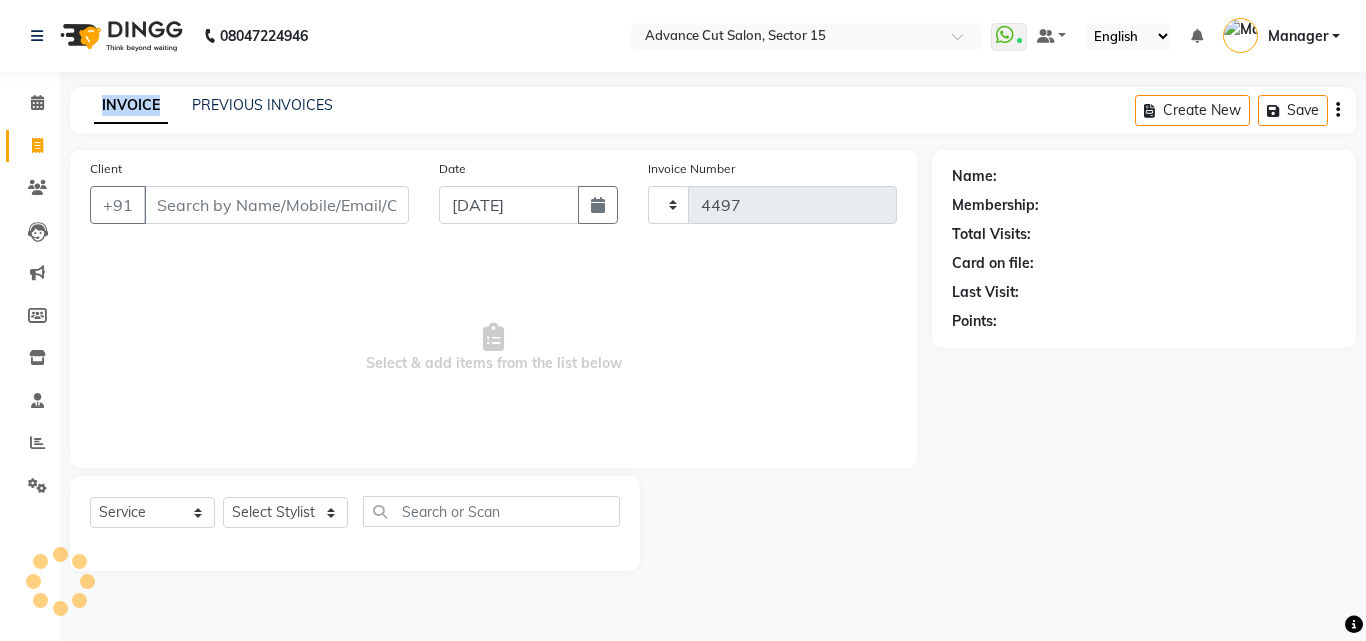 select on "6255" 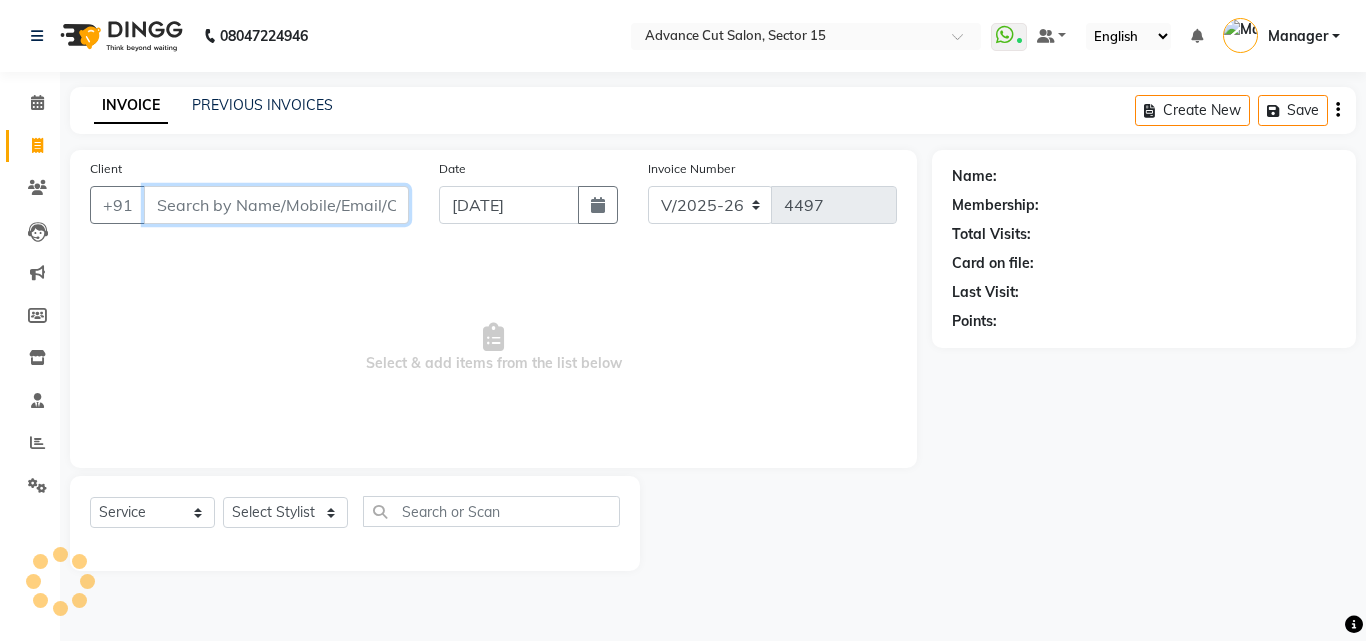 click on "Client" at bounding box center [276, 205] 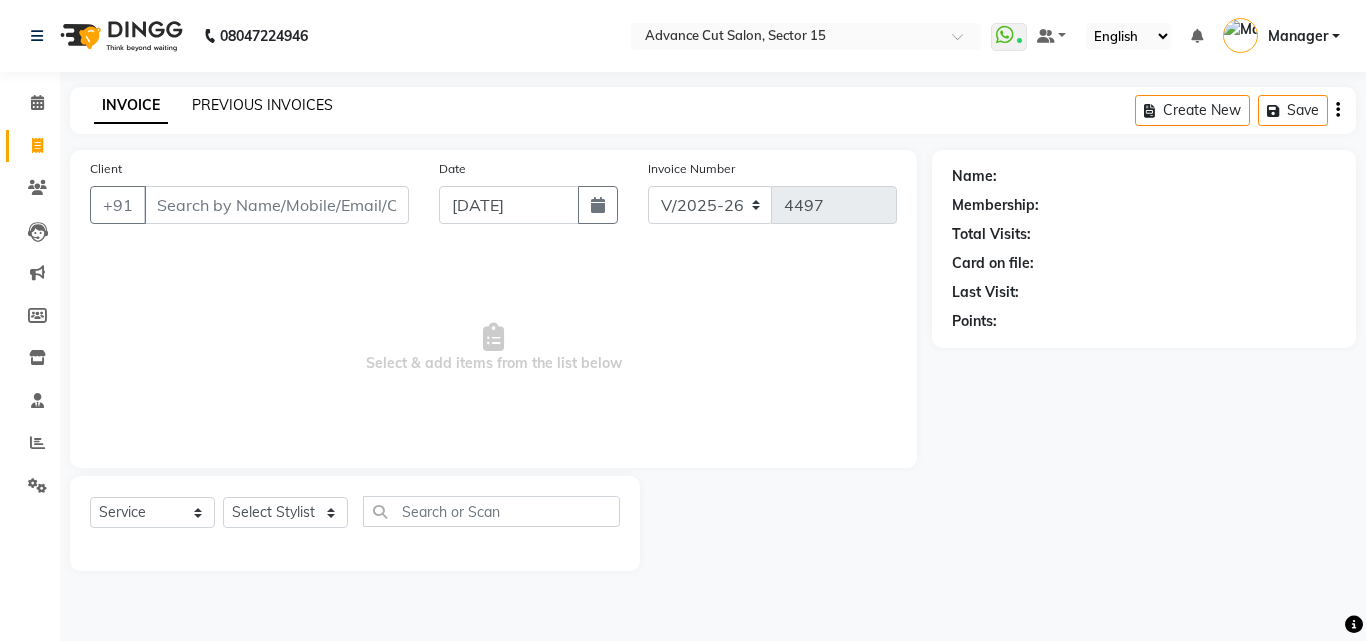 click on "PREVIOUS INVOICES" 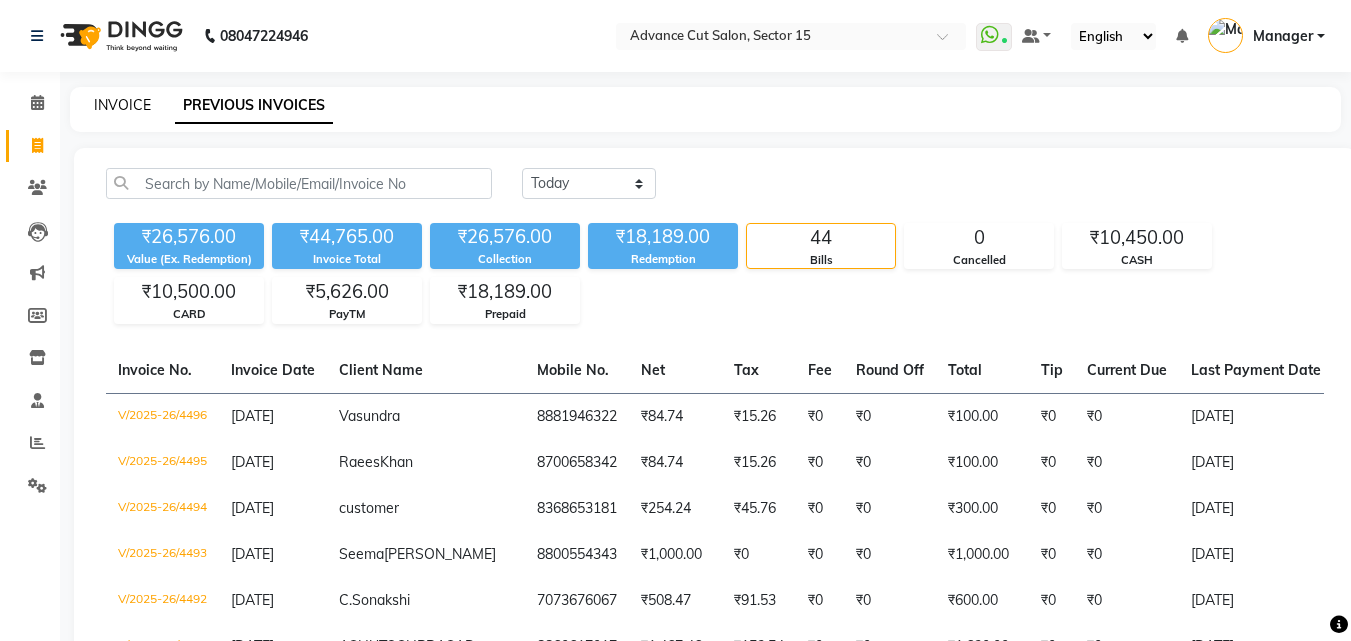 click on "INVOICE" 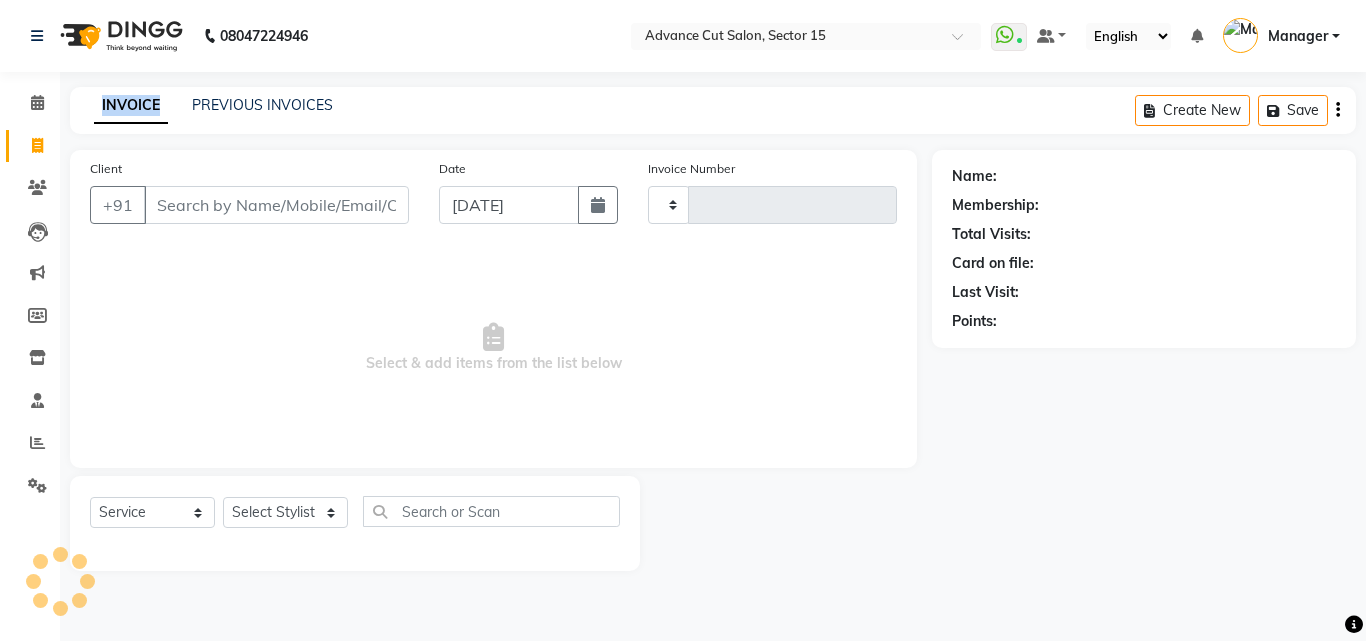 type on "4497" 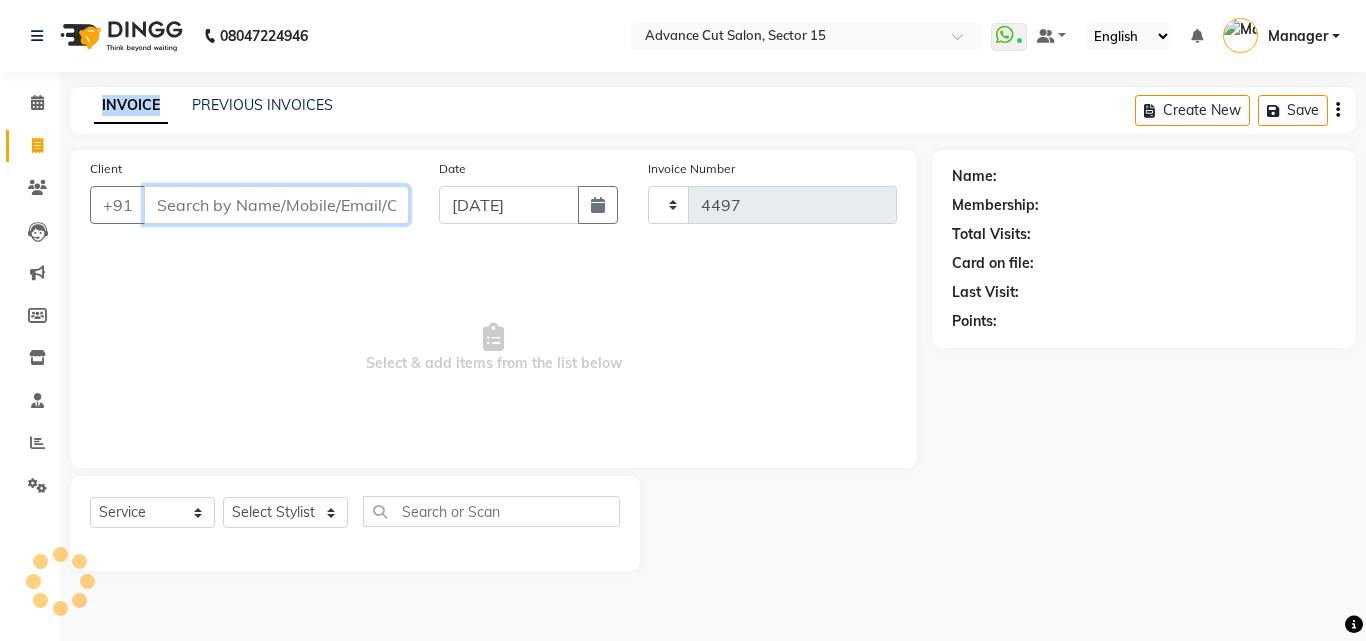 click on "Client" at bounding box center [276, 205] 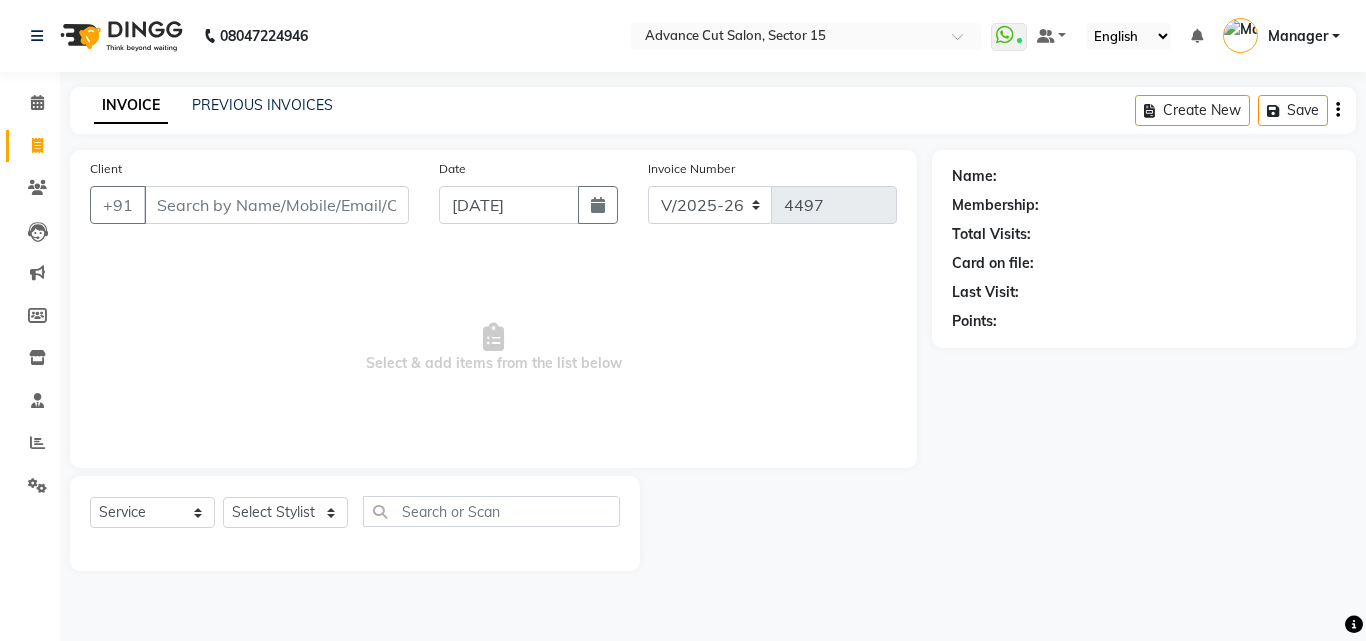 click on "INVOICE PREVIOUS INVOICES Create New   Save" 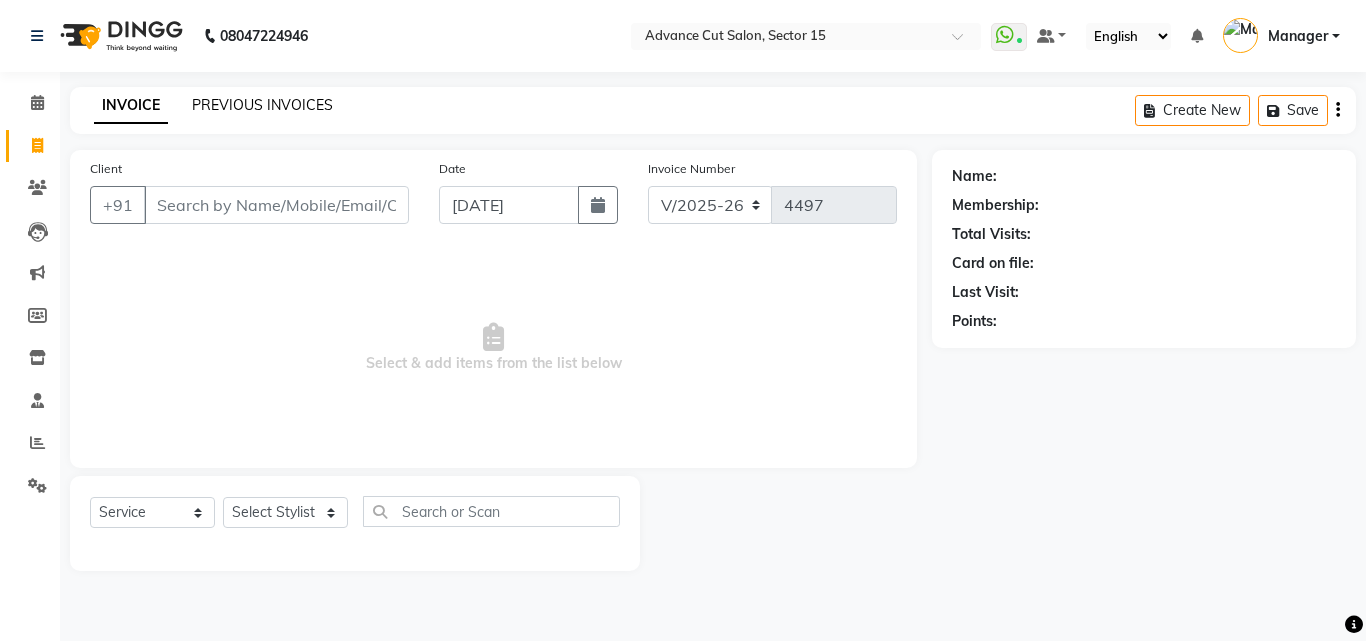 click on "PREVIOUS INVOICES" 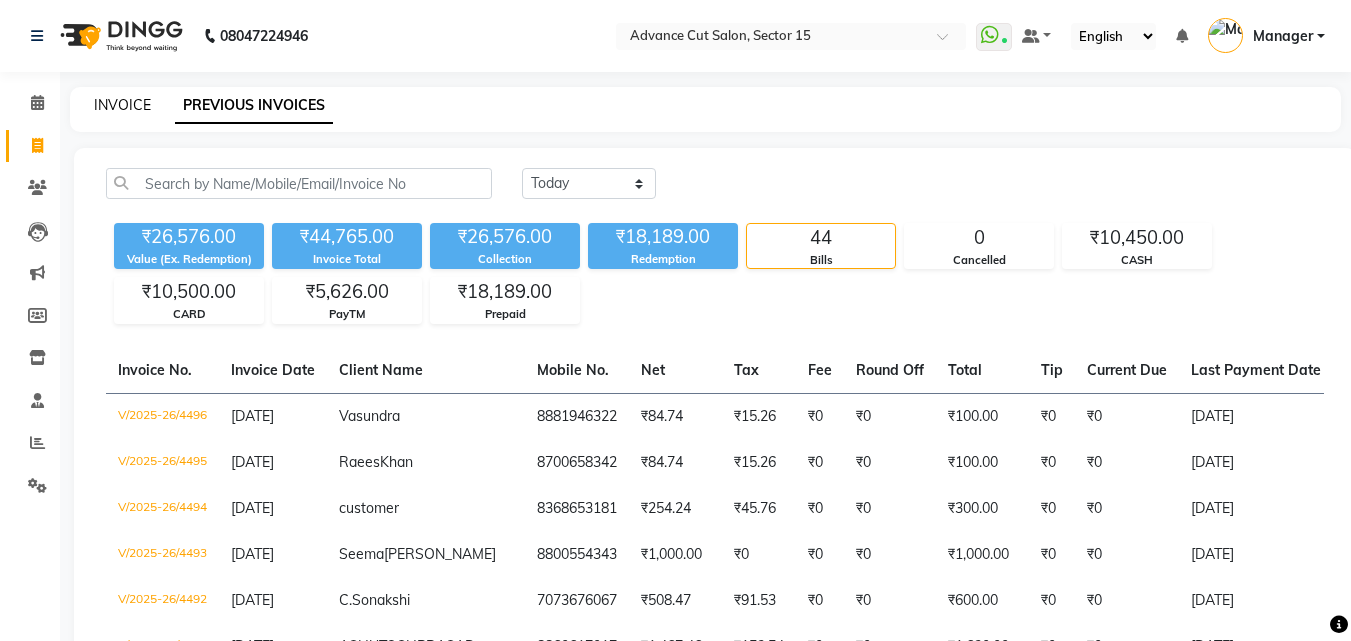click on "INVOICE" 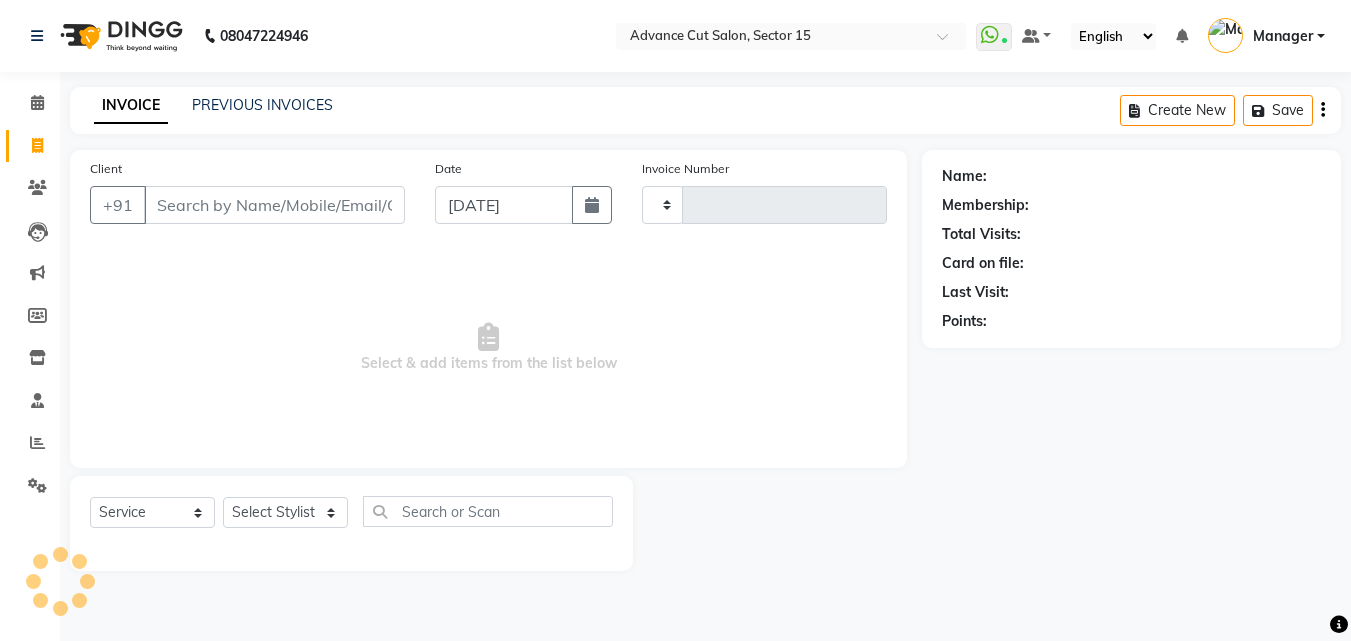 type on "4497" 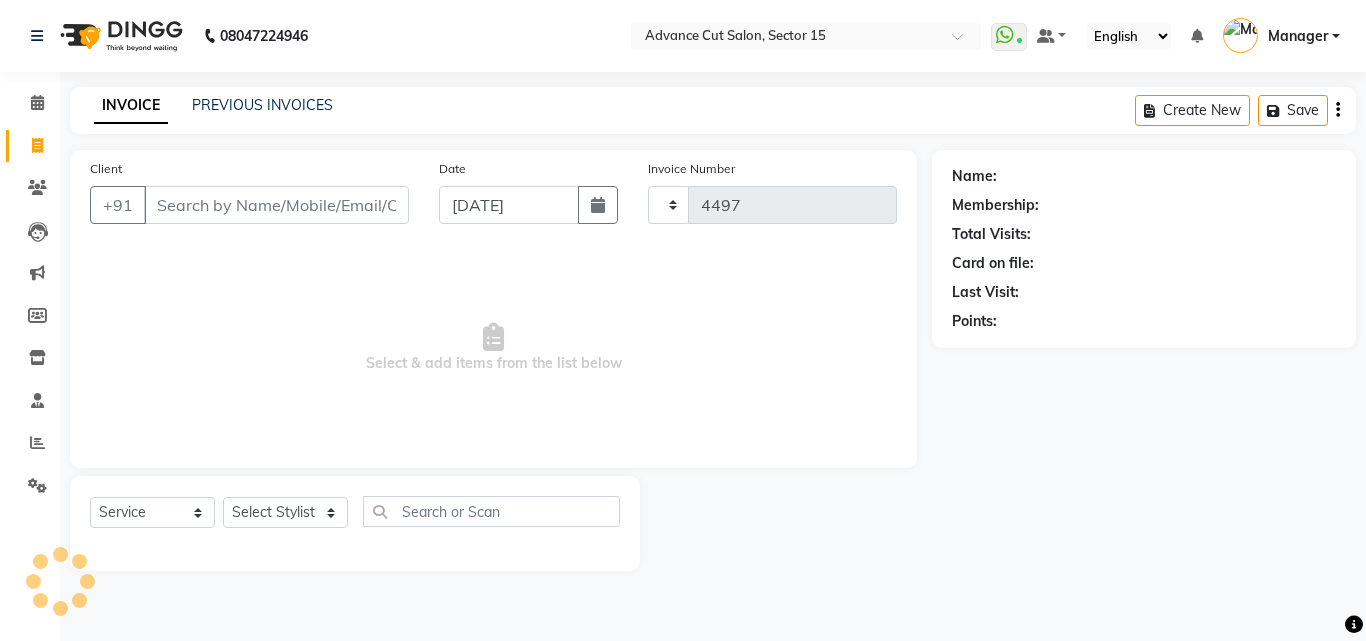 select on "6255" 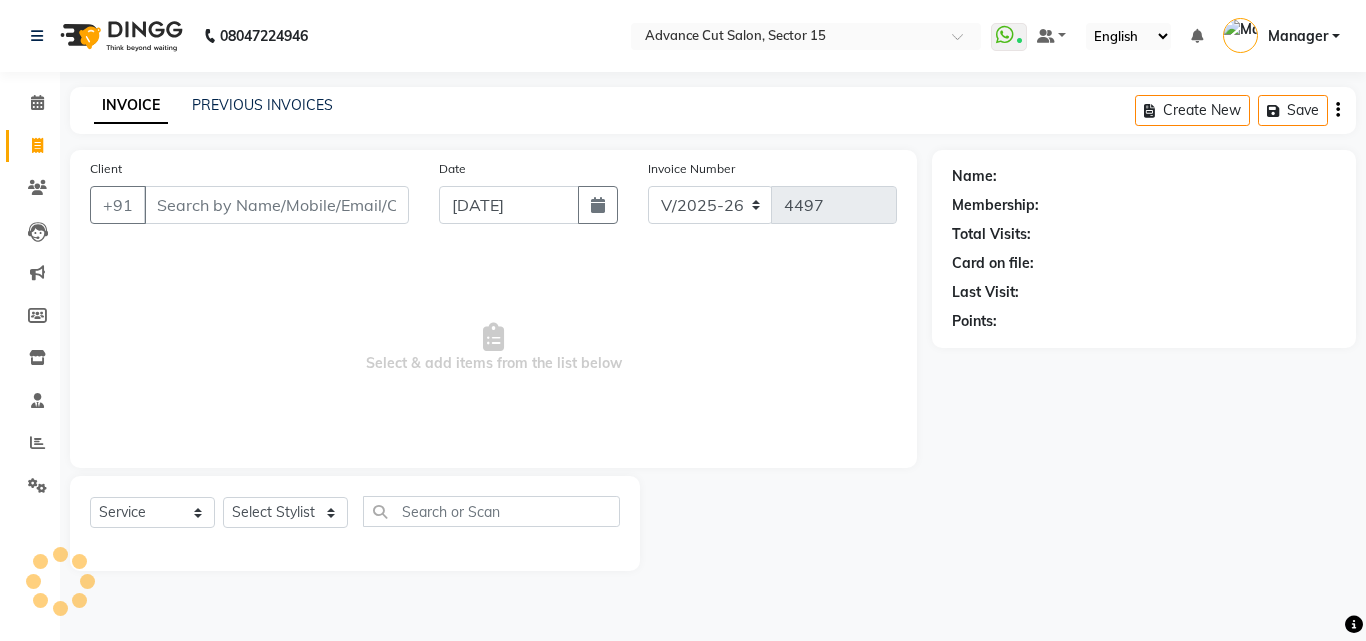 click on "Client" at bounding box center [276, 205] 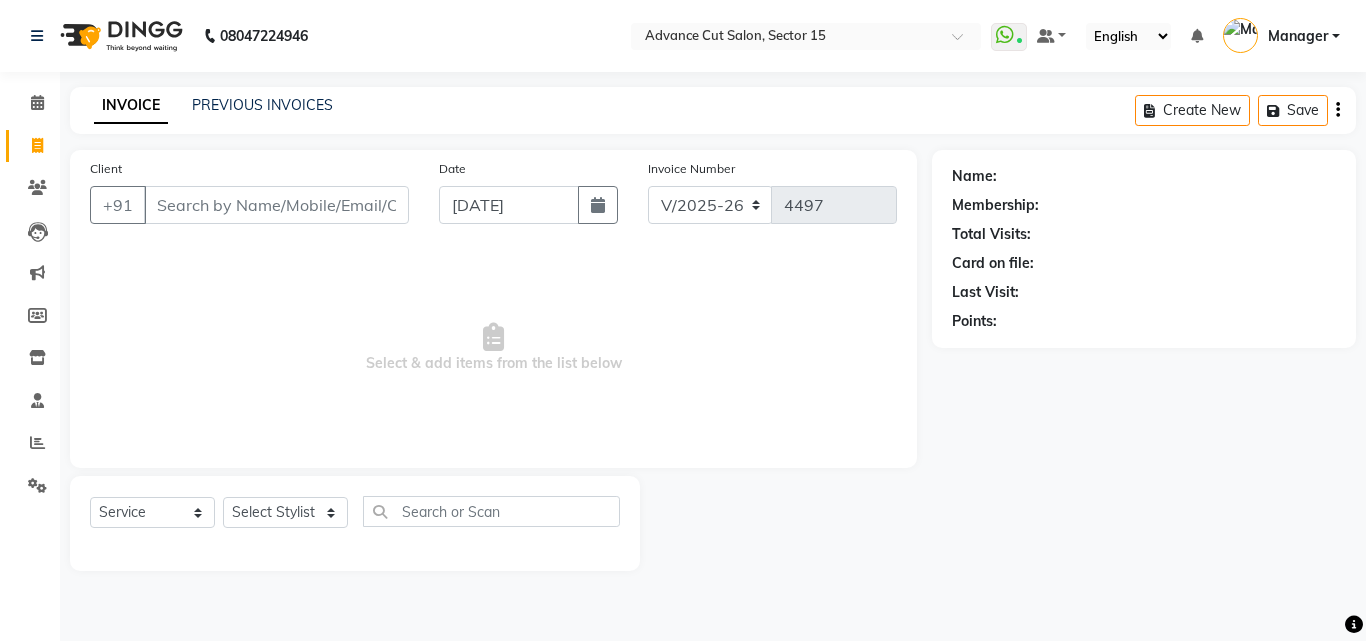 click on "Name: Membership: Total Visits: Card on file: Last Visit:  Points:" 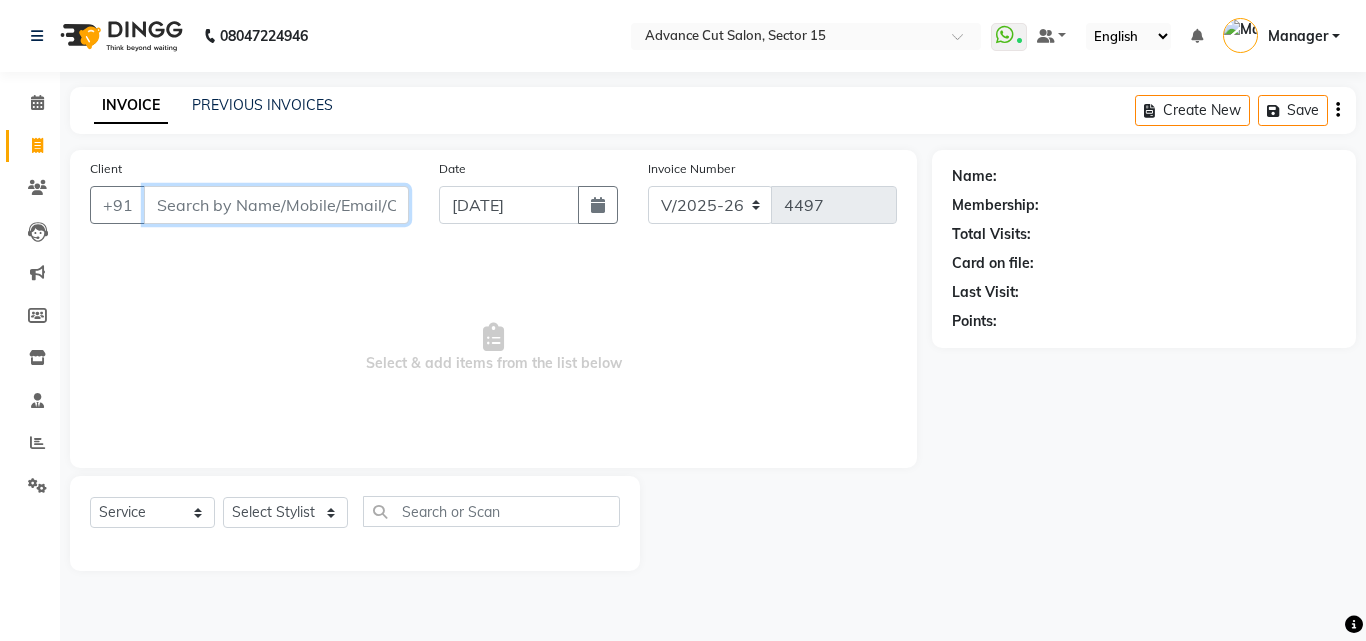 click on "Client" at bounding box center [276, 205] 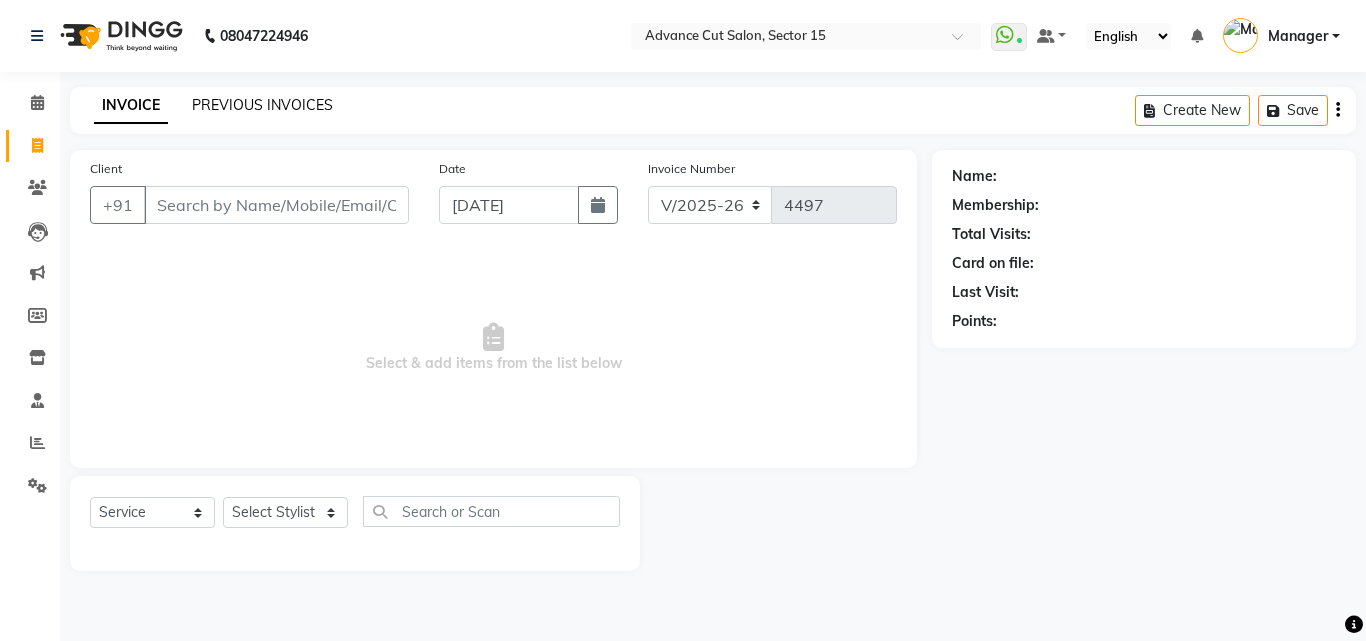 click on "PREVIOUS INVOICES" 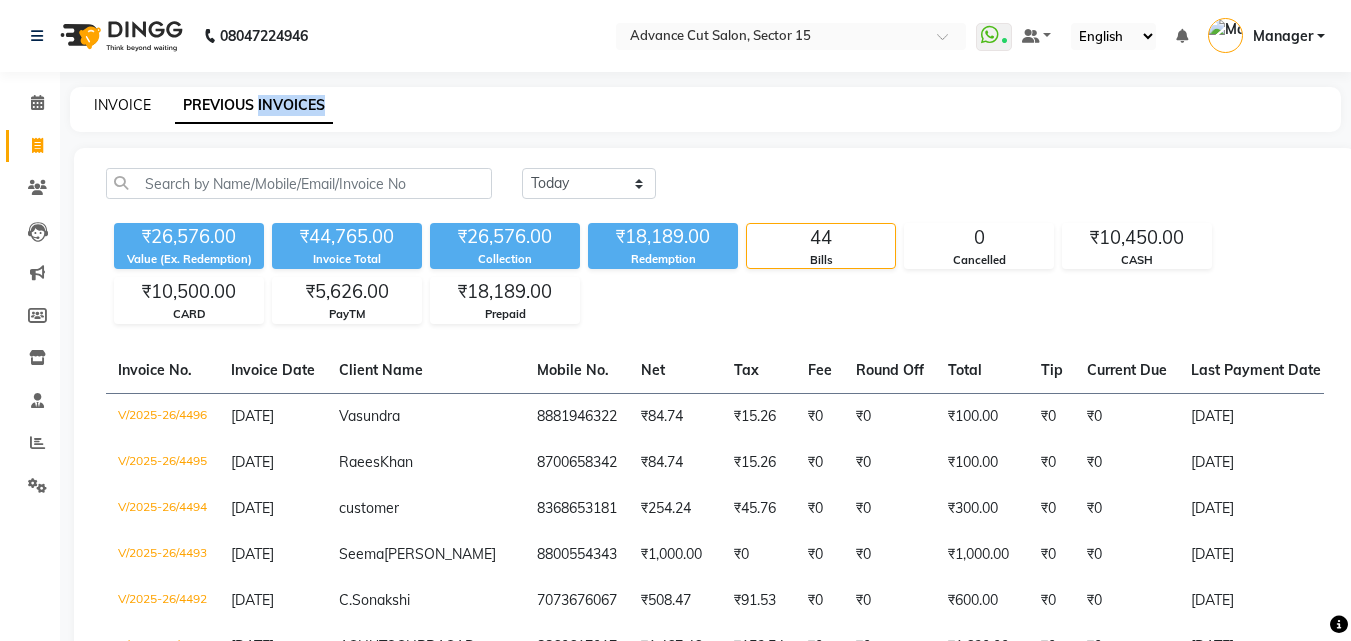 click on "INVOICE" 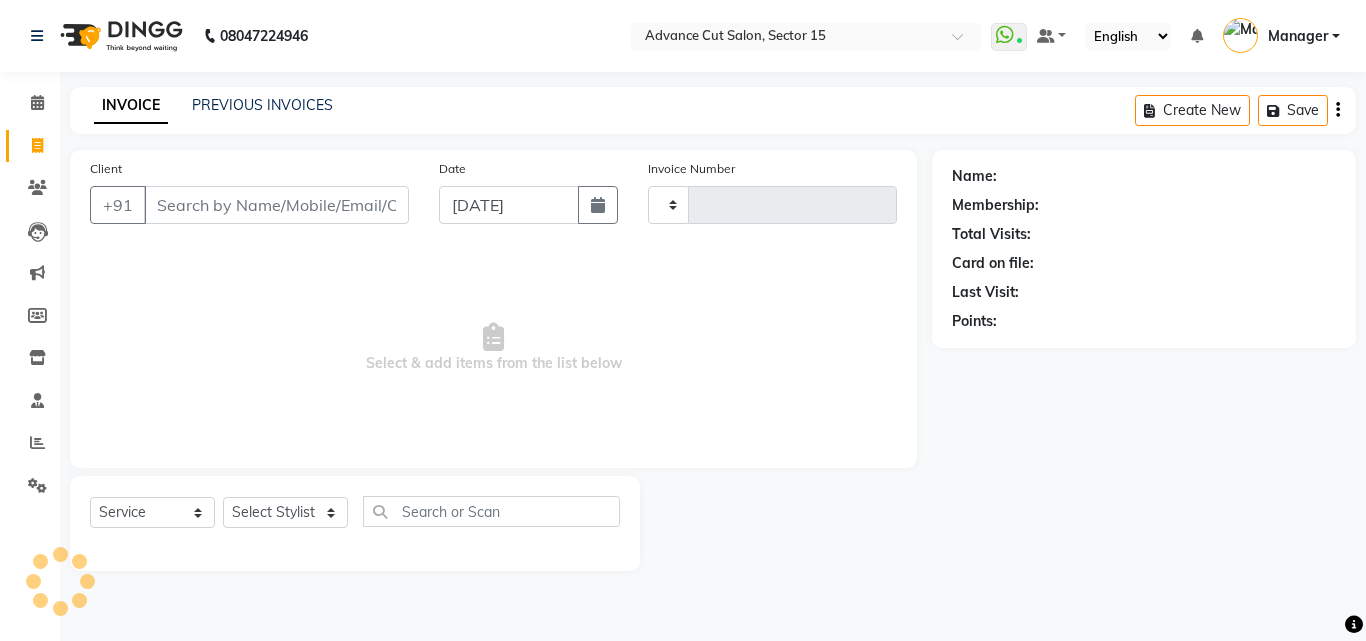 type on "4497" 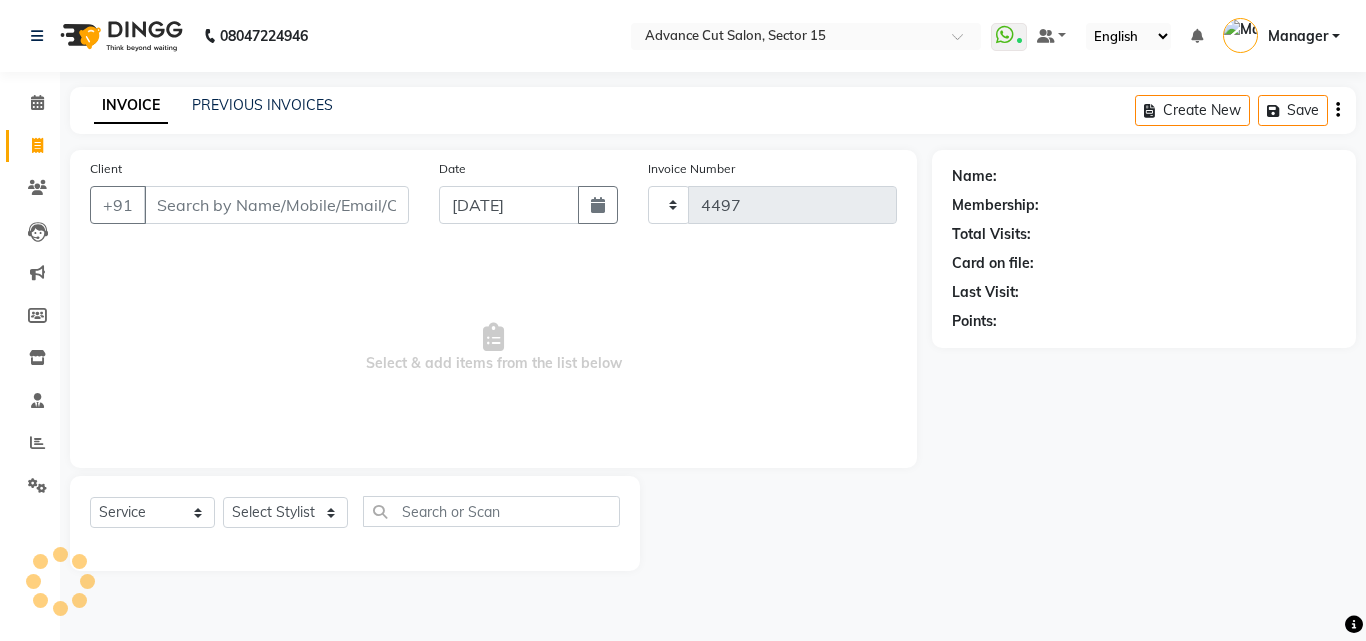 select on "6255" 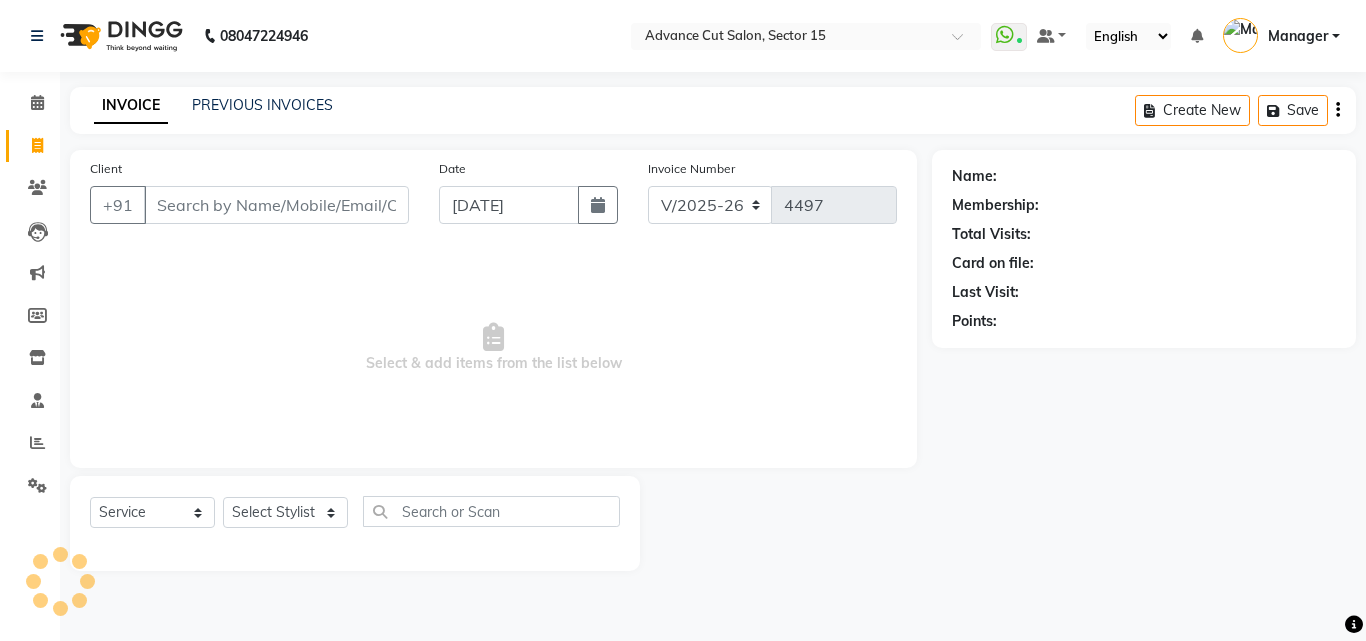 click on "Client" at bounding box center (276, 205) 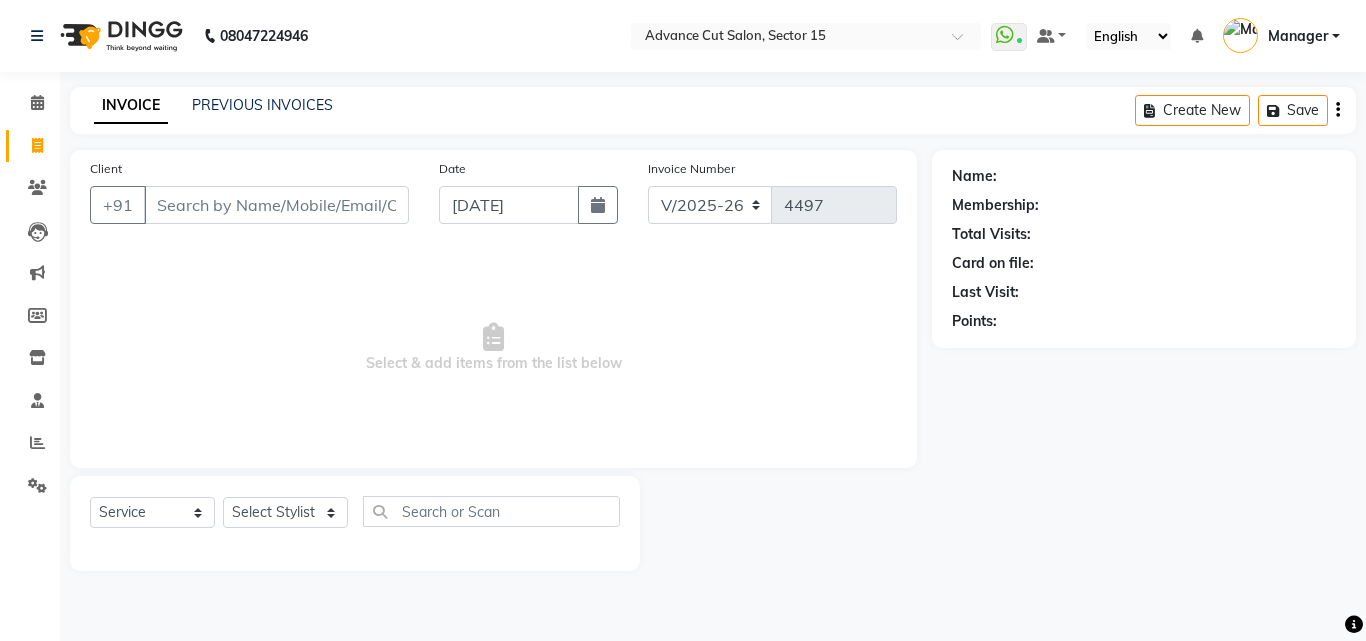 click on "INVOICE PREVIOUS INVOICES Create New   Save" 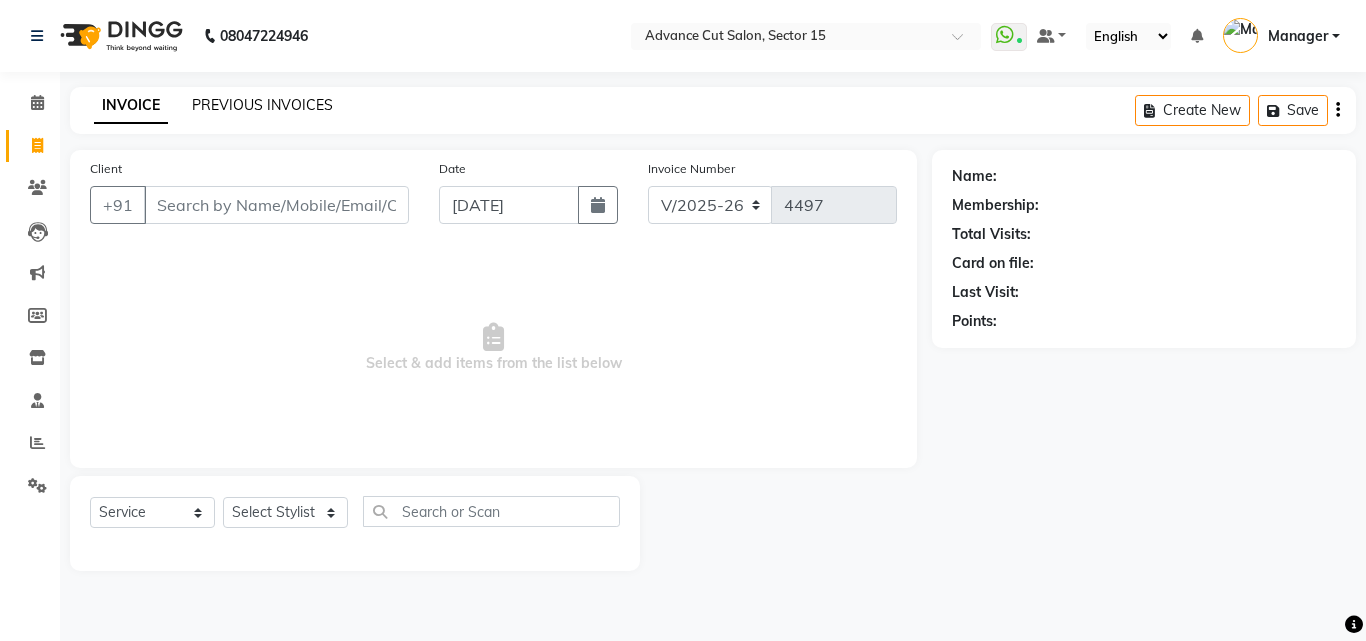 click on "PREVIOUS INVOICES" 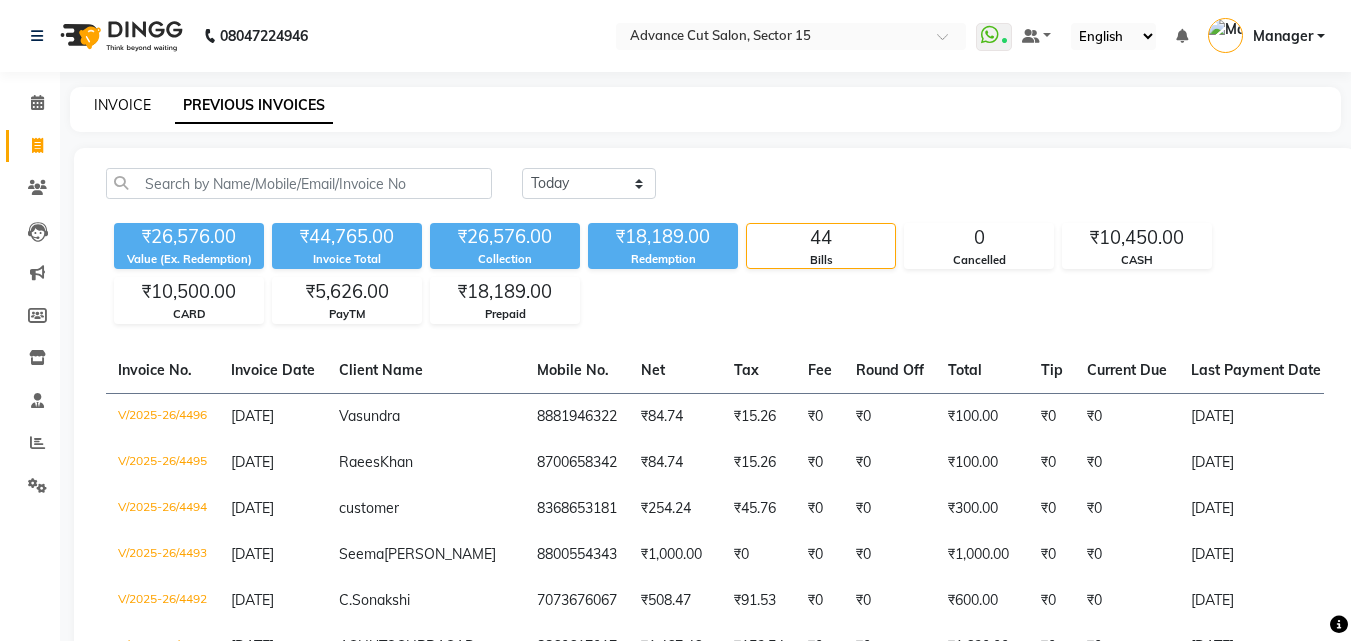 click on "INVOICE" 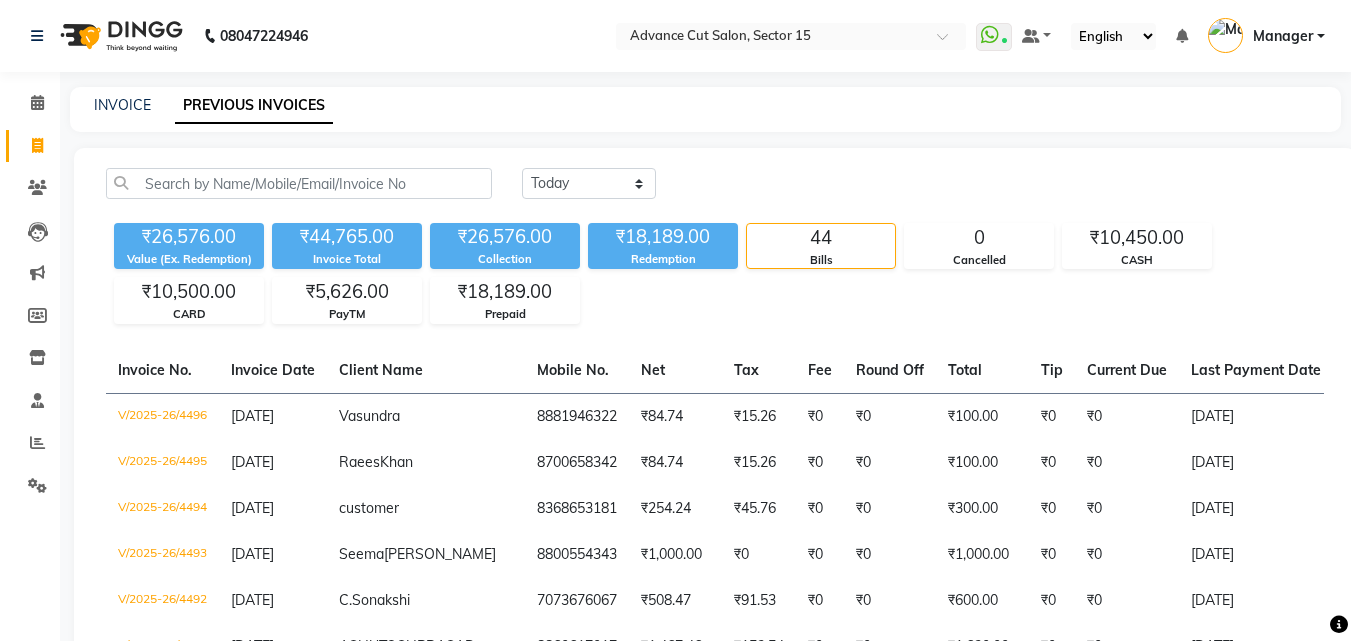 select on "service" 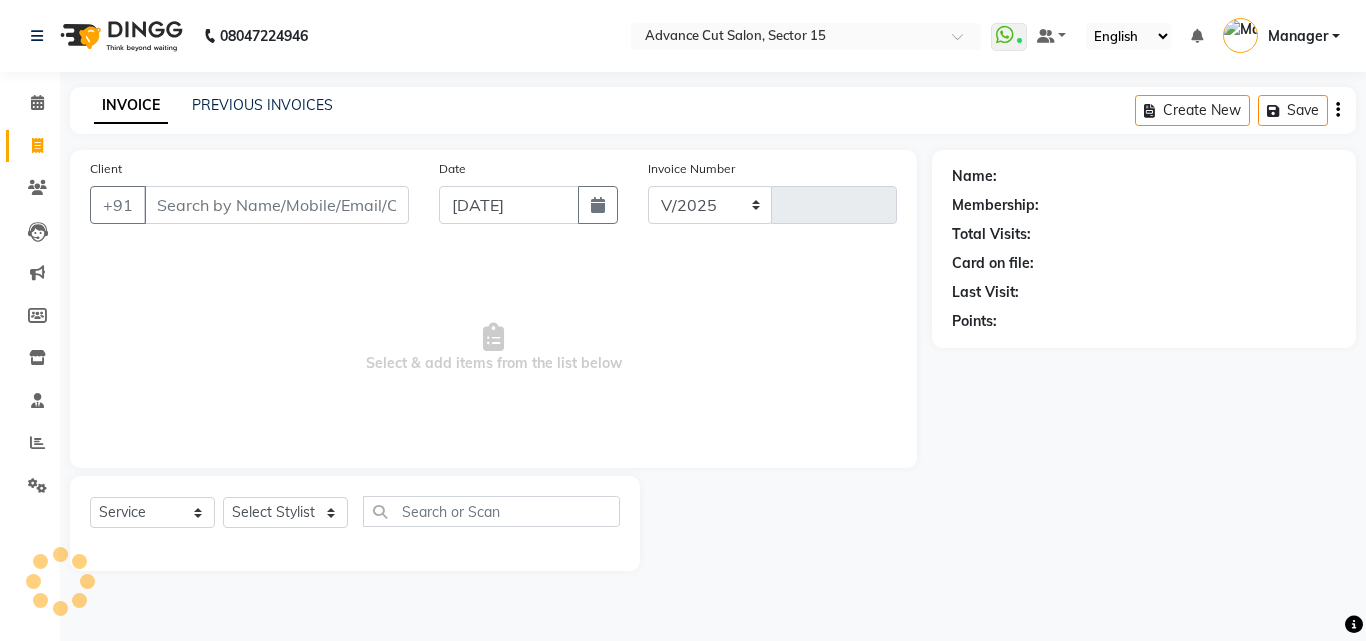 select on "6255" 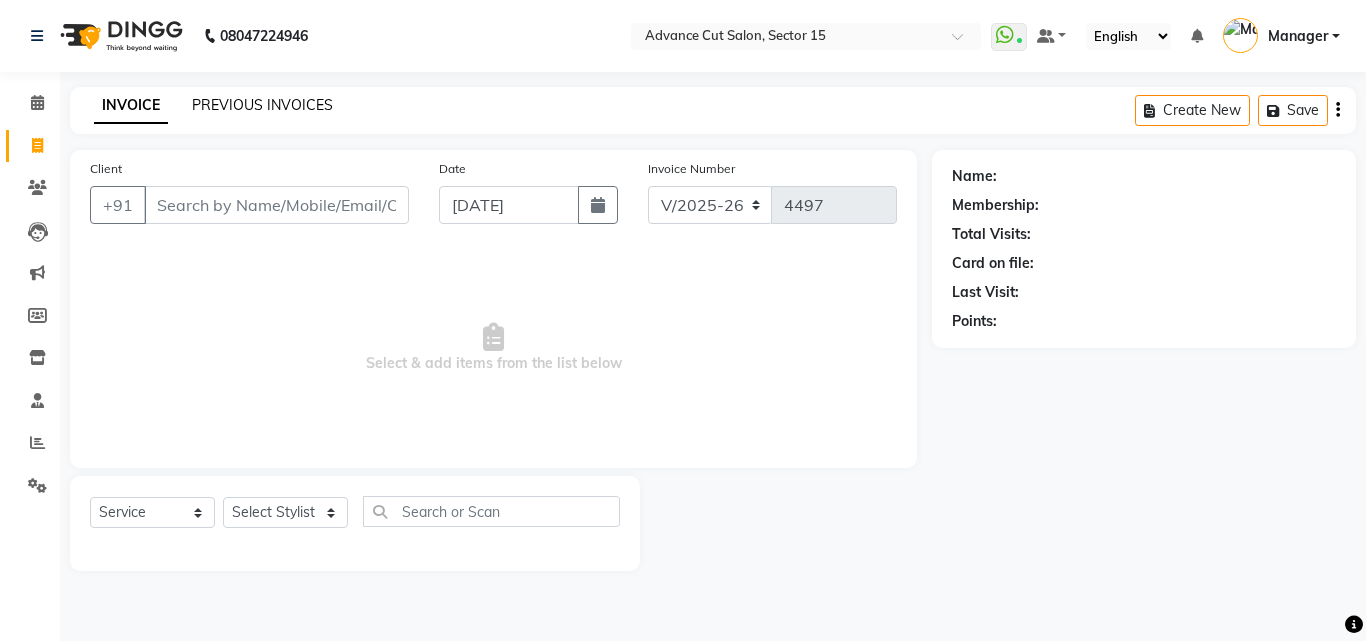 click on "PREVIOUS INVOICES" 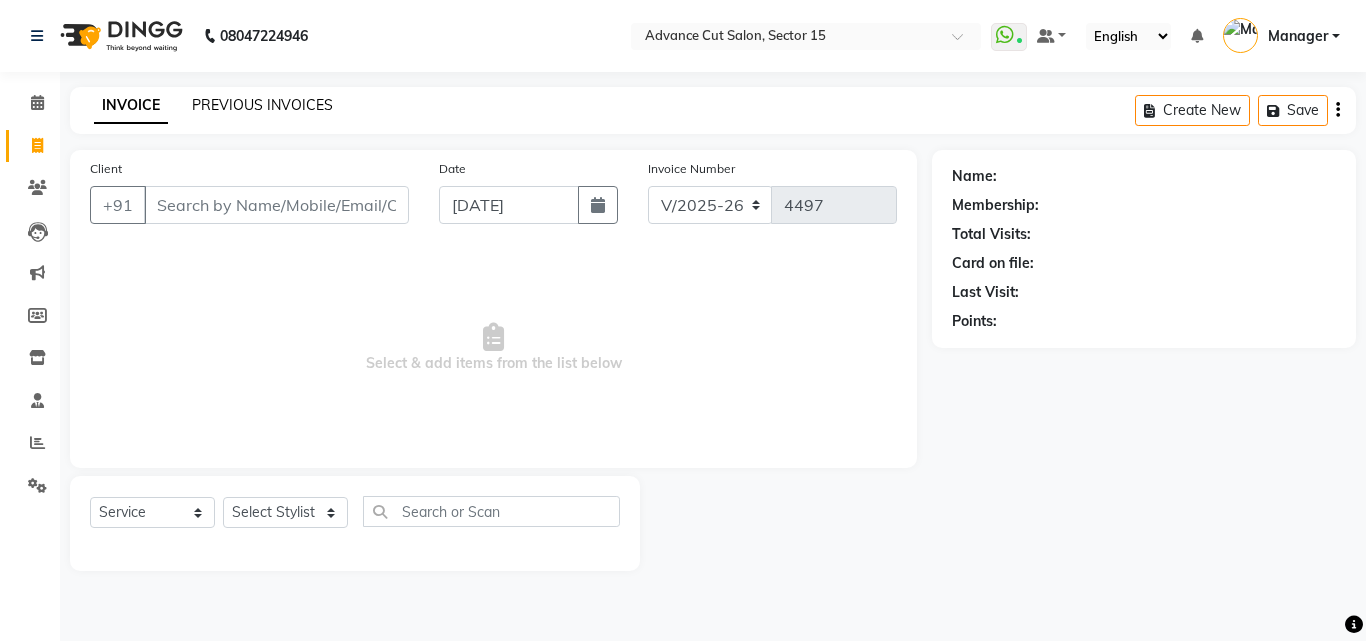 click on "PREVIOUS INVOICES" 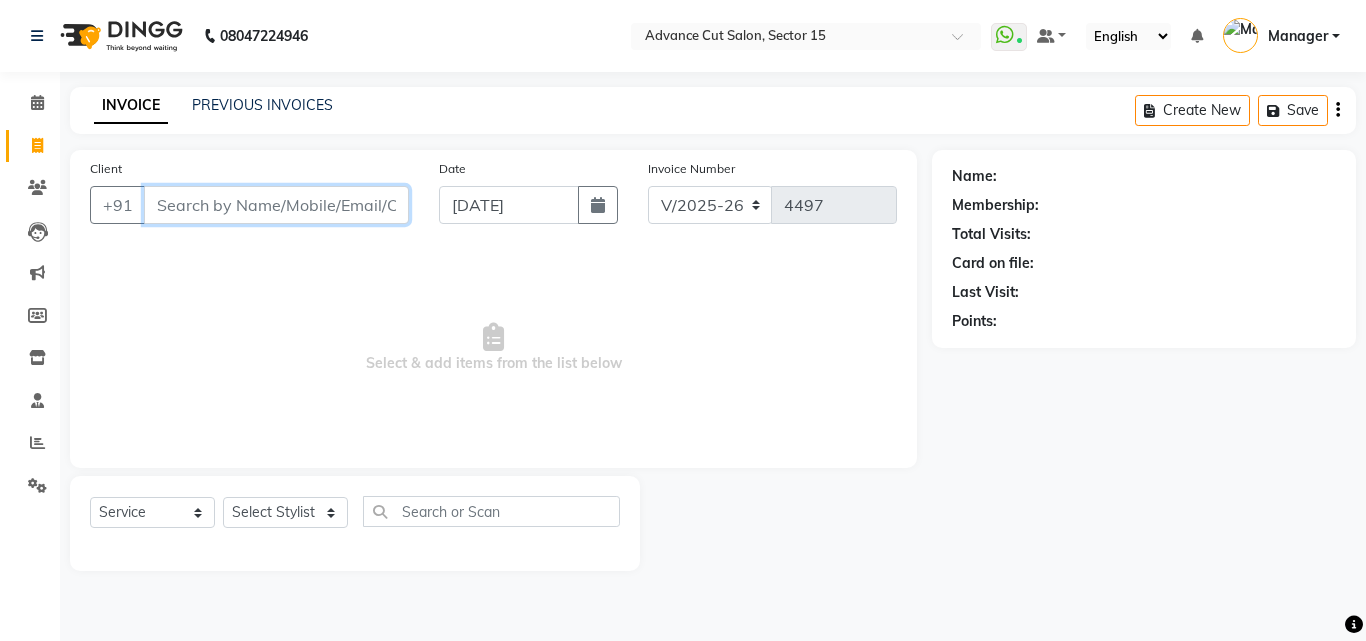 click on "Client" at bounding box center (276, 205) 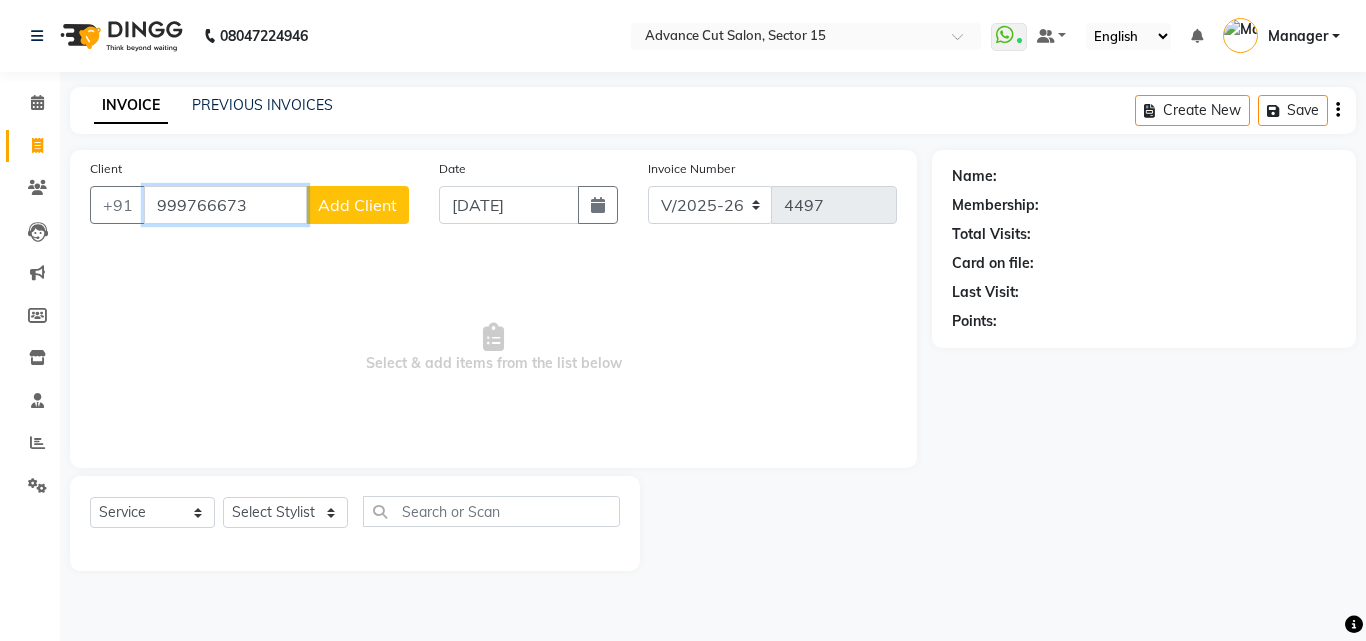 type on "999766673" 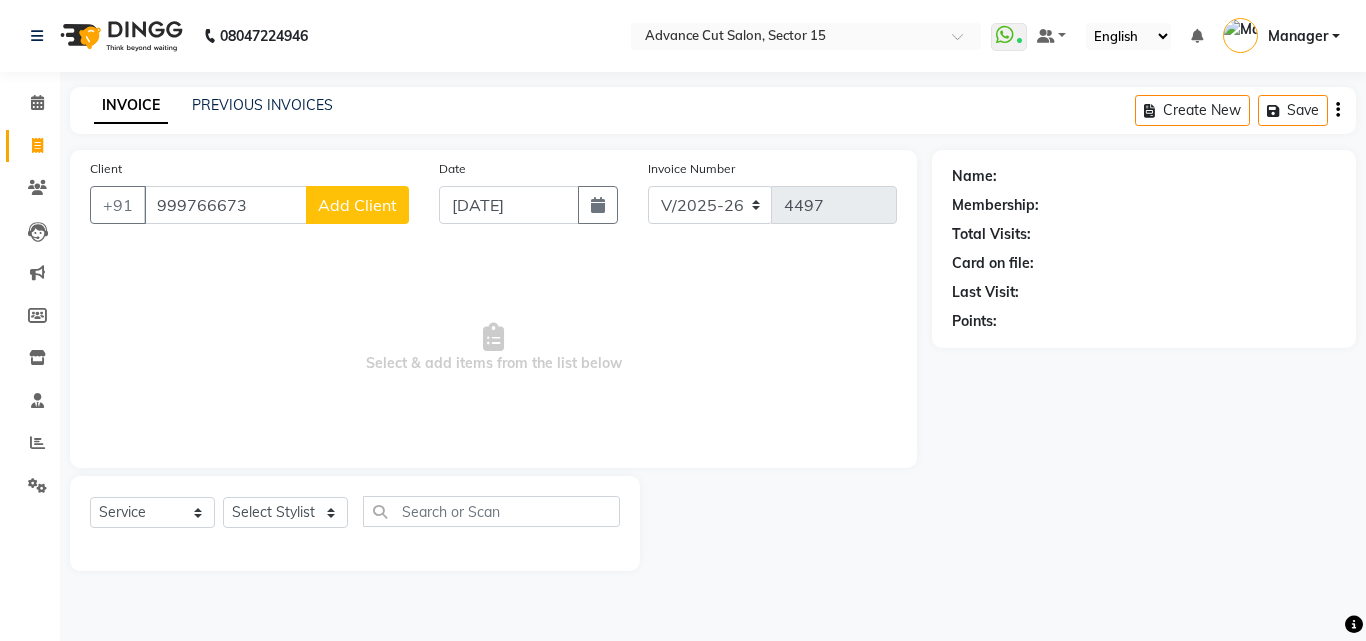 click on "Add Client" 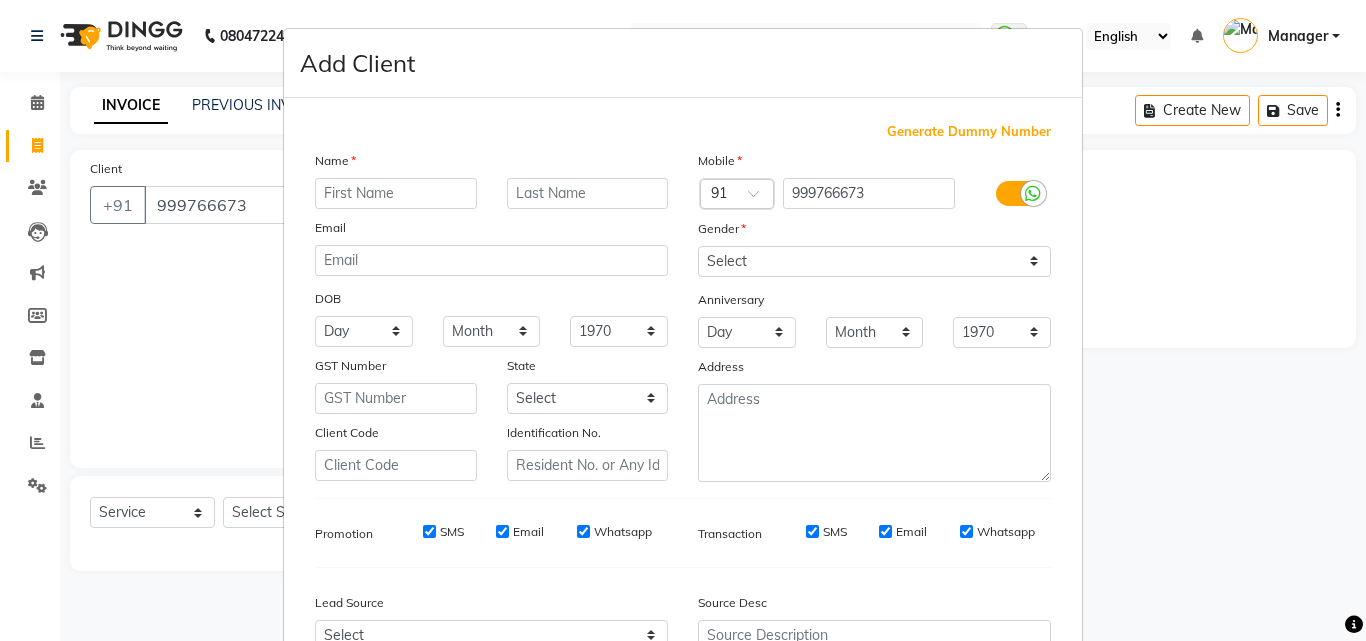 click at bounding box center (396, 193) 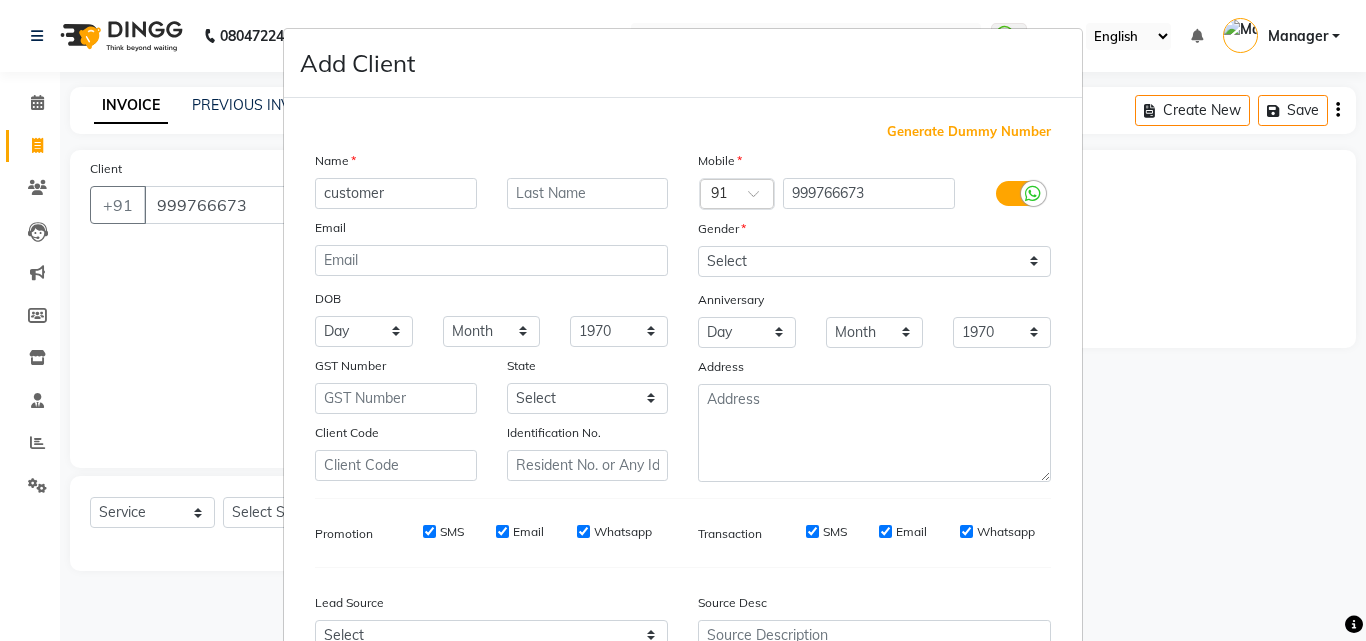 type on "customer" 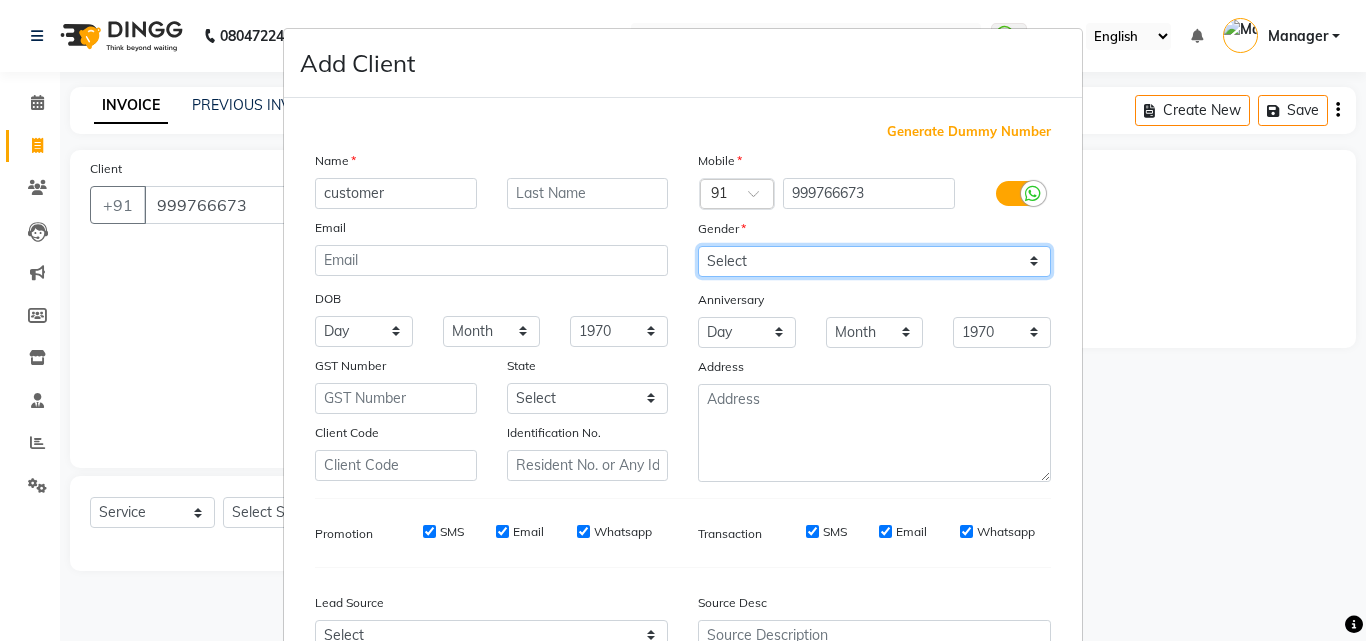 click on "Select Male Female Other Prefer Not To Say" at bounding box center (874, 261) 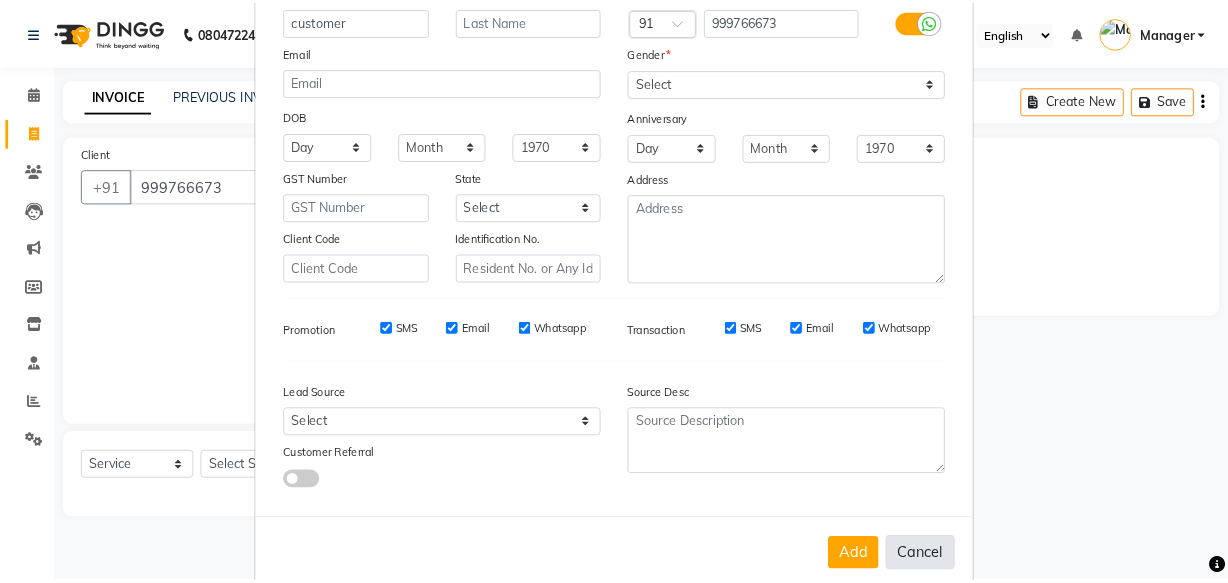 scroll, scrollTop: 208, scrollLeft: 0, axis: vertical 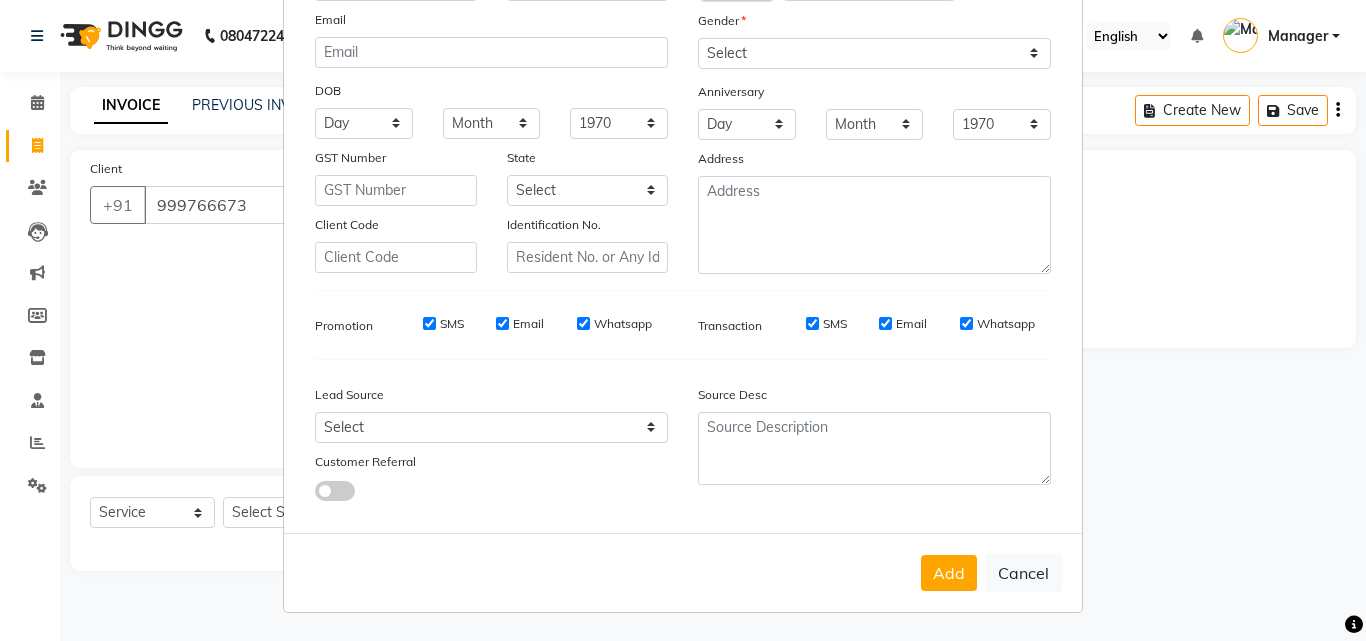 click on "Add" at bounding box center [949, 573] 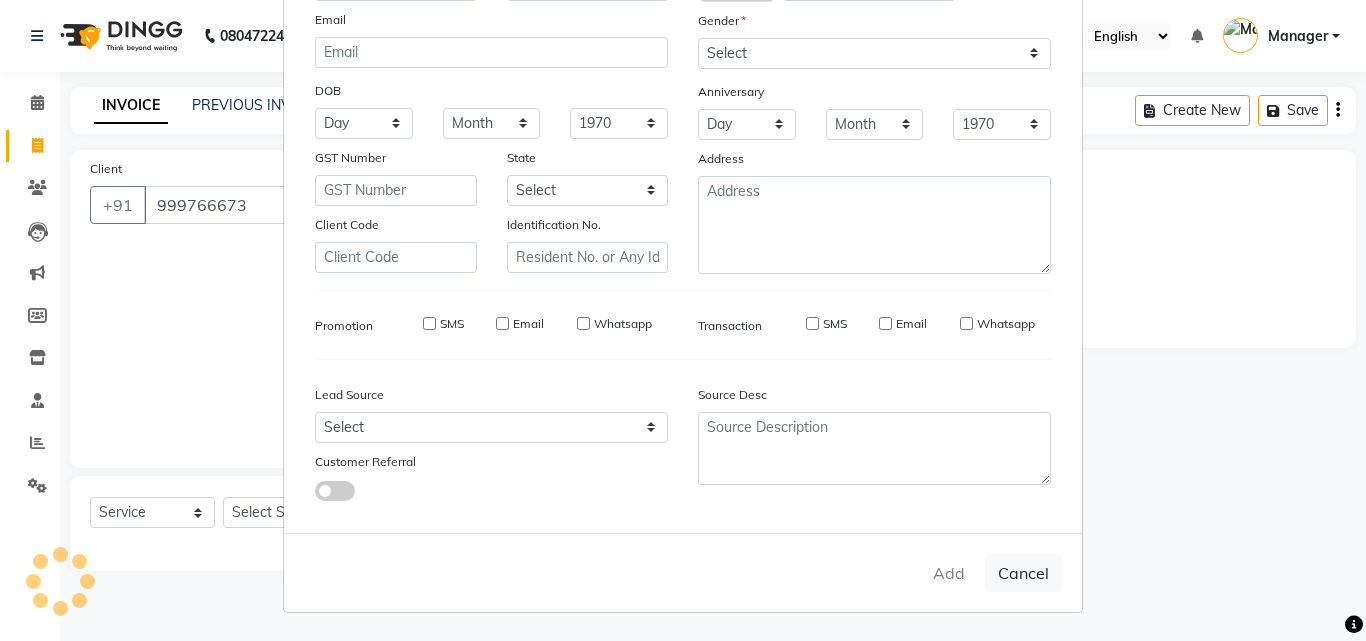 type 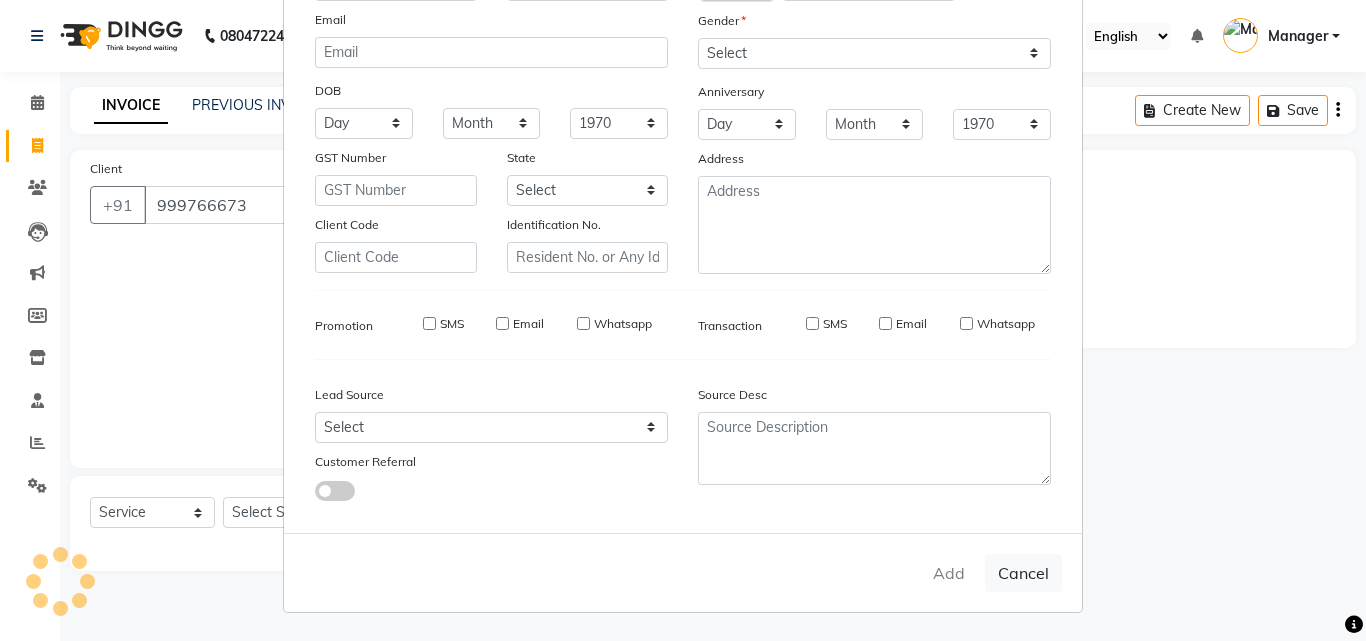 select 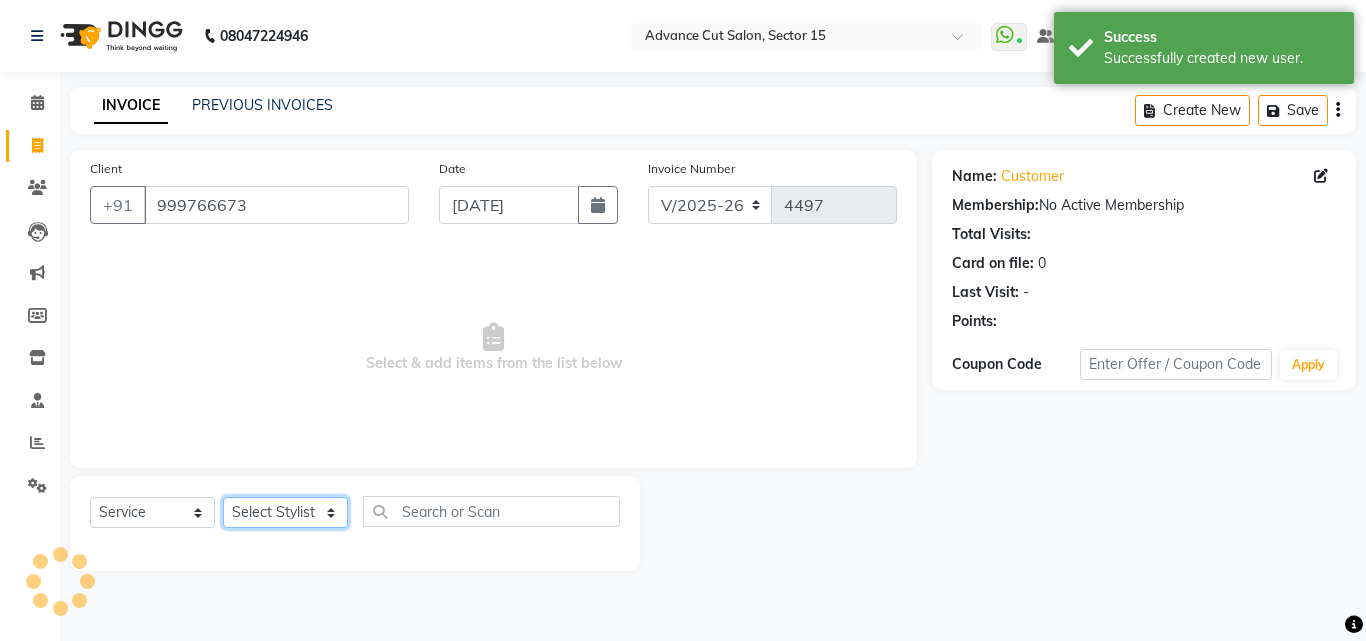 click on "Select Stylist Advance Cut  ASIF FARMAN HAIDER Iqbal KASHISH LUCKY Manager MANOJ NASEEM NASIR Nidhi Pooja  PRIYA RAEES RANI RASHID RIZWAN SACHIN SALMAN SANJAY Shahjad Shankar shuaib SONI" 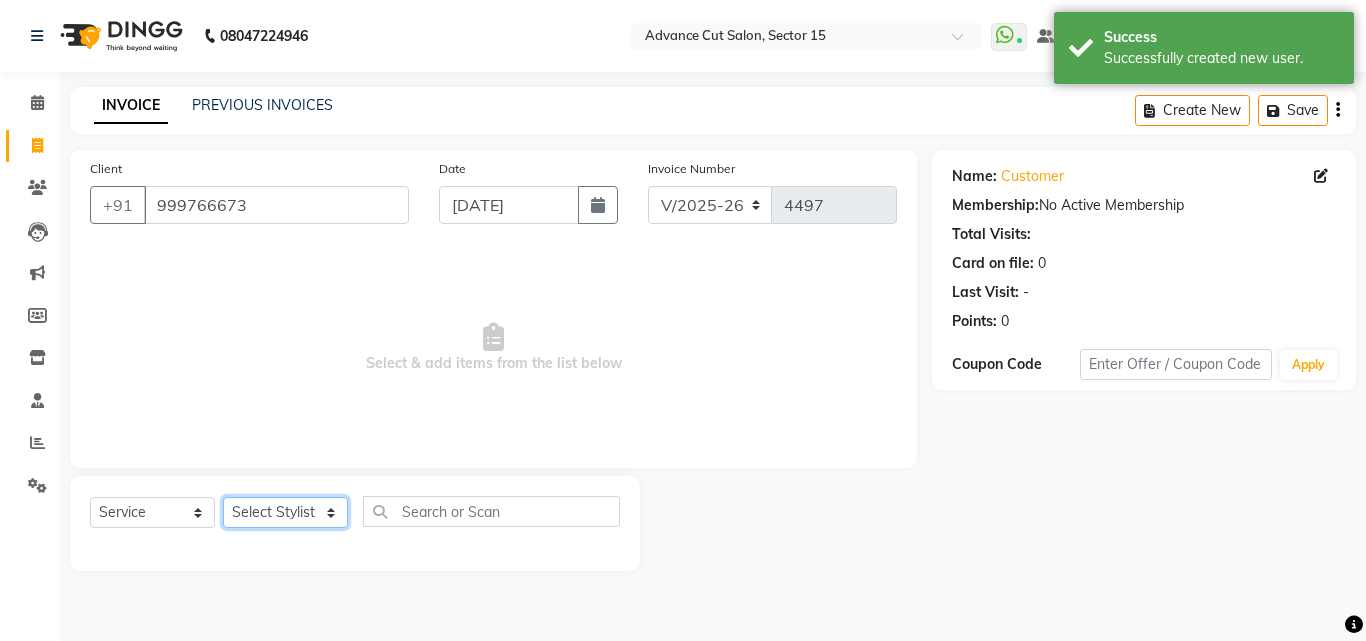 select on "46505" 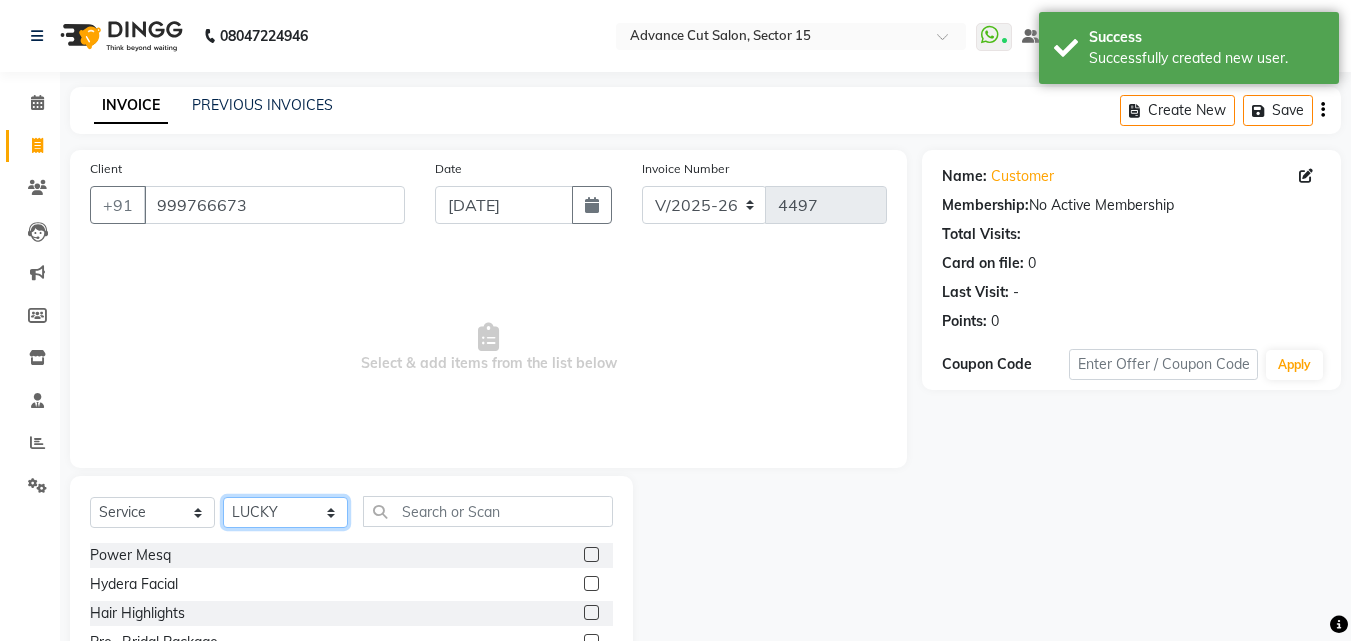 drag, startPoint x: 274, startPoint y: 511, endPoint x: 316, endPoint y: 511, distance: 42 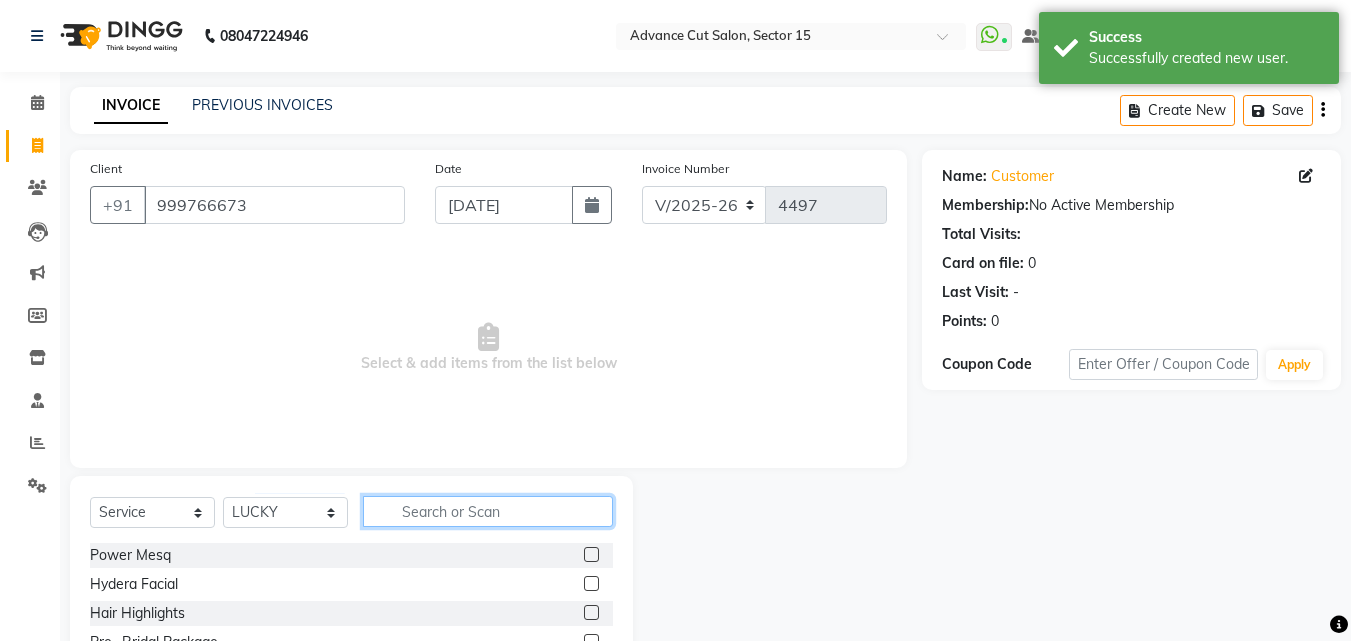 click 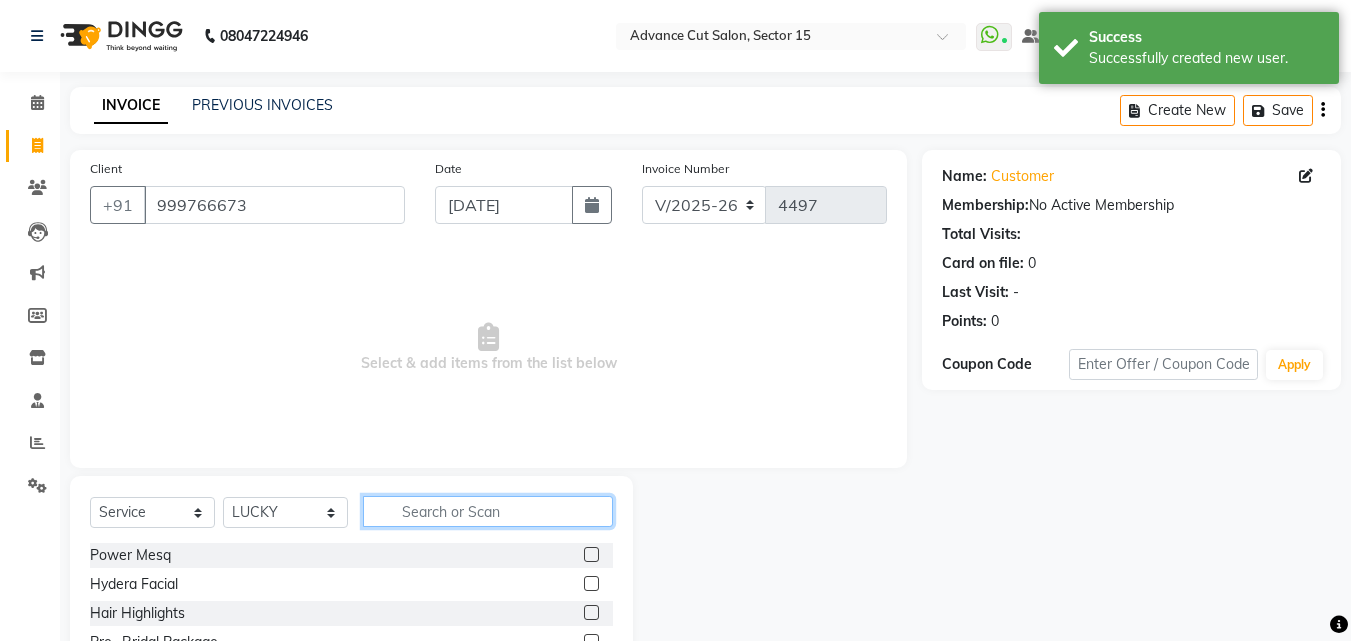 click 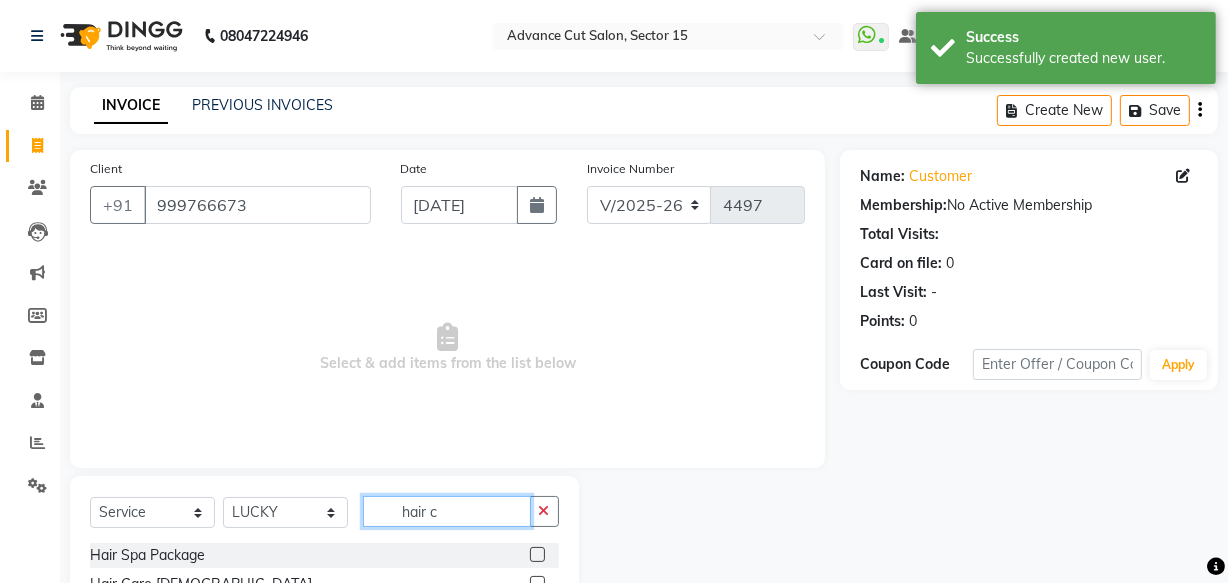 scroll, scrollTop: 134, scrollLeft: 0, axis: vertical 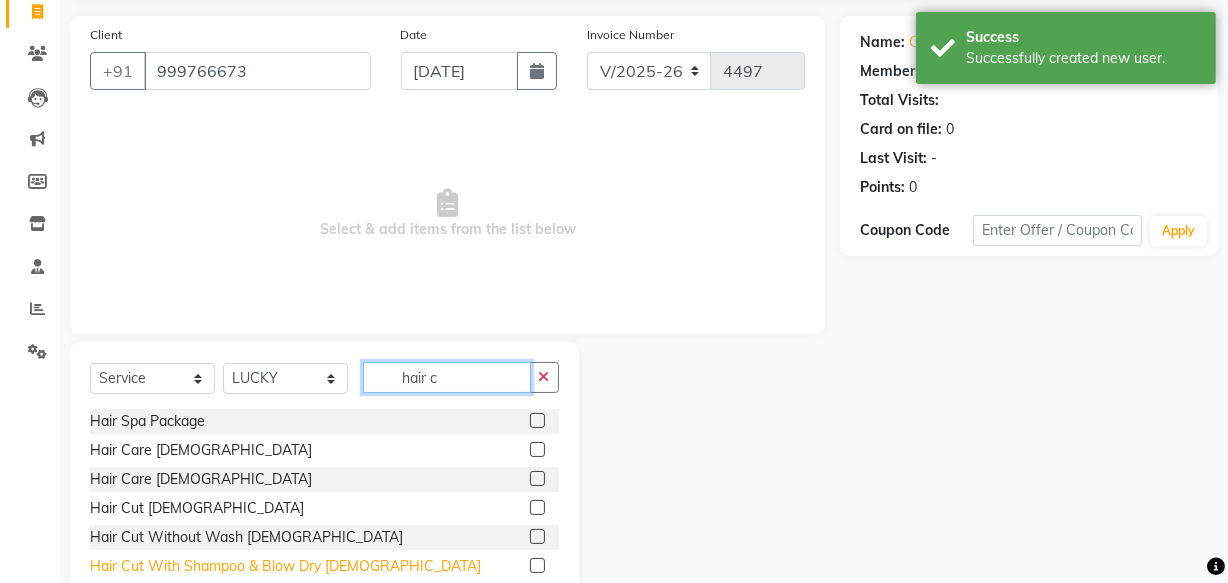 type on "hair c" 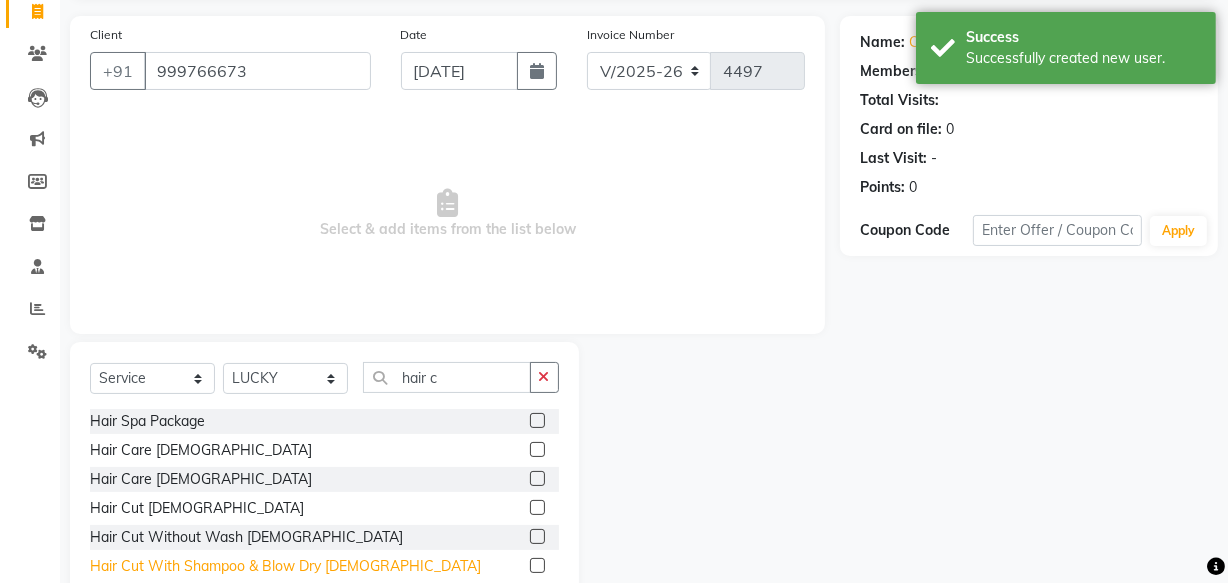 click on "Hair Cut With Shampoo & Blow Dry Female" 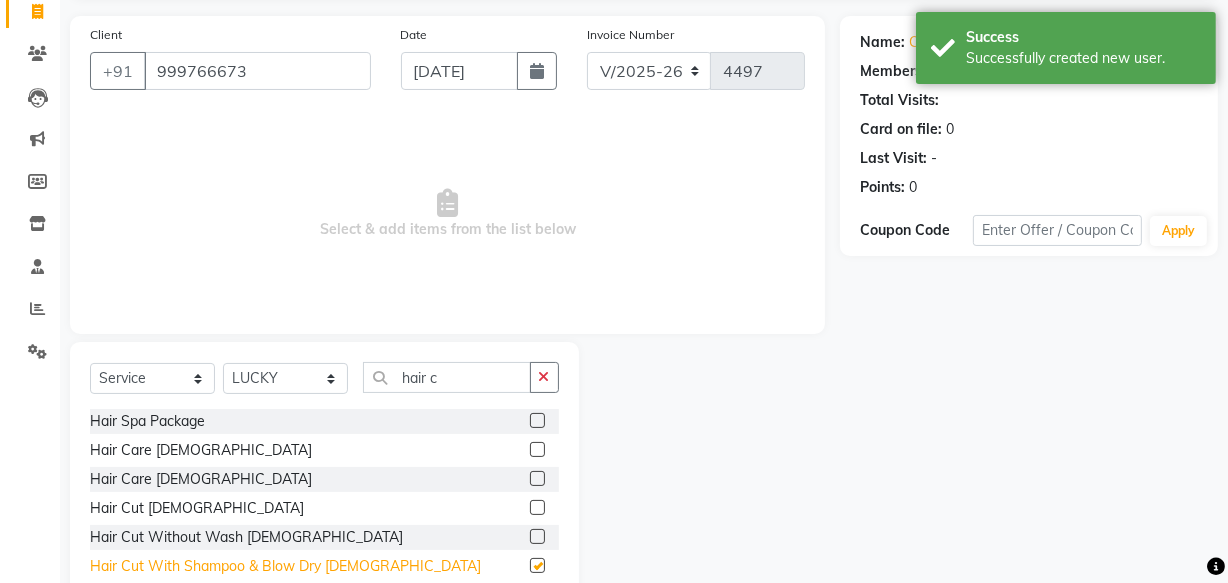 click on "Hair Cut Without Wash Female" 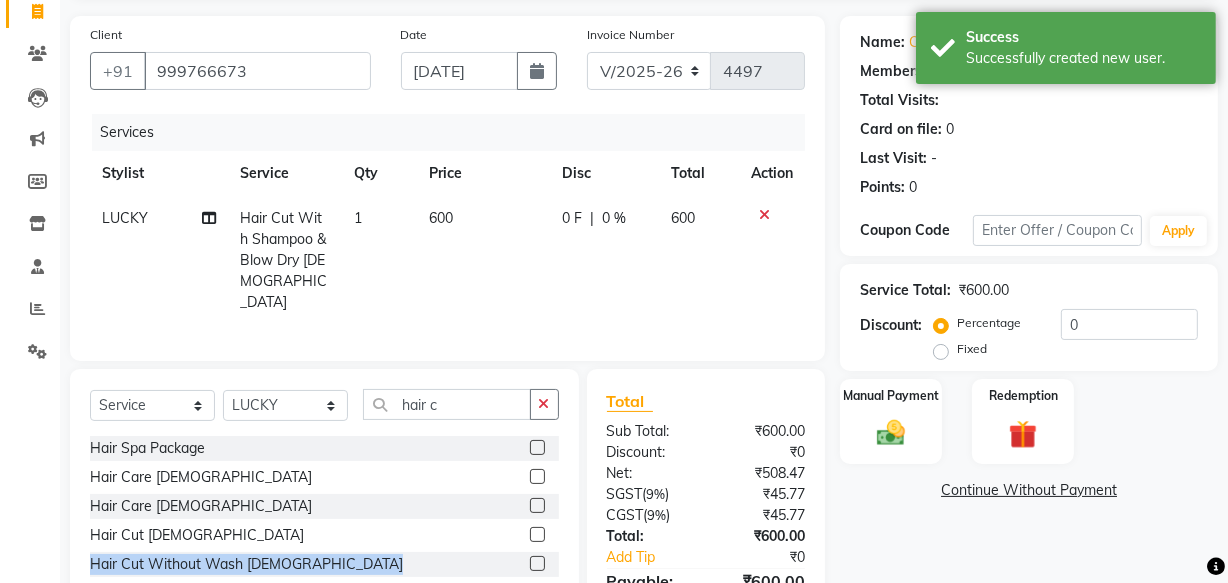 checkbox on "false" 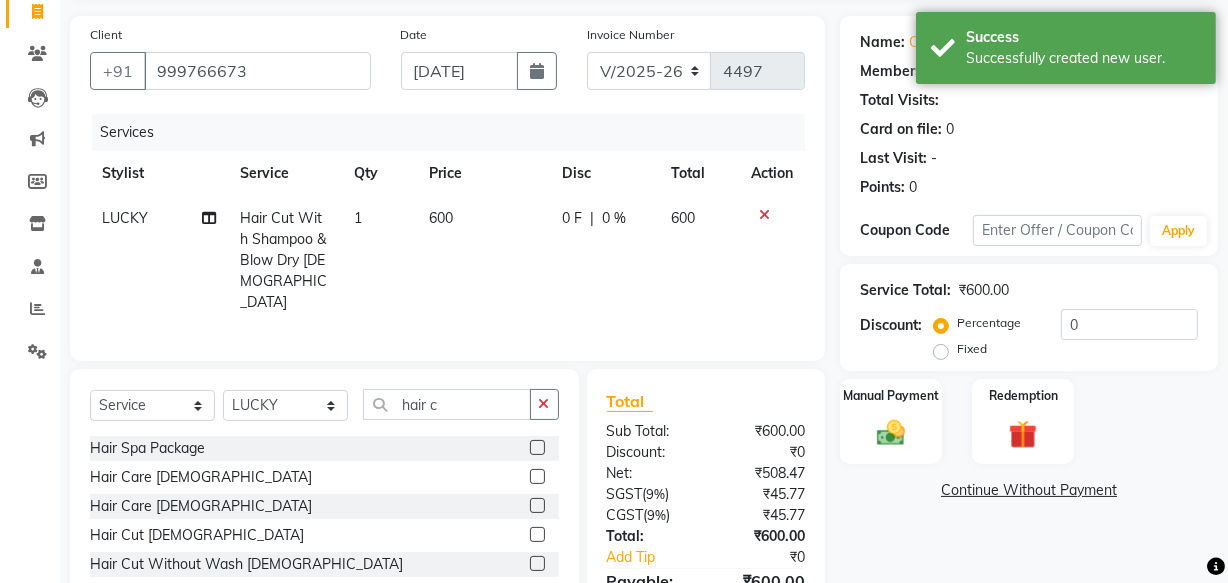 click on "600" 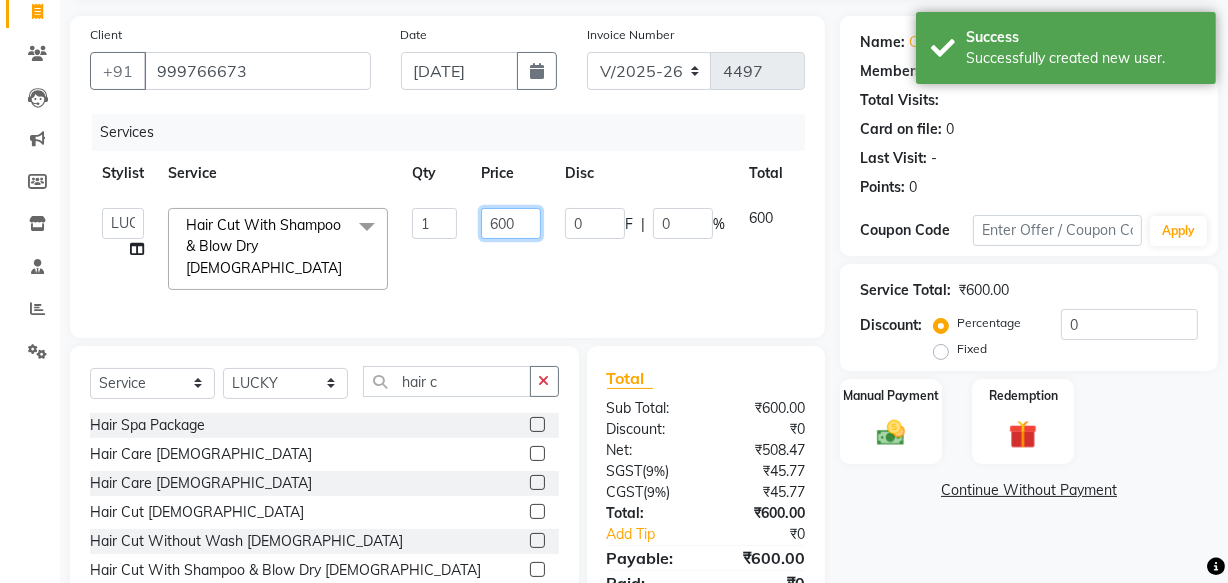 click on "600" 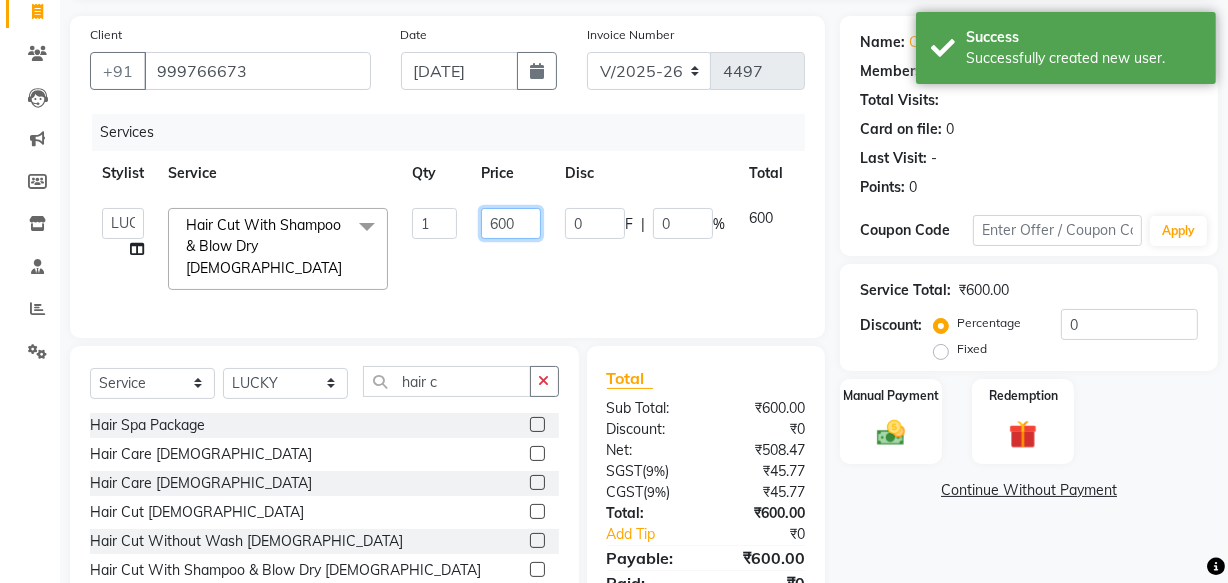 click on "600" 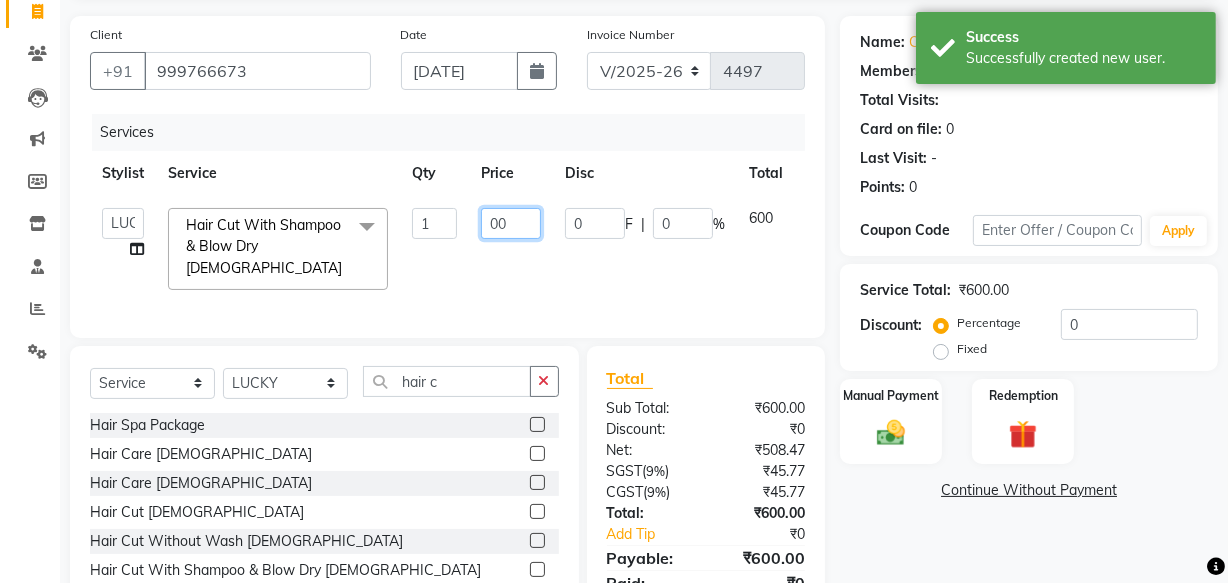 type on "700" 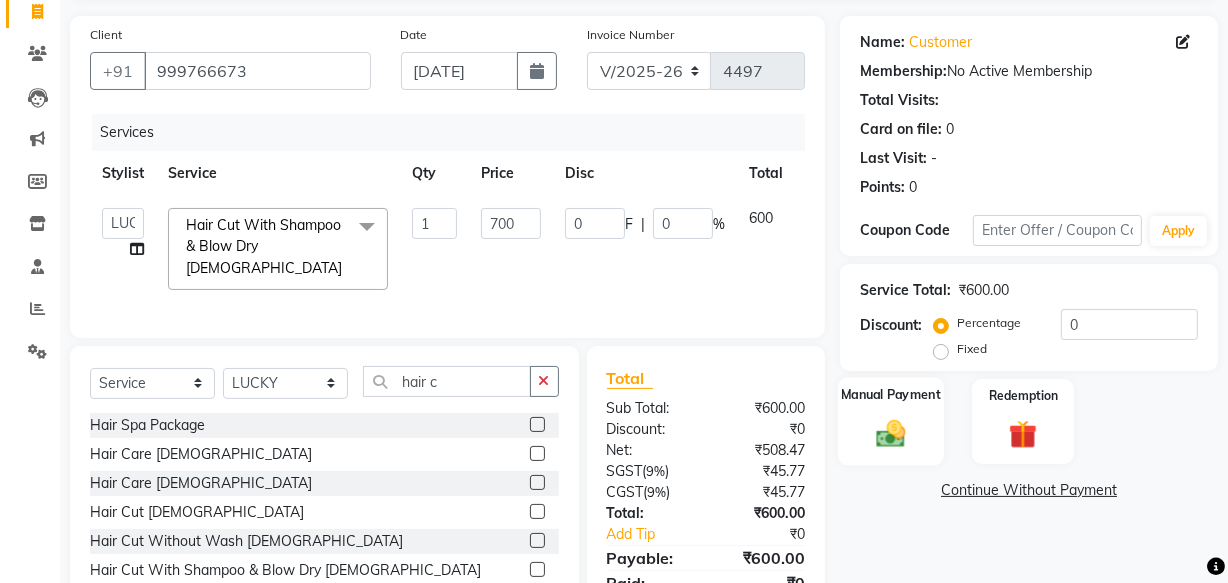 click 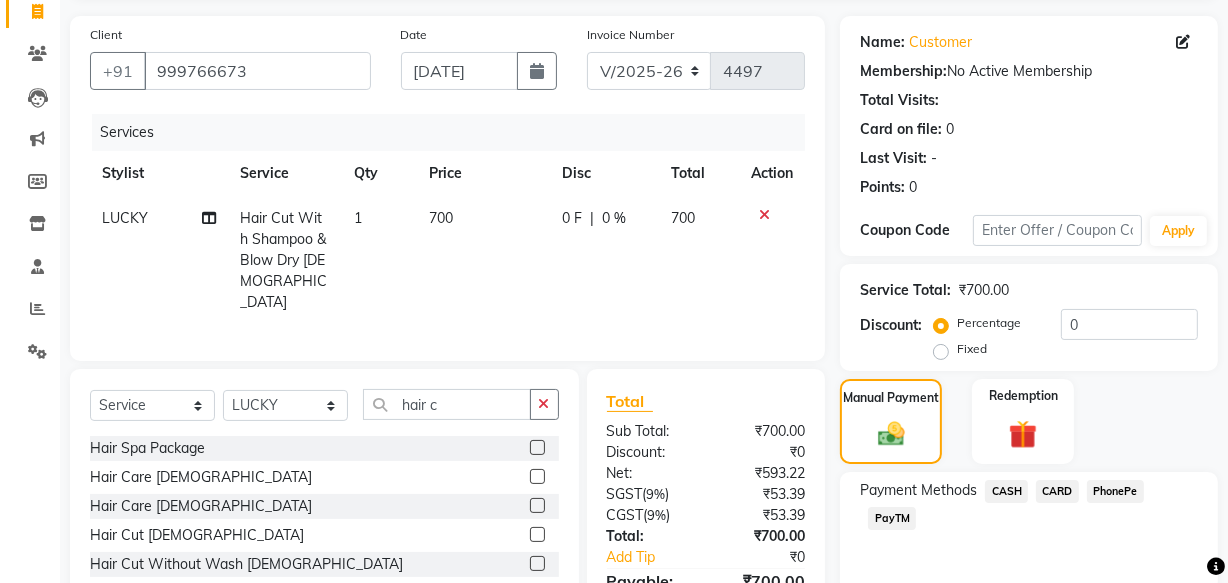 click on "PayTM" 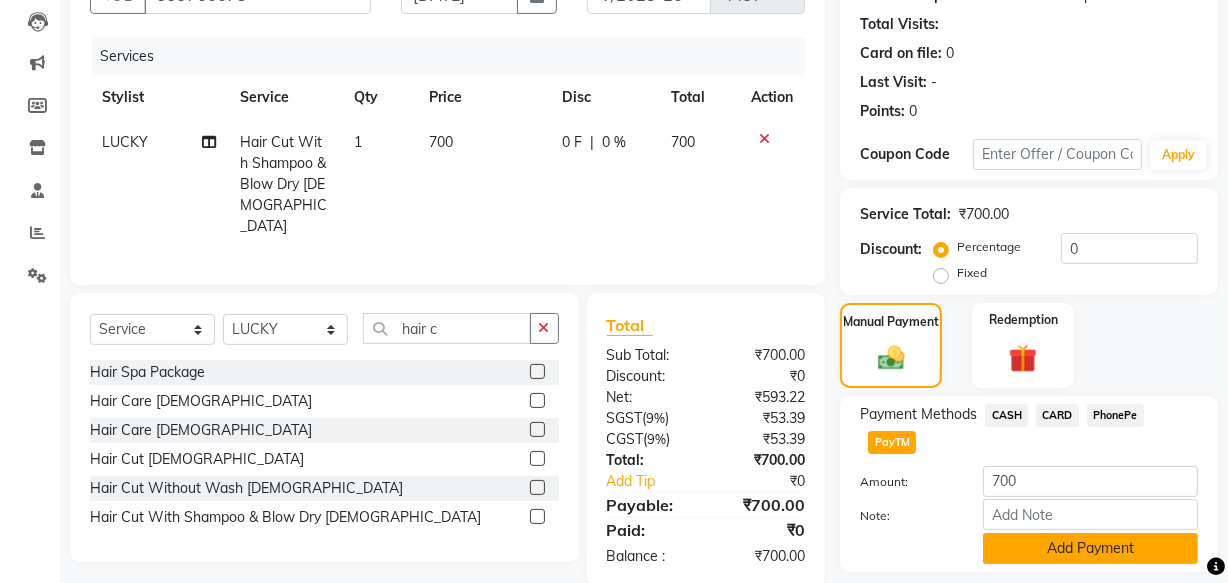 click on "Add Payment" 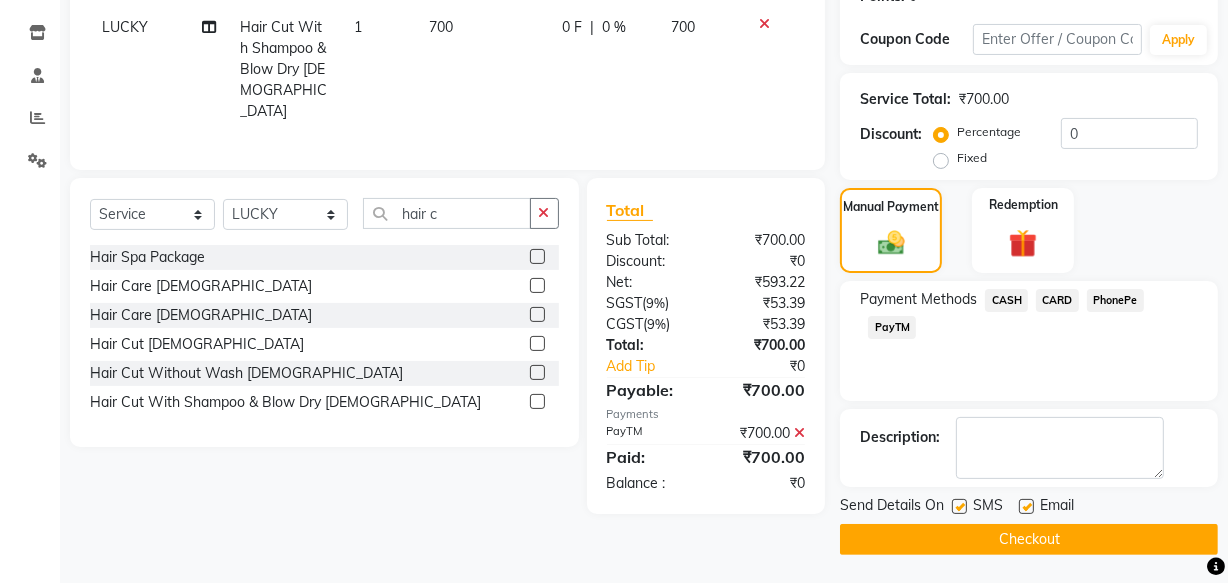 scroll, scrollTop: 326, scrollLeft: 0, axis: vertical 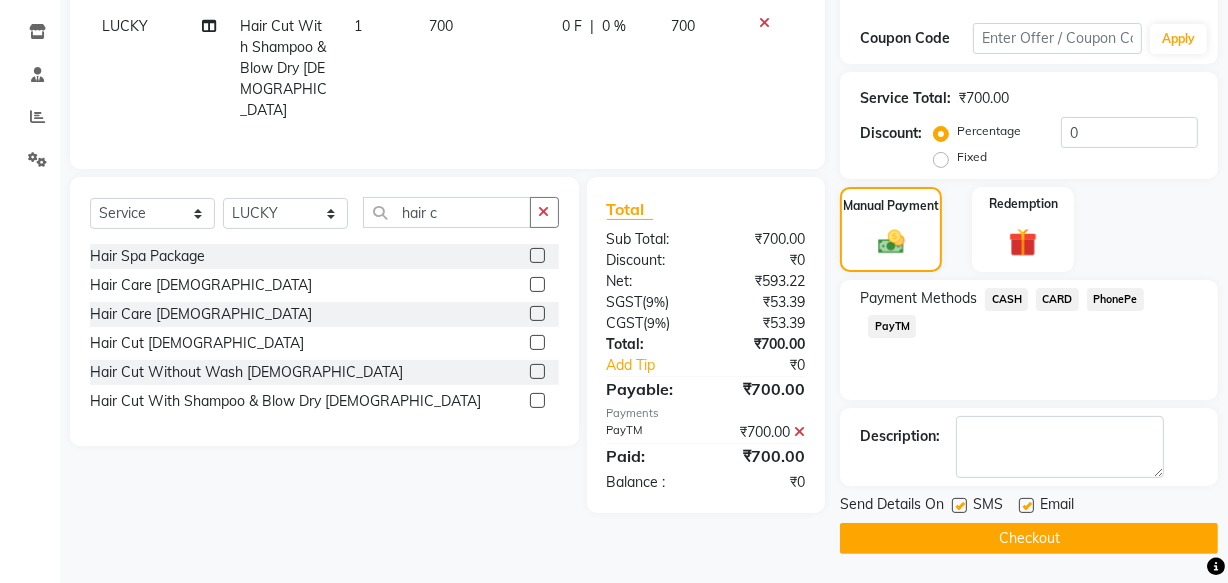 drag, startPoint x: 1129, startPoint y: 537, endPoint x: 1120, endPoint y: 522, distance: 17.492855 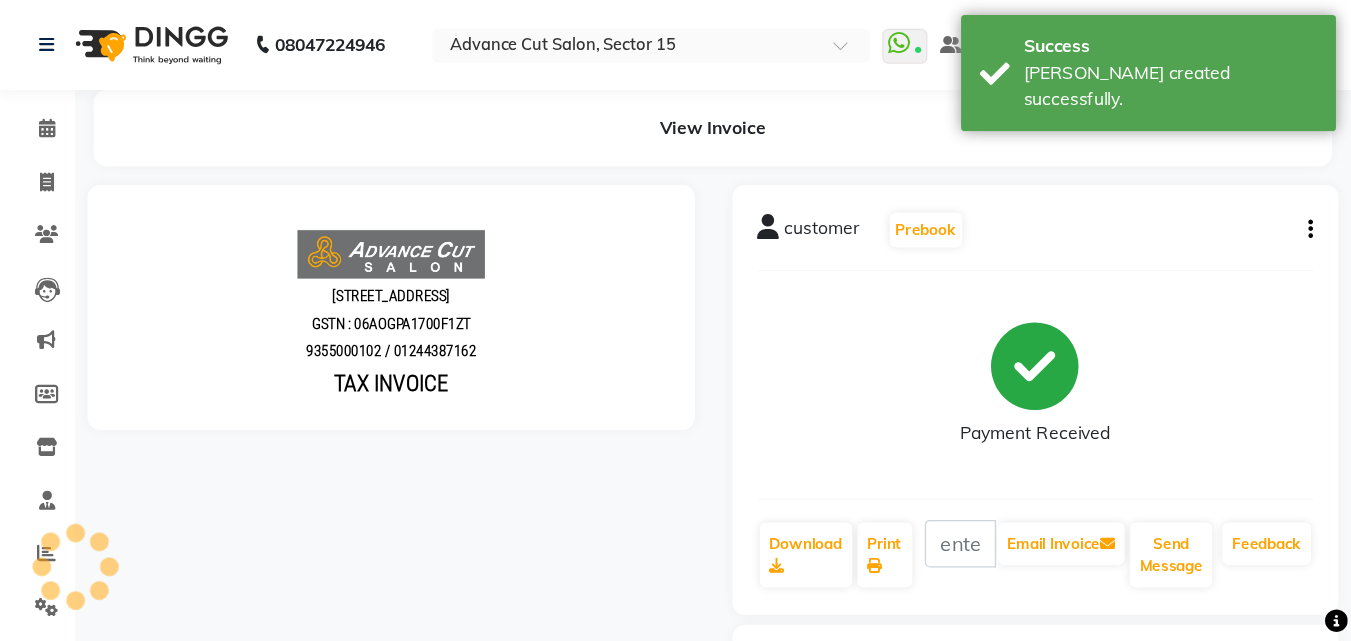 scroll, scrollTop: 0, scrollLeft: 0, axis: both 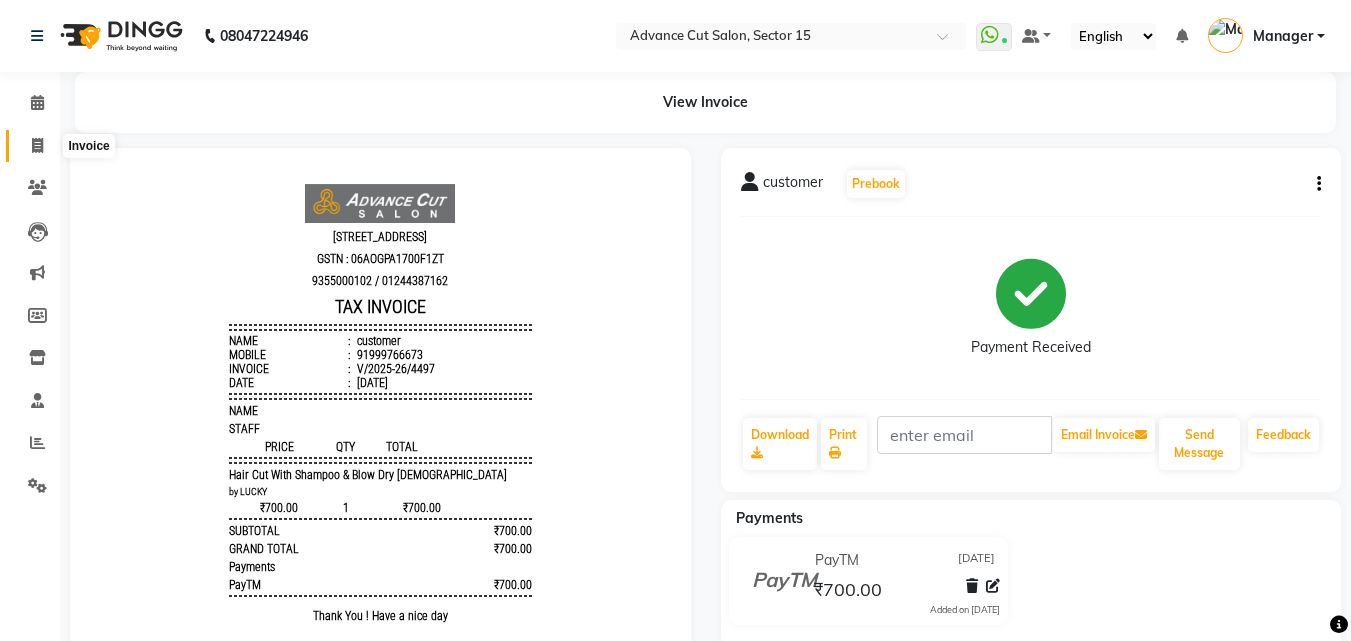 click on "Invoice" 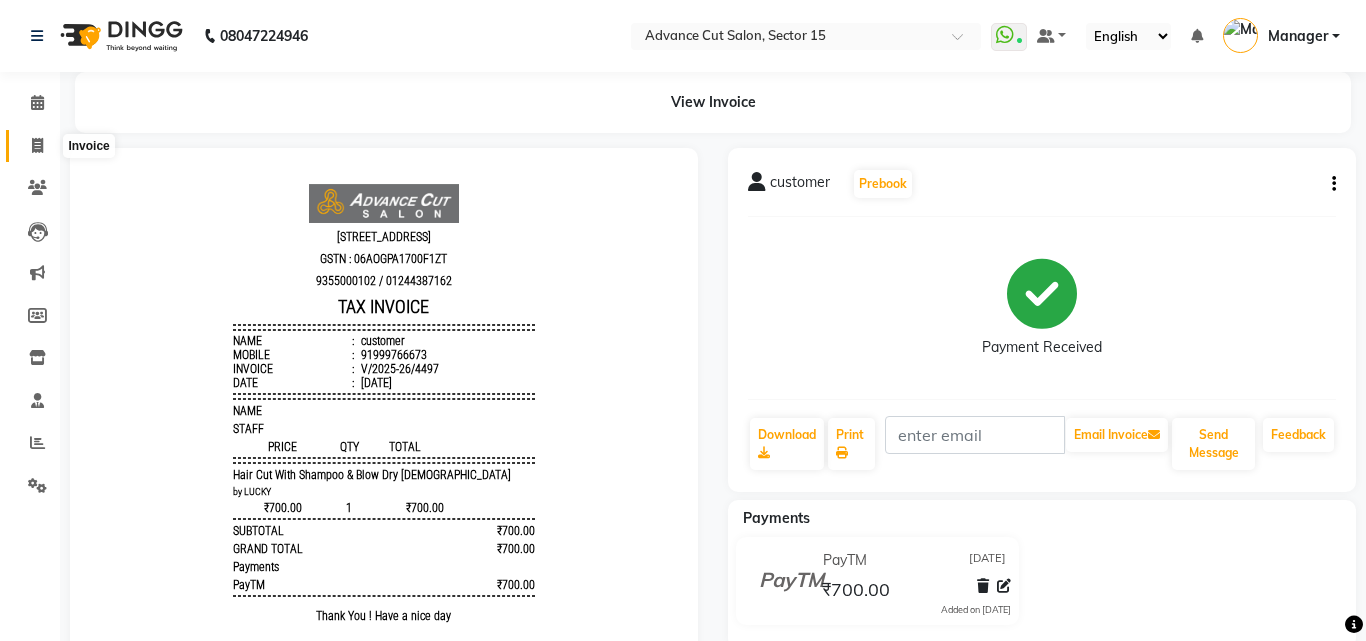 select on "service" 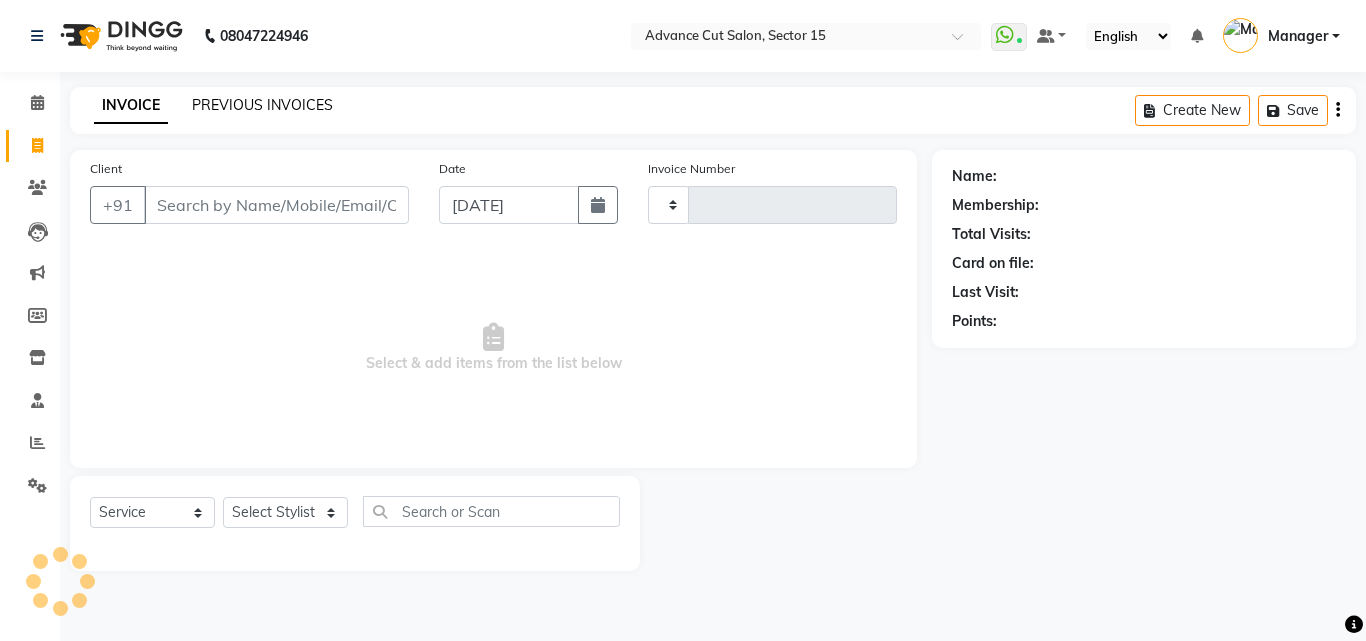 click on "PREVIOUS INVOICES" 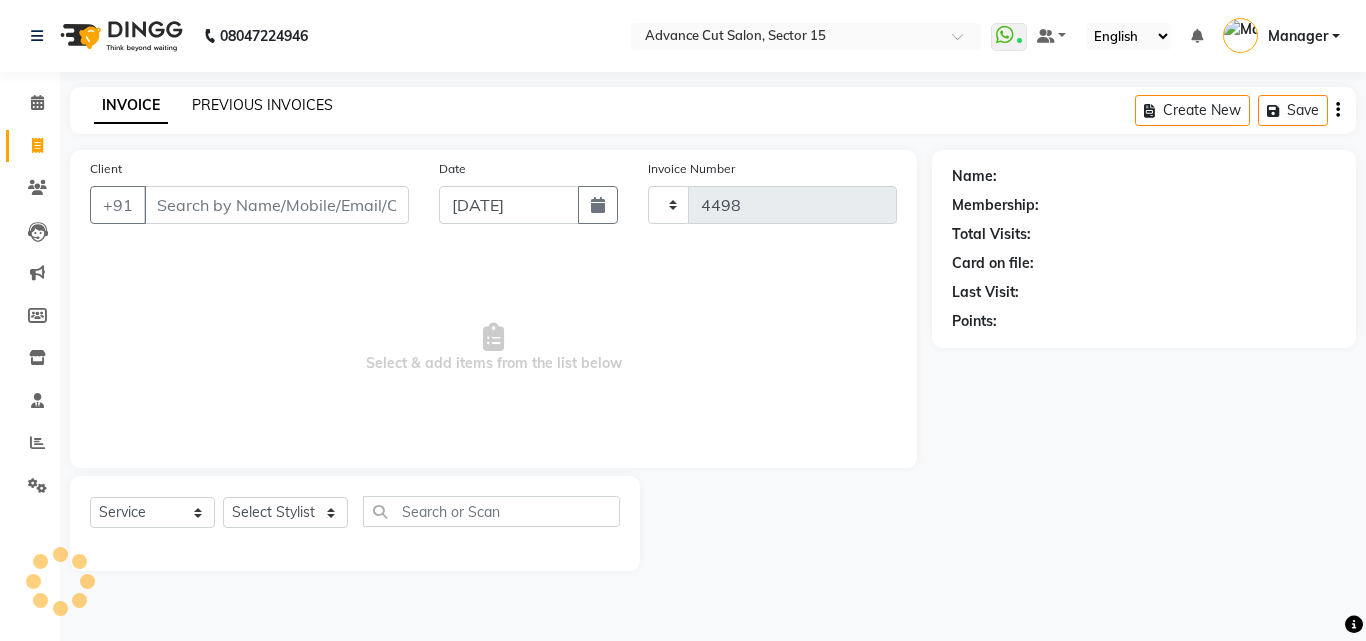 select on "6255" 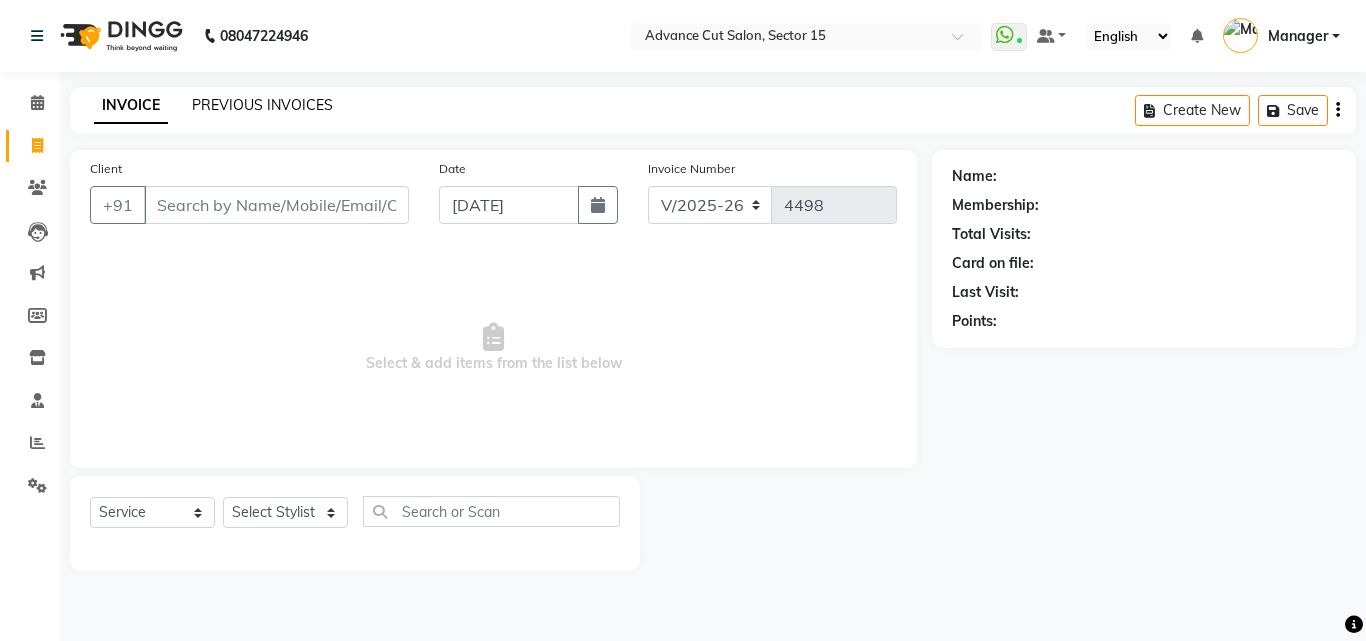 click on "PREVIOUS INVOICES" 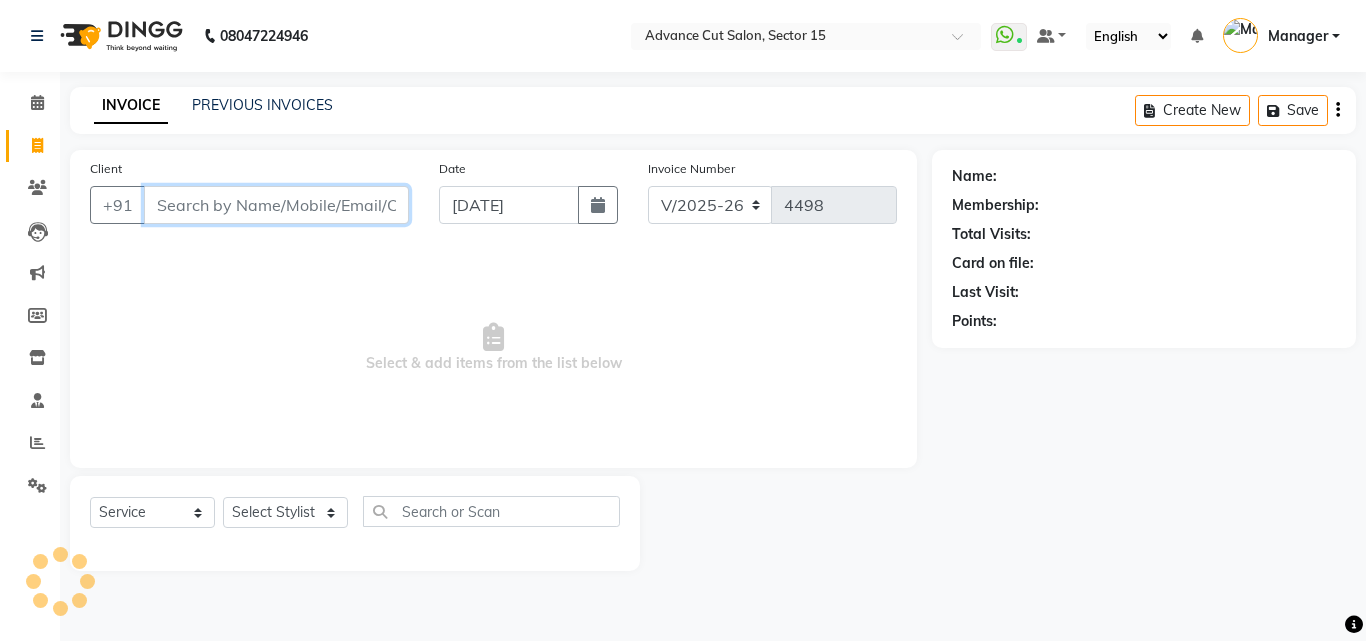 click on "Client" at bounding box center [276, 205] 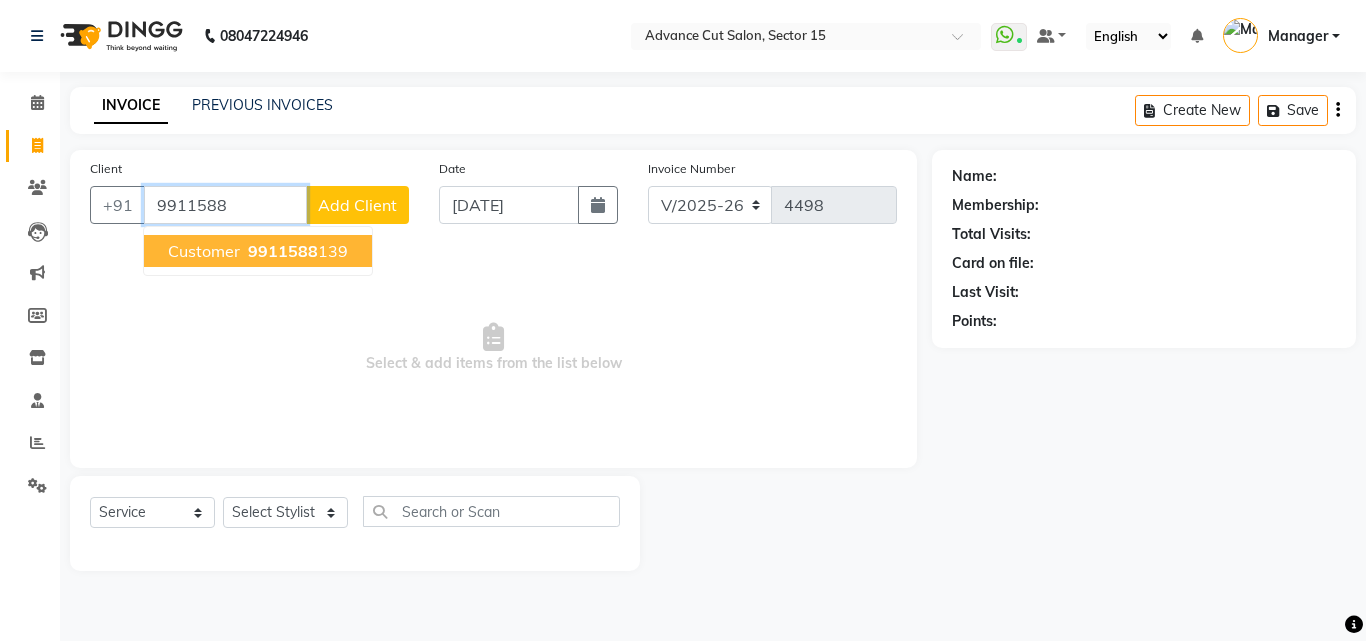 click on "Customer   9911588 139" at bounding box center [258, 251] 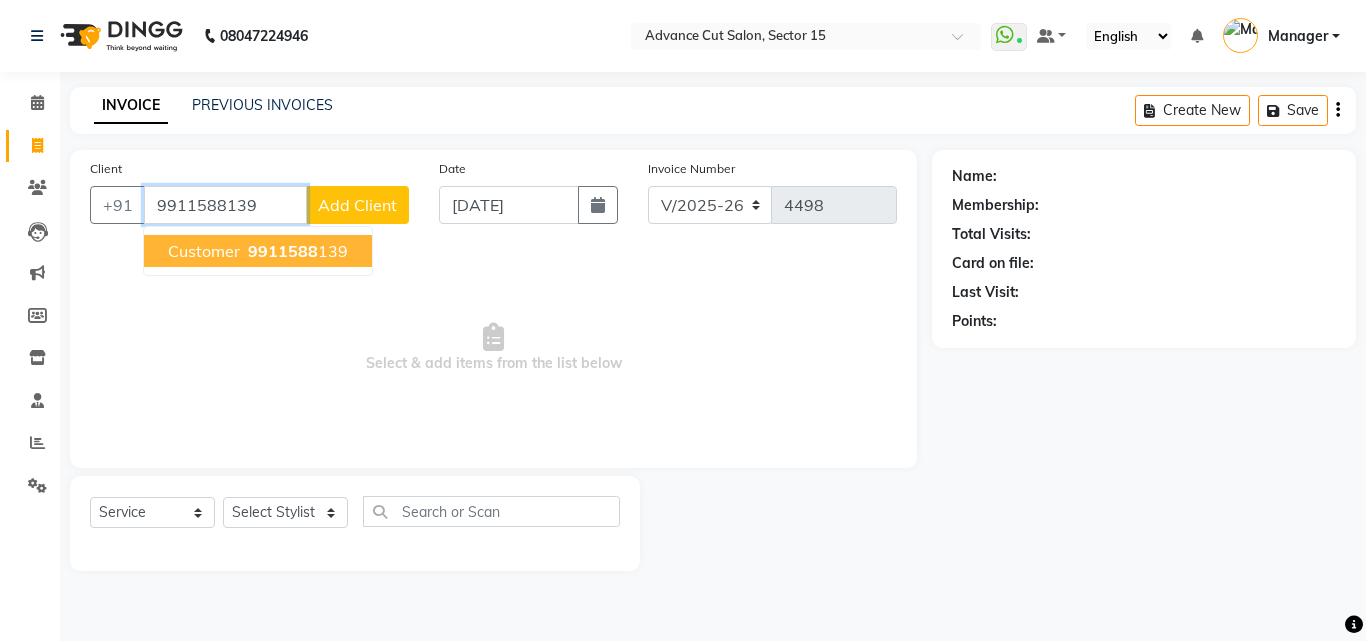 type on "9911588139" 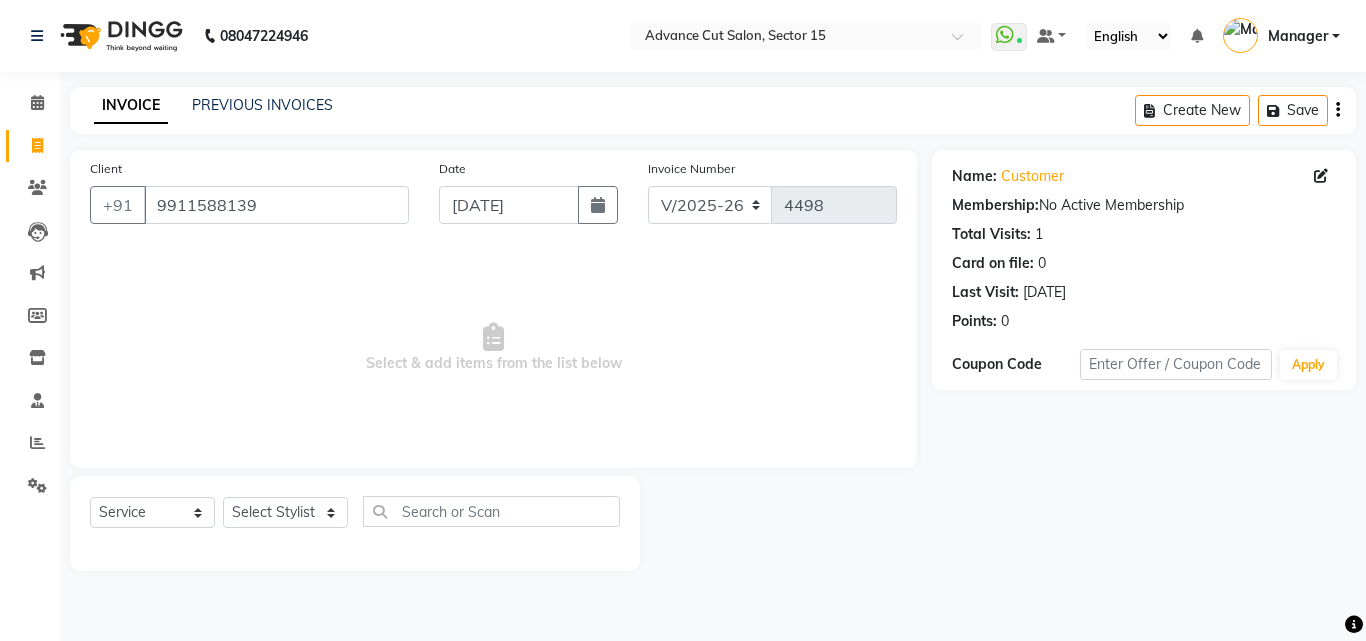 click on "Select  Service  Product  Membership  Package Voucher Prepaid Gift Card  Select Stylist Advance Cut  ASIF FARMAN HAIDER Iqbal KASHISH LUCKY Manager MANOJ NASEEM NASIR Nidhi Pooja  PRIYA RAEES RANI RASHID RIZWAN SACHIN SALMAN SANJAY Shahjad Shankar shuaib SONI" 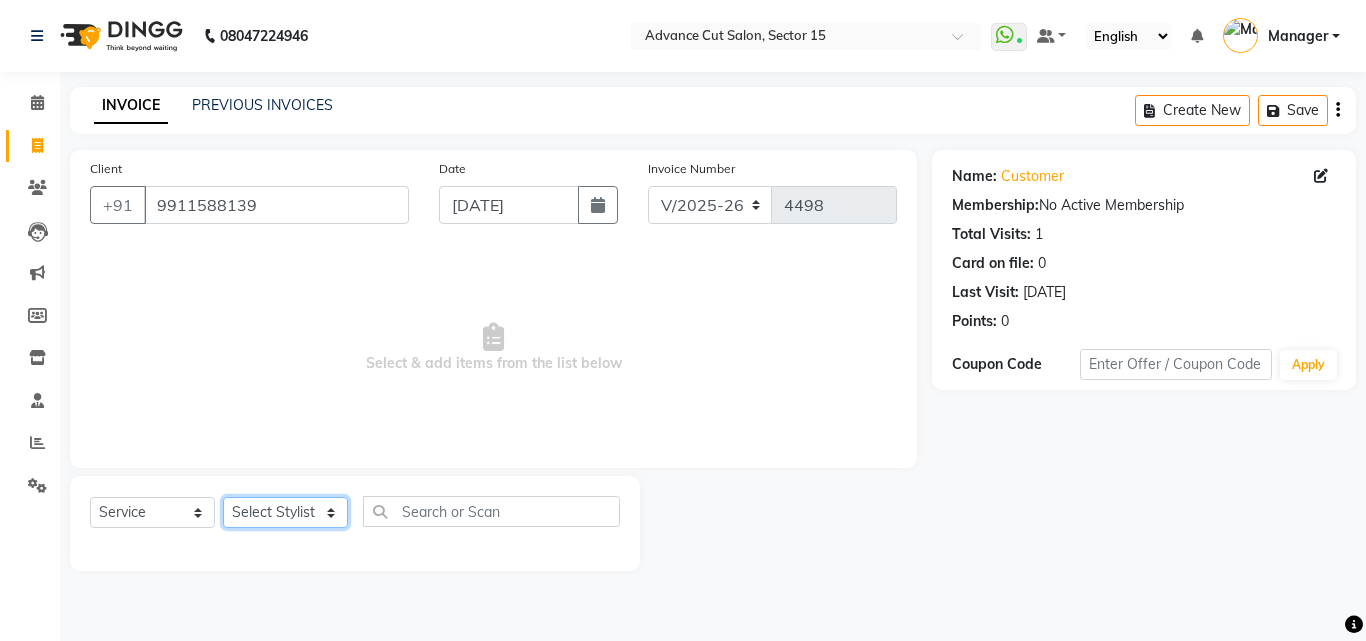 click on "Select Stylist Advance Cut  ASIF FARMAN HAIDER Iqbal KASHISH LUCKY Manager MANOJ NASEEM NASIR Nidhi Pooja  PRIYA RAEES RANI RASHID RIZWAN SACHIN SALMAN SANJAY Shahjad Shankar shuaib SONI" 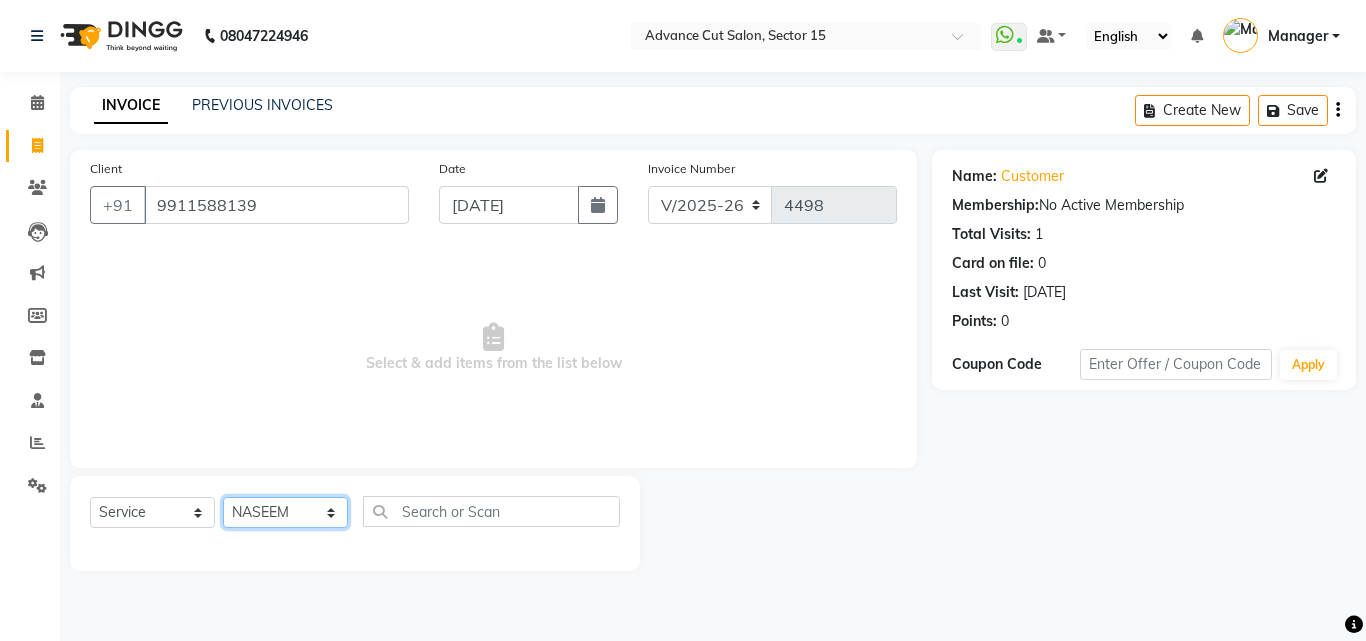 click on "Select Stylist Advance Cut  ASIF FARMAN HAIDER Iqbal KASHISH LUCKY Manager MANOJ NASEEM NASIR Nidhi Pooja  PRIYA RAEES RANI RASHID RIZWAN SACHIN SALMAN SANJAY Shahjad Shankar shuaib SONI" 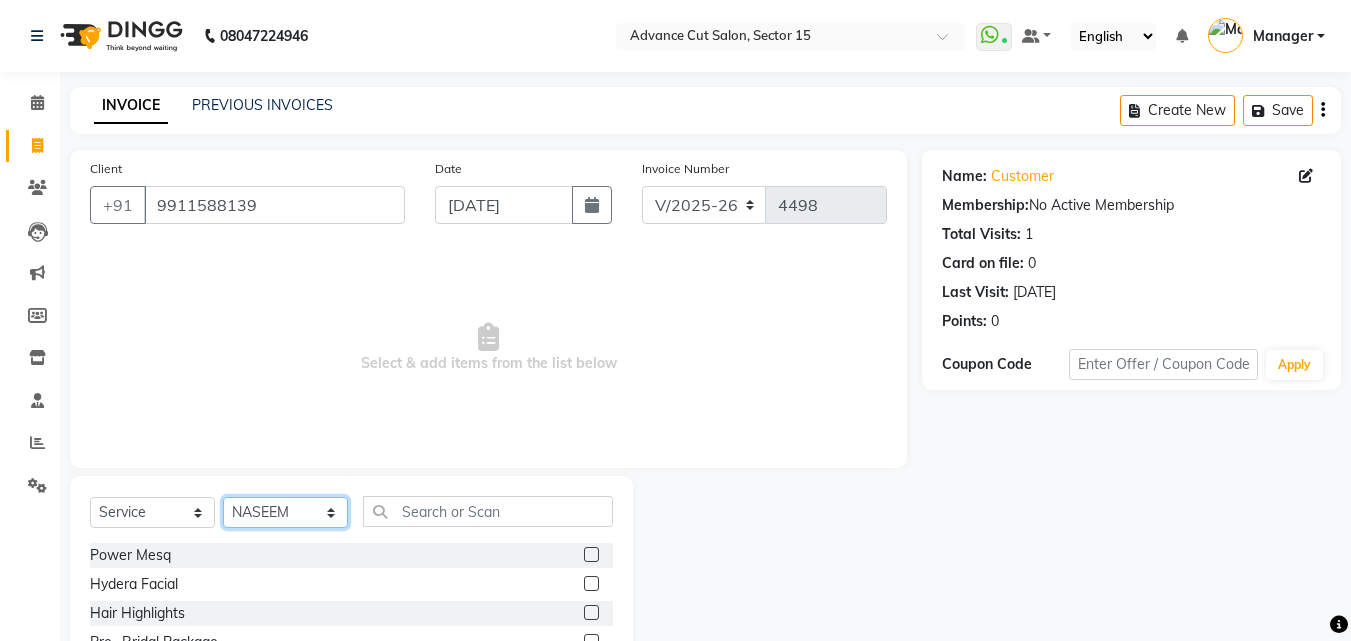 select on "46509" 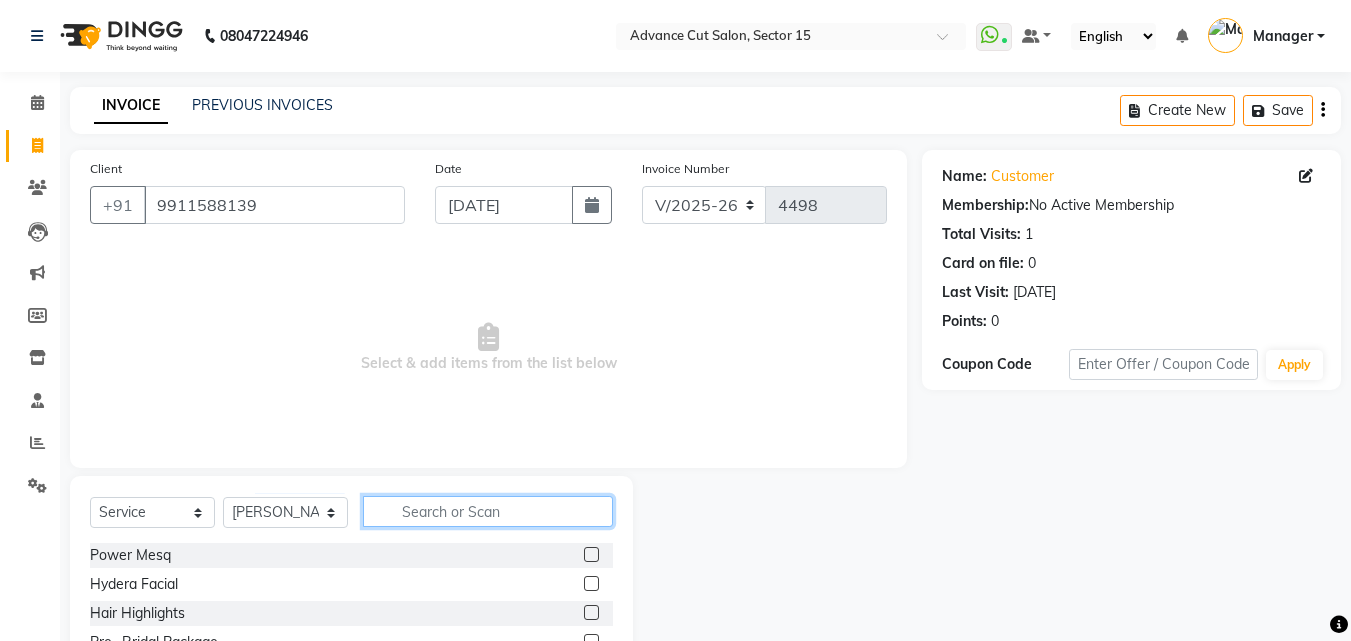 click 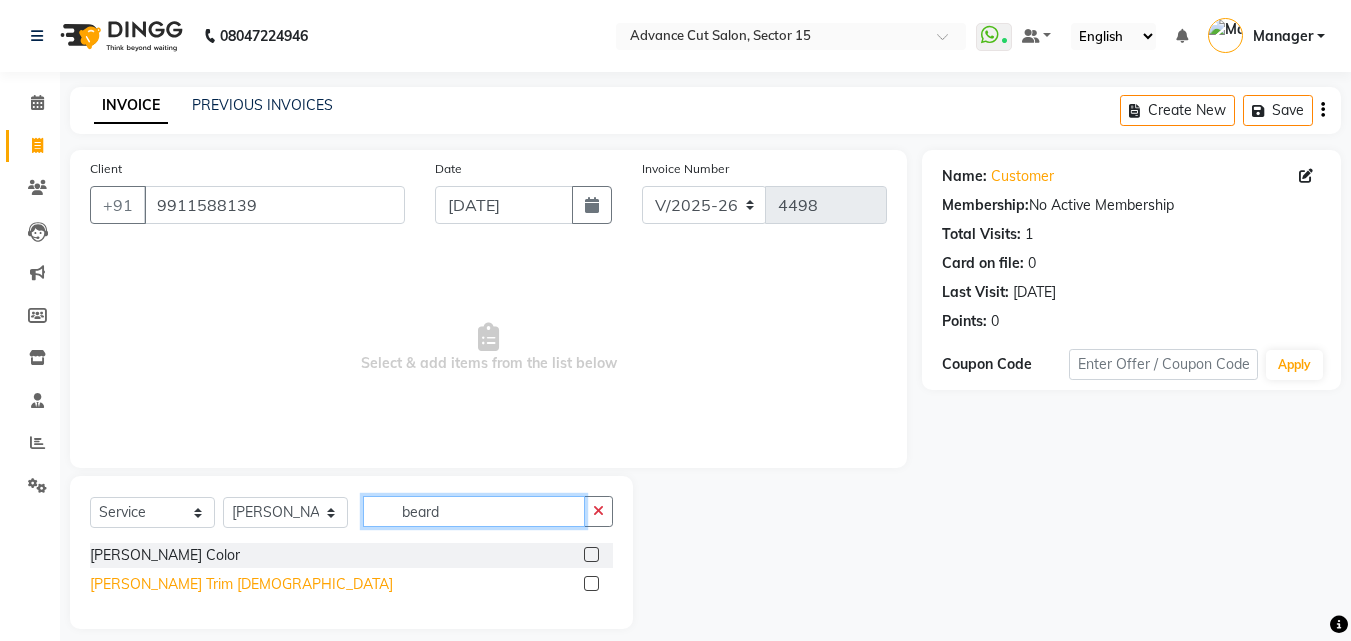 type on "beard" 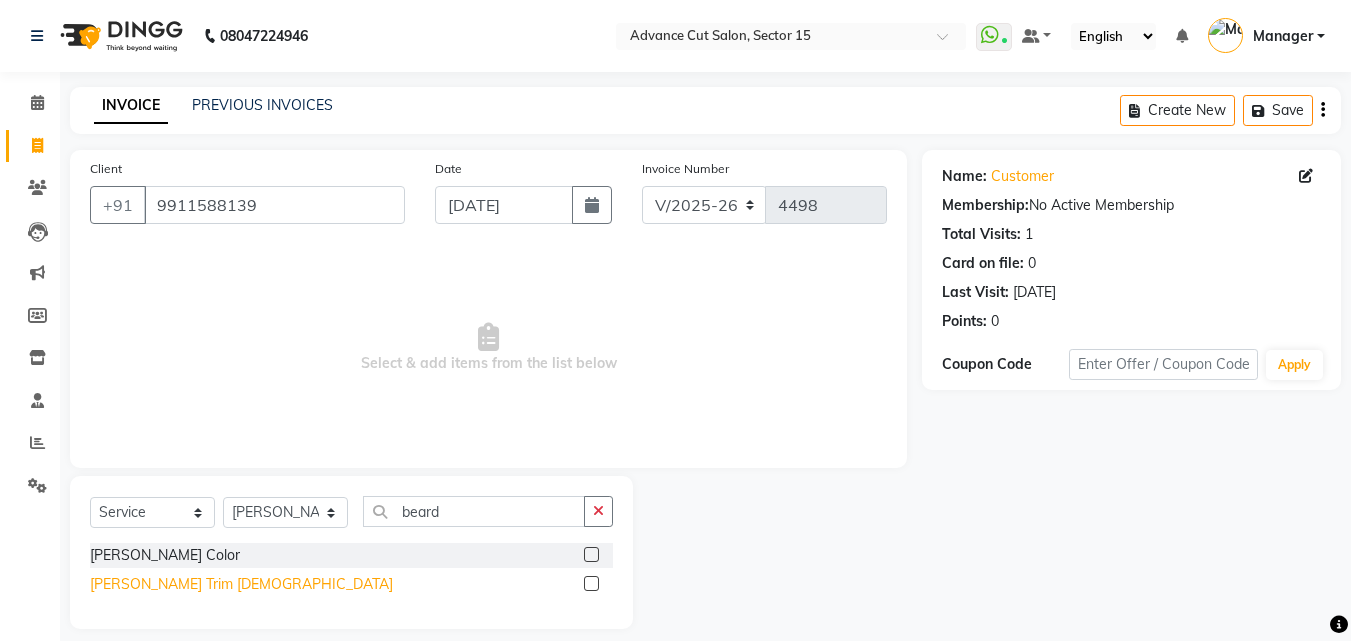 click on "Beard Trim Male" 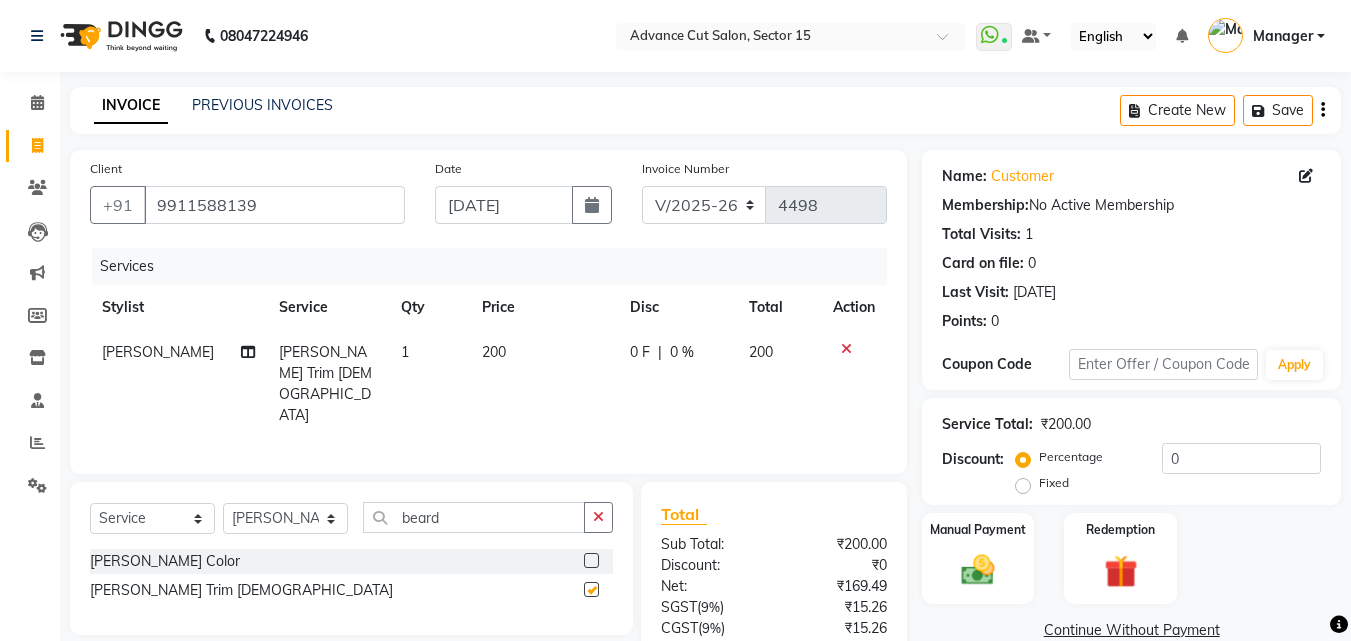 checkbox on "false" 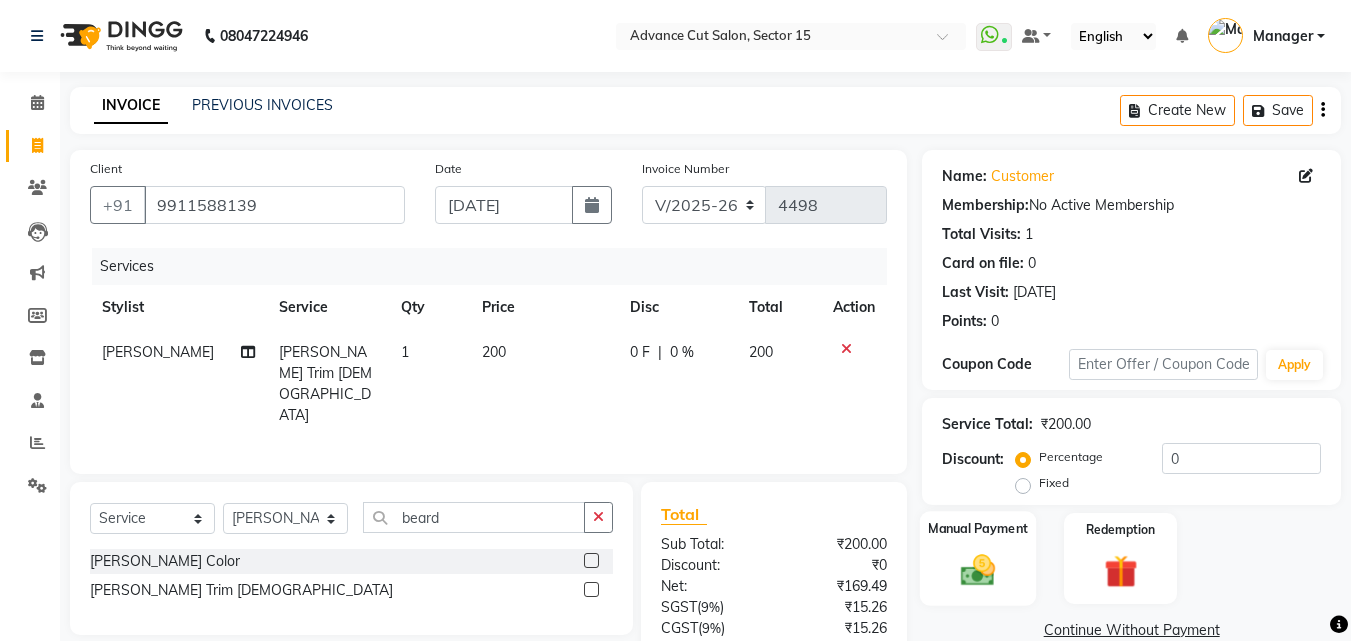 click 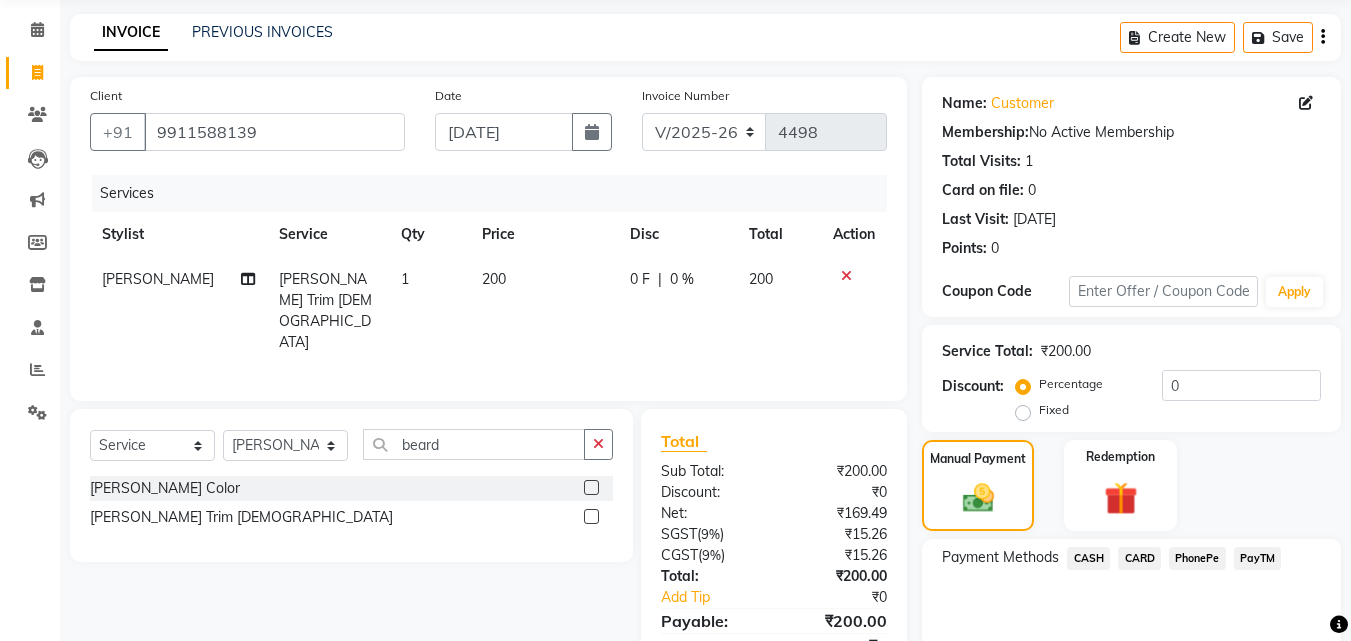 click on "Manual Payment Redemption" 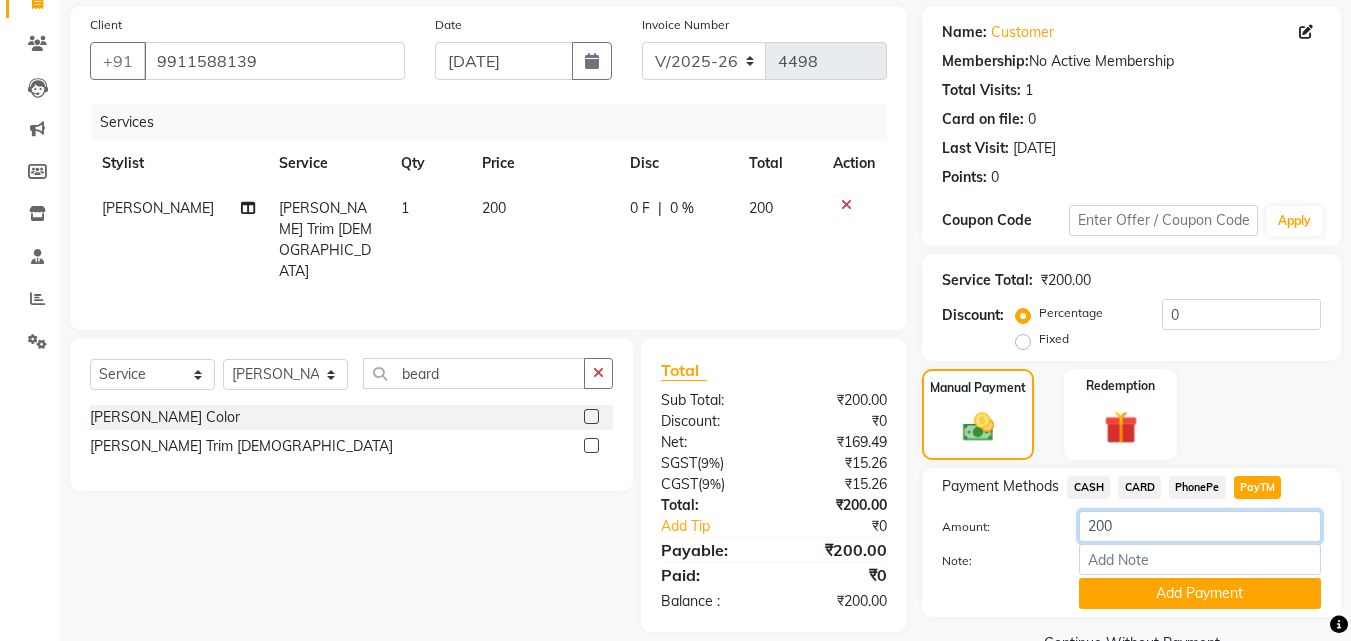 click on "Name: Customer  Membership:  No Active Membership  Total Visits:  1 Card on file:  0 Last Visit:   04-07-2025 Points:   0  Coupon Code Apply Service Total:  ₹200.00  Discount:  Percentage   Fixed  0 Manual Payment Redemption Payment Methods  CASH   CARD   PhonePe   PayTM  Amount: 200 Note: Add Payment  Continue Without Payment" 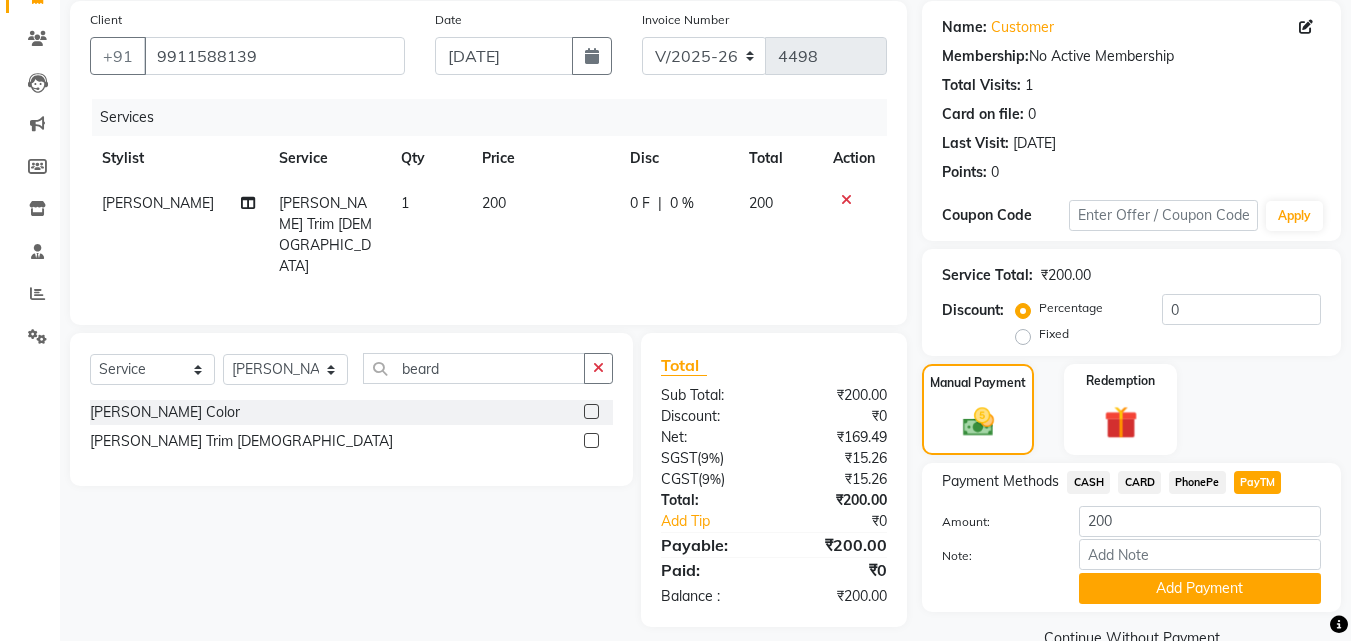 click on "Add Payment" 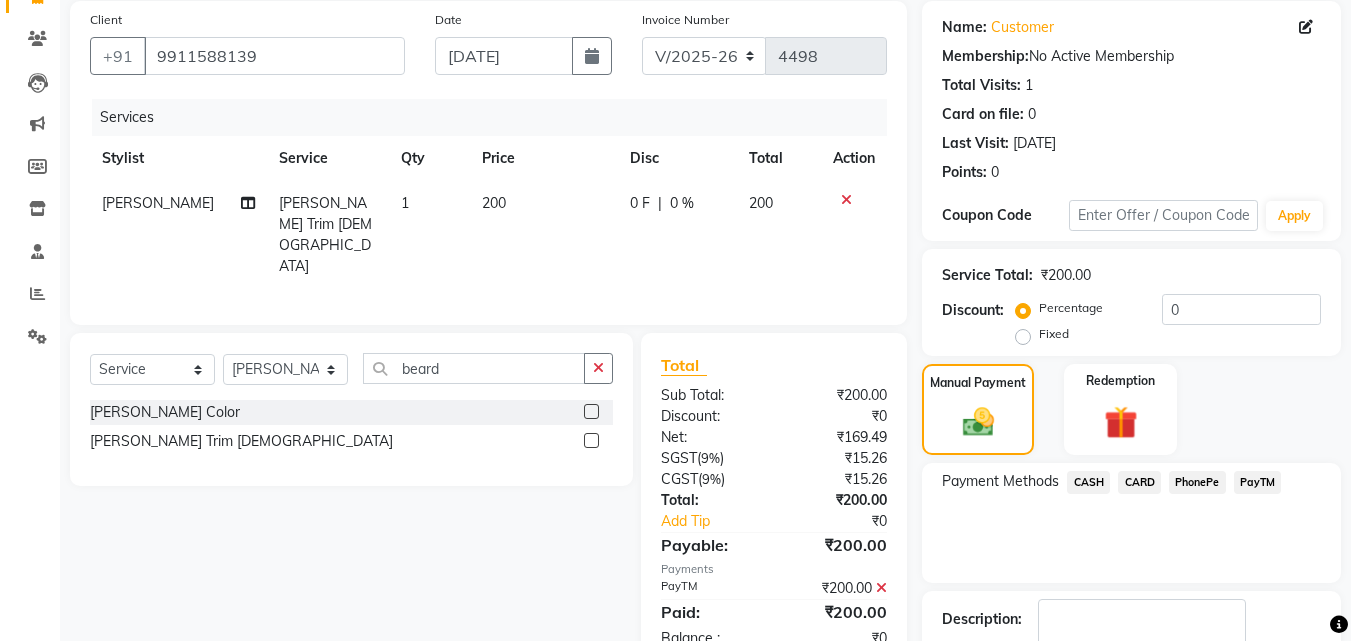 scroll, scrollTop: 275, scrollLeft: 0, axis: vertical 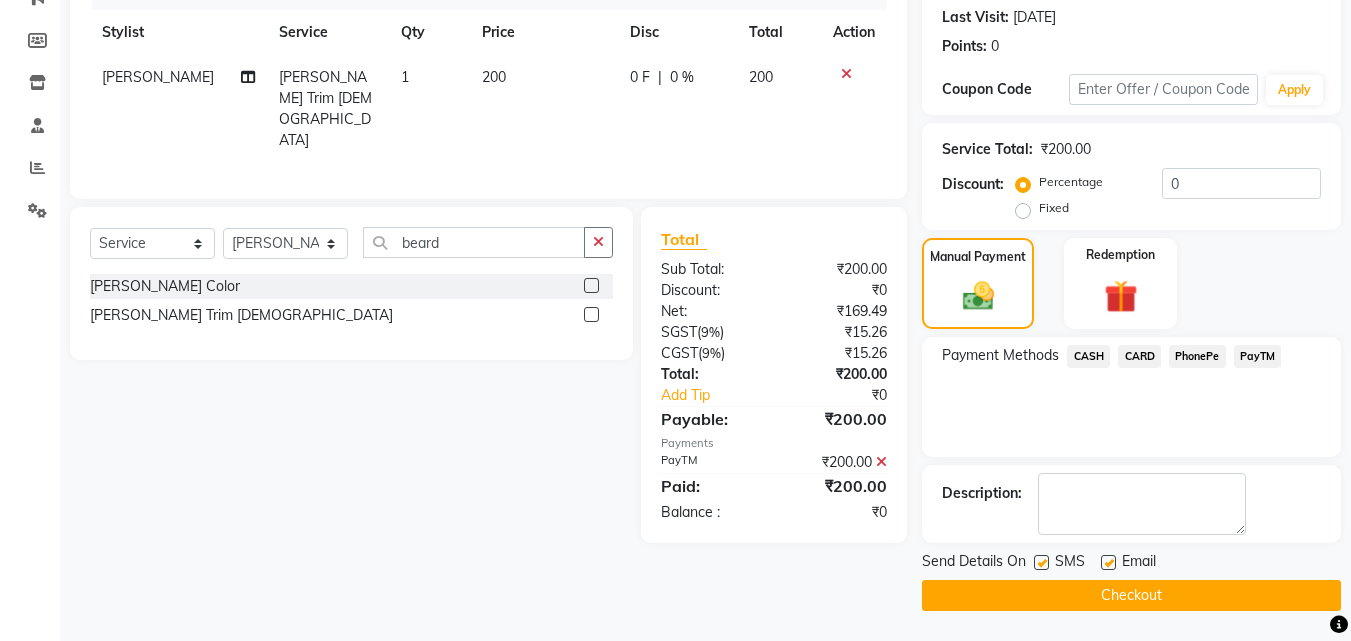 click on "Checkout" 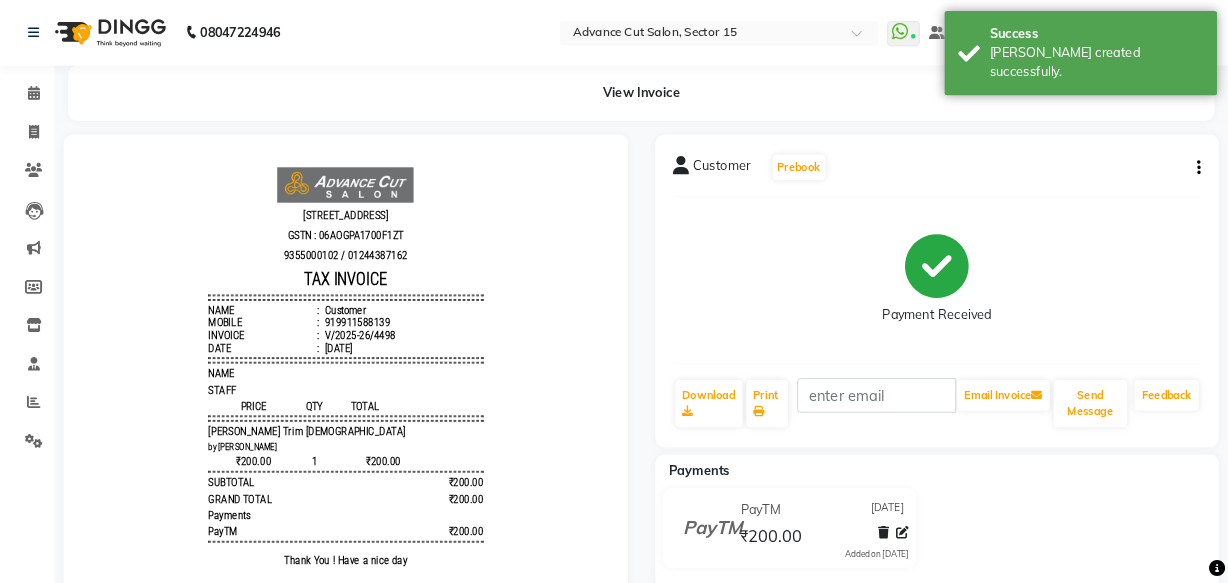 scroll, scrollTop: 0, scrollLeft: 0, axis: both 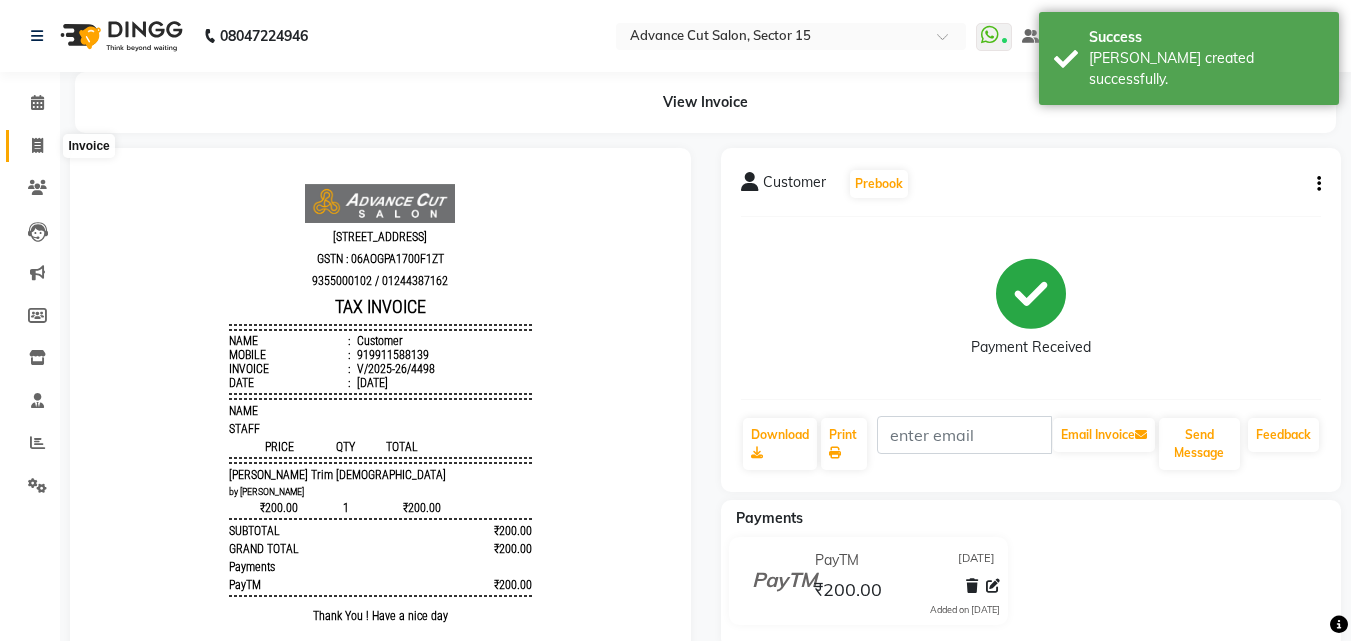 click 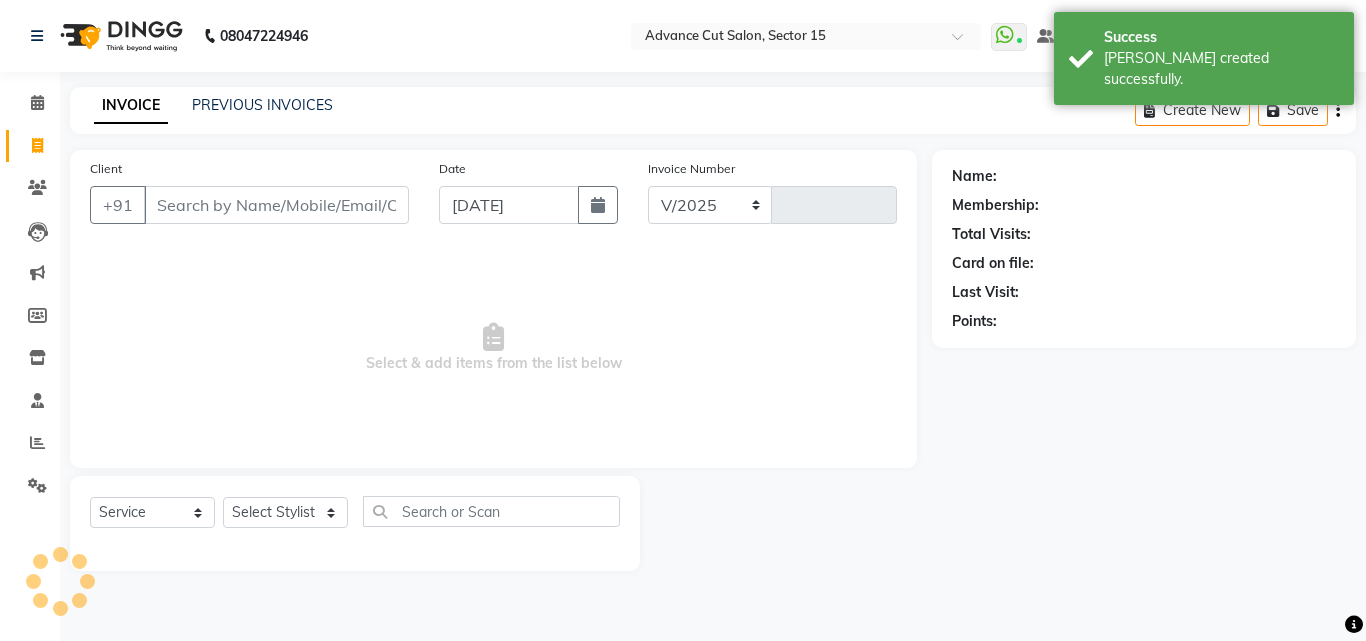 select on "6255" 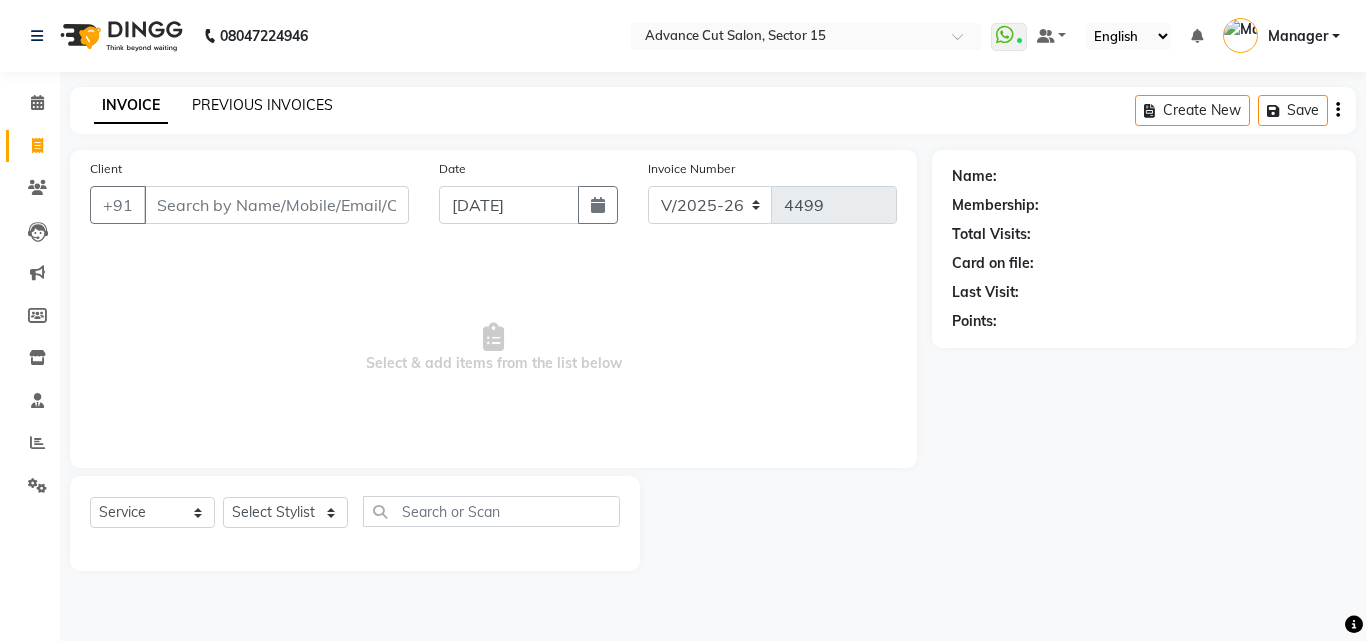 click on "PREVIOUS INVOICES" 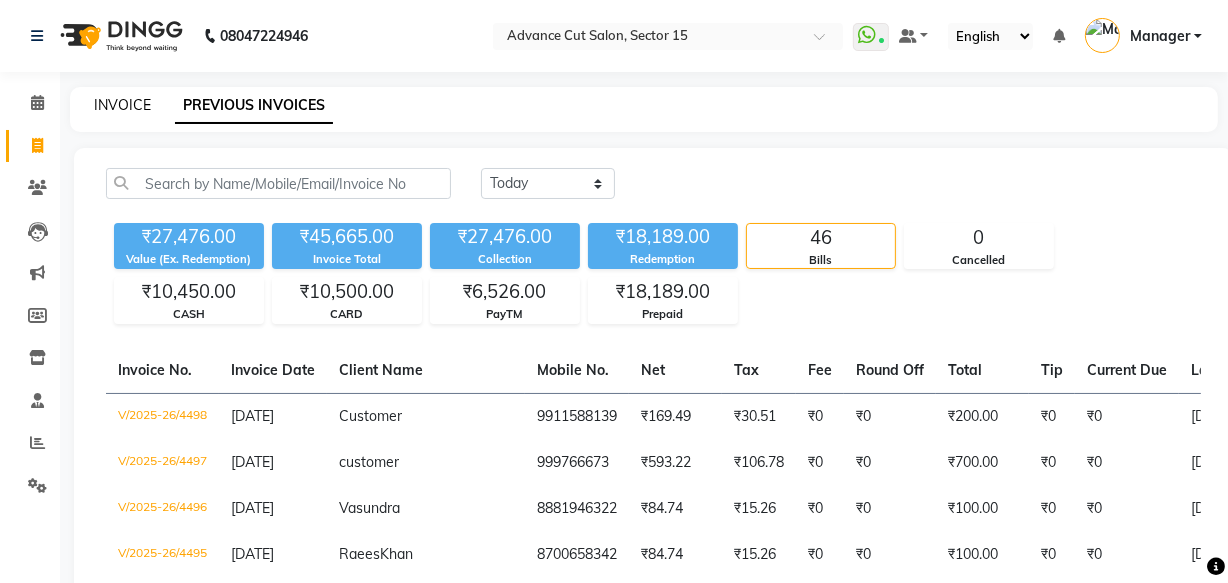 click on "INVOICE" 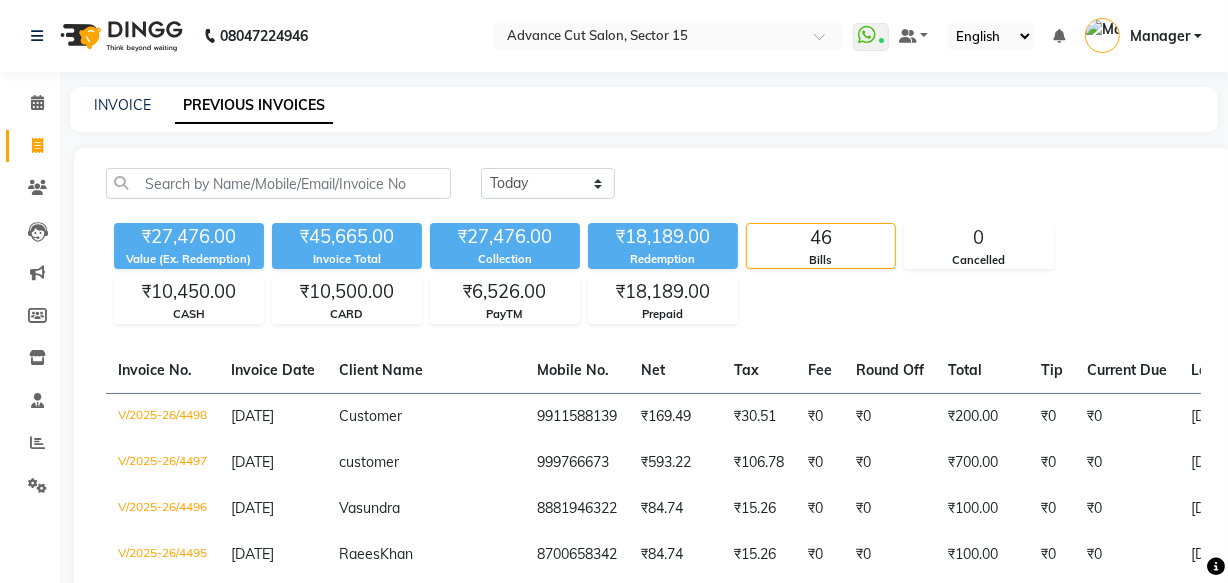 click on "PREVIOUS INVOICES" 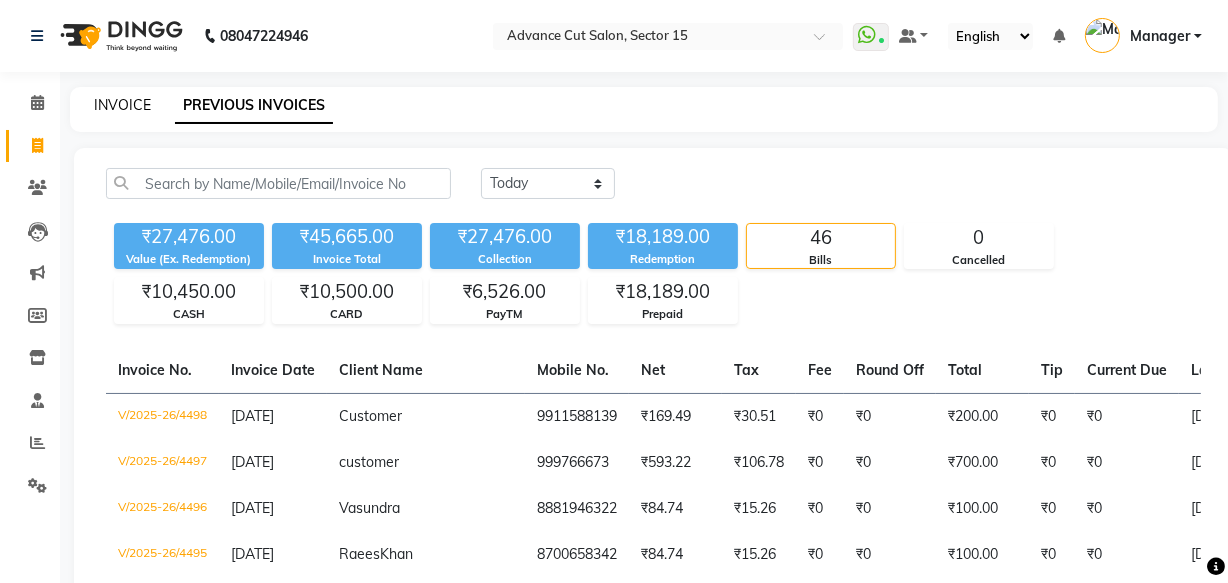 click on "INVOICE" 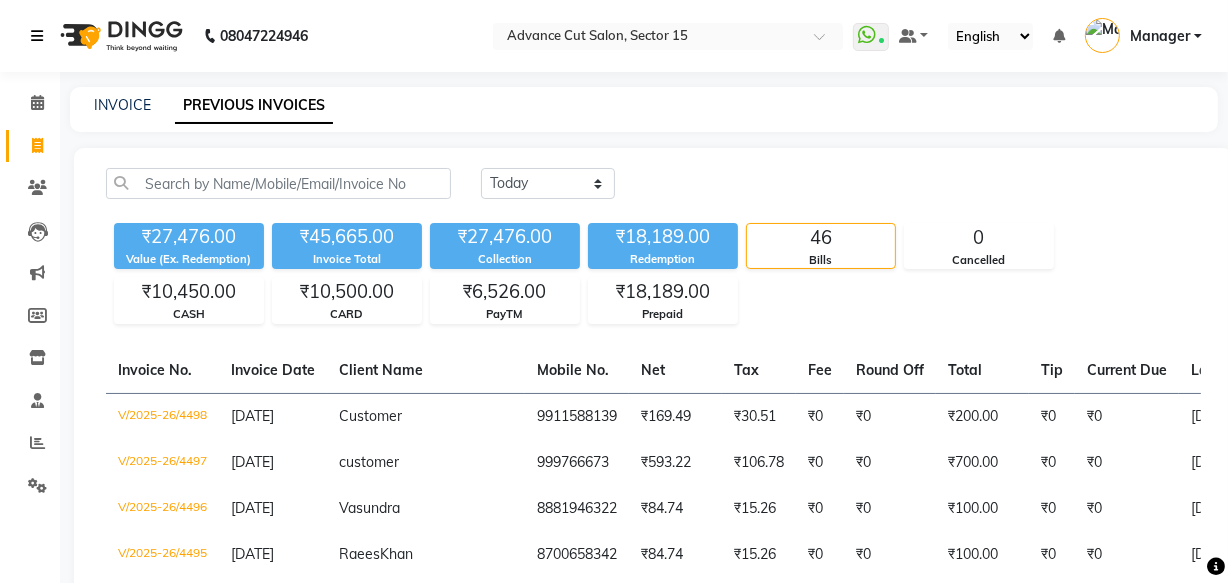 click at bounding box center [37, 36] 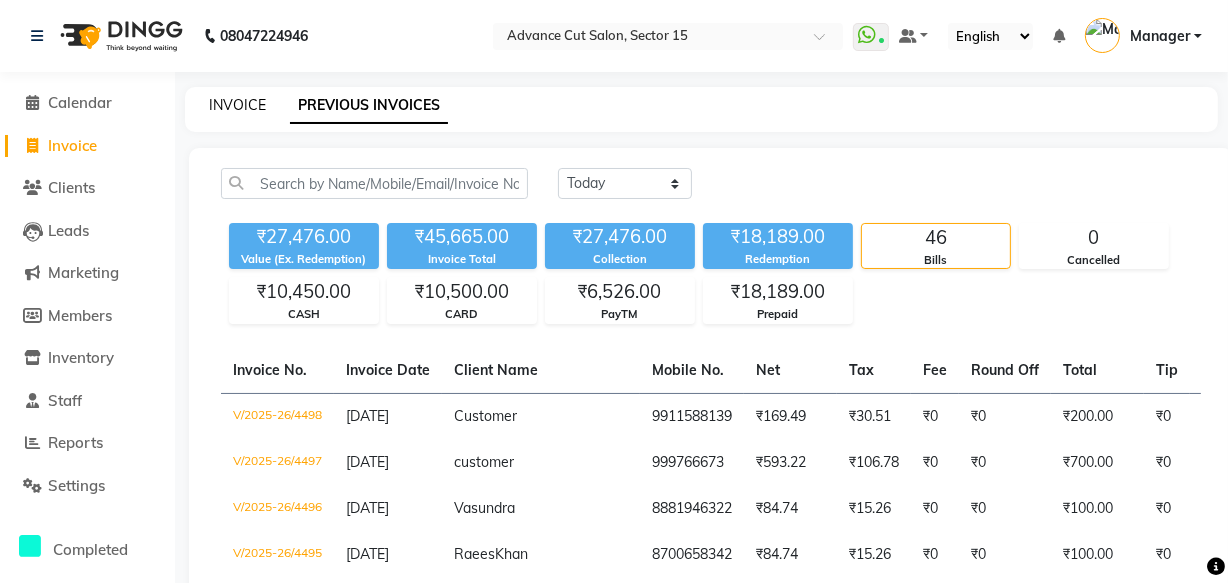 click on "INVOICE" 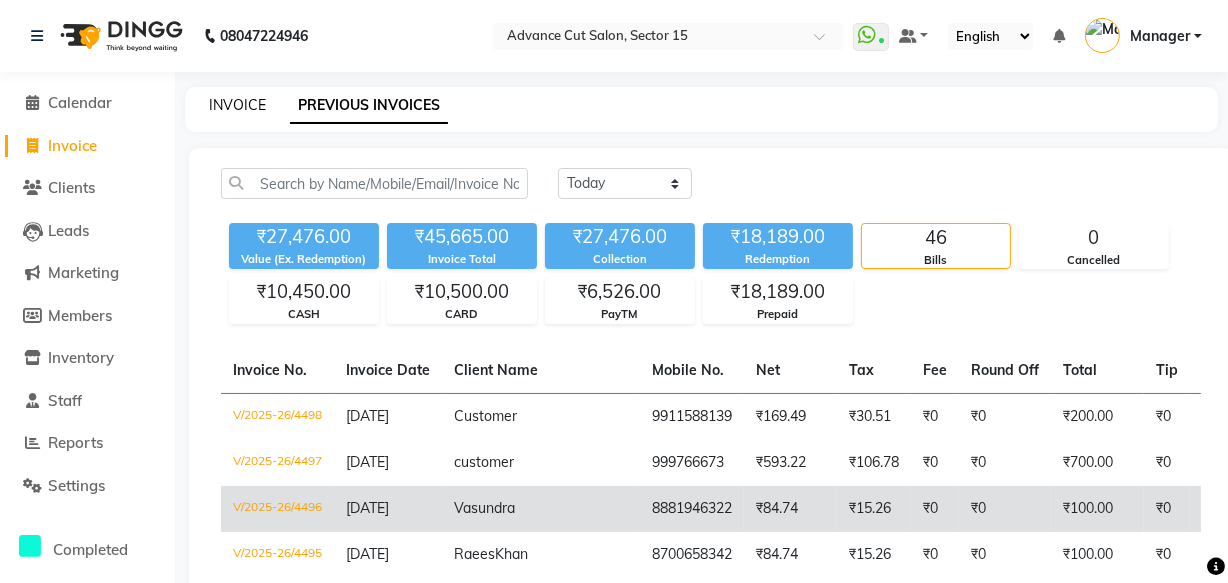 drag, startPoint x: 228, startPoint y: 108, endPoint x: 770, endPoint y: 503, distance: 670.6631 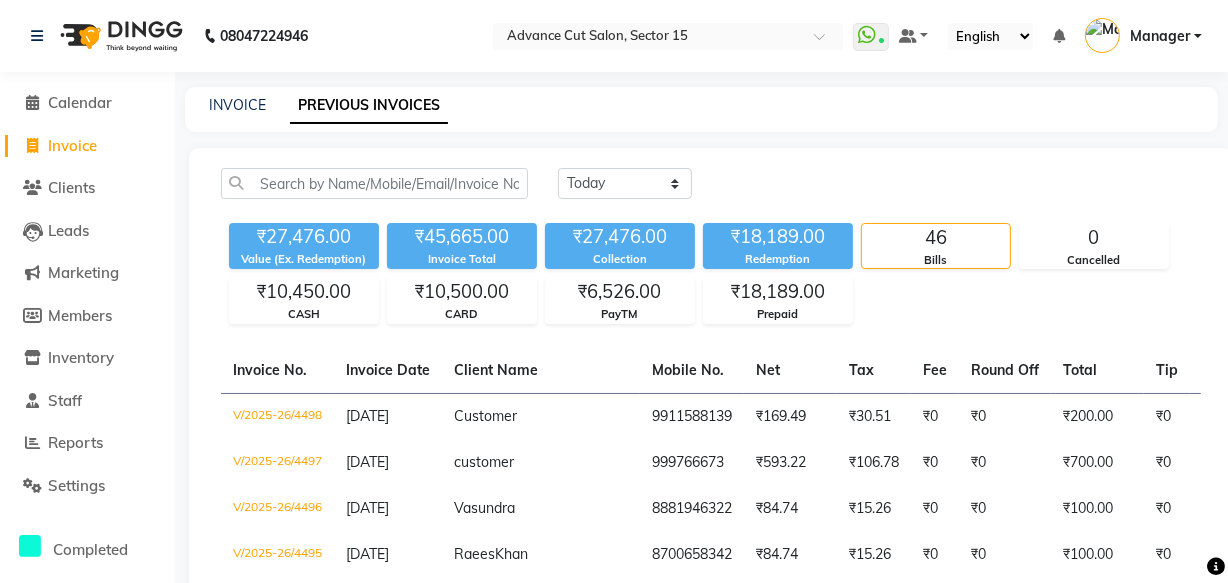 drag, startPoint x: 320, startPoint y: 200, endPoint x: 215, endPoint y: 218, distance: 106.531685 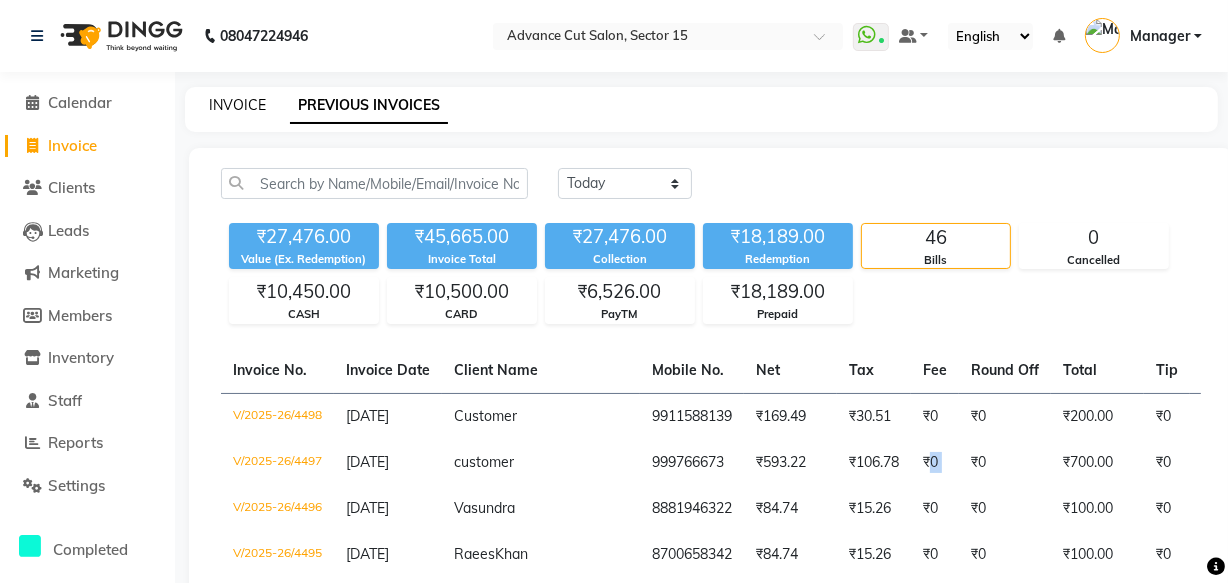 click on "INVOICE" 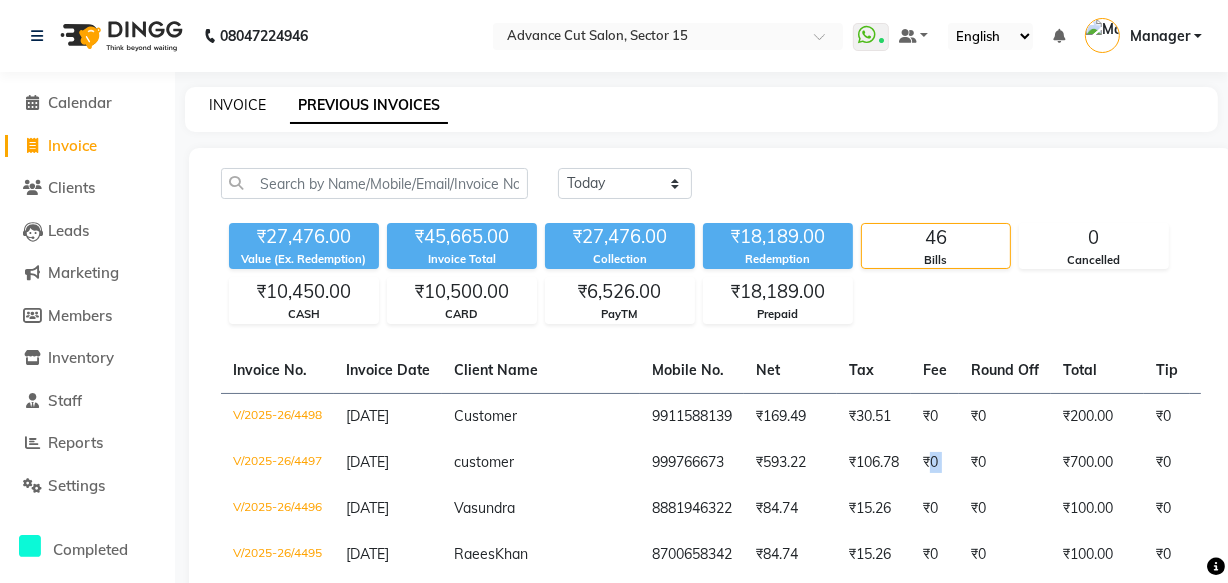 click on "INVOICE" 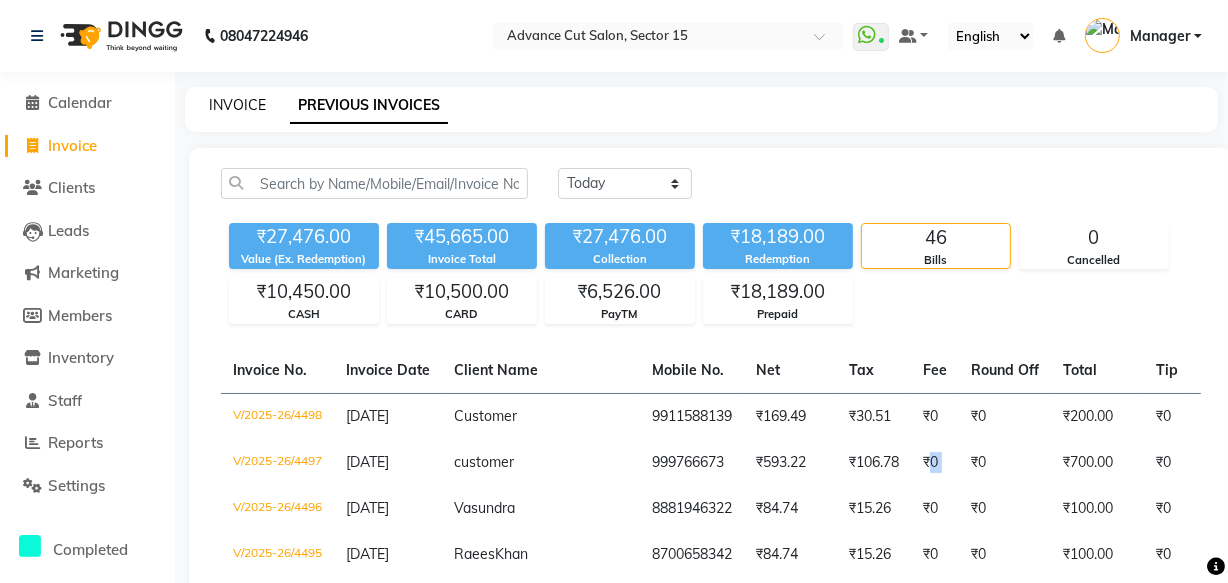 click on "INVOICE" 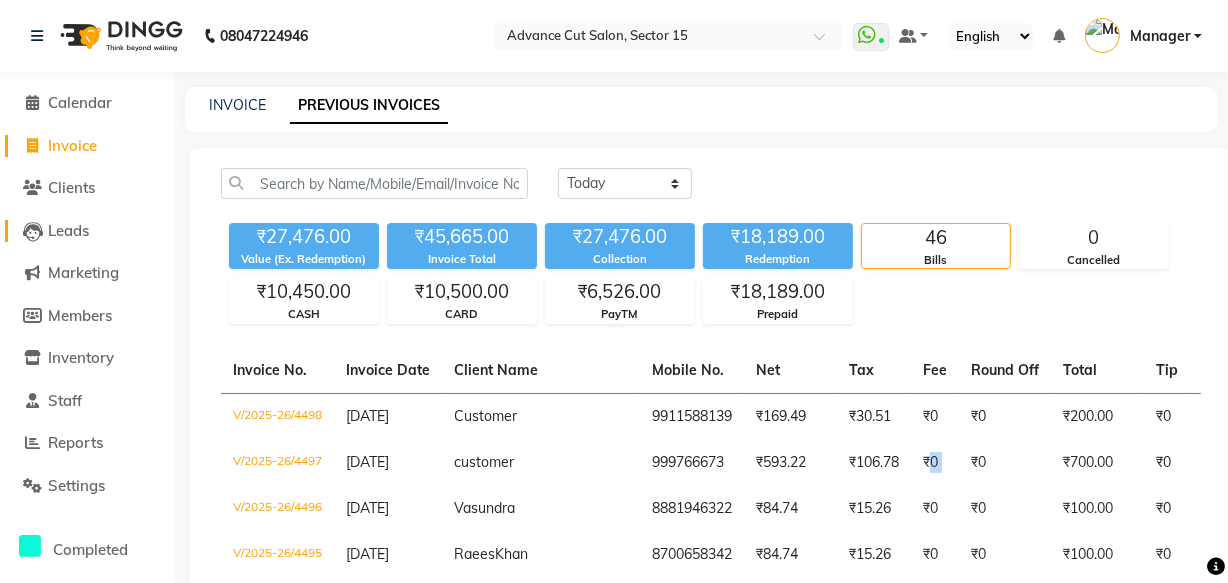 click on "Leads" 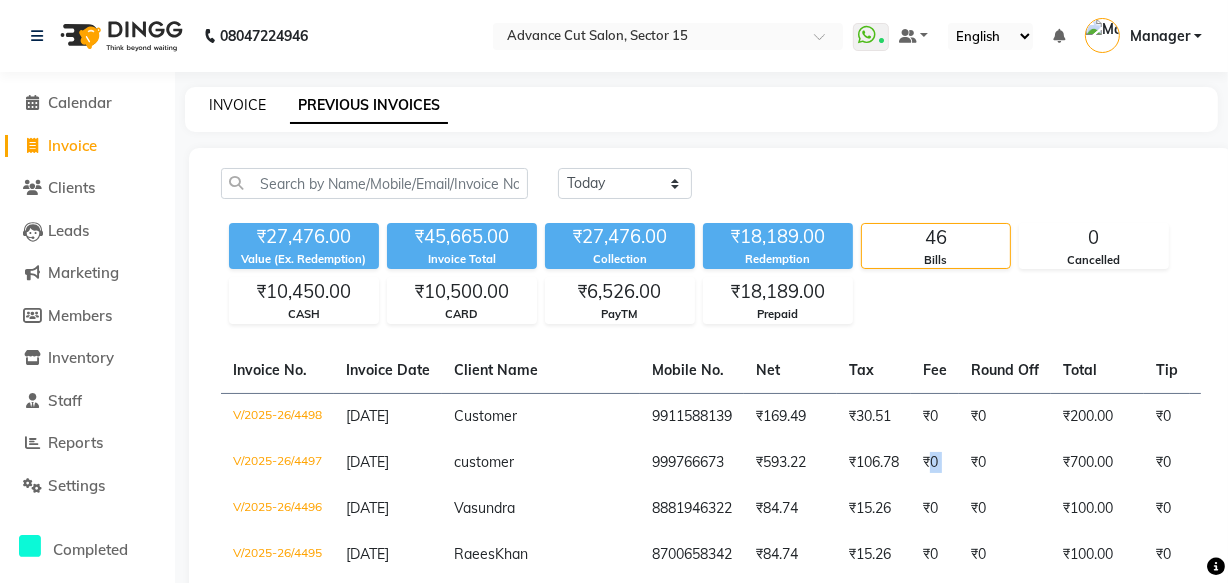 click on "INVOICE" 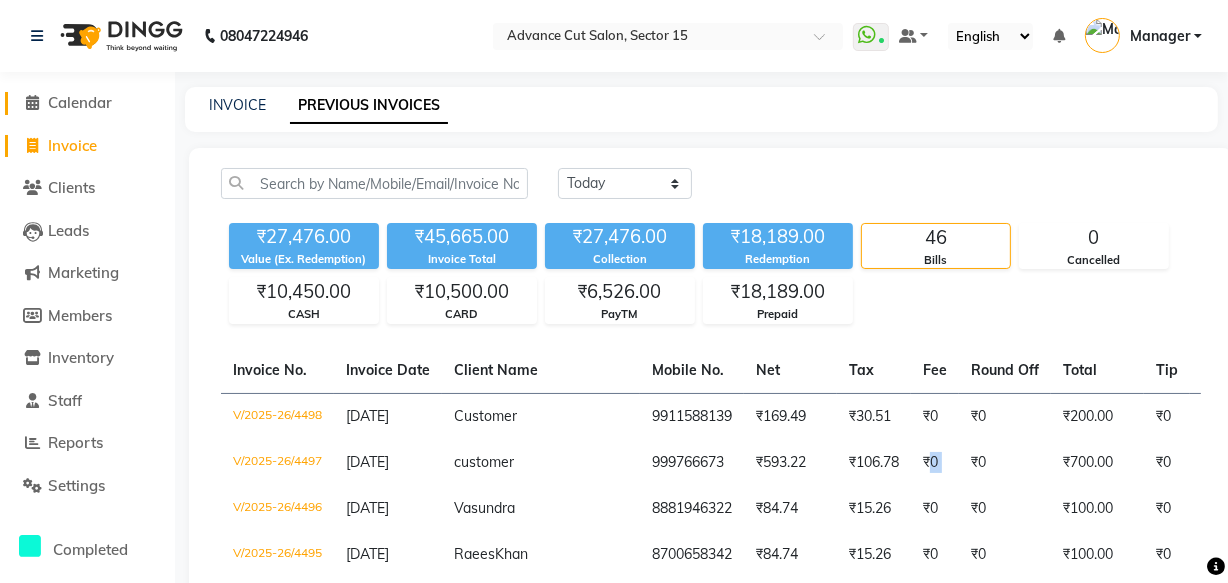 click on "Calendar" 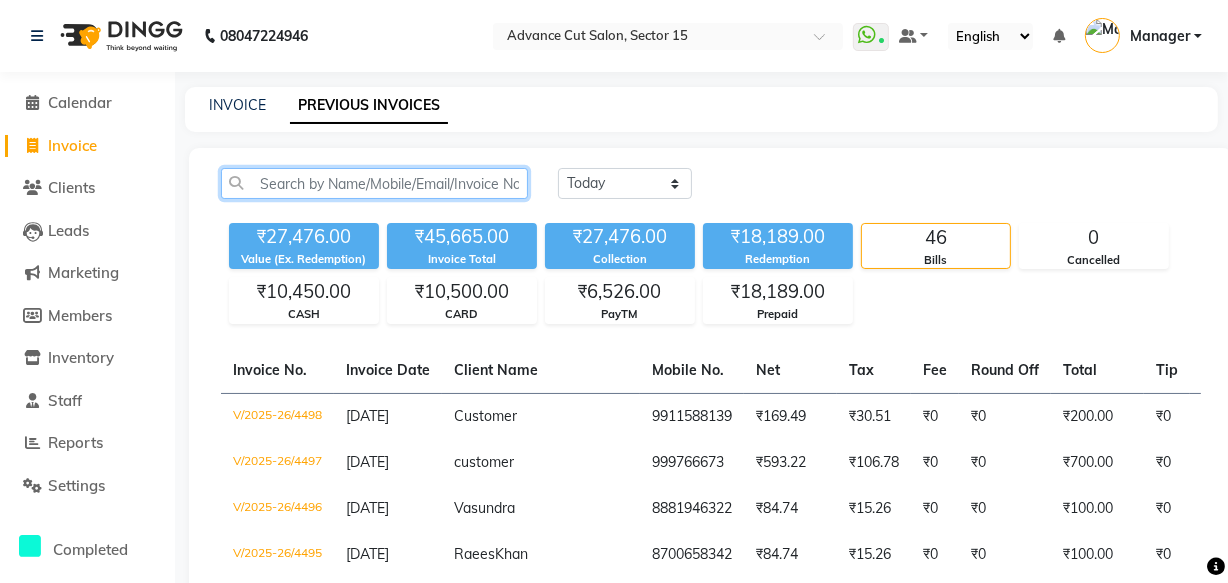 click 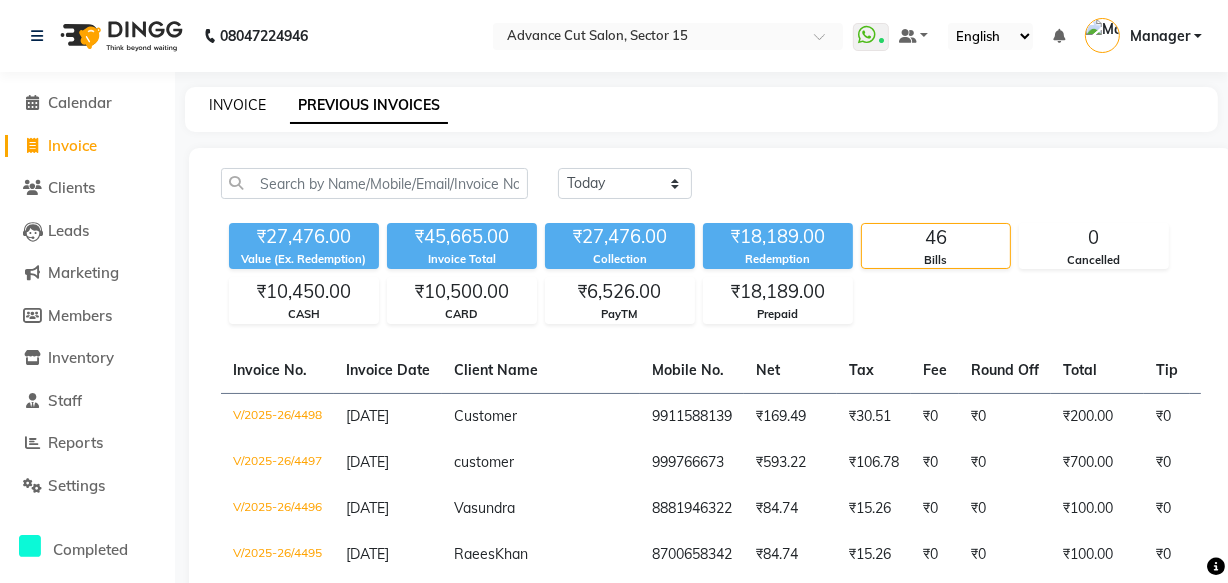 click on "INVOICE" 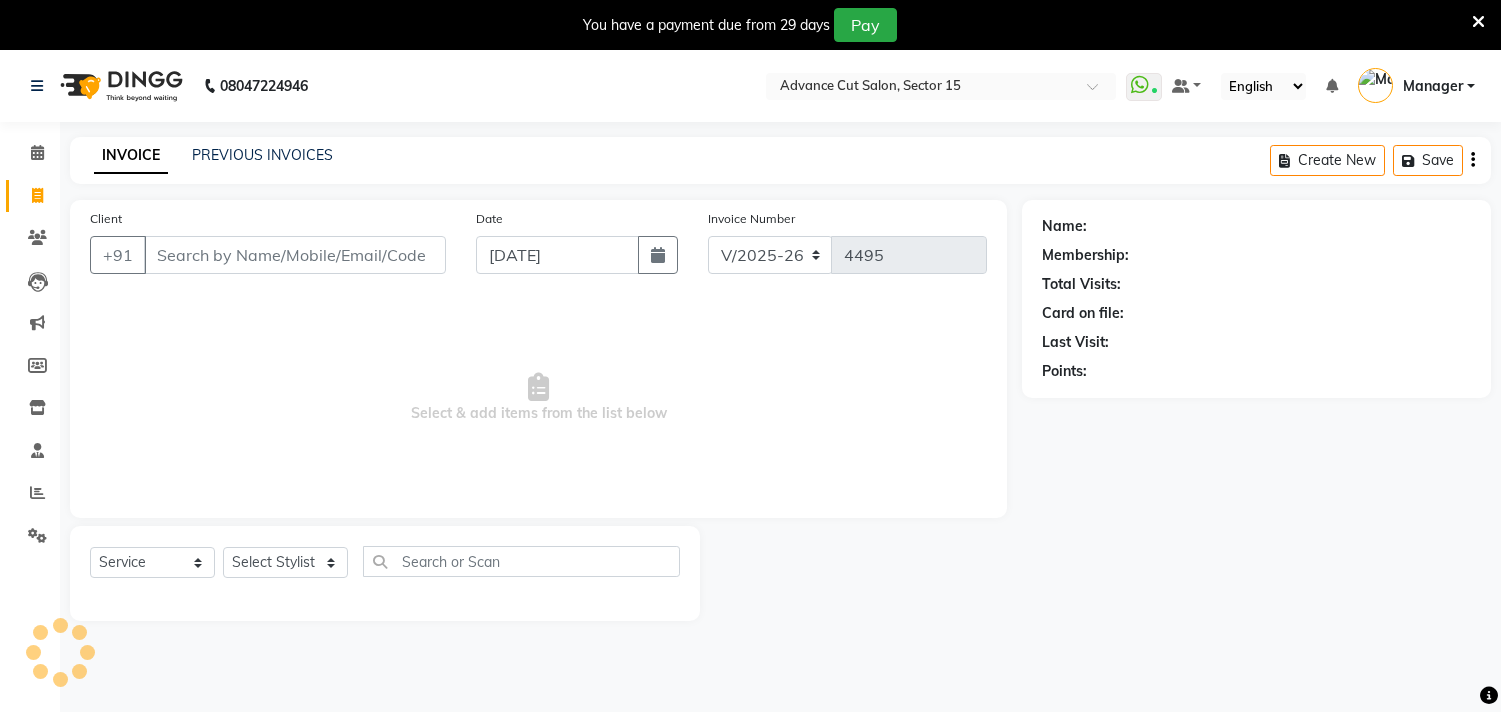 select on "6255" 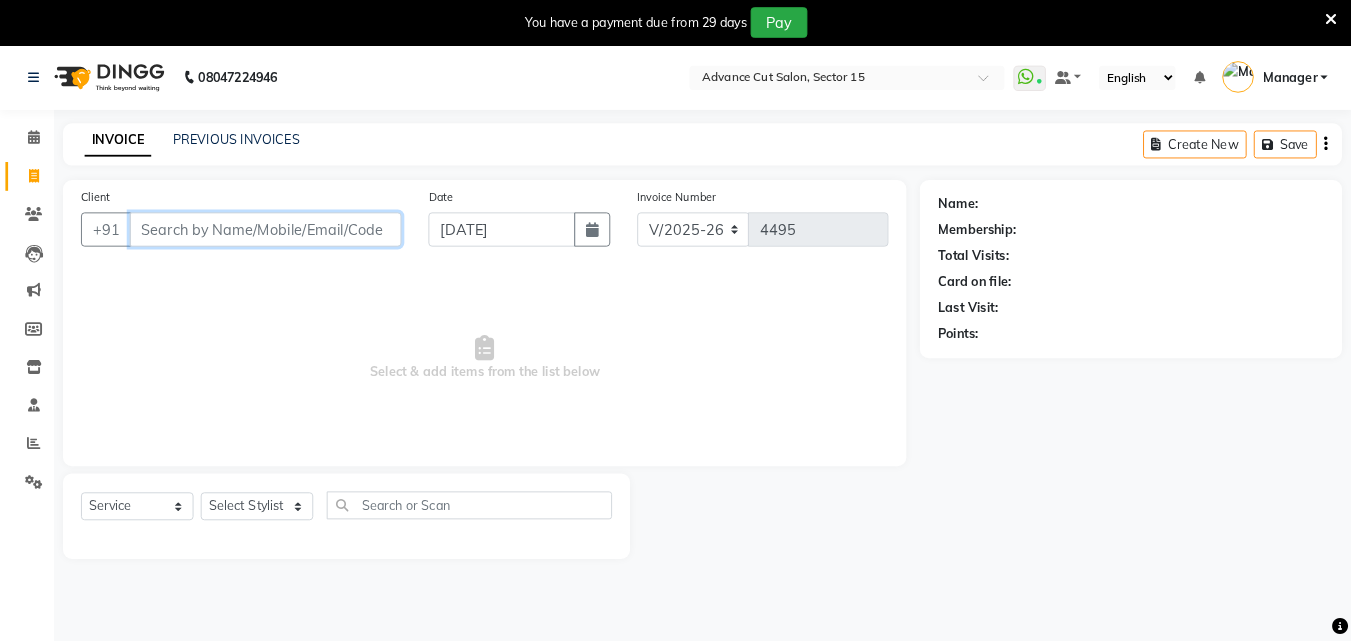 scroll, scrollTop: 0, scrollLeft: 0, axis: both 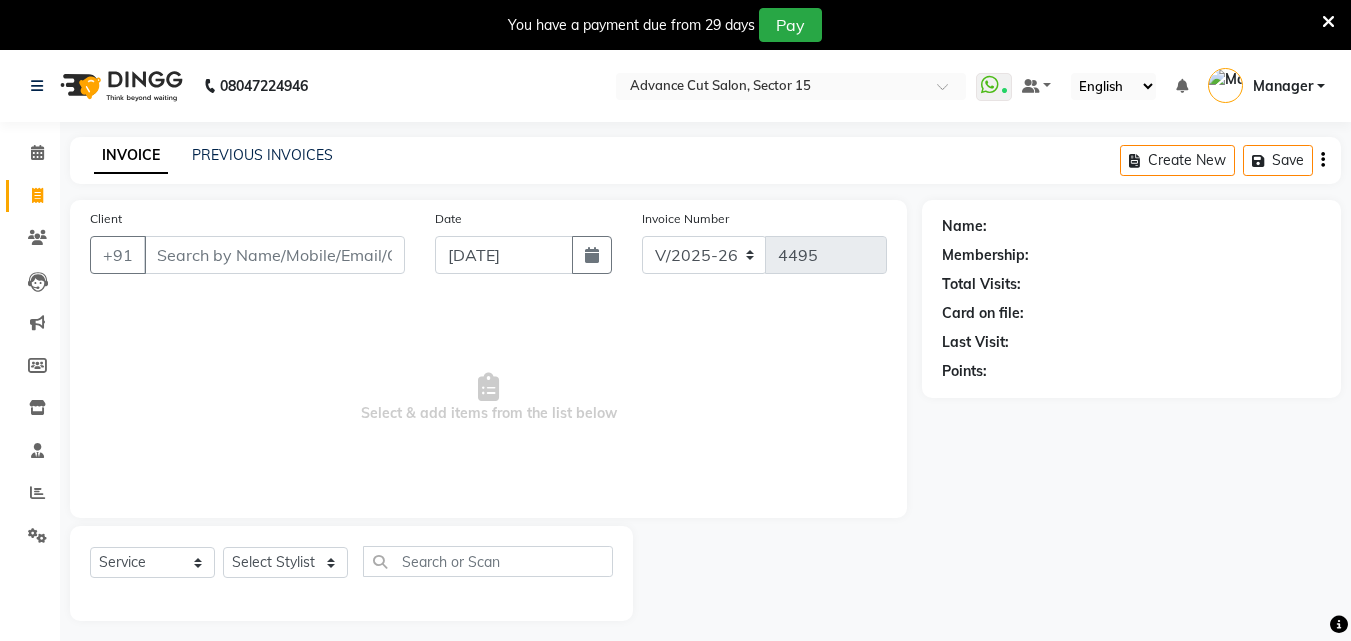 click at bounding box center [1328, 22] 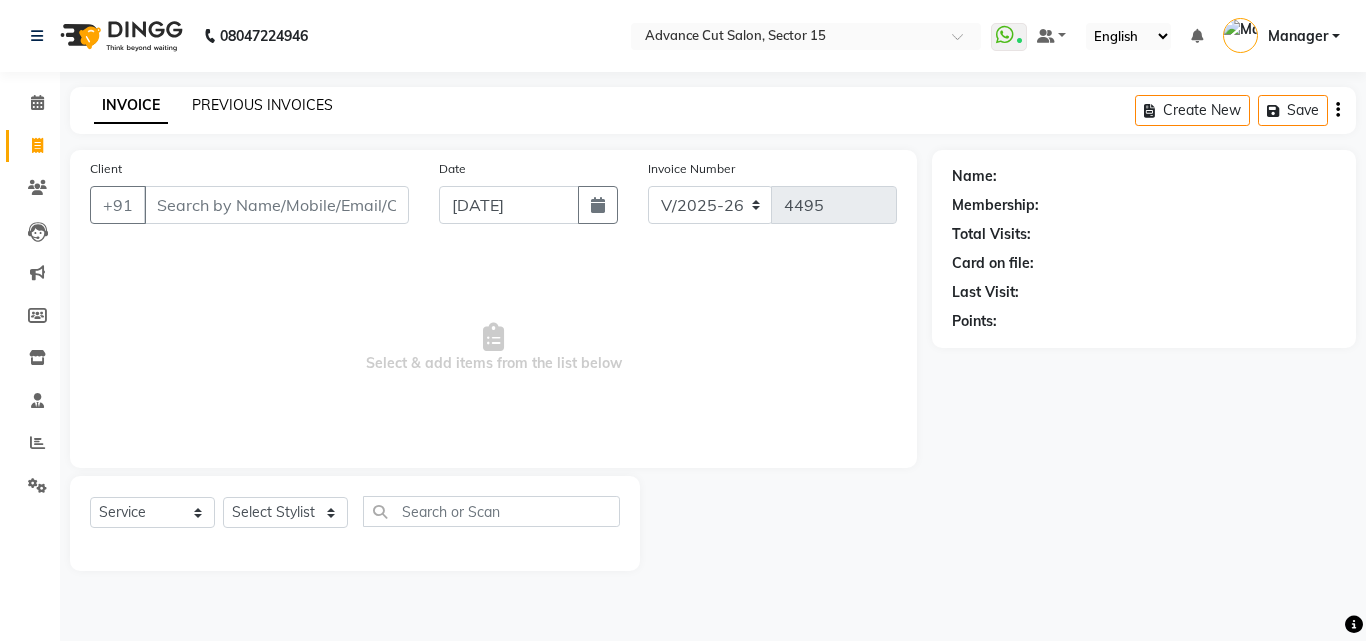 click on "PREVIOUS INVOICES" 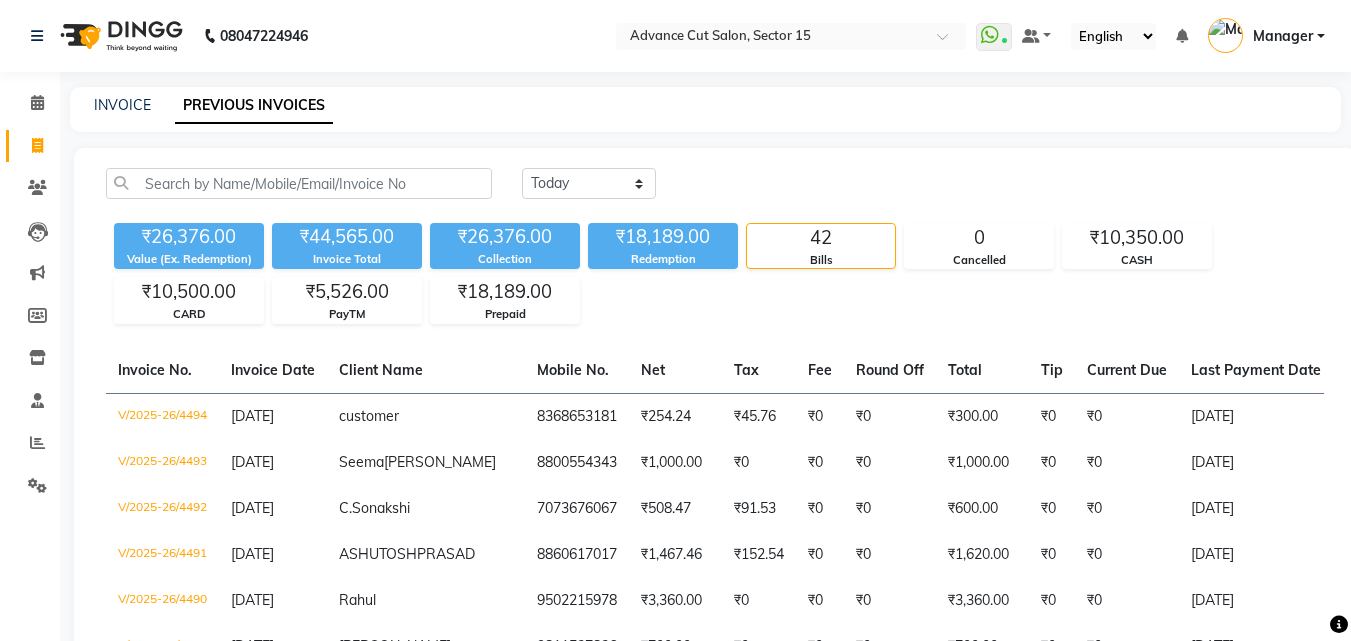 drag, startPoint x: 910, startPoint y: 114, endPoint x: 848, endPoint y: 114, distance: 62 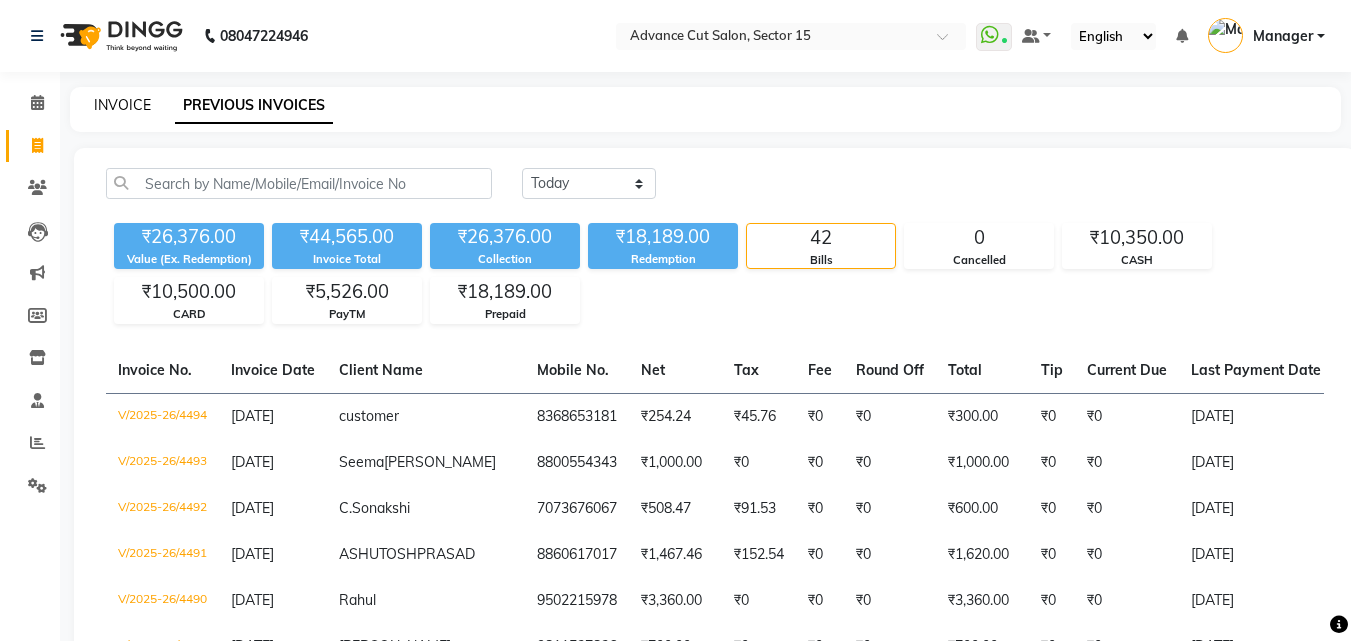 drag, startPoint x: 125, startPoint y: 90, endPoint x: 124, endPoint y: 103, distance: 13.038404 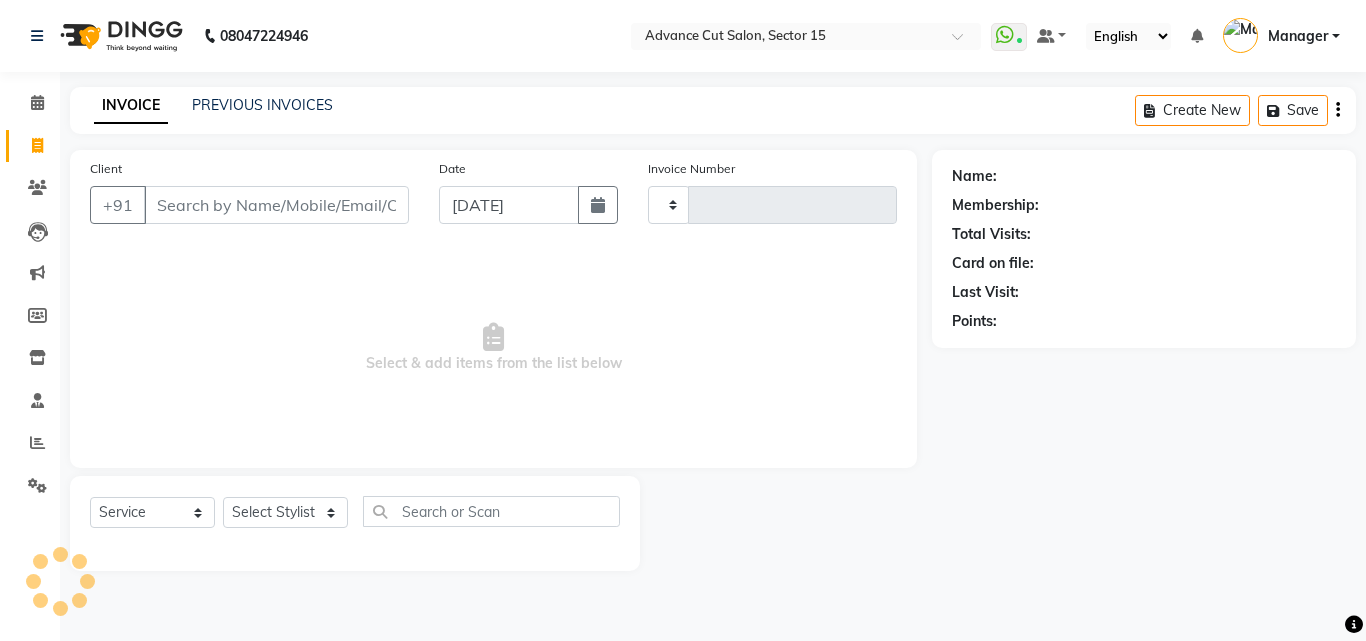 type on "4496" 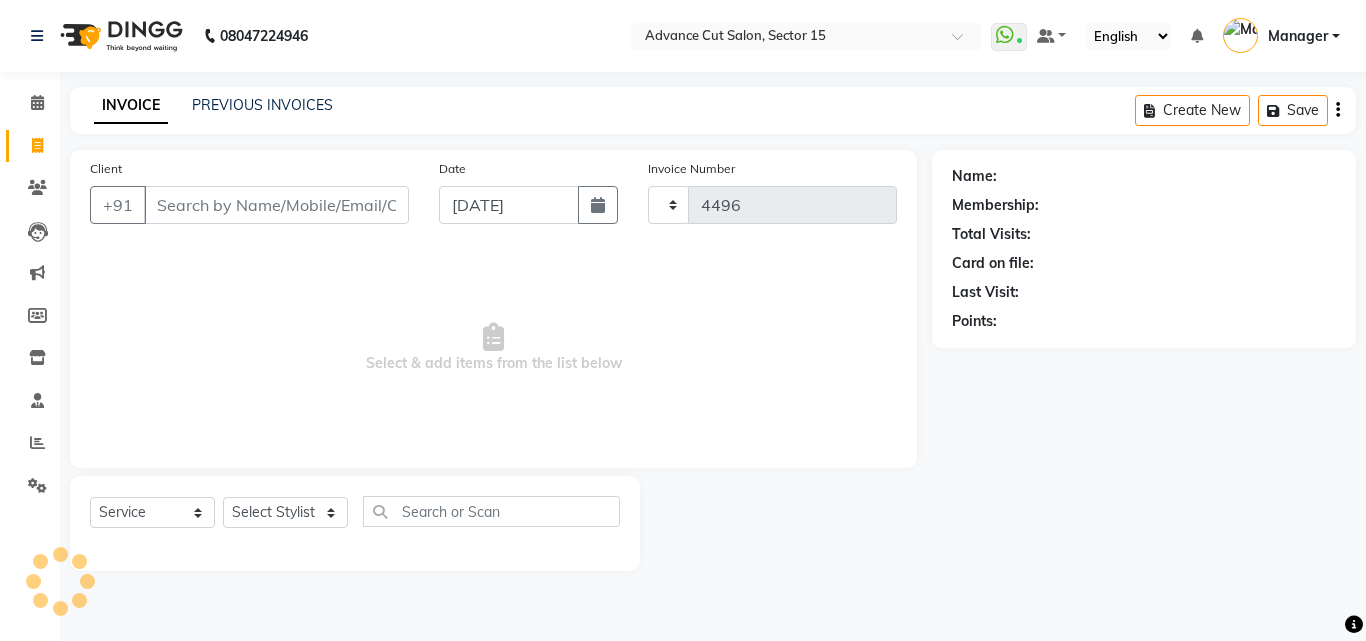 select on "6255" 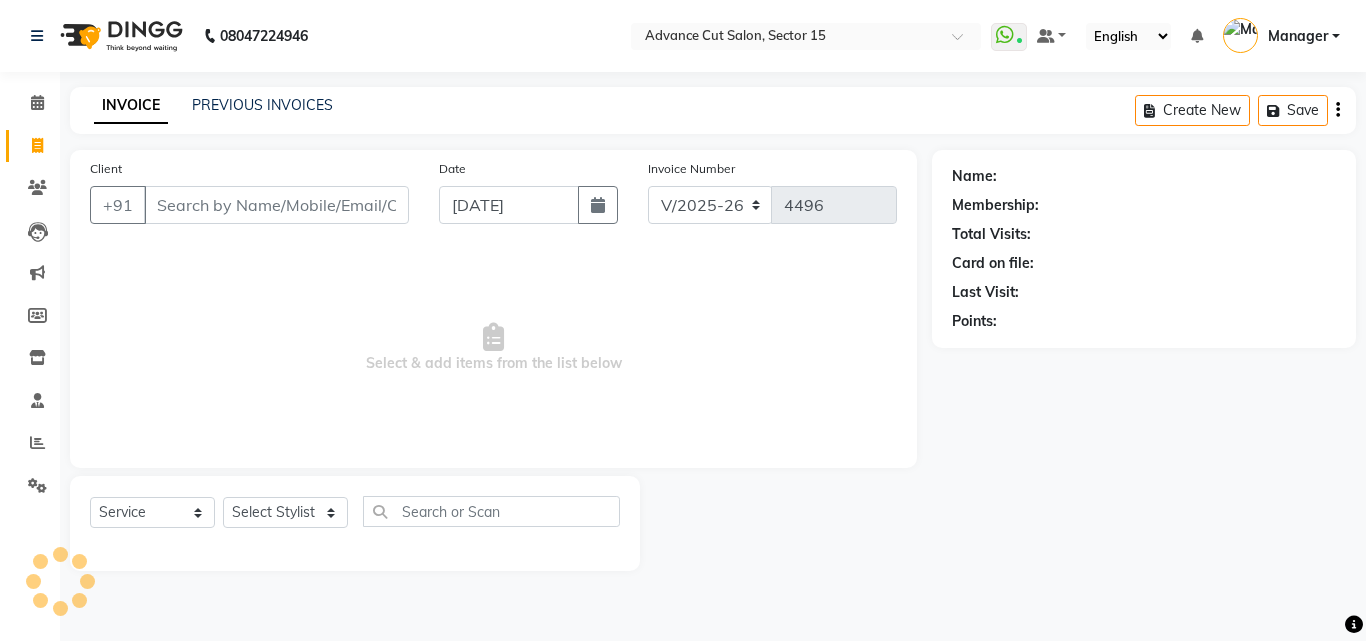 click on "PREVIOUS INVOICES" 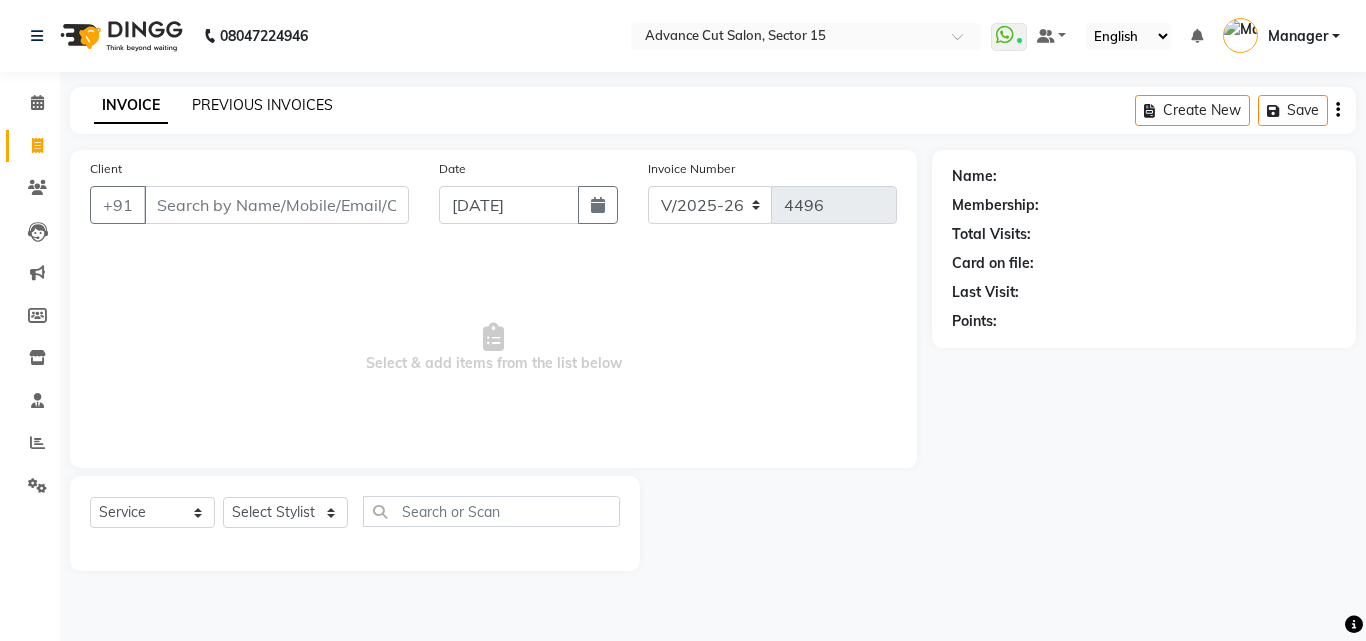 click on "PREVIOUS INVOICES" 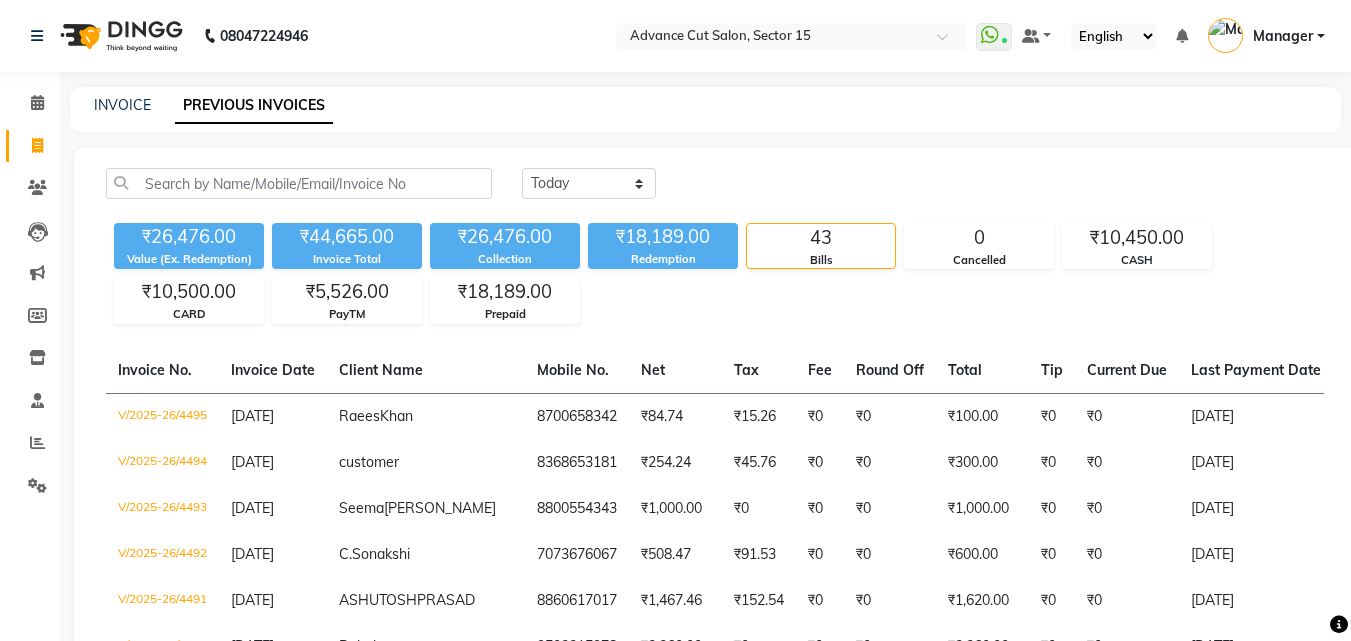 click on "INVOICE" 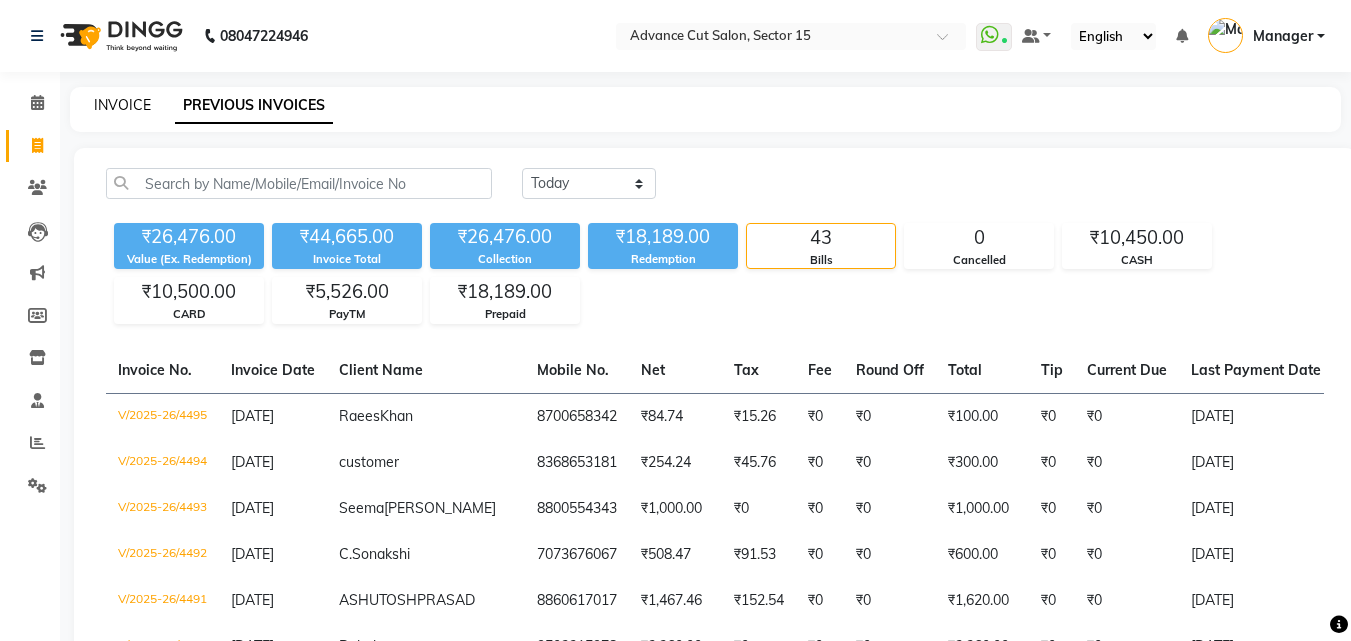 click on "INVOICE" 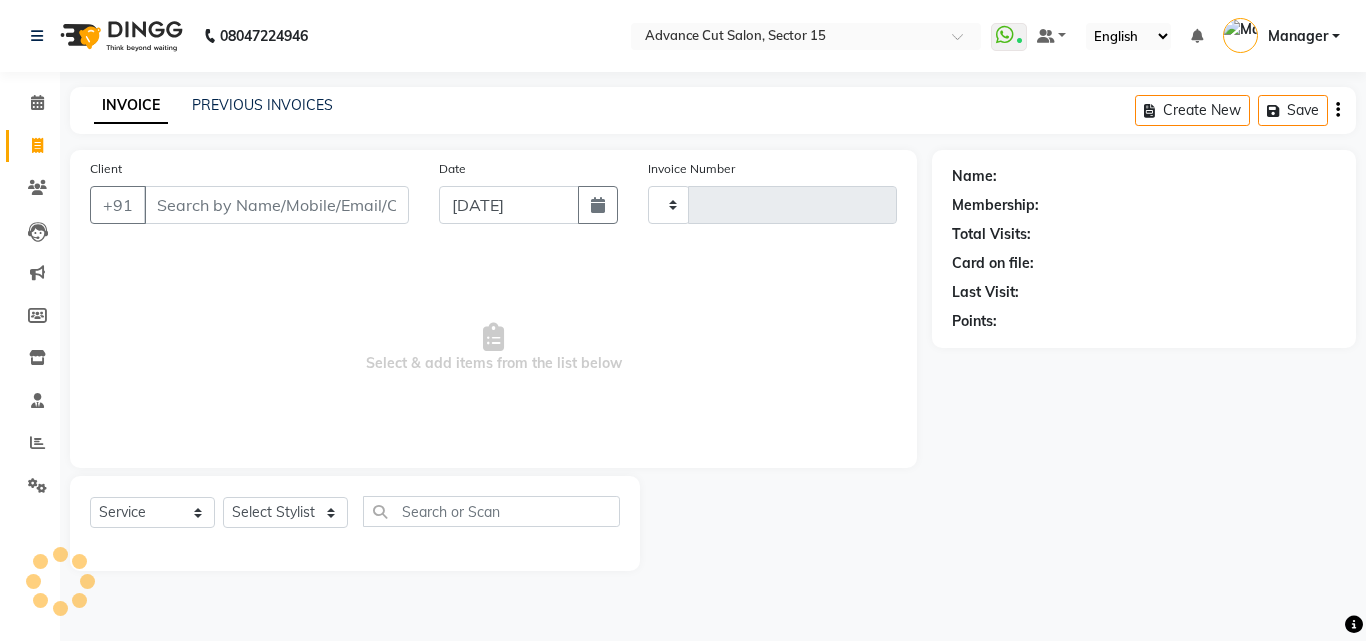 type on "4496" 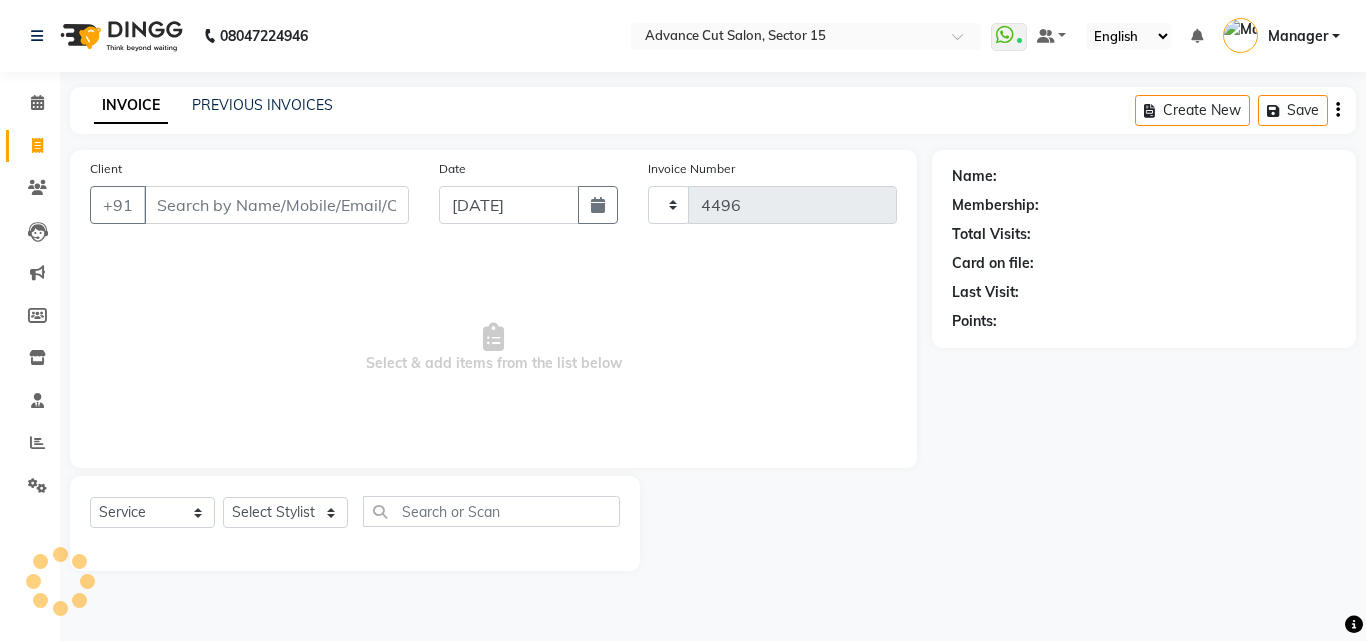 select on "6255" 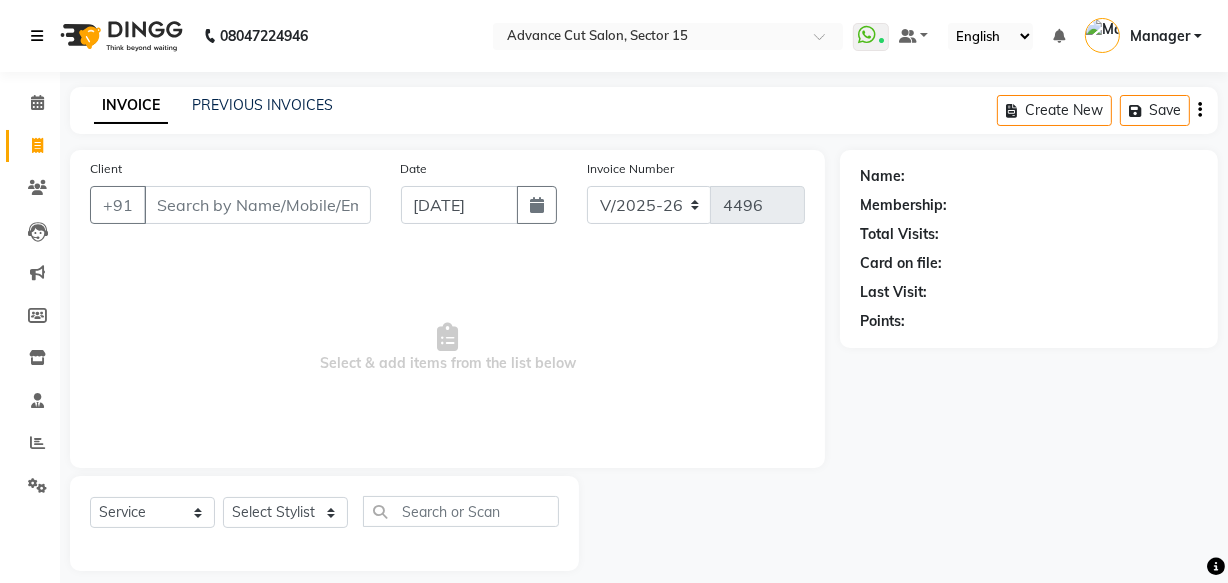 click at bounding box center (37, 36) 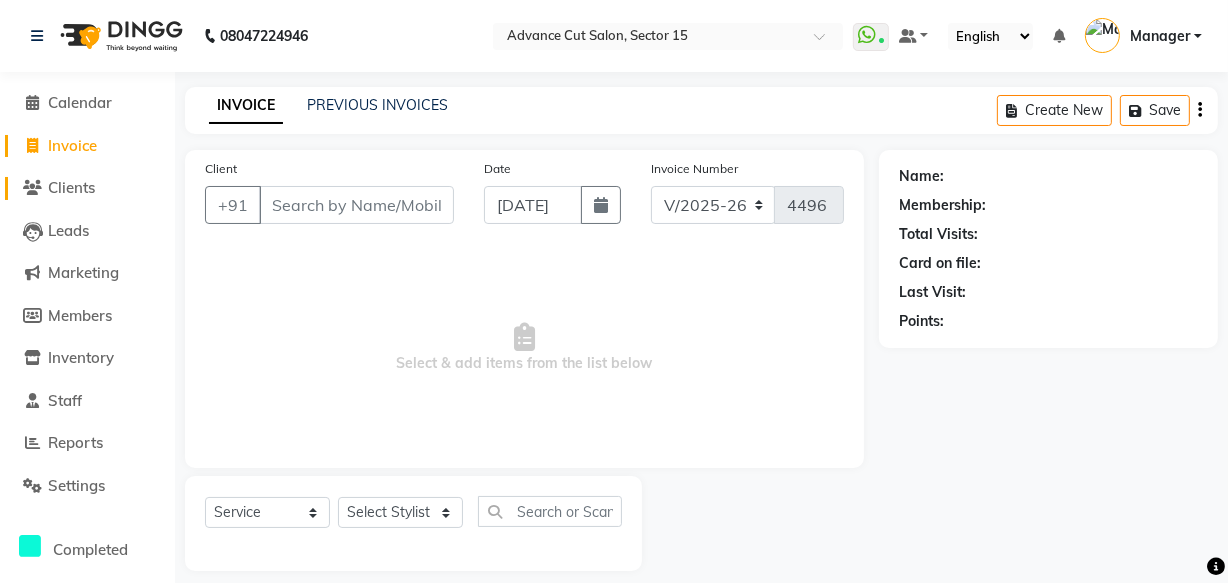 click on "Clients" 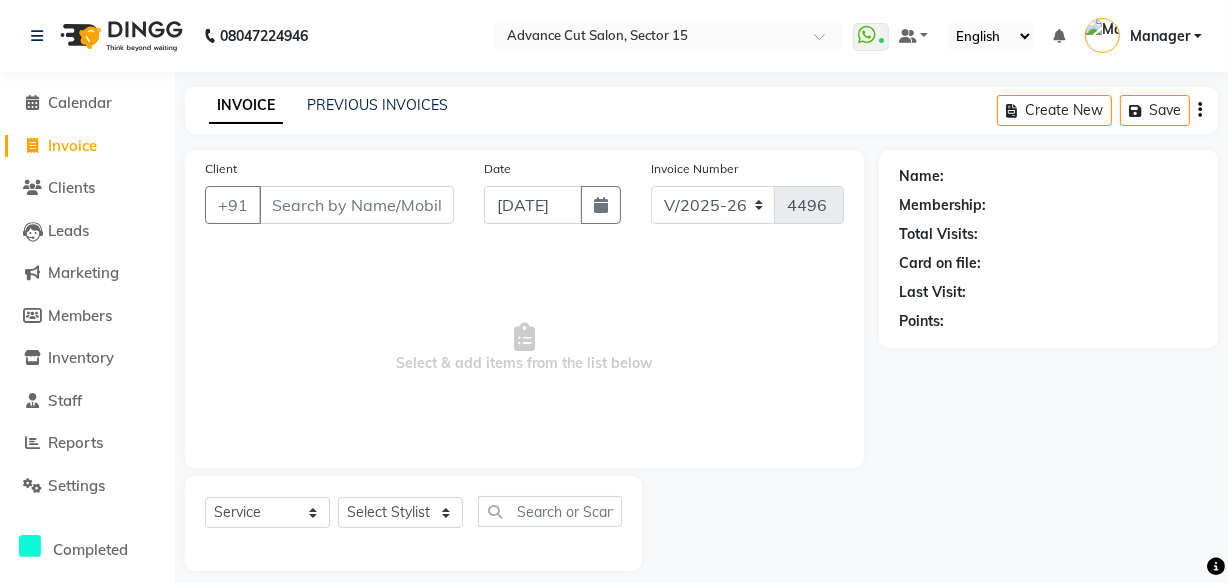 click on "Invoice" 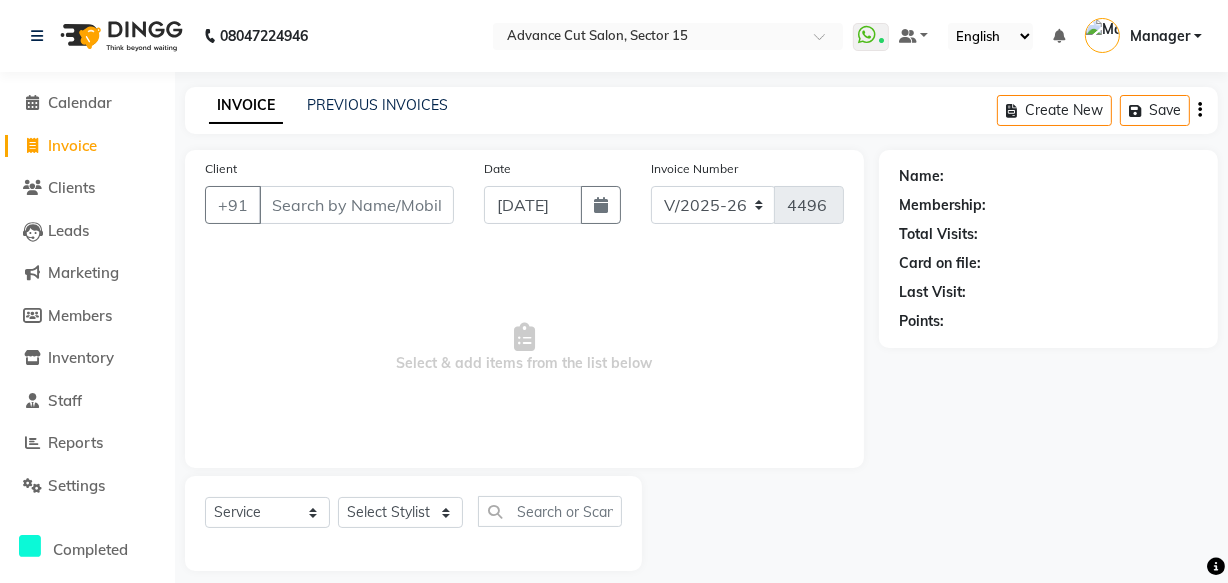 select on "service" 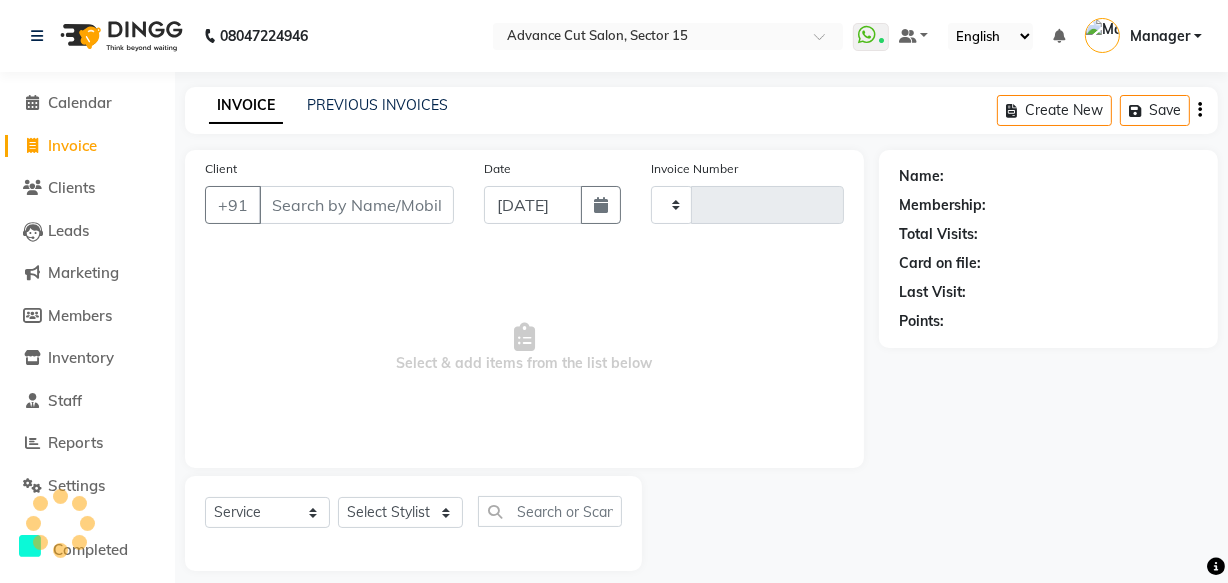 scroll, scrollTop: 19, scrollLeft: 0, axis: vertical 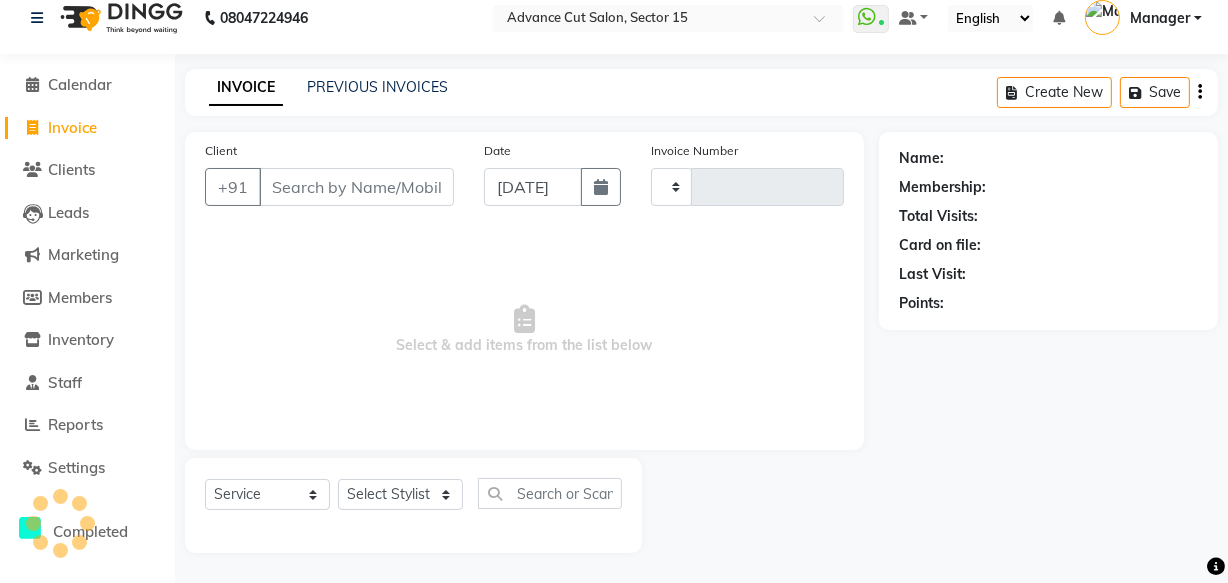 type on "4499" 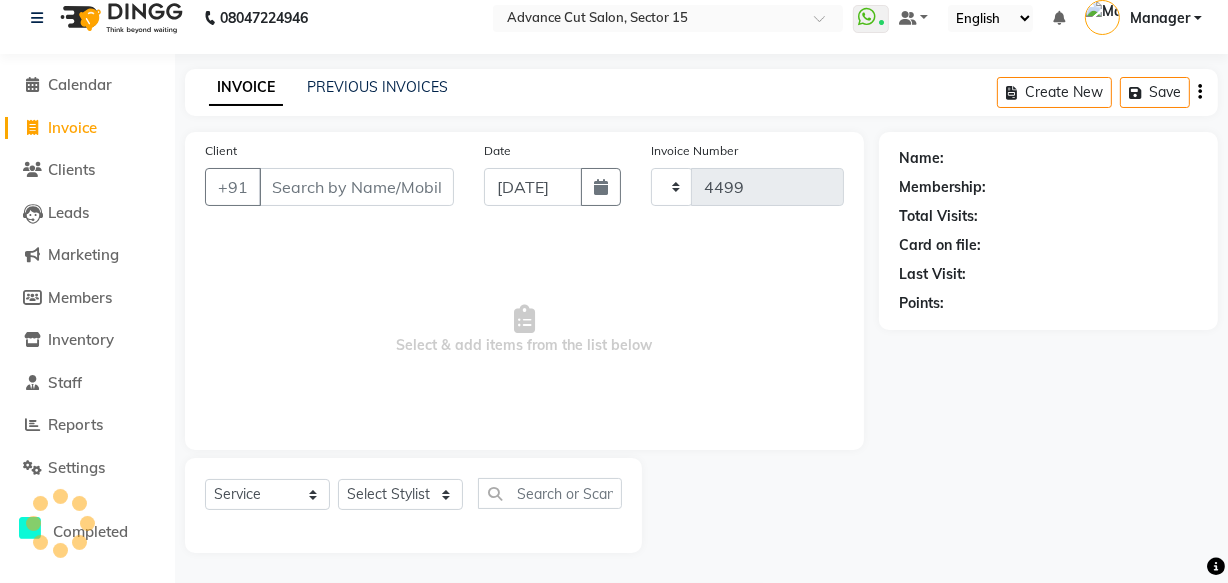 select on "6255" 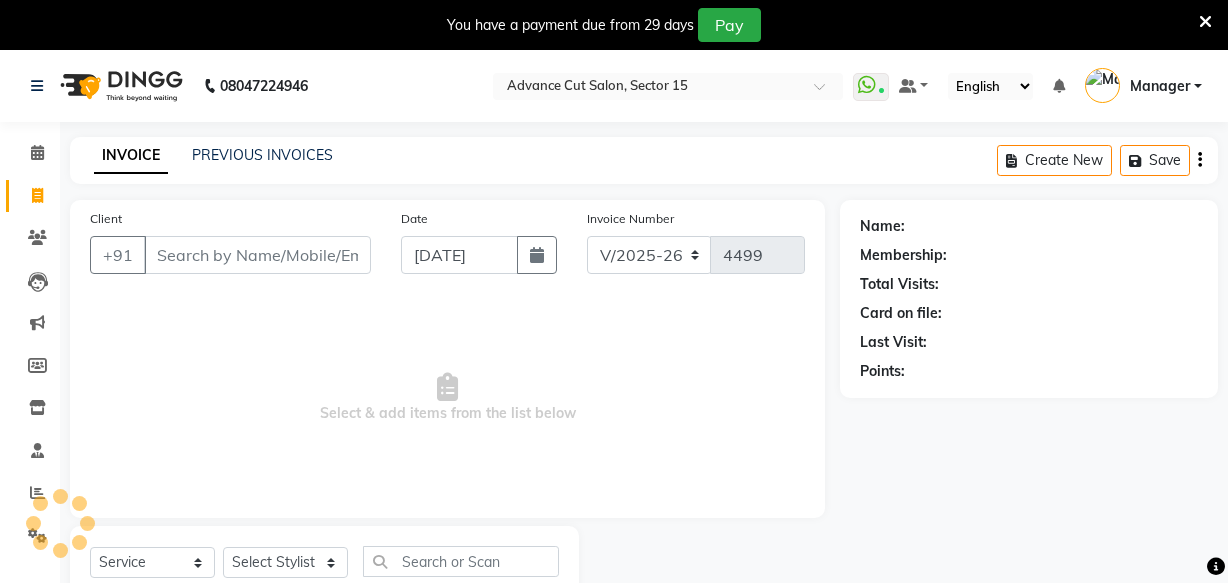 select on "6255" 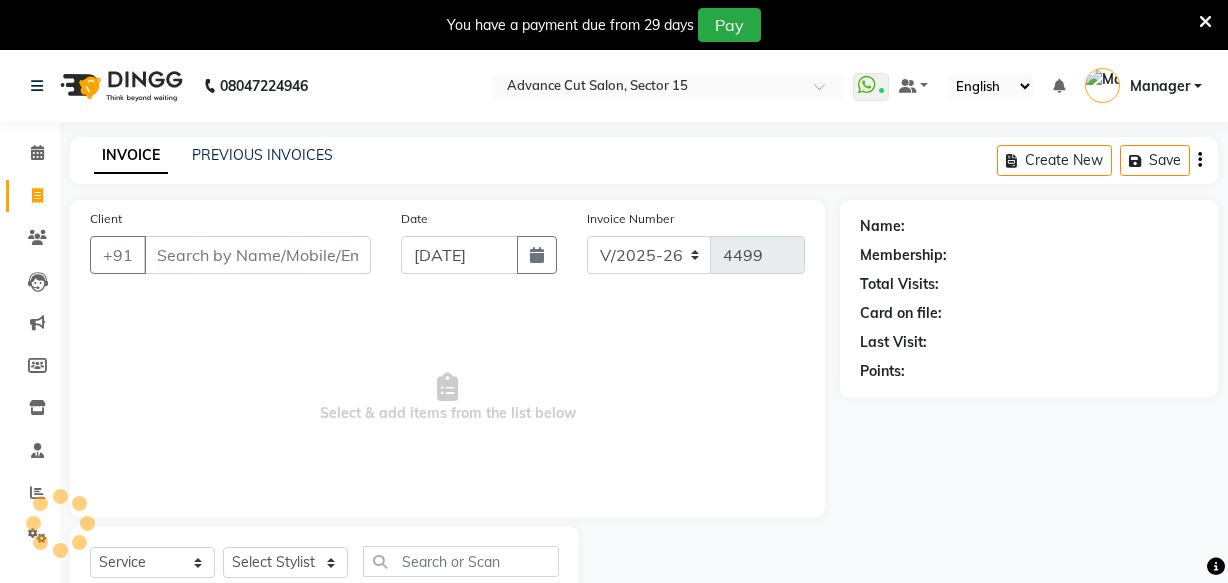 select on "6255" 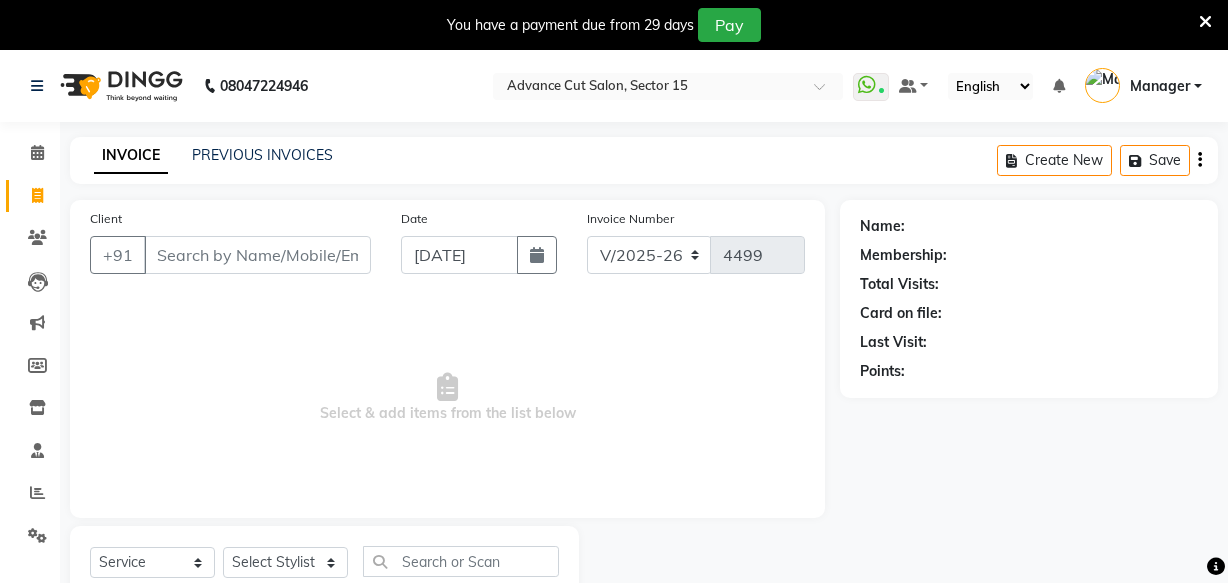 select on "6255" 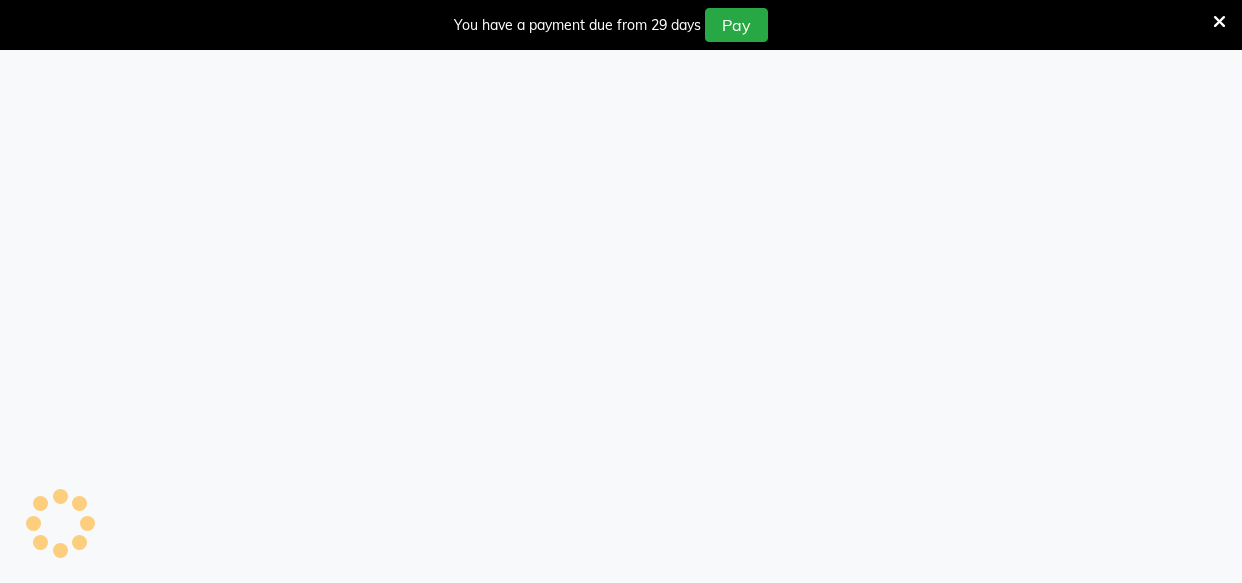 select on "6255" 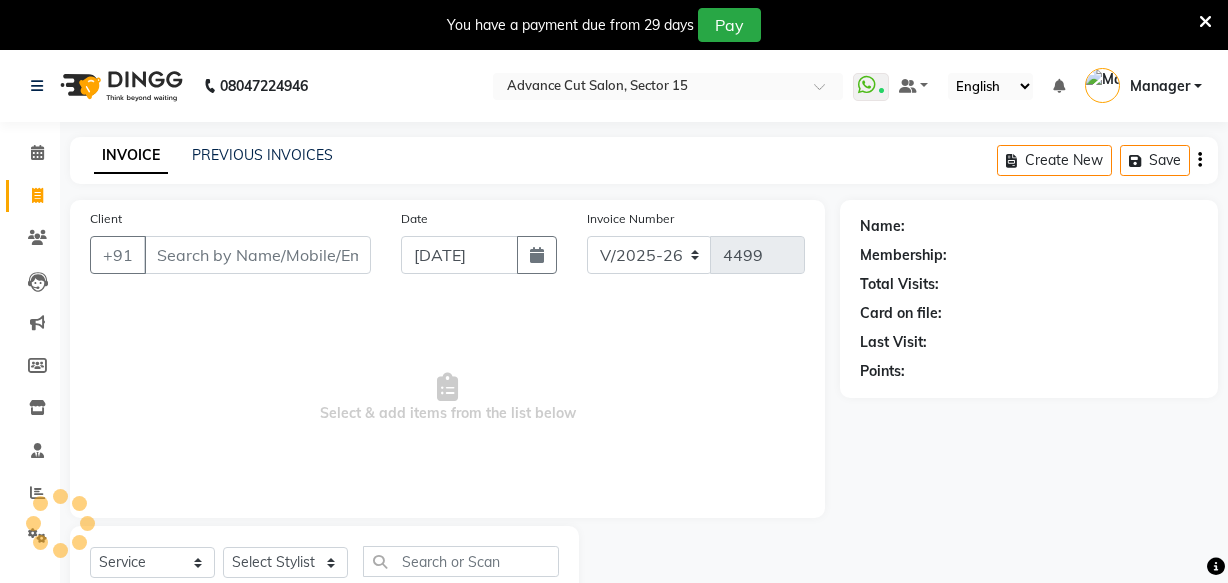 select on "6255" 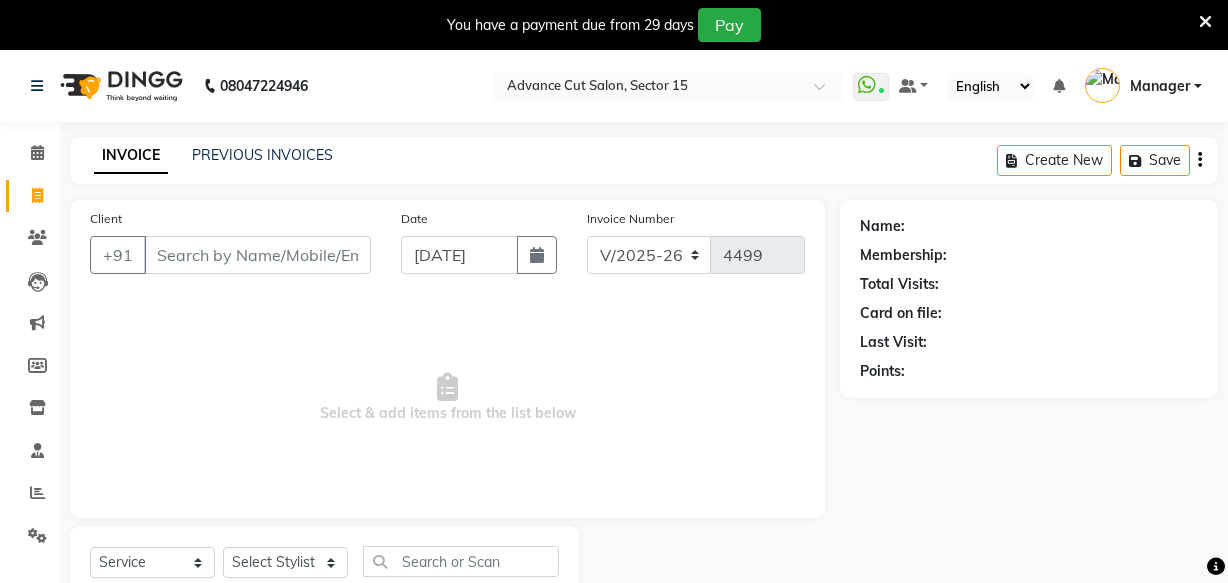 select on "6255" 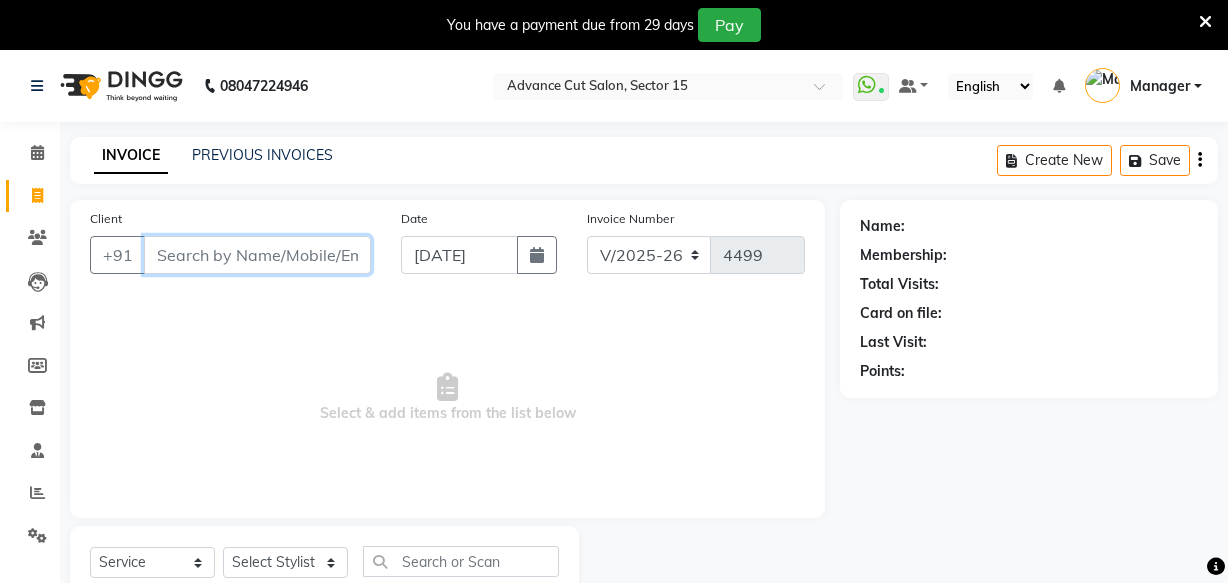 scroll, scrollTop: 0, scrollLeft: 0, axis: both 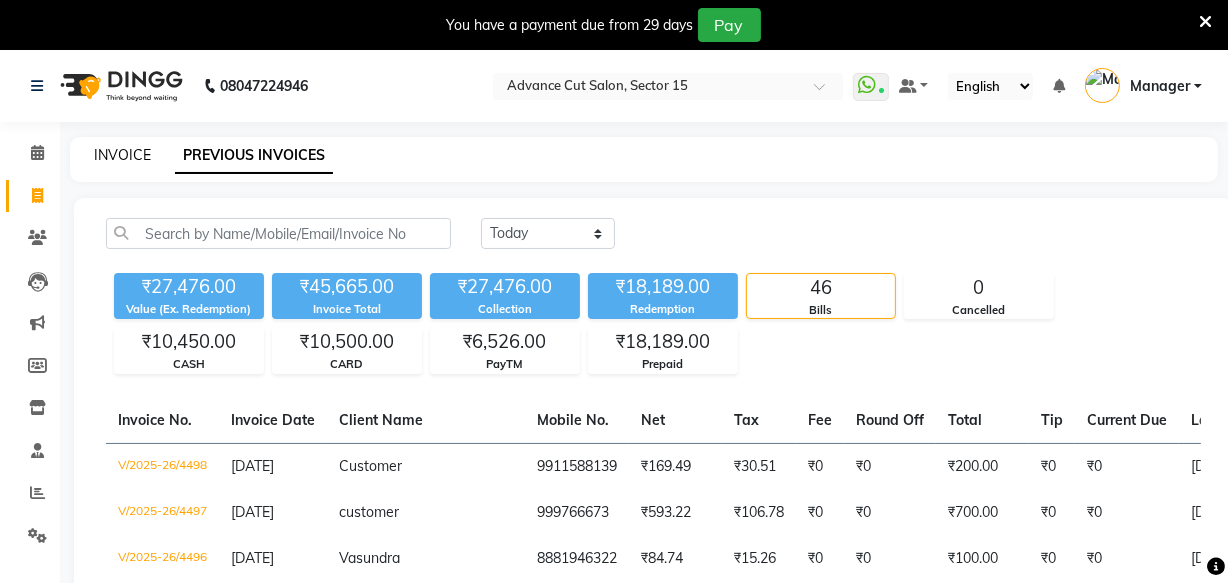 click on "INVOICE" 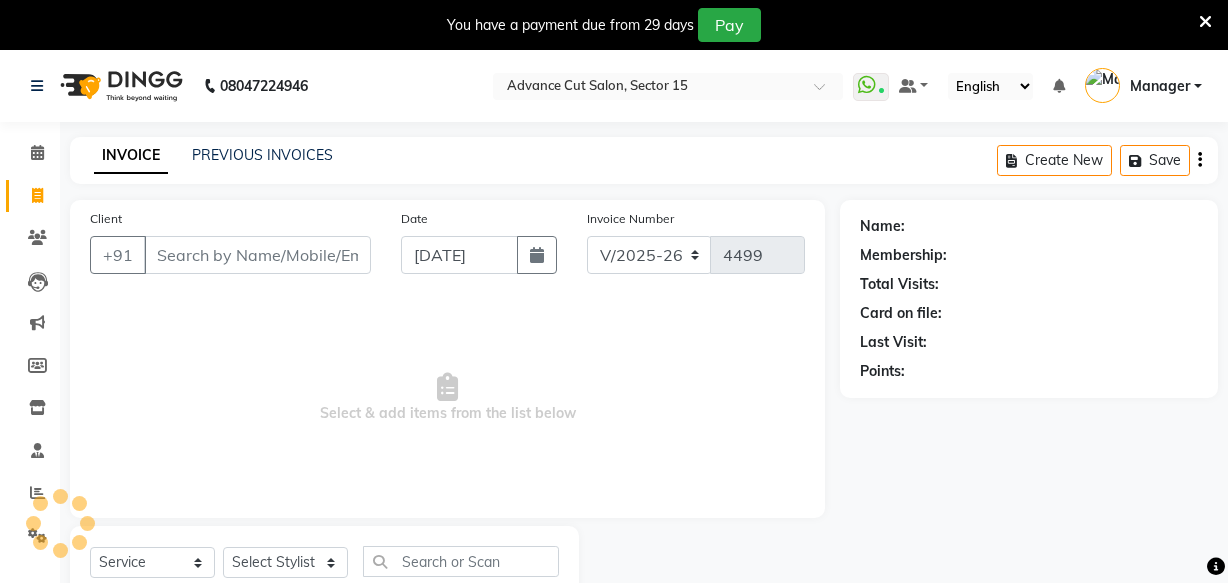 select on "6255" 